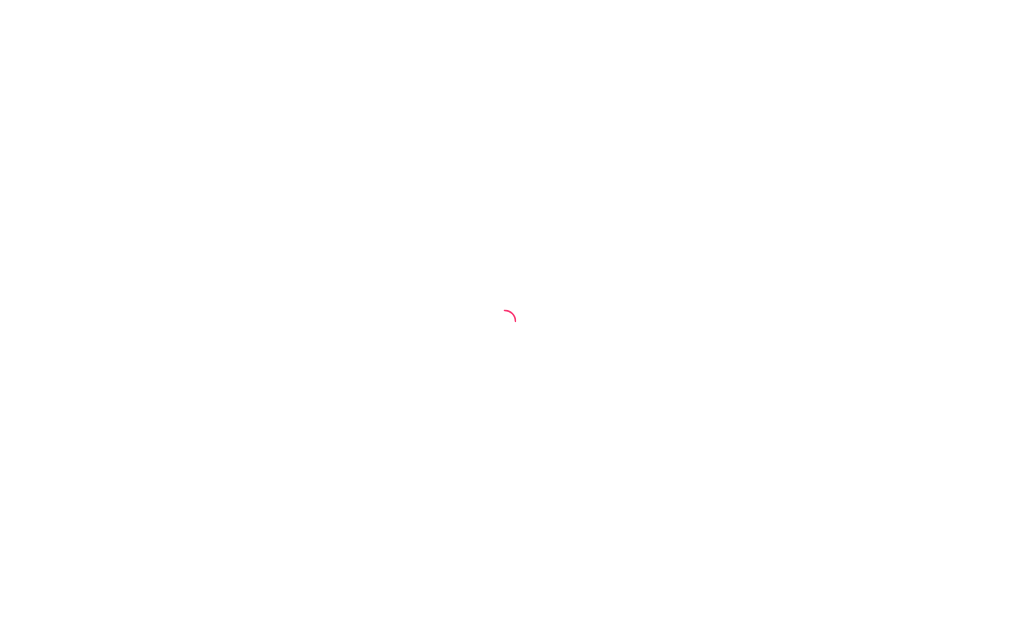 scroll, scrollTop: 0, scrollLeft: 0, axis: both 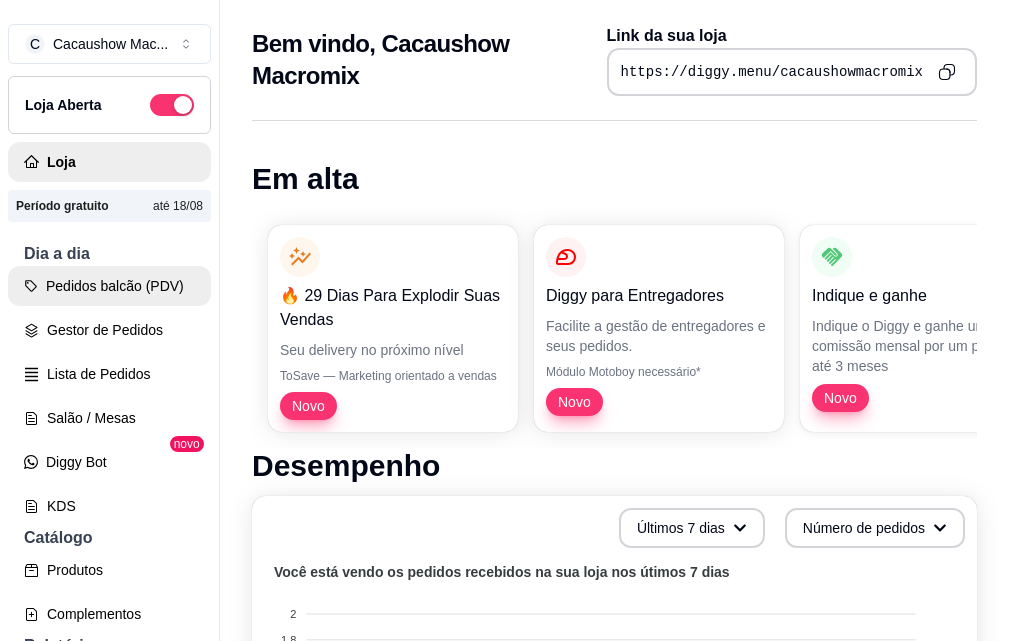 click on "Pedidos balcão (PDV)" at bounding box center (109, 286) 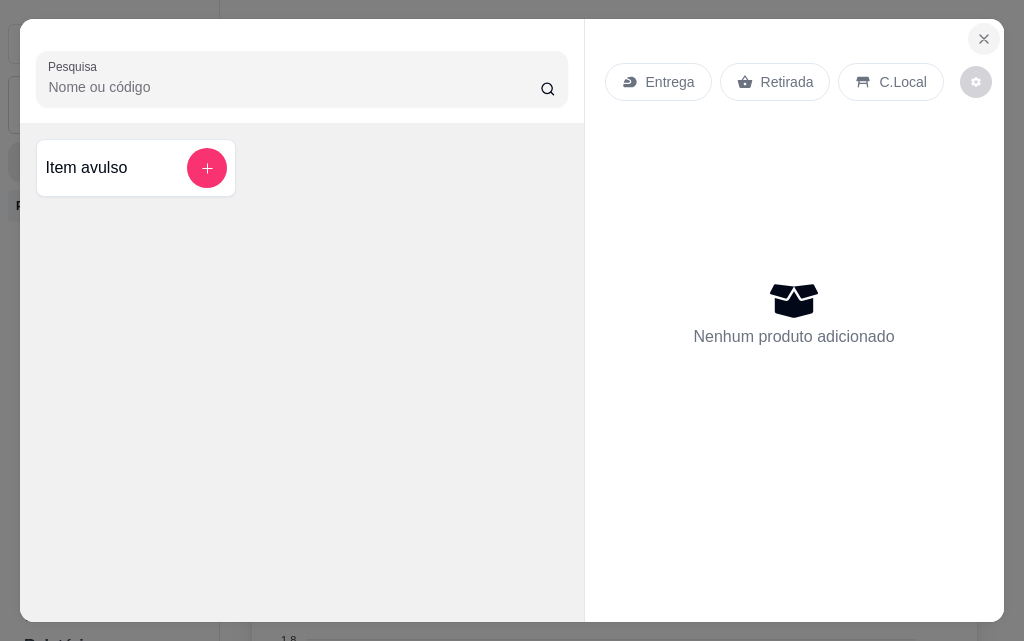 click at bounding box center [984, 39] 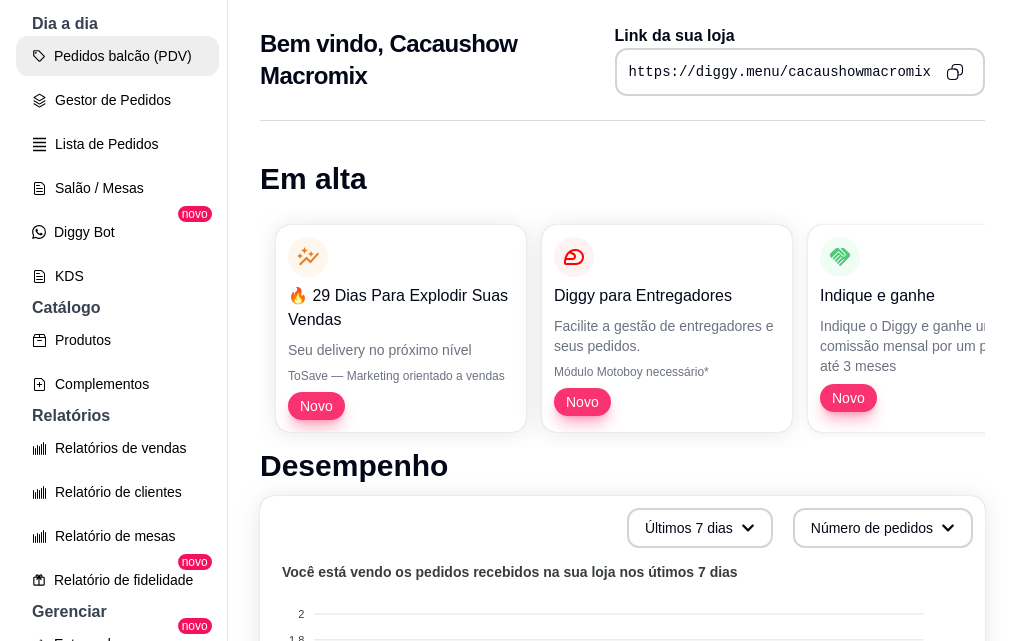 scroll, scrollTop: 300, scrollLeft: 0, axis: vertical 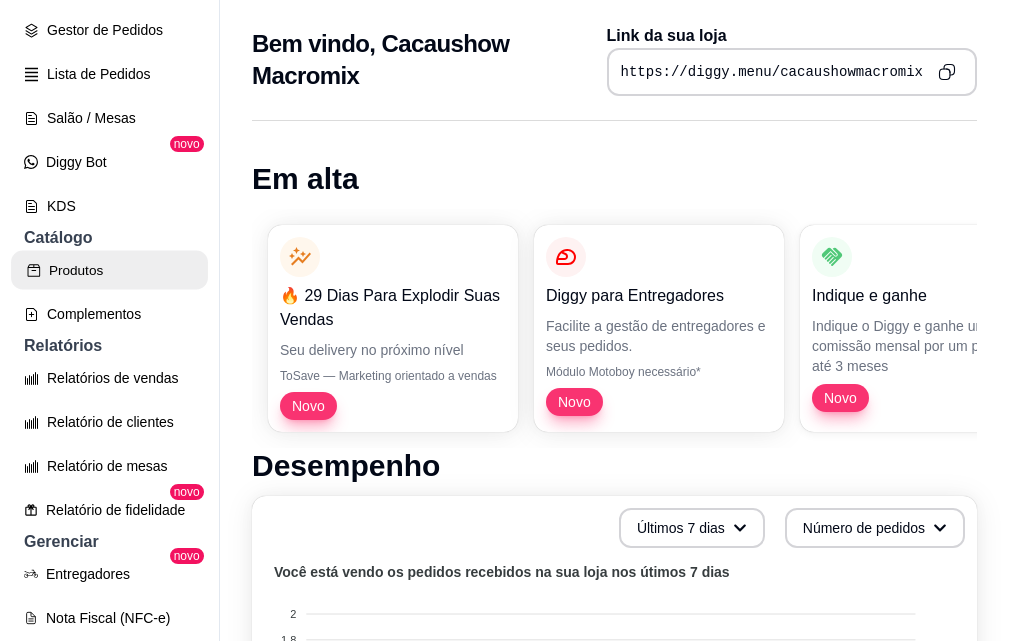 click on "Produtos" at bounding box center (109, 270) 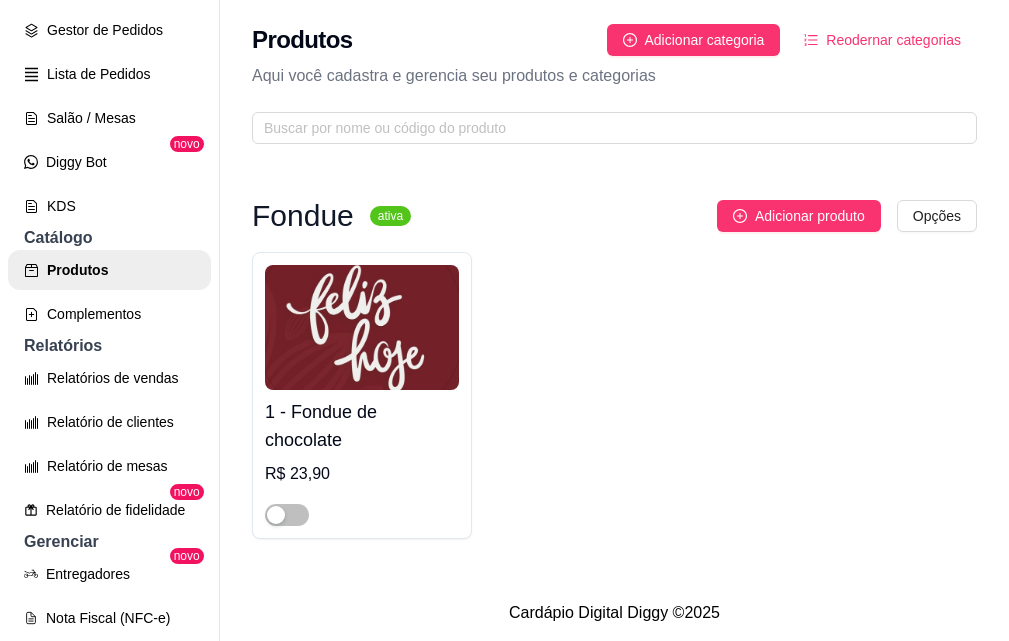 click on "1 - Fondue de chocolate   R$ 23,90" at bounding box center [362, 458] 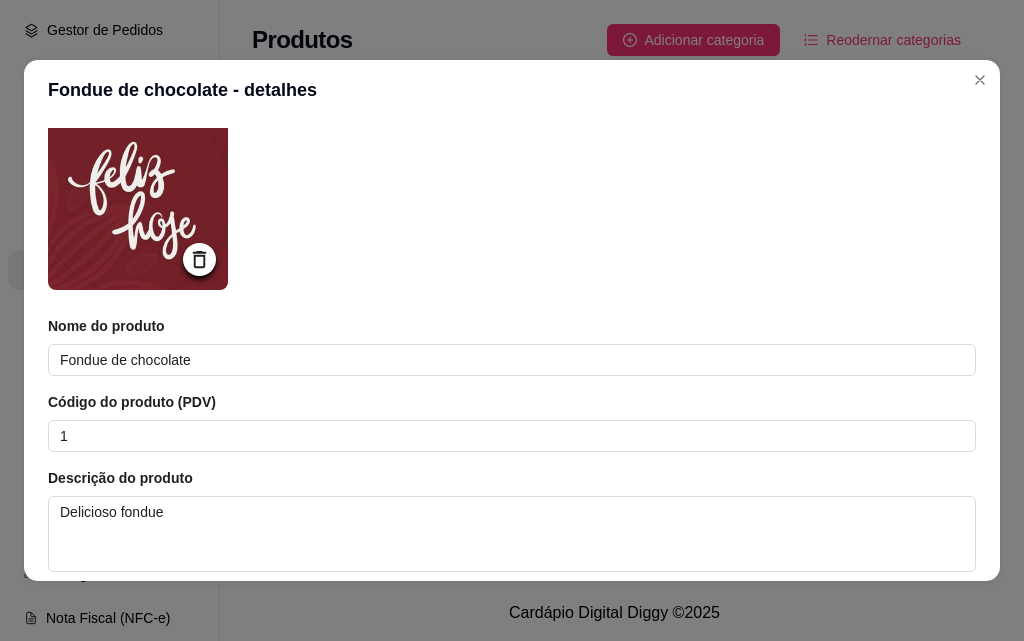 scroll, scrollTop: 0, scrollLeft: 0, axis: both 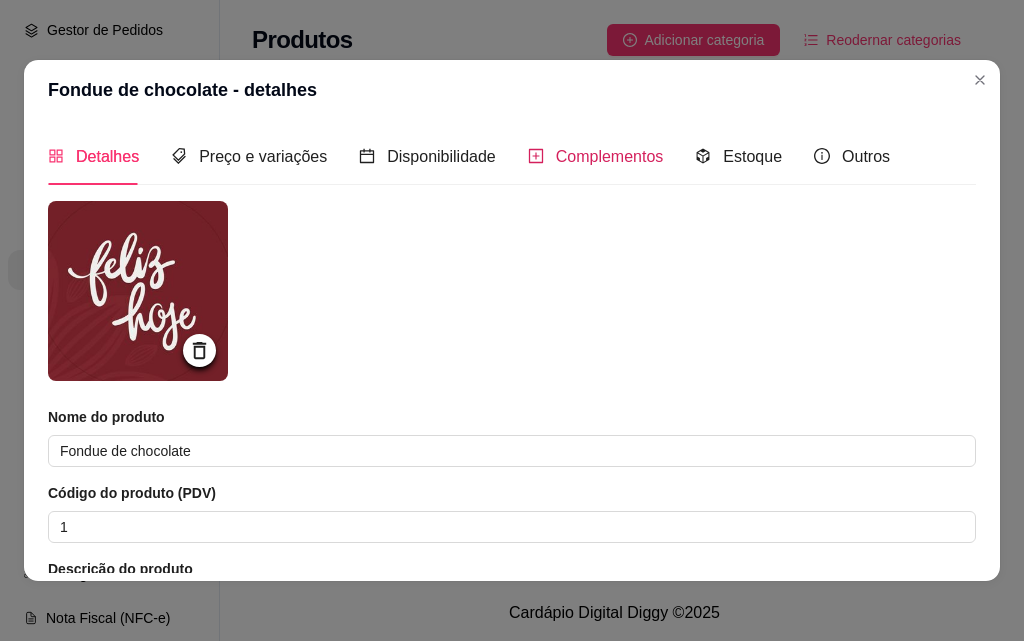 click on "Complementos" at bounding box center [610, 156] 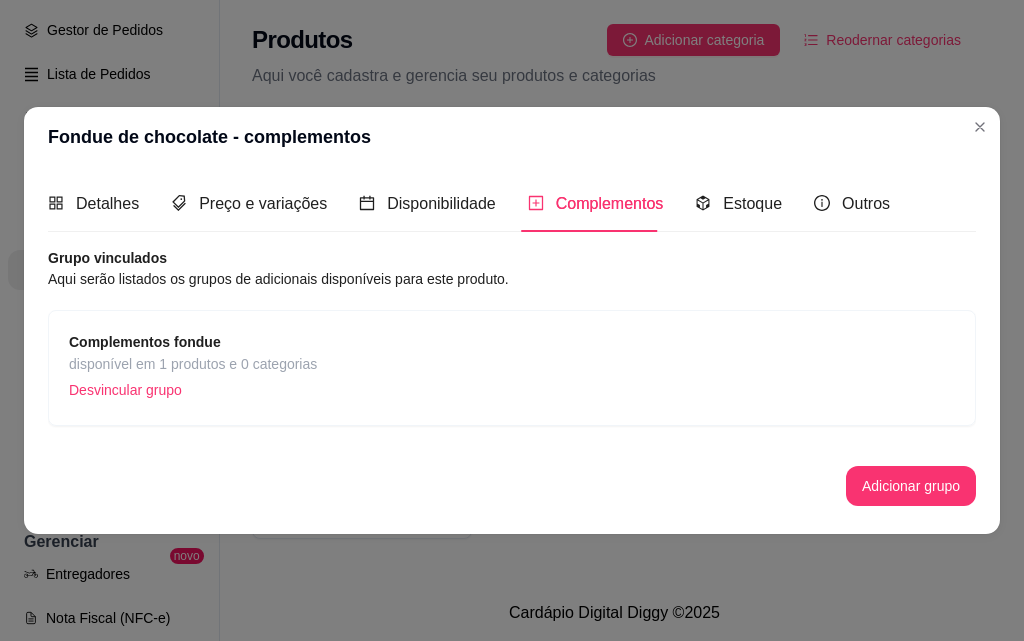 click on "disponível em 1 produtos e 0 categorias" at bounding box center [193, 364] 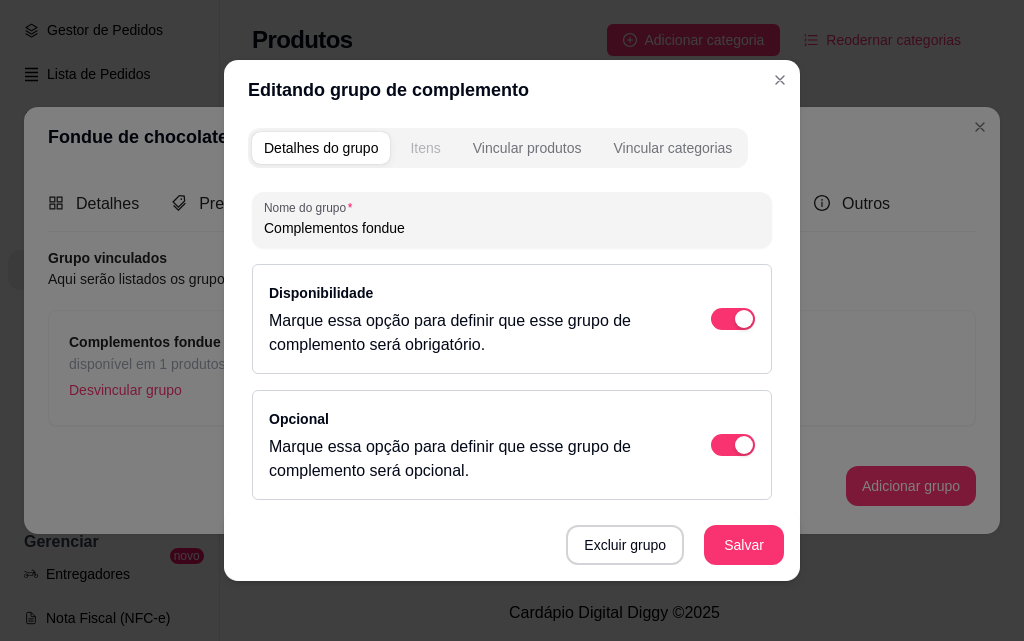 click on "Itens" at bounding box center (425, 148) 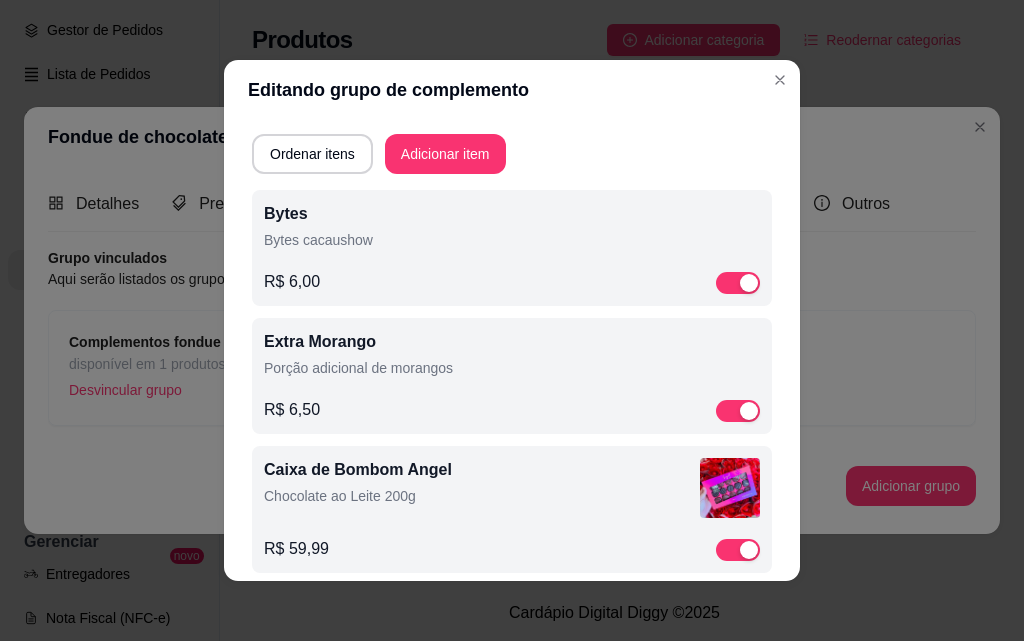 scroll, scrollTop: 84, scrollLeft: 0, axis: vertical 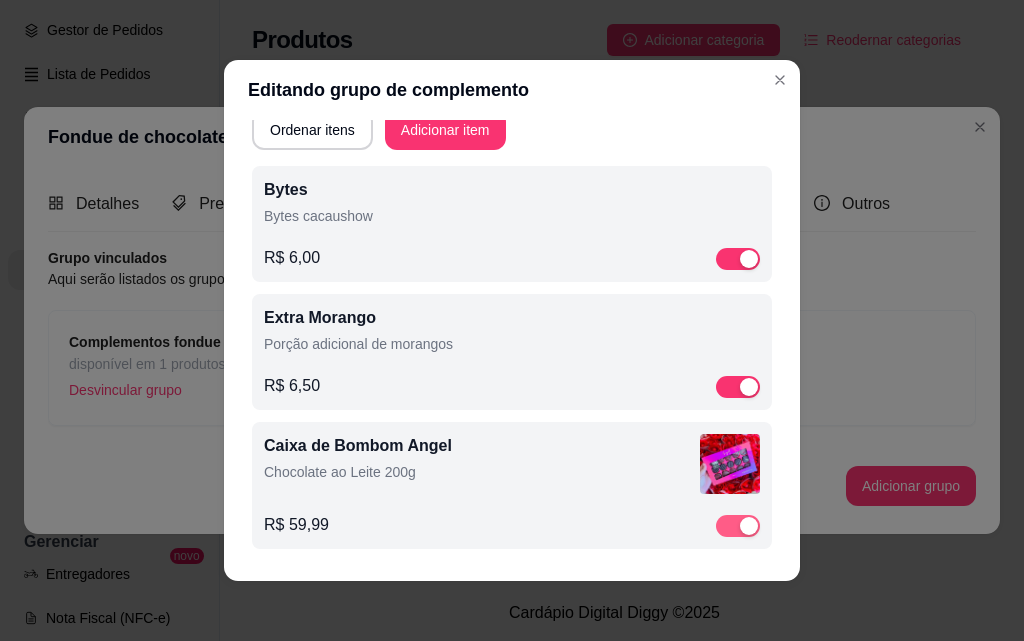 click at bounding box center [738, 526] 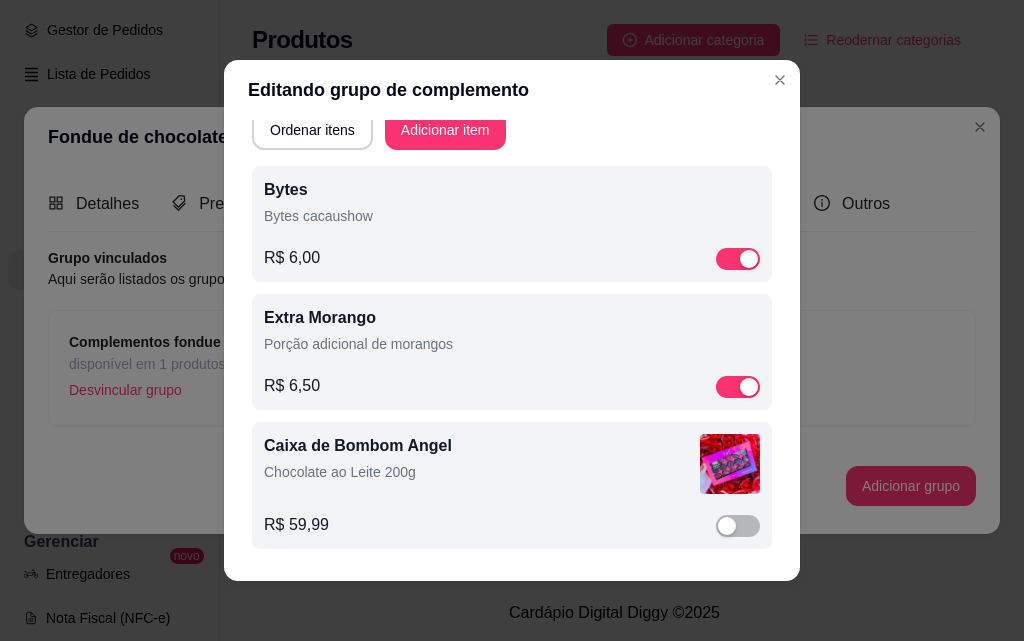 click on "Caixa de Bombom Angel" at bounding box center (482, 446) 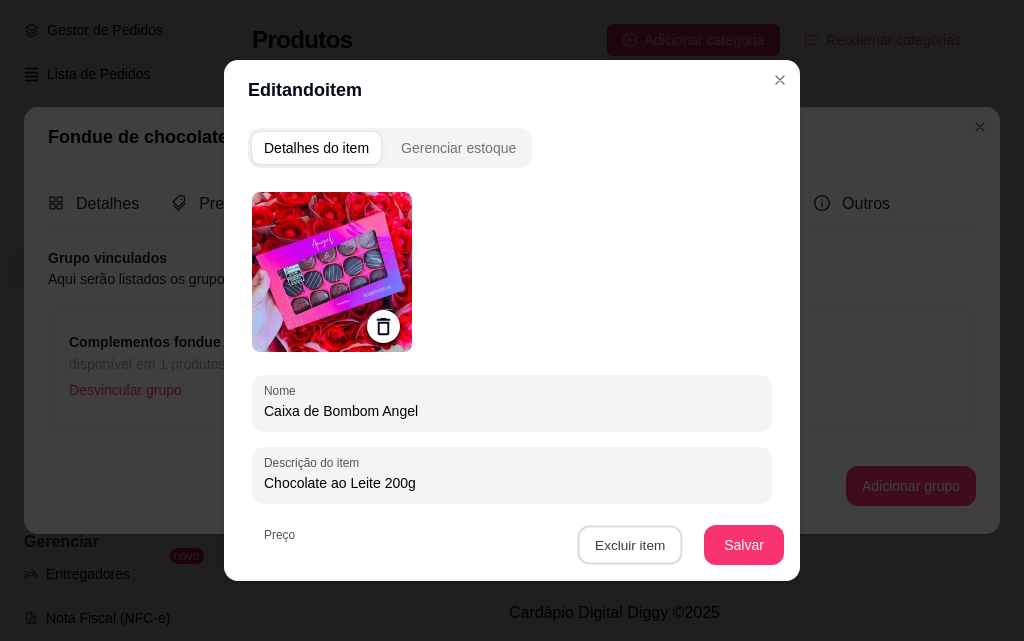 click on "Excluir item" at bounding box center [629, 545] 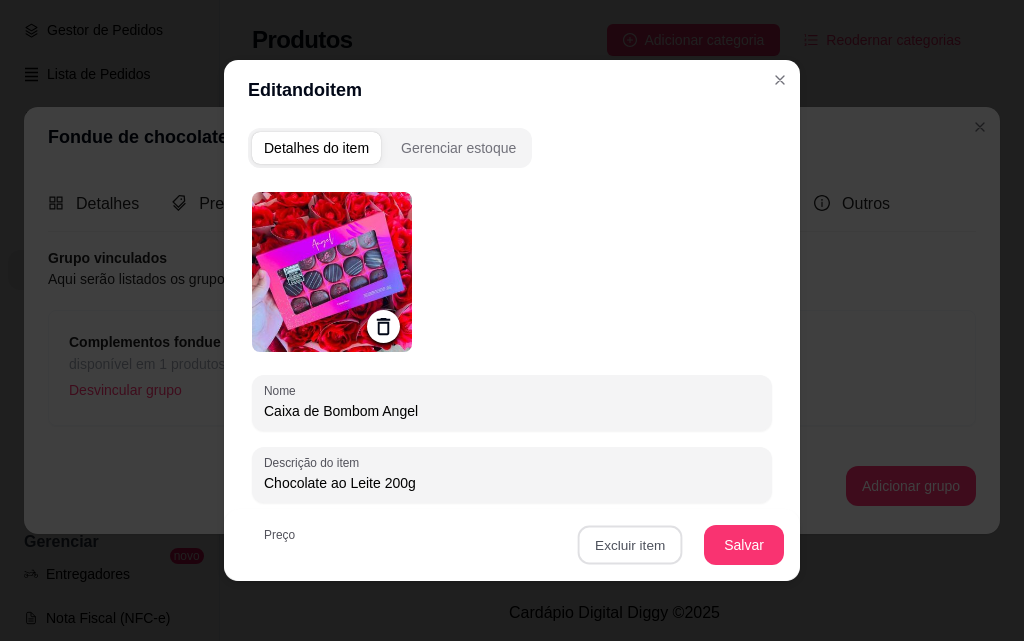click on "Sim" at bounding box center [704, 500] 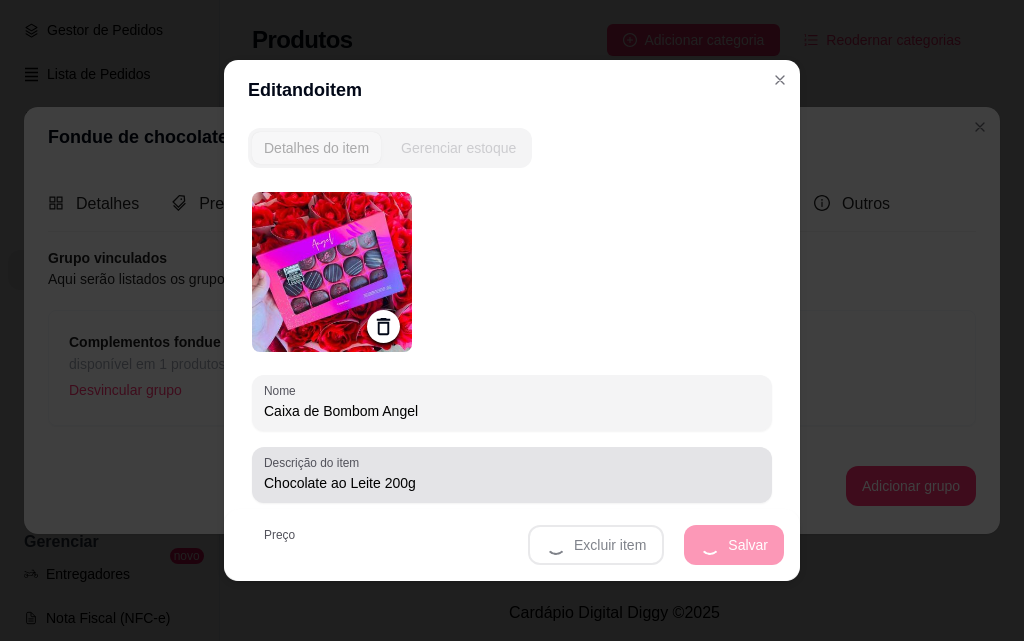 scroll, scrollTop: 0, scrollLeft: 0, axis: both 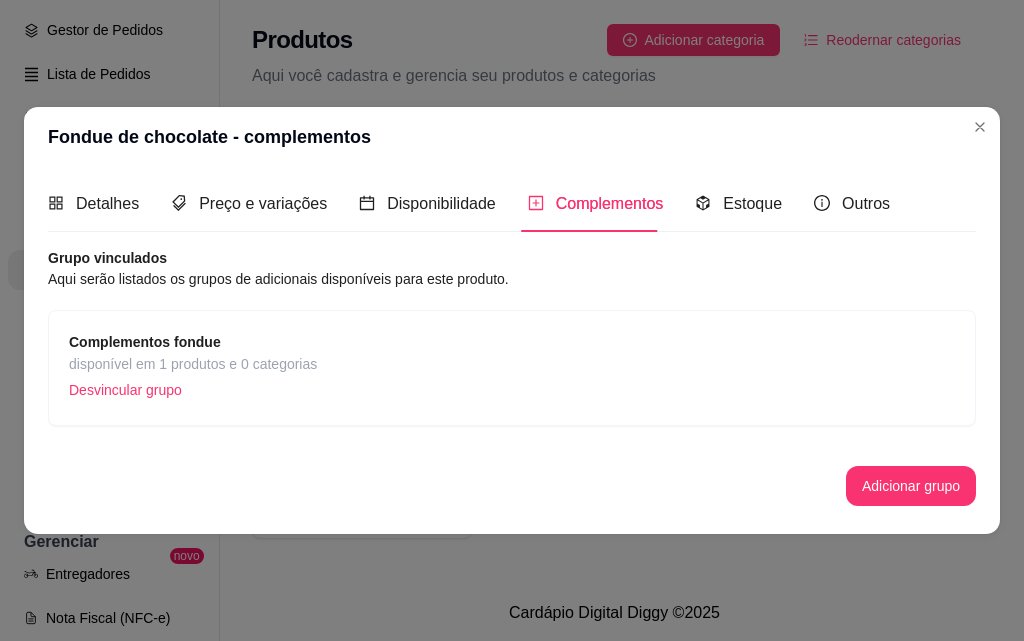 click on "Detalhes Preço e variações Disponibilidade Complementos Estoque Outros" at bounding box center [469, 203] 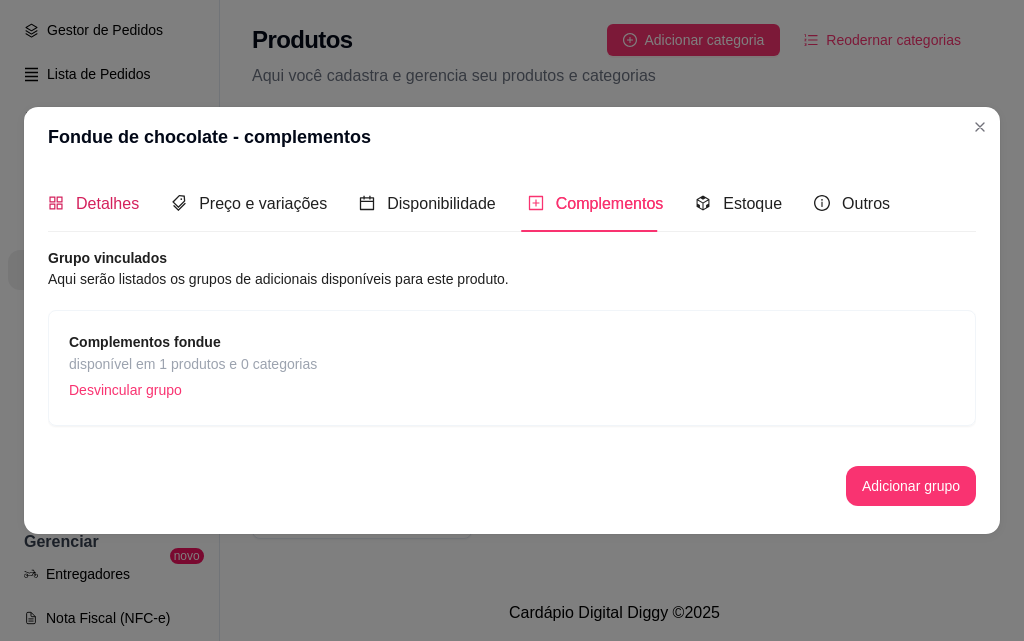 click on "Detalhes Preço e variações Disponibilidade Complementos Estoque Outros" at bounding box center (469, 203) 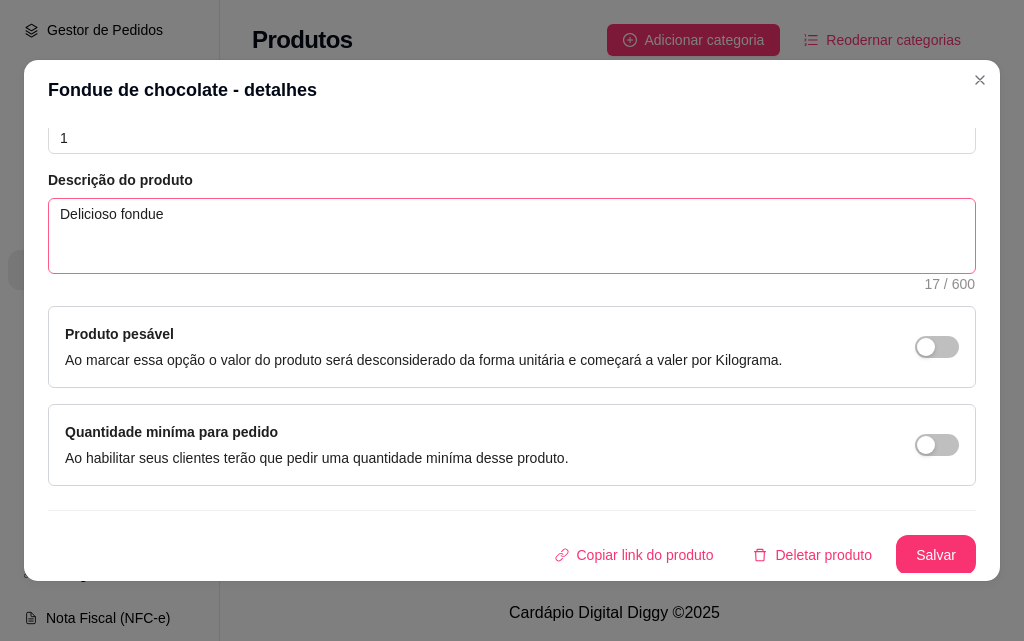 scroll, scrollTop: 391, scrollLeft: 0, axis: vertical 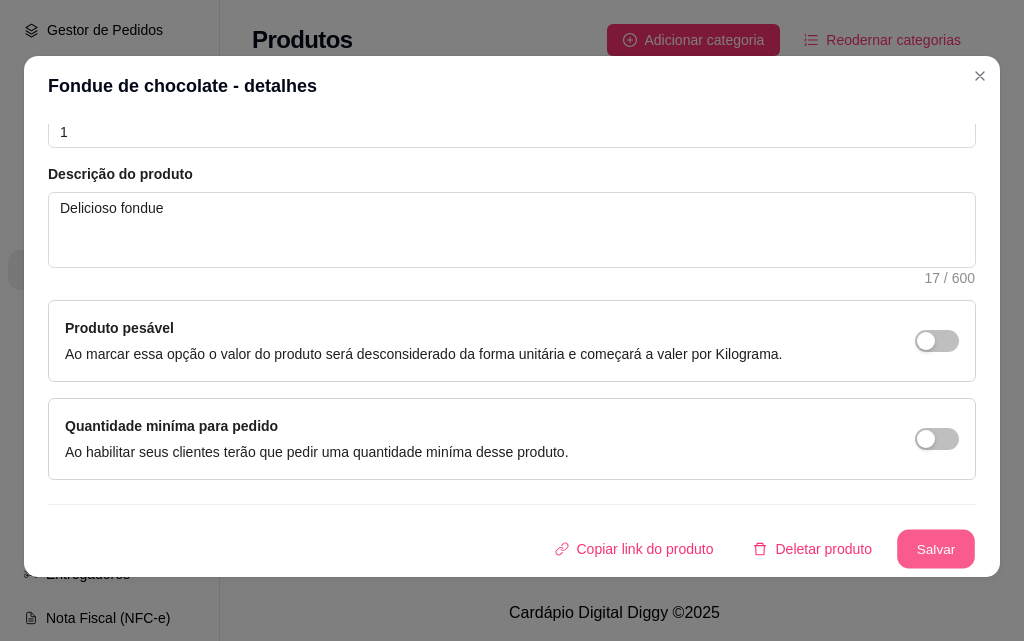 click on "Salvar" at bounding box center [936, 549] 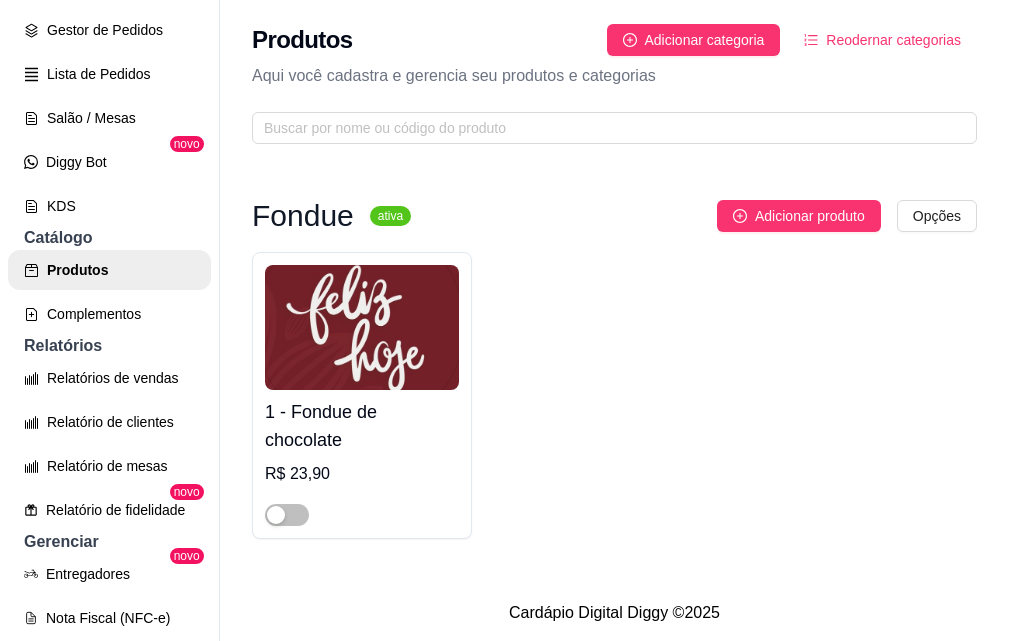 click at bounding box center (362, 327) 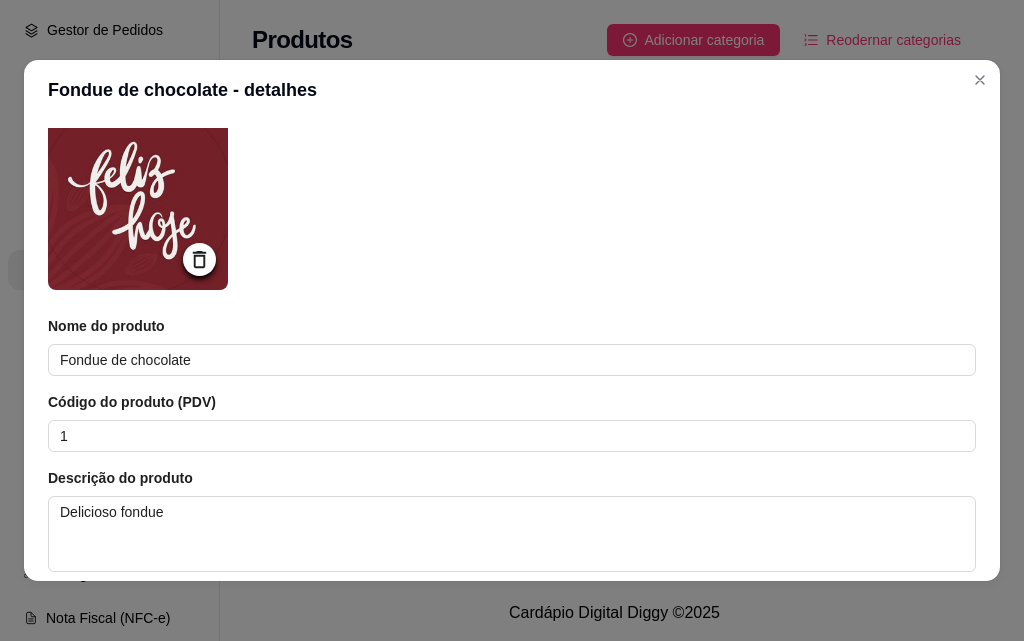 scroll, scrollTop: 0, scrollLeft: 0, axis: both 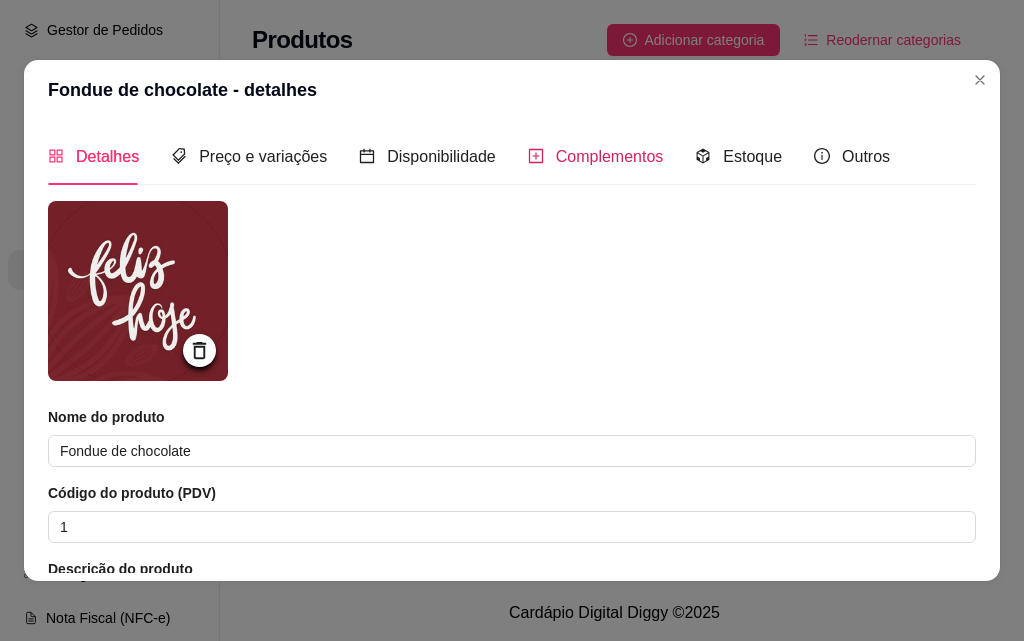click on "Complementos" at bounding box center [610, 156] 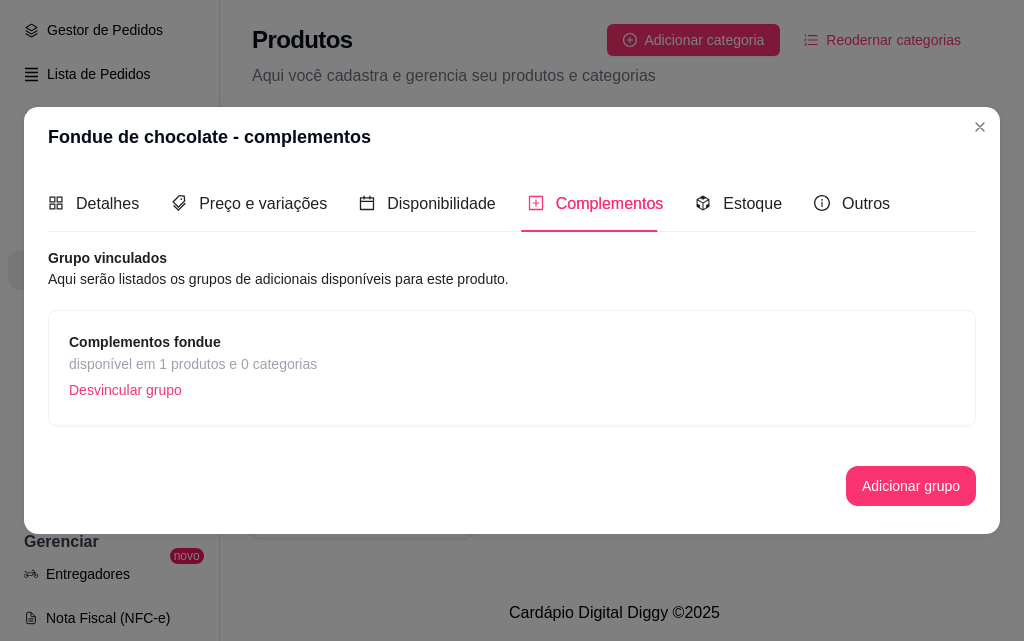 click on "Complementos fondue" at bounding box center [145, 342] 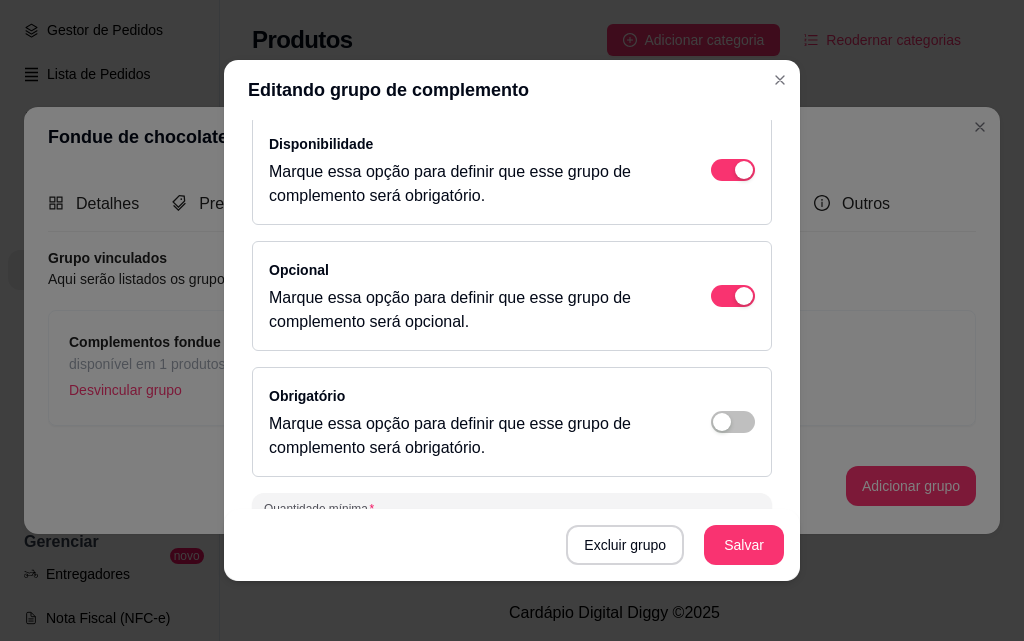 scroll, scrollTop: 0, scrollLeft: 0, axis: both 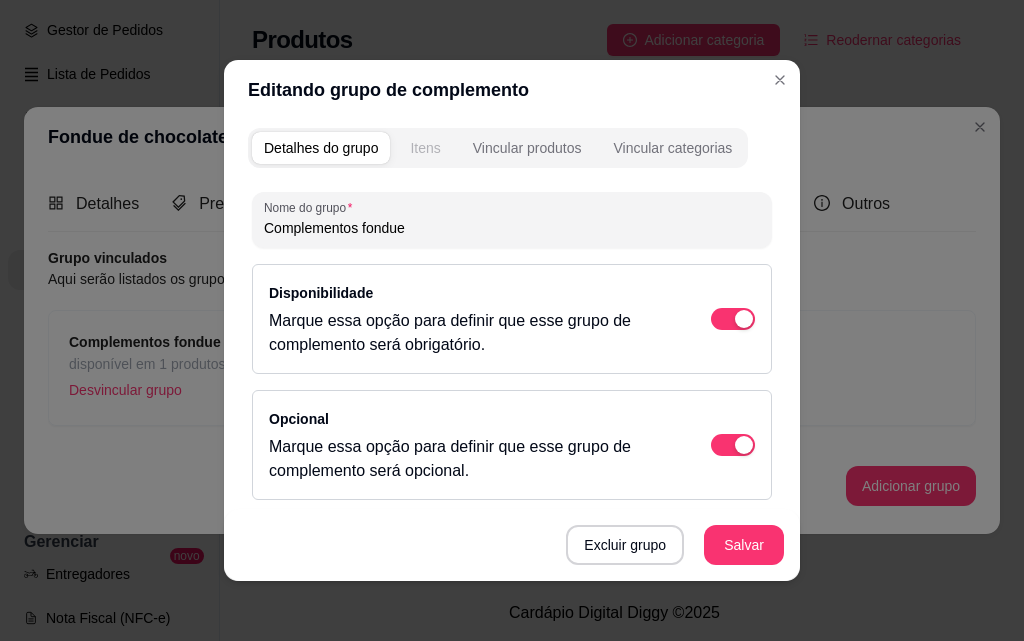 click on "Itens" at bounding box center [425, 148] 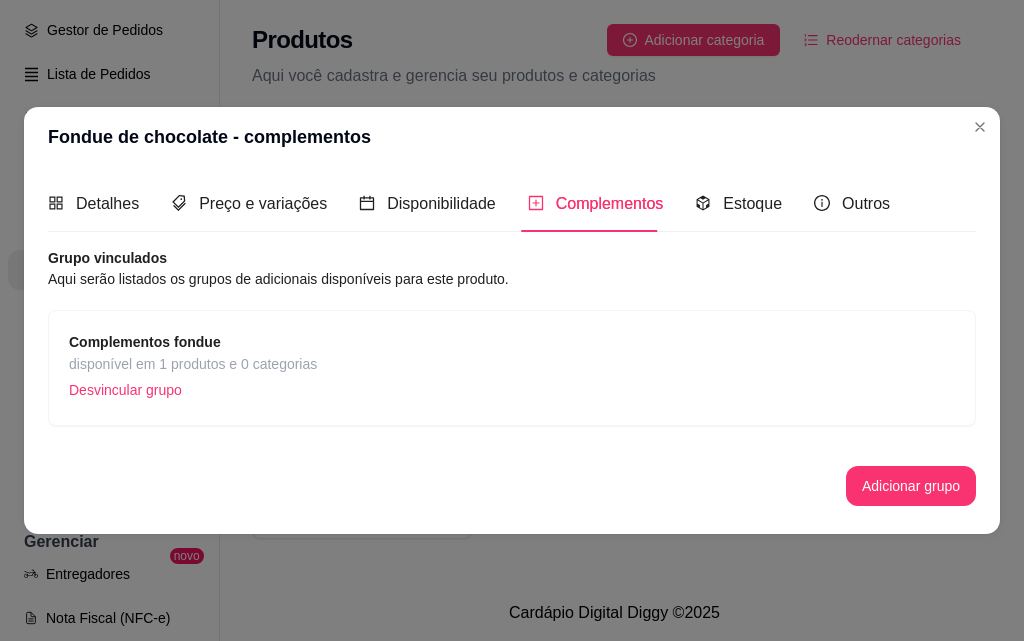click on "Detalhes" at bounding box center (93, 203) 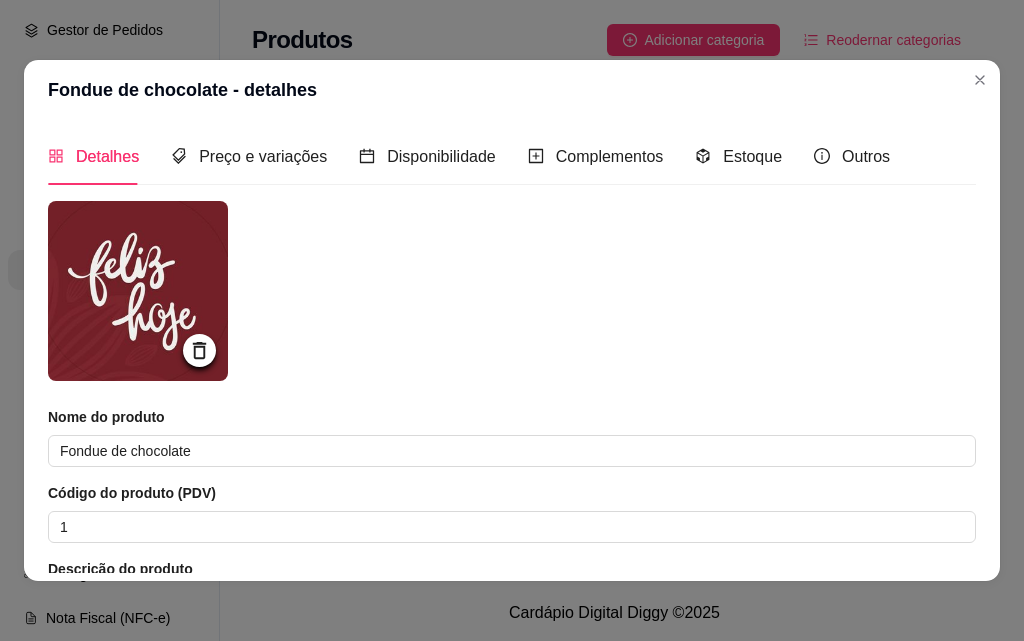 click at bounding box center (138, 291) 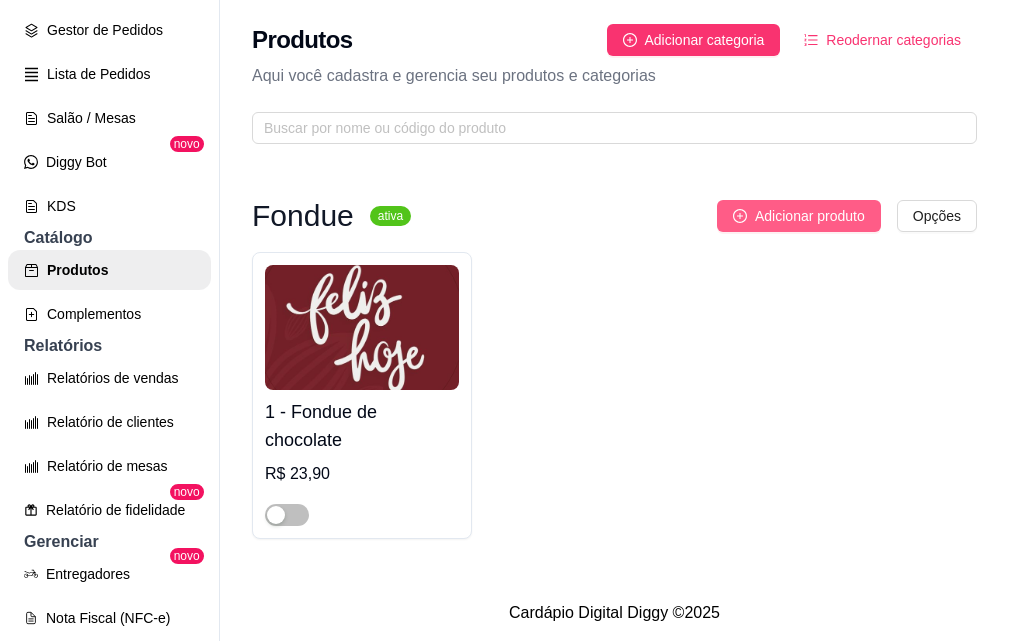 click on "Adicionar produto" at bounding box center (810, 216) 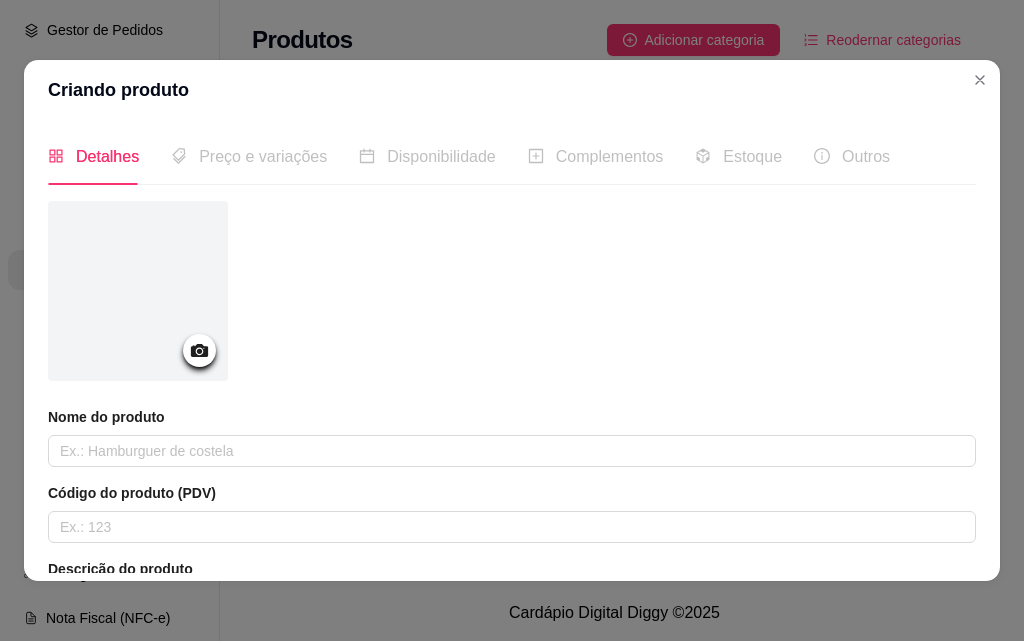 click 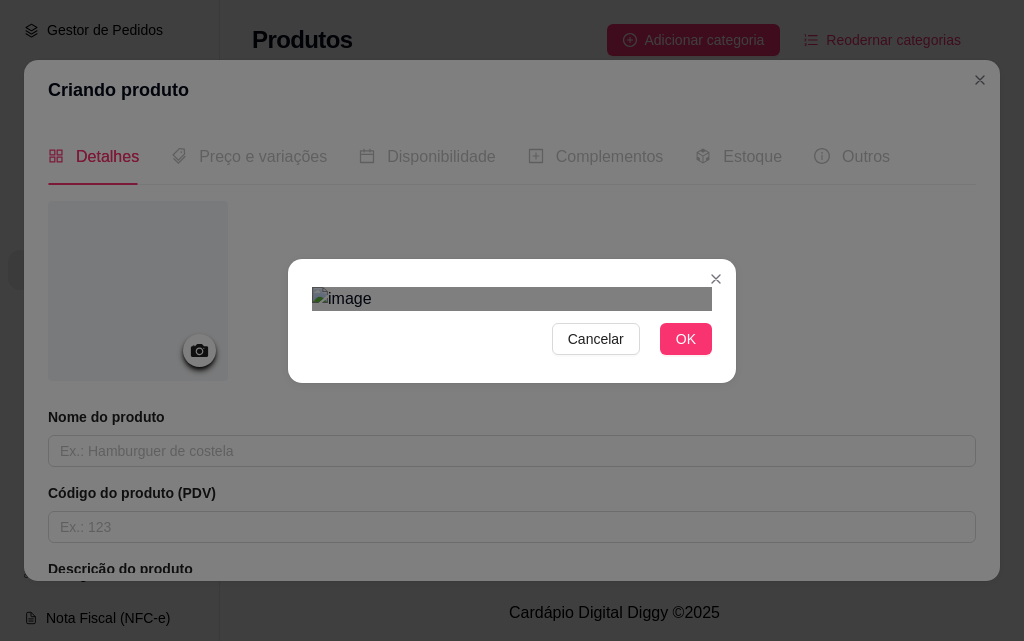 click at bounding box center [492, 466] 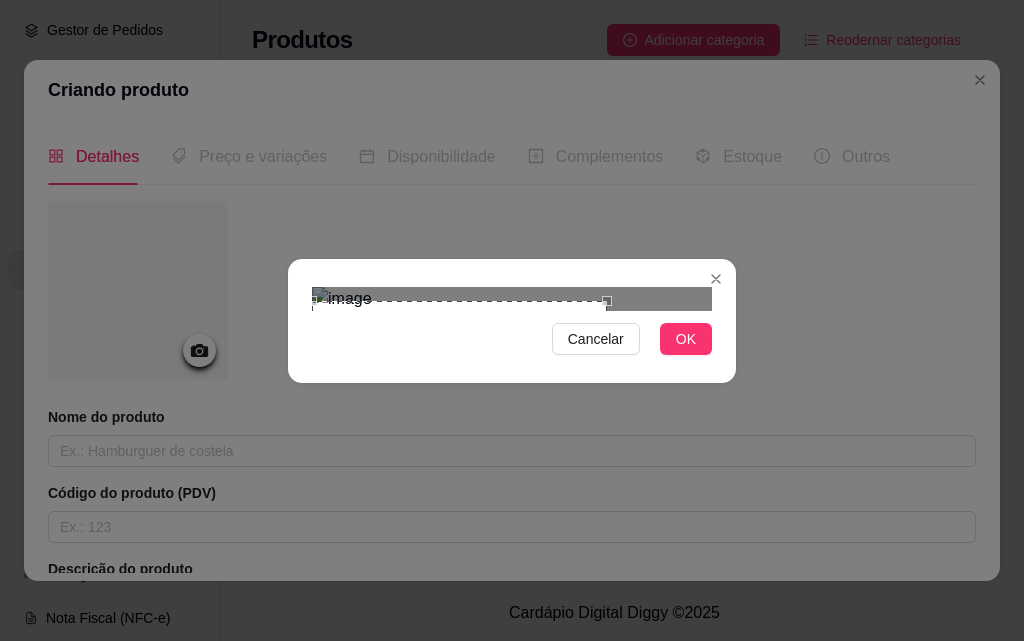 click at bounding box center [459, 448] 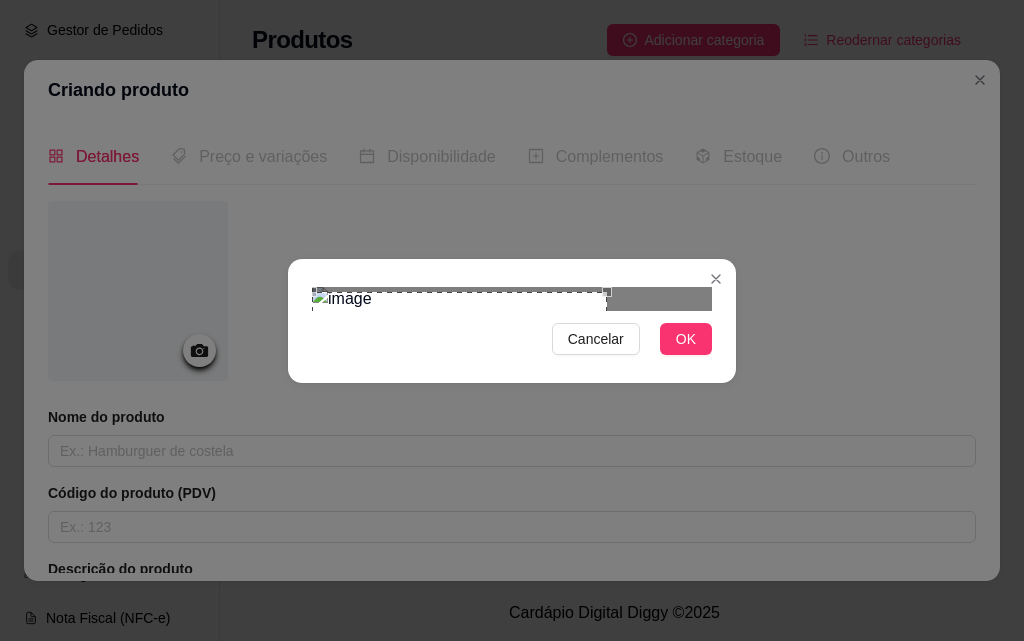 click at bounding box center (459, 439) 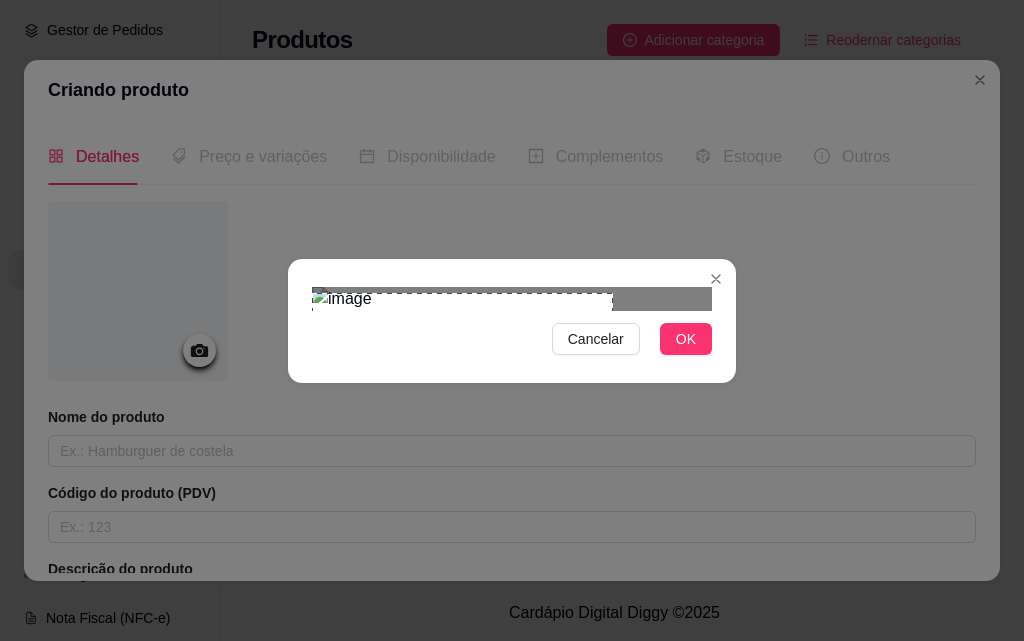 click on "Cancelar OK" at bounding box center [512, 321] 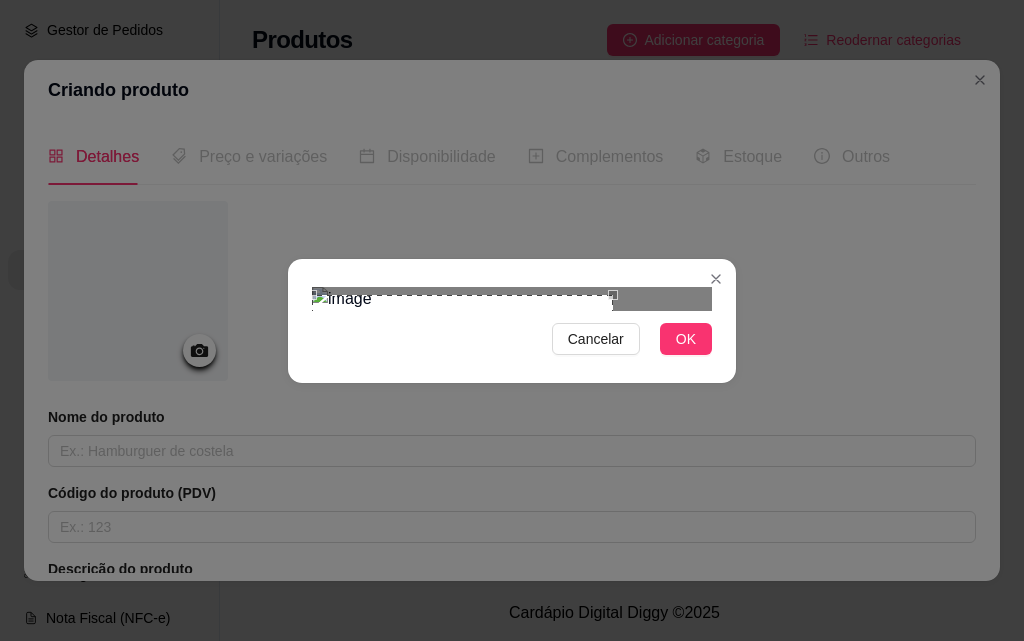 click at bounding box center [462, 445] 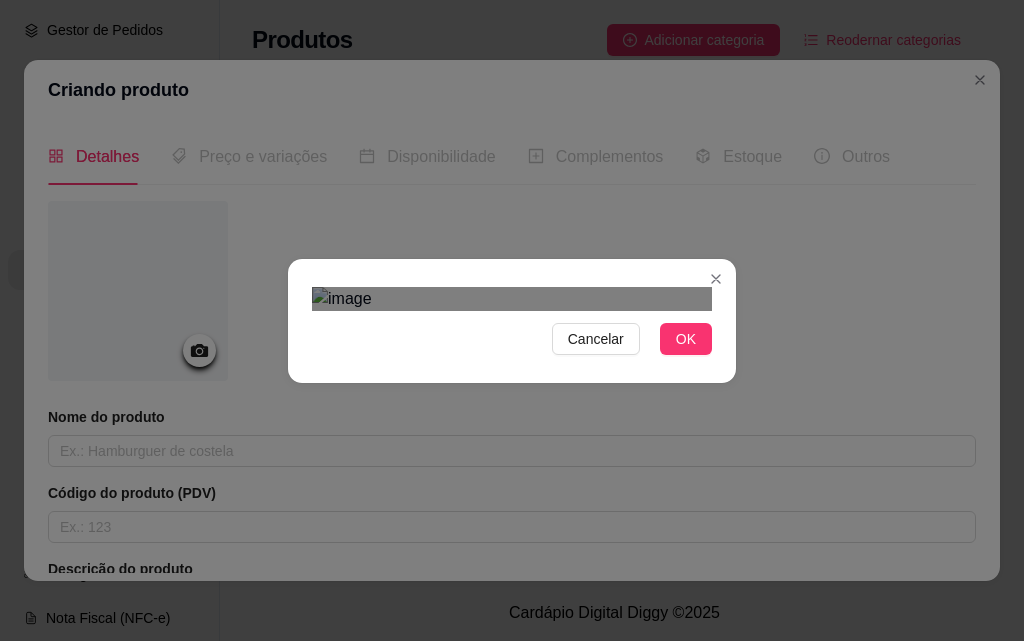 click at bounding box center [512, 299] 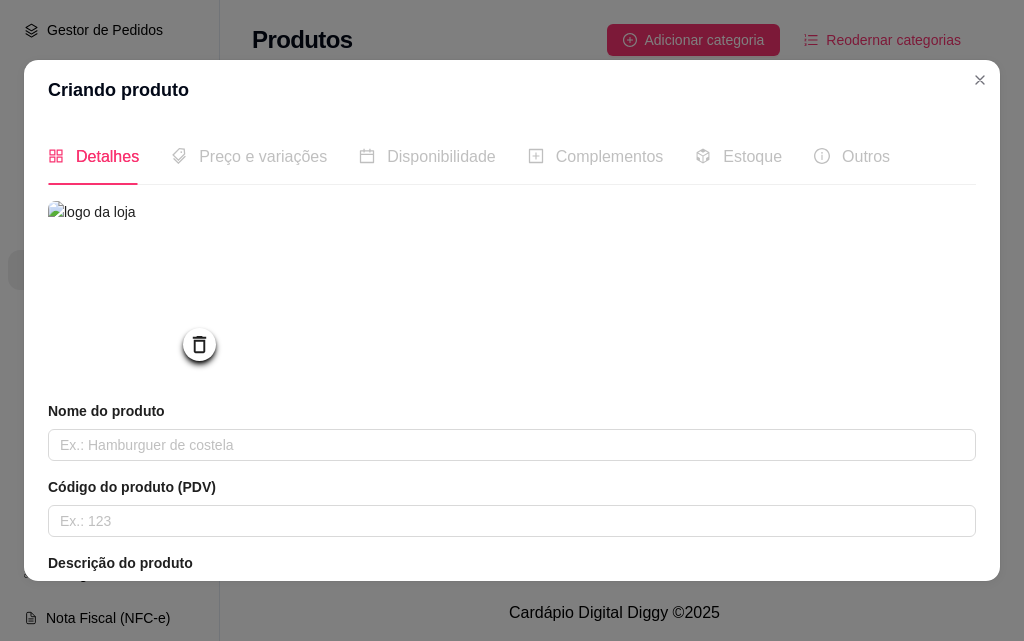 click 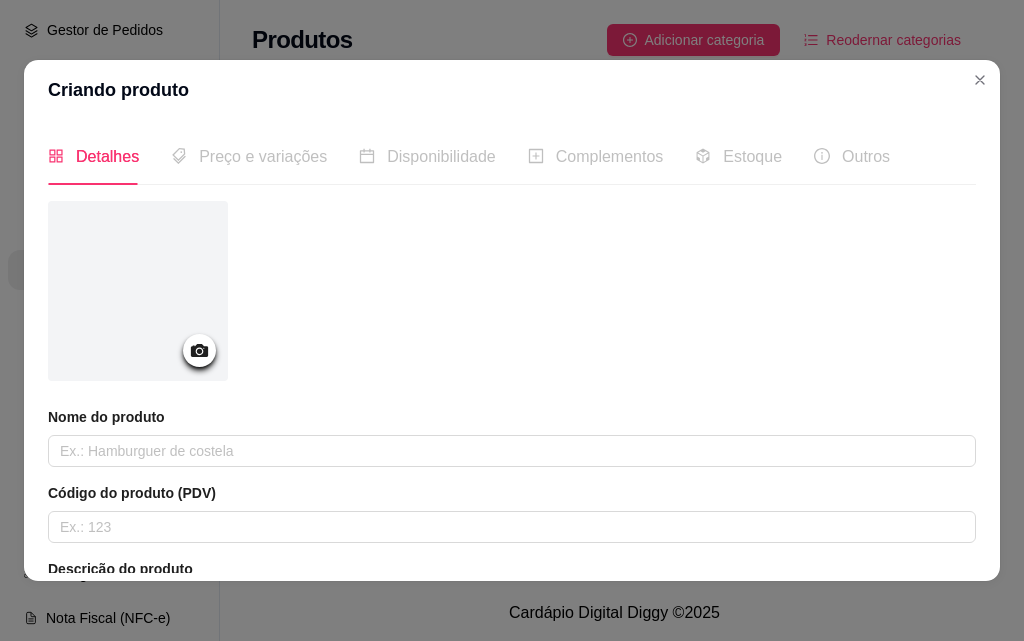 click at bounding box center (138, 291) 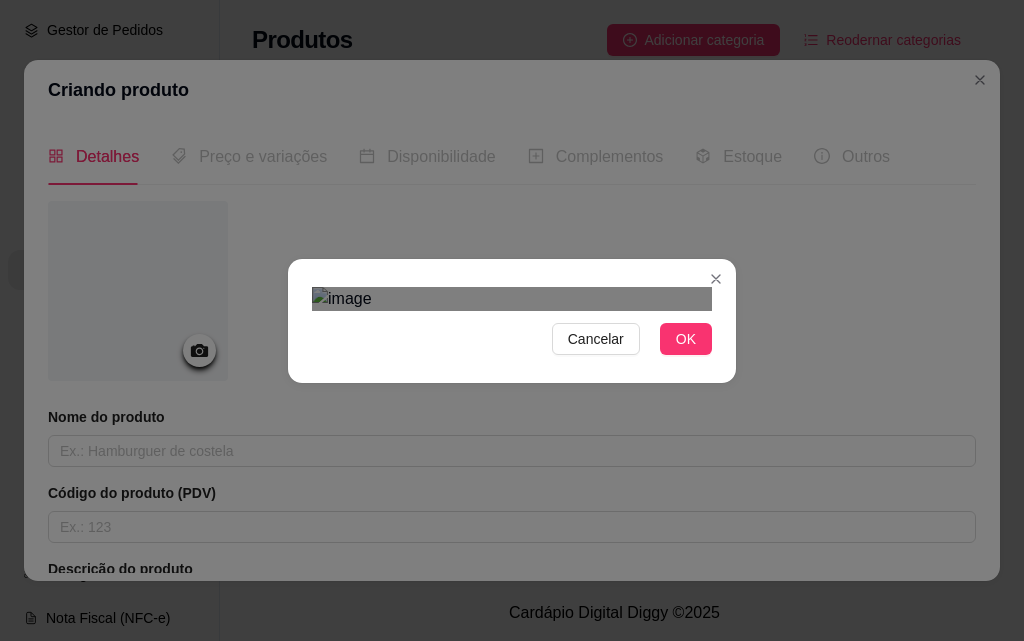 click on "Cancelar OK" at bounding box center [512, 321] 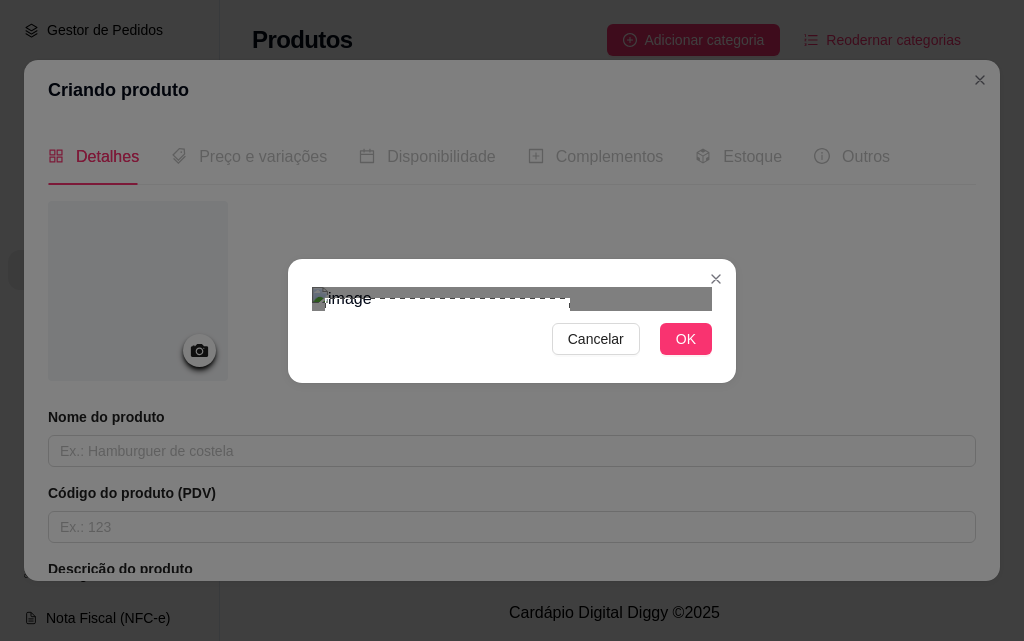 click on "Cancelar OK" at bounding box center [512, 320] 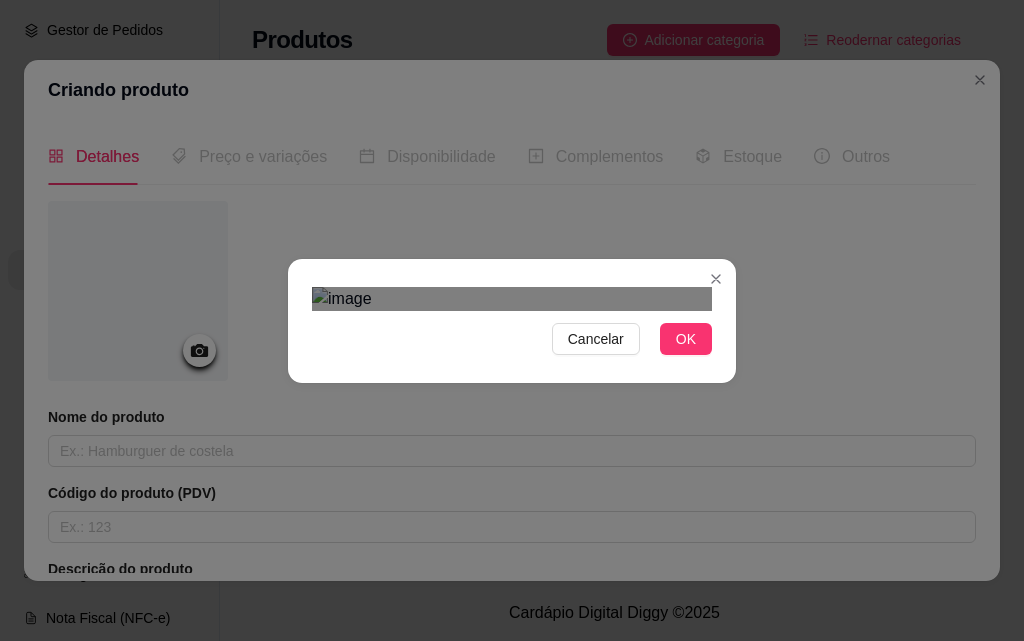 click at bounding box center [512, 299] 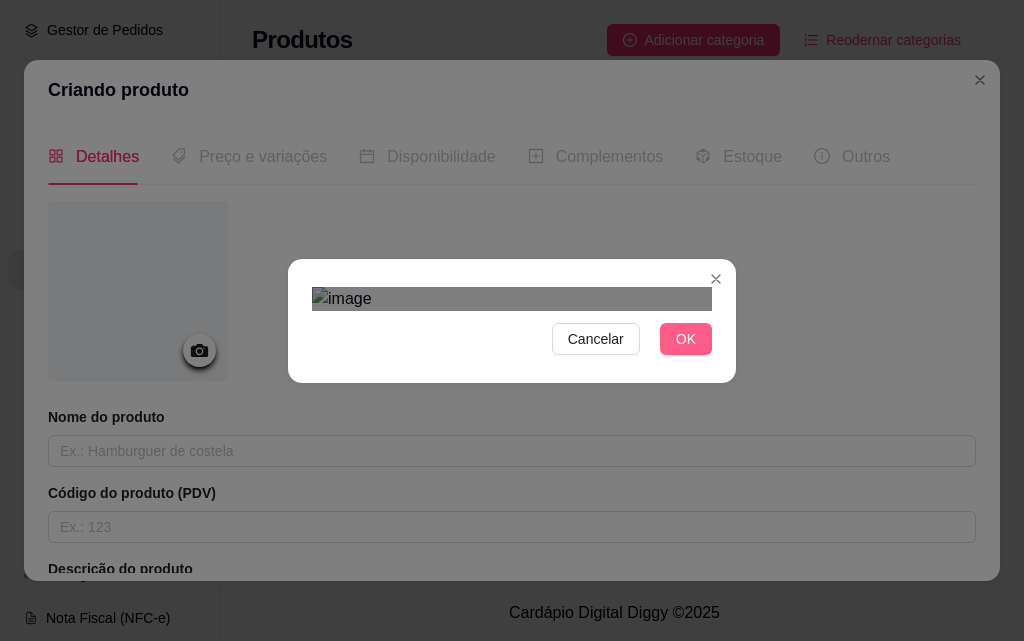 click on "OK" at bounding box center (686, 339) 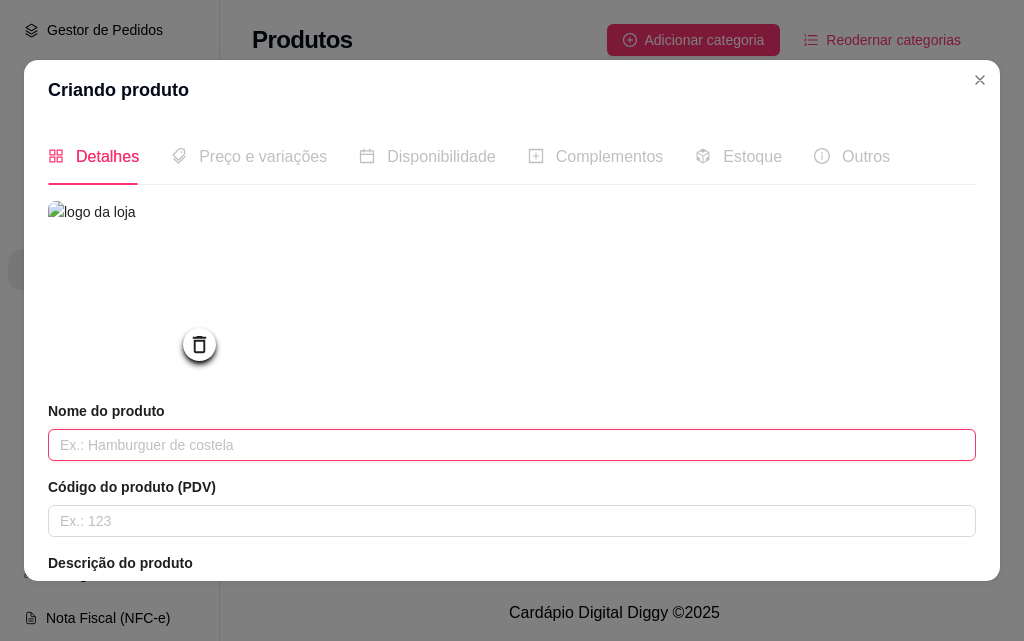 click at bounding box center [512, 445] 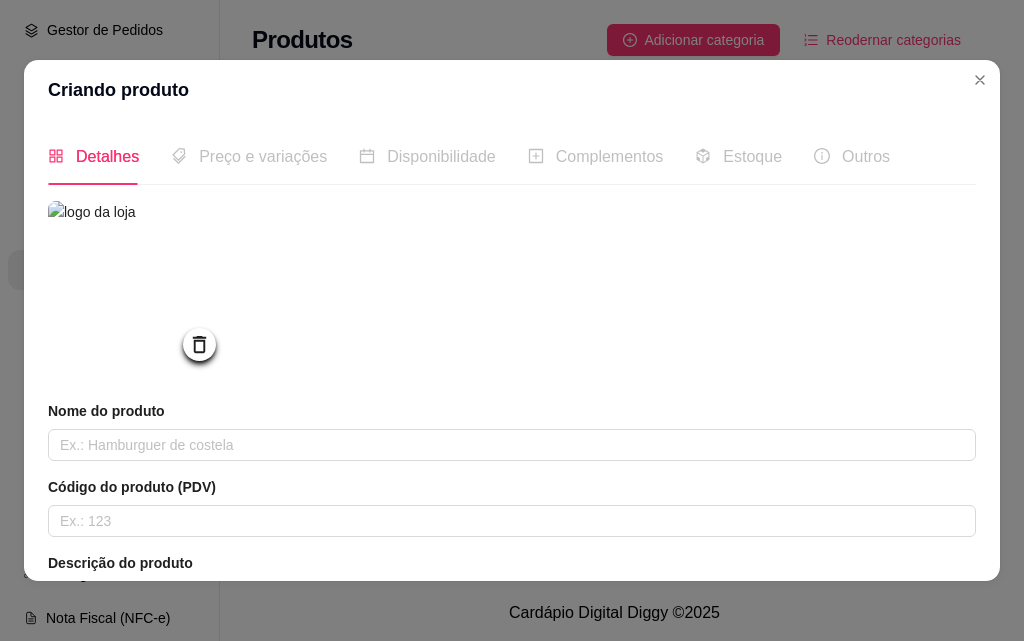 click 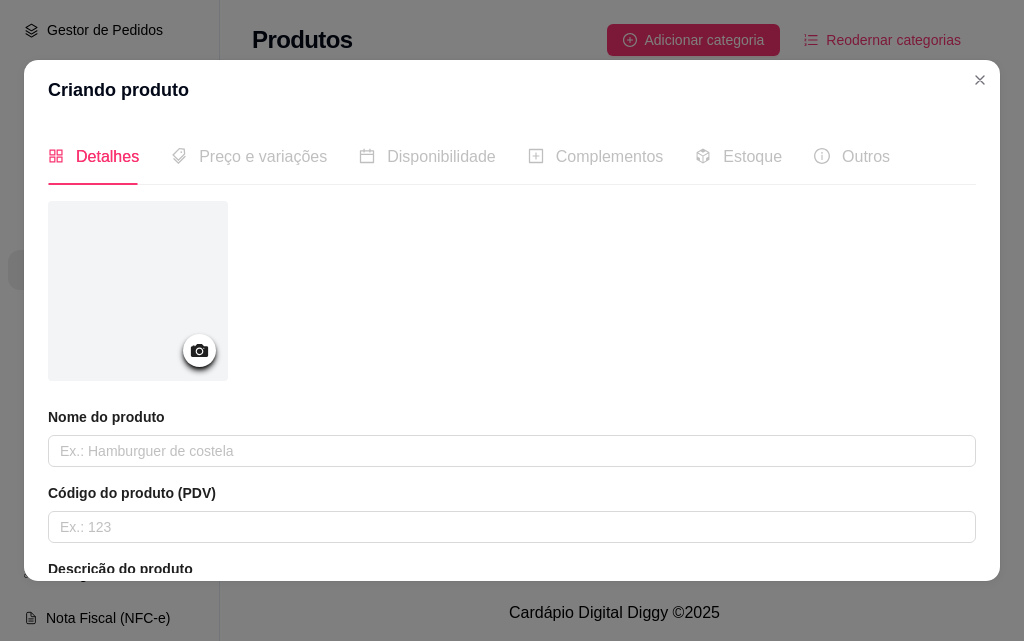 click 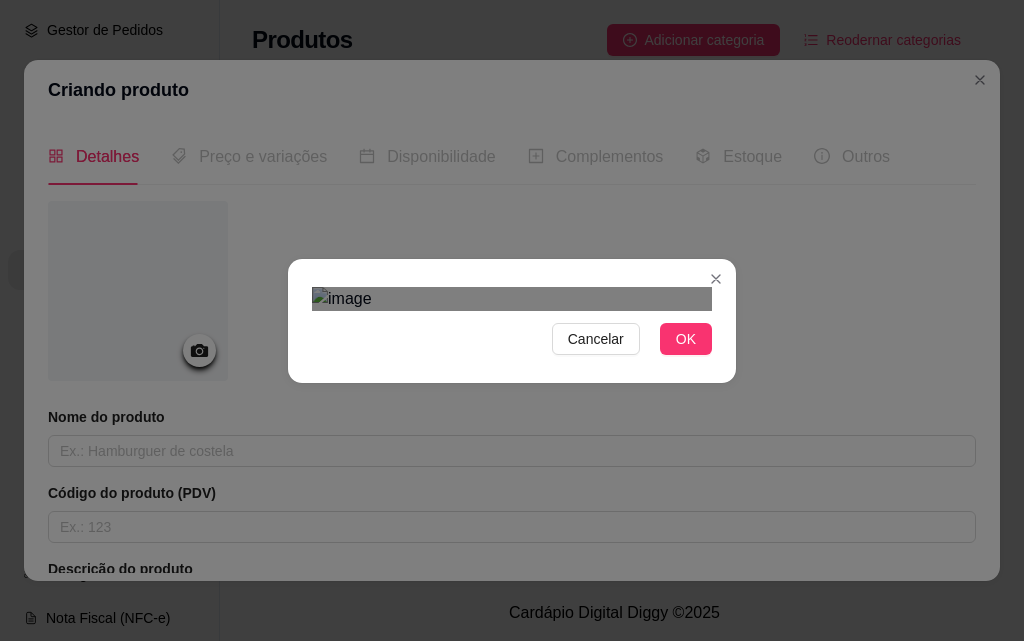 click at bounding box center [514, 582] 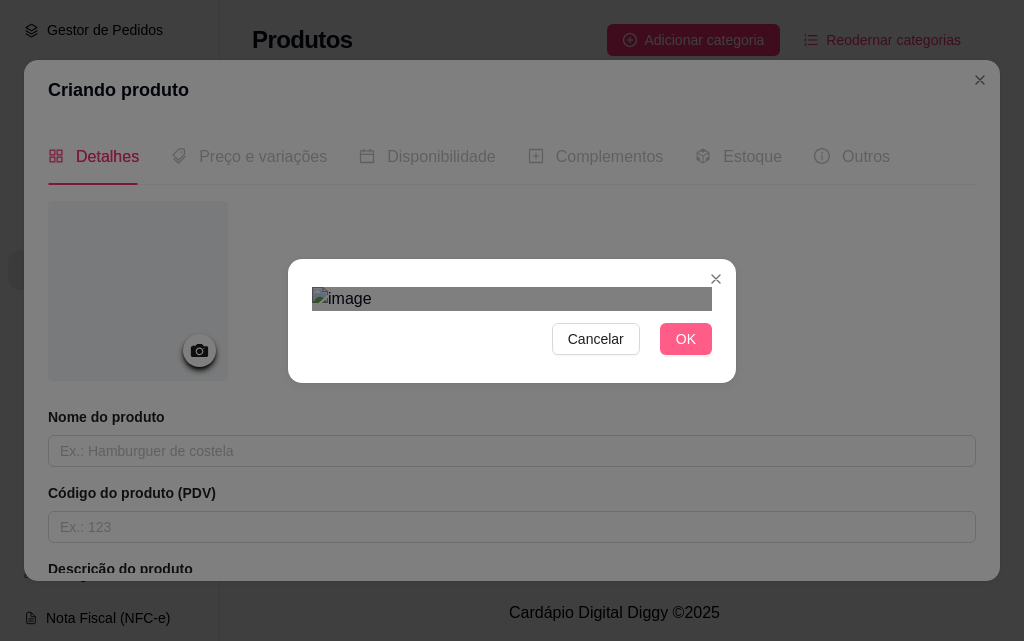 click on "OK" at bounding box center (686, 339) 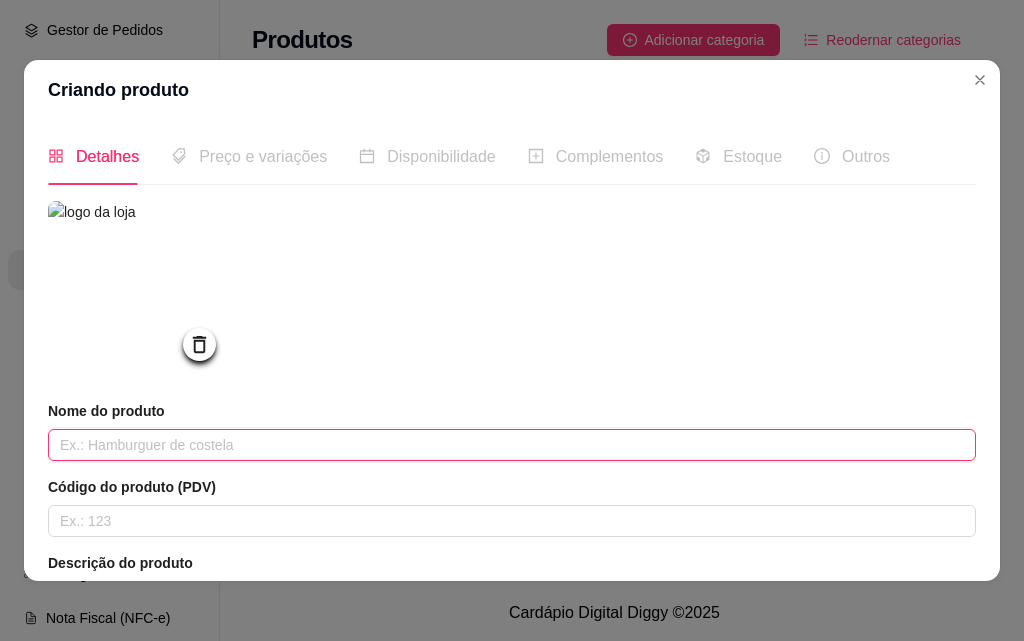 click at bounding box center (512, 445) 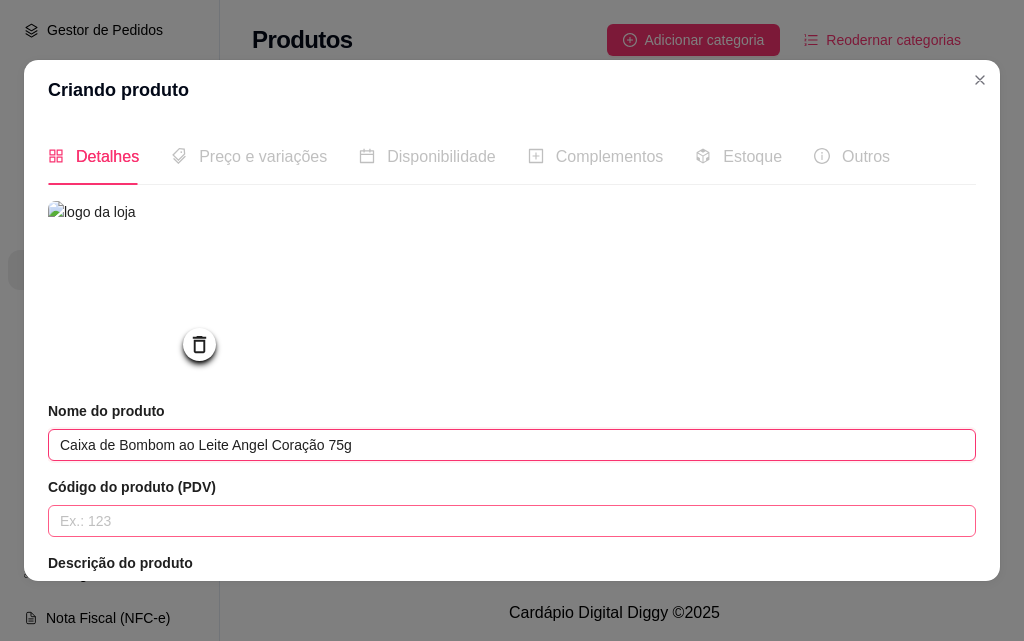 type on "Caixa de Bombom ao Leite Angel Coração 75g" 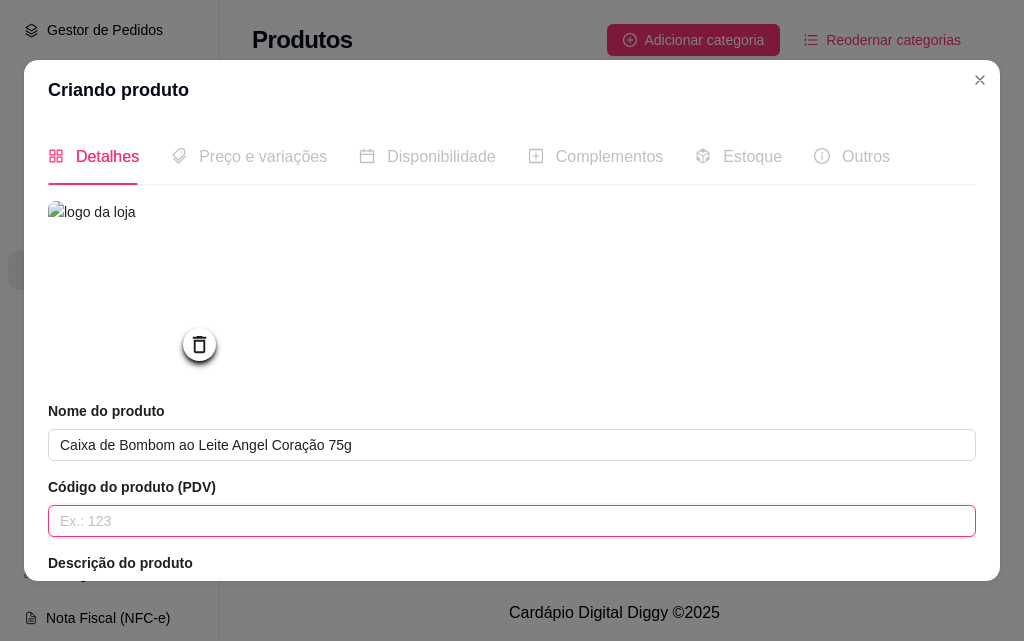 click at bounding box center [512, 521] 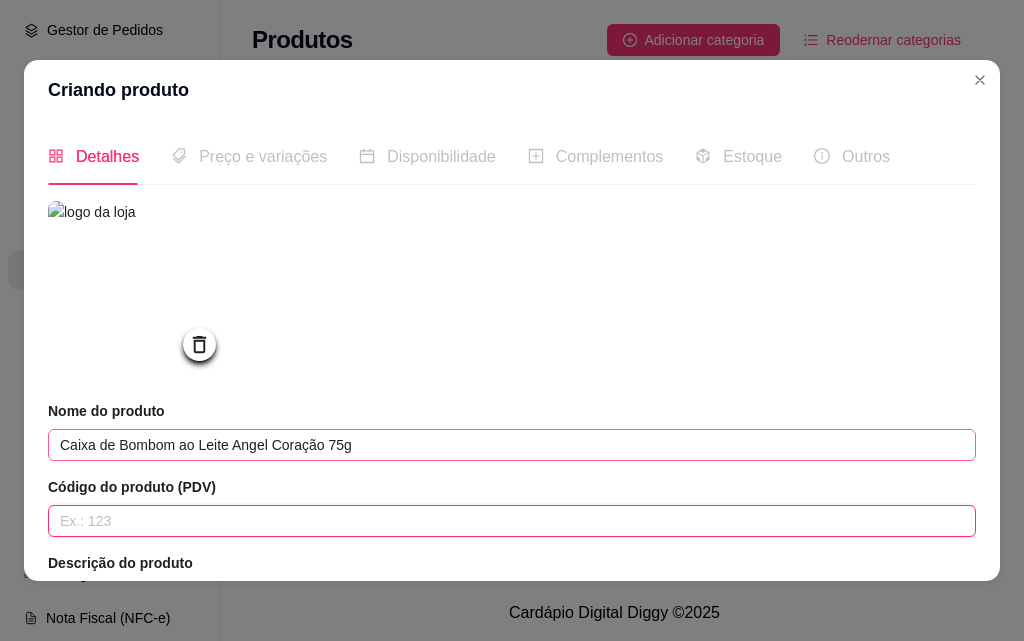 paste on "1003334" 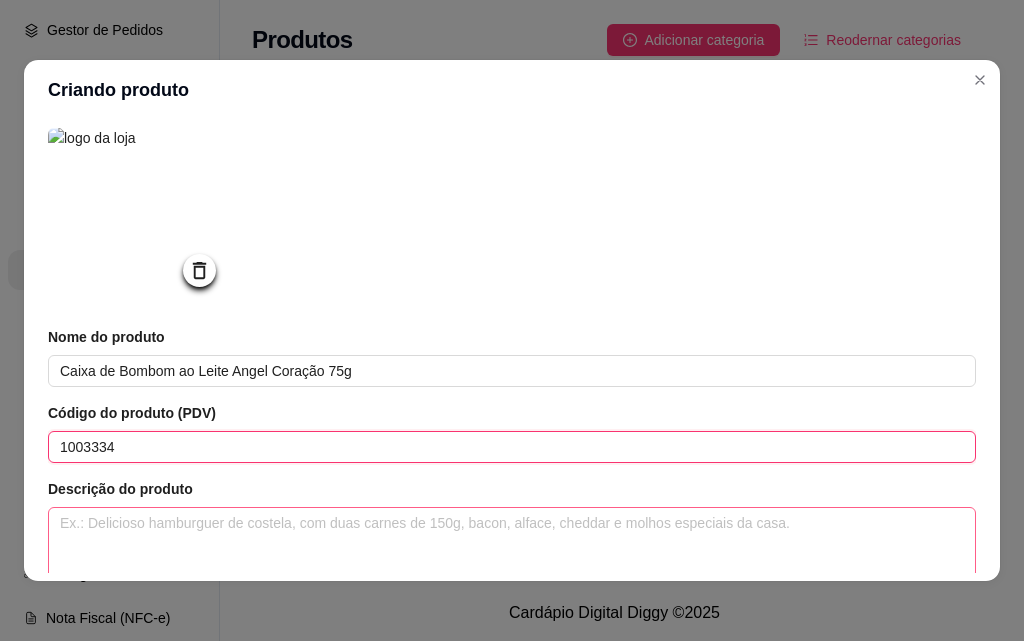 scroll, scrollTop: 200, scrollLeft: 0, axis: vertical 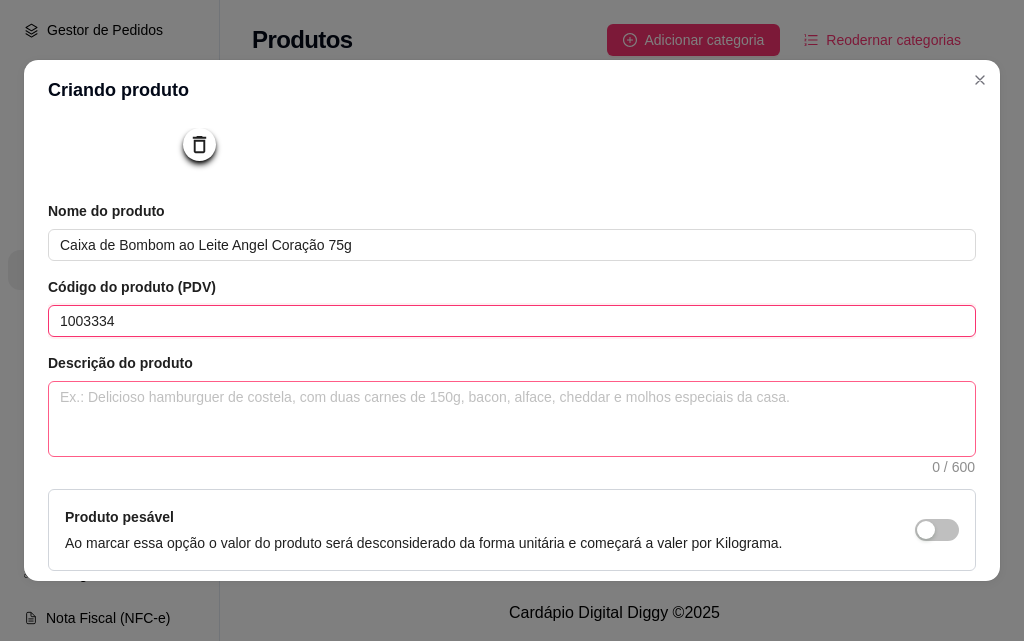 type on "1003334" 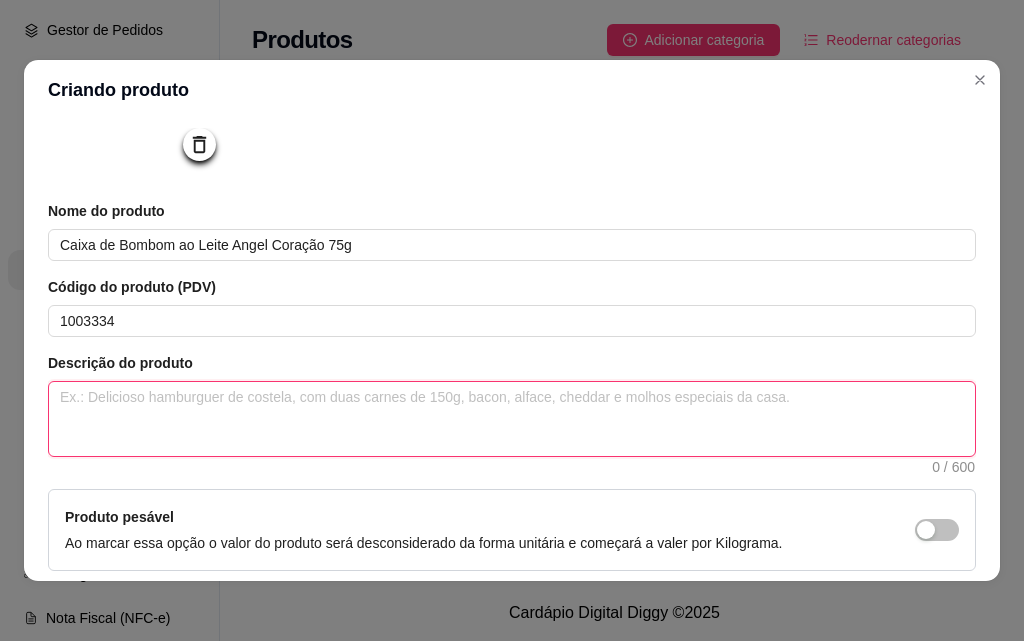 click at bounding box center [512, 419] 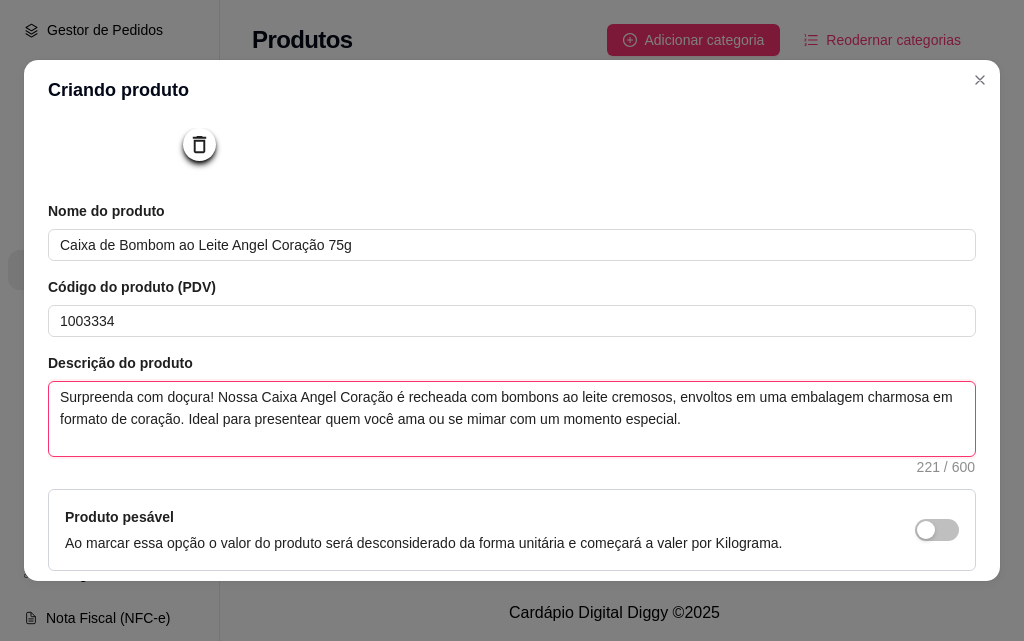 type 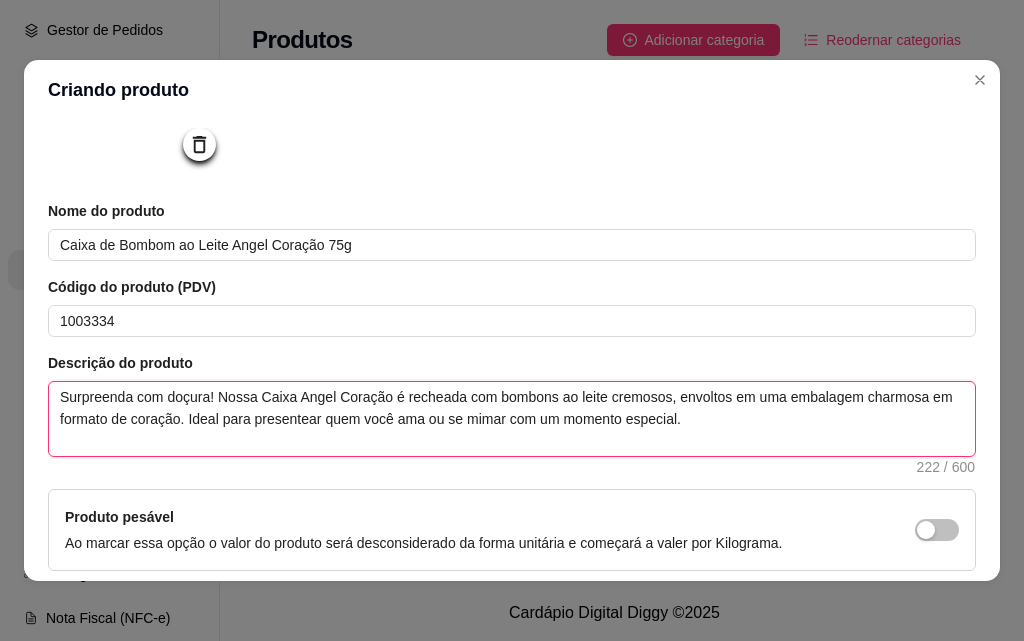type on "Surpreenda com doçura! Nossa Caixa Angel Coração é recheada com bombons ao leite cremosos, envoltos em uma embalagem charmosa em formato de coração. Ideal para presentear quem você ama ou se mimar com um momento especial." 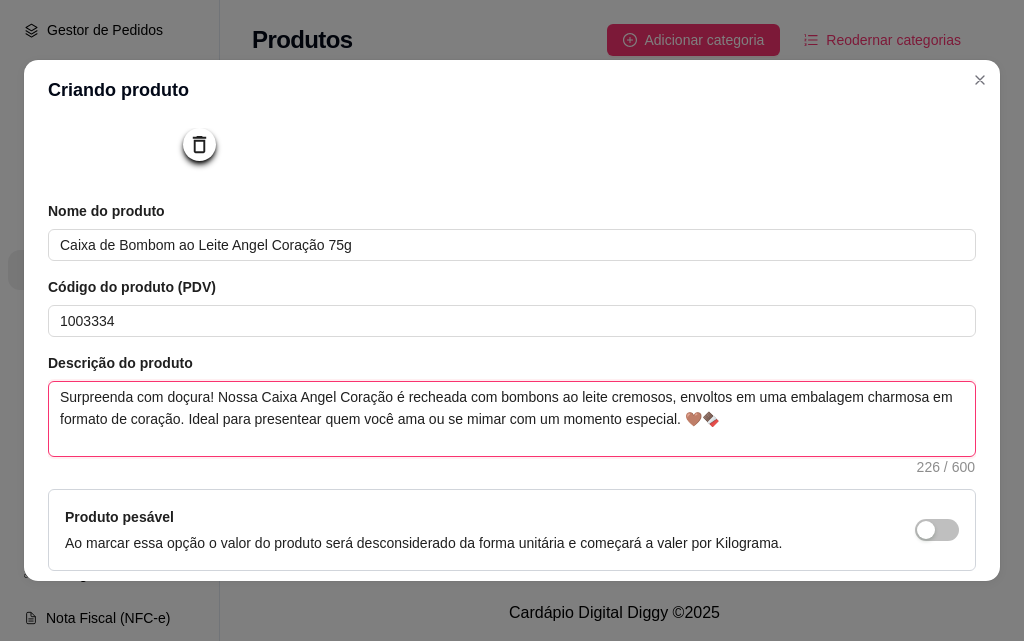 click on "Surpreenda com doçura! Nossa Caixa Angel Coração é recheada com bombons ao leite cremosos, envoltos em uma embalagem charmosa em formato de coração. Ideal para presentear quem você ama ou se mimar com um momento especial. 🤎🍫" at bounding box center [512, 419] 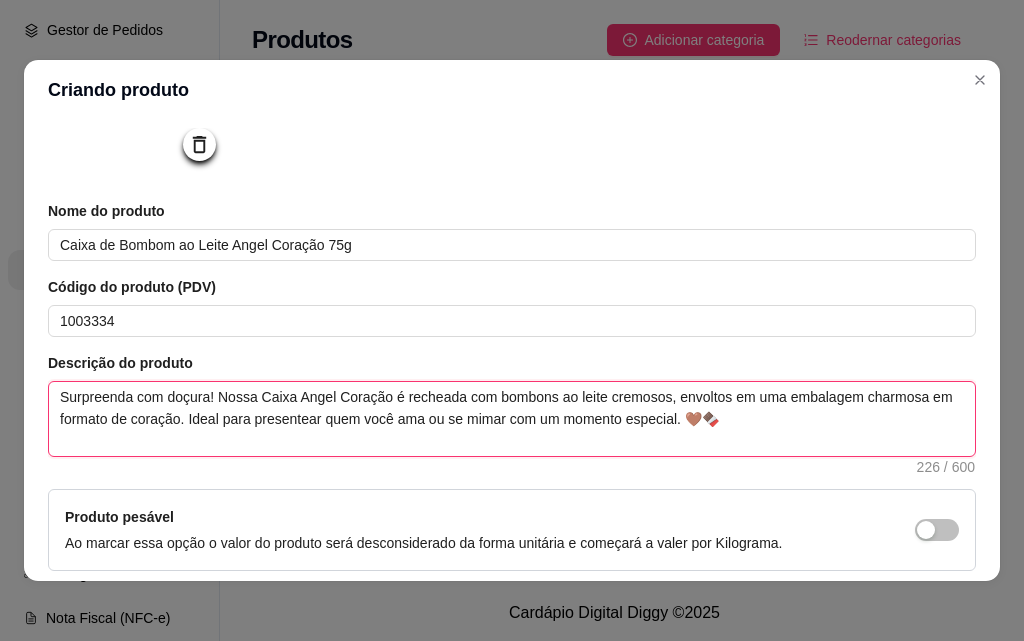 type on "Surpreenda com doçura! Nossa Caixa Angel Coração é recheada com bombons ao leite cremosos, envoltos em uma embalagem charmosa em formato de coração. Ideal para presentear quem você ama ou se mimar com um momento especial. 🤎🍫" 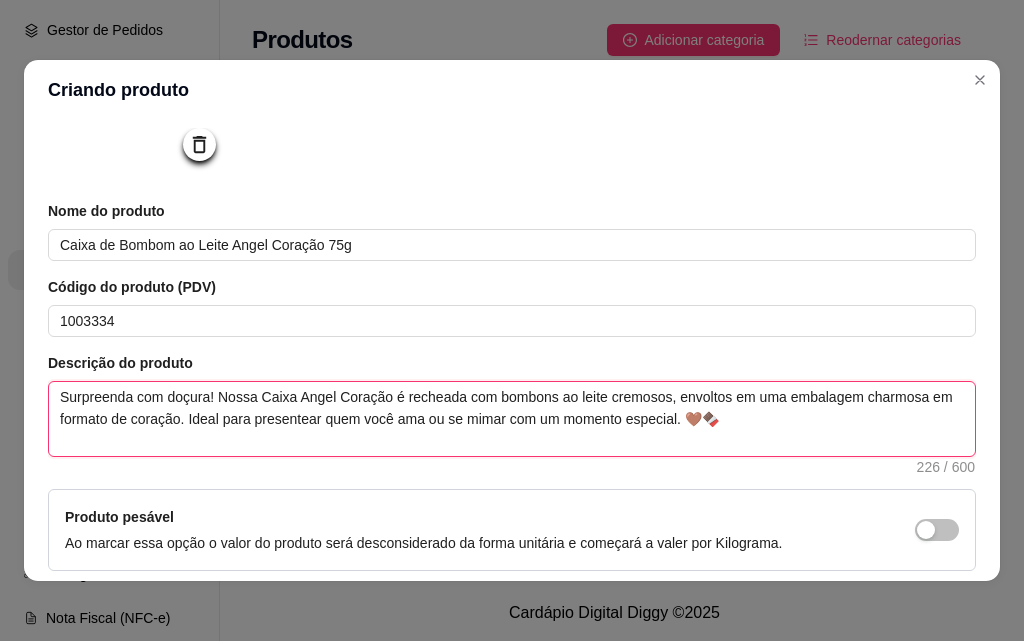type on "Surpreenda com doçura! Nossa Caixa Angel Coração é recheada com bombons dao leite cremosos, envoltos em uma embalagem charmosa em formato de coração. Ideal para presentear quem você ama ou se mimar com um momento especial. 🤎🍫" 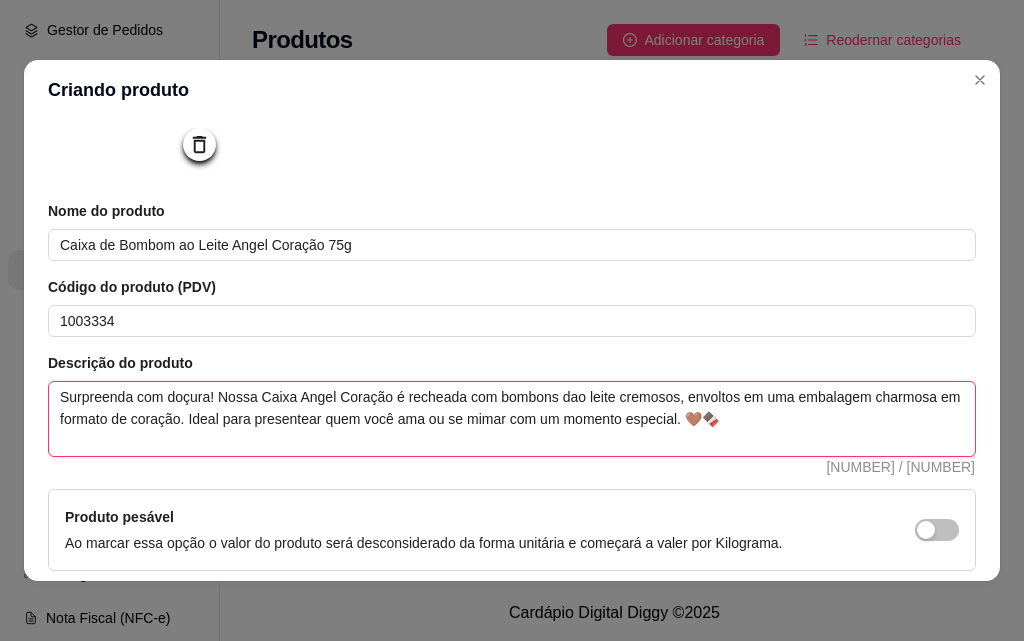 type 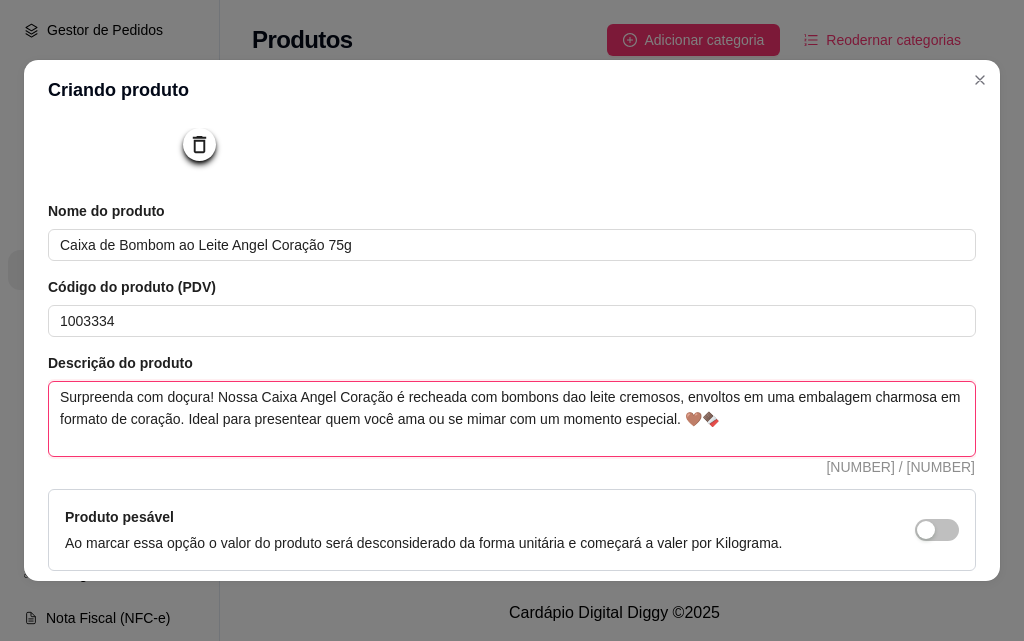 type on "Surpreenda com doçura! Nossa Caixa Angel Coração é recheada com bombons deao leite cremosos, envoltos em uma embalagem charmosa em formato de coração. Ideal para presentear quem você ama ou se mimar com um momento especial. 🤎🍫" 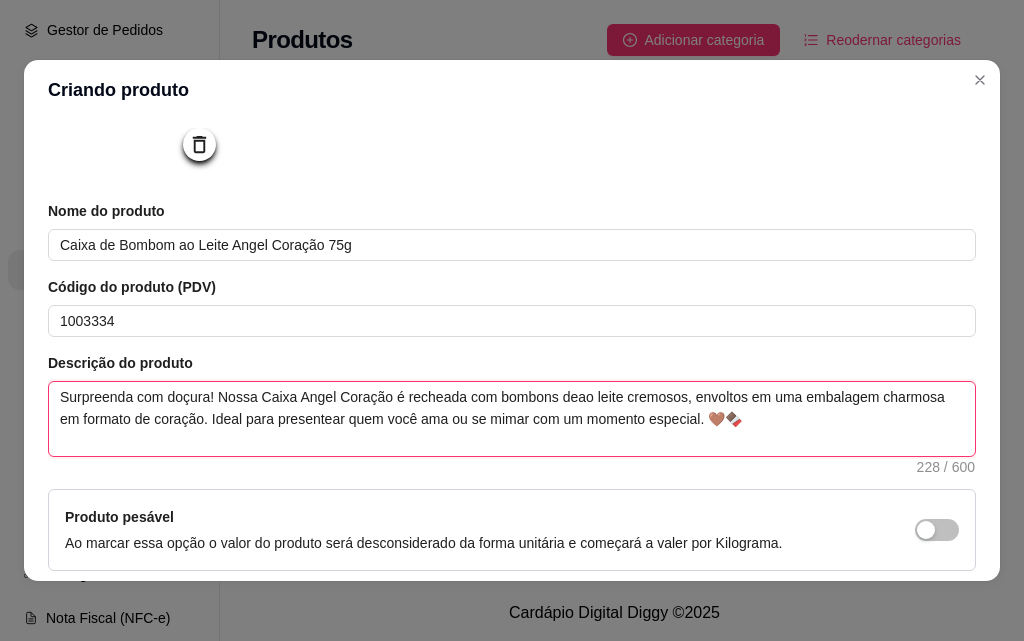 type 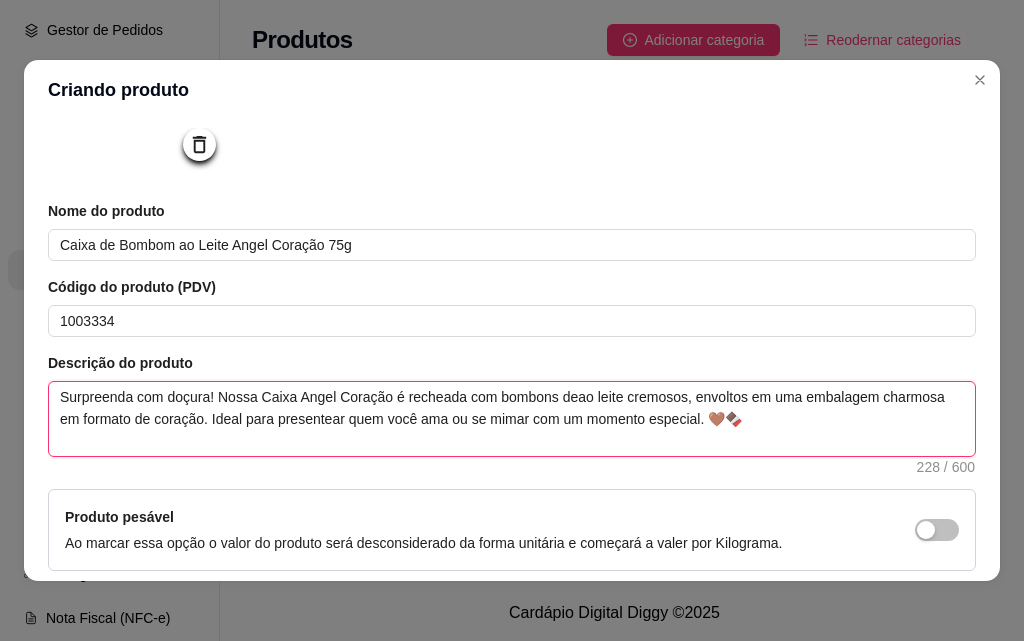type on "Surpreenda com doçura! Nossa Caixa Angel Coração é recheada com bombons de ao leite cremosos, envoltos em uma embalagem charmosa em formato de coração. Ideal para presentear quem você ama ou se mimar com um momento especial. 🤎🍫" 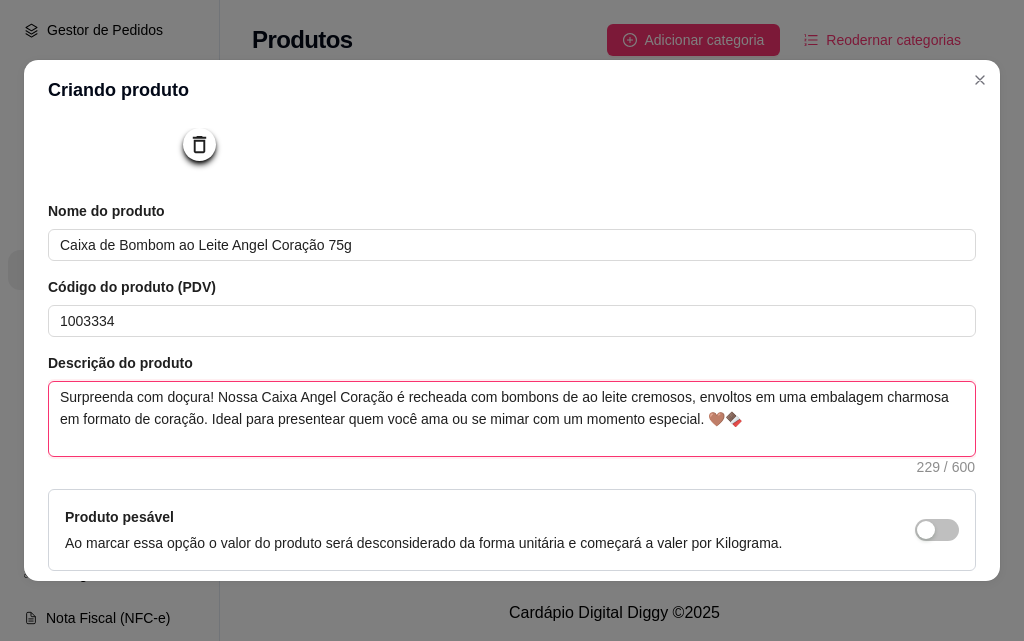 type 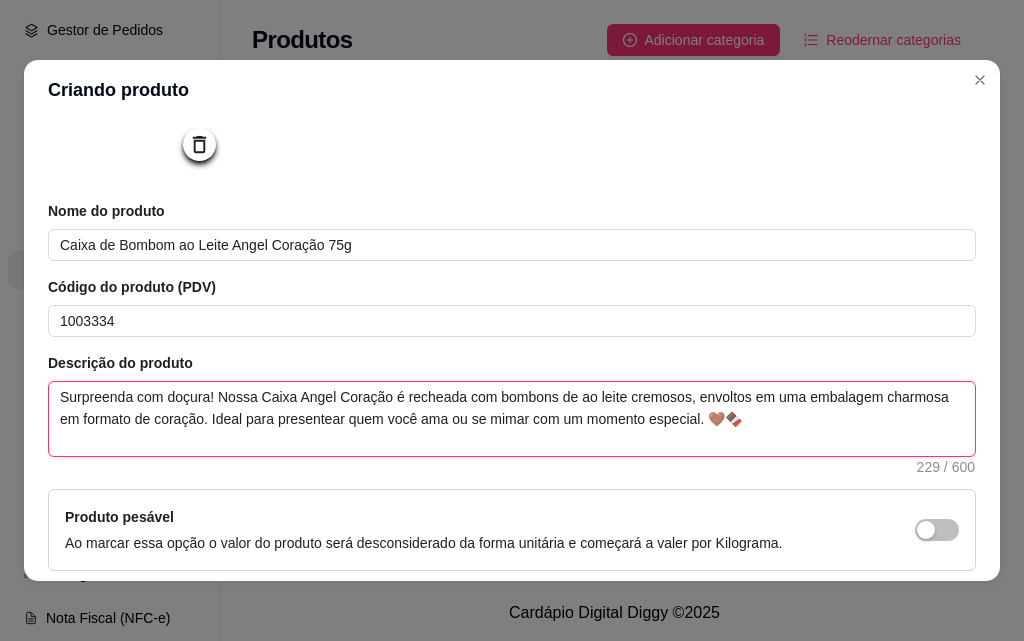 type on "Surpreenda com doçura! Nossa Caixa Angel Coração é recheada com bombons de fao leite cremosos, envoltos em uma embalagem charmosa em formato de coração. Ideal para presentear quem você ama ou se mimar com um momento especial. 🤎🍫" 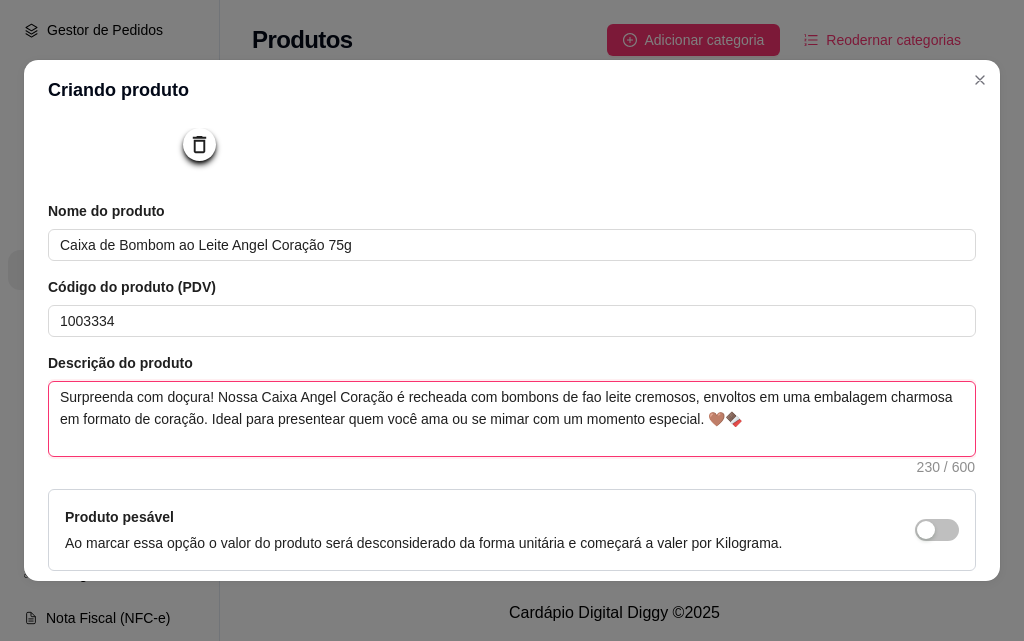 type 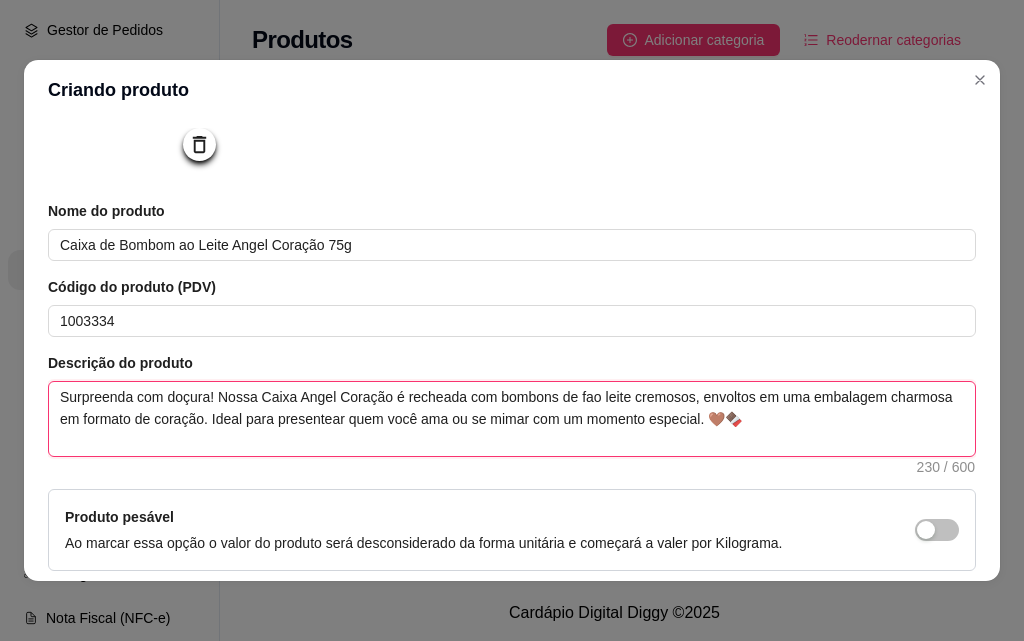 type on "Surpreenda com doçura! Nossa Caixa Angel Coração é recheada com bombons de frao leite cremosos, envoltos em uma embalagem charmosa em formato de coração. Ideal para presentear quem você ama ou se mimar com um momento especial. 🤎🍫" 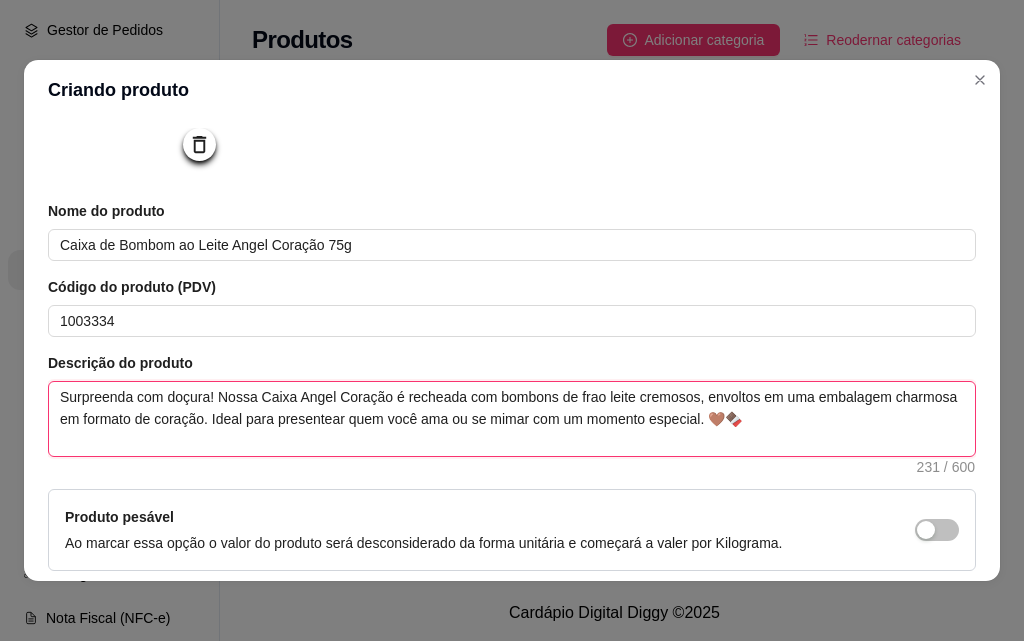 type 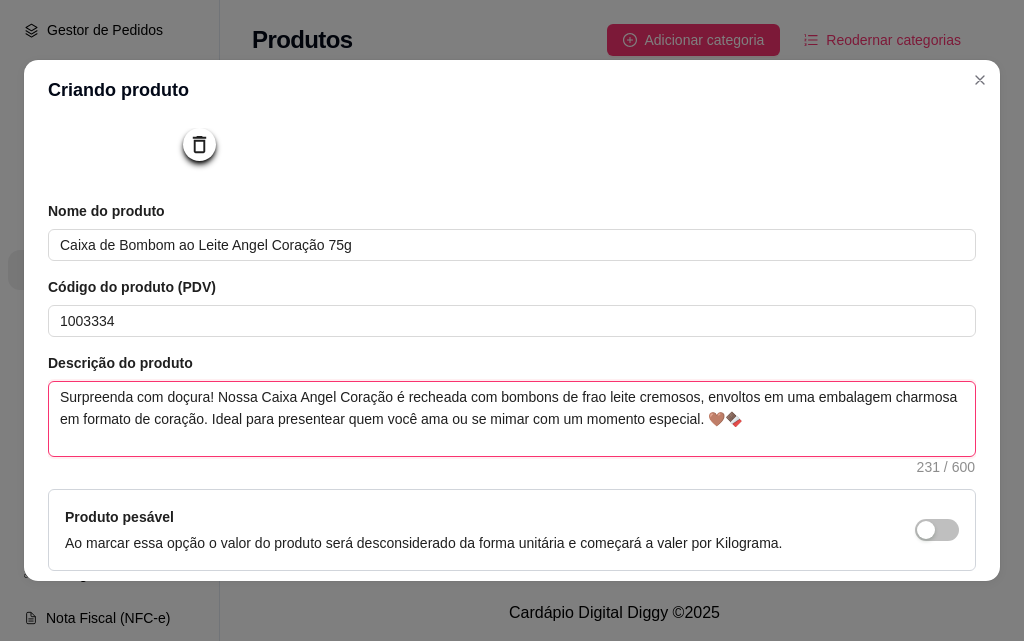 type on "Surpreenda com doçura! Nossa Caixa Angel Coração é recheada com bombons de fruao leite cremosos, envoltos em uma embalagem charmosa em formato de coração. Ideal para presentear quem você ama ou se mimar com um momento especial. 🤎🍫" 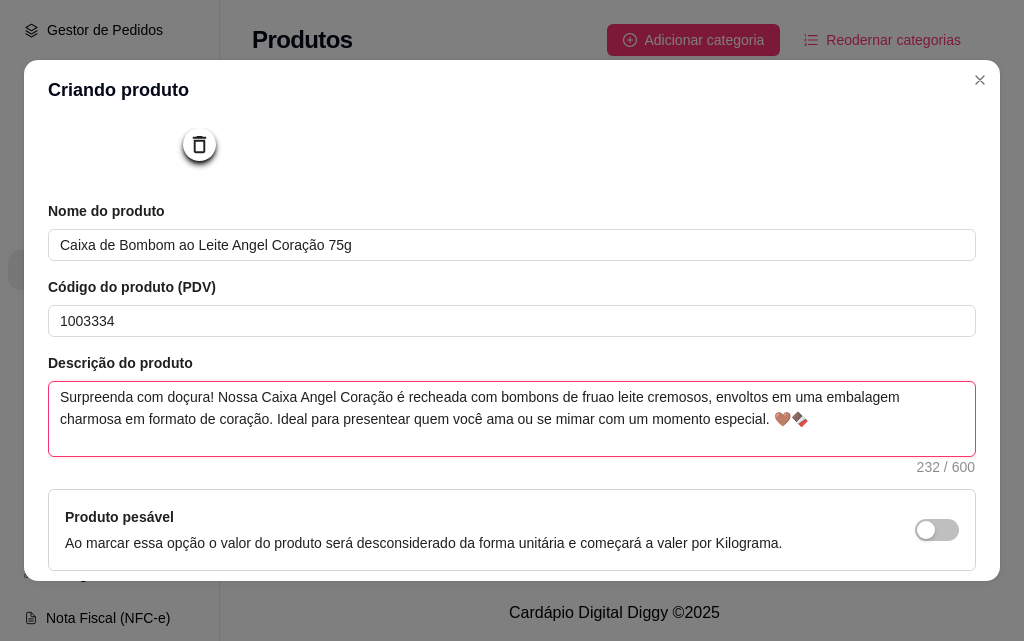 type 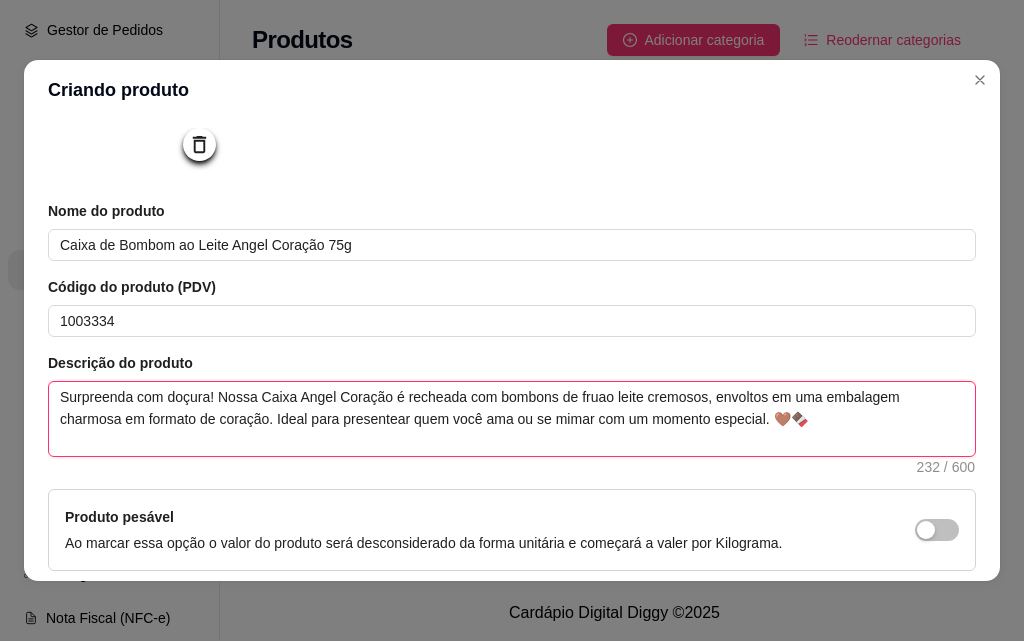 type on "Surpreenda com doçura! Nossa Caixa Angel Coração é recheada com bombons de frutao leite cremosos, envoltos em uma embalagem charmosa em formato de coração. Ideal para presentear quem você ama ou se mimar com um momento especial. 🤎🍫" 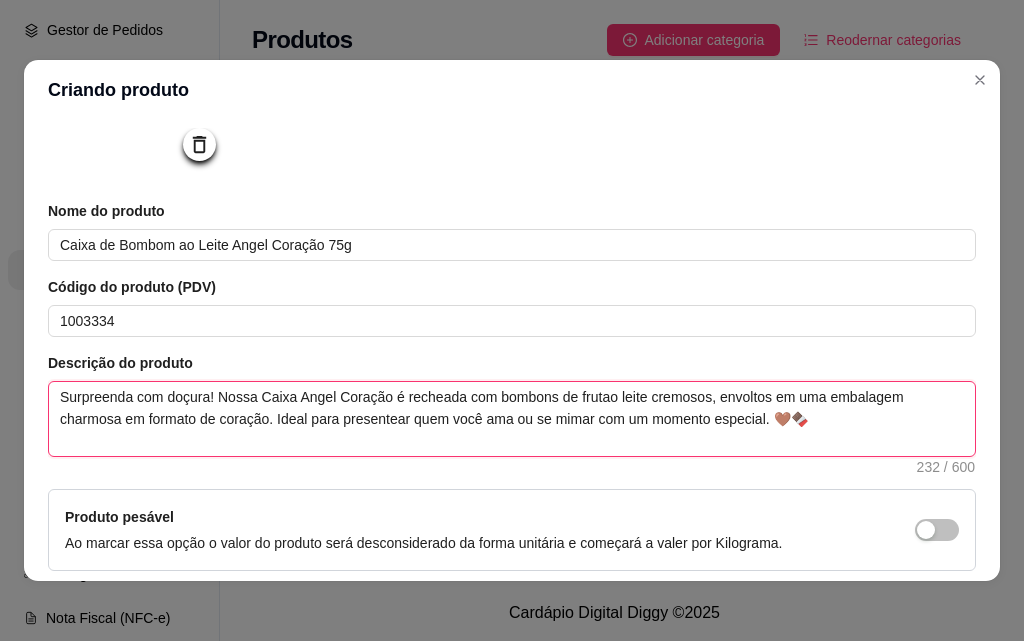 type 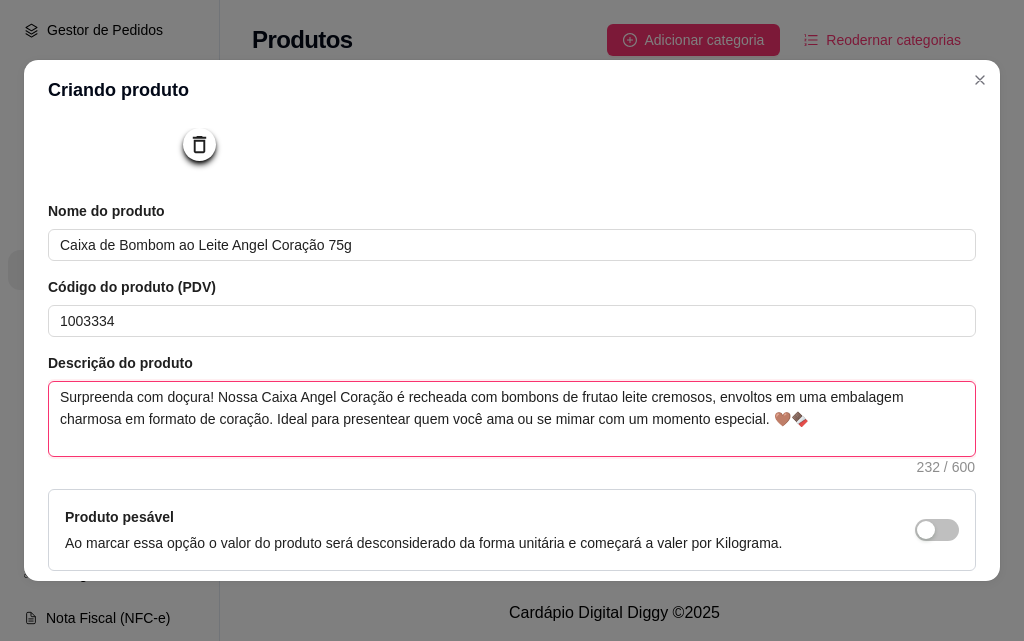 type on "Surpreenda com doçura! Nossa Caixa Angel Coração é recheada com bombons de frutaao leite cremosos, envoltos em uma embalagem charmosa em formato de coração. Ideal para presentear quem você ama ou se mimar com um momento especial. 🤎🍫" 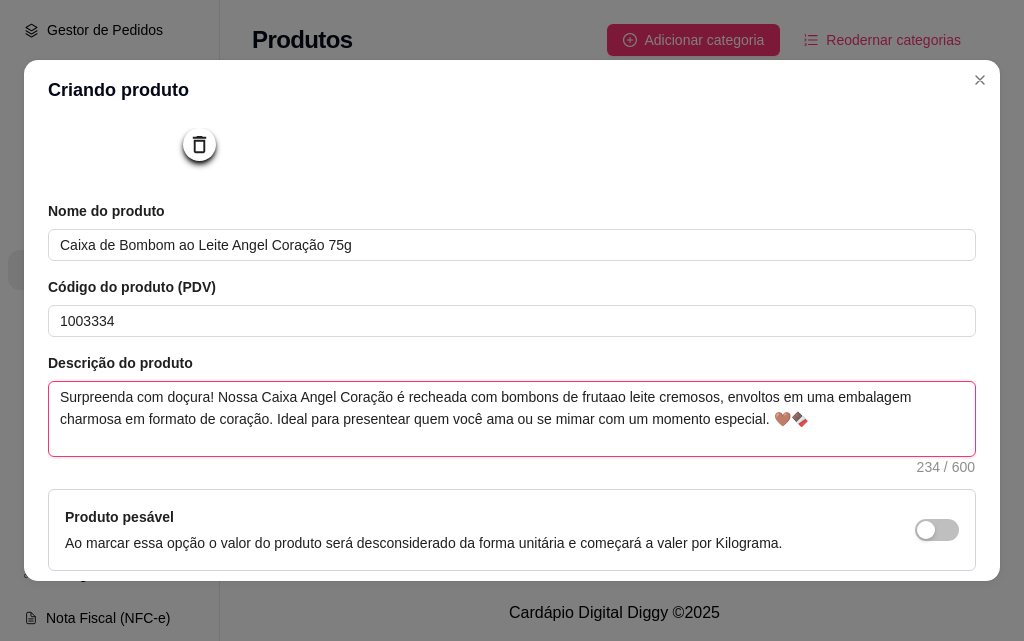type 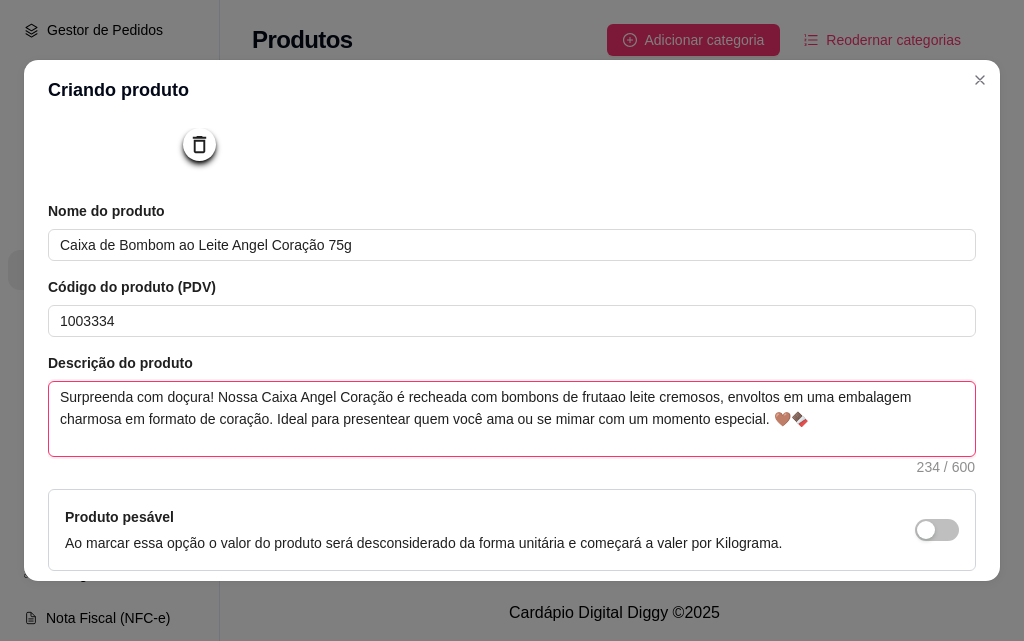 type on "Surpreenda com doçura! Nossa Caixa Angel Coração é recheada com bombons de frutasao leite cremosos, envoltos em uma embalagem charmosa em formato de coração. Ideal para presentear quem você ama ou se mimar com um momento especial. 🤎🍫" 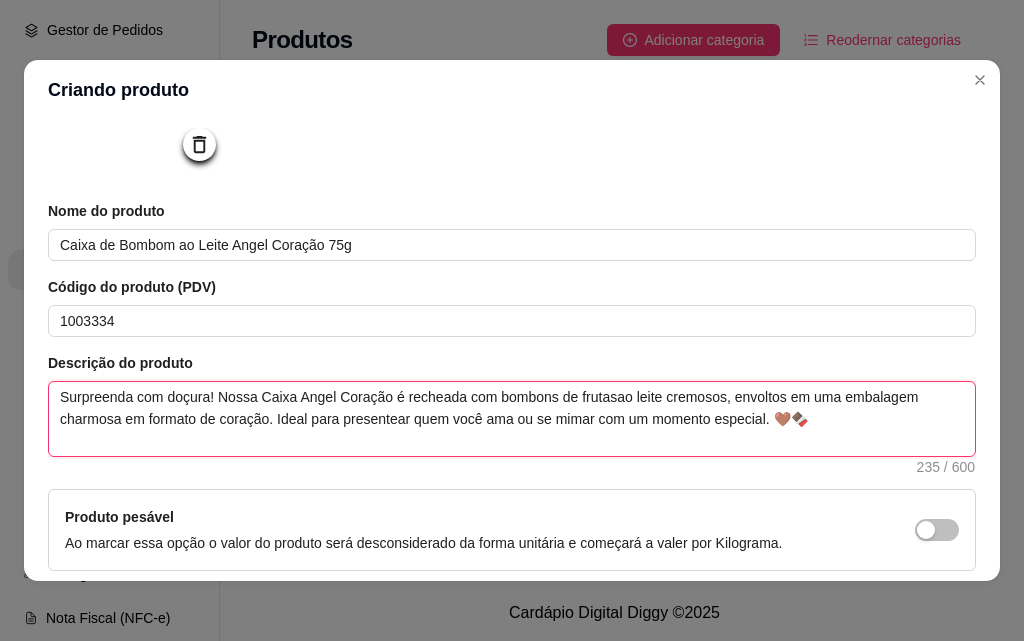 type 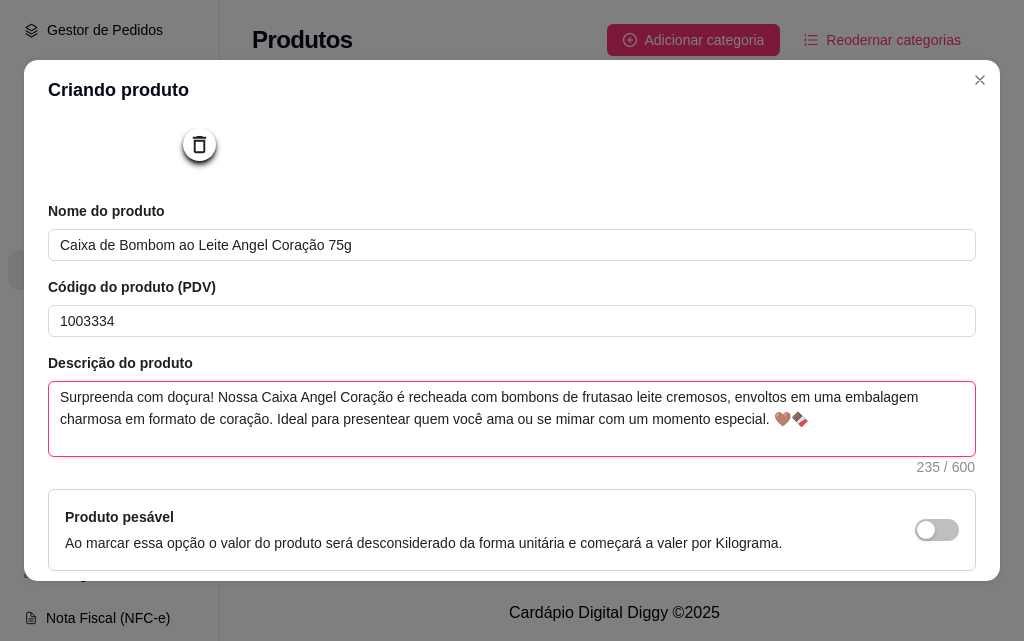 type on "Surpreenda com doçura! Nossa Caixa Angel Coração é recheada com bombons de frutas ao leite cremosos, envoltos em uma embalagem charmosa em formato de coração. Ideal para presentear quem você ama ou se mimar com um momento especial. 🤎🍫" 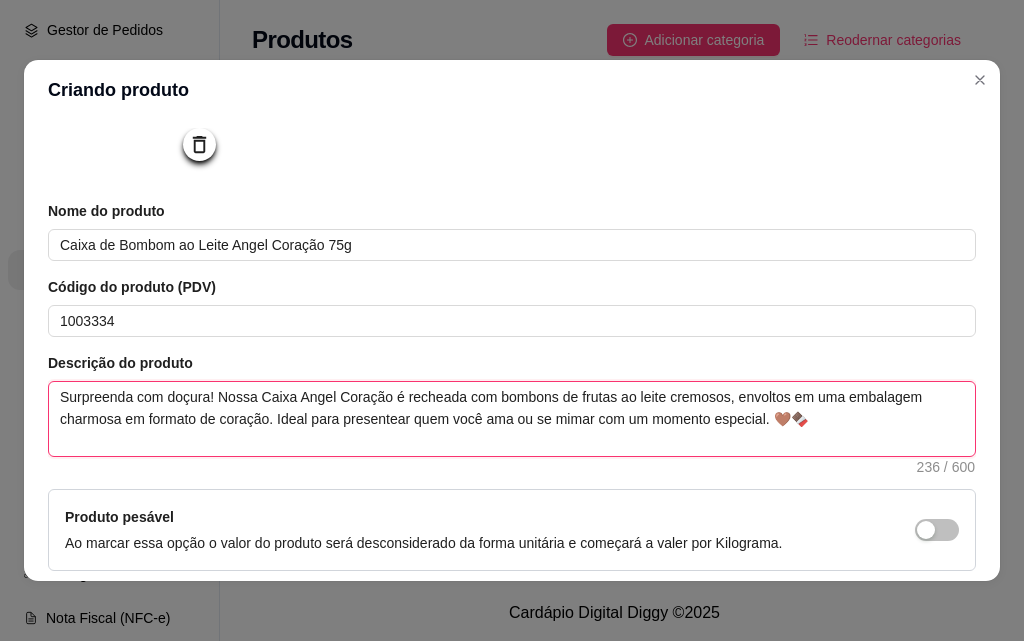 type 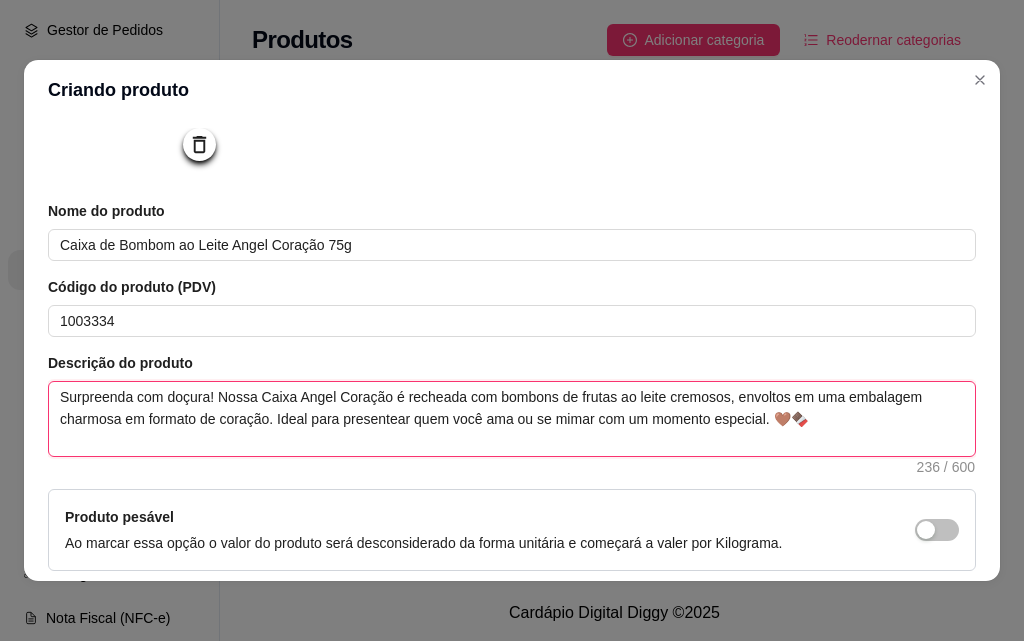 type on "Surpreenda com doçura! Nossa Caixa Angel Coração é recheada com bombons de frutas sao leite cremosos, envoltos em uma embalagem charmosa em formato de coração. Ideal para presentear quem você ama ou se mimar com um momento especial. 🤎🍫" 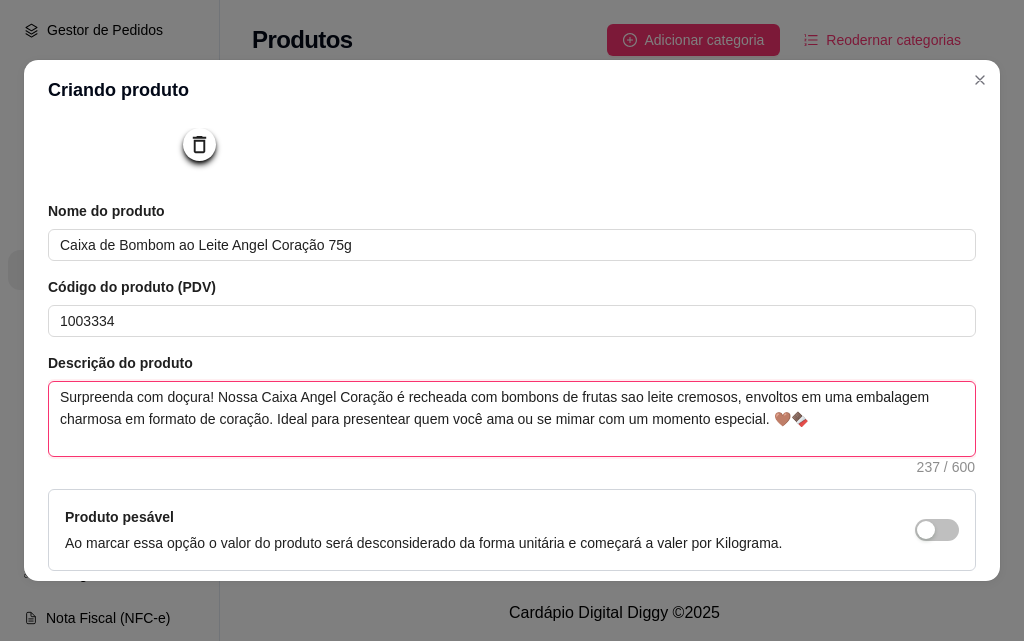 type 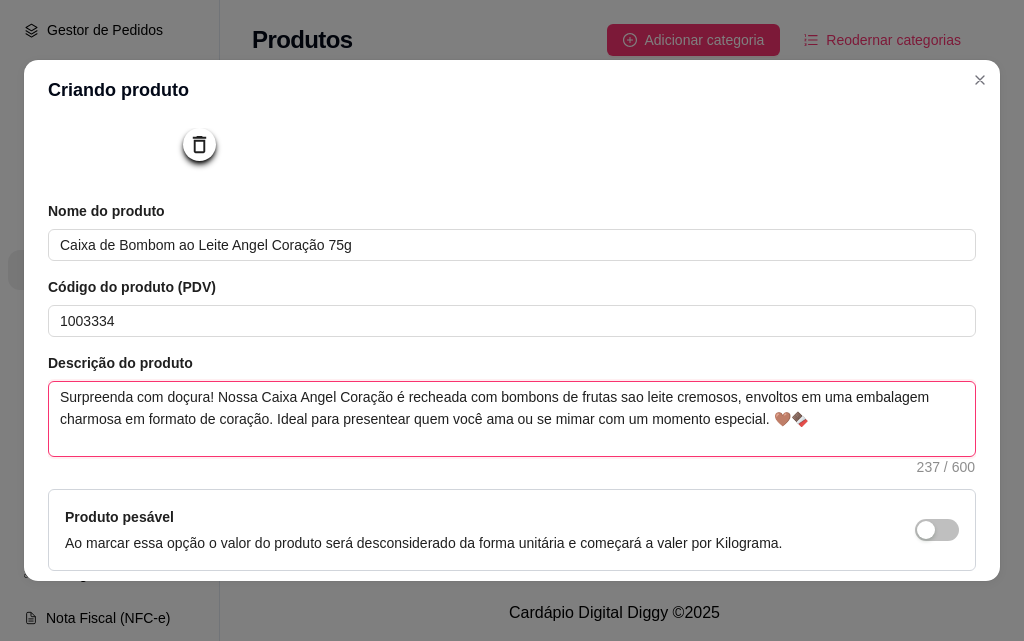 type on "Surpreenda com doçura! Nossa Caixa Angel Coração é recheada com bombons de frutasao leite cremosos, envoltos em uma embalagem charmosa em formato de coração. Ideal para presentear quem você ama ou se mimar com um momento especial. 🤎🍫" 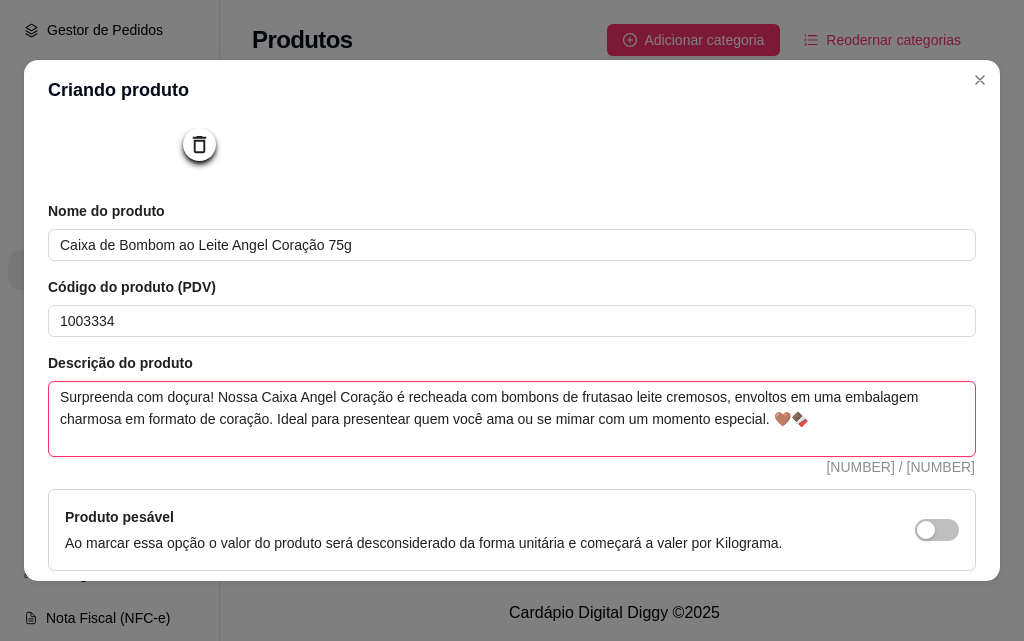 type 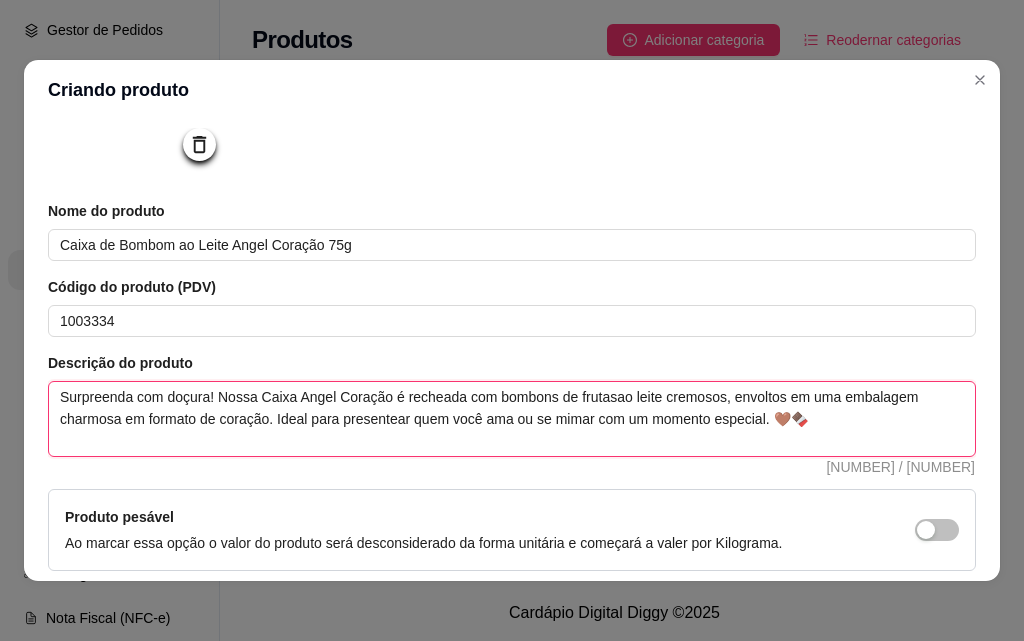 type on "Surpreenda com doçura! Nossa Caixa Angel Coração é recheada com bombons de frutas silao leite cremosos, envoltos em uma embalagem charmosa em formato de coração. Ideal para presentear quem você ama ou se mimar com um momento especial. 🤎🍫" 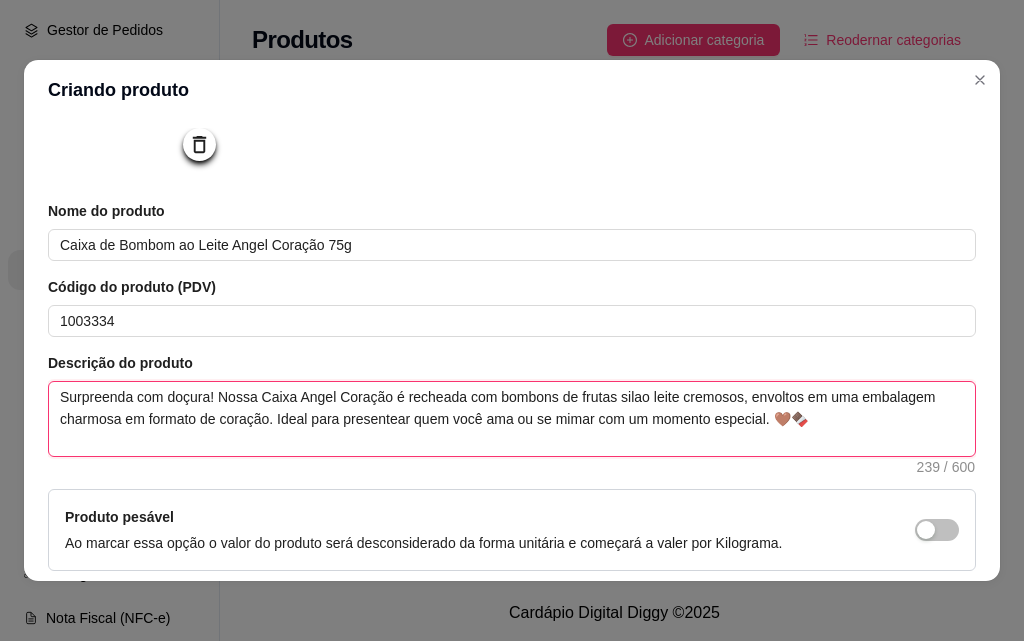 type 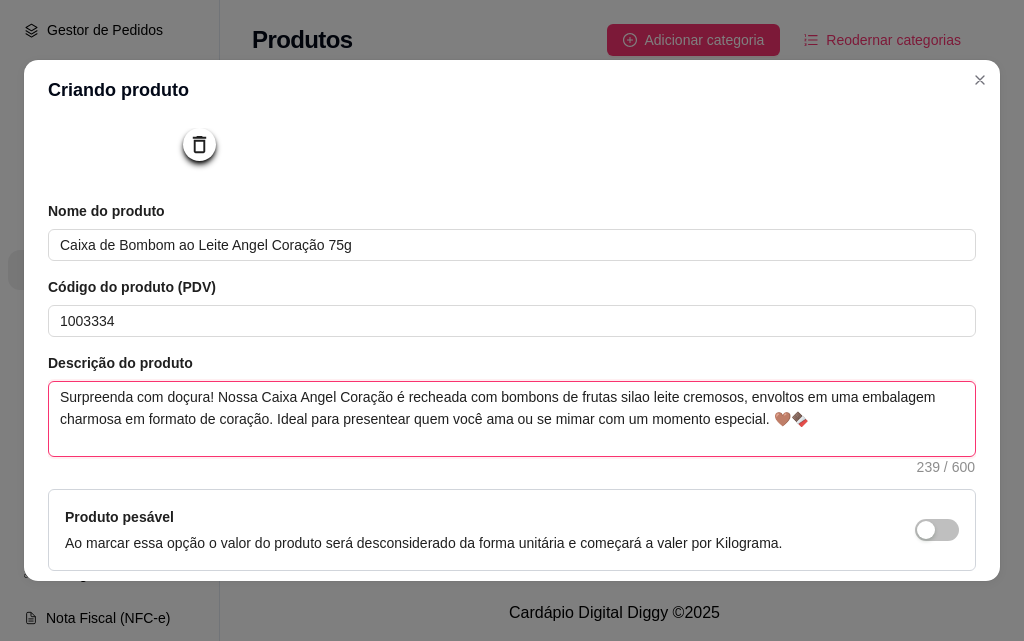 type on "Surpreenda com doçura! Nossa Caixa Angel Coração é recheada com bombons de frutas silvao leite cremosos, envoltos em uma embalagem charmosa em formato de coração. Ideal para presentear quem você ama ou se mimar com um momento especial. 🤎🍫" 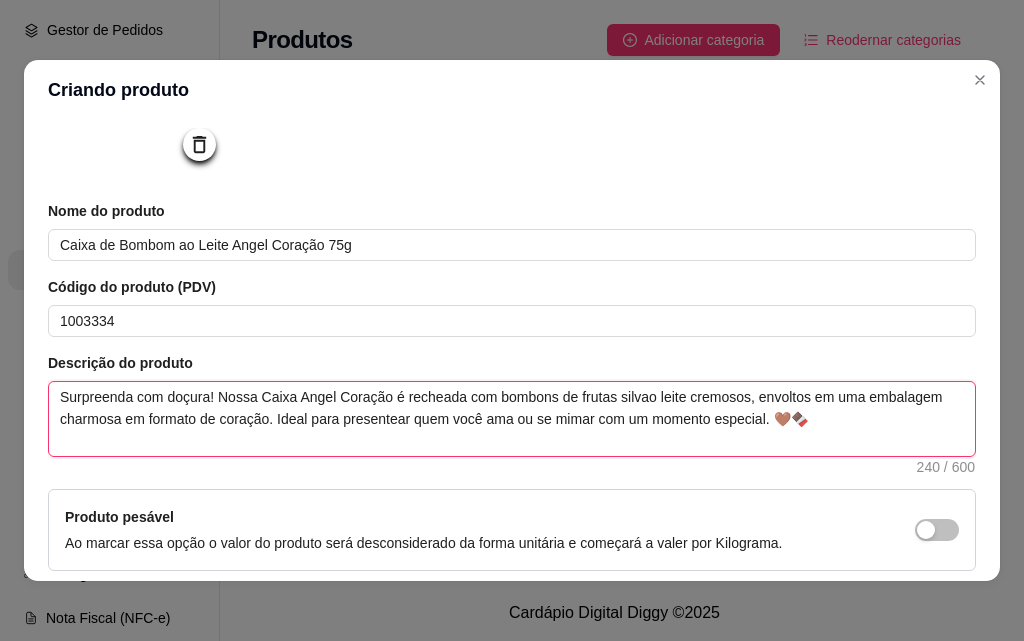 type 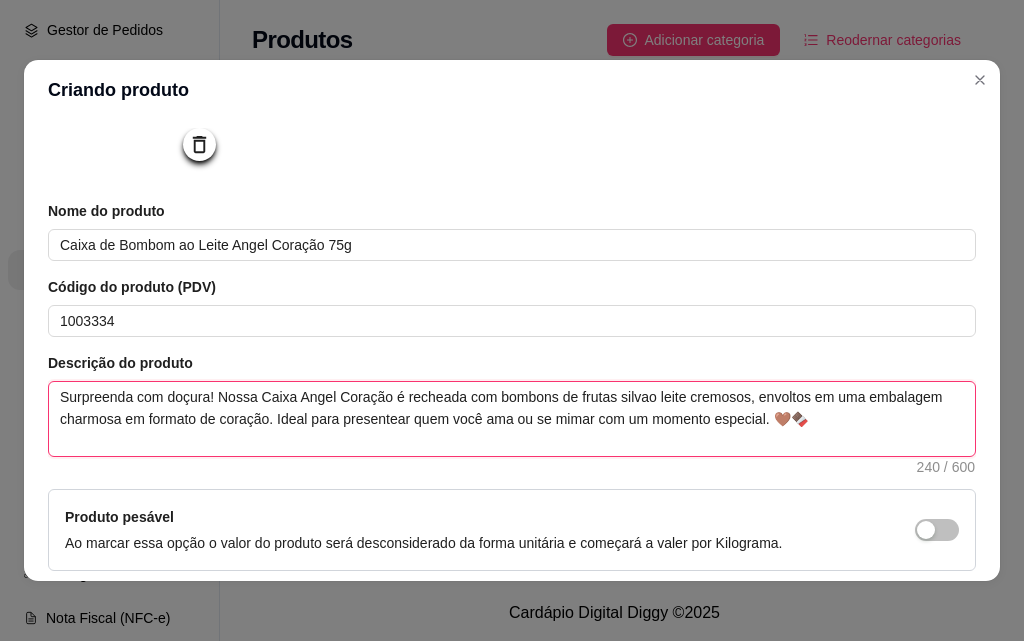 type on "Surpreenda com doçura! Nossa Caixa Angel Coração é recheada com bombons de frutas silveao leite cremosos, envoltos em uma embalagem charmosa em formato de coração. Ideal para presentear quem você ama ou se mimar com um momento especial. 🤎🍫" 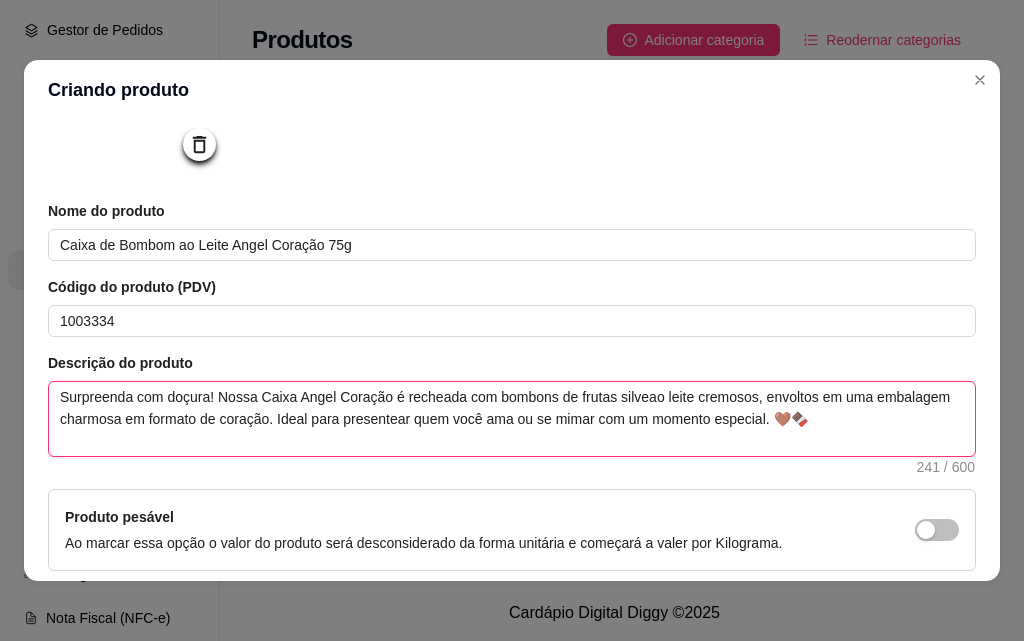type 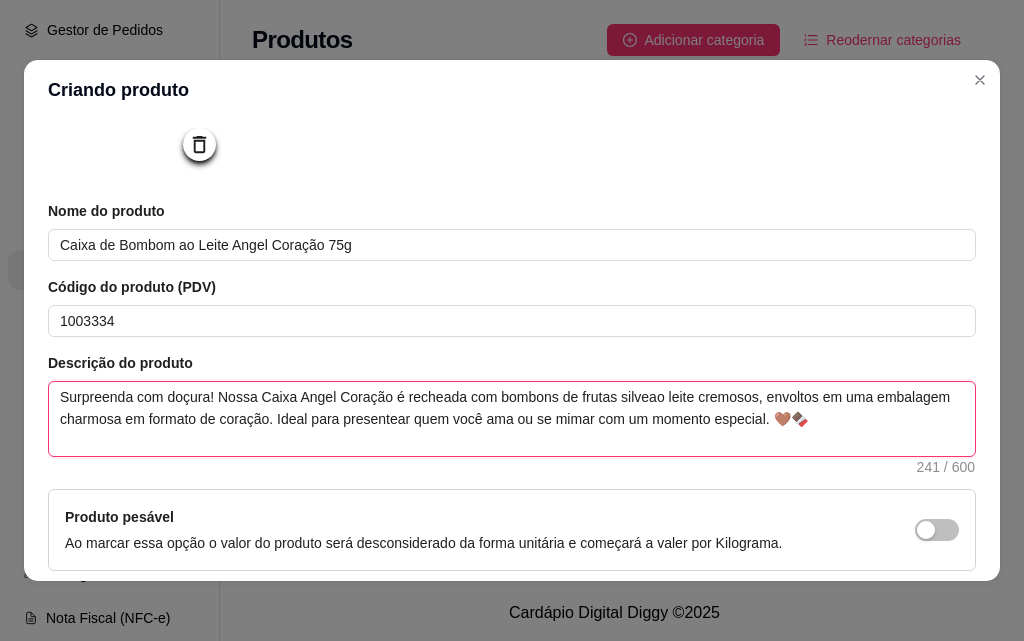 type on "Surpreenda com doçura! Nossa Caixa Angel Coração é recheada com bombons de frutas silvesao leite cremosos, envoltos em uma embalagem charmosa em formato de coração. Ideal para presentear quem você ama ou se mimar com um momento especial. 🤎🍫" 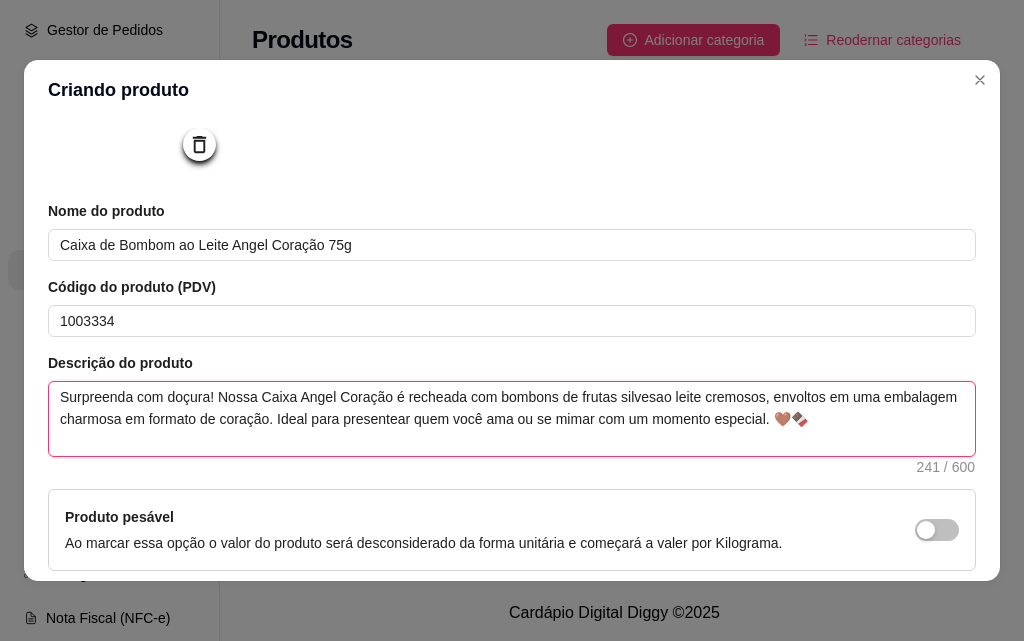 type 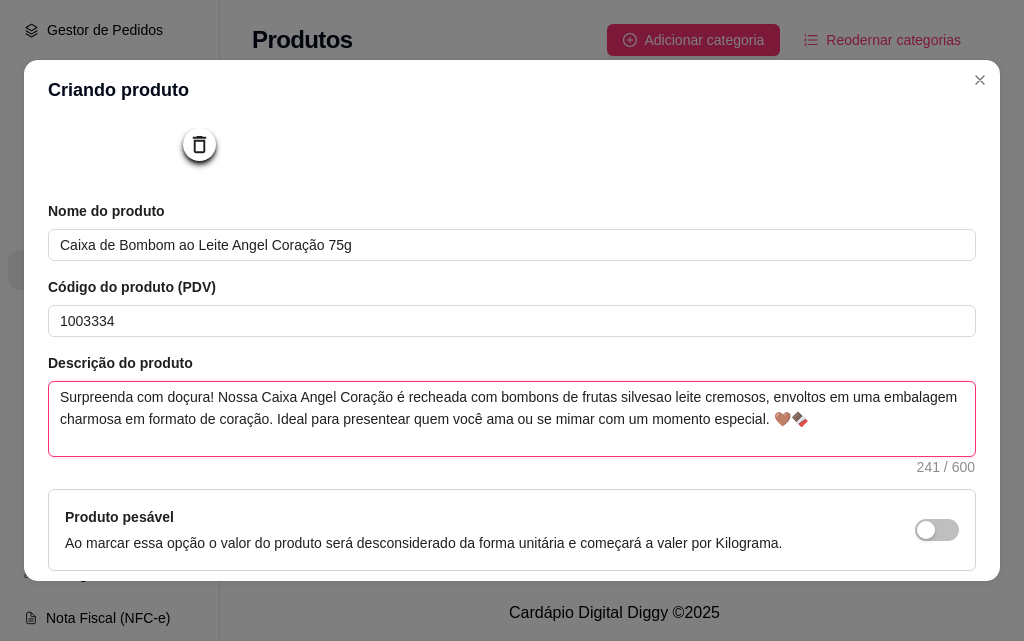 type on "Surpreenda com doçura! Nossa Caixa Angel Coração é recheada com bombons de frutas silvestao leite cremosos, envoltos em uma embalagem charmosa em formato de coração. Ideal para presentear quem você ama ou se mimar com um momento especial. 🤎🍫" 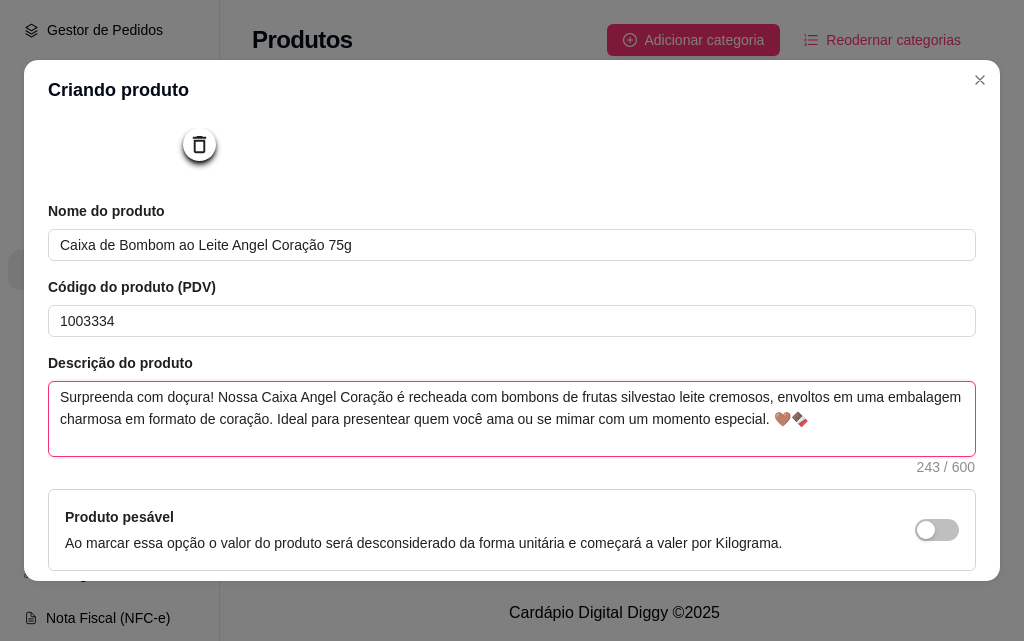 type 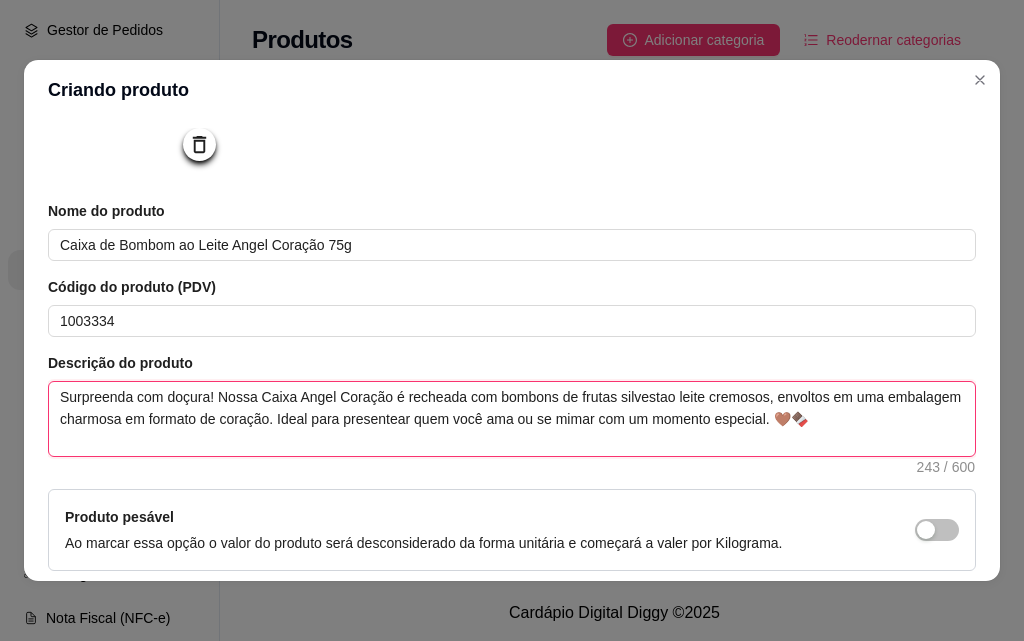 type on "Surpreenda com doçura! Nossa Caixa Angel Coração é recheada com bombons de frutas silvestrao leite cremosos, envoltos em uma embalagem charmosa em formato de coração. Ideal para presentear quem você ama ou se mimar com um momento especial. 🤎🍫" 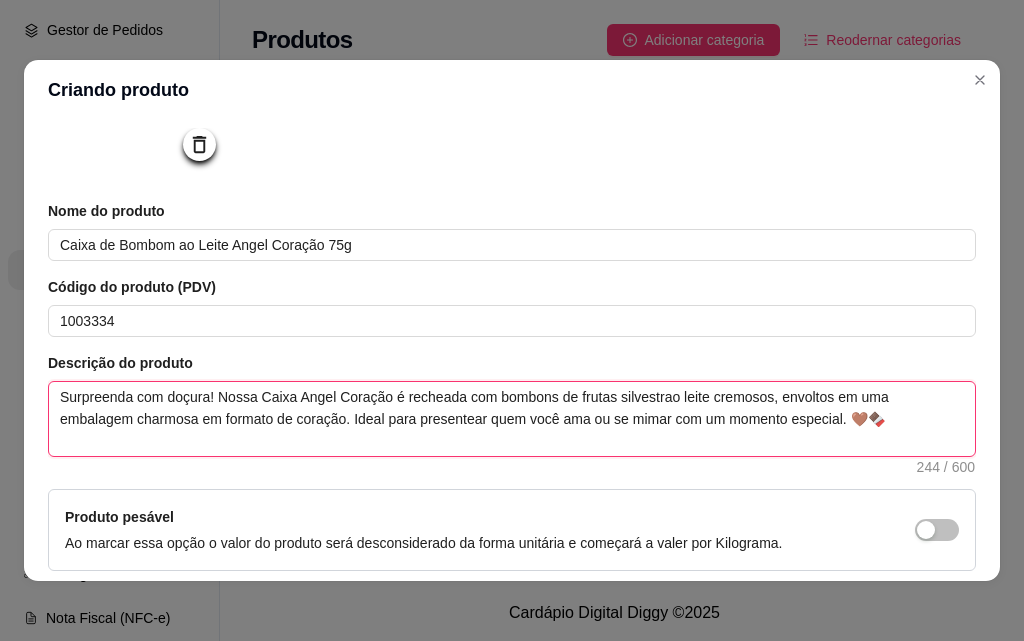 type 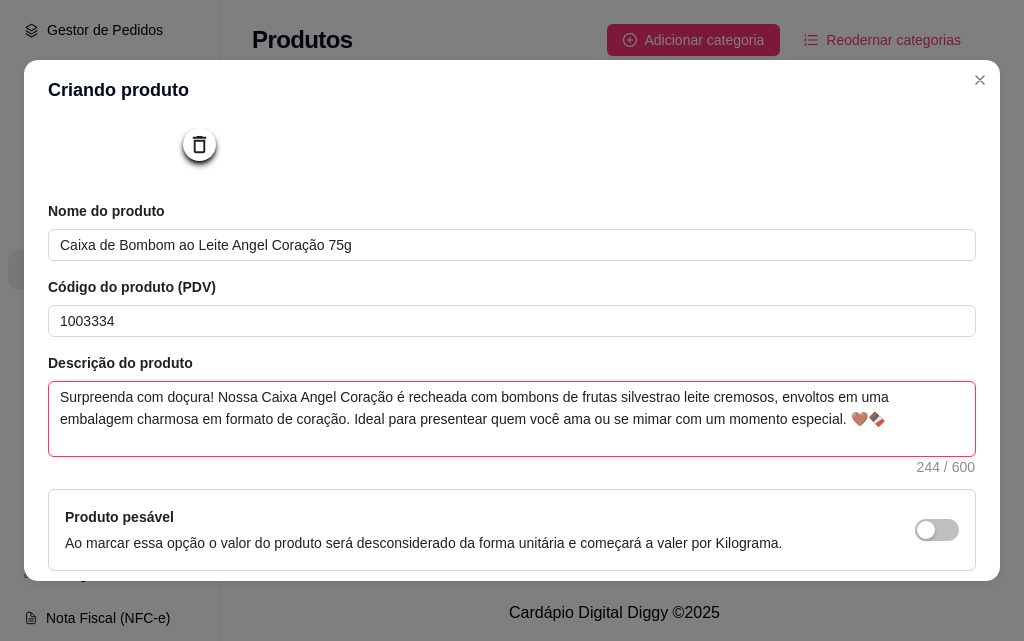 type on "Surpreenda com doçura! Nossa Caixa Angel Coração é recheada com bombons de frutas silvestreao leite cremosos, envoltos em uma embalagem charmosa em formato de coração. Ideal para presentear quem você ama ou se mimar com um momento especial. 🤎🍫" 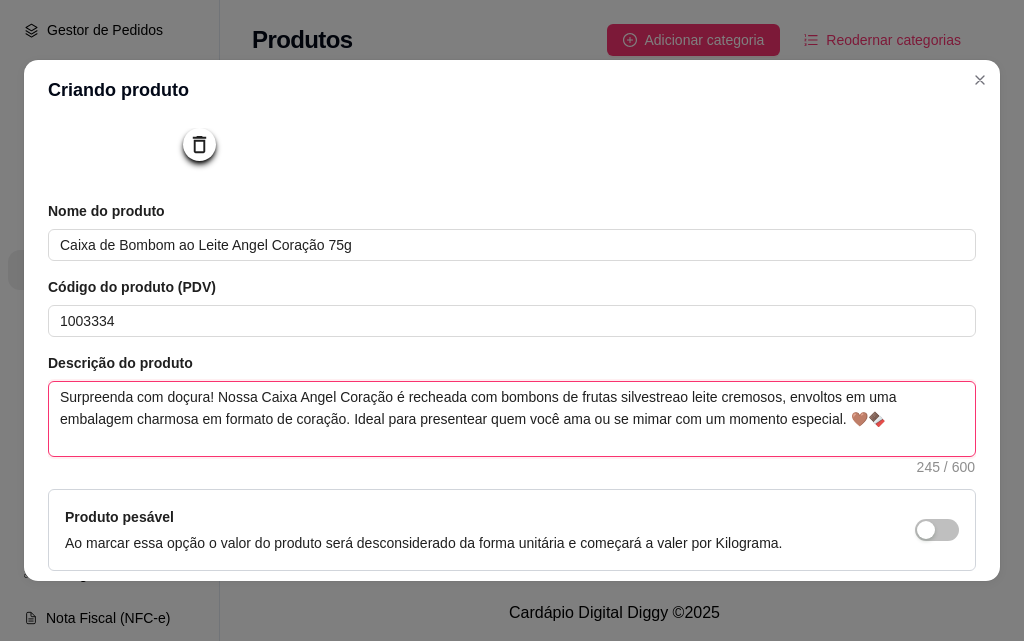 type 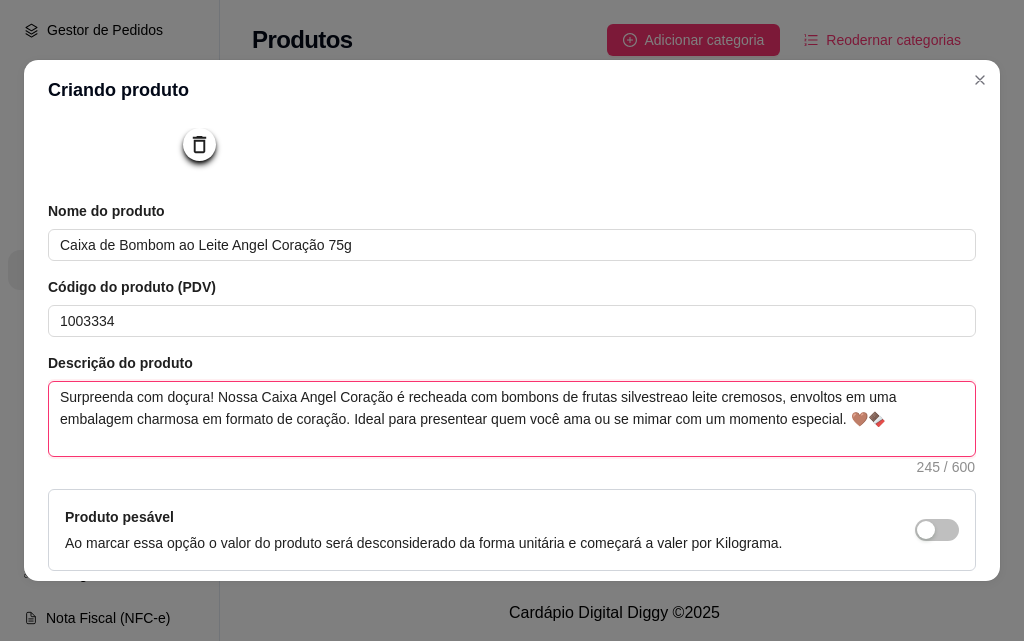 type on "Surpreenda com doçura! Nossa Caixa Angel Coração é recheada com bombons de frutas silvestresao leite cremosos, envoltos em uma embalagem charmosa em formato de coração. Ideal para presentear quem você ama ou se mimar com um momento especial. 🤎🍫" 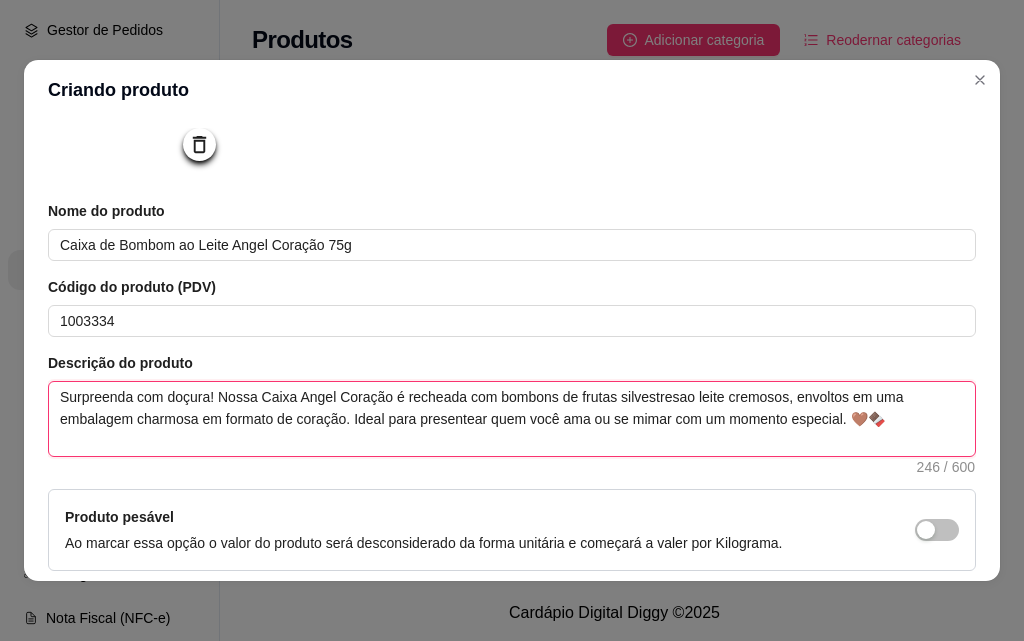 type 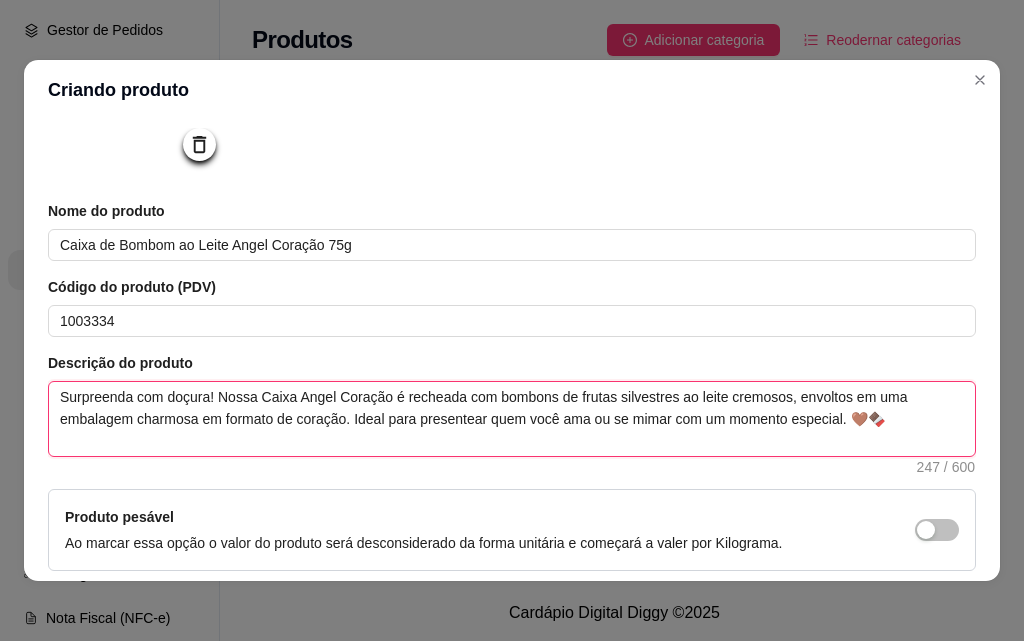 type on "Surpreenda com doçura! Nossa Caixa Angel Coração é recheada com bombons de frutas silvestres ao leite cremosos, envoltos em uma embalagem charmosa em formato de coração. Ideal para presentear quem você ama ou se mimar com um momento especial. 🤎🍫" 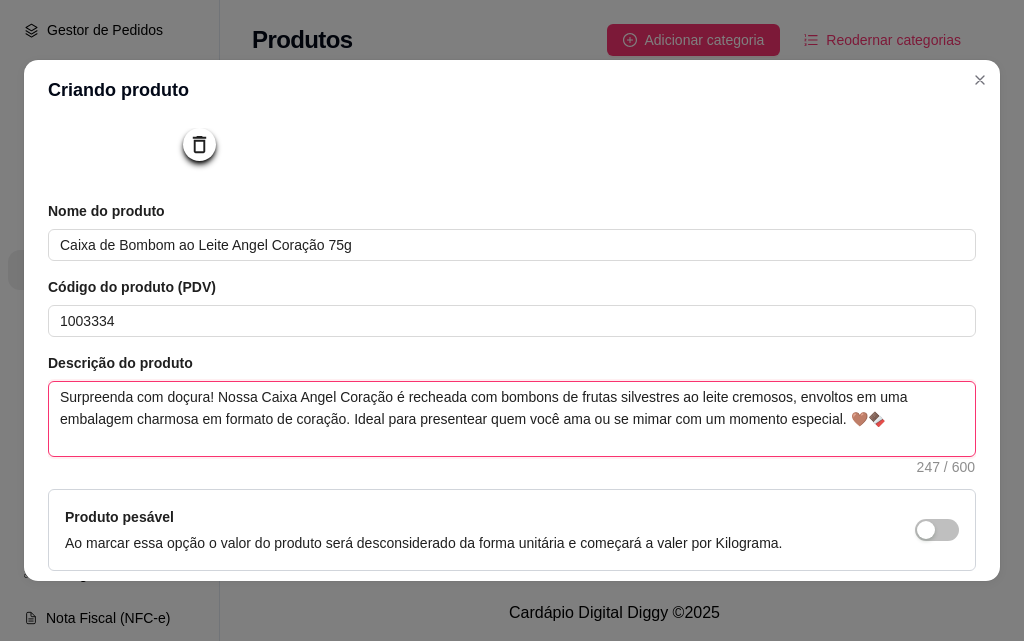 type on "Surpreenda com doçura! Nossa Caixa Angel Coração é recheada com bombons de frutas silvestres eao leite cremosos, envoltos em uma embalagem charmosa em formato de coração. Ideal para presentear quem você ama ou se mimar com um momento especial. 🤎🍫" 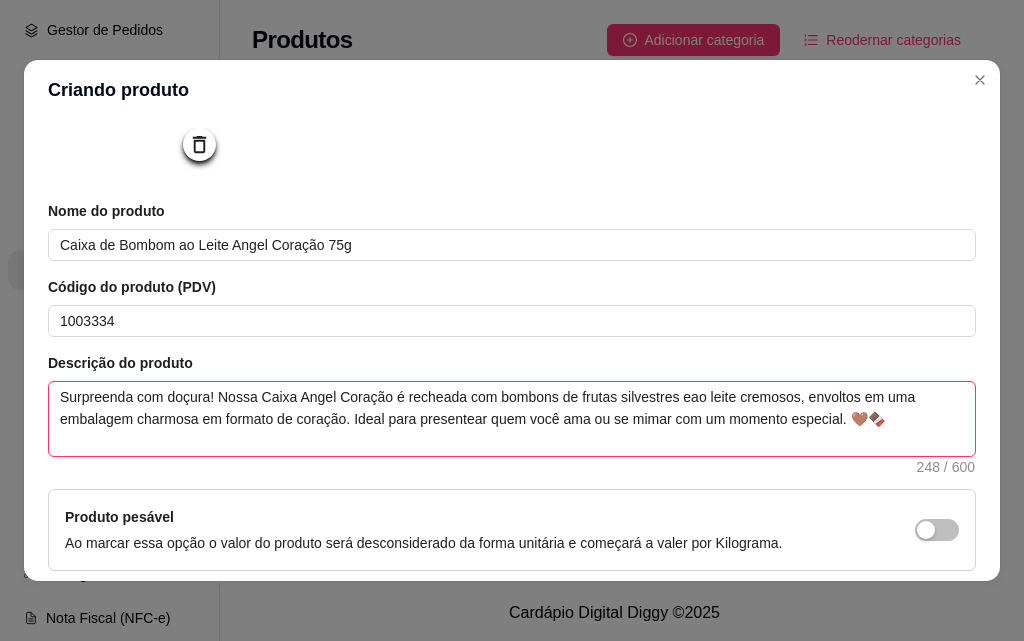 type 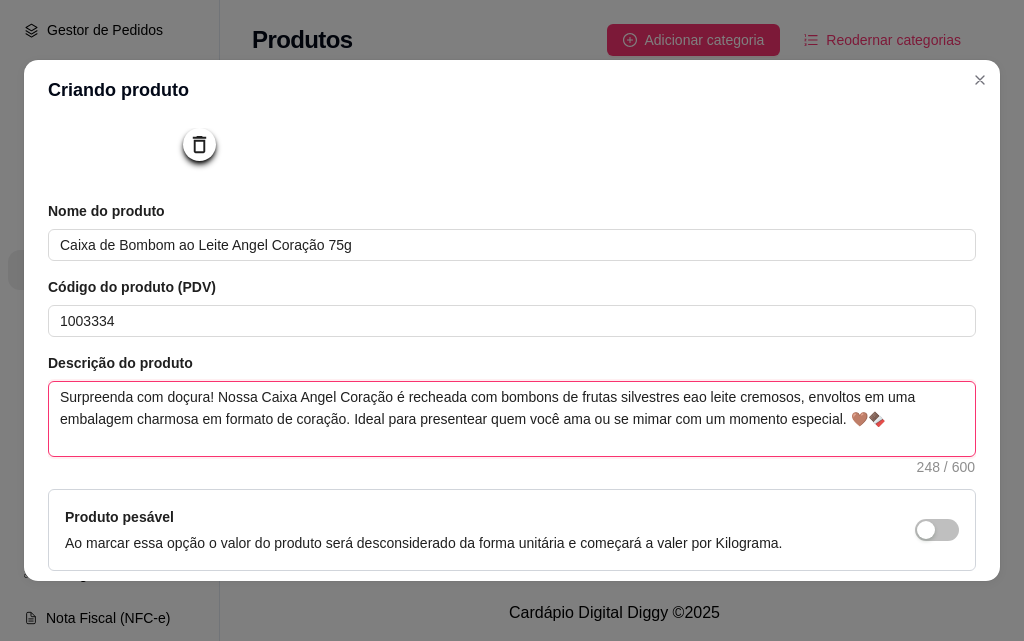 type on "Surpreenda com doçura! Nossa Caixa Angel Coração é recheada com bombons de frutas silvestres e ao leite cremosos, envoltos em uma embalagem charmosa em formato de coração. Ideal para presentear quem você ama ou se mimar com um momento especial. 🤎🍫" 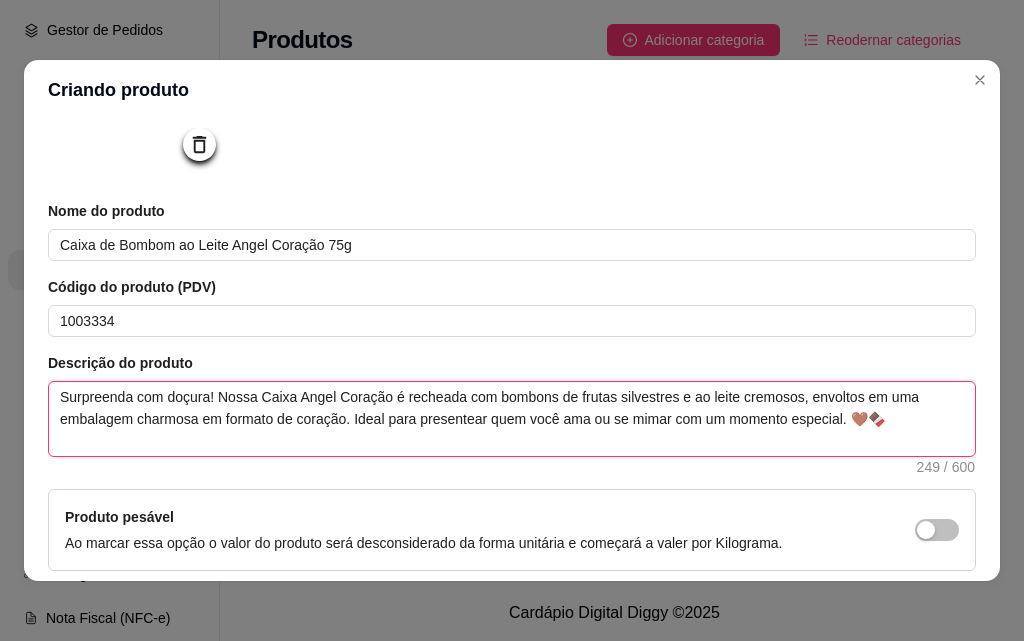 type 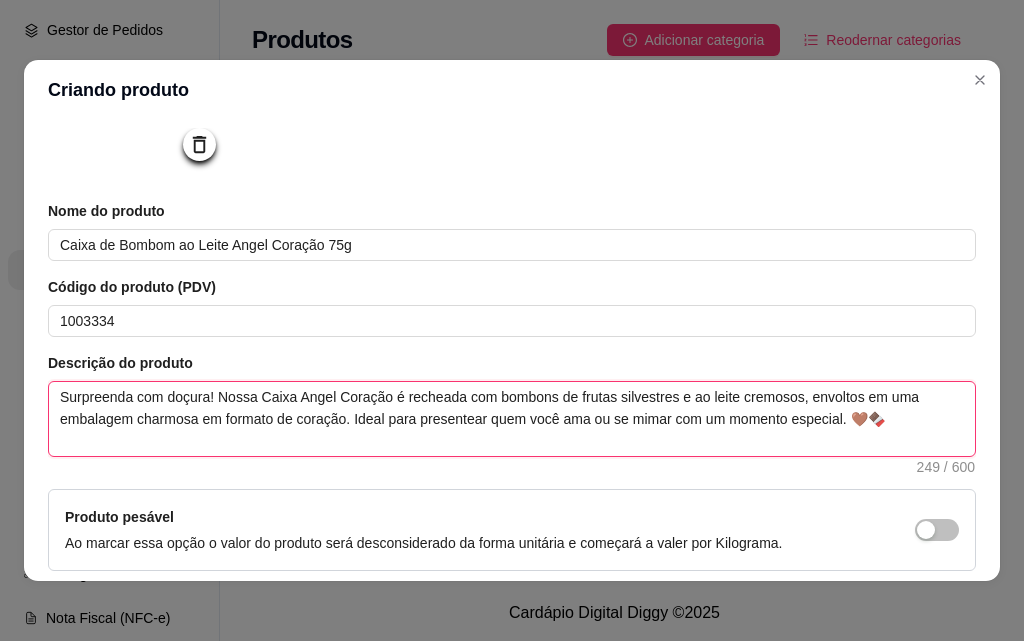 type on "Surpreenda com doçura! Nossa Caixa Angel Coração é recheada com bombons de frutas silvestres e cao leite cremosos, envoltos em uma embalagem charmosa em formato de coração. Ideal para presentear quem você ama ou se mimar com um momento especial. 🤎🍫" 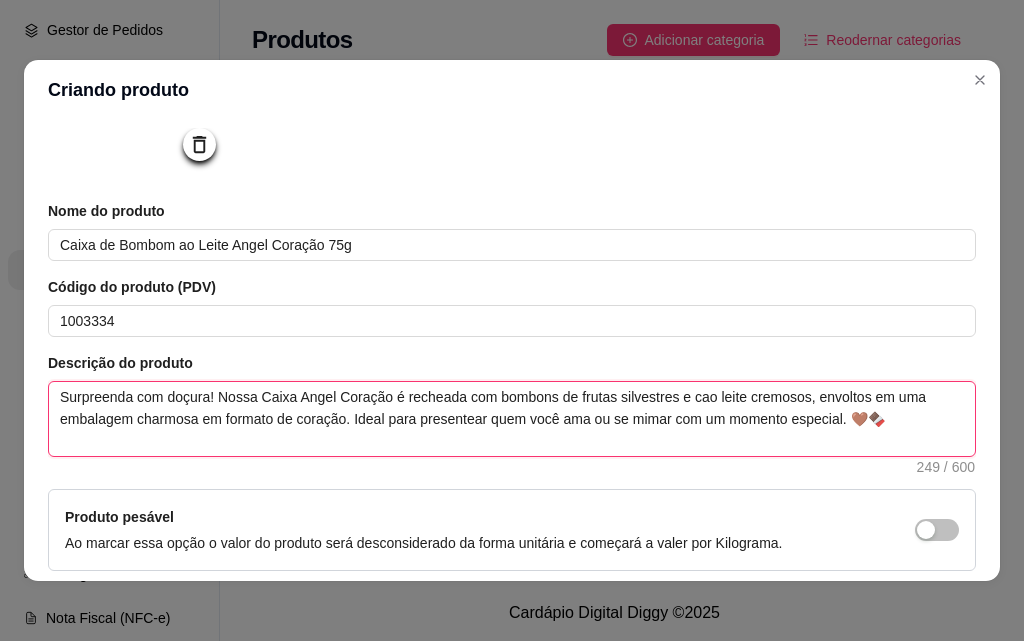 type 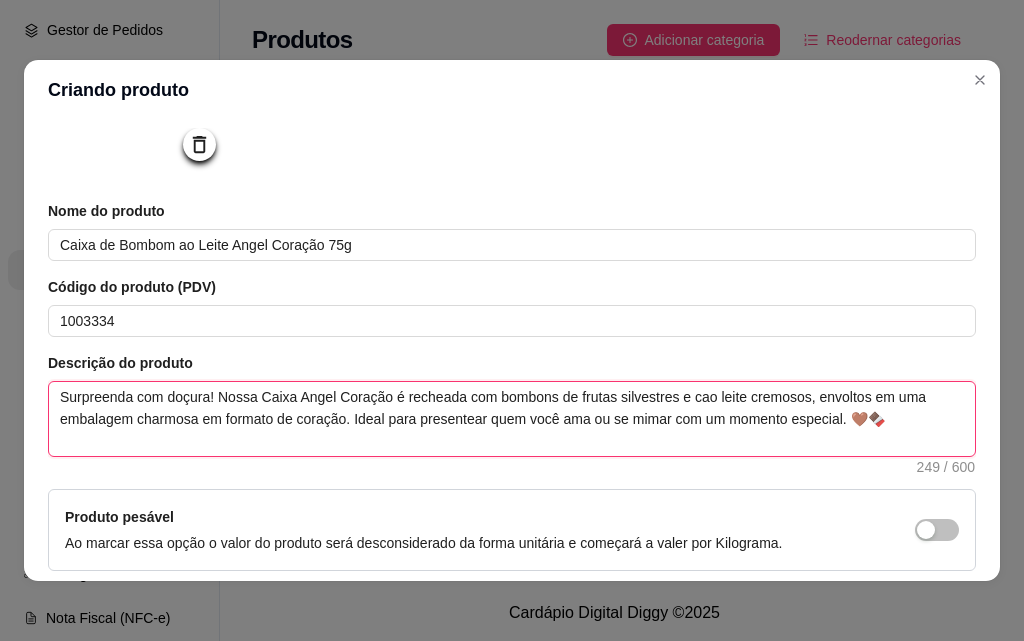 type on "Surpreenda com doçura! Nossa Caixa Angel Coração é recheada com bombons de frutas silvestres e chao leite cremosos, envoltos em uma embalagem charmosa em formato de coração. Ideal para presentear quem você ama ou se mimar com um momento especial. 🤎🍫" 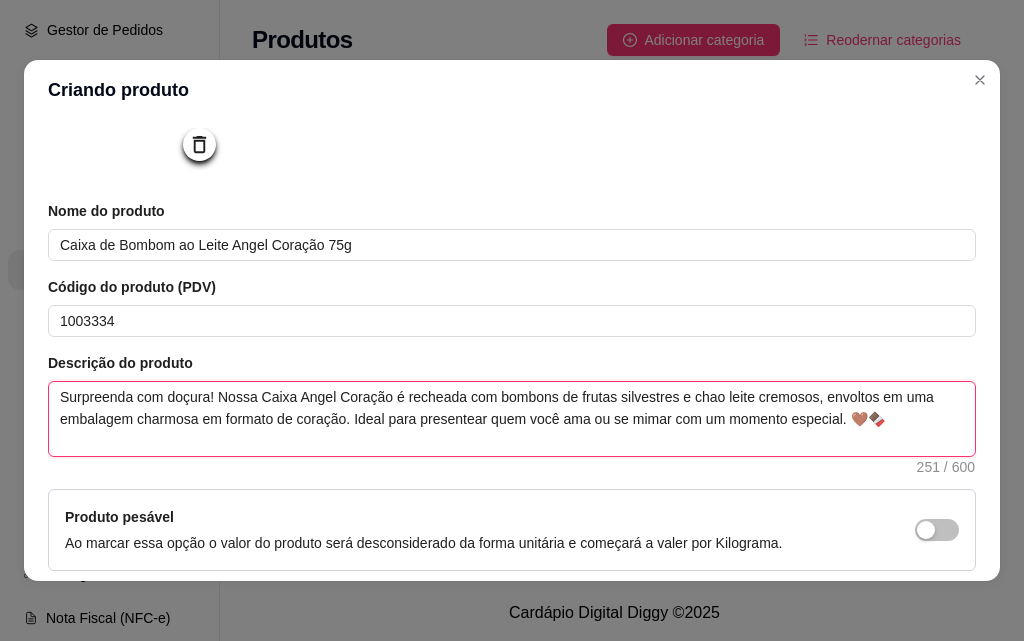 type 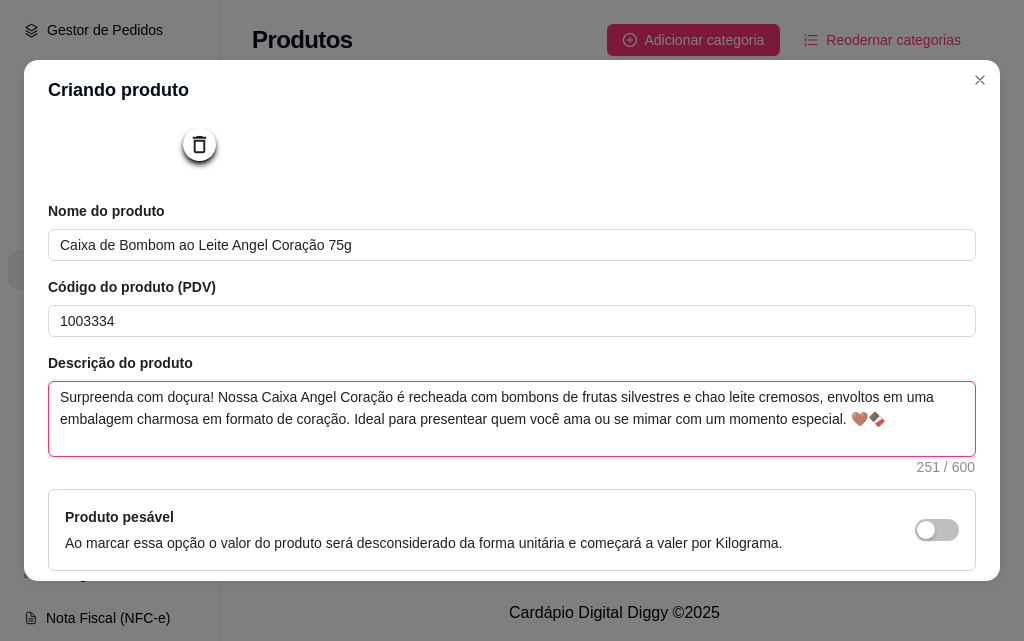 type on "Surpreenda com doçura! Nossa Caixa Angel Coração é recheada com bombons de frutas silvestres e choao leite cremosos, envoltos em uma embalagem charmosa em formato de coração. Ideal para presentear quem você ama ou se mimar com um momento especial. 🤎🍫" 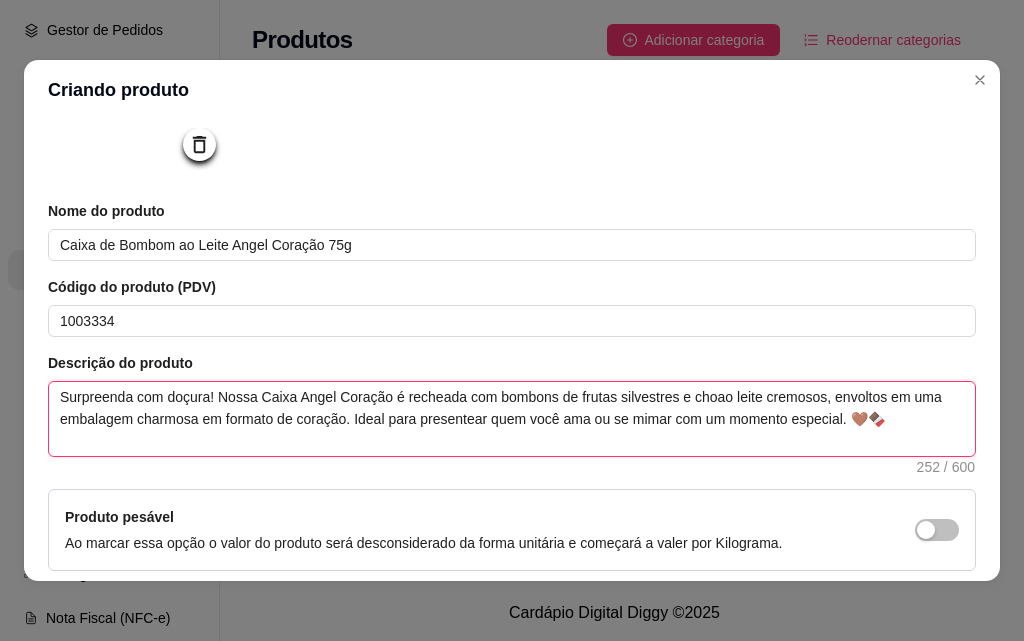 type 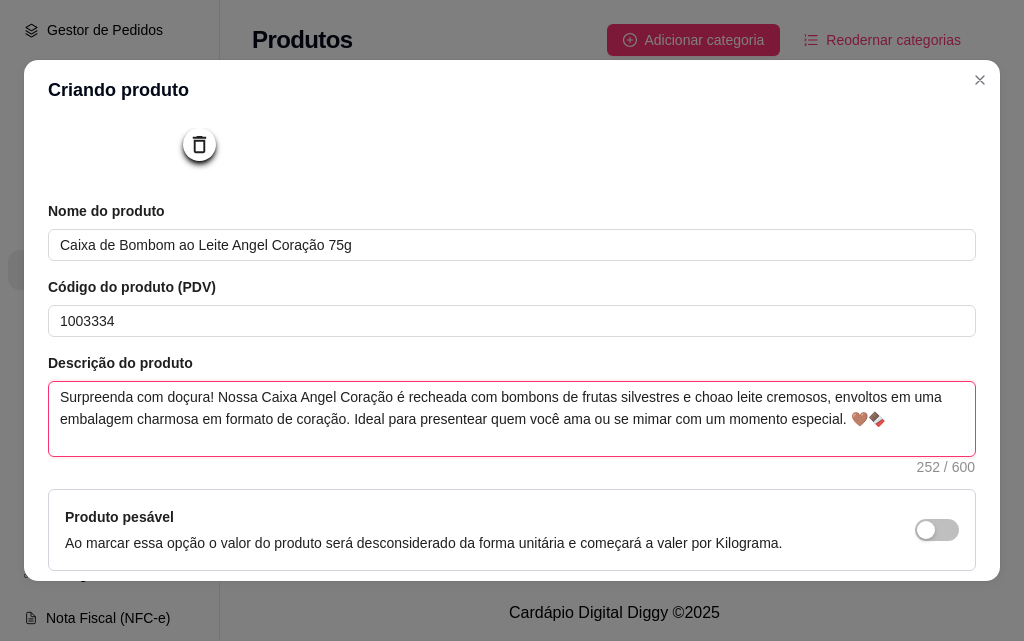 type on "Surpreenda com doçura! Nossa Caixa Angel Coração é recheada com bombons de frutas silvestres e chocao leite cremosos, envoltos em uma embalagem charmosa em formato de coração. Ideal para presentear quem você ama ou se mimar com um momento especial. 🤎🍫" 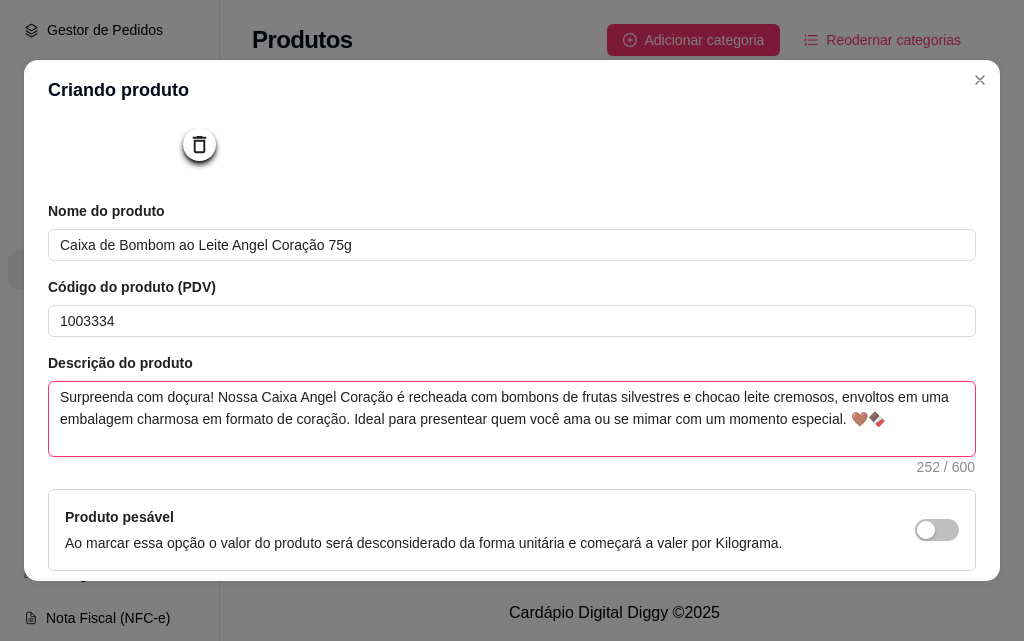 type 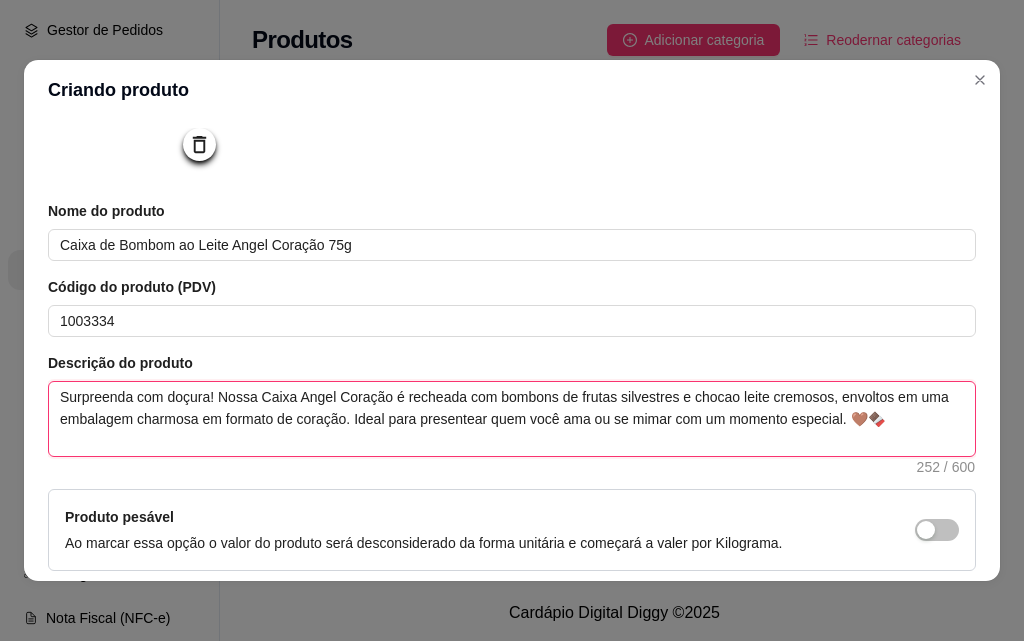 type on "Surpreenda com doçura! Nossa Caixa Angel Coração é recheada com bombons de frutas silvestres e chocoao leite cremosos, envoltos em uma embalagem charmosa em formato de coração. Ideal para presentear quem você ama ou se mimar com um momento especial. 🤎🍫" 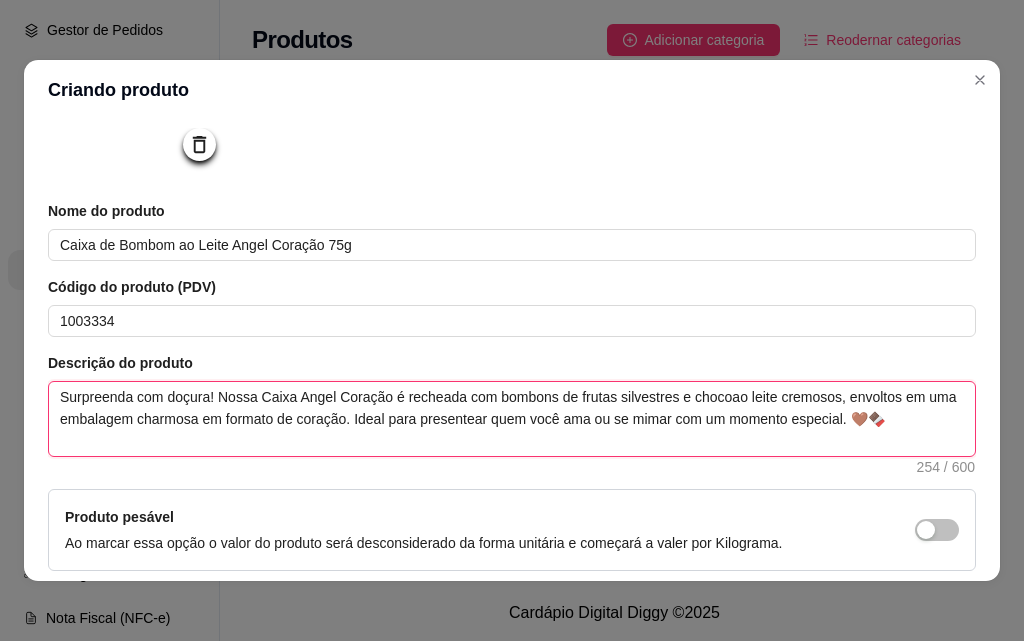 type 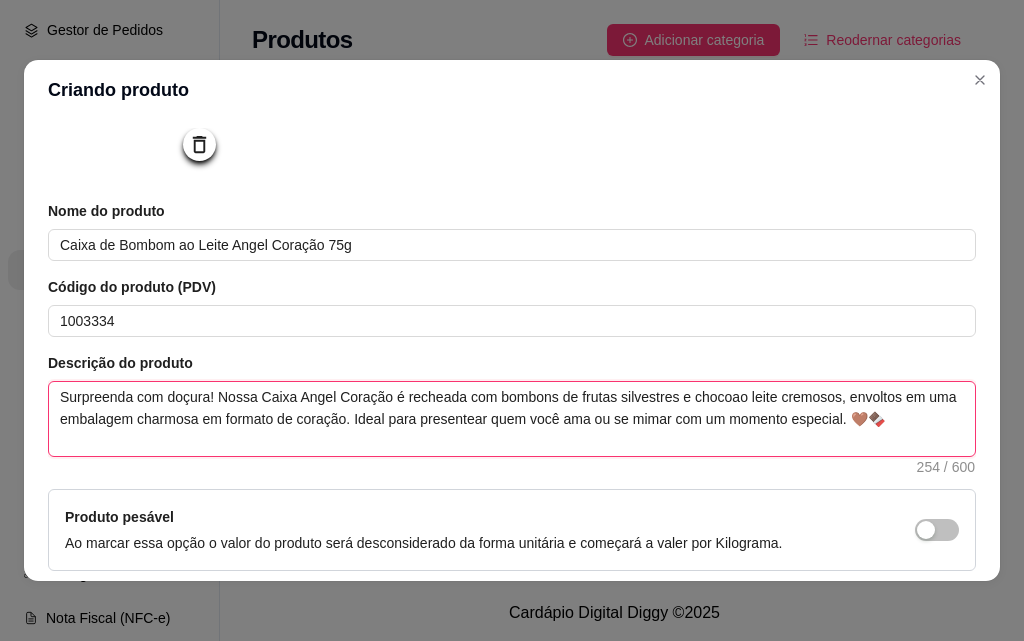 type on "Surpreenda com doçura! Nossa Caixa Angel Coração é recheada com bombons de frutas silvestres e chocolao leite cremosos, envoltos em uma embalagem charmosa em formato de coração. Ideal para presentear quem você ama ou se mimar com um momento especial. 🤎🍫" 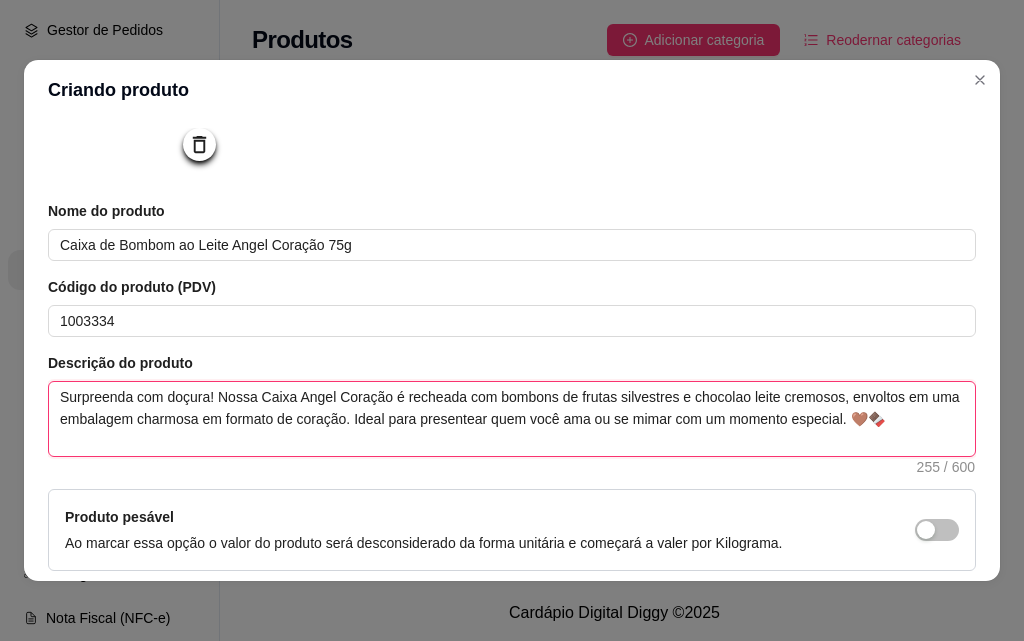 type 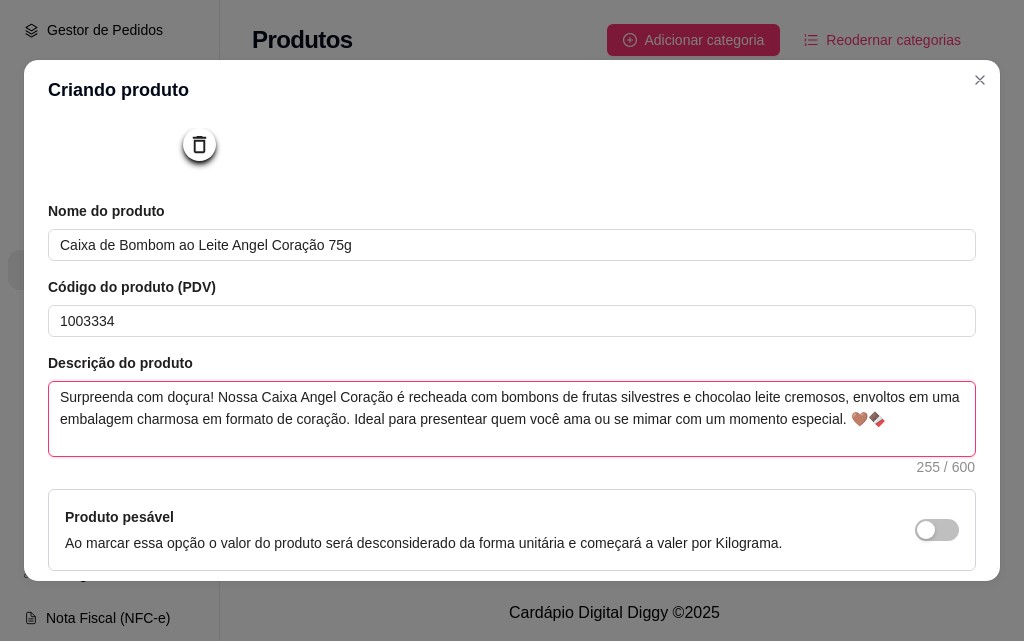 type on "Surpreenda com doçura! Nossa Caixa Angel Coração é recheada com bombons de frutas silvestres e chocolaao leite cremosos, envoltos em uma embalagem charmosa em formato de coração. Ideal para presentear quem você ama ou se mimar com um momento especial. 🤎🍫" 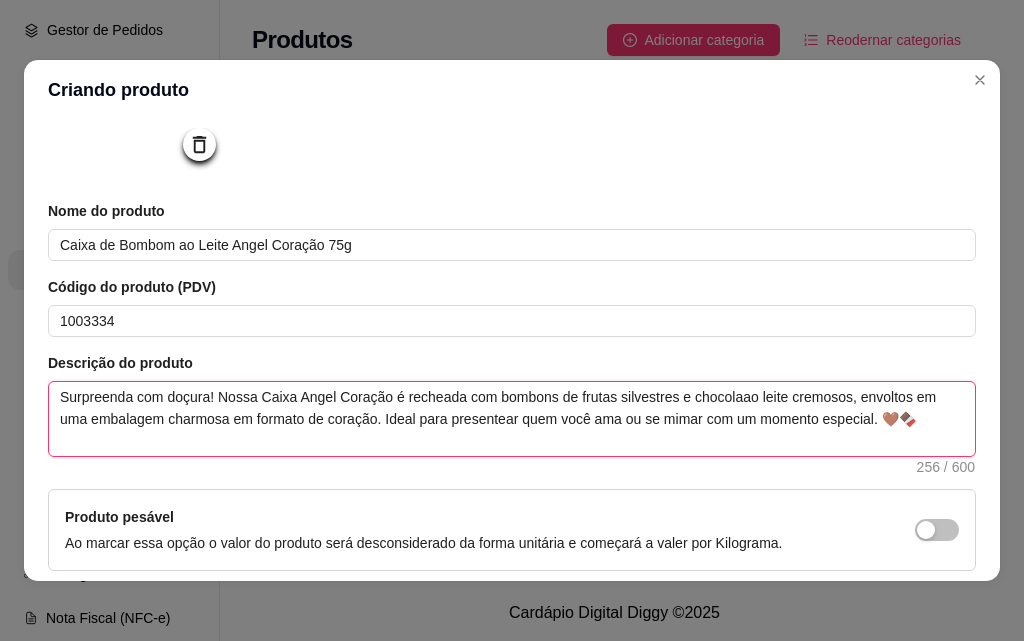 type 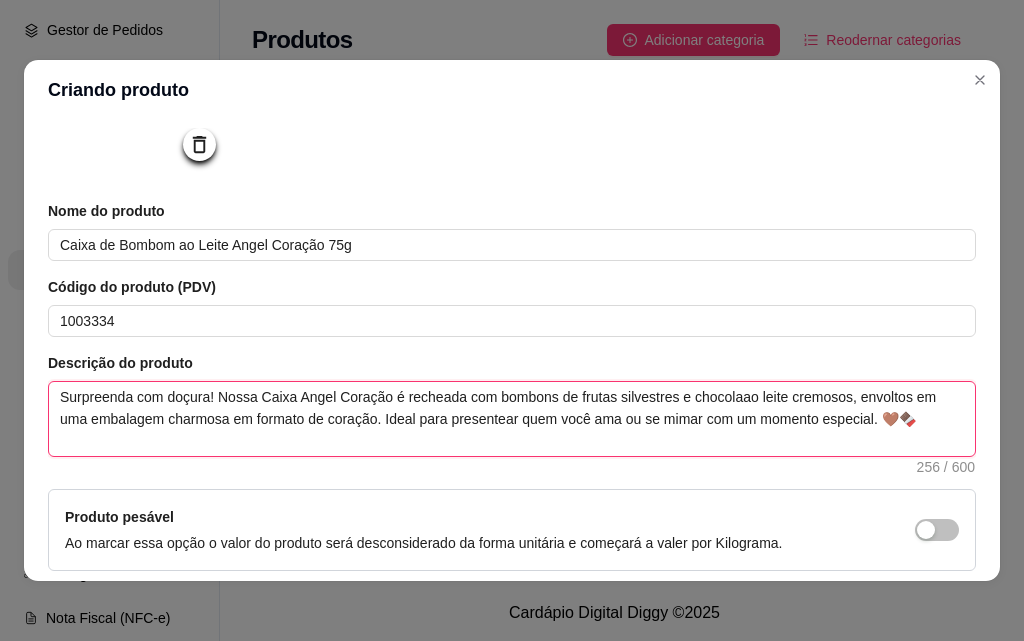 type on "Surpreenda com doçura! Nossa Caixa Angel Coração é recheada com bombons de frutas silvestres e chocolatao leite cremosos, envoltos em uma embalagem charmosa em formato de coração. Ideal para presentear quem você ama ou se mimar com um momento especial. 🤎🍫" 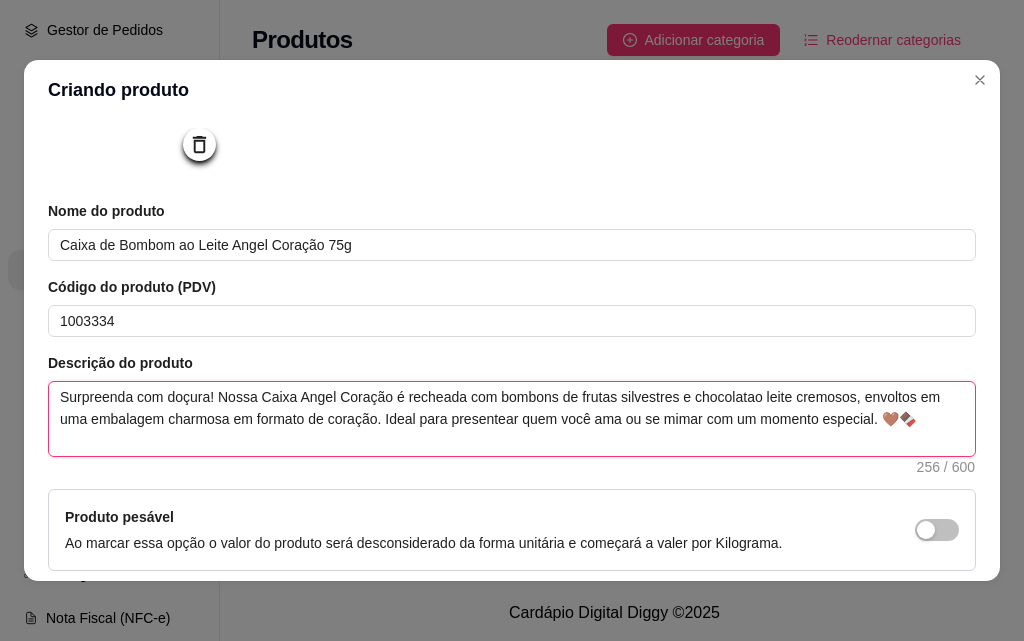 type 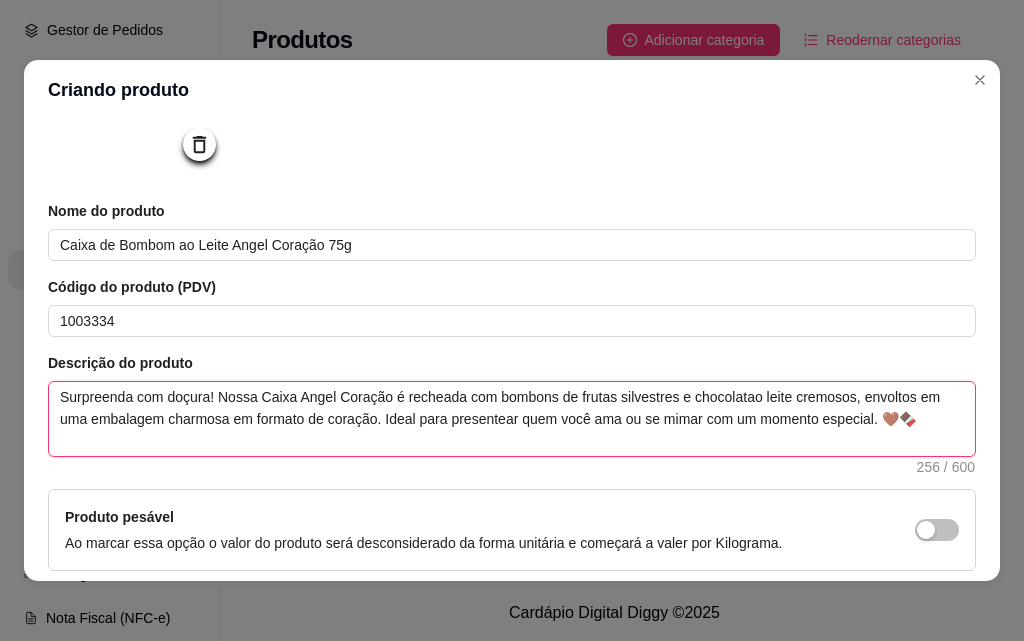 type on "Surpreenda com doçura! Nossa Caixa Angel Coração é recheada com bombons de frutas silvestres e chocolateao leite cremosos, envoltos em uma embalagem charmosa em formato de coração. Ideal para presentear quem você ama ou se mimar com um momento especial. 🤎🍫" 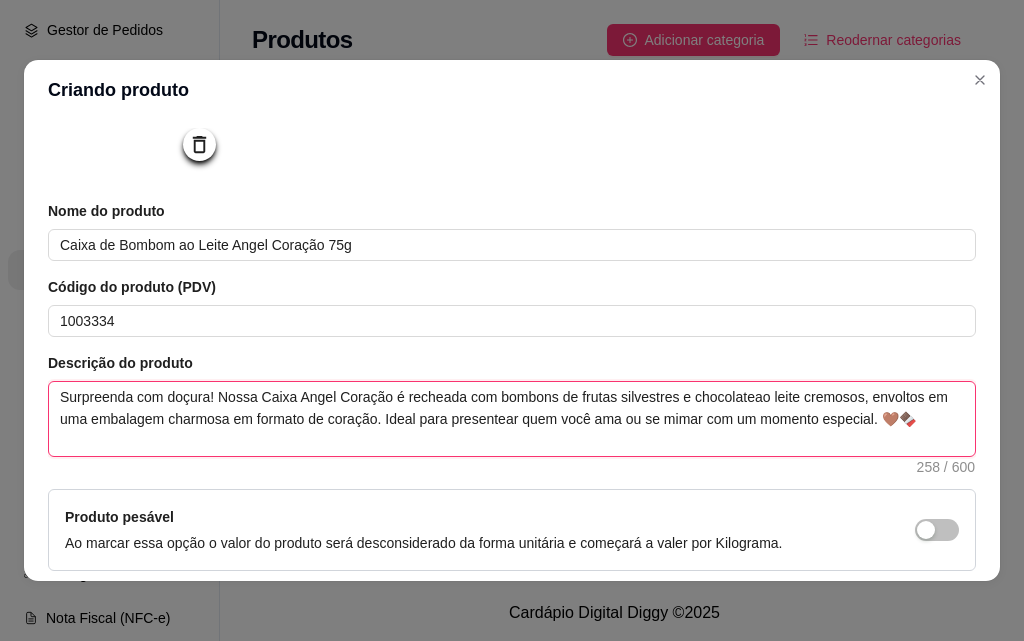 type 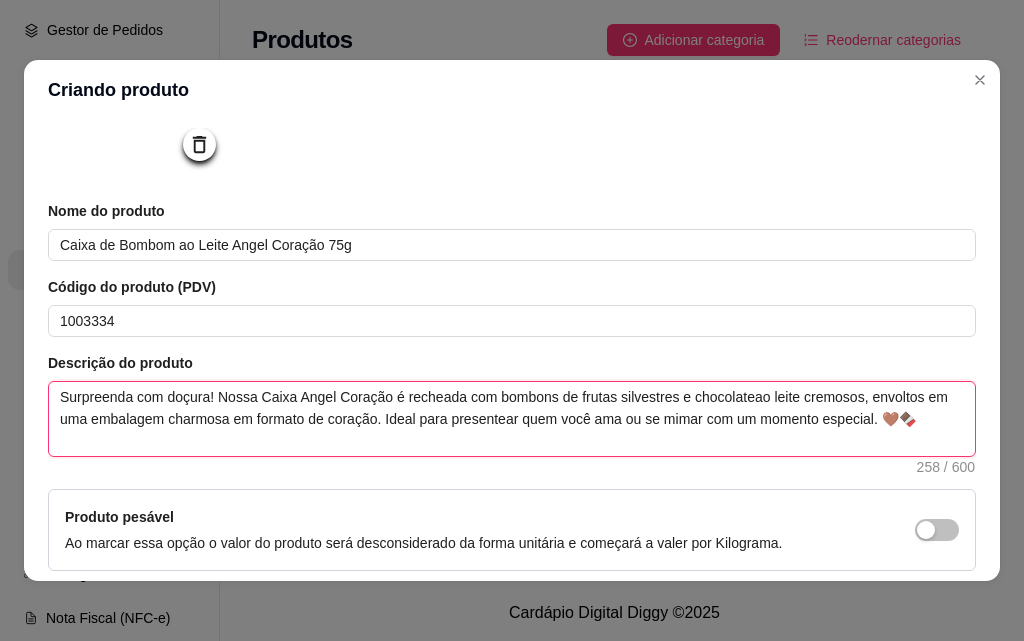 type on "Surpreenda com doçura! Nossa Caixa Angel Coração é recheada com bombons de frutas silvestres e chocolate ao leite cremosos, envoltos em uma embalagem charmosa em formato de coração. Ideal para presentear quem você ama ou se mimar com um momento especial. 🤎🍫" 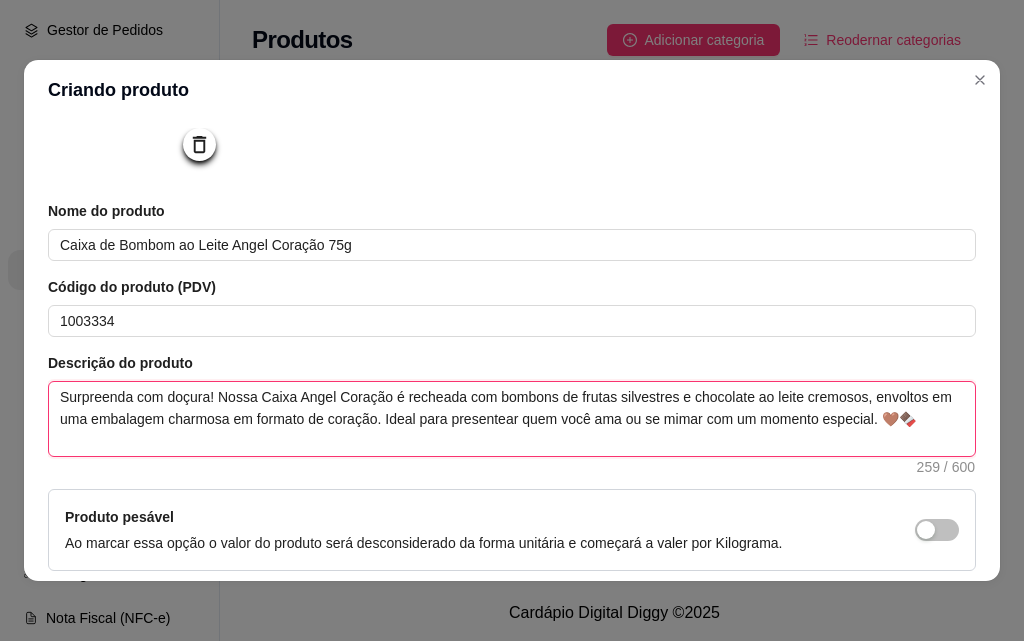 click on "Surpreenda com doçura! Nossa Caixa Angel Coração é recheada com bombons de frutas silvestres e chocolate ao leite cremosos, envoltos em uma embalagem charmosa em formato de coração. Ideal para presentear quem você ama ou se mimar com um momento especial. 🤎🍫" at bounding box center [512, 419] 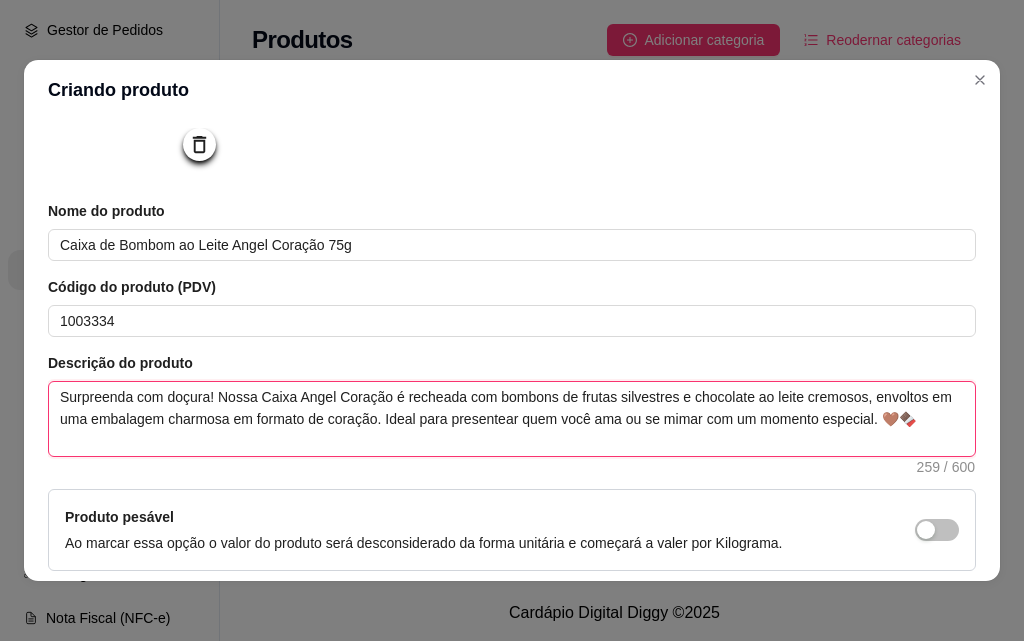 type 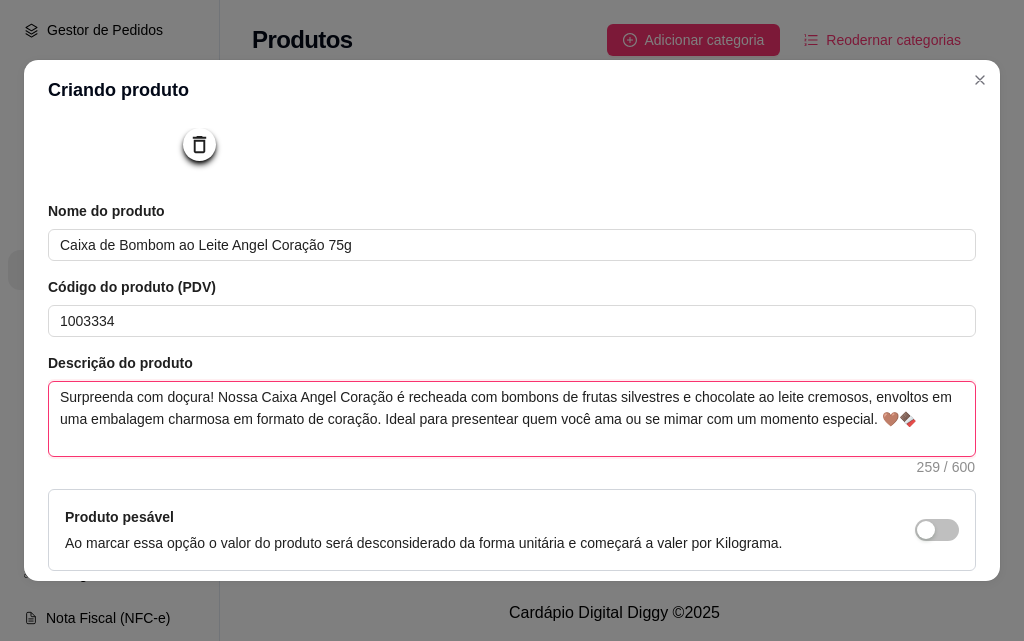 type on "Surpreenda com doçura! Nossa Caixa Angel Coração é recheada com bombons de frutas silvestres e chocolate ao leite cremoso, envoltos em uma embalagem charmosa em formato de coração. Ideal para presentear quem você ama ou se mimar com um momento especial. 🤎🍫" 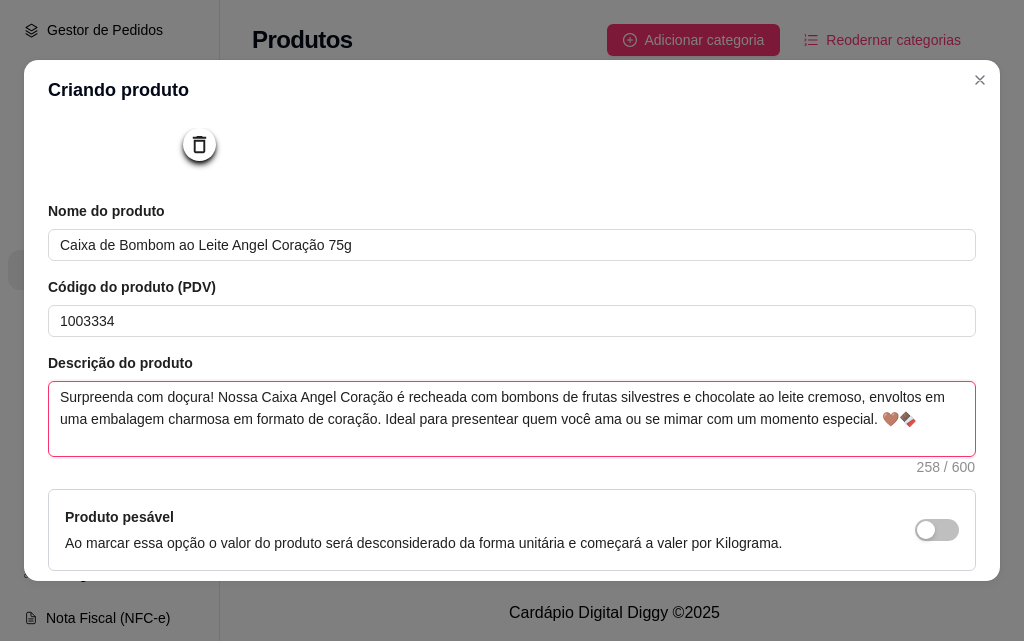 type 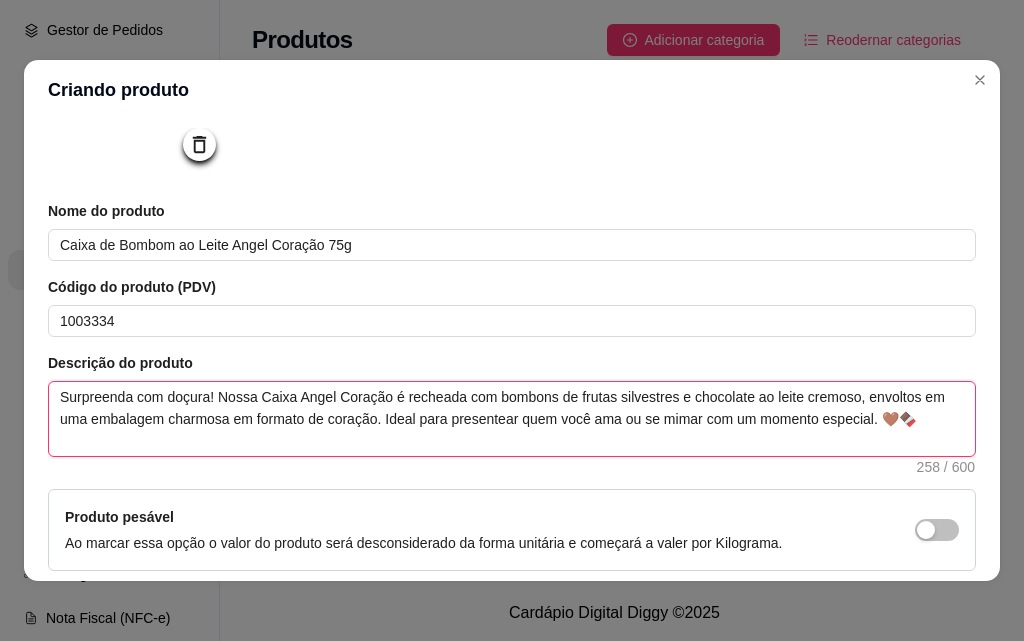 type on "Surpreenda com doçura! Nossa Caixa Angel Coração é recheada com bombons de frutas silvestres e chocolate ao leite cremos, envoltos em uma embalagem charmosa em formato de coração. Ideal para presentear quem você ama ou se mimar com um momento especial. 🤎🍫" 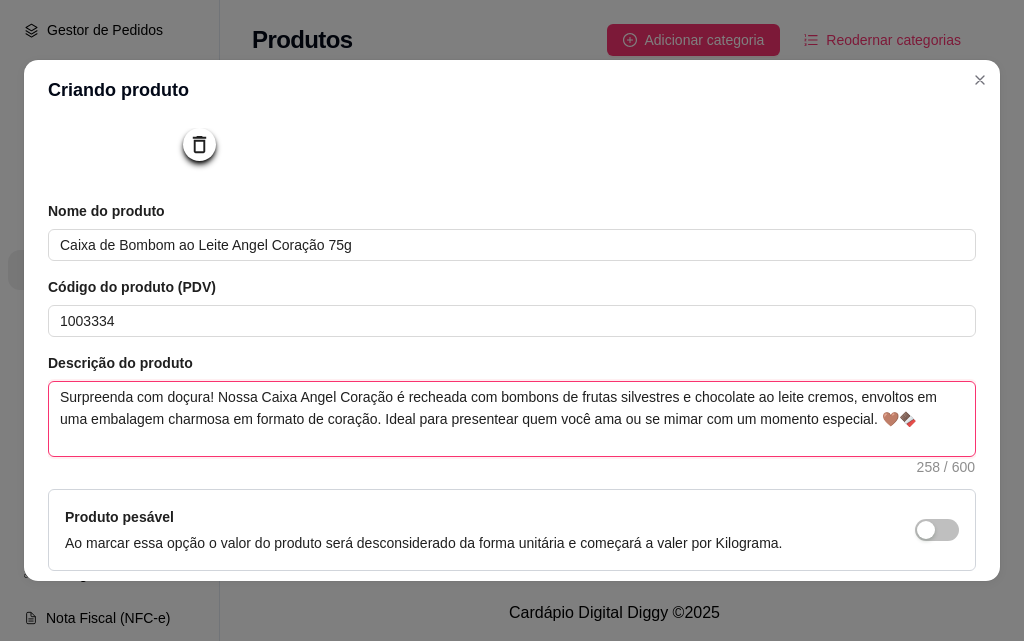 type 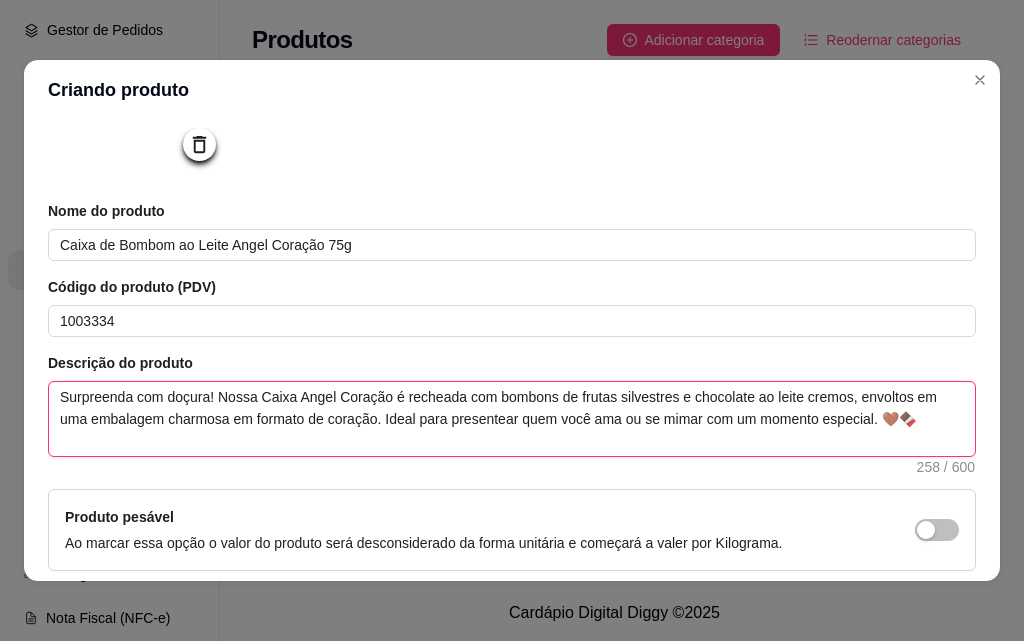 type on "Surpreenda com doçura! Nossa Caixa Angel Coração é recheada com bombons de frutas silvestres e chocolate ao leite cremo, envoltos em uma embalagem charmosa em formato de coração. Ideal para presentear quem você ama ou se mimar com um momento especial. 🤎🍫" 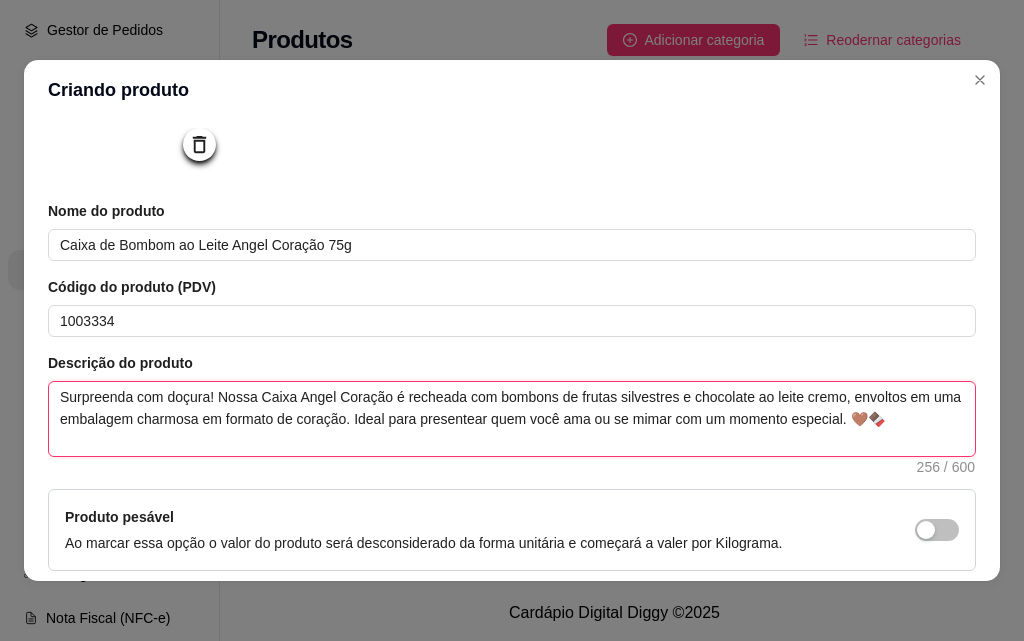type 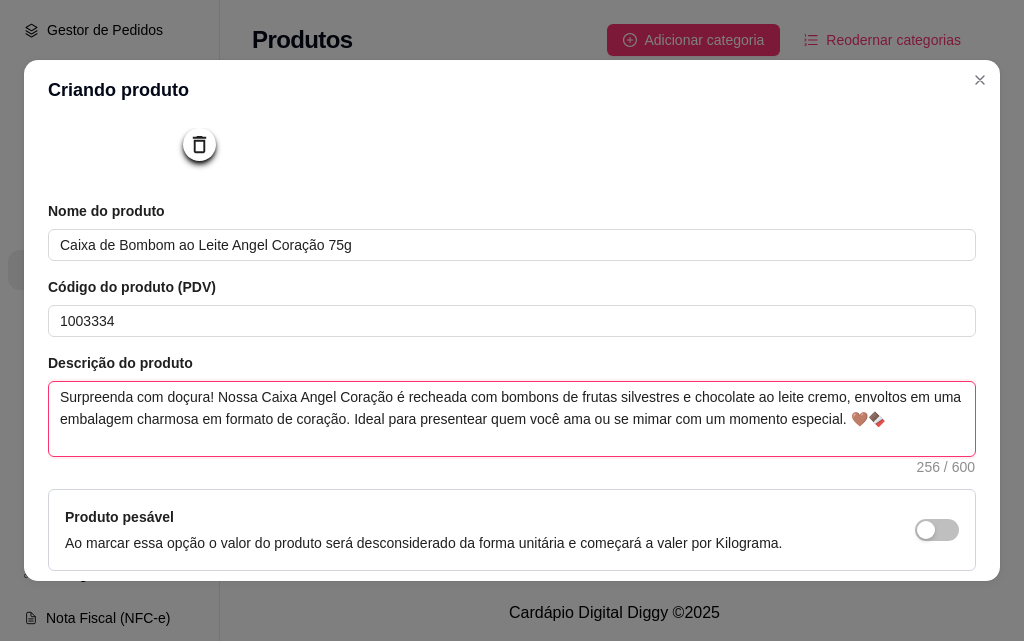 type on "Surpreenda com doçura! Nossa Caixa Angel Coração é recheada com bombons de frutas silvestres e chocolate ao leite crem, envoltos em uma embalagem charmosa em formato de coração. Ideal para presentear quem você ama ou se mimar com um momento especial. 🤎🍫" 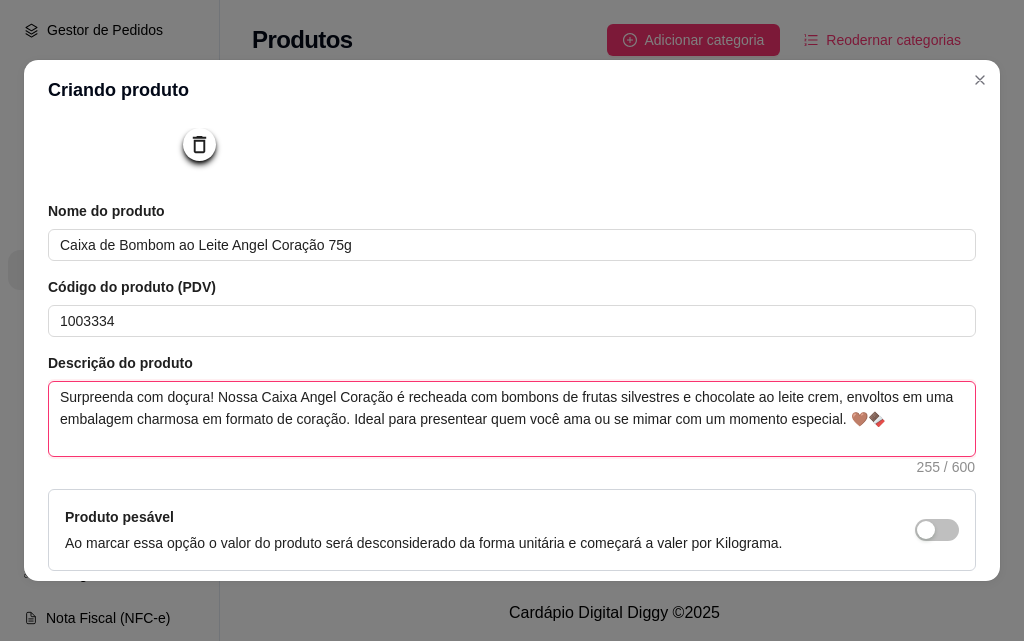 type 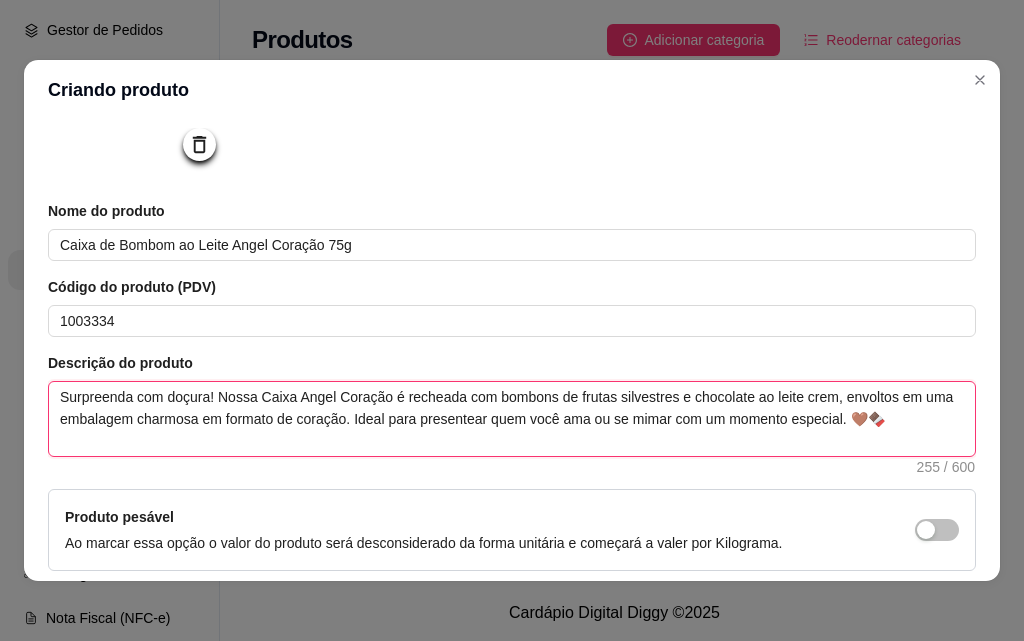 type on "Surpreenda com doçura! Nossa Caixa Angel Coração é recheada com bombons de frutas silvestres e chocolate ao leite cre, envoltos em uma embalagem charmosa em formato de coração. Ideal para presentear quem você ama ou se mimar com um momento especial. 🤎🍫" 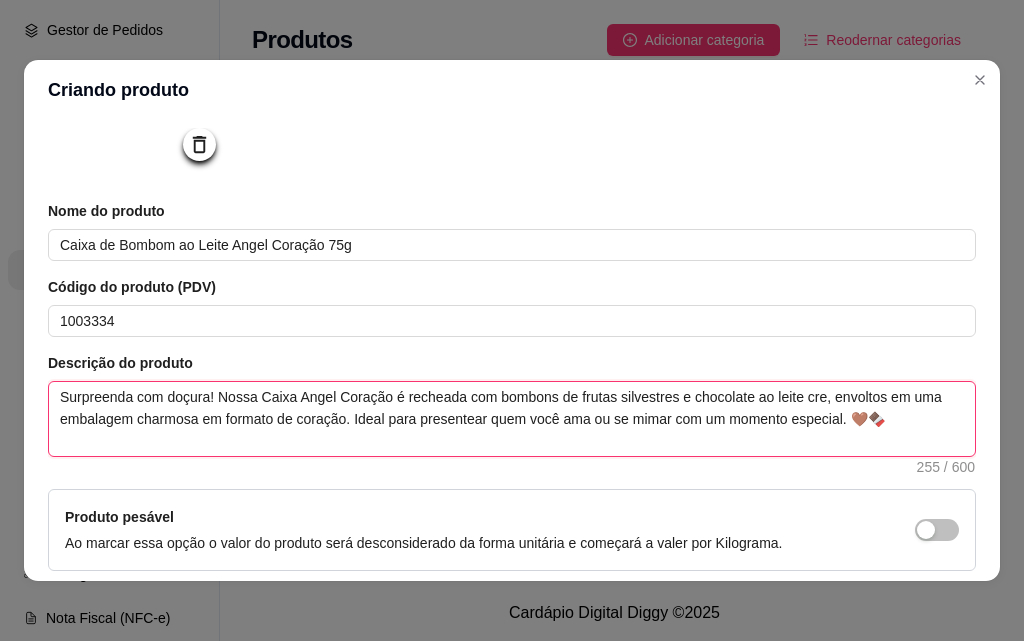 type 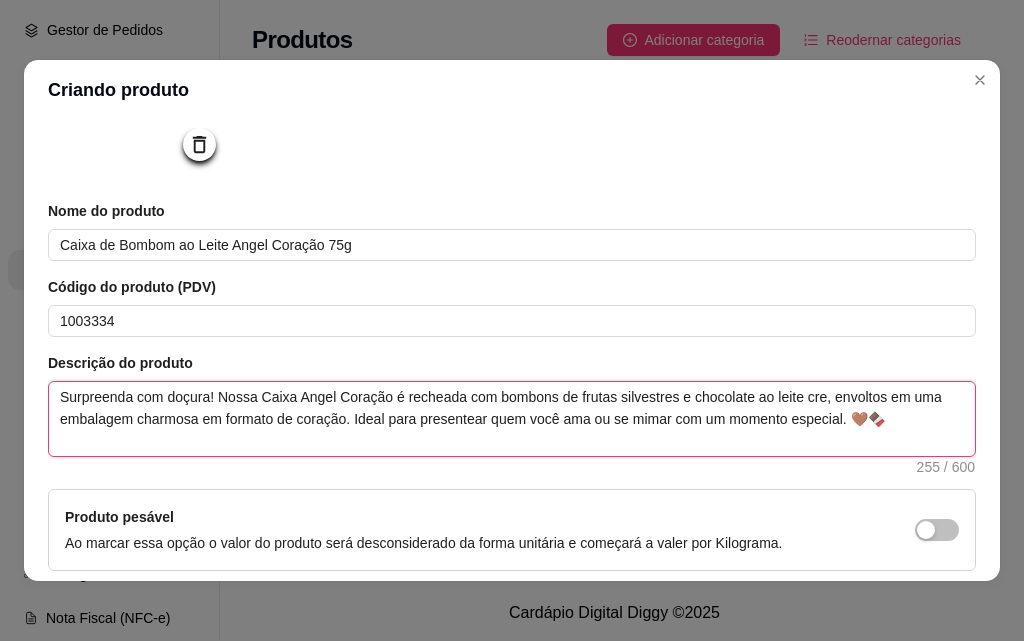type on "Surpreenda com doçura! Nossa Caixa Angel Coração é recheada com bombons de frutas silvestres e chocolate ao leite cr, envoltos em uma embalagem charmosa em formato de coração. Ideal para presentear quem você ama ou se mimar com um momento especial. 🤎🍫" 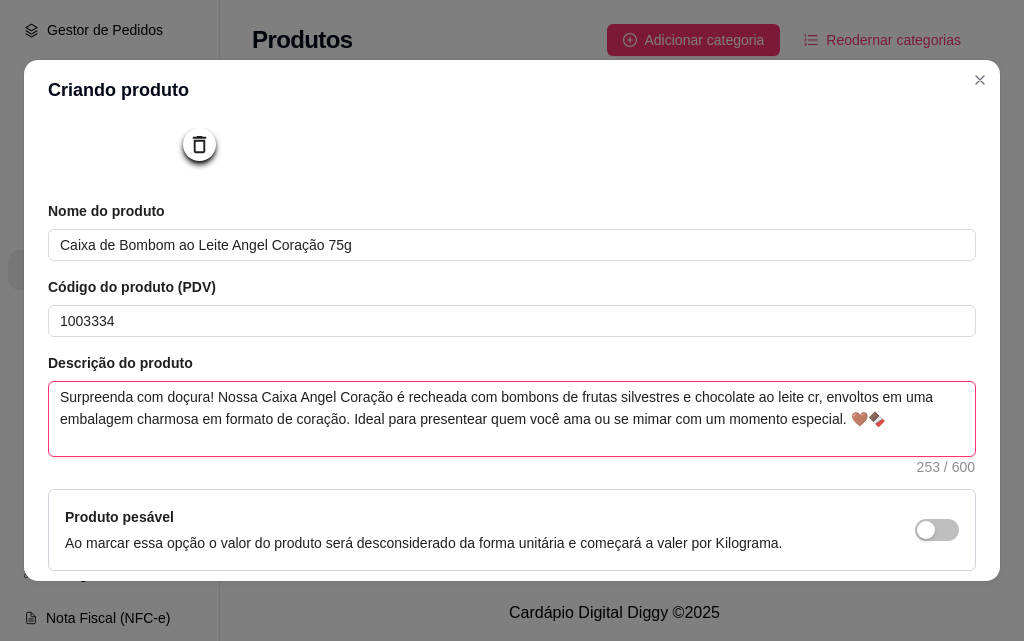 type 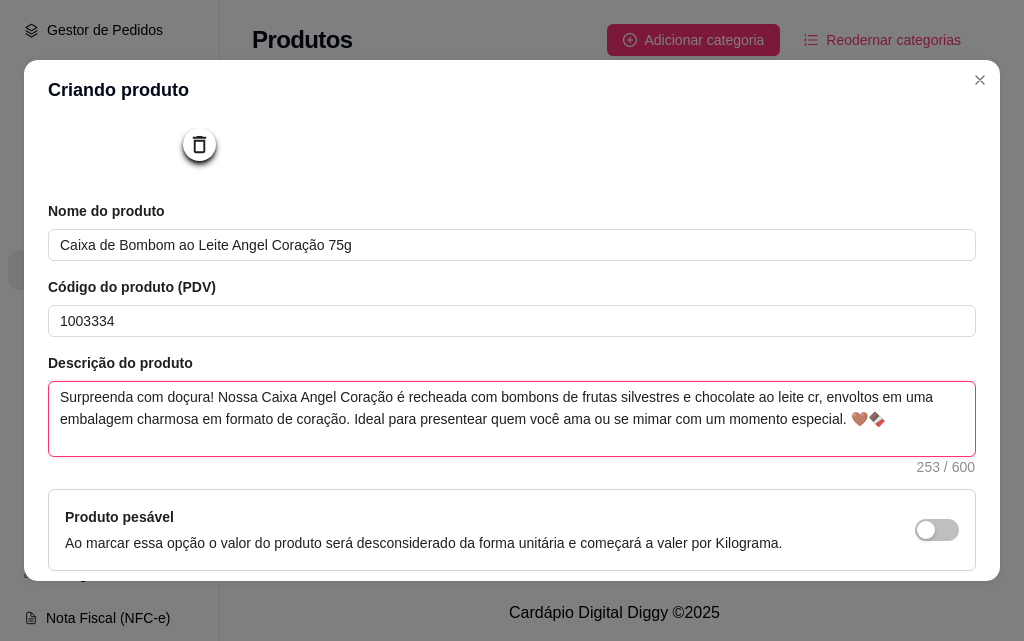 type on "Surpreenda com doçura! Nossa Caixa Angel Coração é recheada com bombons de frutas silvestres e chocolate ao leite c, envoltos em uma embalagem charmosa em formato de coração. Ideal para presentear quem você ama ou se mimar com um momento especial. 🤎🍫" 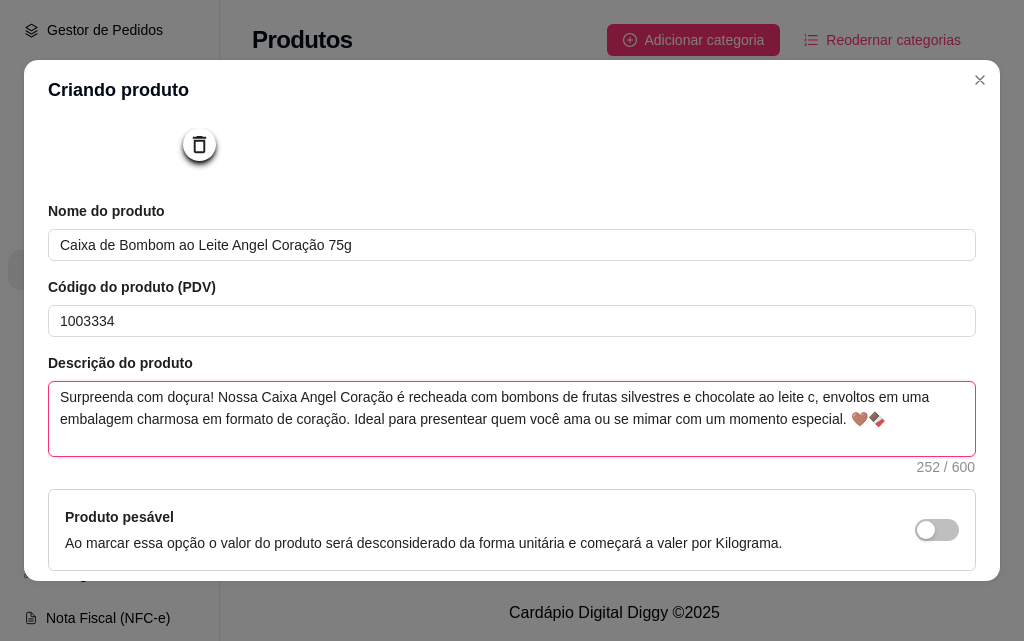 type 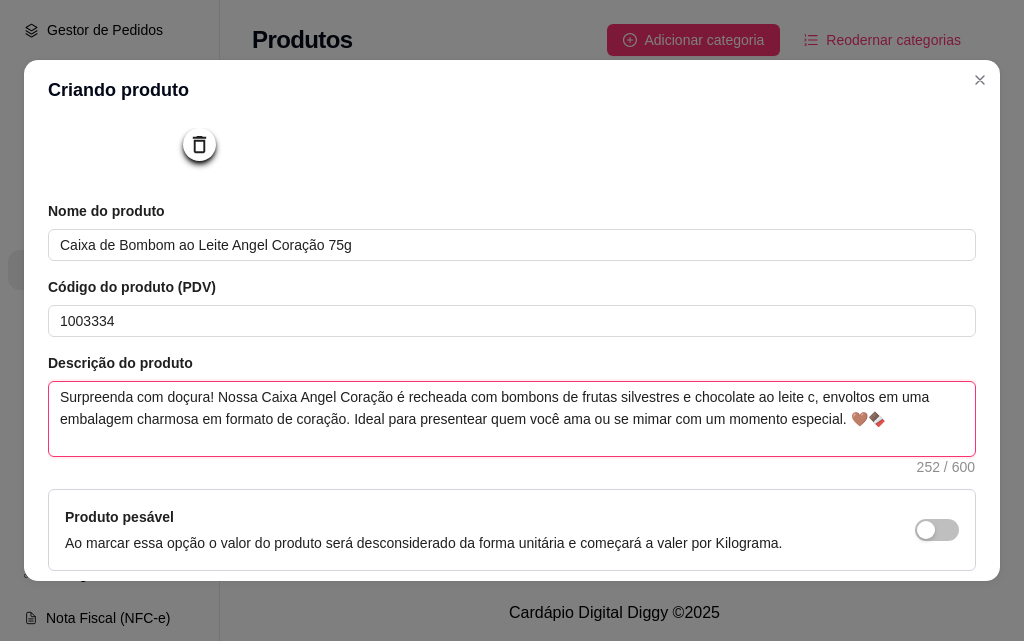 type on "Surpreenda com doçura! Nossa Caixa Angel Coração é recheada com bombons de frutas silvestres e chocolate ao leite , envoltos em uma embalagem charmosa em formato de coração. Ideal para presentear quem você ama ou se mimar com um momento especial. 🤎🍫" 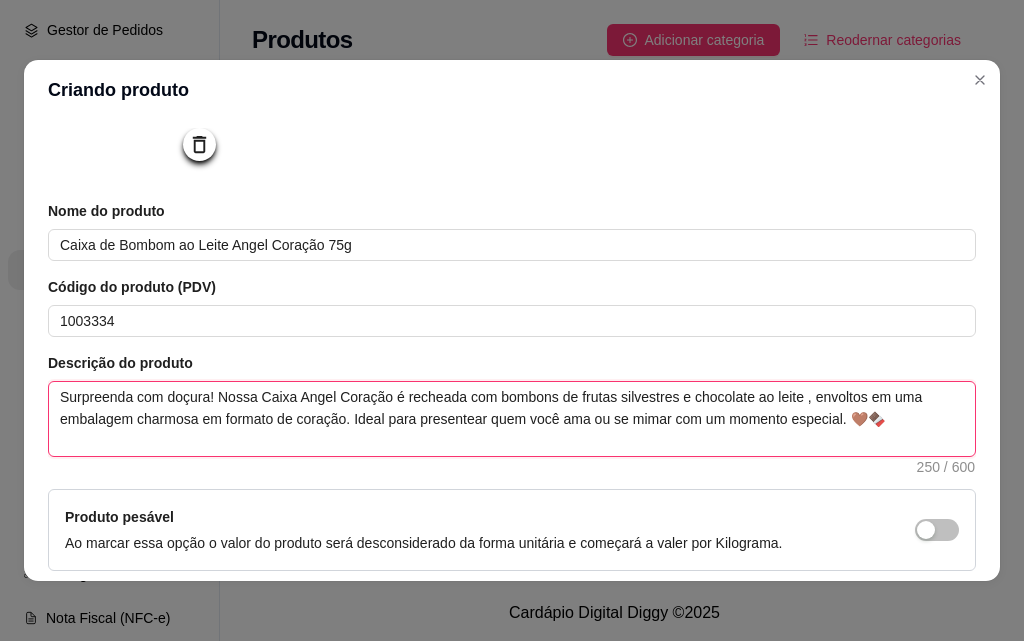 type 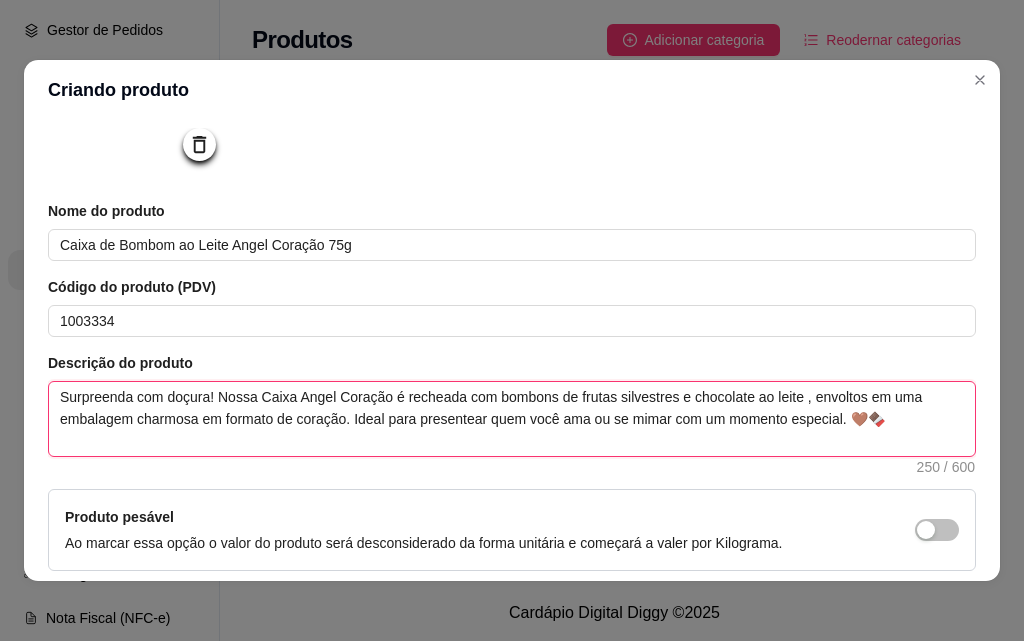 type on "Surpreenda com doçura! Nossa Caixa Angel Coração é recheada com bombons de frutas silvestres e chocolate ao leite, envoltos em uma embalagem charmosa em formato de coração. Ideal para presentear quem você ama ou se mimar com um momento especial. 🤎🍫" 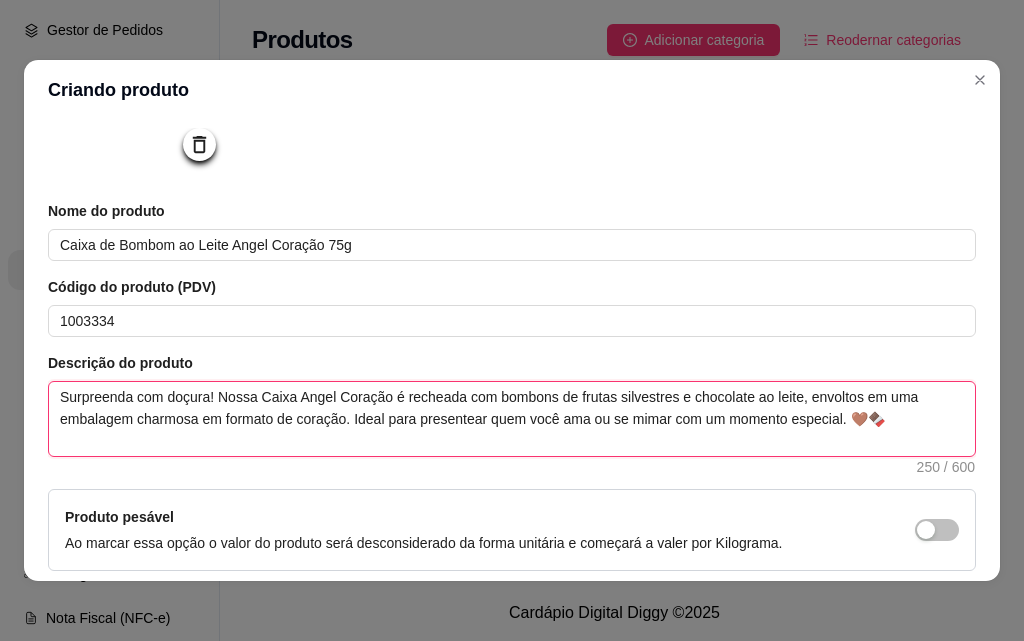 click on "Surpreenda com doçura! Nossa Caixa Angel Coração é recheada com bombons de frutas silvestres e chocolate ao leite, envoltos em uma embalagem charmosa em formato de coração. Ideal para presentear quem você ama ou se mimar com um momento especial. 🤎🍫" at bounding box center (512, 419) 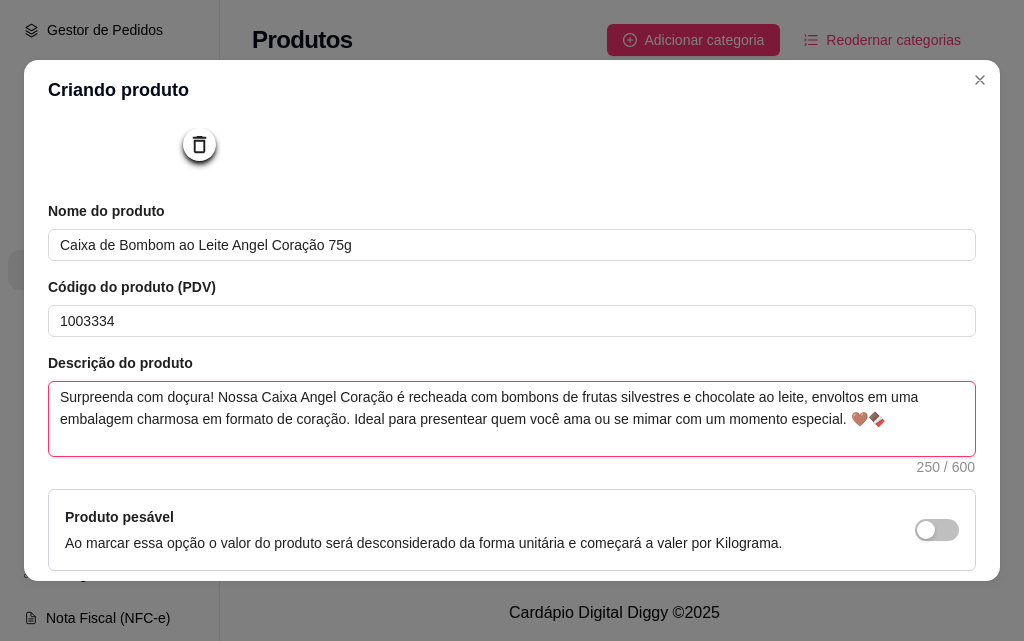 type 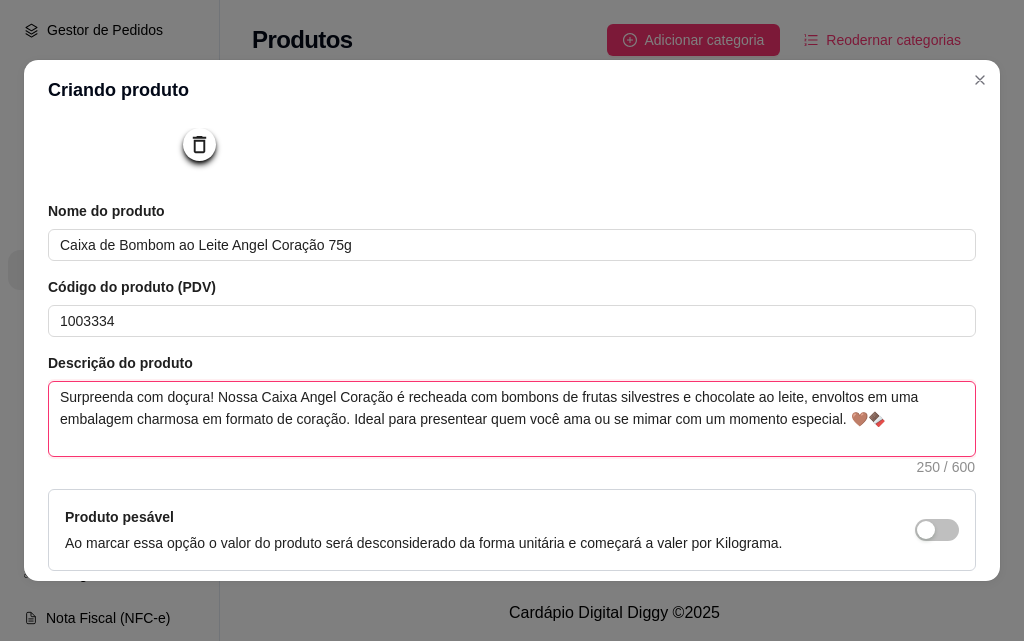 type on "Surpreenda com doçura! Nossa Caixa Angel Coração é recheada com bombons  de frutas silvestres e chocolate ao leite, envoltos em uma embalagem charmosa em formato de coração. Ideal para presentear quem você ama ou se mimar com um momento especial. 🤎🍫" 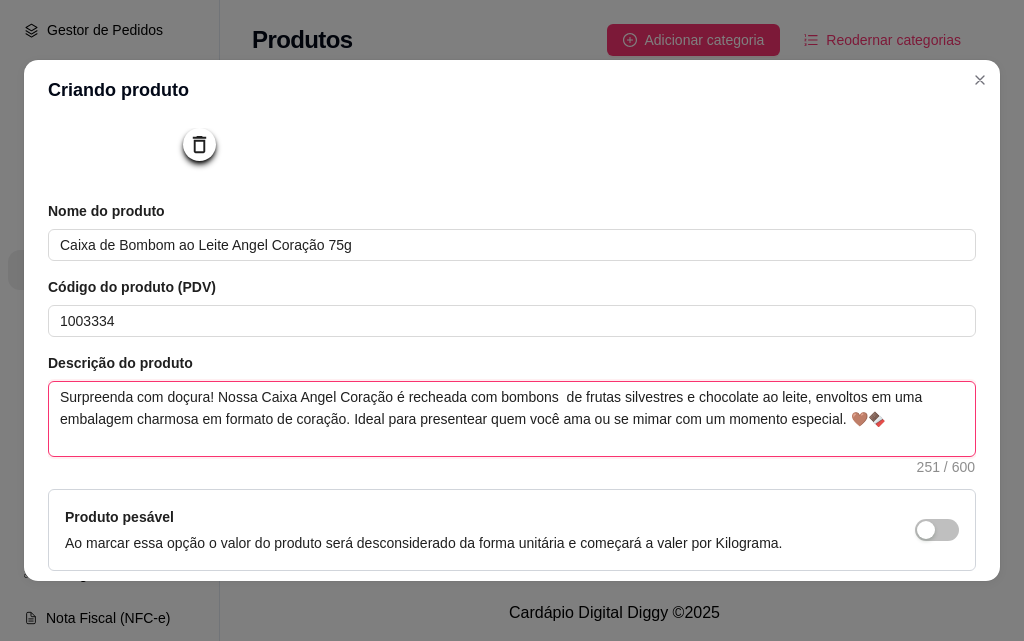 type 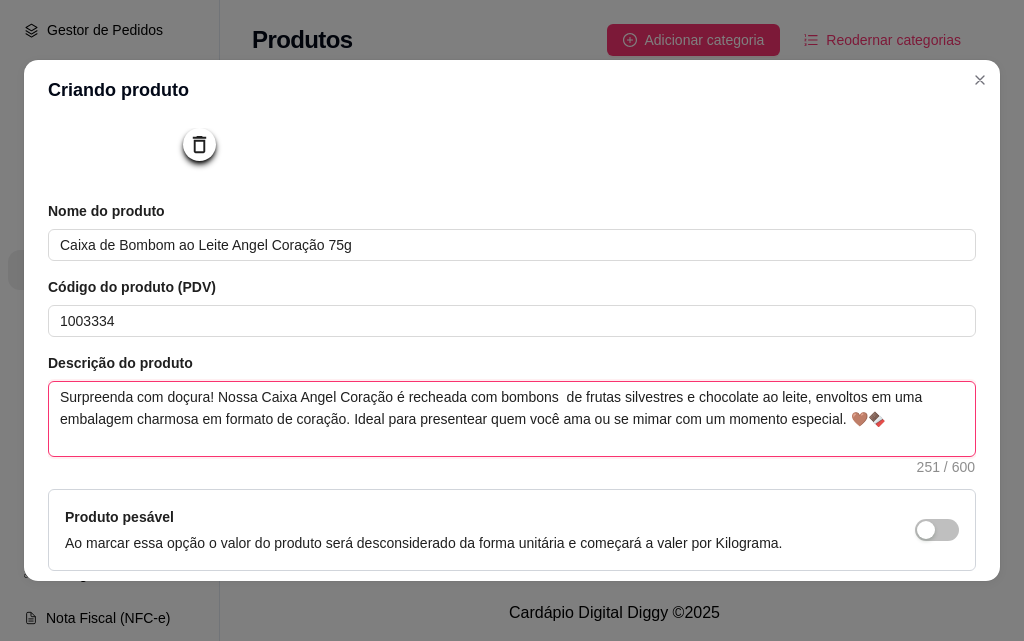 type on "Surpreenda com doçura! Nossa Caixa Angel Coração é recheada com bombons e de frutas silvestres e chocolate ao leite, envoltos em uma embalagem charmosa em formato de coração. Ideal para presentear quem você ama ou se mimar com um momento especial. 🤎🍫" 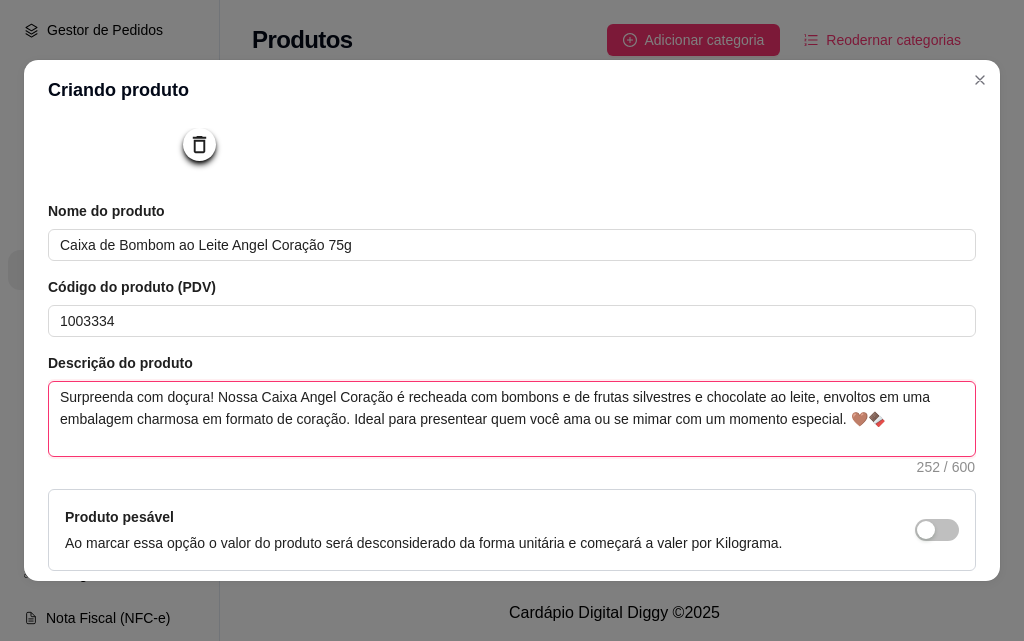 type 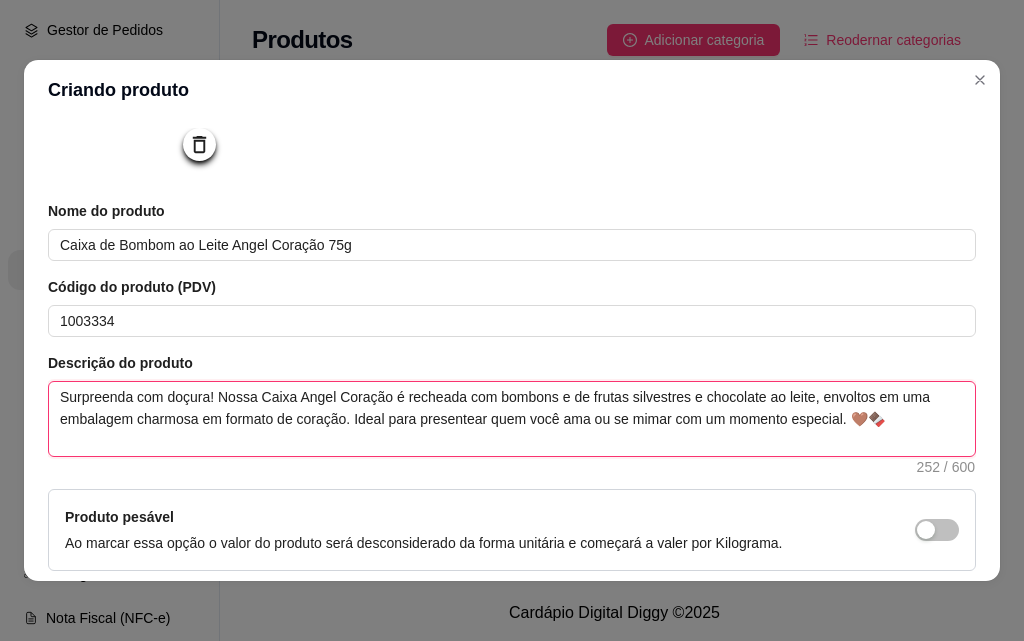 type on "Surpreenda com doçura! Nossa Caixa Angel Coração é recheada com bombons em de frutas silvestres e chocolate ao leite, envoltos em uma embalagem charmosa em formato de coração. Ideal para presentear quem você ama ou se mimar com um momento especial. 🤎🍫" 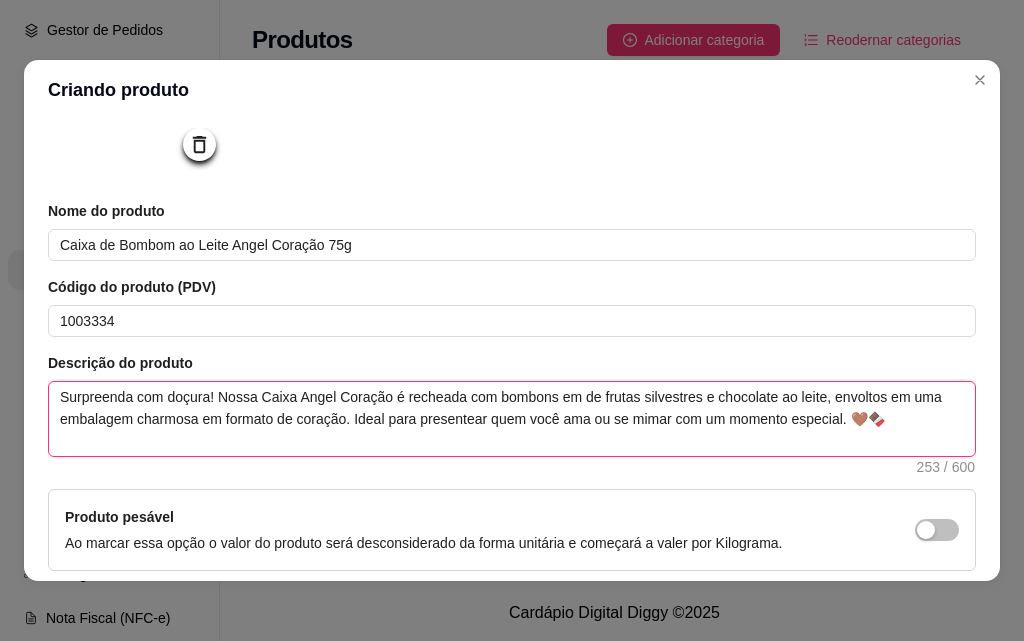 type 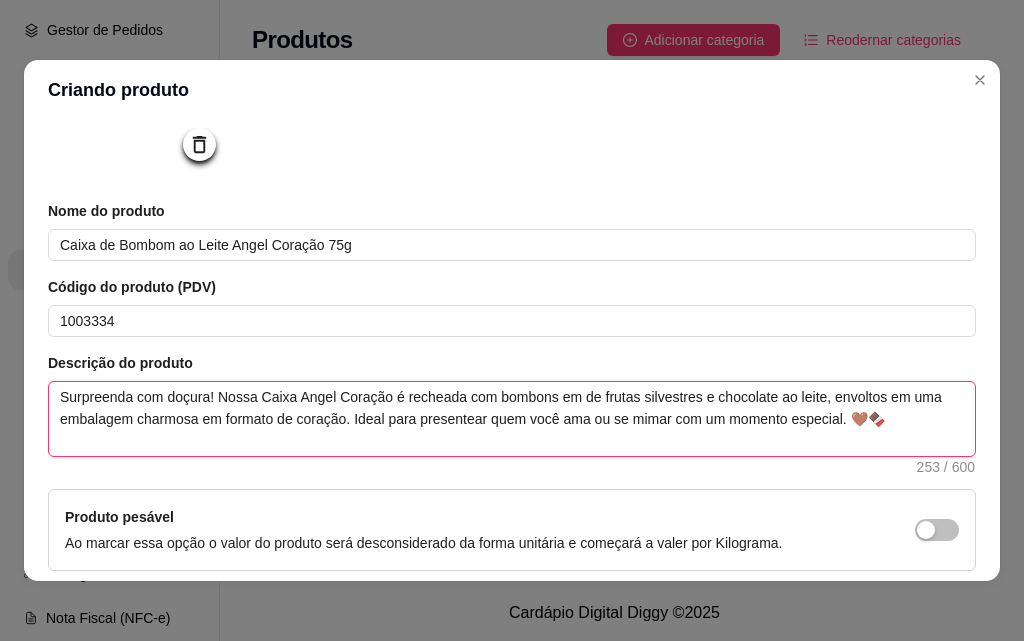 type on "Surpreenda com doçura! Nossa Caixa Angel Coração é recheada com bombons em  de frutas silvestres e chocolate ao leite, envoltos em uma embalagem charmosa em formato de coração. Ideal para presentear quem você ama ou se mimar com um momento especial. 🤎🍫" 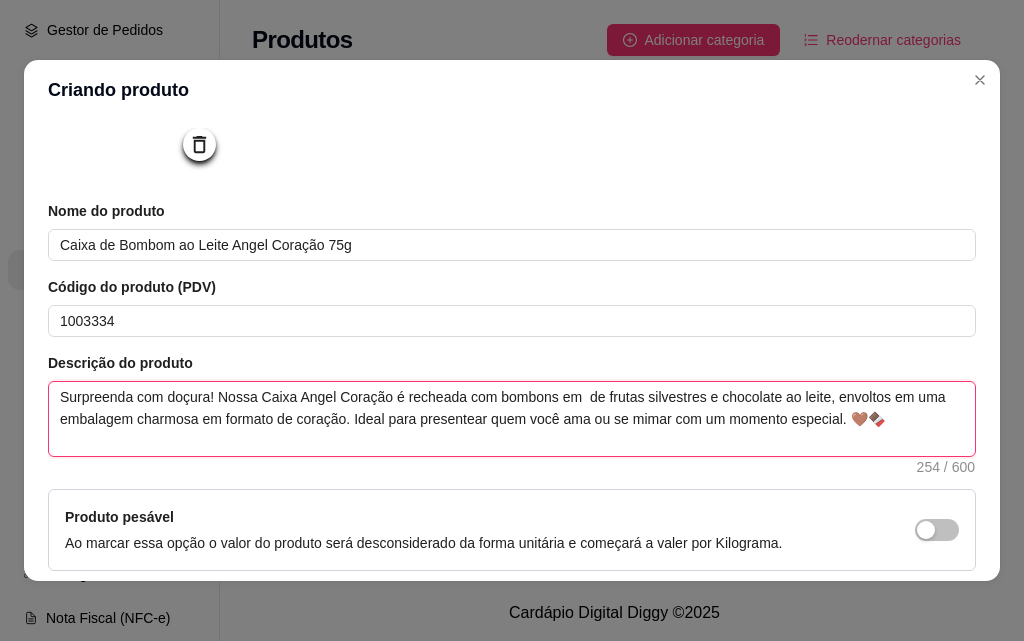 type 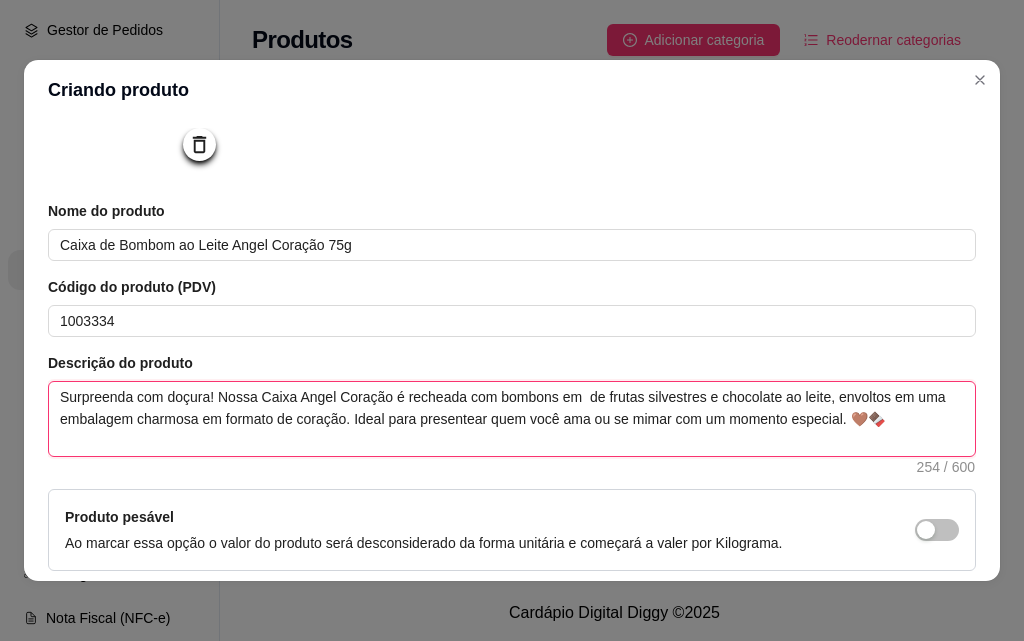 type on "Surpreenda com doçura! Nossa Caixa Angel Coração é recheada com bombons em f de frutas silvestres e chocolate ao leite, envoltos em uma embalagem charmosa em formato de coração. Ideal para presentear quem você ama ou se mimar com um momento especial. 🤎🍫" 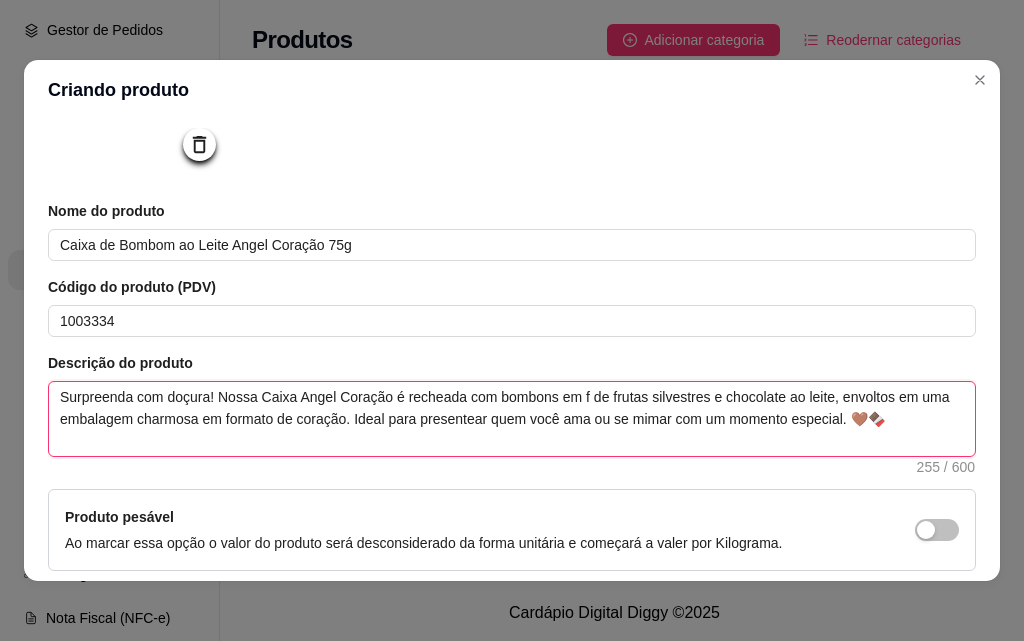 type 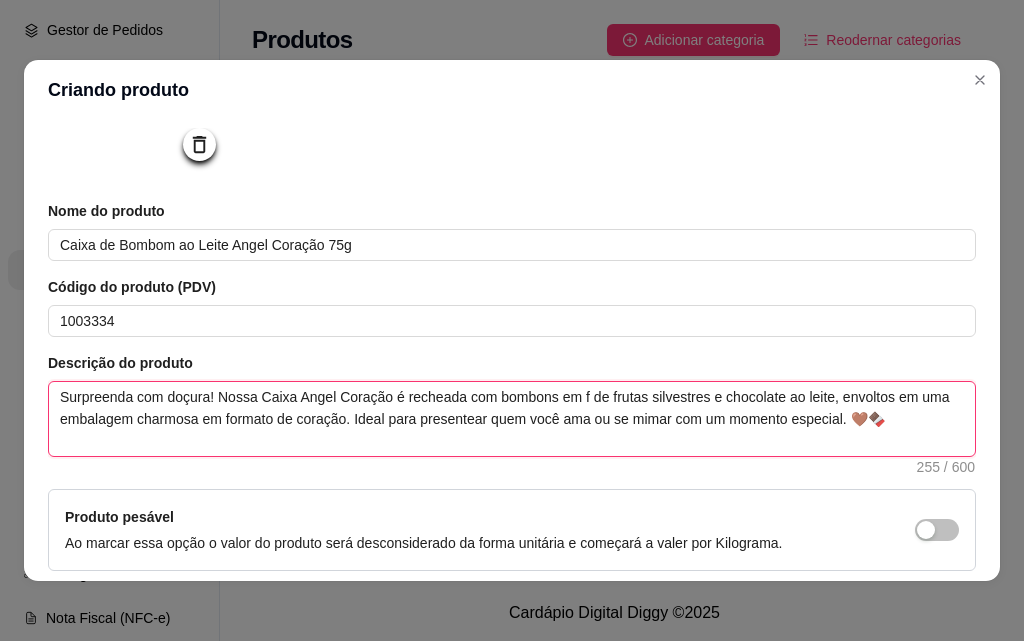 type on "Surpreenda com doçura! Nossa Caixa Angel Coração é recheada com bombons em fo de frutas silvestres e chocolate ao leite, envoltos em uma embalagem charmosa em formato de coração. Ideal para presentear quem você ama ou se mimar com um momento especial. 🤎🍫" 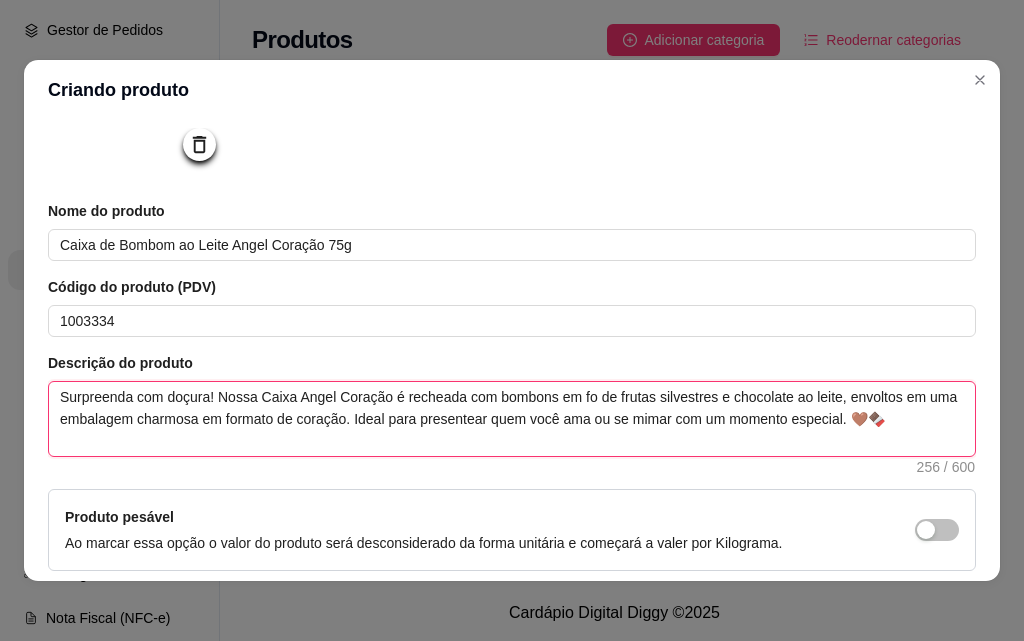 type 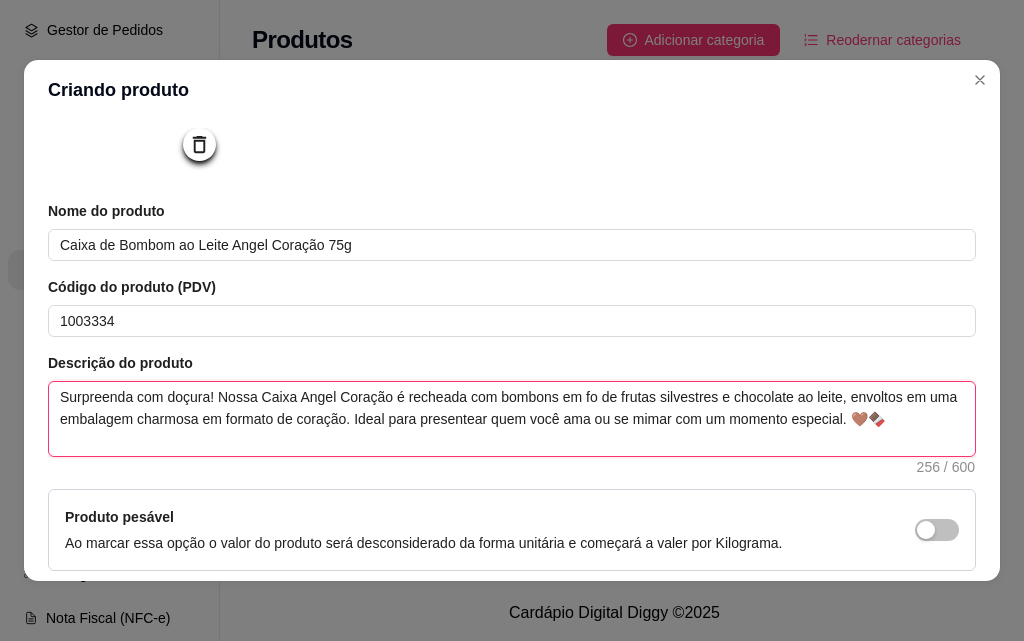 type on "Surpreenda com doçura! Nossa Caixa Angel Coração é recheada com bombons em for de frutas silvestres e chocolate ao leite, envoltos em uma embalagem charmosa em formato de coração. Ideal para presentear quem você ama ou se mimar com um momento especial. 🤎🍫" 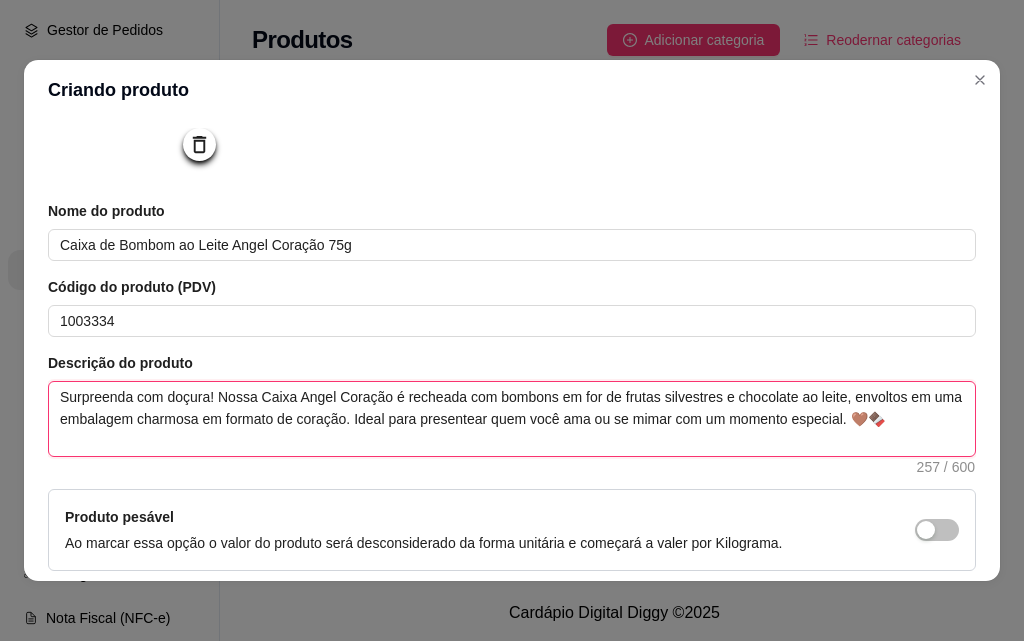 type 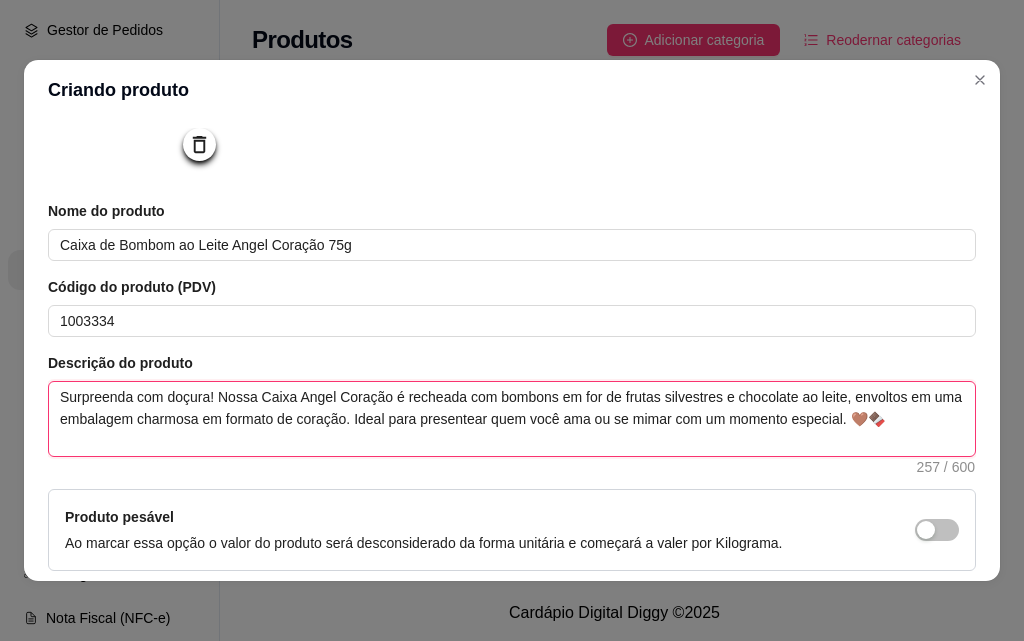 type on "Surpreenda com doçura! Nossa Caixa Angel Coração é recheada com bombons em form de frutas silvestres e chocolate ao leite, envoltos em uma embalagem charmosa em formato de coração. Ideal para presentear quem você ama ou se mimar com um momento especial. 🤎🍫" 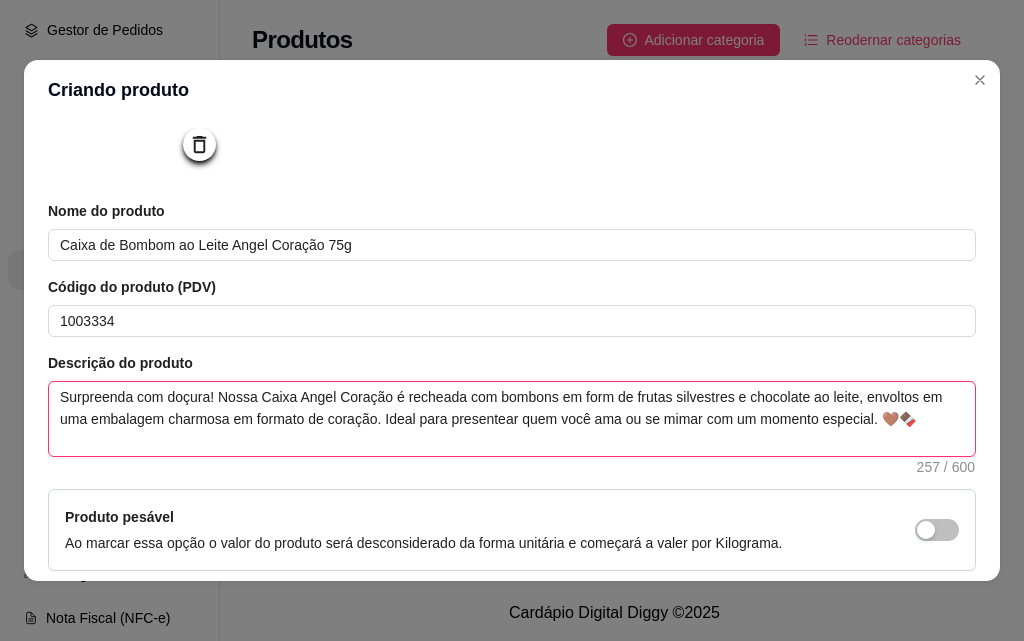 type 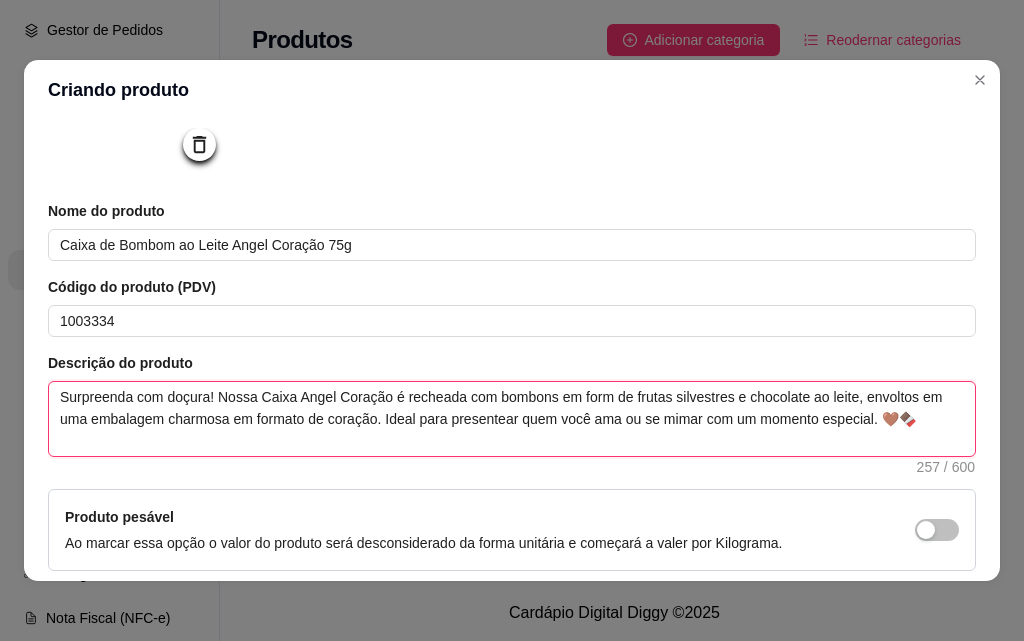 type on "Surpreenda com doçura! Nossa Caixa Angel Coração é recheada com bombons em forma de frutas silvestres e chocolate ao leite, envoltos em uma embalagem charmosa em formato de coração. Ideal para presentear quem você ama ou se mimar com um momento especial. 🤎🍫" 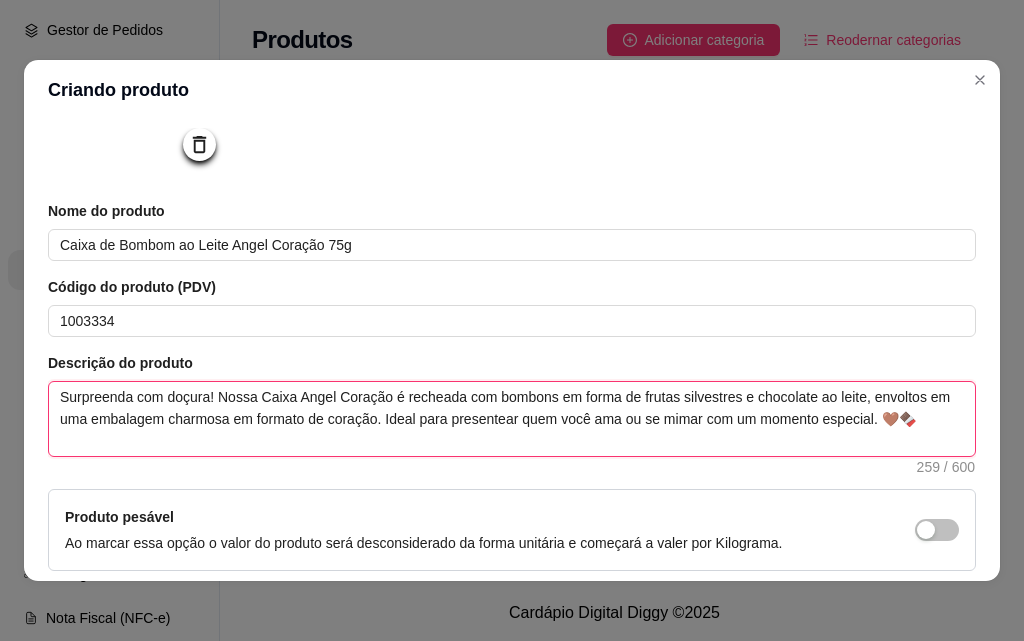 type 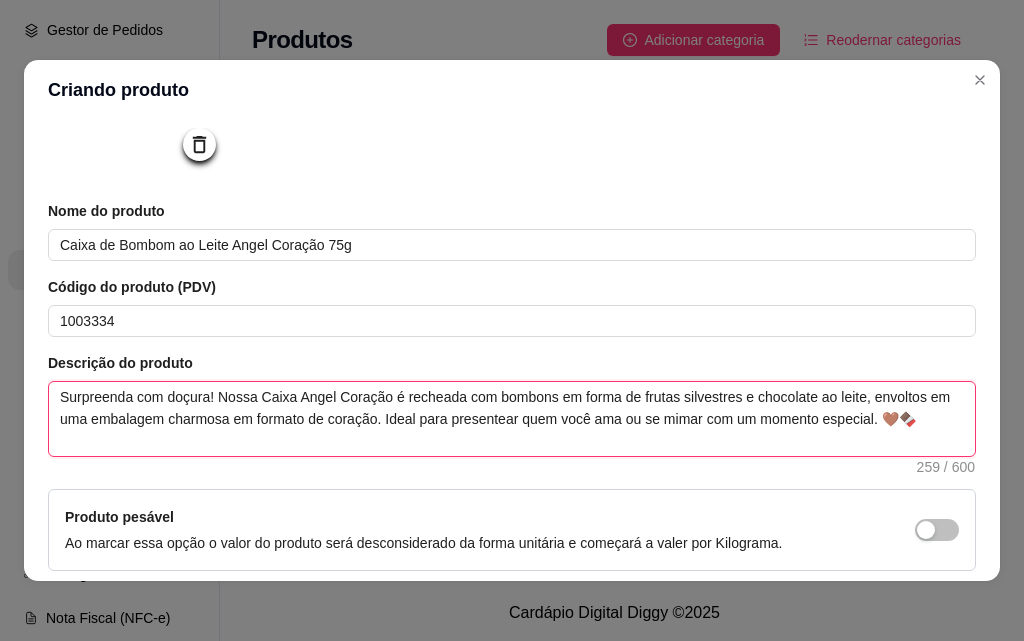 type on "Surpreenda com doçura! Nossa Caixa Angel Coração é recheada com bombons em format de frutas silvestres e chocolate ao leite, envoltos em uma embalagem charmosa em formato de coração. Ideal para presentear quem você ama ou se mimar com um momento especial. 🤎🍫" 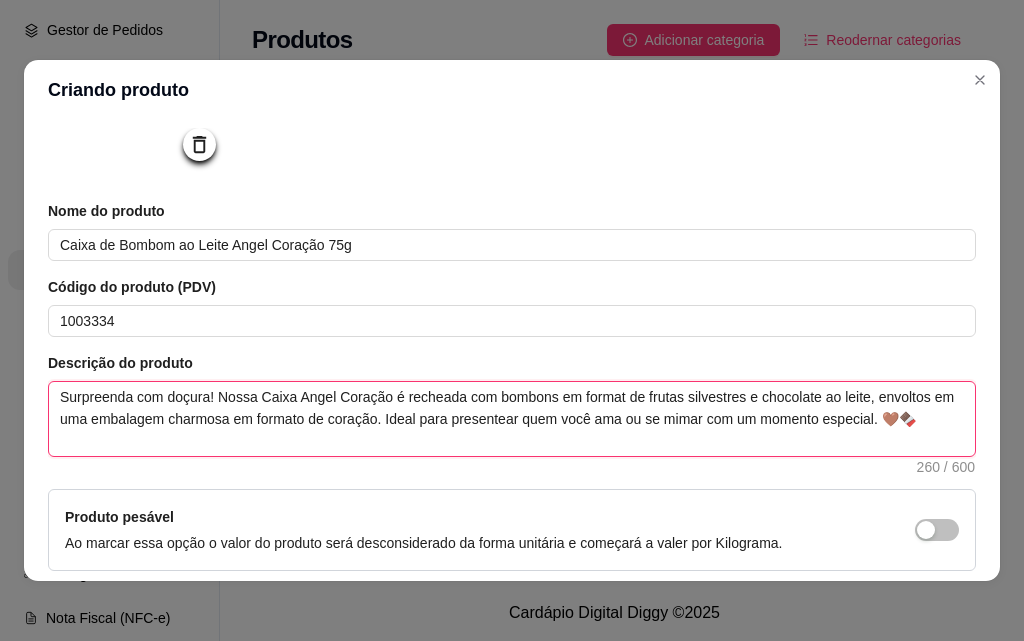 type 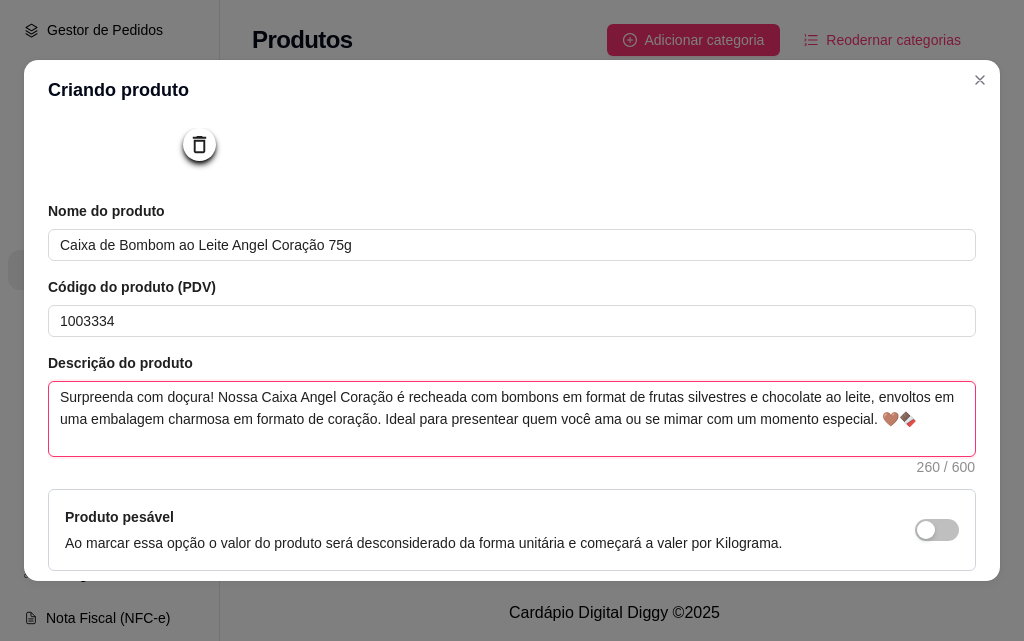 type on "Surpreenda com doçura! Nossa Caixa Angel Coração é recheada com bombons em formato de frutas silvestres e chocolate ao leite, envoltos em uma embalagem charmosa em formato de coração. Ideal para presentear quem você ama ou se mimar com um momento especial. 🤎🍫" 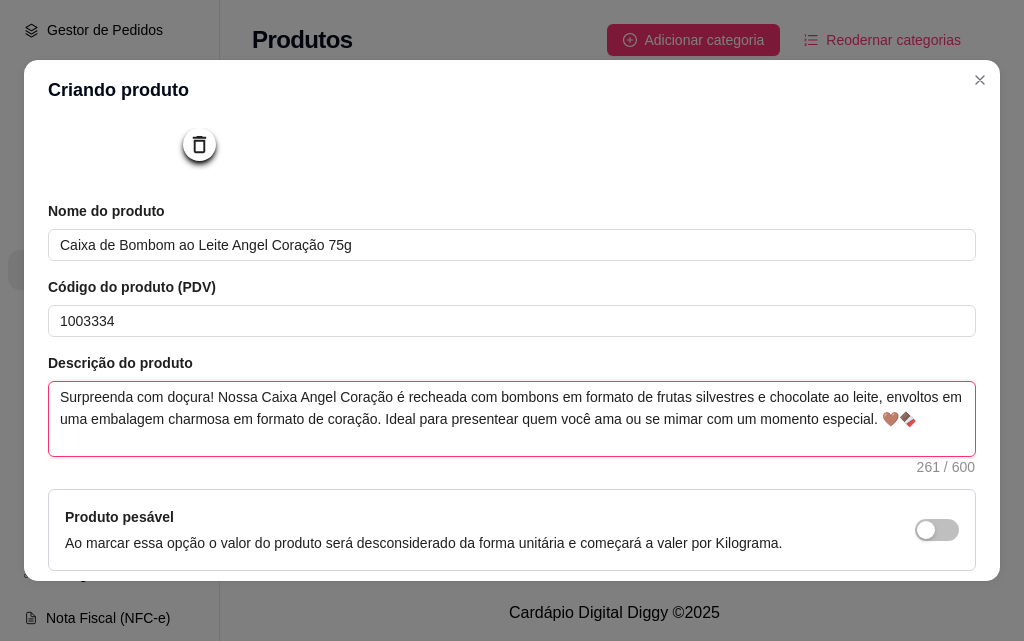 type 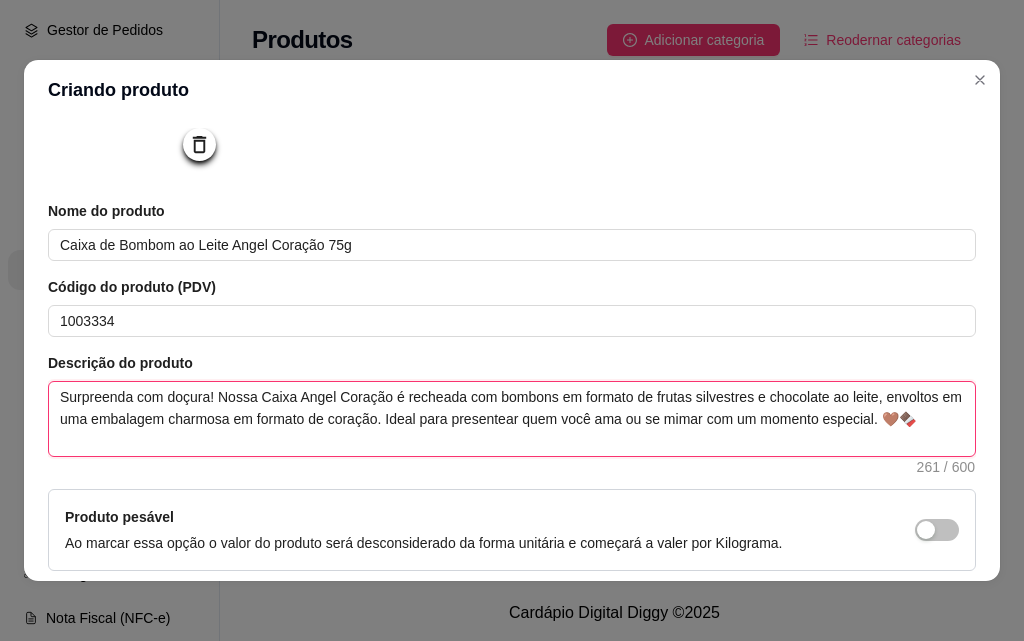 type on "Surpreenda com doçura! Nossa Caixa Angel Coração é recheada com bombons em formato  de frutas silvestres e chocolate ao leite, envoltos em uma embalagem charmosa em formato de coração. Ideal para presentear quem você ama ou se mimar com um momento especial. 🤎🍫" 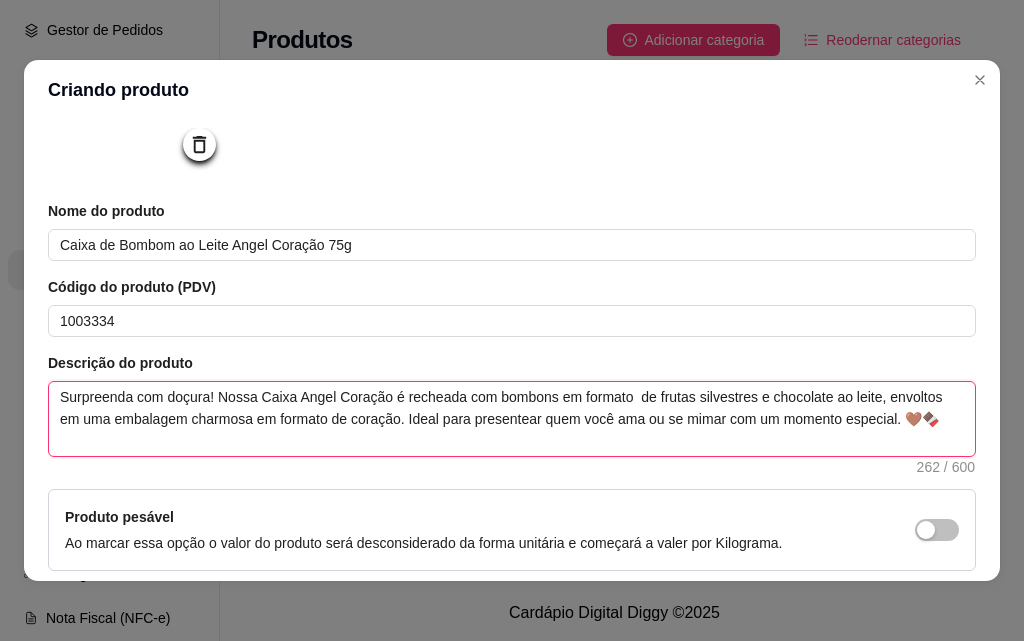 type 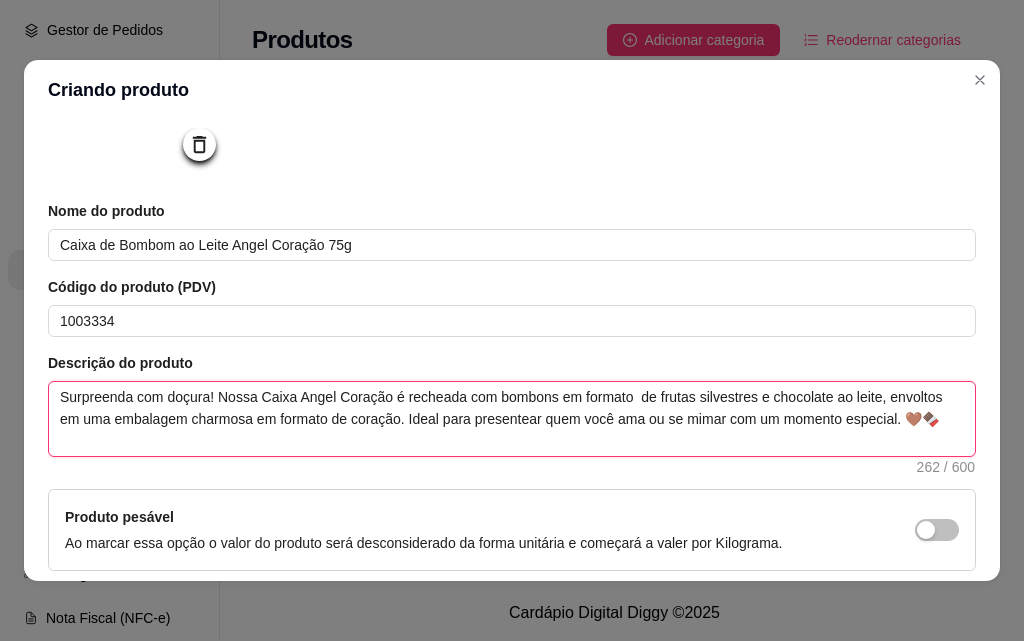 type on "Surpreenda com doçura! Nossa Caixa Angel Coração é recheada com bombons em formato d de frutas silvestres e chocolate ao leite, envoltos em uma embalagem charmosa em formato de coração. Ideal para presentear quem você ama ou se mimar com um momento especial. 🤎🍫" 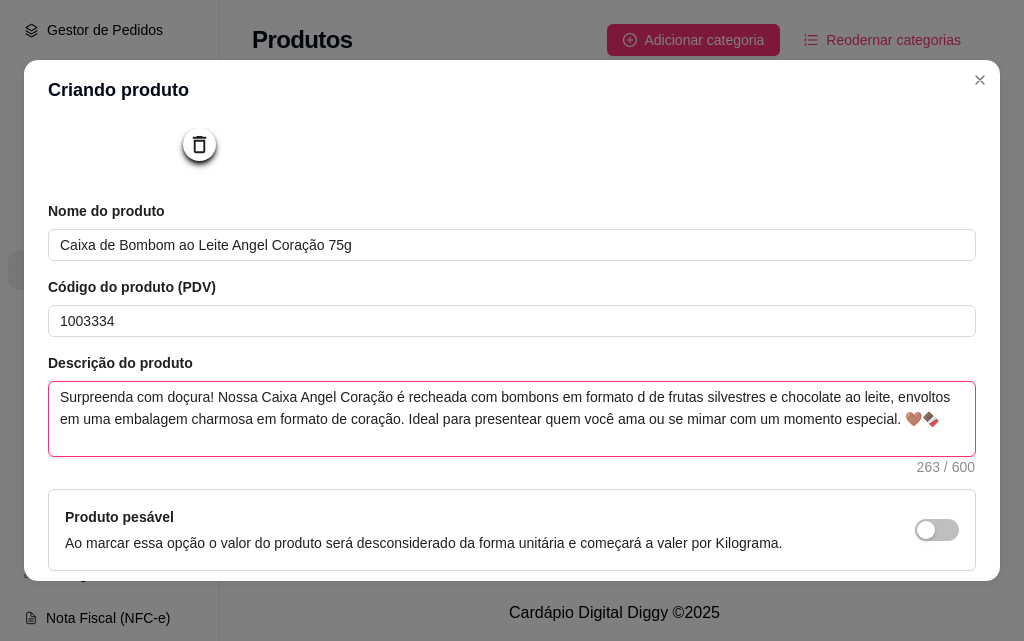 type 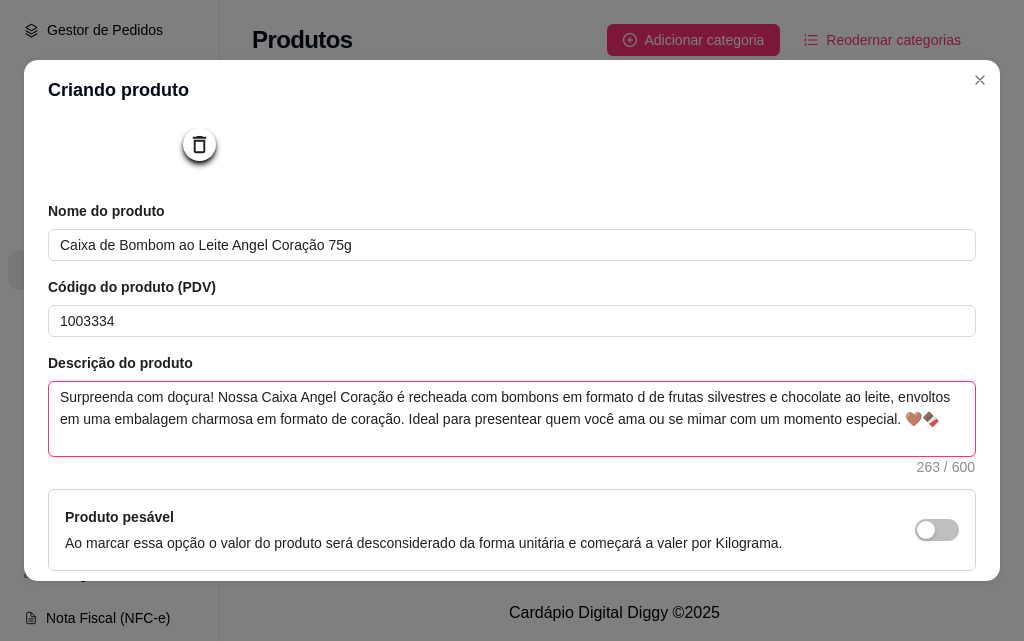 type on "Surpreenda com doçura! Nossa Caixa Angel Coração é recheada com bombons em formato de de frutas silvestres e chocolate ao leite, envoltos em uma embalagem charmosa em formato de coração. Ideal para presentear quem você ama ou se mimar com um momento especial. 🤎🍫" 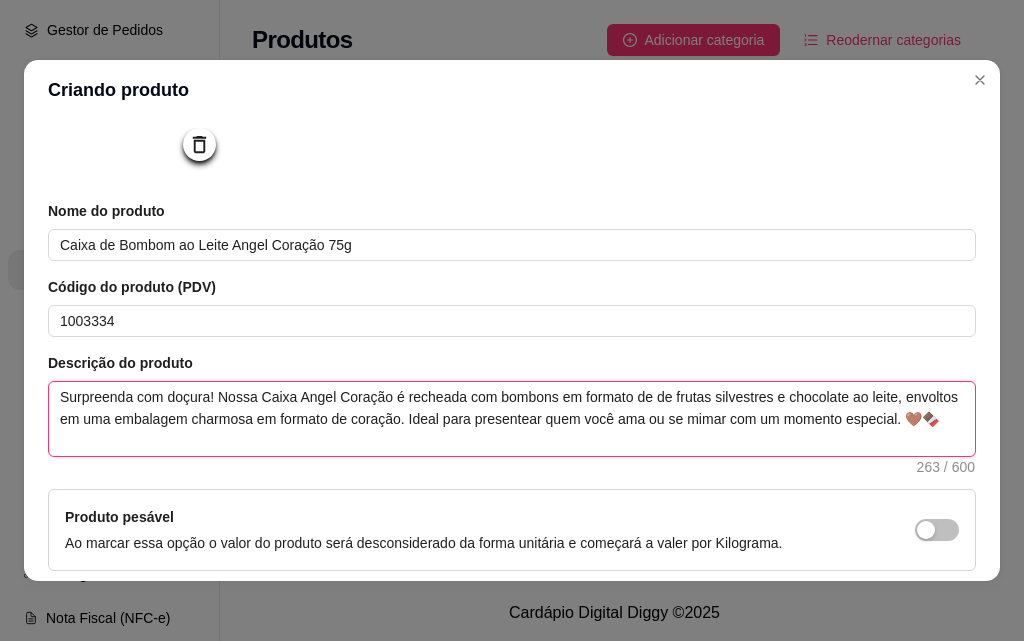 type 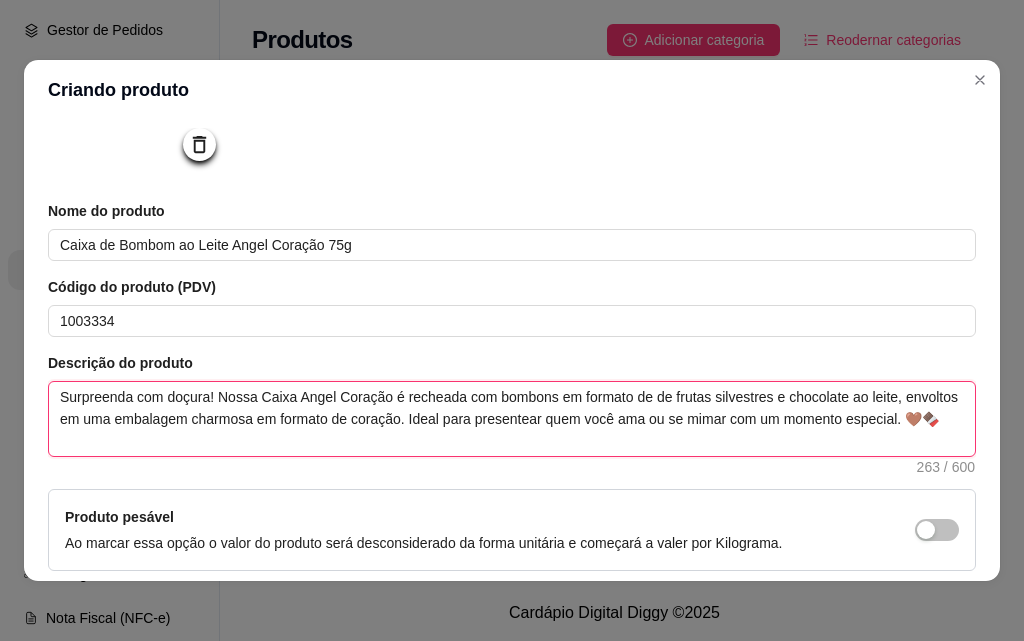 type on "Surpreenda com doçura! Nossa Caixa Angel Coração é recheada com bombons em formato de  de frutas silvestres e chocolate ao leite, envoltos em uma embalagem charmosa em formato de coração. Ideal para presentear quem você ama ou se mimar com um momento especial. 🤎🍫" 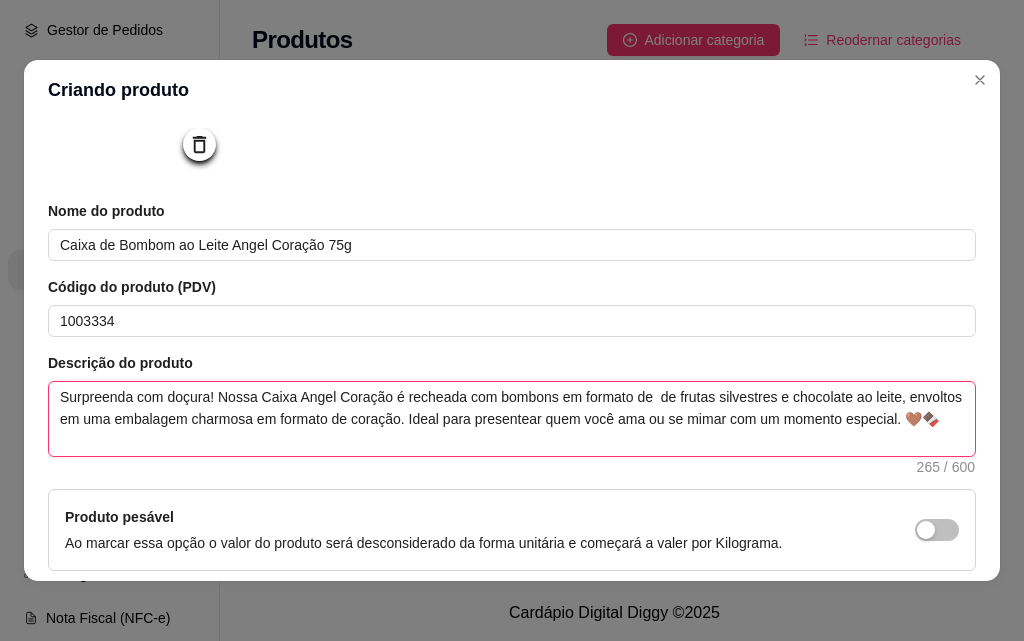 type 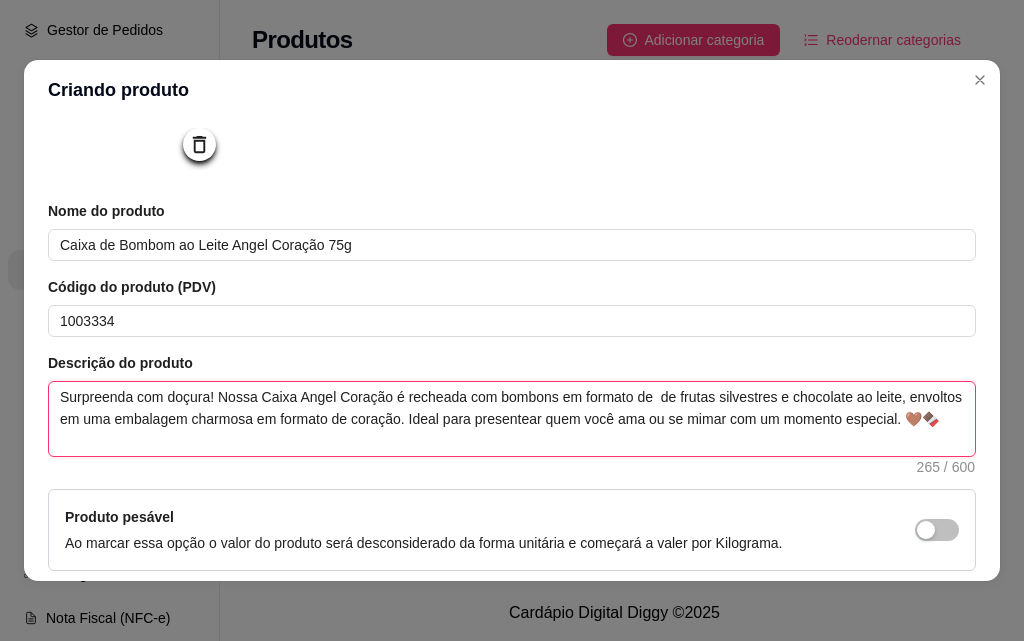 type on "Surpreenda com doçura! Nossa Caixa Angel Coração é recheada com bombons em formato de v de frutas silvestres e chocolate ao leite, envoltos em uma embalagem charmosa em formato de coração. Ideal para presentear quem você ama ou se mimar com um momento especial. 🤎🍫" 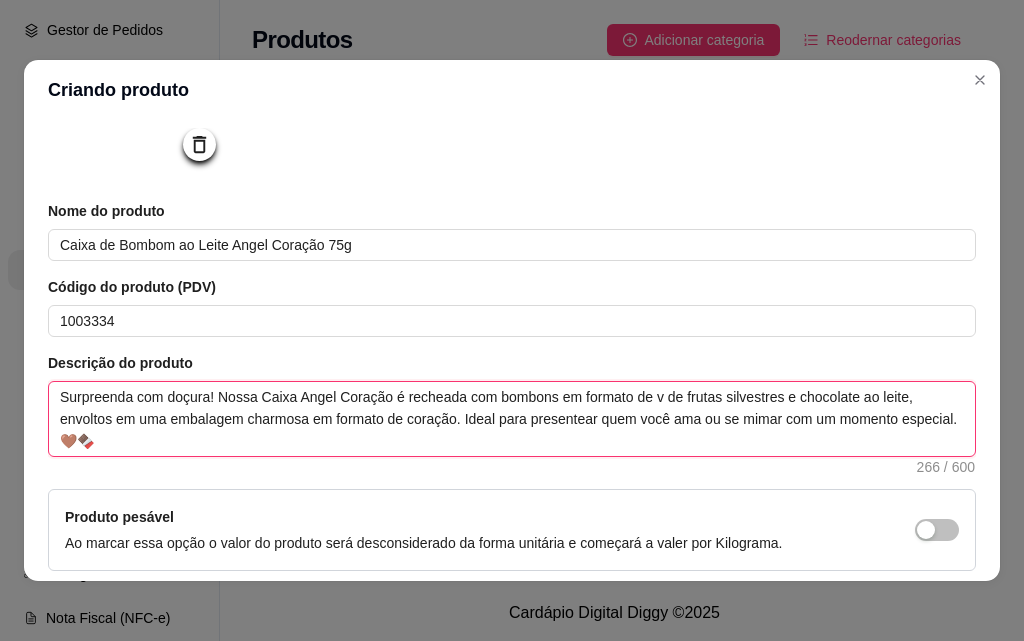 type 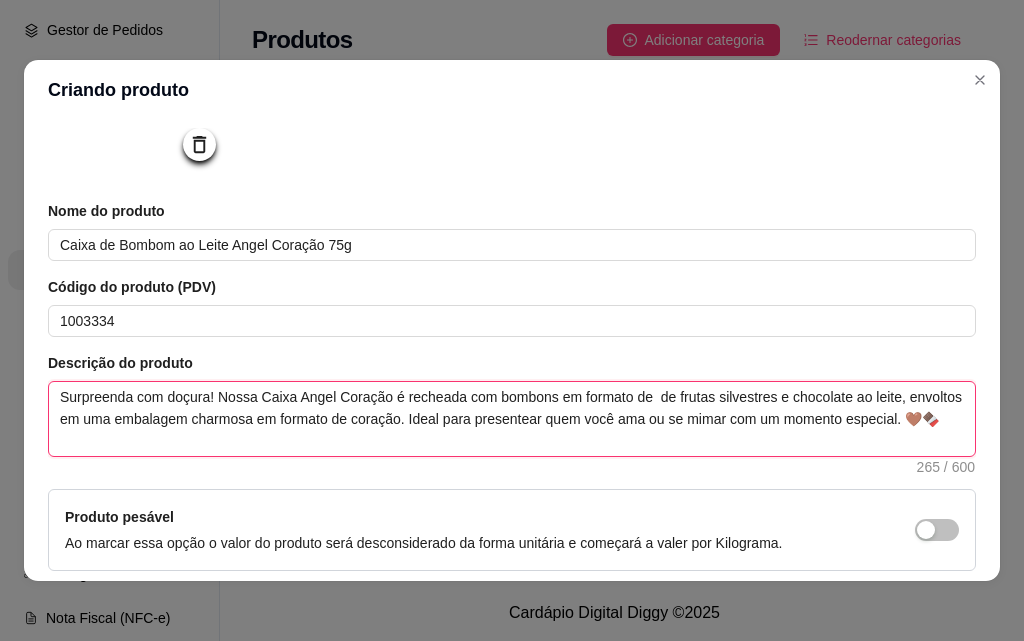 type 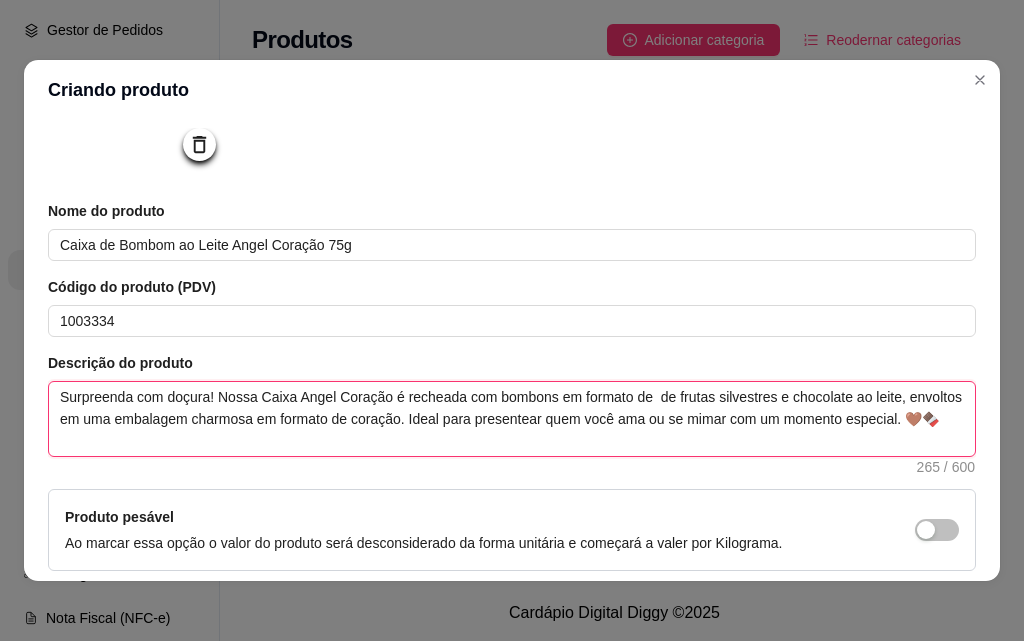 type on "Surpreenda com doçura! Nossa Caixa Angel Coração é recheada com bombons em formato de c de frutas silvestres e chocolate ao leite, envoltos em uma embalagem charmosa em formato de coração. Ideal para presentear quem você ama ou se mimar com um momento especial. 🤎🍫" 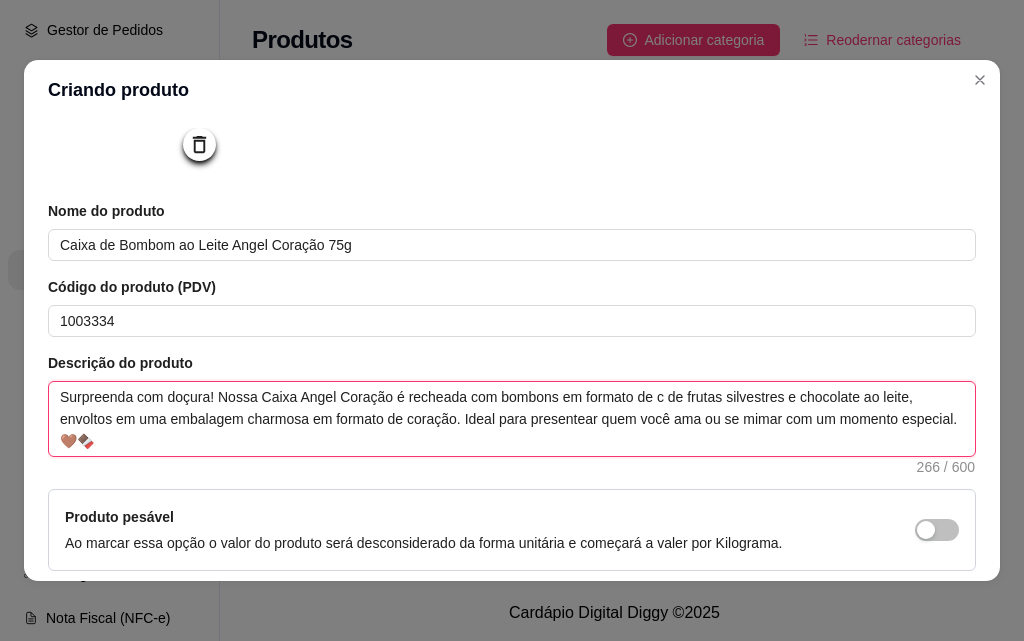 type 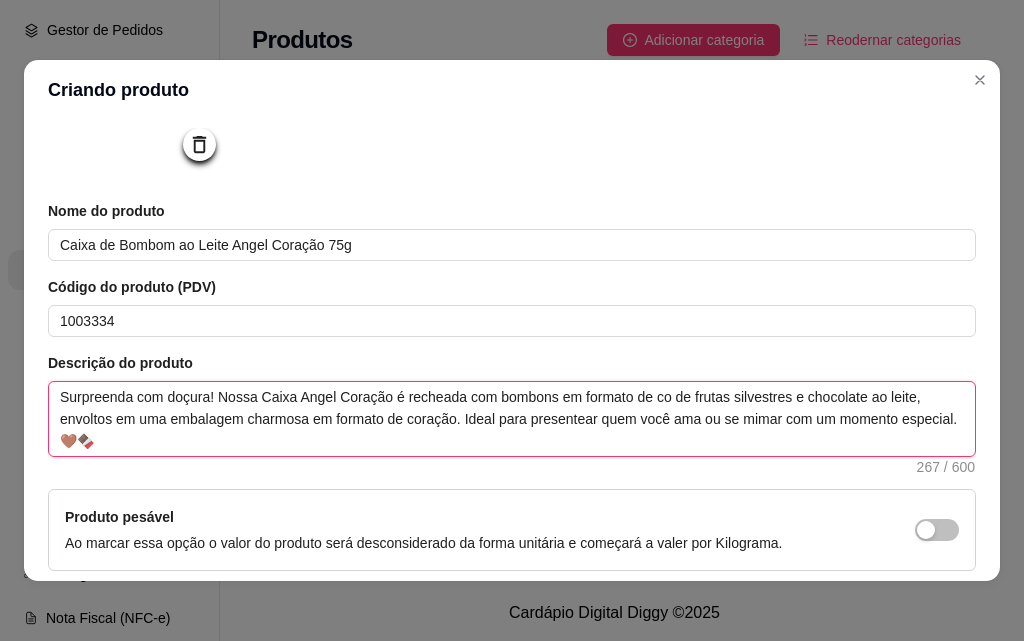 type 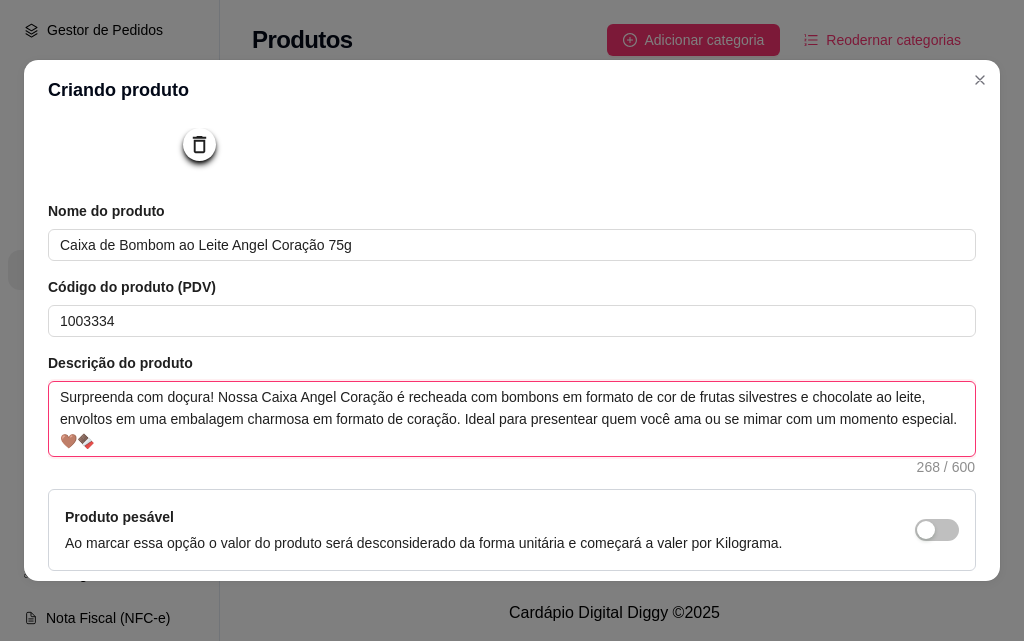 type 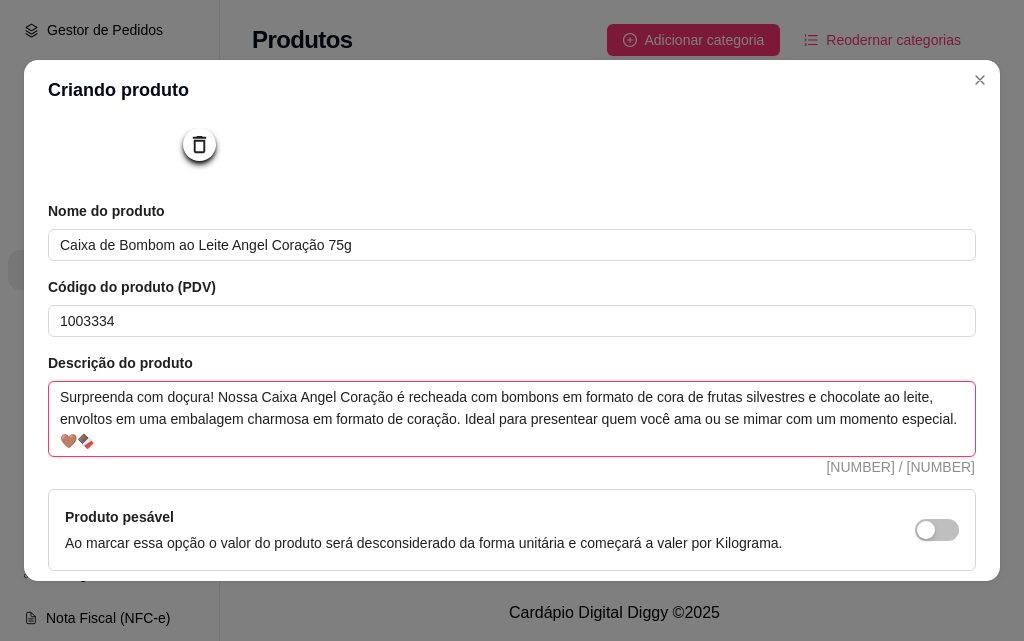 type 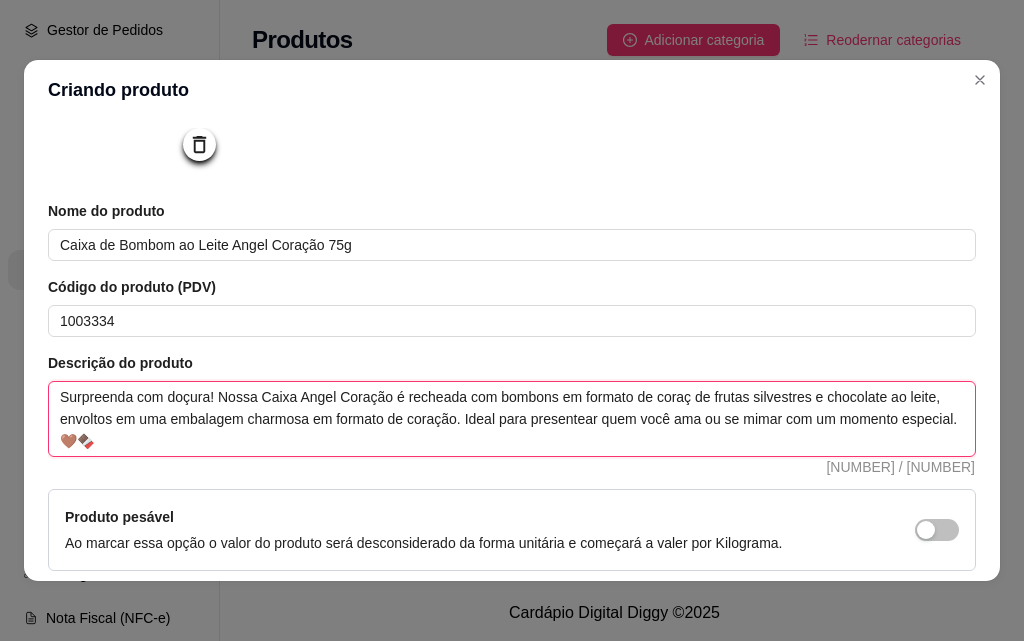 type on "Surpreenda com doçura! Nossa Caixa Angel Coração é recheada com bombons em formato de coraça de frutas silvestres e chocolate ao leite, envoltos em uma embalagem charmosa em formato de coração. Ideal para presentear quem você ama ou se mimar com um momento especial. 🤎🍫" 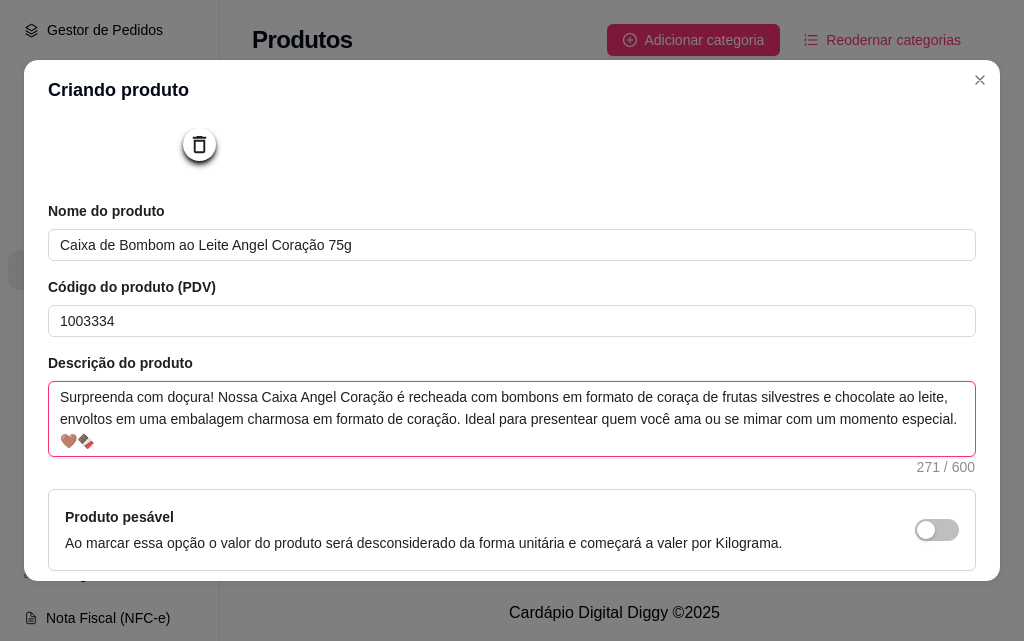 type 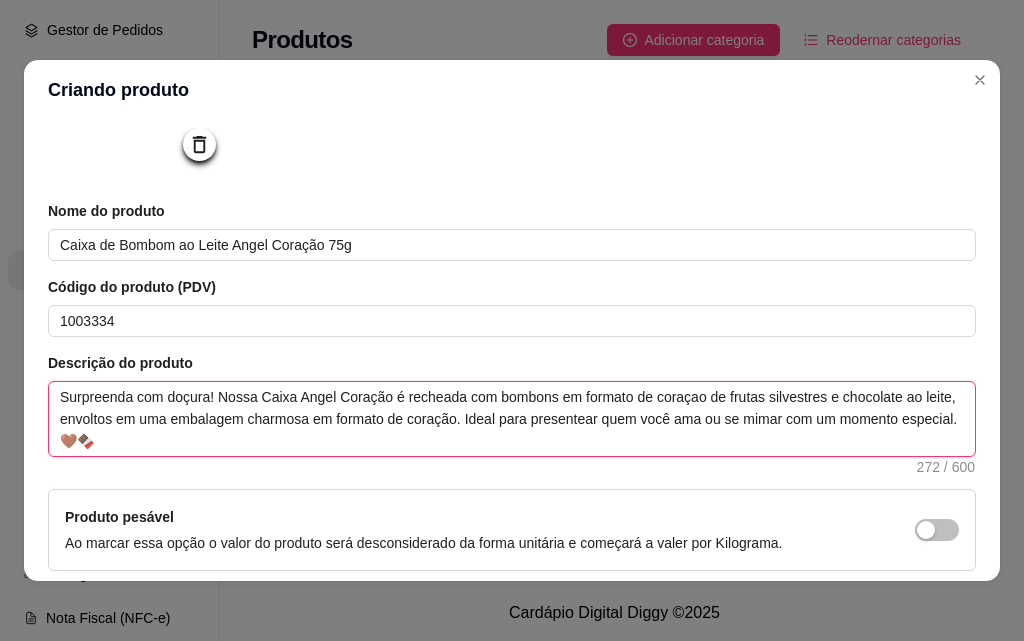 click on "Surpreenda com doçura! Nossa Caixa Angel Coração é recheada com bombons em formato de coraçao de frutas silvestres e chocolate ao leite, envoltos em uma embalagem charmosa em formato de coração. Ideal para presentear quem você ama ou se mimar com um momento especial. 🤎🍫" at bounding box center [512, 419] 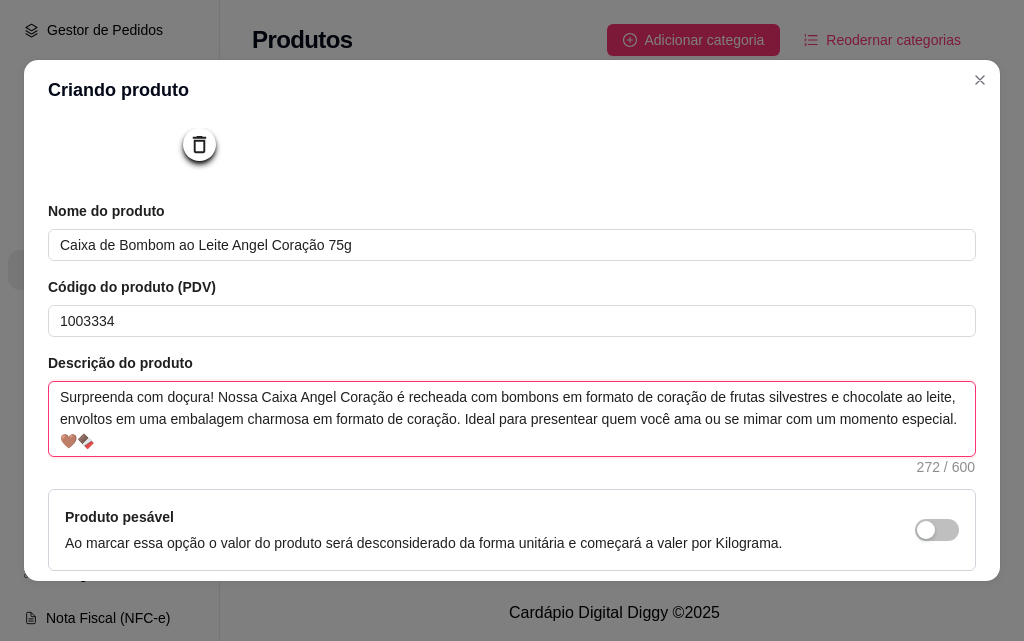 click on "Surpreenda com doçura! Nossa Caixa Angel Coração é recheada com bombons em formato de coração de frutas silvestres e chocolate ao leite, envoltos em uma embalagem charmosa em formato de coração. Ideal para presentear quem você ama ou se mimar com um momento especial. 🤎🍫" at bounding box center (512, 419) 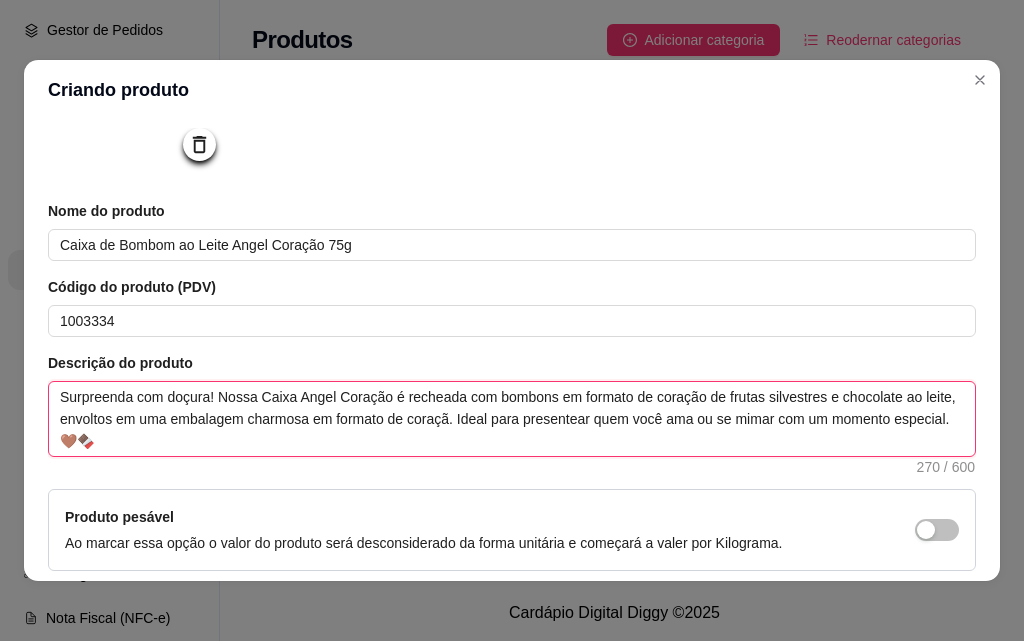 type 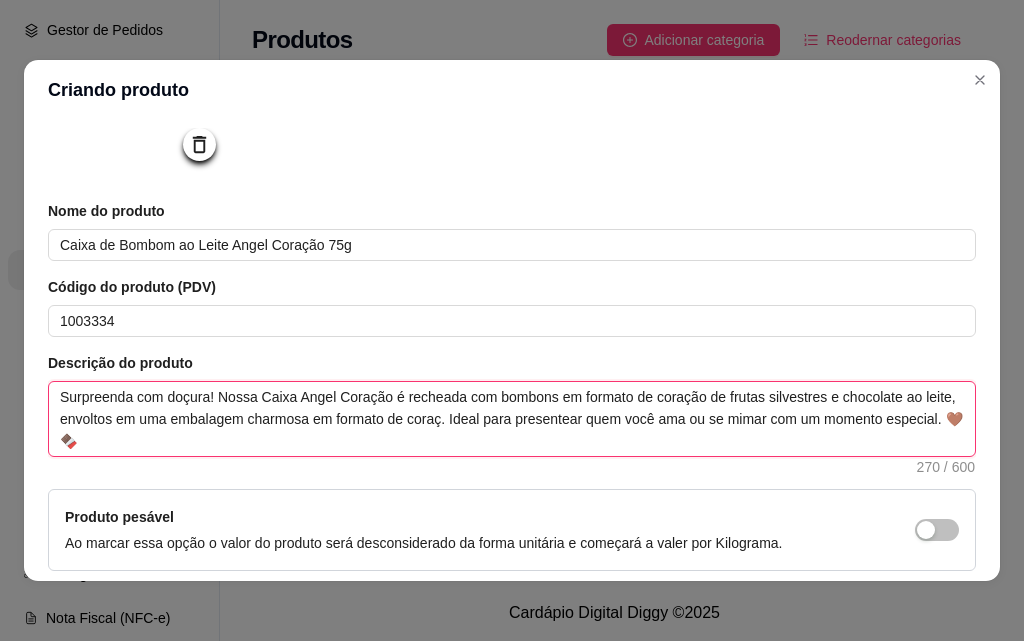 type 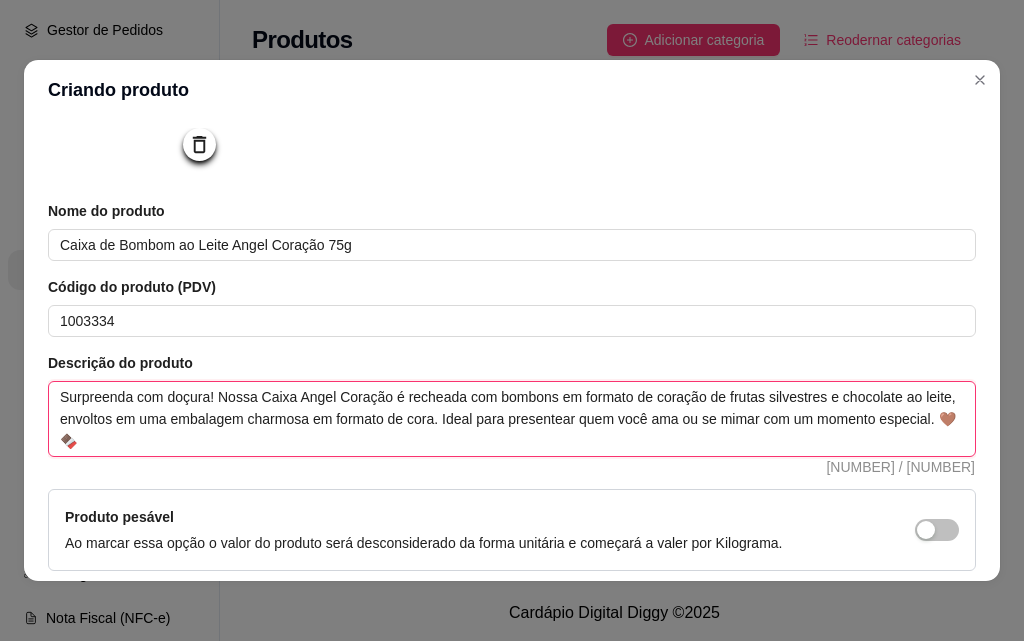 type 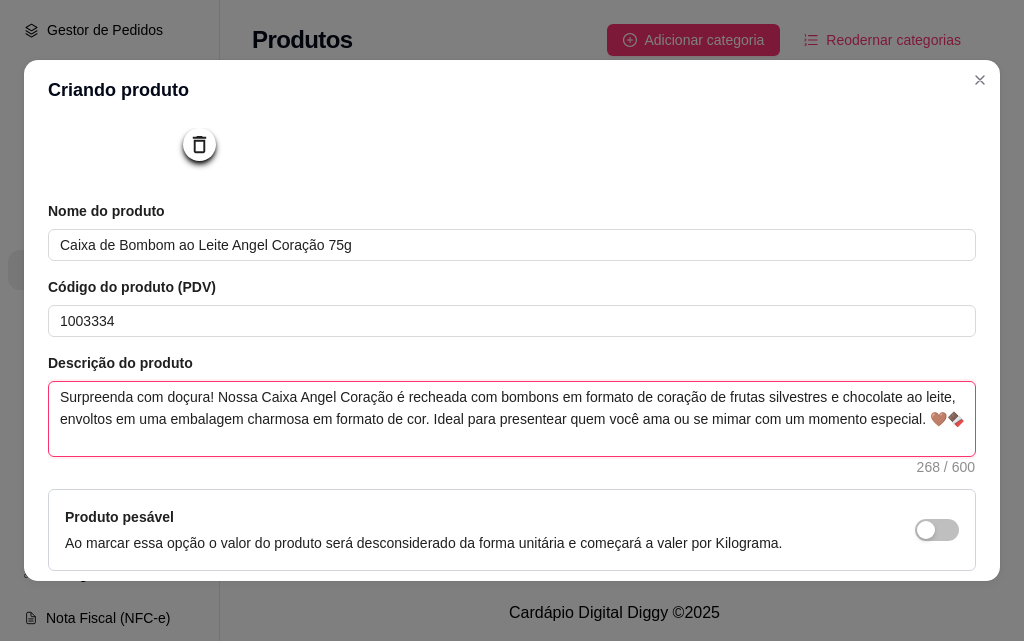 type 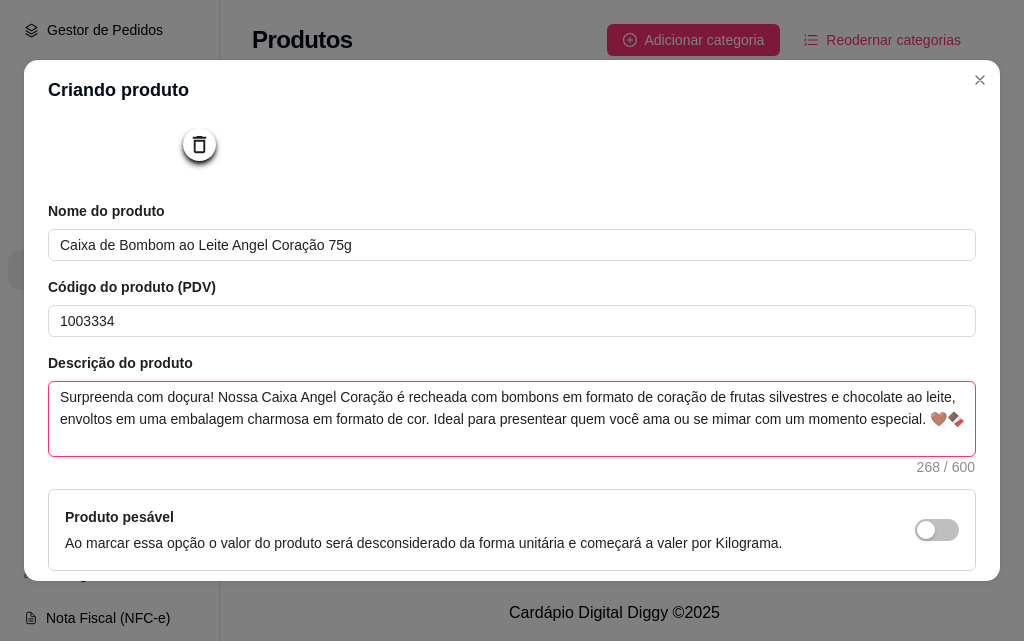 type on "Surpreenda com doçura! Nossa Caixa Angel Coração é recheada com bombons em formato de coração de frutas silvestres e chocolate ao leite, envoltos em uma embalagem charmosa em formato de co. Ideal para presentear quem você ama ou se mimar com um momento especial. 🤎🍫" 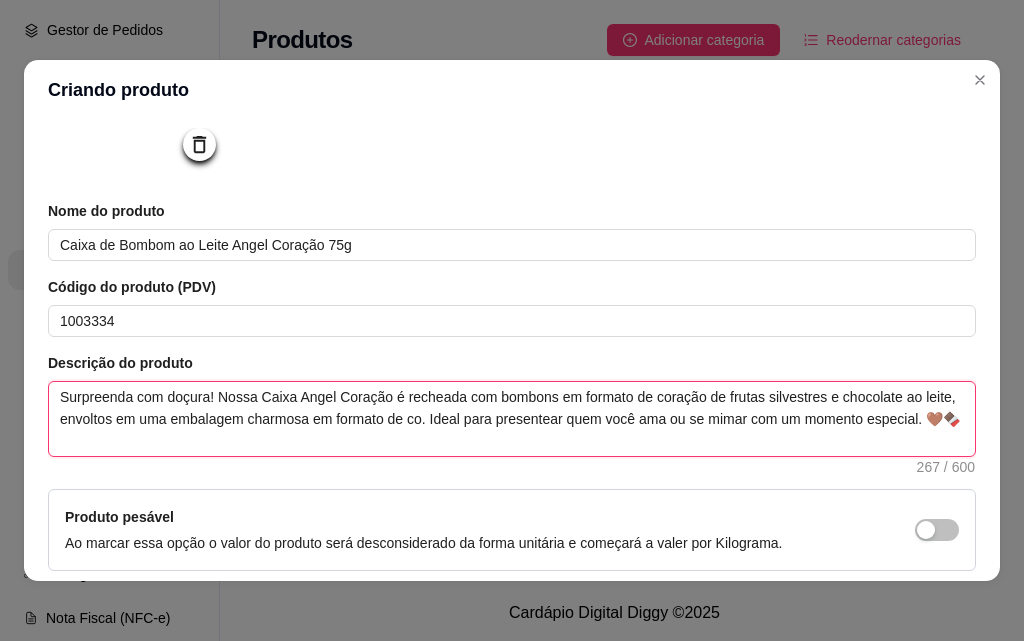 type 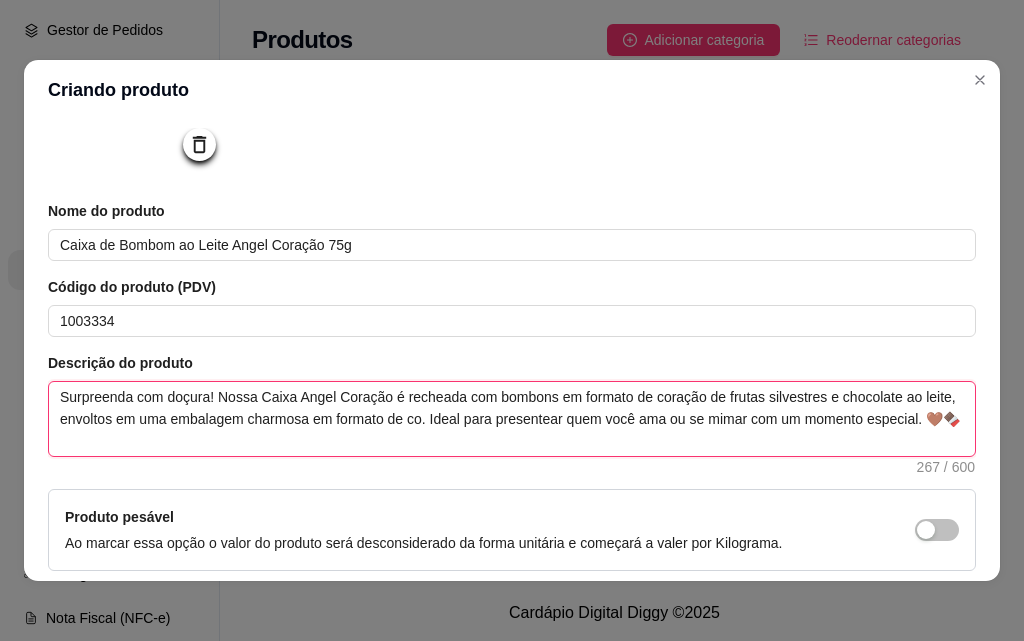 type on "Surpreenda com doçura! Nossa Caixa Angel Coração é recheada com bombons em formato de coração de frutas silvestres e chocolate ao leite, envoltos em uma embalagem charmosa em formato de c. Ideal para presentear quem você ama ou se mimar com um momento especial. 🤎🍫" 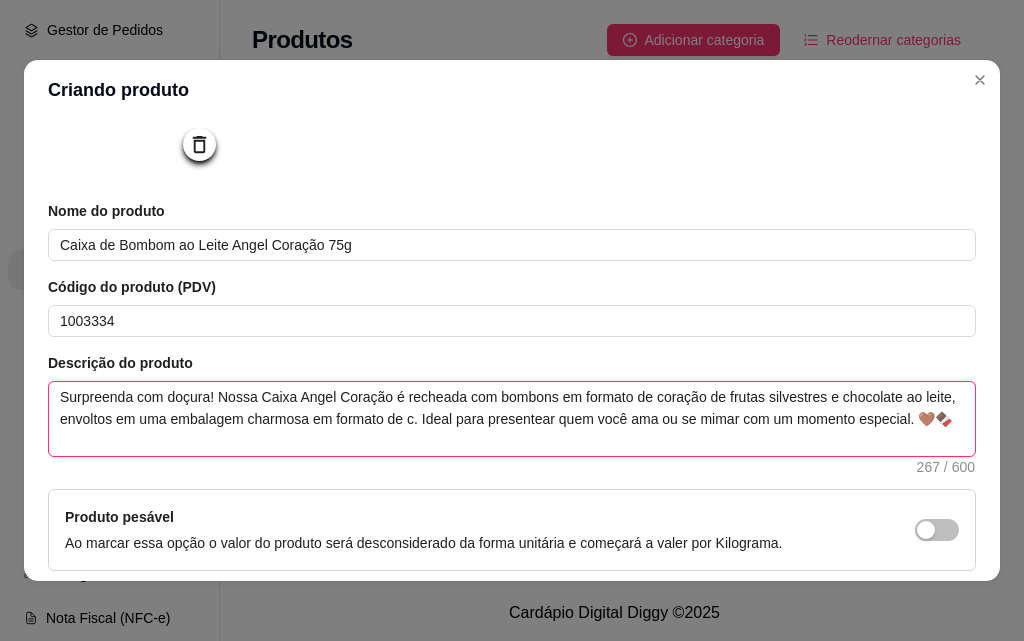 type 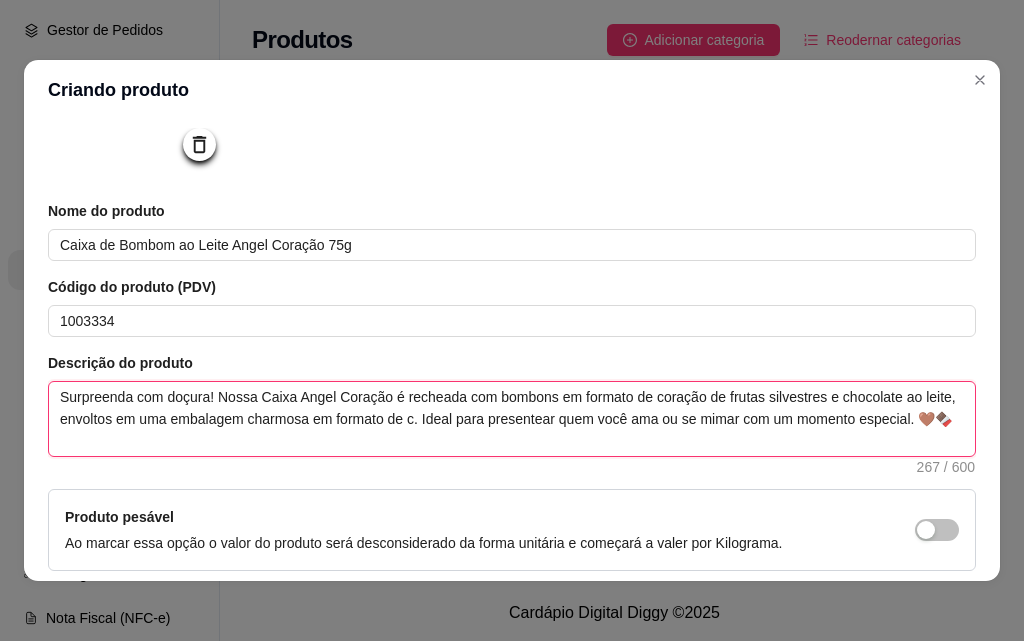 type on "Surpreenda com doçura! Nossa Caixa Angel Coração é recheada com bombons em formato de coração de frutas silvestres e chocolate ao leite, envoltos em uma embalagem charmosa em formato de . Ideal para presentear quem você ama ou se mimar com um momento especial. 🤎🍫" 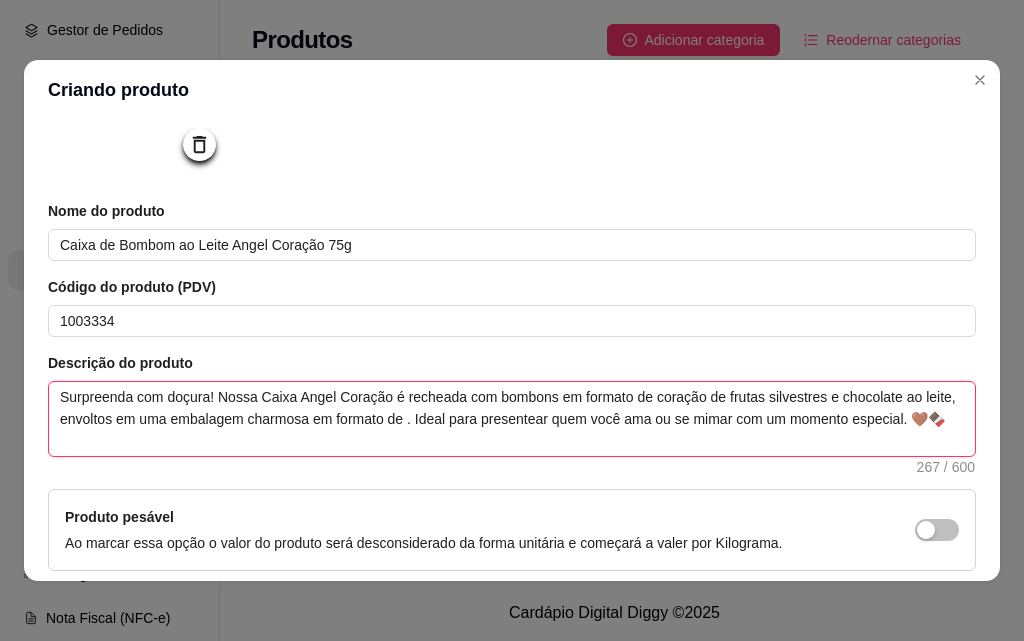 type 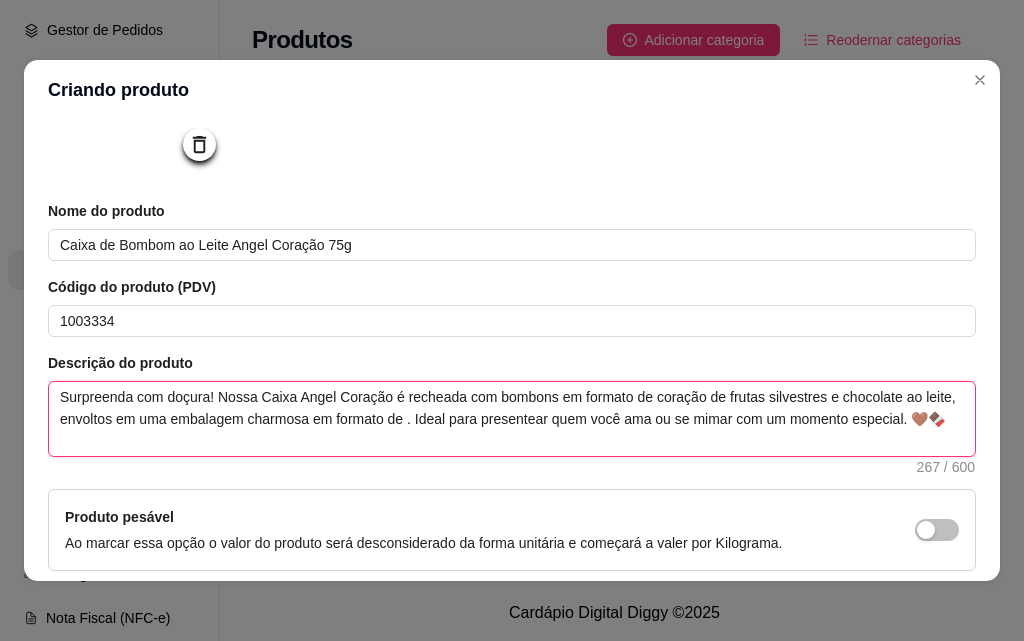 type on "Surpreenda com doçura! Nossa Caixa Angel Coração é recheada com bombons em formato de coração de frutas silvestres e chocolate ao leite, envoltos em uma embalagem charmosa em formato de. Ideal para presentear quem você ama ou se mimar com um momento especial. 🤎🍫" 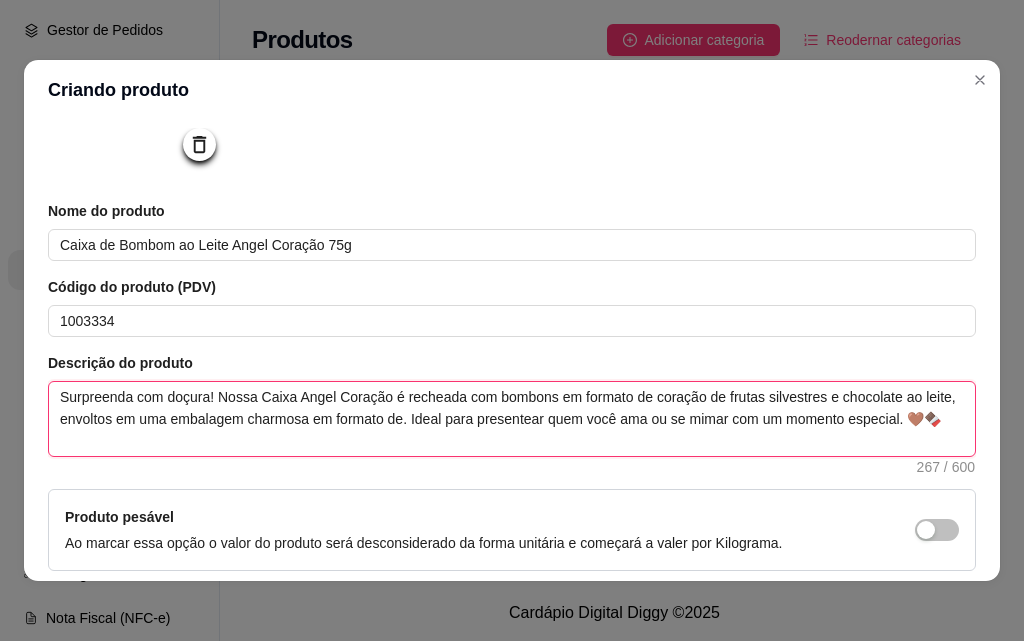 type 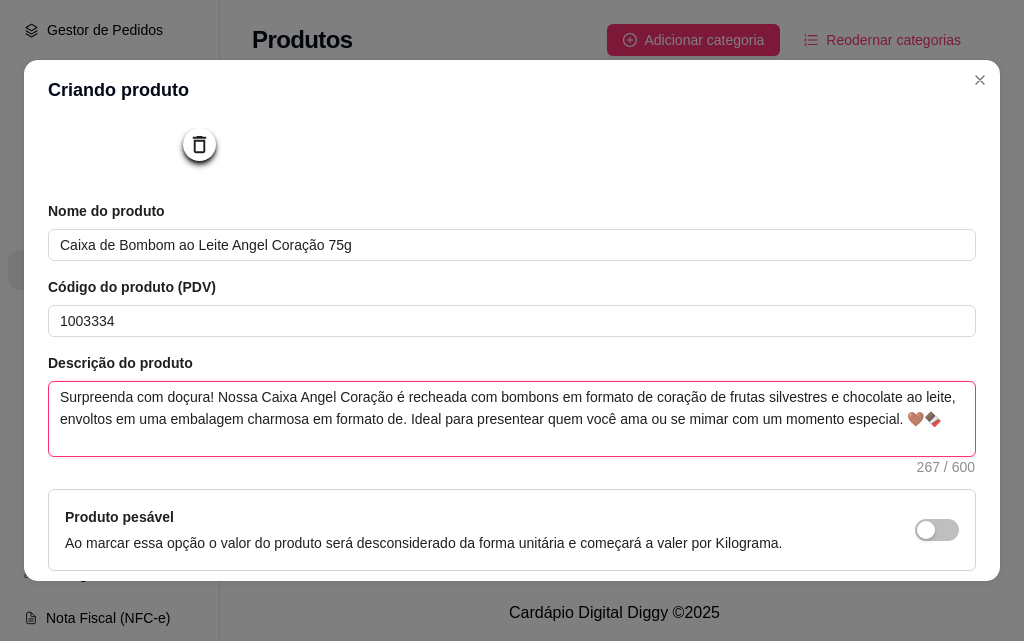 type on "Surpreenda com doçura! Nossa Caixa Angel Coração é recheada com bombons em formato de coração de frutas silvestres e chocolate ao leite, envoltos em uma embalagem charmosa em formato d. Ideal para presentear quem você ama ou se mimar com um momento especial. 🤎🍫" 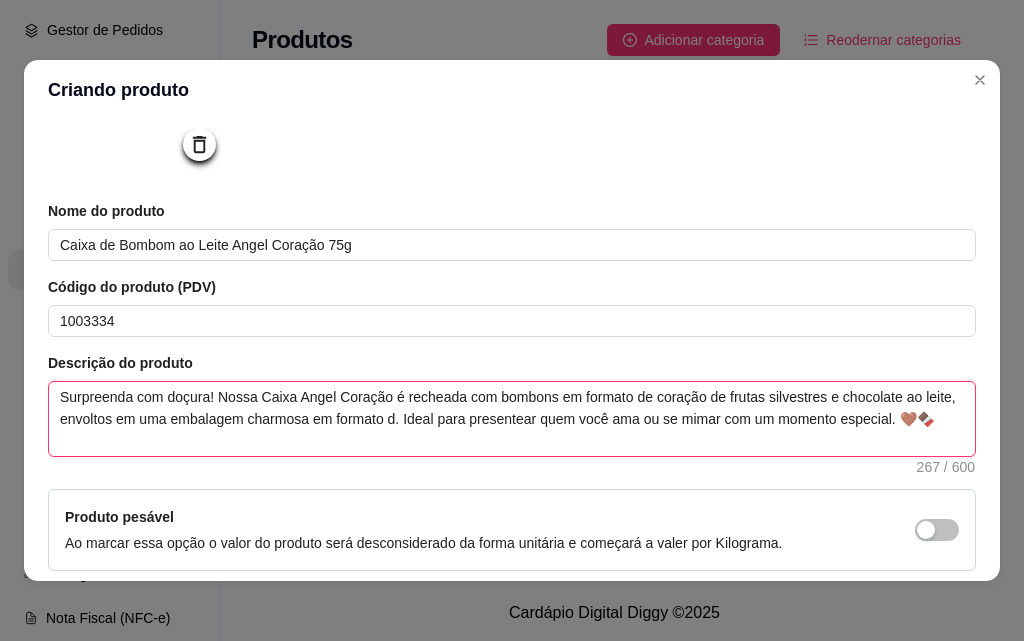 type 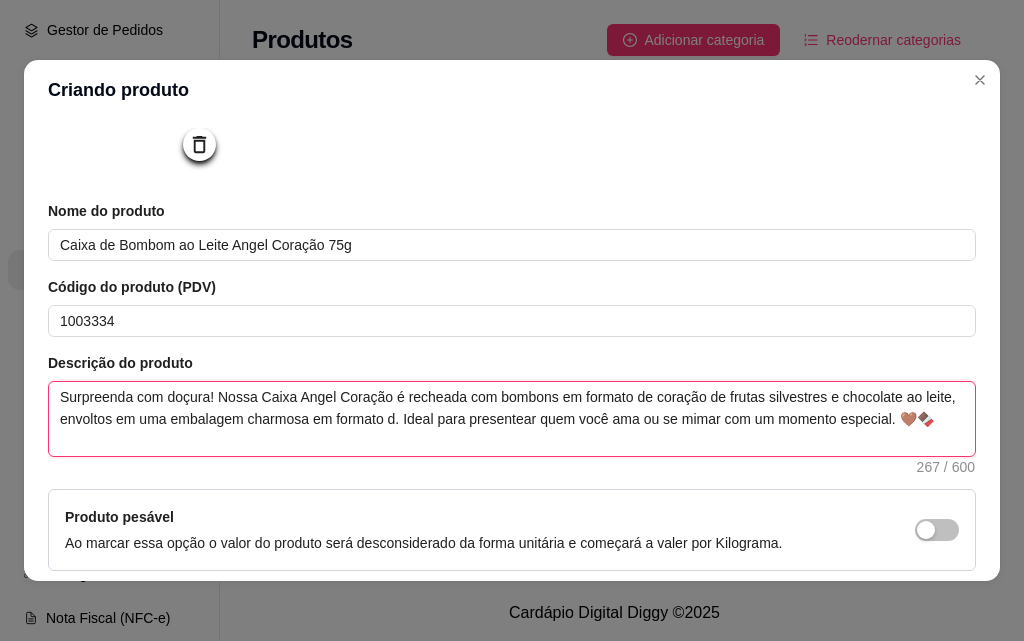type on "Surpreenda com doçura! Nossa Caixa Angel Coração é recheada com bombons em formato de coração de frutas silvestres e chocolate ao leite, envoltos em uma embalagem charmosa em formato . Ideal para presentear quem você ama ou se mimar com um momento especial. 🤎🍫" 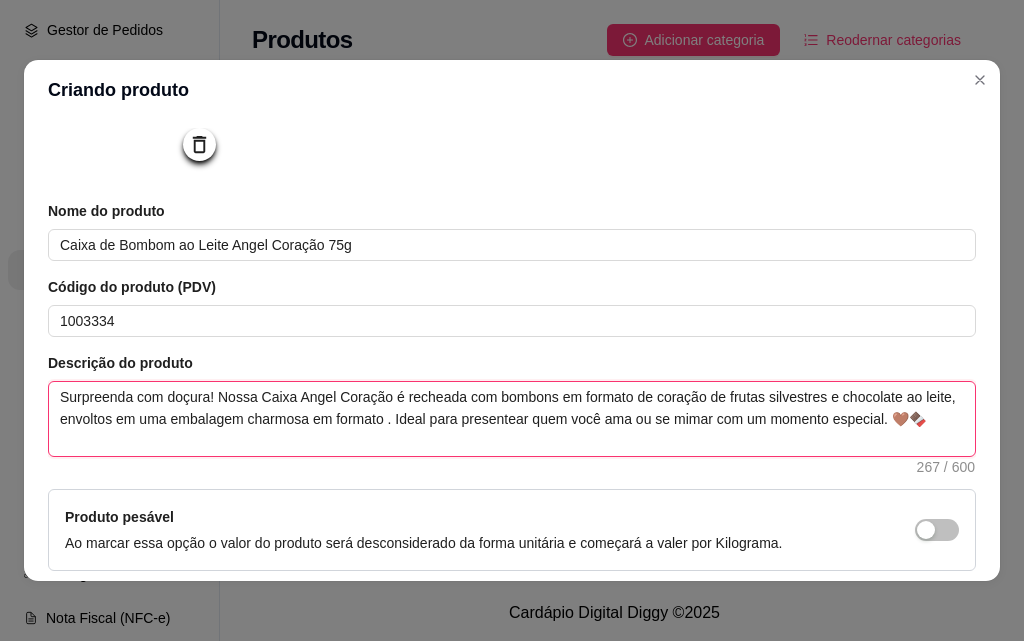 type 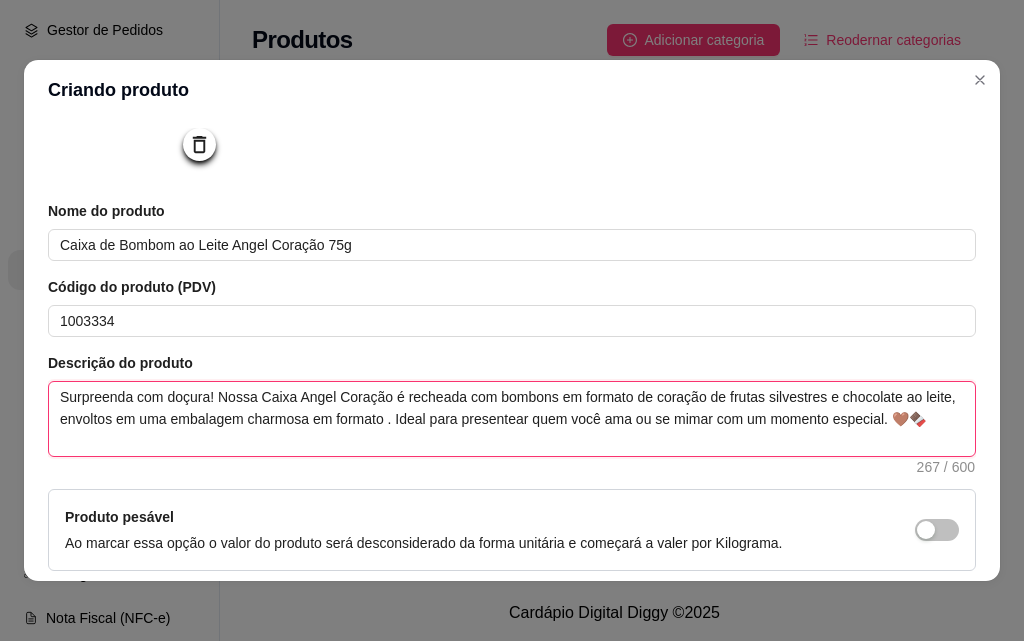 type on "Surpreenda com doçura! Nossa Caixa Angel Coração é recheada com bombons em formato de coração de frutas silvestres e chocolate ao leite, envoltos em uma embalagem charmosa em formato. Ideal para presentear quem você ama ou se mimar com um momento especial. 🤎🍫" 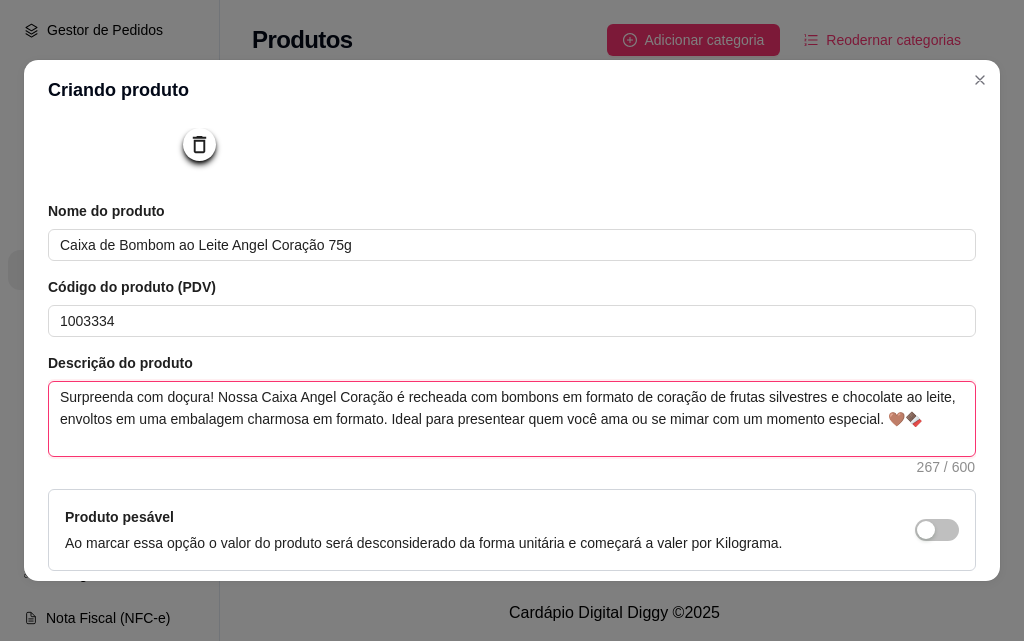 type 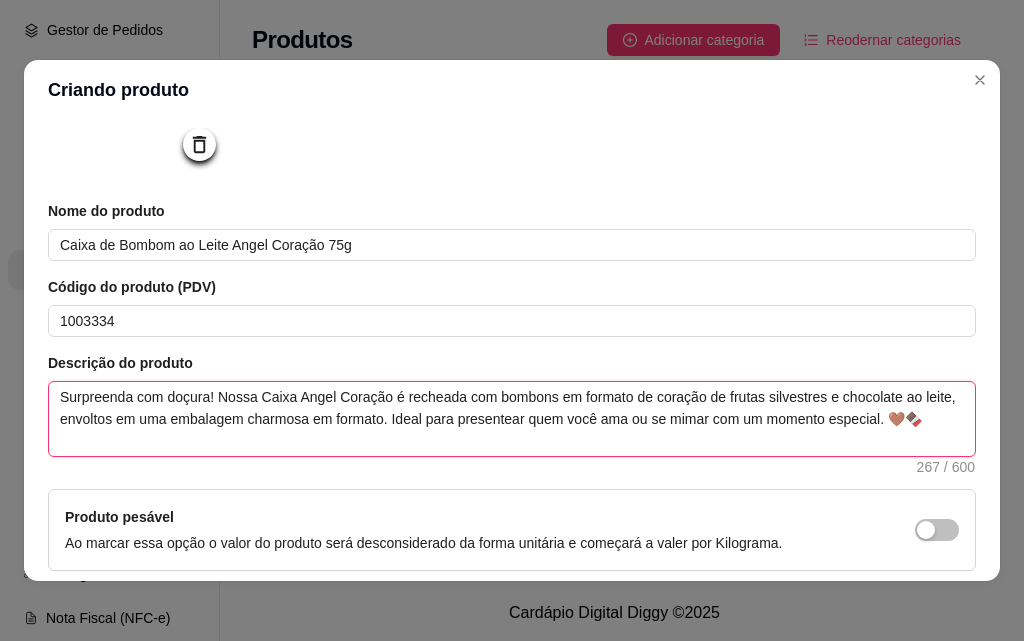 type on "Surpreenda com doçura! Nossa Caixa Angel Coração é recheada com bombons em formato de coração de frutas silvestres e chocolate ao leite, envoltos em uma embalagem charmosa em format. Ideal para presentear quem você ama ou se mimar com um momento especial. 🤎🍫" 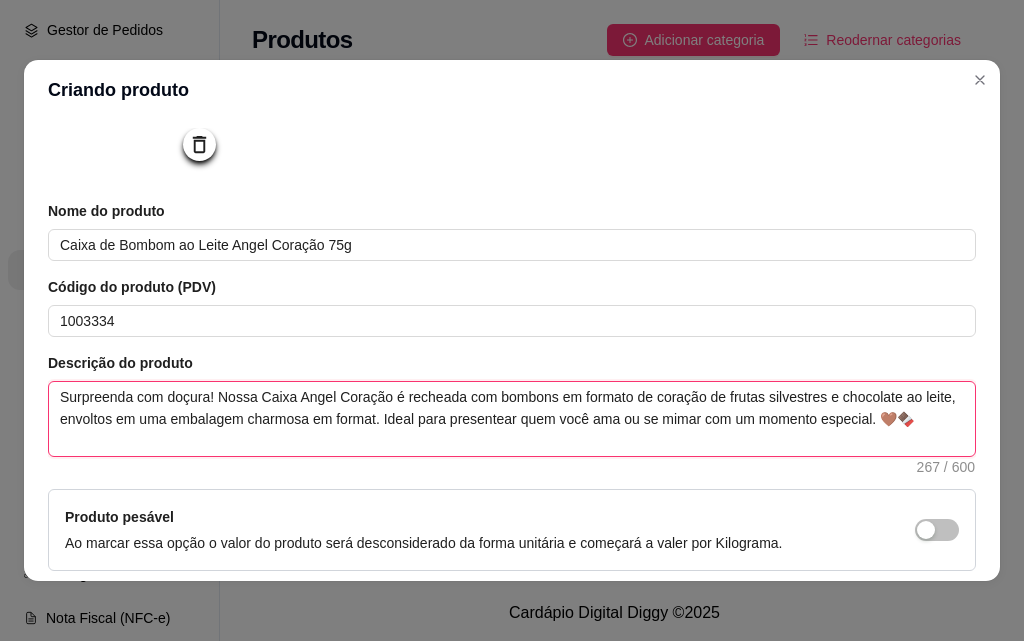 type 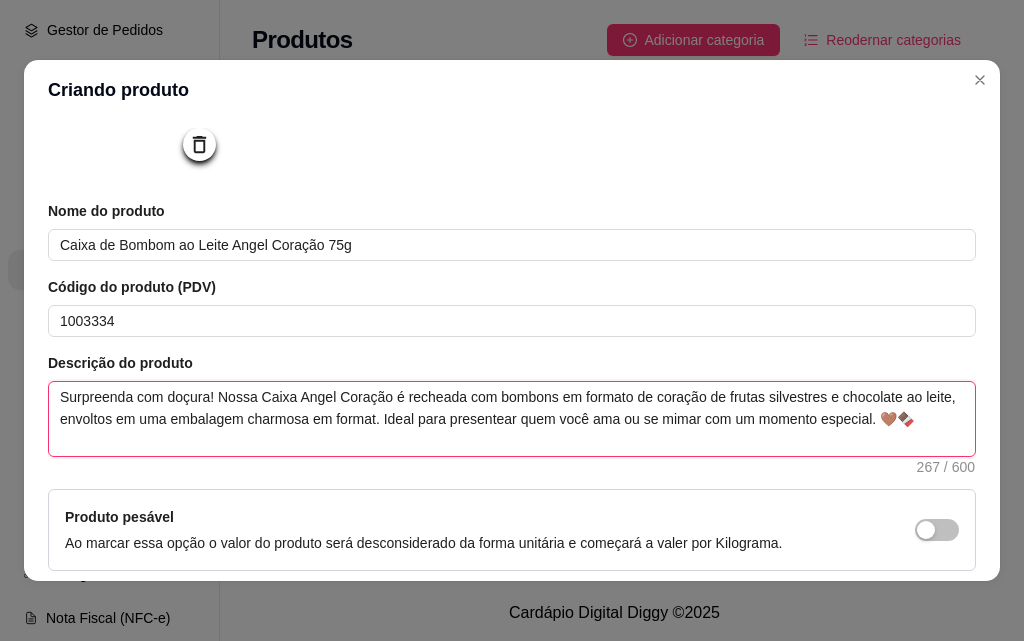 type on "Surpreenda com doçura! Nossa Caixa Angel Coração é recheada com bombons em formato de coração de frutas silvestres e chocolate ao leite, envoltos em uma embalagem charmosa em forma. Ideal para presentear quem você ama ou se mimar com um momento especial. 🤎🍫" 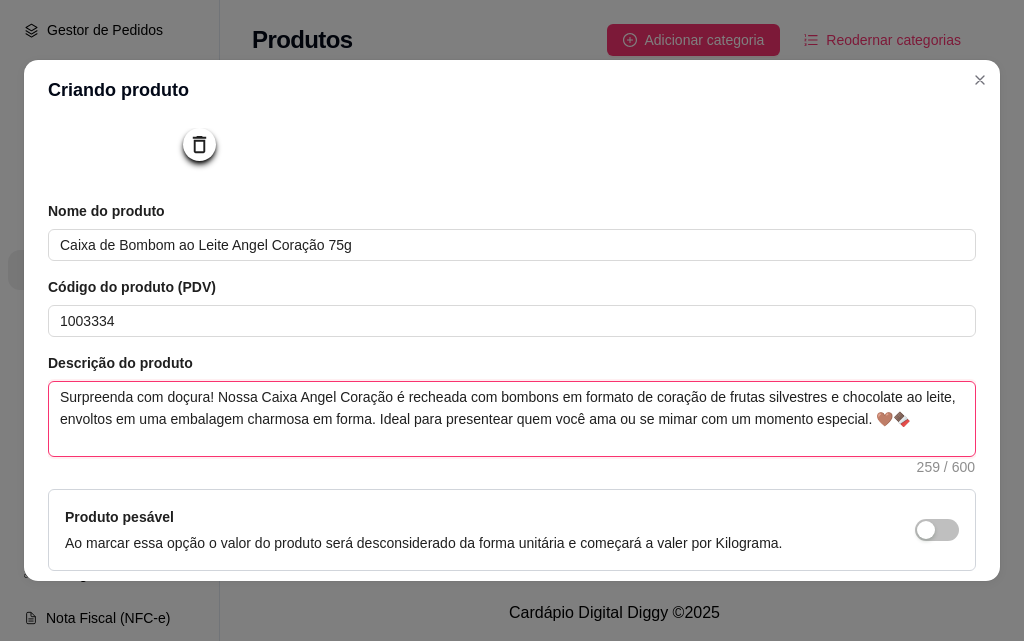 type 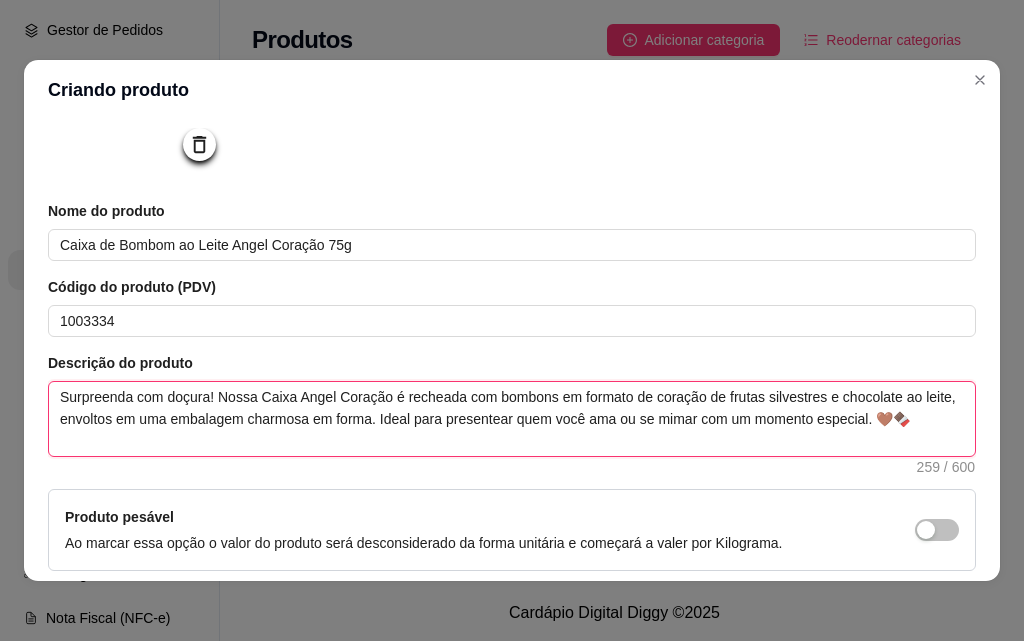 type on "Surpreenda com doçura! Nossa Caixa Angel Coração é recheada com bombons em formato de coração de frutas silvestres e chocolate ao leite, envoltos em uma embalagem charmosa em form. Ideal para presentear quem você ama ou se mimar com um momento especial. 🤎🍫" 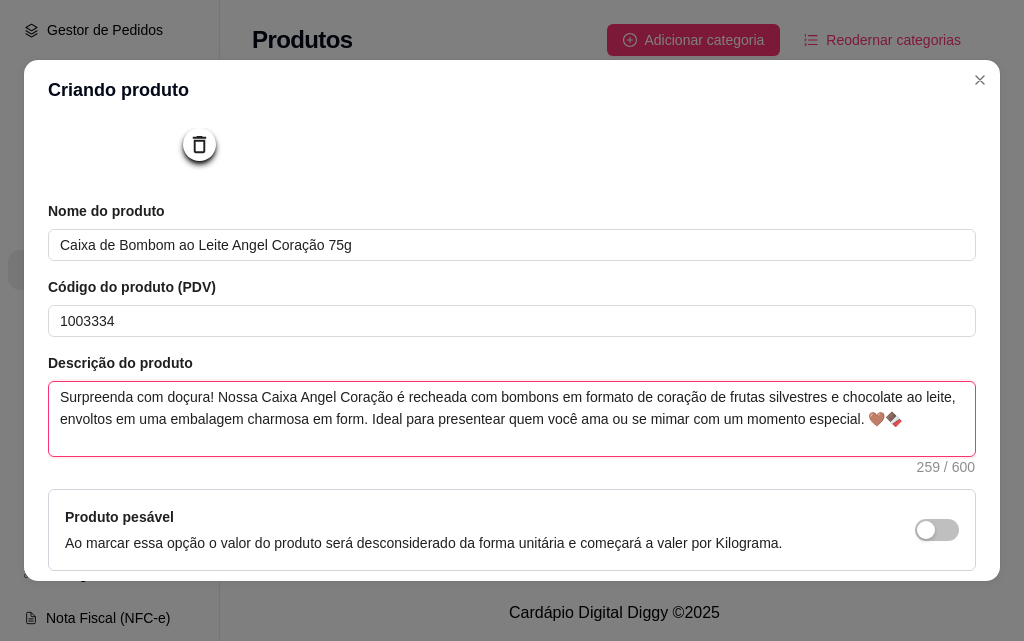 type 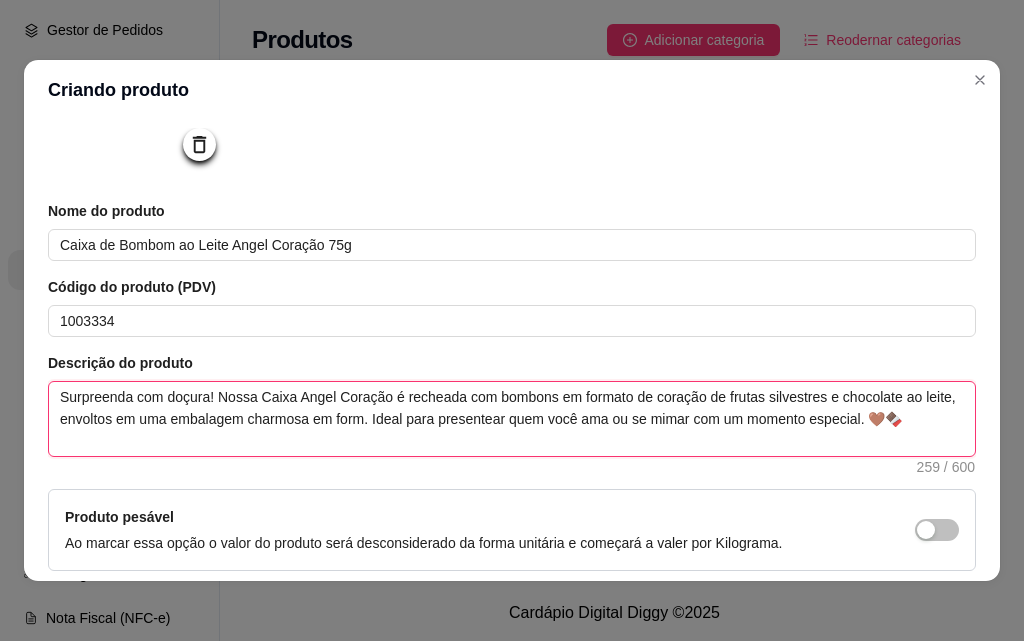 type on "Surpreenda com doçura! Nossa Caixa Angel Coração é recheada com bombons em formato de coração de frutas silvestres e chocolate ao leite, envoltos em uma embalagem charmosa em for. Ideal para presentear quem você ama ou se mimar com um momento especial. 🤎🍫" 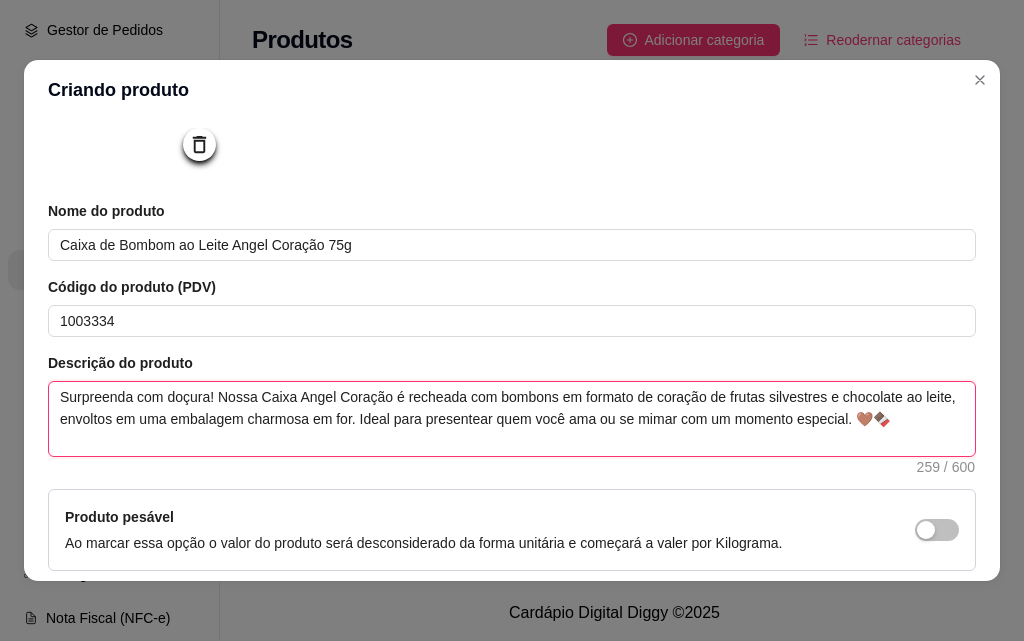 type 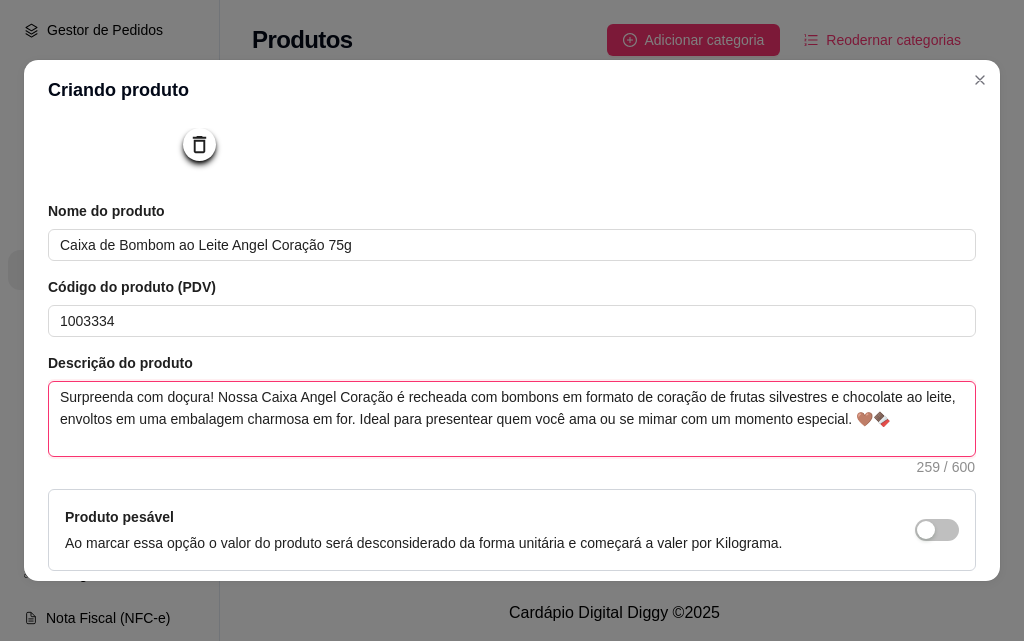 type on "Surpreenda com doçura! Nossa Caixa Angel Coração é recheada com bombons em formato de coração de frutas silvestres e chocolate ao leite, envoltos em uma embalagem charmosa em fo. Ideal para presentear quem você ama ou se mimar com um momento especial. 🤎🍫" 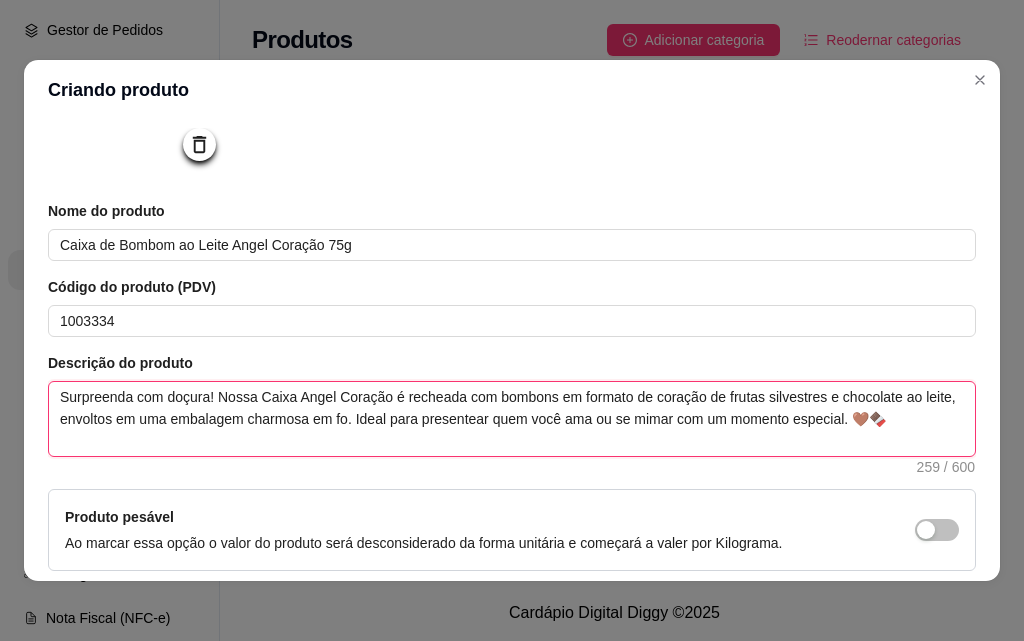 type 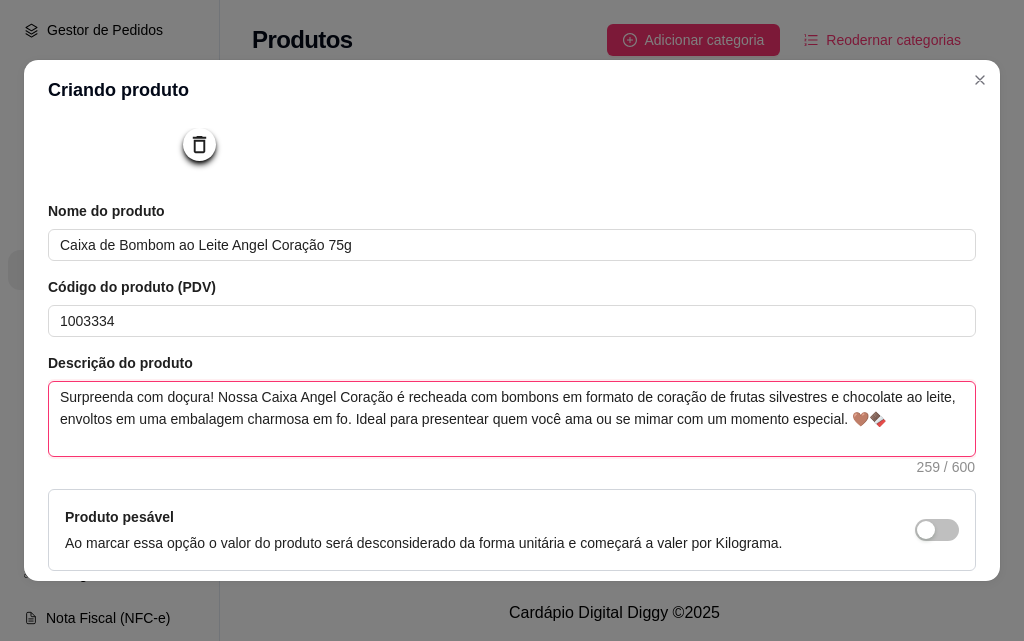 type on "Surpreenda com doçura! Nossa Caixa Angel Coração é recheada com bombons em formato de coração de frutas silvestres e chocolate ao leite, envoltos em uma embalagem charmosa em f. Ideal para presentear quem você ama ou se mimar com um momento especial. 🤎🍫" 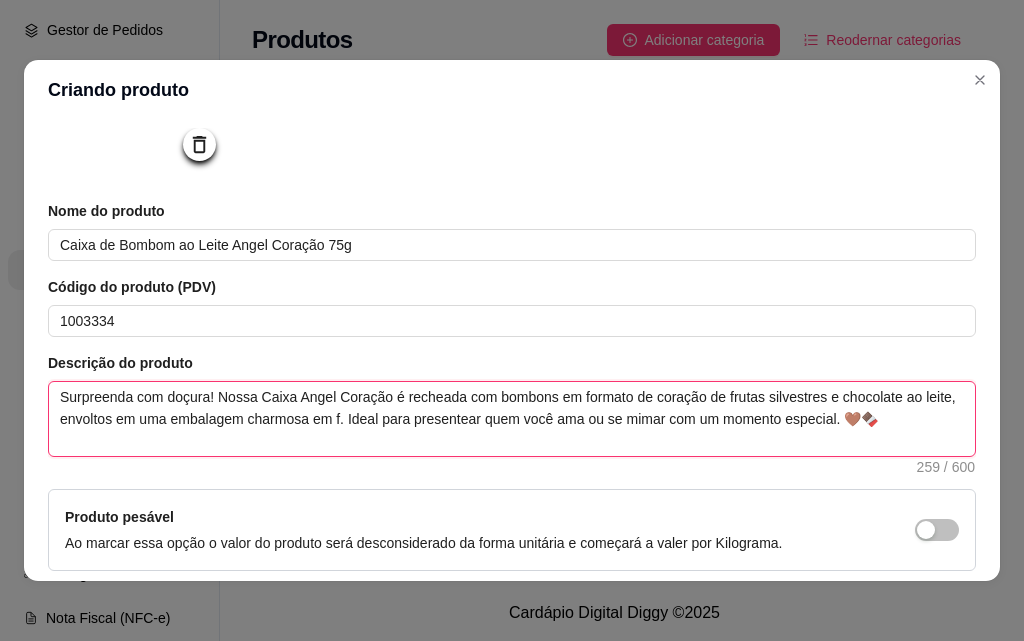 type 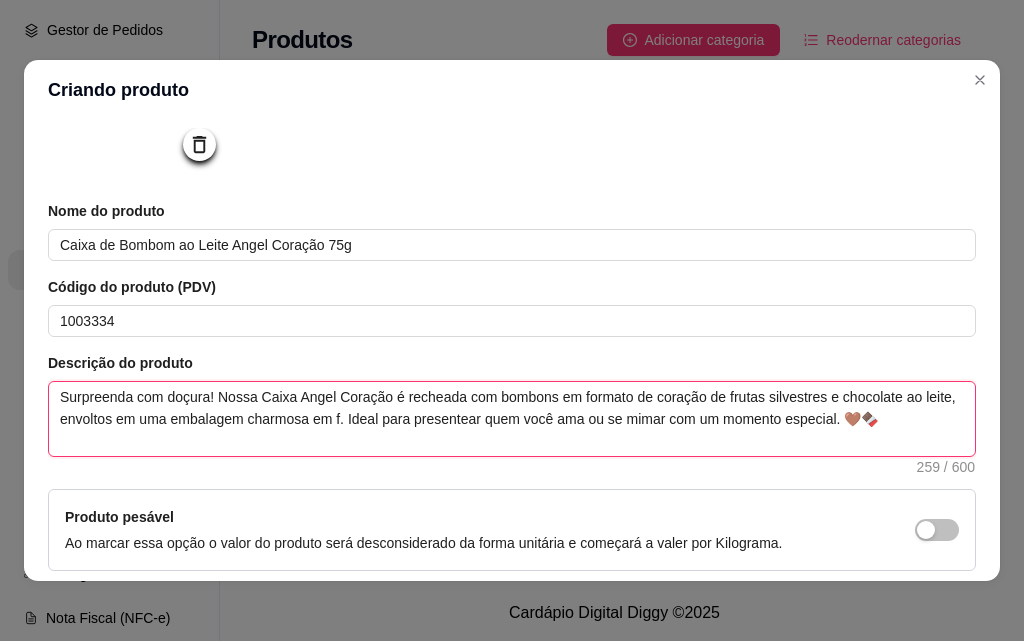 type on "Surpreenda com doçura! Nossa Caixa Angel Coração é recheada com bombons em formato de coração de frutas silvestres e chocolate ao leite, envoltos em uma embalagem charmosa em . Ideal para presentear quem você ama ou se mimar com um momento especial. 🤎🍫" 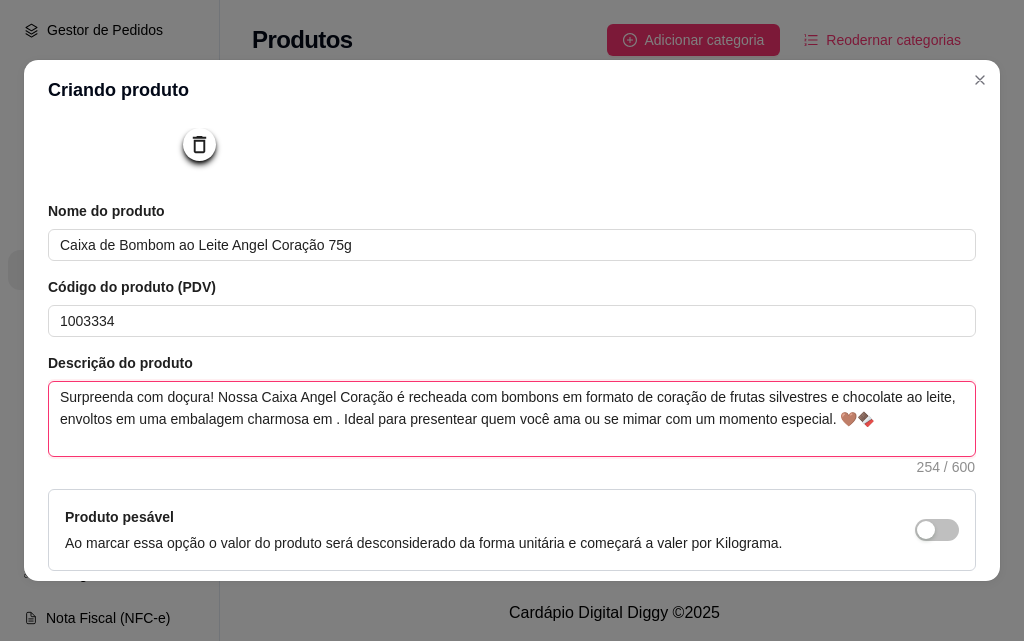 type 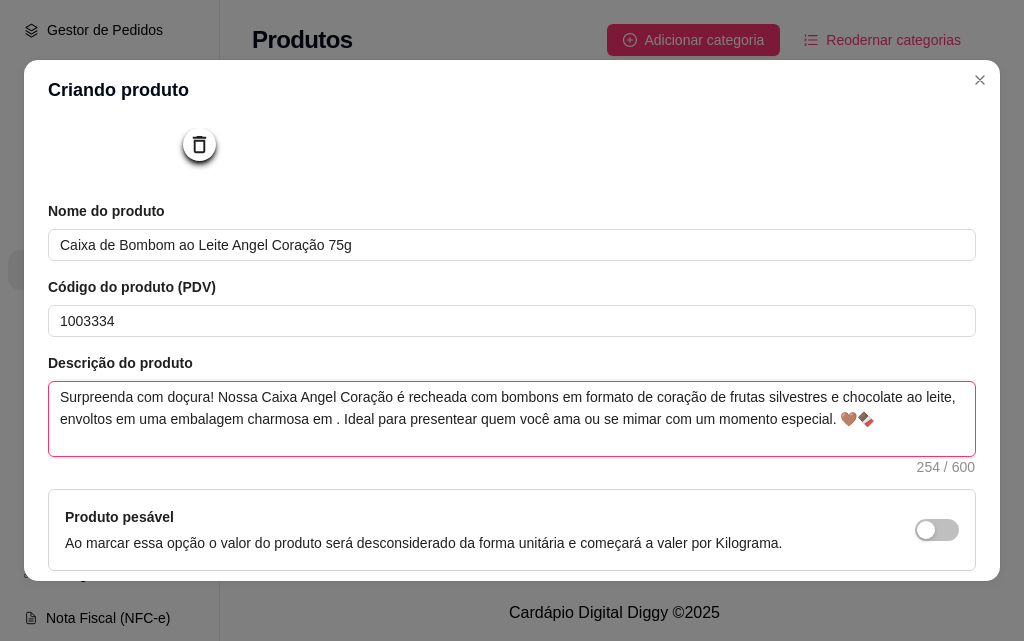type on "Surpreenda com doçura! Nossa Caixa Angel Coração é recheada com bombons em formato de coração de frutas silvestres e chocolate ao leite, envoltos em uma embalagem charmosa em. Ideal para presentear quem você ama ou se mimar com um momento especial. 🤎🍫" 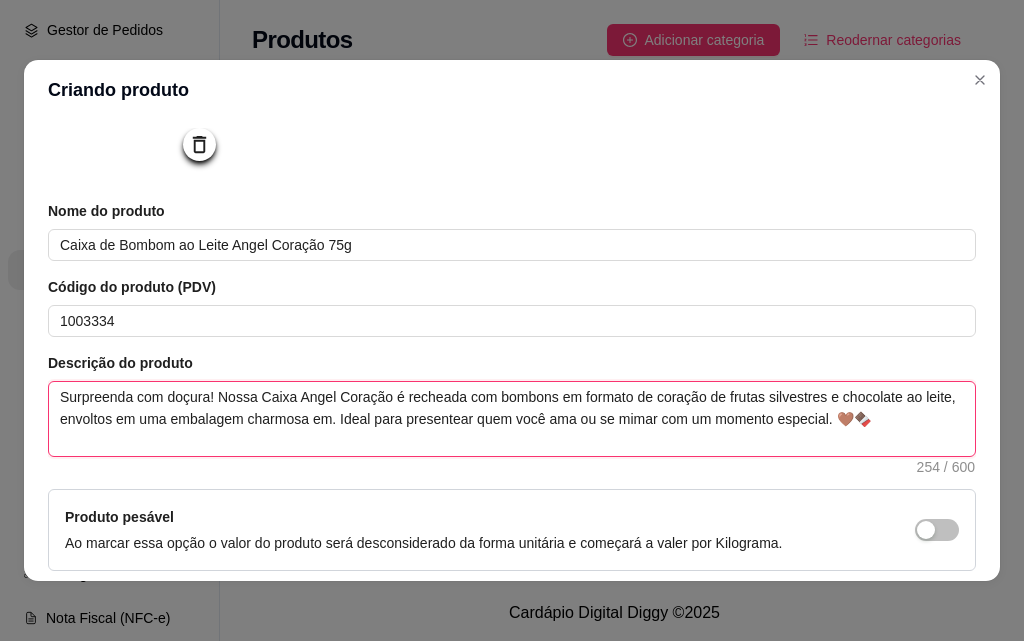 type 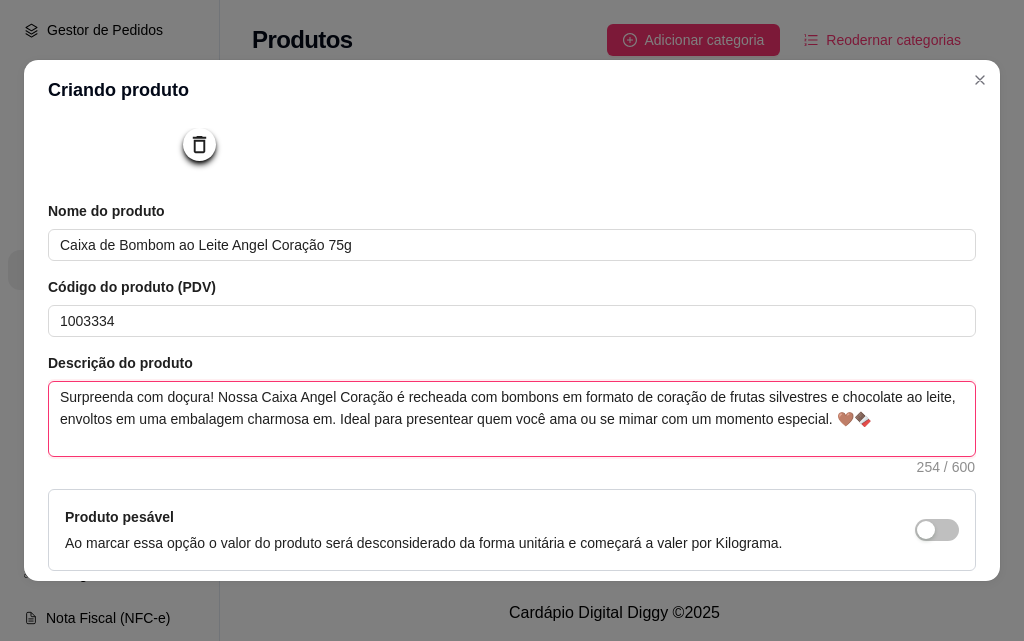 type on "Surpreenda com doçura! Nossa Caixa Angel Coração é recheada com bombons em formato de coração de frutas silvestres e chocolate ao leite, envoltos em uma embalagem charmosa e. Ideal para presentear quem você ama ou se mimar com um momento especial. 🤎🍫" 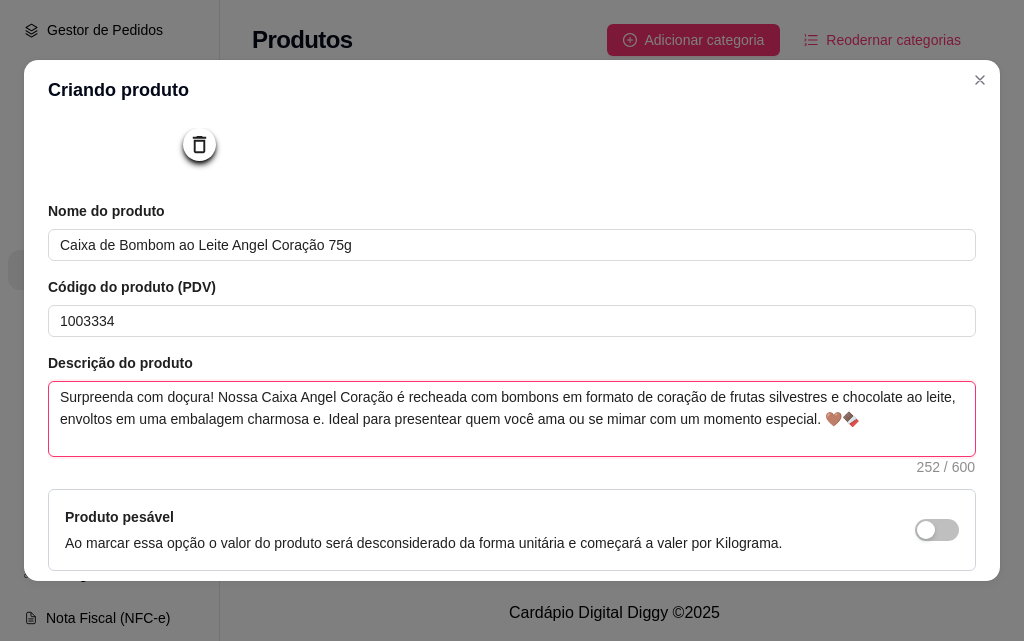 type 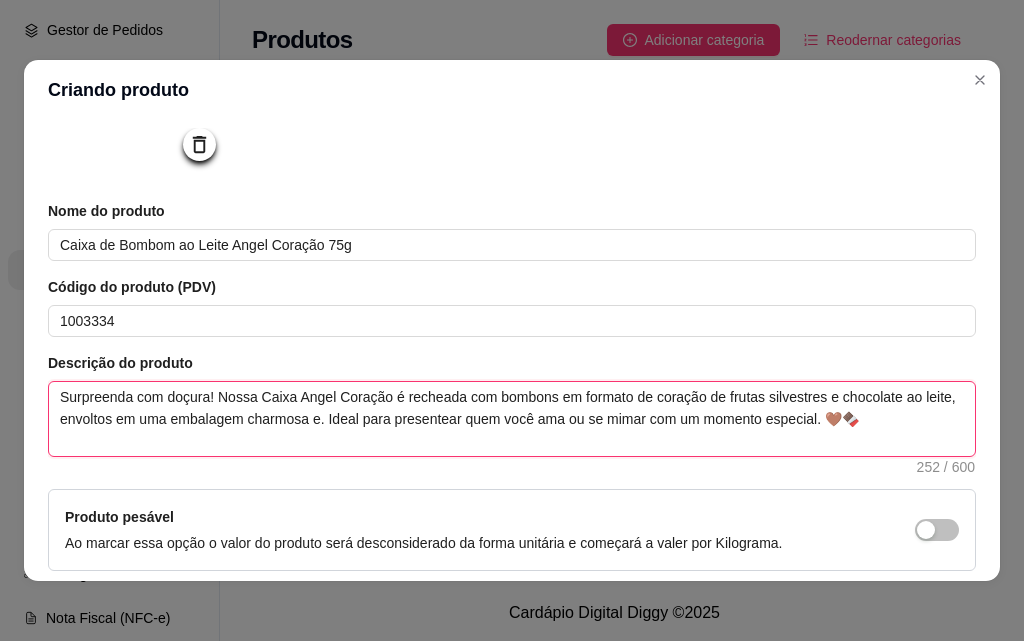 type on "Surpreenda com doçura! Nossa Caixa Angel Coração é recheada com bombons em formato de coração de frutas silvestres e chocolate ao leite, envoltos em uma embalagem charmosa . Ideal para presentear quem você ama ou se mimar com um momento especial. 🤎🍫" 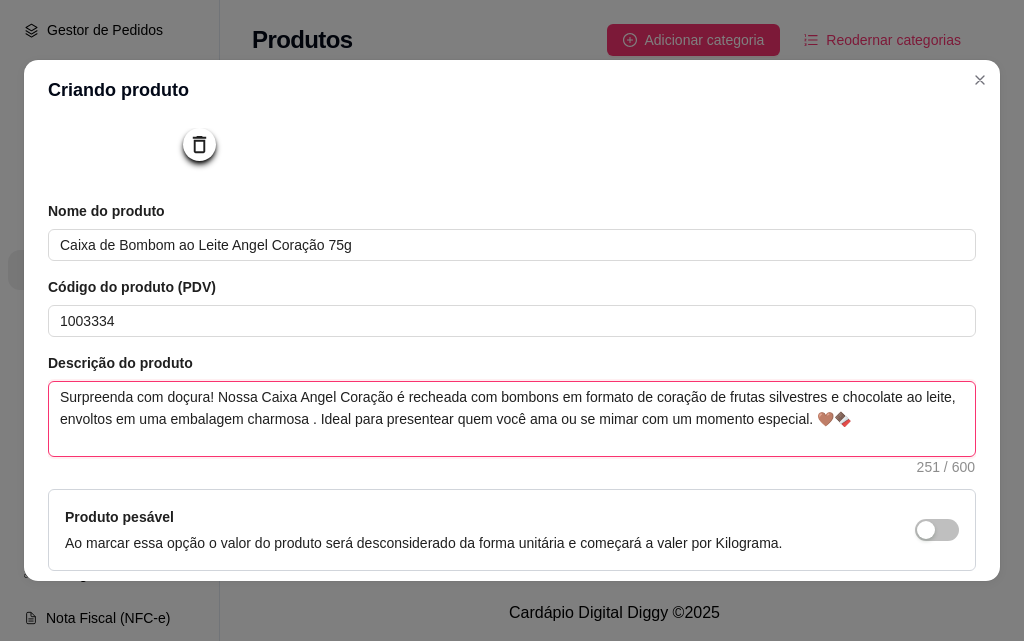 type 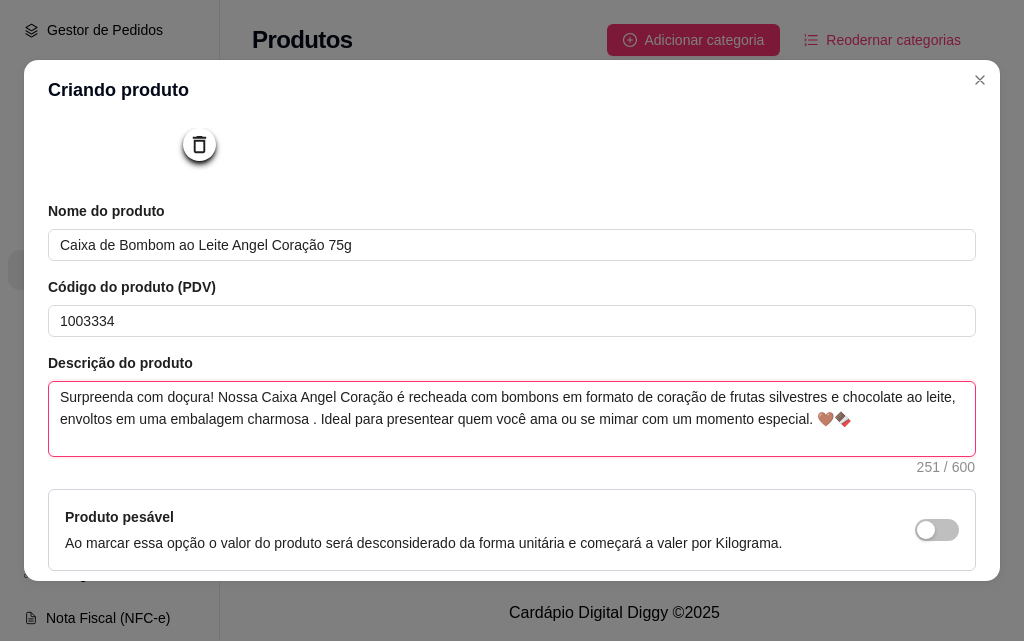 type on "Surpreenda com doçura! Nossa Caixa Angel Coração é recheada com bombons em formato de coração de frutas silvestres e chocolate ao leite, envoltos em uma embalagem charmosa. Ideal para presentear quem você ama ou se mimar com um momento especial. 🤎🍫" 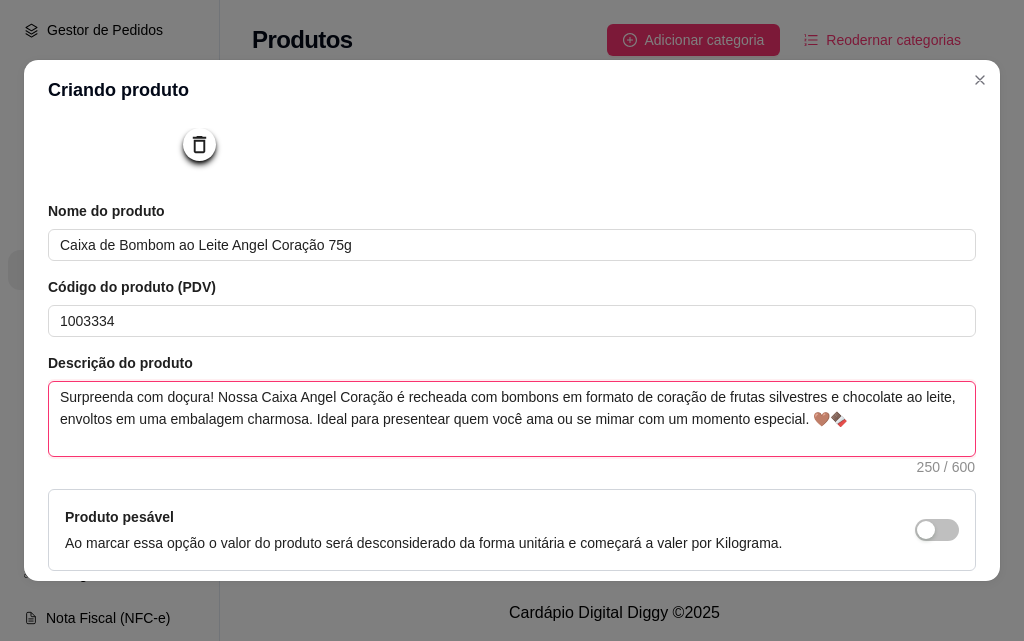 click on "Surpreenda com doçura! Nossa Caixa Angel Coração é recheada com bombons em formato de coração de frutas silvestres e chocolate ao leite, envoltos em uma embalagem charmosa. Ideal para presentear quem você ama ou se mimar com um momento especial. 🤎🍫" at bounding box center (512, 419) 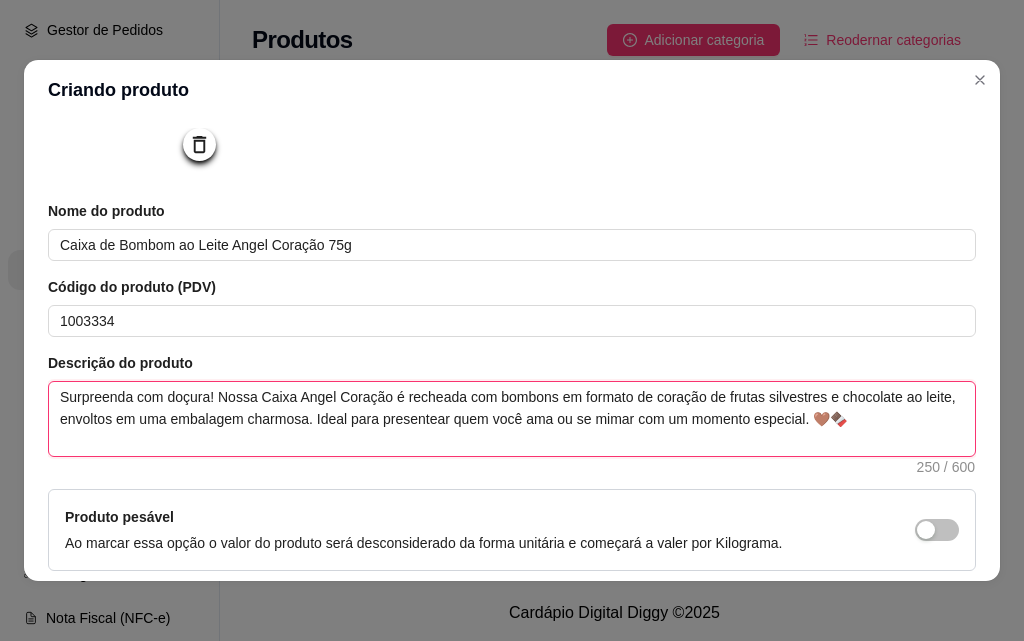 type 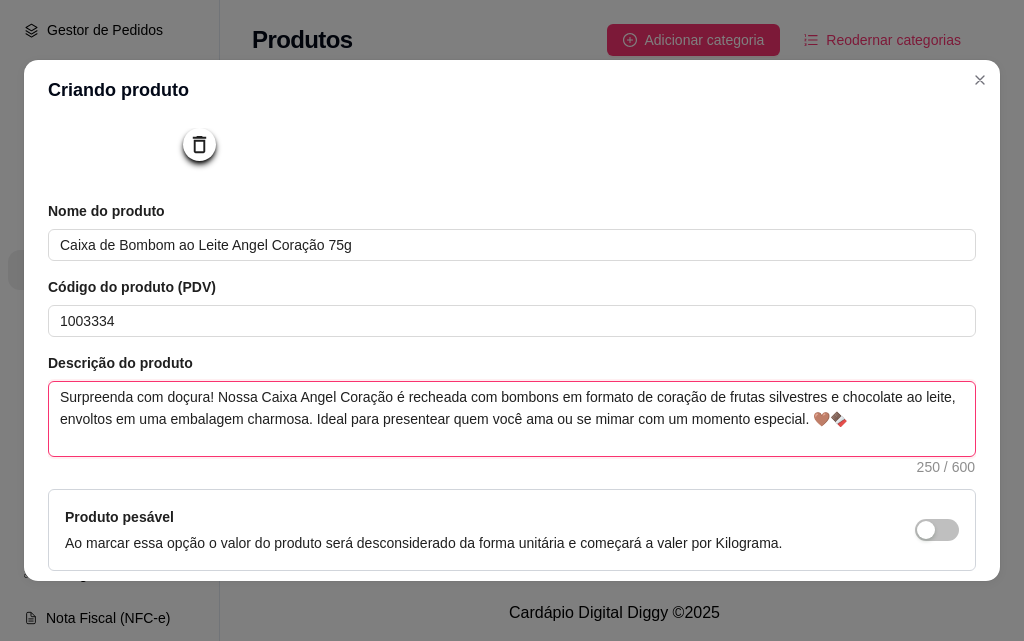 type on "Surpreenda com doçura! Nossa Caixa Angel Coração é recheada com bombons em formato de coração  de frutas silvestres e chocolate ao leite, envoltos em uma embalagem charmosa. Ideal para presentear quem você ama ou se mimar com um momento especial. 🤎🍫" 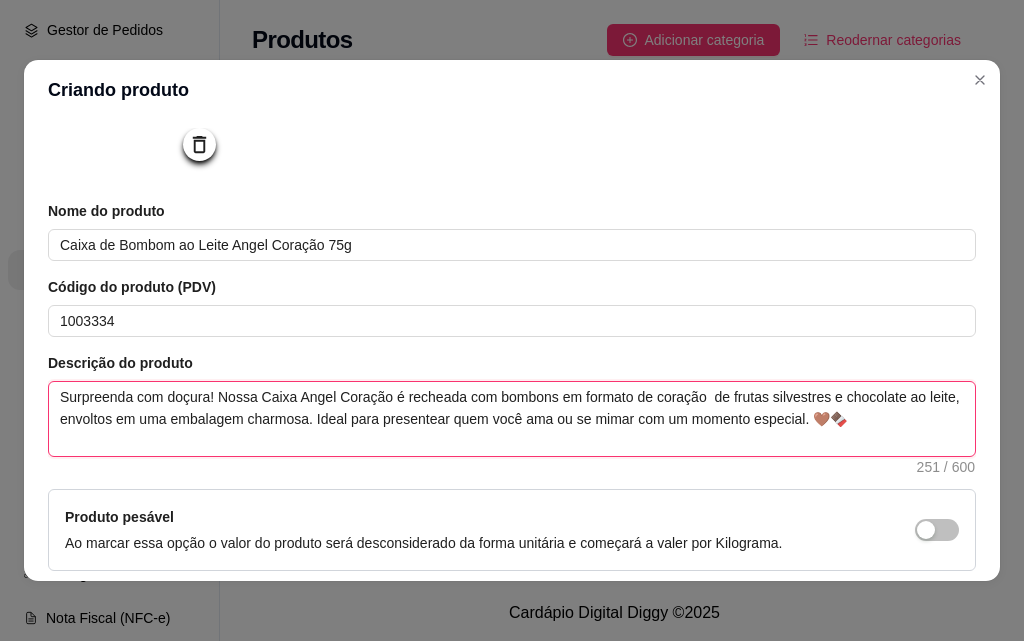 type 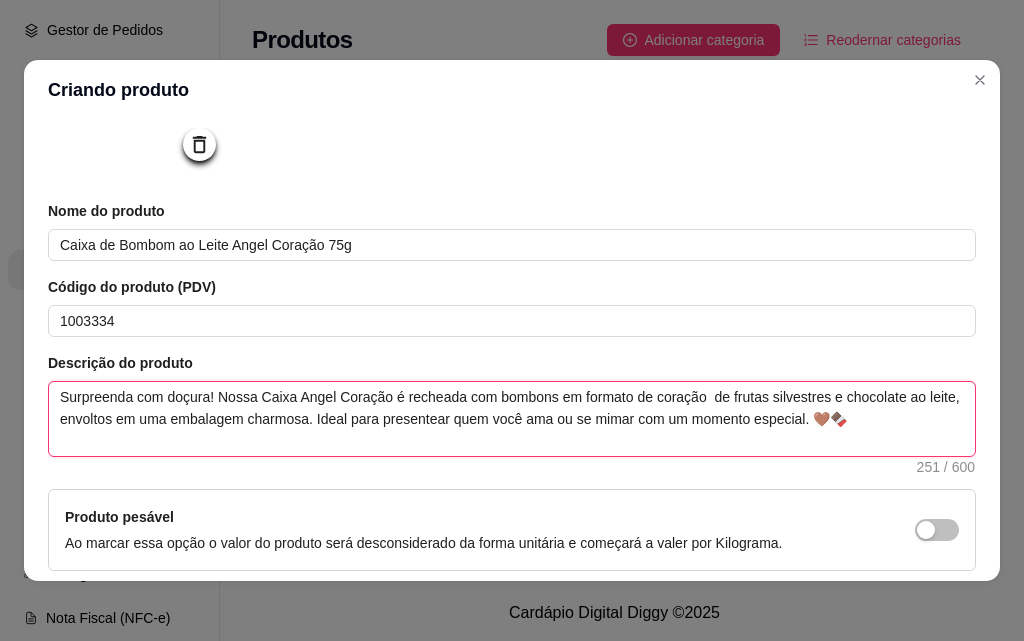 type on "Surpreenda com doçura! Nossa Caixa Angel Coração é recheada com bombons em formato de coração n de frutas silvestres e chocolate ao leite, envoltos em uma embalagem charmosa. Ideal para presentear quem você ama ou se mimar com um momento especial. 🤎🍫" 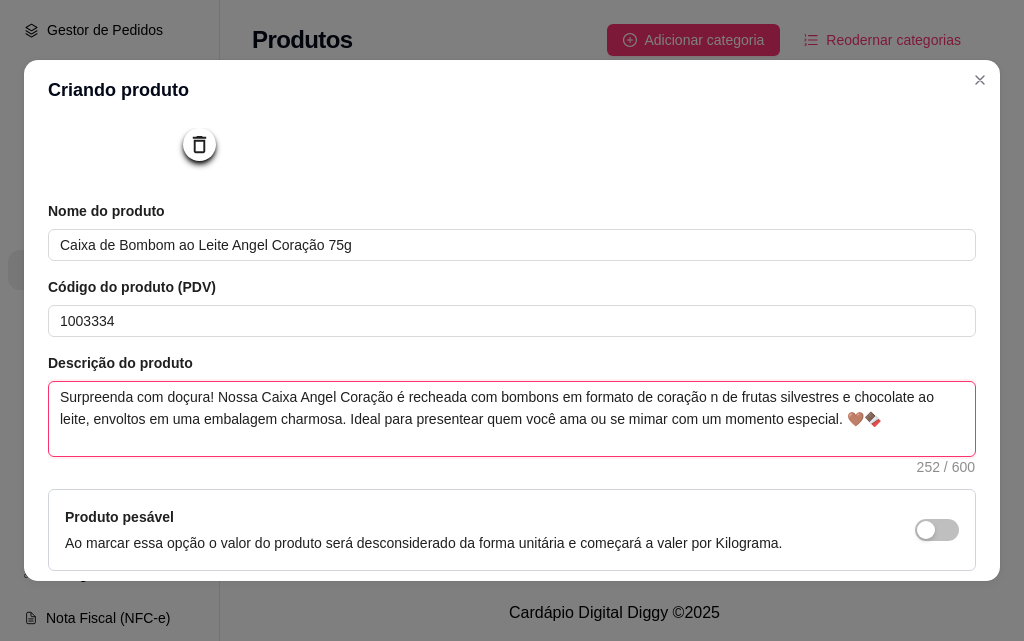 type 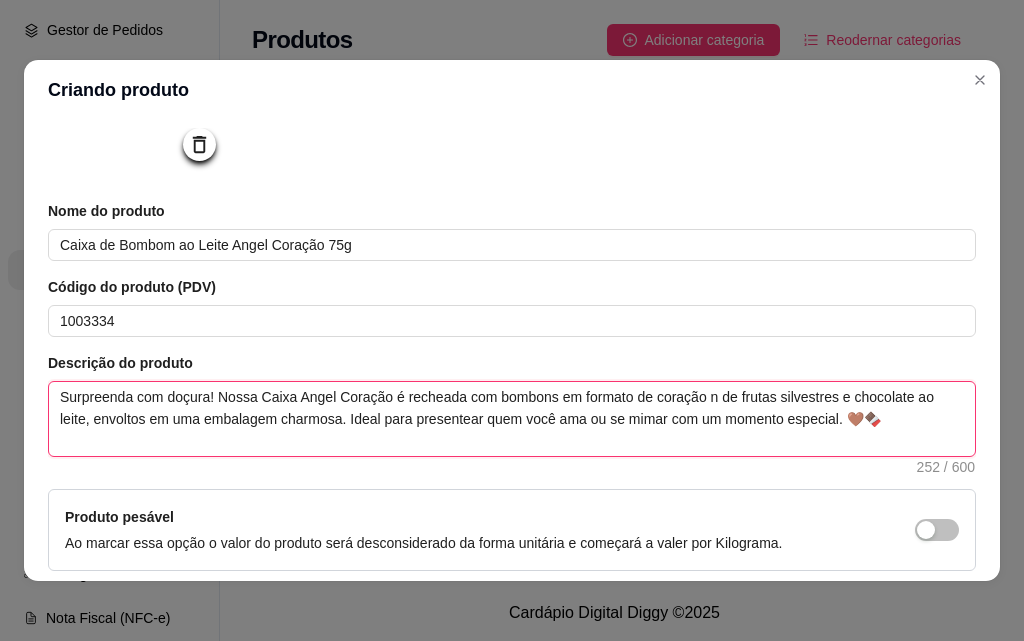 type on "Surpreenda com doçura! Nossa Caixa Angel Coração é recheada com bombons em formato de coração no de frutas silvestres e chocolate ao leite, envoltos em uma embalagem charmosa. Ideal para presentear quem você ama ou se mimar com um momento especial. 🤎🍫" 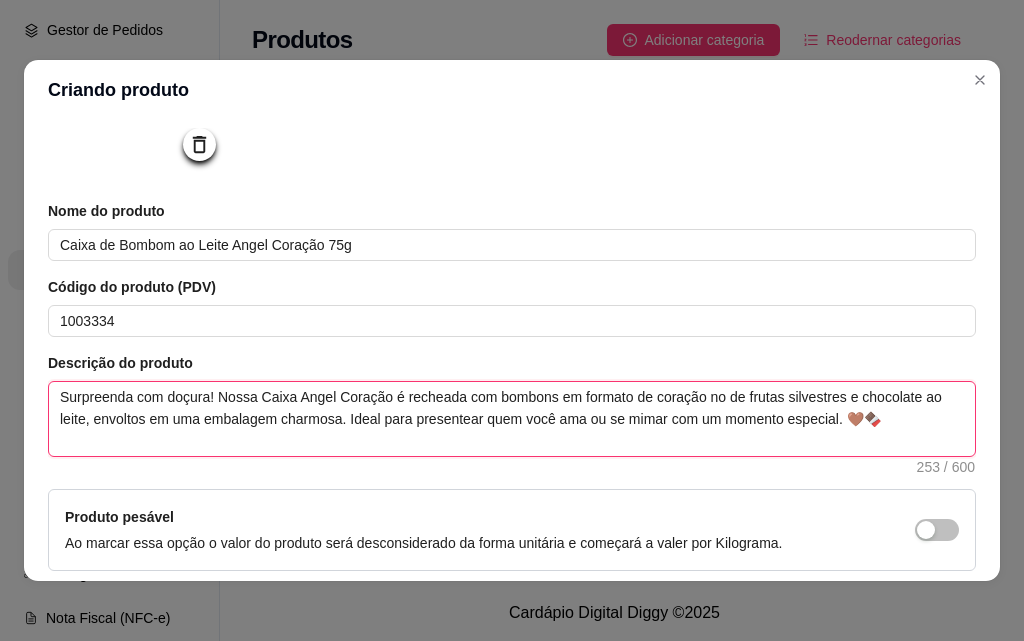 type 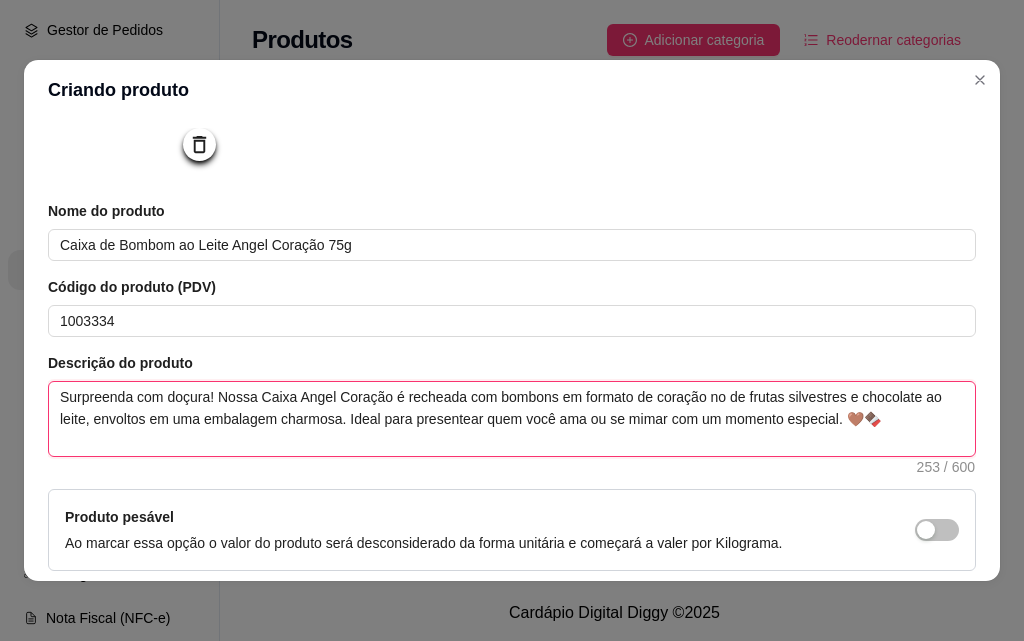 type on "Surpreenda com doçura! Nossa Caixa Angel Coração é recheada com bombons em formato de coração nos de frutas silvestres e chocolate ao leite, envoltos em uma embalagem charmosa. Ideal para presentear quem você ama ou se mimar com um momento especial. 🤎🍫" 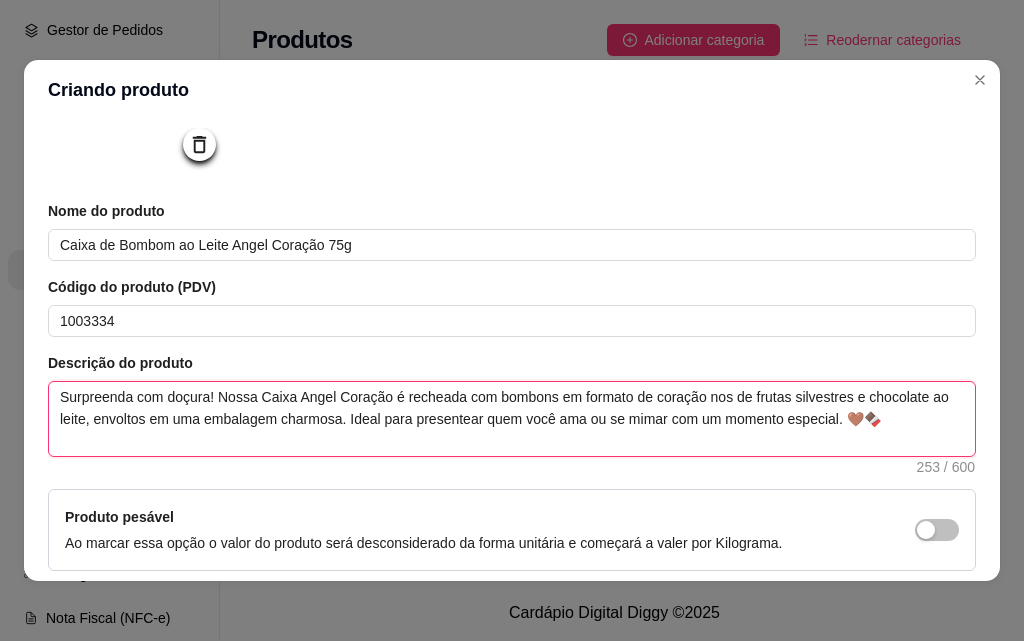 type 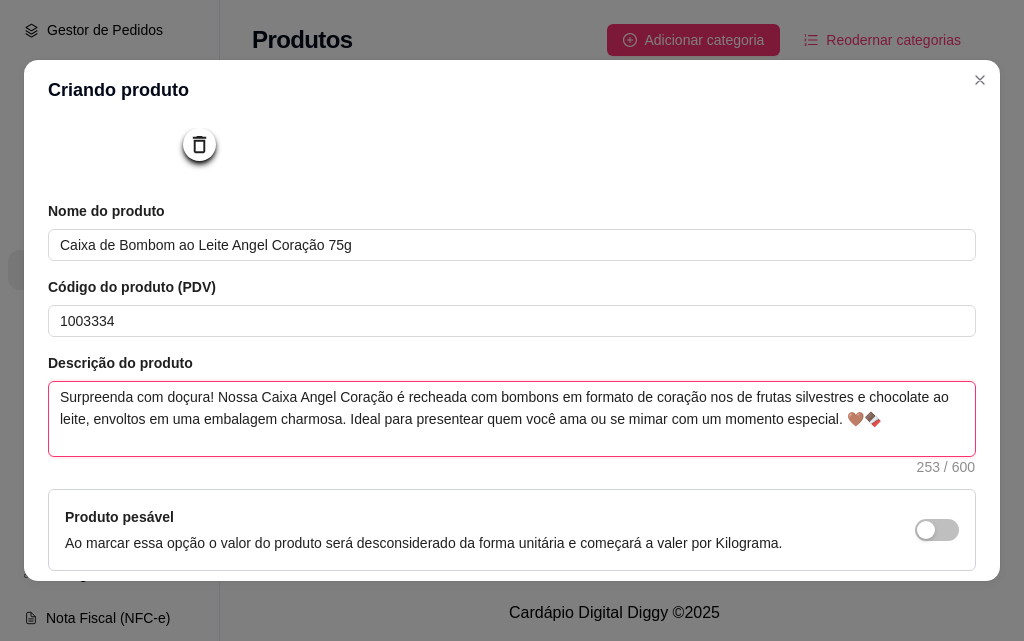 type on "Surpreenda com doçura! Nossa Caixa Angel Coração é recheada com bombons em formato de coração nos  de frutas silvestres e chocolate ao leite, envoltos em uma embalagem charmosa. Ideal para presentear quem você ama ou se mimar com um momento especial. 🤎🍫" 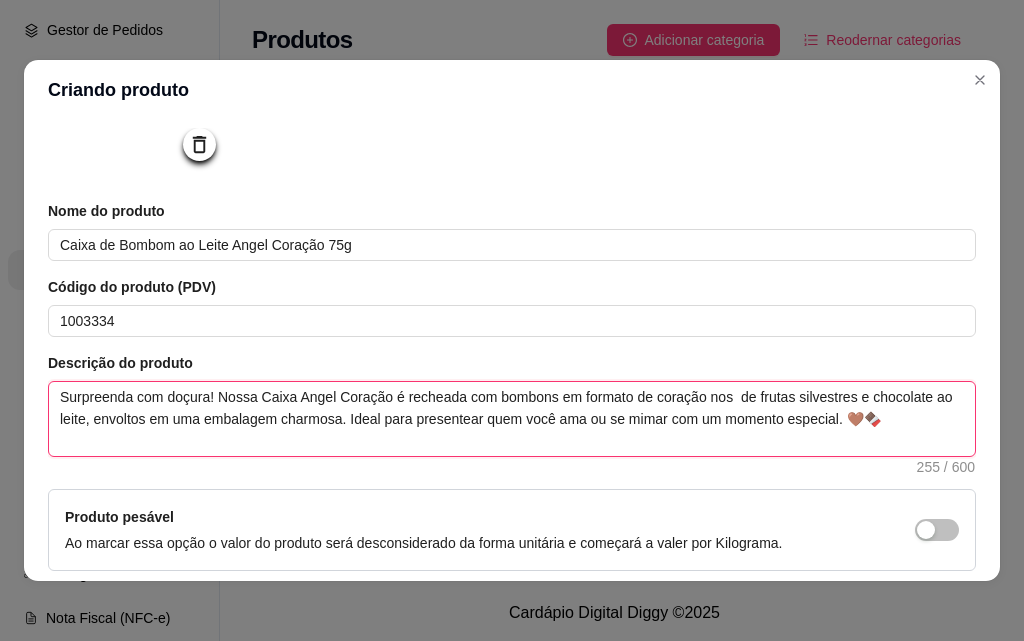 type 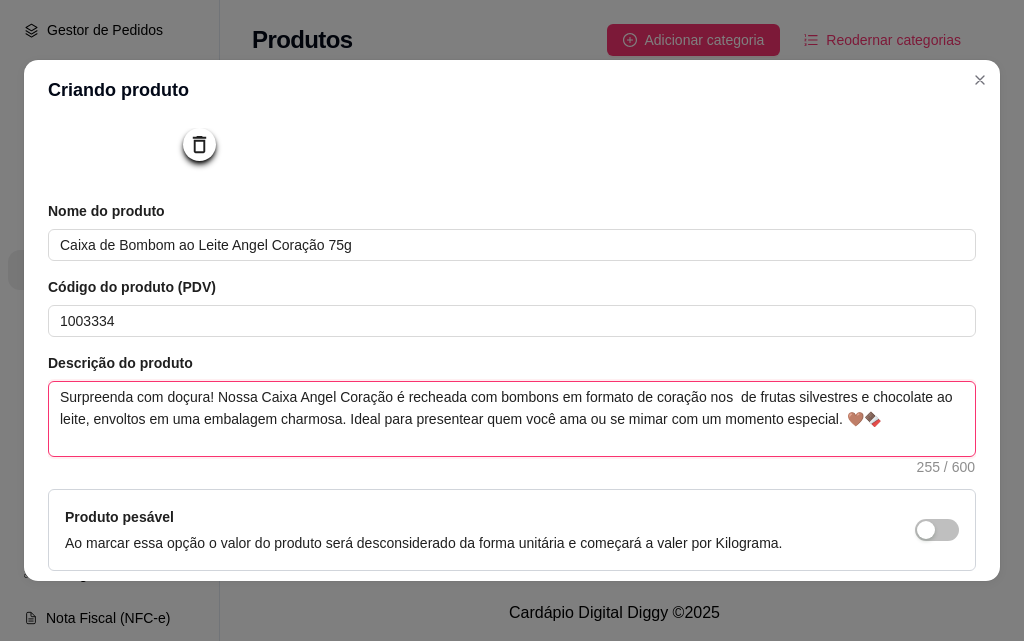 type on "Surpreenda com doçura! Nossa Caixa Angel Coração é recheada com bombons em formato de coração nos s de frutas silvestres e chocolate ao leite, envoltos em uma embalagem charmosa. Ideal para presentear quem você ama ou se mimar com um momento especial. 🤎🍫" 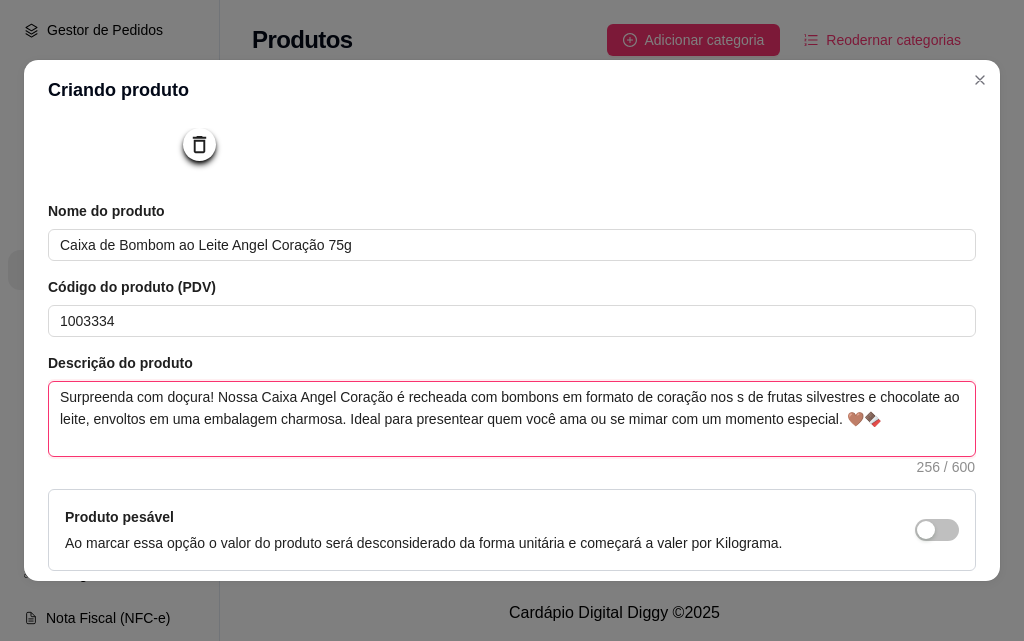 type 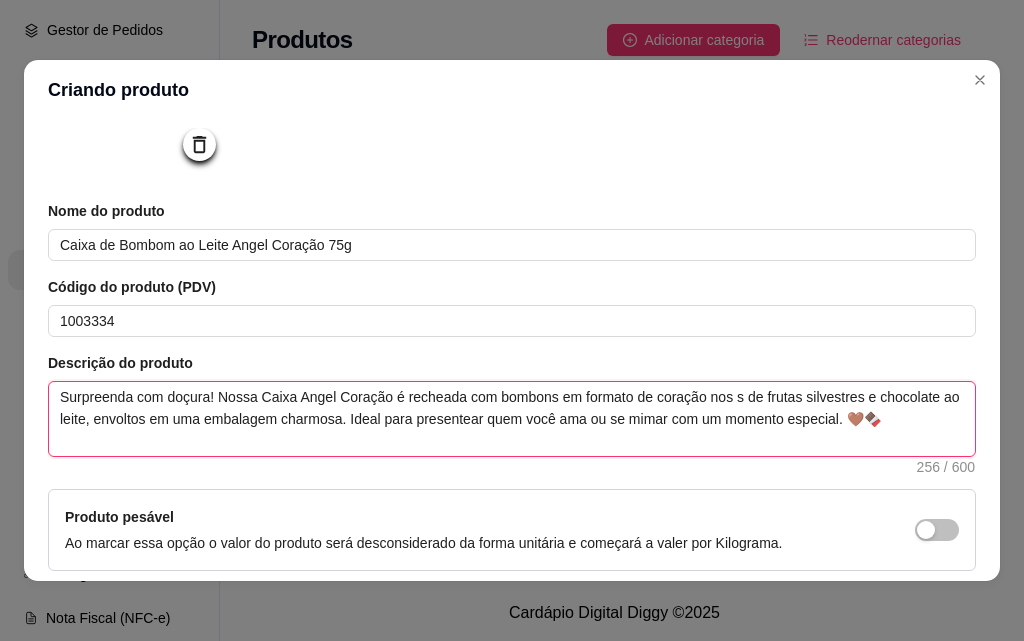 type on "Surpreenda com doçura! Nossa Caixa Angel Coração é recheada com bombons em formato de coração nos sa de frutas silvestres e chocolate ao leite, envoltos em uma embalagem charmosa. Ideal para presentear quem você ama ou se mimar com um momento especial. 🤎🍫" 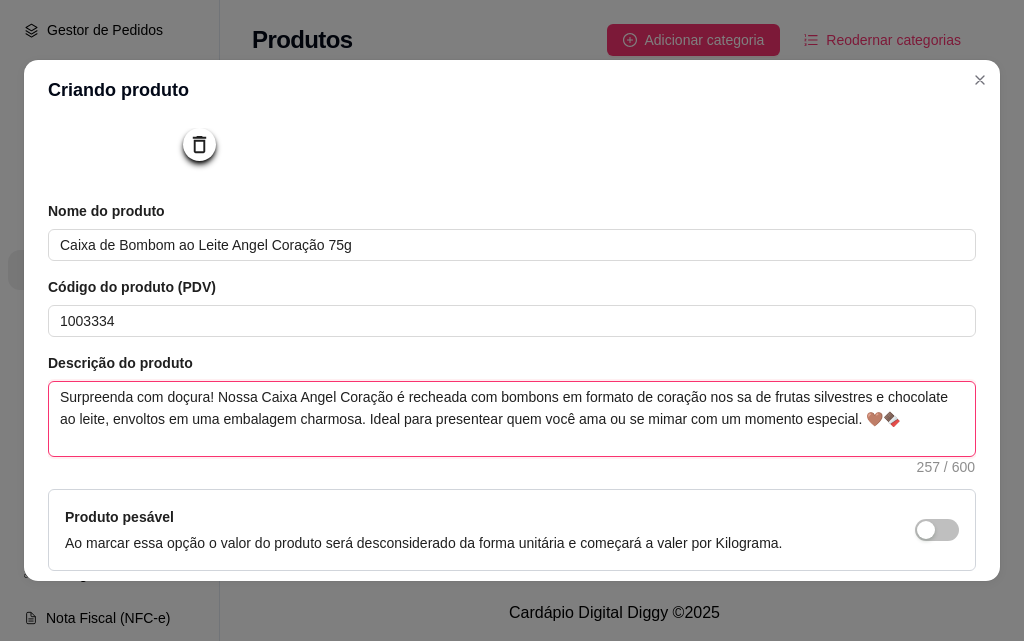 type 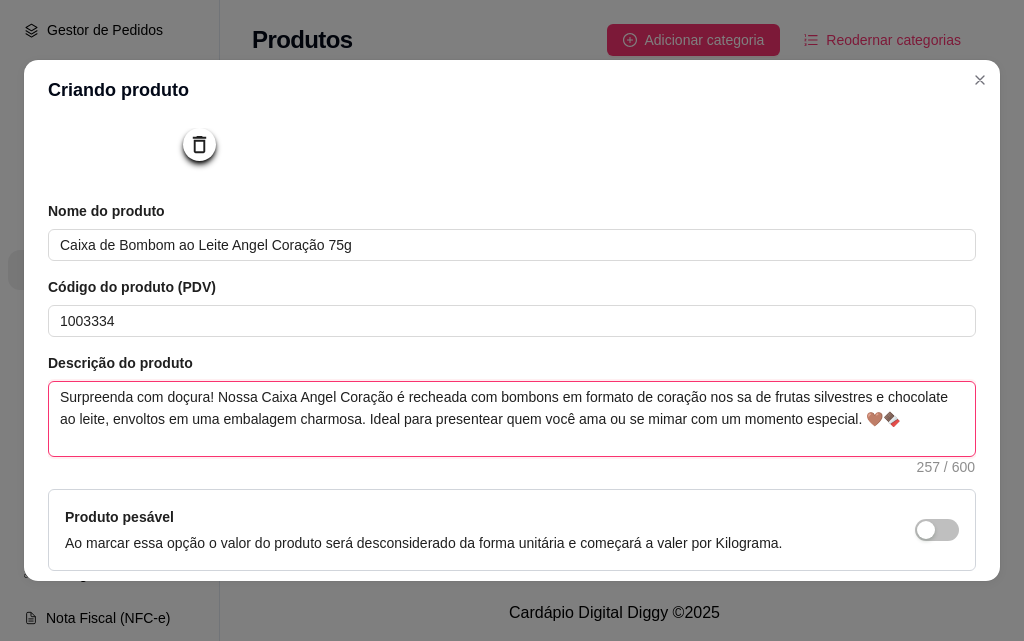 type 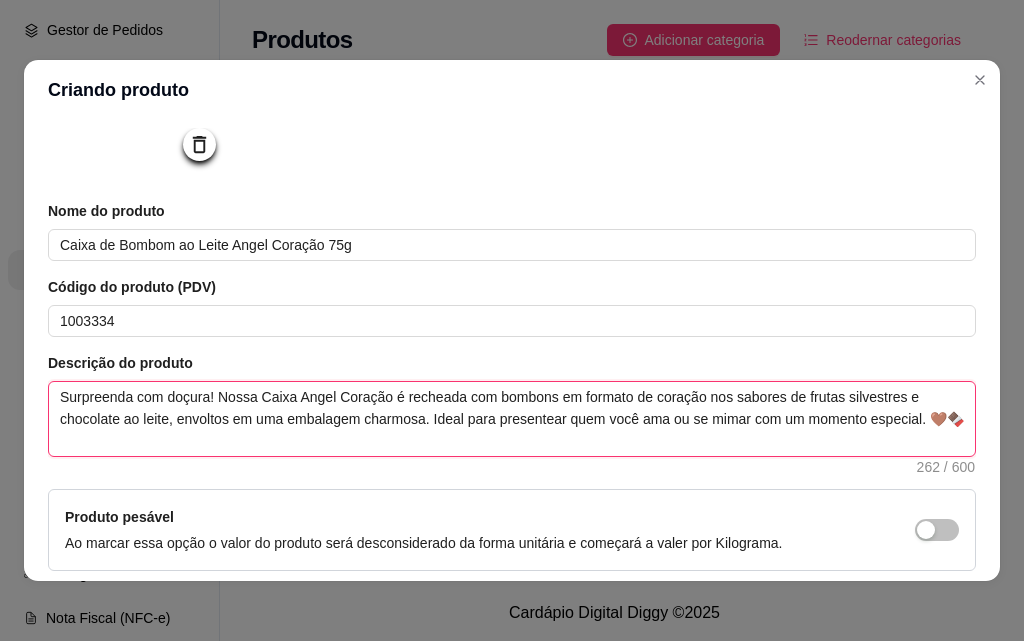 click on "Surpreenda com doçura! Nossa Caixa Angel Coração é recheada com bombons em formato de coração nos sabores de frutas silvestres e chocolate ao leite, envoltos em uma embalagem charmosa. Ideal para presentear quem você ama ou se mimar com um momento especial. 🤎🍫" at bounding box center (512, 419) 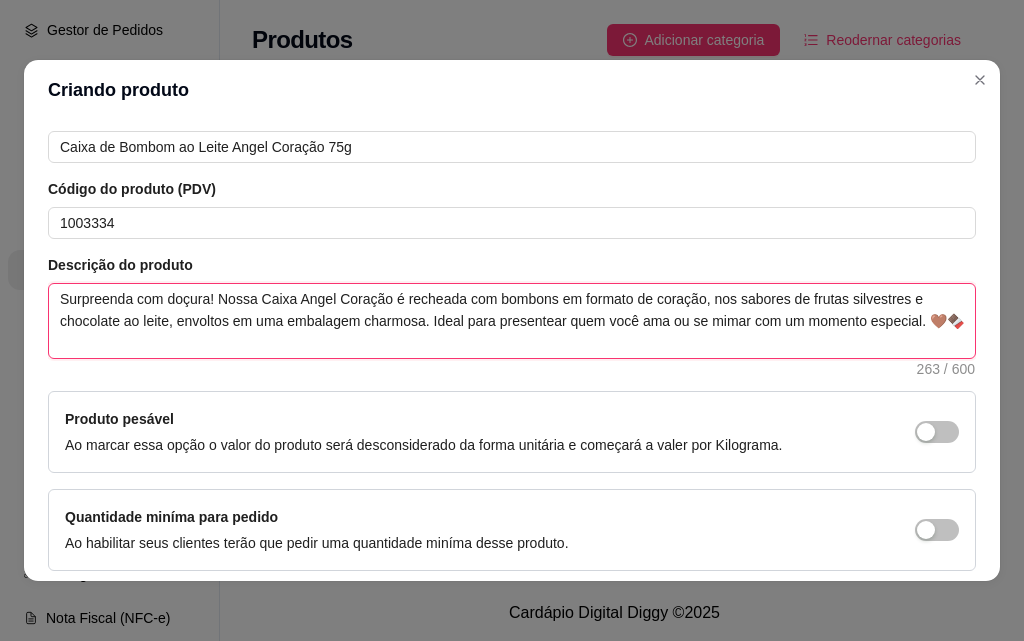scroll, scrollTop: 391, scrollLeft: 0, axis: vertical 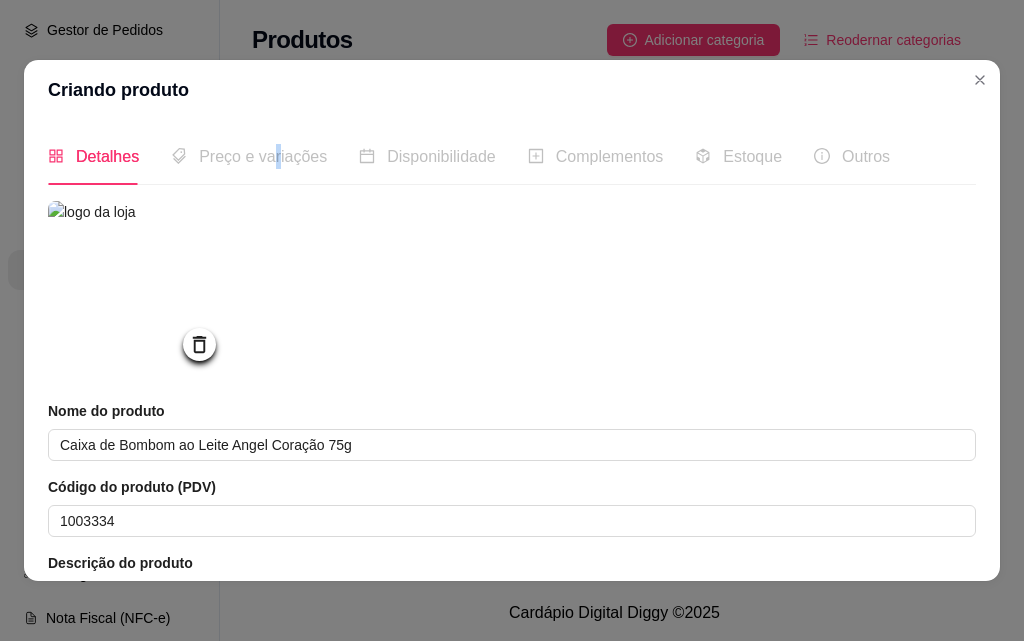 click on "Preço e variações" at bounding box center [249, 156] 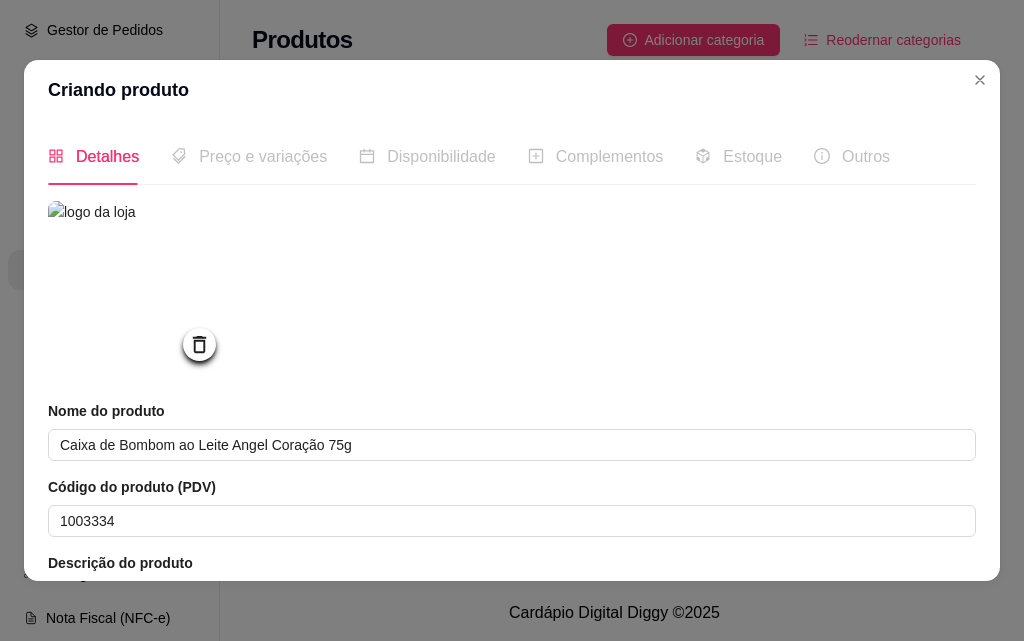 click 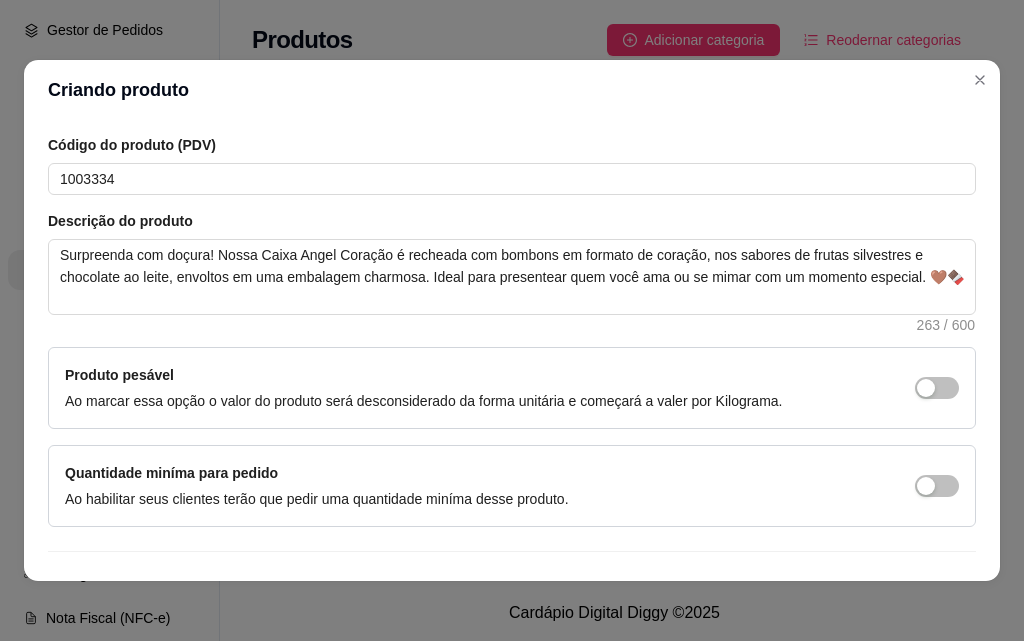 scroll, scrollTop: 391, scrollLeft: 0, axis: vertical 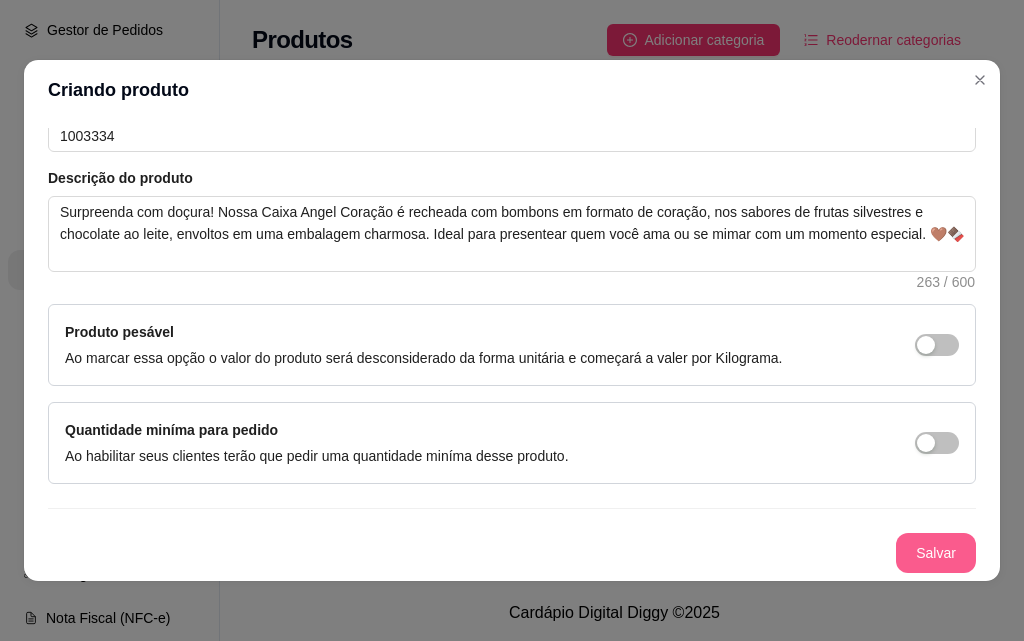 click on "Salvar" at bounding box center [936, 553] 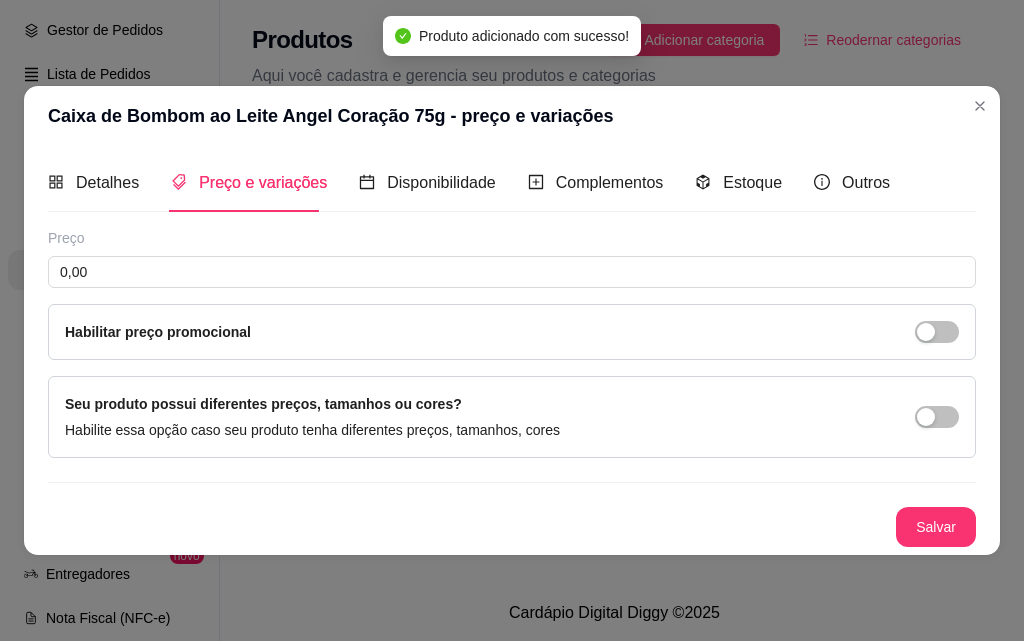 scroll, scrollTop: 0, scrollLeft: 0, axis: both 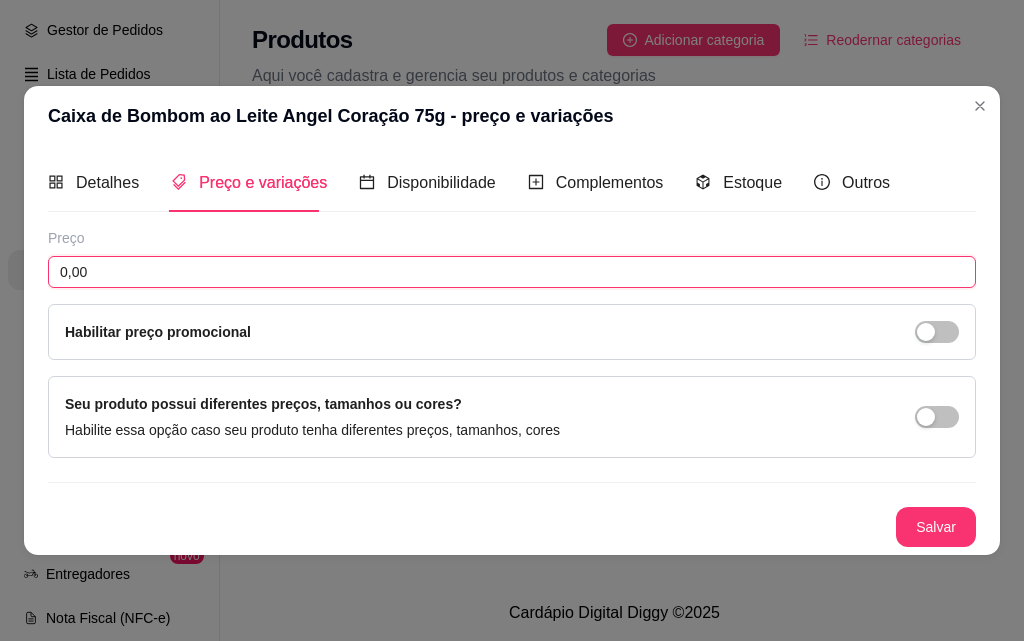 click on "0,00" at bounding box center (512, 272) 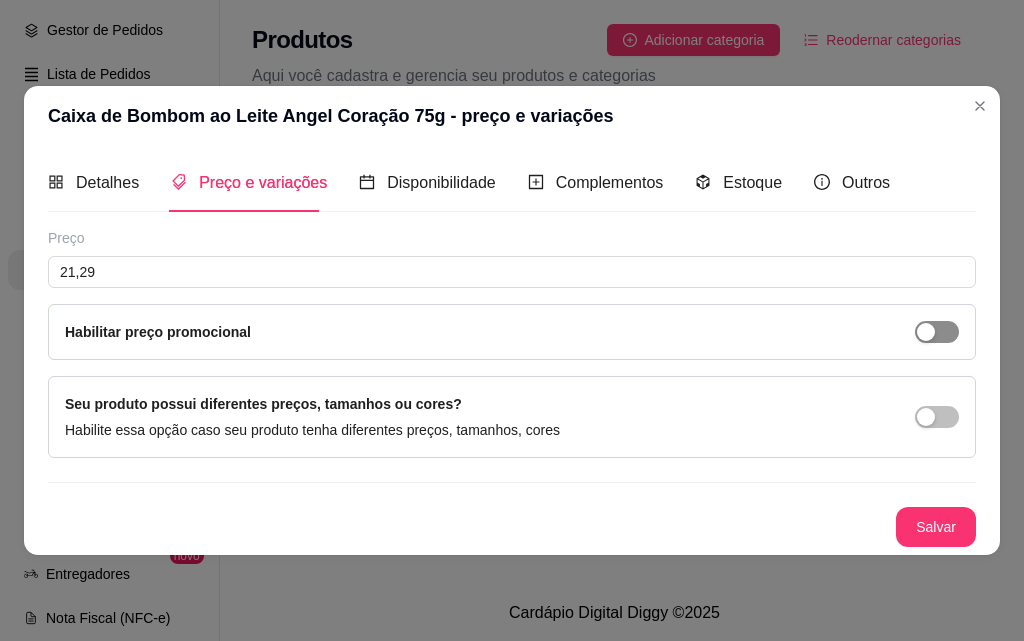drag, startPoint x: 943, startPoint y: 316, endPoint x: 943, endPoint y: 330, distance: 14 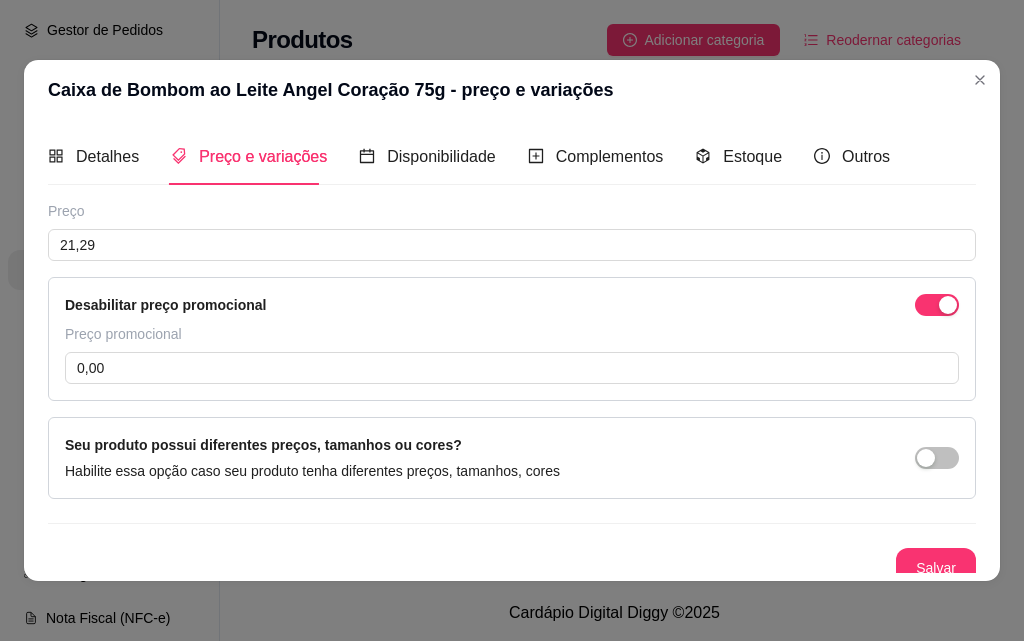 click on "Desabilitar preço promocional Preço promocional 0,00" at bounding box center (512, 339) 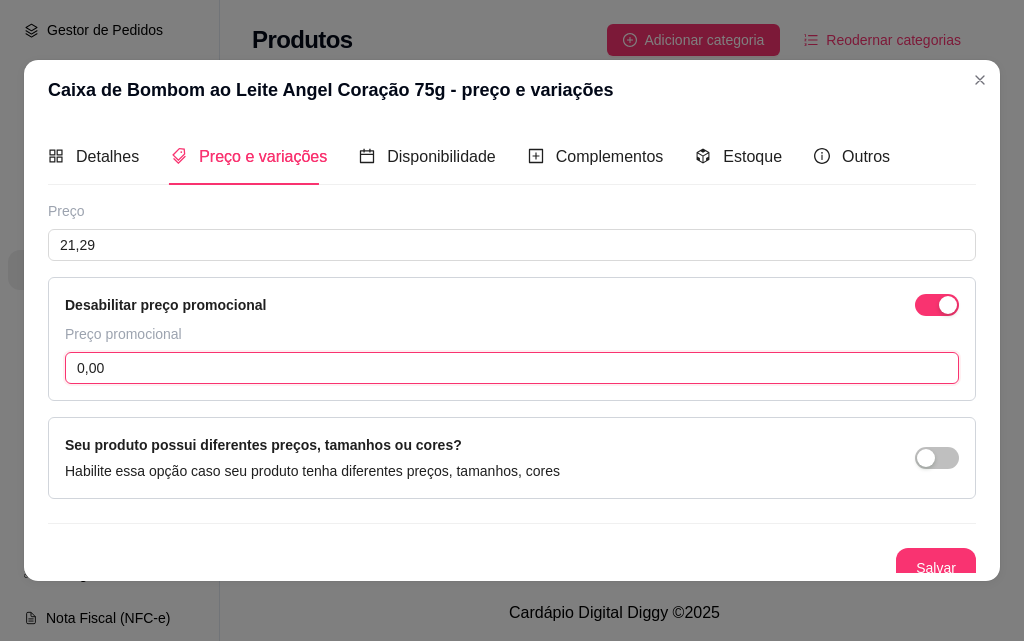 click on "0,00" at bounding box center [512, 368] 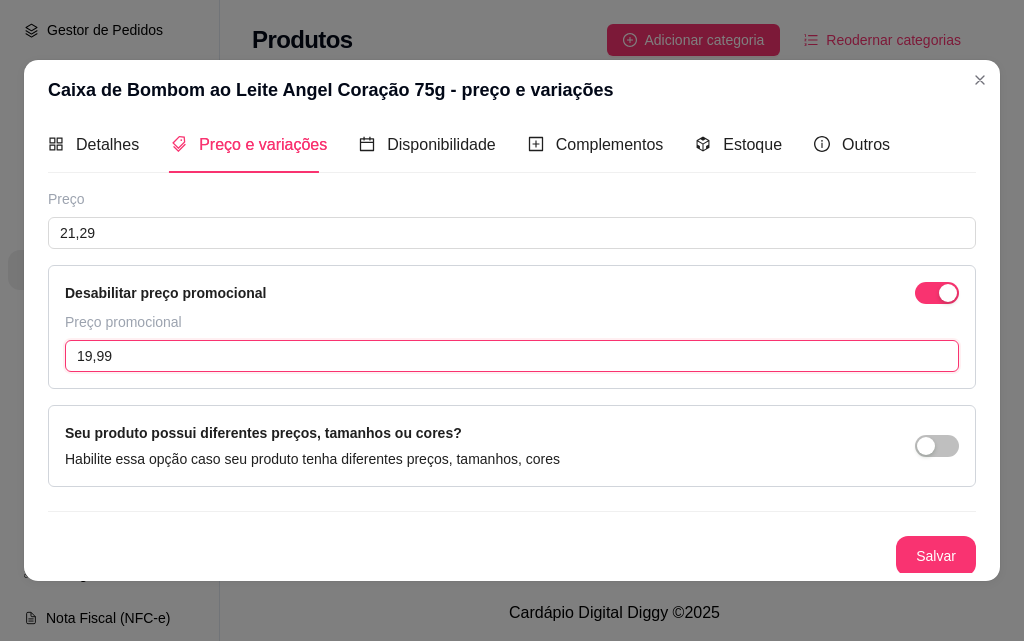 scroll, scrollTop: 15, scrollLeft: 0, axis: vertical 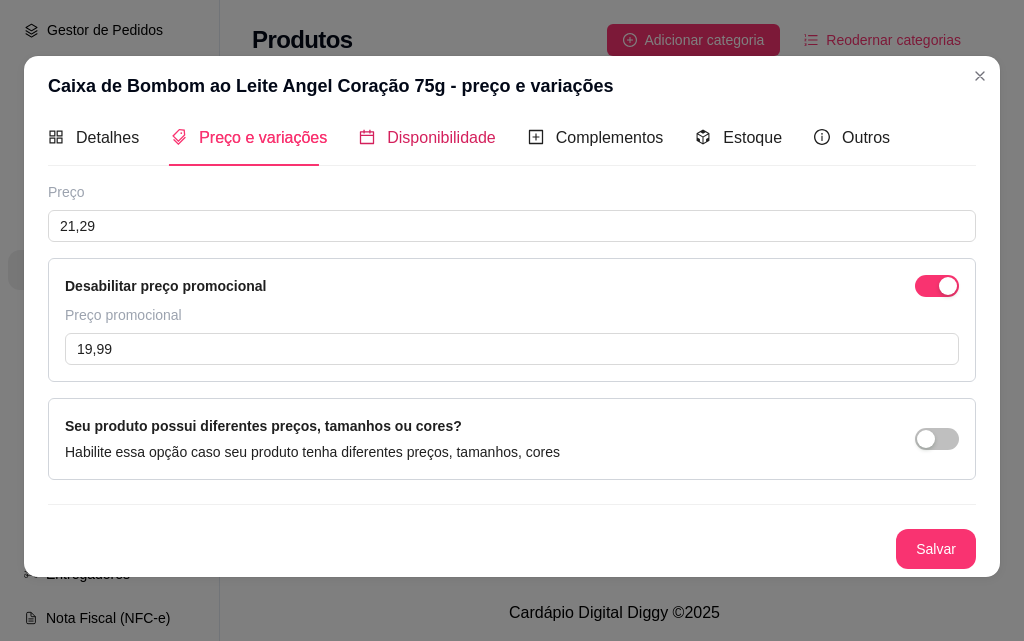 click on "Disponibilidade" at bounding box center [441, 137] 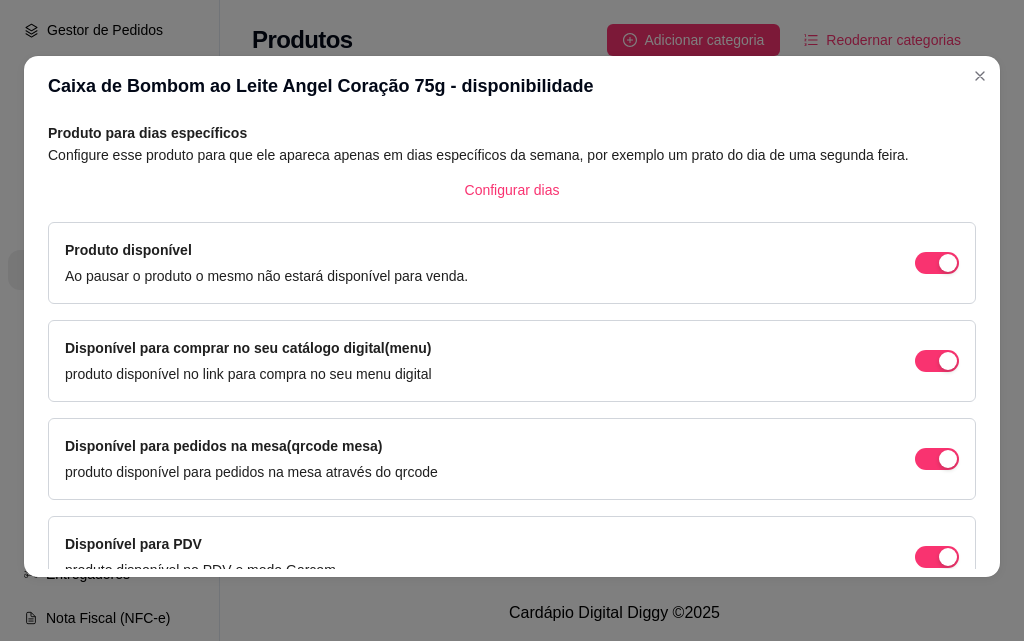 scroll, scrollTop: 0, scrollLeft: 0, axis: both 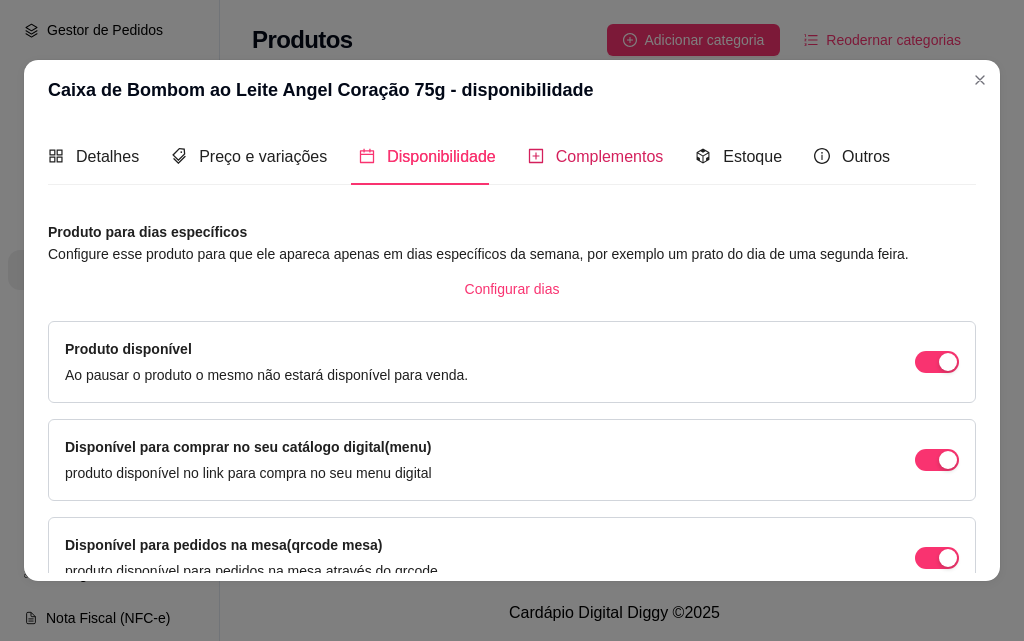 click on "Complementos" at bounding box center [610, 156] 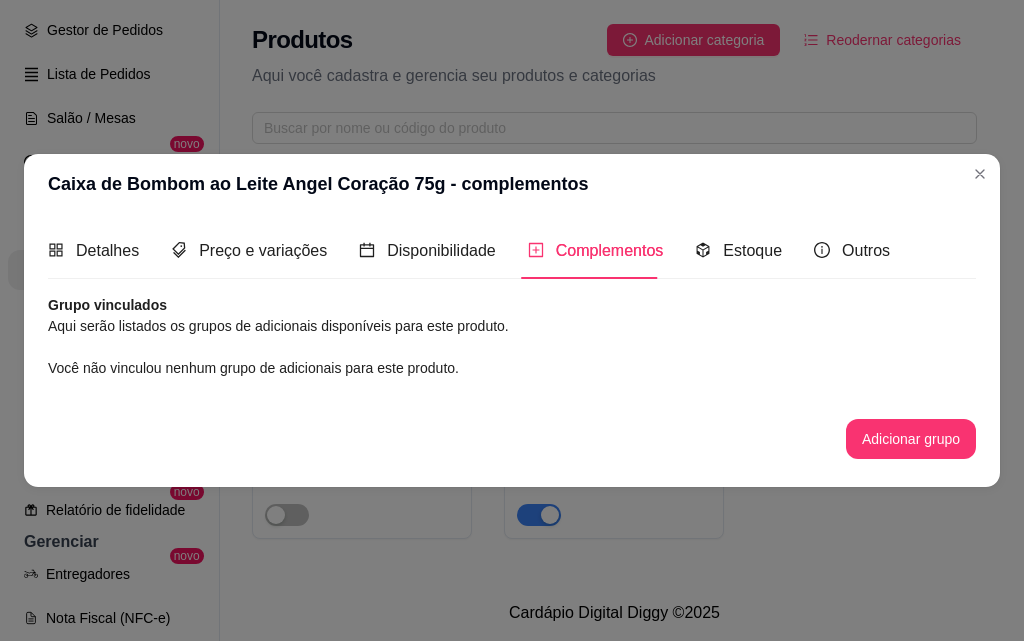 click on "Grupo vinculados" at bounding box center [512, 305] 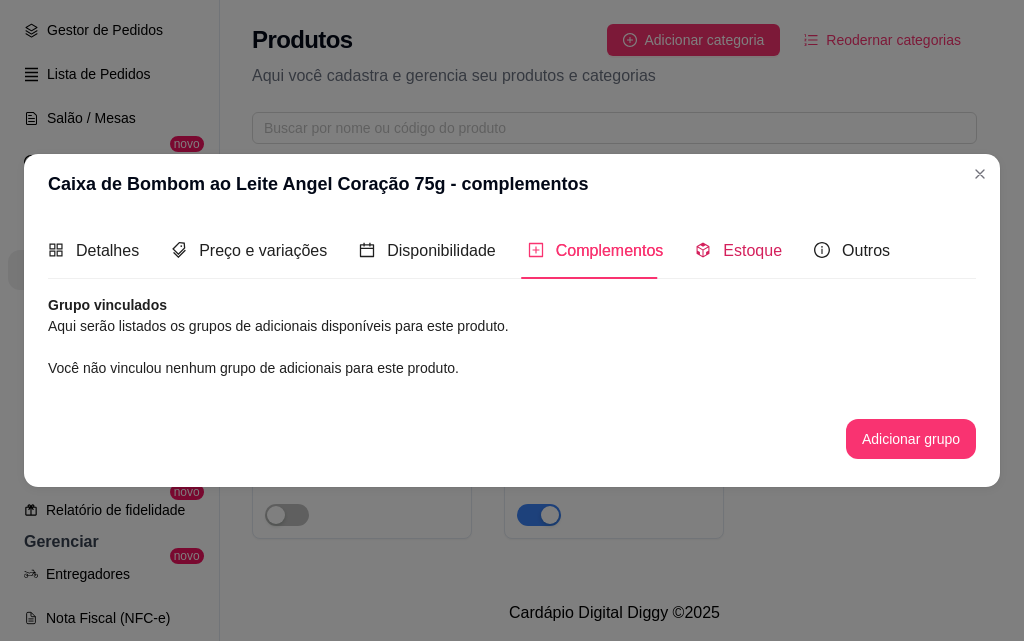 click on "Estoque" at bounding box center [738, 250] 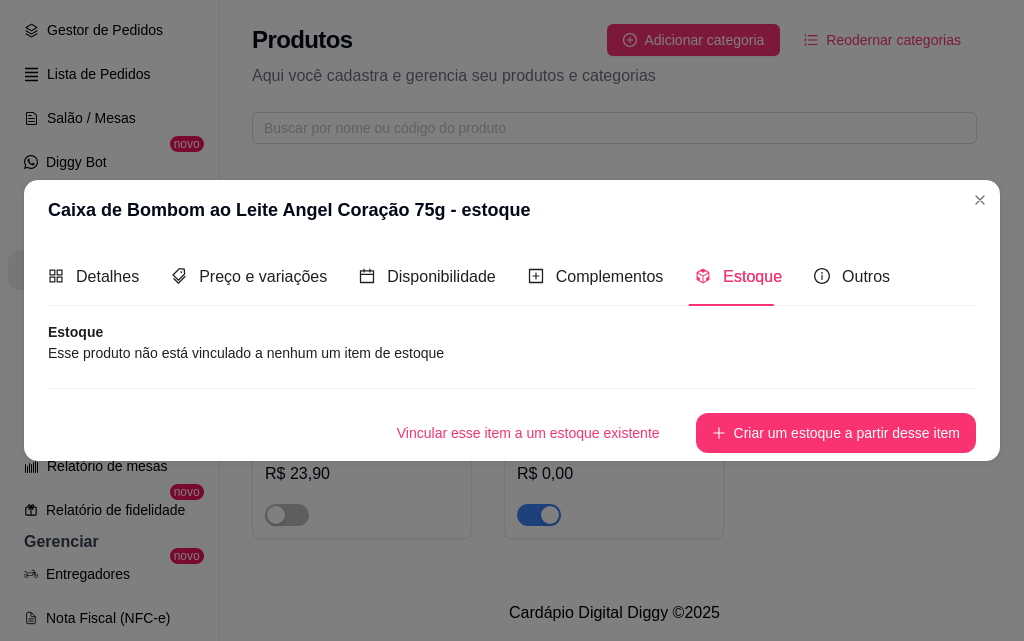 click on "Esse produto não está vinculado a nenhum um item de estoque" at bounding box center (512, 353) 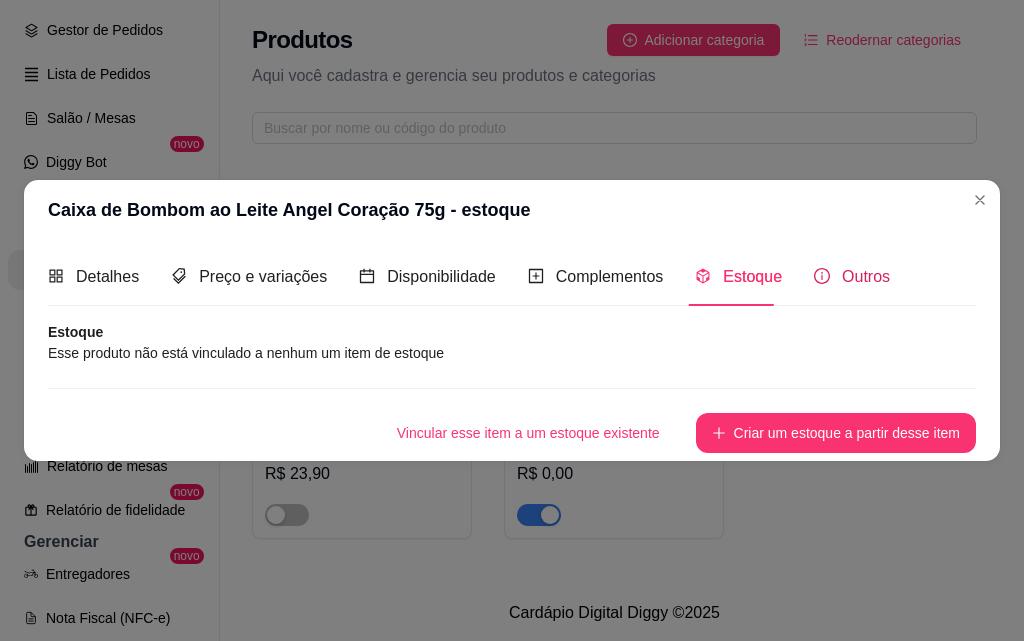 click on "Outros" at bounding box center [866, 276] 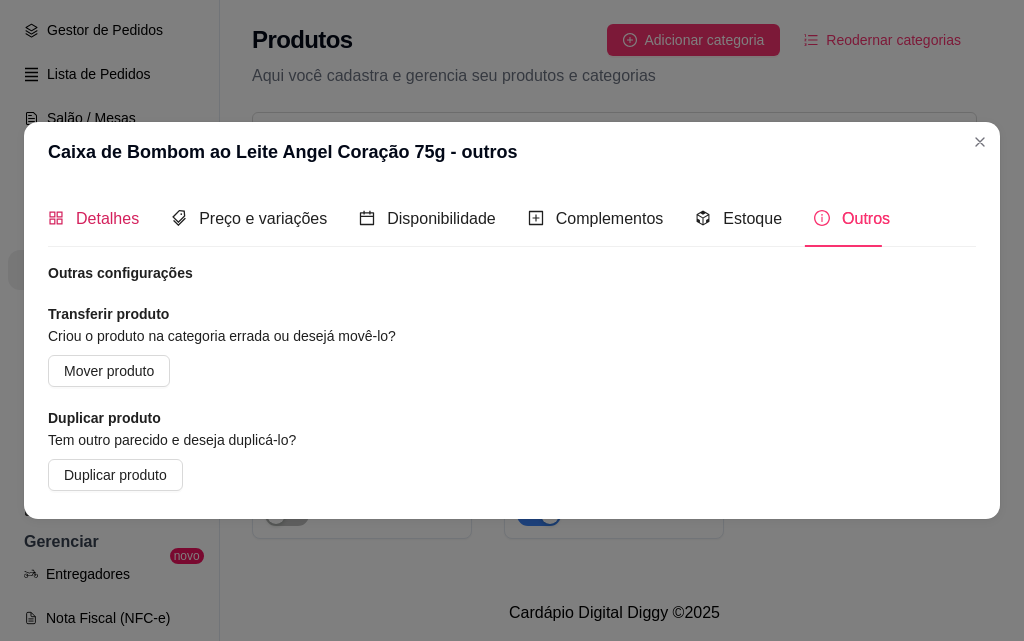 click on "Detalhes" at bounding box center [107, 218] 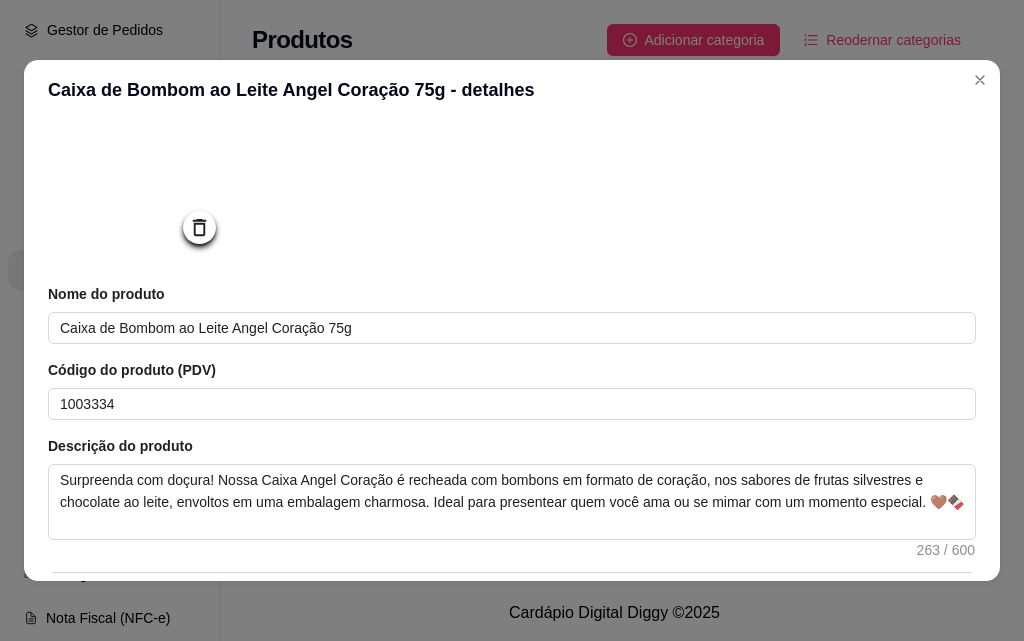 scroll, scrollTop: 391, scrollLeft: 0, axis: vertical 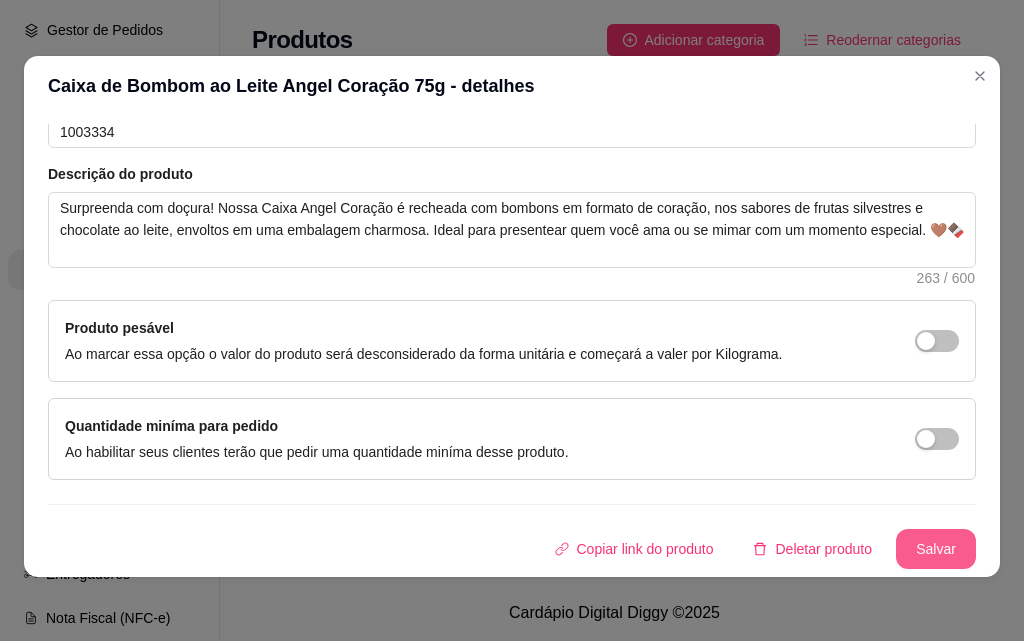 click on "Salvar" at bounding box center [936, 549] 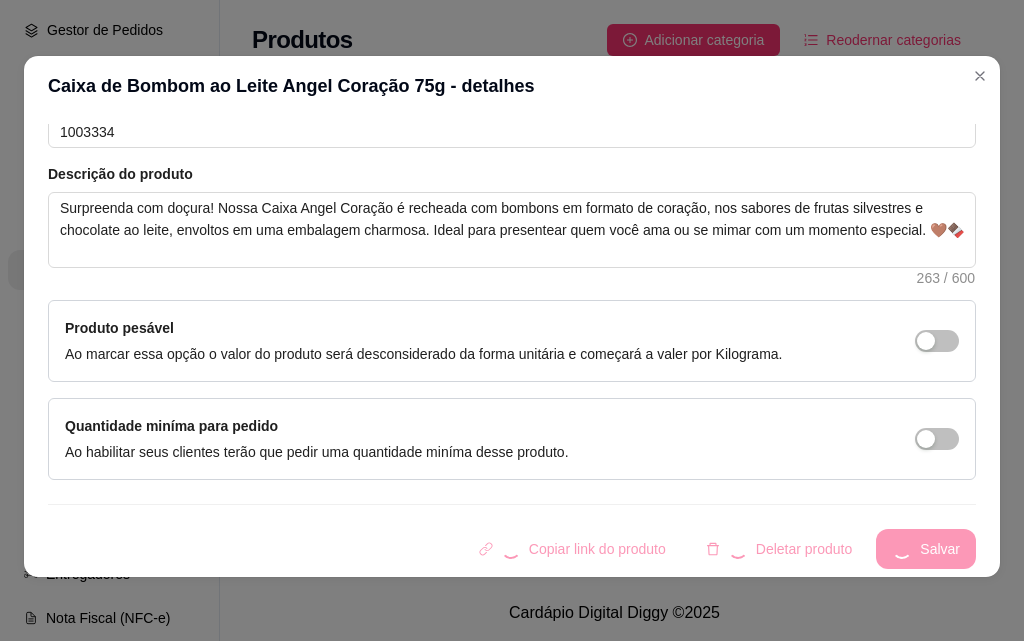 scroll, scrollTop: 15, scrollLeft: 0, axis: vertical 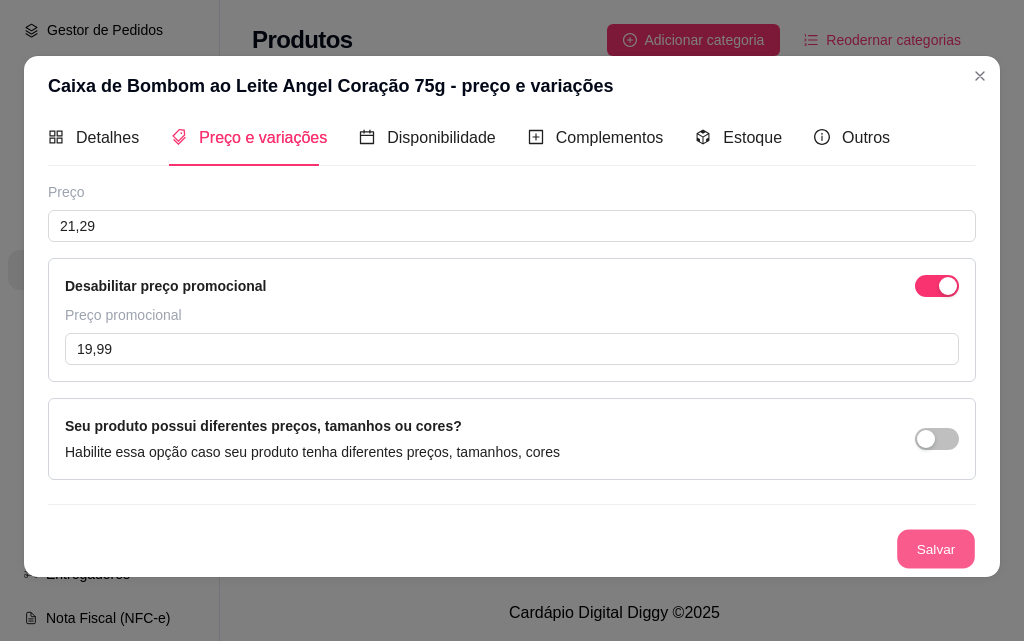 click on "Salvar" at bounding box center (936, 549) 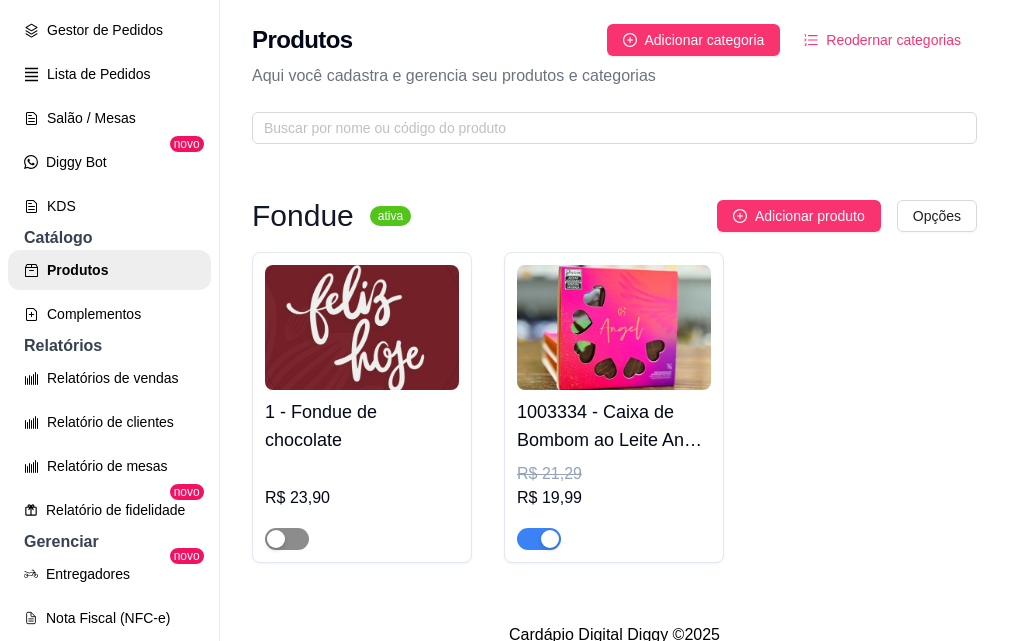 click at bounding box center (287, 539) 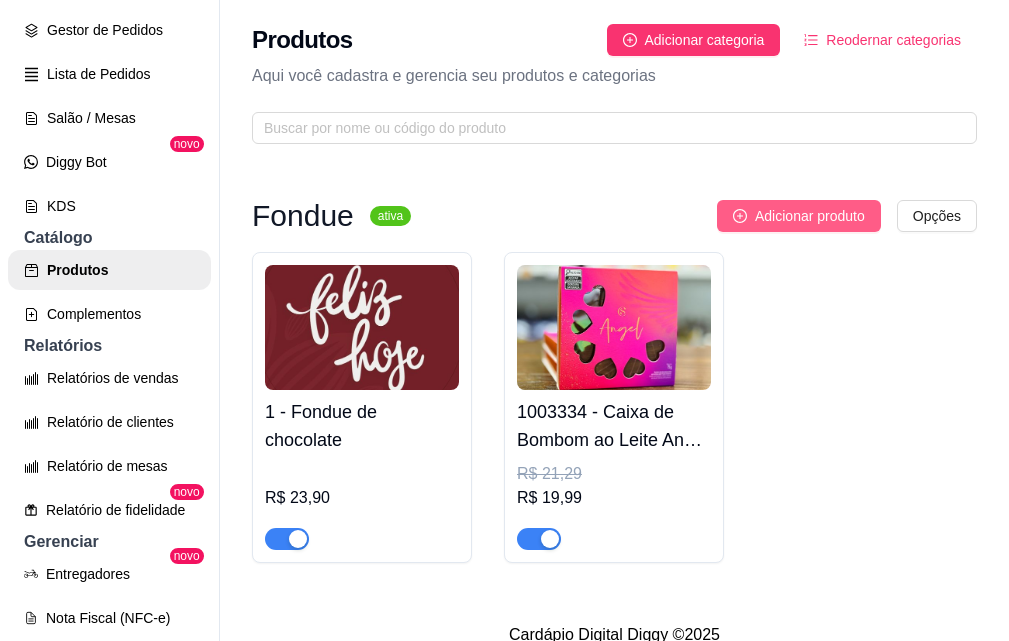 click on "Adicionar produto" at bounding box center [810, 216] 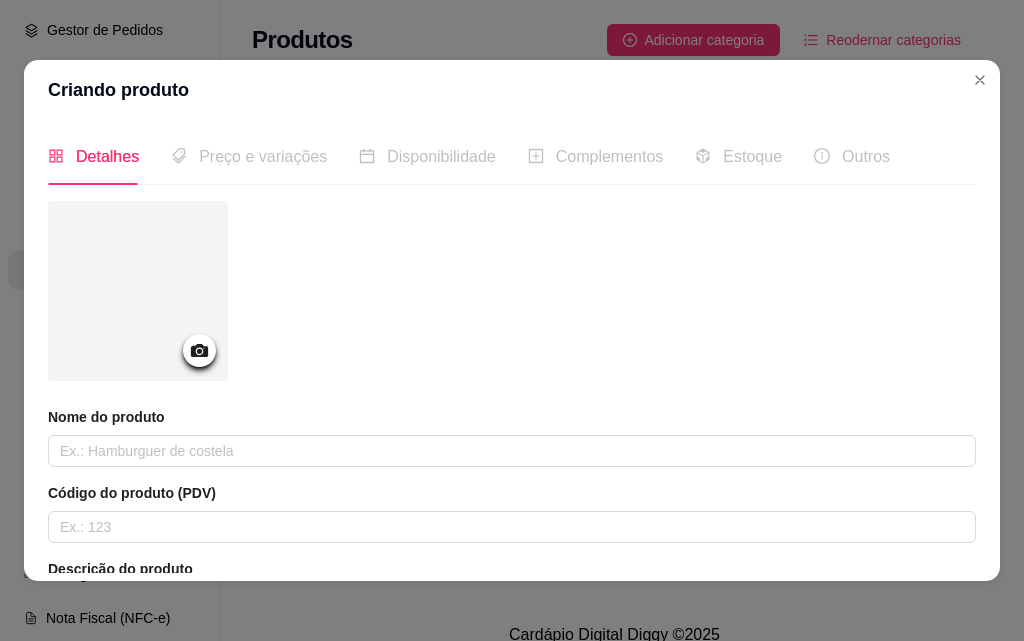click at bounding box center [138, 291] 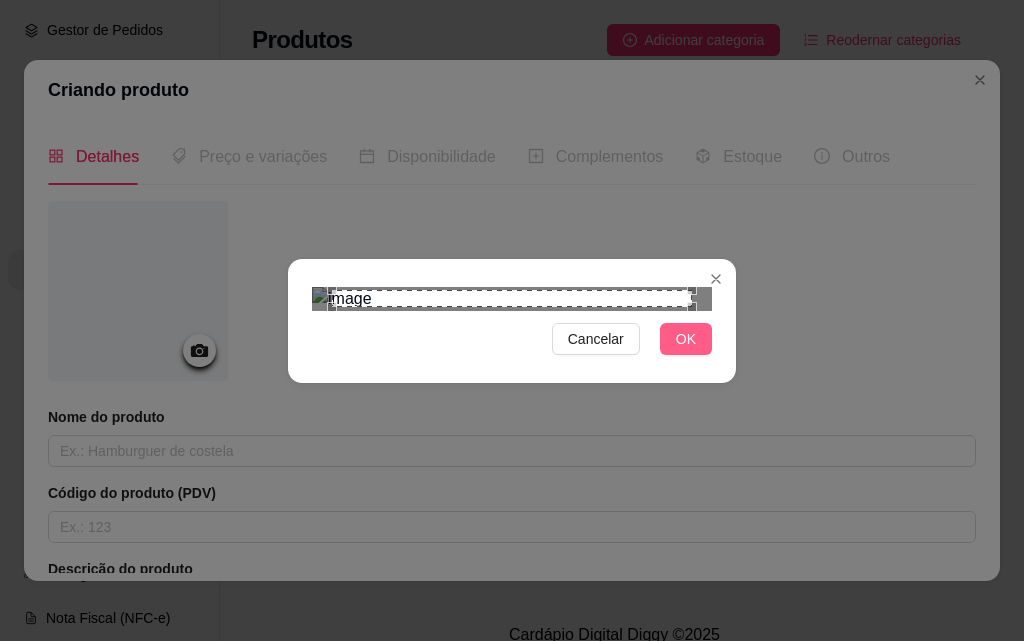 click on "OK" at bounding box center [686, 339] 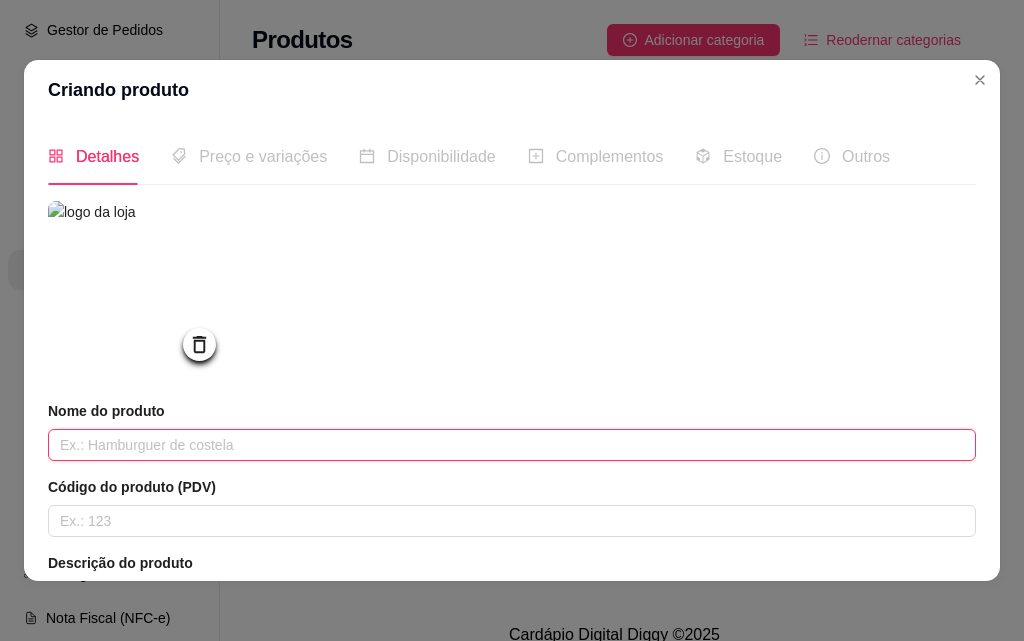 click at bounding box center [512, 445] 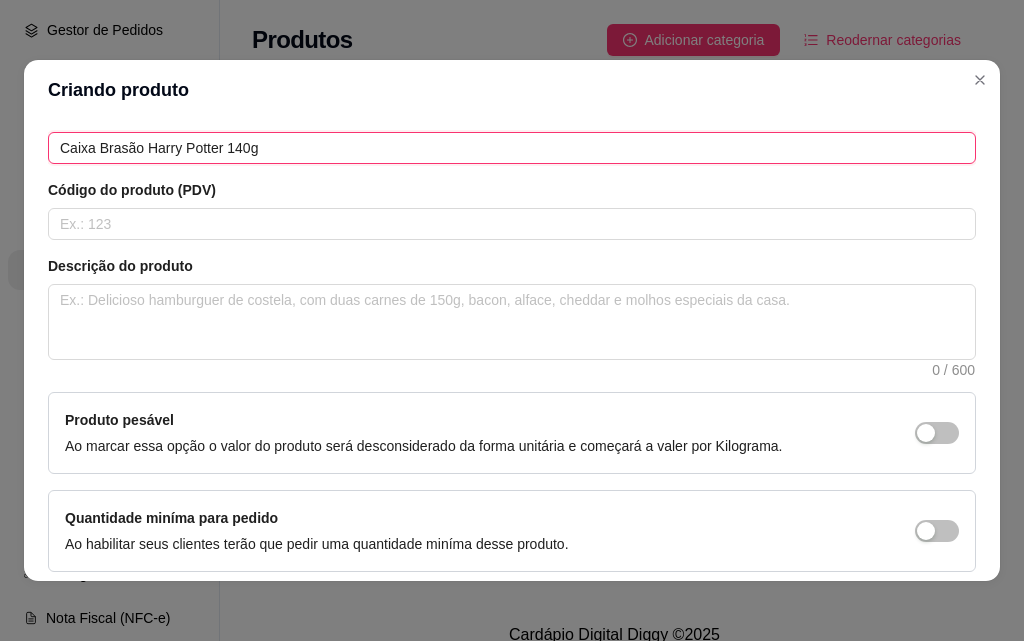 scroll, scrollTop: 300, scrollLeft: 0, axis: vertical 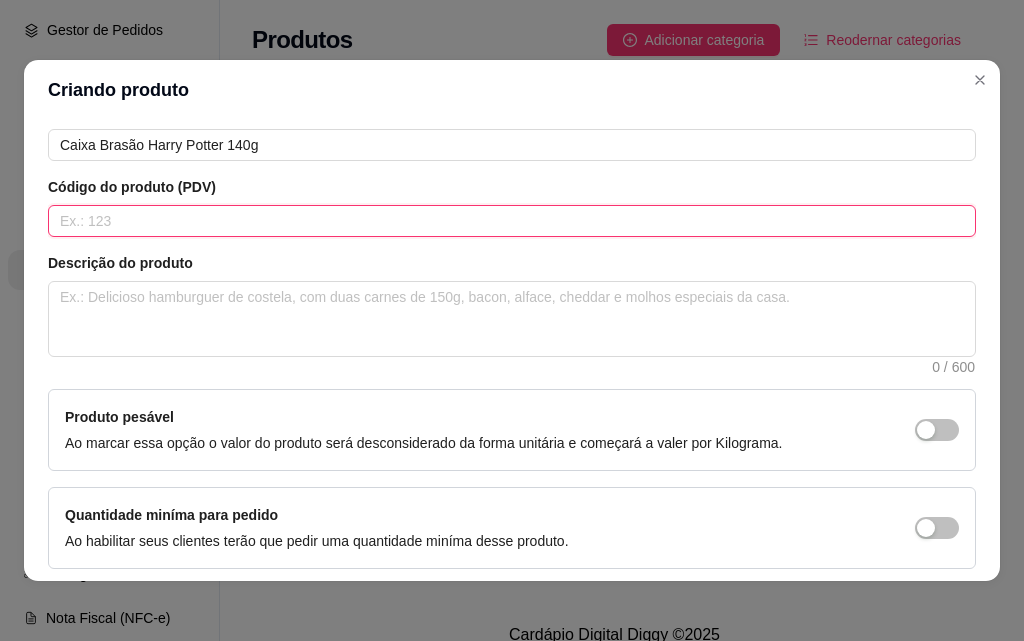 click at bounding box center [512, 221] 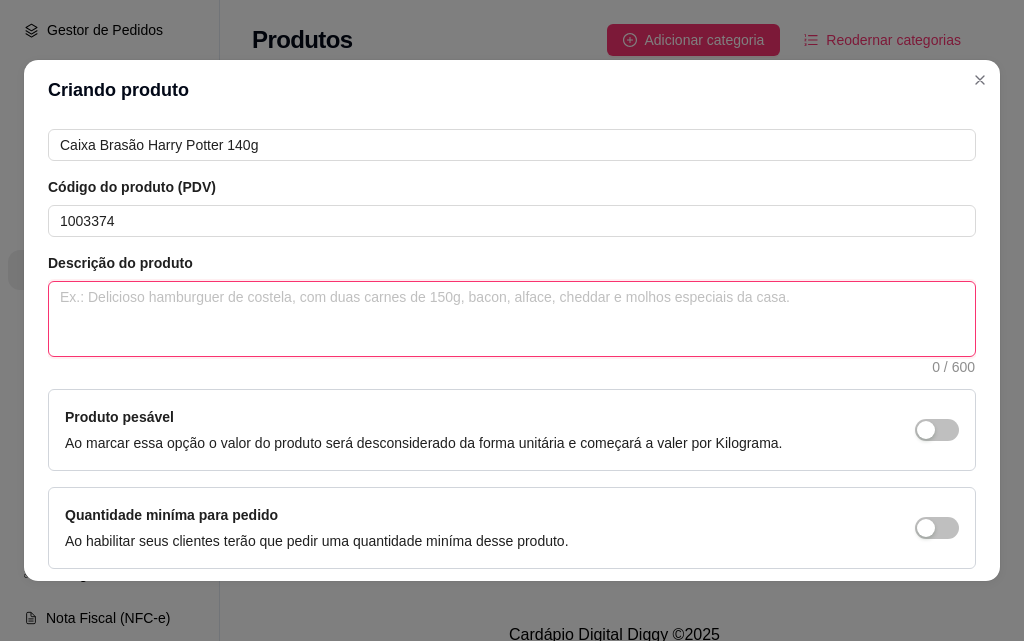 click at bounding box center [512, 319] 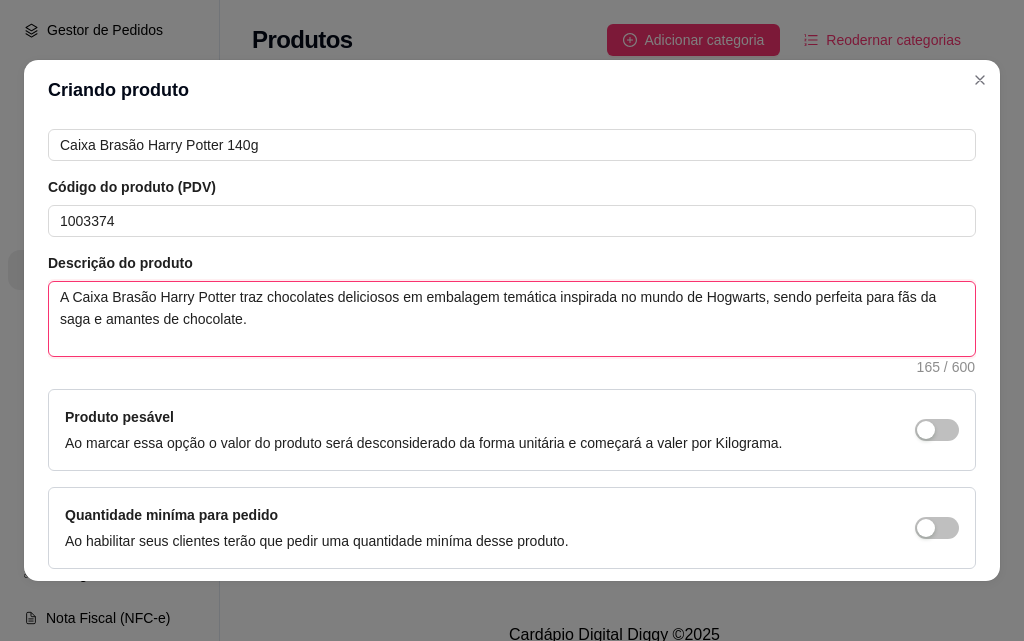 paste on "🤎🍫" 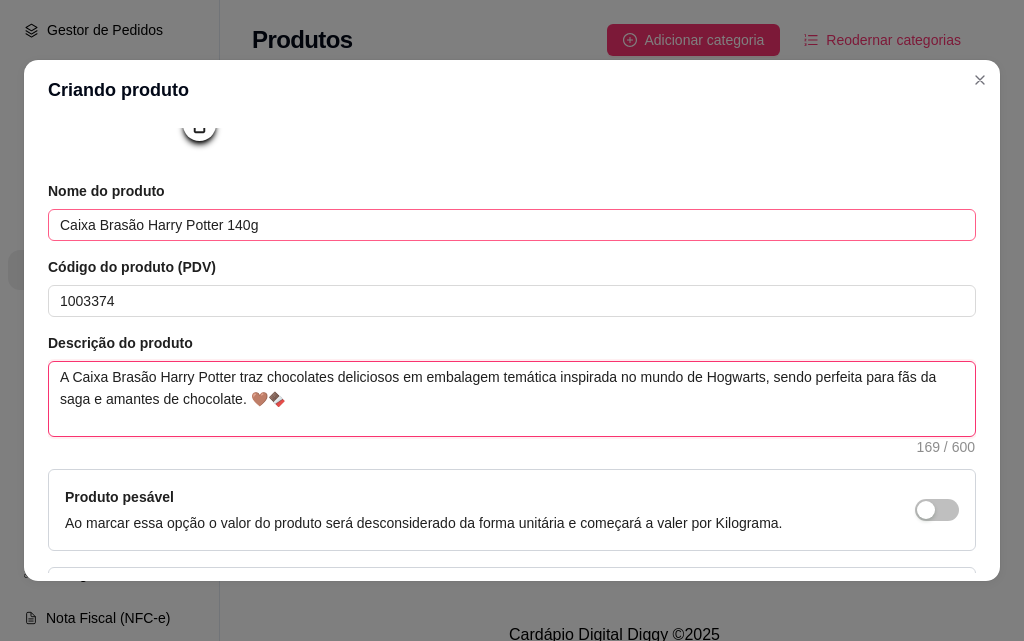 scroll, scrollTop: 391, scrollLeft: 0, axis: vertical 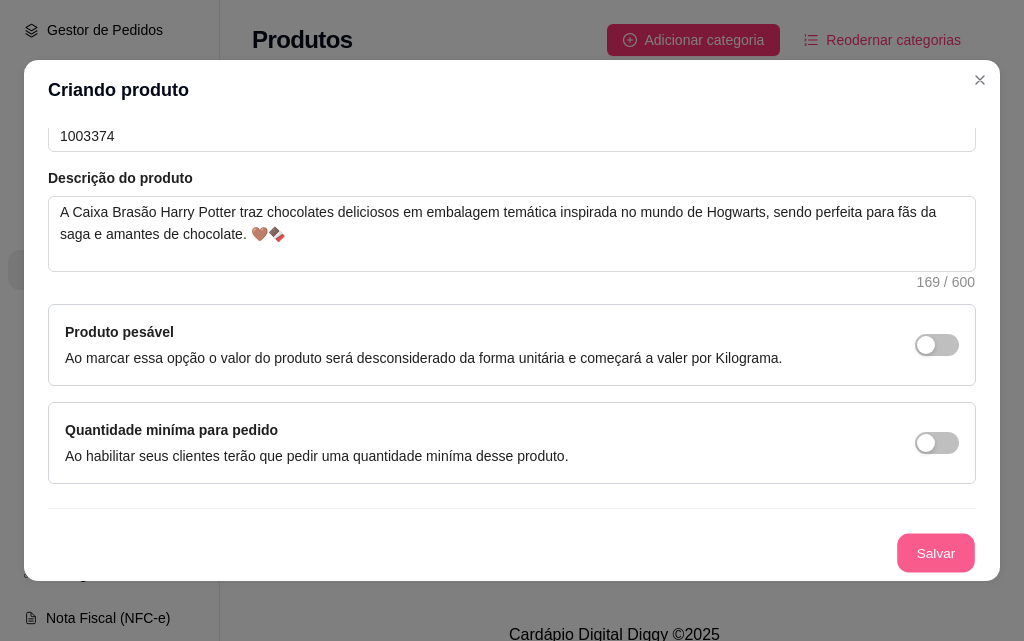 click on "Salvar" at bounding box center [936, 553] 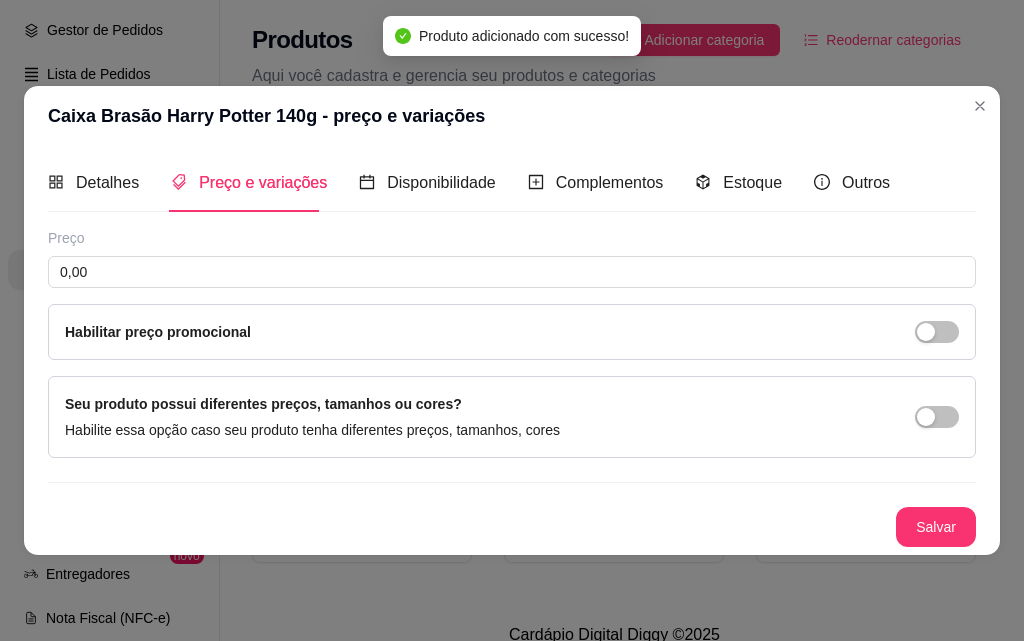 scroll, scrollTop: 0, scrollLeft: 0, axis: both 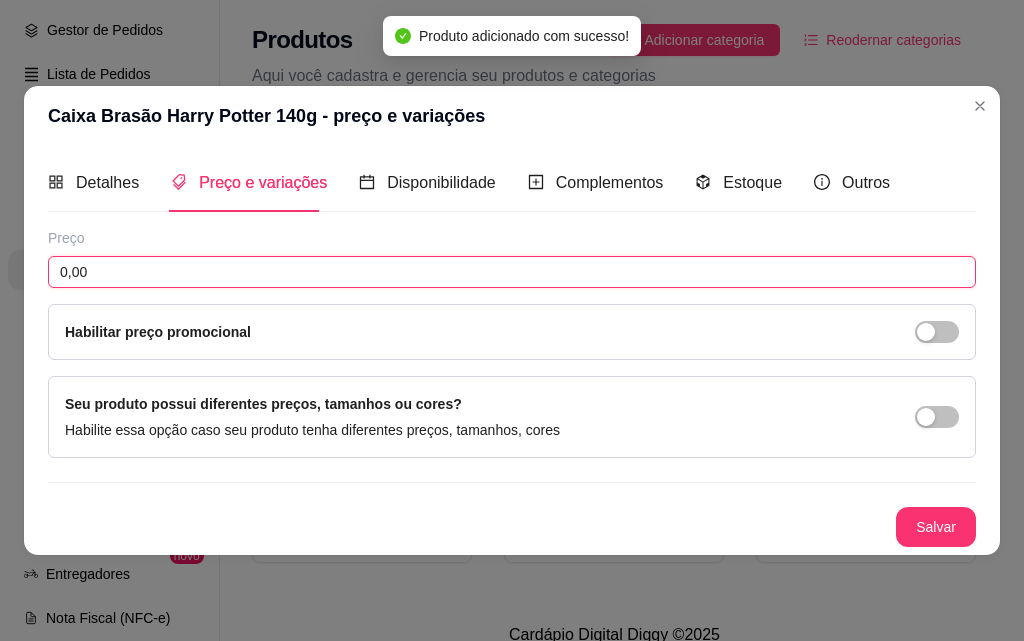 click on "0,00" at bounding box center (512, 272) 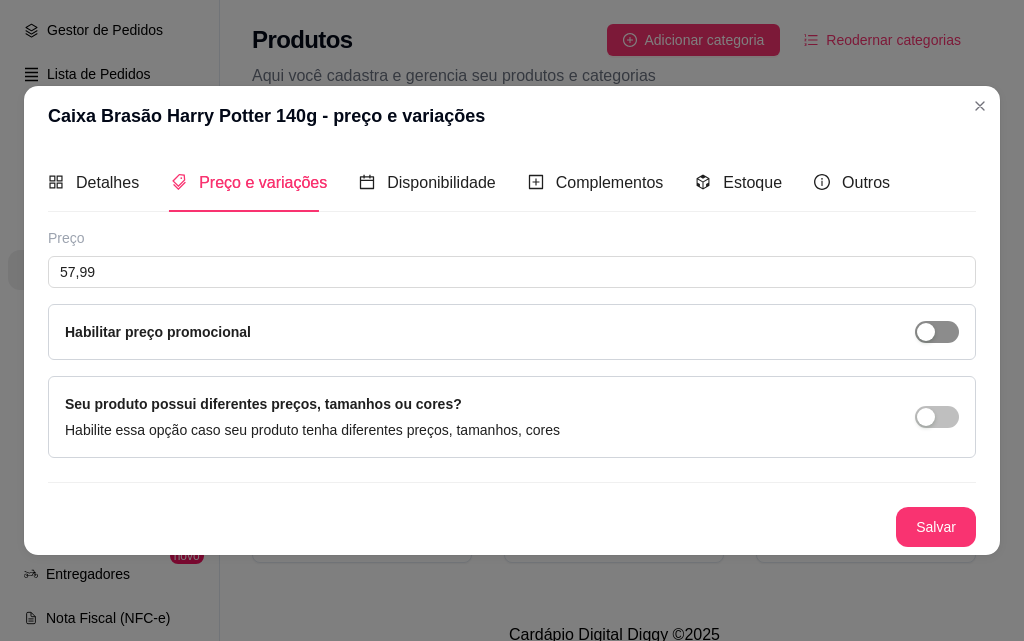 click at bounding box center (937, 332) 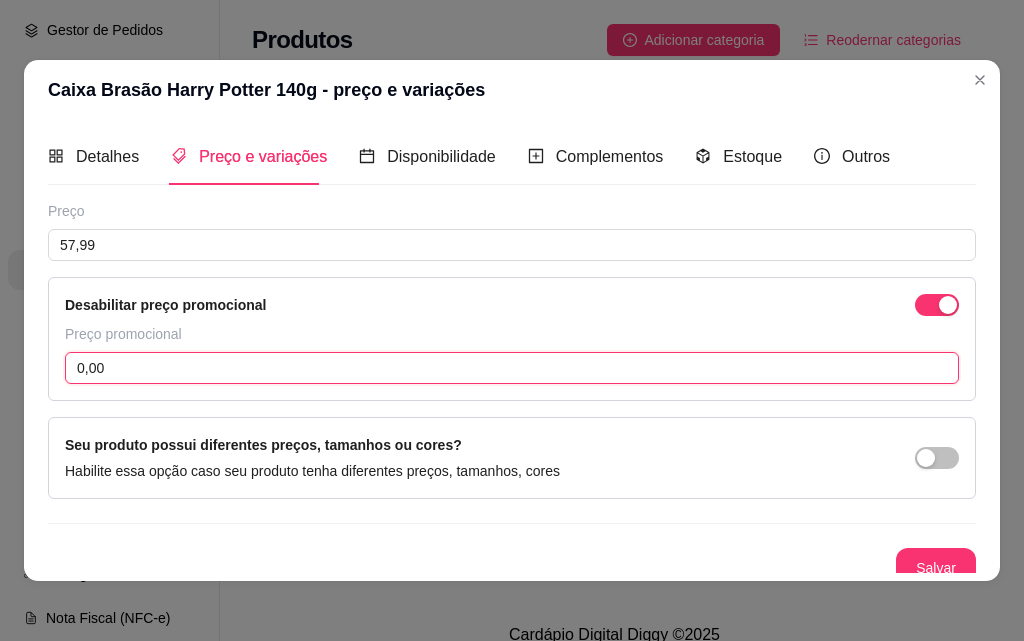 click on "0,00" at bounding box center (512, 368) 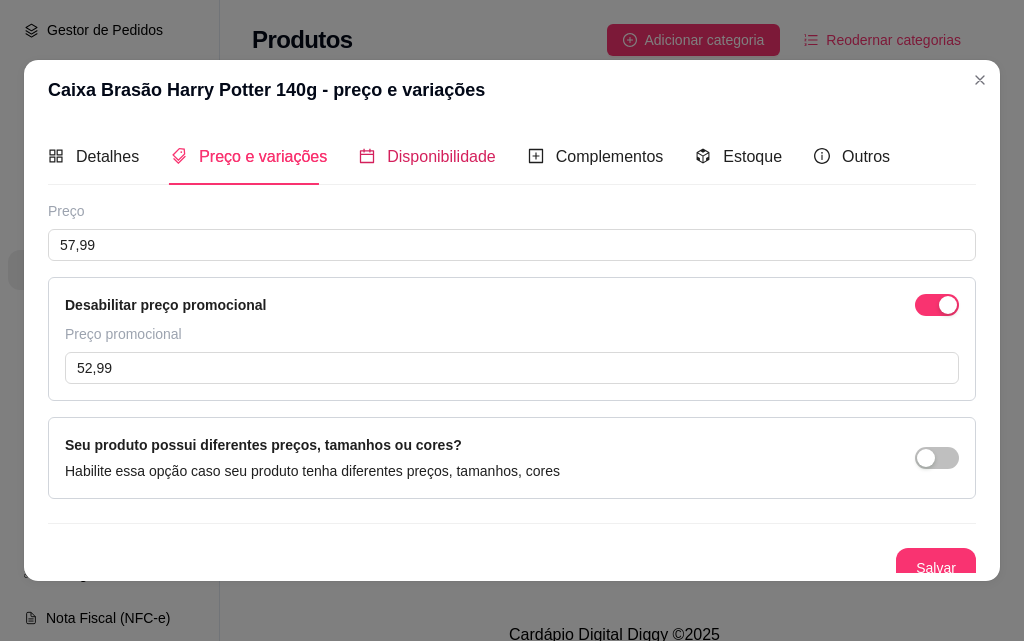 click on "Disponibilidade" at bounding box center [441, 156] 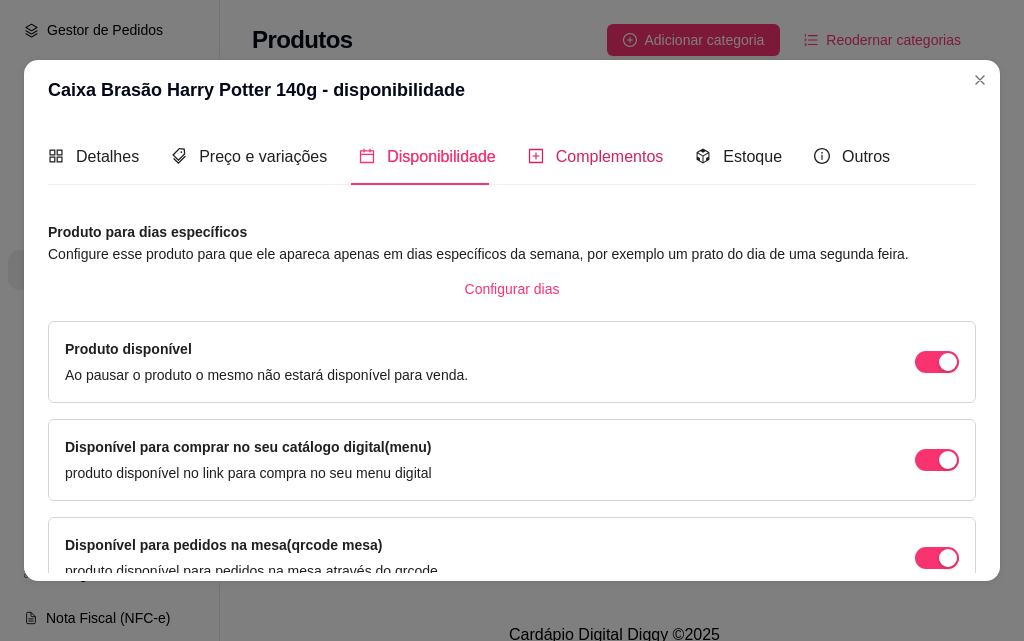 click on "Complementos" at bounding box center [610, 156] 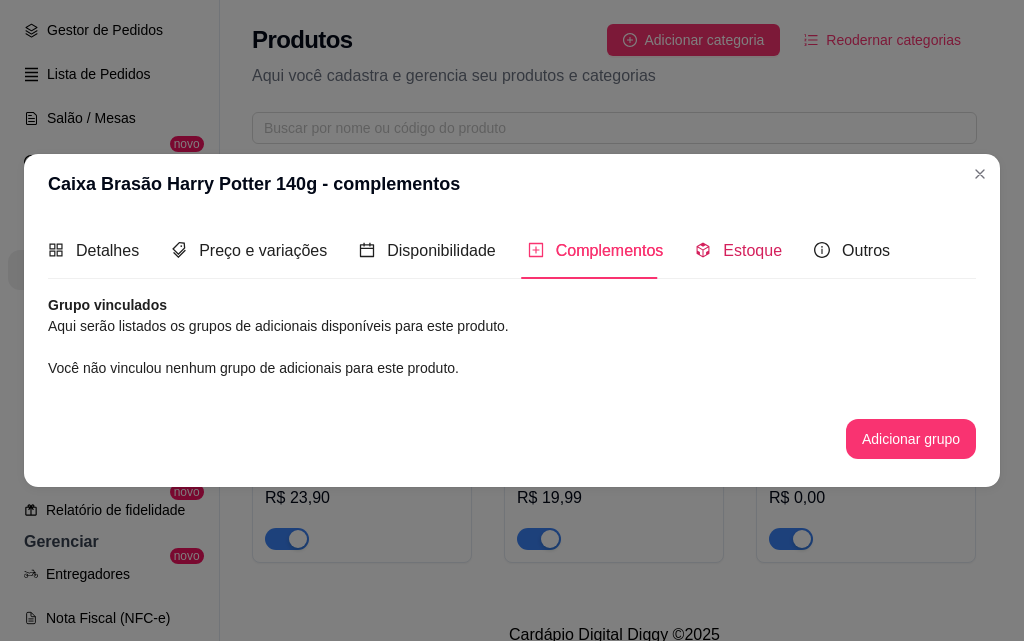 click on "Estoque" at bounding box center [738, 250] 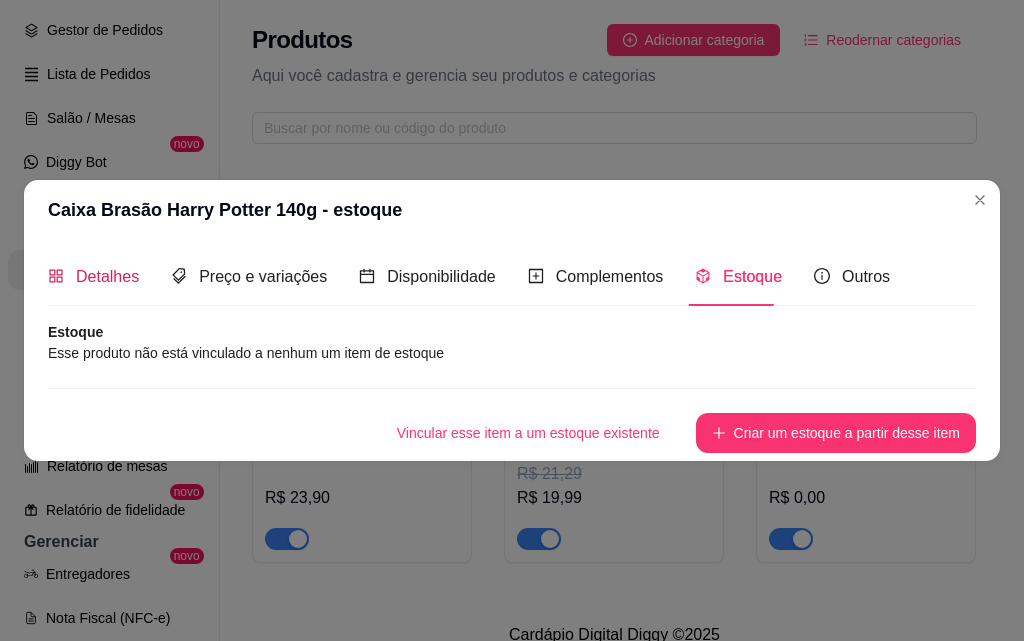 drag, startPoint x: 74, startPoint y: 279, endPoint x: 178, endPoint y: 326, distance: 114.12712 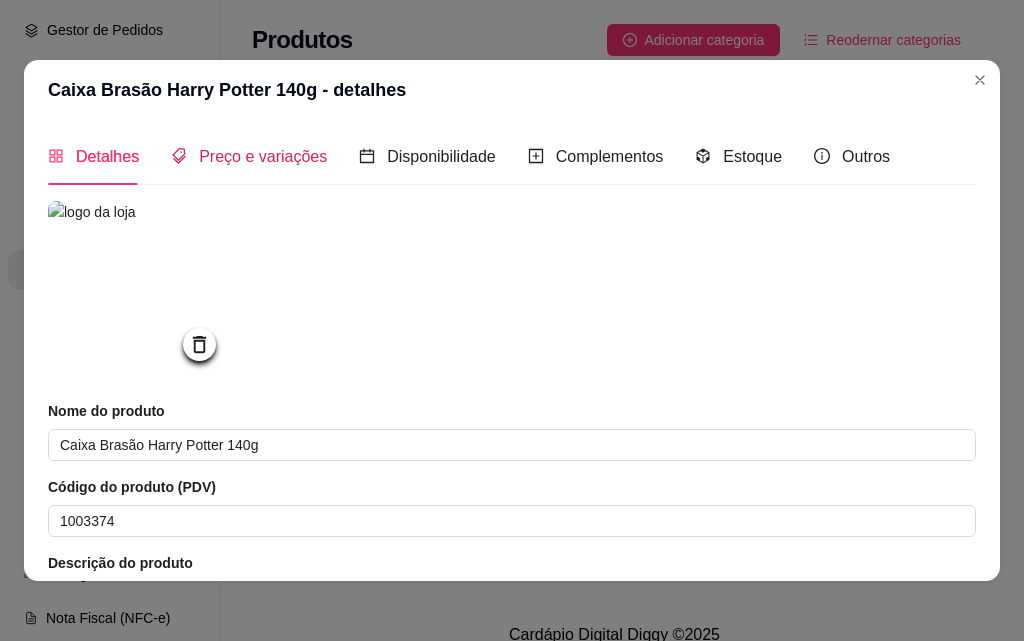 click on "Preço e variações" at bounding box center [263, 156] 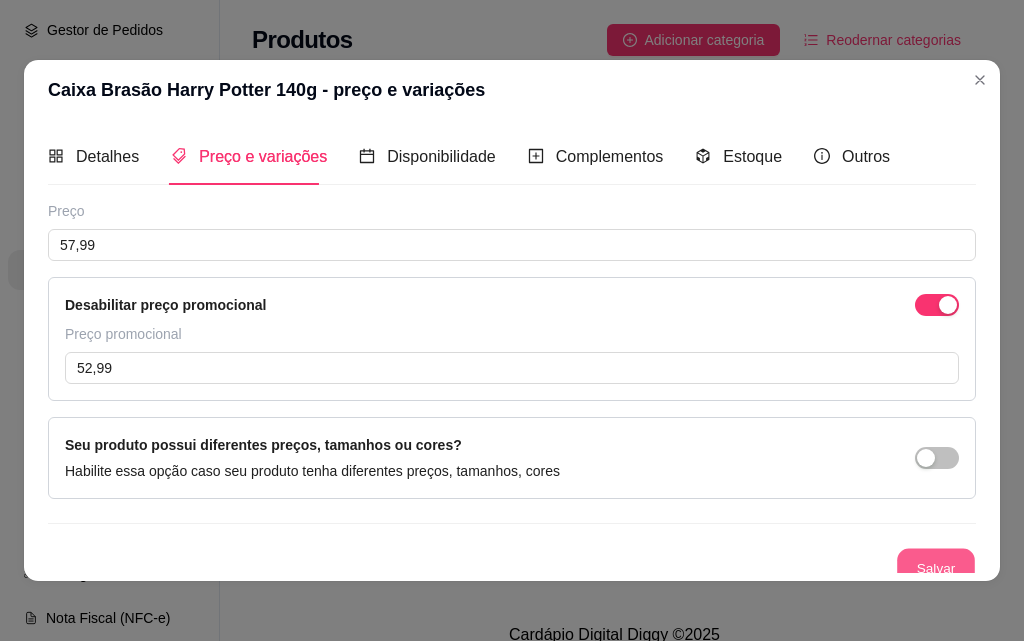 click on "Salvar" at bounding box center [936, 568] 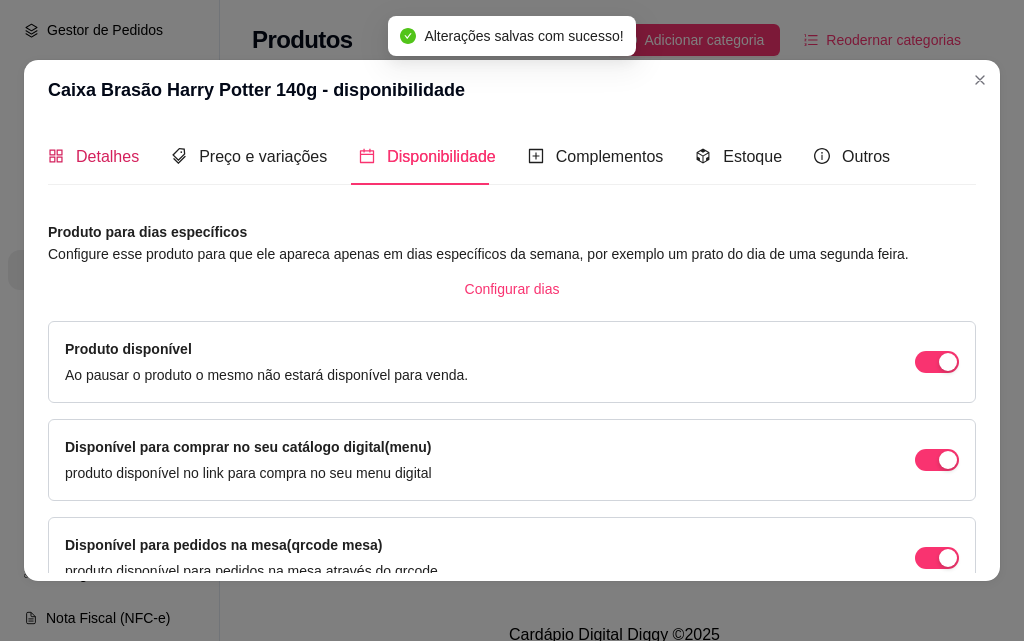 click on "Detalhes" at bounding box center [107, 156] 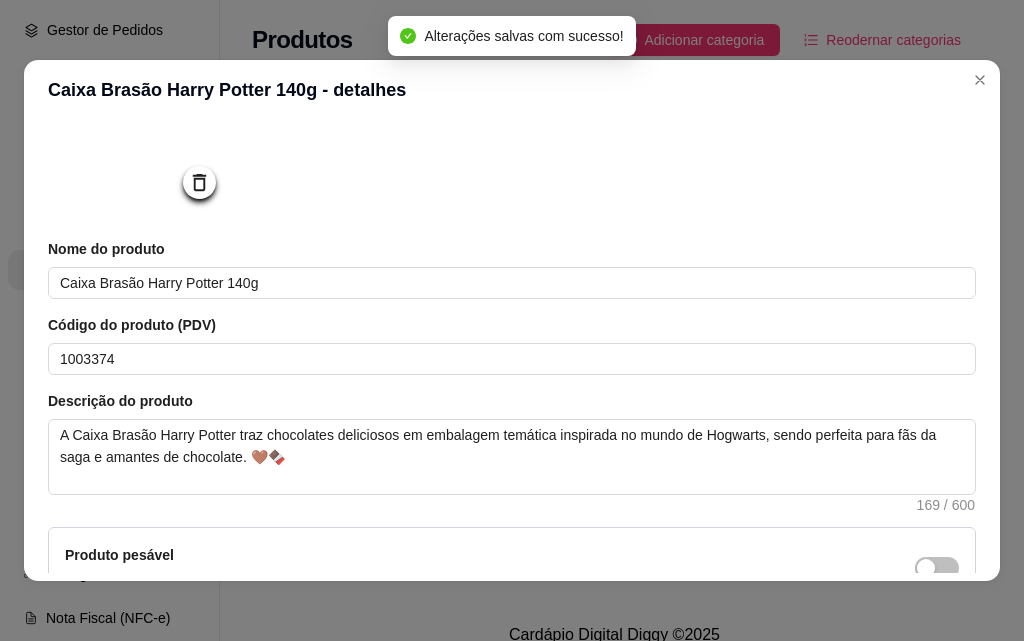 scroll, scrollTop: 391, scrollLeft: 0, axis: vertical 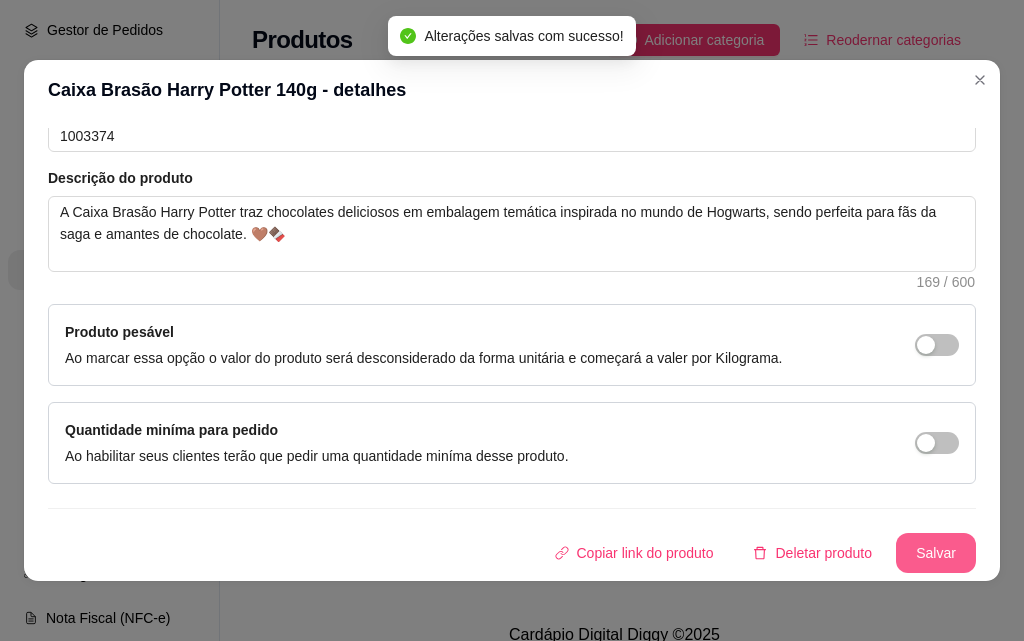 click on "Caixa Brasão Harry Potter 140g - detalhes Detalhes Preço e variações Disponibilidade Complementos Estoque Outros Nome do produto Caixa Brasão Harry Potter 140g Código do produto (PDV) [PRODUCT_CODE] Descrição do produto A Caixa Brasão Harry Potter traz chocolates deliciosos em embalagem temática inspirada no mundo de Hogwarts, sendo perfeita para fãs da saga e amantes de chocolate. 🤎🍫 [NUMBER] / [NUMBER] Produto pesável Ao marcar essa opção o valor do produto será desconsiderado da forma unitária e começará a valer por Kilograma. Quantidade miníma para pedido Ao habilitar seus clientes terão que pedir uma quantidade miníma desse produto. Copiar link do produto Deletar produto Salvar Preço [PRICE] Desabilitar preço promocional Preço promocional [PRICE] Seu produto possui diferentes preços, tamanhos ou cores? Habilite essa opção caso seu produto tenha diferentes preços, tamanhos, cores Salvar Produto para dias específicos Configurar dias Produto disponível Disponível para PDV Salvar Estoque" at bounding box center [512, 320] 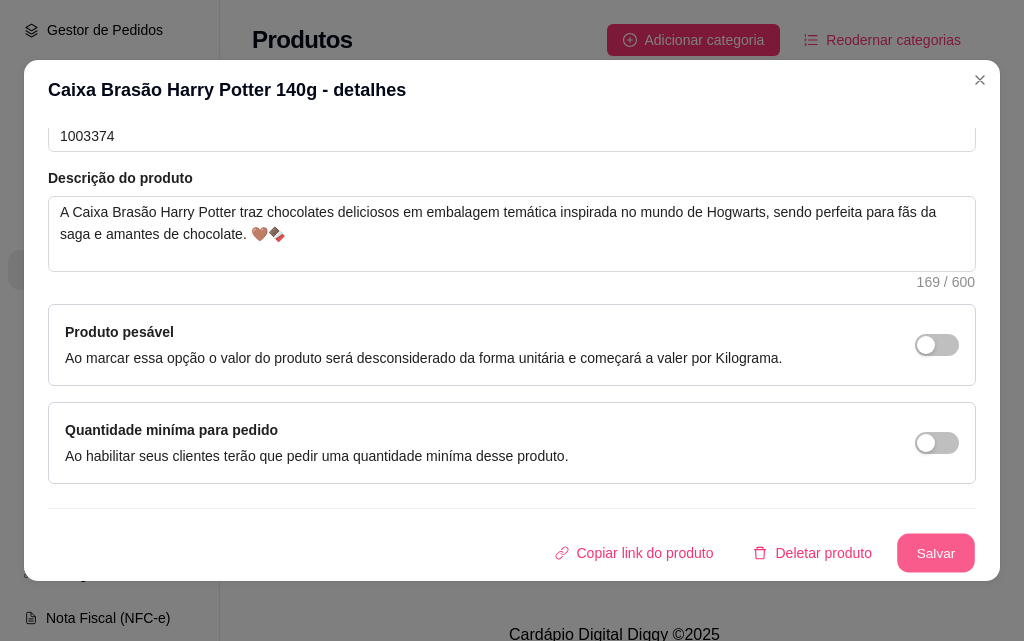 click on "Salvar" at bounding box center [936, 553] 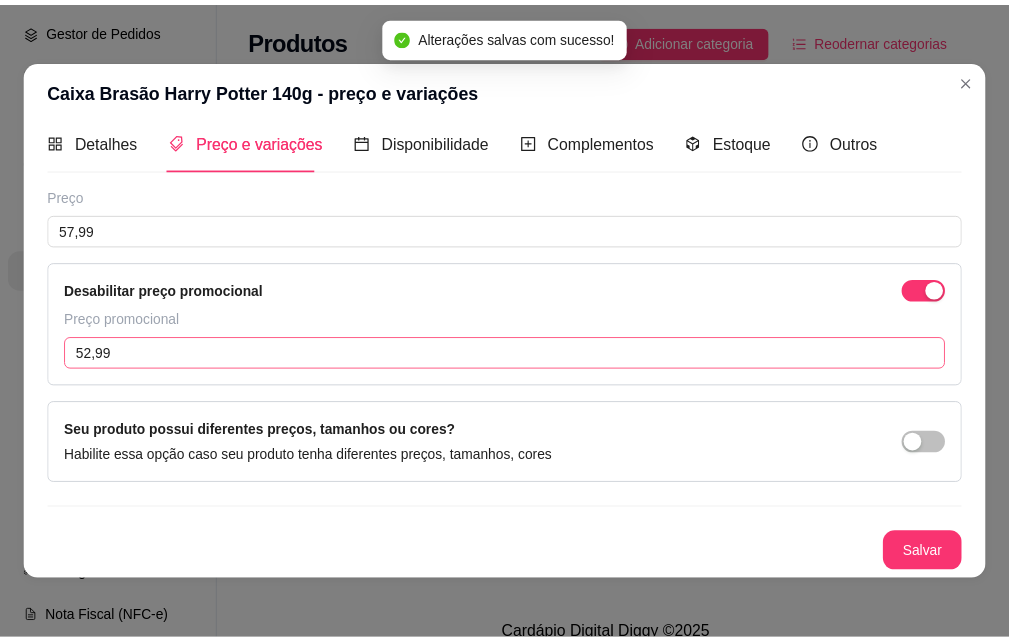 scroll, scrollTop: 15, scrollLeft: 0, axis: vertical 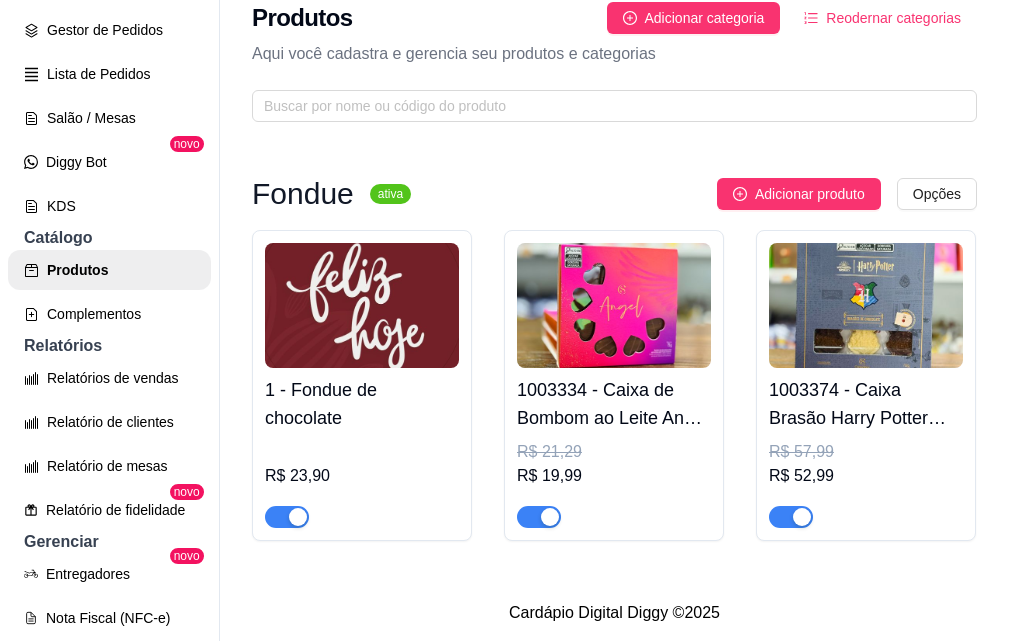 click at bounding box center [866, 305] 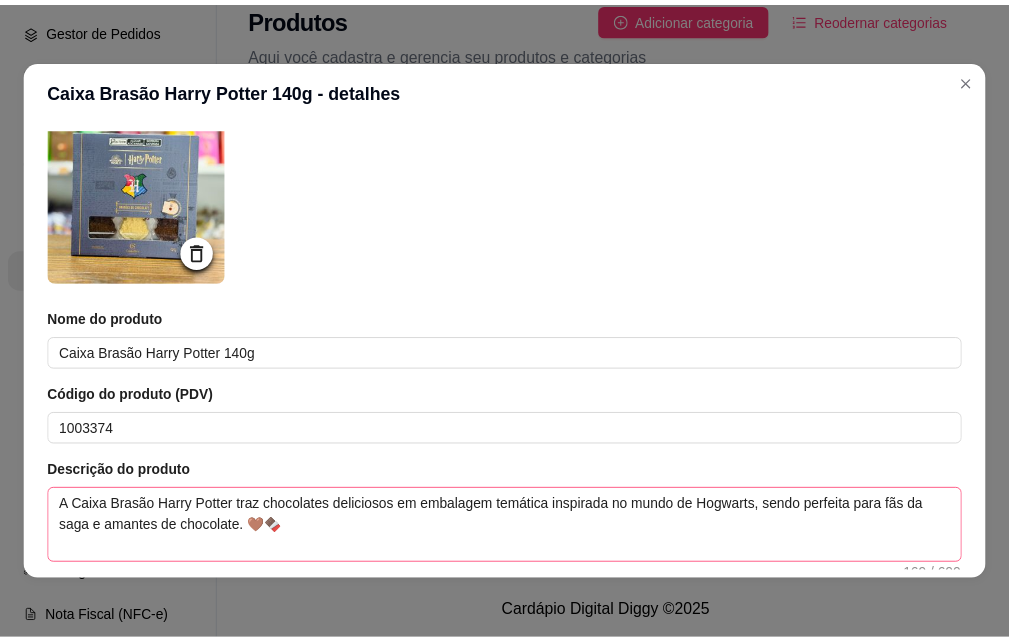 scroll, scrollTop: 300, scrollLeft: 0, axis: vertical 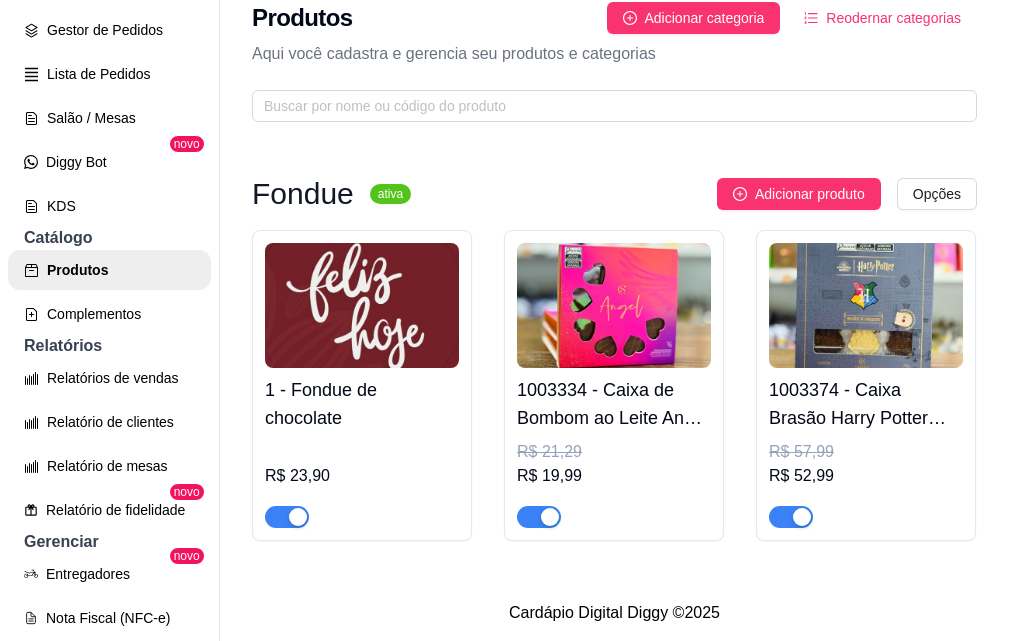 click on "1 - Fondue de chocolate" at bounding box center (362, 404) 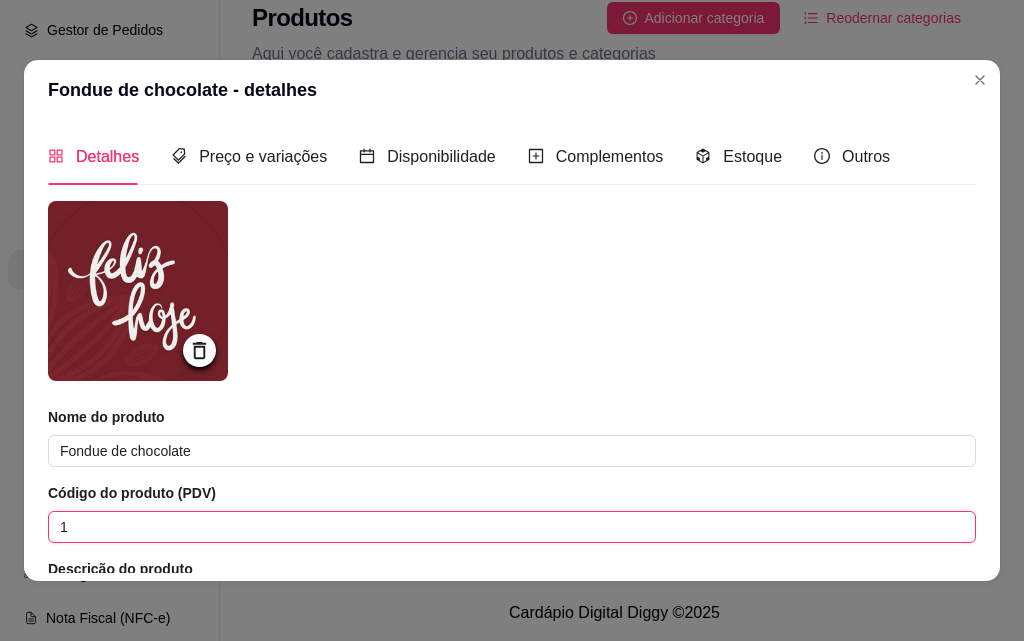 click on "1" at bounding box center [512, 527] 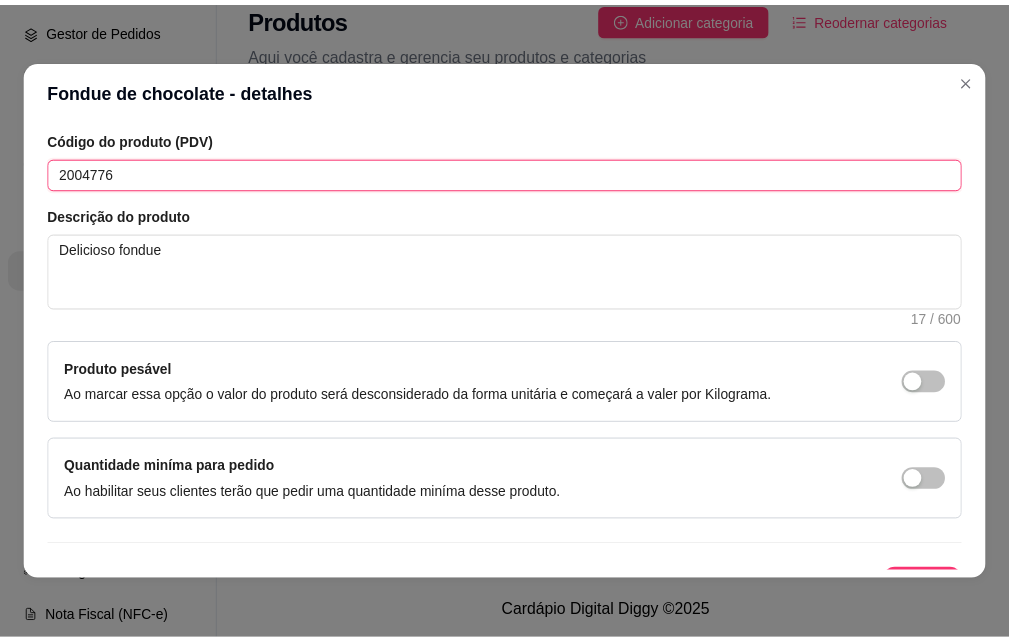 scroll, scrollTop: 391, scrollLeft: 0, axis: vertical 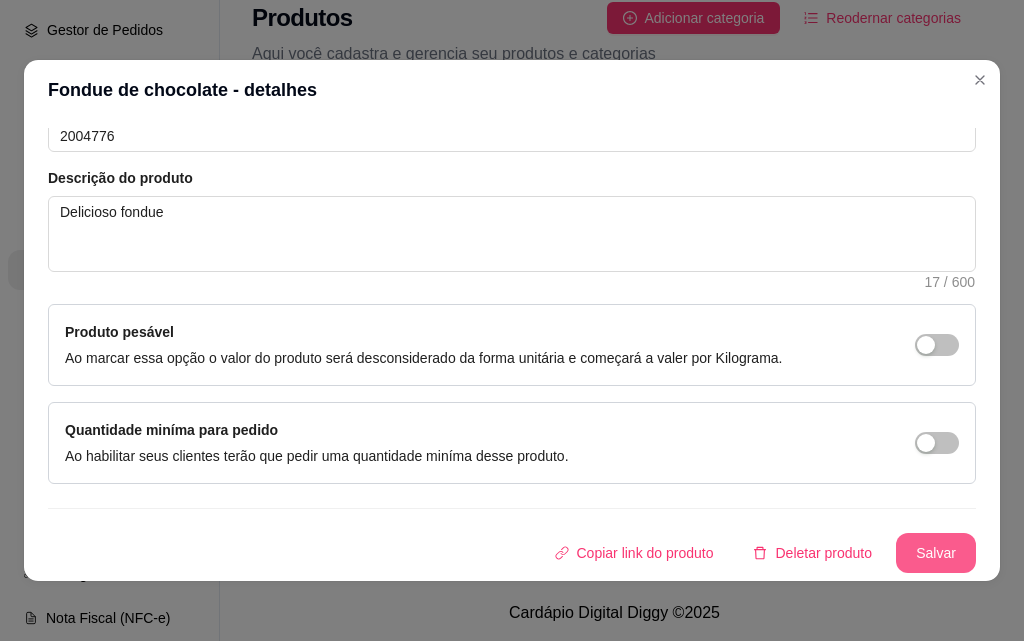 click on "Salvar" at bounding box center (936, 553) 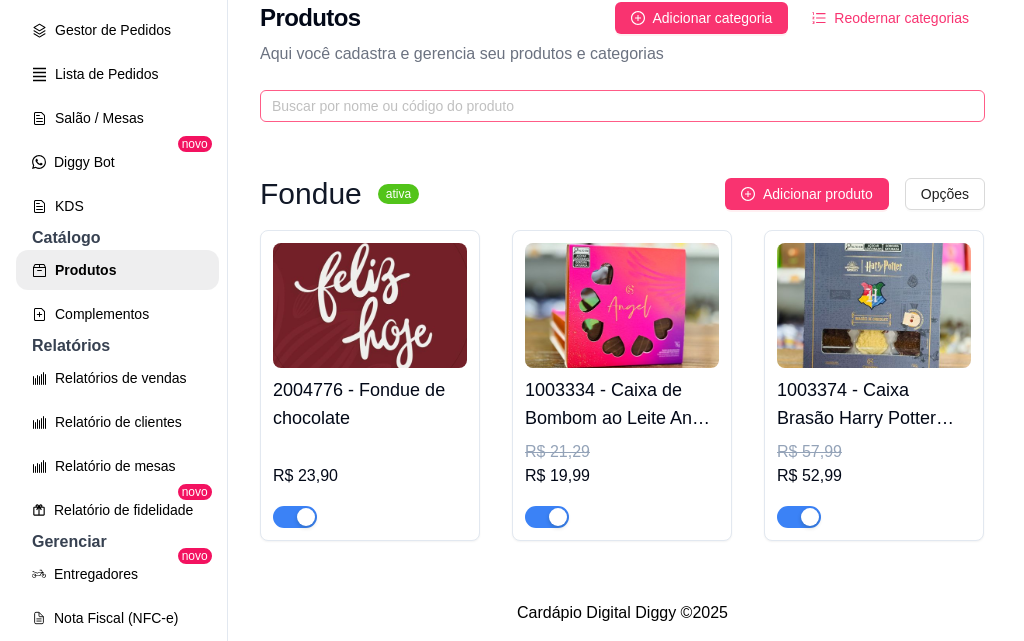 scroll, scrollTop: 82, scrollLeft: 0, axis: vertical 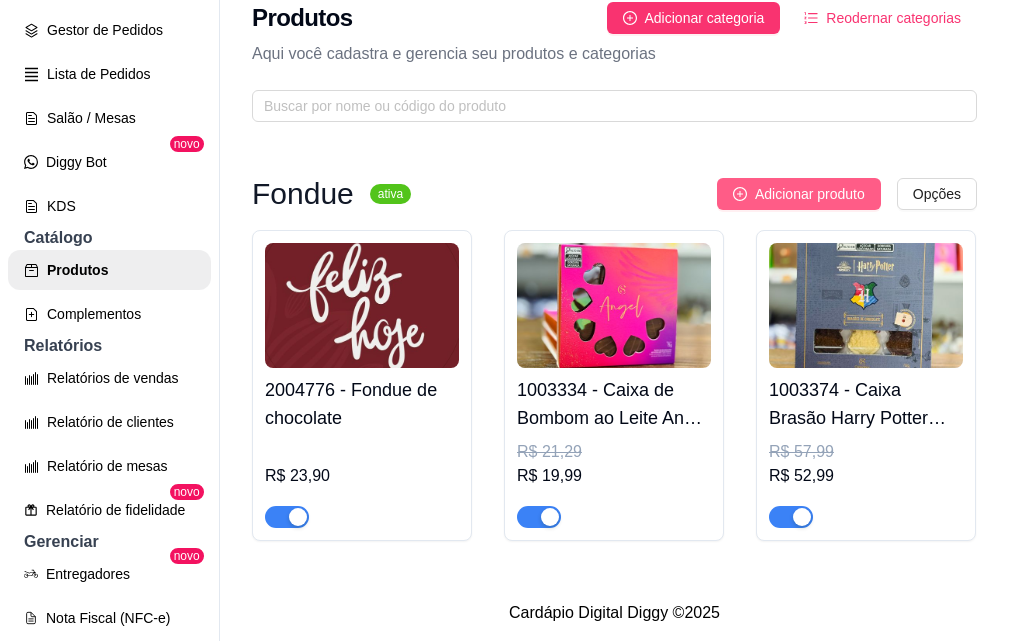click on "Adicionar produto" at bounding box center [810, 194] 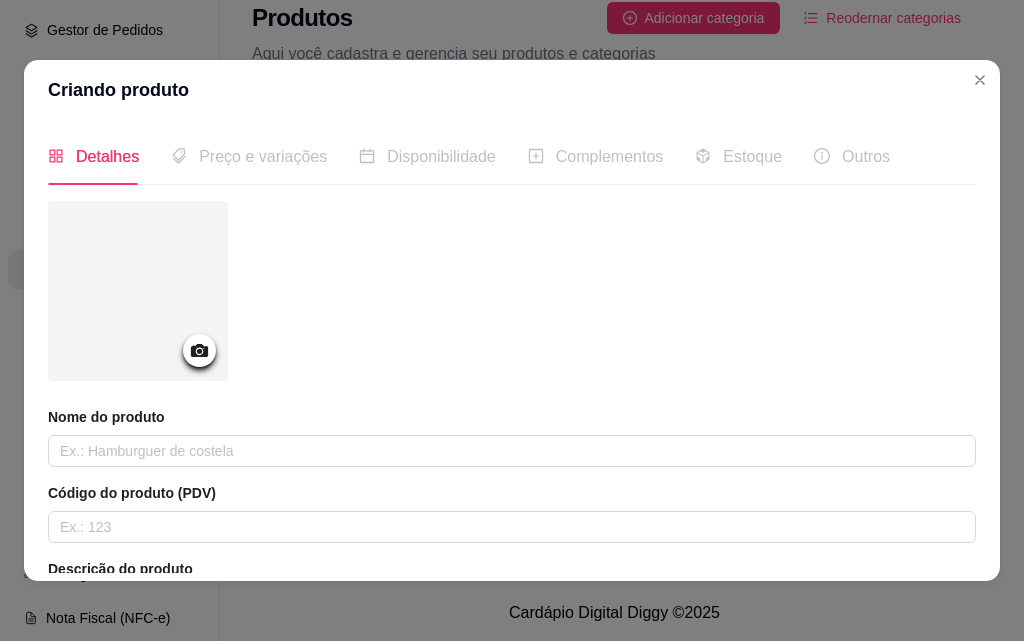 click 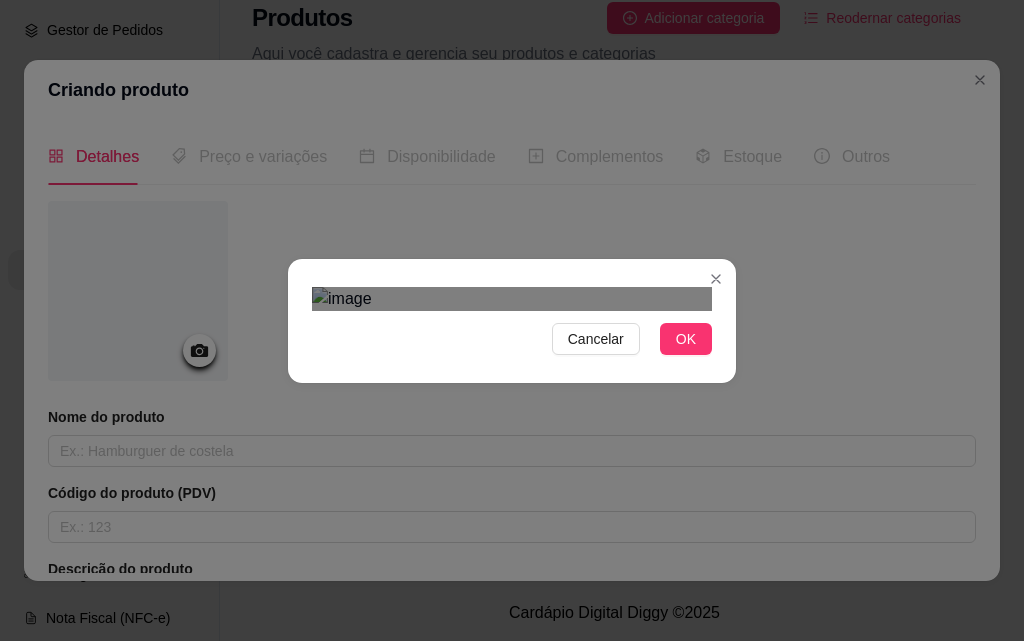 click at bounding box center [507, 626] 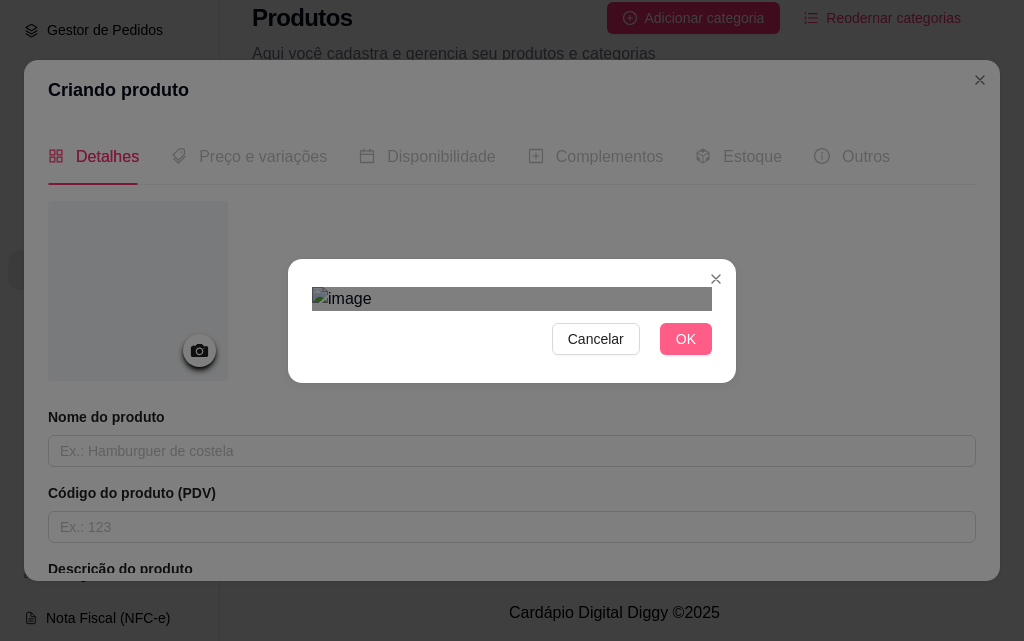 click on "OK" at bounding box center [686, 339] 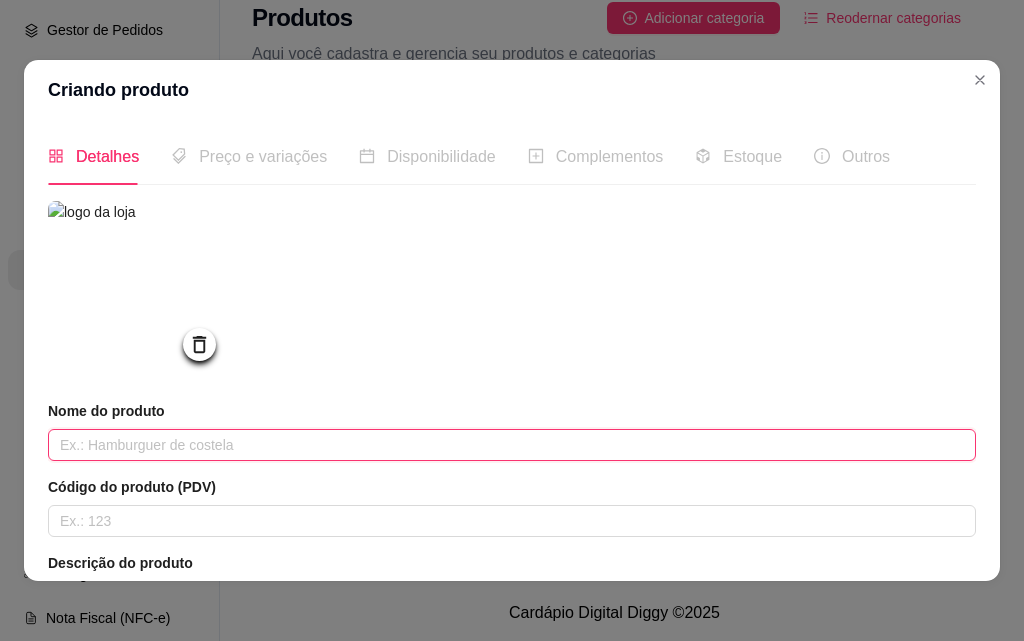 click at bounding box center (512, 445) 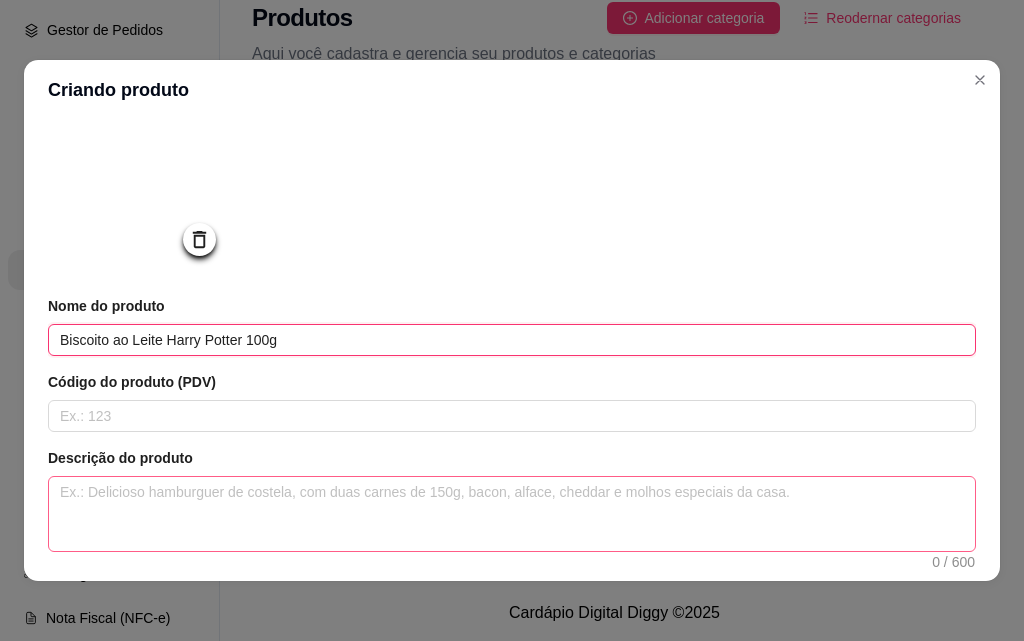 scroll, scrollTop: 200, scrollLeft: 0, axis: vertical 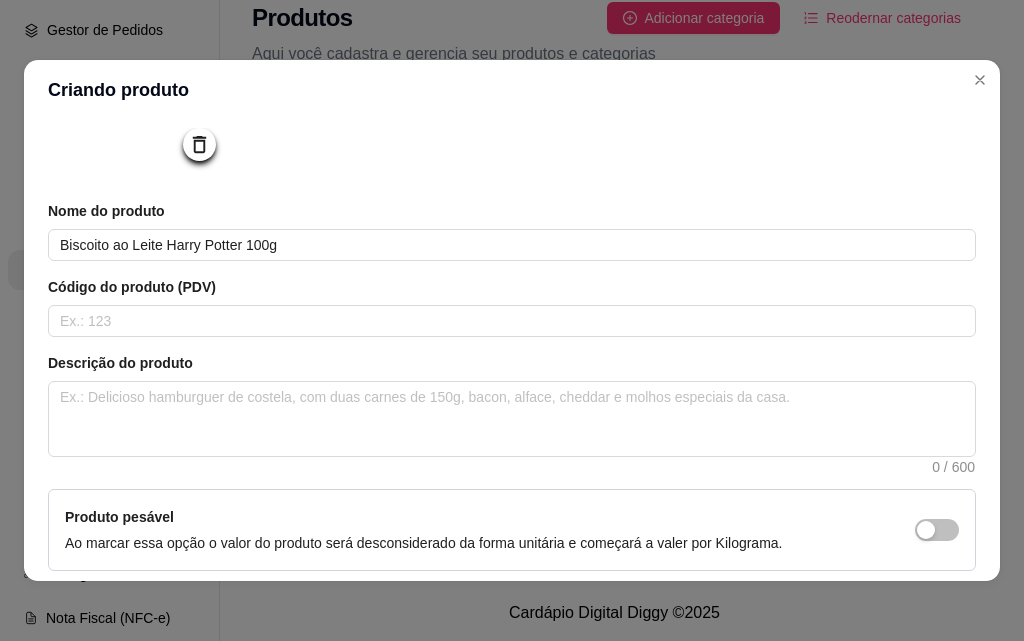 click on "Código do produto (PDV)" at bounding box center (512, 307) 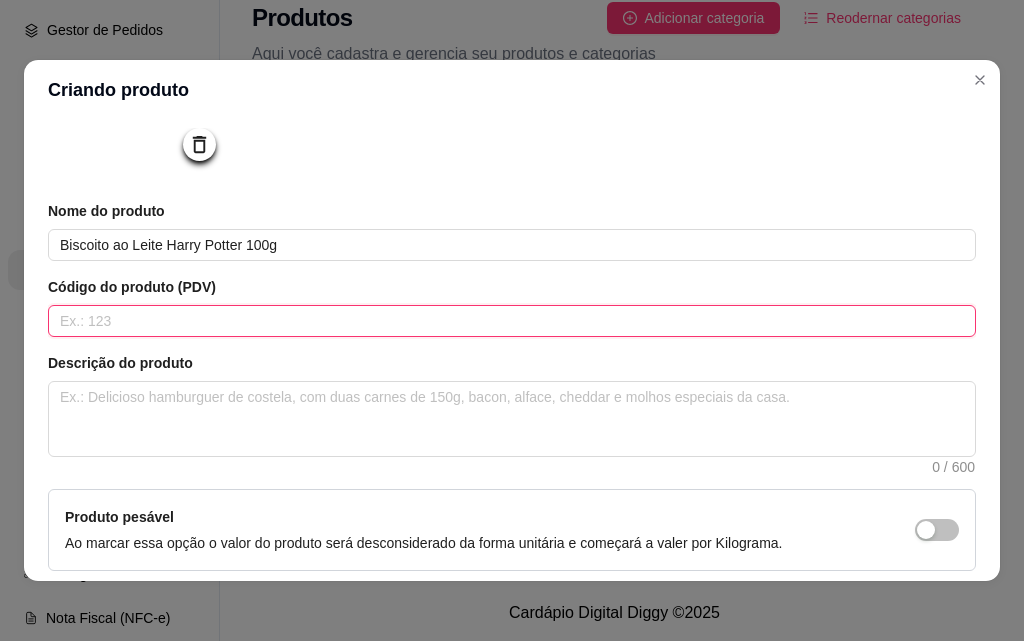 click at bounding box center (512, 321) 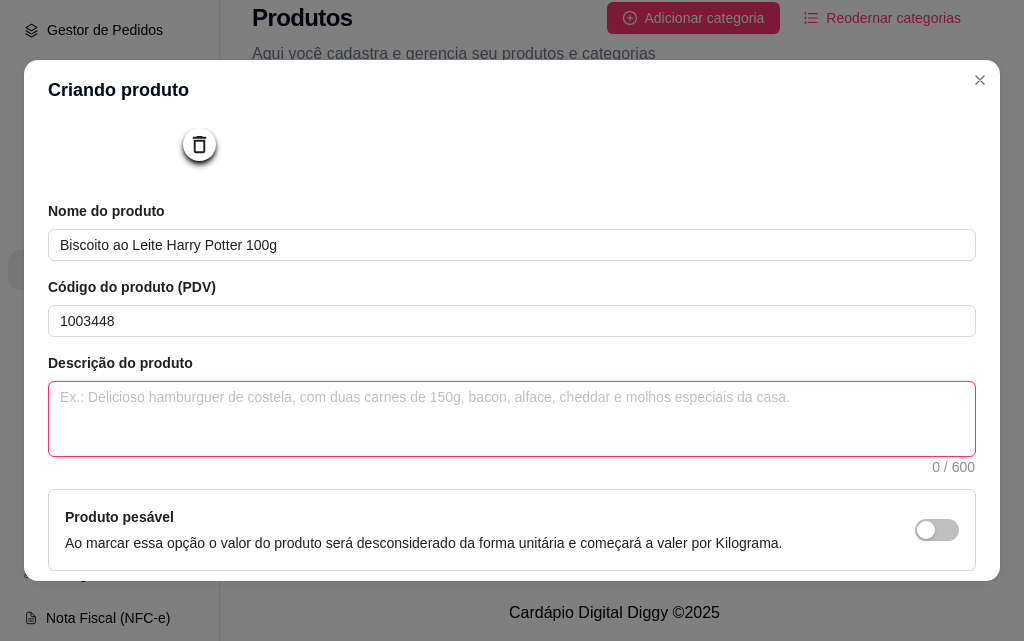 click at bounding box center [512, 419] 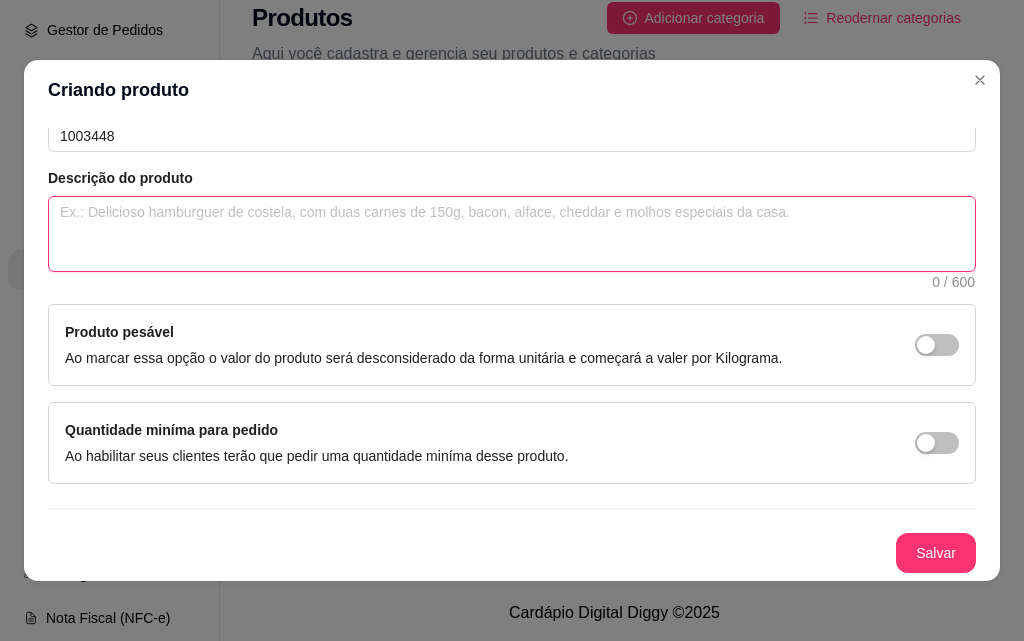 scroll, scrollTop: 4, scrollLeft: 0, axis: vertical 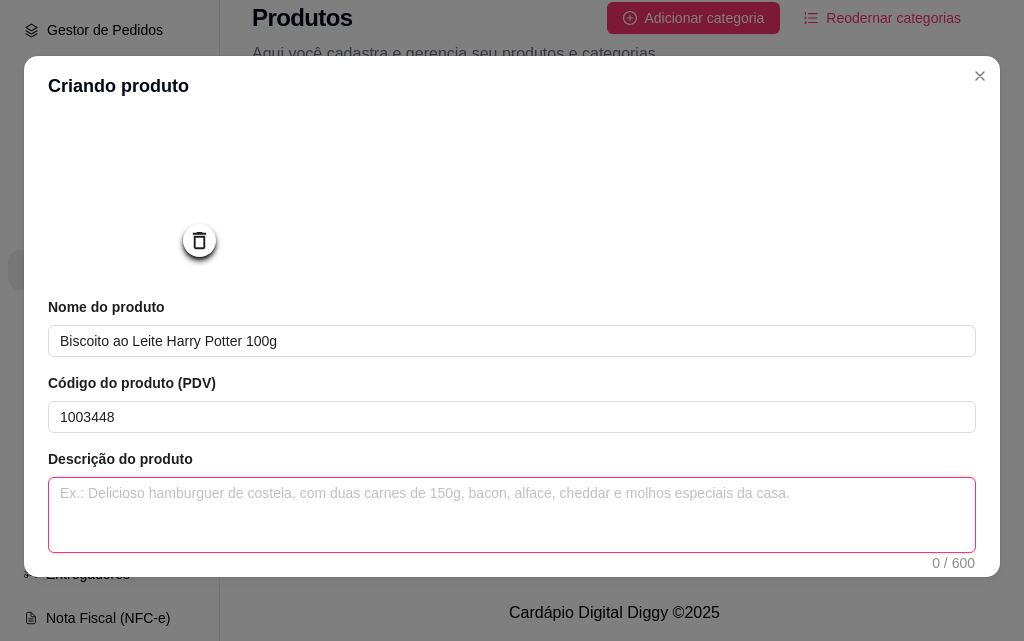 paste on "Desfrute do Biscoito ao Leite Harry Potter, uma combinação deliciosa de biscoito crocante e o chocolate ao leite da Cacau Show." 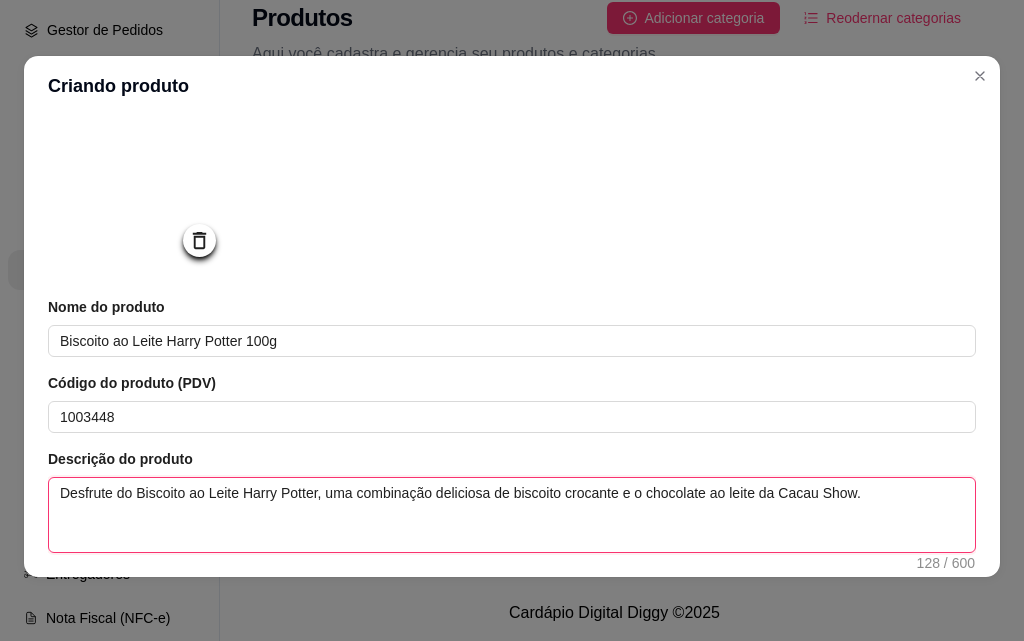 paste on "🤎🍫" 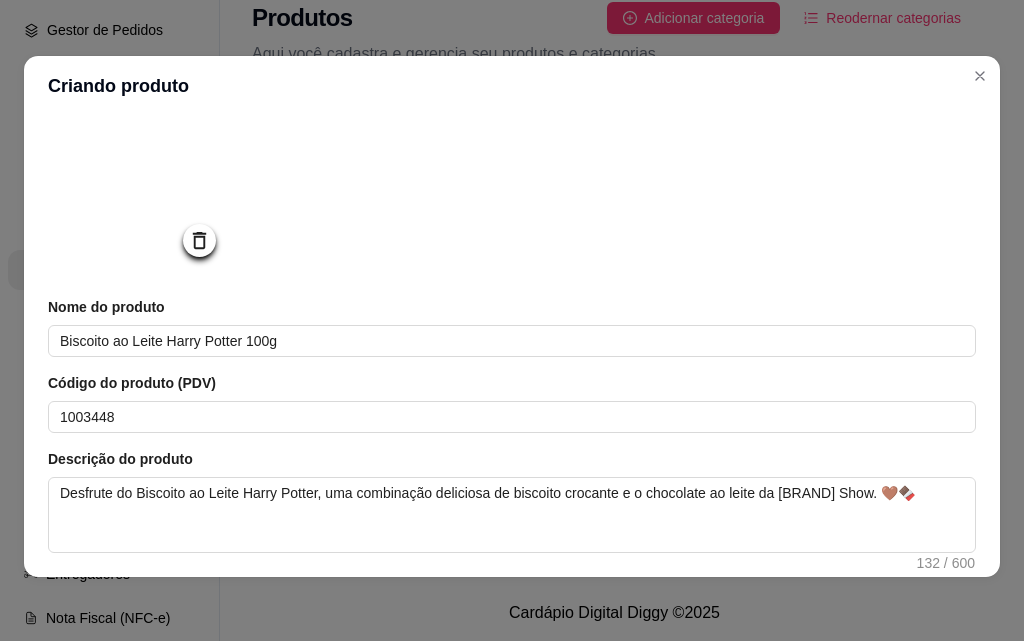 click at bounding box center [512, 187] 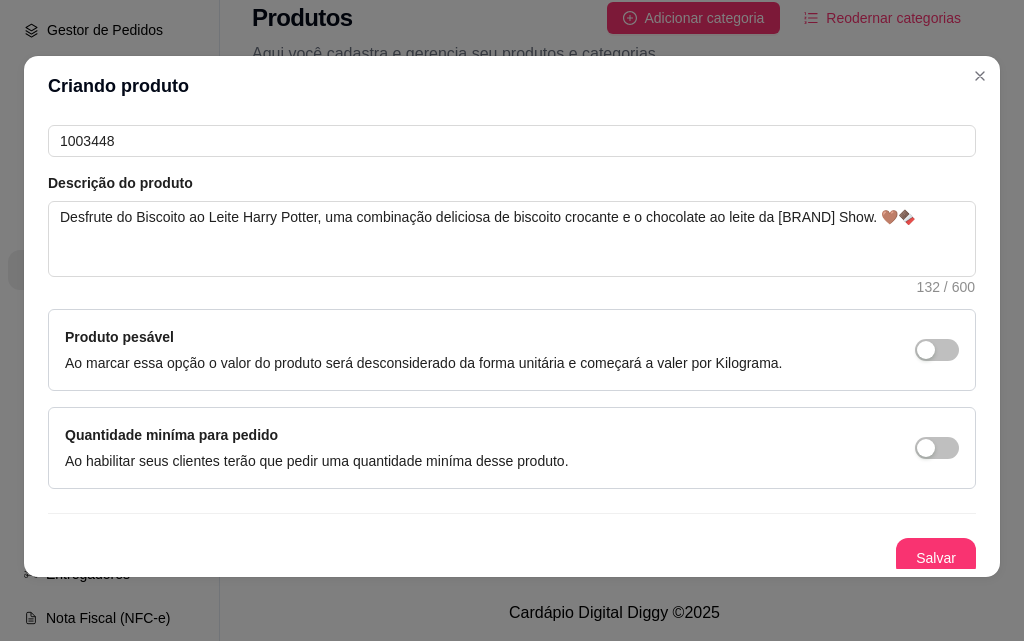scroll, scrollTop: 391, scrollLeft: 0, axis: vertical 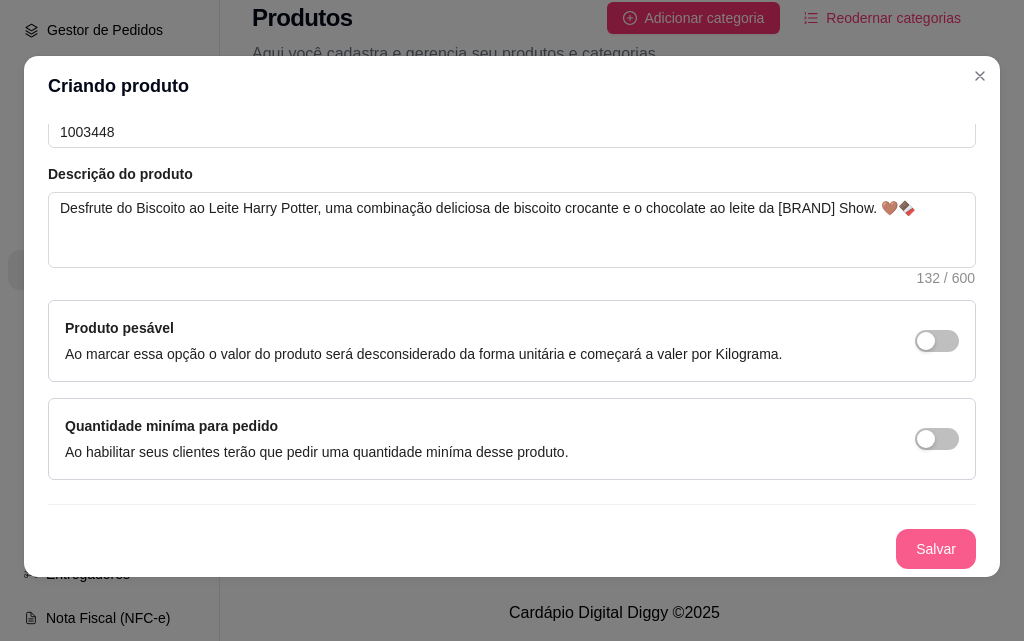 click on "Salvar" at bounding box center [936, 549] 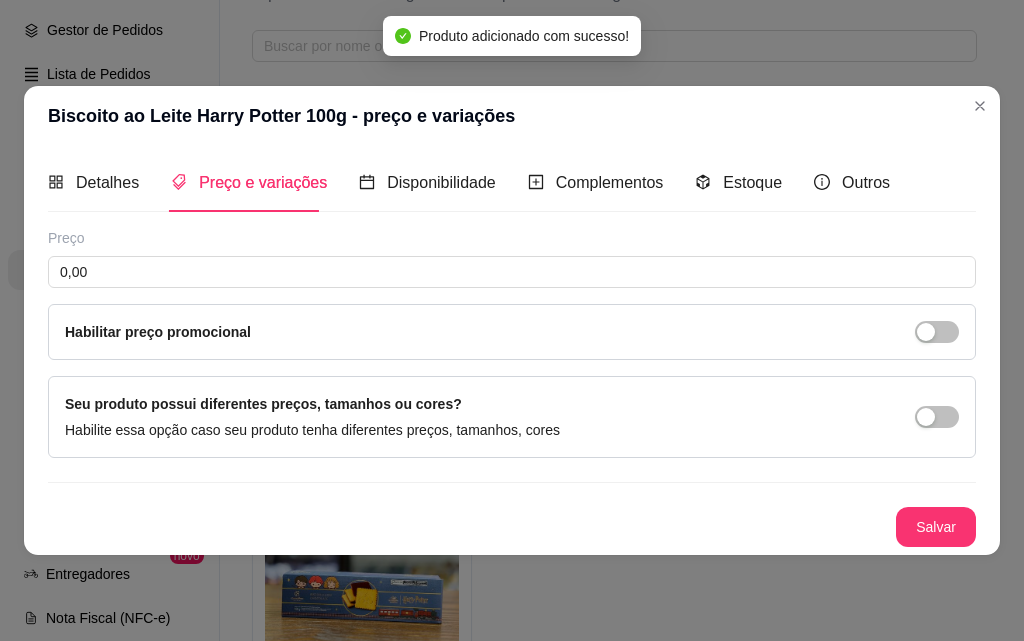 scroll, scrollTop: 0, scrollLeft: 0, axis: both 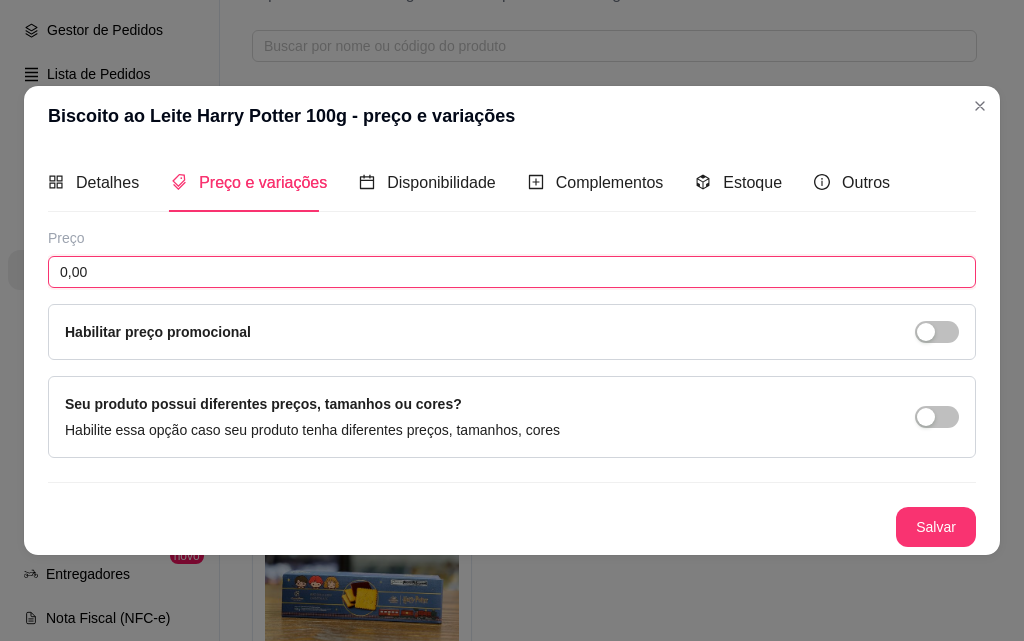 click on "0,00" at bounding box center [512, 272] 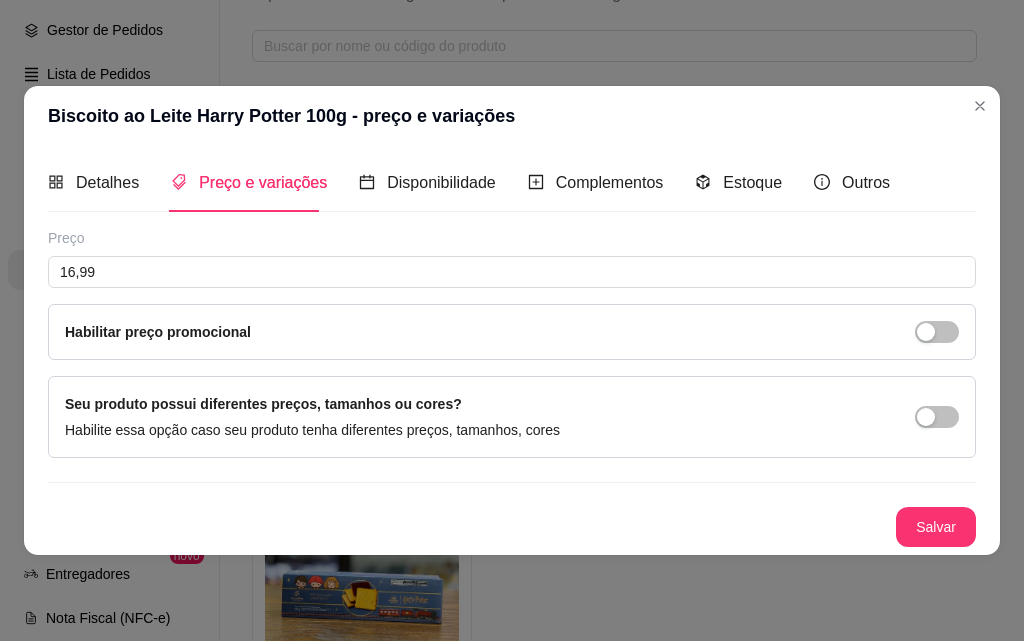 click on "Habilitar preço promocional" at bounding box center [512, 332] 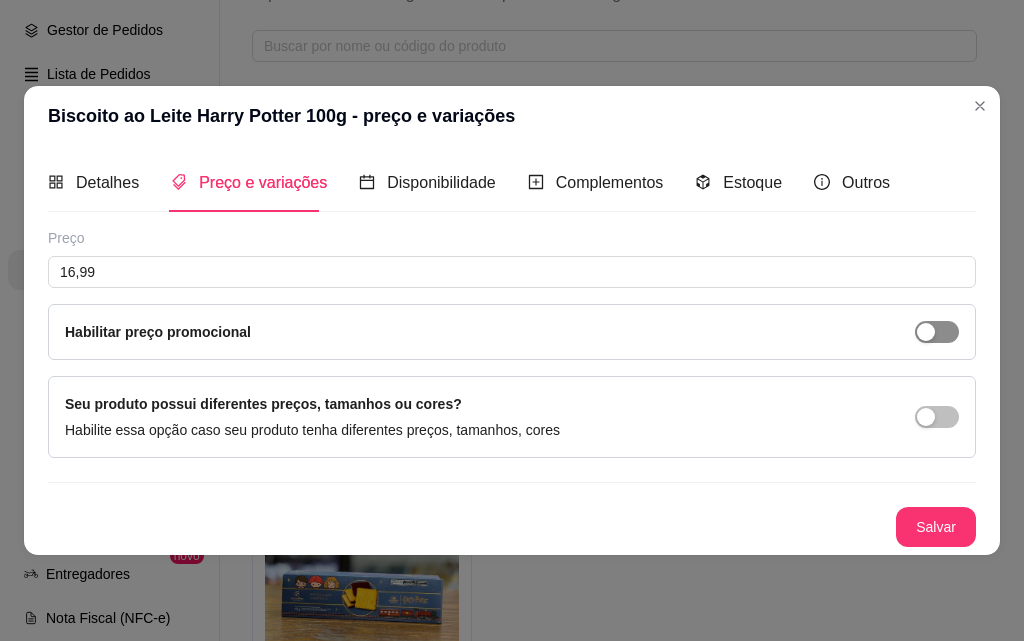 click at bounding box center (937, 332) 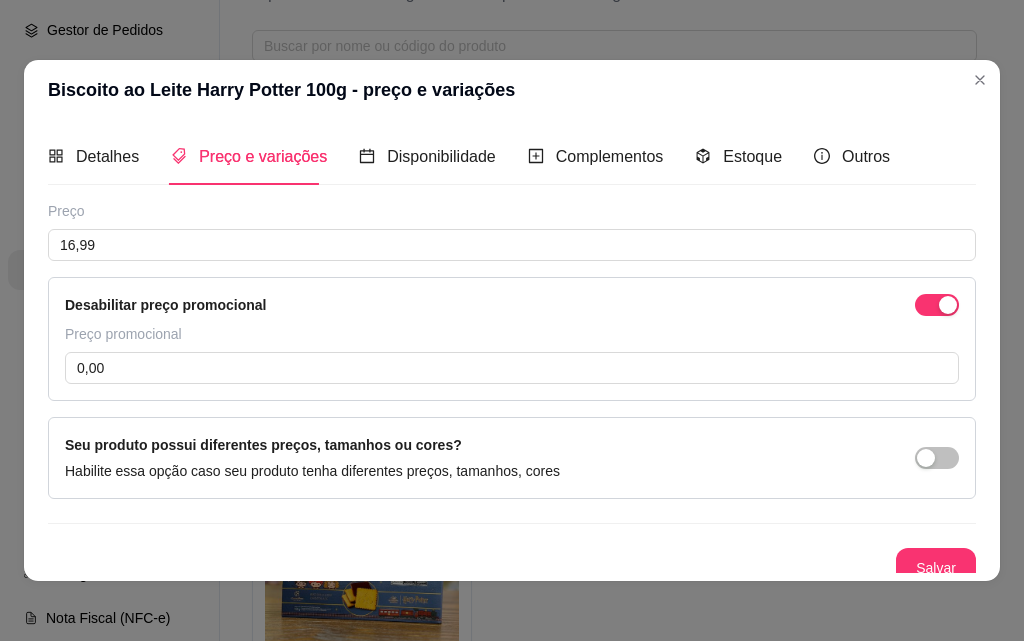 click on "Desabilitar preço promocional Preço promocional 0,00" at bounding box center (512, 339) 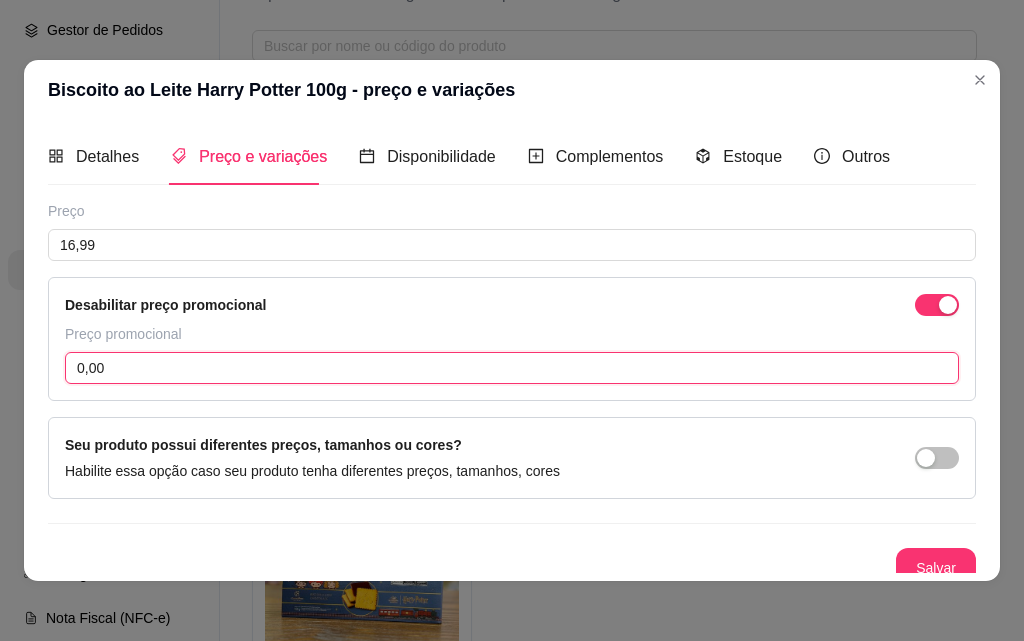 click on "0,00" at bounding box center [512, 368] 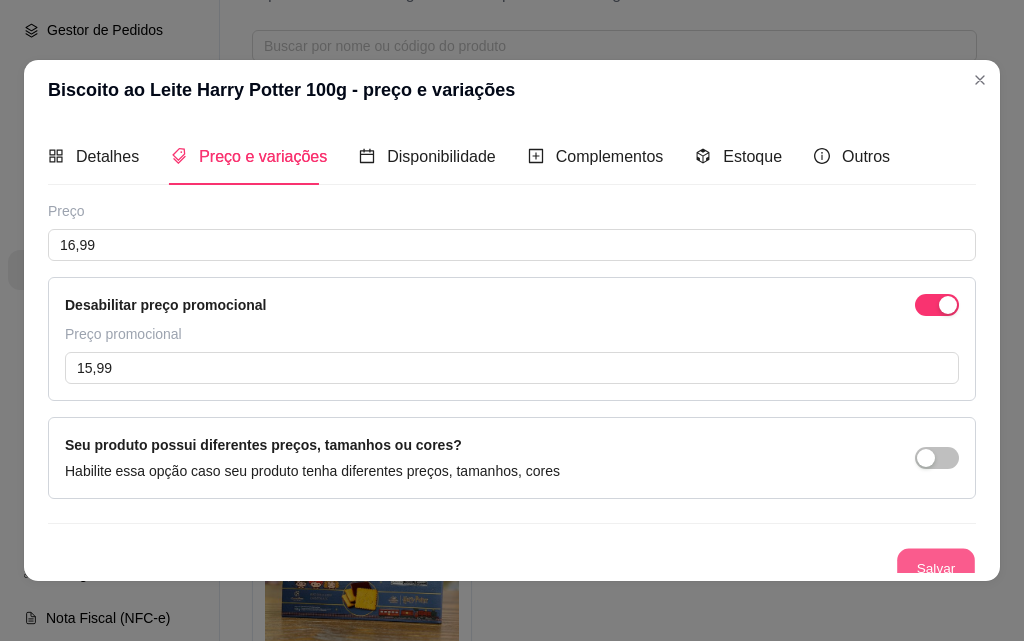 click on "Salvar" at bounding box center [936, 568] 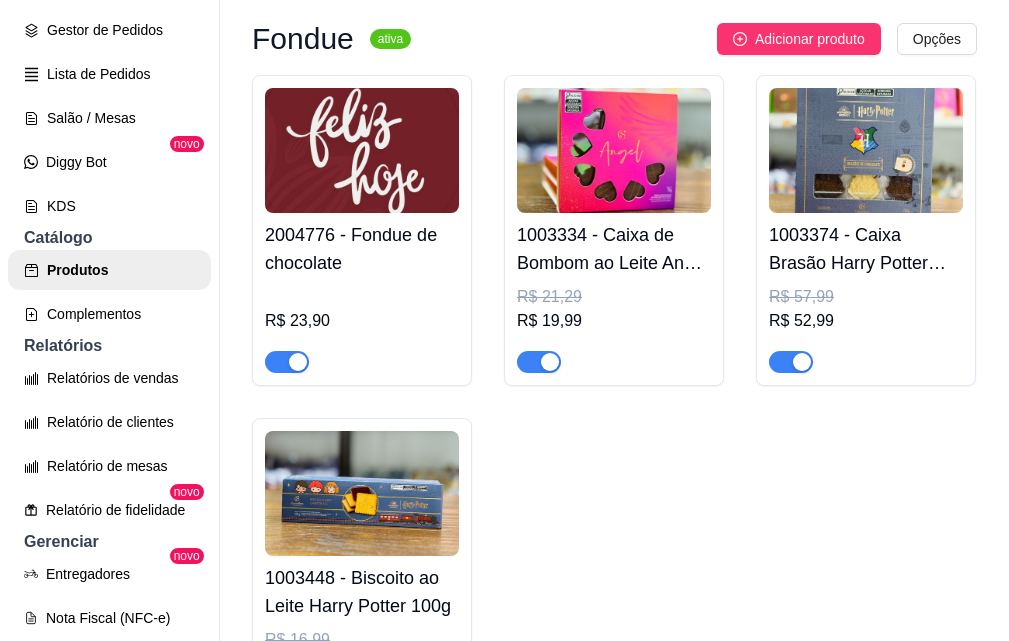 scroll, scrollTop: 282, scrollLeft: 0, axis: vertical 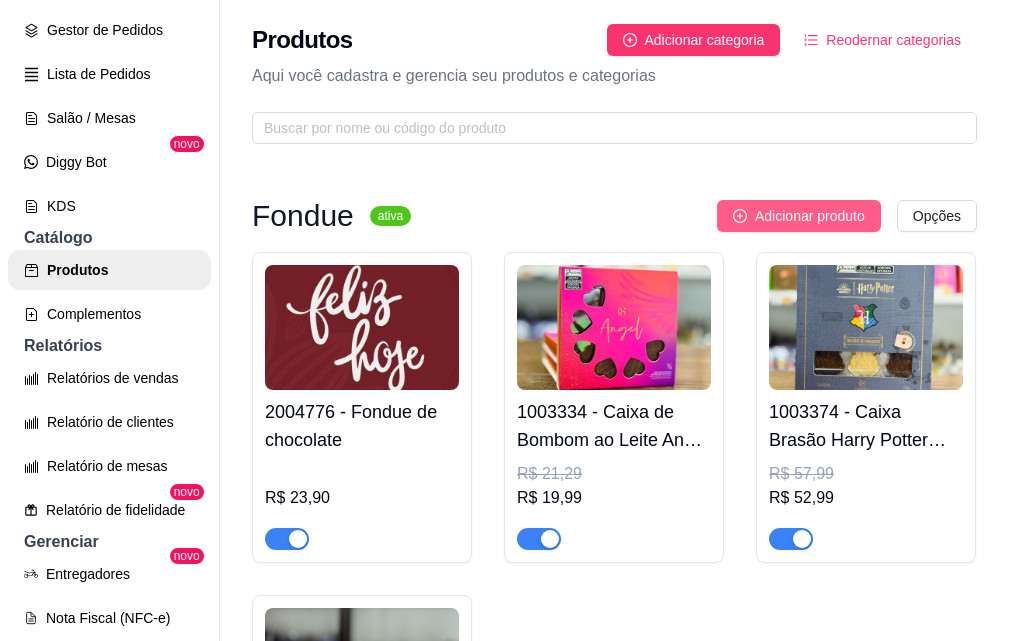 click on "Adicionar produto" at bounding box center (810, 216) 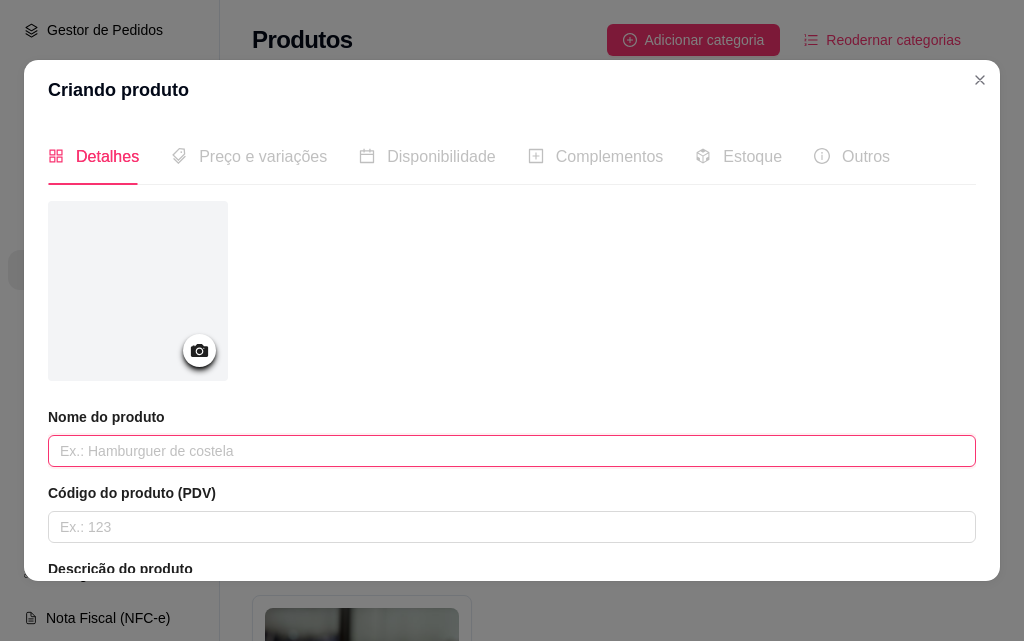 click at bounding box center (512, 451) 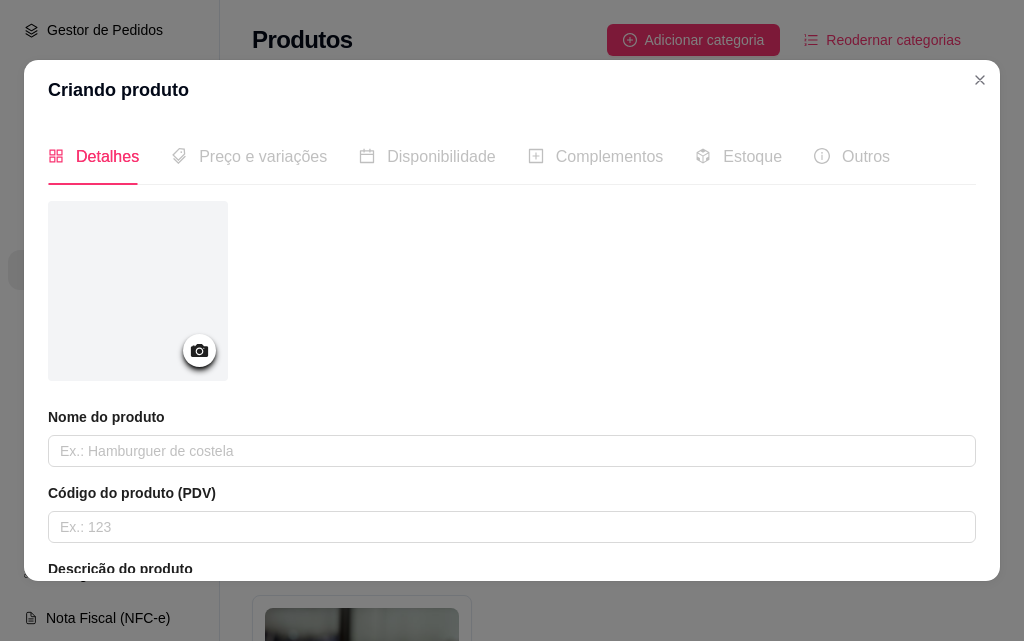 click 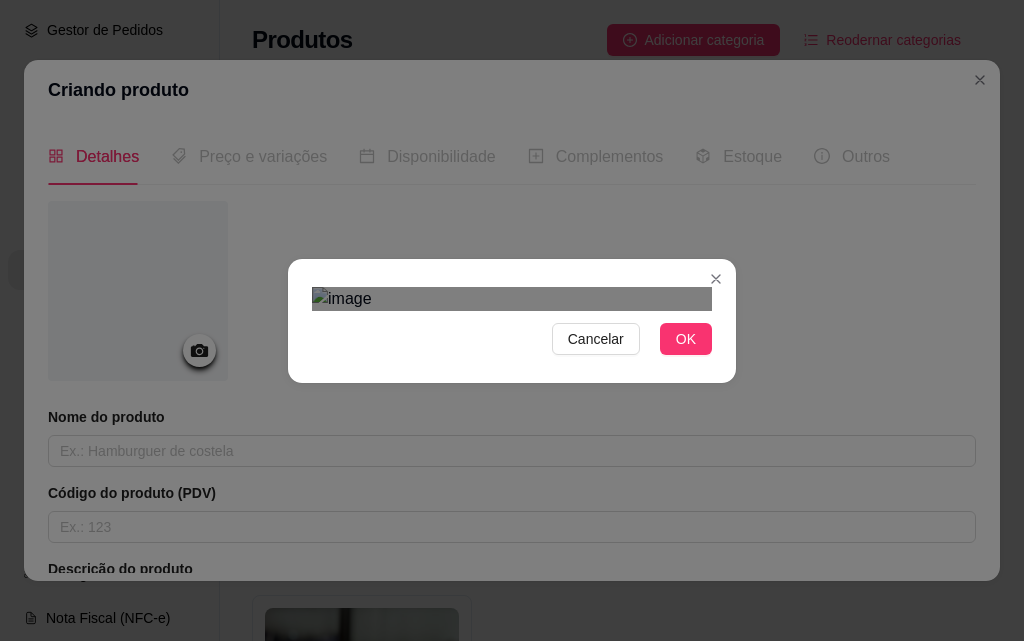 click on "Cancelar OK" at bounding box center (512, 321) 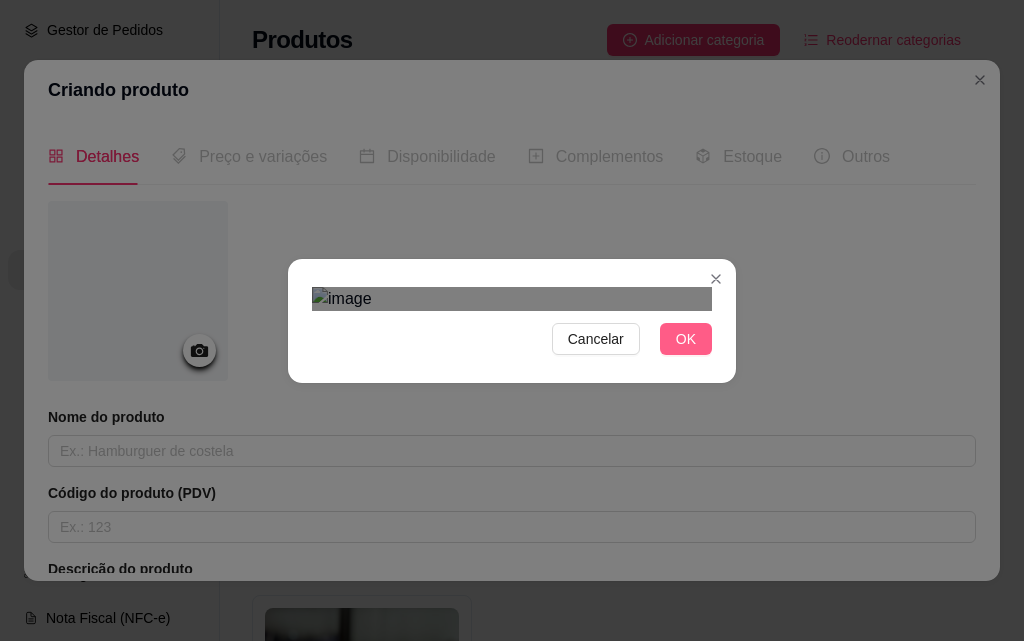 click on "OK" at bounding box center [686, 339] 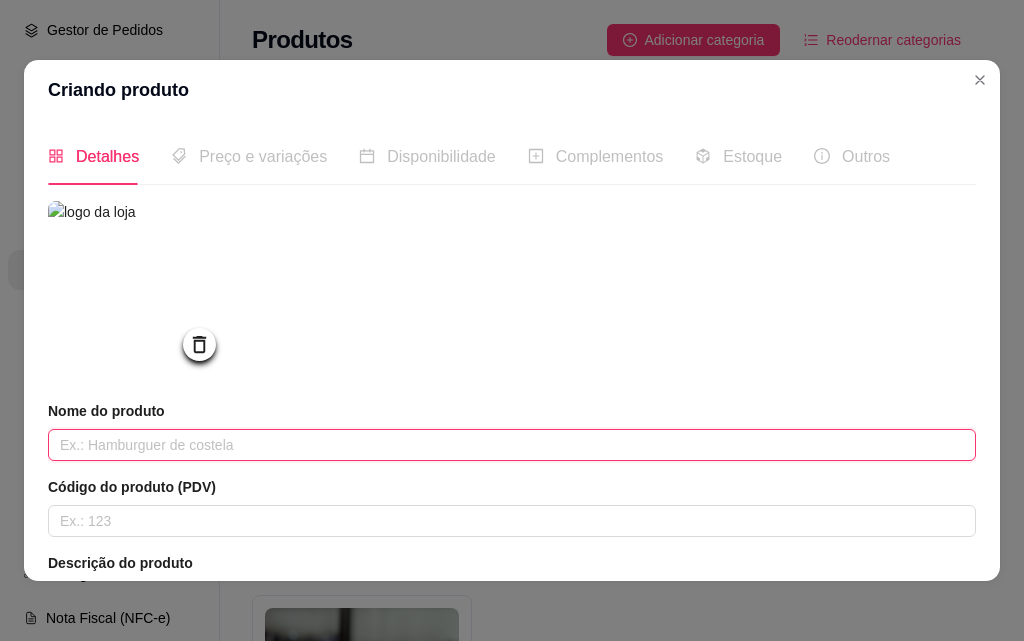 click at bounding box center [512, 445] 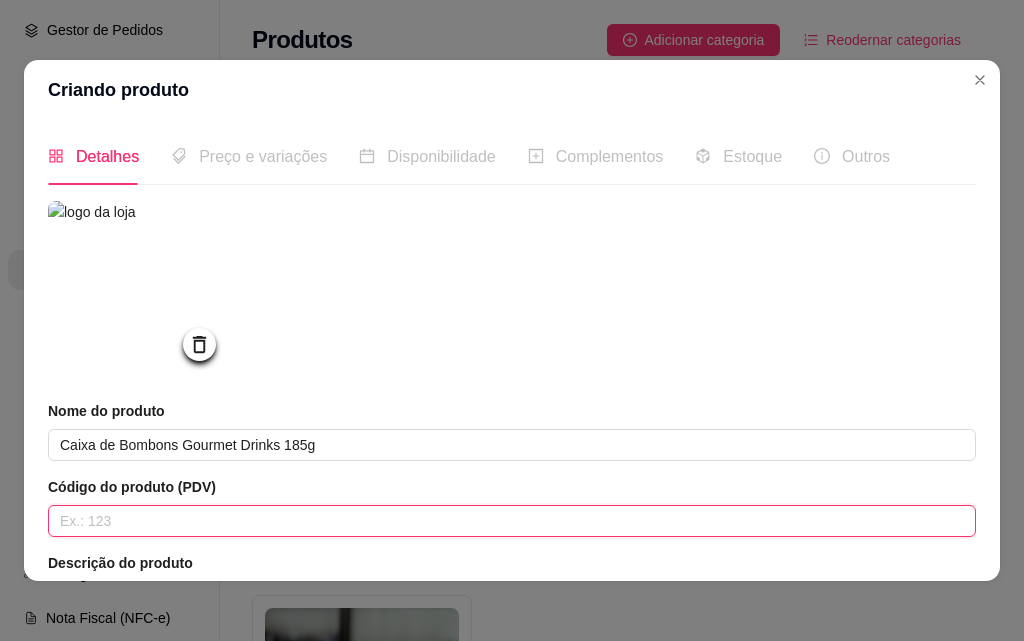 click at bounding box center (512, 521) 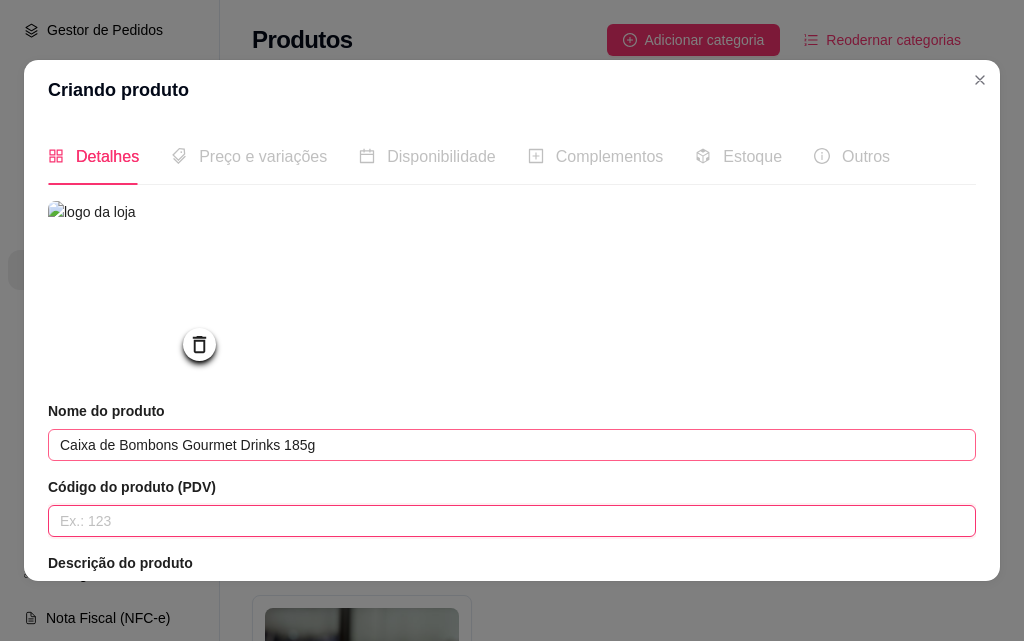 paste on "1003050" 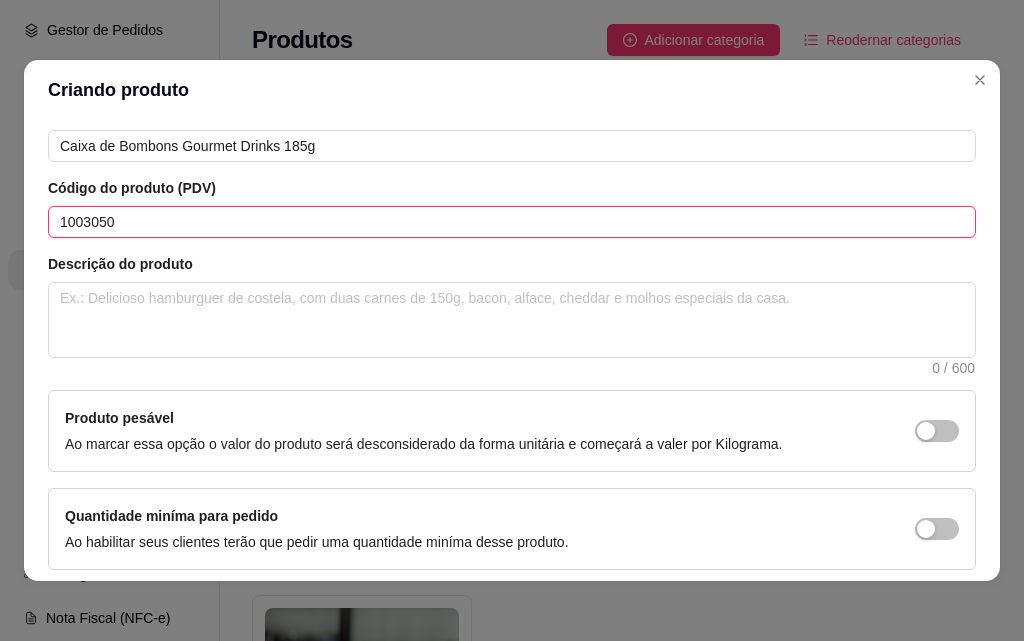scroll, scrollTop: 300, scrollLeft: 0, axis: vertical 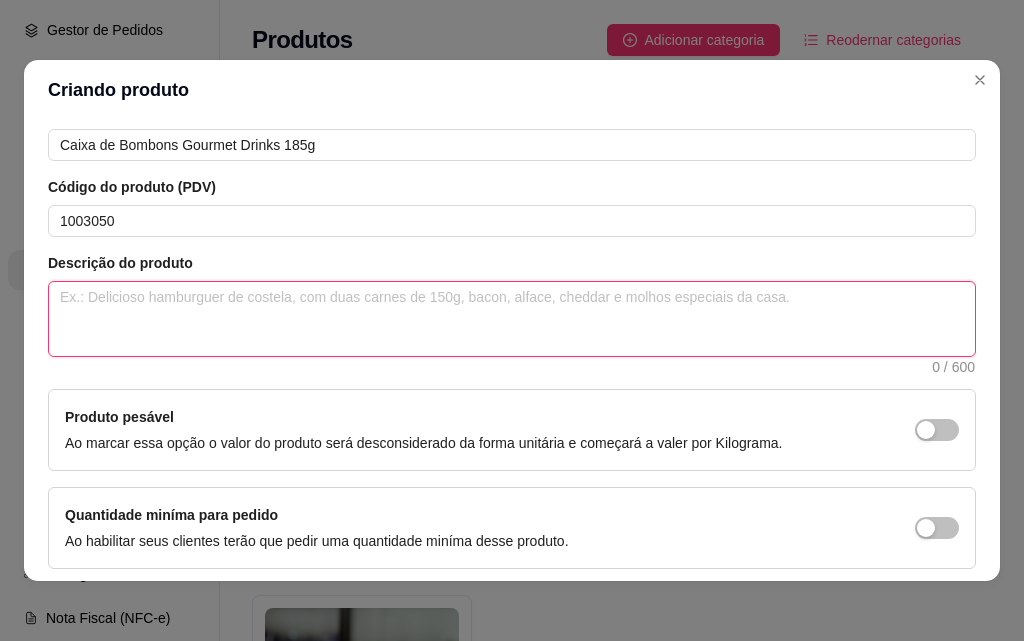 click at bounding box center [512, 319] 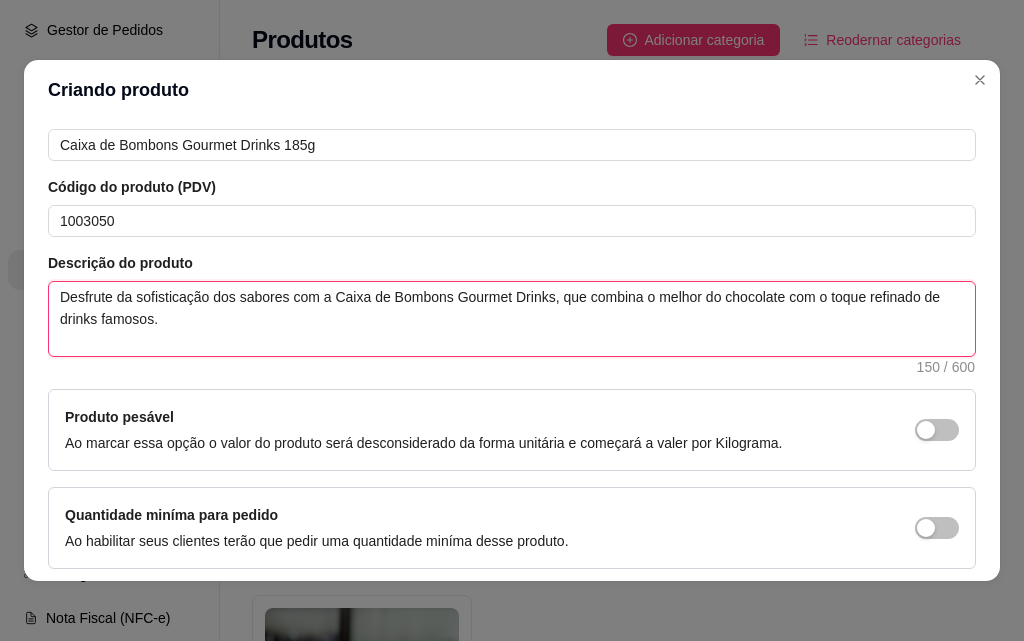 paste on "🤎🍫" 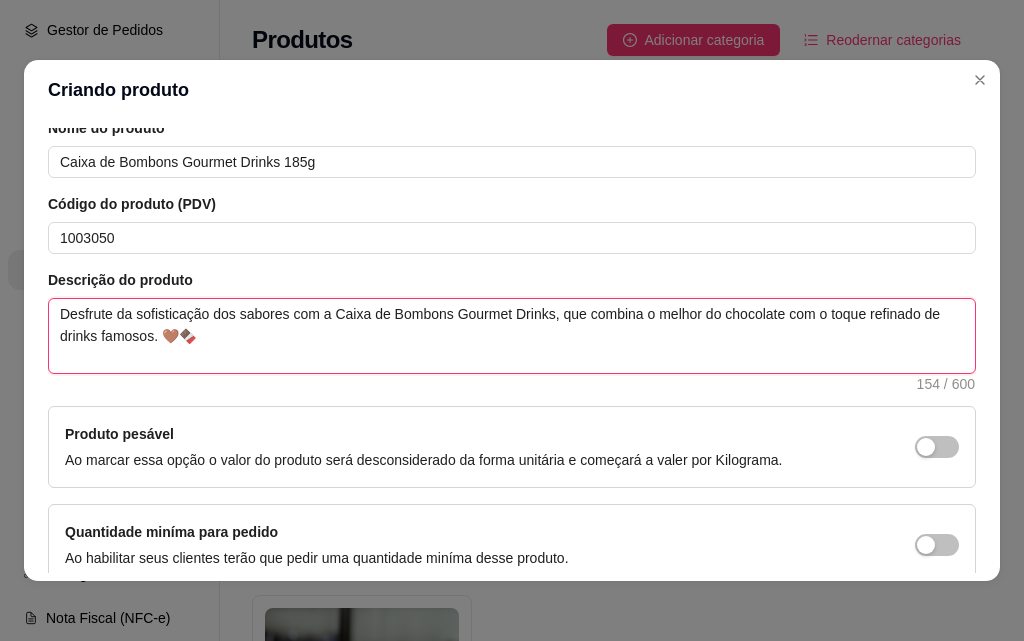 scroll, scrollTop: 391, scrollLeft: 0, axis: vertical 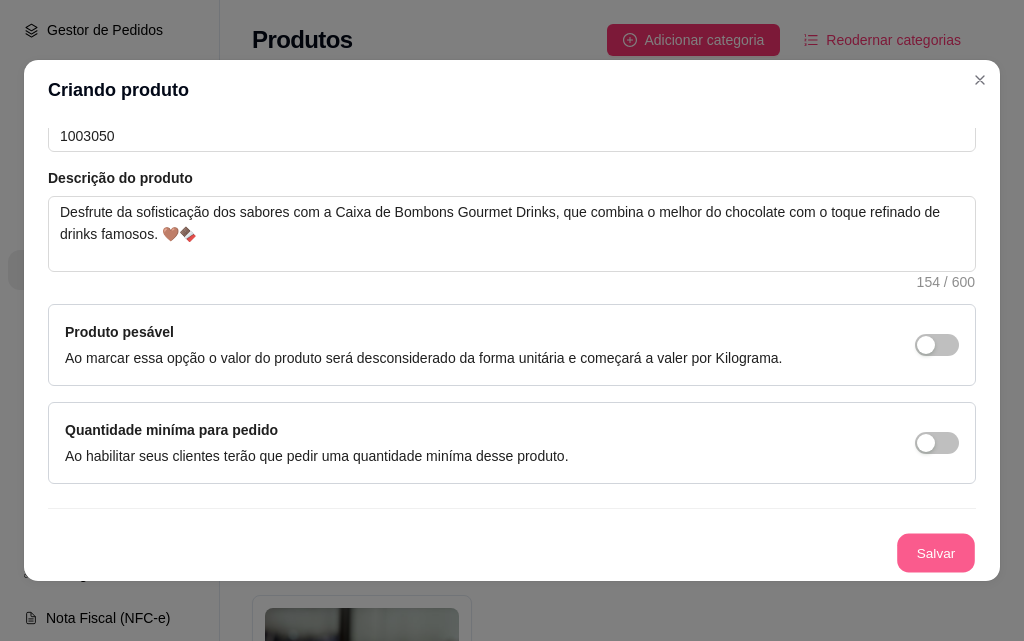 click on "Salvar" at bounding box center (936, 553) 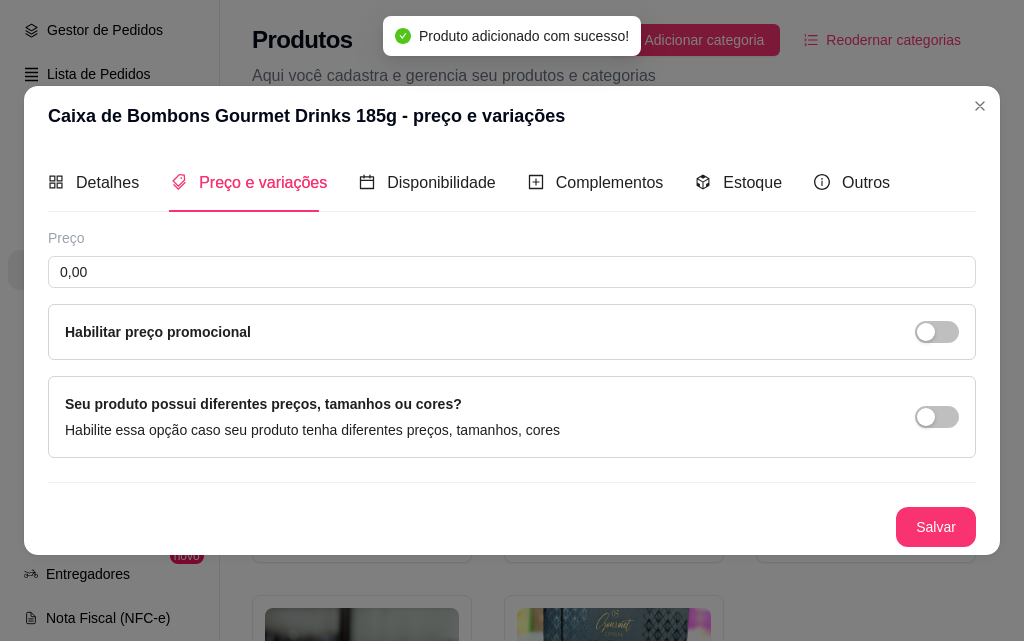 scroll, scrollTop: 0, scrollLeft: 0, axis: both 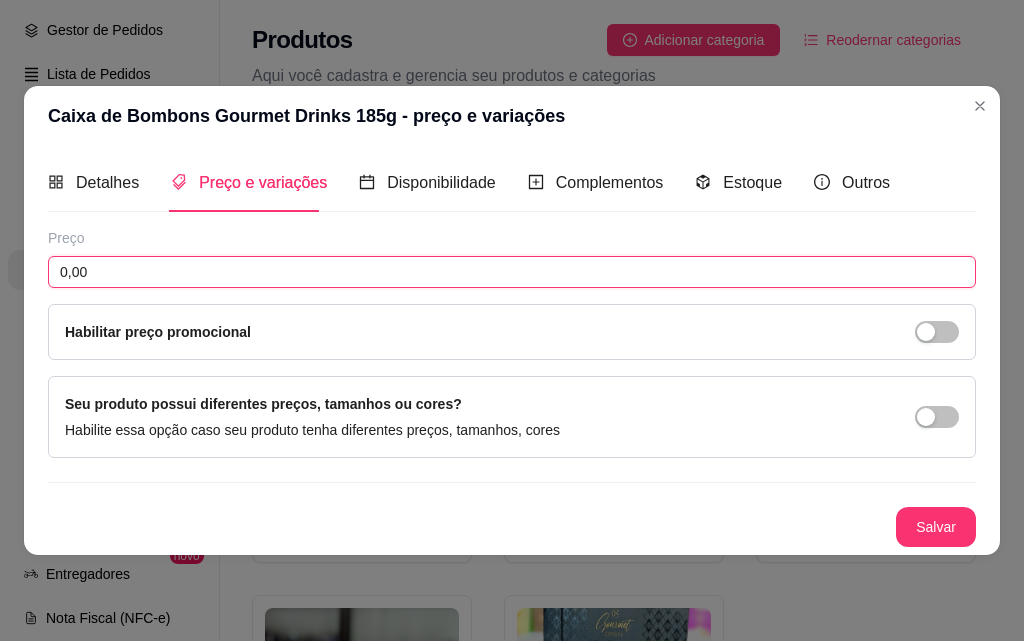 click on "0,00" at bounding box center [512, 272] 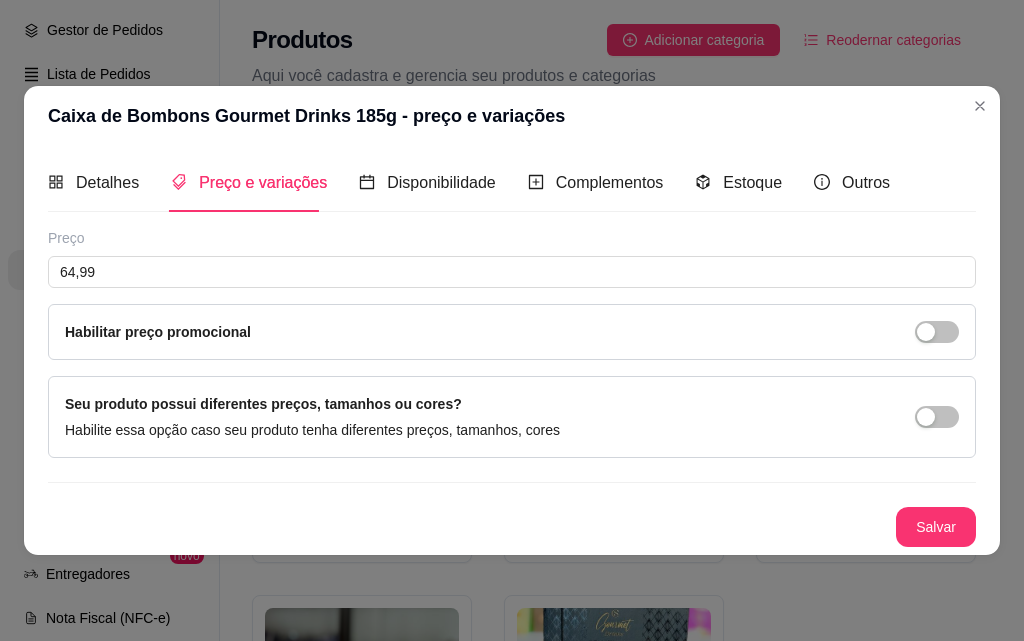 click at bounding box center (937, 332) 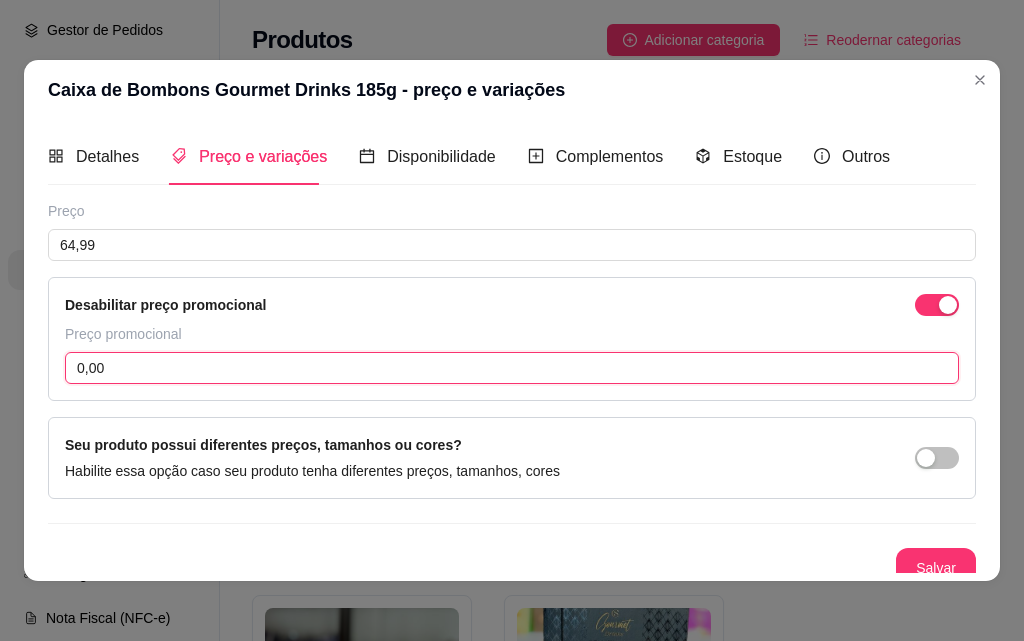 click on "0,00" at bounding box center [512, 368] 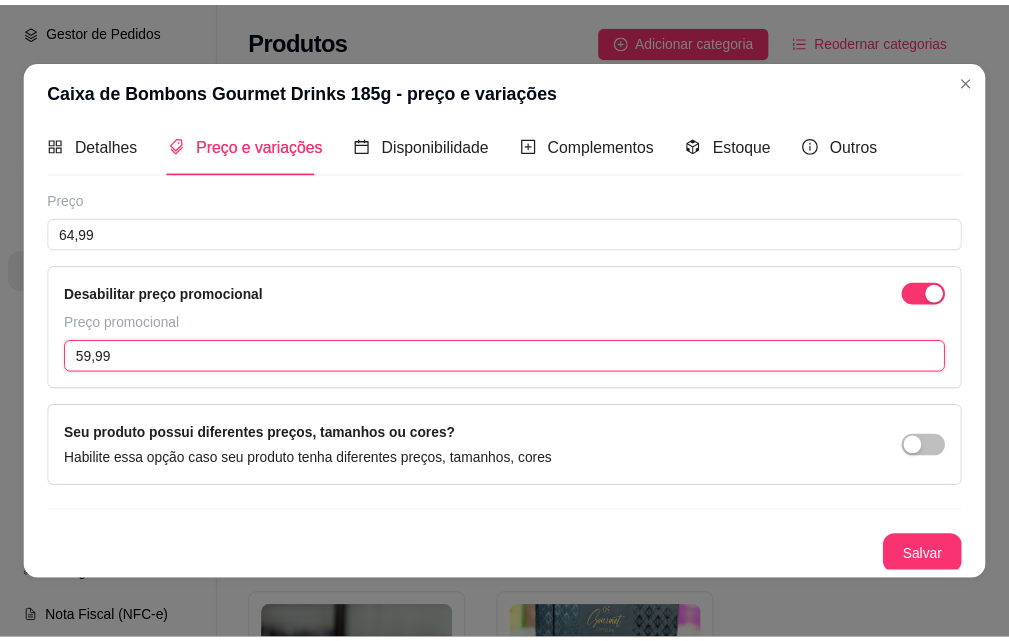 scroll, scrollTop: 15, scrollLeft: 0, axis: vertical 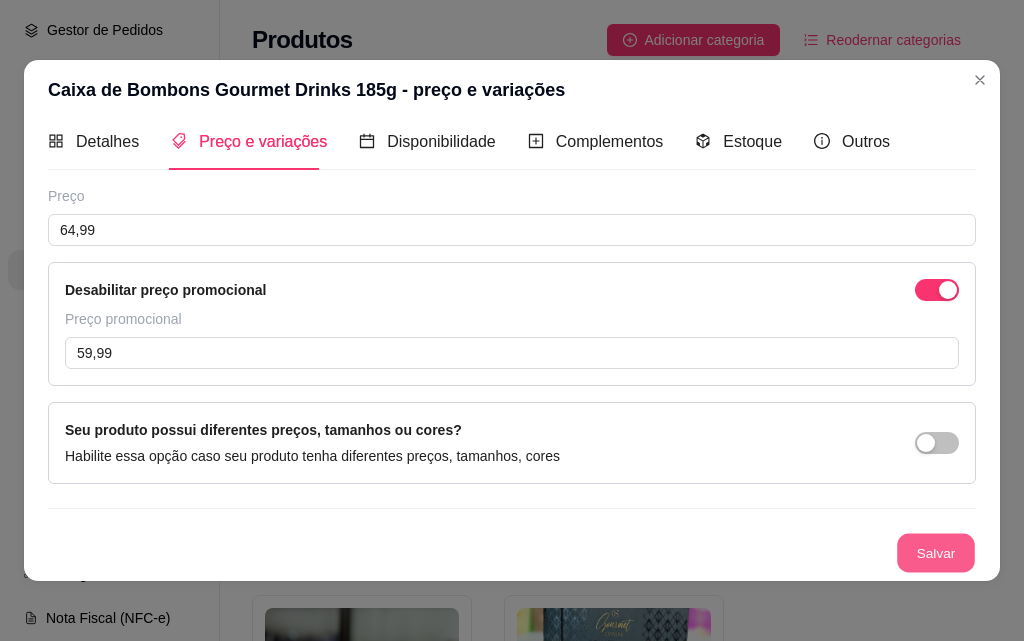click on "Salvar" at bounding box center (936, 553) 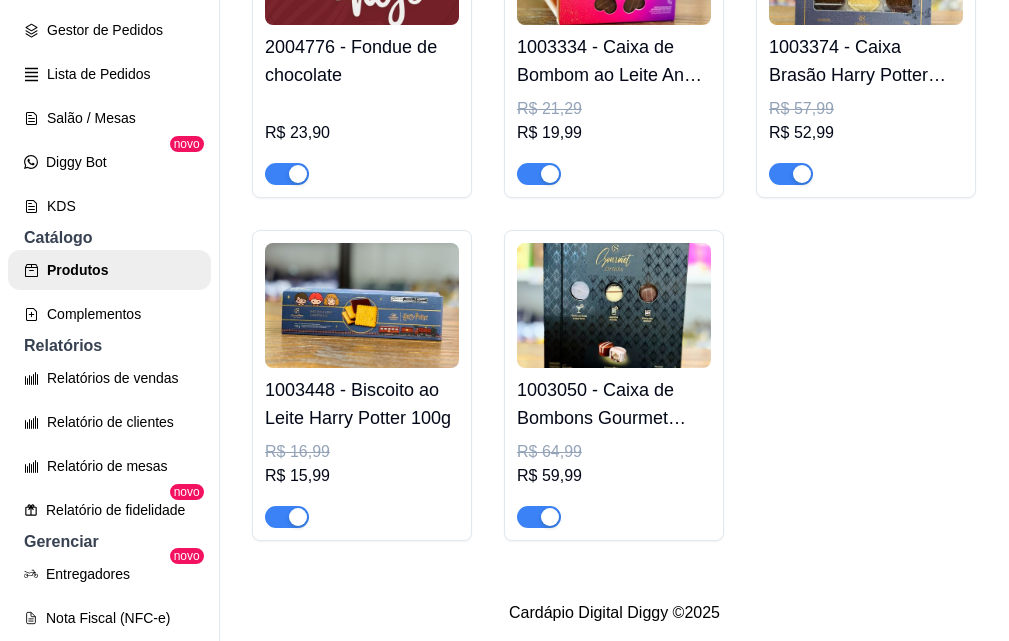 scroll, scrollTop: 300, scrollLeft: 0, axis: vertical 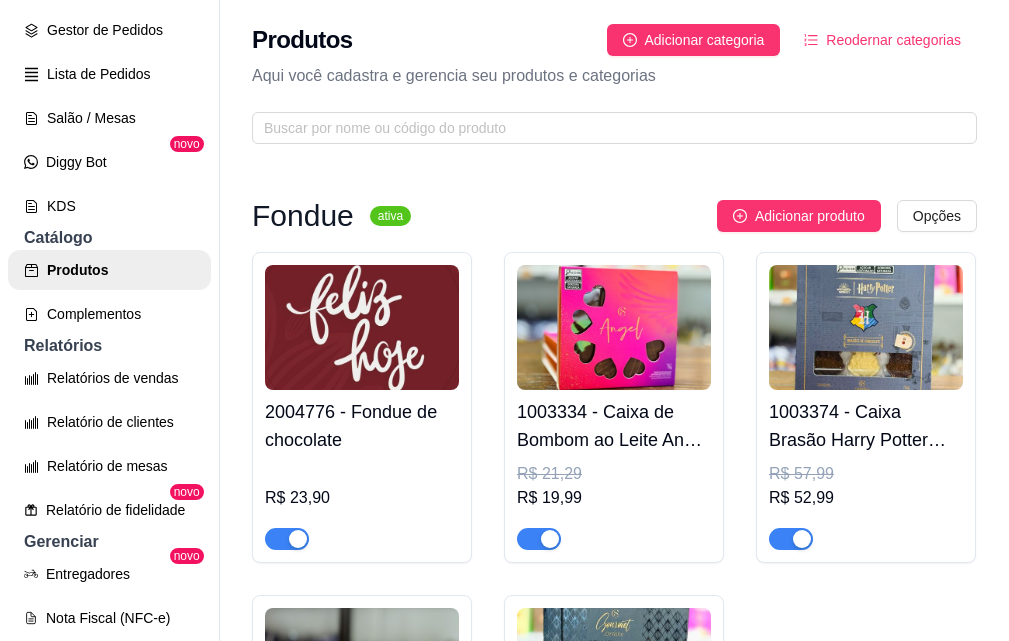 click on "Fondue ativa Adicionar produto Opções 2004776 - Fondue de chocolate   R$ 23,90 1003334 - Caixa de Bombom ao Leite Angel Coração 75g   R$ 21,29 R$ 19,99 1003374 - Caixa Brasão Harry Potter 140g   R$ 57,99 R$ 52,99 1003448 - Biscoito ao Leite Harry Potter 100g   R$ 16,99 R$ 15,99 1003050 - Caixa de Bombons Gourmet Drinks 185g   R$ 64,99 R$ 59,99" at bounding box center [614, 553] 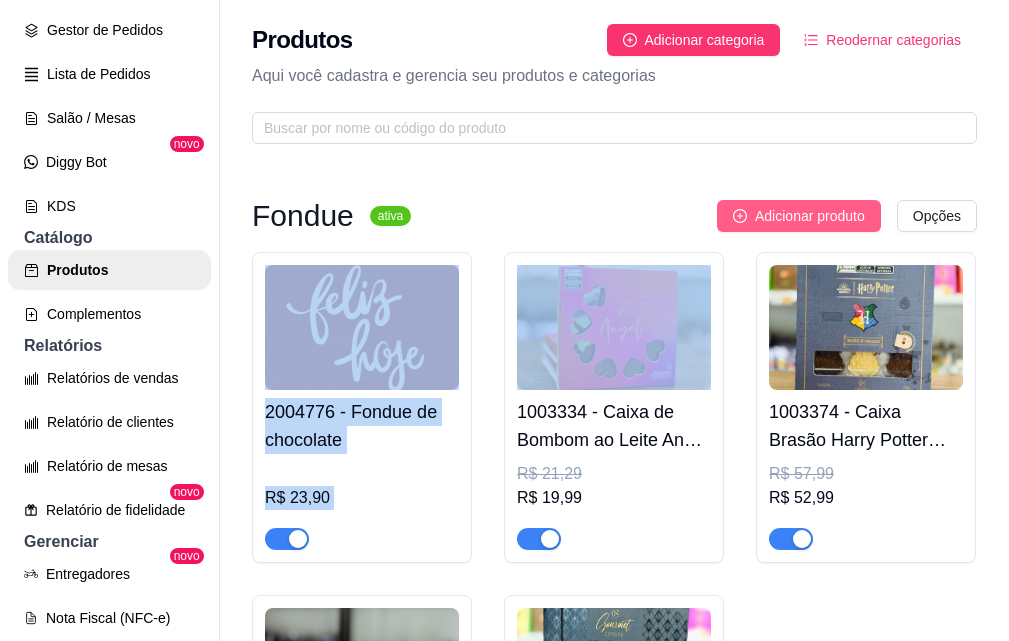 click on "Adicionar produto" at bounding box center (810, 216) 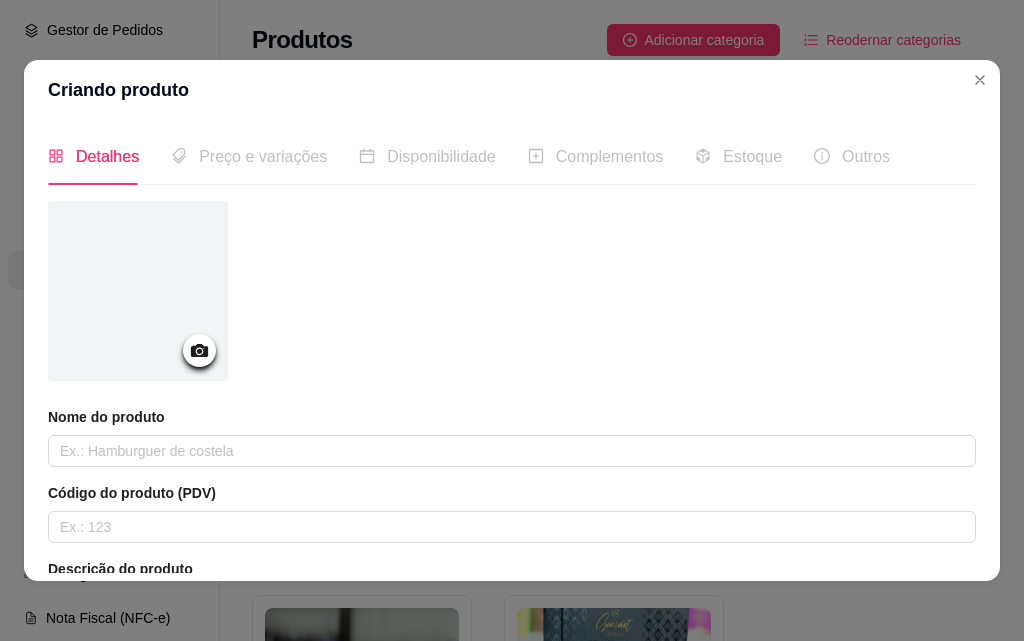 click at bounding box center (199, 350) 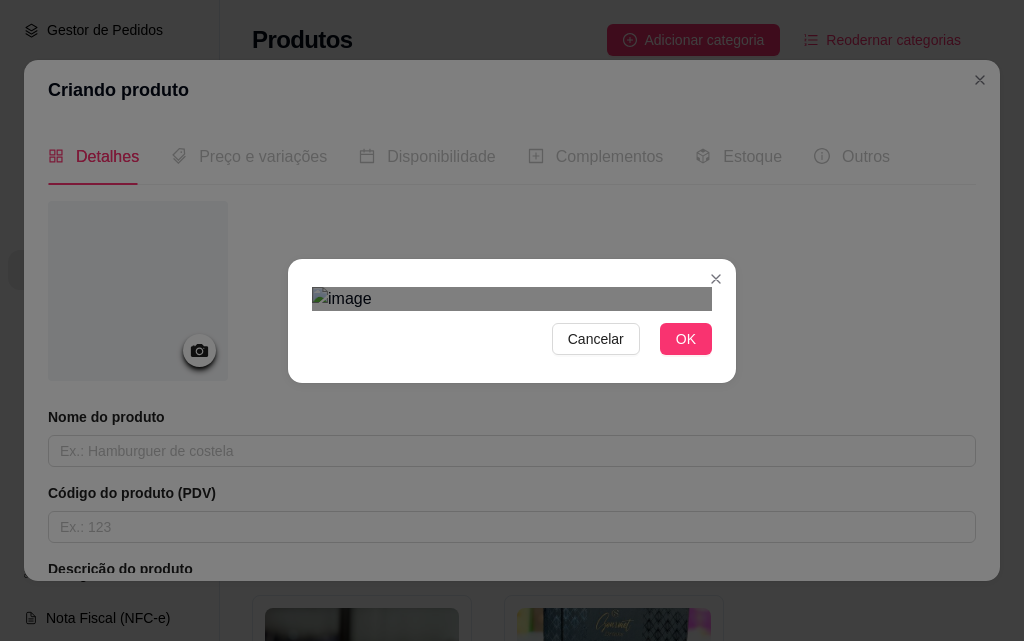 click on "Cancelar OK" at bounding box center [512, 320] 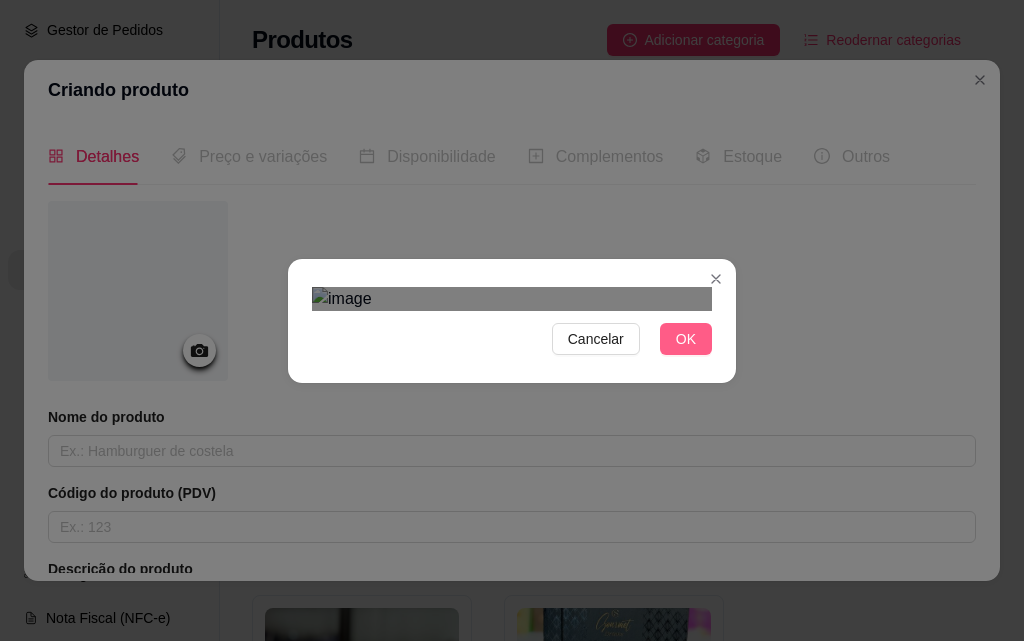 click on "OK" at bounding box center [686, 339] 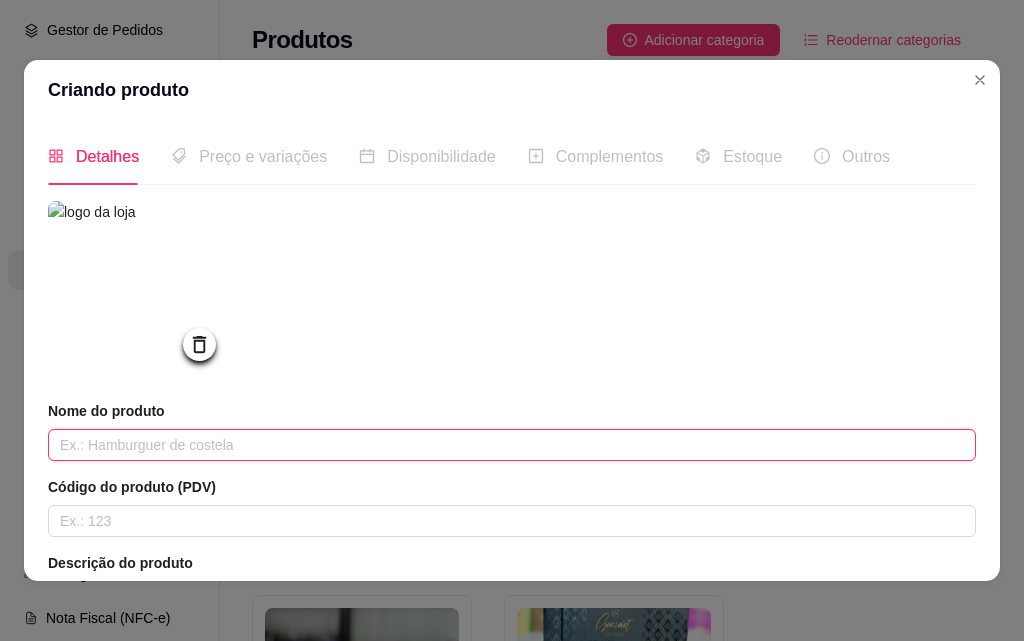 click at bounding box center [512, 445] 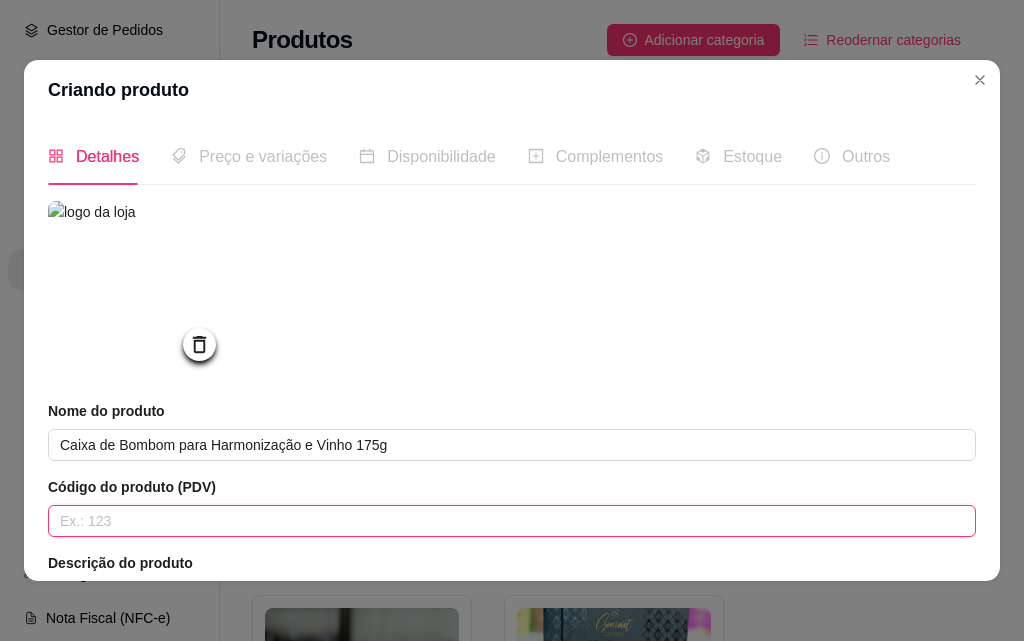 click at bounding box center (512, 521) 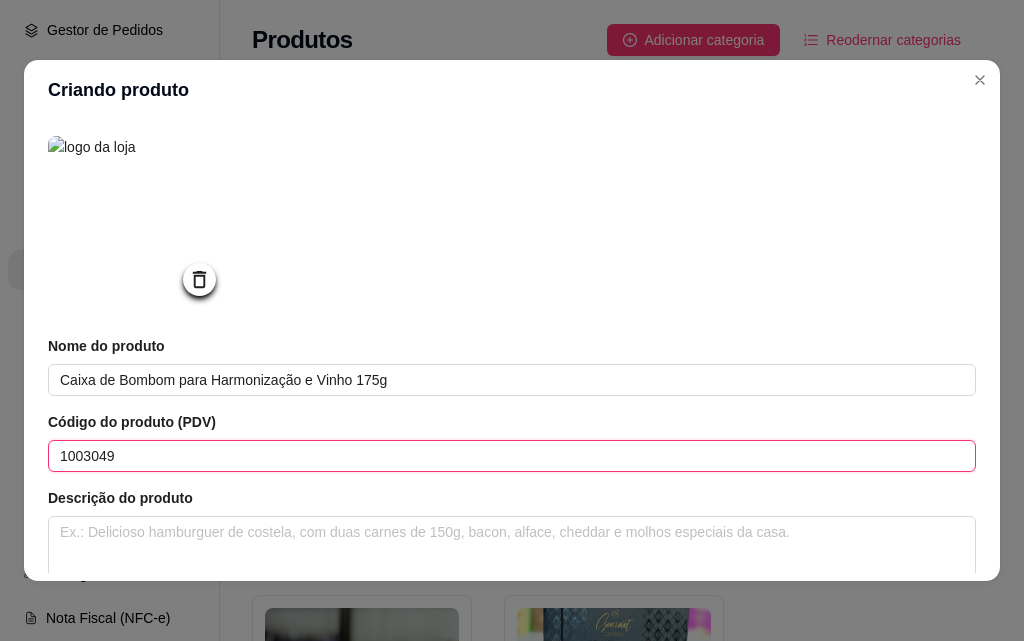 scroll, scrollTop: 100, scrollLeft: 0, axis: vertical 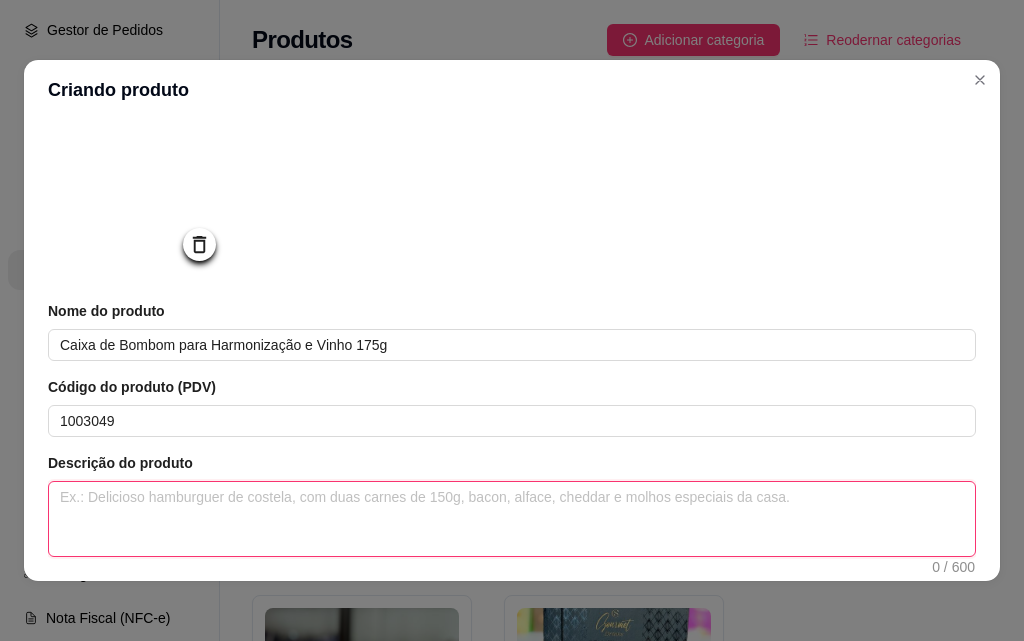 click at bounding box center (512, 519) 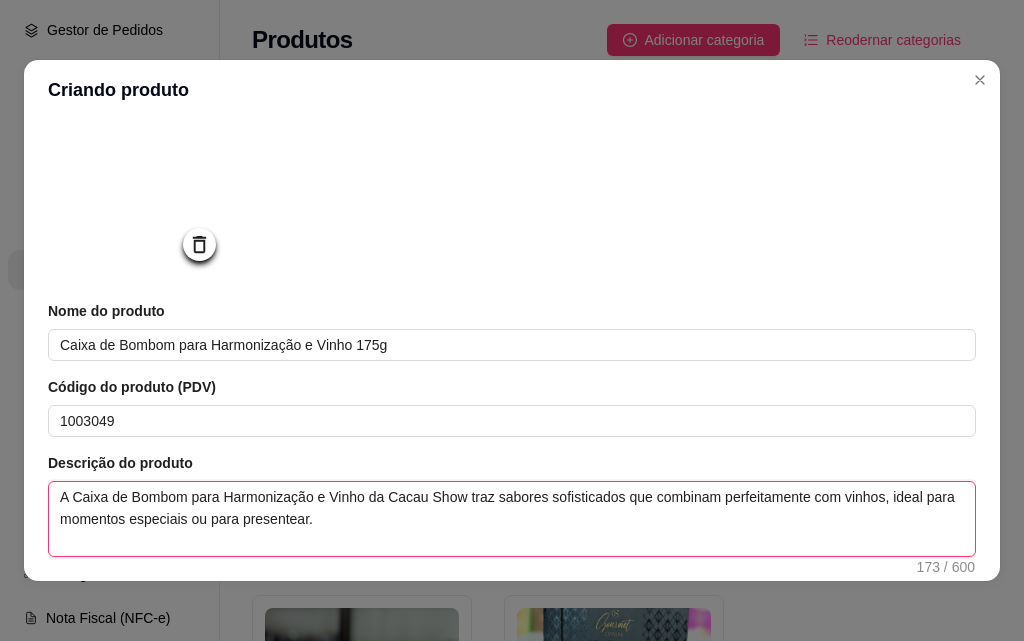paste on "🤎🍫" 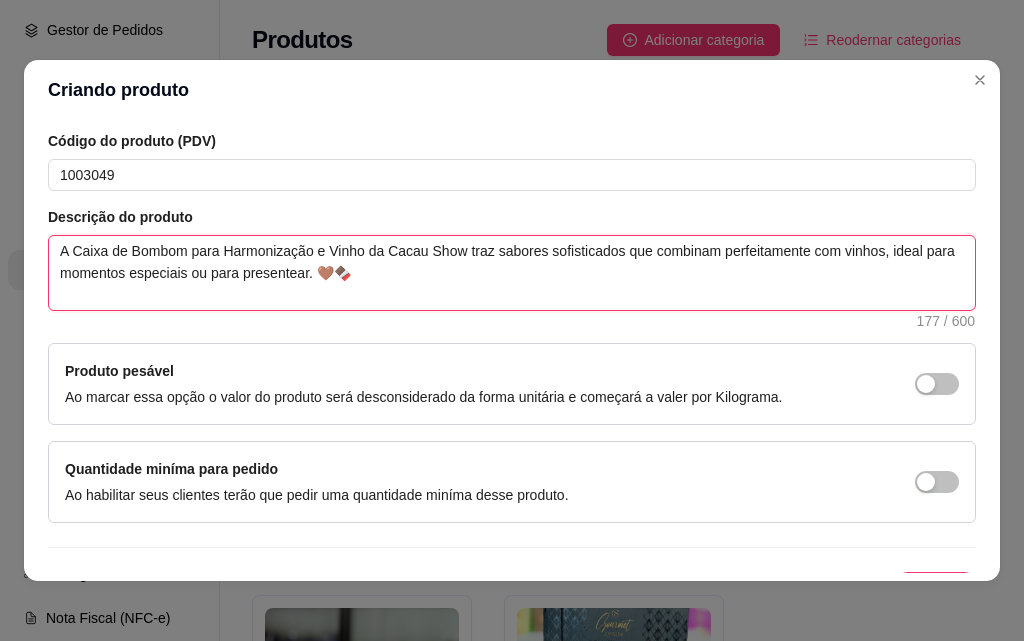 scroll, scrollTop: 391, scrollLeft: 0, axis: vertical 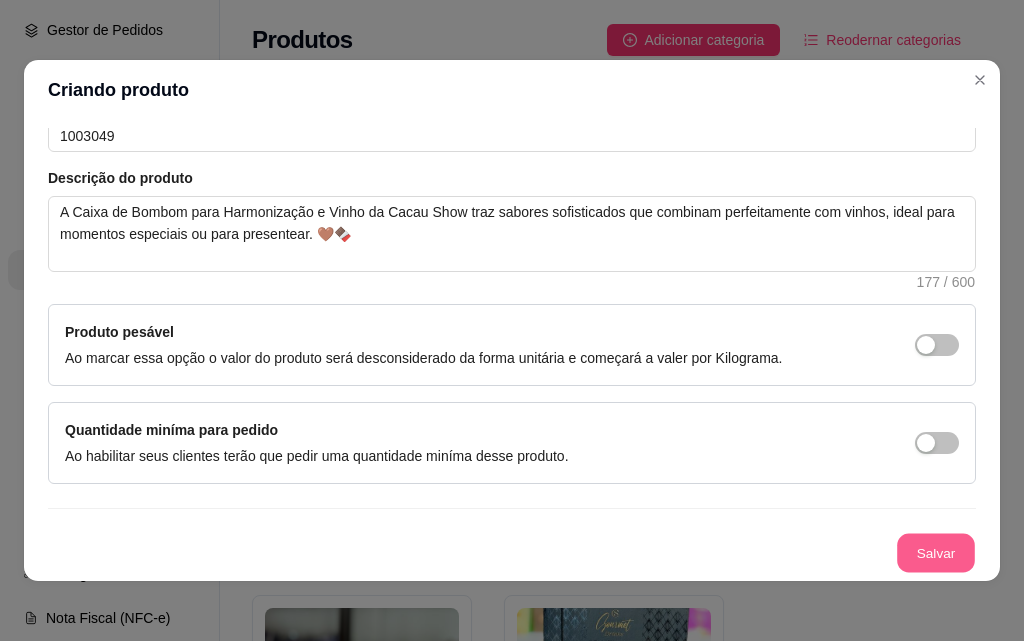 click on "Salvar" at bounding box center (936, 553) 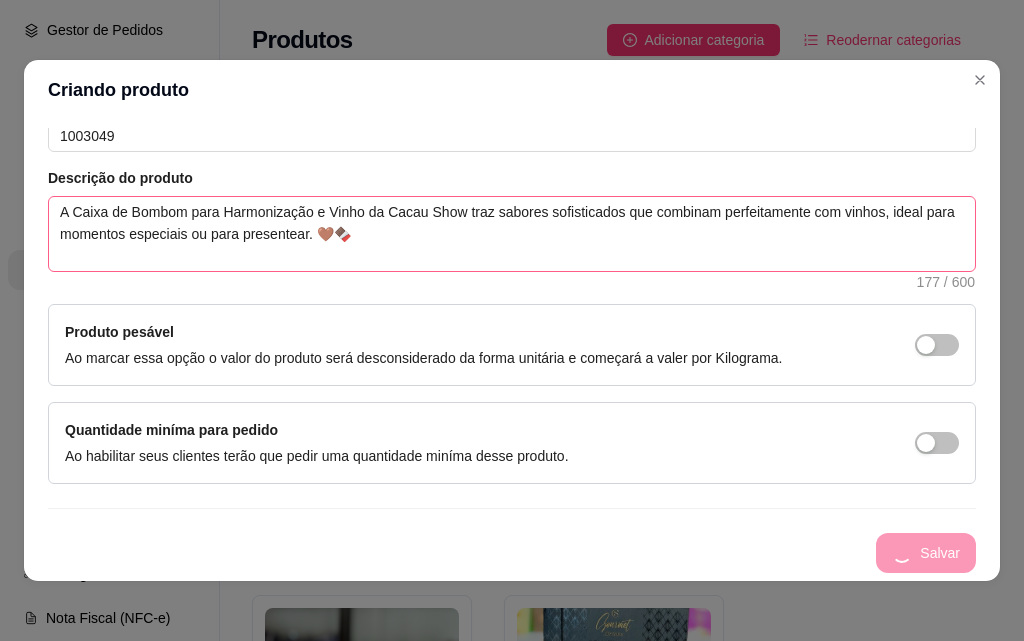 scroll, scrollTop: 0, scrollLeft: 0, axis: both 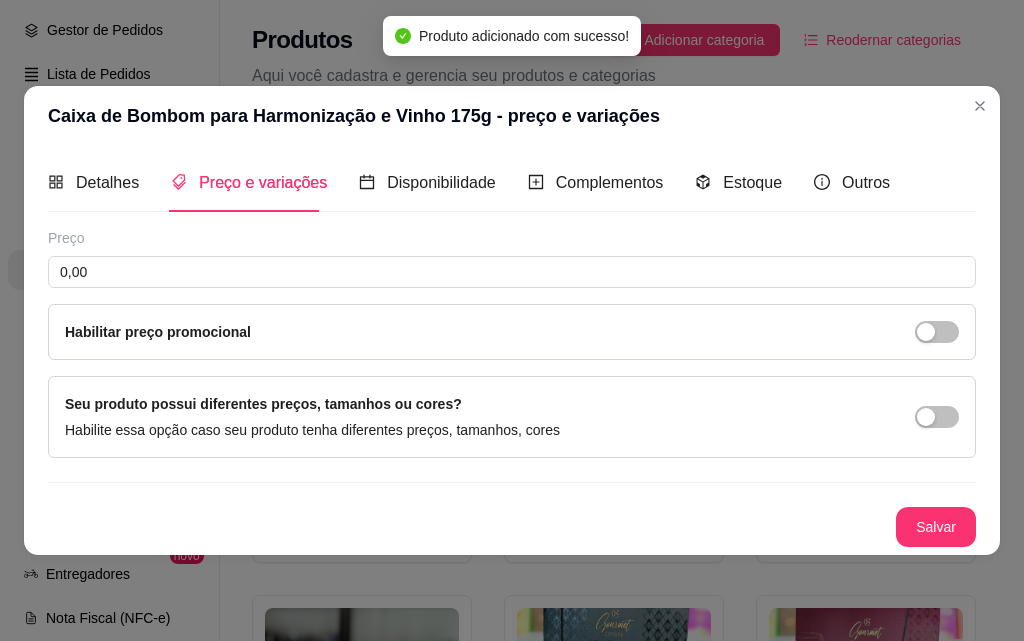click on "Preço  0,00 Habilitar preço promocional" at bounding box center [512, 294] 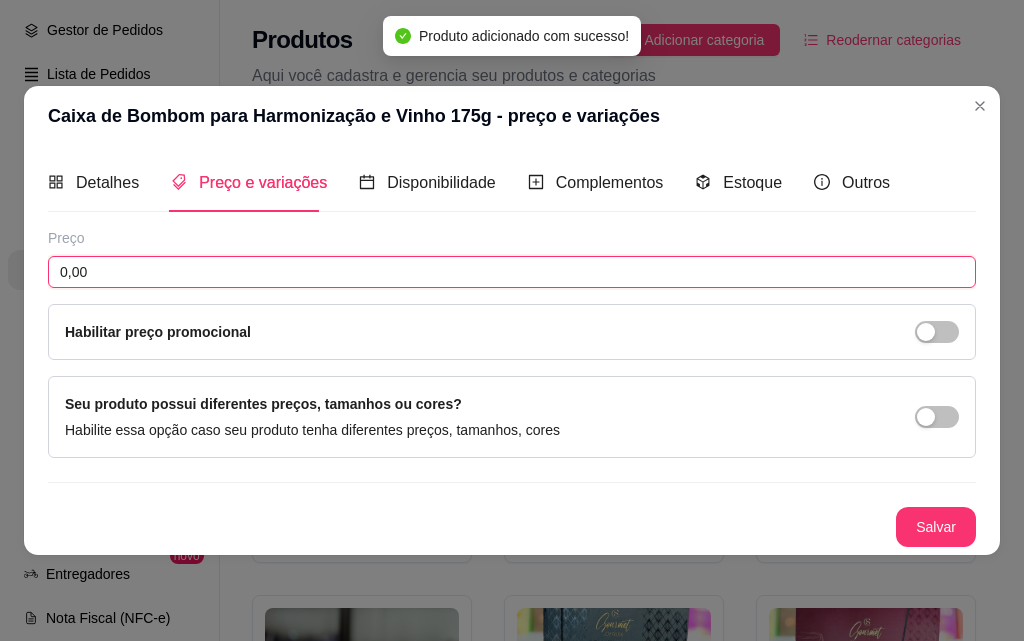 click on "0,00" at bounding box center (512, 272) 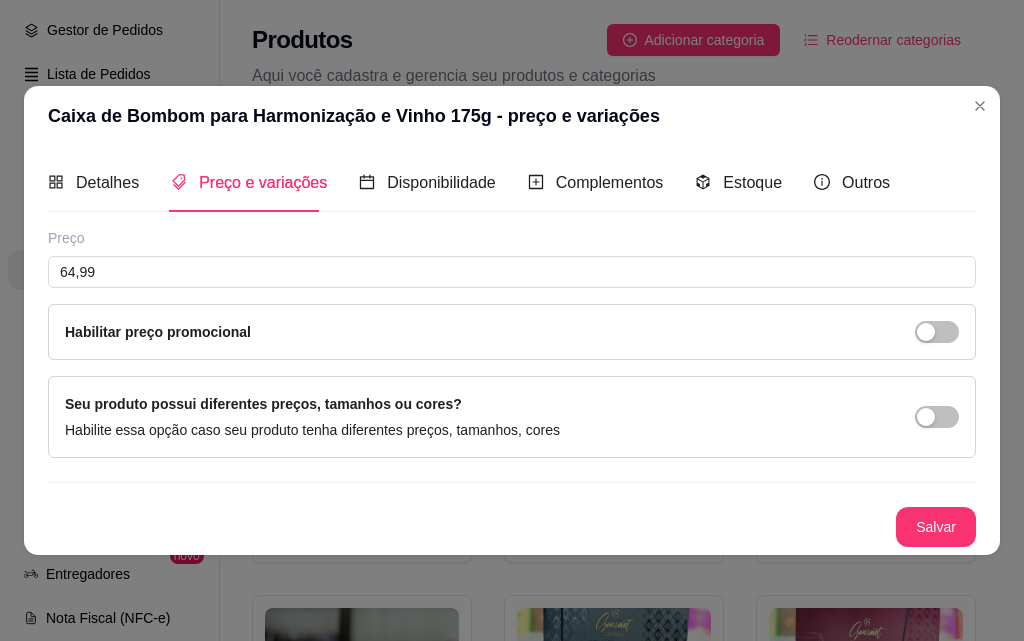 click on "Habilitar preço promocional" at bounding box center [512, 332] 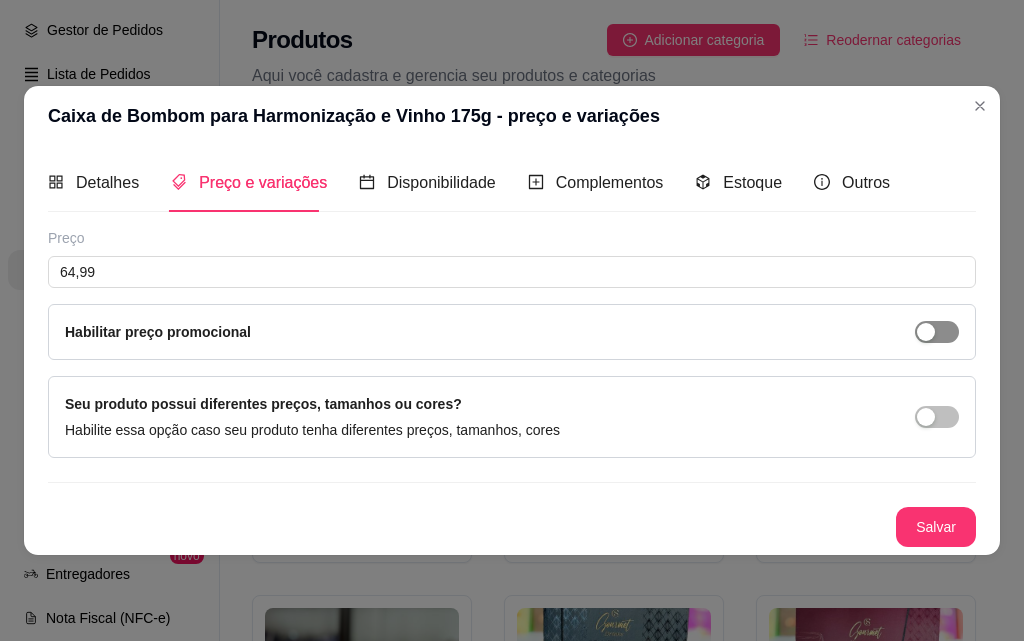 click at bounding box center [937, 332] 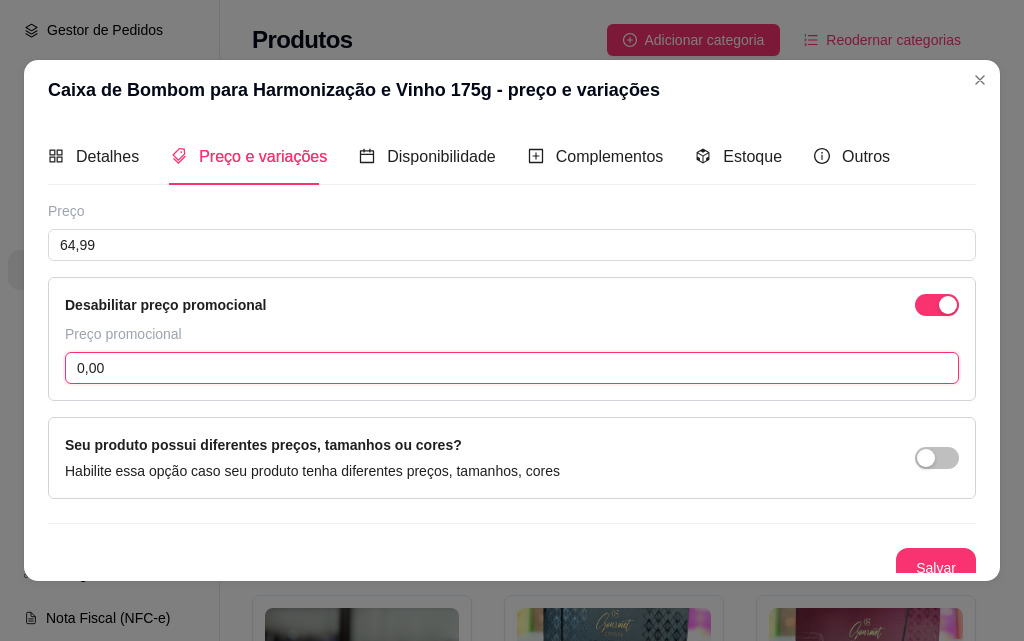 click on "0,00" at bounding box center (512, 368) 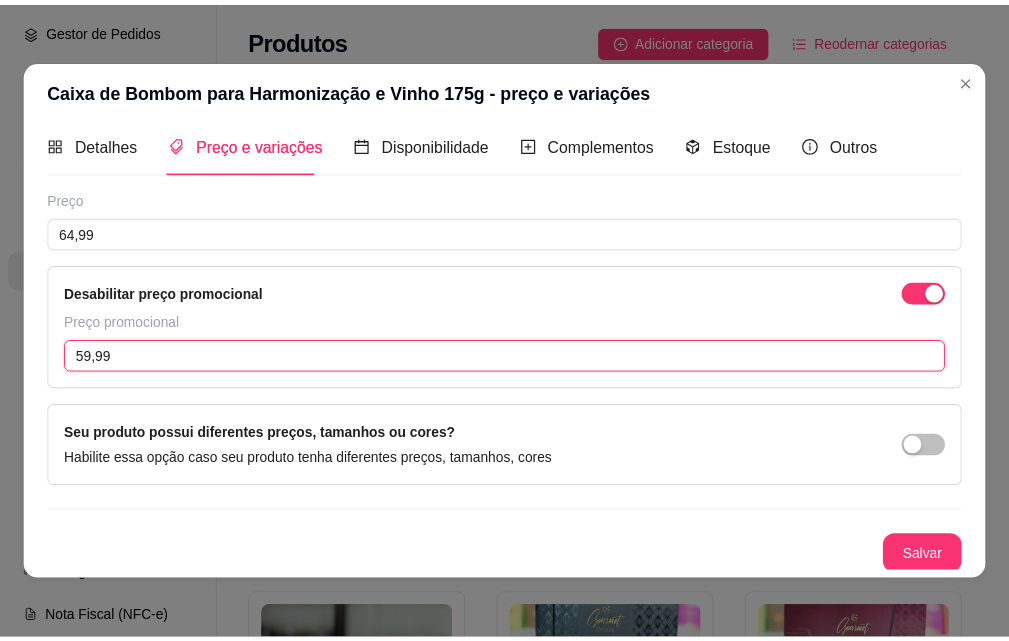 scroll, scrollTop: 15, scrollLeft: 0, axis: vertical 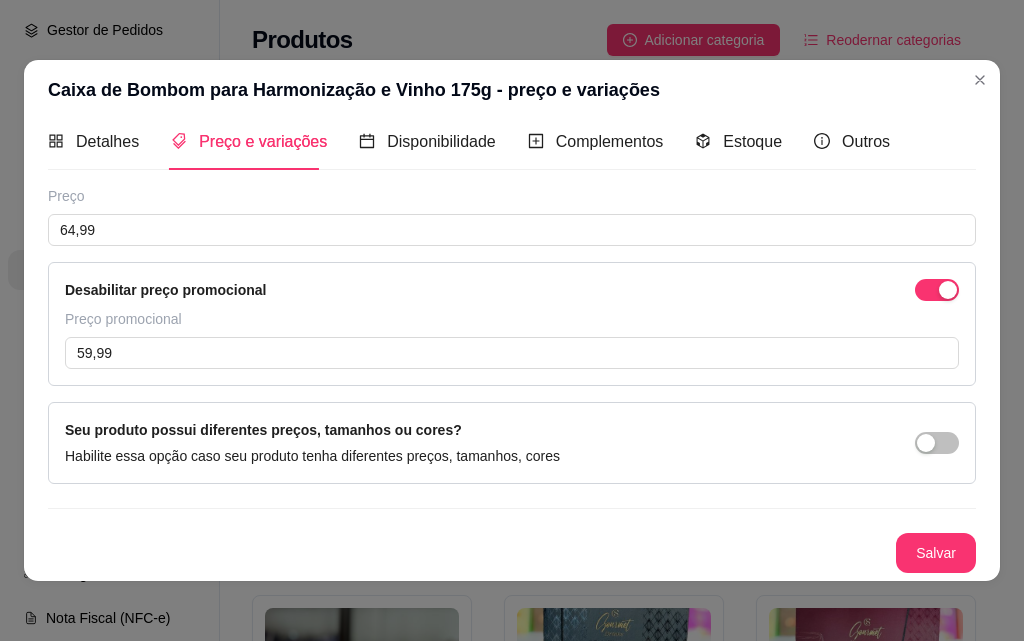 click on "Salvar" at bounding box center (936, 553) 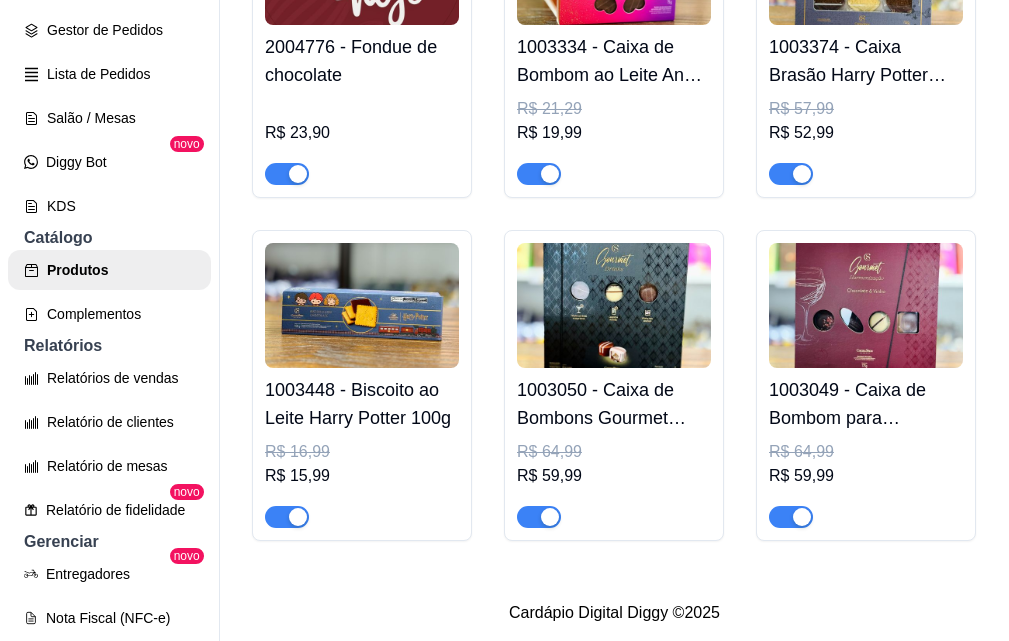 scroll, scrollTop: 726, scrollLeft: 0, axis: vertical 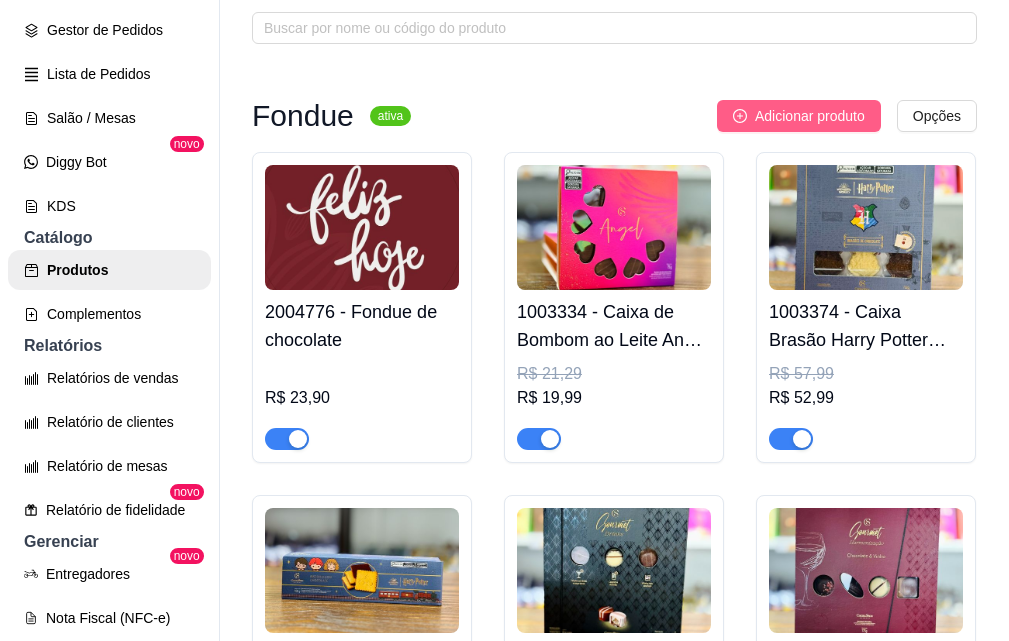 click on "Adicionar produto" at bounding box center [810, 116] 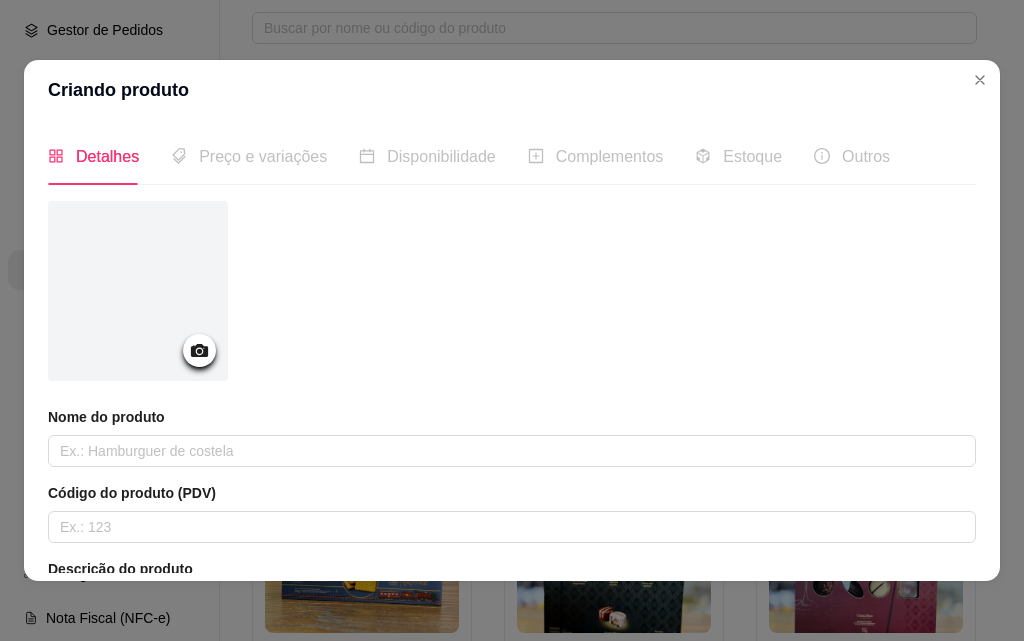 click 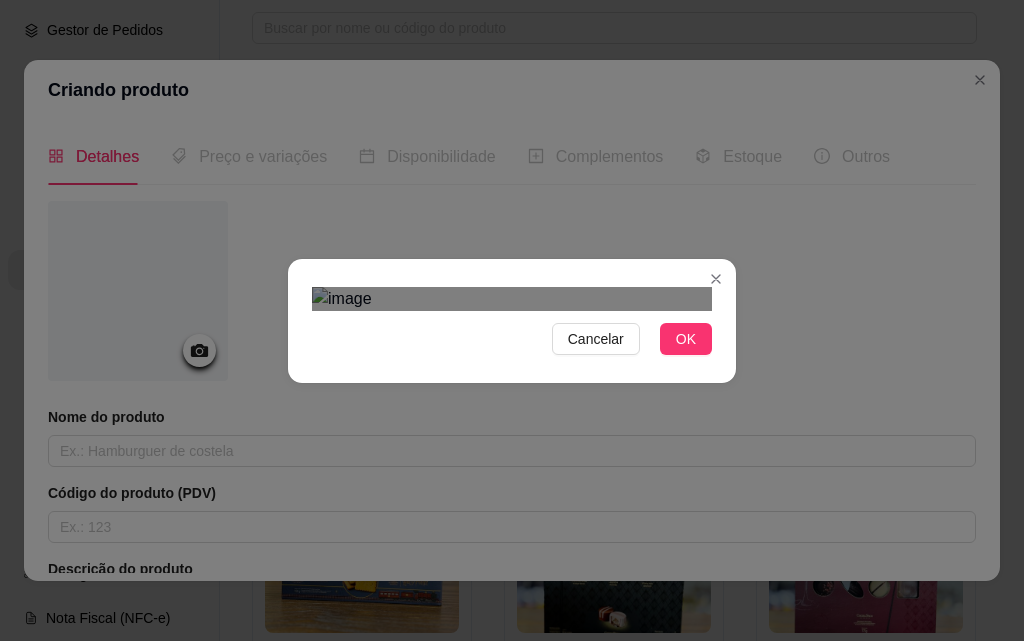 click on "Cancelar OK" at bounding box center [512, 321] 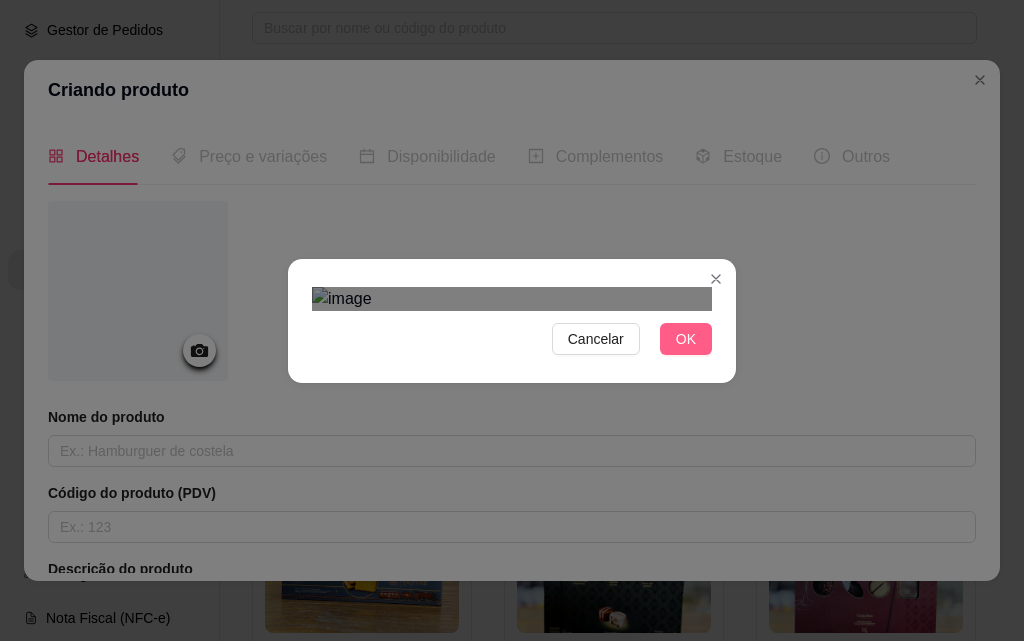 click on "OK" at bounding box center (686, 339) 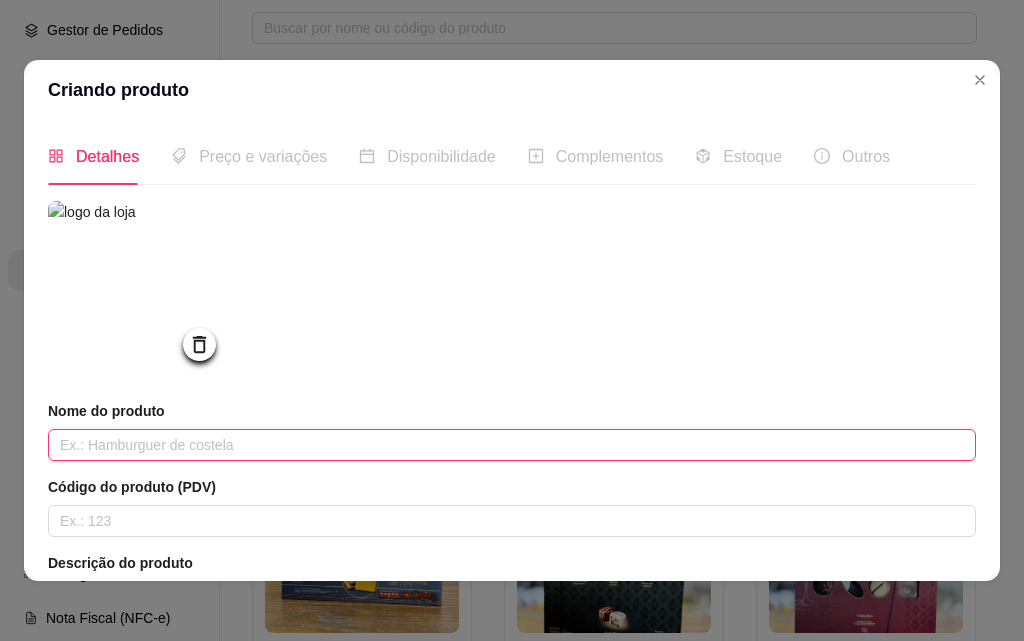 click at bounding box center [512, 445] 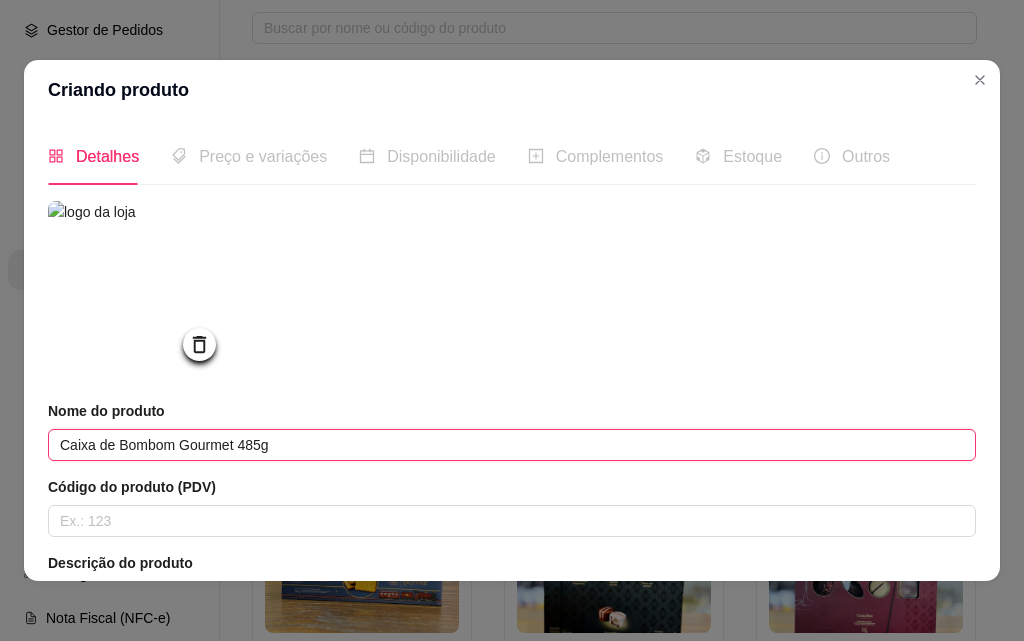 paste on "1002484" 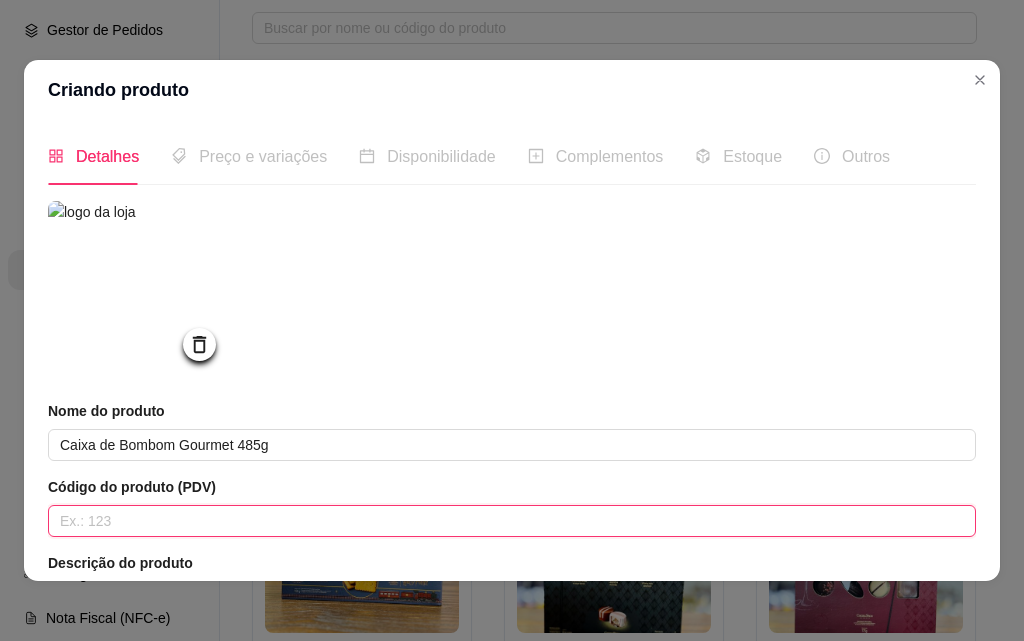 click at bounding box center [512, 521] 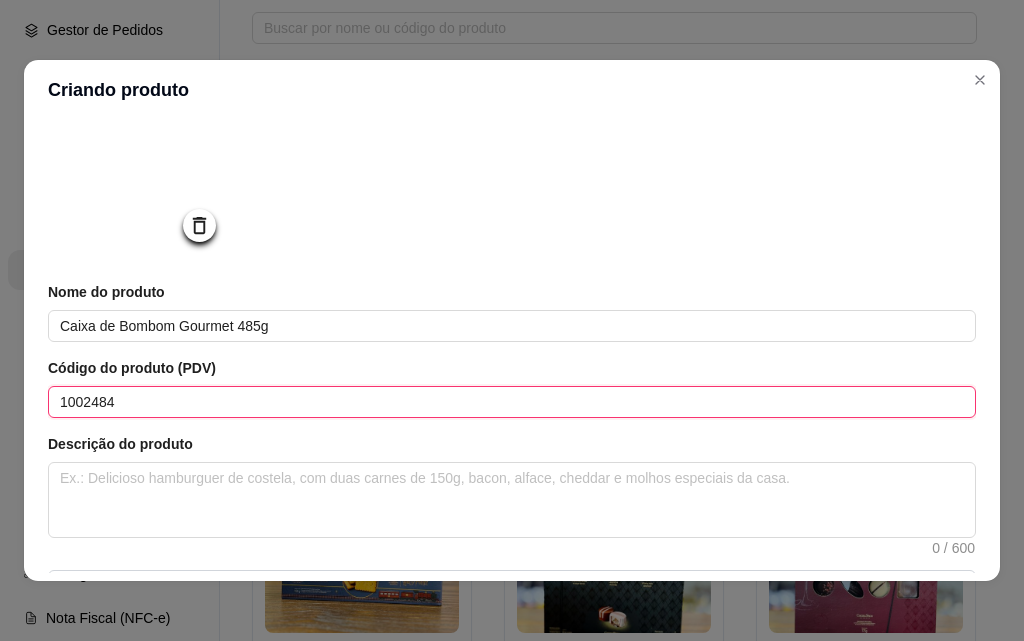 scroll, scrollTop: 200, scrollLeft: 0, axis: vertical 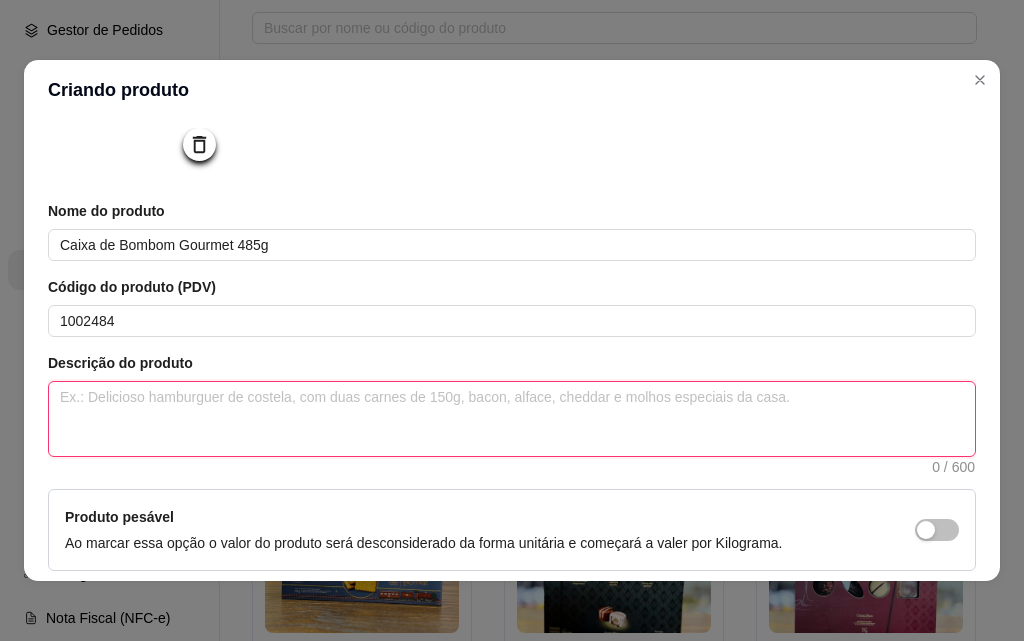 click at bounding box center (512, 419) 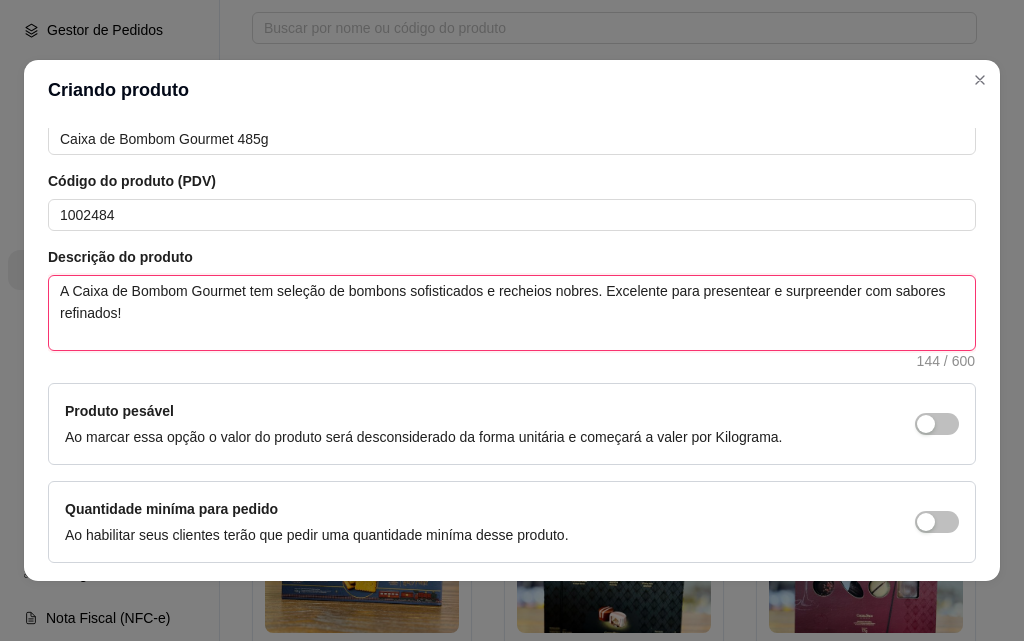 scroll, scrollTop: 391, scrollLeft: 0, axis: vertical 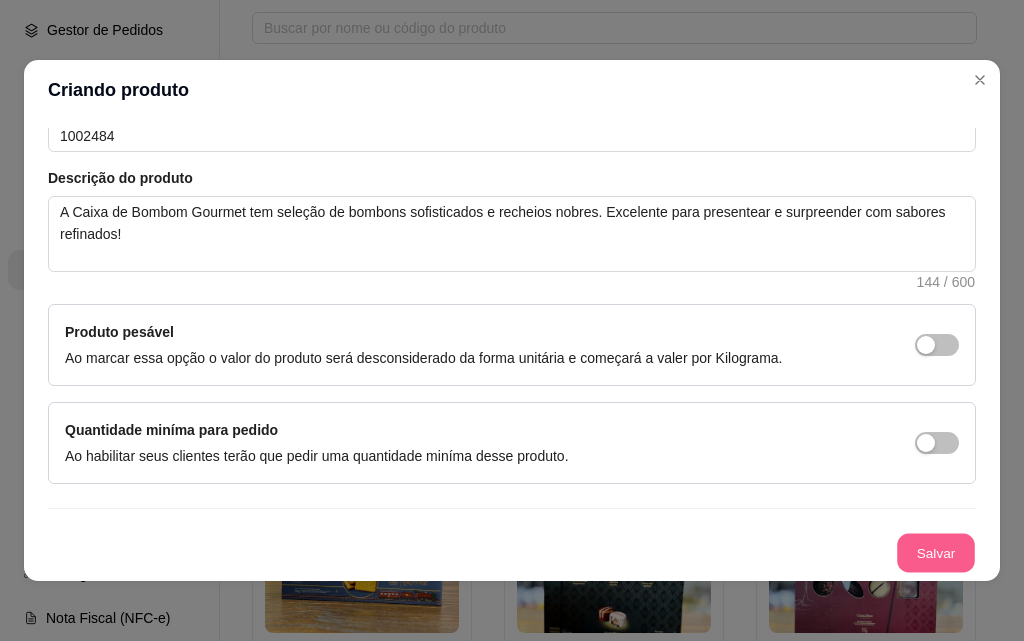 click on "Salvar" at bounding box center [936, 553] 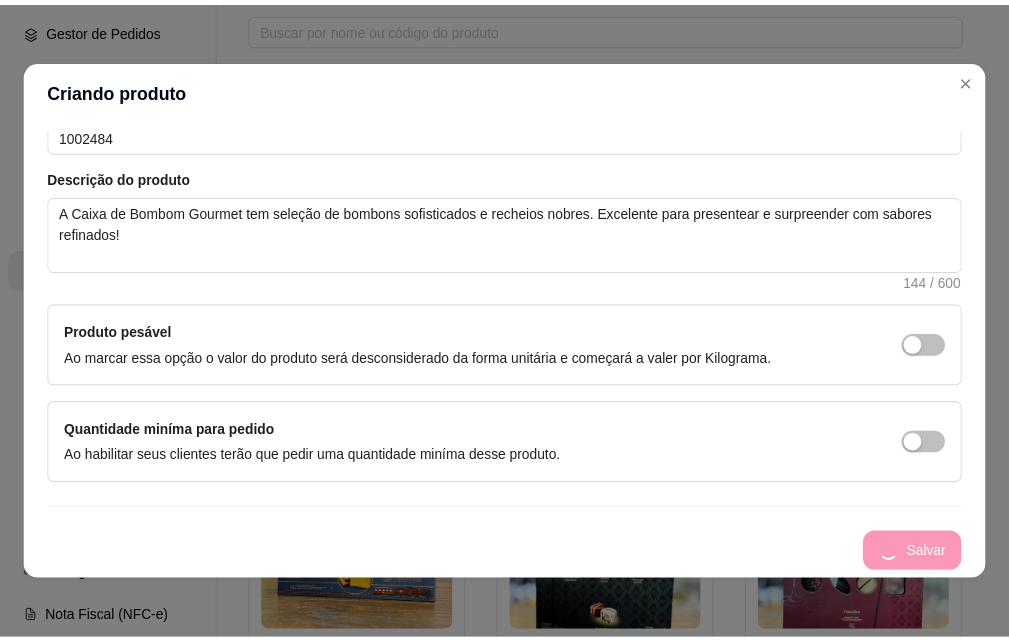 scroll, scrollTop: 0, scrollLeft: 0, axis: both 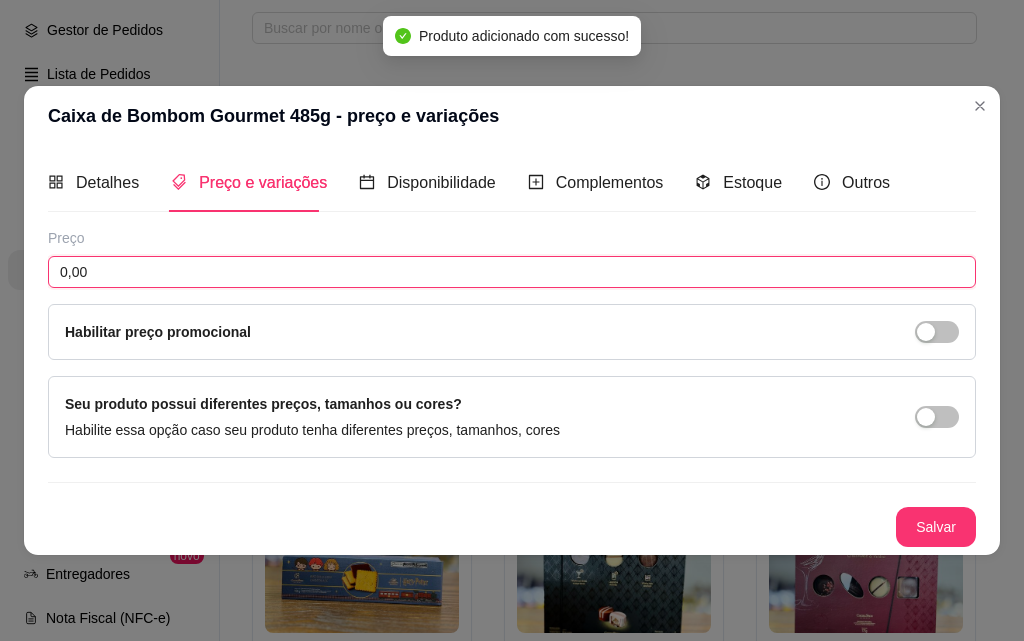click on "0,00" at bounding box center (512, 272) 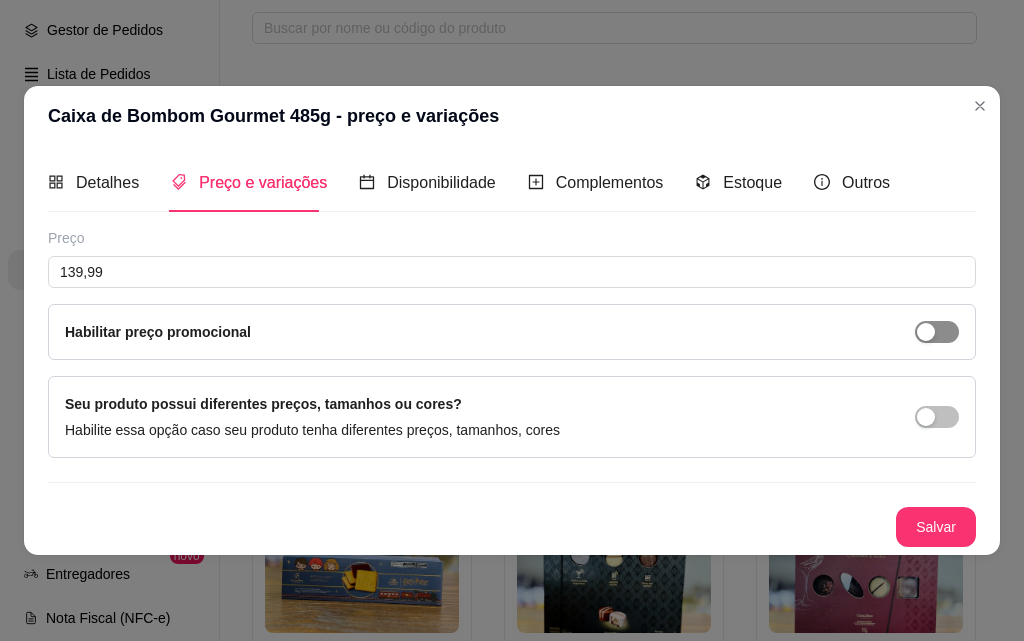 click at bounding box center (937, 332) 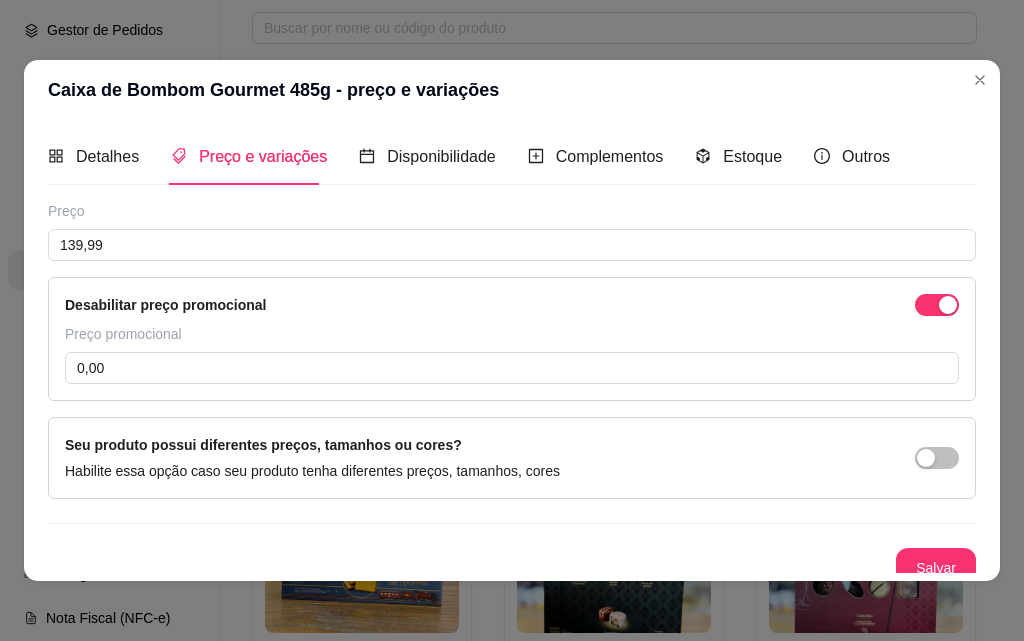 click on "Desabilitar preço promocional Preço promocional 0,00" at bounding box center [512, 339] 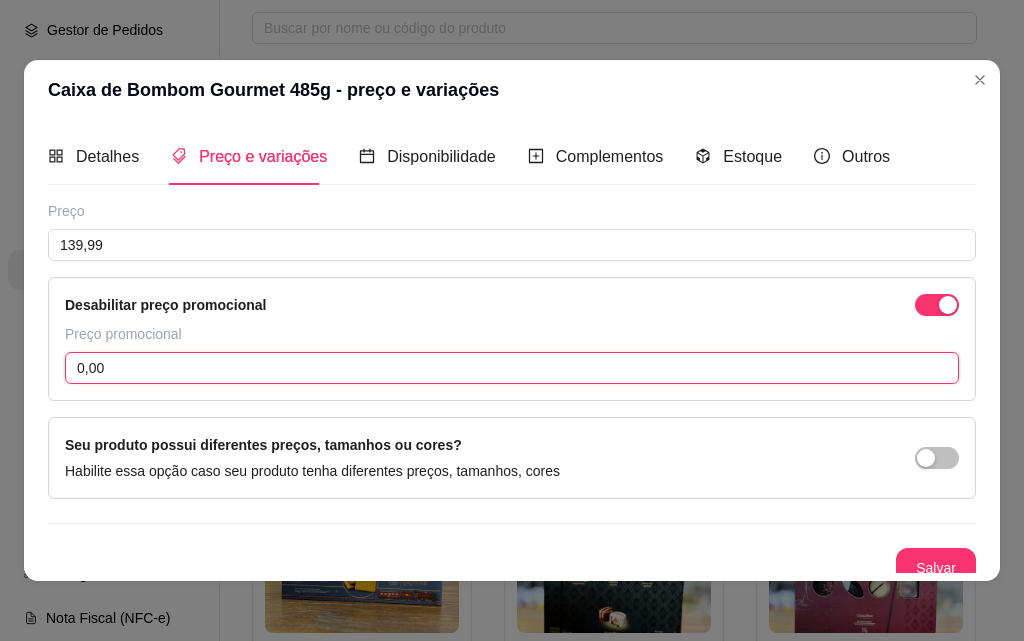 click on "0,00" at bounding box center (512, 368) 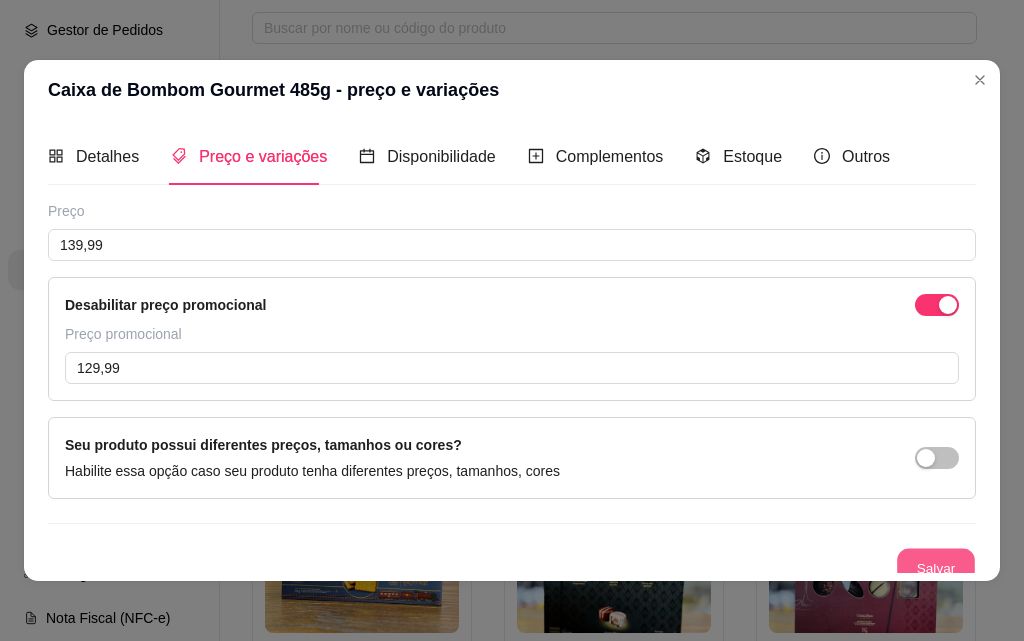 click on "Salvar" at bounding box center [936, 568] 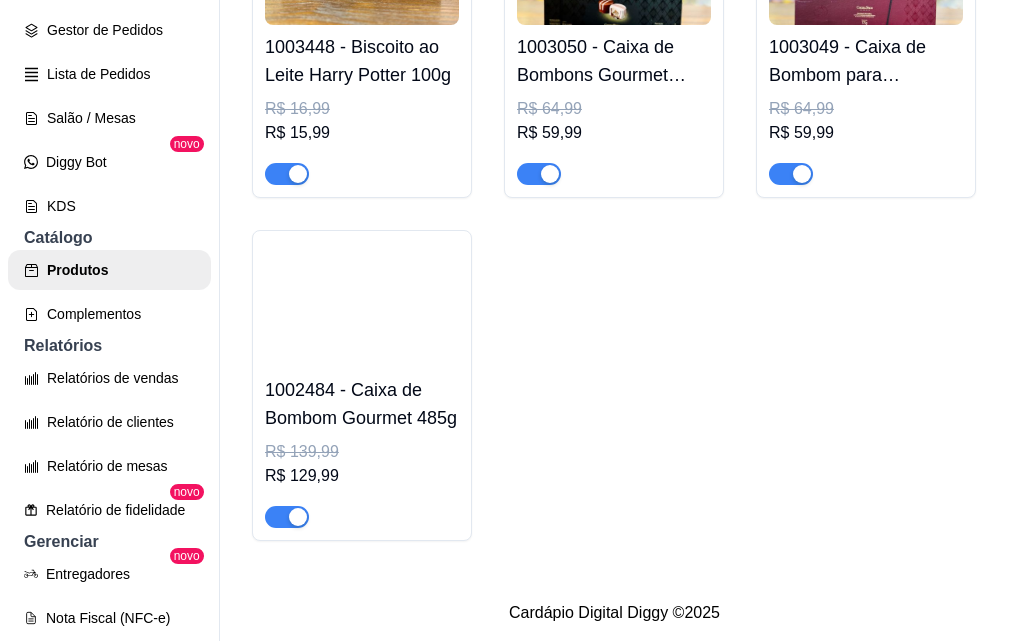 scroll, scrollTop: 1070, scrollLeft: 0, axis: vertical 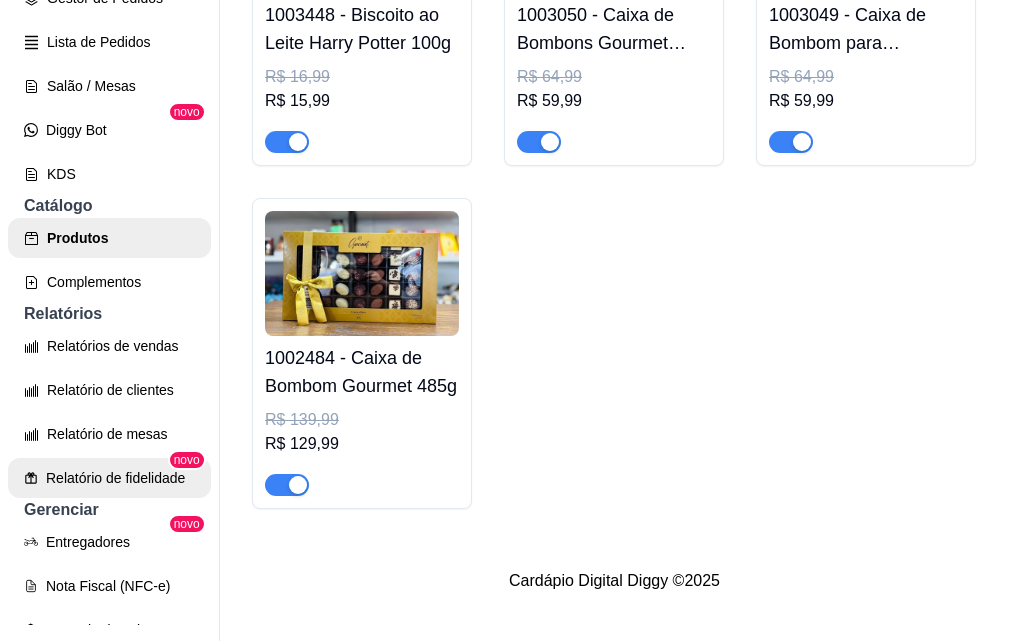 click on "Relatório de fidelidade" at bounding box center (109, 478) 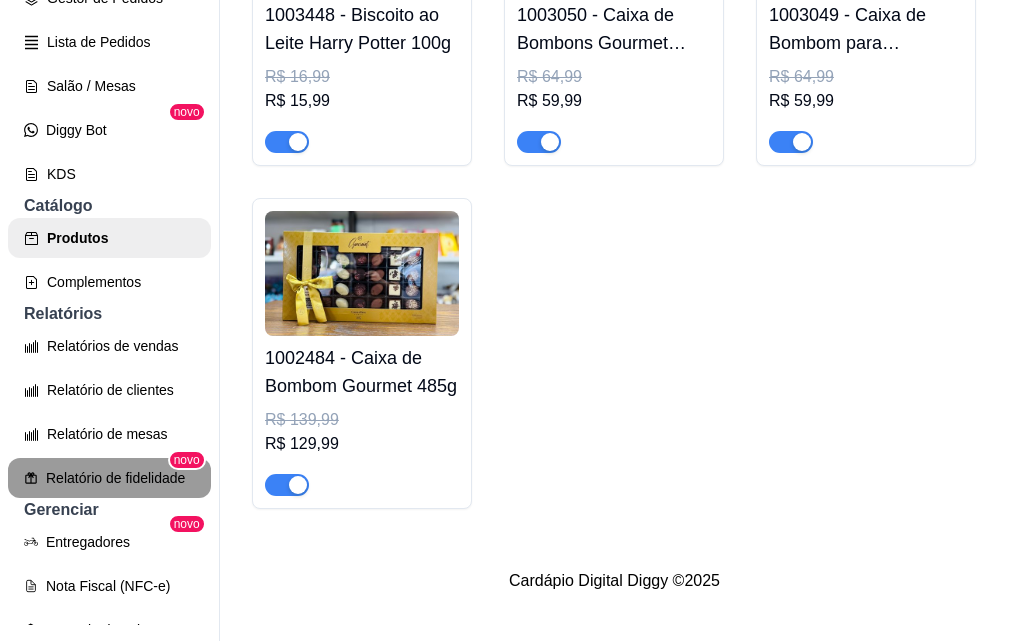 scroll, scrollTop: 0, scrollLeft: 0, axis: both 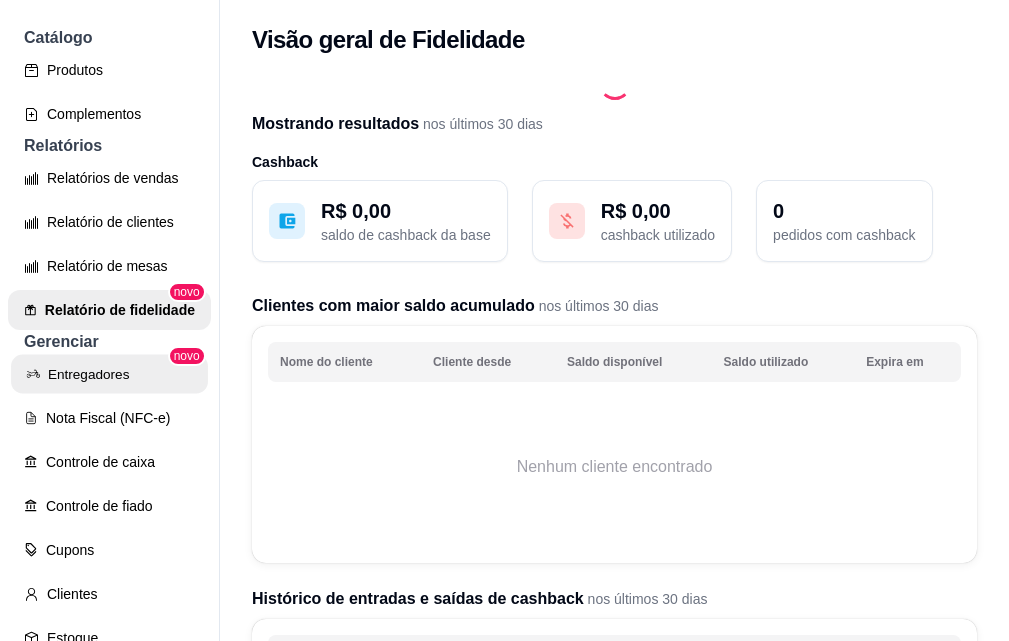 click on "Entregadores" at bounding box center (109, 374) 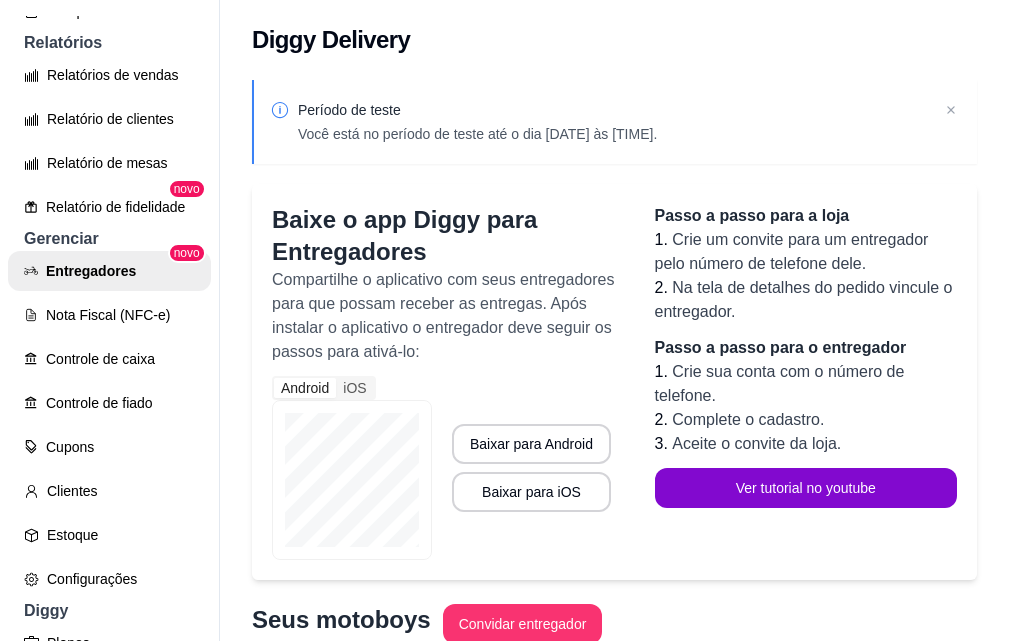 scroll, scrollTop: 773, scrollLeft: 0, axis: vertical 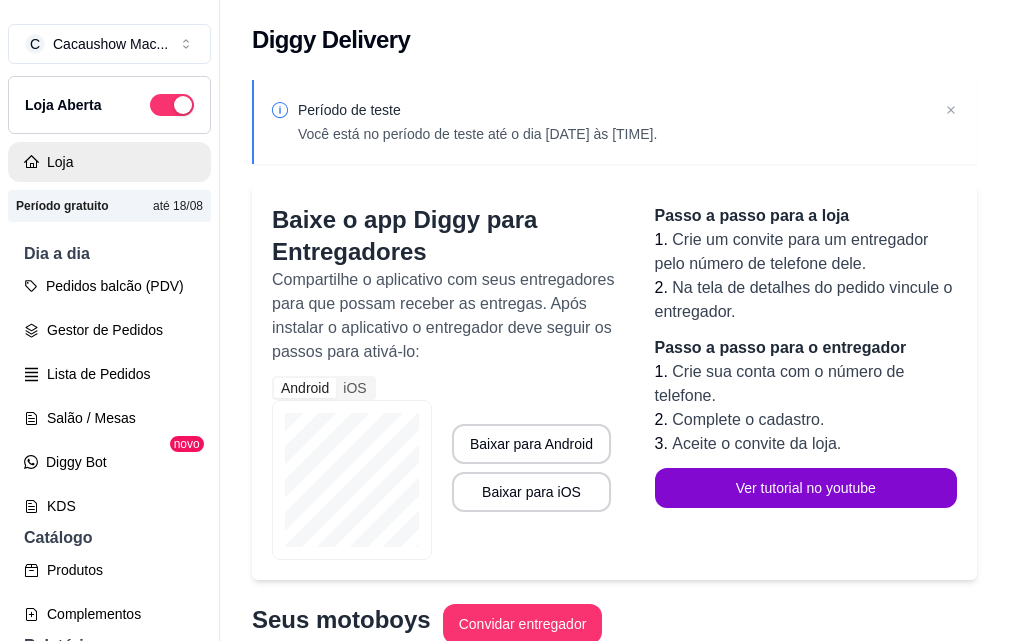 click on "Loja" at bounding box center [109, 162] 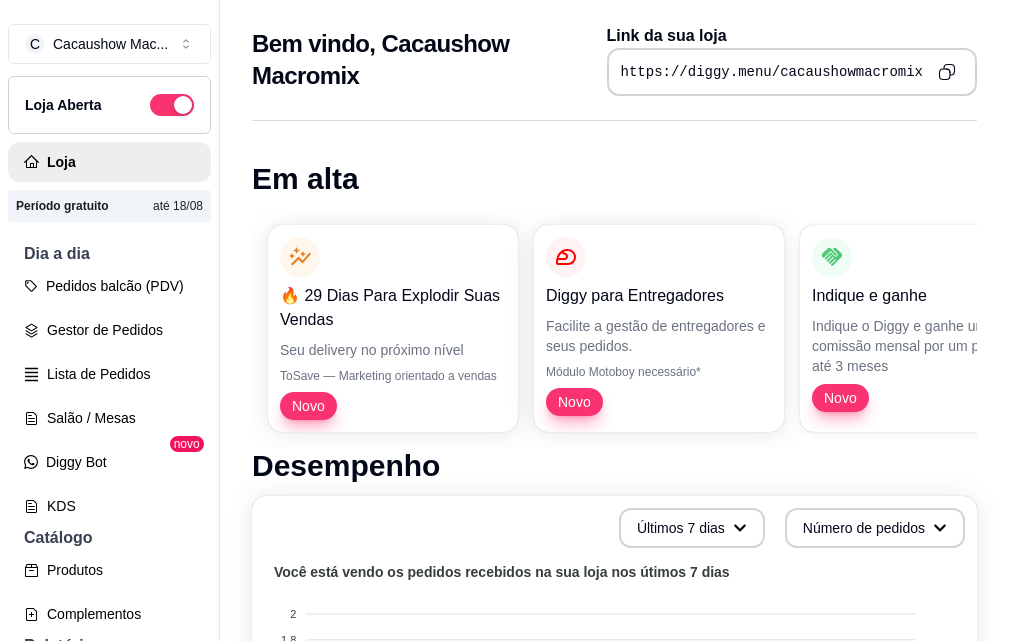 click on "Dia a dia" at bounding box center [109, 254] 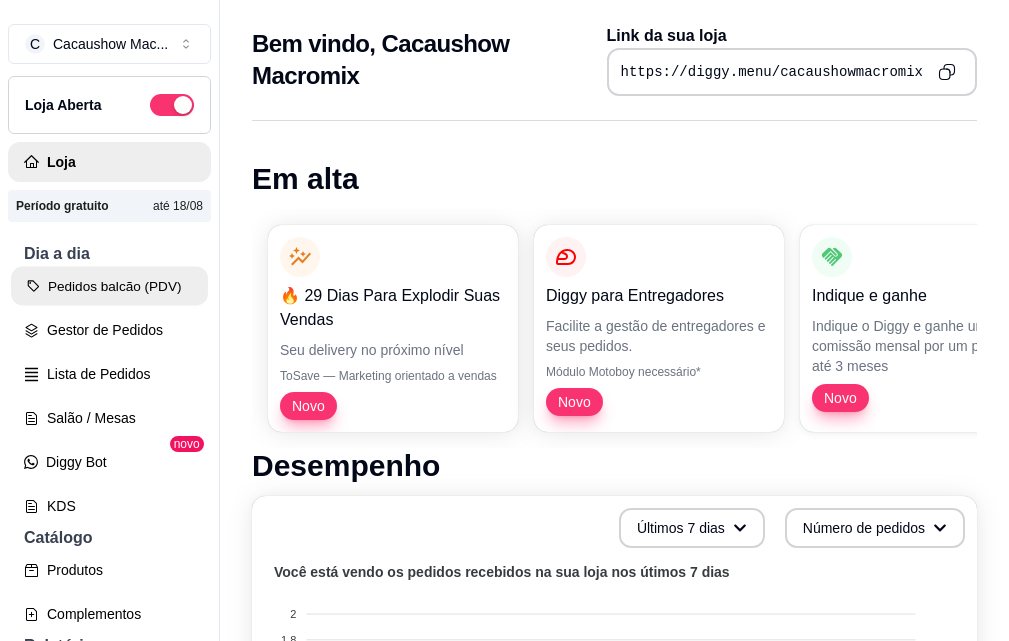 click on "Pedidos balcão (PDV)" at bounding box center [109, 286] 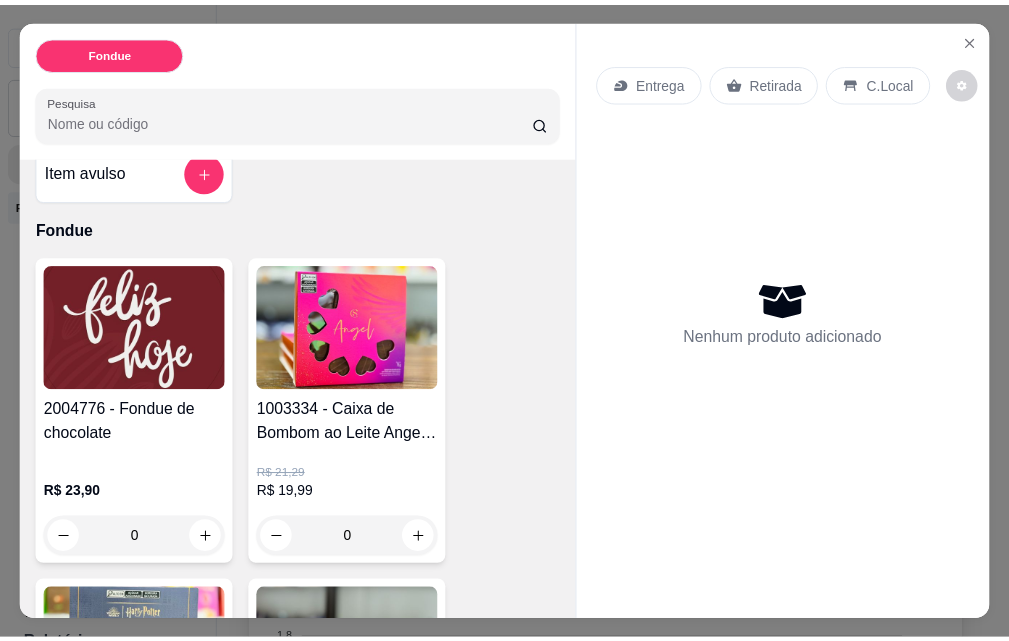 scroll, scrollTop: 0, scrollLeft: 0, axis: both 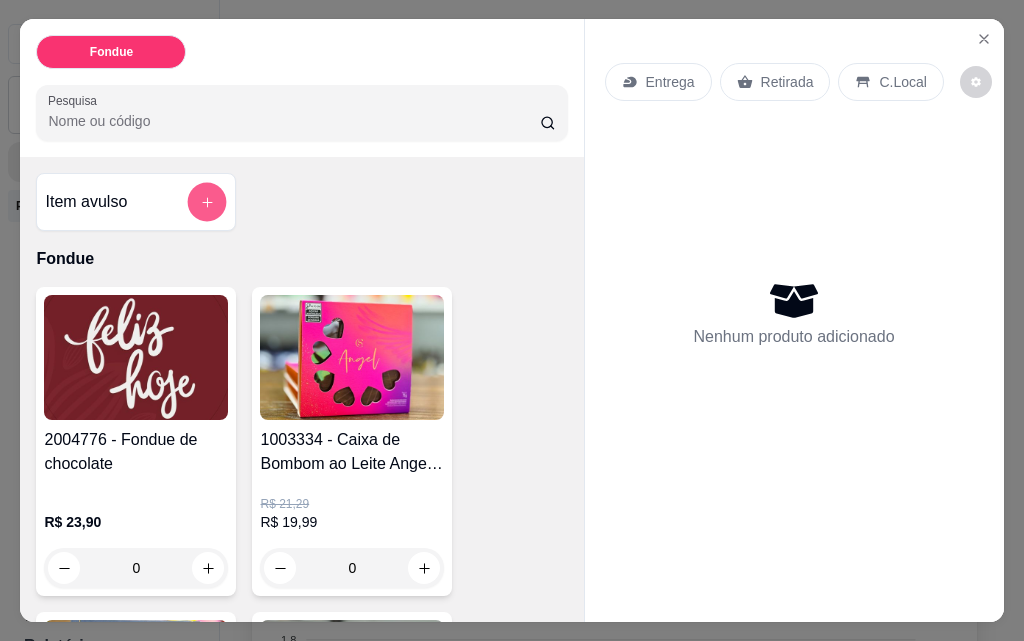 click 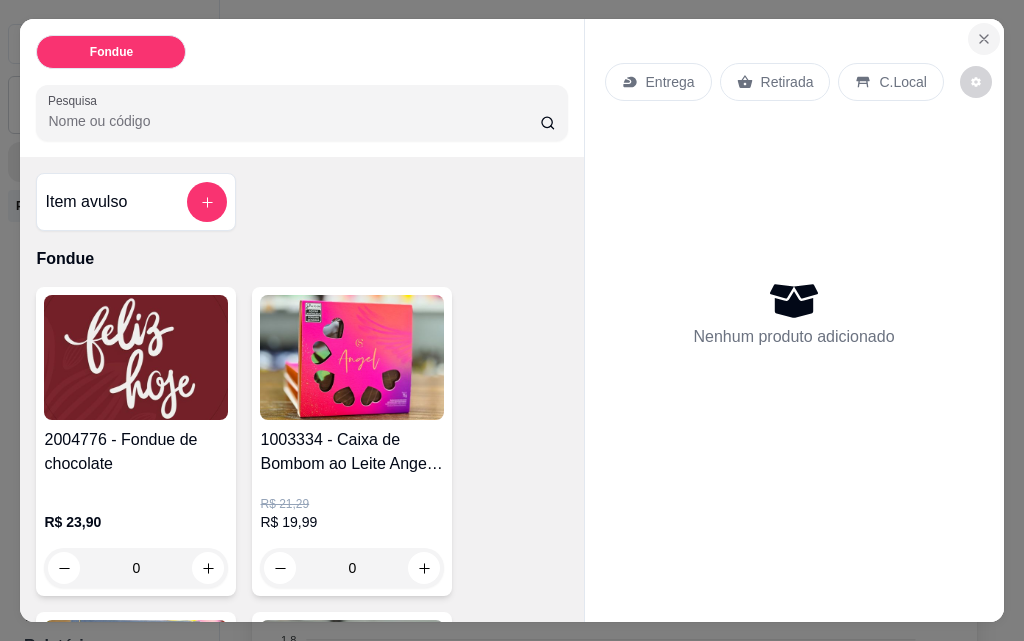 click 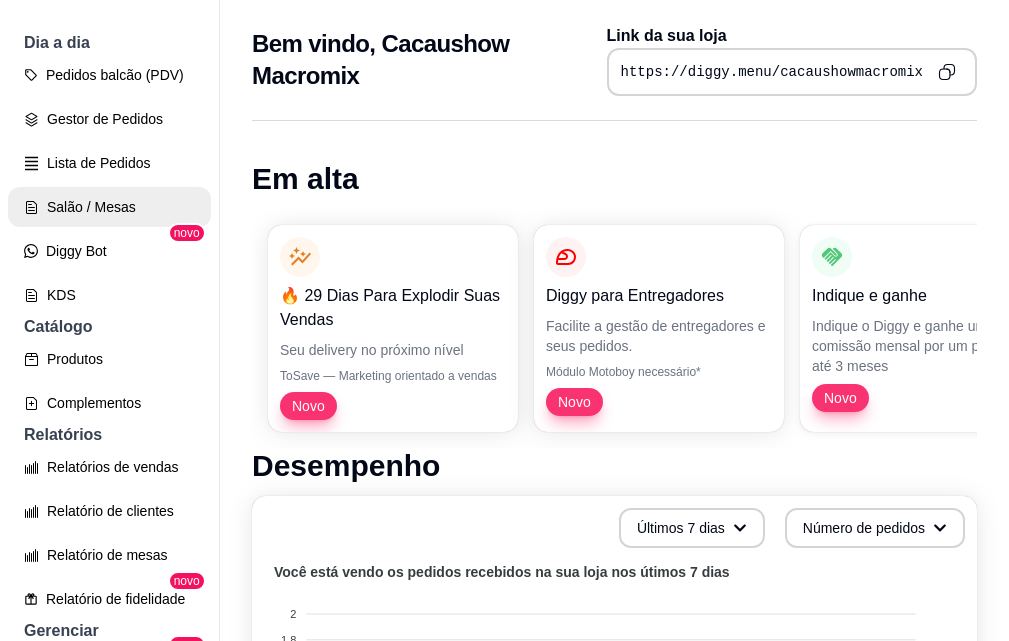 scroll, scrollTop: 300, scrollLeft: 0, axis: vertical 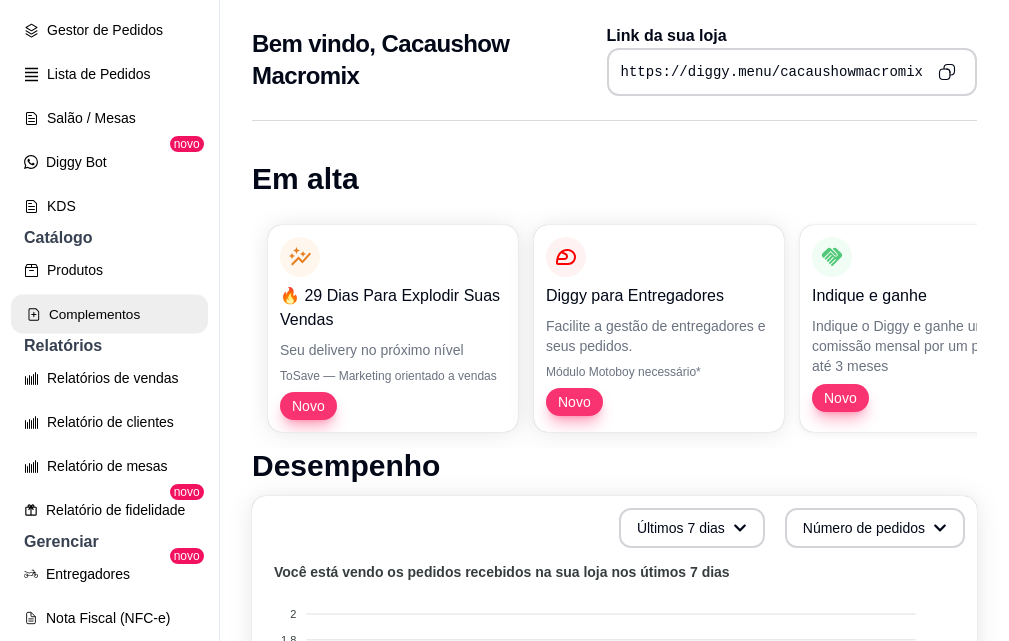click on "Complementos" at bounding box center [109, 314] 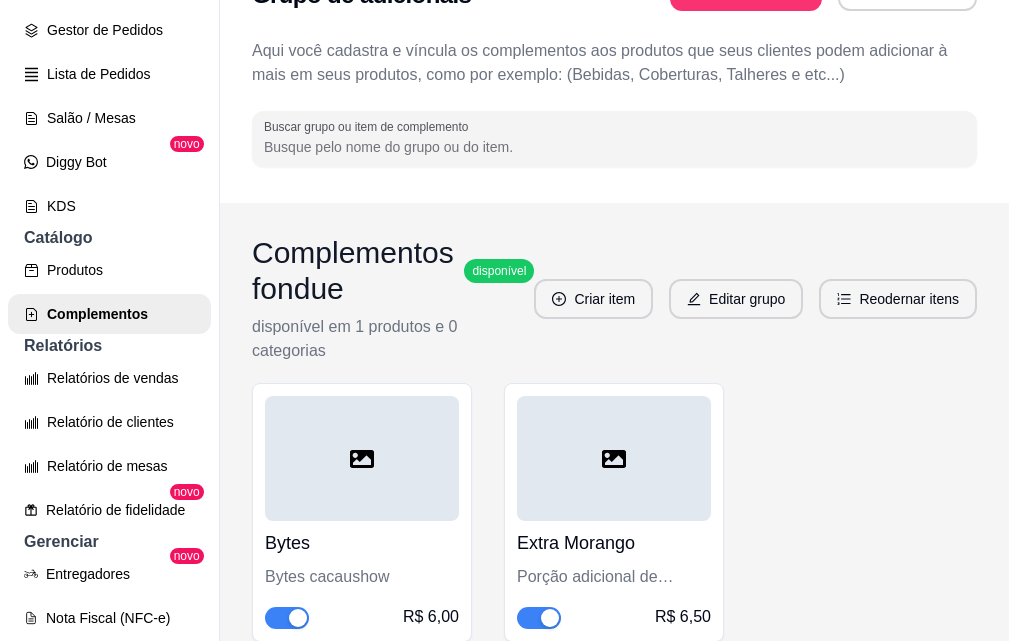 scroll, scrollTop: 200, scrollLeft: 0, axis: vertical 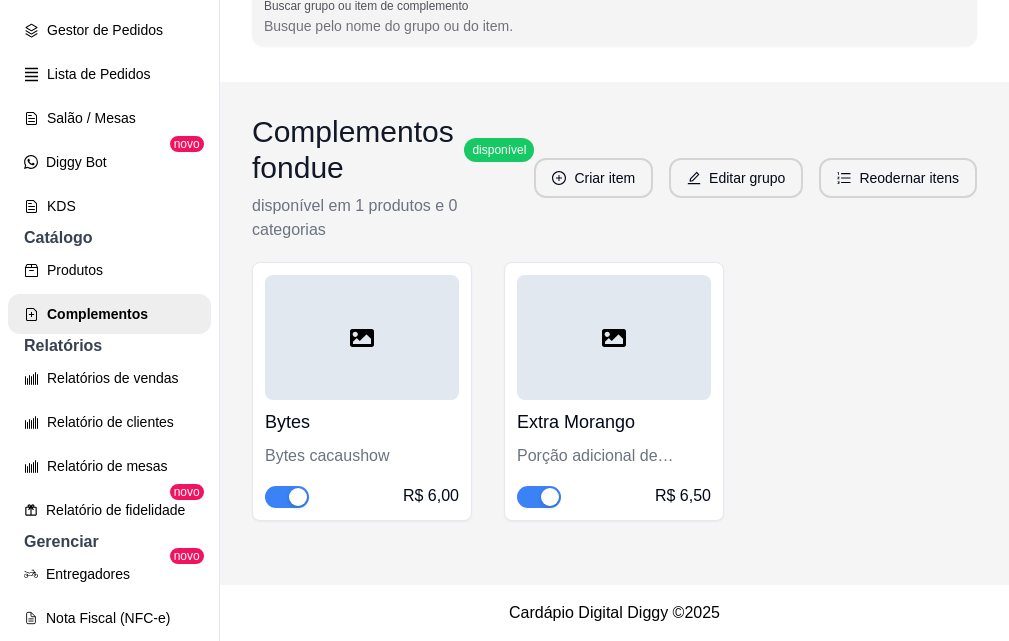 click at bounding box center [614, 337] 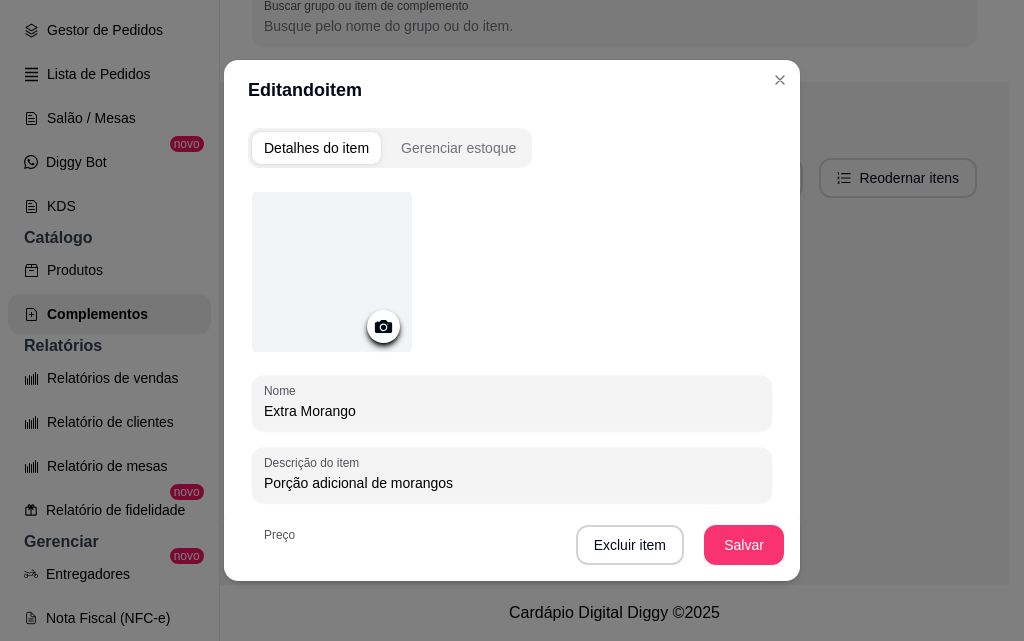 click 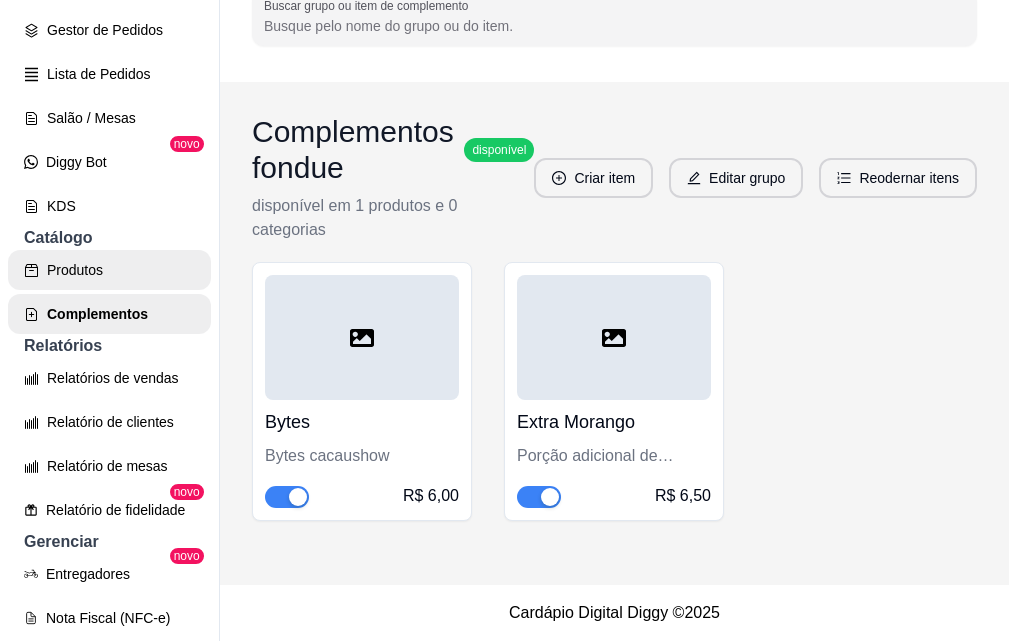 click on "Produtos" at bounding box center (109, 270) 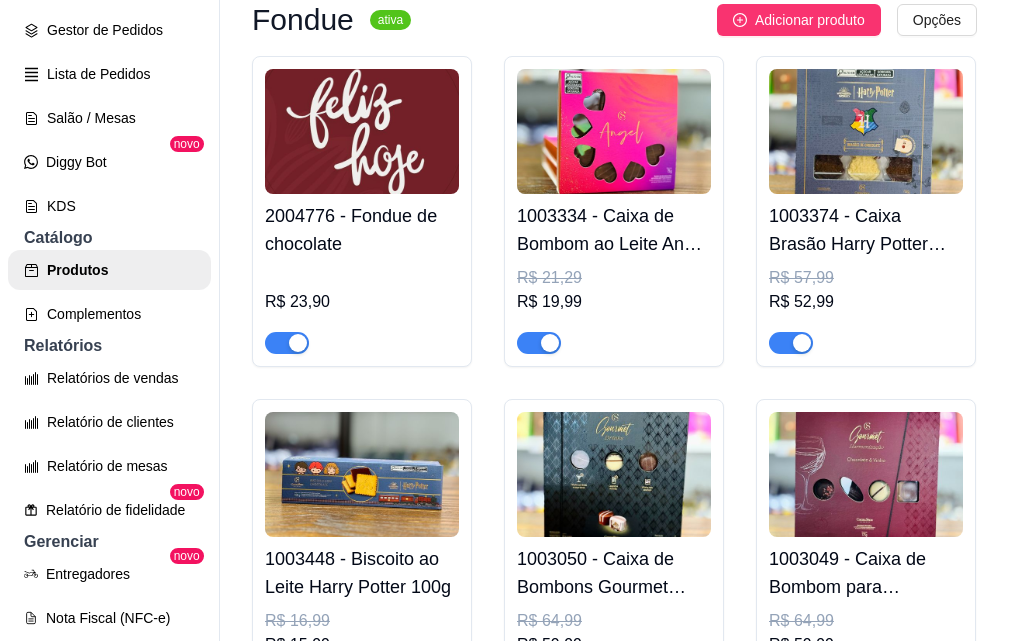 scroll, scrollTop: 200, scrollLeft: 0, axis: vertical 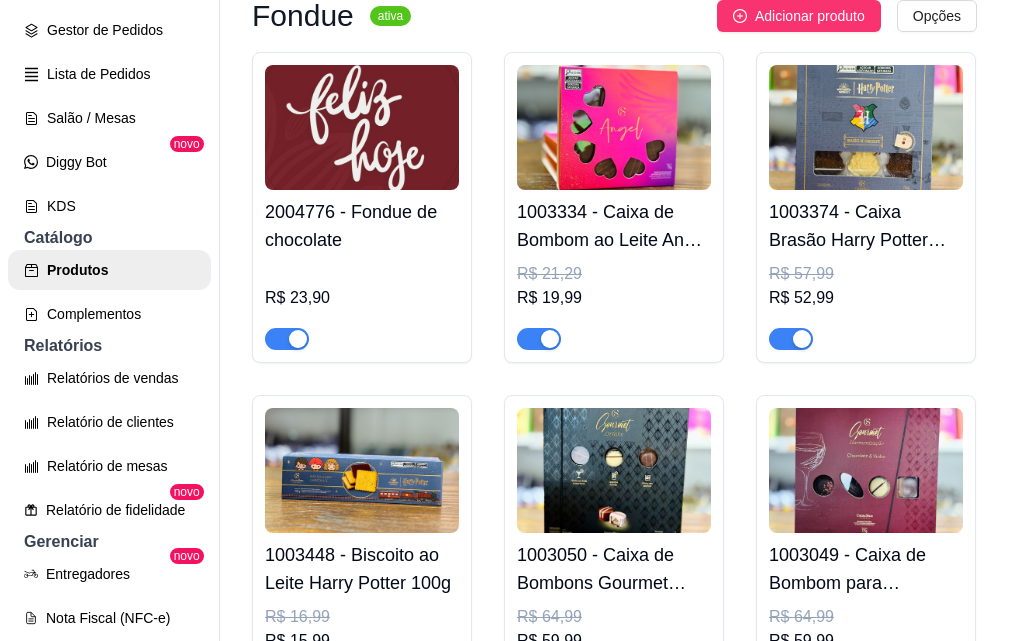 click at bounding box center (614, 127) 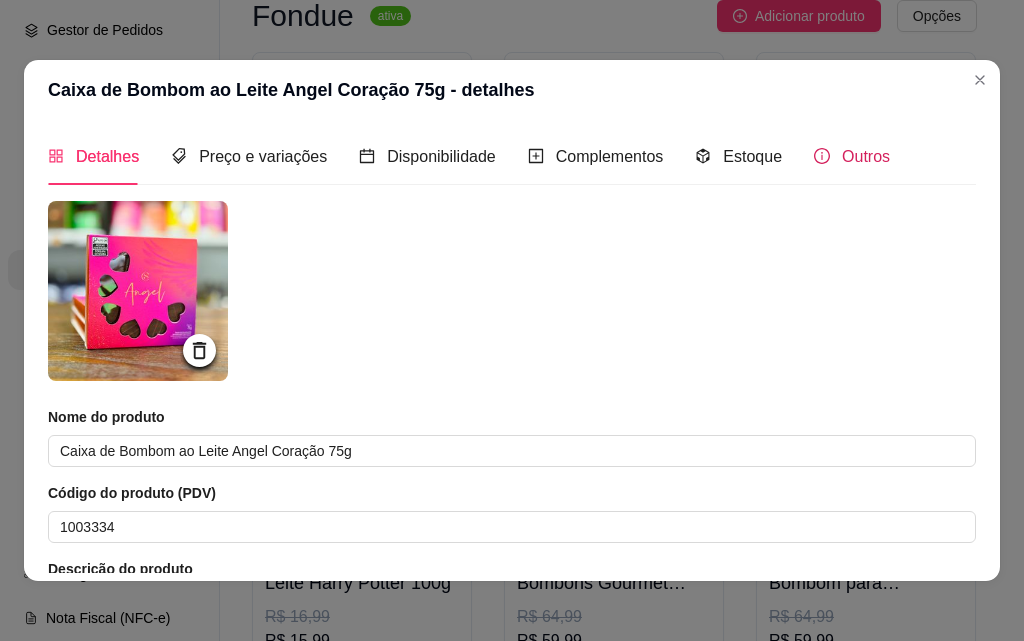 click at bounding box center (822, 156) 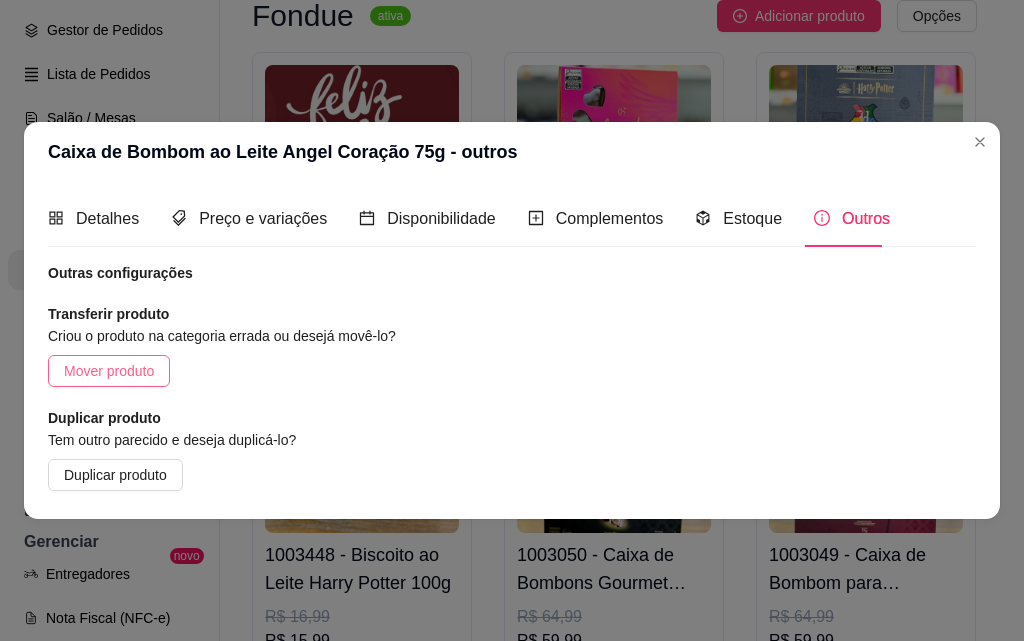 click on "Mover produto" at bounding box center (109, 371) 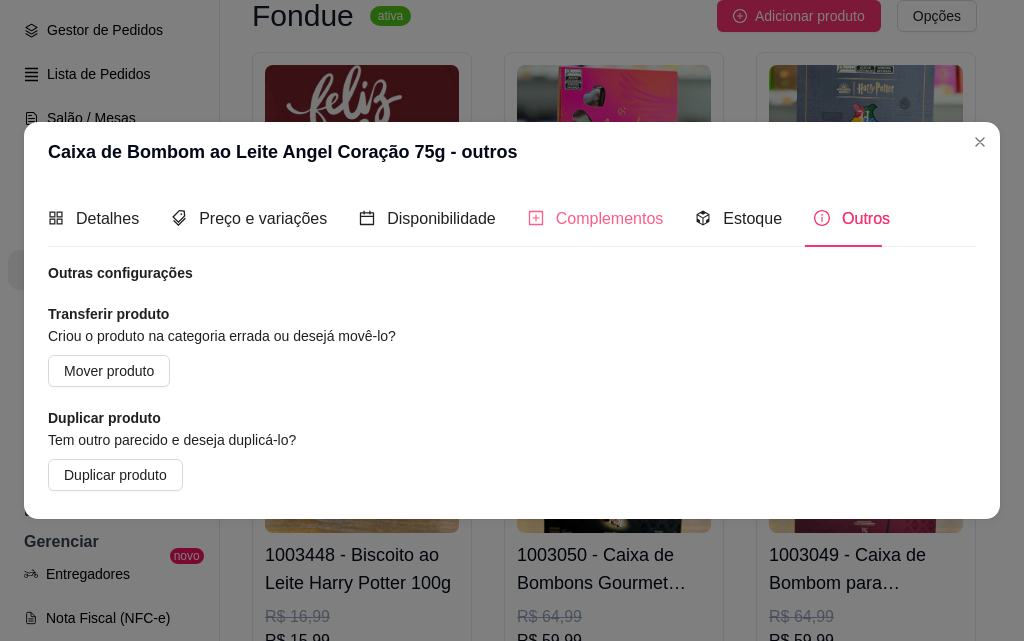 click on "Complementos" at bounding box center [596, 218] 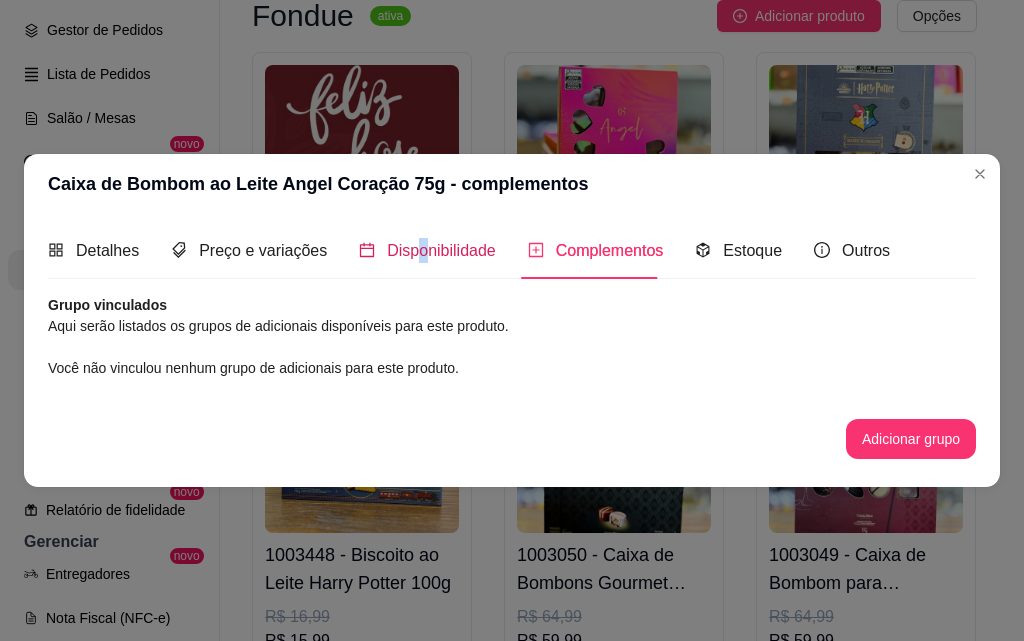 click on "Disponibilidade" at bounding box center [441, 250] 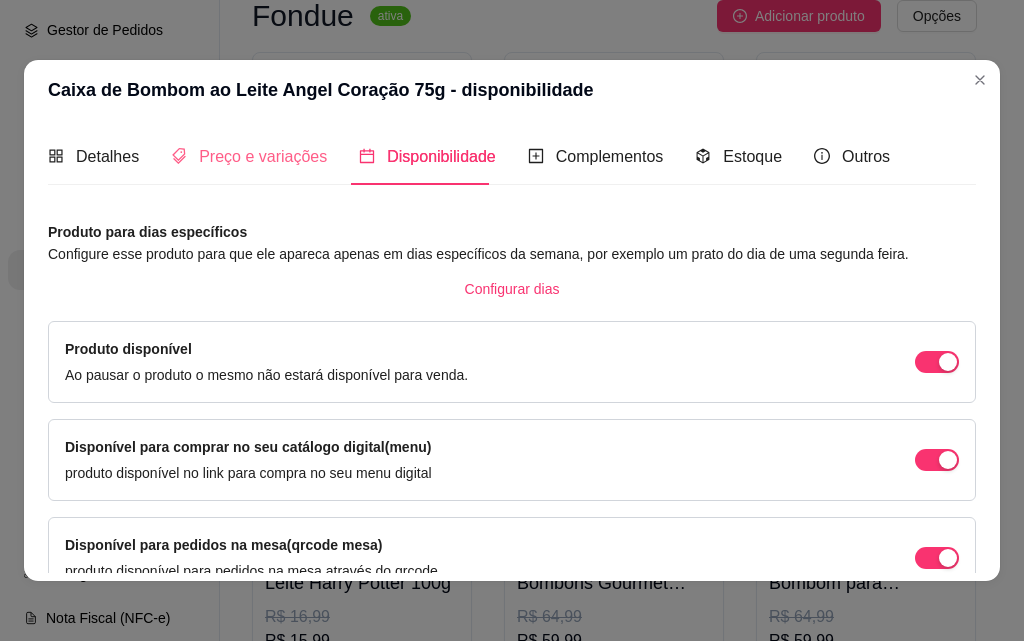 click on "Preço e variações" at bounding box center [249, 156] 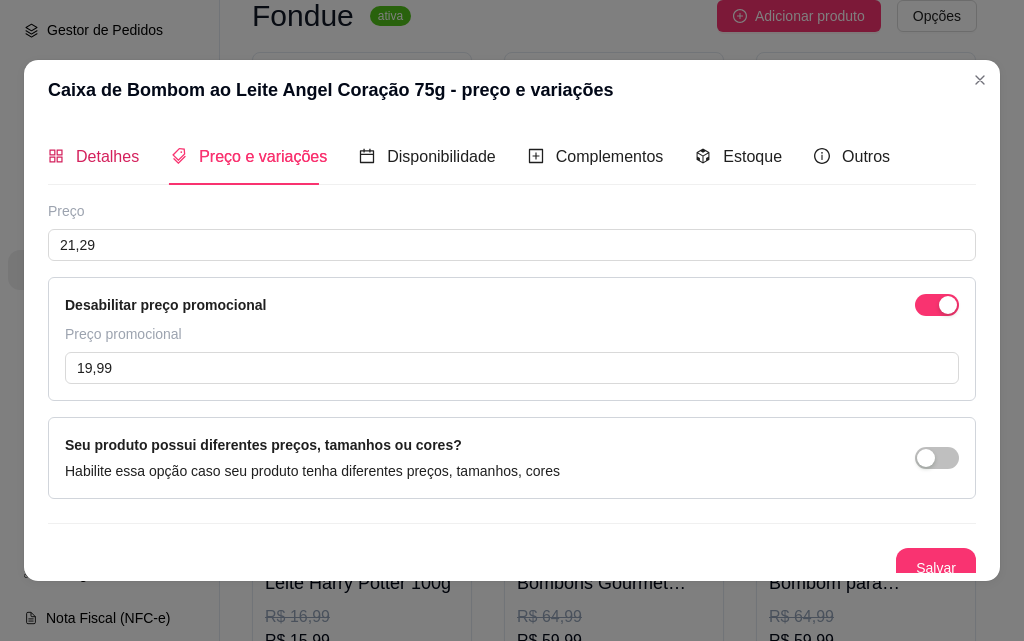 click on "Detalhes" at bounding box center [93, 156] 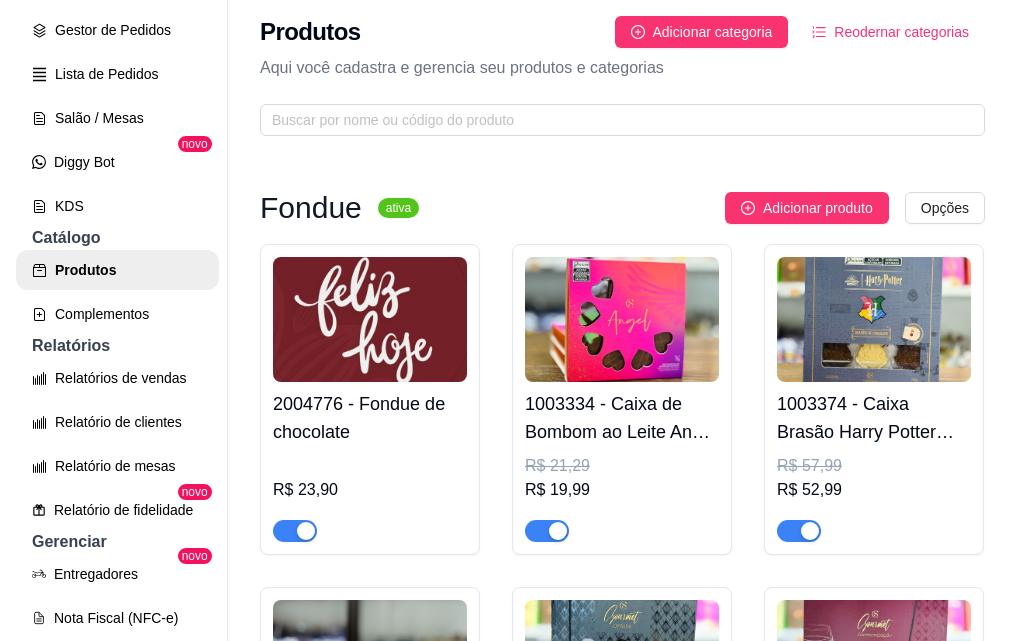 scroll, scrollTop: 0, scrollLeft: 0, axis: both 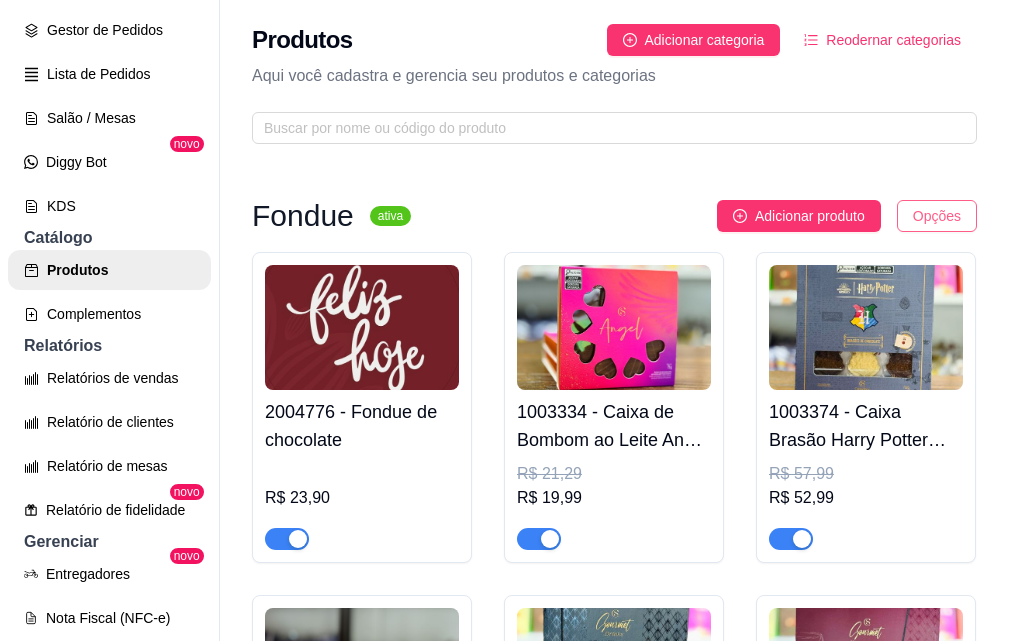 click on "C Cacaushow Mac ... Loja Aberta Loja Período gratuito até [DATE]   Dia a dia Pedidos balcão (PDV) Gestor de Pedidos Lista de Pedidos Salão / Mesas Diggy Bot novo KDS Catálogo Produtos Complementos Relatórios Relatórios de vendas Relatório de clientes Relatório de mesas Relatório de fidelidade novo Gerenciar Entregadores novo Nota Fiscal (NFC-e) Controle de caixa Controle de fiado Cupons Clientes Estoque Configurações Diggy Planos Precisa de ajuda? Sair Produtos Adicionar categoria Reodernar categorias Aqui você cadastra e gerencia seu produtos e categorias Fondue ativa Adicionar produto Opções [PRODUCT_CODE] - Fondue de chocolate   R$ [PRICE]  [PRODUCT_CODE] - Caixa de Bombom ao Leite Angel Coração 75g   R$ [PRICE] R$ [PRICE] [PRODUCT_CODE] - Caixa Brasão Harry Potter 140g   R$ [PRICE] R$ [PRICE] [PRODUCT_CODE] - Biscoito ao Leite Harry Potter 100g   R$ [PRICE] R$ [PRICE] [PRODUCT_CODE] - Caixa de Bombons Gourmet Drinks 185g   R$ [PRICE] R$ [PRICE]  [PRODUCT_CODE] - Caixa de Bombom para Harmonização e Vinho 175g   R$ [PRICE] R$ [PRICE]   [PRODUCT_CODE]" at bounding box center [504, 320] 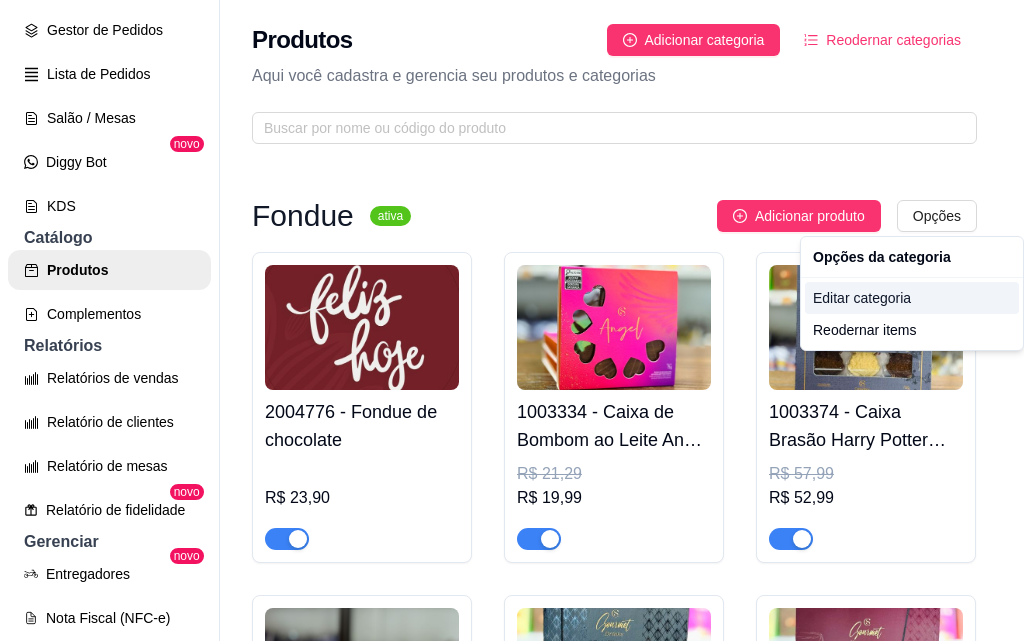 click on "Editar categoria" at bounding box center [912, 298] 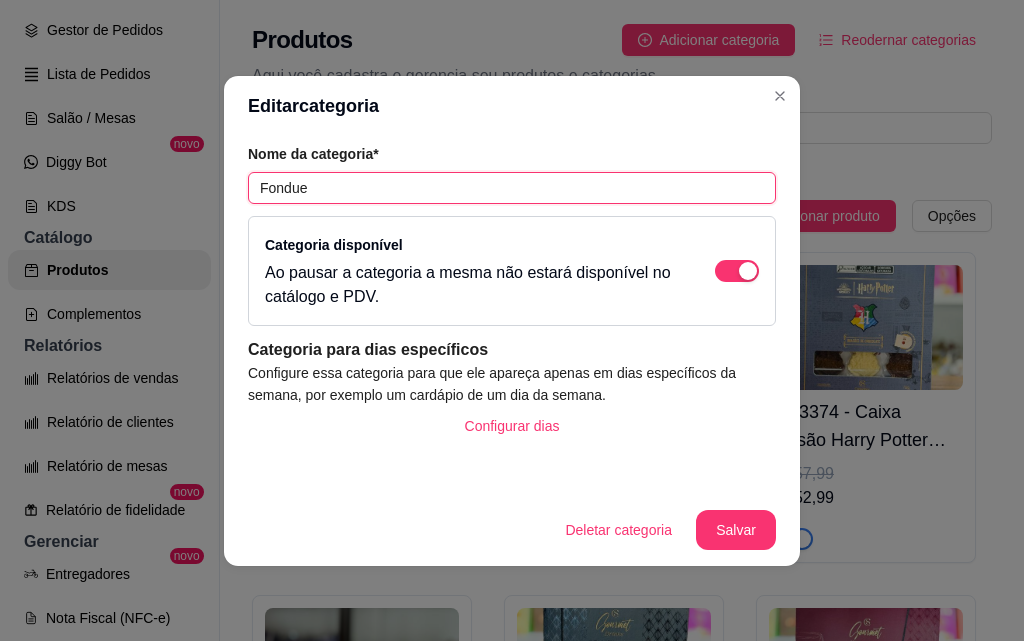 drag, startPoint x: 552, startPoint y: 192, endPoint x: 593, endPoint y: 209, distance: 44.38468 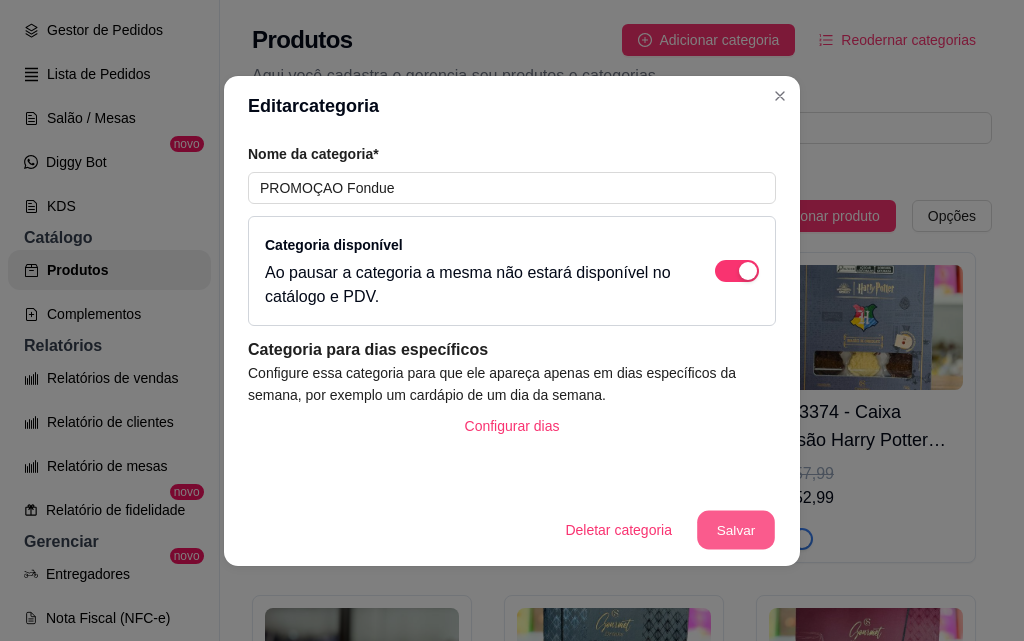 click on "Salvar" at bounding box center [736, 529] 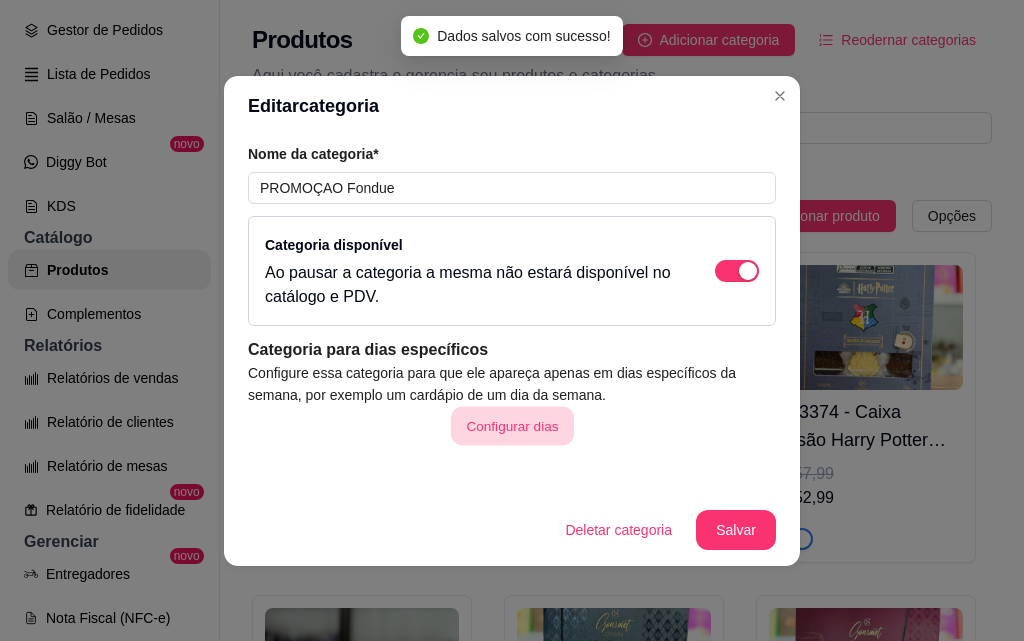 click on "Configurar dias" at bounding box center (511, 425) 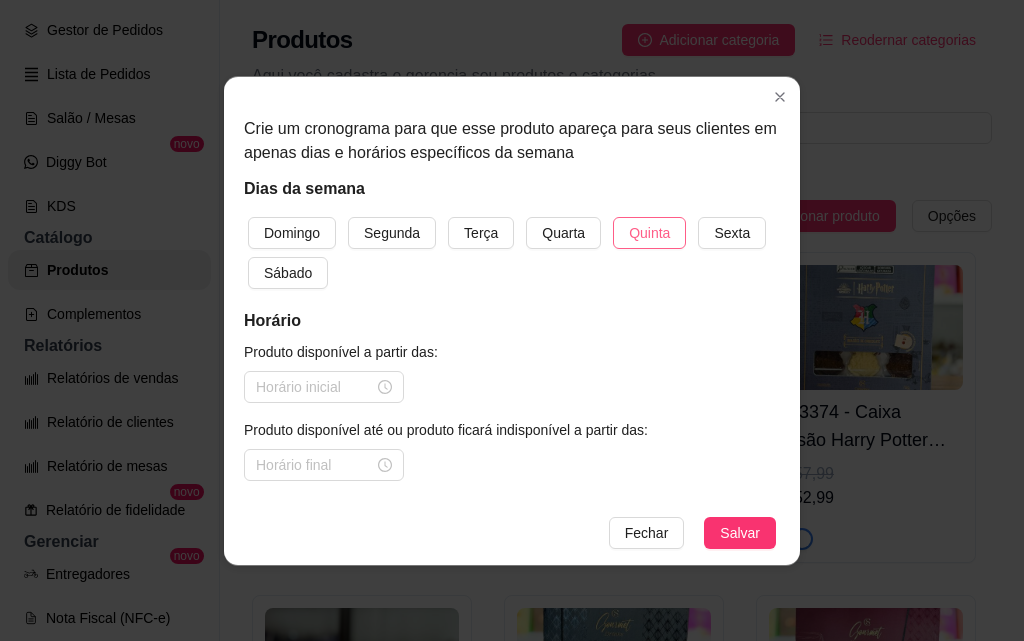 click on "Quinta" at bounding box center (649, 233) 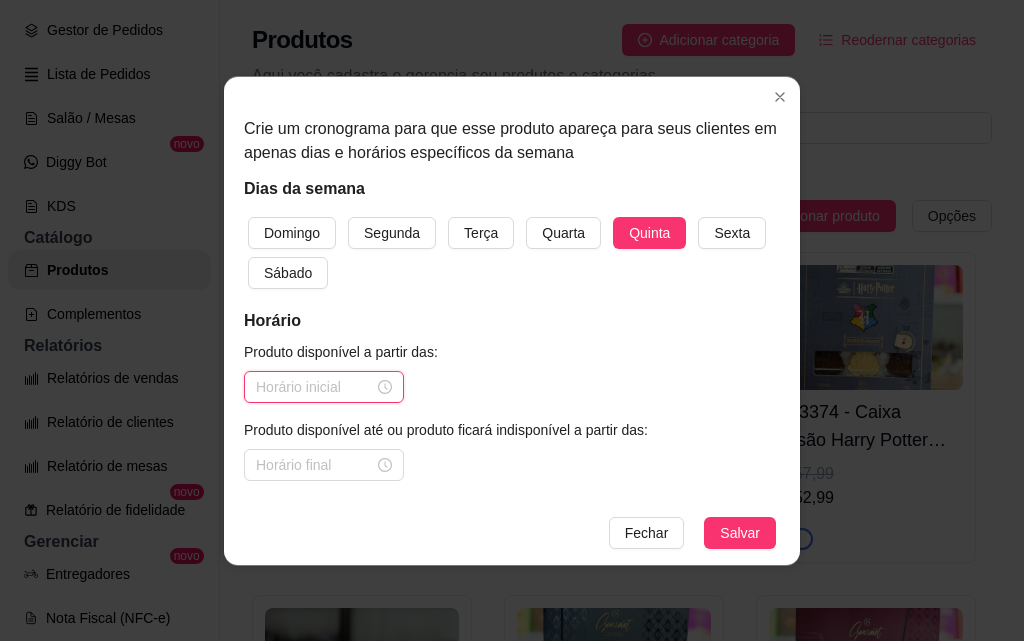 click at bounding box center [315, 387] 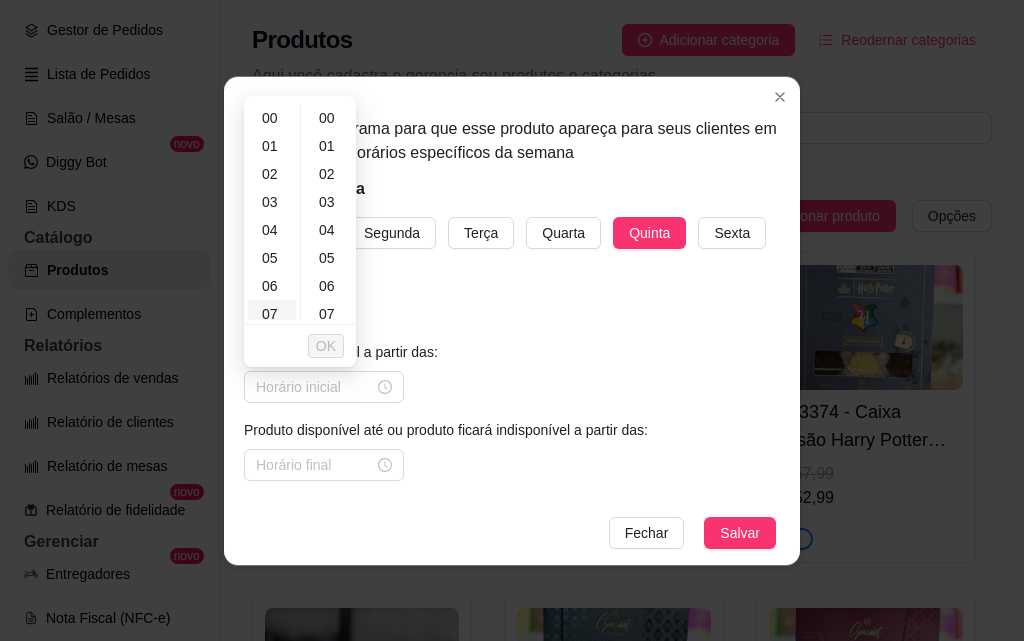 click on "07" at bounding box center (272, 314) 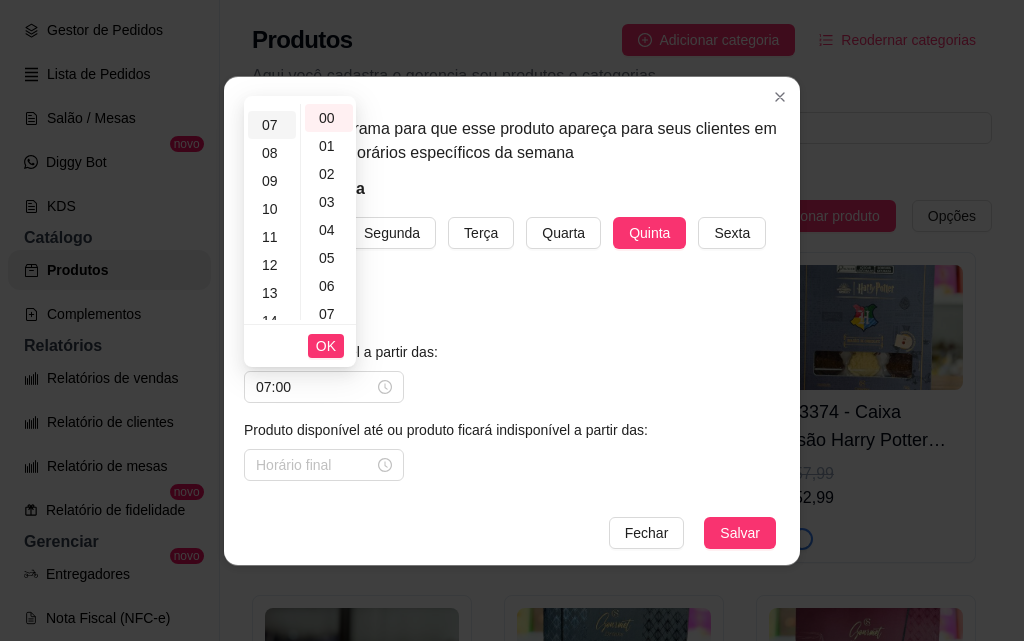 scroll, scrollTop: 196, scrollLeft: 0, axis: vertical 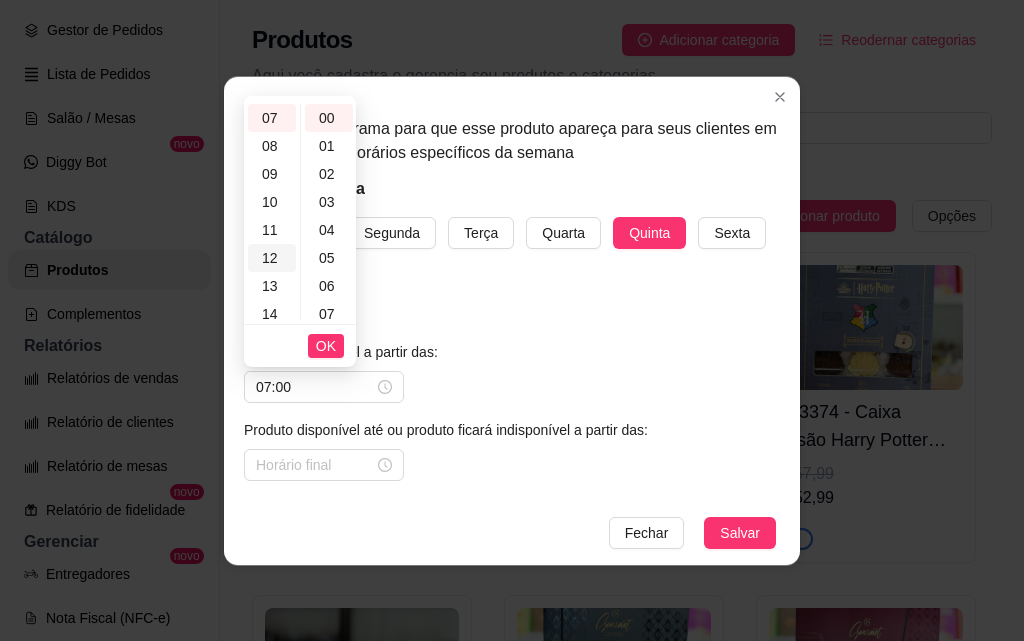 click on "12" at bounding box center [272, 258] 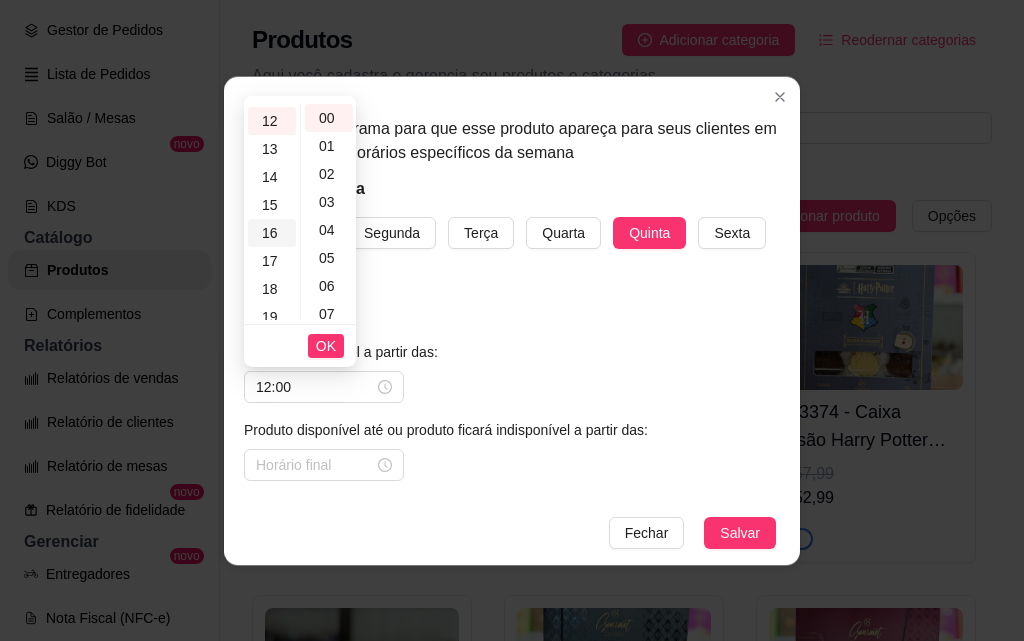 scroll, scrollTop: 336, scrollLeft: 0, axis: vertical 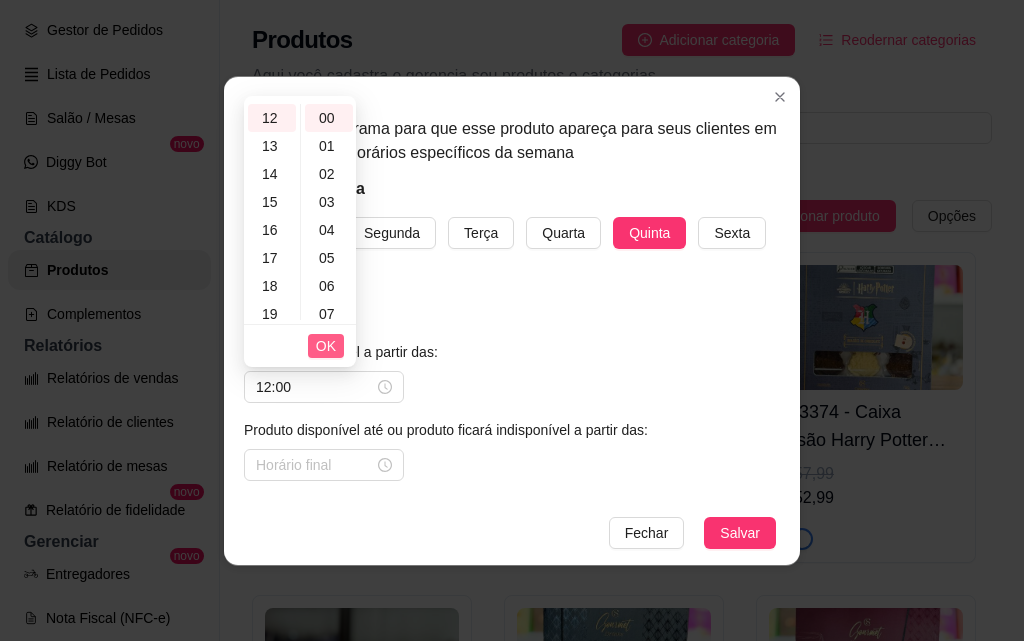 click on "OK" at bounding box center [326, 346] 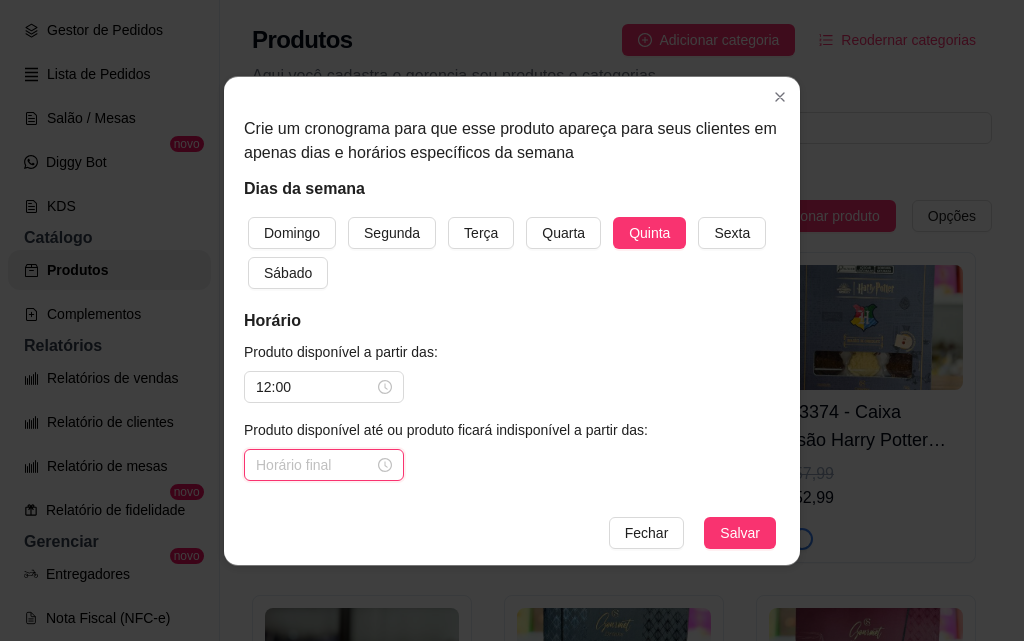 click at bounding box center (315, 465) 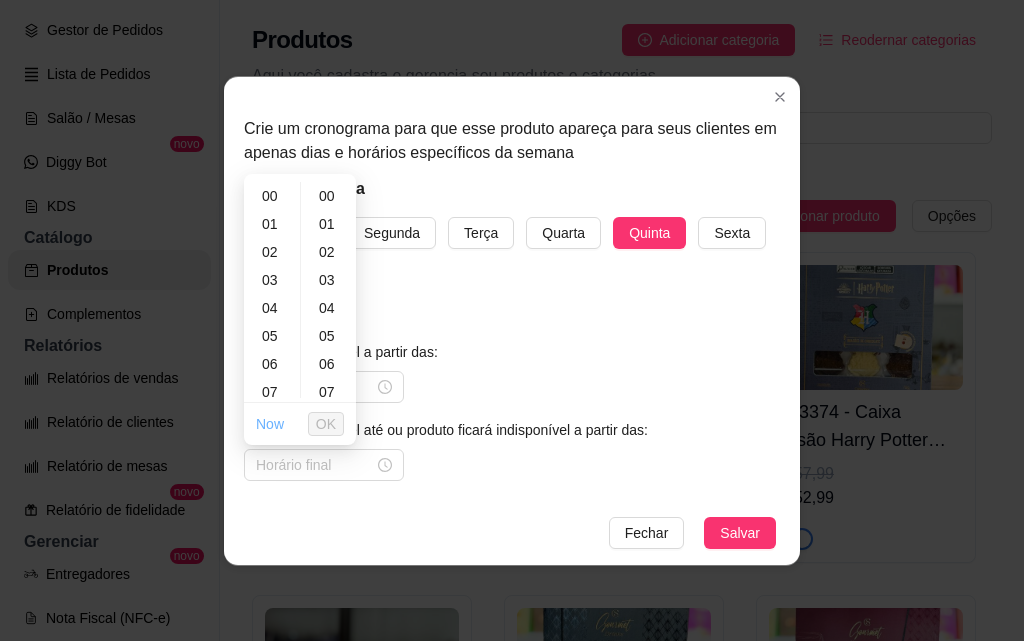 click on "Now" at bounding box center (270, 424) 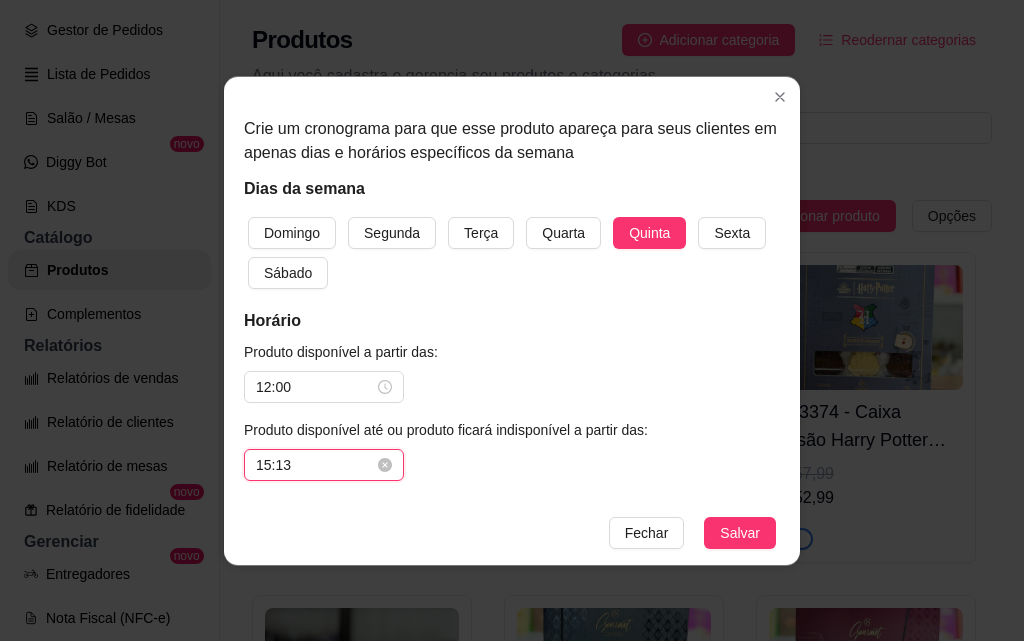 click on "15:13" at bounding box center [315, 465] 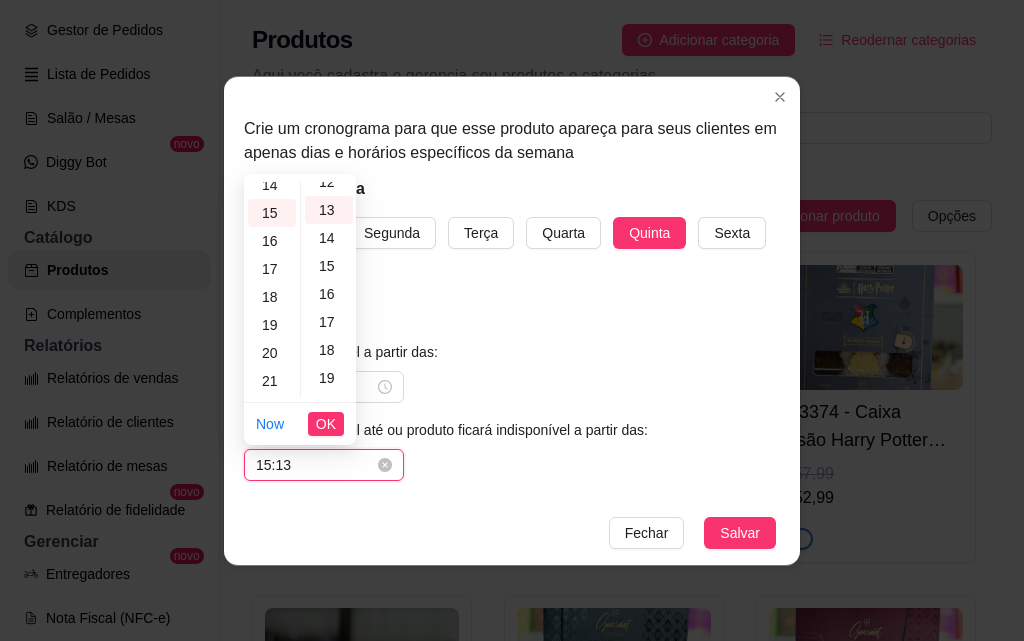 scroll, scrollTop: 420, scrollLeft: 0, axis: vertical 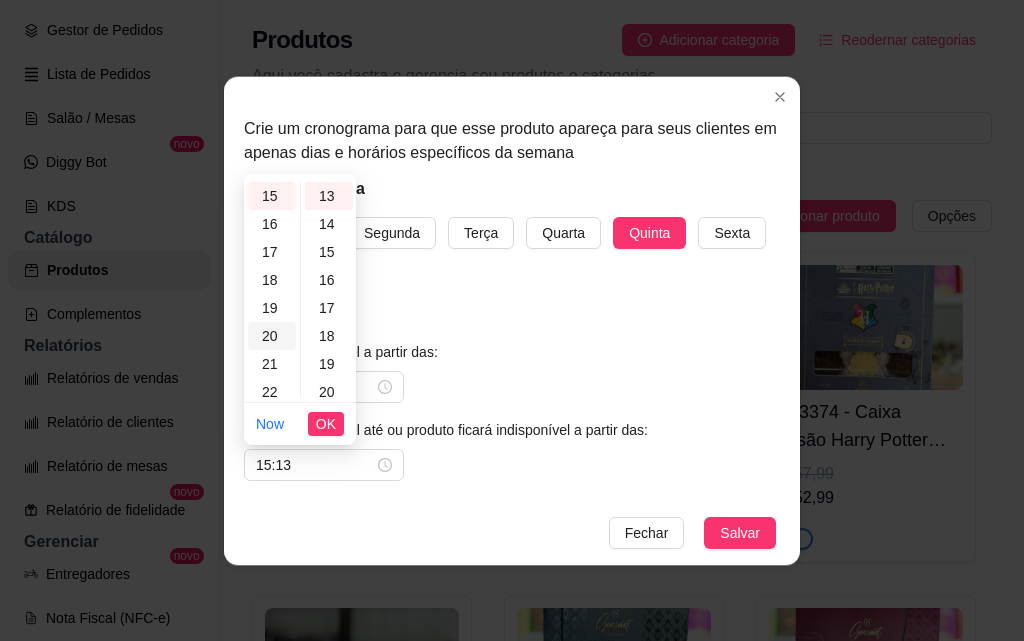 click on "20" at bounding box center (272, 336) 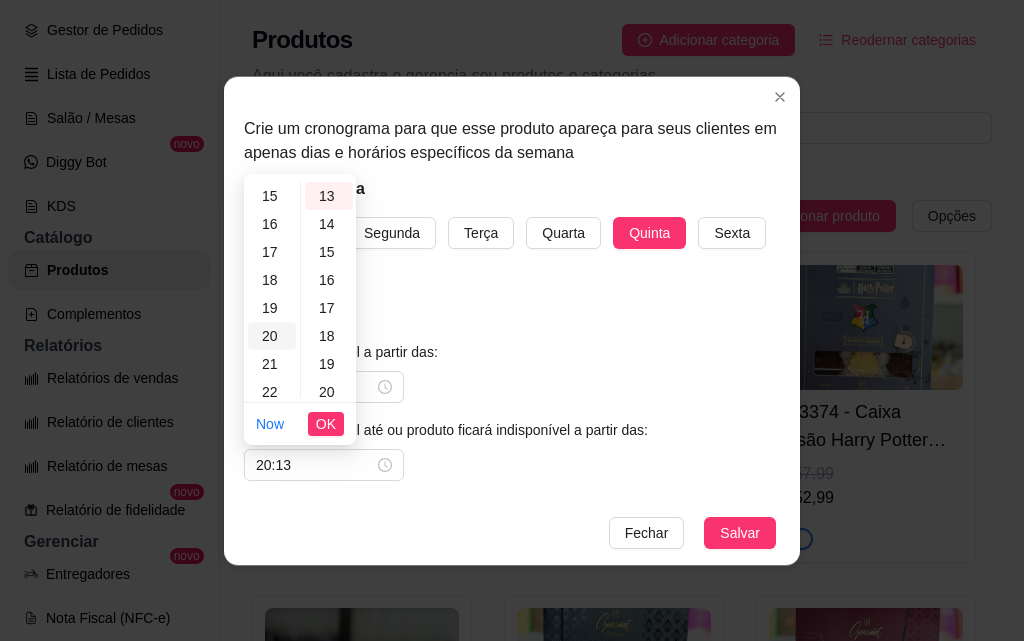 scroll, scrollTop: 456, scrollLeft: 0, axis: vertical 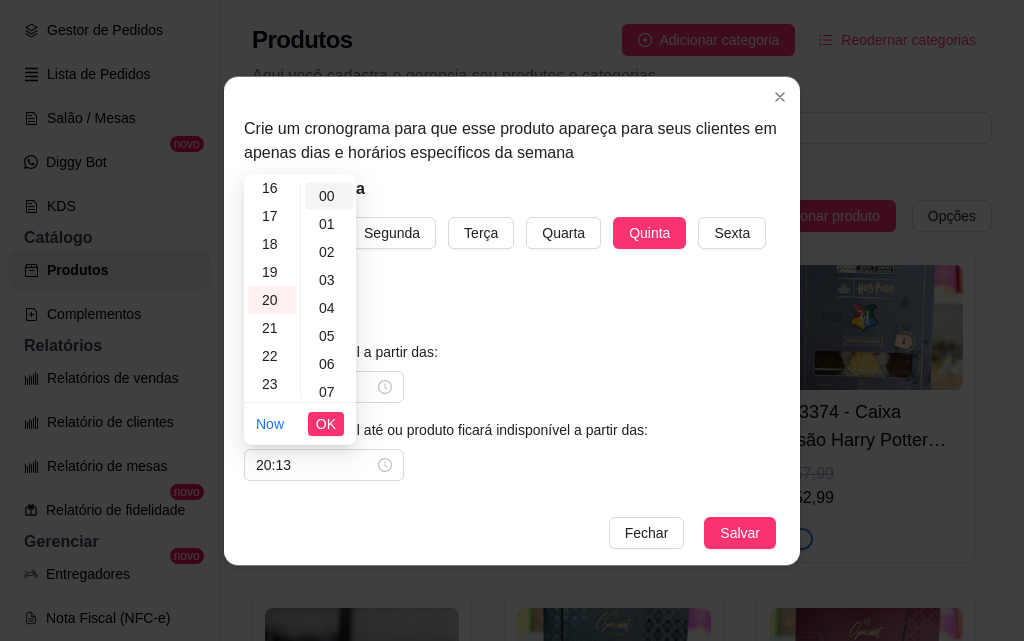 click on "00" at bounding box center [329, 196] 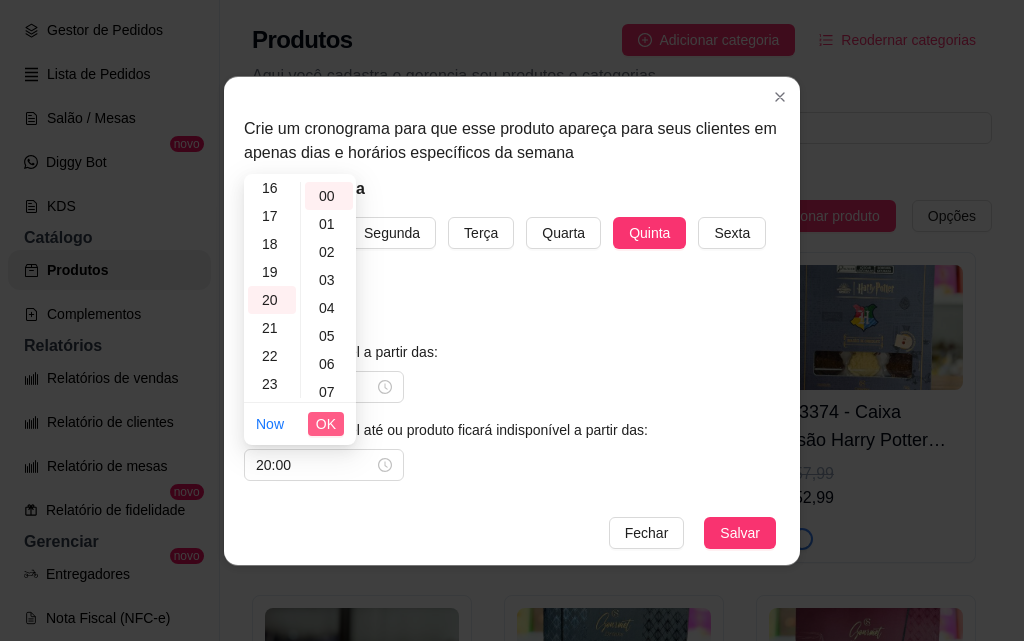 click on "OK" at bounding box center (326, 424) 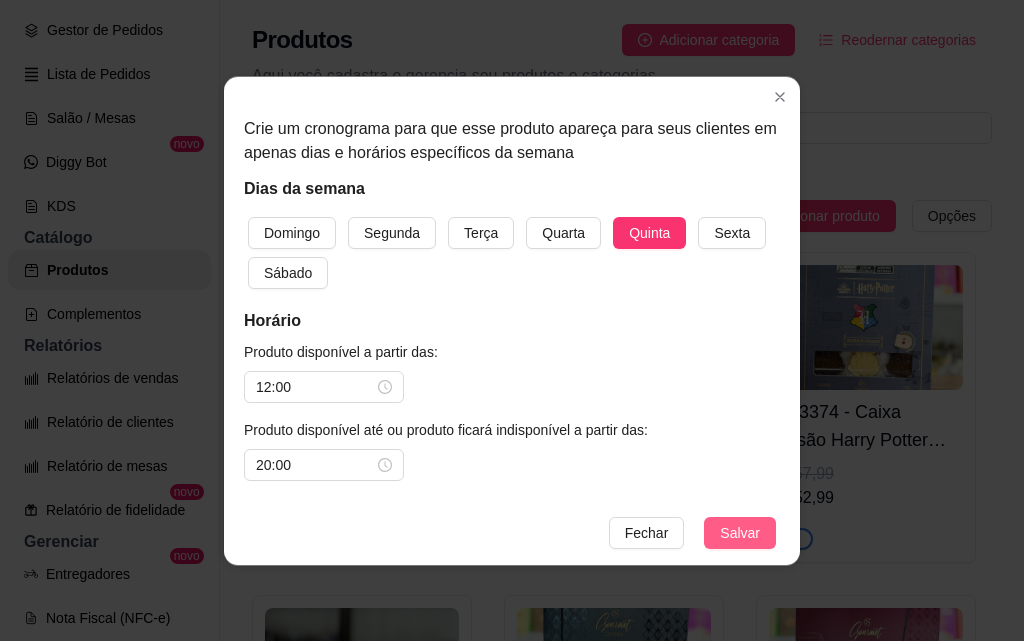 click on "Salvar" at bounding box center [740, 533] 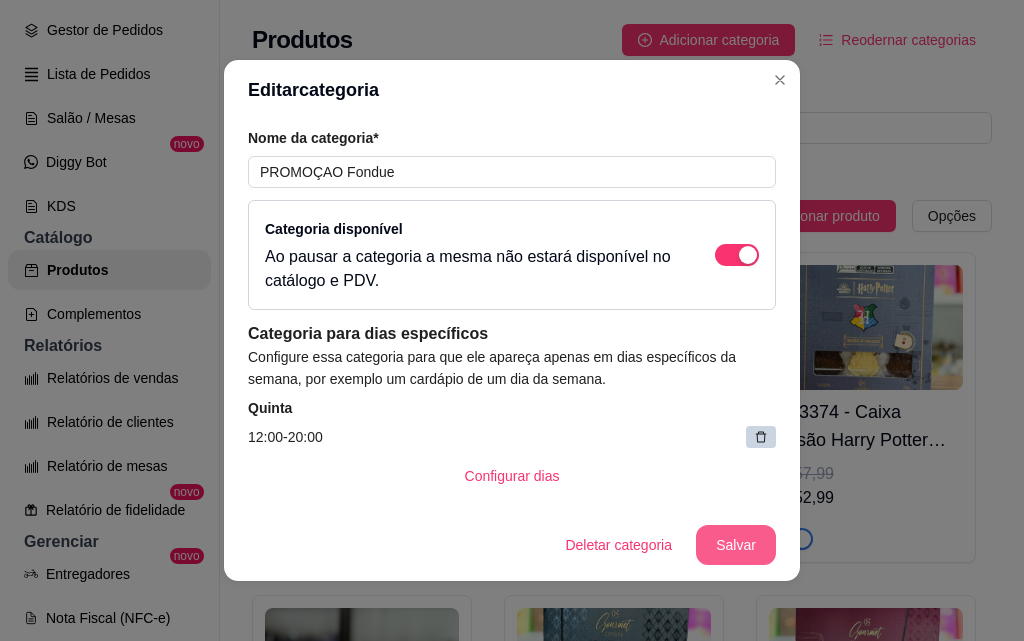 click on "Salvar" at bounding box center (736, 545) 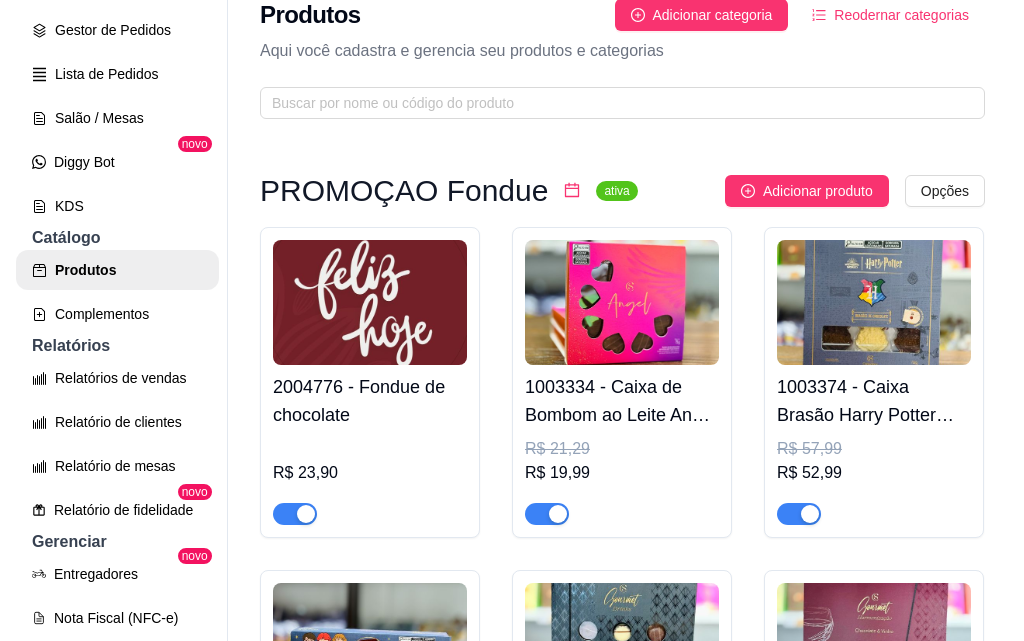 scroll, scrollTop: 0, scrollLeft: 0, axis: both 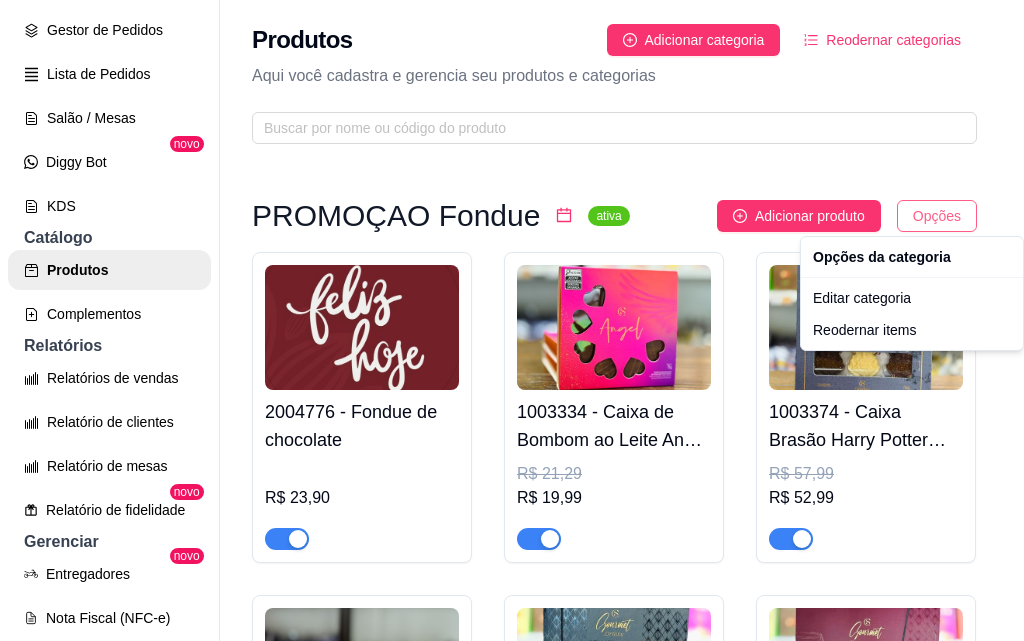 click on "C Cacaushow Mac ... Loja Aberta Loja Período gratuito até [DATE] Dia a dia Pedidos balcão (PDV) Gestor de Pedidos Lista de Pedidos Salão / Mesas Diggy Bot novo KDS Catálogo Produtos Complementos Relatórios Relatórios de vendas Relatório de clientes Relatório de mesas Relatório de fidelidade novo Gerenciar Entregadores novo Nota Fiscal (NFC-e) Controle de caixa Controle de fiado Cupons Clientes Estoque Configurações Diggy Planos Precisa de ajuda? Sair Produtos Adicionar categoria Reodernar categorias Aqui você cadastra e gerencia seu produtos e categorias PROMOÇAO Fondue ativa Adicionar produto Opções [PRODUCT_CODE] - Fondue de chocolate R$ [PRICE] [PRODUCT_CODE] - Caixa de Bombom ao Leite Angel Coração 75g R$ [PRICE] R$ [PRICE] [PRODUCT_CODE] - Caixa Brasão Harry Potter 140g R$ [PRICE] R$ [PRICE] [PRODUCT_CODE] - Biscoito ao Leite Harry Potter 100g R$ [PRICE] R$ [PRICE] [PRODUCT_CODE] - Caixa de Bombons Gourmet Drinks 185g R$ [PRICE] R$ [PRICE] [PRODUCT_CODE] - Caixa de Bombom para Harmonização e Vinho 175g R$ [PRICE] [YEAR]" at bounding box center [512, 320] 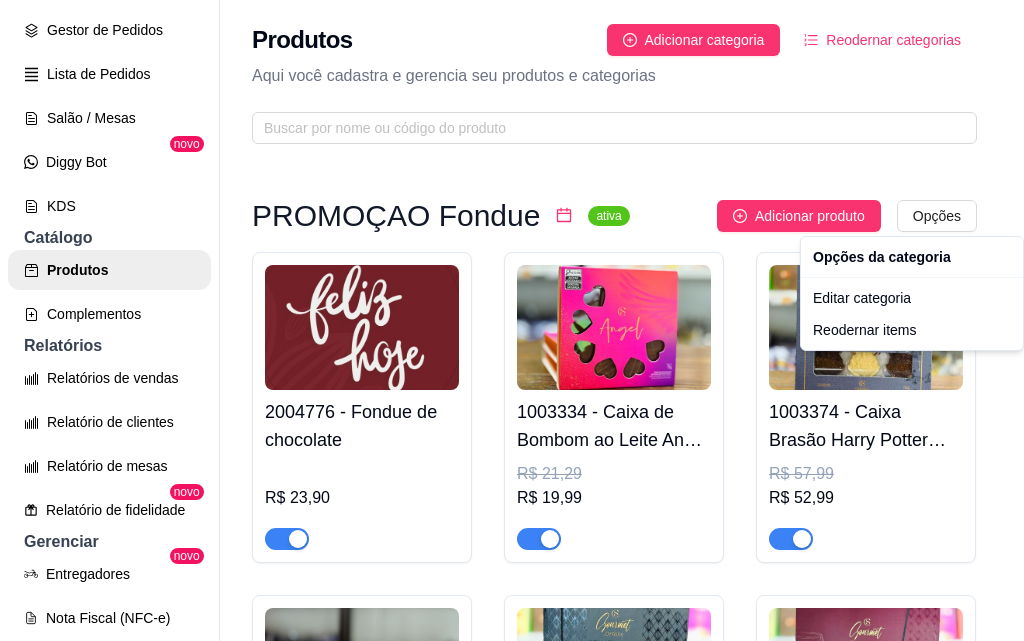 click on "C Cacaushow Mac ... Loja Aberta Loja Período gratuito até [DATE] Dia a dia Pedidos balcão (PDV) Gestor de Pedidos Lista de Pedidos Salão / Mesas Diggy Bot novo KDS Catálogo Produtos Complementos Relatórios Relatórios de vendas Relatório de clientes Relatório de mesas Relatório de fidelidade novo Gerenciar Entregadores novo Nota Fiscal (NFC-e) Controle de caixa Controle de fiado Cupons Clientes Estoque Configurações Diggy Planos Precisa de ajuda? Sair Produtos Adicionar categoria Reodernar categorias Aqui você cadastra e gerencia seu produtos e categorias PROMOÇAO Fondue ativa Adicionar produto Opções [PRODUCT_CODE] - Fondue de chocolate R$ [PRICE] [PRODUCT_CODE] - Caixa de Bombom ao Leite Angel Coração 75g R$ [PRICE] R$ [PRICE] [PRODUCT_CODE] - Caixa Brasão Harry Potter 140g R$ [PRICE] R$ [PRICE] [PRODUCT_CODE] - Biscoito ao Leite Harry Potter 100g R$ [PRICE] R$ [PRICE] [PRODUCT_CODE] - Caixa de Bombons Gourmet Drinks 185g R$ [PRICE] R$ [PRICE] [PRODUCT_CODE] - Caixa de Bombom para Harmonização e Vinho 175g R$ [PRICE] [YEAR]" at bounding box center (512, 320) 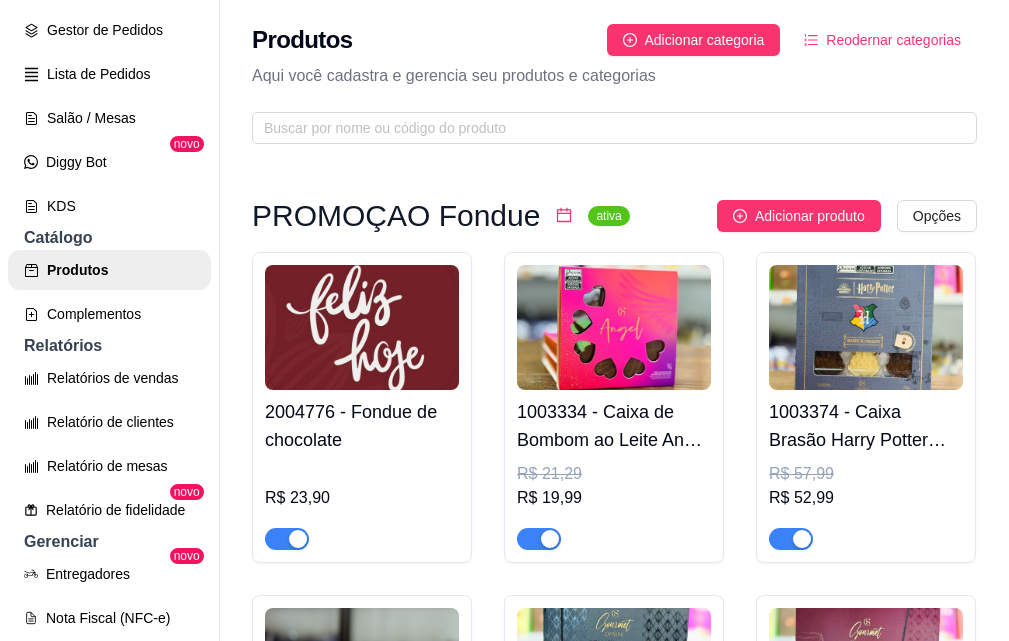 click 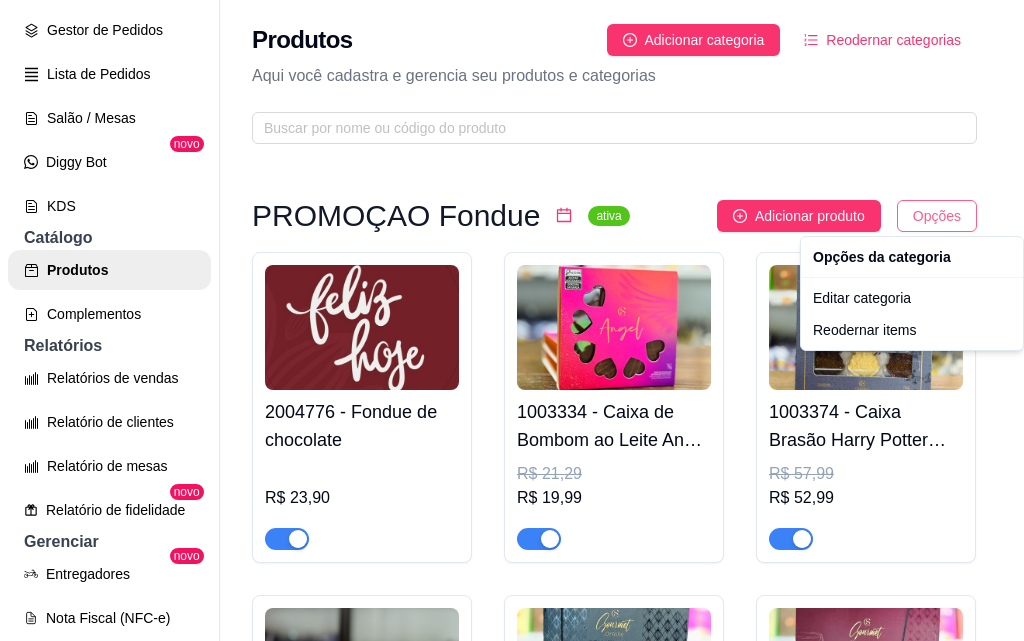 click on "C Cacaushow Mac ... Loja Aberta Loja Período gratuito até [DATE] Dia a dia Pedidos balcão (PDV) Gestor de Pedidos Lista de Pedidos Salão / Mesas Diggy Bot novo KDS Catálogo Produtos Complementos Relatórios Relatórios de vendas Relatório de clientes Relatório de mesas Relatório de fidelidade novo Gerenciar Entregadores novo Nota Fiscal (NFC-e) Controle de caixa Controle de fiado Cupons Clientes Estoque Configurações Diggy Planos Precisa de ajuda? Sair Produtos Adicionar categoria Reodernar categorias Aqui você cadastra e gerencia seu produtos e categorias PROMOÇAO Fondue ativa Adicionar produto Opções [PRODUCT_CODE] - Fondue de chocolate R$ [PRICE] [PRODUCT_CODE] - Caixa de Bombom ao Leite Angel Coração 75g R$ [PRICE] R$ [PRICE] [PRODUCT_CODE] - Caixa Brasão Harry Potter 140g R$ [PRICE] R$ [PRICE] [PRODUCT_CODE] - Biscoito ao Leite Harry Potter 100g R$ [PRICE] R$ [PRICE] [PRODUCT_CODE] - Caixa de Bombons Gourmet Drinks 185g R$ [PRICE] R$ [PRICE] [PRODUCT_CODE] - Caixa de Bombom para Harmonização e Vinho 175g R$ [PRICE] [YEAR]" at bounding box center (512, 320) 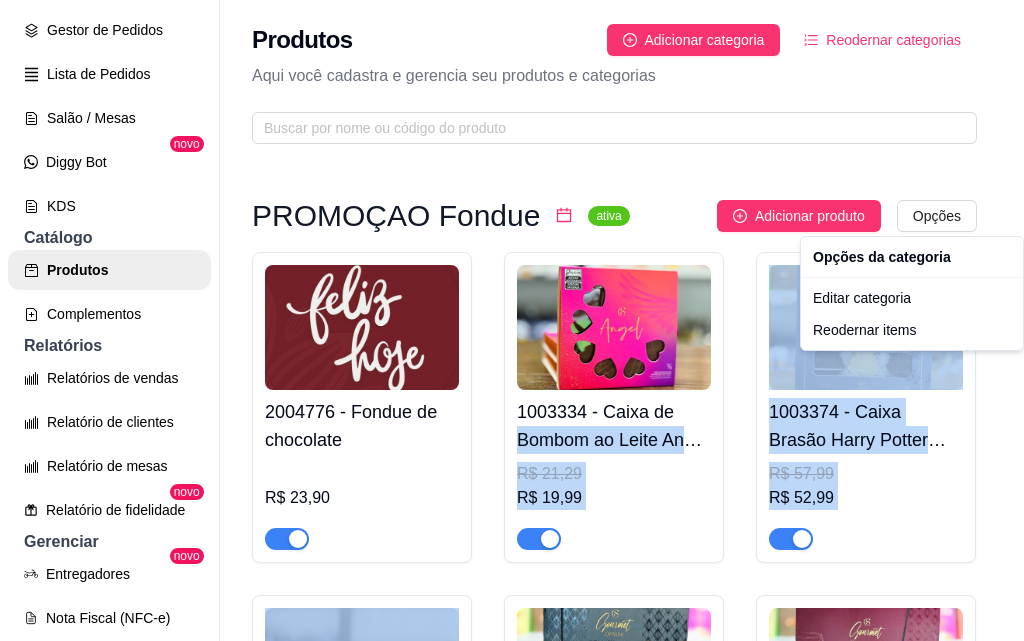 drag, startPoint x: 805, startPoint y: 627, endPoint x: 818, endPoint y: 581, distance: 47.801674 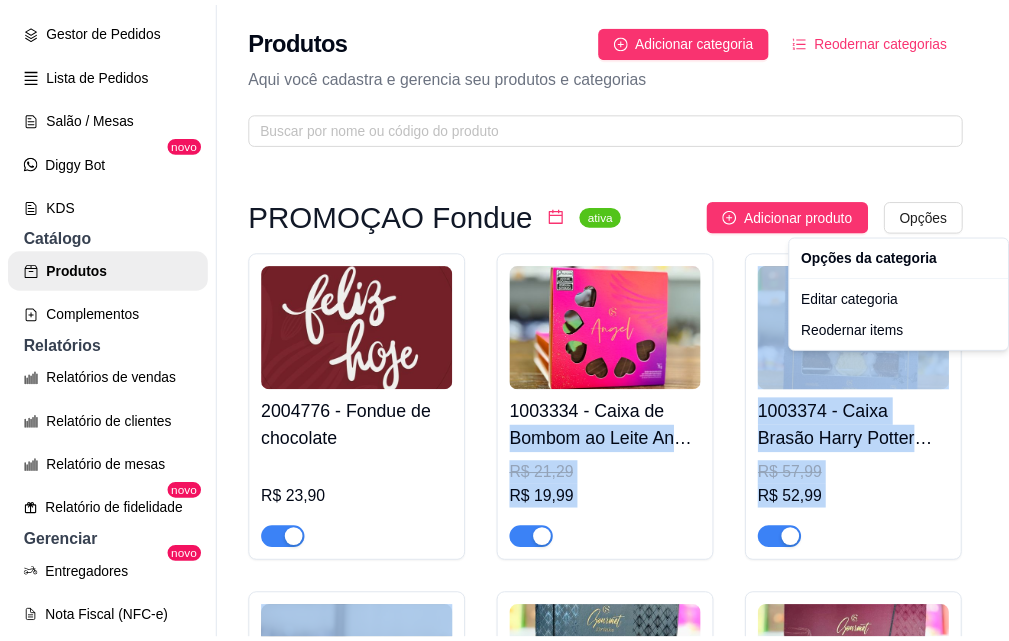 scroll, scrollTop: 96, scrollLeft: 0, axis: vertical 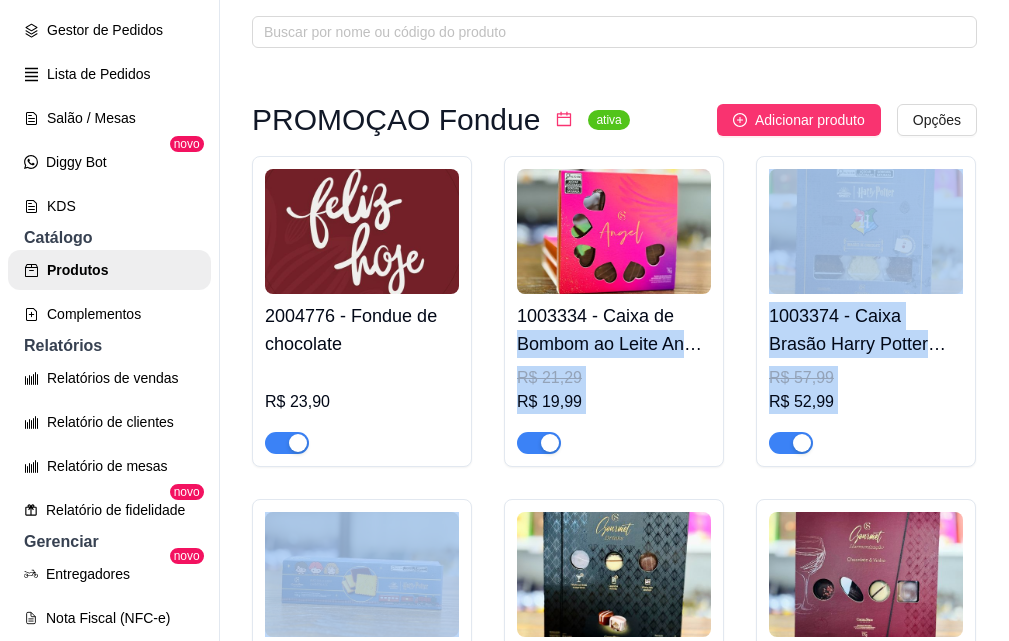 click on "2004776 - Fondue de chocolate   R$ 23,90 1003334 - Caixa de Bombom ao Leite Angel Coração 75g   R$ 21,29 R$ 19,99 1003374 - Caixa Brasão Harry Potter 140g   R$ 57,99 R$ 52,99 1003448 - Biscoito ao Leite Harry Potter 100g   R$ 16,99 R$ 15,99 1003050 - Caixa de Bombons Gourmet Drinks 185g   R$ 64,99 R$ 59,99  1003049 - Caixa de Bombom para Harmonização e Vinho 175g   R$ 64,99 R$ 59,99 1002484 - Caixa de Bombom Gourmet 485g   R$ 139,99 R$ 129,99" at bounding box center (614, 654) 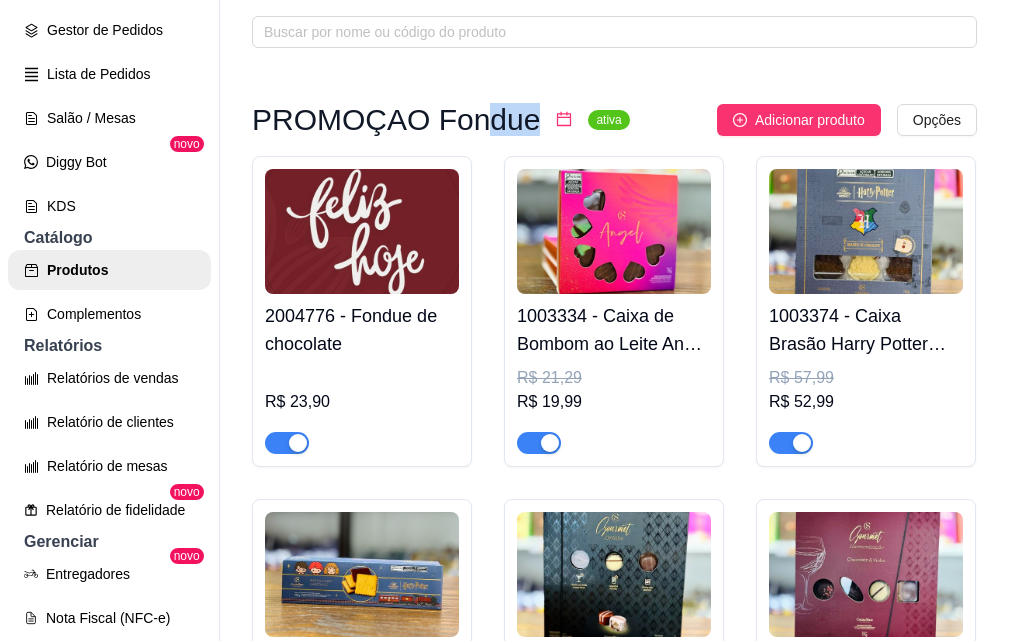 drag, startPoint x: 523, startPoint y: 122, endPoint x: 471, endPoint y: 132, distance: 52.95281 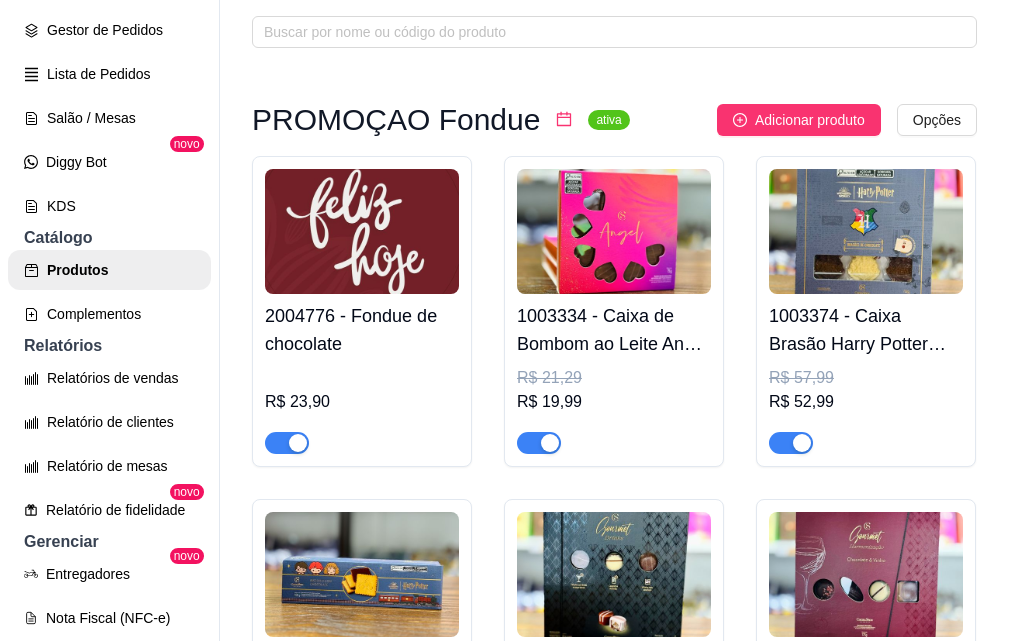 click on "2004776 - Fondue de chocolate   R$ 23,90 1003334 - Caixa de Bombom ao Leite Angel Coração 75g   R$ 21,29 R$ 19,99 1003374 - Caixa Brasão Harry Potter 140g   R$ 57,99 R$ 52,99 1003448 - Biscoito ao Leite Harry Potter 100g   R$ 16,99 R$ 15,99 1003050 - Caixa de Bombons Gourmet Drinks 185g   R$ 64,99 R$ 59,99  1003049 - Caixa de Bombom para Harmonização e Vinho 175g   R$ 64,99 R$ 59,99 1002484 - Caixa de Bombom Gourmet 485g   R$ 139,99 R$ 129,99" at bounding box center [614, 654] 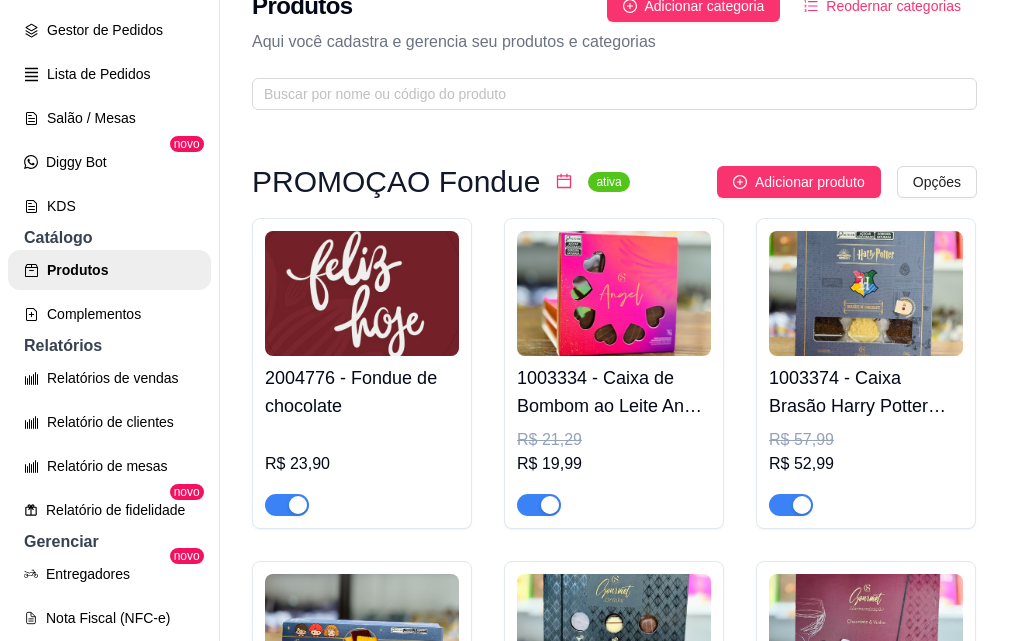 scroll, scrollTop: 0, scrollLeft: 0, axis: both 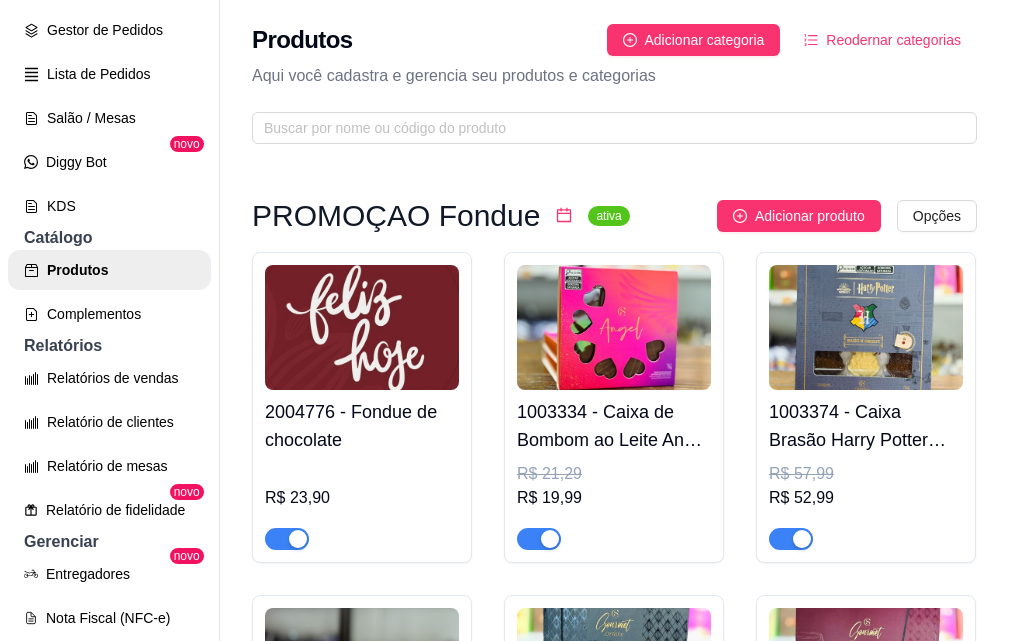 click on "Reodernar categorias" at bounding box center [893, 40] 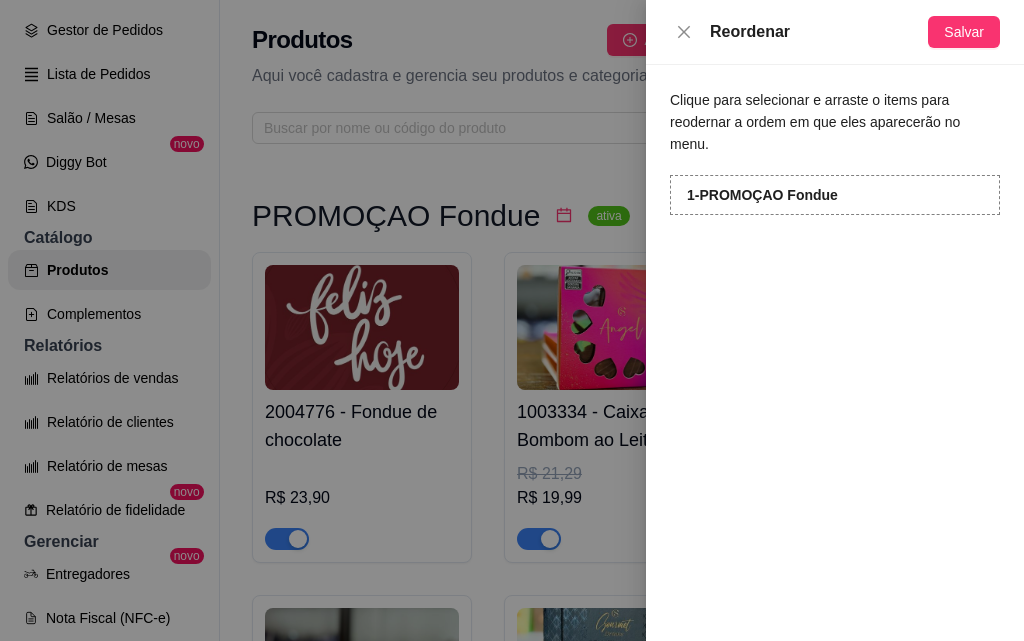 click on "1  -  PROMOÇAO Fondue" at bounding box center (762, 195) 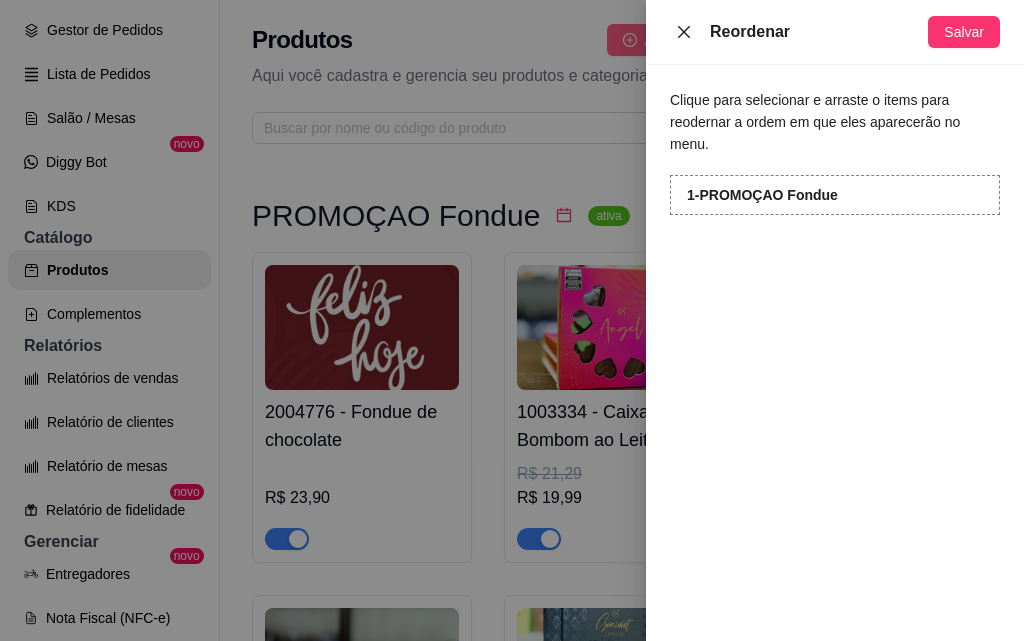click 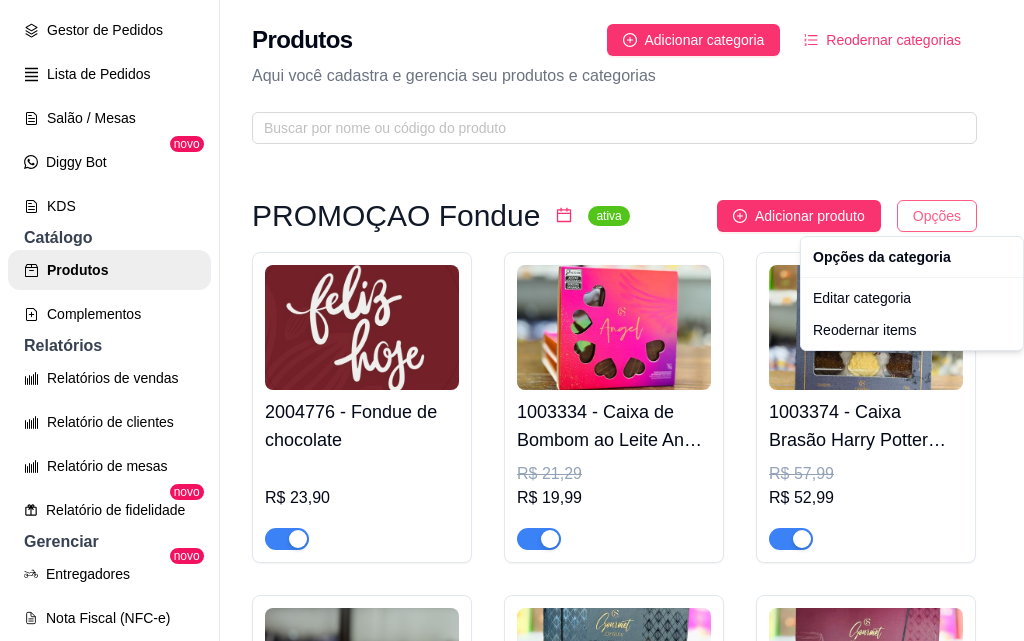 click on "C Cacaushow Mac ... Loja Aberta Loja Período gratuito até [DATE] Dia a dia Pedidos balcão (PDV) Gestor de Pedidos Lista de Pedidos Salão / Mesas Diggy Bot novo KDS Catálogo Produtos Complementos Relatórios Relatórios de vendas Relatório de clientes Relatório de mesas Relatório de fidelidade novo Gerenciar Entregadores novo Nota Fiscal (NFC-e) Controle de caixa Controle de fiado Cupons Clientes Estoque Configurações Diggy Planos Precisa de ajuda? Sair Produtos Adicionar categoria Reodernar categorias Aqui você cadastra e gerencia seu produtos e categorias PROMOÇAO Fondue ativa Adicionar produto Opções [PRODUCT_CODE] - Fondue de chocolate R$ [PRICE] [PRODUCT_CODE] - Caixa de Bombom ao Leite Angel Coração 75g R$ [PRICE] R$ [PRICE] [PRODUCT_CODE] - Caixa Brasão Harry Potter 140g R$ [PRICE] R$ [PRICE] [PRODUCT_CODE] - Biscoito ao Leite Harry Potter 100g R$ [PRICE] R$ [PRICE] [PRODUCT_CODE] - Caixa de Bombons Gourmet Drinks 185g R$ [PRICE] R$ [PRICE] [PRODUCT_CODE] - Caixa de Bombom para Harmonização e Vinho 175g R$ [PRICE] [YEAR]" at bounding box center (512, 320) 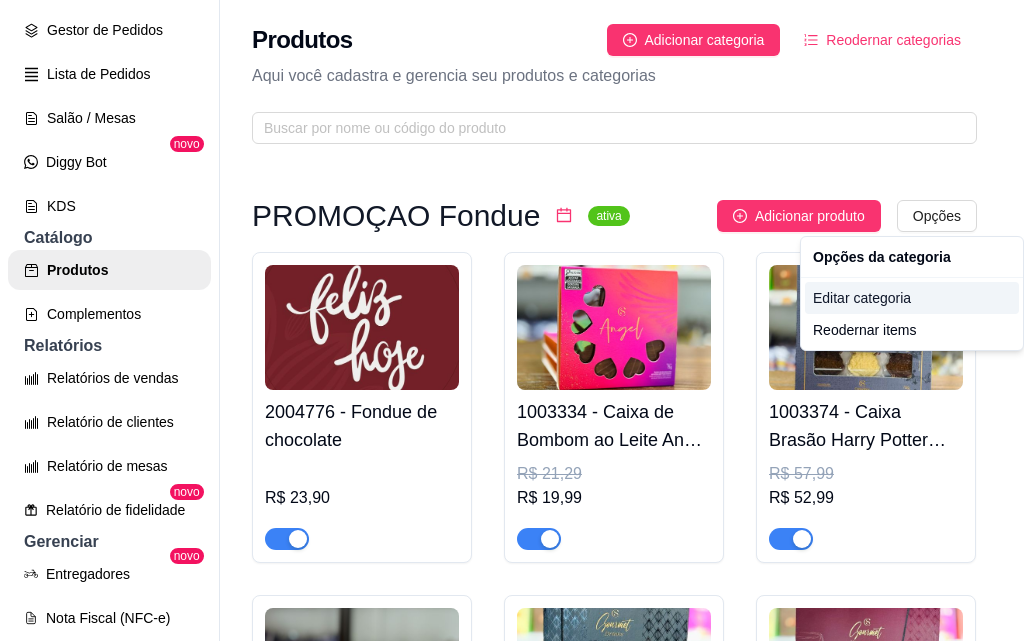 click on "Editar categoria" at bounding box center (912, 298) 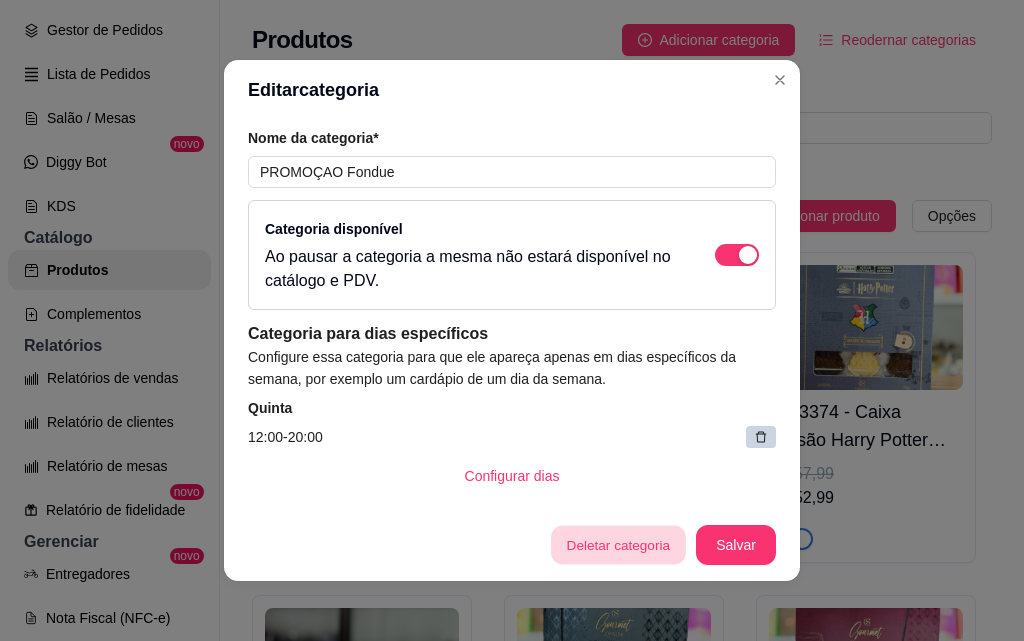 click on "Deletar categoria" at bounding box center (618, 545) 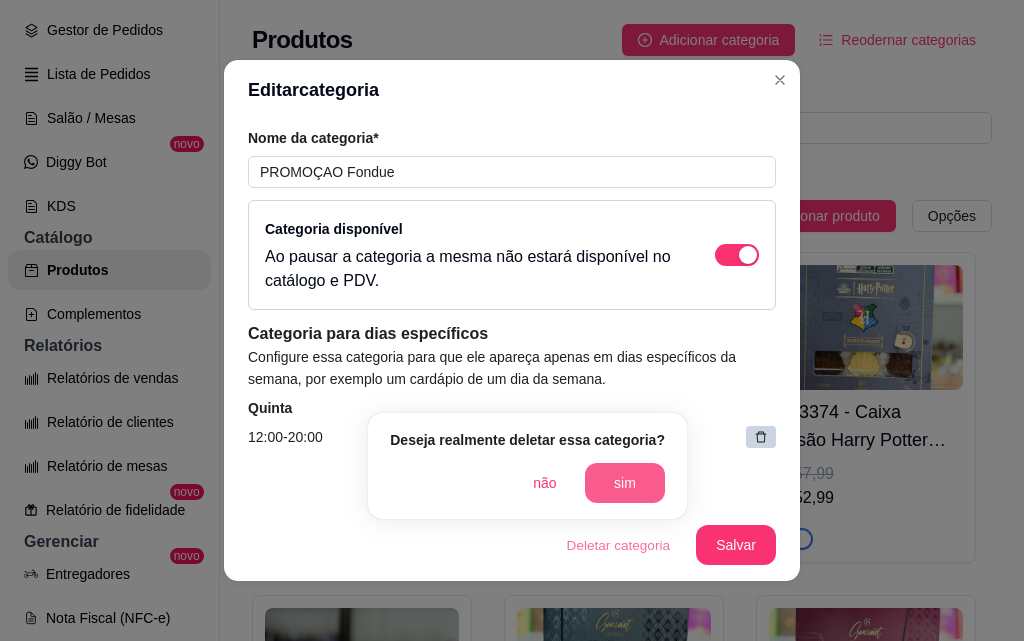 click on "sim" at bounding box center [625, 483] 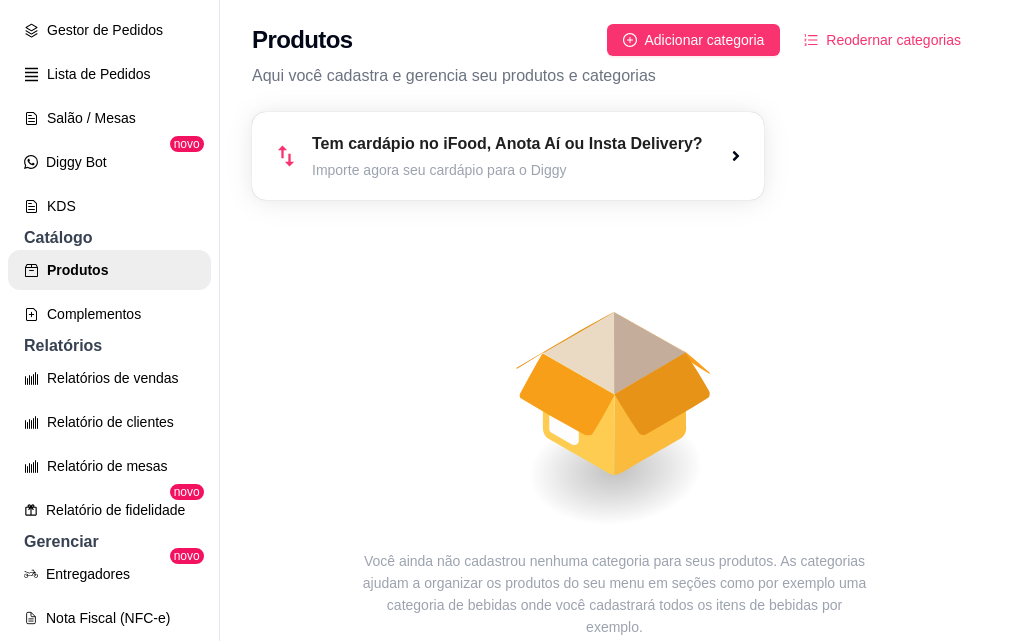 click on "Tem cardápio no iFood, Anota Aí ou Insta Delivery? Importe agora seu cardápio para o Diggy" at bounding box center [614, 156] 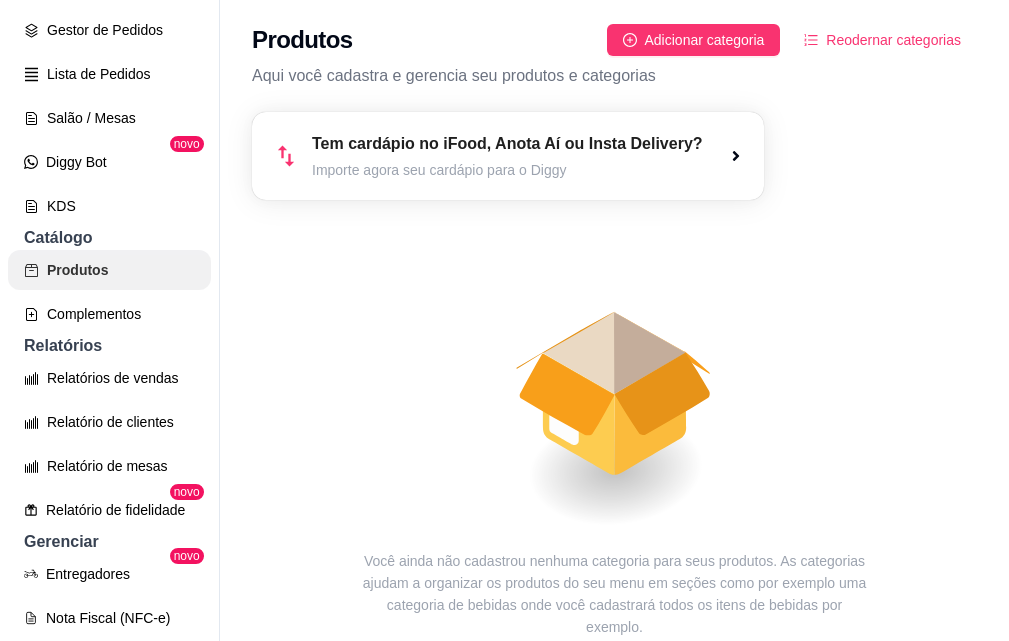 click on "Produtos Complementos" at bounding box center (109, 292) 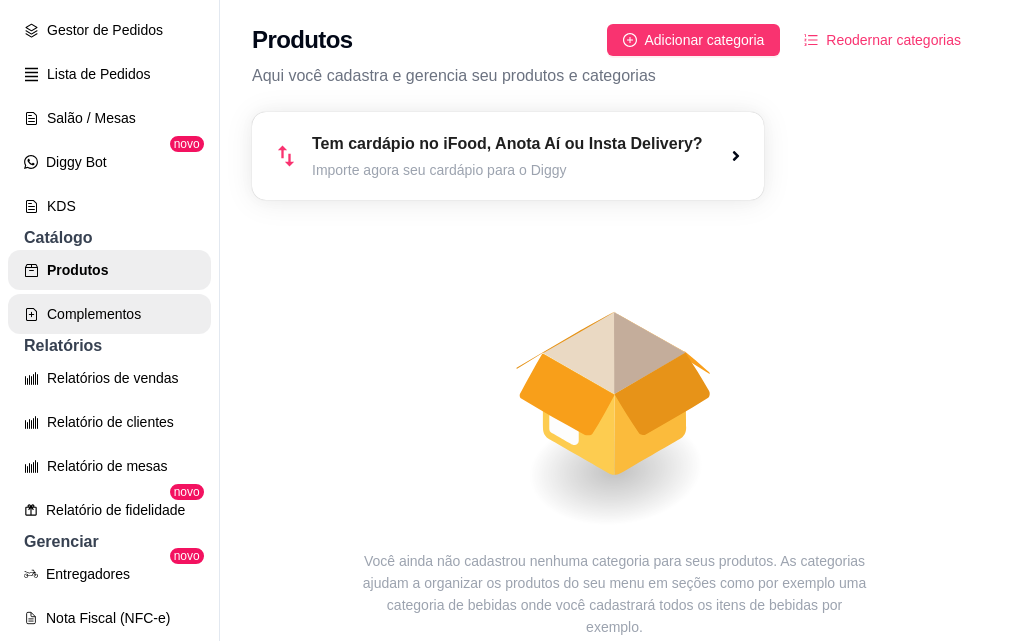 click on "Complementos" at bounding box center [109, 314] 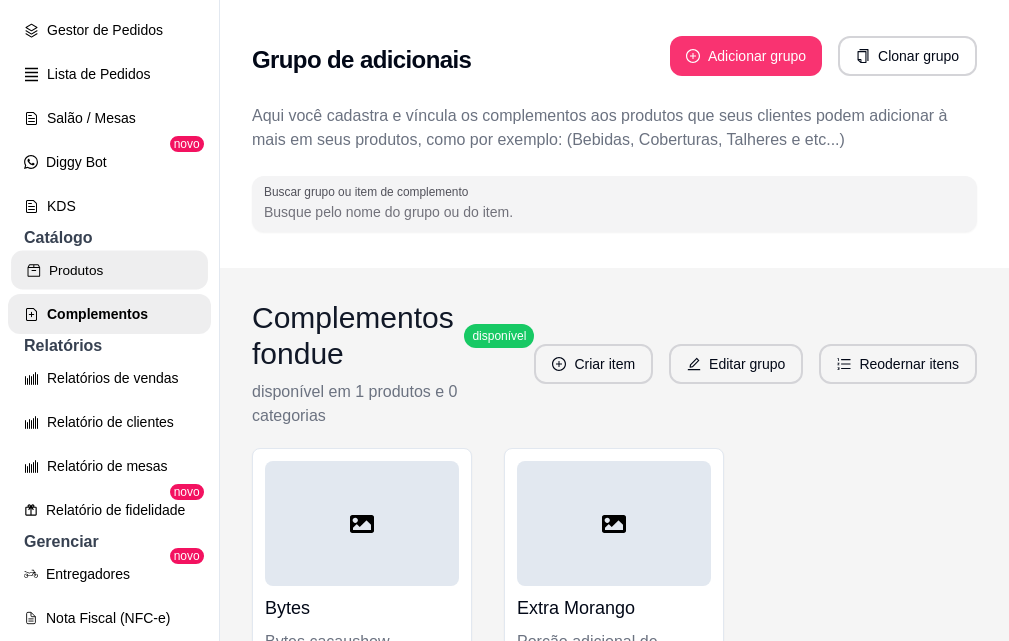 click on "Produtos" at bounding box center [109, 270] 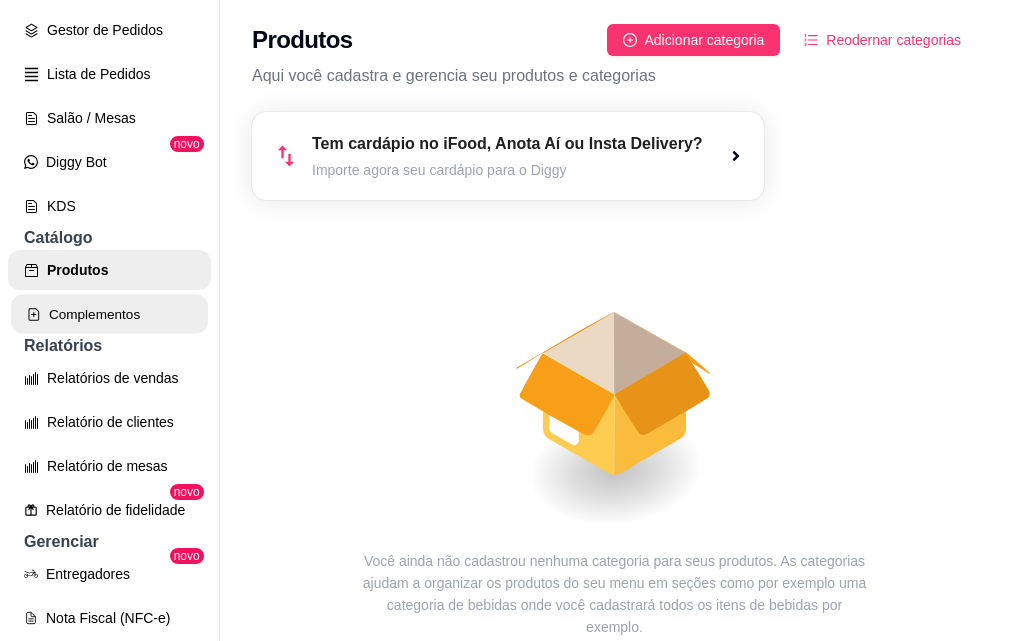 click on "Complementos" at bounding box center (109, 314) 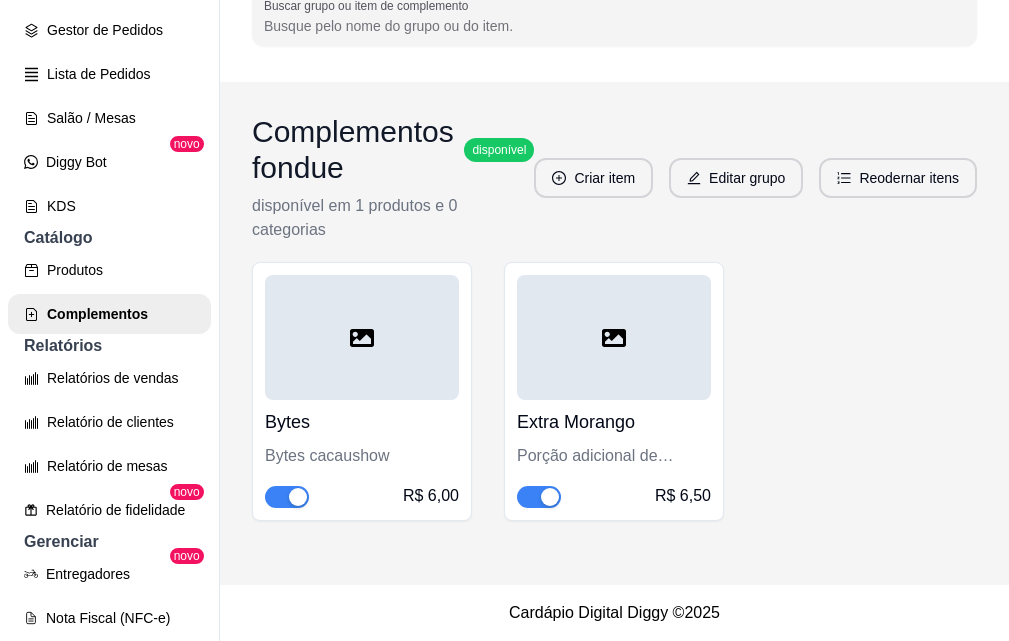 scroll, scrollTop: 202, scrollLeft: 0, axis: vertical 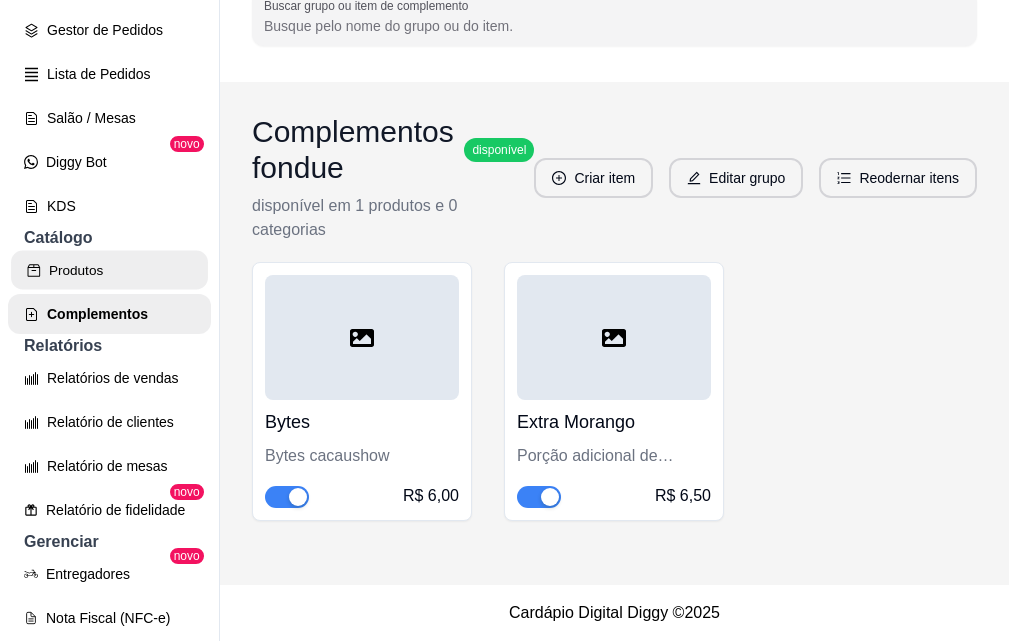 click on "Produtos" at bounding box center (109, 270) 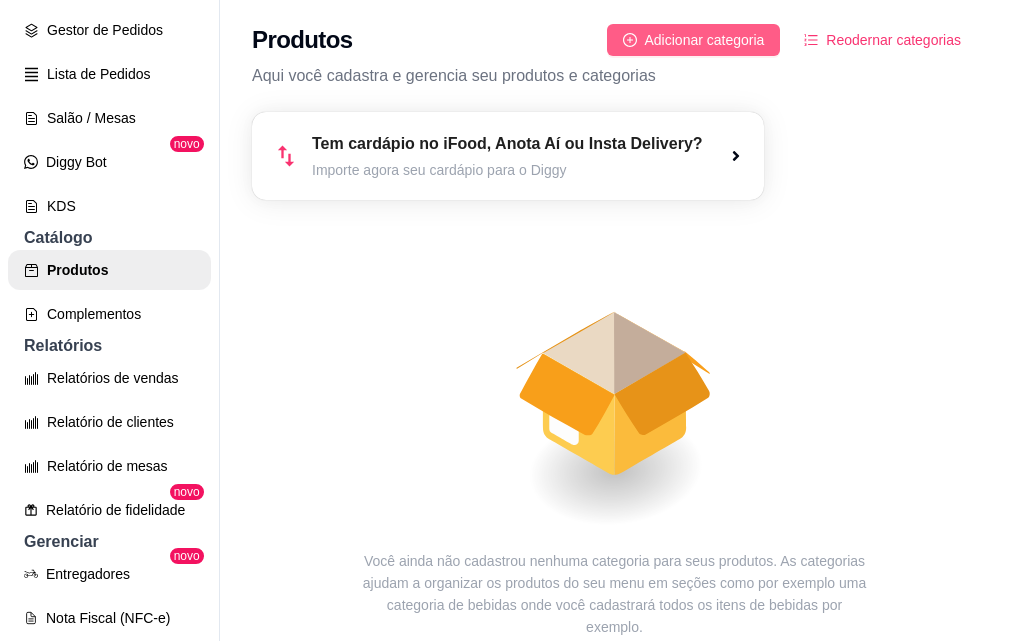 click on "Adicionar categoria" at bounding box center (705, 40) 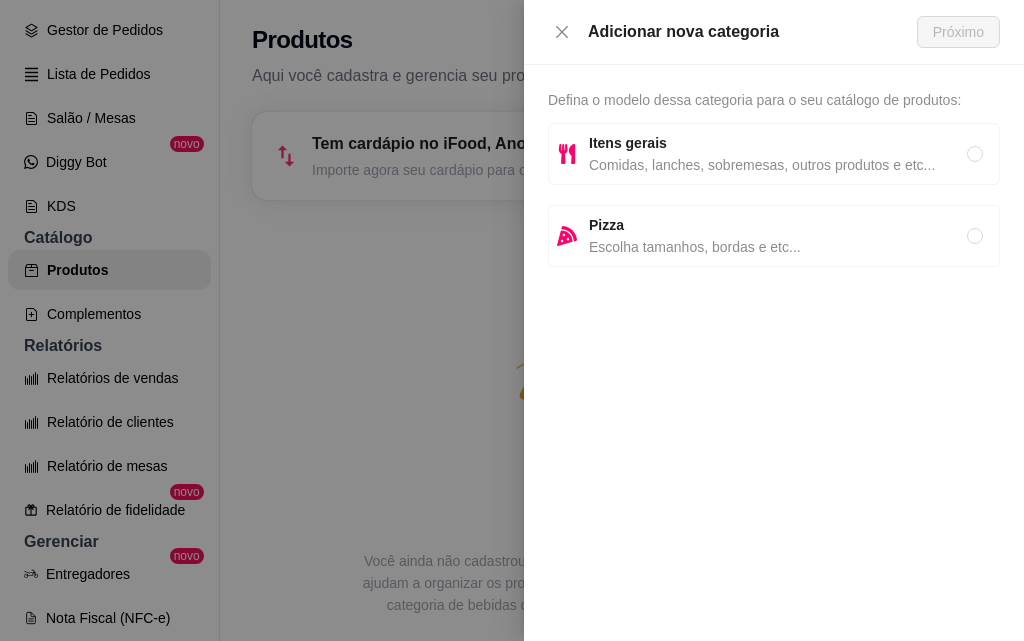 click on "Comidas, lanches, sobremesas, outros produtos e etc..." at bounding box center (778, 165) 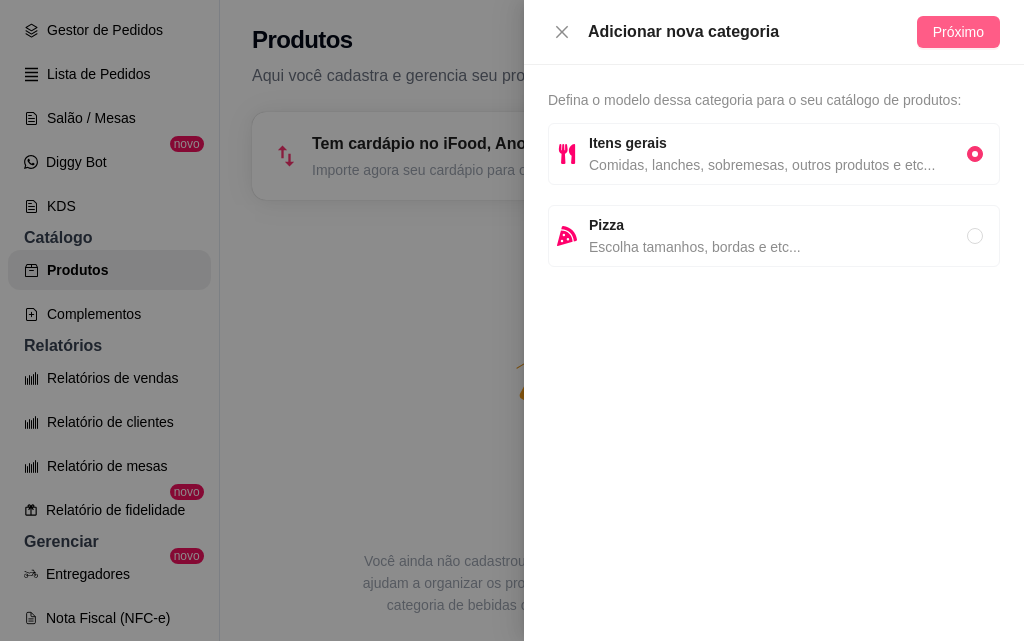 click on "Próximo" at bounding box center (958, 32) 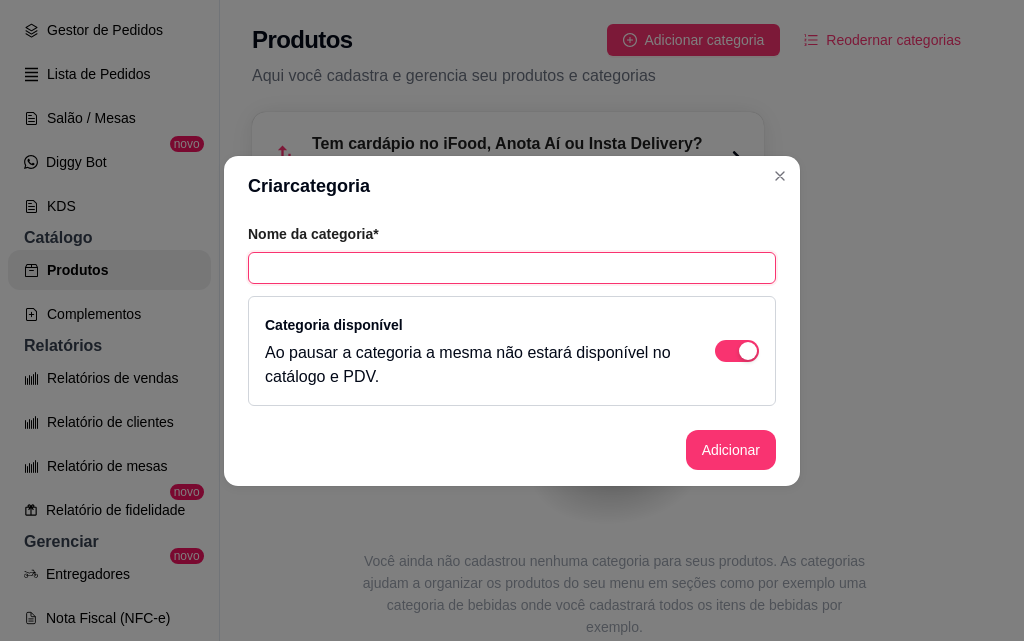 click at bounding box center (512, 268) 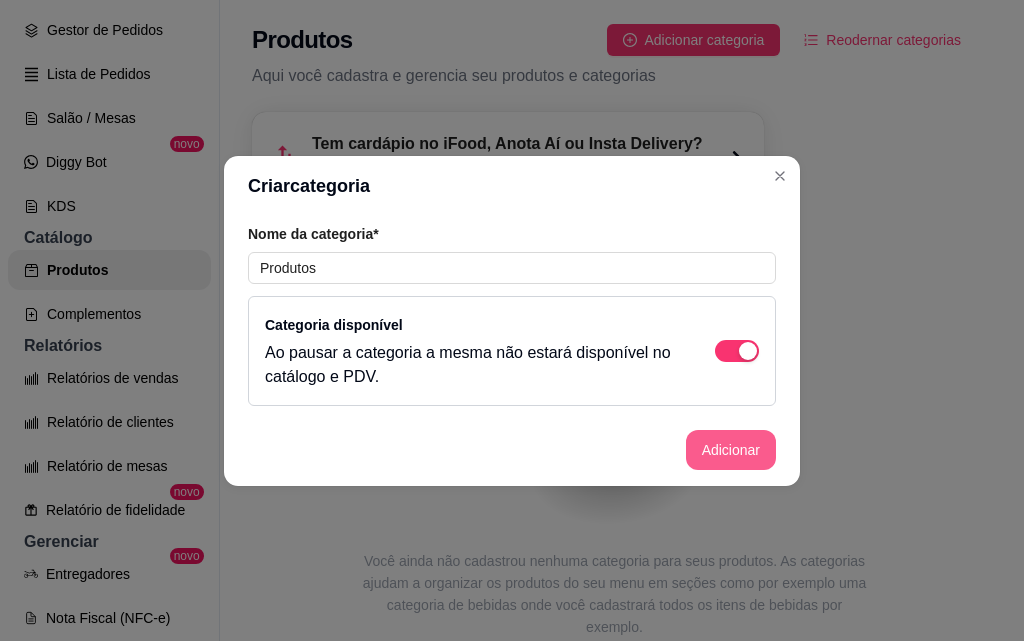 click on "Adicionar" at bounding box center (731, 450) 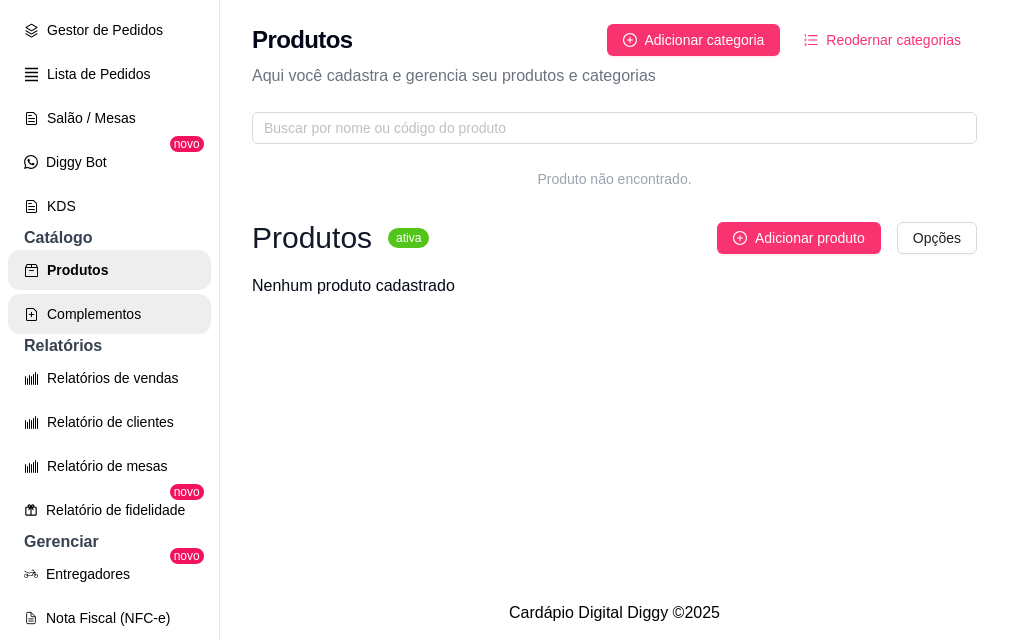 click on "Complementos" at bounding box center [109, 314] 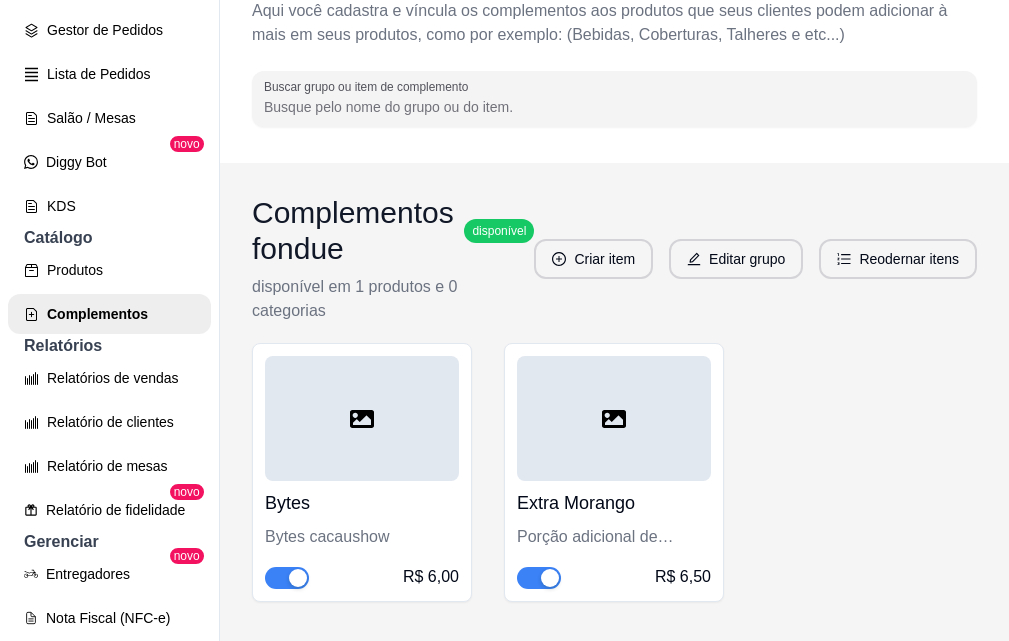 scroll, scrollTop: 0, scrollLeft: 0, axis: both 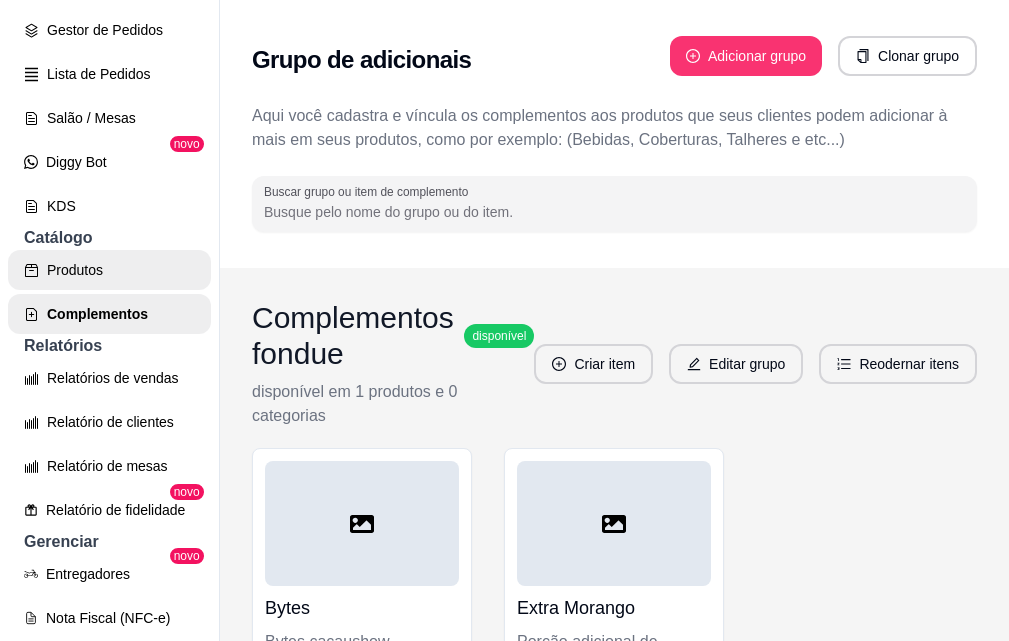 click on "Produtos" at bounding box center [109, 270] 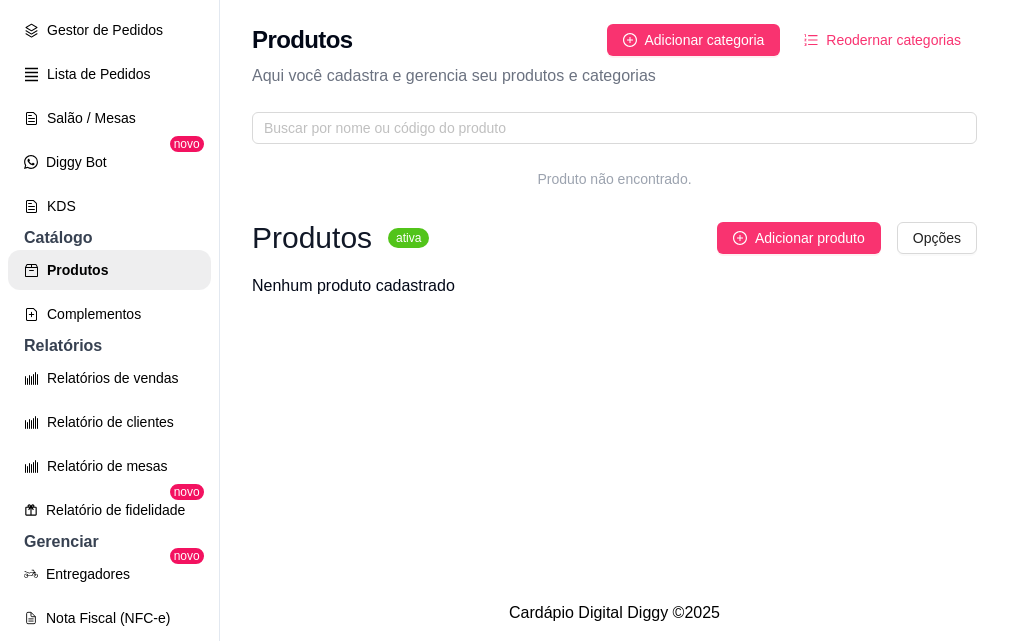 click on "Reodernar categorias" at bounding box center (882, 40) 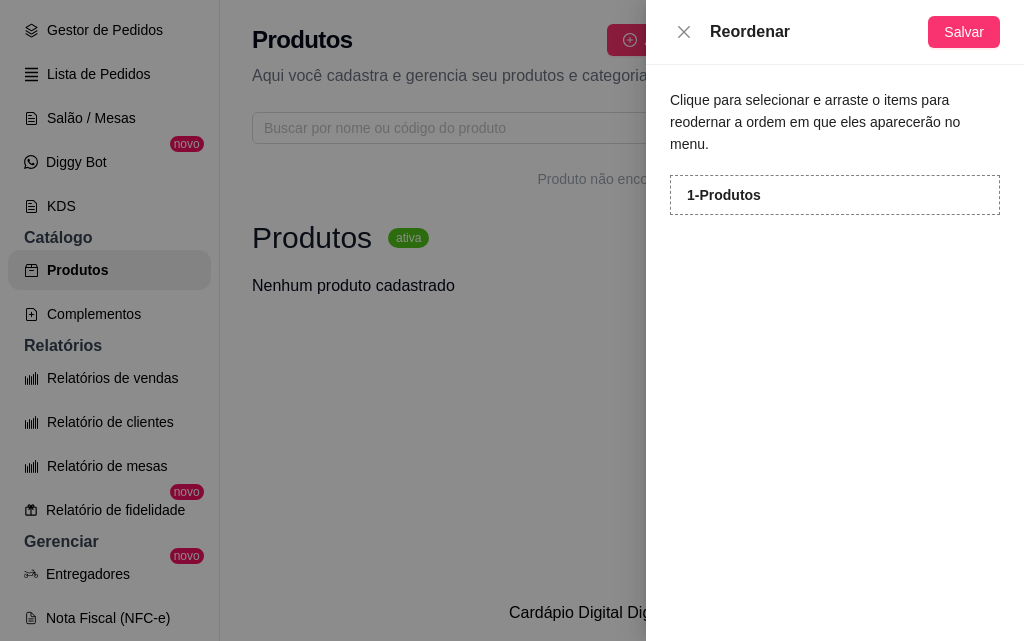 click at bounding box center (512, 320) 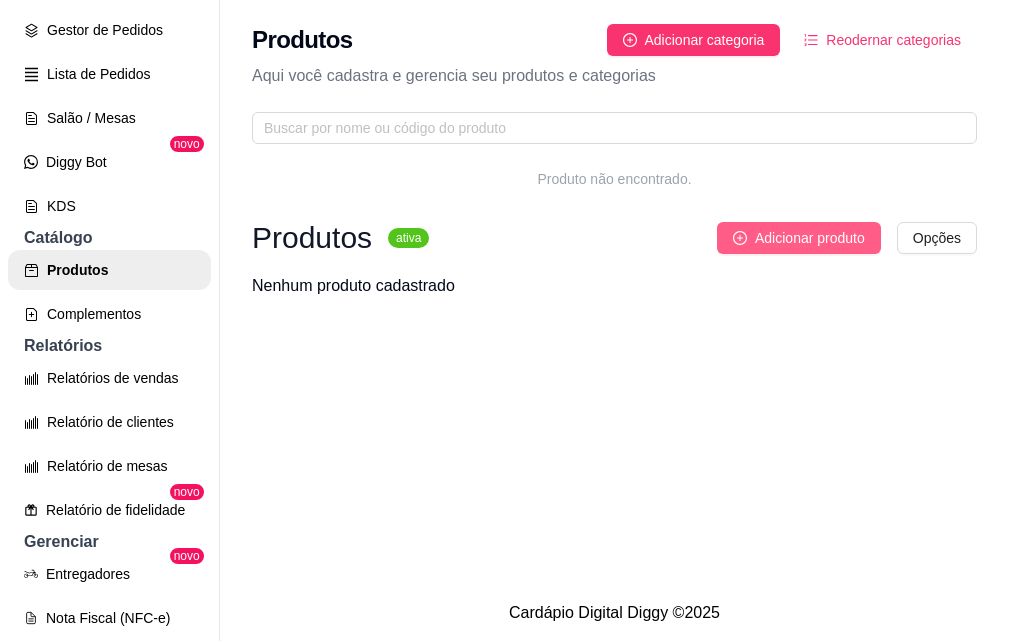 click on "Adicionar produto" at bounding box center [810, 238] 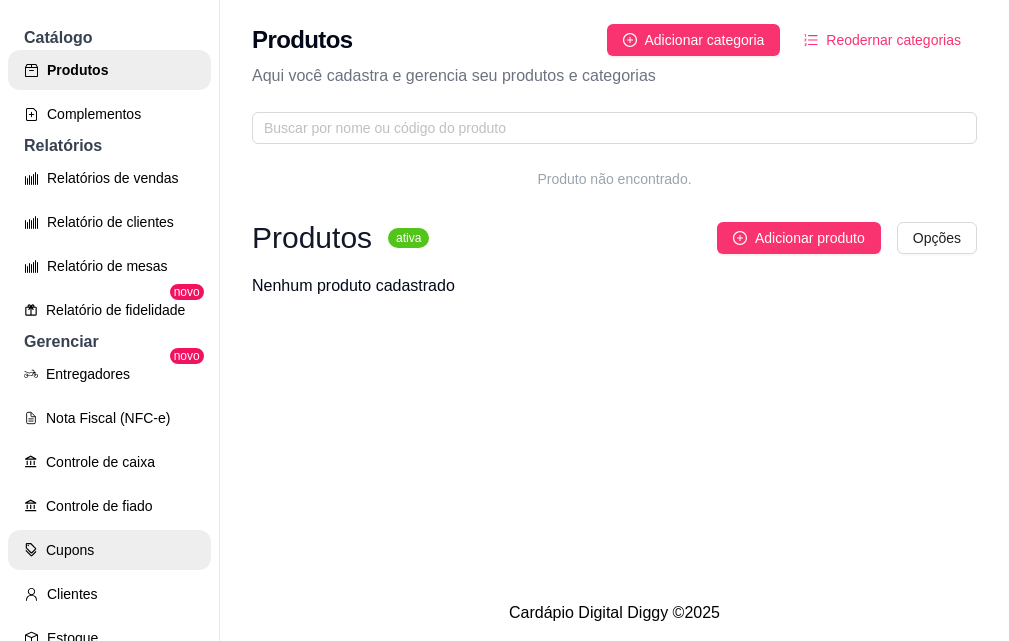 scroll, scrollTop: 773, scrollLeft: 0, axis: vertical 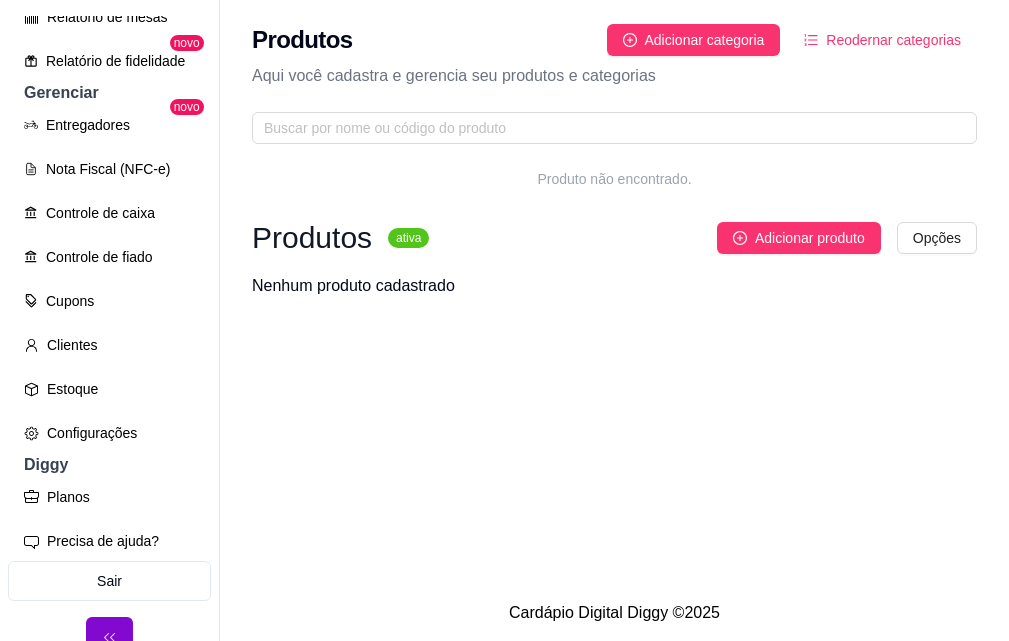 drag, startPoint x: 115, startPoint y: 455, endPoint x: 123, endPoint y: 444, distance: 13.601471 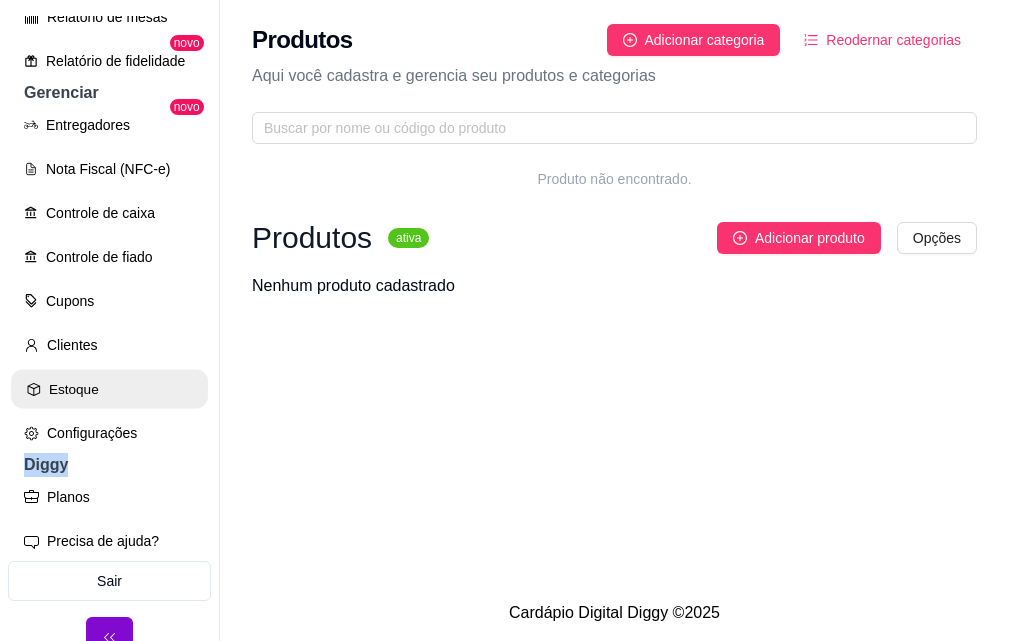 click on "Estoque" at bounding box center (109, 389) 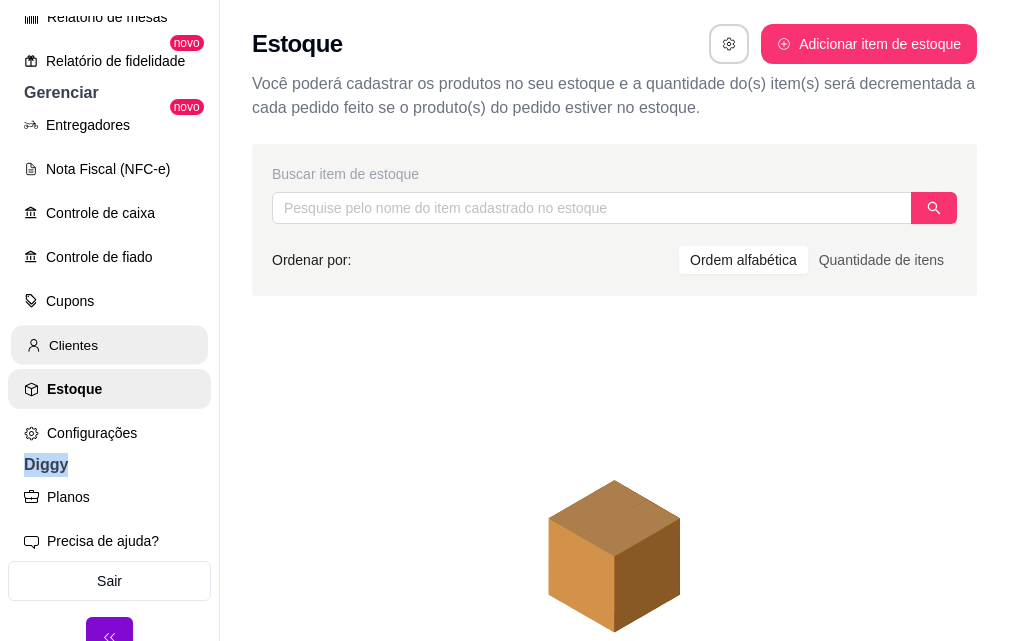 click on "Clientes" at bounding box center (109, 345) 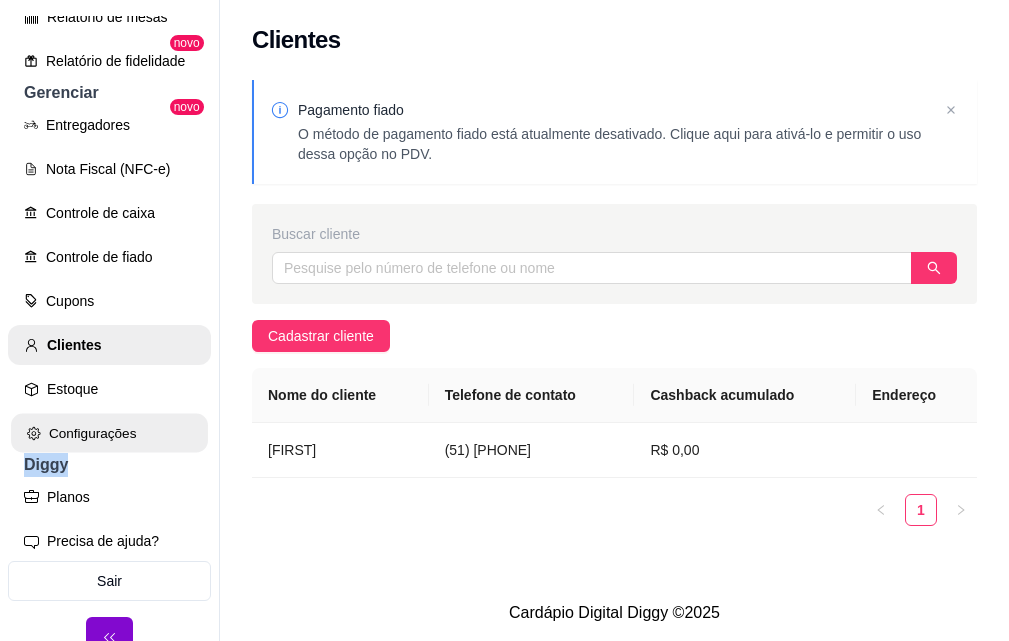 click on "Configurações" at bounding box center (109, 433) 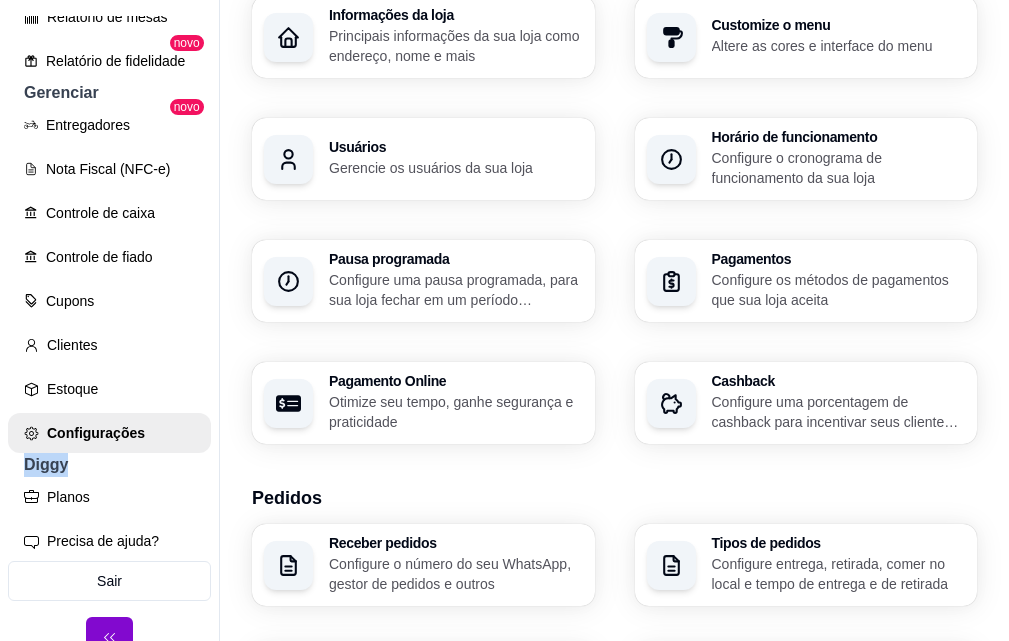 scroll, scrollTop: 400, scrollLeft: 0, axis: vertical 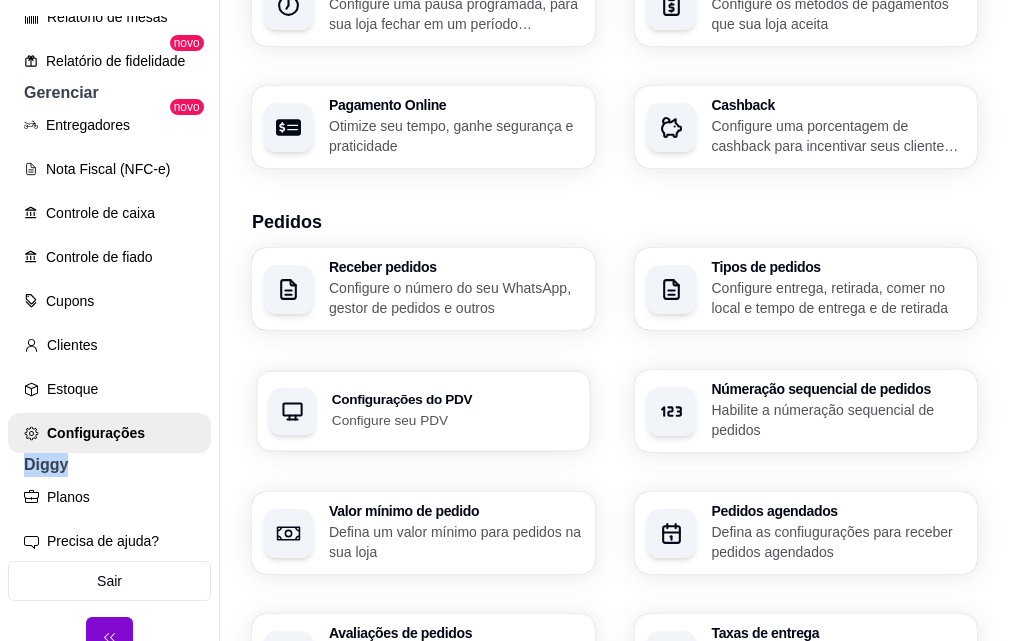 click on "Configurações do PDV" at bounding box center (455, 400) 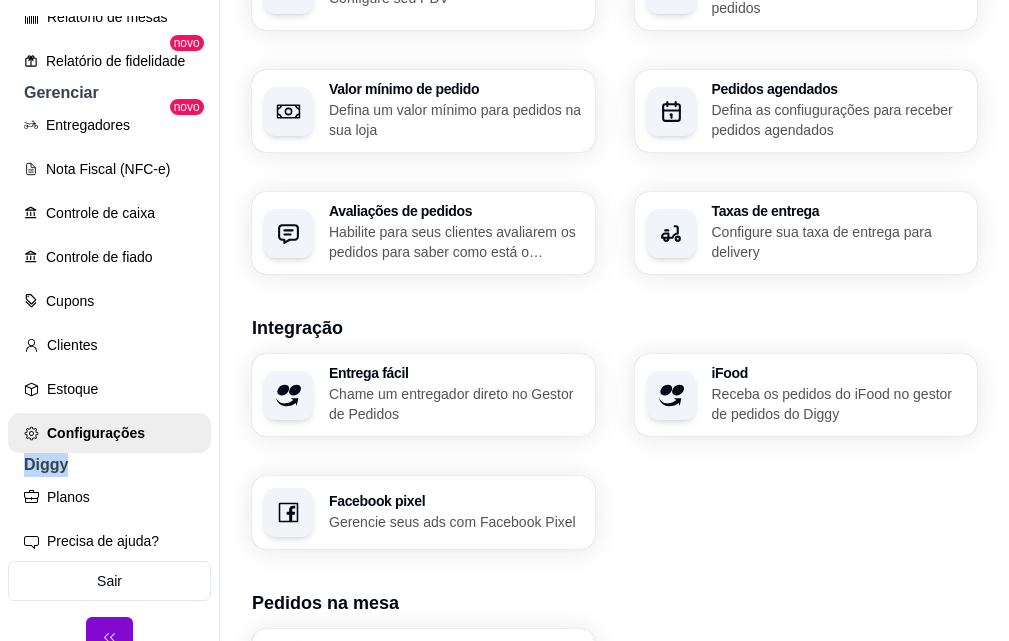 scroll, scrollTop: 848, scrollLeft: 0, axis: vertical 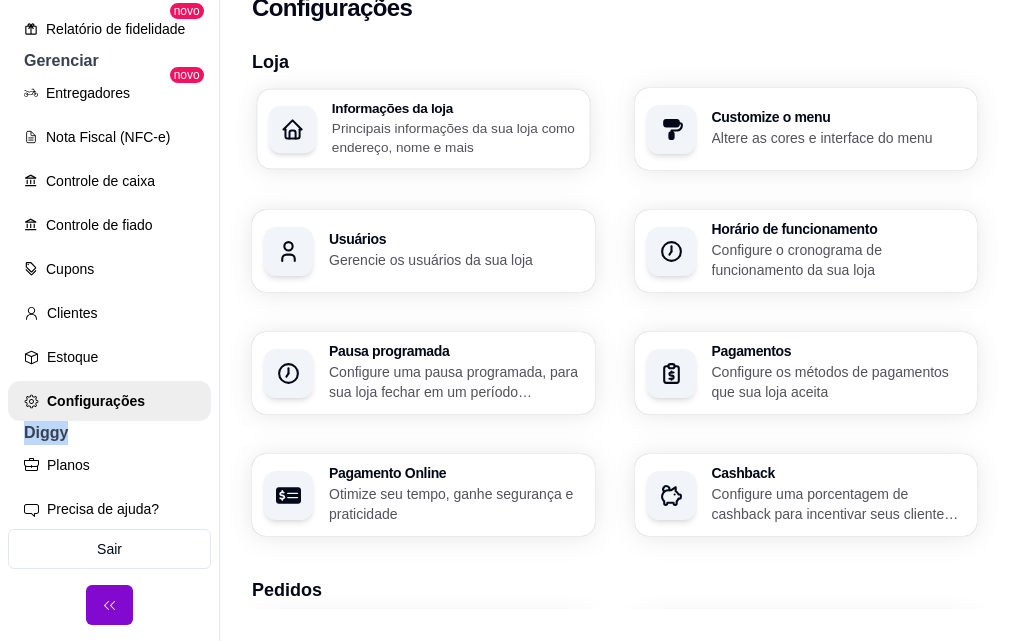 click on "Principais informações da sua loja como endereço, nome e mais" at bounding box center (455, 137) 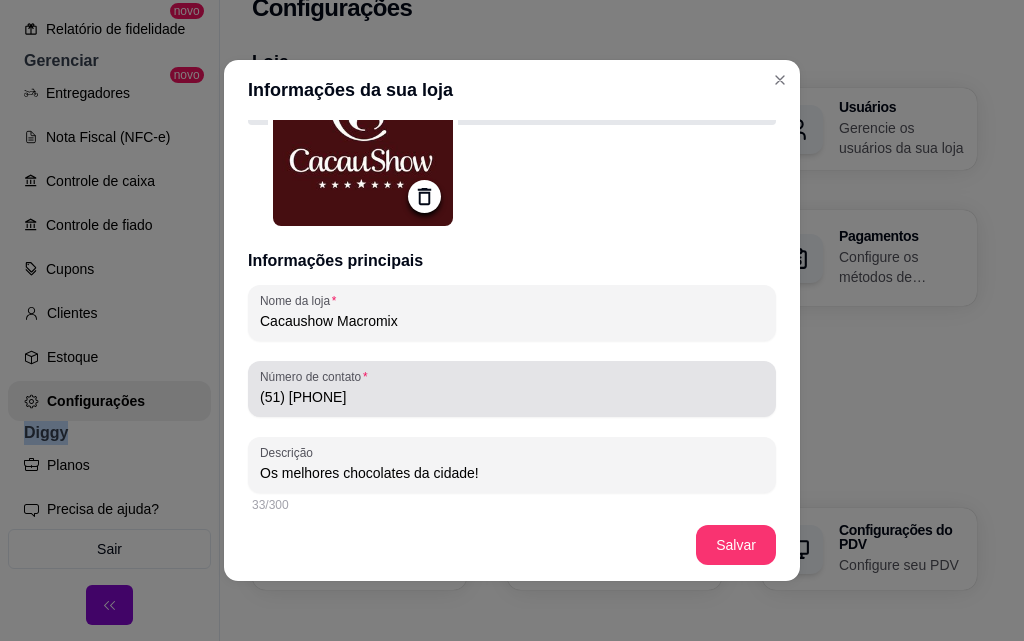 scroll, scrollTop: 0, scrollLeft: 0, axis: both 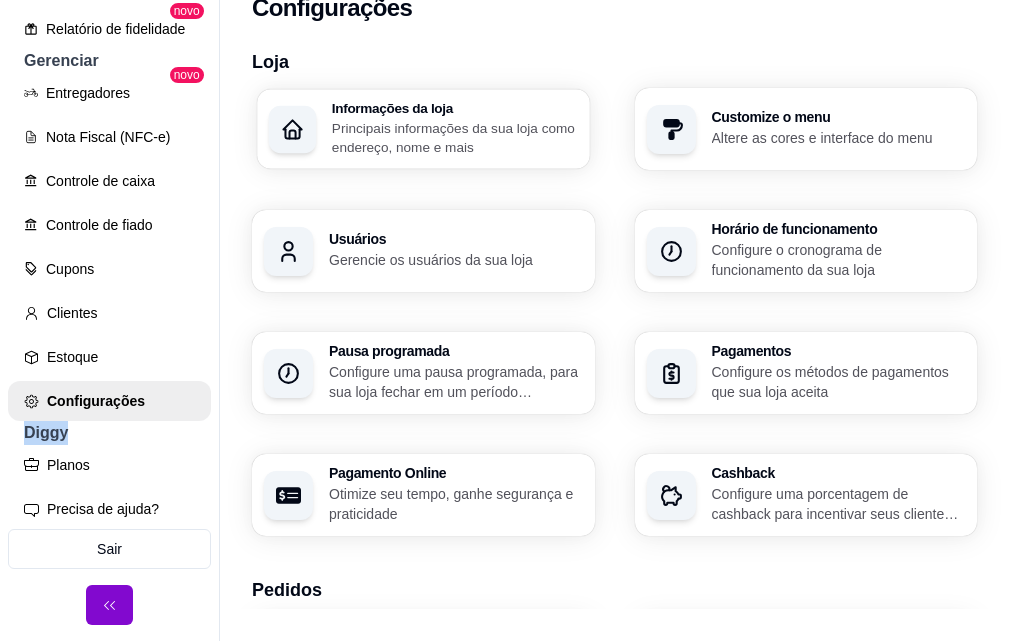 click on "Principais informações da sua loja como endereço, nome e mais" at bounding box center (455, 137) 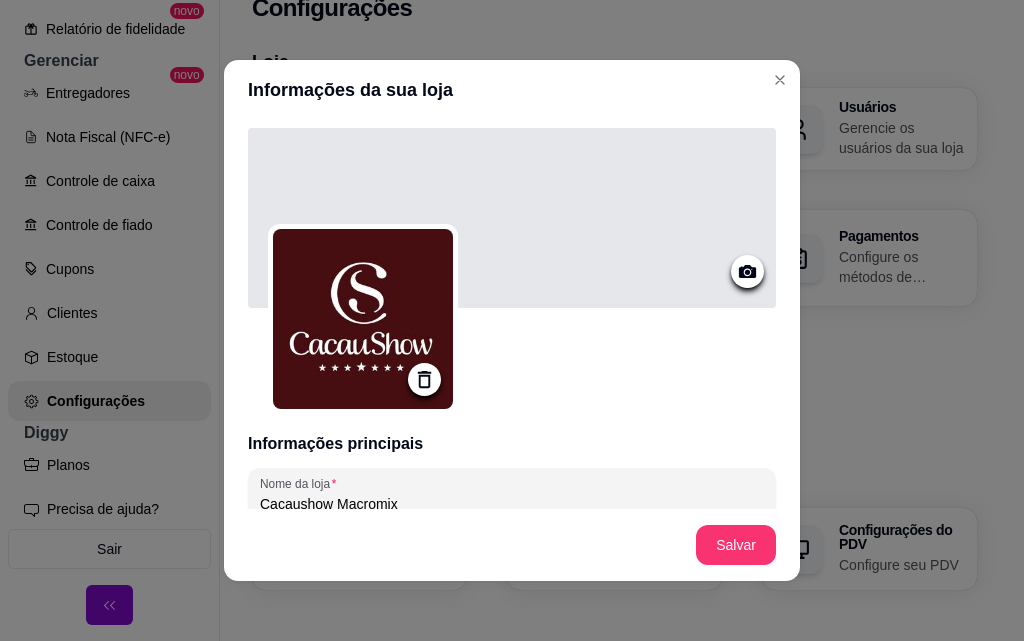 click 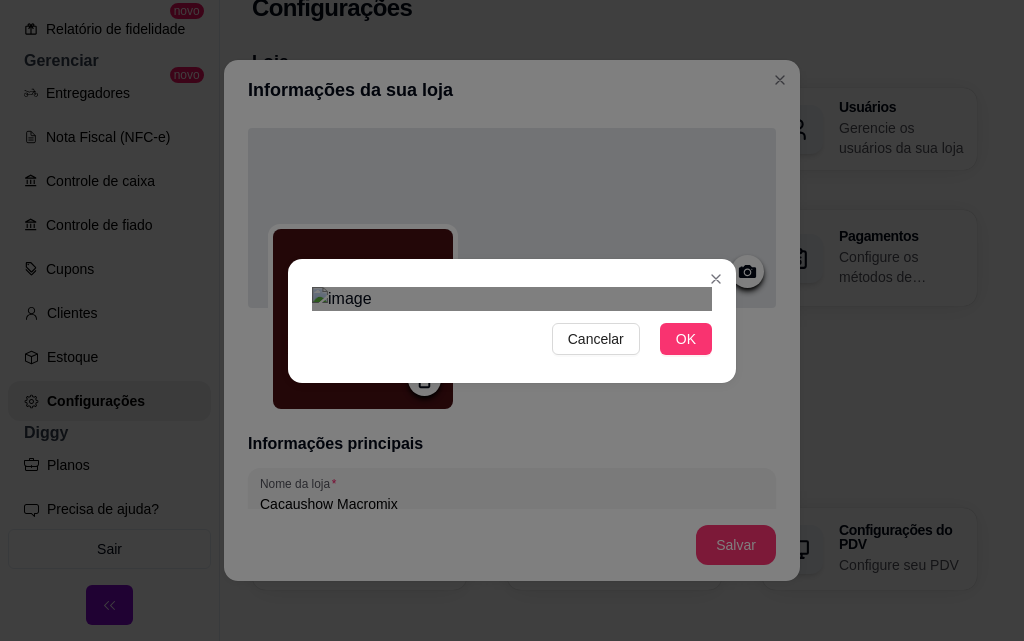 click on "Cancelar OK" at bounding box center [512, 320] 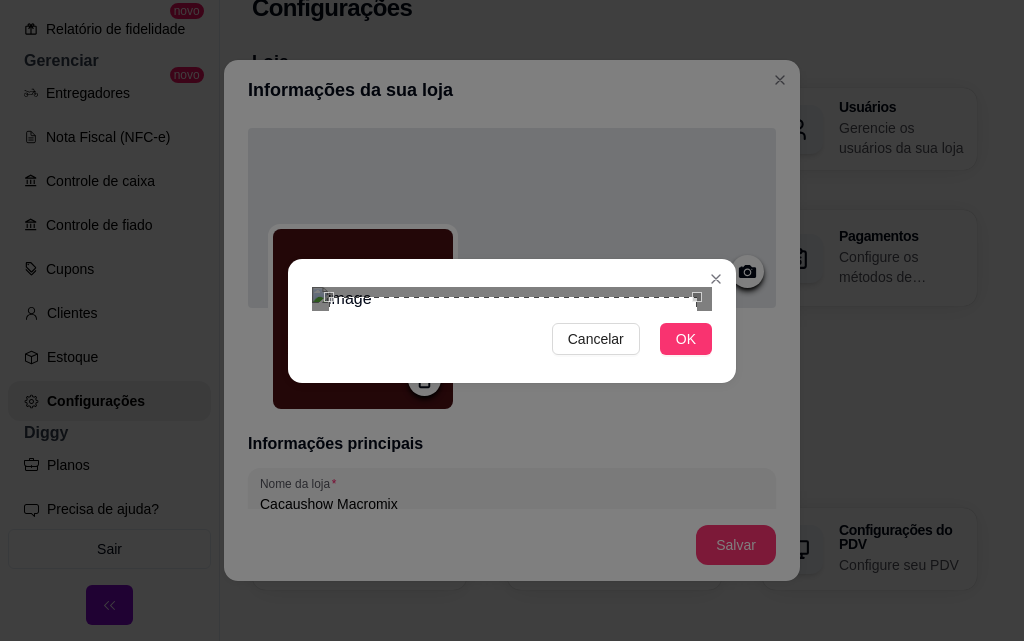 click on "Cancelar OK" at bounding box center (512, 320) 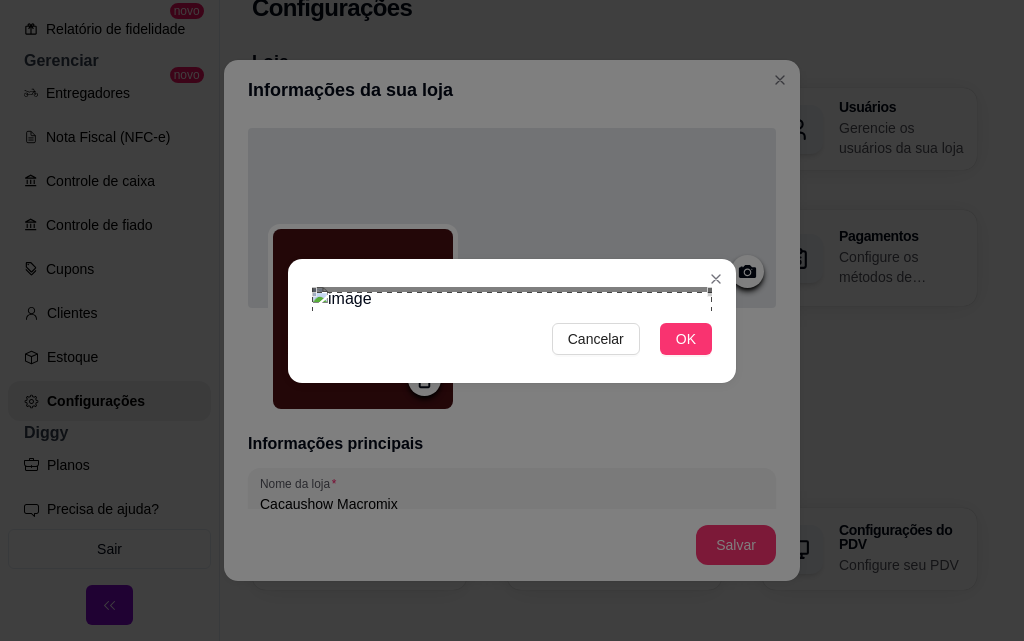 click on "Cancelar OK" at bounding box center (512, 320) 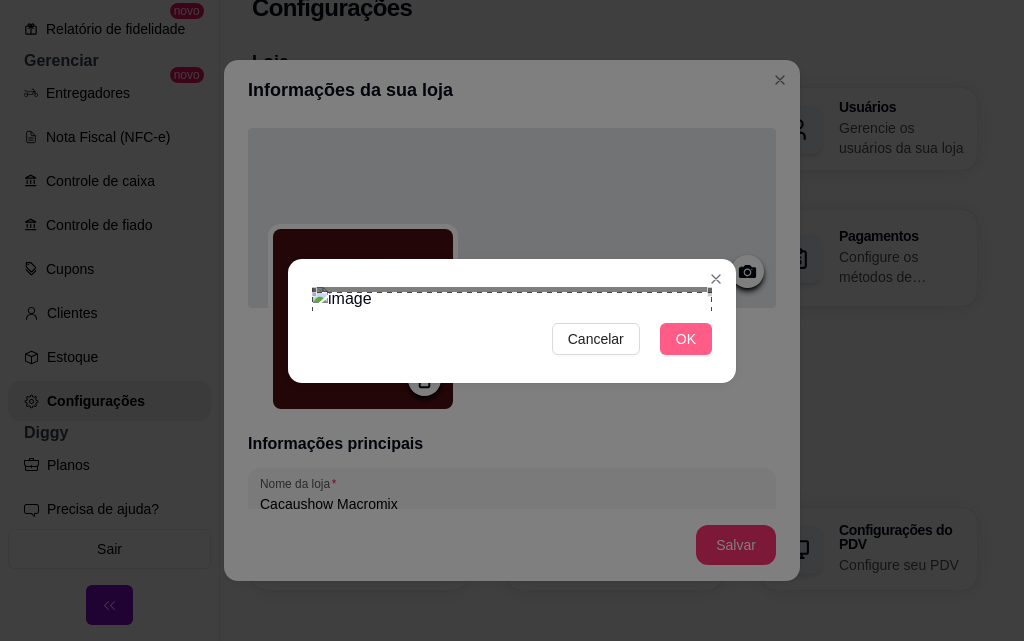 click on "OK" at bounding box center (686, 339) 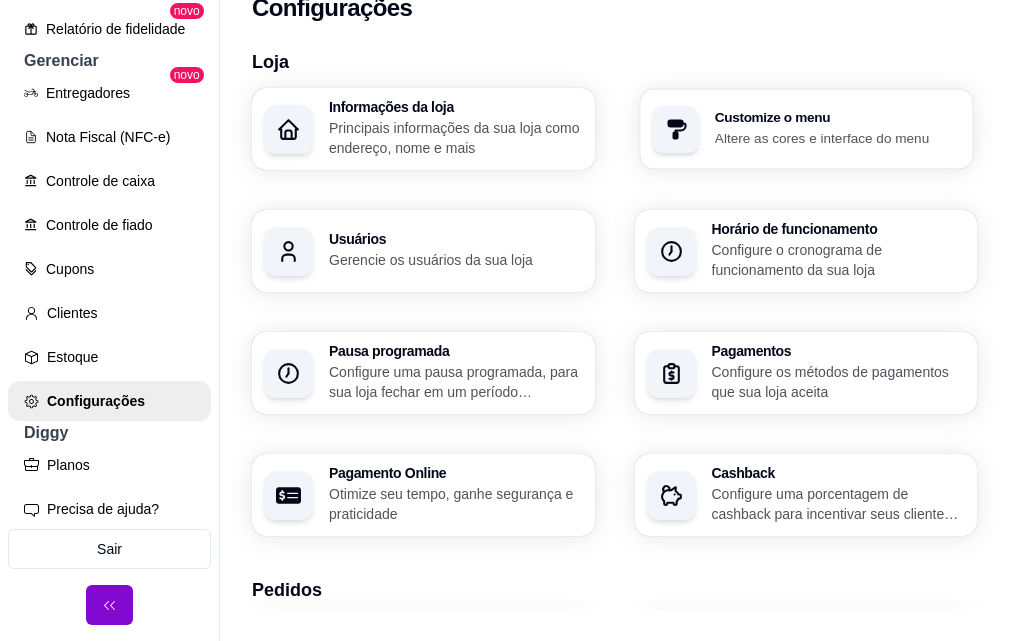click on "Altere as cores e interface do menu" at bounding box center (837, 137) 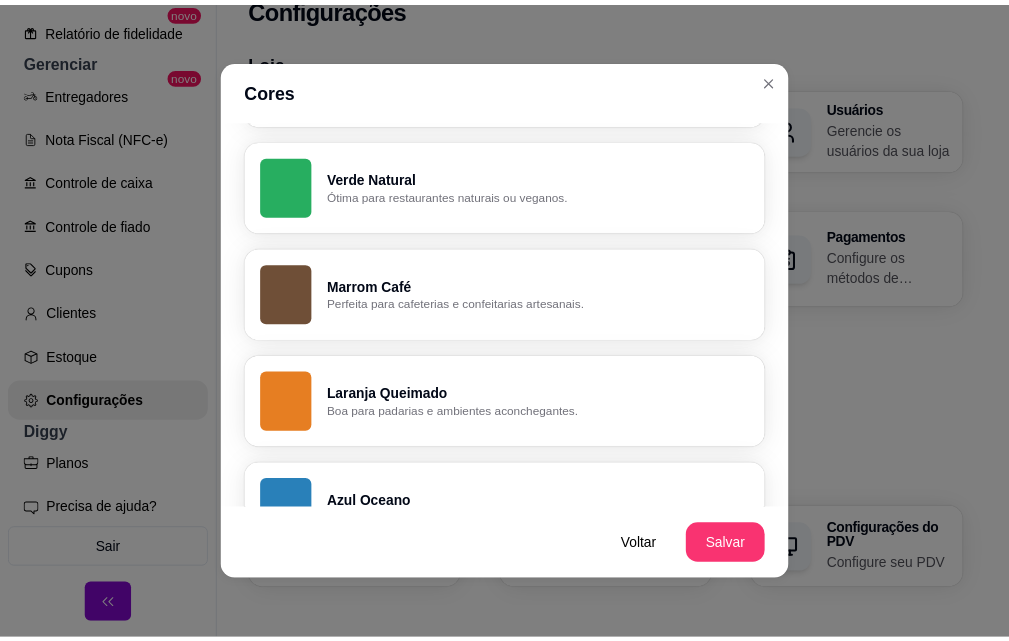 scroll, scrollTop: 600, scrollLeft: 0, axis: vertical 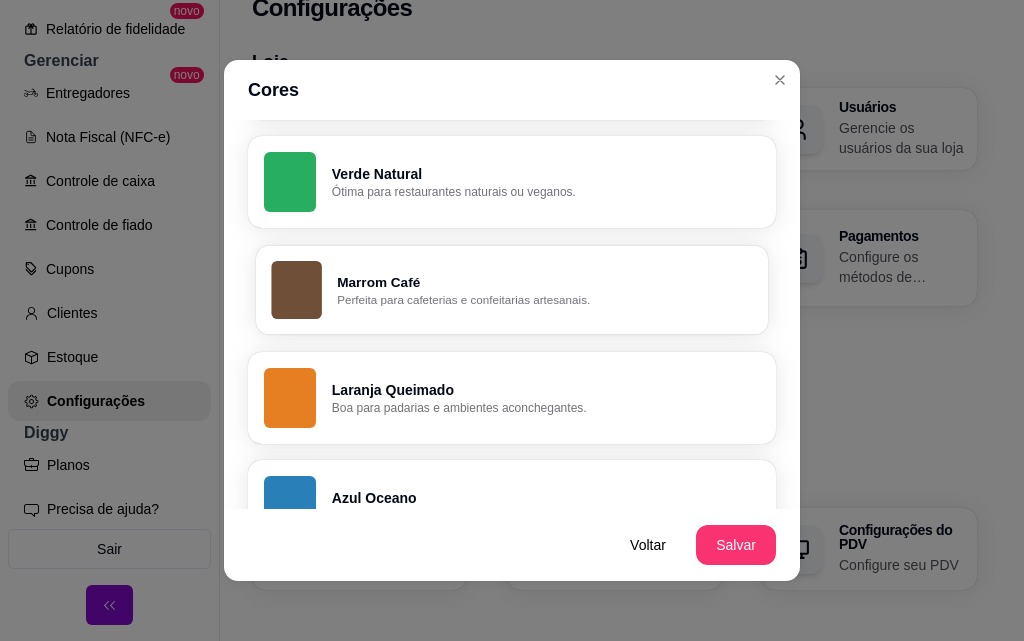 click on "Perfeita para cafeterias e confeitarias artesanais." at bounding box center (544, 300) 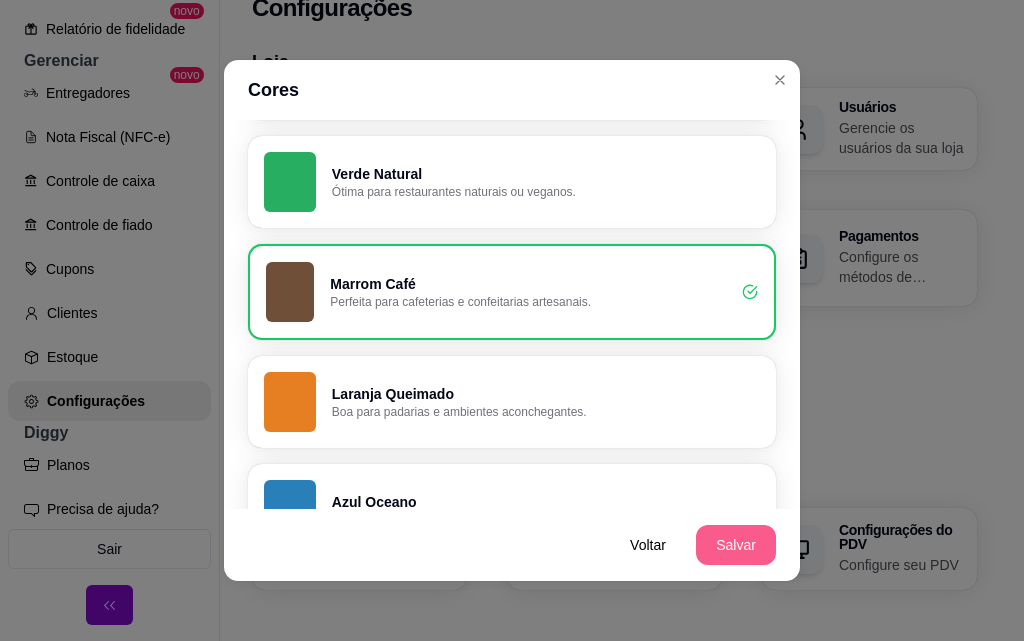click on "Salvar" at bounding box center [736, 545] 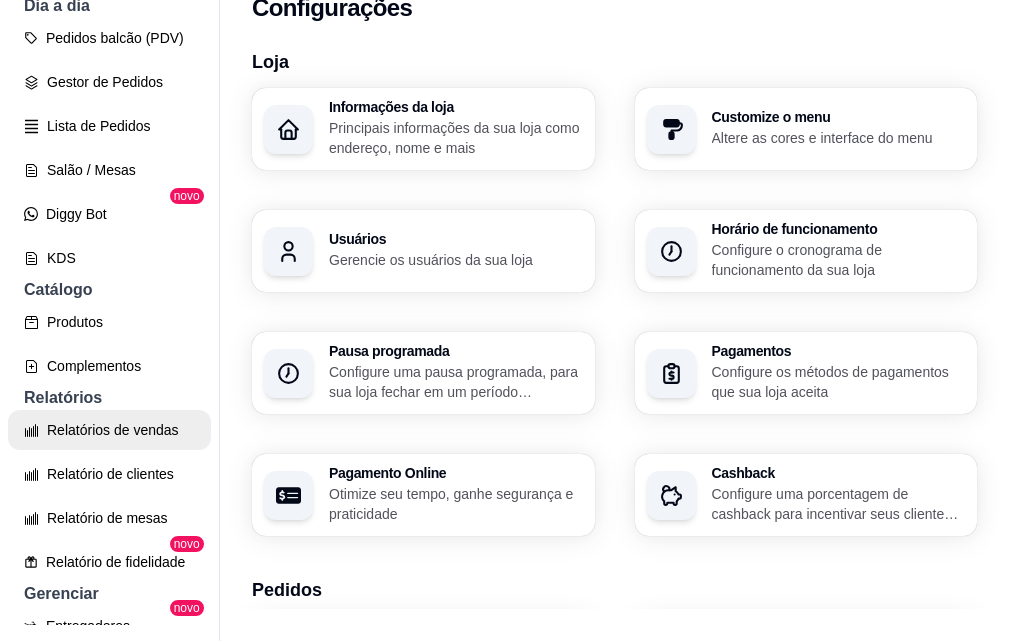 scroll, scrollTop: 0, scrollLeft: 0, axis: both 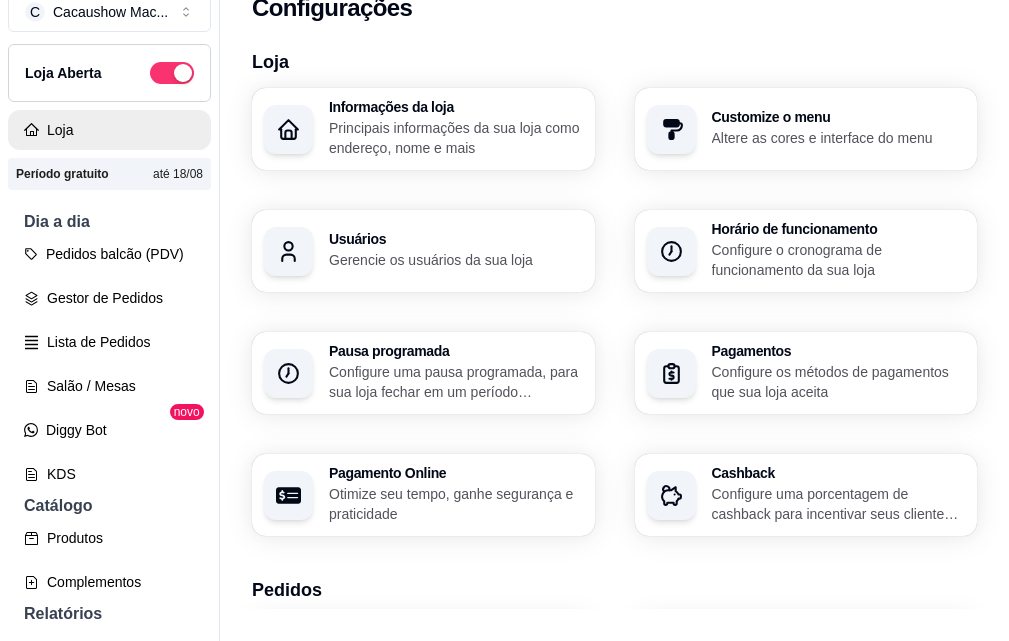 click on "Loja" at bounding box center (109, 130) 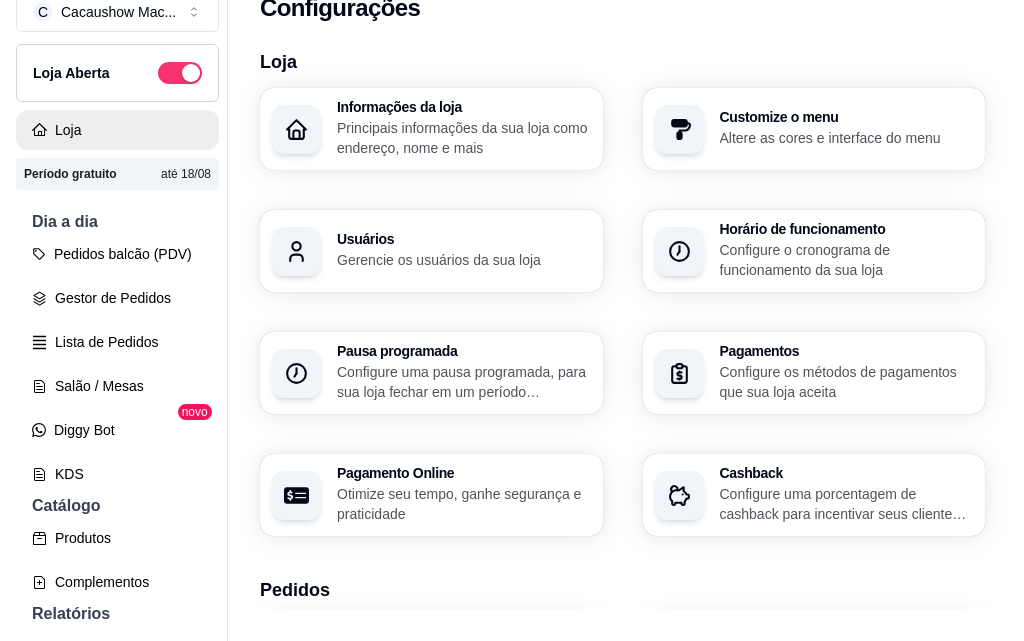 scroll, scrollTop: 0, scrollLeft: 0, axis: both 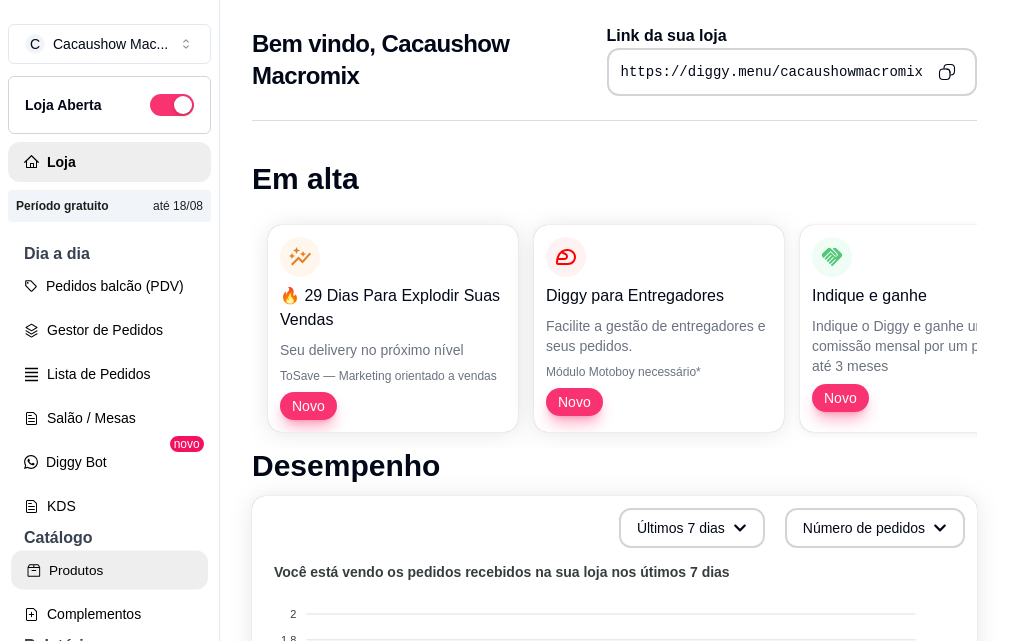 click on "Produtos" at bounding box center (109, 570) 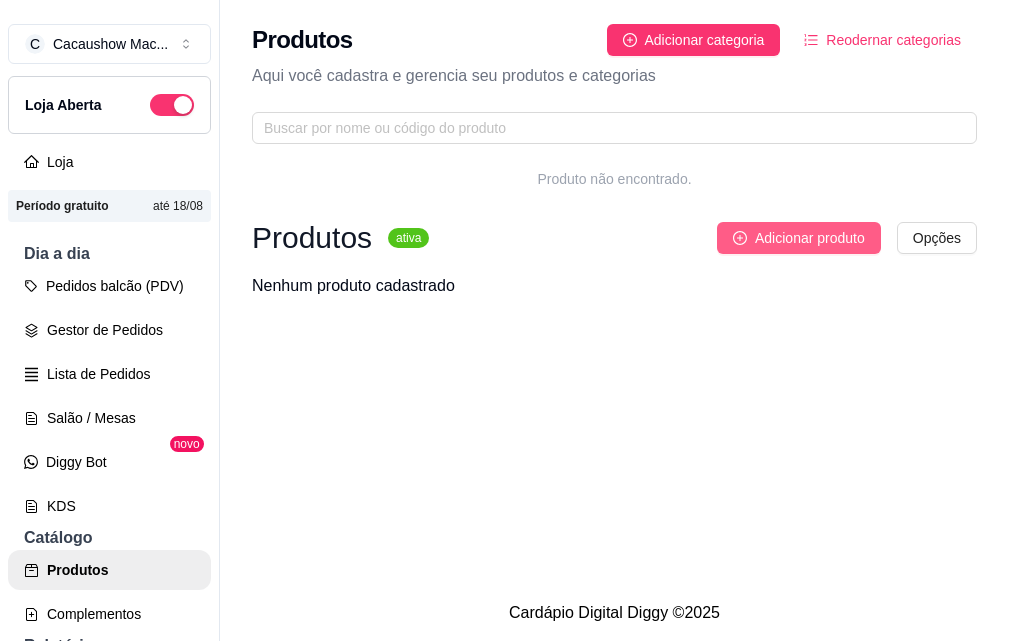 click on "Adicionar produto" at bounding box center [810, 238] 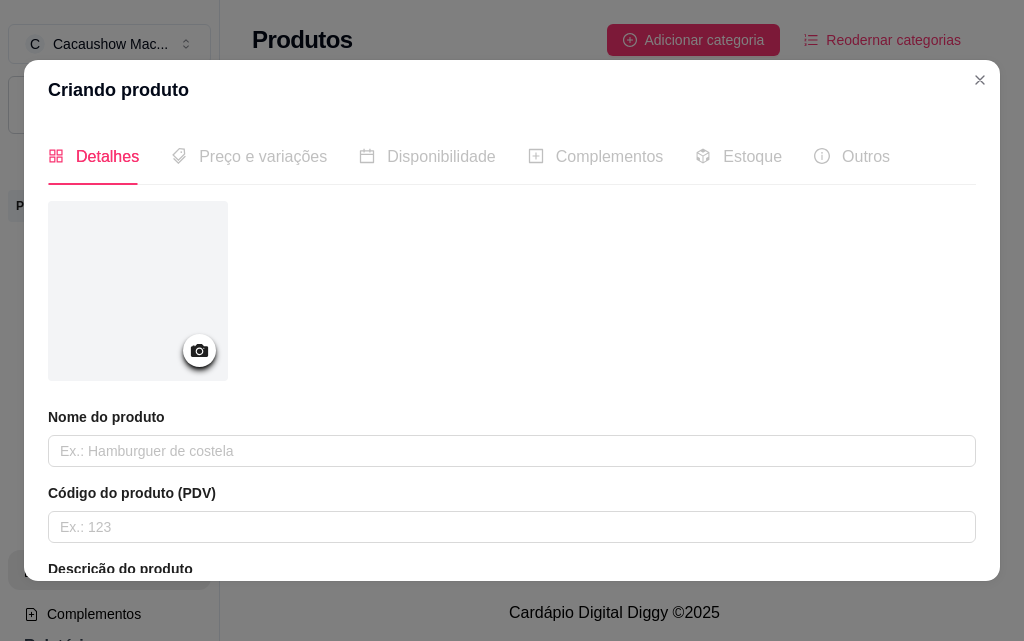 click 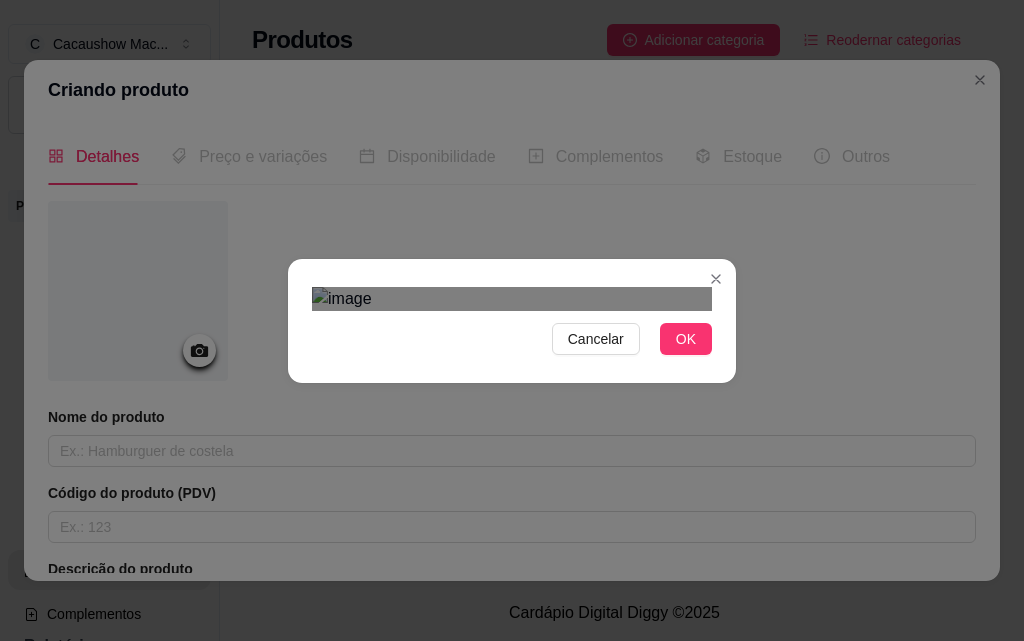 click at bounding box center (506, 581) 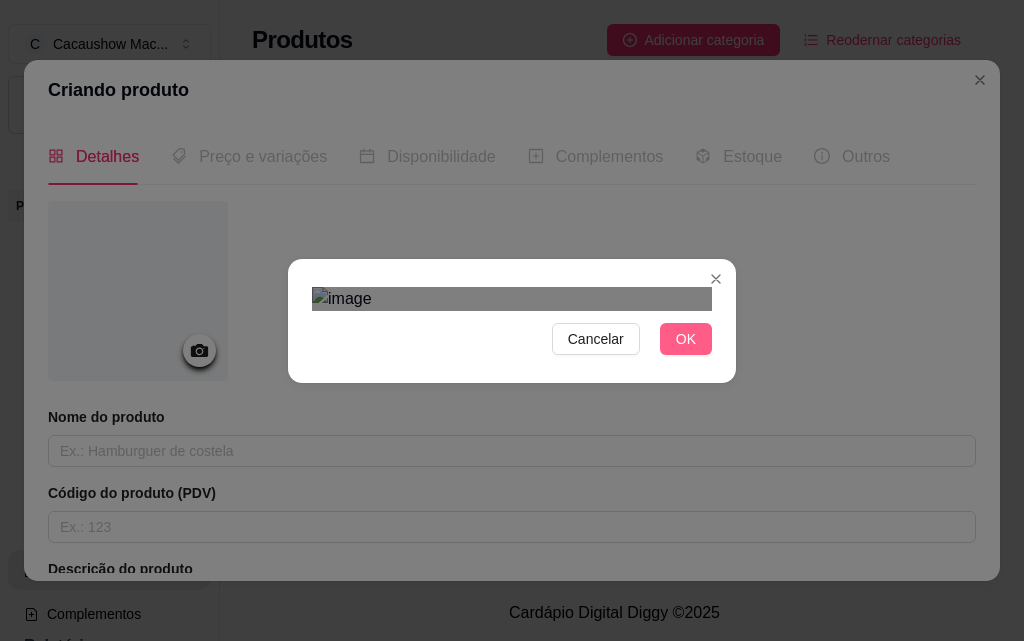 click on "OK" at bounding box center (686, 339) 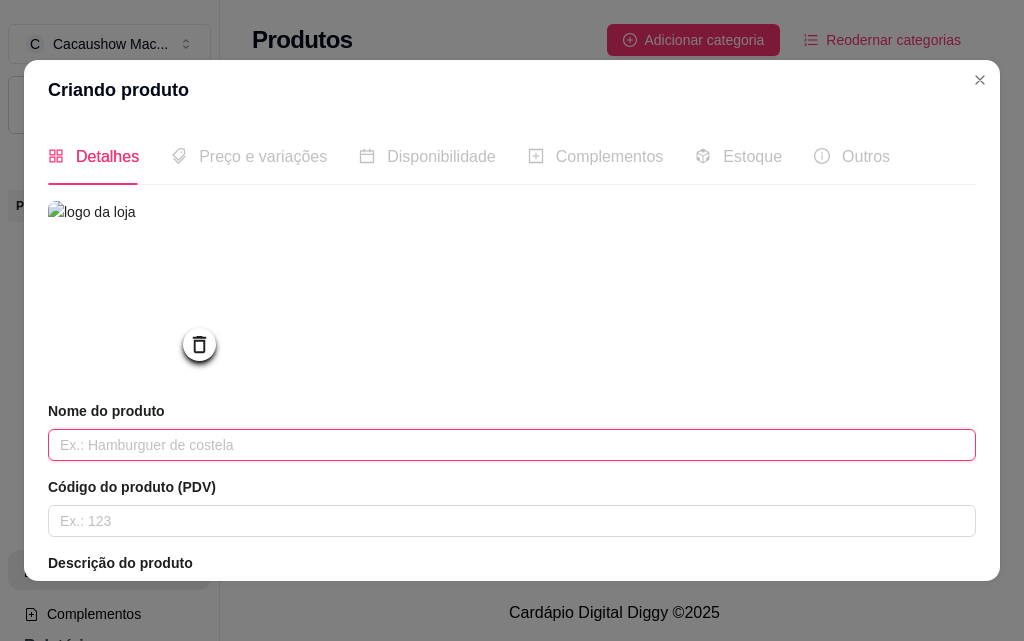 click at bounding box center [512, 445] 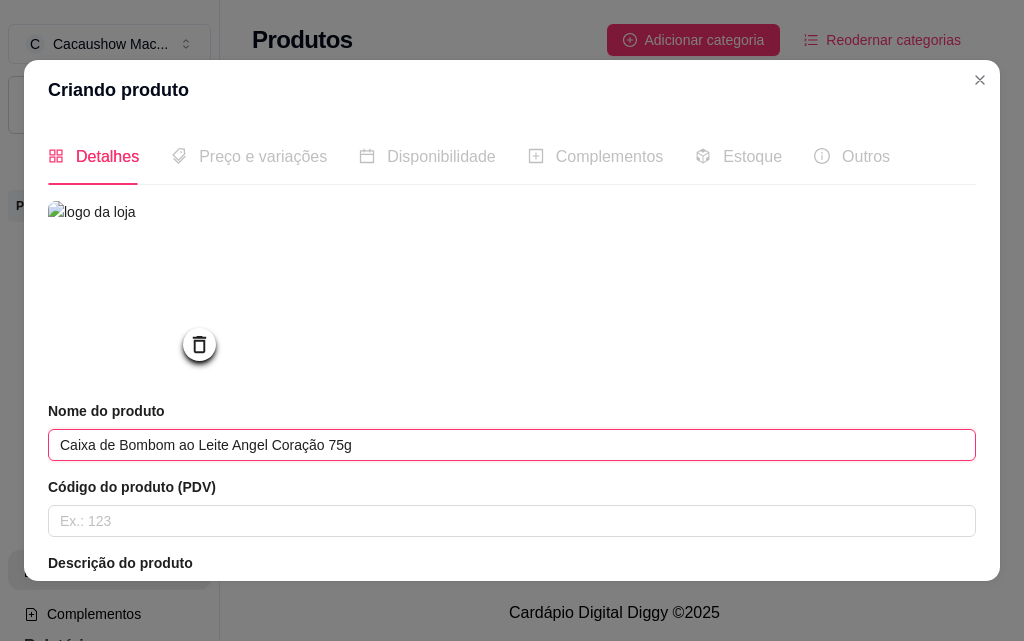 drag, startPoint x: 372, startPoint y: 445, endPoint x: 91, endPoint y: 328, distance: 304.3846 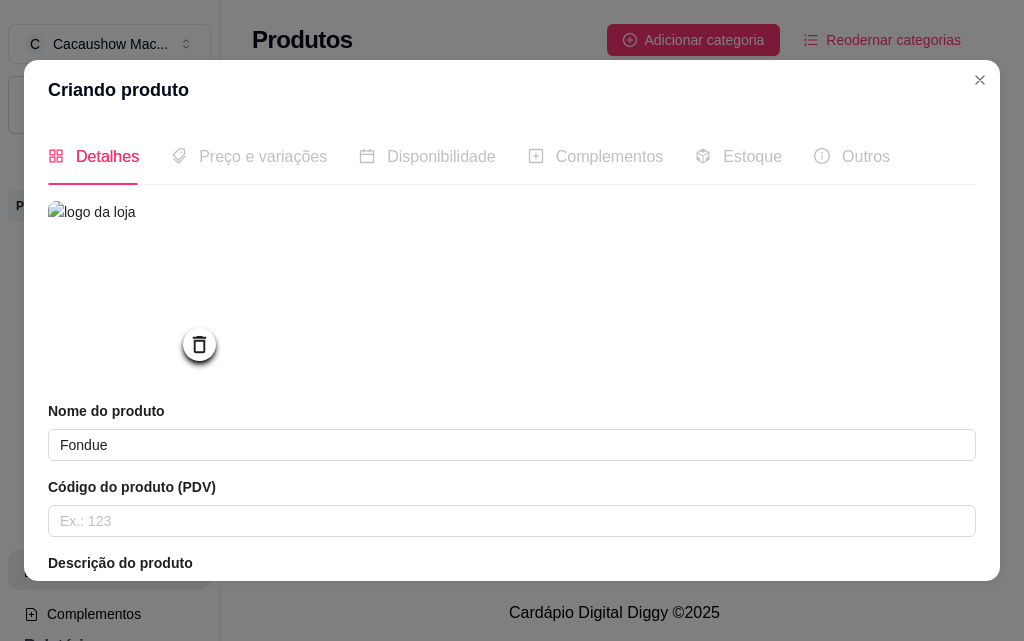 click 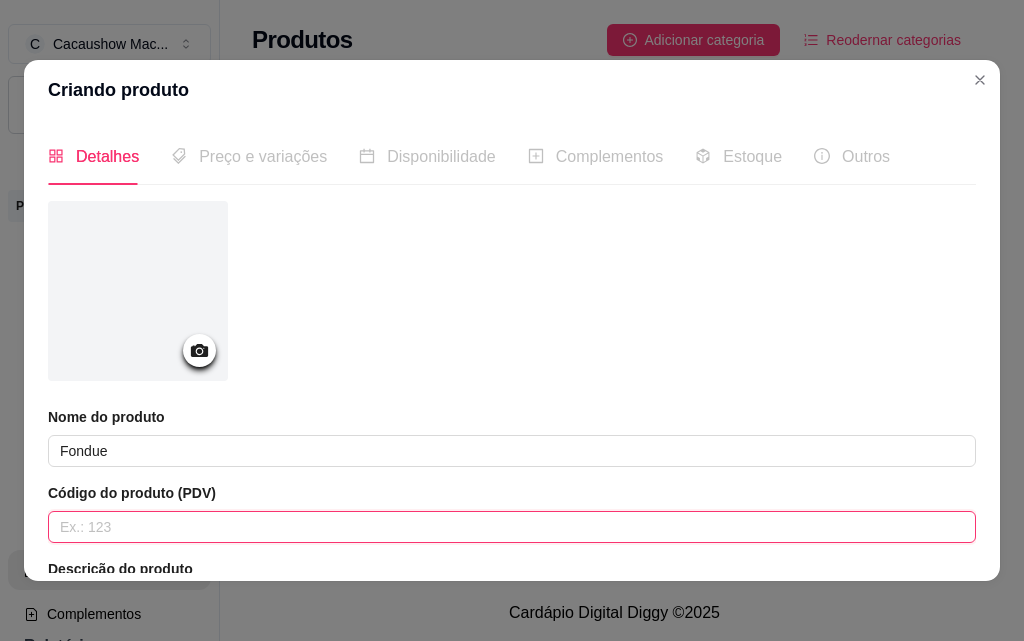 drag, startPoint x: 124, startPoint y: 525, endPoint x: 131, endPoint y: 509, distance: 17.464249 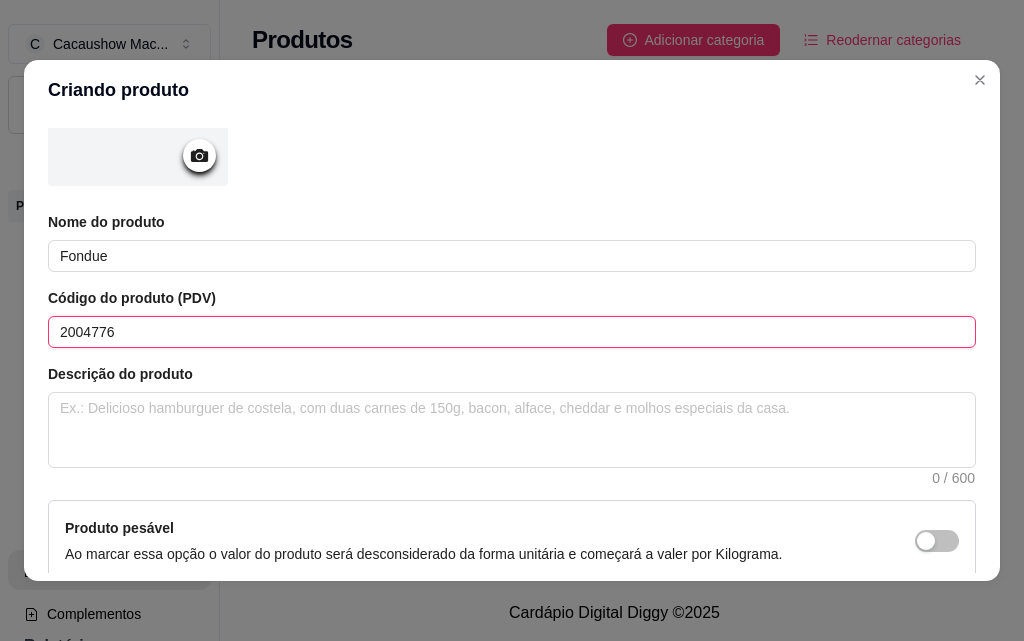 scroll, scrollTop: 300, scrollLeft: 0, axis: vertical 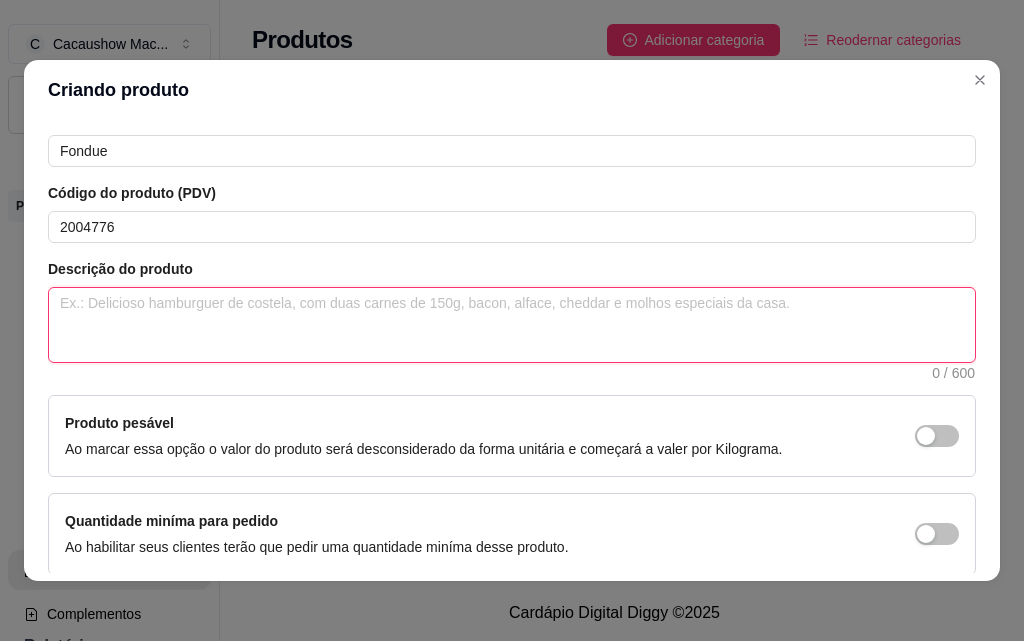 click at bounding box center (512, 325) 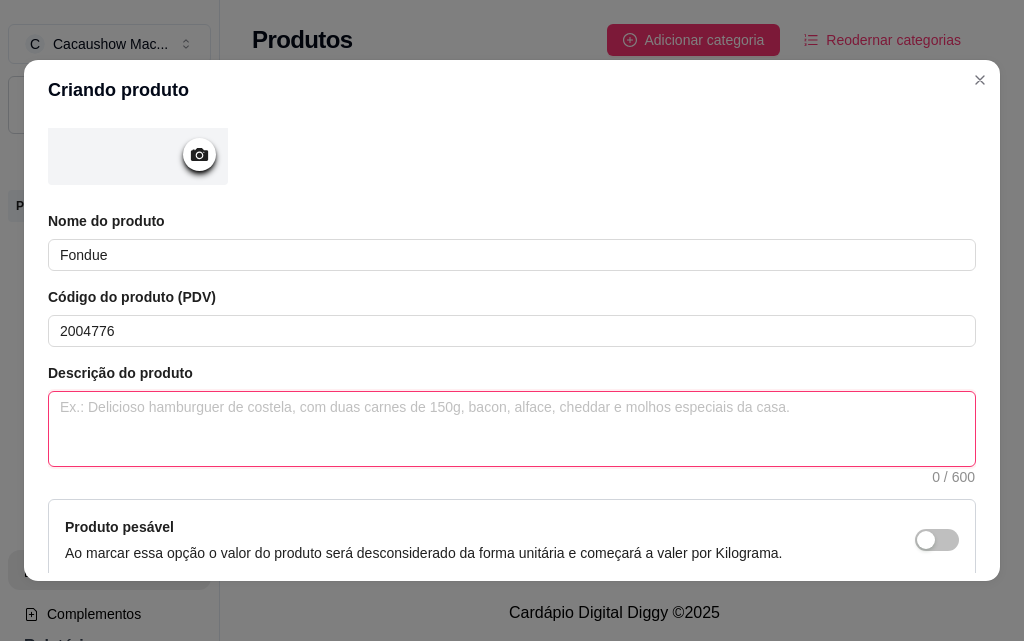 scroll, scrollTop: 100, scrollLeft: 0, axis: vertical 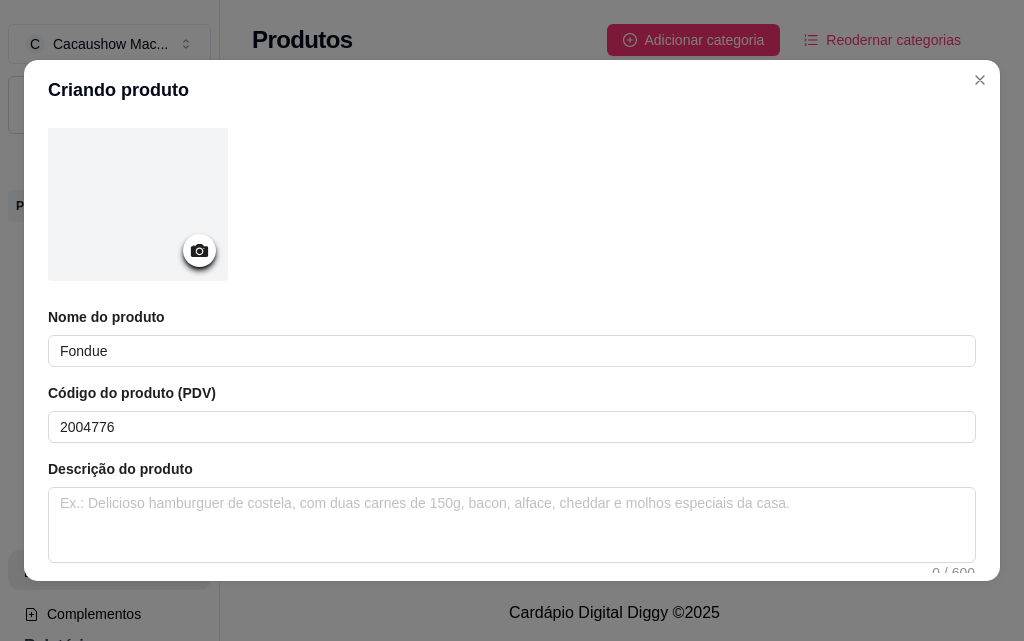 click 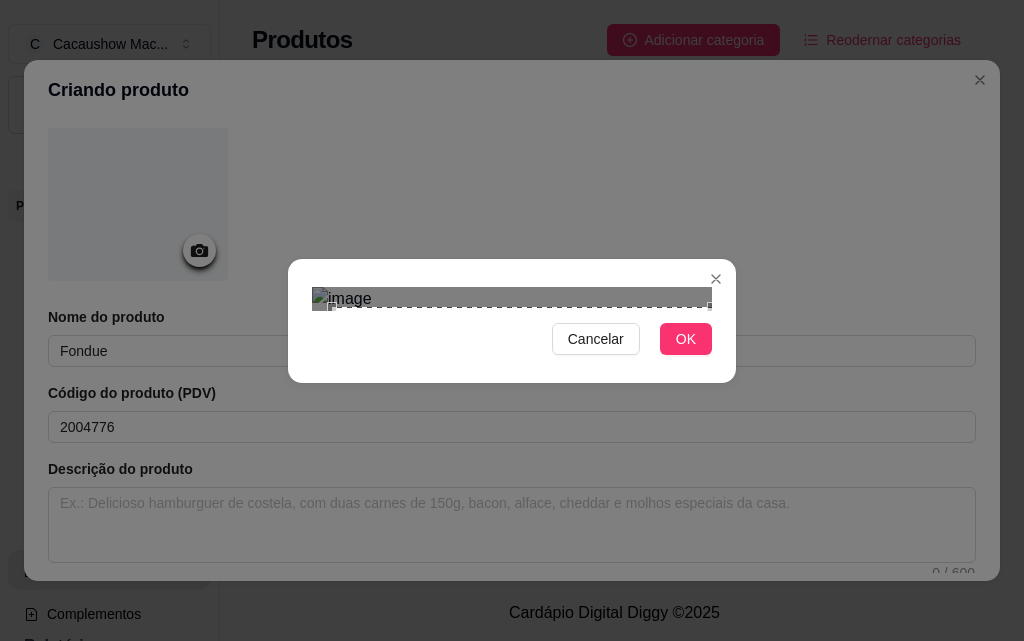 click on "Cancelar OK" at bounding box center (512, 320) 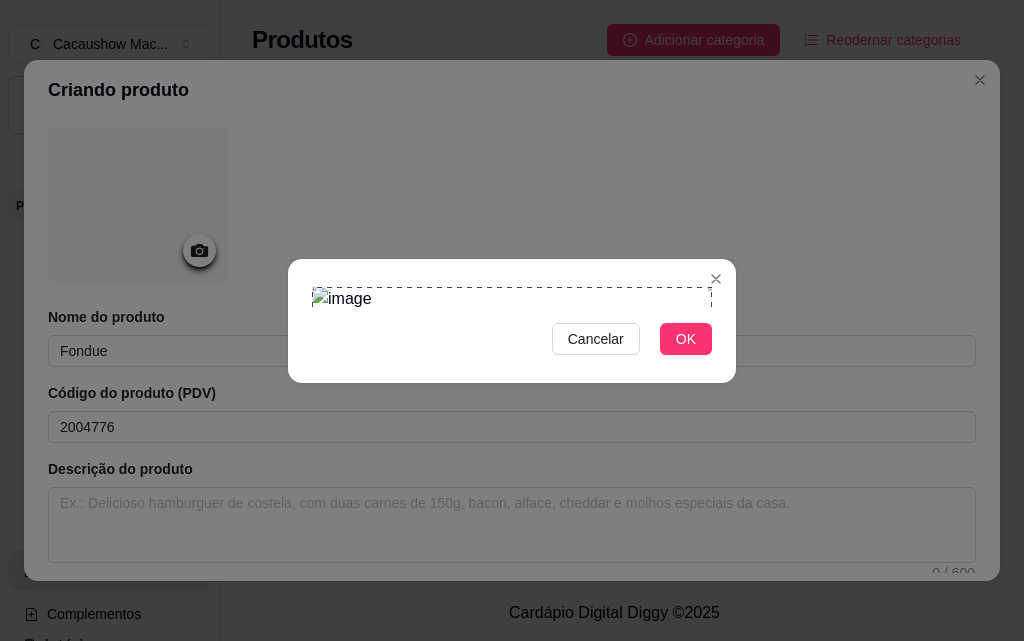 click on "Cancelar OK" at bounding box center (512, 320) 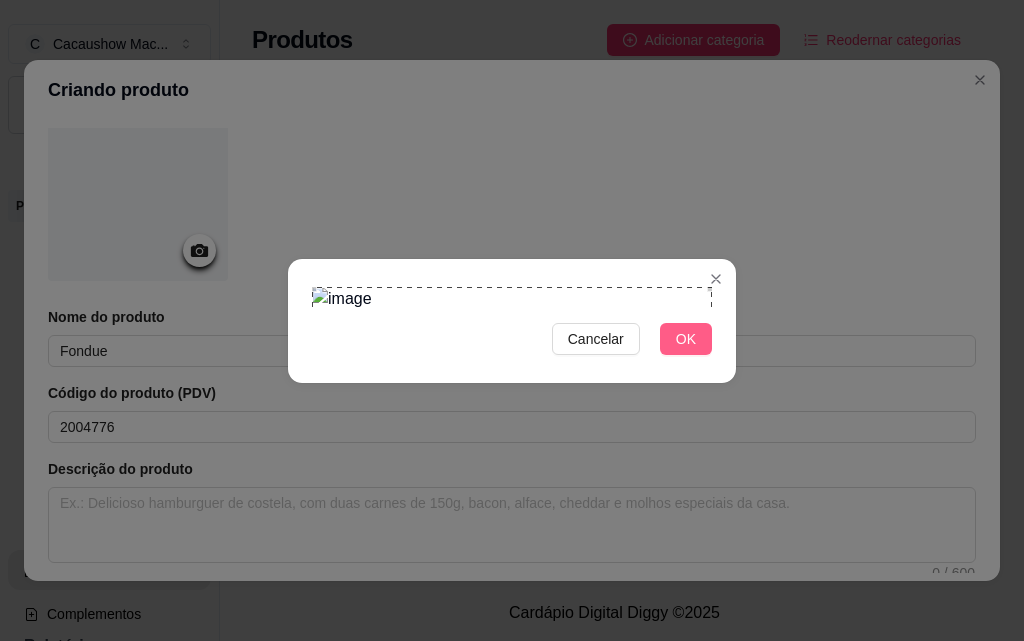 click on "OK" at bounding box center [686, 339] 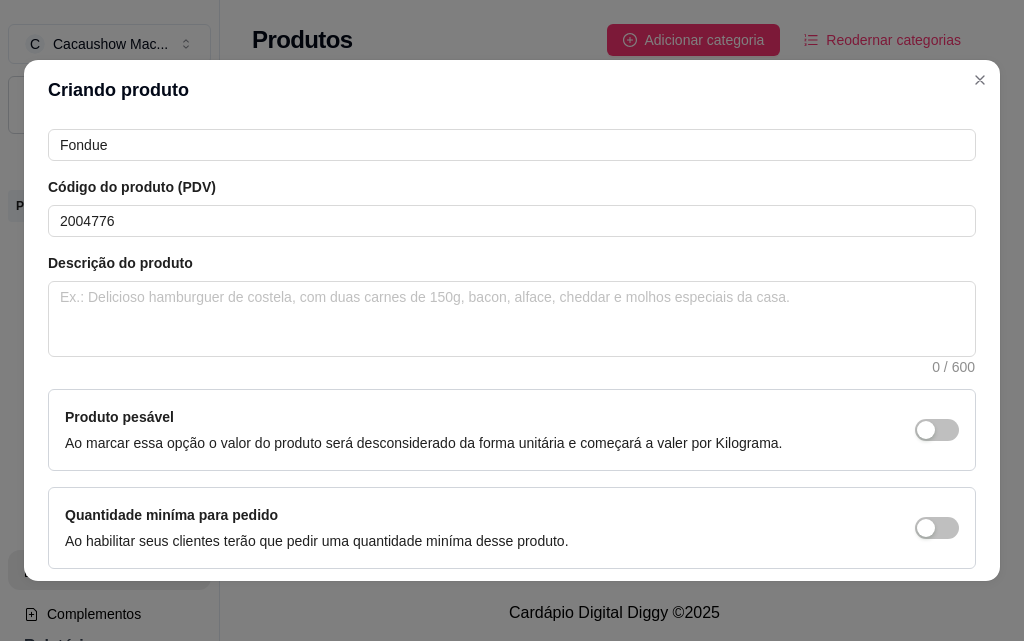 scroll, scrollTop: 200, scrollLeft: 0, axis: vertical 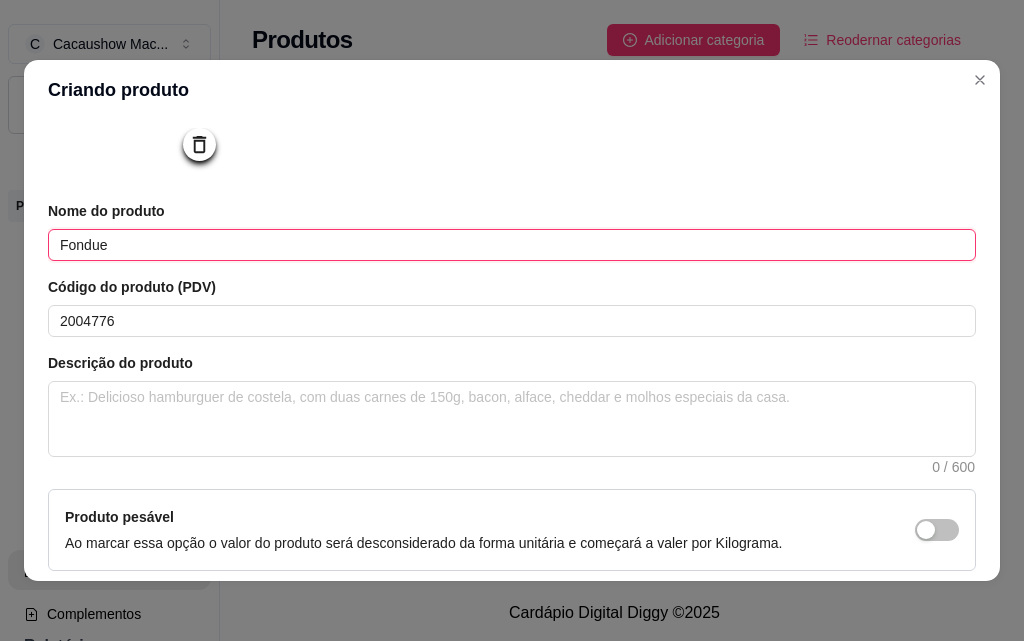 click on "Fondue" at bounding box center (512, 245) 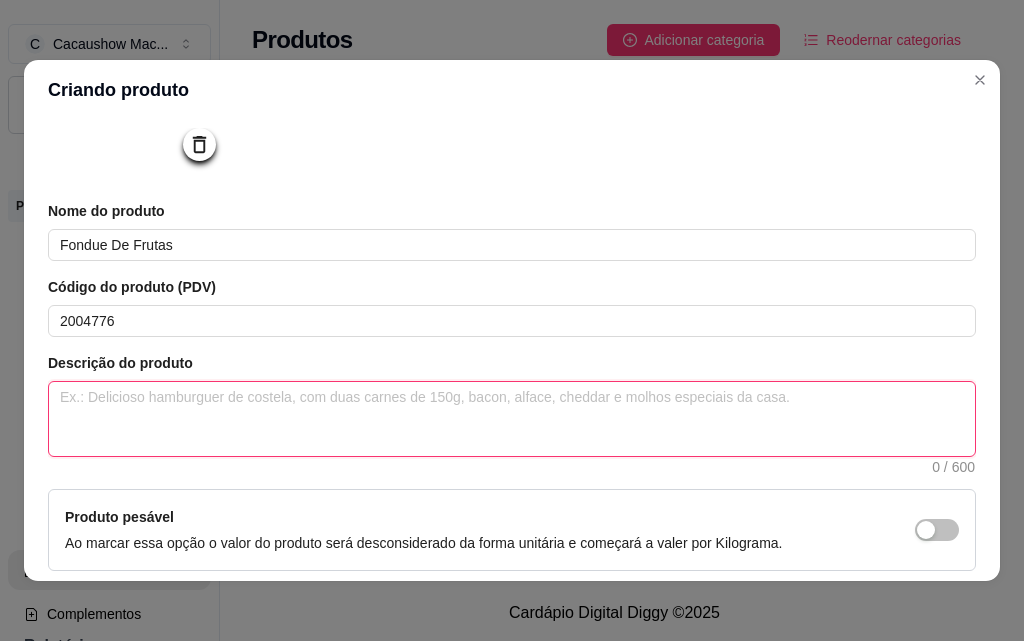 click at bounding box center (512, 419) 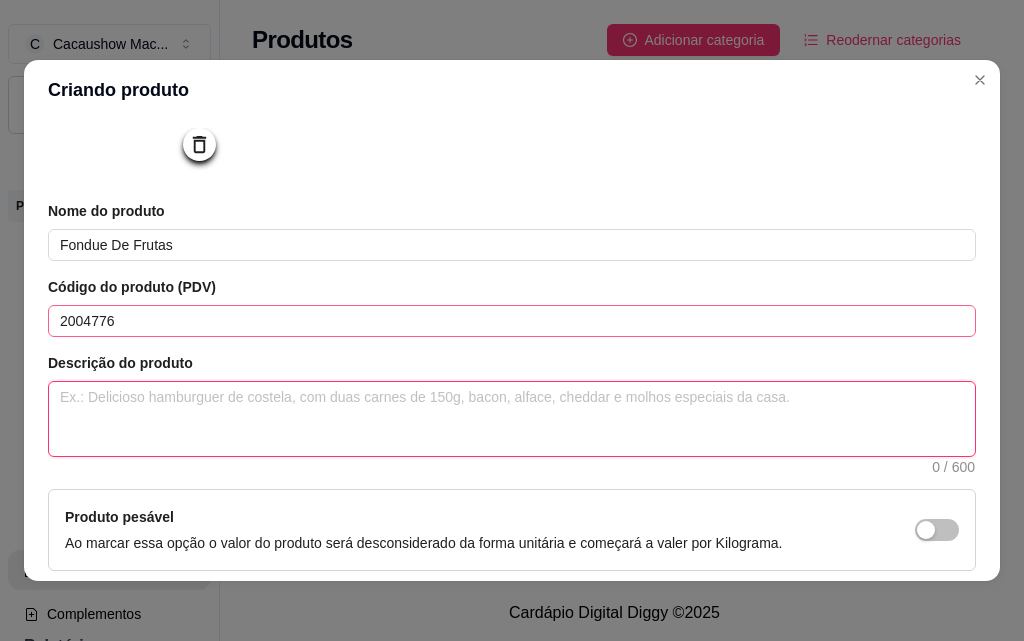 paste on "Fondue Cacau Show – Uma explosão de sabor! 🍫🍓
Transforme qualquer momento em uma ocasião especial com o delicioso Fondue Cacau Show! Feito com o incomparável chocolate da Cacau Show, ele vem pronto para derreter e mergulhar frutas," 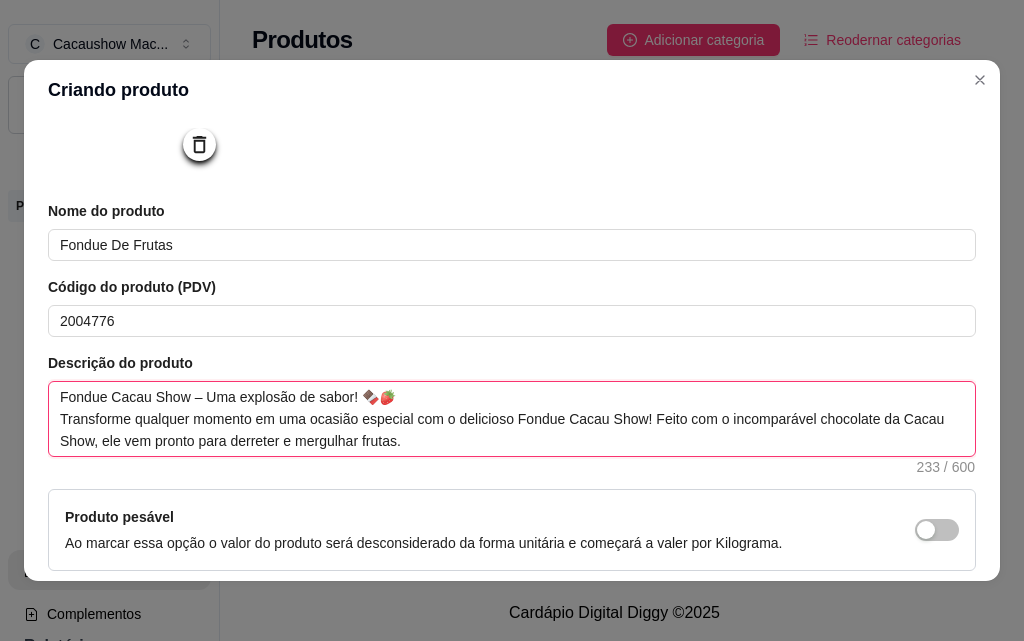 click on "Fondue Cacau Show – Uma explosão de sabor! 🍫🍓
Transforme qualquer momento em uma ocasião especial com o delicioso Fondue Cacau Show! Feito com o incomparável chocolate da Cacau Show, ele vem pronto para derreter e mergulhar frutas." at bounding box center (512, 419) 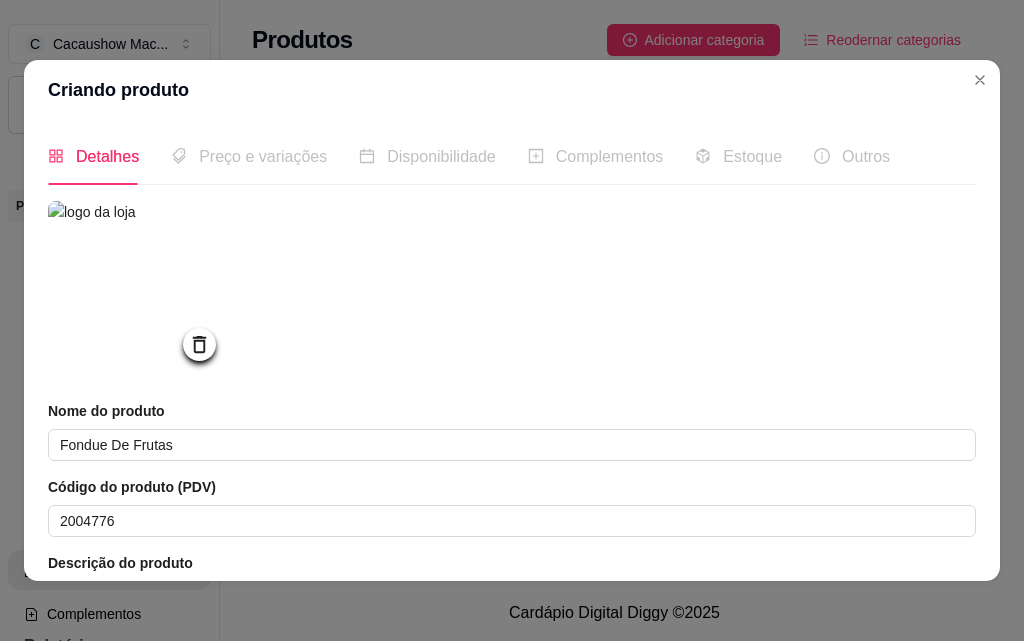 scroll, scrollTop: 300, scrollLeft: 0, axis: vertical 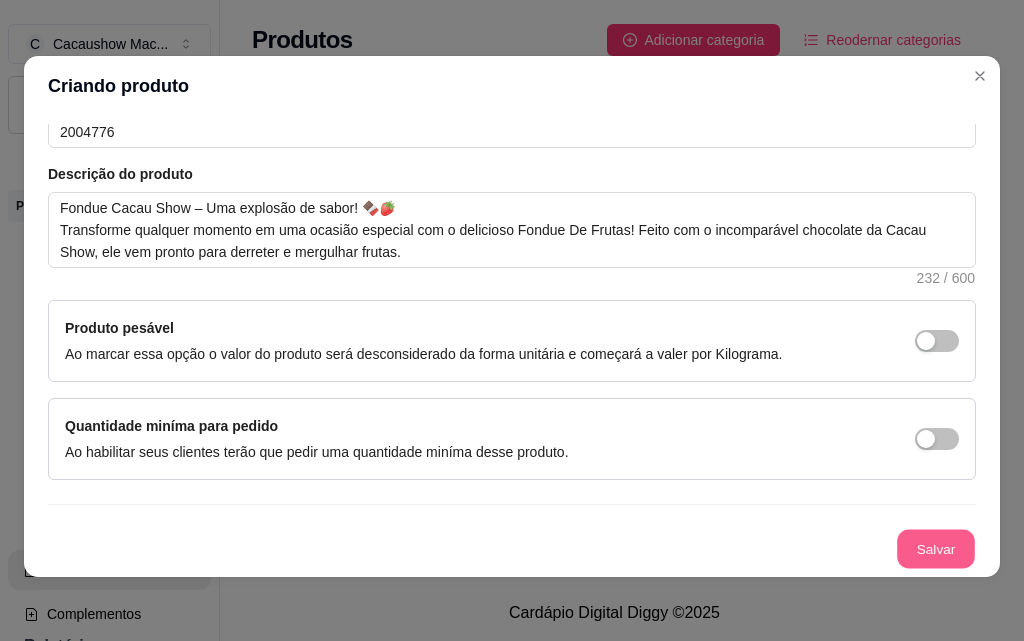 click on "Salvar" at bounding box center (936, 549) 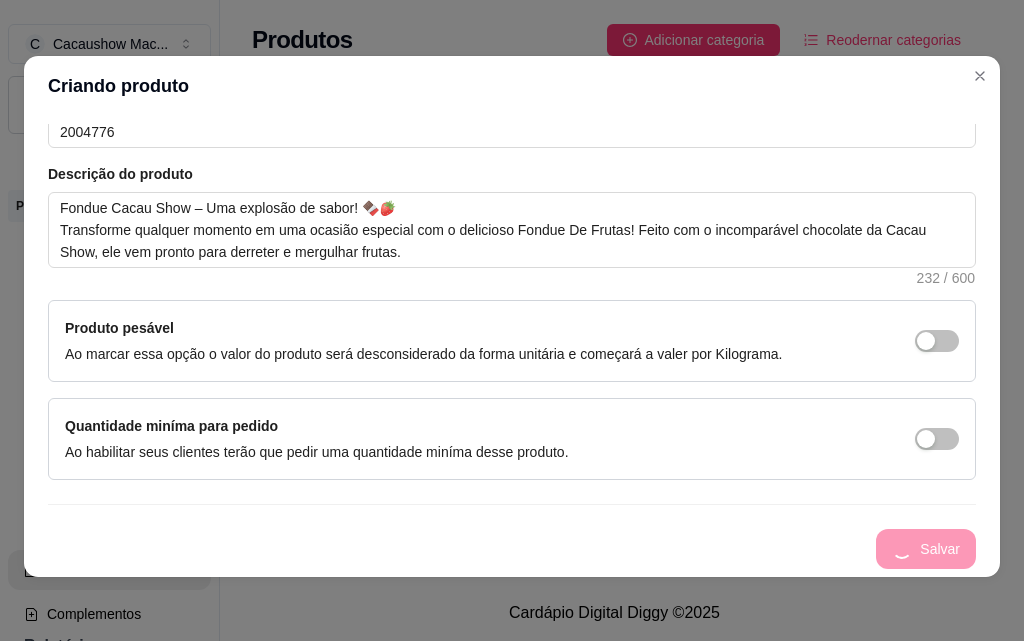 scroll, scrollTop: 0, scrollLeft: 0, axis: both 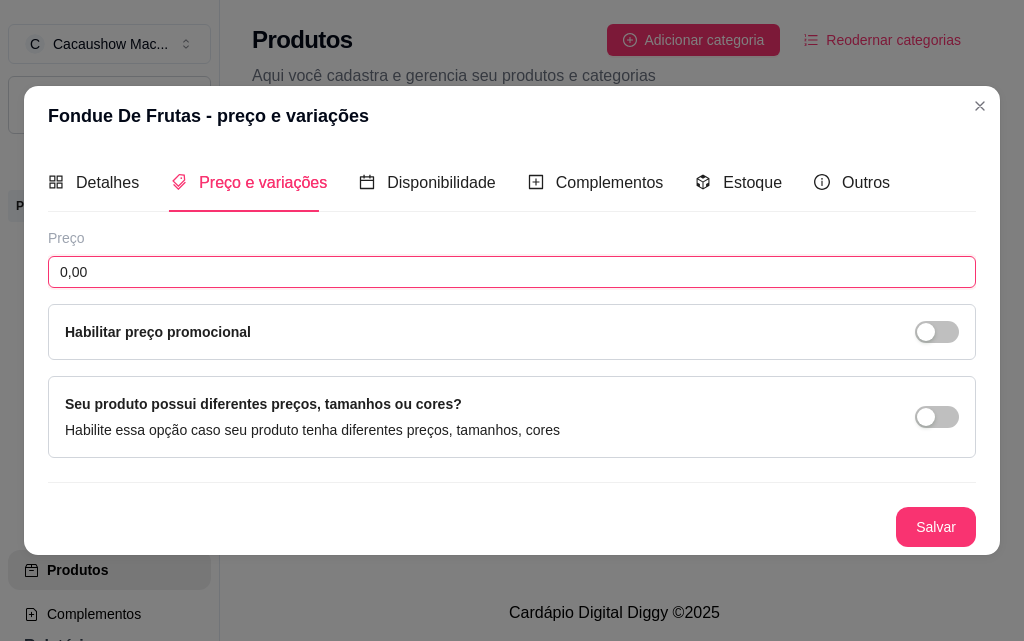 click on "0,00" at bounding box center (512, 272) 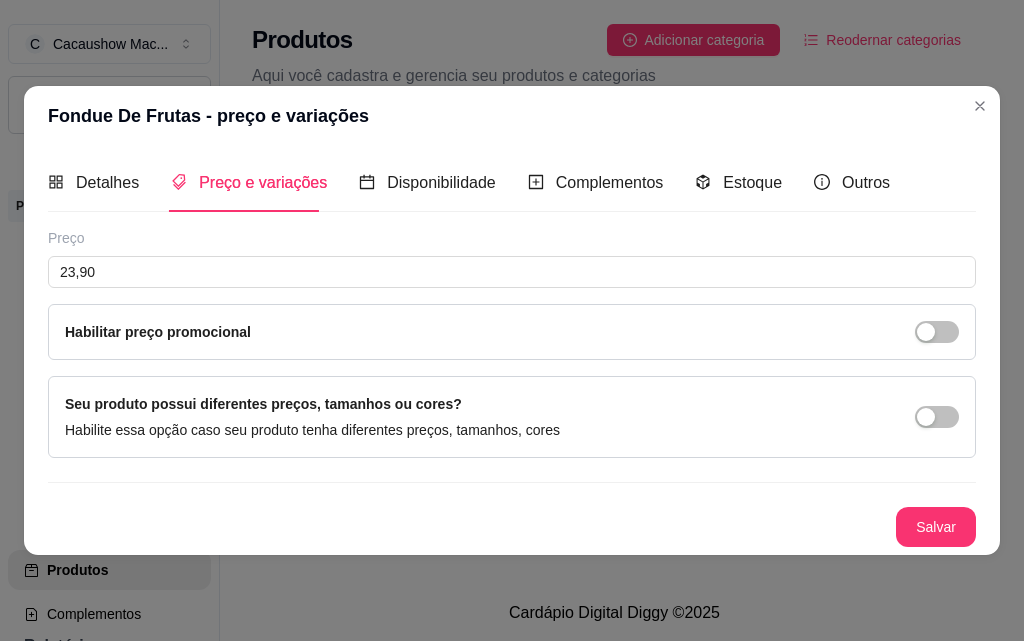 click on "Habilitar preço promocional" at bounding box center (512, 332) 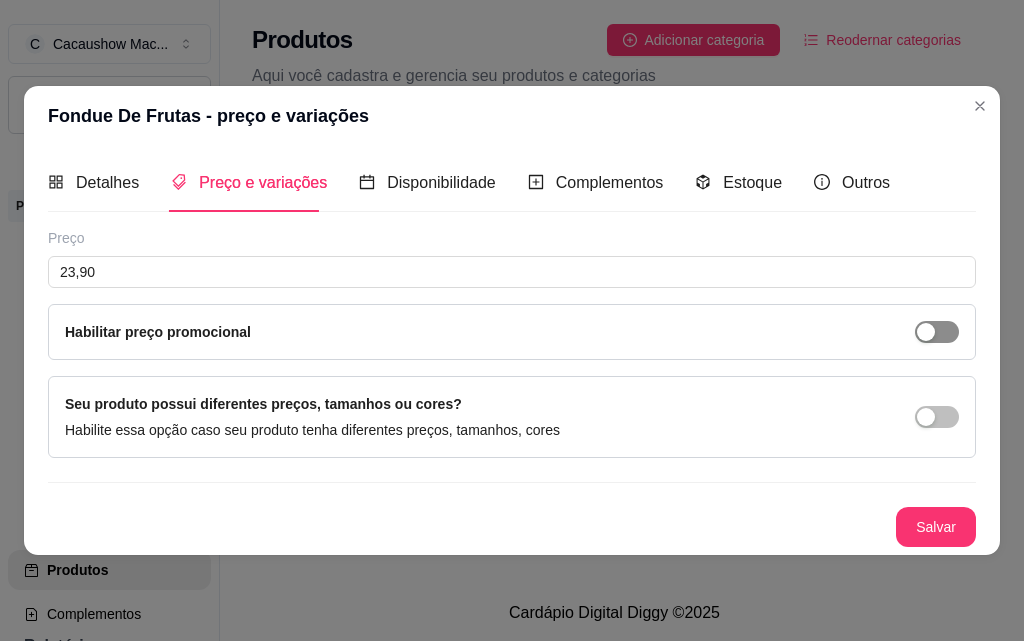 click at bounding box center (937, 332) 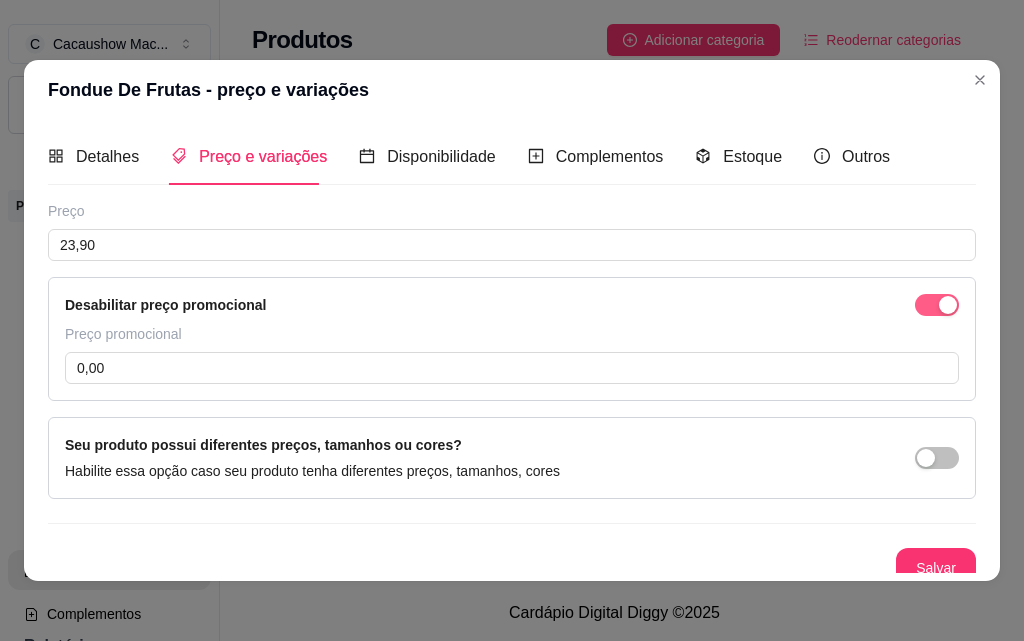 click at bounding box center (948, 305) 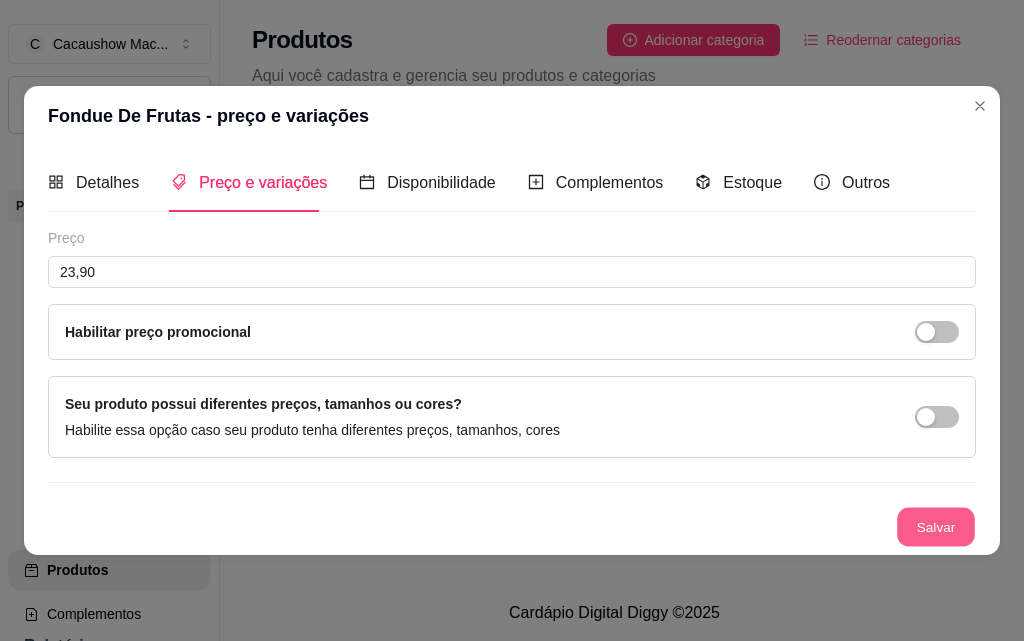 click on "Salvar" at bounding box center [936, 526] 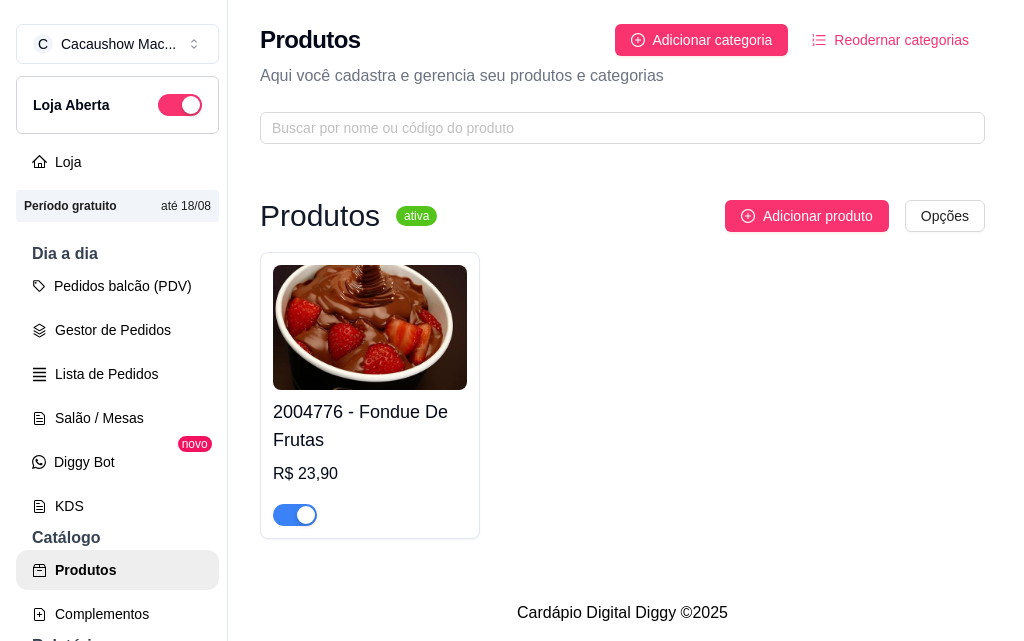 scroll, scrollTop: 14, scrollLeft: 0, axis: vertical 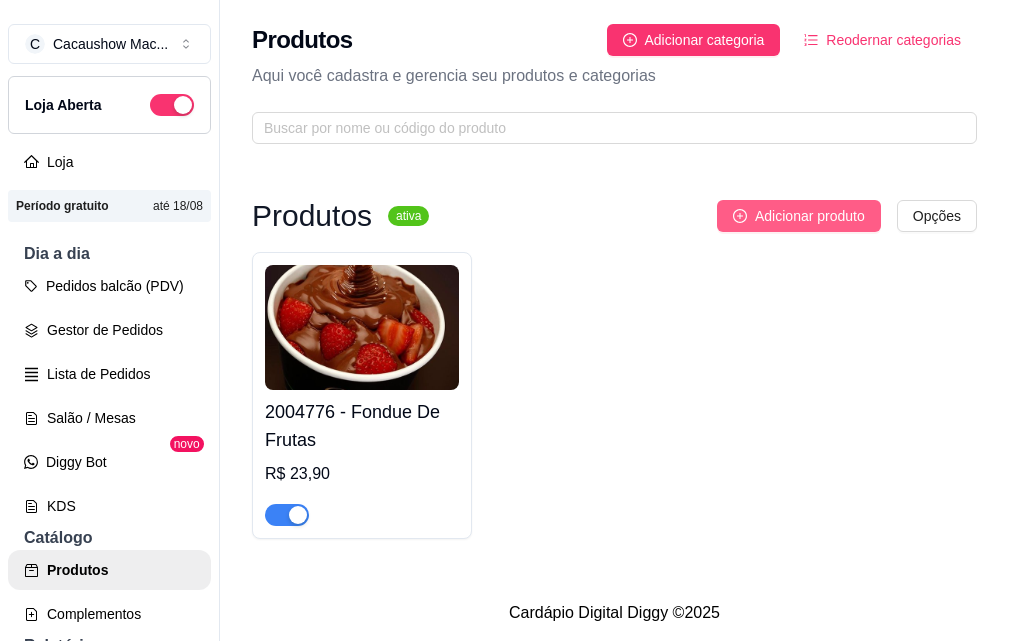 click on "Adicionar produto" at bounding box center (810, 216) 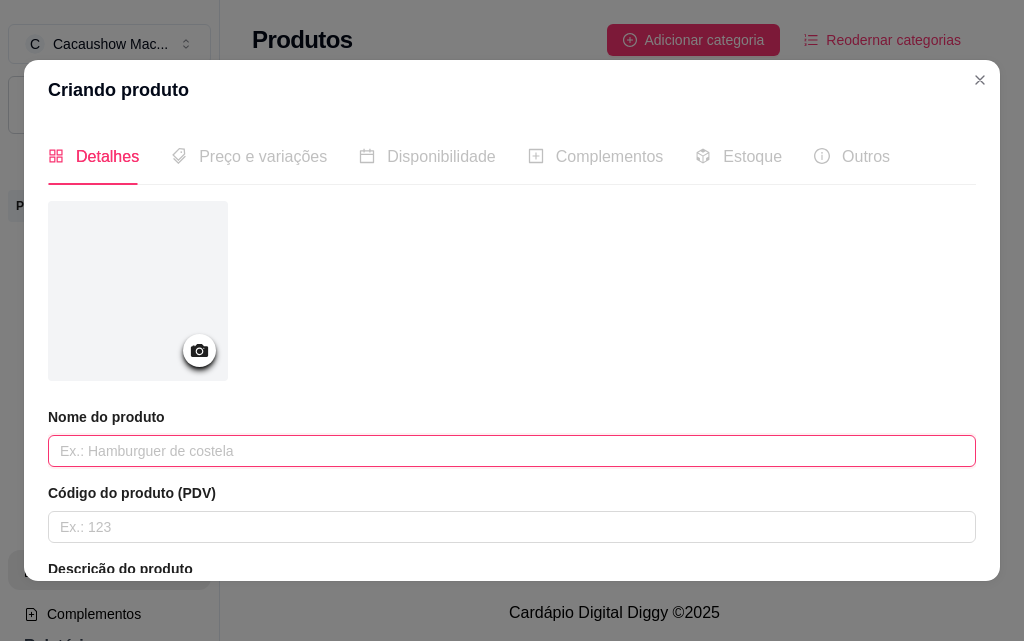 click at bounding box center (512, 451) 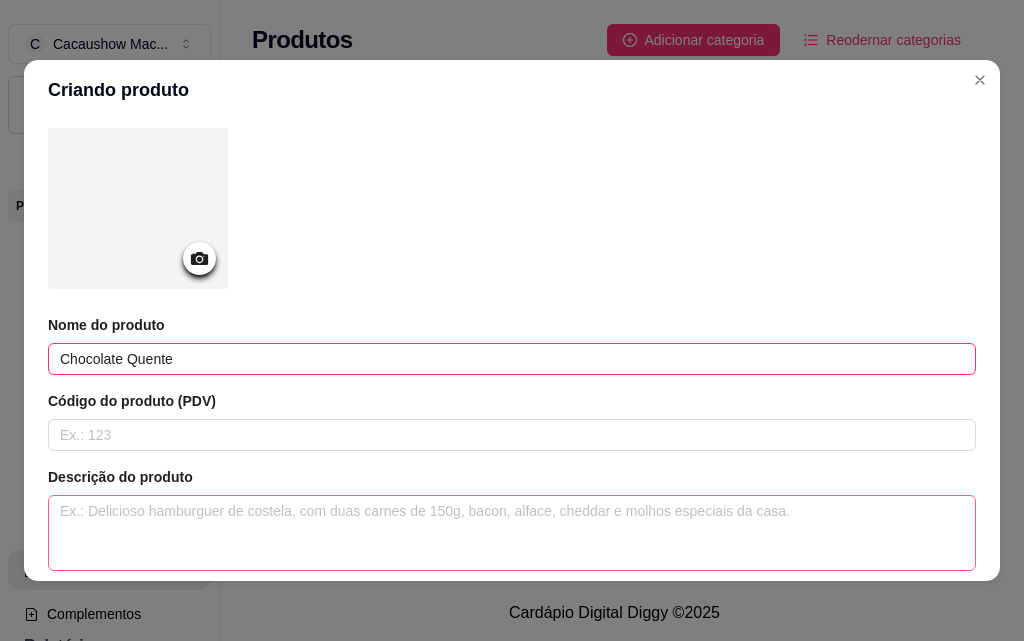 scroll, scrollTop: 200, scrollLeft: 0, axis: vertical 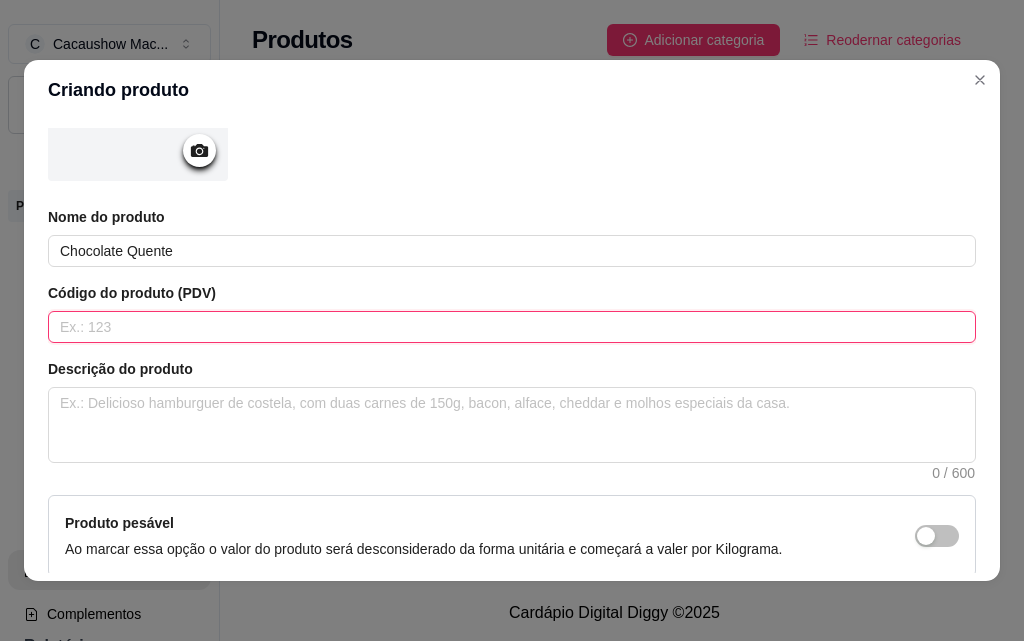 click at bounding box center (512, 327) 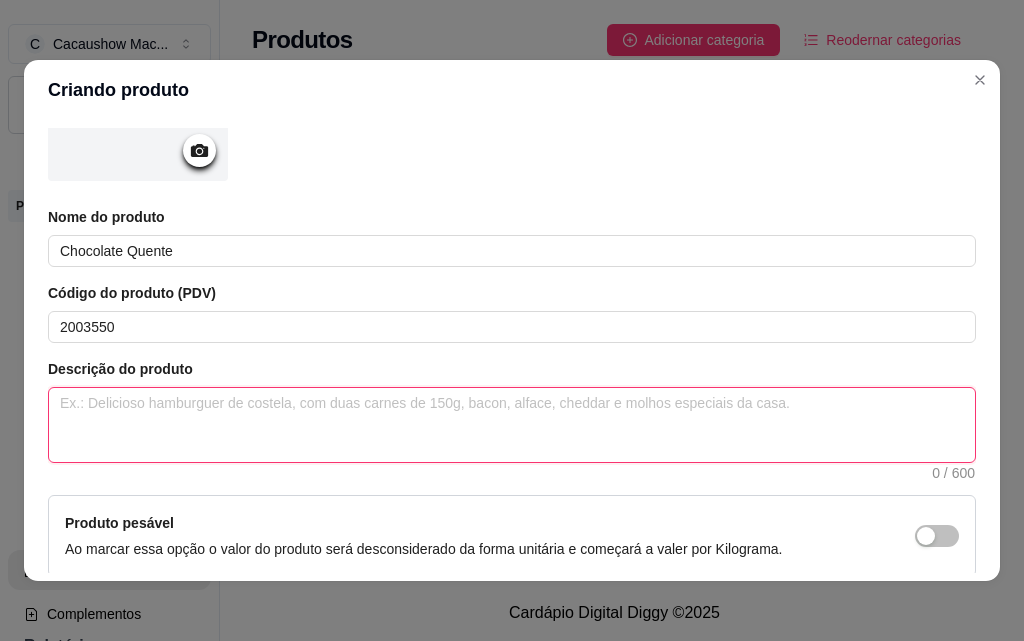 click at bounding box center (512, 425) 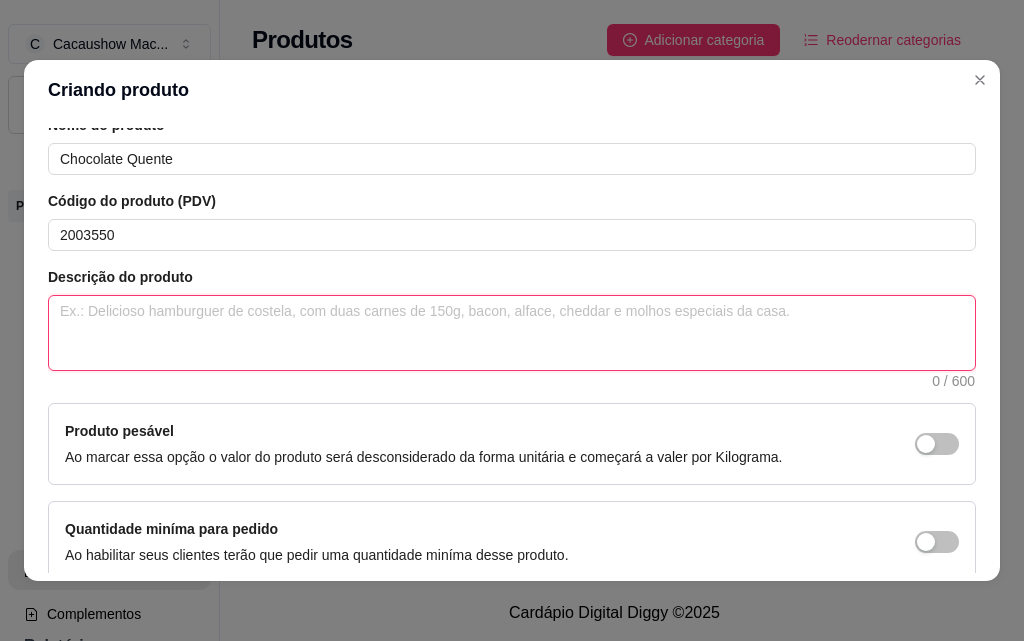 scroll, scrollTop: 300, scrollLeft: 0, axis: vertical 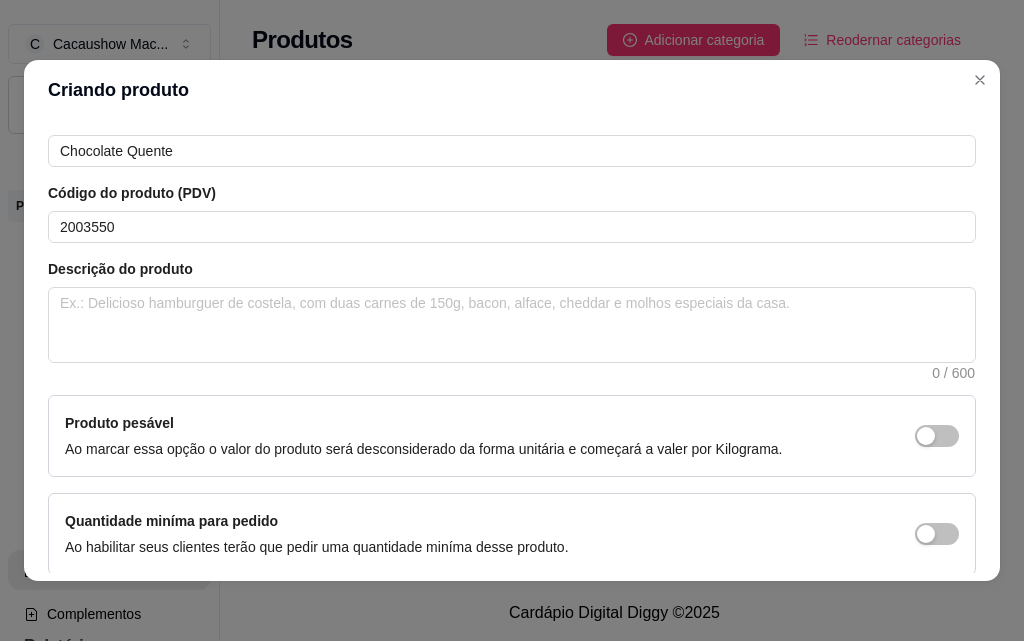 click on "Produto pesável Ao marcar essa opção o valor do produto será desconsiderado da forma unitária e começará a valer por Kilograma." at bounding box center (512, 436) 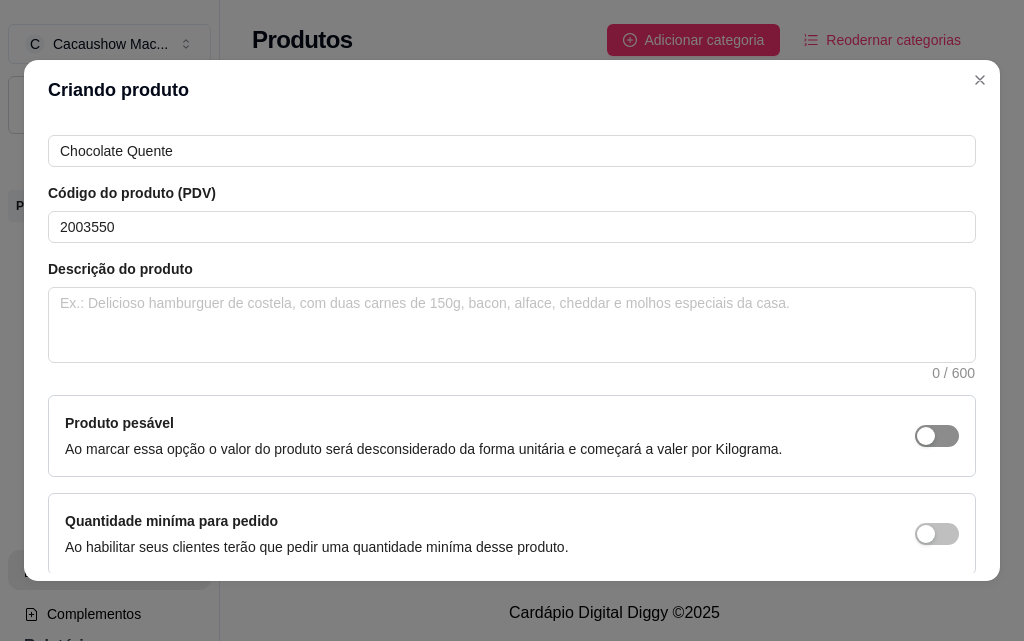 click at bounding box center [937, 436] 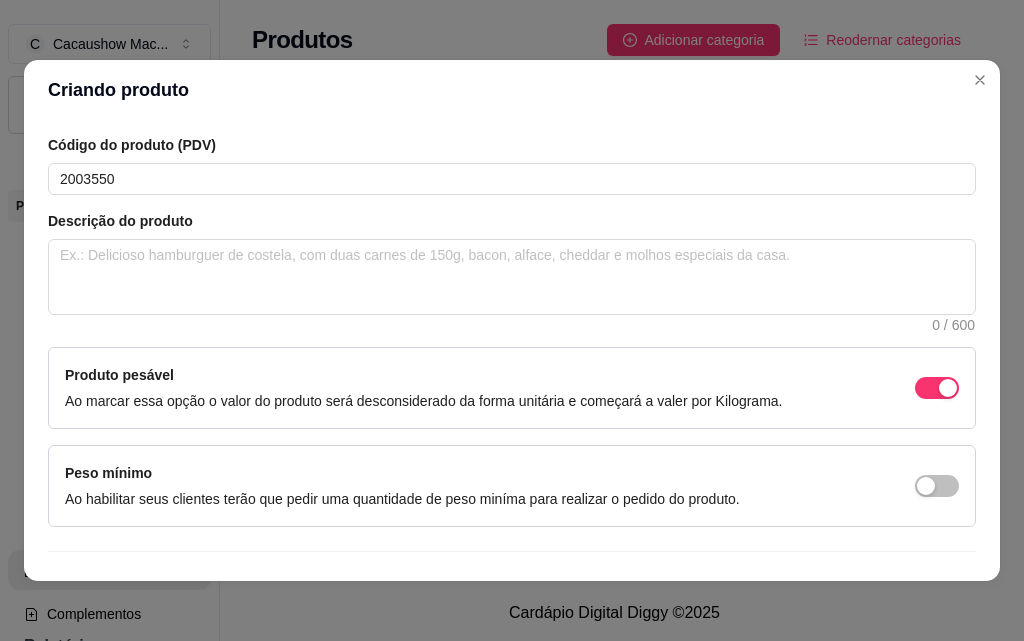 scroll, scrollTop: 391, scrollLeft: 0, axis: vertical 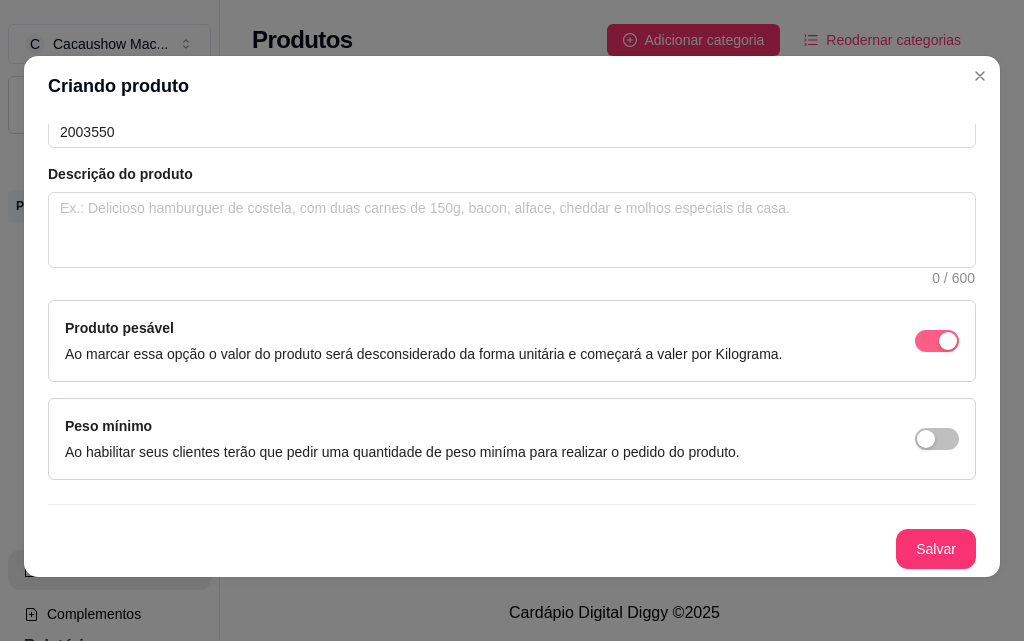 click at bounding box center [948, 341] 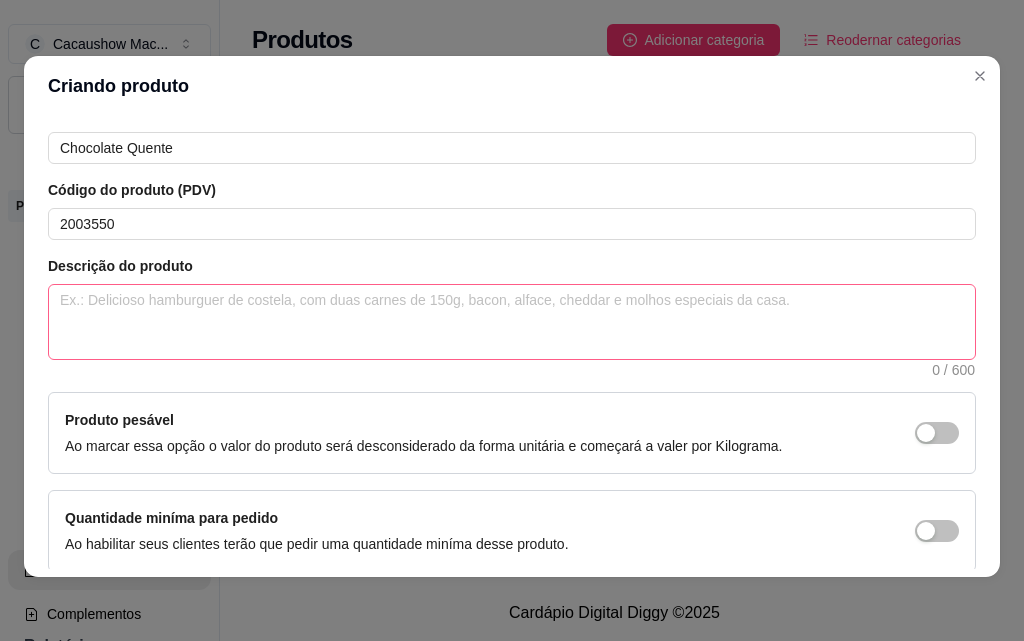 scroll, scrollTop: 300, scrollLeft: 0, axis: vertical 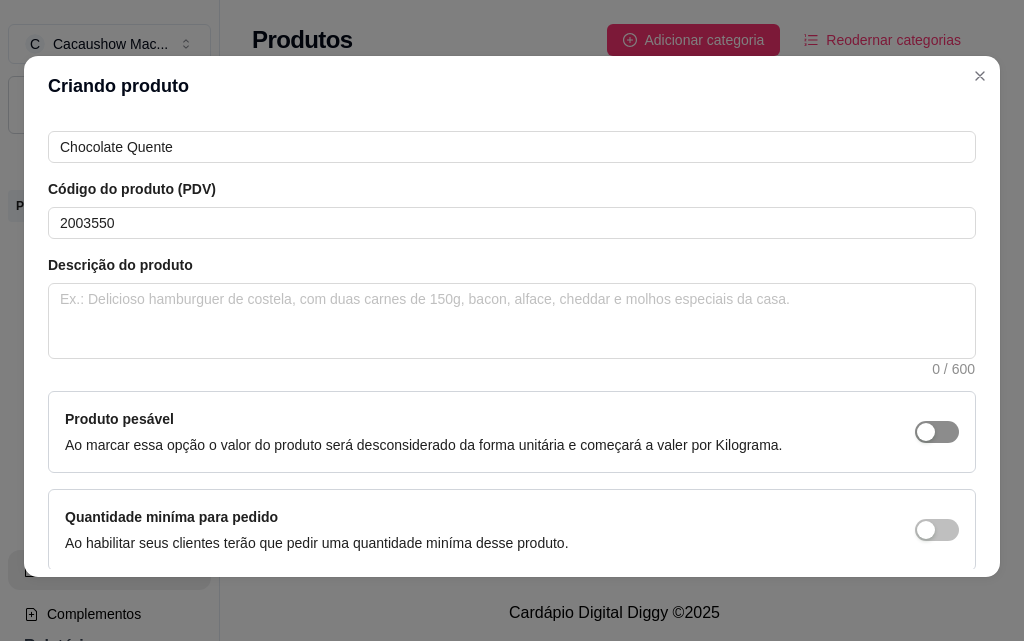 click at bounding box center [926, 432] 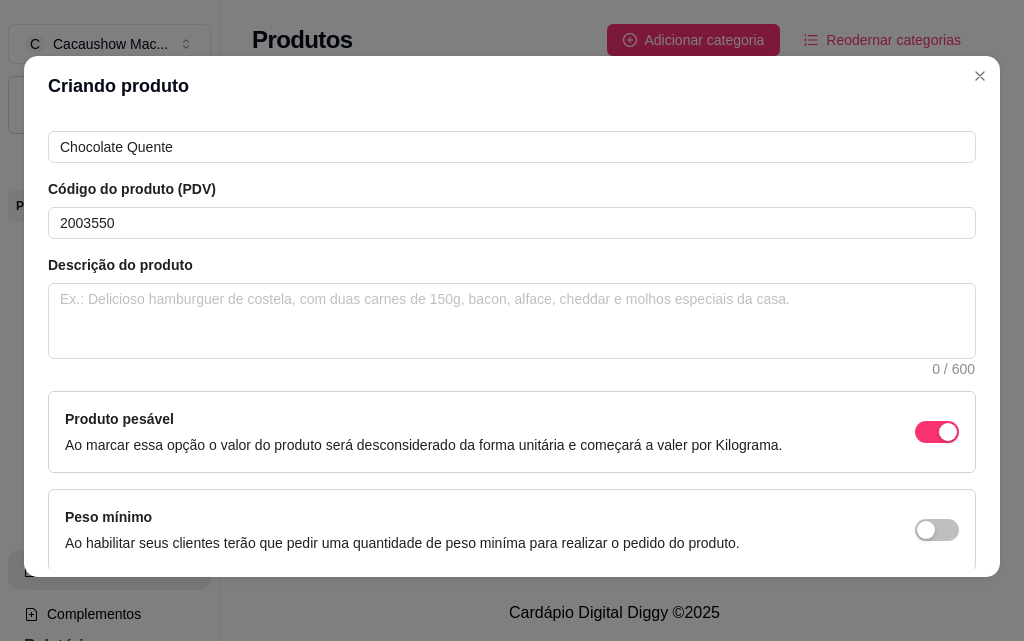 click on "Produto pesável Ao marcar essa opção o valor do produto será desconsiderado da forma unitária e começará a valer por Kilograma." at bounding box center [512, 432] 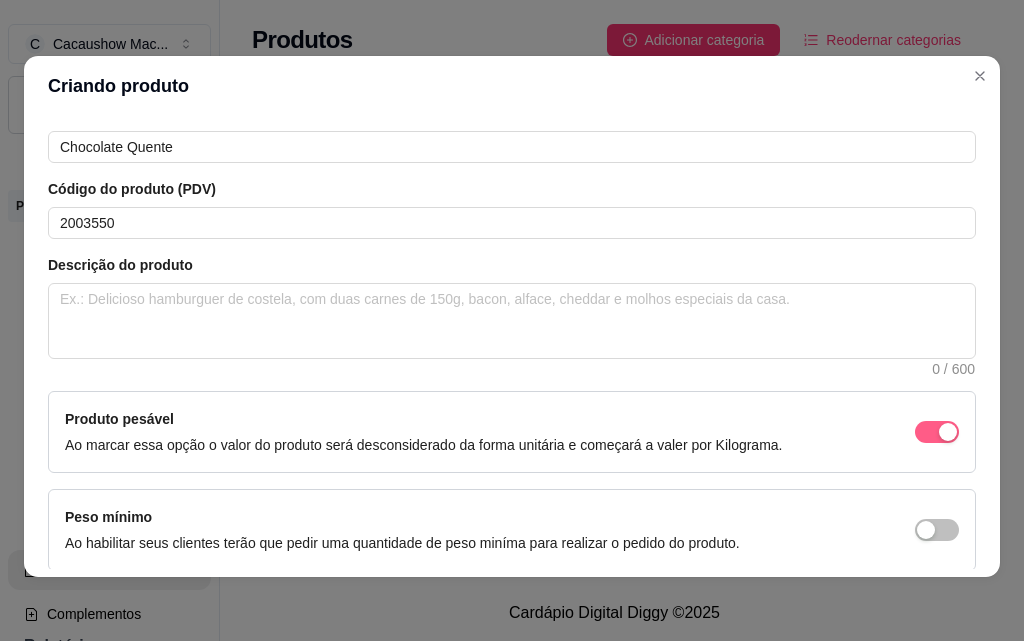 click at bounding box center [948, 432] 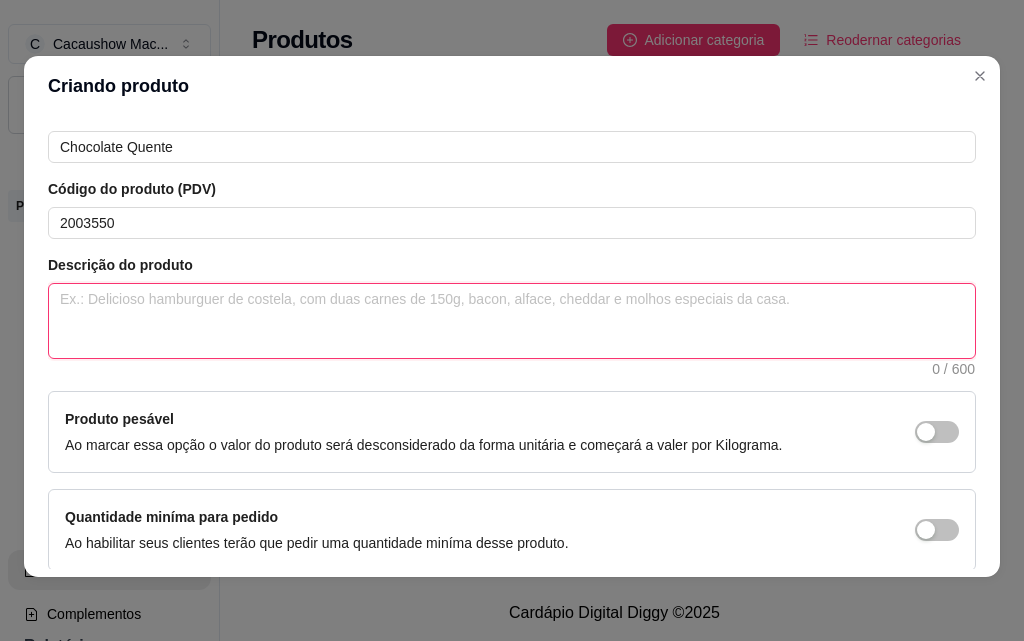 click at bounding box center (512, 321) 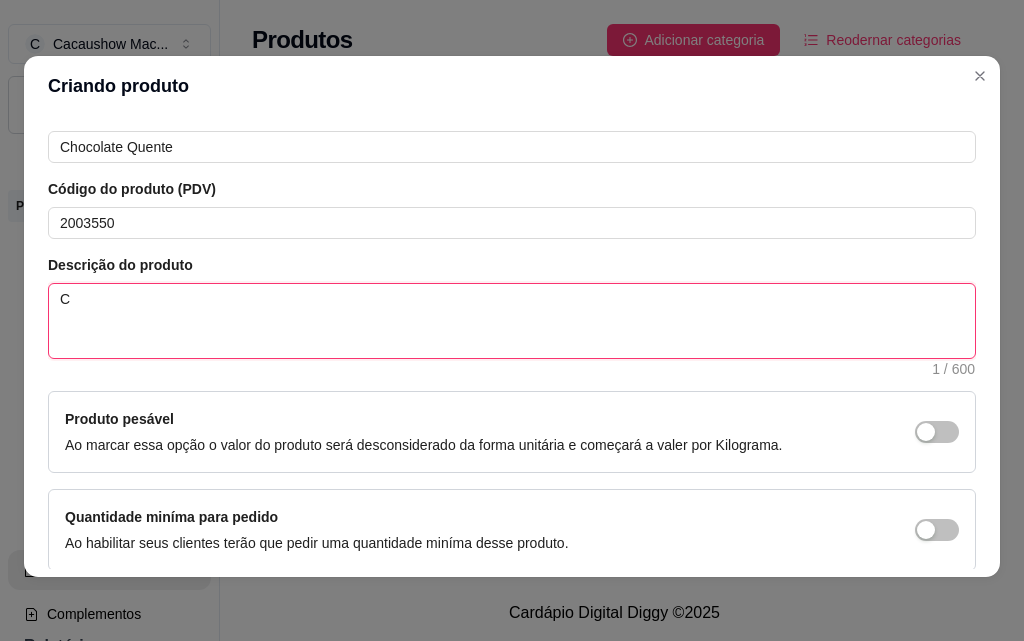 paste on "Sinta o aconchego do verdadeiro chocolate quente com a qualidade inconfundível da Cacau Show. Cremoso, encorpado e com o sabor intenso do nosso chocolate premium, é a escolha perfeita para aquecer seu dia." 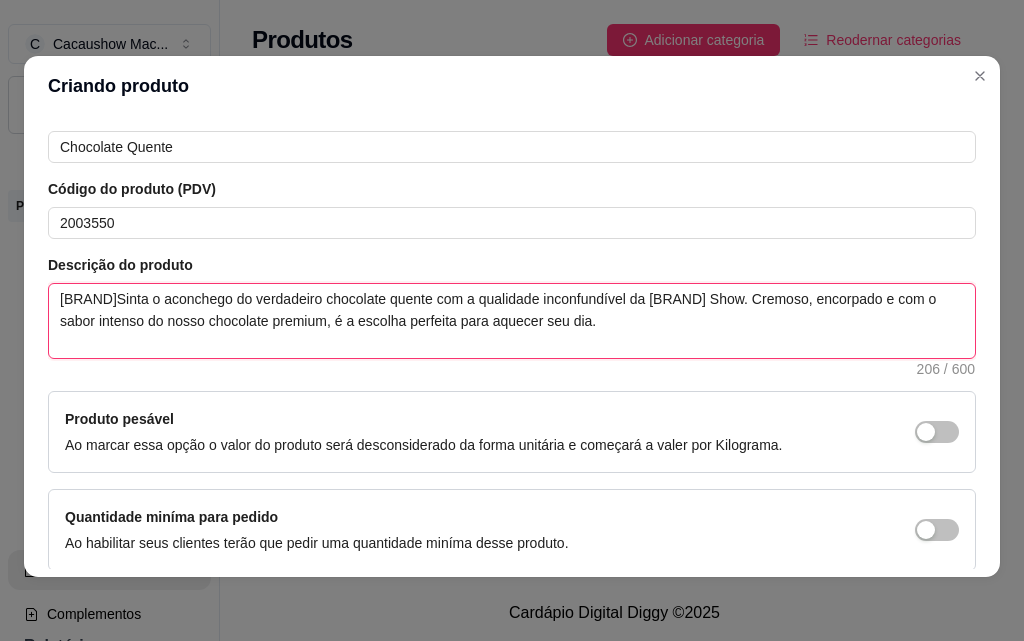 click on "[BRAND]Sinta o aconchego do verdadeiro chocolate quente com a qualidade inconfundível da [BRAND] Show. Cremoso, encorpado e com o sabor intenso do nosso chocolate premium, é a escolha perfeita para aquecer seu dia." at bounding box center (512, 321) 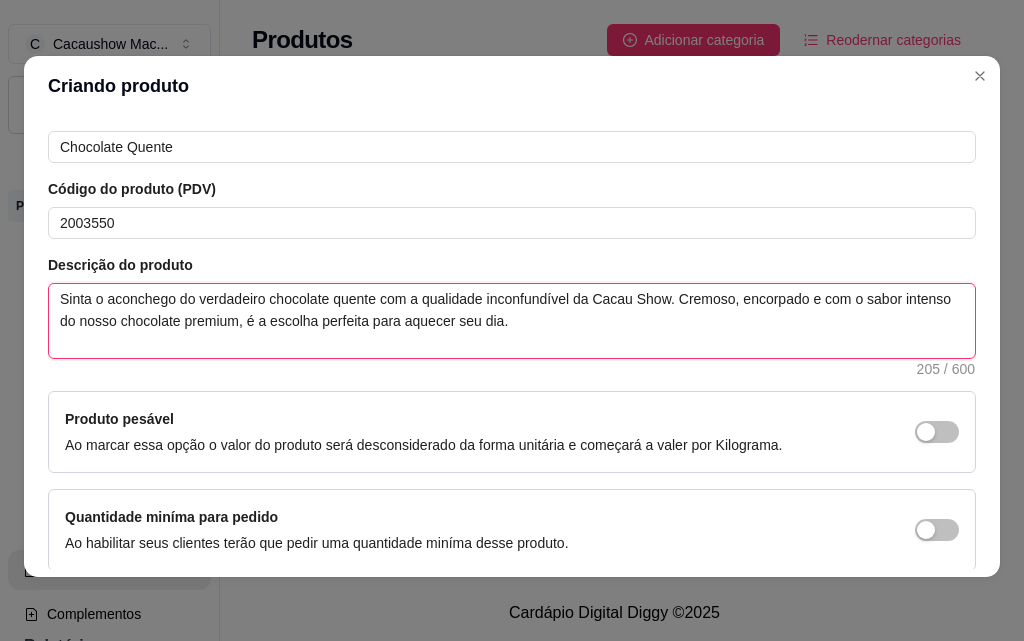 click on "Sinta o aconchego do verdadeiro chocolate quente com a qualidade inconfundível da Cacau Show. Cremoso, encorpado e com o sabor intenso do nosso chocolate premium, é a escolha perfeita para aquecer seu dia." at bounding box center [512, 321] 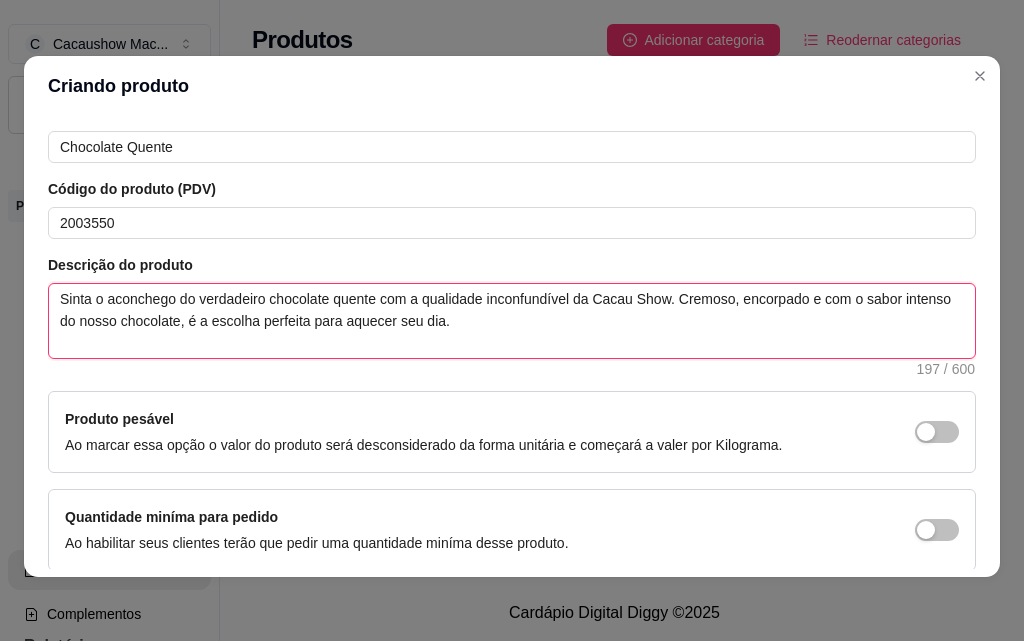 click on "Sinta o aconchego do verdadeiro chocolate quente com a qualidade inconfundível da Cacau Show. Cremoso, encorpado e com o sabor intenso do nosso chocolate, é a escolha perfeita para aquecer seu dia." at bounding box center [512, 321] 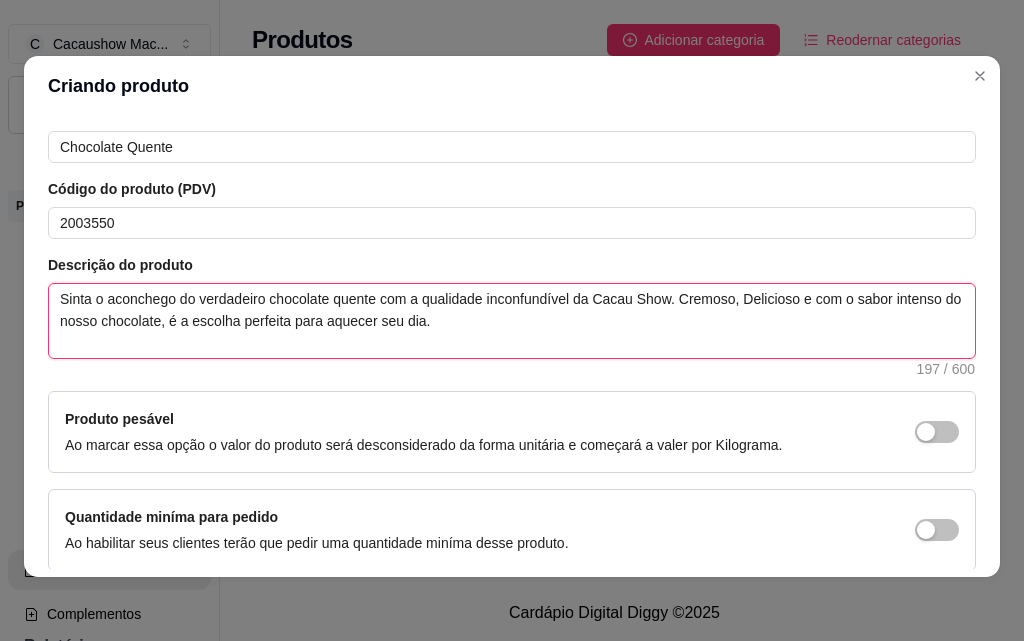 click on "Sinta o aconchego do verdadeiro chocolate quente com a qualidade inconfundível da Cacau Show. Cremoso, Delicioso e com o sabor intenso do nosso chocolate, é a escolha perfeita para aquecer seu dia." at bounding box center (512, 321) 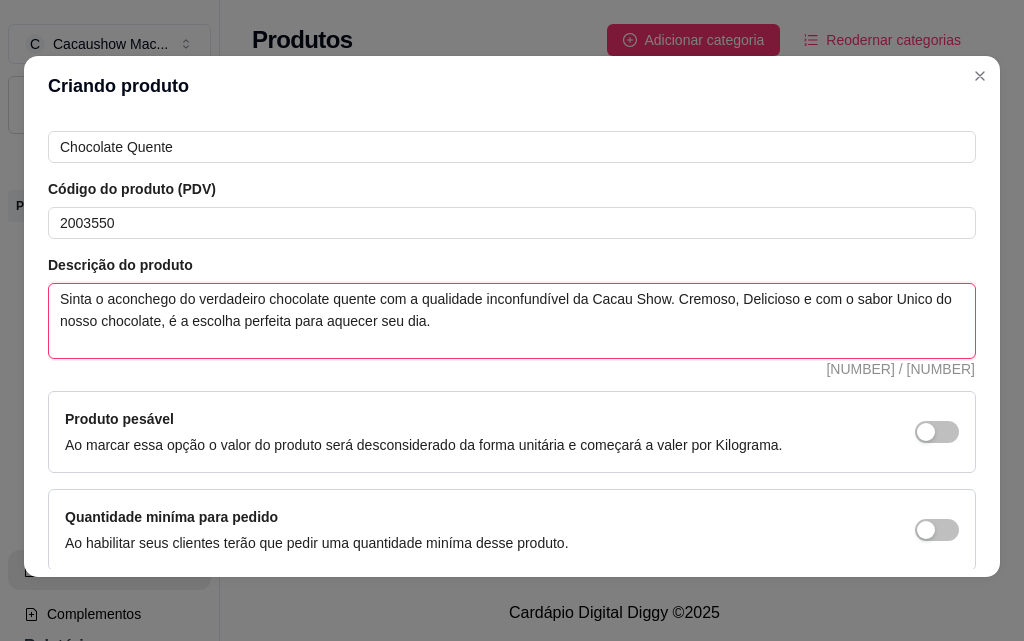 click on "Sinta o aconchego do verdadeiro chocolate quente com a qualidade inconfundível da Cacau Show. Cremoso, Delicioso e com o sabor Unico do nosso chocolate, é a escolha perfeita para aquecer seu dia." at bounding box center (512, 321) 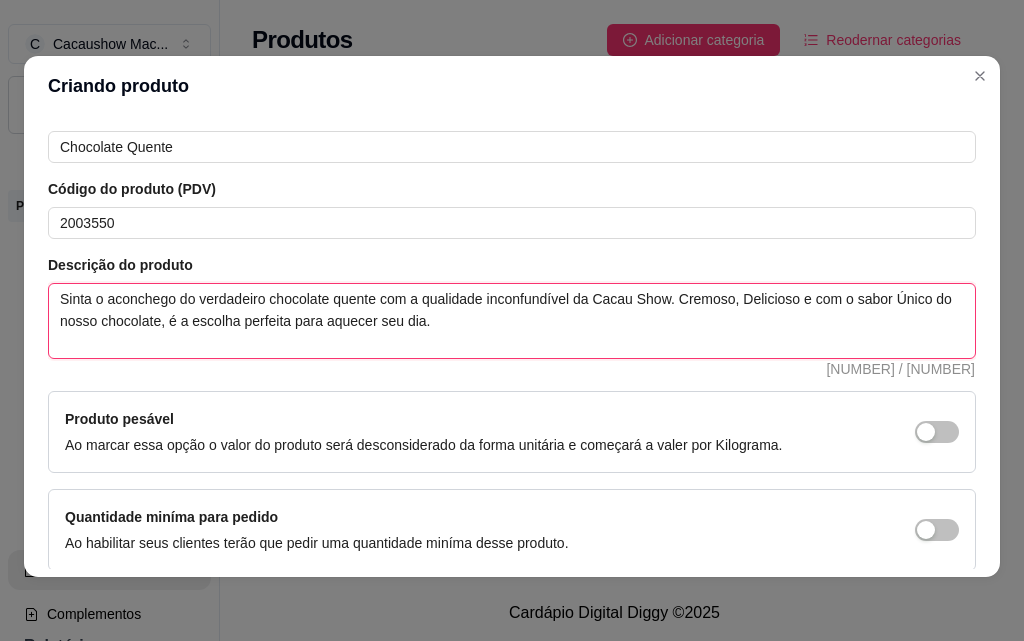 click on "Sinta o aconchego do verdadeiro chocolate quente com a qualidade inconfundível da Cacau Show. Cremoso, Delicioso e com o sabor Único do nosso chocolate, é a escolha perfeita para aquecer seu dia." at bounding box center [512, 321] 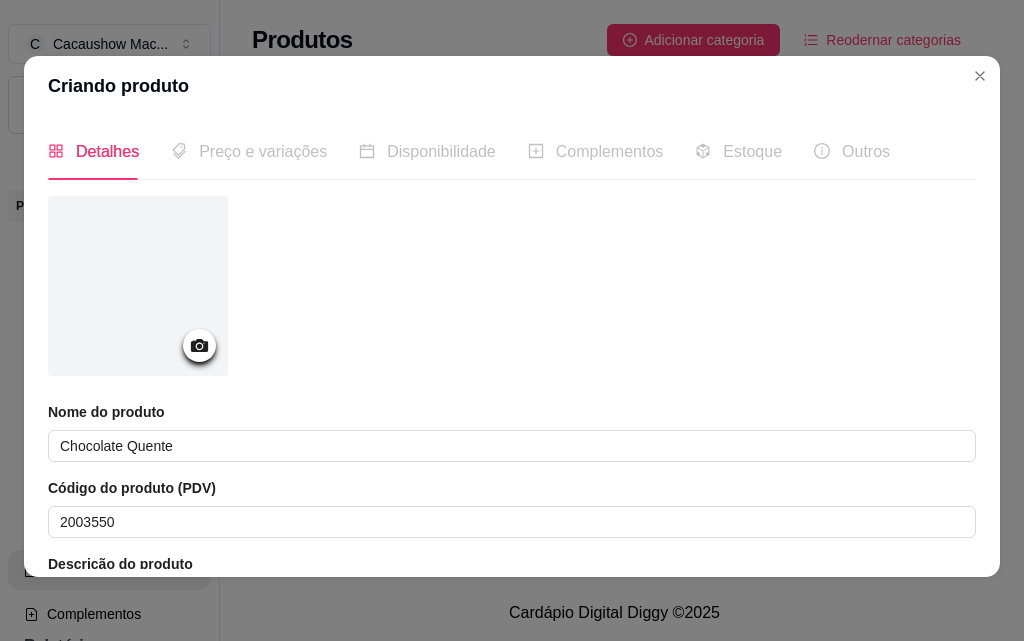 scroll, scrollTop: 0, scrollLeft: 0, axis: both 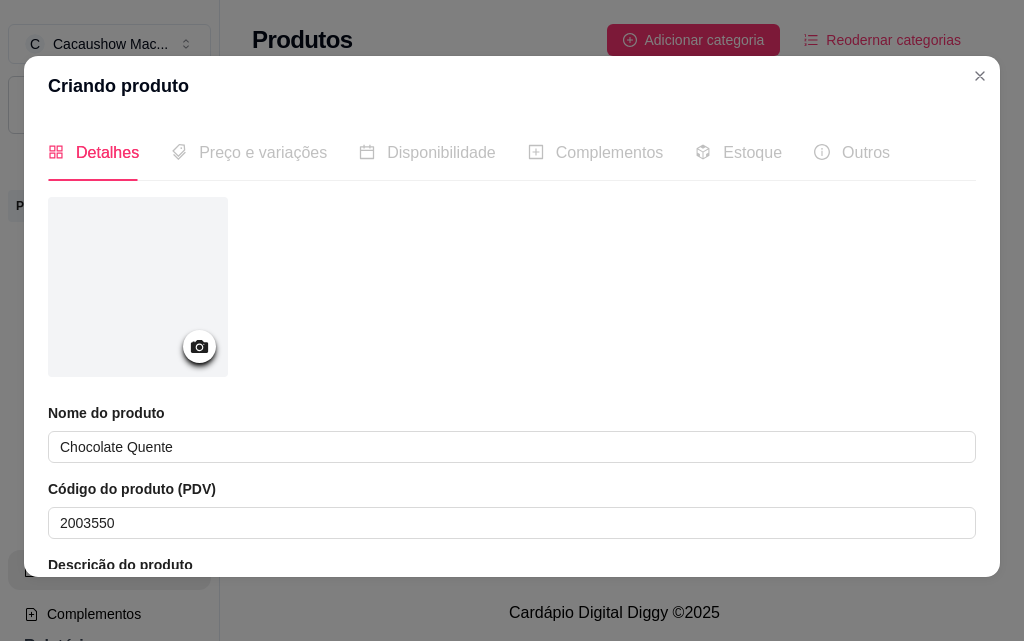 click 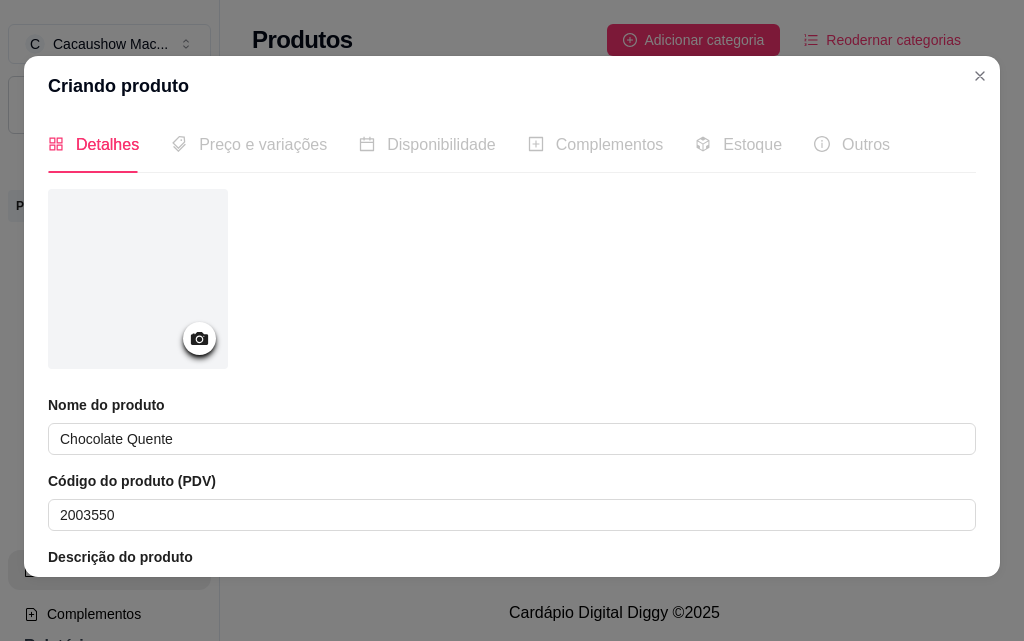 scroll, scrollTop: 0, scrollLeft: 0, axis: both 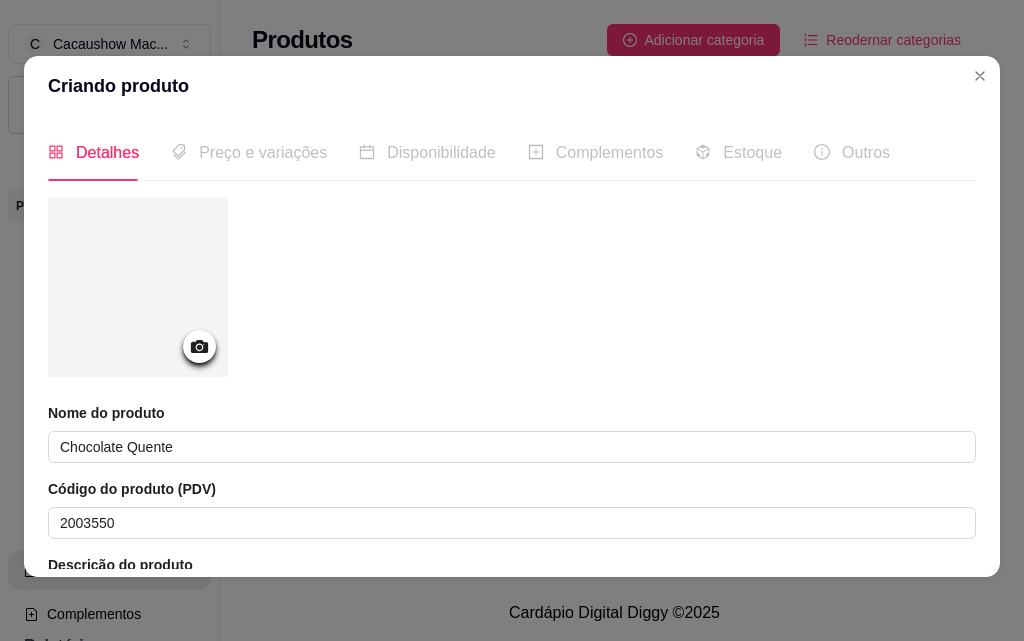 click 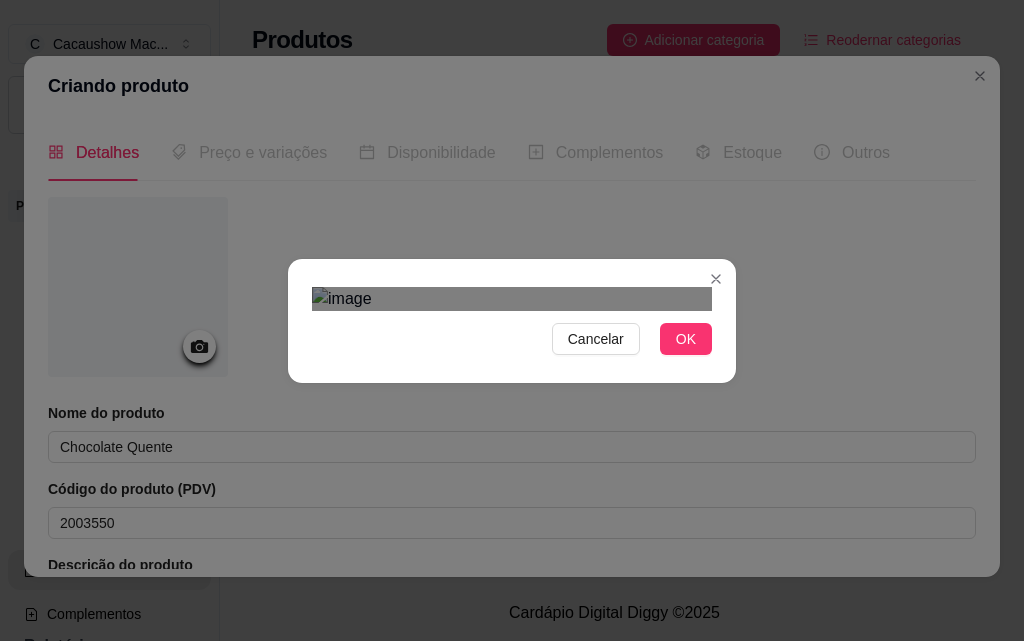click at bounding box center (492, 607) 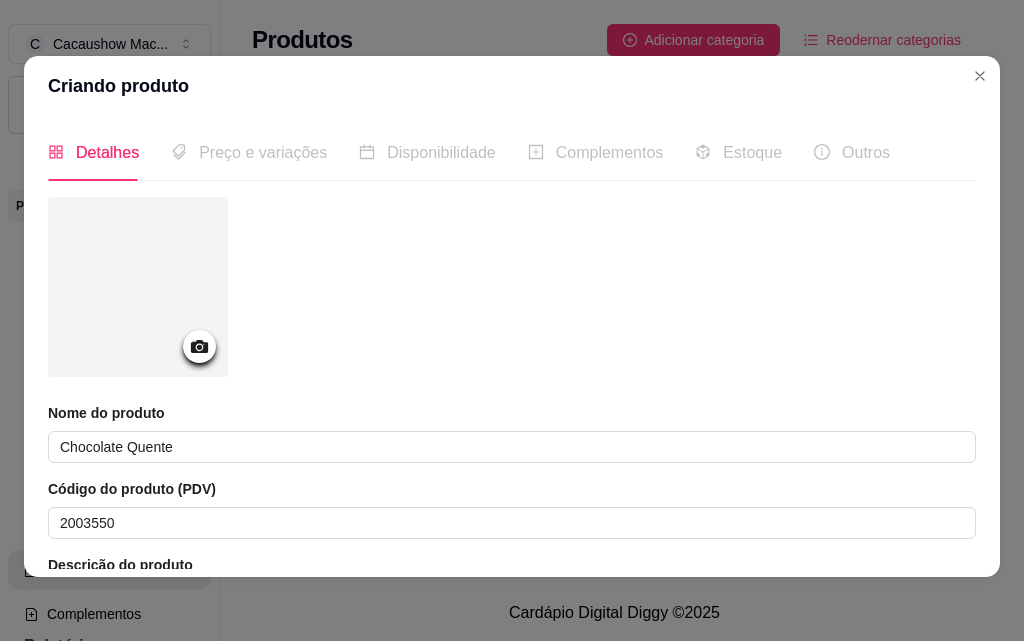 click 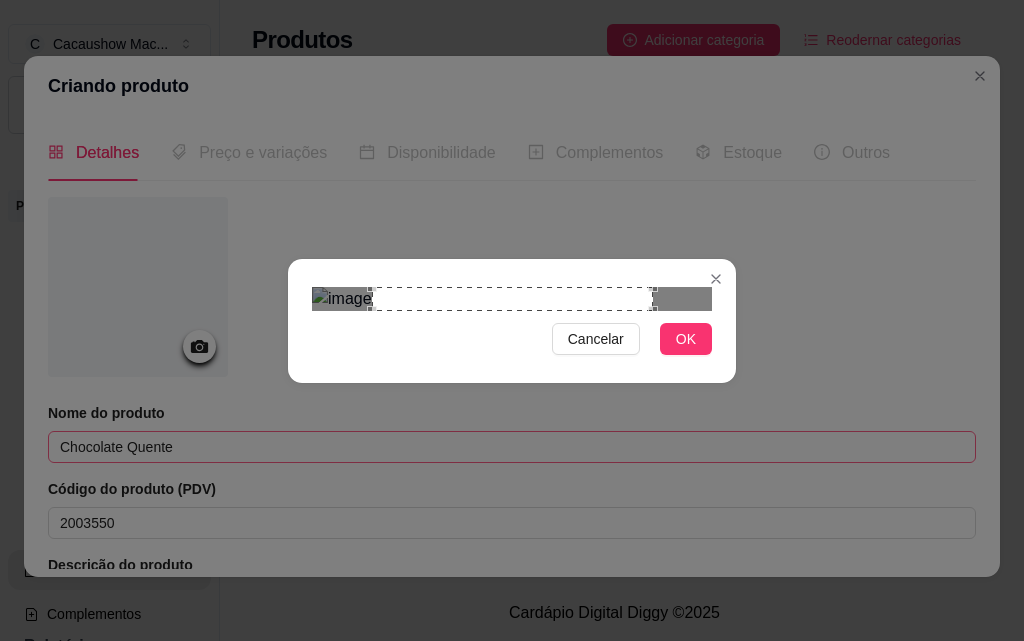 click on "Cancelar" at bounding box center [596, 339] 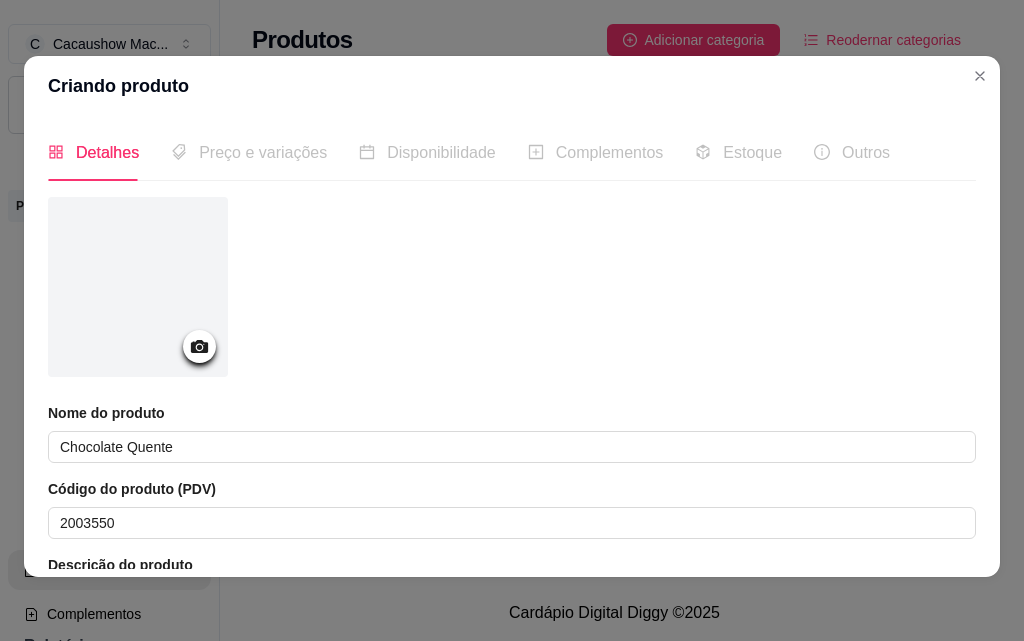 click 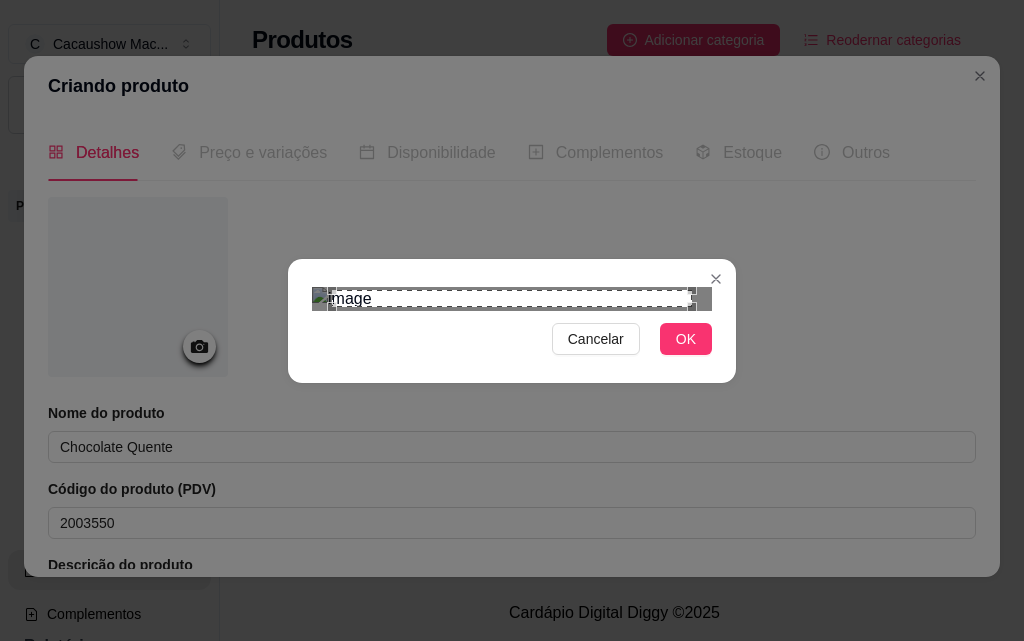 click at bounding box center [512, 298] 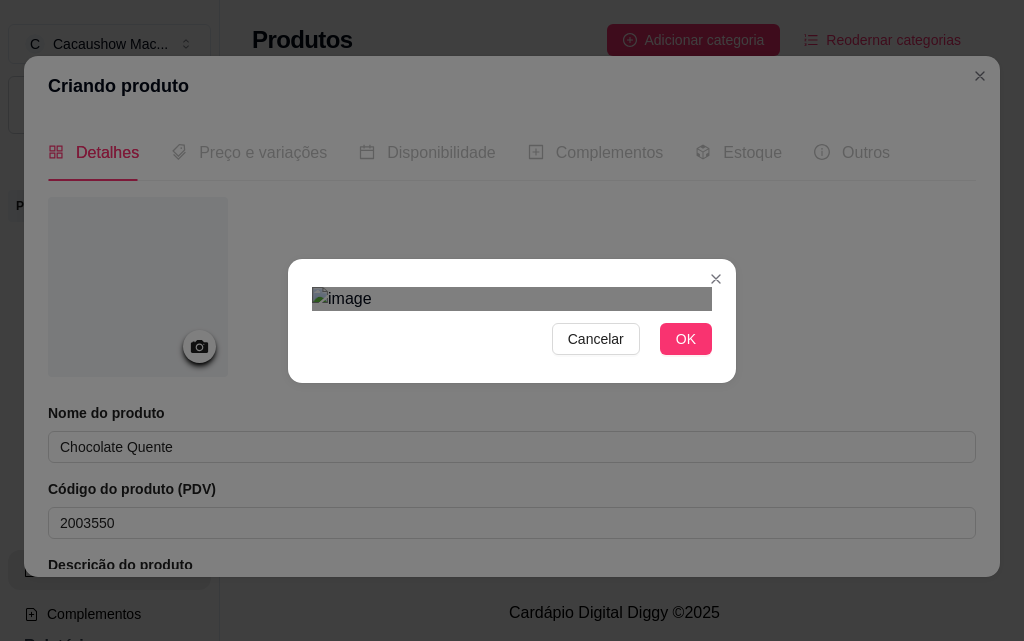 click on "Cancelar OK" at bounding box center (512, 320) 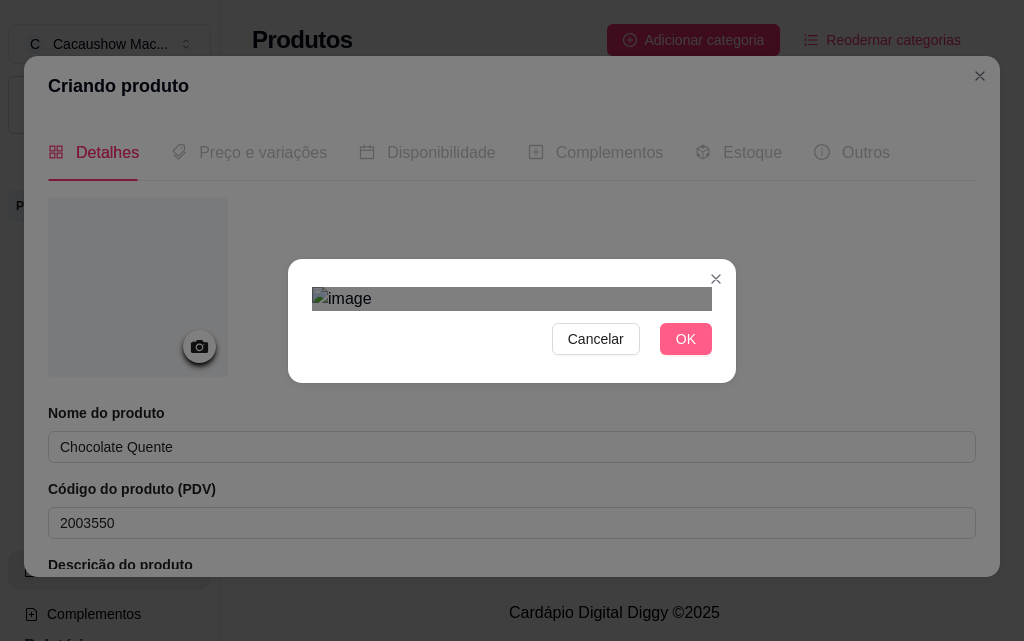 click on "OK" at bounding box center (686, 339) 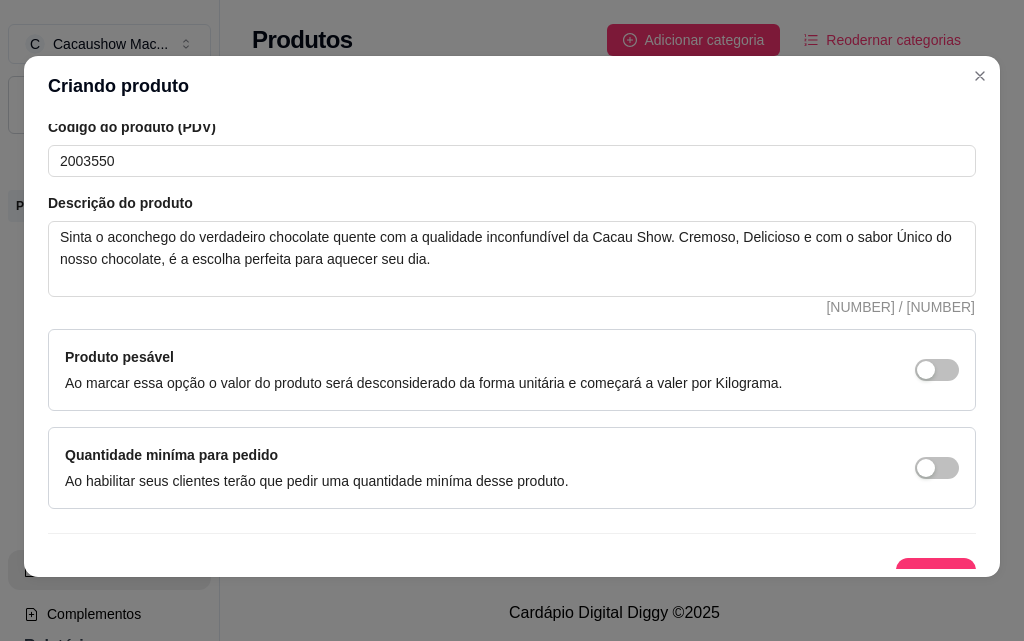 scroll, scrollTop: 391, scrollLeft: 0, axis: vertical 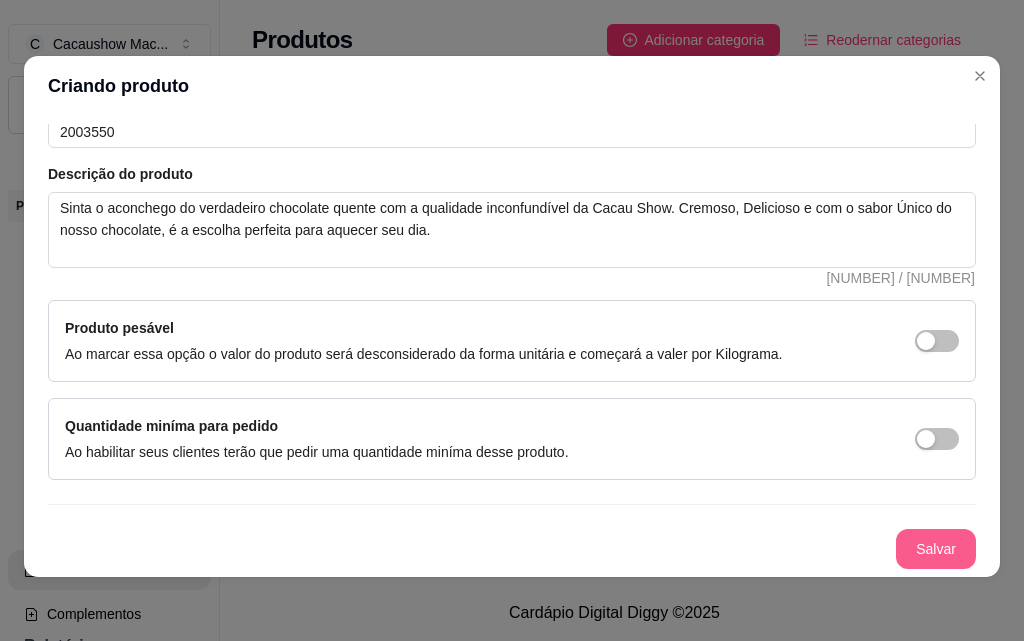 click on "Salvar" at bounding box center (936, 549) 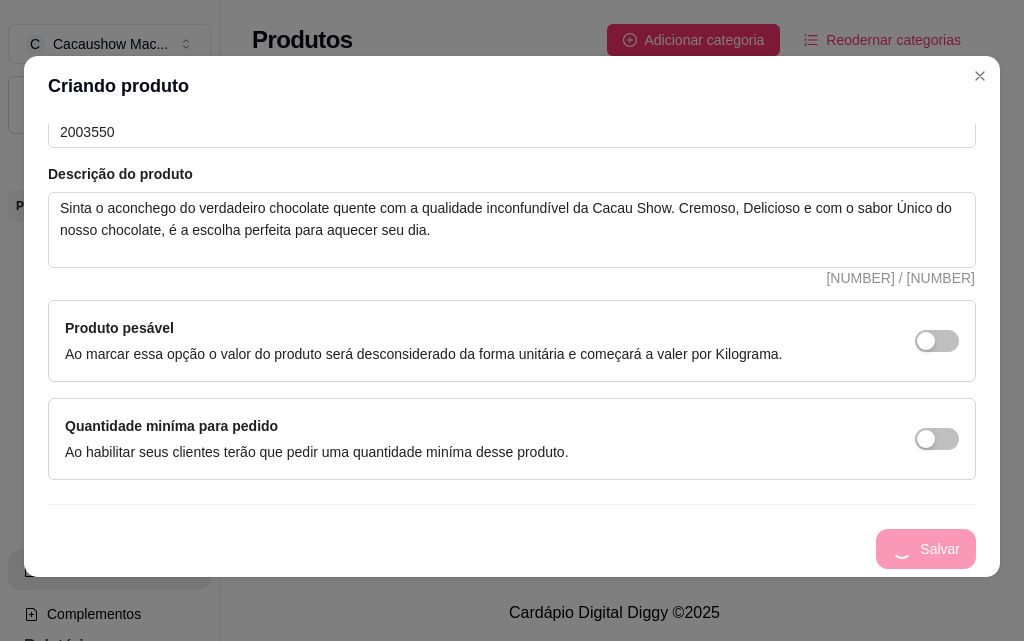 scroll, scrollTop: 0, scrollLeft: 0, axis: both 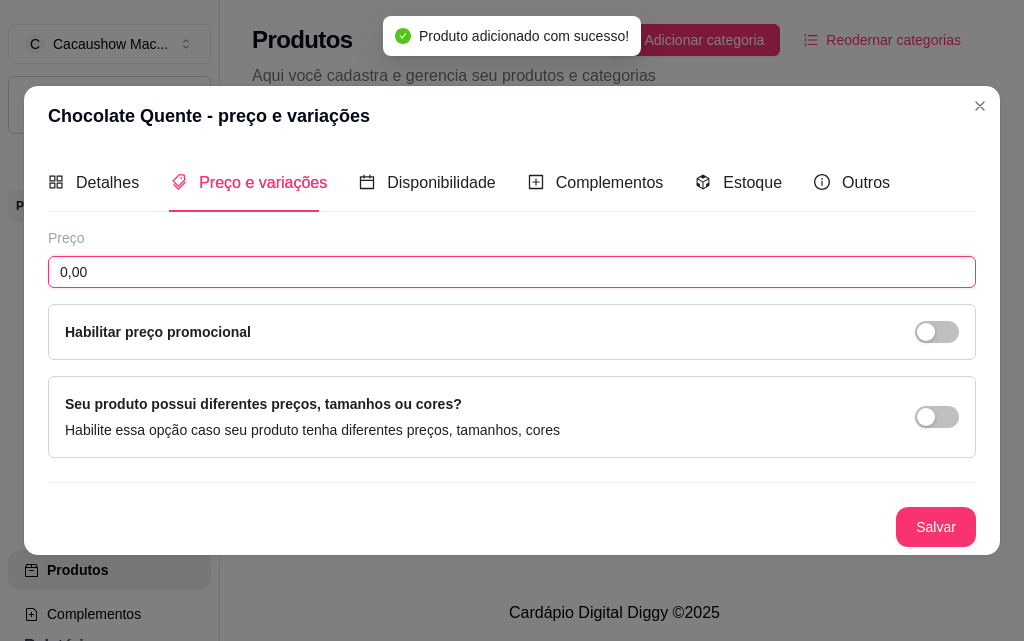 click on "0,00" at bounding box center (512, 272) 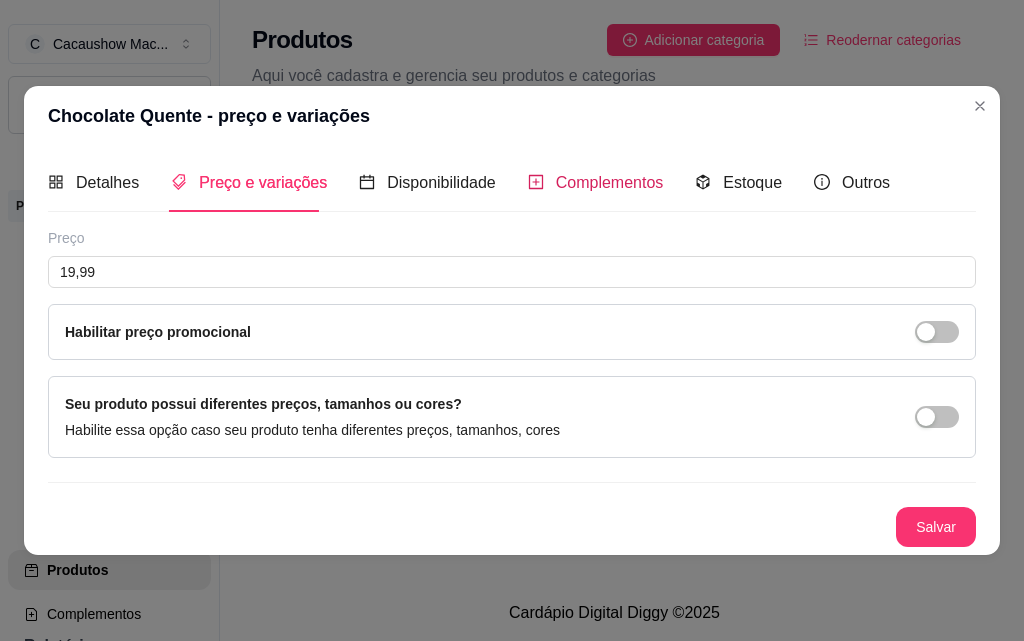 click on "Complementos" at bounding box center (610, 182) 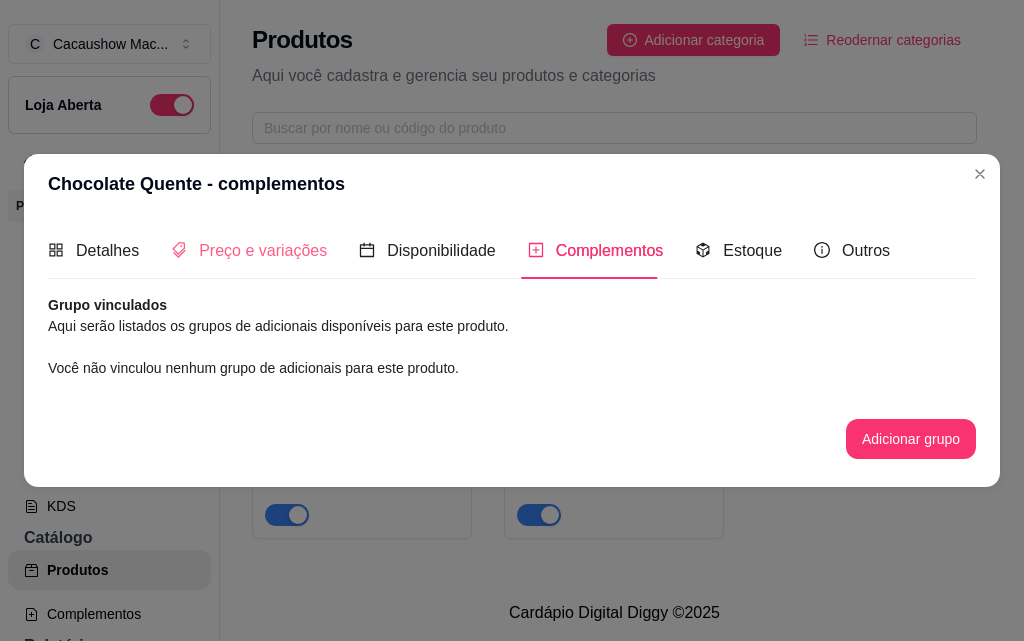 click on "Preço e variações" at bounding box center [249, 250] 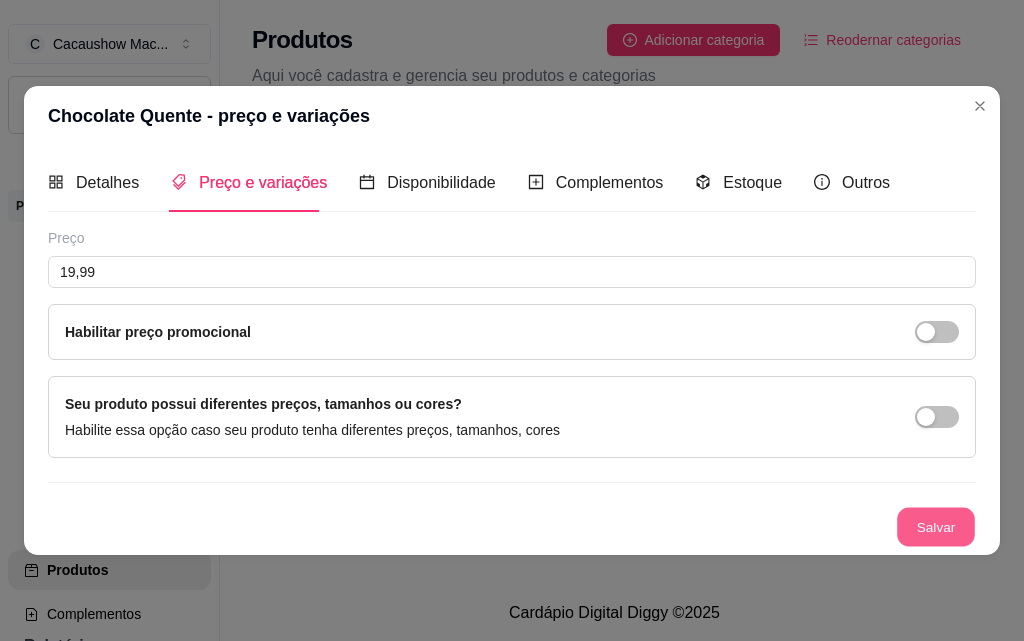 click on "Salvar" at bounding box center (936, 526) 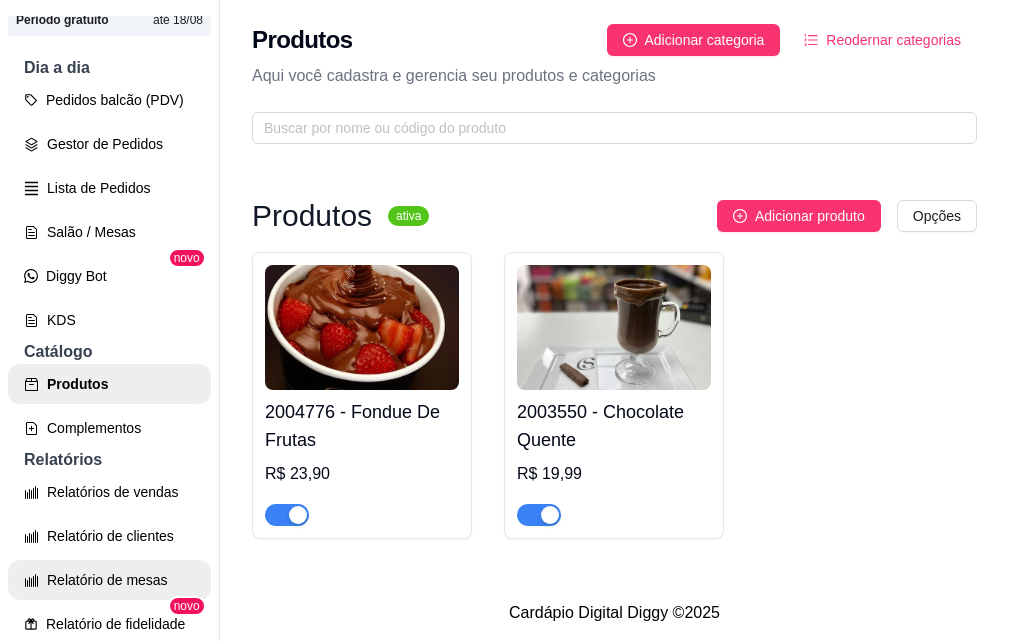 scroll, scrollTop: 200, scrollLeft: 0, axis: vertical 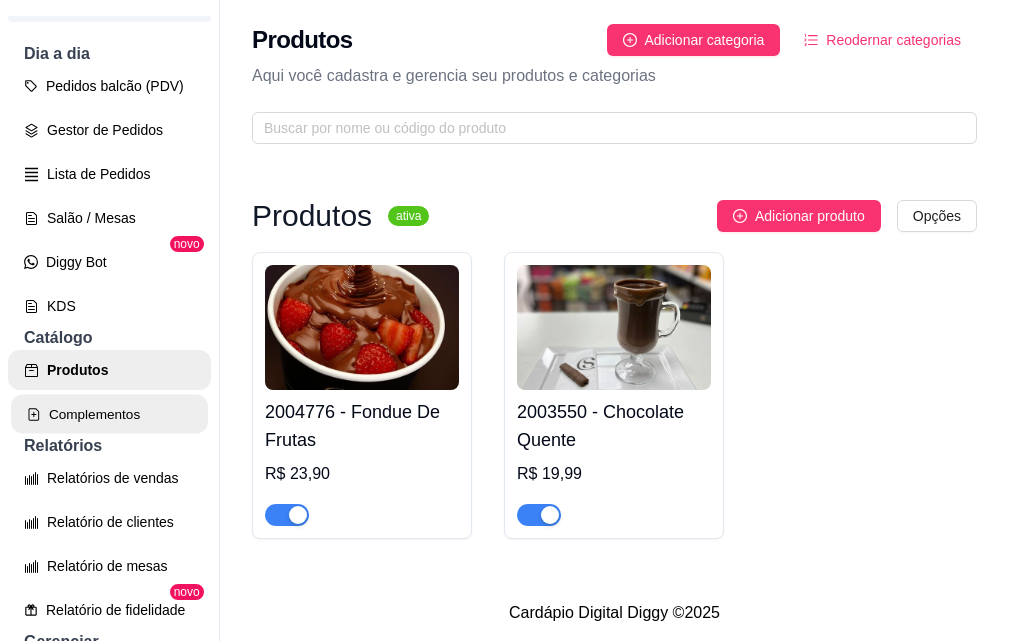 click on "Complementos" at bounding box center (109, 414) 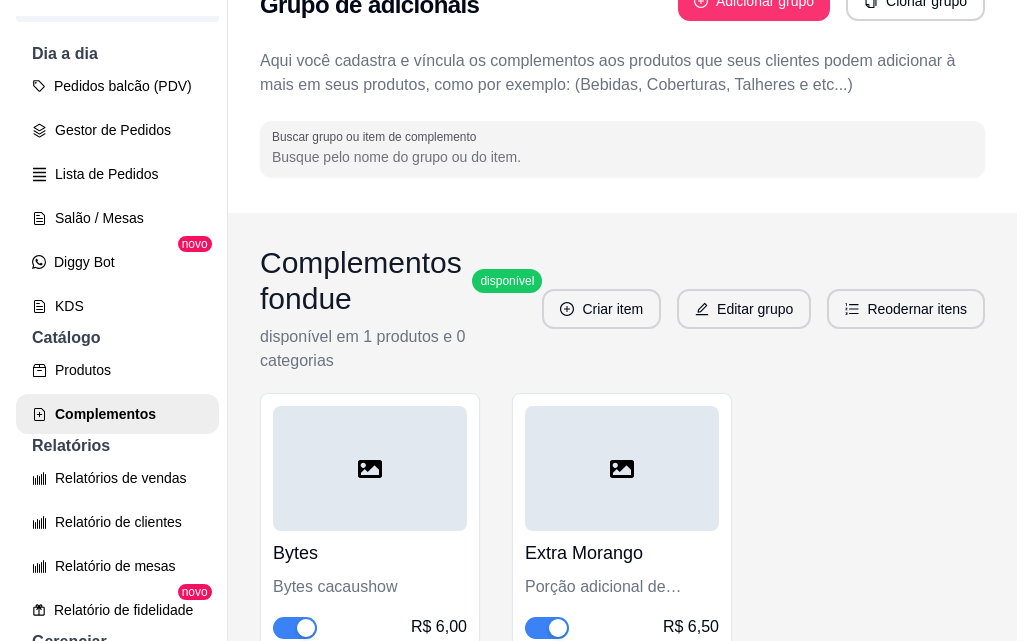 scroll, scrollTop: 100, scrollLeft: 0, axis: vertical 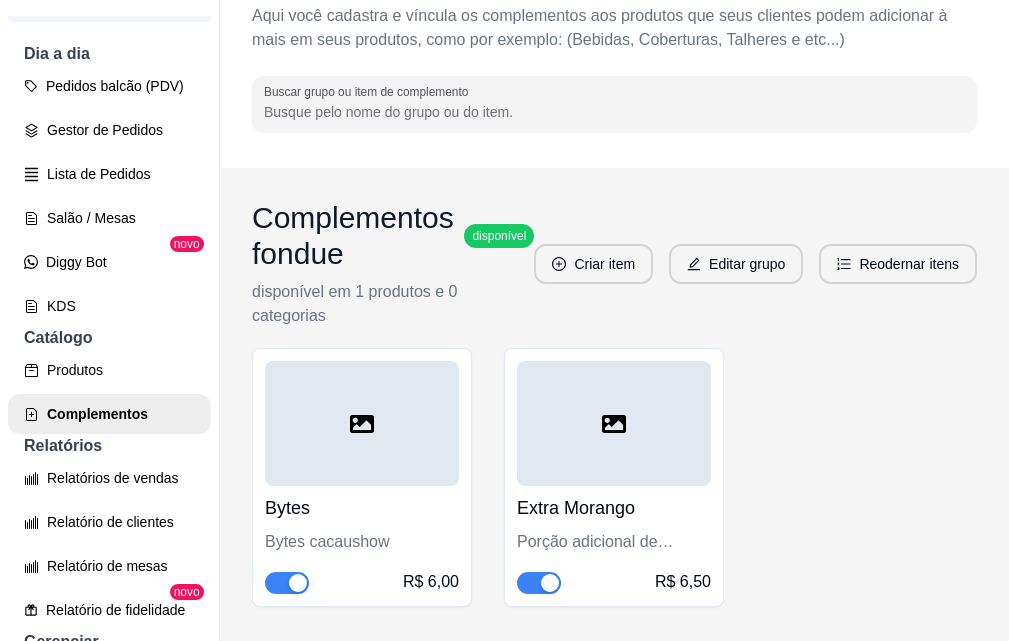 click at bounding box center (614, 423) 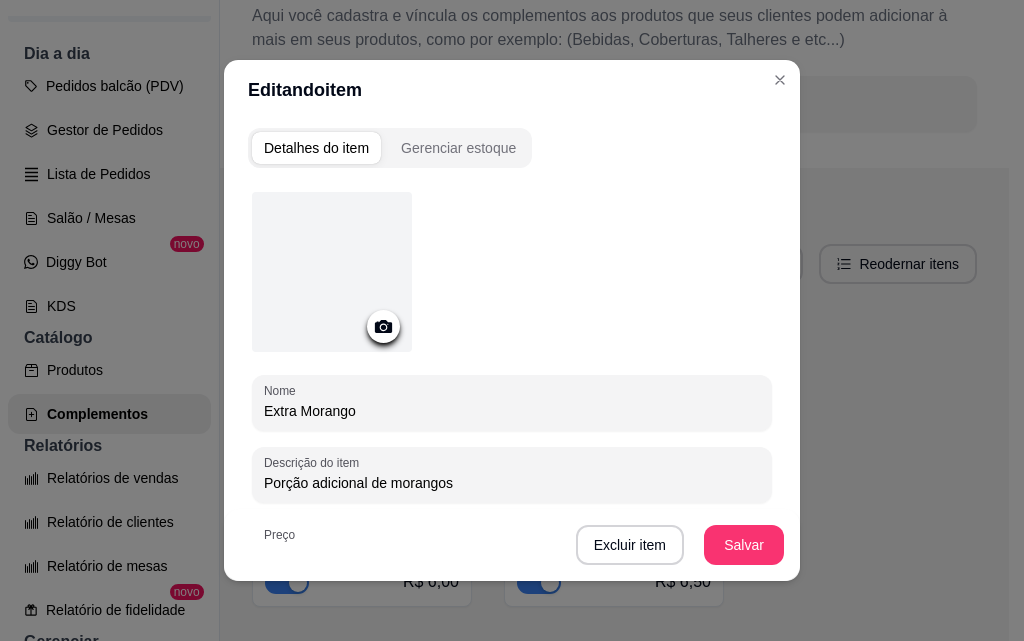 click 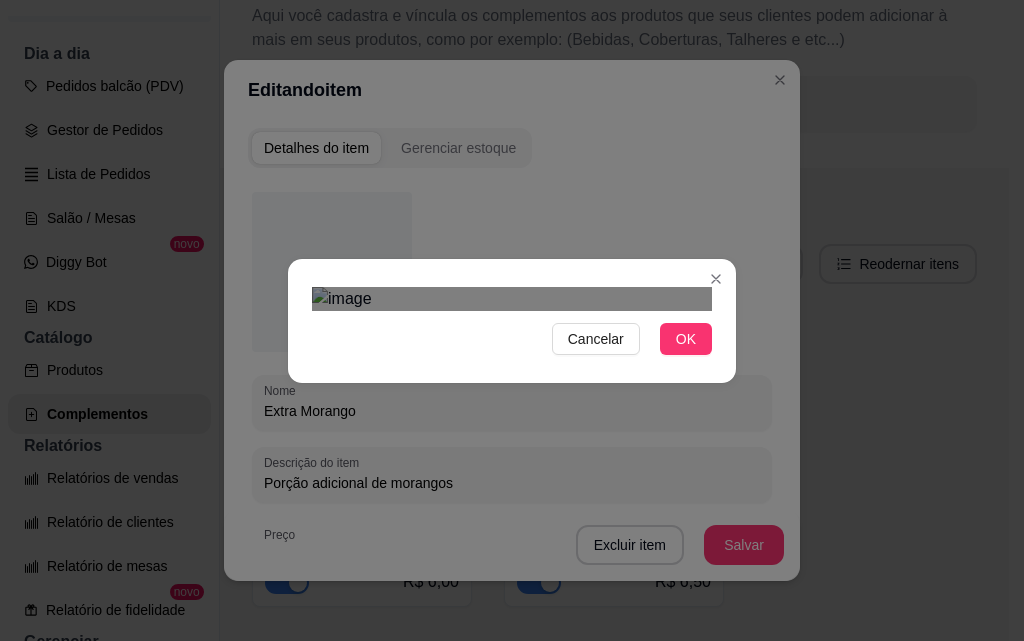 click on "Cancelar OK" at bounding box center [512, 320] 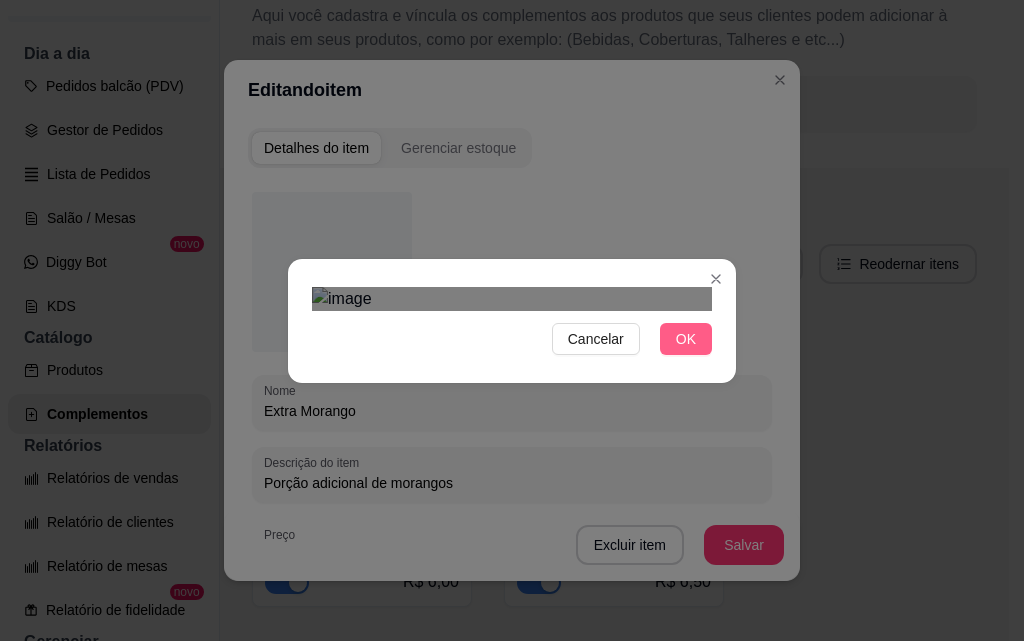 click on "OK" at bounding box center [686, 339] 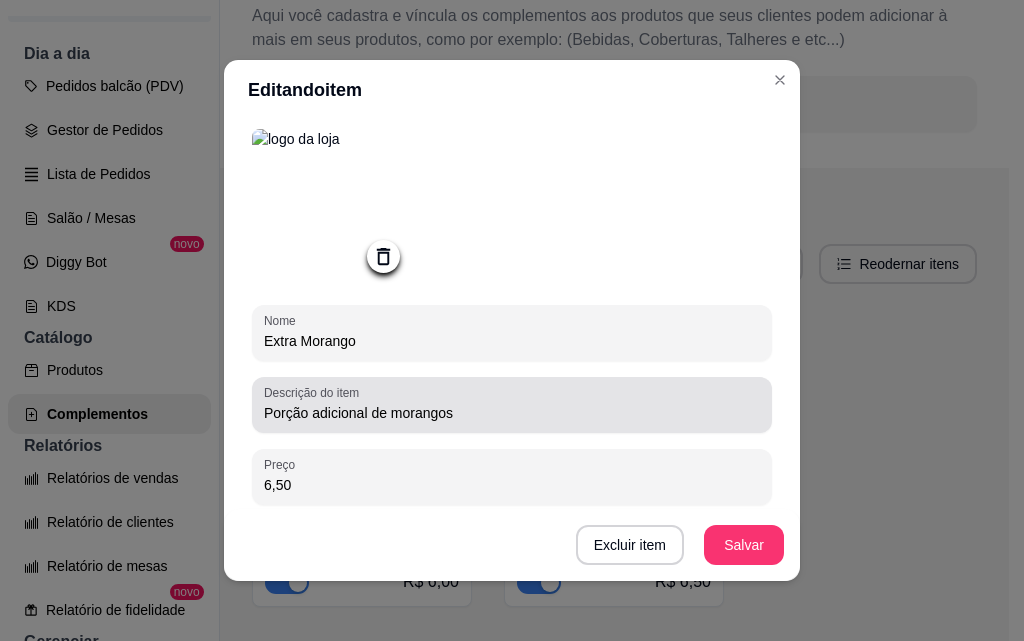 scroll, scrollTop: 0, scrollLeft: 0, axis: both 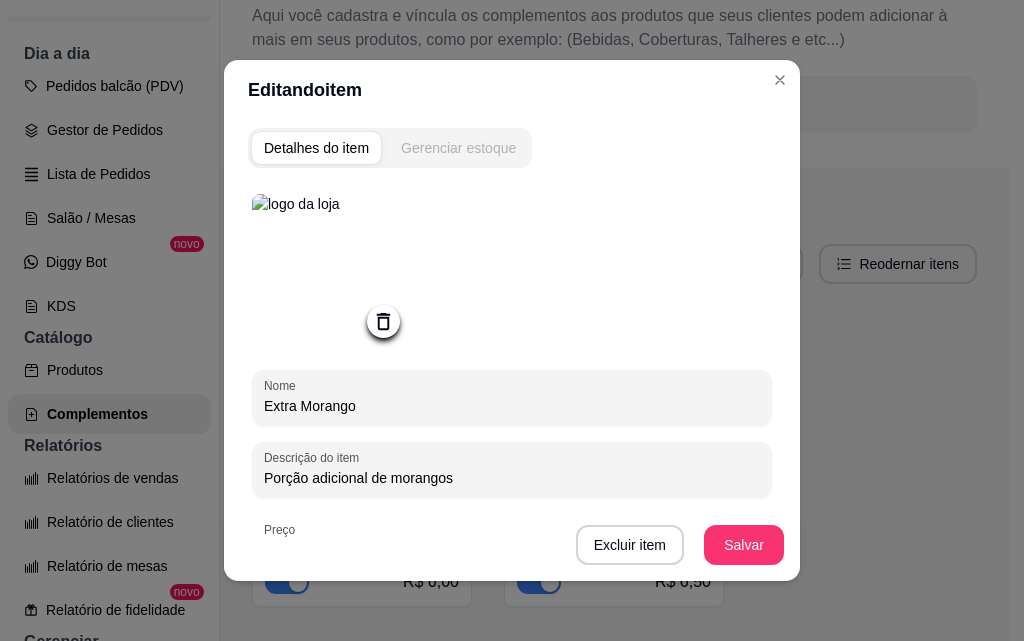 click on "Gerenciar estoque" at bounding box center [458, 148] 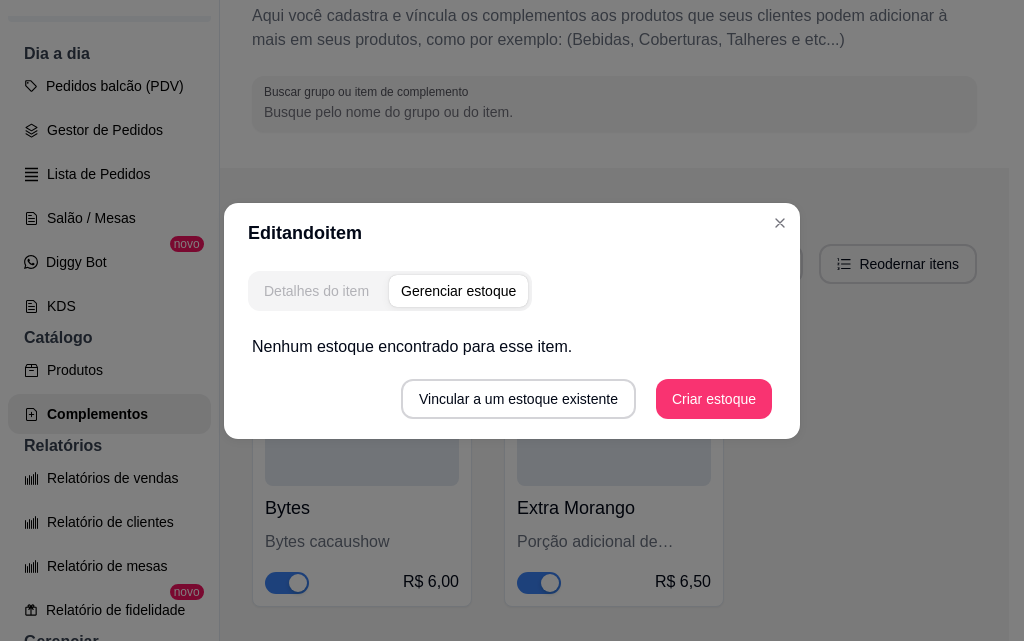 click on "Detalhes do item" at bounding box center (316, 291) 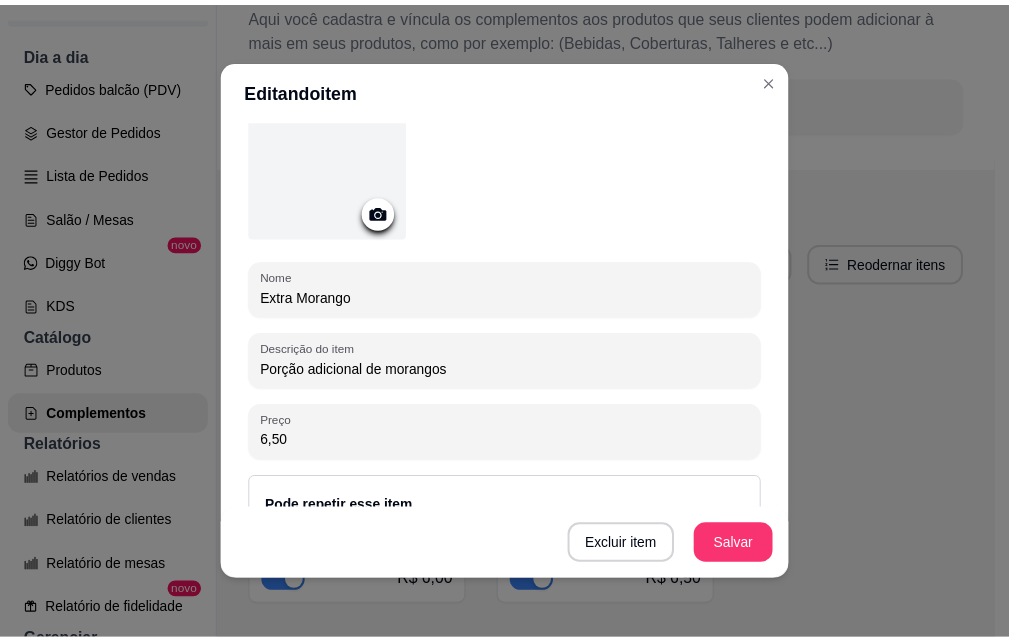 scroll, scrollTop: 0, scrollLeft: 0, axis: both 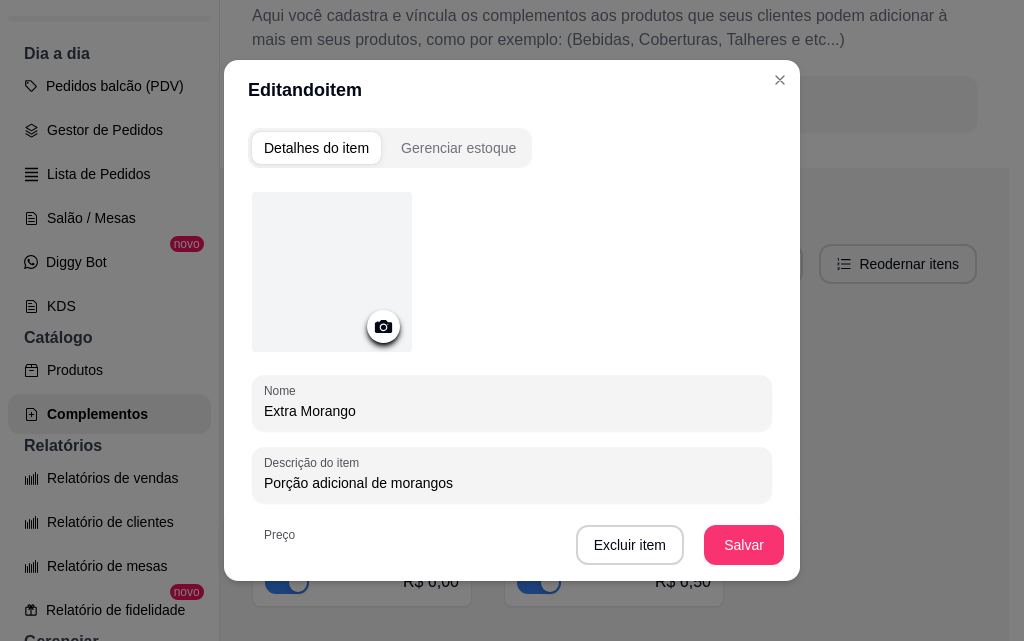 click 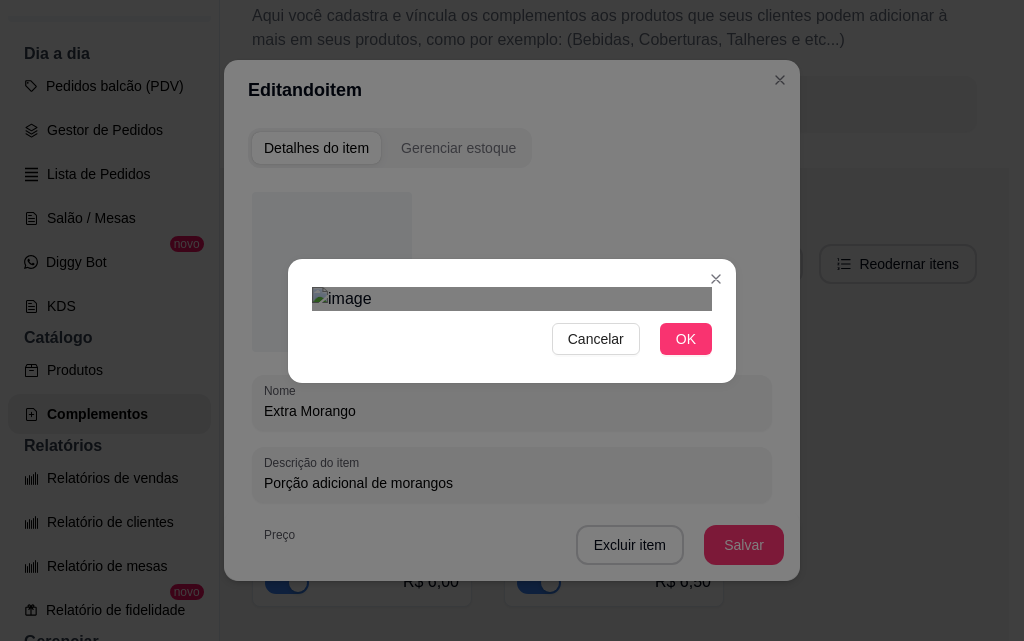 click on "Cancelar OK" at bounding box center (512, 320) 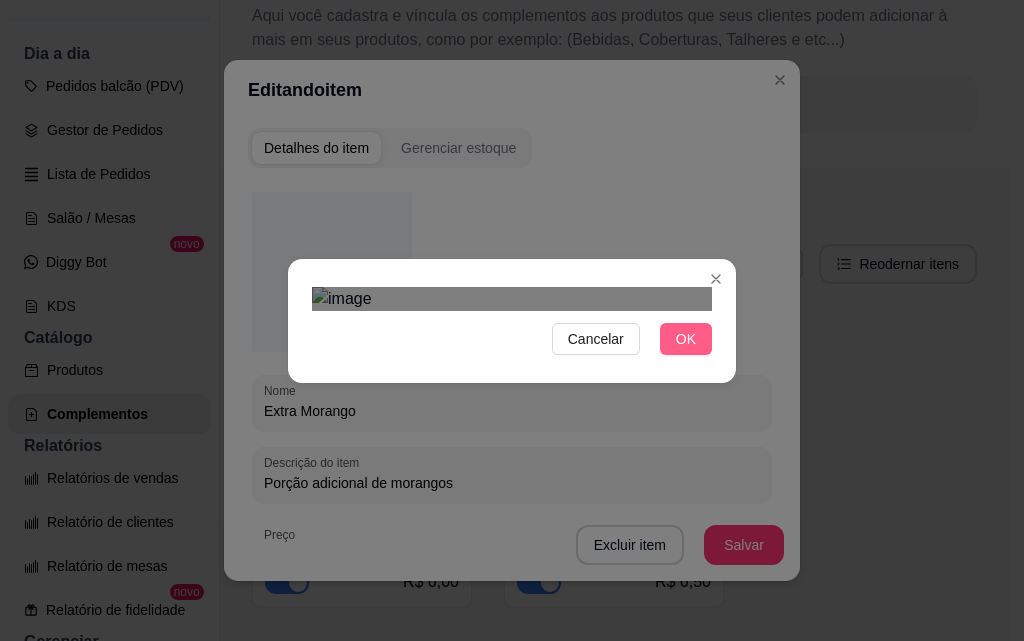 click on "OK" at bounding box center (686, 339) 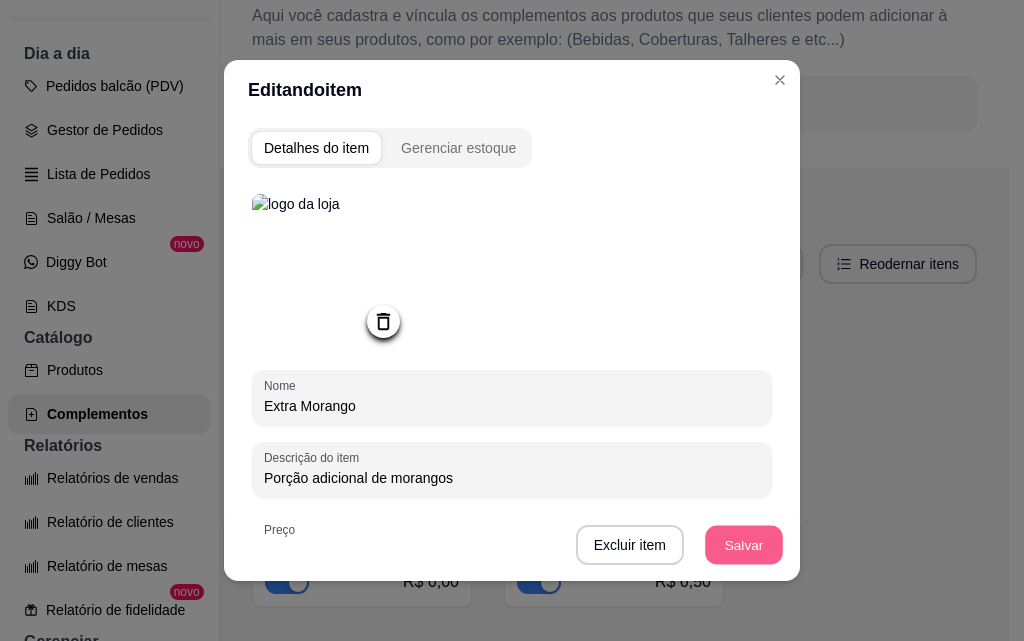 click on "Salvar" at bounding box center [744, 545] 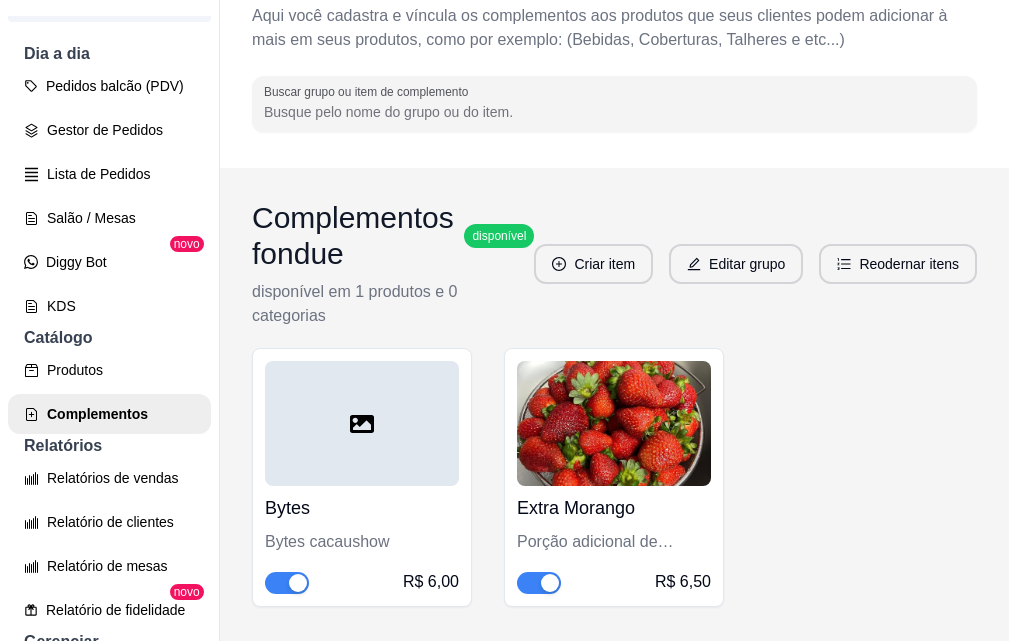 scroll, scrollTop: 200, scrollLeft: 0, axis: vertical 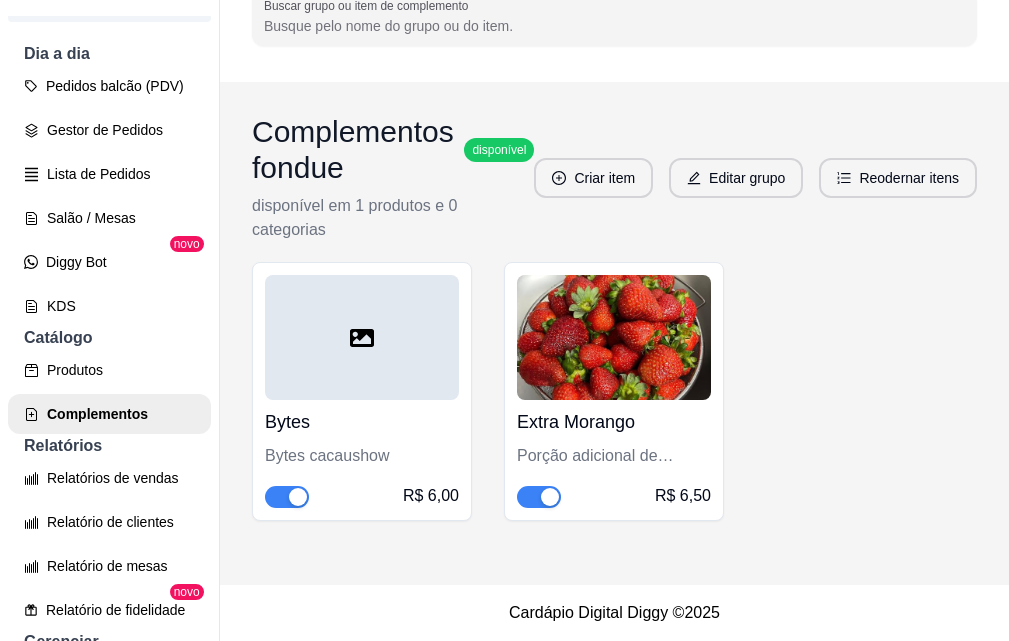 click at bounding box center (362, 337) 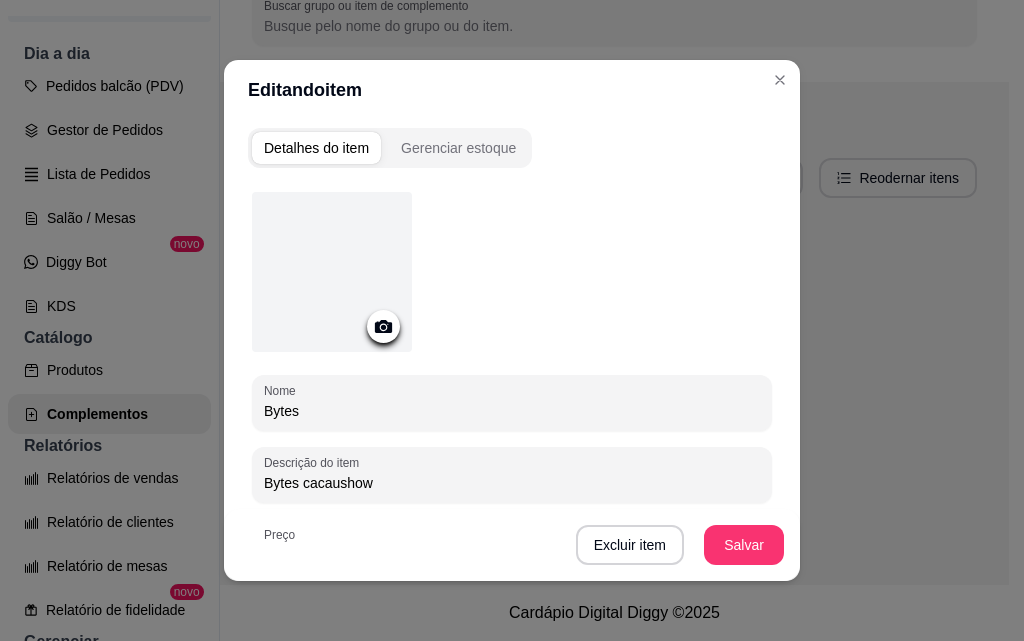 click 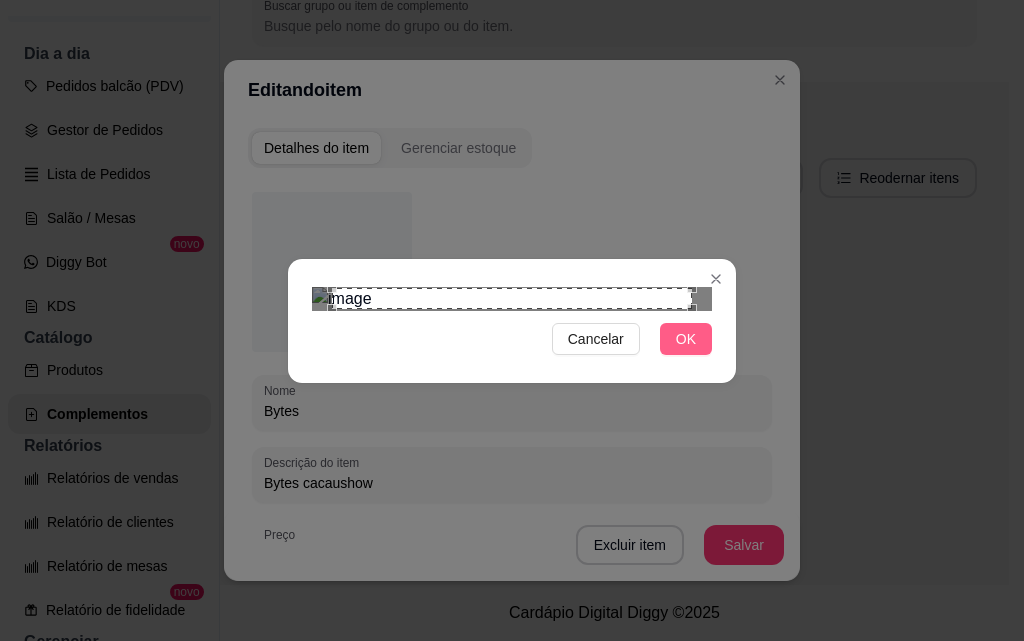 click on "OK" at bounding box center [686, 339] 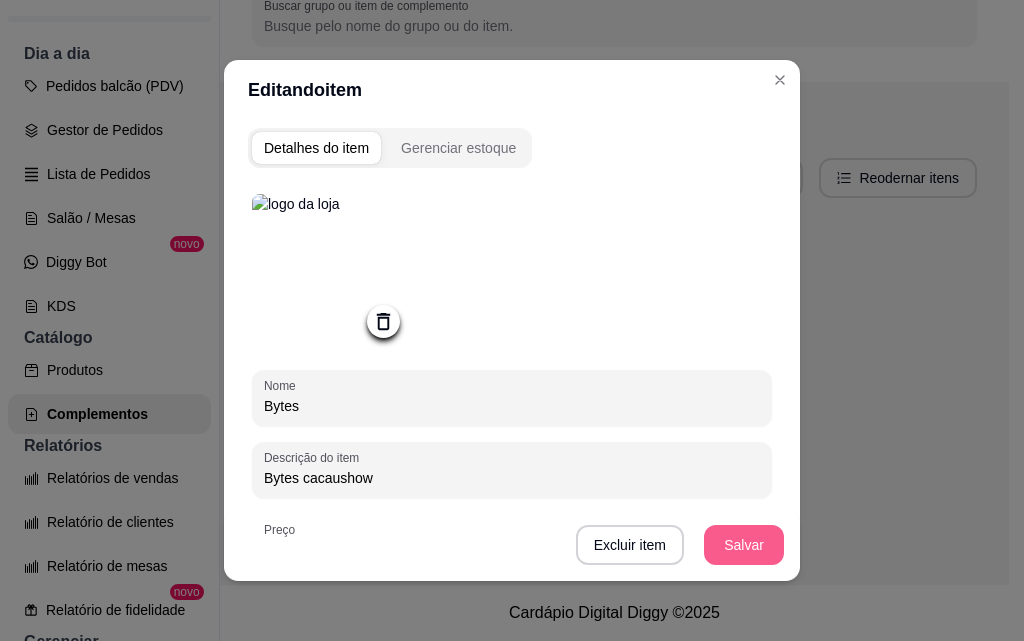 click on "Salvar" at bounding box center (744, 545) 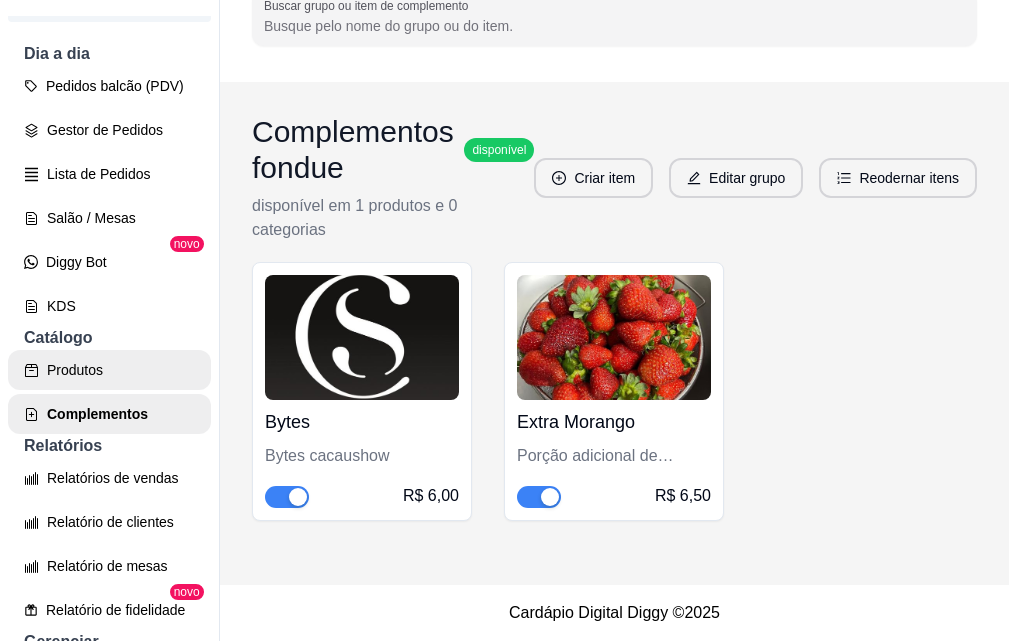 click on "Produtos" at bounding box center (109, 370) 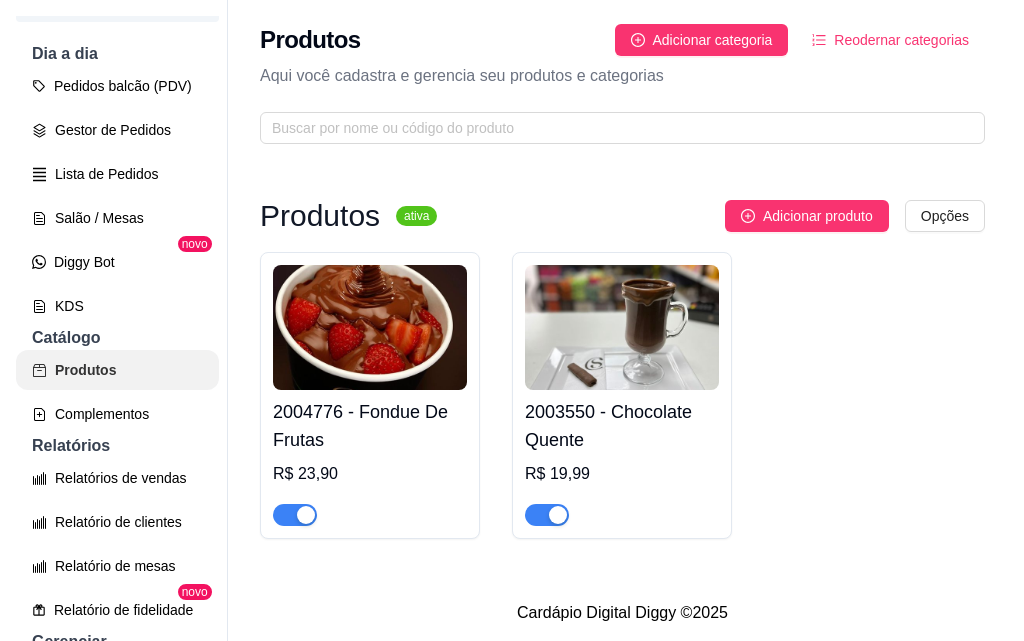 scroll, scrollTop: 0, scrollLeft: 0, axis: both 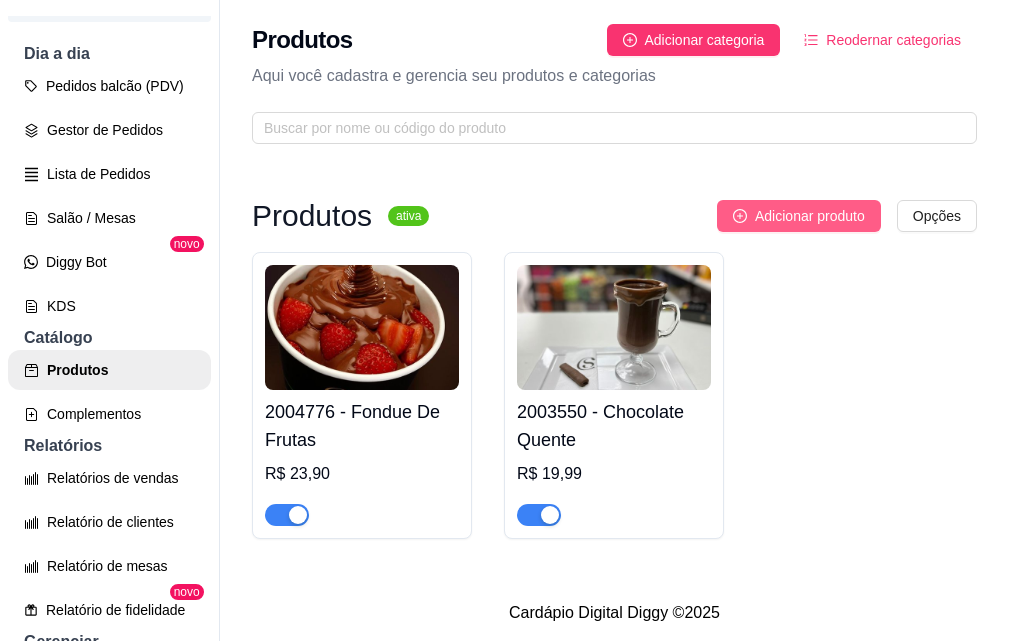 click on "Adicionar produto" at bounding box center (810, 216) 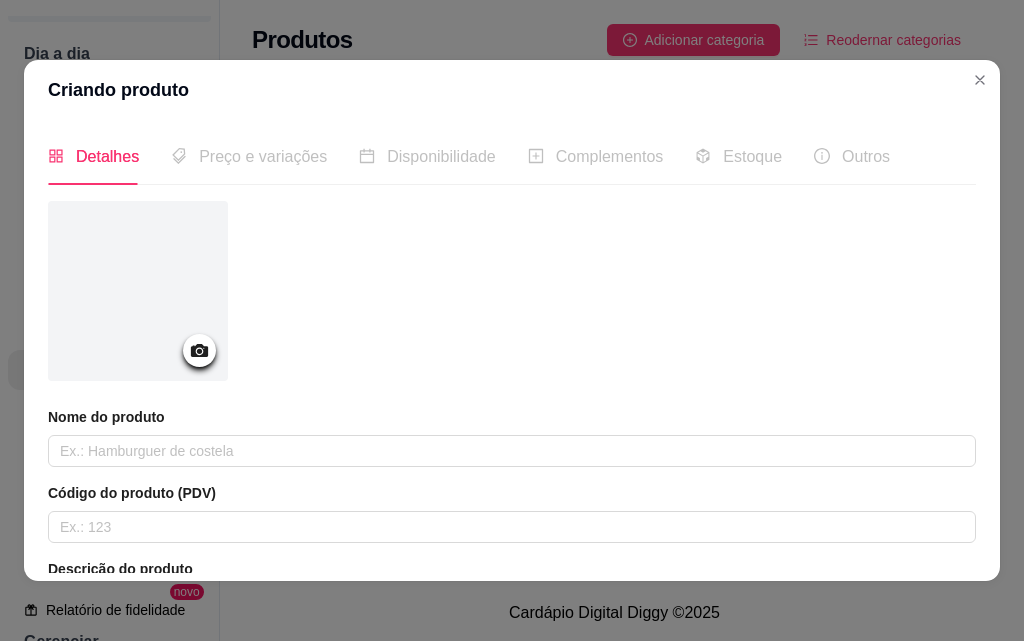 click 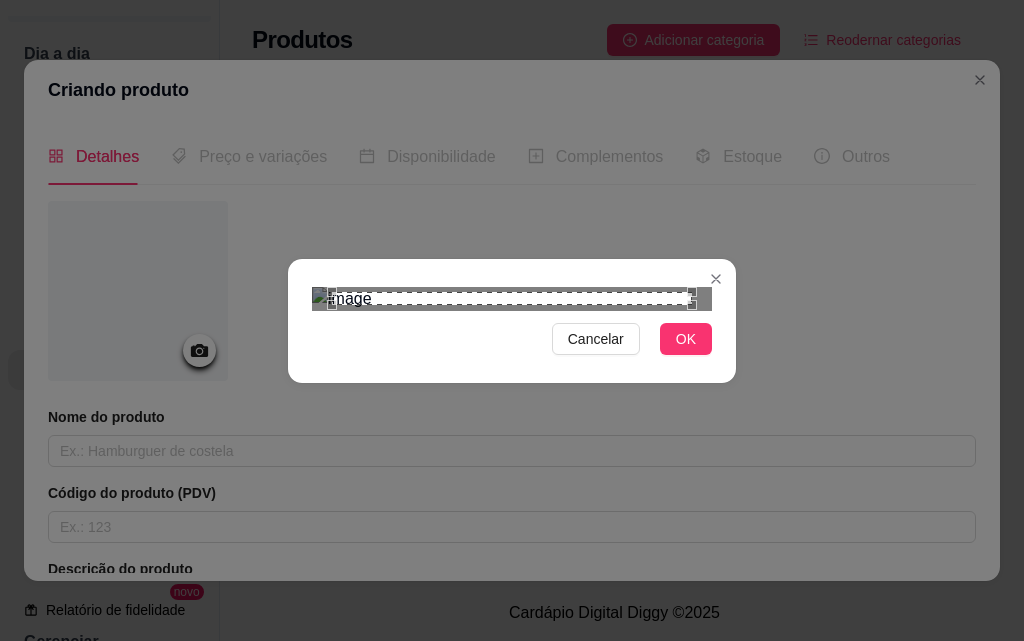 scroll, scrollTop: 149, scrollLeft: 0, axis: vertical 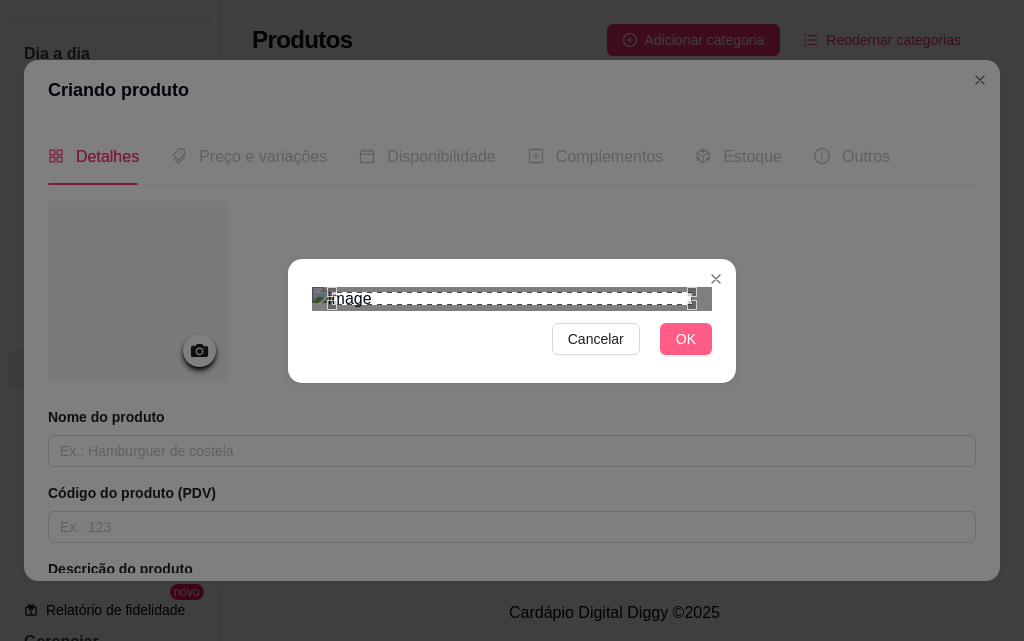 click on "OK" at bounding box center (686, 339) 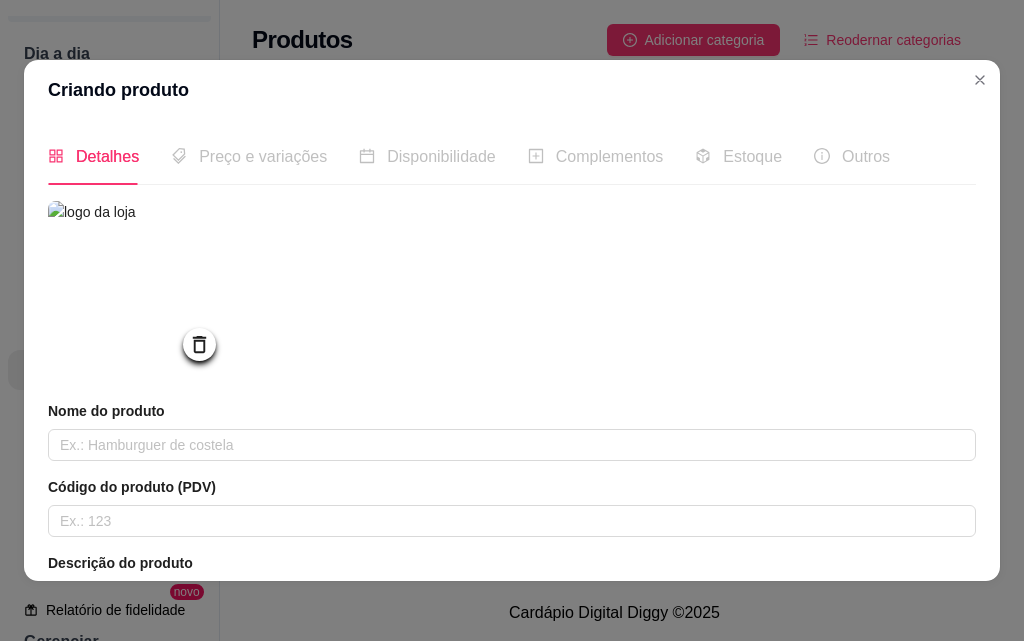 click 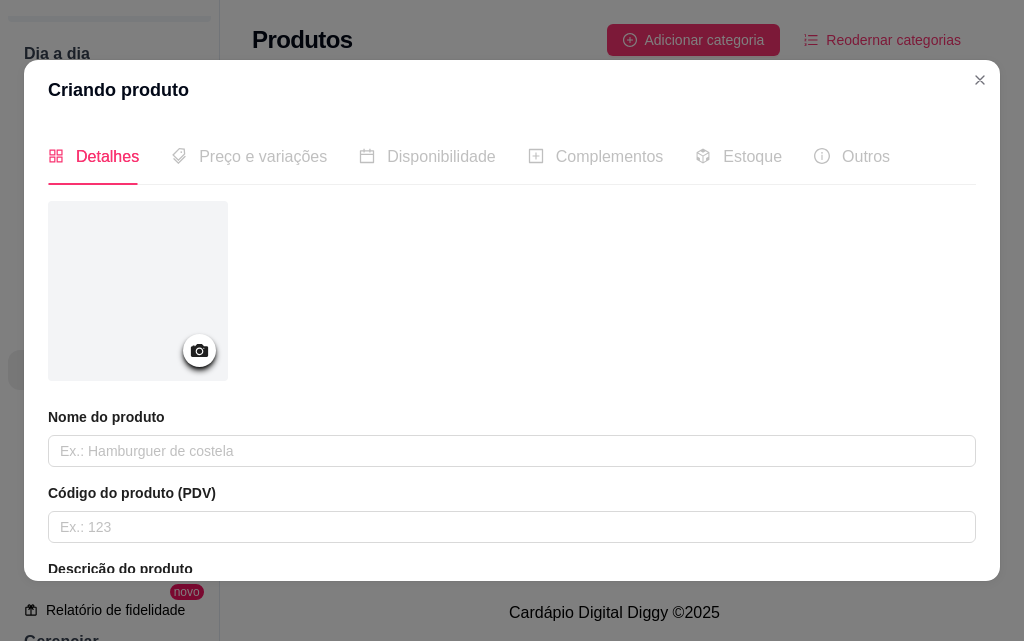 click 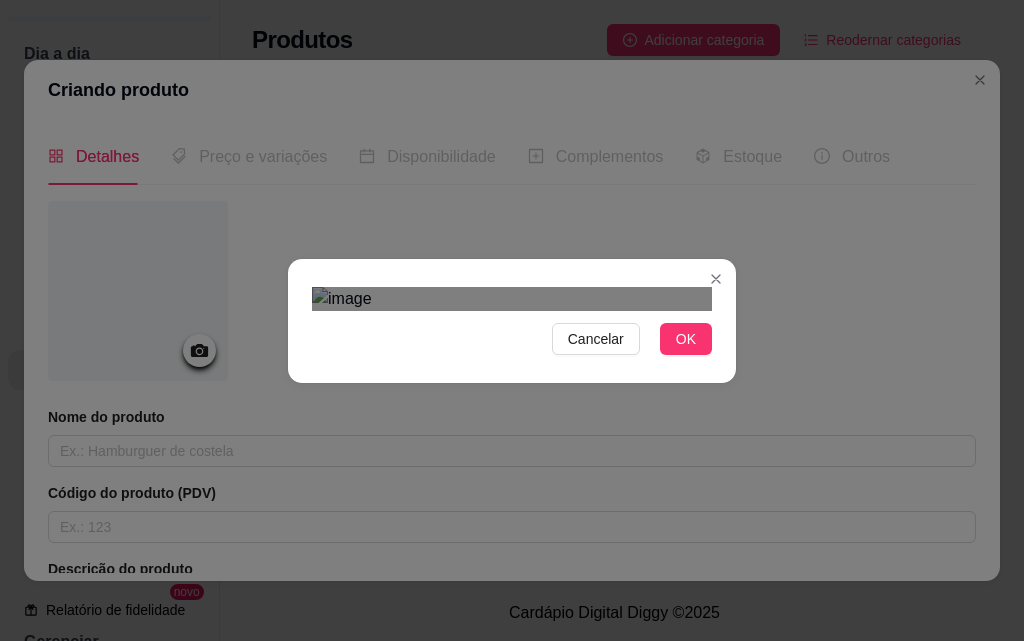 click at bounding box center [502, 661] 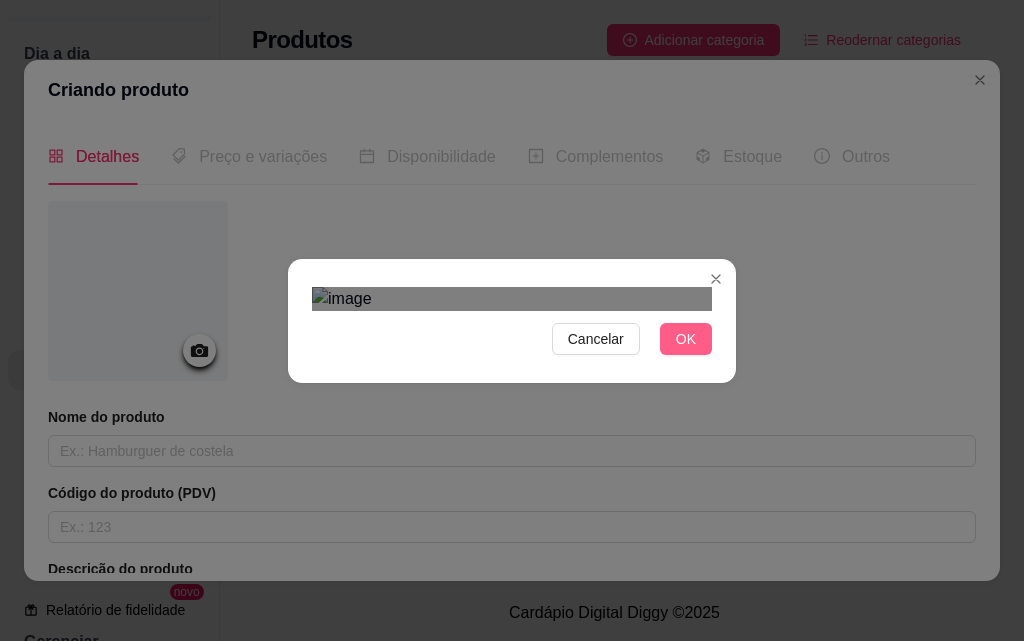 click on "OK" at bounding box center [686, 339] 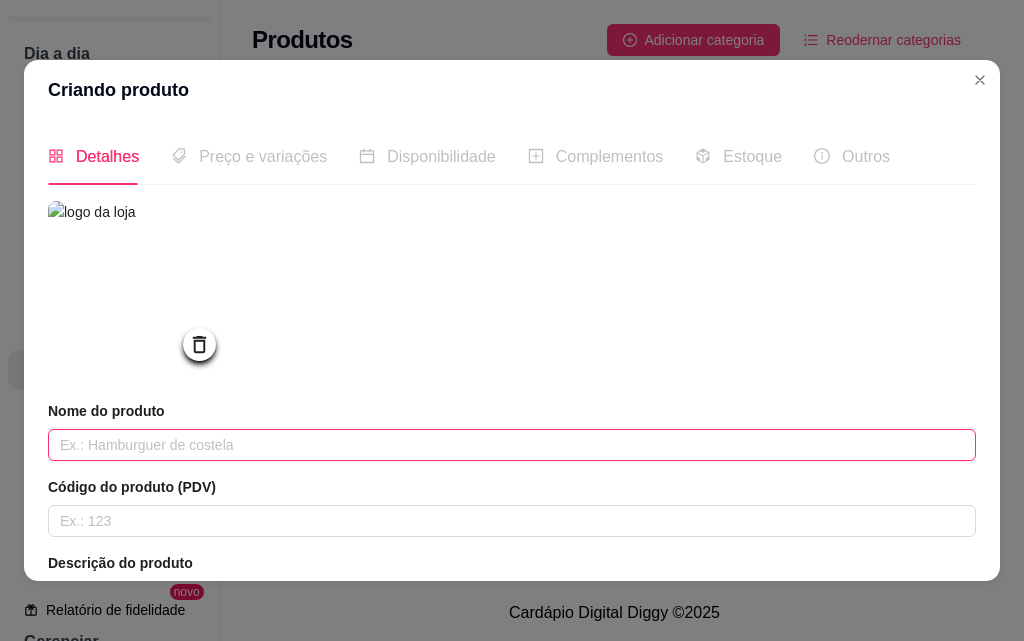 drag, startPoint x: 288, startPoint y: 466, endPoint x: 288, endPoint y: 450, distance: 16 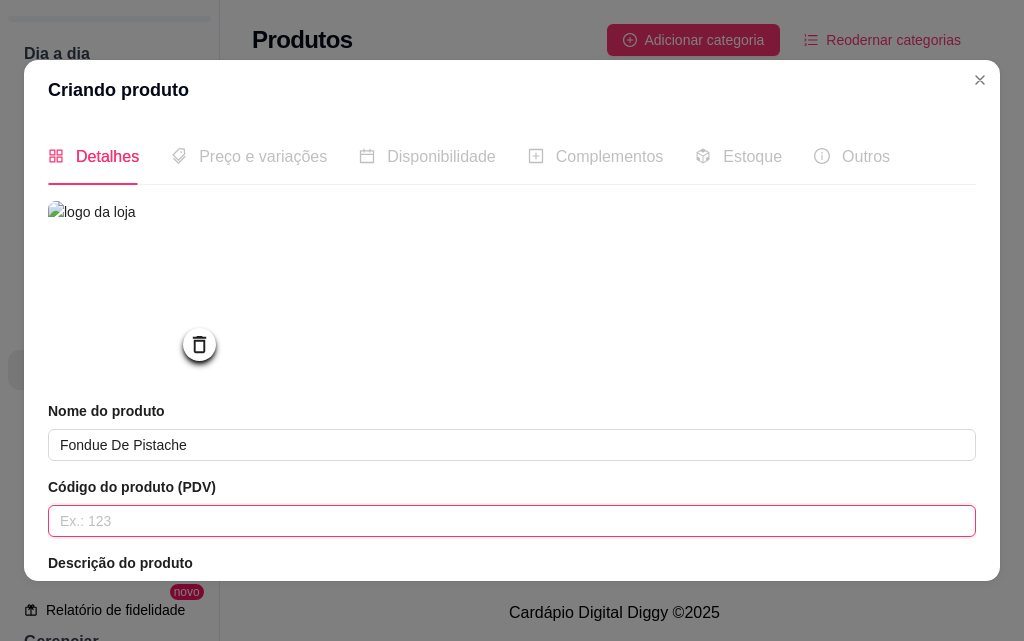 click at bounding box center [512, 521] 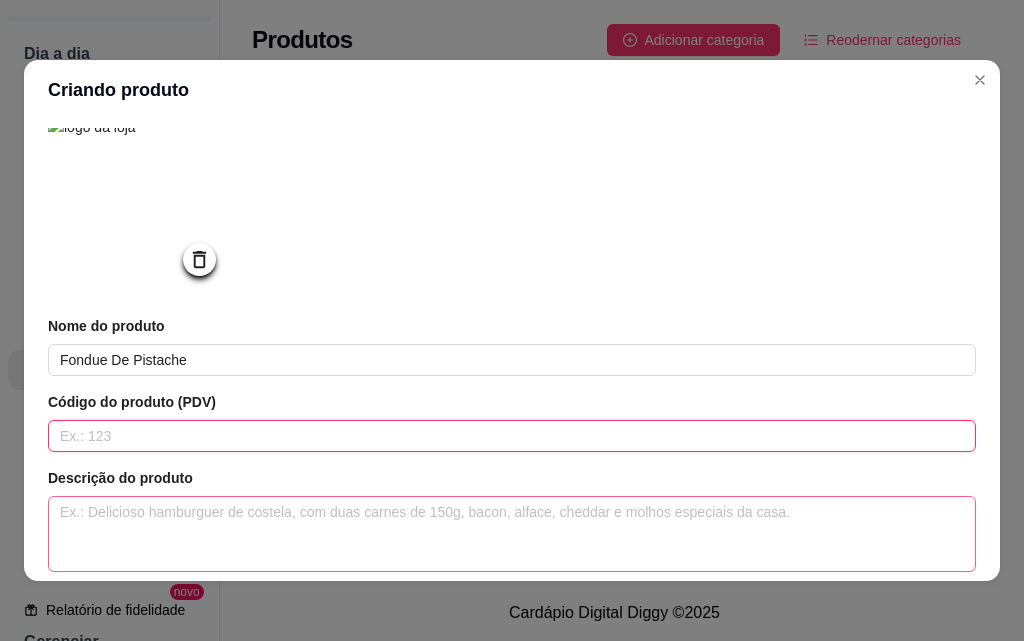 scroll, scrollTop: 200, scrollLeft: 0, axis: vertical 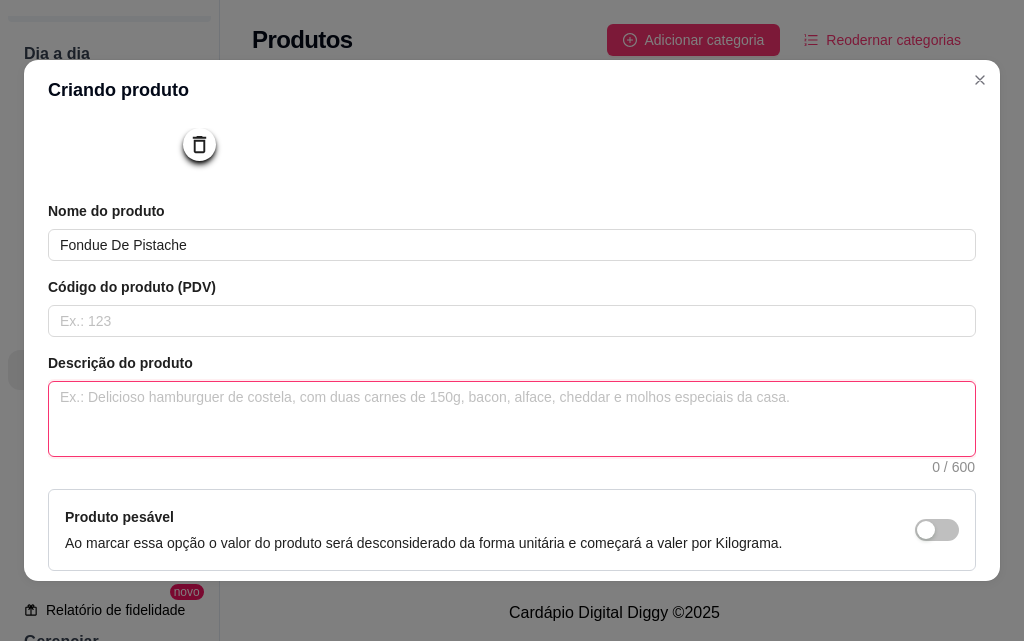 click at bounding box center (512, 419) 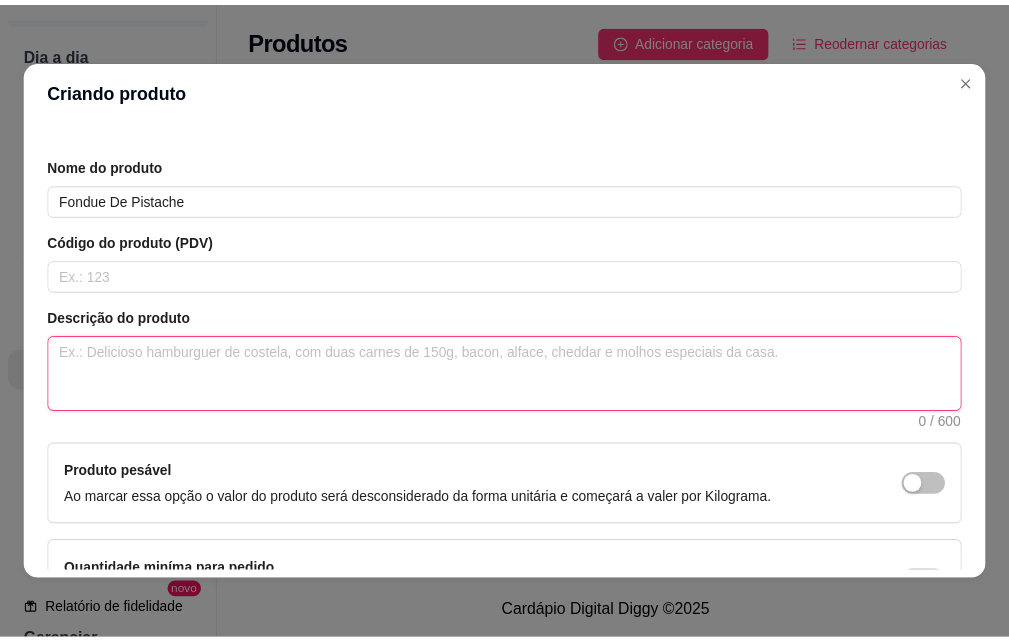 scroll, scrollTop: 0, scrollLeft: 0, axis: both 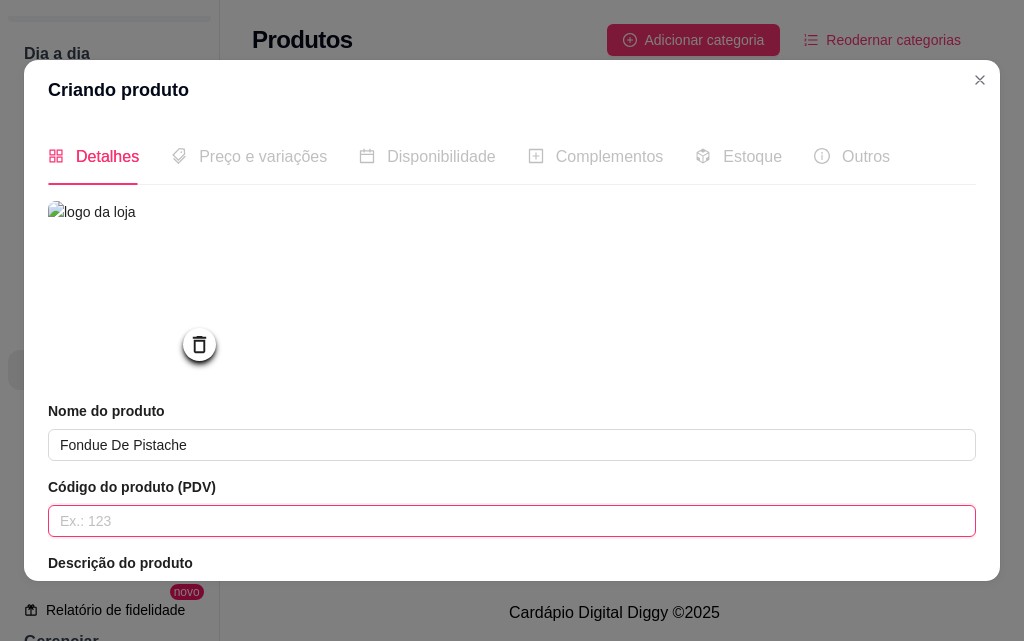 click at bounding box center [512, 521] 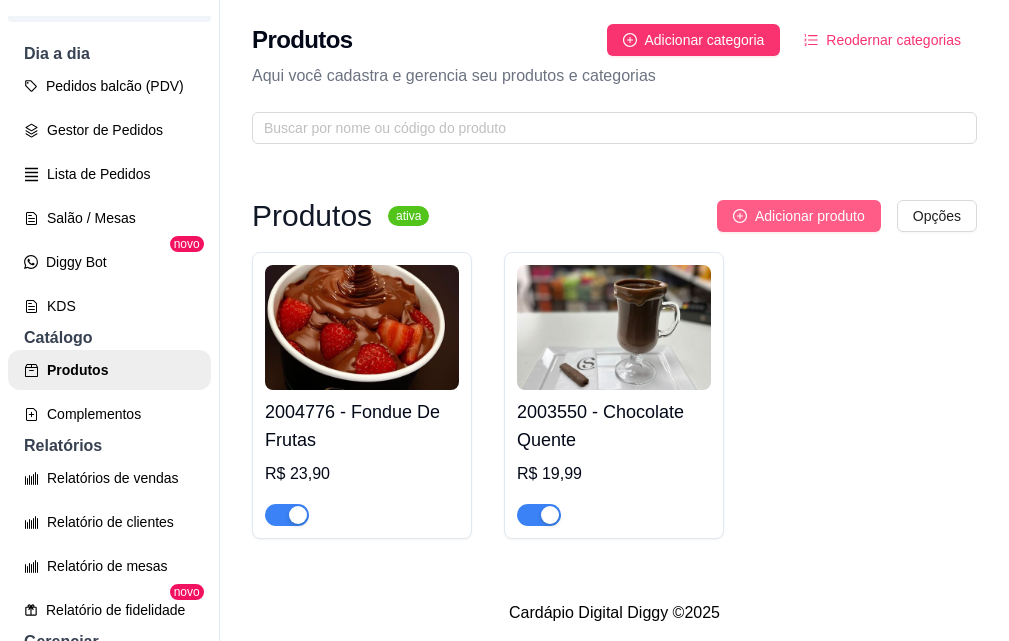 click on "Adicionar produto" at bounding box center (810, 216) 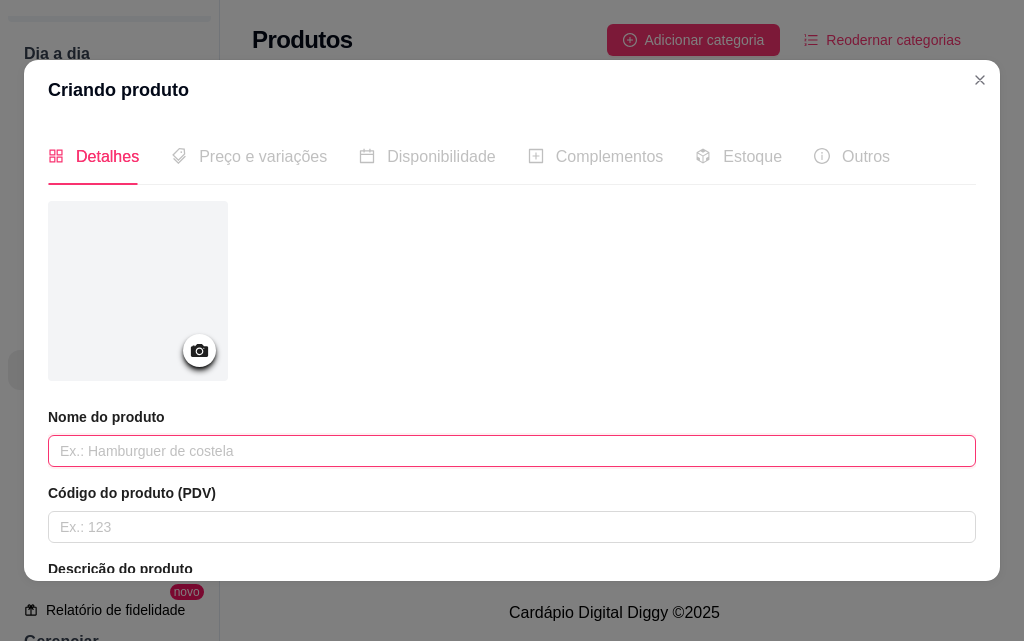 click at bounding box center [512, 451] 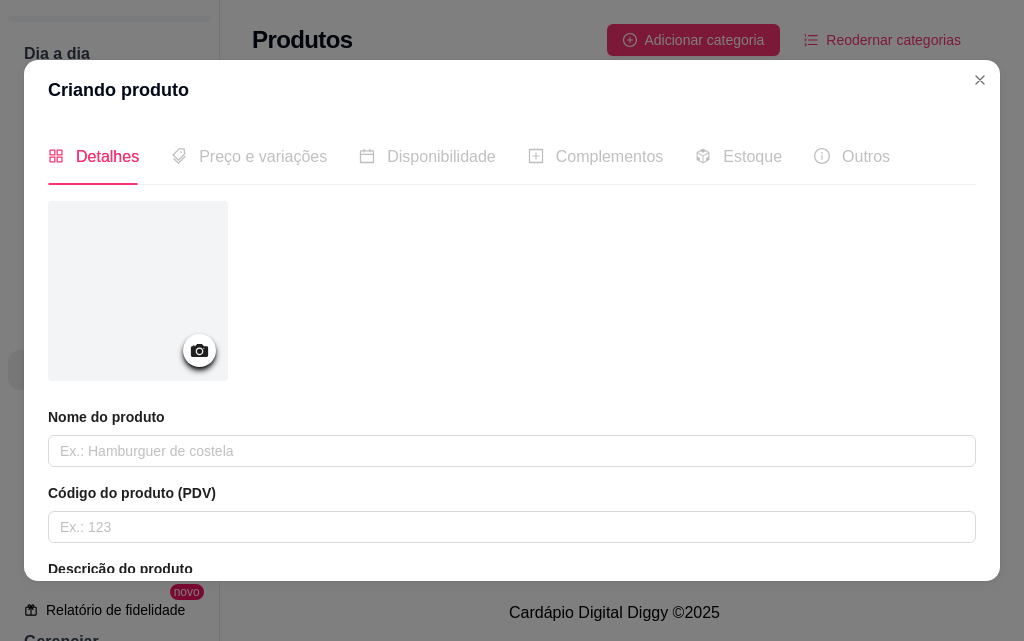 click 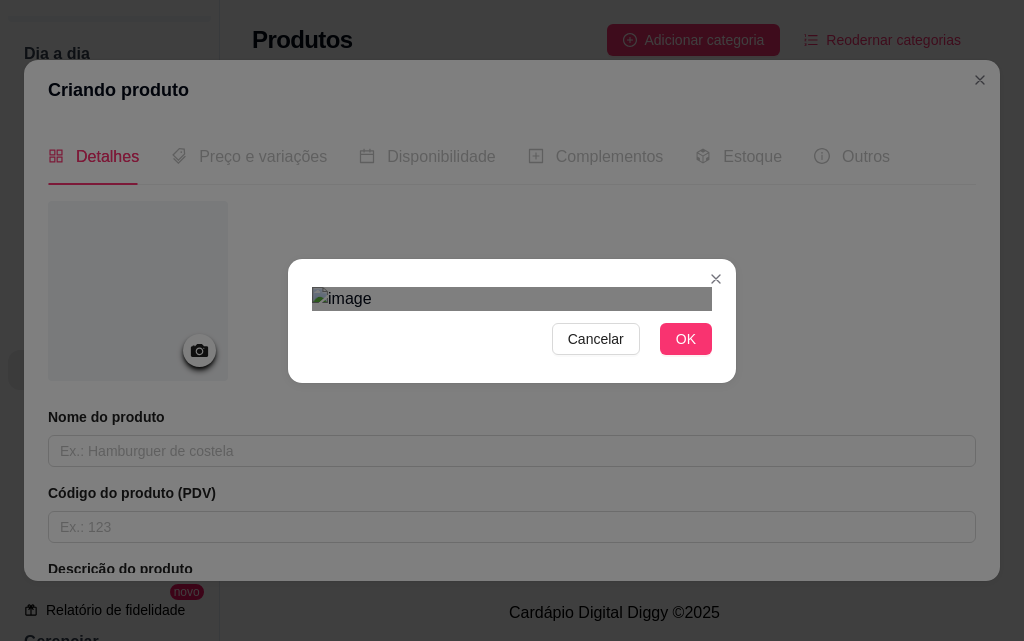 click at bounding box center [512, 557] 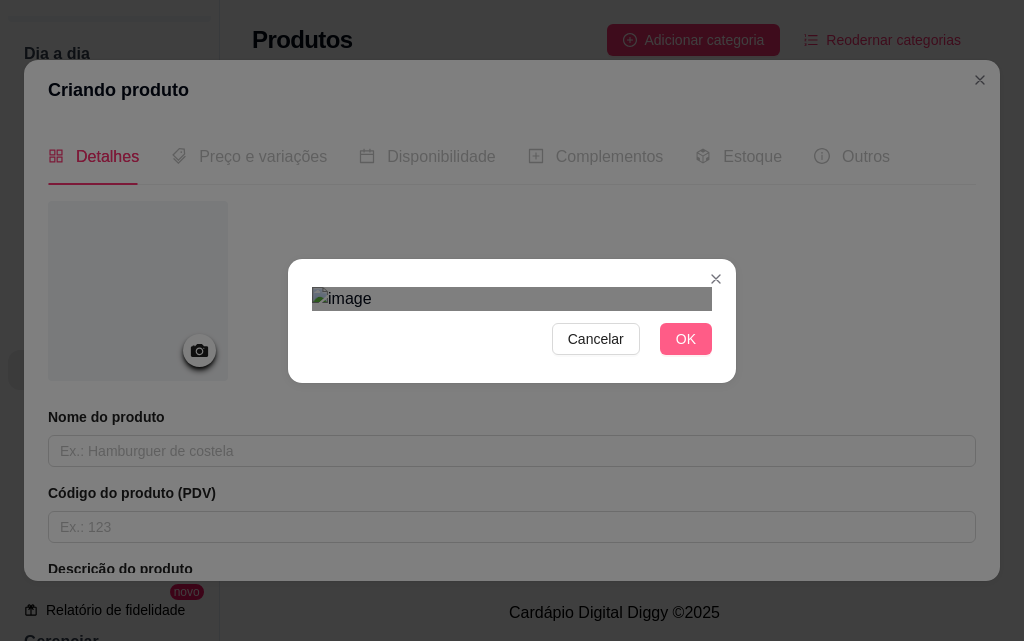 click on "OK" at bounding box center [686, 339] 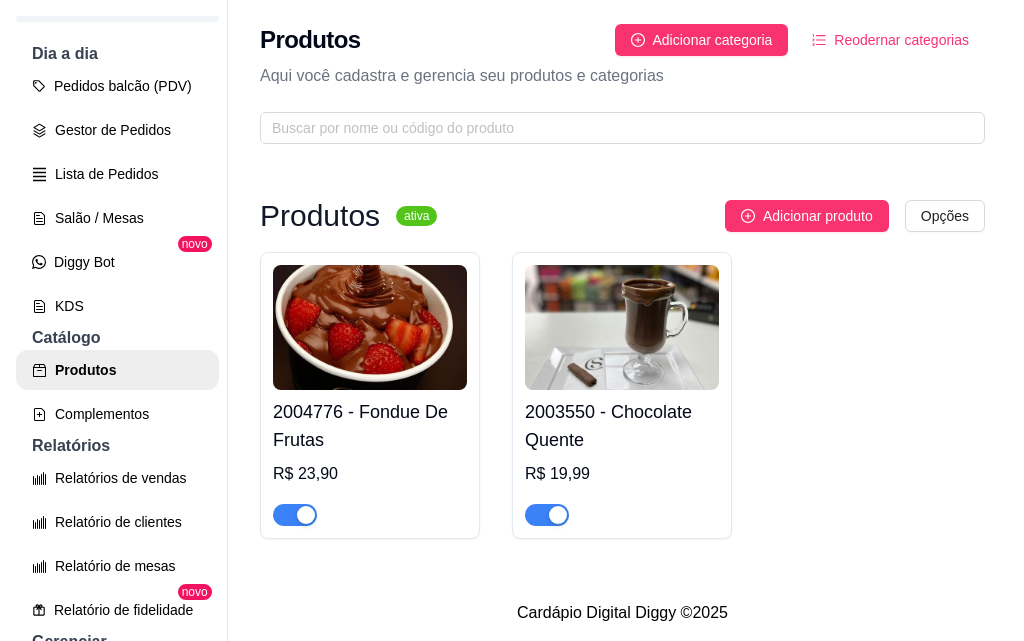 scroll, scrollTop: 0, scrollLeft: 0, axis: both 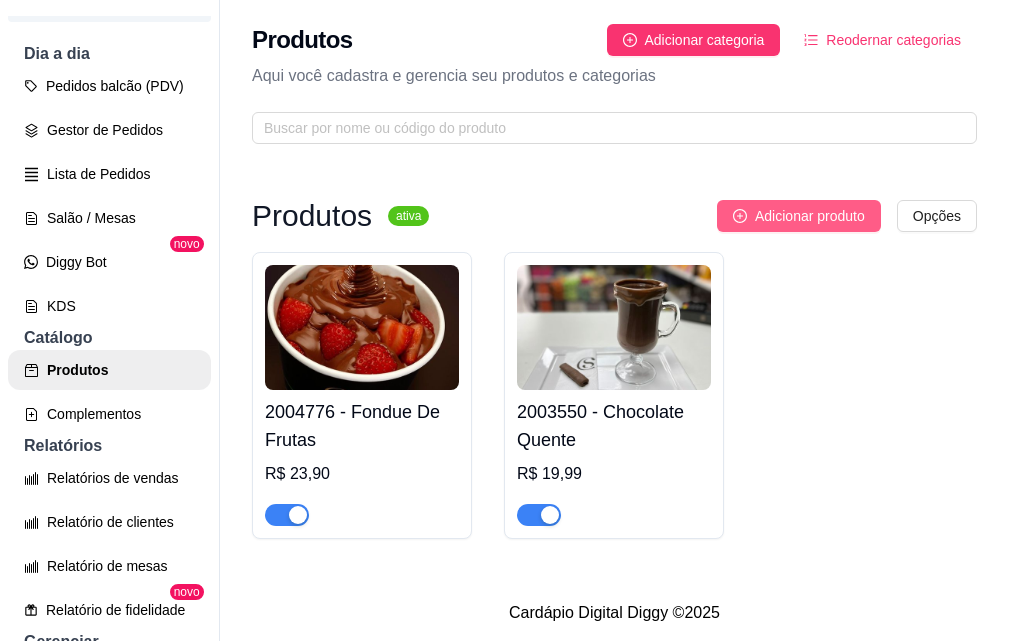 click on "Adicionar produto" at bounding box center [810, 216] 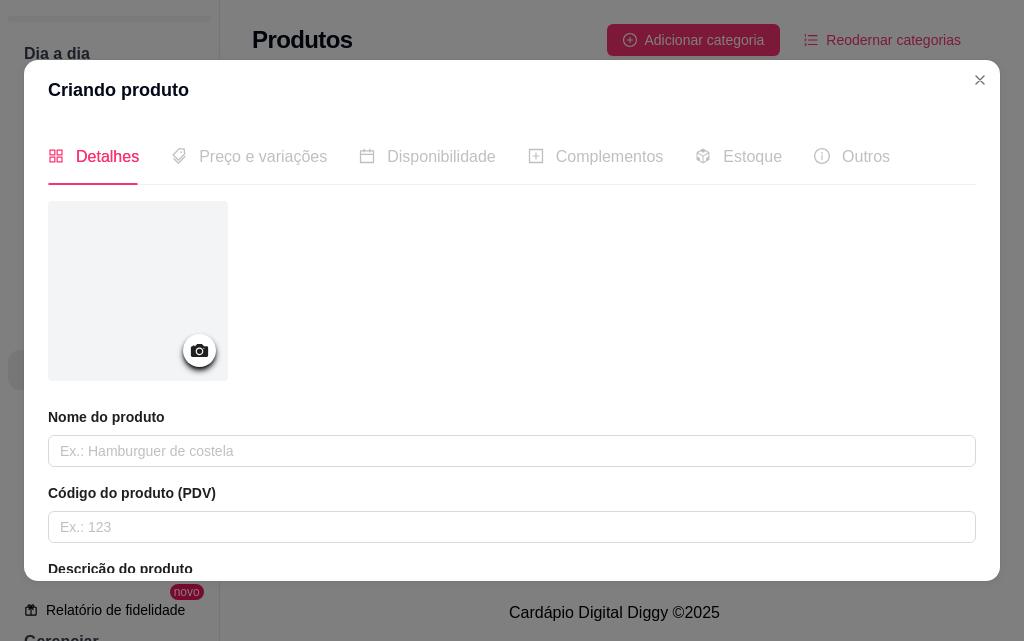click 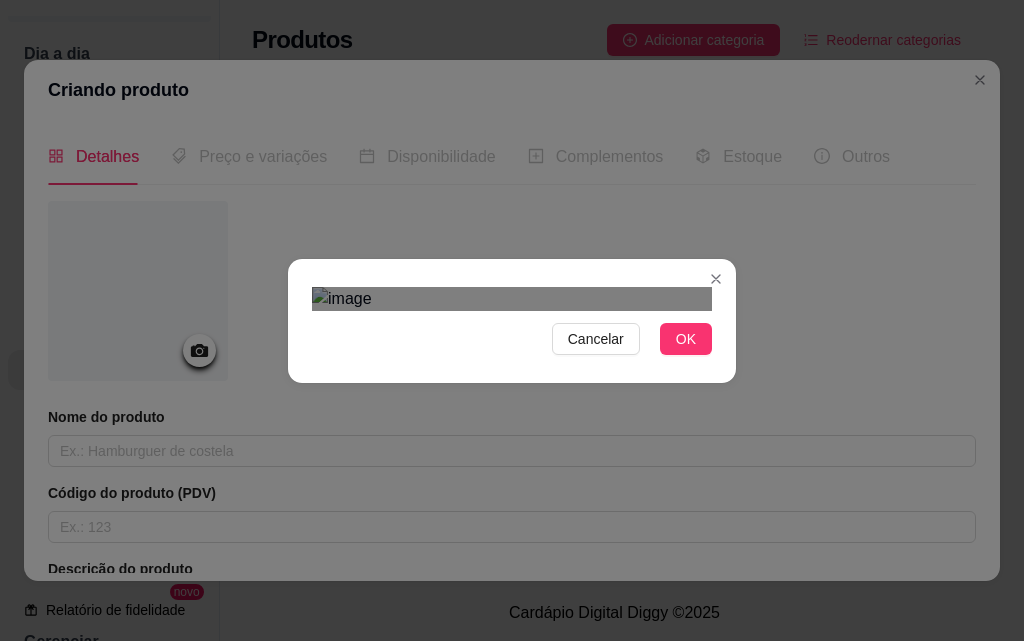click on "Cancelar OK" at bounding box center [512, 320] 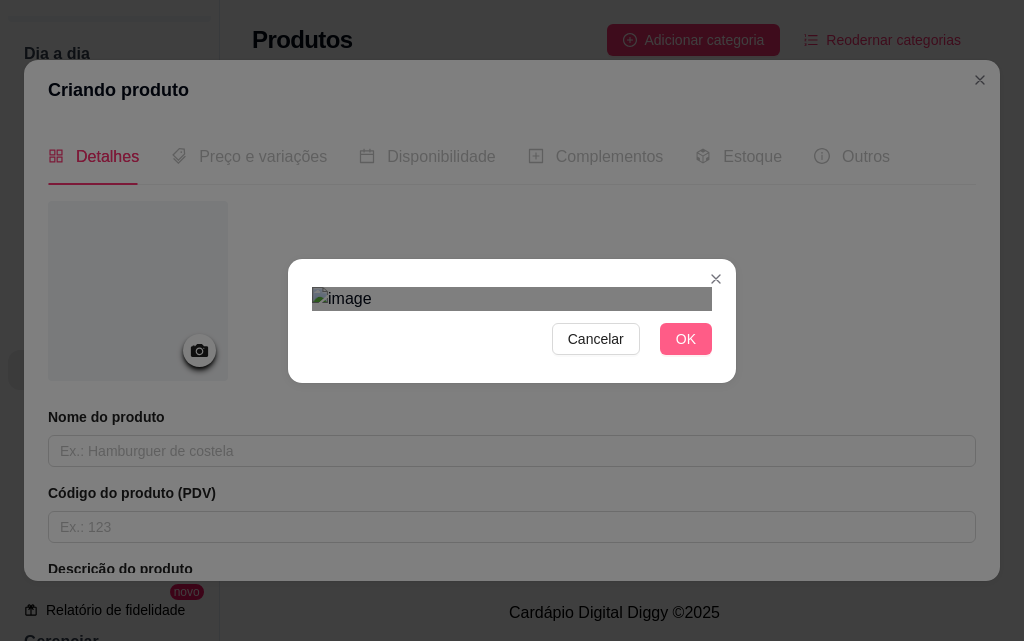 click on "OK" at bounding box center (686, 339) 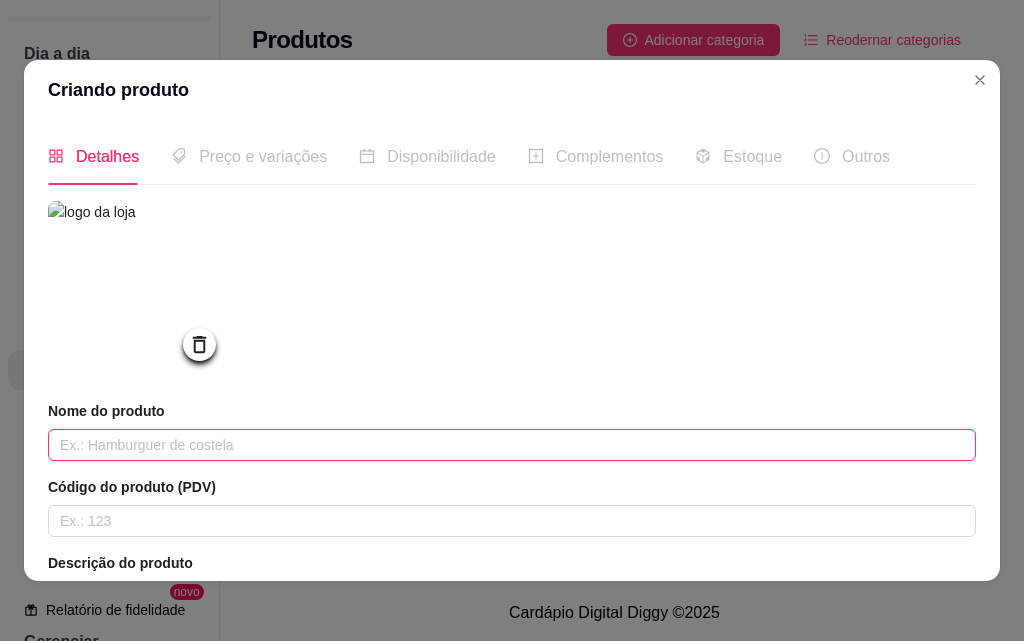 click at bounding box center [512, 445] 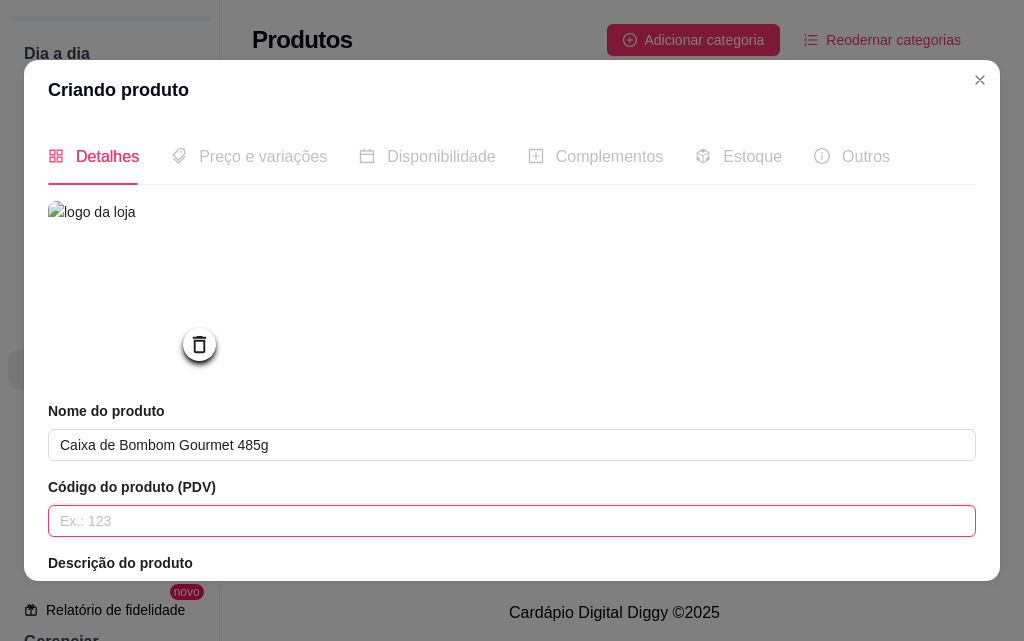 click at bounding box center [512, 521] 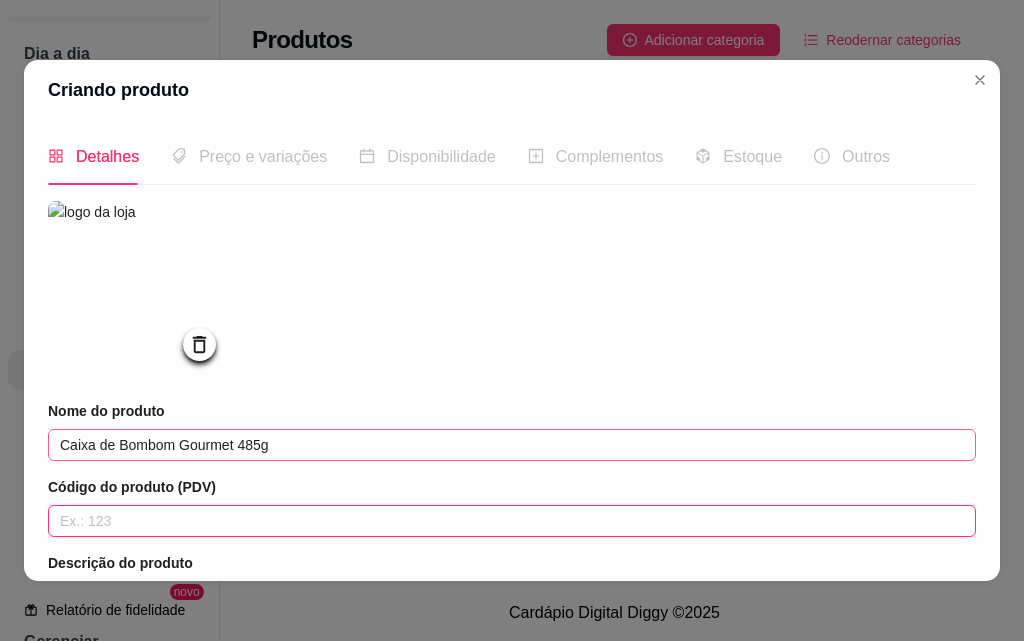 paste on "1002484" 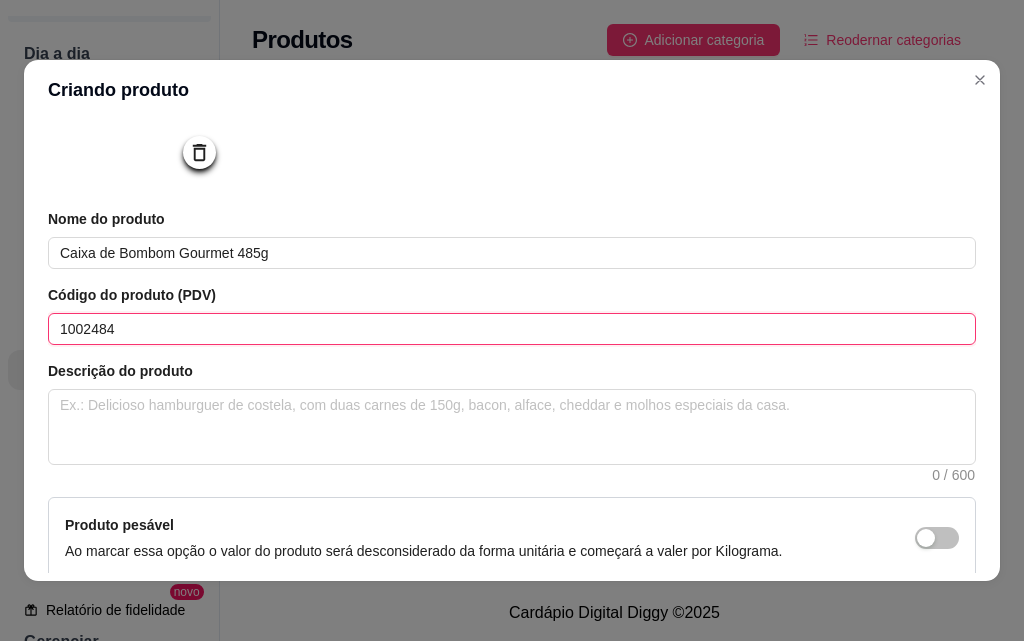 scroll, scrollTop: 200, scrollLeft: 0, axis: vertical 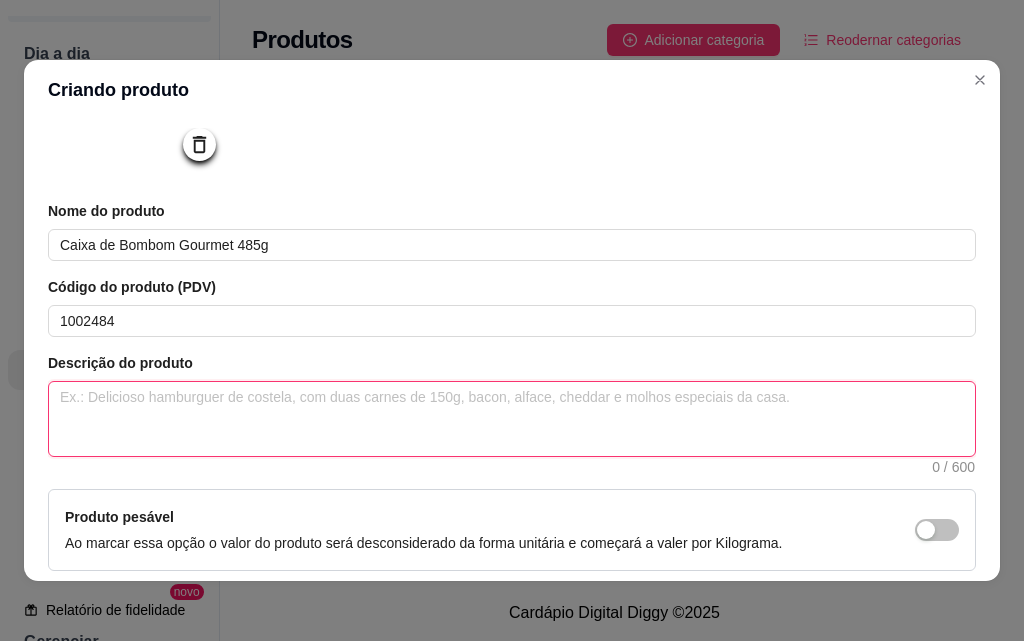 click at bounding box center (512, 419) 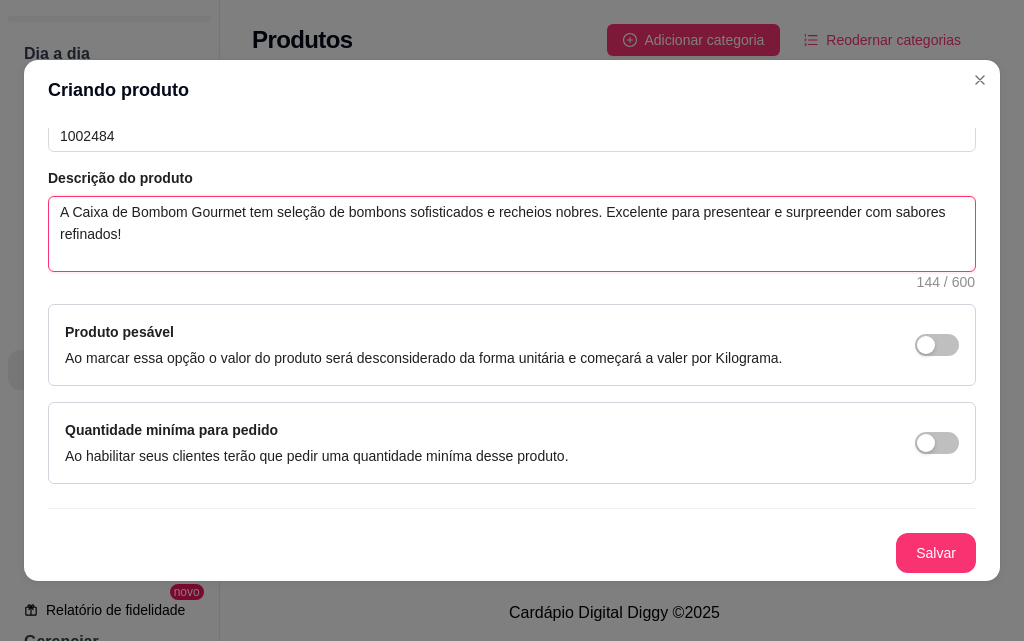 scroll, scrollTop: 391, scrollLeft: 0, axis: vertical 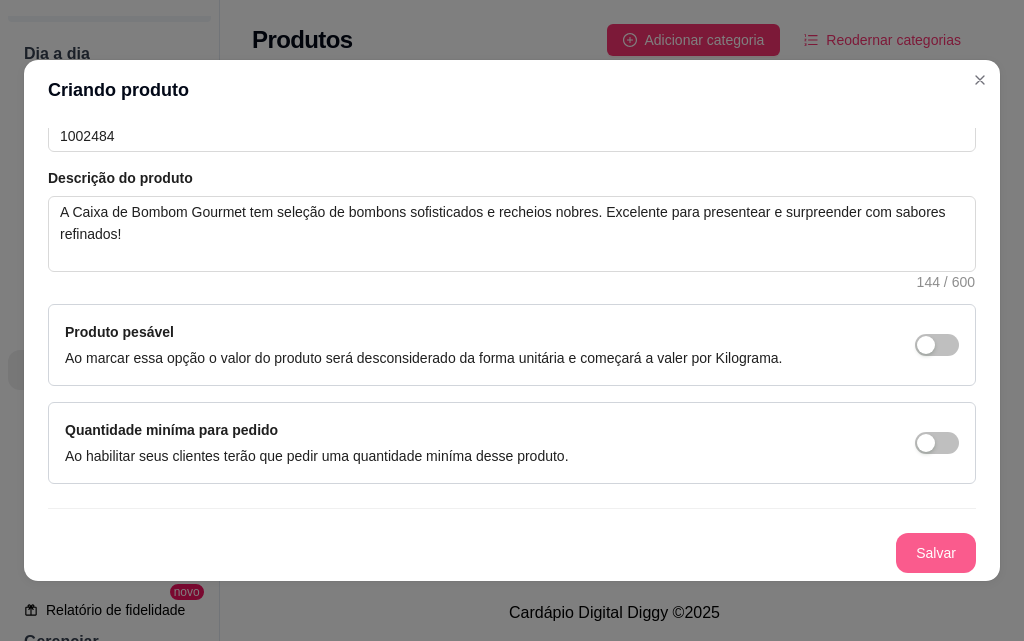 click on "Salvar" at bounding box center [936, 553] 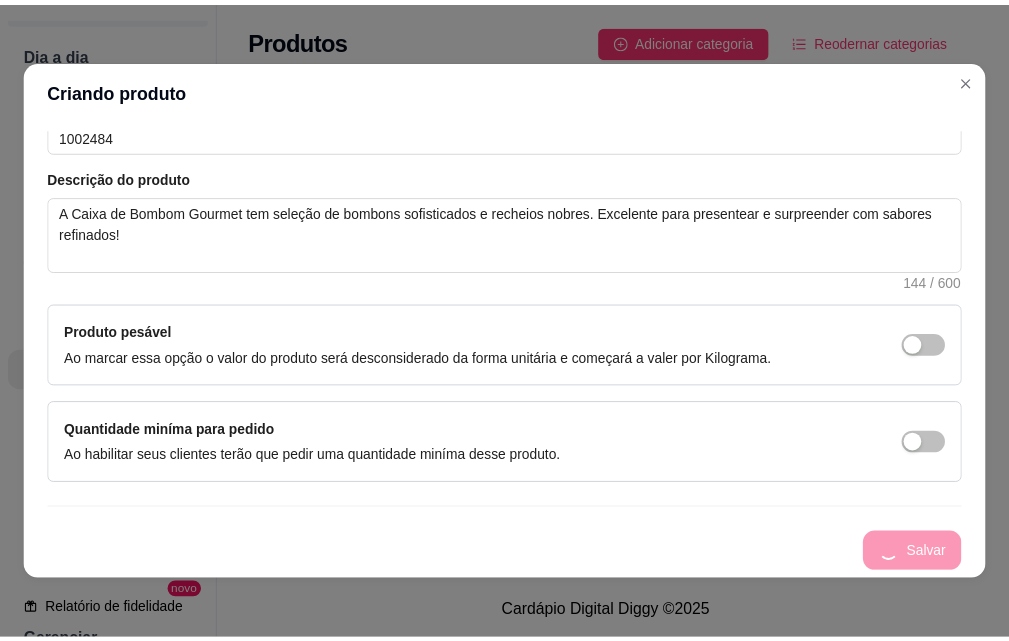 scroll, scrollTop: 0, scrollLeft: 0, axis: both 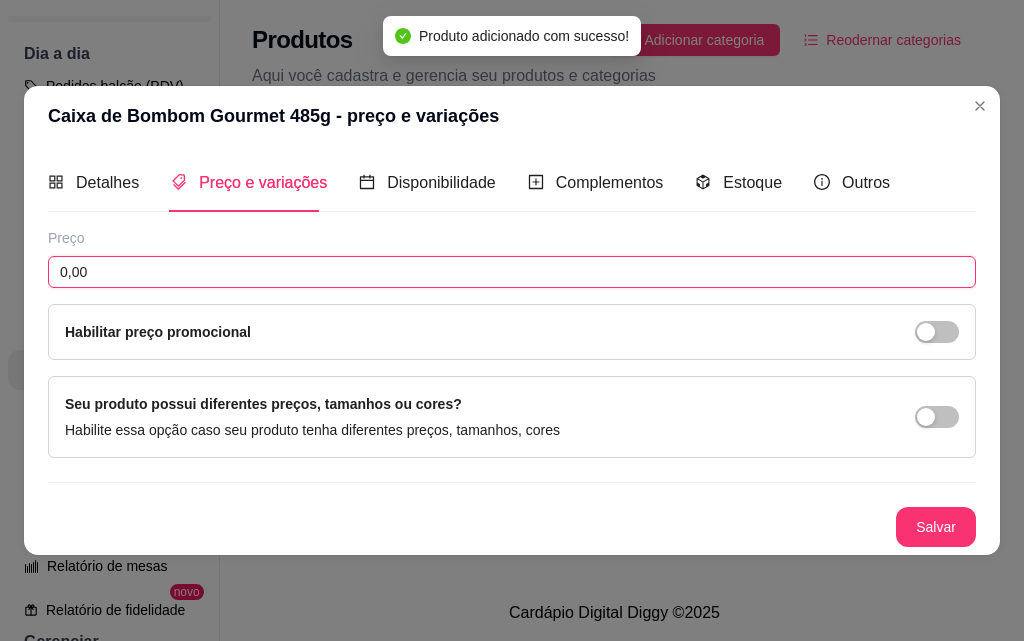 drag, startPoint x: 267, startPoint y: 272, endPoint x: 326, endPoint y: 239, distance: 67.601776 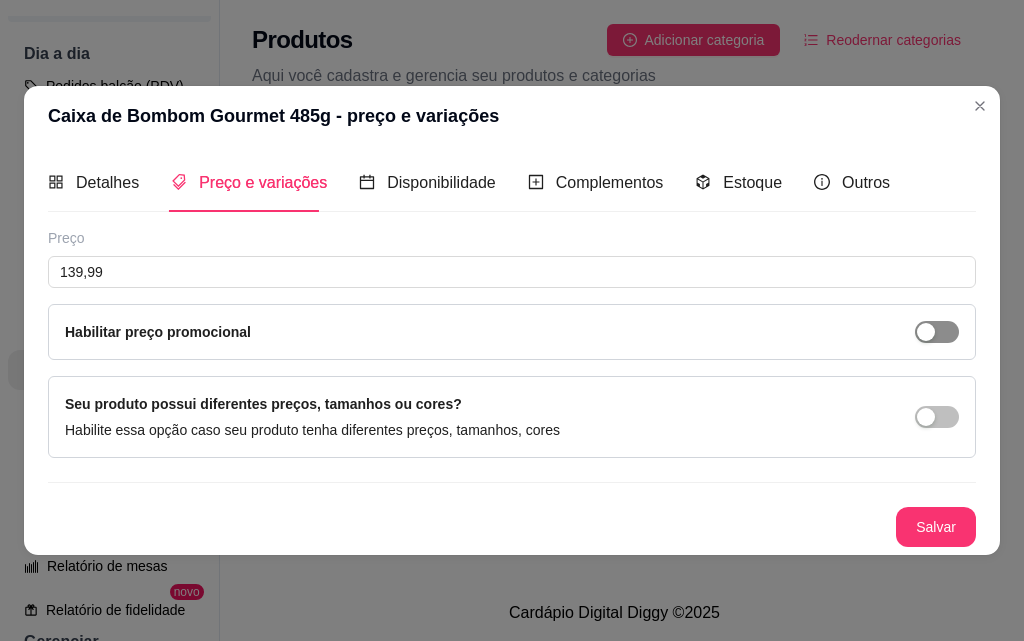 click at bounding box center (937, 332) 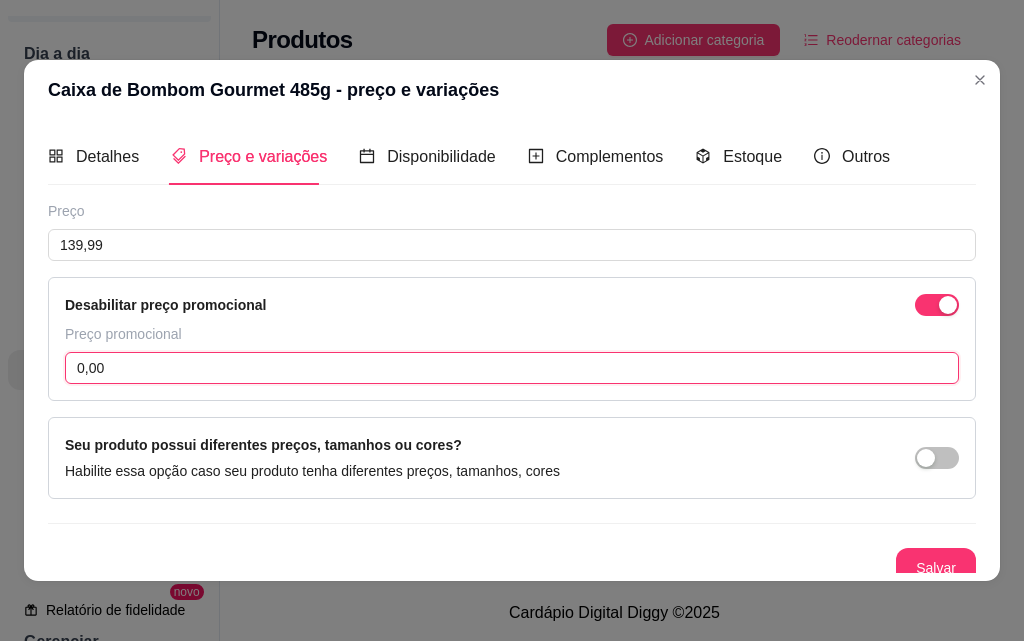 click on "0,00" at bounding box center (512, 368) 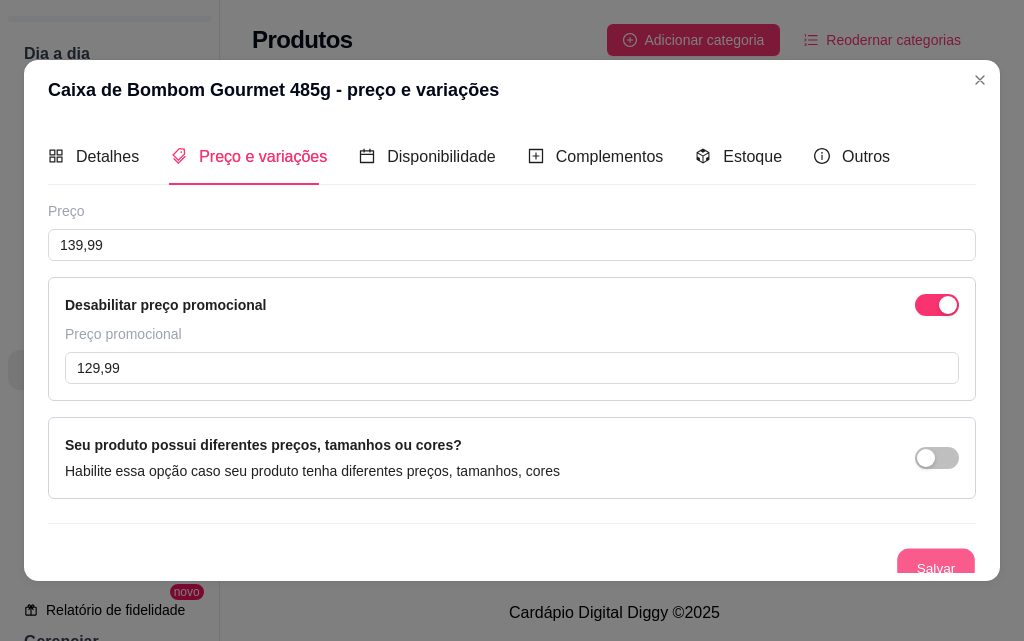 click on "Salvar" at bounding box center [936, 568] 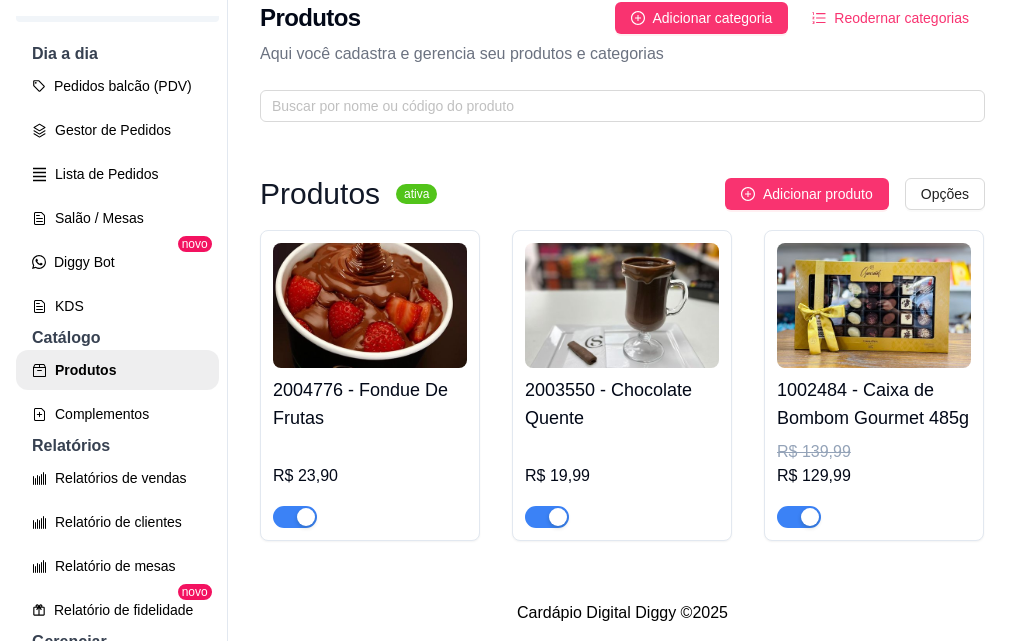 scroll, scrollTop: 58, scrollLeft: 0, axis: vertical 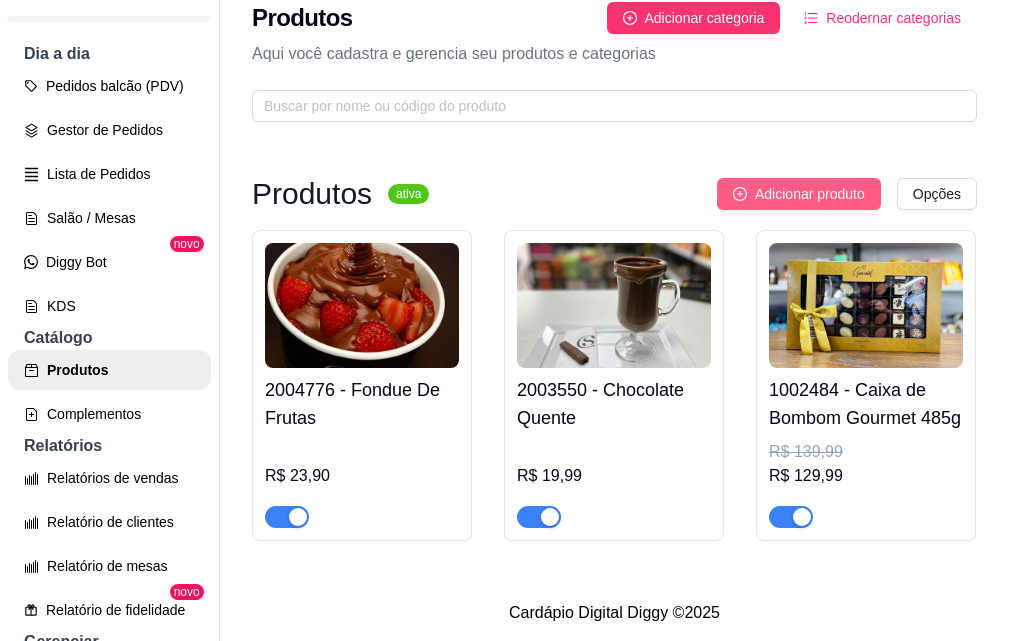 click 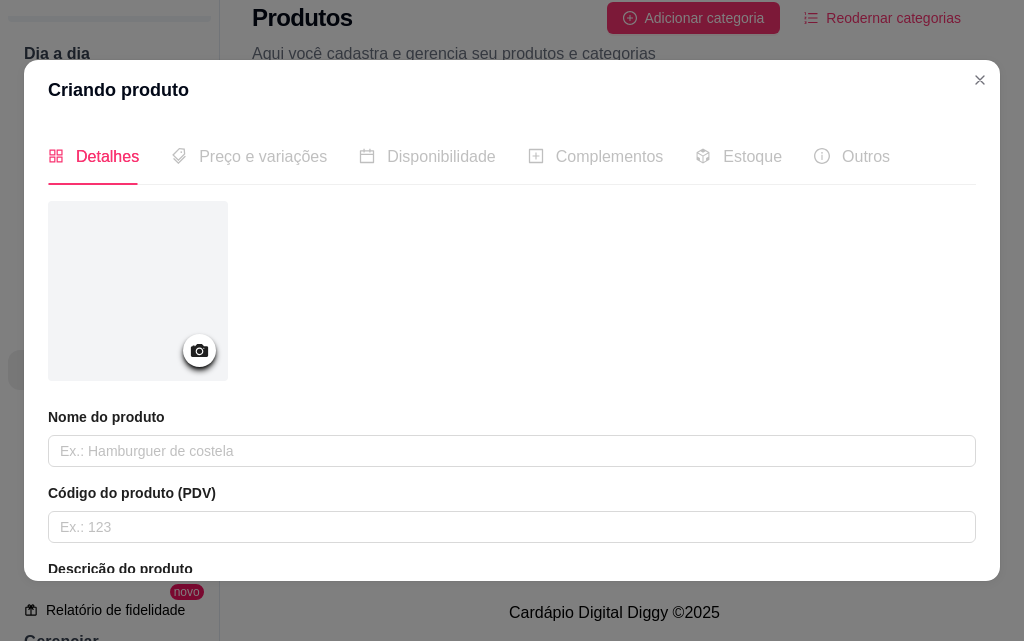 click 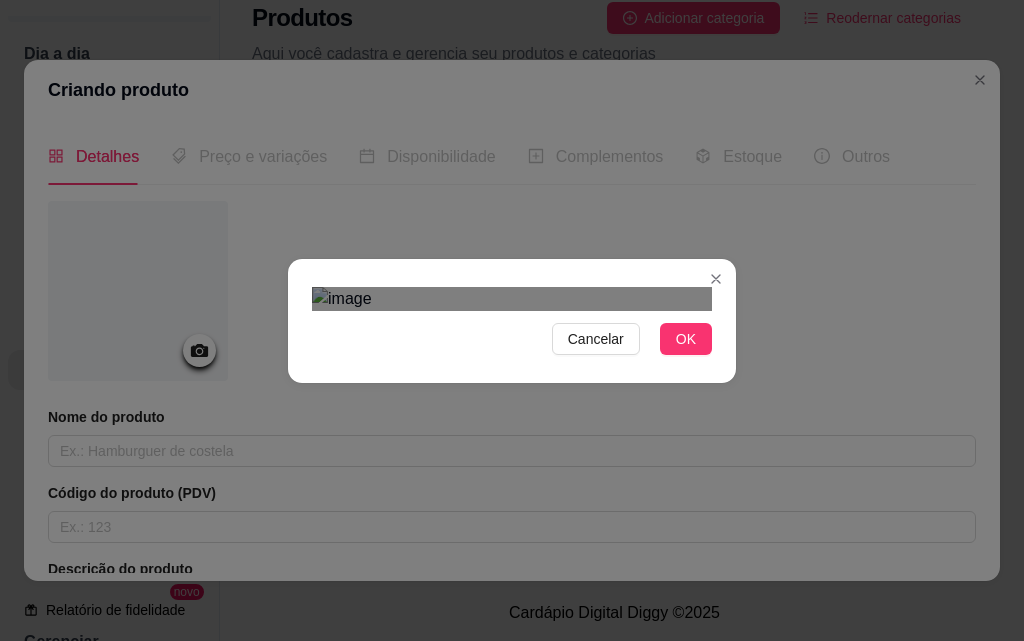 click on "Cancelar OK" at bounding box center (512, 321) 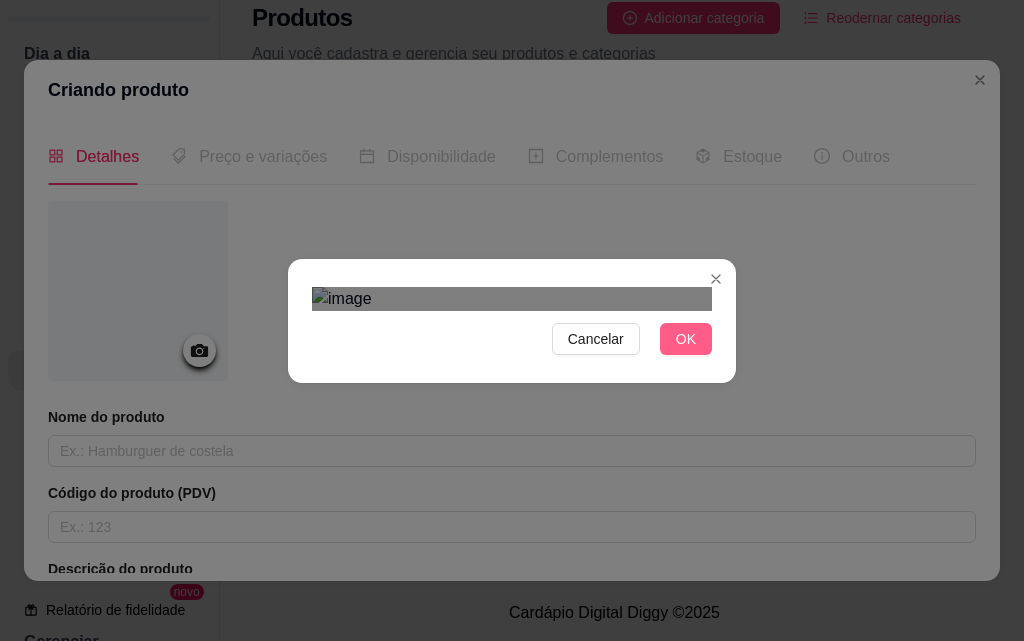 click on "OK" at bounding box center [686, 339] 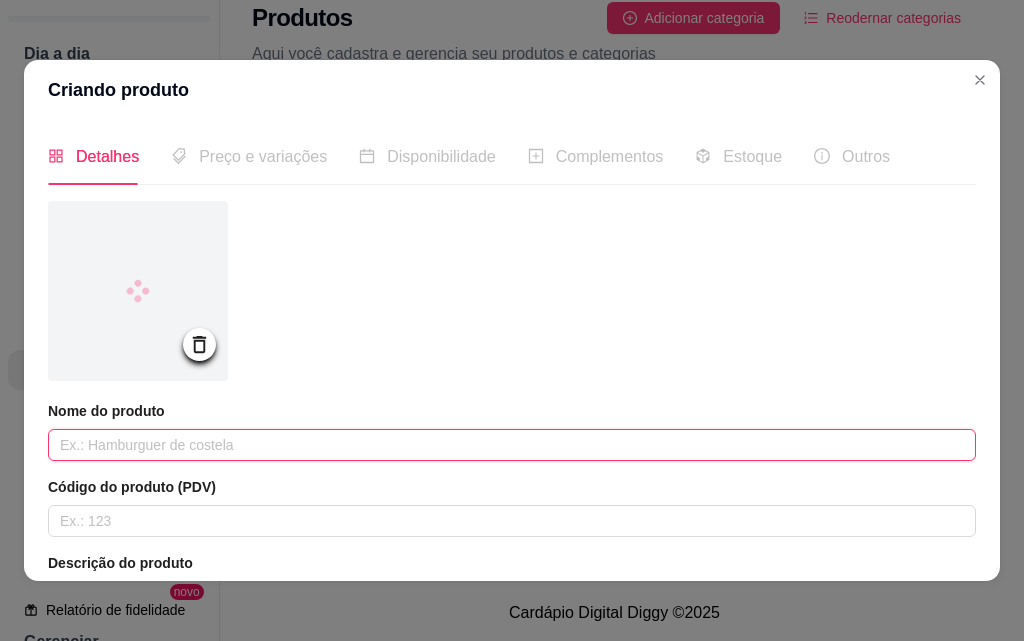 click at bounding box center [512, 445] 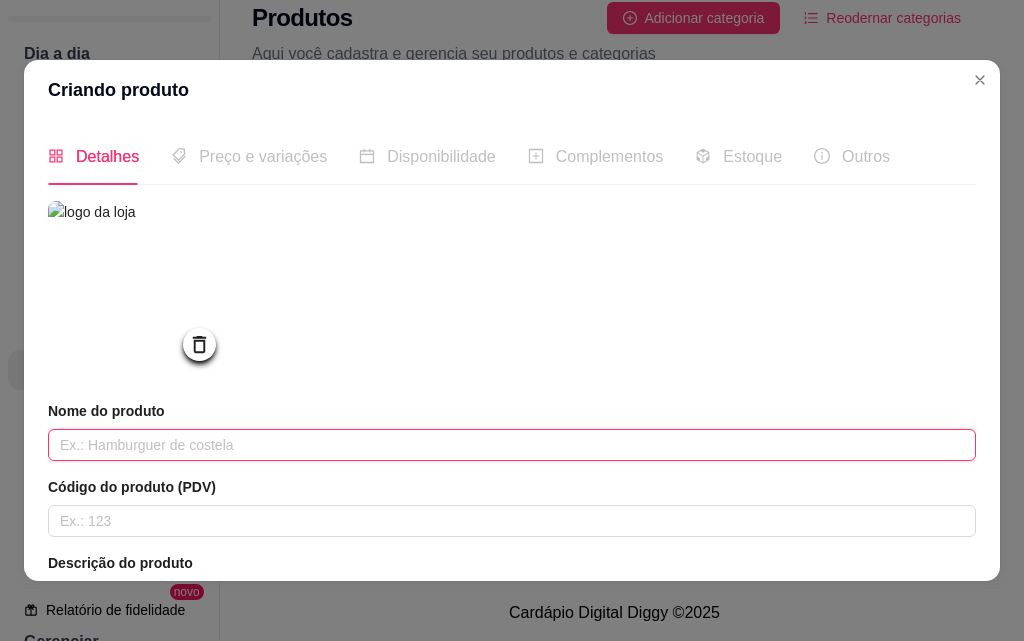 paste on "Caixa de Bombons Gourmet Drinks 185g" 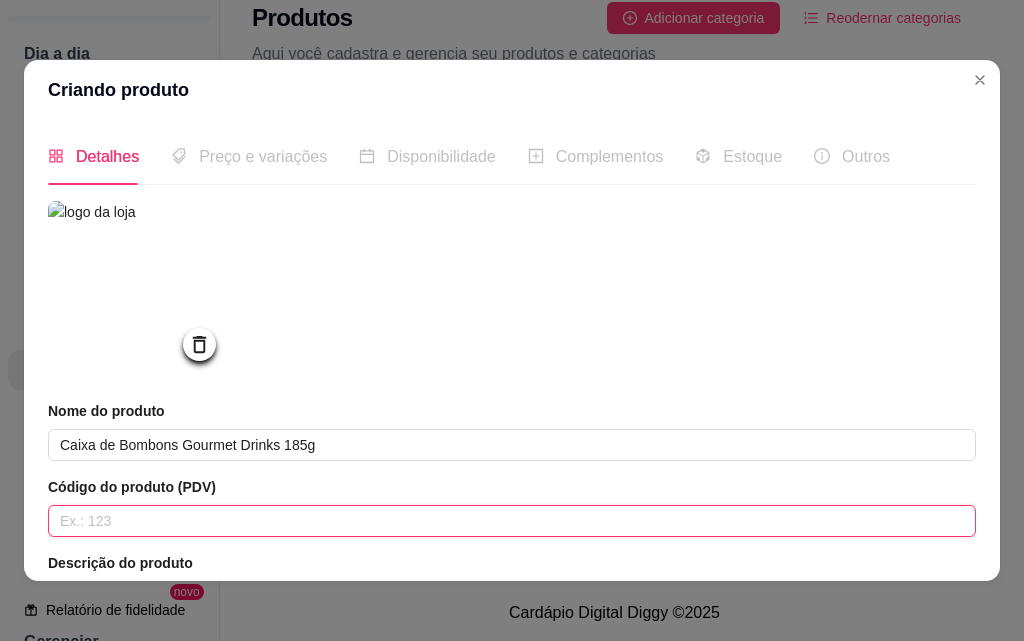 click at bounding box center (512, 521) 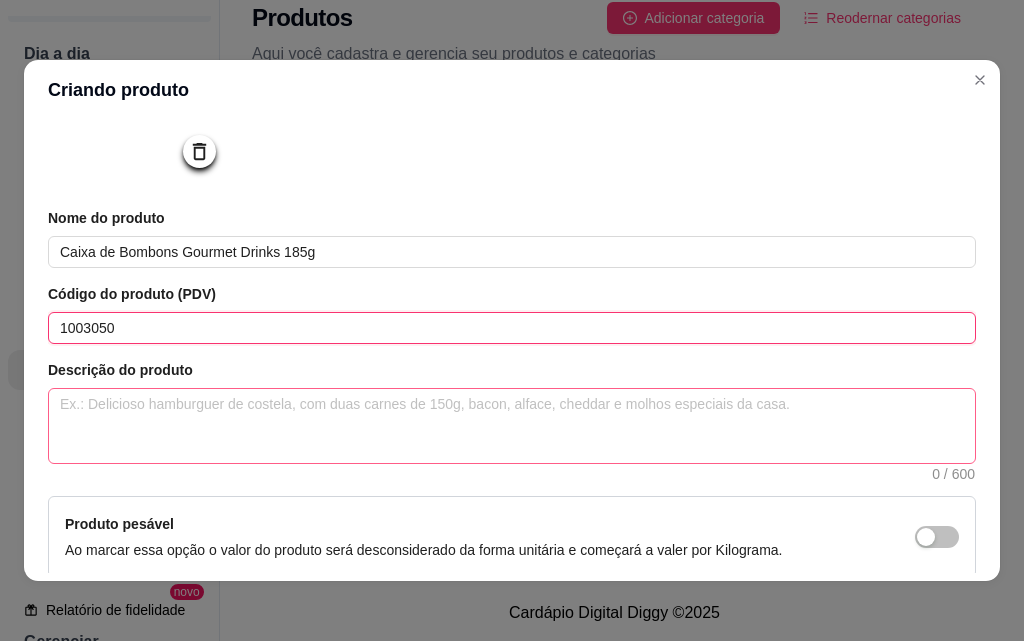 scroll, scrollTop: 200, scrollLeft: 0, axis: vertical 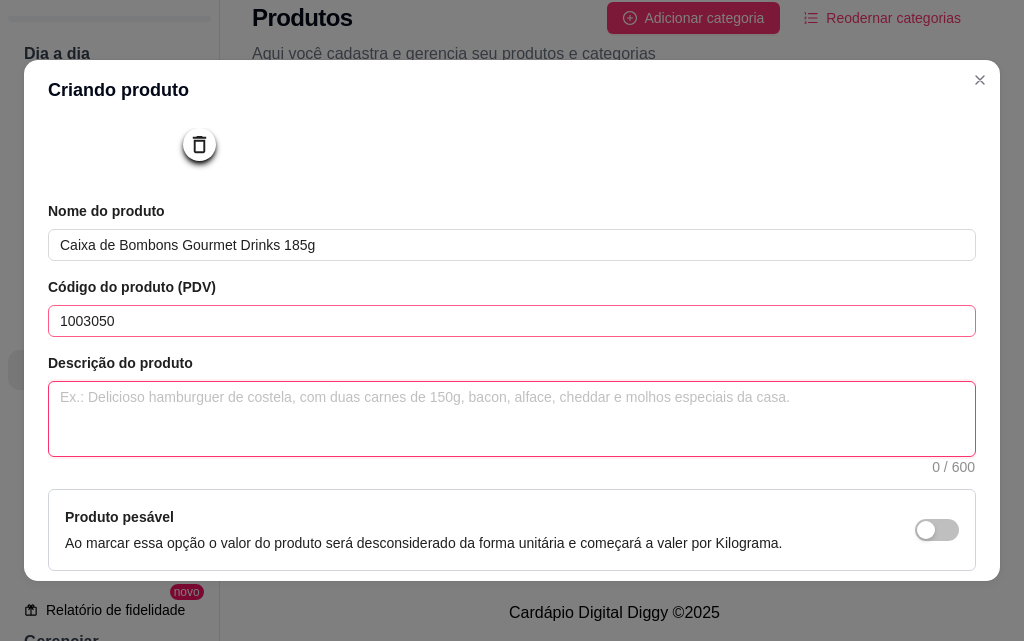 drag, startPoint x: 471, startPoint y: 401, endPoint x: 505, endPoint y: 316, distance: 91.5478 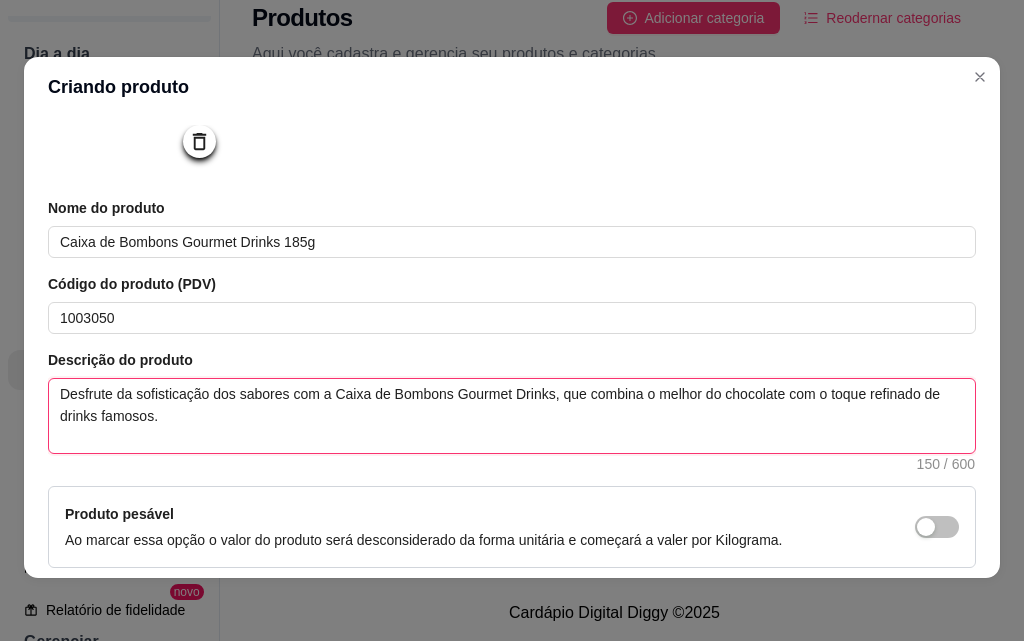 scroll, scrollTop: 4, scrollLeft: 0, axis: vertical 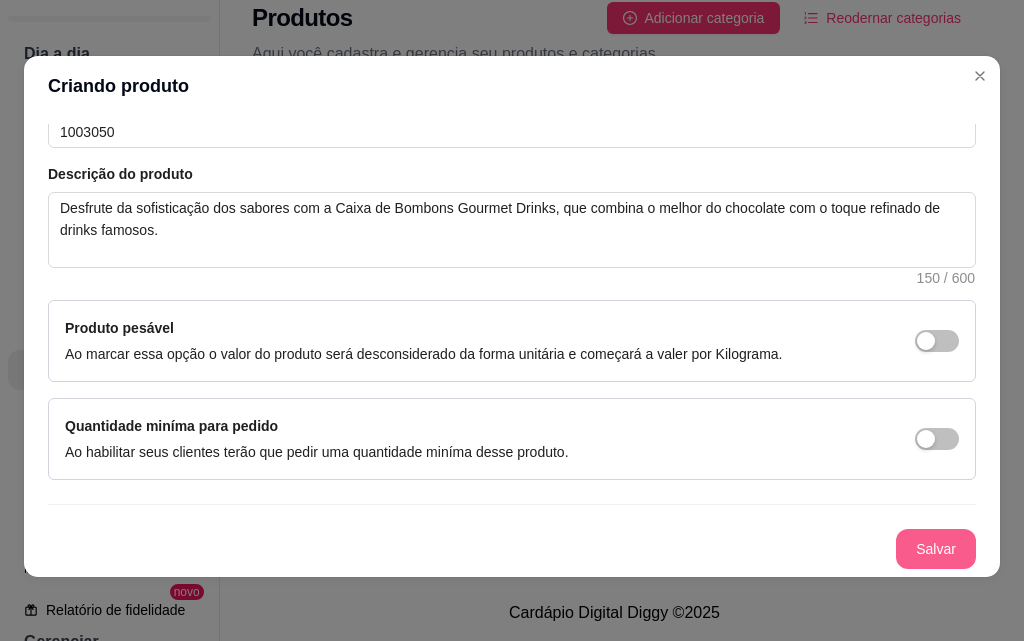 click on "Salvar" at bounding box center [936, 549] 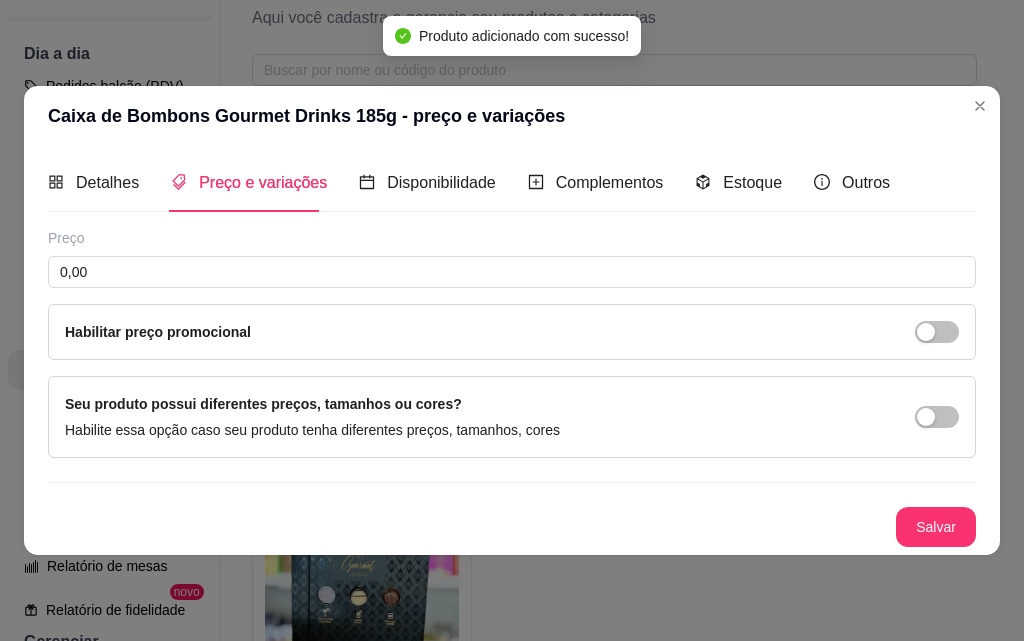 scroll, scrollTop: 0, scrollLeft: 0, axis: both 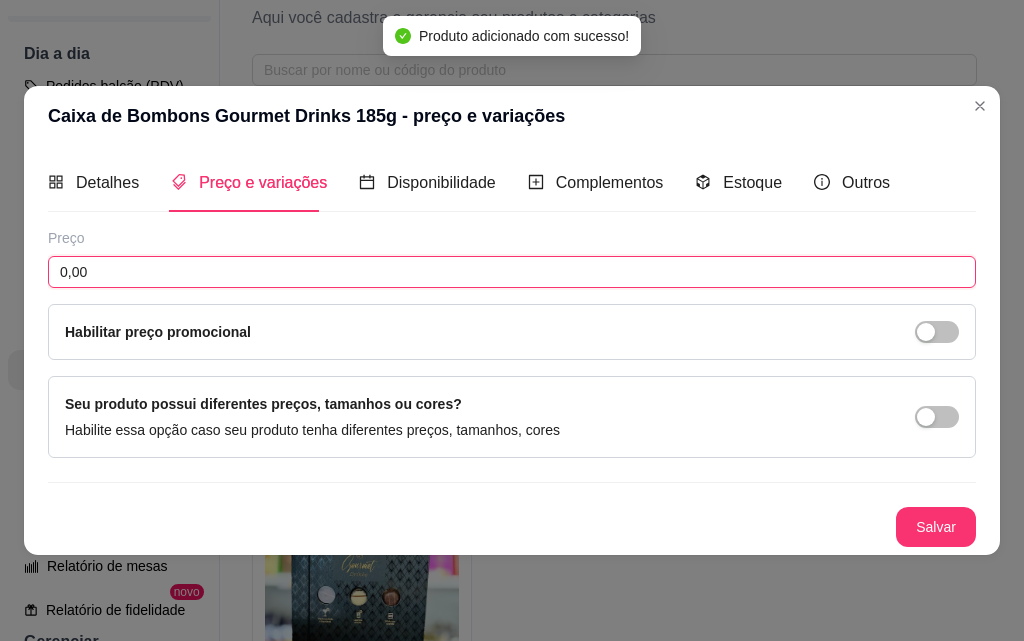 click on "0,00" at bounding box center [512, 272] 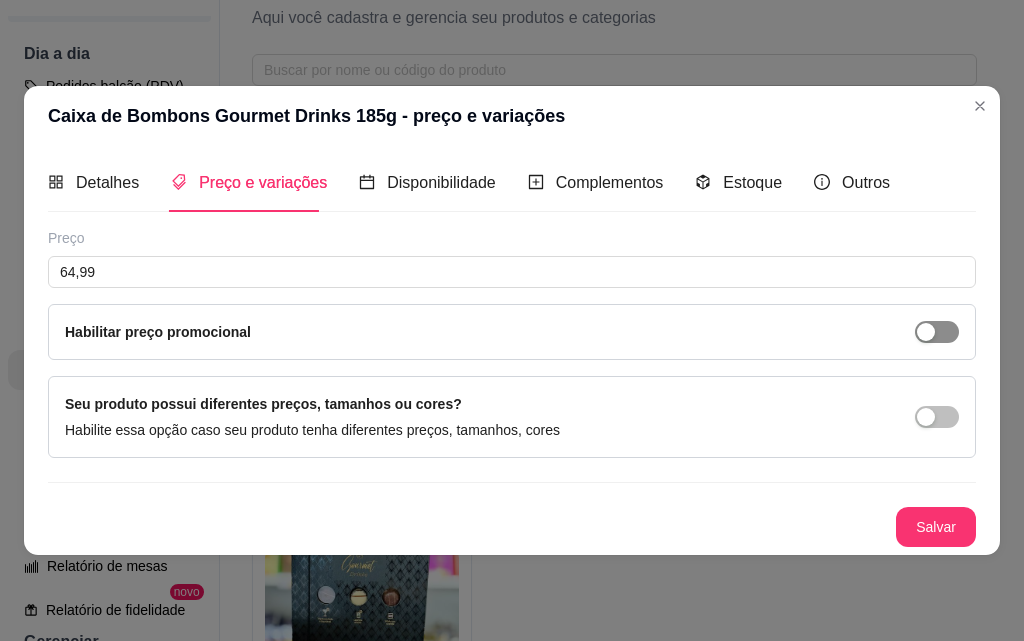 click at bounding box center (926, 332) 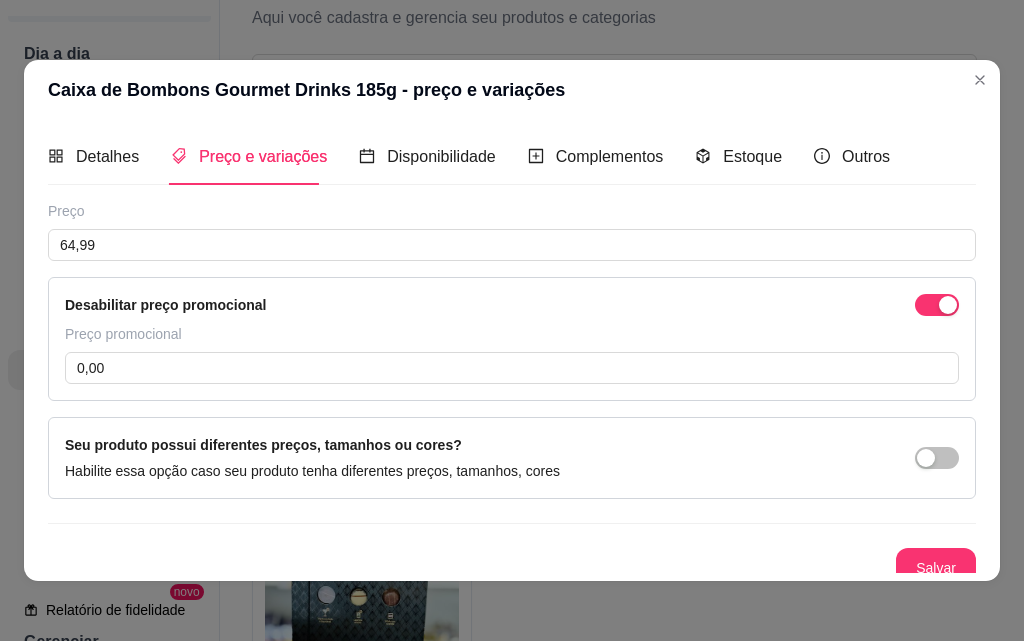 click on "Preço promocional 0,00" at bounding box center [512, 354] 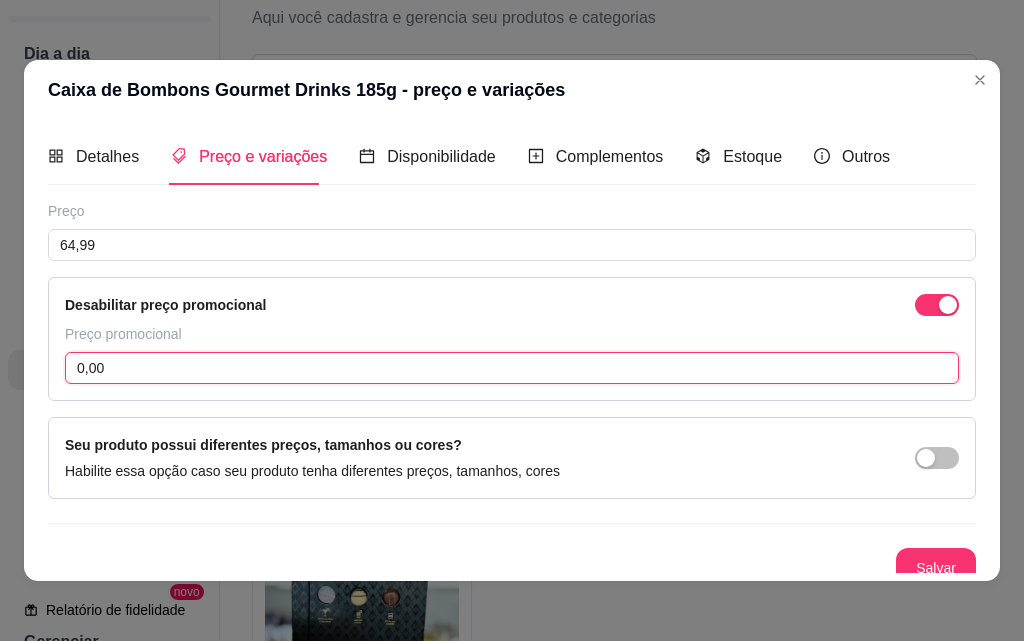 click on "0,00" at bounding box center (512, 368) 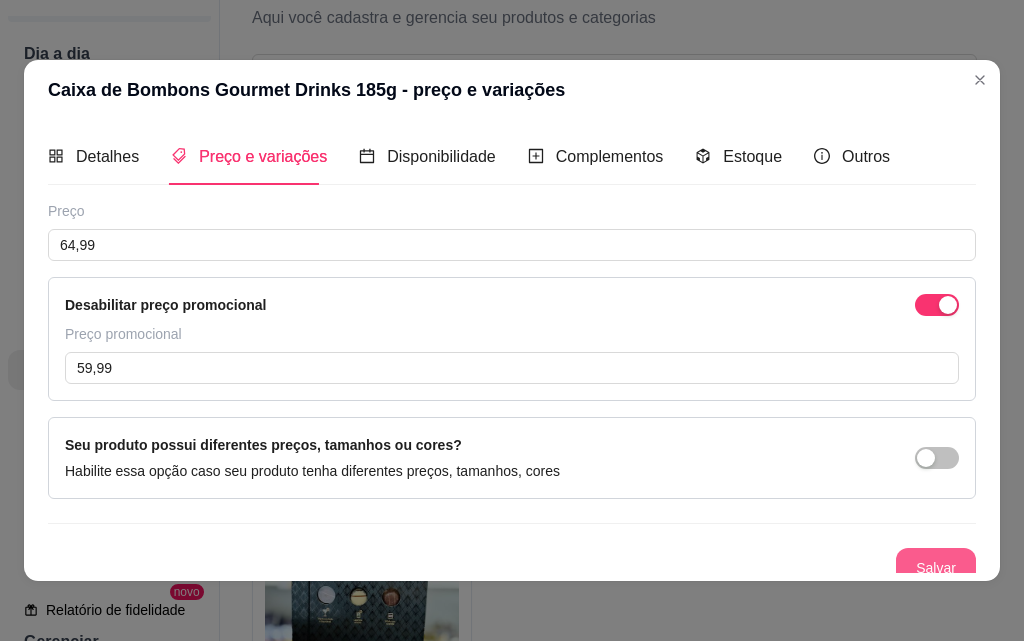 click on "Salvar" at bounding box center (936, 568) 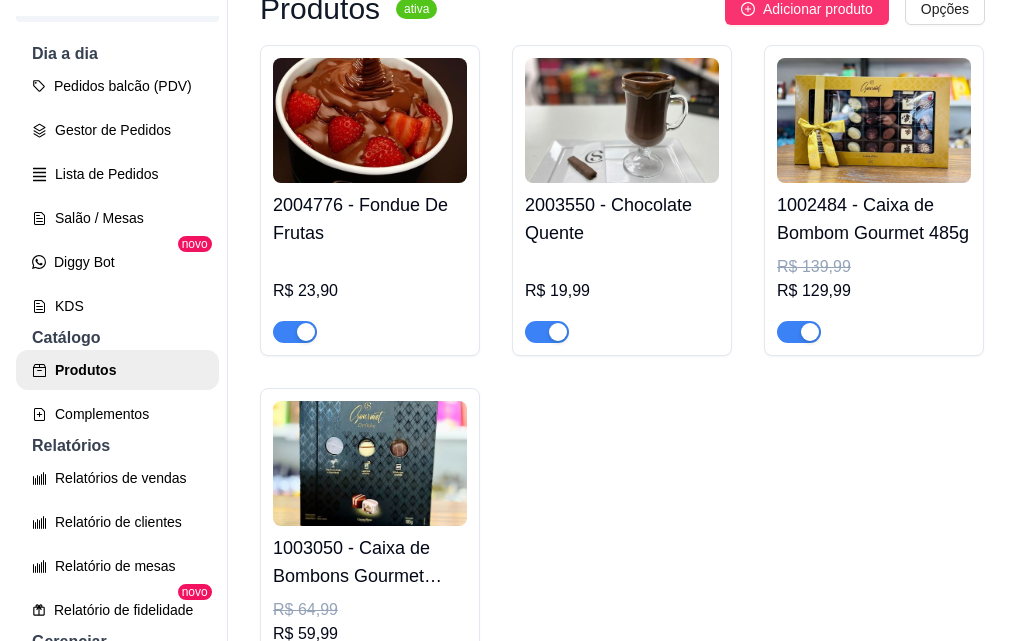 scroll, scrollTop: 0, scrollLeft: 0, axis: both 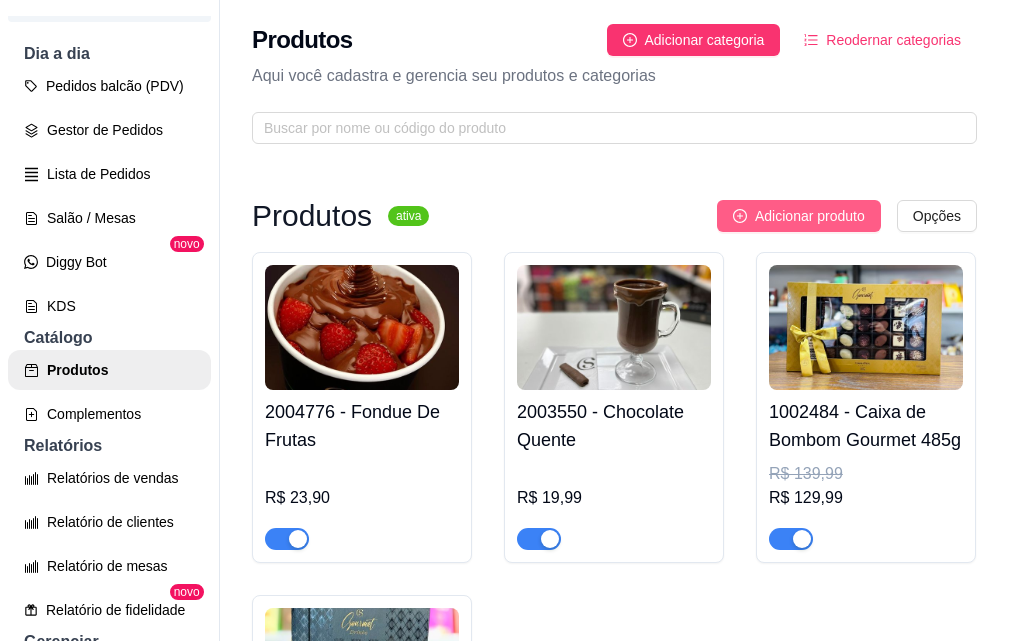click on "Adicionar produto" at bounding box center [810, 216] 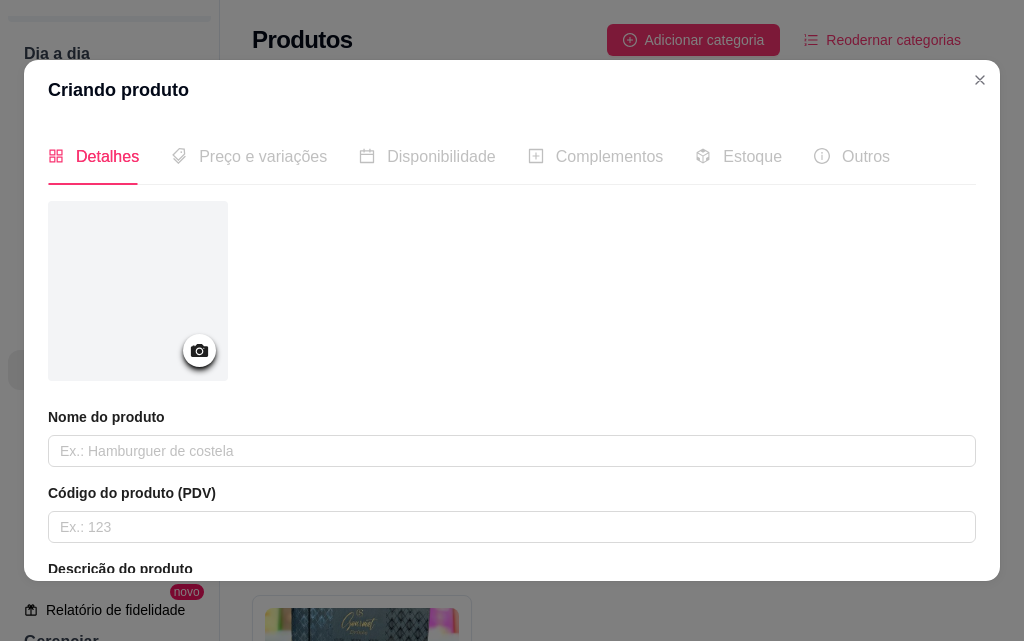 click at bounding box center (199, 350) 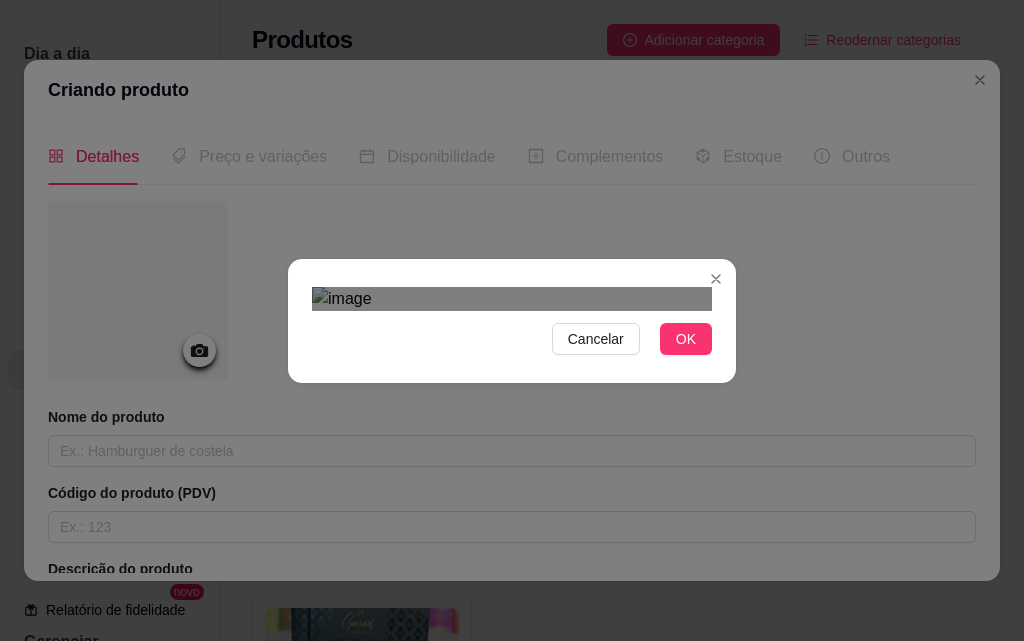 click at bounding box center (515, 663) 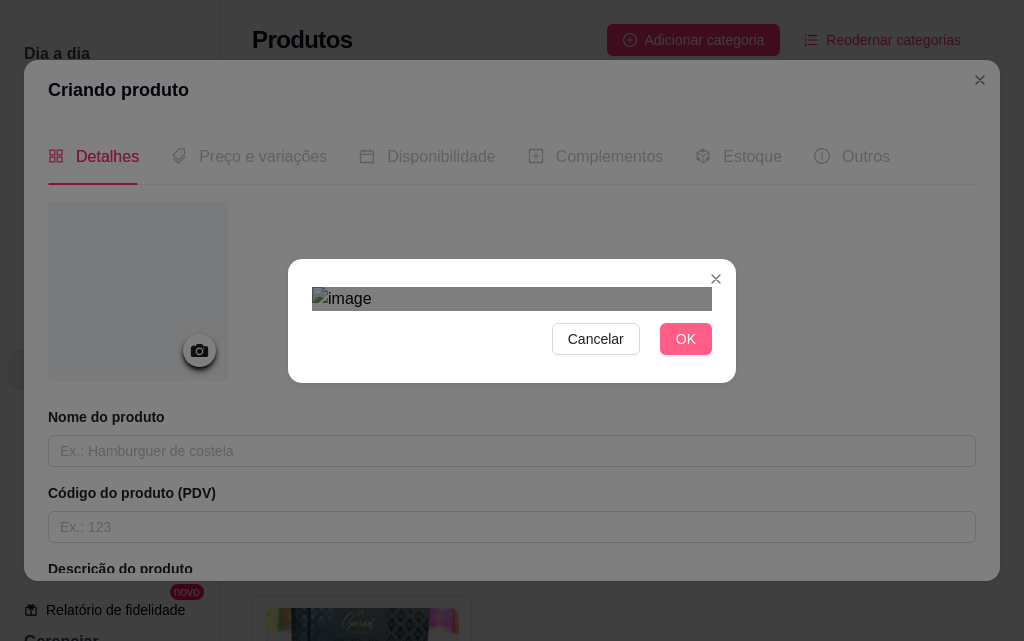 click on "OK" at bounding box center [686, 339] 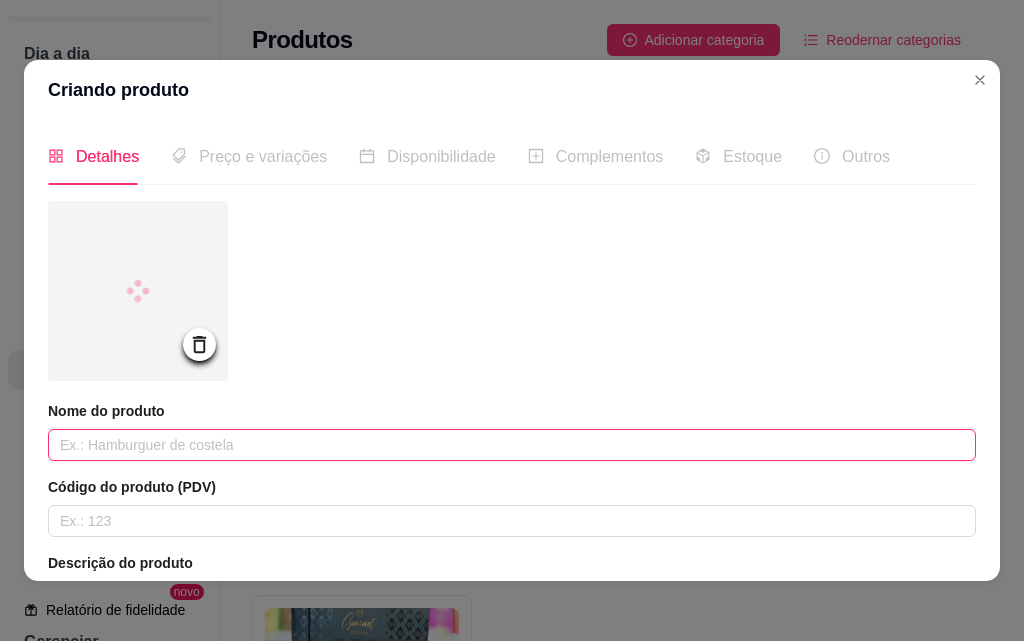 click at bounding box center (512, 445) 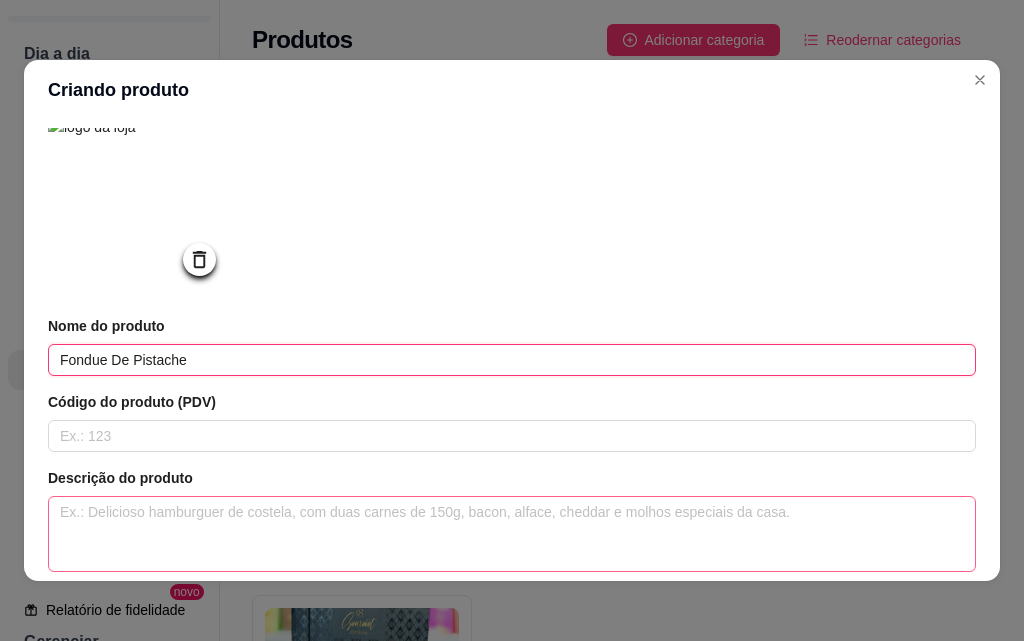 scroll, scrollTop: 200, scrollLeft: 0, axis: vertical 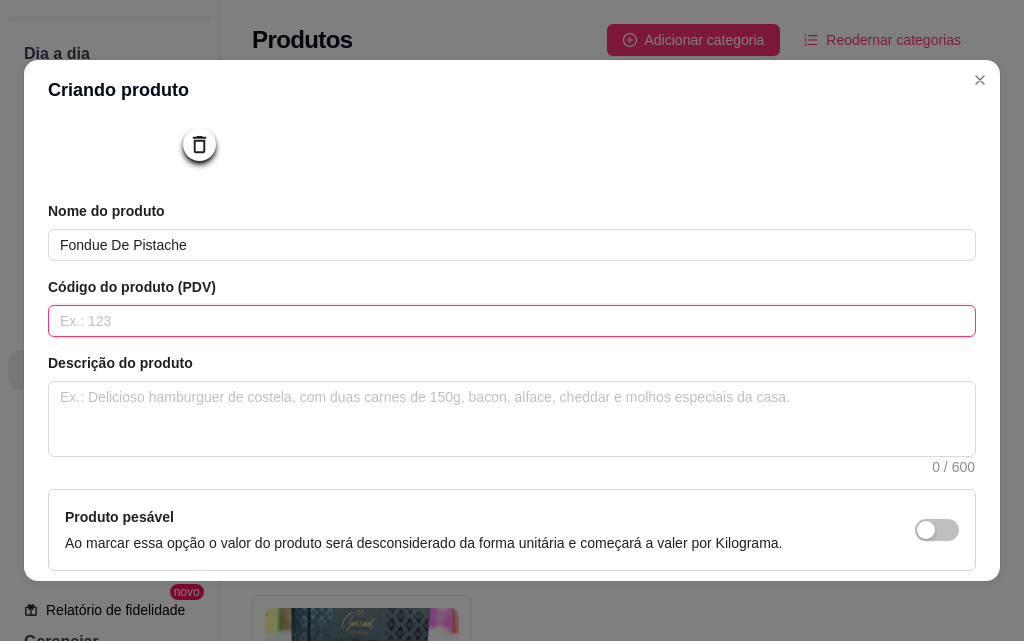 click at bounding box center [512, 321] 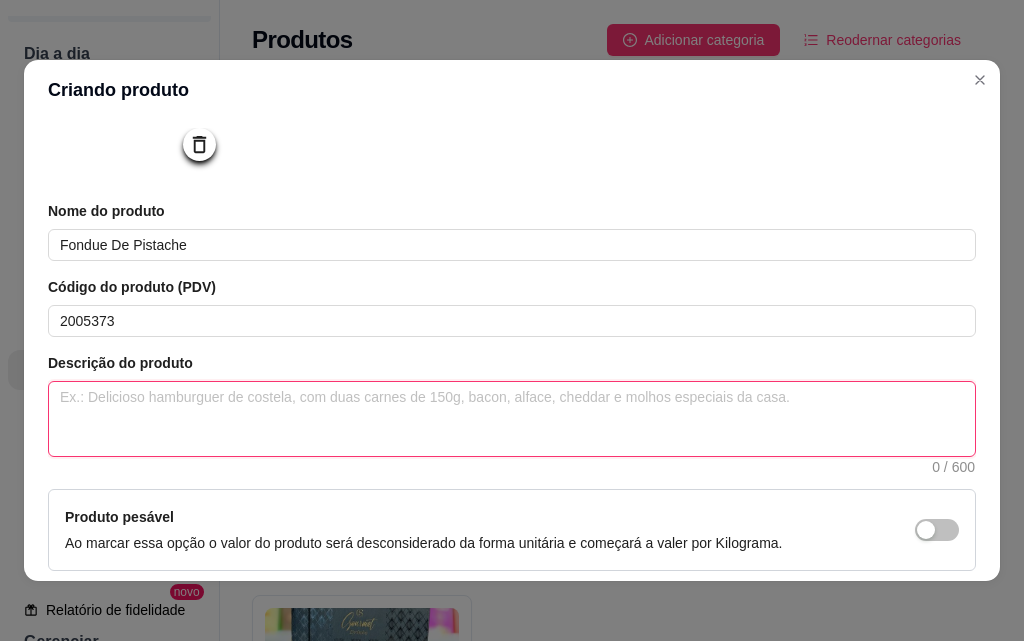 click at bounding box center [512, 419] 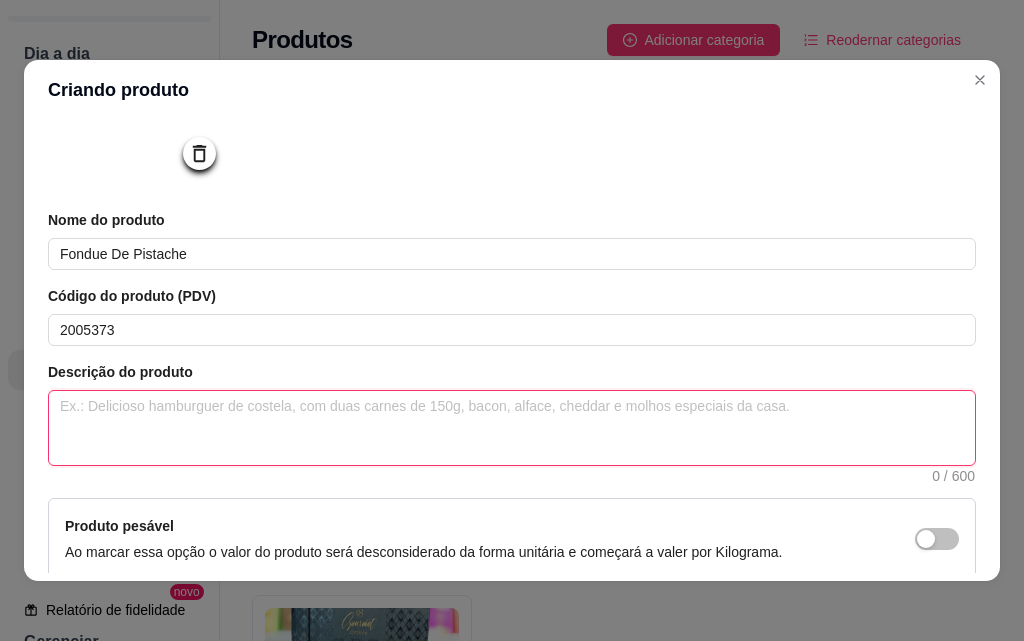 scroll, scrollTop: 0, scrollLeft: 0, axis: both 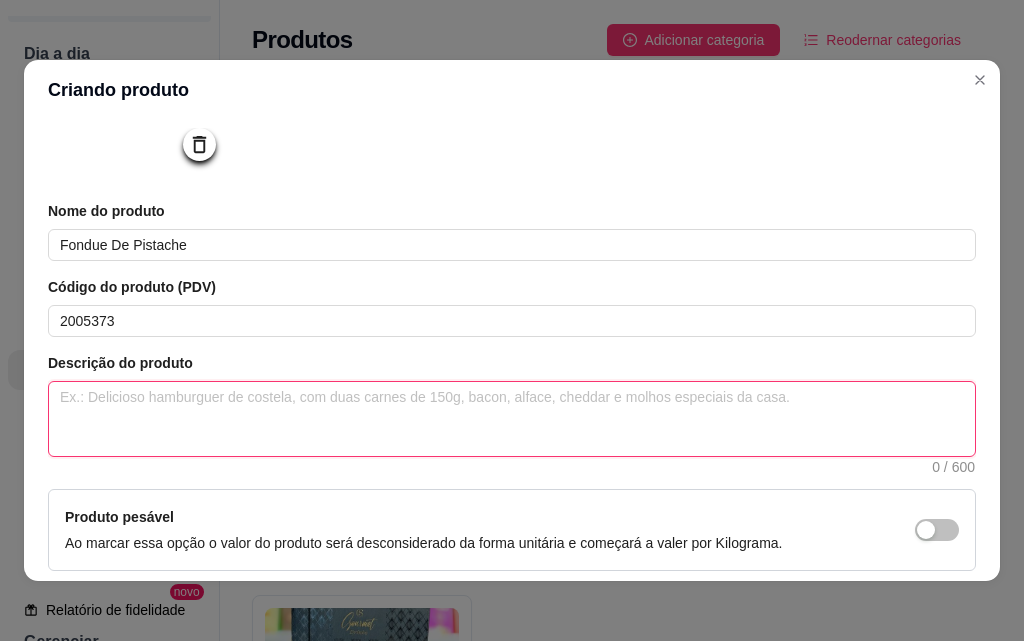 paste on "Fondue de Pistache Cacau Show – Sabor Sofisticado e Irresistível
Mergulhe em uma experiência gourmet com o exclusivo Fondue de Pistache da Cacau Show. Uma combinação perfeita do sabor delicado e marcante do pistache com a cremosidade característica dos chocolates premium da marca. Ideal para compartilhar momentos especiais, ele acompanha frutas," 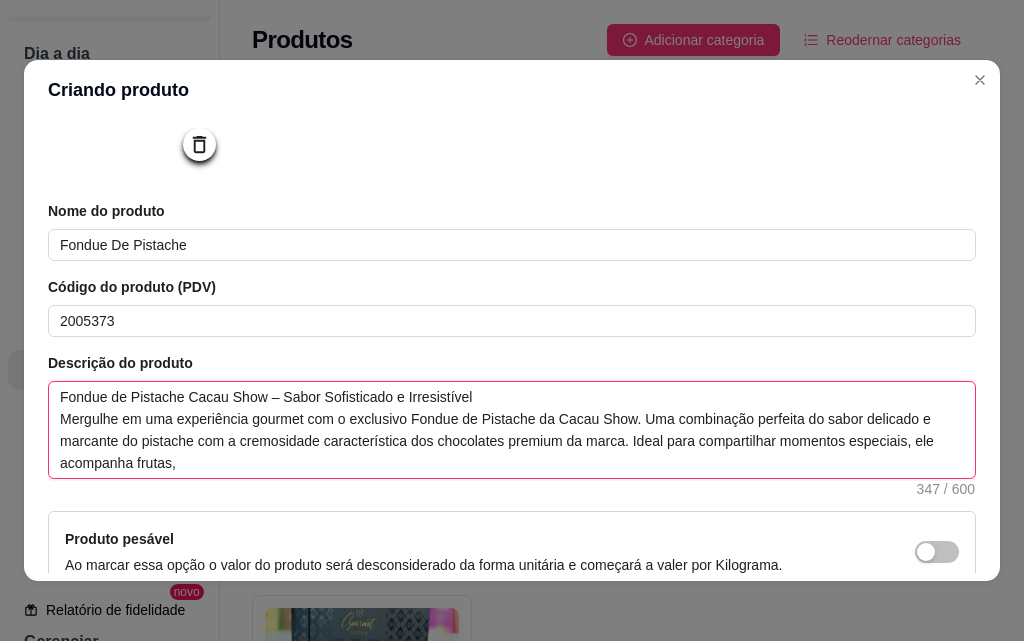 click on "Fondue de Pistache Cacau Show – Sabor Sofisticado e Irresistível
Mergulhe em uma experiência gourmet com o exclusivo Fondue de Pistache da Cacau Show. Uma combinação perfeita do sabor delicado e marcante do pistache com a cremosidade característica dos chocolates premium da marca. Ideal para compartilhar momentos especiais, ele acompanha frutas," at bounding box center [512, 430] 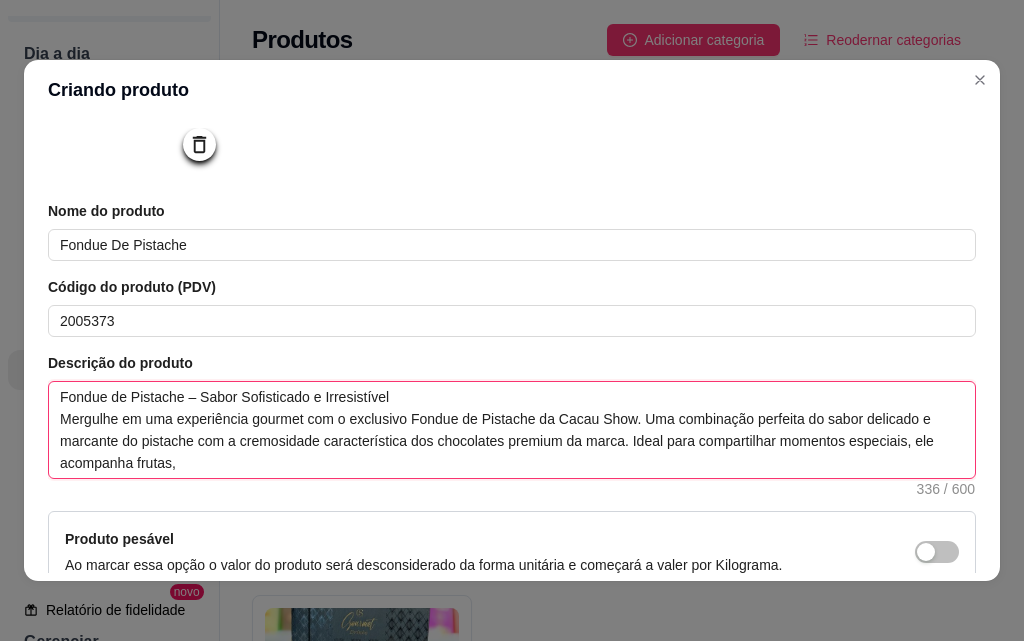 click on "Fondue de Pistache – Sabor Sofisticado e Irresistível
Mergulhe em uma experiência gourmet com o exclusivo Fondue de Pistache da Cacau Show. Uma combinação perfeita do sabor delicado e marcante do pistache com a cremosidade característica dos chocolates premium da marca. Ideal para compartilhar momentos especiais, ele acompanha frutas," at bounding box center (512, 430) 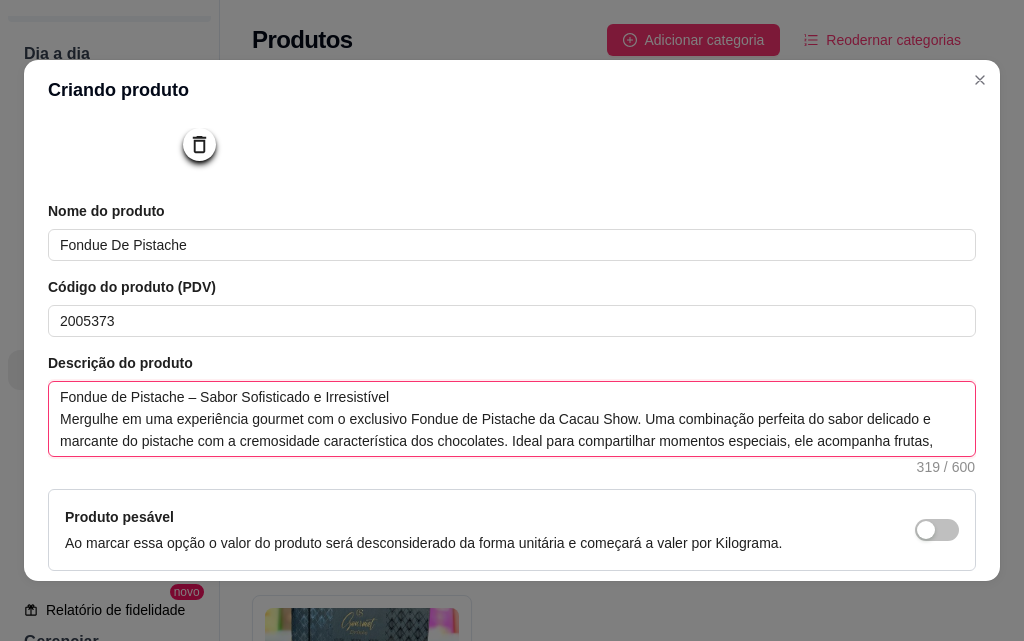 click on "Fondue de Pistache – Sabor Sofisticado e Irresistível
Mergulhe em uma experiência gourmet com o exclusivo Fondue de Pistache da Cacau Show. Uma combinação perfeita do sabor delicado e marcante do pistache com a cremosidade característica dos chocolates. Ideal para compartilhar momentos especiais, ele acompanha frutas," at bounding box center [512, 419] 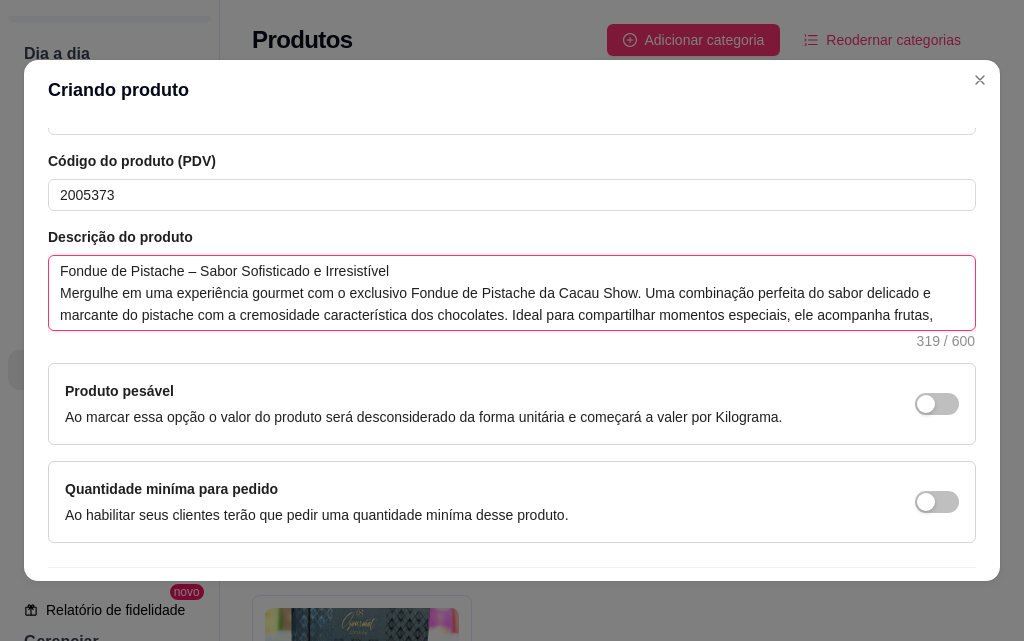 scroll, scrollTop: 291, scrollLeft: 0, axis: vertical 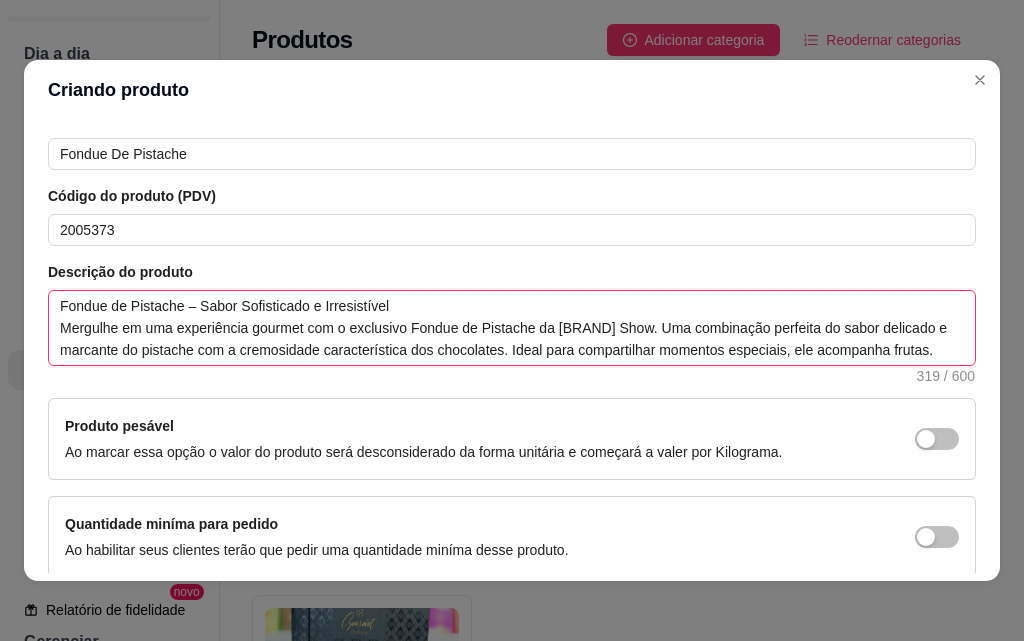 click on "Fondue de Pistache – Sabor Sofisticado e Irresistível
Mergulhe em uma experiência gourmet com o exclusivo Fondue de Pistache da [BRAND] Show. Uma combinação perfeita do sabor delicado e marcante do pistache com a cremosidade característica dos chocolates. Ideal para compartilhar momentos especiais, ele acompanha frutas." at bounding box center (512, 328) 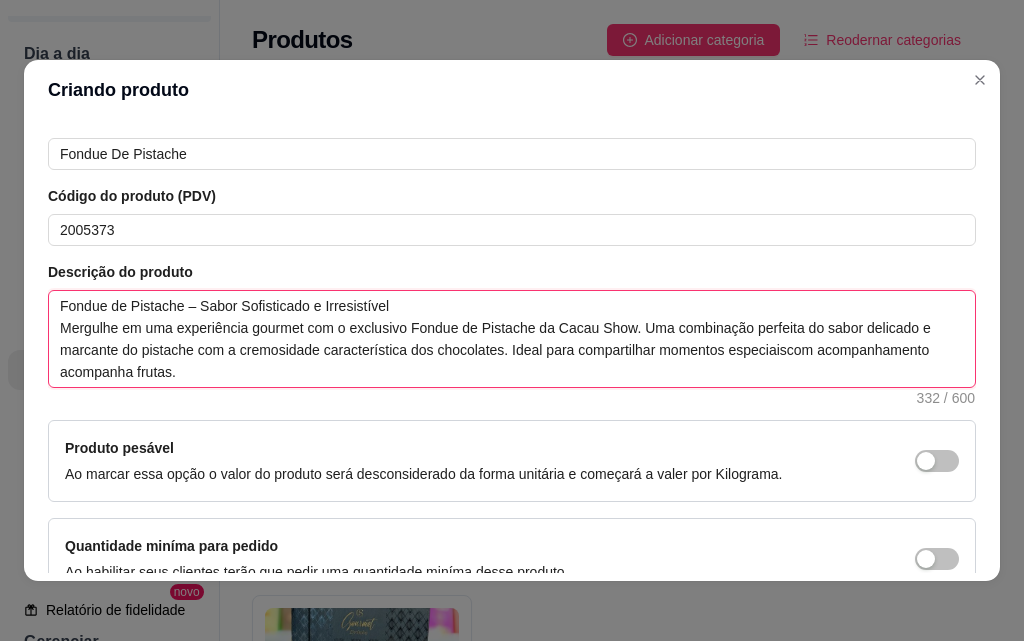click on "Fondue de Pistache – Sabor Sofisticado e Irresistível
Mergulhe em uma experiência gourmet com o exclusivo Fondue de Pistache da Cacau Show. Uma combinação perfeita do sabor delicado e marcante do pistache com a cremosidade característica dos chocolates. Ideal para compartilhar momentos especiaiscom acompanhamento acompanha frutas." at bounding box center (512, 339) 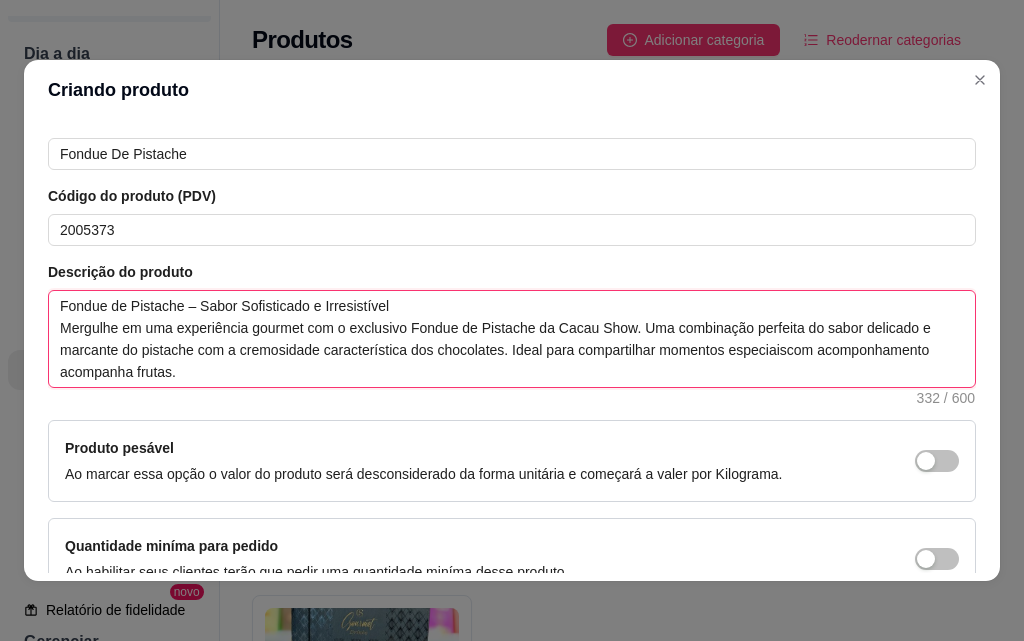click on "Fondue de Pistache – Sabor Sofisticado e Irresistível
Mergulhe em uma experiência gourmet com o exclusivo Fondue de Pistache da Cacau Show. Uma combinação perfeita do sabor delicado e marcante do pistache com a cremosidade característica dos chocolates. Ideal para compartilhar momentos especiaiscom acomponhamento acompanha frutas." at bounding box center [512, 339] 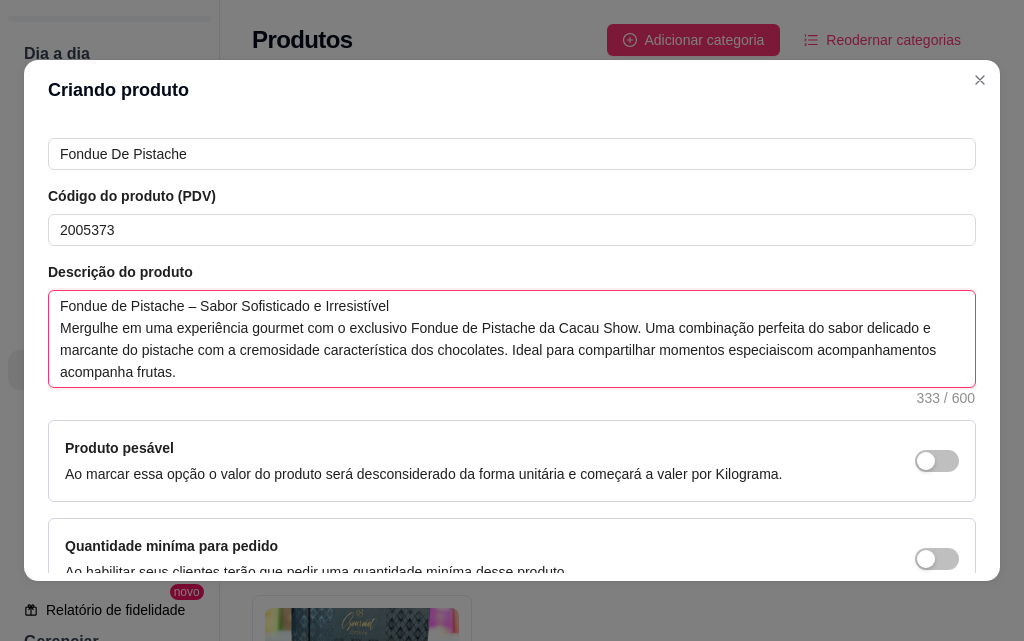click on "Fondue de Pistache – Sabor Sofisticado e Irresistível
Mergulhe em uma experiência gourmet com o exclusivo Fondue de Pistache da Cacau Show. Uma combinação perfeita do sabor delicado e marcante do pistache com a cremosidade característica dos chocolates. Ideal para compartilhar momentos especiaiscom acompanhamentos acompanha frutas." at bounding box center (512, 339) 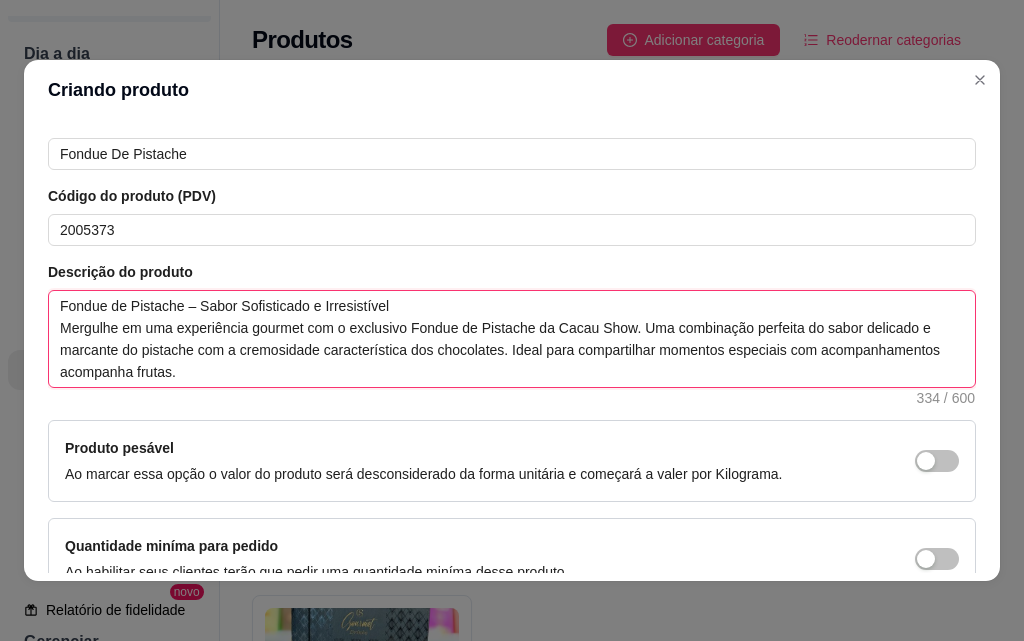click on "Fondue de Pistache – Sabor Sofisticado e Irresistível
Mergulhe em uma experiência gourmet com o exclusivo Fondue de Pistache da Cacau Show. Uma combinação perfeita do sabor delicado e marcante do pistache com a cremosidade característica dos chocolates. Ideal para compartilhar momentos especiais com acompanhamentos acompanha frutas." at bounding box center [512, 339] 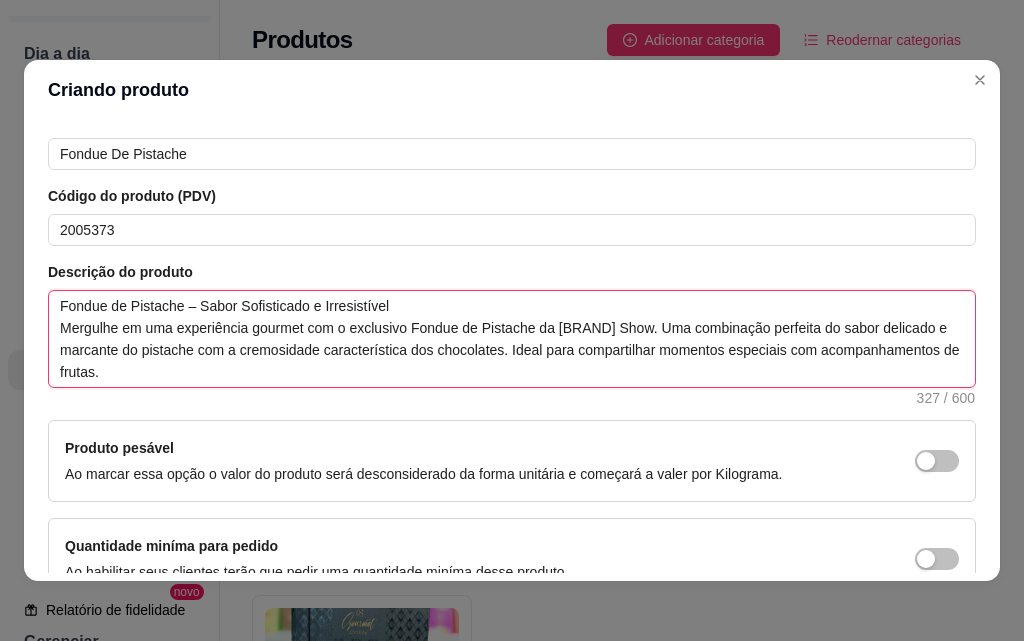 click on "Fondue de Pistache – Sabor Sofisticado e Irresistível
Mergulhe em uma experiência gourmet com o exclusivo Fondue de Pistache da [BRAND] Show. Uma combinação perfeita do sabor delicado e marcante do pistache com a cremosidade característica dos chocolates. Ideal para compartilhar momentos especiais com acompanhamentos de frutas." at bounding box center [512, 339] 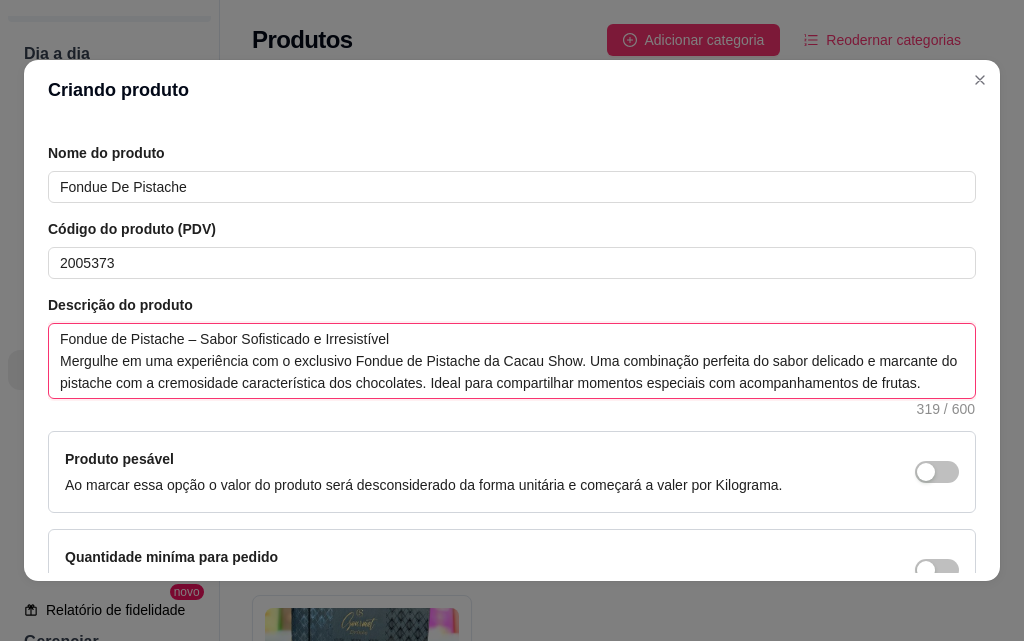 scroll, scrollTop: 391, scrollLeft: 0, axis: vertical 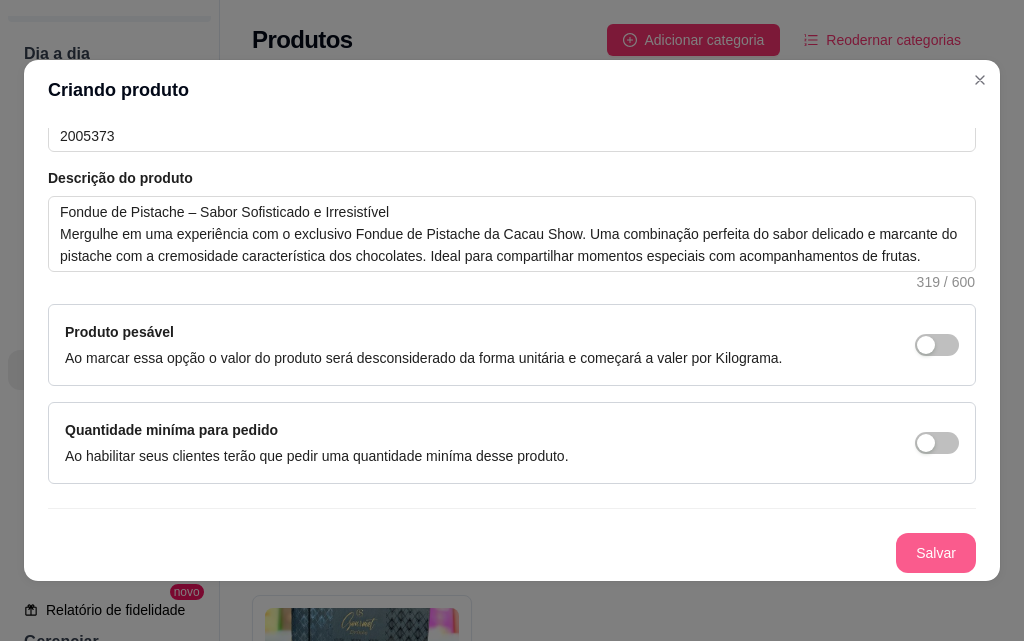 click on "Salvar" at bounding box center [936, 553] 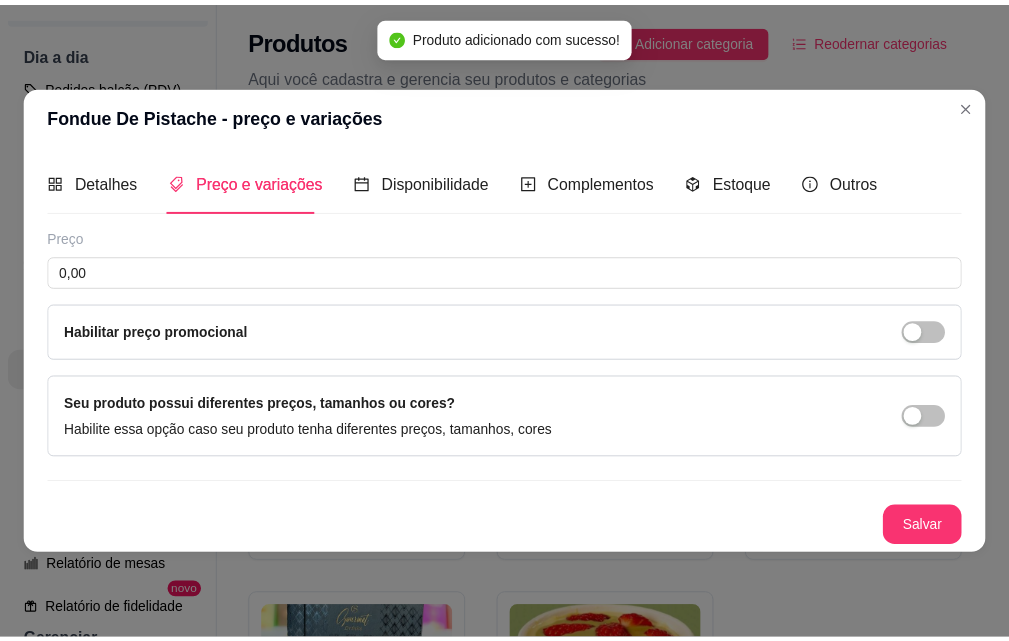 scroll, scrollTop: 0, scrollLeft: 0, axis: both 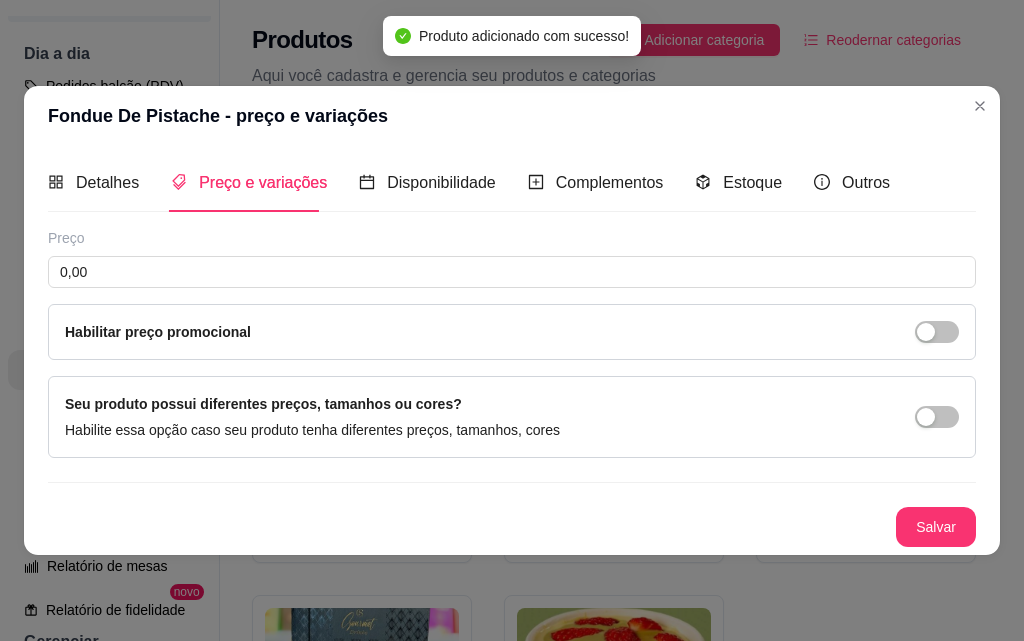 click on "Preço" at bounding box center [512, 238] 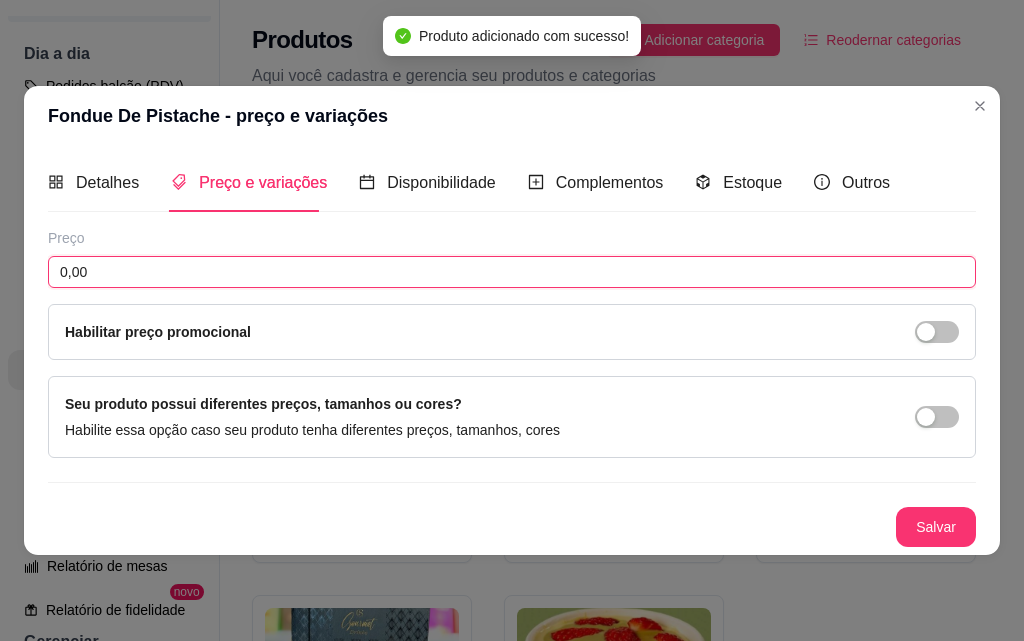 click on "0,00" at bounding box center [512, 272] 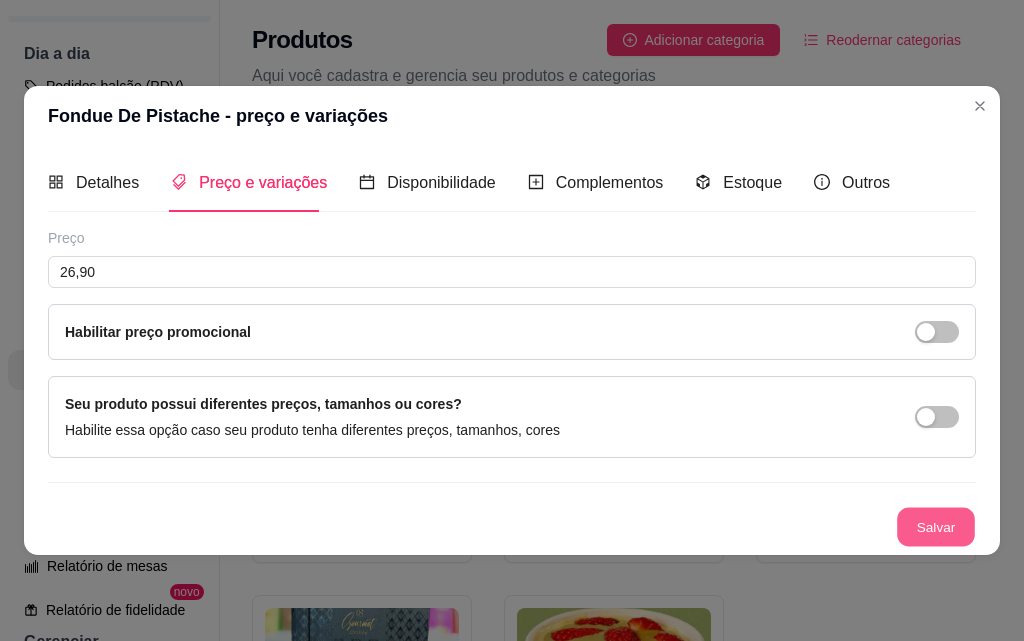 click on "Salvar" at bounding box center [936, 526] 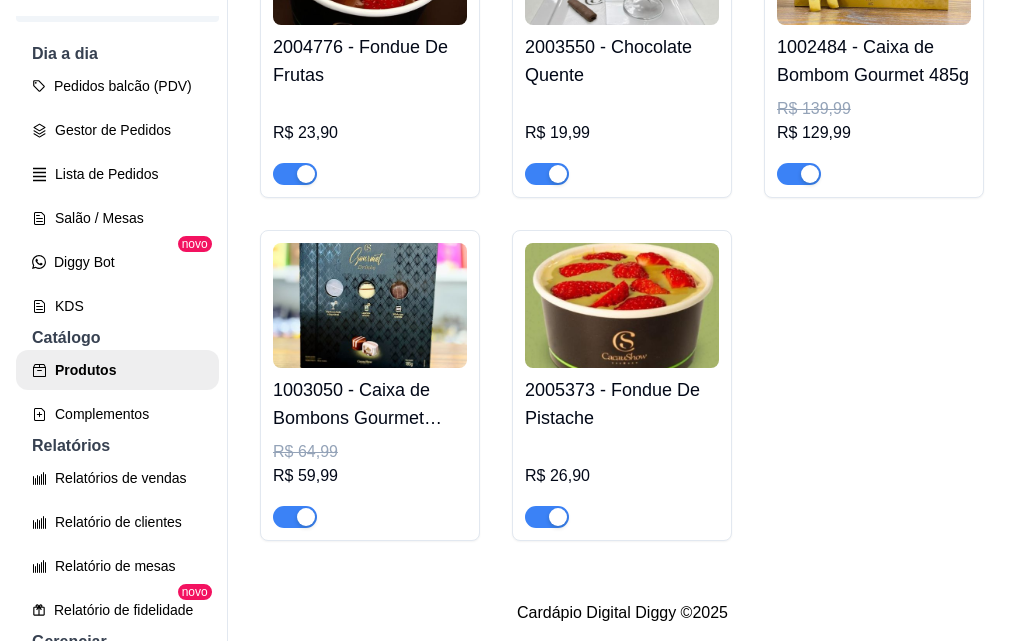 scroll, scrollTop: 678, scrollLeft: 0, axis: vertical 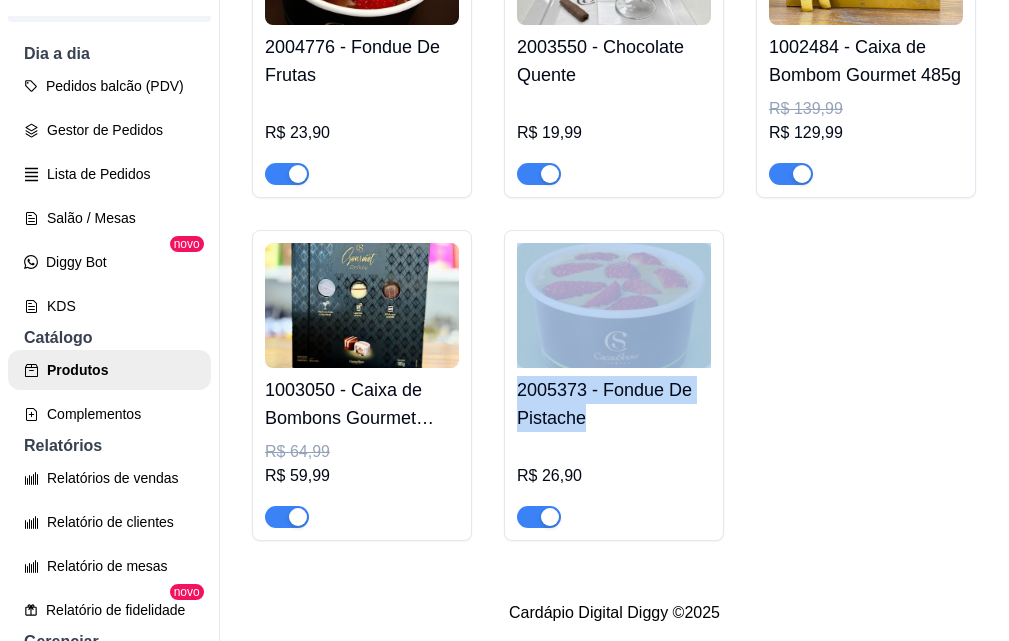 drag, startPoint x: 434, startPoint y: 418, endPoint x: 553, endPoint y: 284, distance: 179.21216 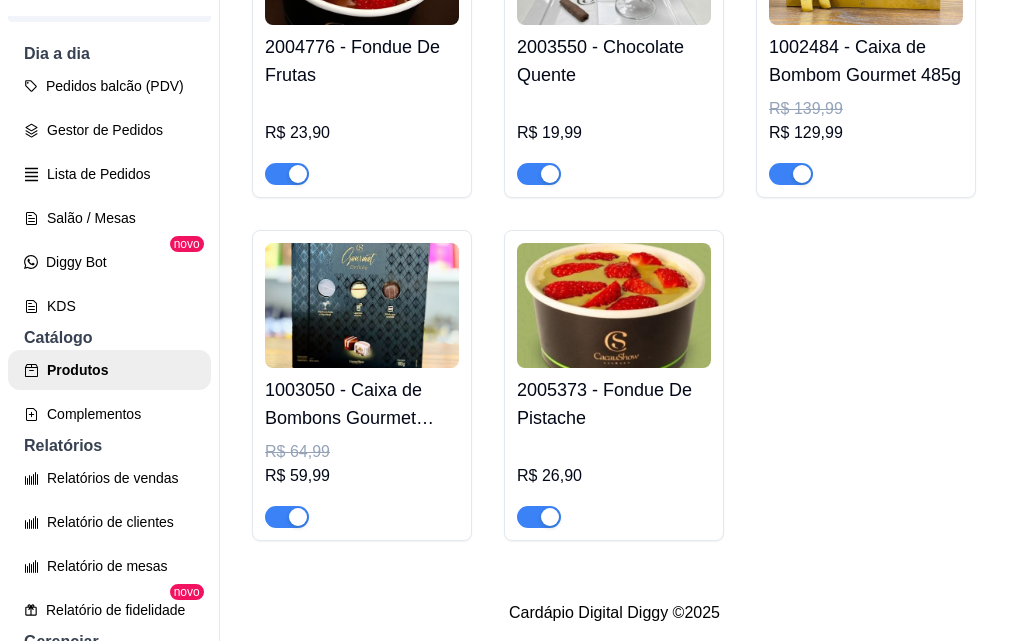 click at bounding box center (614, 508) 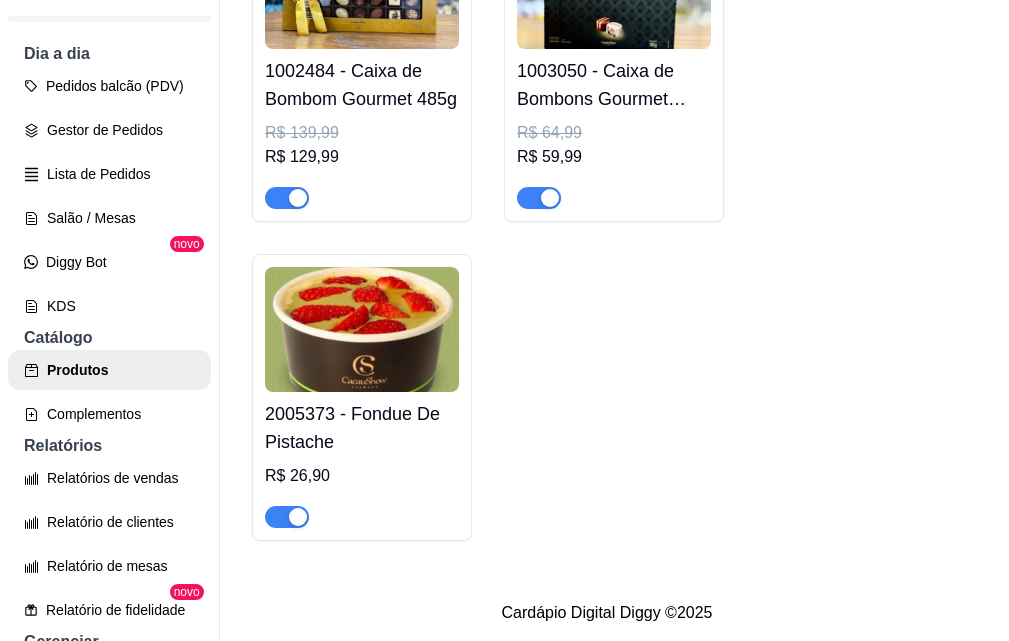 click on "Código do produto (PDV)" at bounding box center [504, 495] 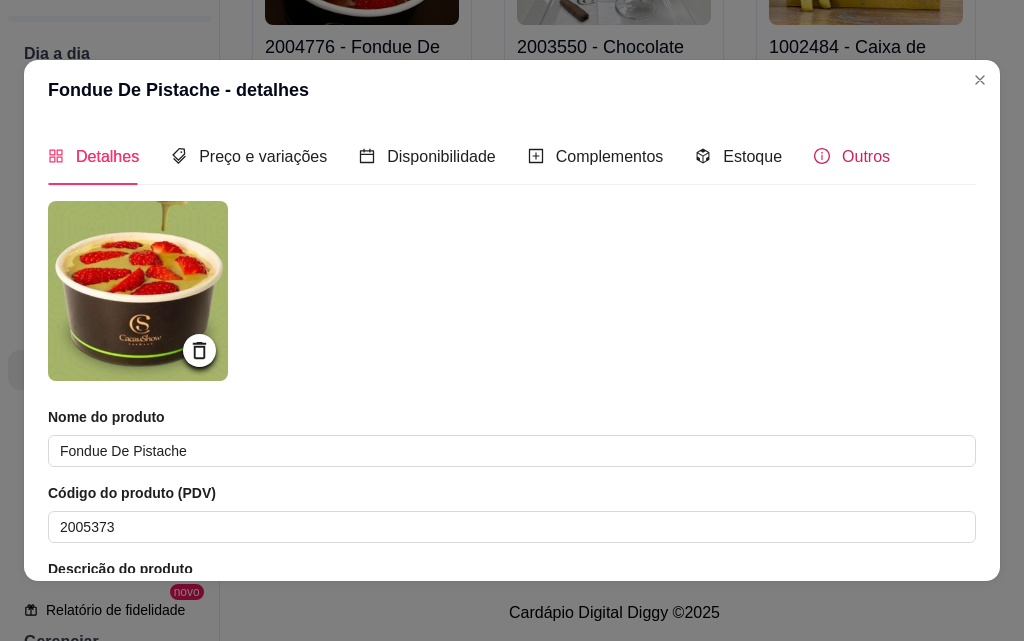 click on "Outros" at bounding box center [866, 156] 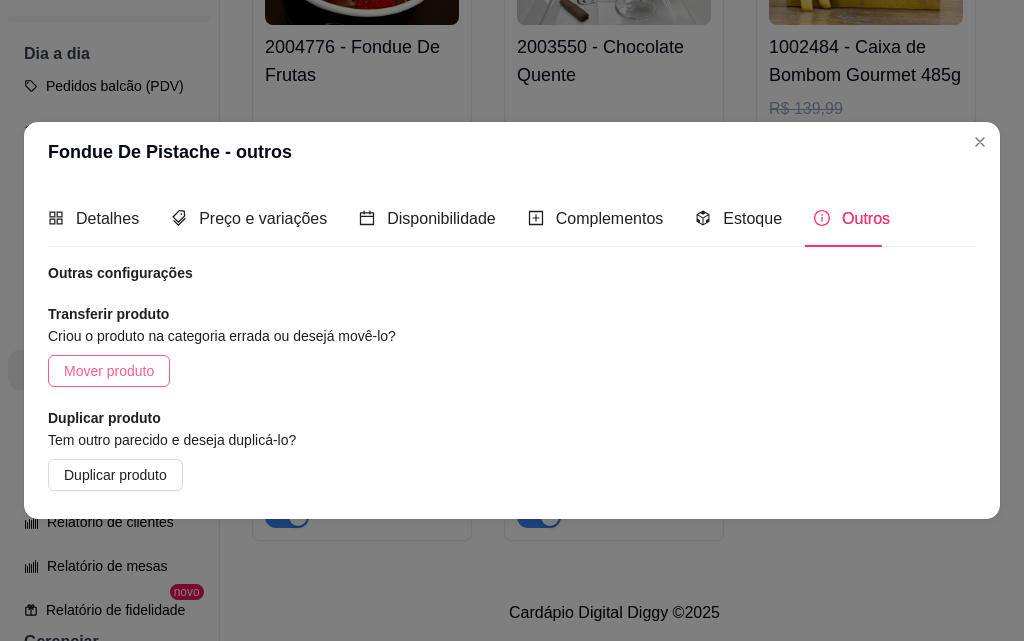 click on "Mover produto" at bounding box center (109, 371) 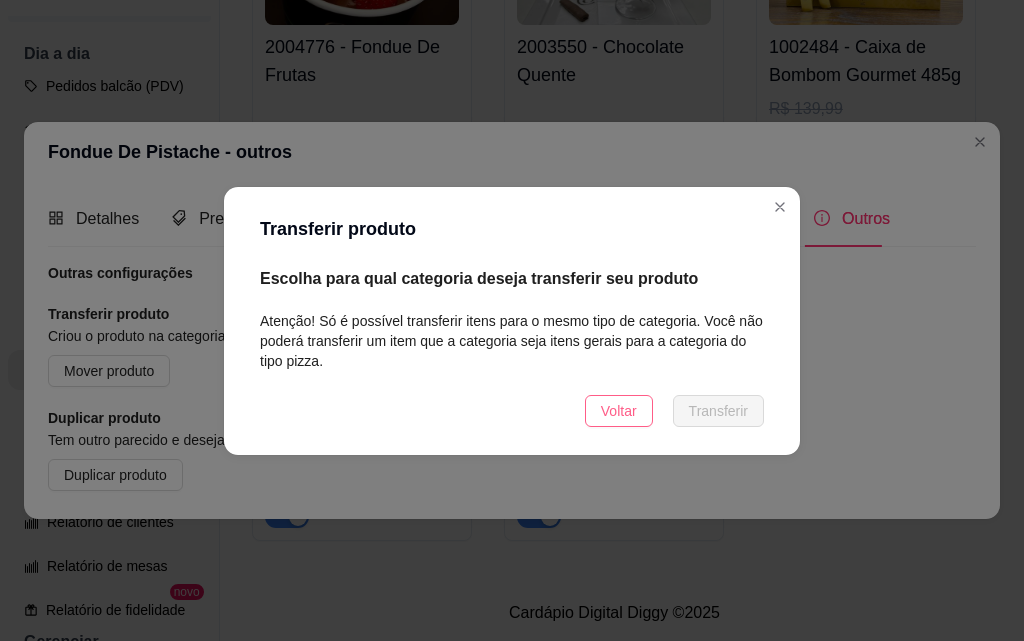 click on "Voltar" at bounding box center (619, 411) 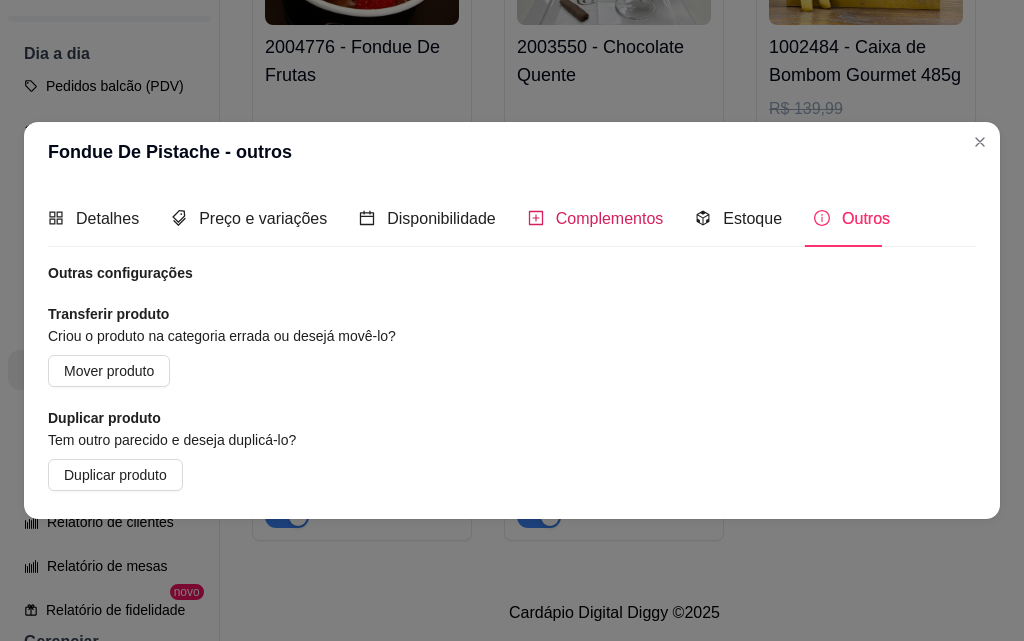 click on "Complementos" at bounding box center (610, 218) 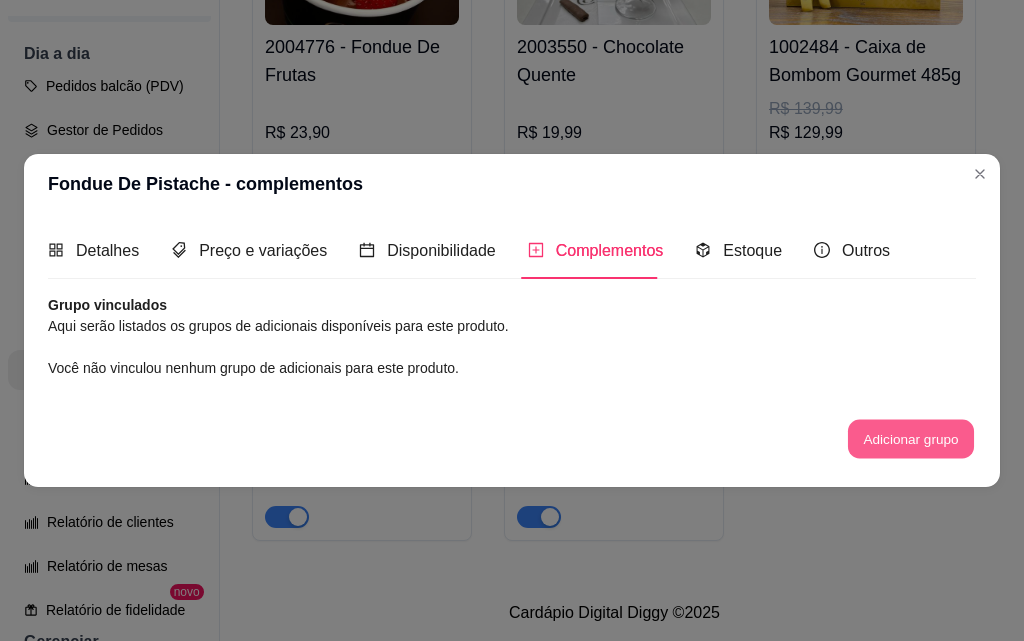 click on "Adicionar grupo" at bounding box center [911, 439] 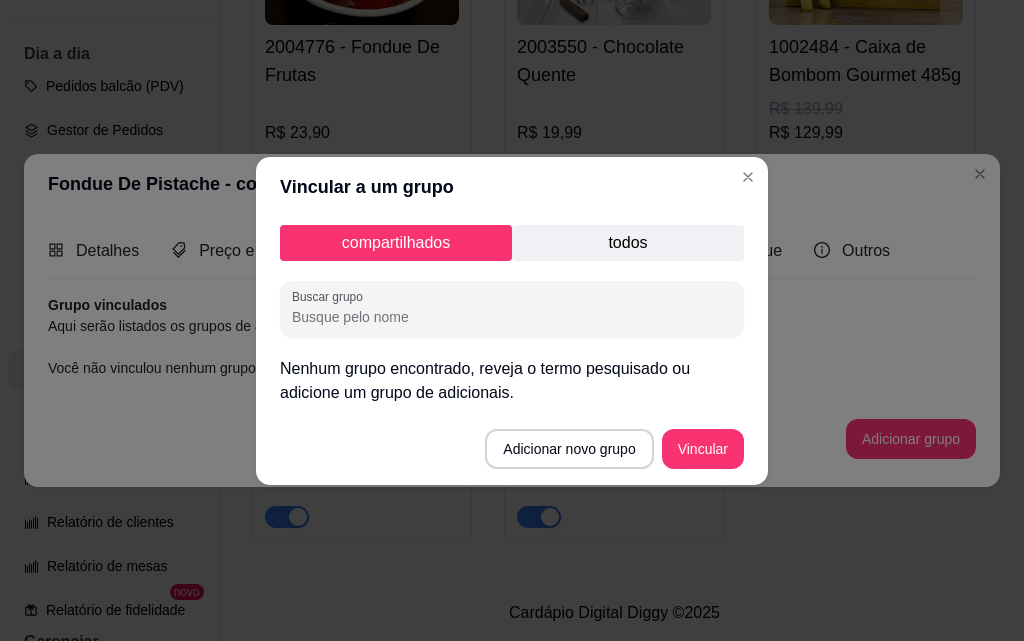 click on "Produtos ativa Adicionar produto Opções 2004776 - Fondue De Frutas    R$ 23,90 2005373 - Fondue De Pistache   R$ 26,90 2003550 - Chocolate Quente    R$ 19,99 1002484 - Caixa de Bombom Gourmet 485g   R$ 139,99 R$ 129,99  1003050 - Caixa de Bombons Gourmet Drinks 185g   R$ 64,99 R$ 59,99 1003049 - Caixa de Bombom para Harmonização e Vinho 175g   R$ 64,99 R$ 59,99 1003334 - Caixa de Bombom ao Leite Angel Coração 75g   R$ 21,29 R$ 19,99 1003374 - Caixa Brasão Harry Potter 140g   R$ 57,99 R$ 52,99 1003448 - Biscoito ao Leite Harry Potter 100g   R$ 16,99 R$ 15,99 1003345 - Cookies com Gotas ao Leite 40g   R$ 11,99 R$ 9,99 1003118 - Biscoito Tradicional ao Leite 50g   R$ 11,99 R$ 9,99" at bounding box center (512, 315) 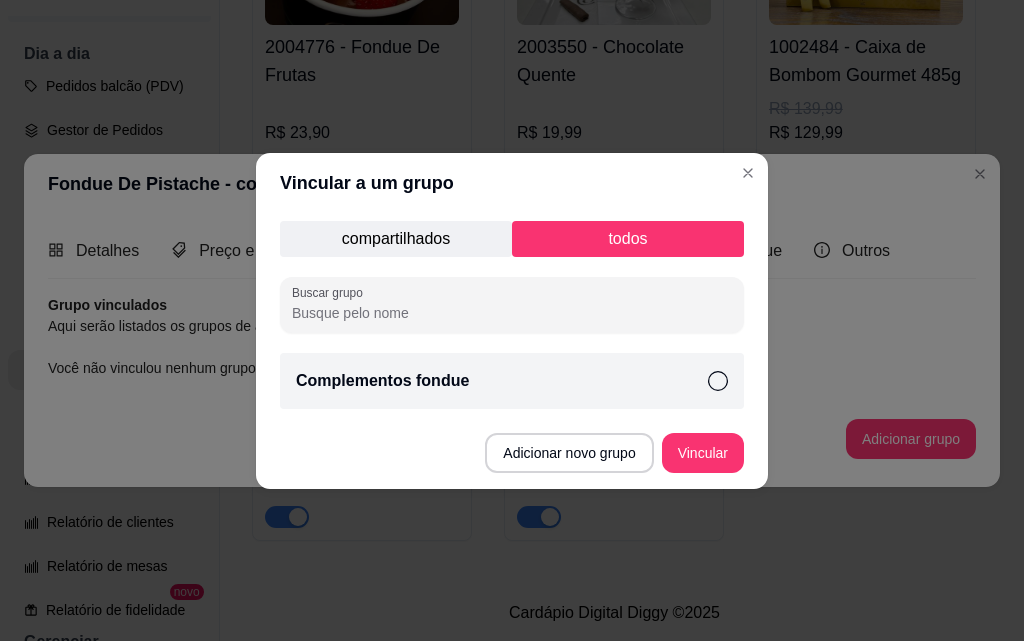 click on "Complementos fondue" at bounding box center (382, 381) 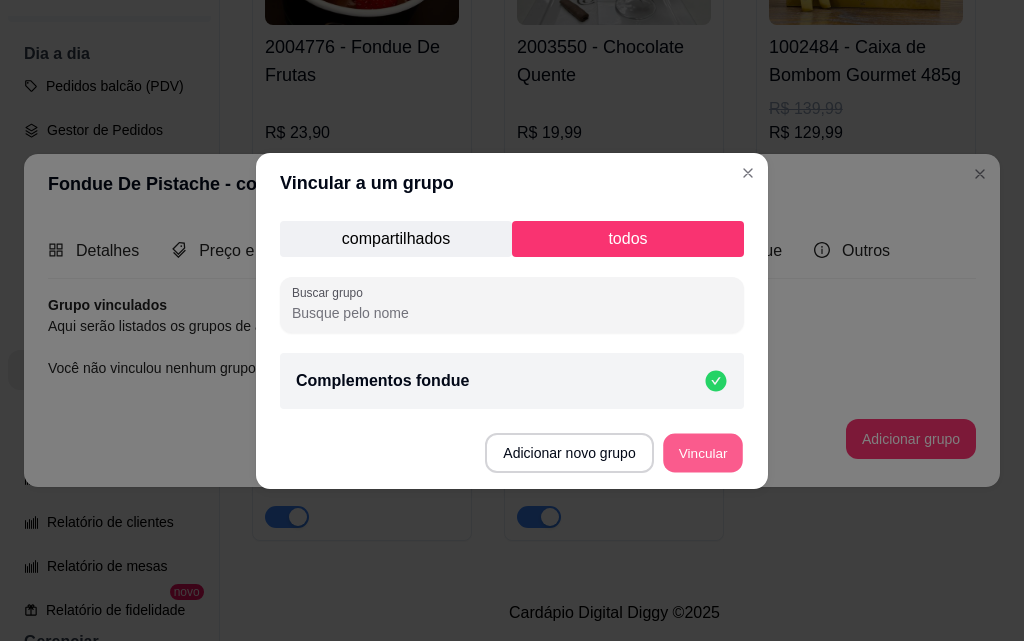 click on "Vincular" at bounding box center (703, 452) 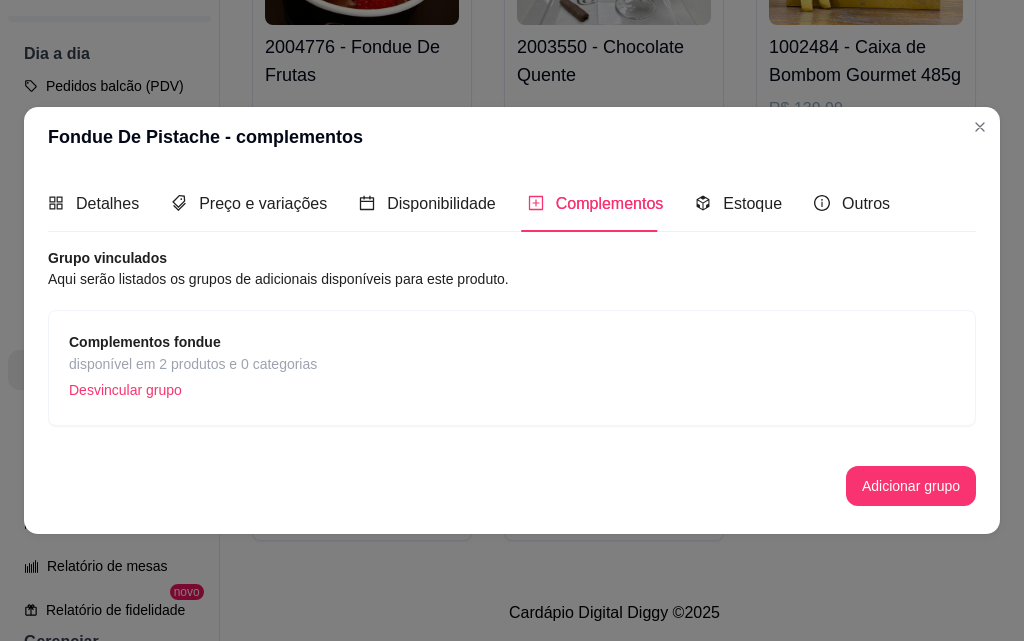 click on "Complementos fondue disponível em 2 produtos e 0 categorias  Desvincular grupo" at bounding box center [512, 368] 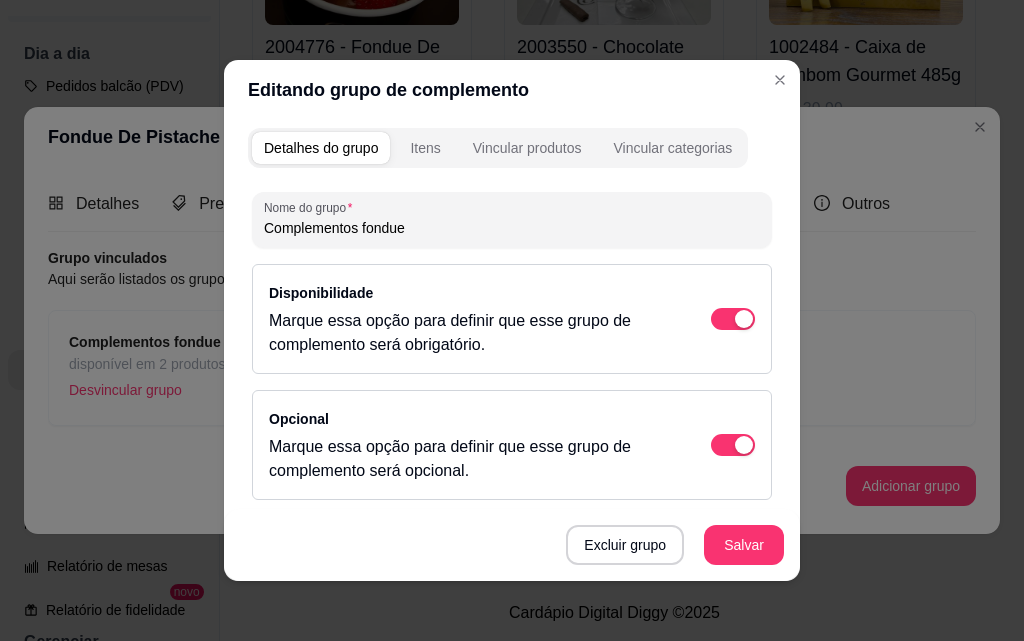 click on "Disponibilidade Marque essa opção para definir que esse grupo de complemento será obrigatório." at bounding box center [470, 319] 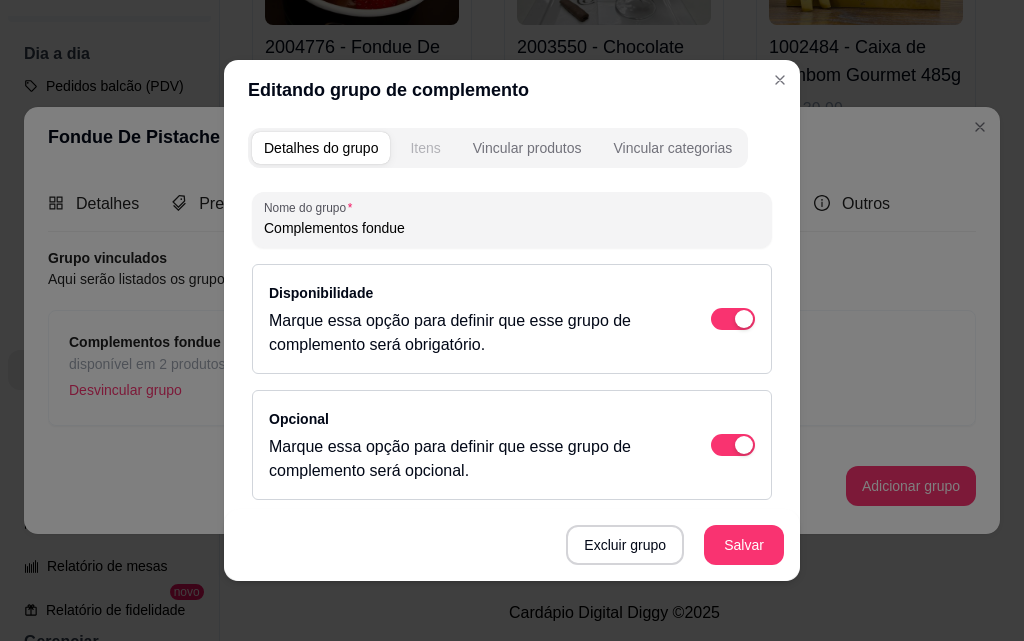 click on "Itens" at bounding box center [425, 148] 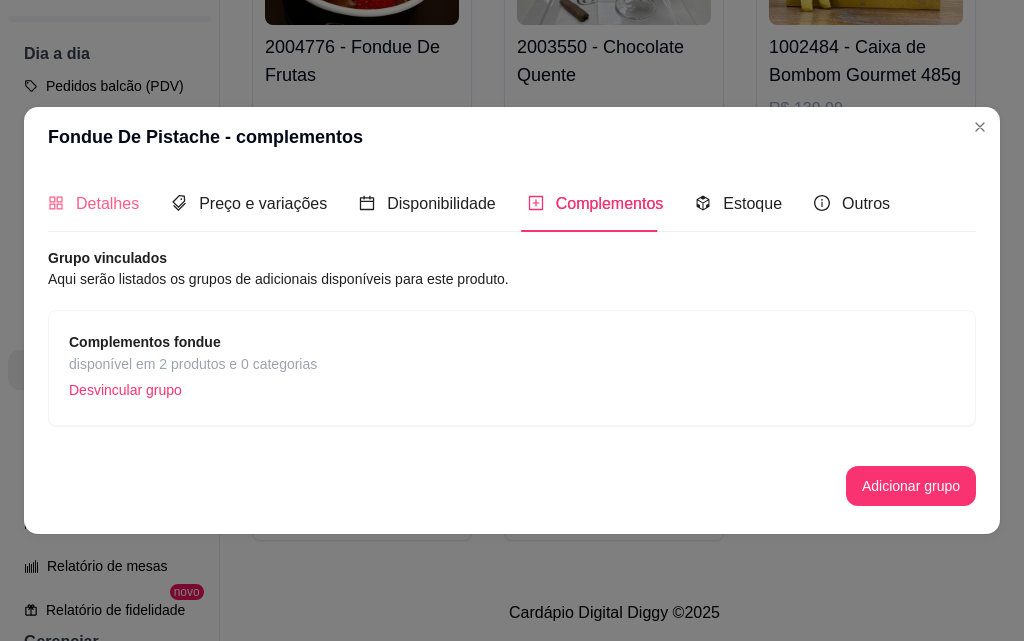 click on "Detalhes" at bounding box center [93, 203] 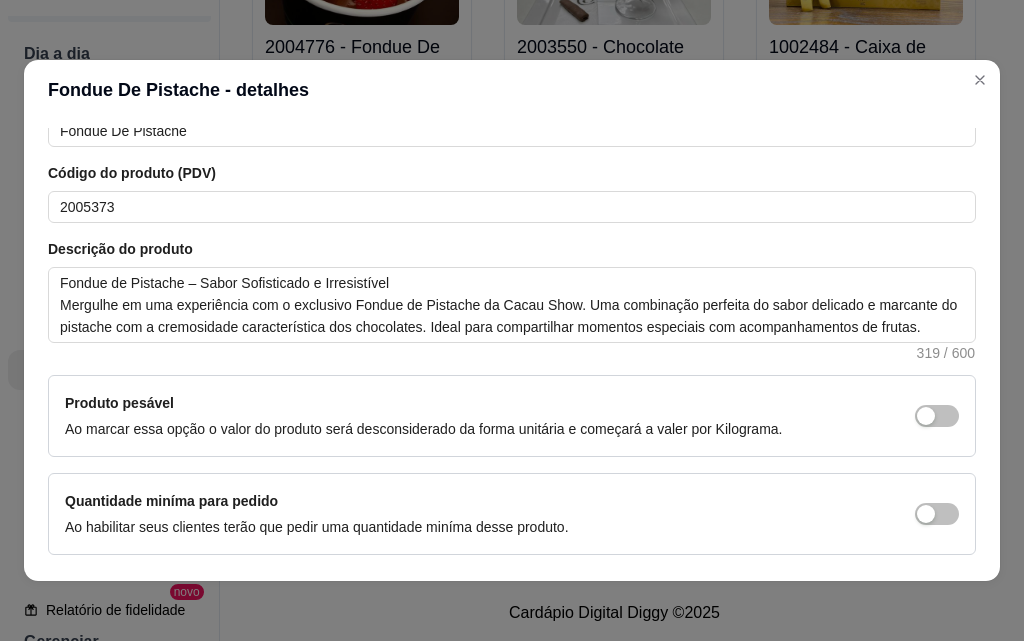 scroll, scrollTop: 391, scrollLeft: 0, axis: vertical 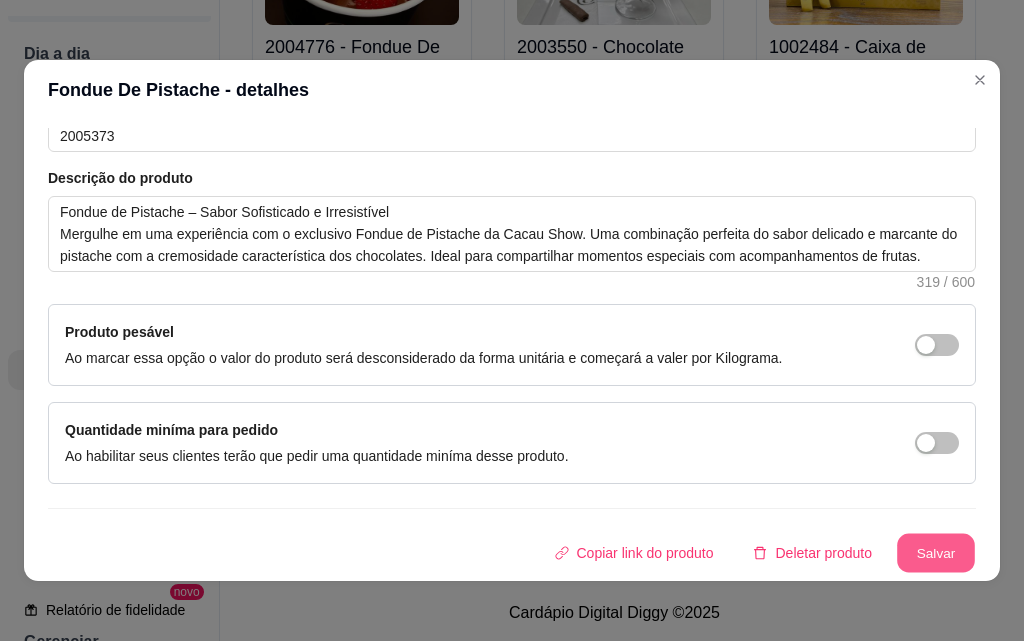 click on "Salvar" at bounding box center [936, 553] 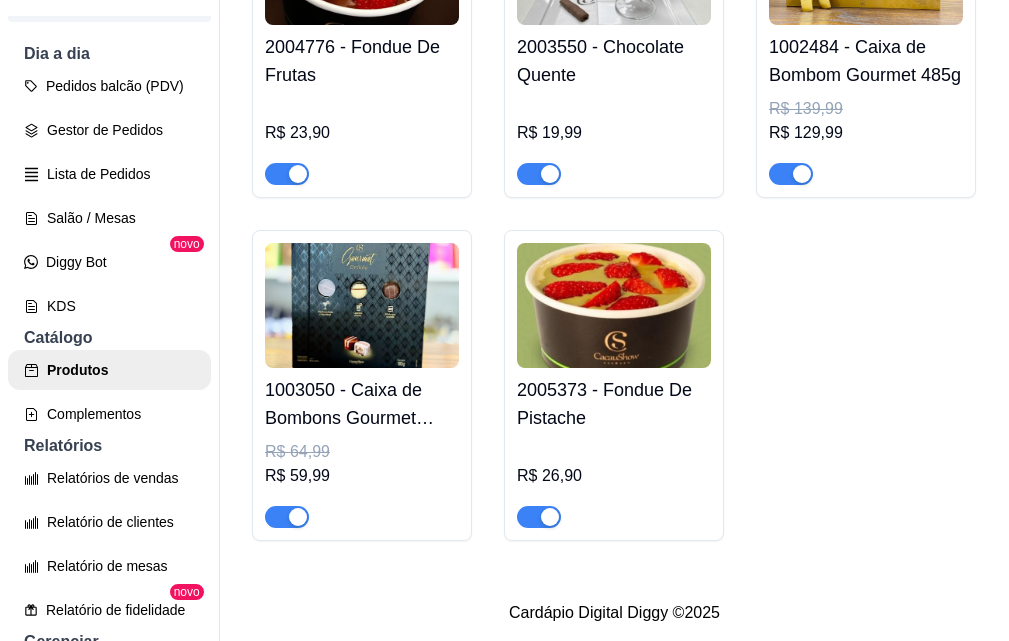 click at bounding box center (614, 305) 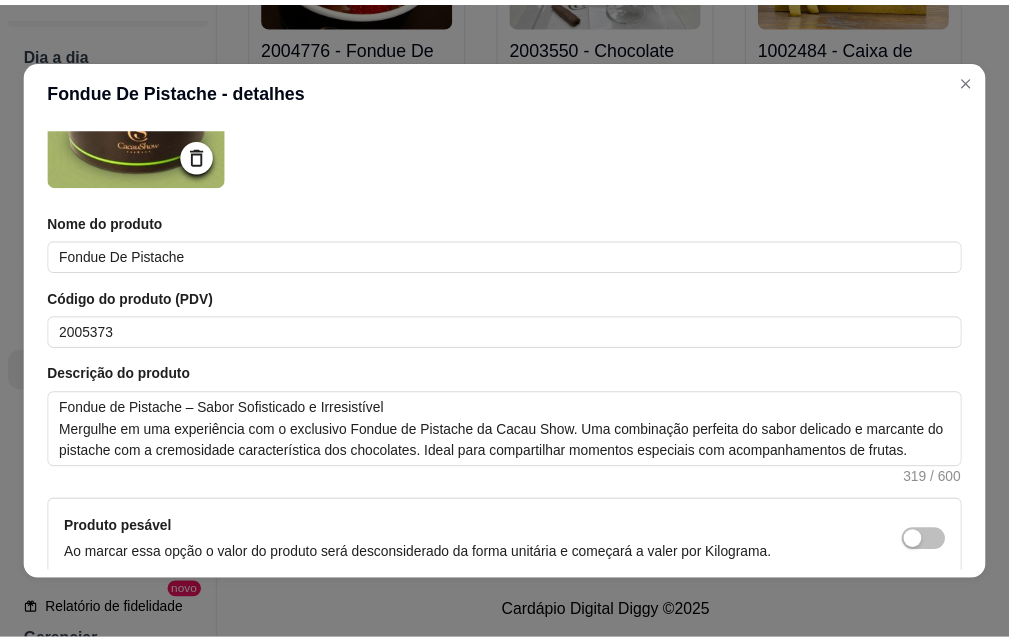 scroll, scrollTop: 0, scrollLeft: 0, axis: both 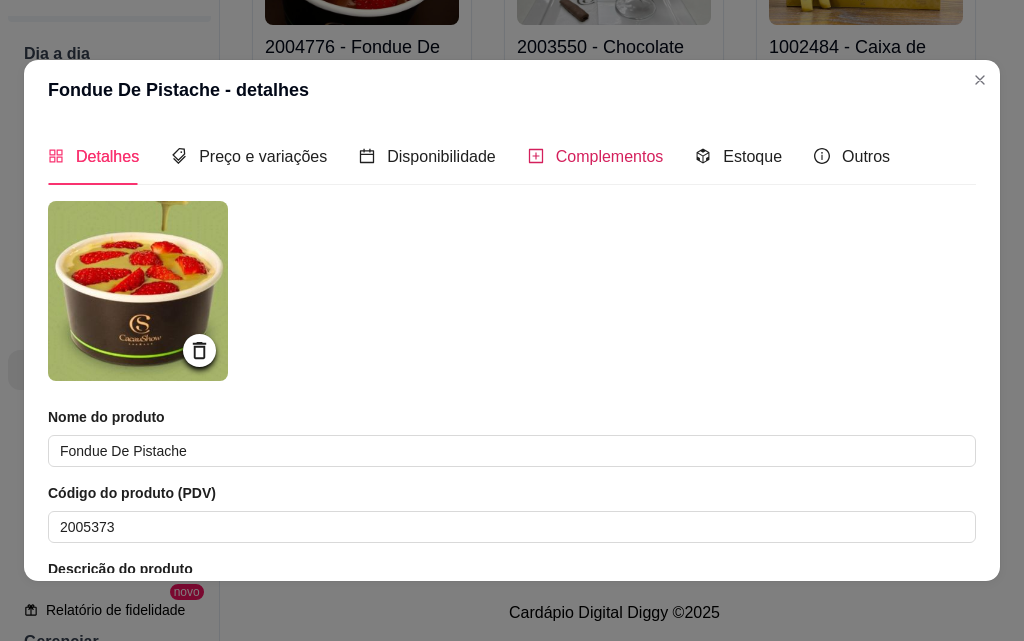 click on "Complementos" at bounding box center (596, 156) 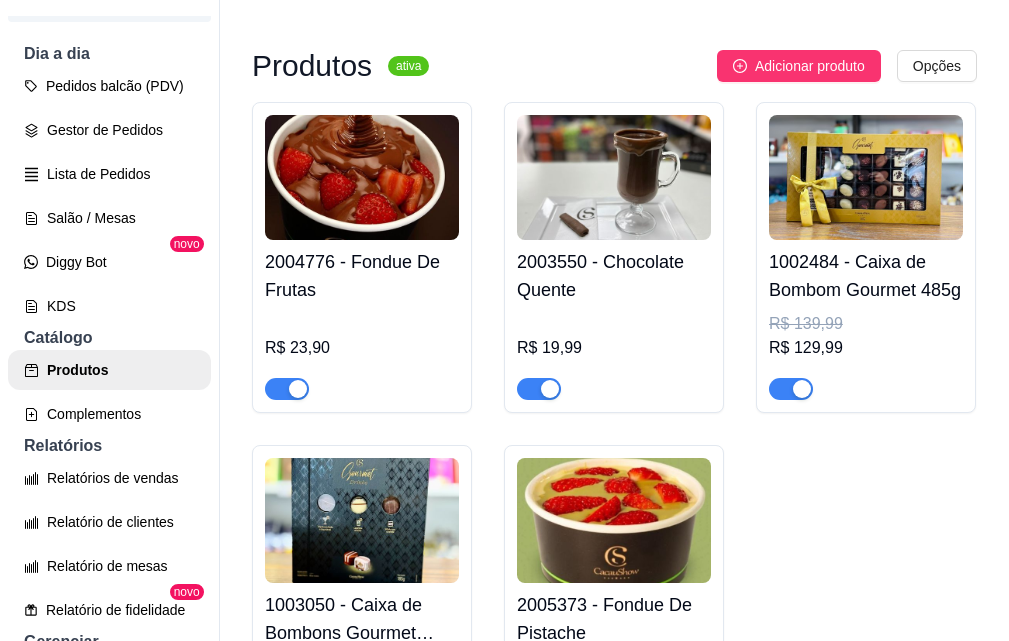 scroll, scrollTop: 0, scrollLeft: 0, axis: both 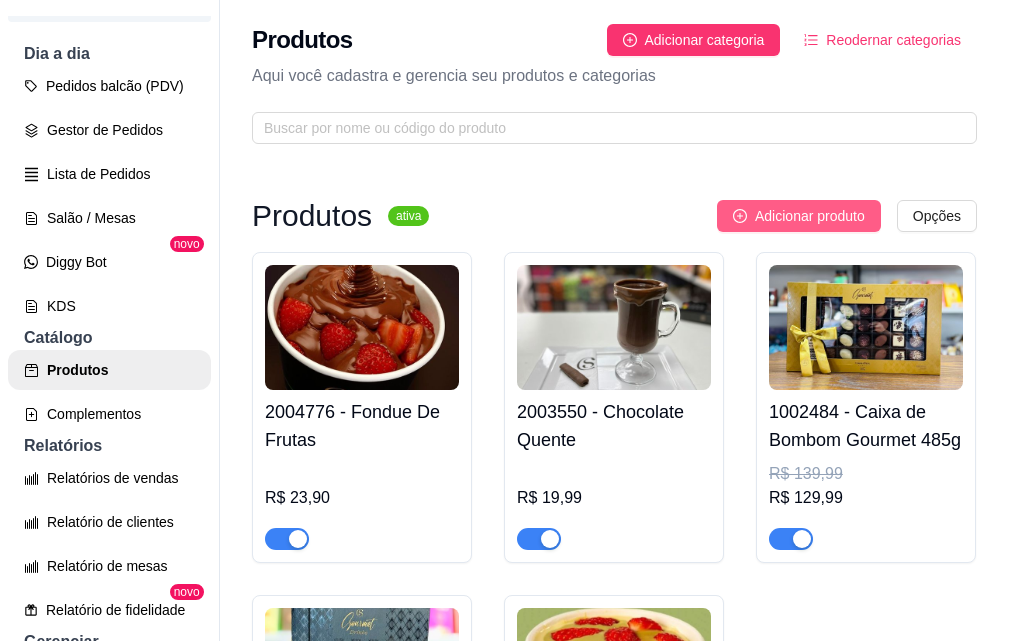 click on "Adicionar produto" at bounding box center (799, 216) 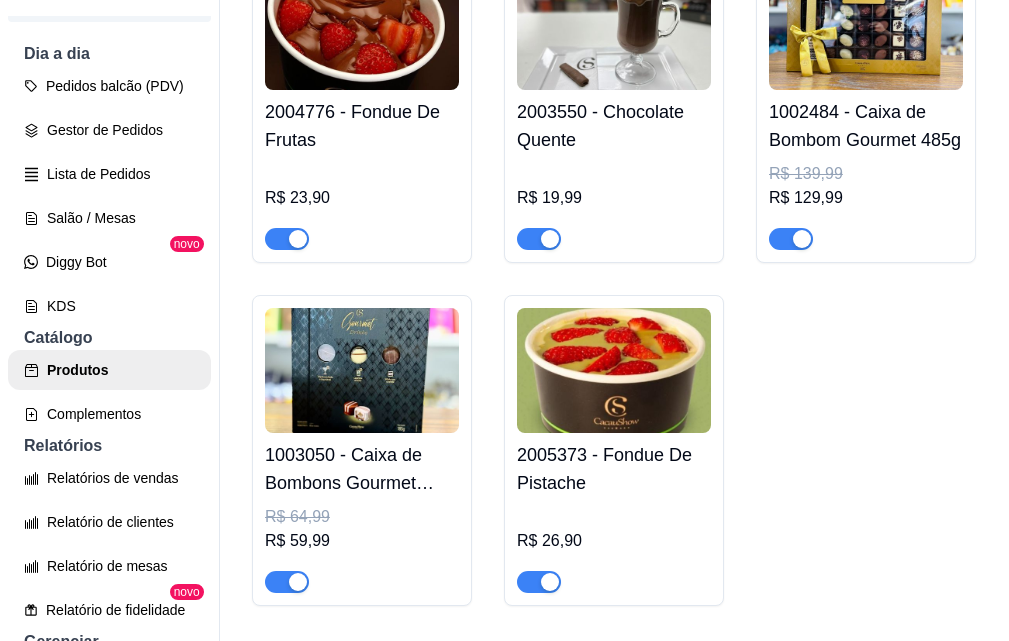 scroll, scrollTop: 600, scrollLeft: 0, axis: vertical 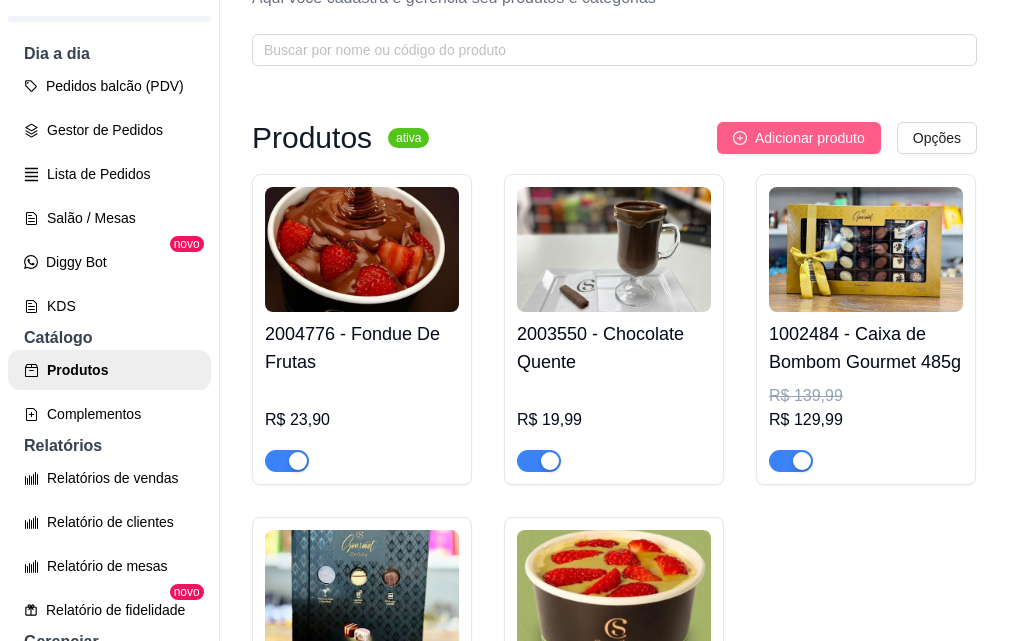 click on "Adicionar produto" at bounding box center (799, 138) 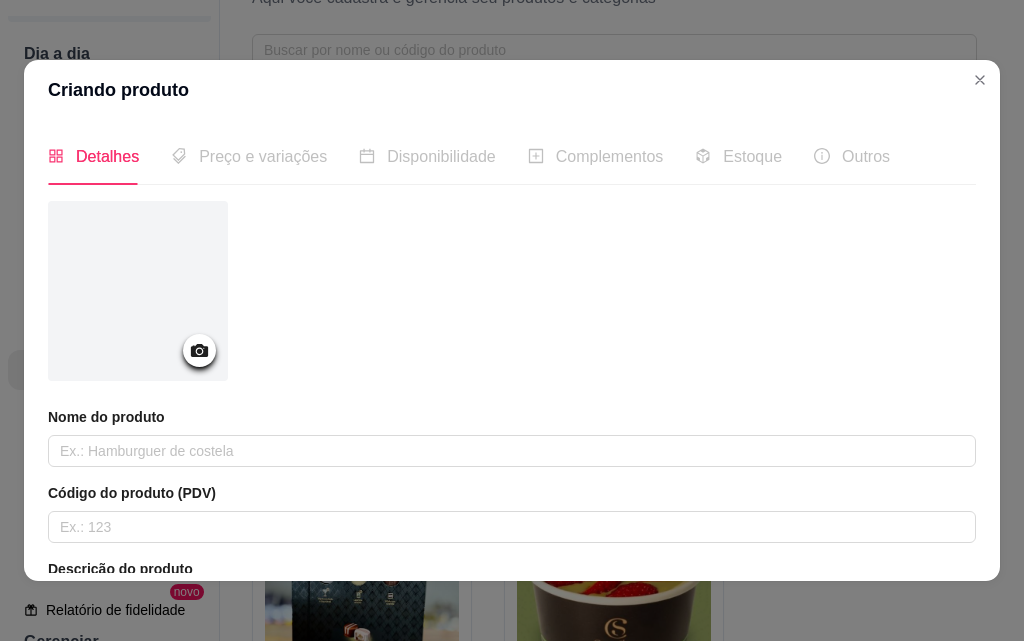 click 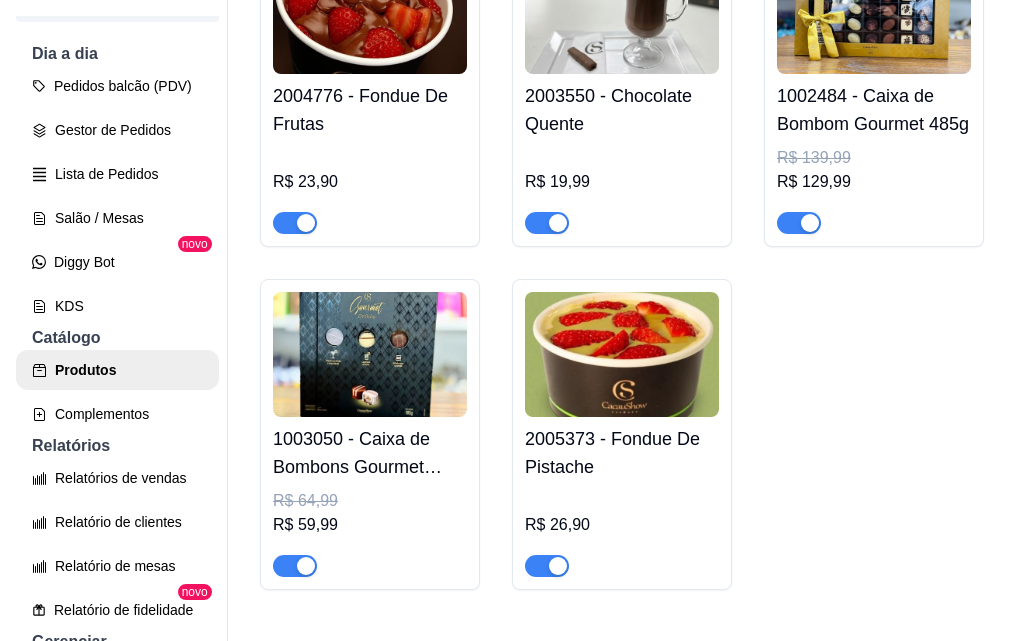 scroll, scrollTop: 178, scrollLeft: 0, axis: vertical 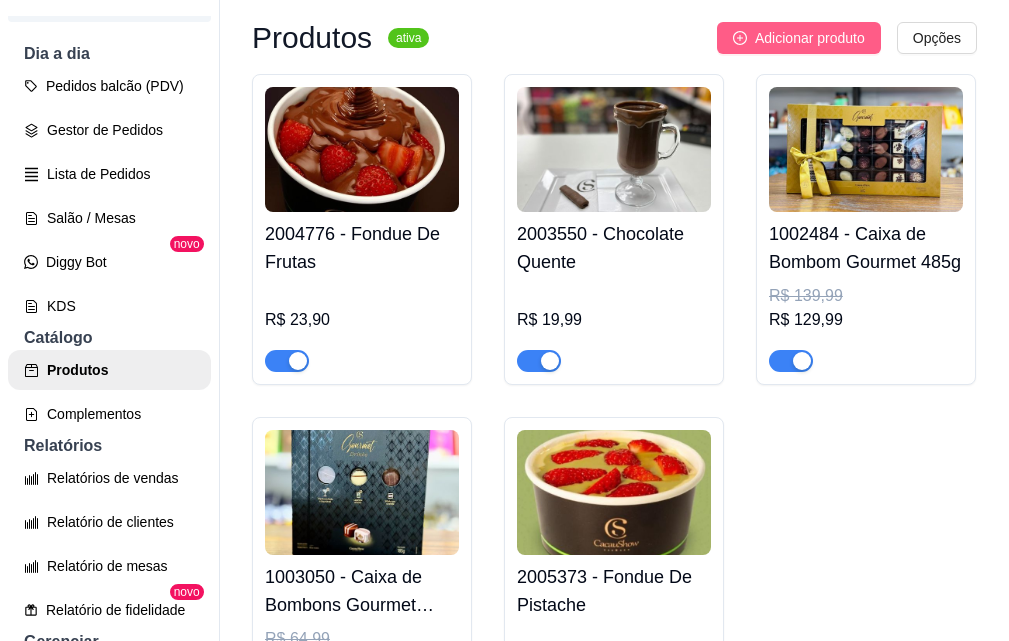 click on "Adicionar produto" at bounding box center [810, 38] 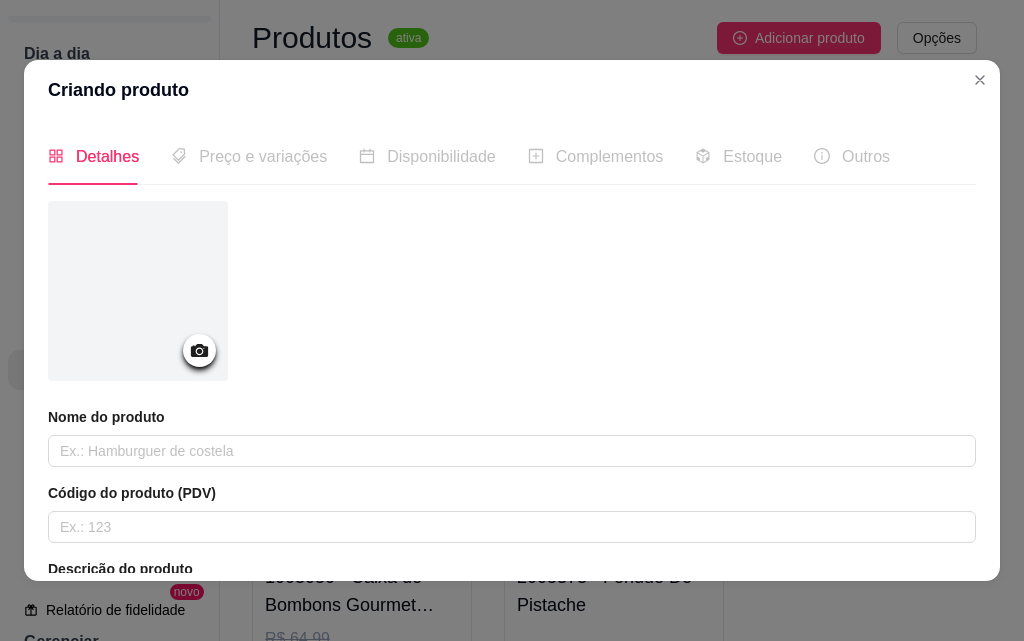click 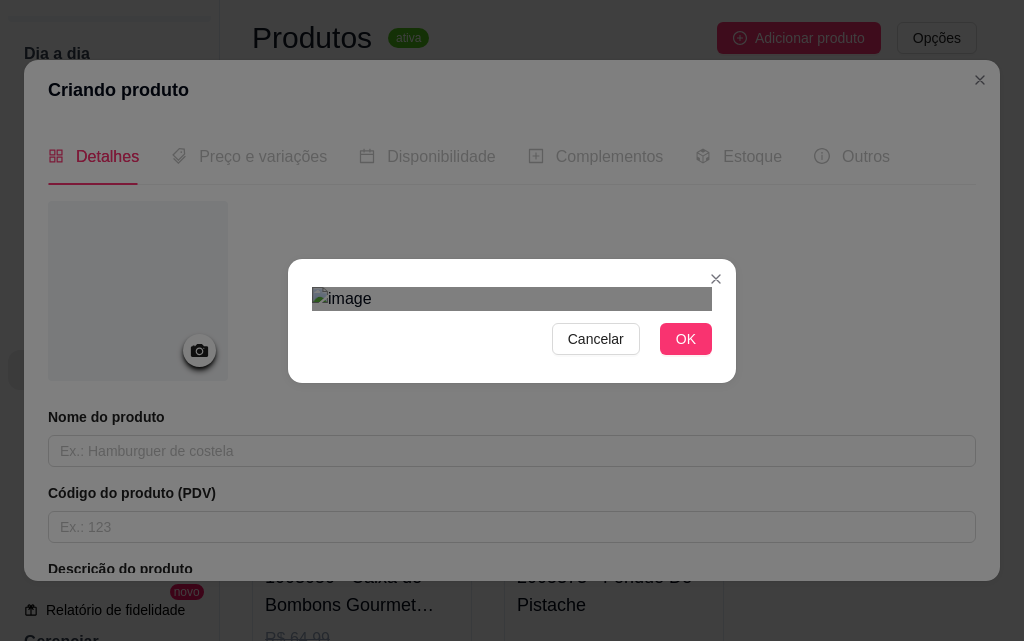 click on "Cancelar OK" at bounding box center (512, 321) 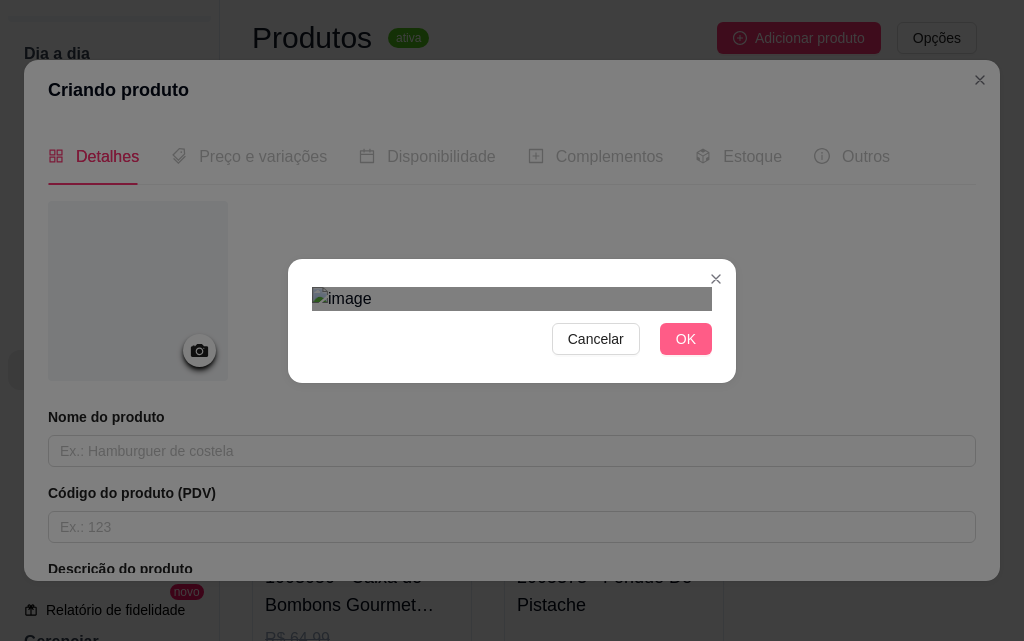 click on "OK" at bounding box center (686, 339) 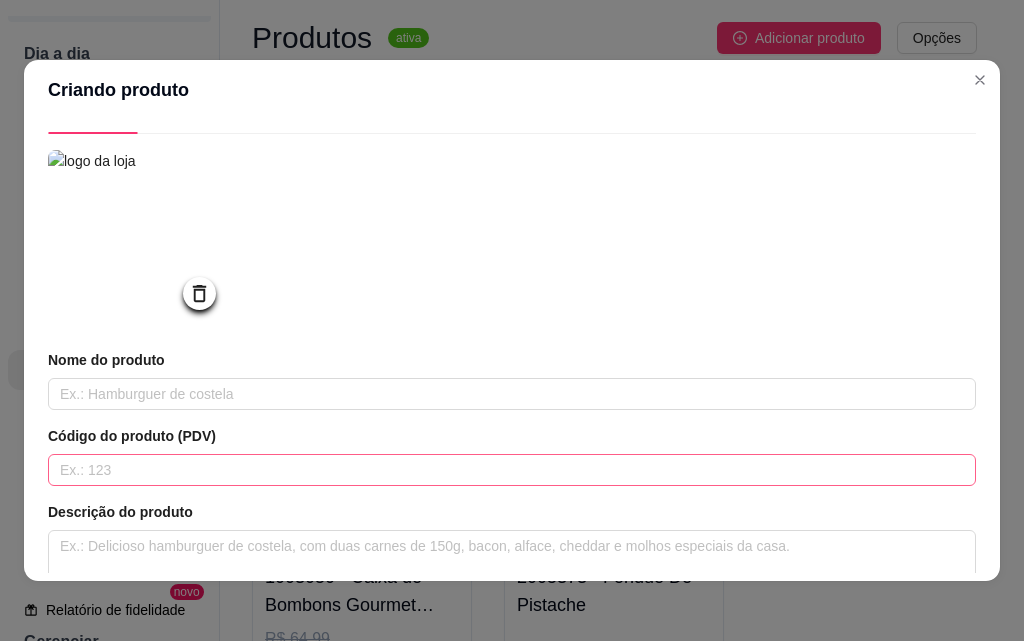 scroll, scrollTop: 100, scrollLeft: 0, axis: vertical 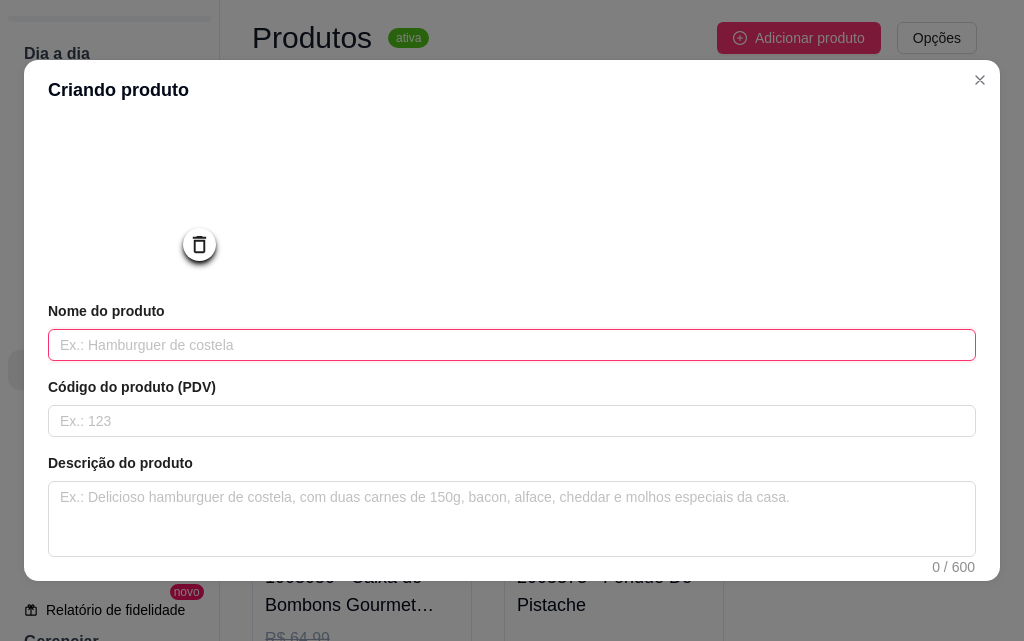 click at bounding box center (512, 345) 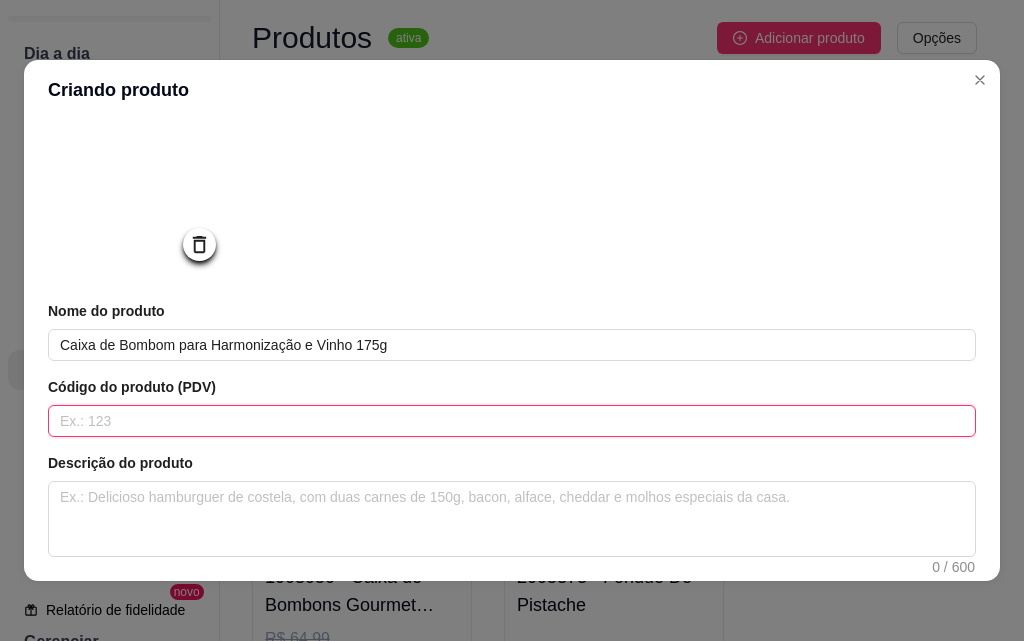 click at bounding box center (512, 421) 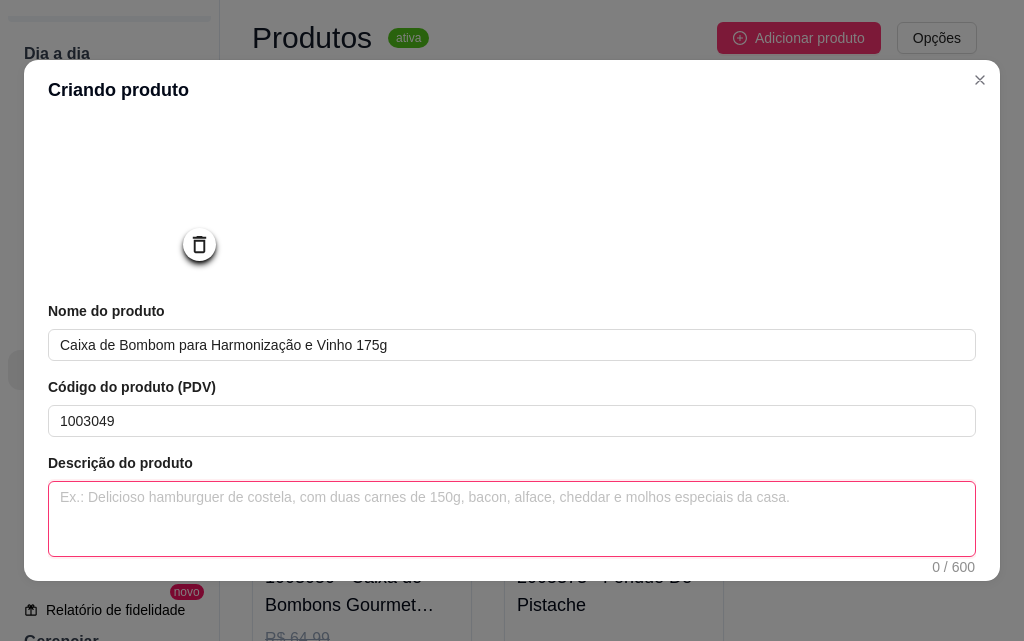 click at bounding box center (512, 519) 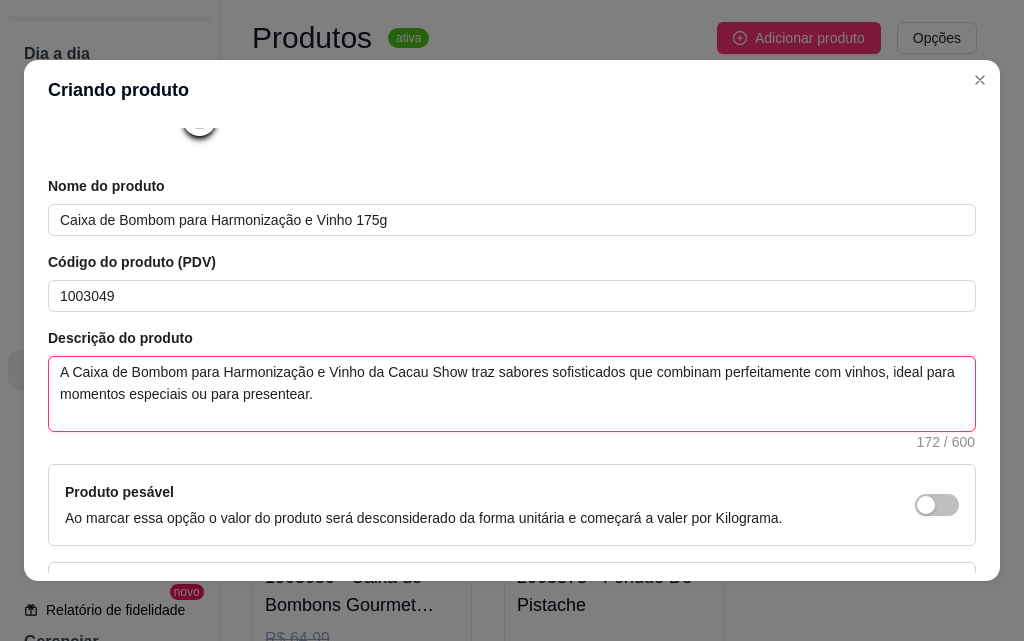 scroll, scrollTop: 391, scrollLeft: 0, axis: vertical 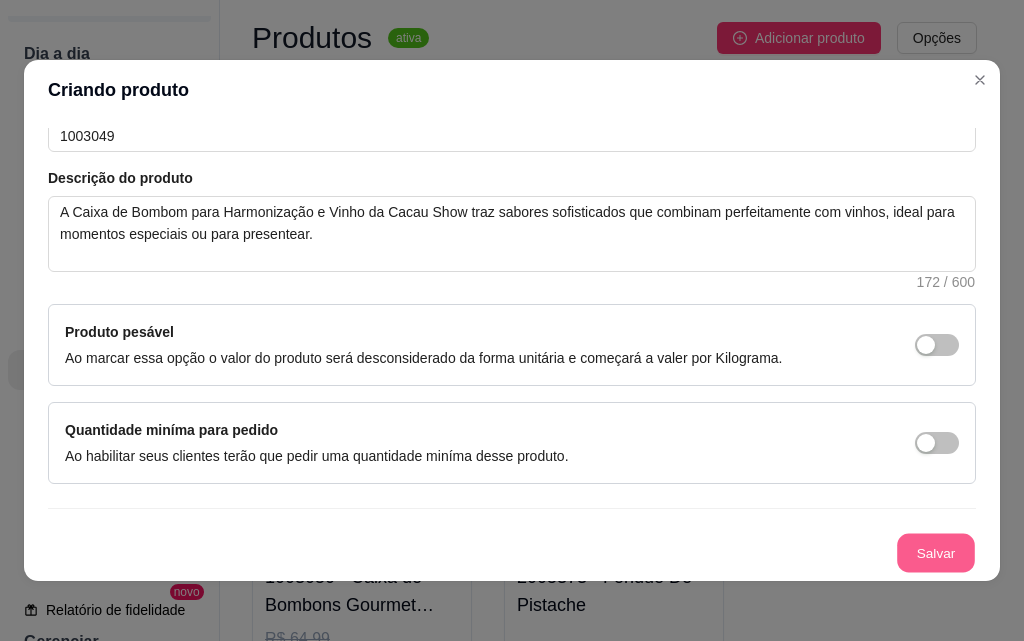 click on "Salvar" at bounding box center (936, 553) 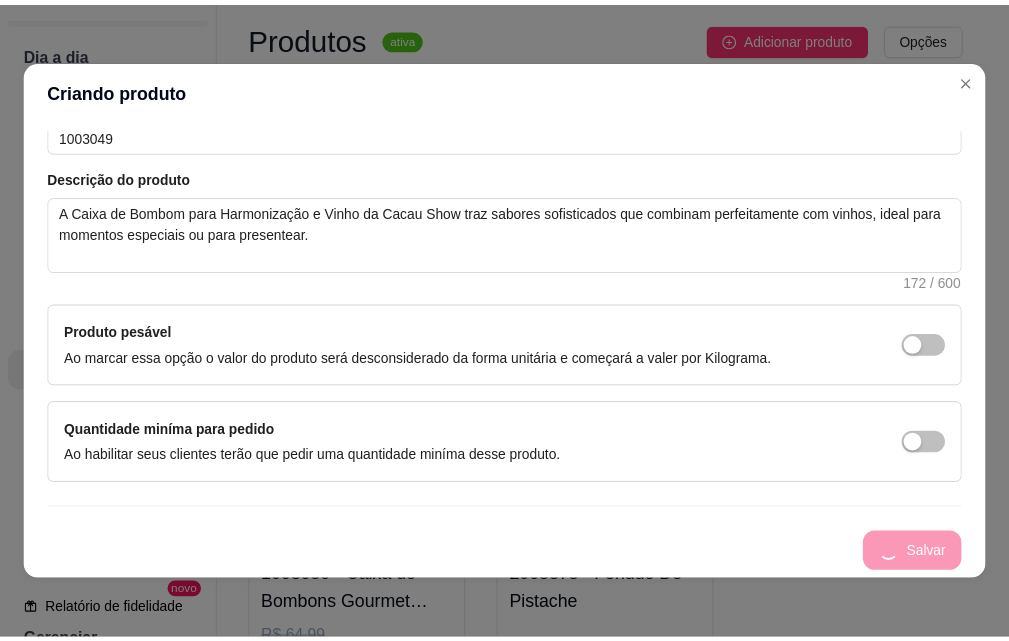 scroll, scrollTop: 0, scrollLeft: 0, axis: both 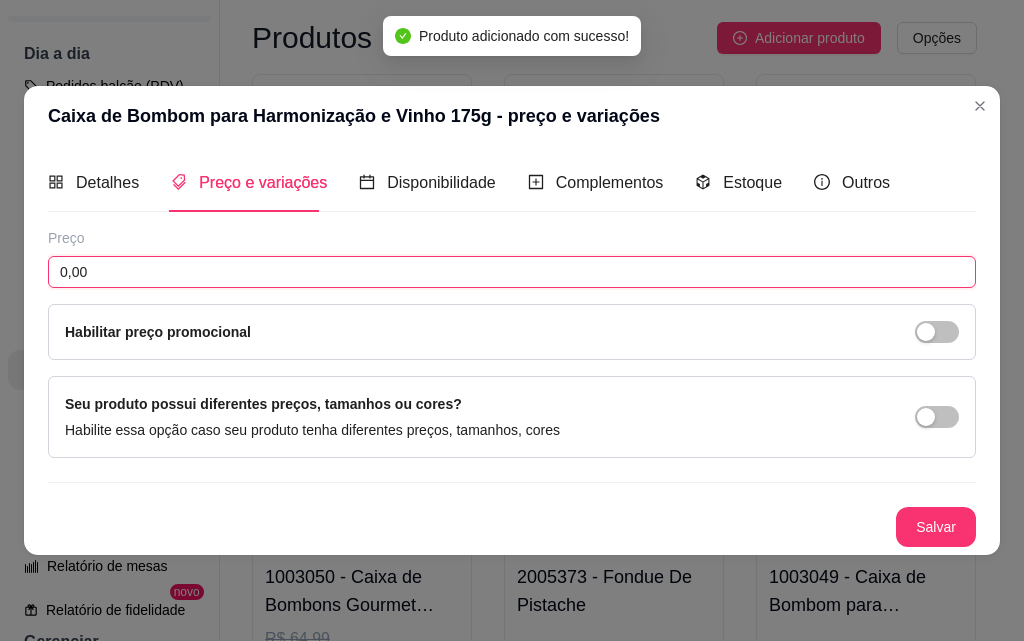click on "0,00" at bounding box center [512, 272] 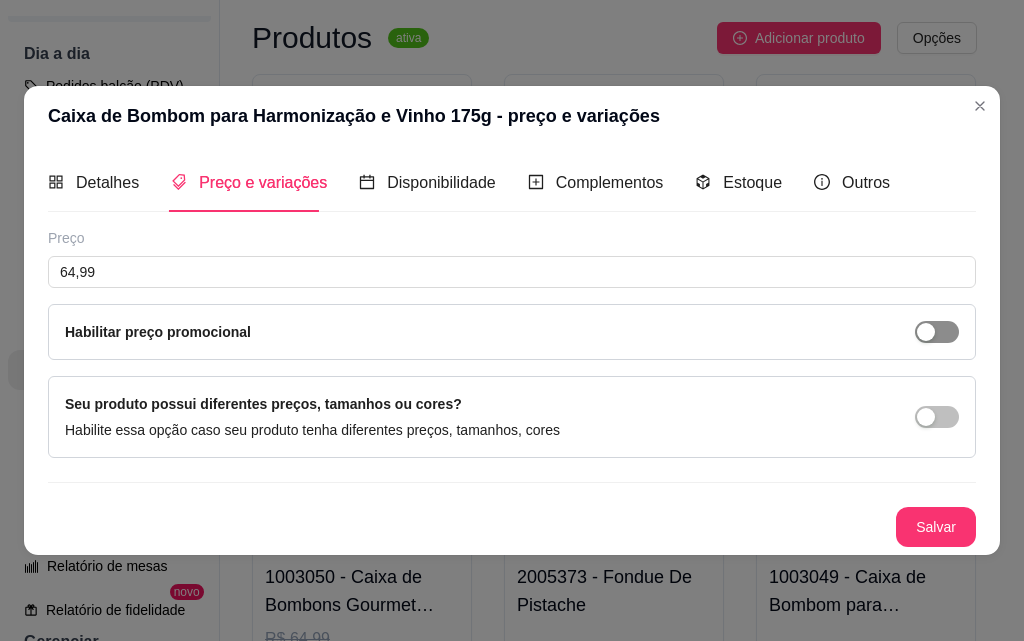 click at bounding box center (937, 332) 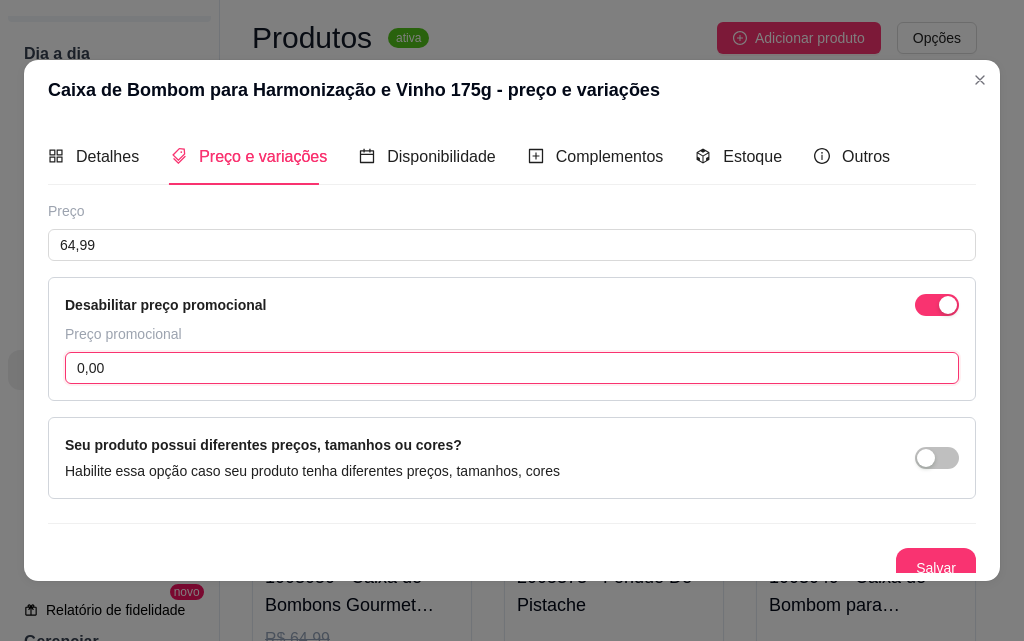 click on "0,00" at bounding box center [512, 368] 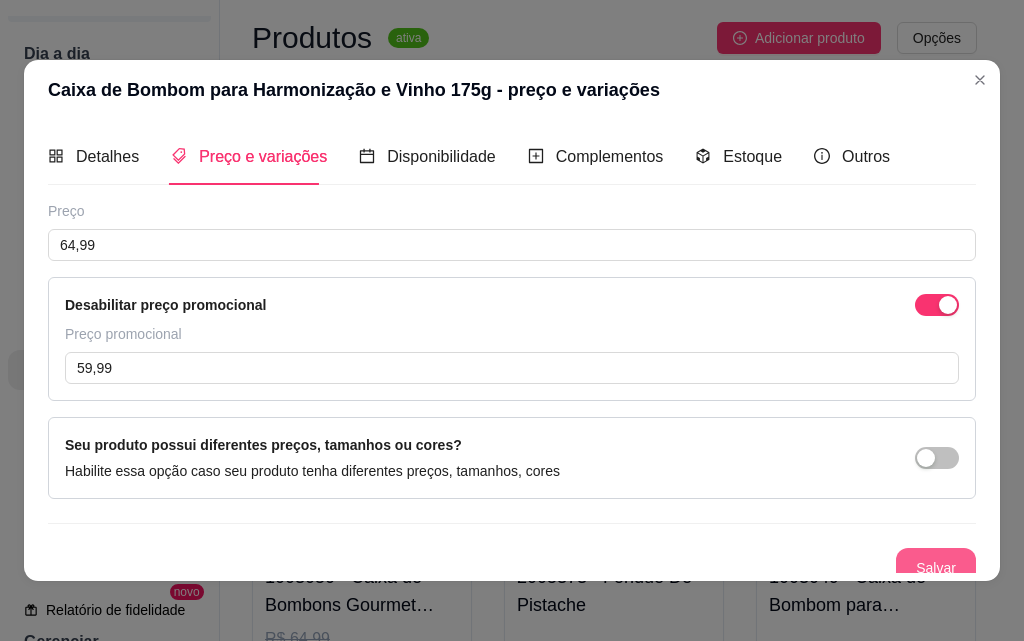click on "Salvar" at bounding box center (936, 568) 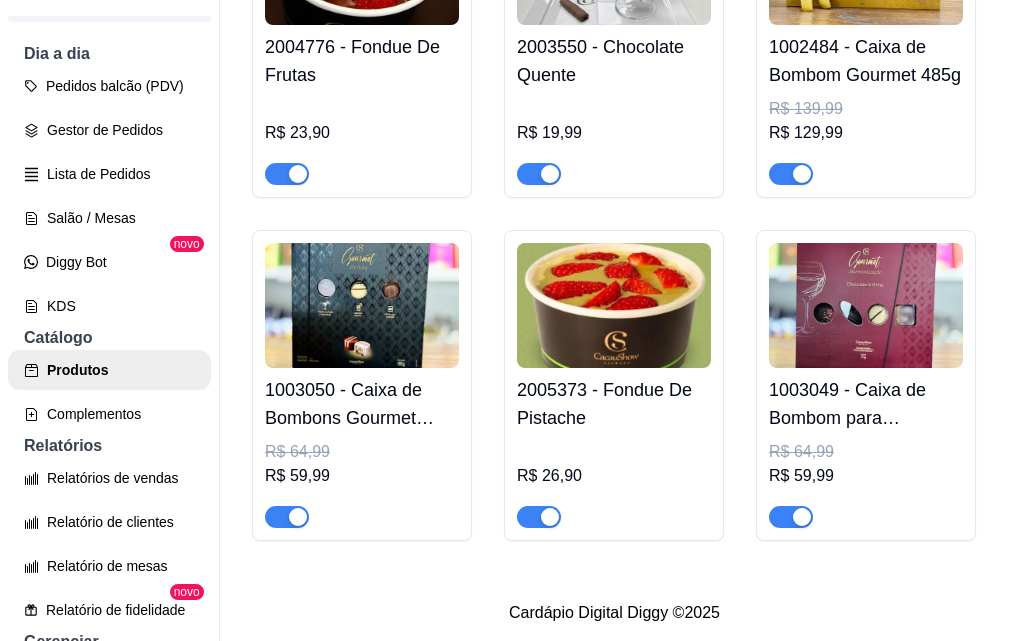scroll, scrollTop: 400, scrollLeft: 0, axis: vertical 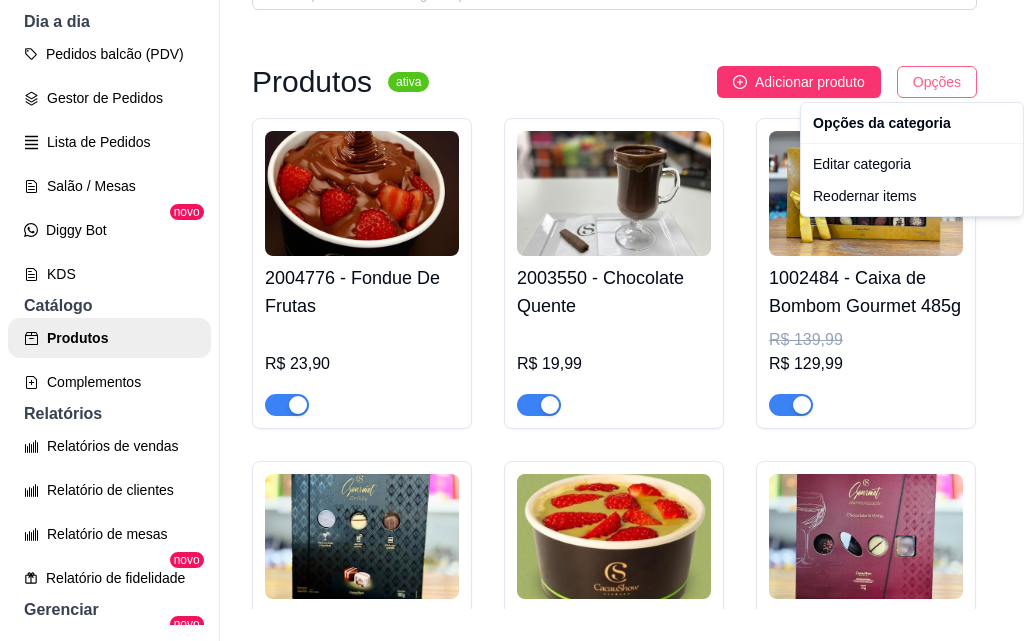 click on "C Cacaushow Mac ... Loja Aberta Loja Período gratuito até 18/08   Dia a dia Pedidos balcão (PDV) Gestor de Pedidos Lista de Pedidos Salão / Mesas Diggy Bot novo KDS Catálogo Produtos Complementos Relatórios Relatórios de vendas Relatório de clientes Relatório de mesas Relatório de fidelidade novo Gerenciar Entregadores novo Nota Fiscal (NFC-e) Controle de caixa Controle de fiado Cupons Clientes Estoque Configurações Diggy Planos Precisa de ajuda? Sair Produtos Adicionar categoria Reodernar categorias Aqui você cadastra e gerencia seu produtos e categorias Produtos ativa Adicionar produto Opções 2004776 - Fondue De Frutas    R$ 23,90 2003550 - Chocolate Quente    R$ 19,99 1002484 - Caixa de Bombom Gourmet 485g   R$ 139,99 R$ 129,99  1003050 - Caixa de Bombons Gourmet Drinks 185g   R$ 64,99 R$ 59,99 2005373 - Fondue De Pistache   R$ 26,90 1003049 - Caixa de Bombom para Harmonização e Vinho 175g   R$ 64,99 R$ 59,99 Cardápio Digital Diggy © 2025 Opções da categoria Editar categoria" at bounding box center (512, 288) 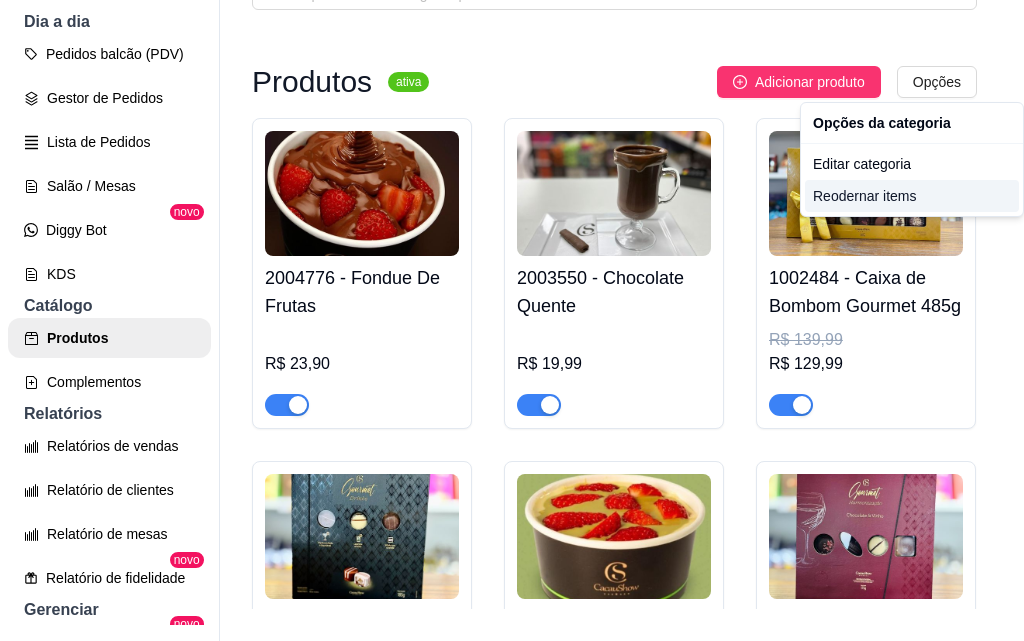 click on "Reodernar items" at bounding box center (912, 196) 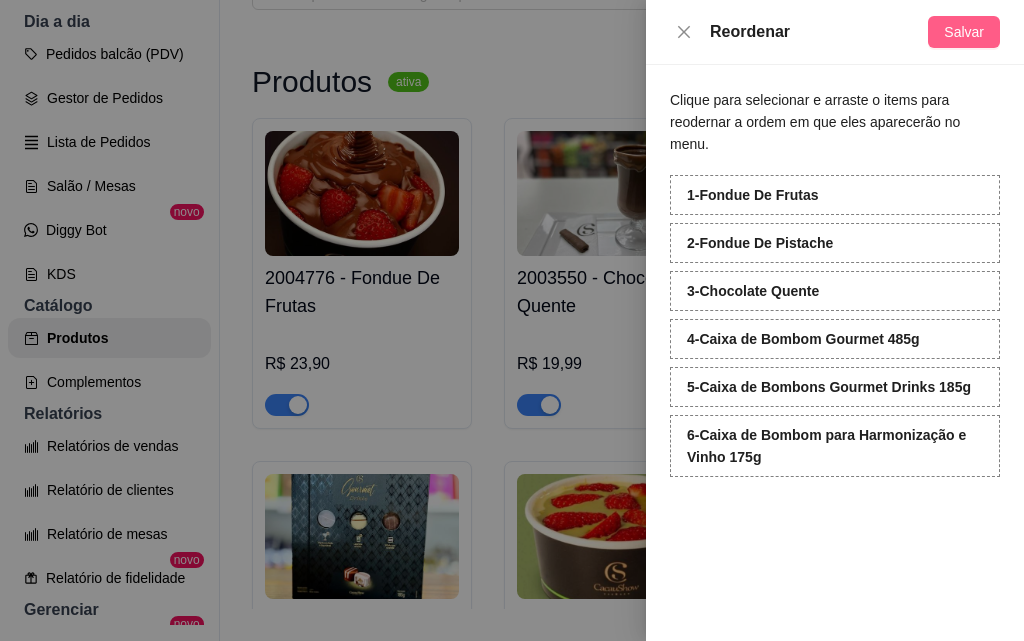 drag, startPoint x: 929, startPoint y: 58, endPoint x: 947, endPoint y: 35, distance: 29.206163 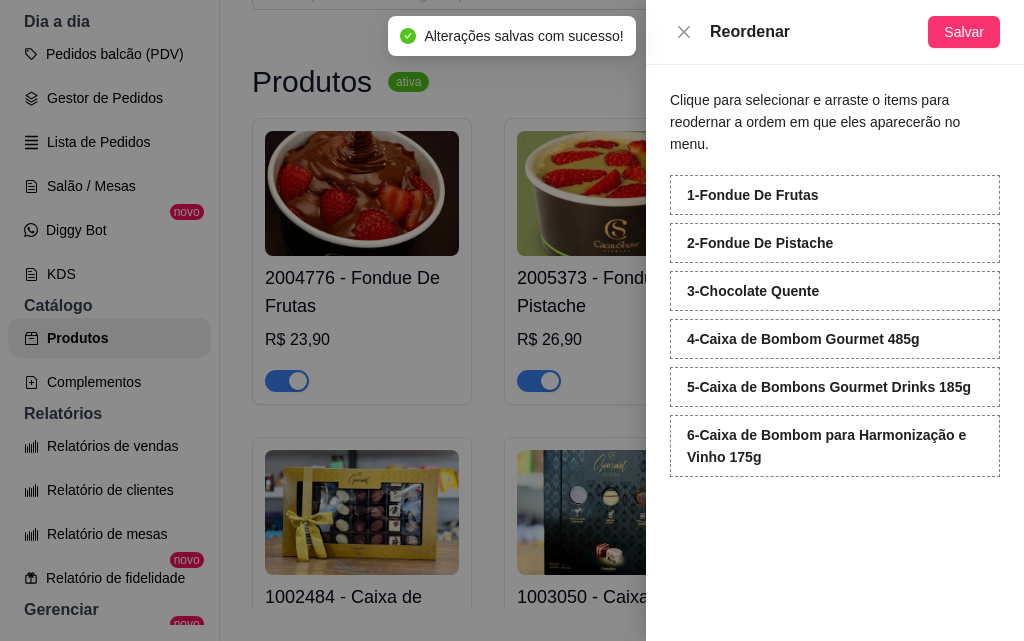 click on "Reordenar Salvar" at bounding box center [835, 32] 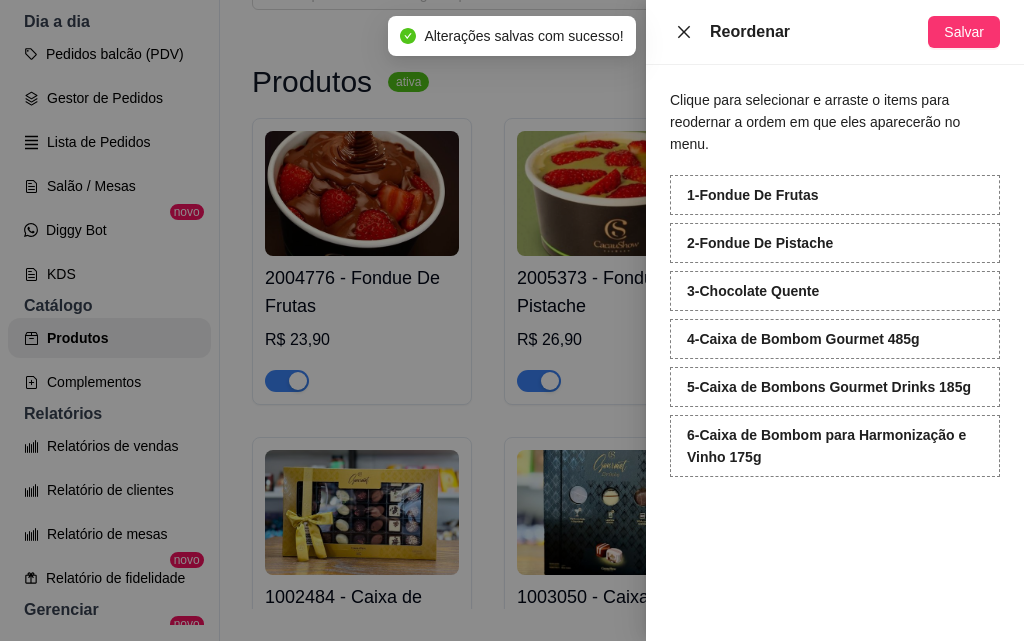 click on "Reordenar Salvar" at bounding box center [835, 32] 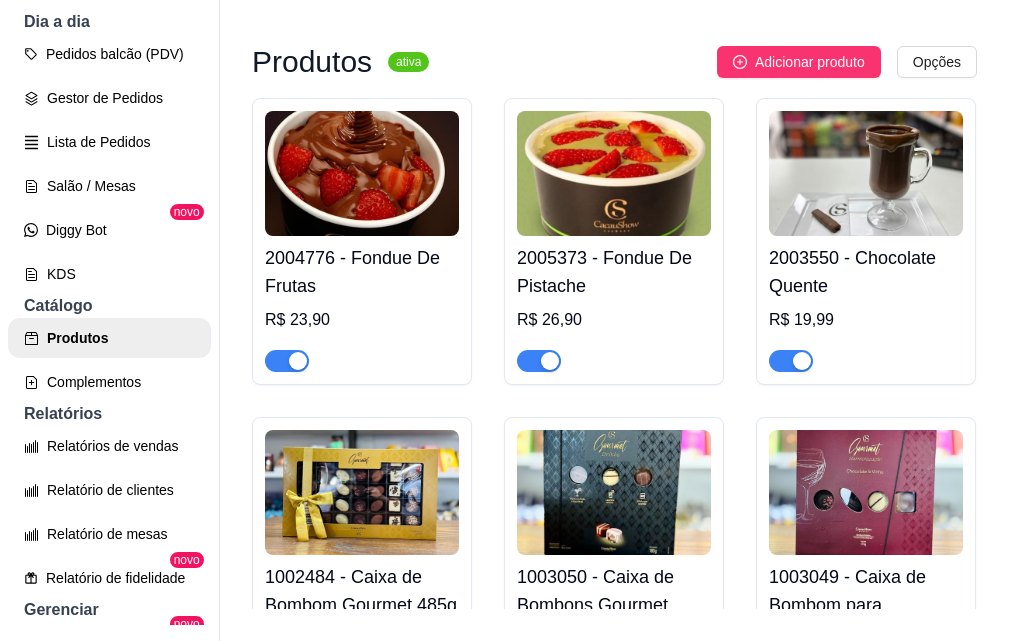 scroll, scrollTop: 0, scrollLeft: 0, axis: both 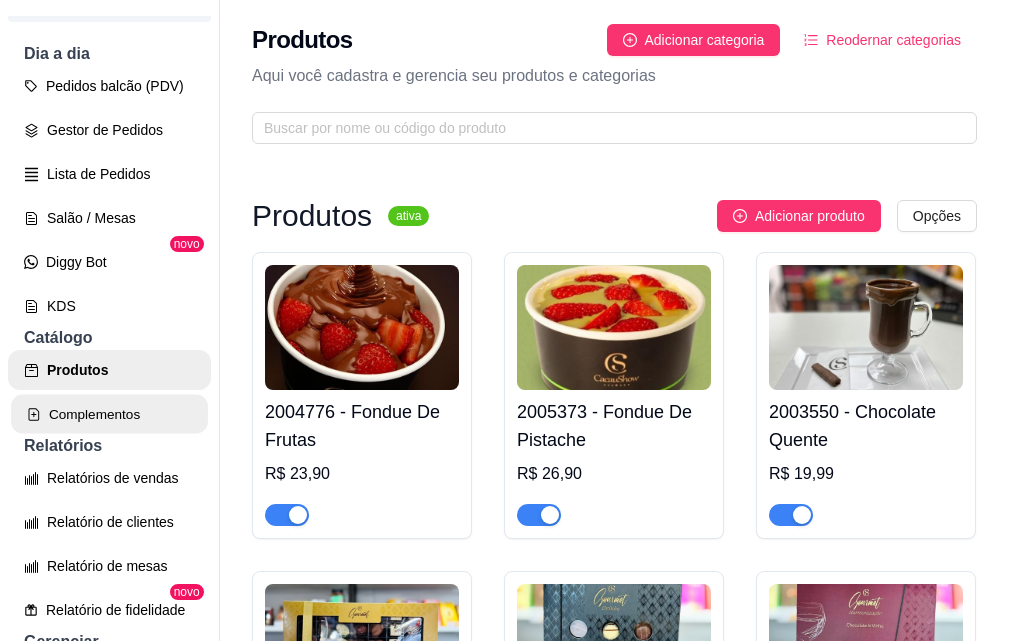 click on "Complementos" at bounding box center (109, 414) 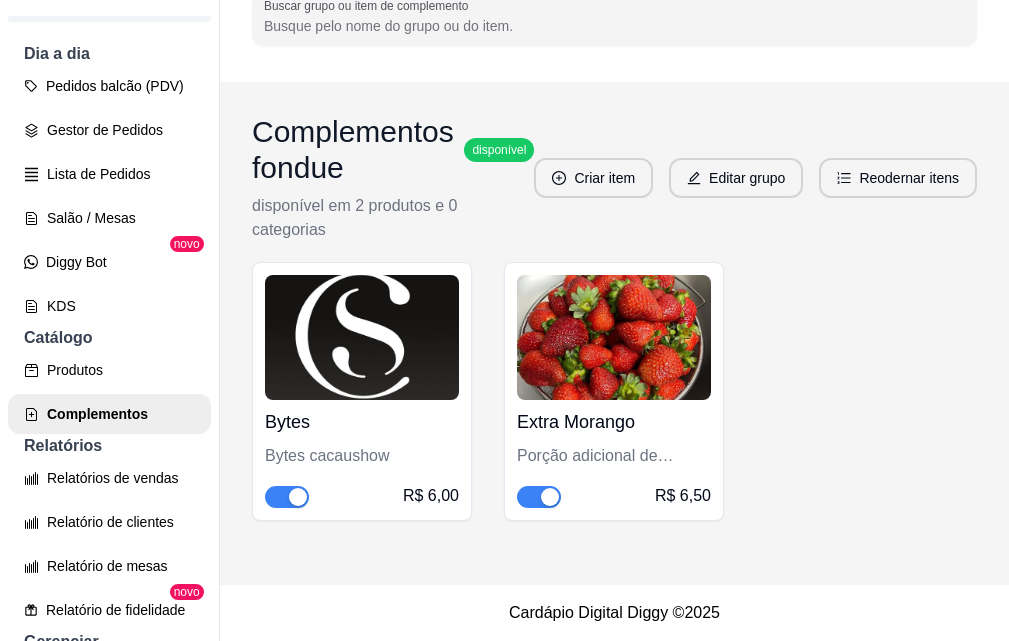 scroll, scrollTop: 202, scrollLeft: 0, axis: vertical 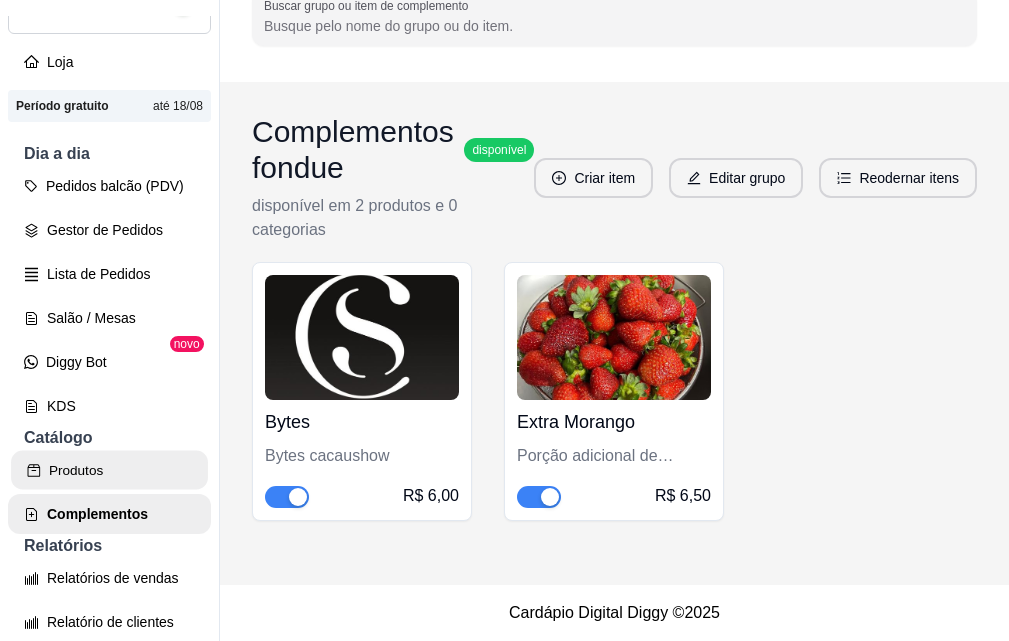 click on "Produtos" at bounding box center (109, 470) 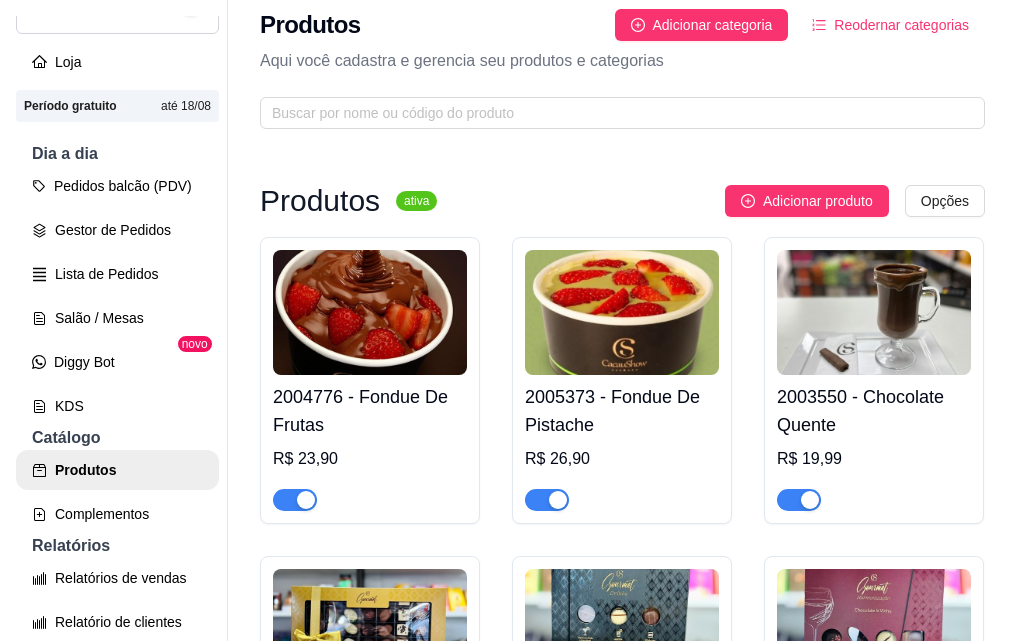 scroll, scrollTop: 0, scrollLeft: 0, axis: both 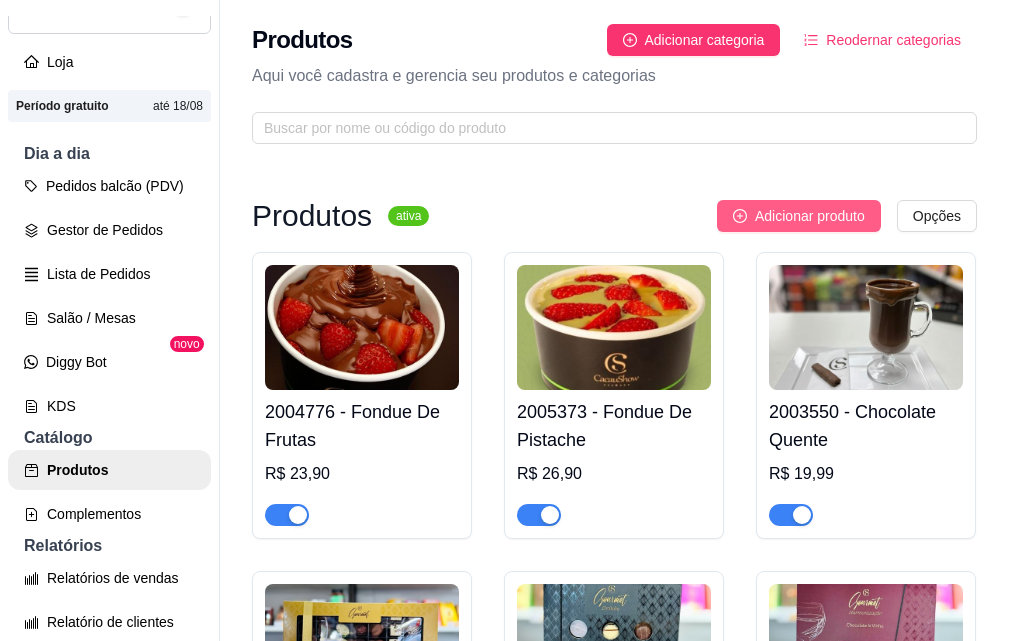 drag, startPoint x: 783, startPoint y: 224, endPoint x: 791, endPoint y: 216, distance: 11.313708 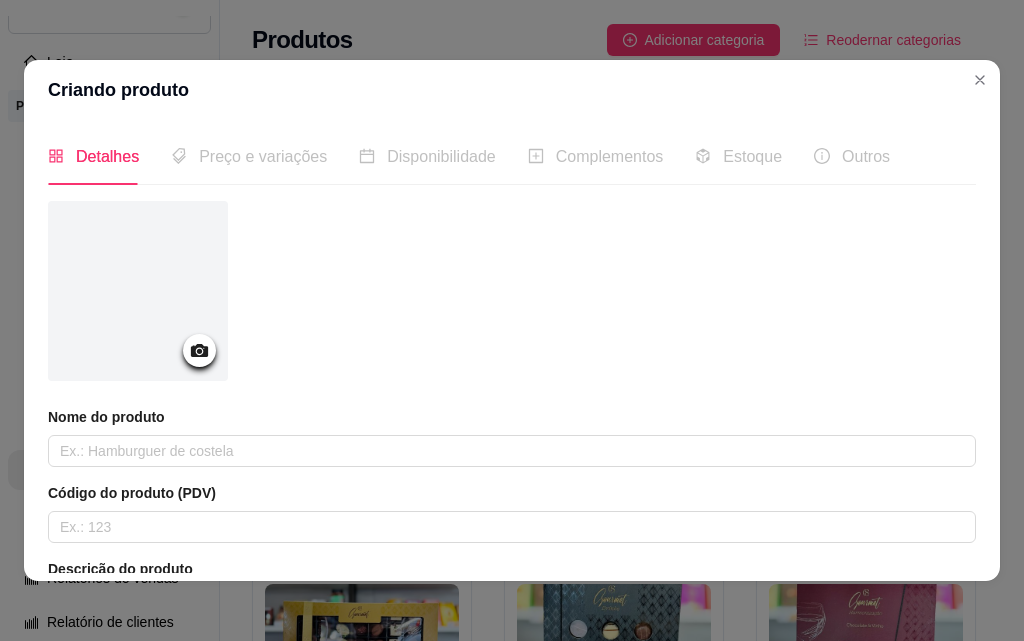 click 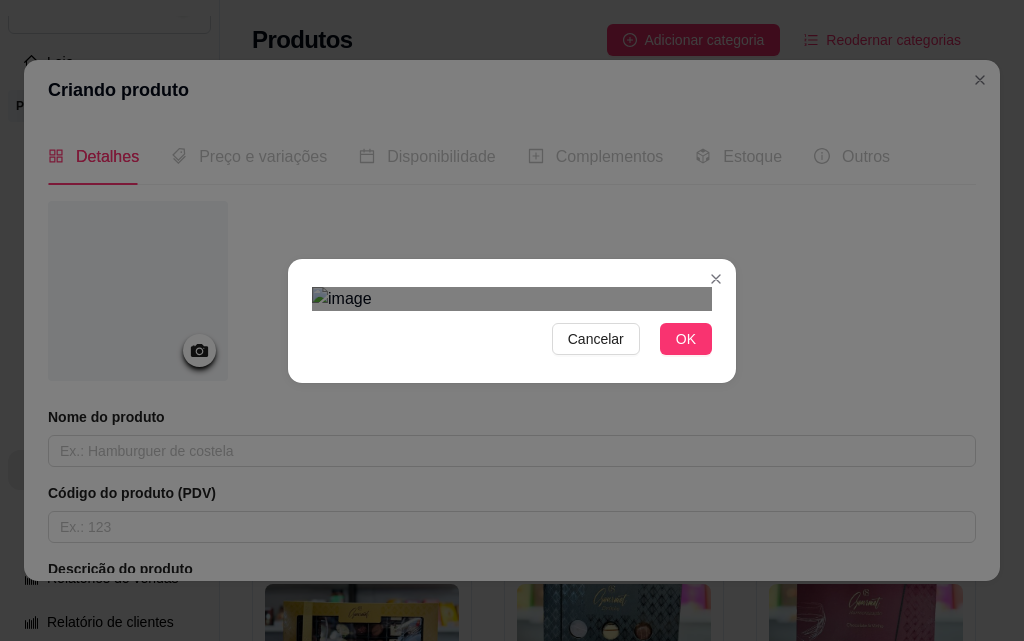 click on "Cancelar OK" at bounding box center (512, 321) 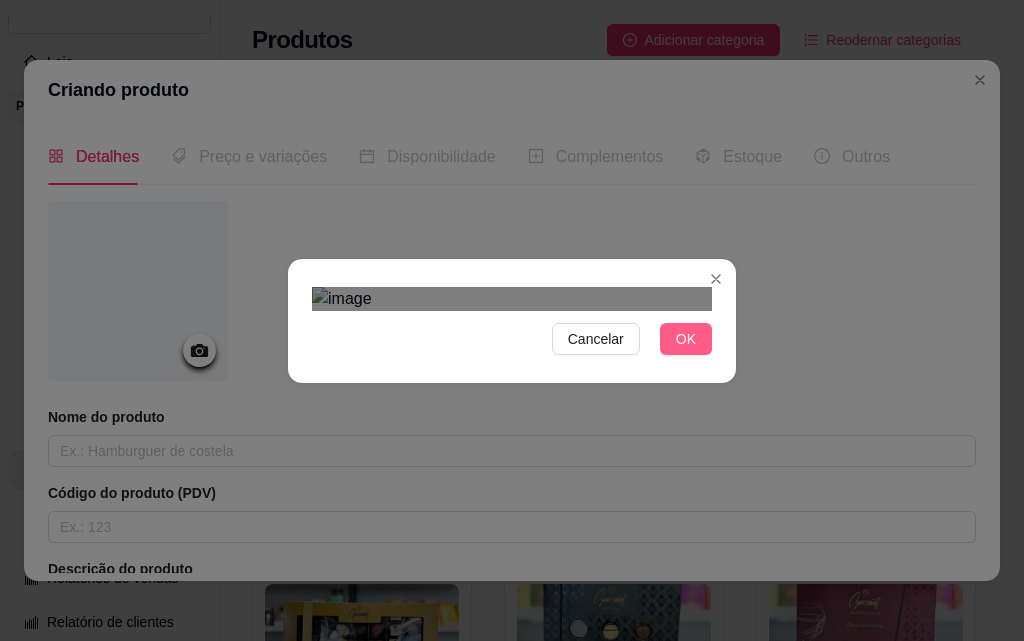 click on "OK" at bounding box center (686, 339) 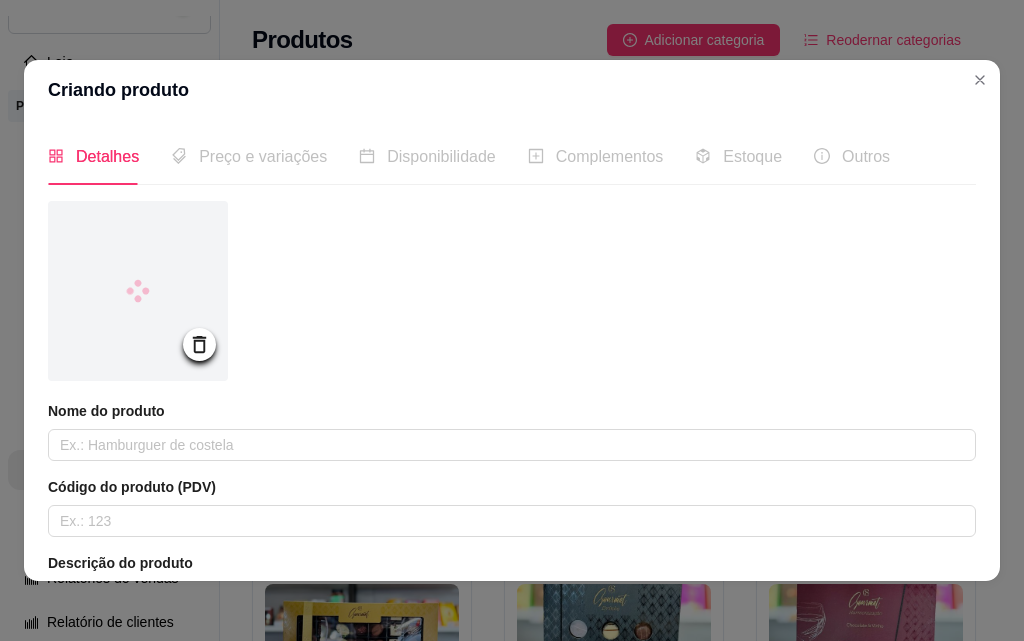 drag, startPoint x: 316, startPoint y: 425, endPoint x: 333, endPoint y: 423, distance: 17.117243 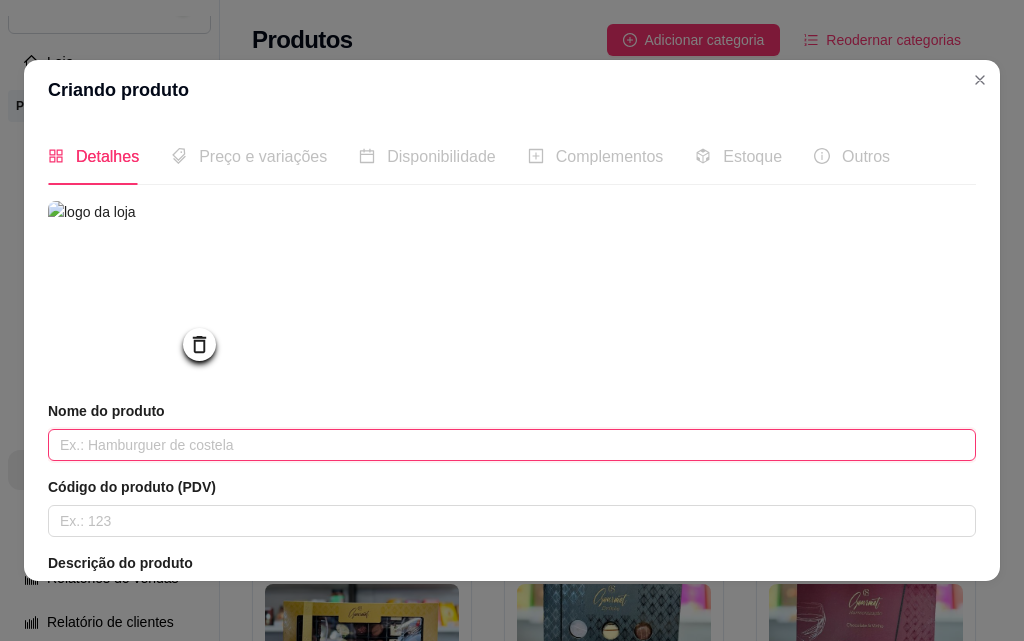 click at bounding box center (512, 445) 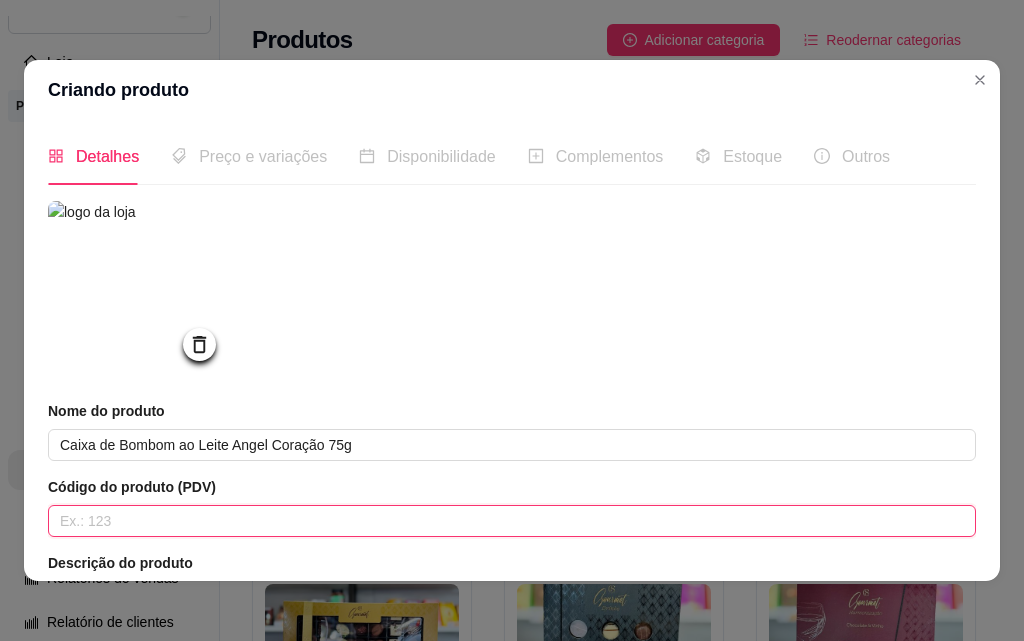 click at bounding box center (512, 521) 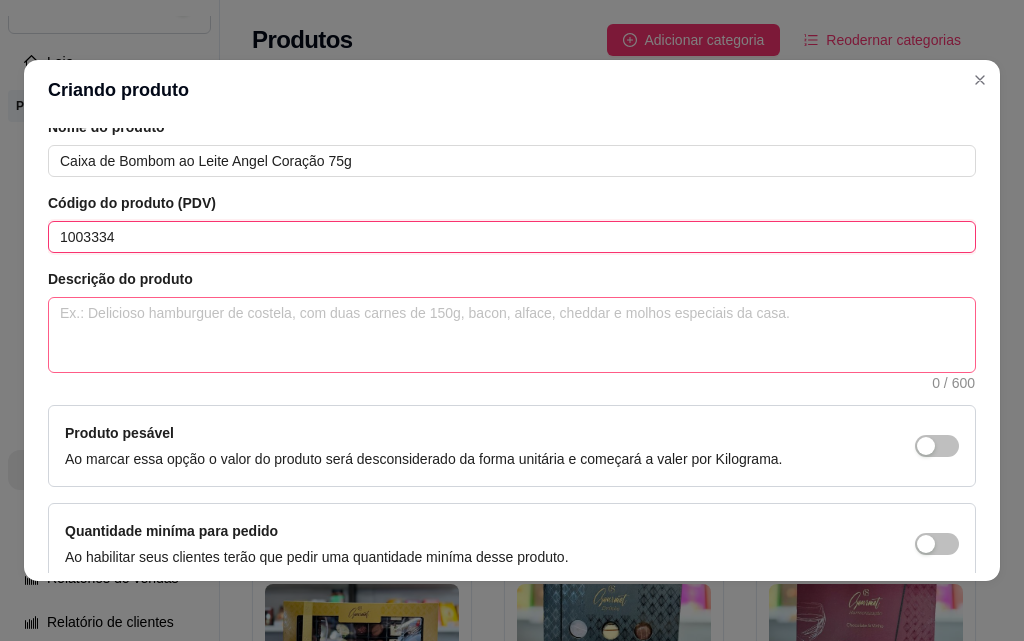 scroll, scrollTop: 300, scrollLeft: 0, axis: vertical 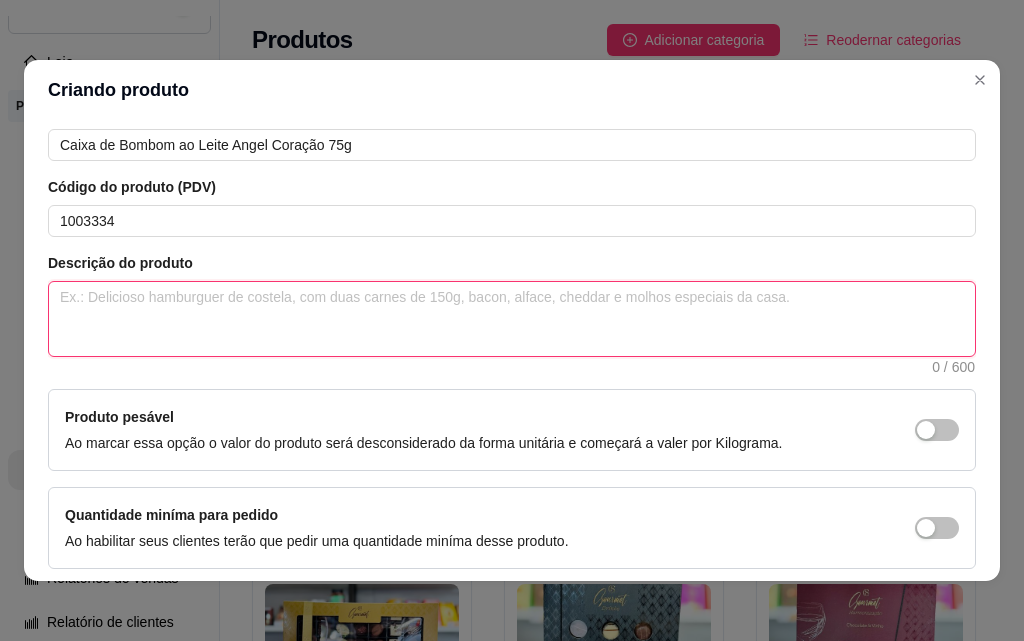 click at bounding box center [512, 319] 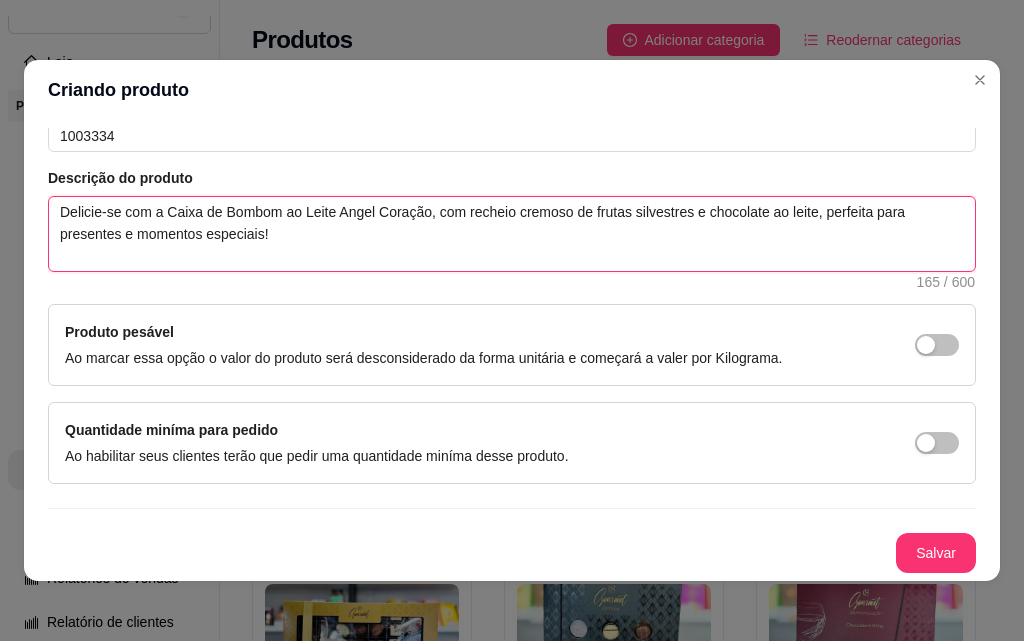 scroll, scrollTop: 391, scrollLeft: 0, axis: vertical 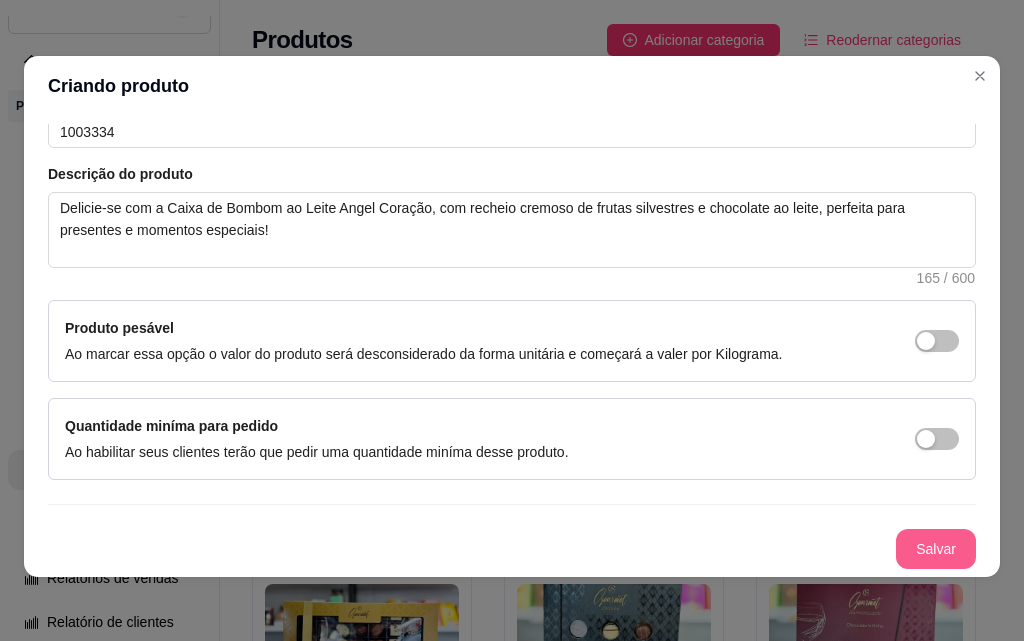 click on "Salvar" at bounding box center [936, 549] 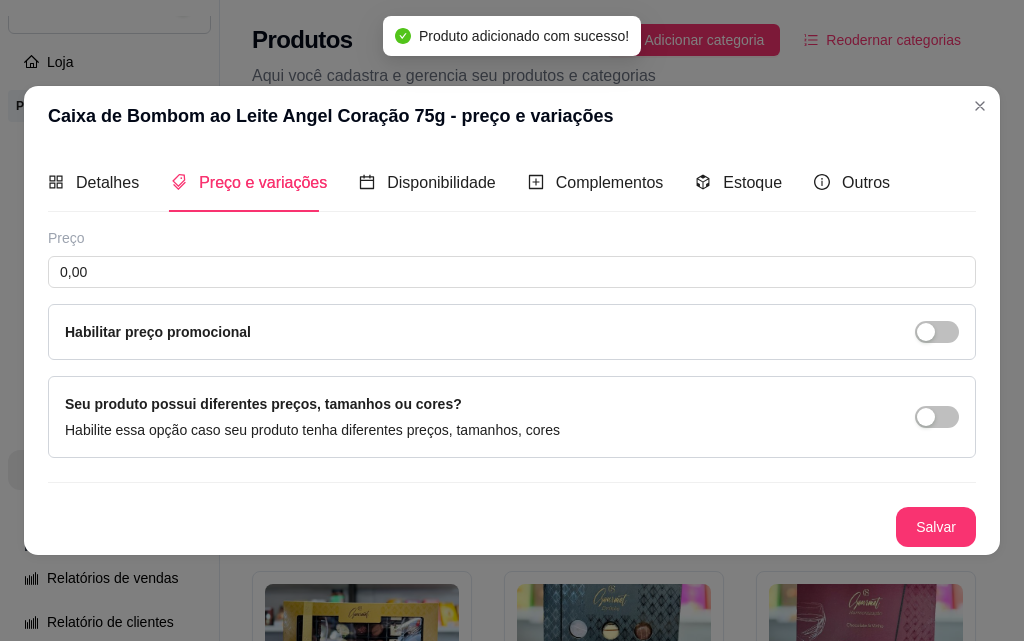 scroll, scrollTop: 0, scrollLeft: 0, axis: both 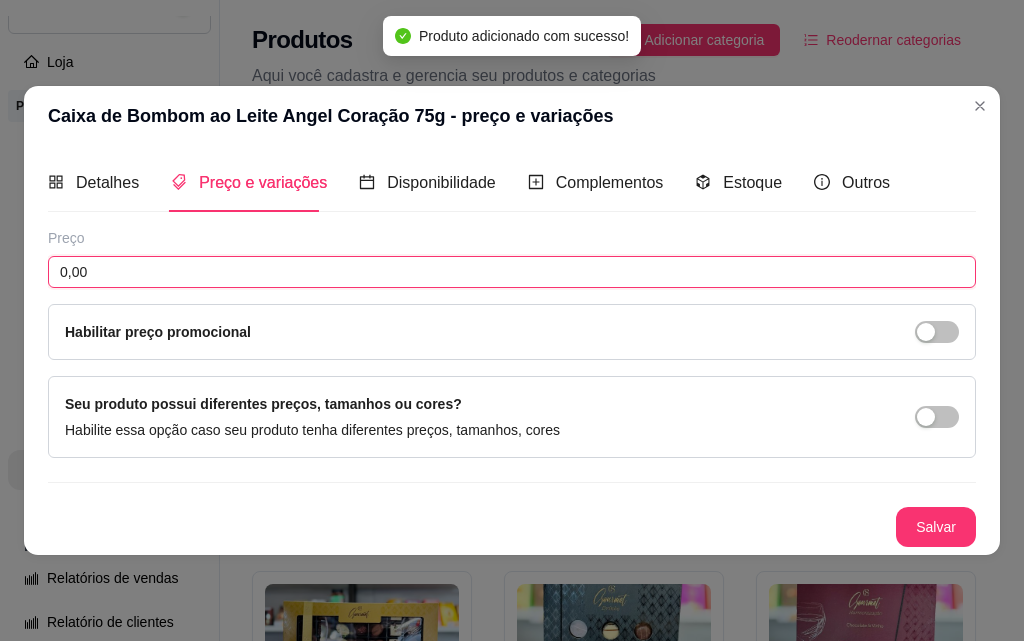 drag, startPoint x: 299, startPoint y: 275, endPoint x: 487, endPoint y: 85, distance: 267.2901 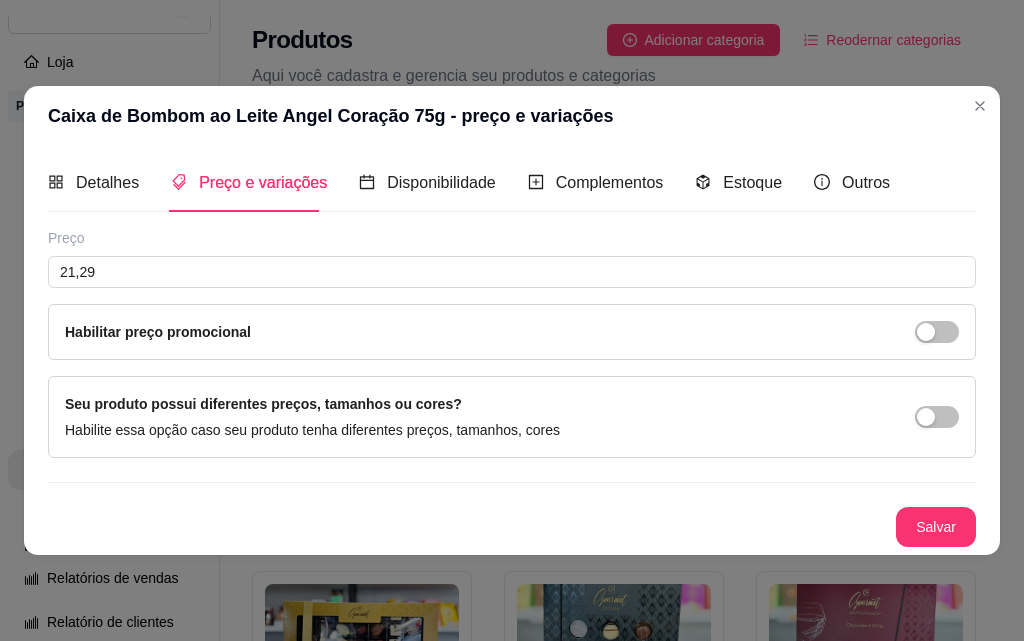 click on "Habilitar preço promocional" at bounding box center [512, 332] 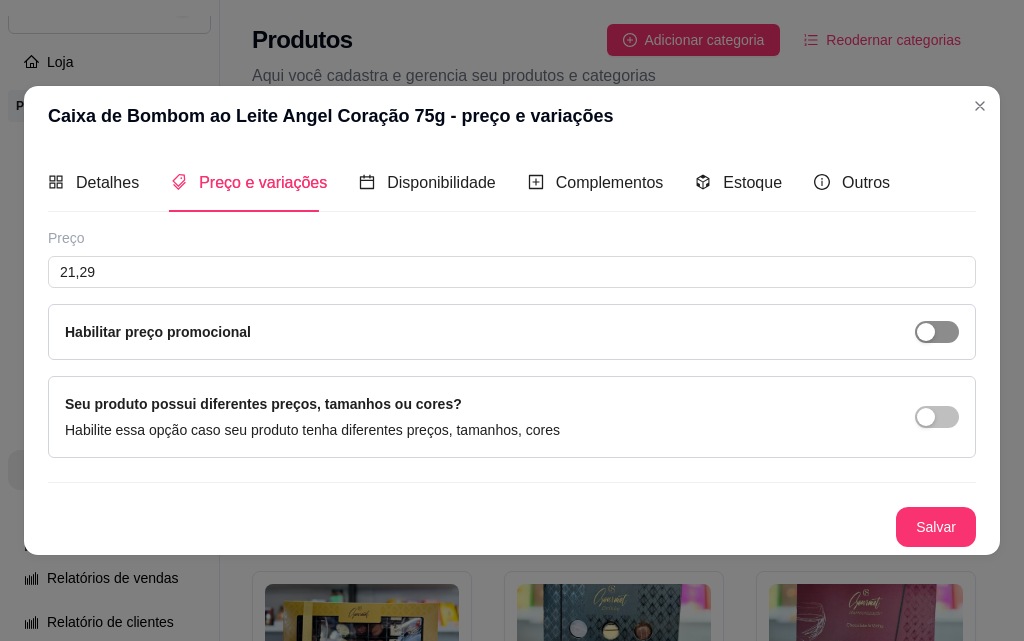 click at bounding box center [937, 332] 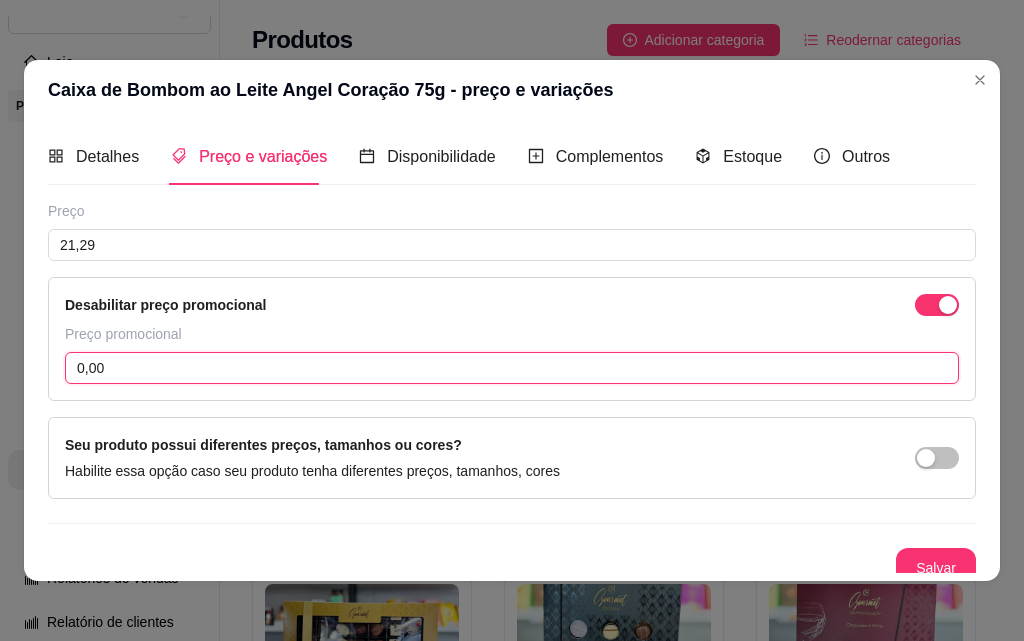 click on "0,00" at bounding box center (512, 368) 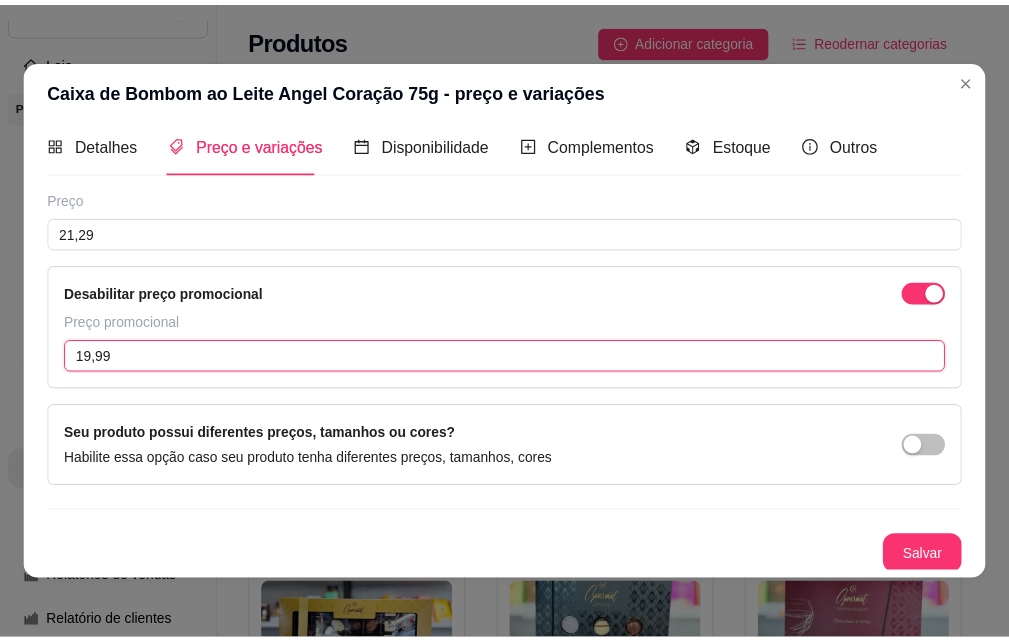 scroll, scrollTop: 15, scrollLeft: 0, axis: vertical 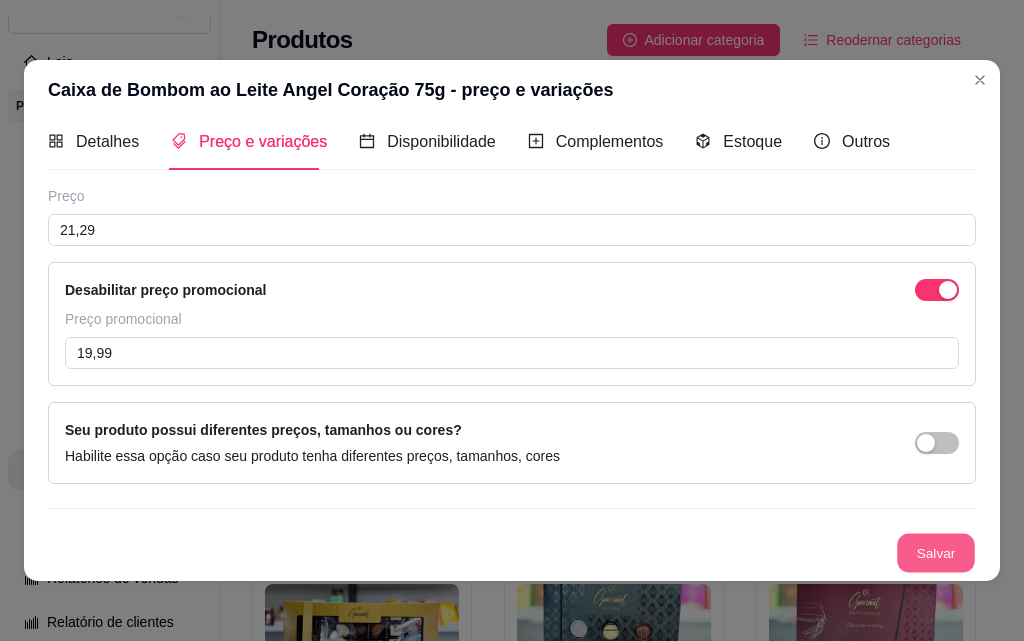 click on "Salvar" at bounding box center (936, 553) 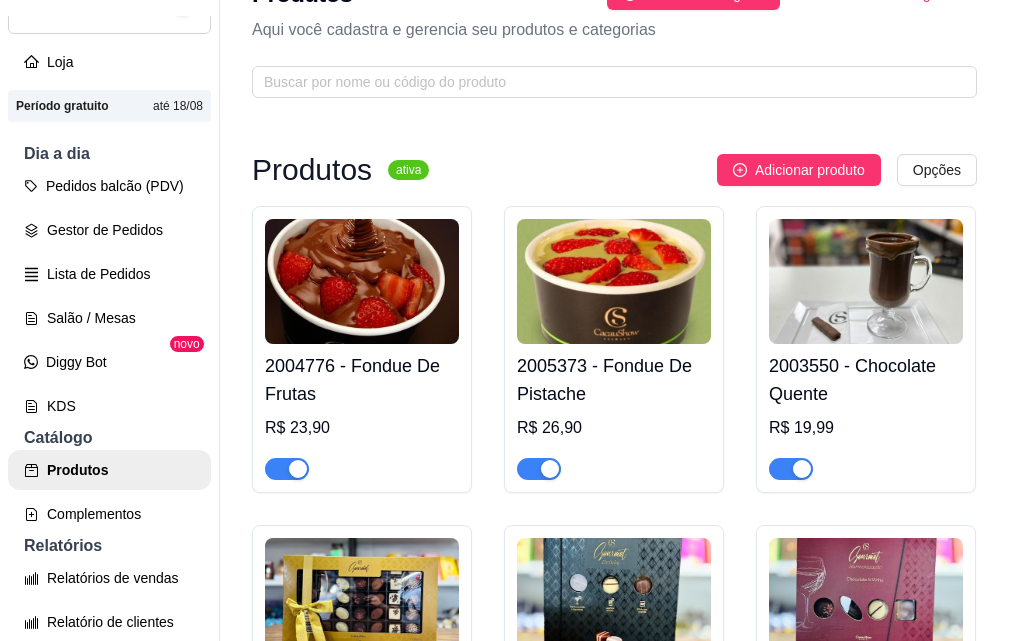 scroll, scrollTop: 0, scrollLeft: 0, axis: both 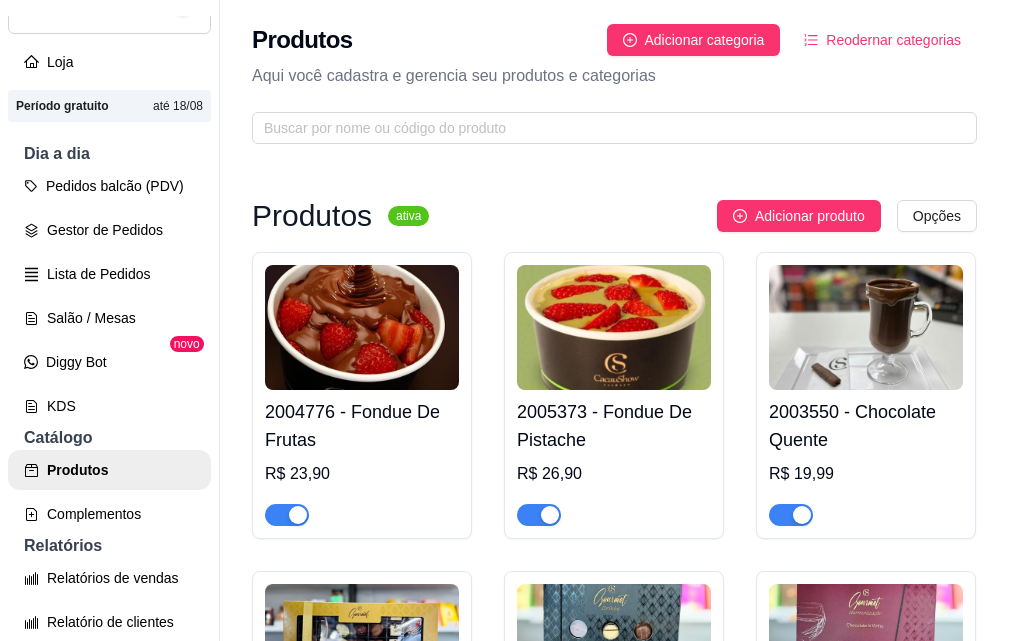 click on "Produtos ativa" at bounding box center [340, 216] 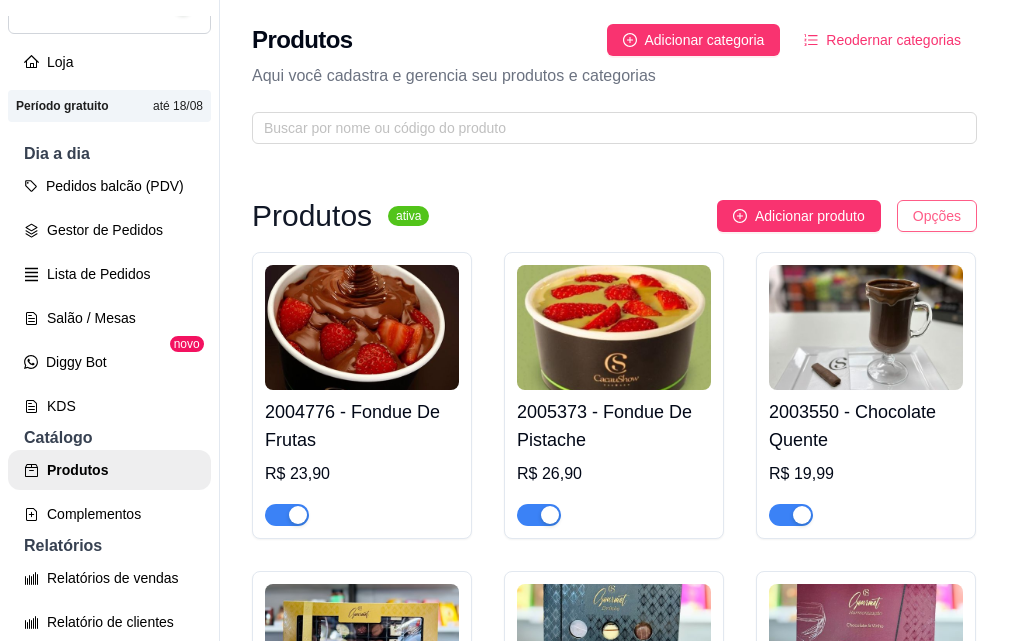 click on "Cacau Show Mac ... Loja Aberta Loja Período gratuito até 18/08   Dia a dia Pedidos balcão (PDV) Gestor de Pedidos Lista de Pedidos Salão / Mesas Diggy Bot novo KDS Catálogo Produtos Complementos Relatórios Relatórios de vendas Relatório de clientes Relatório de mesas Relatório de fidelidade novo Gerenciar Entregadores novo Nota Fiscal (NFC-e) Controle de caixa Controle de fiado Cupons Clientes Estoque Configurações Diggy Planos Precisa de ajuda? Sair Produtos Adicionar categoria Reodernar categorias Aqui você cadastra e gerencia seu produtos e categorias Produtos ativa Adicionar produto Opções 2004776 - Fondue De Frutas    R$ 23,90 2005373 - Fondue De Pistache   R$ 26,90 2003550 - Chocolate Quente    R$ 19,99 1002484 - Caixa de Bombom Gourmet 485g   R$ 139,99 R$ 129,99  1003050 - Caixa de Bombom Gourmet Drinks 185g   R$ 64,99 R$ 59,99 1003049 - Caixa de Bombom para Harmonização e Vinho 175g   R$ 64,99 R$ 59,99 1003334 - Caixa de Bombom ao Leite Angel Coração 75g   R$ 21,29 2025" at bounding box center [504, 320] 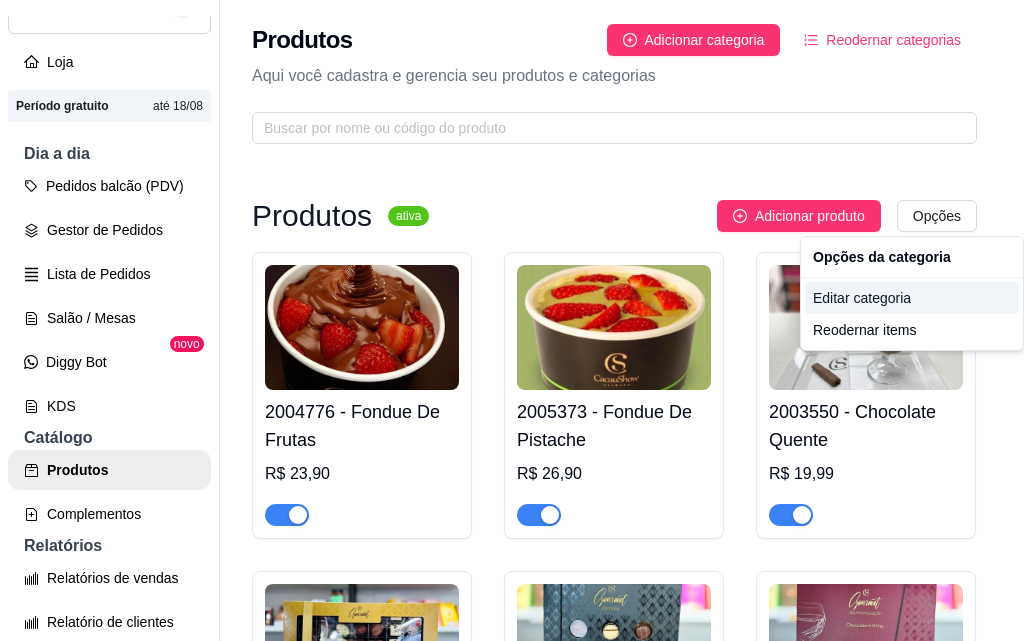 click on "Editar categoria" at bounding box center [912, 298] 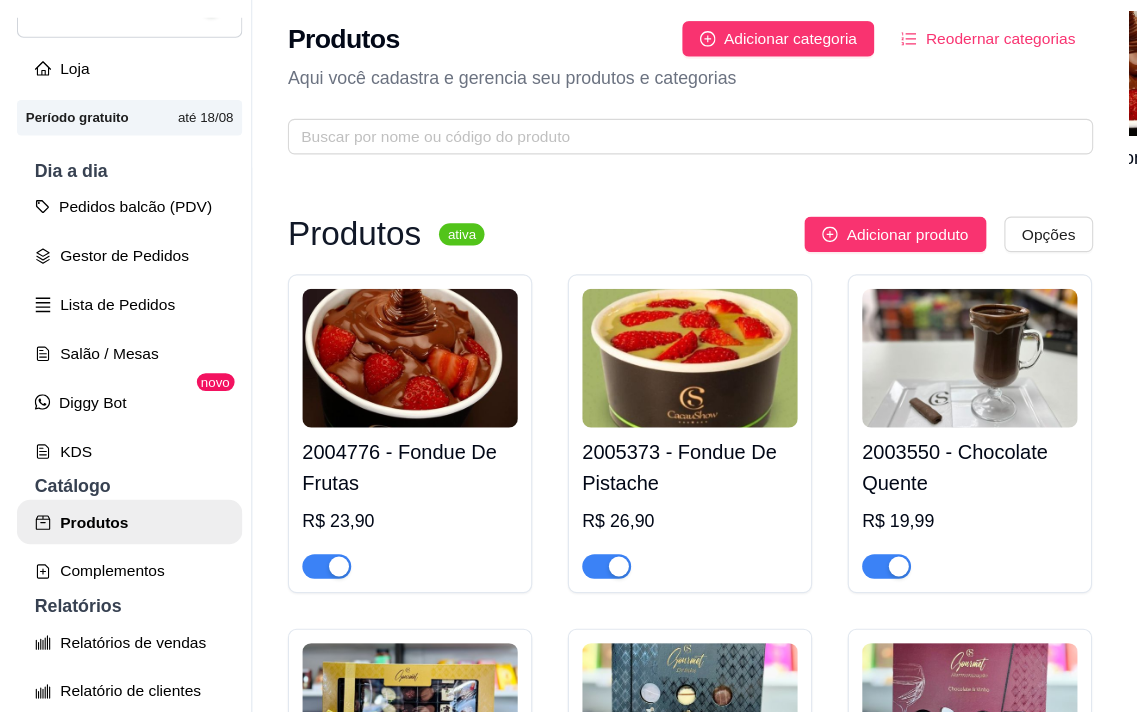 scroll, scrollTop: 0, scrollLeft: 0, axis: both 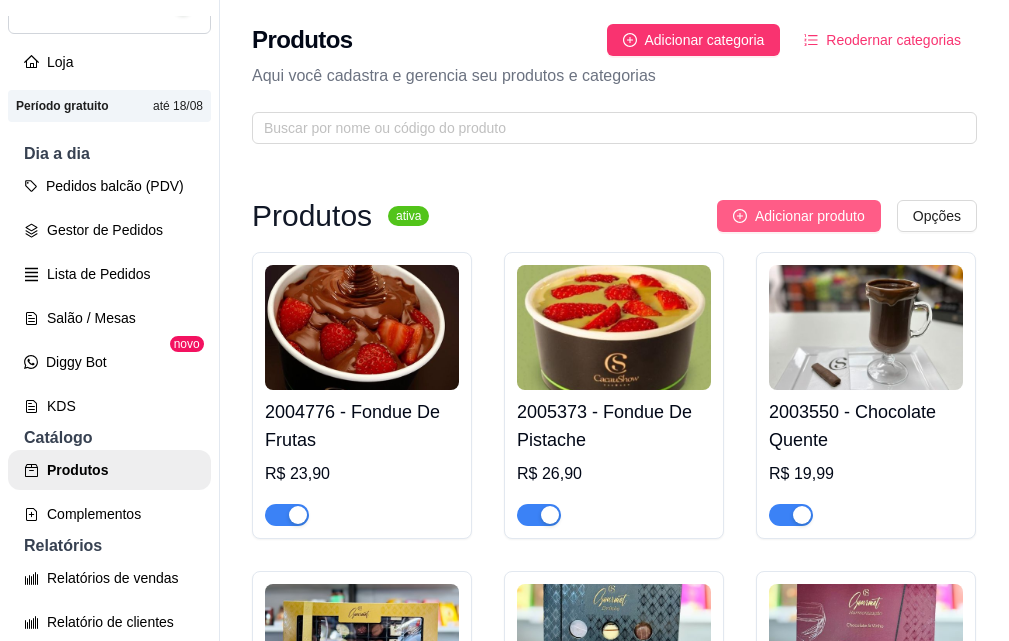 click on "Adicionar produto" at bounding box center (810, 216) 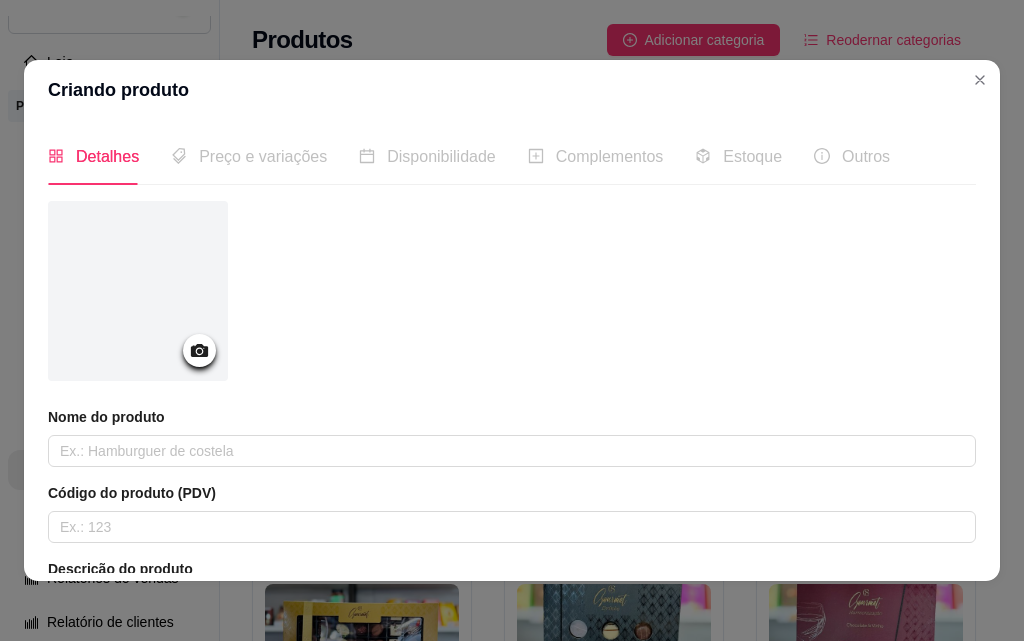 click 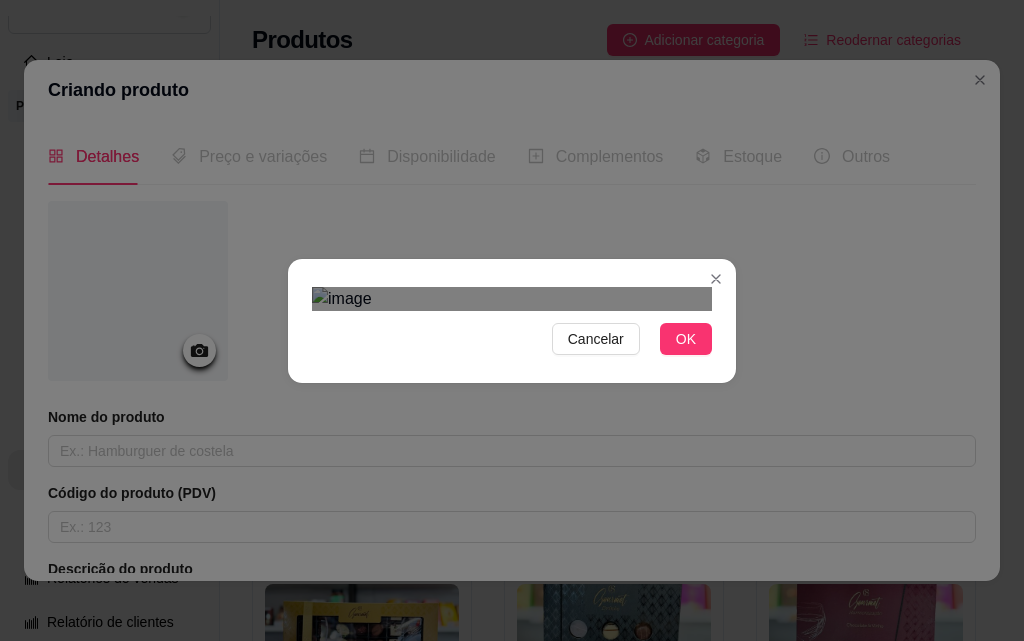 click on "Cancelar OK" at bounding box center [512, 321] 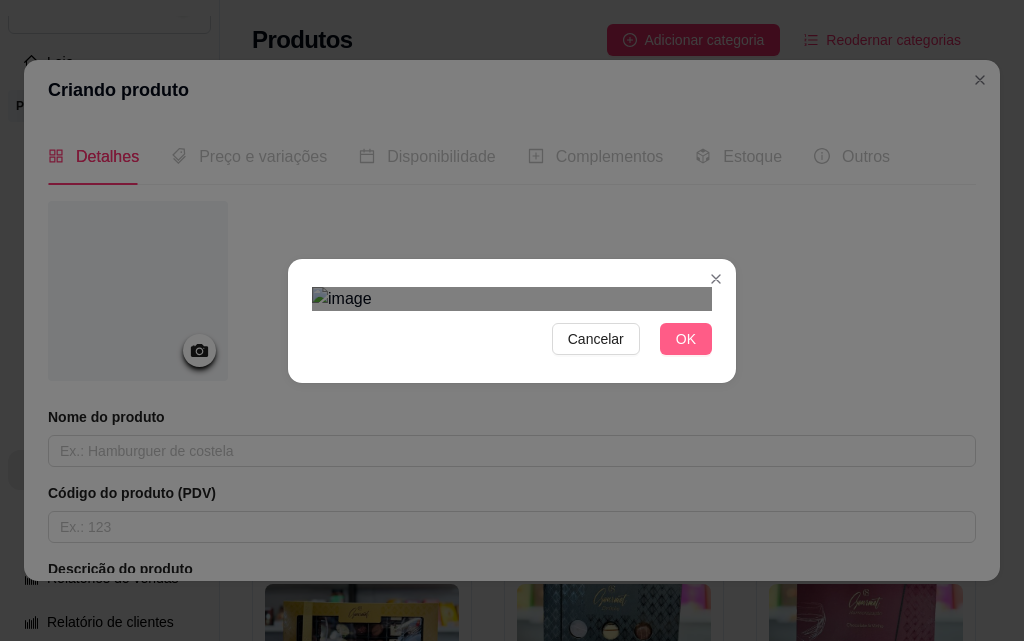 click on "OK" at bounding box center [686, 339] 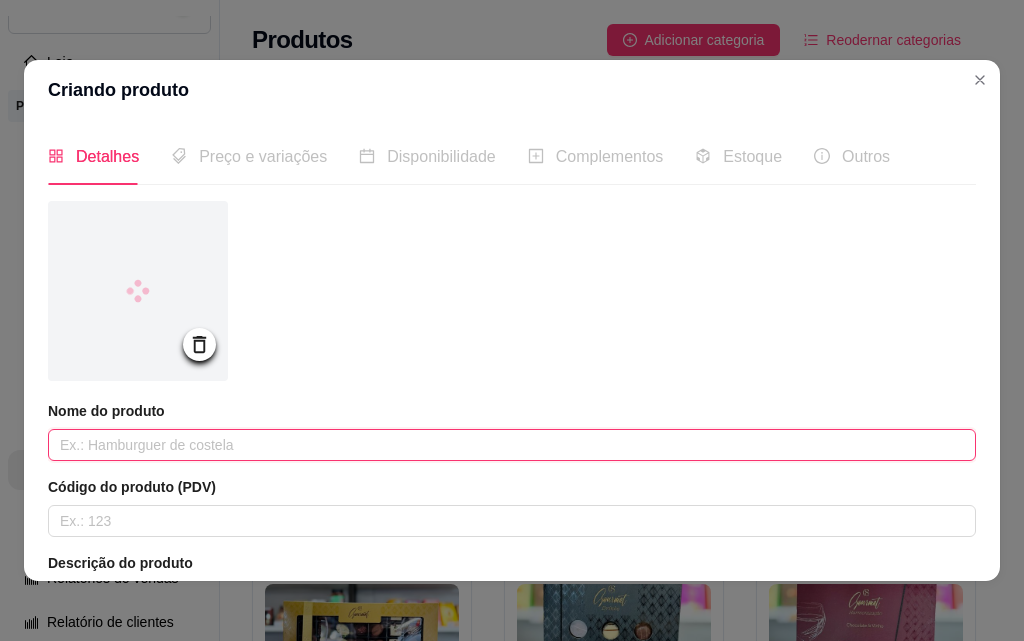 click at bounding box center (512, 445) 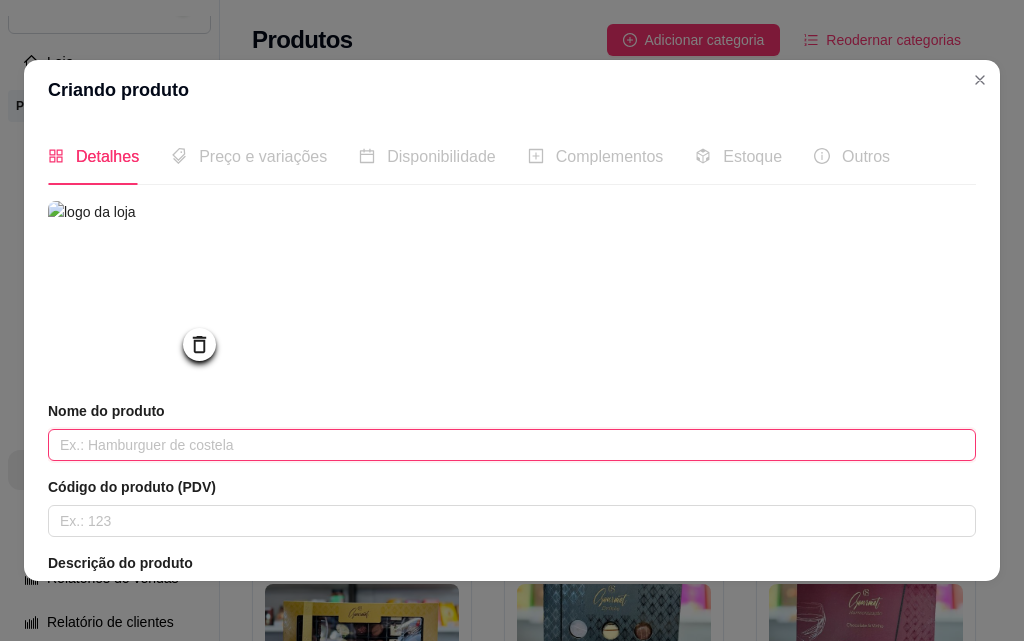 paste on "Caixa Brasão Harry Potter 140g" 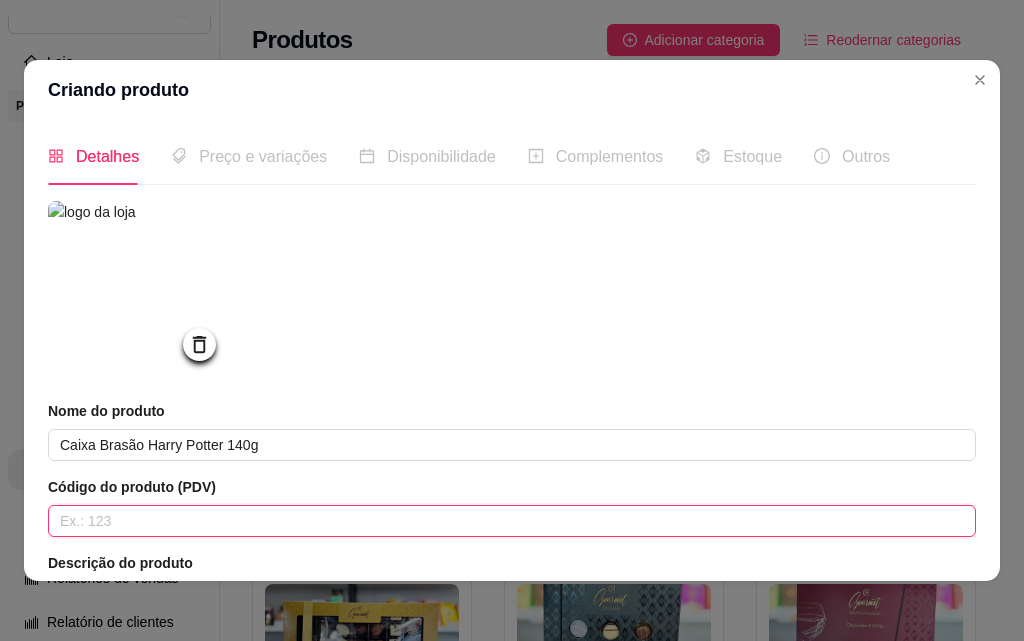click at bounding box center [512, 521] 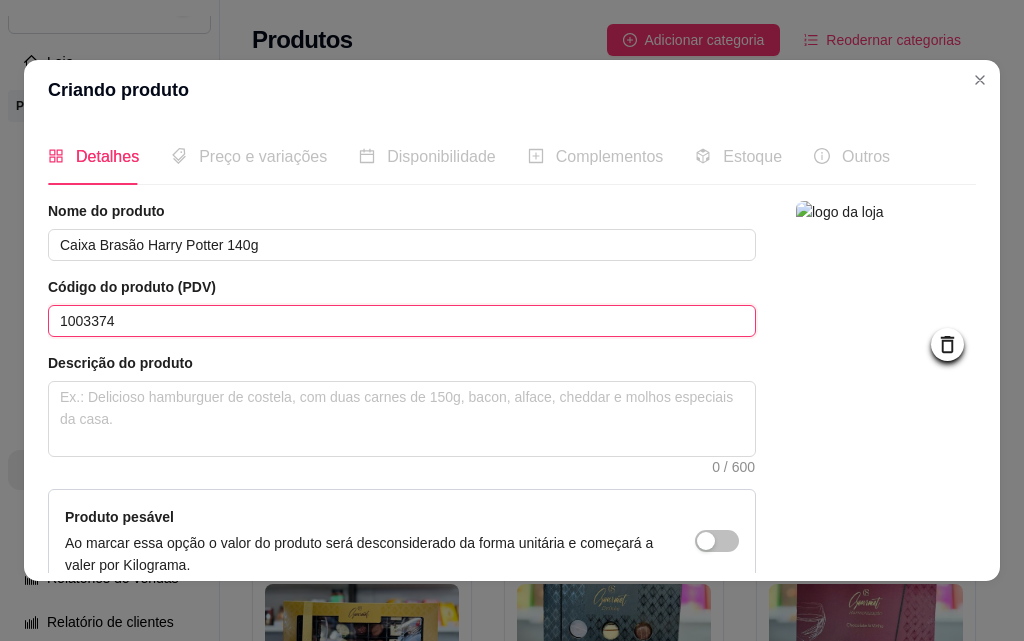 scroll, scrollTop: 100, scrollLeft: 0, axis: vertical 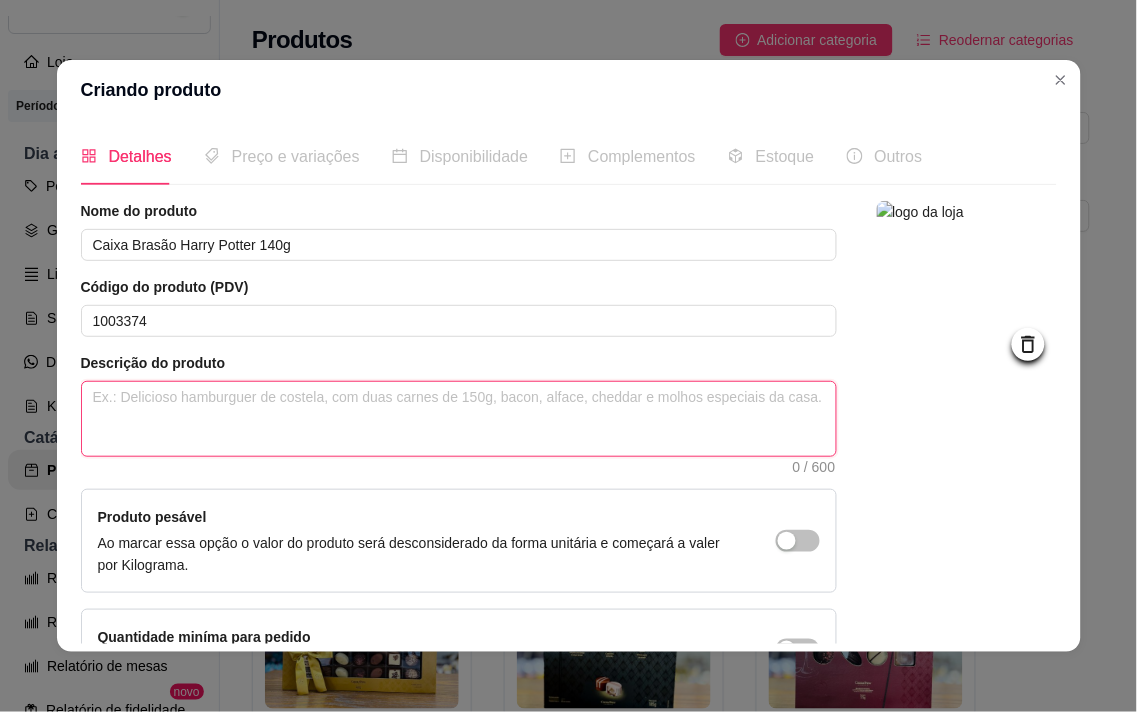click at bounding box center (459, 419) 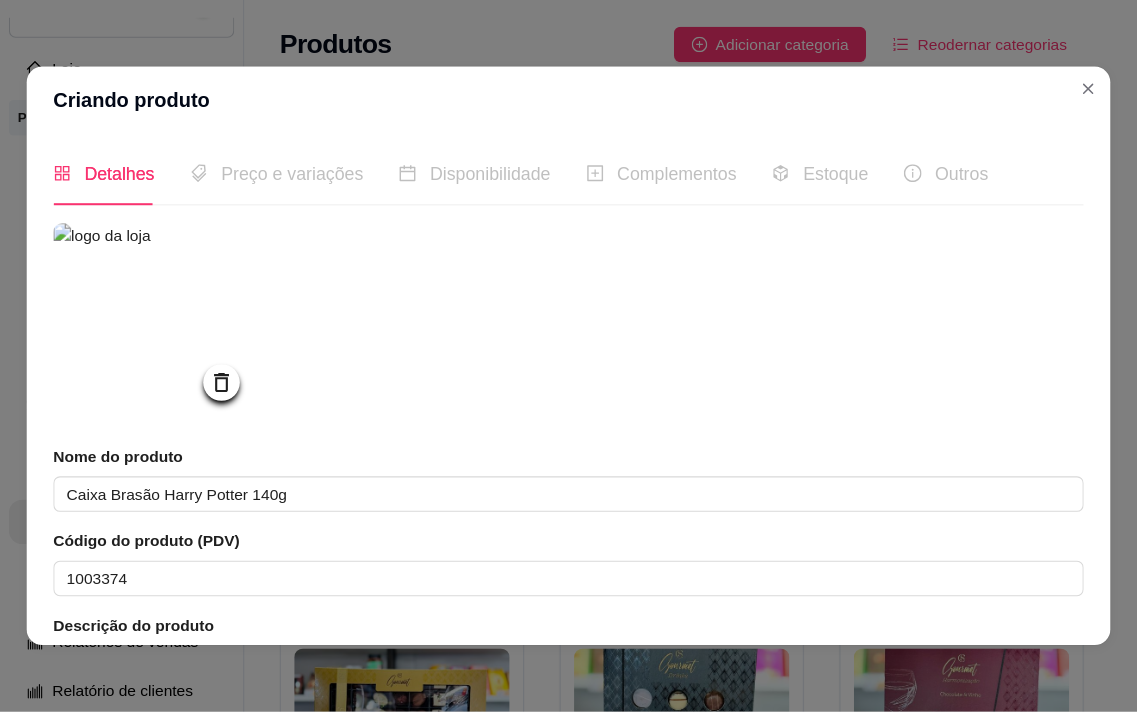 scroll, scrollTop: 100, scrollLeft: 0, axis: vertical 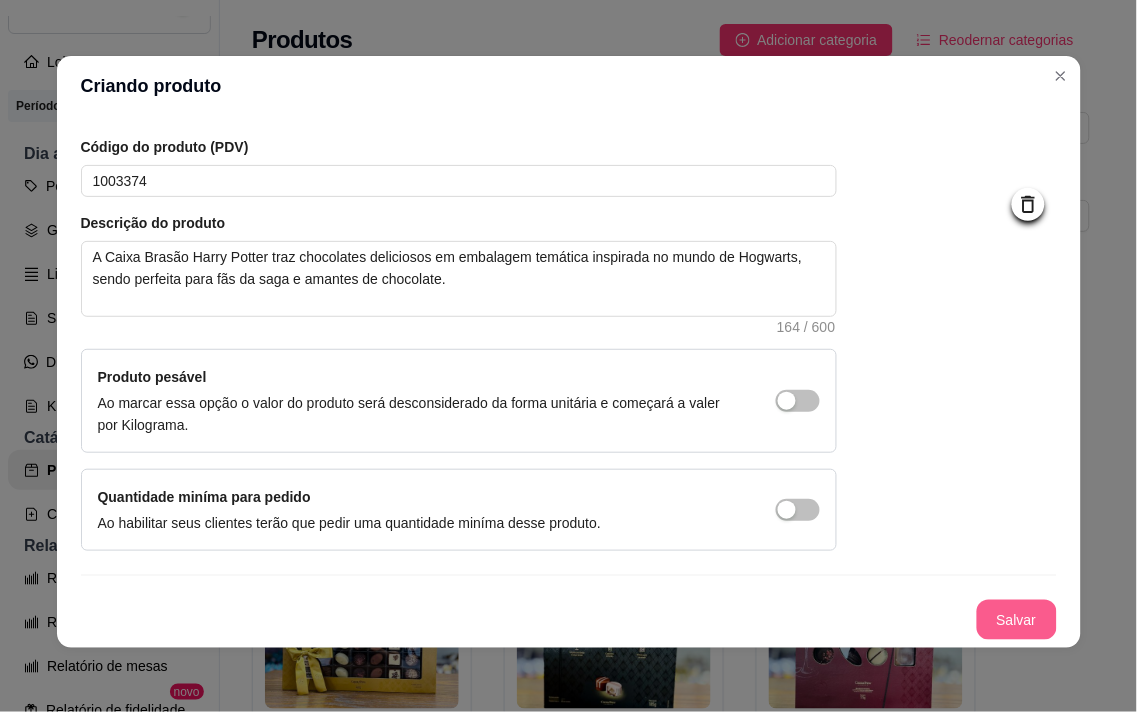 click on "Salvar" at bounding box center (1017, 620) 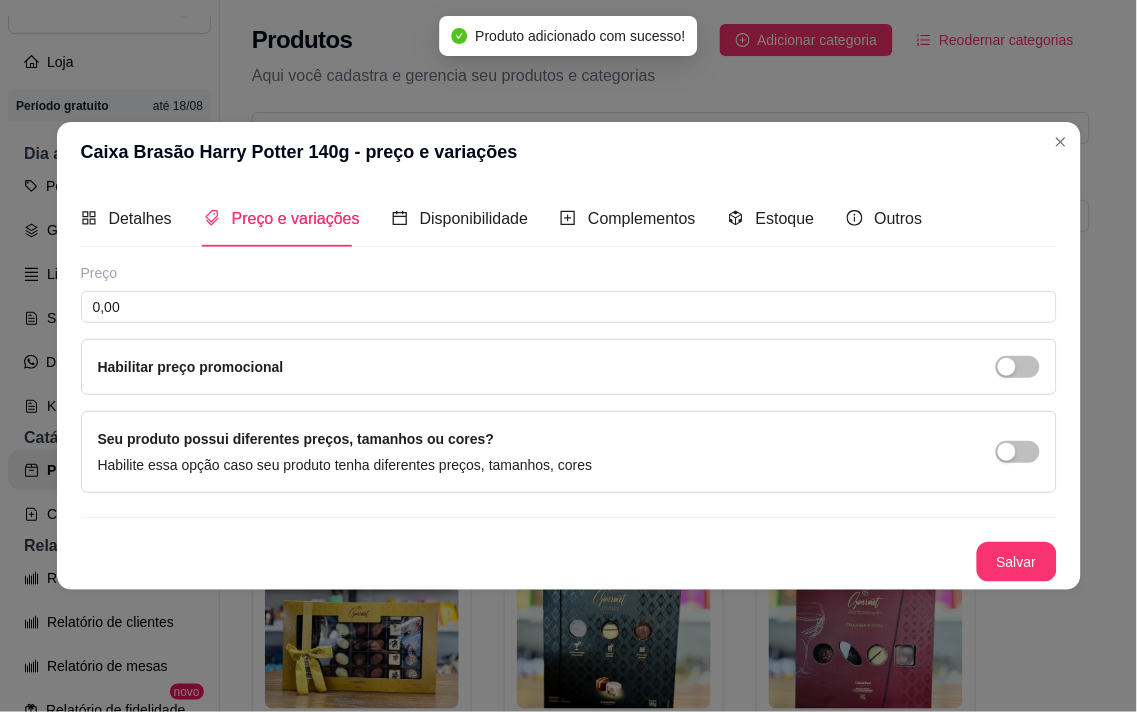 scroll, scrollTop: 0, scrollLeft: 0, axis: both 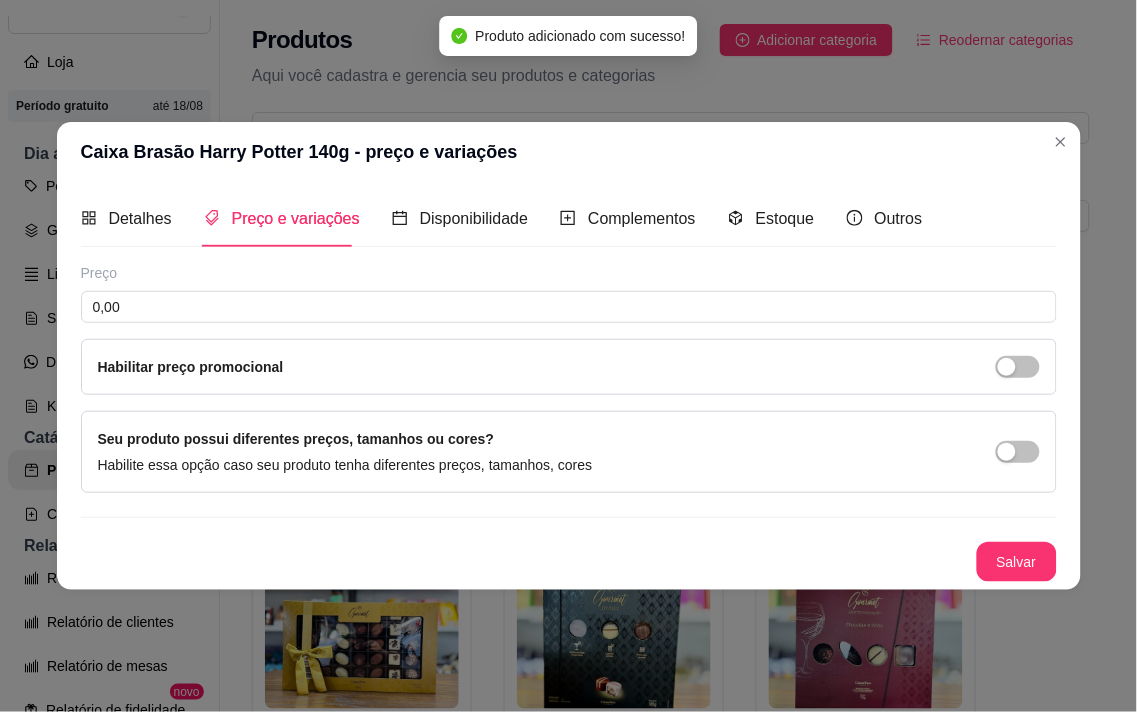 click on "Preço  0,00 Habilitar preço promocional" at bounding box center [569, 329] 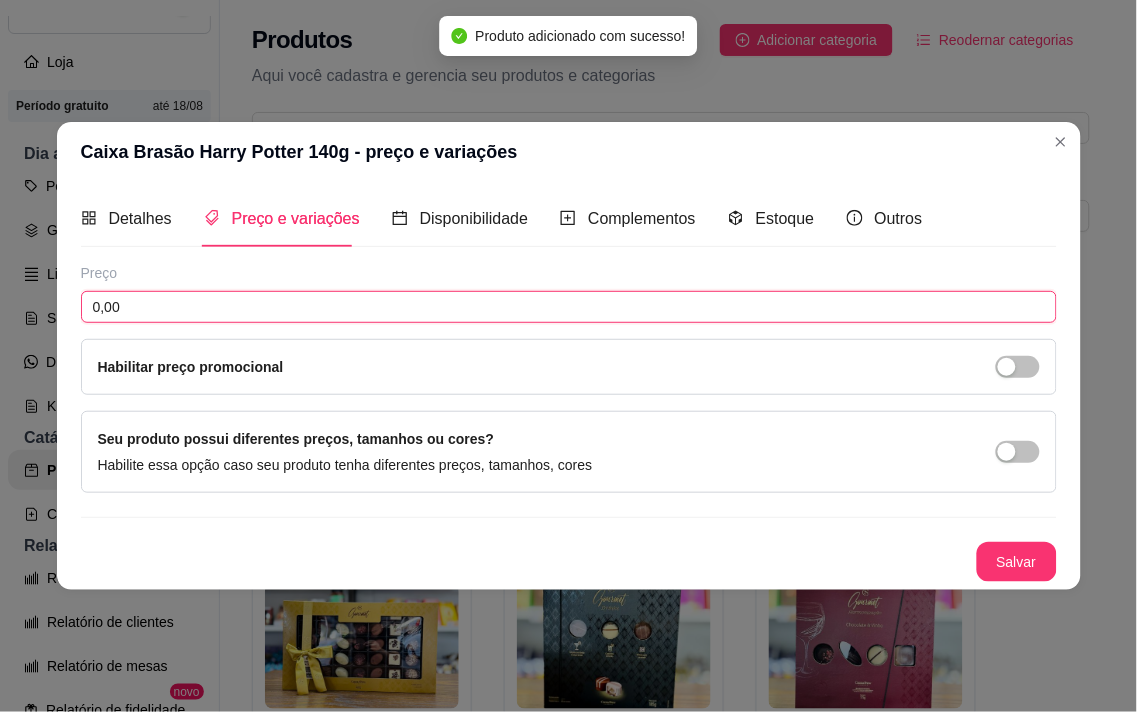 click on "0,00" at bounding box center (569, 307) 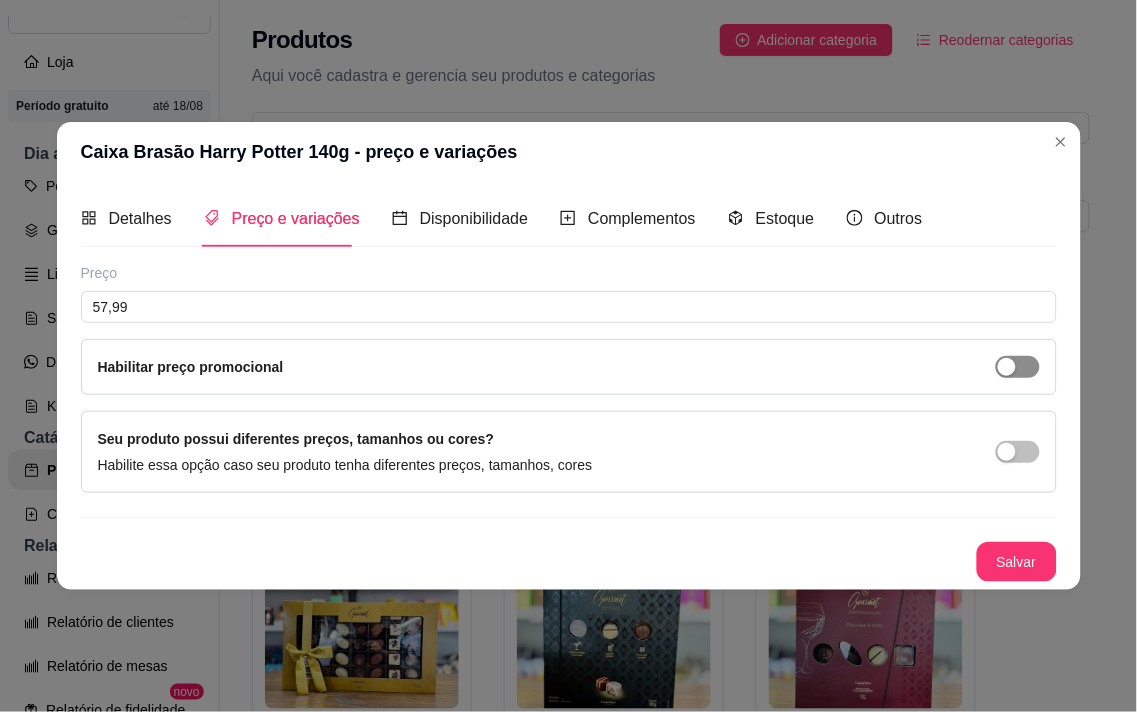 click at bounding box center [1018, 367] 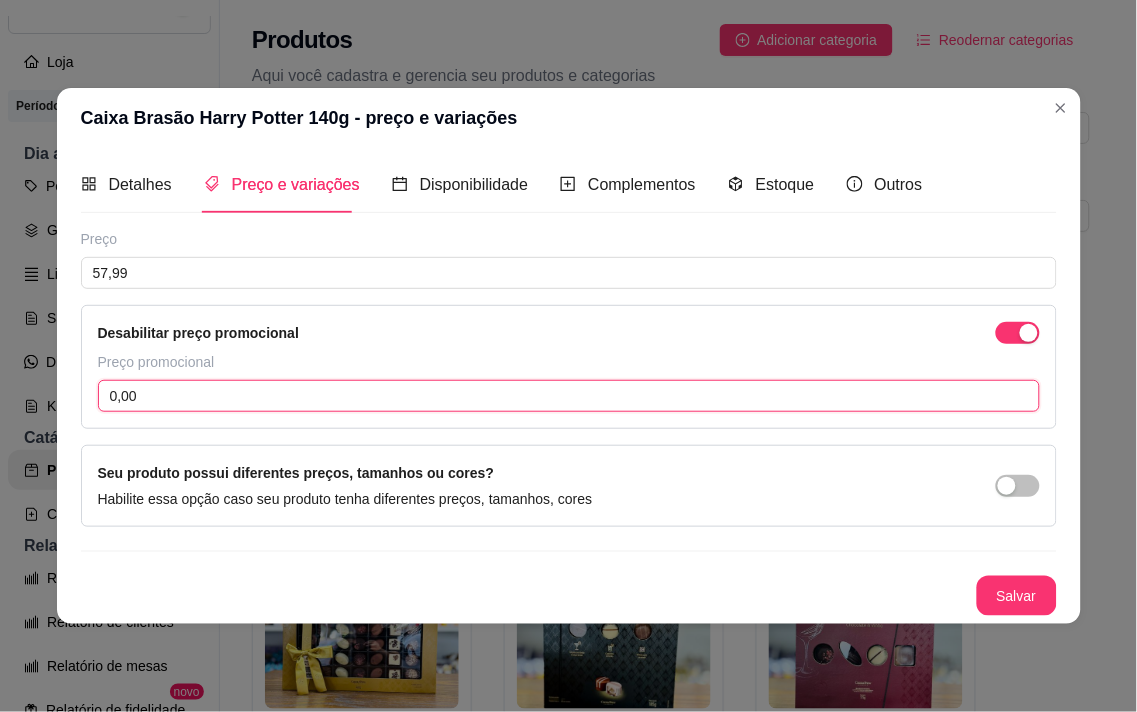 click on "0,00" at bounding box center [569, 396] 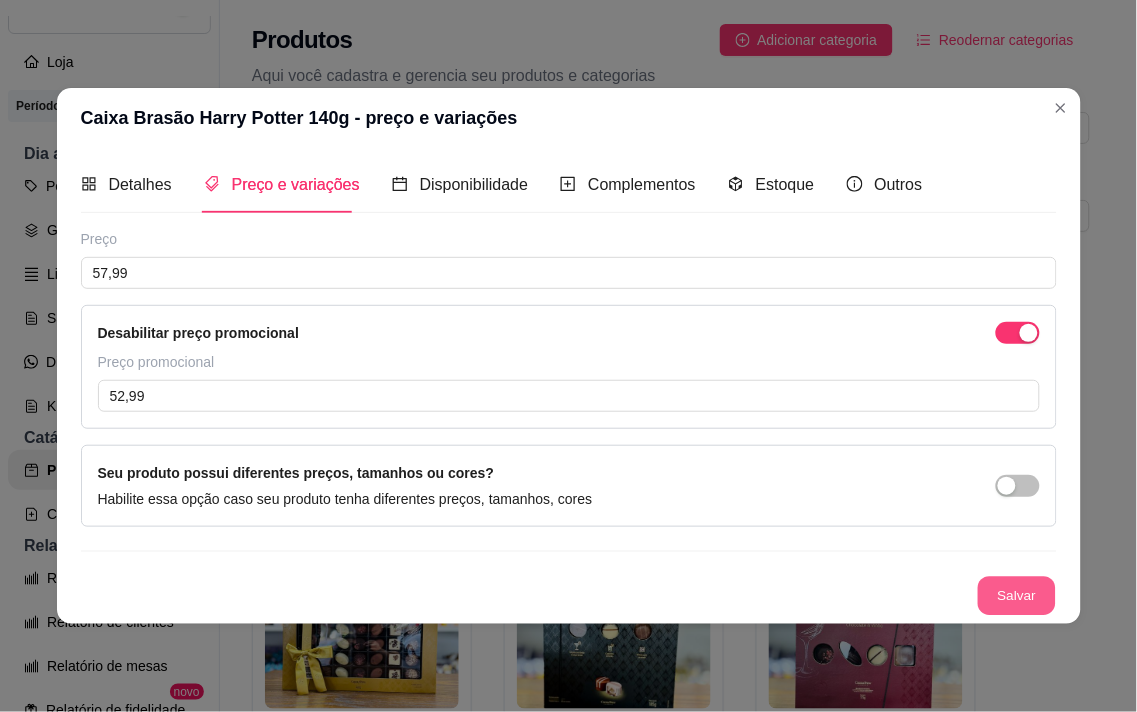 click on "Salvar" at bounding box center [1017, 596] 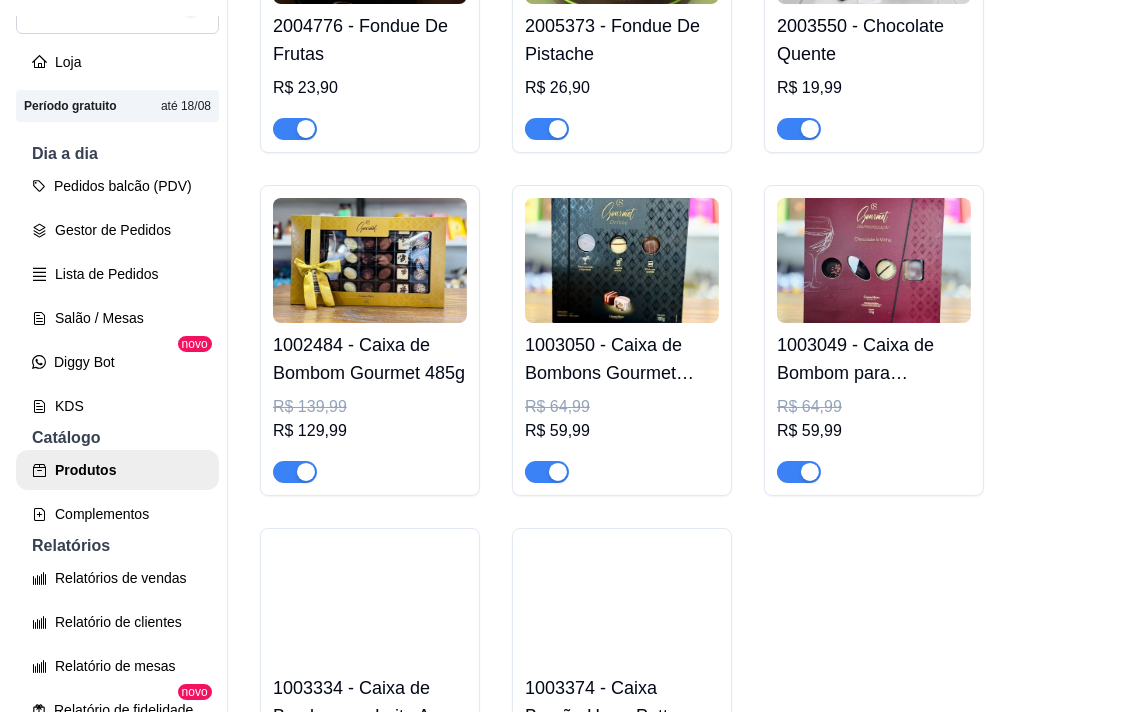 scroll, scrollTop: 76, scrollLeft: 0, axis: vertical 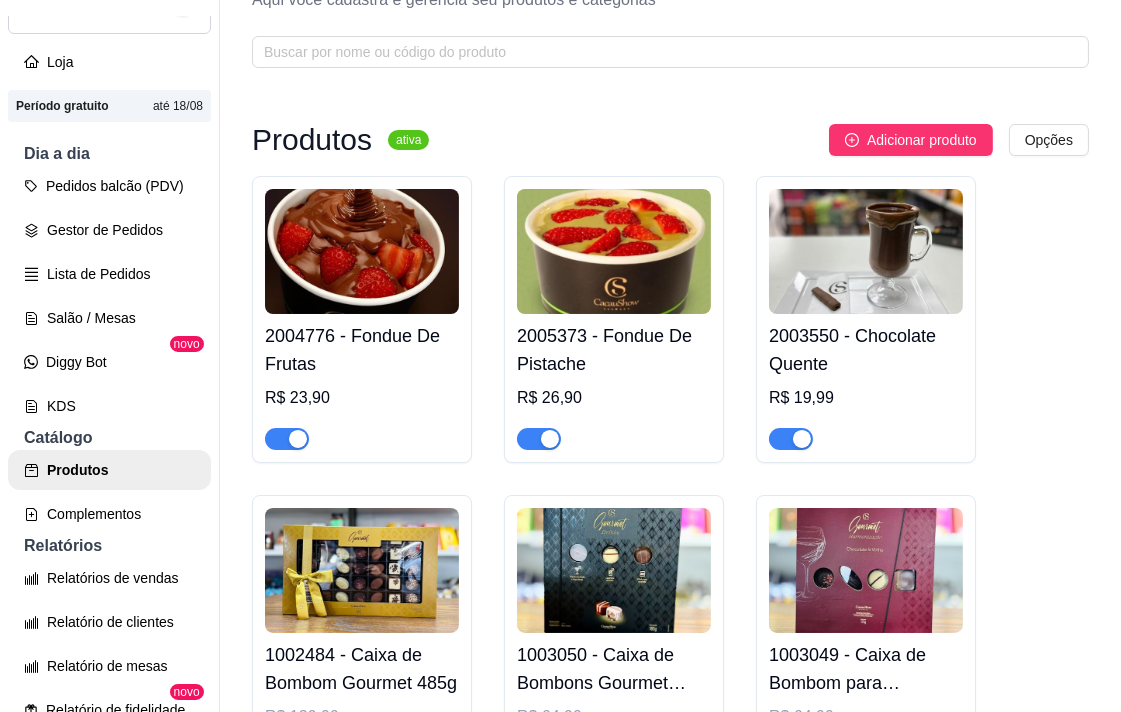 click on "Produtos ativa Adicionar produto Opções 2004776 - Fondue De Frutas    R$ 23,90 2005373 - Fondue De Pistache   R$ 26,90 2003550 - Chocolate Quente    R$ 19,99 1002484 - Caixa de Bombom Gourmet 485g   R$ 139,99 R$ 129,99  1003050 - Caixa de Bombons Gourmet Drinks 185g   R$ 64,99 R$ 59,99 1003049 - Caixa de Bombom para Harmonização e Vinho 175g   R$ 64,99 R$ 59,99 1003334 - Caixa de Bombom ao Leite Angel Coração 75g   R$ 21,29 R$ 19,99 1003374 - Caixa Brasão Harry Potter 140g   R$ 57,99 R$ 52,99" at bounding box center [670, 636] 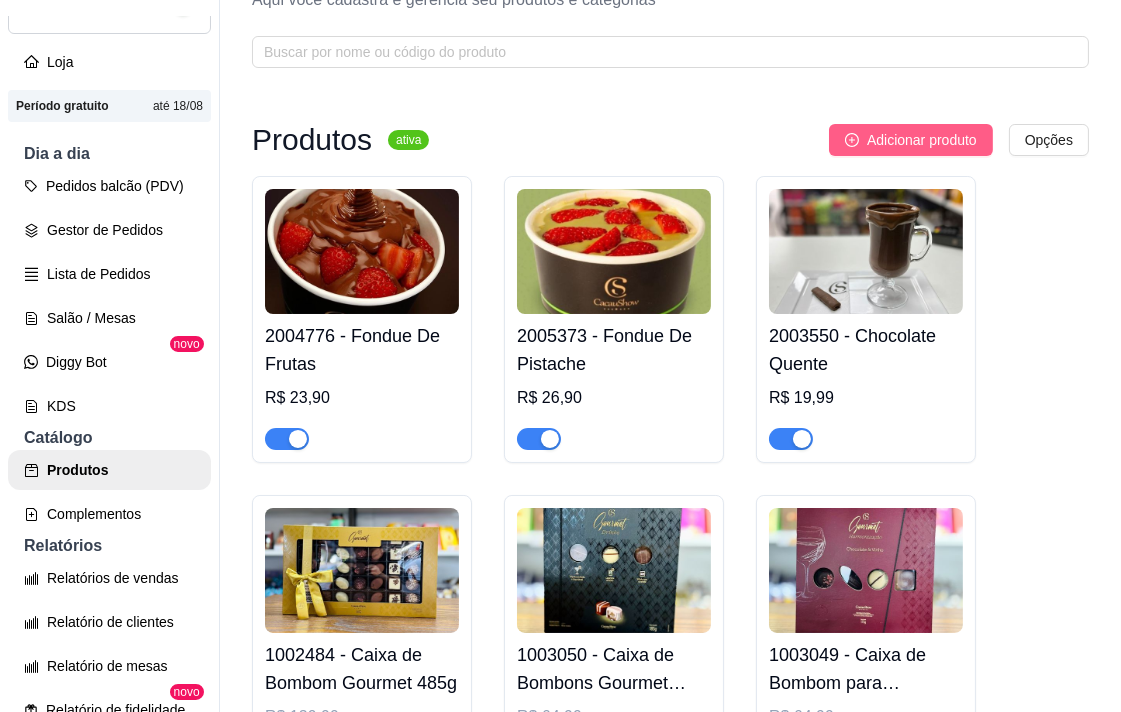click on "Adicionar produto" at bounding box center (922, 140) 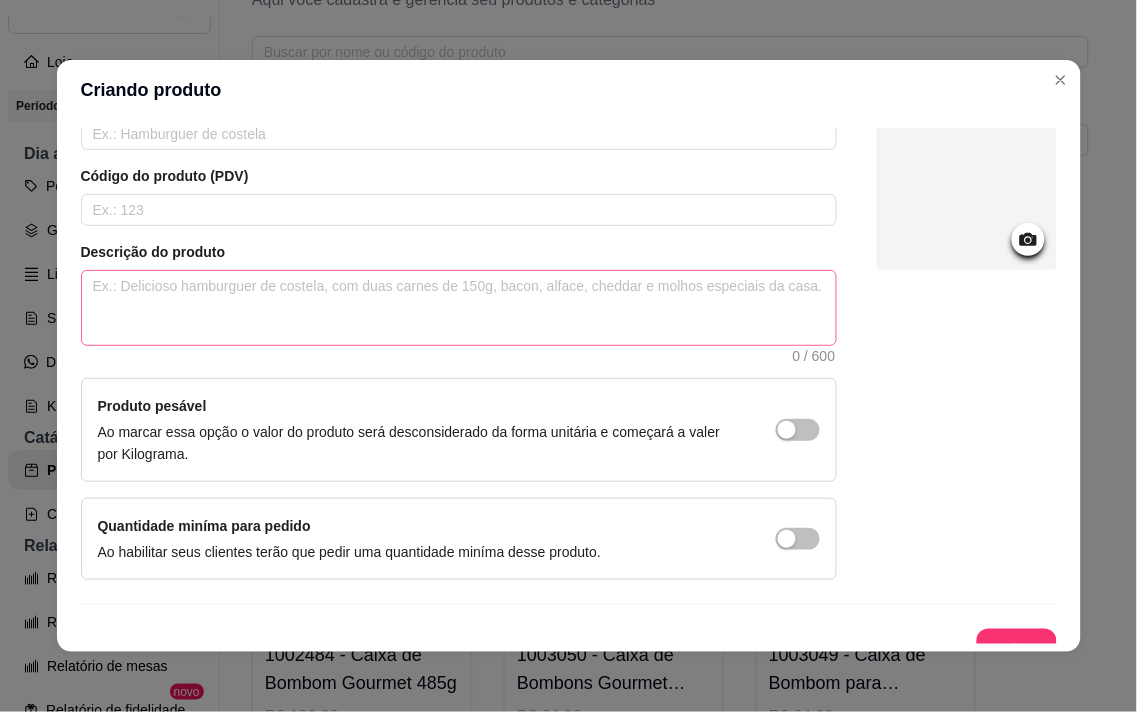 scroll, scrollTop: 0, scrollLeft: 0, axis: both 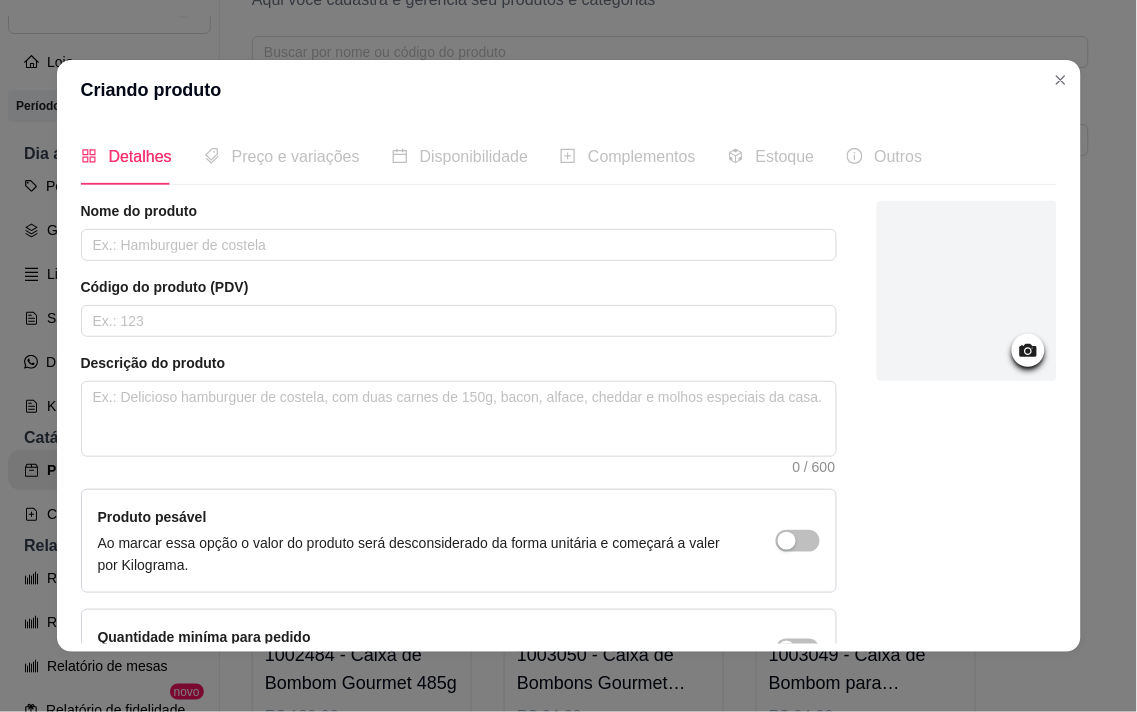 click 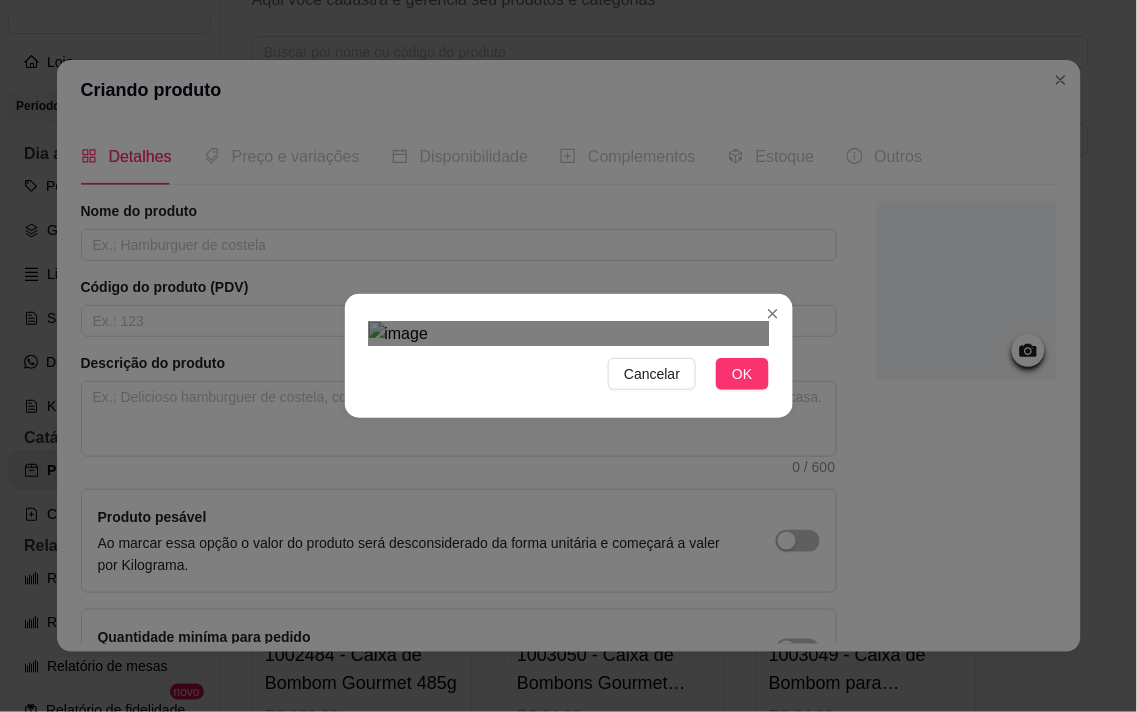 click on "Cancelar OK" at bounding box center (568, 356) 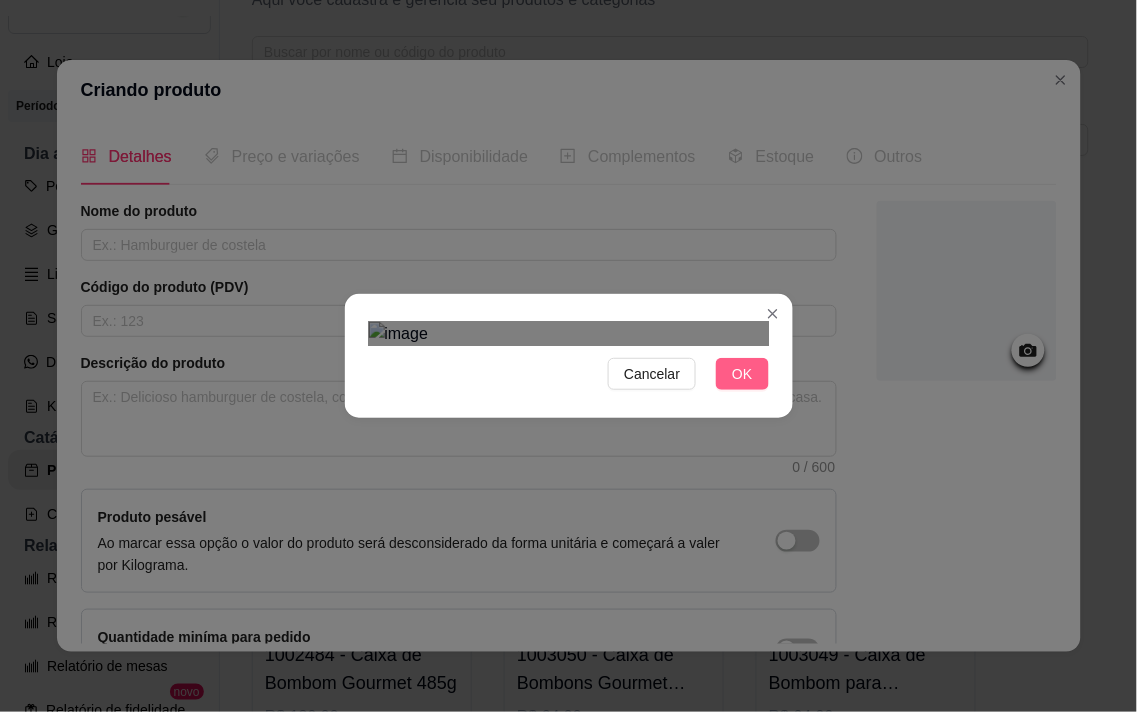 click on "OK" at bounding box center (742, 374) 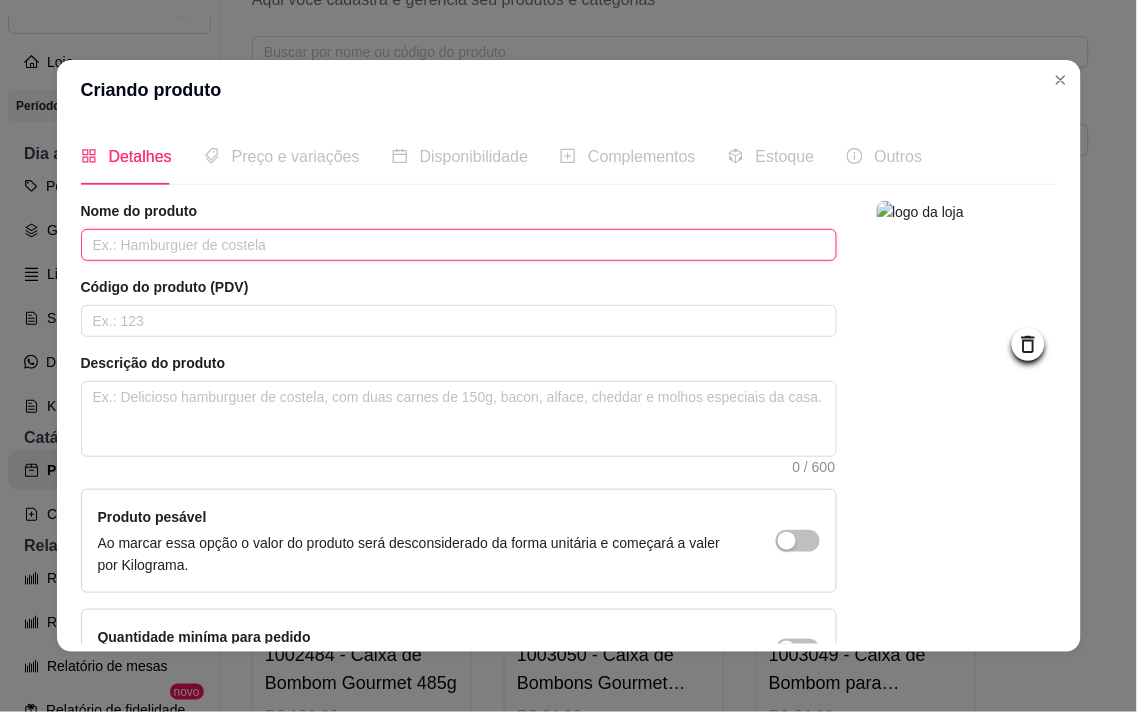 click at bounding box center [459, 245] 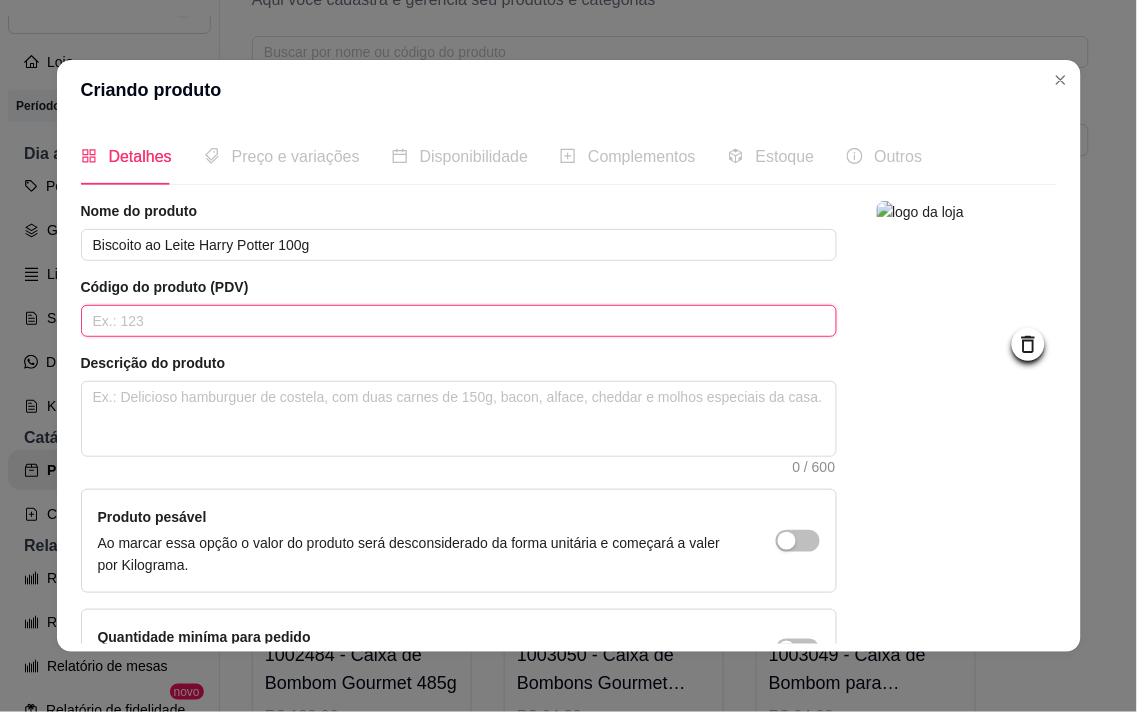 click at bounding box center [459, 321] 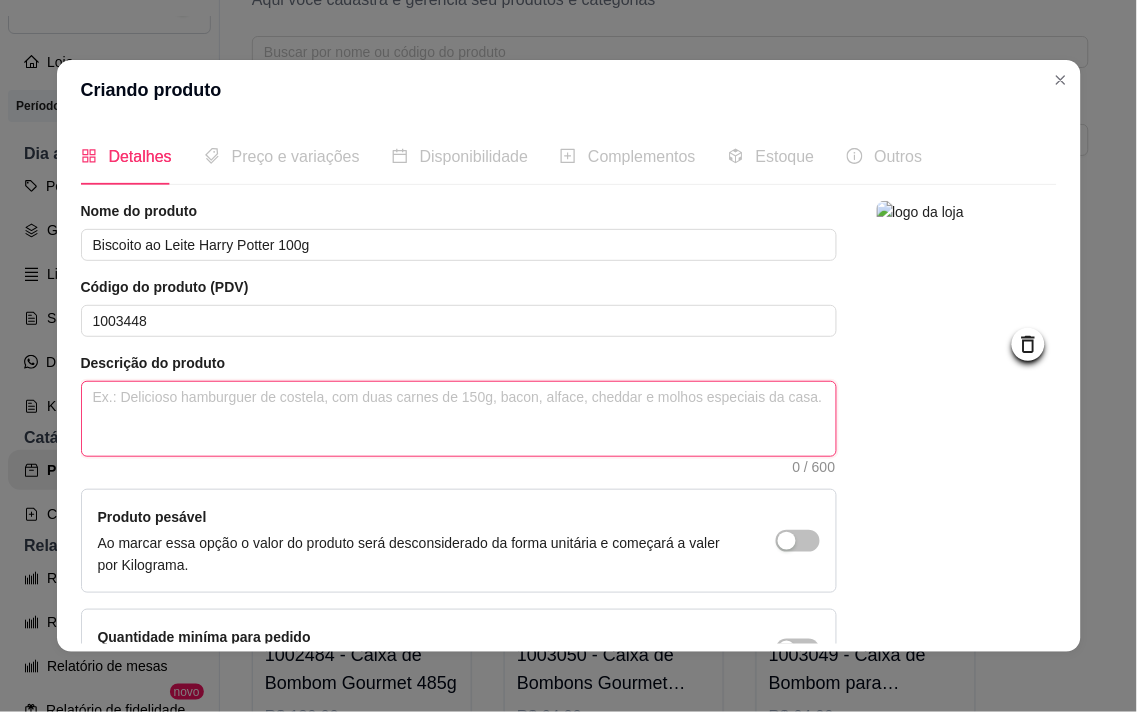 drag, startPoint x: 390, startPoint y: 396, endPoint x: 401, endPoint y: 392, distance: 11.7046995 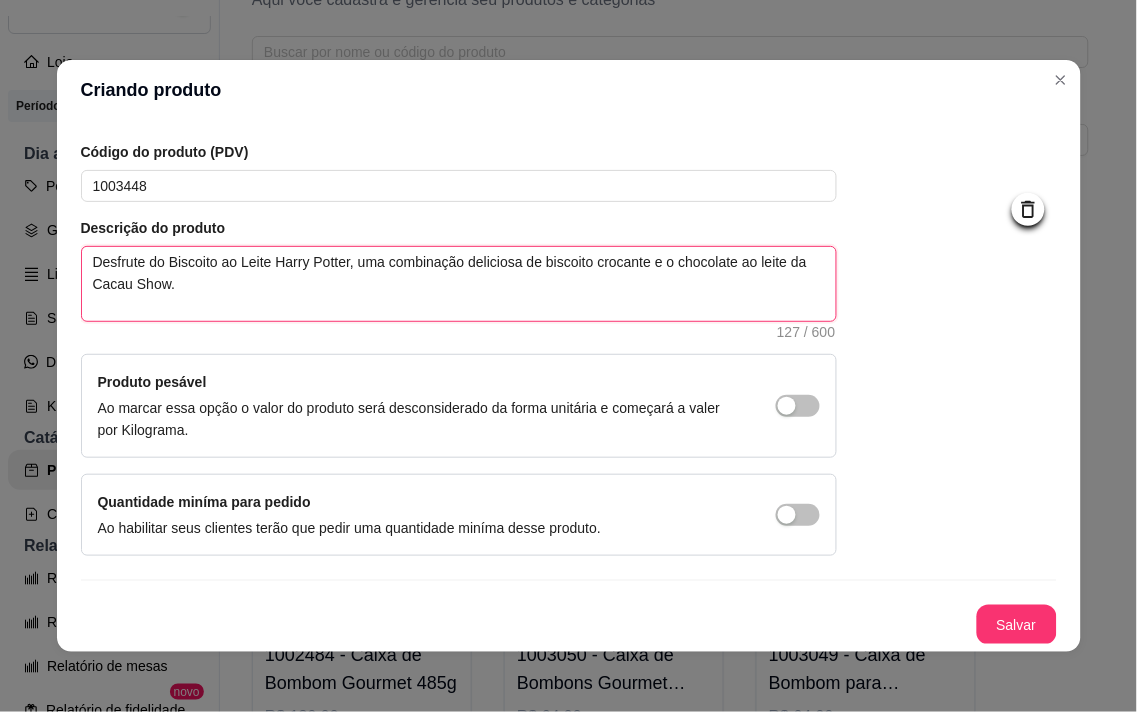 scroll, scrollTop: 136, scrollLeft: 0, axis: vertical 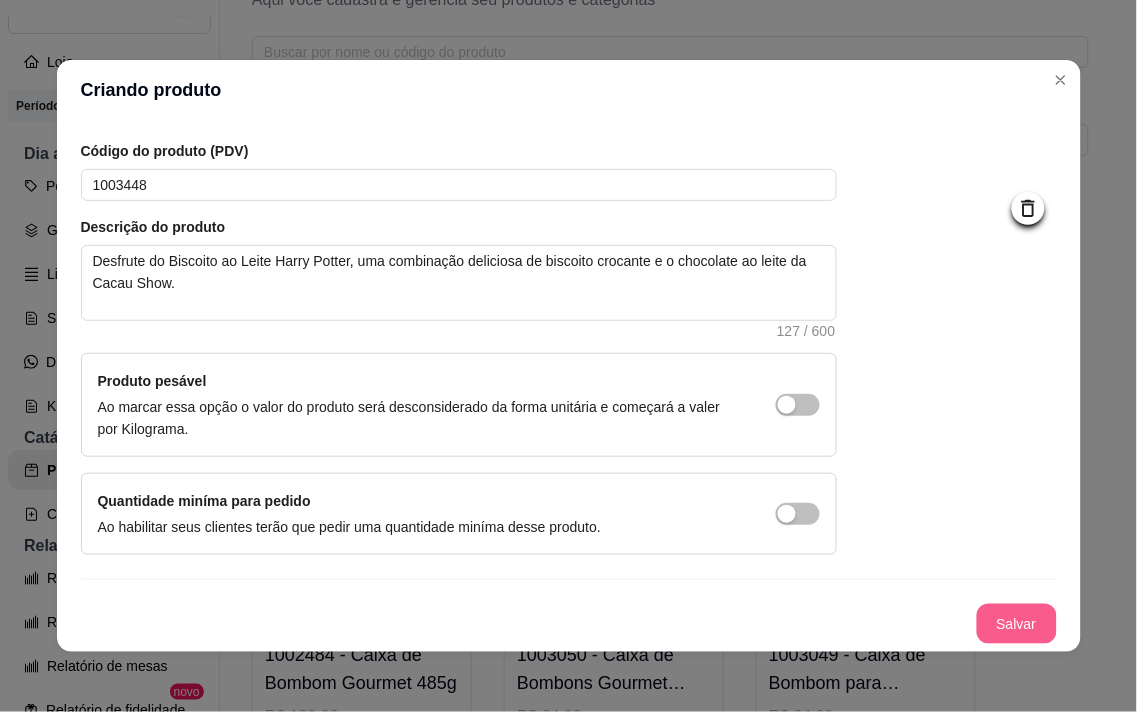 click on "Nome do produto Biscoito ao Leite Harry Potter 100g Código do produto (PDV) 1003448 Descrição do produto Desfrute do Biscoito ao Leite Harry Potter, uma combinação deliciosa de biscoito crocante e o chocolate ao leite da Cacau Show. 127 / 600 Produto pesável Ao marcar essa opção o valor do produto será desconsiderado da forma unitária e começará a valer por Kilograma. Quantidade miníma para pedido Ao habilitar seus clientes terão que pedir uma quantidade miníma desse produto. Salvar" at bounding box center (569, 354) 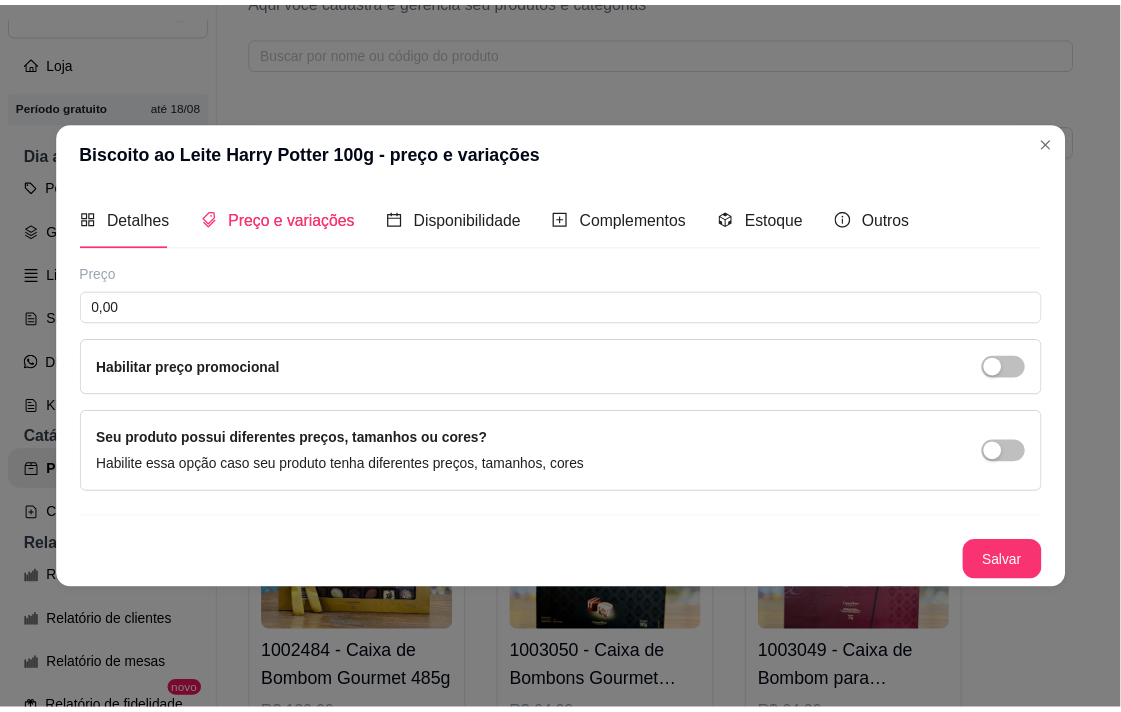 scroll, scrollTop: 0, scrollLeft: 0, axis: both 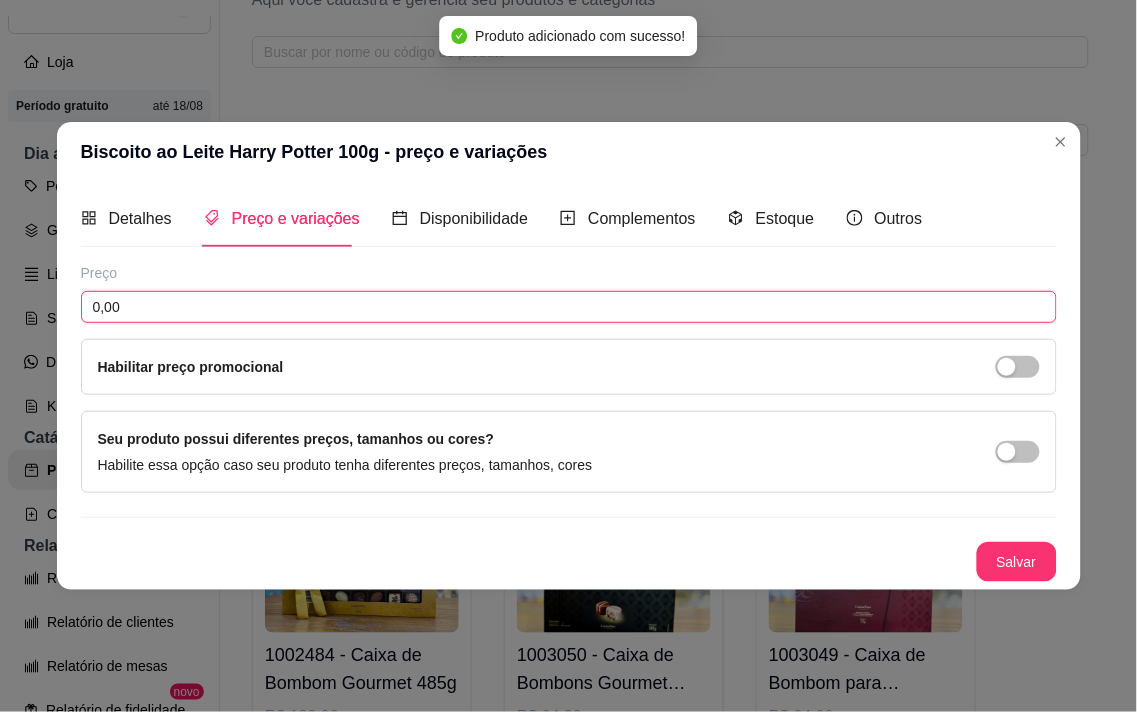 click on "0,00" at bounding box center (569, 307) 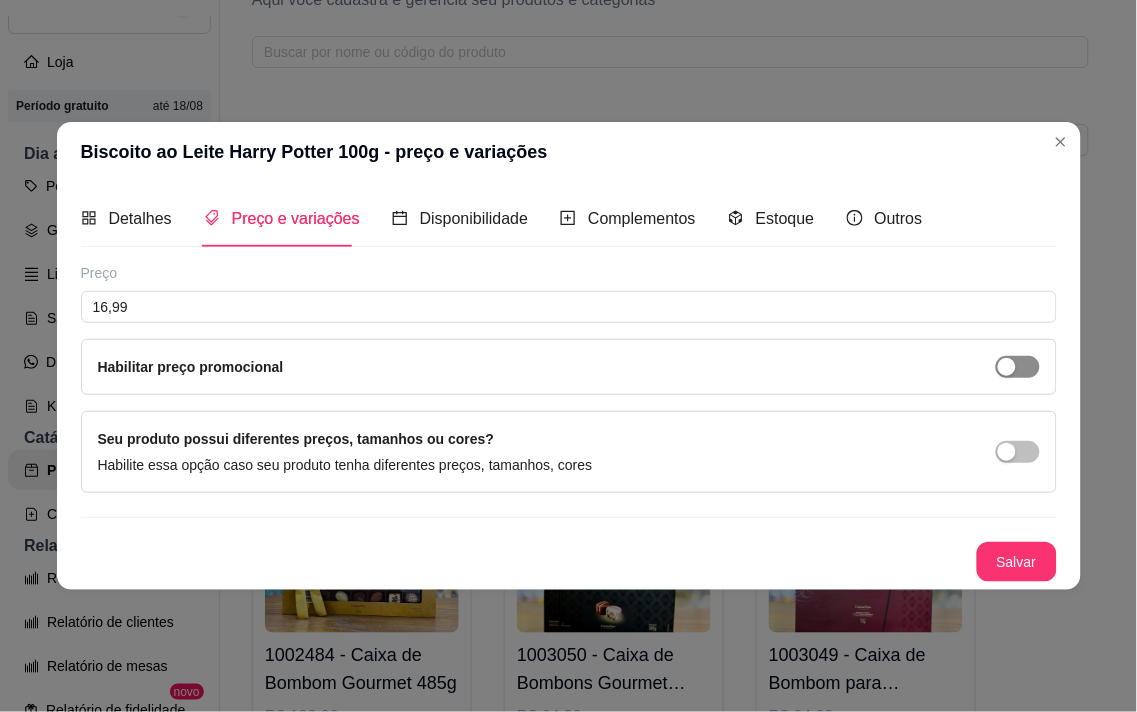 click at bounding box center (1007, 367) 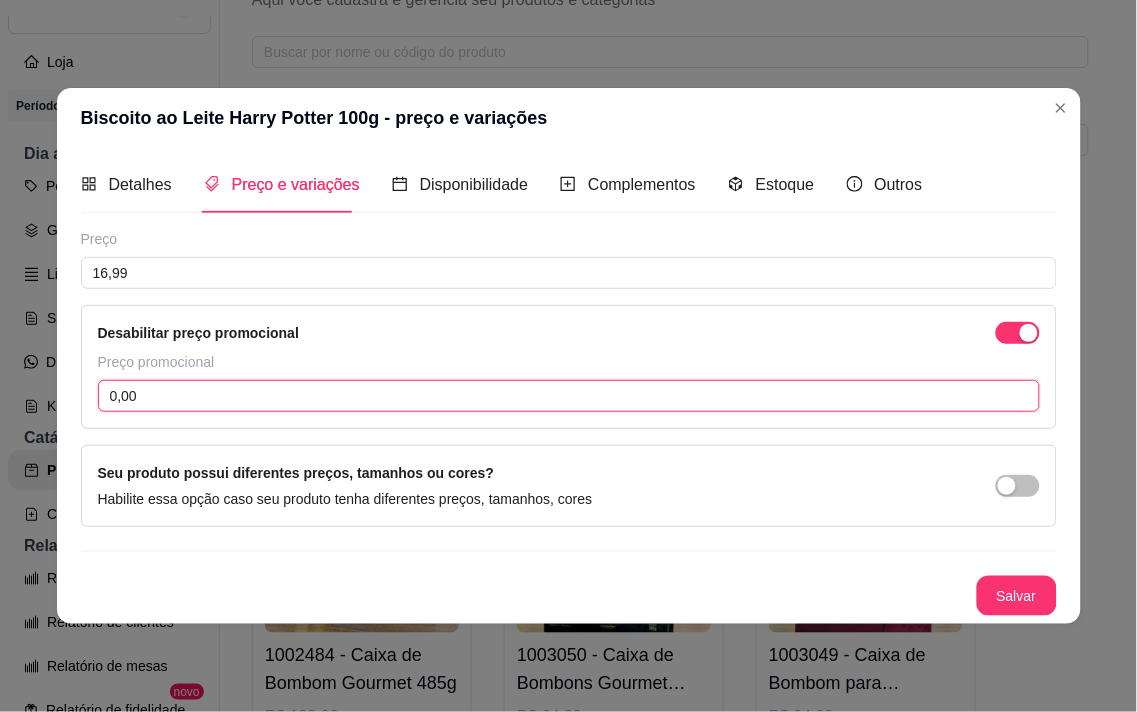 click on "0,00" at bounding box center [569, 396] 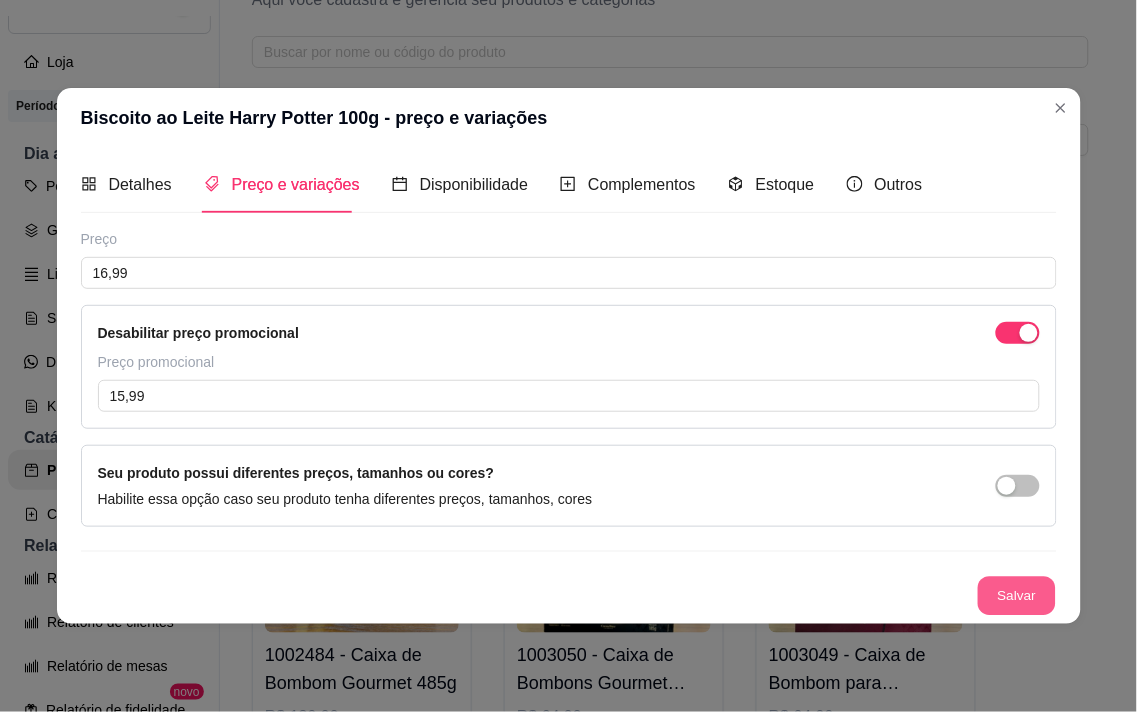 click on "Salvar" at bounding box center (1017, 596) 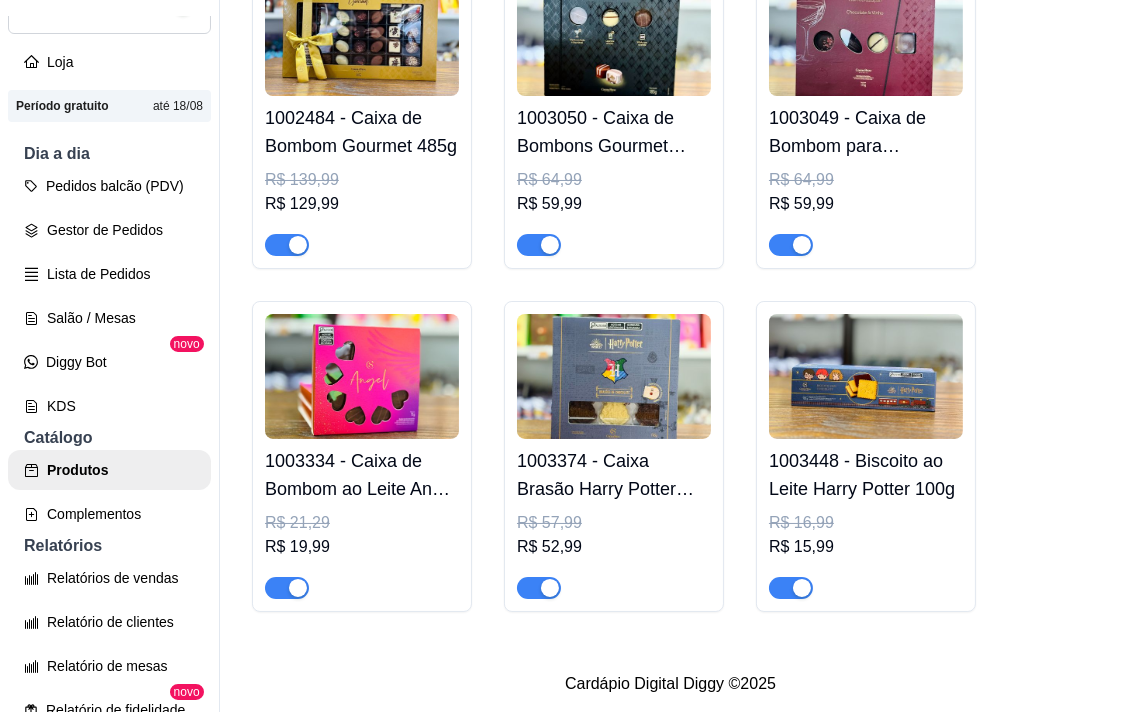 scroll, scrollTop: 632, scrollLeft: 0, axis: vertical 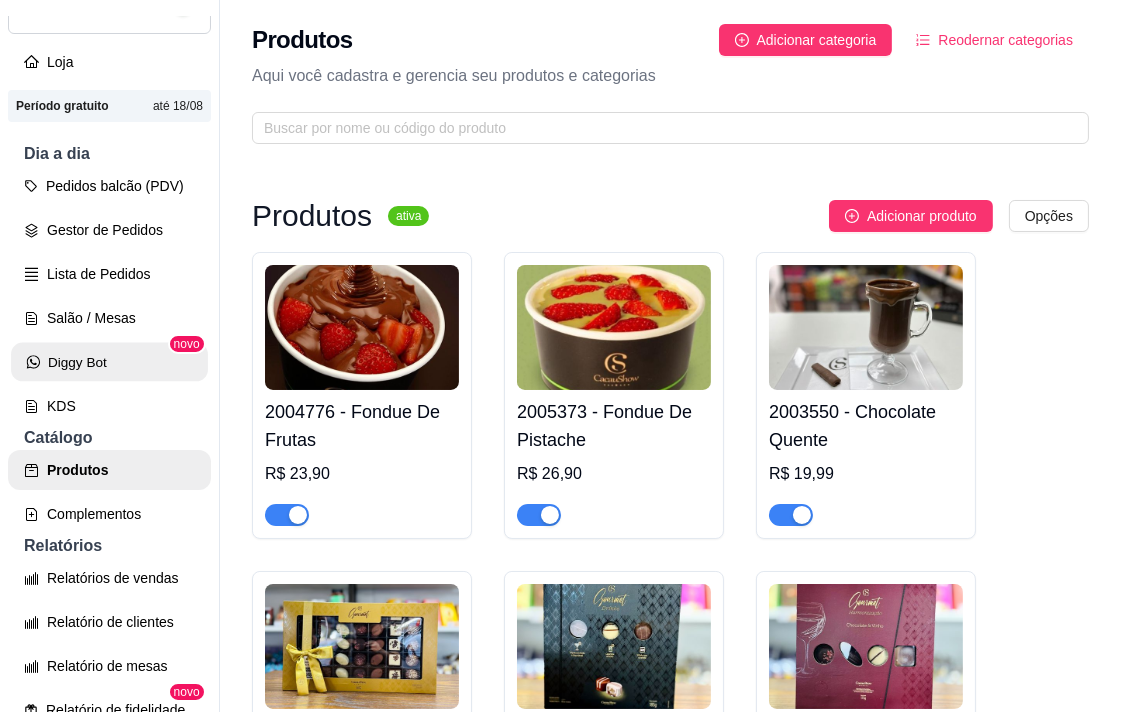 click on "Diggy Bot" at bounding box center [109, 362] 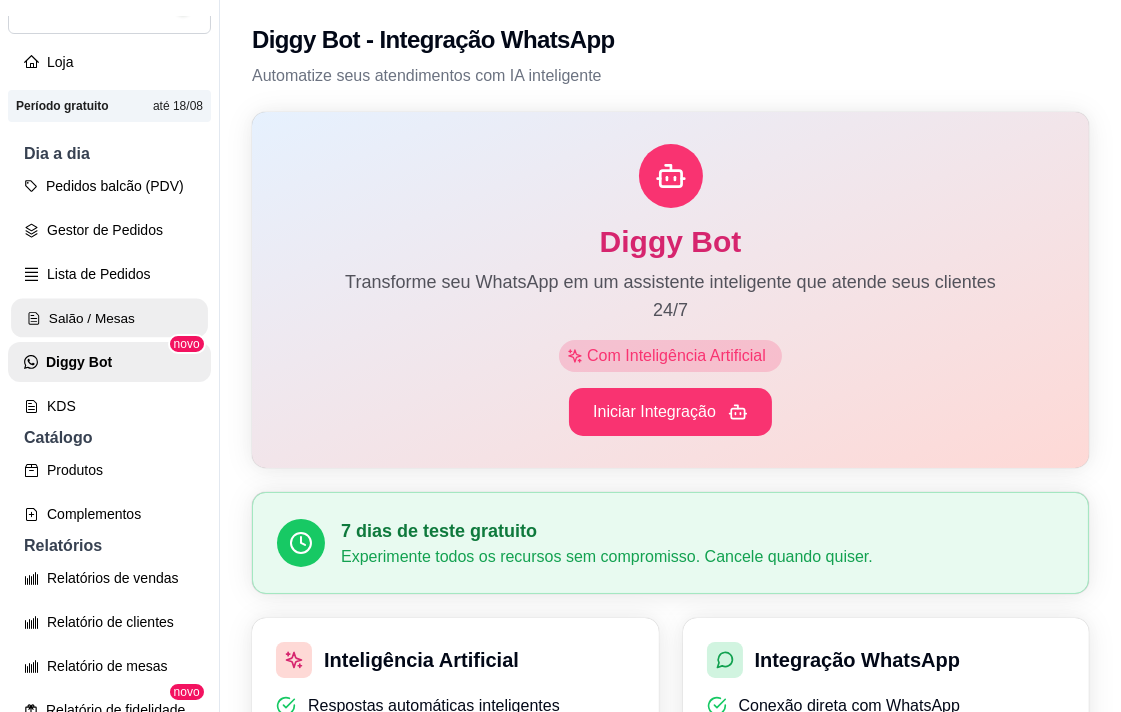 click on "Salão / Mesas" at bounding box center (109, 318) 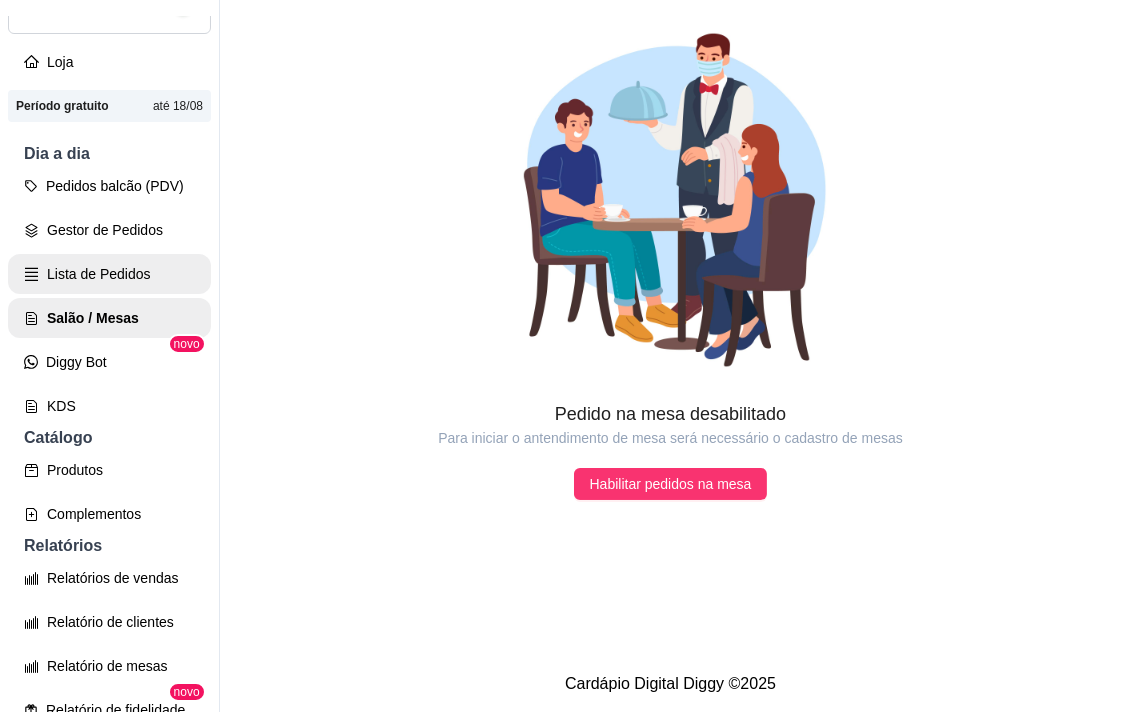 click on "Lista de Pedidos" at bounding box center [109, 274] 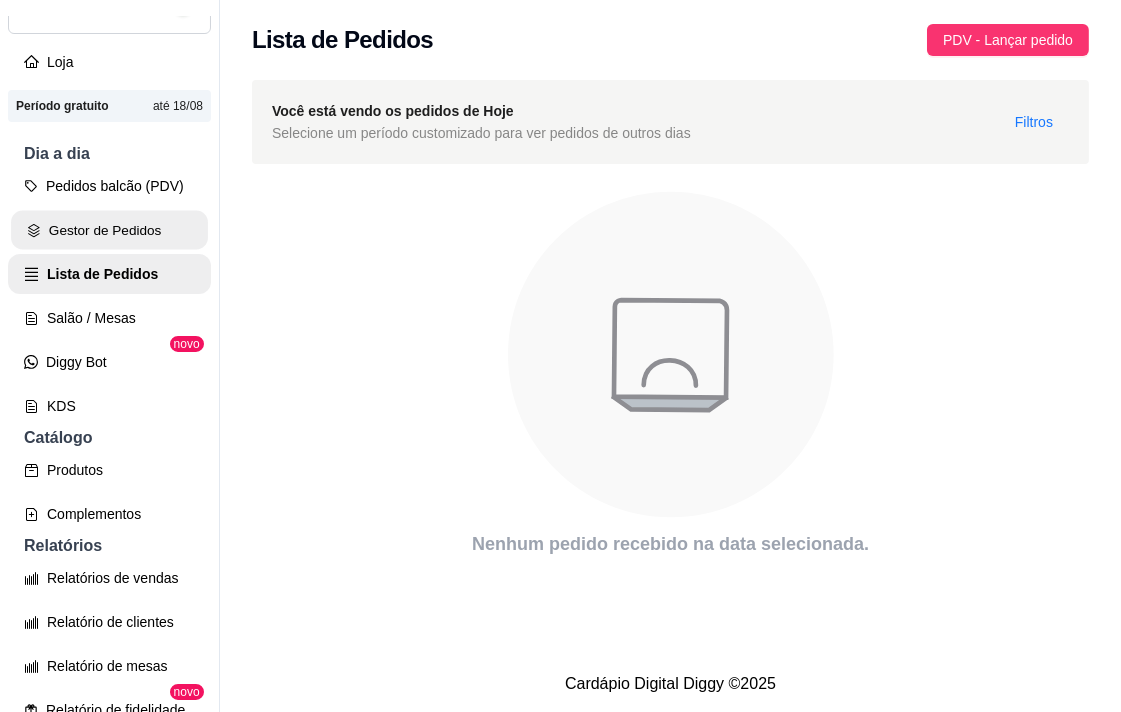 click on "Gestor de Pedidos" at bounding box center [109, 230] 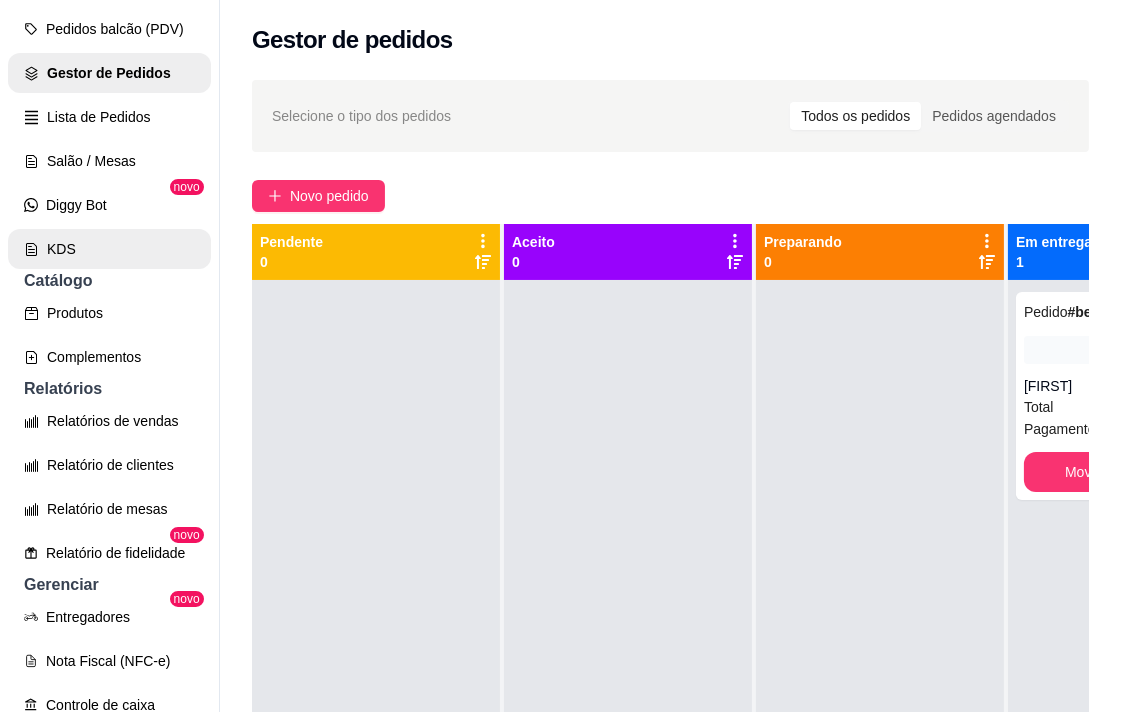 scroll, scrollTop: 368, scrollLeft: 0, axis: vertical 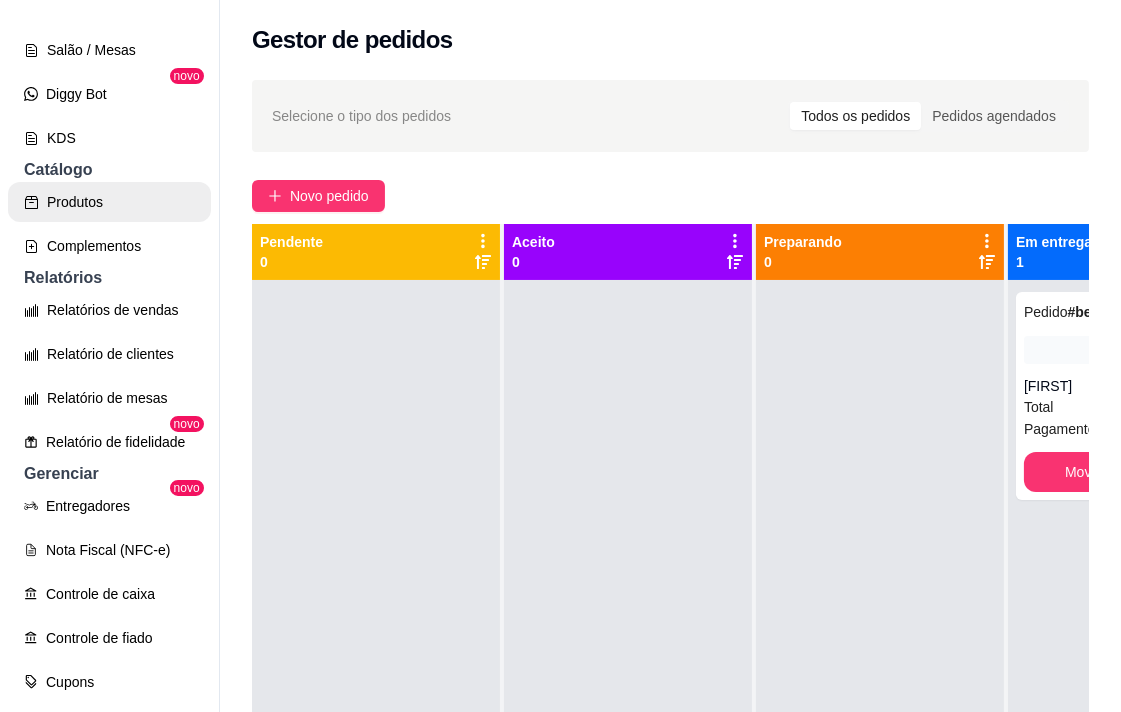 click on "Produtos" at bounding box center [109, 202] 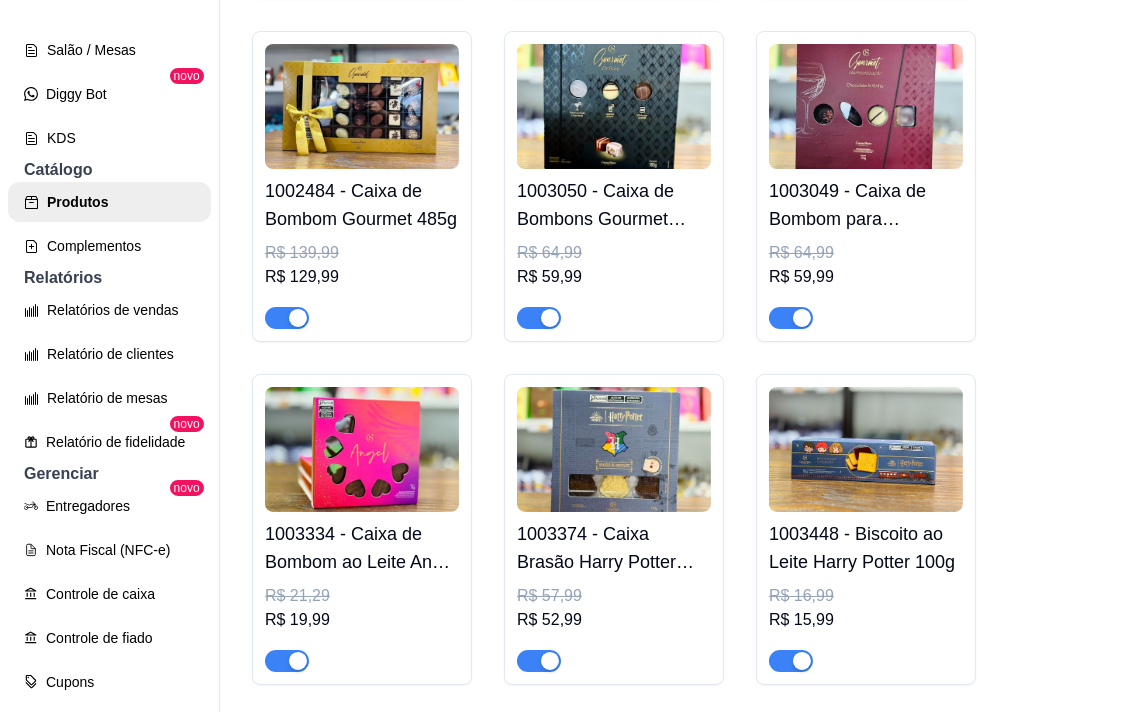 scroll, scrollTop: 632, scrollLeft: 0, axis: vertical 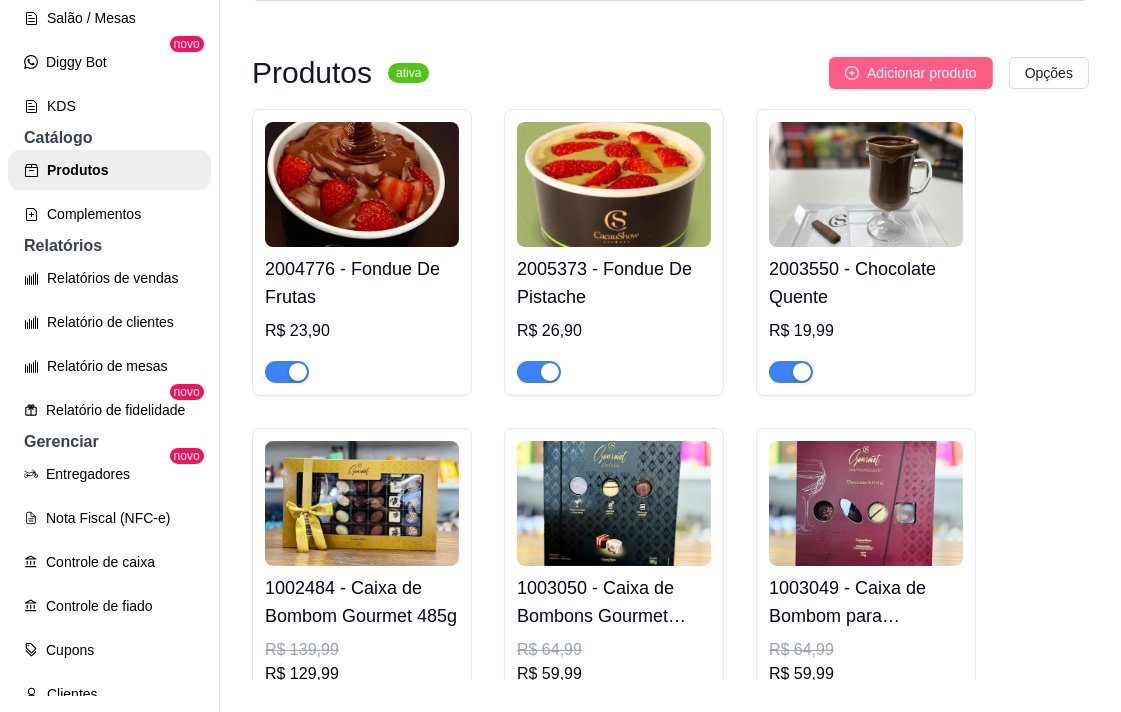 click on "Adicionar produto" at bounding box center [922, 73] 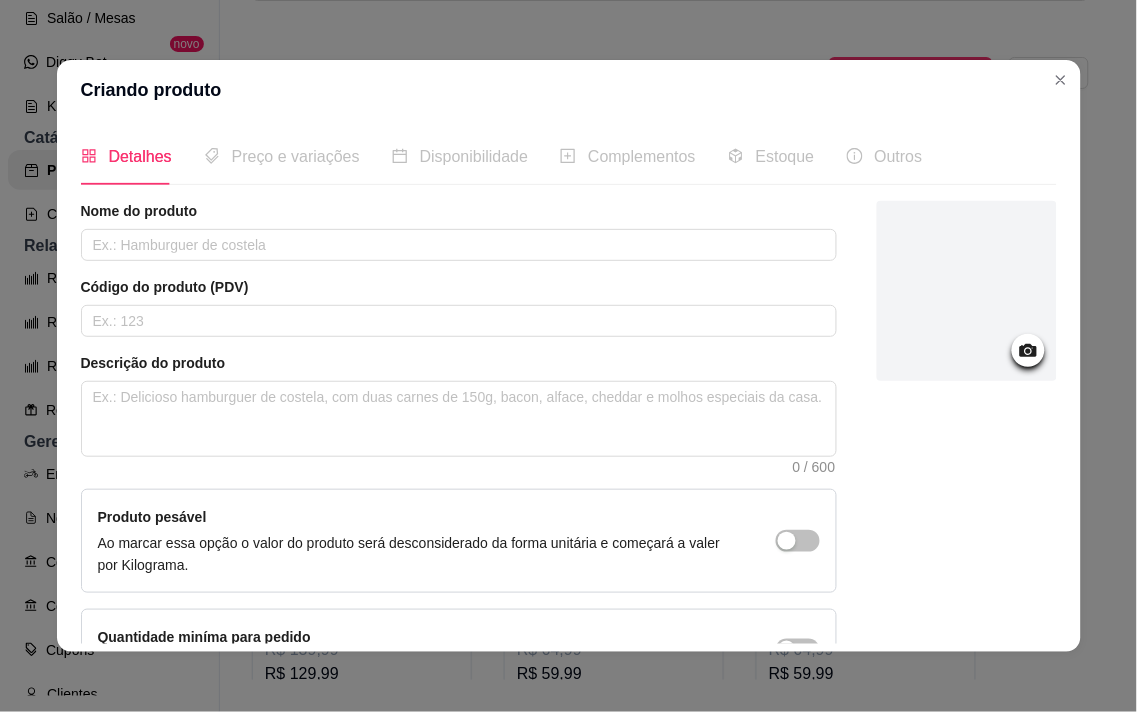 click 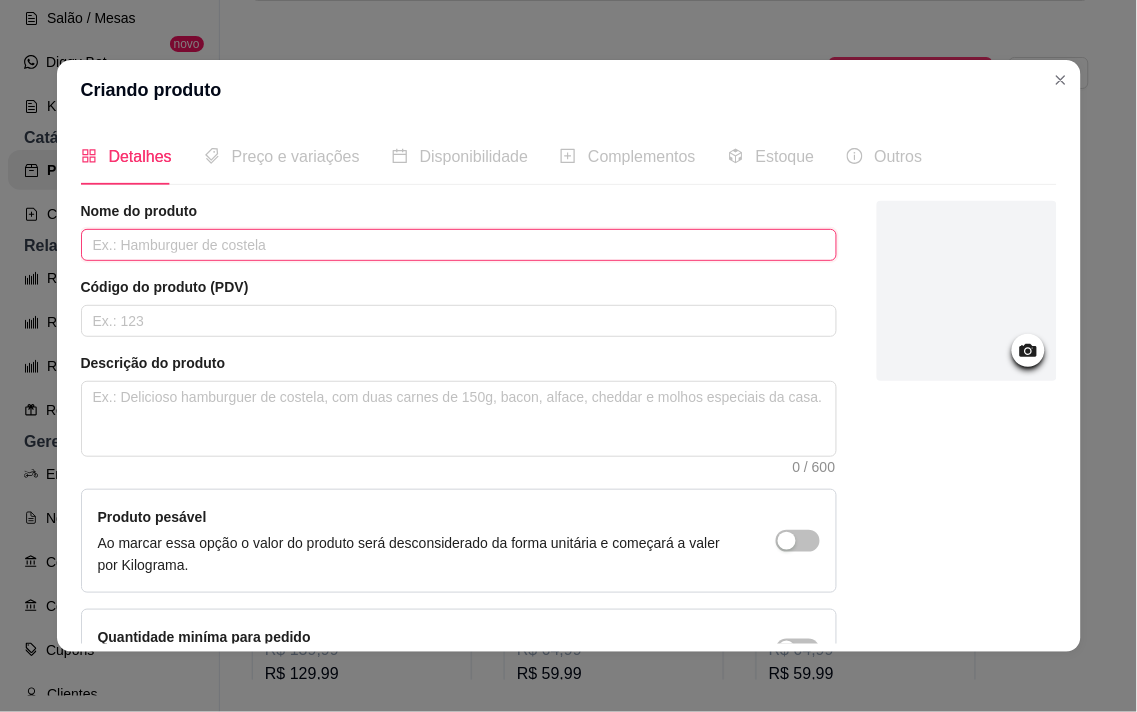 click at bounding box center (459, 245) 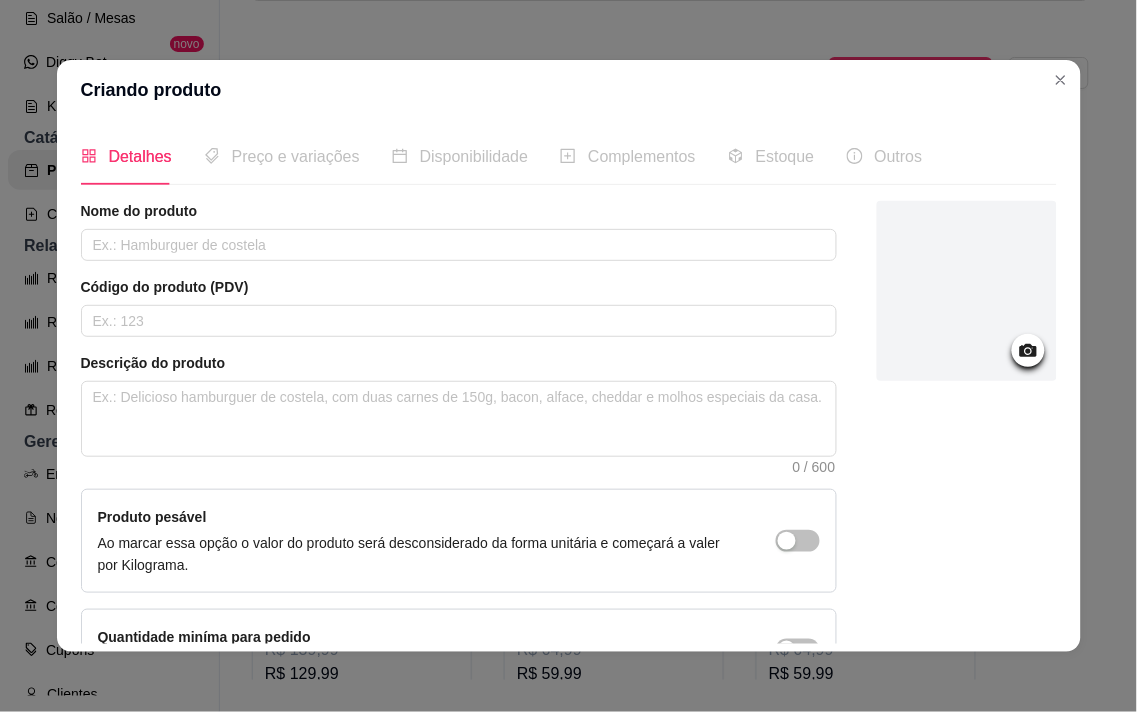 click on "Detalhes Preço e variações Disponibilidade Complementos Estoque Outros Nome do produto Código do produto (PDV) Descrição do produto 0 / 600 Produto pesável Ao marcar essa opção o valor do produto será desconsiderado da forma unitária e começará a valer por Kilograma. Quantidade miníma para pedido Ao habilitar seus clientes terão que pedir uma quantidade miníma desse produto. Salvar" at bounding box center [569, 386] 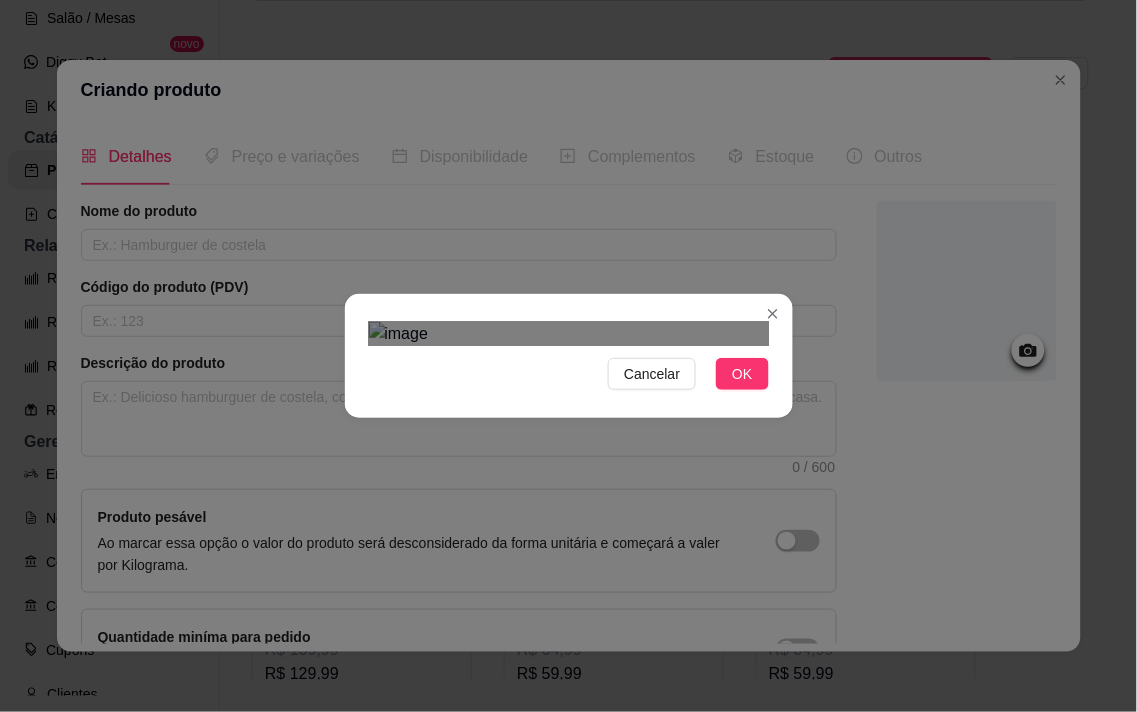 click on "Cancelar OK" at bounding box center [568, 356] 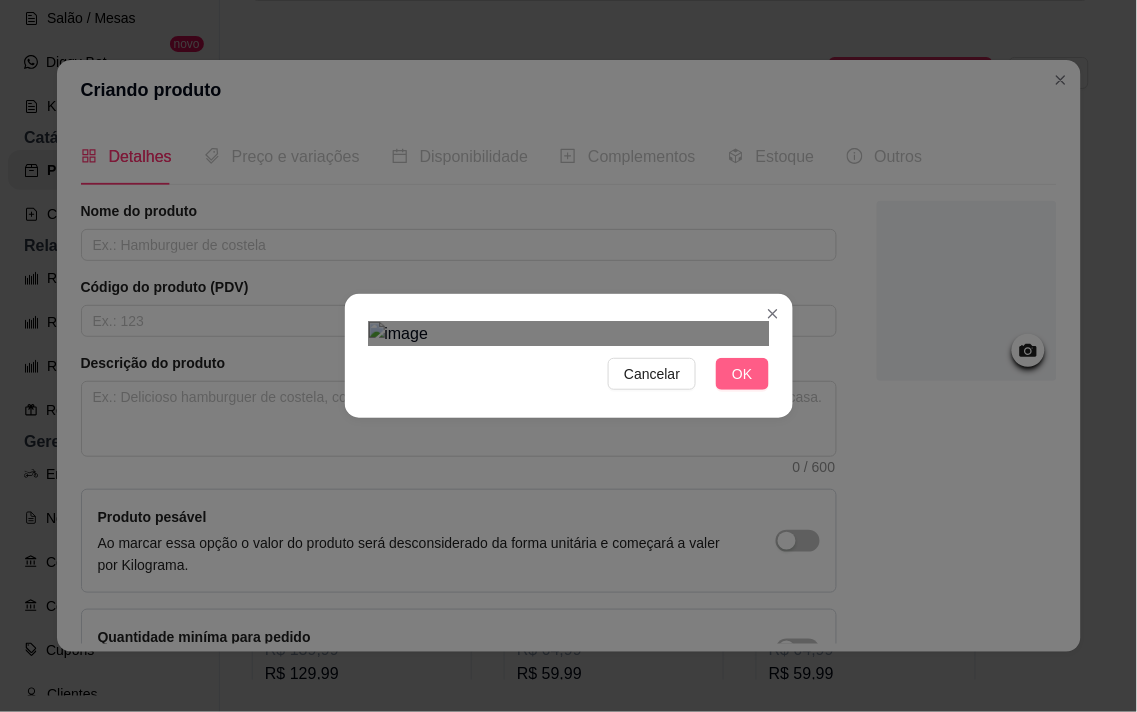 click on "OK" at bounding box center (742, 374) 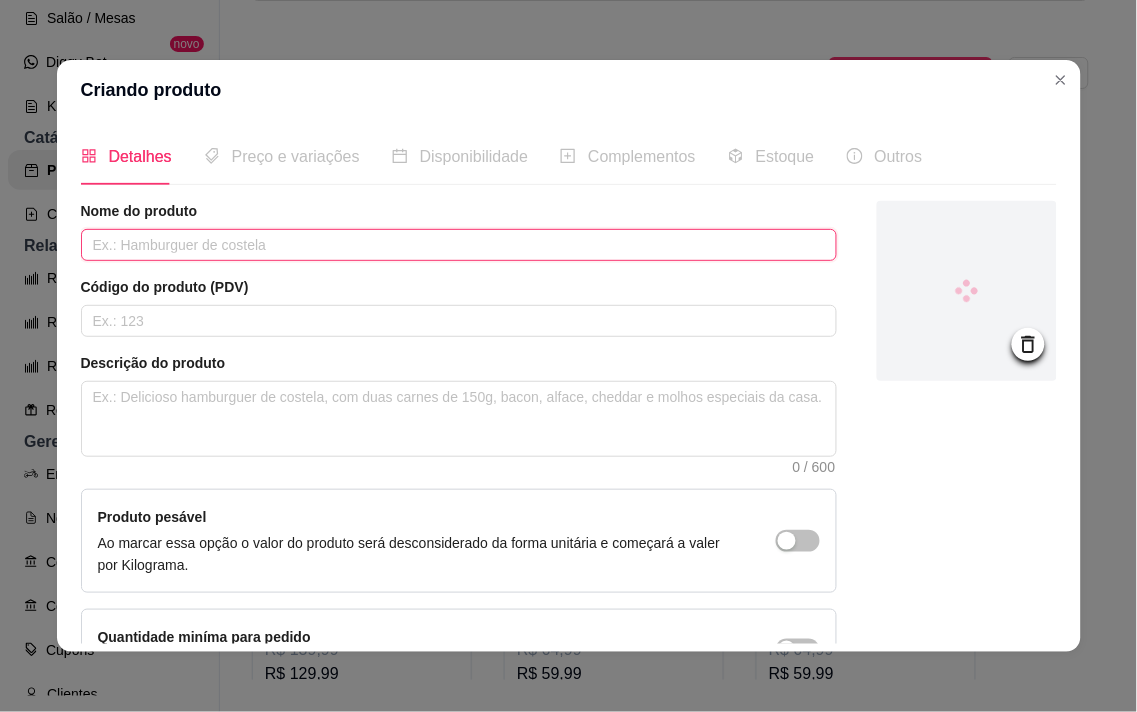 click at bounding box center (459, 245) 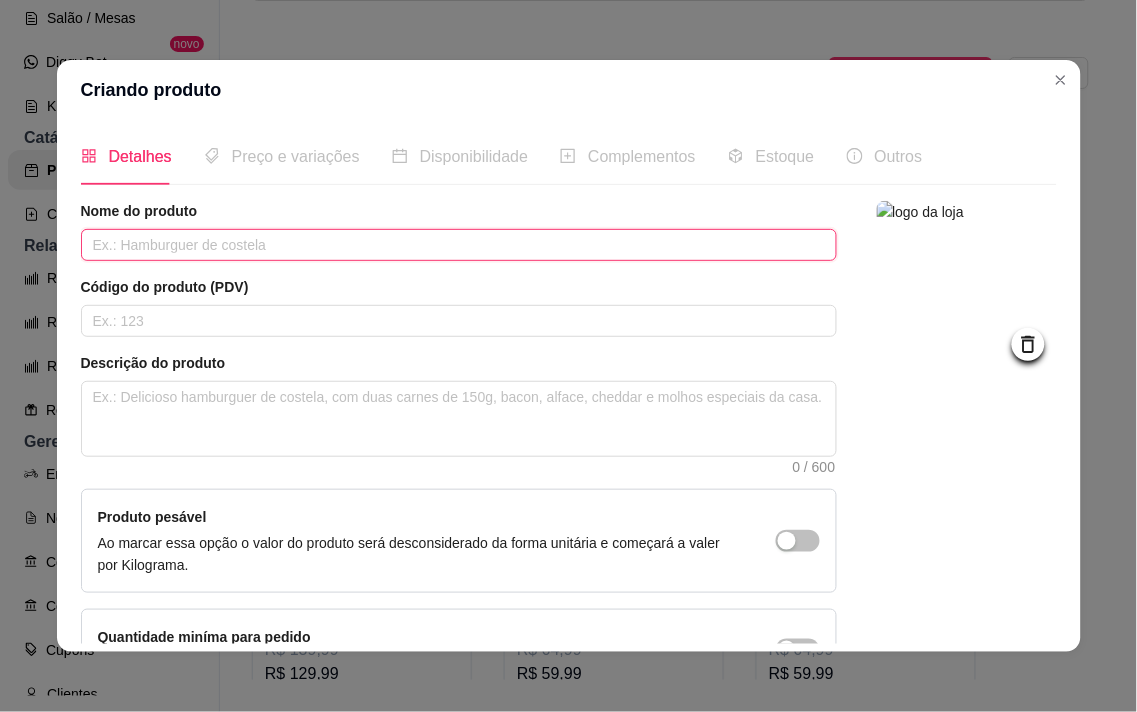 paste on "Cookies com Gotas ao Leite 40g" 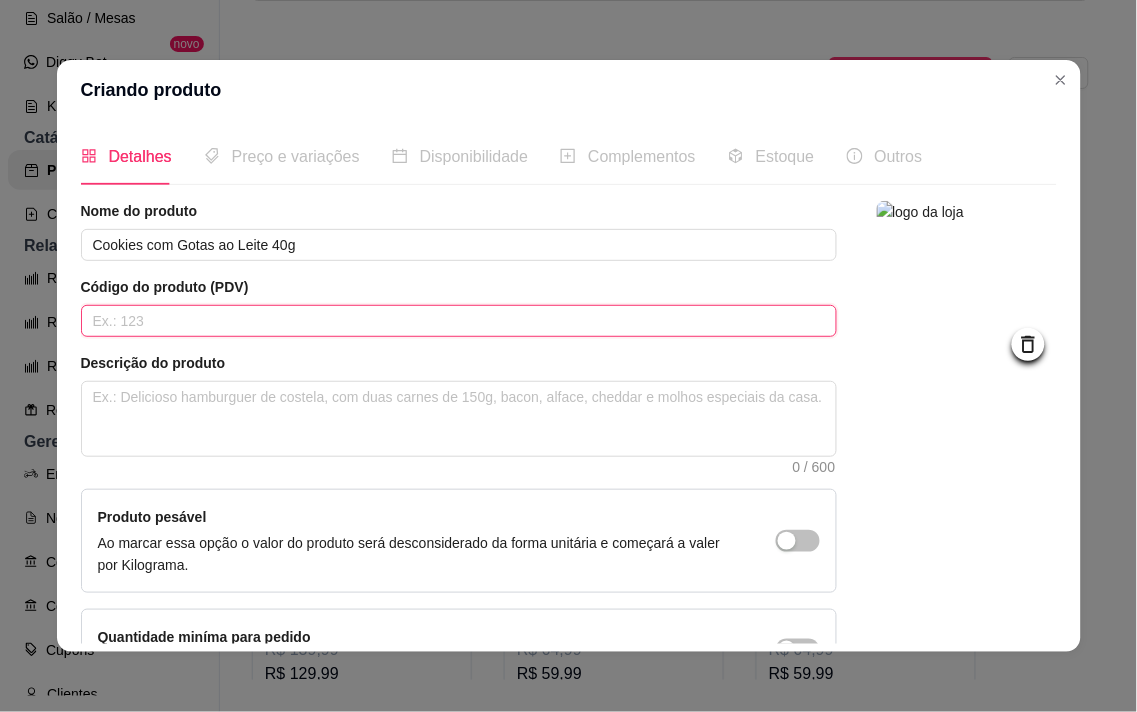 click at bounding box center (459, 321) 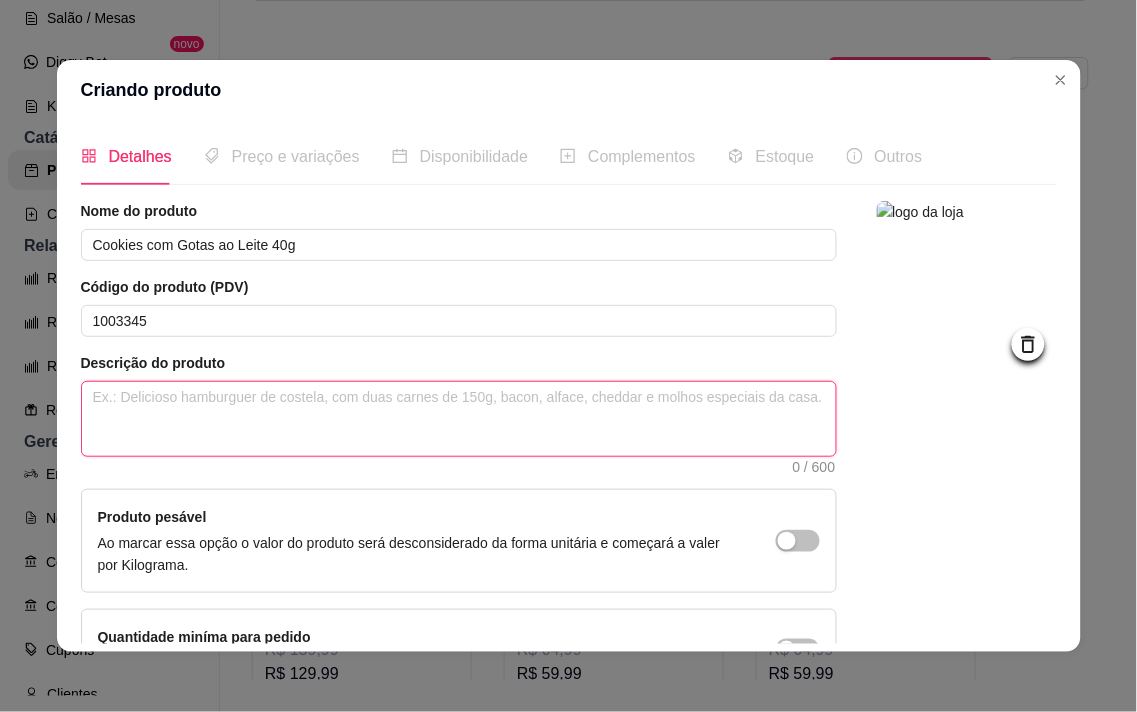 click at bounding box center (459, 419) 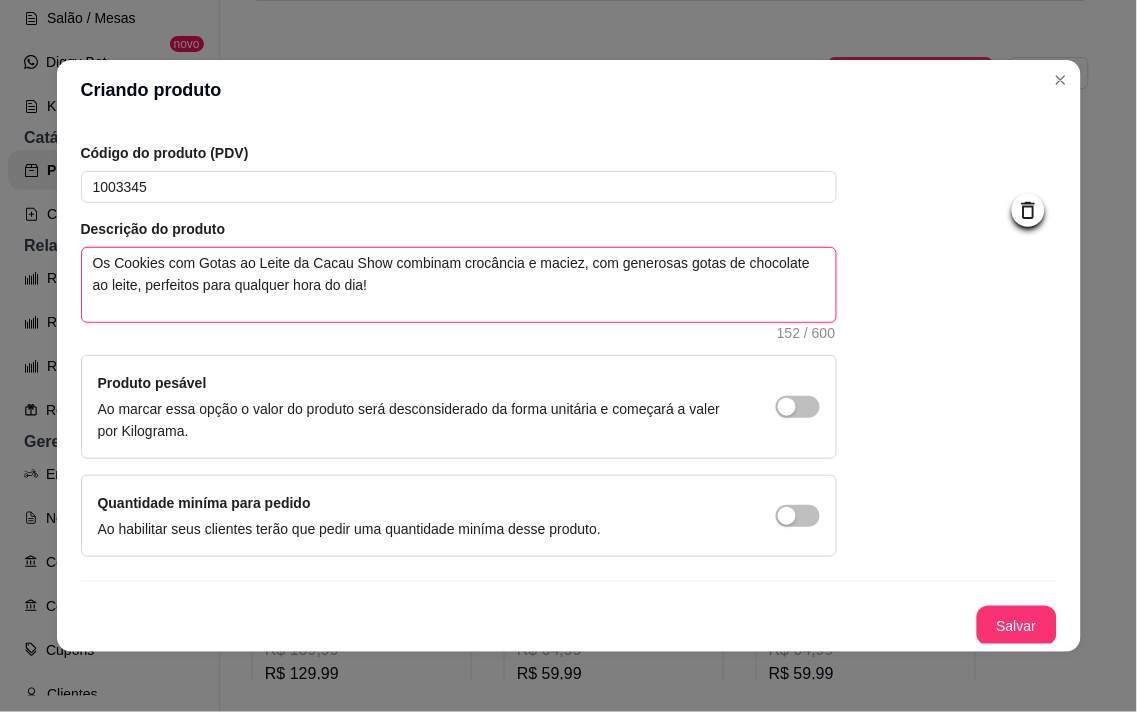 scroll, scrollTop: 136, scrollLeft: 0, axis: vertical 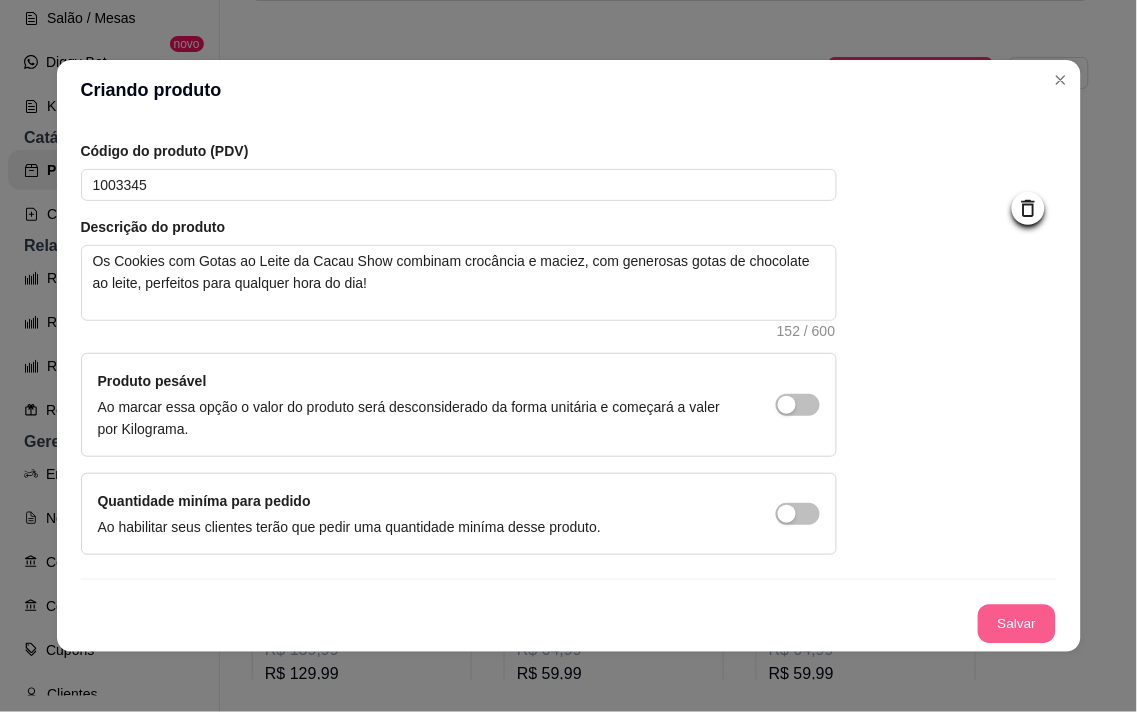 click on "Salvar" at bounding box center (1017, 624) 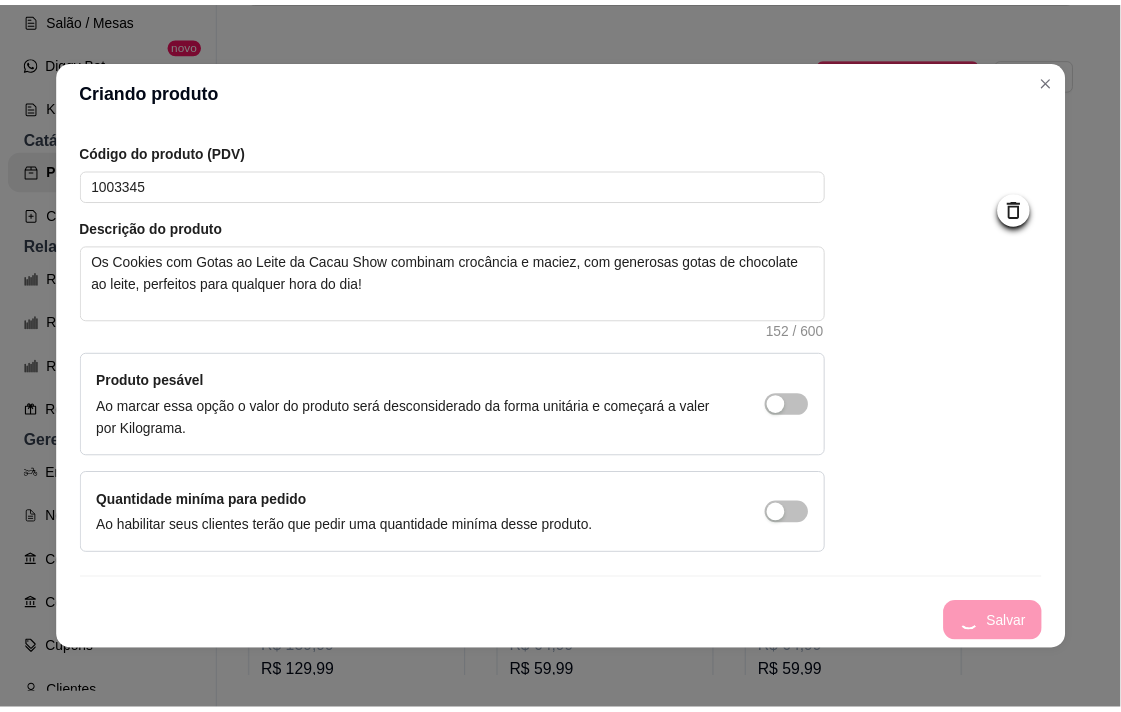 scroll, scrollTop: 0, scrollLeft: 0, axis: both 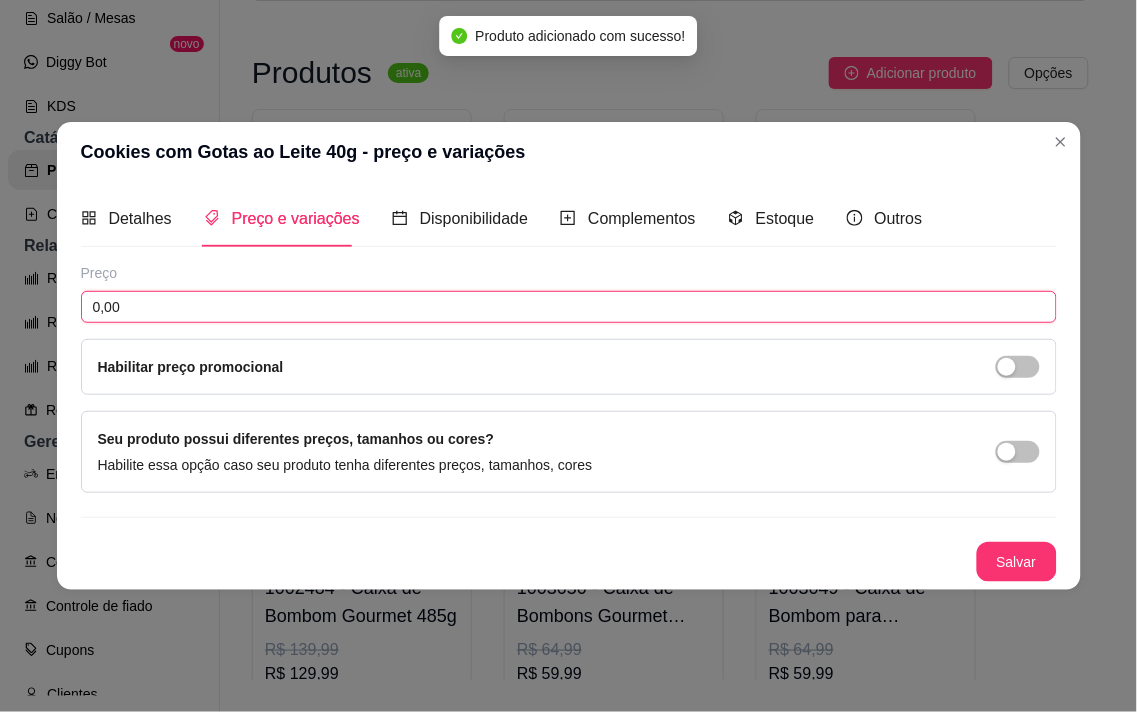 click on "0,00" at bounding box center (569, 307) 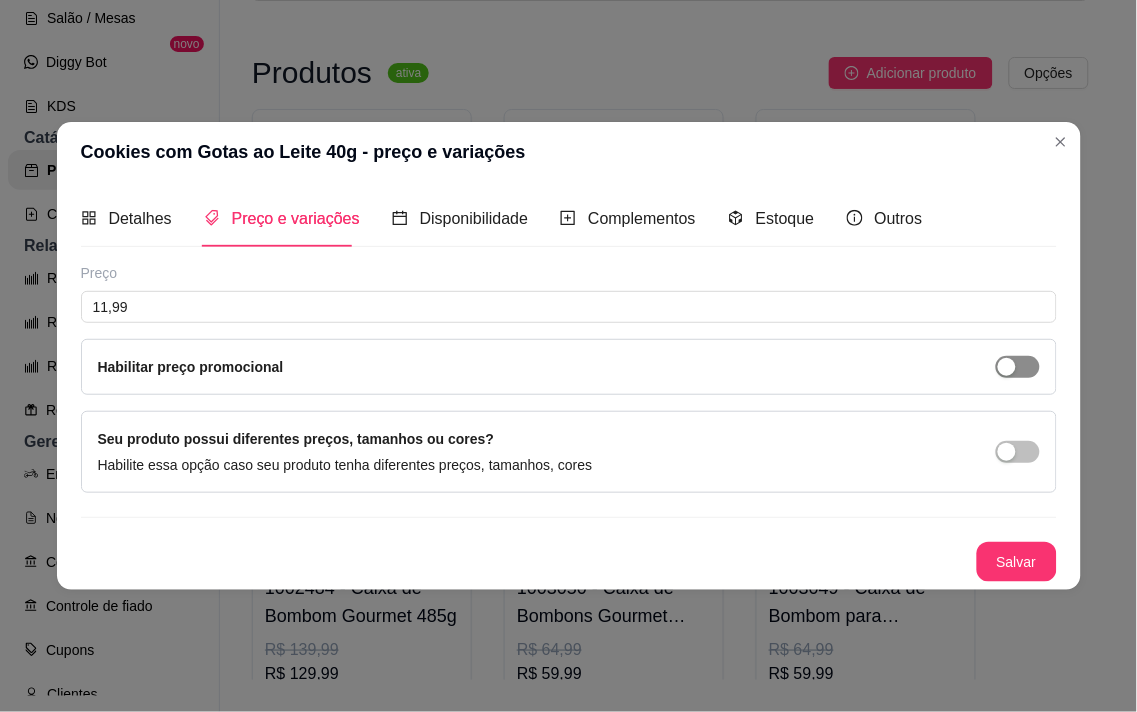 click at bounding box center [1018, 367] 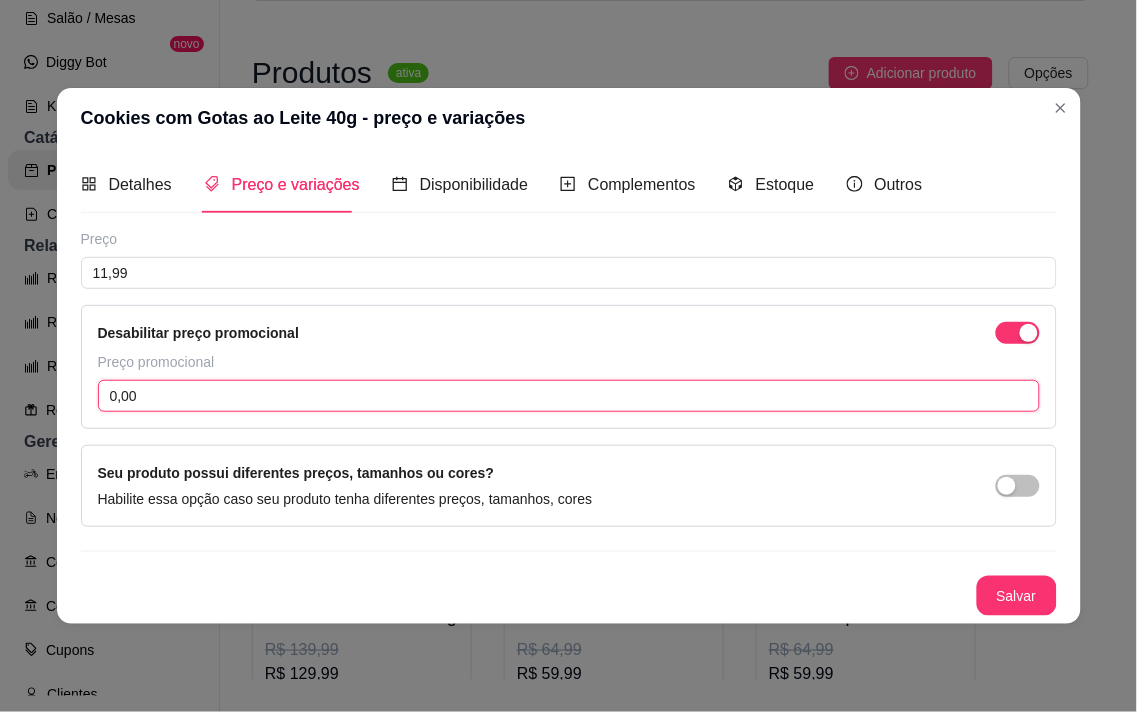 click on "0,00" at bounding box center [569, 396] 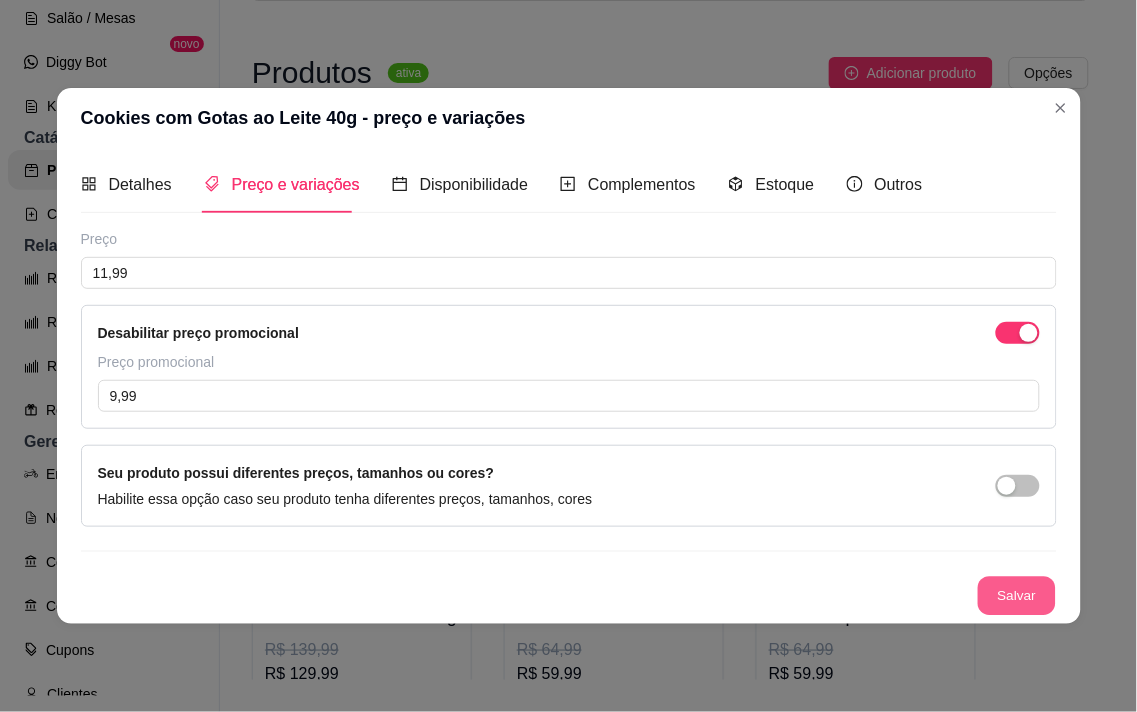 click on "Salvar" at bounding box center [1017, 596] 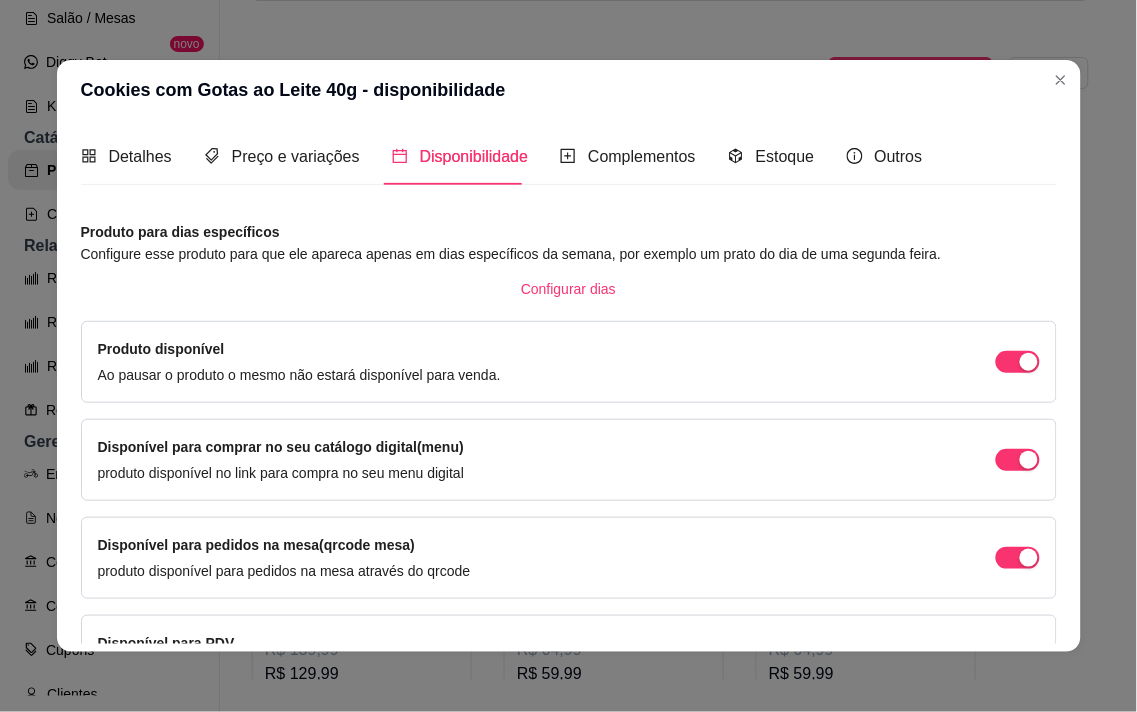 click on "Preço e variações" at bounding box center [282, 156] 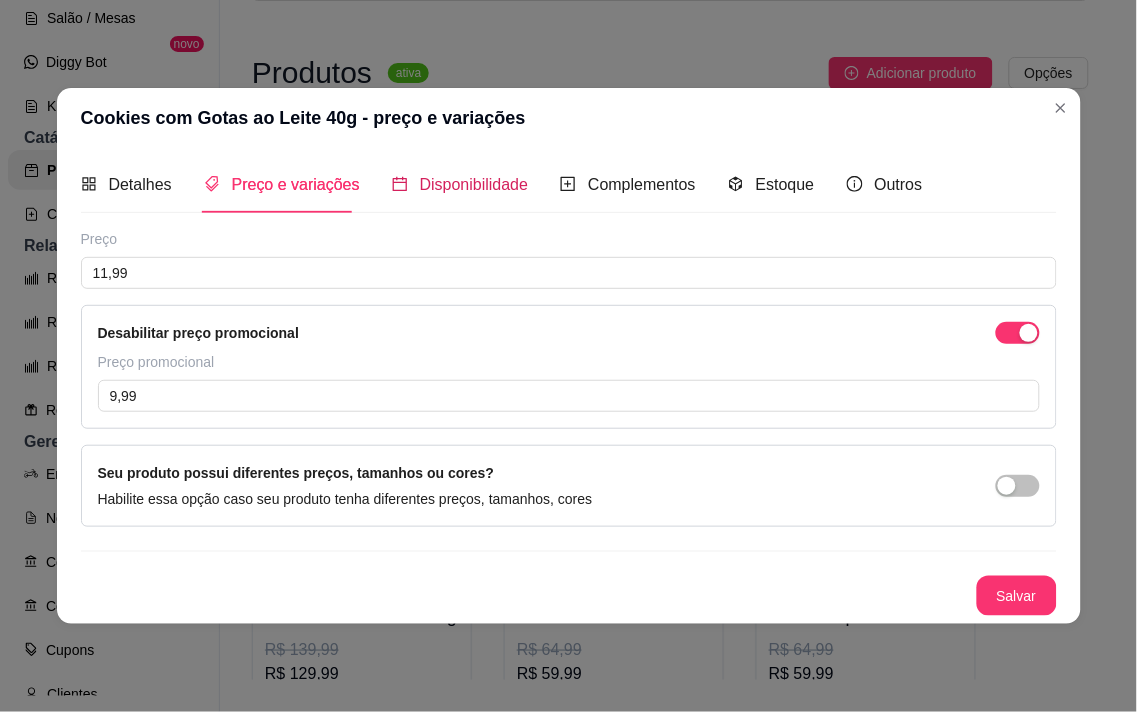 click on "Disponibilidade" at bounding box center [474, 184] 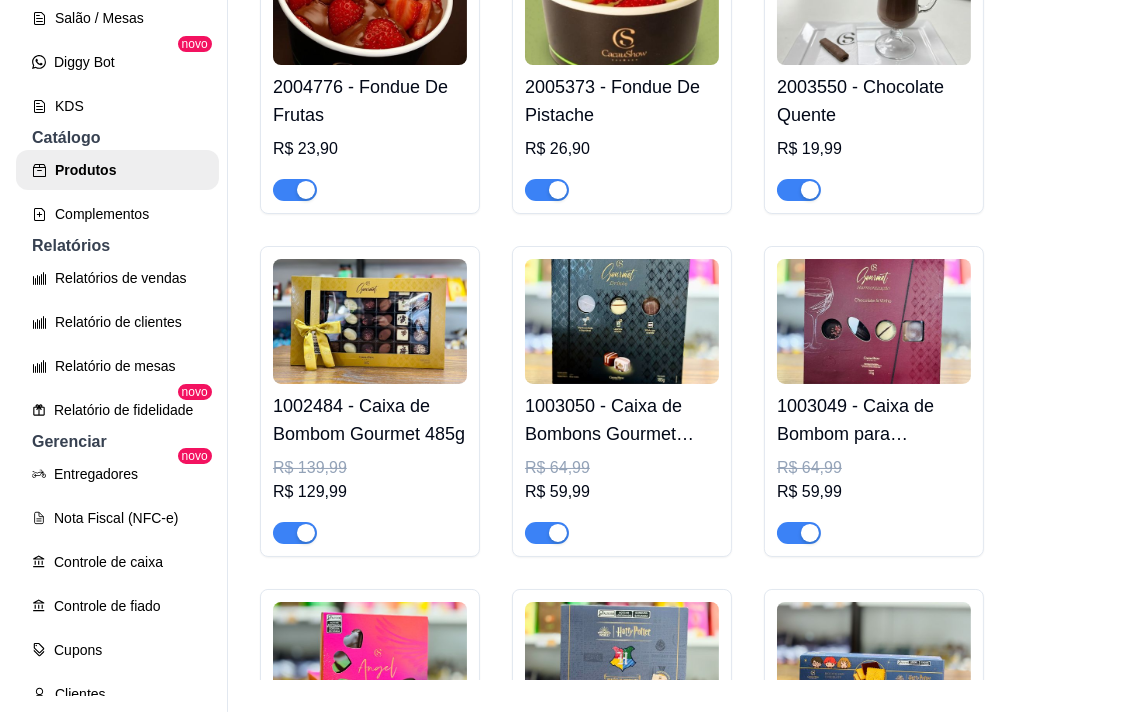 scroll, scrollTop: 87, scrollLeft: 0, axis: vertical 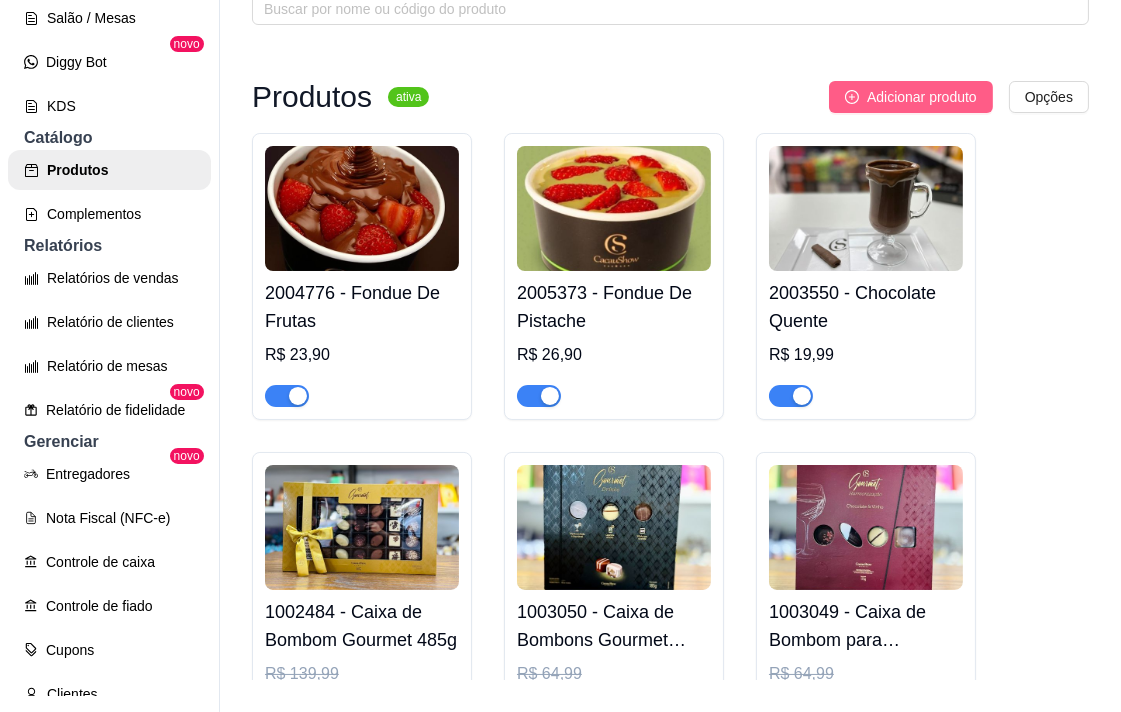 click on "Adicionar produto" at bounding box center (922, 97) 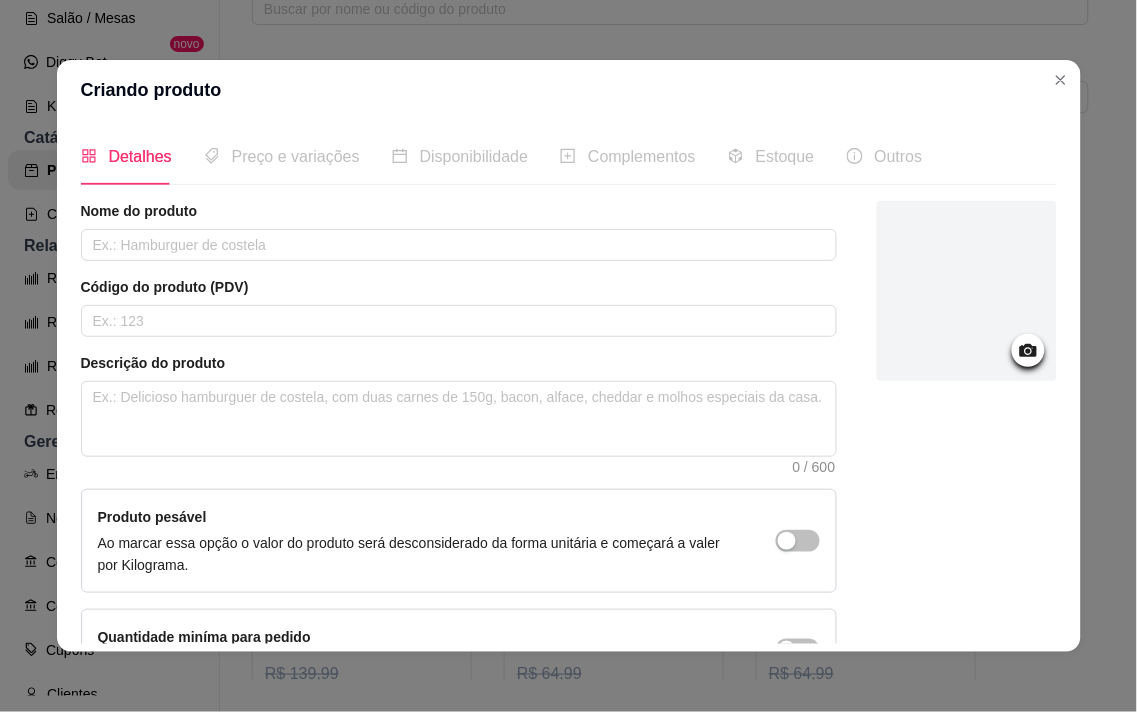 click on "Detalhes Preço e variações Disponibilidade Complementos Estoque Outros Nome do produto Código do produto (PDV) Descrição do produto 0 / 600 Produto pesável Ao marcar essa opção o valor do produto será desconsiderado da forma unitária e começará a valer por Kilograma. Quantidade miníma para pedido Ao habilitar seus clientes terão que pedir uma quantidade miníma desse produto. Salvar" at bounding box center (569, 386) 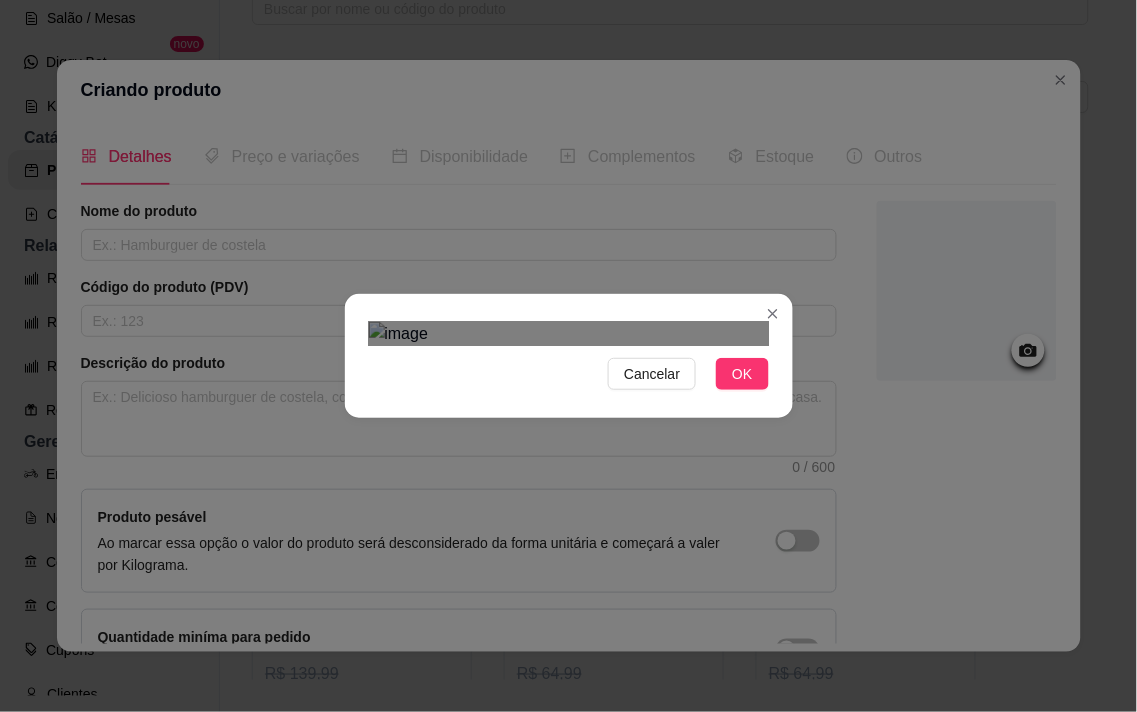 click on "Cancelar OK" at bounding box center (568, 356) 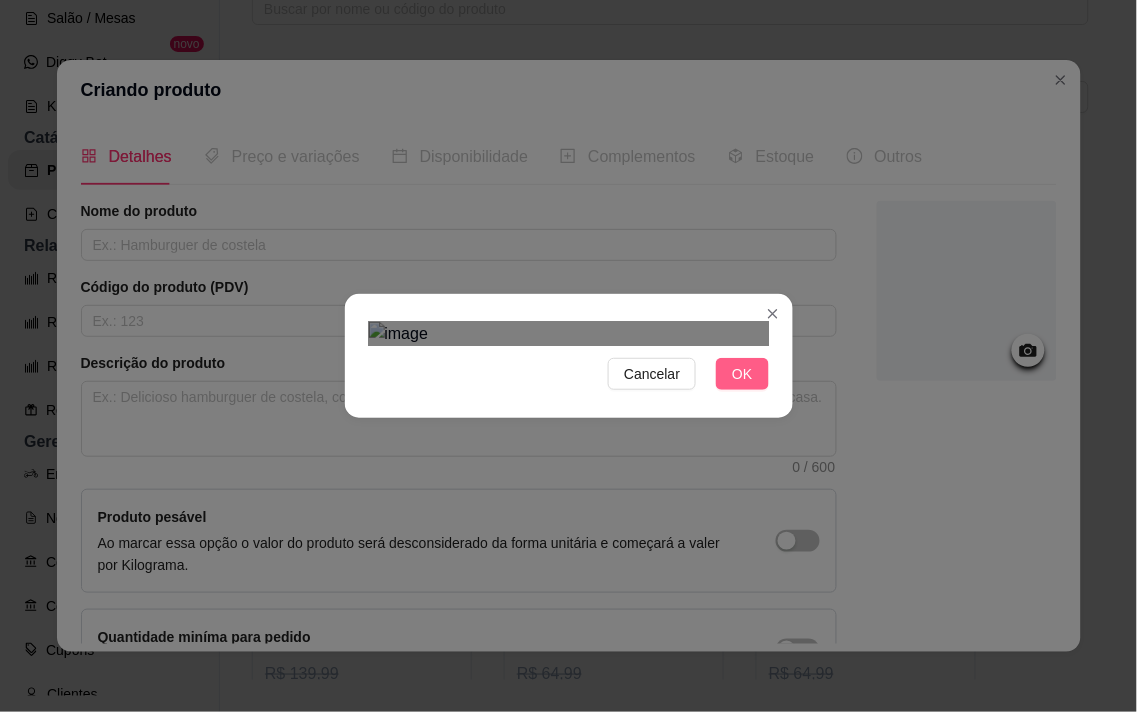 click on "OK" at bounding box center [742, 374] 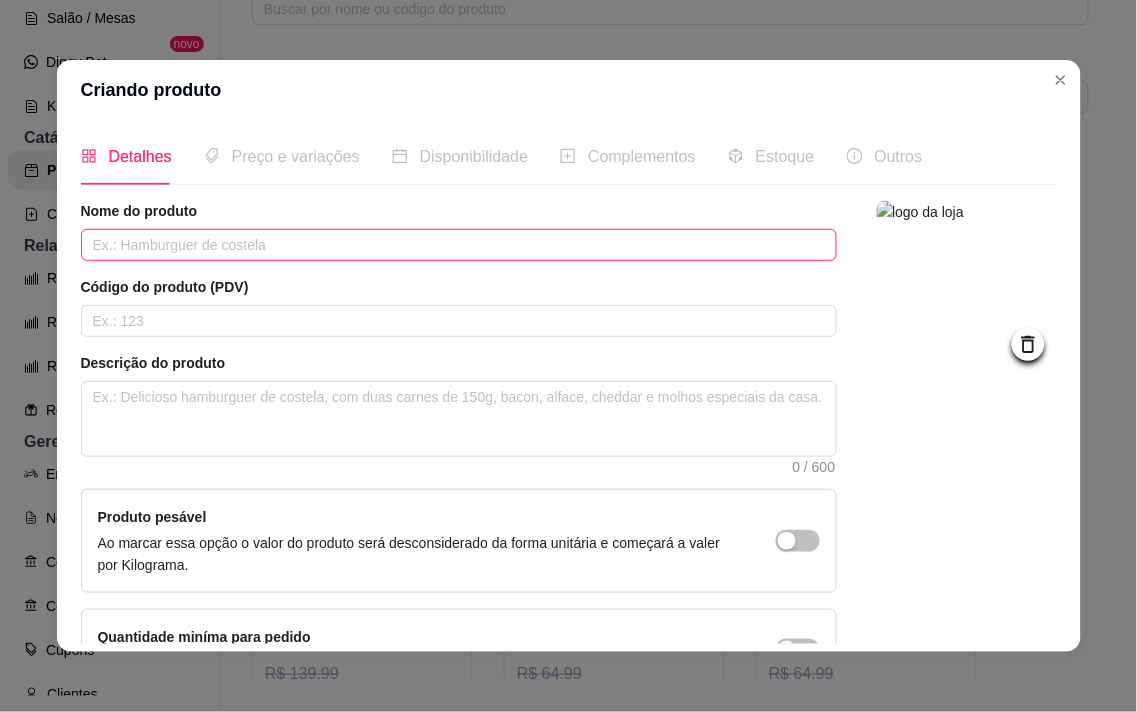 click at bounding box center [459, 245] 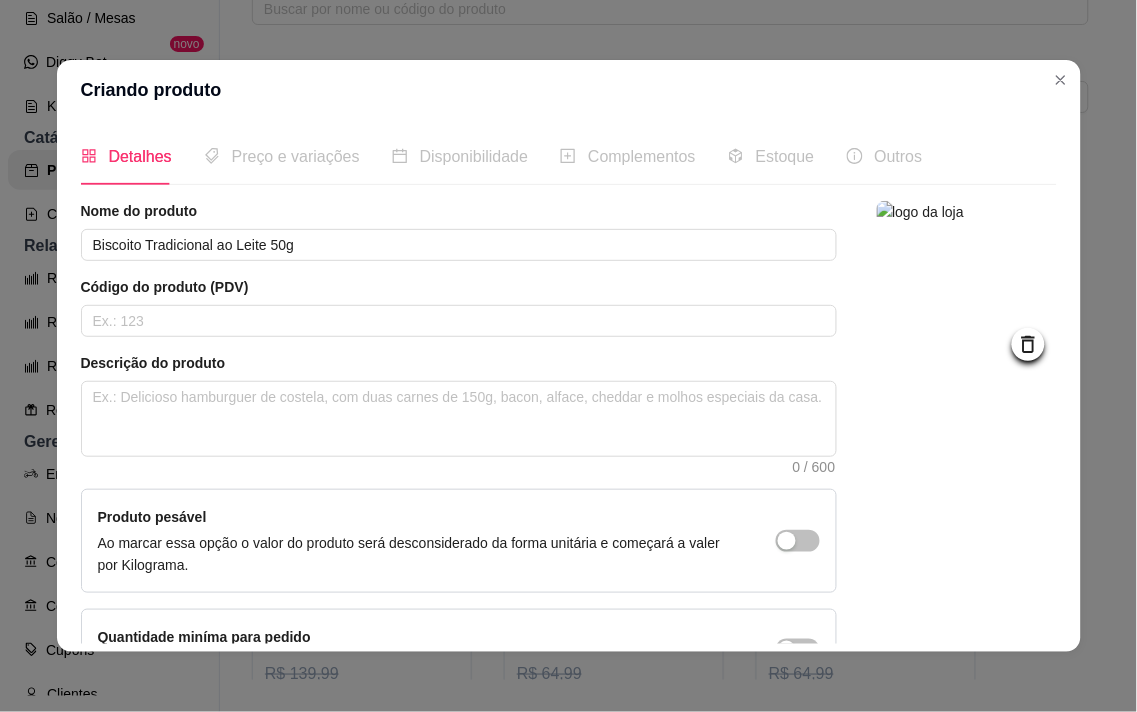 click on "Código do produto (PDV)" at bounding box center (459, 287) 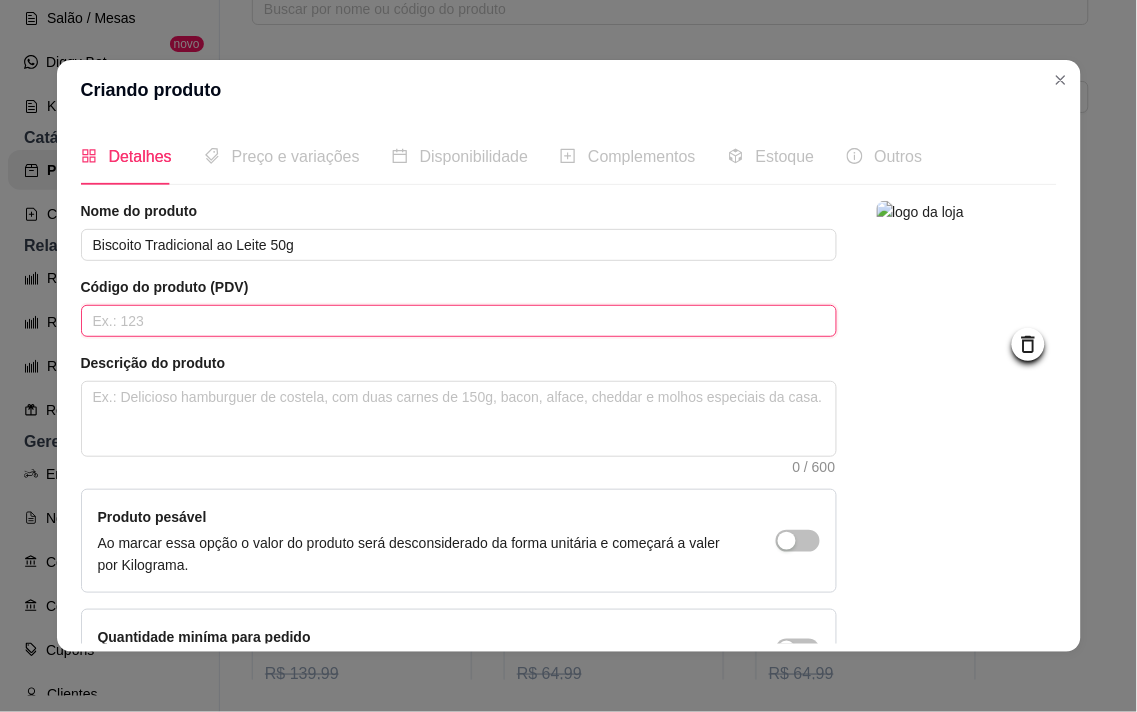 click at bounding box center (459, 321) 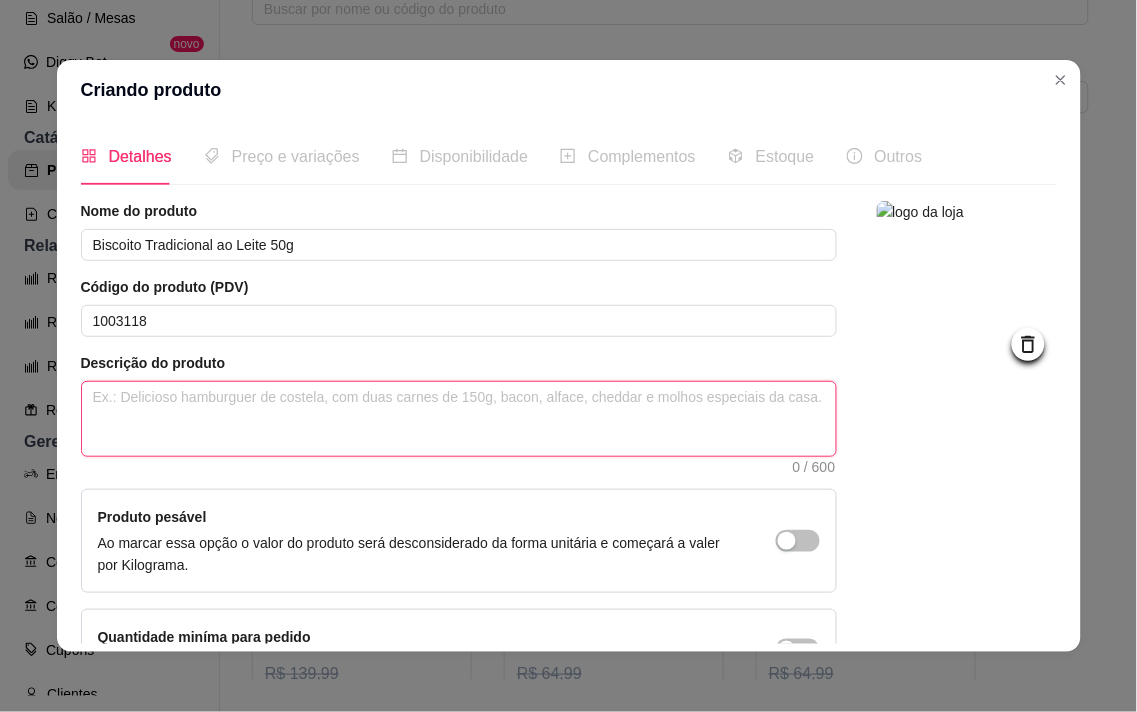 click at bounding box center (459, 419) 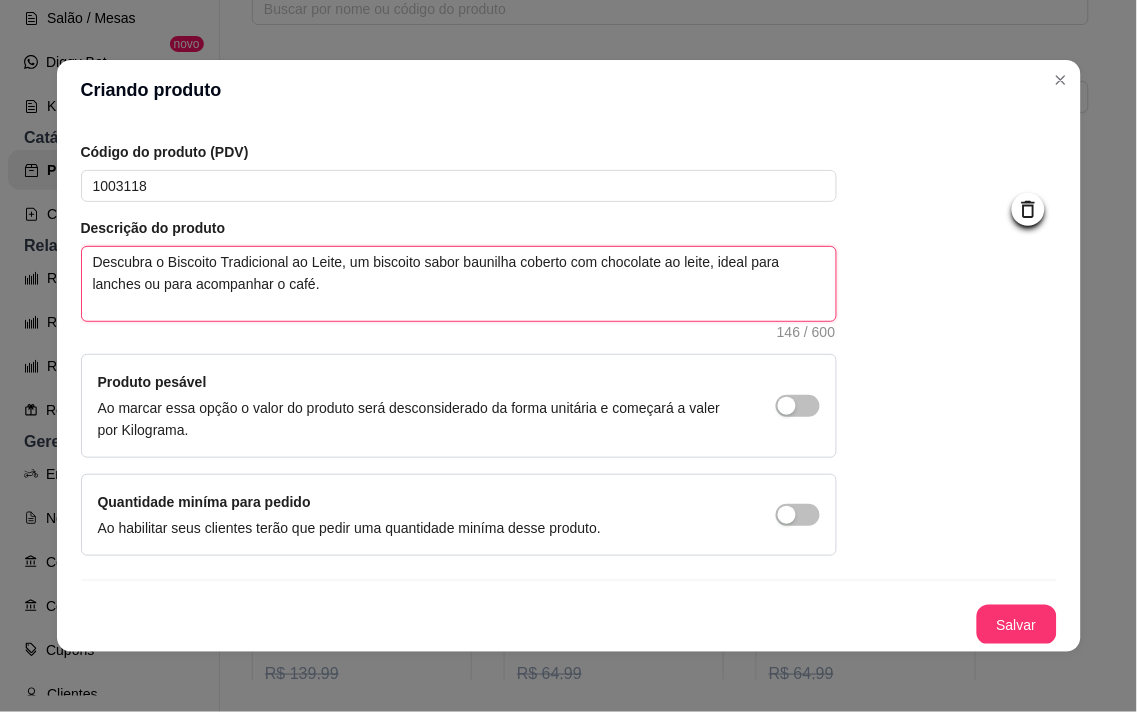 scroll, scrollTop: 136, scrollLeft: 0, axis: vertical 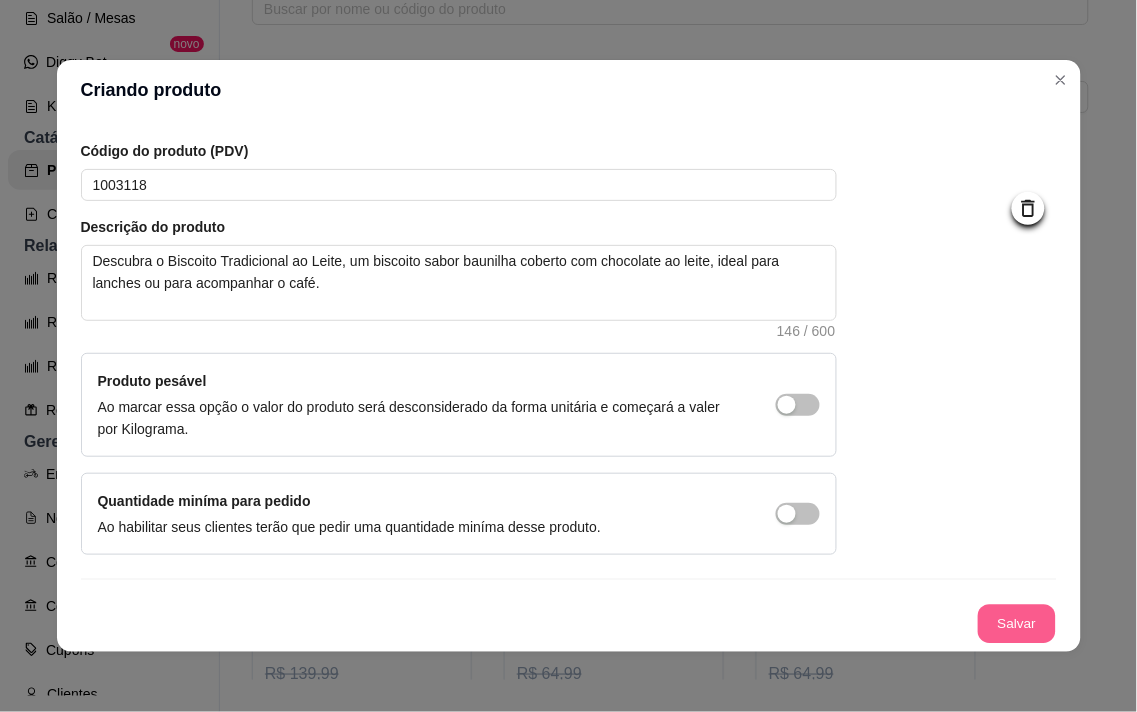click on "Salvar" at bounding box center (1017, 624) 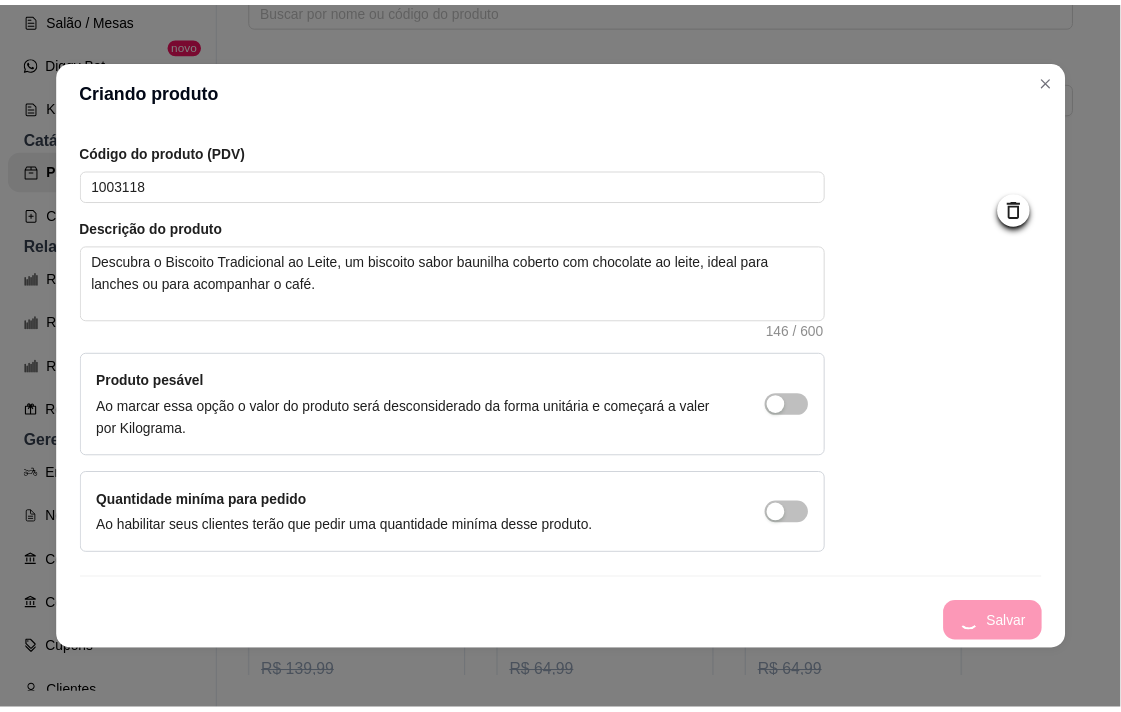 scroll, scrollTop: 0, scrollLeft: 0, axis: both 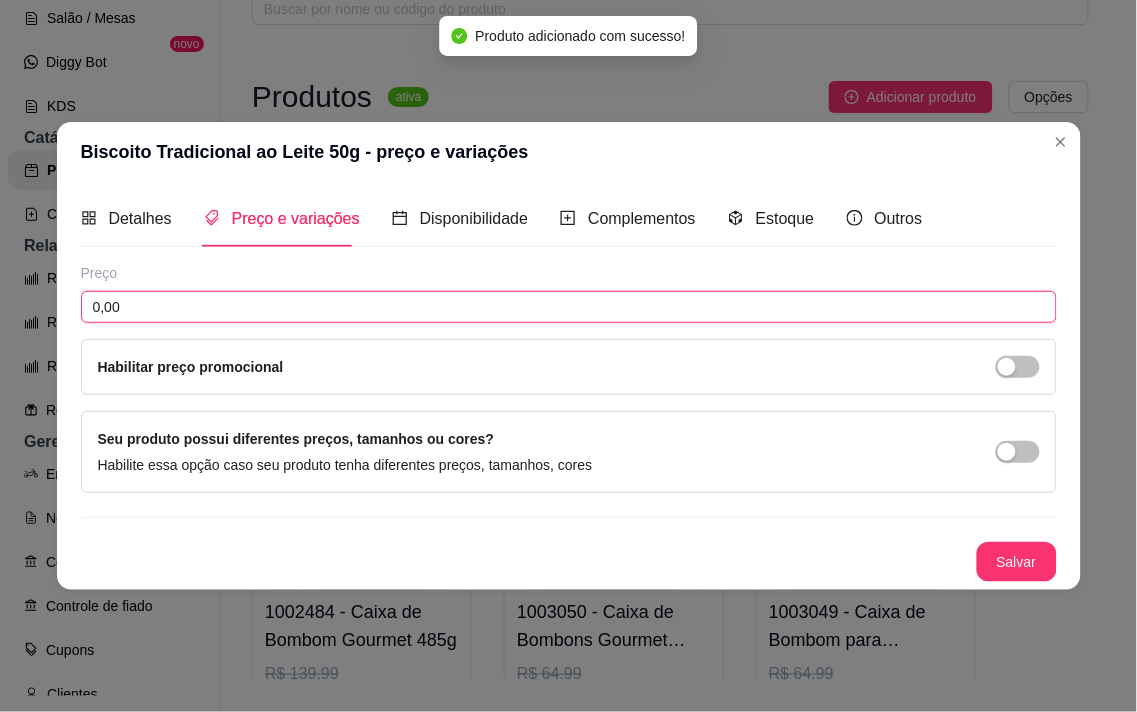 click on "0,00" at bounding box center [569, 307] 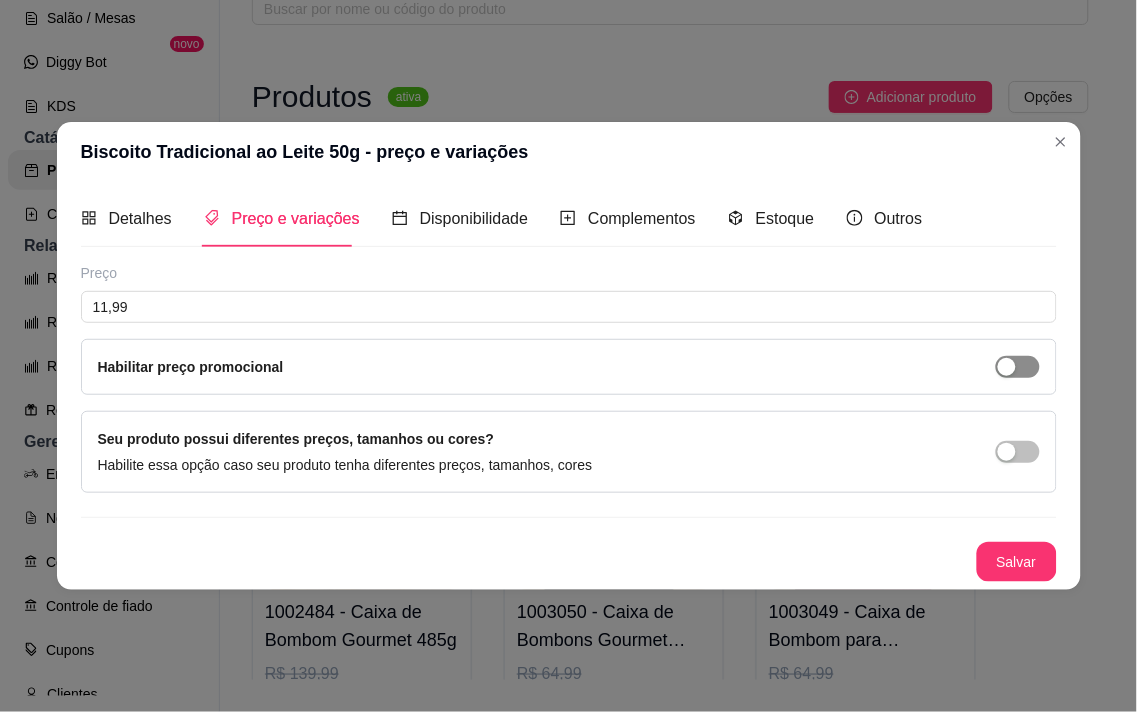 click on "Habilitar preço promocional" at bounding box center [569, 367] 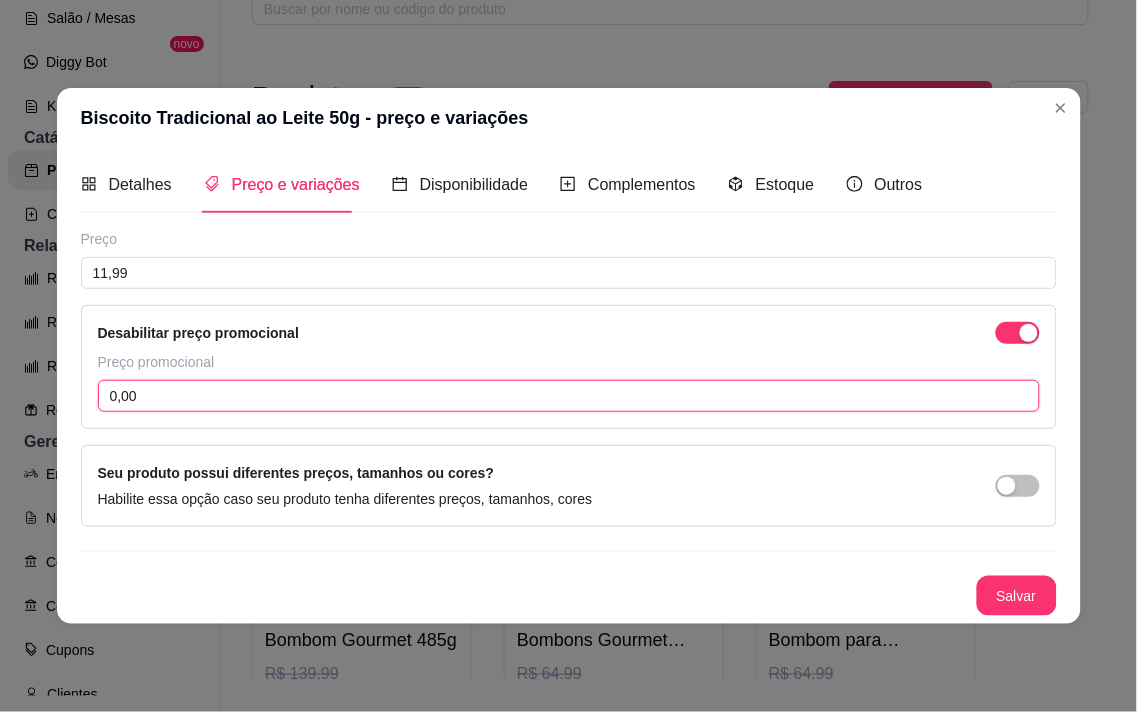click on "0,00" at bounding box center [569, 396] 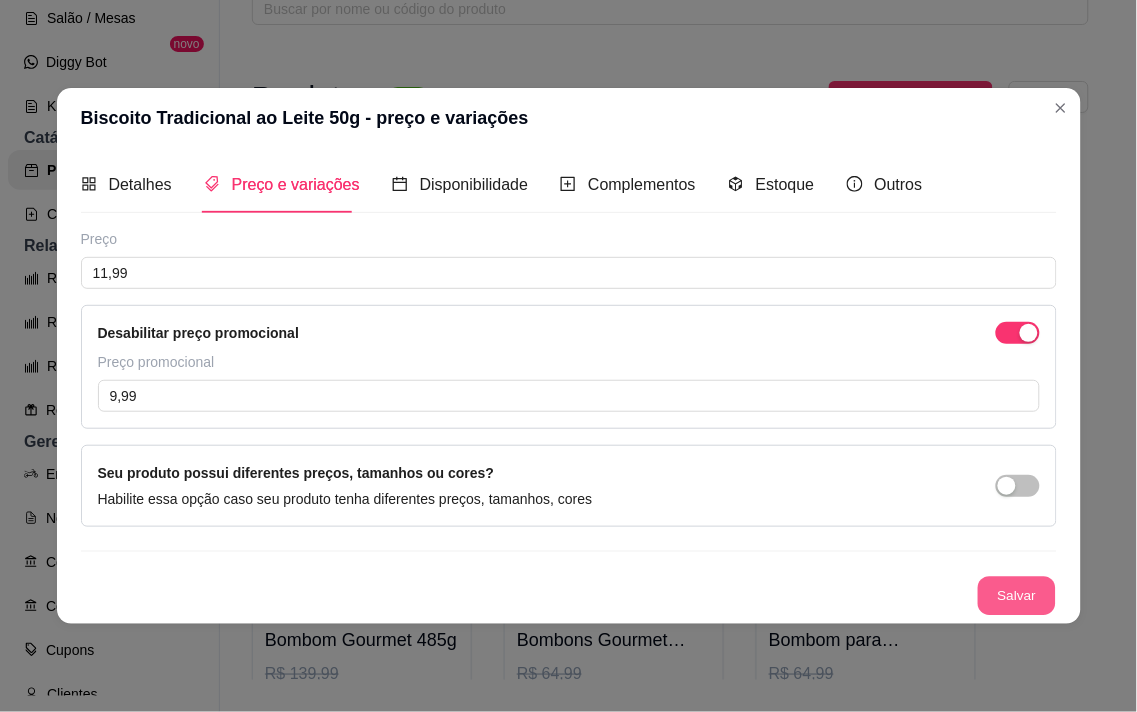 click on "Salvar" at bounding box center [1017, 596] 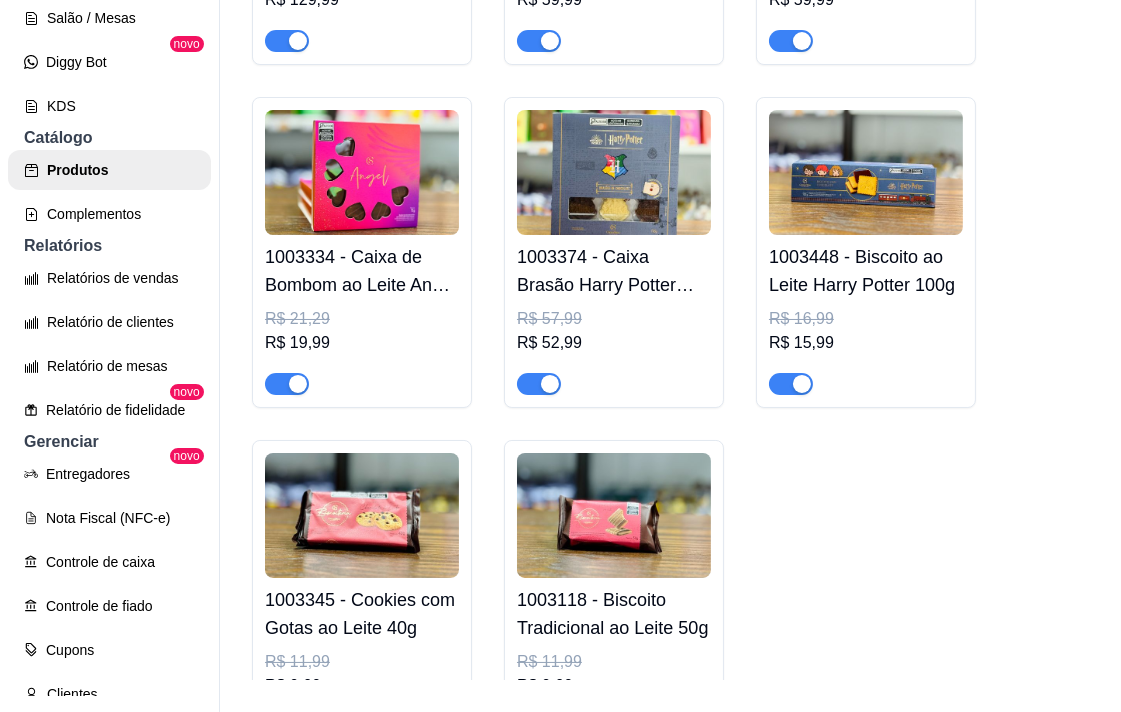 scroll, scrollTop: 532, scrollLeft: 0, axis: vertical 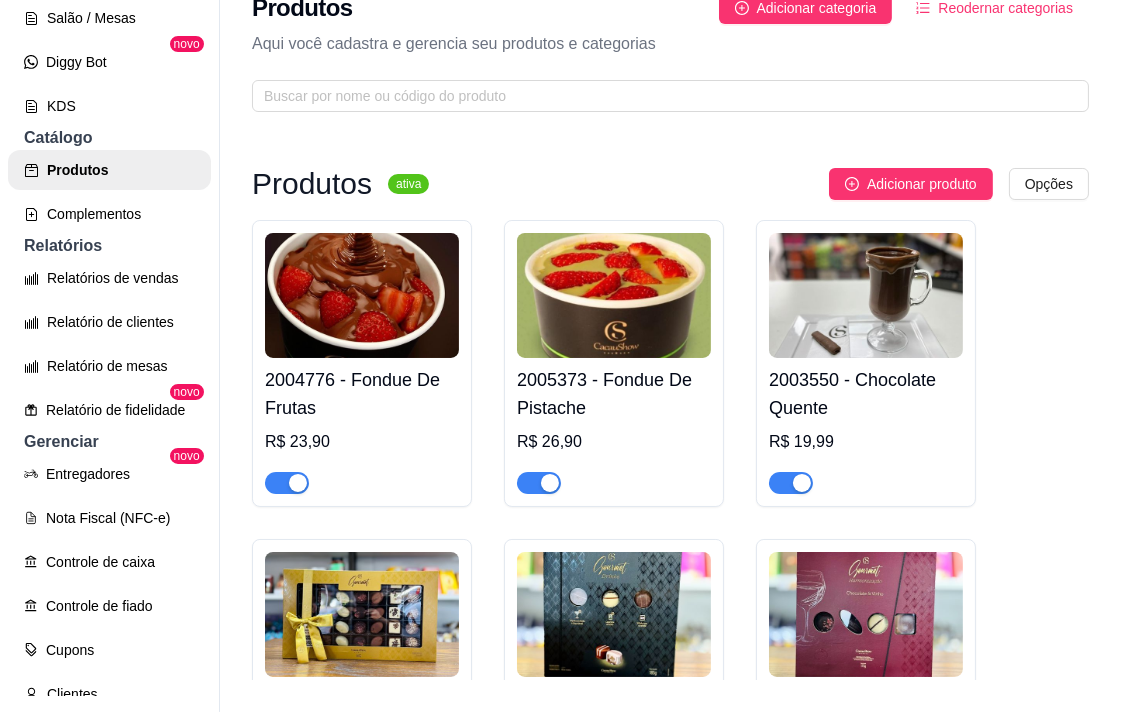 click on "Produtos ativa Adicionar produto Opções 2004776 - Fondue De Frutas    R$ 23,90 2005373 - Fondue De Pistache   R$ 26,90 2003550 - Chocolate Quente    R$ 19,99 1002484 - Caixa de Bombom Gourmet 485g   R$ 139,99 R$ 129,99  1003050 - Caixa de Bombons Gourmet Drinks 185g   R$ 64,99 R$ 59,99 1003049 - Caixa de Bombom para Harmonização e Vinho 175g   R$ 64,99 R$ 59,99 1003334 - Caixa de Bombom ao Leite Angel Coração 75g   R$ 21,29 R$ 19,99 1003374 - Caixa Brasão Harry Potter 140g   R$ 57,99 R$ 52,99 1003448 - Biscoito ao Leite Harry Potter 100g   R$ 16,99 R$ 15,99 1003345 - Cookies com Gotas ao Leite 40g   R$ 11,99 R$ 9,99 1003118 - Biscoito Tradicional ao Leite 50g   R$ 11,99 R$ 9,99" at bounding box center (670, 852) 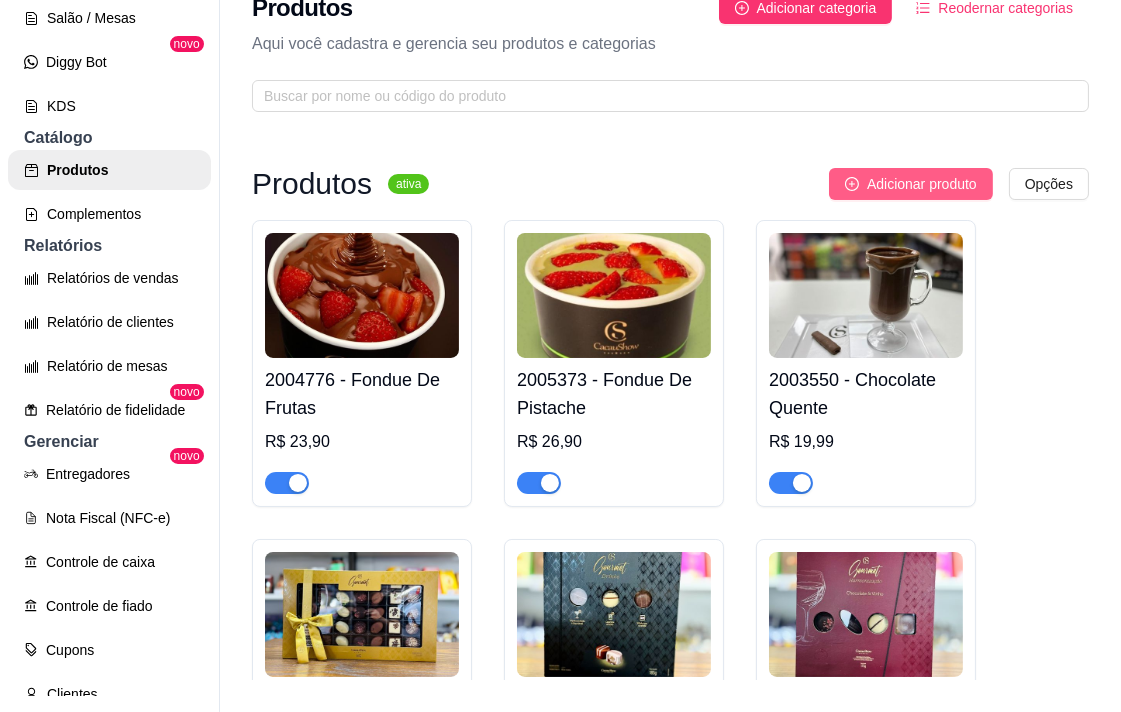 click on "Adicionar produto" at bounding box center [922, 184] 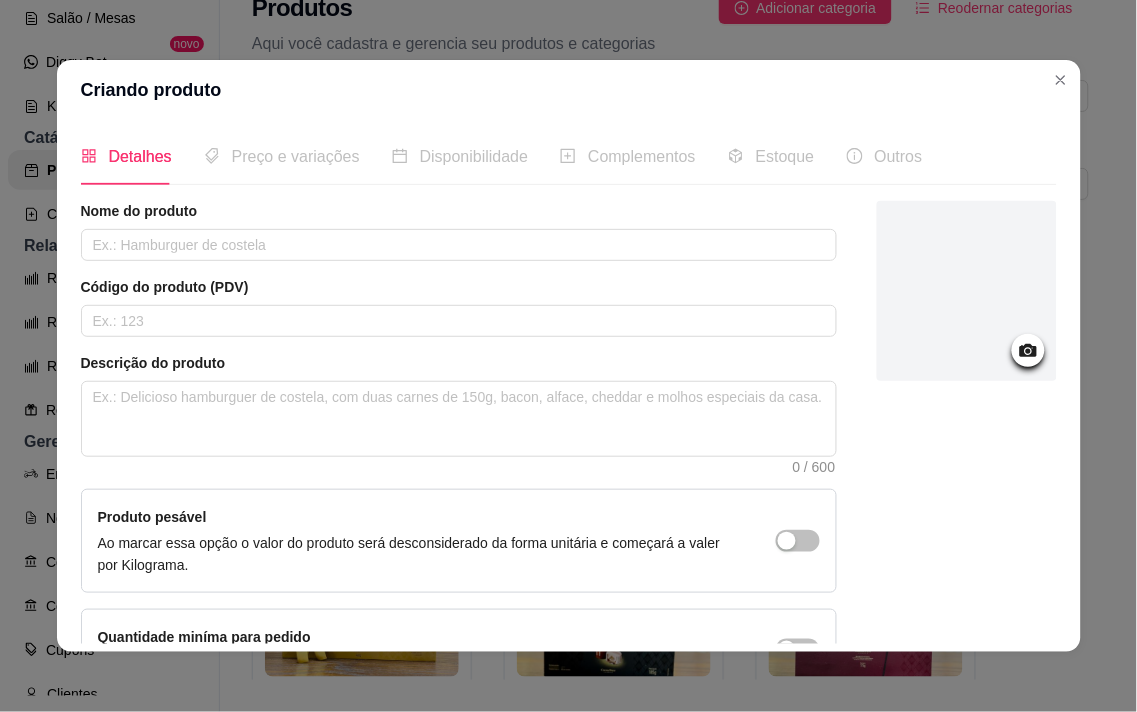 click 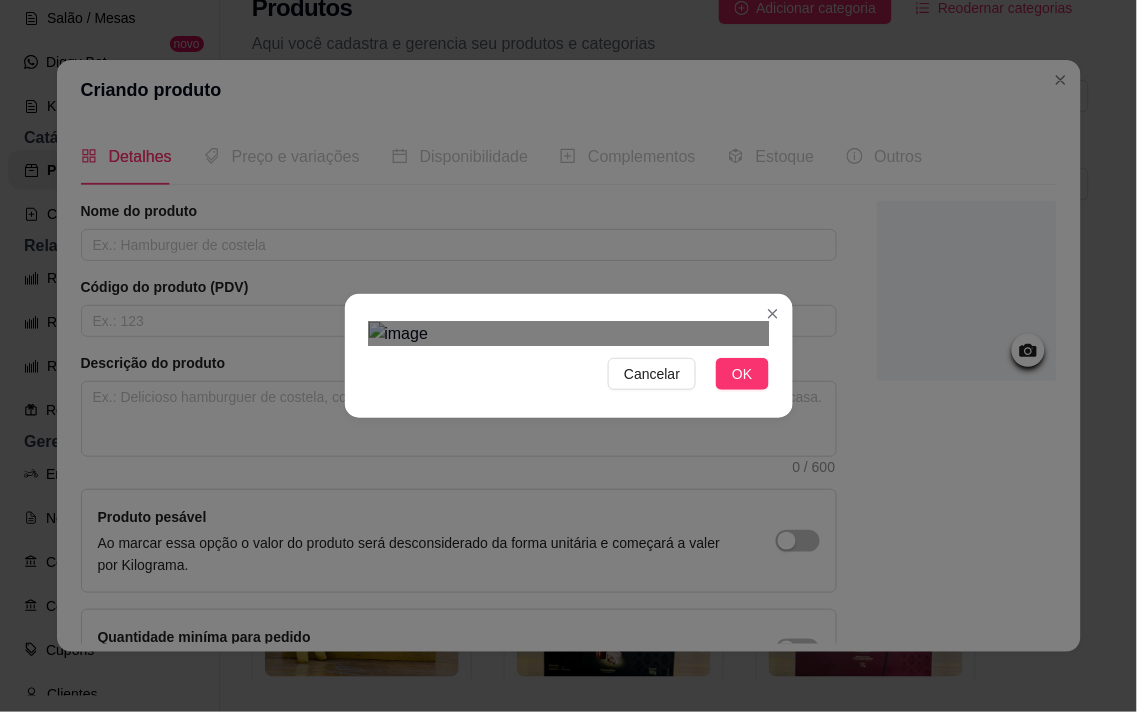 click on "Cancelar OK" at bounding box center (568, 356) 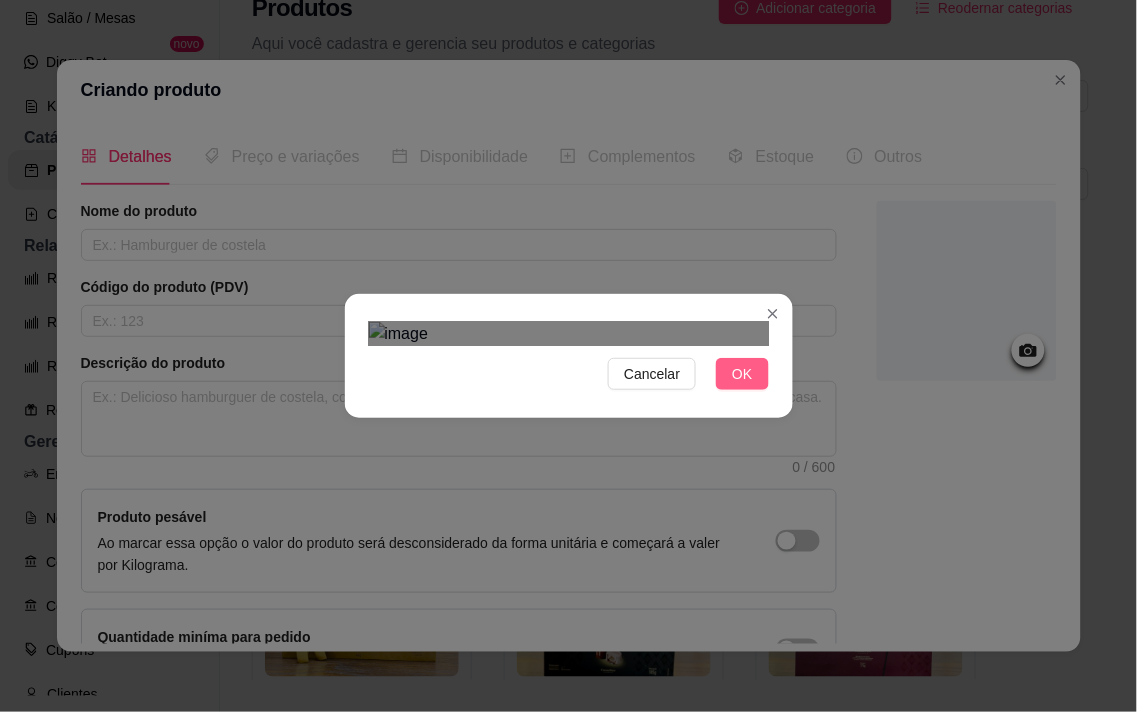 click on "OK" at bounding box center (742, 374) 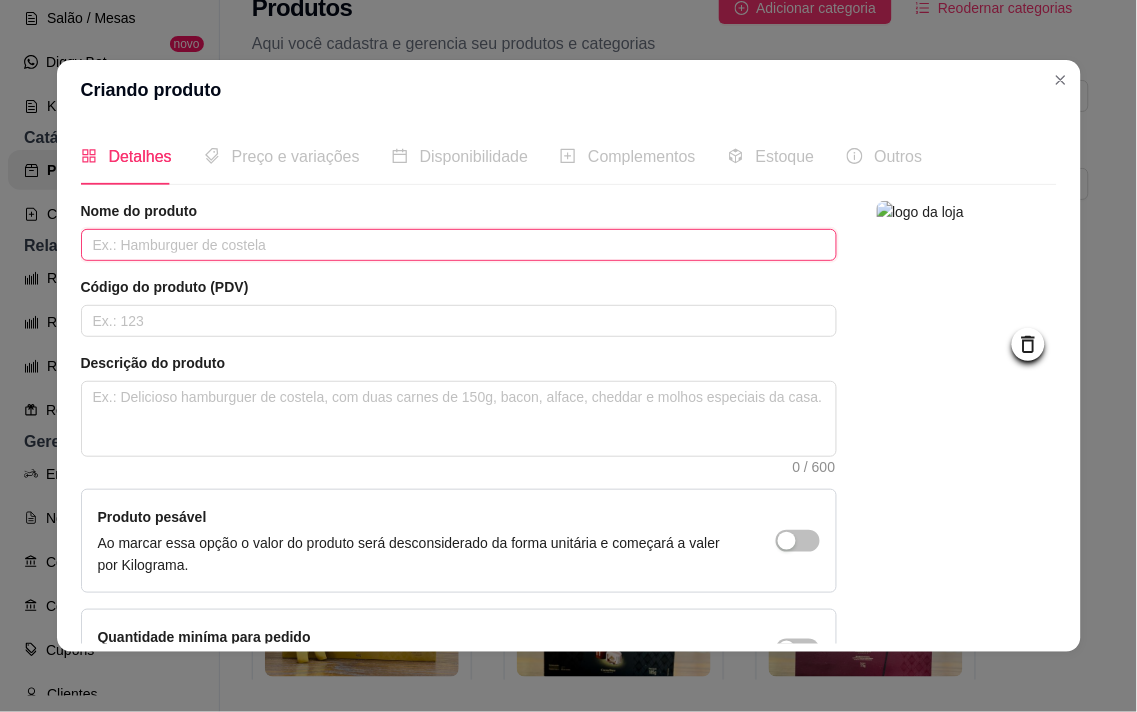 click at bounding box center (459, 245) 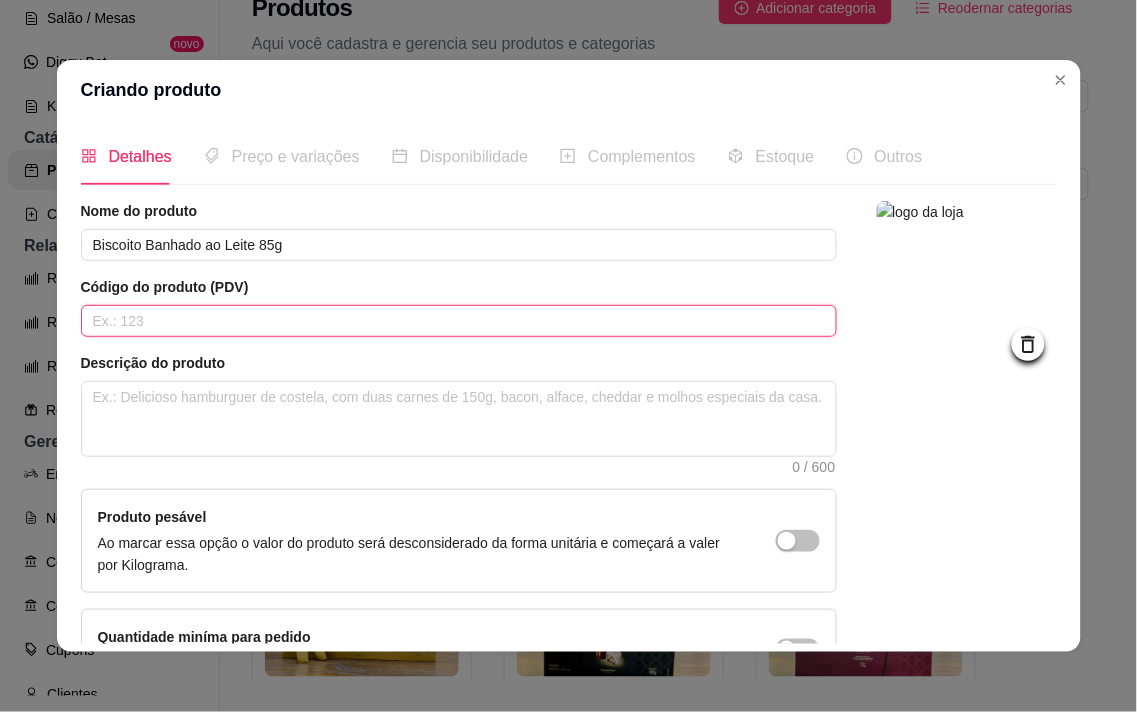 click at bounding box center (459, 321) 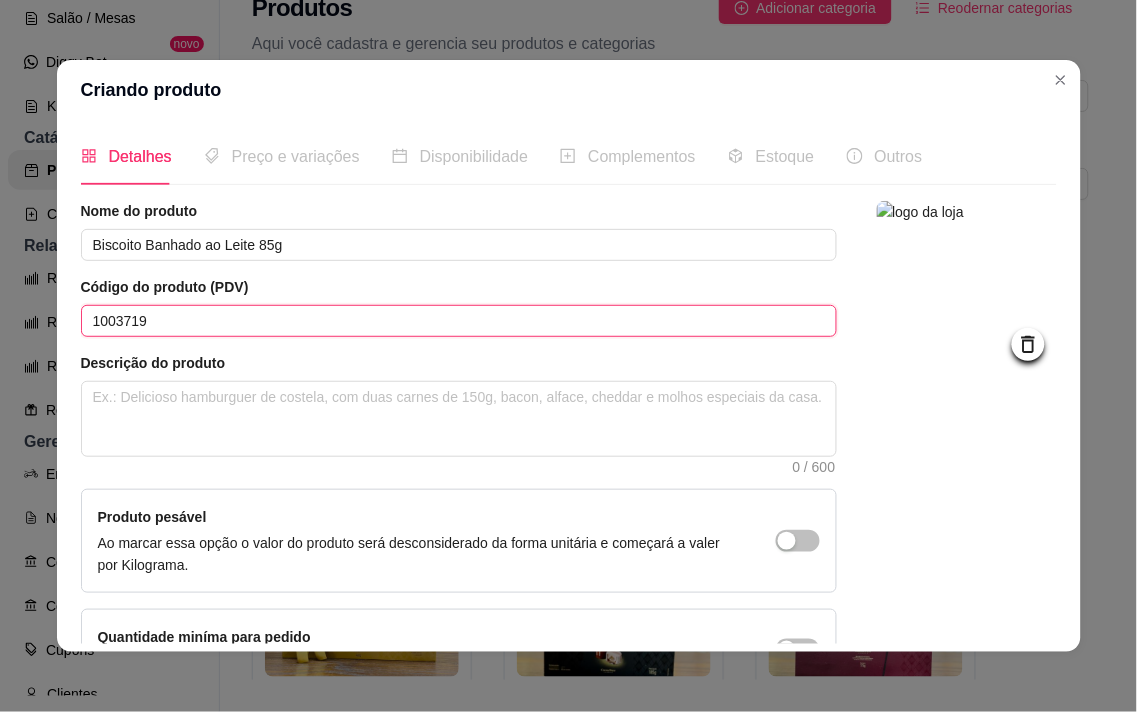 paste on "Biscoito sabor baunilha crocante com banho de chocolate ao leite. Sofisticação em cada mordida." 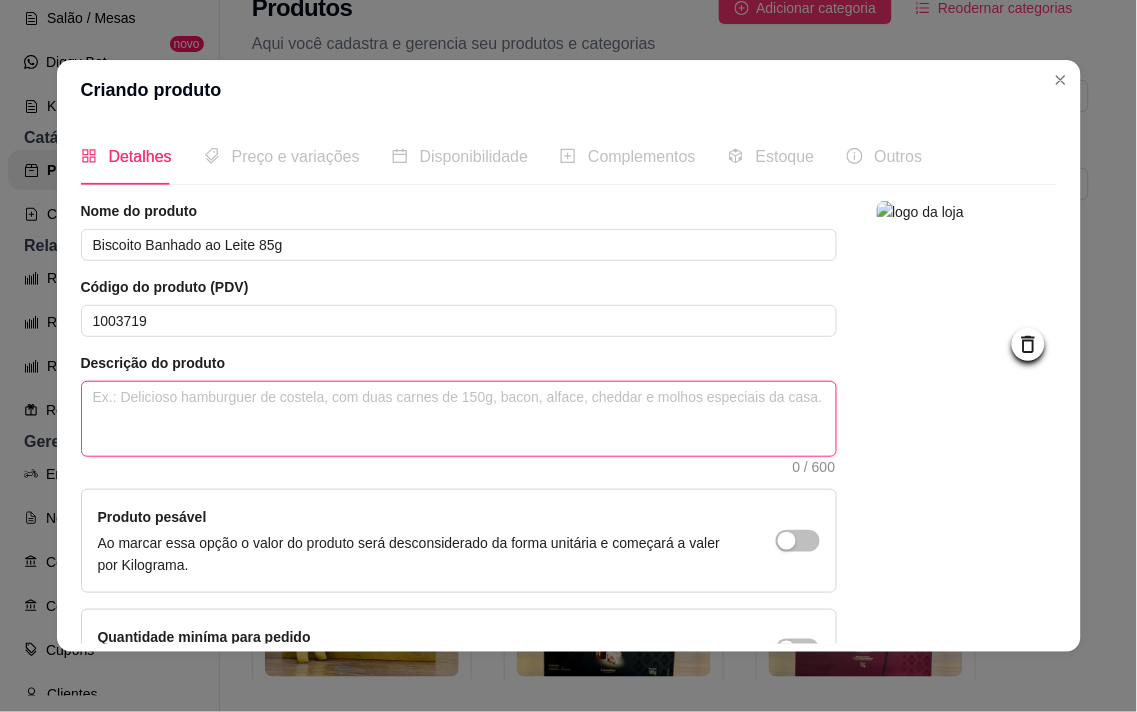 click at bounding box center [459, 419] 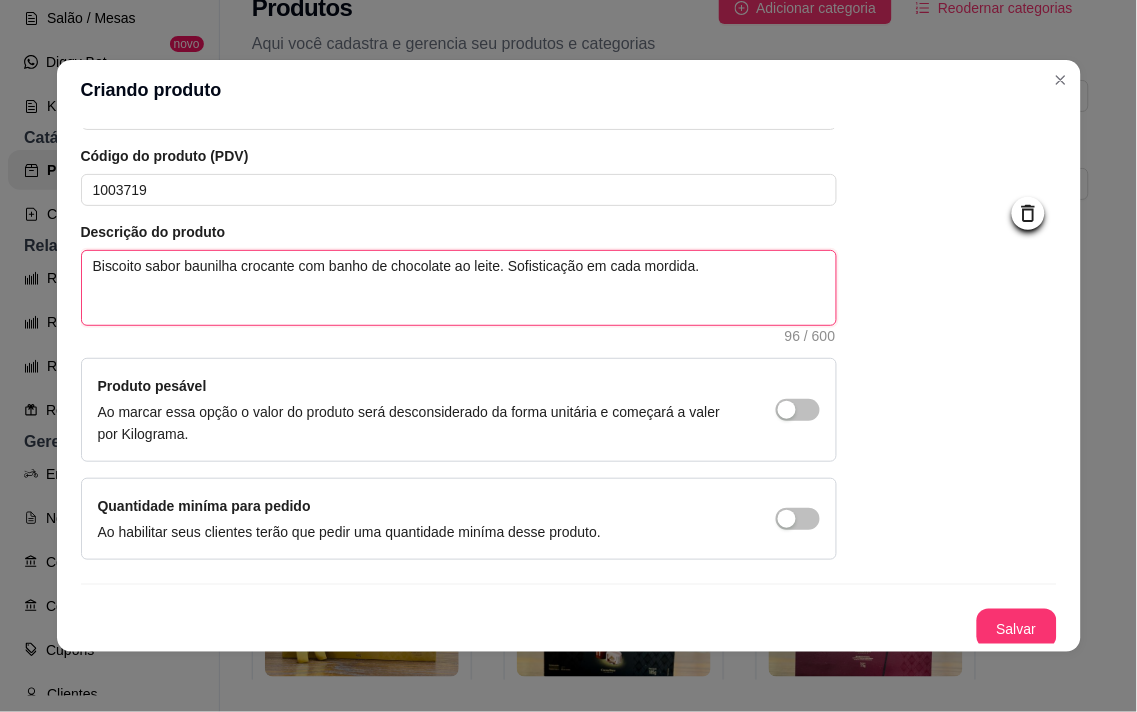 scroll, scrollTop: 136, scrollLeft: 0, axis: vertical 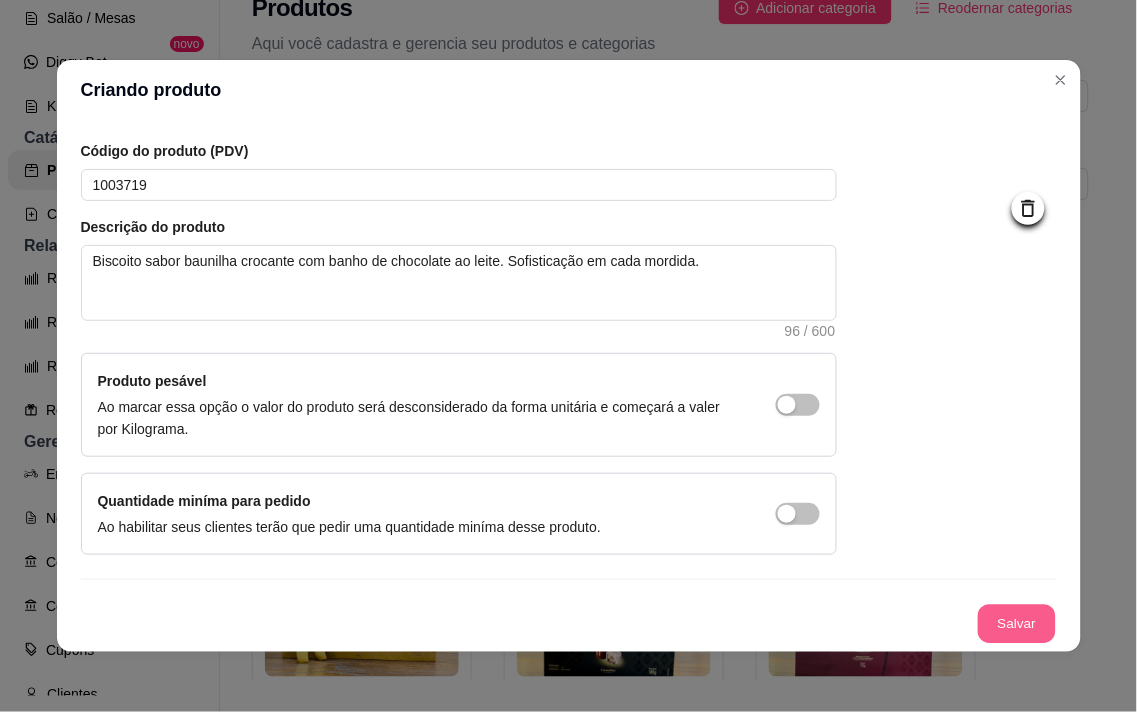 click on "Salvar" at bounding box center [1017, 624] 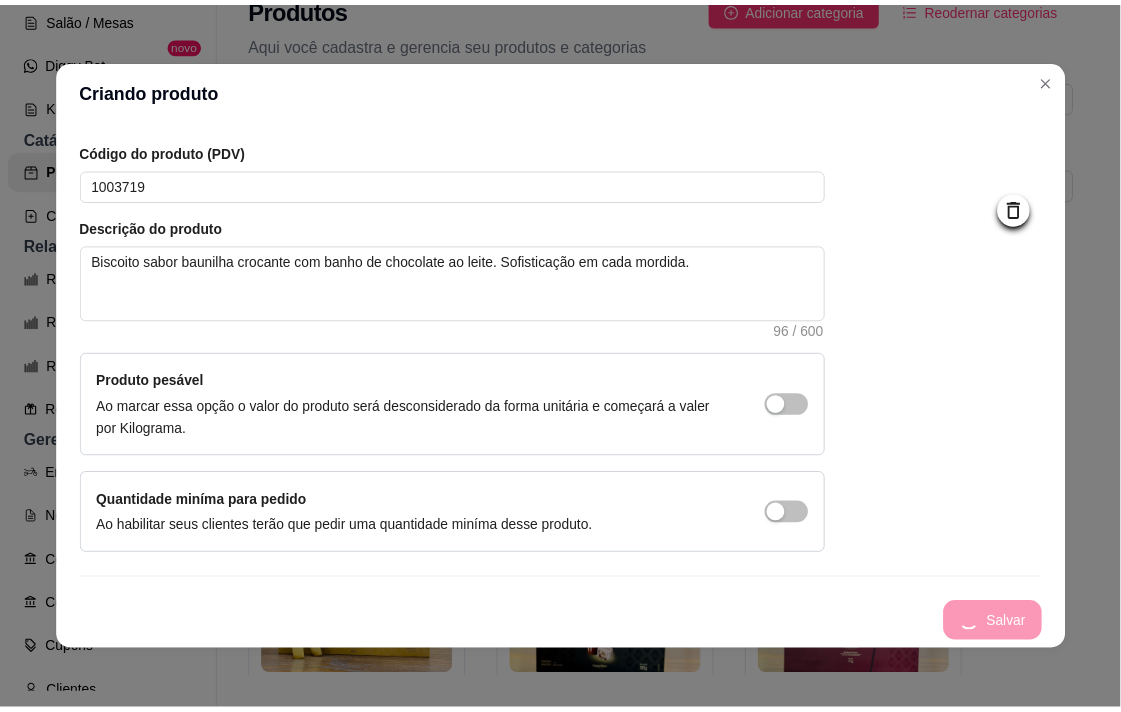 scroll, scrollTop: 0, scrollLeft: 0, axis: both 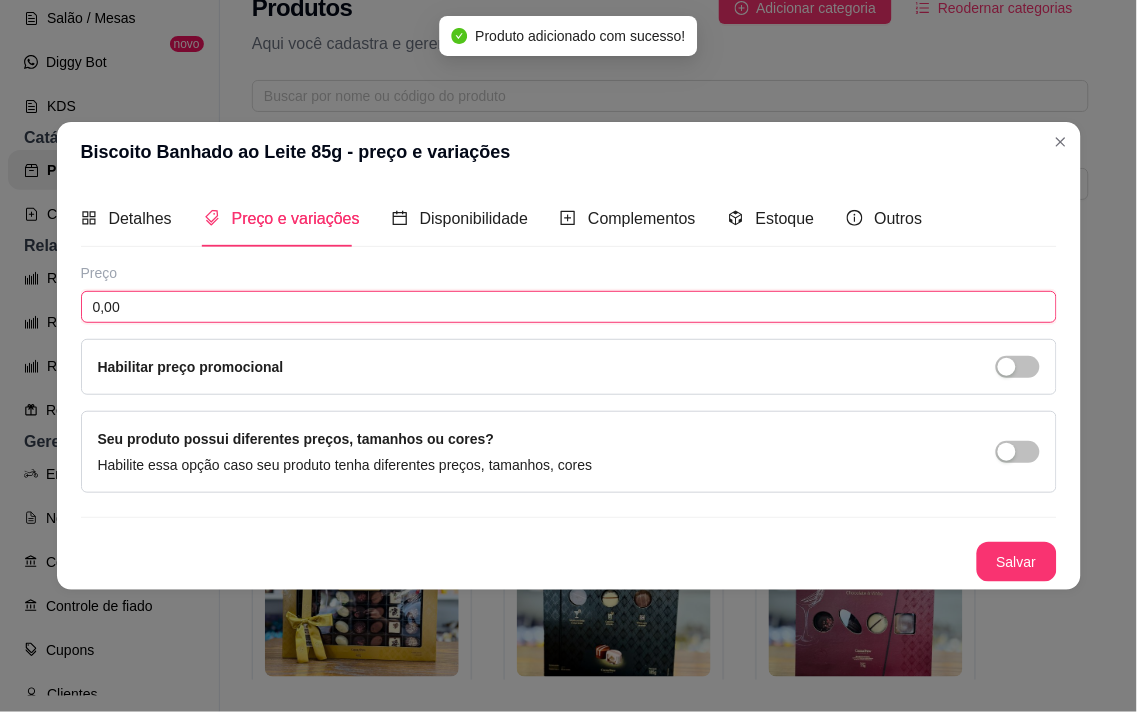 click on "0,00" at bounding box center (569, 307) 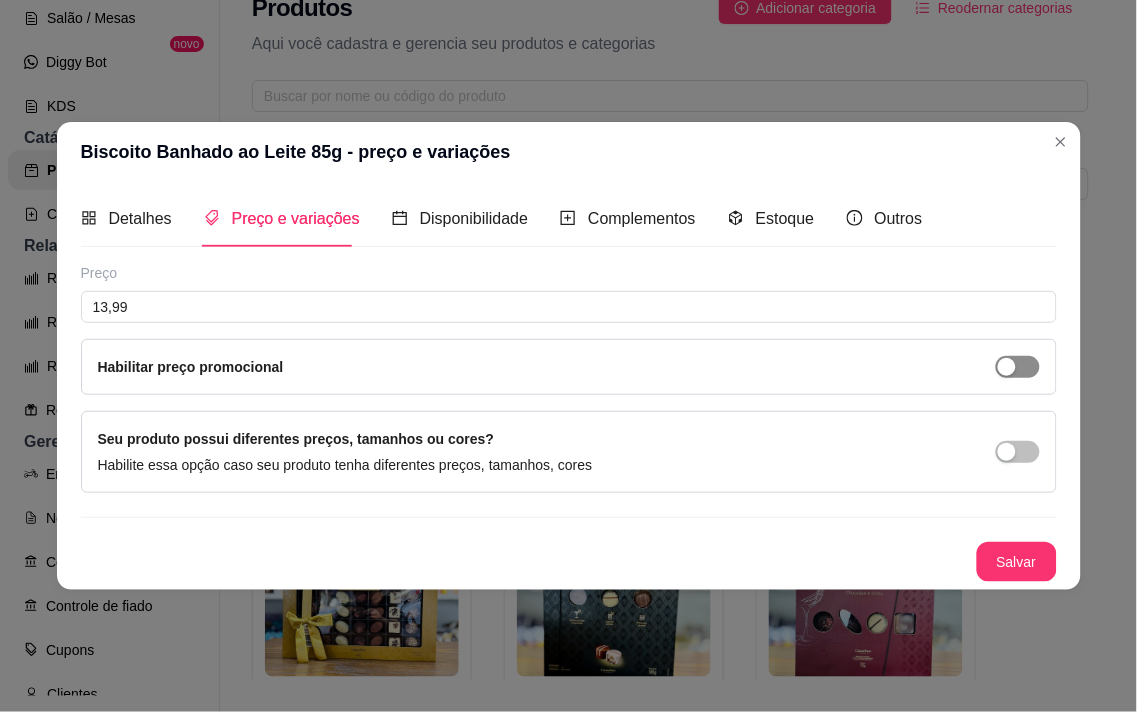 click at bounding box center [1018, 367] 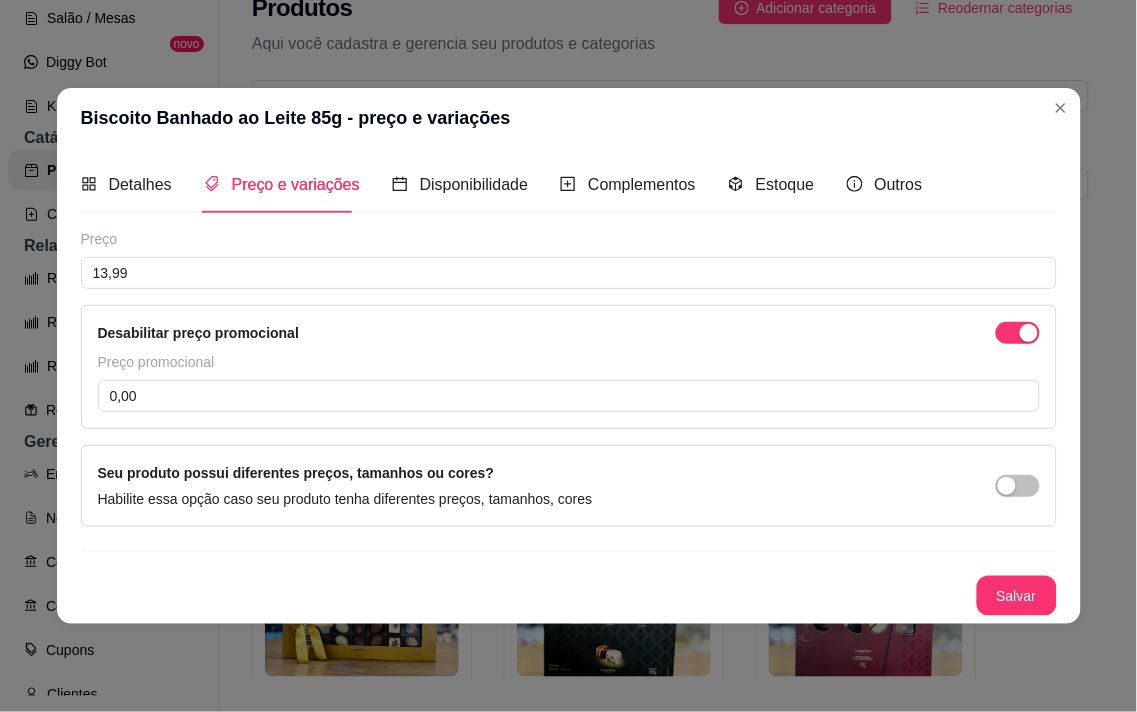 click on "Preço promocional" at bounding box center (569, 362) 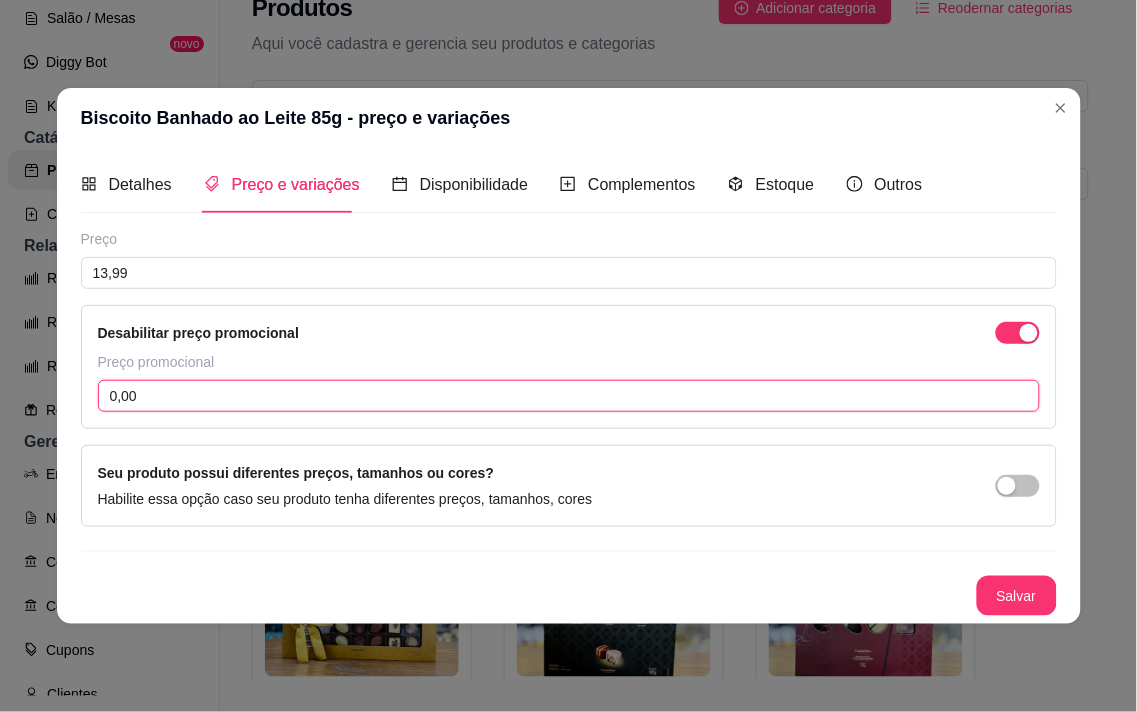 click on "0,00" at bounding box center [569, 396] 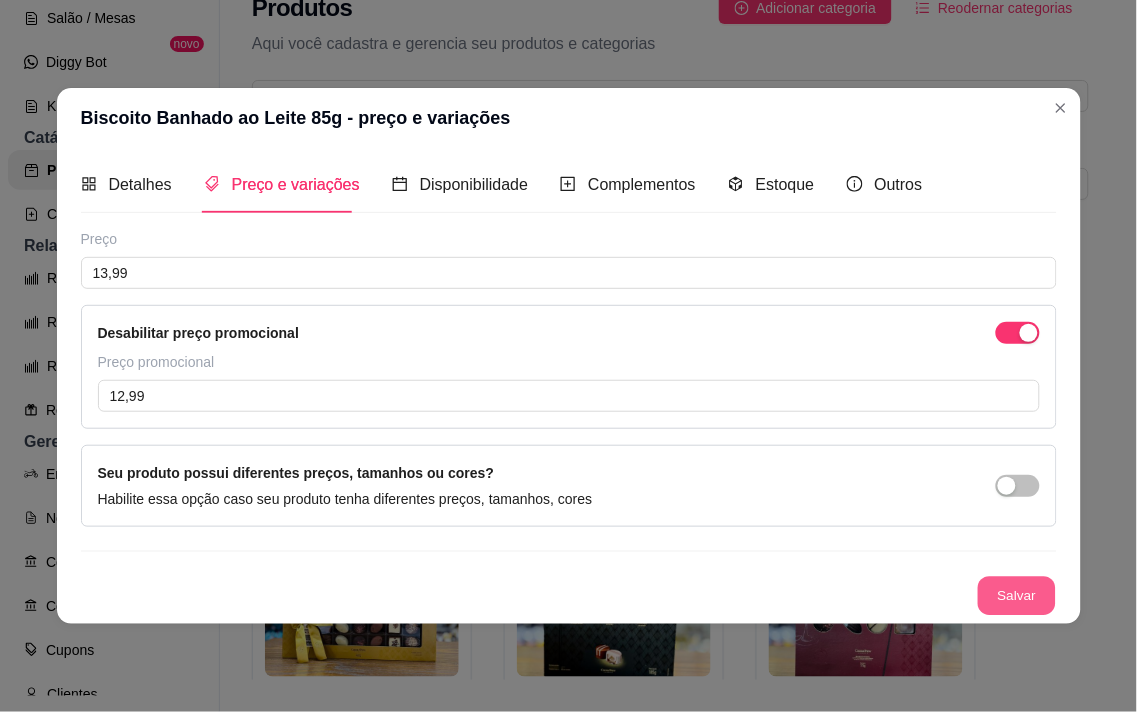 click on "Salvar" at bounding box center [1017, 596] 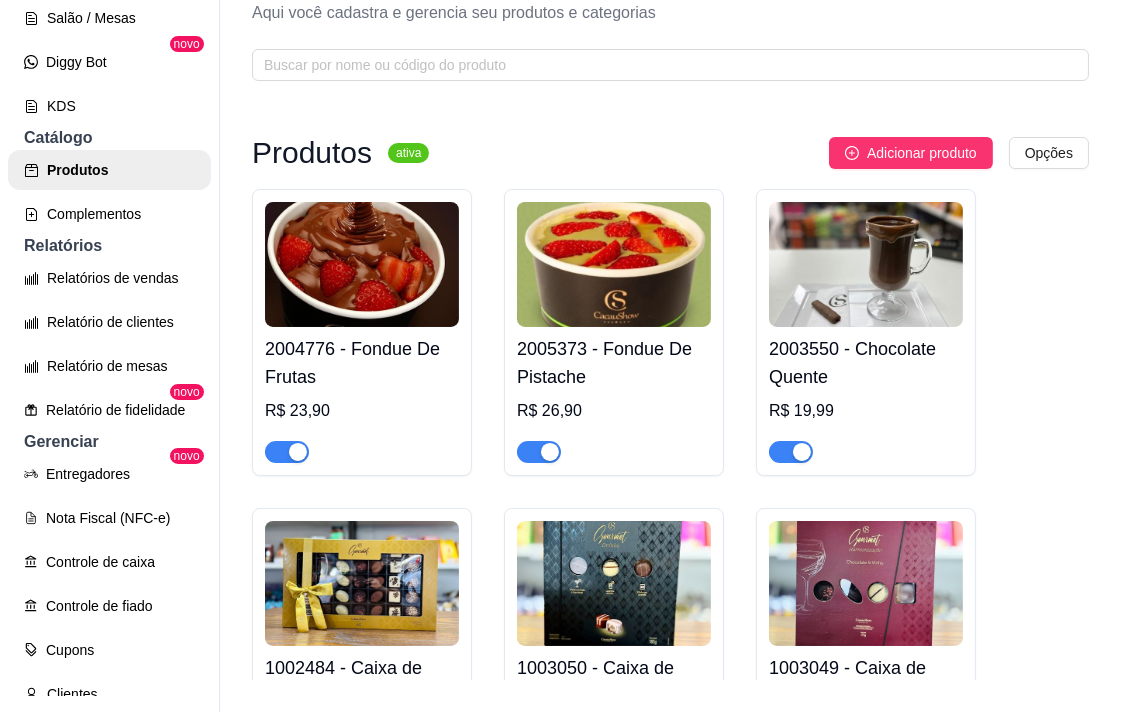 scroll, scrollTop: 0, scrollLeft: 0, axis: both 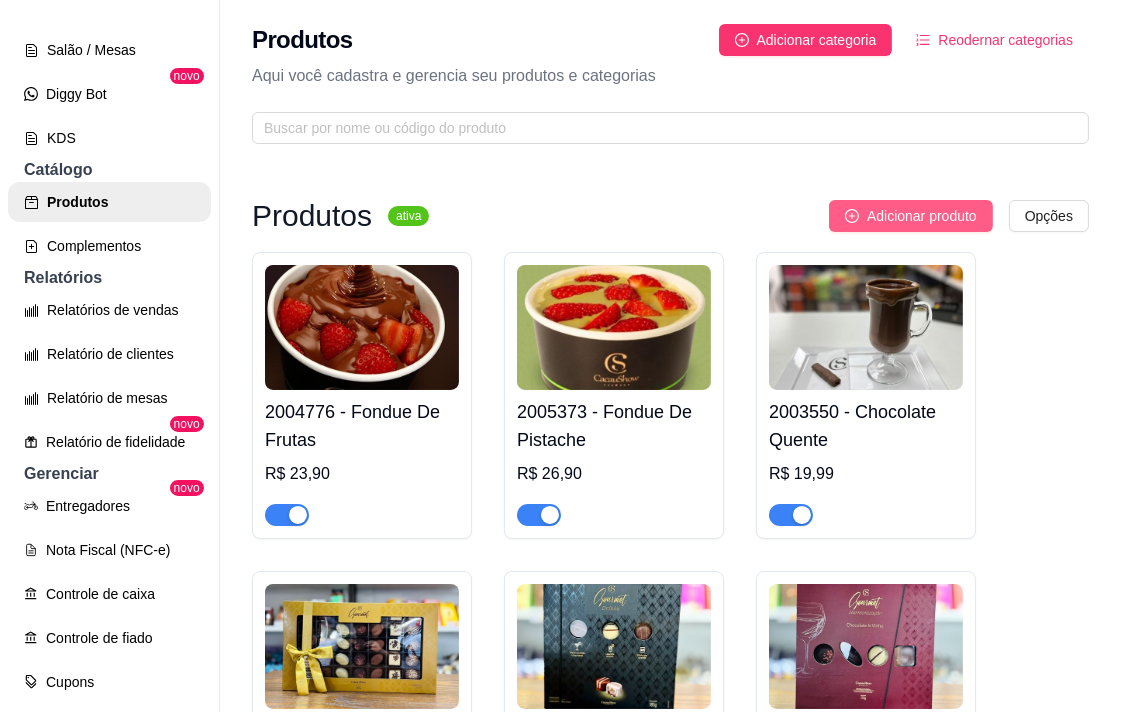 click on "Adicionar produto" at bounding box center (922, 216) 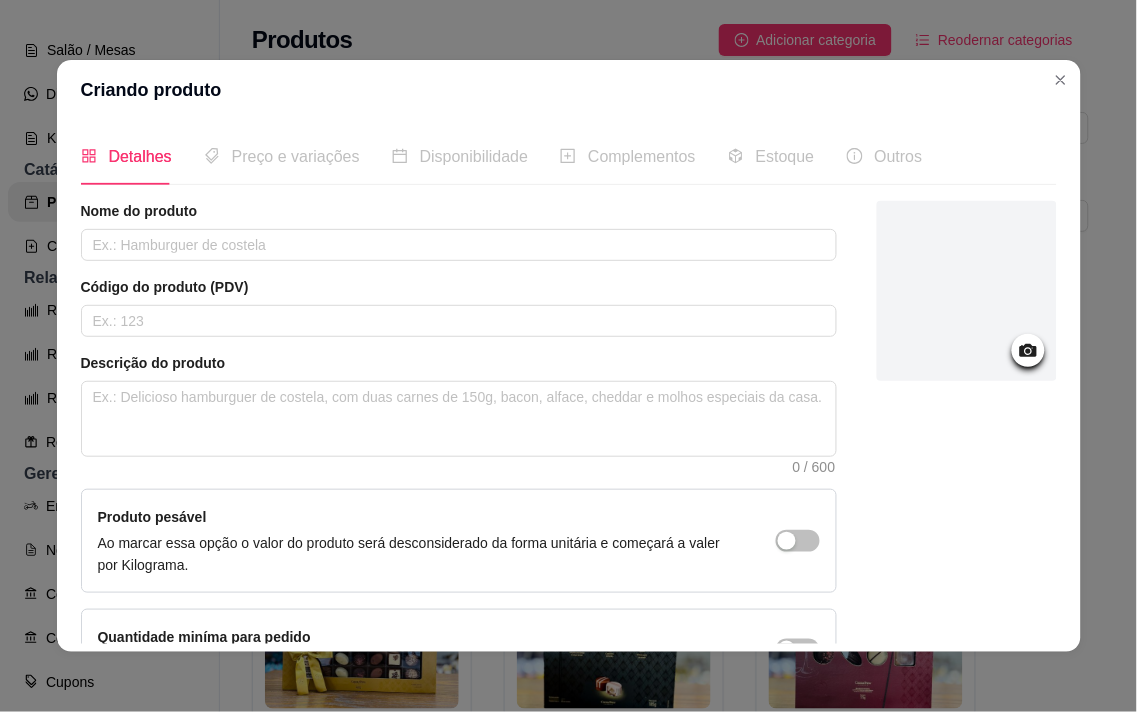 click at bounding box center (1028, 350) 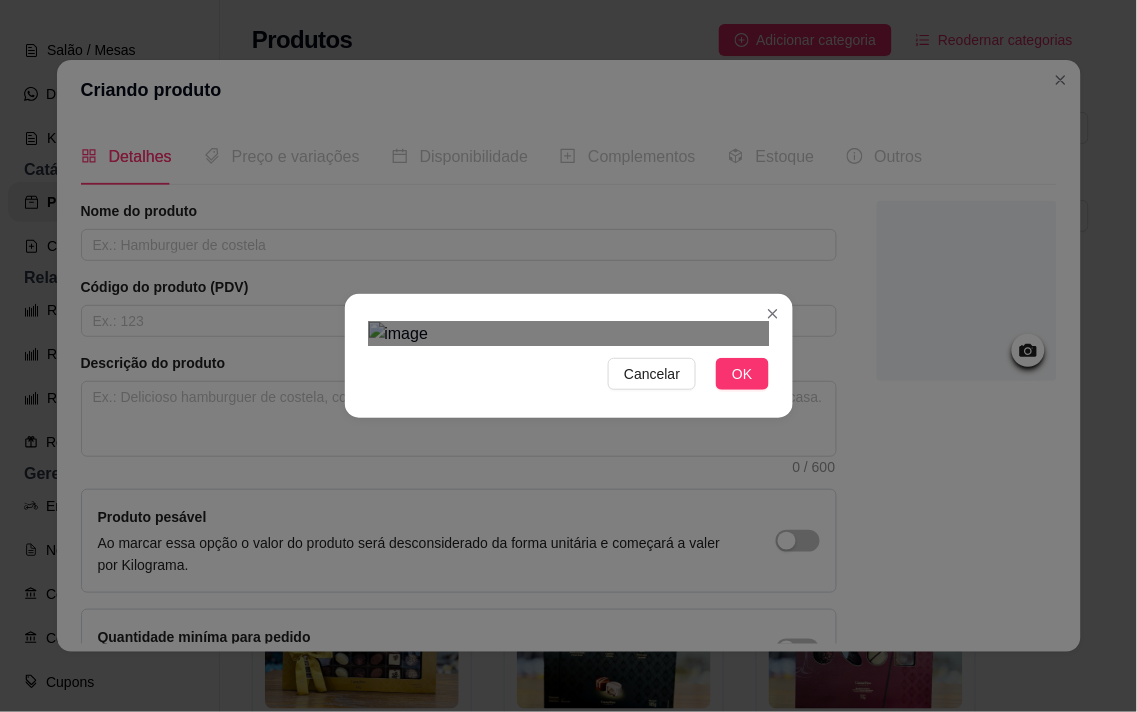 click on "Cancelar OK" at bounding box center (568, 356) 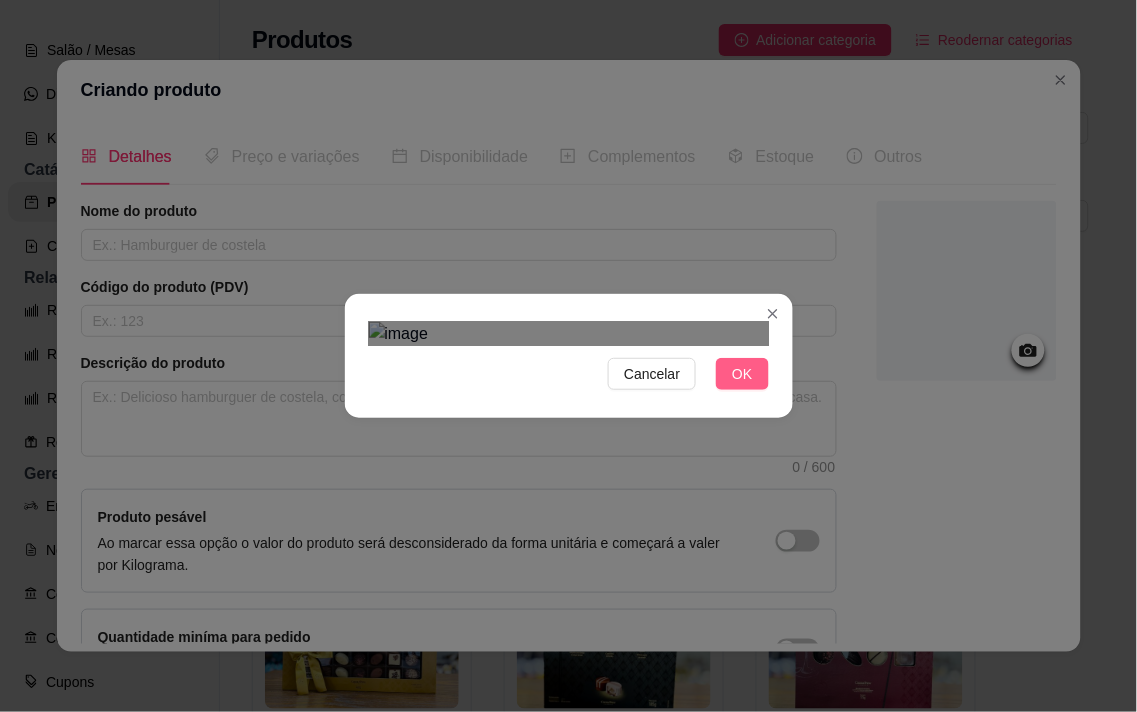 click on "OK" at bounding box center [742, 374] 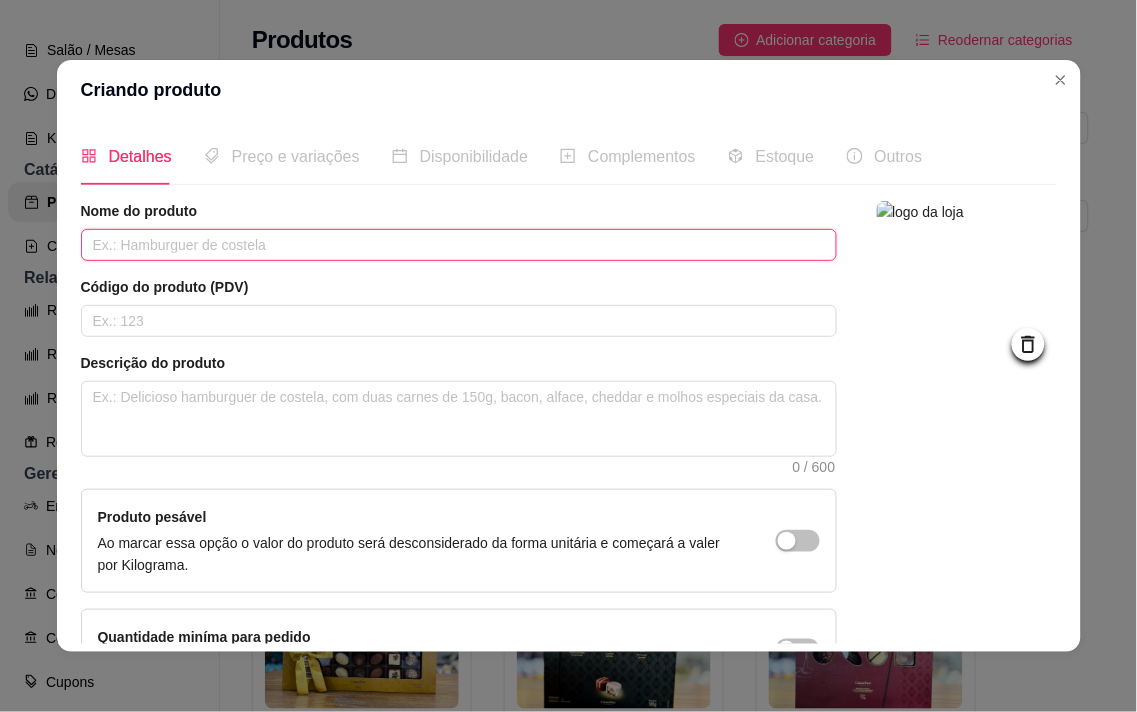click at bounding box center (459, 245) 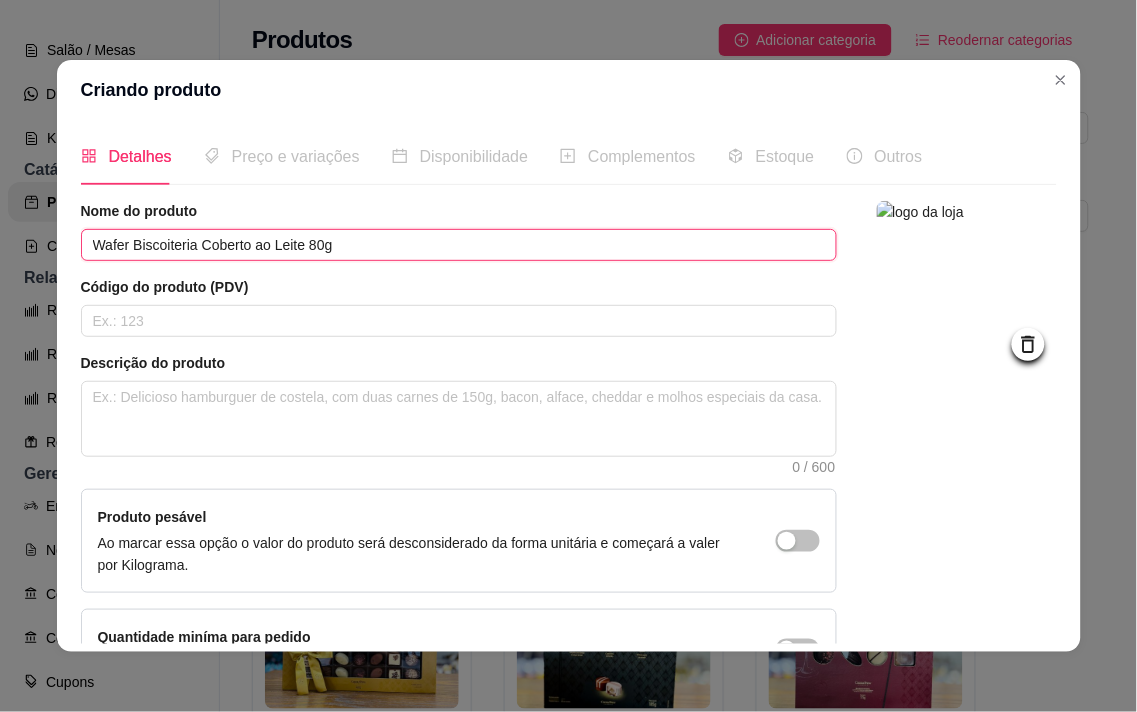 drag, startPoint x: 155, startPoint y: 248, endPoint x: 106, endPoint y: 237, distance: 50.219517 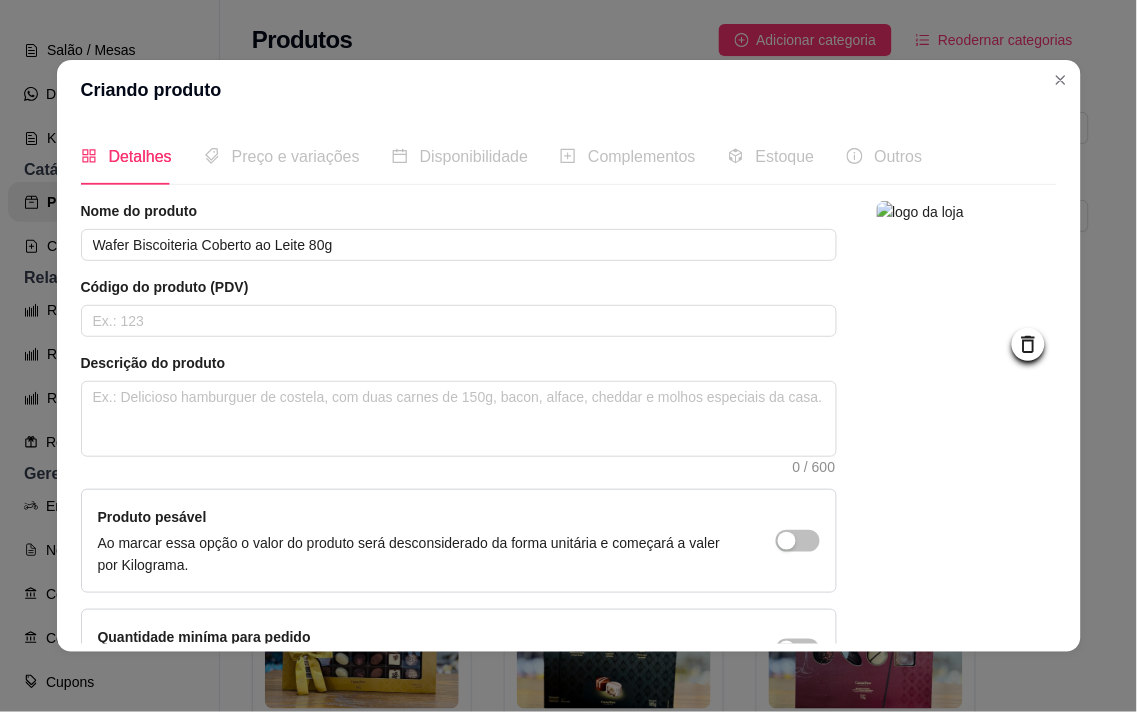 drag, startPoint x: 106, startPoint y: 246, endPoint x: 580, endPoint y: 210, distance: 475.3651 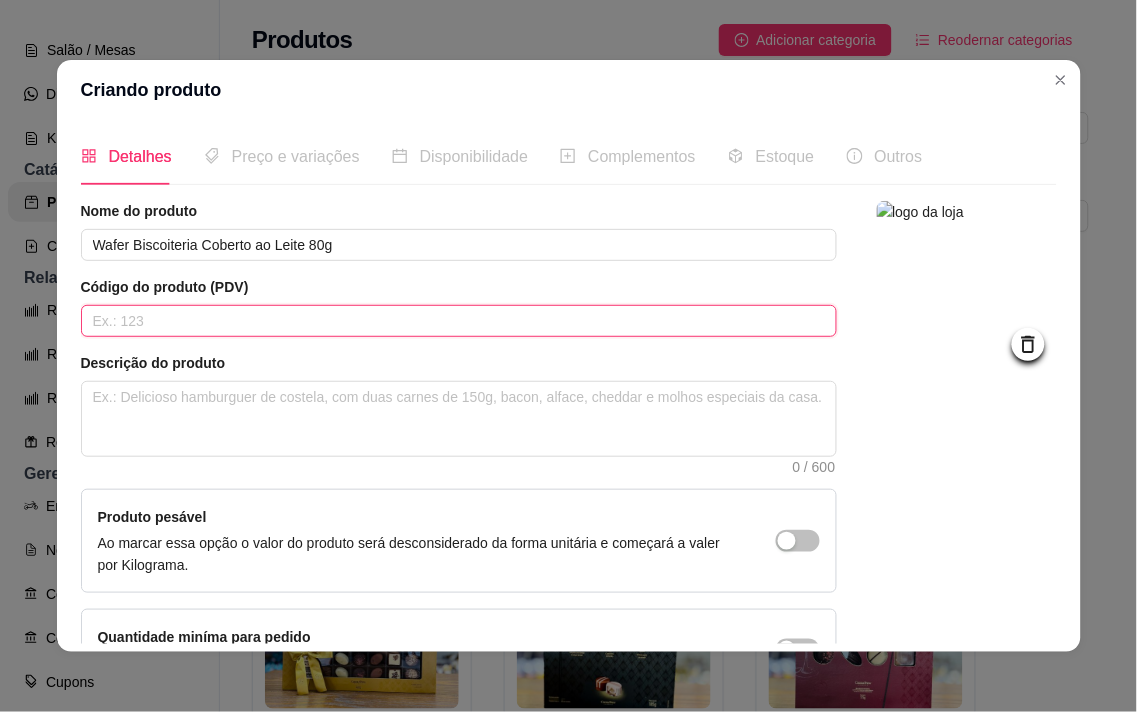 drag, startPoint x: 277, startPoint y: 317, endPoint x: 497, endPoint y: 142, distance: 281.11386 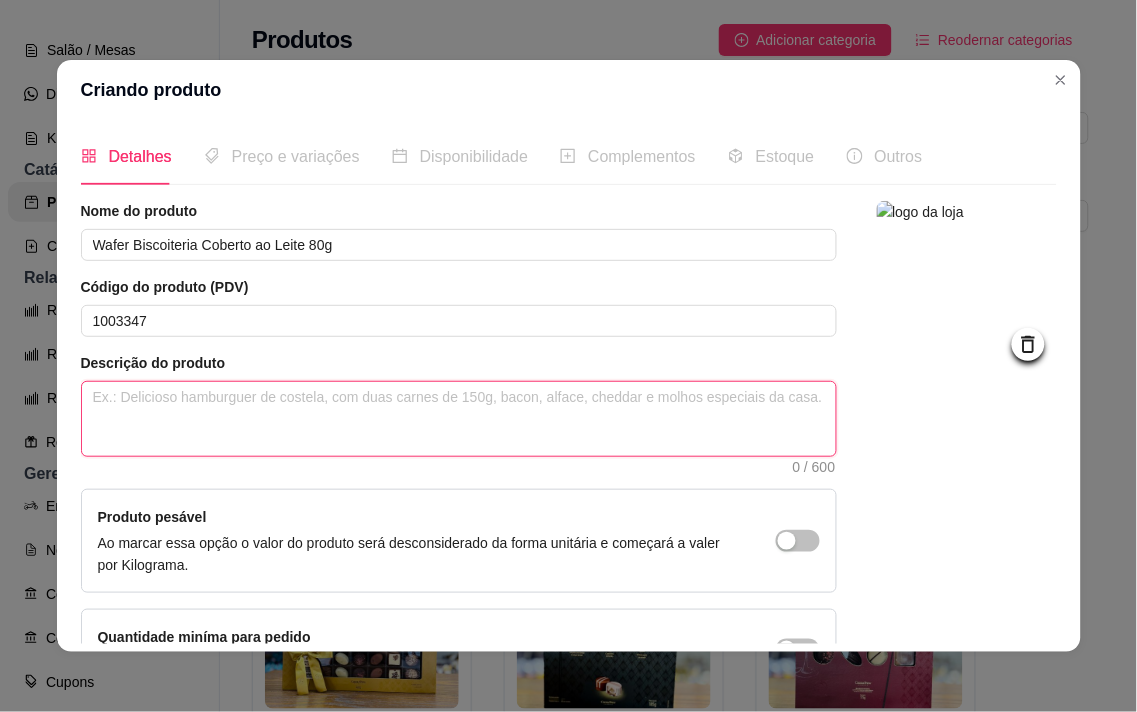 click at bounding box center (459, 419) 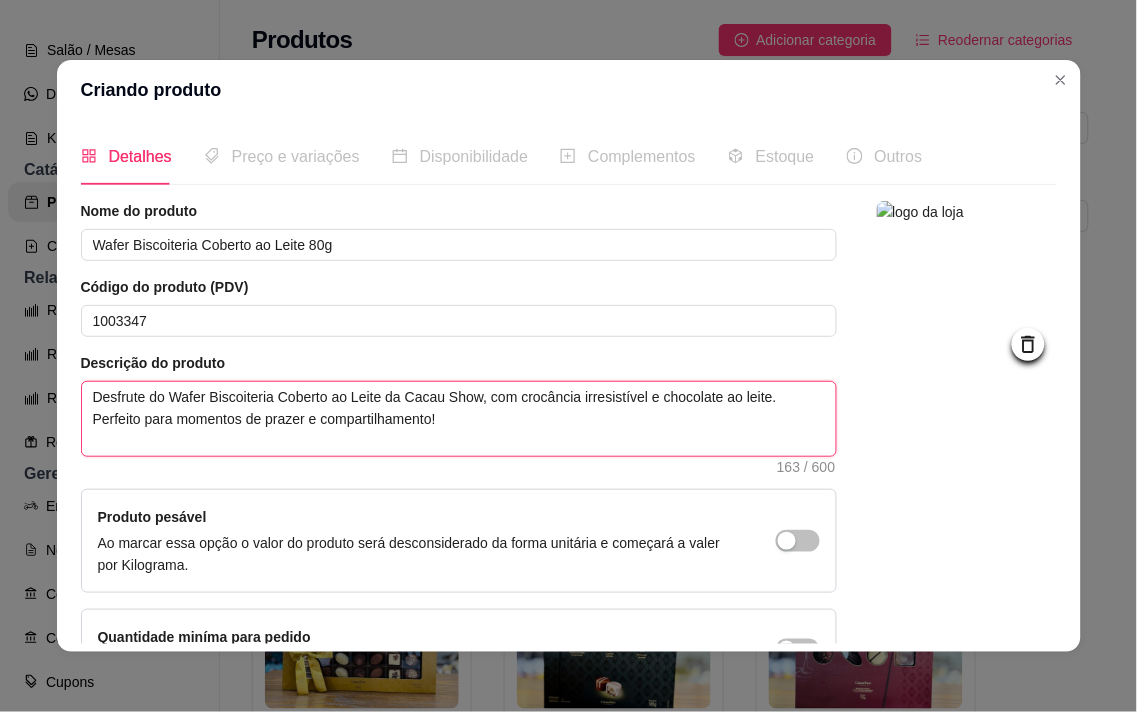 drag, startPoint x: 540, startPoint y: 395, endPoint x: 531, endPoint y: 400, distance: 10.29563 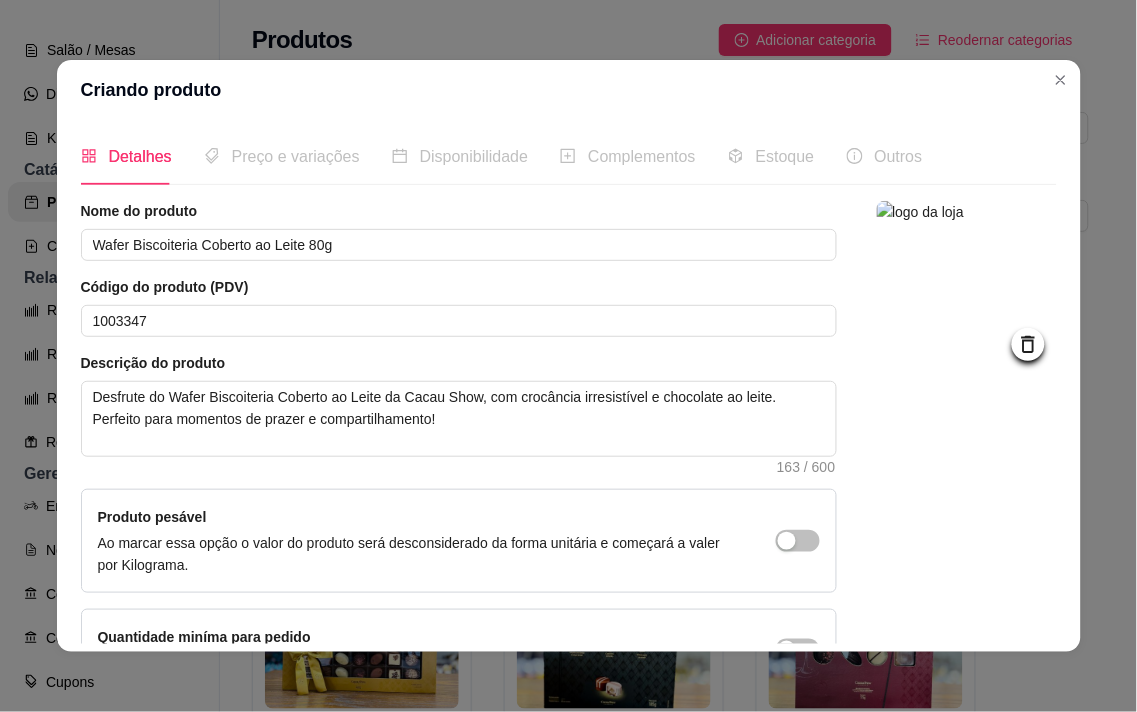 drag, startPoint x: 531, startPoint y: 400, endPoint x: 510, endPoint y: 480, distance: 82.710335 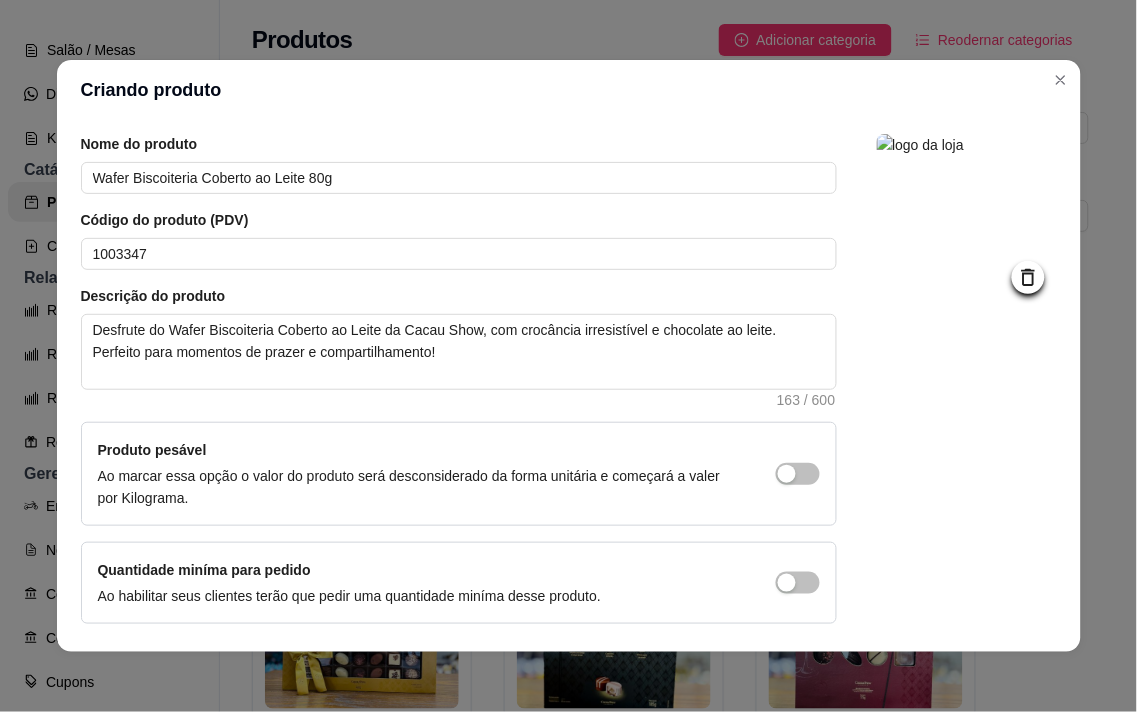 scroll, scrollTop: 136, scrollLeft: 0, axis: vertical 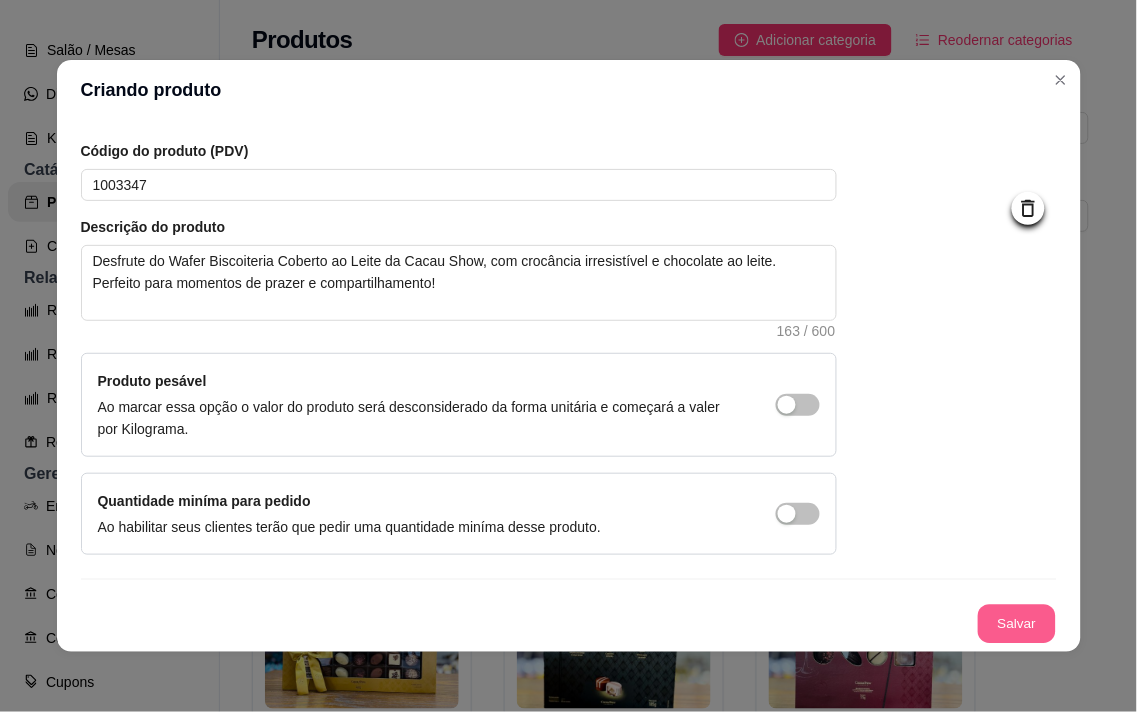 click on "Salvar" at bounding box center [1017, 624] 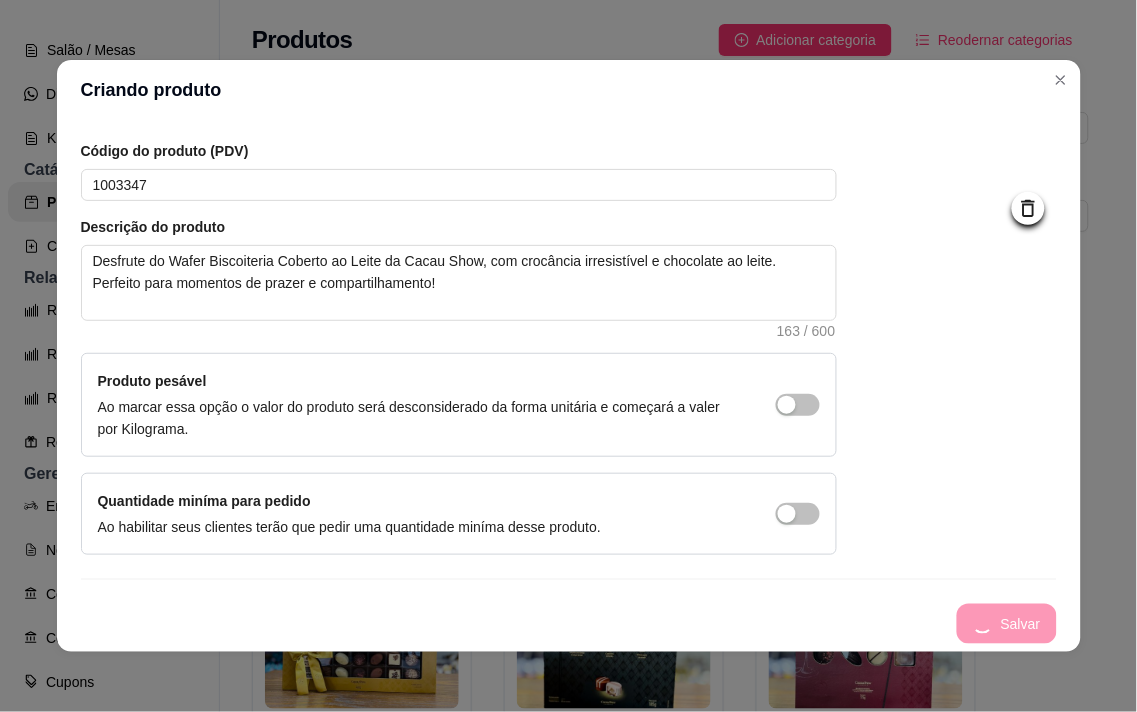 scroll, scrollTop: 0, scrollLeft: 0, axis: both 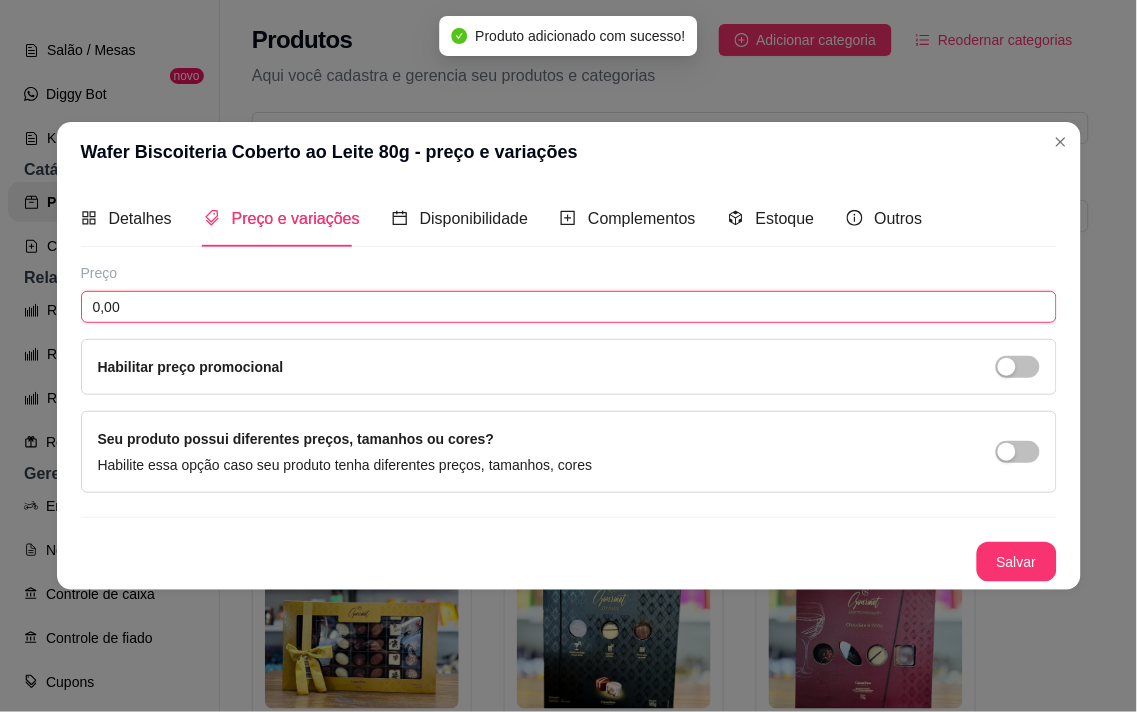 click on "0,00" at bounding box center [569, 307] 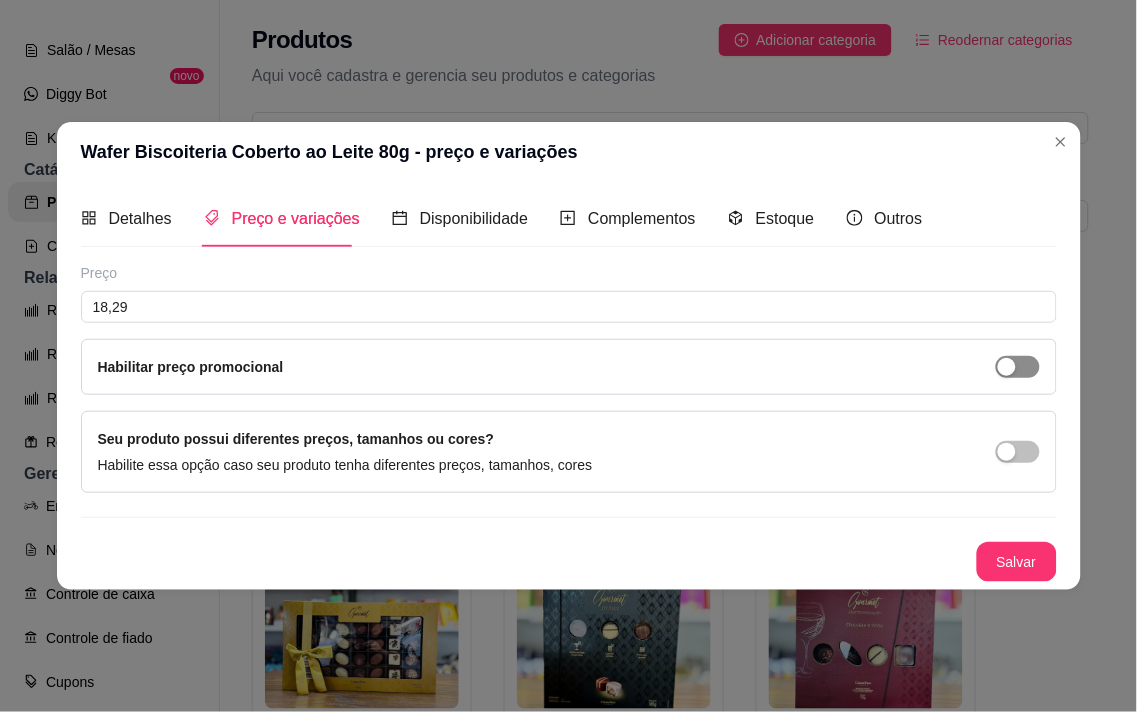 click at bounding box center [1007, 367] 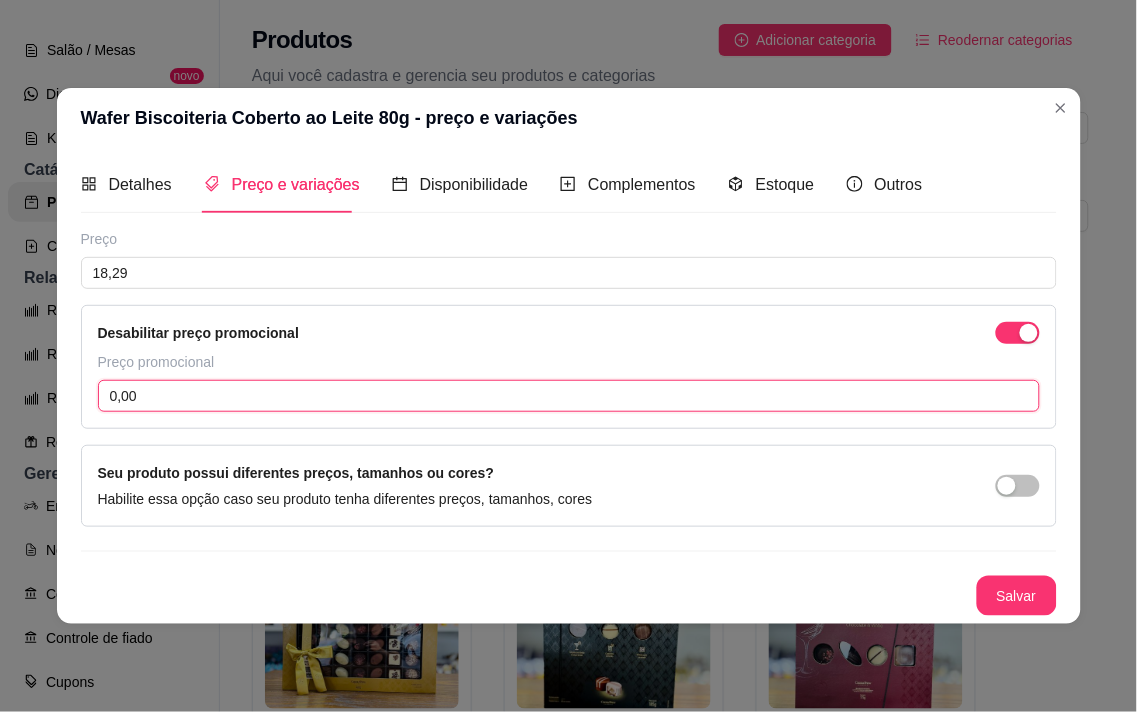 click on "0,00" at bounding box center [569, 396] 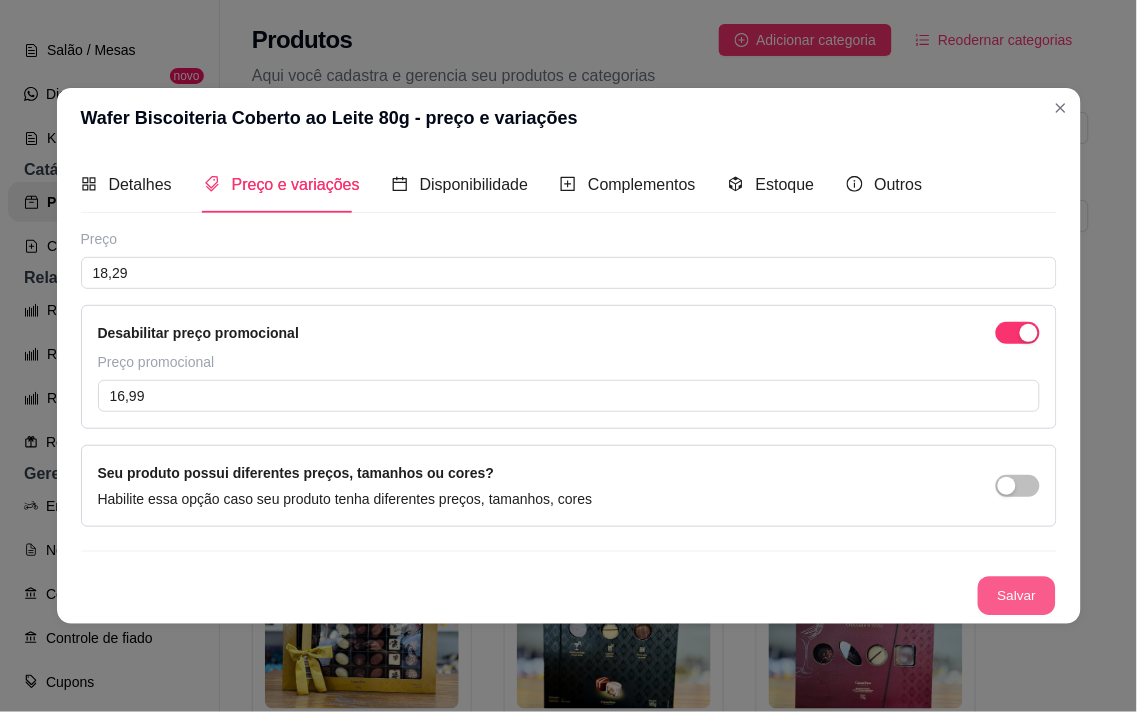 click on "Salvar" at bounding box center (1017, 596) 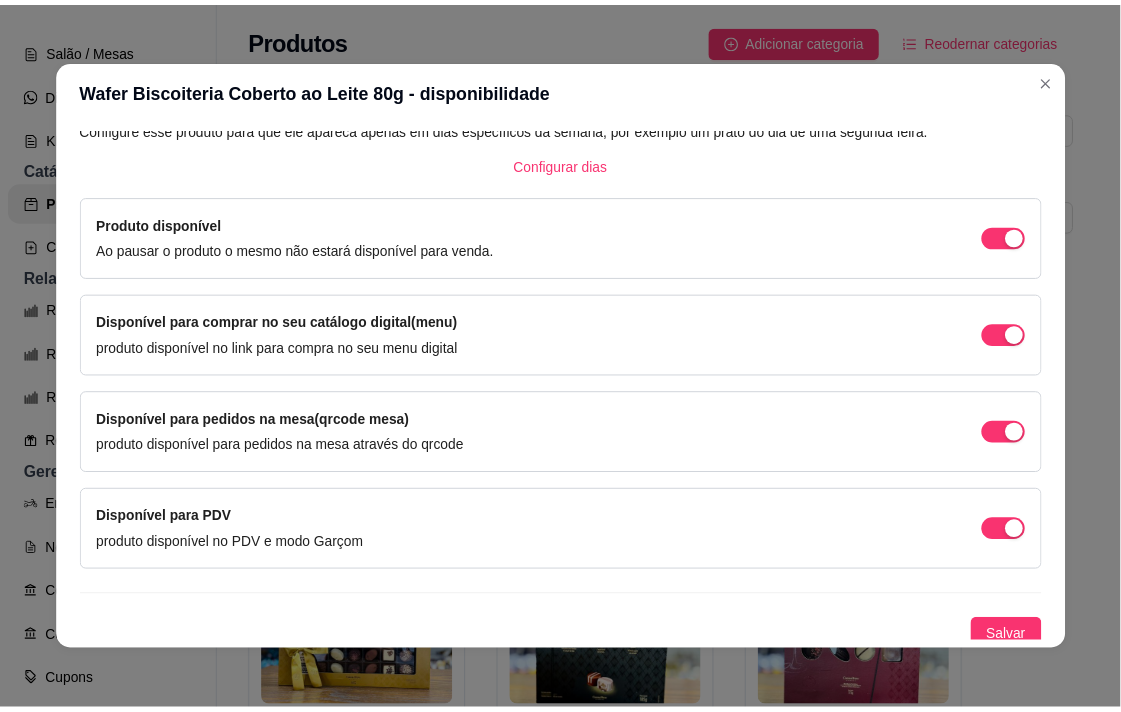 scroll, scrollTop: 134, scrollLeft: 0, axis: vertical 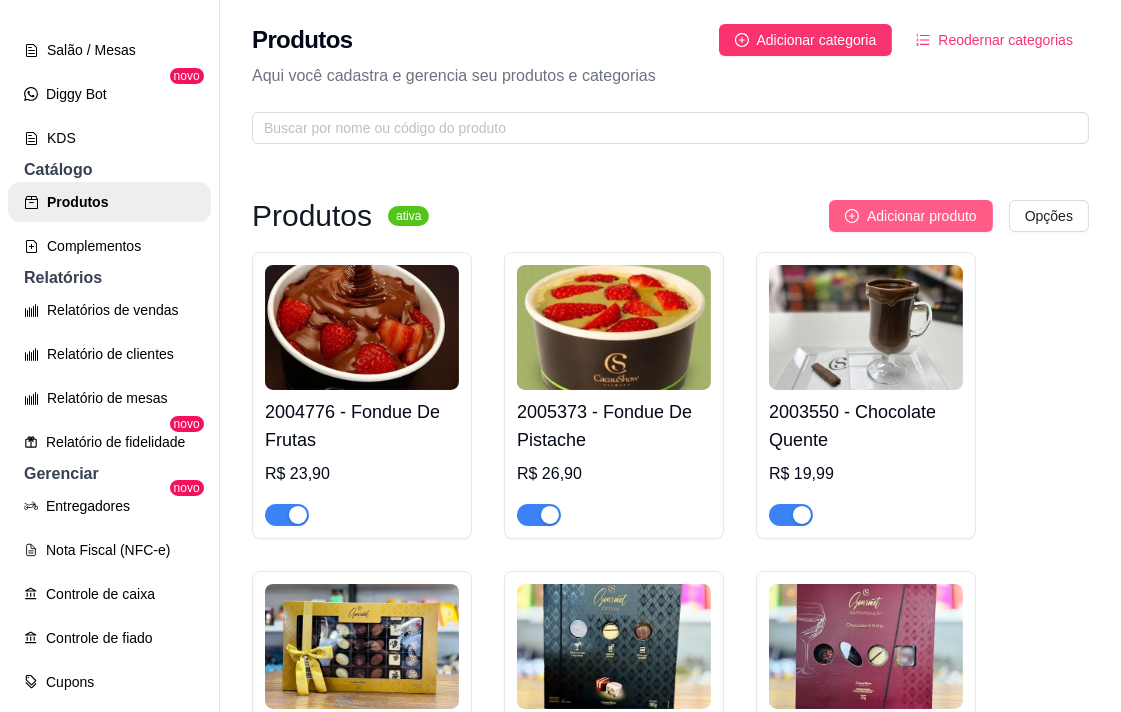 click on "Adicionar produto" at bounding box center (922, 216) 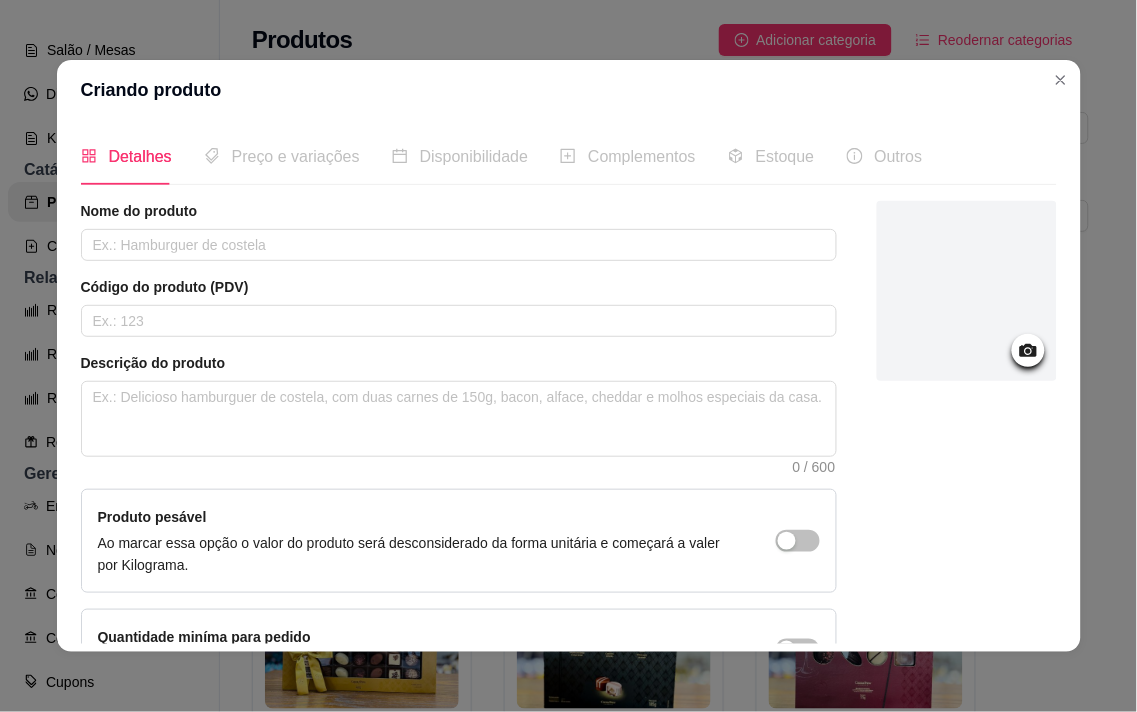 drag, startPoint x: 596, startPoint y: 101, endPoint x: 656, endPoint y: 163, distance: 86.27862 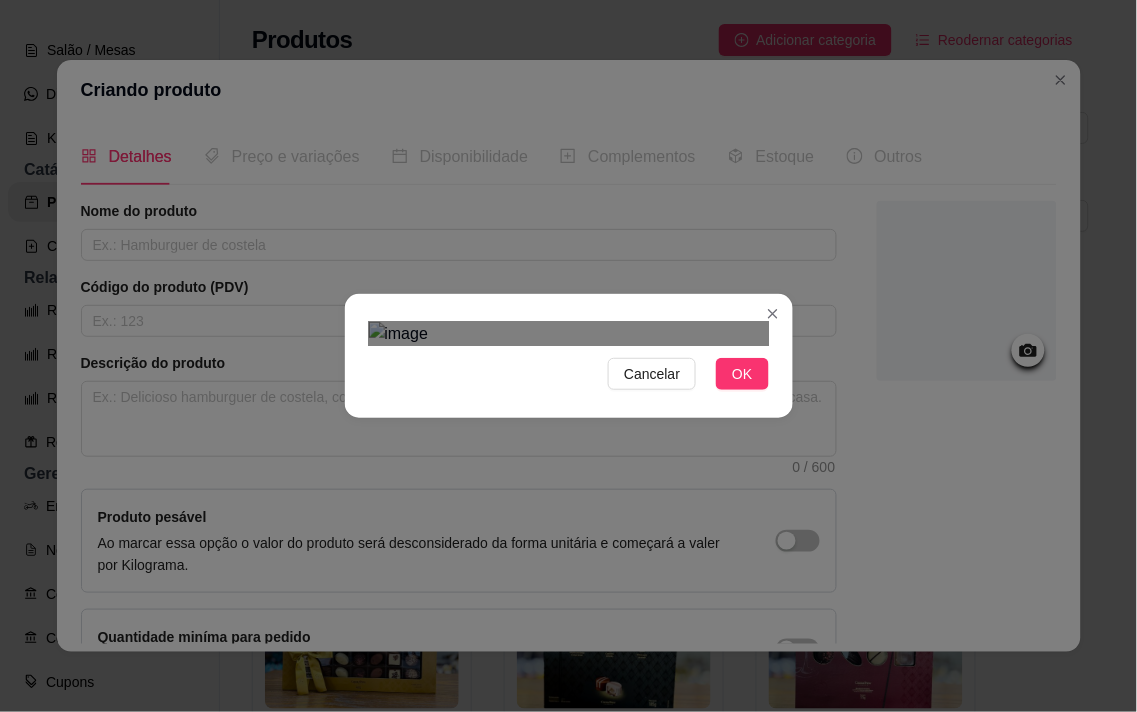 click at bounding box center (560, 653) 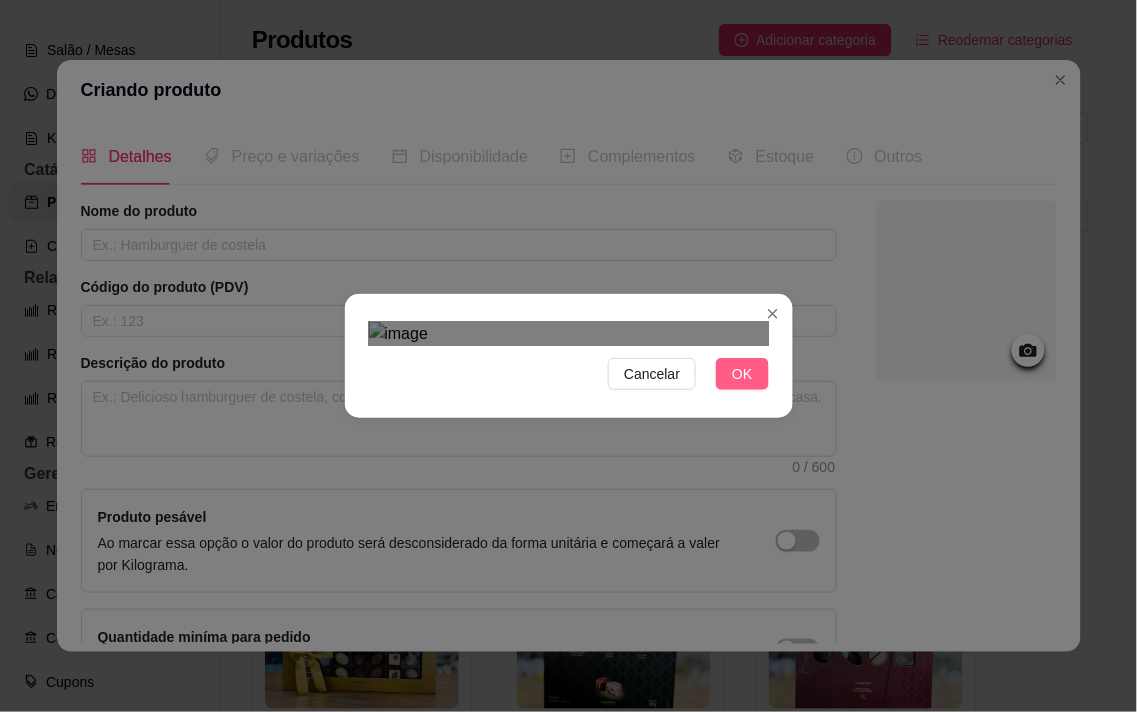 click on "OK" at bounding box center (742, 374) 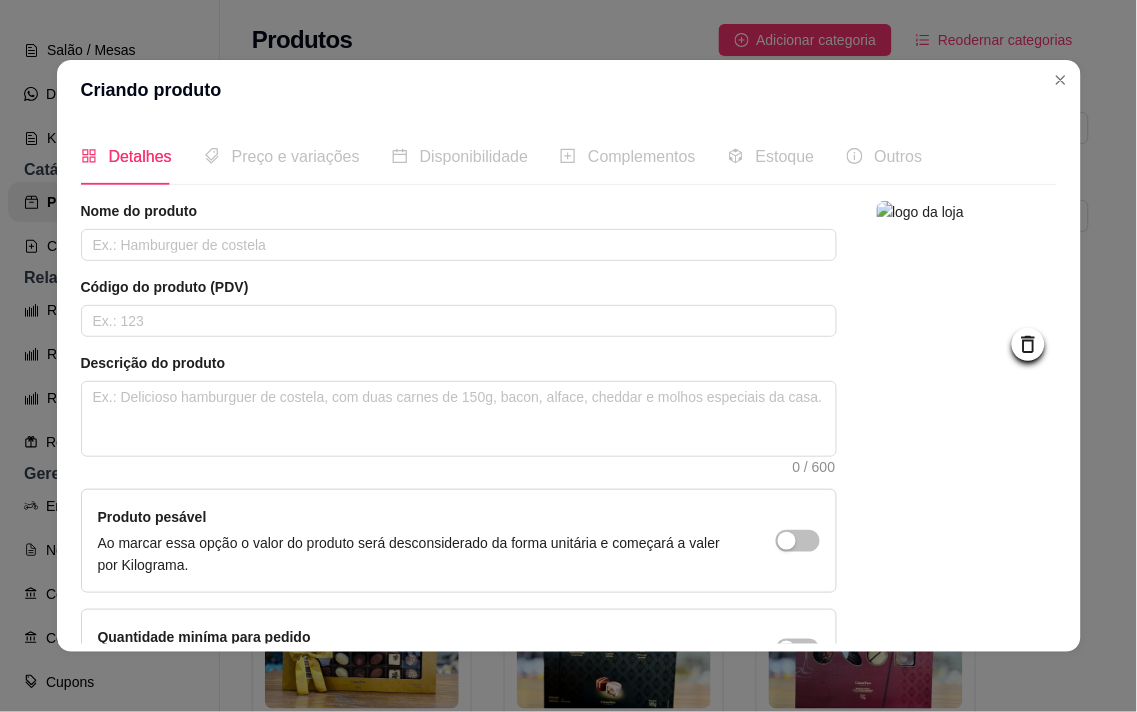 click on "Nome do produto" at bounding box center [459, 231] 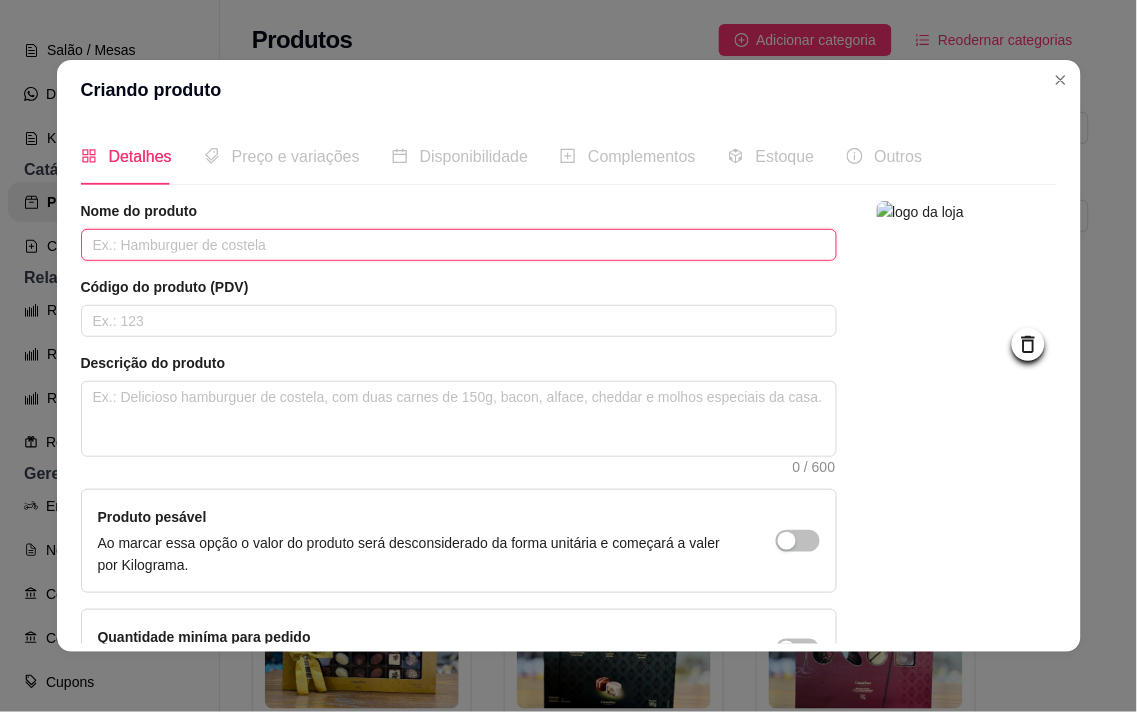 click at bounding box center [459, 245] 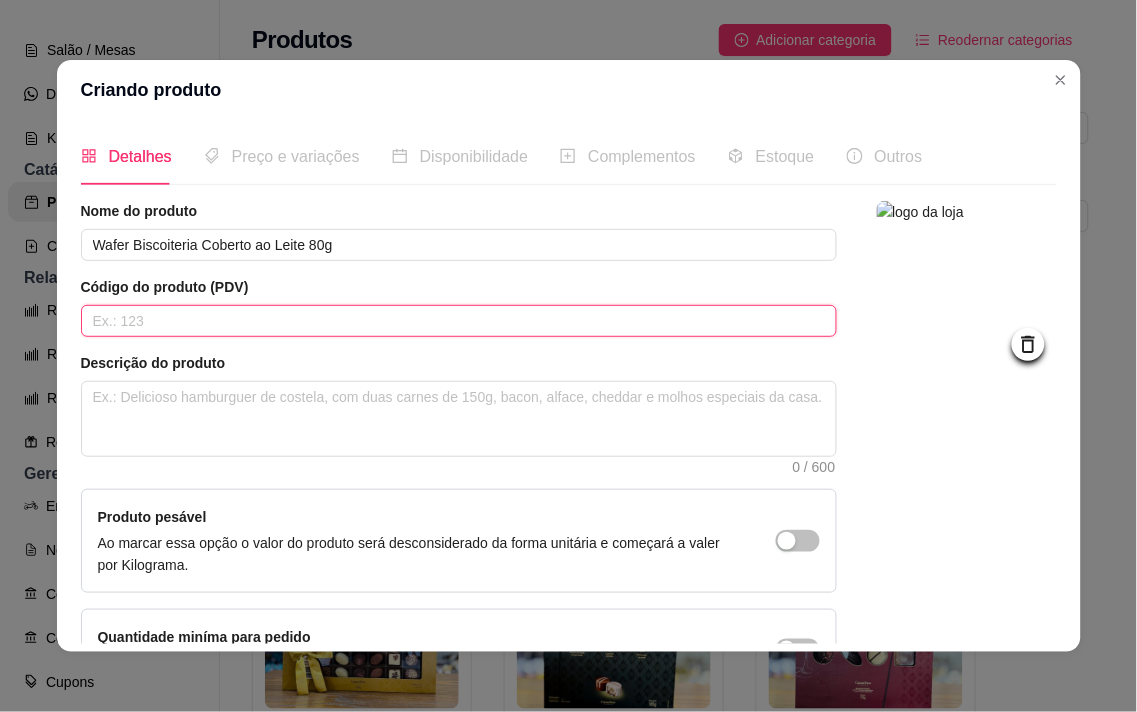 click at bounding box center (459, 321) 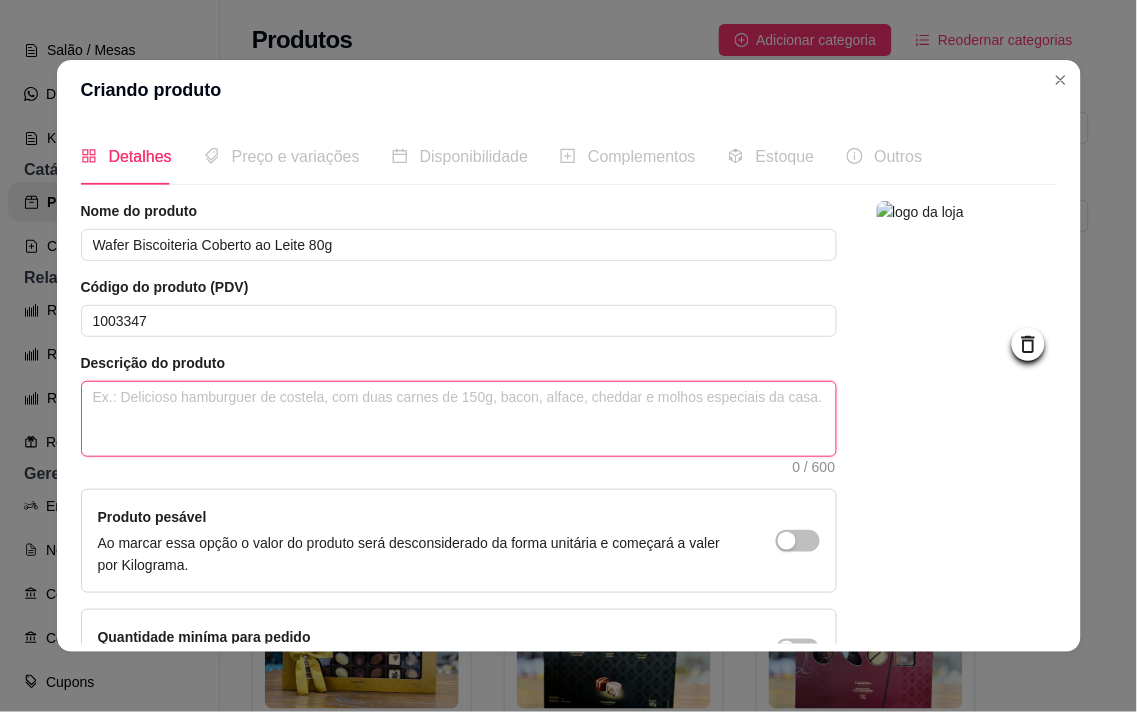 click at bounding box center (459, 419) 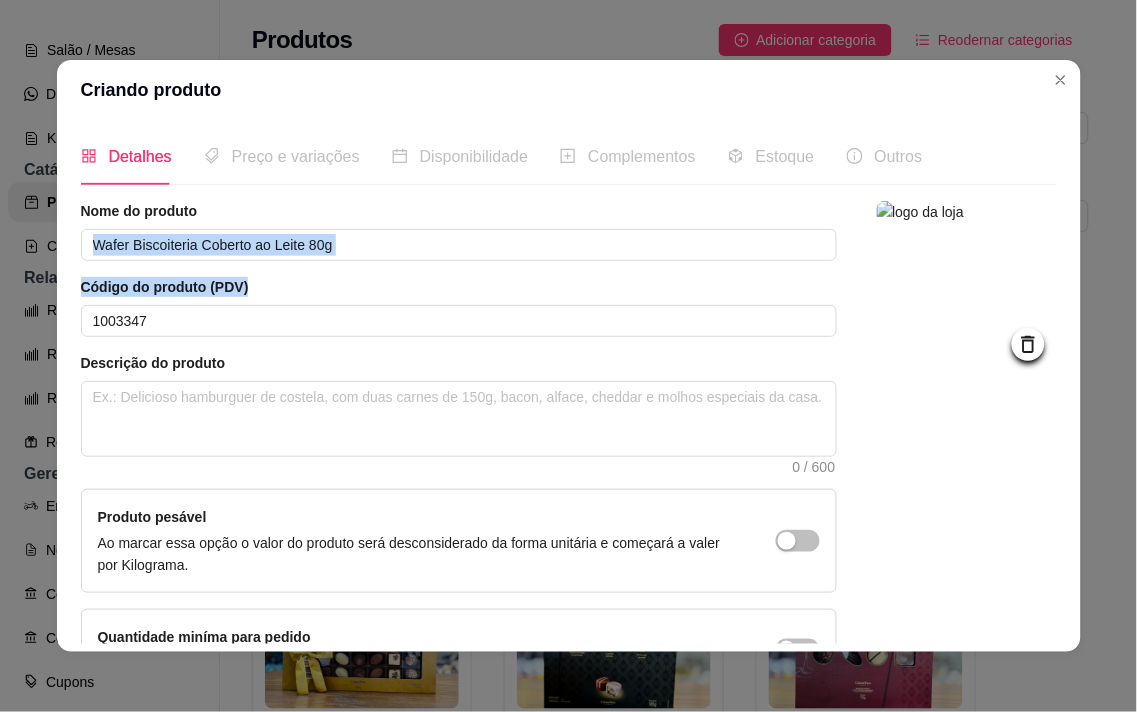 drag, startPoint x: 477, startPoint y: 227, endPoint x: 0, endPoint y: 301, distance: 482.7059 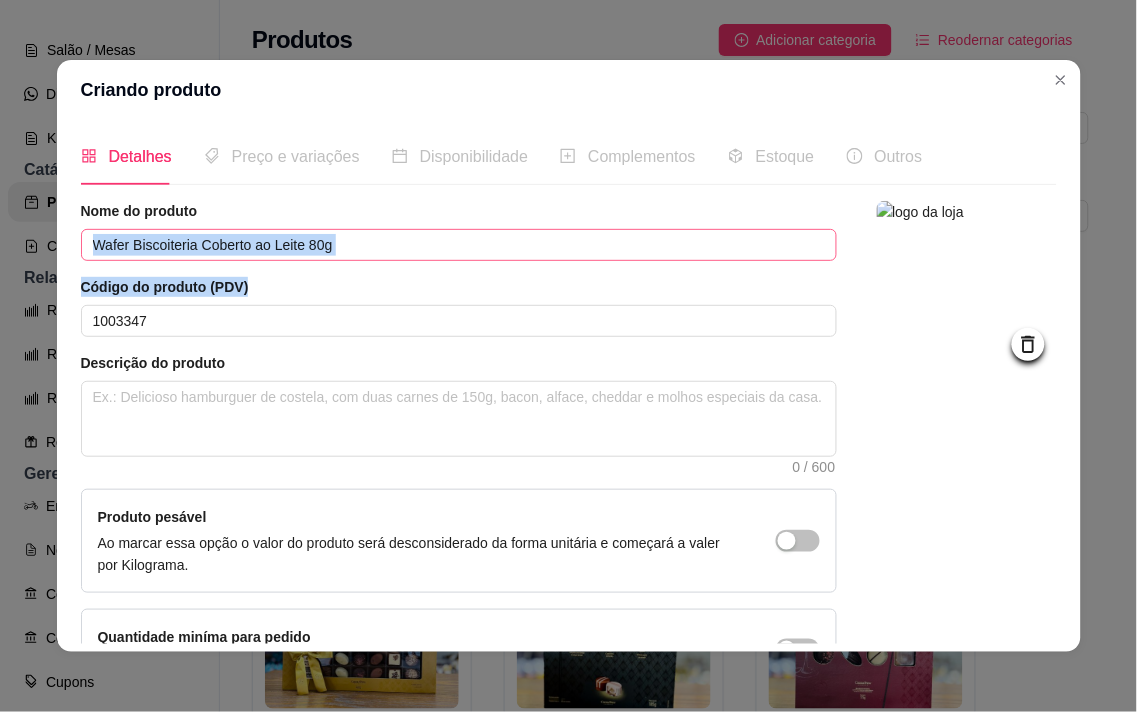 click on "Wafer Biscoiteria Coberto ao Leite 80g" at bounding box center [459, 245] 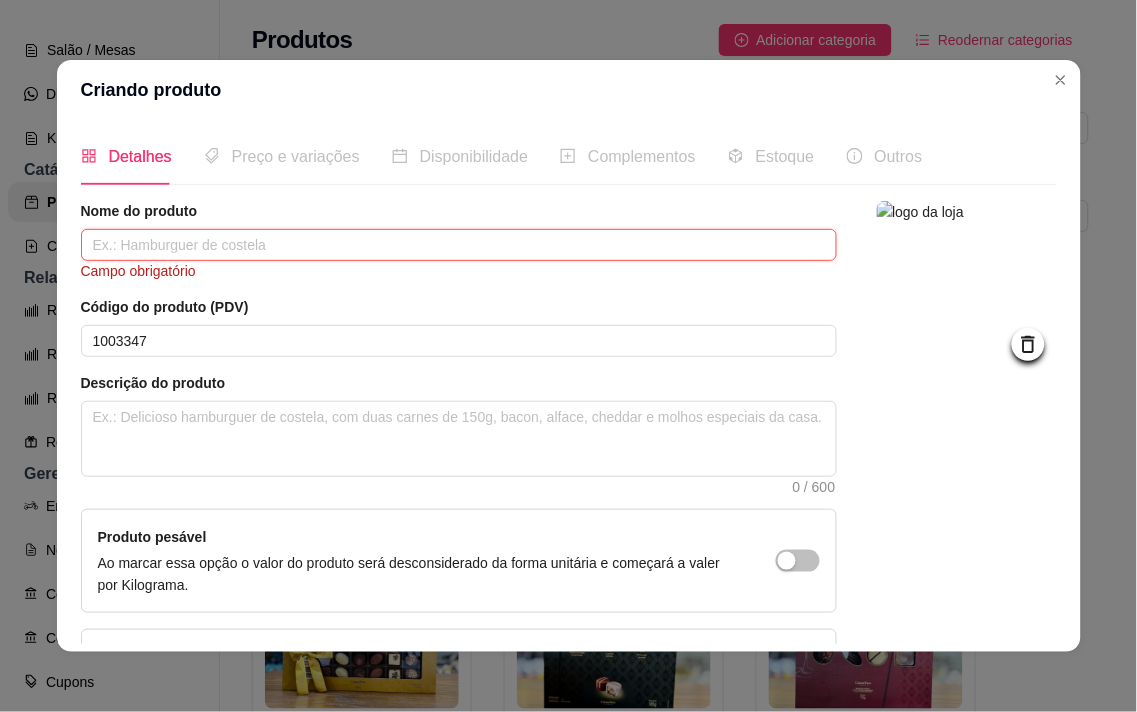 paste on "Wafer de Cacau Biscoiteria Recheio de Leite 80g" 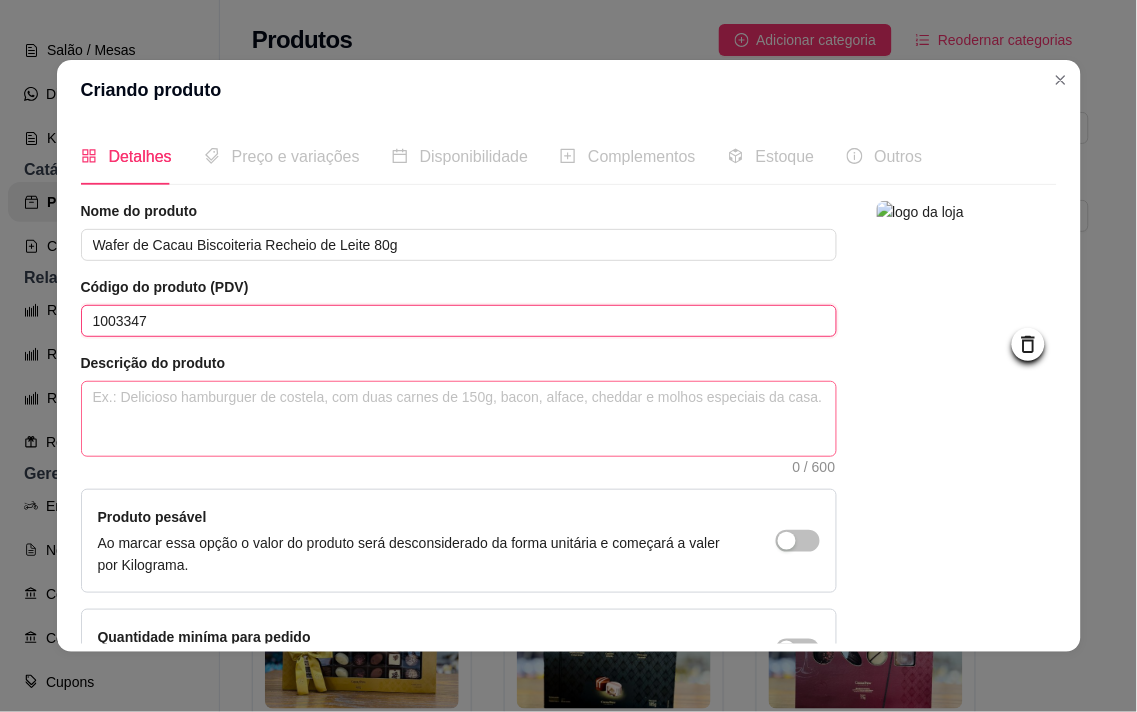 drag, startPoint x: 355, startPoint y: 334, endPoint x: 93, endPoint y: 422, distance: 276.3838 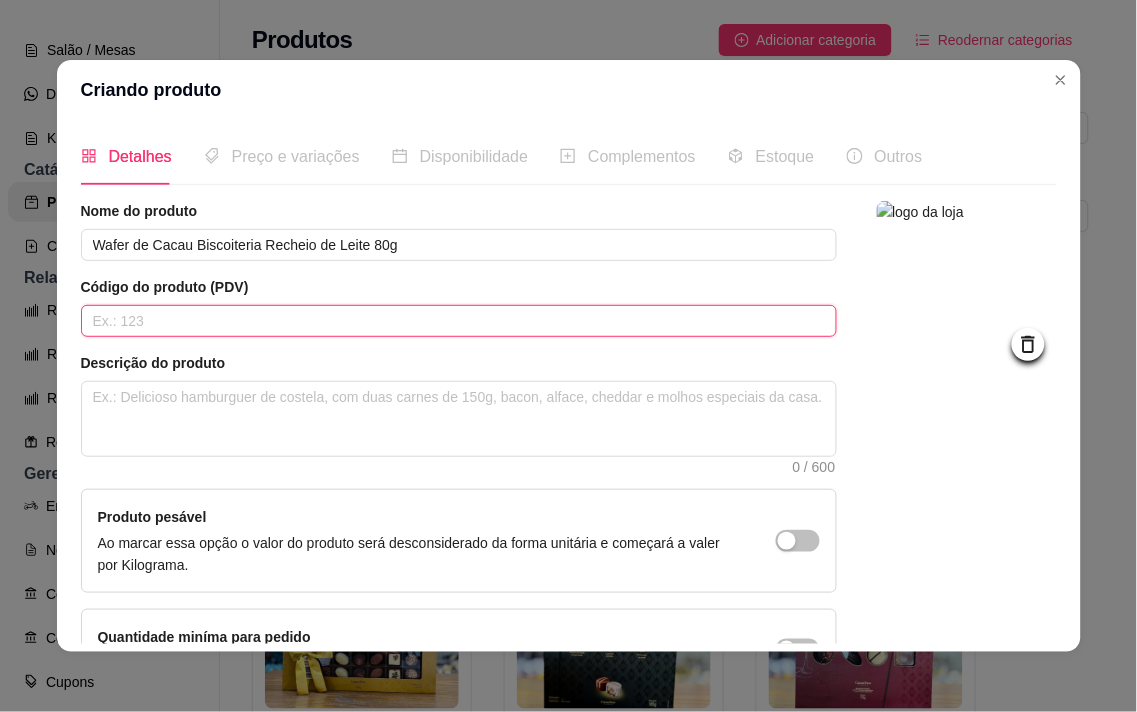 paste on "1003687" 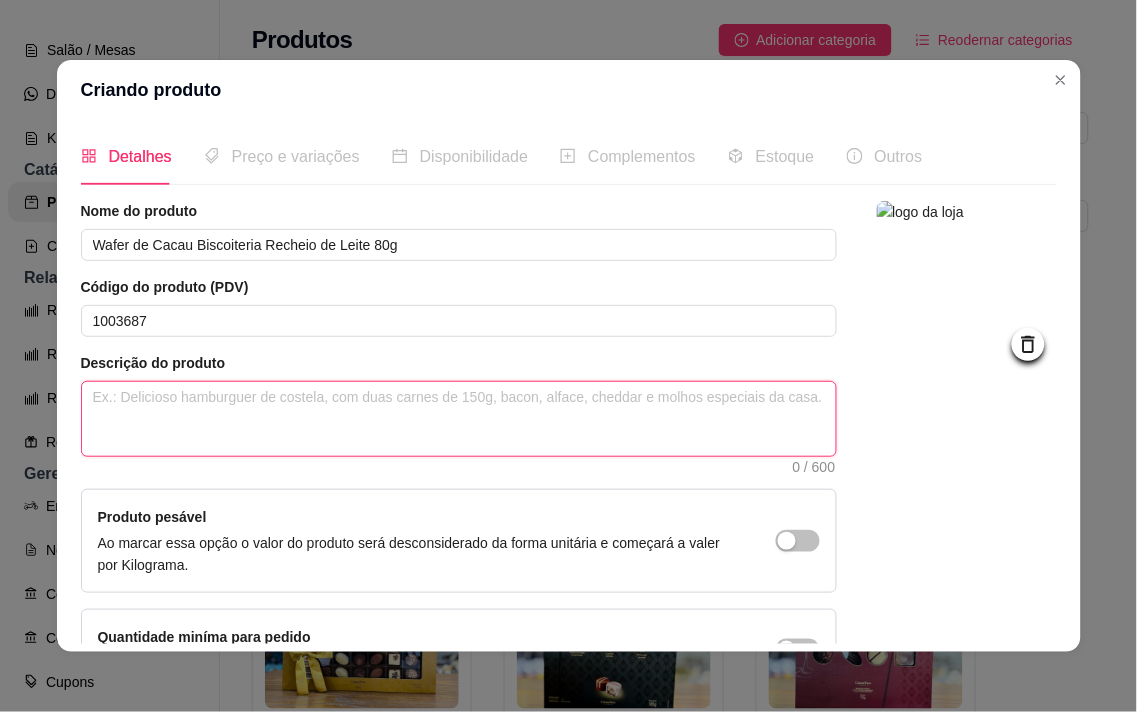 click at bounding box center (459, 419) 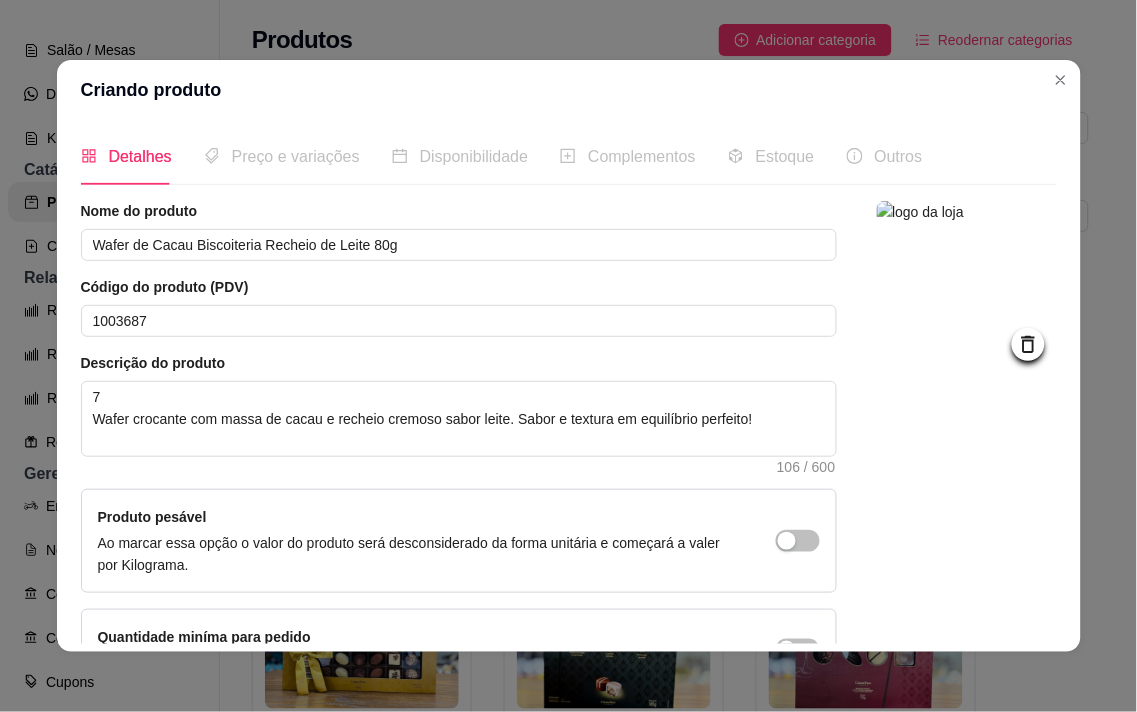 click on "Descrição do produto 7
Wafer crocante com massa de cacau e recheio cremoso sabor leite. Sabor e textura em equilíbrio perfeito! [NUMBER] / [NUMBER]" at bounding box center (459, 413) 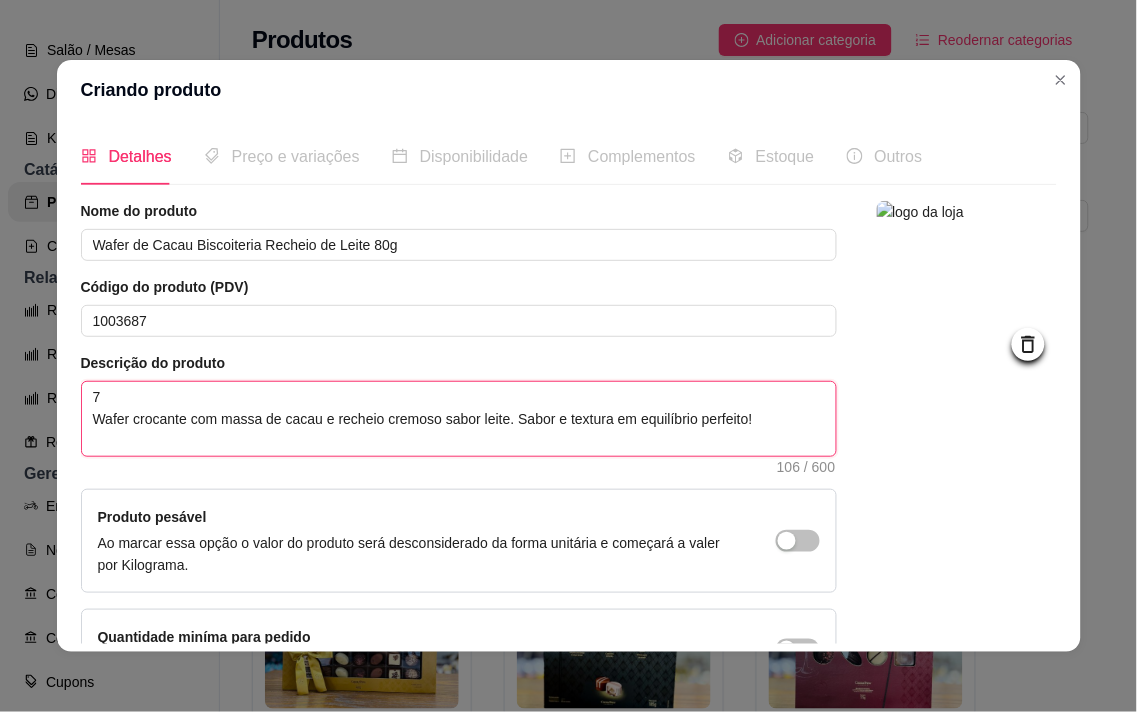 click on "7
Wafer crocante com massa de cacau e recheio cremoso sabor leite. Sabor e textura em equilíbrio perfeito!" at bounding box center [459, 419] 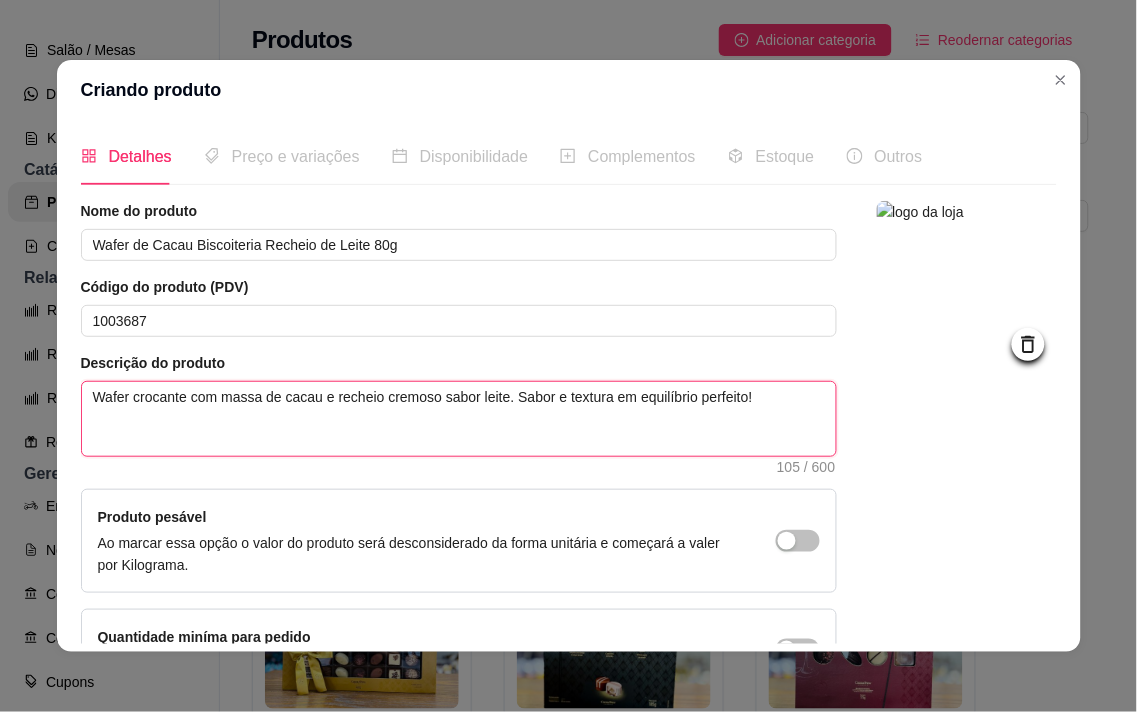 click on "Wafer crocante com massa de cacau e recheio cremoso sabor leite. Sabor e textura em equilíbrio perfeito!" at bounding box center [459, 419] 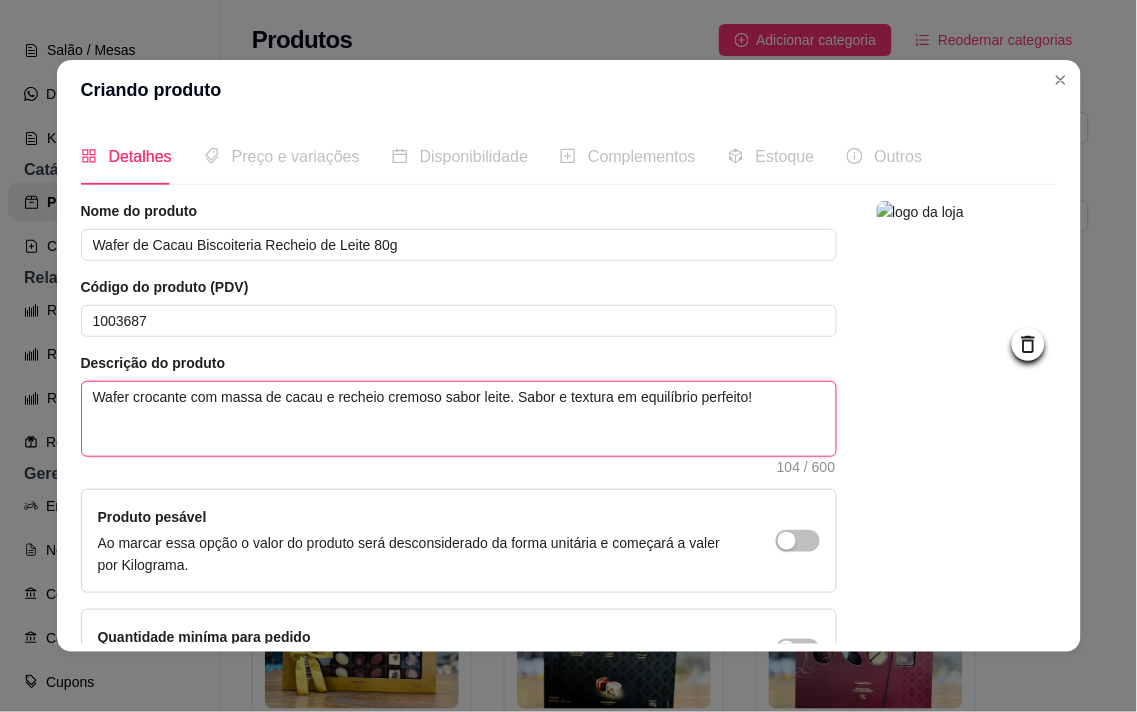 scroll, scrollTop: 4, scrollLeft: 0, axis: vertical 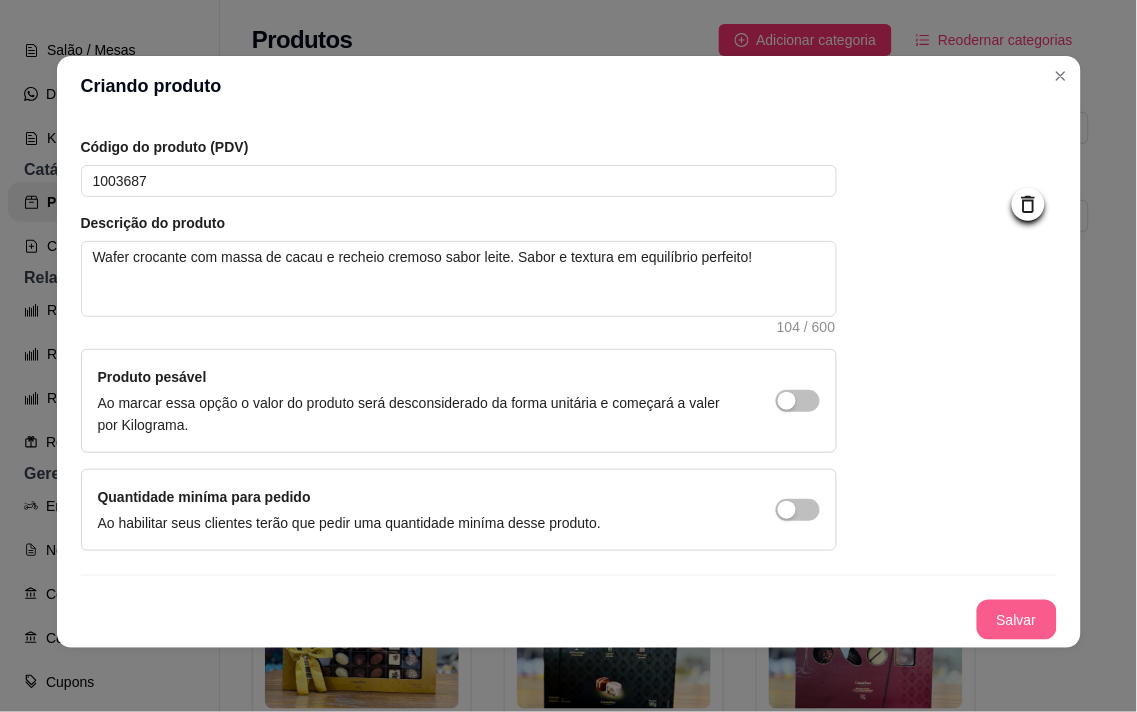 click on "Salvar" at bounding box center (1017, 620) 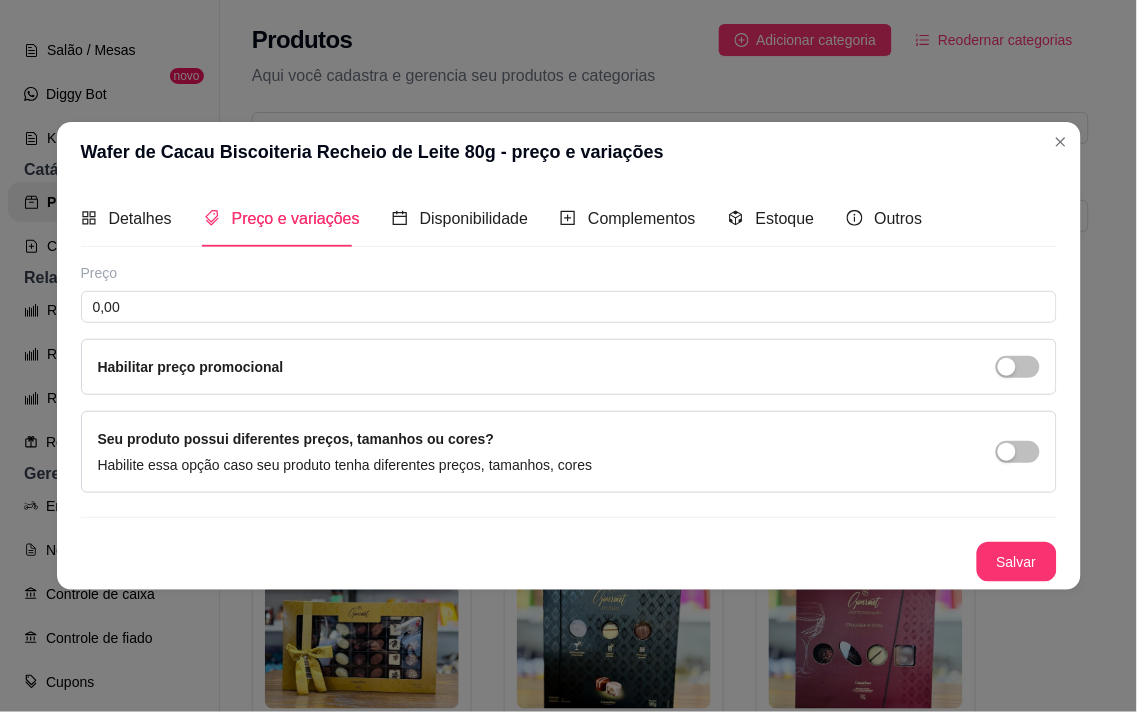 scroll, scrollTop: 0, scrollLeft: 0, axis: both 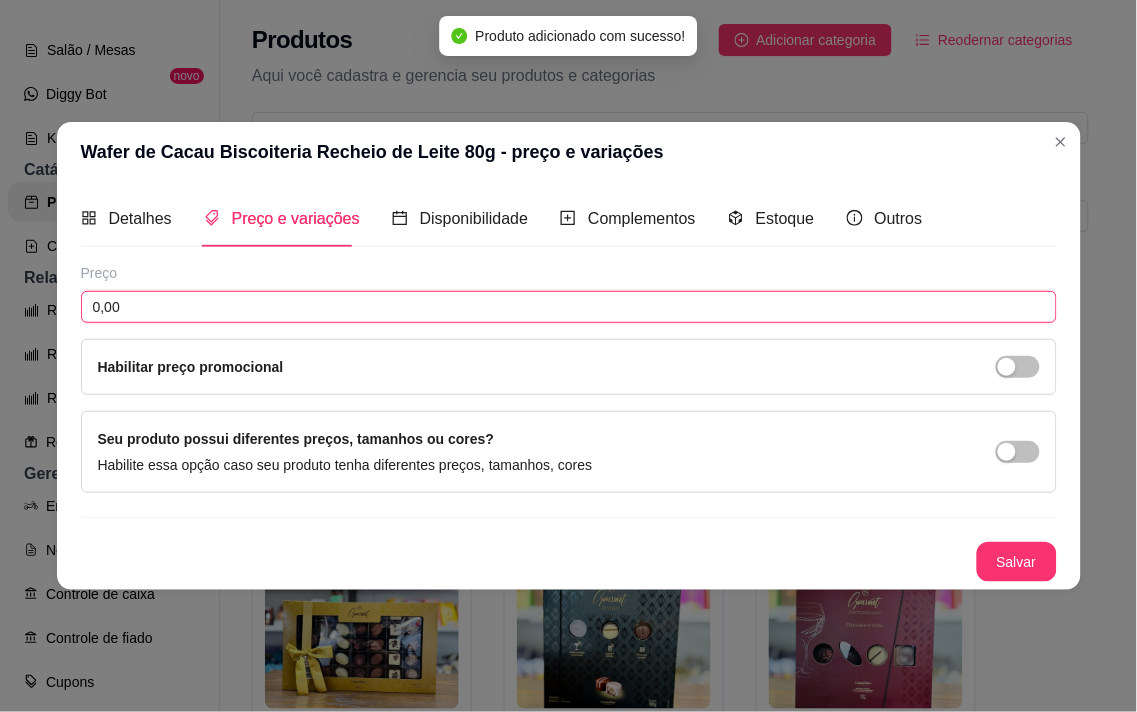click on "0,00" at bounding box center [569, 307] 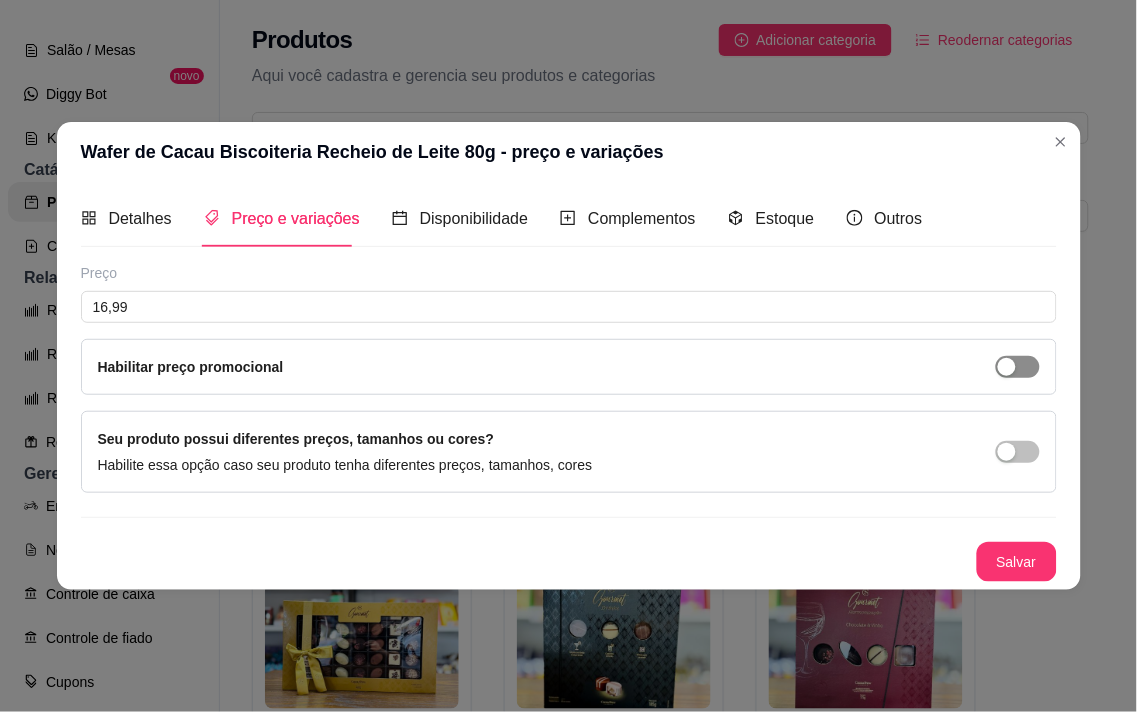 click at bounding box center [1018, 367] 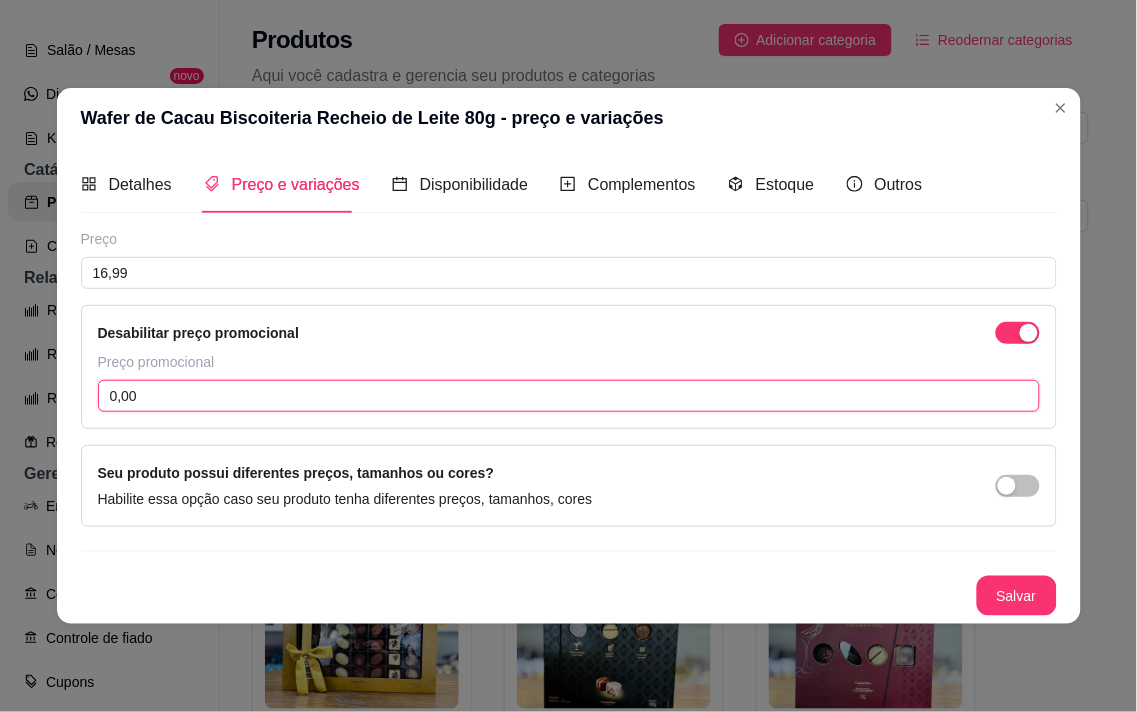 drag, startPoint x: 704, startPoint y: 384, endPoint x: 683, endPoint y: 403, distance: 28.319605 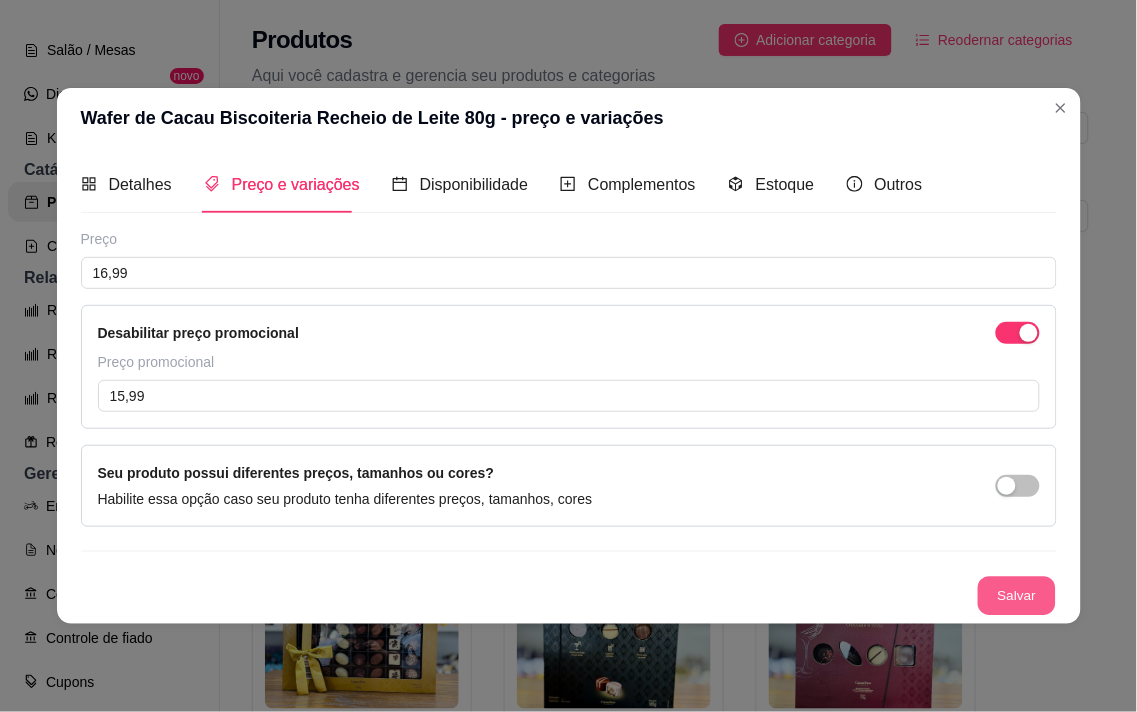 click on "Salvar" at bounding box center (1017, 596) 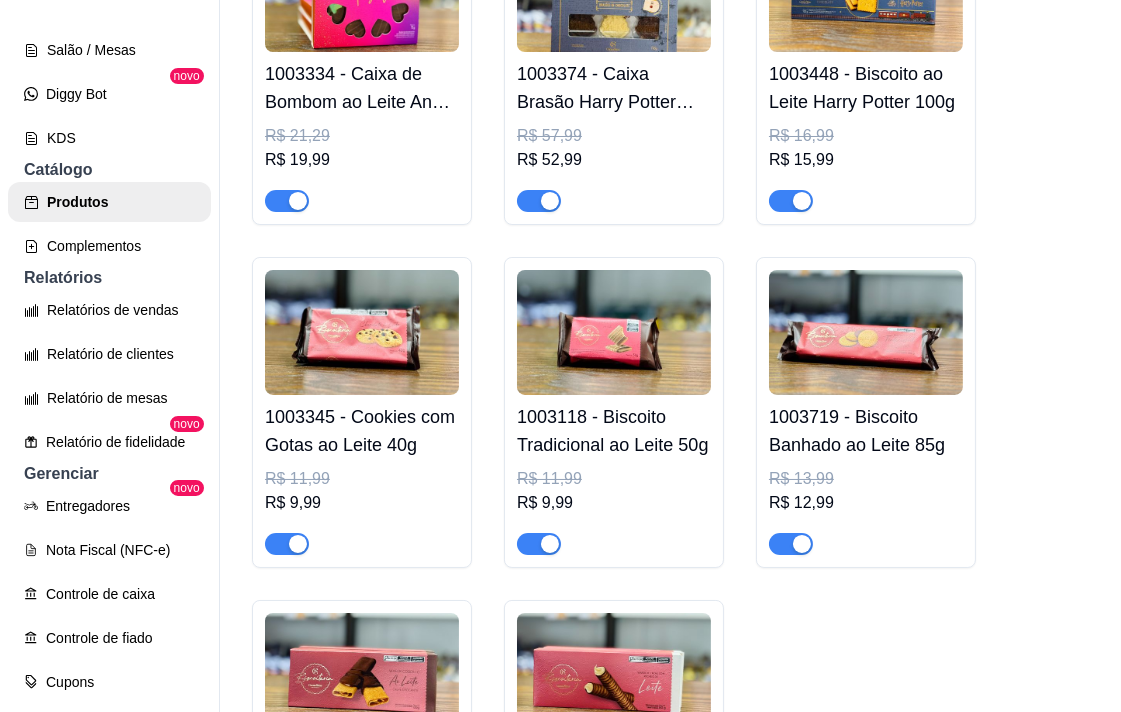 scroll, scrollTop: 1320, scrollLeft: 0, axis: vertical 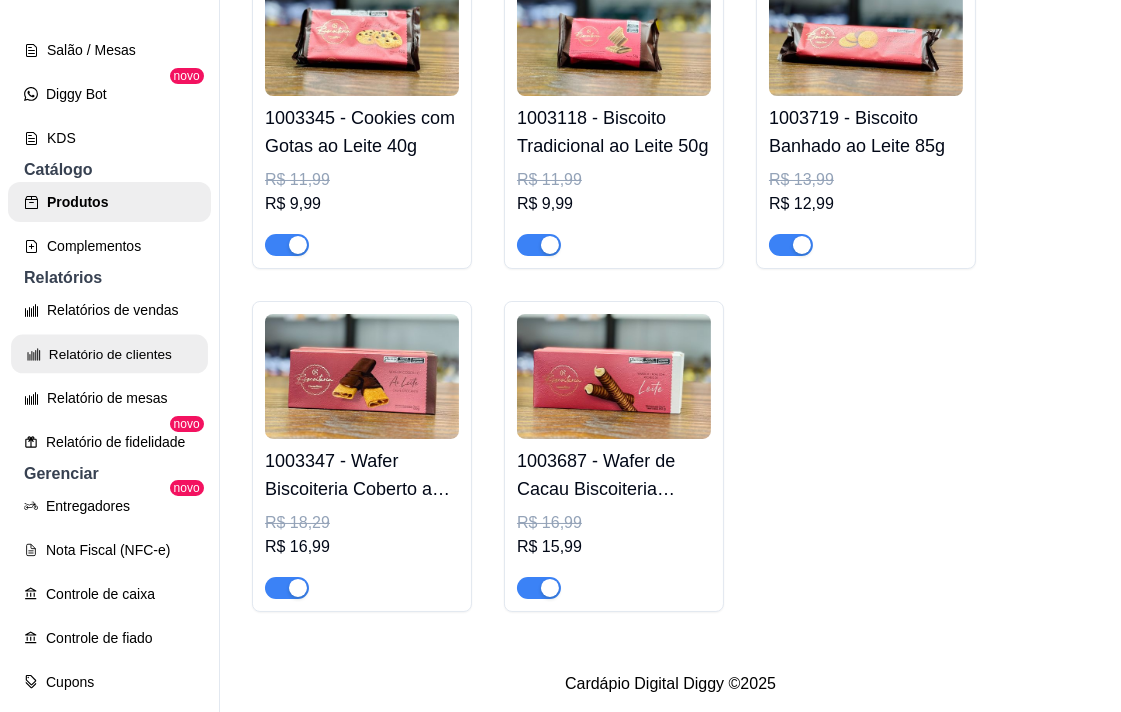 click on "Relatório de clientes" at bounding box center [109, 354] 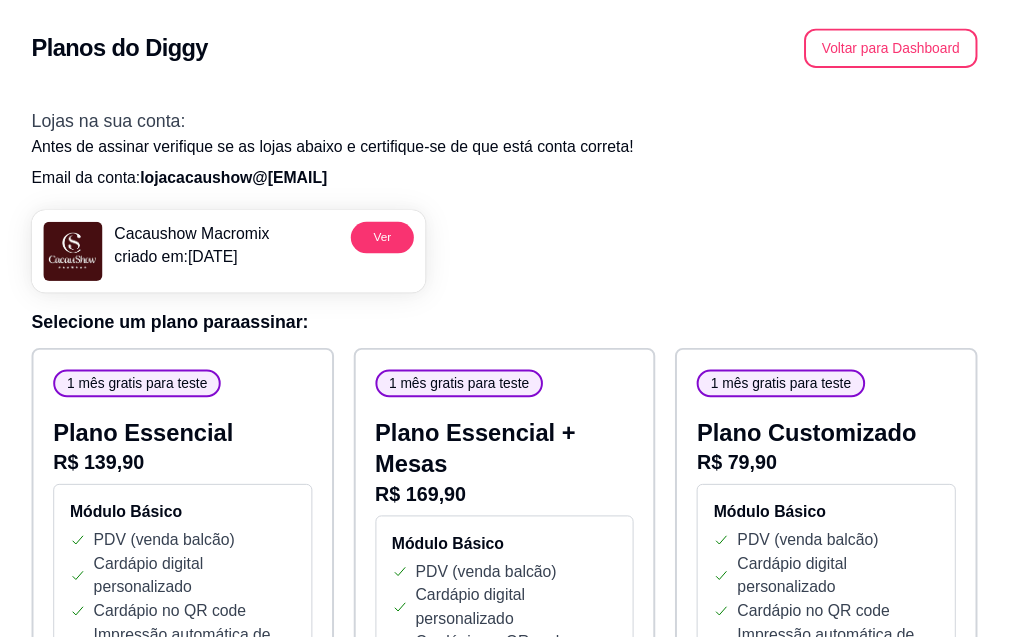 scroll, scrollTop: 0, scrollLeft: 0, axis: both 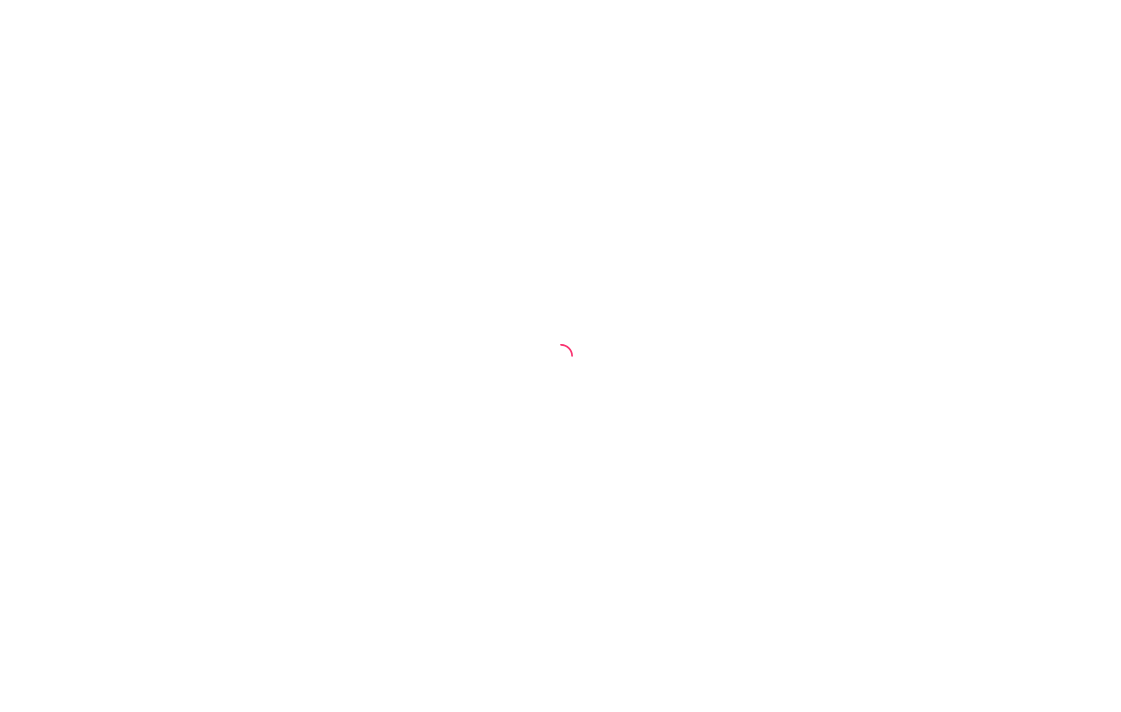select on "30" 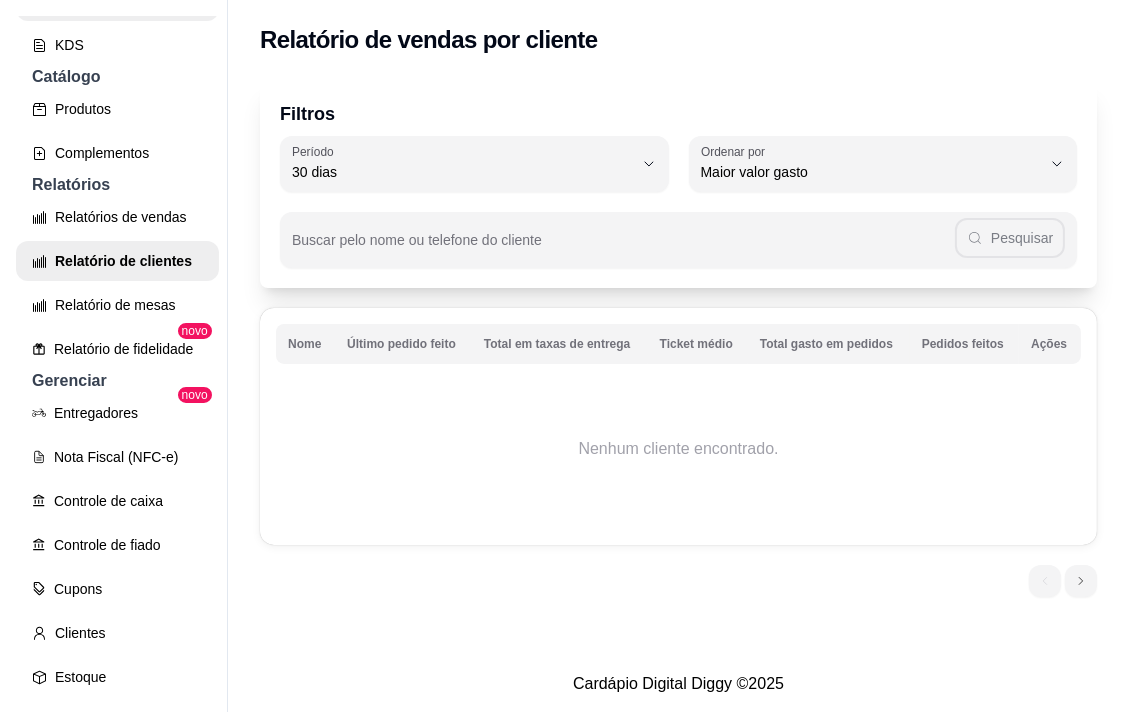 scroll, scrollTop: 555, scrollLeft: 0, axis: vertical 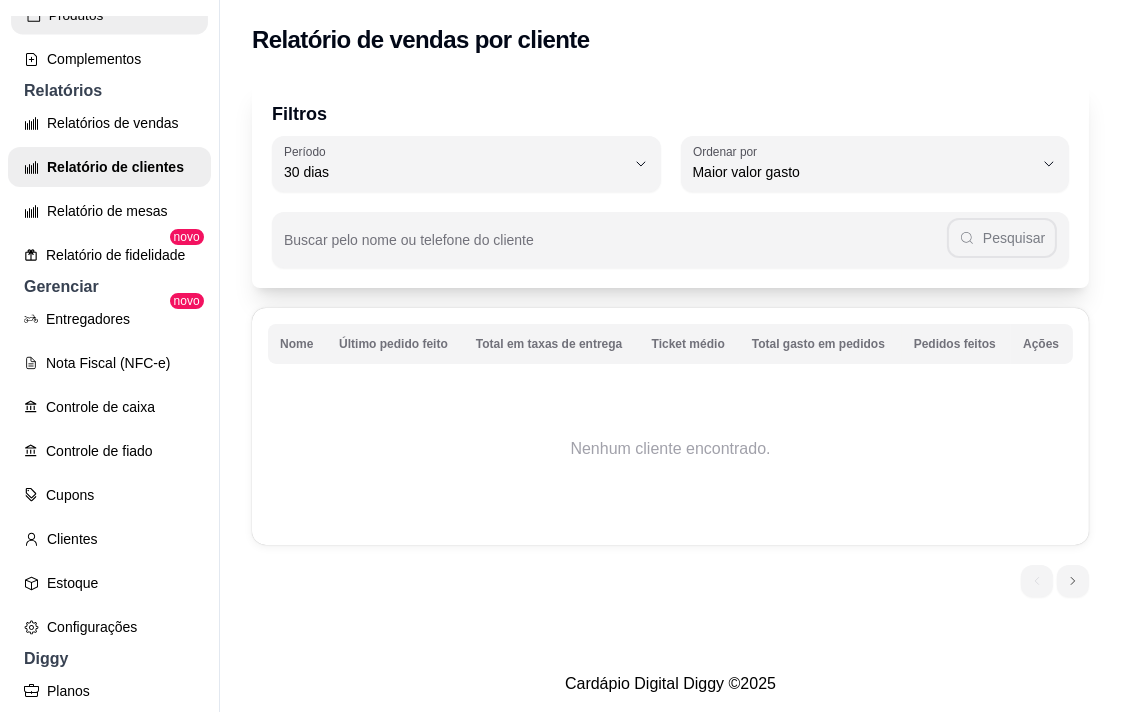 click on "Produtos" at bounding box center (109, 15) 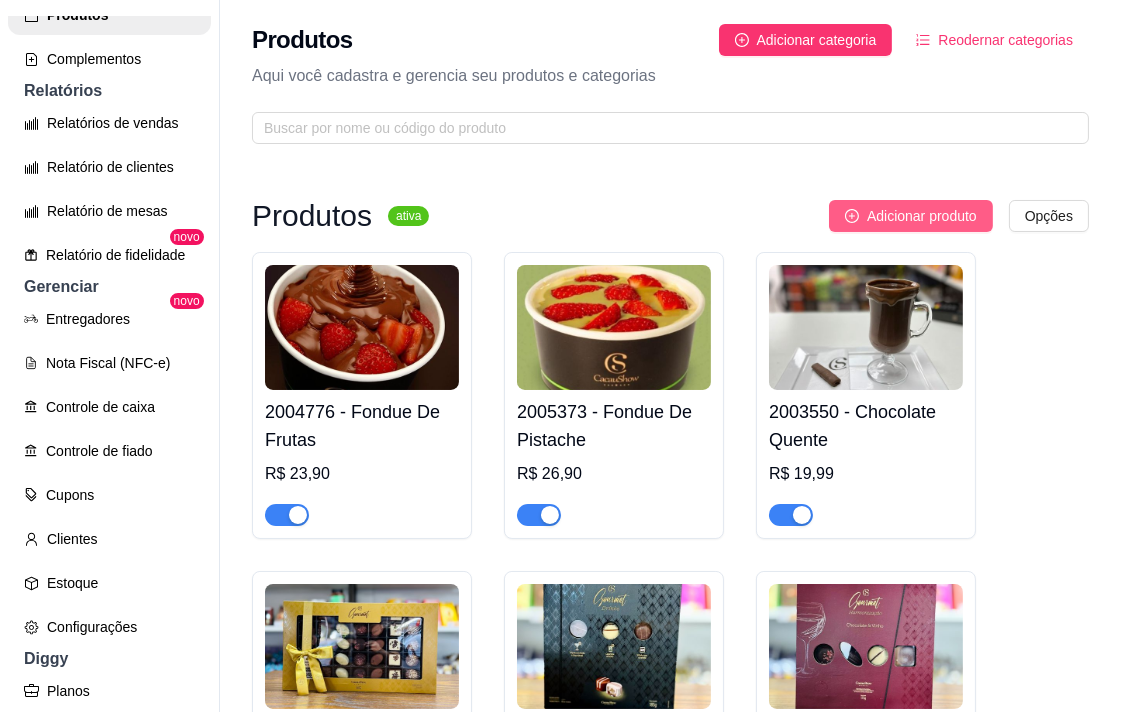 click on "Adicionar produto" at bounding box center [922, 216] 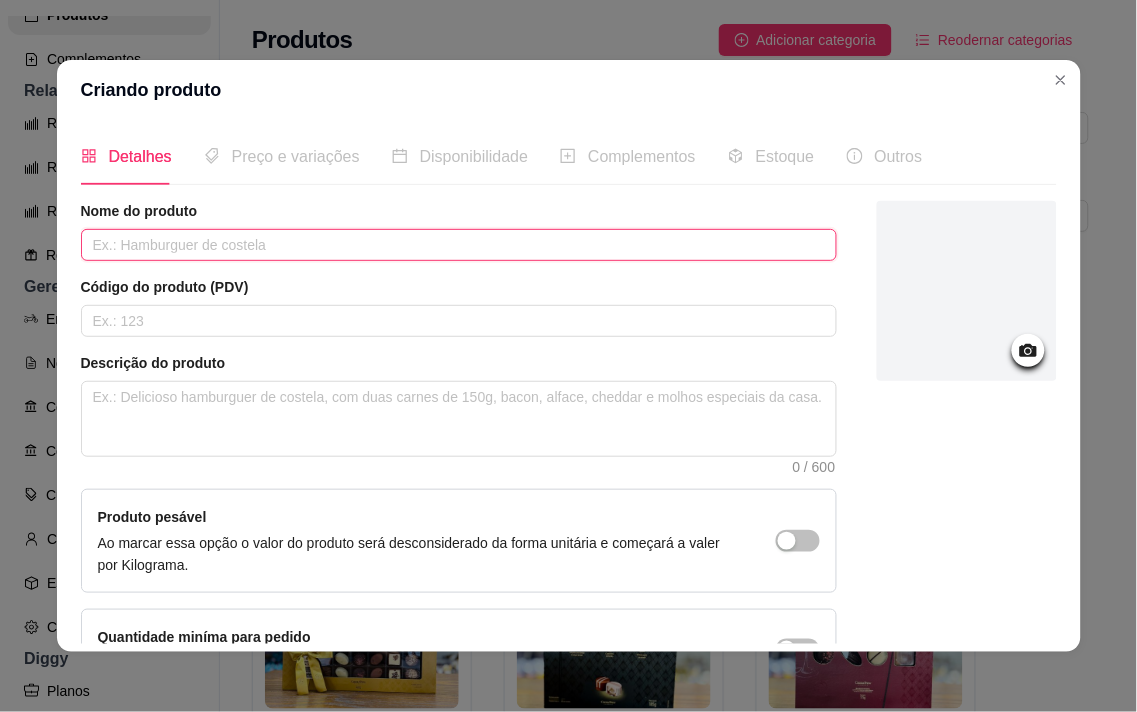 click at bounding box center [459, 245] 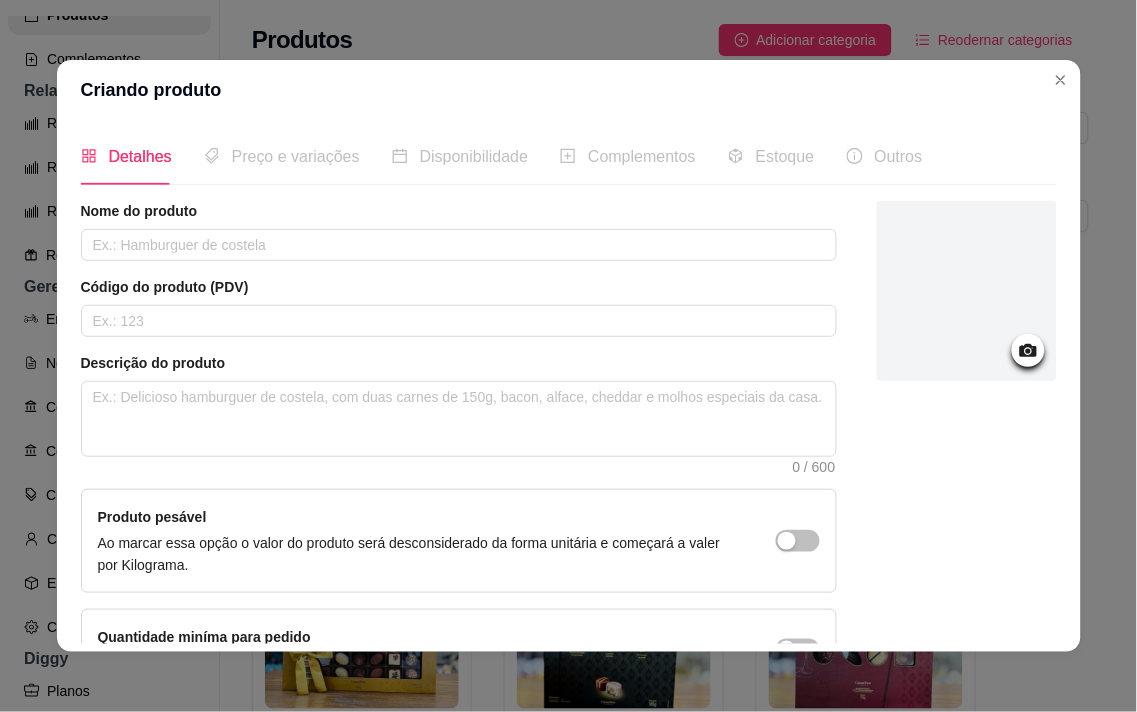 drag, startPoint x: 530, startPoint y: 122, endPoint x: 540, endPoint y: 121, distance: 10.049875 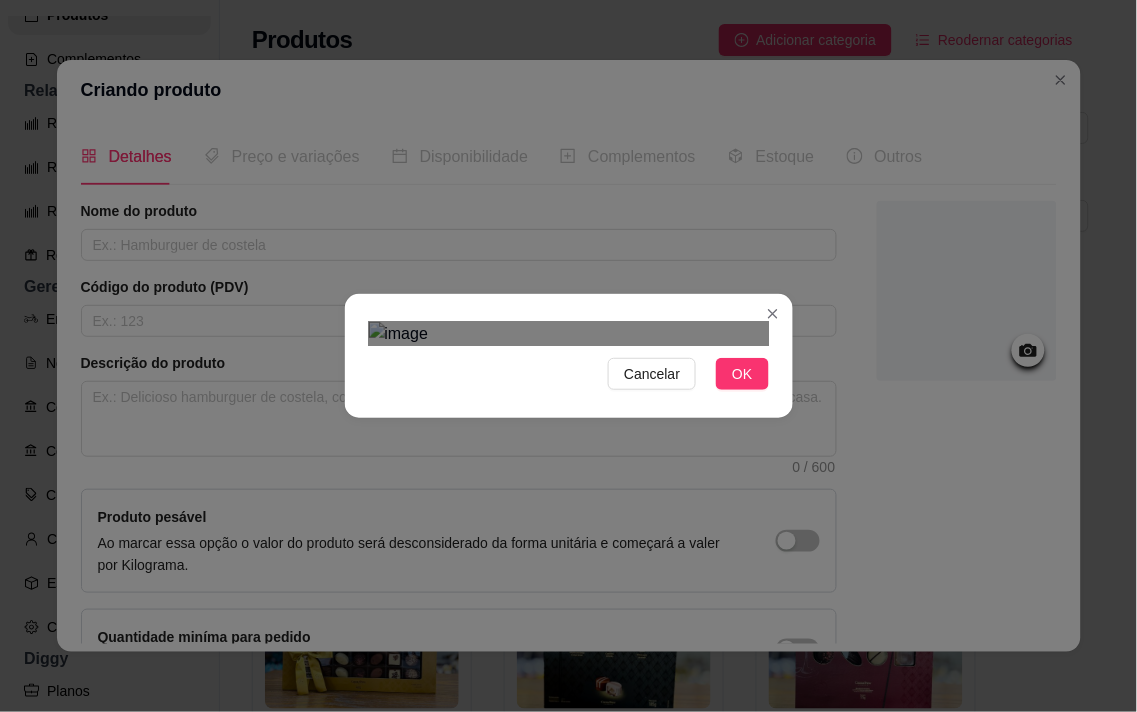 click on "Cancelar OK" at bounding box center [568, 356] 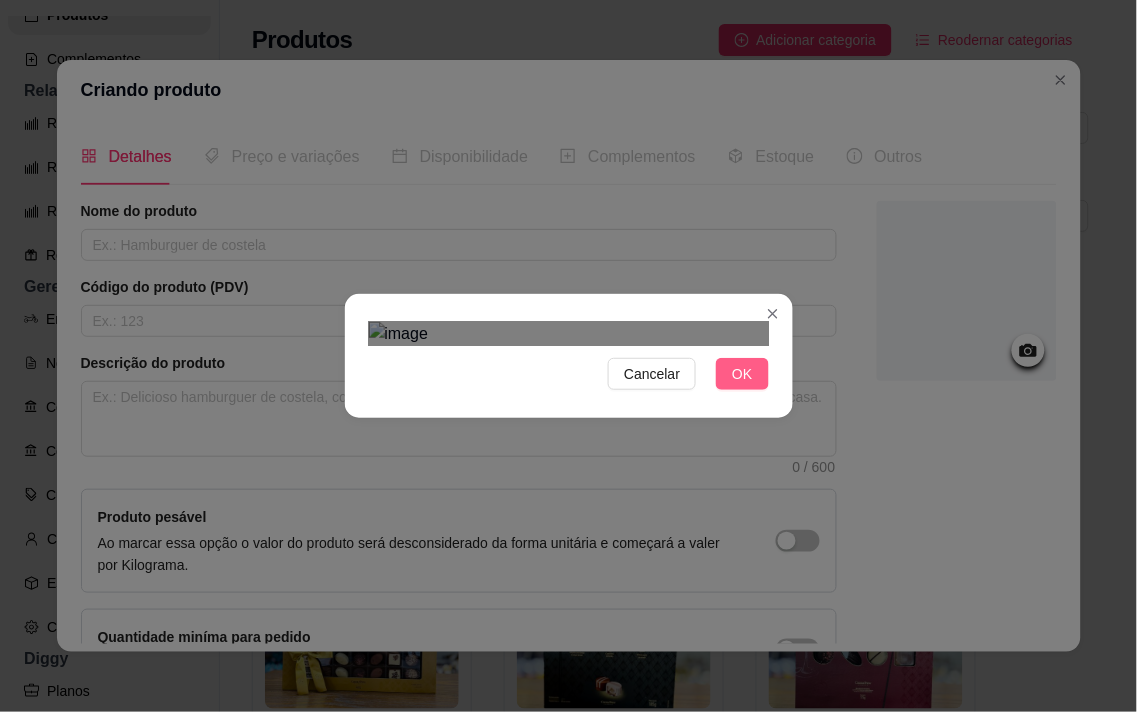 click on "OK" at bounding box center (742, 374) 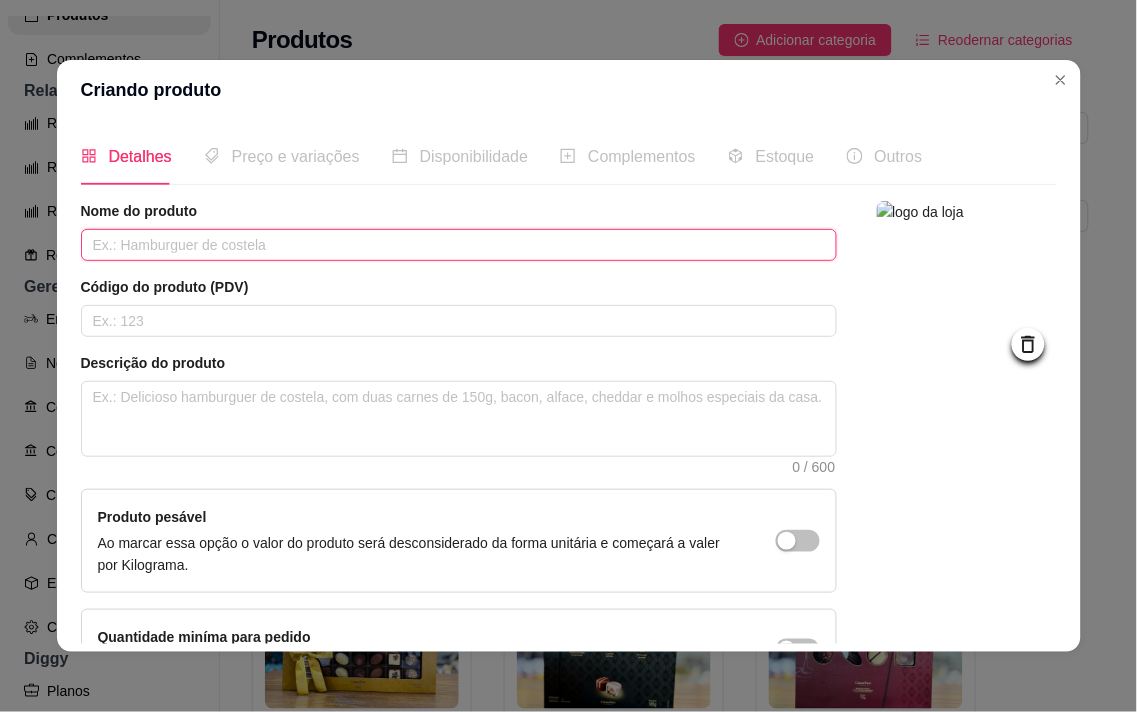 click at bounding box center (459, 245) 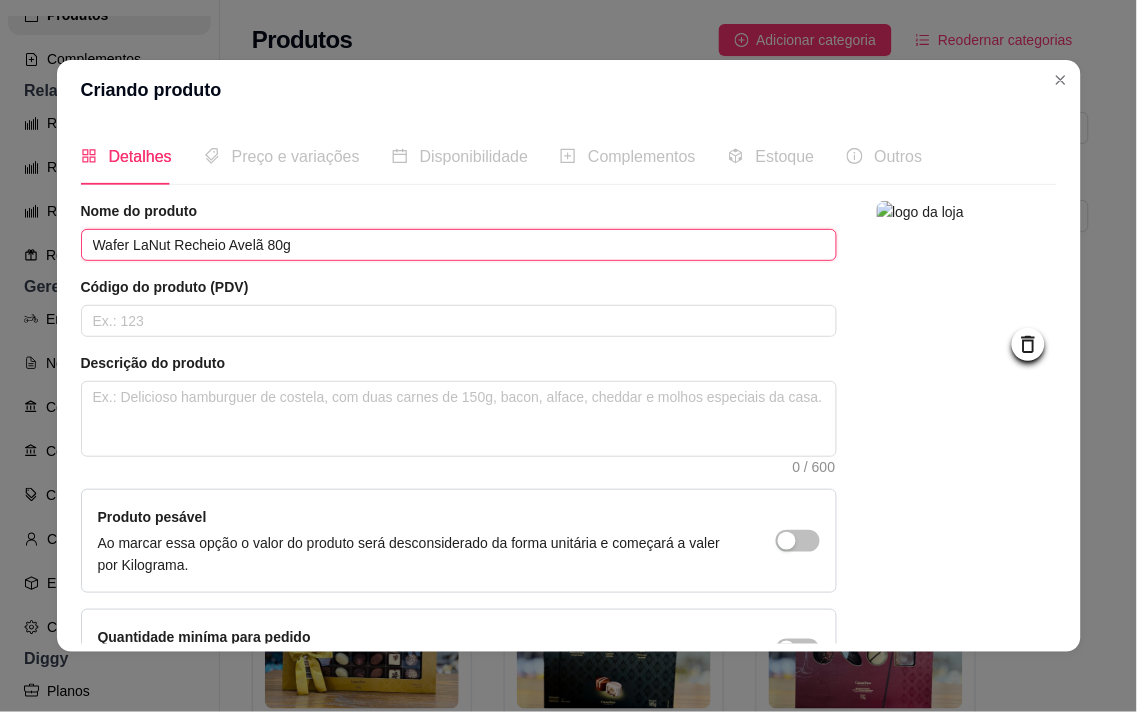 type on "Wafer LaNut Recheio Avelã 80g" 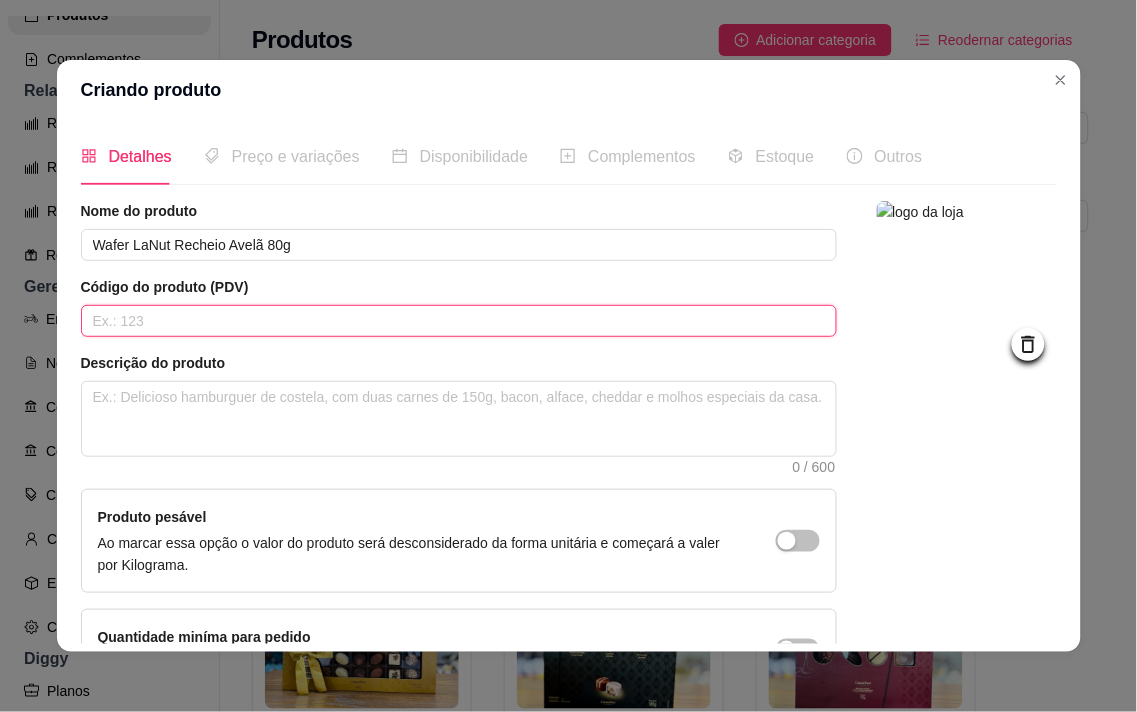 click at bounding box center (459, 321) 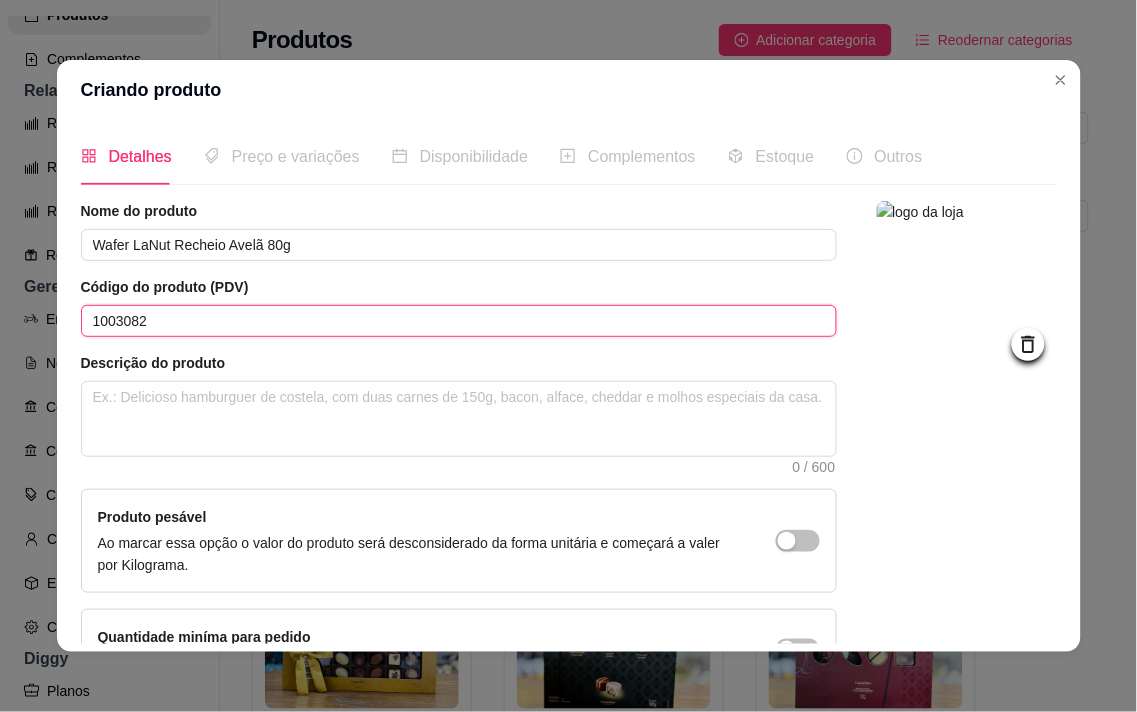 type on "1003082" 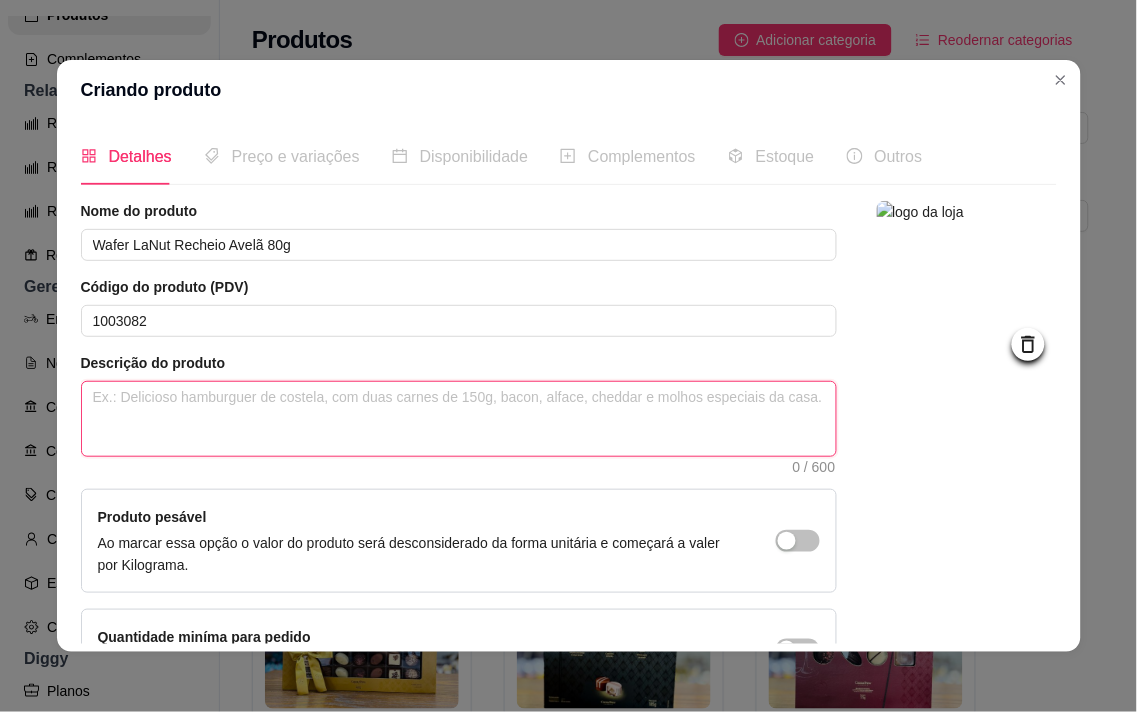 click at bounding box center [459, 419] 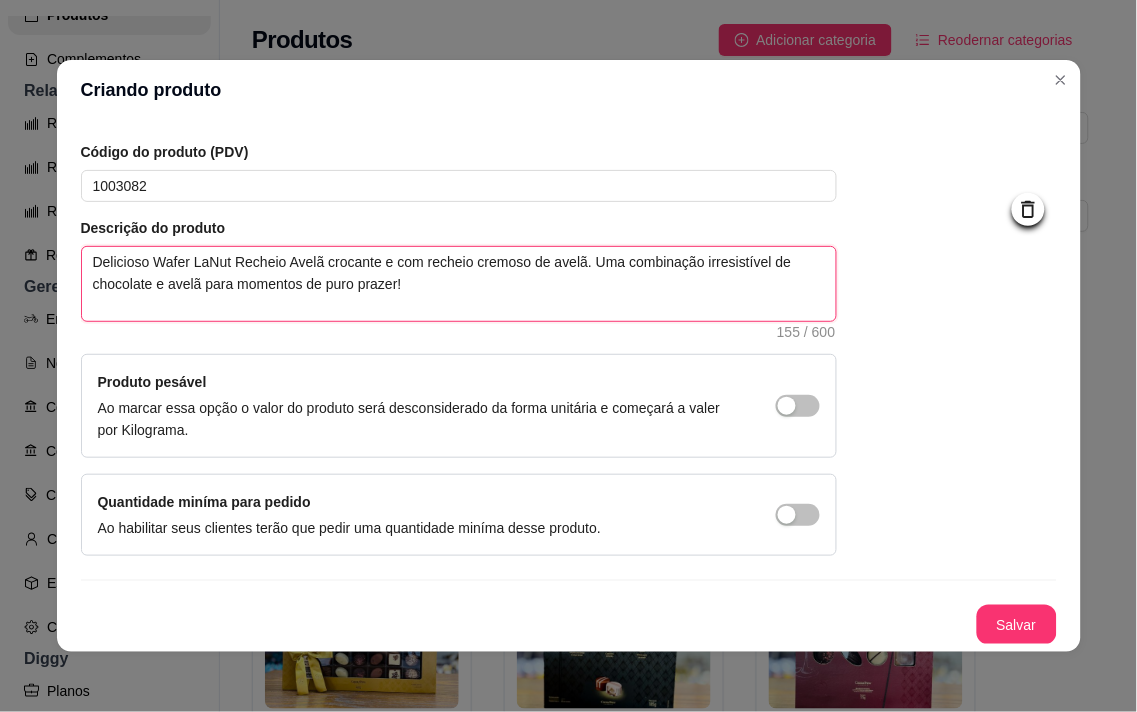 scroll, scrollTop: 136, scrollLeft: 0, axis: vertical 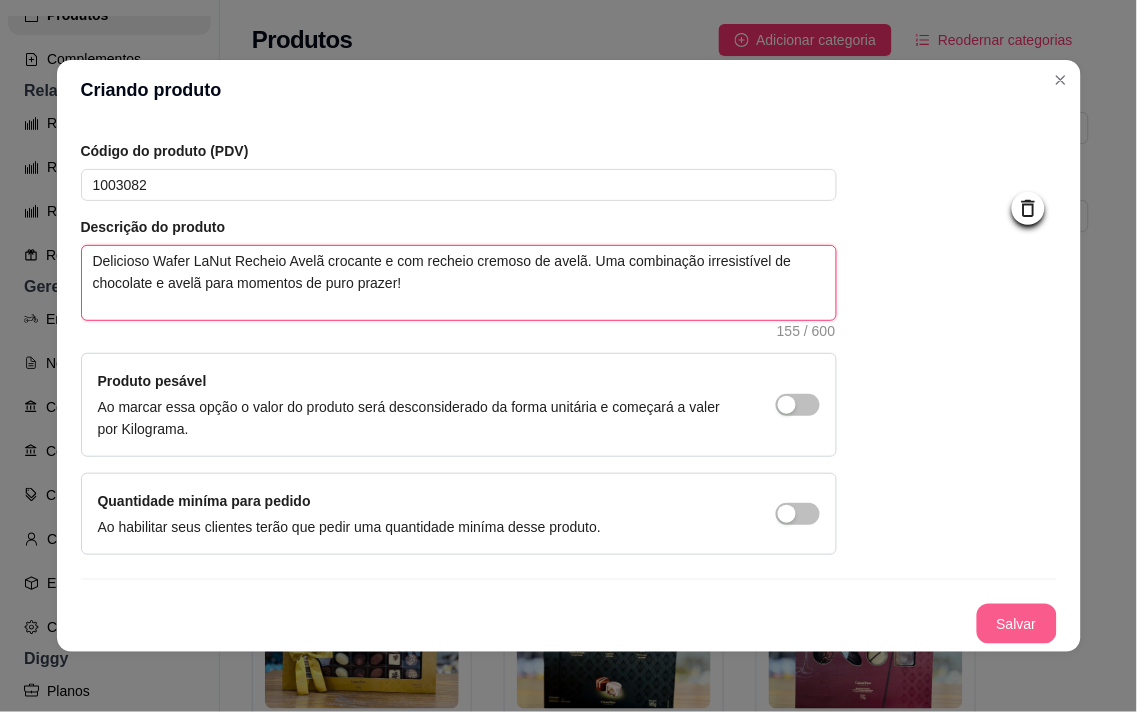 type on "Delicioso Wafer LaNut Recheio Avelã crocante e com recheio cremoso de avelã. Uma combinação irresistível de chocolate e avelã para momentos de puro prazer!" 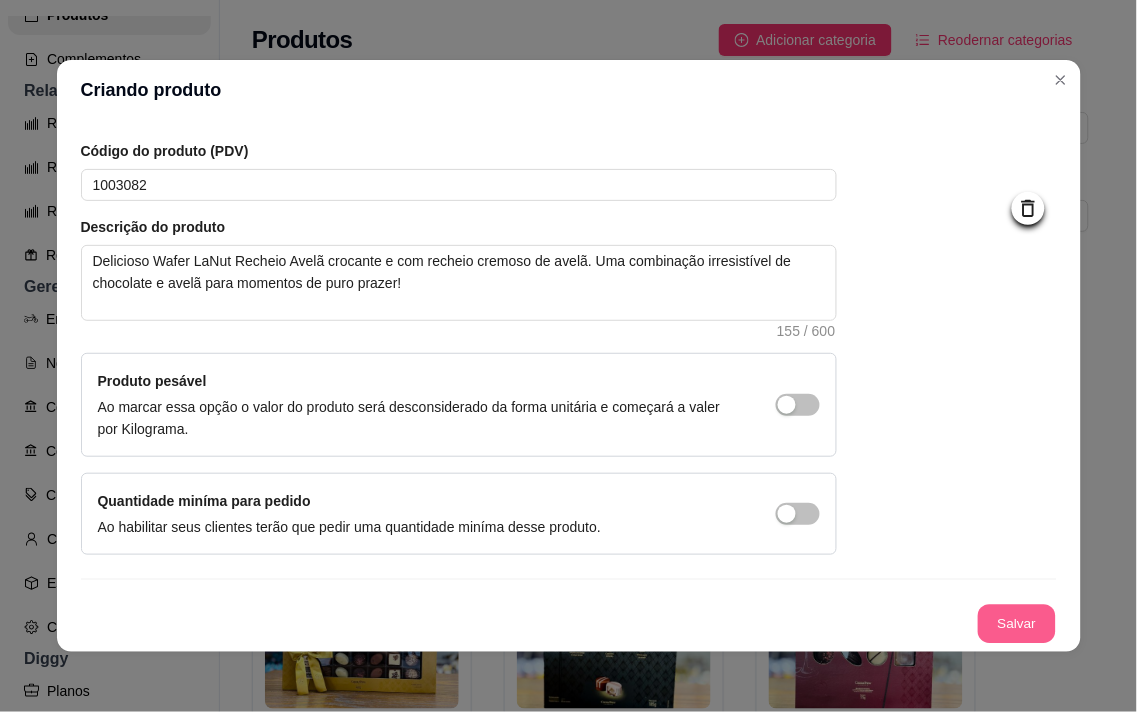 click on "Salvar" at bounding box center (1017, 624) 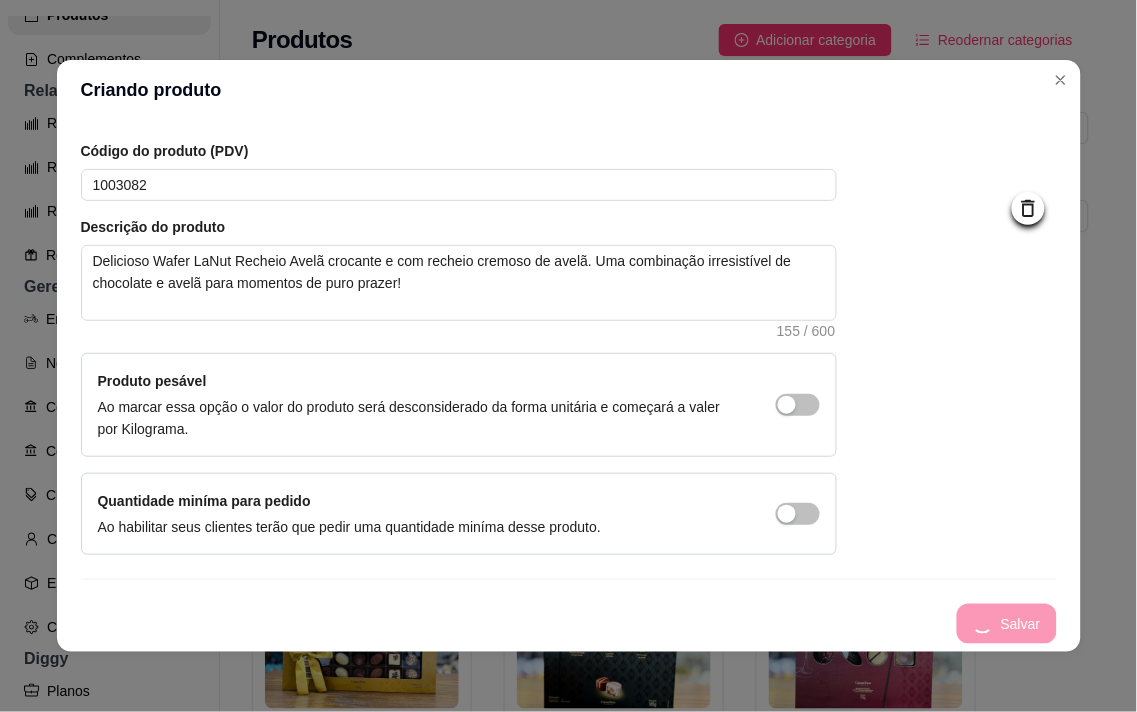 type 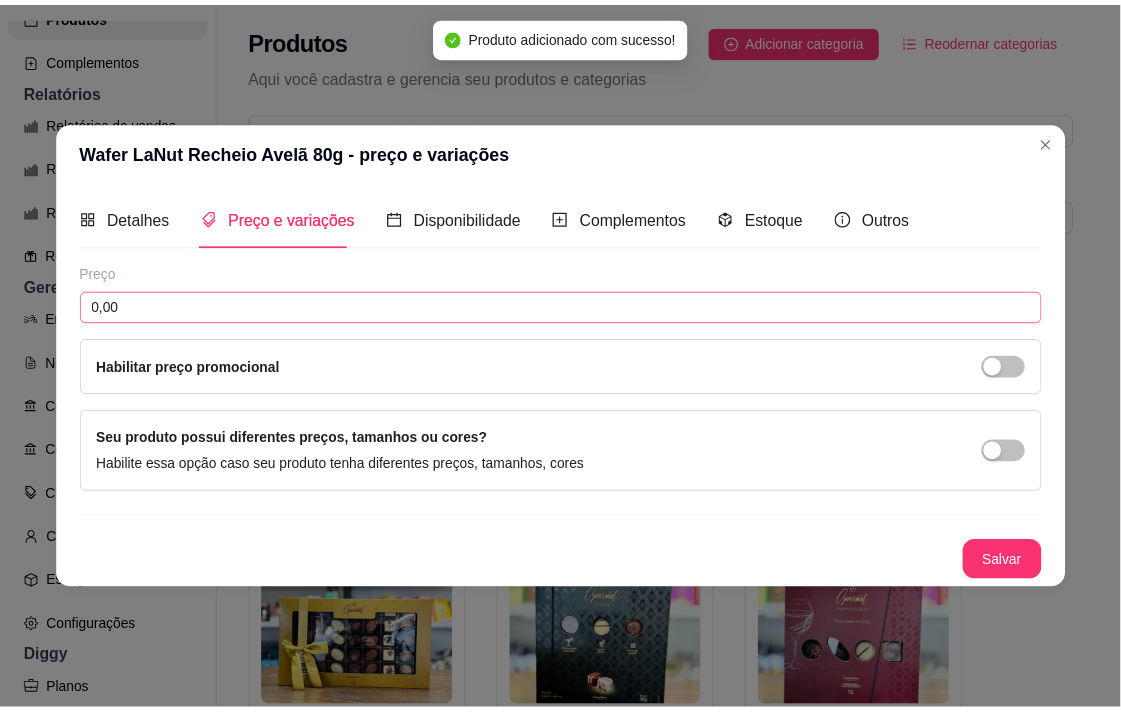 scroll, scrollTop: 0, scrollLeft: 0, axis: both 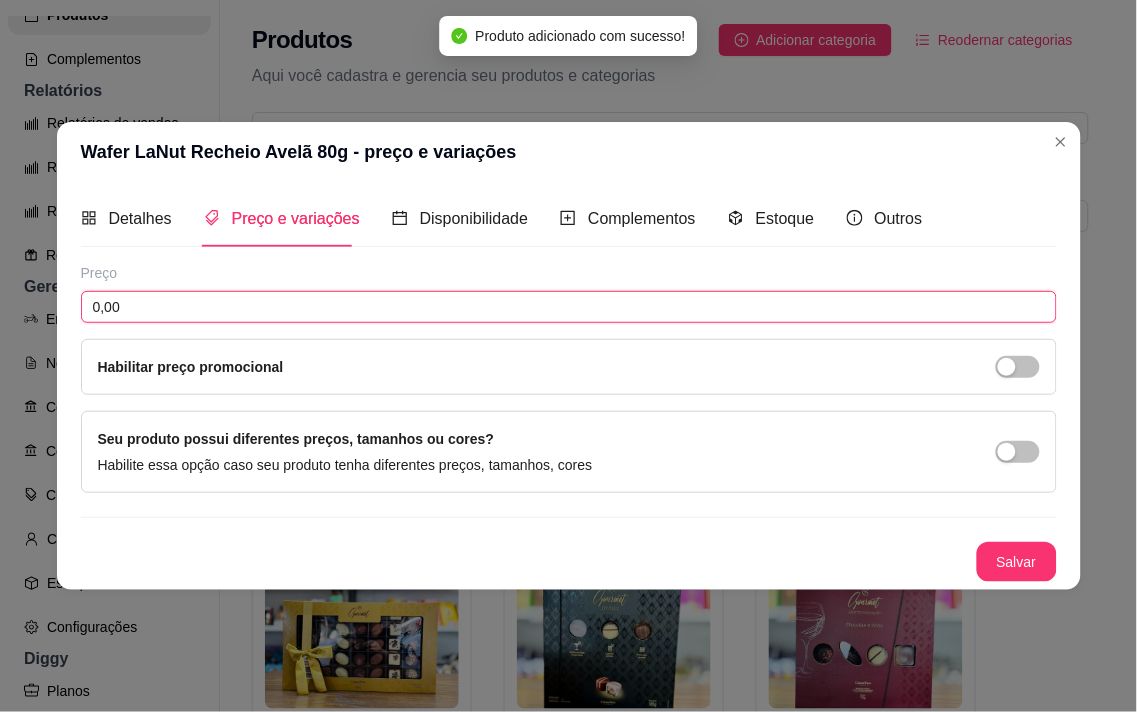 click on "0,00" at bounding box center [569, 307] 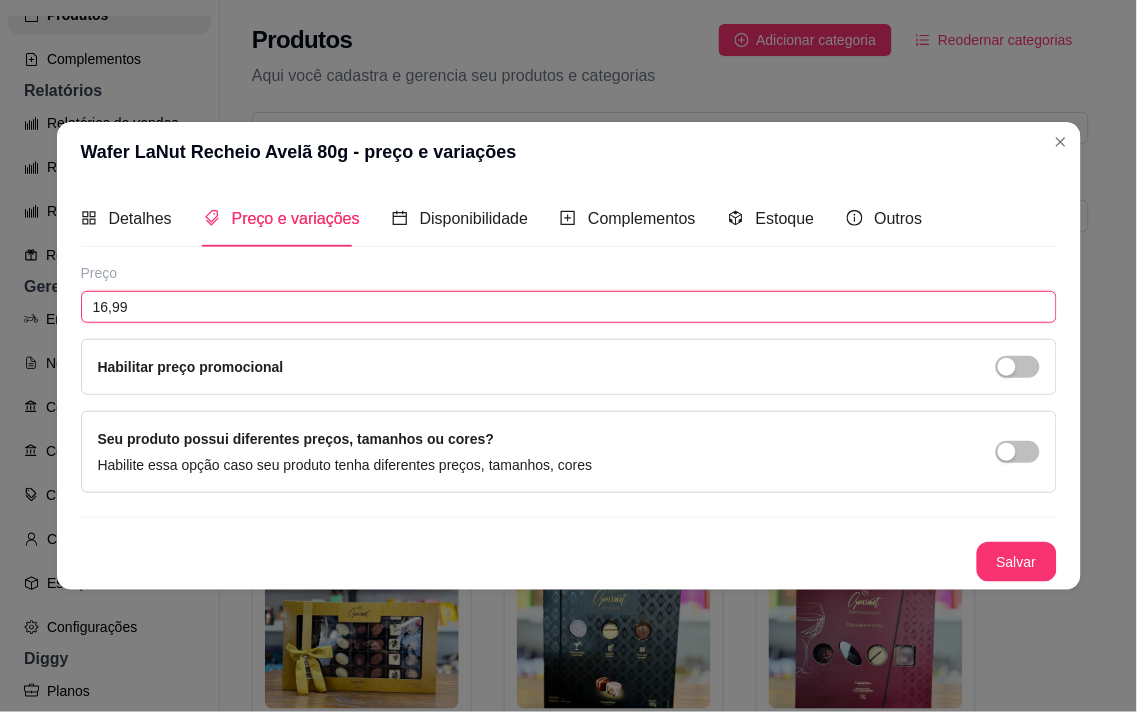 type on "16,99" 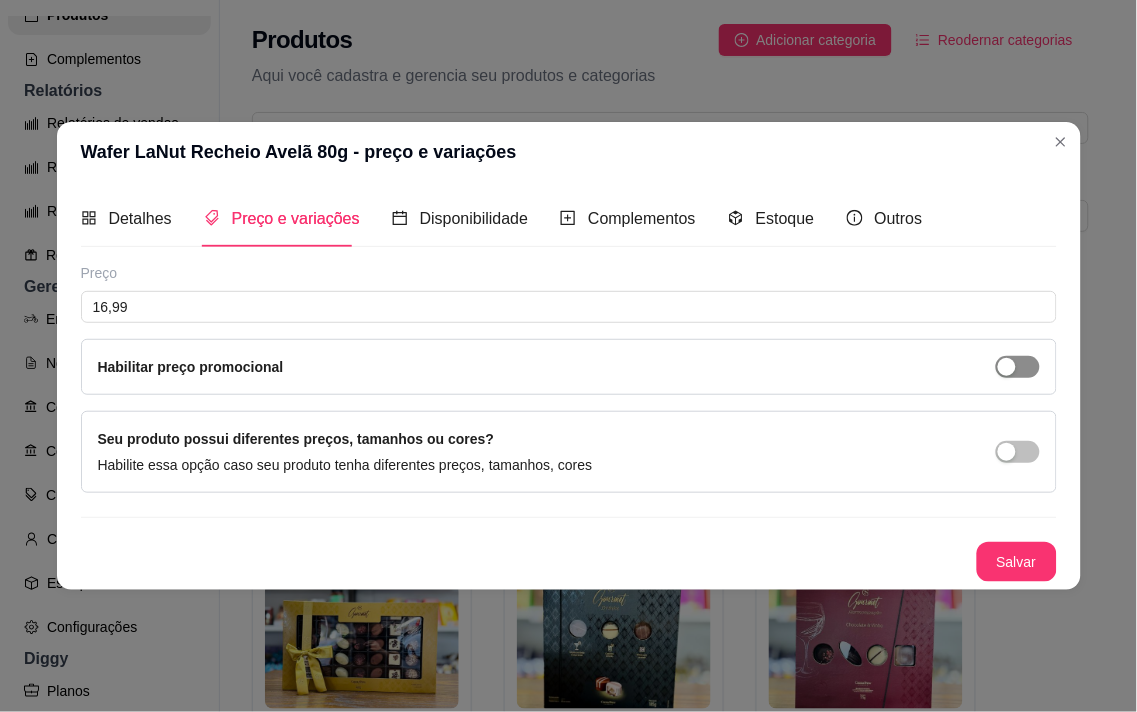 click at bounding box center [1018, 367] 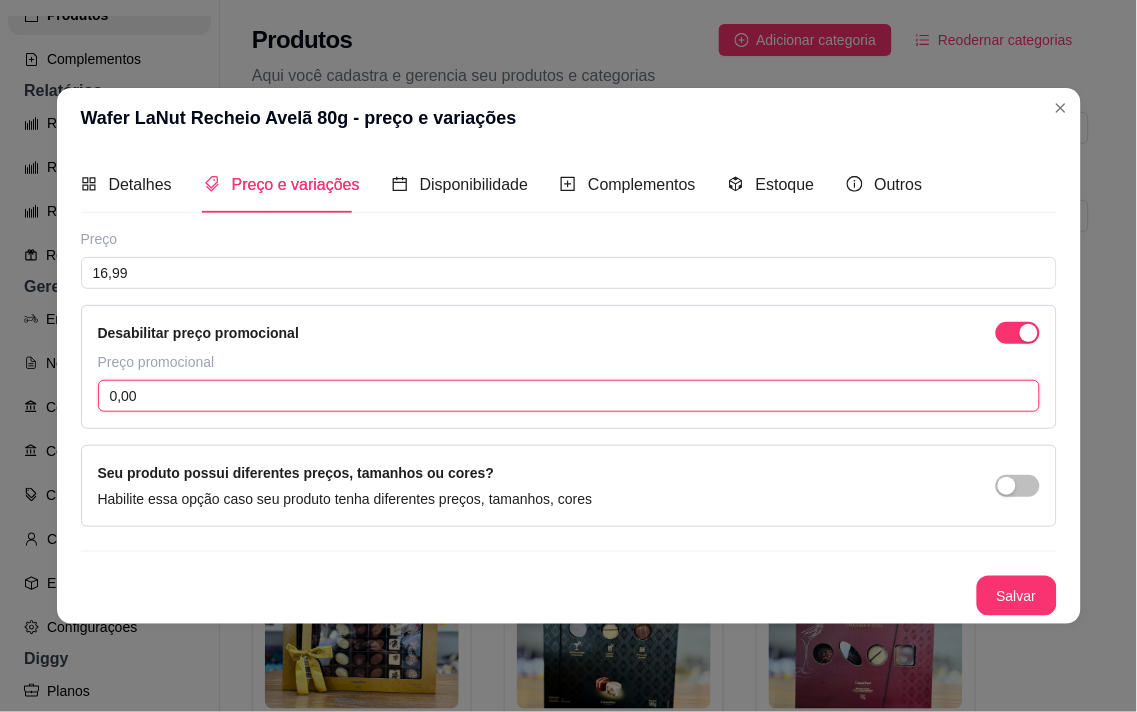 click on "0,00" at bounding box center (569, 396) 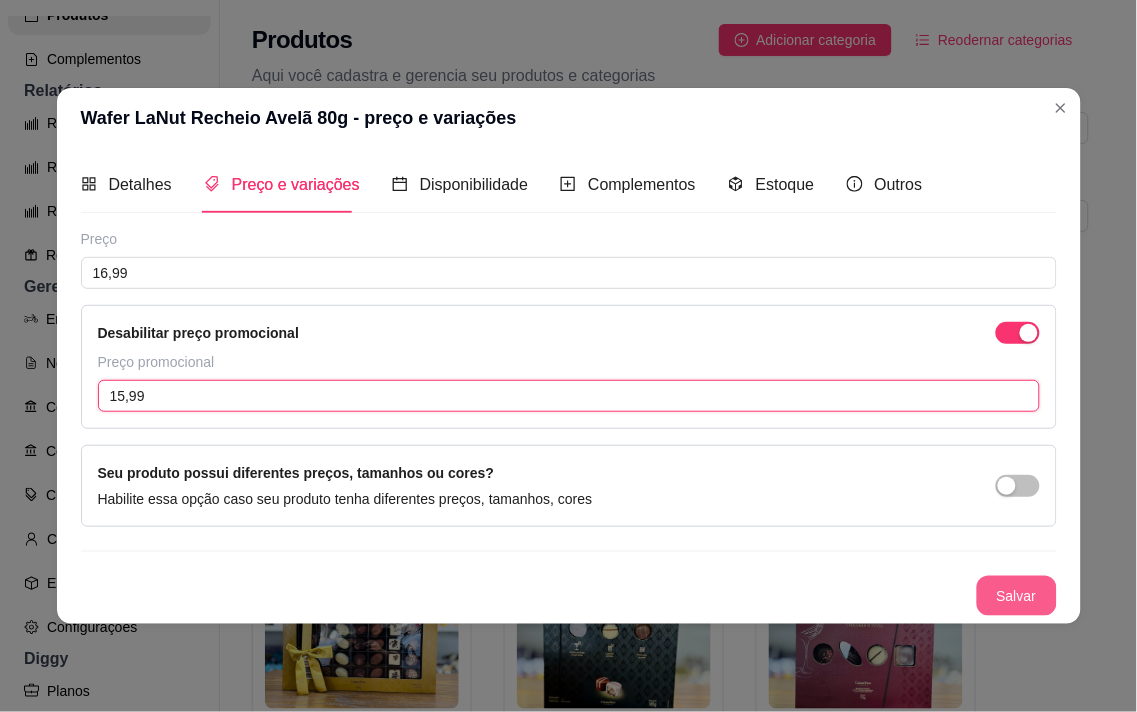 type on "15,99" 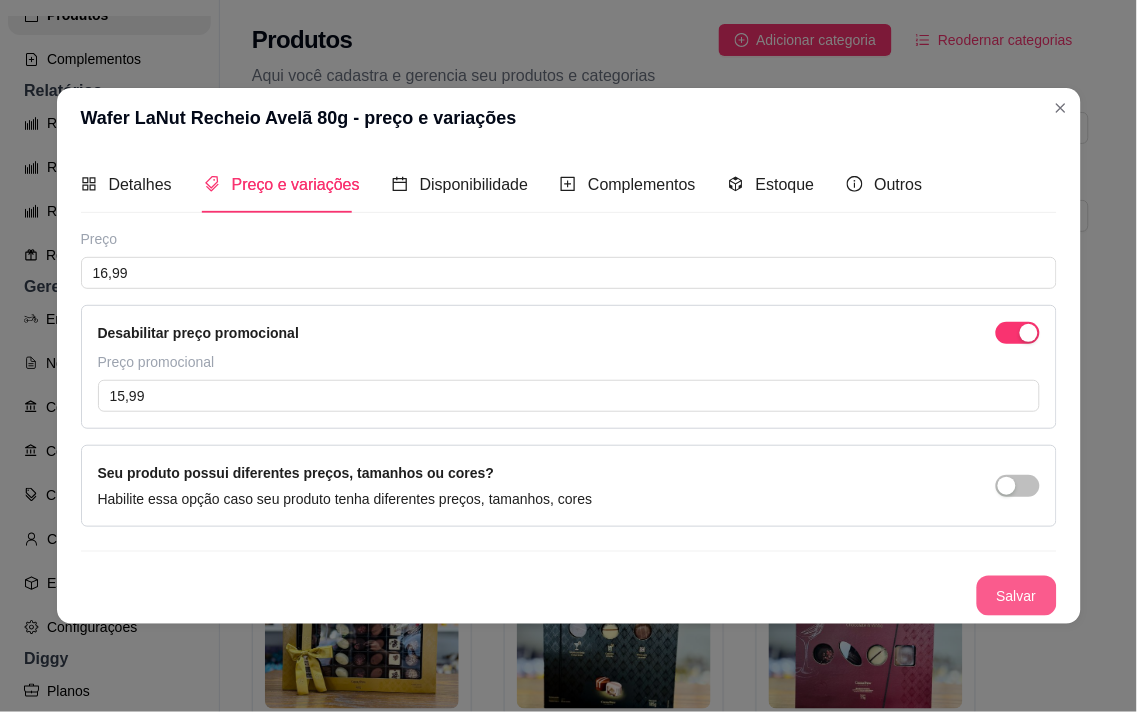 click on "Salvar" at bounding box center (1017, 596) 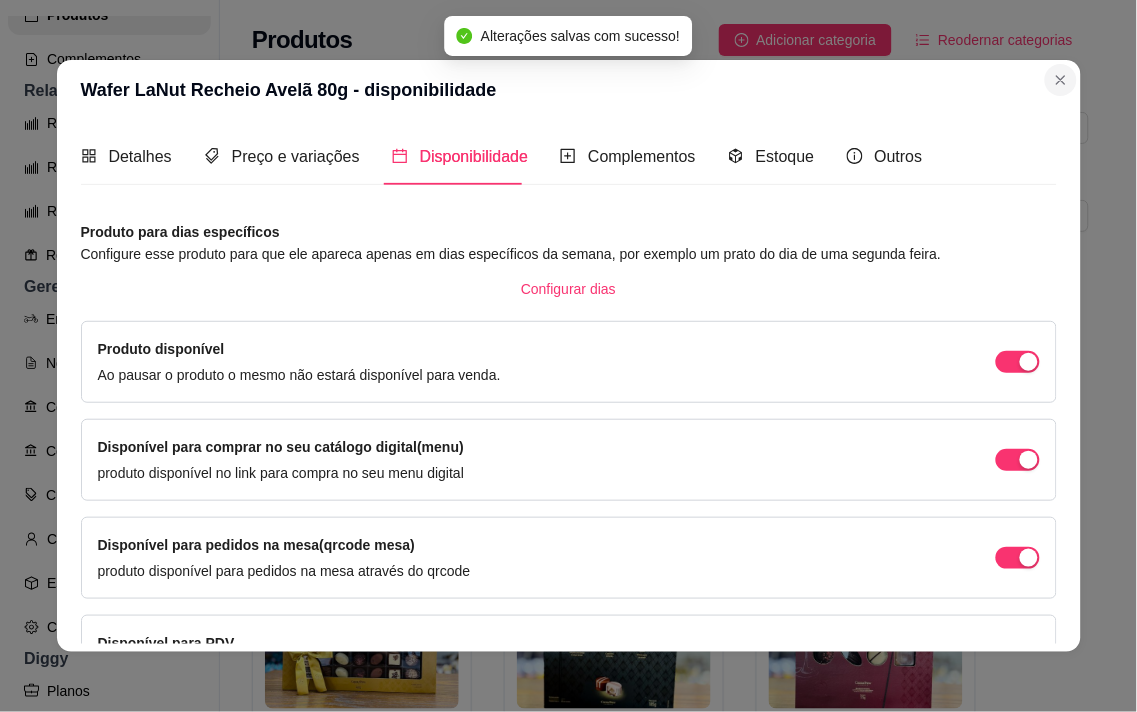 click at bounding box center [1061, 80] 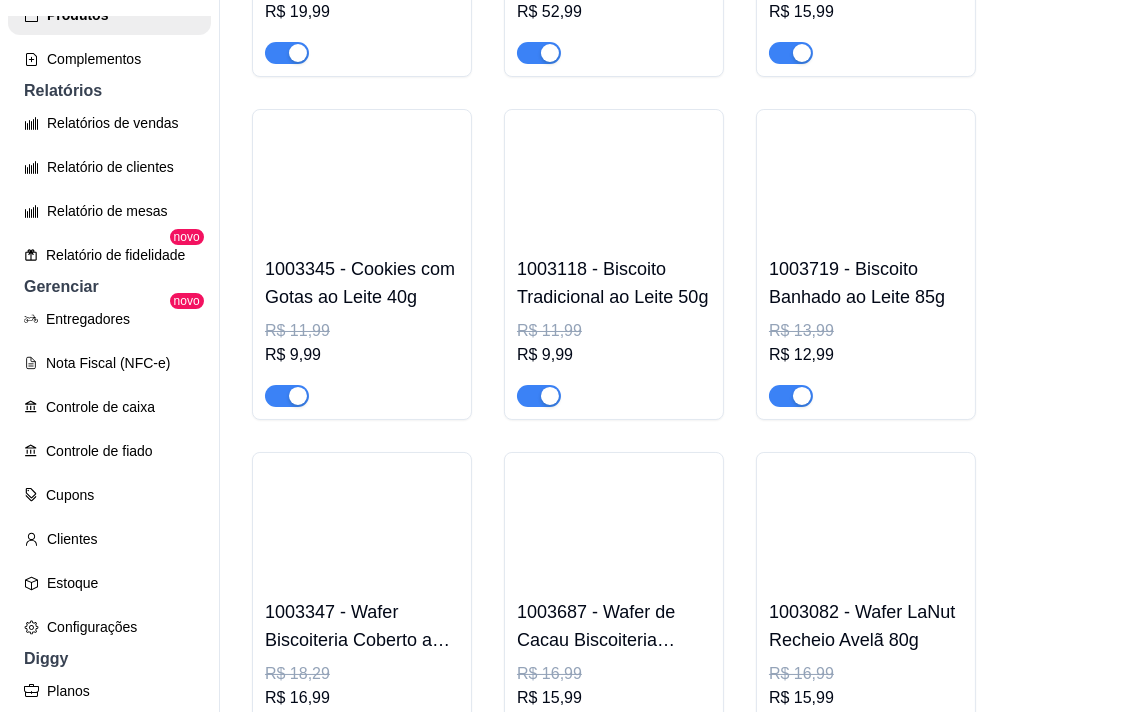 scroll, scrollTop: 1320, scrollLeft: 0, axis: vertical 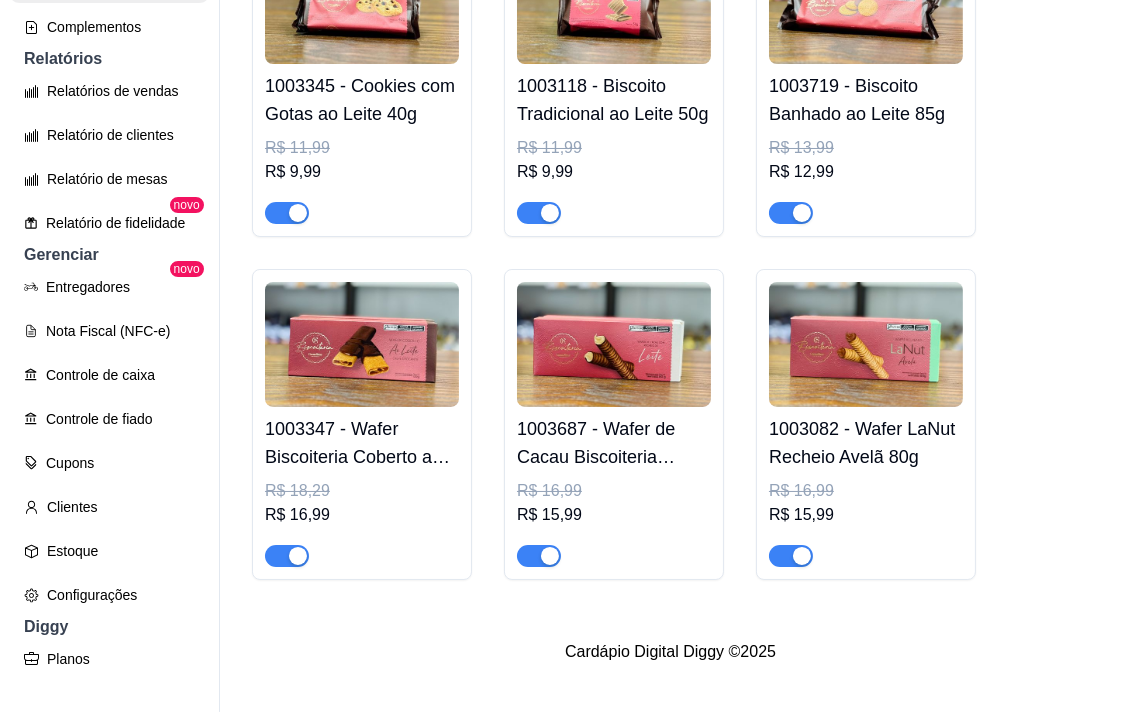 click on "Produtos ativa Adicionar produto Opções 2004776 - Fondue De Frutas    R$ 23,90 2005373 - Fondue De Pistache   R$ 26,90 2003550 - Chocolate Quente    R$ 19,99 1002484 - Caixa de Bombom Gourmet 485g   R$ 139,99 R$ 129,99  1003050 - Caixa de Bombons Gourmet Drinks 185g   R$ 64,99 R$ 59,99 1003049 - Caixa de Bombom para Harmonização e Vinho 175g   R$ 64,99 R$ 59,99 1003334 - Caixa de Bombom ao Leite Angel Coração 75g   R$ 21,29 R$ 19,99 1003374 - Caixa Brasão Harry Potter 140g   R$ 57,99 R$ 52,99 1003448 - Biscoito ao Leite Harry Potter 100g   R$ 16,99 R$ 15,99 1003345 - Cookies com Gotas ao Leite 40g   R$ 11,99 R$ 9,99 1003118 - Biscoito Tradicional ao Leite 50g   R$ 11,99 R$ 9,99 1003719 - Biscoito Banhado ao Leite 85g   R$ 13,99 R$ 12,99 1003347 - Wafer Biscoiteria Coberto ao Leite 80g   R$ 18,29 R$ 16,99 1003687 - Wafer de Cacau Biscoiteria Recheio de Leite 80g   R$ 16,99 R$ 15,99 1003082 - Wafer LaNut Recheio Avelã 80g   R$ 16,99 R$ 15,99" at bounding box center [670, -276] 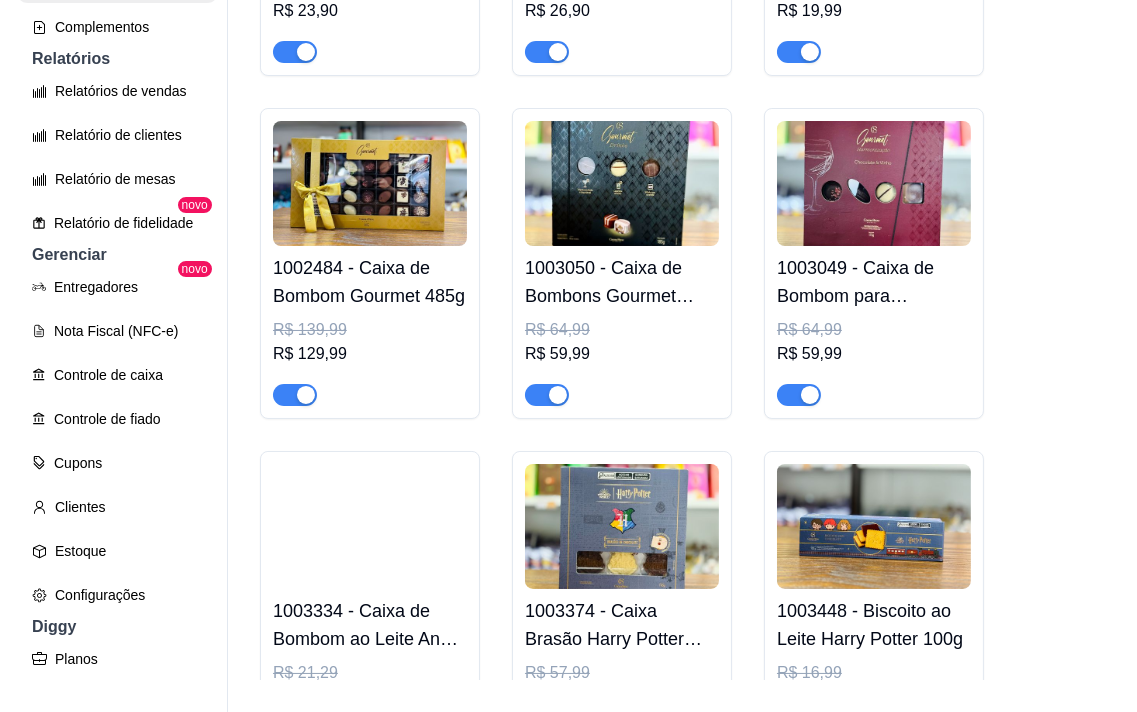 scroll, scrollTop: 0, scrollLeft: 0, axis: both 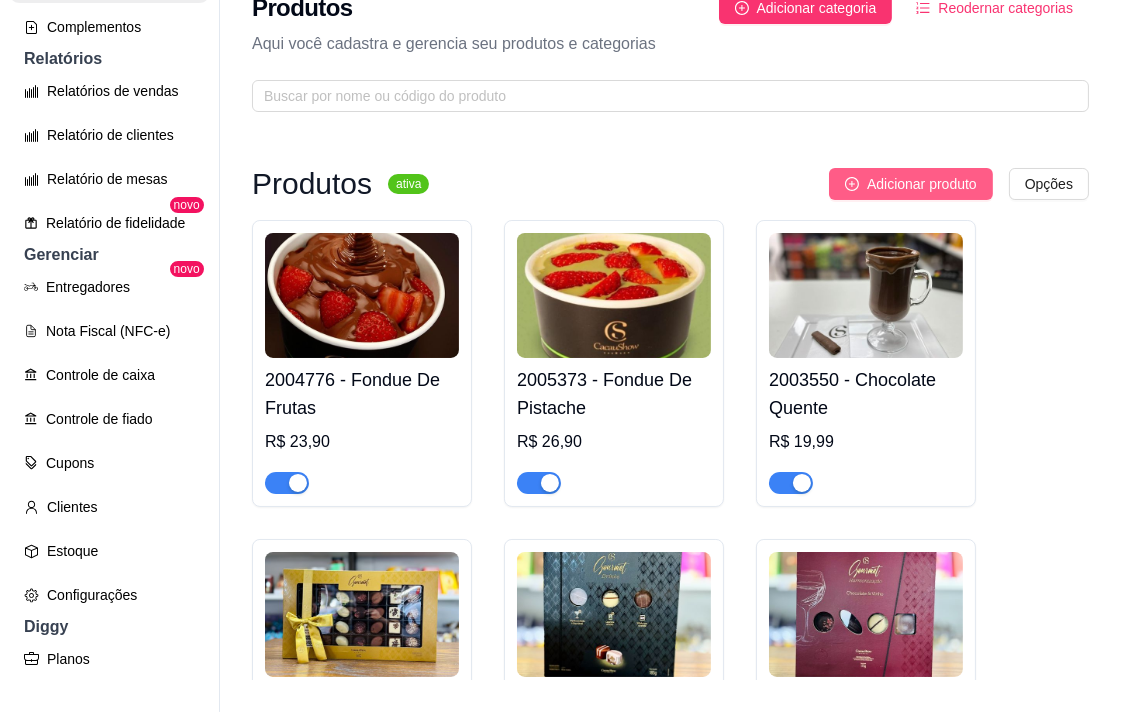 click on "Adicionar produto" at bounding box center (922, 184) 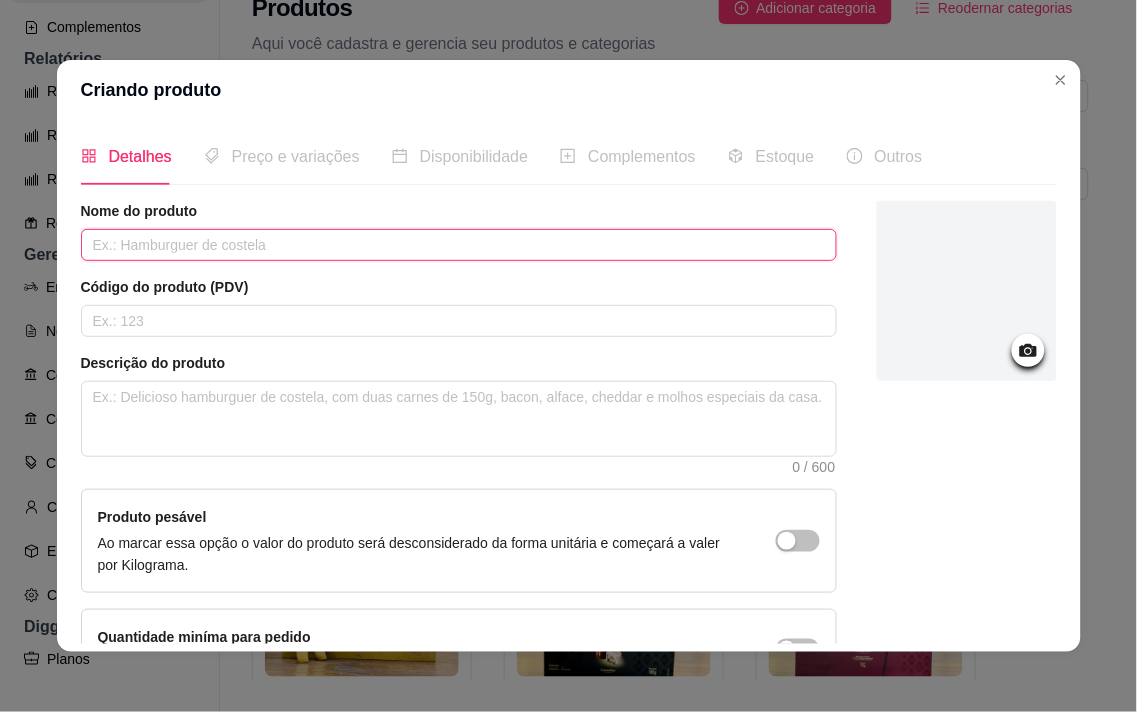 click at bounding box center [459, 245] 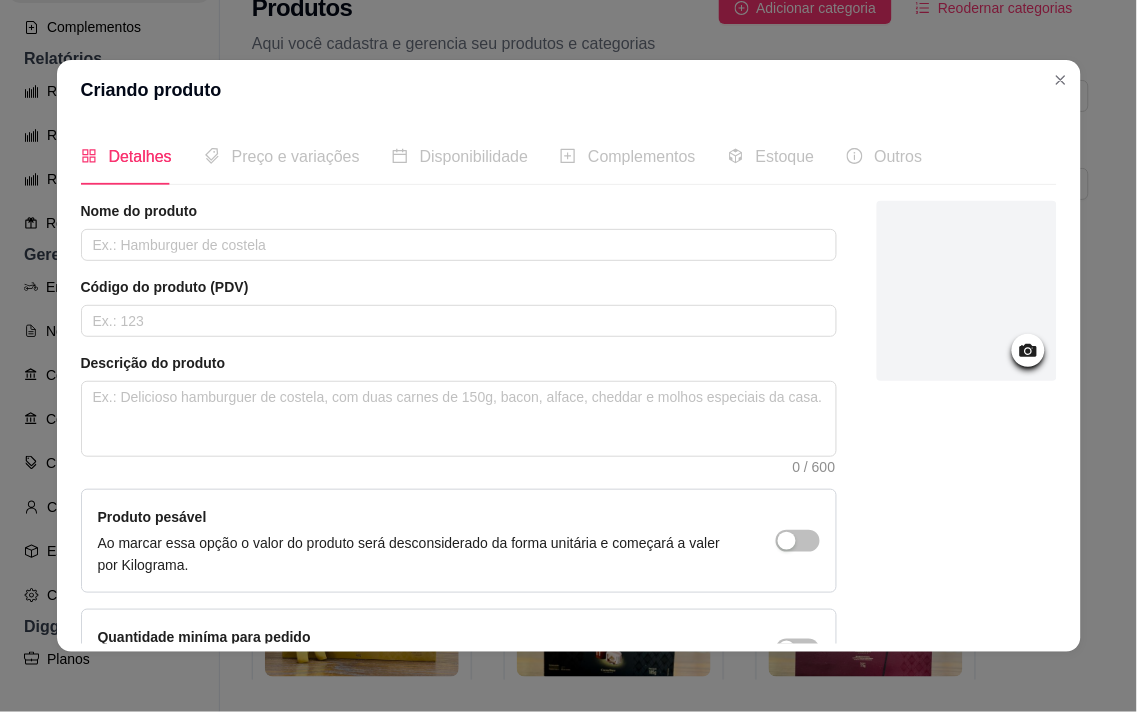 click 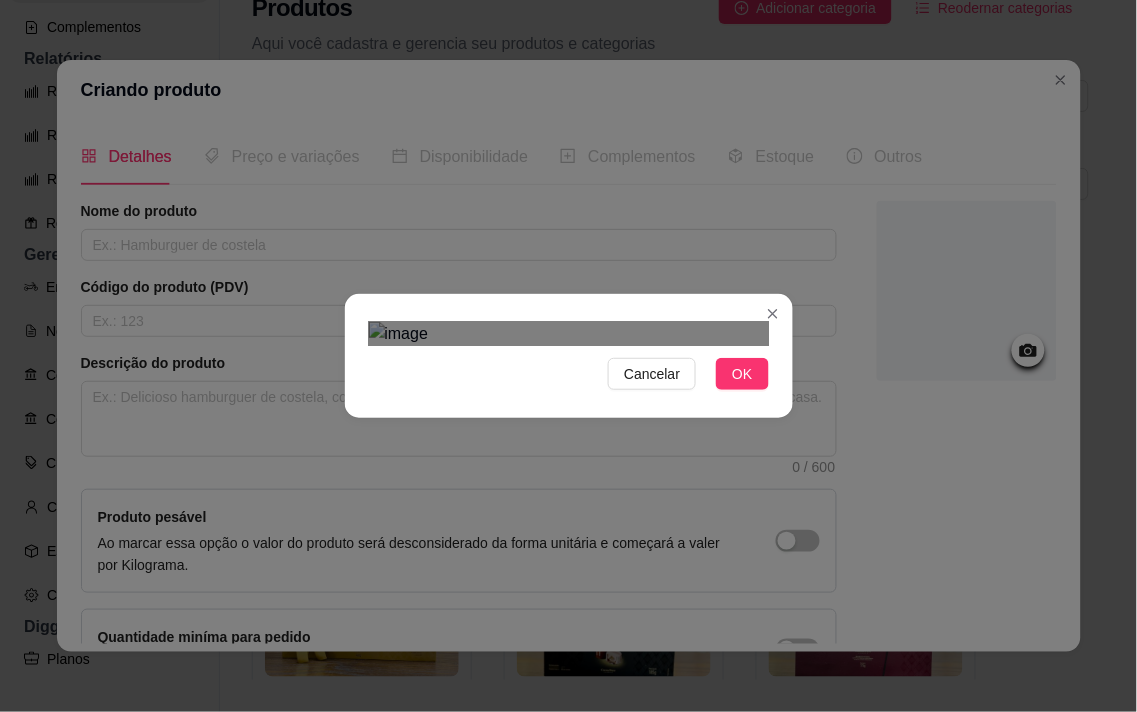 click on "Cancelar OK" at bounding box center [568, 356] 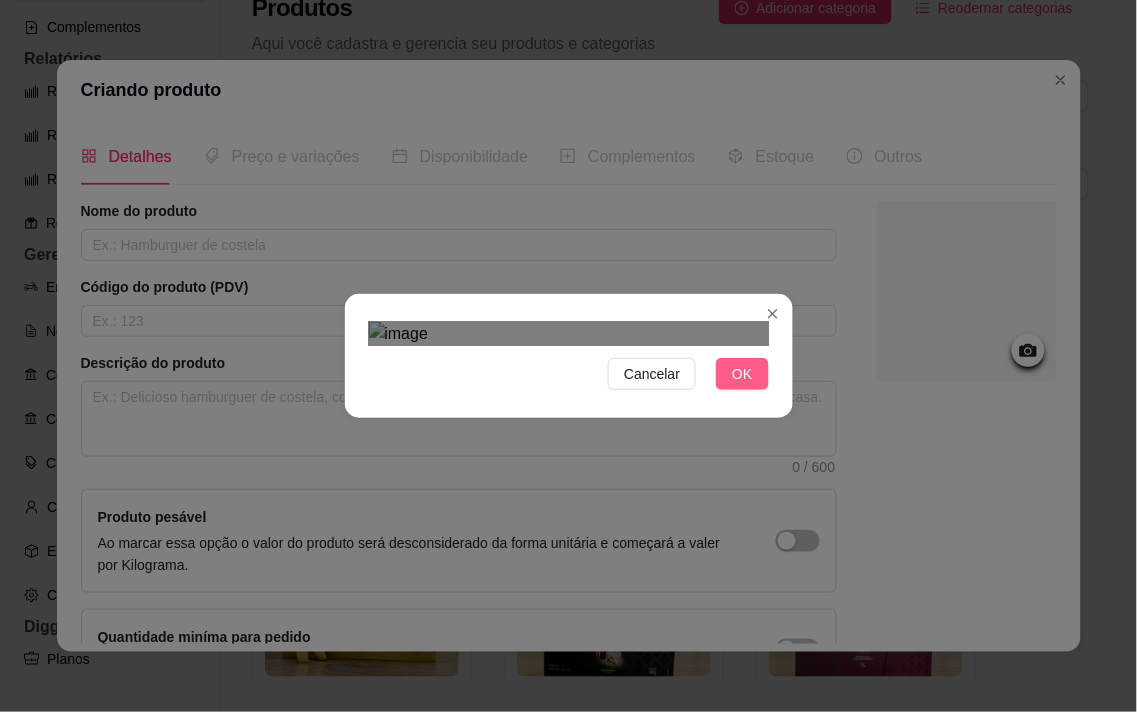 click on "OK" at bounding box center [742, 374] 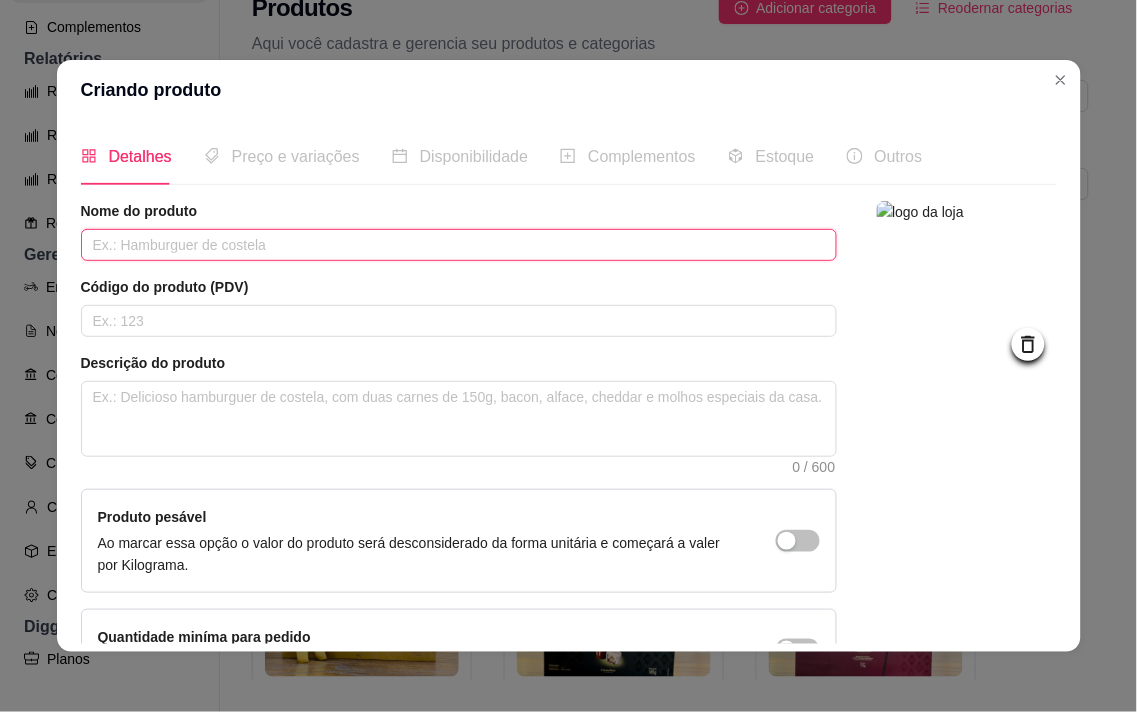 click at bounding box center (459, 245) 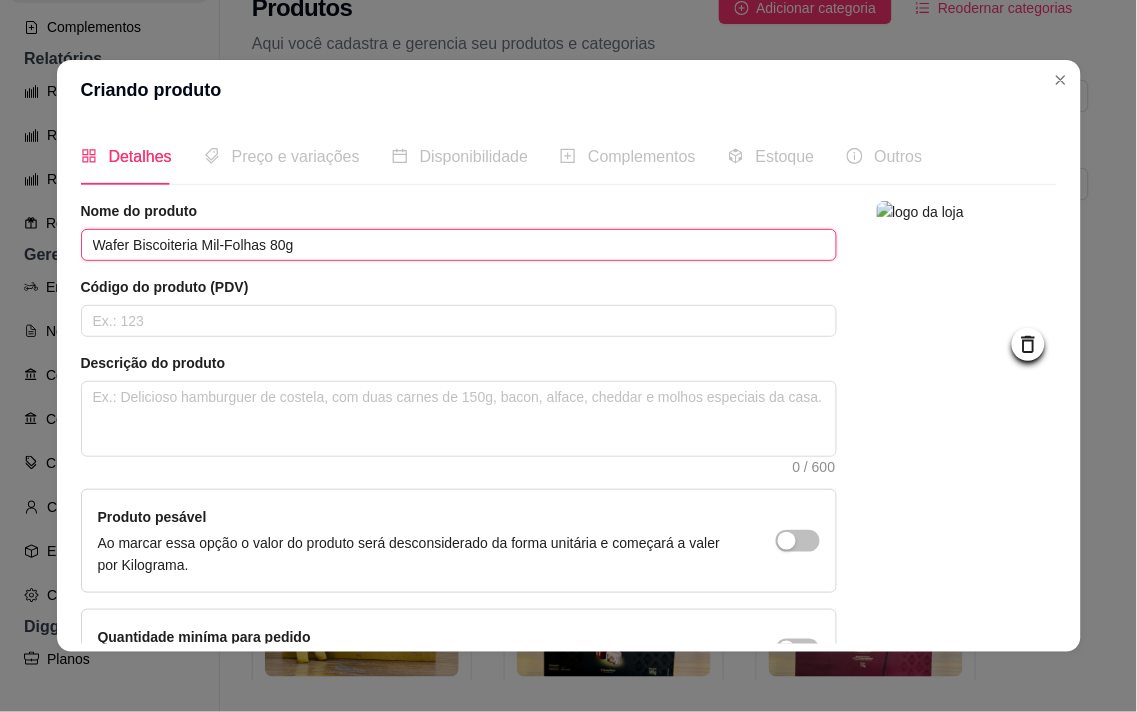 type on "Wafer Biscoiteria Mil-Folhas 80g" 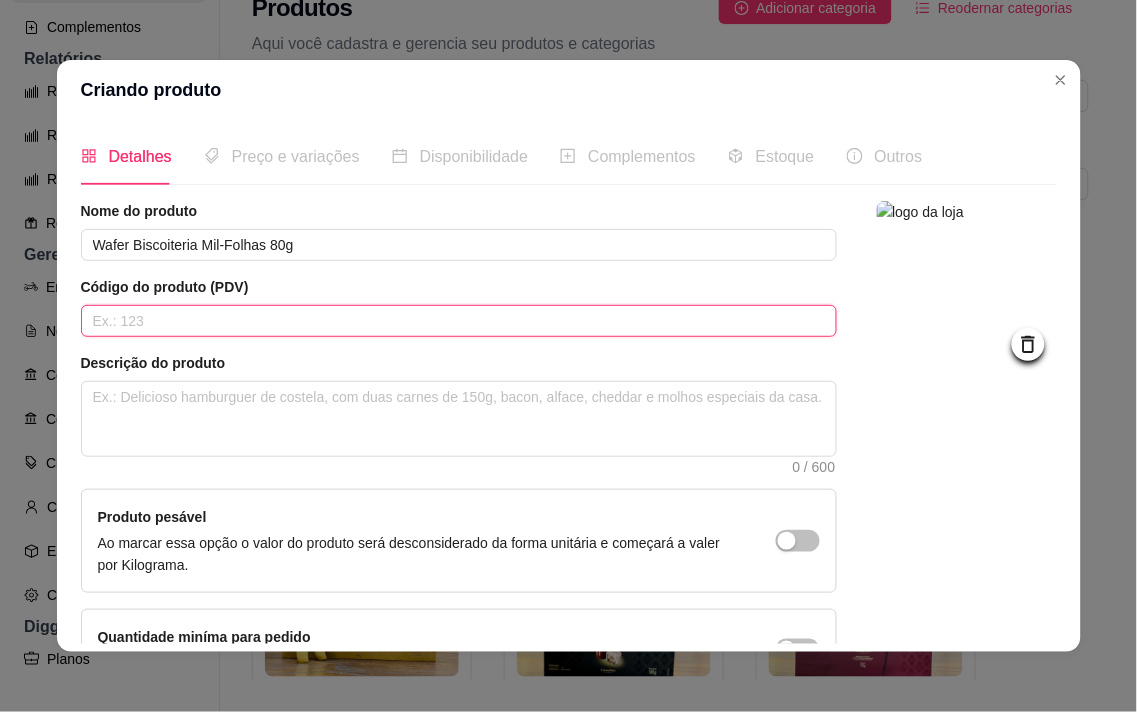 click at bounding box center (459, 321) 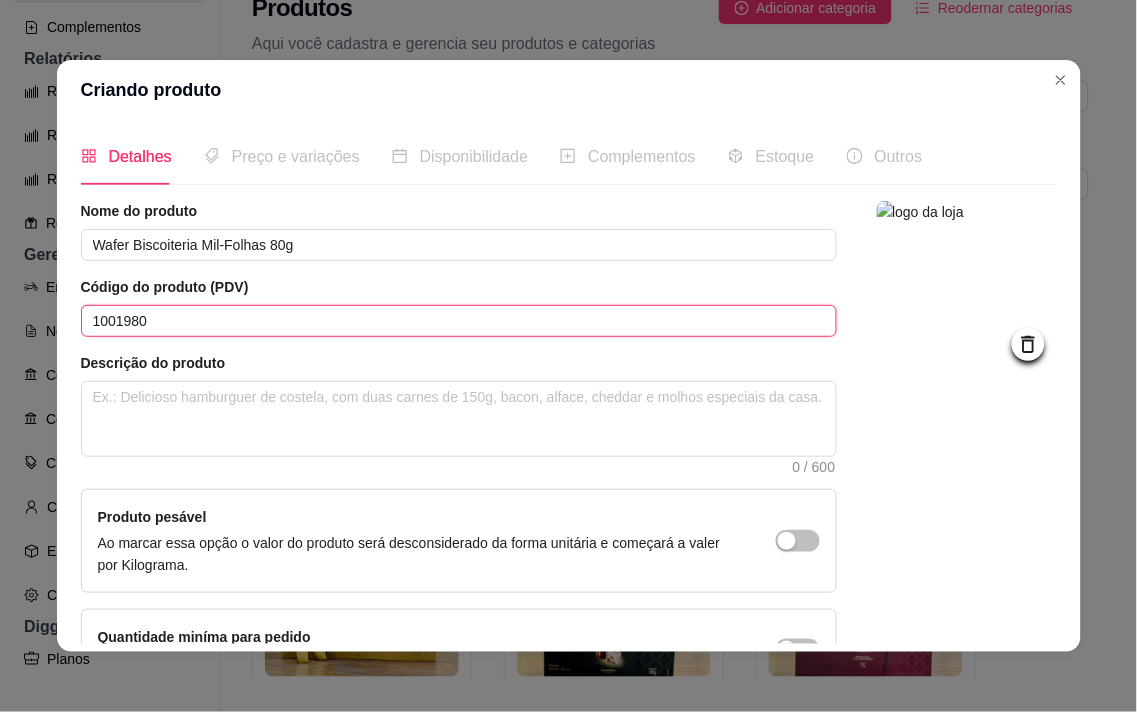 type on "1001980" 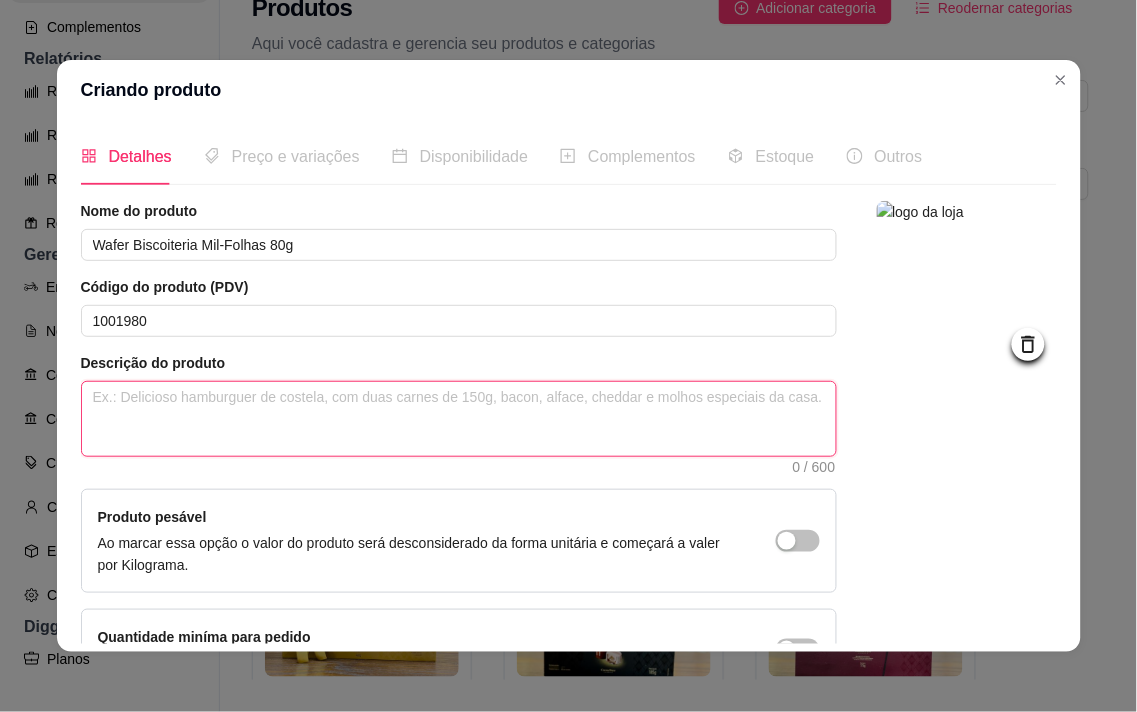 click at bounding box center (459, 419) 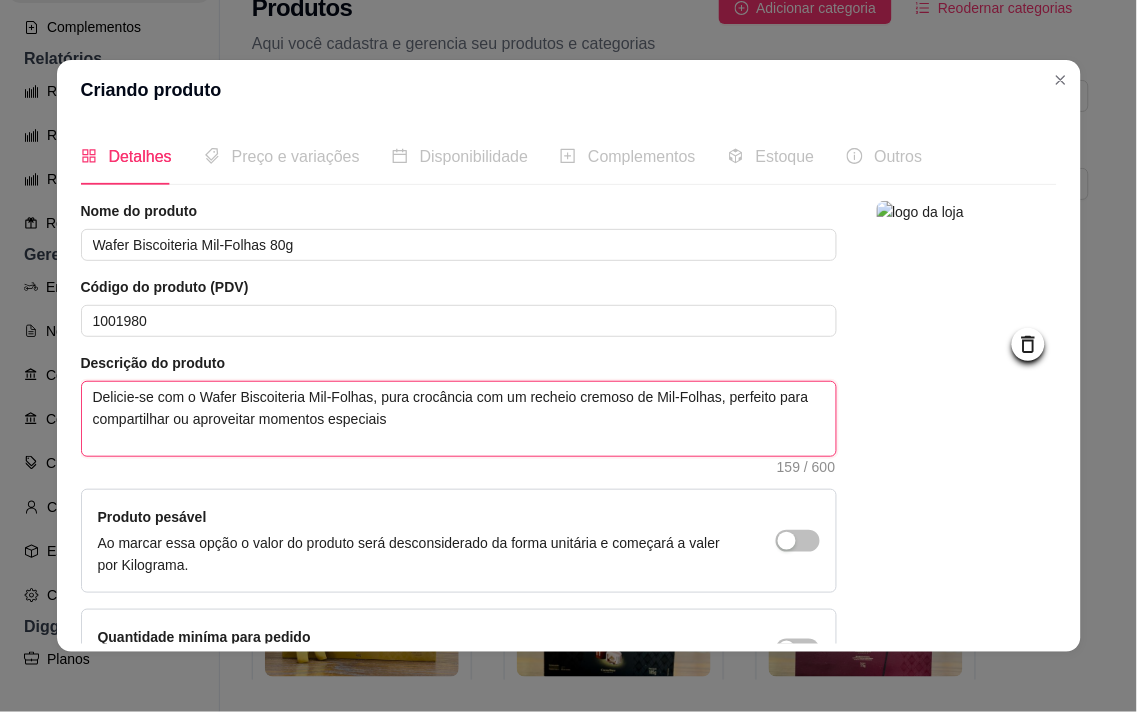 type 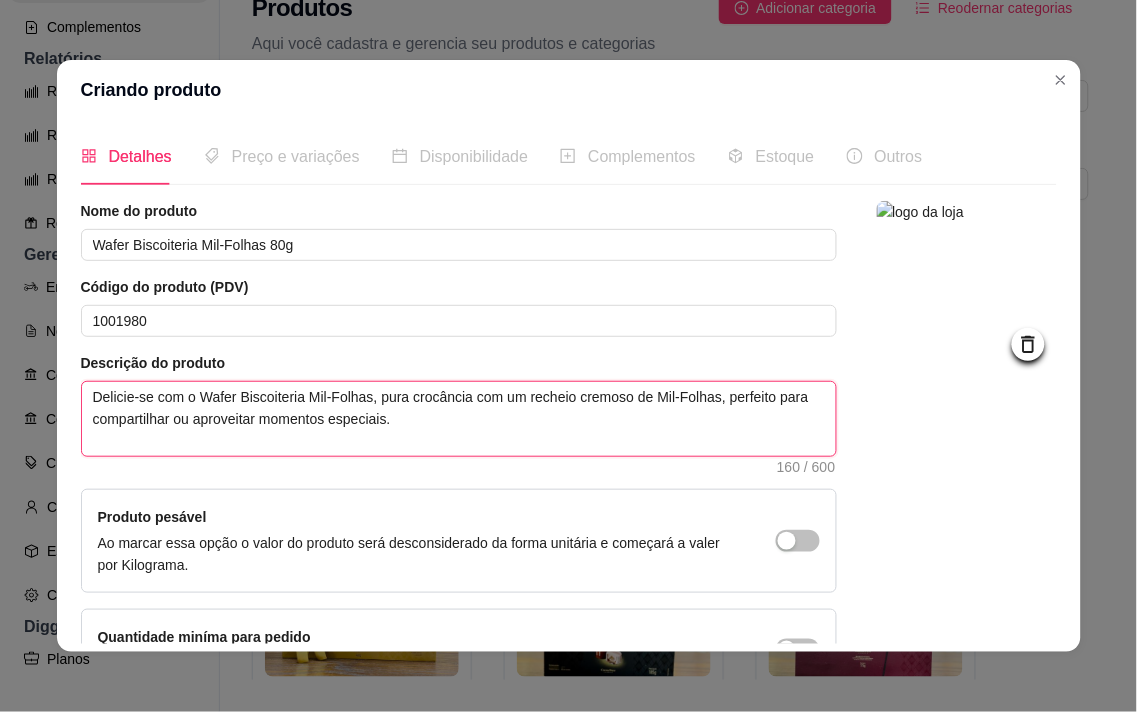 type 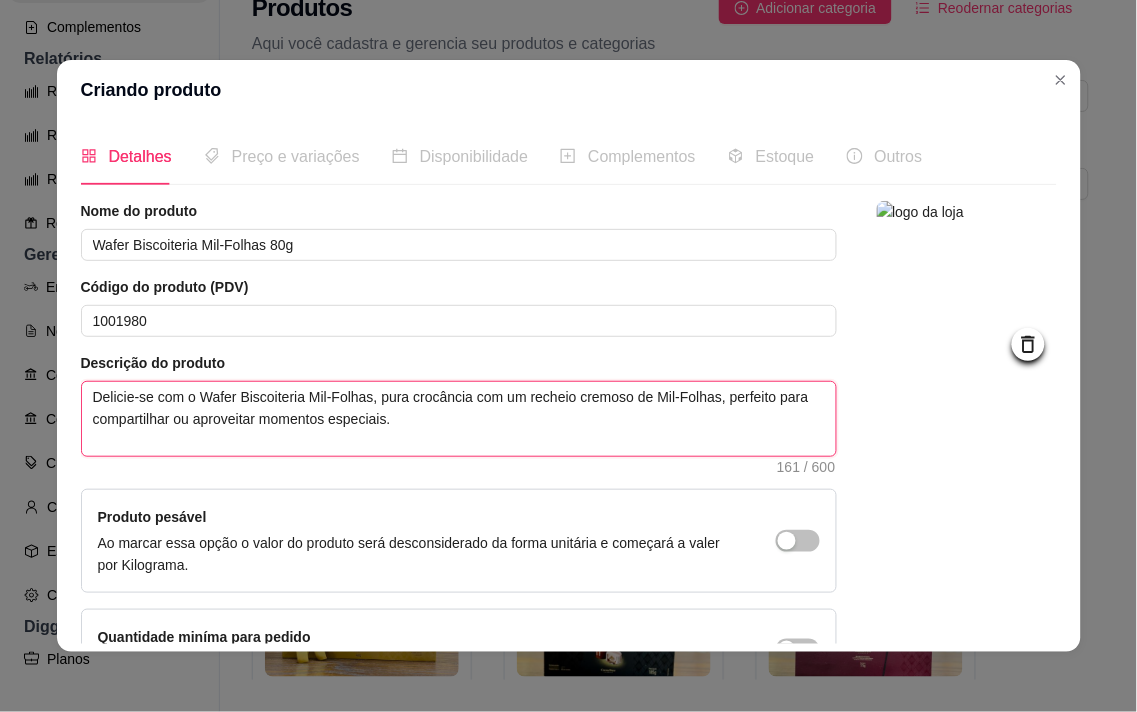 type on "Delicie-se com o Wafer Biscoiteria Mil-Folhas, pura crocância com um recheio cremoso de Mil-Folhas, perfeito para compartilhar ou aproveitar momentos especiais." 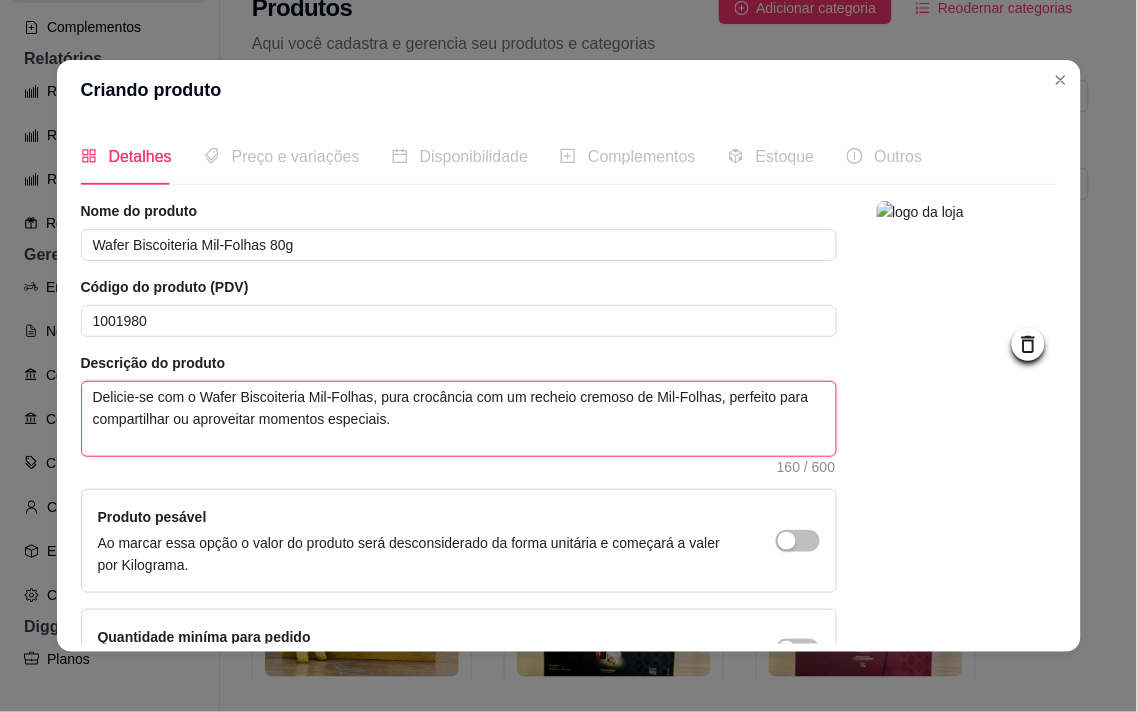 type 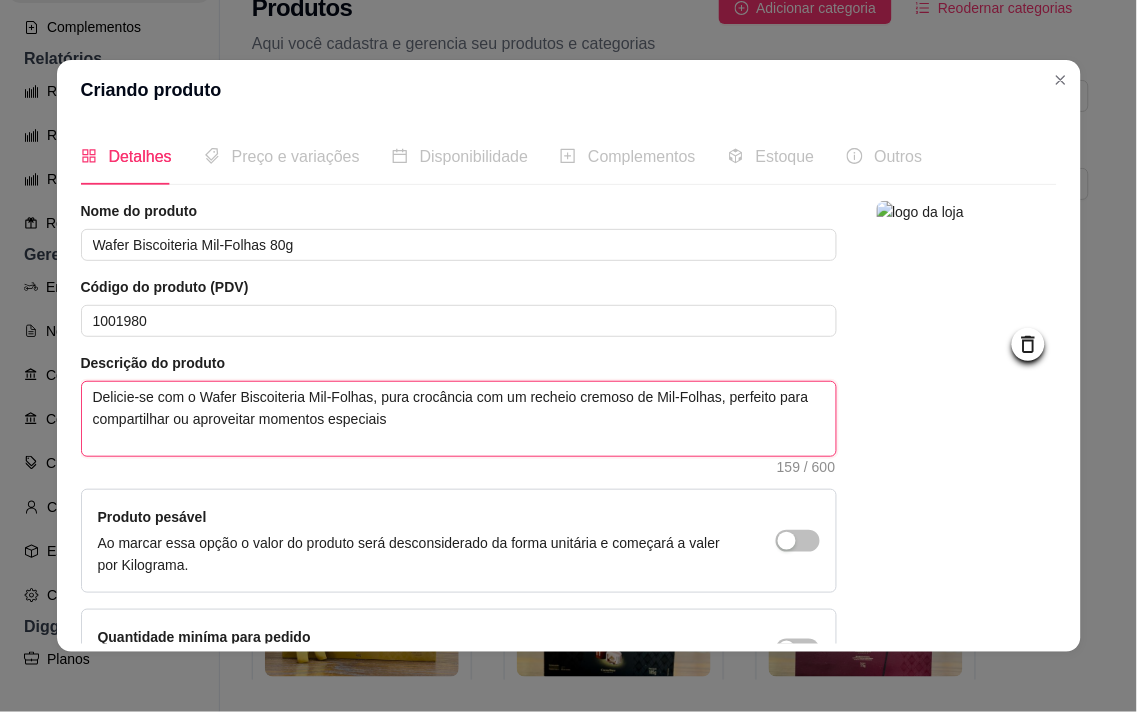 type 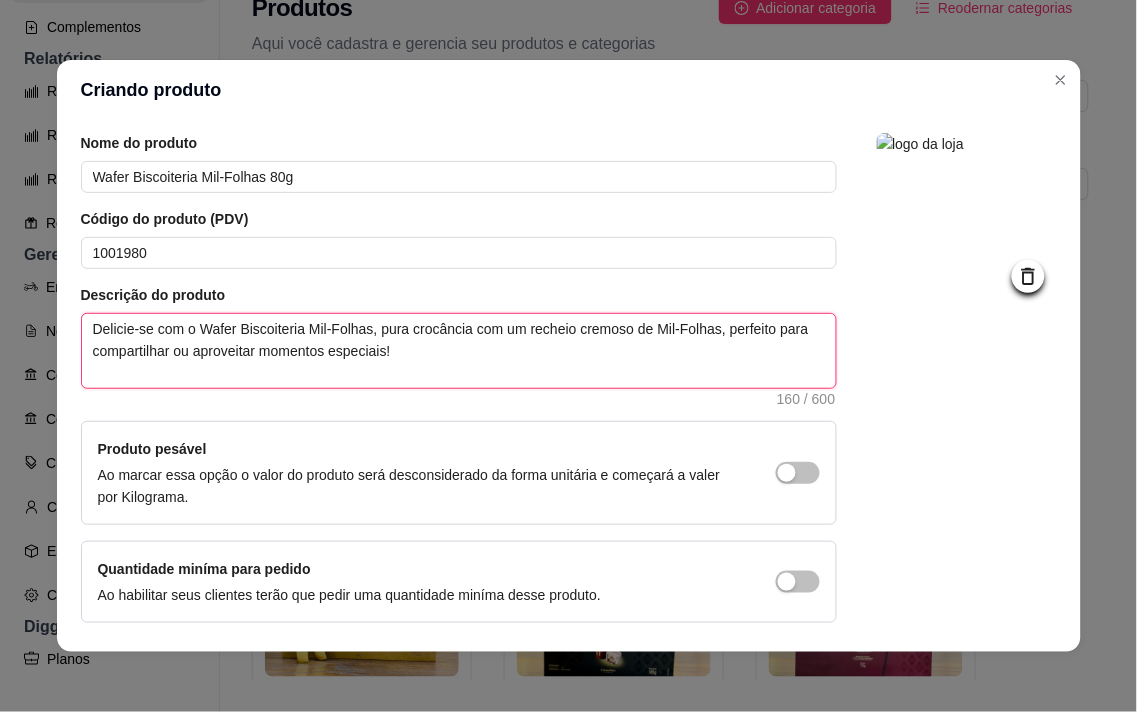 scroll, scrollTop: 136, scrollLeft: 0, axis: vertical 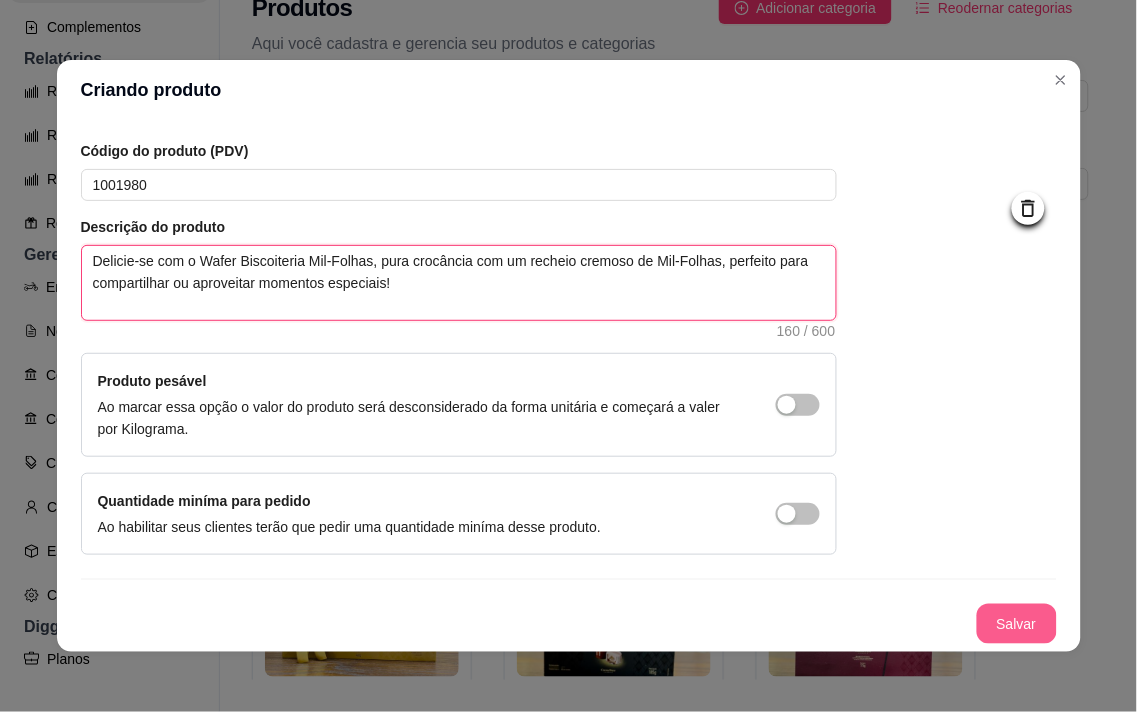 type on "Delicie-se com o Wafer Biscoiteria Mil-Folhas, pura crocância com um recheio cremoso de Mil-Folhas, perfeito para compartilhar ou aproveitar momentos especiais!" 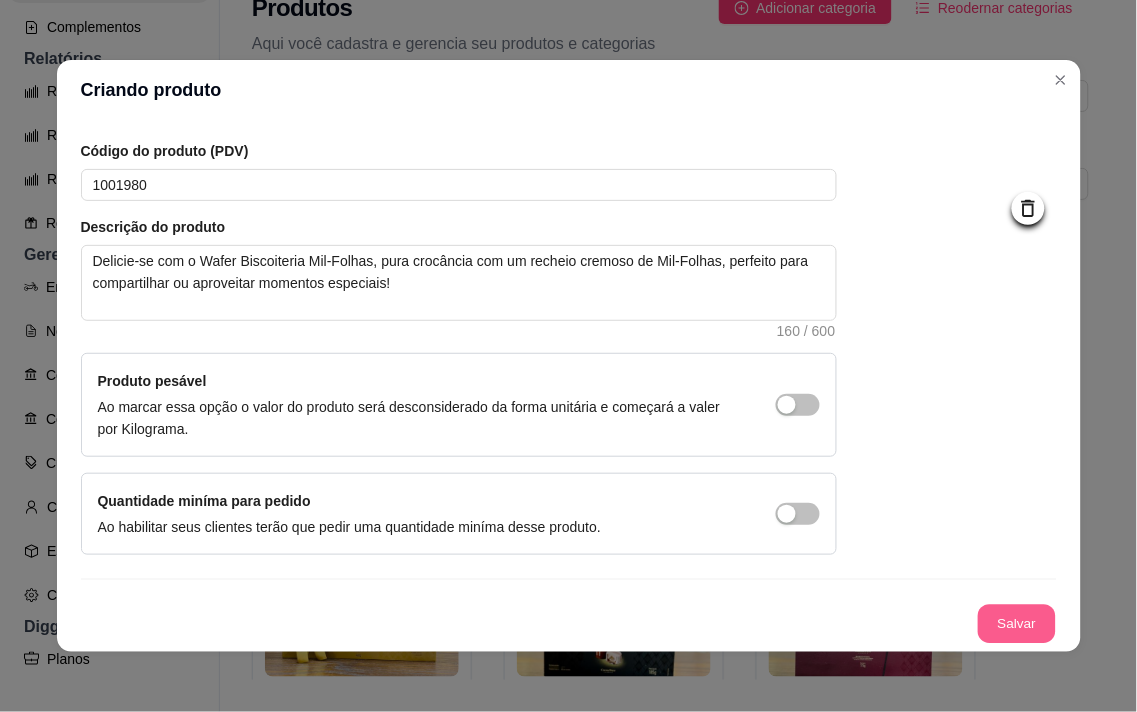 click on "Salvar" at bounding box center (1017, 624) 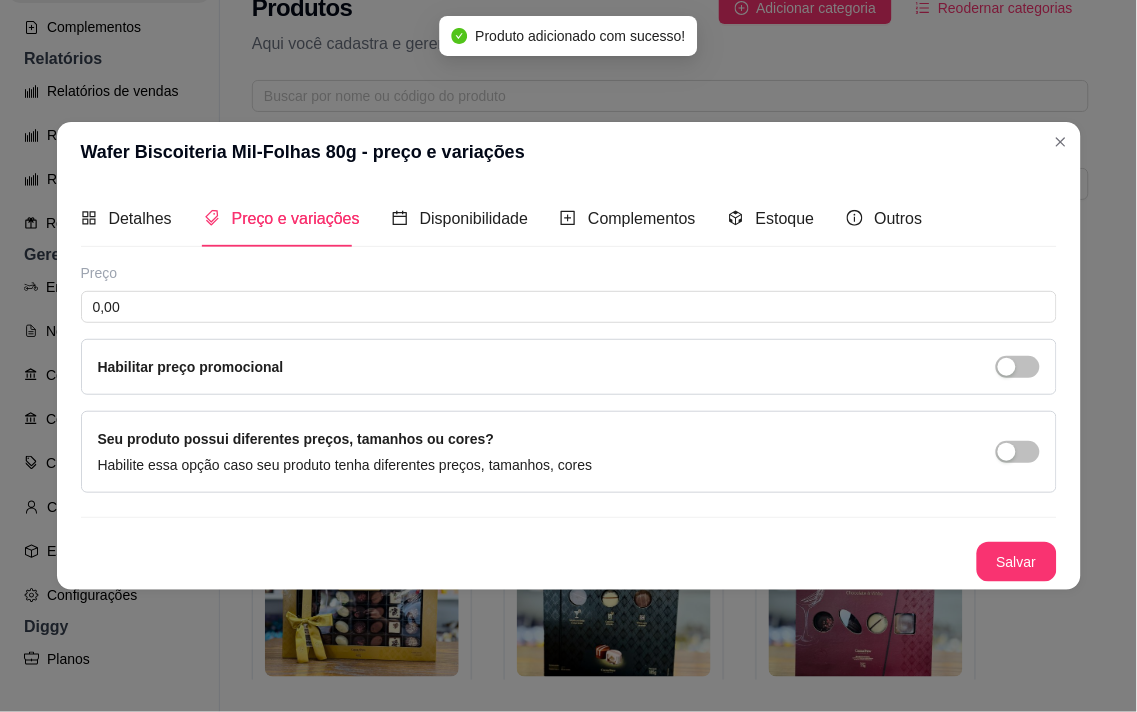 type 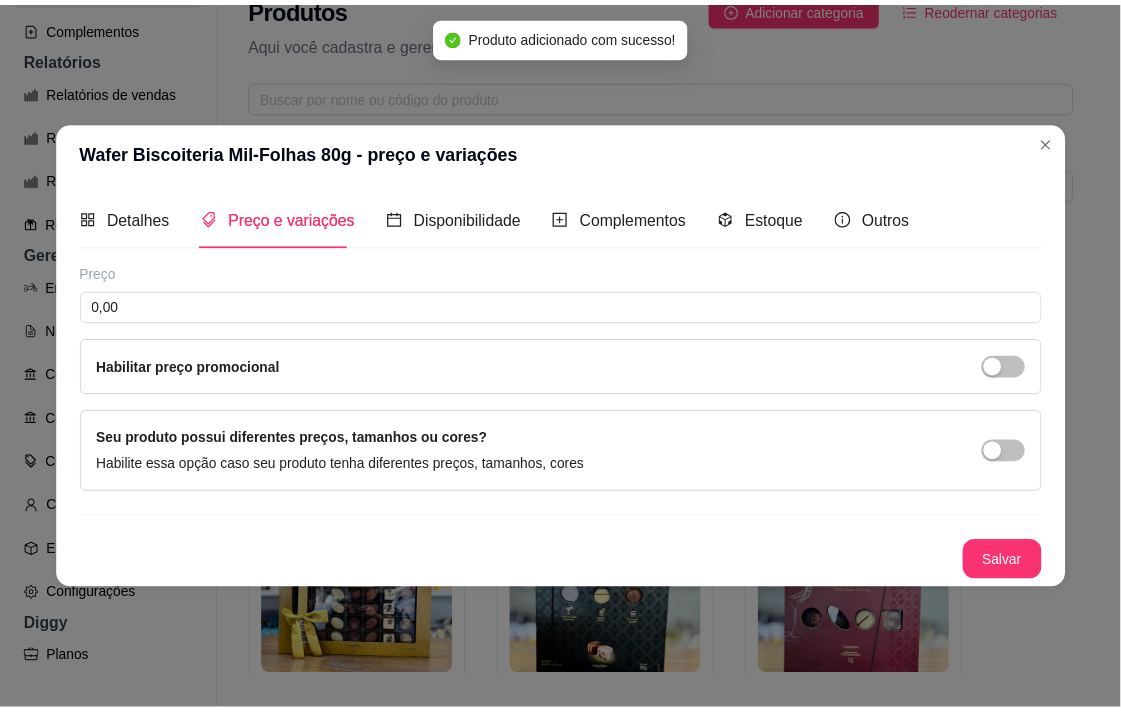 scroll, scrollTop: 0, scrollLeft: 0, axis: both 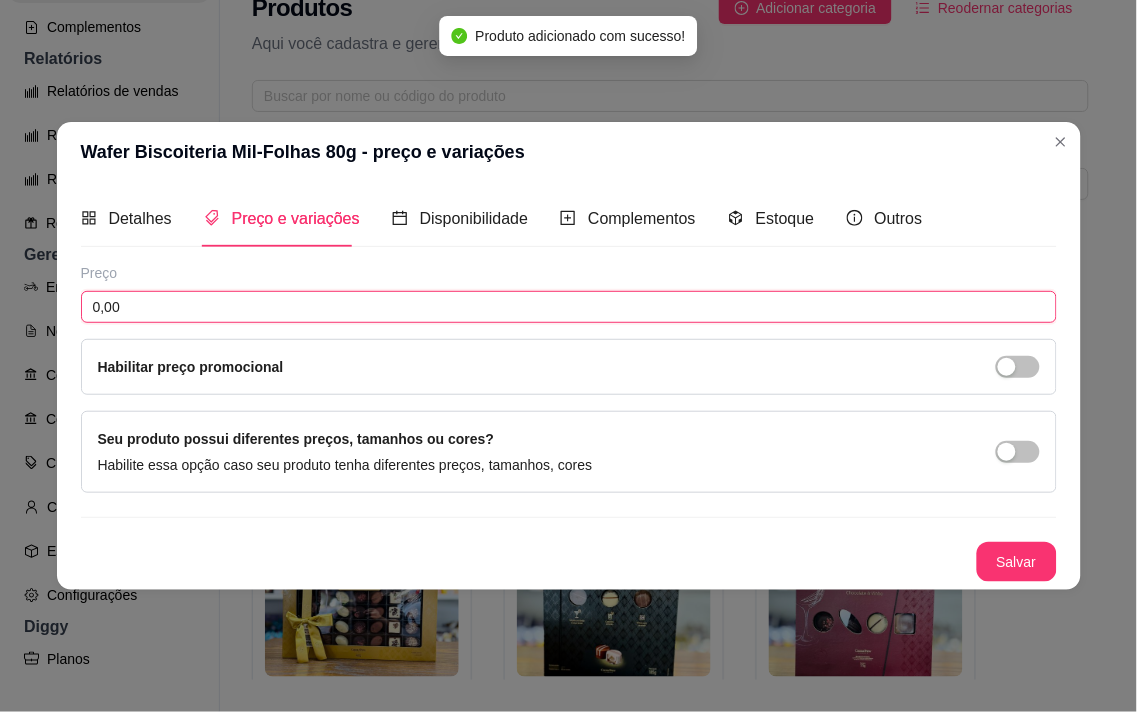 click on "0,00" at bounding box center (569, 307) 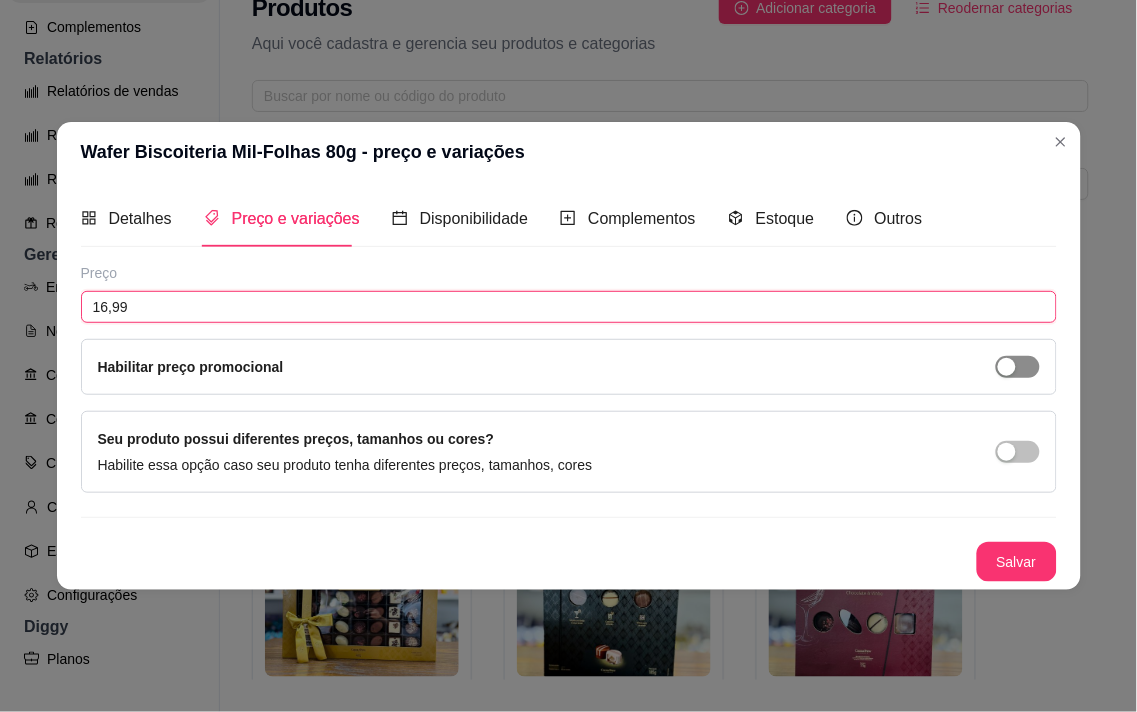 type on "16,99" 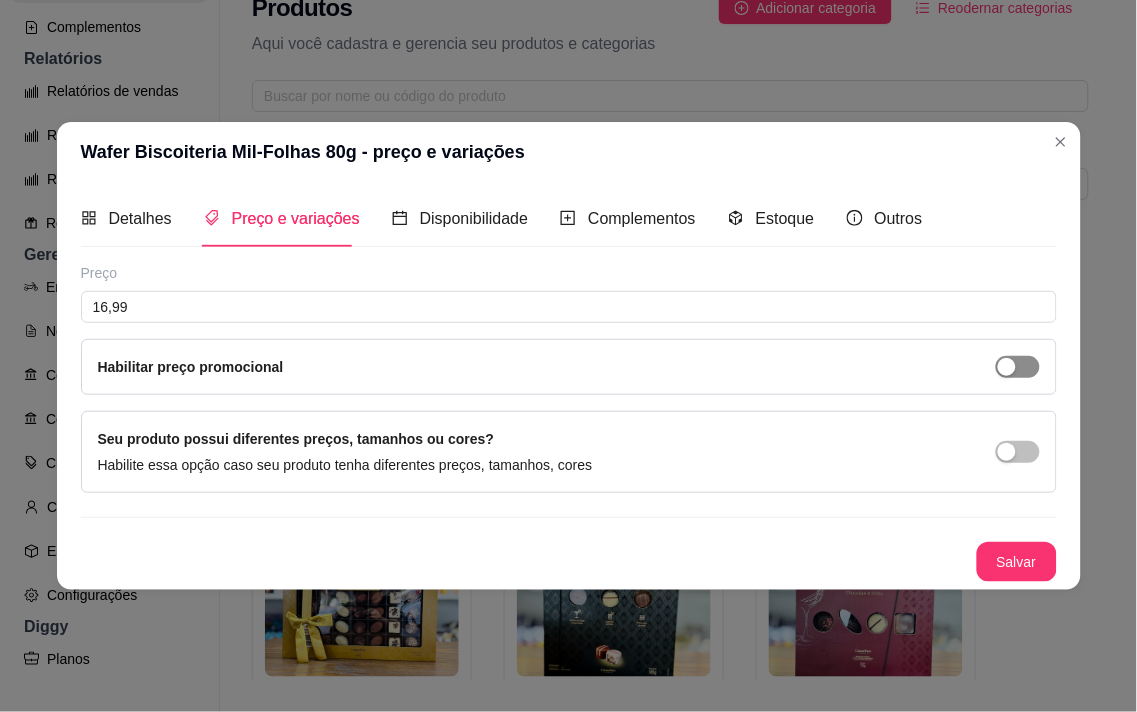 click at bounding box center [1007, 367] 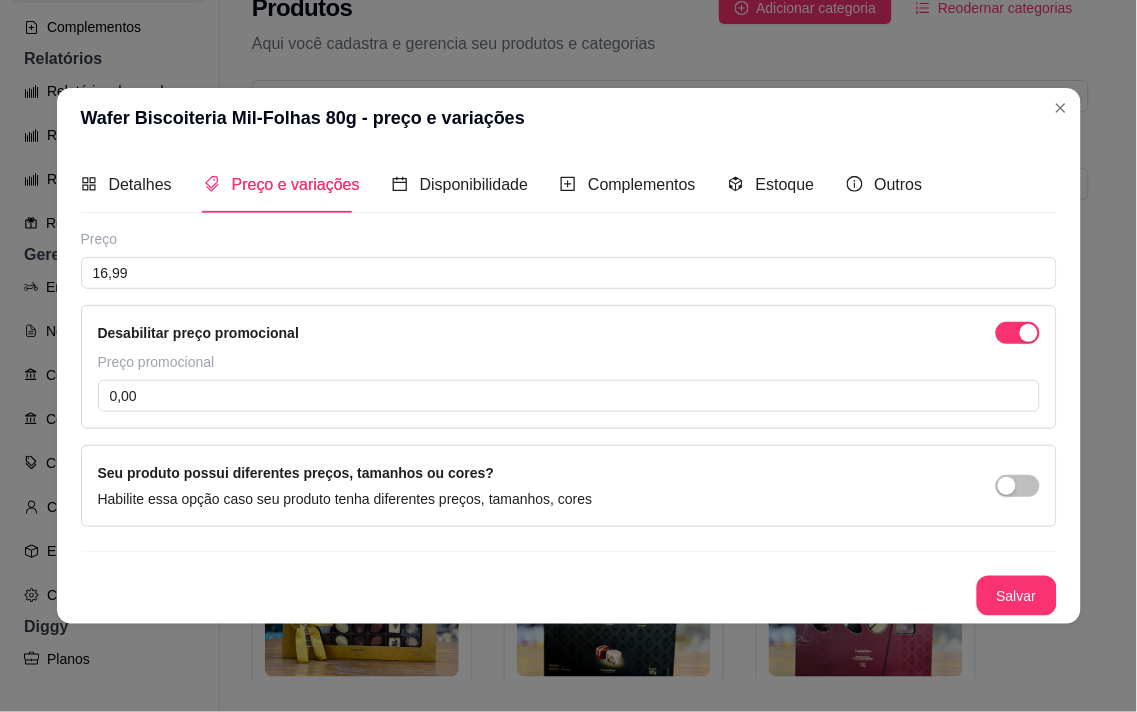 click on "Desabilitar preço promocional Preço promocional 0,00" at bounding box center (569, 367) 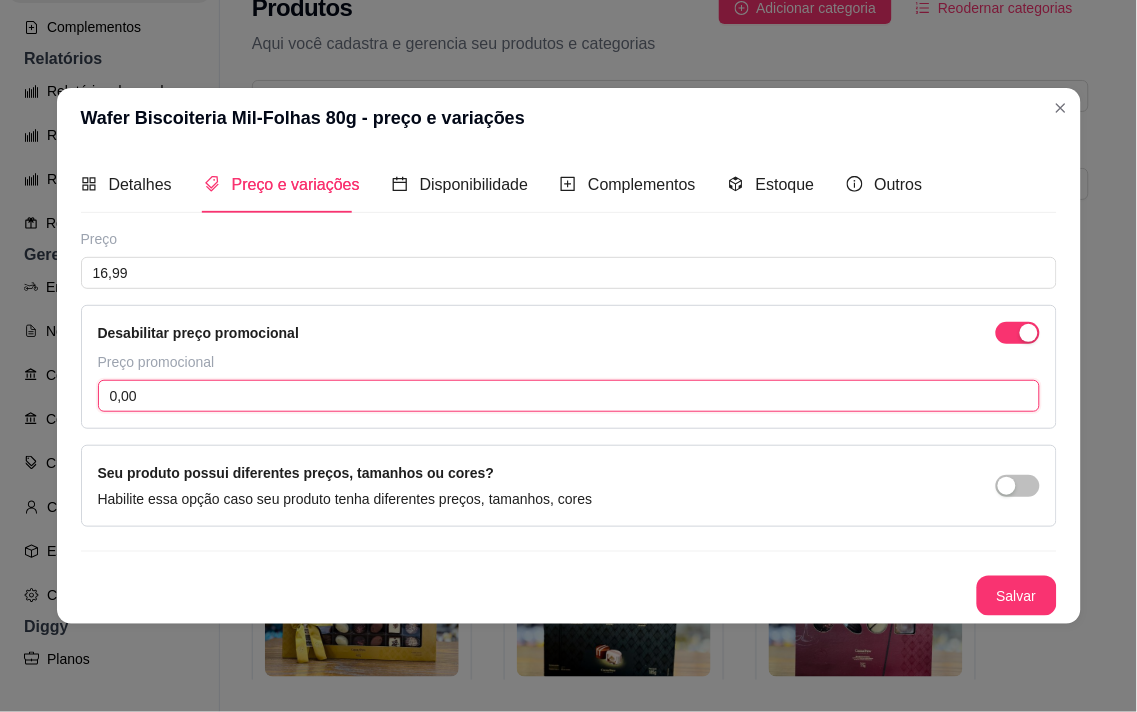 click on "0,00" at bounding box center [569, 396] 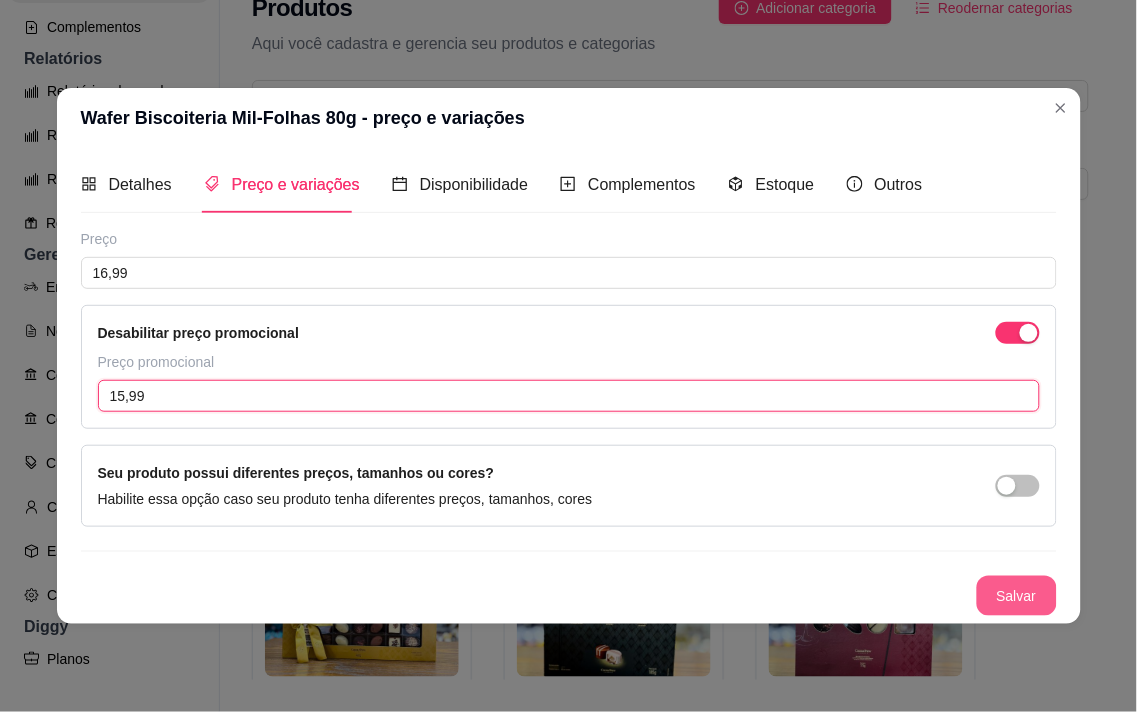 type on "15,99" 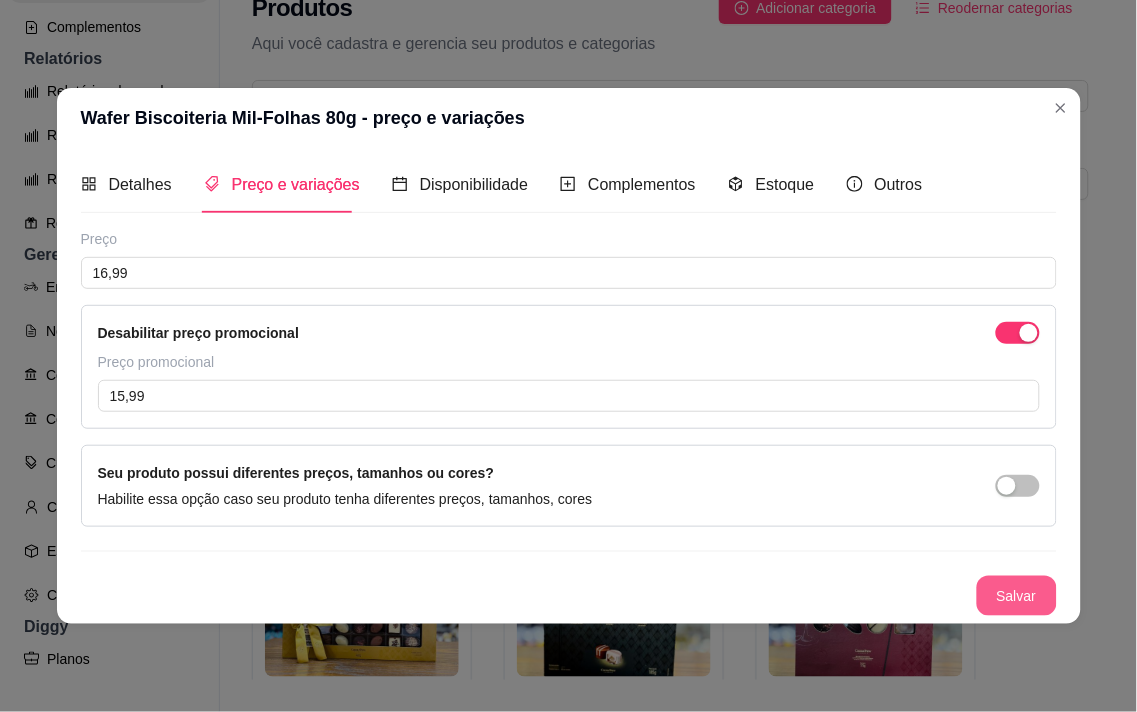 click on "Salvar" at bounding box center (1017, 596) 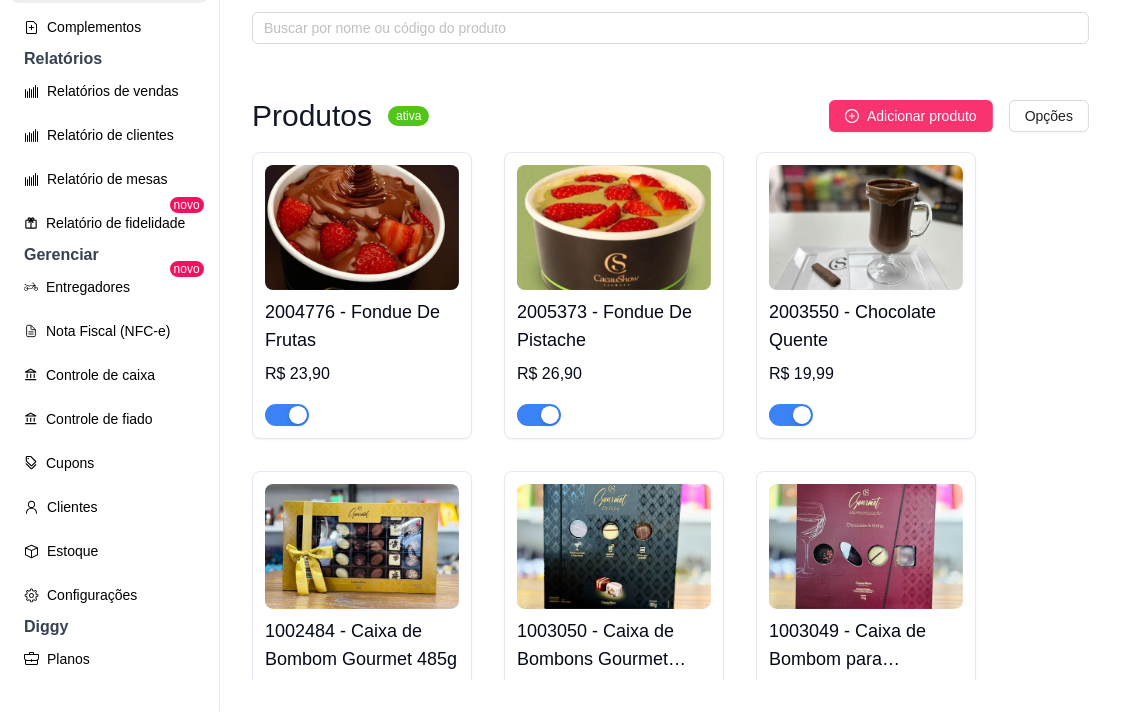 scroll, scrollTop: 0, scrollLeft: 0, axis: both 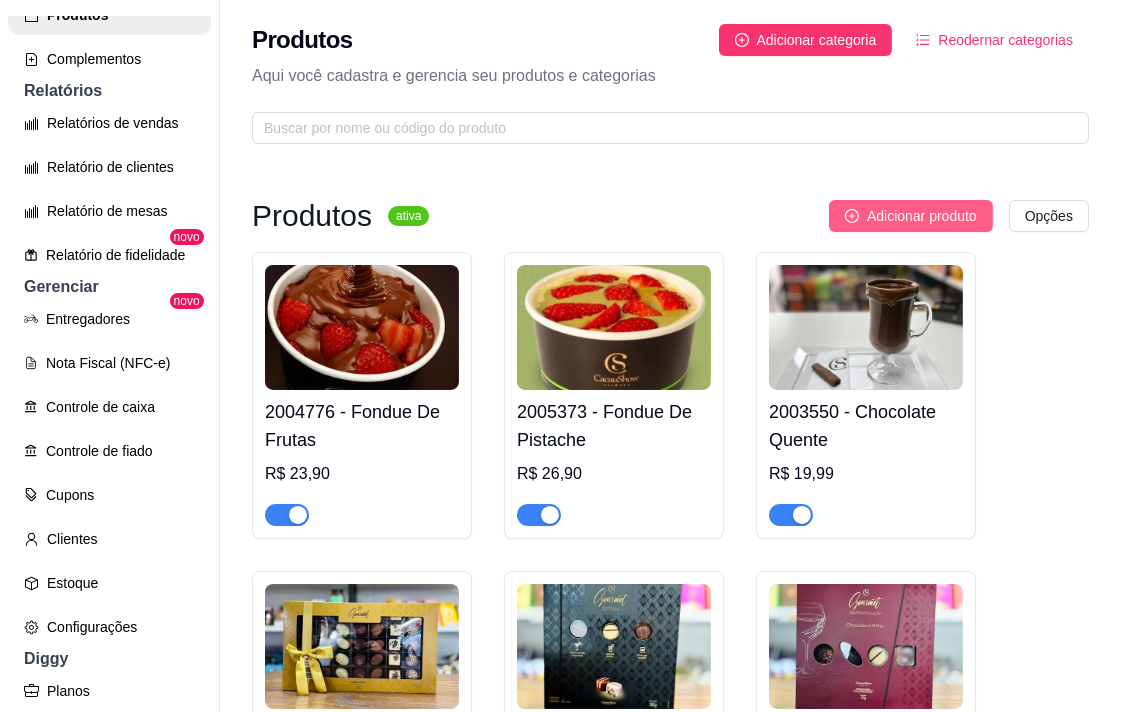 click on "Adicionar produto" at bounding box center [922, 216] 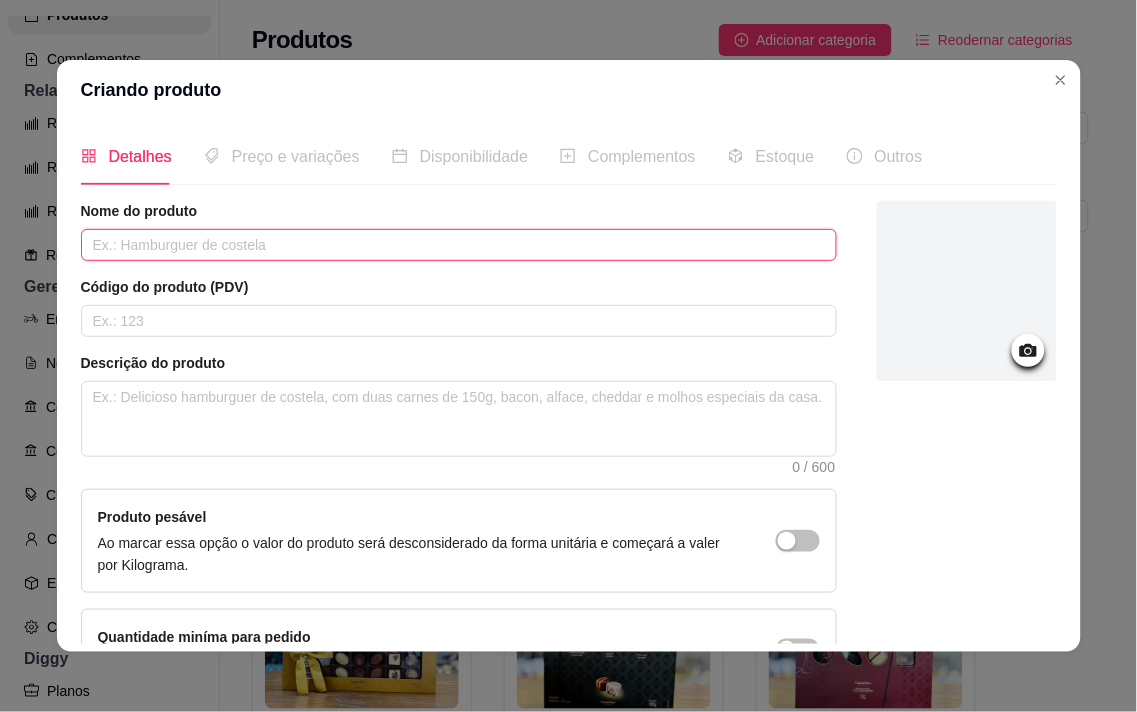 click at bounding box center (459, 245) 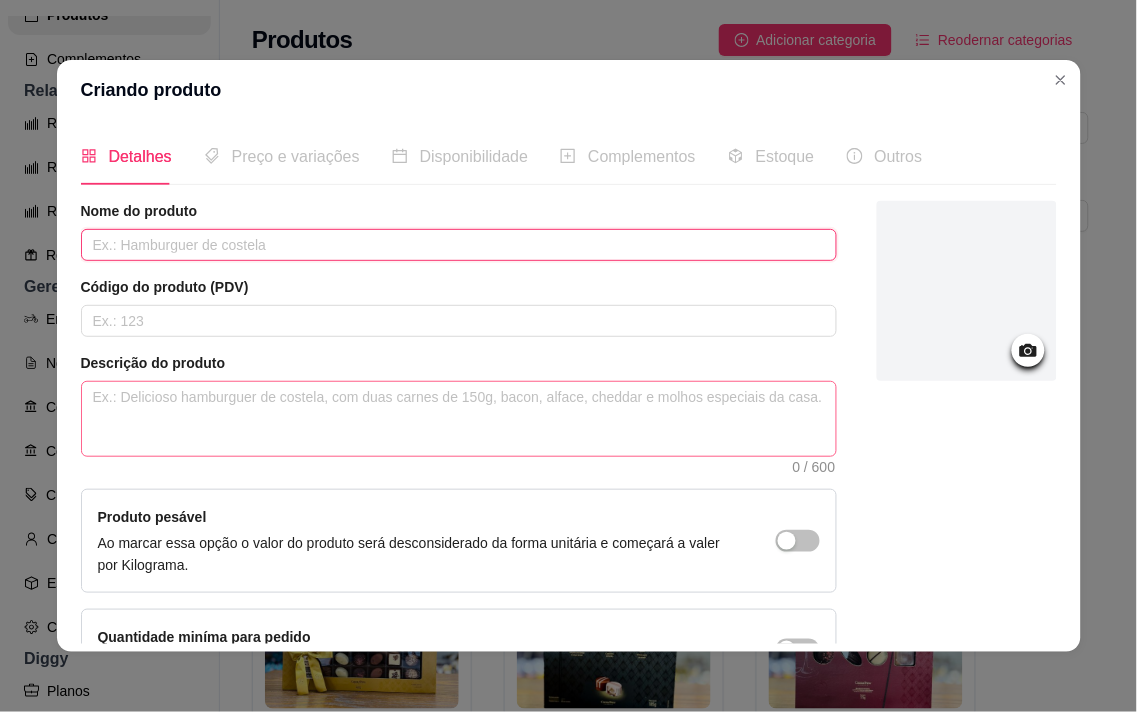 paste on "Cookies 3 Chocolates Sortidos 140g" 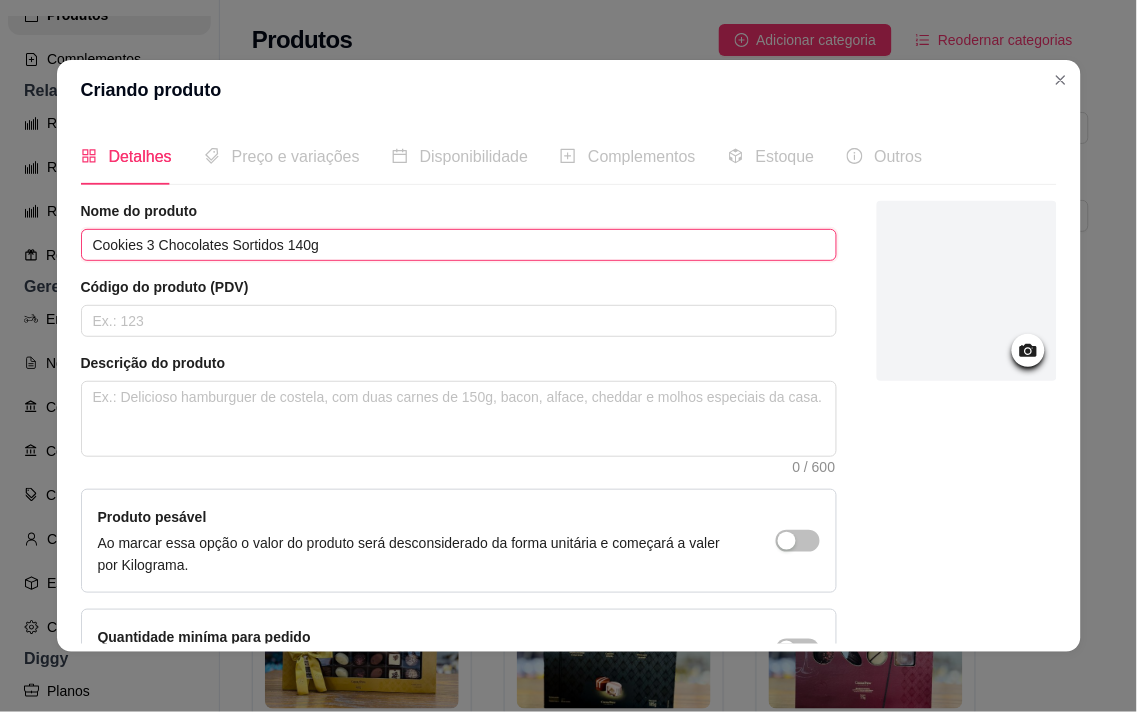 type on "Cookies 3 Chocolates Sortidos 140g" 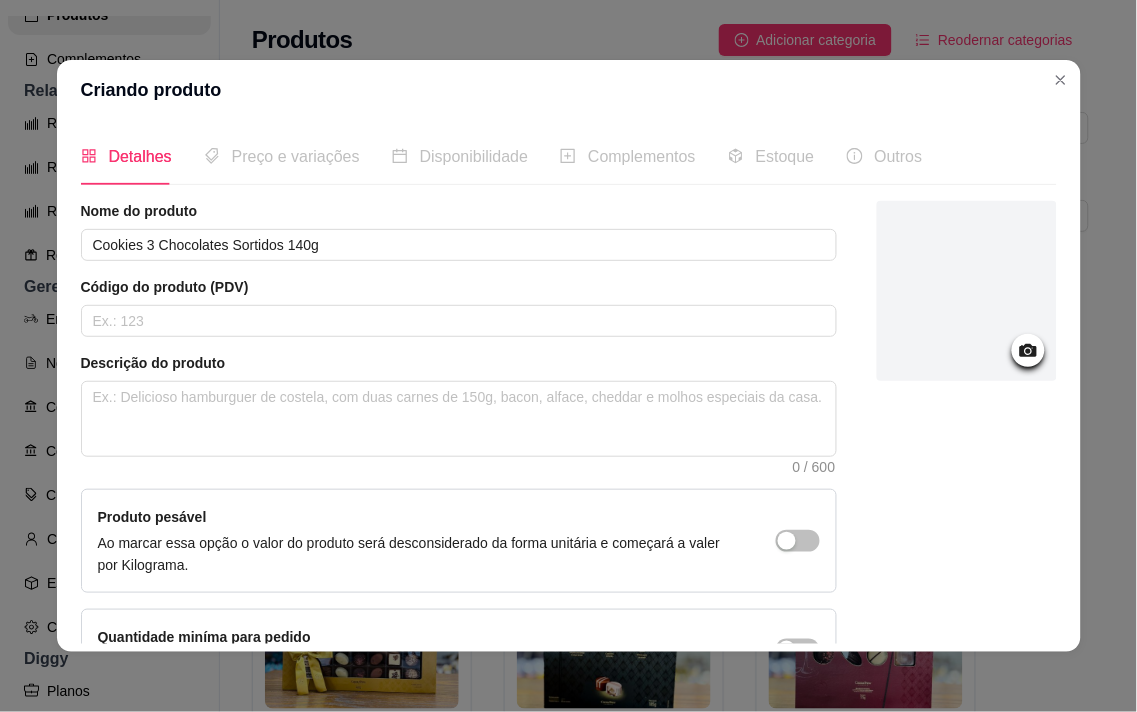 click 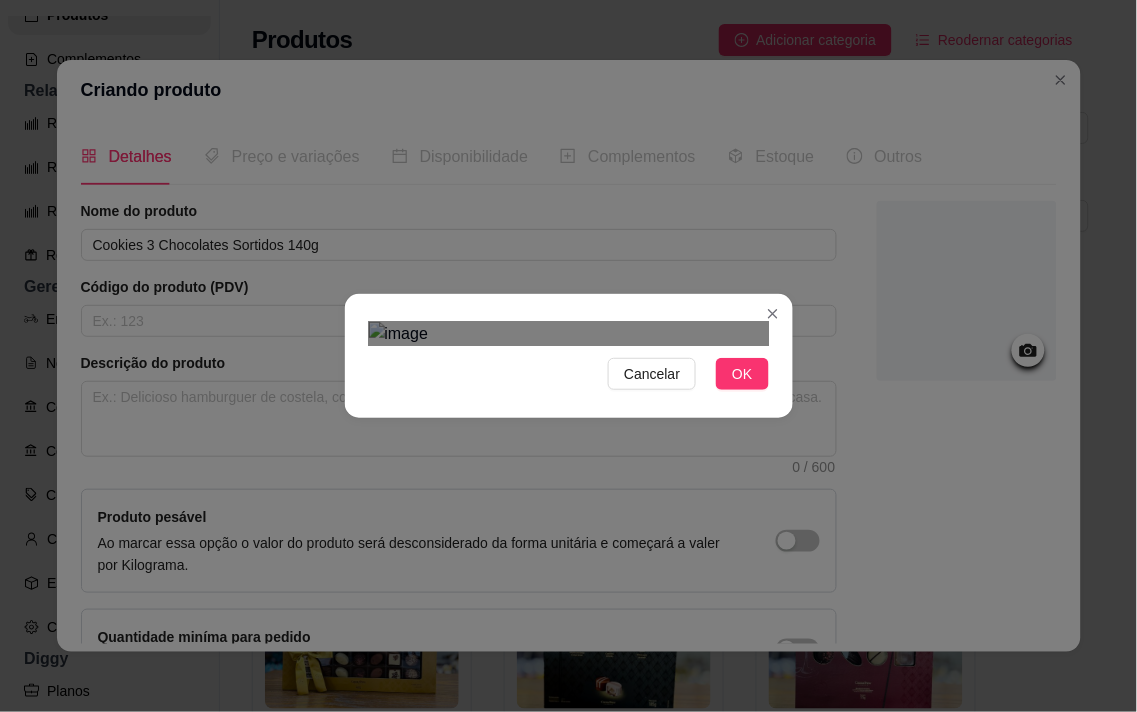 click on "Cancelar OK" at bounding box center [568, 356] 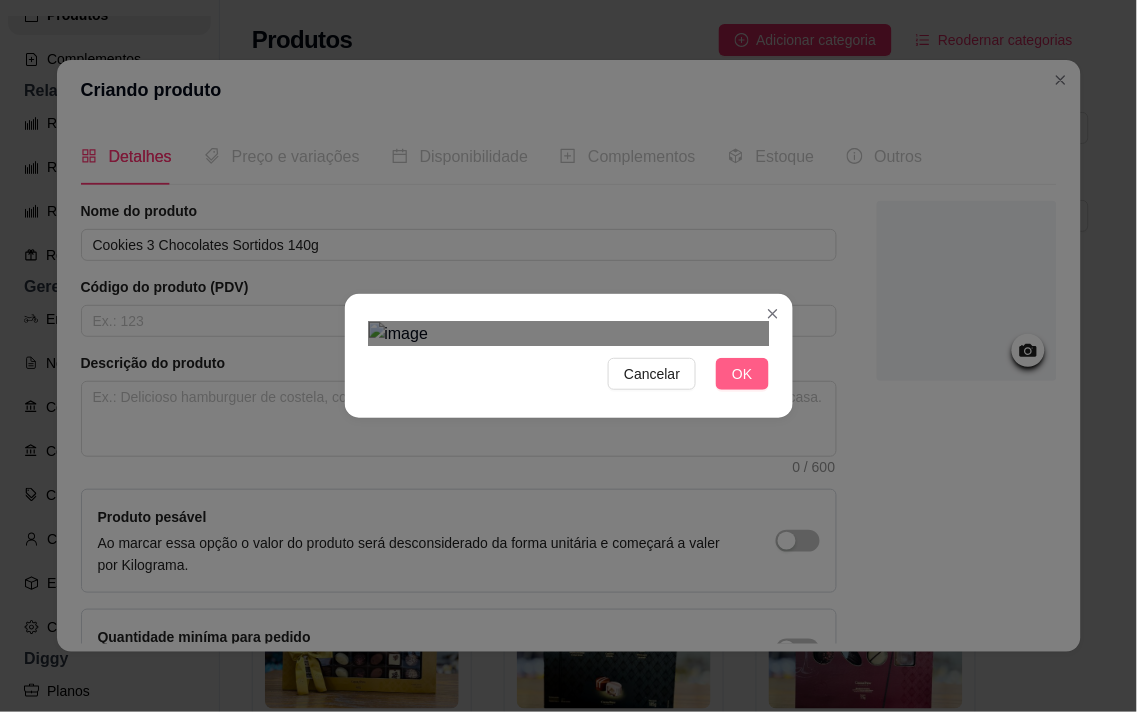 click on "OK" at bounding box center (742, 374) 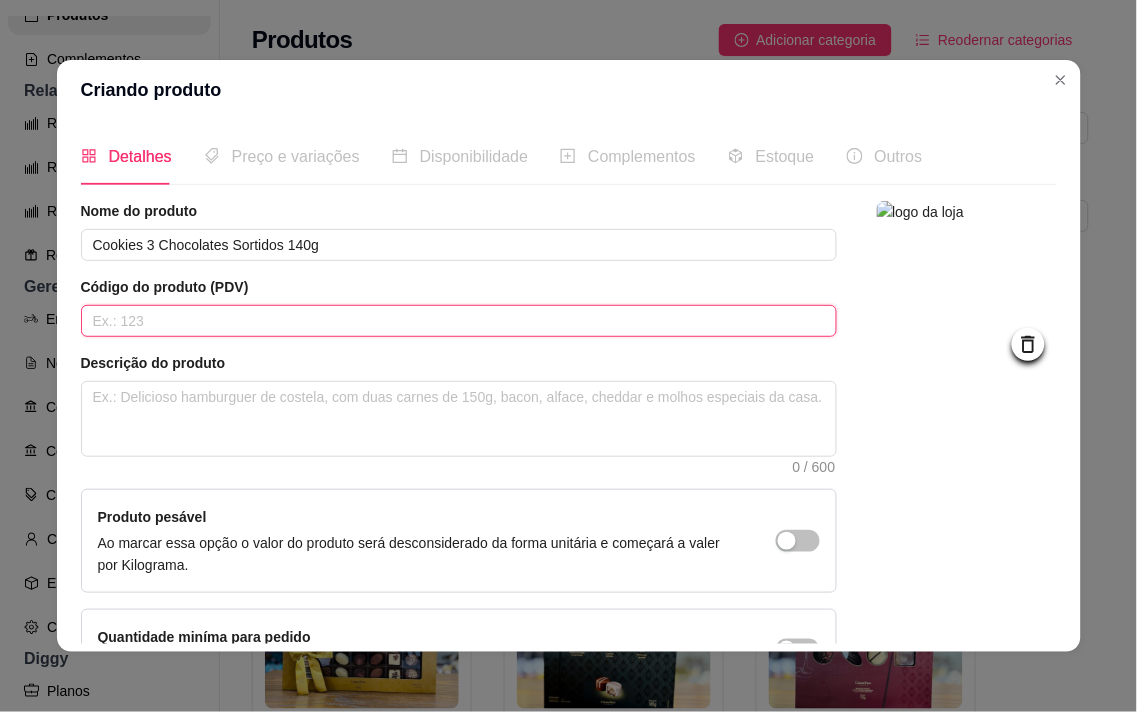 click at bounding box center (459, 321) 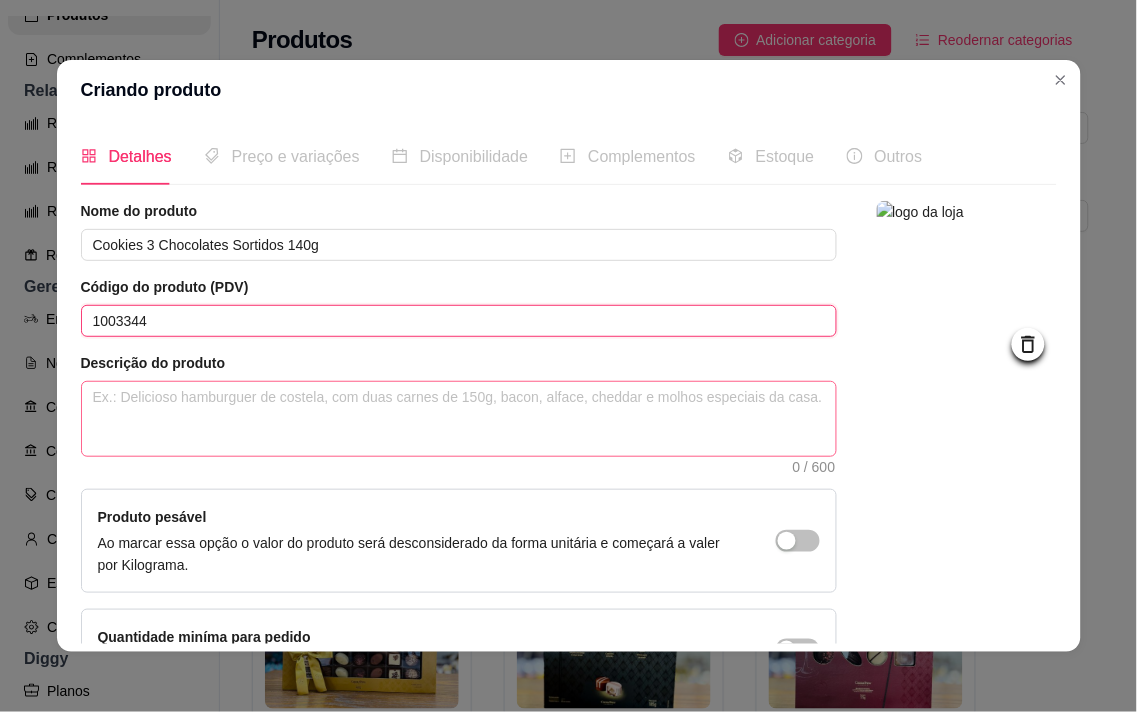 type on "1003344" 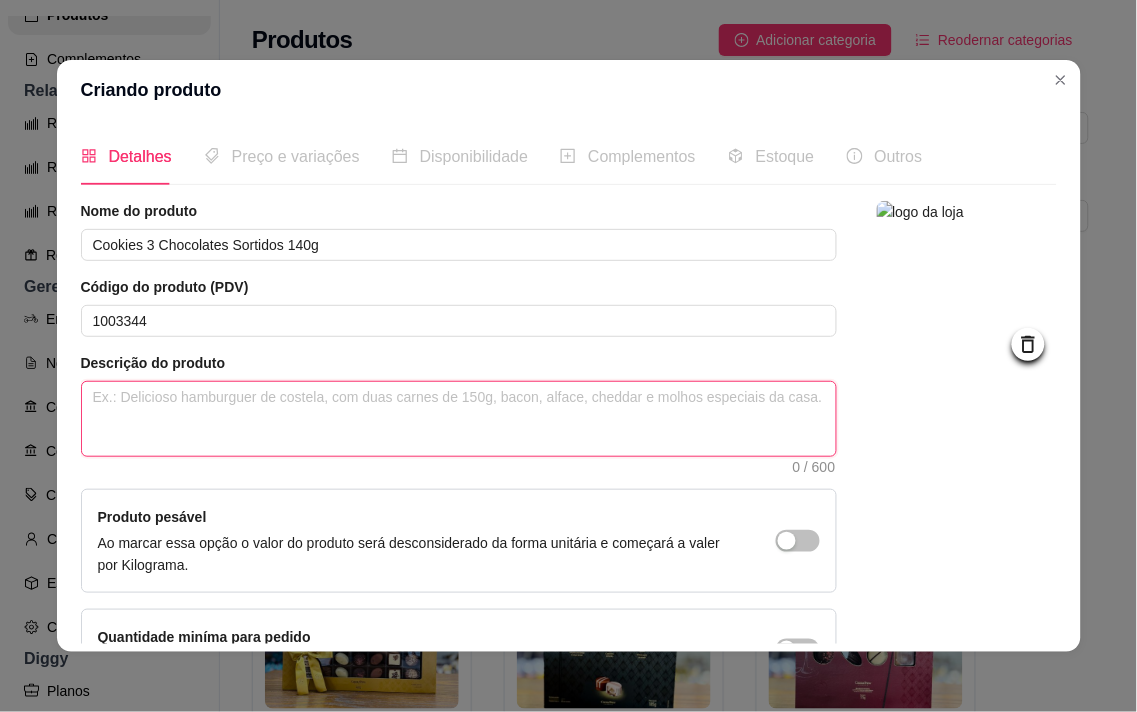 click at bounding box center (459, 419) 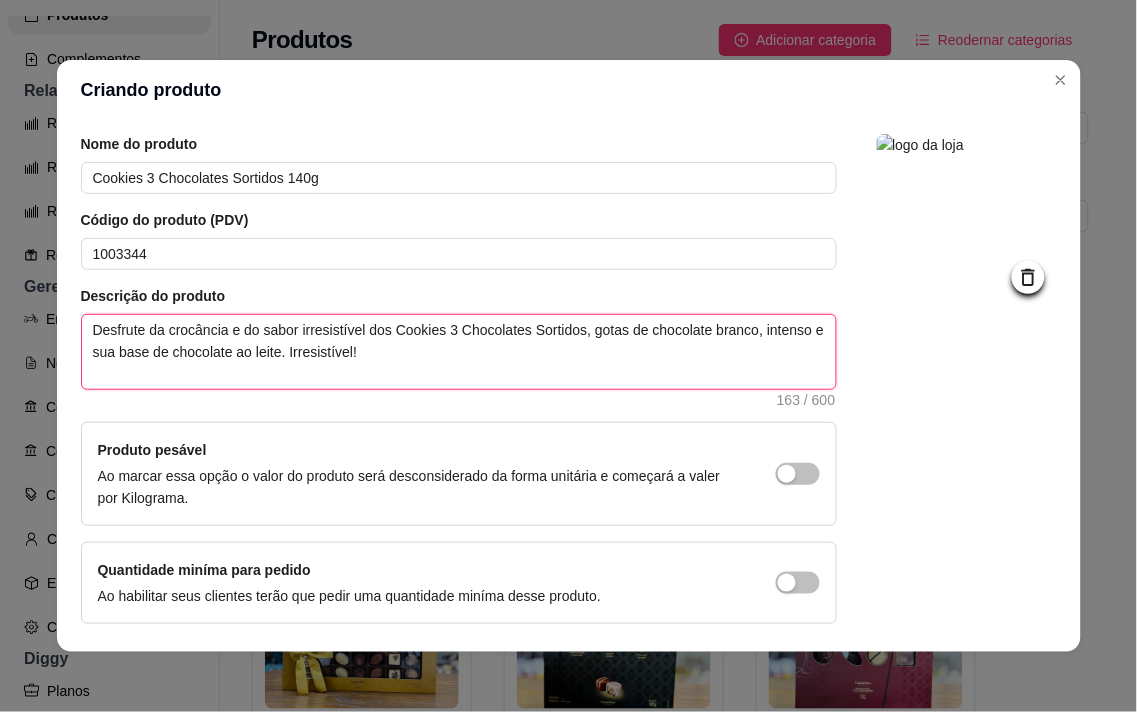 scroll, scrollTop: 136, scrollLeft: 0, axis: vertical 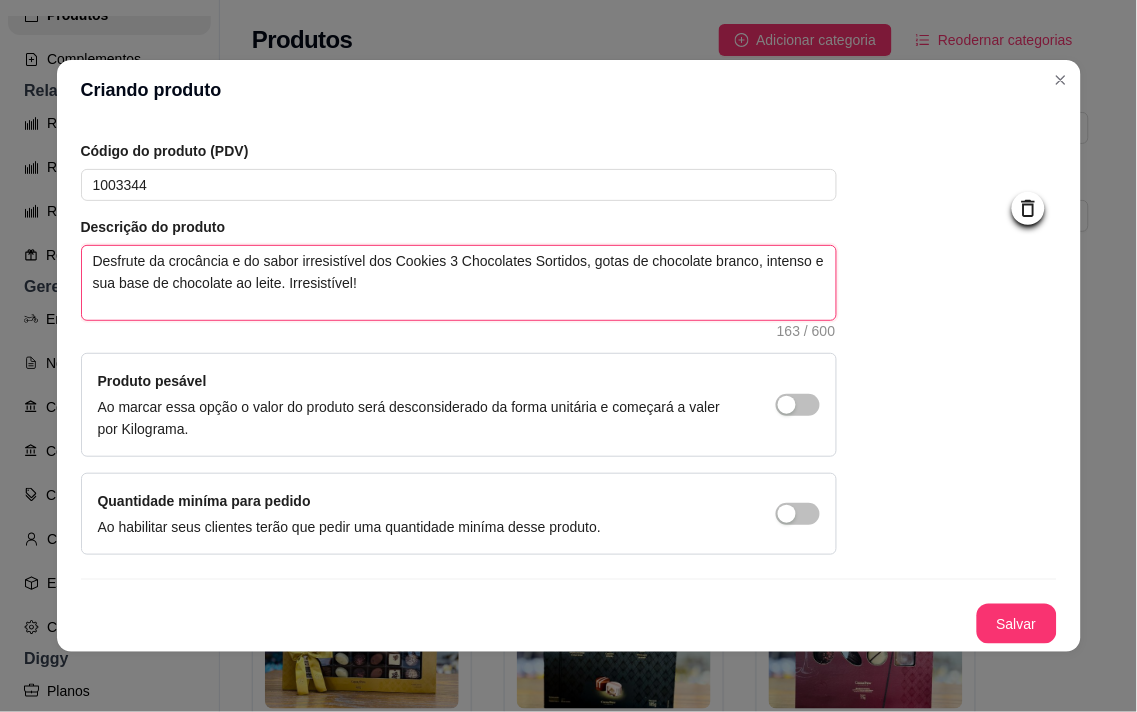 type on "Desfrute da crocância e do sabor irresistível dos Cookies 3 Chocolates Sortidos, gotas de chocolate branco, intenso e sua base de chocolate ao leite. Irresistível!" 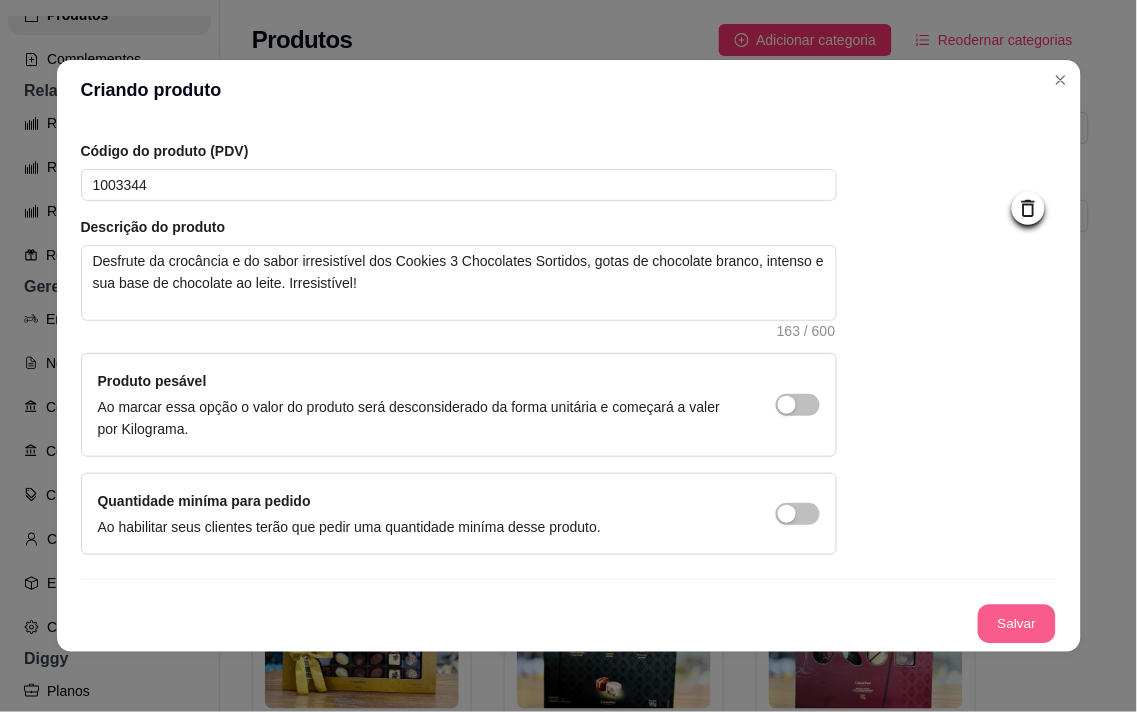 click on "Salvar" at bounding box center (1017, 624) 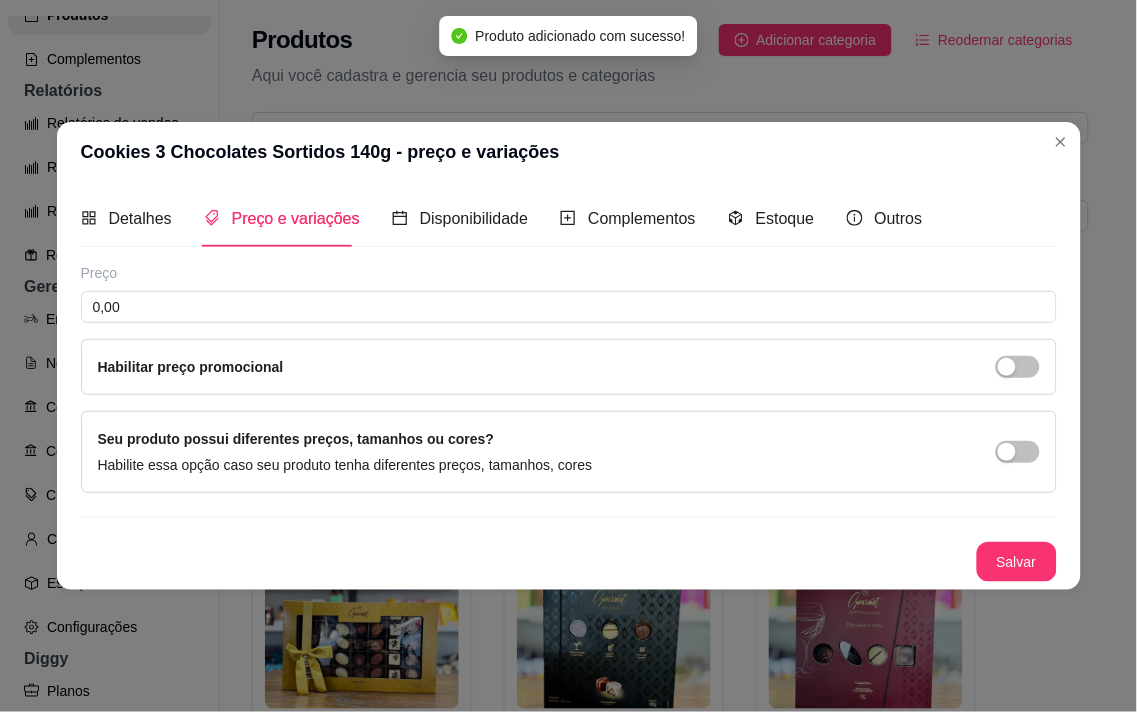 type 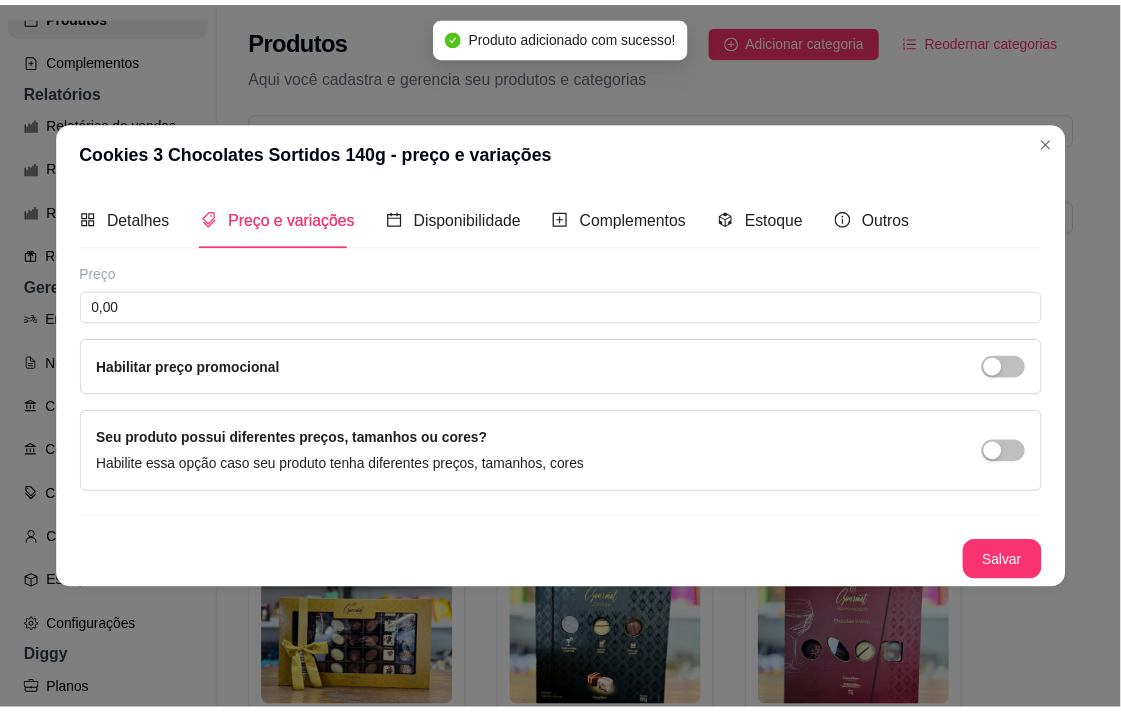 scroll, scrollTop: 0, scrollLeft: 0, axis: both 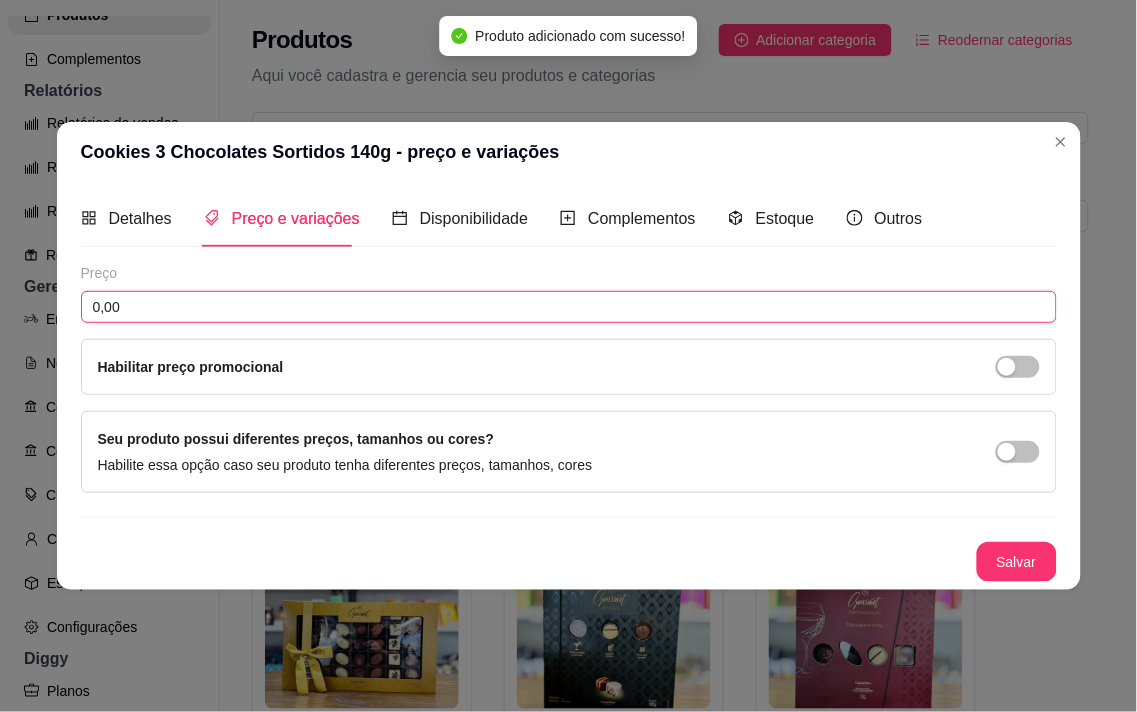 click on "0,00" at bounding box center (569, 307) 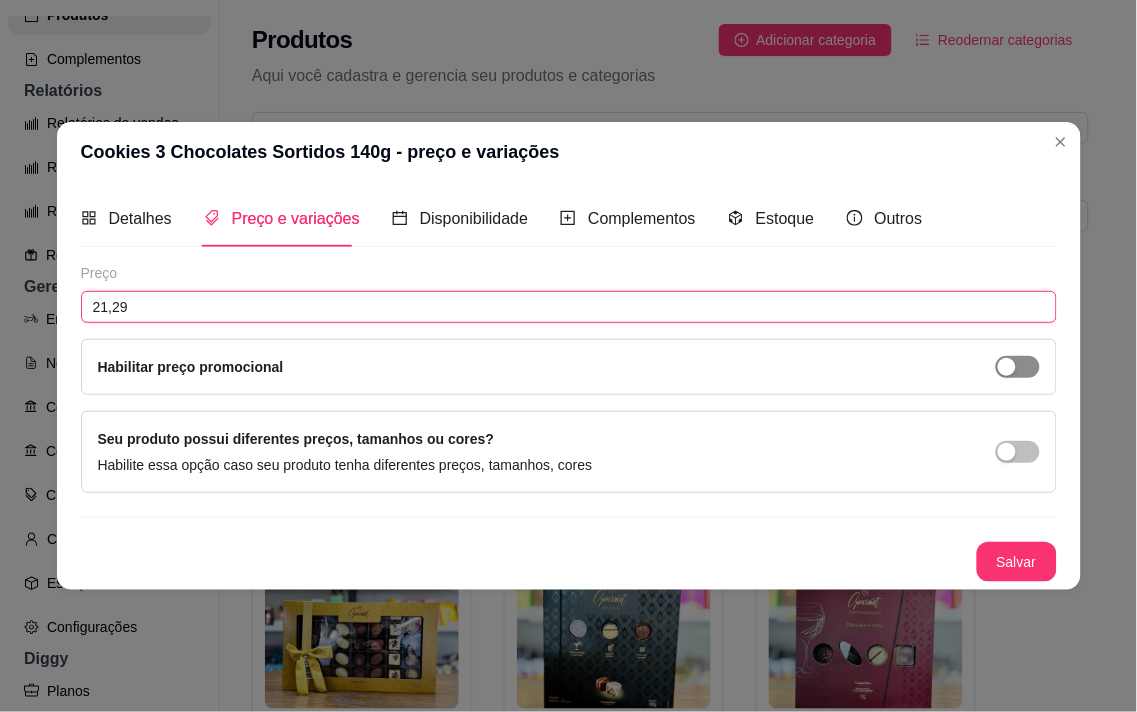 type on "21,29" 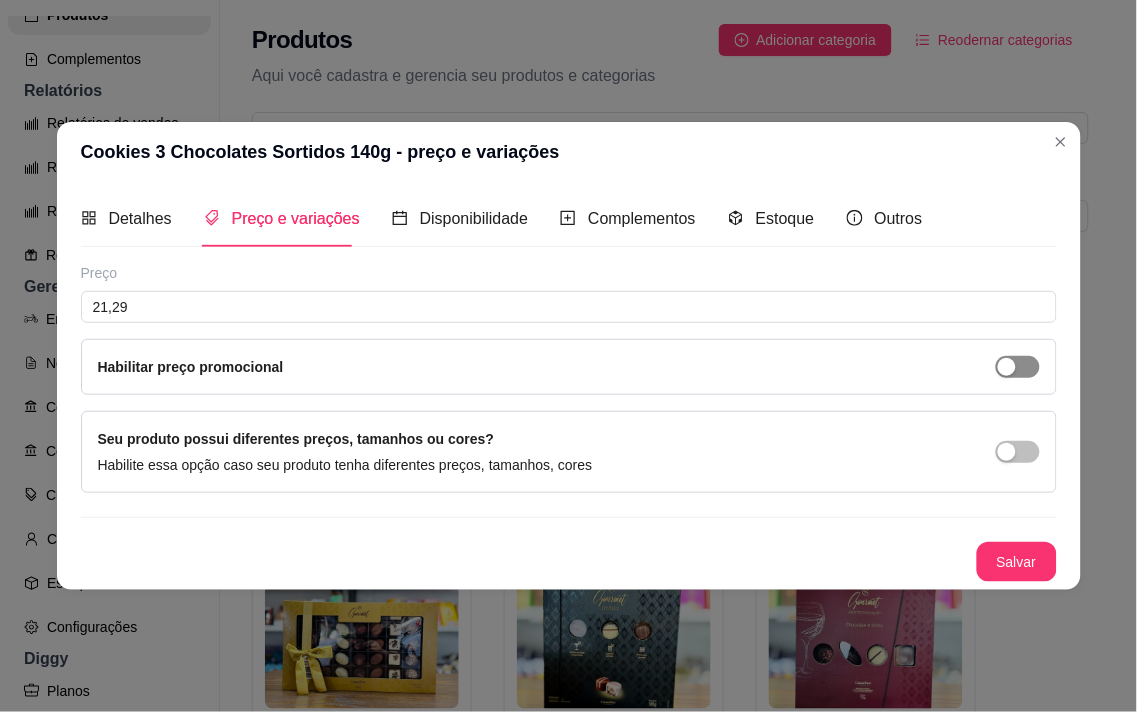 click at bounding box center (1018, 367) 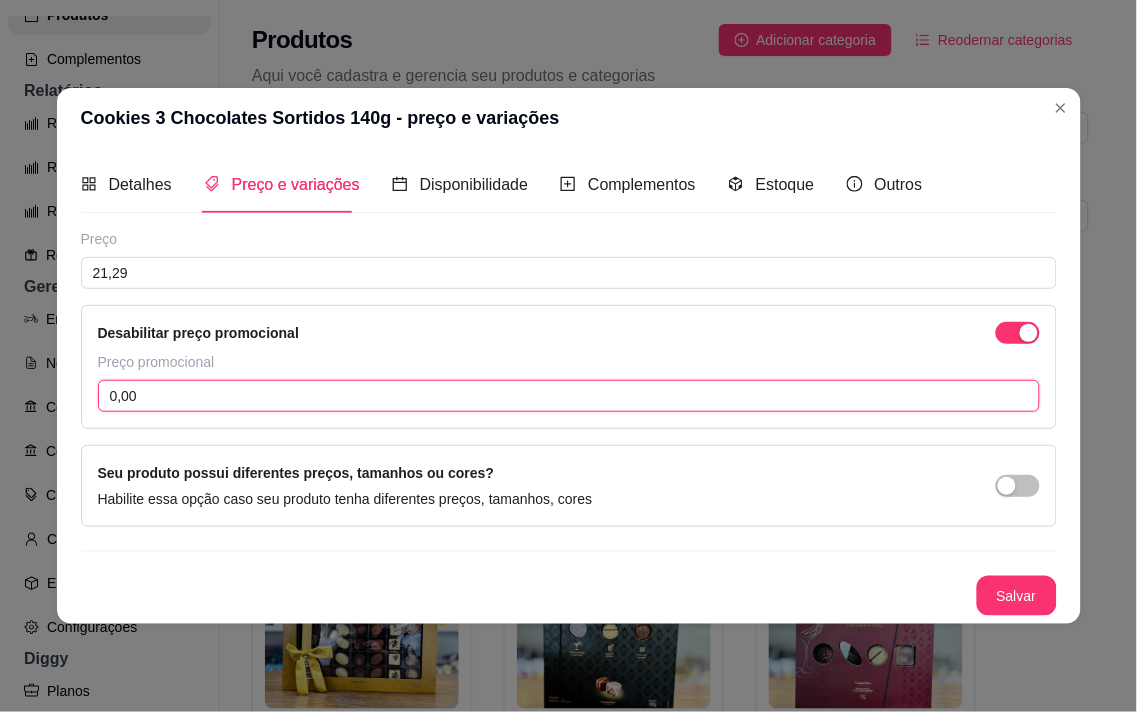 click on "0,00" at bounding box center (569, 396) 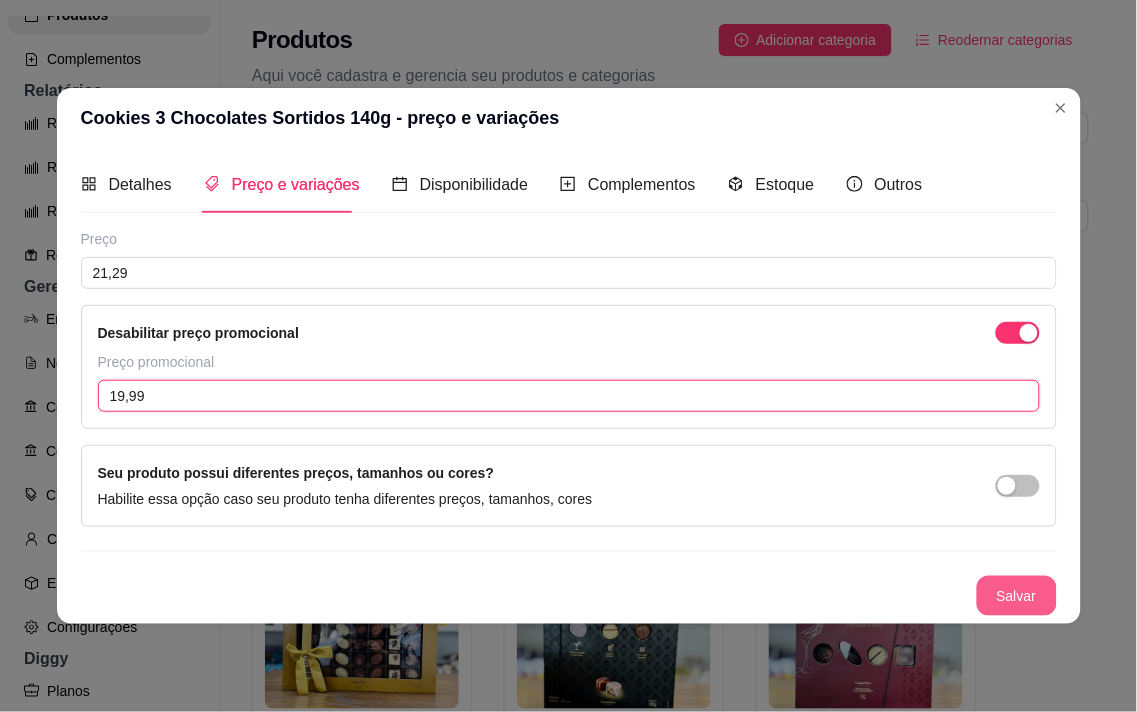 type on "19,99" 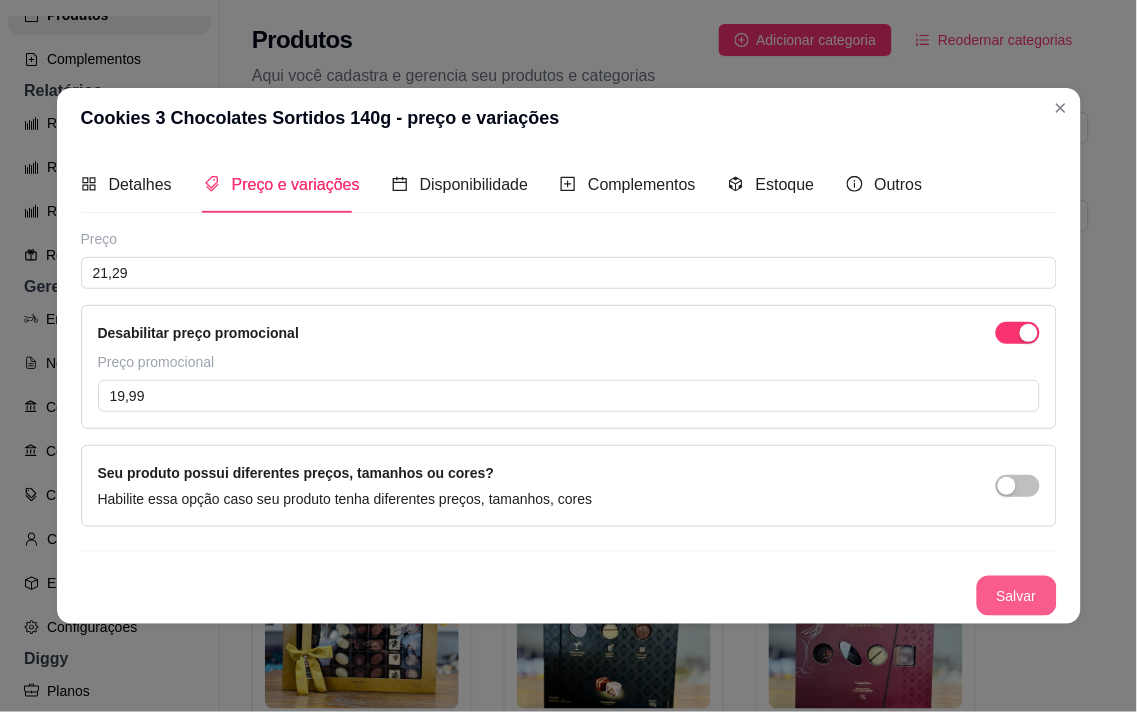 click on "Salvar" at bounding box center [1017, 596] 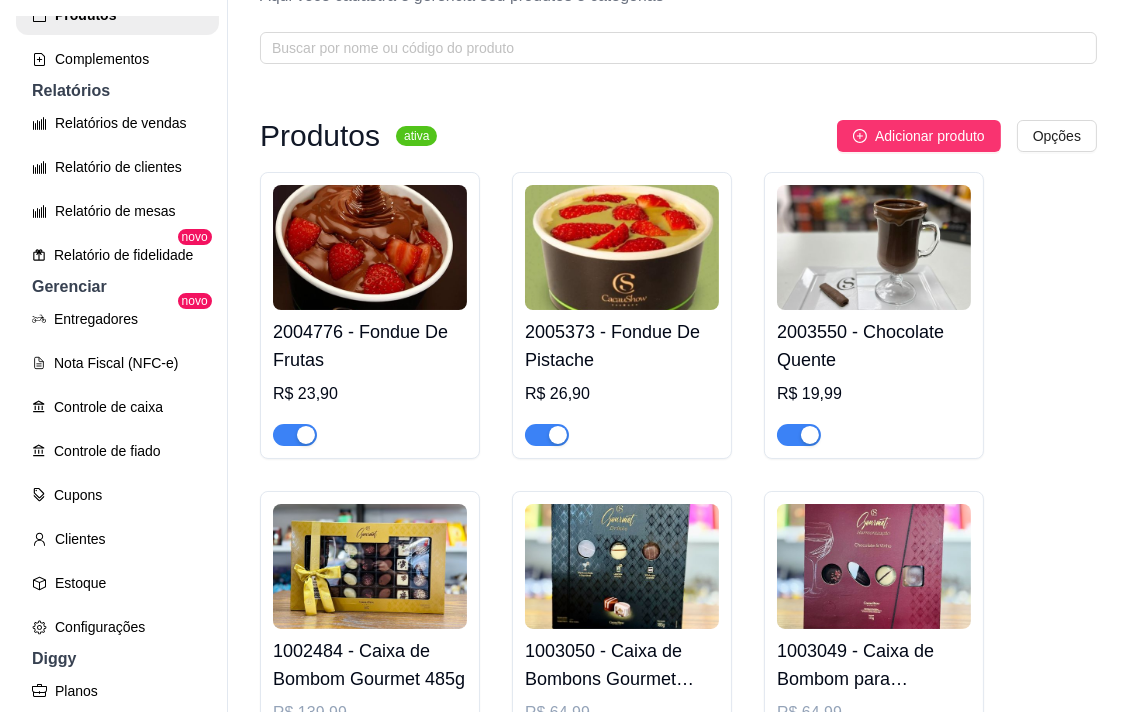scroll, scrollTop: 0, scrollLeft: 0, axis: both 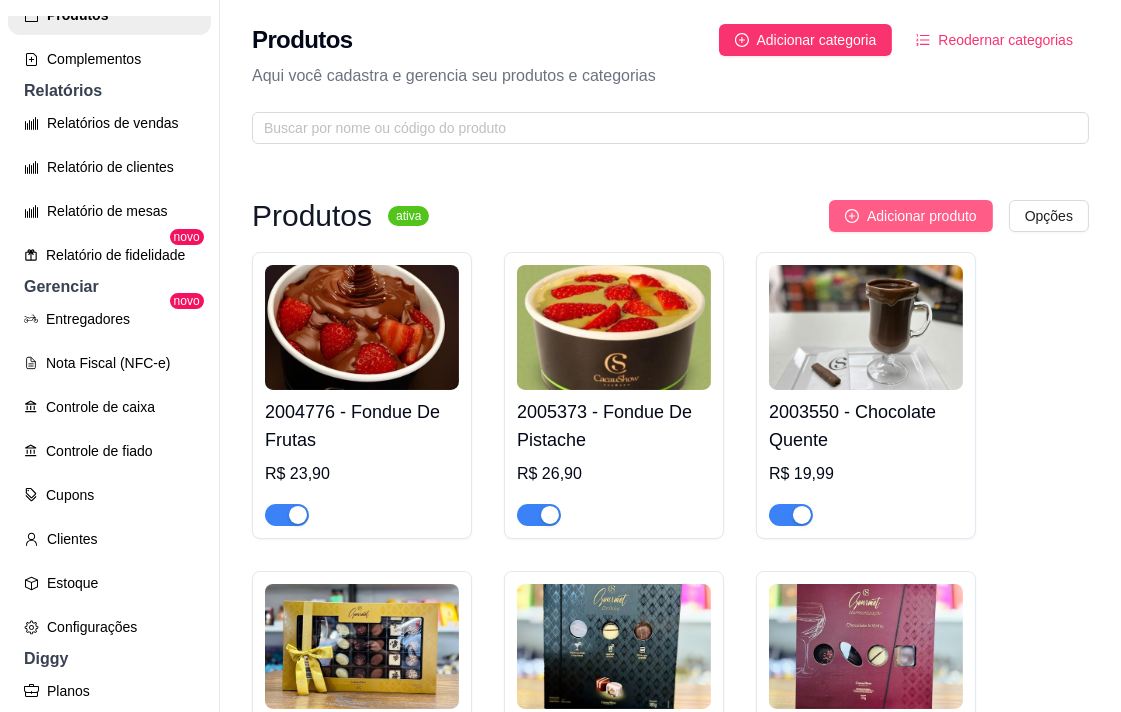 click on "Adicionar produto" at bounding box center [922, 216] 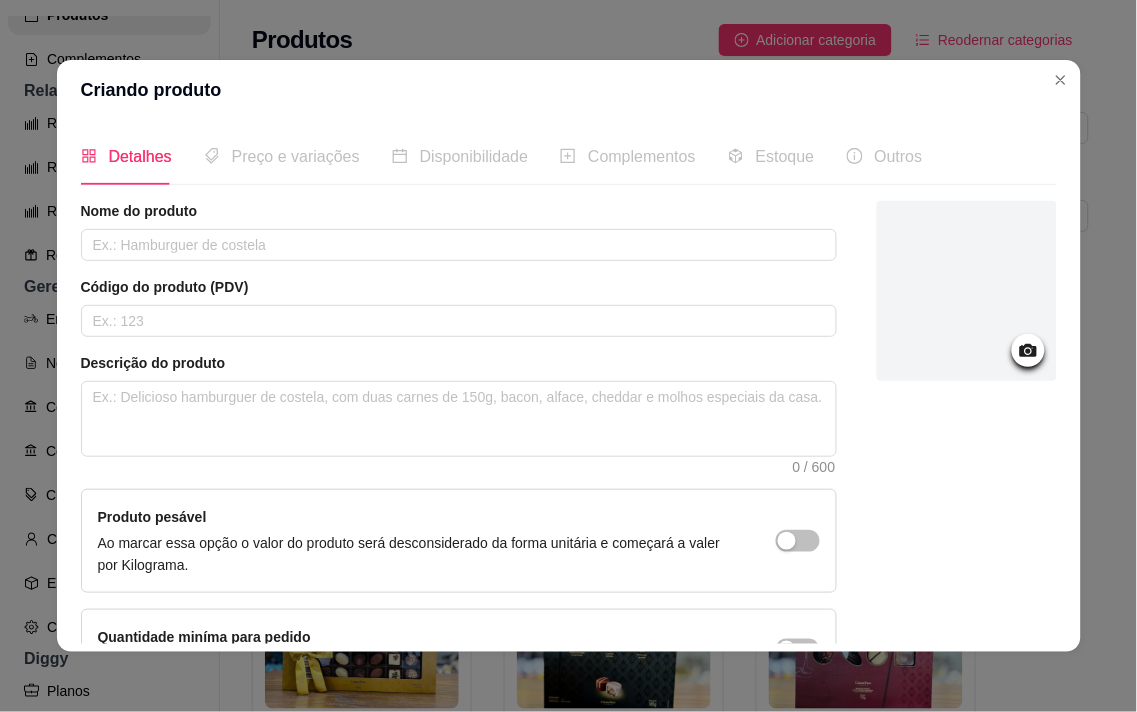 click 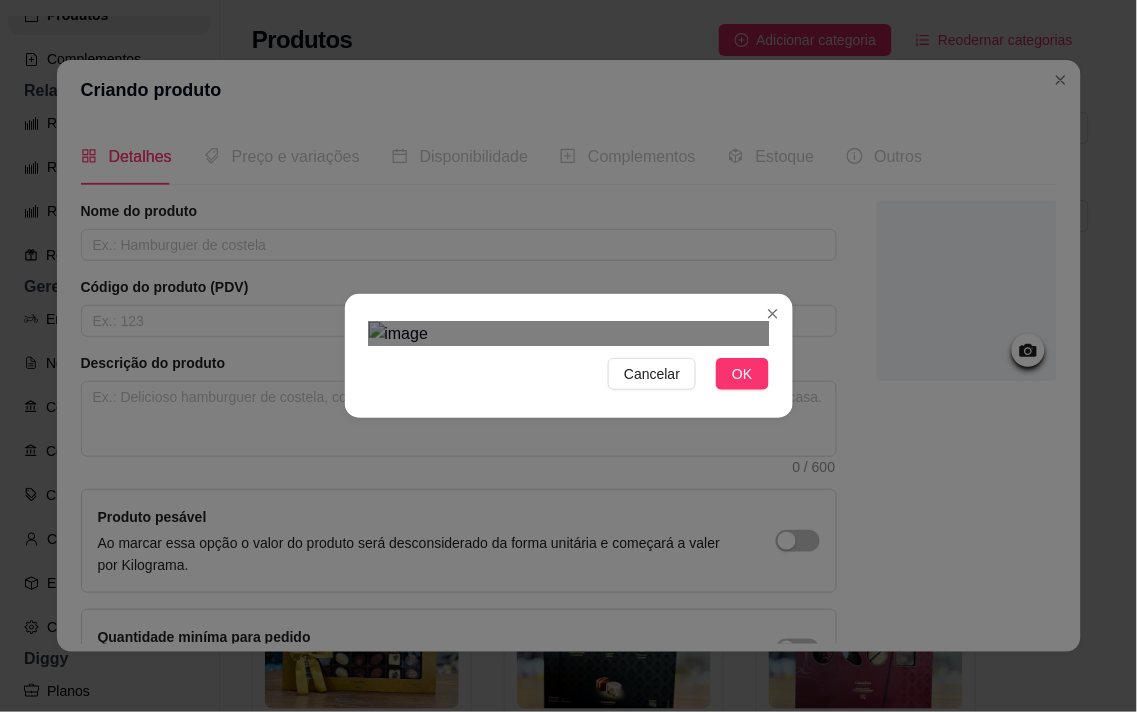 click at bounding box center (549, 568) 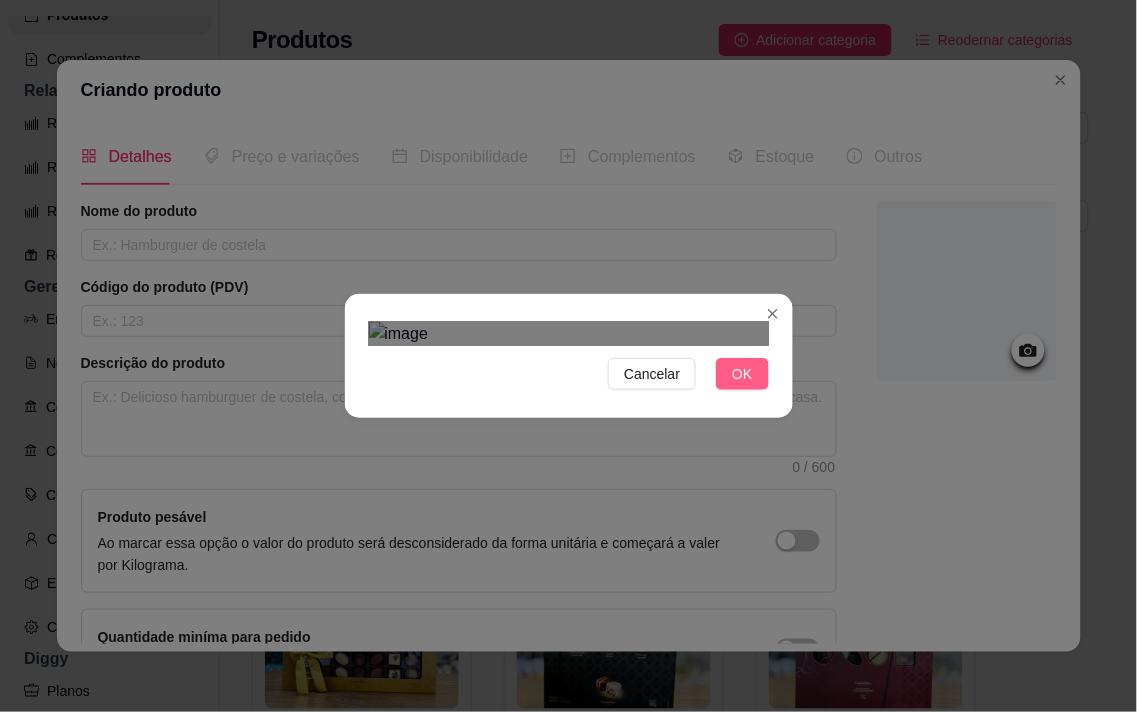click on "OK" at bounding box center (742, 374) 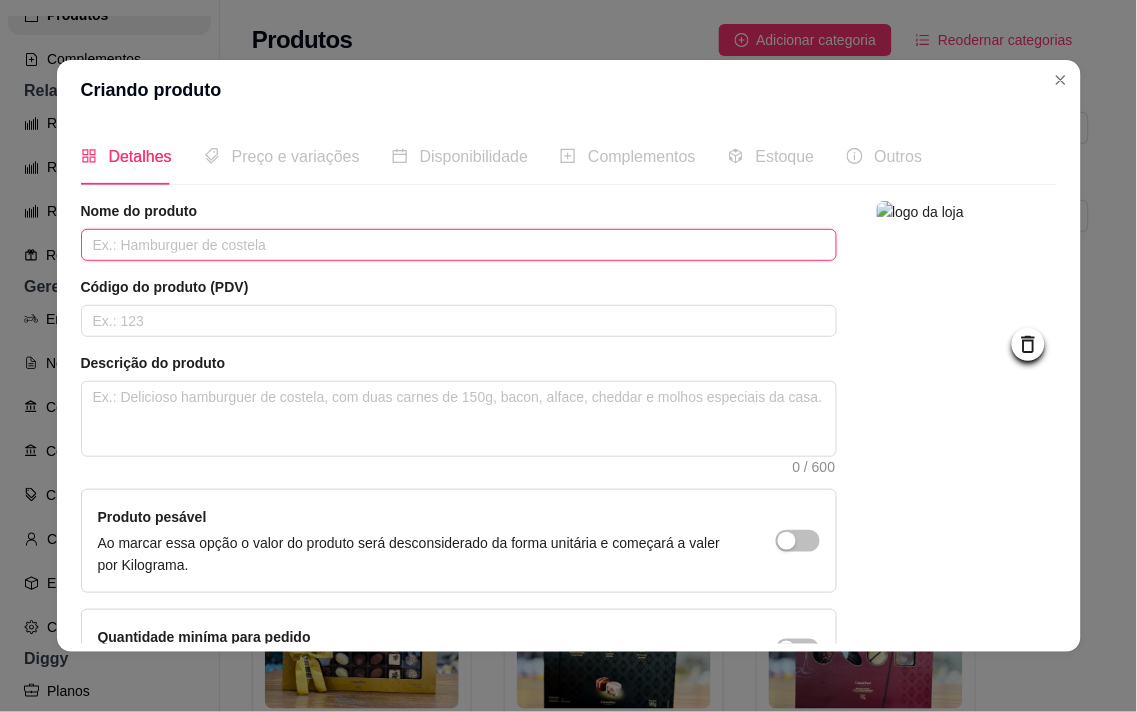 click at bounding box center (459, 245) 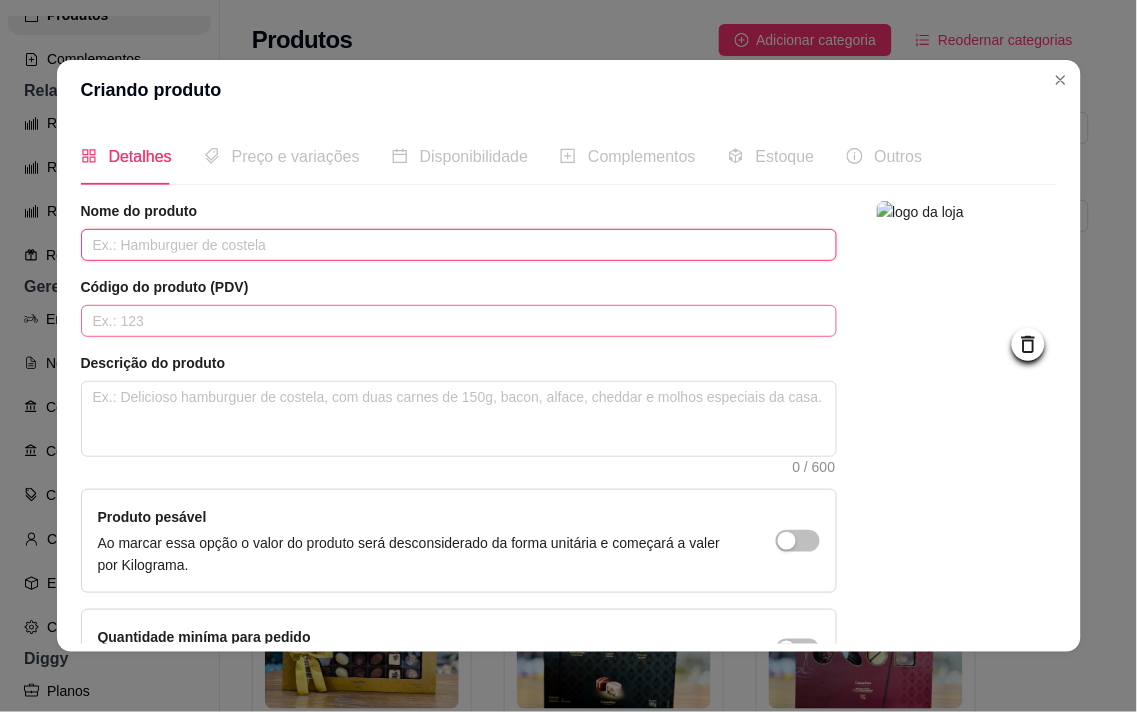 paste on "Cookies com Gotas ao Leite 120g" 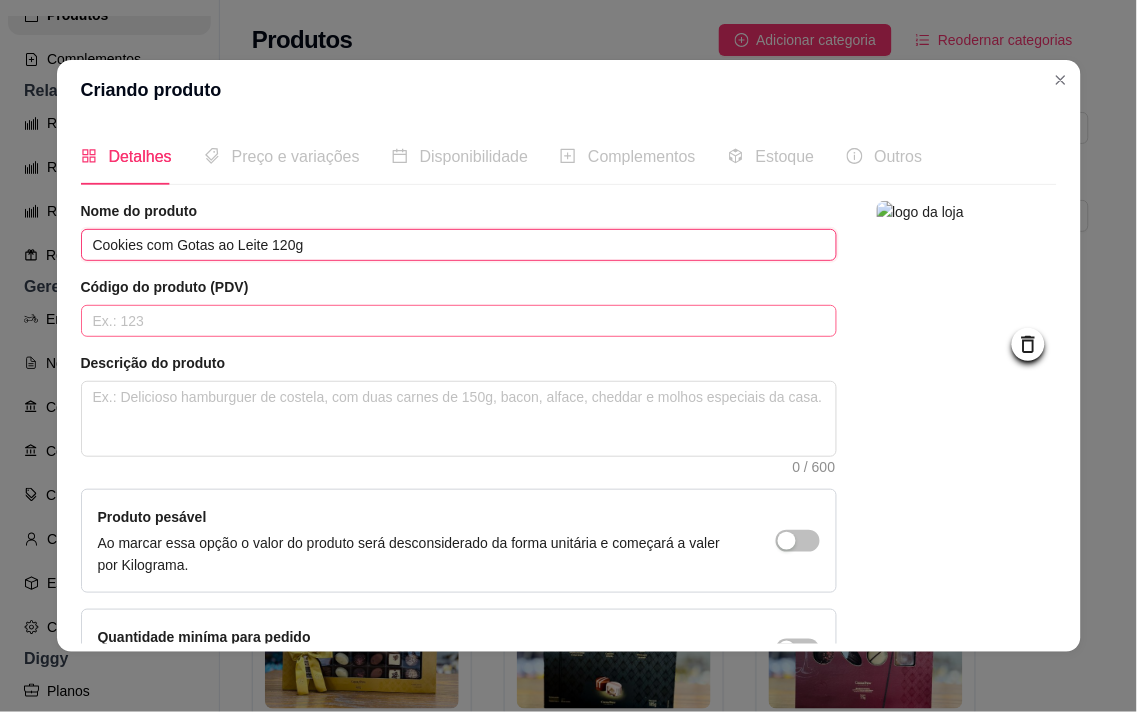 type on "Cookies com Gotas ao Leite 120g" 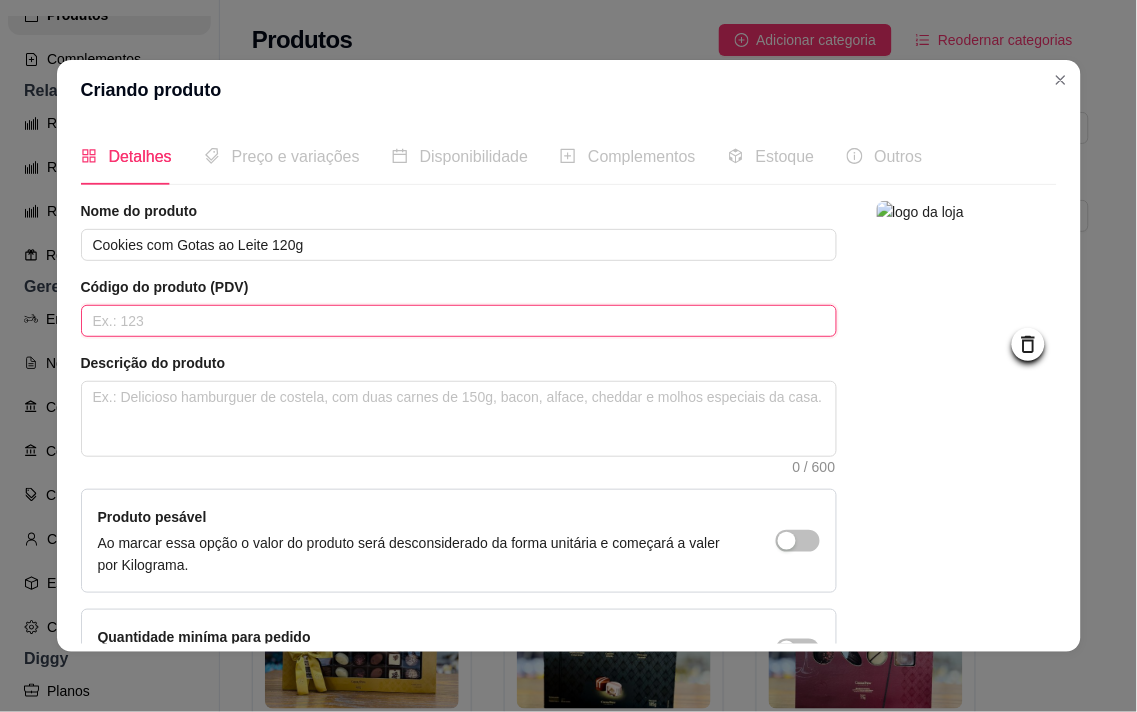 click at bounding box center [459, 321] 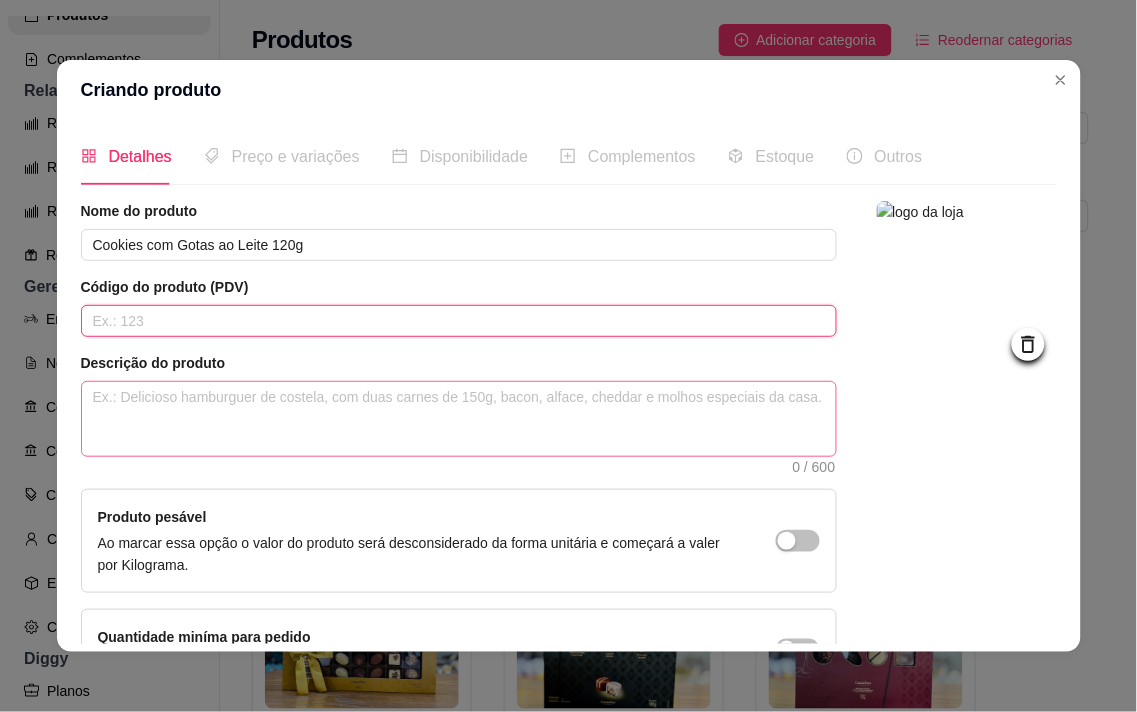 paste on "1003087" 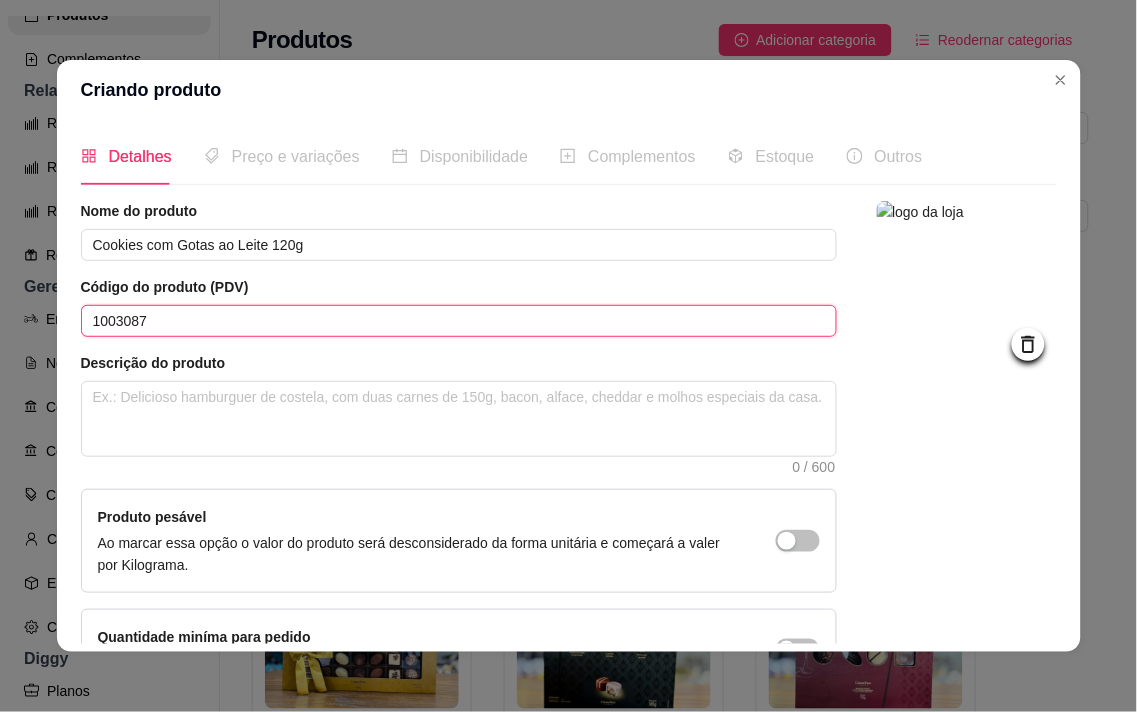 type on "1003087" 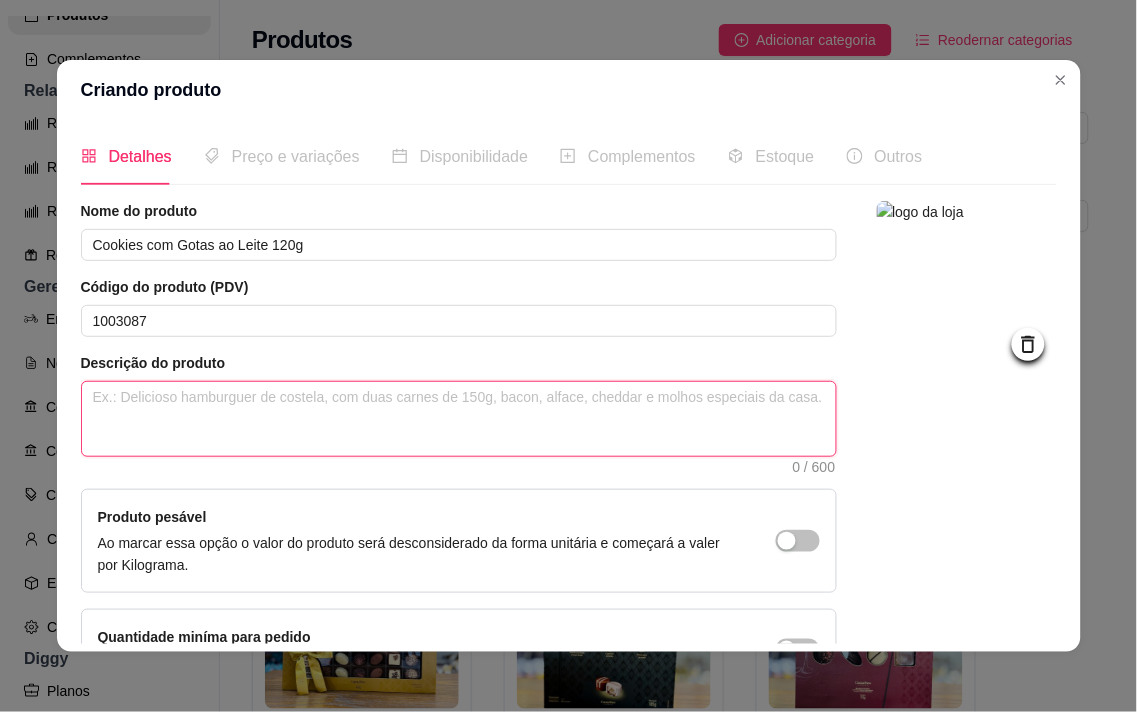 click at bounding box center [459, 419] 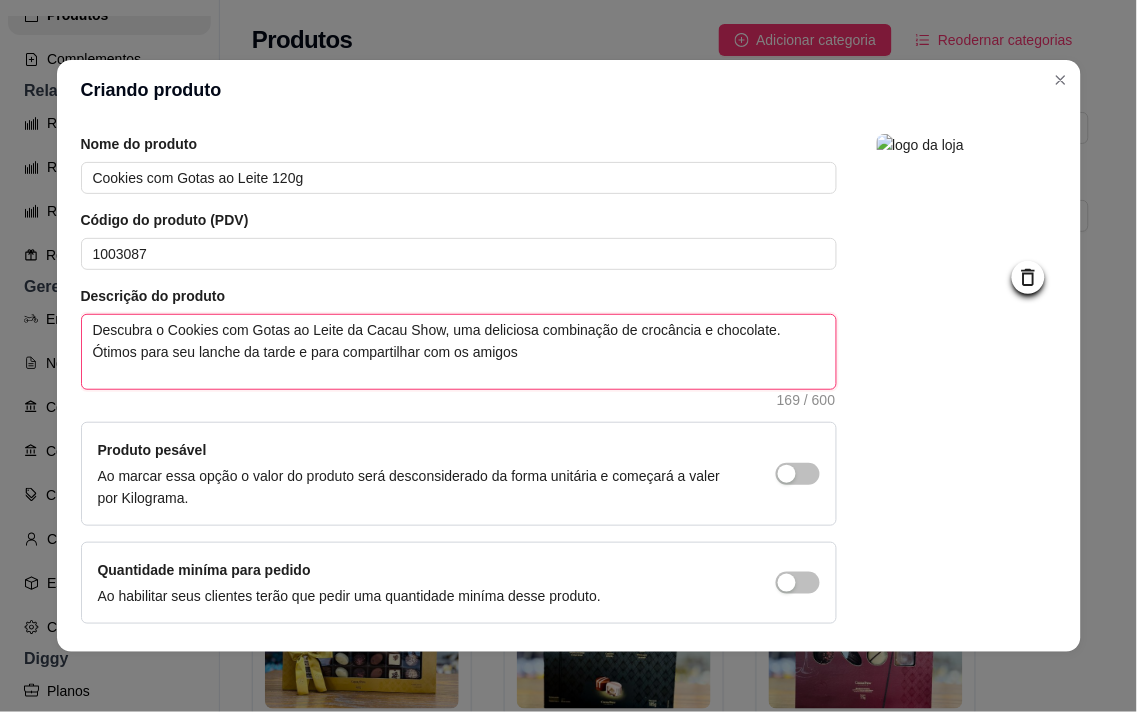 scroll, scrollTop: 136, scrollLeft: 0, axis: vertical 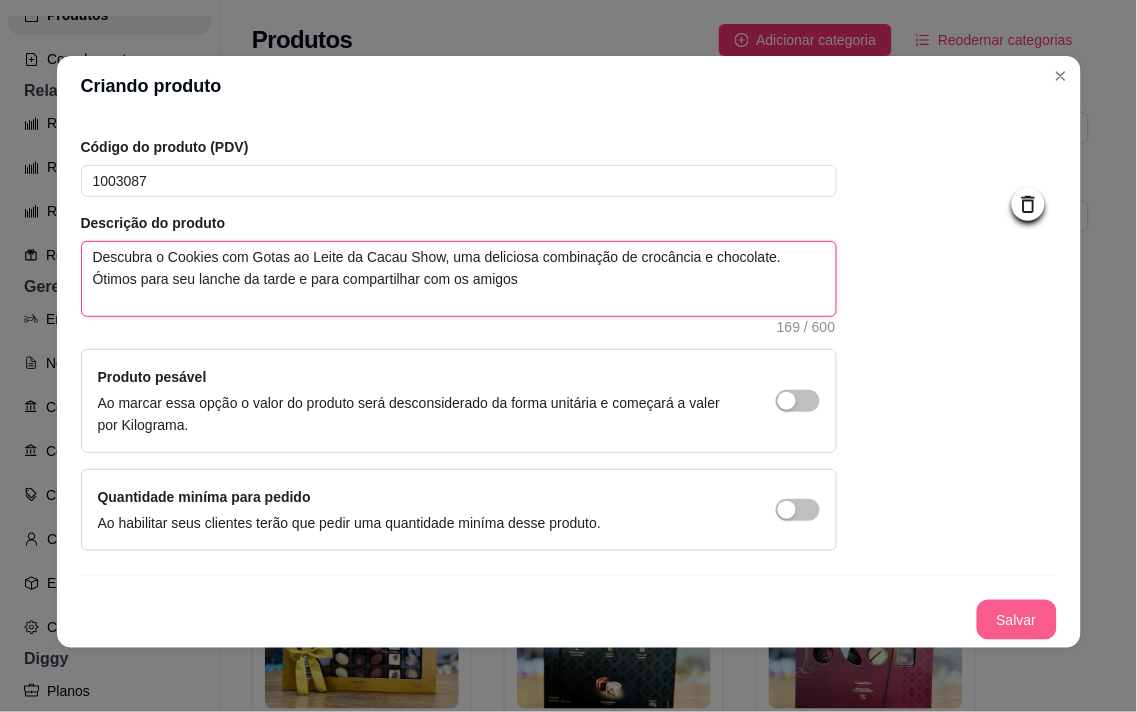 type on "Descubra o Cookies com Gotas ao Leite da Cacau Show, uma deliciosa combinação de crocância e chocolate. Ótimos para seu lanche da tarde e para compartilhar com os amigos" 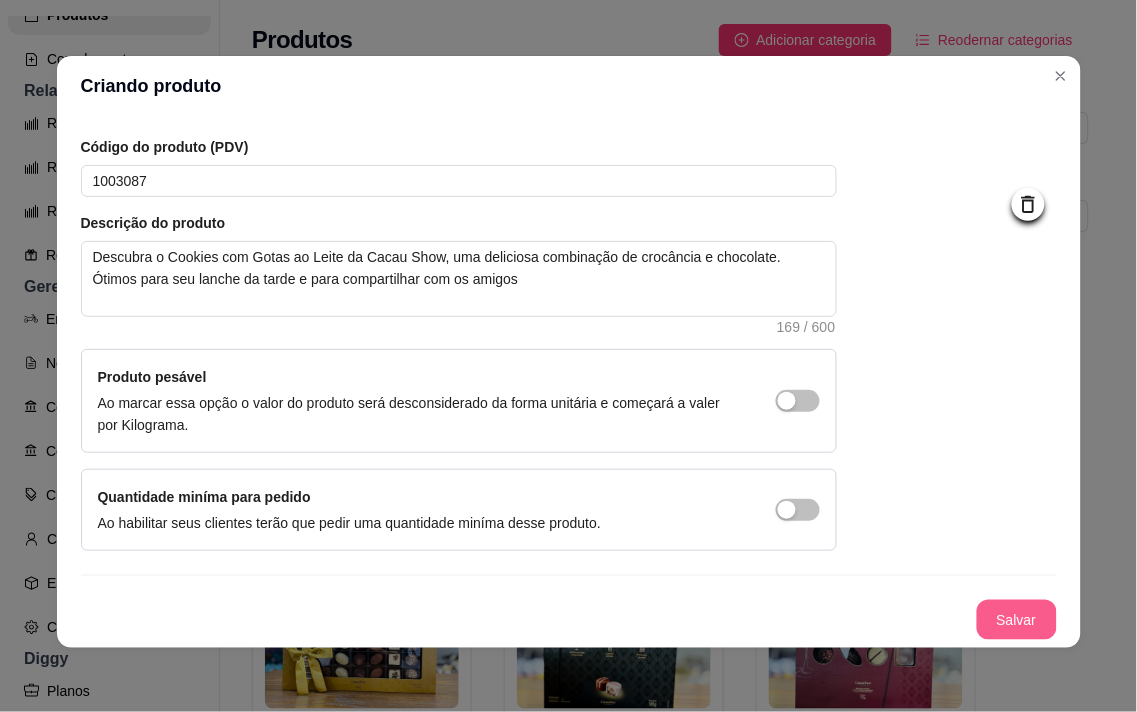 click on "Salvar" at bounding box center (1017, 620) 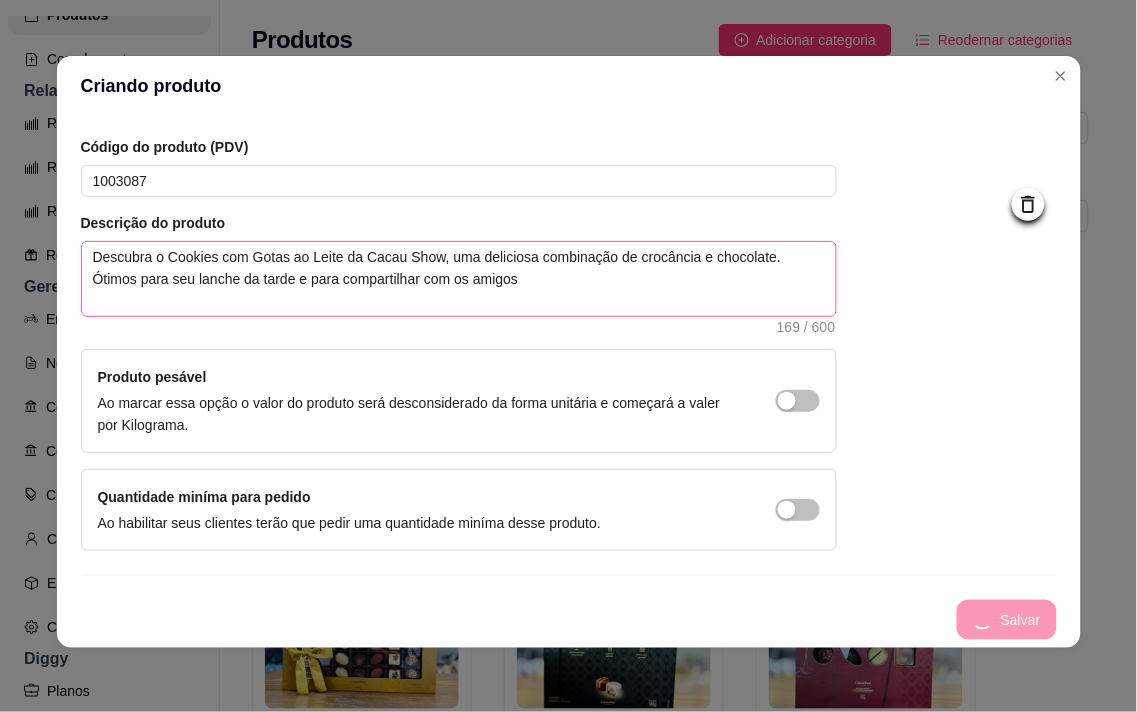 type 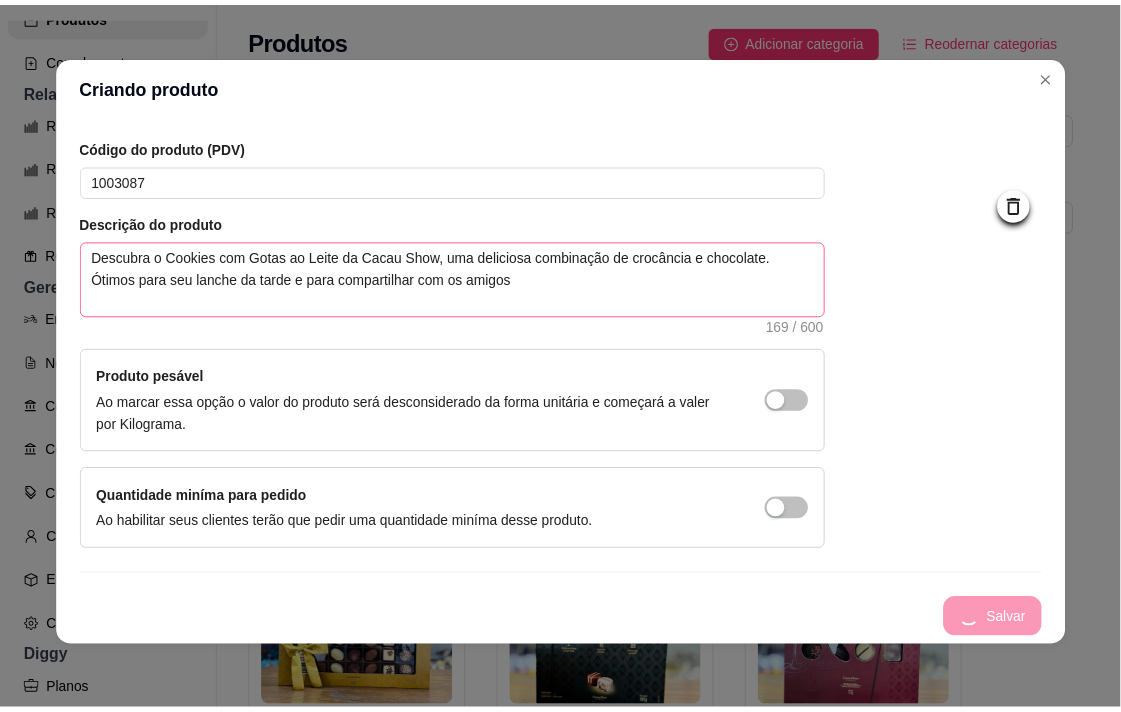 scroll, scrollTop: 0, scrollLeft: 0, axis: both 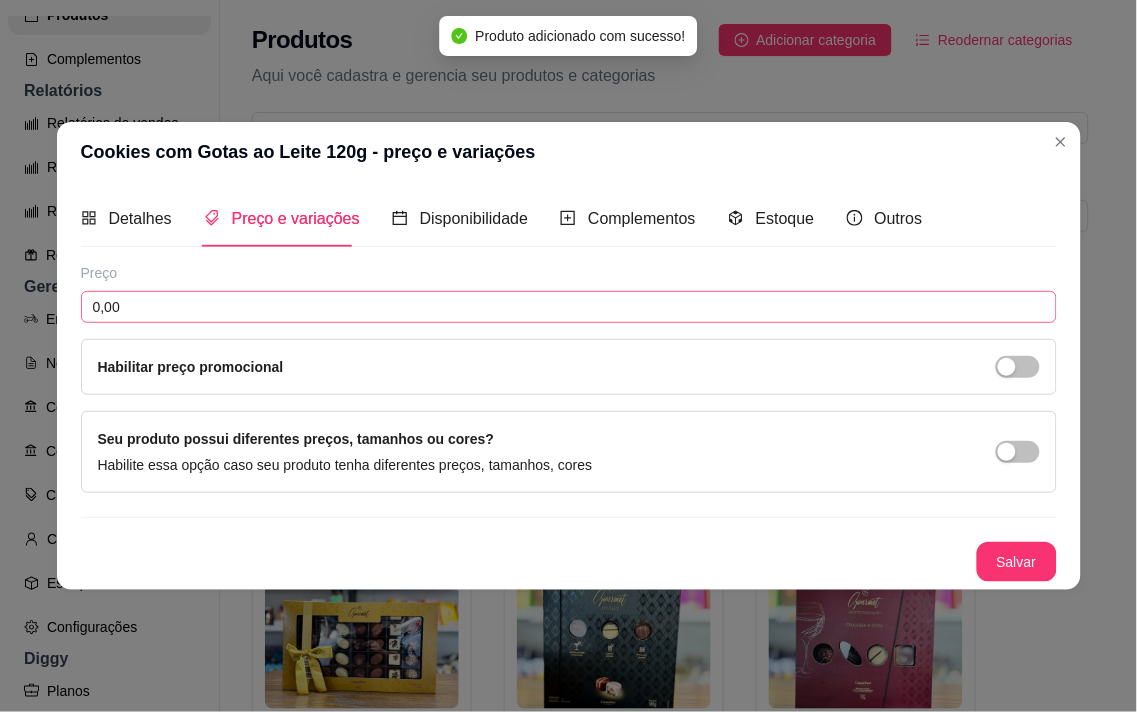 drag, startPoint x: 350, startPoint y: 328, endPoint x: 358, endPoint y: 301, distance: 28.160255 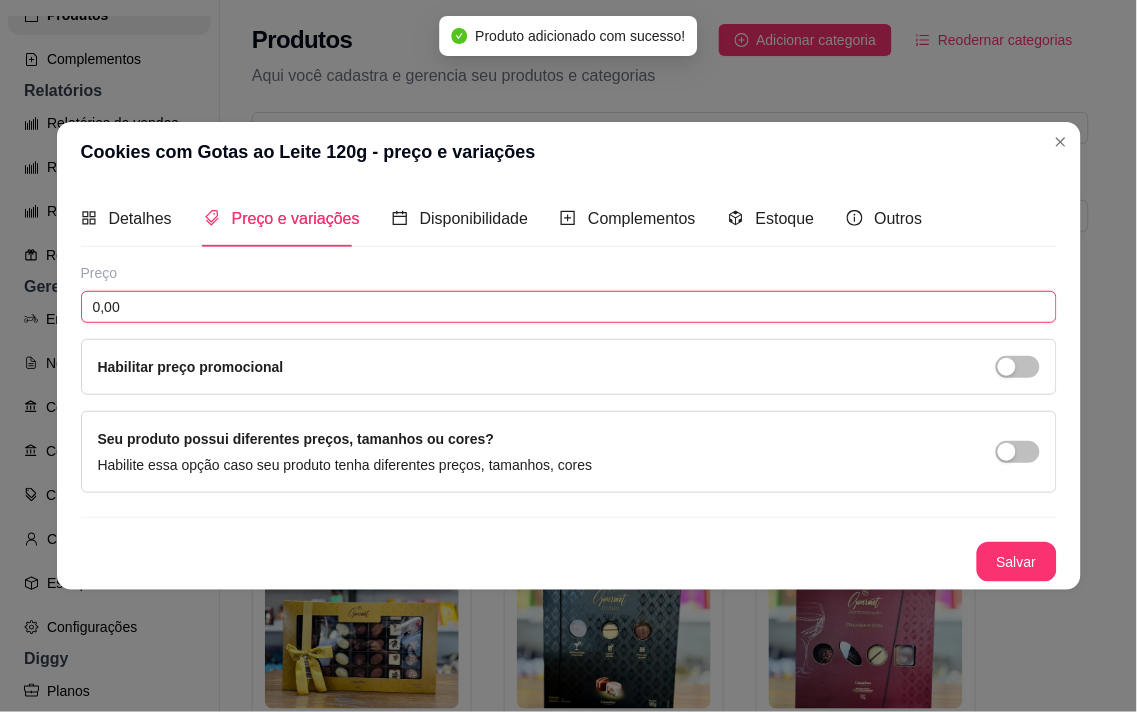 click on "0,00" at bounding box center [569, 307] 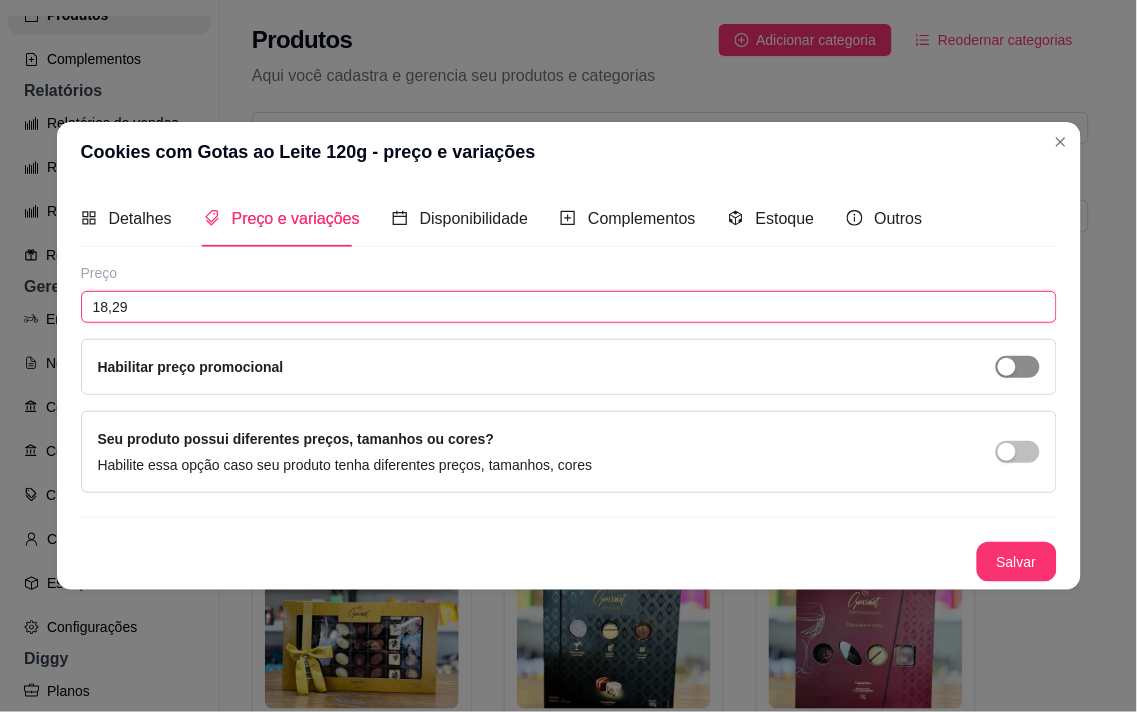 type on "18,29" 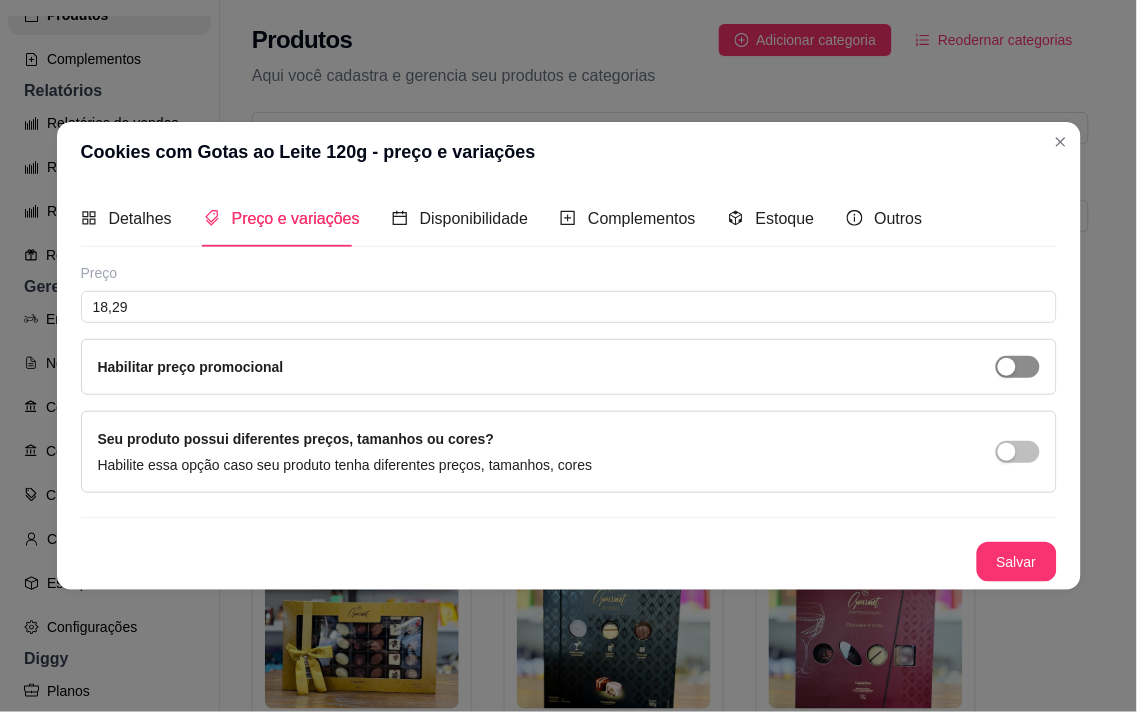 click at bounding box center (1018, 367) 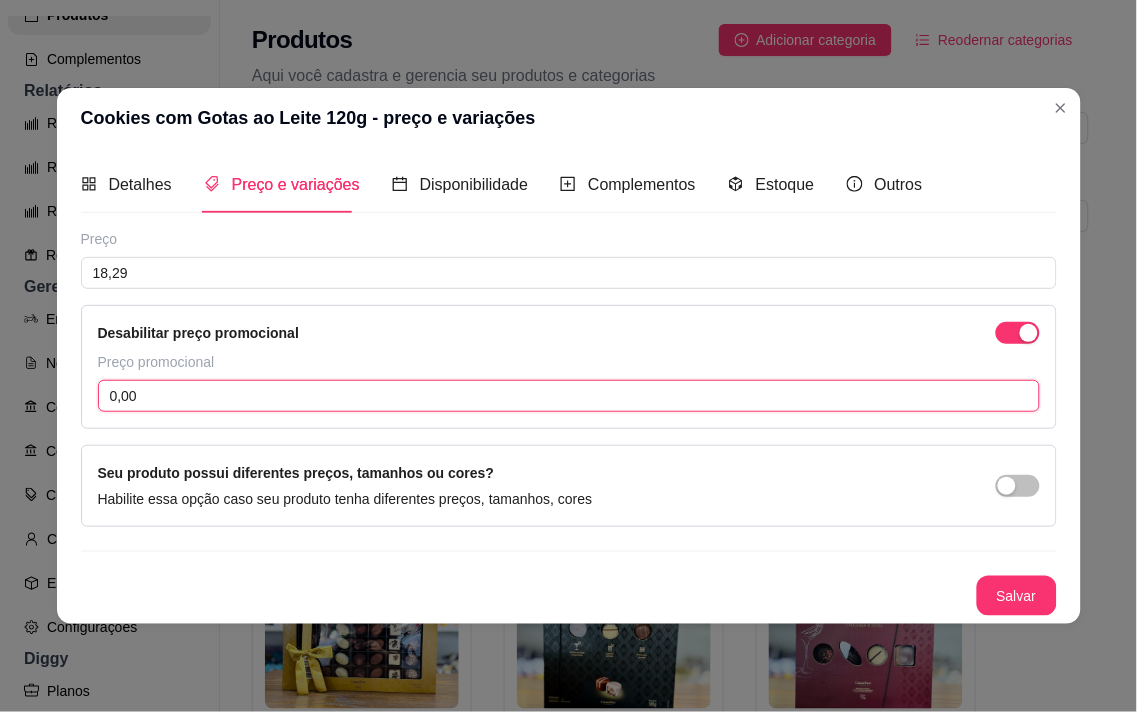 click on "0,00" at bounding box center [569, 396] 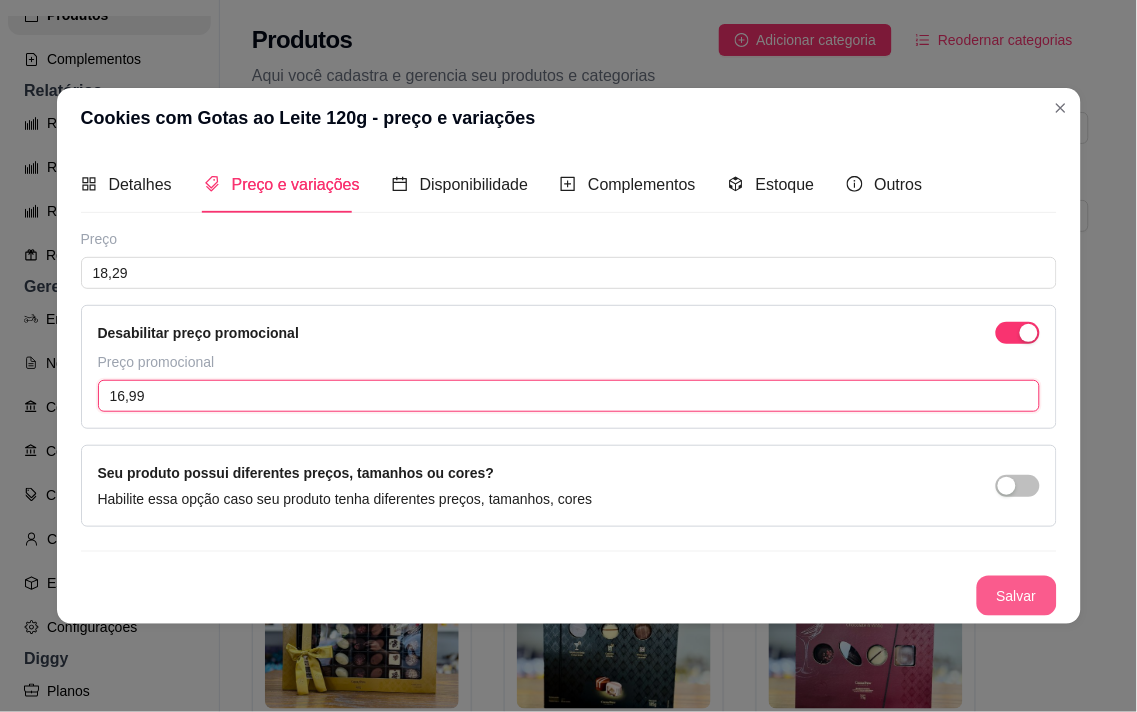 type on "16,99" 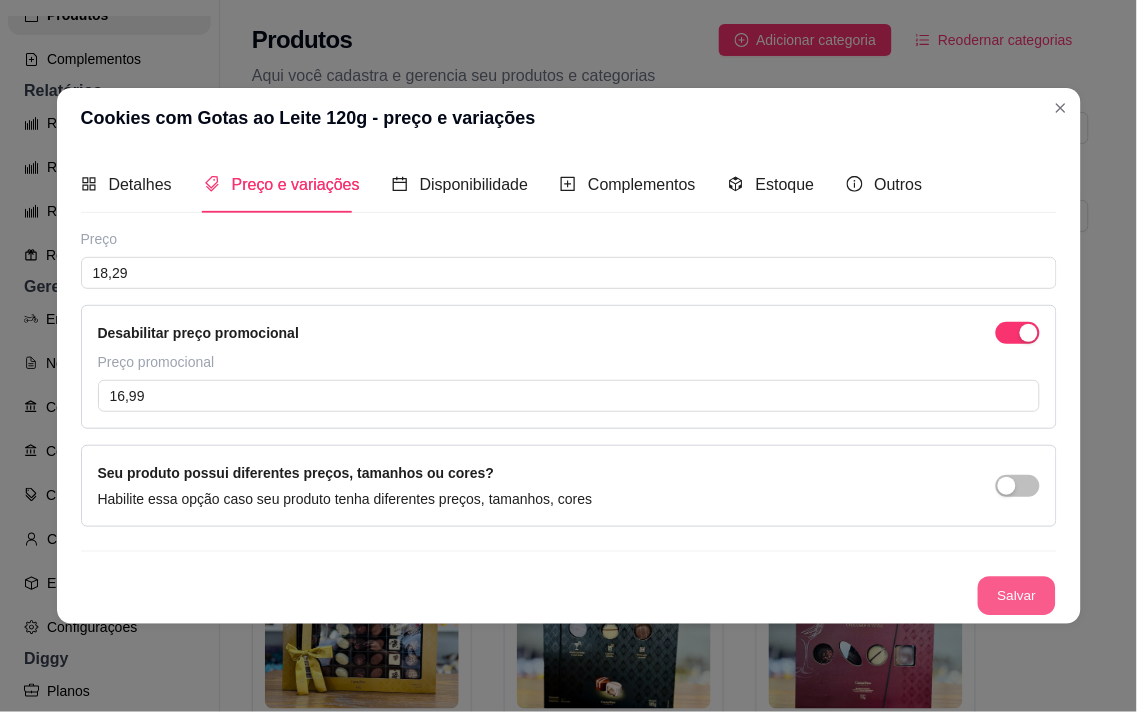 click on "Salvar" at bounding box center [1017, 596] 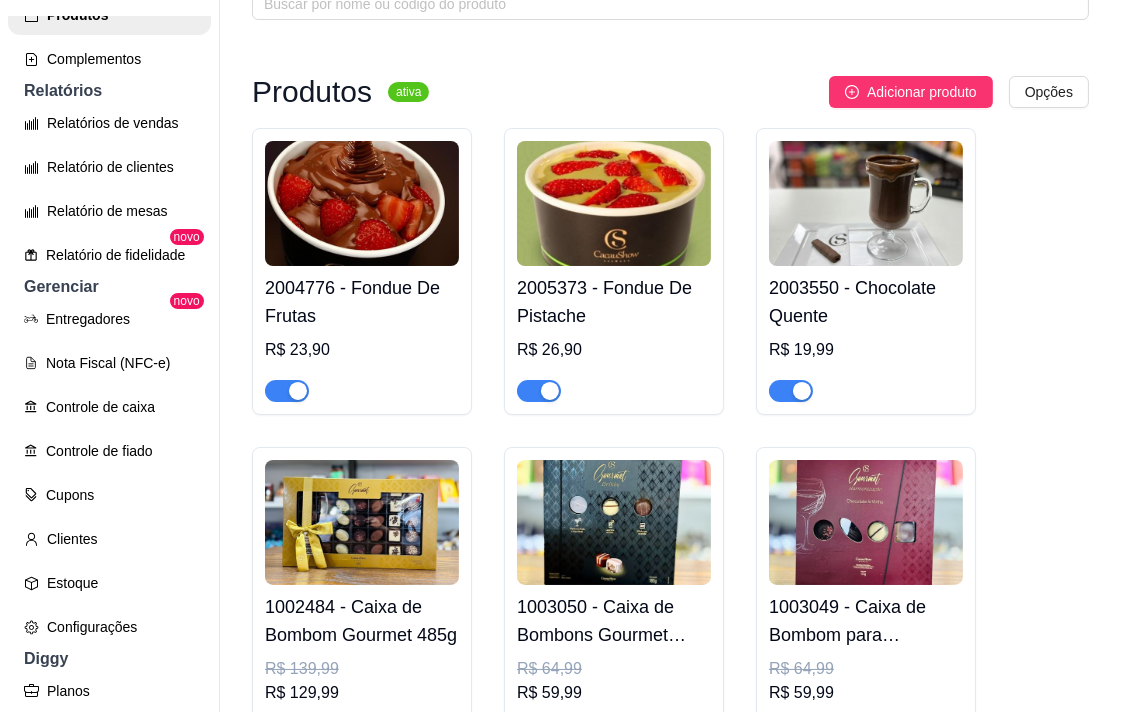 scroll, scrollTop: 333, scrollLeft: 0, axis: vertical 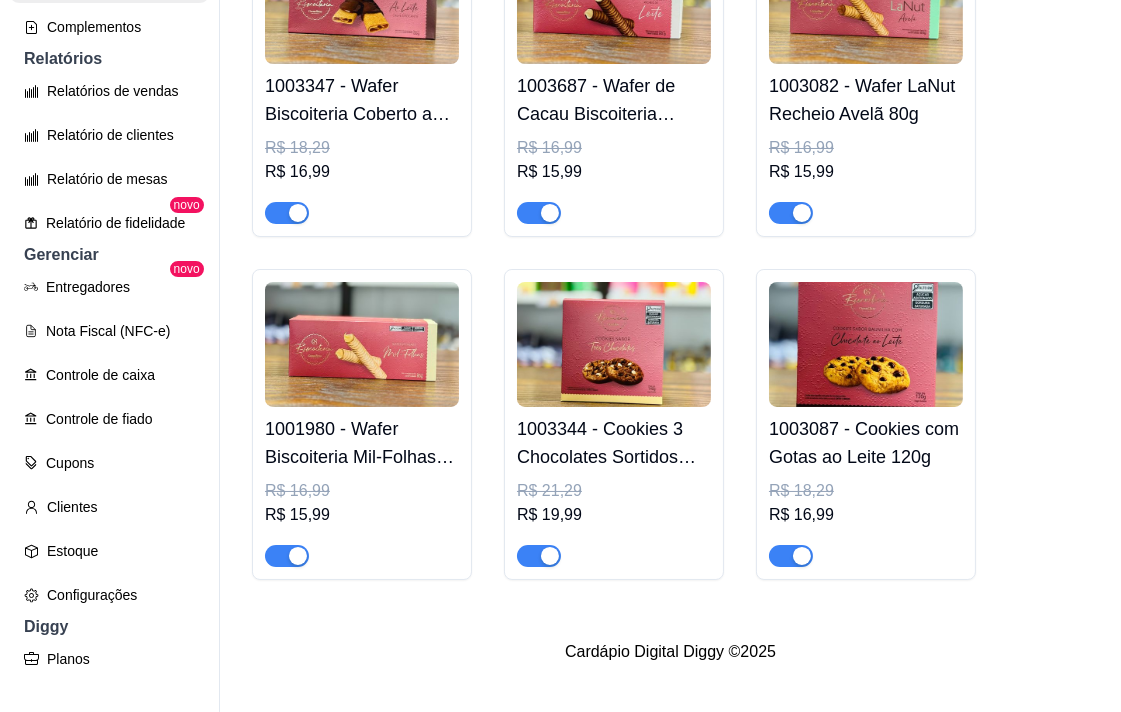 click at bounding box center (866, 344) 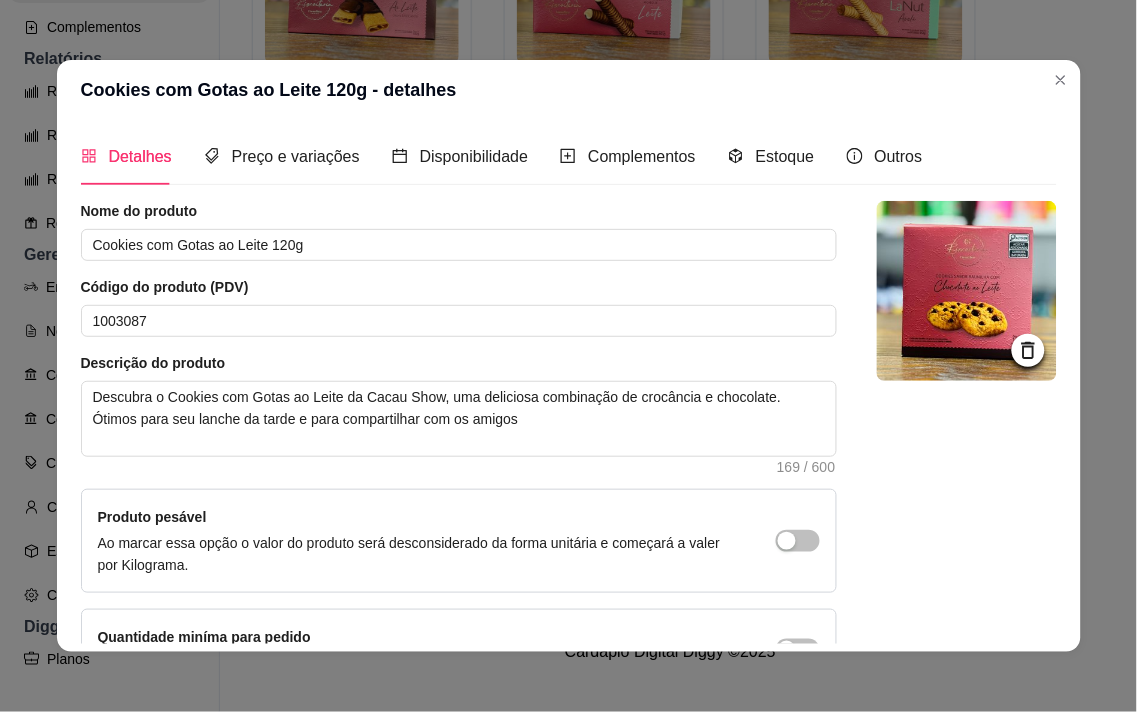 click 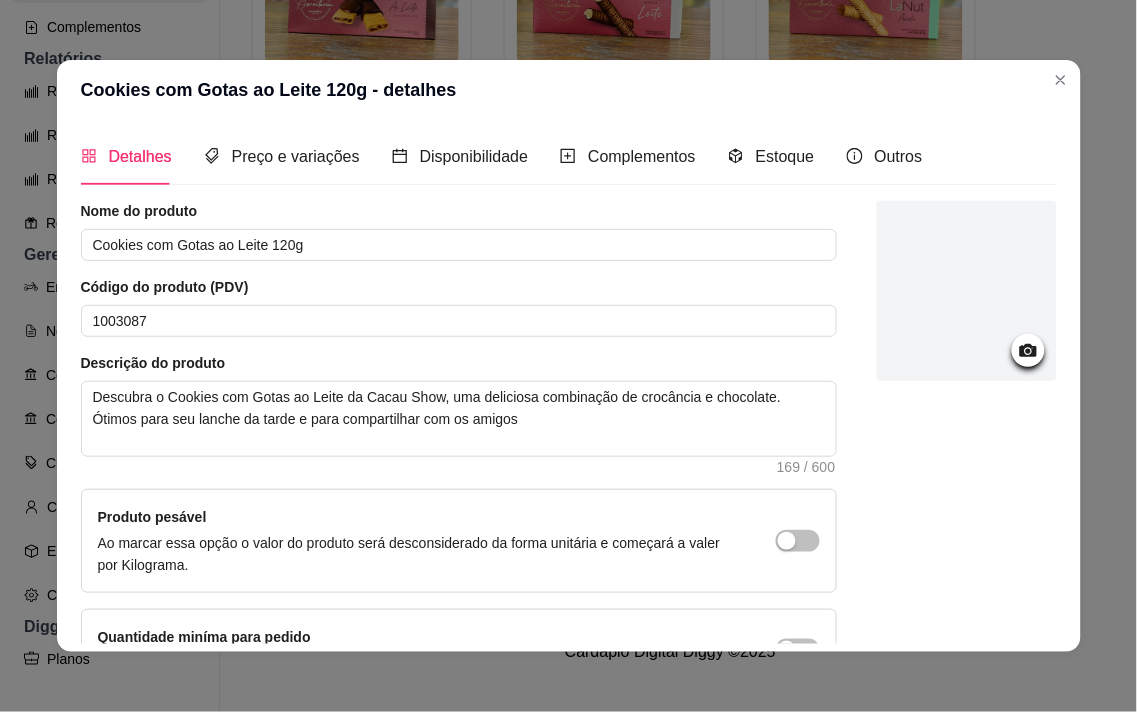 click 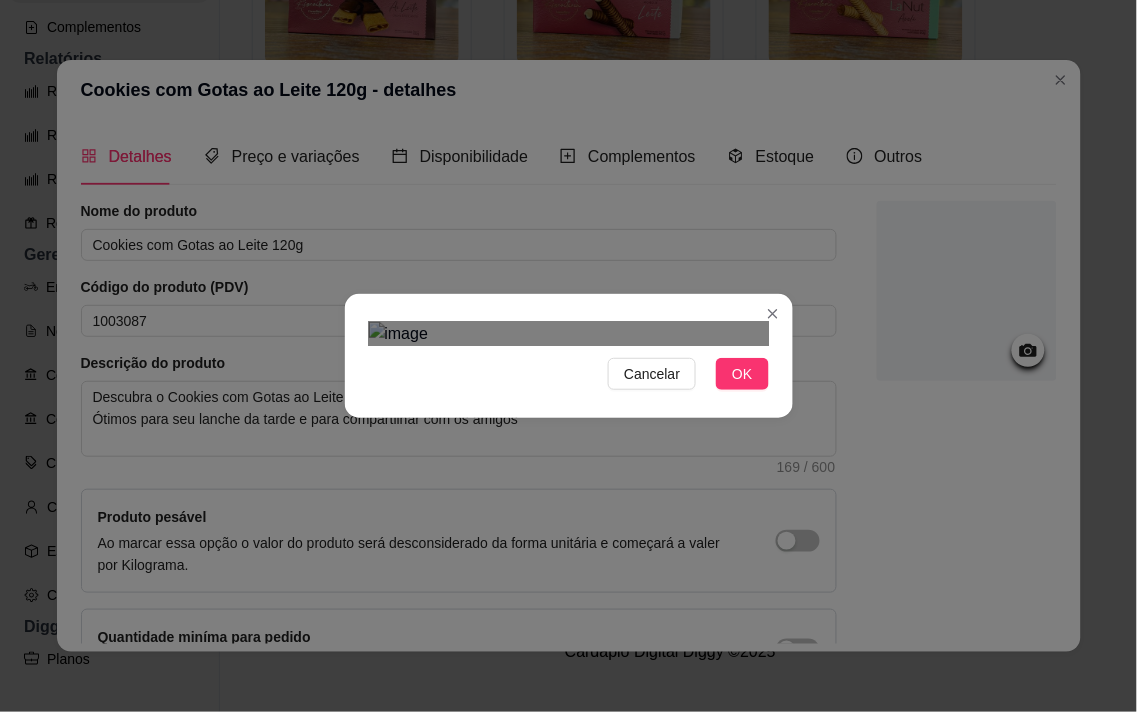 click on "Cancelar OK" at bounding box center (568, 356) 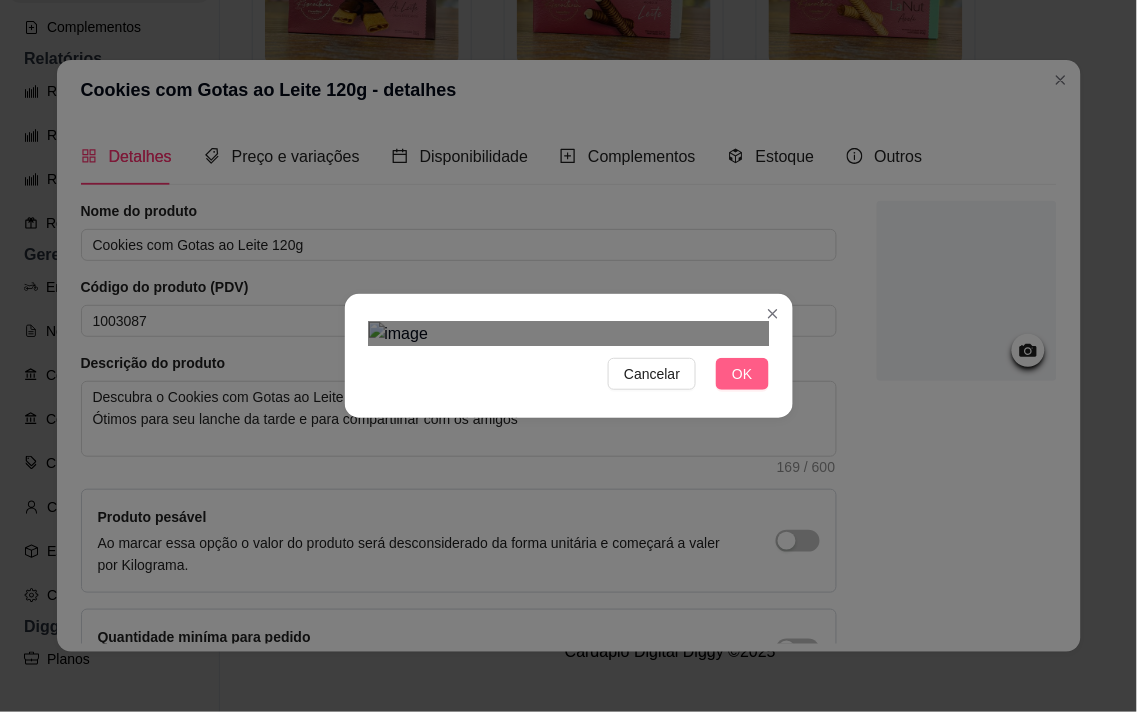 click on "OK" at bounding box center [742, 374] 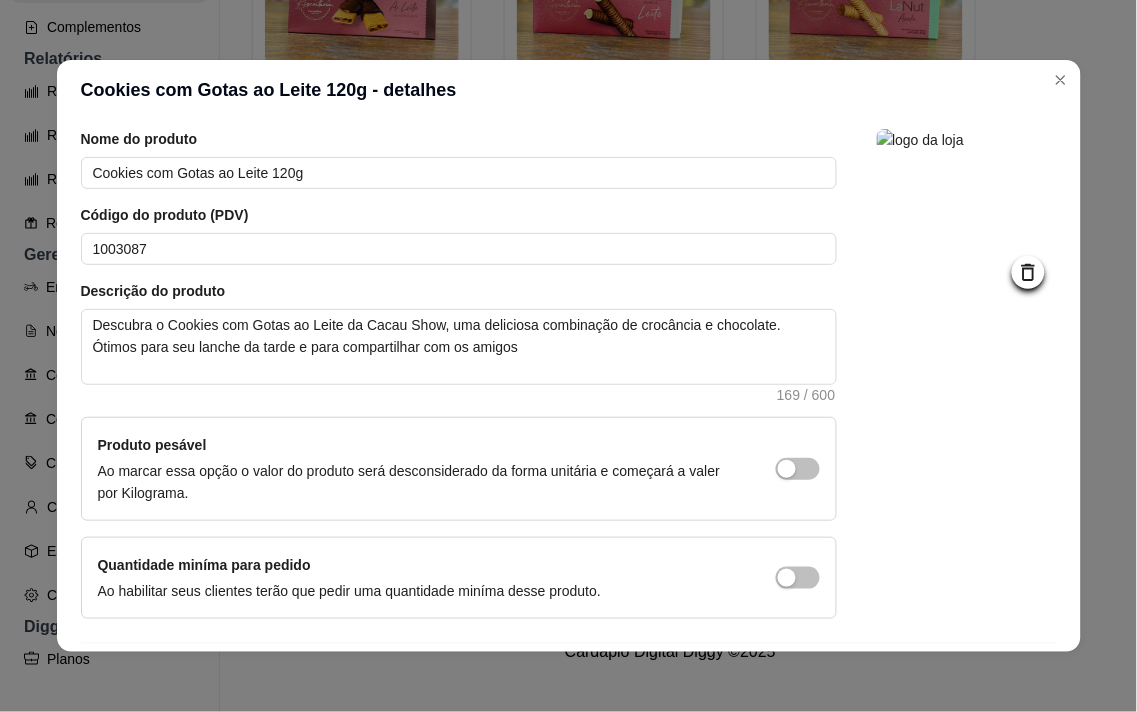scroll, scrollTop: 111, scrollLeft: 0, axis: vertical 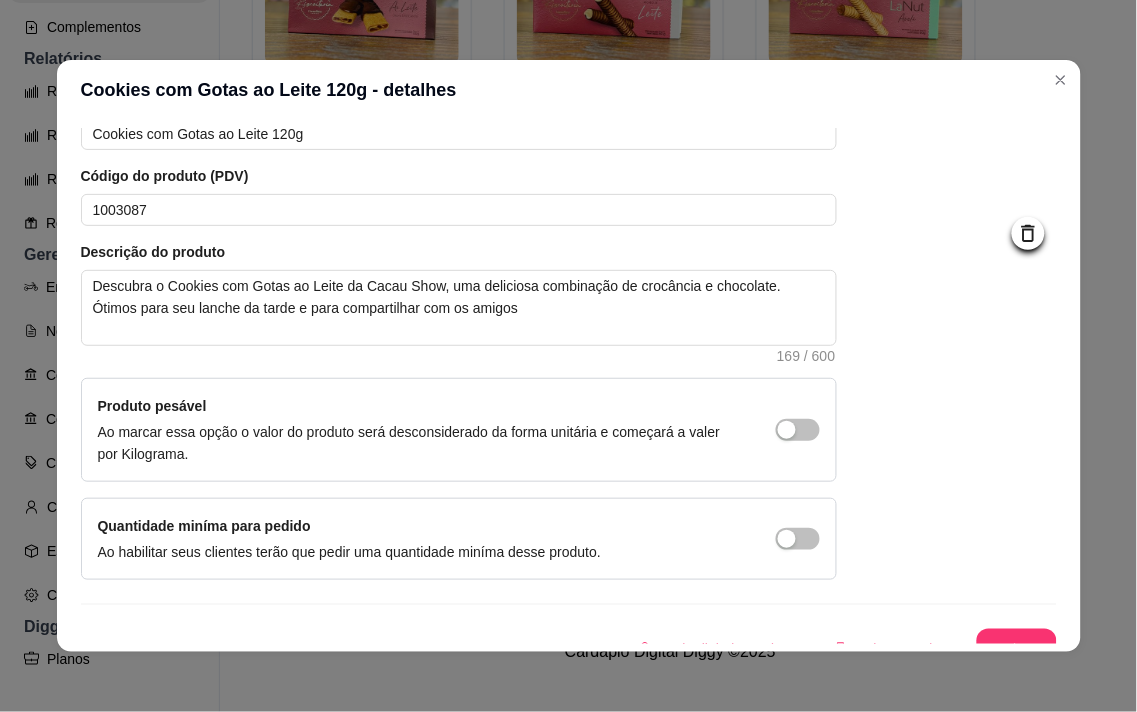 click at bounding box center (967, 180) 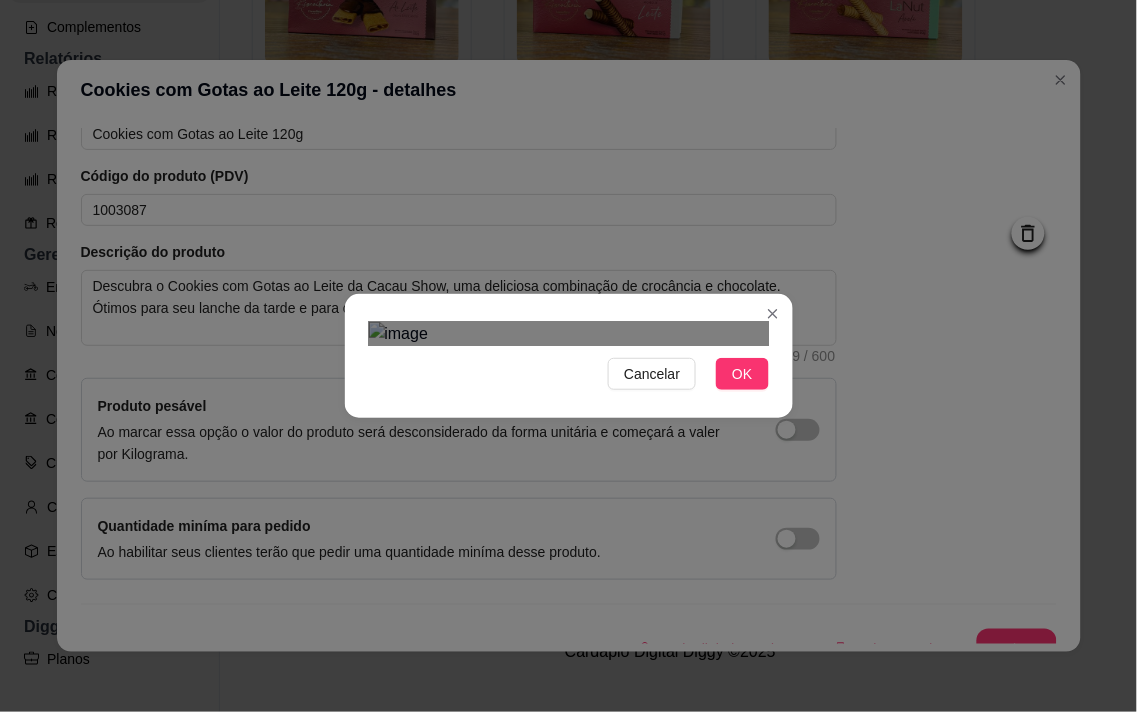 click on "Cancelar OK" at bounding box center (568, 356) 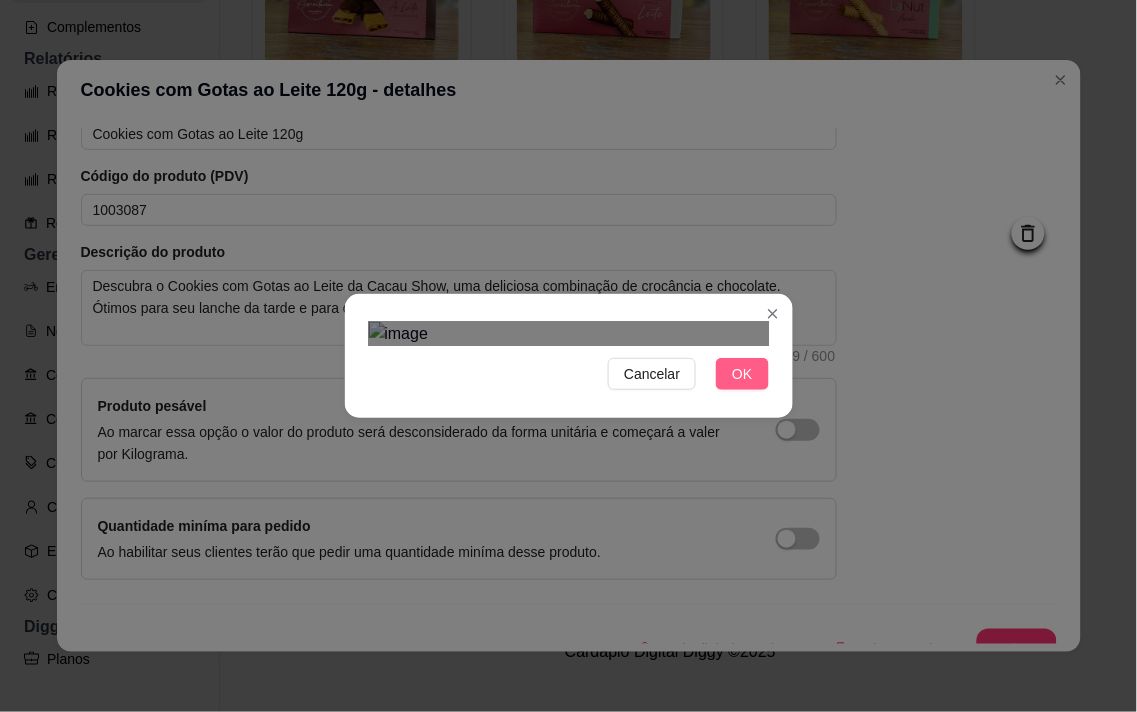 click on "OK" at bounding box center (742, 374) 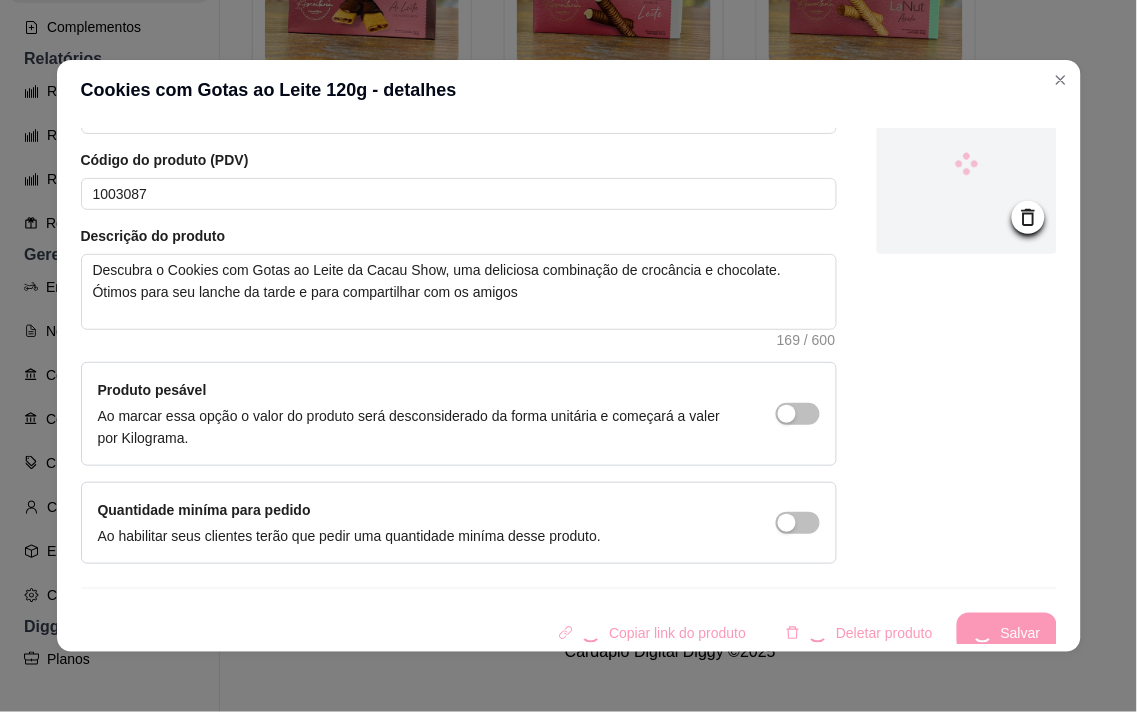 scroll, scrollTop: 136, scrollLeft: 0, axis: vertical 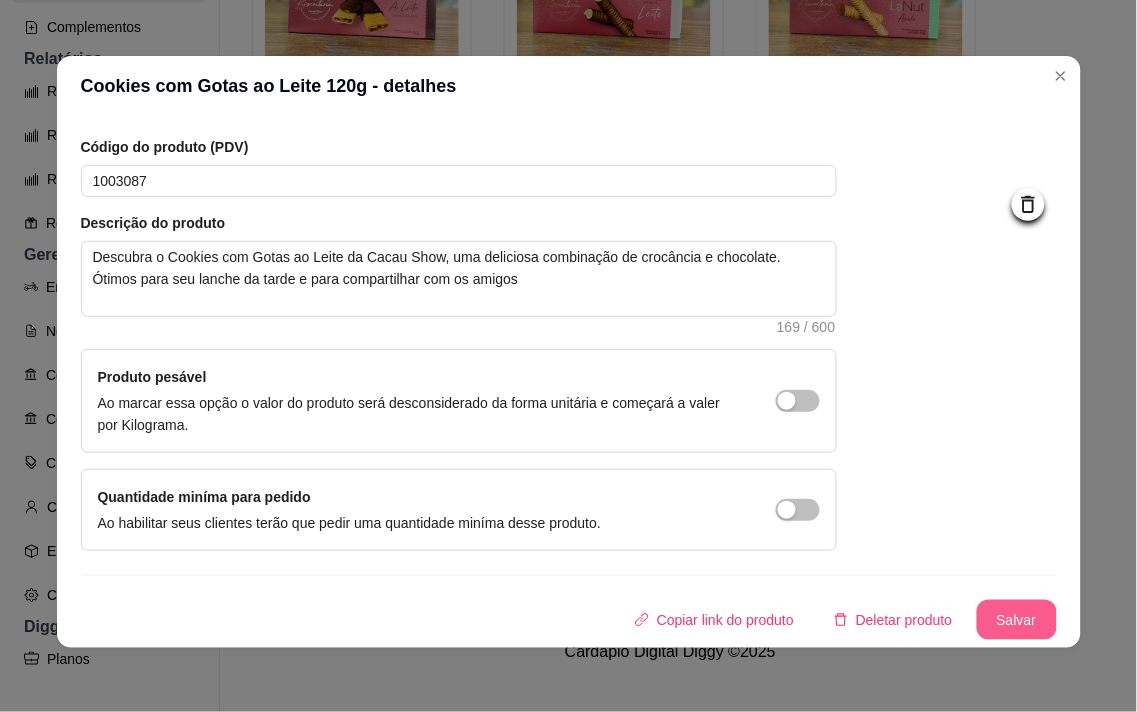 click on "Salvar" at bounding box center [1017, 620] 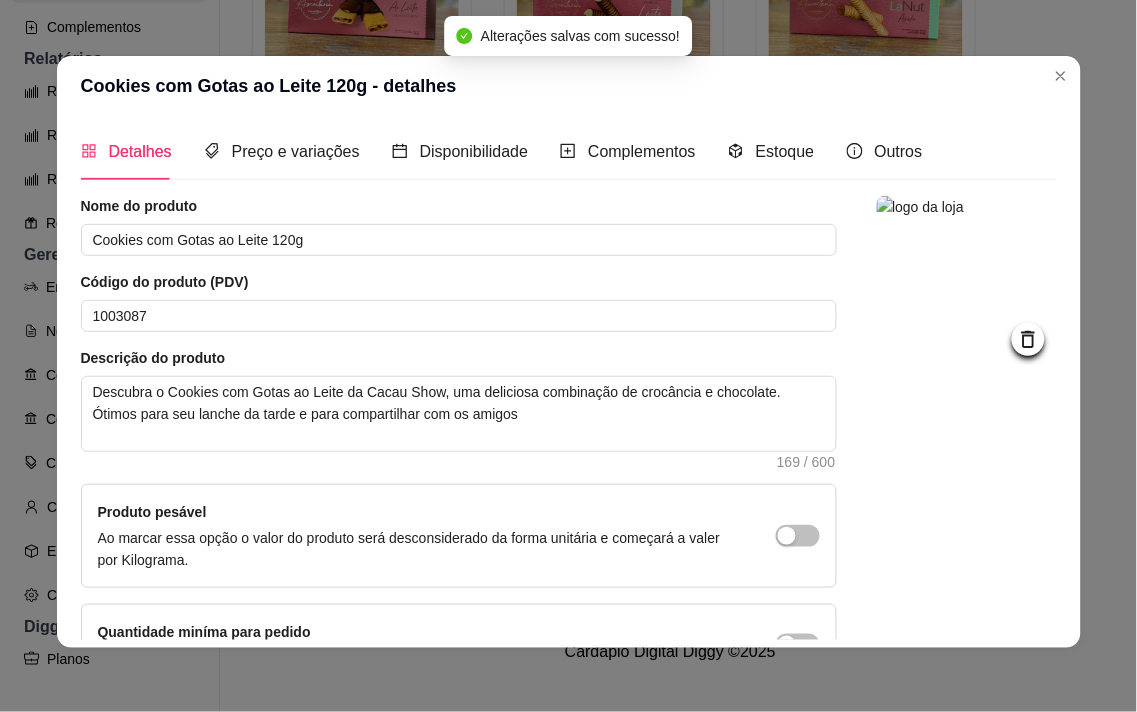 scroll, scrollTop: 0, scrollLeft: 0, axis: both 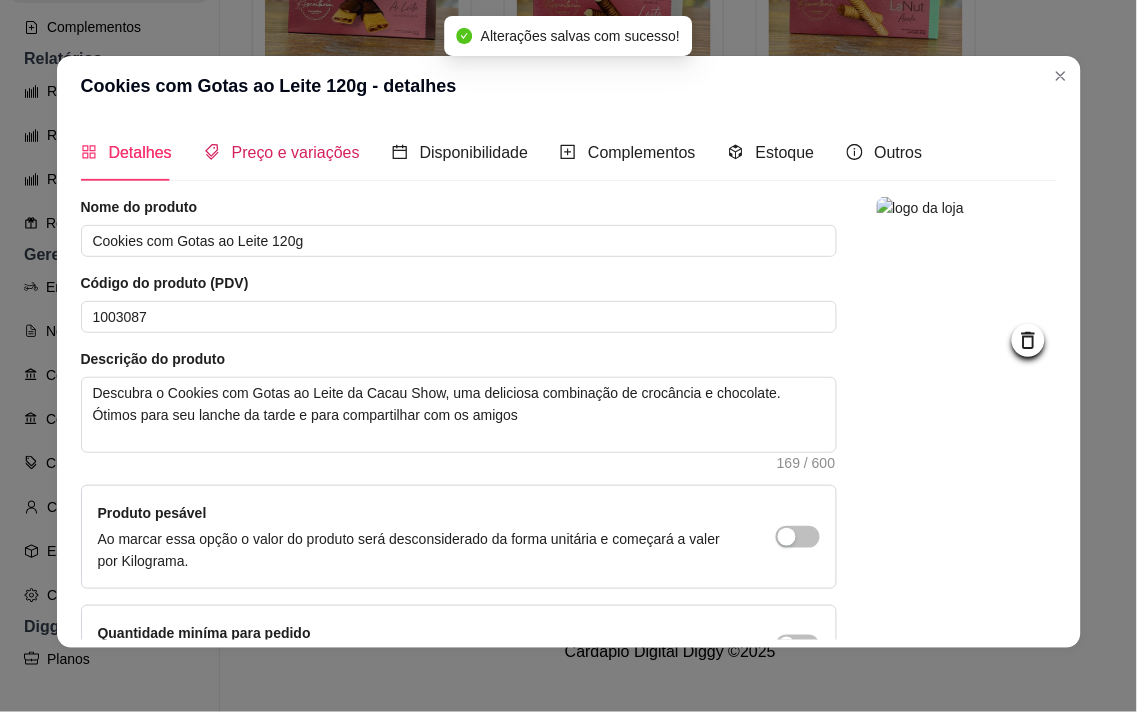 click on "Preço e variações" at bounding box center (296, 152) 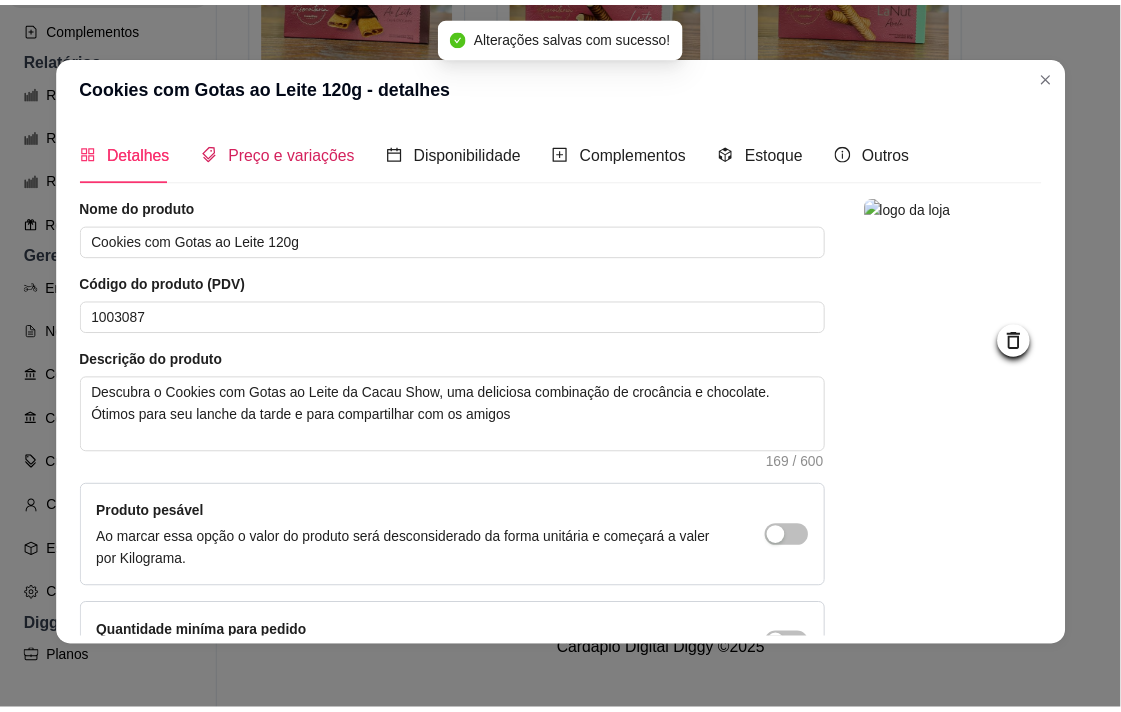 scroll, scrollTop: 0, scrollLeft: 0, axis: both 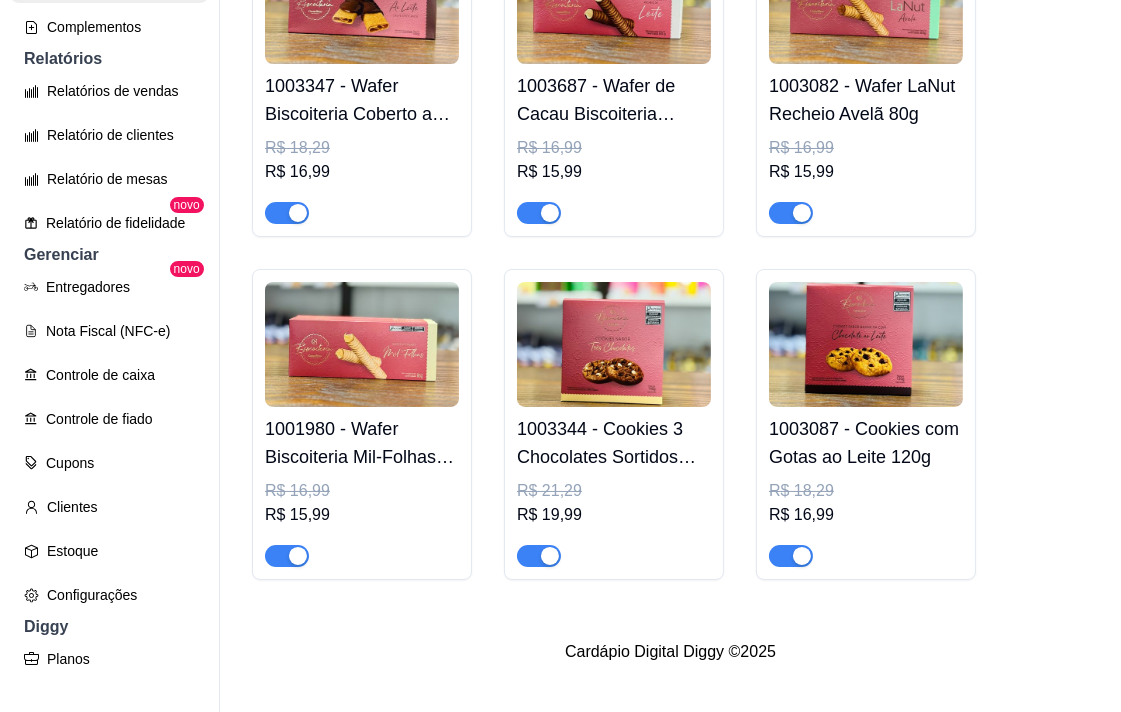 click at bounding box center (866, 344) 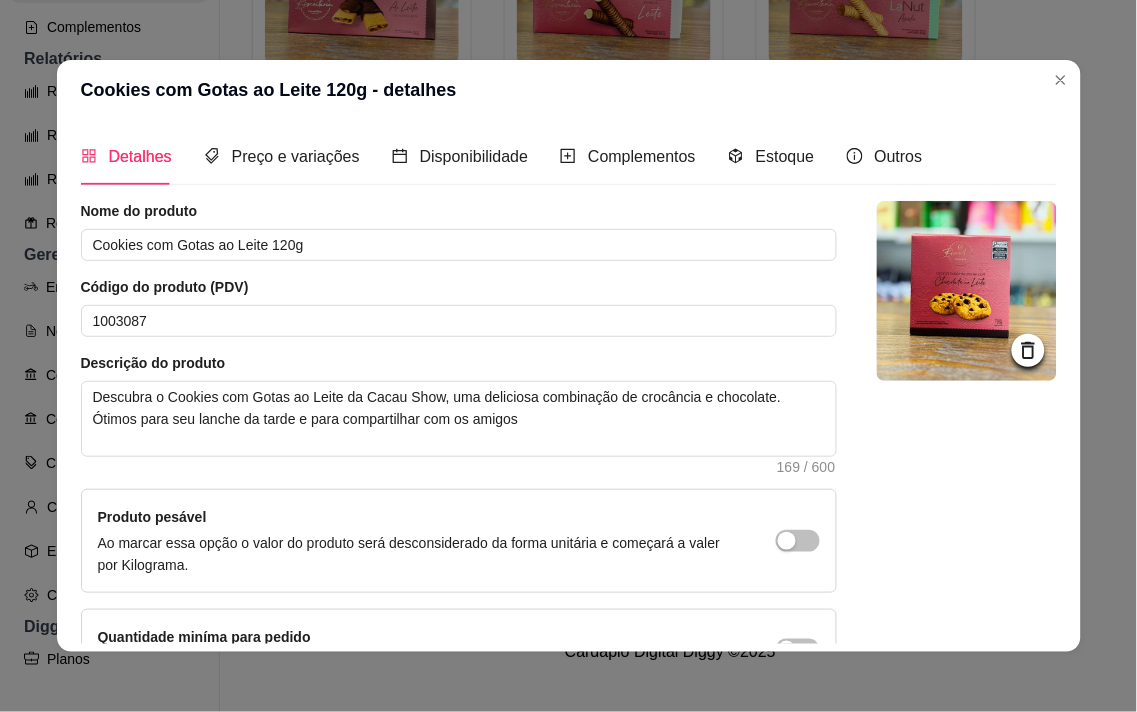 click at bounding box center (967, 291) 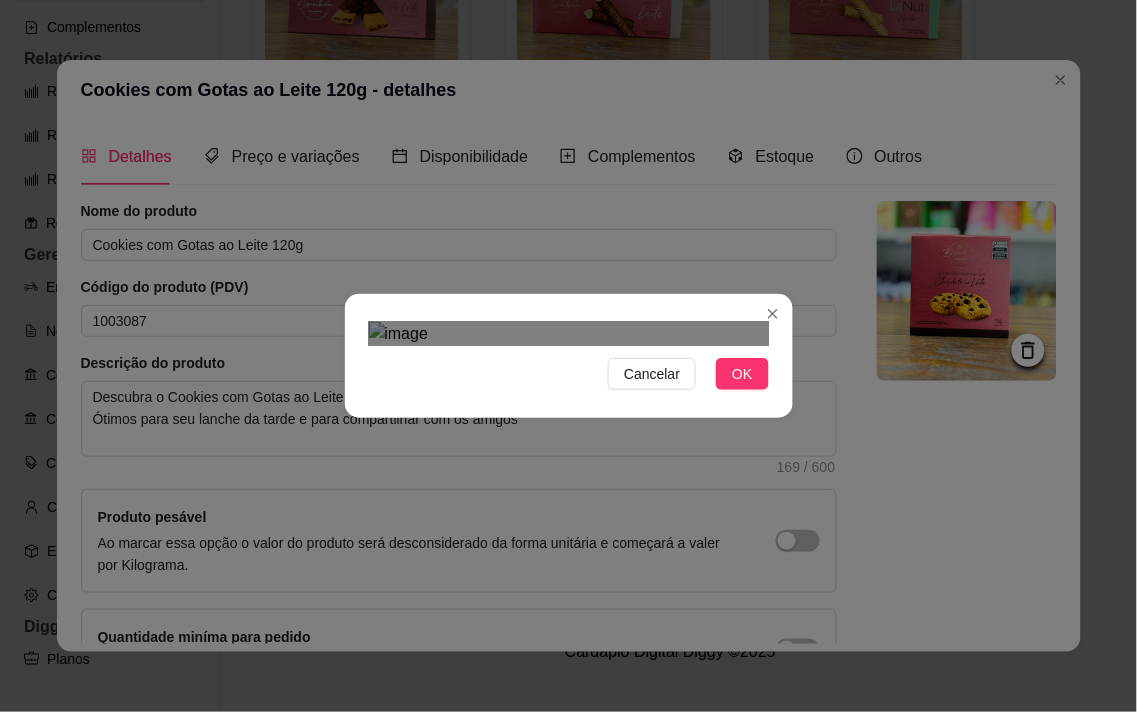 click on "Cancelar OK" at bounding box center [569, 356] 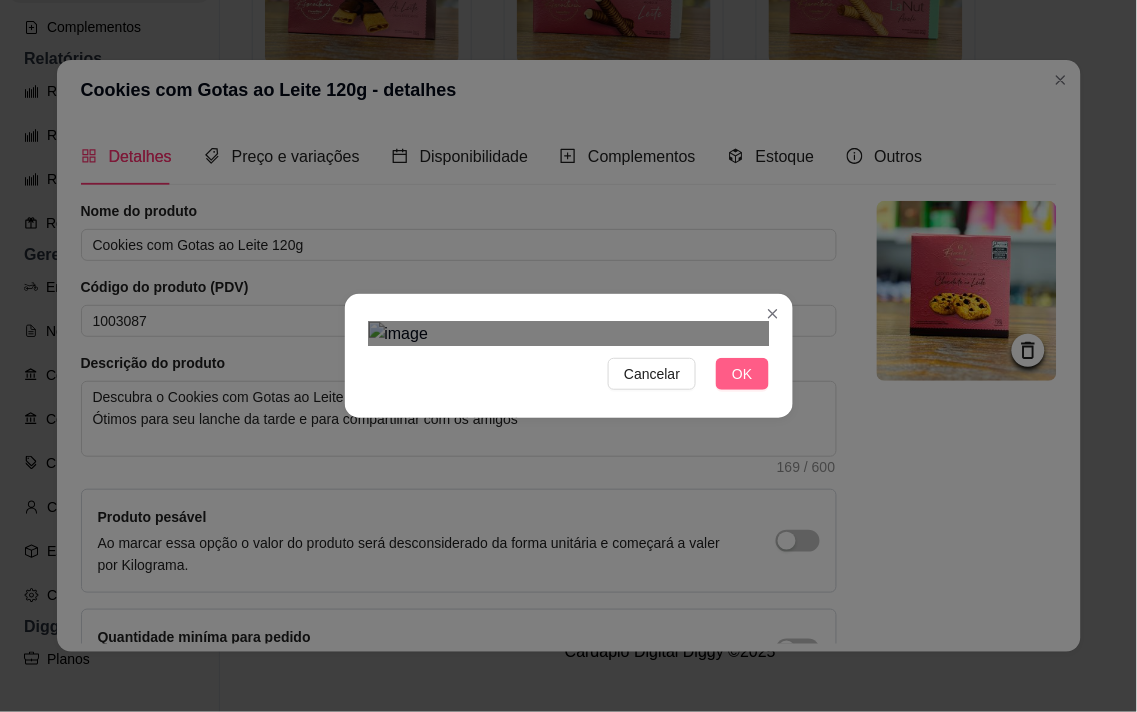 click on "OK" at bounding box center [742, 374] 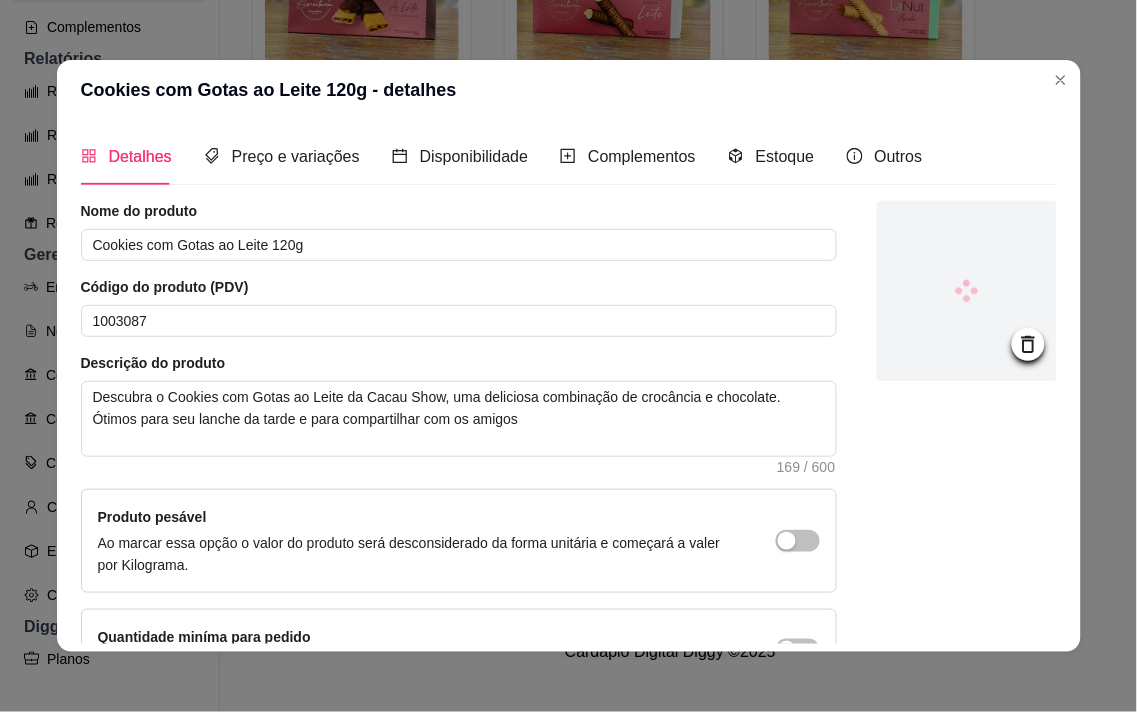scroll, scrollTop: 136, scrollLeft: 0, axis: vertical 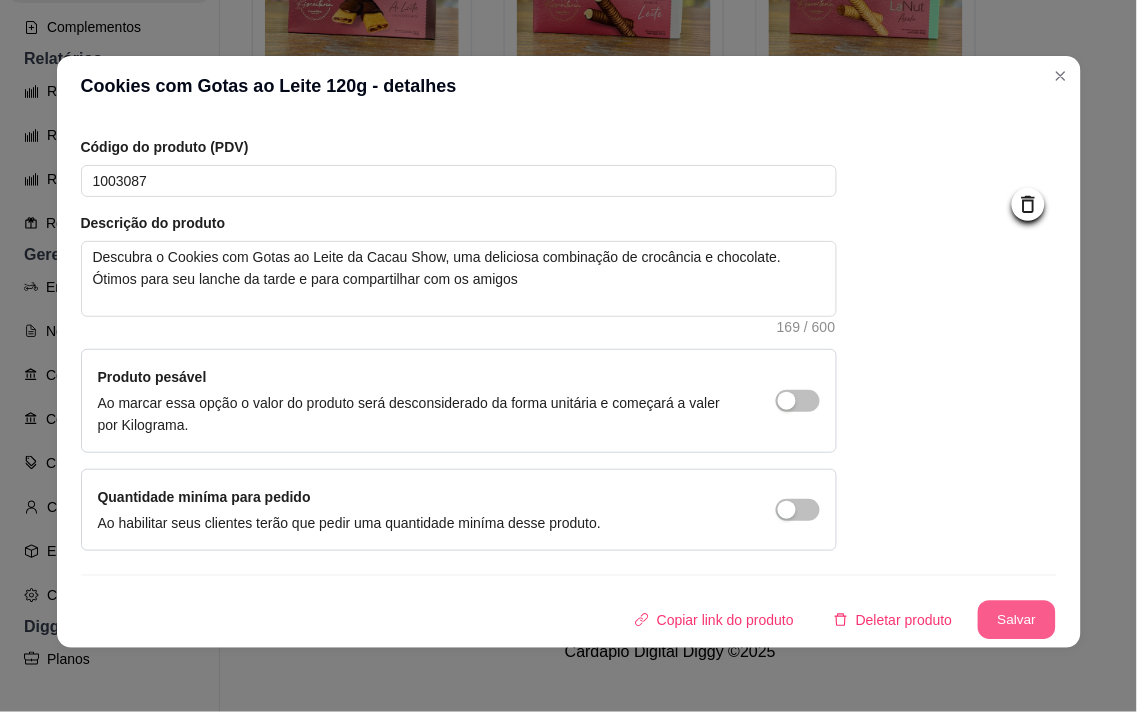 click on "Salvar" at bounding box center [1017, 620] 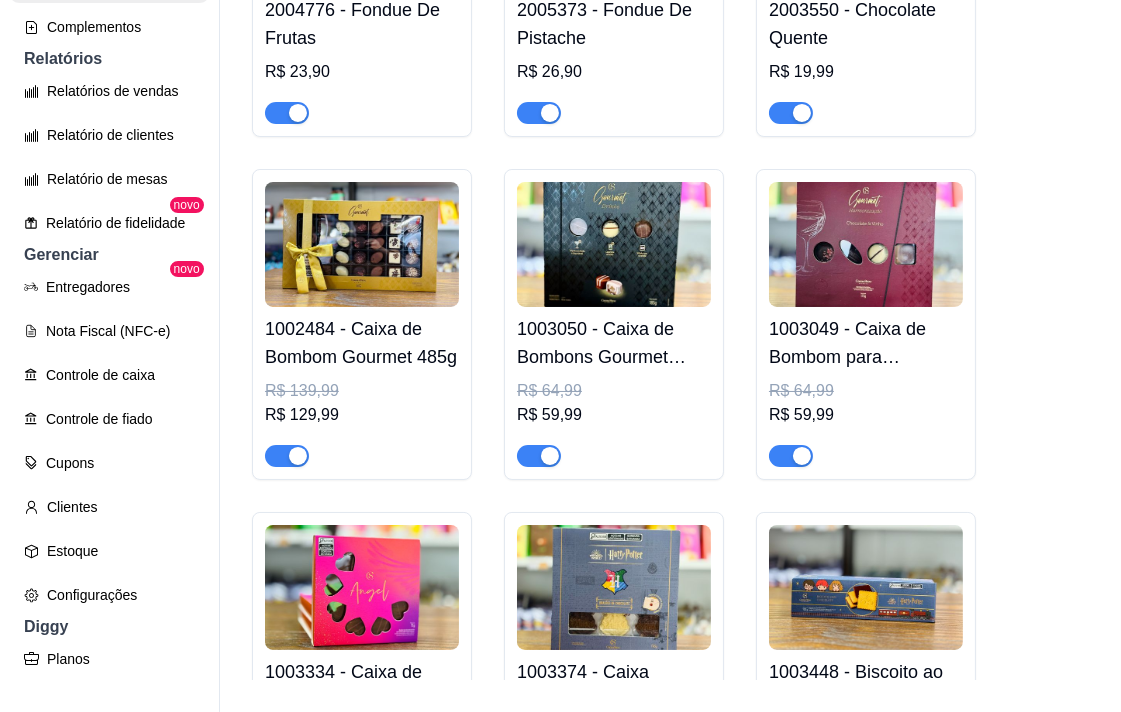 scroll, scrollTop: 220, scrollLeft: 0, axis: vertical 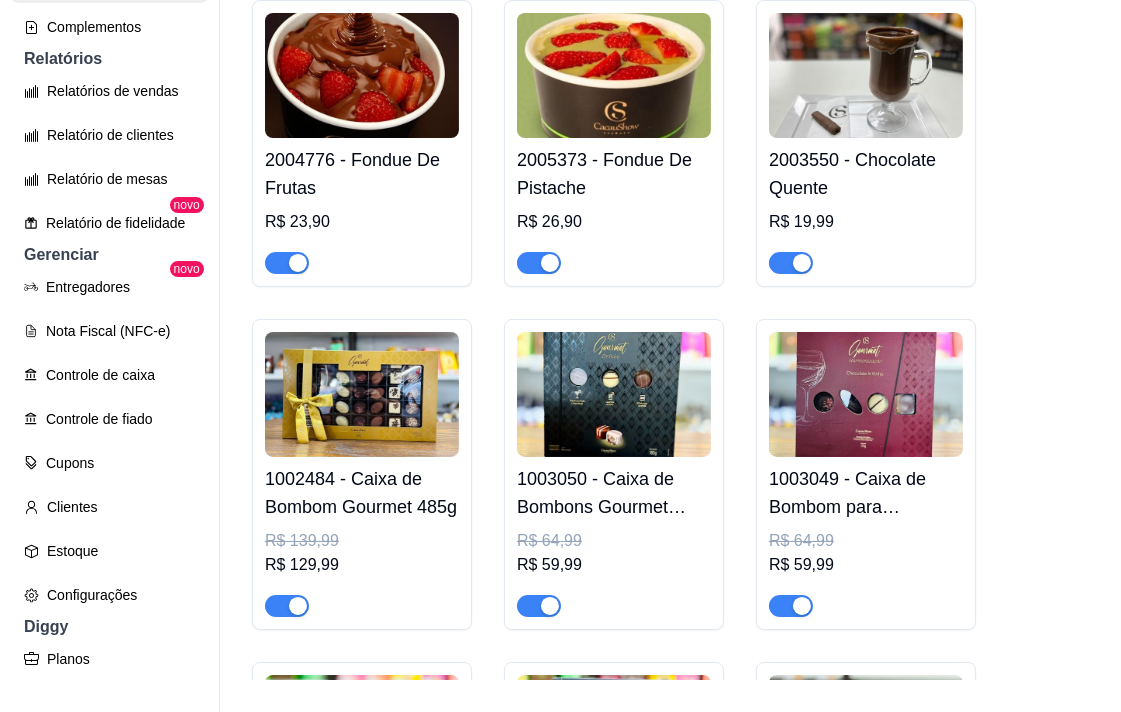 click at bounding box center [866, 394] 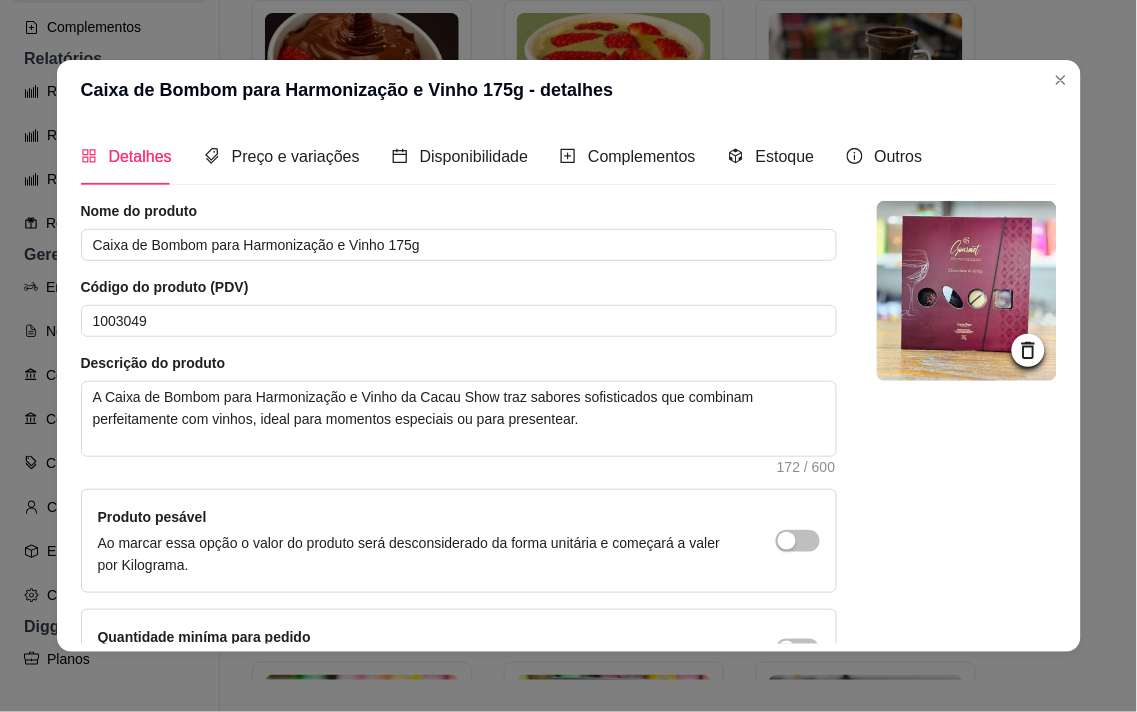 click at bounding box center (967, 291) 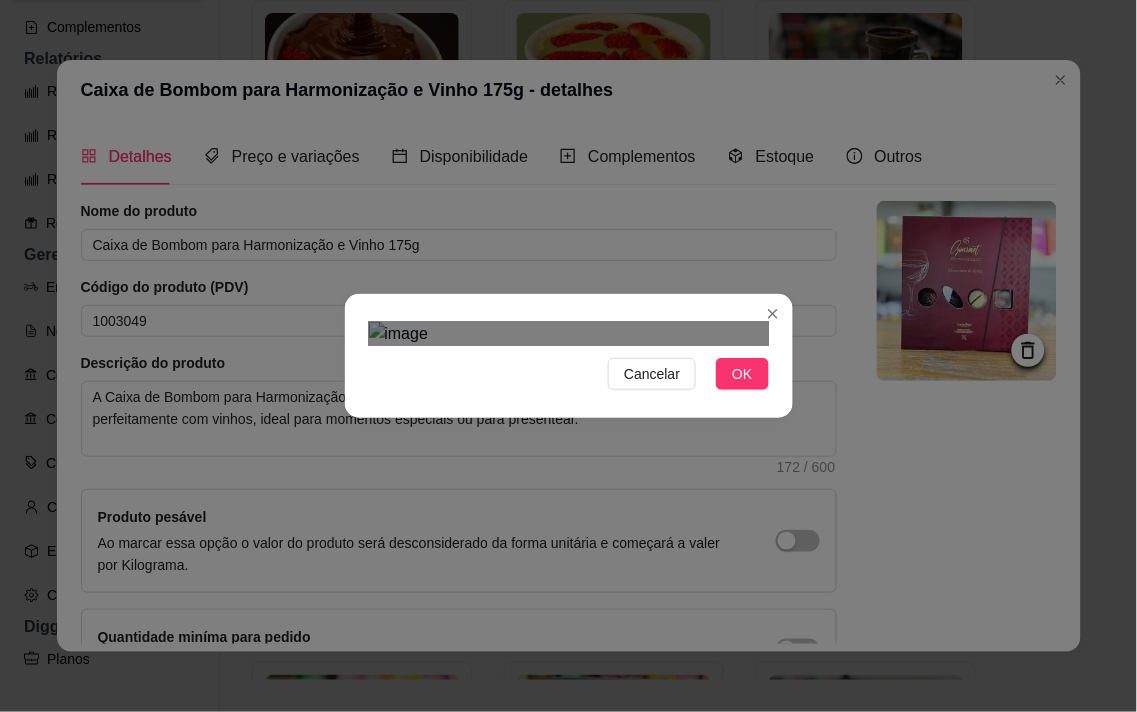 click on "Cancelar OK" at bounding box center (568, 356) 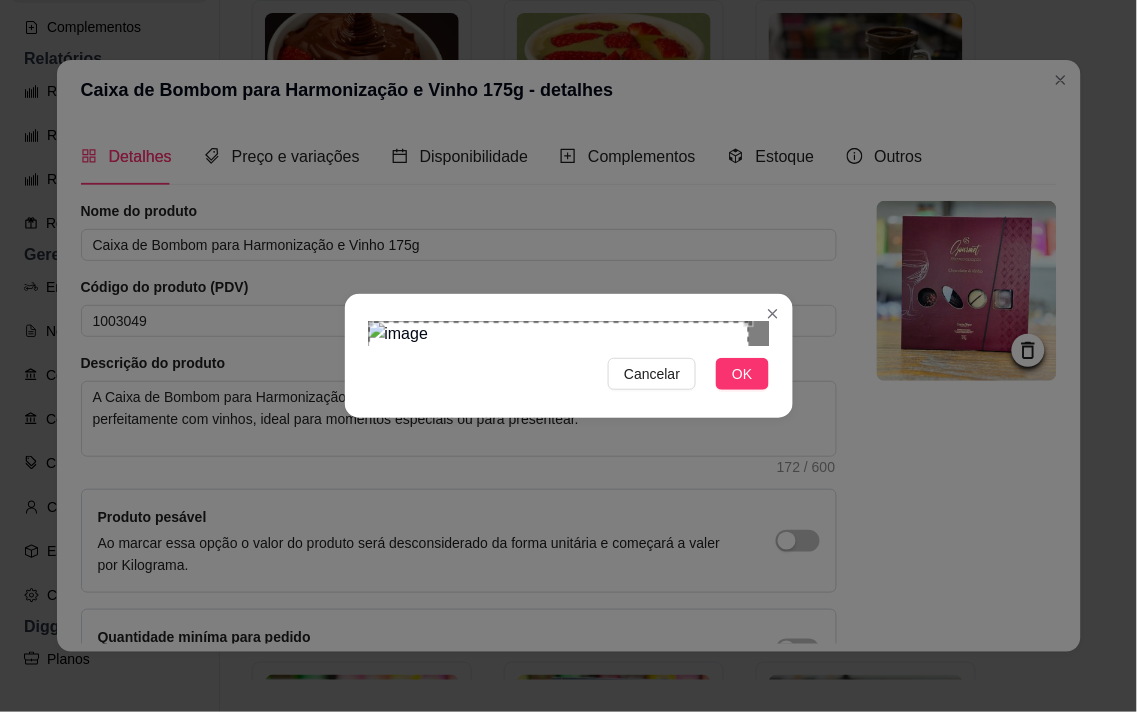 click on "Cancelar OK" at bounding box center (569, 356) 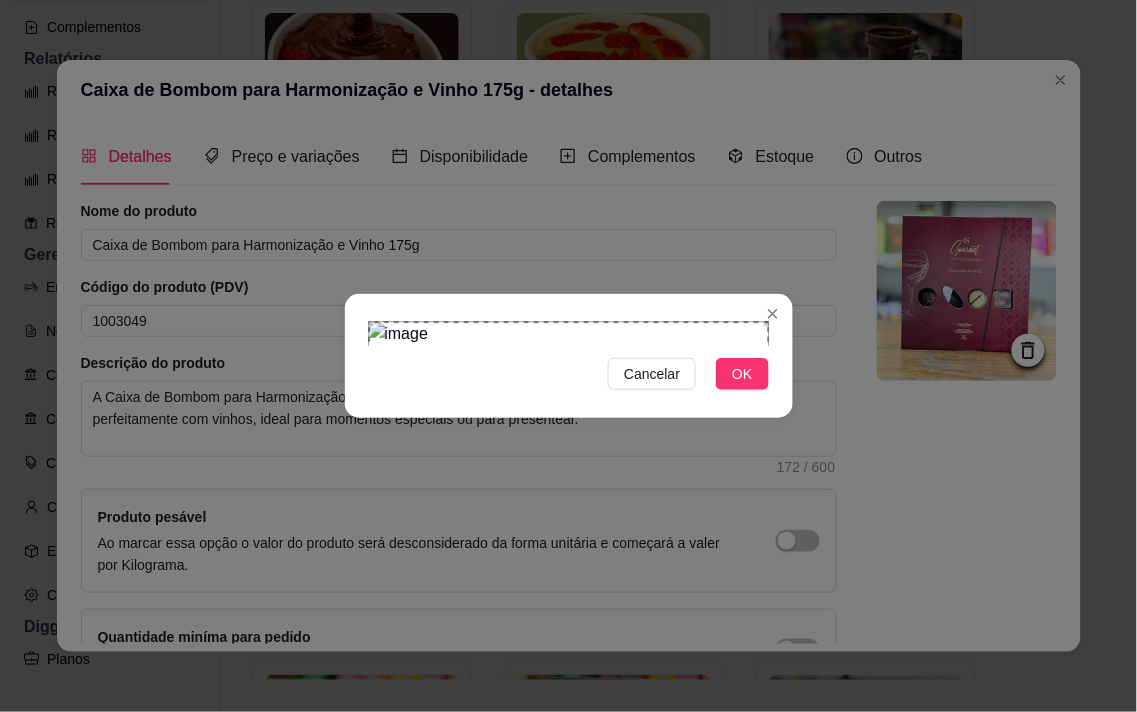click on "Cancelar OK" at bounding box center [568, 356] 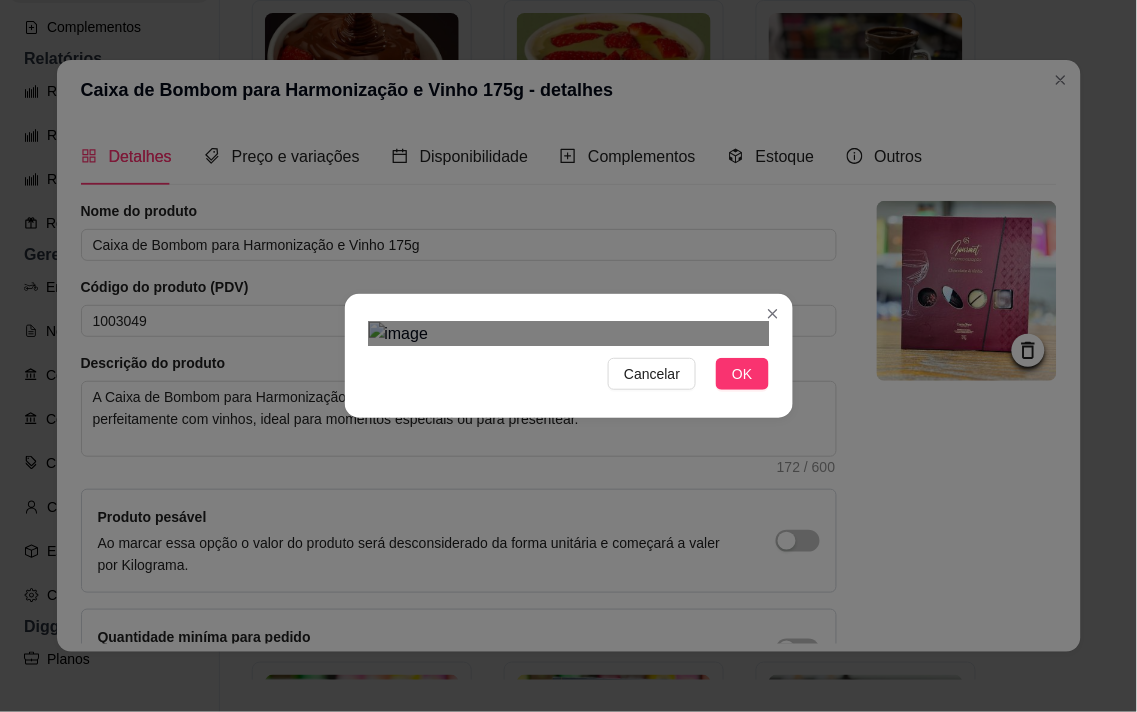click at bounding box center (569, 602) 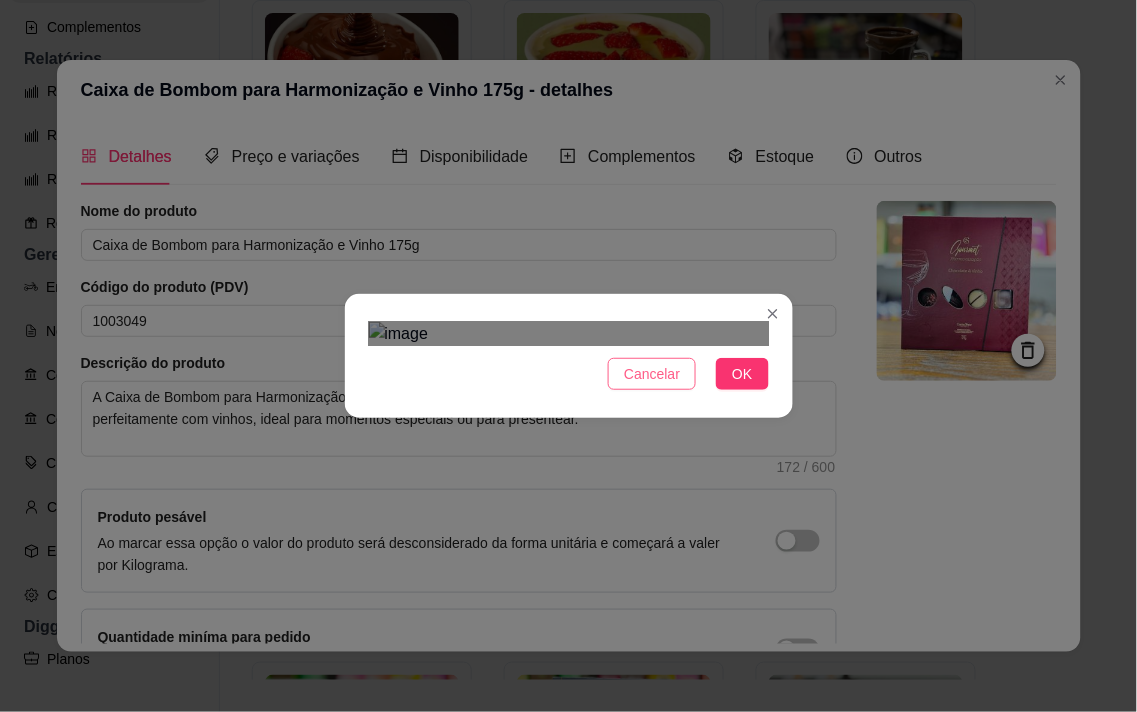click on "Cancelar" at bounding box center (652, 374) 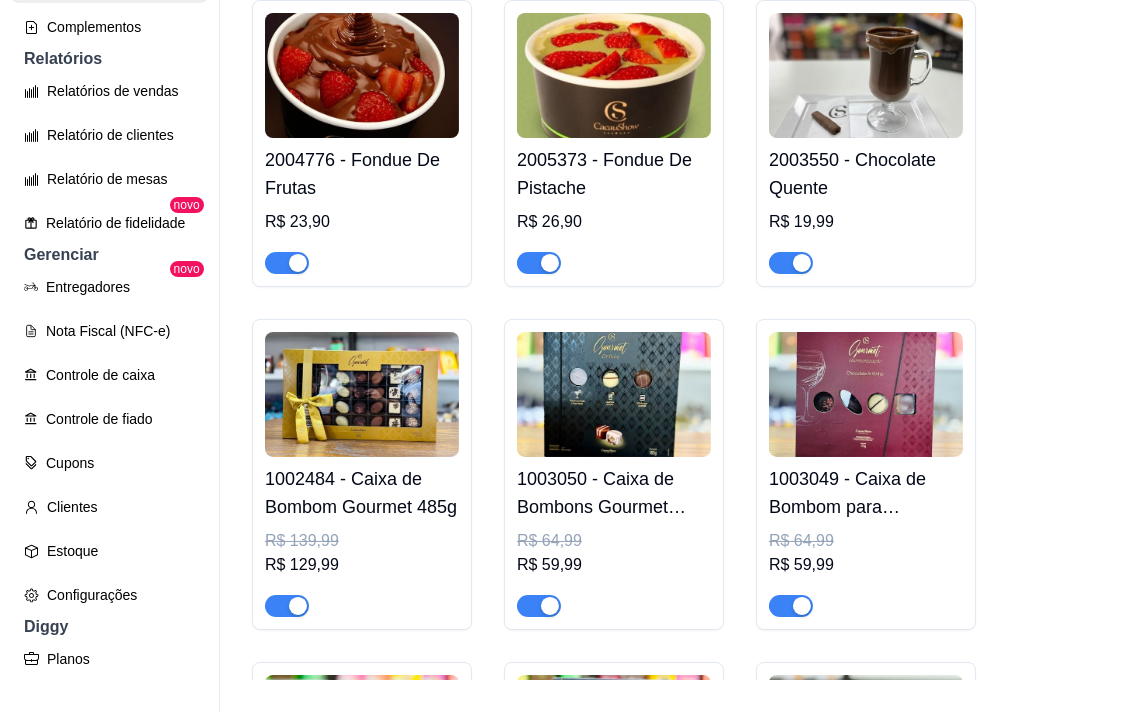 scroll, scrollTop: 0, scrollLeft: 0, axis: both 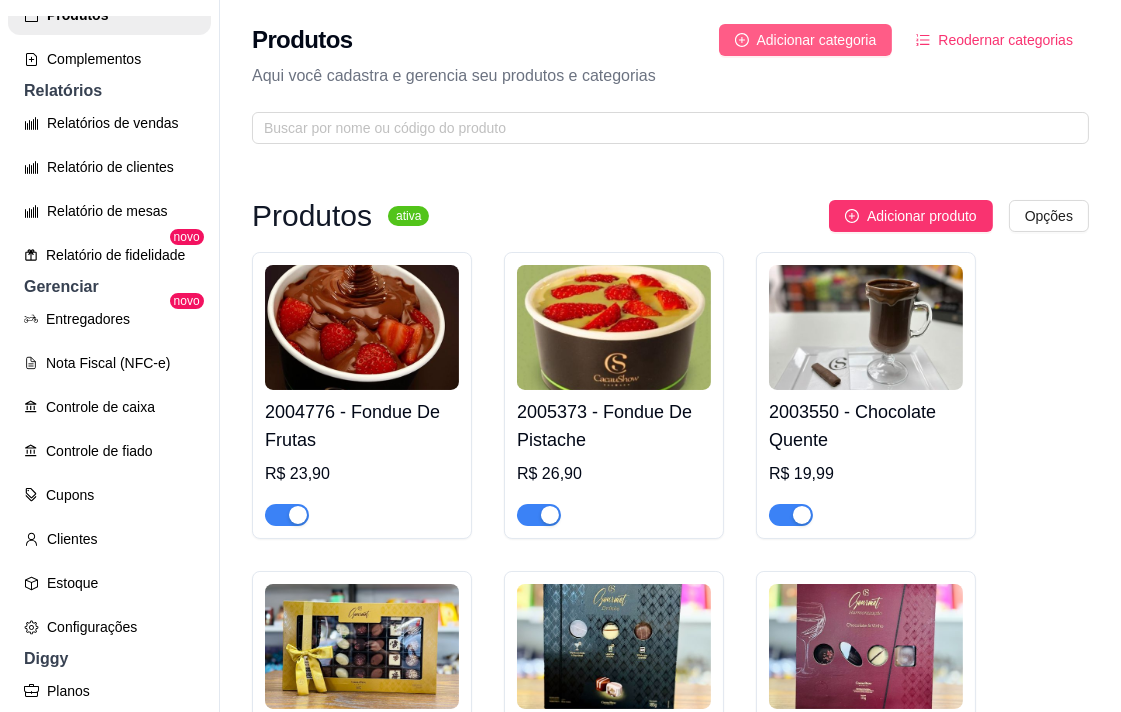 click on "Adicionar categoria" at bounding box center (817, 40) 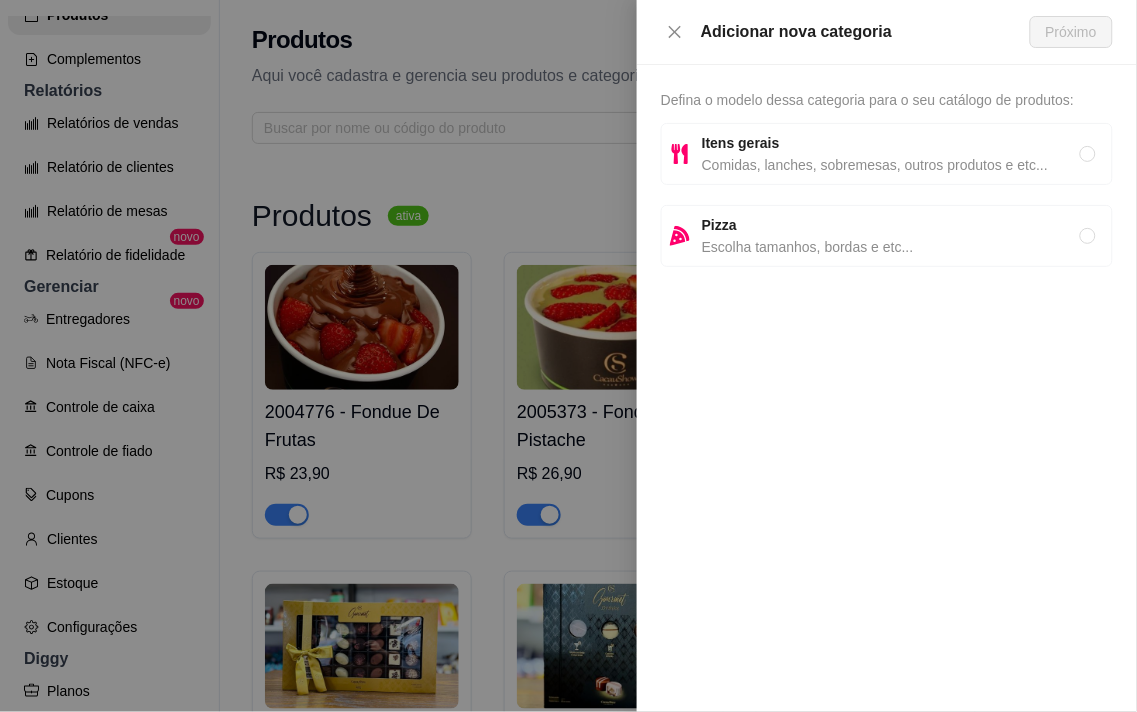 click on "Comidas, lanches, sobremesas, outros produtos e etc..." at bounding box center (891, 165) 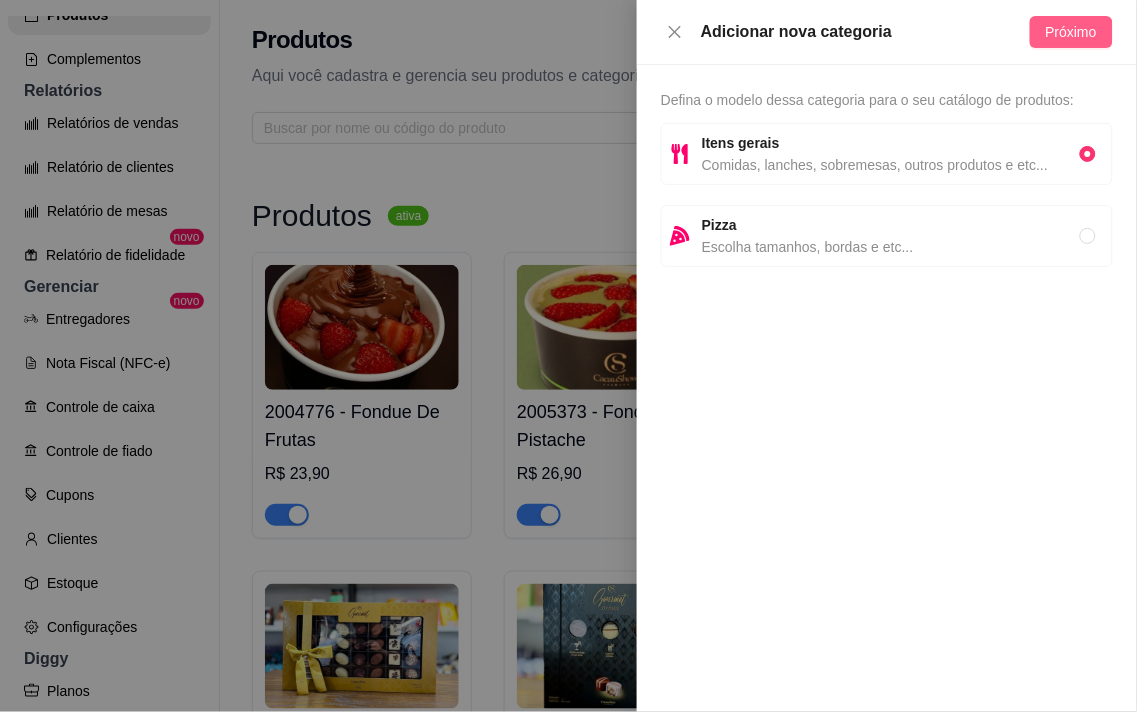 click on "Próximo" at bounding box center [1071, 32] 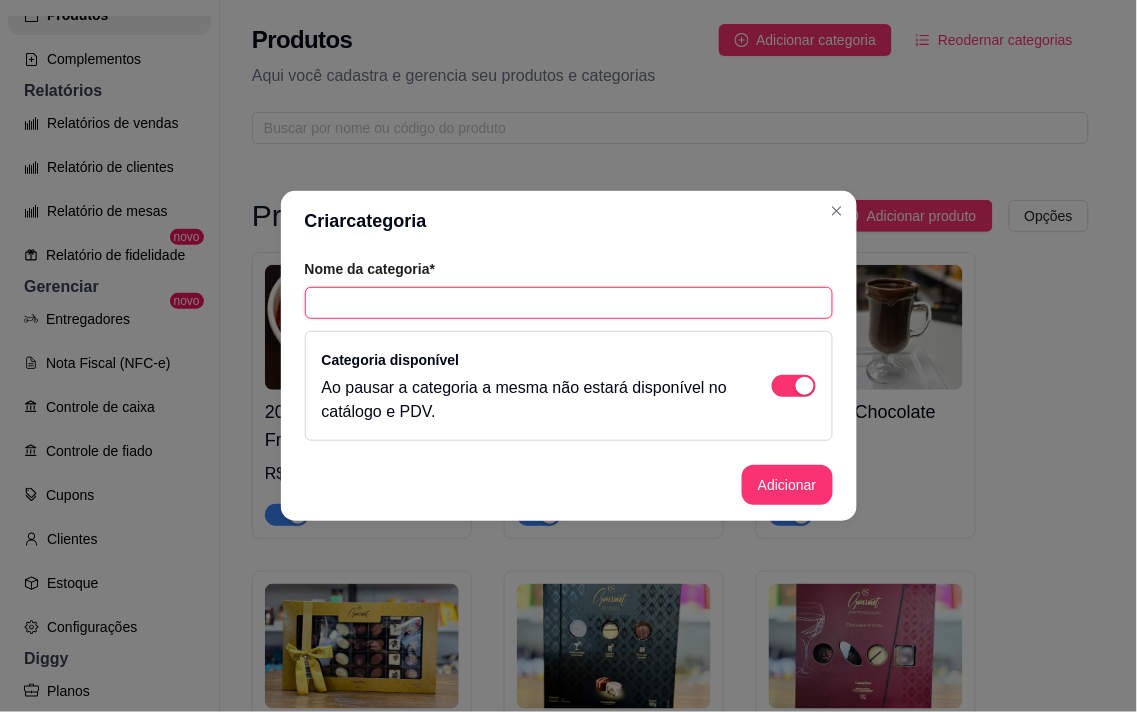 click at bounding box center (569, 303) 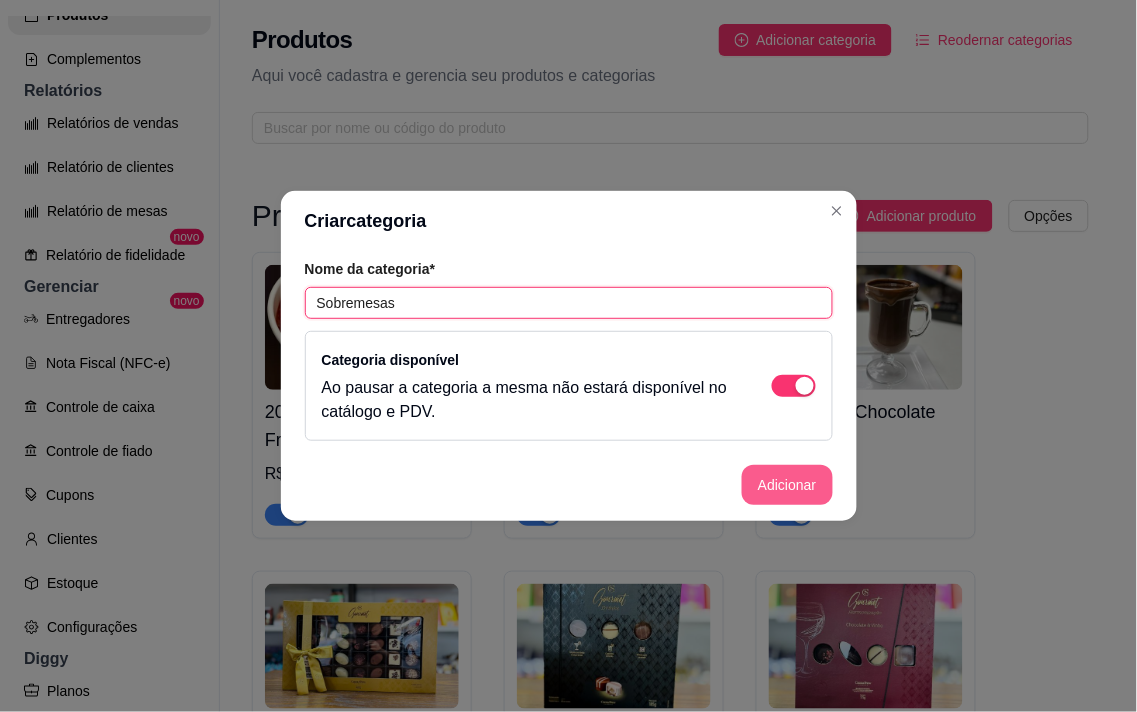 type on "Sobremesas" 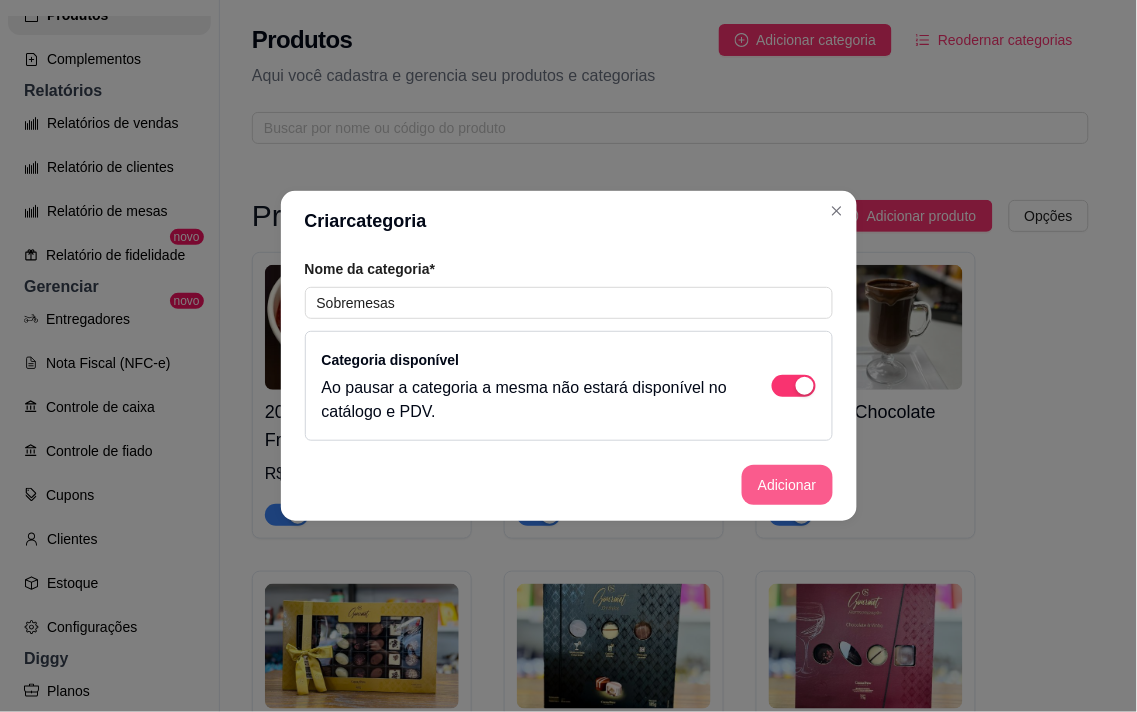 click on "Adicionar" at bounding box center [787, 485] 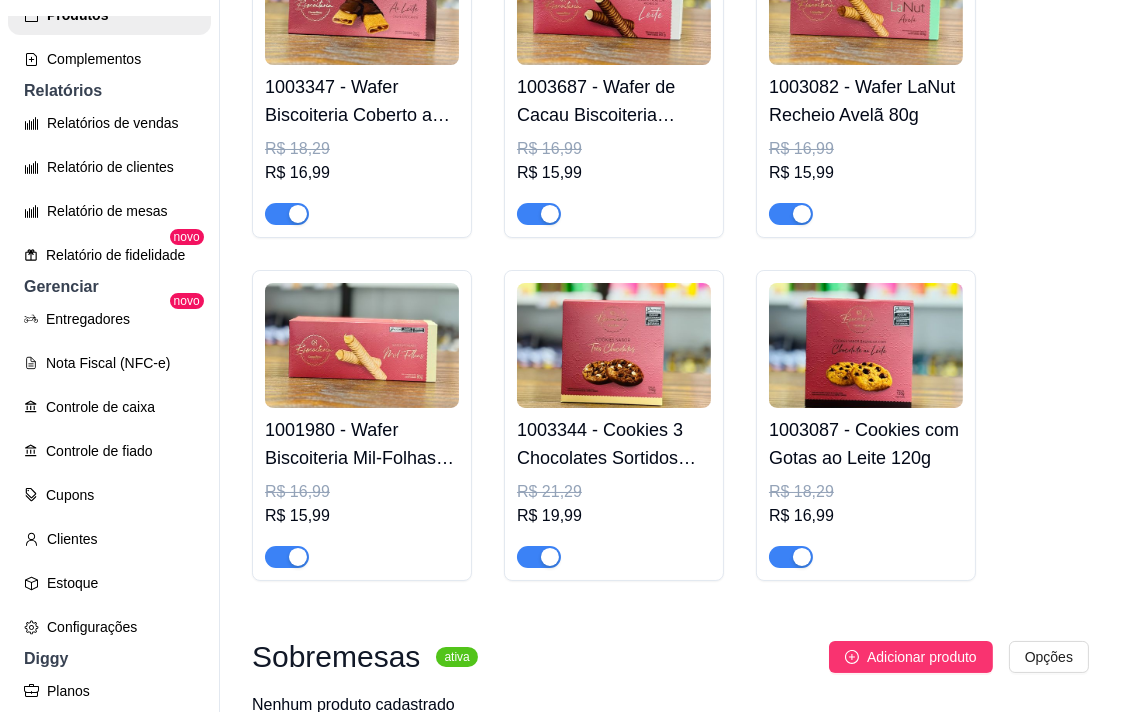 scroll, scrollTop: 1800, scrollLeft: 0, axis: vertical 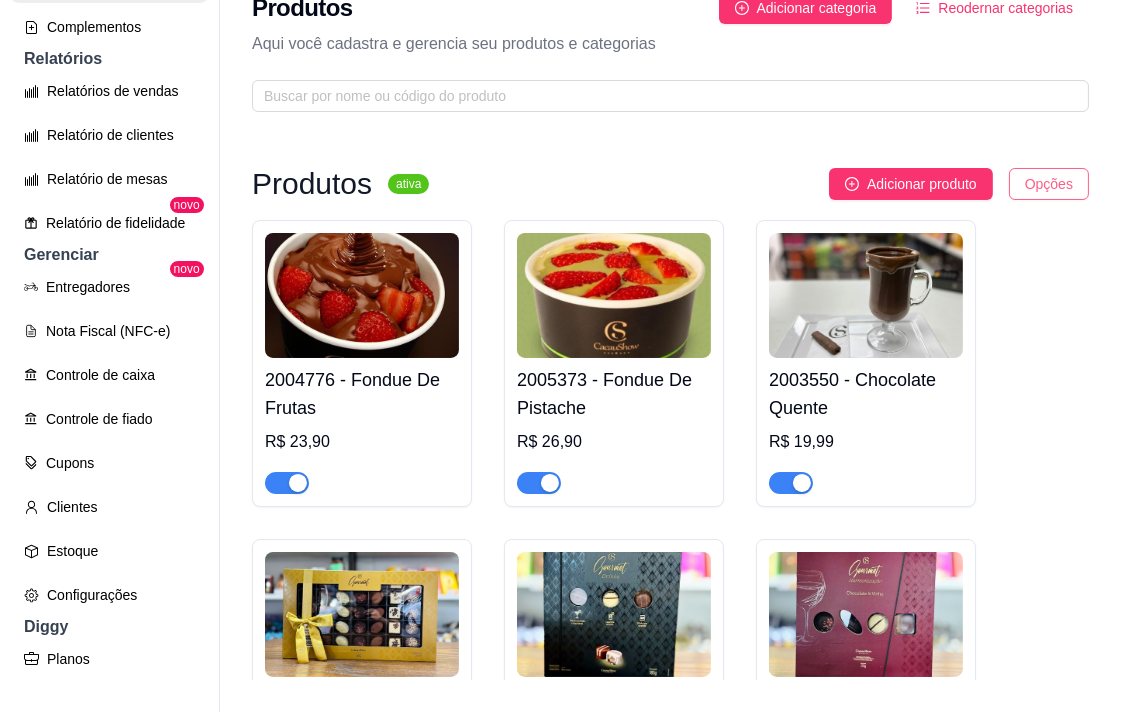 click on "C Cacaushow Mac ... Loja Aberta Loja Período gratuito até 18/08   Dia a dia Pedidos balcão (PDV) Gestor de Pedidos Lista de Pedidos Salão / Mesas Diggy Bot novo KDS Catálogo Produtos Complementos Relatórios Relatórios de vendas Relatório de clientes Relatório de mesas Relatório de fidelidade novo Gerenciar Entregadores novo Nota Fiscal (NFC-e) Controle de caixa Controle de fiado Cupons Clientes Estoque Configurações Diggy Planos Precisa de ajuda? Sair Produtos Adicionar categoria Reodernar categorias Aqui você cadastra e gerencia seu produtos e categorias Produtos ativa Adicionar produto Opções 2004776 - Fondue De Frutas    R$ 23,90 2005373 - Fondue De Pistache   R$ 26,90 2003550 - Chocolate Quente    R$ 19,99 1002484 - Caixa de Bombom Gourmet 485g   R$ 139,99 R$ 129,99  1003050 - Caixa de Bombons Gourmet Drinks 185g   R$ 64,99 R$ 59,99 1003049 - Caixa de Bombom para Harmonização e Vinho 175g   R$ 64,99 R$ 59,99 1003334 - Caixa de Bombom ao Leite Angel Coração 75g   R$ 21,29" at bounding box center (560, 324) 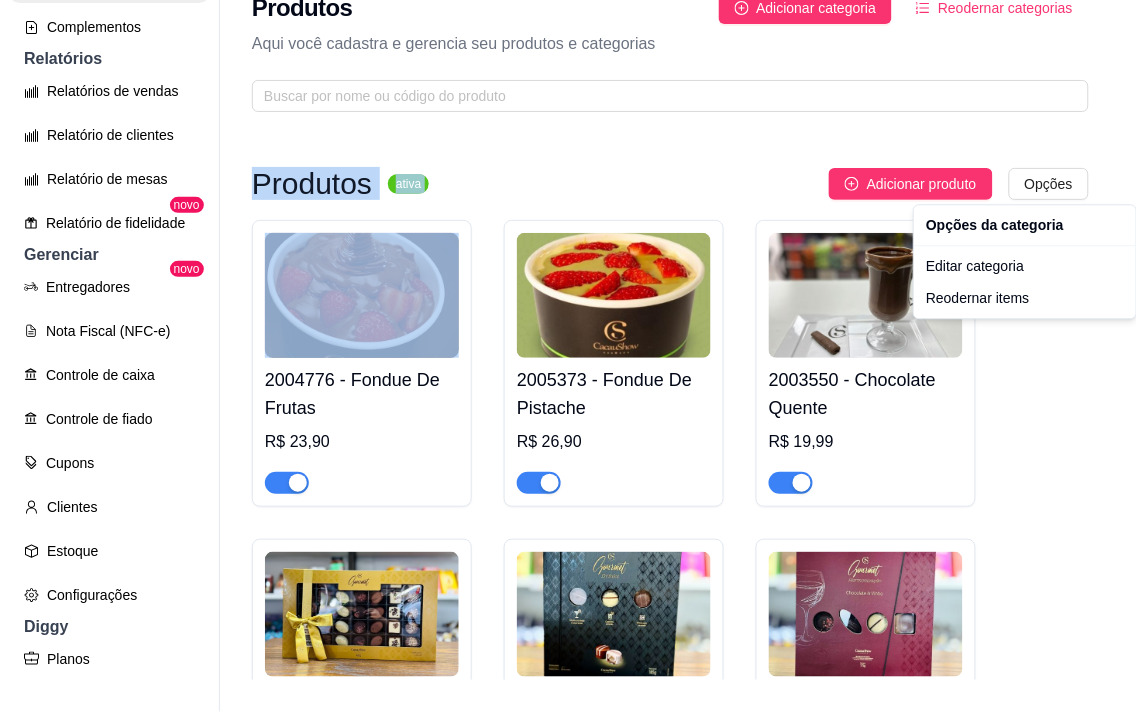 drag, startPoint x: 695, startPoint y: 125, endPoint x: 712, endPoint y: 127, distance: 17.117243 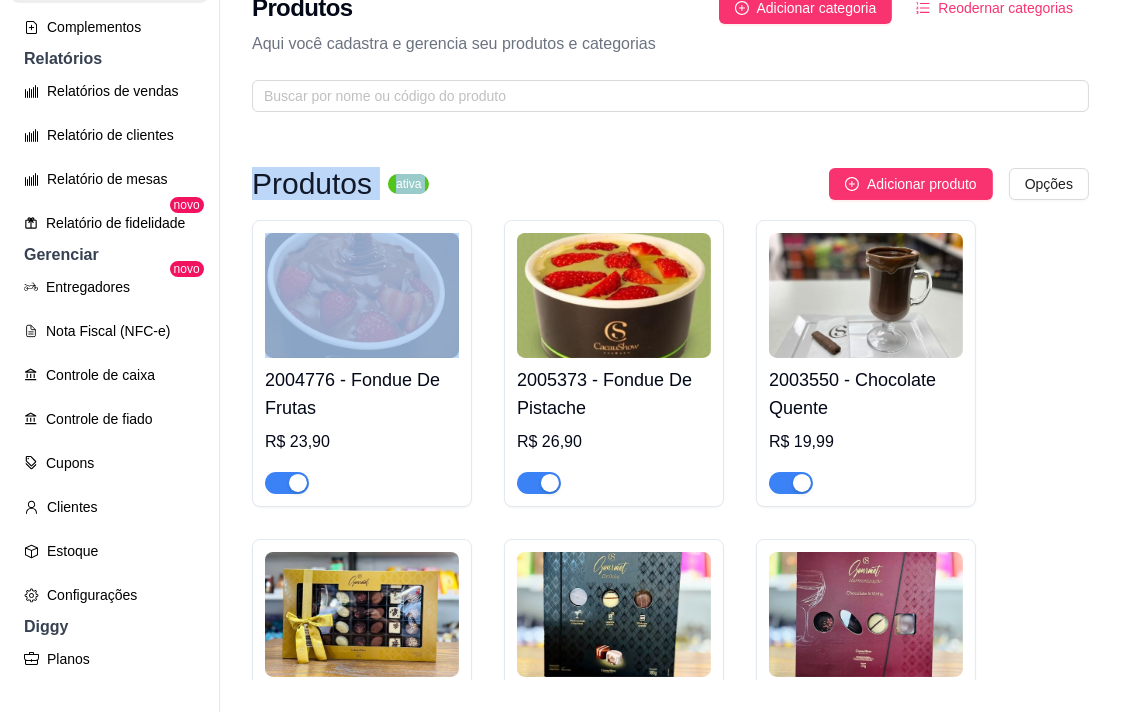 click on "Reodernar categorias" at bounding box center (1005, 8) 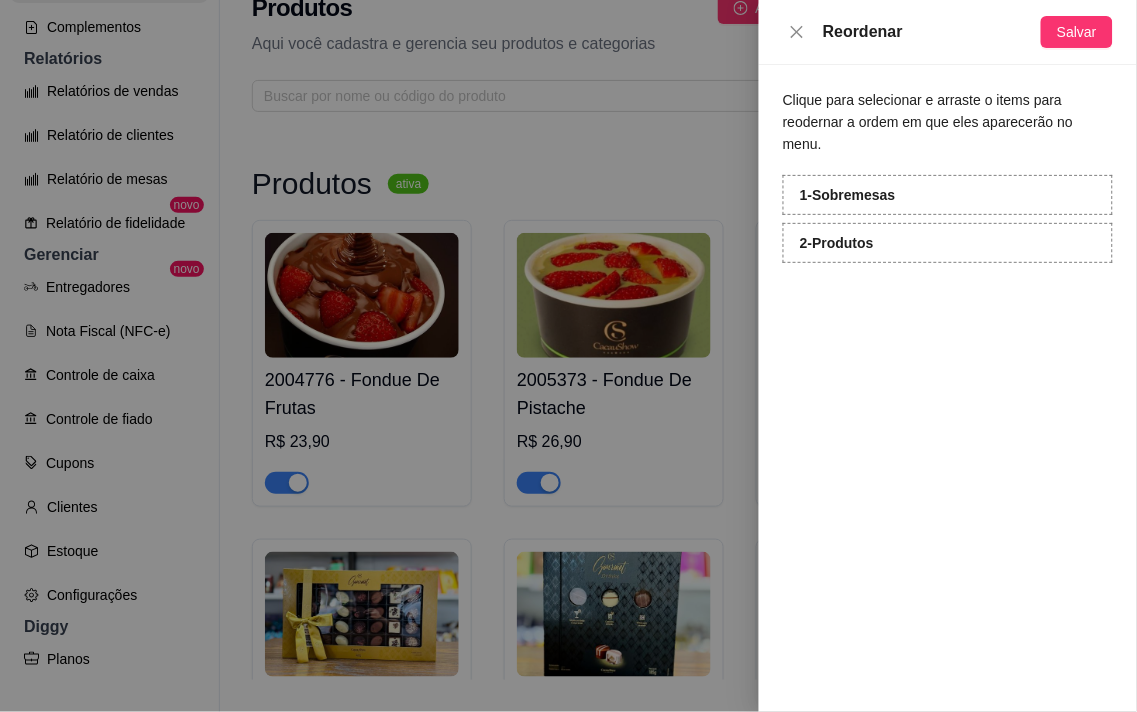 click at bounding box center (568, 356) 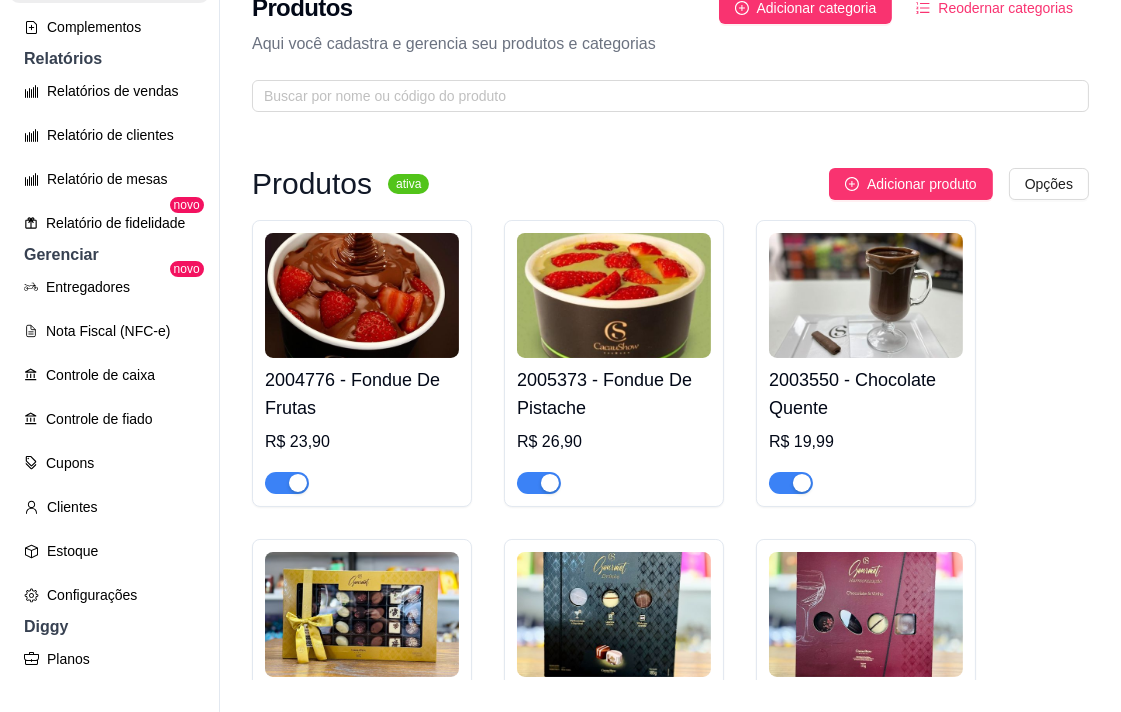 click on "Reodernar categorias" at bounding box center [994, 8] 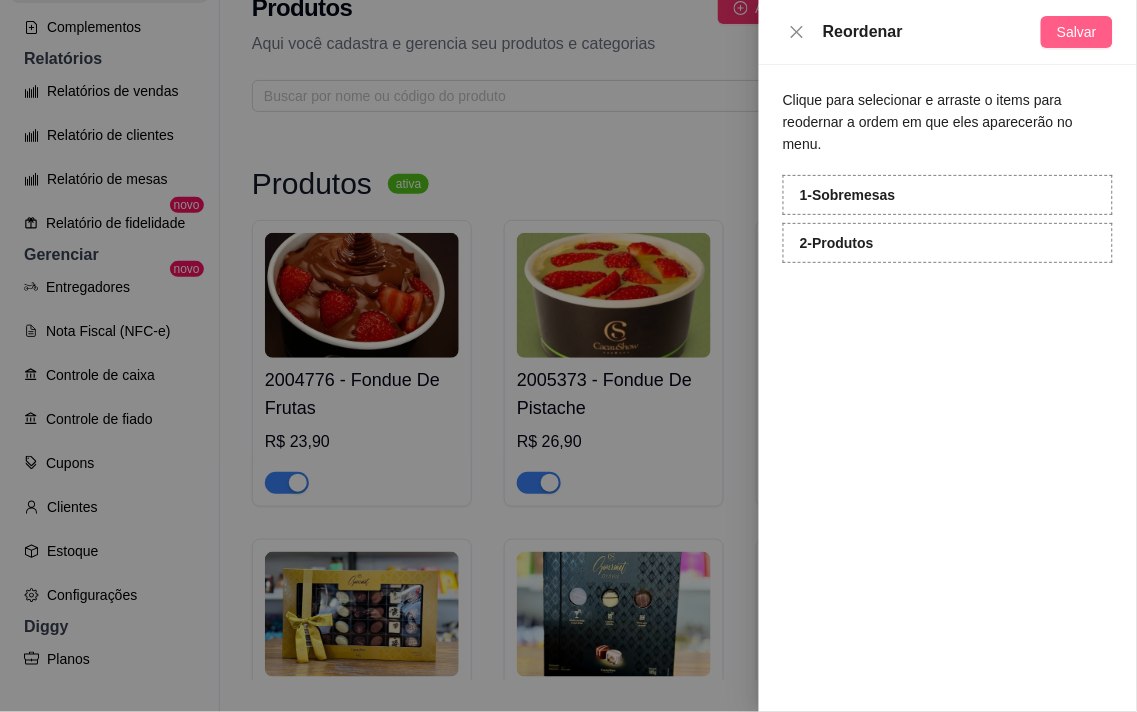 click on "Salvar" at bounding box center (1077, 32) 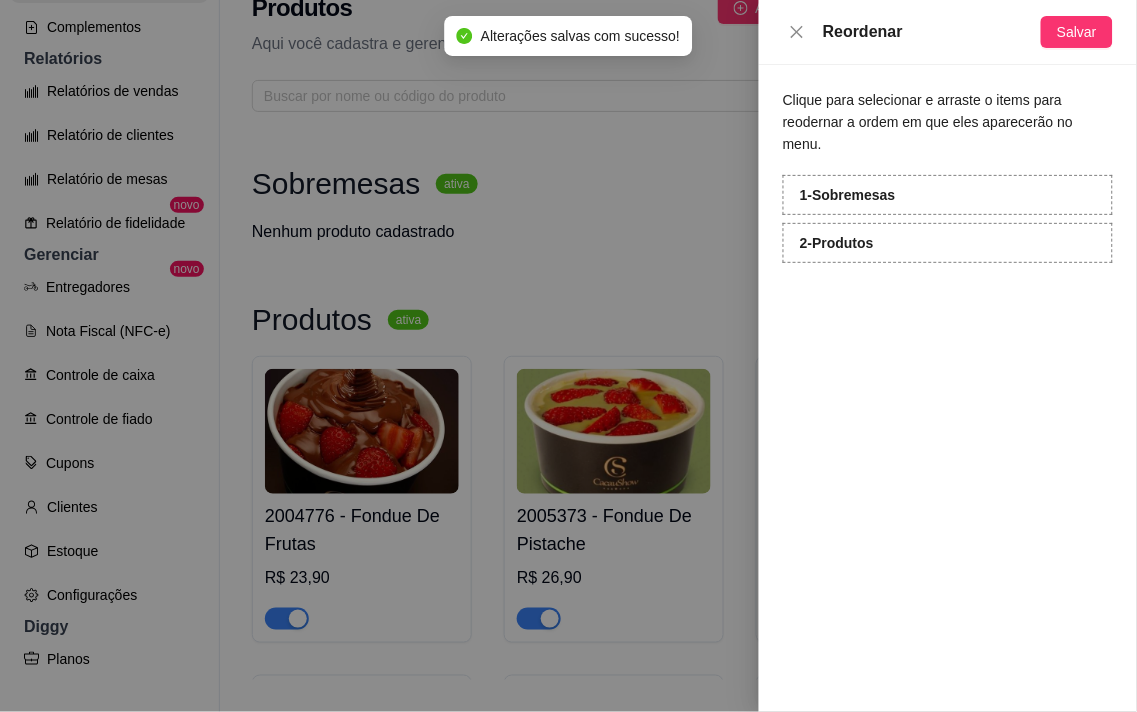 click on "Reordenar Salvar" at bounding box center [948, 32] 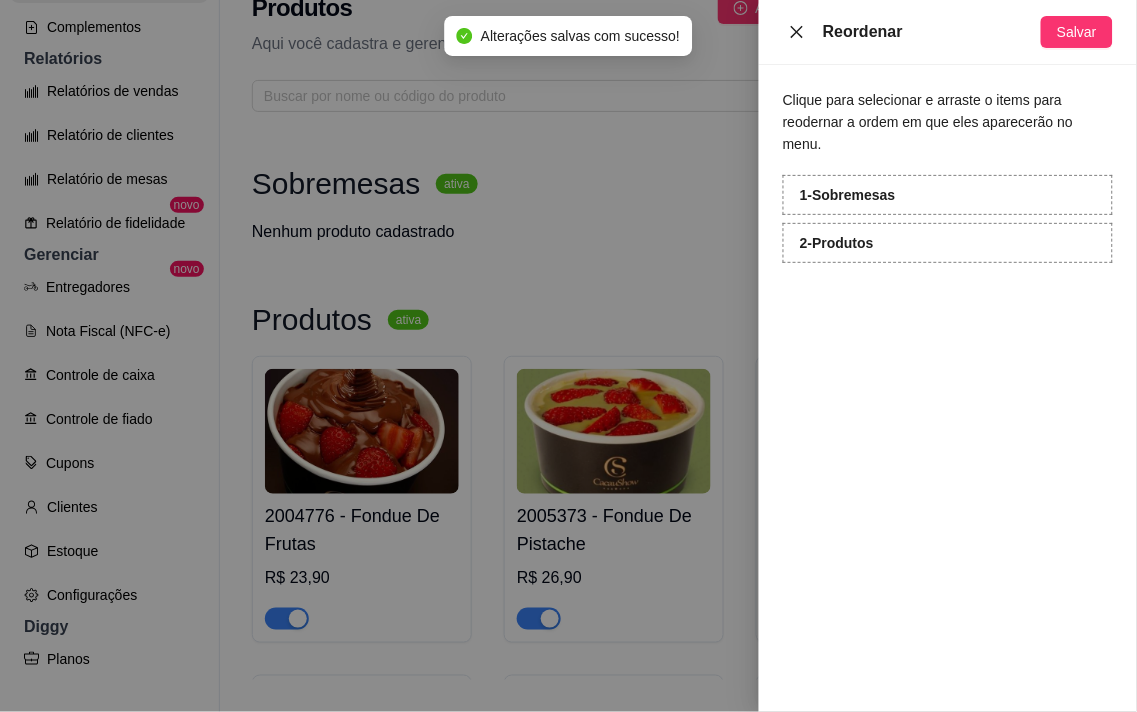 click 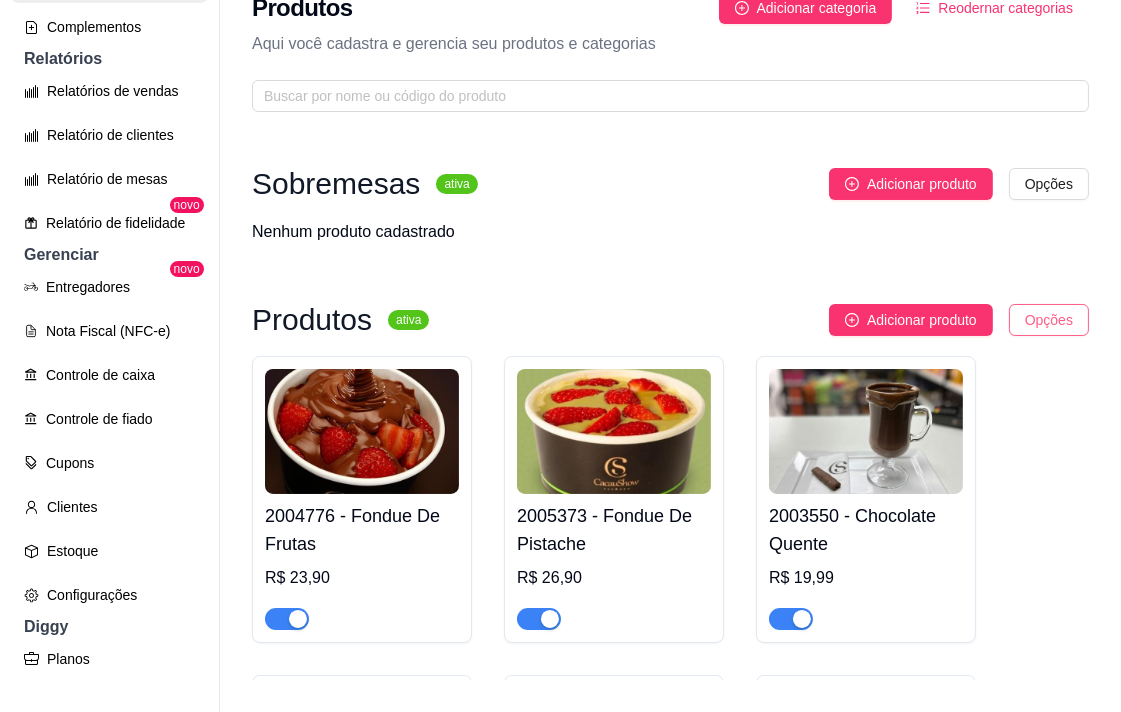 click on "C Cacaushow Mac ... Loja Aberta Loja Período gratuito até 18/08   Dia a dia Pedidos balcão (PDV) Gestor de Pedidos Lista de Pedidos Salão / Mesas Diggy Bot novo KDS Catálogo Produtos Complementos Relatórios Relatórios de vendas Relatório de clientes Relatório de mesas Relatório de fidelidade novo Gerenciar Entregadores novo Nota Fiscal (NFC-e) Controle de caixa Controle de fiado Cupons Clientes Estoque Configurações Diggy Planos Precisa de ajuda? Sair Produtos Adicionar categoria Reodernar categorias Aqui você cadastra e gerencia seu produtos e categorias Sobremesas ativa Adicionar produto Opções Nenhum produto cadastrado Produtos ativa Adicionar produto Opções 2004776 - Fondue De Frutas    R$ 23,90 2005373 - Fondue De Pistache   R$ 26,90 2003550 - Chocolate Quente    R$ 19,99 1002484 - Caixa de Bombom Gourmet 485g   R$ 139,99 R$ 129,99  1003050 - Caixa de Bombons Gourmet Drinks 185g   R$ 64,99 R$ 59,99 1003049 - Caixa de Bombom para Harmonização e Vinho 175g   R$ 64,99 R$ 59,99" at bounding box center (560, 324) 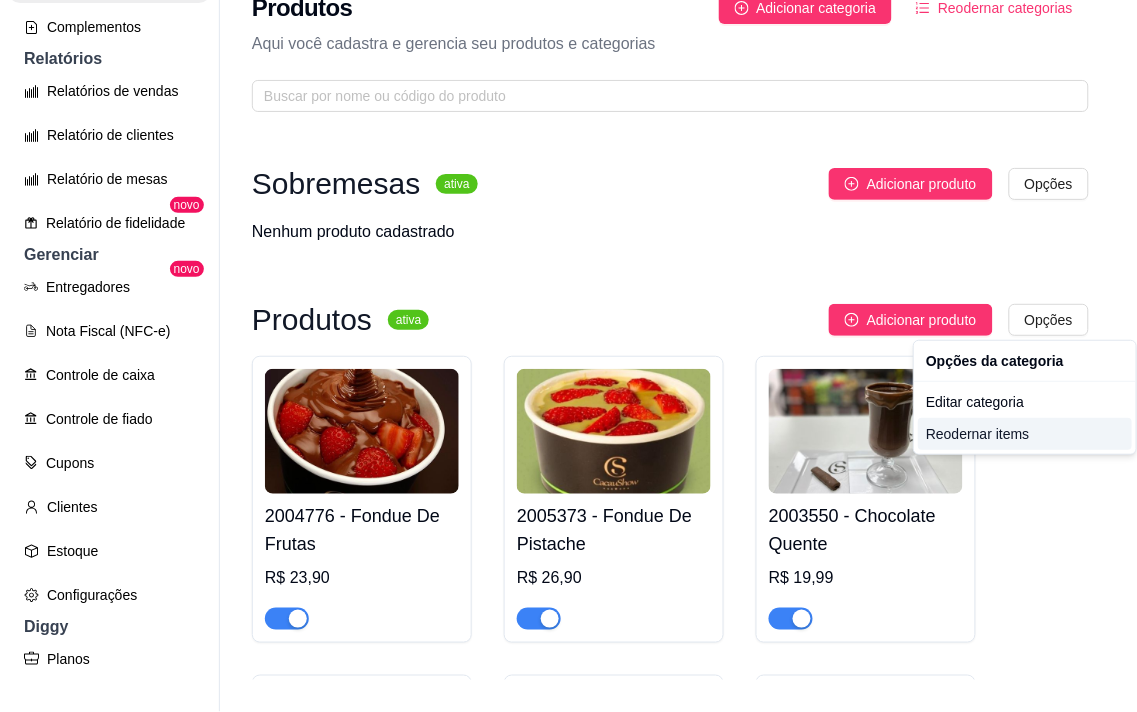 click on "Reodernar items" at bounding box center (1025, 434) 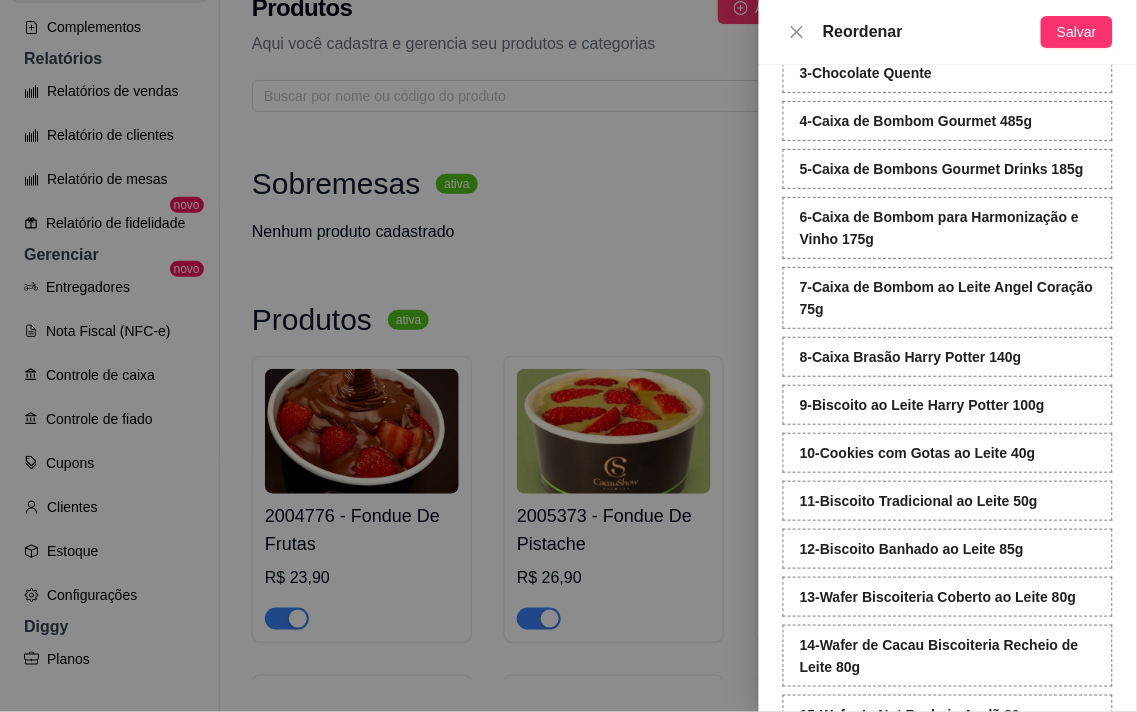 scroll, scrollTop: 0, scrollLeft: 0, axis: both 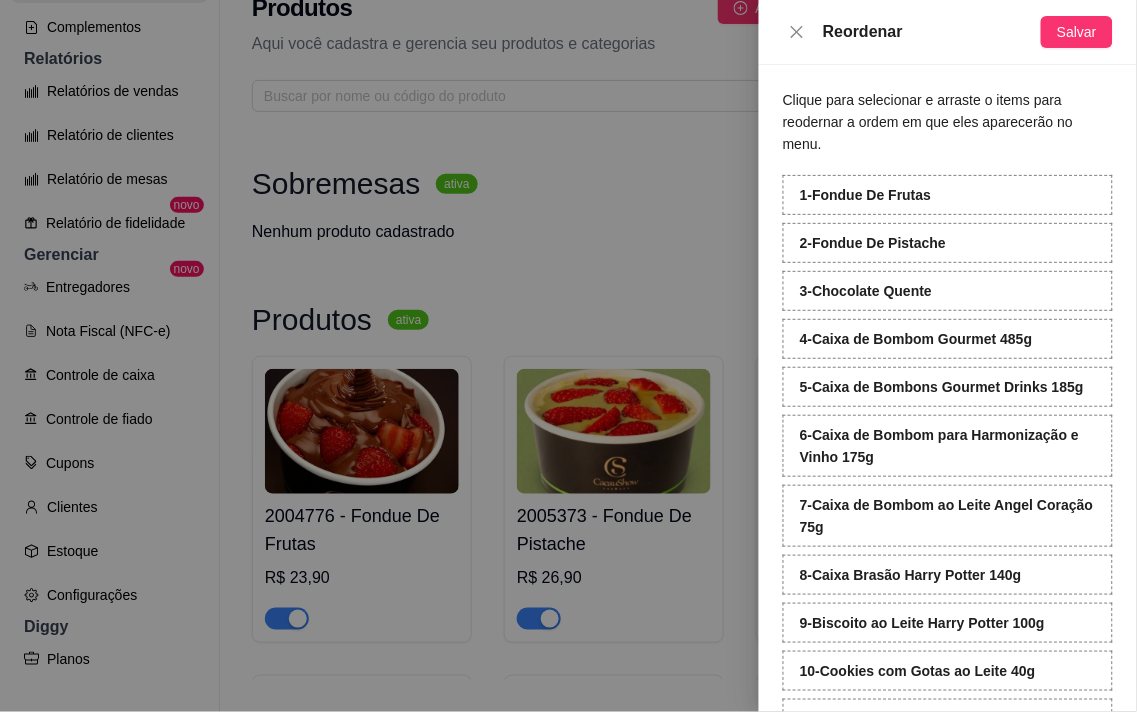 click on "1  -  Fondue De Frutas" at bounding box center [948, 195] 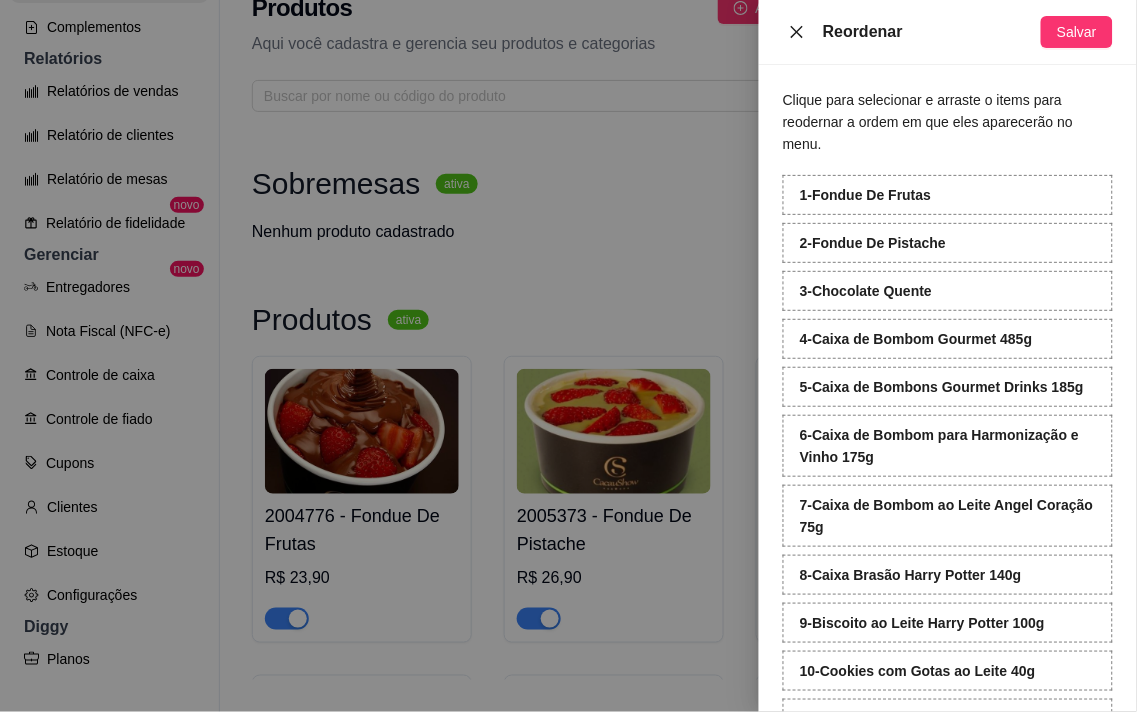 click 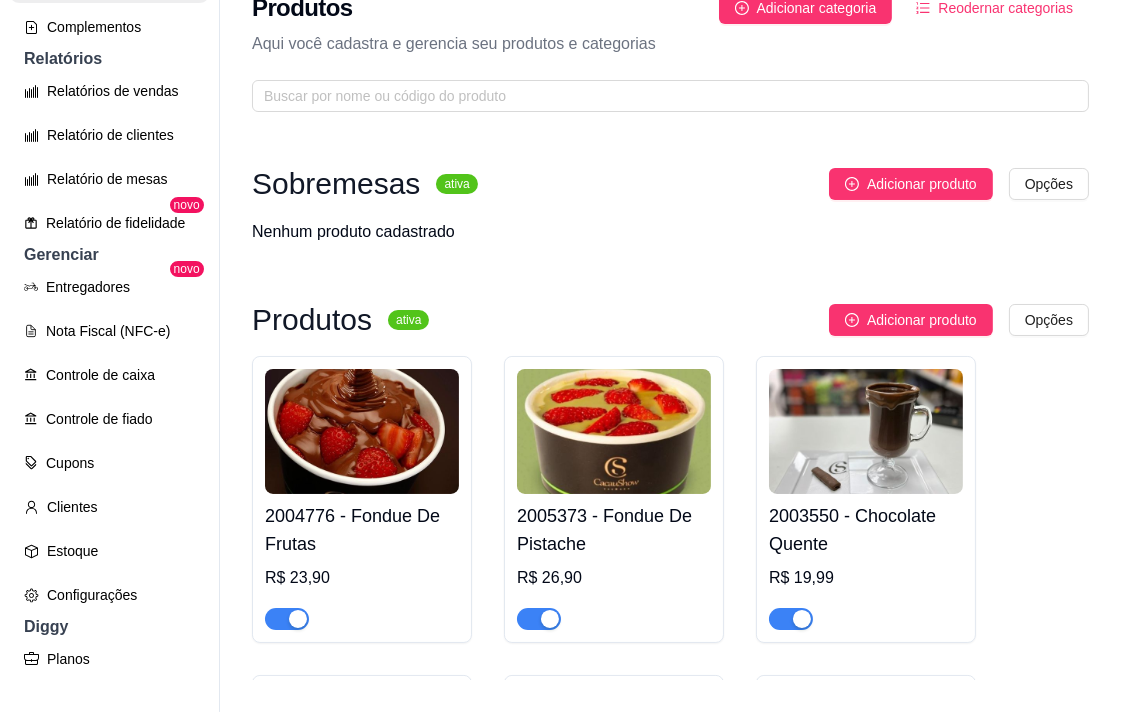 click at bounding box center (362, 431) 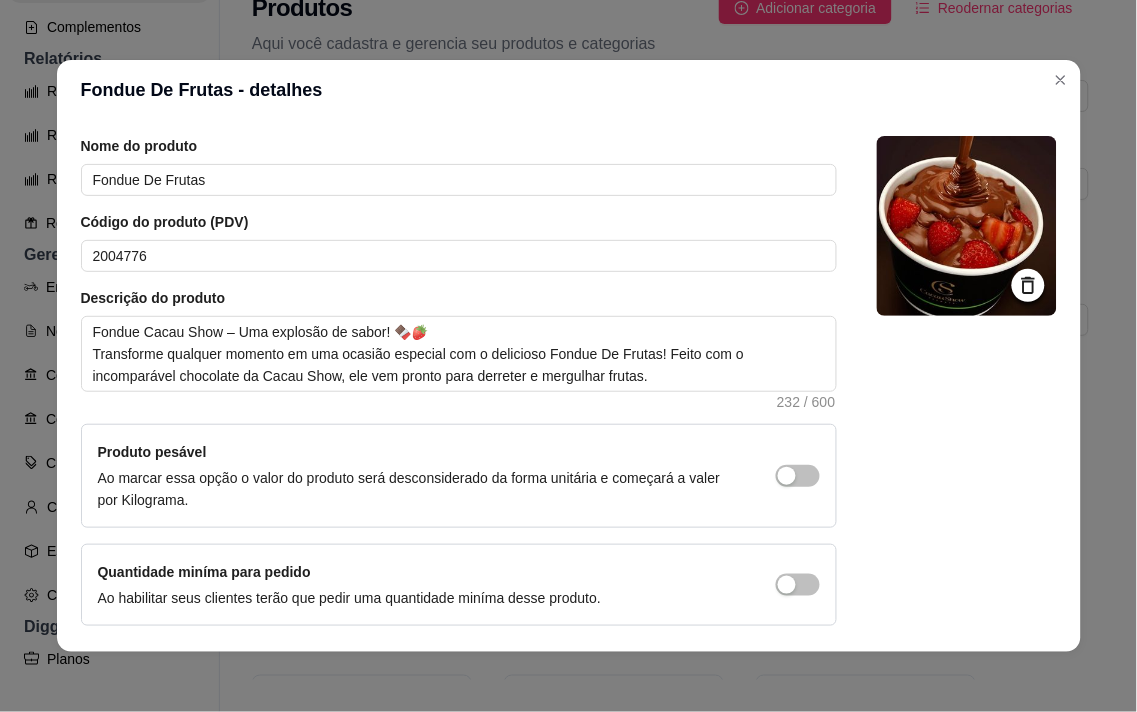 scroll, scrollTop: 136, scrollLeft: 0, axis: vertical 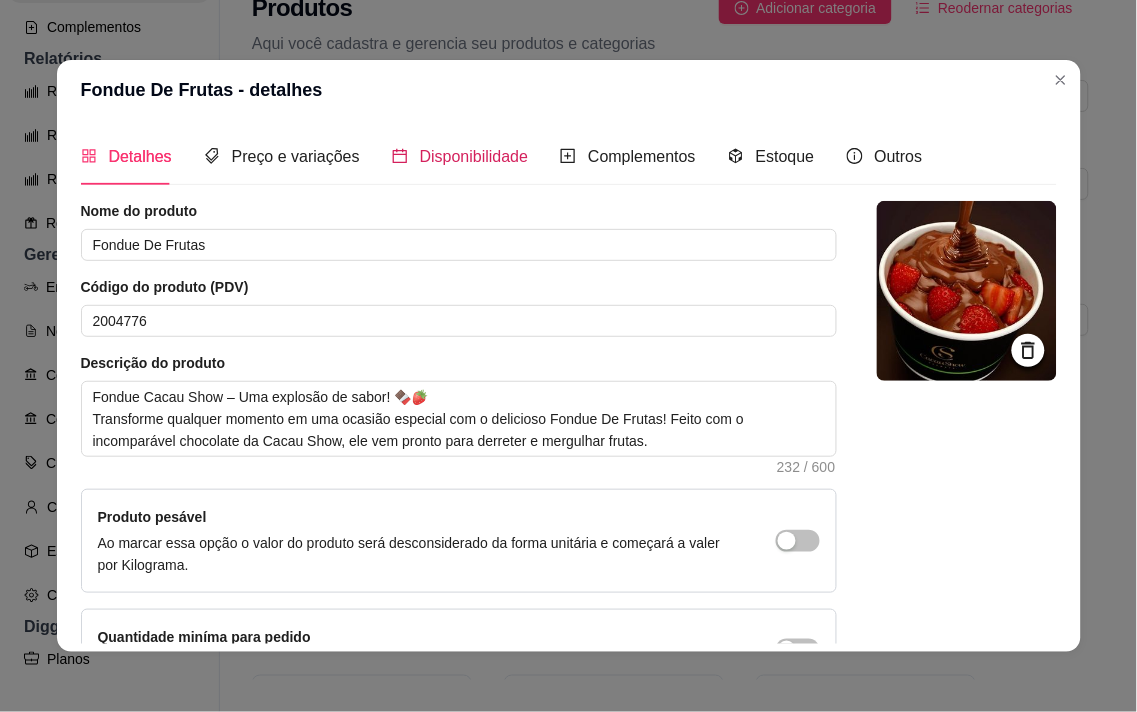 click on "Disponibilidade" at bounding box center [474, 156] 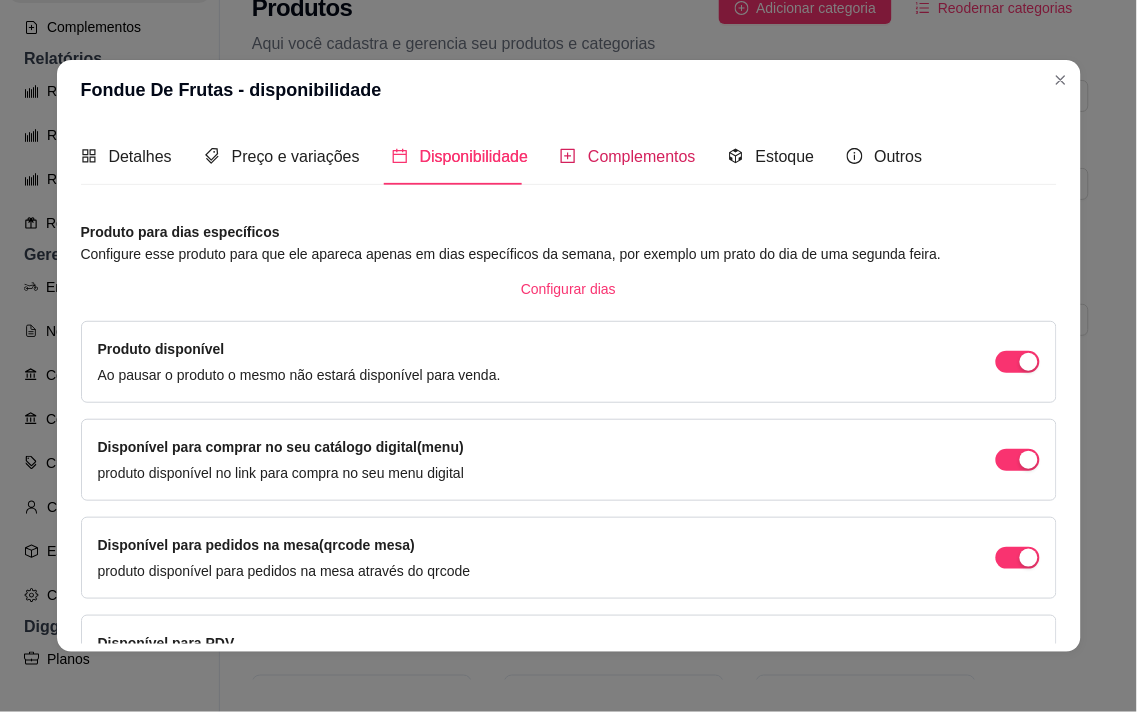 click on "Complementos" at bounding box center (642, 156) 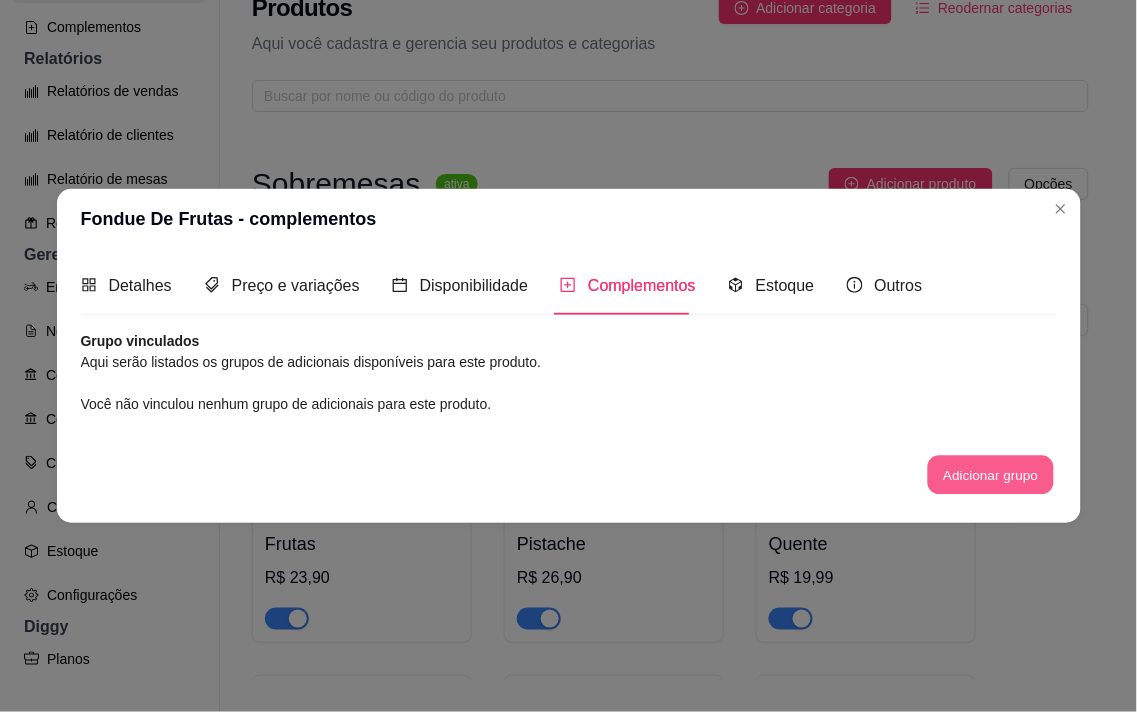 click on "Adicionar grupo" at bounding box center [991, 474] 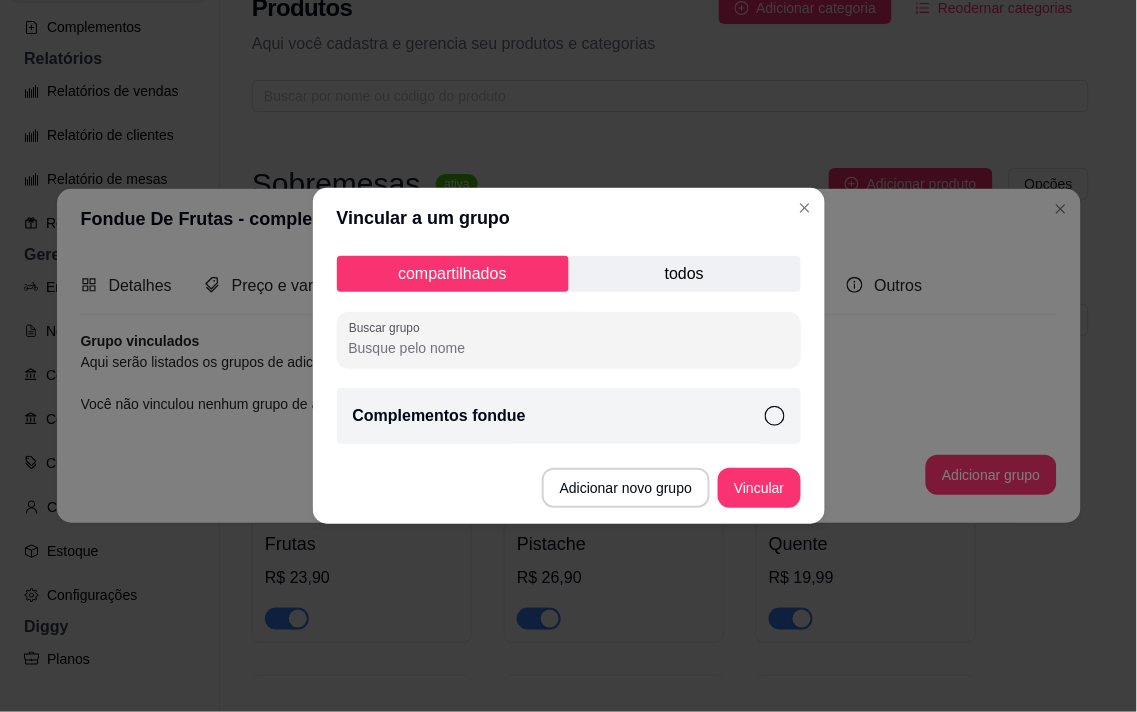 click on "Complementos fondue" at bounding box center (569, 416) 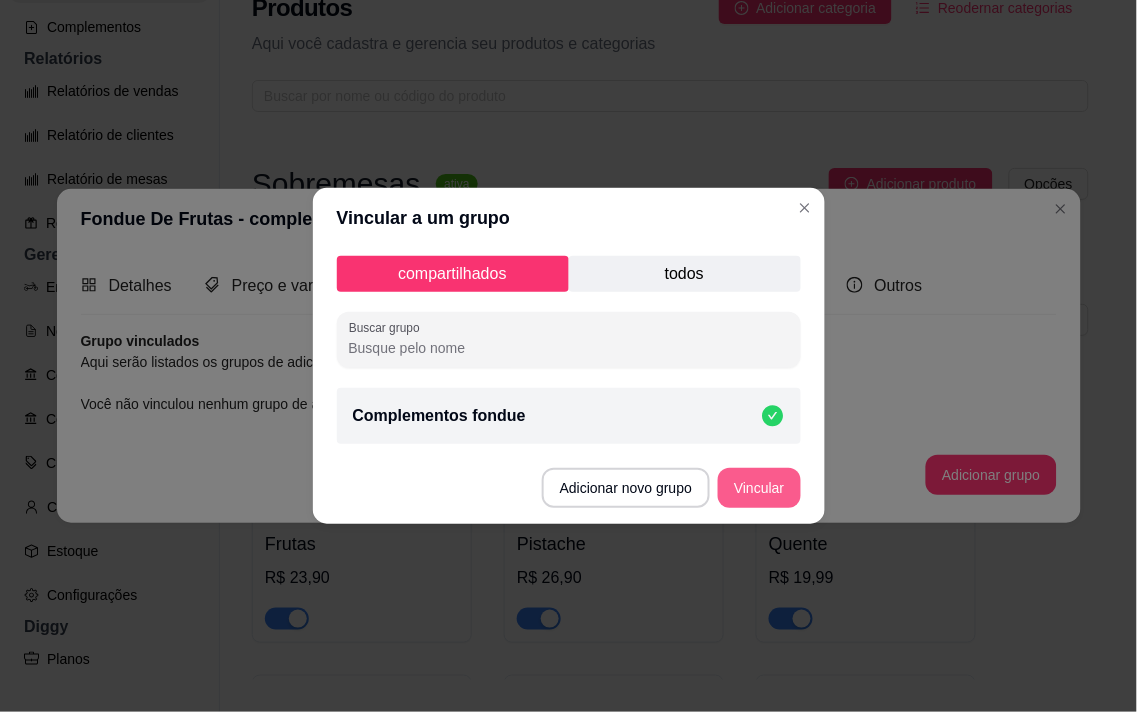 click on "Vincular" at bounding box center [759, 488] 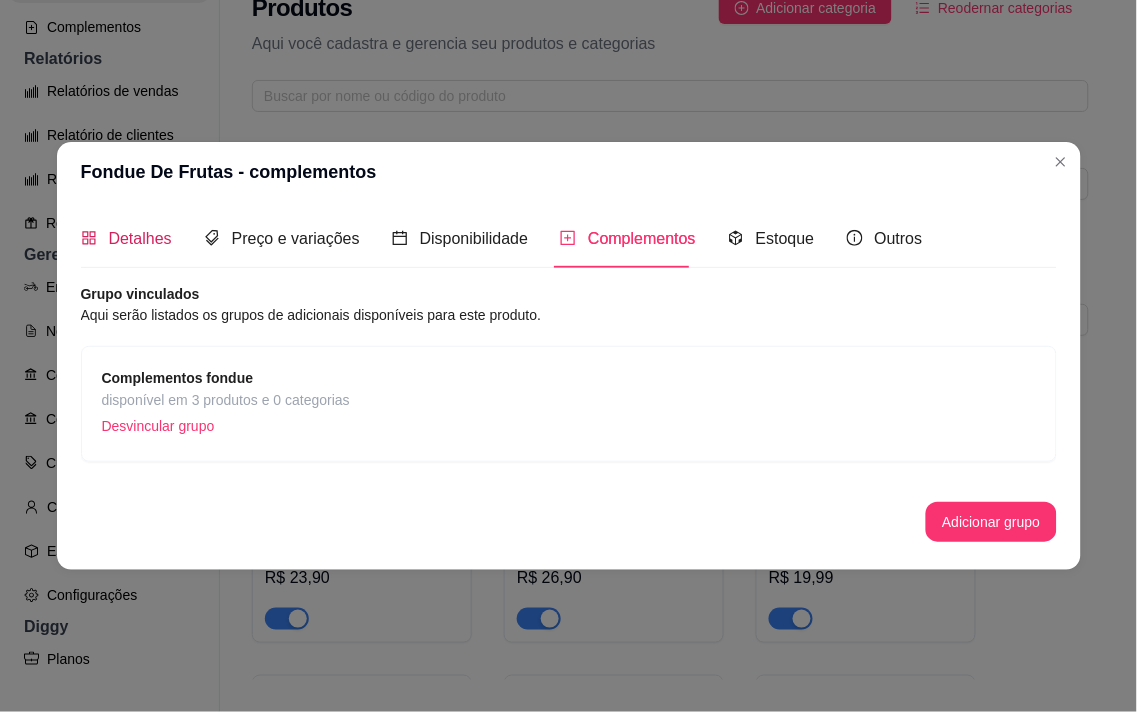 click on "Detalhes" at bounding box center (140, 238) 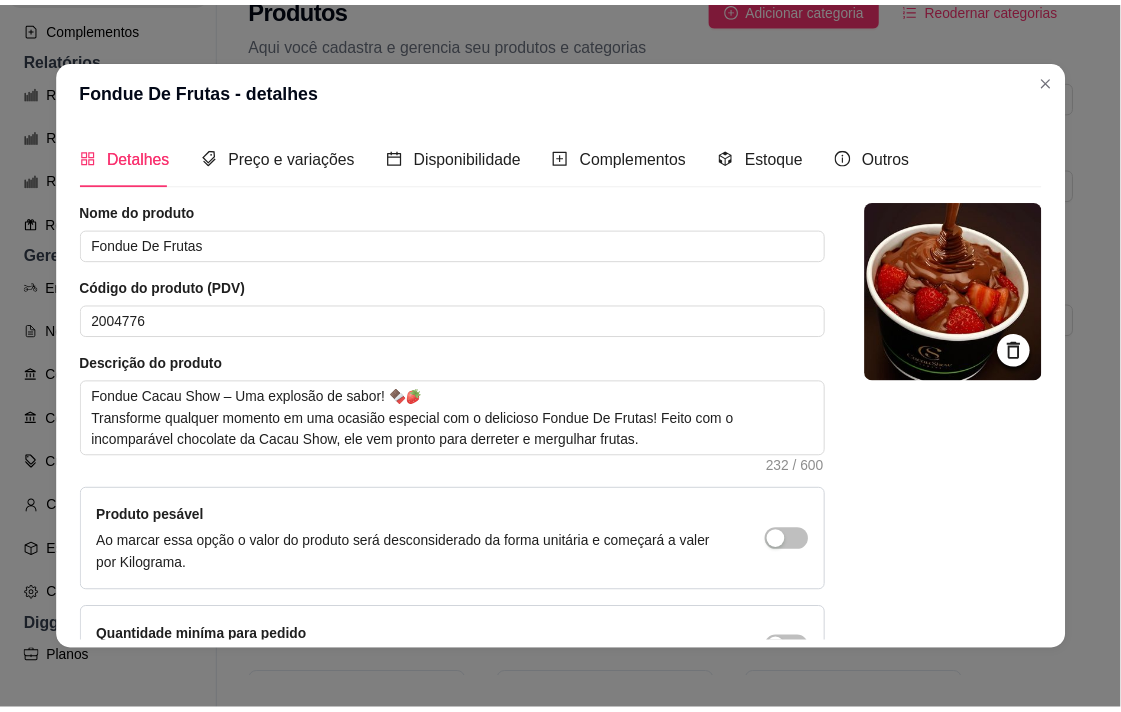 scroll, scrollTop: 136, scrollLeft: 0, axis: vertical 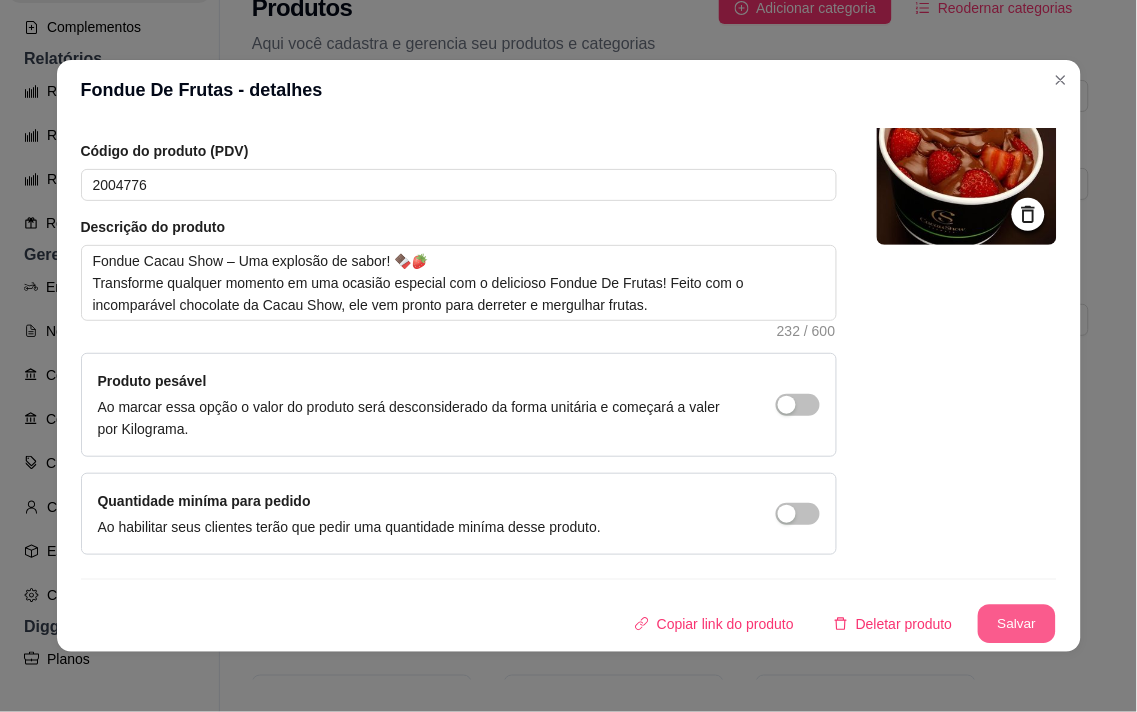 click on "Salvar" at bounding box center (1017, 624) 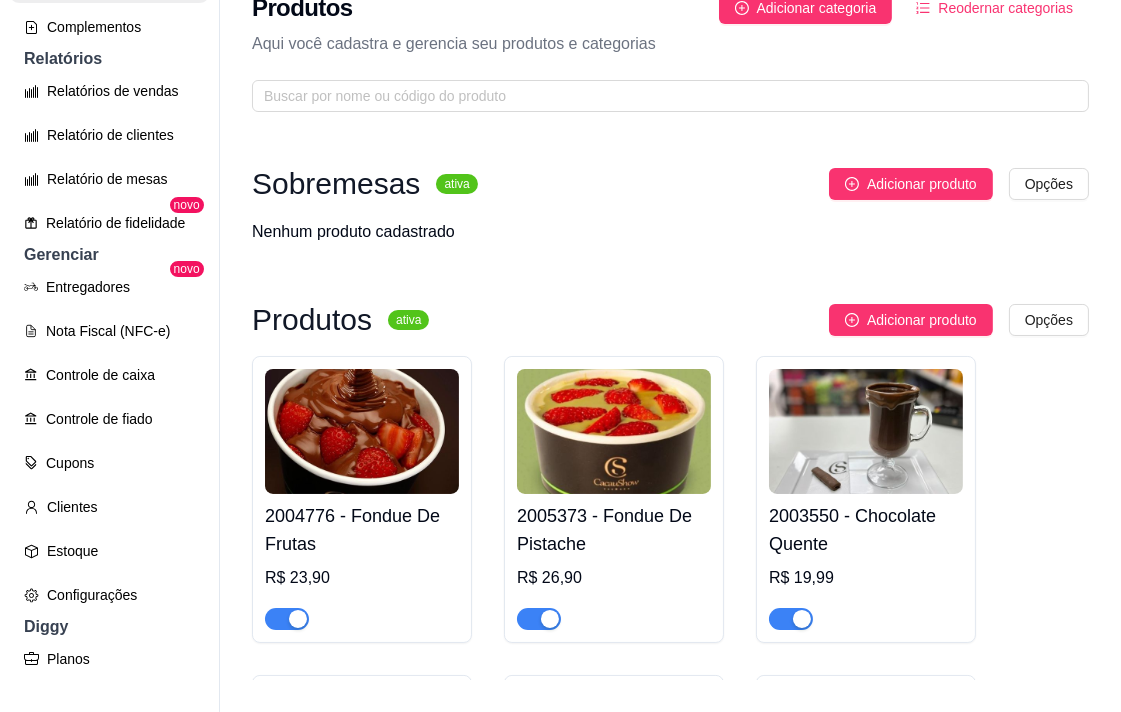 click at bounding box center [614, 431] 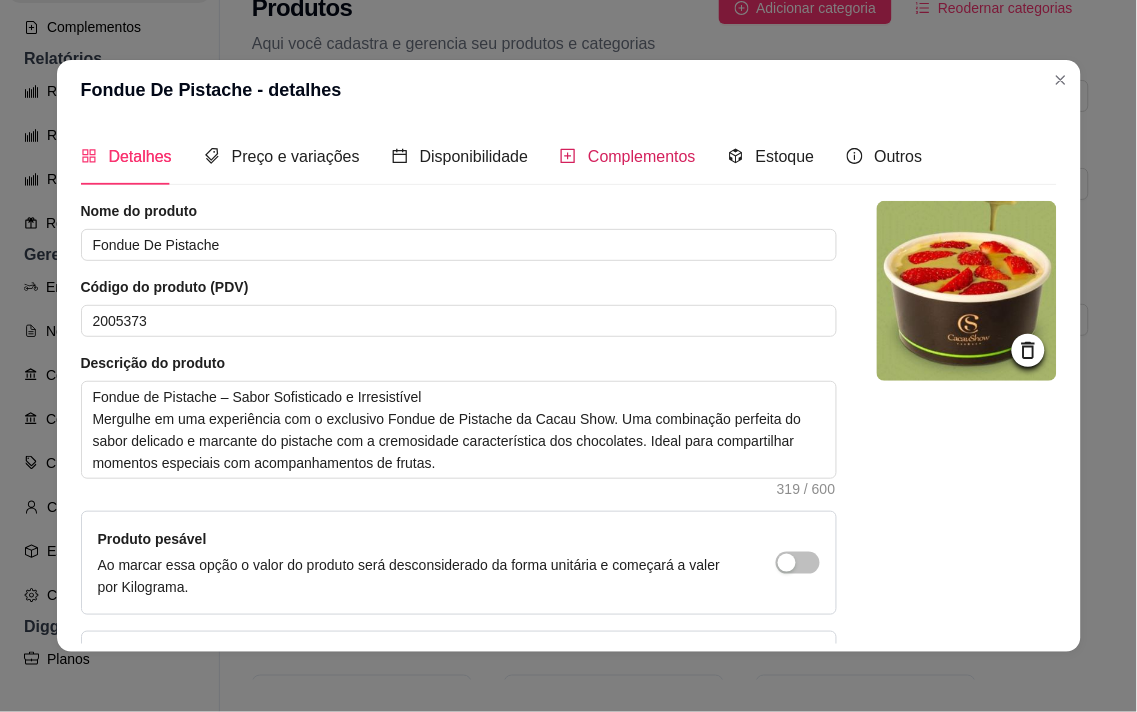 click on "Complementos" at bounding box center [642, 156] 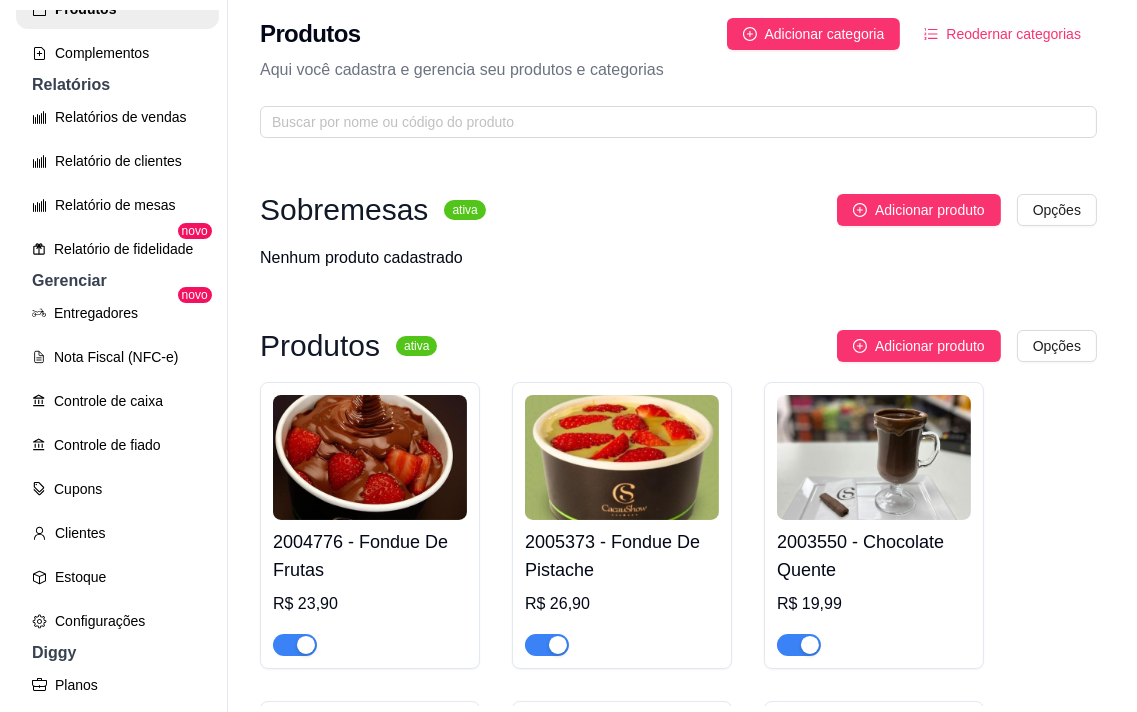 scroll, scrollTop: 0, scrollLeft: 0, axis: both 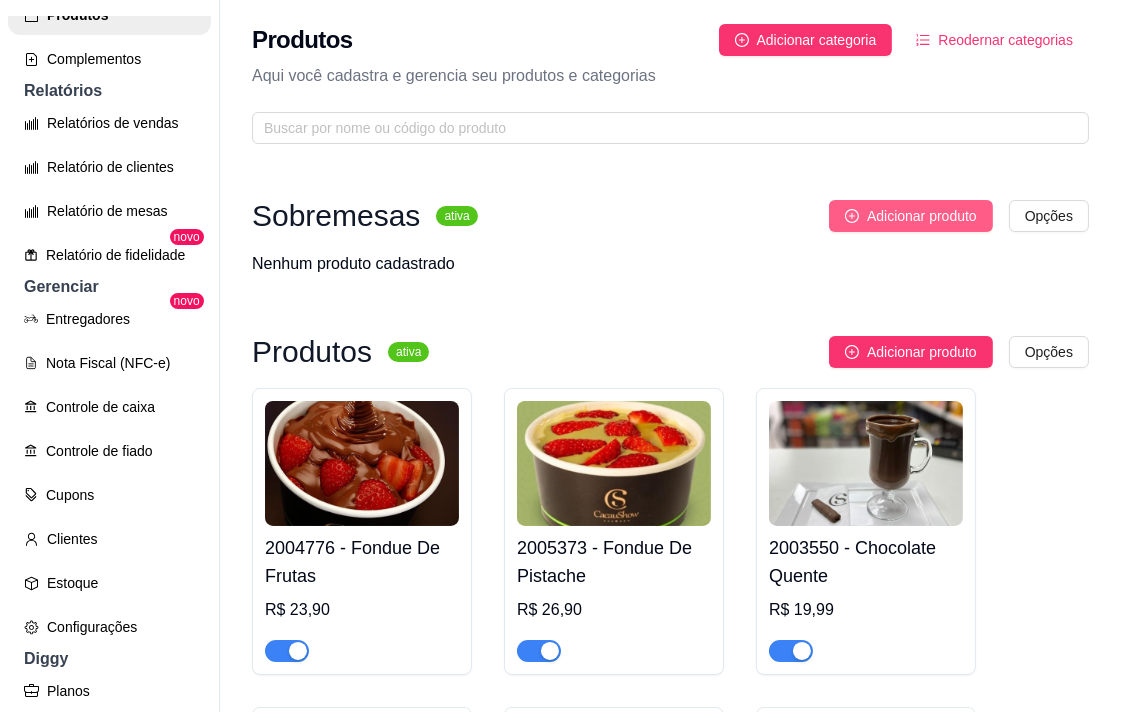 click on "Adicionar produto" at bounding box center [922, 216] 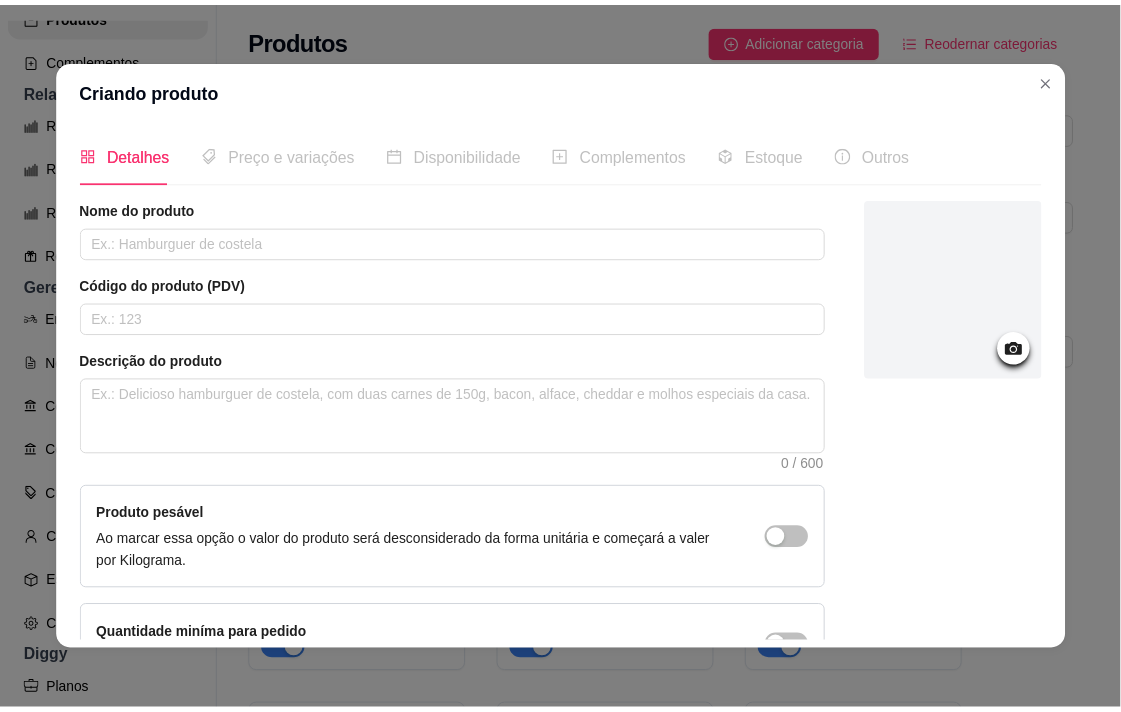 scroll, scrollTop: 0, scrollLeft: 0, axis: both 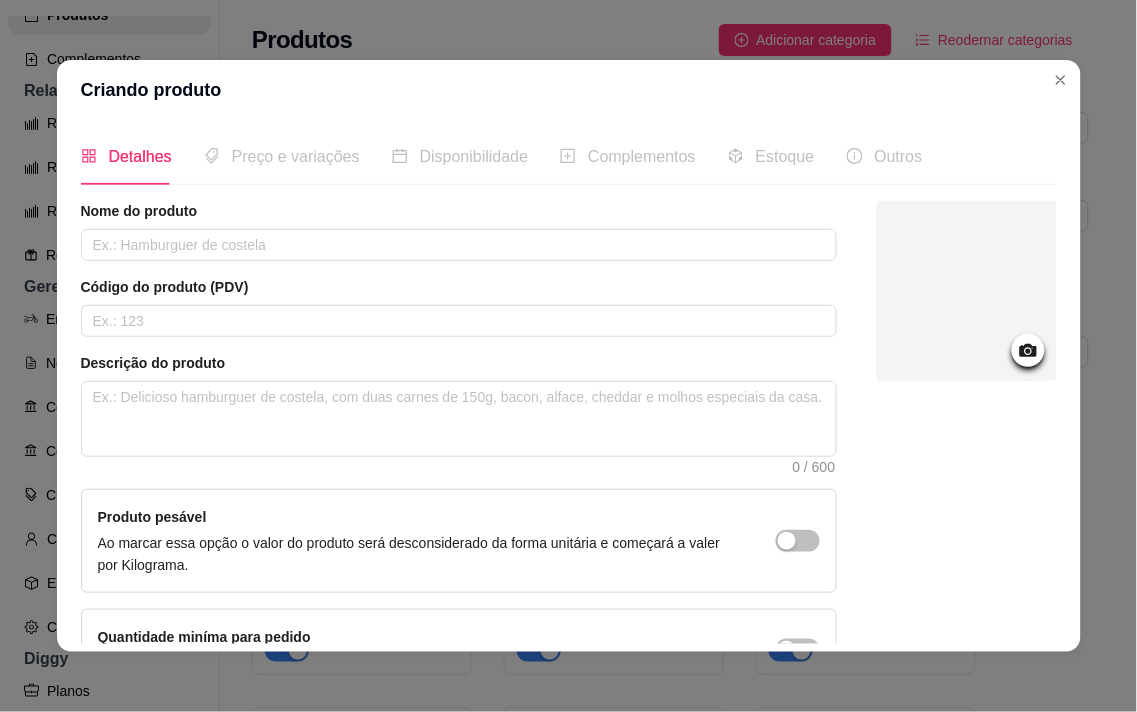 click on "Outros" at bounding box center [885, 156] 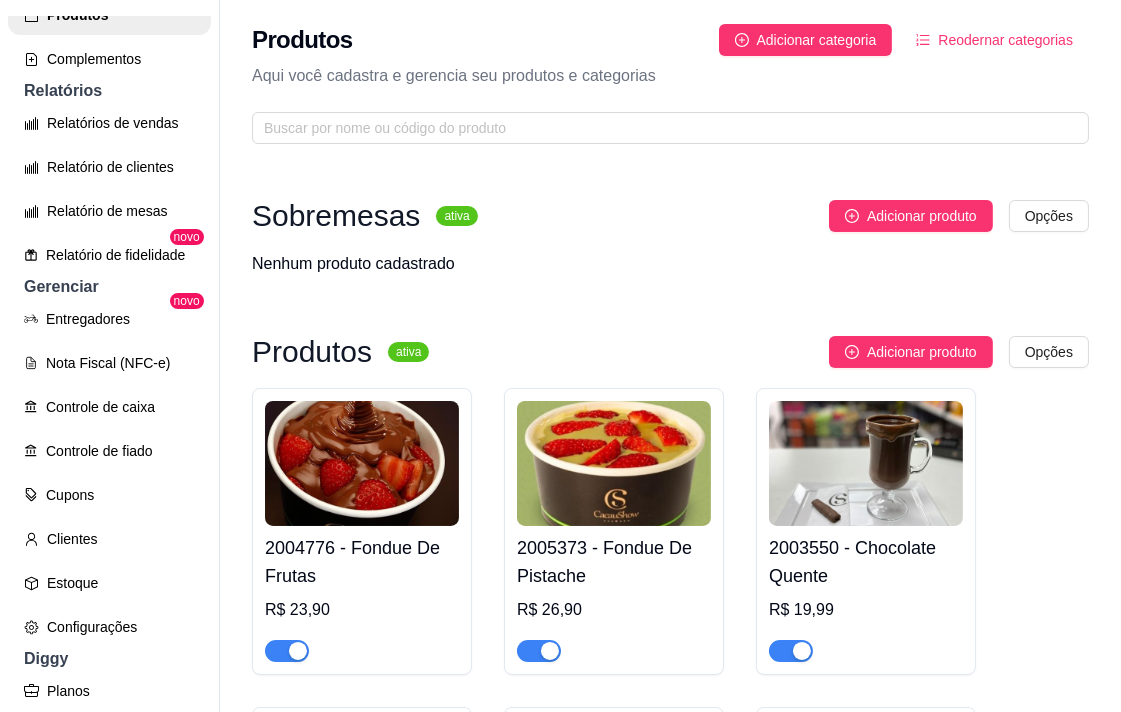 click on "Reodernar categorias" at bounding box center [1005, 40] 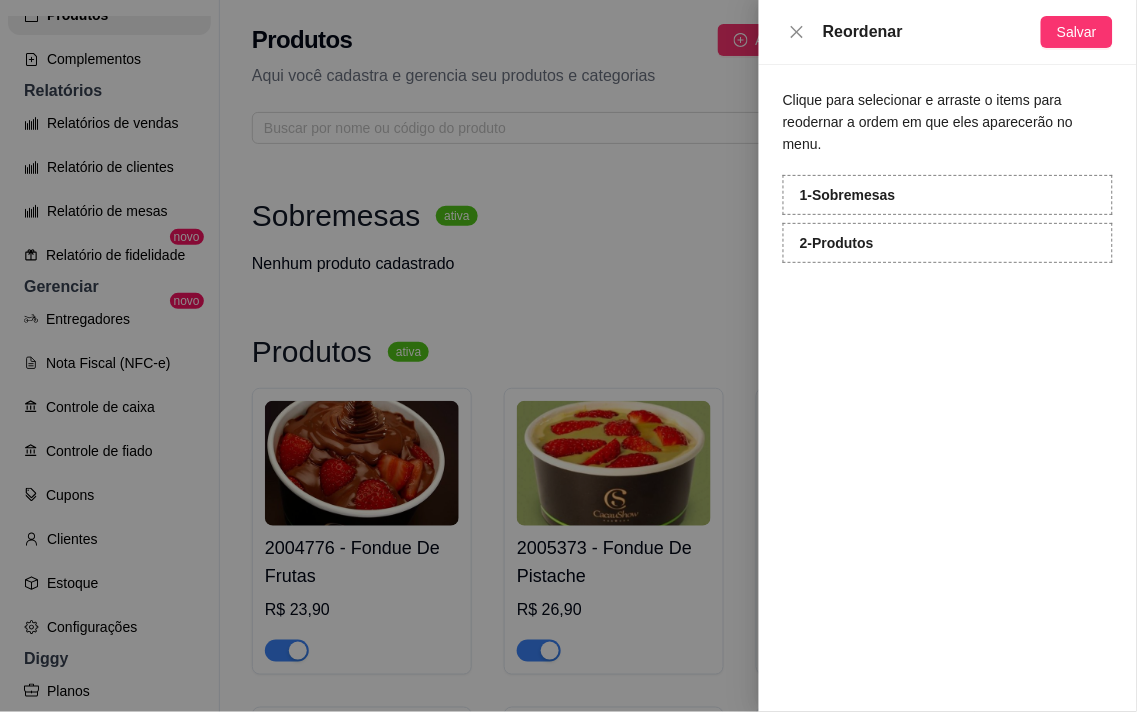 click at bounding box center (568, 356) 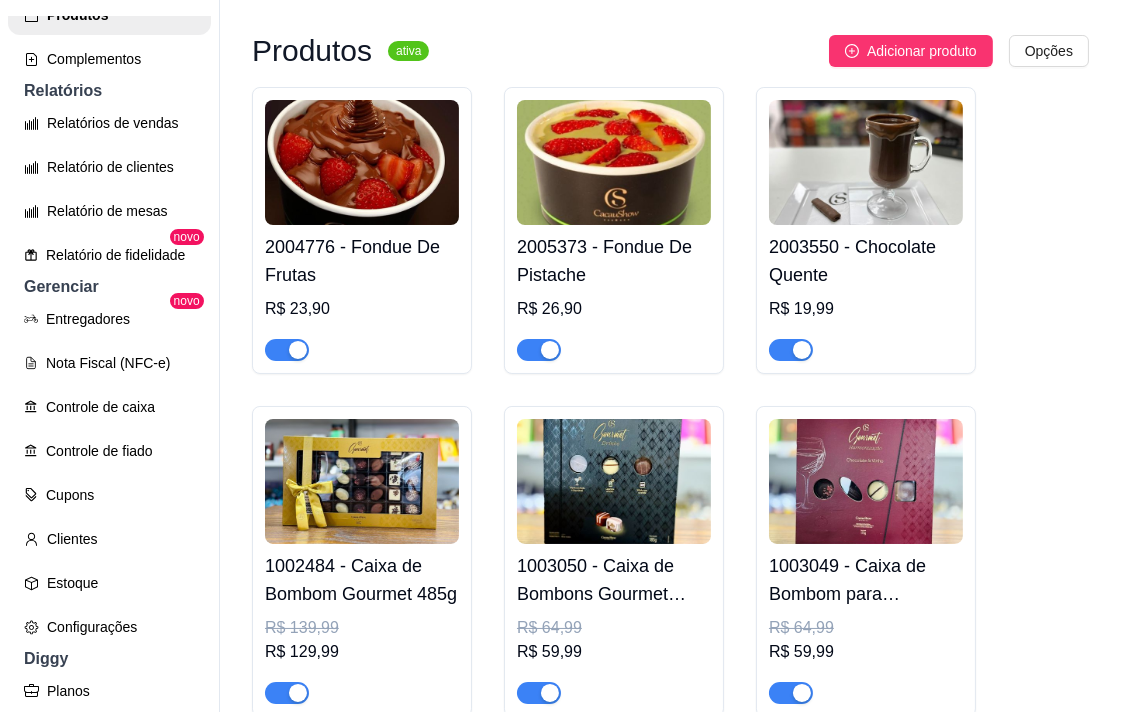 scroll, scrollTop: 111, scrollLeft: 0, axis: vertical 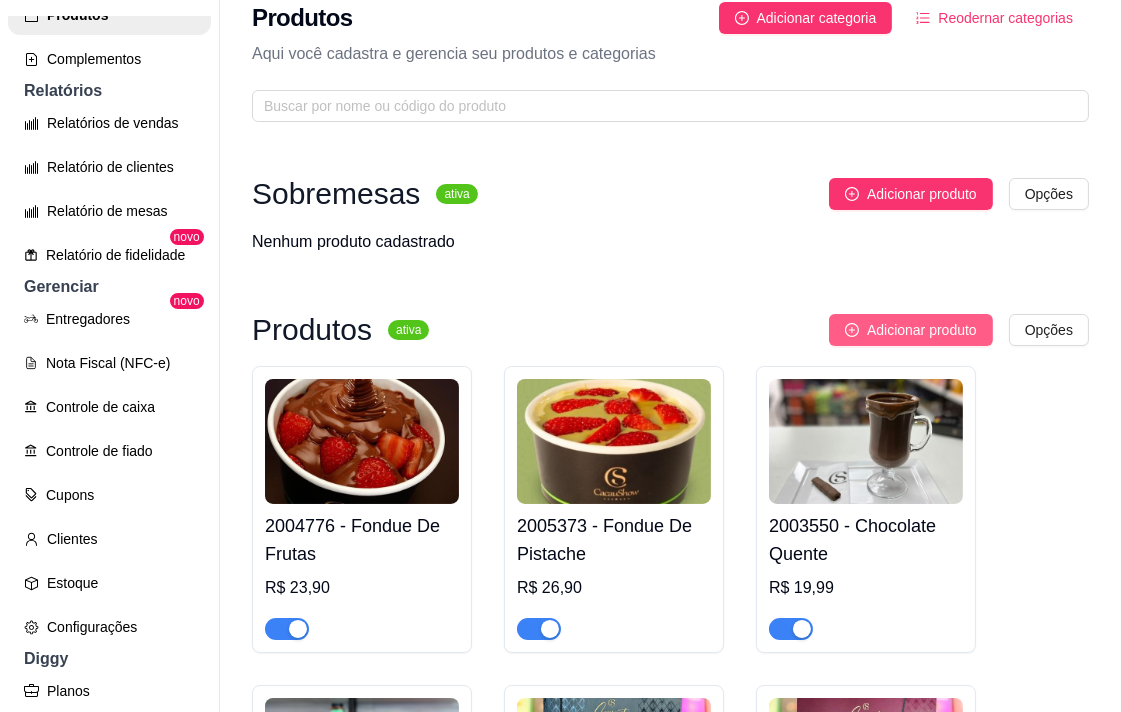 click on "Adicionar produto" at bounding box center (922, 330) 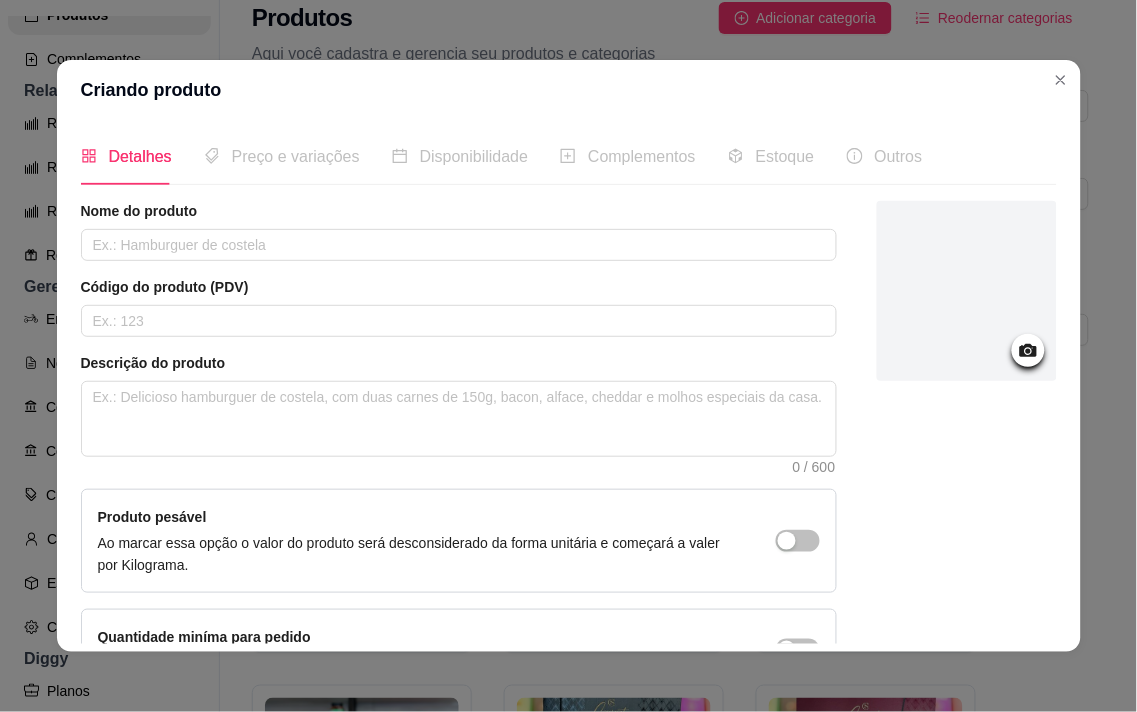 click on "Nome do produto" at bounding box center [459, 231] 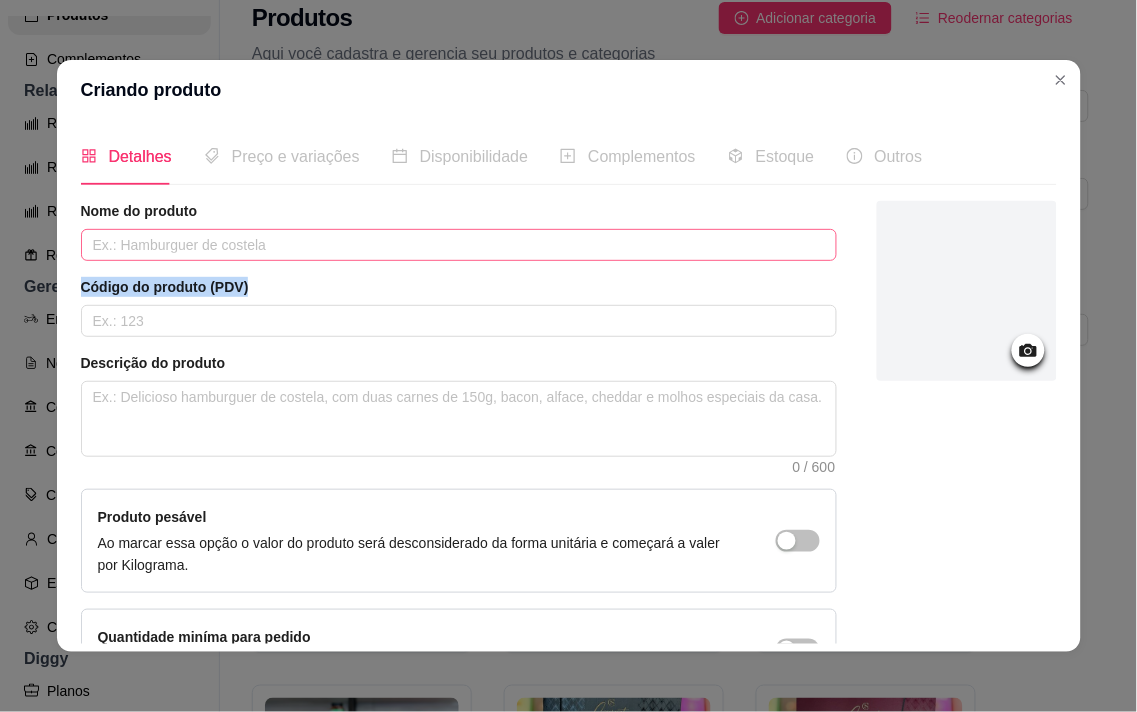 drag, startPoint x: 472, startPoint y: 265, endPoint x: 455, endPoint y: 257, distance: 18.788294 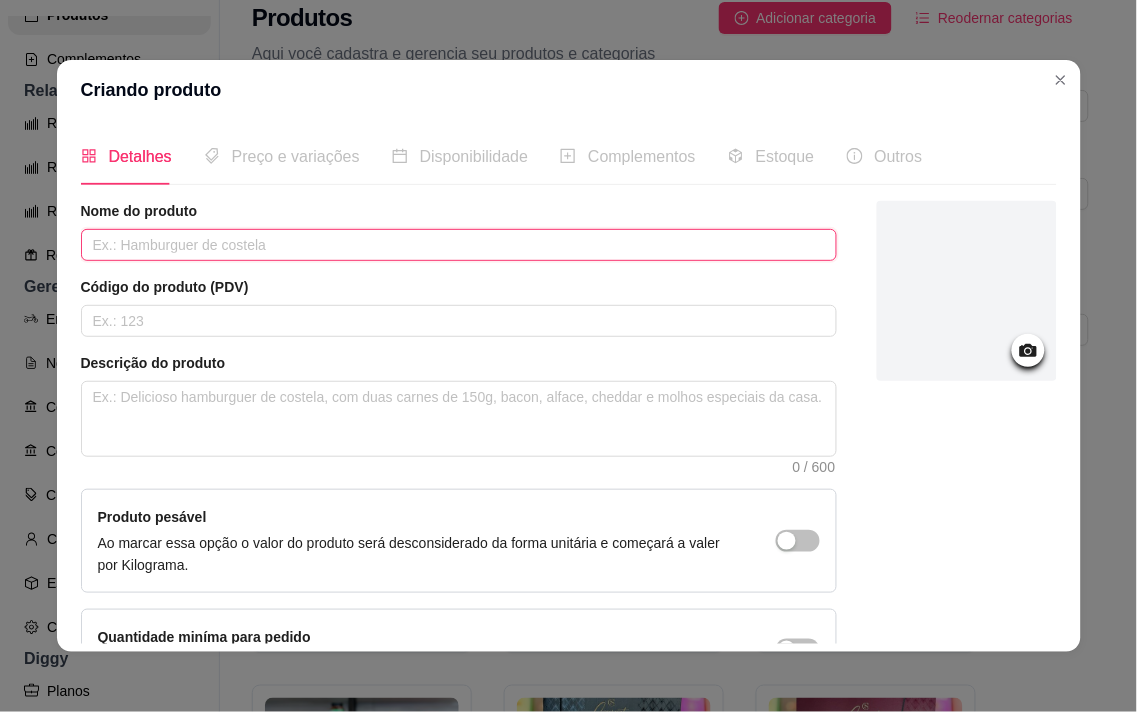paste on "Caixa de Bombons Sortidos Cacau Show M 160g" 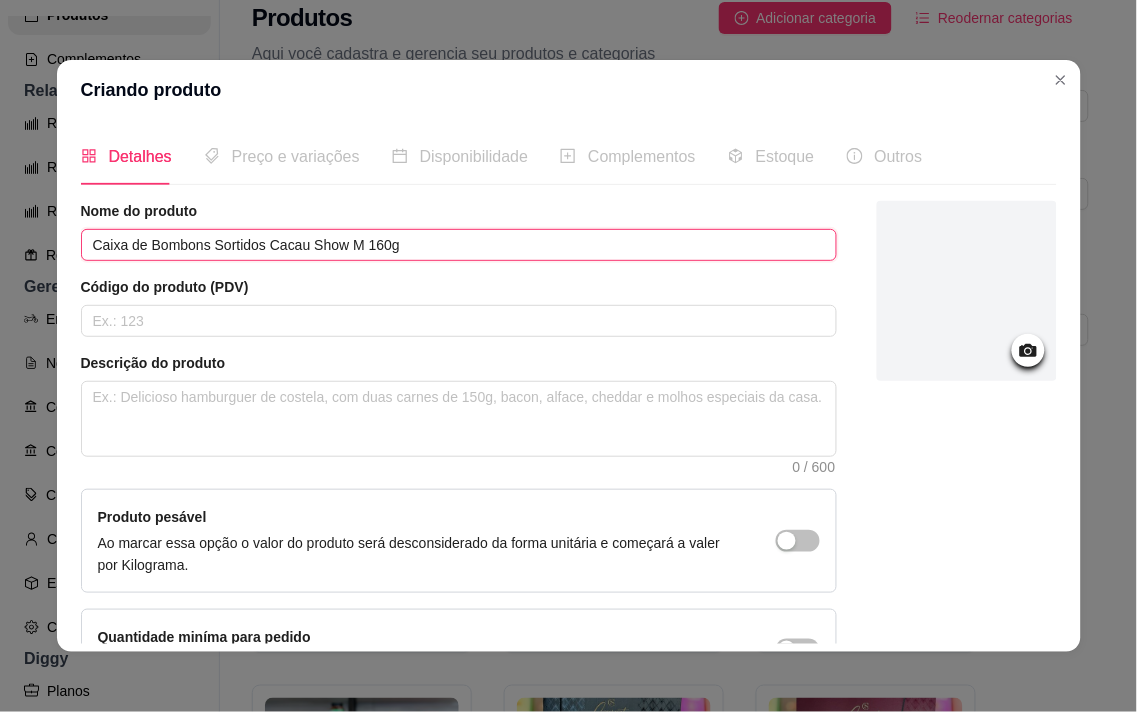 type on "Caixa de Bombons Sortidos Cacau Show M 160g" 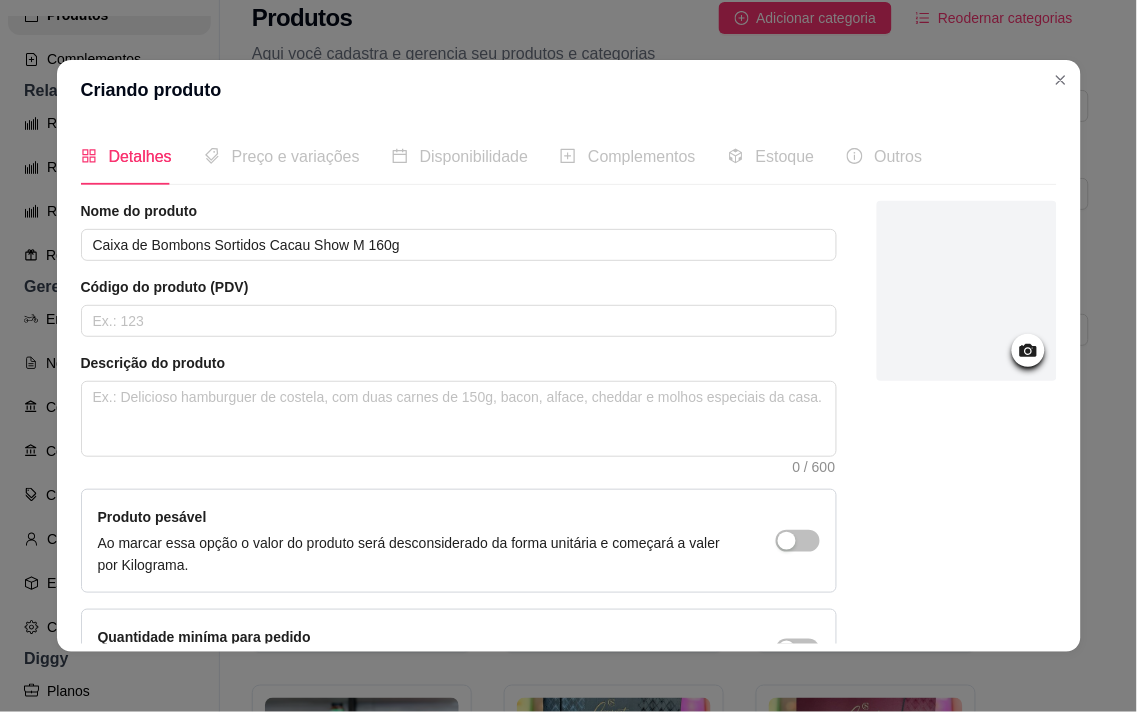 click 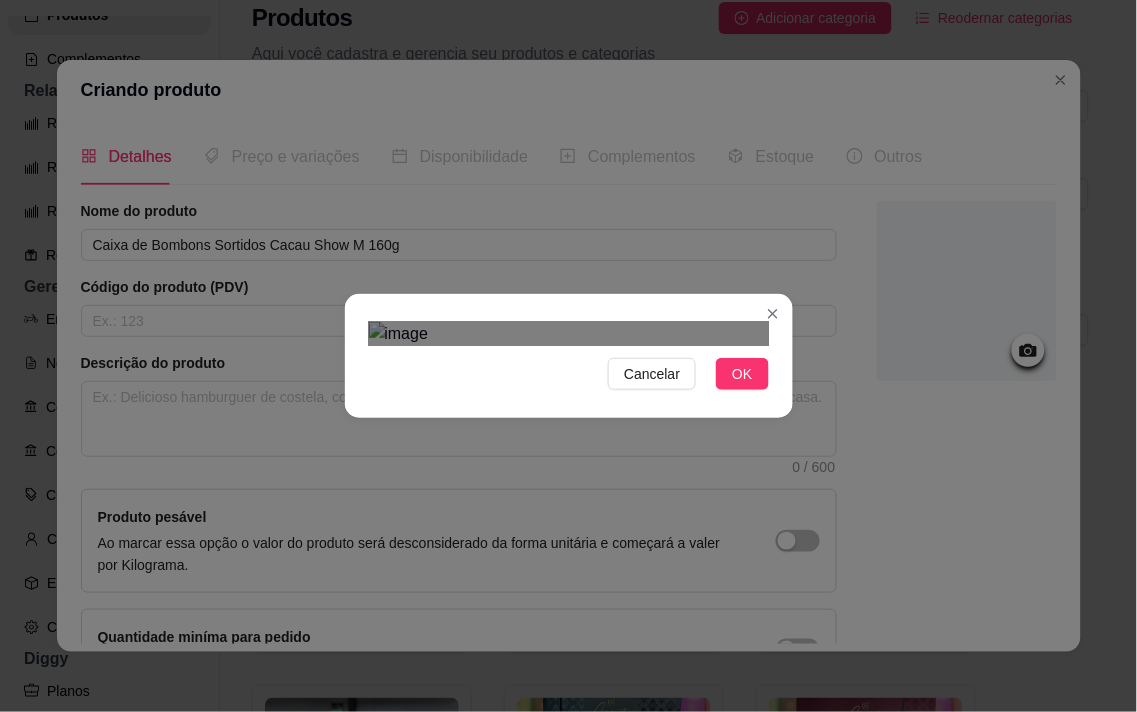 click on "Cancelar OK" at bounding box center (568, 356) 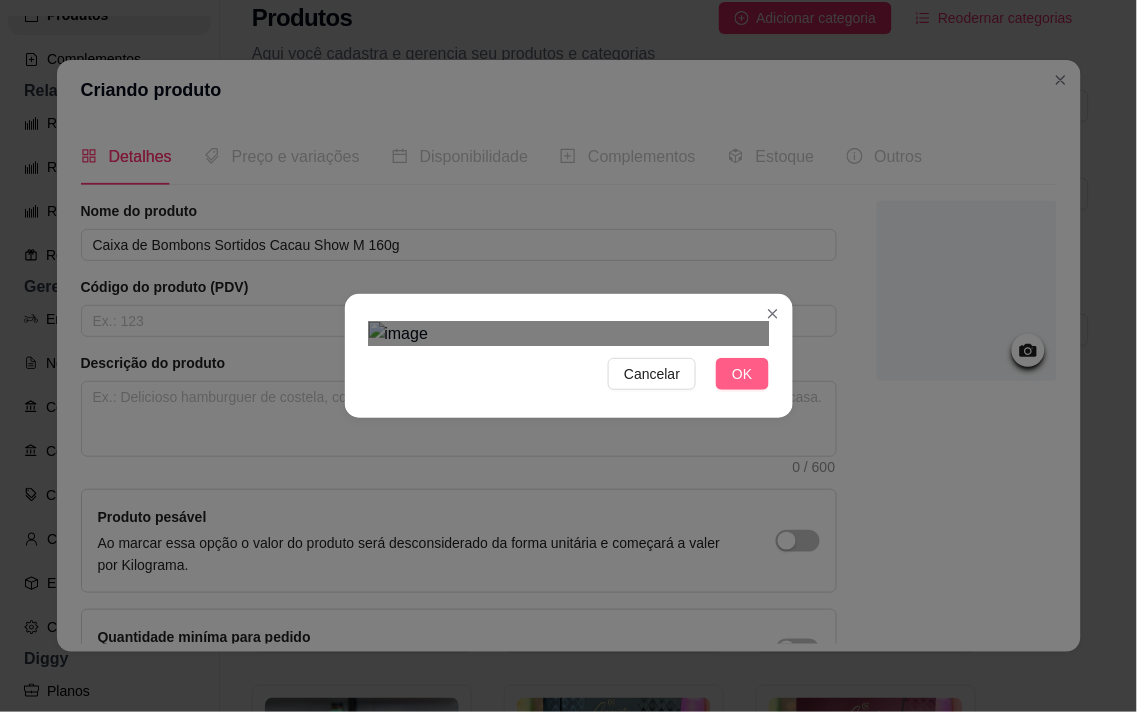 click on "OK" at bounding box center [742, 374] 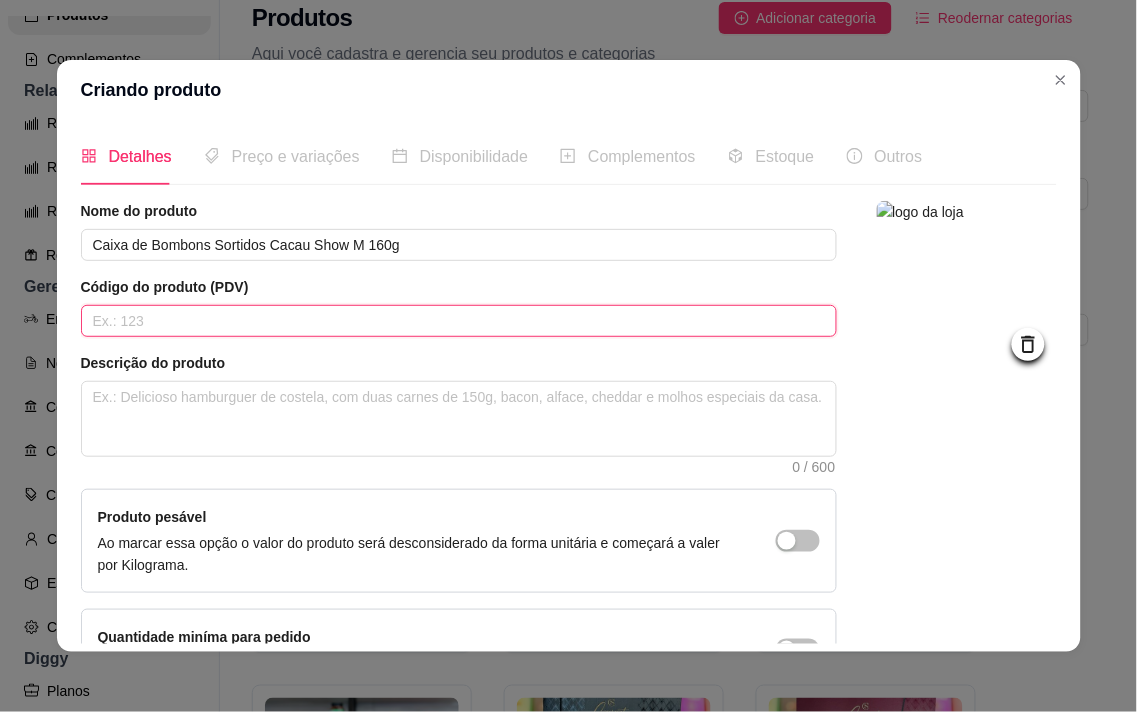 click at bounding box center [459, 321] 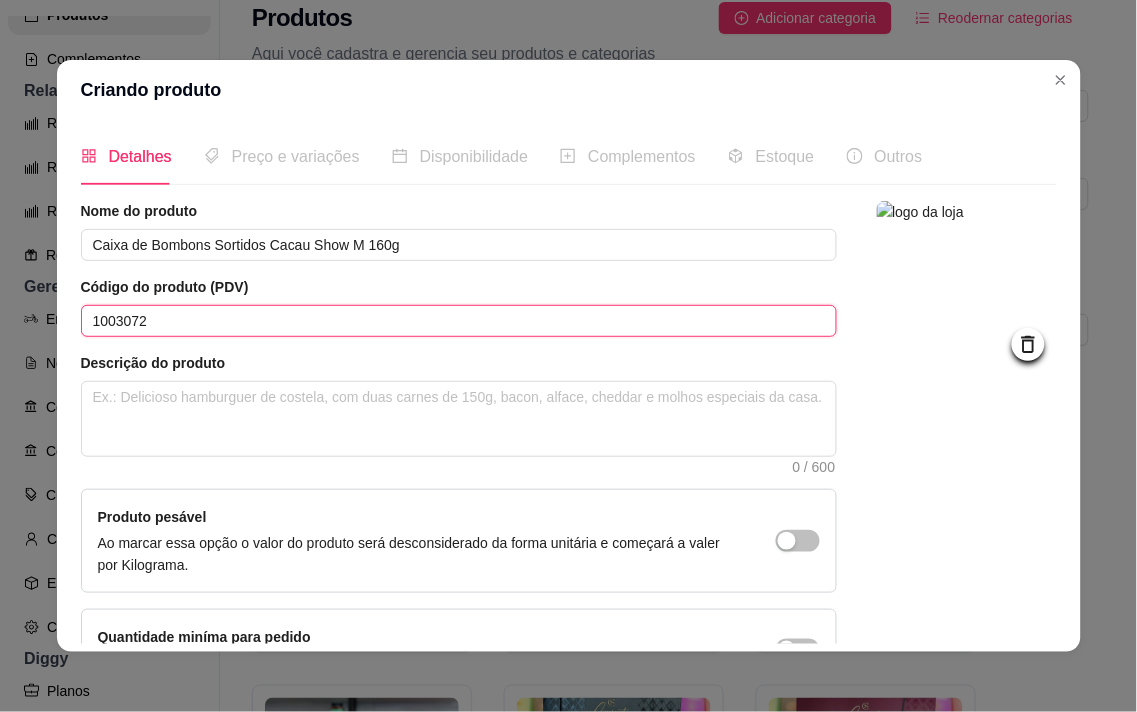 type on "1003072" 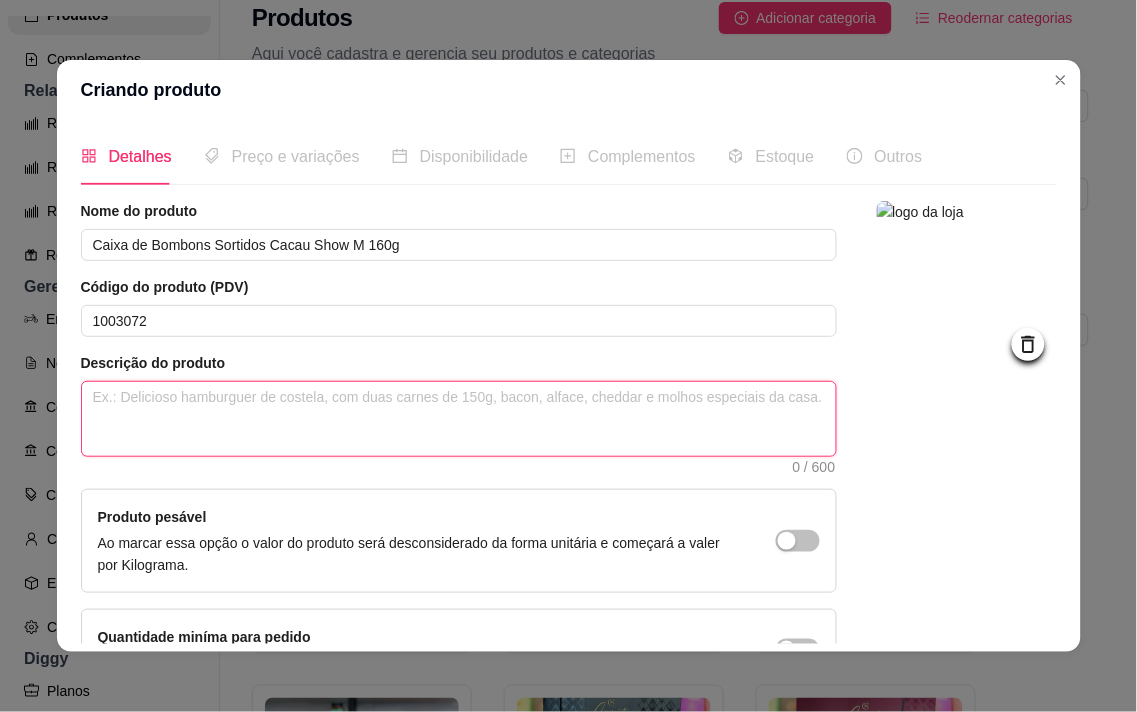 click at bounding box center (459, 419) 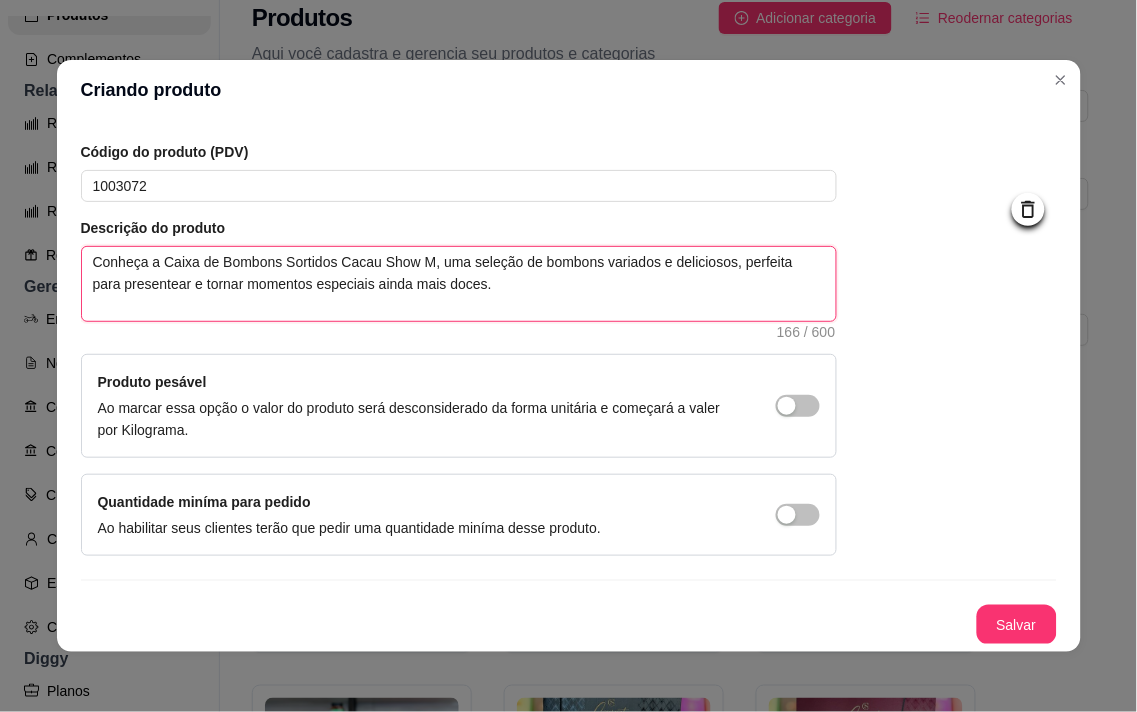 scroll, scrollTop: 136, scrollLeft: 0, axis: vertical 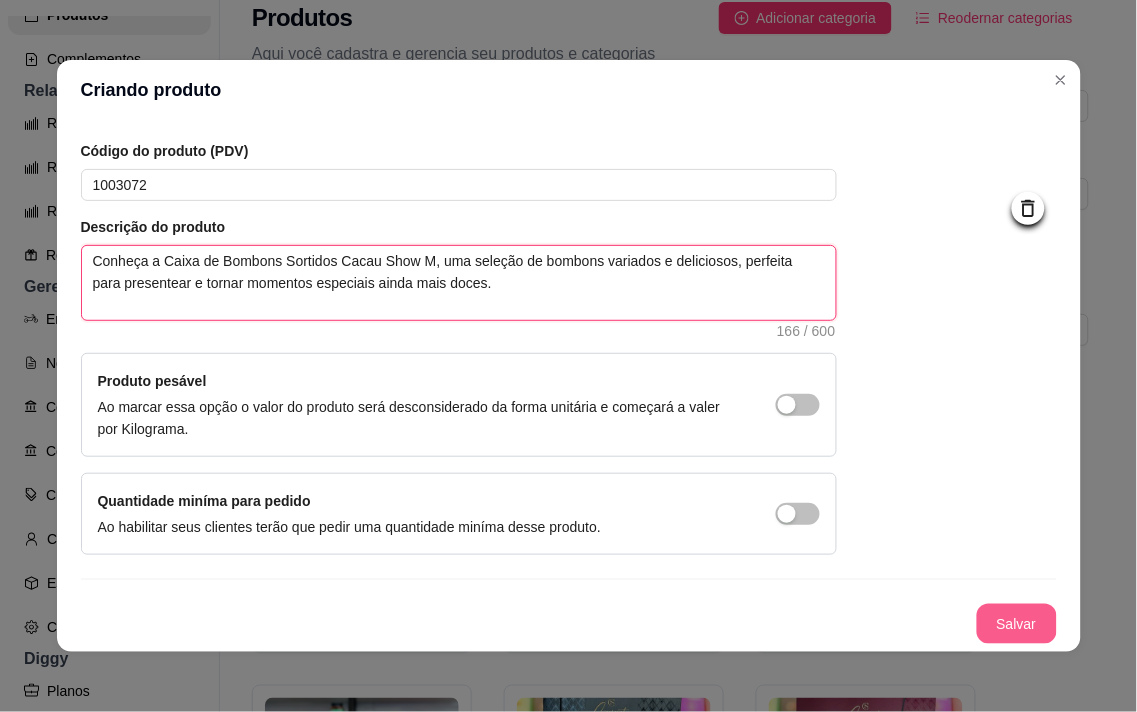 type on "Conheça a Caixa de Bombons Sortidos Cacau Show M, uma seleção de bombons variados e deliciosos, perfeita para presentear e tornar momentos especiais ainda mais doces." 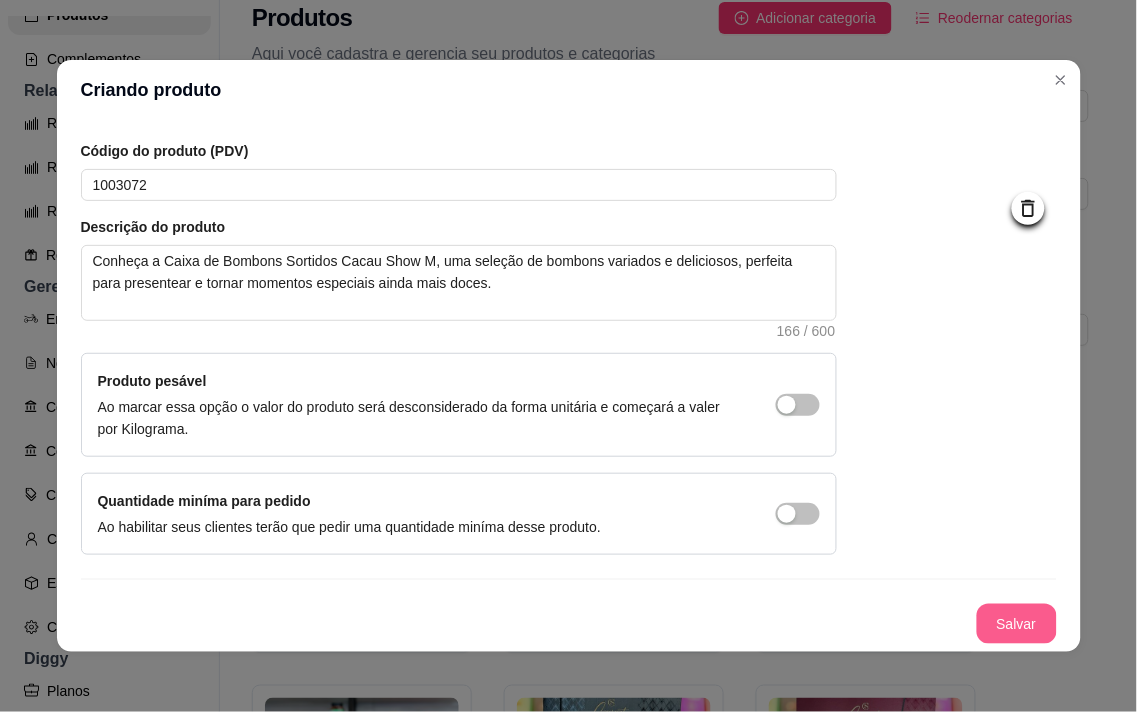click on "Salvar" at bounding box center [1017, 624] 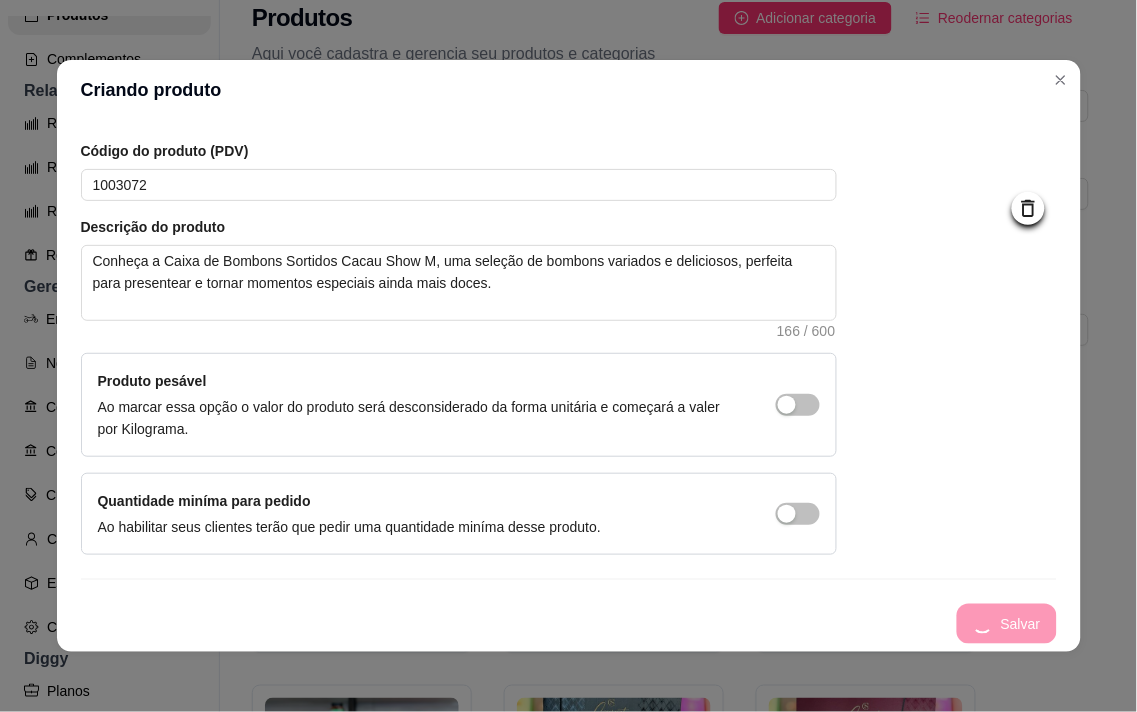 type 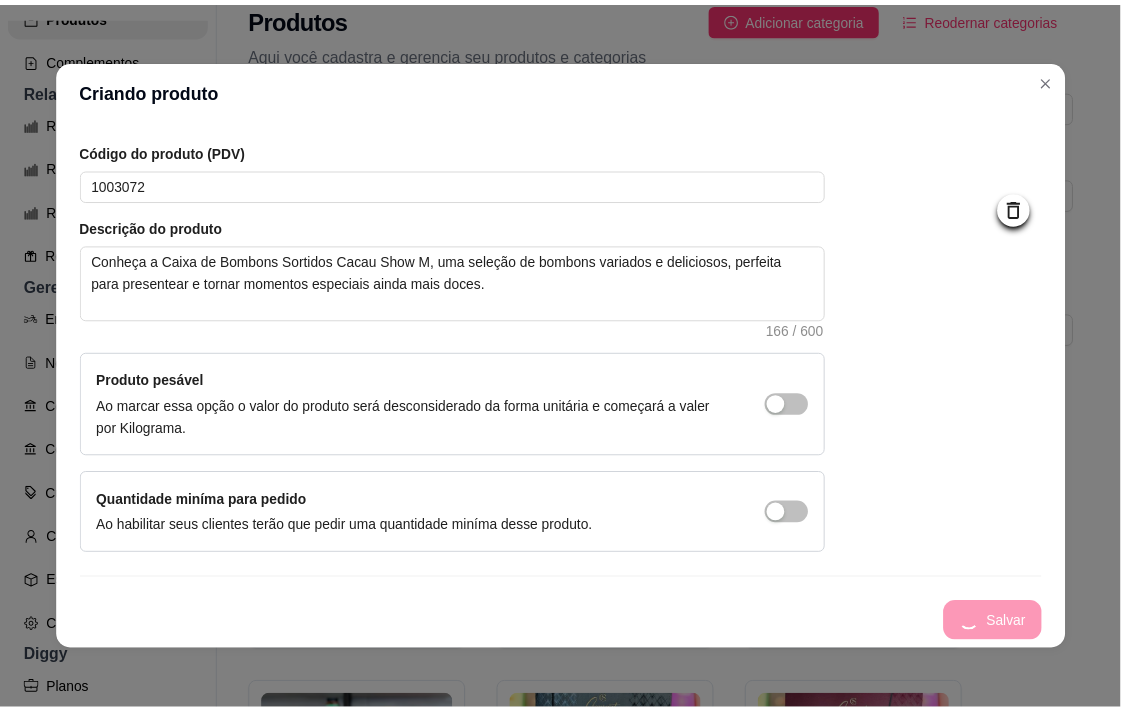 scroll, scrollTop: 0, scrollLeft: 0, axis: both 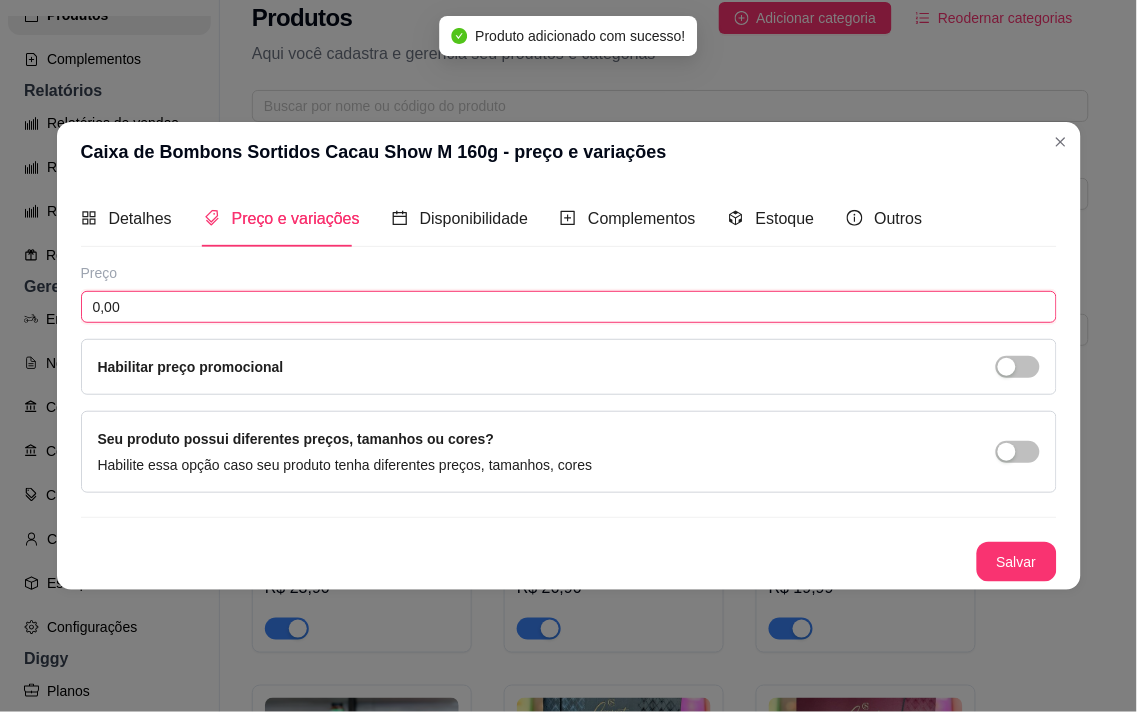 click on "0,00" at bounding box center [569, 307] 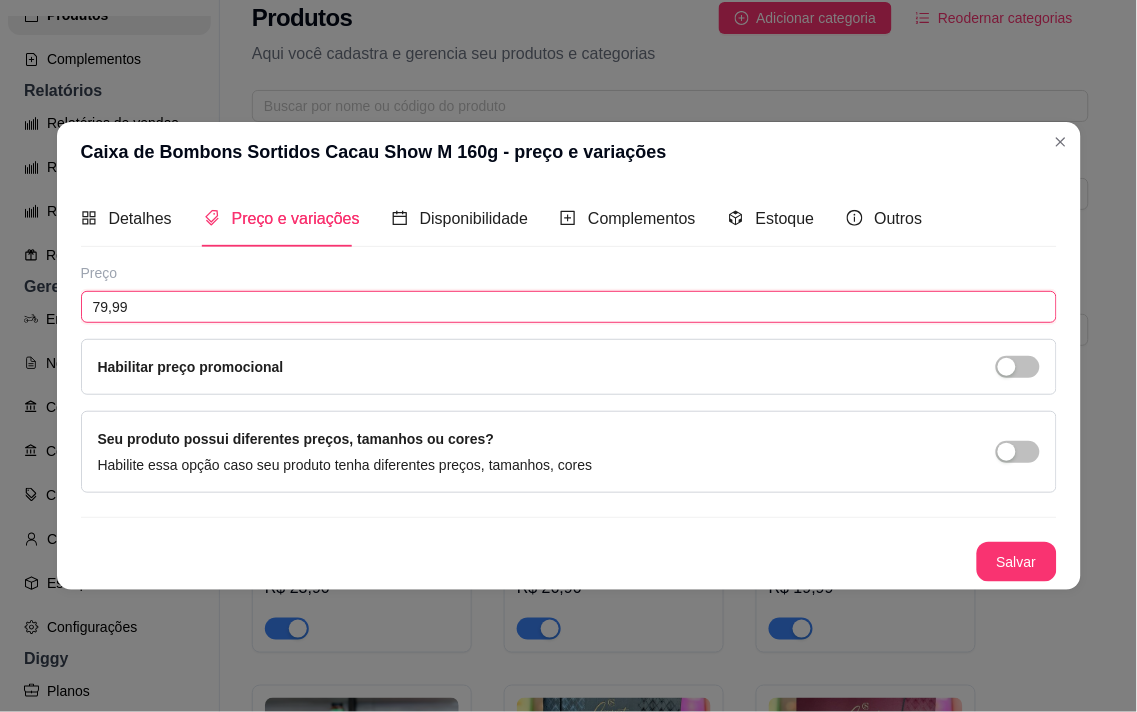type on "79,99" 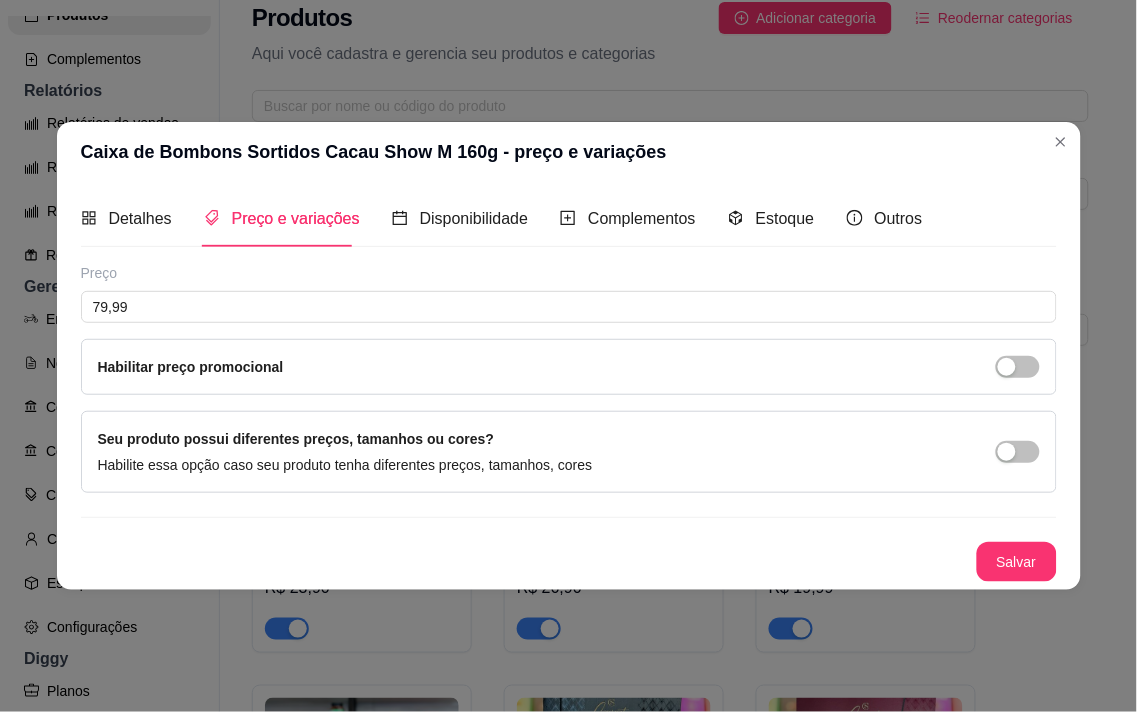 click on "Habilitar preço promocional" at bounding box center (569, 367) 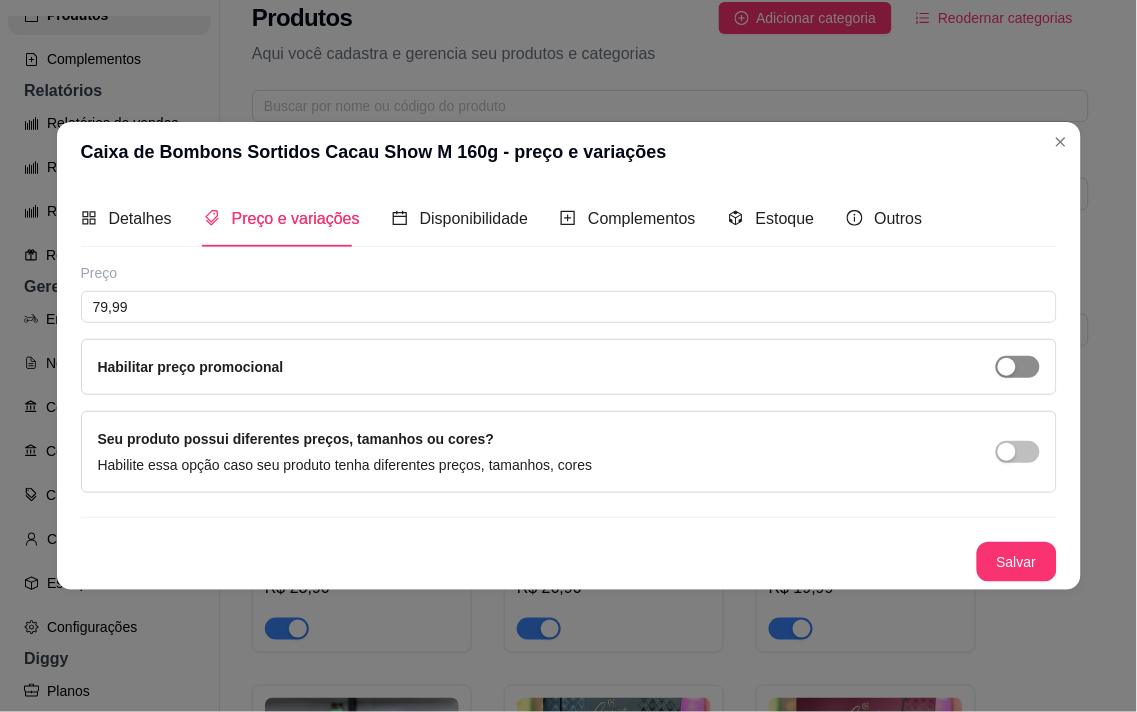 click at bounding box center [1007, 367] 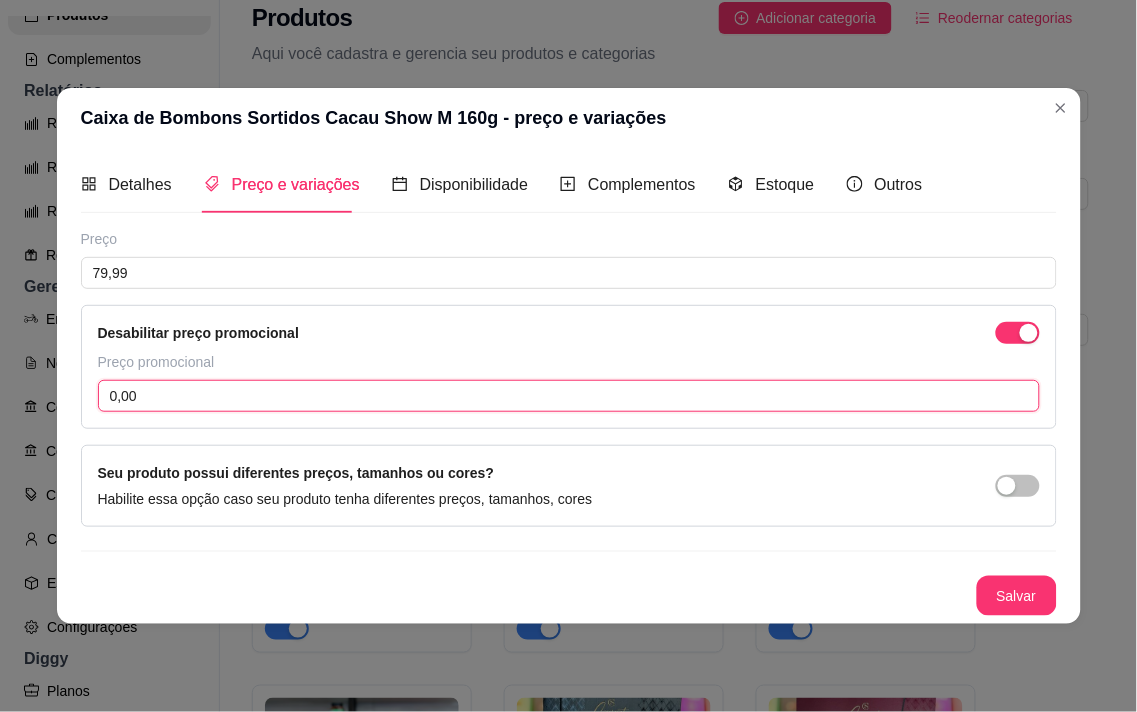 click on "0,00" at bounding box center [569, 396] 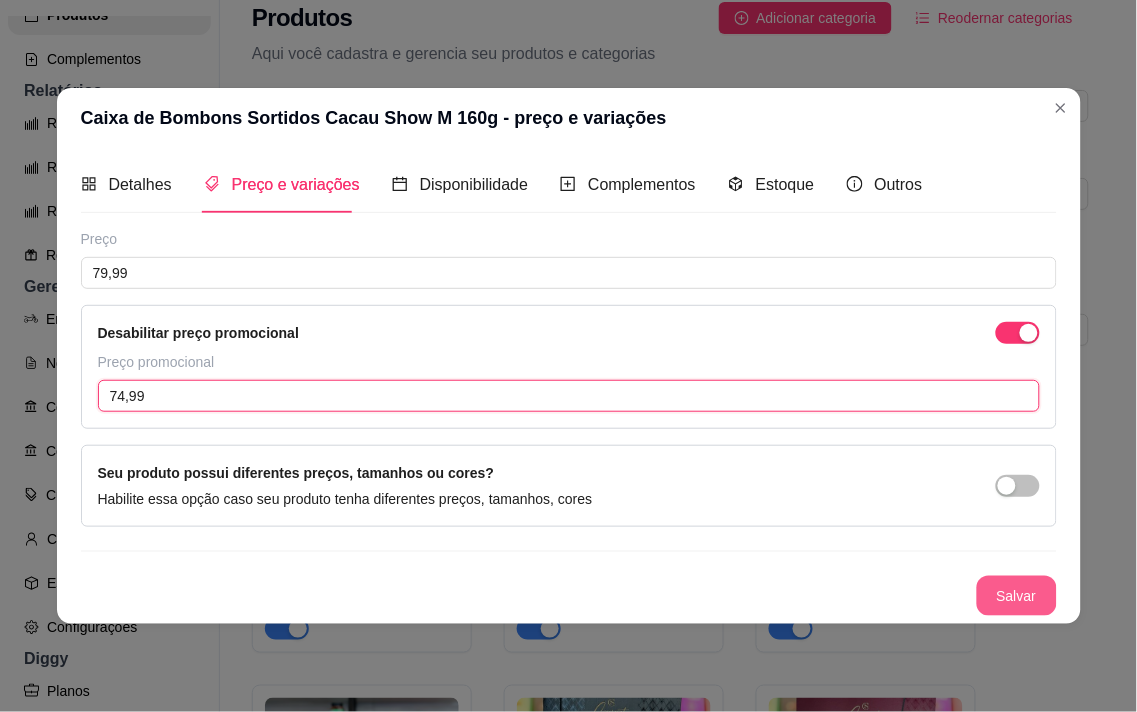 type on "74,99" 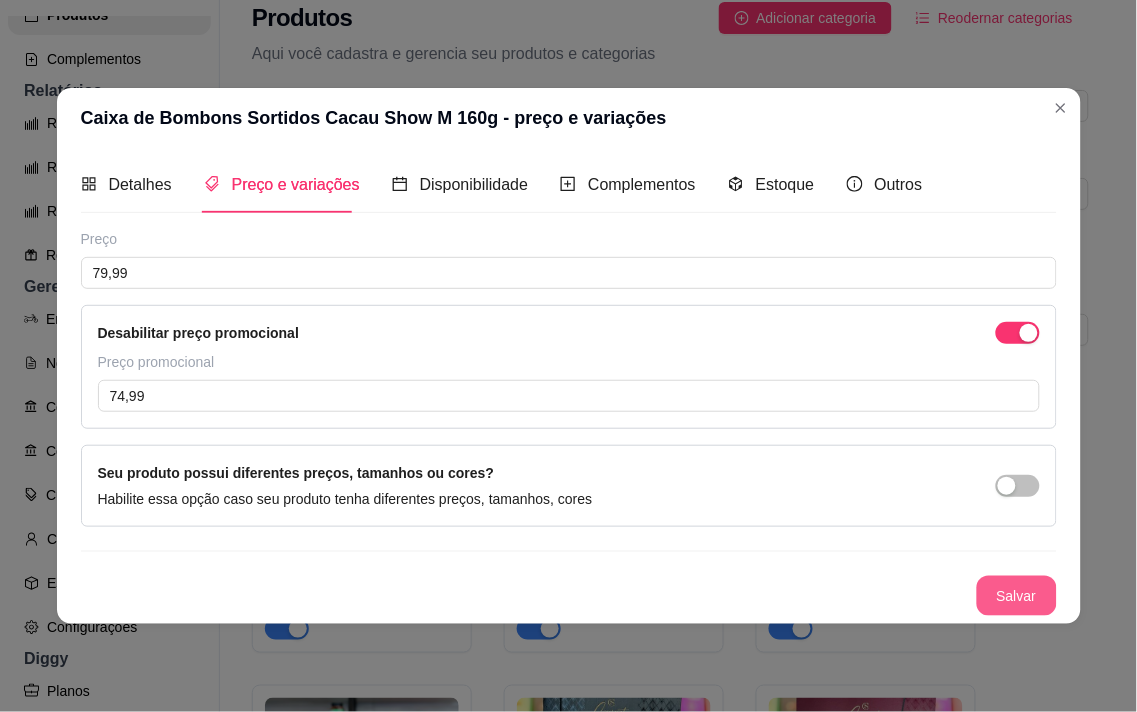 click on "Salvar" at bounding box center (1017, 596) 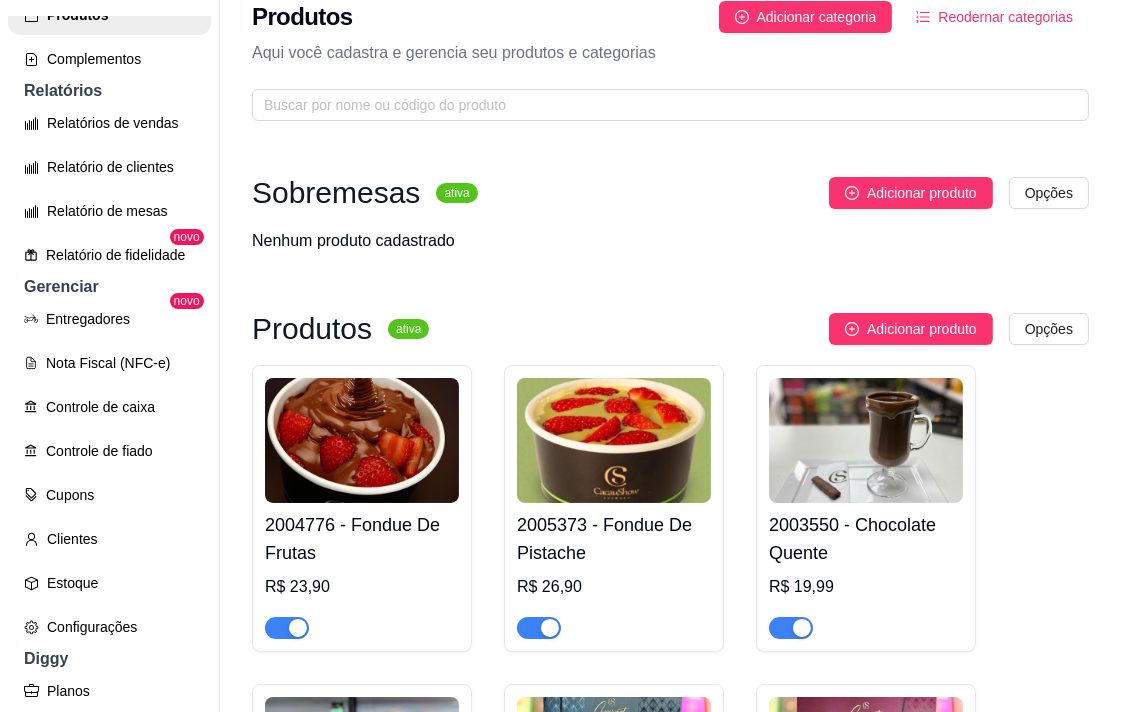 scroll, scrollTop: 22, scrollLeft: 0, axis: vertical 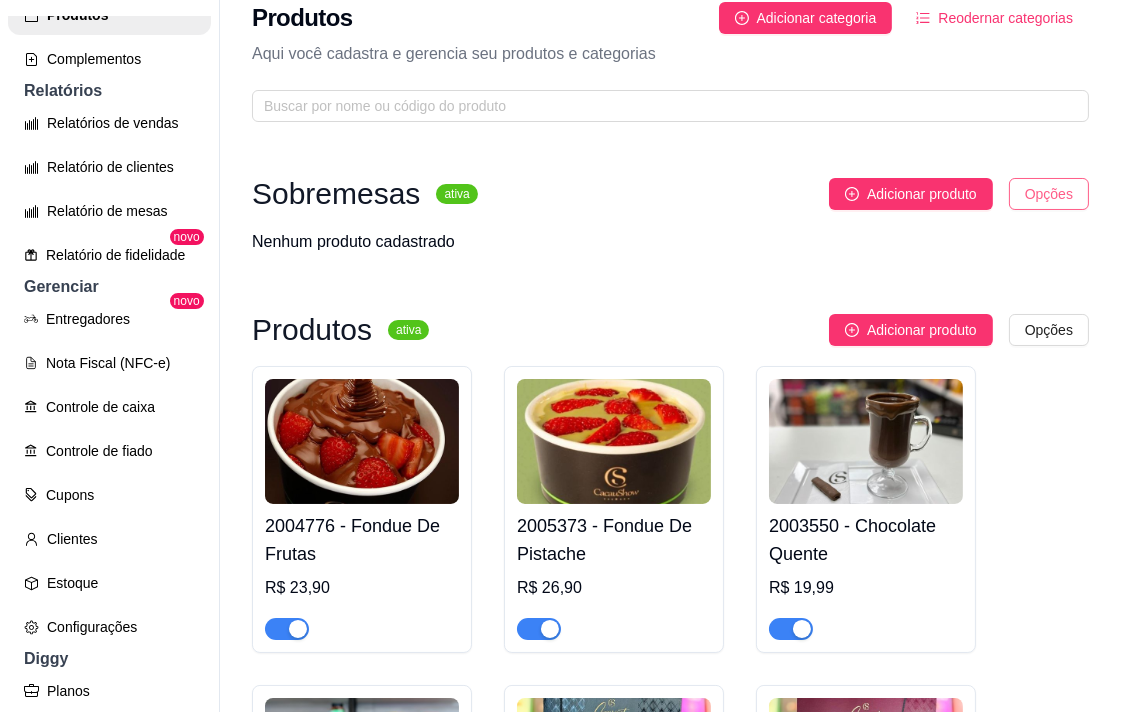 click on "C Cacaushow Mac ... Loja Aberta Loja Período gratuito até 18/08   Dia a dia Pedidos balcão (PDV) Gestor de Pedidos Lista de Pedidos Salão / Mesas Diggy Bot novo KDS Catálogo Produtos Complementos Relatórios Relatórios de vendas Relatório de clientes Relatório de mesas Relatório de fidelidade novo Gerenciar Entregadores novo Nota Fiscal (NFC-e) Controle de caixa Controle de fiado Cupons Clientes Estoque Configurações Diggy Planos Precisa de ajuda? Sair Produtos Adicionar categoria Reodernar categorias Aqui você cadastra e gerencia seu produtos e categorias Sobremesas ativa Adicionar produto Opções Nenhum produto cadastrado Produtos ativa Adicionar produto Opções 2004776 - Fondue De Frutas    R$ 23,90 2005373 - Fondue De Pistache   R$ 26,90 2003550 - Chocolate Quente    R$ 19,99 1002484 - Caixa de Bombom Gourmet 485g   R$ 139,99 R$ 129,99  1003050 - Caixa de Bombons Gourmet Drinks 185g   R$ 64,99 R$ 59,99 1003049 - Caixa de Bombom para Harmonização e Vinho 175g   R$ 64,99 R$ 59,99" at bounding box center [560, 356] 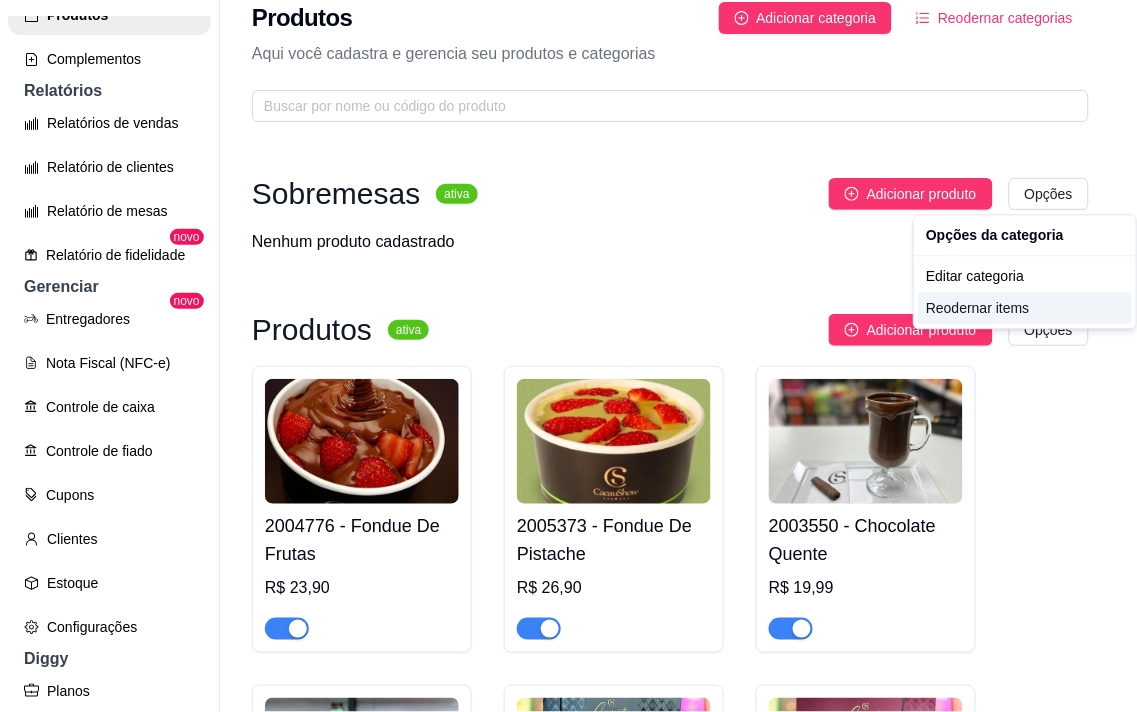 click on "Reodernar items" at bounding box center (1025, 308) 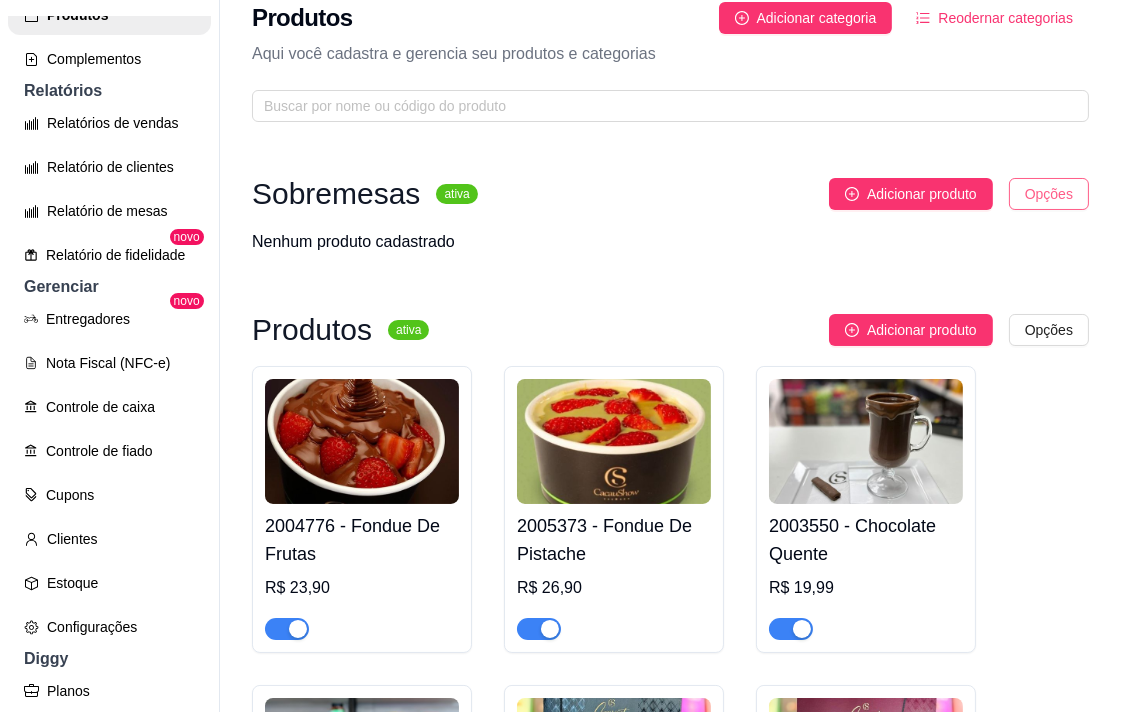 click on "C Cacaushow Mac ... Loja Aberta Loja Período gratuito até 18/08   Dia a dia Pedidos balcão (PDV) Gestor de Pedidos Lista de Pedidos Salão / Mesas Diggy Bot novo KDS Catálogo Produtos Complementos Relatórios Relatórios de vendas Relatório de clientes Relatório de mesas Relatório de fidelidade novo Gerenciar Entregadores novo Nota Fiscal (NFC-e) Controle de caixa Controle de fiado Cupons Clientes Estoque Configurações Diggy Planos Precisa de ajuda? Sair Produtos Adicionar categoria Reodernar categorias Aqui você cadastra e gerencia seu produtos e categorias Sobremesas ativa Adicionar produto Opções Nenhum produto cadastrado Produtos ativa Adicionar produto Opções 2004776 - Fondue De Frutas    R$ 23,90 2005373 - Fondue De Pistache   R$ 26,90 2003550 - Chocolate Quente    R$ 19,99 1002484 - Caixa de Bombom Gourmet 485g   R$ 139,99 R$ 129,99  1003050 - Caixa de Bombons Gourmet Drinks 185g   R$ 64,99 R$ 59,99 1003049 - Caixa de Bombom para Harmonização e Vinho 175g   R$ 64,99 R$ 59,99" at bounding box center [560, 356] 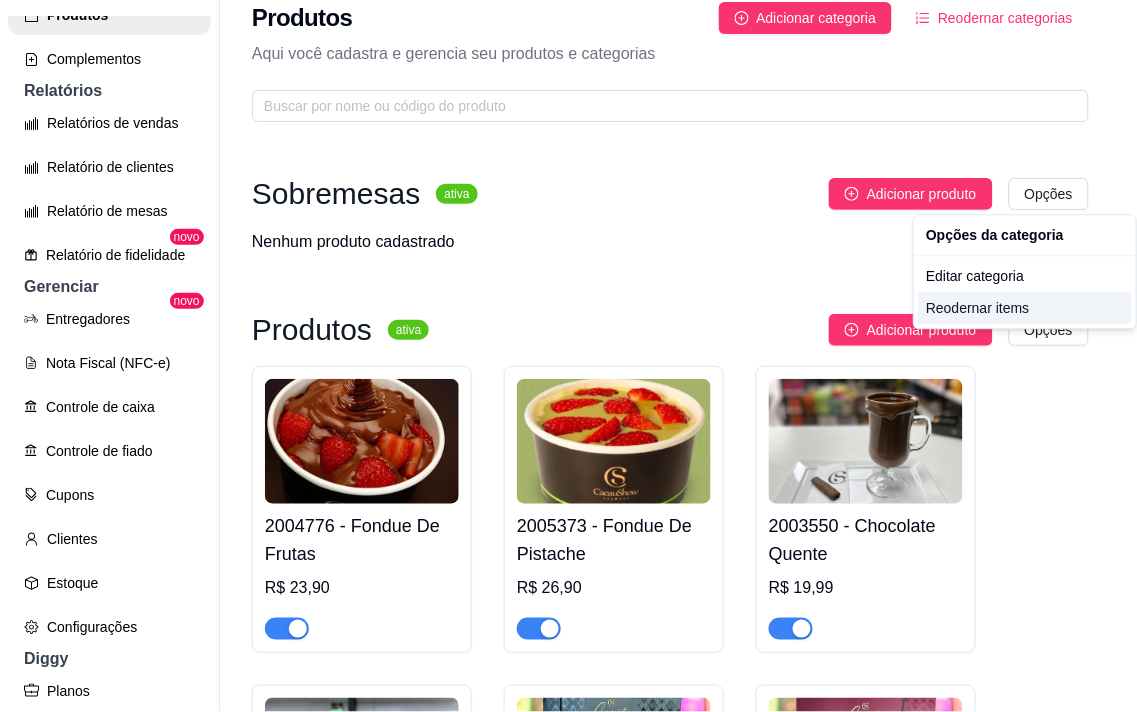 click on "Reodernar items" at bounding box center (1025, 308) 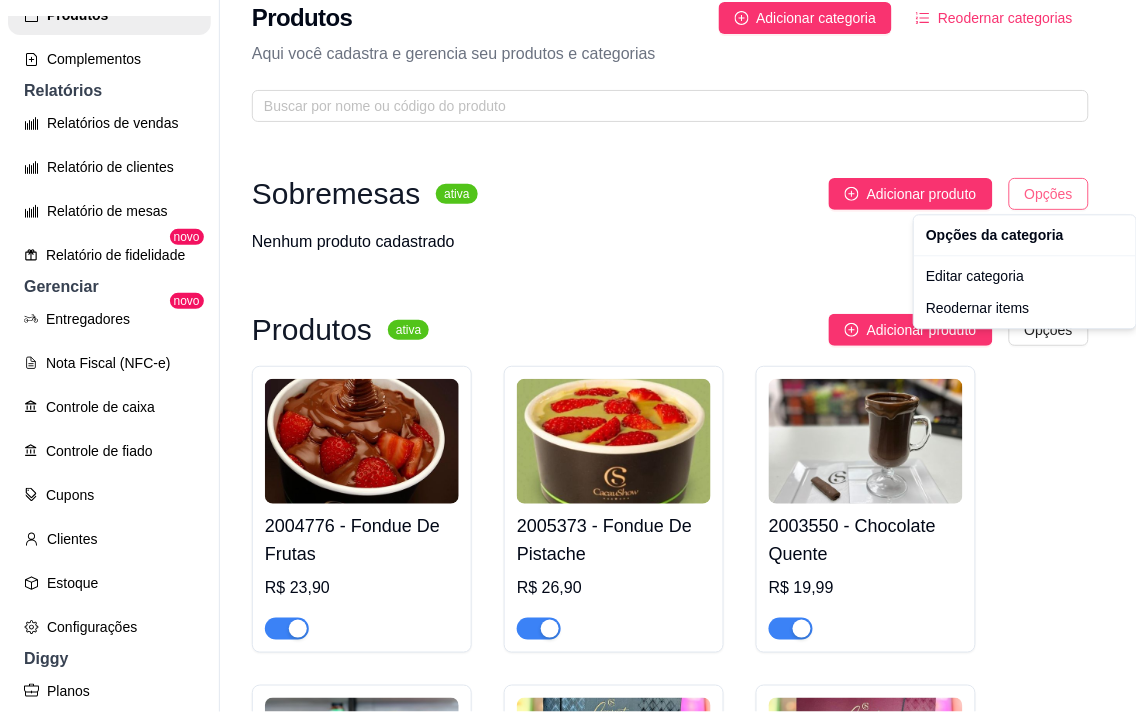 click on "C Cacaushow Mac ... Loja Aberta Loja Período gratuito até 18/08   Dia a dia Pedidos balcão (PDV) Gestor de Pedidos Lista de Pedidos Salão / Mesas Diggy Bot novo KDS Catálogo Produtos Complementos Relatórios Relatórios de vendas Relatório de clientes Relatório de mesas Relatório de fidelidade novo Gerenciar Entregadores novo Nota Fiscal (NFC-e) Controle de caixa Controle de fiado Cupons Clientes Estoque Configurações Diggy Planos Precisa de ajuda? Sair Produtos Adicionar categoria Reodernar categorias Aqui você cadastra e gerencia seu produtos e categorias Sobremesas ativa Adicionar produto Opções Nenhum produto cadastrado Produtos ativa Adicionar produto Opções 2004776 - Fondue De Frutas    R$ 23,90 2005373 - Fondue De Pistache   R$ 26,90 2003550 - Chocolate Quente    R$ 19,99 1002484 - Caixa de Bombom Gourmet 485g   R$ 139,99 R$ 129,99  1003050 - Caixa de Bombons Gourmet Drinks 185g   R$ 64,99 R$ 59,99 1003049 - Caixa de Bombom para Harmonização e Vinho 175g   R$ 64,99 R$ 59,99" at bounding box center [568, 356] 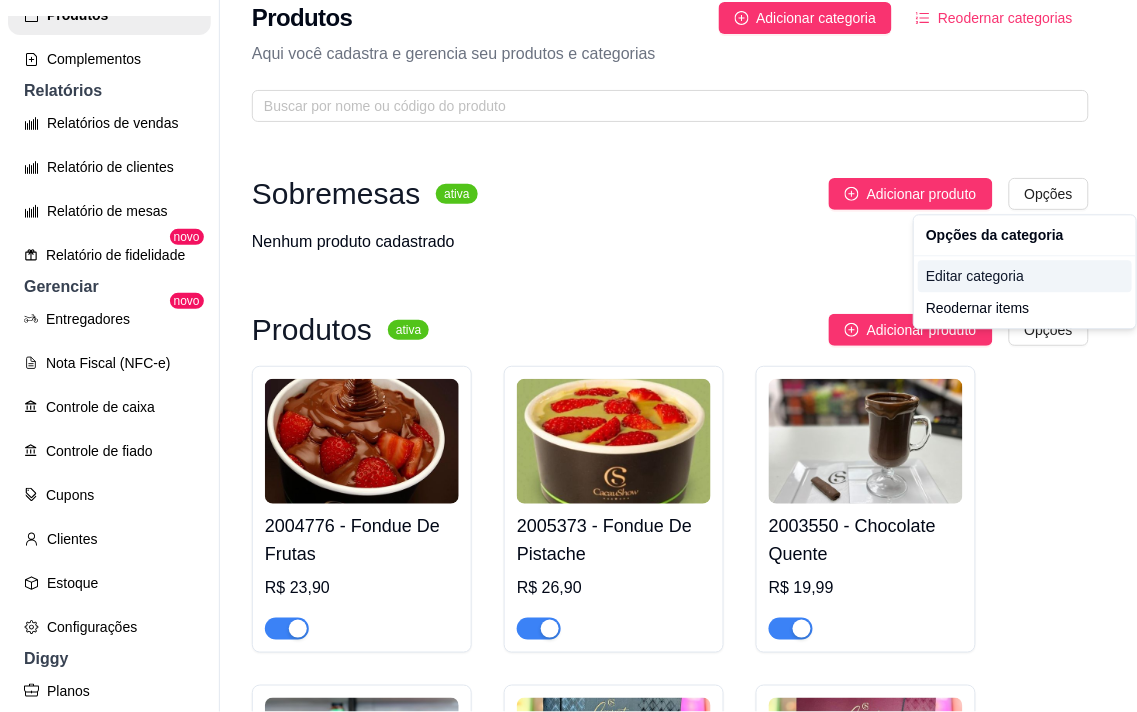 click on "Editar categoria" at bounding box center (1025, 276) 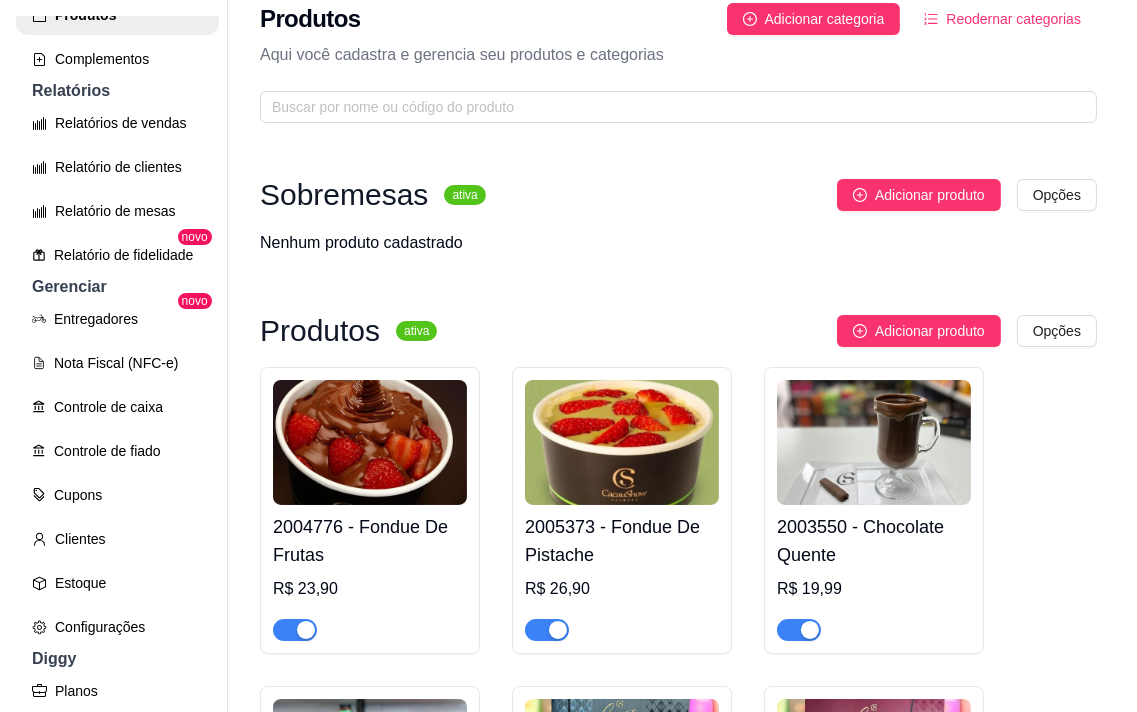 scroll, scrollTop: 0, scrollLeft: 0, axis: both 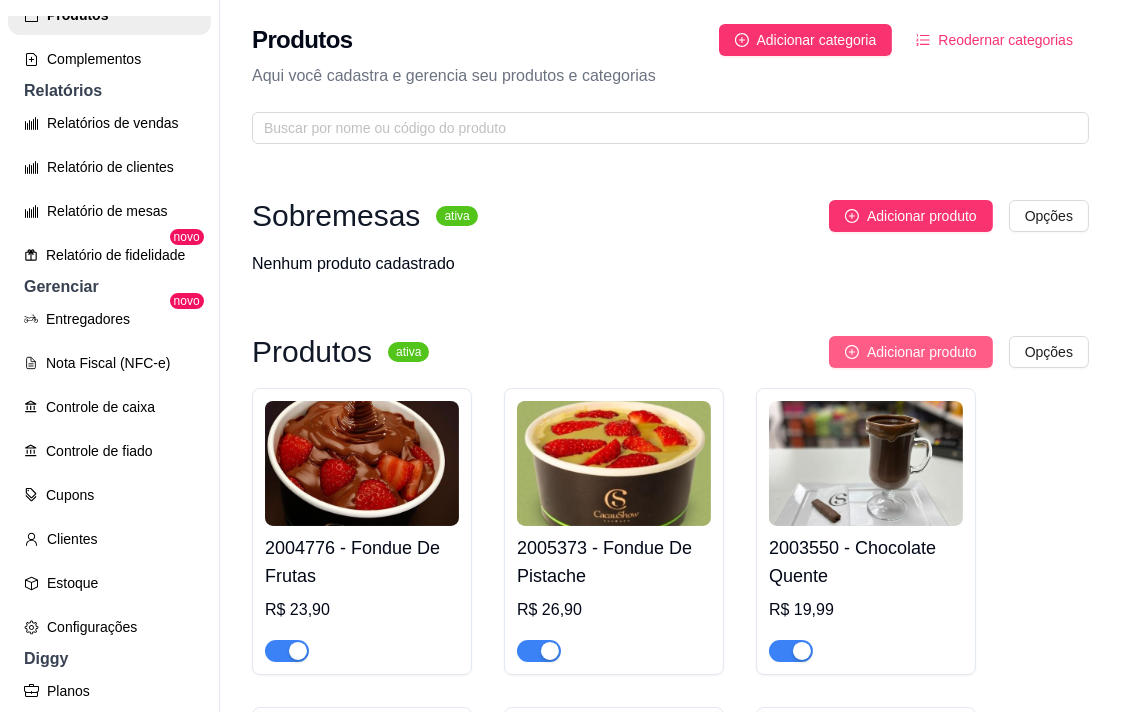 click on "Adicionar produto" at bounding box center [922, 352] 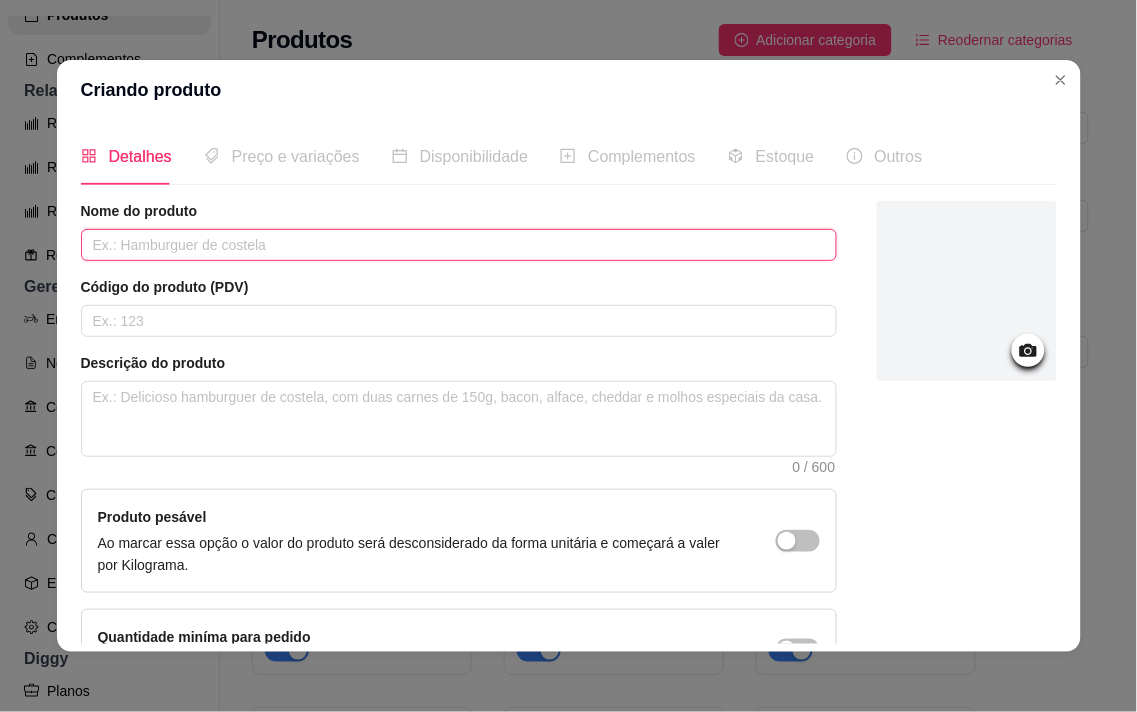 click at bounding box center (459, 245) 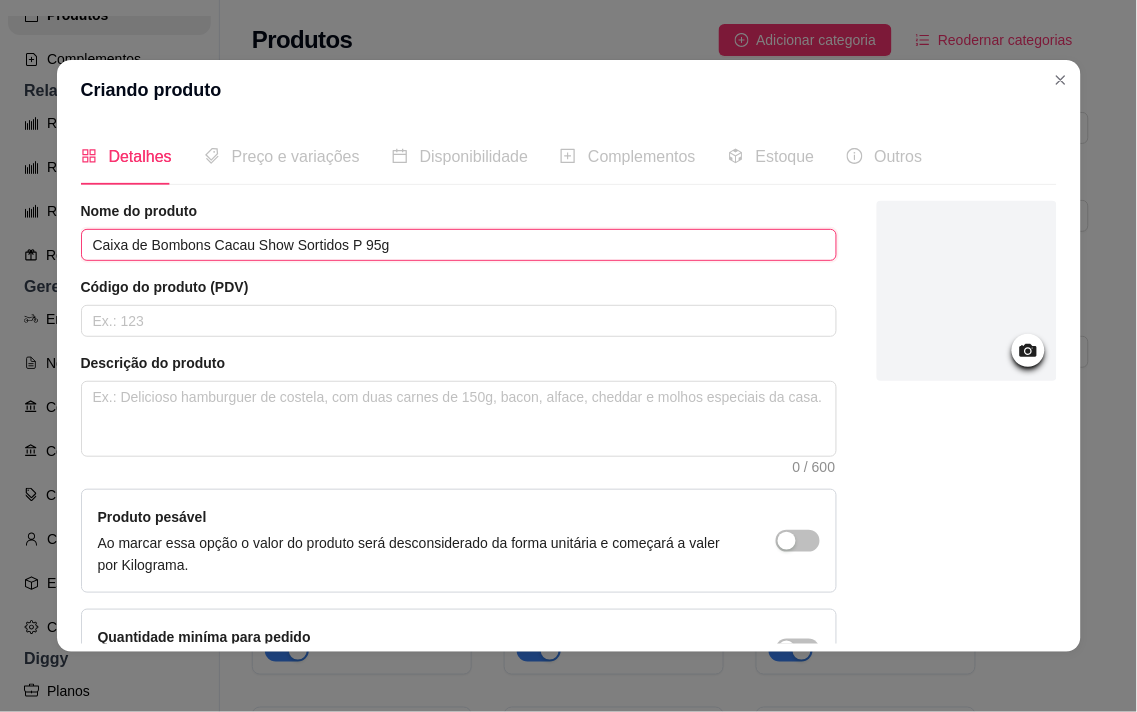 type on "Caixa de Bombons Cacau Show Sortidos P 95g" 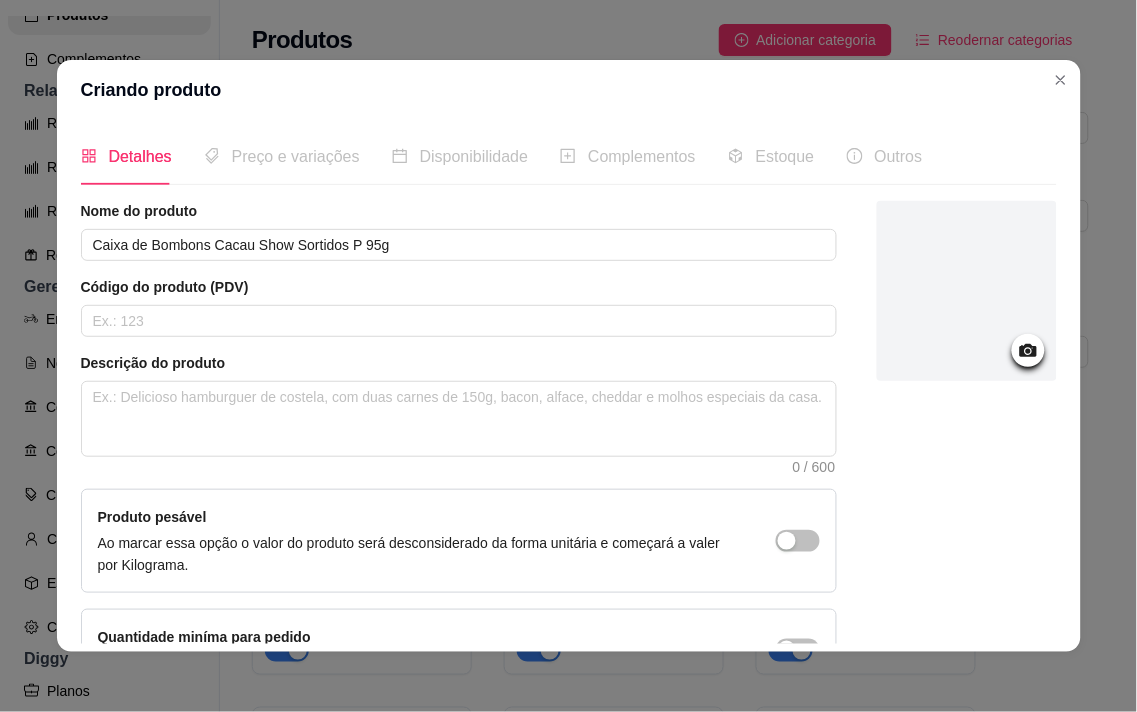 click 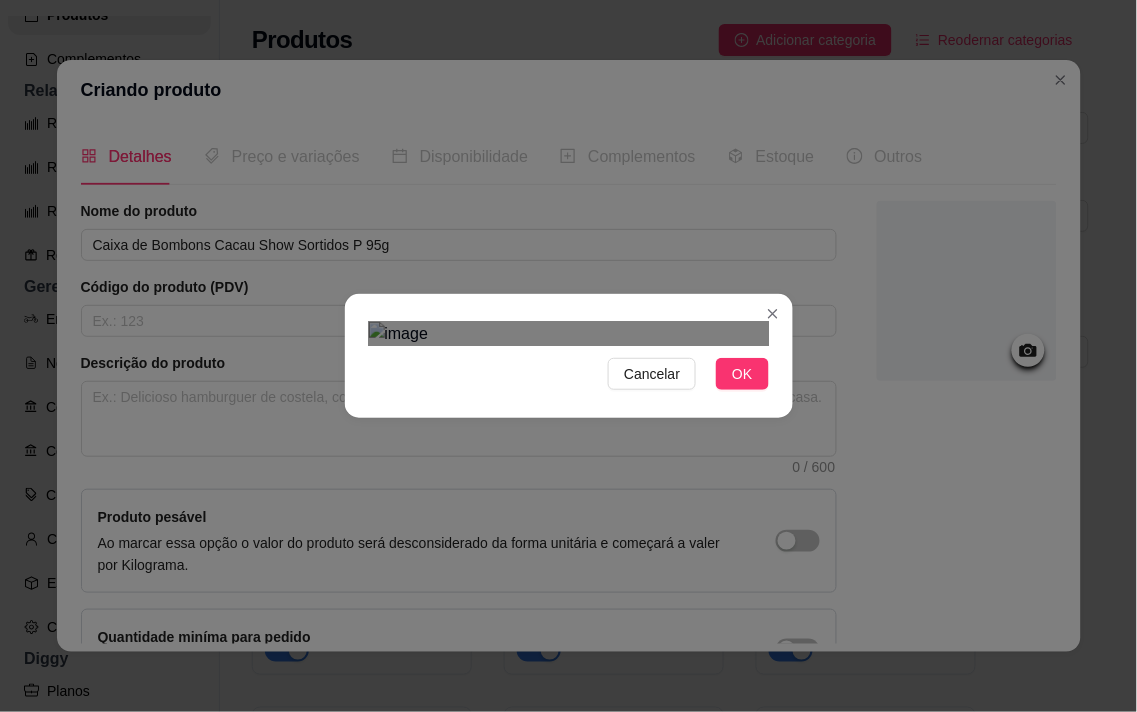 click on "Cancelar OK" at bounding box center (568, 356) 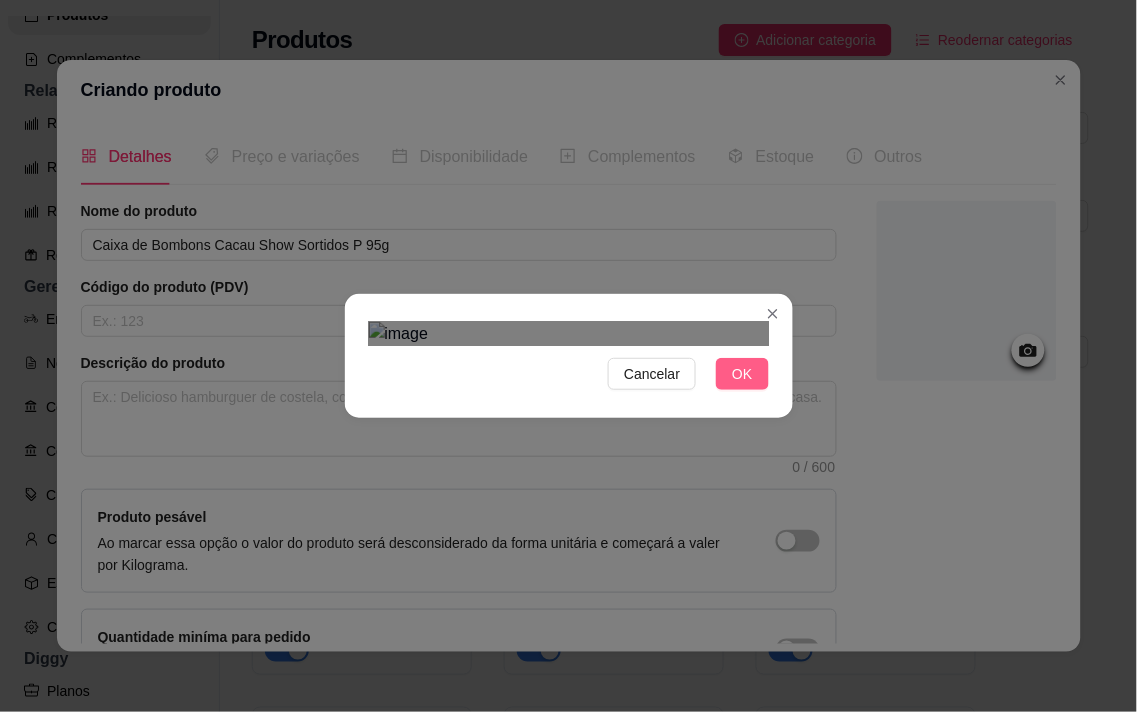 click on "OK" at bounding box center (742, 374) 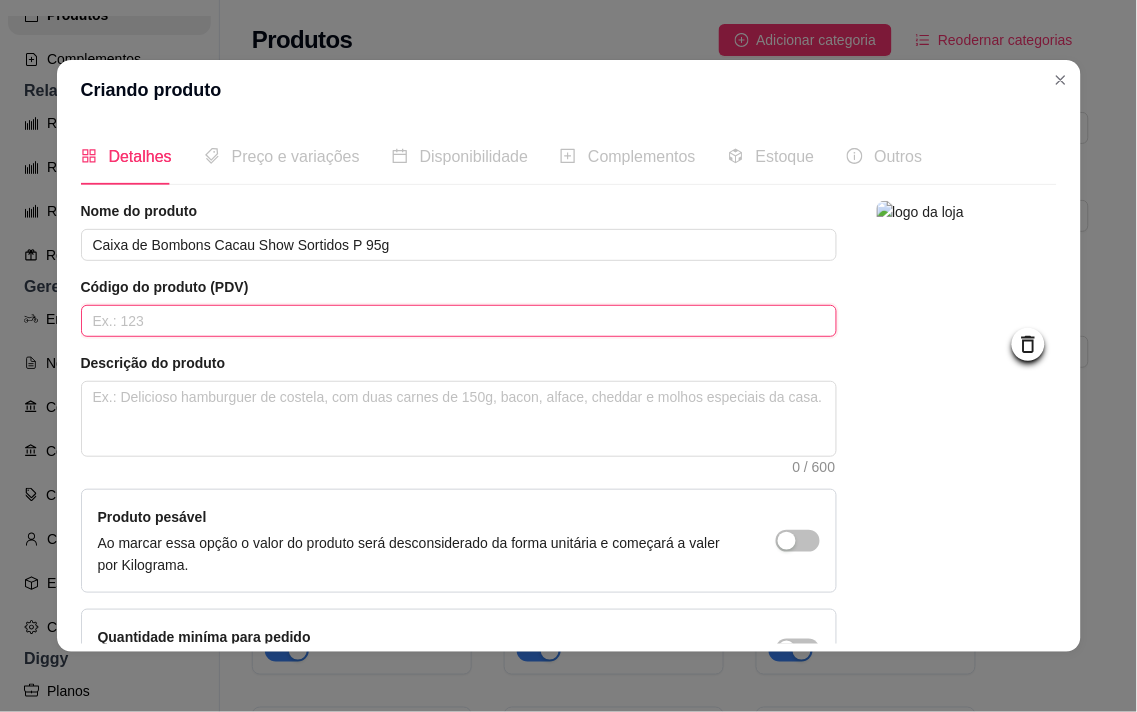 click at bounding box center [459, 321] 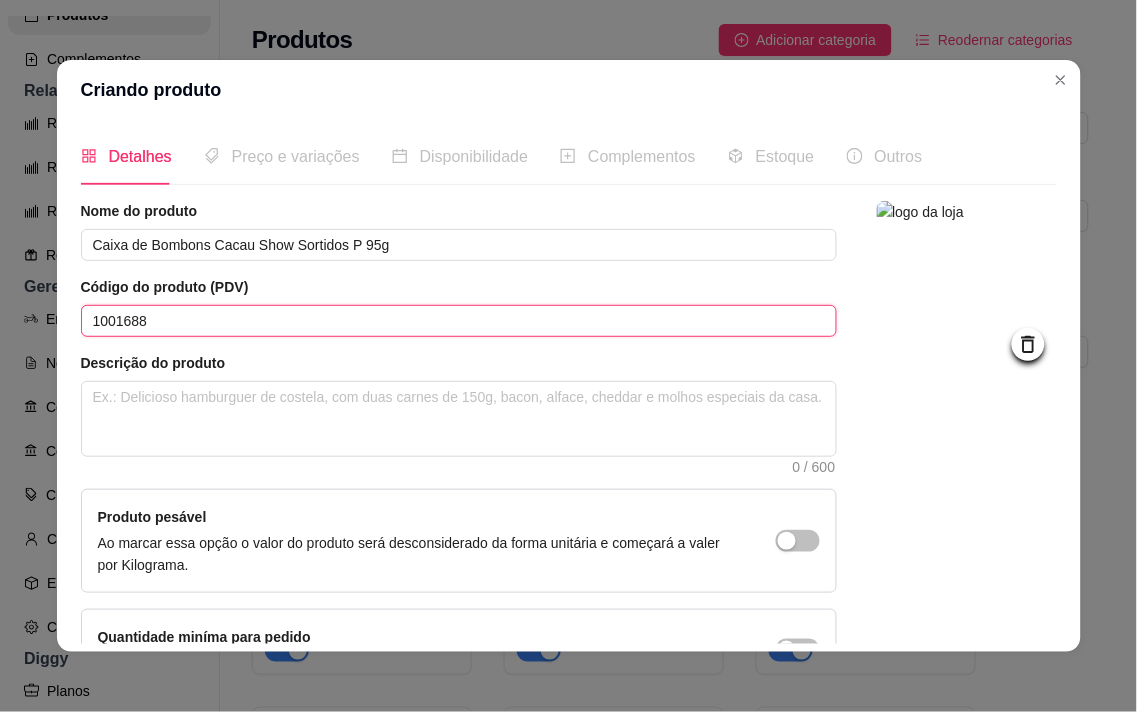 type on "1001688" 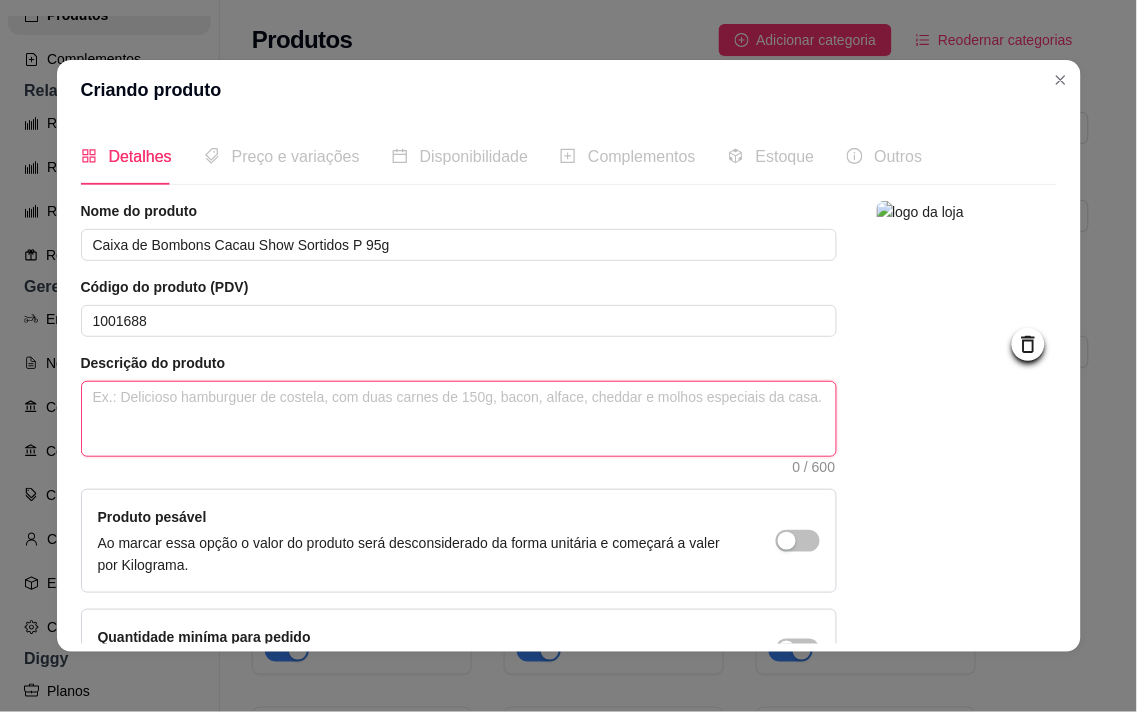 click at bounding box center (459, 419) 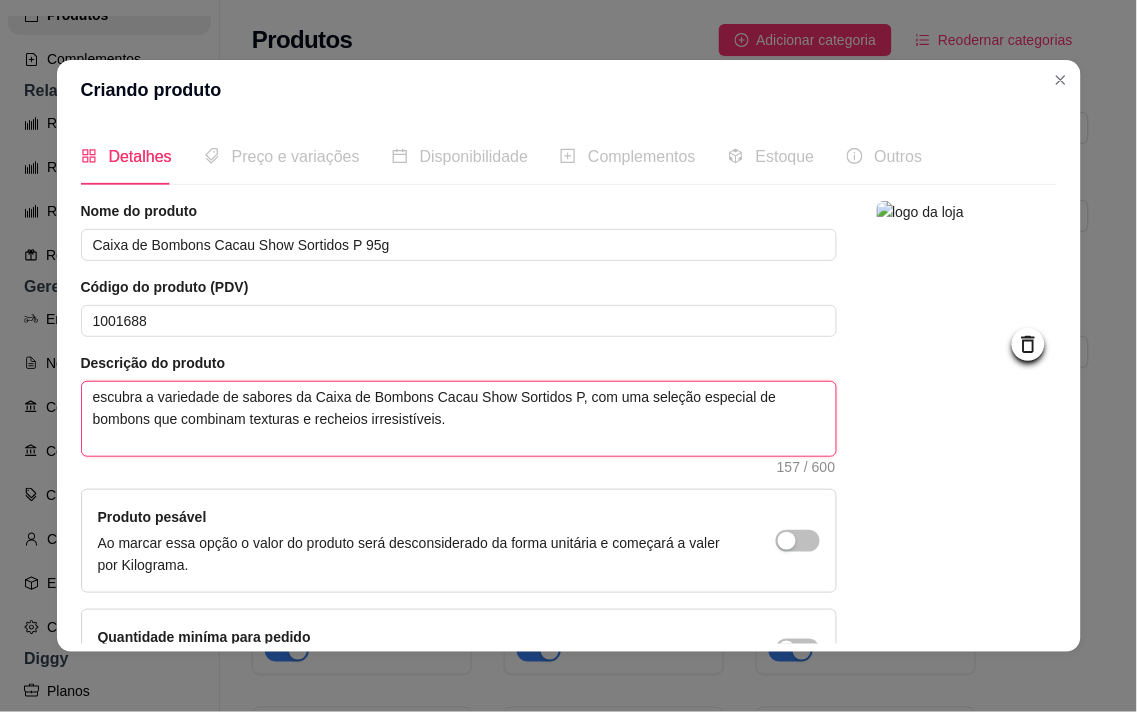 click on "escubra a variedade de sabores da Caixa de Bombons Cacau Show Sortidos P, com uma seleção especial de bombons que combinam texturas e recheios irresistíveis." at bounding box center (459, 419) 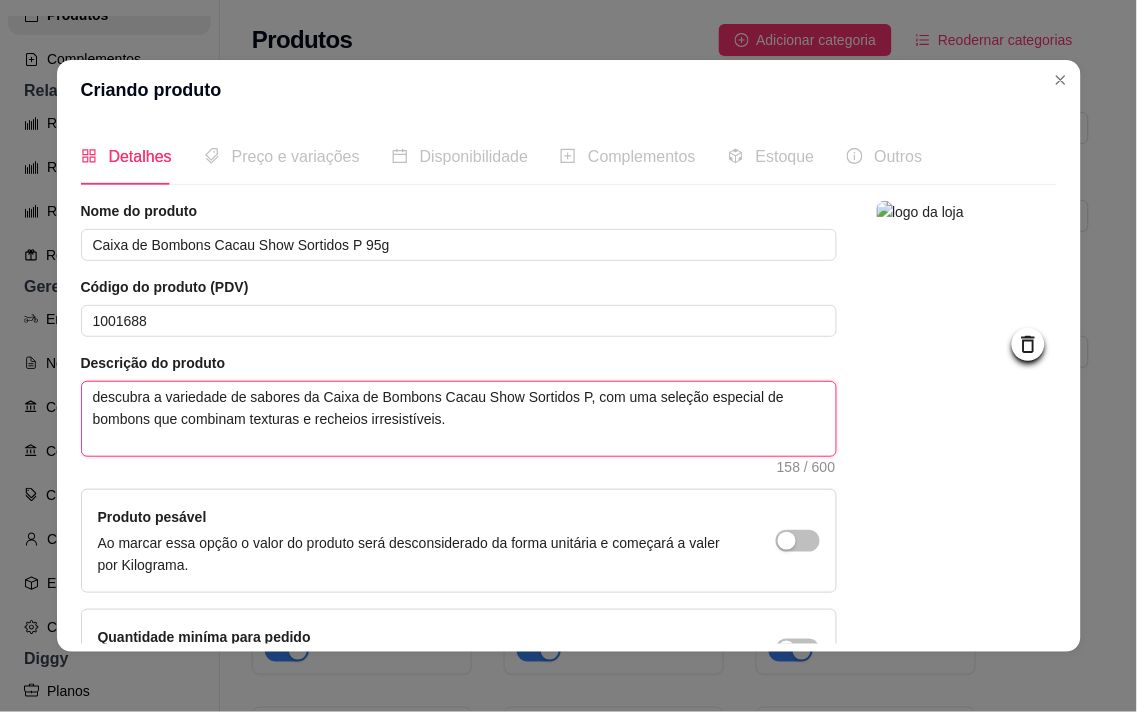 type on "descubra a variedade de sabores da Caixa de Bombons Cacau Show Sortidos P, com uma seleção especial de bombons que combinam texturas e recheios irresistíveis." 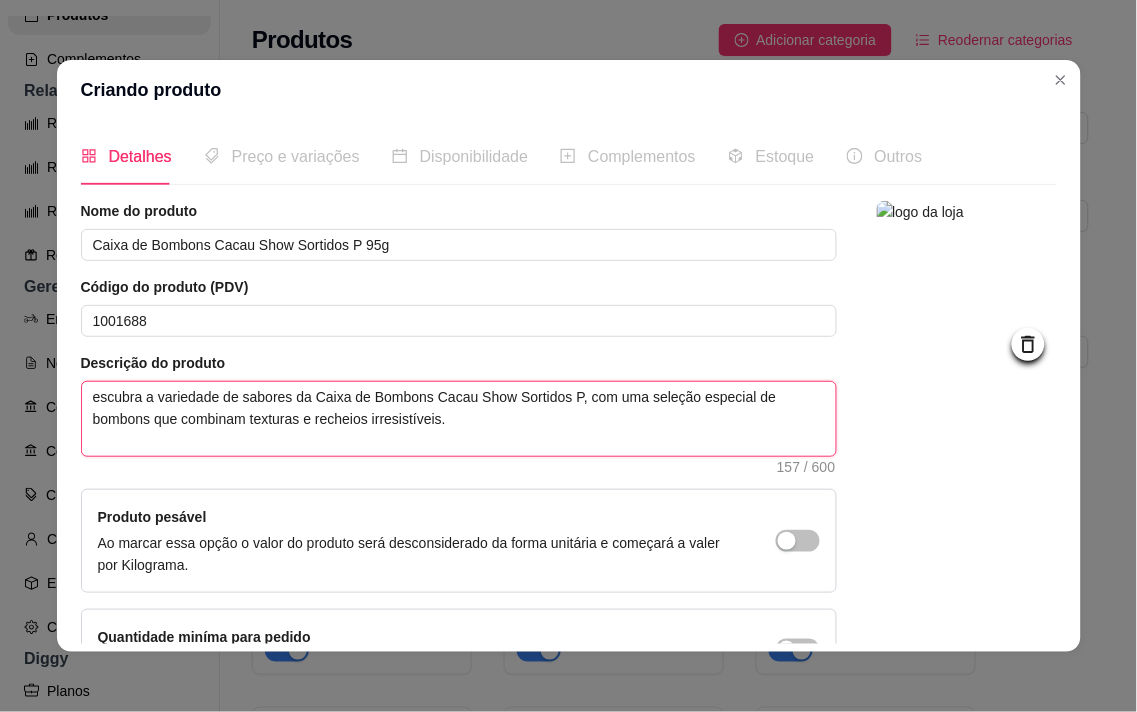 type 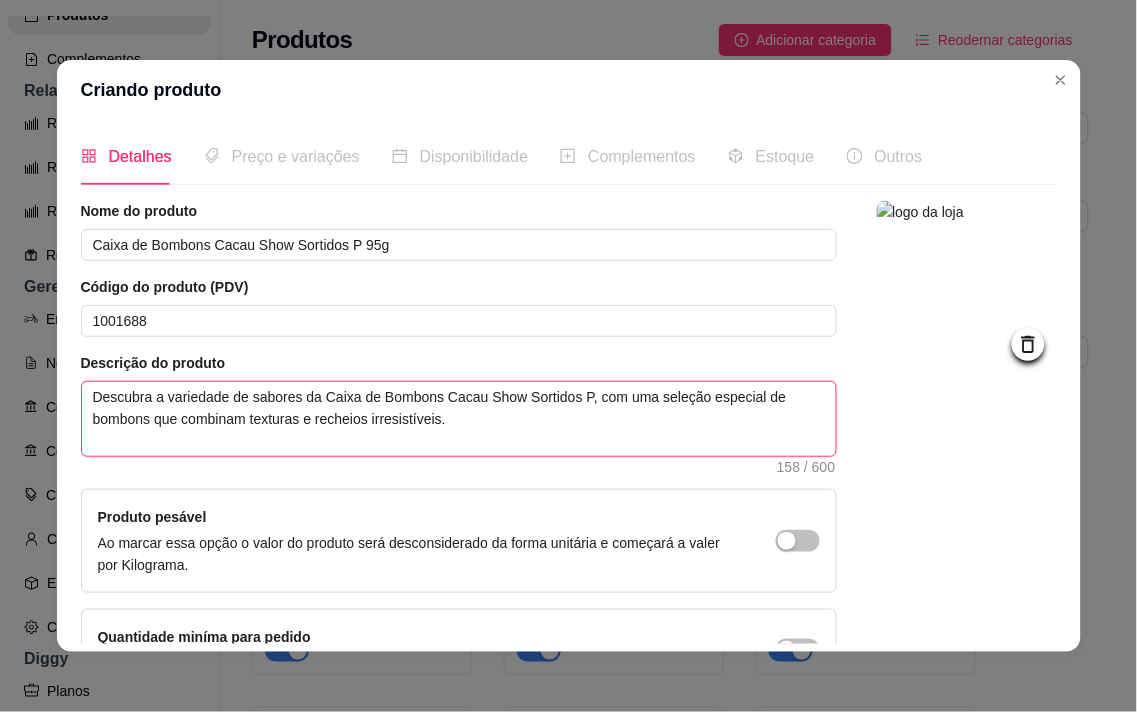 click on "Descubra a variedade de sabores da Caixa de Bombons Cacau Show Sortidos P, com uma seleção especial de bombons que combinam texturas e recheios irresistíveis." at bounding box center [459, 419] 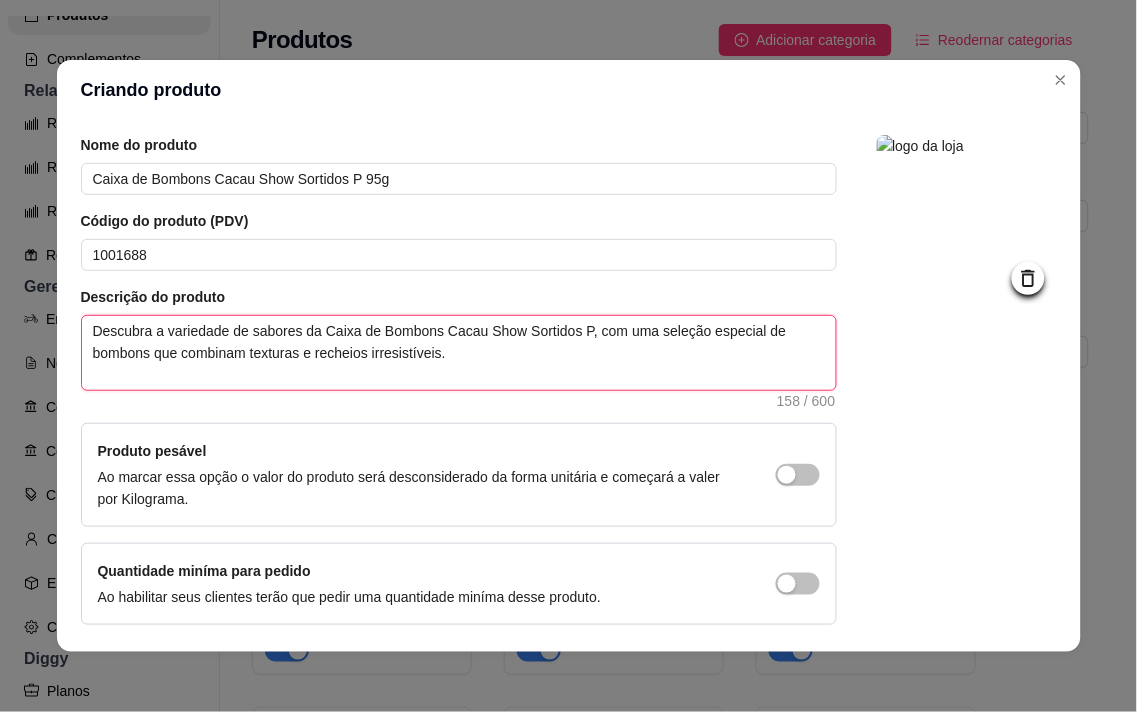 scroll, scrollTop: 136, scrollLeft: 0, axis: vertical 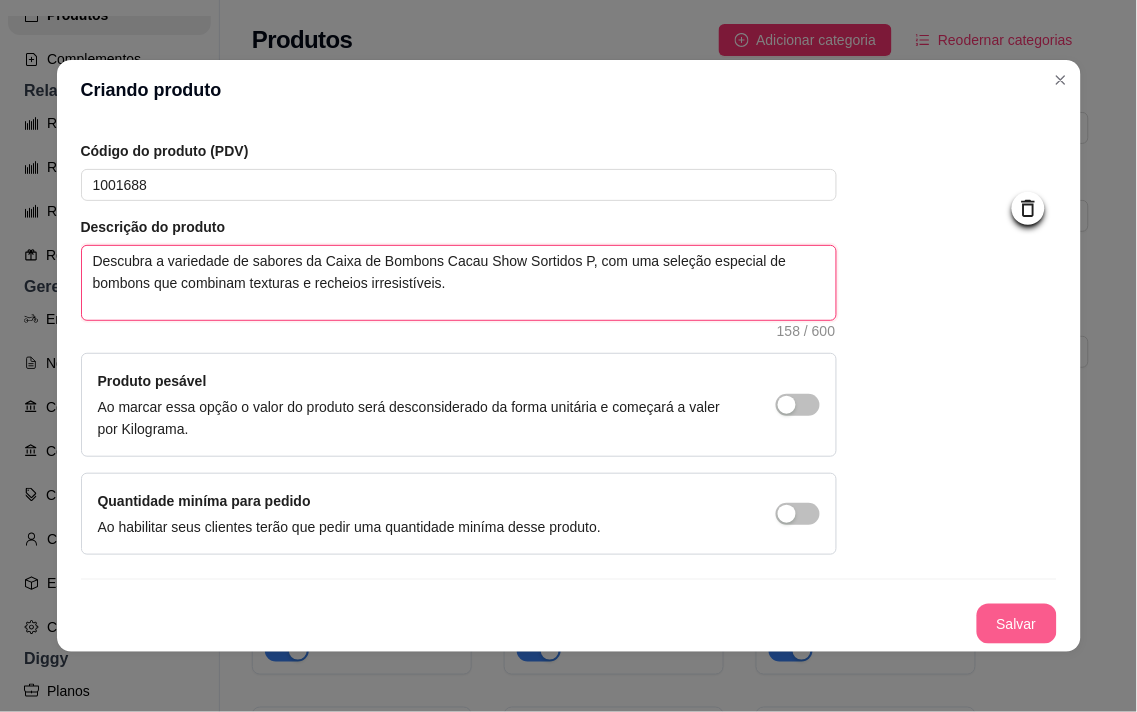 type on "Descubra a variedade de sabores da Caixa de Bombons Cacau Show Sortidos P, com uma seleção especial de bombons que combinam texturas e recheios irresistíveis." 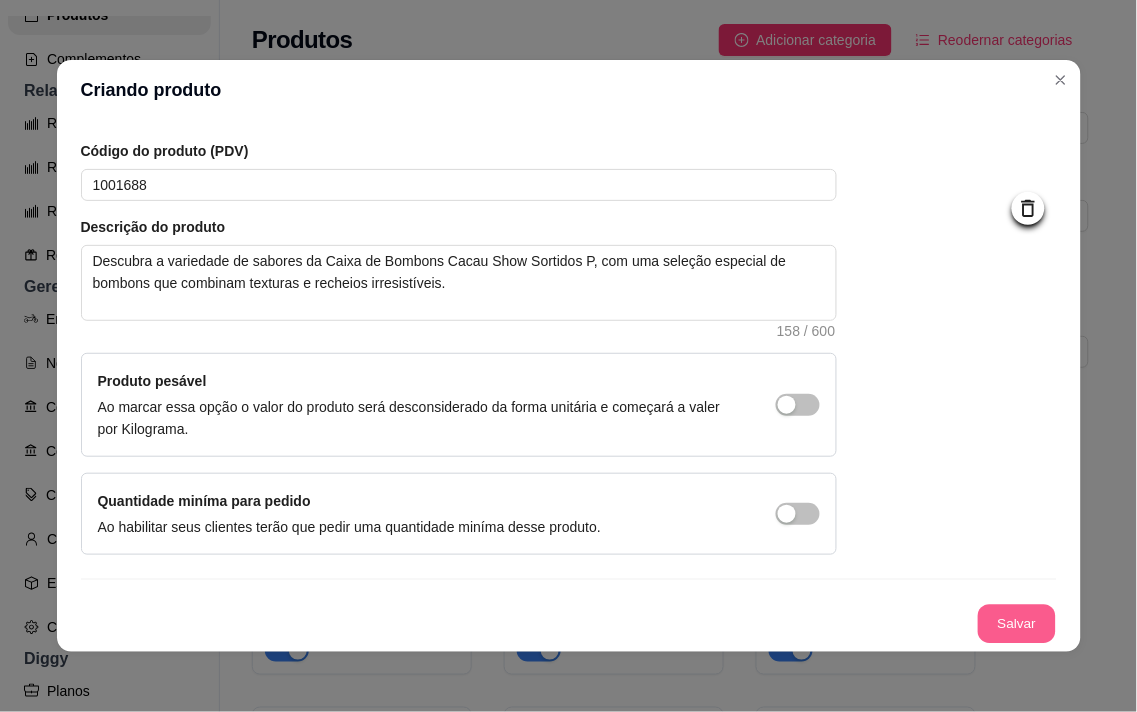 click on "Salvar" at bounding box center (1017, 624) 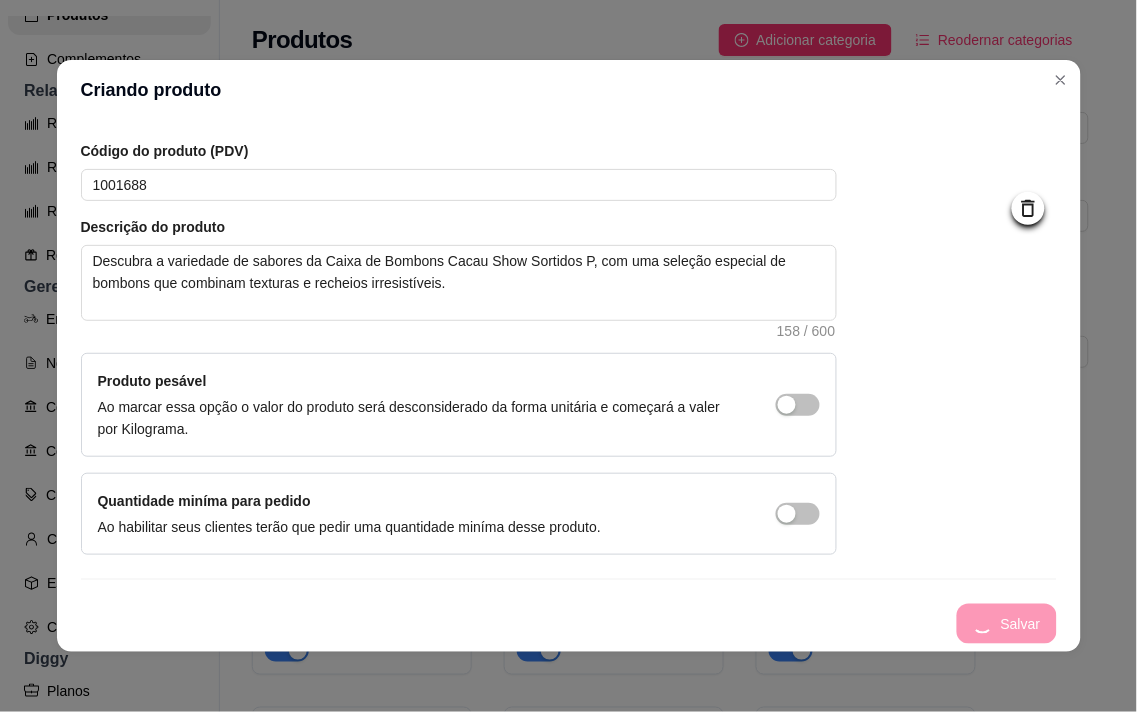 scroll, scrollTop: 0, scrollLeft: 0, axis: both 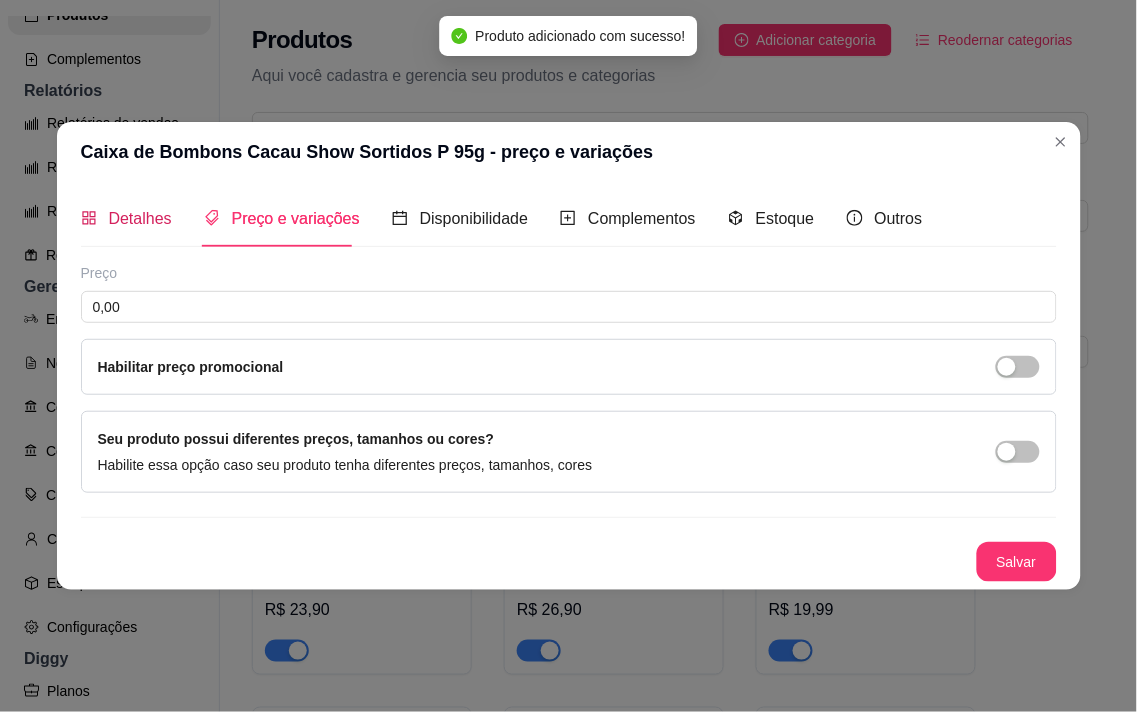 click on "Detalhes" at bounding box center (140, 218) 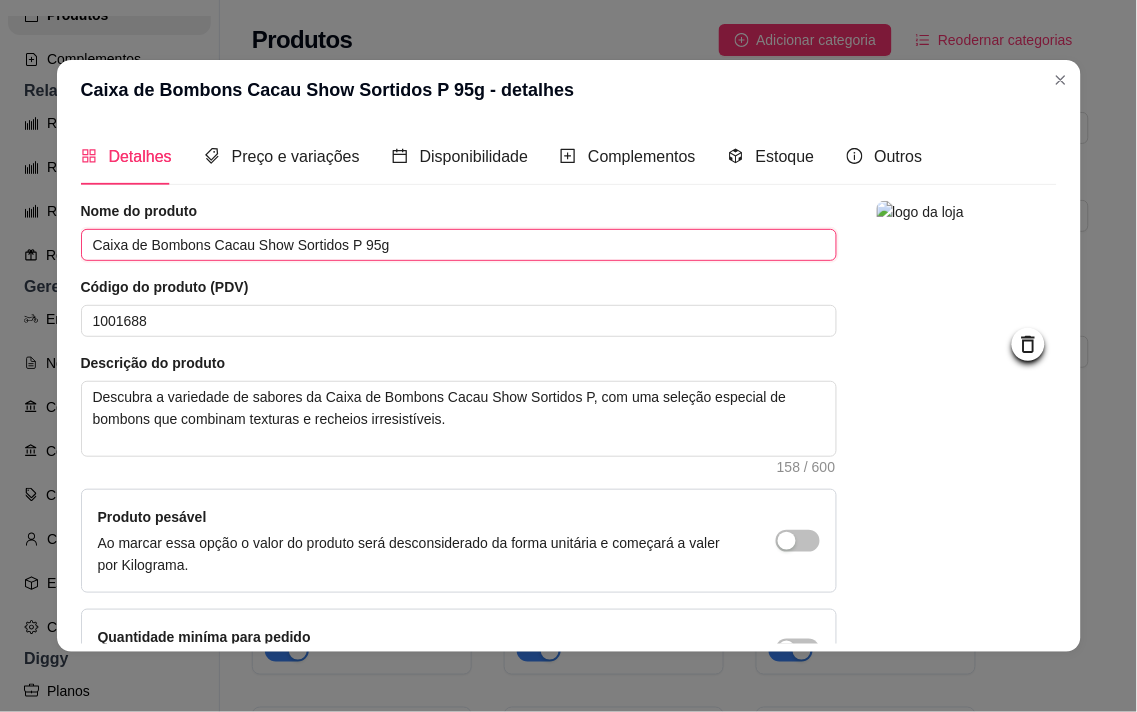 click on "Caixa de Bombons Cacau Show Sortidos P 95g" at bounding box center (459, 245) 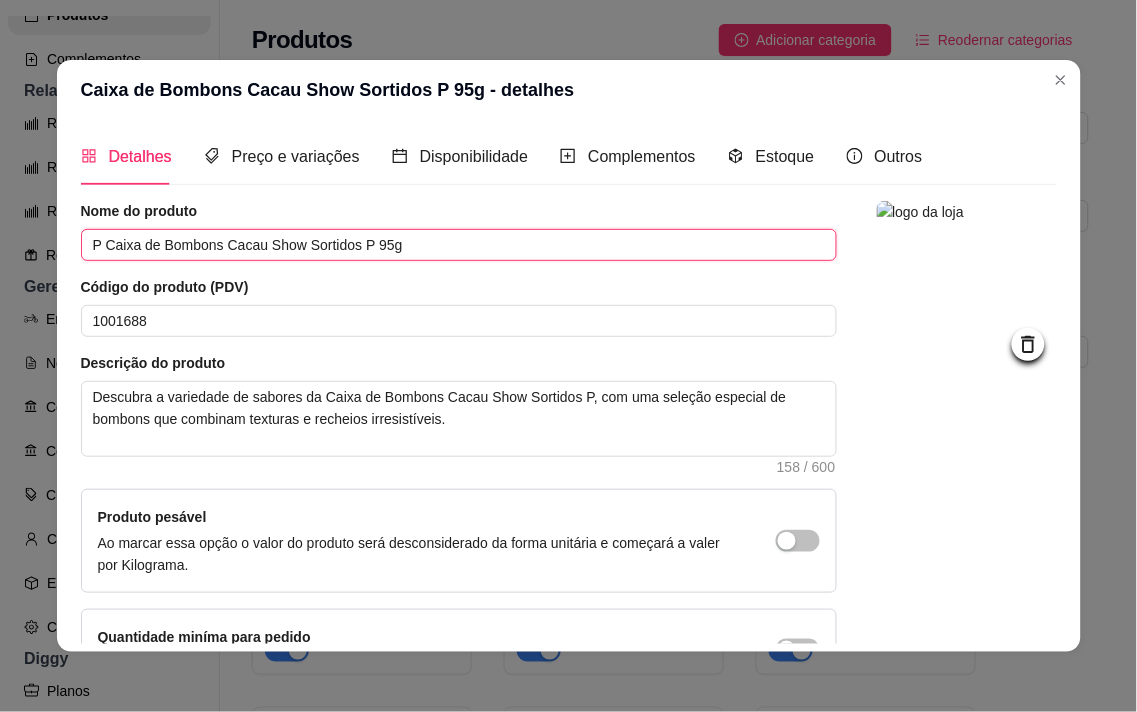 click on "P Caixa de Bombons Cacau Show Sortidos P 95g" at bounding box center (459, 245) 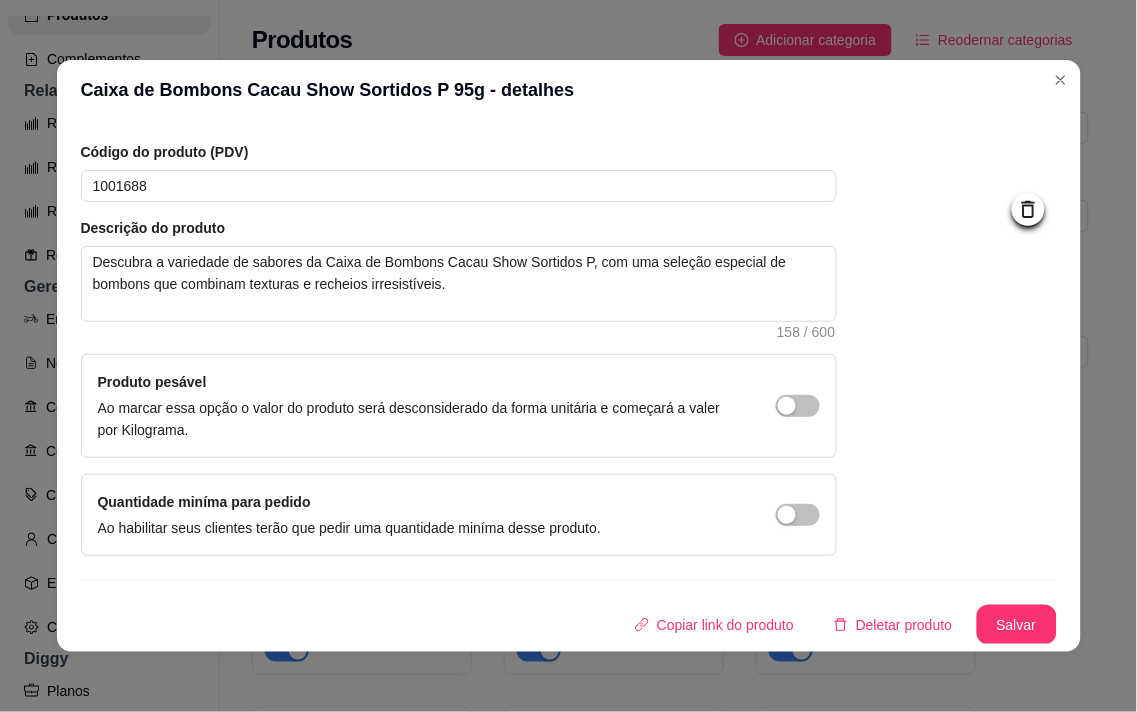 scroll, scrollTop: 136, scrollLeft: 0, axis: vertical 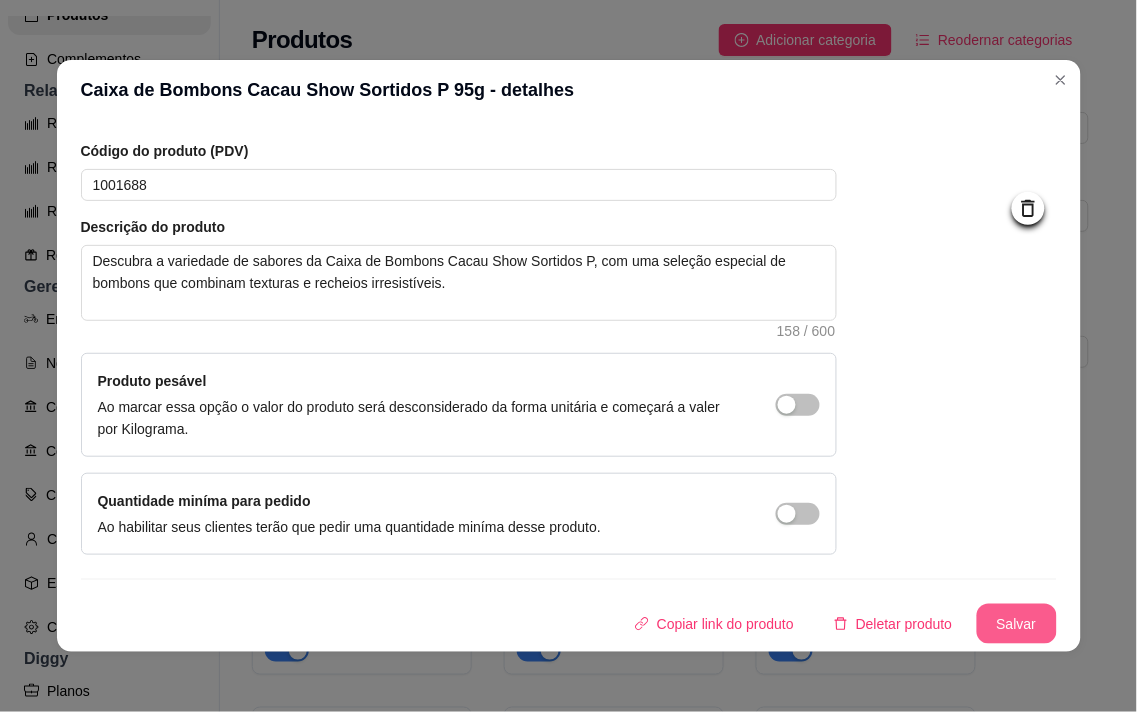 type on "P Caixa de Bombons Cacau Show Sortidos P 95g" 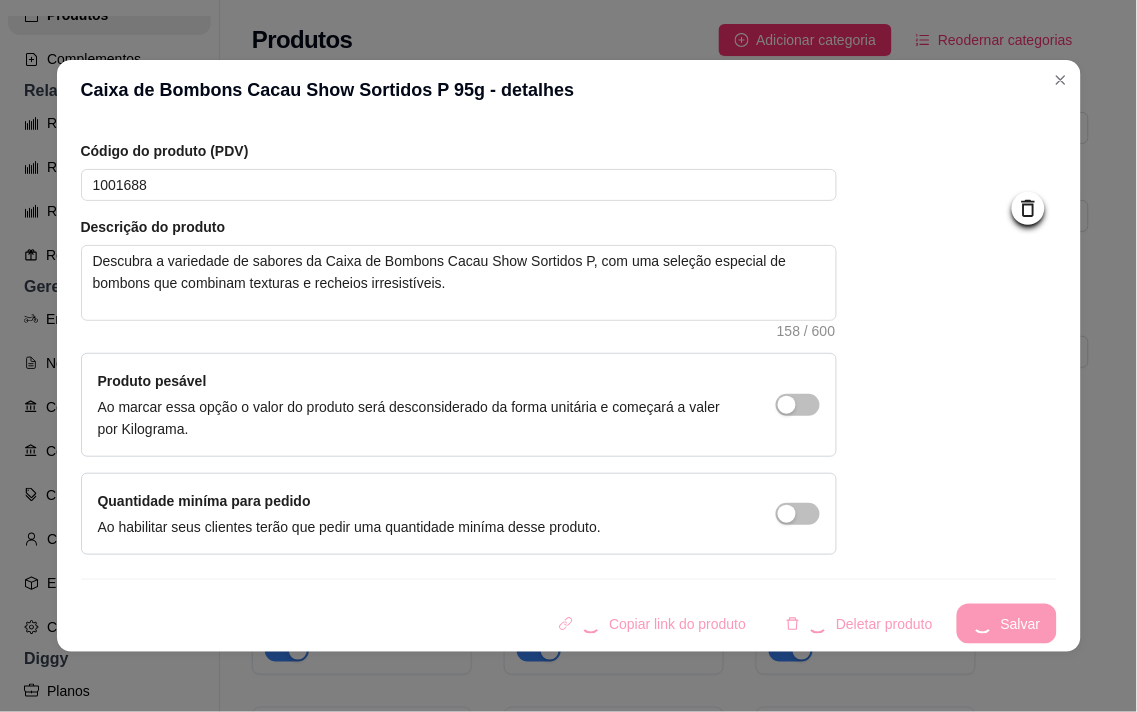 type 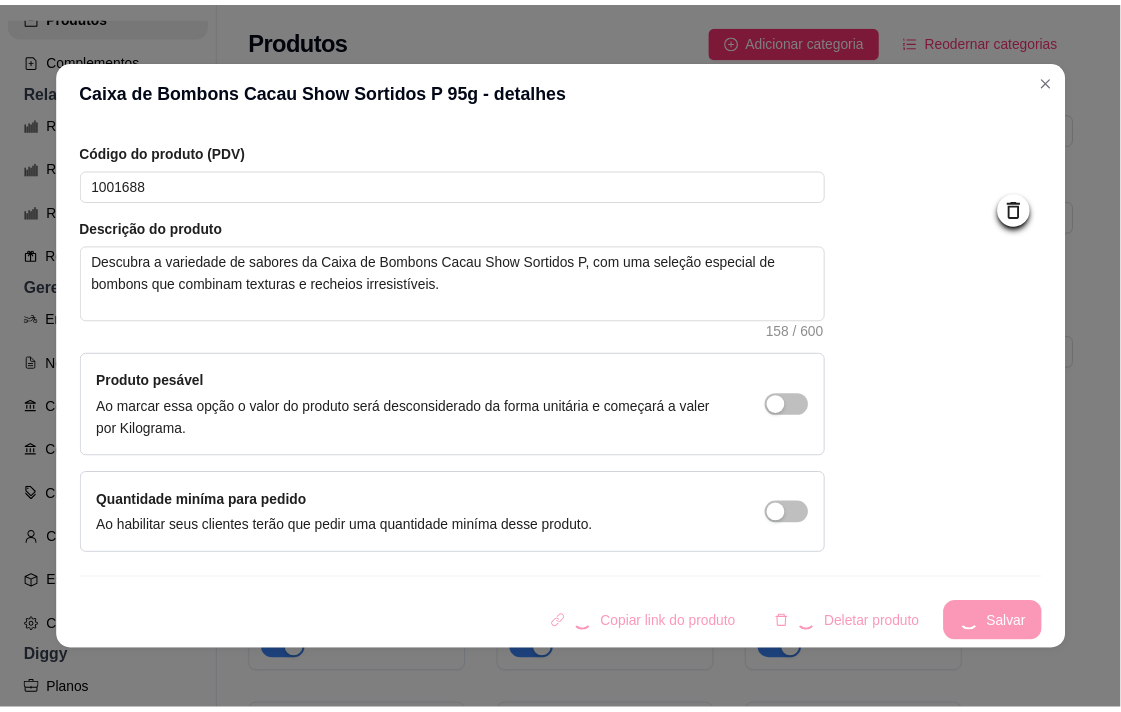 scroll, scrollTop: 0, scrollLeft: 0, axis: both 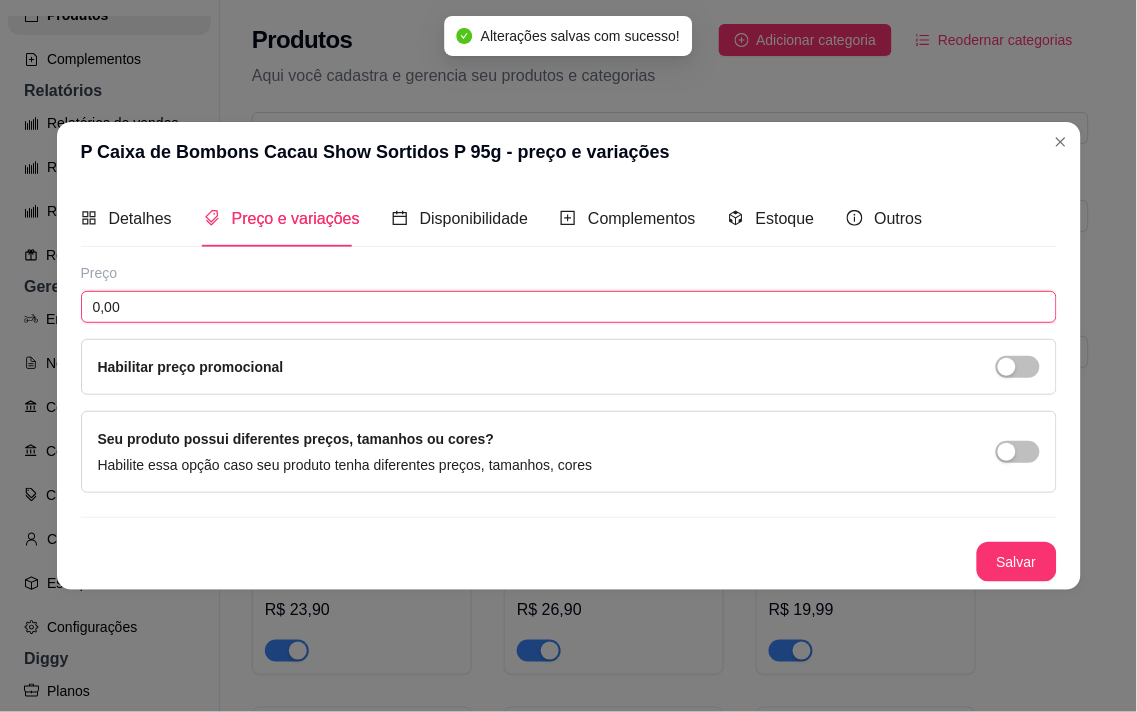 click on "0,00" at bounding box center [569, 307] 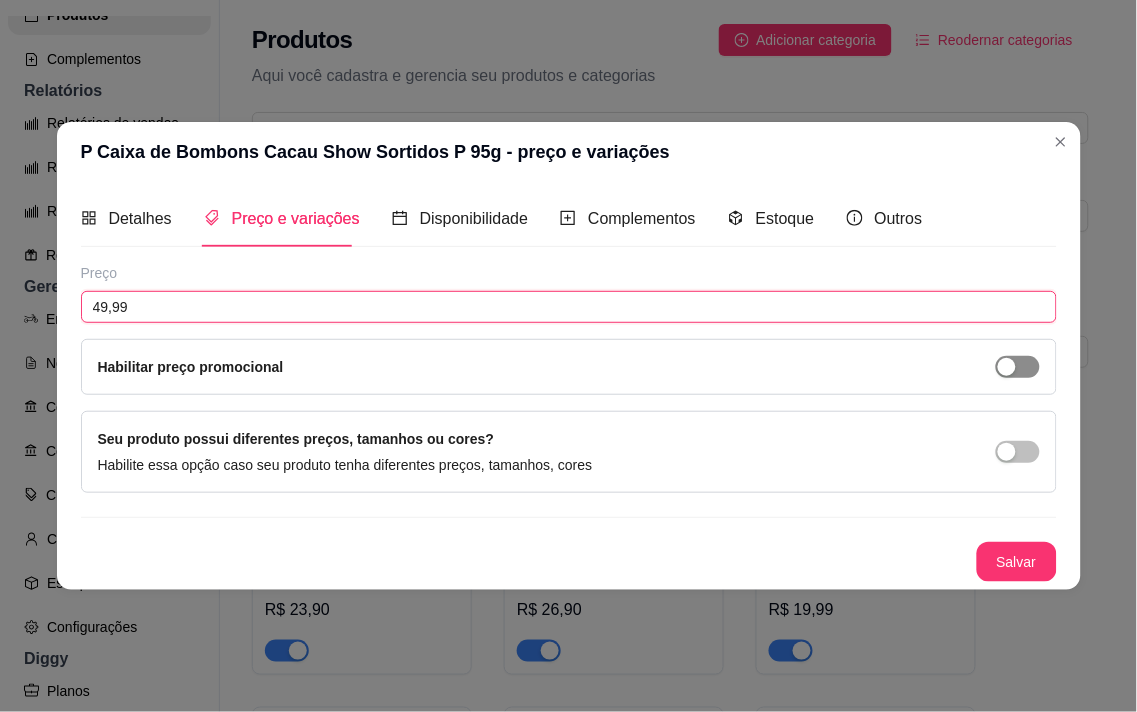 type on "49,99" 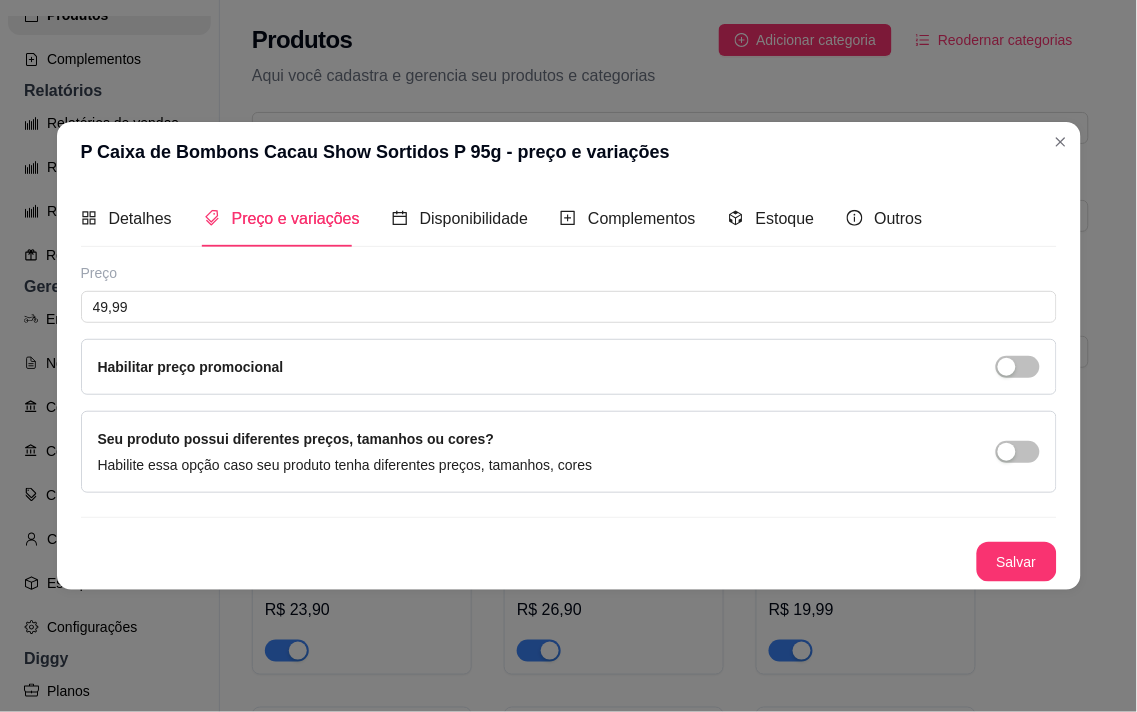 drag, startPoint x: 1012, startPoint y: 363, endPoint x: 965, endPoint y: 253, distance: 119.62023 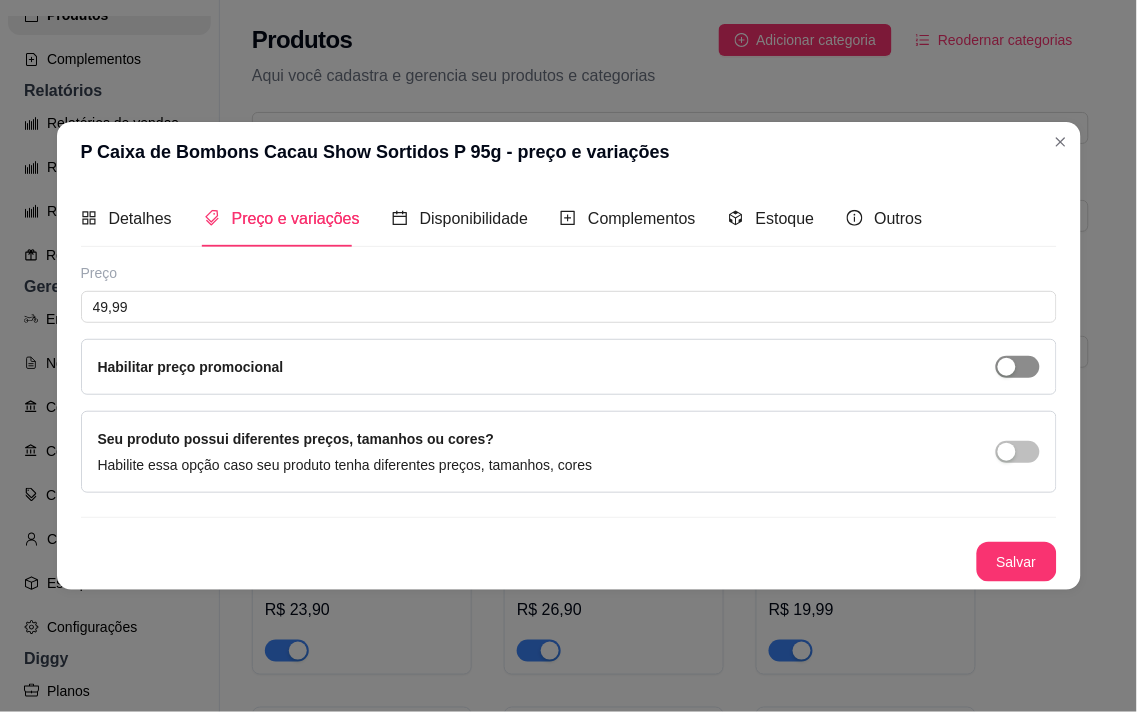 click at bounding box center (1018, 367) 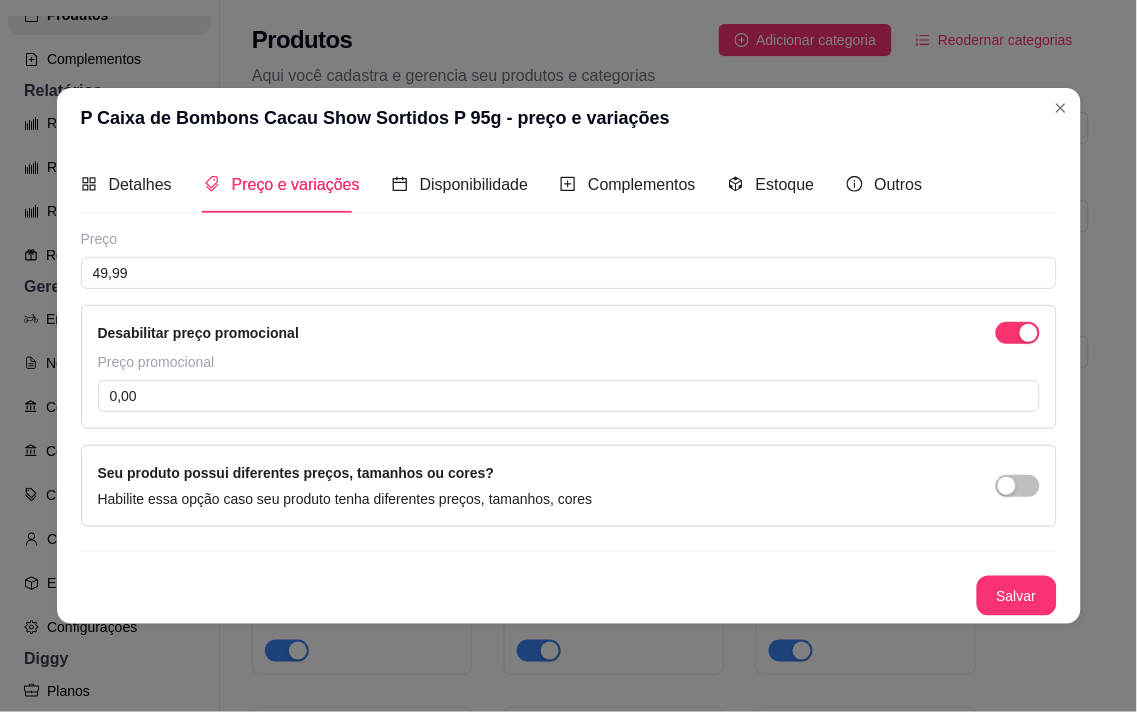 click on "Desabilitar preço promocional Preço promocional 0,00" at bounding box center (569, 367) 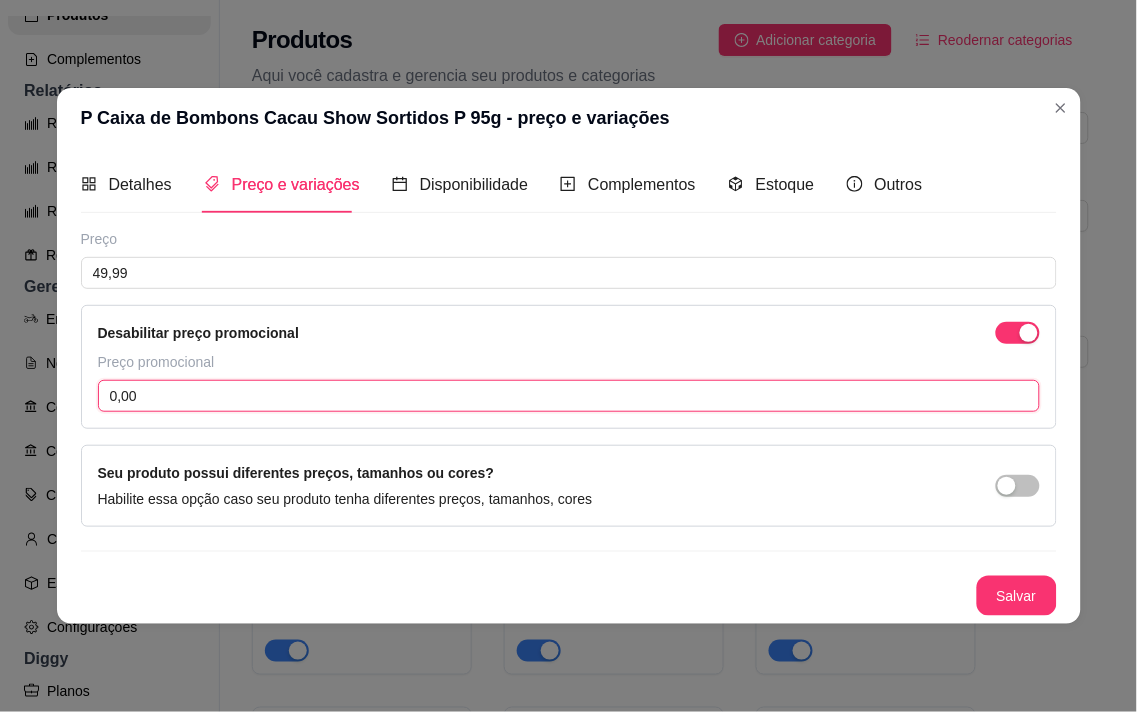 click on "0,00" at bounding box center (569, 396) 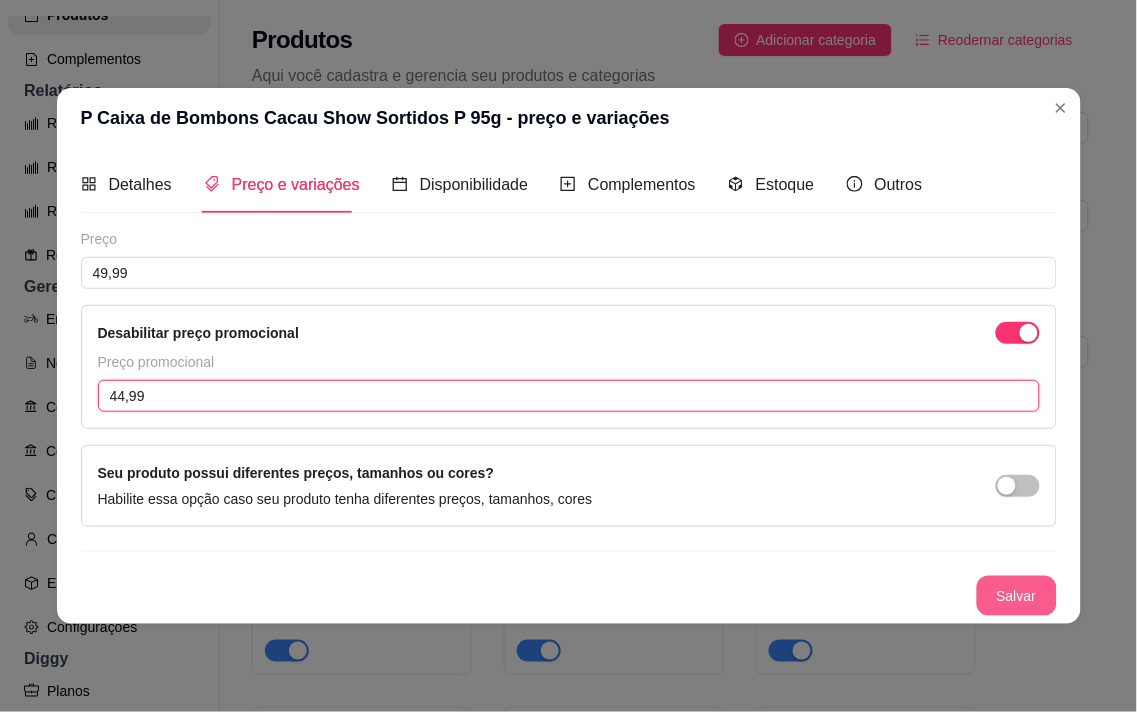 type on "44,99" 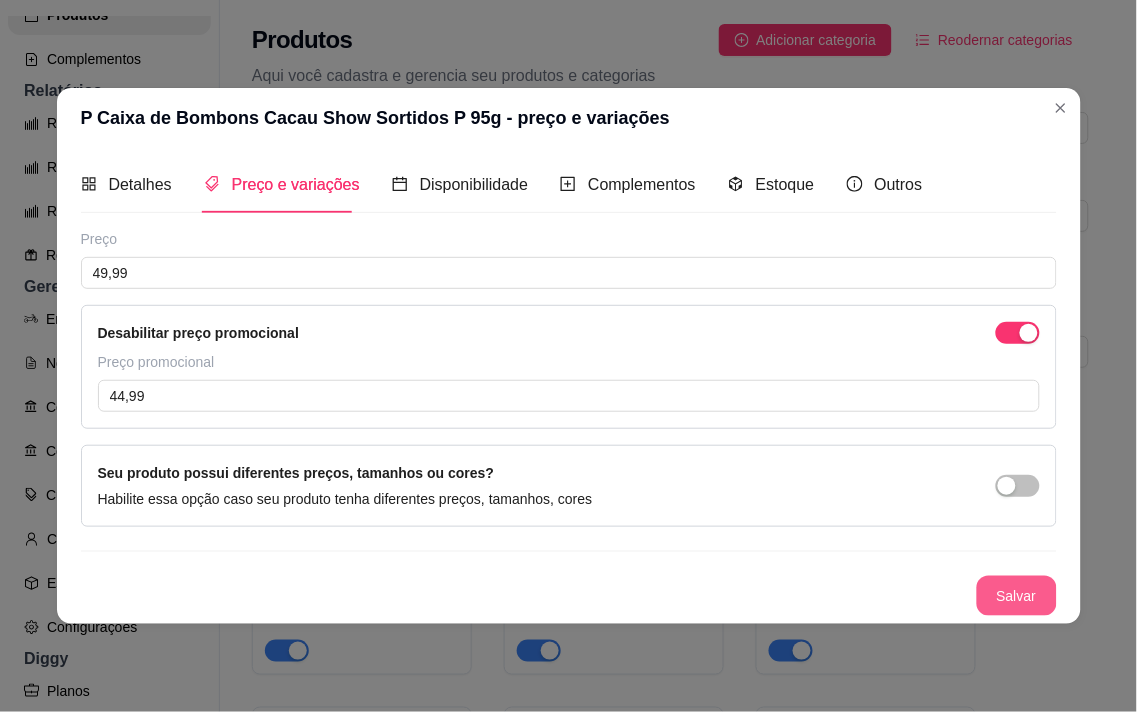 click on "Salvar" at bounding box center (1017, 596) 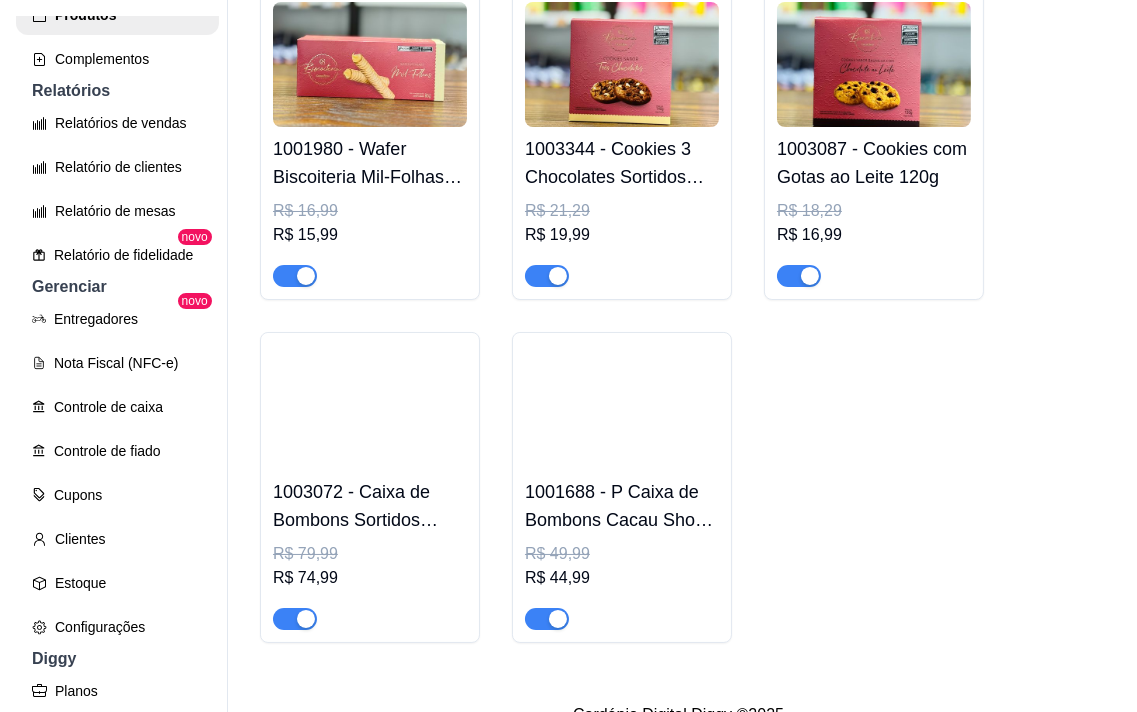 scroll, scrollTop: 2111, scrollLeft: 0, axis: vertical 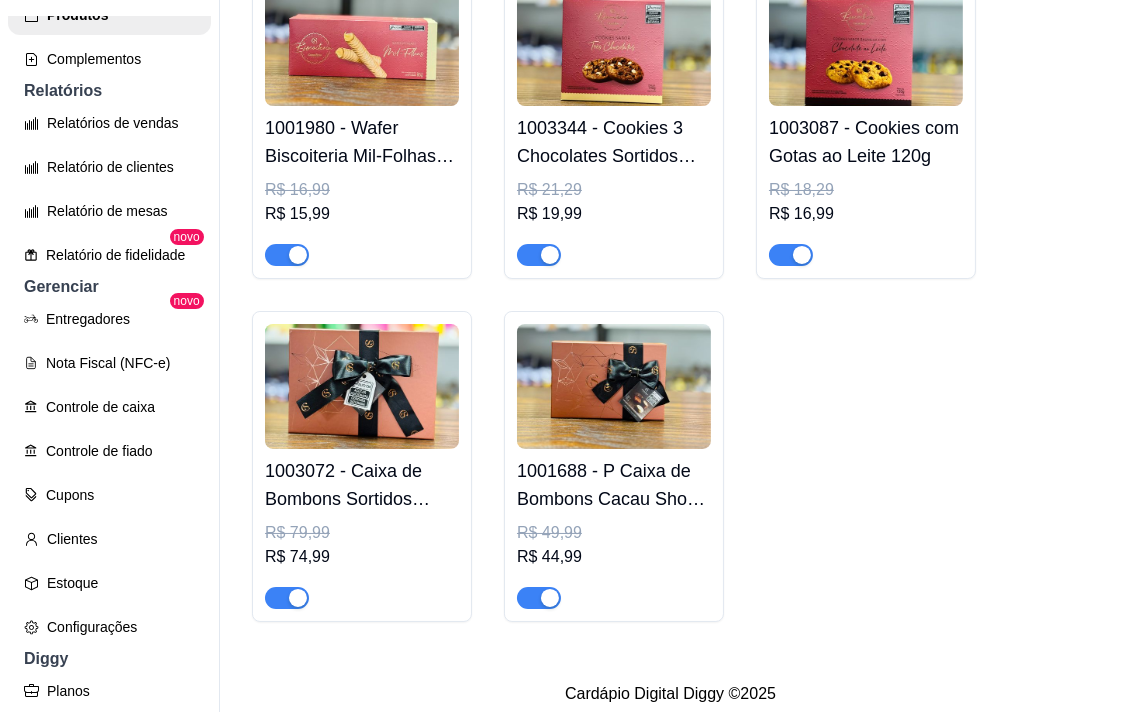 click on "1001688 - P Caixa de Bombons Cacau Show Sortidos P 95g   R$ 49,99 R$ 44,99" at bounding box center (614, 529) 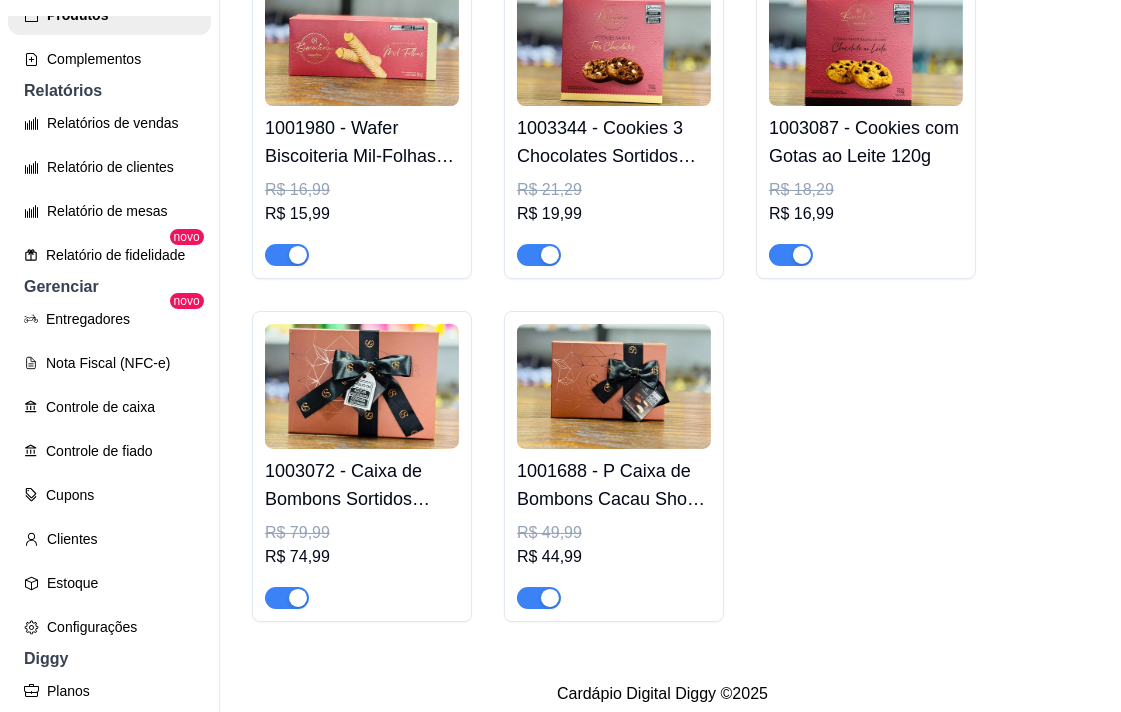 type 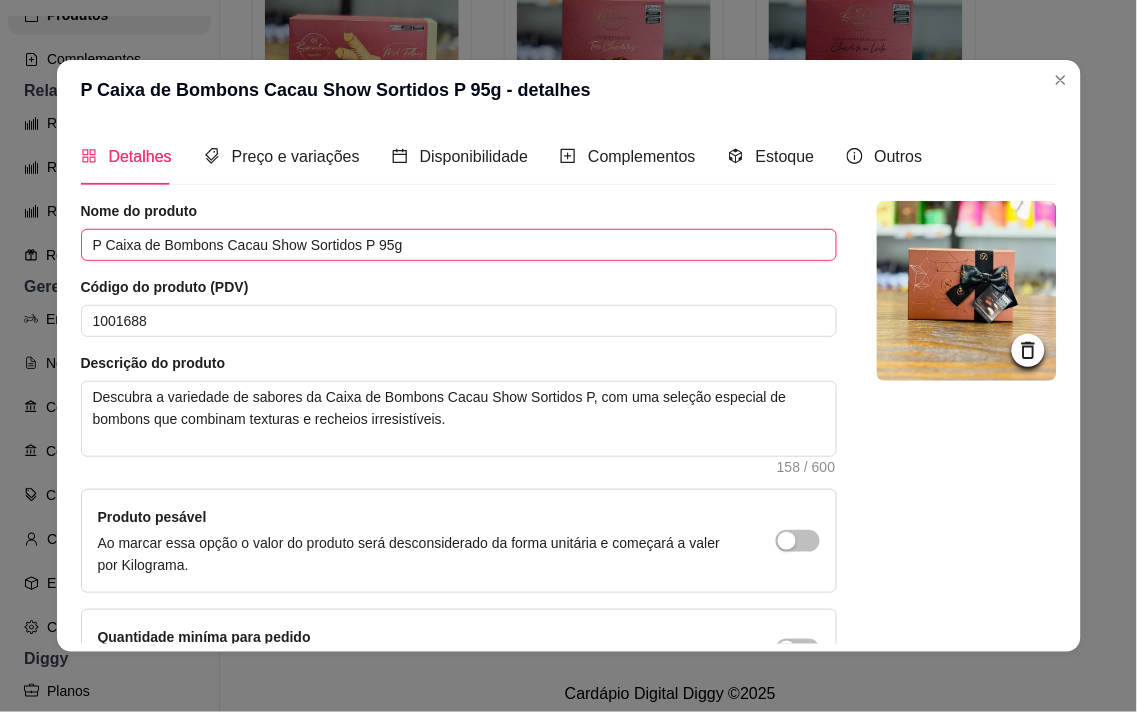 click on "P Caixa de Bombons Cacau Show Sortidos P 95g" at bounding box center (459, 245) 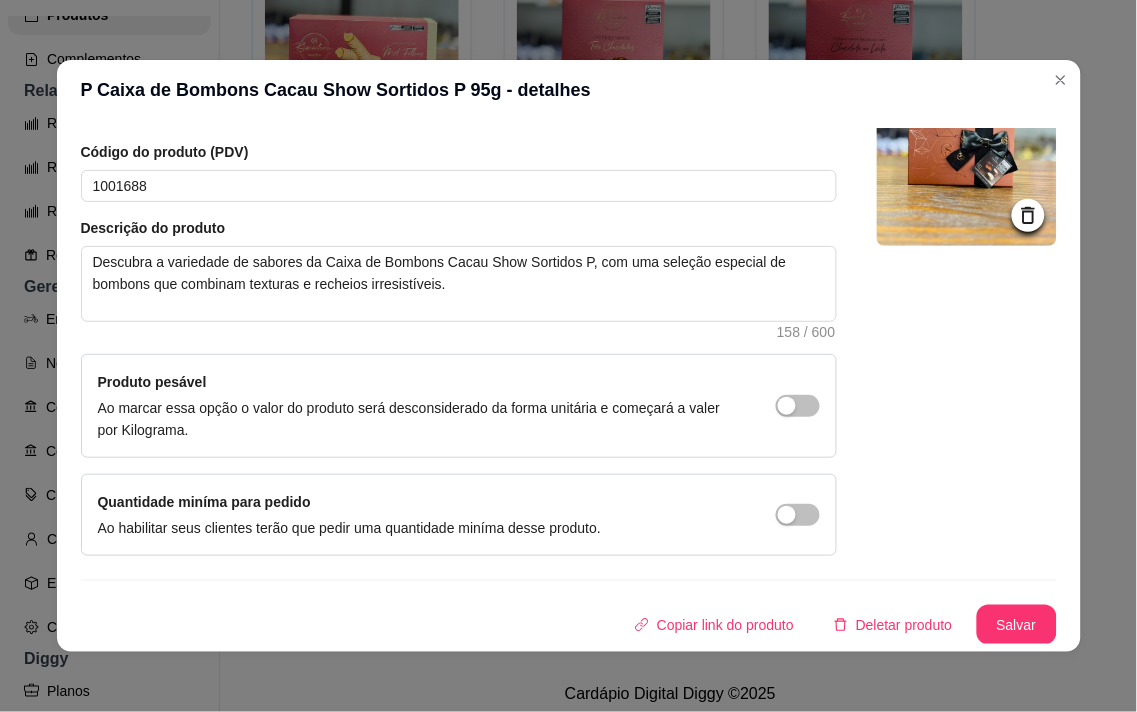 scroll, scrollTop: 136, scrollLeft: 0, axis: vertical 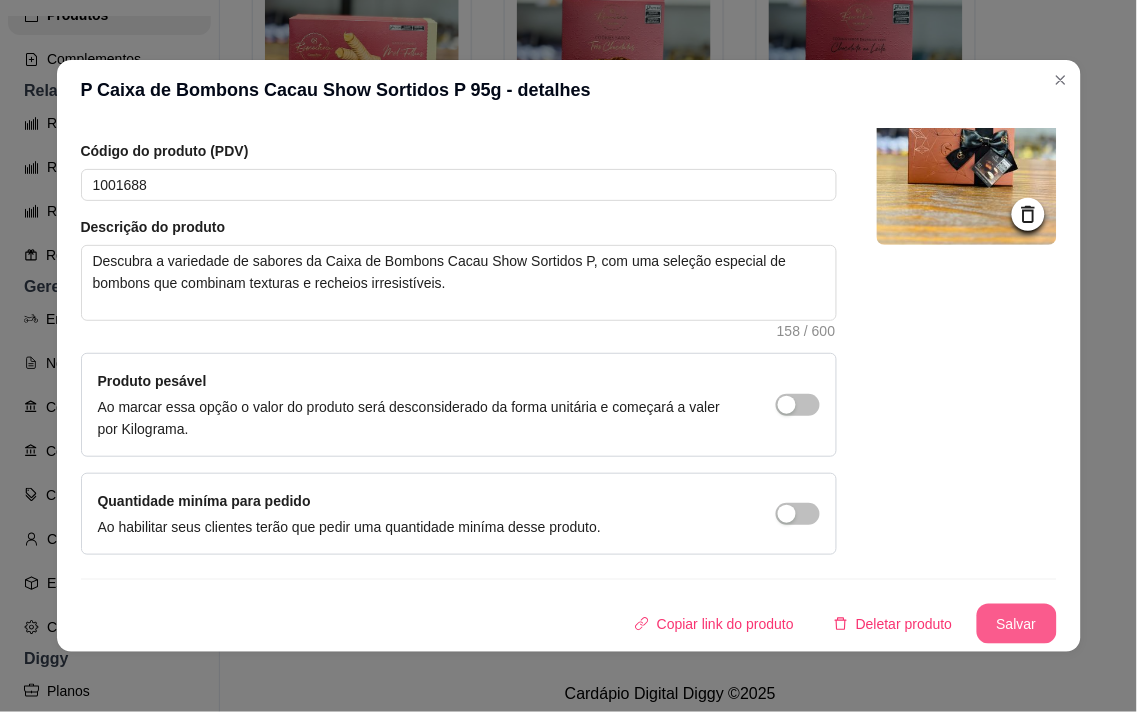 type on "Caixa P de Bombons Cacau Show Sortidos P 95g" 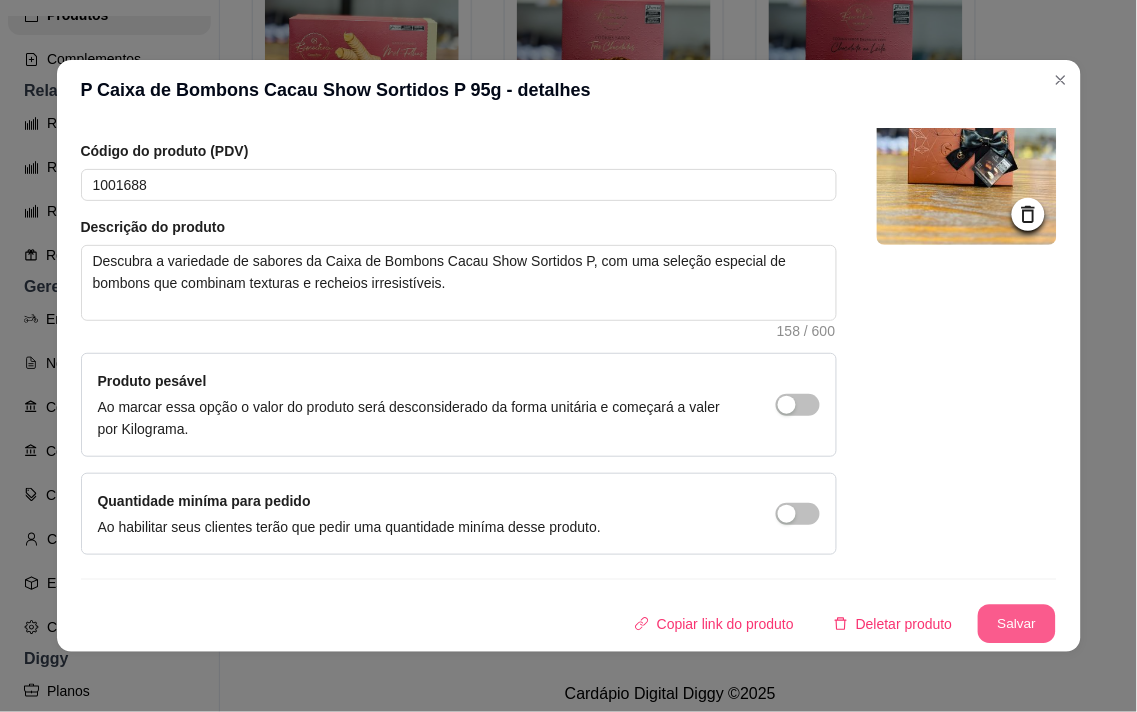 click on "Salvar" at bounding box center [1017, 624] 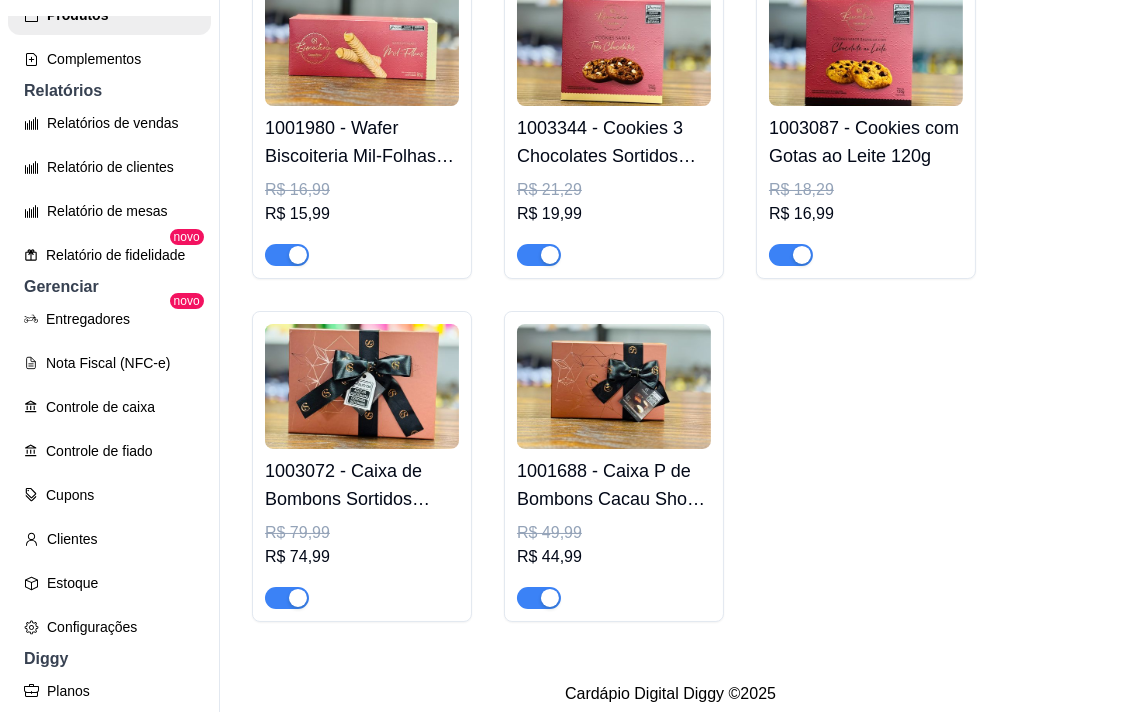 click on "R$ 79,99" at bounding box center [362, 533] 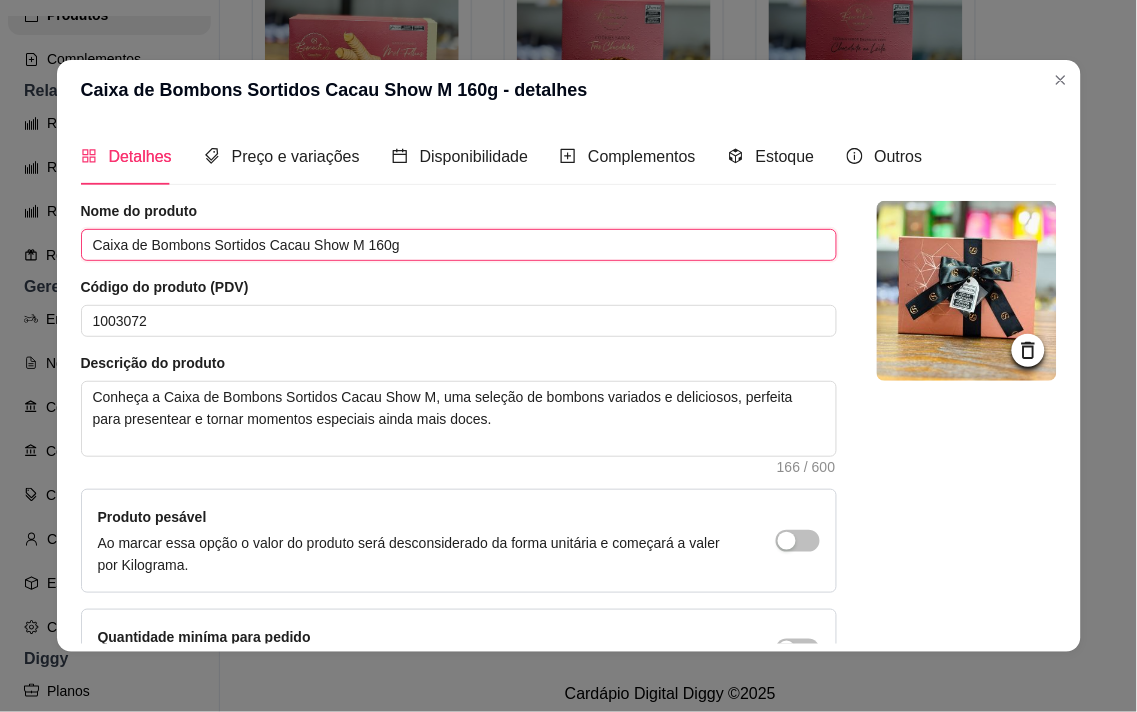 click on "Caixa de Bombons Sortidos Cacau Show M 160g" at bounding box center (459, 245) 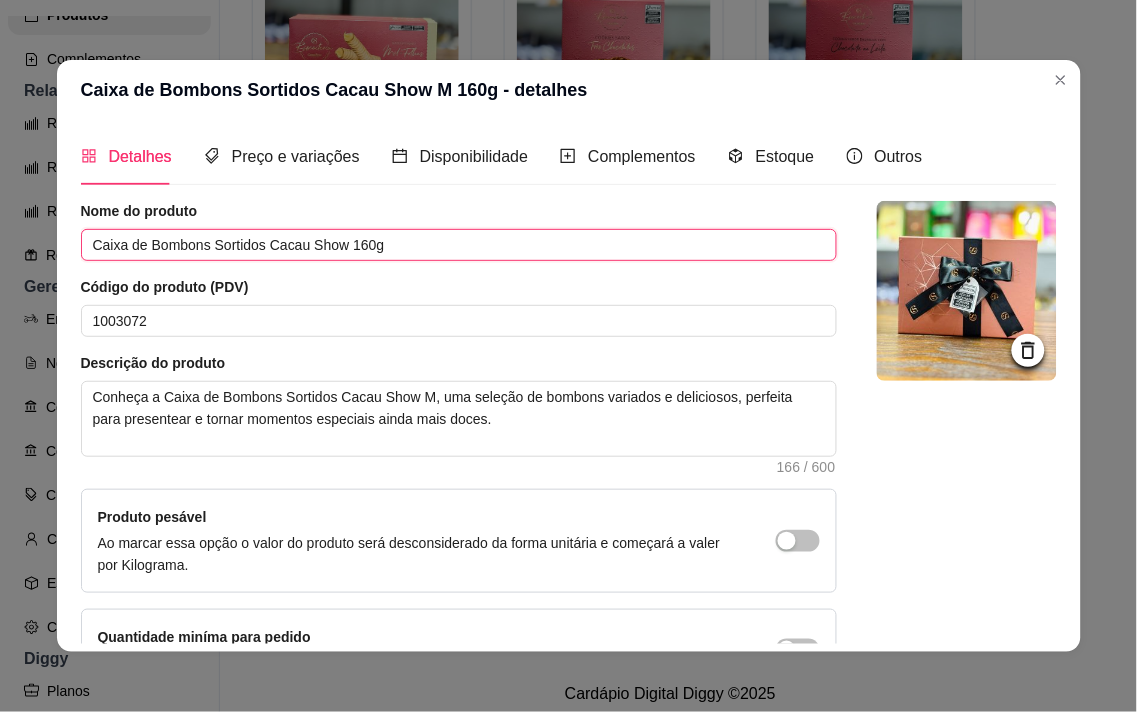 click on "Caixa de Bombons Sortidos Cacau Show 160g" at bounding box center [459, 245] 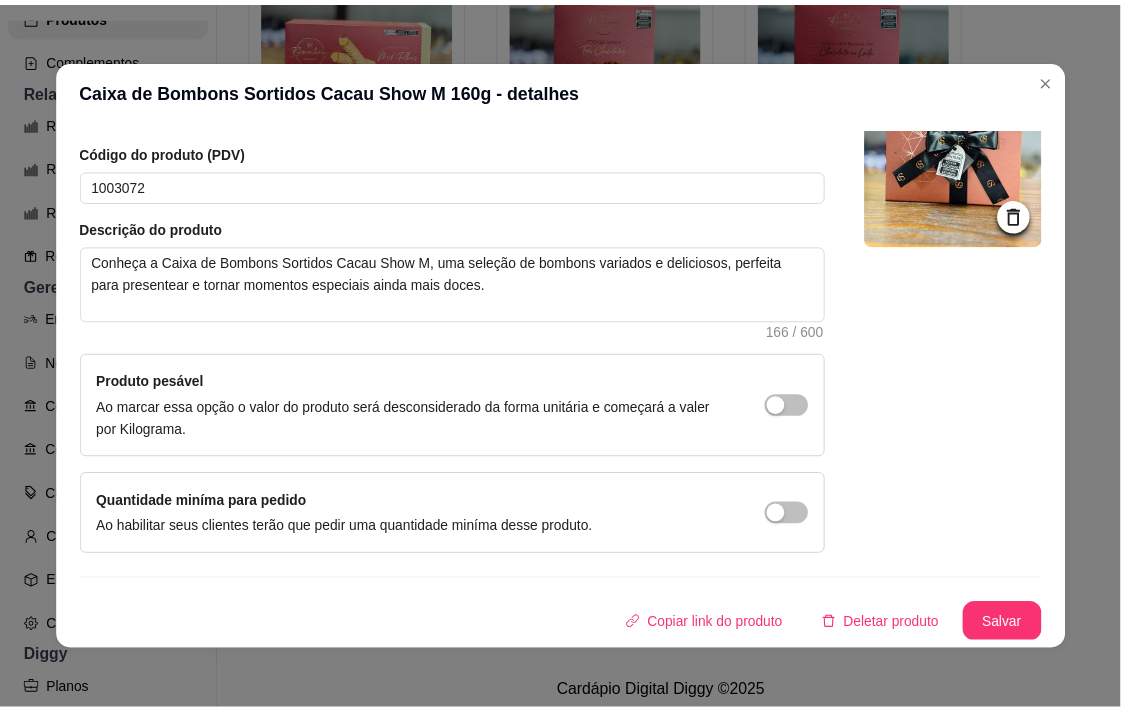 scroll, scrollTop: 136, scrollLeft: 0, axis: vertical 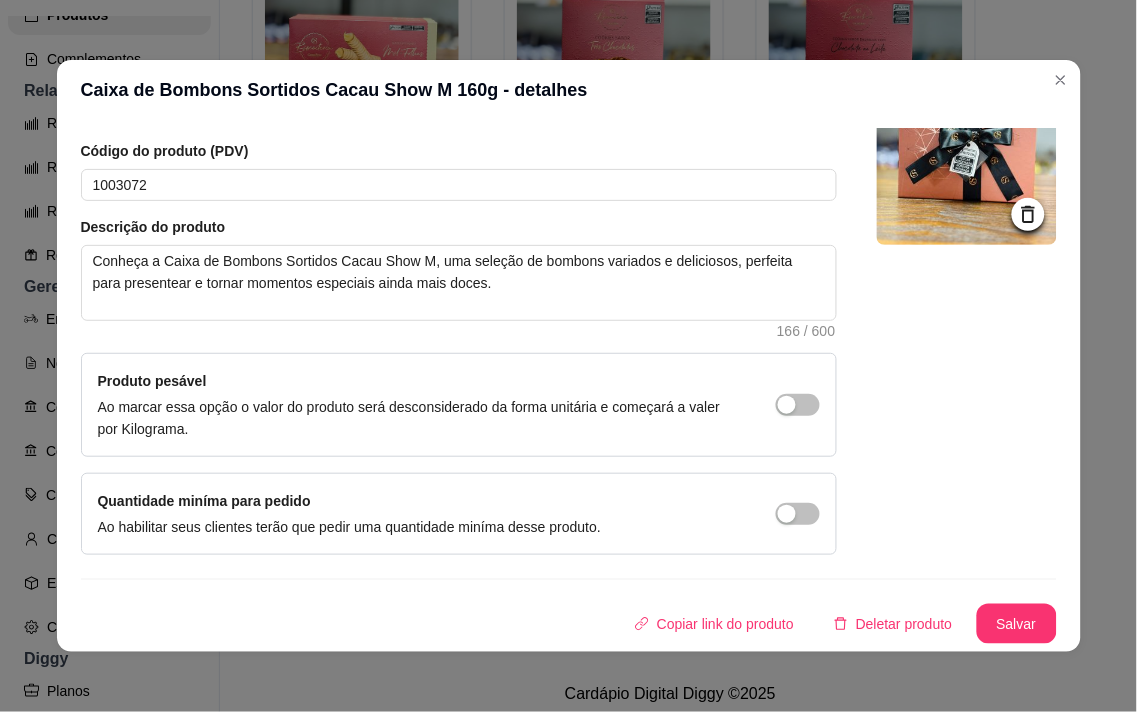 type on "Caixa M de Bombons Sortidos Cacau Show 160g" 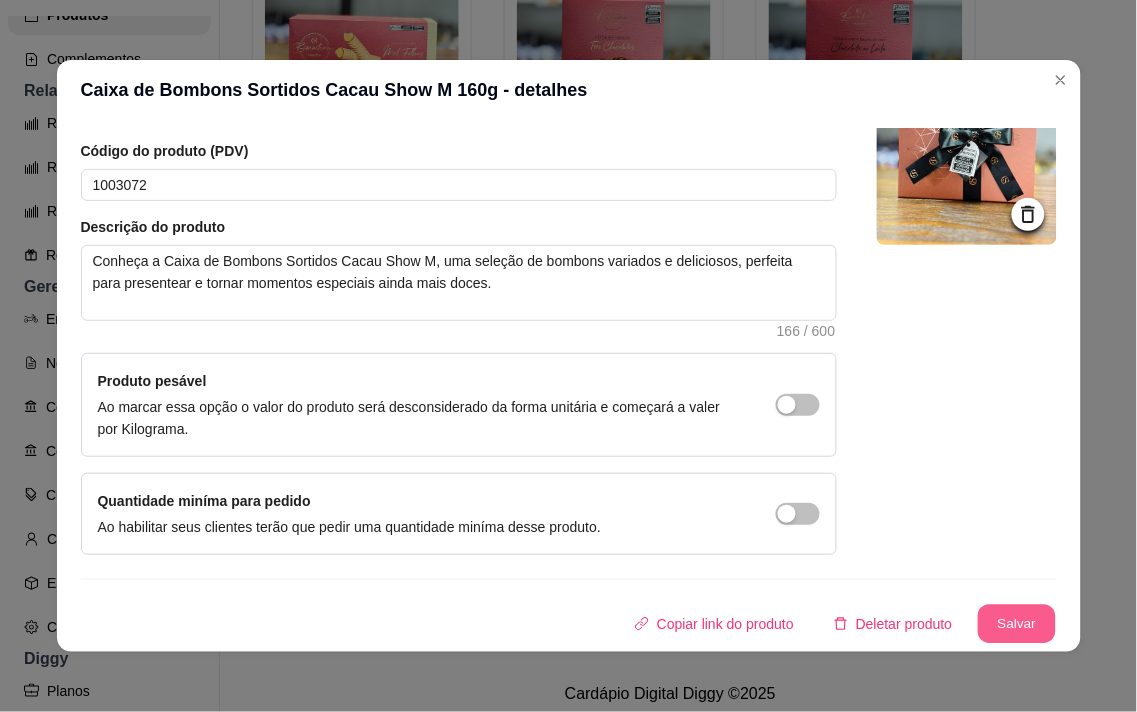 click on "Salvar" at bounding box center [1017, 624] 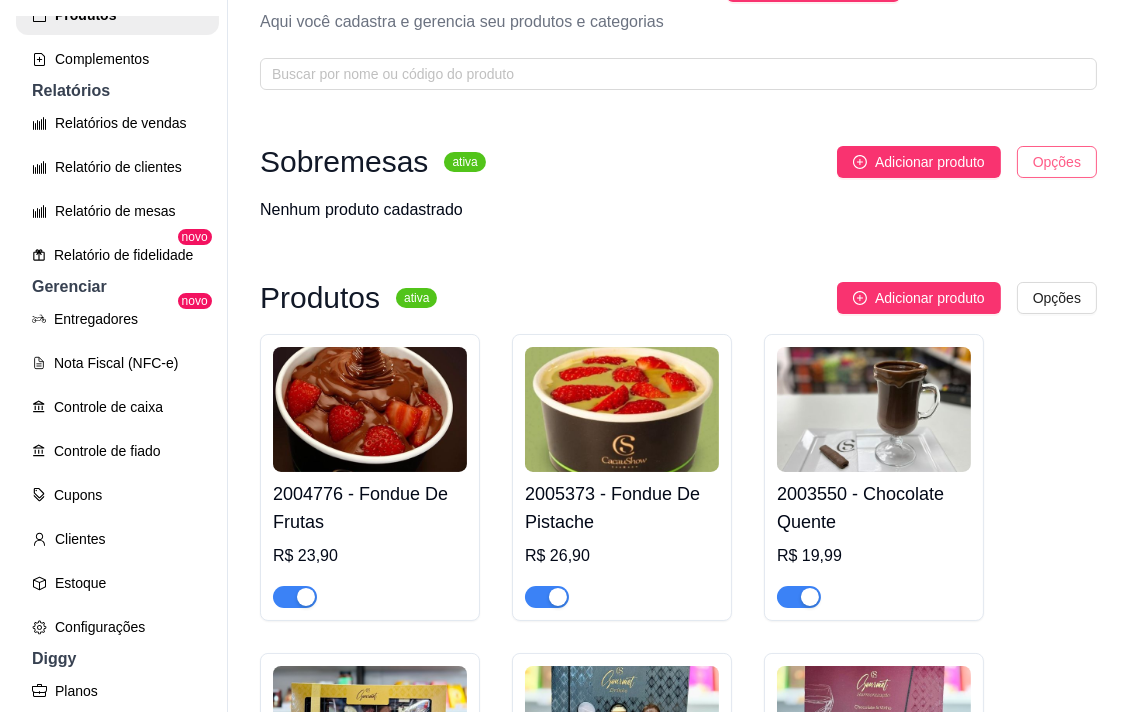 scroll, scrollTop: 0, scrollLeft: 0, axis: both 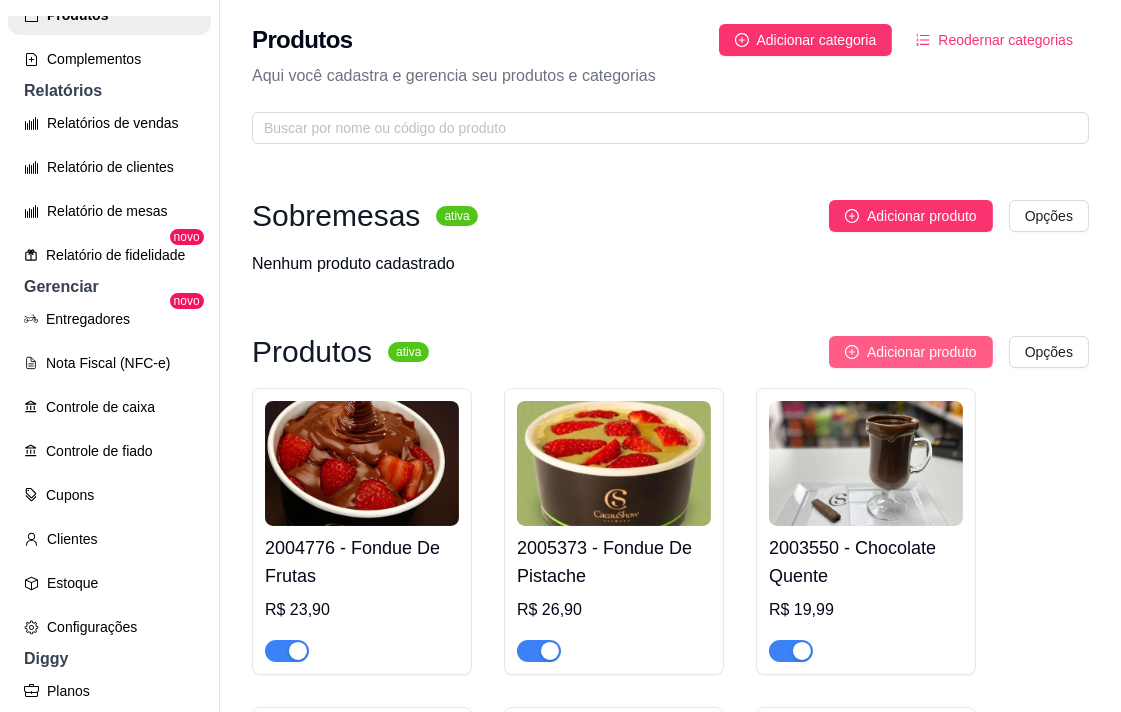 click on "Adicionar produto" at bounding box center (922, 352) 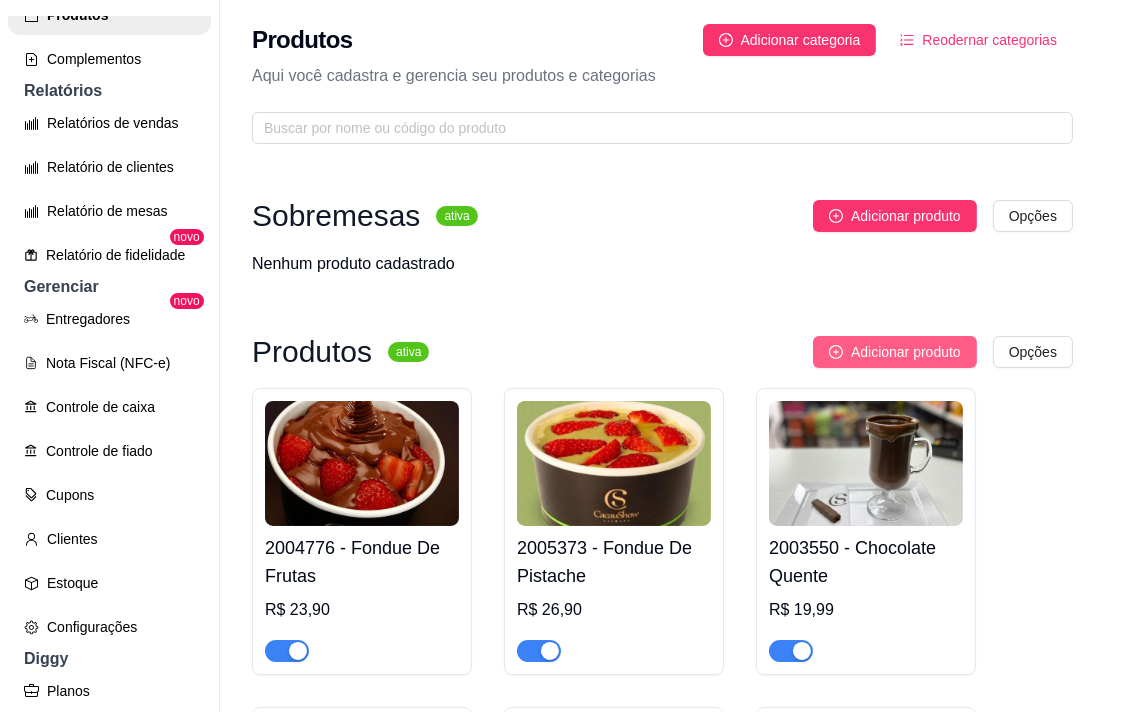type 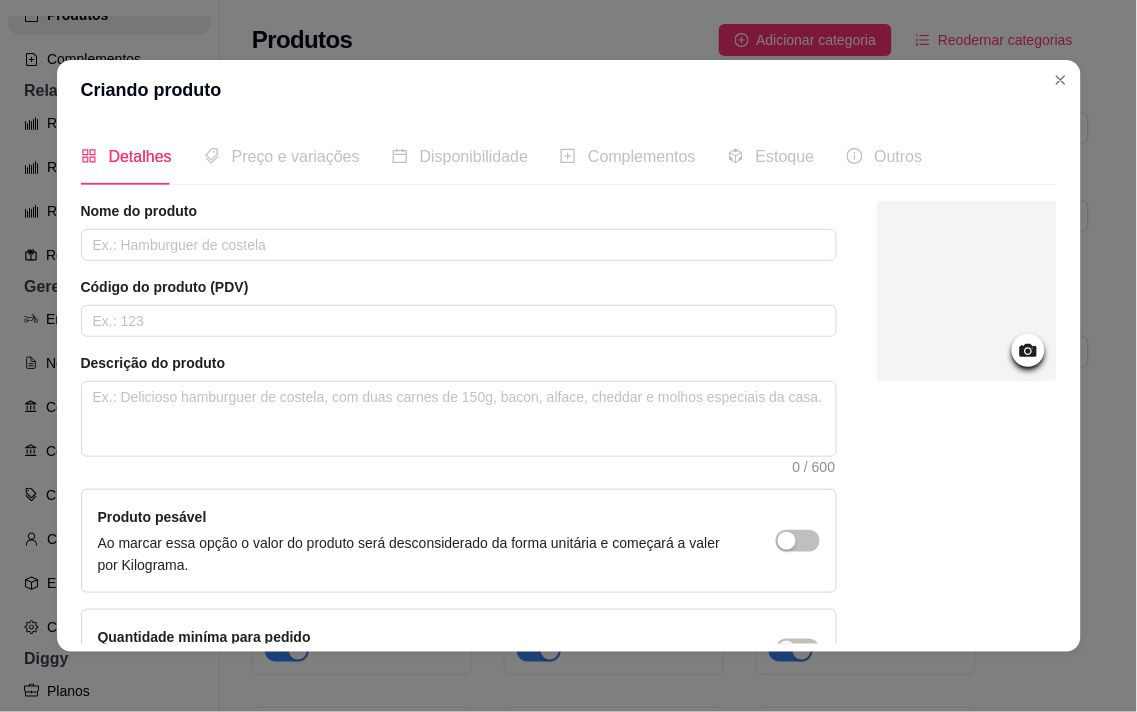 click on "Detalhes Preço e variações Disponibilidade Complementos Estoque Outros Nome do produto Código do produto (PDV) Descrição do produto 0 / 600 Produto pesável Ao marcar essa opção o valor do produto será desconsiderado da forma unitária e começará a valer por Kilograma. Quantidade miníma para pedido Ao habilitar seus clientes terão que pedir uma quantidade miníma desse produto. Salvar" at bounding box center (569, 386) 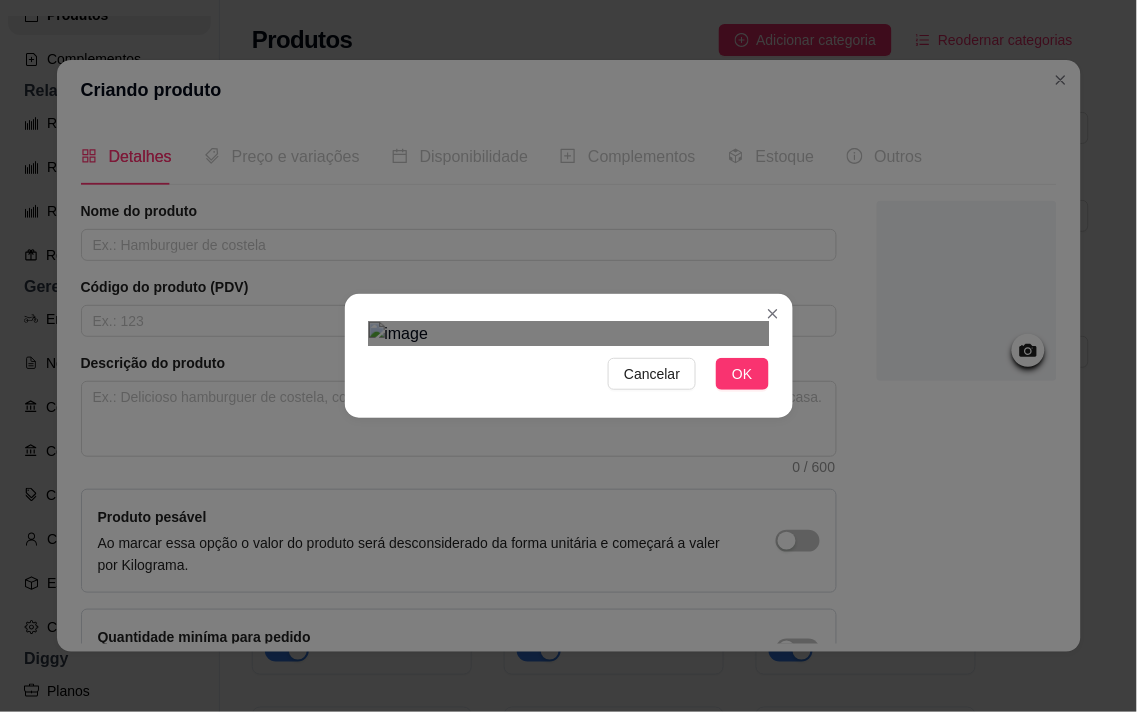 click on "Cancelar OK" at bounding box center (568, 356) 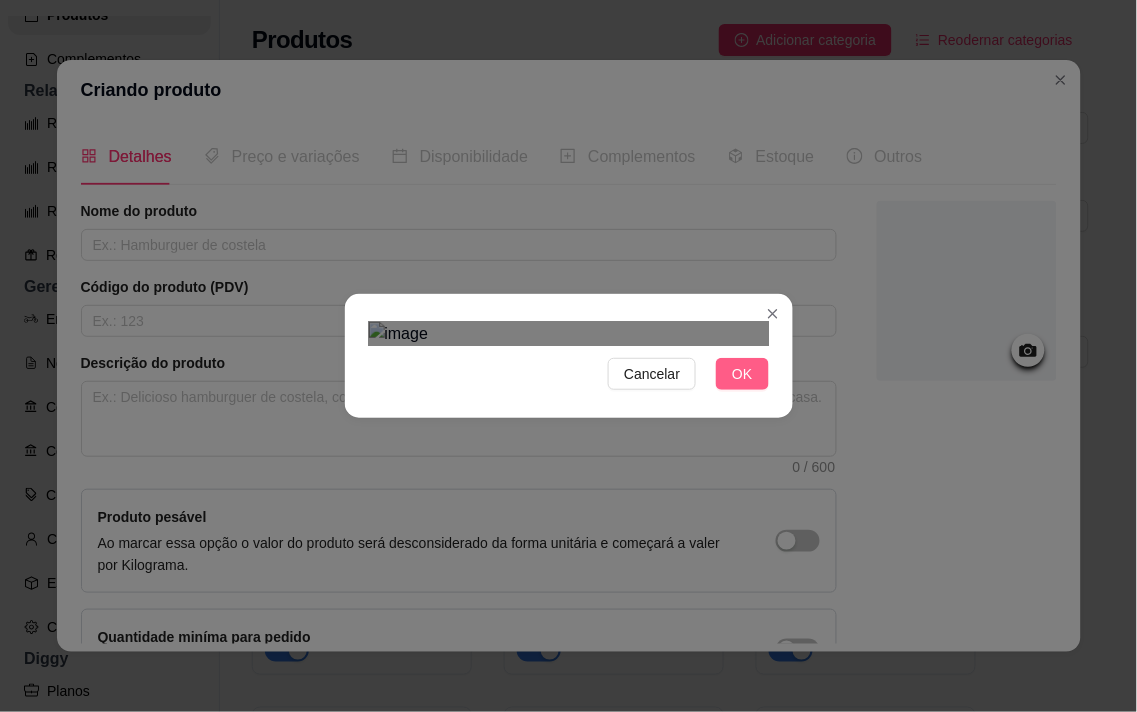 click on "OK" at bounding box center (742, 374) 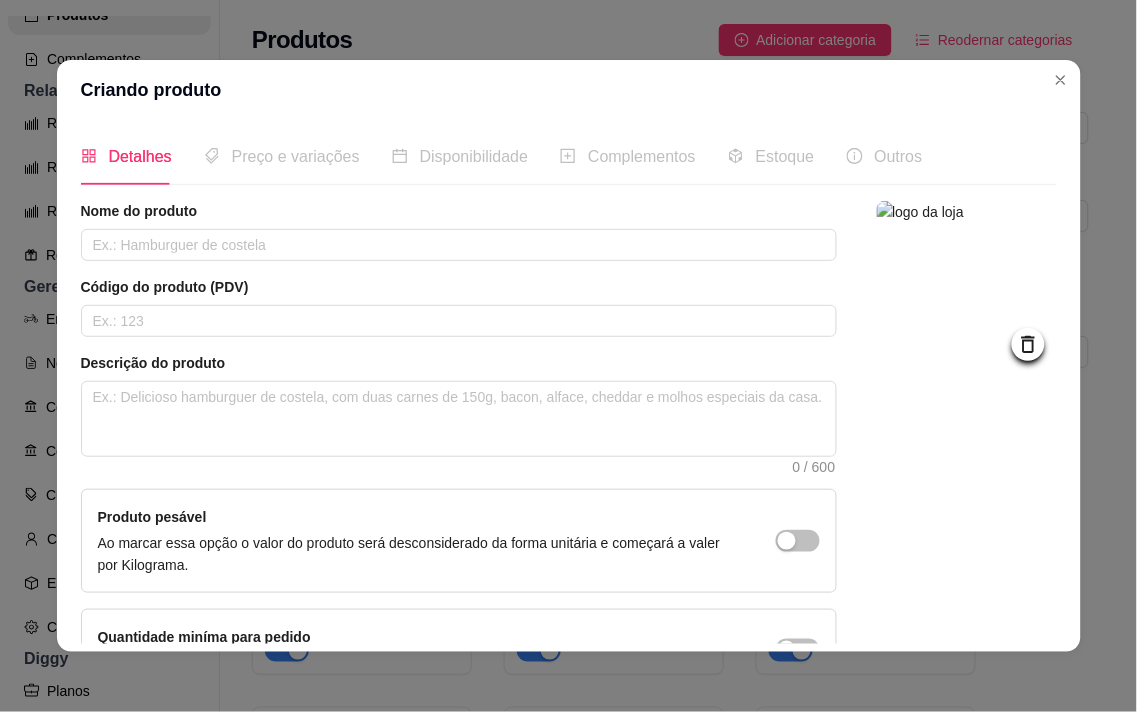 click at bounding box center [967, 291] 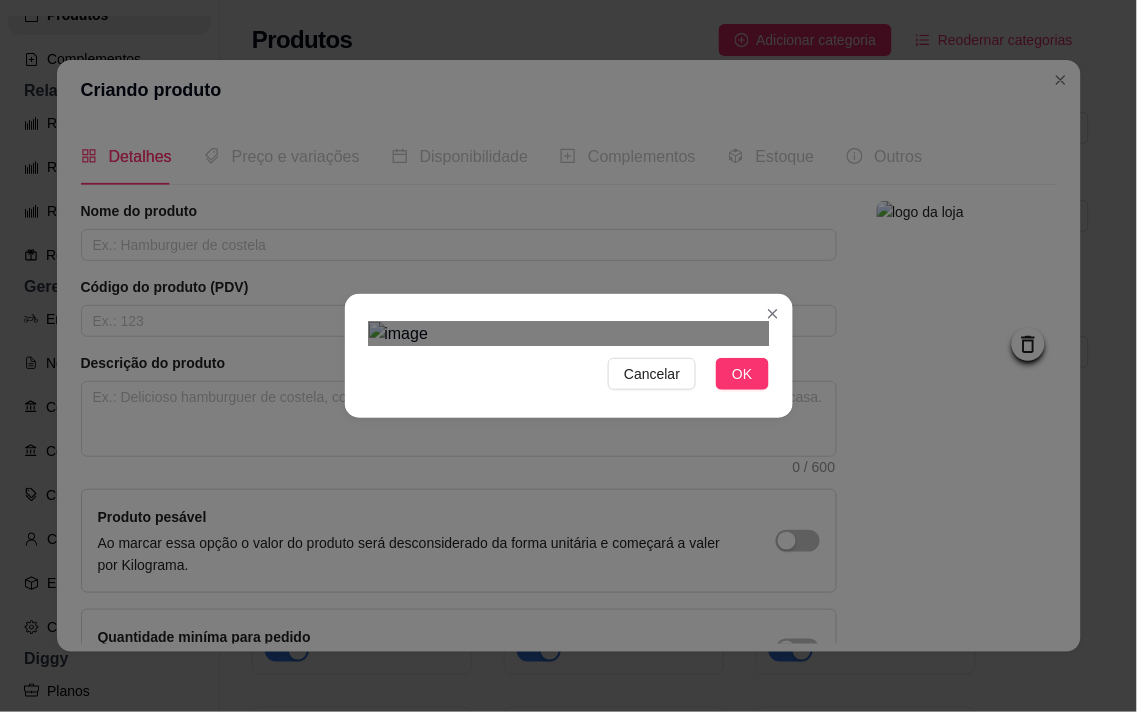 click at bounding box center [569, 334] 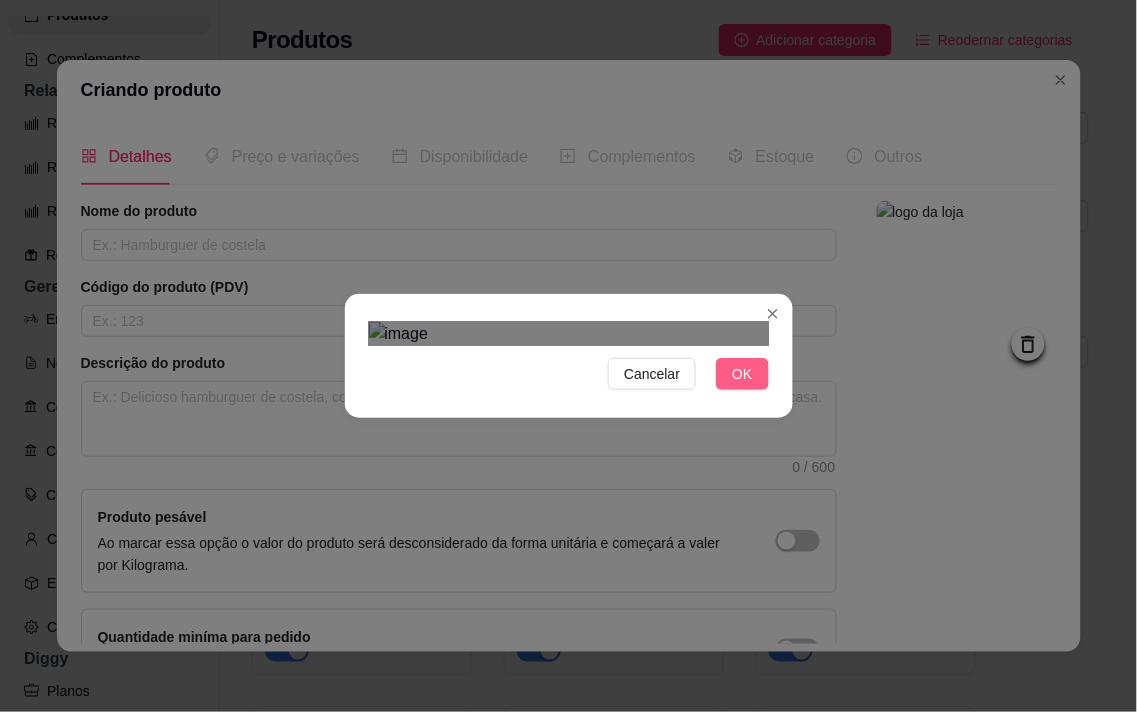click on "OK" at bounding box center [742, 374] 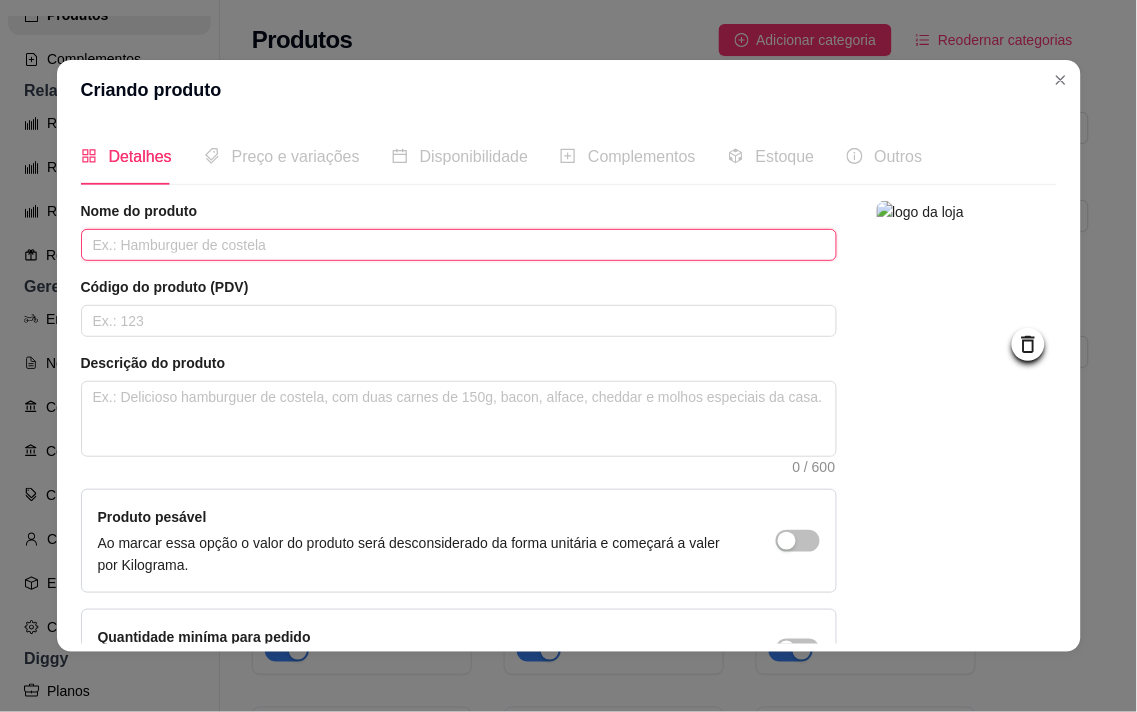 click at bounding box center [459, 245] 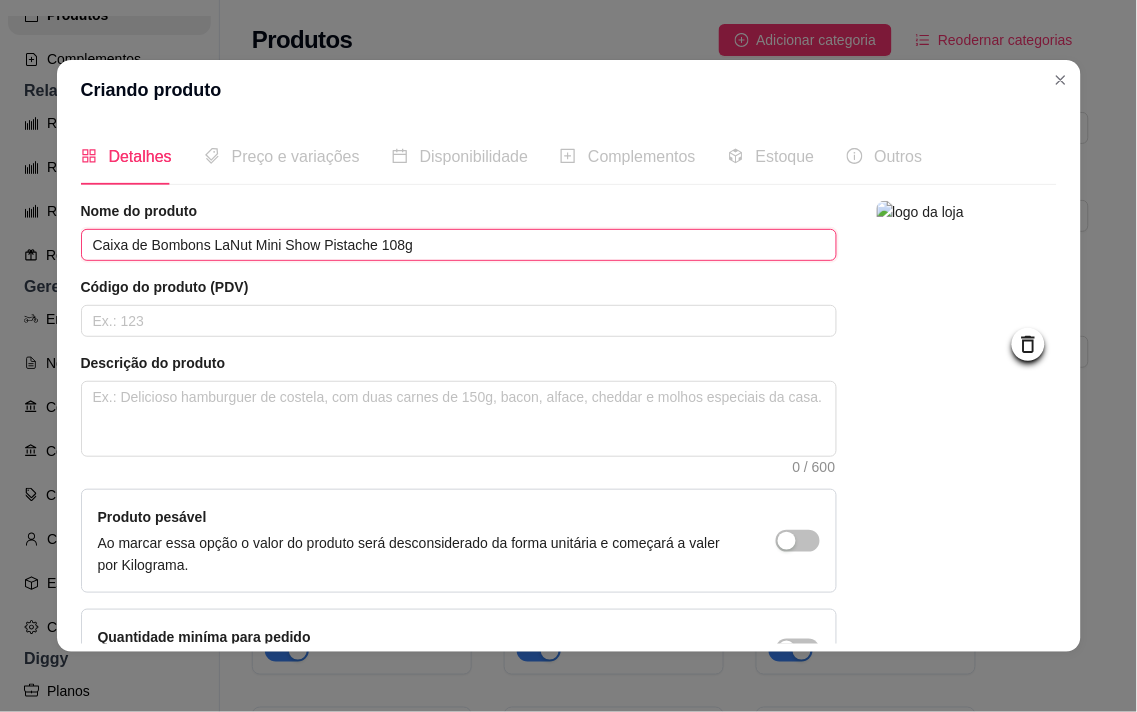 type on "Caixa de Bombons LaNut Mini Show Pistache 108g" 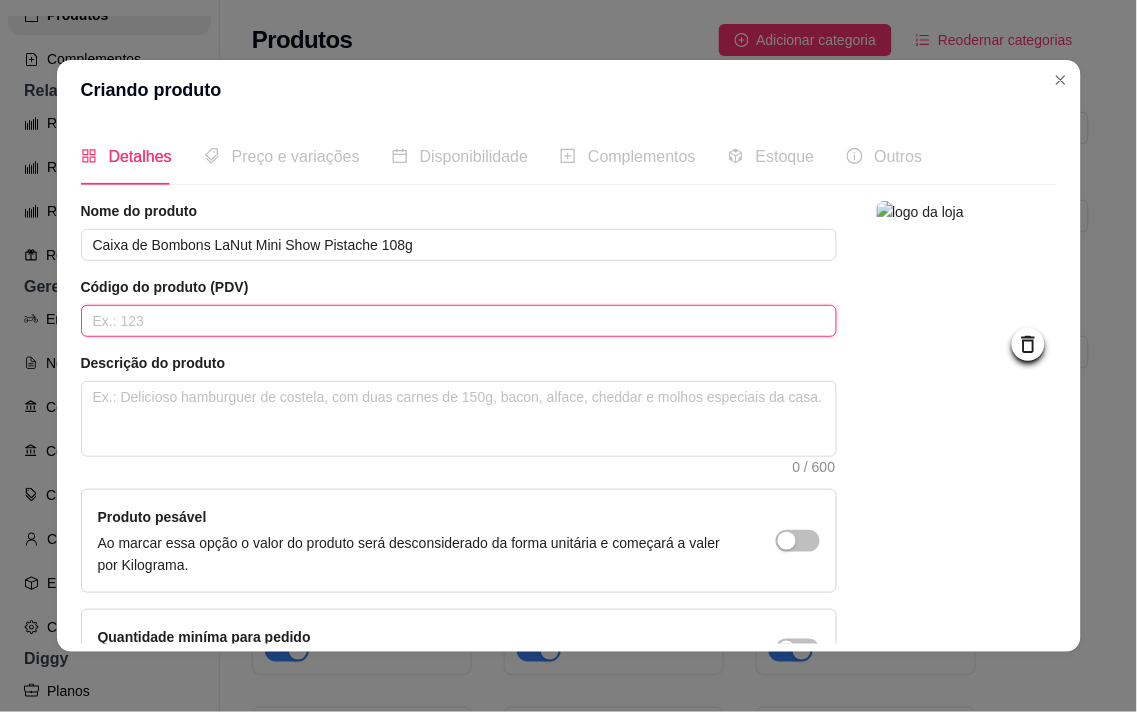click at bounding box center [459, 321] 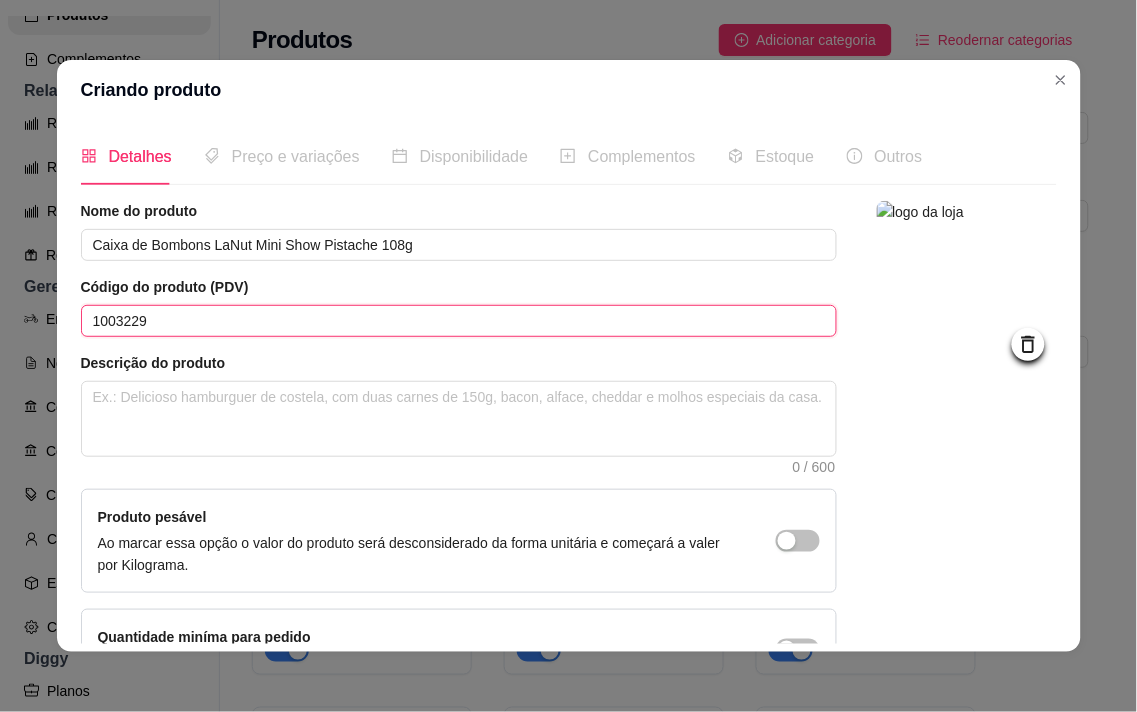 type on "1003229" 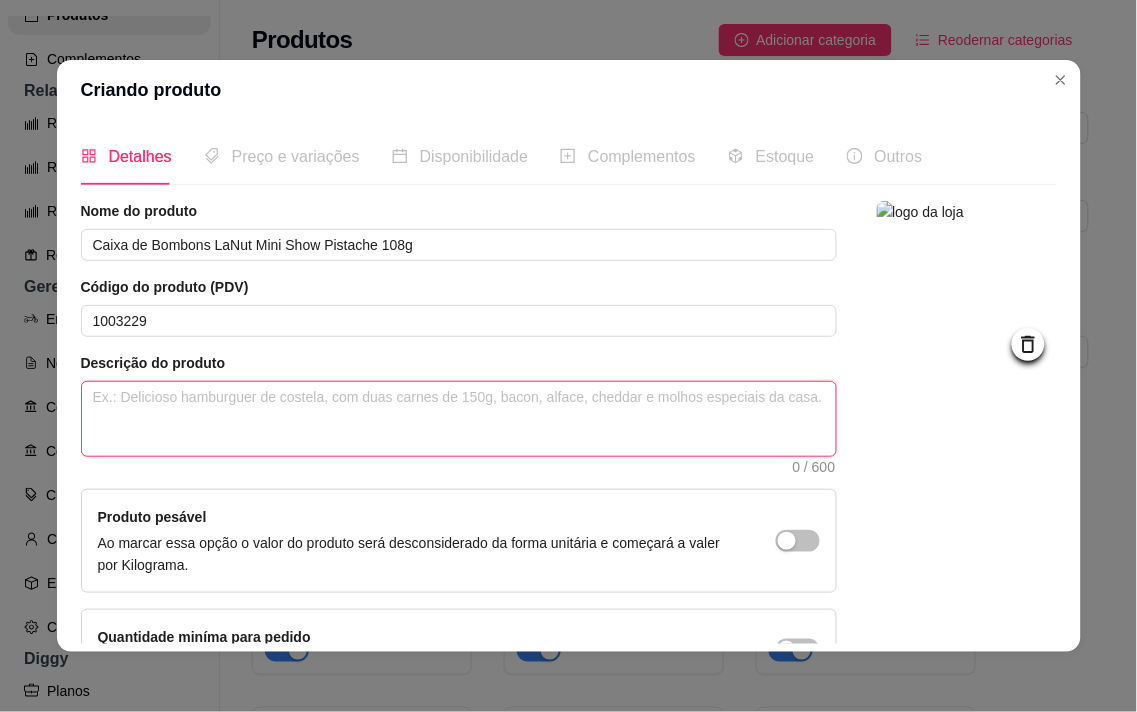 click at bounding box center (459, 419) 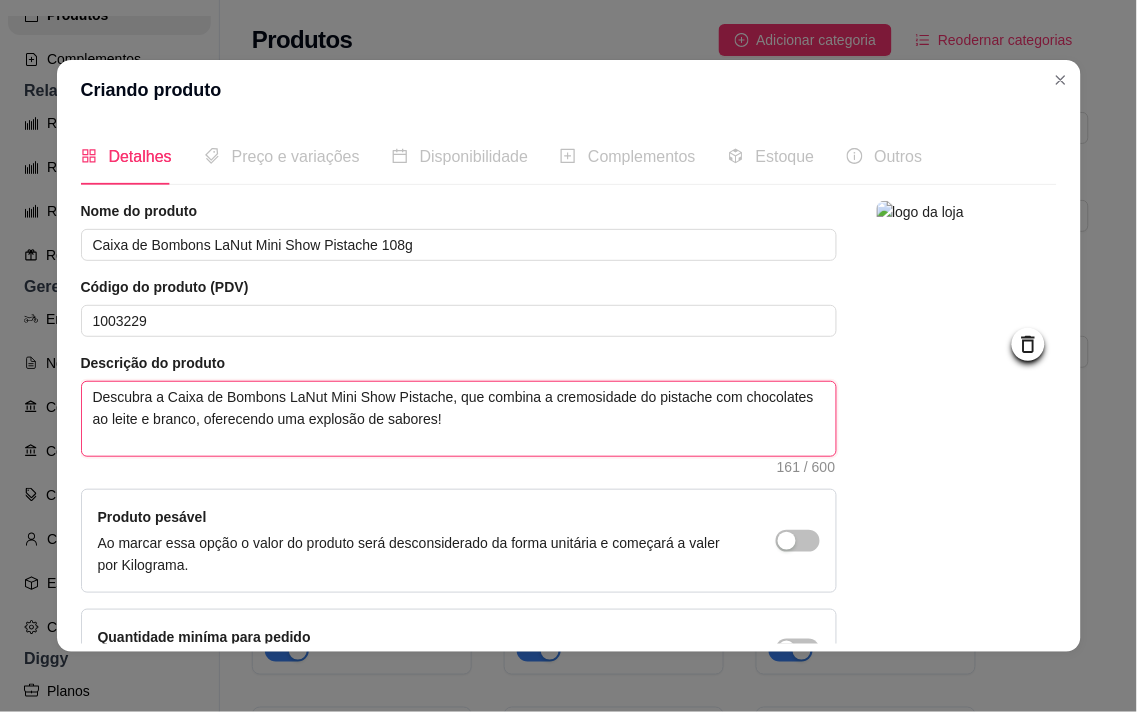 type on "Descubra a Caixa de Bombons LaNut Mini Show Pistache, que combina a cremosidade do pistache com chocolates ao leite e branco, oferecendo uma explosão de sabores!" 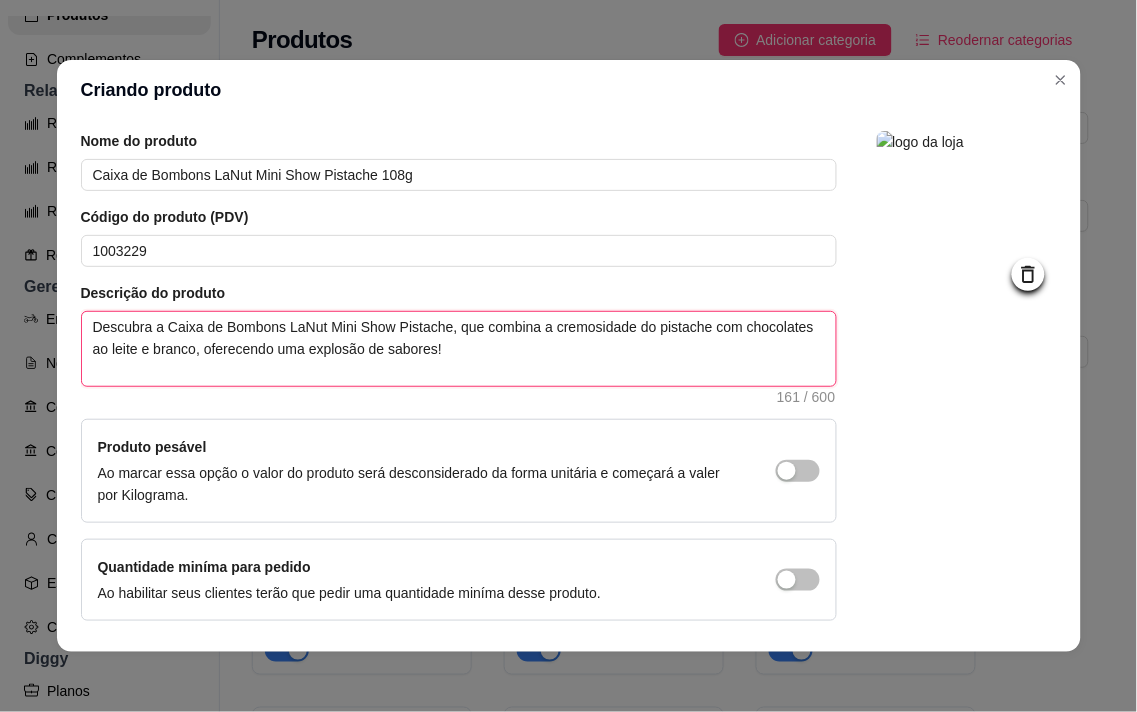 scroll, scrollTop: 136, scrollLeft: 0, axis: vertical 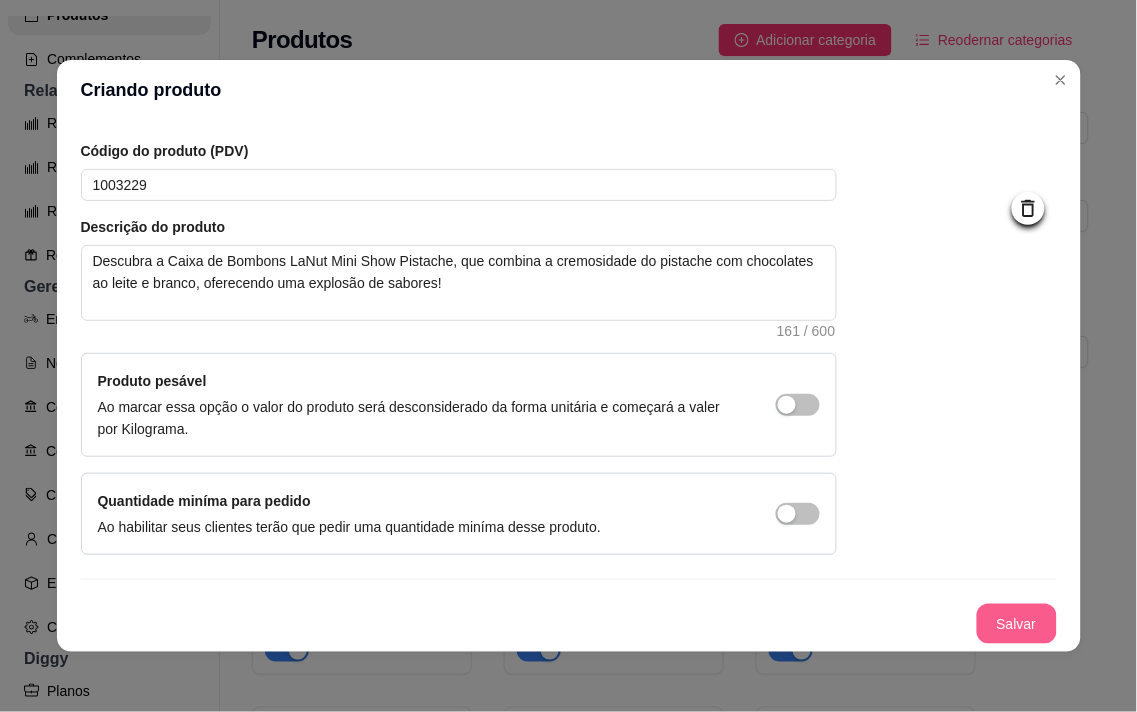 click on "Salvar" at bounding box center [1017, 624] 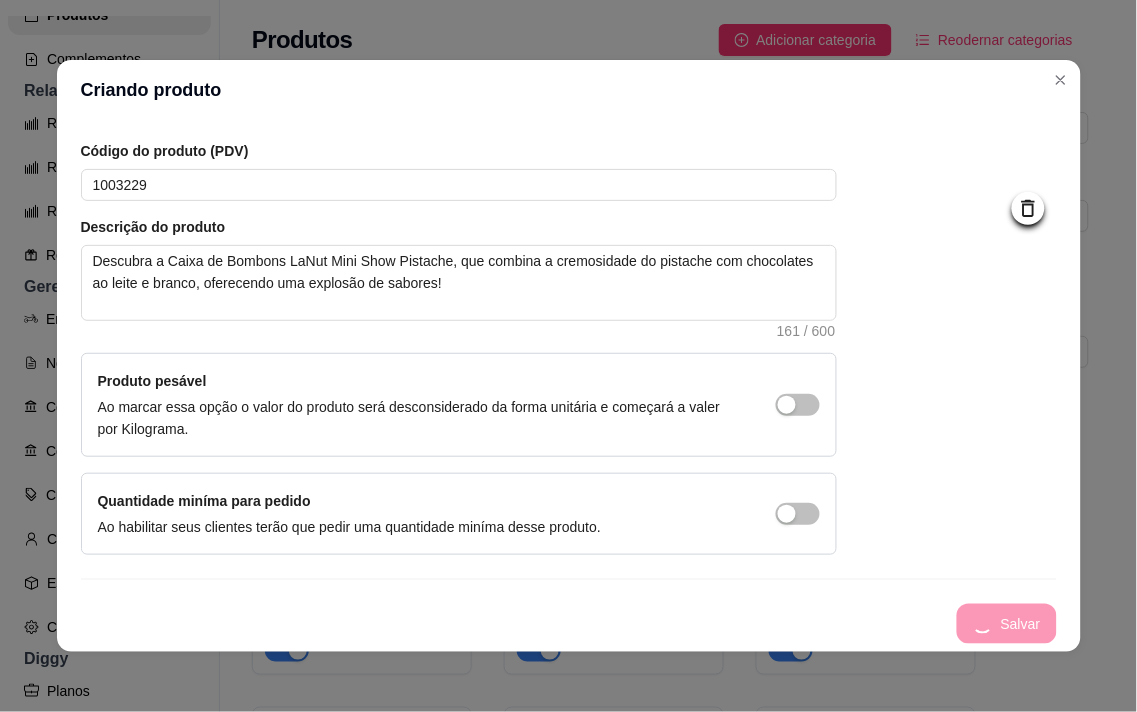 type 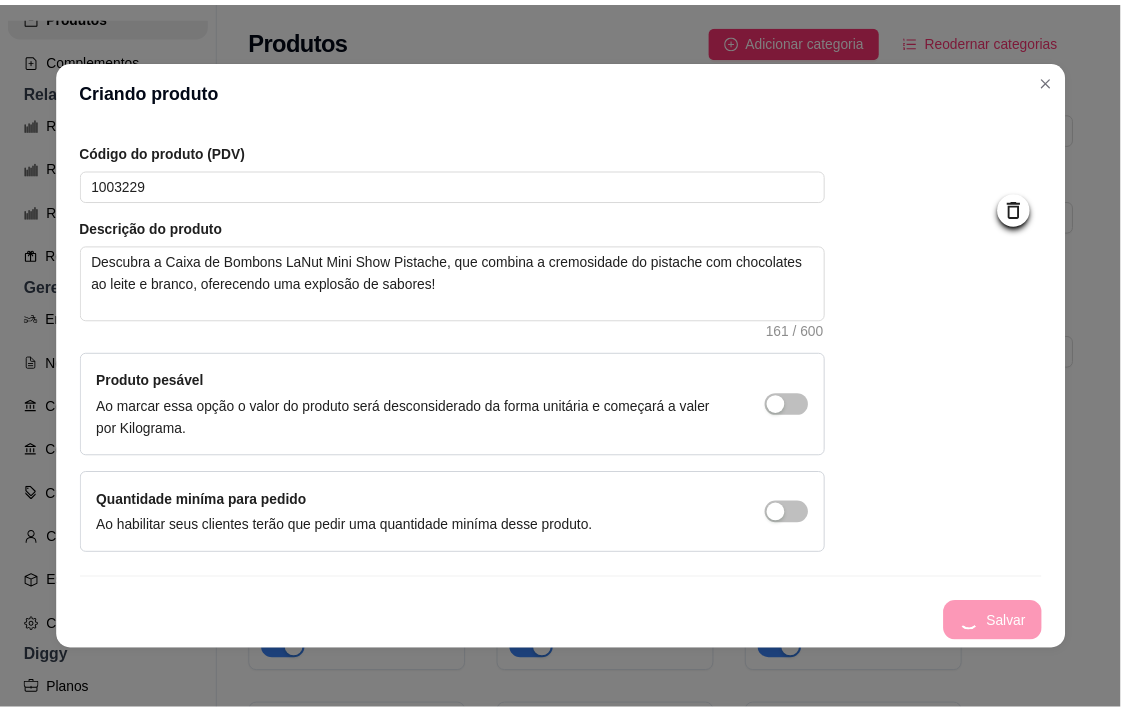 scroll, scrollTop: 0, scrollLeft: 0, axis: both 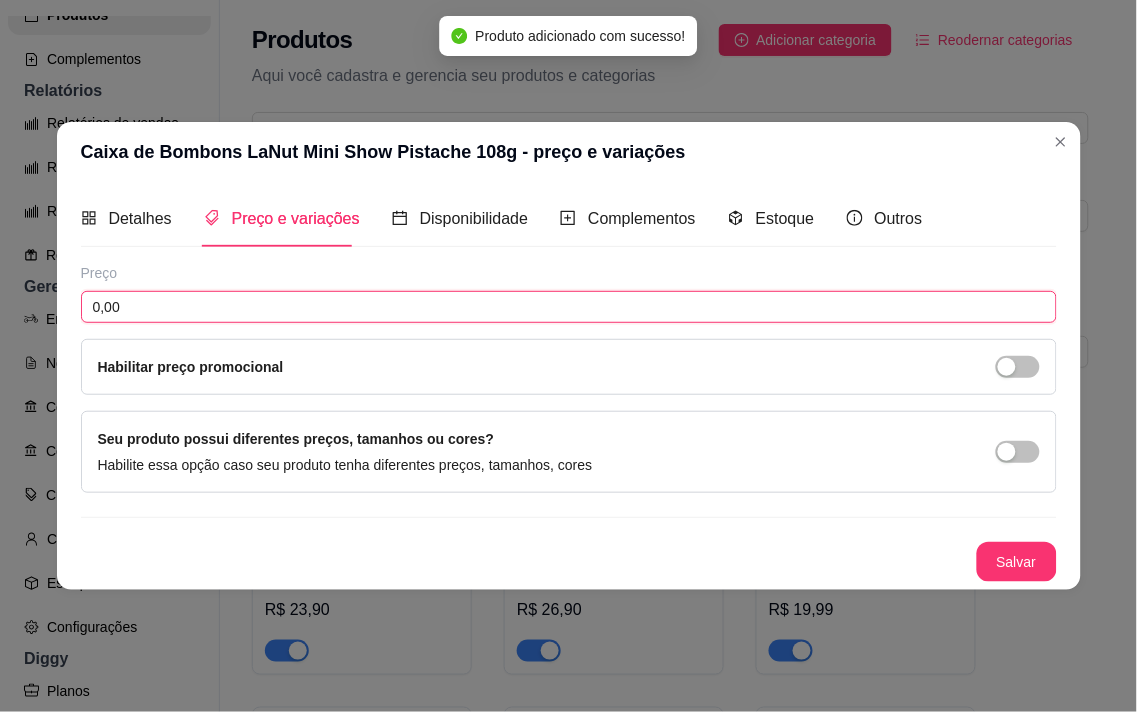 click on "0,00" at bounding box center [569, 307] 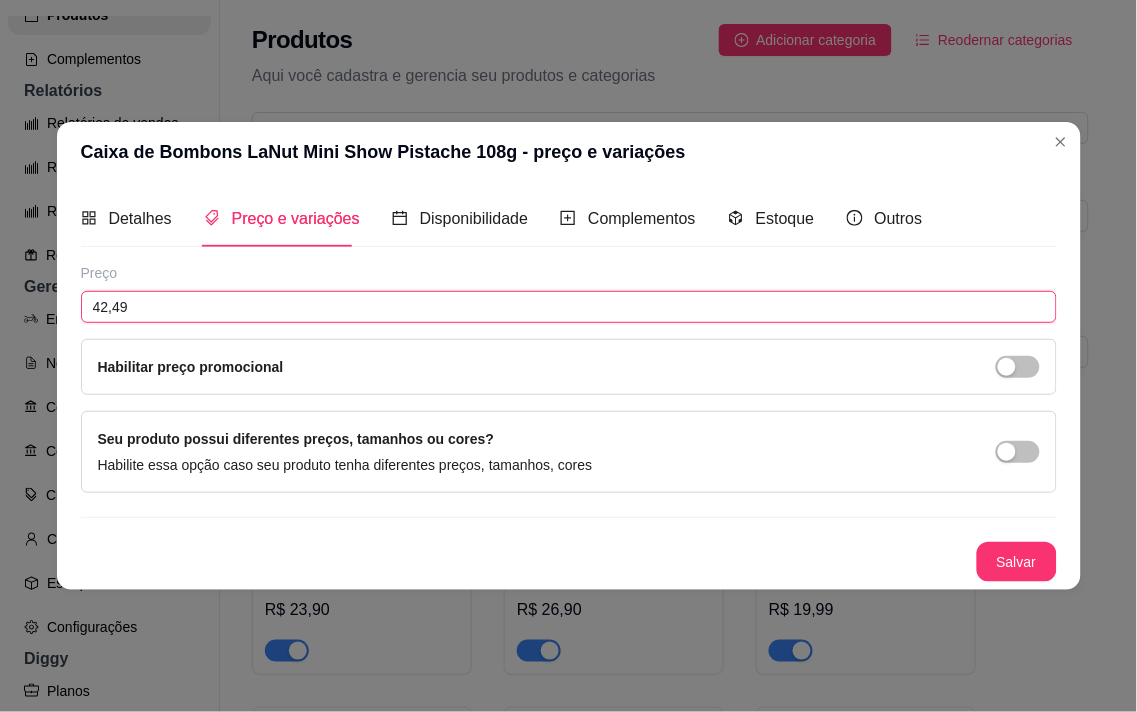 type on "42,49" 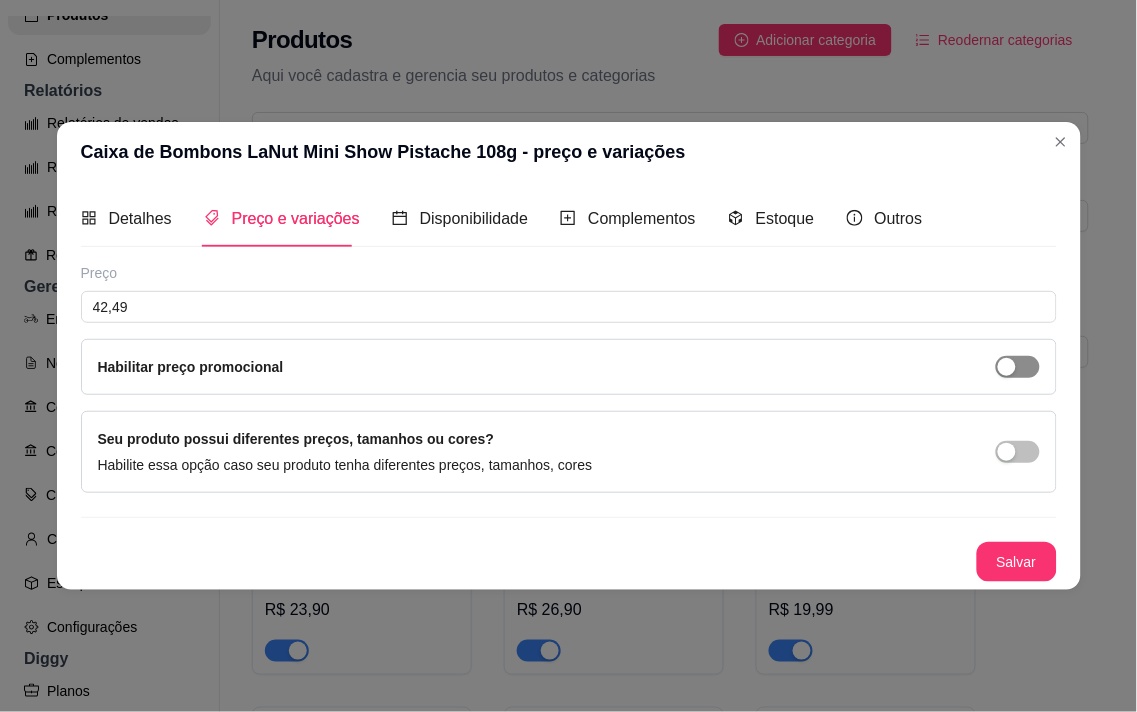 click at bounding box center [1018, 367] 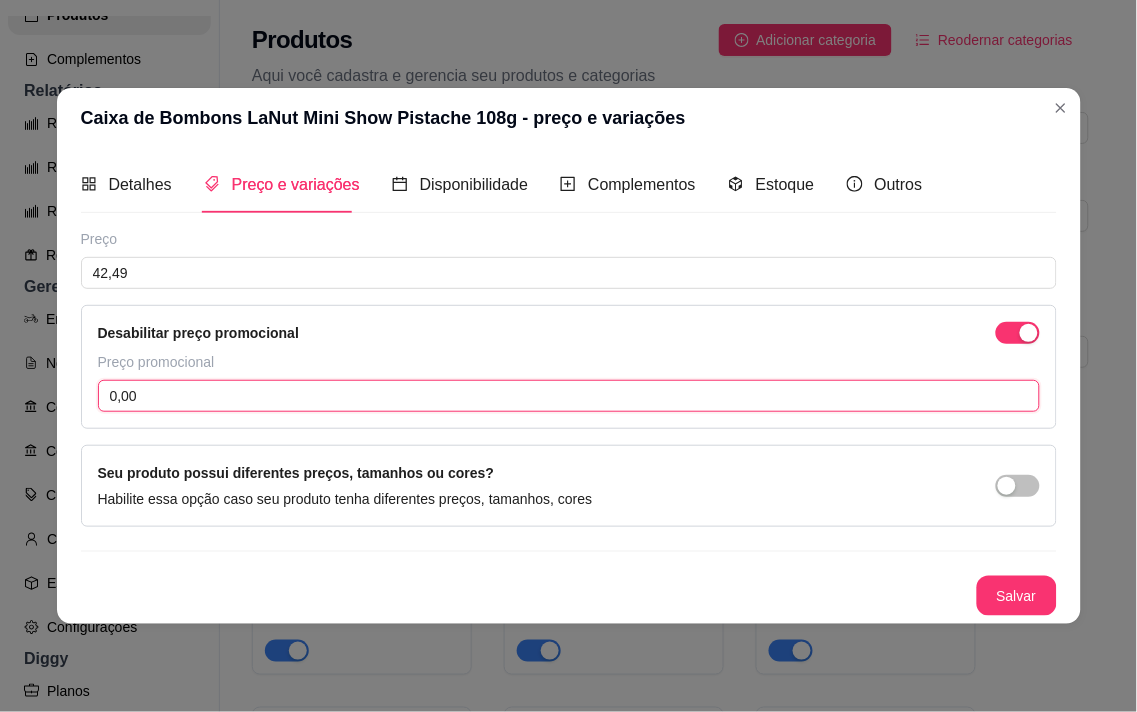 click on "0,00" at bounding box center [569, 396] 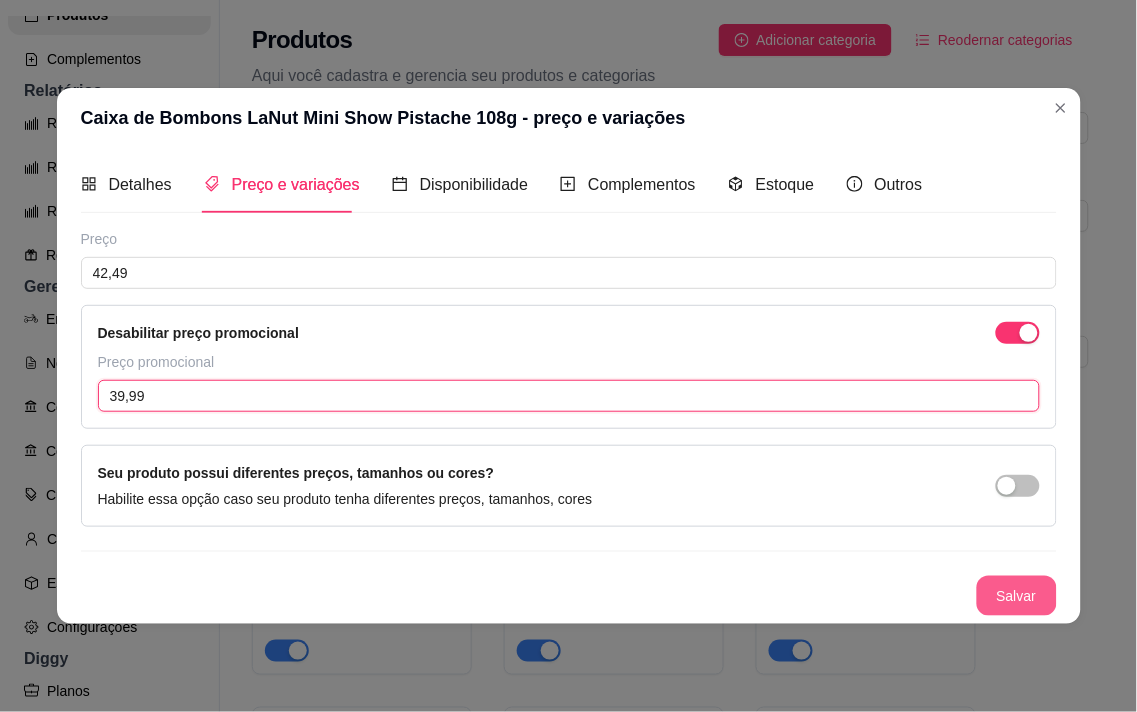 type on "39,99" 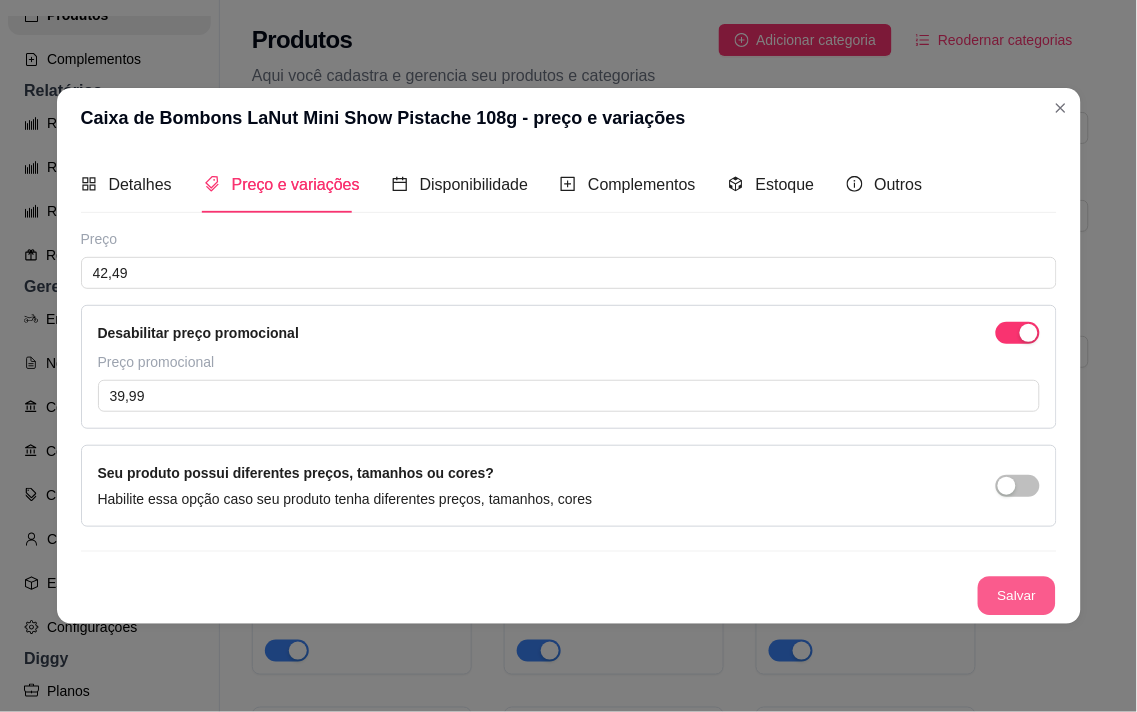 click on "Salvar" at bounding box center (1017, 596) 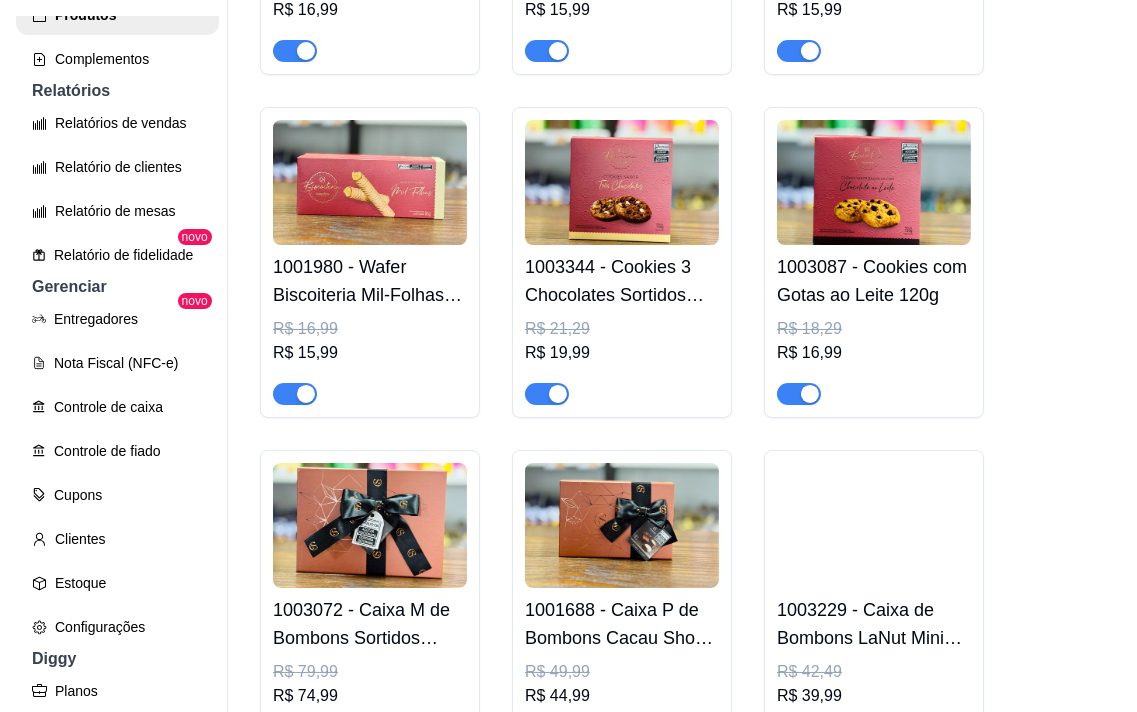scroll, scrollTop: 2144, scrollLeft: 0, axis: vertical 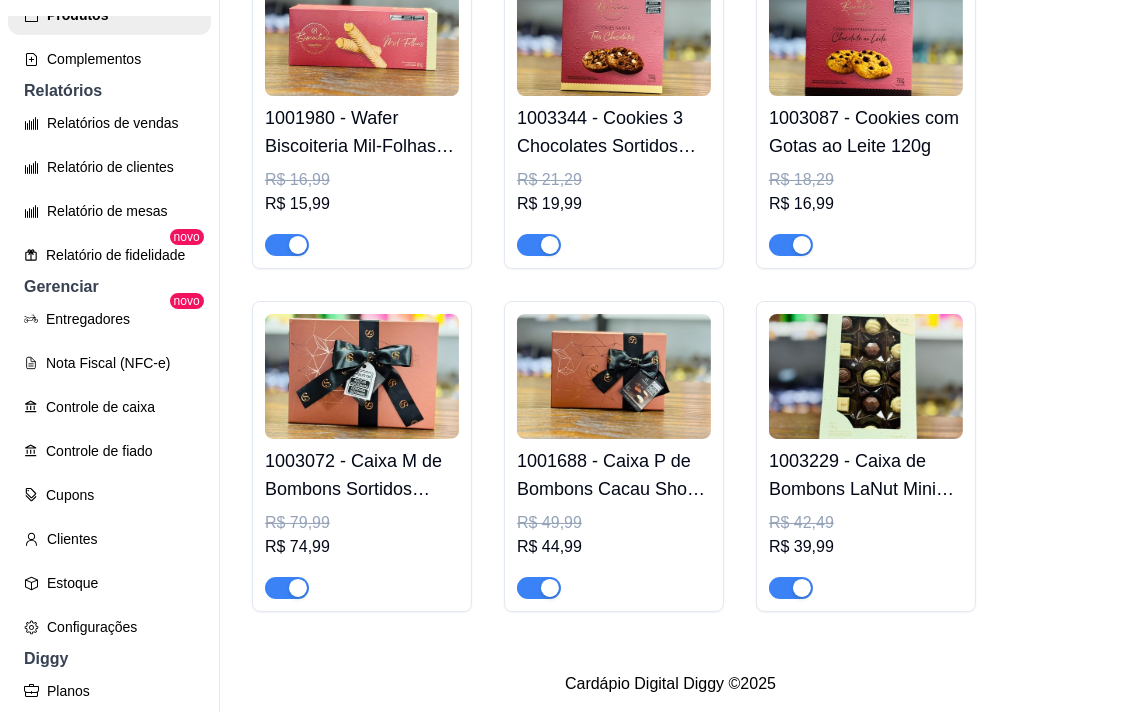 click at bounding box center [866, 376] 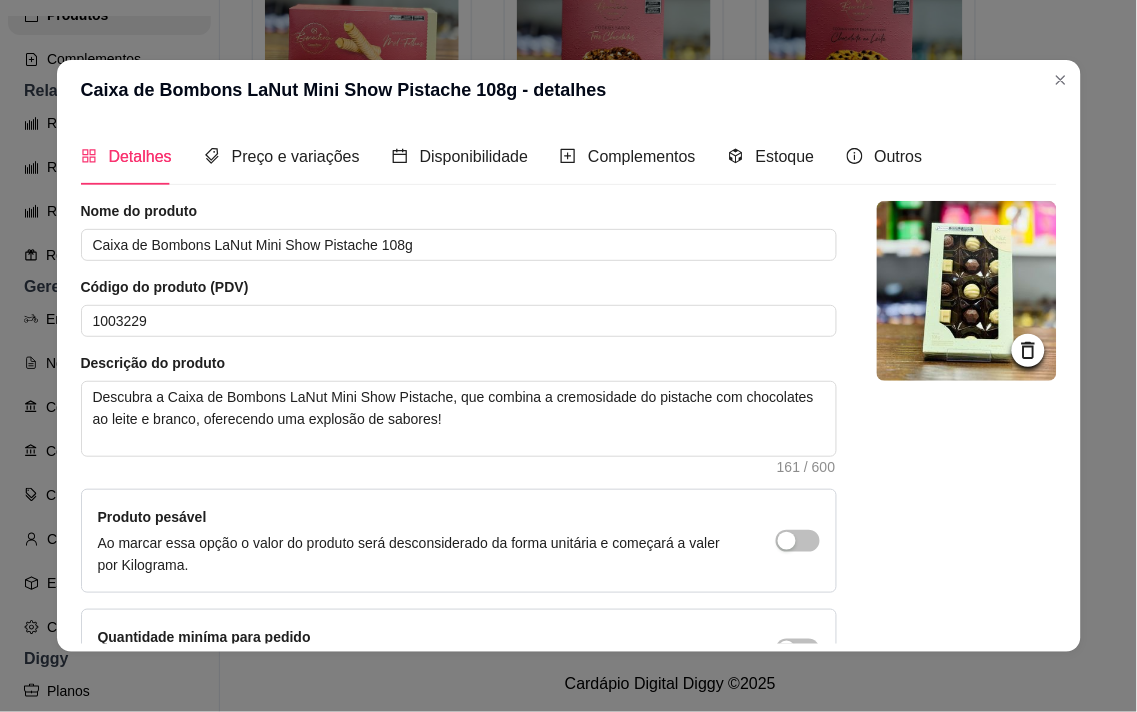 click at bounding box center (967, 291) 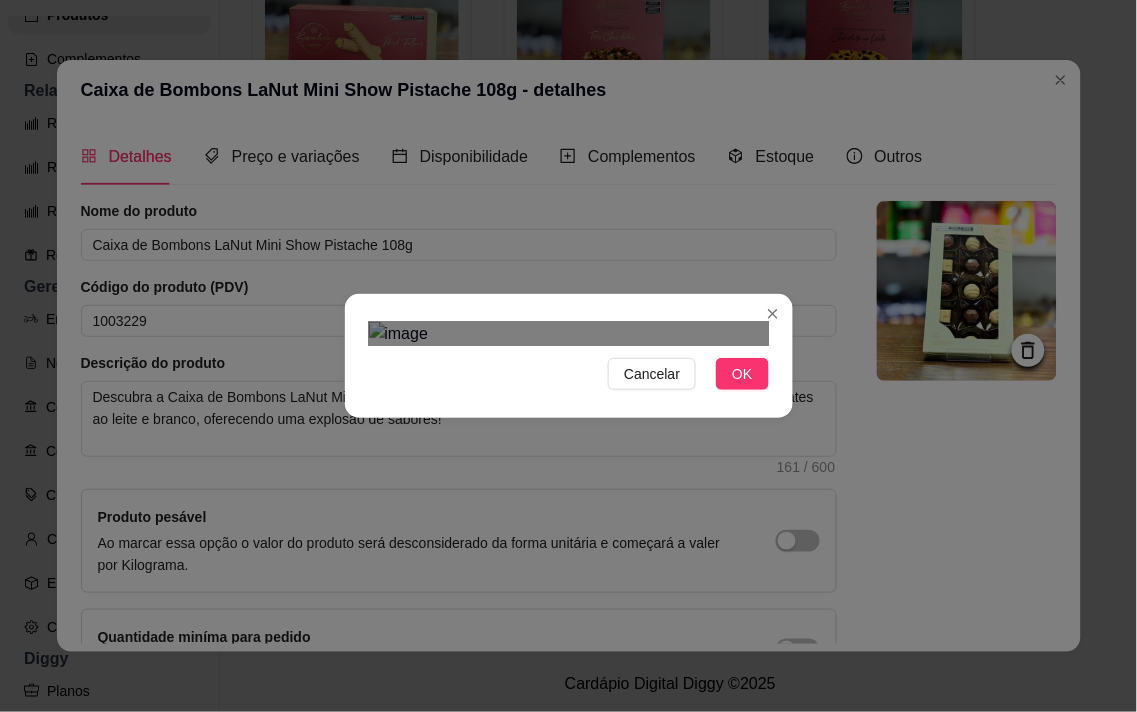 click at bounding box center (564, 602) 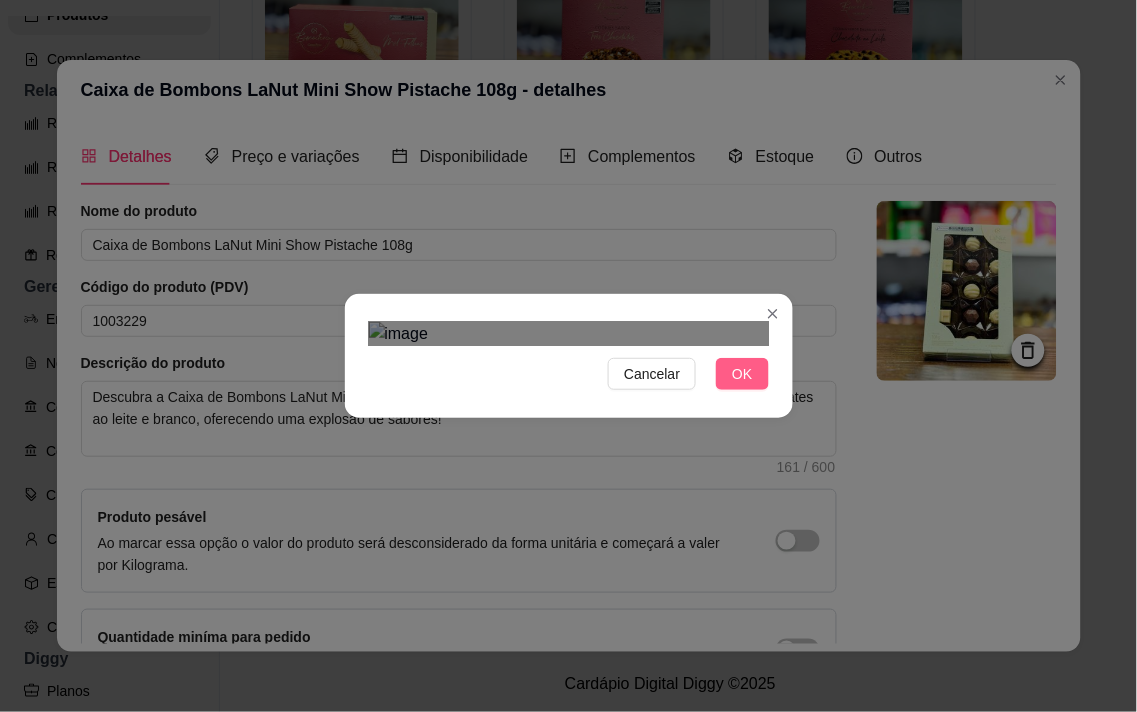 click on "OK" at bounding box center [742, 374] 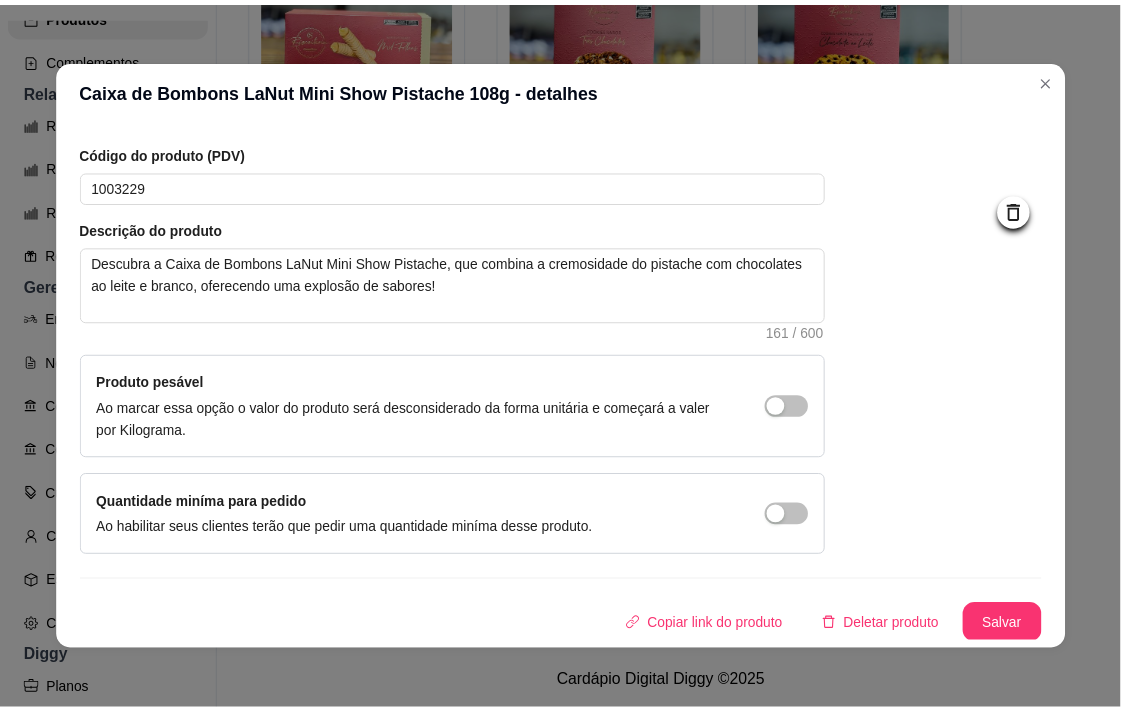 scroll, scrollTop: 136, scrollLeft: 0, axis: vertical 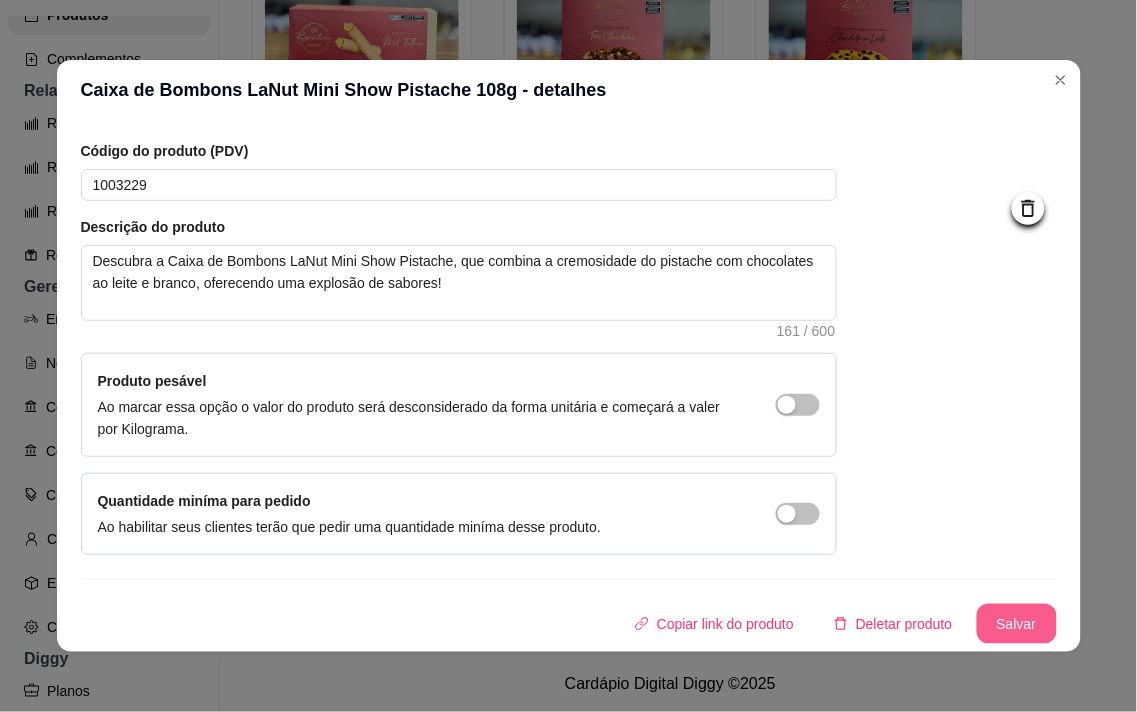 click on "Salvar" at bounding box center [1017, 624] 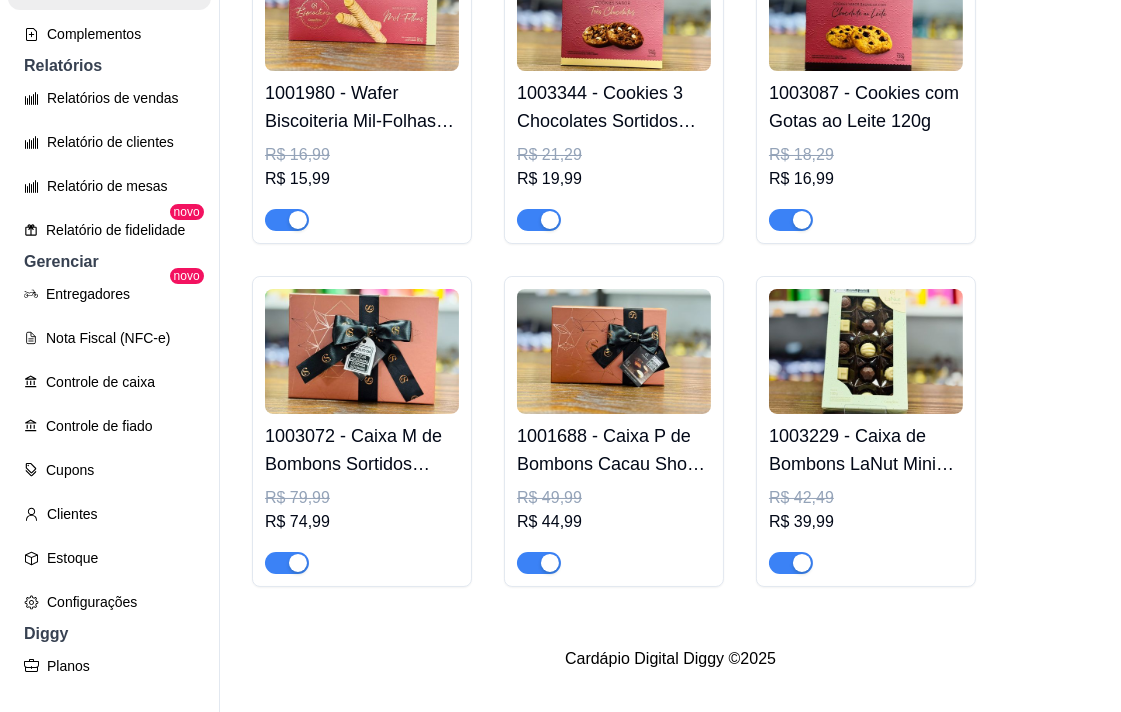 scroll, scrollTop: 32, scrollLeft: 0, axis: vertical 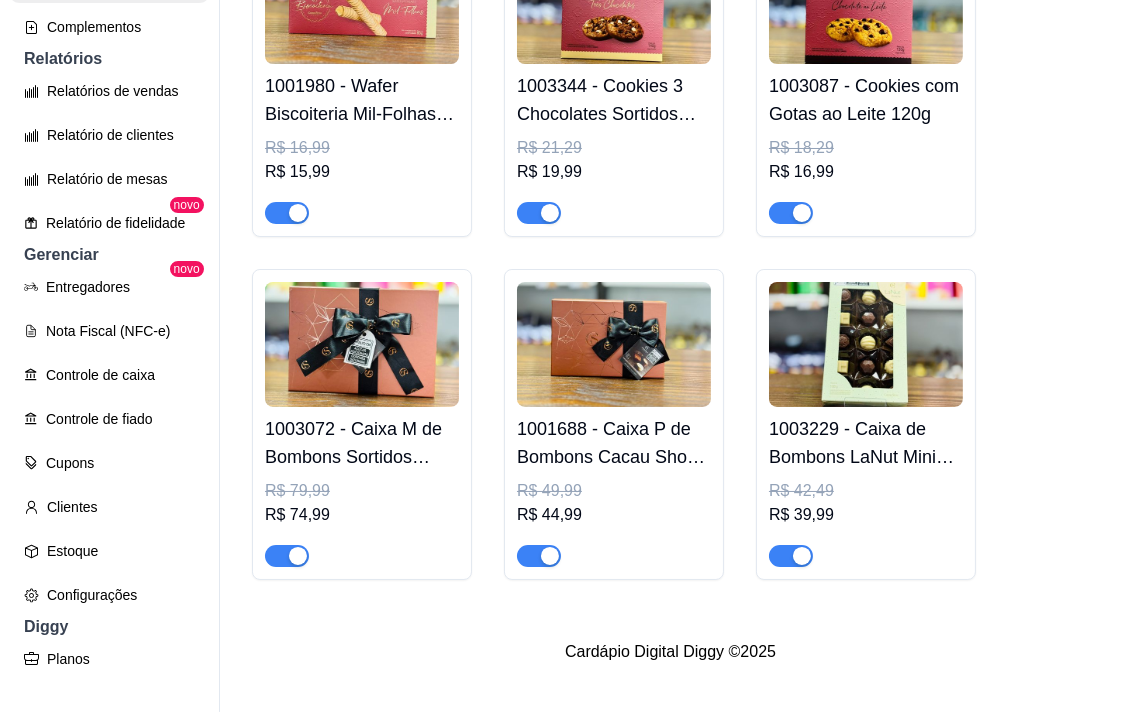 click at bounding box center [866, 344] 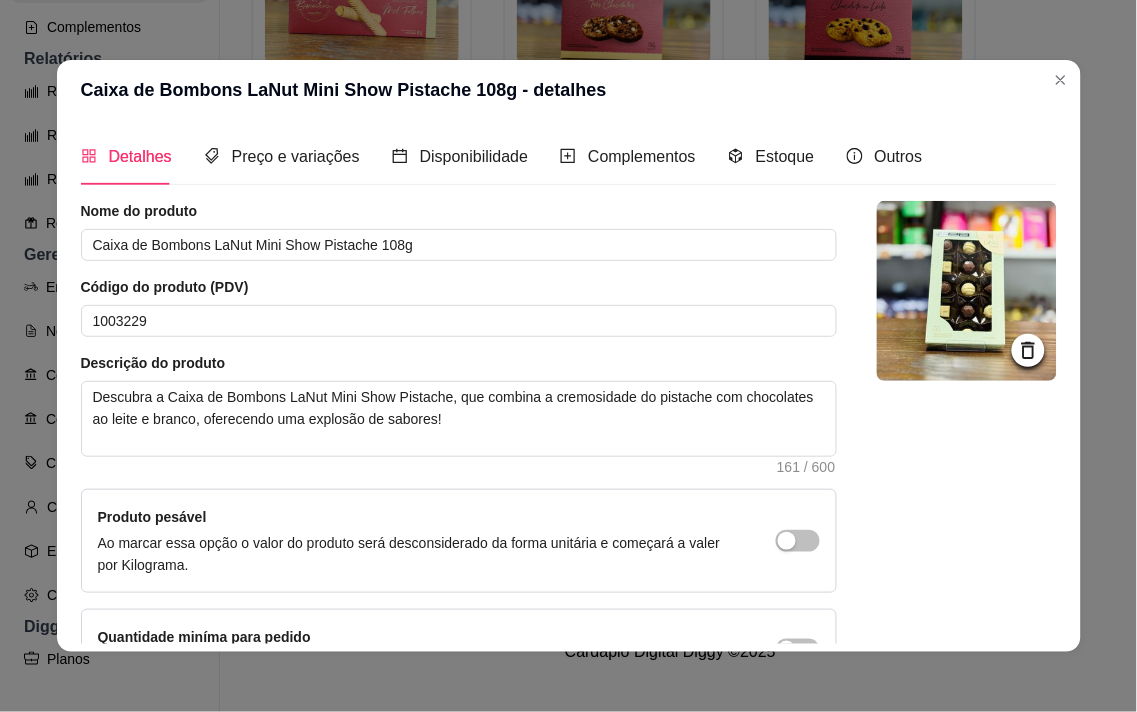 click at bounding box center [967, 291] 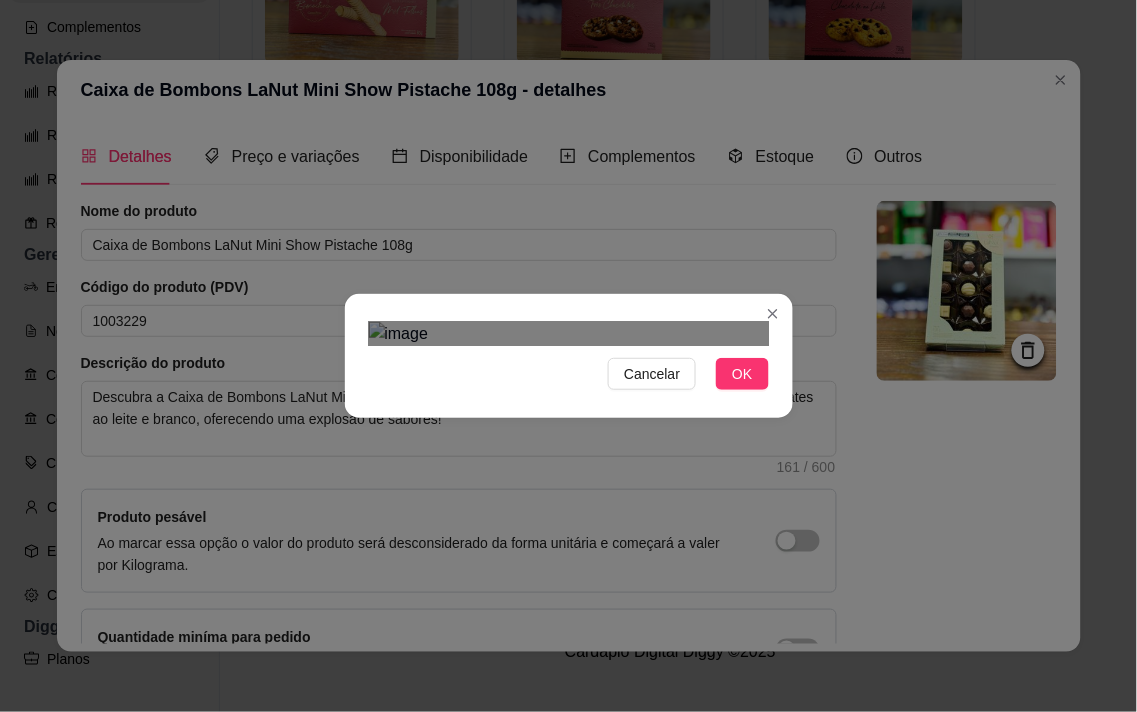 click on "Cancelar OK" at bounding box center [568, 356] 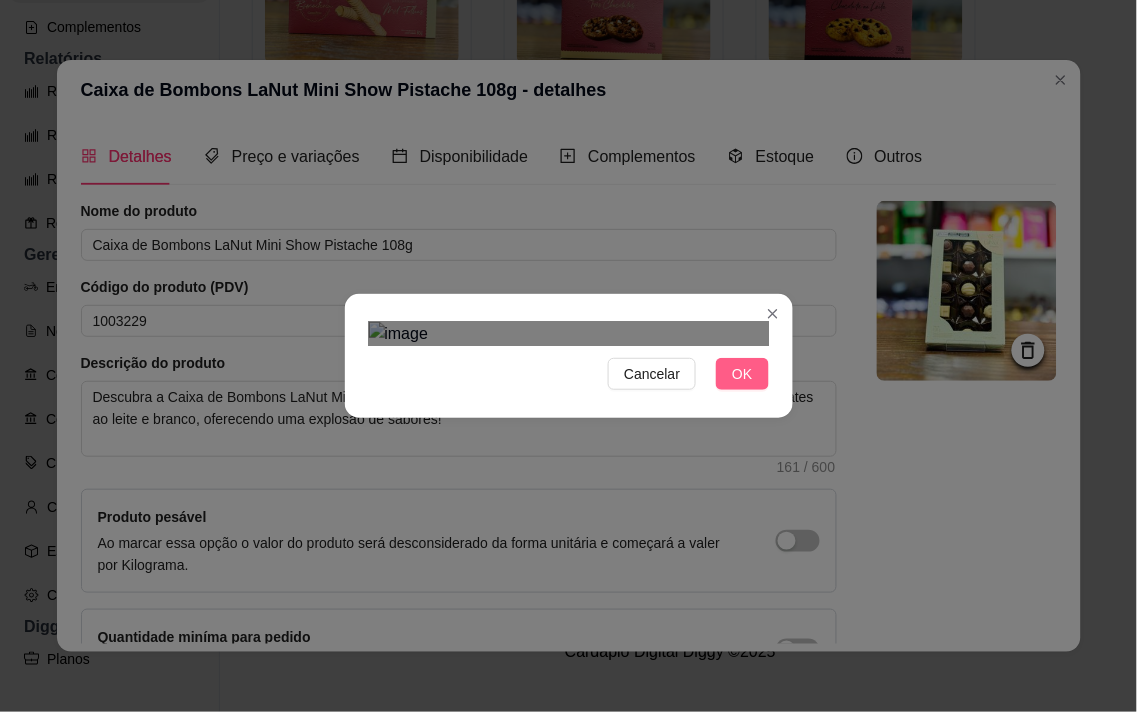 click on "OK" at bounding box center (742, 374) 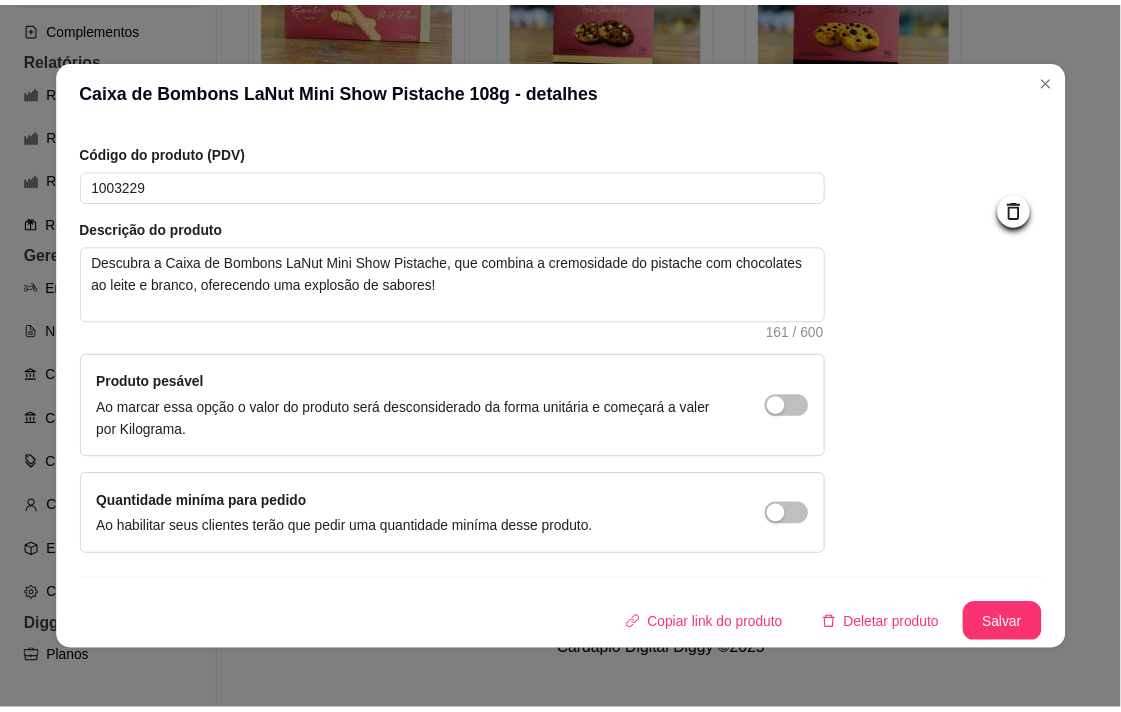 scroll, scrollTop: 136, scrollLeft: 0, axis: vertical 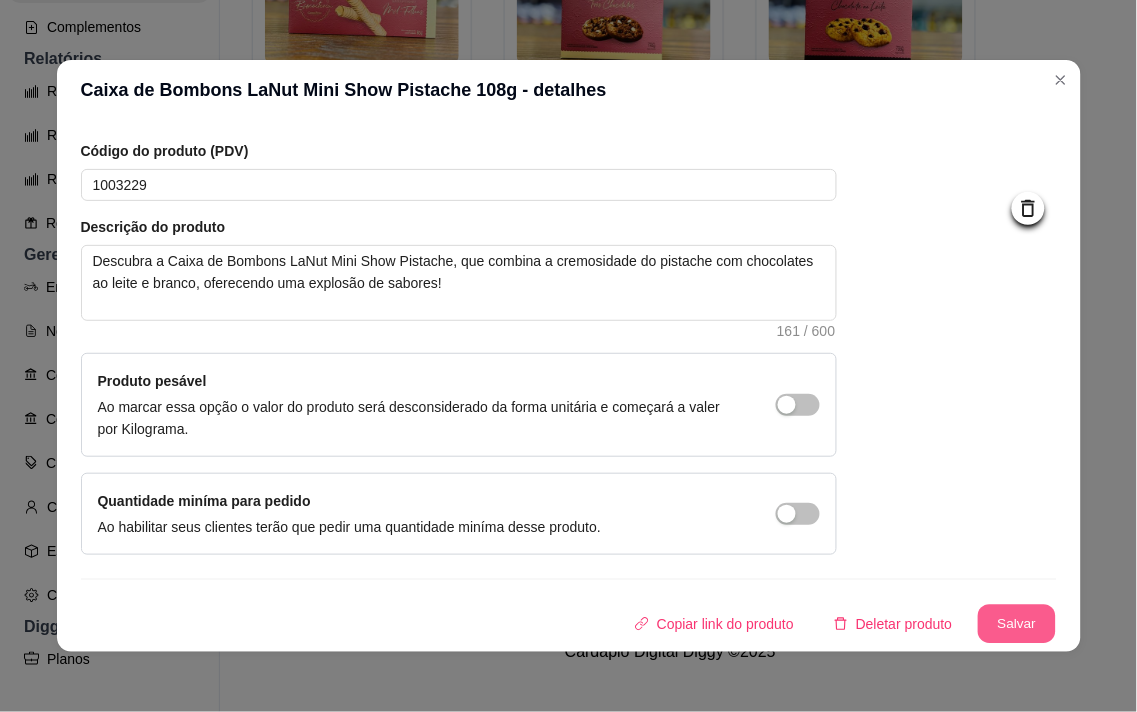 click on "Salvar" at bounding box center (1017, 624) 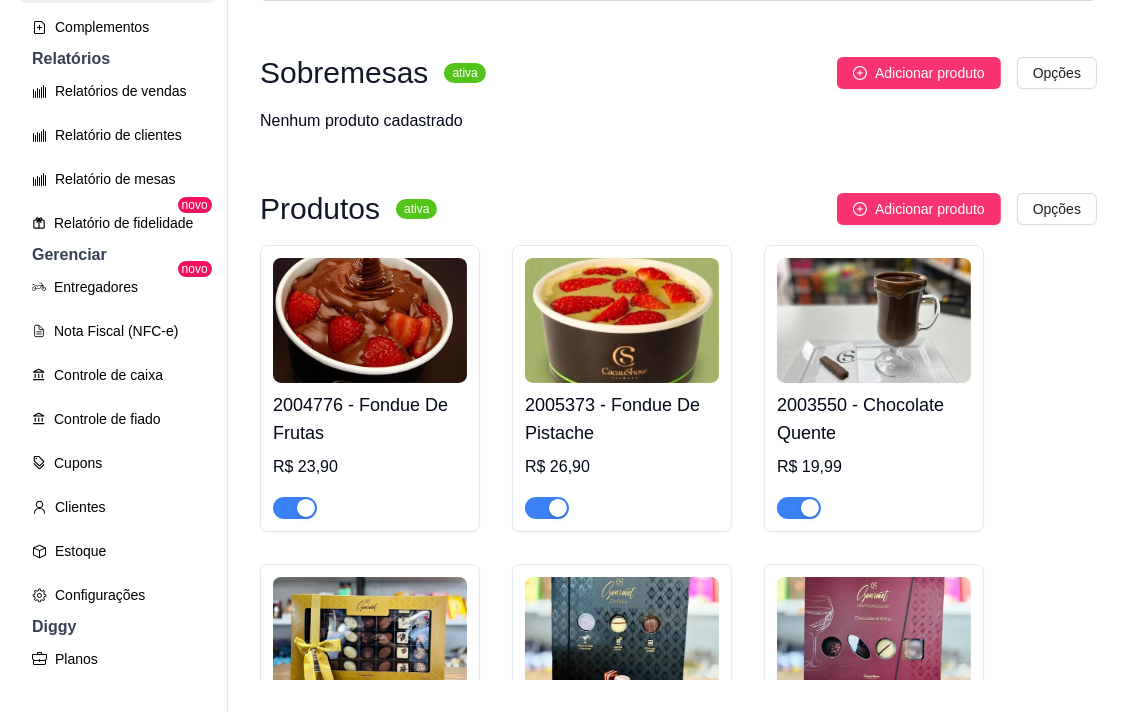 scroll, scrollTop: 0, scrollLeft: 0, axis: both 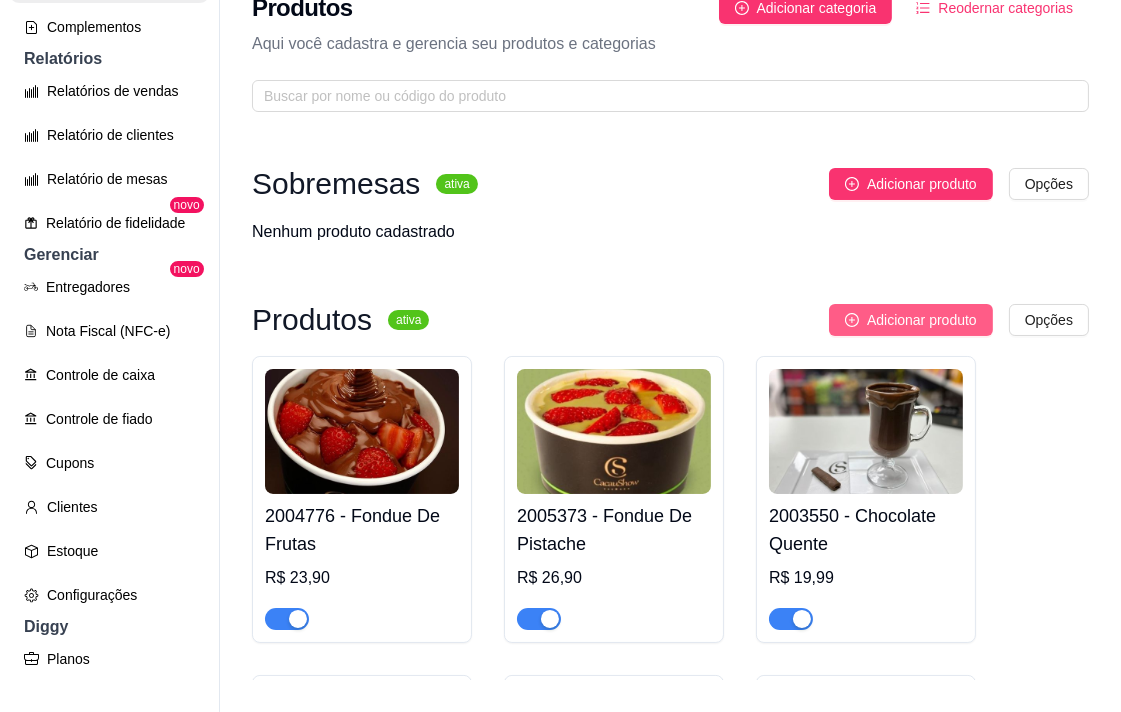 click on "Adicionar produto" at bounding box center (922, 320) 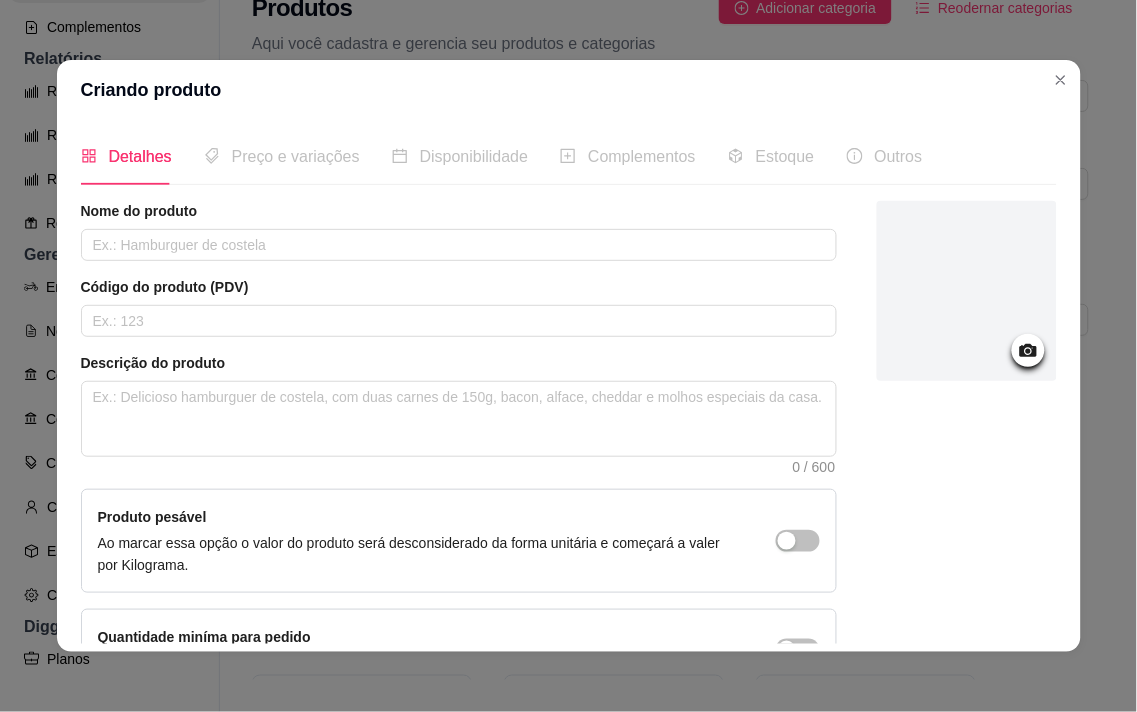 click 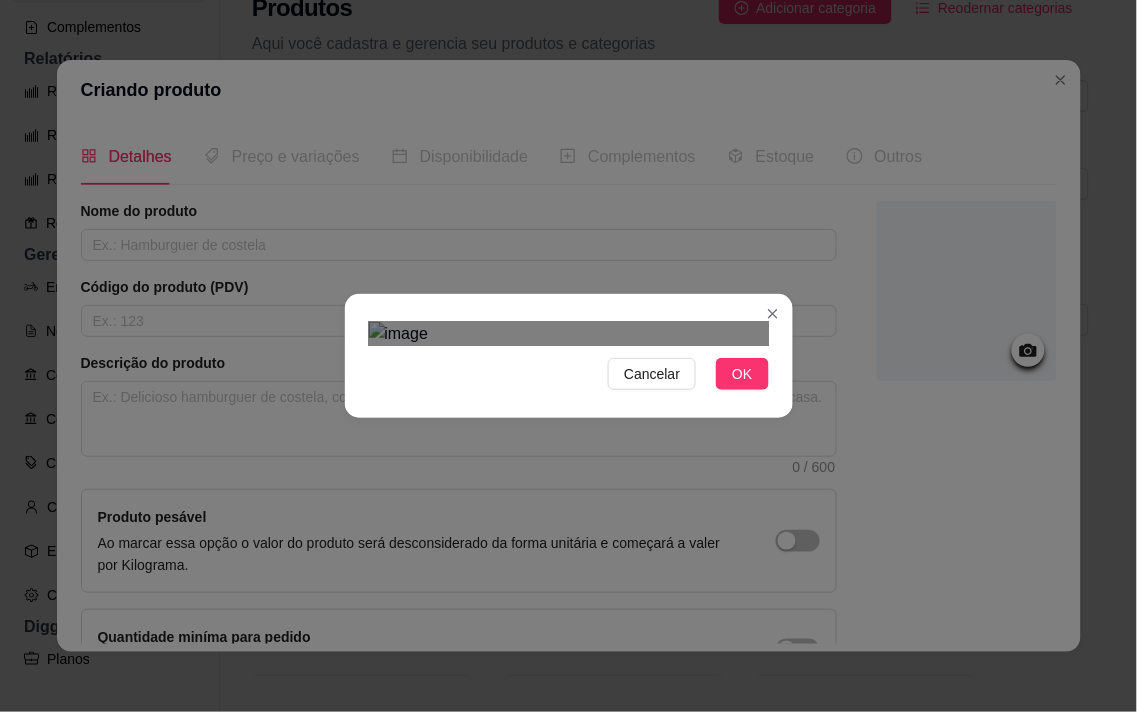 click on "Cancelar OK" at bounding box center [568, 356] 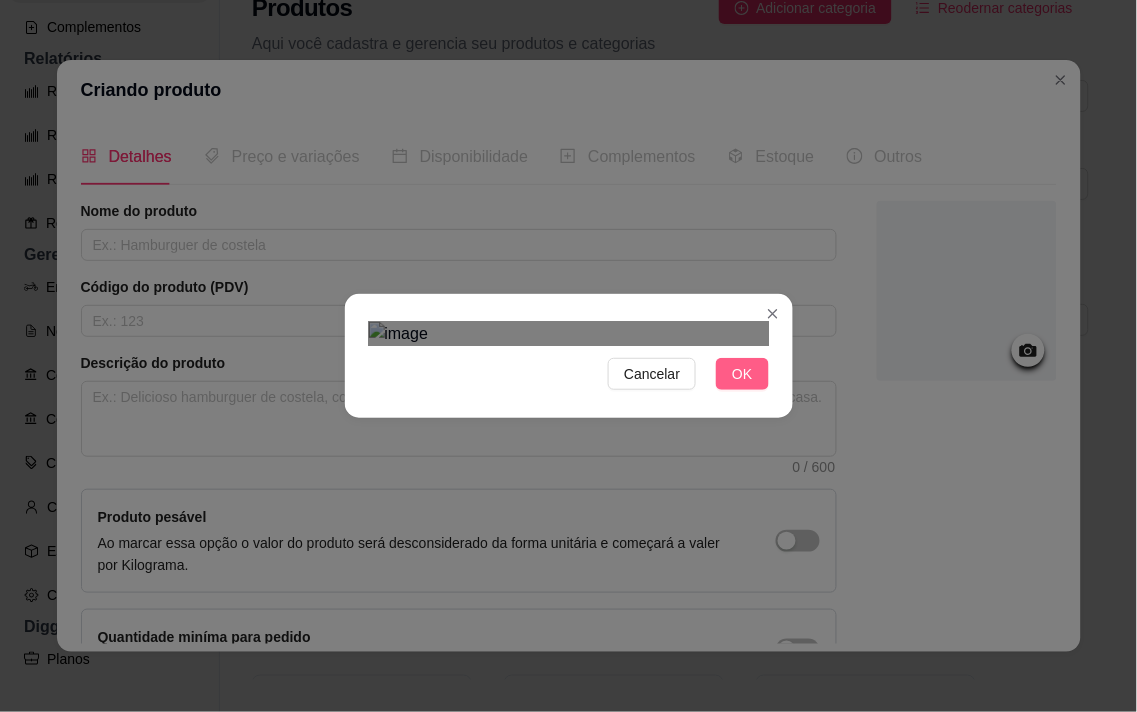 click on "OK" at bounding box center [742, 374] 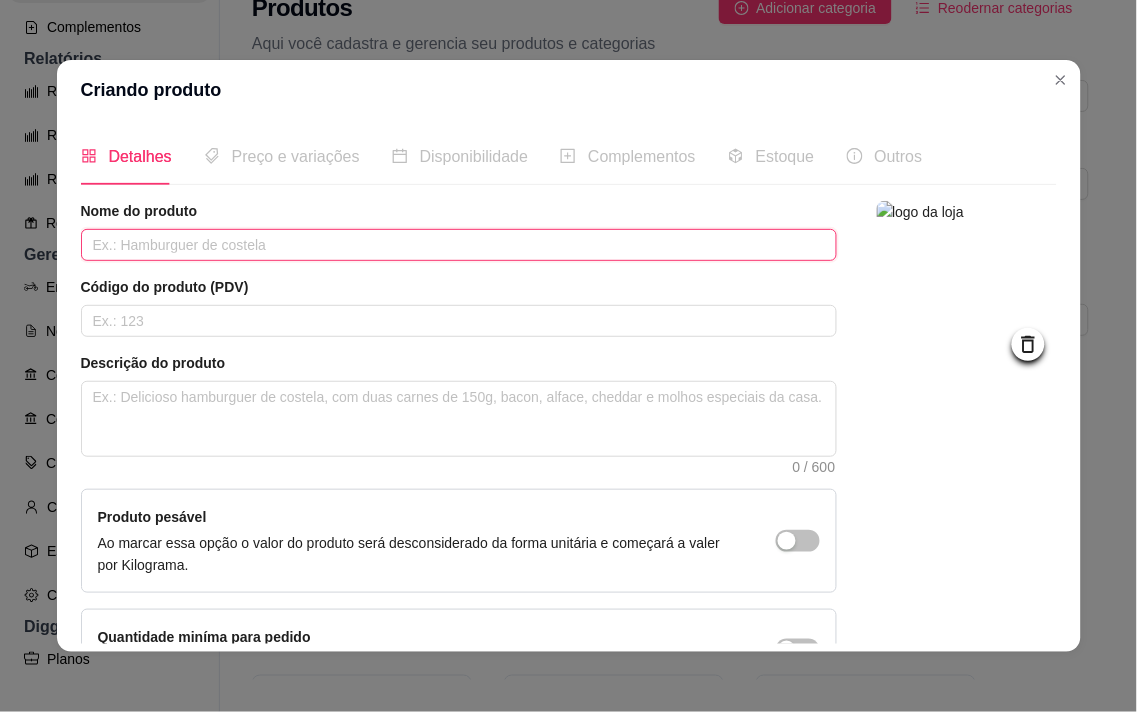 click at bounding box center (459, 245) 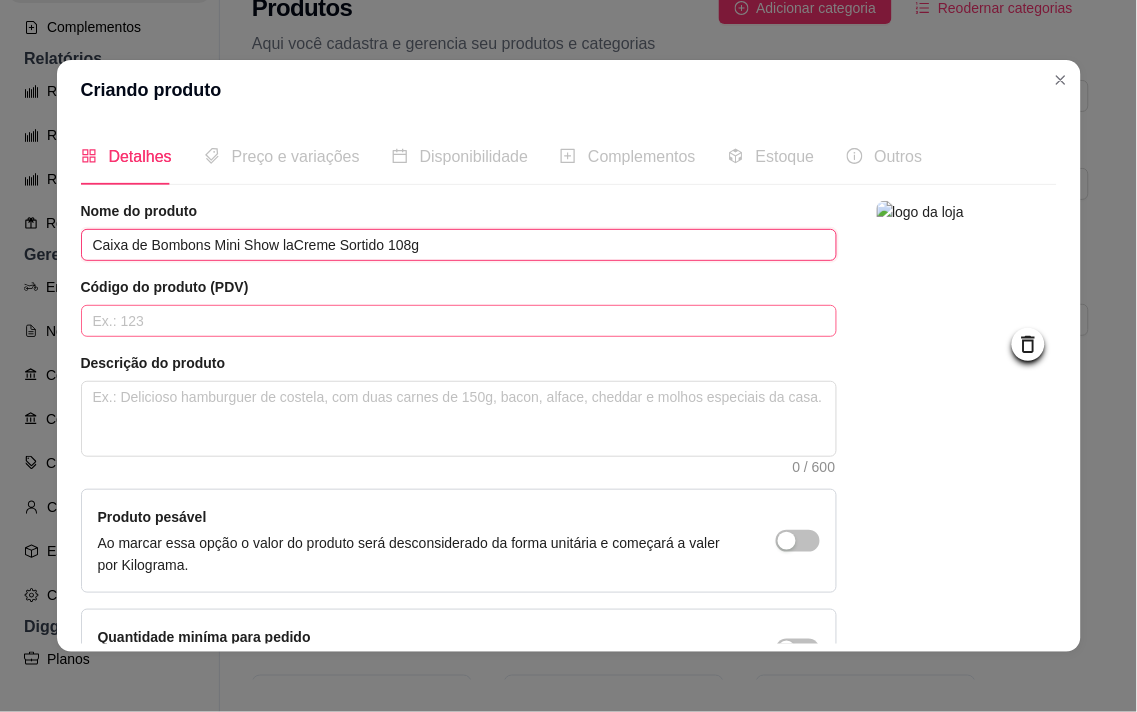 type on "Caixa de Bombons Mini Show laCreme Sortido 108g" 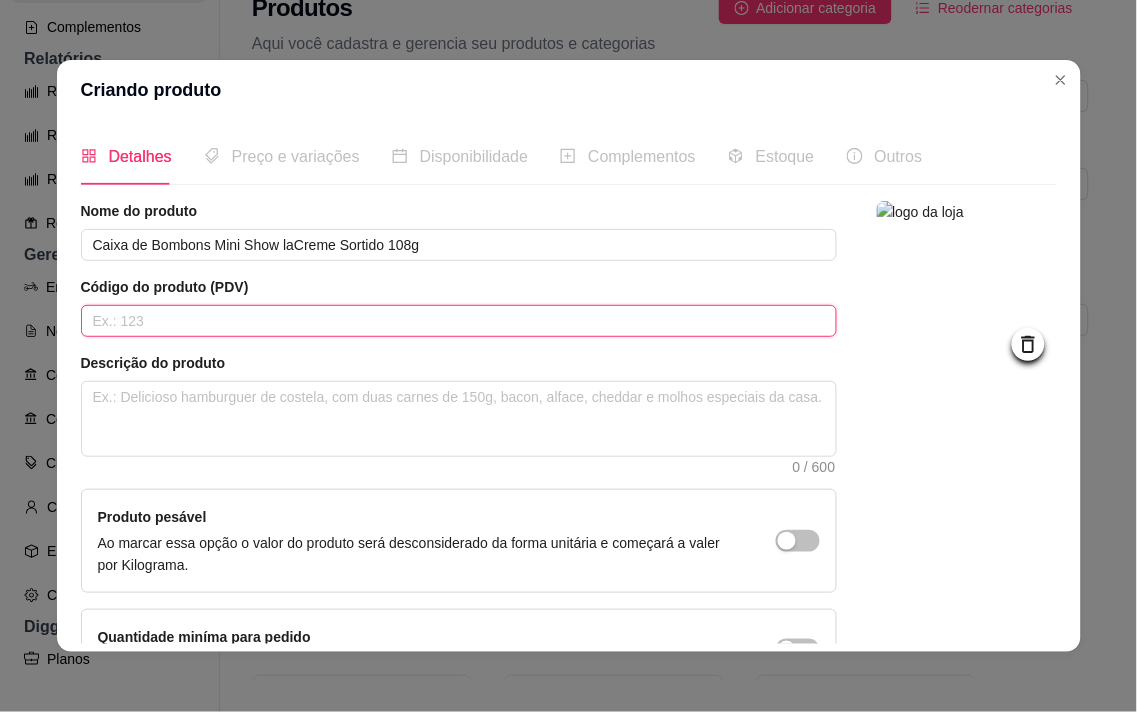 click at bounding box center (459, 321) 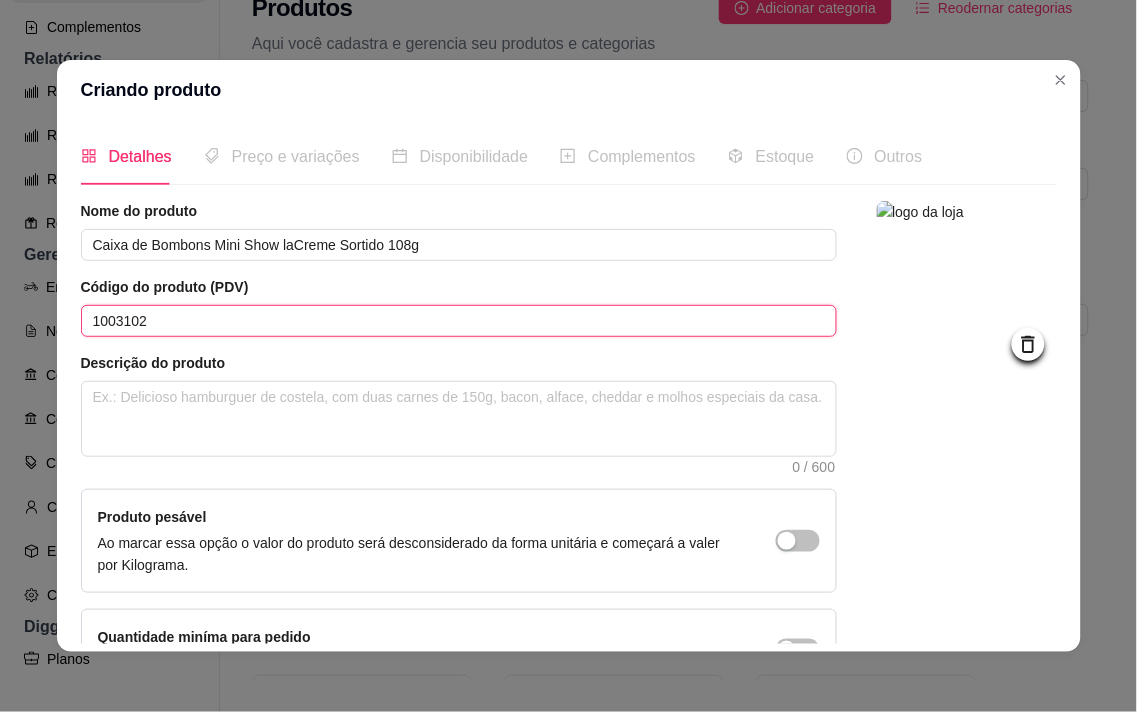 type on "1003102" 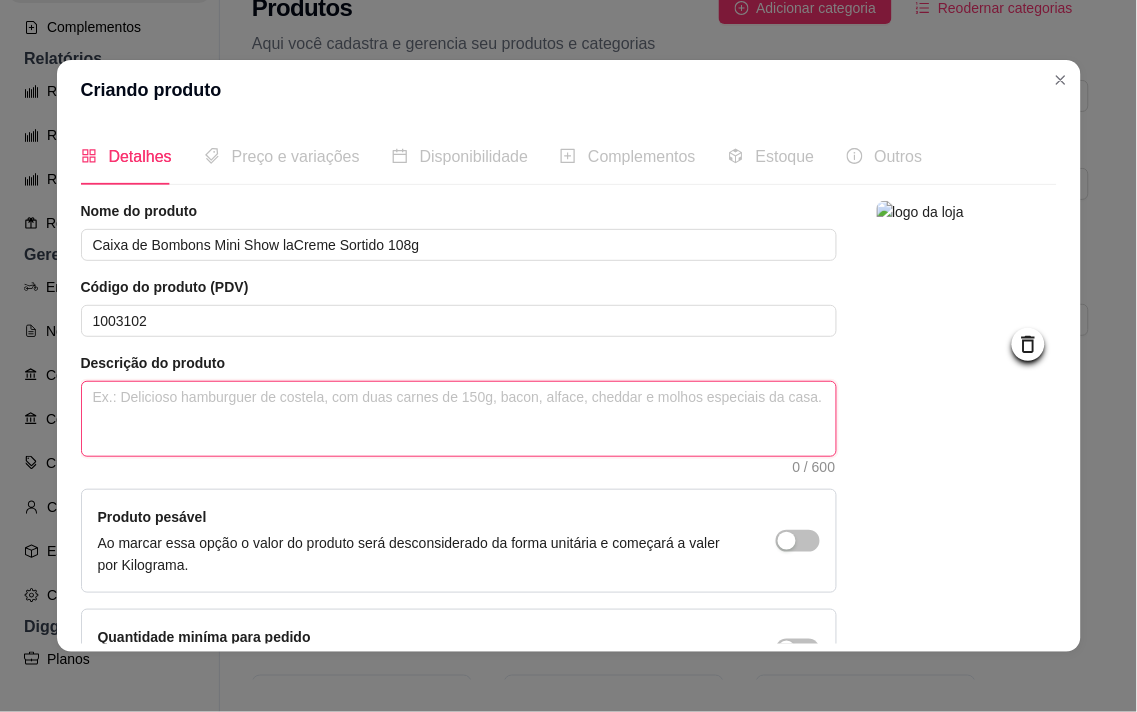 click at bounding box center [459, 419] 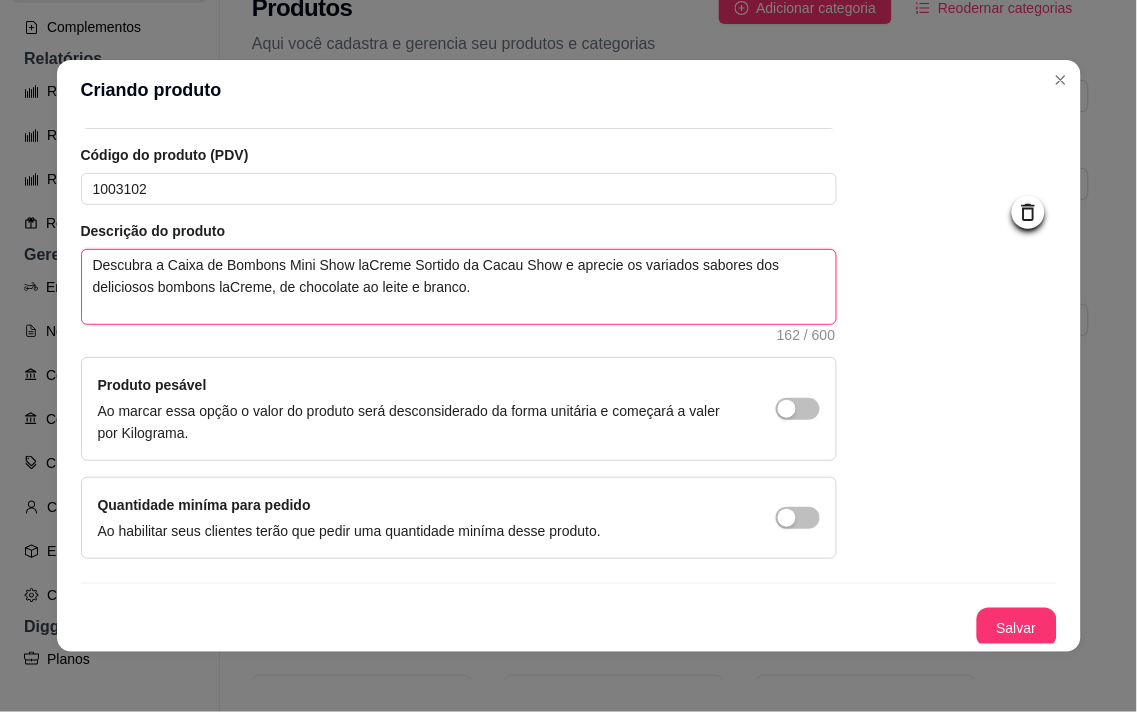 scroll, scrollTop: 136, scrollLeft: 0, axis: vertical 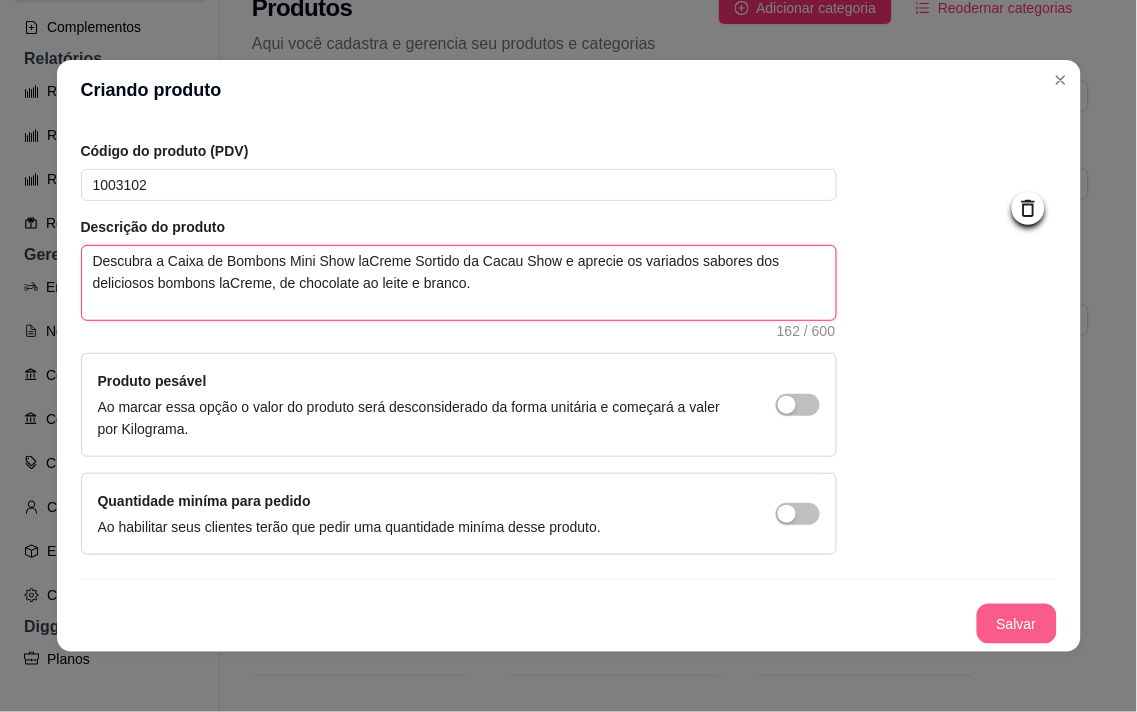 type on "Descubra a Caixa de Bombons Mini Show laCreme Sortido da Cacau Show e aprecie os variados sabores dos deliciosos bombons laCreme, de chocolate ao leite e branco." 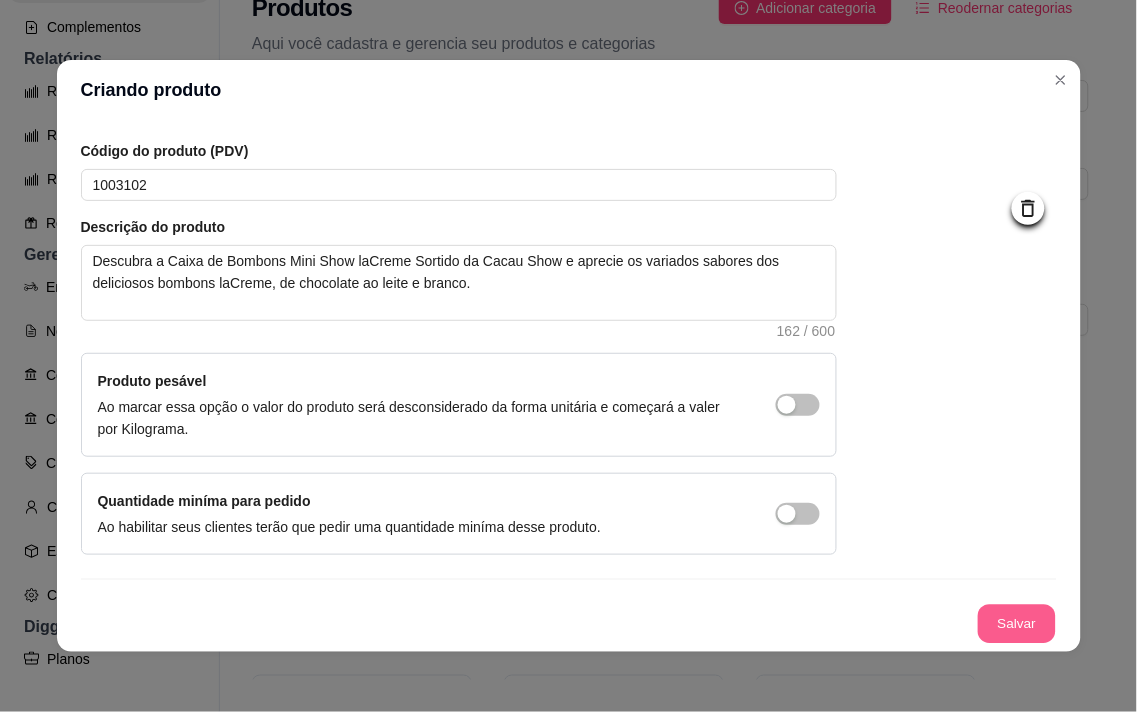 click on "Salvar" at bounding box center [1017, 624] 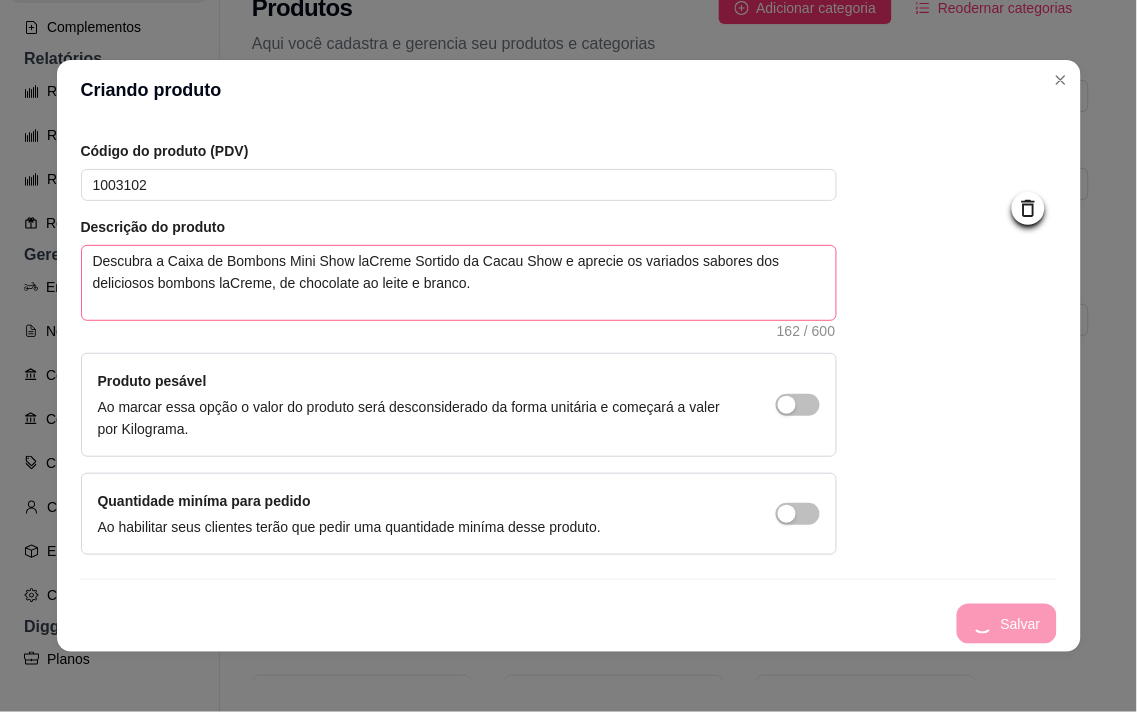 type 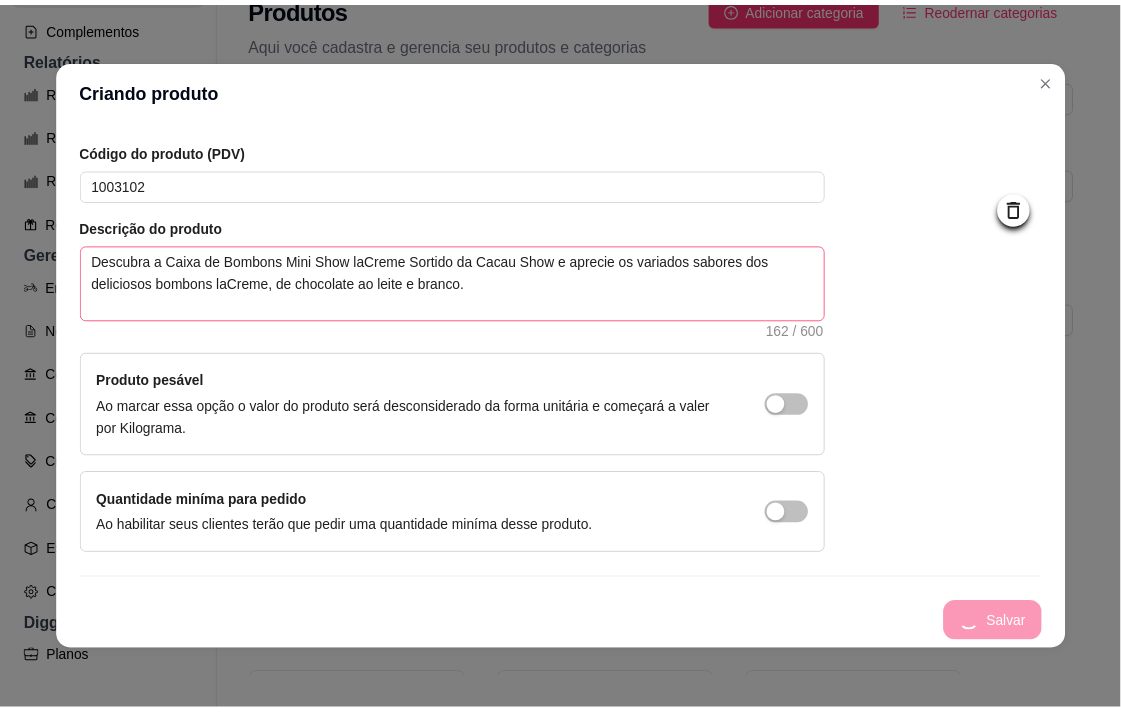 scroll, scrollTop: 0, scrollLeft: 0, axis: both 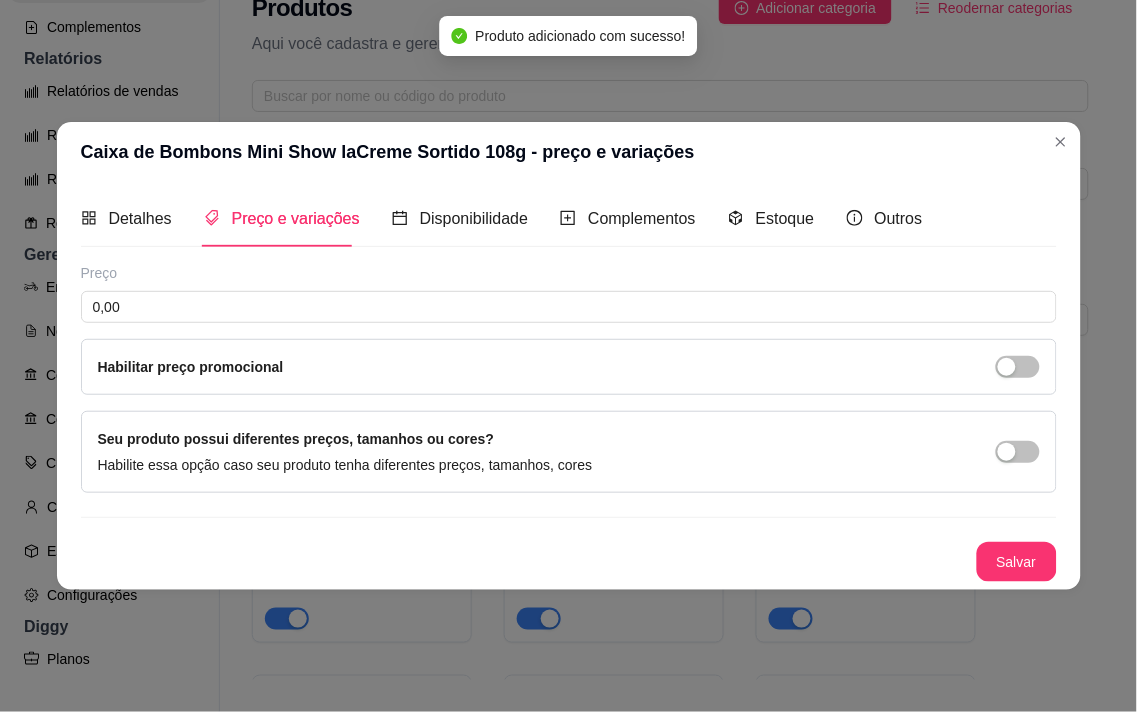 click on "Preço  0,00 Habilitar preço promocional" at bounding box center (569, 329) 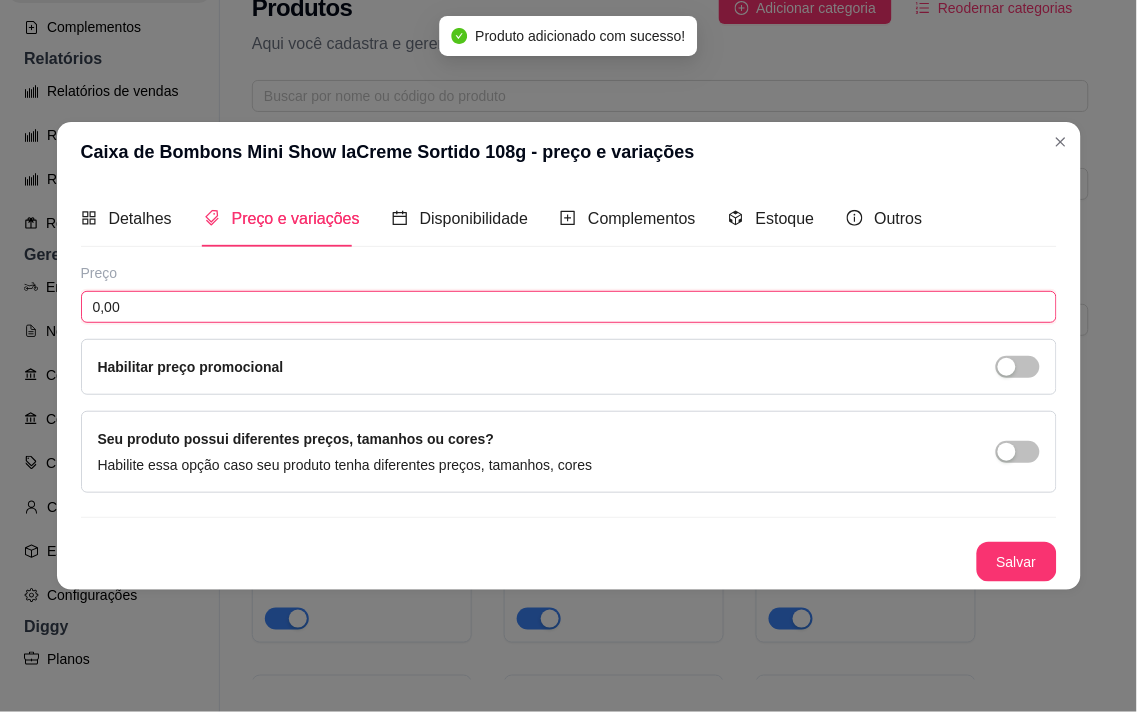 click on "0,00" at bounding box center [569, 307] 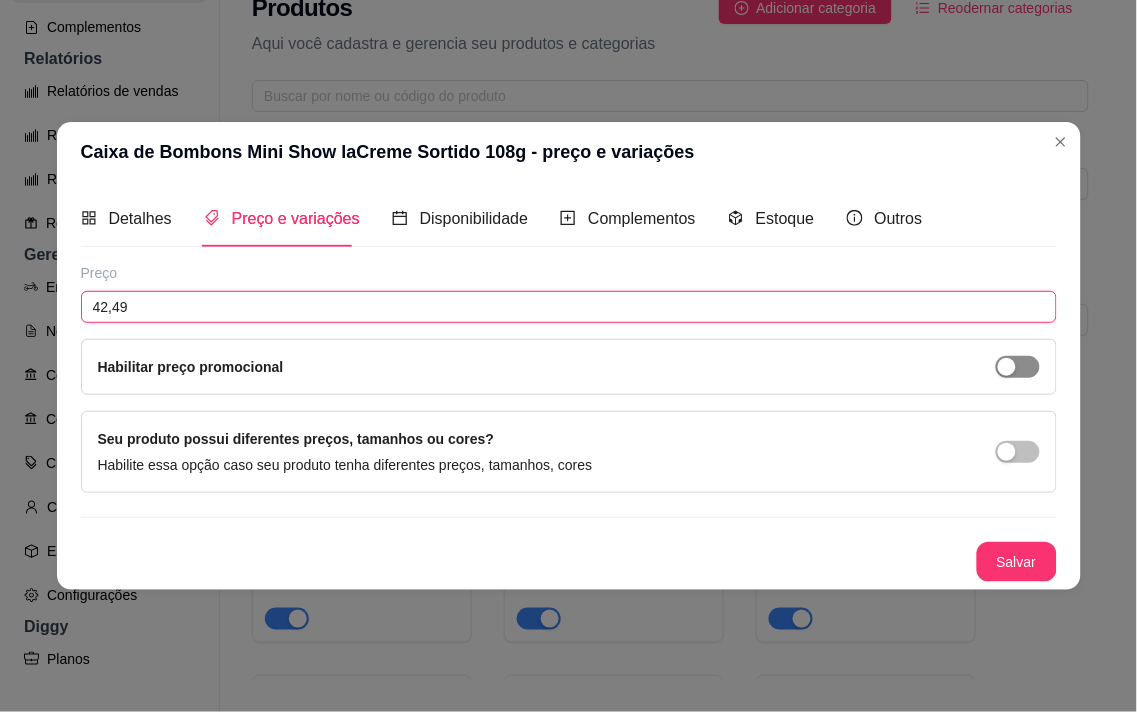 type on "42,49" 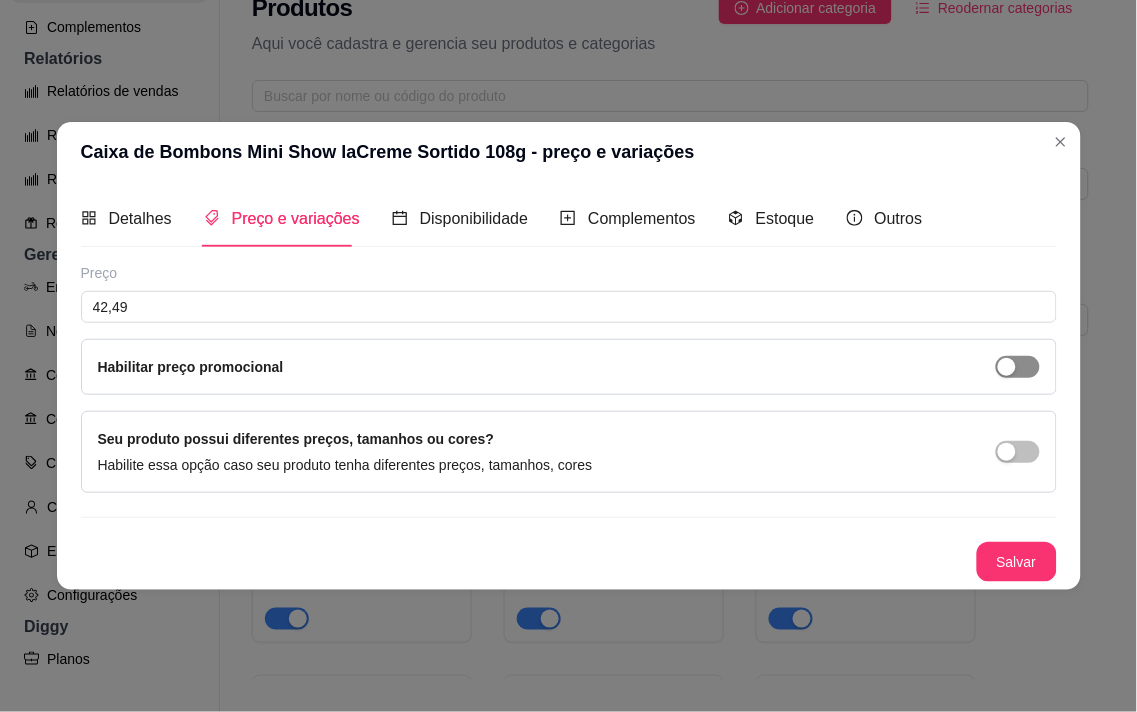 click at bounding box center [1007, 367] 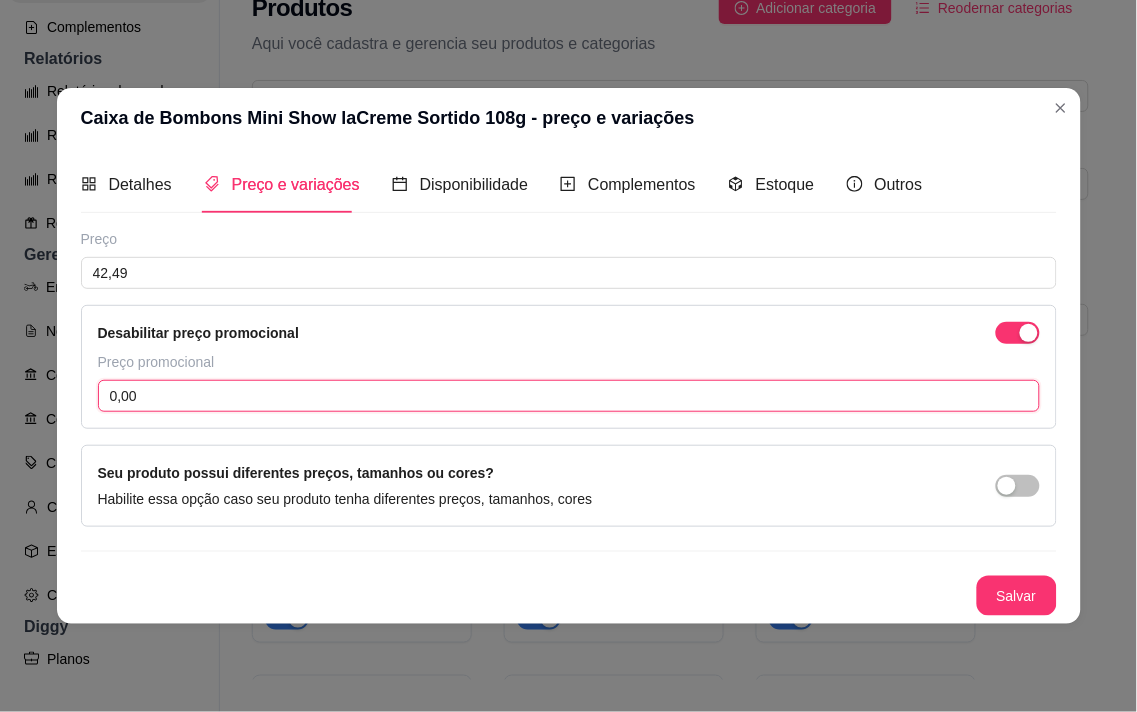 click on "0,00" at bounding box center [569, 396] 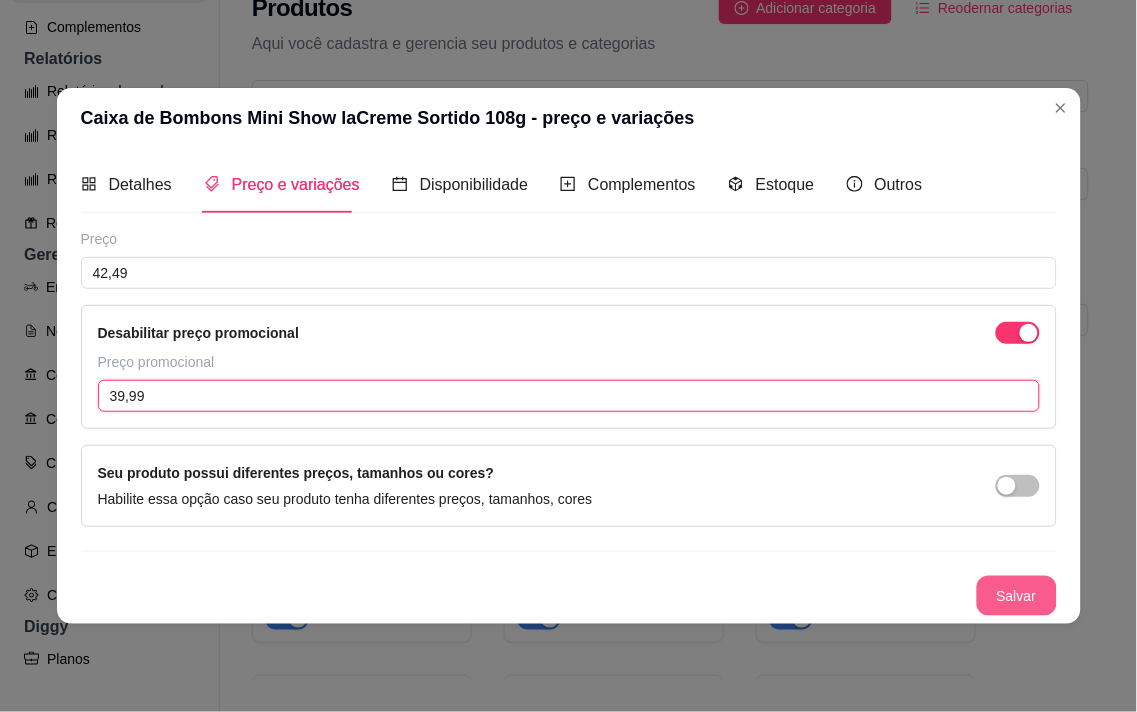 type on "39,99" 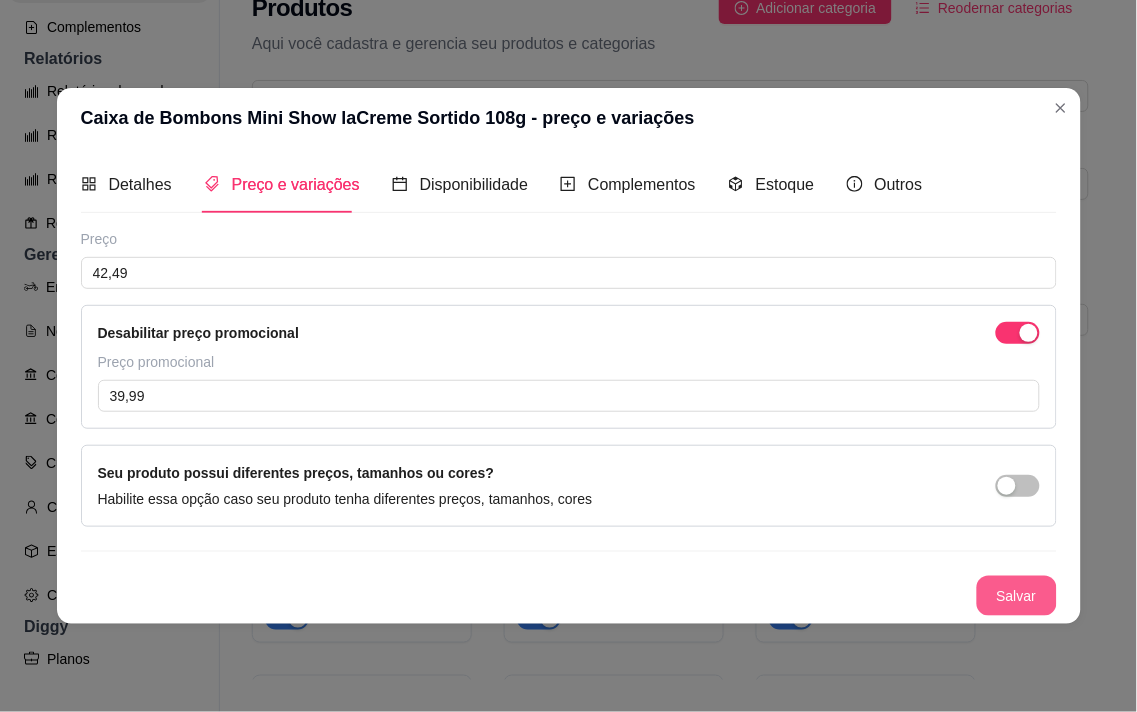click on "Salvar" at bounding box center (1017, 596) 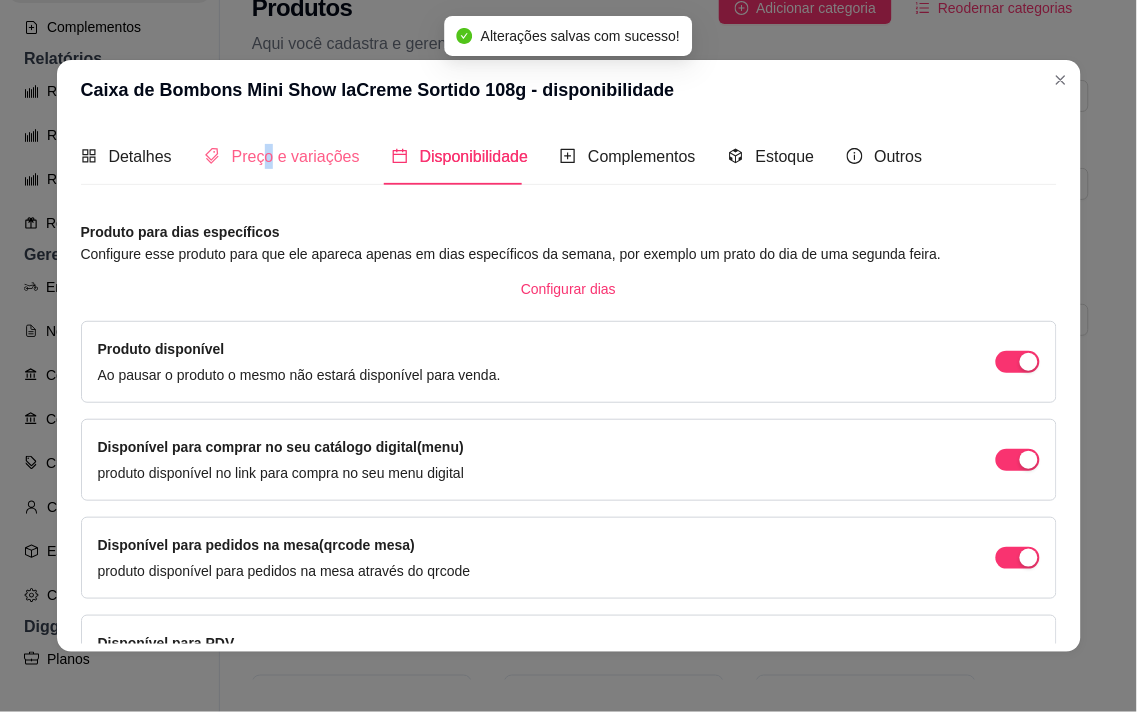 click on "Preço e variações" at bounding box center [282, 156] 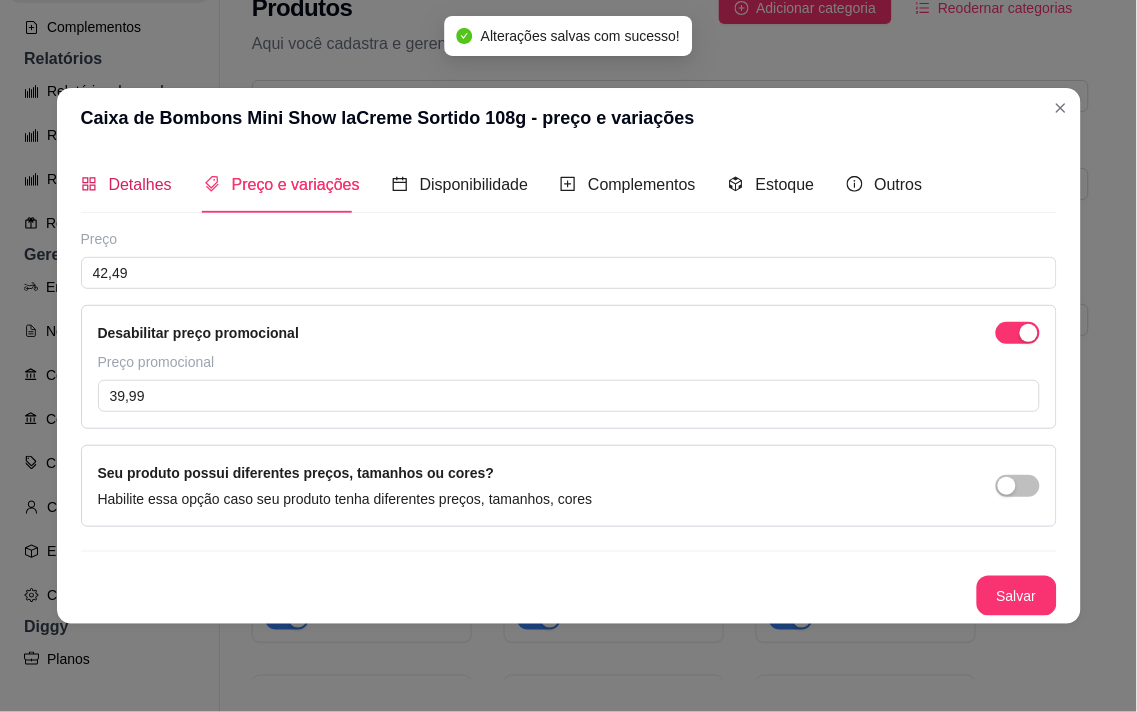 click on "Detalhes" at bounding box center [140, 184] 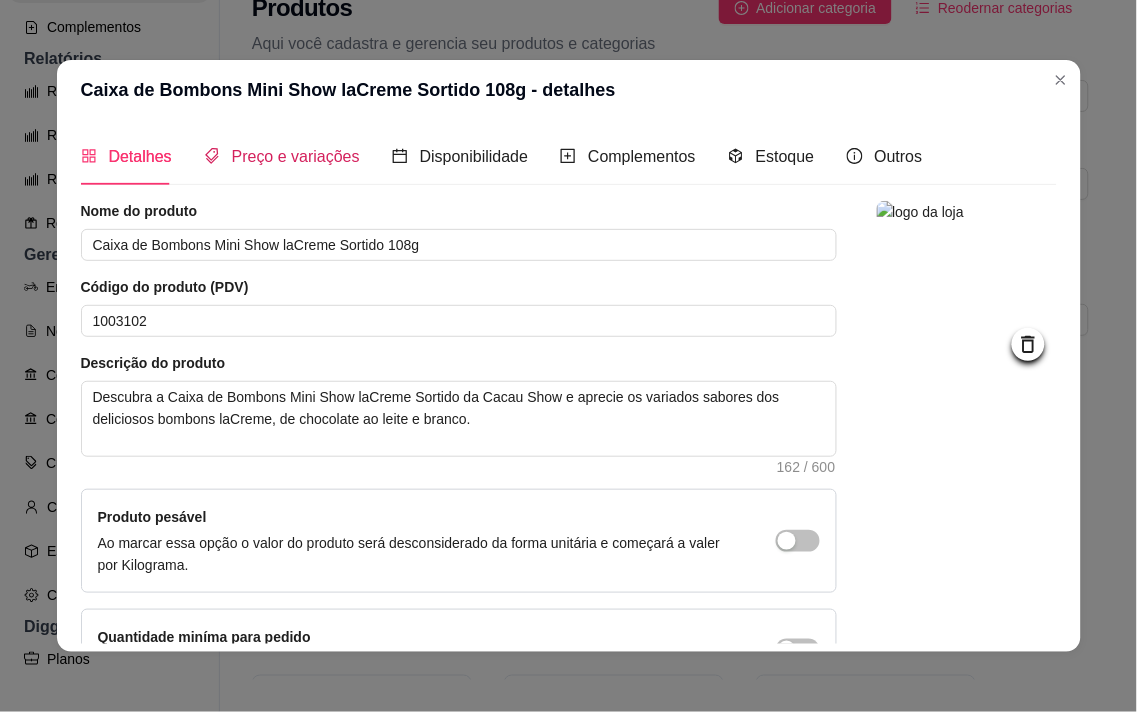 click on "Preço e variações" at bounding box center [296, 156] 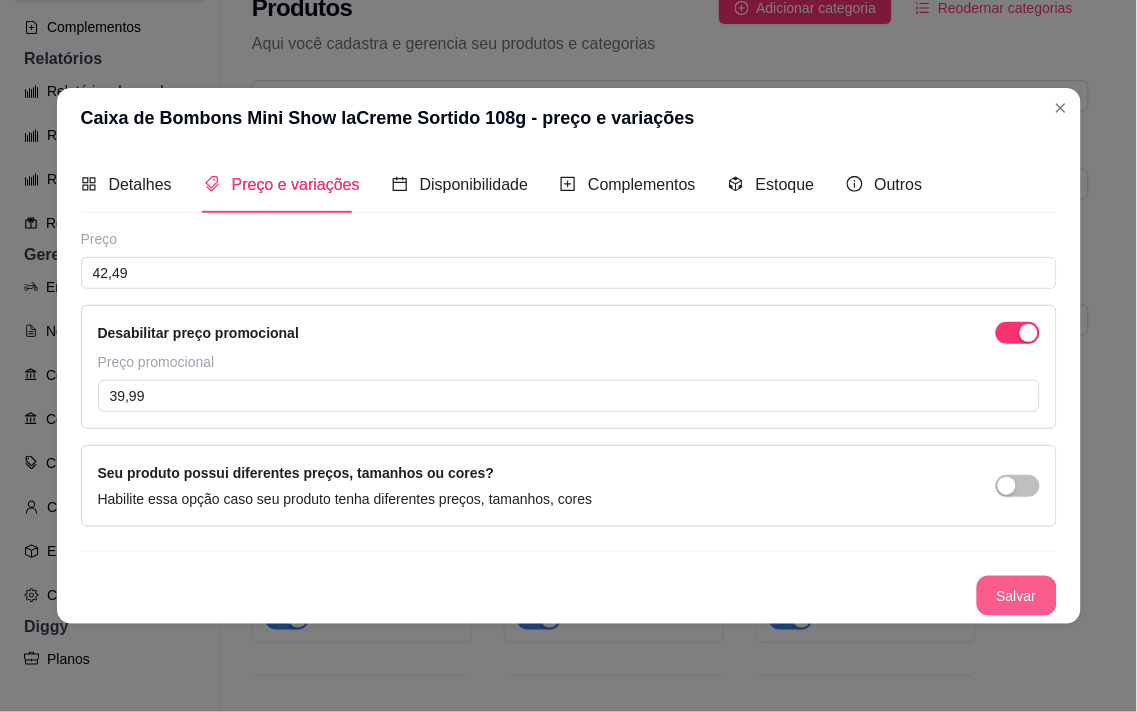 click on "Salvar" at bounding box center (1017, 596) 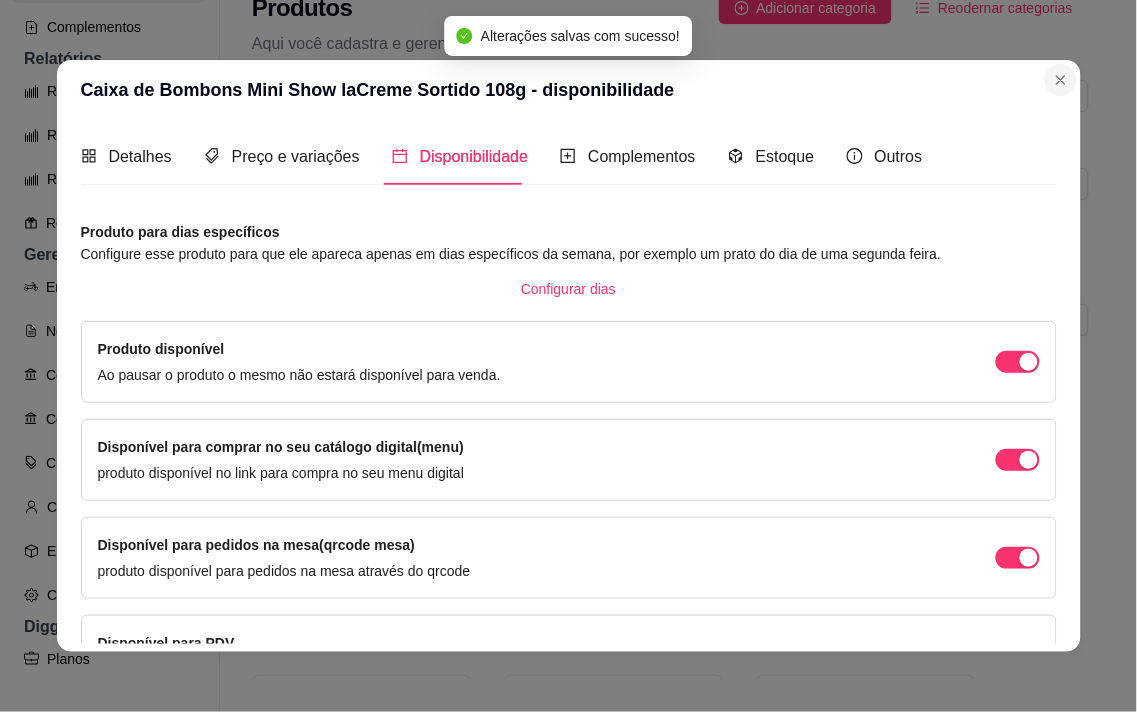 click on "Caixa de Bombons Mini Show laCreme Sortido 108g - disponibilidade" at bounding box center (569, 90) 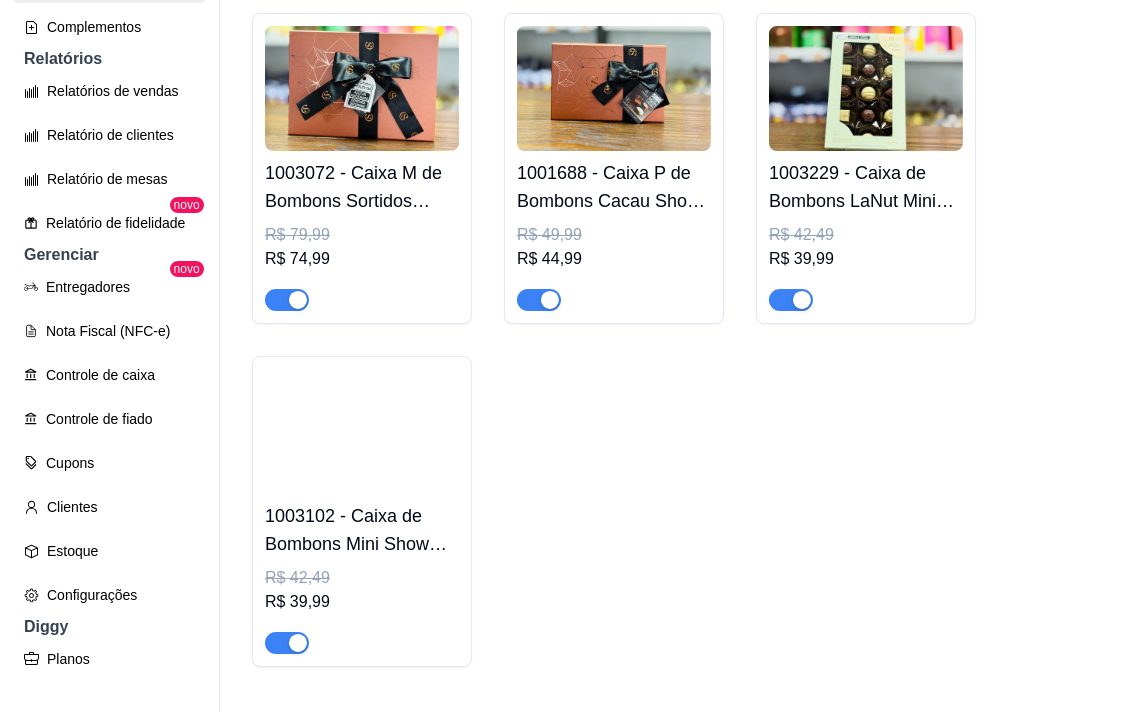 scroll, scrollTop: 2444, scrollLeft: 0, axis: vertical 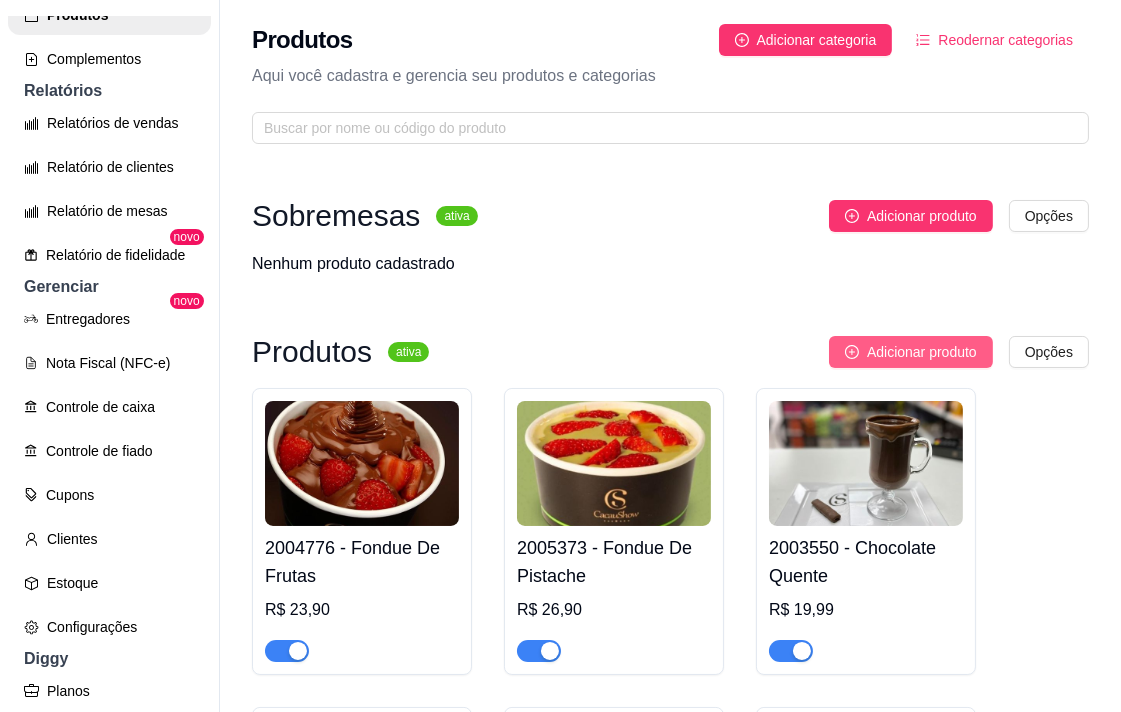 click on "Adicionar produto" at bounding box center [911, 352] 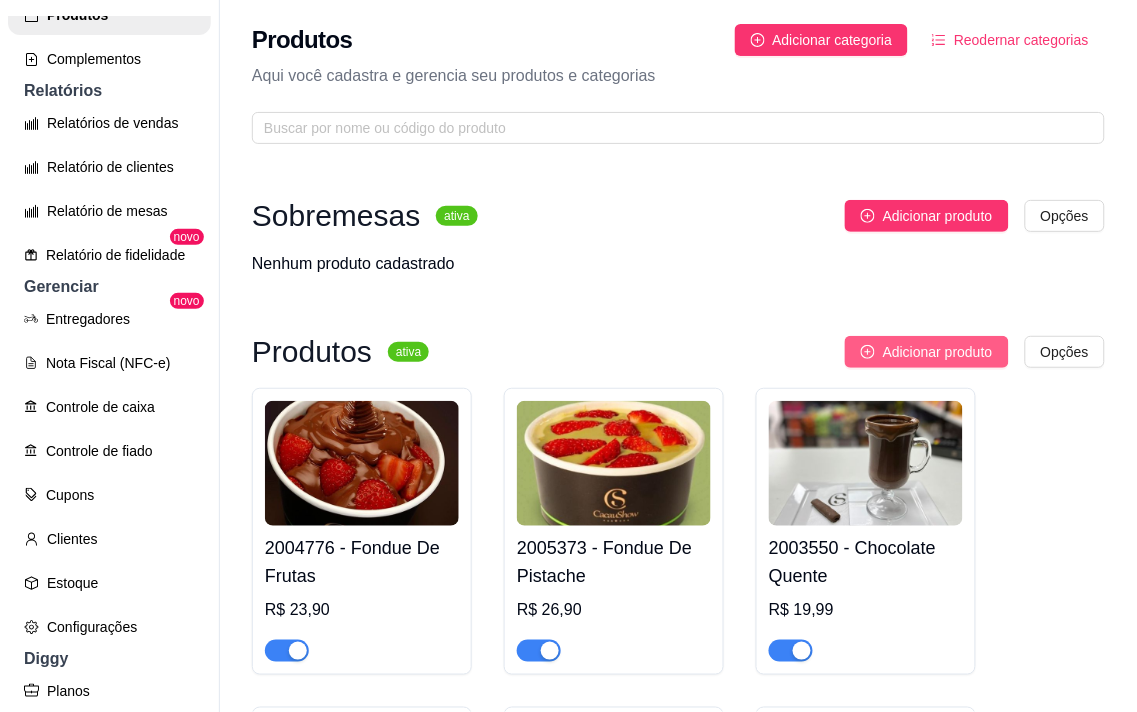 type 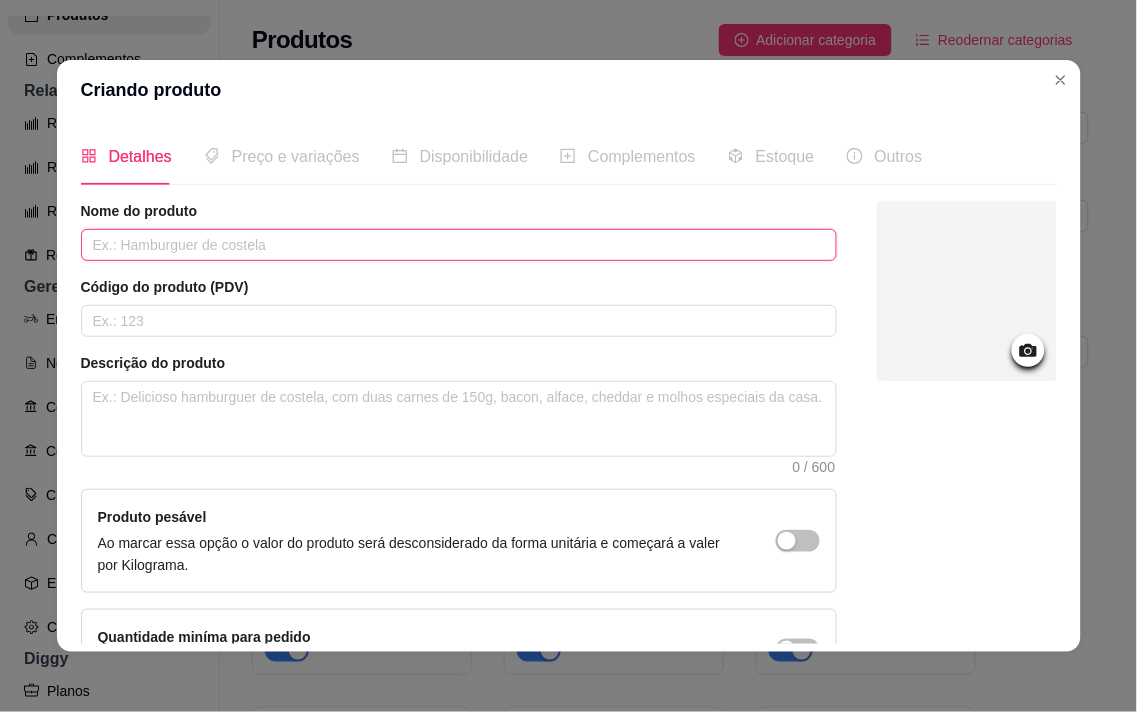 click at bounding box center [459, 245] 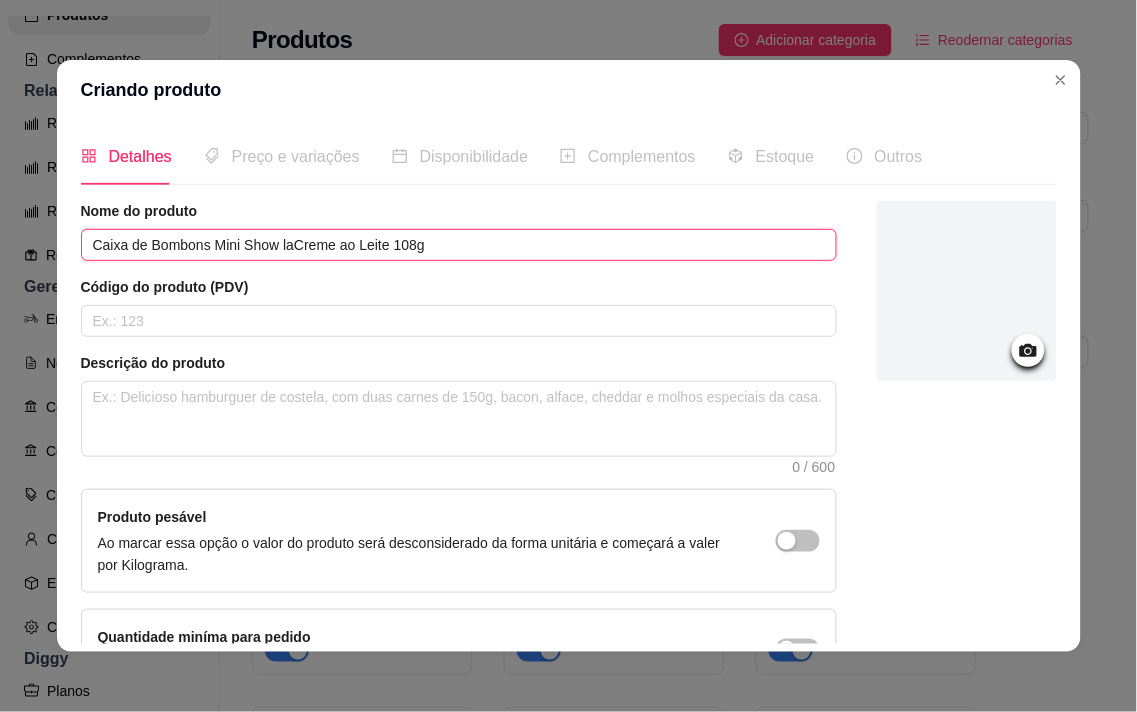 type on "Caixa de Bombons Mini Show laCreme ao Leite 108g" 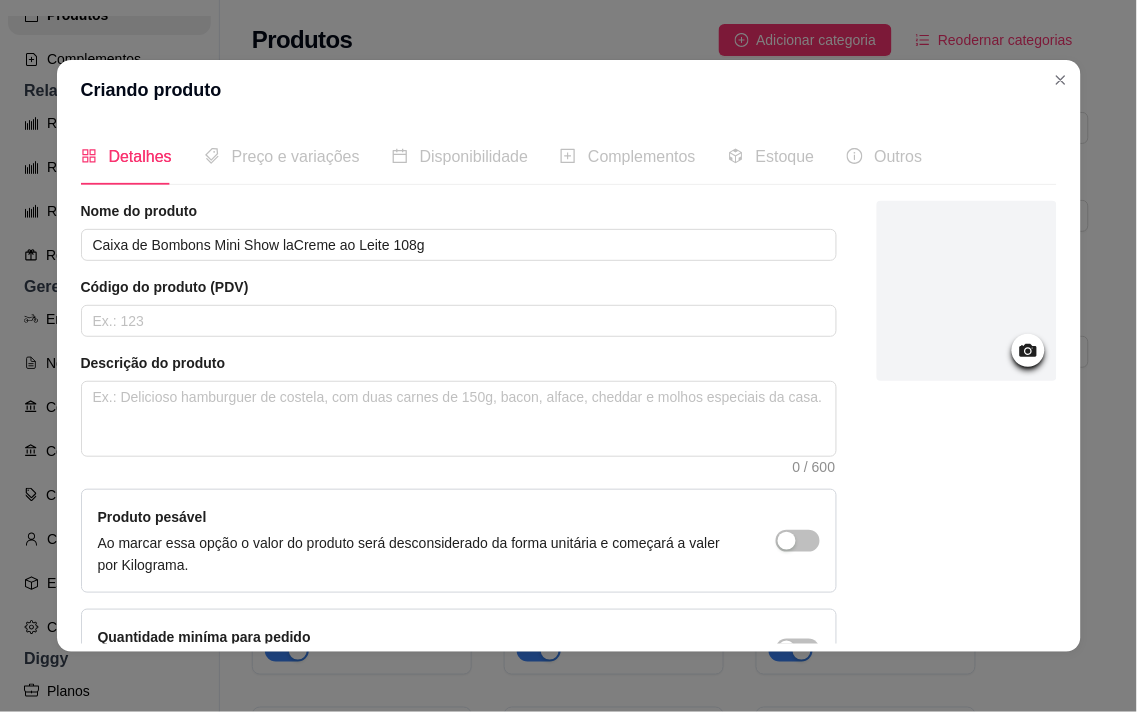 click 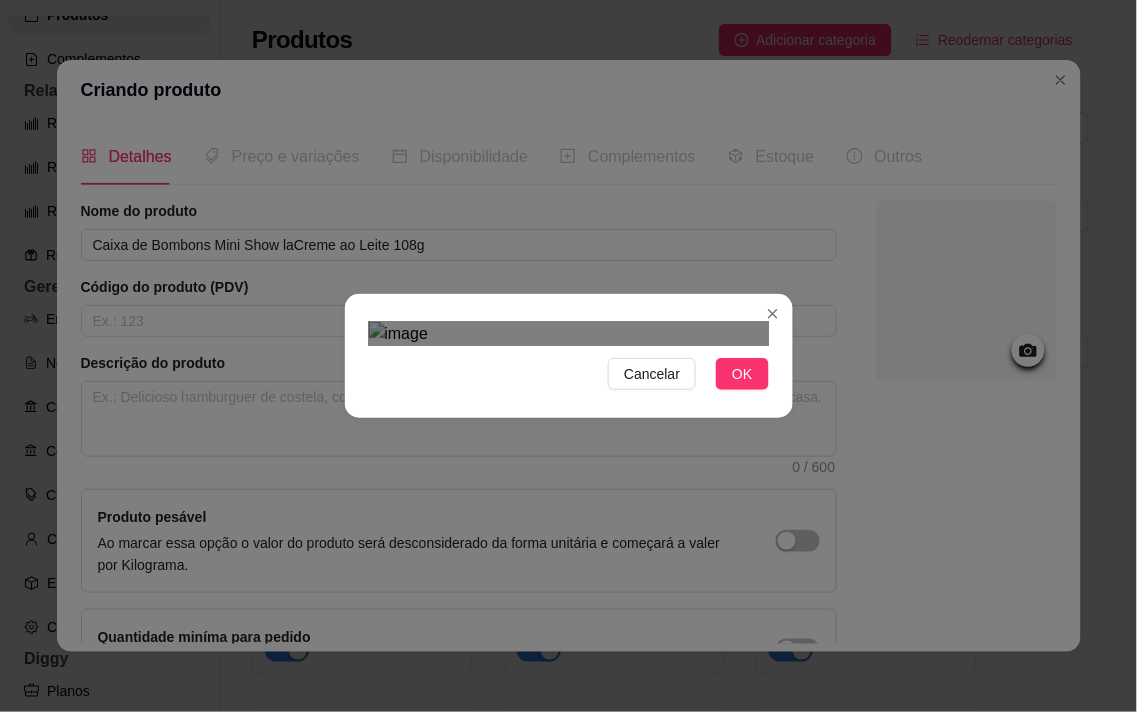 click on "Cancelar OK" at bounding box center [568, 356] 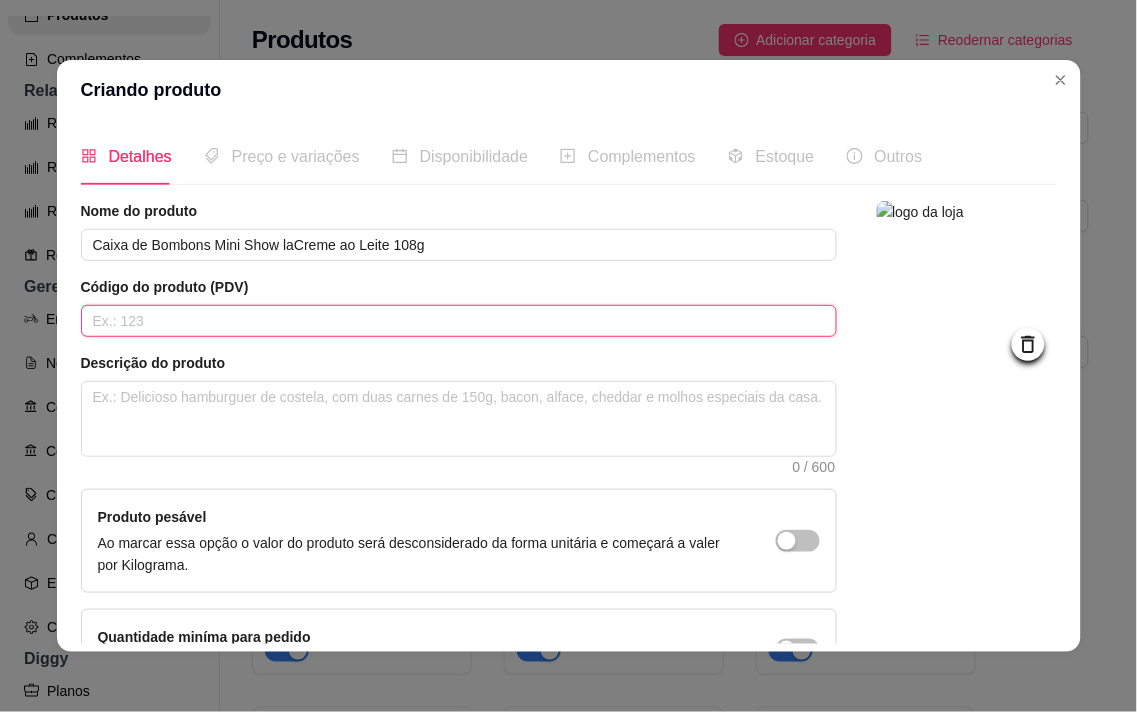 click at bounding box center [459, 321] 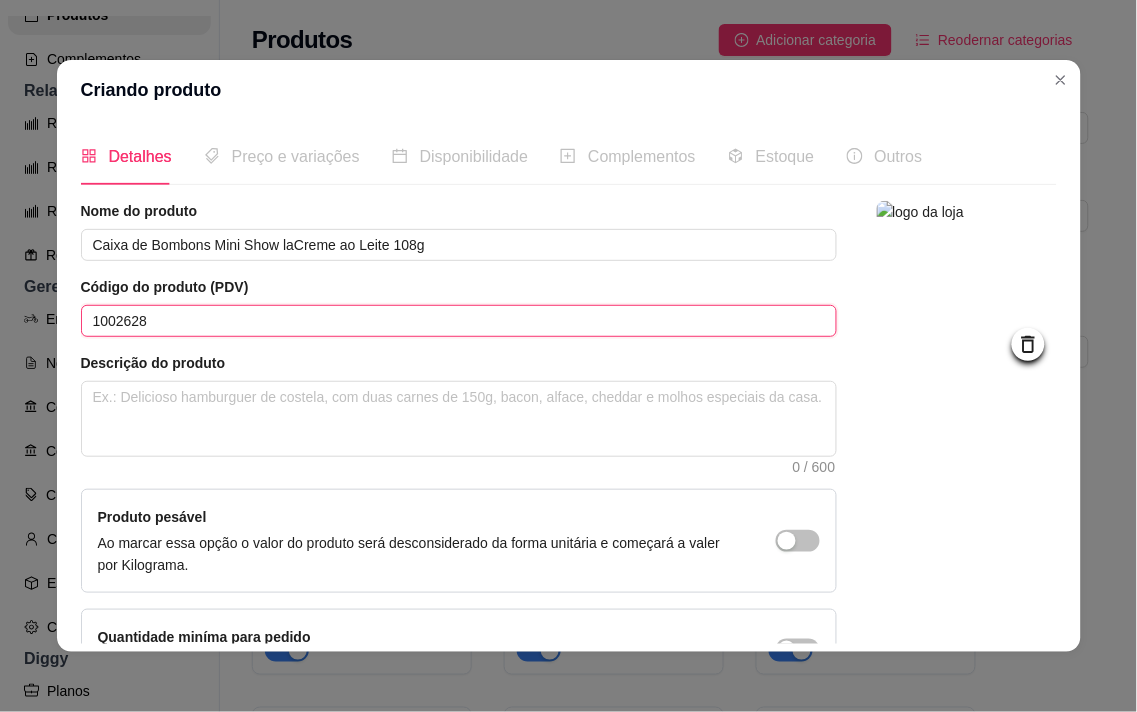 type on "1002628" 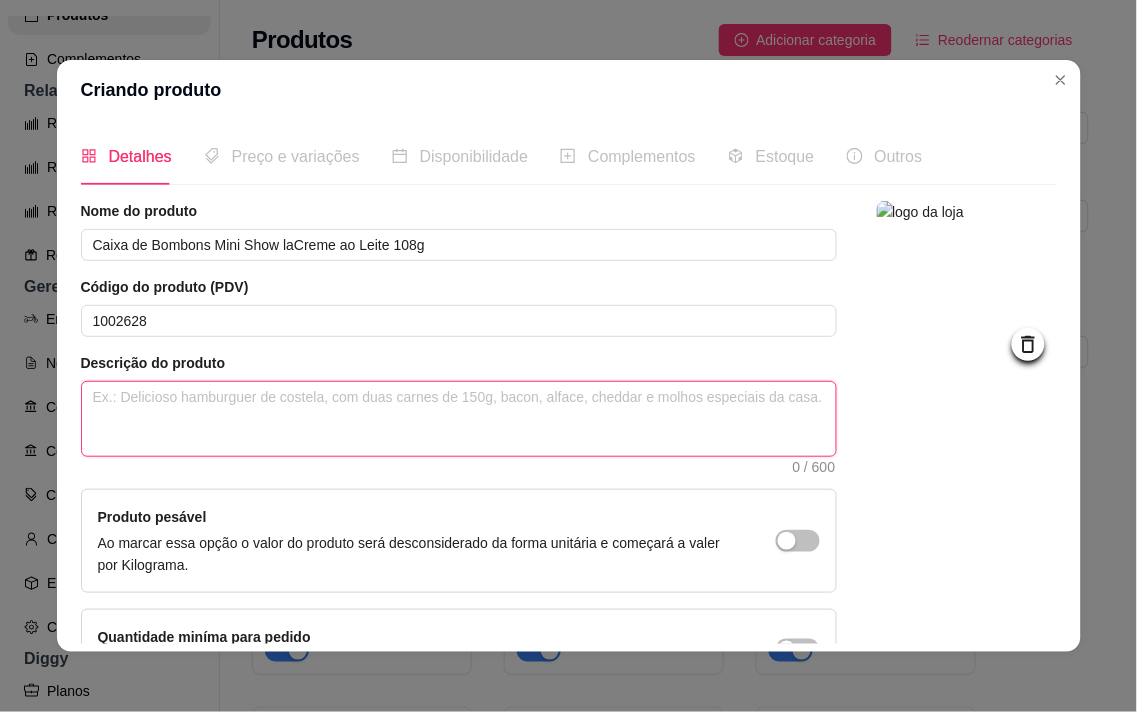 click at bounding box center (459, 419) 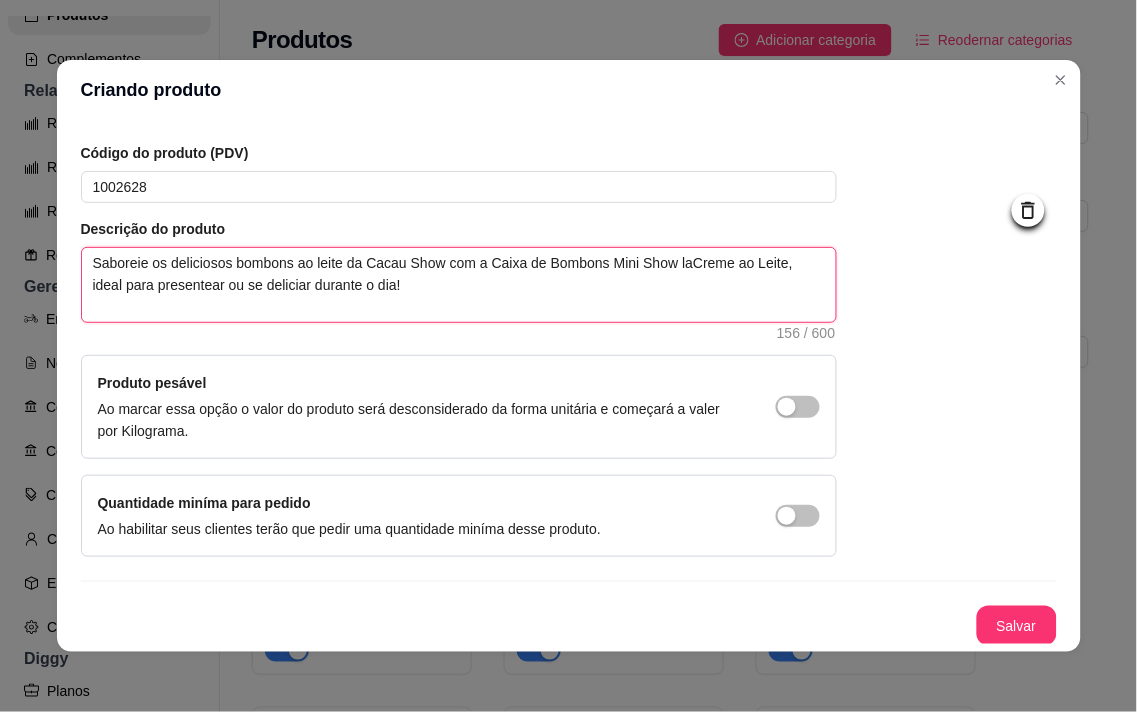 scroll, scrollTop: 136, scrollLeft: 0, axis: vertical 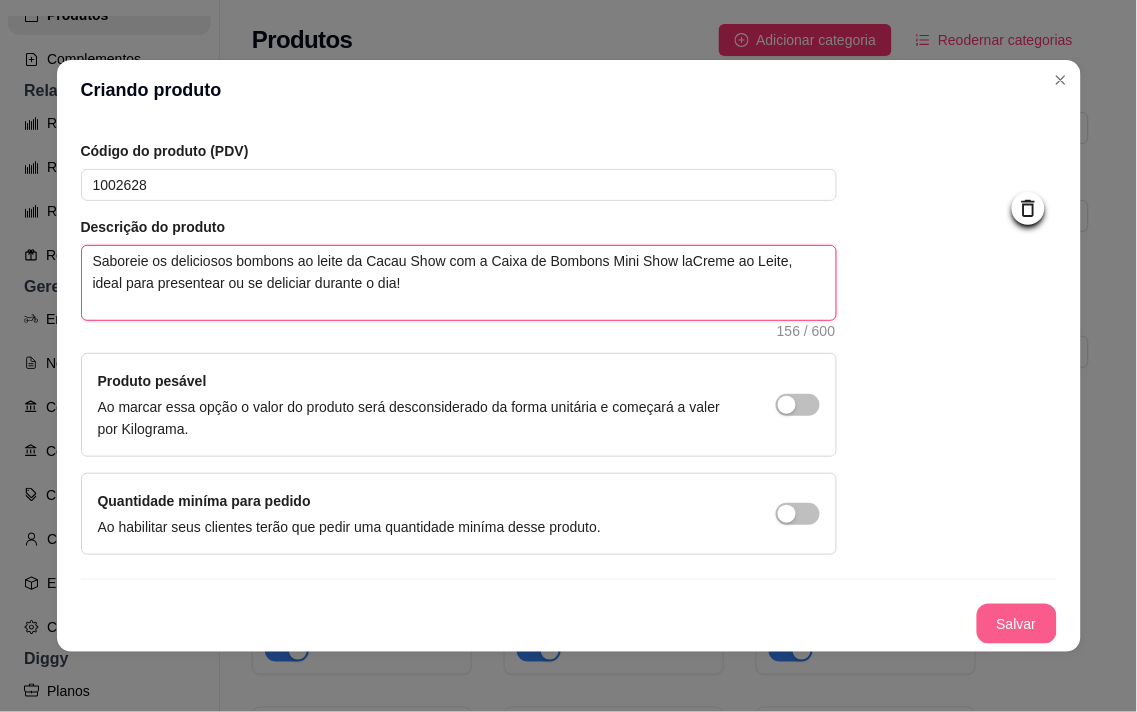 type on "Saboreie os deliciosos bombons ao leite da Cacau Show com a Caixa de Bombons Mini Show laCreme ao Leite, ideal para presentear ou se deliciar durante o dia!" 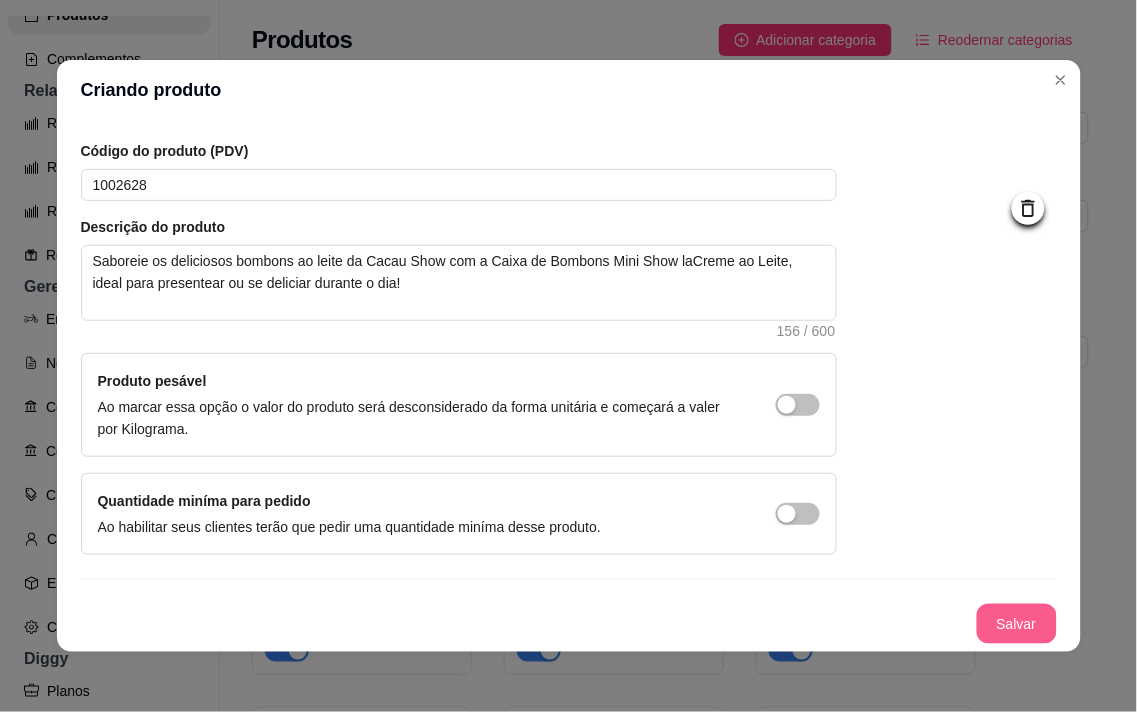 click on "Salvar" at bounding box center (1017, 624) 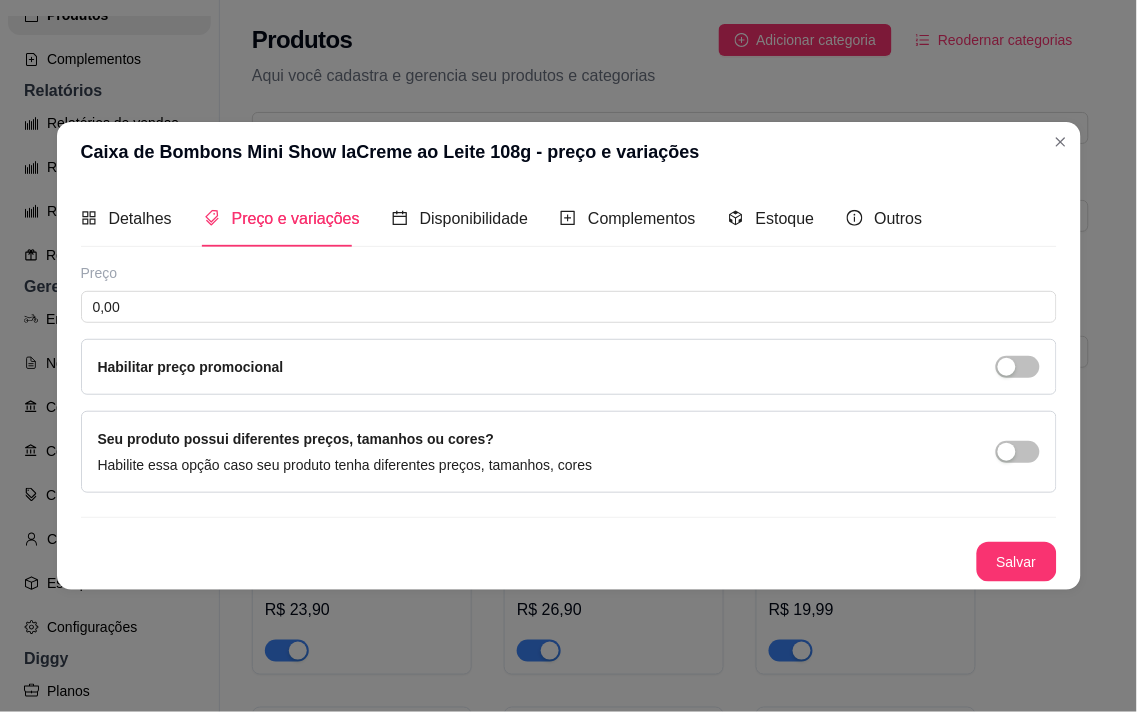 type 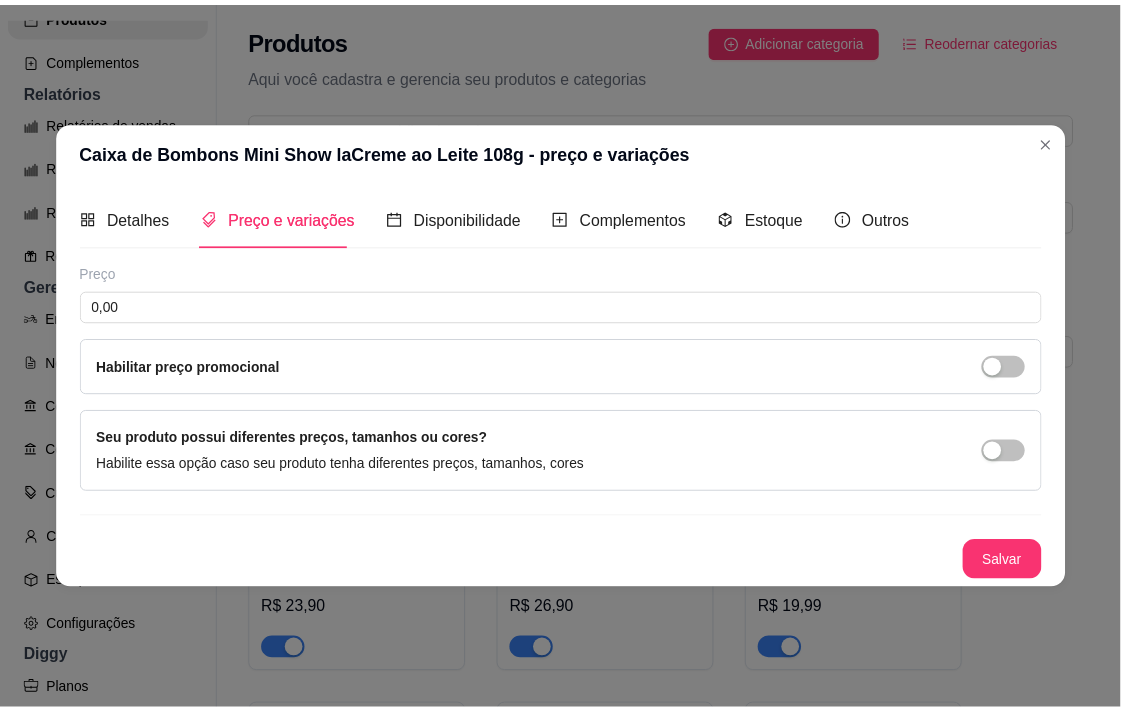 scroll, scrollTop: 0, scrollLeft: 0, axis: both 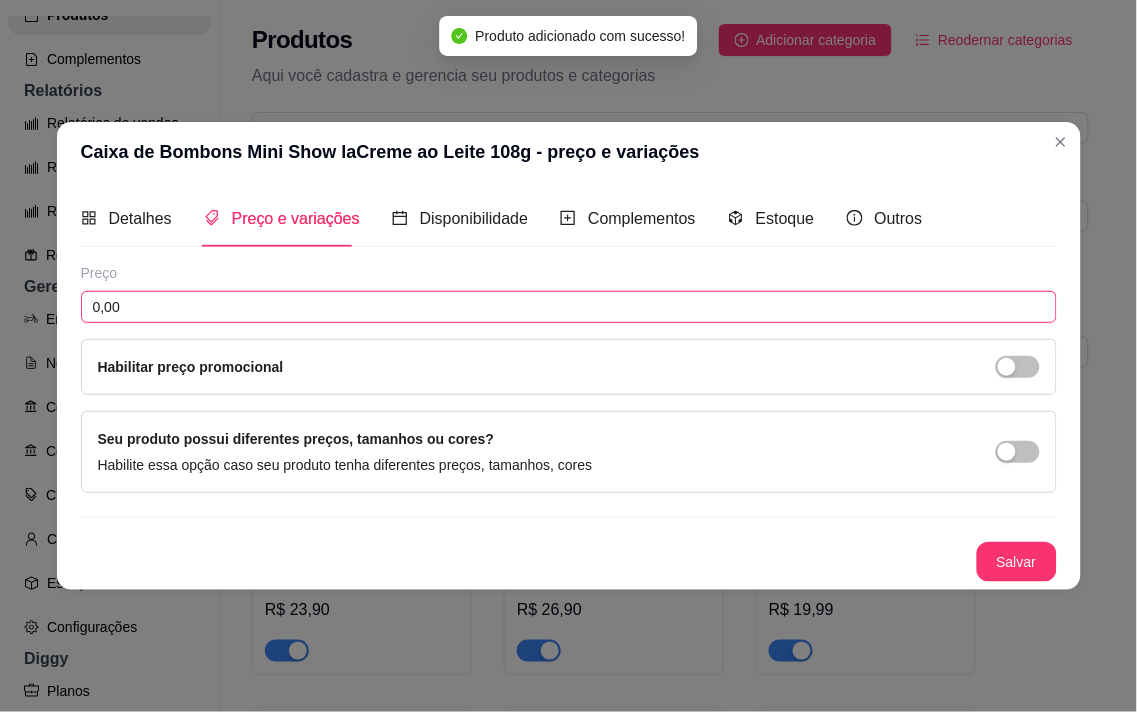 click on "0,00" at bounding box center (569, 307) 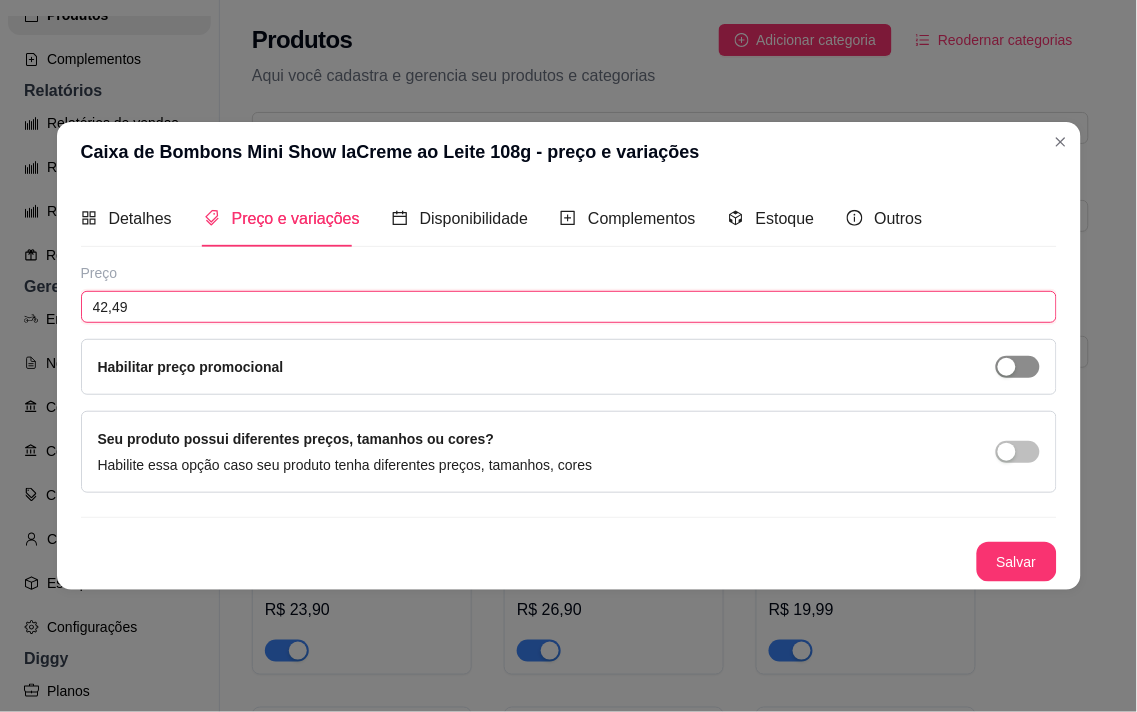 type on "42,49" 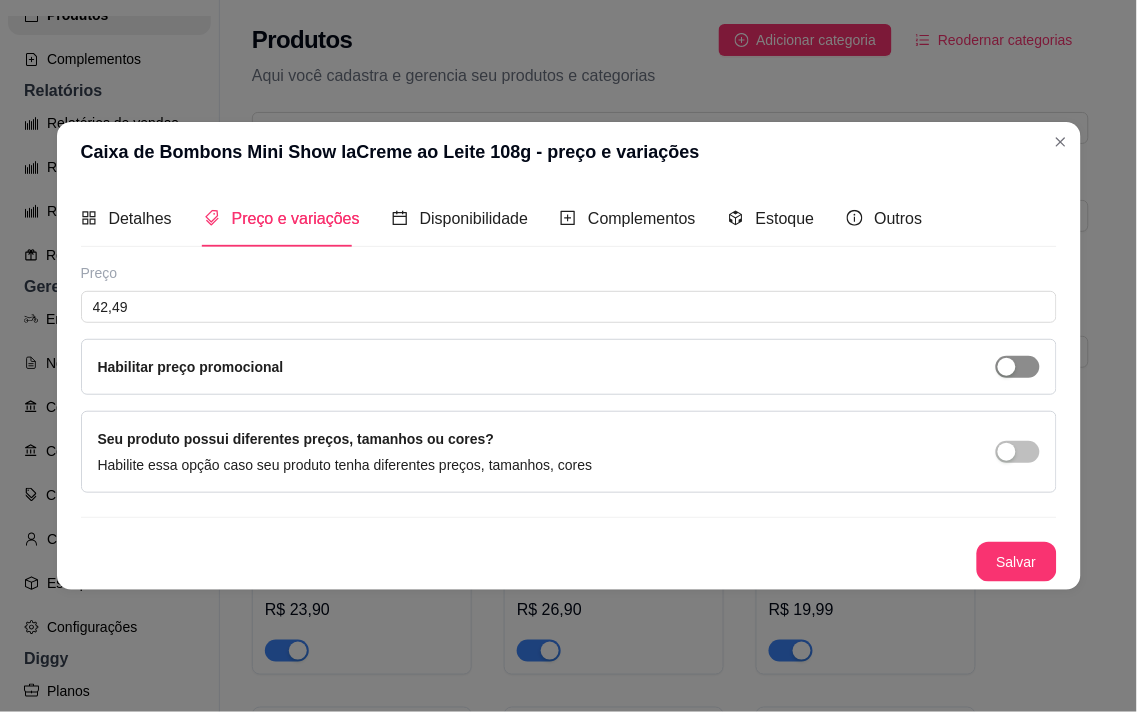 click at bounding box center (1007, 367) 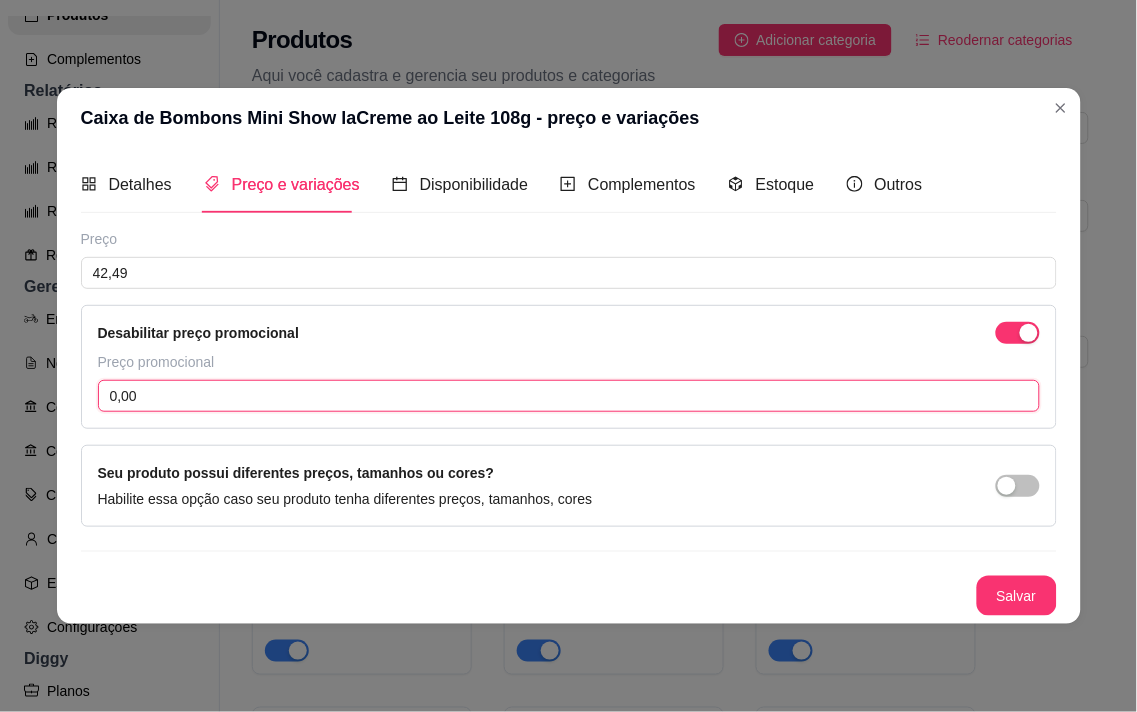 click on "0,00" at bounding box center [569, 396] 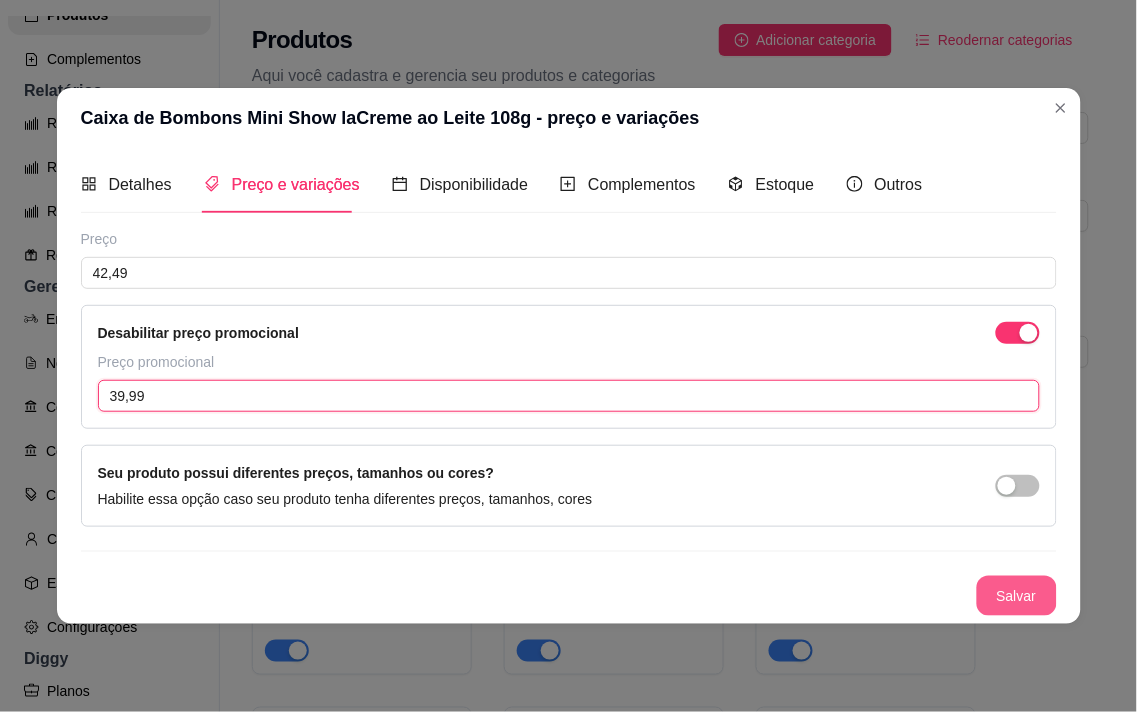 type on "39,99" 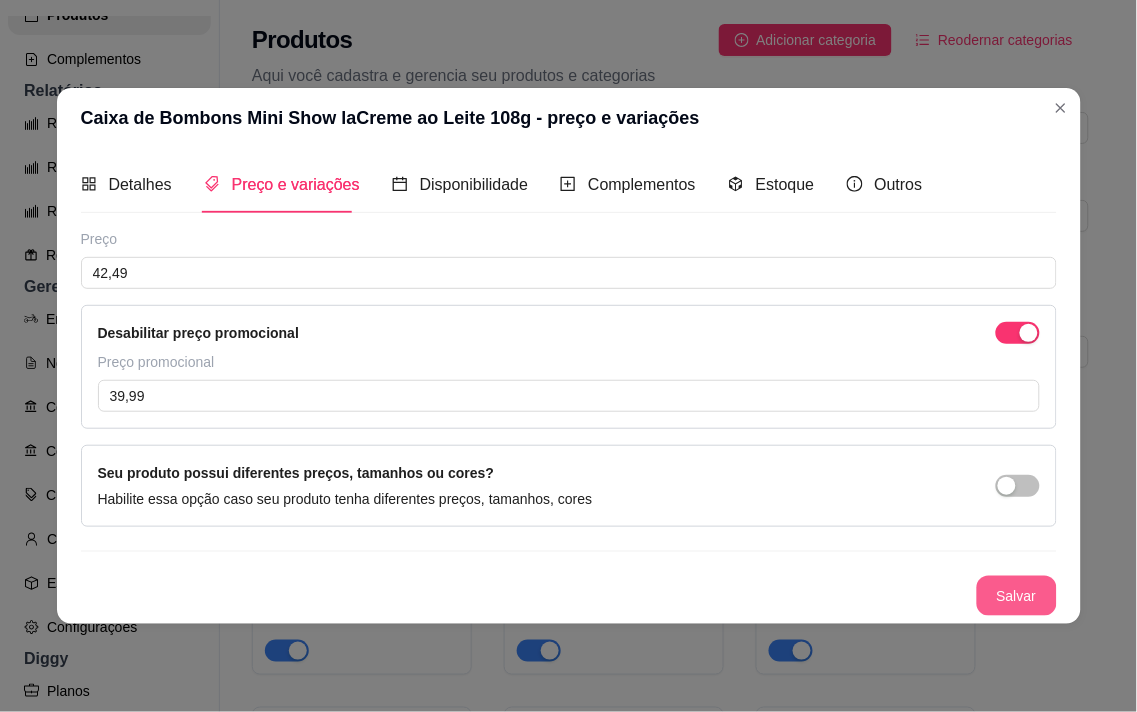 click on "Salvar" at bounding box center (1017, 596) 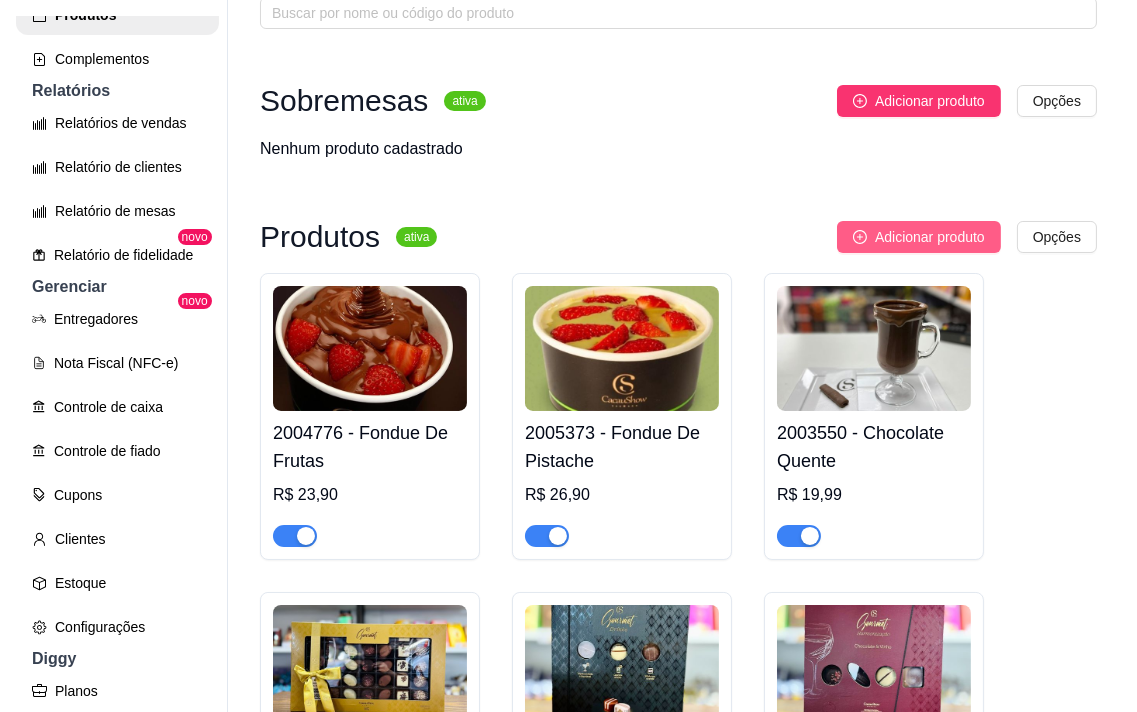 scroll, scrollTop: 0, scrollLeft: 0, axis: both 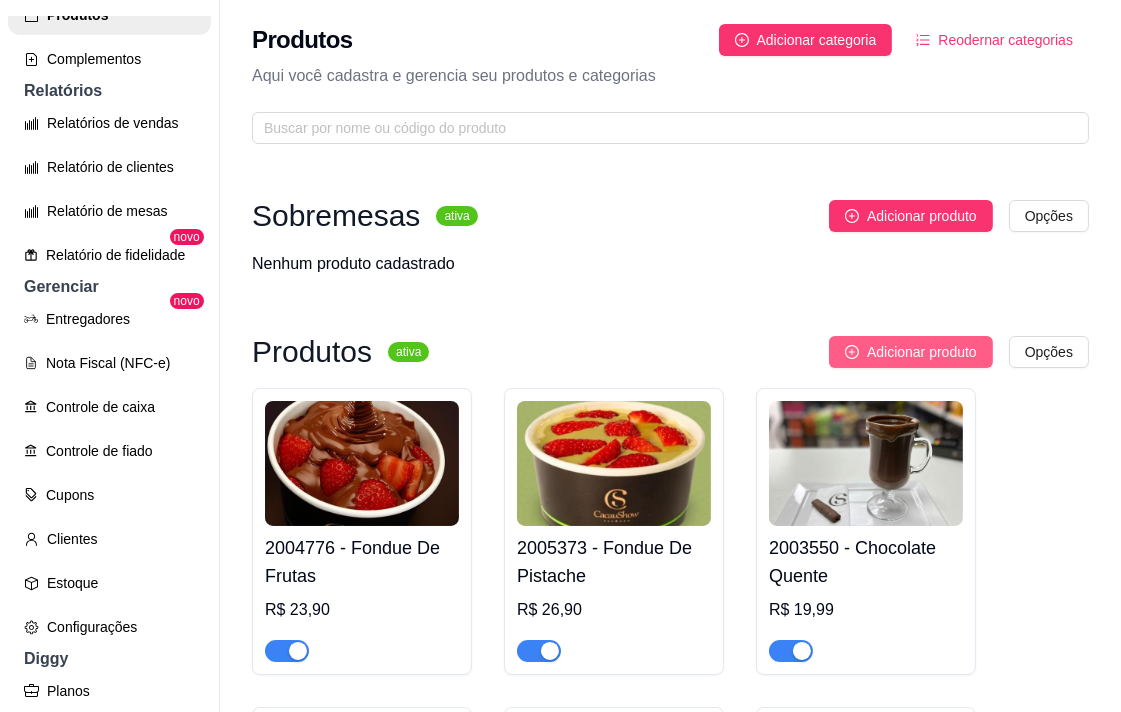 click on "Adicionar produto" at bounding box center (922, 352) 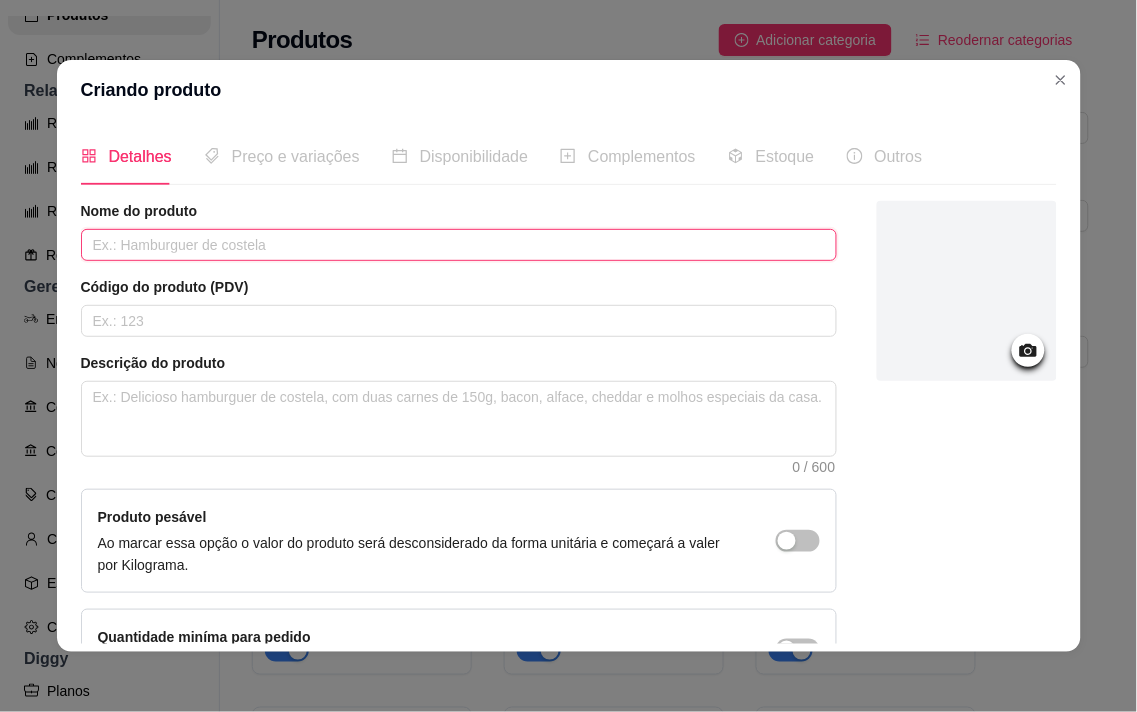 click at bounding box center [459, 245] 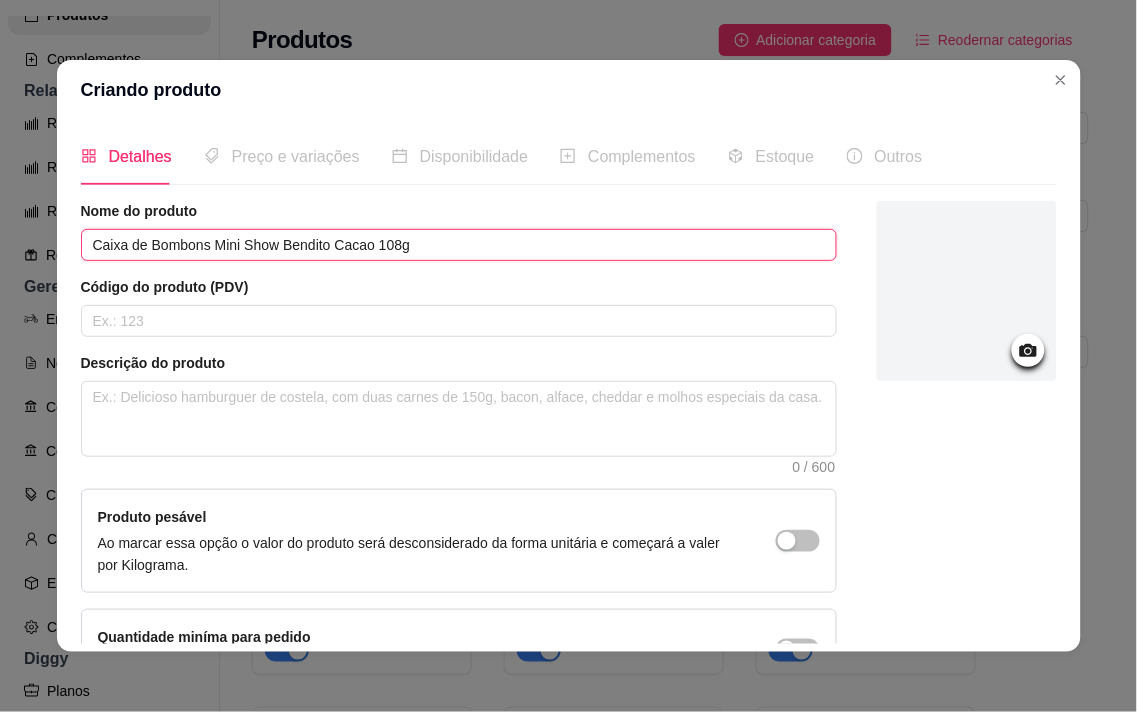 type on "Caixa de Bombons Mini Show Bendito Cacao 108g" 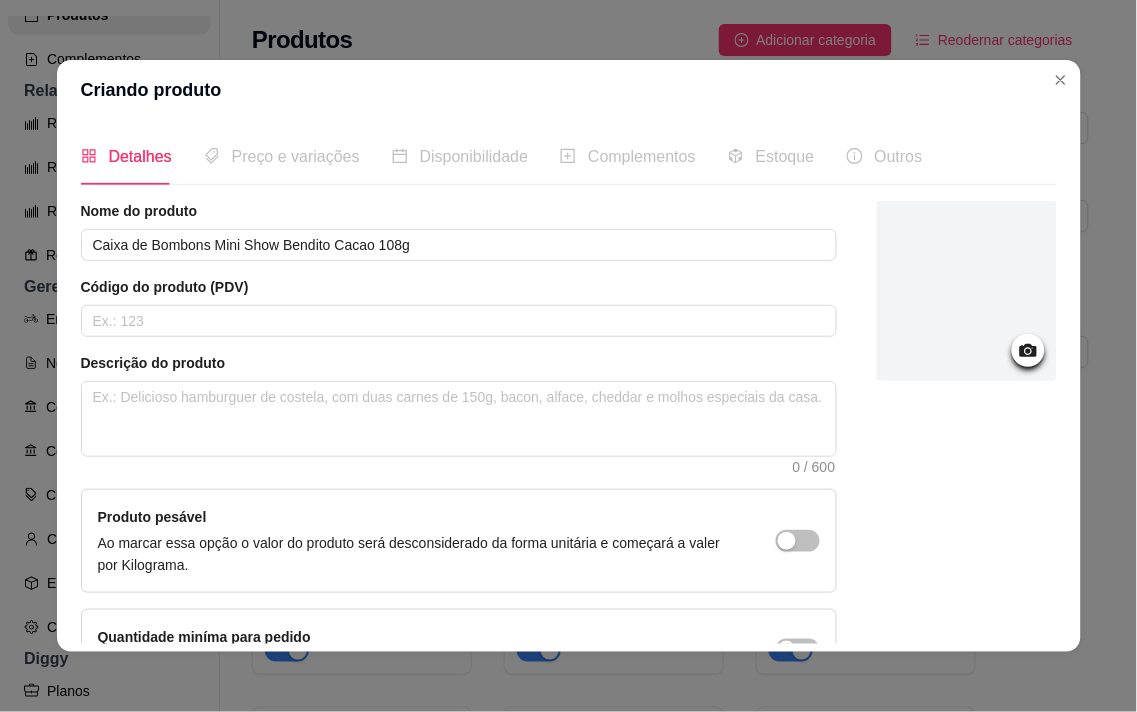 click 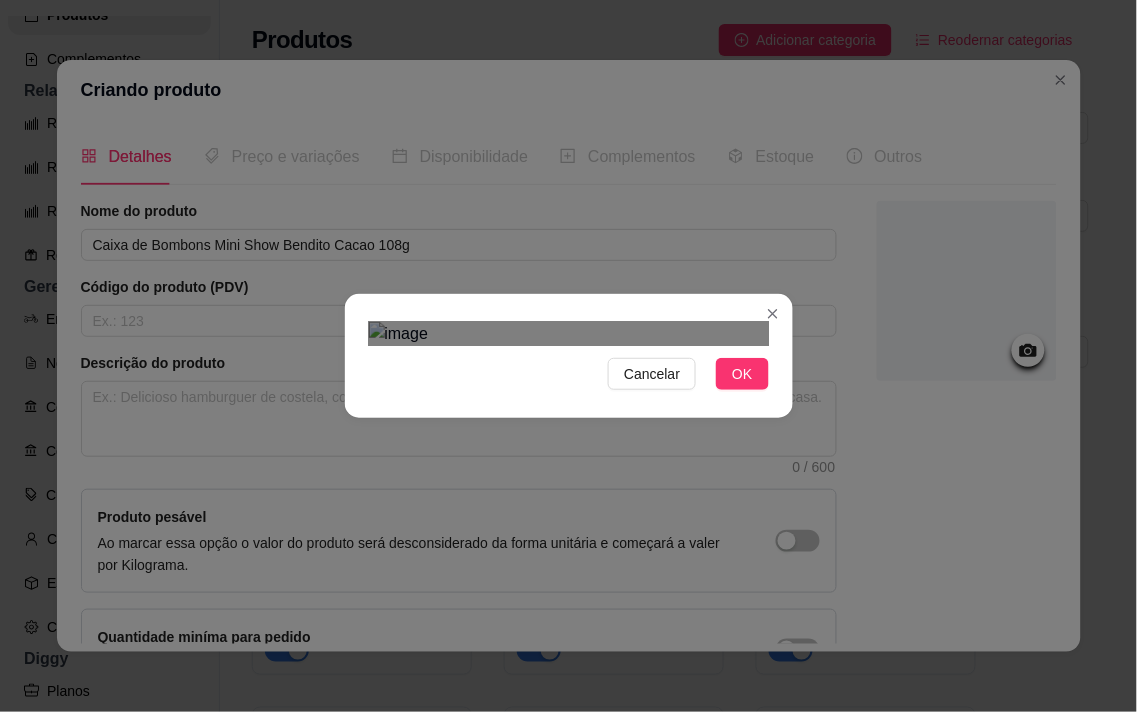 click on "Cancelar OK" at bounding box center (568, 356) 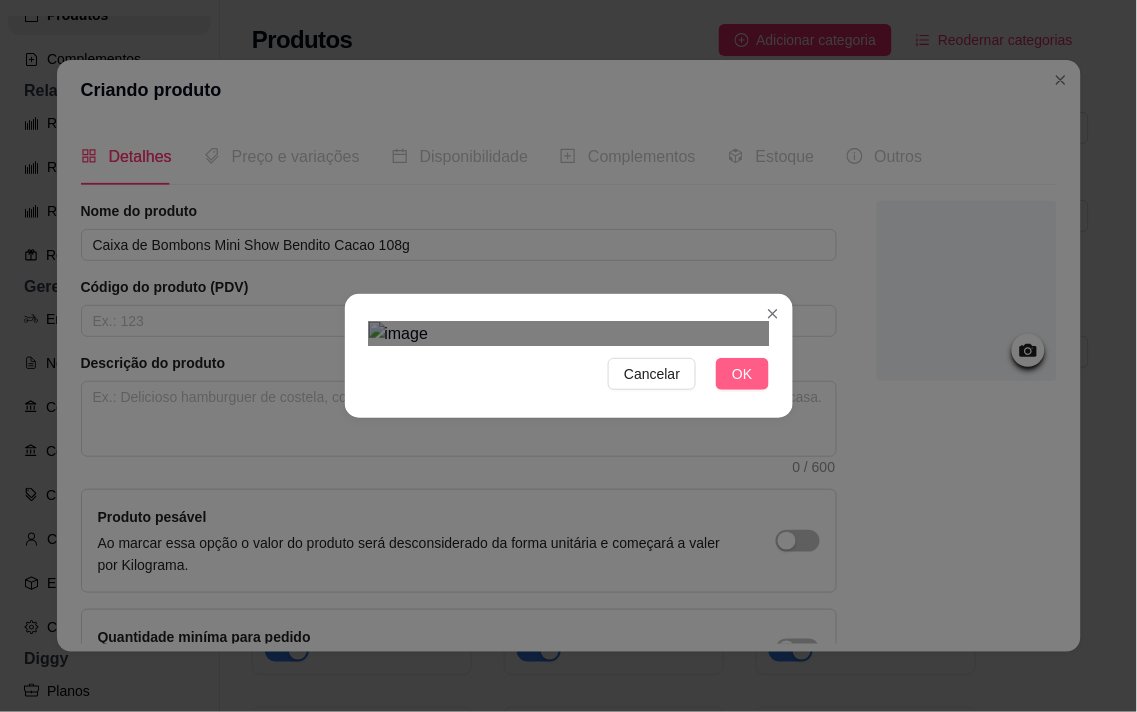click on "OK" at bounding box center (742, 374) 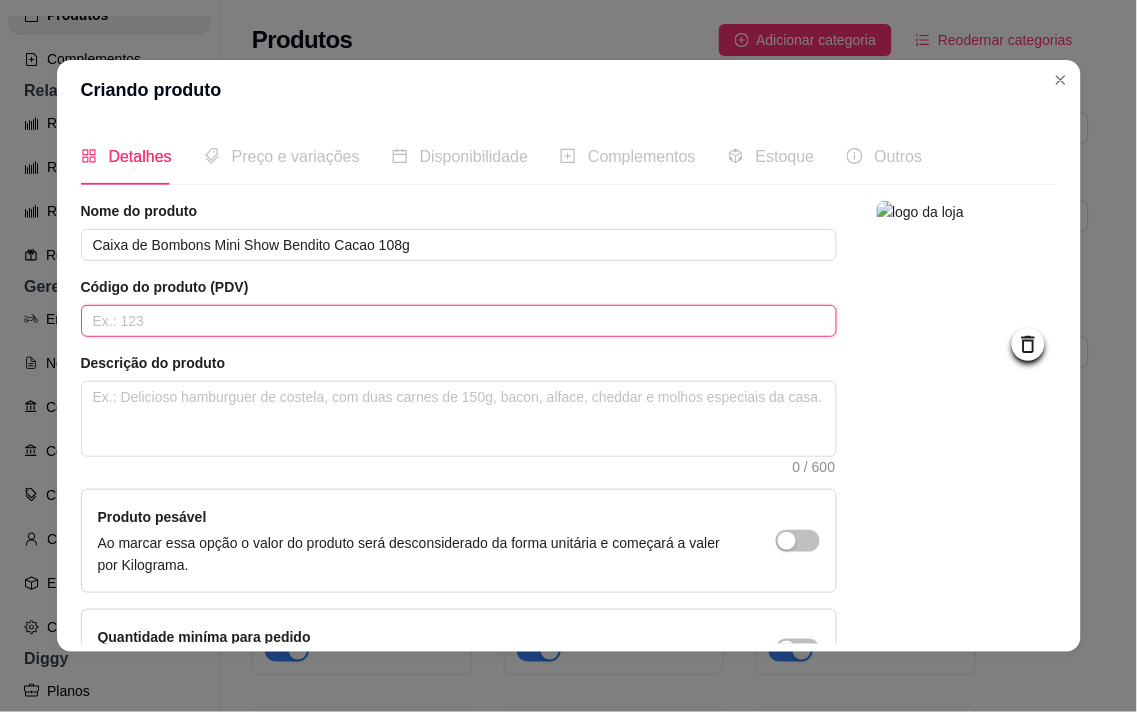 click at bounding box center (459, 321) 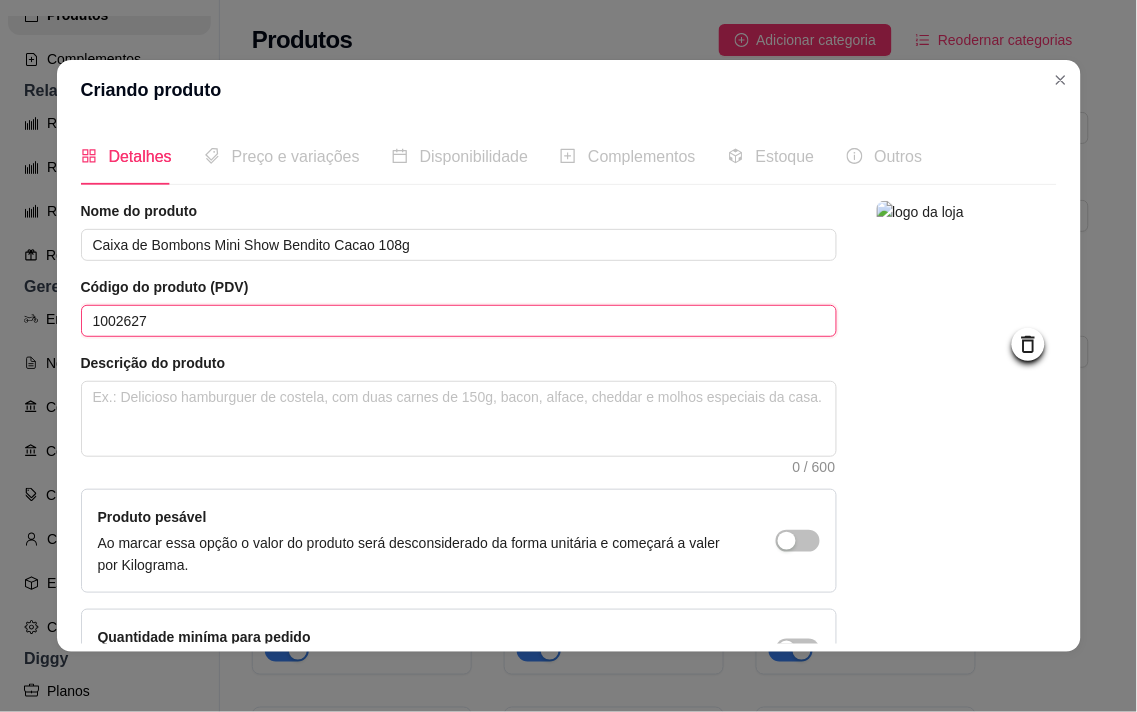 type on "1002627" 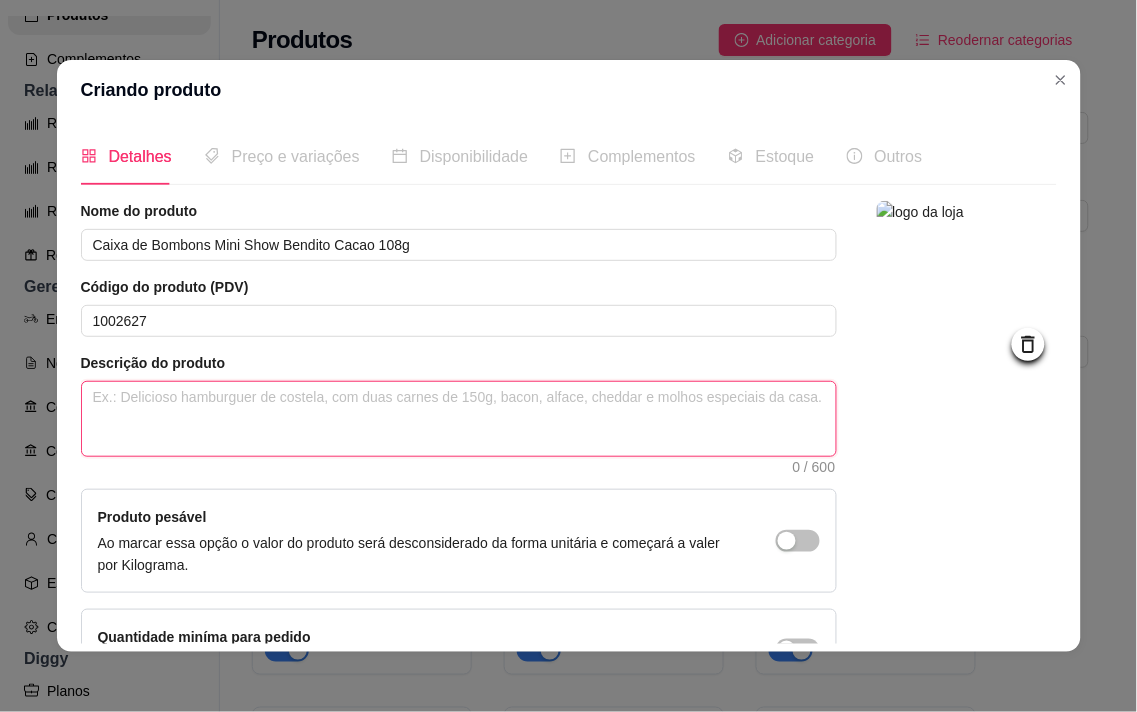 click at bounding box center [459, 419] 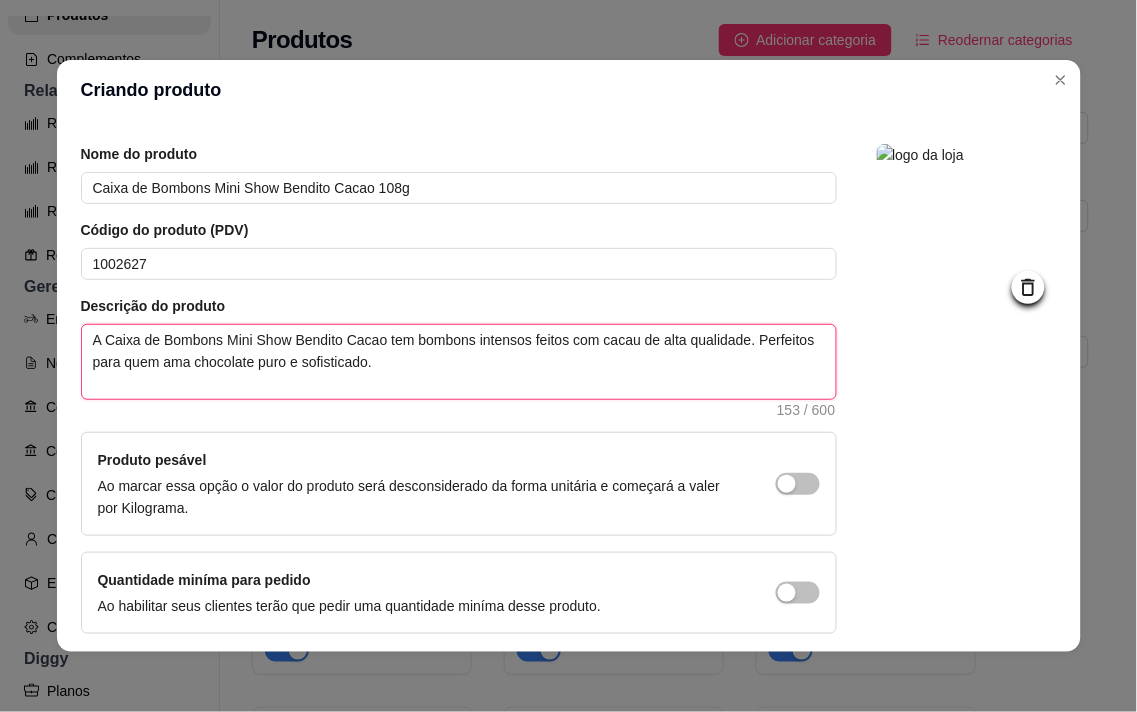 scroll, scrollTop: 136, scrollLeft: 0, axis: vertical 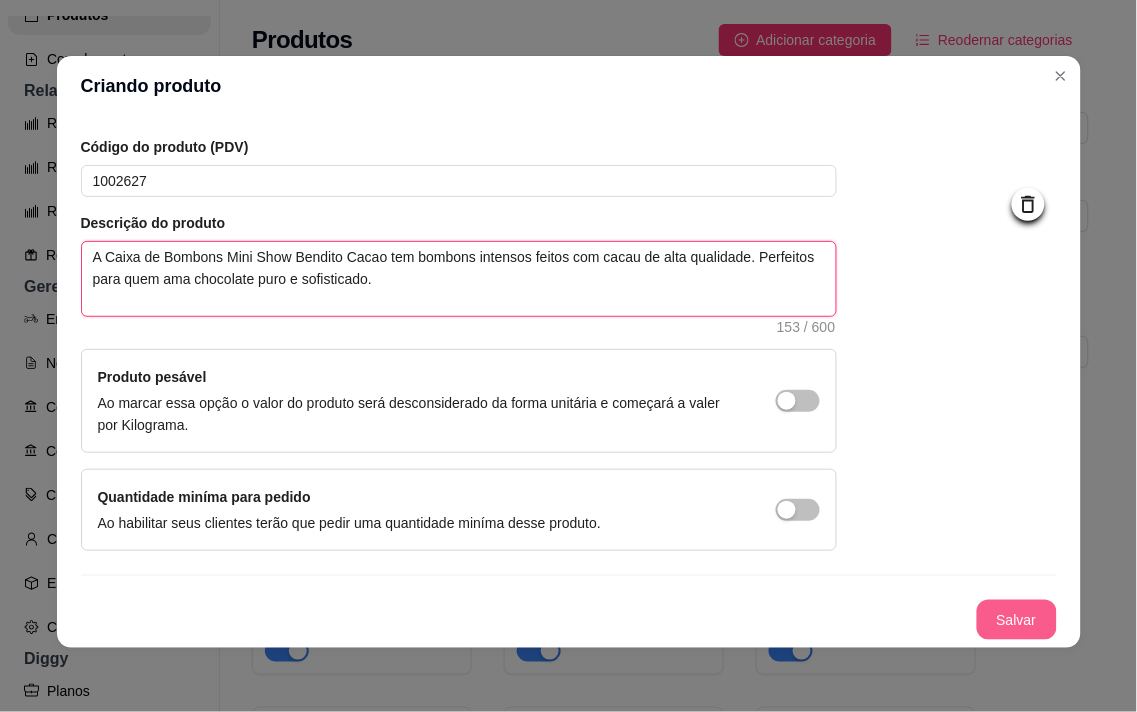 type on "A Caixa de Bombons Mini Show Bendito Cacao tem bombons intensos feitos com cacau de alta qualidade. Perfeitos para quem ama chocolate puro e sofisticado." 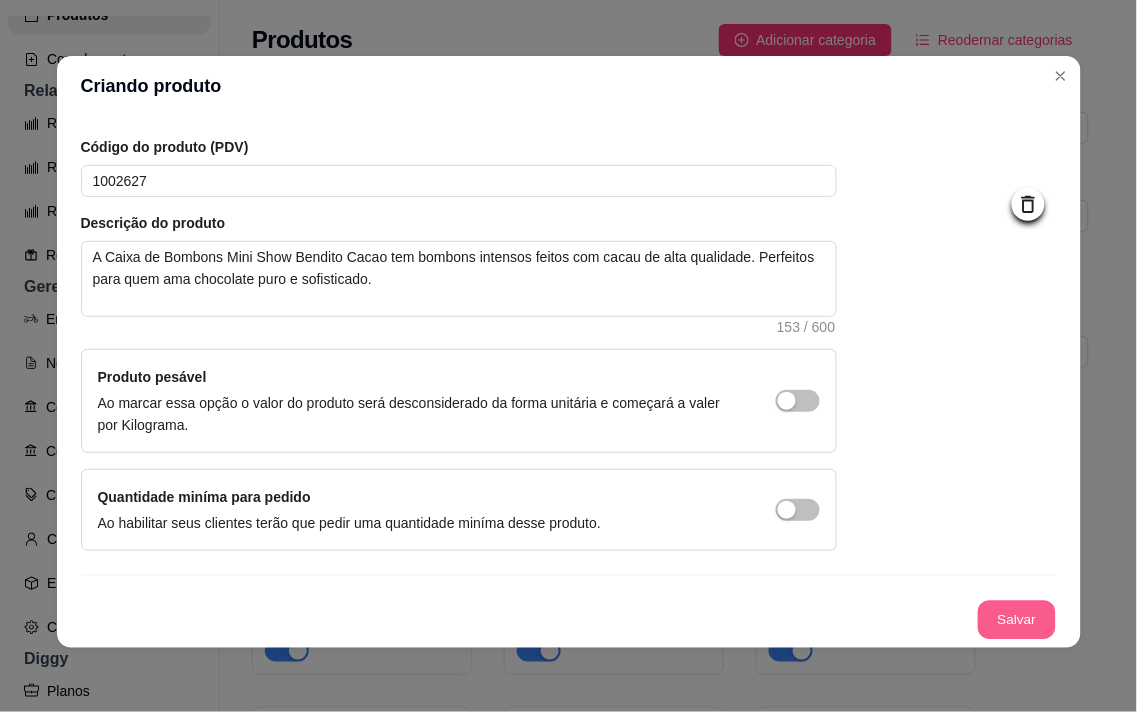 click on "Salvar" at bounding box center (1017, 620) 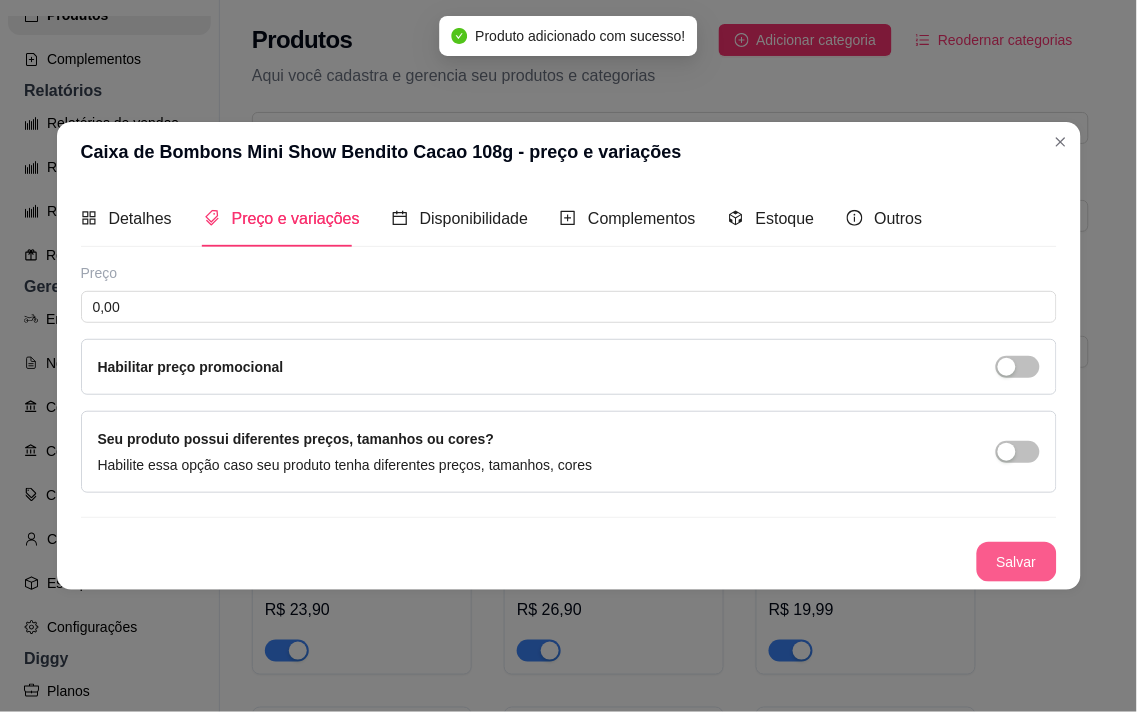 scroll, scrollTop: 0, scrollLeft: 0, axis: both 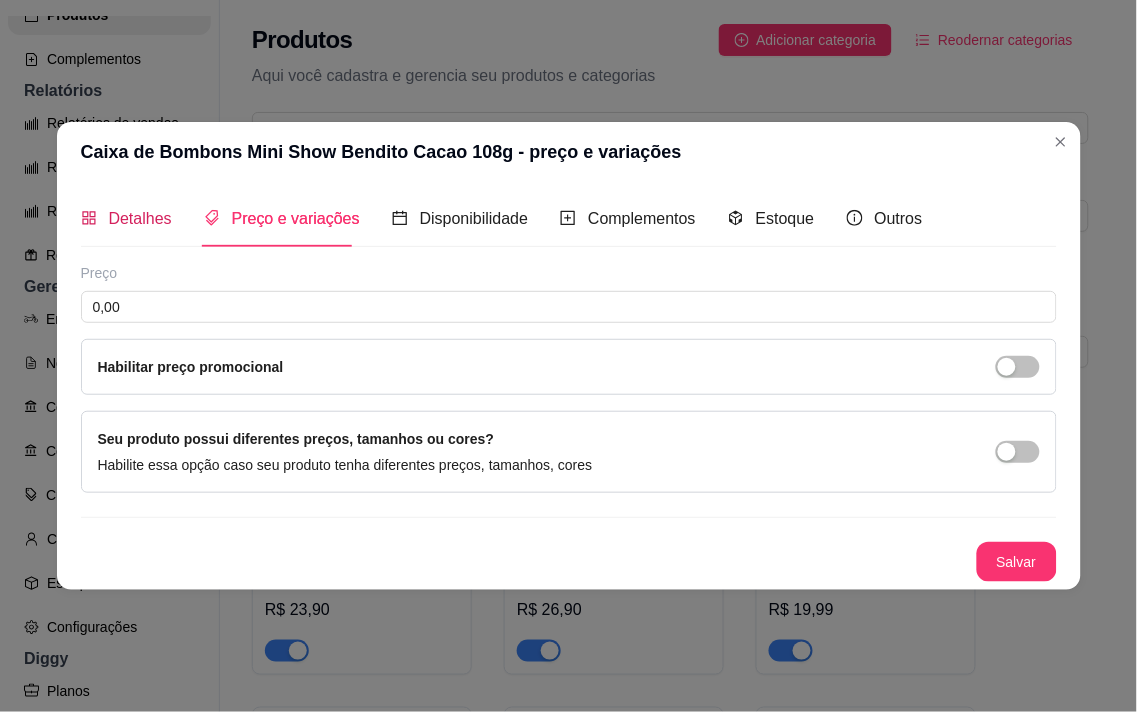 click on "Detalhes" at bounding box center (140, 218) 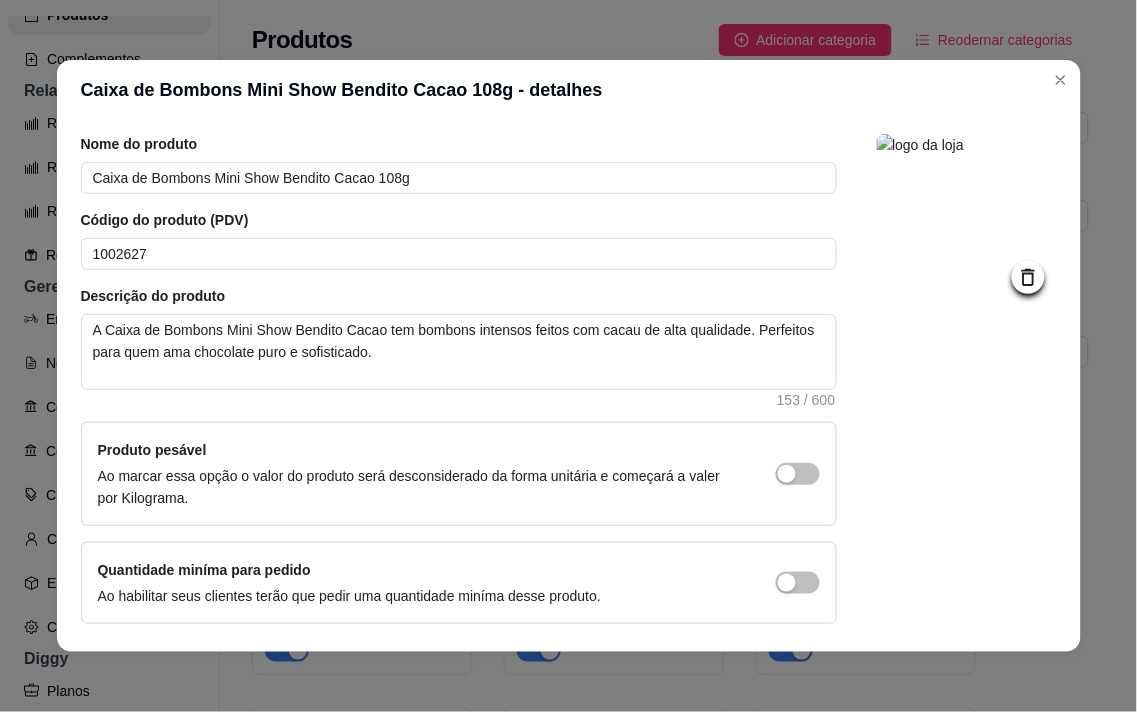 scroll, scrollTop: 136, scrollLeft: 0, axis: vertical 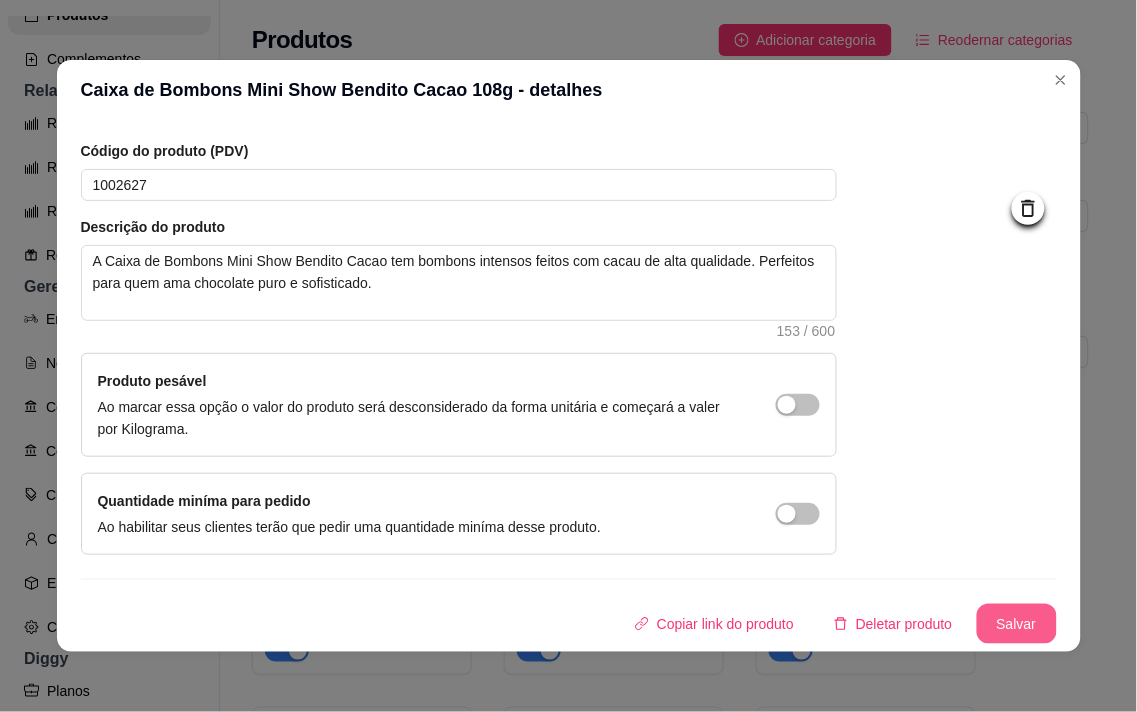 click on "Salvar" at bounding box center (1017, 624) 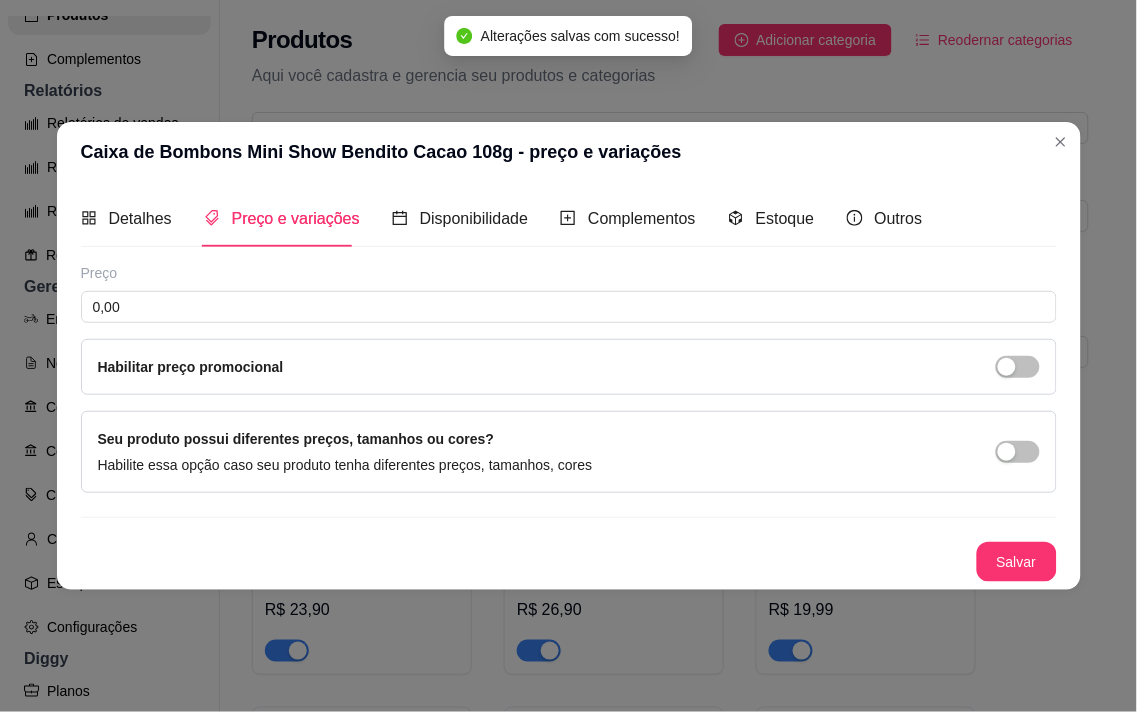 type 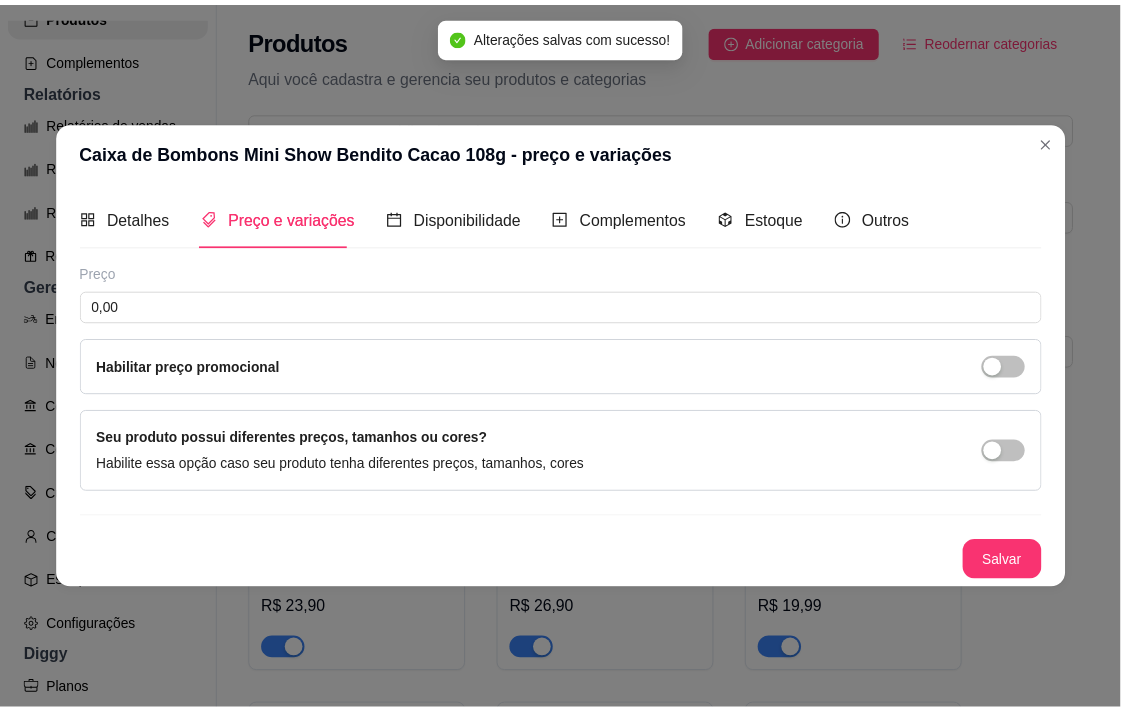 scroll, scrollTop: 0, scrollLeft: 0, axis: both 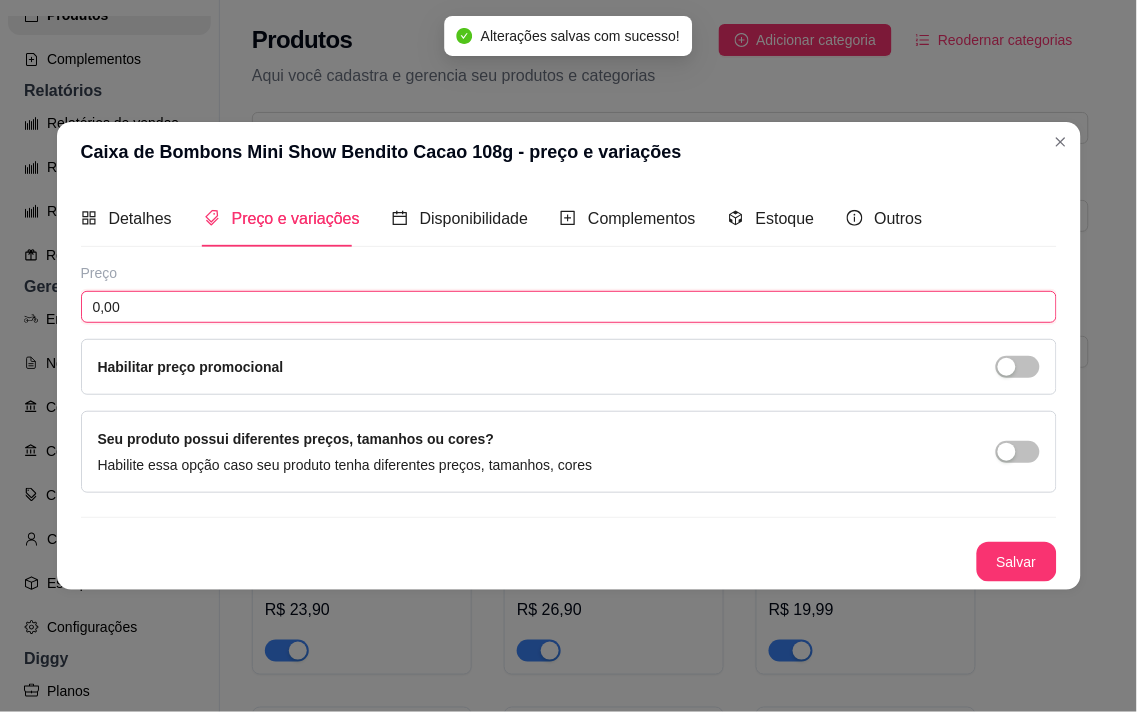 click on "0,00" at bounding box center (569, 307) 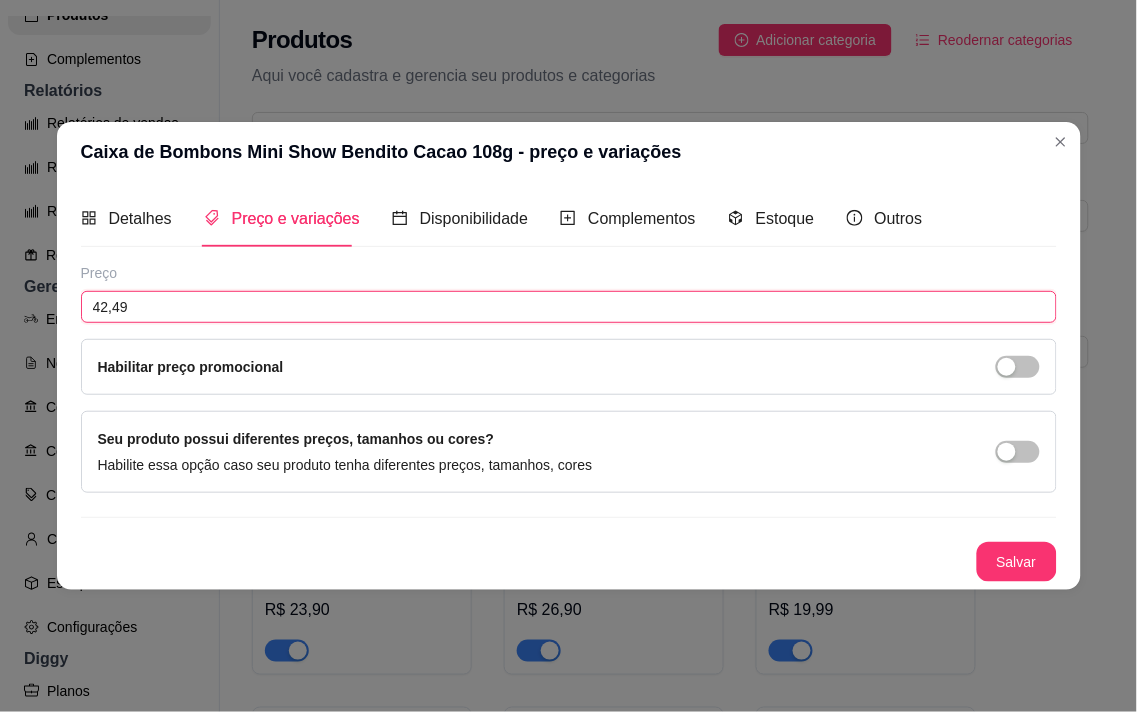 type on "42,49" 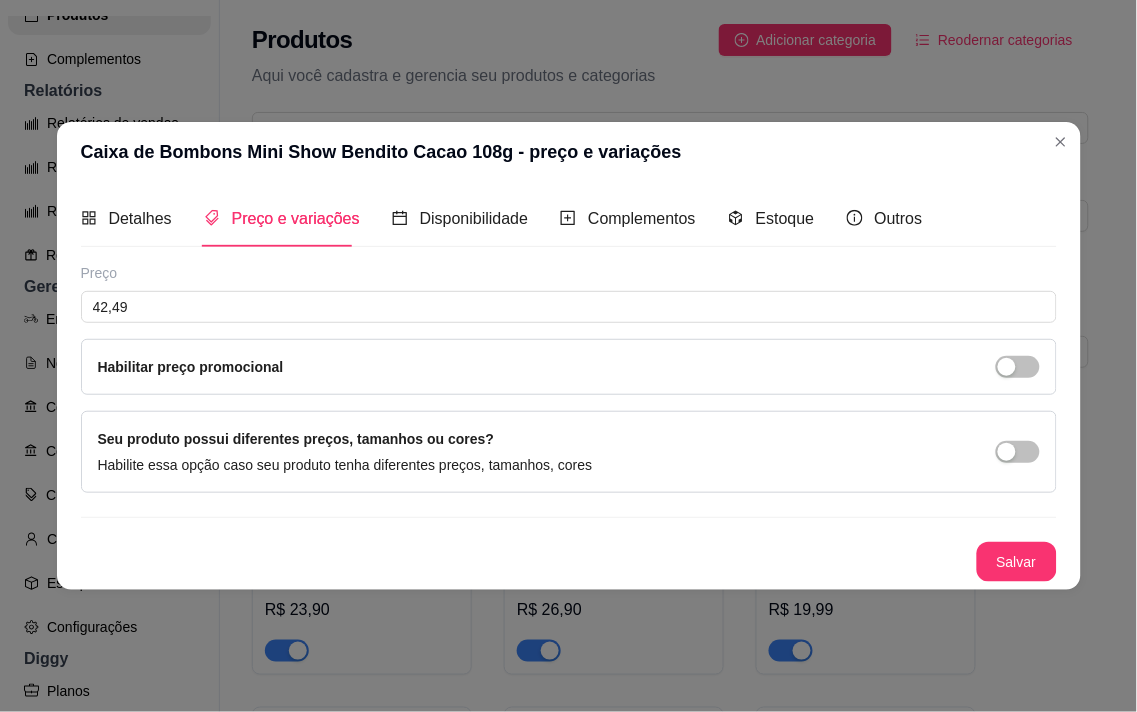 click on "Habilitar preço promocional" at bounding box center [569, 367] 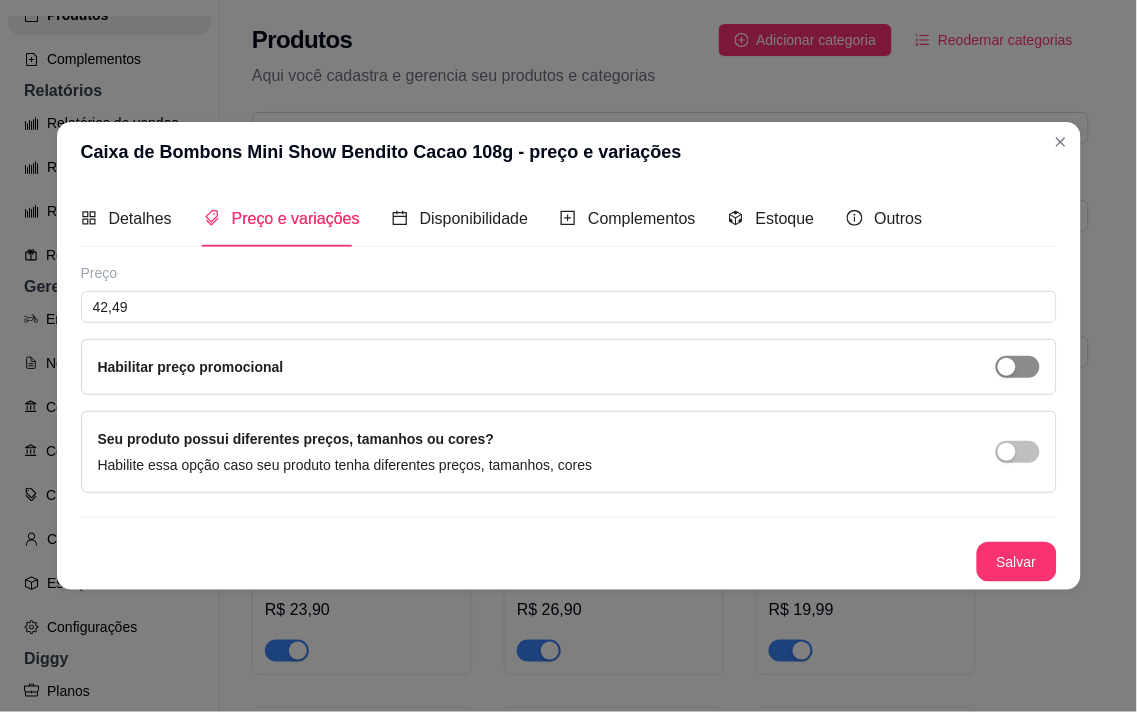 click at bounding box center (1018, 367) 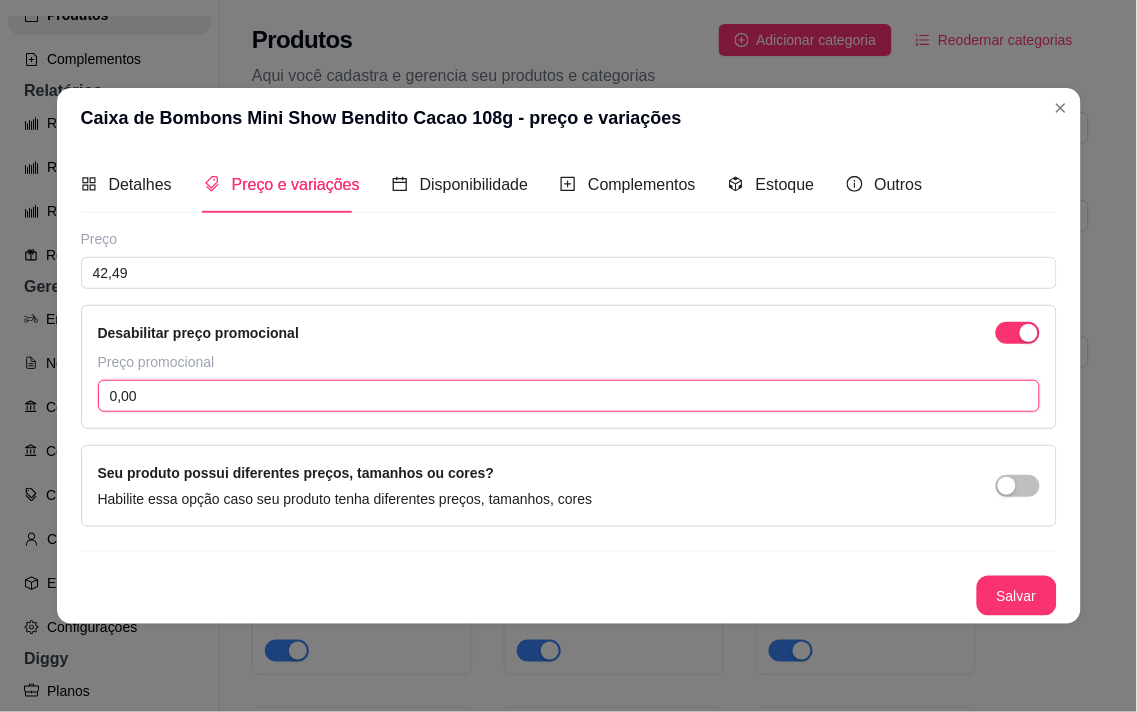 click on "0,00" at bounding box center [569, 396] 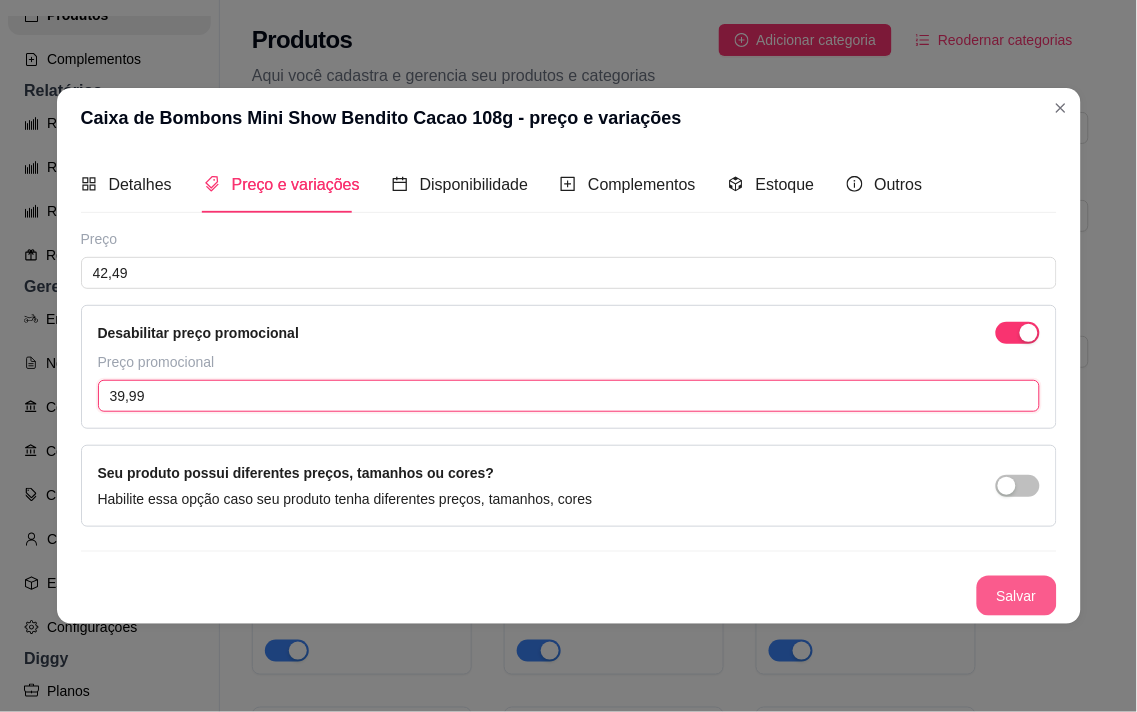 type on "39,99" 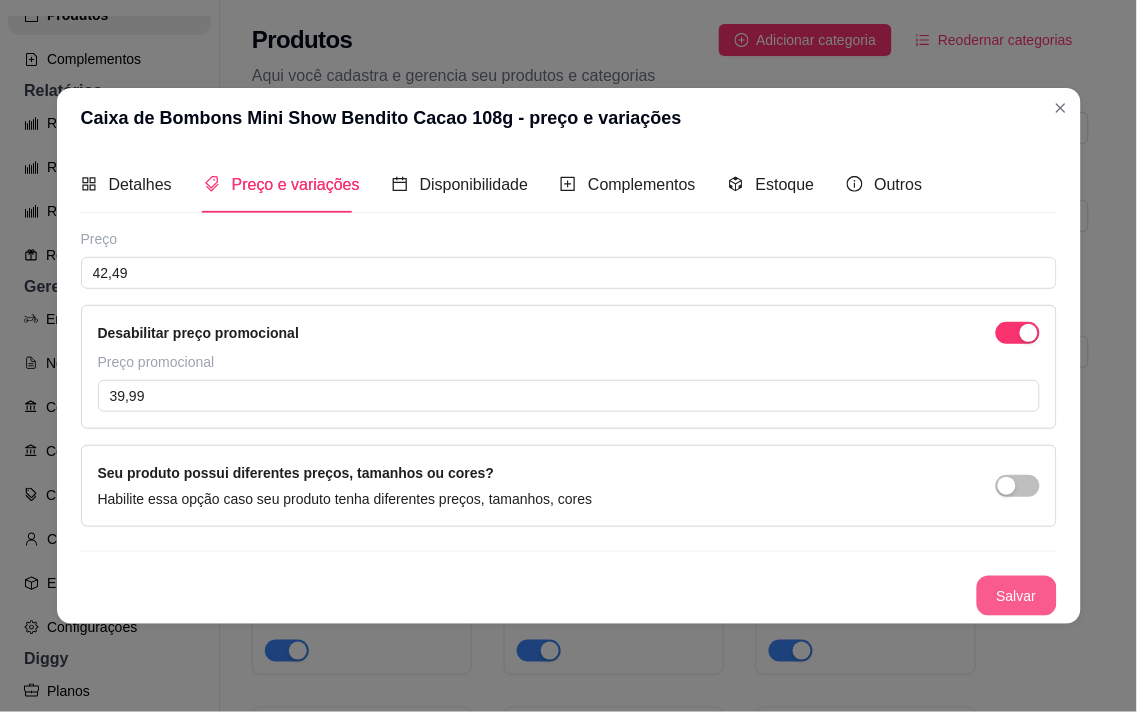 click on "Salvar" at bounding box center (1017, 596) 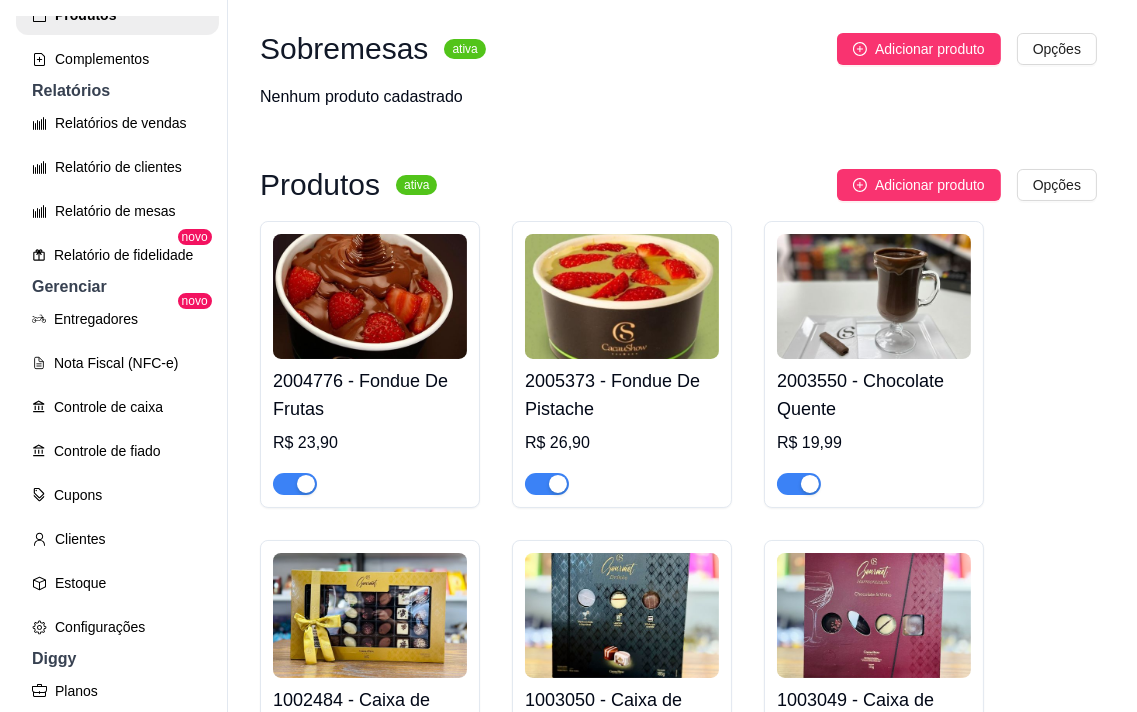 scroll, scrollTop: 0, scrollLeft: 0, axis: both 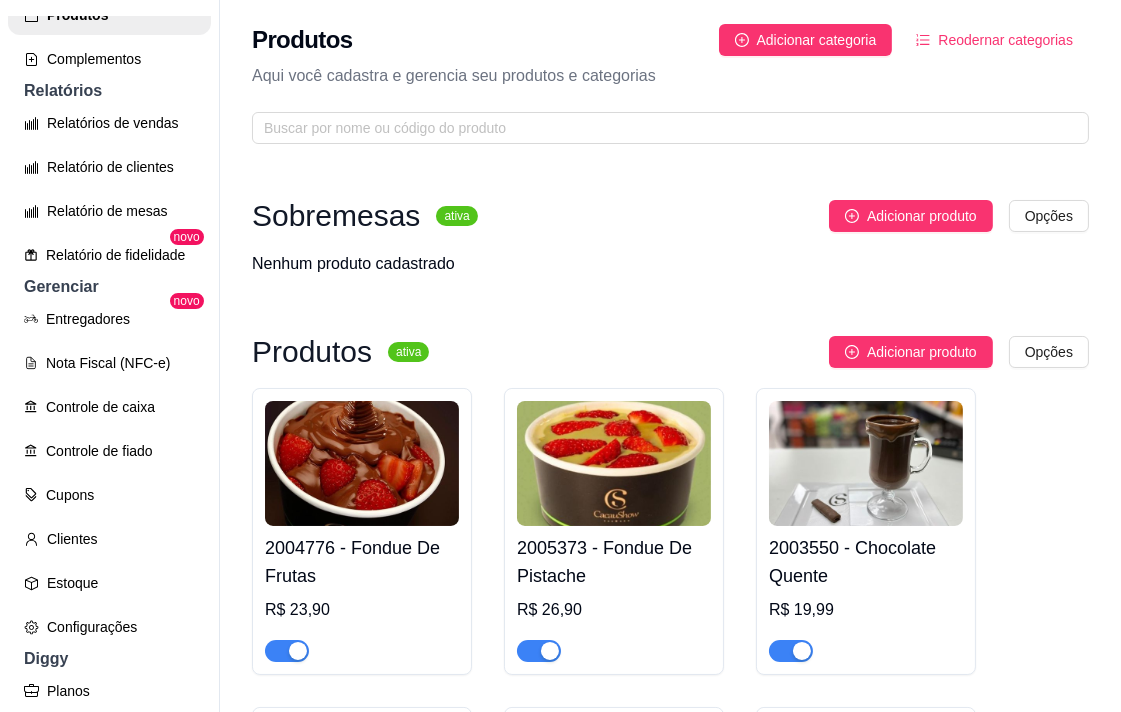 click on "Sobremesas ativa Adicionar produto Opções Nenhum produto cadastrado Produtos ativa Adicionar produto Opções 2004776 - Fondue De Frutas    R$ 23,90 2005373 - Fondue De Pistache   R$ 26,90 2003550 - Chocolate Quente    R$ 19,99 1002484 - Caixa de Bombom Gourmet 485g   R$ 139,99 R$ 129,99  1003050 - Caixa de Bombons Gourmet Drinks 185g   R$ 64,99 R$ 59,99 1003049 - Caixa de Bombom para Harmonização e Vinho 175g   R$ 64,99 R$ 59,99 1003334 - Caixa de Bombom ao Leite Angel Coração 75g   R$ 21,29 R$ 19,99 1003374 - Caixa Brasão Harry Potter 140g   R$ 57,99 R$ 52,99 1003448 - Biscoito ao Leite Harry Potter 100g   R$ 16,99 R$ 15,99 1003345 - Cookies com Gotas ao Leite 40g   R$ 11,99 R$ 9,99 1003118 - Biscoito Tradicional ao Leite 50g   R$ 11,99 R$ 9,99 1003719 - Biscoito Banhado ao Leite 85g   R$ 13,99 R$ 12,99 1003347 - Wafer Biscoiteria Coberto ao Leite 80g   R$ 18,29 R$ 16,99 1003687 - Wafer de Cacau Biscoiteria Recheio de Leite 80g   R$ 16,99 R$ 15,99   R$ 16,99 R$ 15,99" at bounding box center [670, 1648] 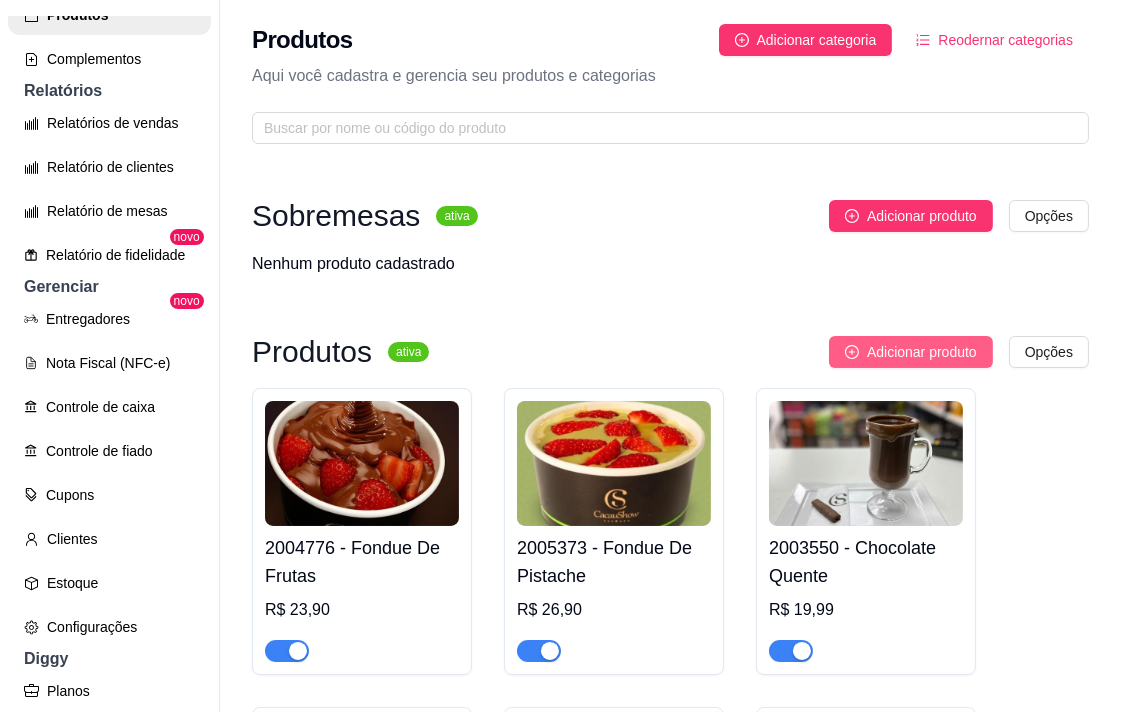 click on "Adicionar produto" at bounding box center [911, 352] 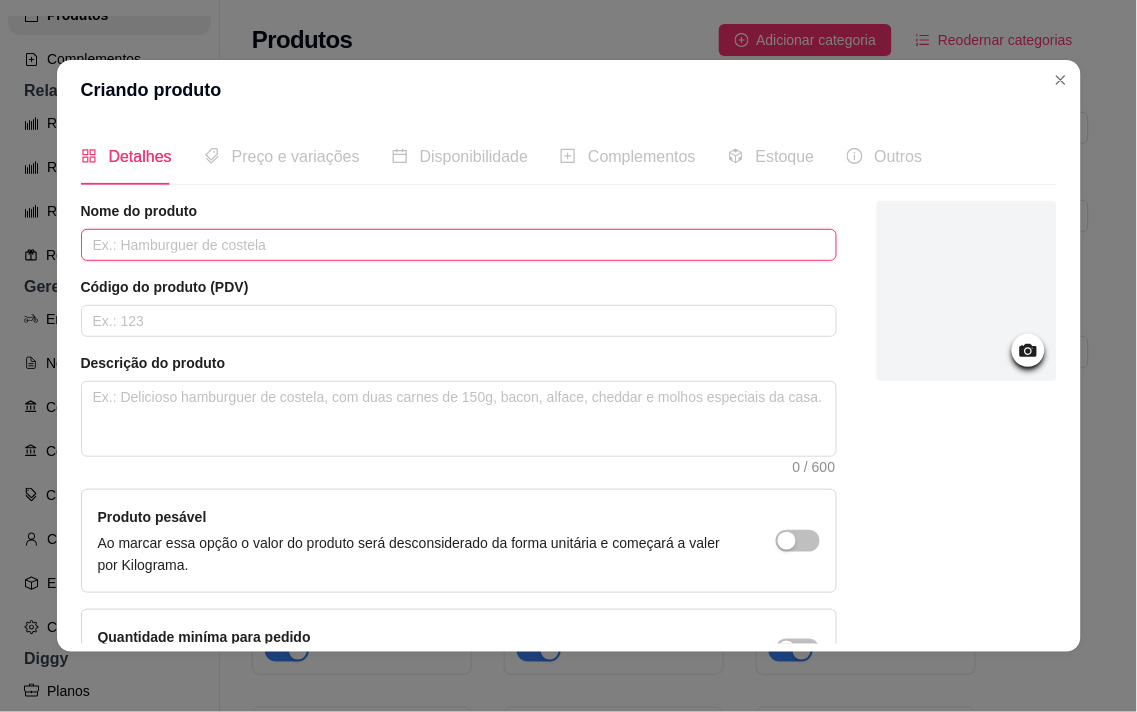 click at bounding box center (459, 245) 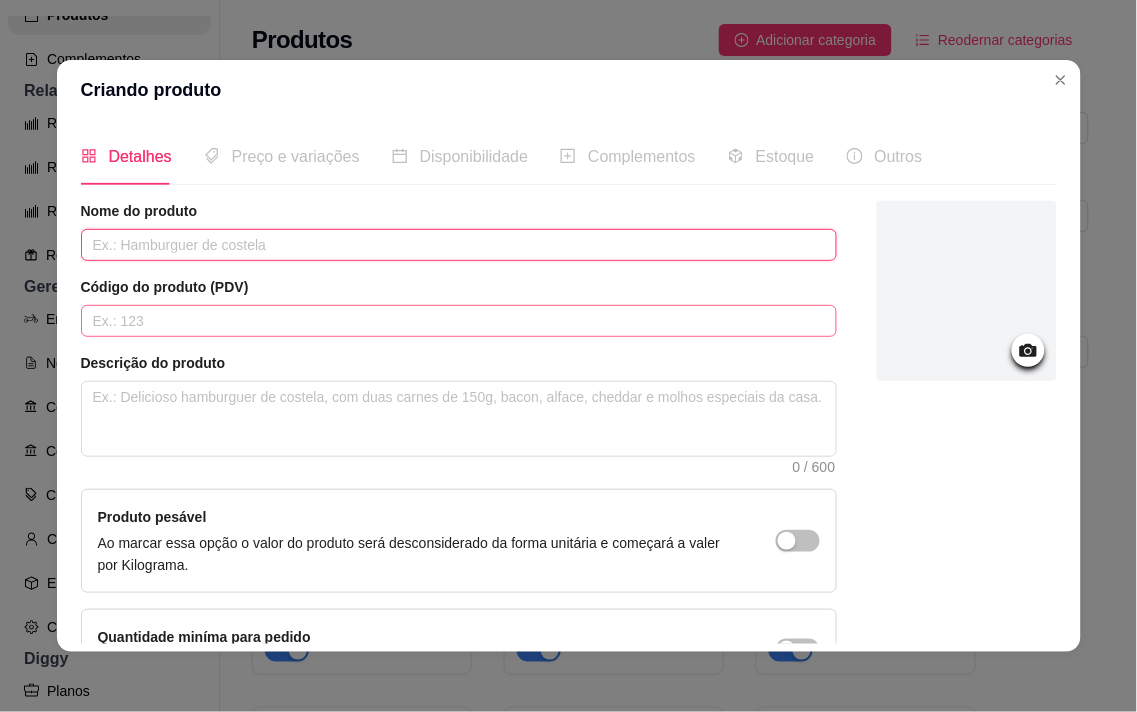 paste on "Caixa de Bombons Mini Show LaNut 108g" 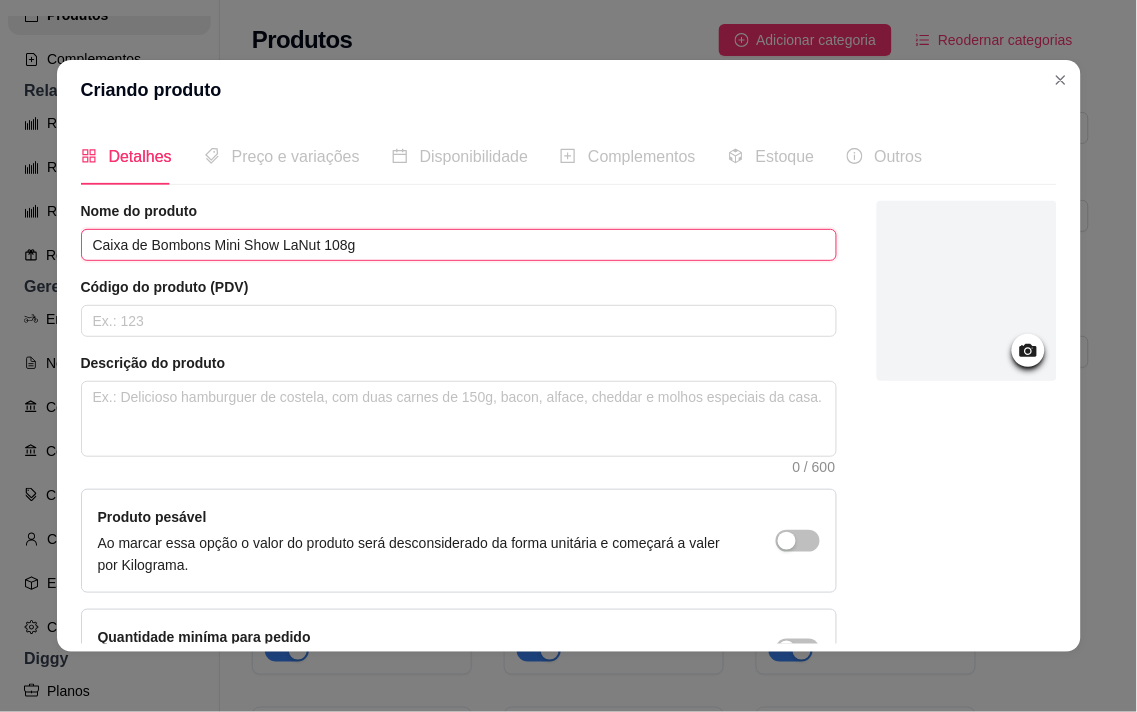 type on "Caixa de Bombons Mini Show LaNut 108g" 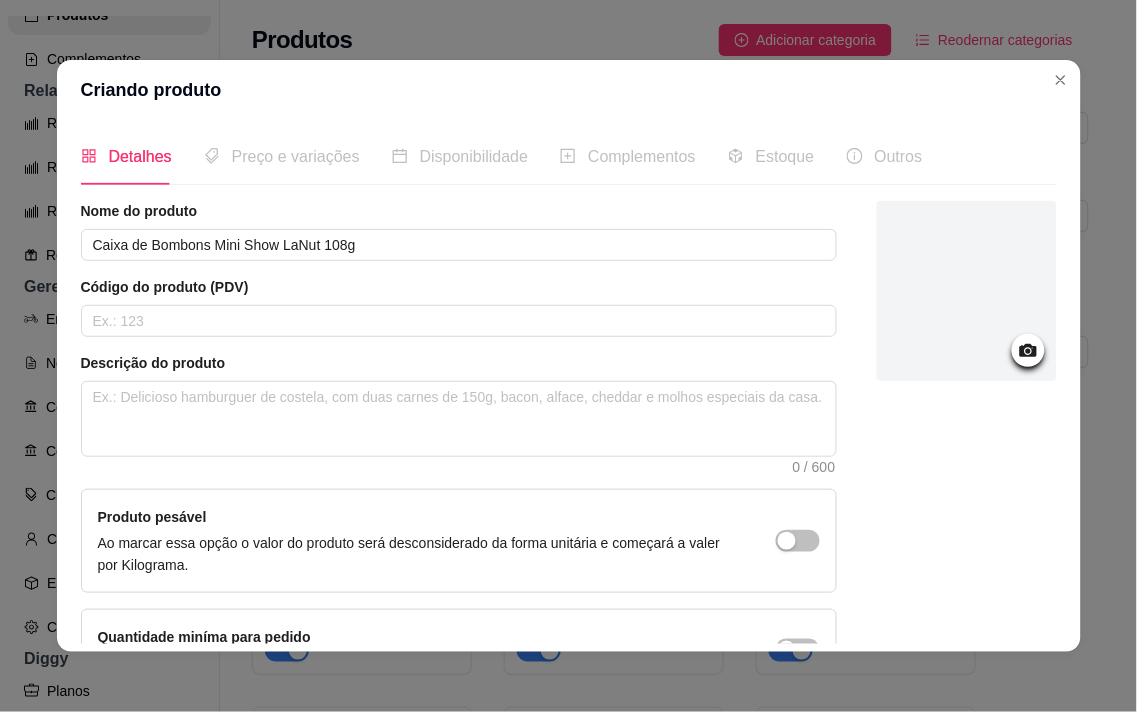 click at bounding box center (1028, 350) 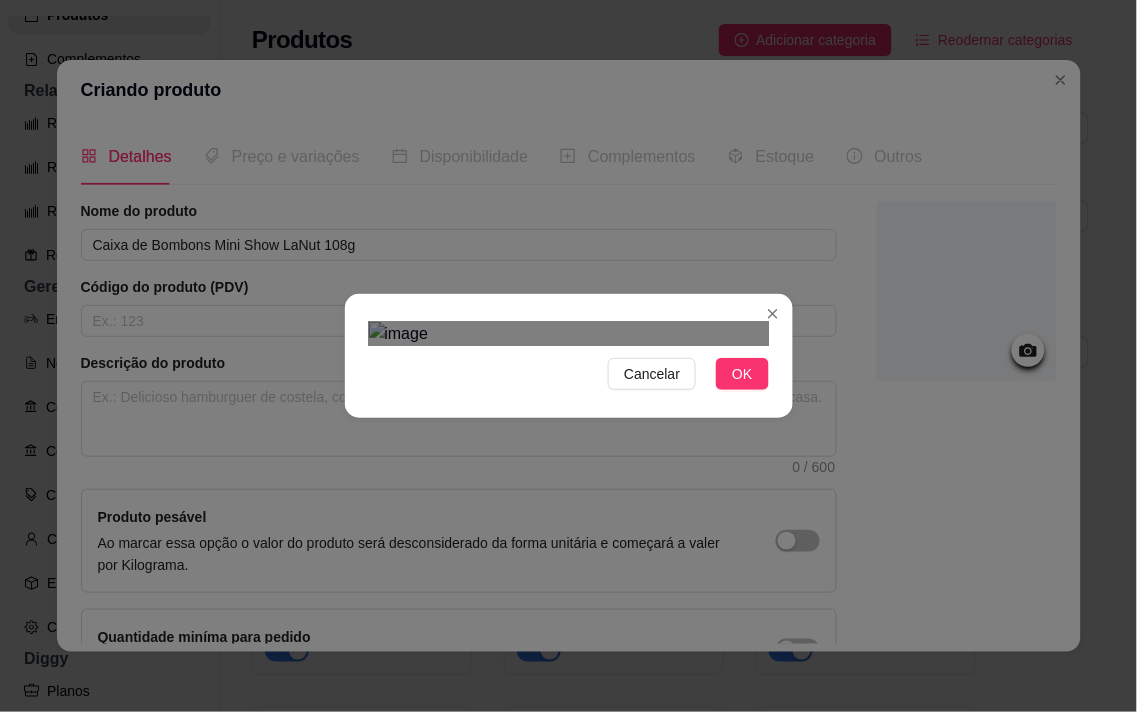 click on "Cancelar OK" at bounding box center (568, 356) 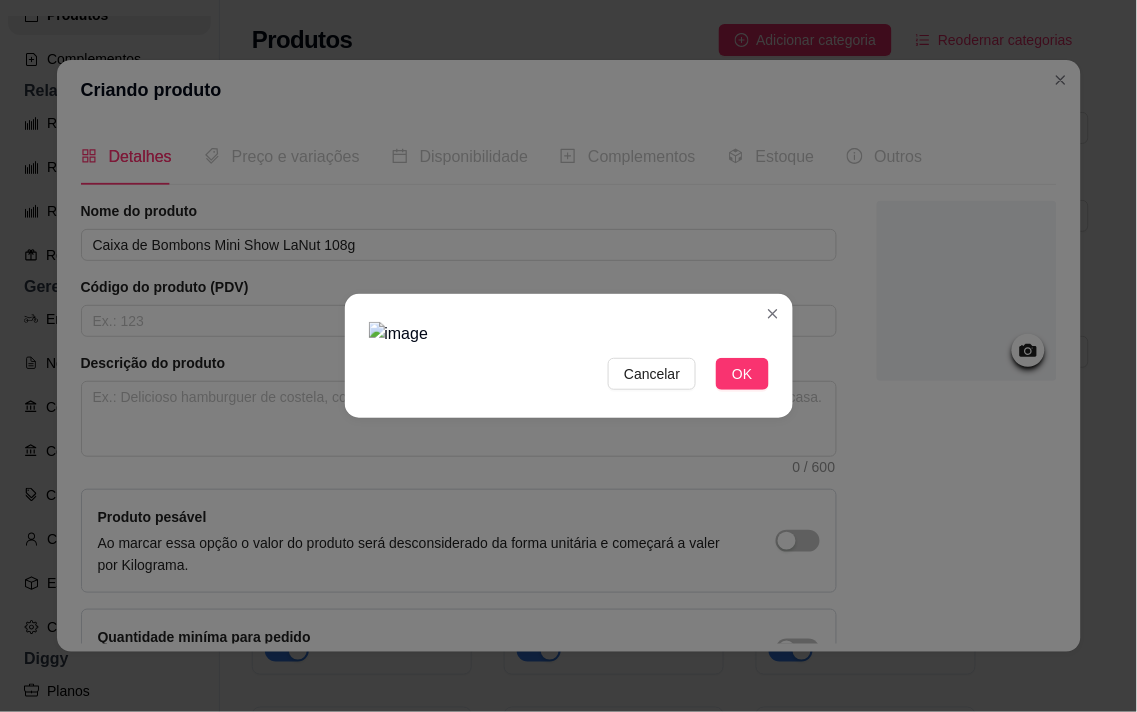 click at bounding box center (569, 334) 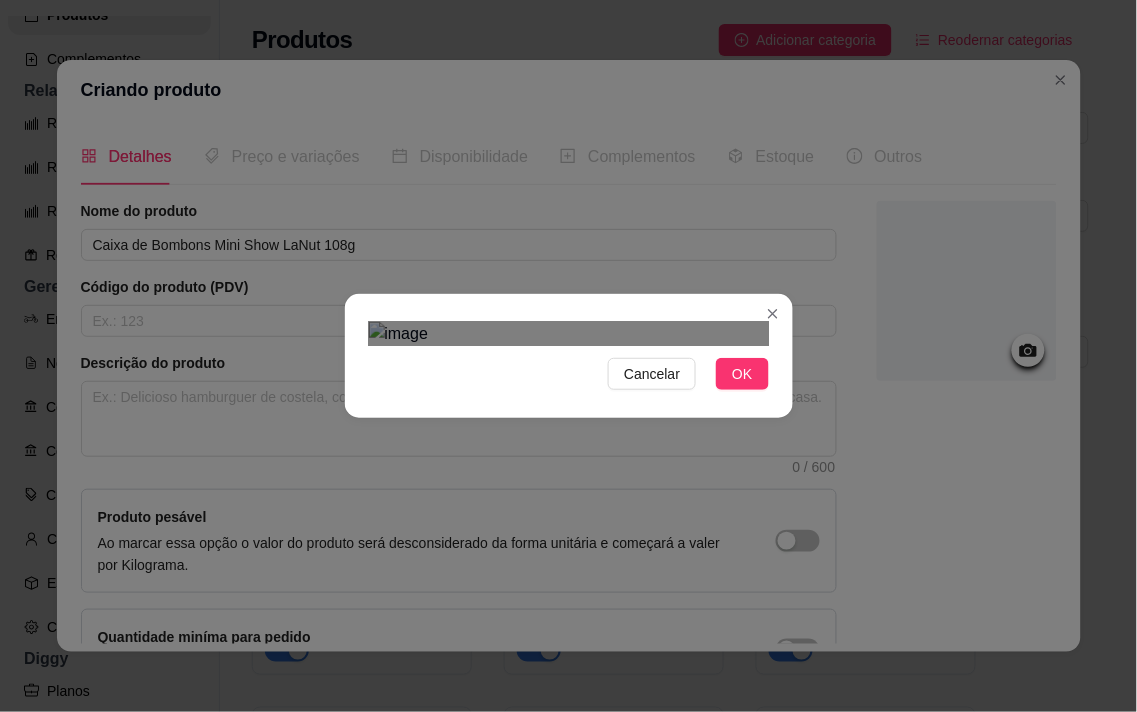 click on "Cancelar OK" at bounding box center (568, 356) 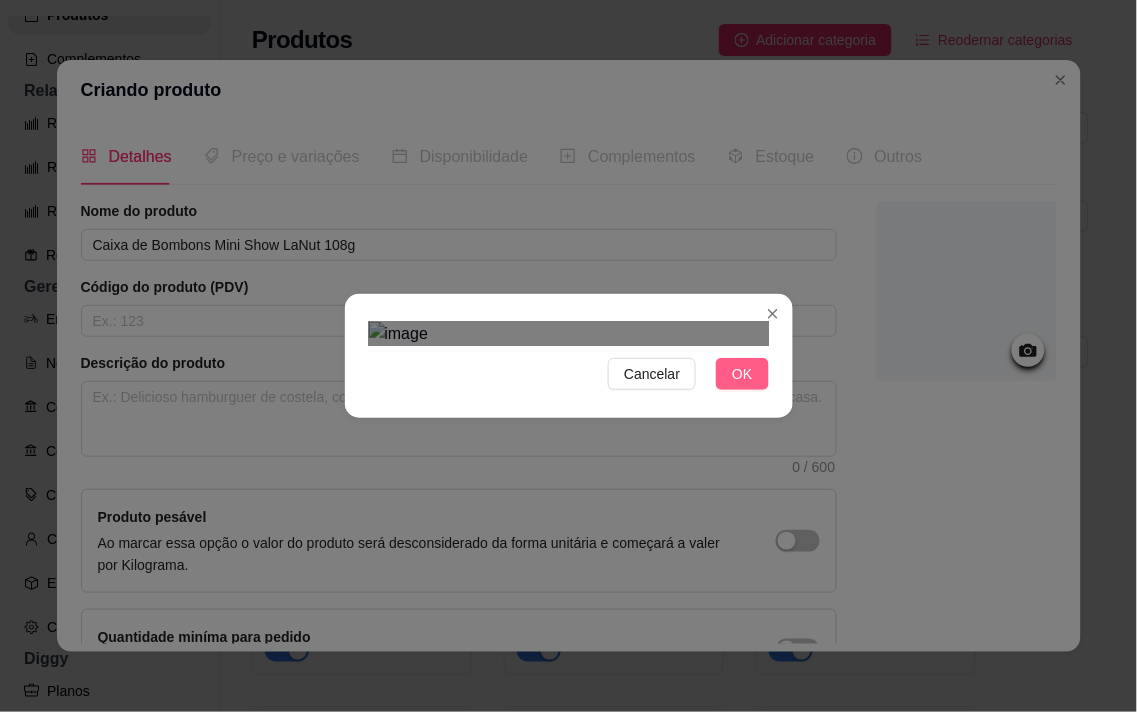 click on "OK" at bounding box center (742, 374) 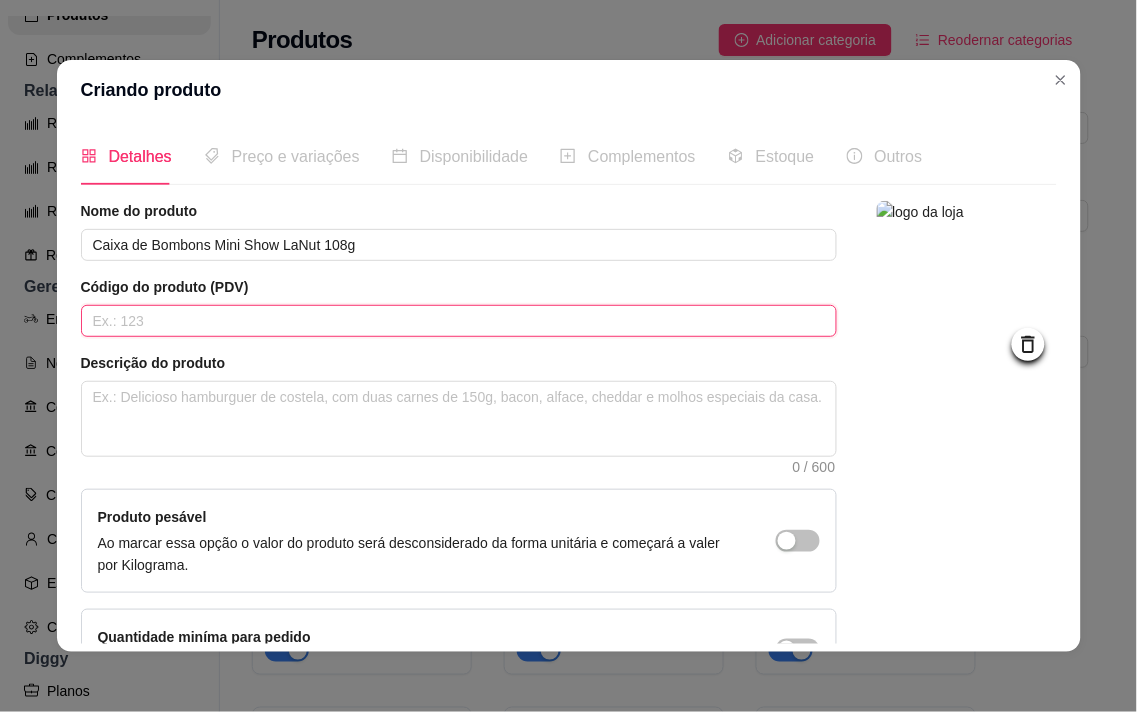click at bounding box center (459, 321) 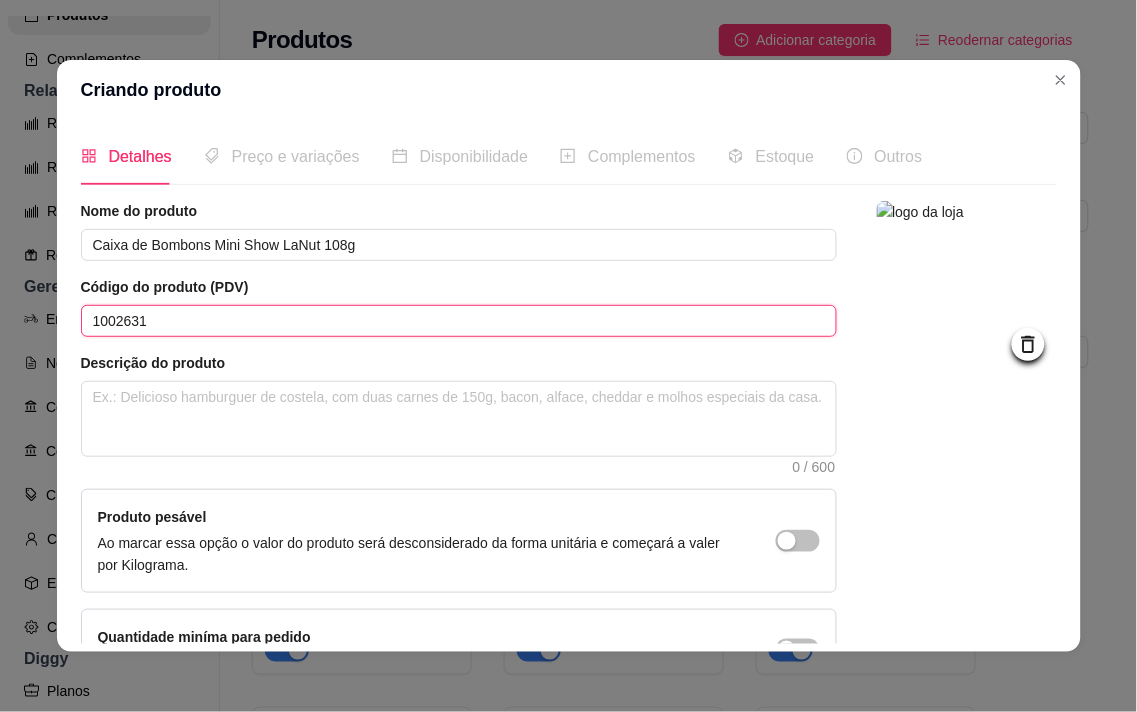 type on "1002631" 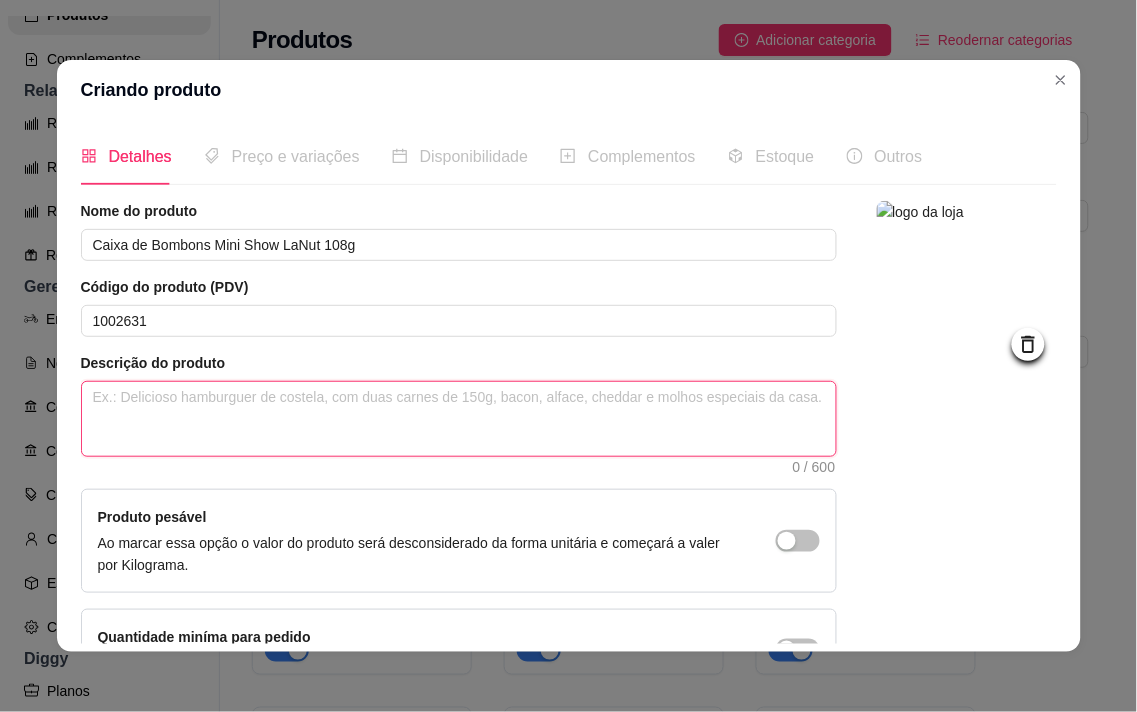 click at bounding box center (459, 419) 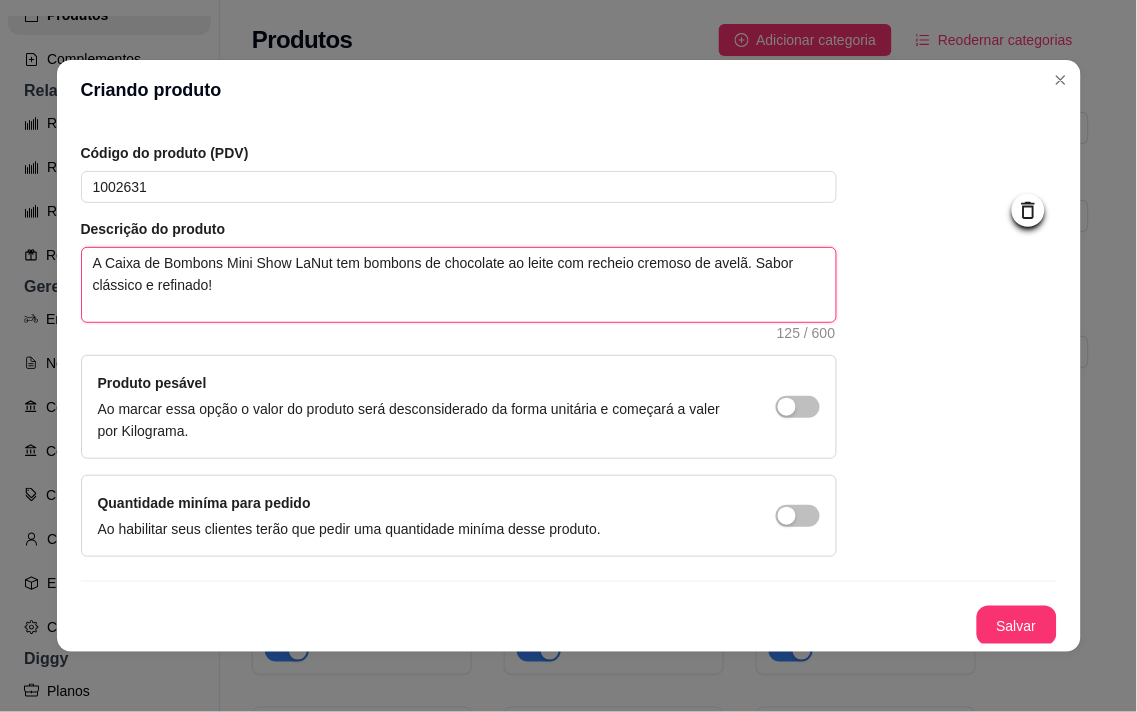 scroll, scrollTop: 136, scrollLeft: 0, axis: vertical 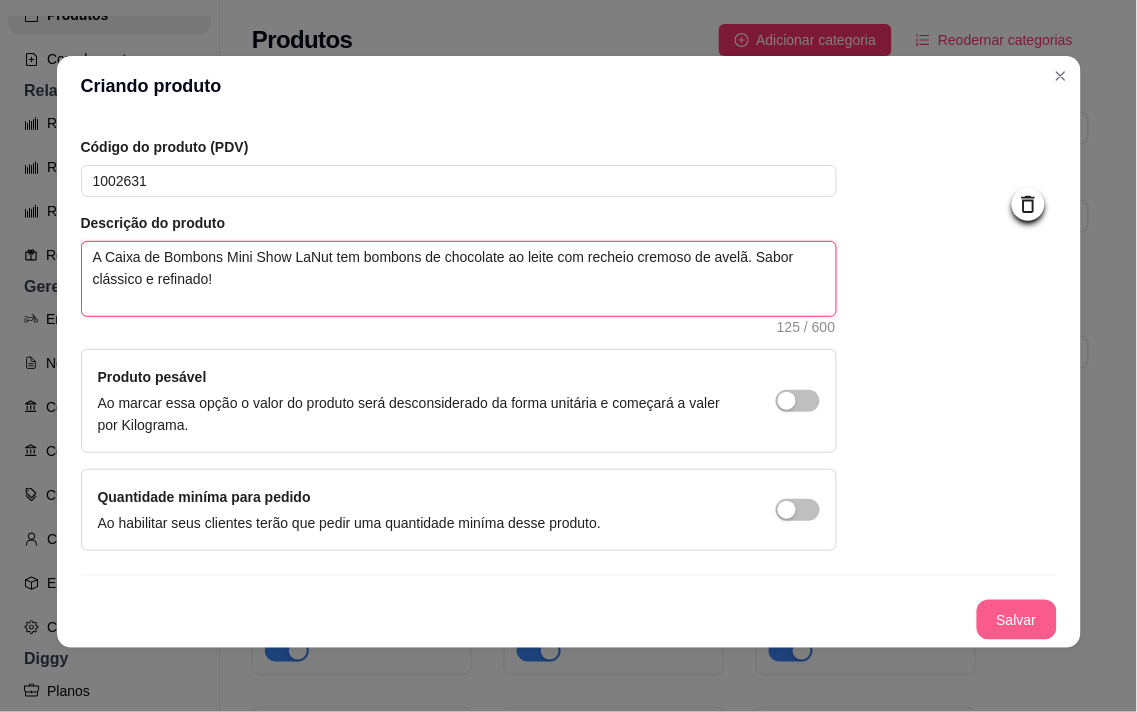 type on "A Caixa de Bombons Mini Show LaNut tem bombons de chocolate ao leite com recheio cremoso de avelã. Sabor clássico e refinado!" 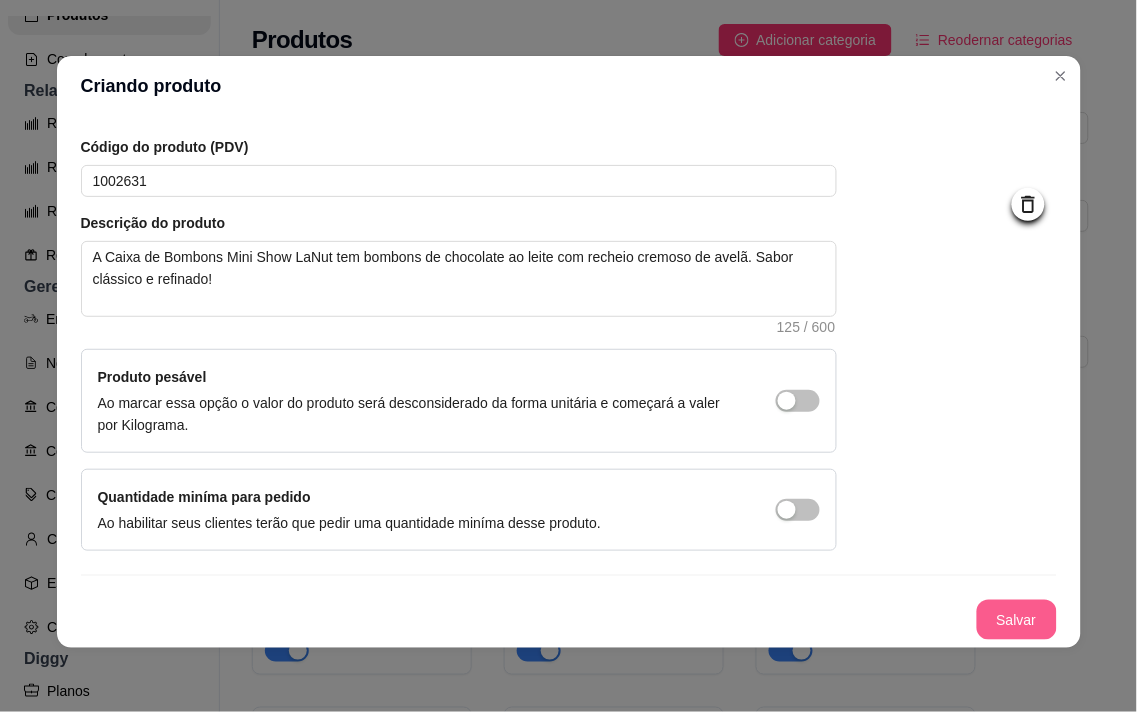 click on "Salvar" at bounding box center (1017, 620) 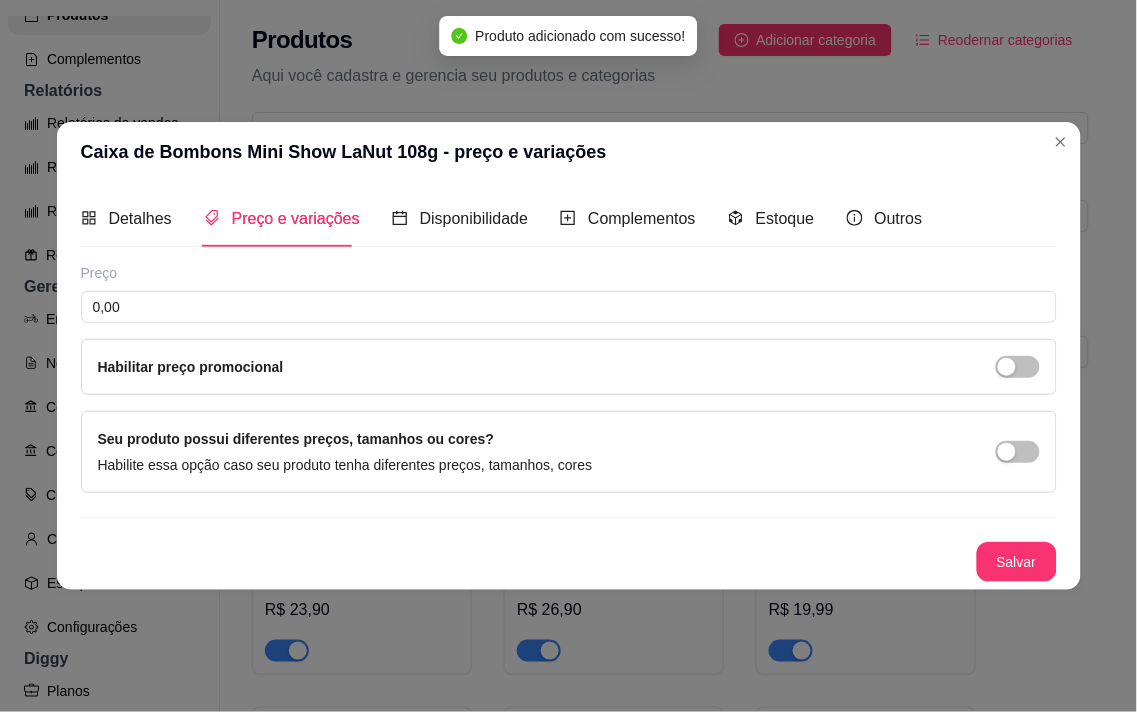 scroll, scrollTop: 0, scrollLeft: 0, axis: both 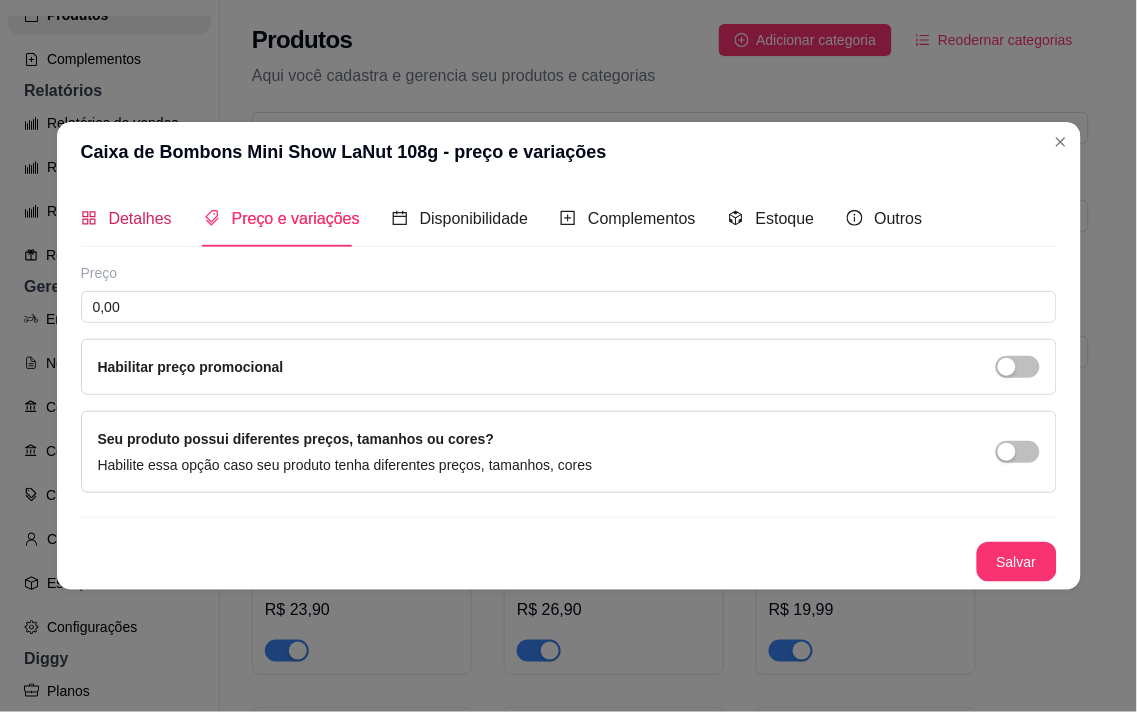 click on "Detalhes" at bounding box center (140, 218) 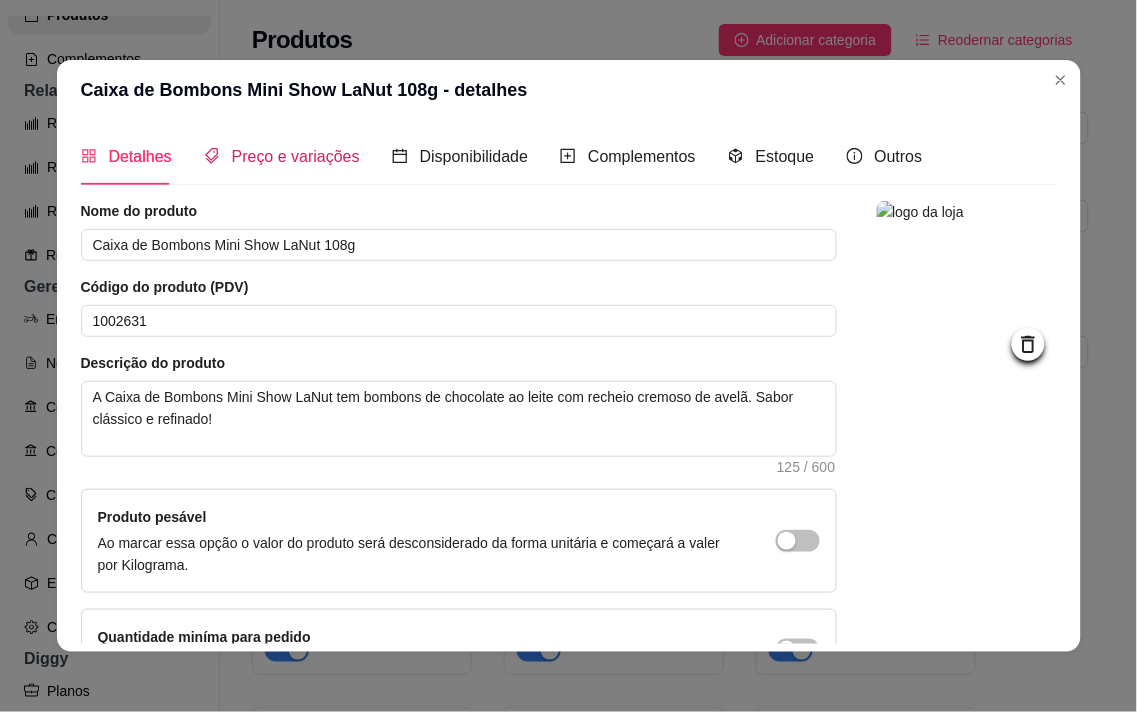click on "Preço e variações" at bounding box center (296, 156) 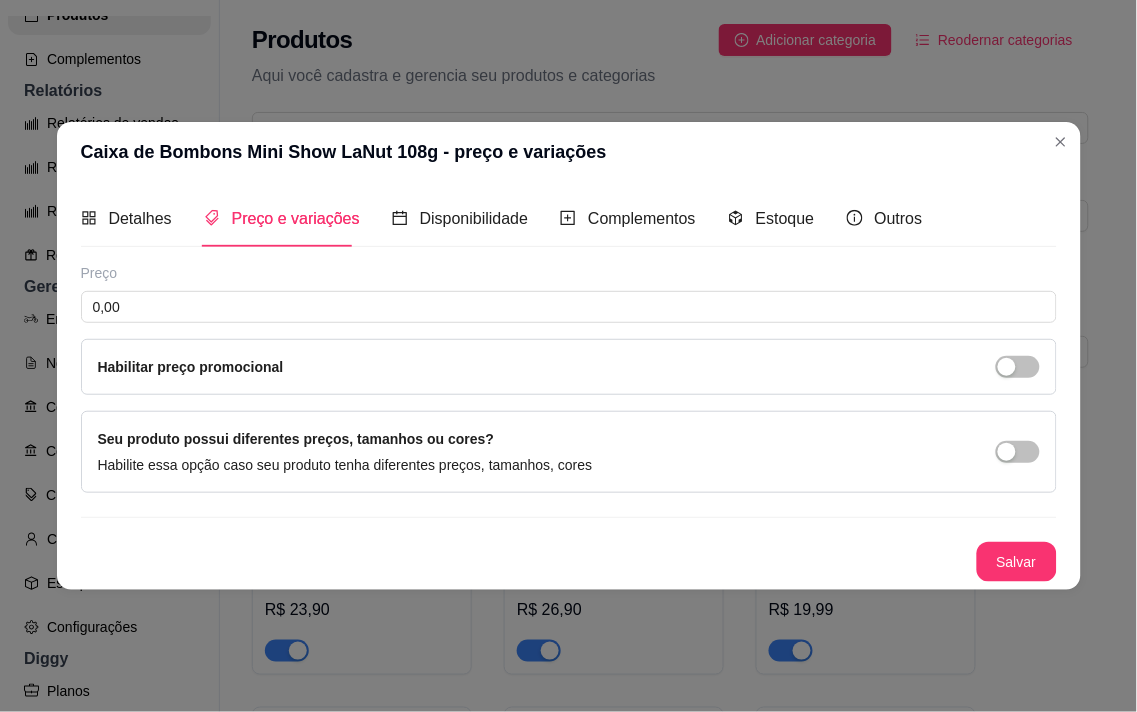 type 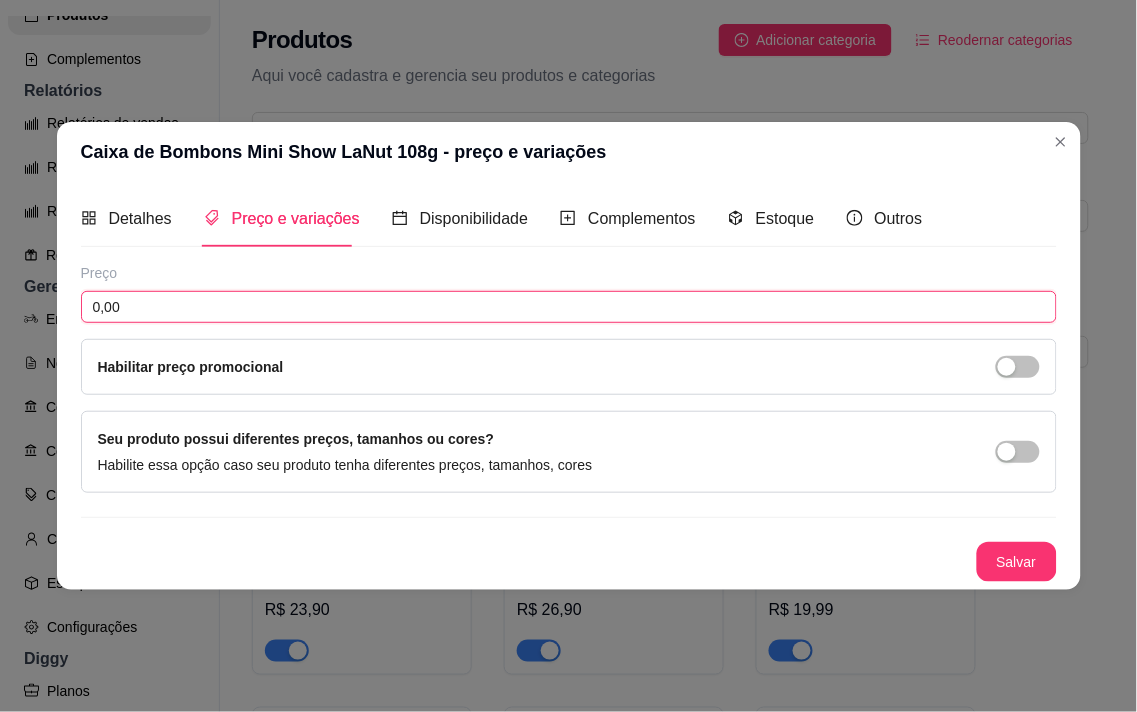 click on "0,00" at bounding box center [569, 307] 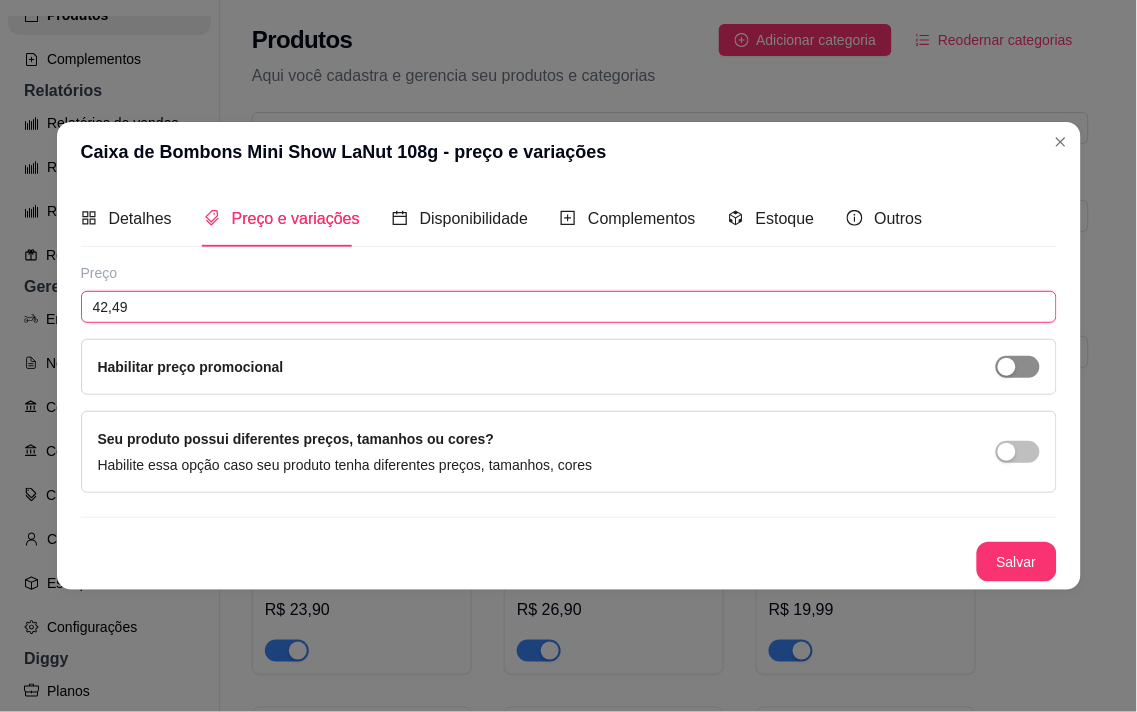 type on "42,49" 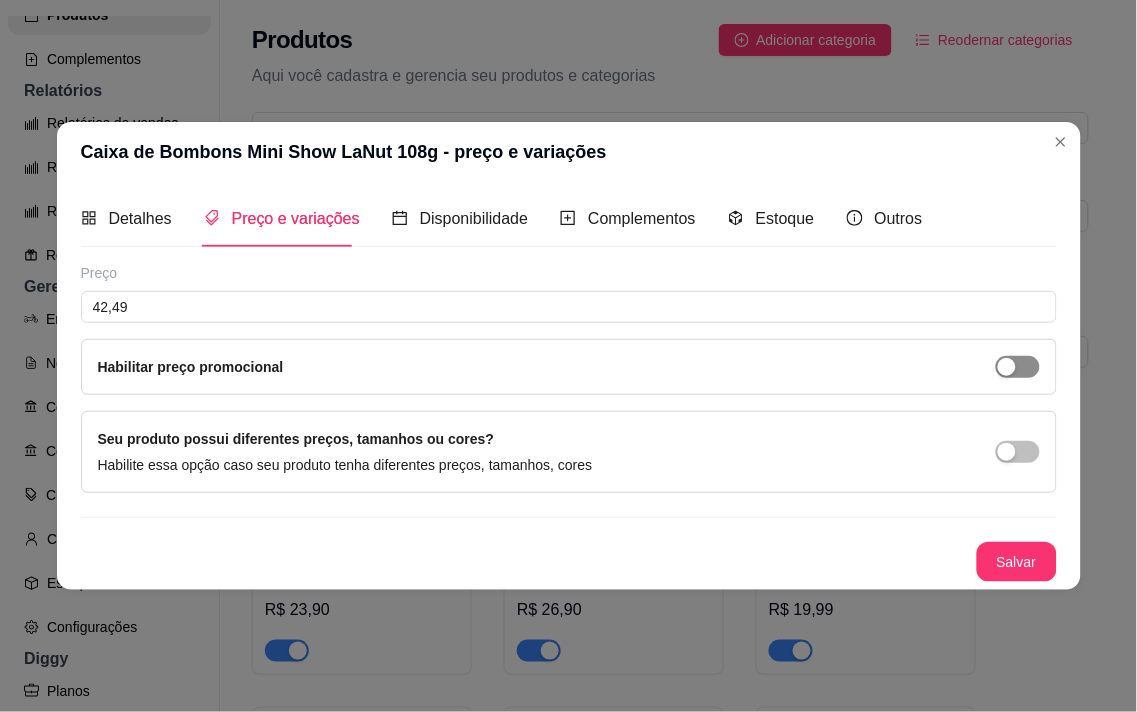 click at bounding box center (1018, 367) 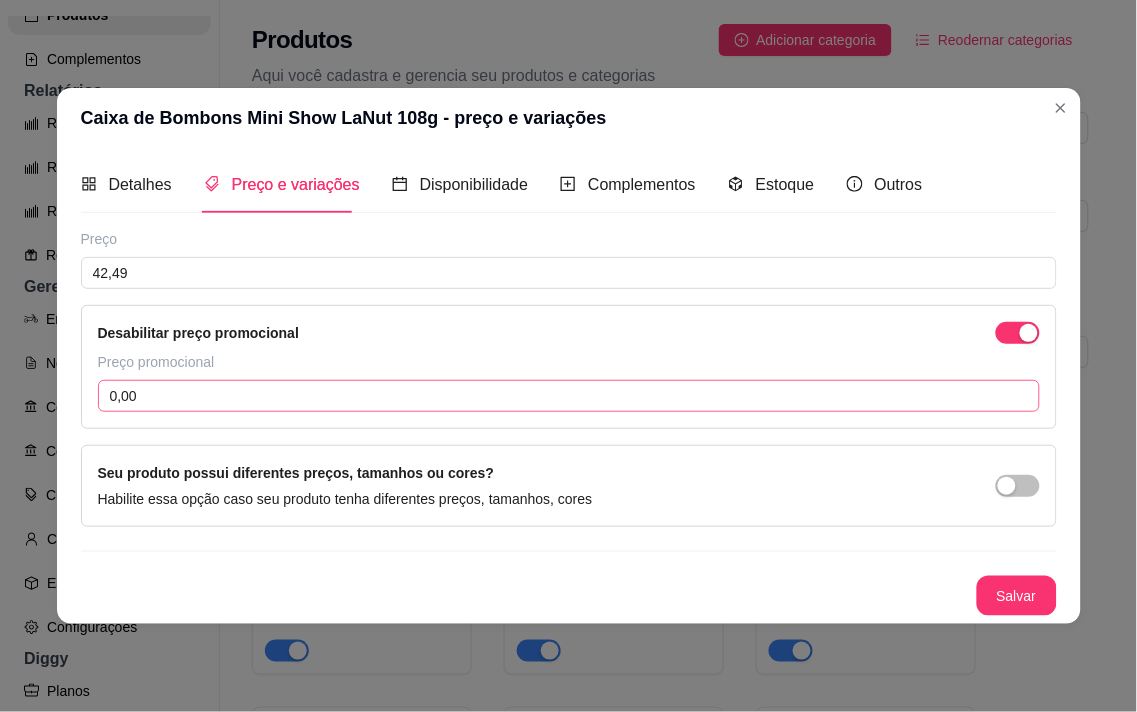drag, startPoint x: 714, startPoint y: 413, endPoint x: 770, endPoint y: 396, distance: 58.5235 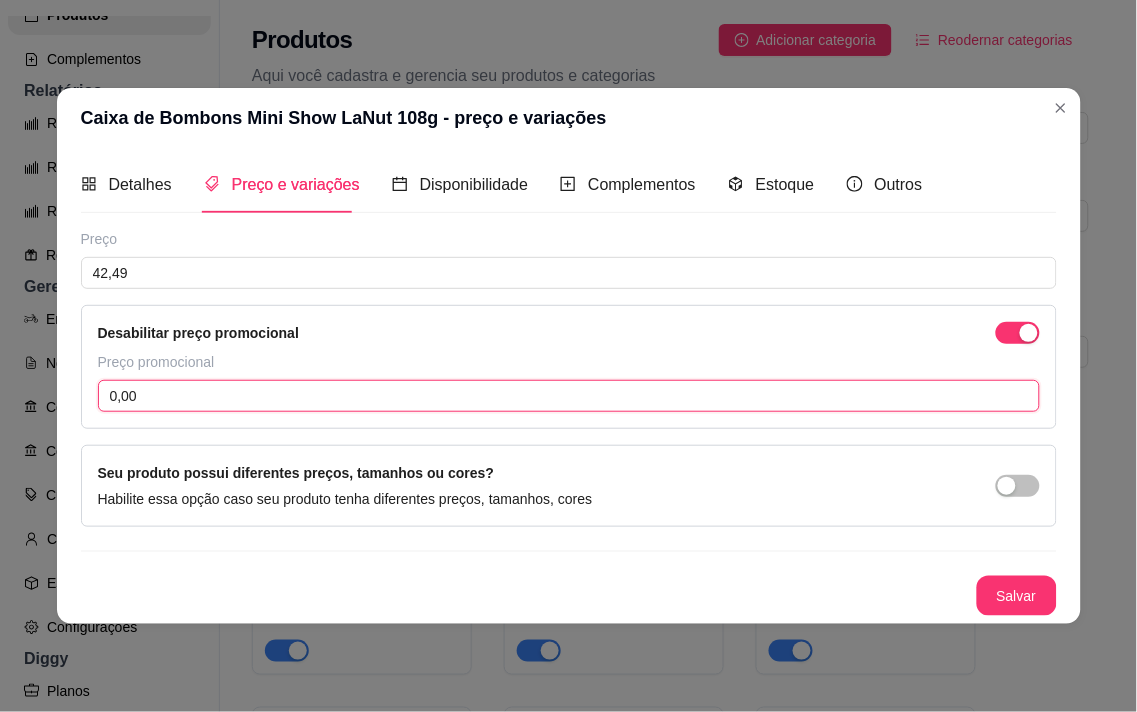 click on "0,00" at bounding box center (569, 396) 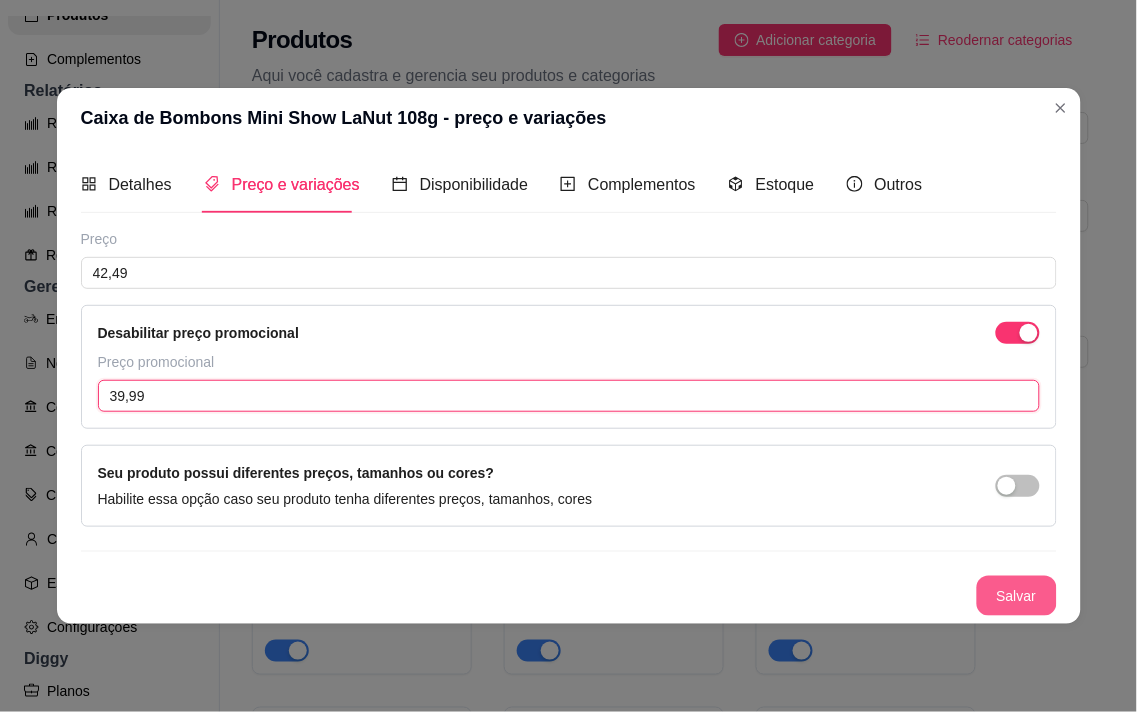 type on "39,99" 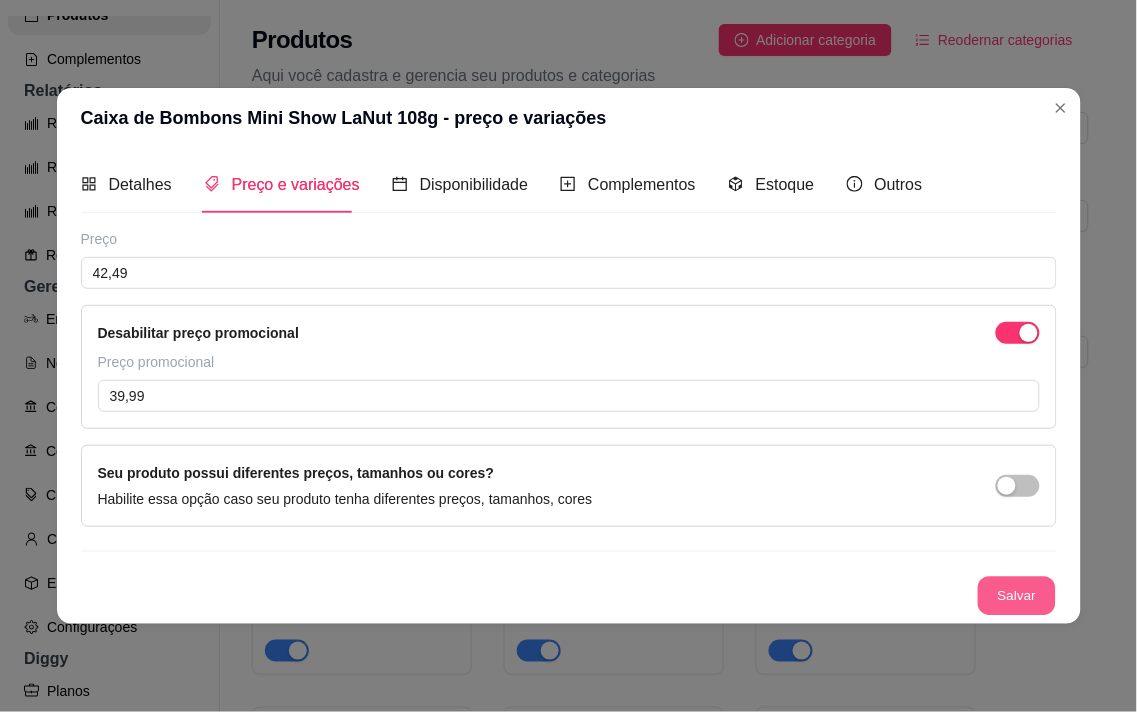click on "Salvar" at bounding box center (1017, 596) 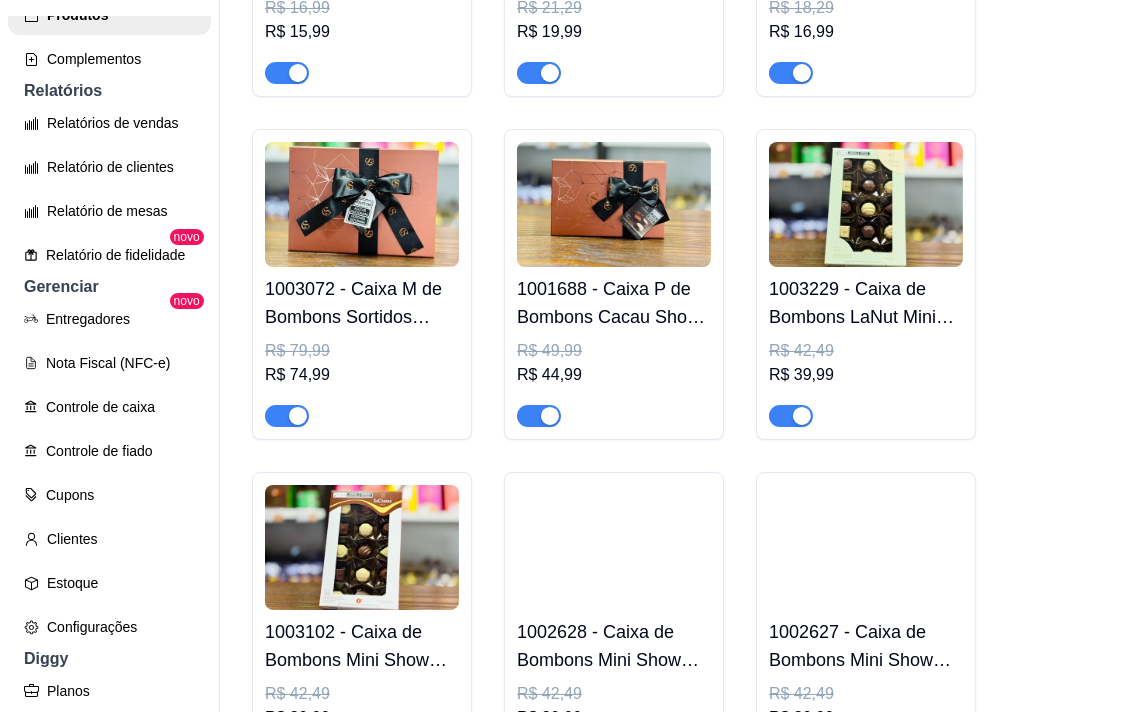 scroll, scrollTop: 2276, scrollLeft: 0, axis: vertical 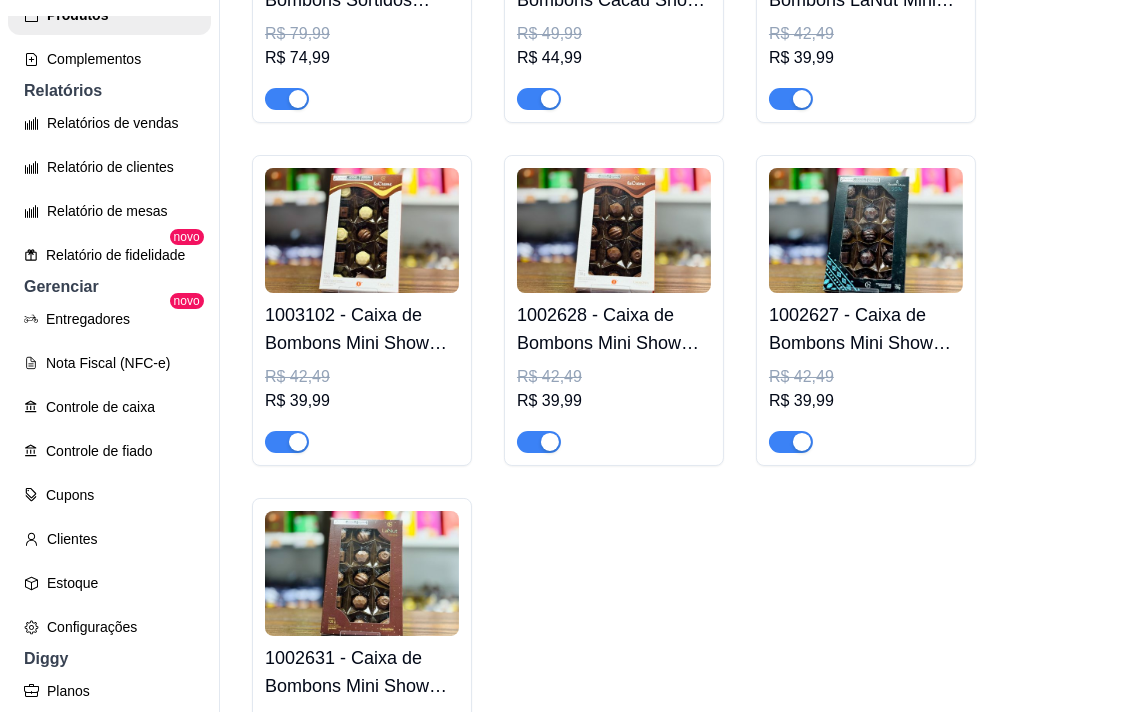 click on "R$ 42,49" at bounding box center (614, 377) 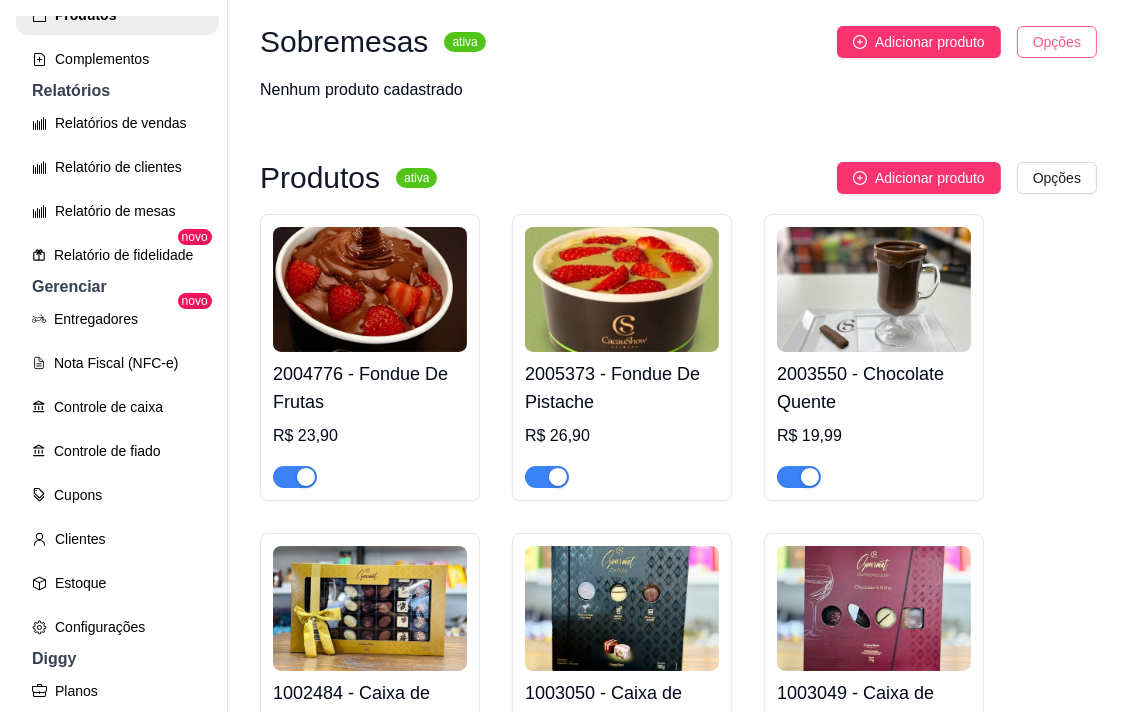 scroll, scrollTop: 0, scrollLeft: 0, axis: both 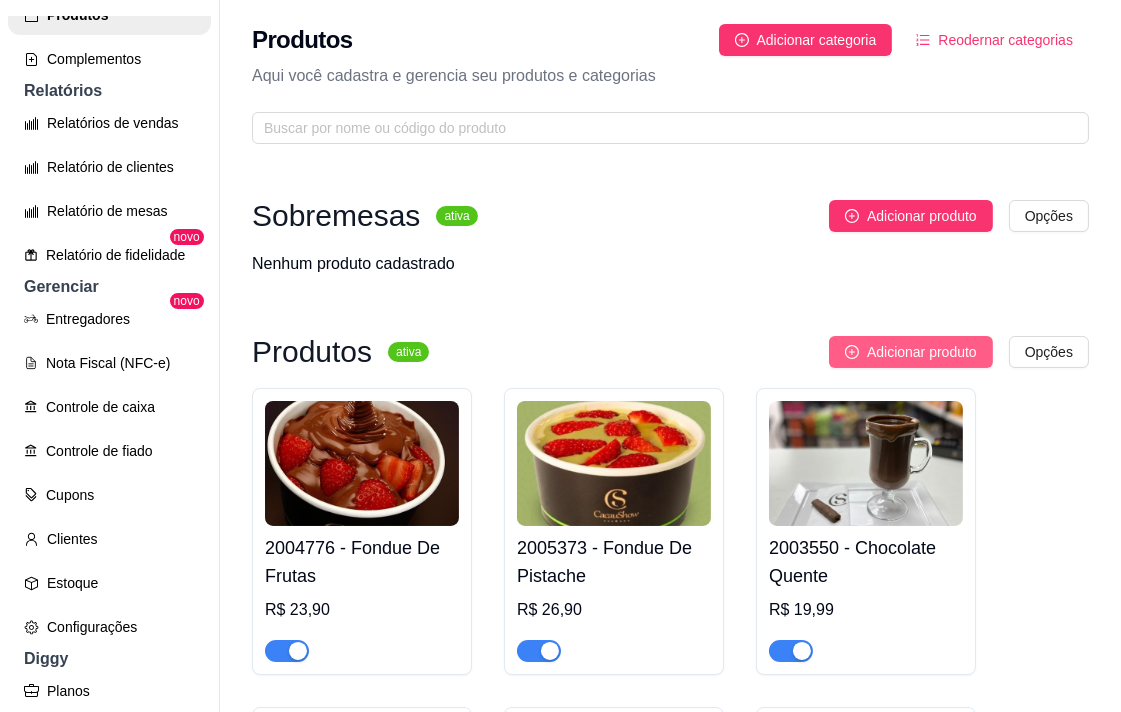 click on "Adicionar produto" at bounding box center [922, 352] 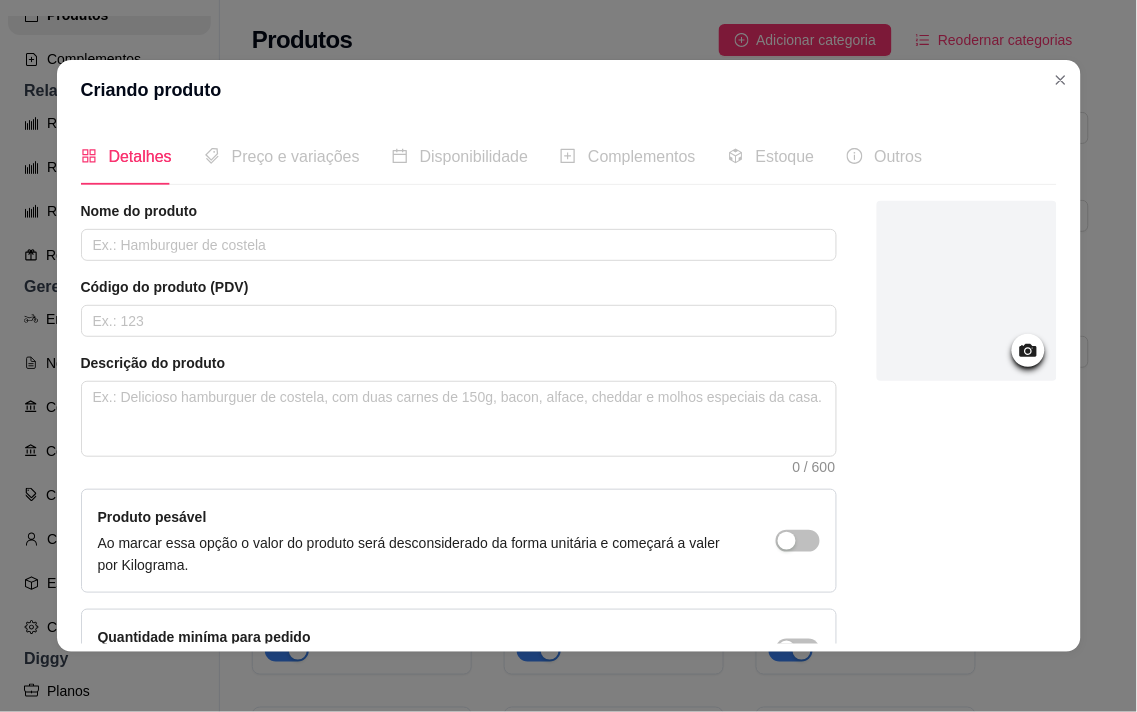 click 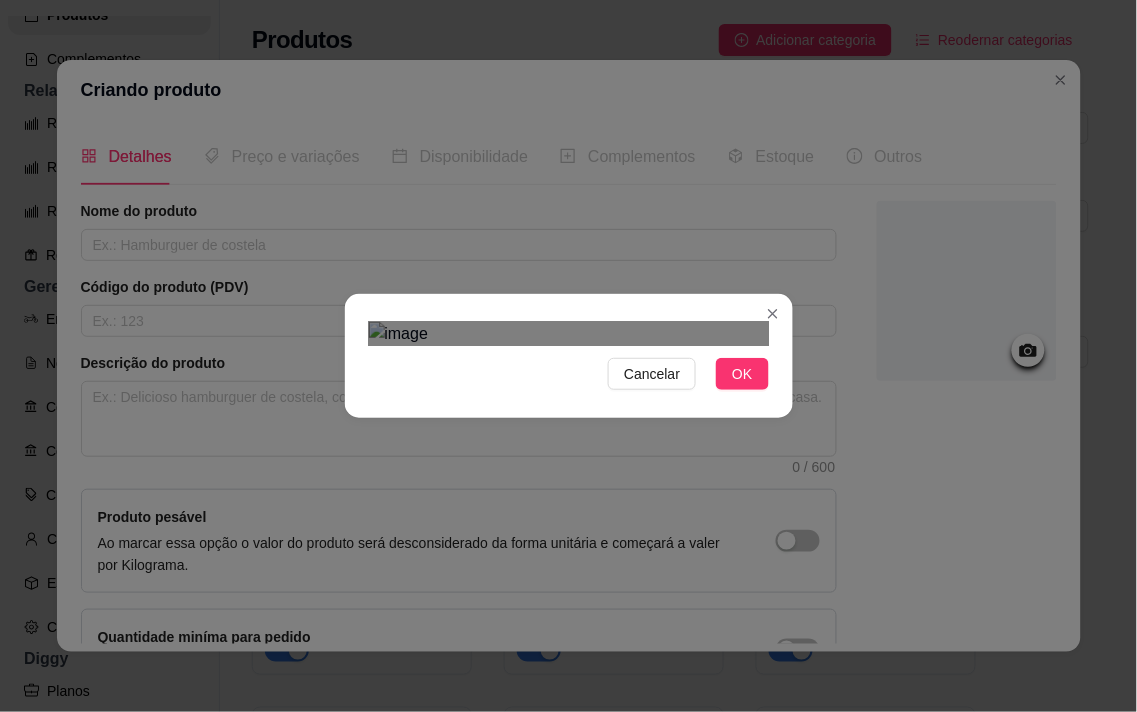 click on "Cancelar OK" at bounding box center [568, 356] 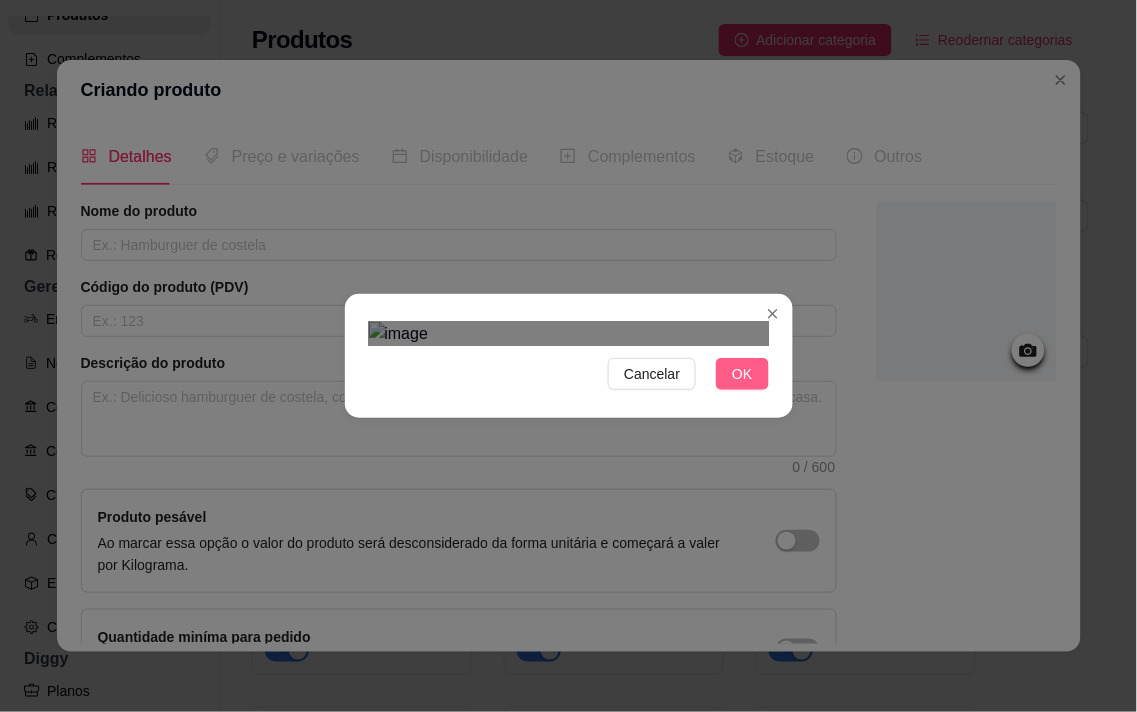 click on "OK" at bounding box center [742, 374] 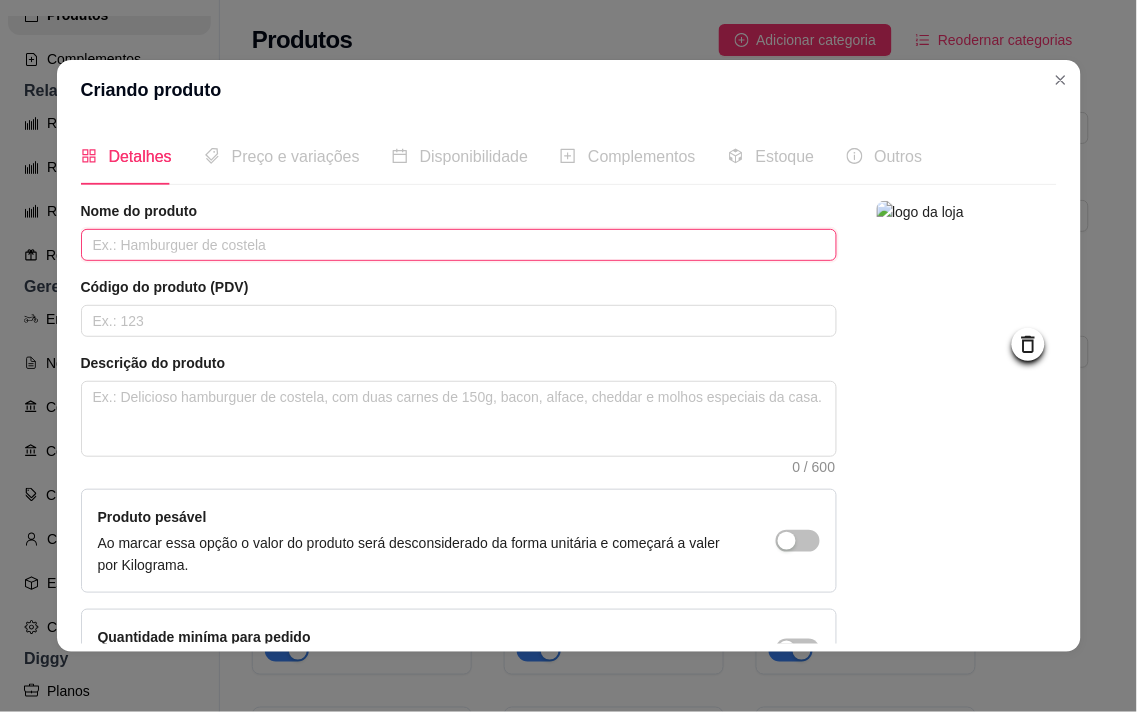 click at bounding box center [459, 245] 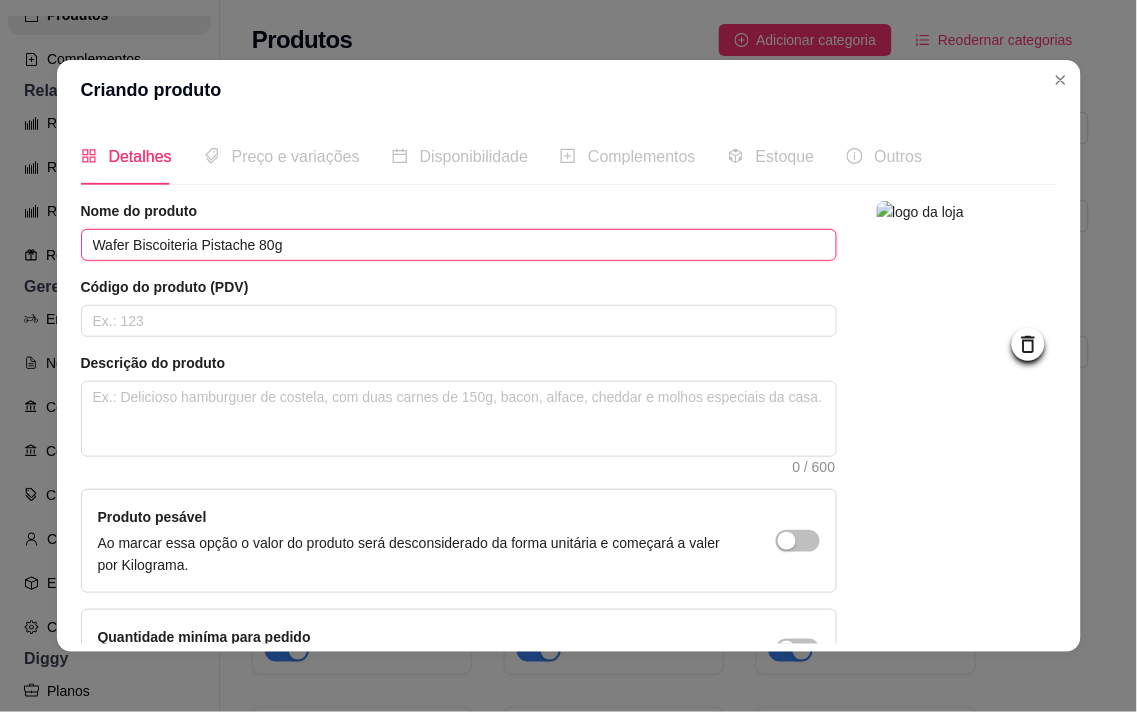 type on "Wafer Biscoiteria Pistache 80g" 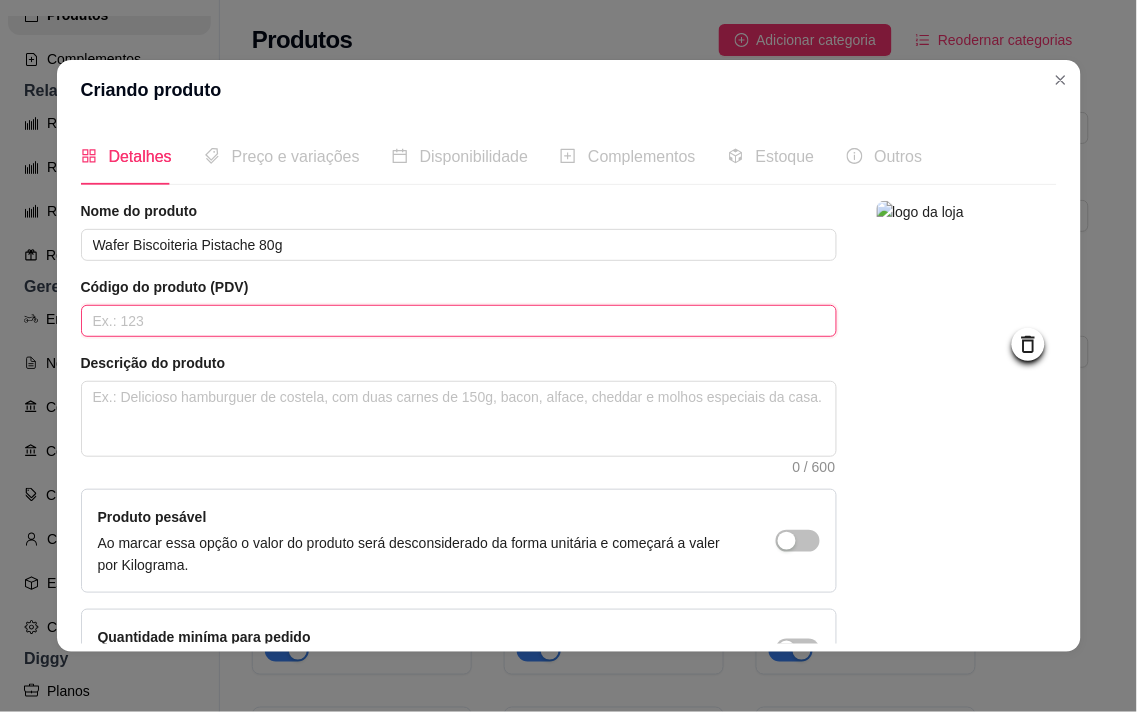 click at bounding box center (459, 321) 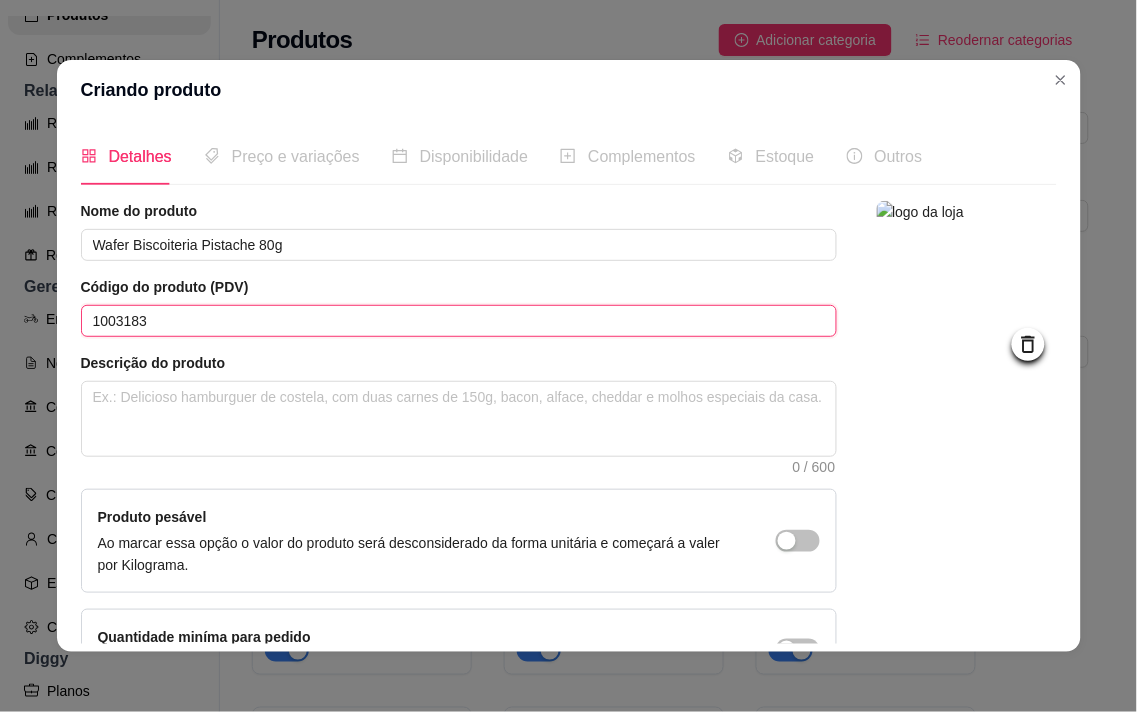 type on "1003183" 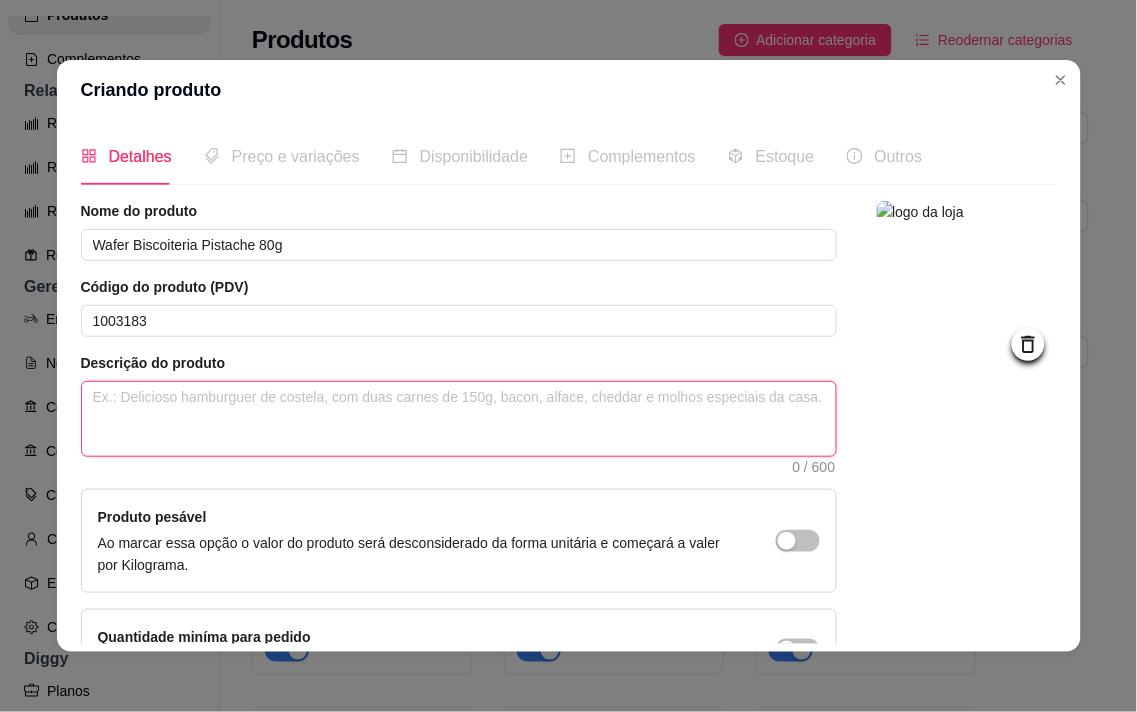 click at bounding box center (459, 419) 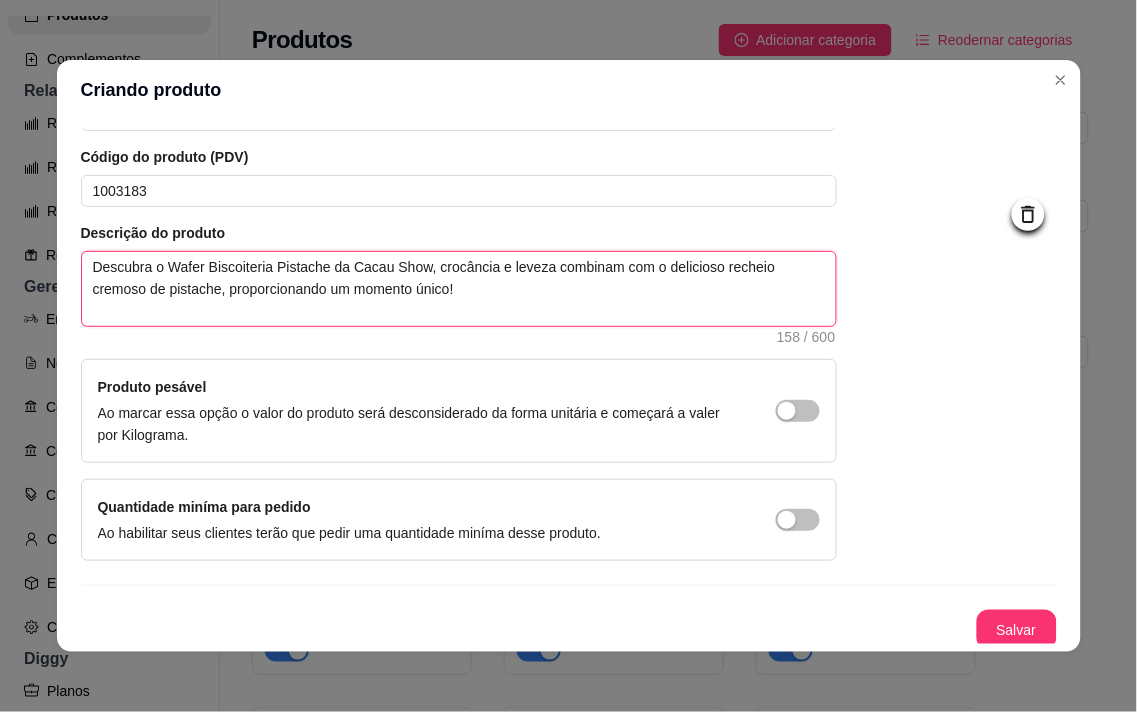 scroll, scrollTop: 136, scrollLeft: 0, axis: vertical 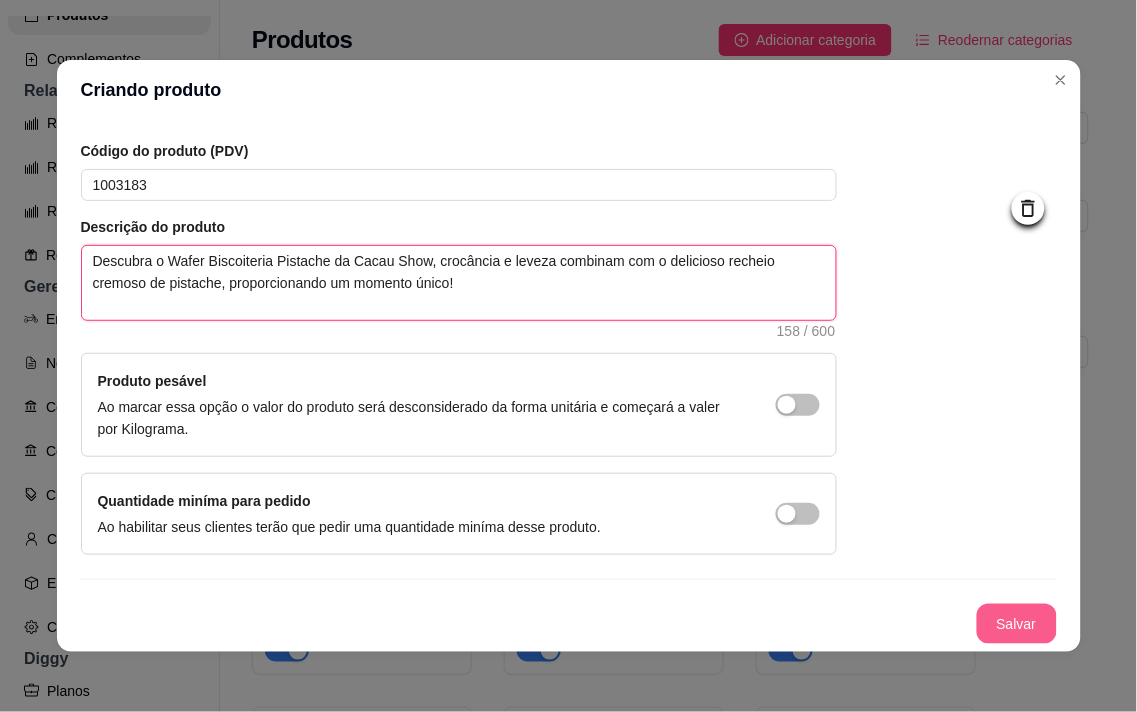 type on "Descubra o Wafer Biscoiteria Pistache da Cacau Show, crocância e leveza combinam com o delicioso recheio cremoso de pistache, proporcionando um momento único!" 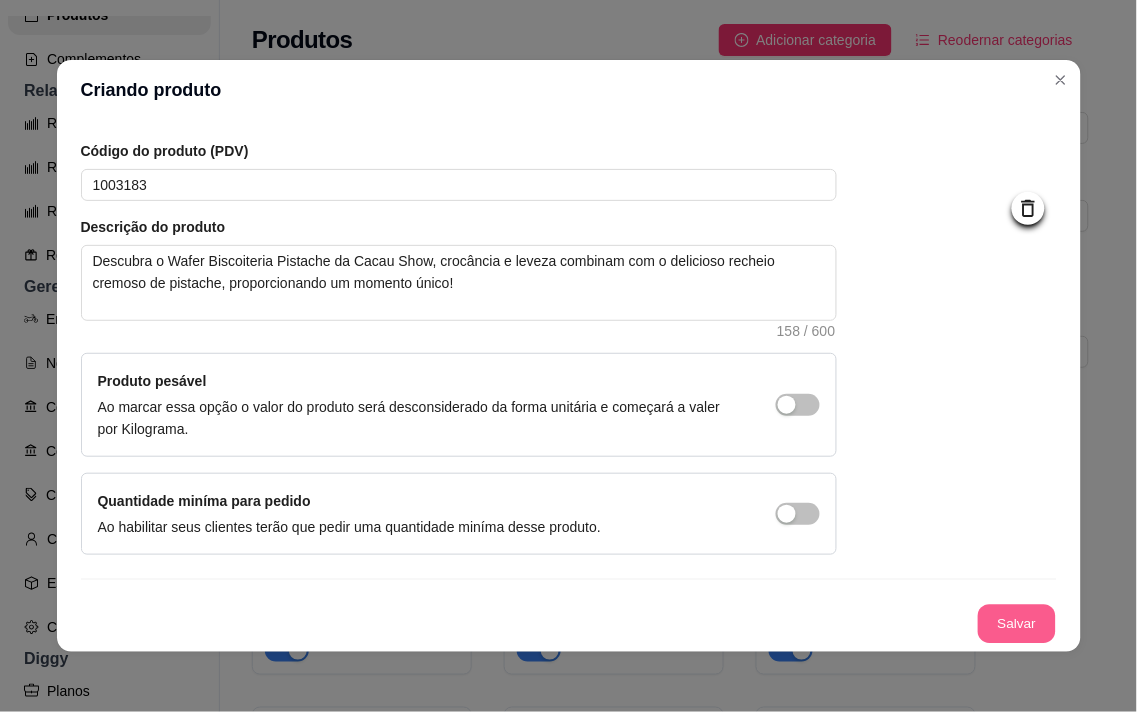 click on "Salvar" at bounding box center [1017, 624] 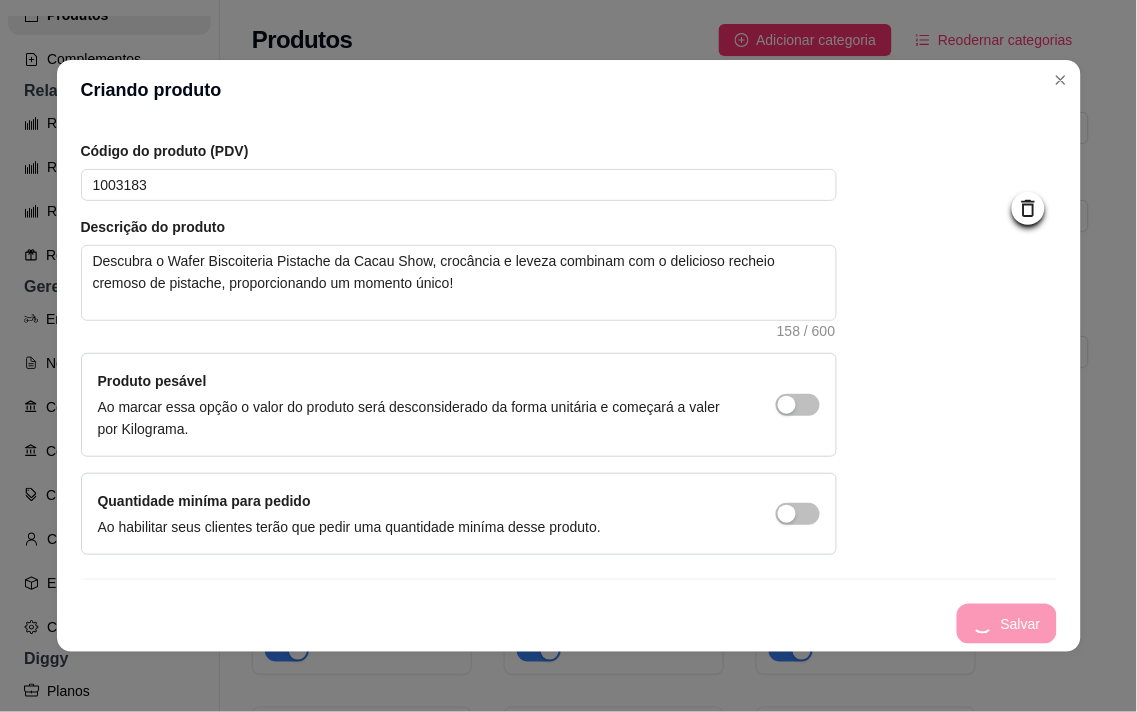type 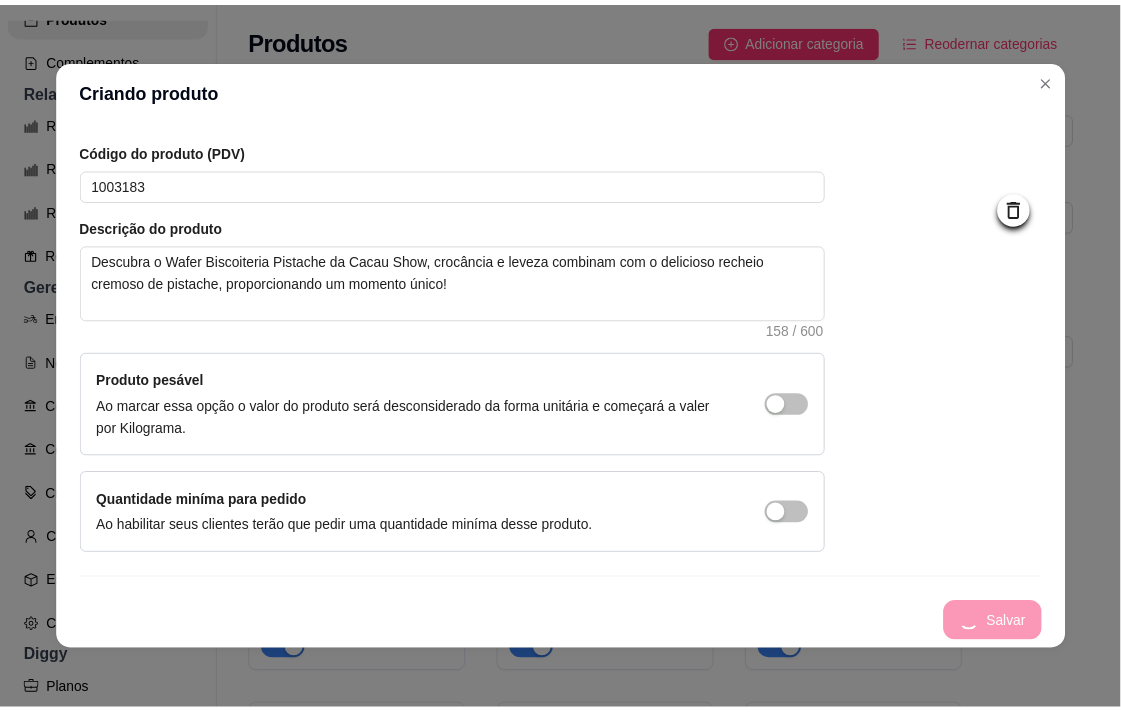 scroll, scrollTop: 0, scrollLeft: 0, axis: both 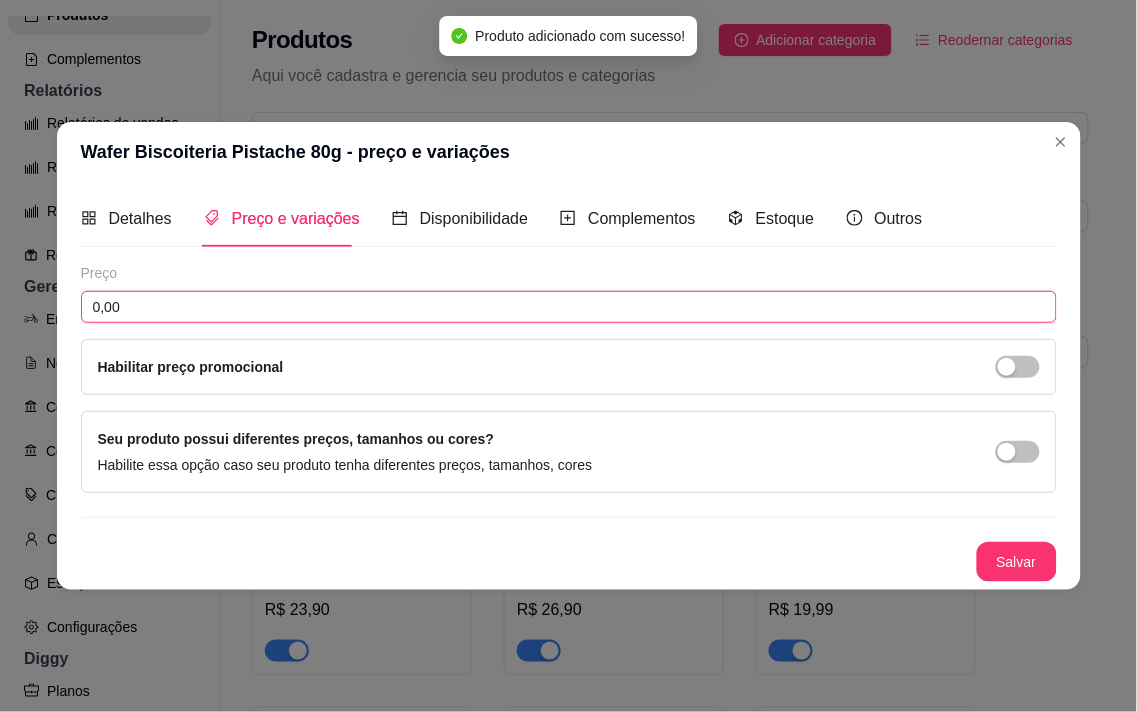 click on "0,00" at bounding box center (569, 307) 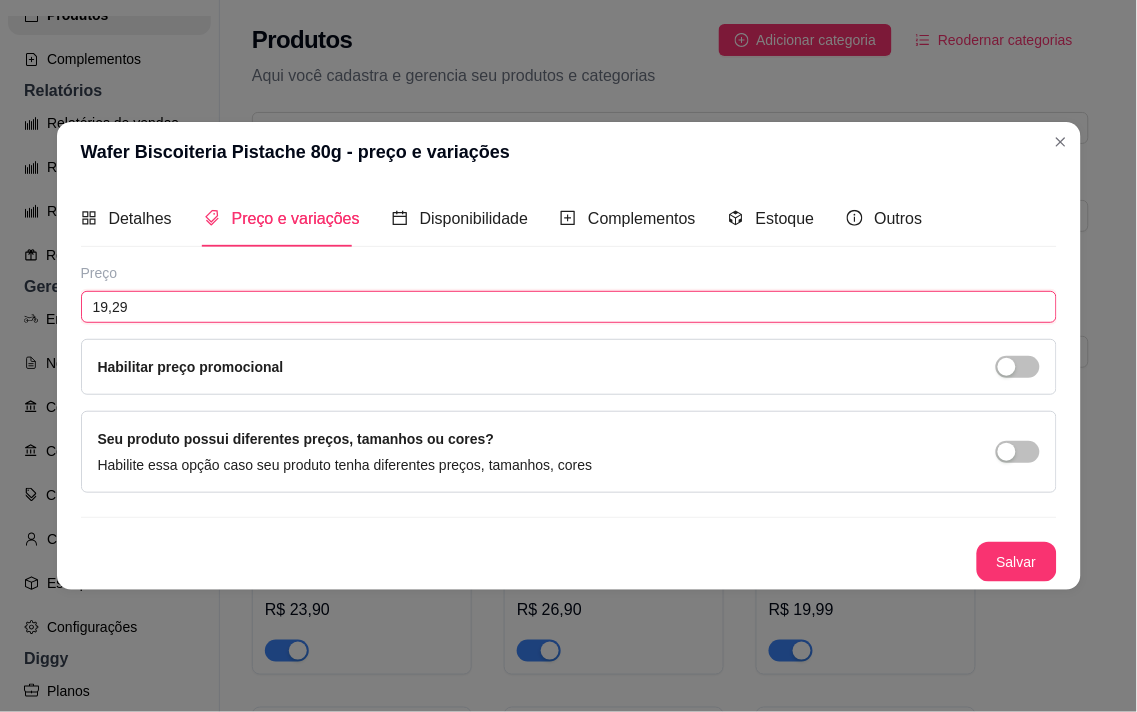 type on "19,29" 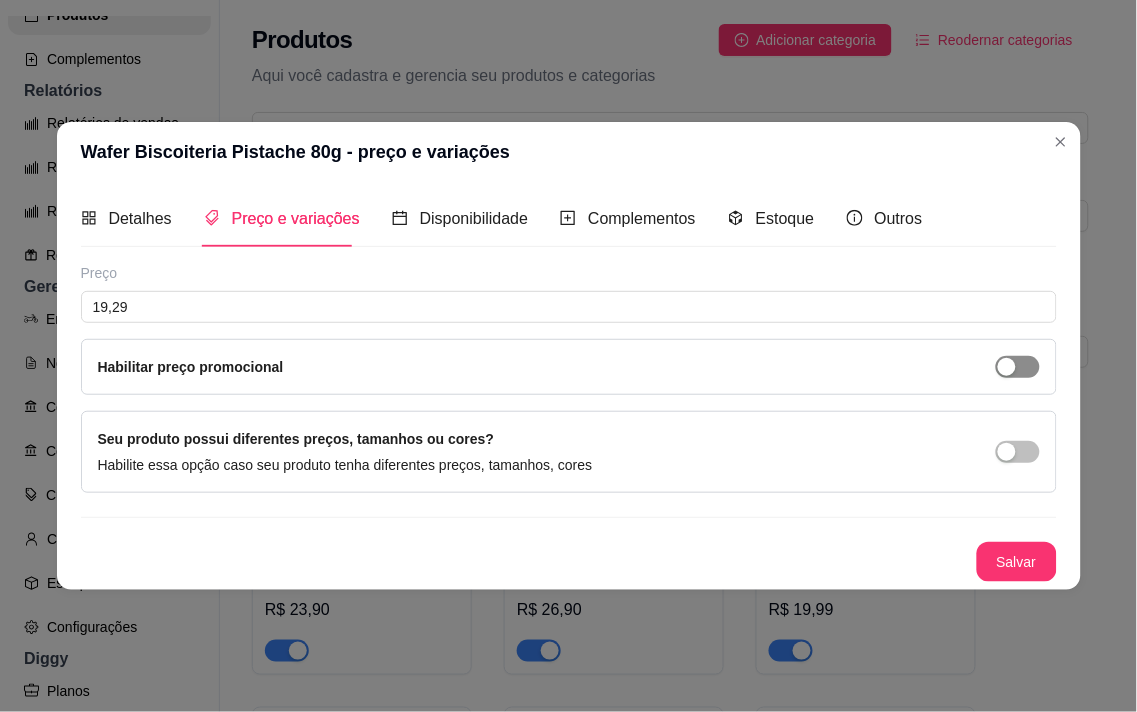 click at bounding box center (1018, 367) 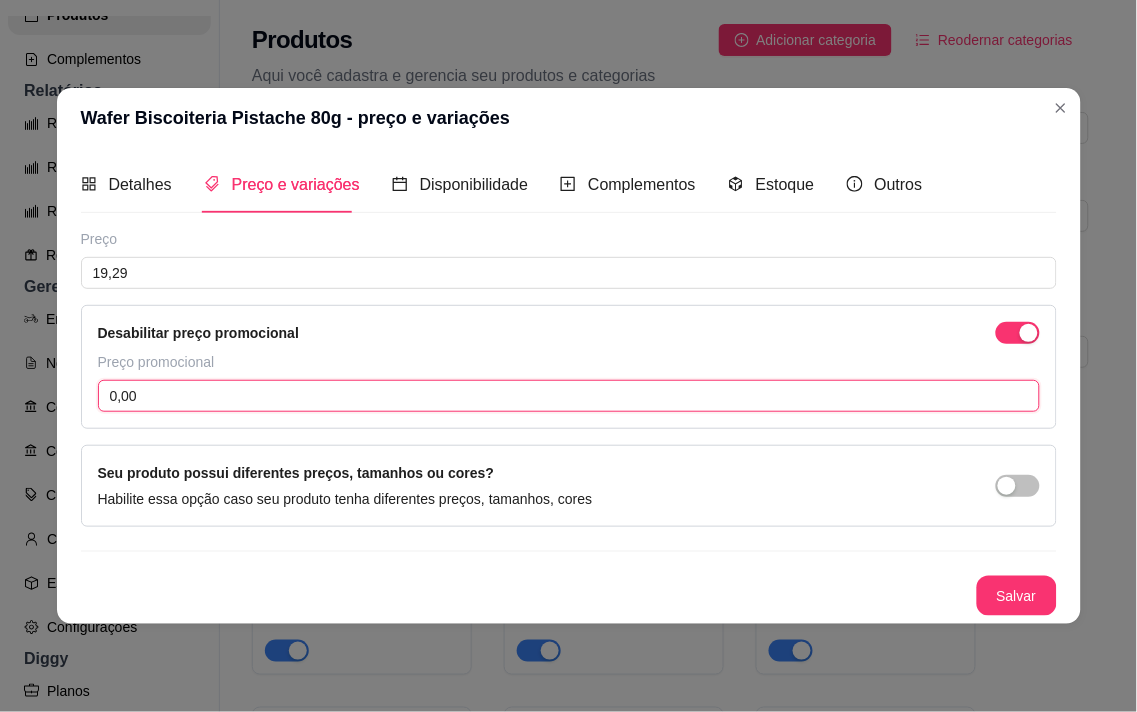 click on "0,00" at bounding box center (569, 396) 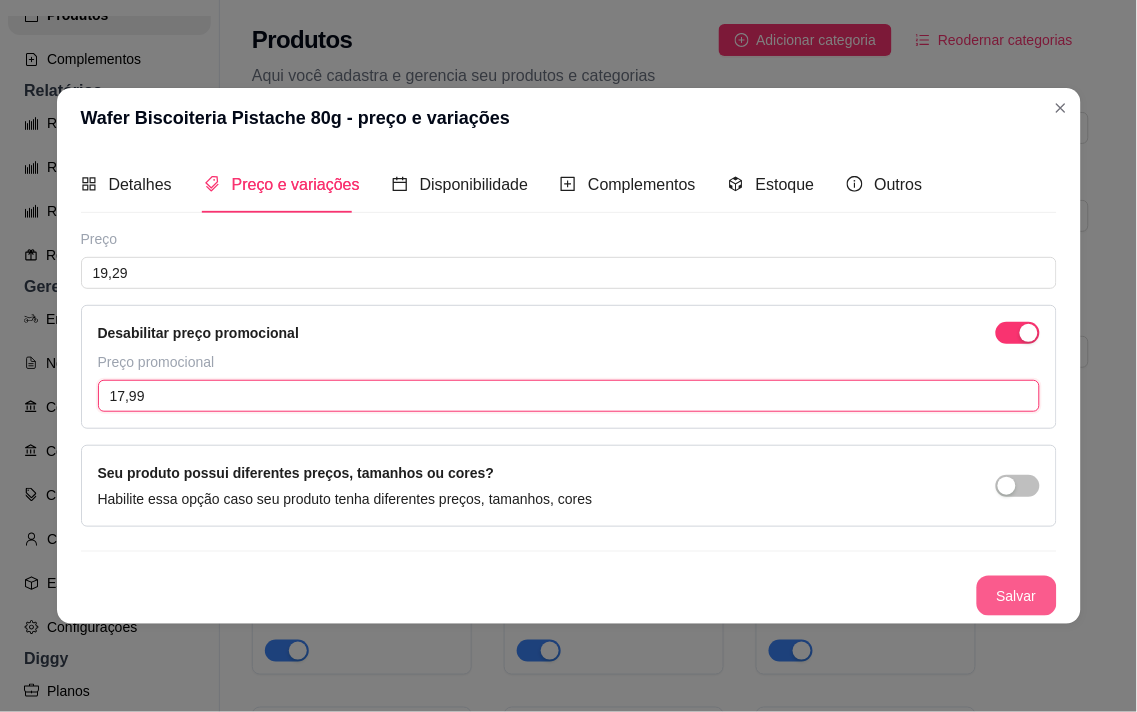 type on "17,99" 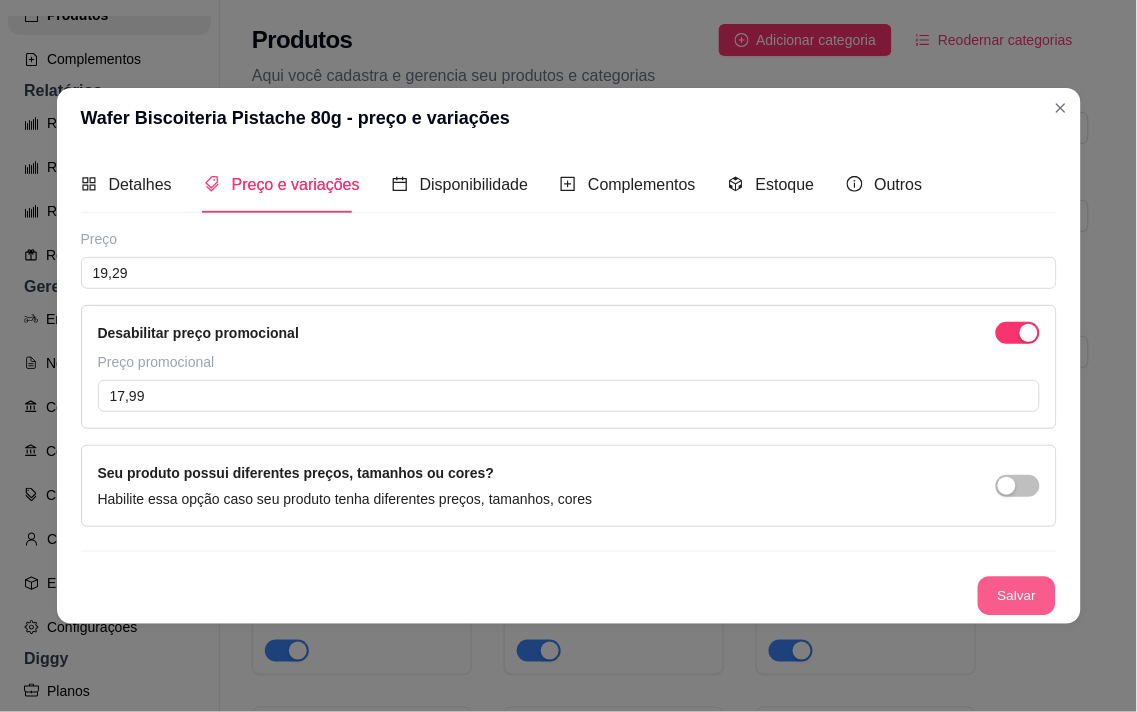 click on "Salvar" at bounding box center (1017, 596) 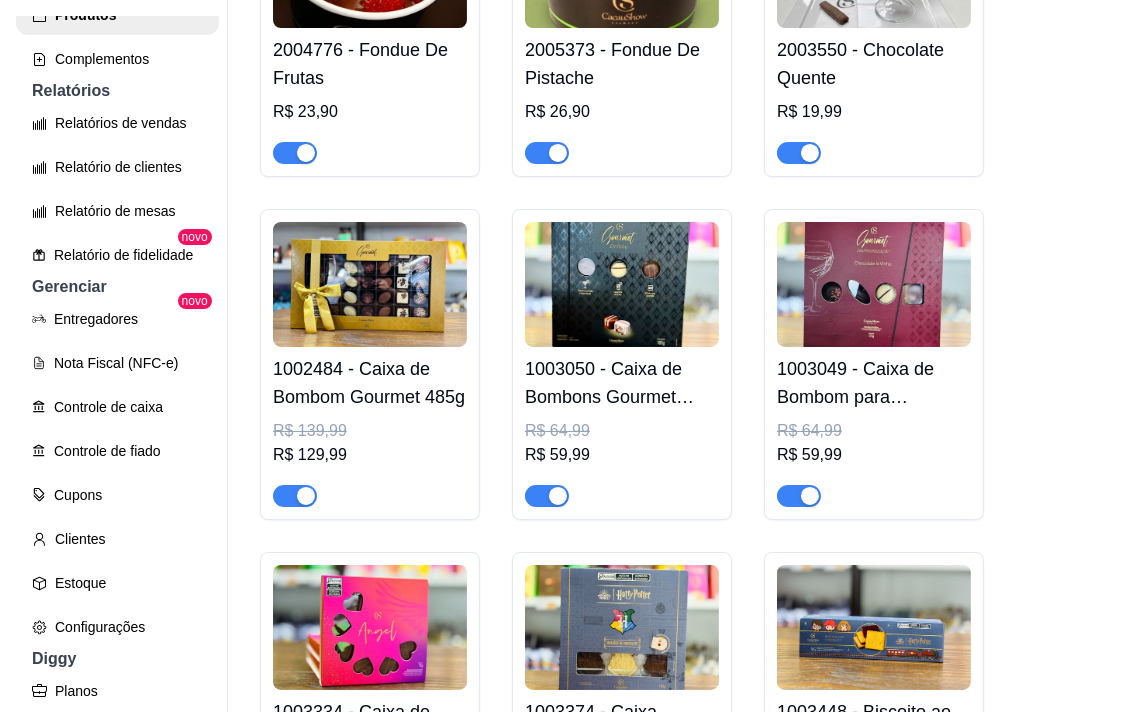 scroll, scrollTop: 0, scrollLeft: 0, axis: both 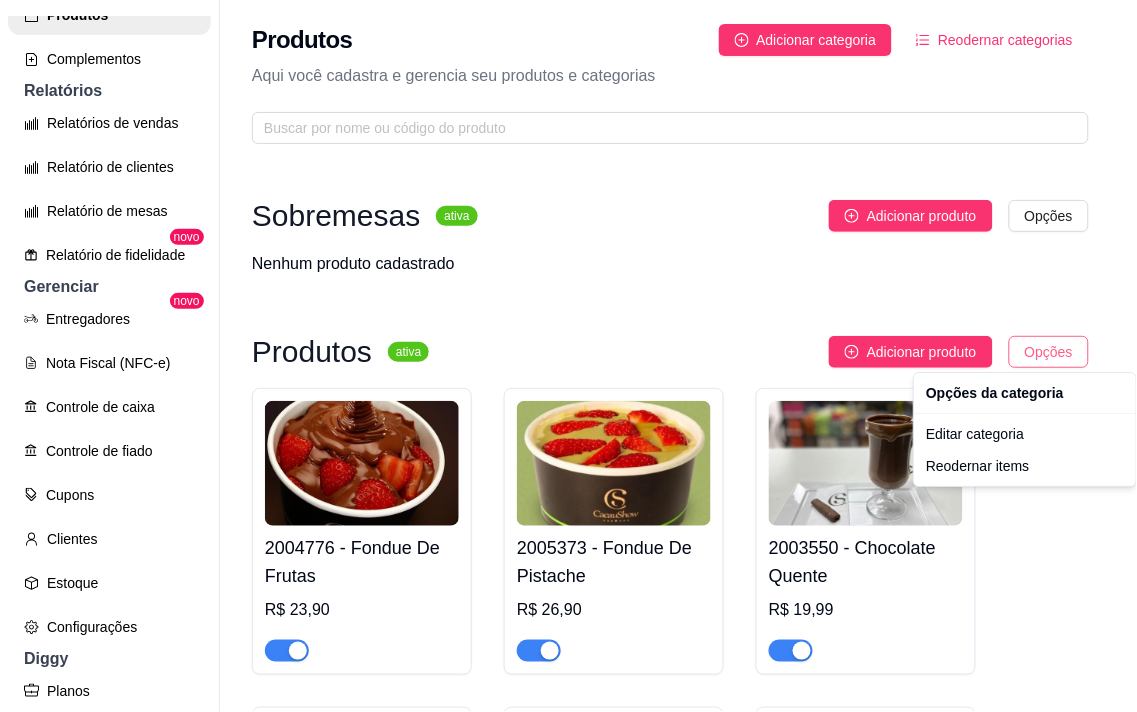 click on "C Cacaushow Mac ... Loja Aberta Loja Período gratuito até 18/08   Dia a dia Pedidos balcão (PDV) Gestor de Pedidos Lista de Pedidos Salão / Mesas Diggy Bot novo KDS Catálogo Produtos Complementos Relatórios Relatórios de vendas Relatório de clientes Relatório de mesas Relatório de fidelidade novo Gerenciar Entregadores novo Nota Fiscal (NFC-e) Controle de caixa Controle de fiado Cupons Clientes Estoque Configurações Diggy Planos Precisa de ajuda? Sair Produtos Adicionar categoria Reodernar categorias Aqui você cadastra e gerencia seu produtos e categorias Sobremesas ativa Adicionar produto Opções Nenhum produto cadastrado Produtos ativa Adicionar produto Opções 2004776 - Fondue De Frutas    R$ 23,90 2005373 - Fondue De Pistache   R$ 26,90 2003550 - Chocolate Quente    R$ 19,99 1002484 - Caixa de Bombom Gourmet 485g   R$ 139,99 R$ 129,99  1003050 - Caixa de Bombons Gourmet Drinks 185g   R$ 64,99 R$ 59,99 1003049 - Caixa de Bombom para Harmonização e Vinho 175g   R$ 64,99 R$ 59,99" at bounding box center [568, 356] 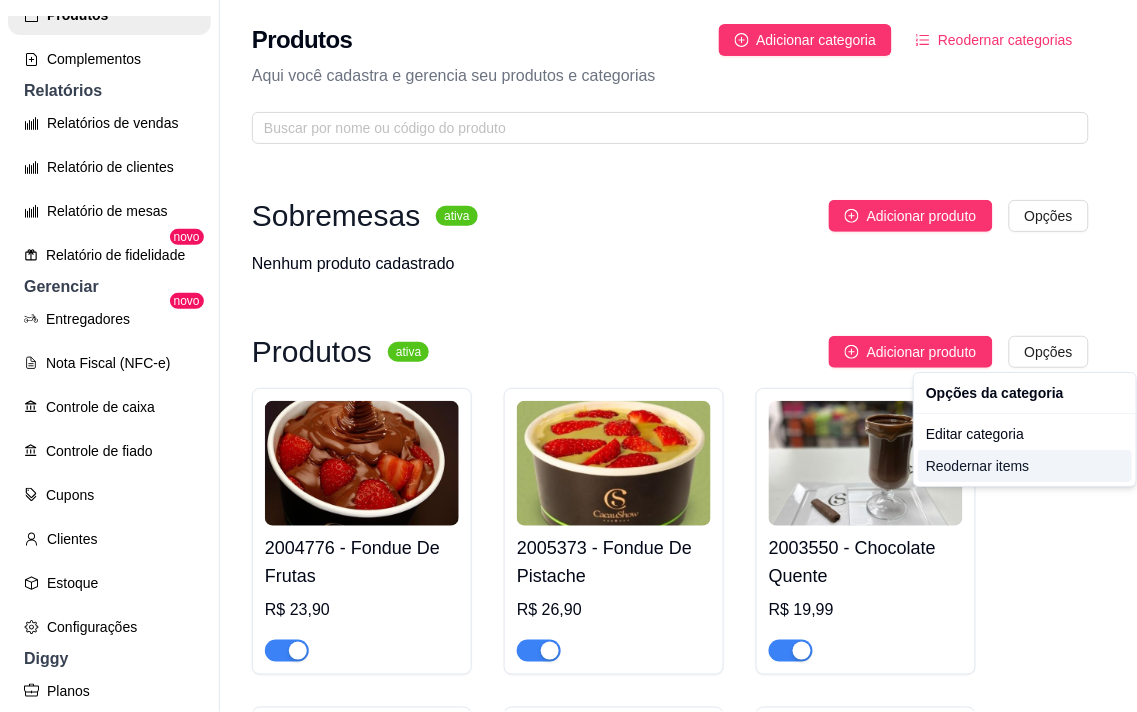 click on "Reodernar items" at bounding box center (1025, 466) 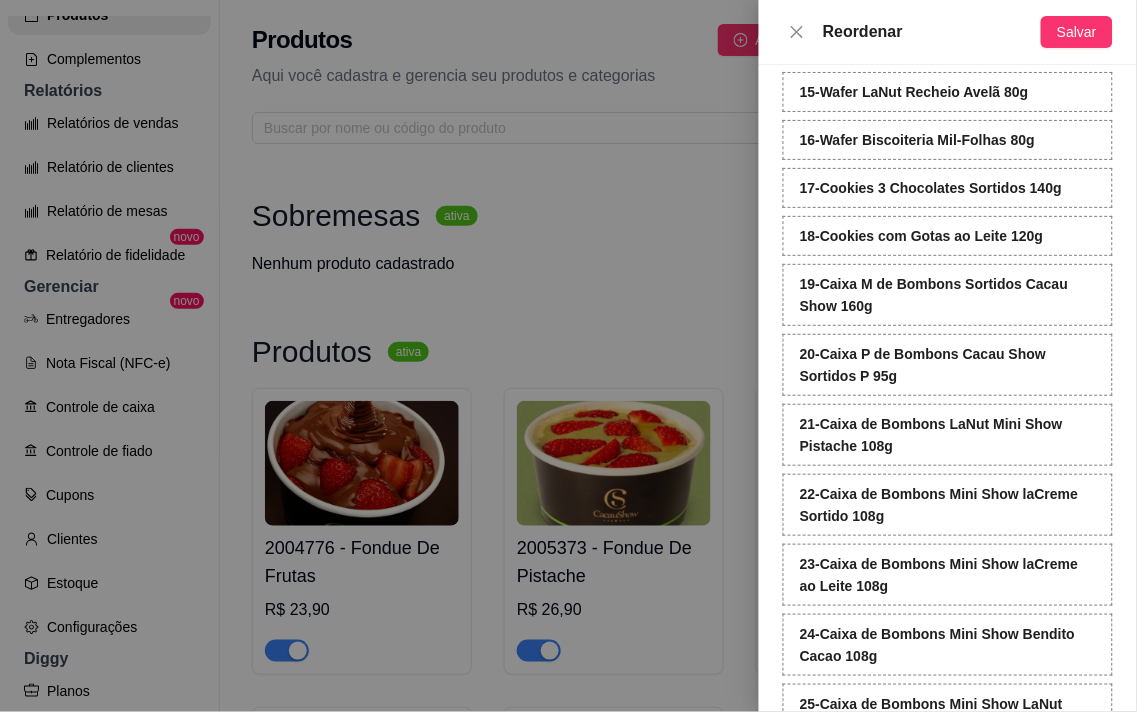 scroll, scrollTop: 963, scrollLeft: 0, axis: vertical 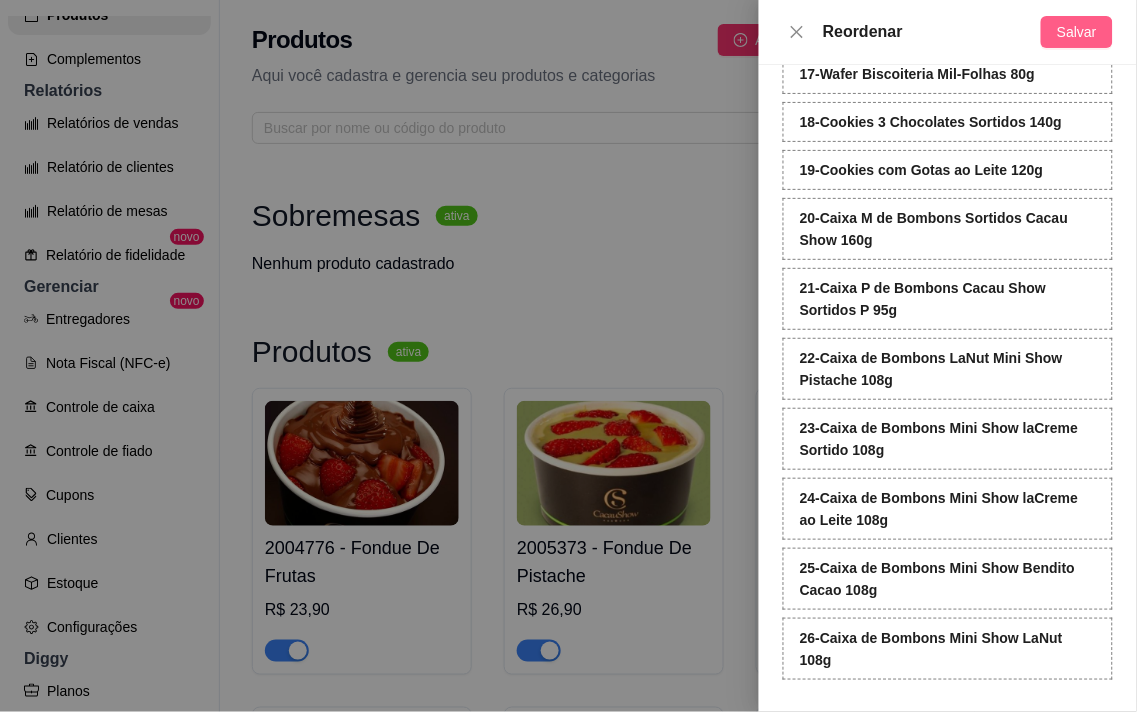 click on "Salvar" at bounding box center [1077, 32] 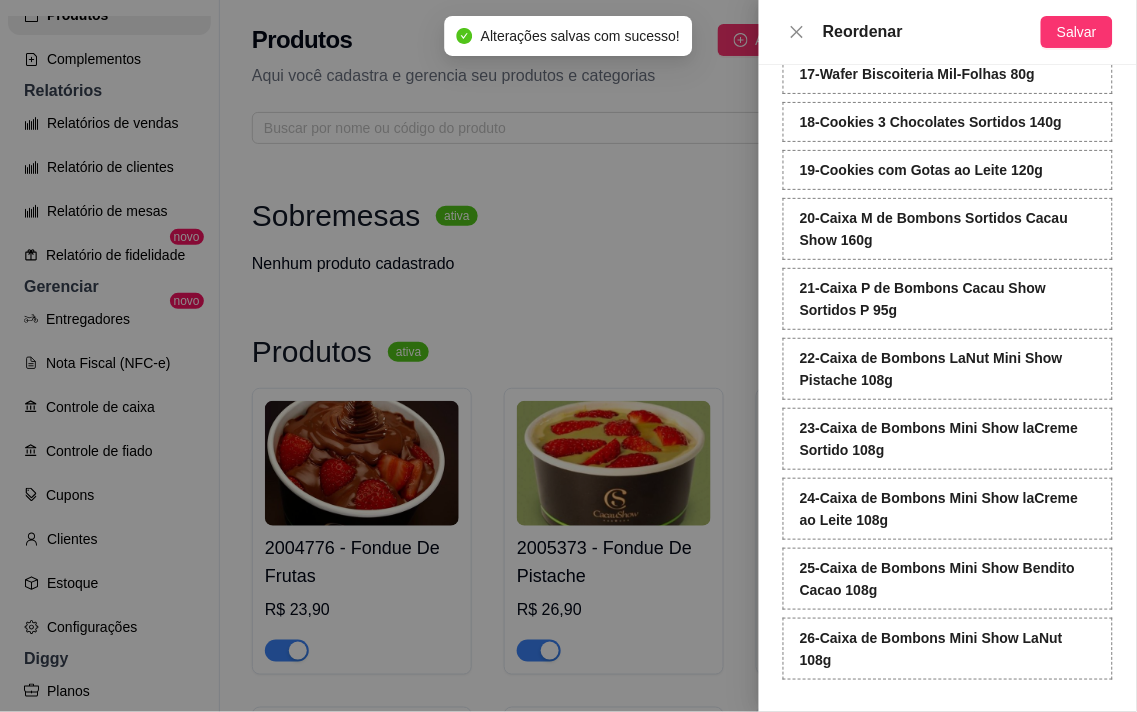 click on "Reordenar" at bounding box center (912, 32) 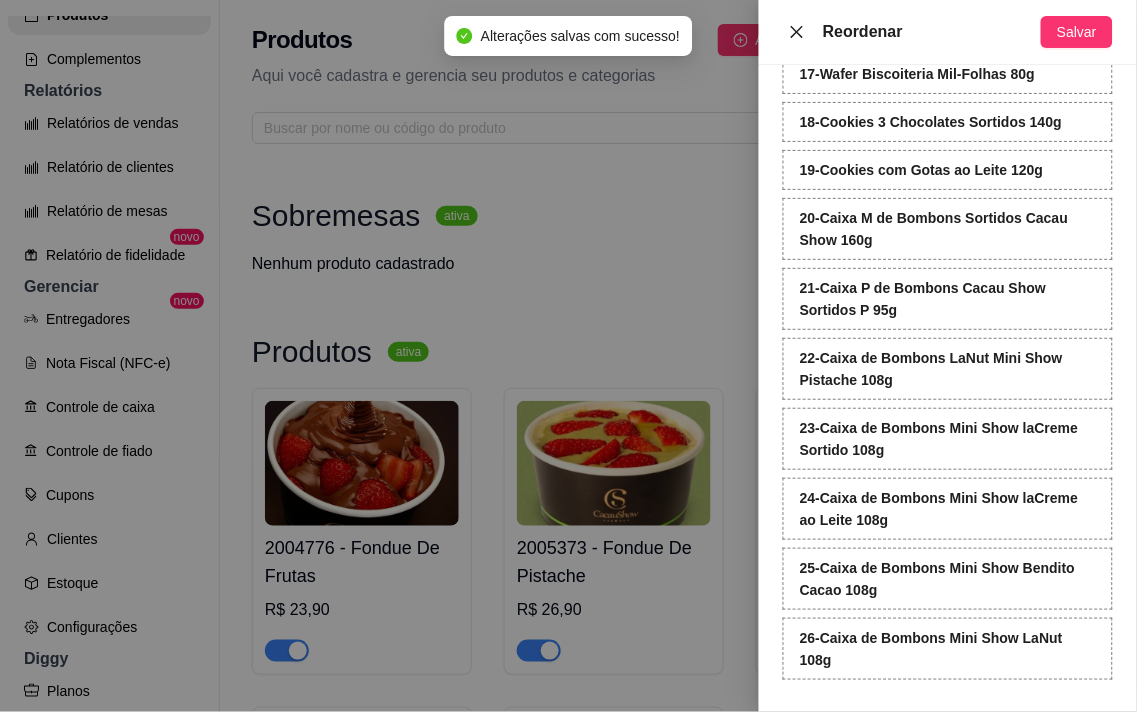 click at bounding box center [797, 32] 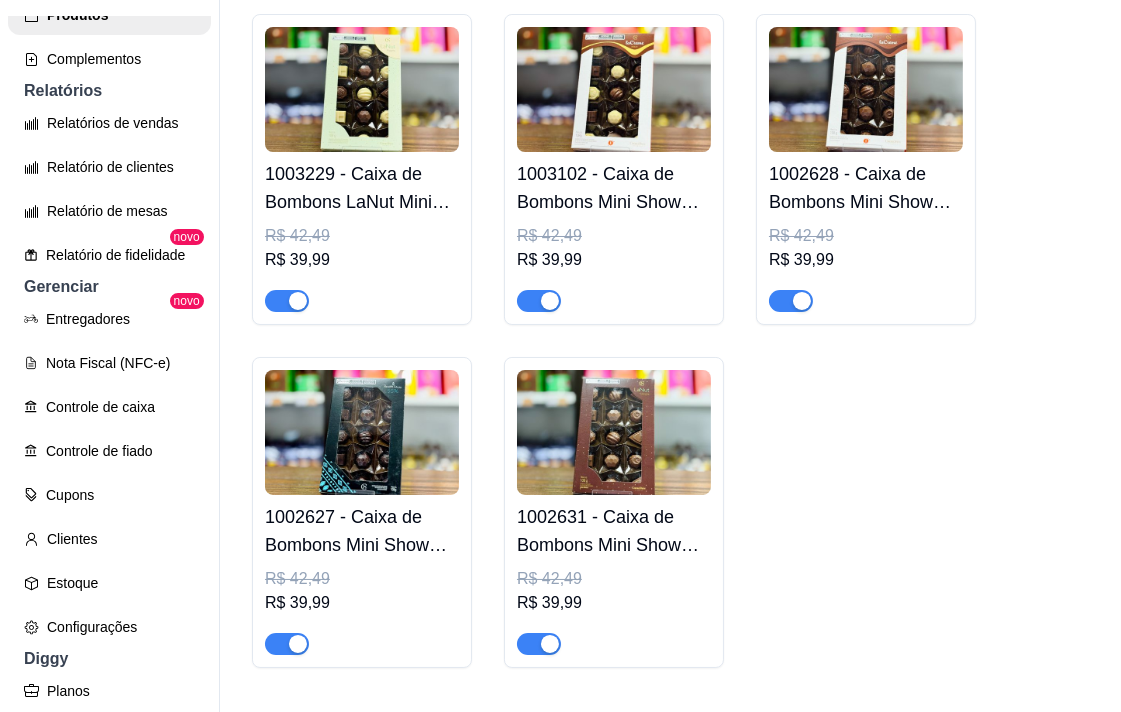 scroll, scrollTop: 2832, scrollLeft: 0, axis: vertical 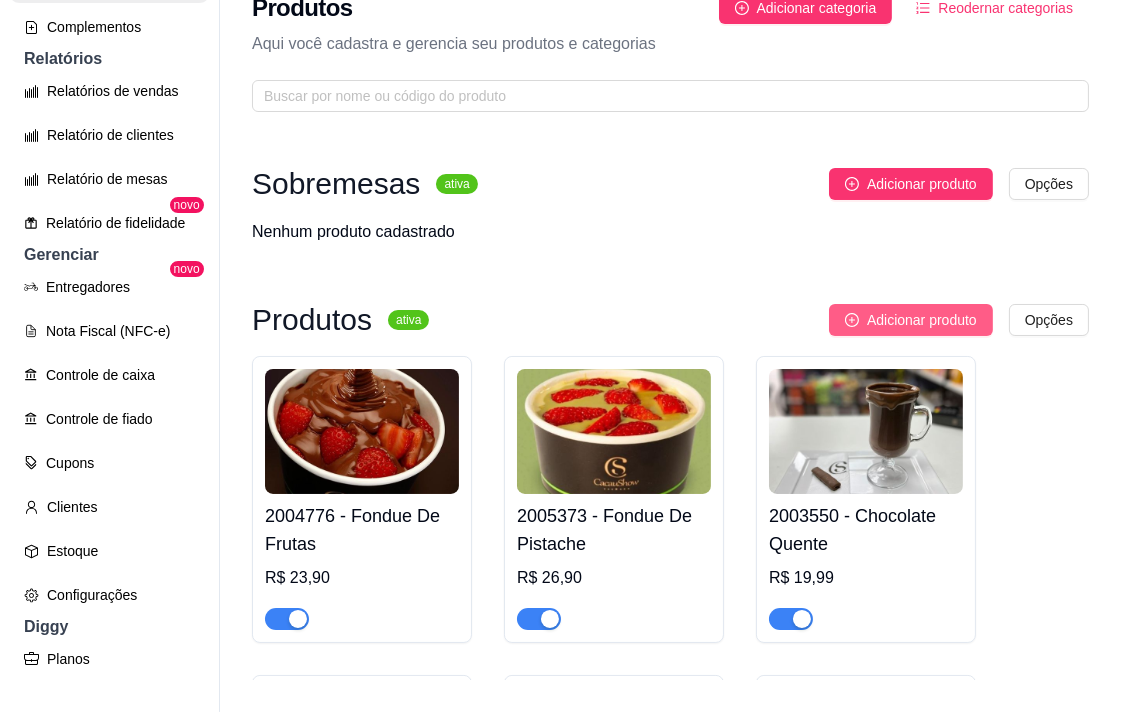 click on "Adicionar produto" at bounding box center [922, 320] 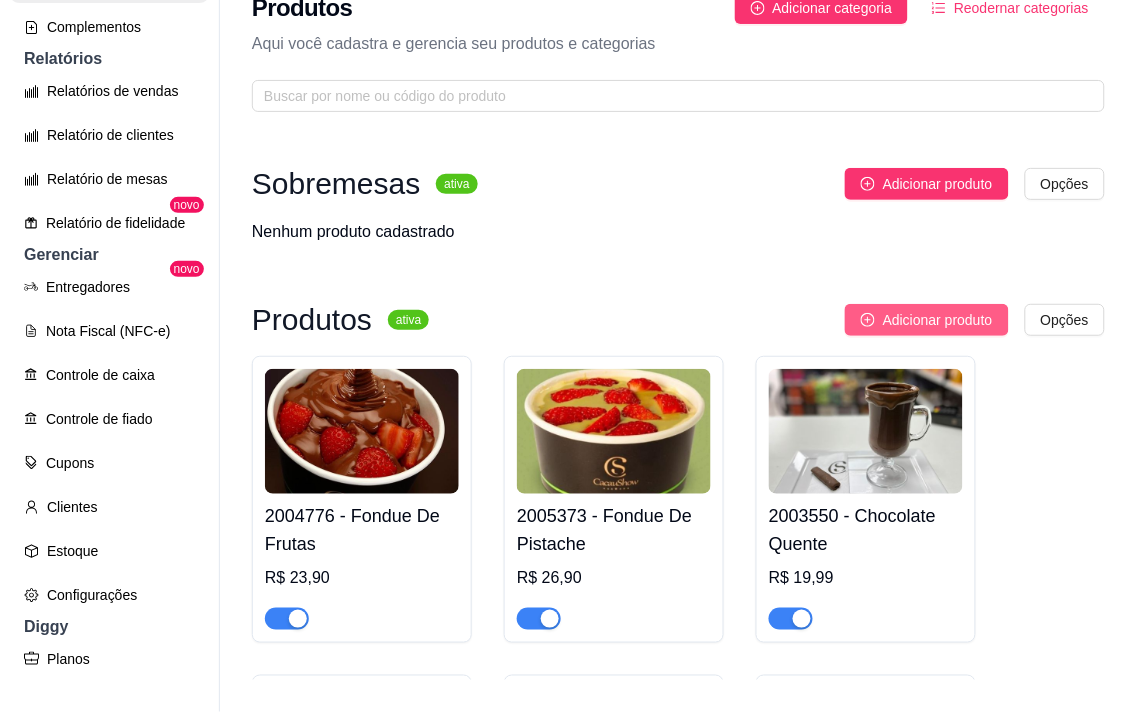 type 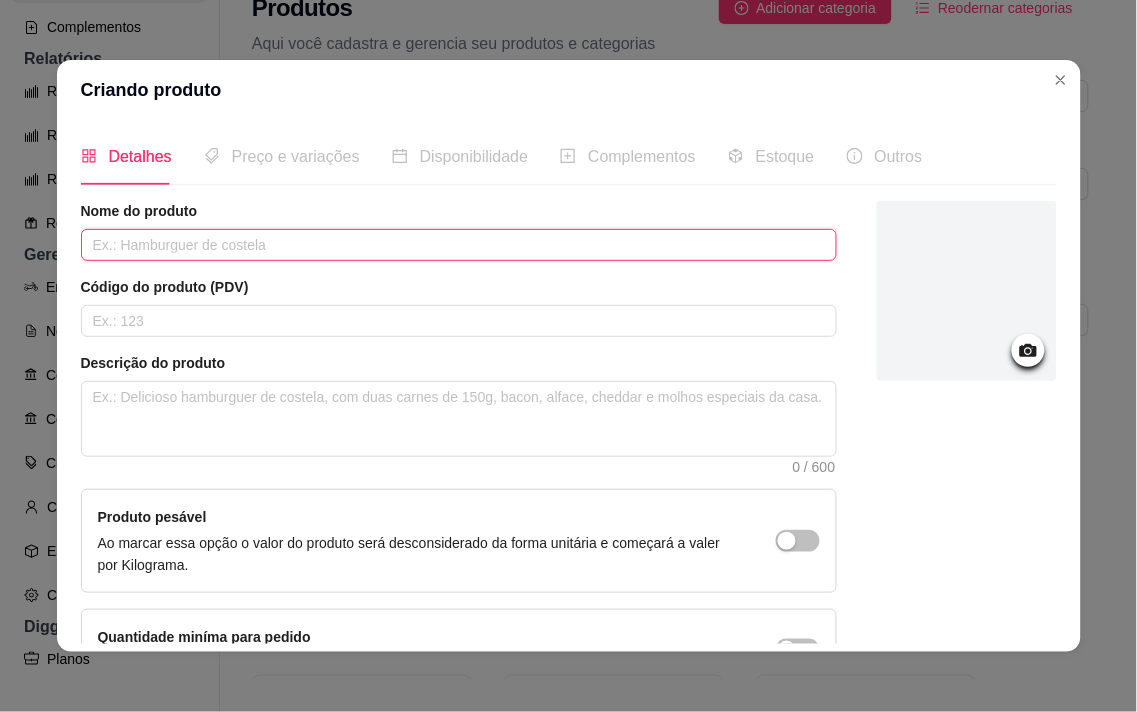 click at bounding box center (459, 245) 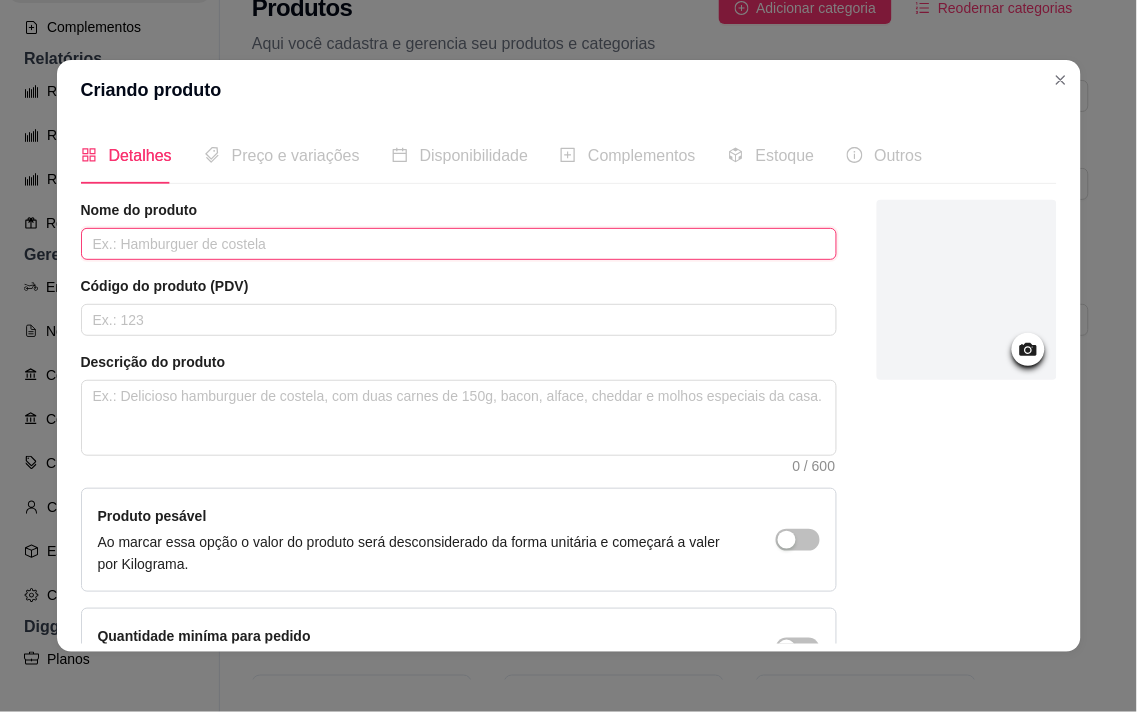 scroll, scrollTop: 0, scrollLeft: 0, axis: both 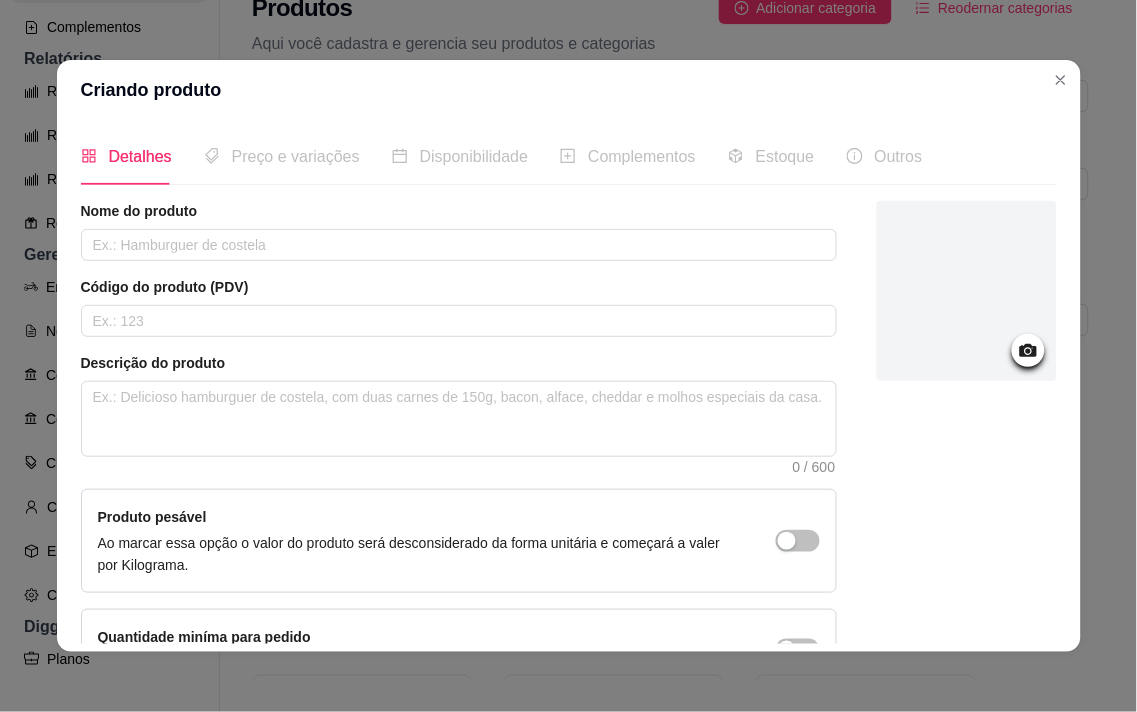 click 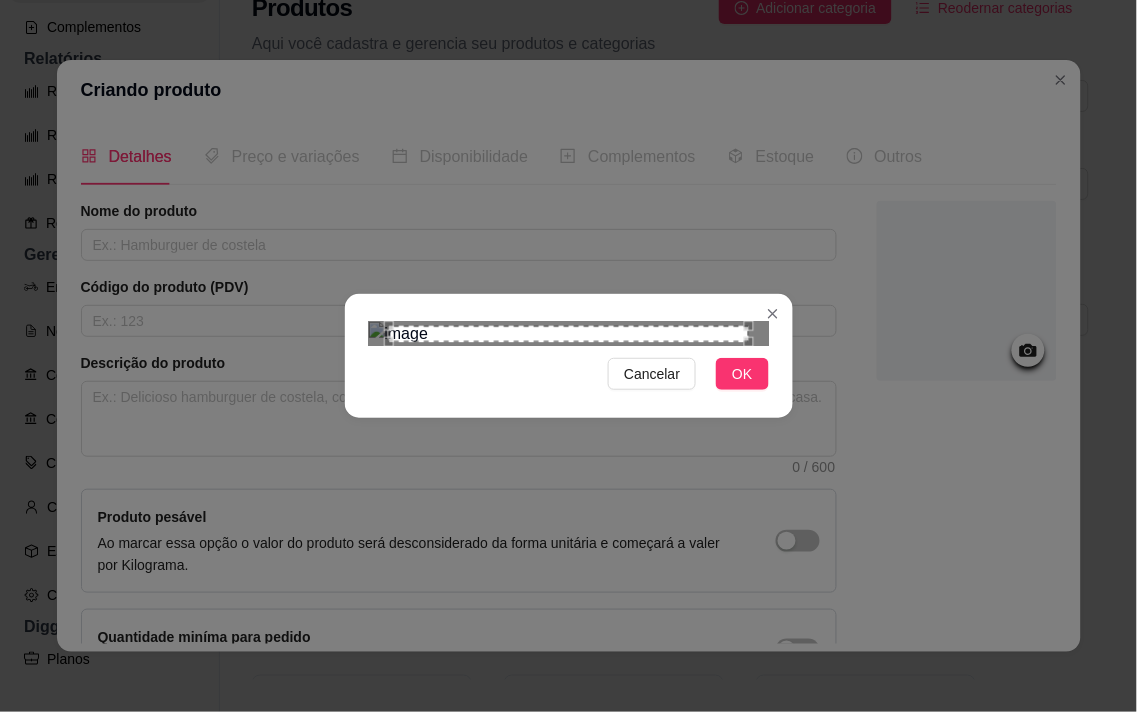 click at bounding box center [773, 314] 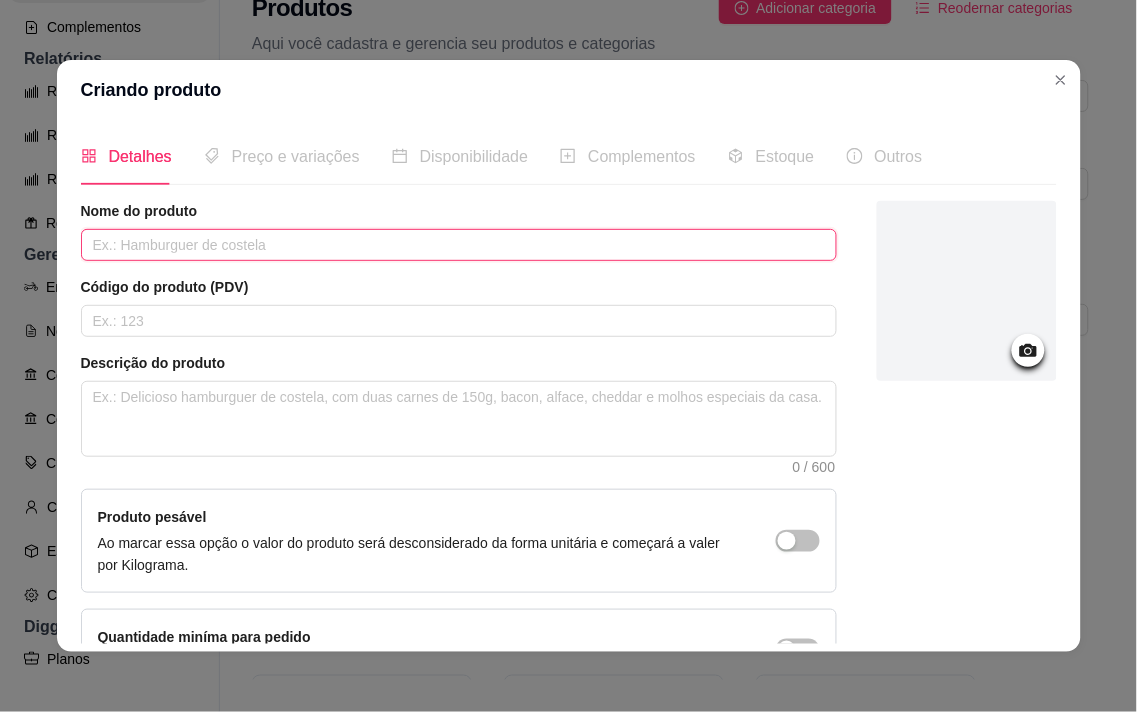 click at bounding box center (459, 245) 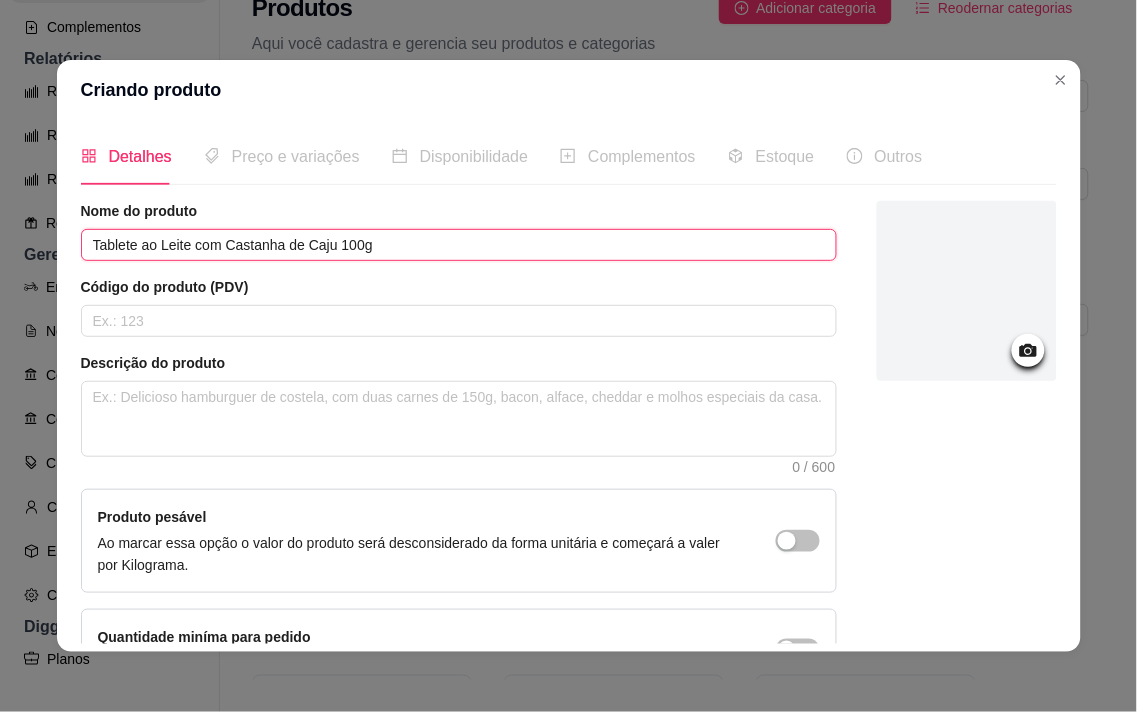 type on "Tablete ao Leite com Castanha de Caju 100g" 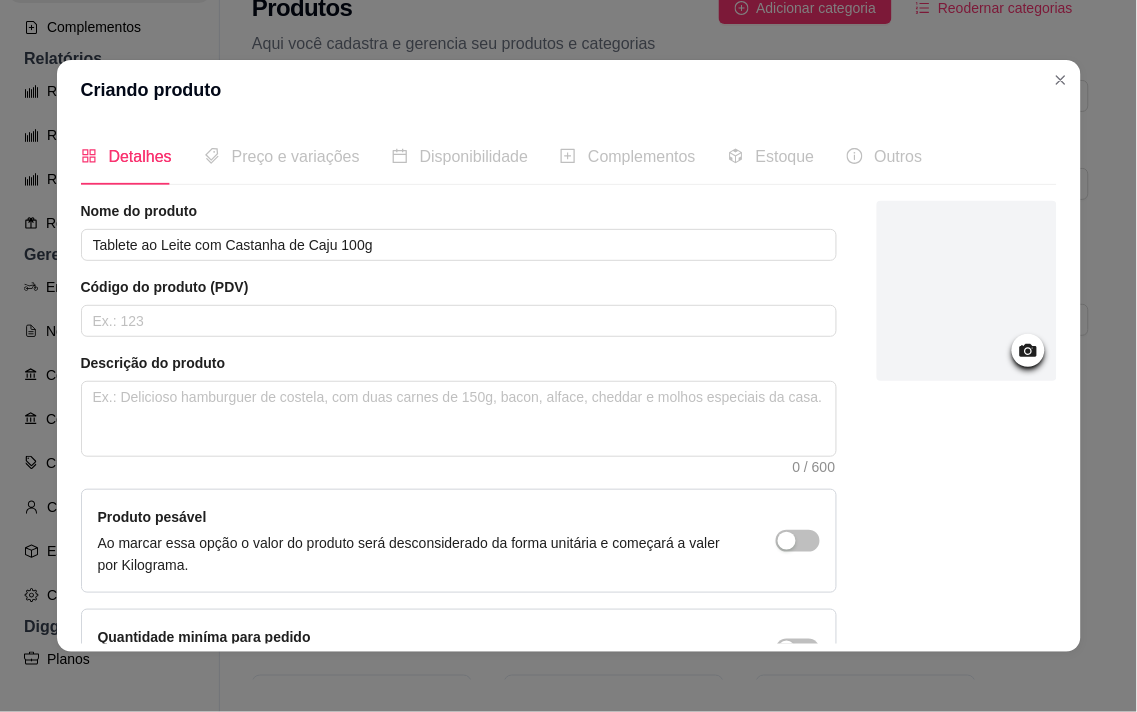 click 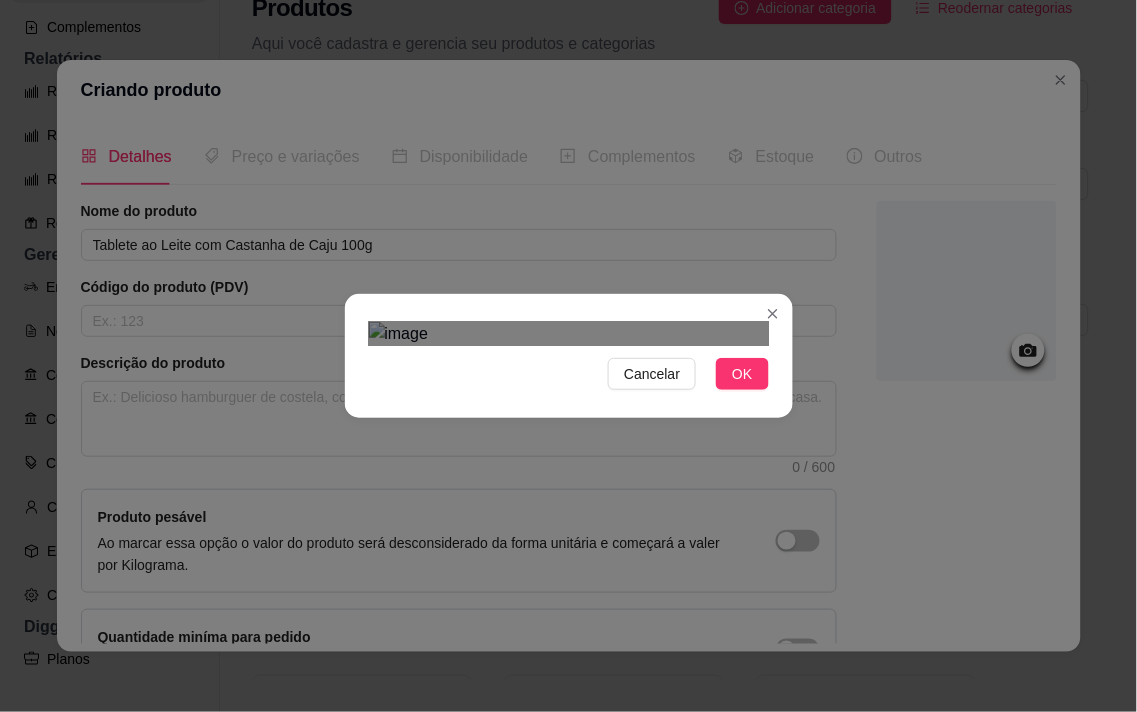 click on "Cancelar OK" at bounding box center [568, 356] 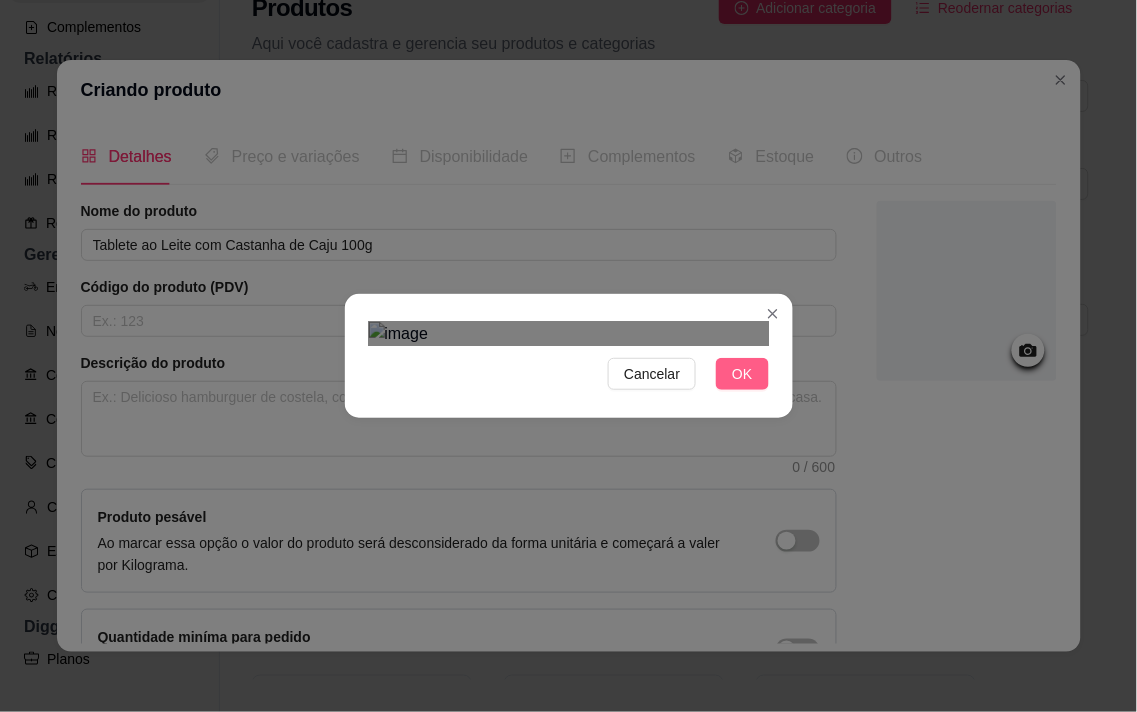 click on "OK" at bounding box center (742, 374) 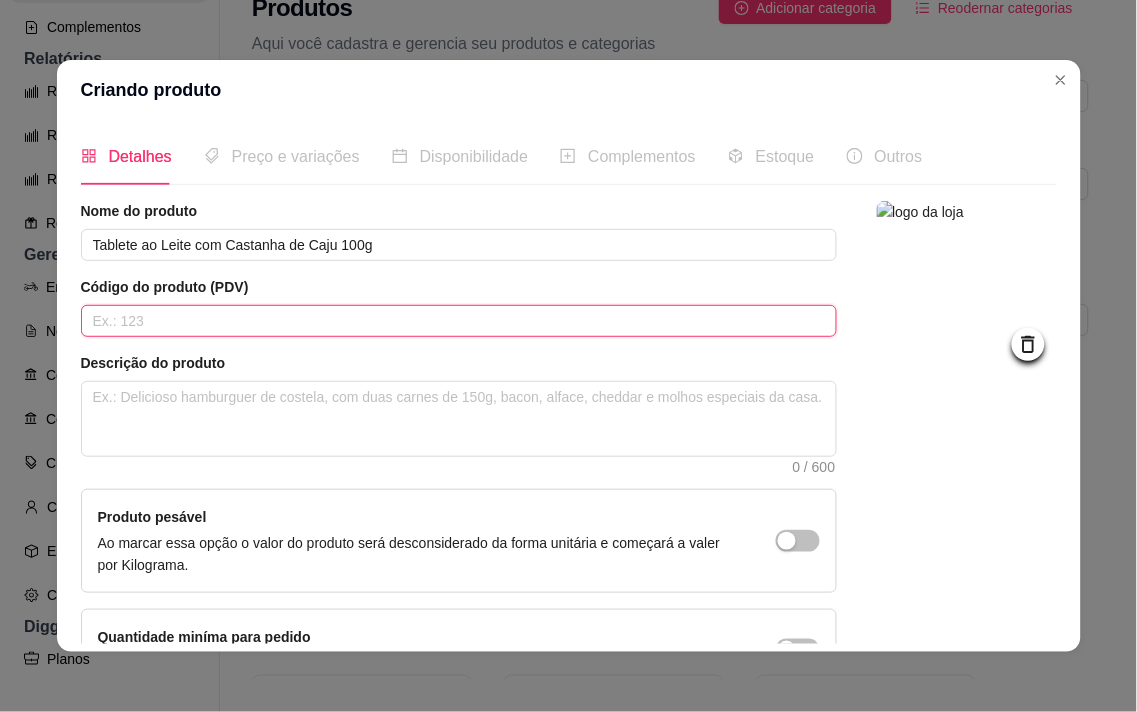 paste on "1003094" 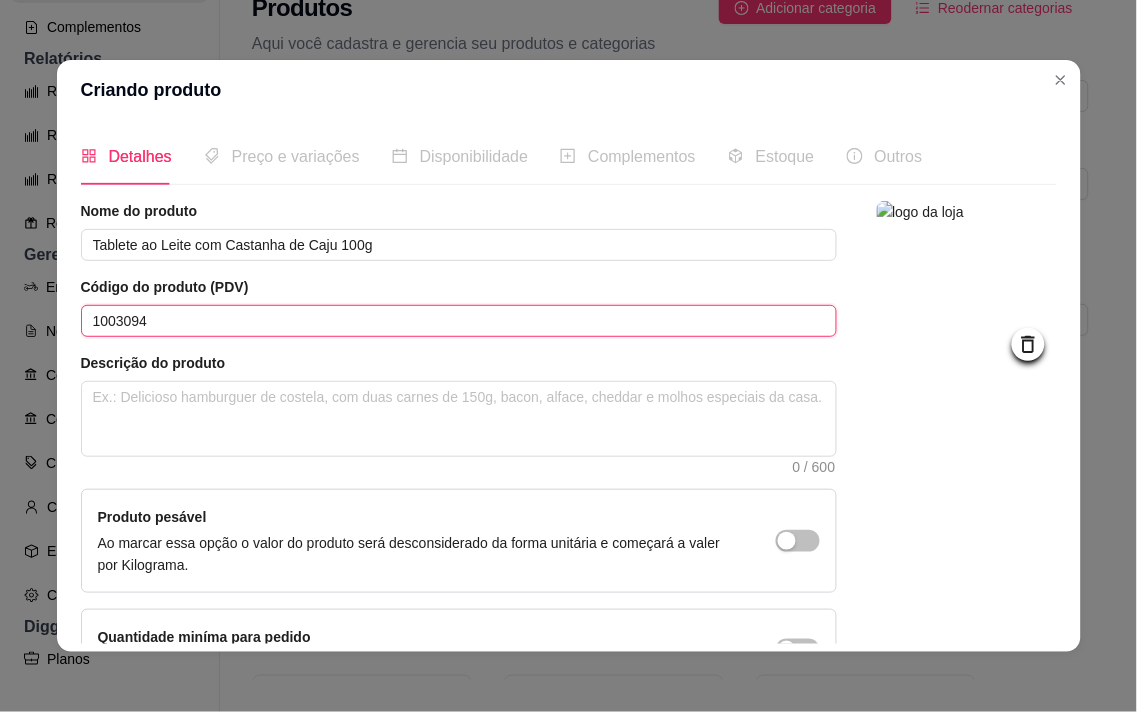 type on "1003094" 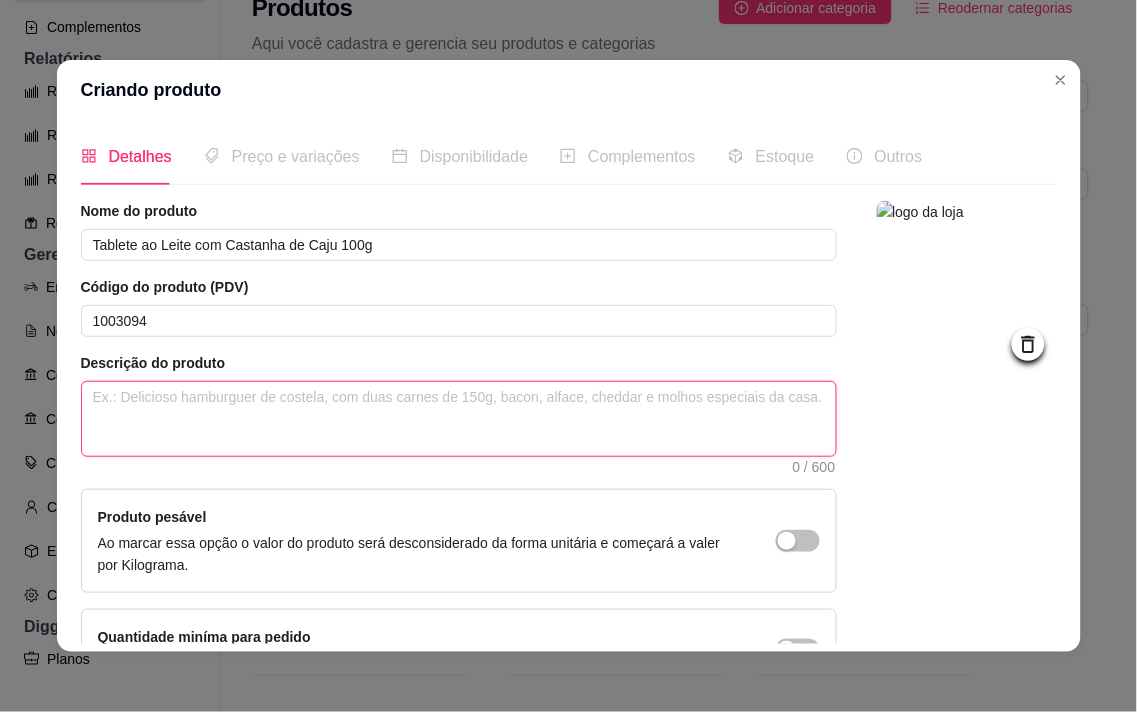 paste on "O Tablete ao Leite com Castanha de Caju com pedaços crocantes de castanha de caju. Um equilíbrio perfeito entre cremosidade e crocância!" 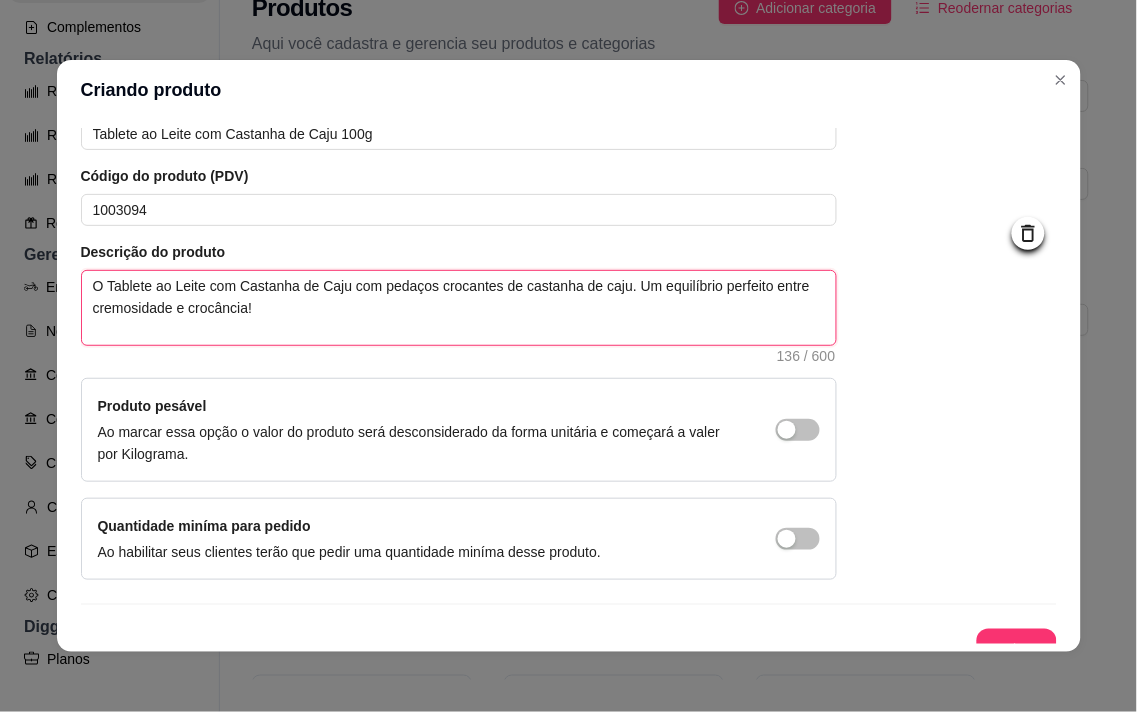scroll, scrollTop: 136, scrollLeft: 0, axis: vertical 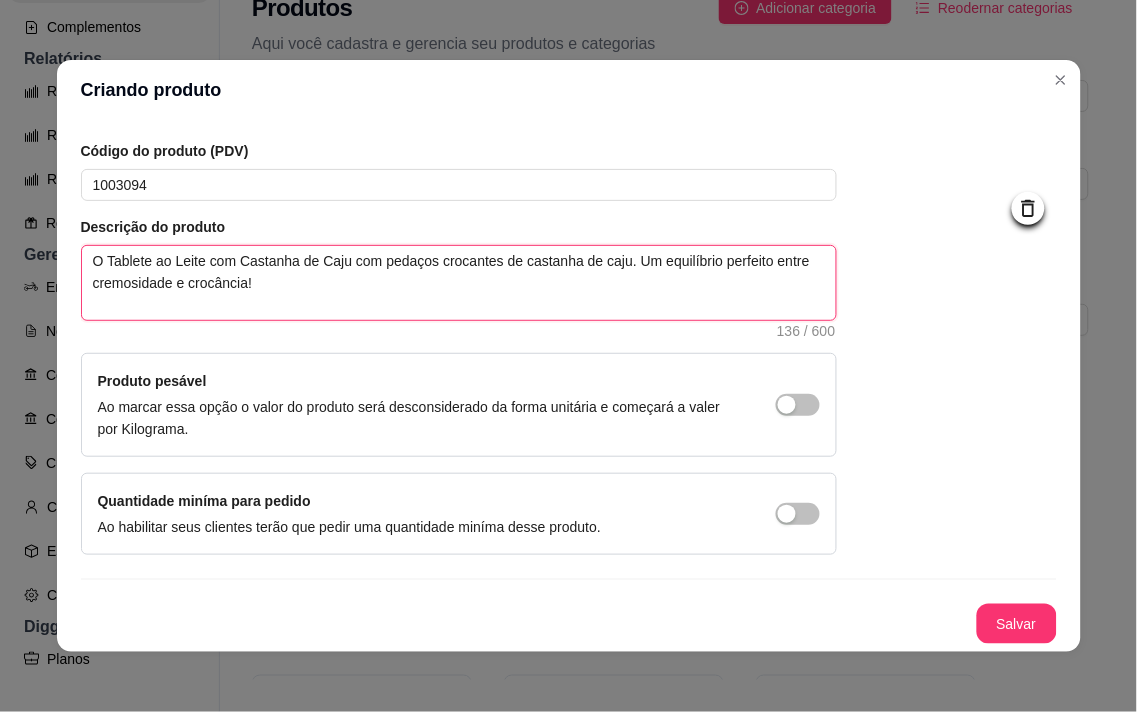 type on "O Tablete ao Leite com Castanha de Caju com pedaços crocantes de castanha de caju. Um equilíbrio perfeito entre cremosidade e crocância!" 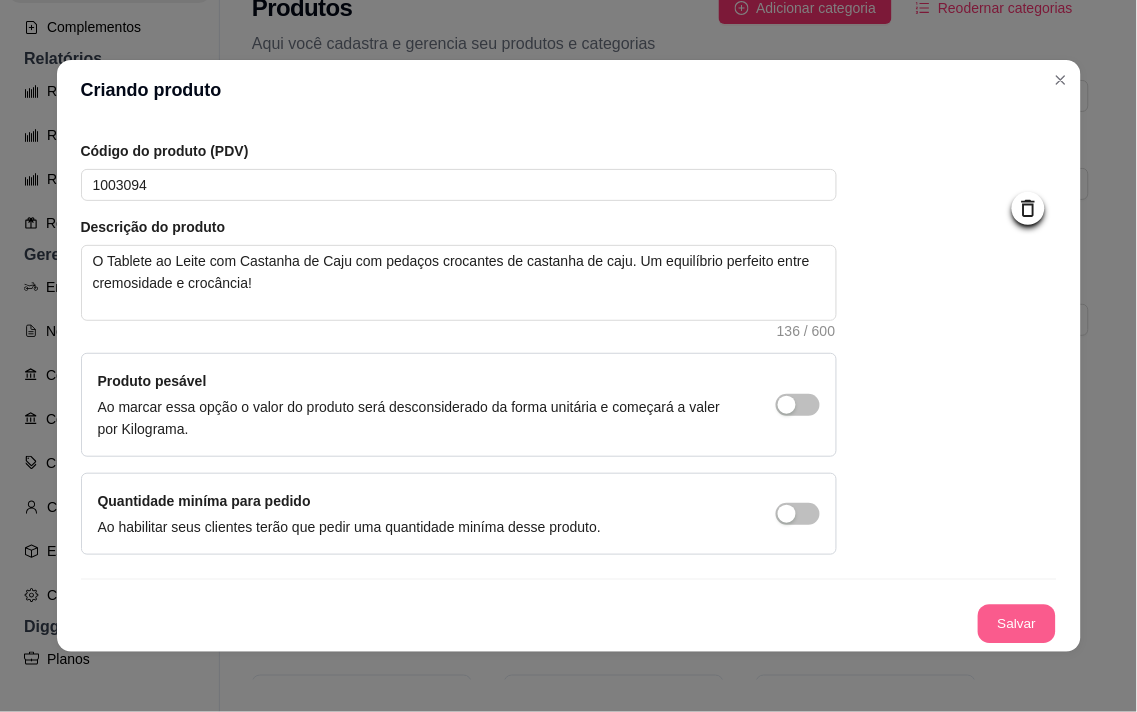 click on "Salvar" at bounding box center (1017, 624) 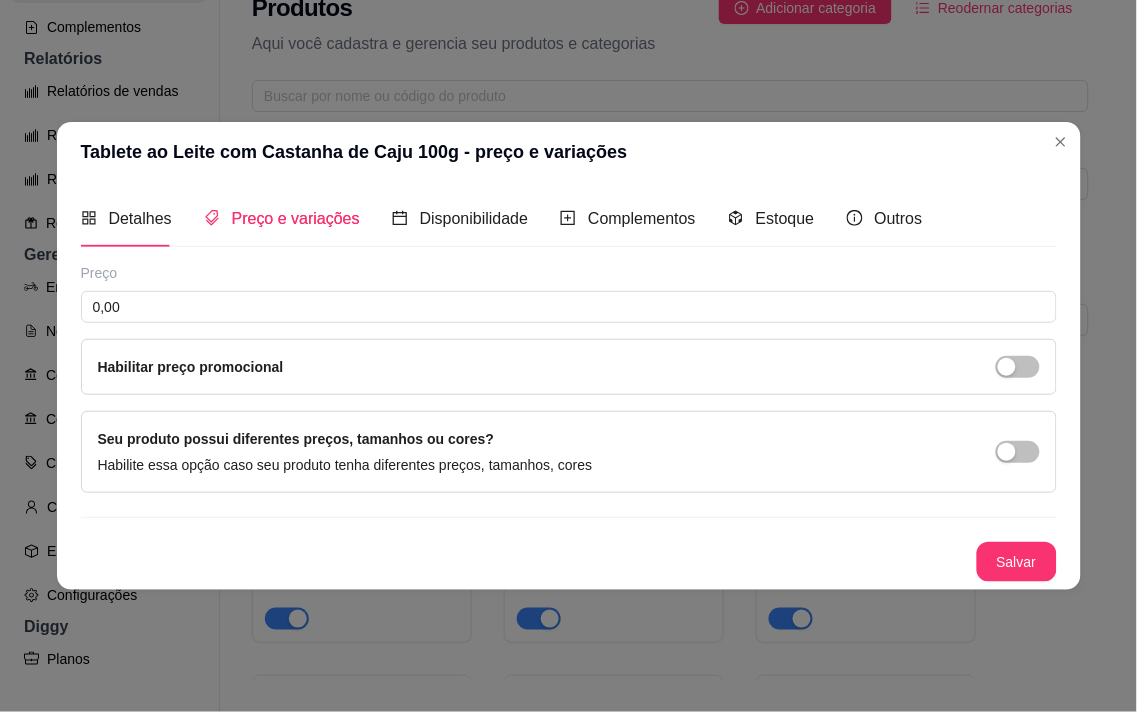 type 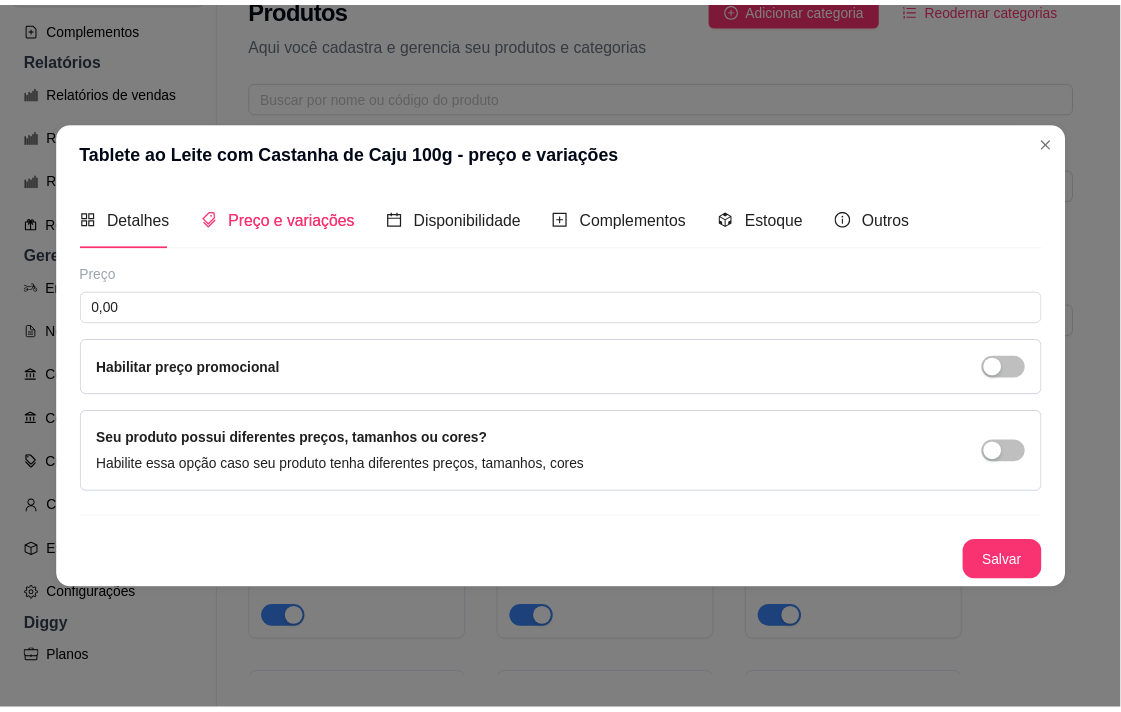 scroll, scrollTop: 0, scrollLeft: 0, axis: both 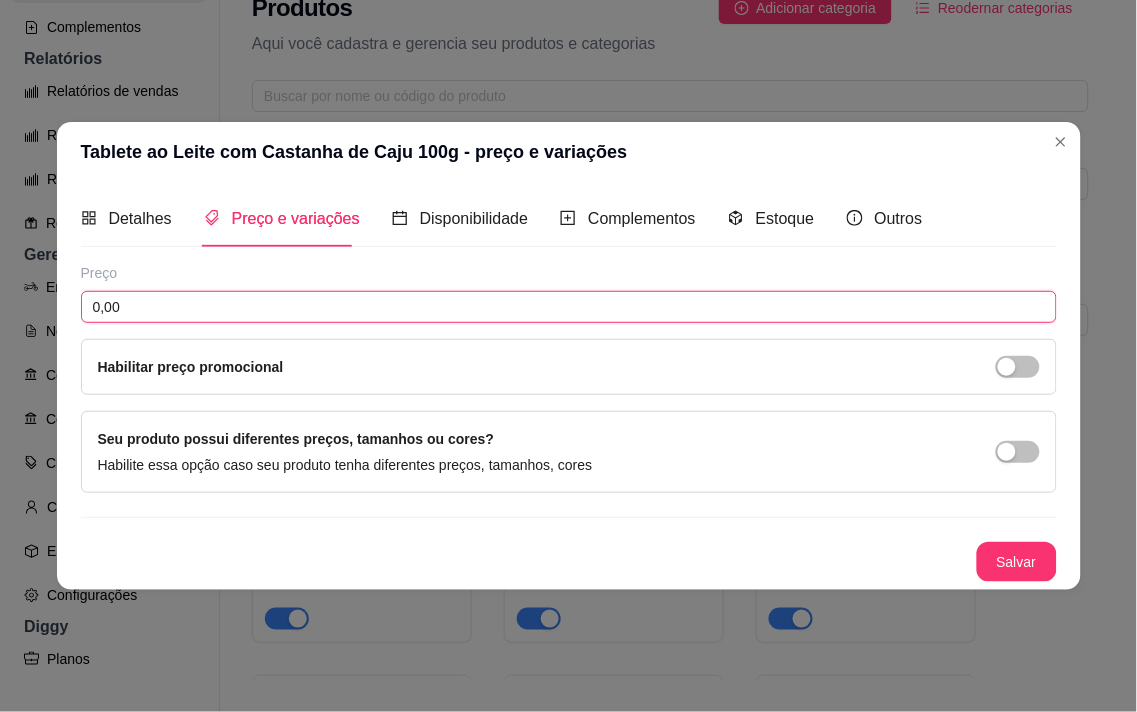 click on "0,00" at bounding box center (569, 307) 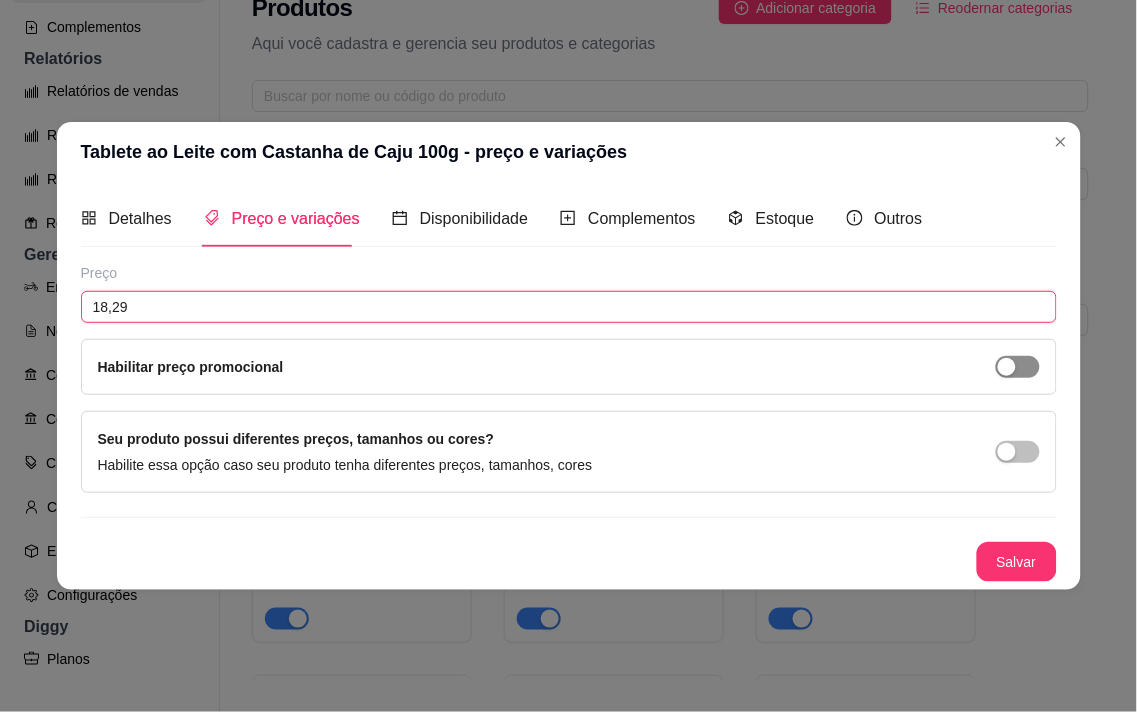 type on "18,29" 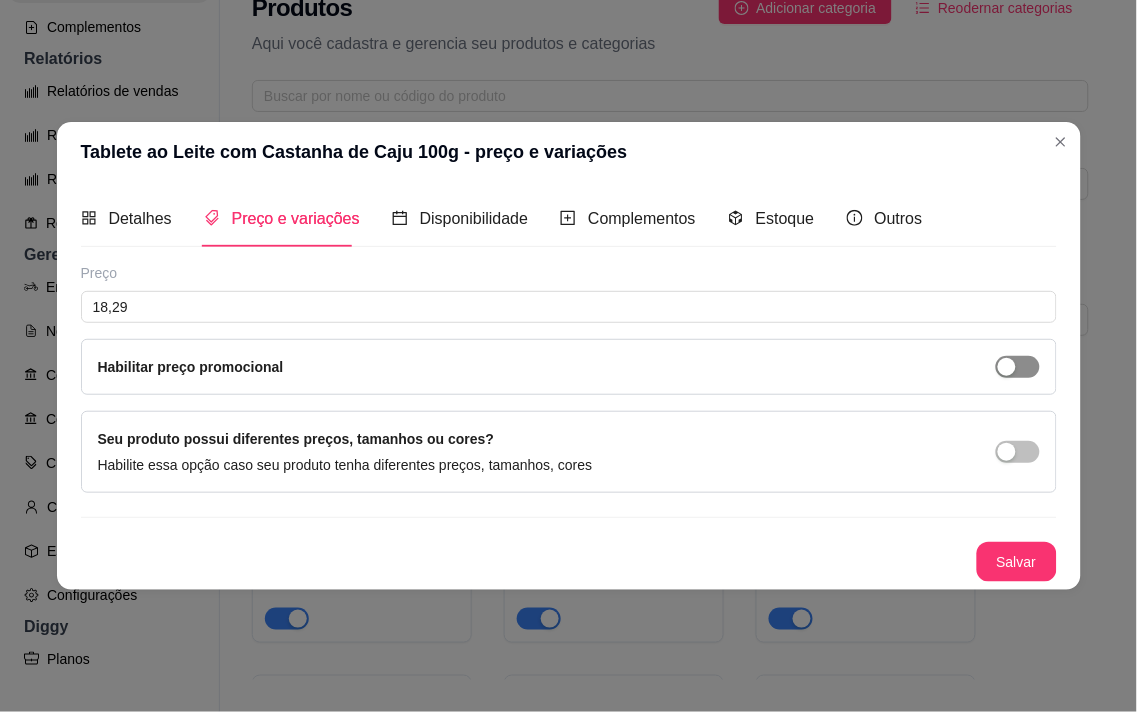 click at bounding box center [1018, 367] 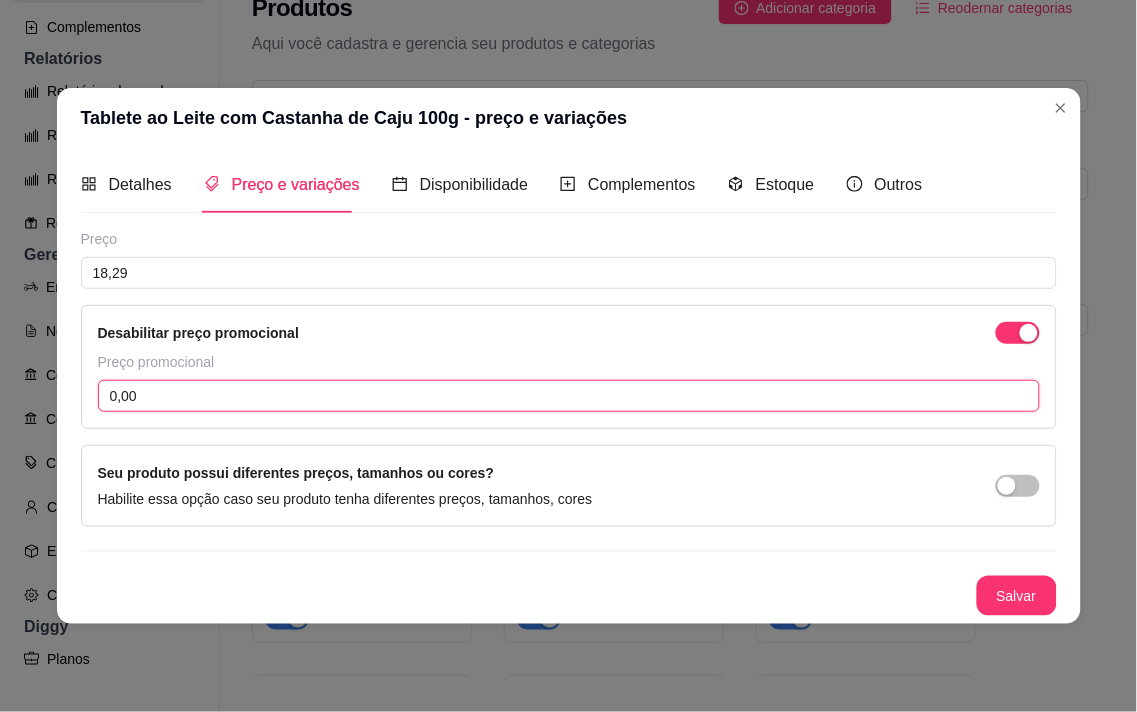 click on "0,00" at bounding box center (569, 396) 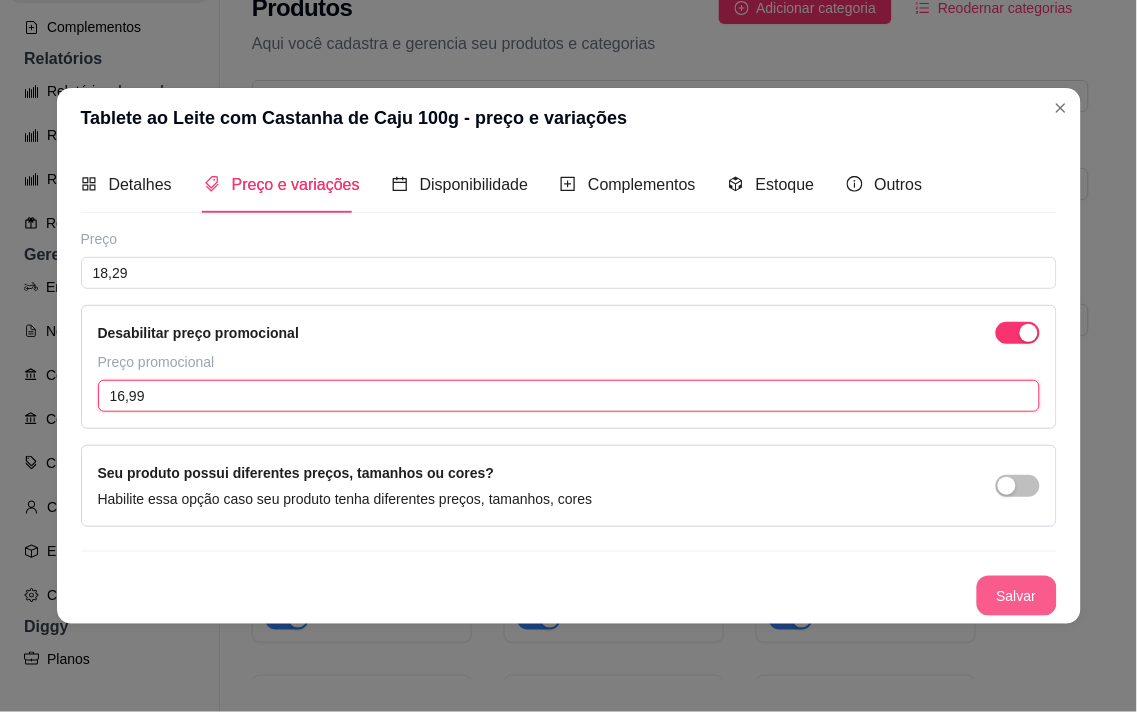 type on "16,99" 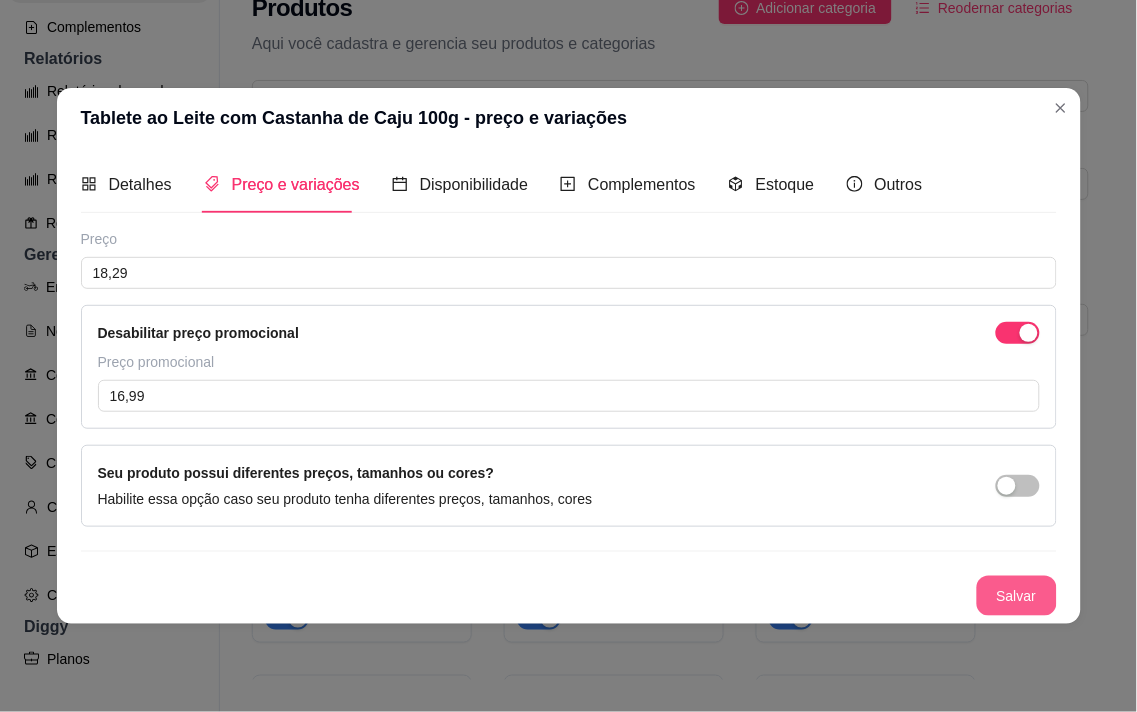 click on "Salvar" at bounding box center (1017, 596) 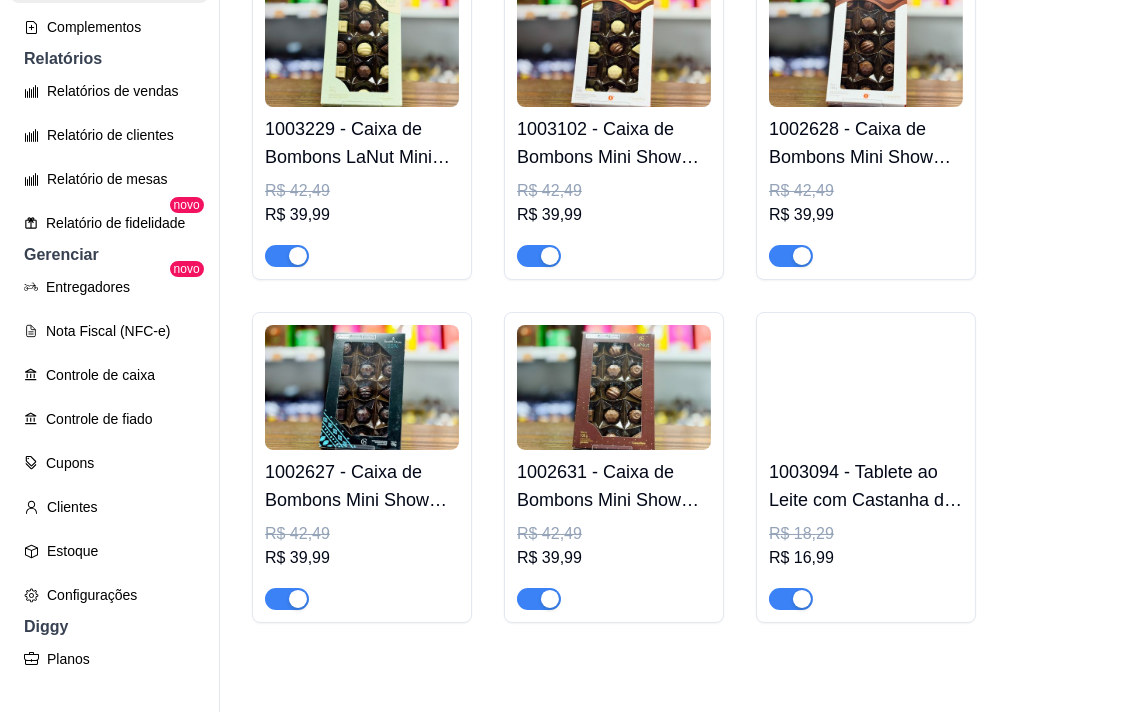 scroll, scrollTop: 2832, scrollLeft: 0, axis: vertical 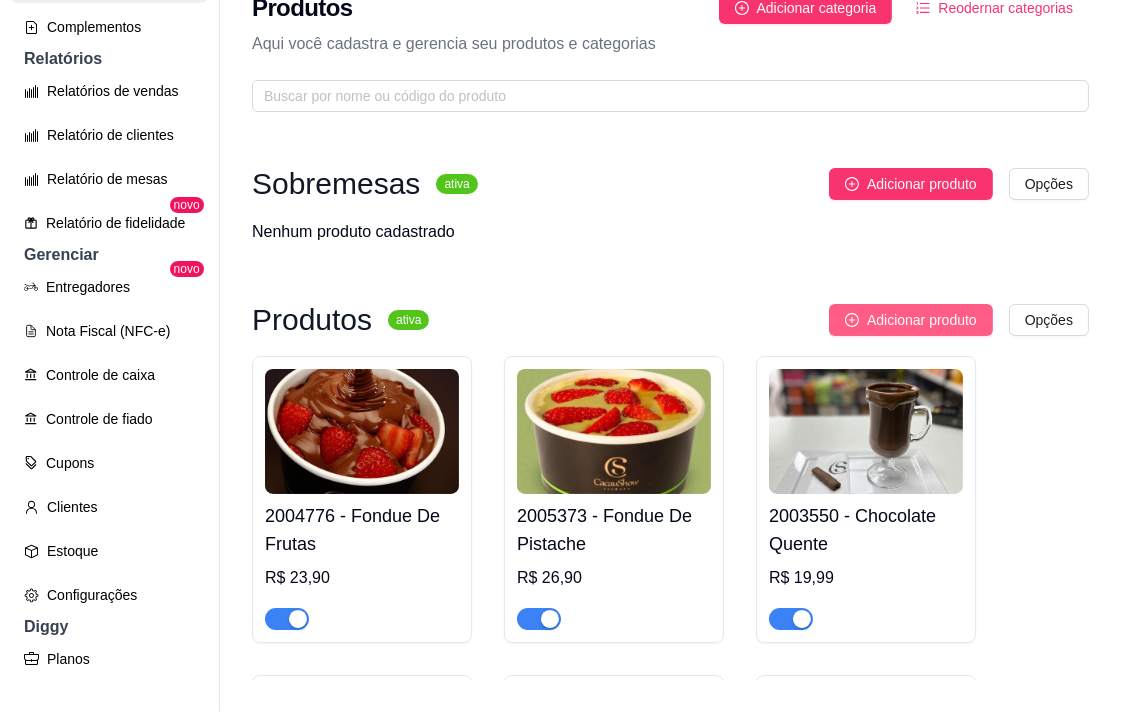 click on "Adicionar produto" at bounding box center (922, 320) 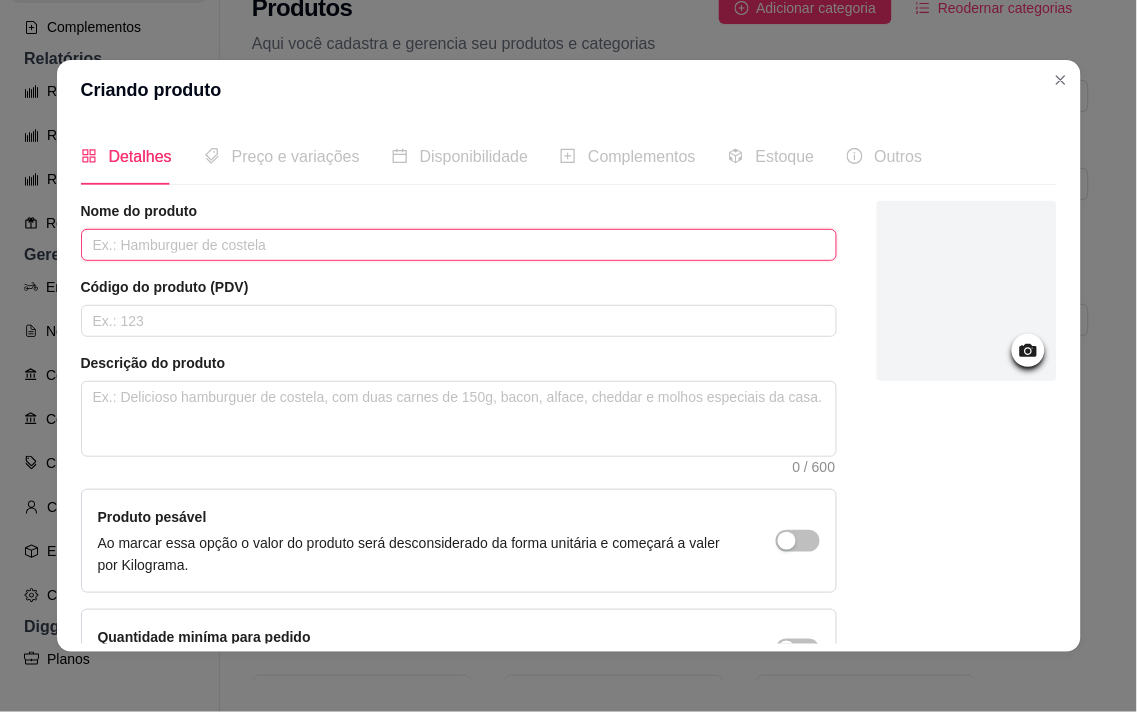 paste on "Tablete Dreams Torta de Morango 130g" 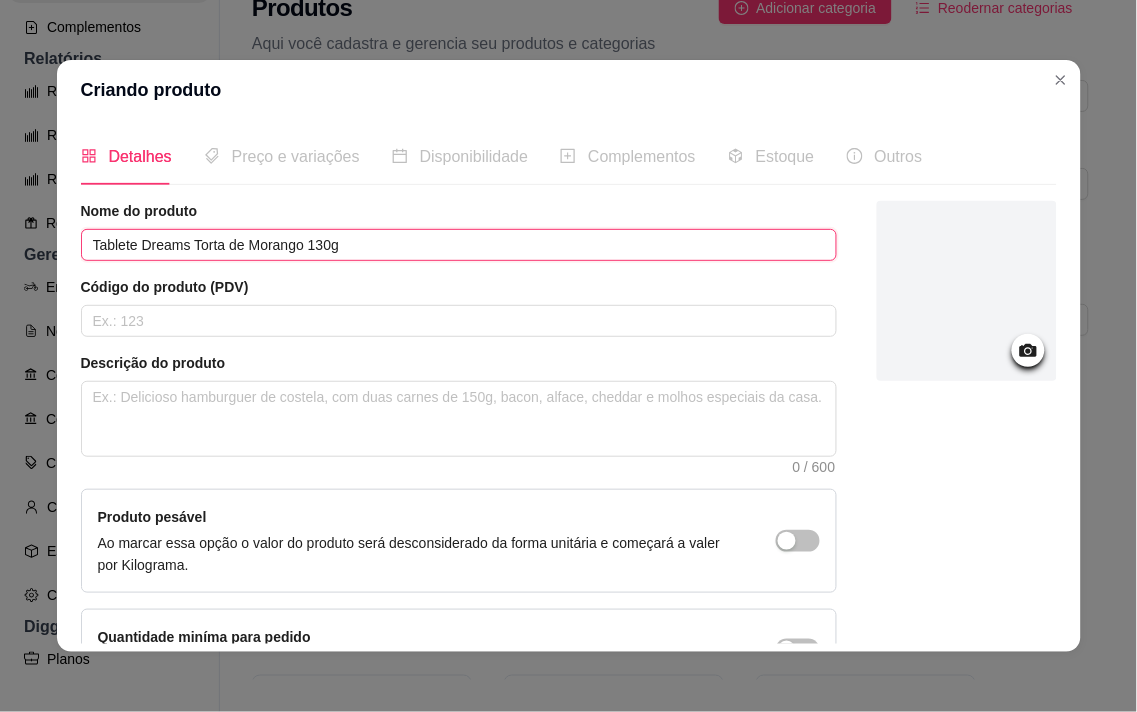 type on "Tablete Dreams Torta de Morango 130g" 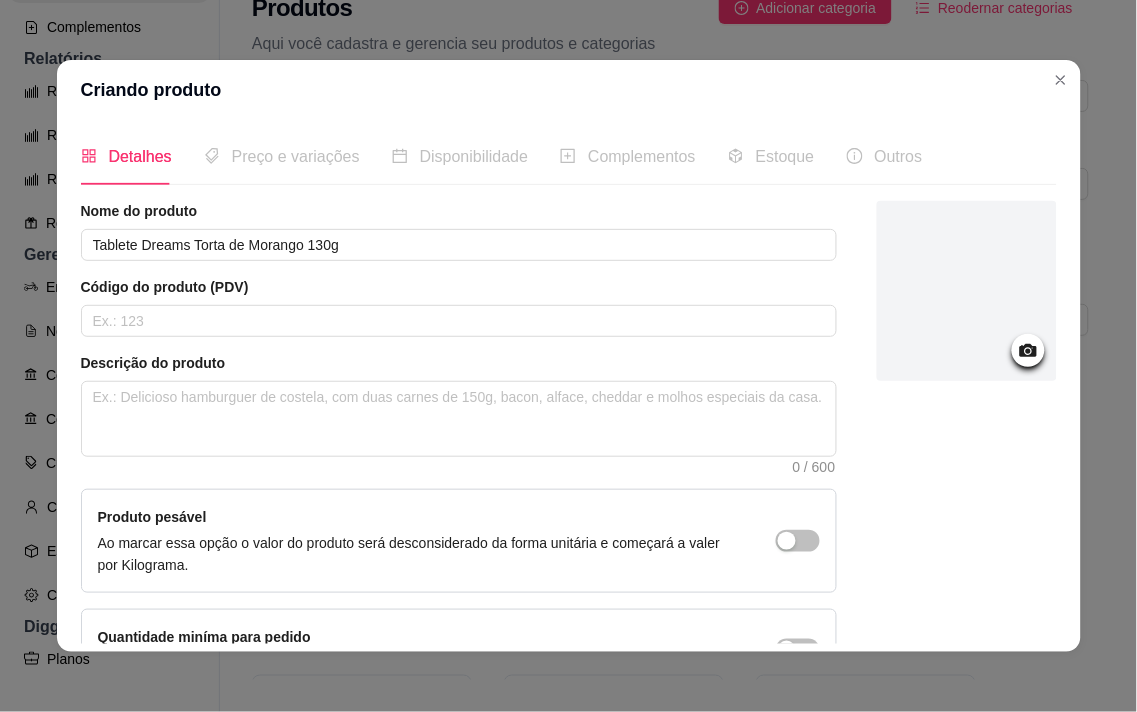 click 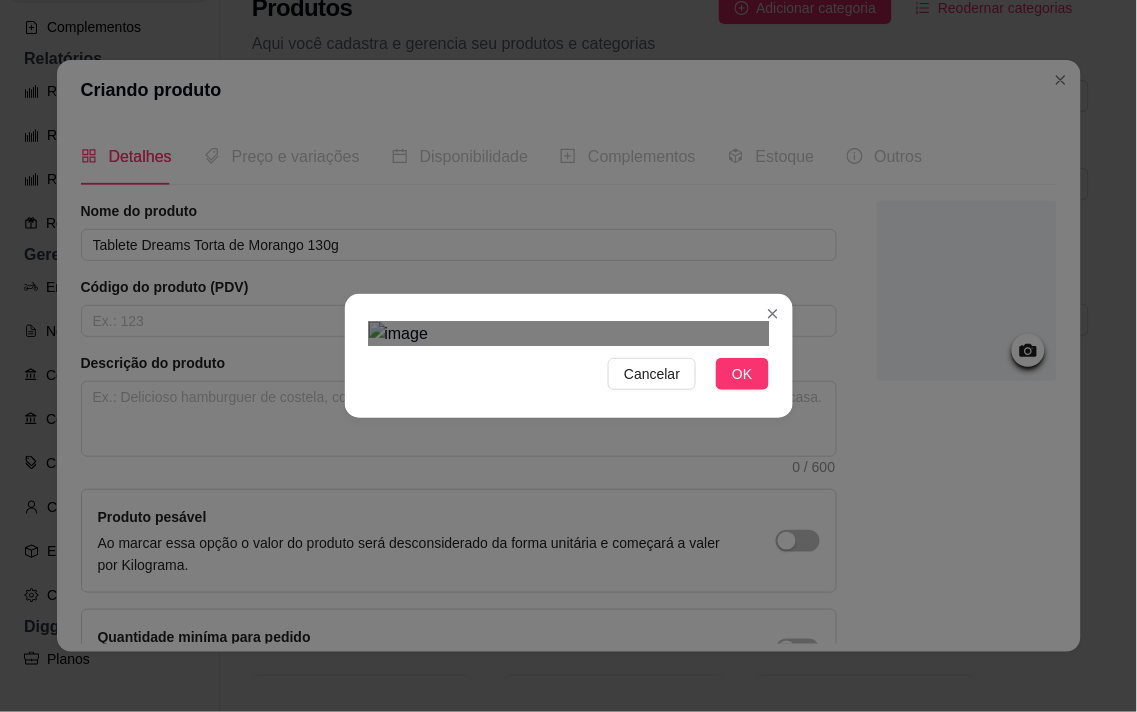 click at bounding box center (566, 626) 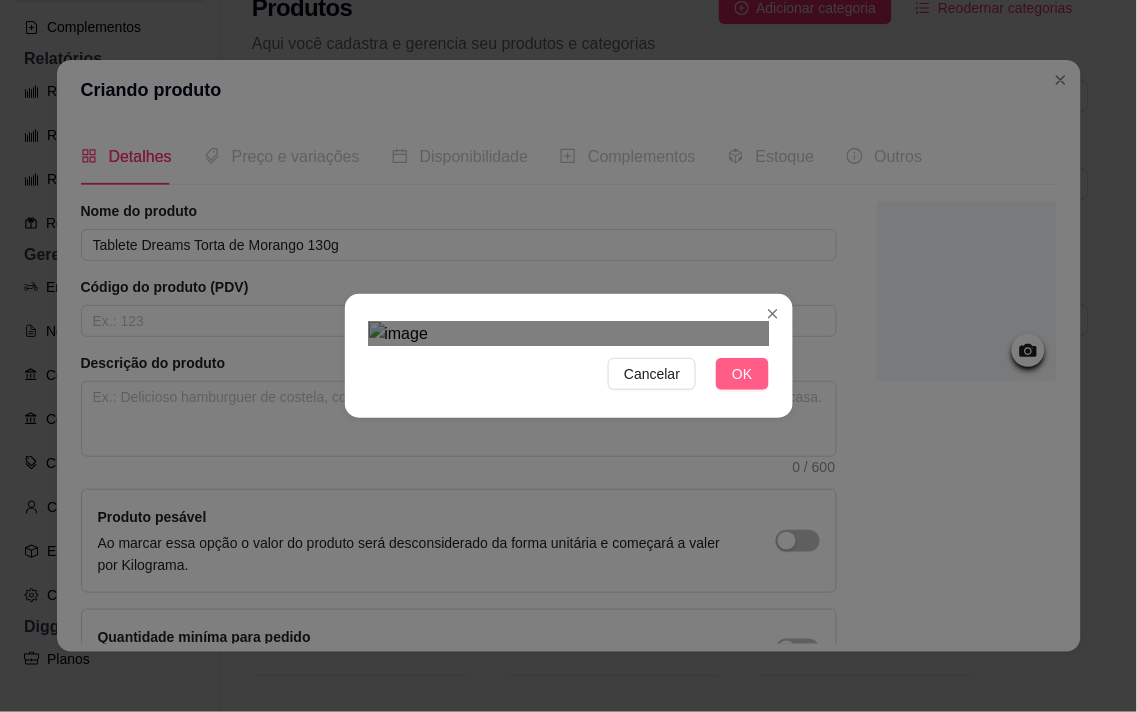 click on "OK" at bounding box center [742, 374] 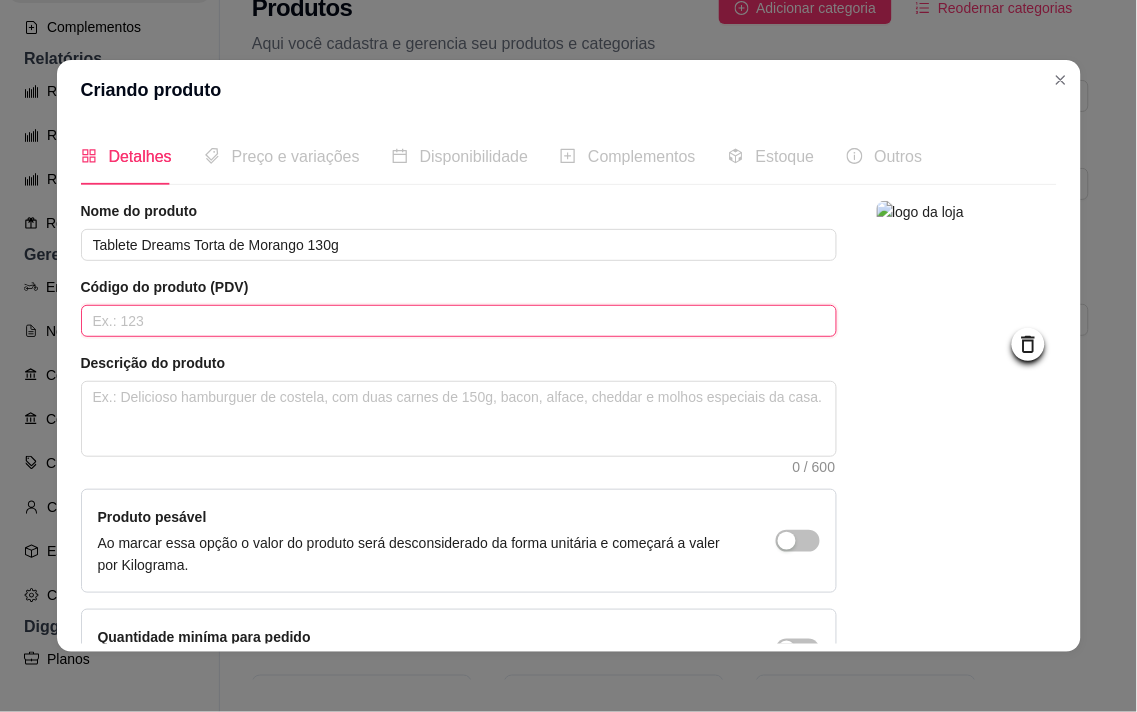 paste on "1003103" 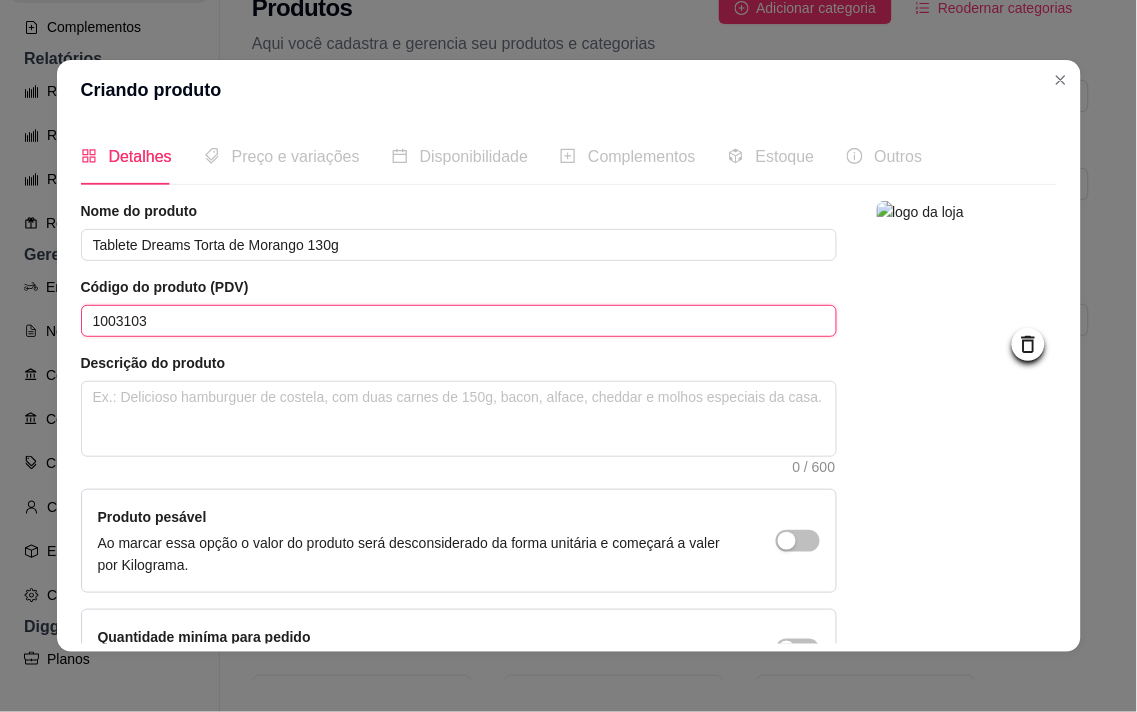 type on "1003103" 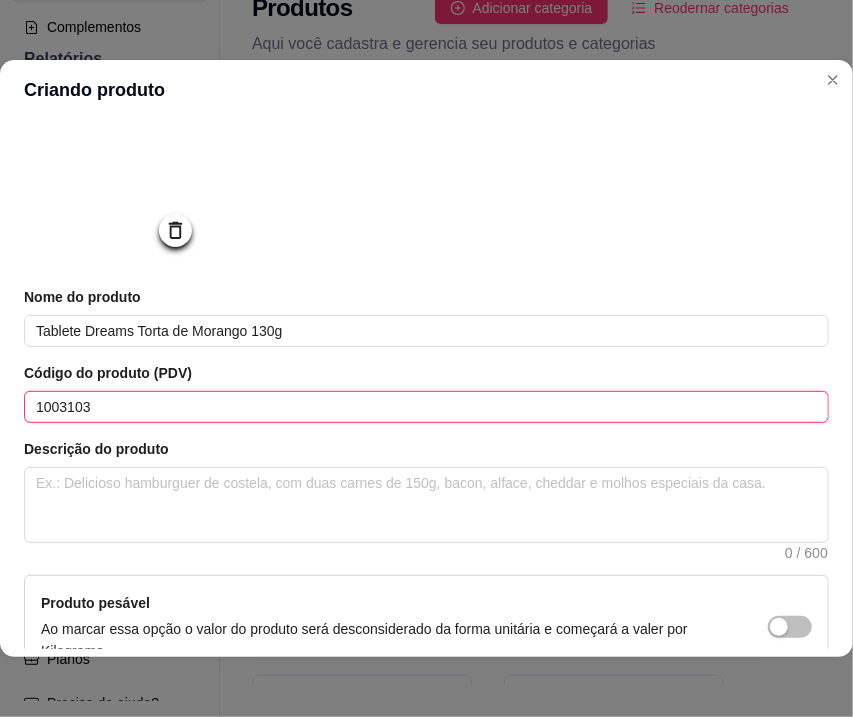 scroll, scrollTop: 222, scrollLeft: 0, axis: vertical 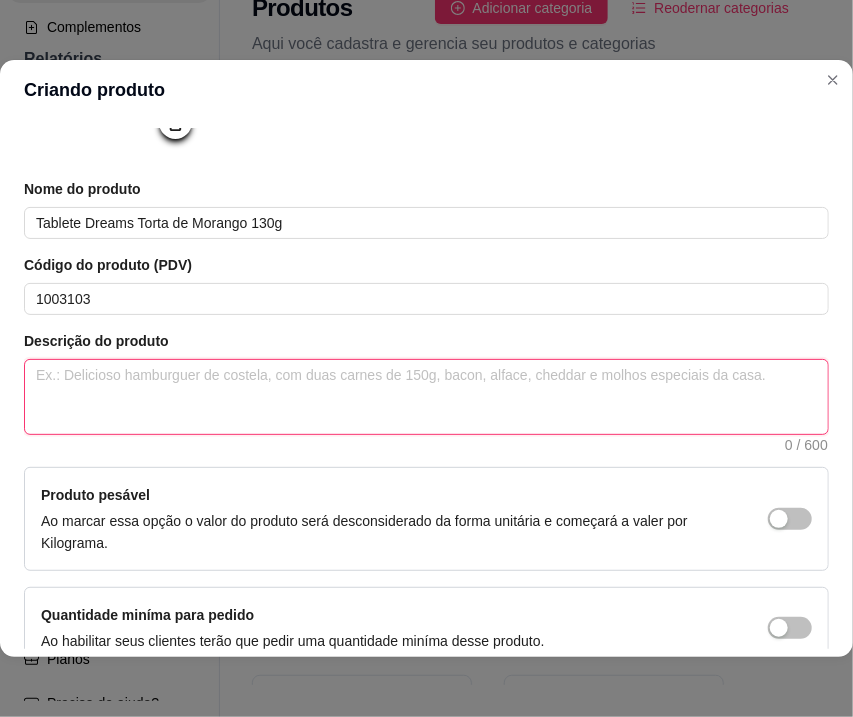 click at bounding box center [426, 397] 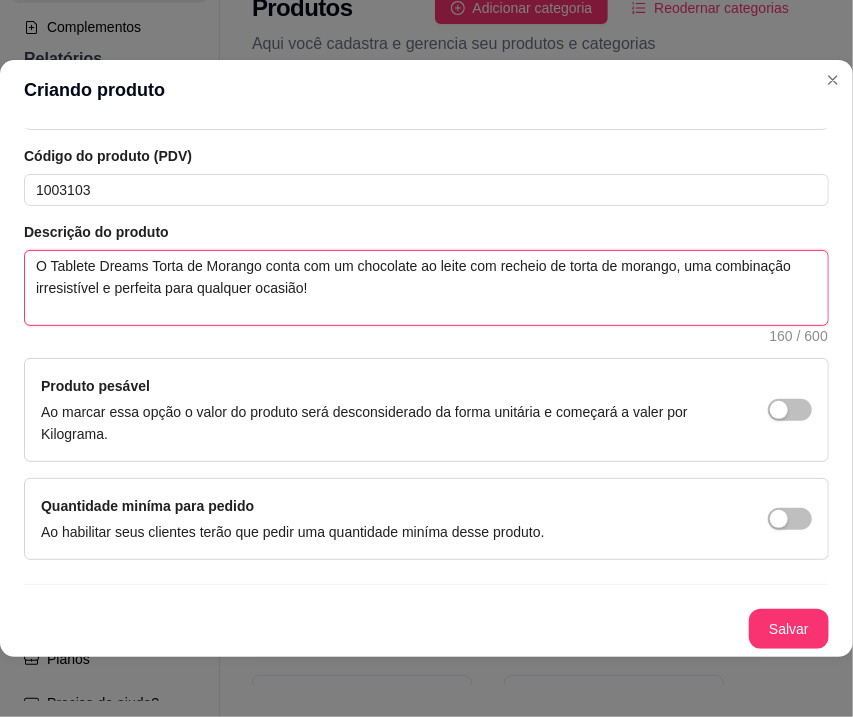 scroll, scrollTop: 352, scrollLeft: 0, axis: vertical 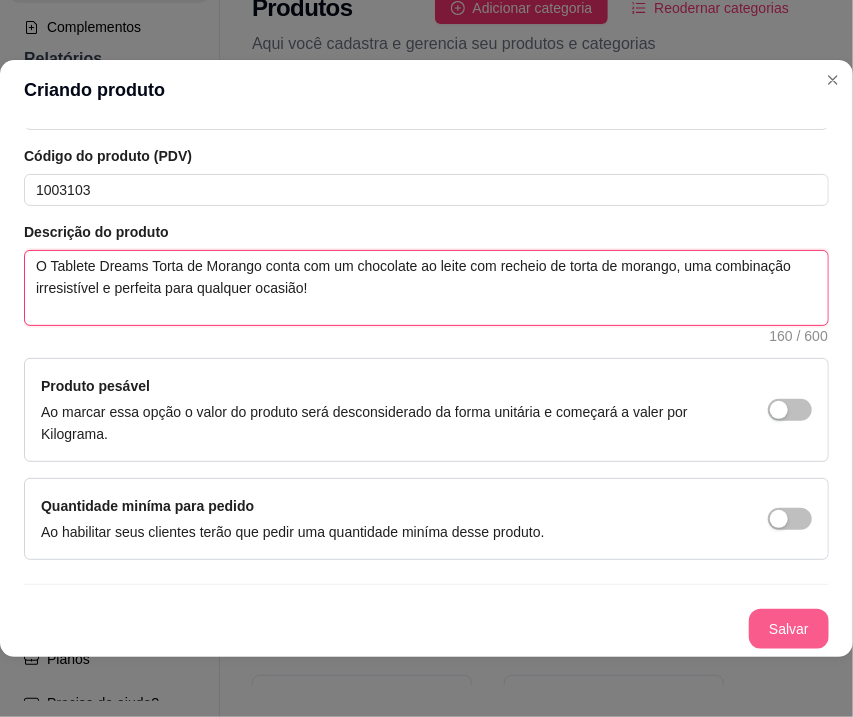 type on "O Tablete Dreams Torta de Morango conta com um chocolate ao leite com recheio de torta de morango, uma combinação irresistível e perfeita para qualquer ocasião!" 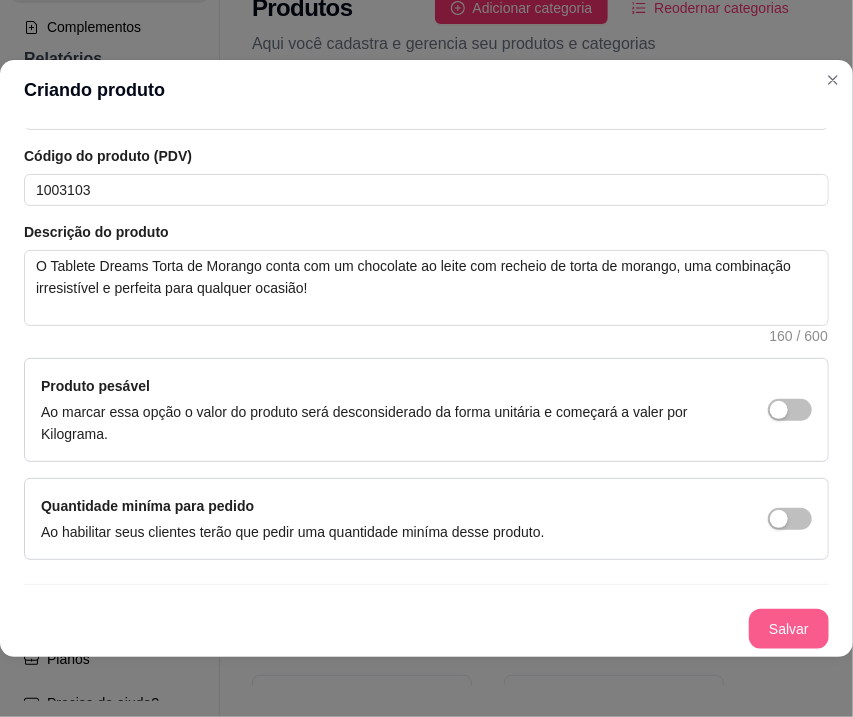 click on "Salvar" at bounding box center [789, 629] 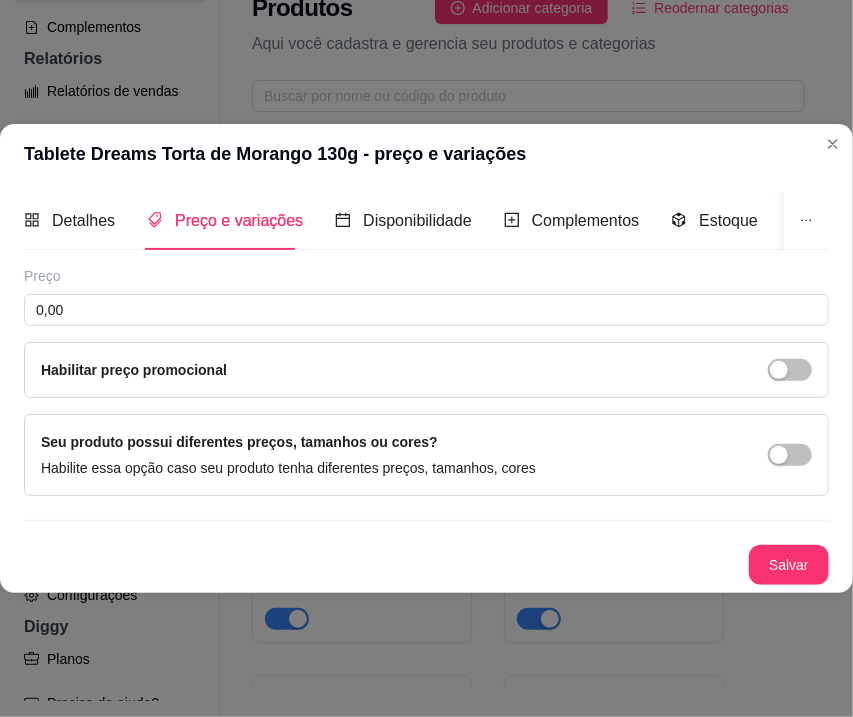 type 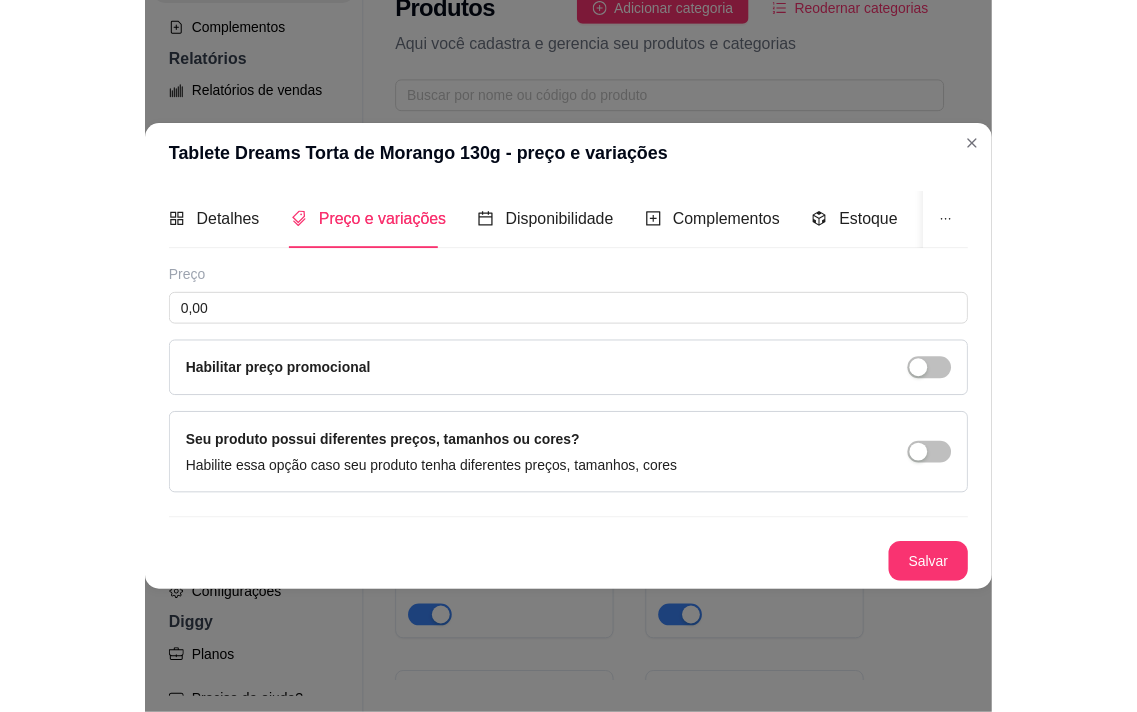 scroll, scrollTop: 0, scrollLeft: 0, axis: both 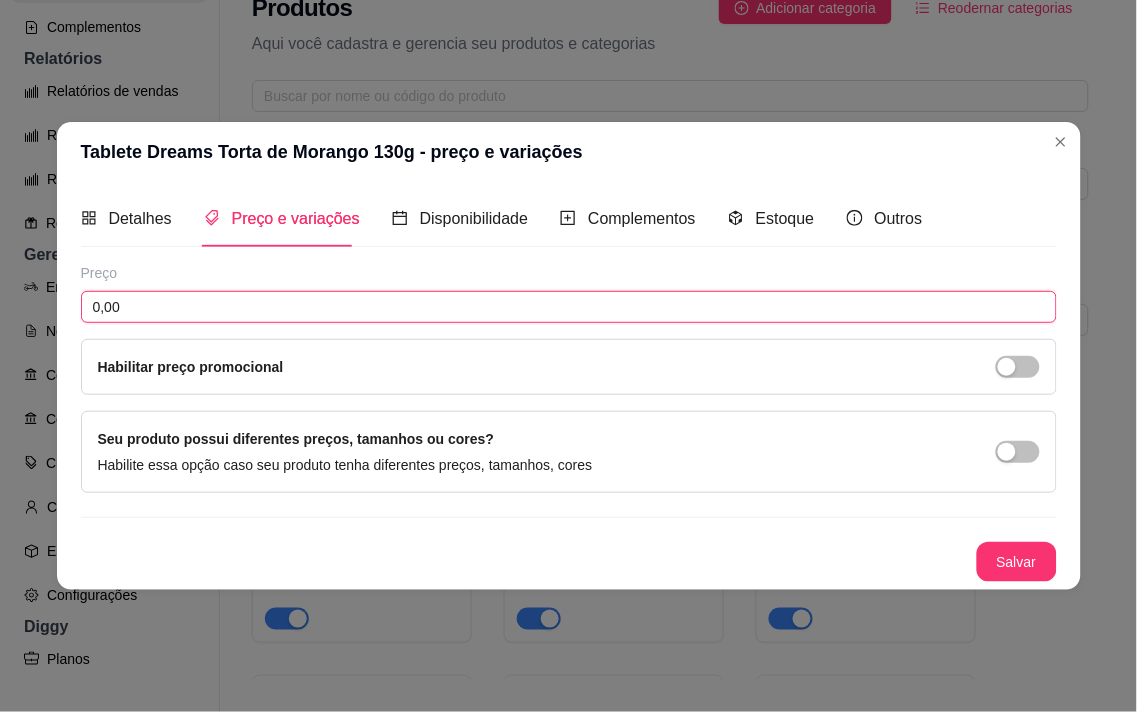click on "0,00" at bounding box center [569, 307] 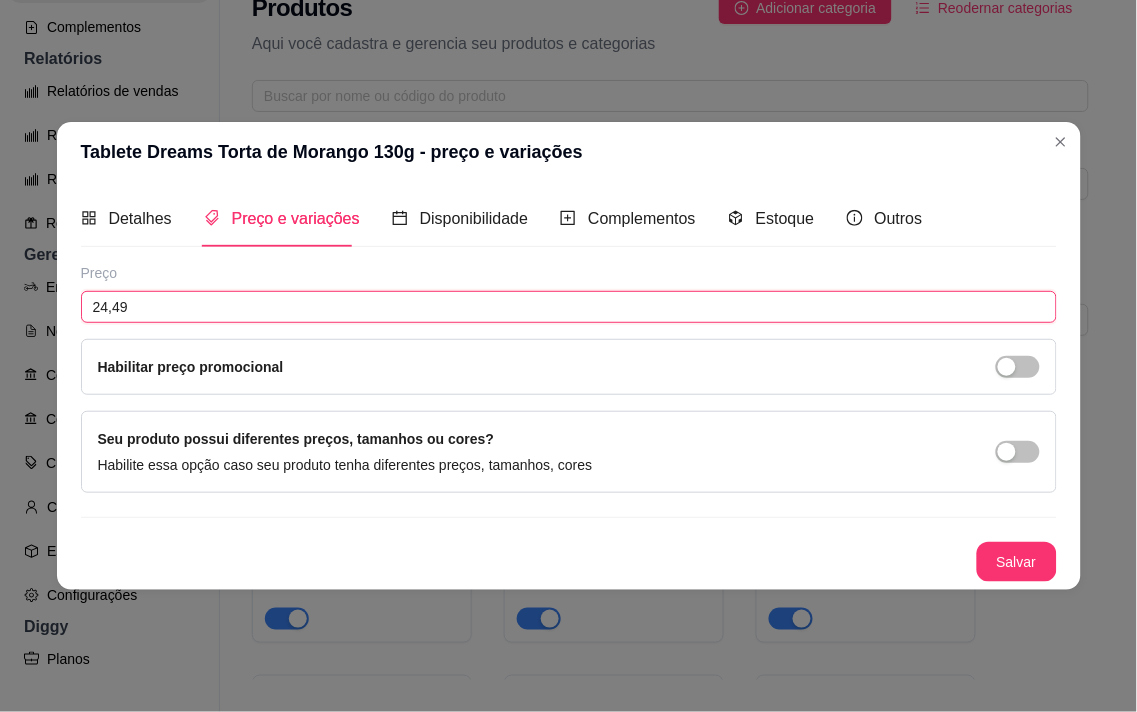 type on "24,49" 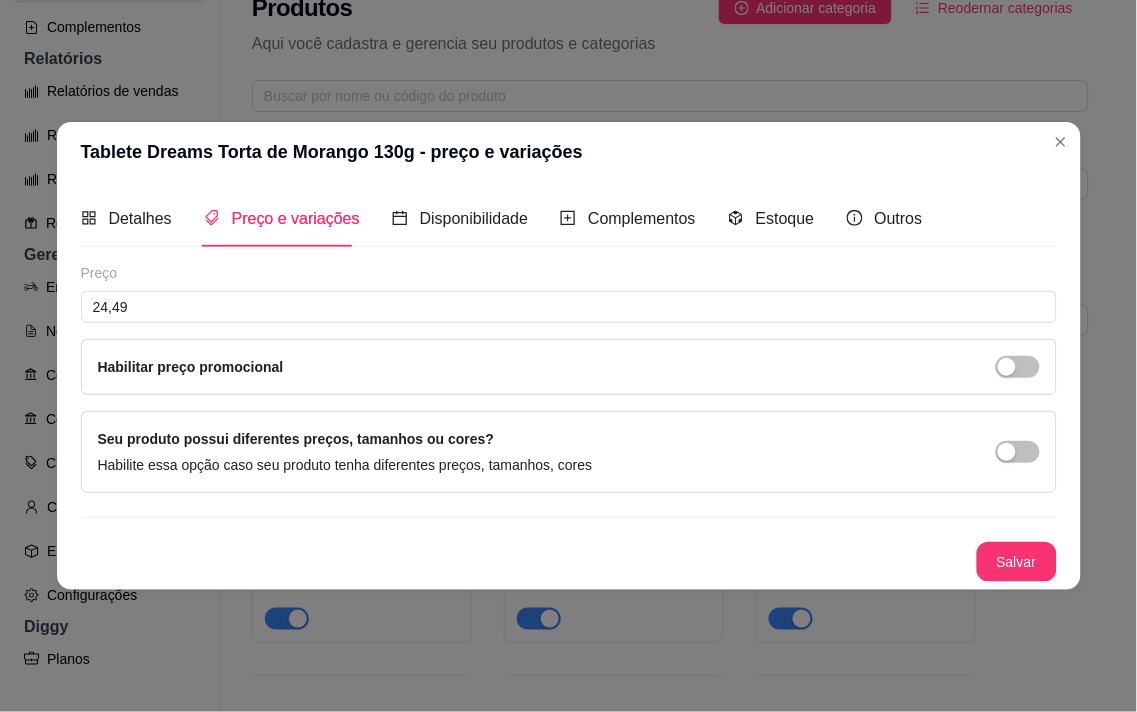 click on "Habilitar preço promocional" at bounding box center (569, 367) 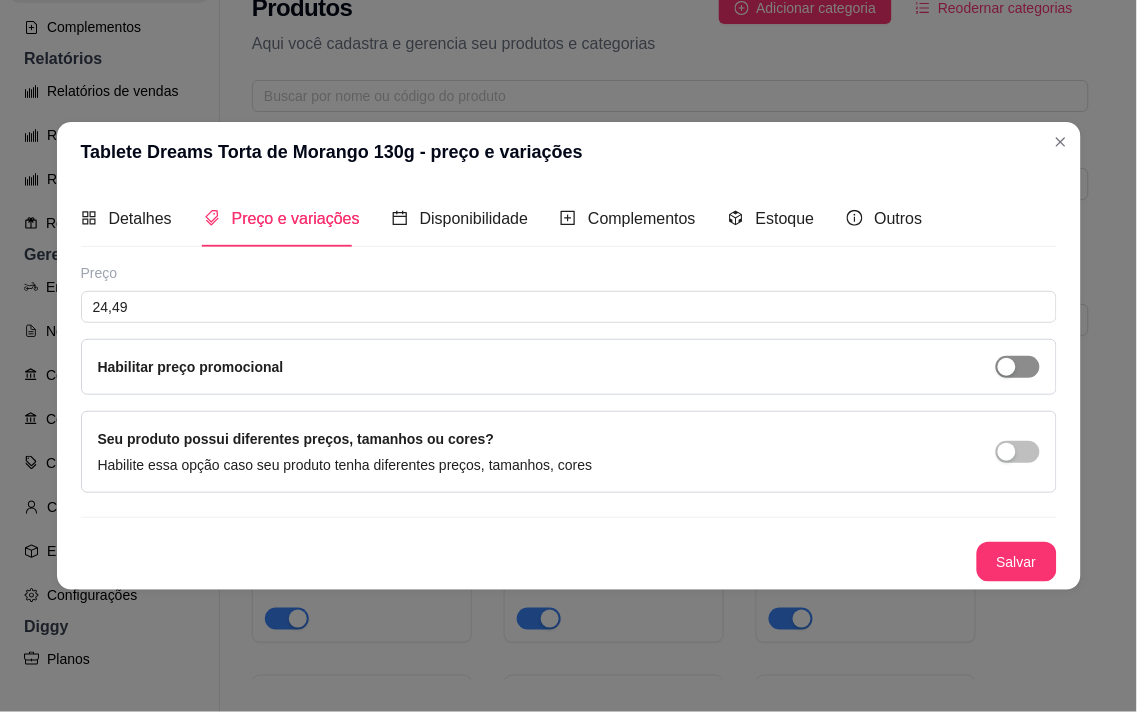 click at bounding box center [1007, 367] 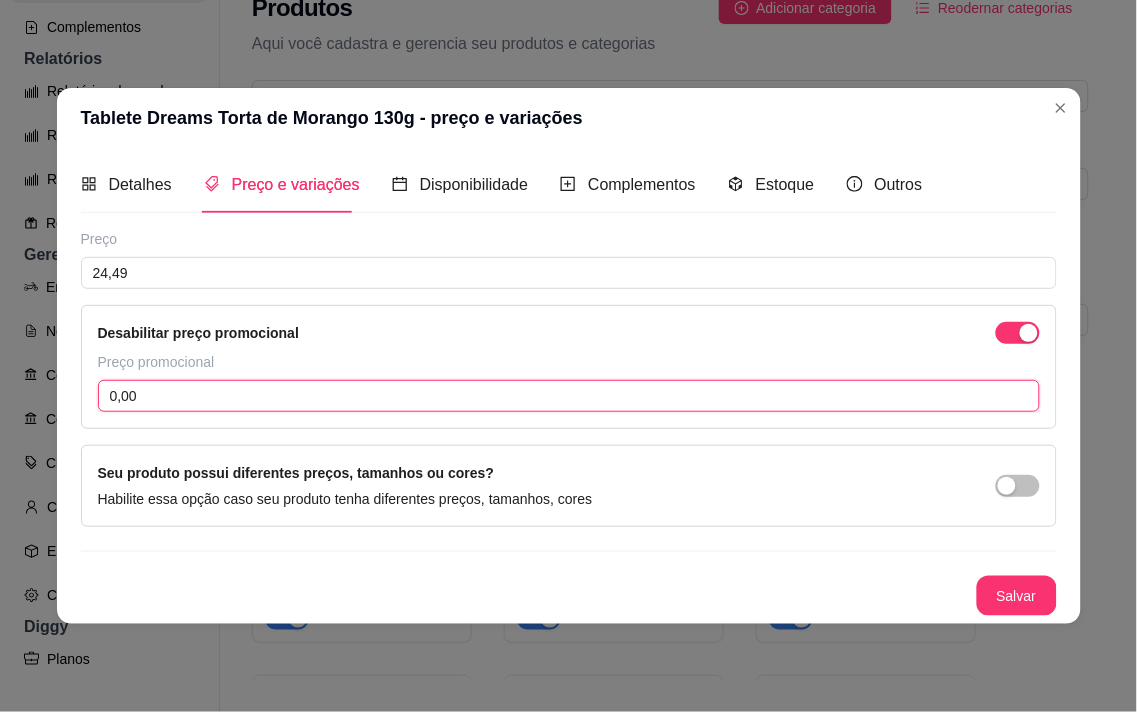 drag, startPoint x: 345, startPoint y: 385, endPoint x: 357, endPoint y: 385, distance: 12 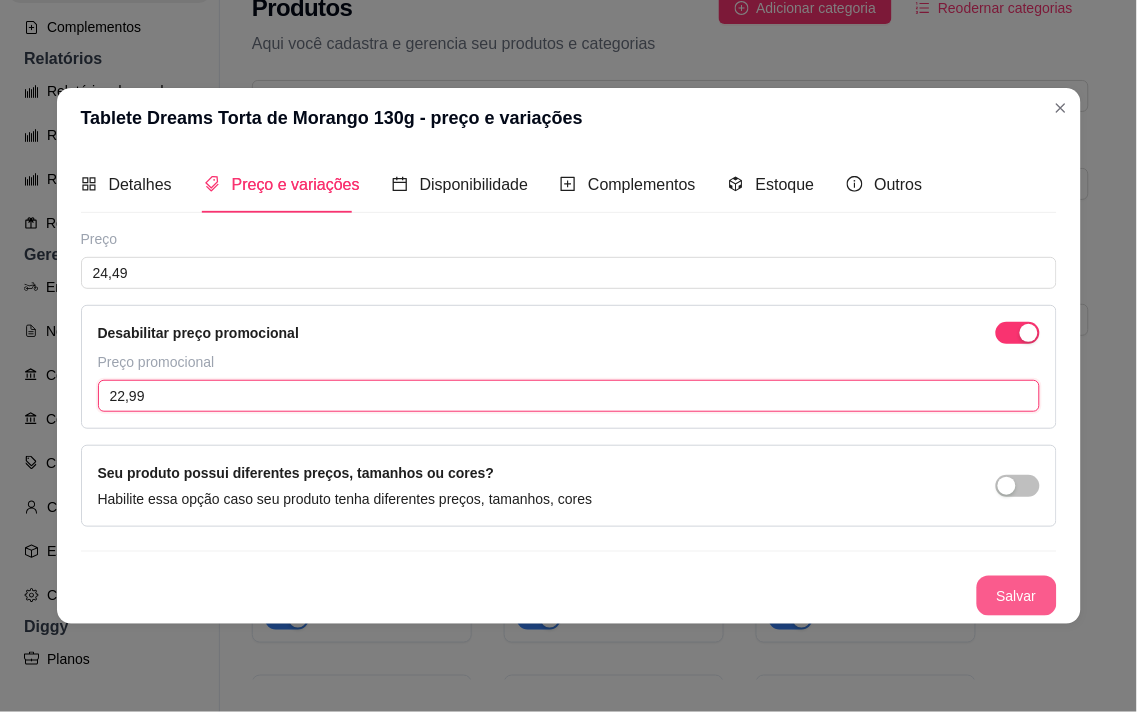type on "22,99" 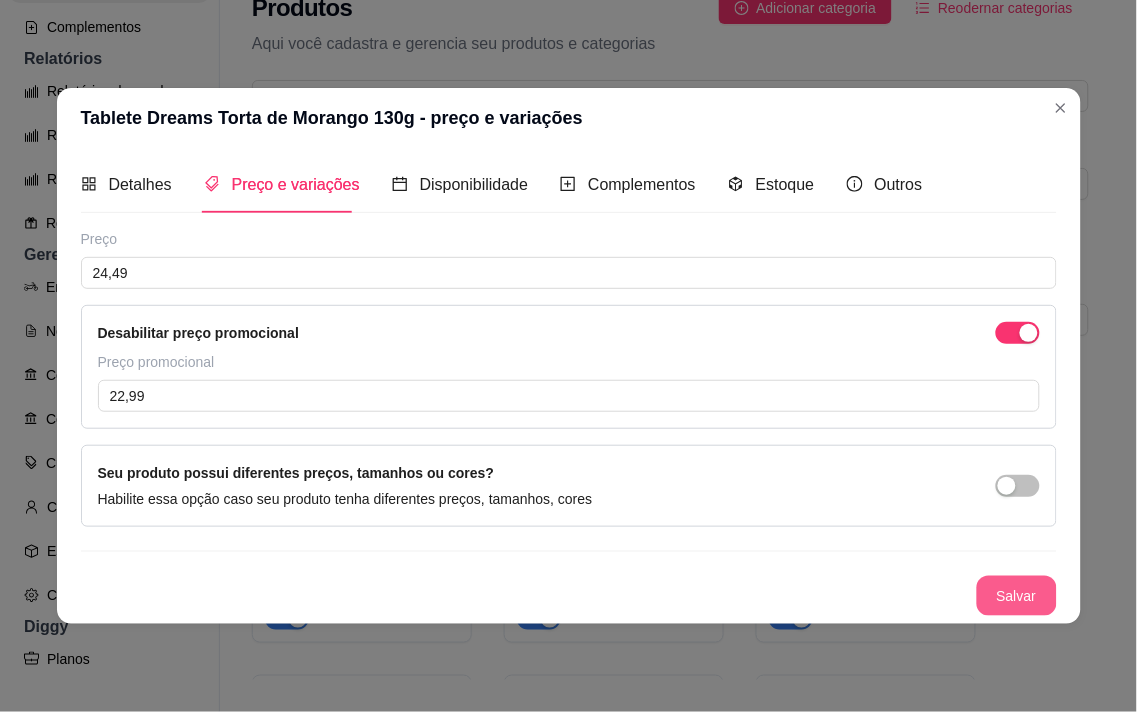 click on "Salvar" at bounding box center (1017, 596) 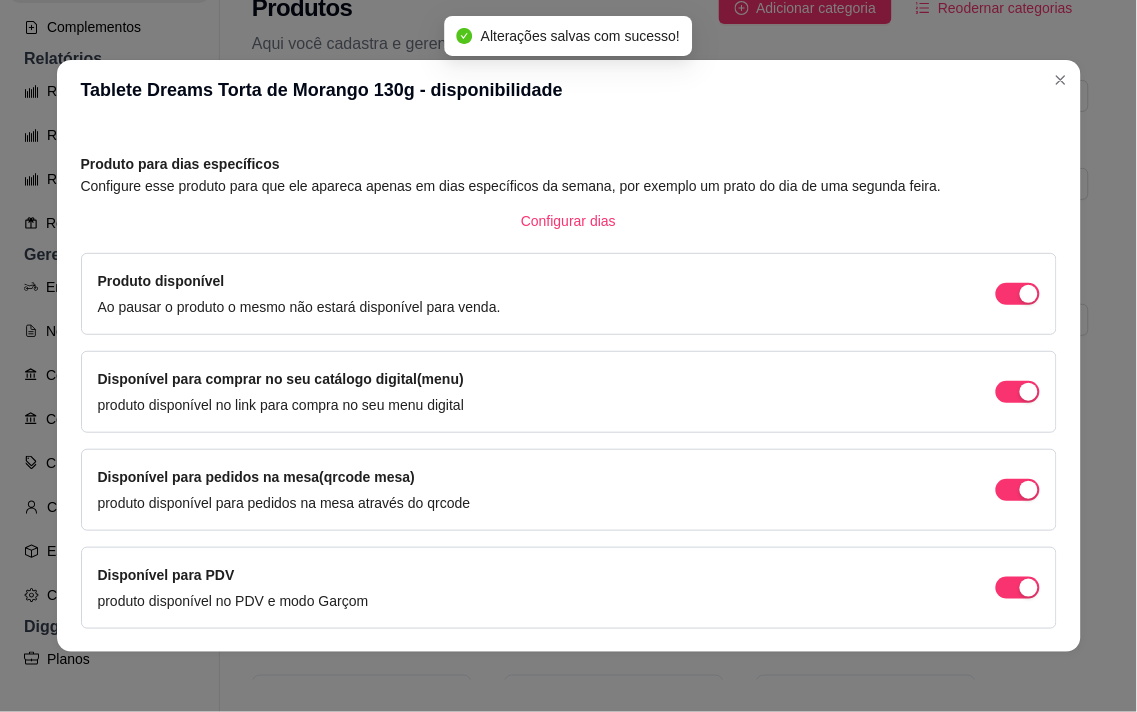 scroll, scrollTop: 134, scrollLeft: 0, axis: vertical 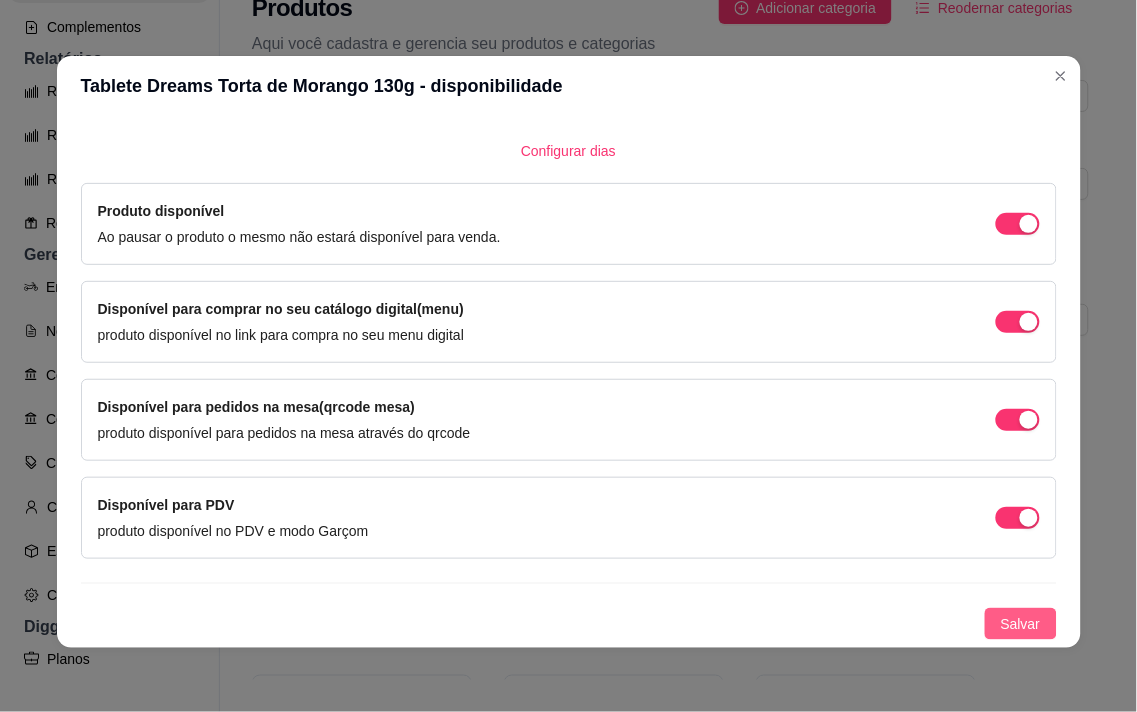 click on "Salvar" at bounding box center [1021, 624] 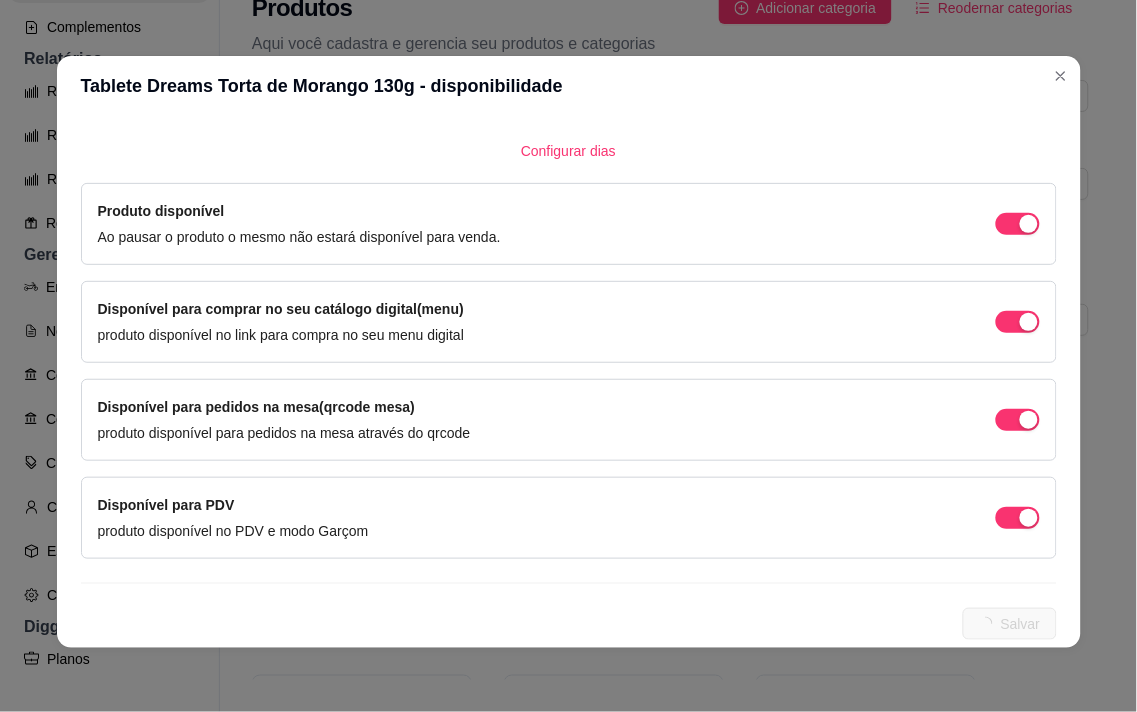 scroll, scrollTop: 0, scrollLeft: 0, axis: both 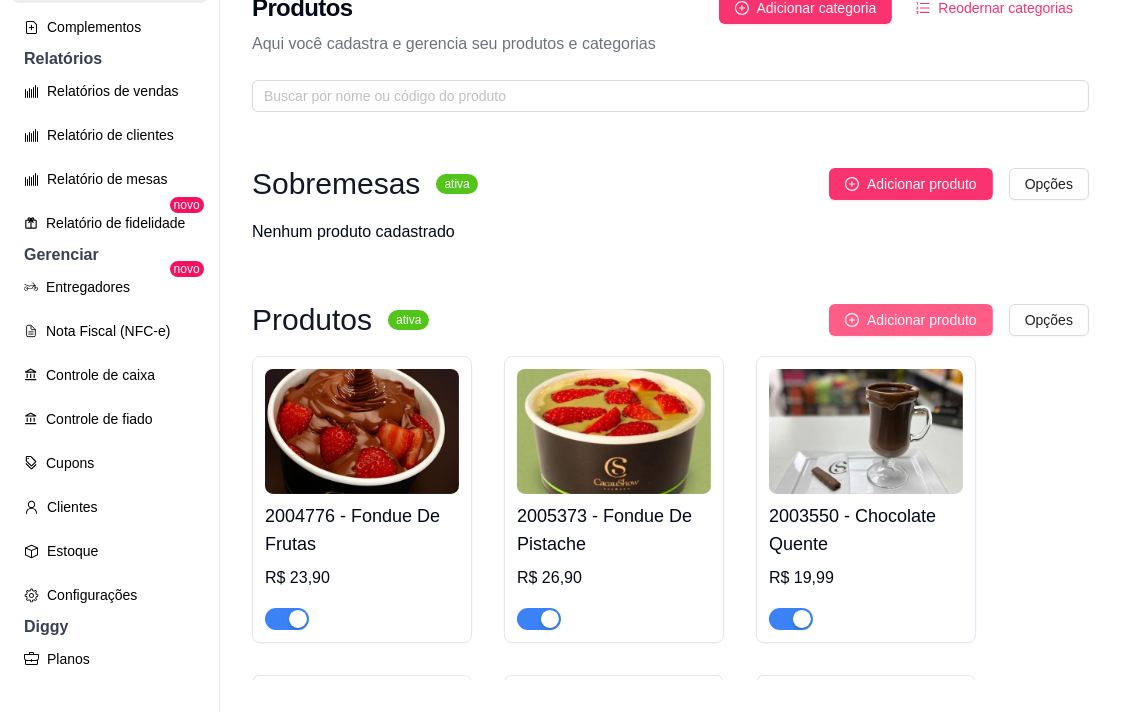 click on "Adicionar produto" at bounding box center (922, 320) 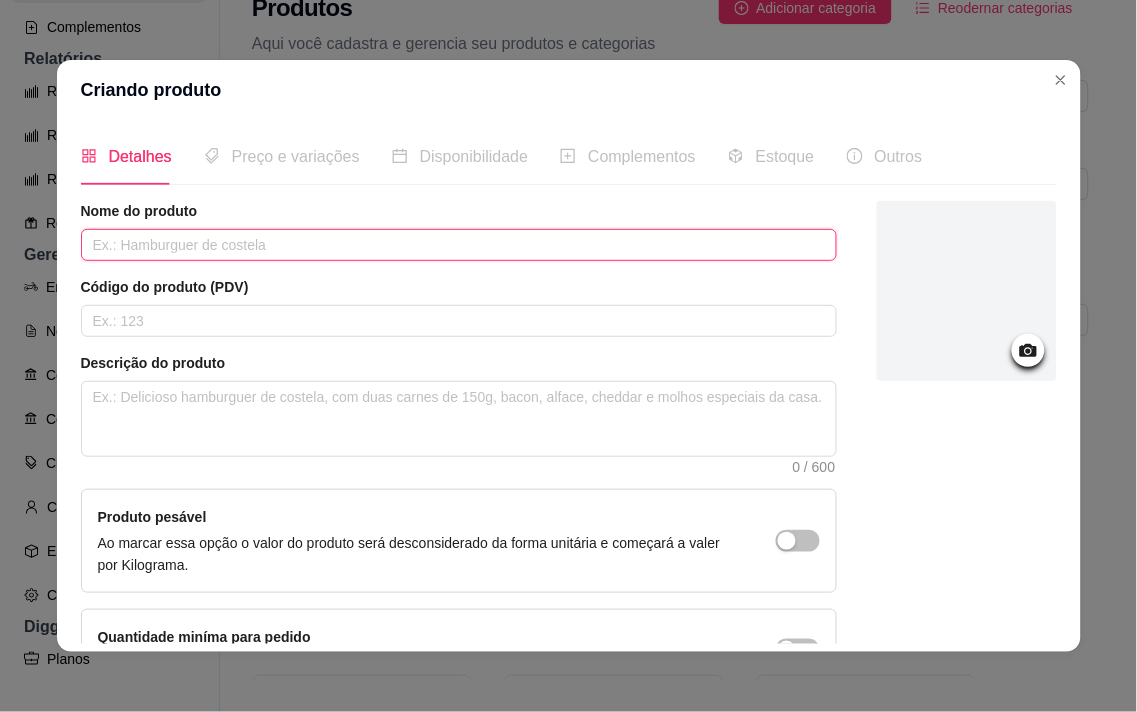 paste on "Tablete Dreams Creme Brulee 130g" 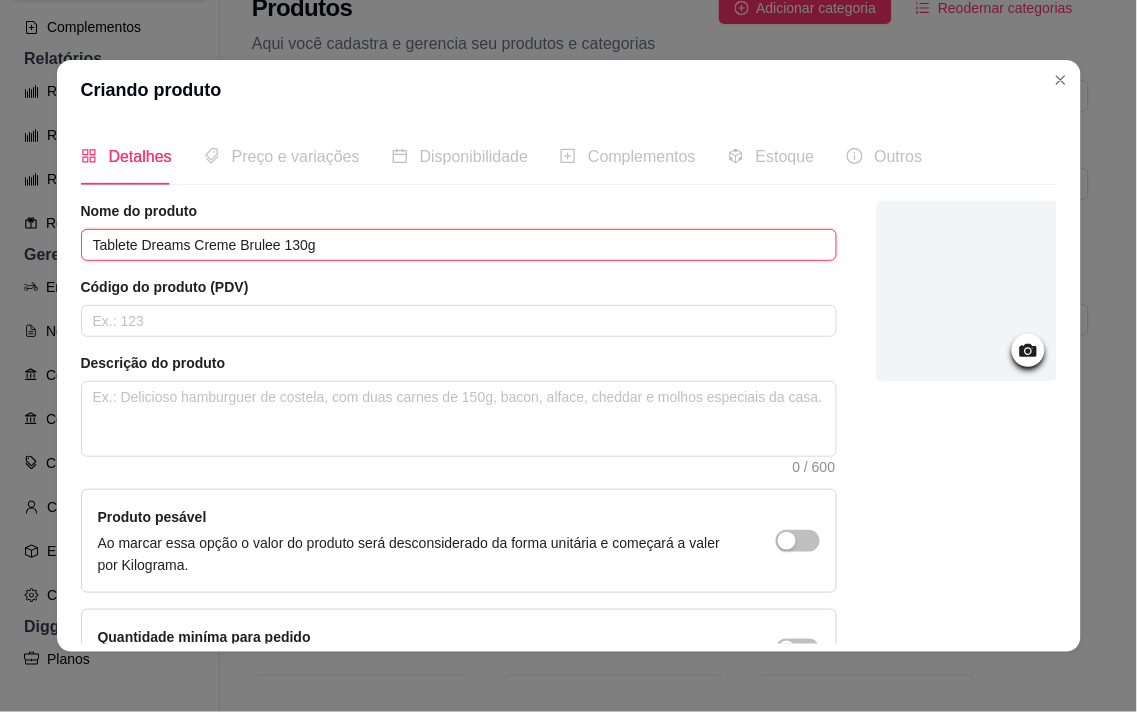 type on "Tablete Dreams Creme Brulee 130g" 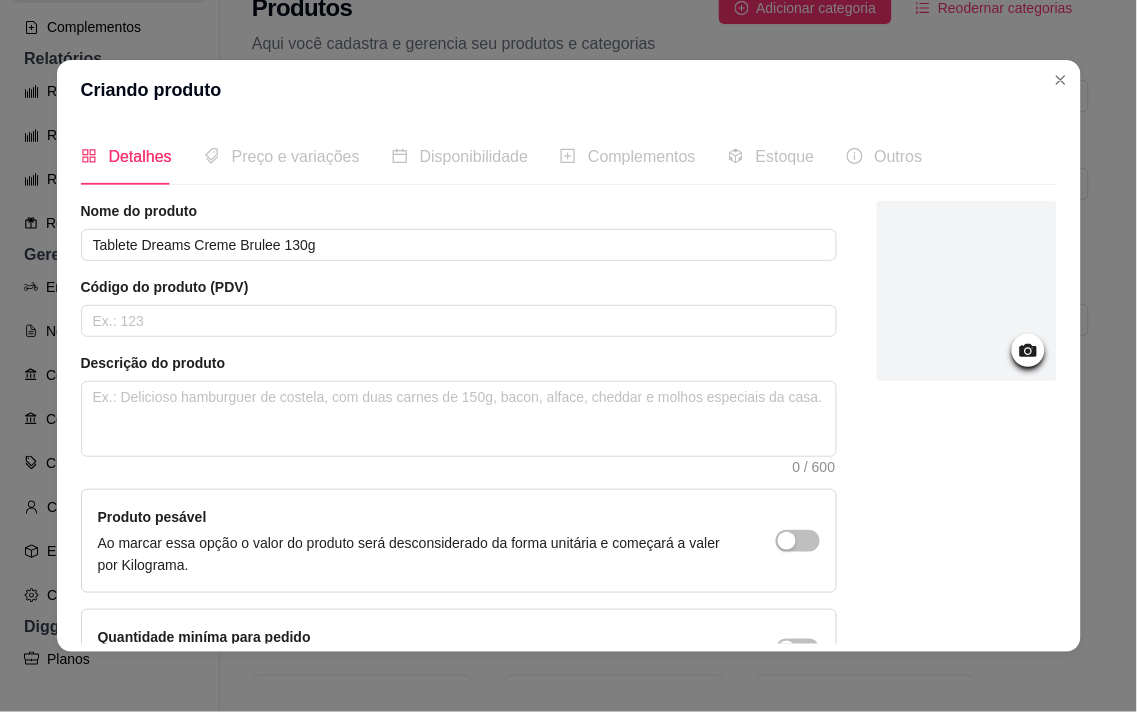 click 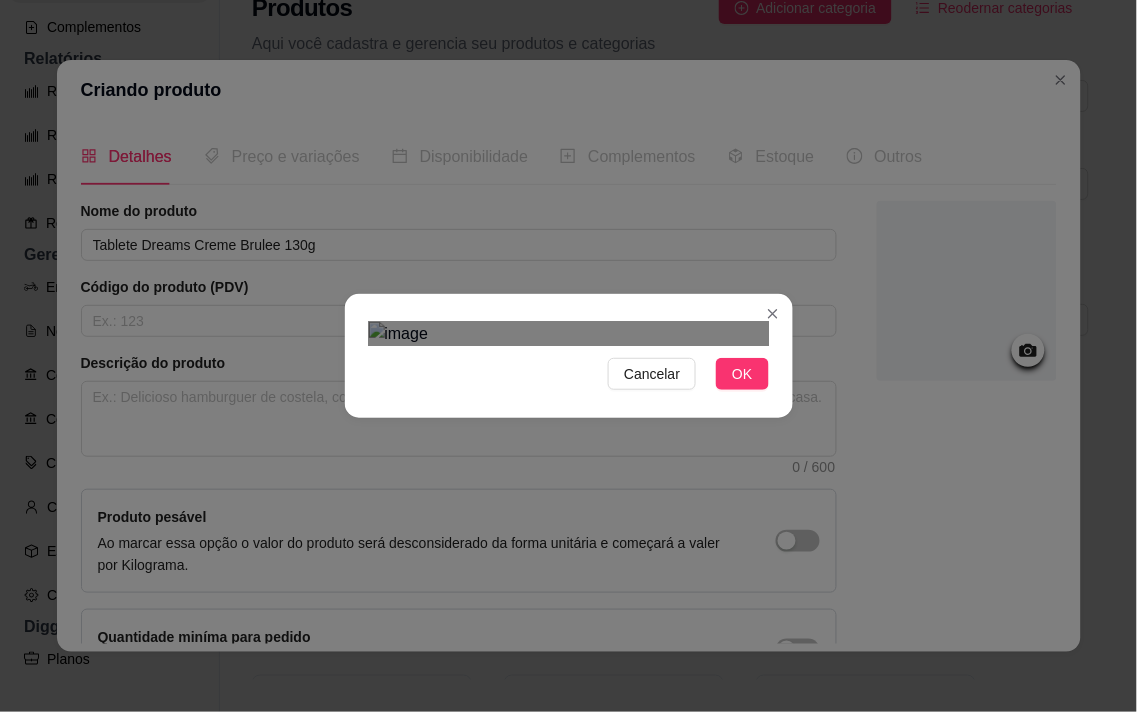 click at bounding box center (571, 620) 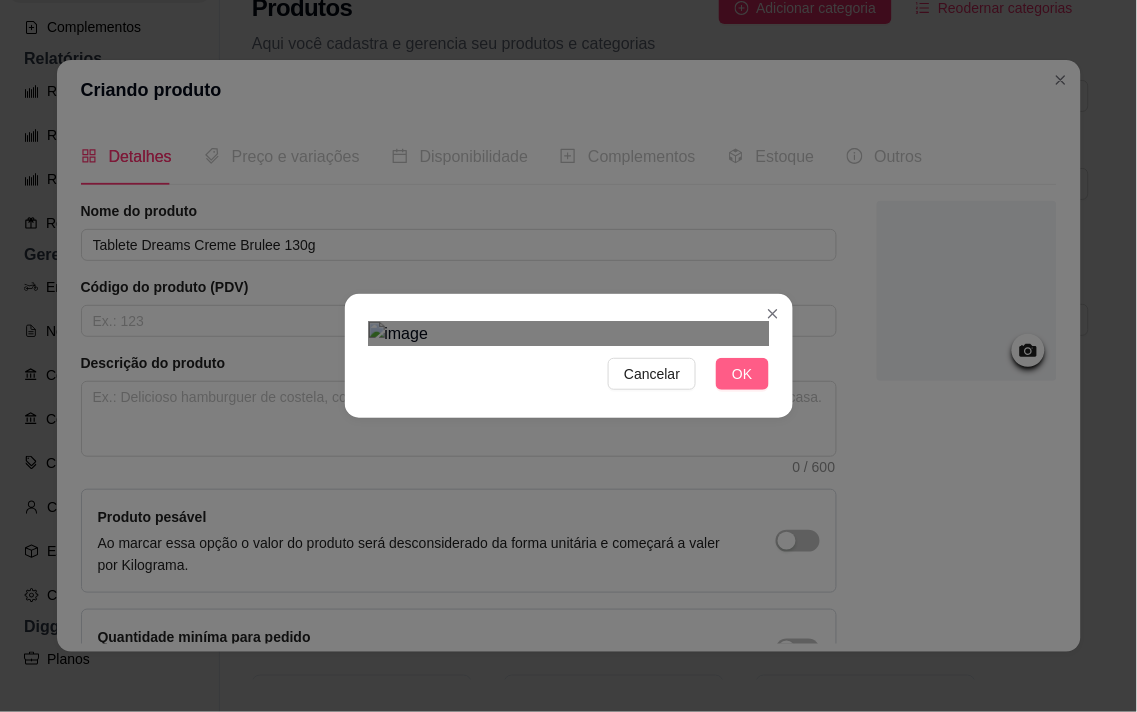 click on "OK" at bounding box center [742, 374] 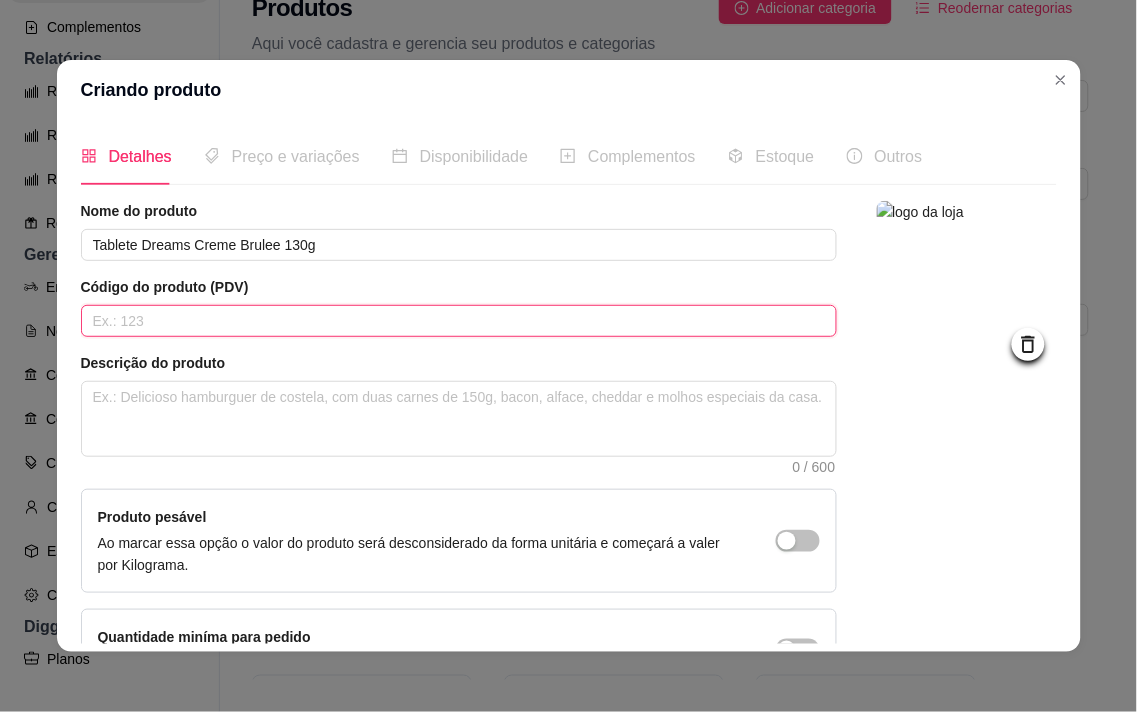 paste on "1003339" 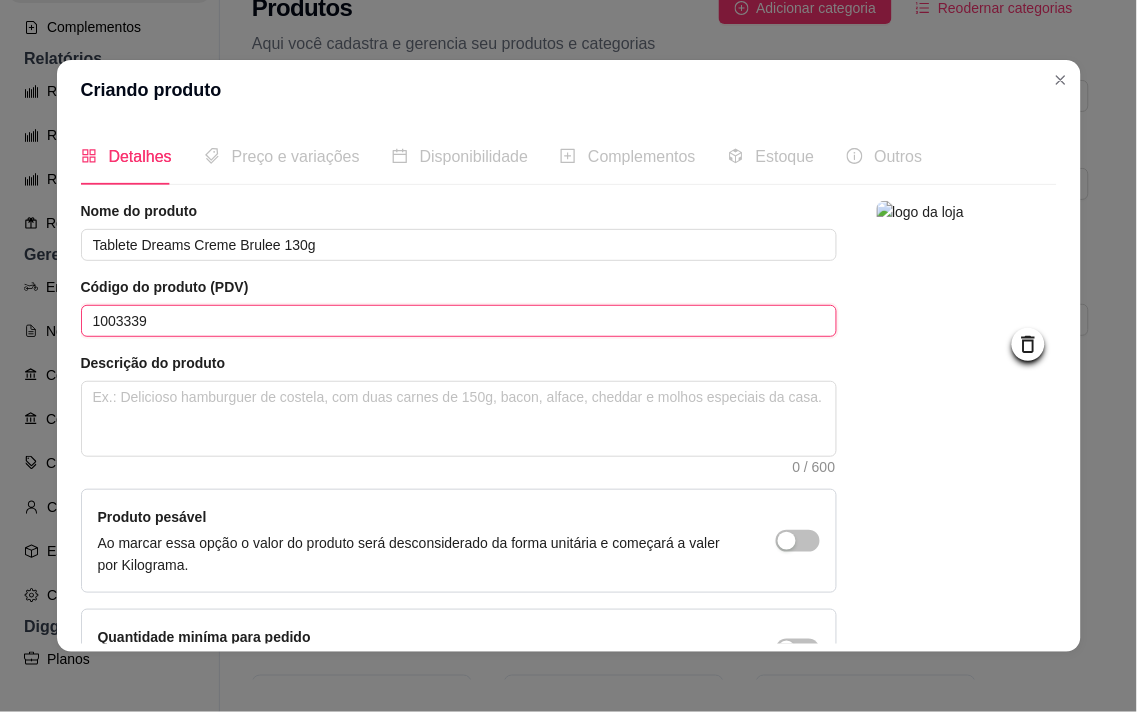 type on "1003339" 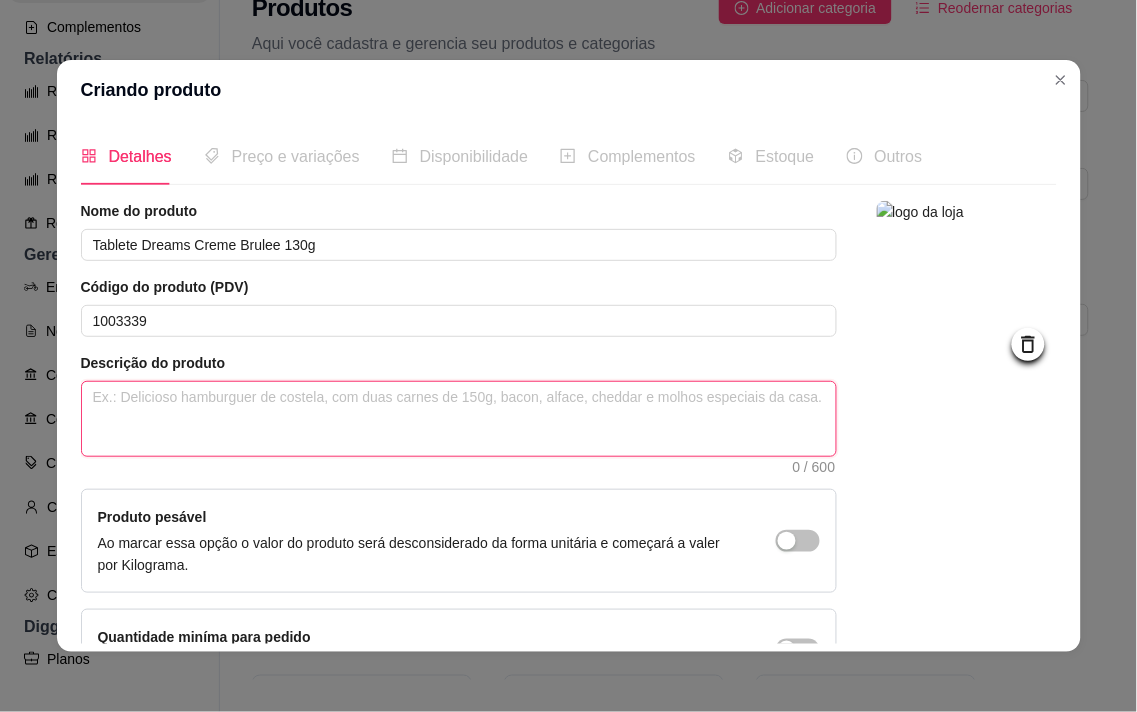 click at bounding box center [459, 419] 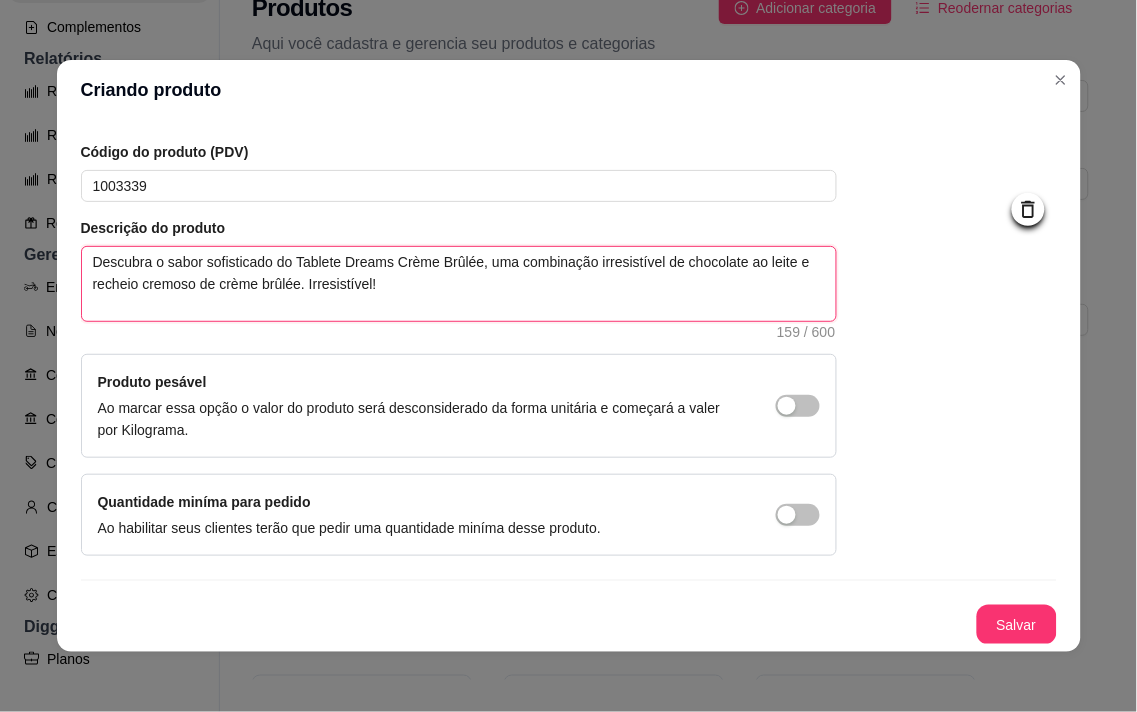 scroll, scrollTop: 136, scrollLeft: 0, axis: vertical 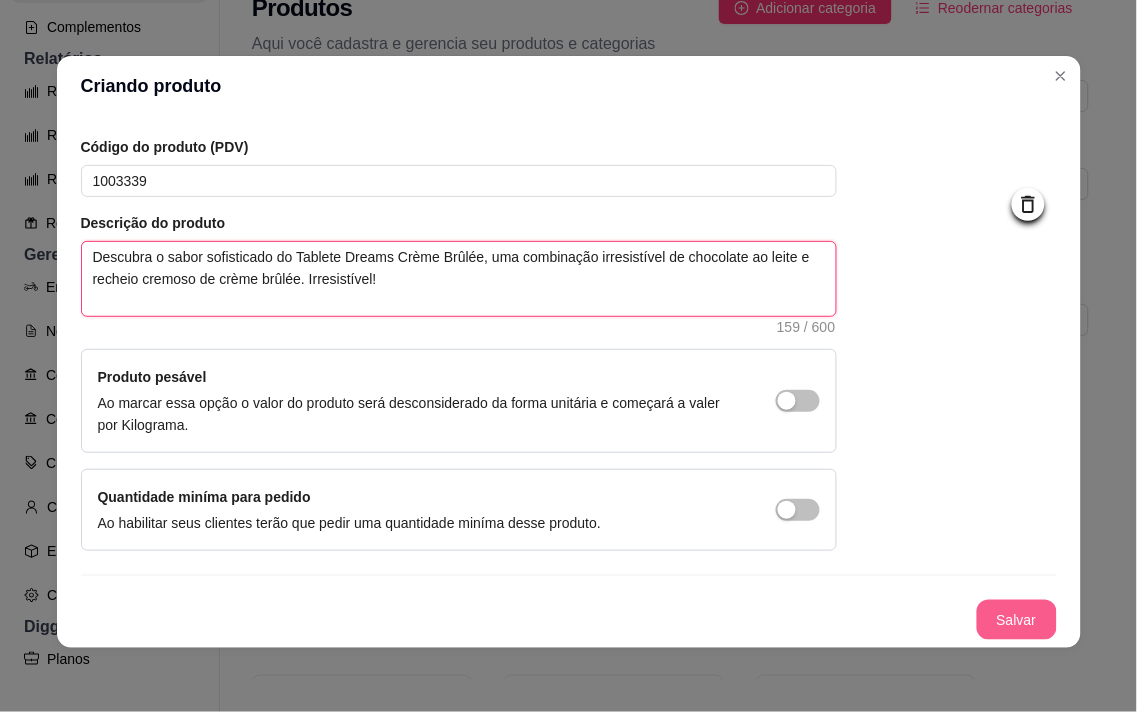 type on "Descubra o sabor sofisticado do Tablete Dreams Crème Brûlée, uma combinação irresistível de chocolate ao leite e recheio cremoso de crème brûlée. Irresistível!" 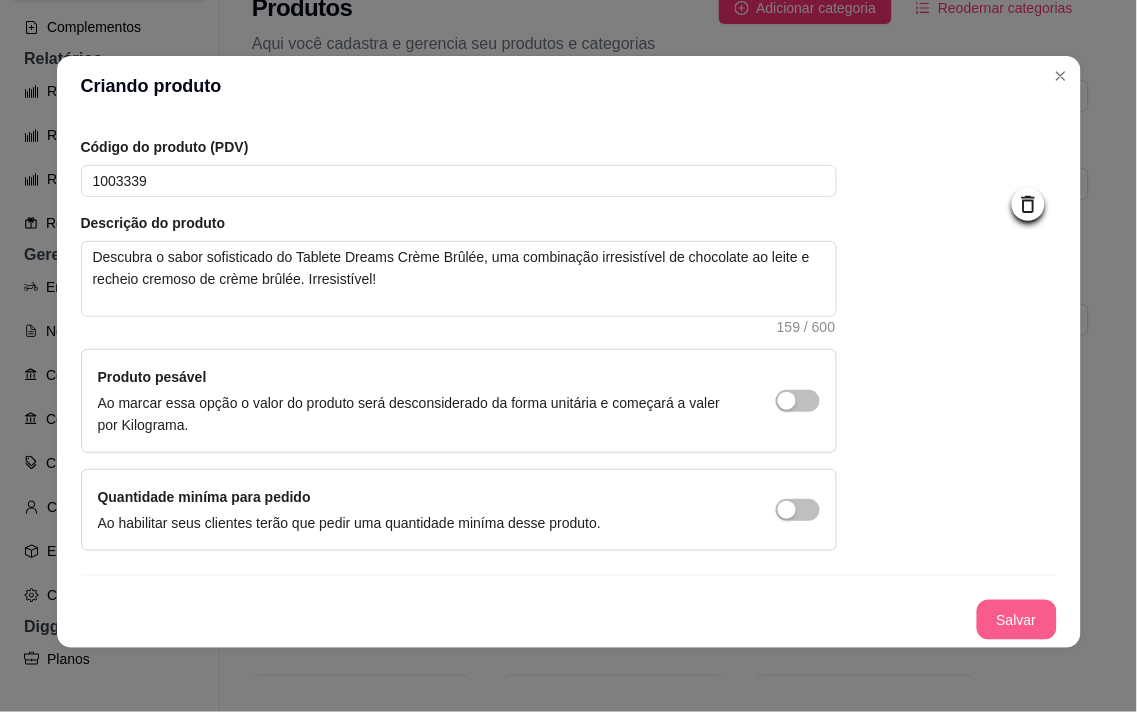 click on "Salvar" at bounding box center [1017, 620] 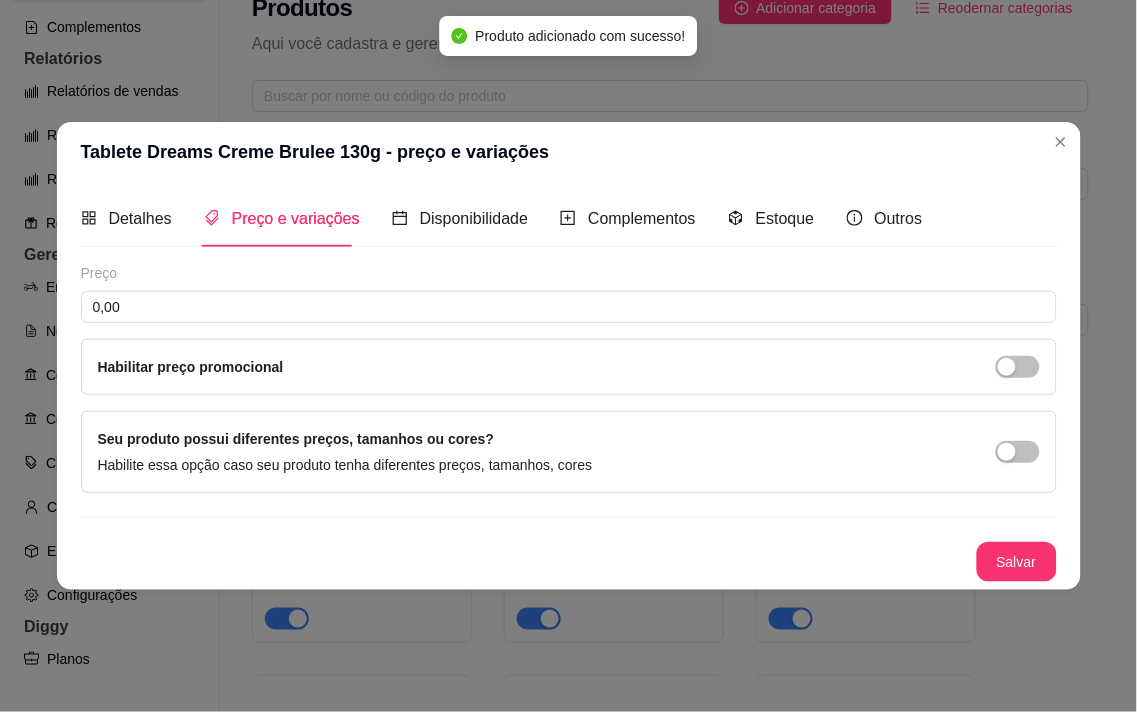 type 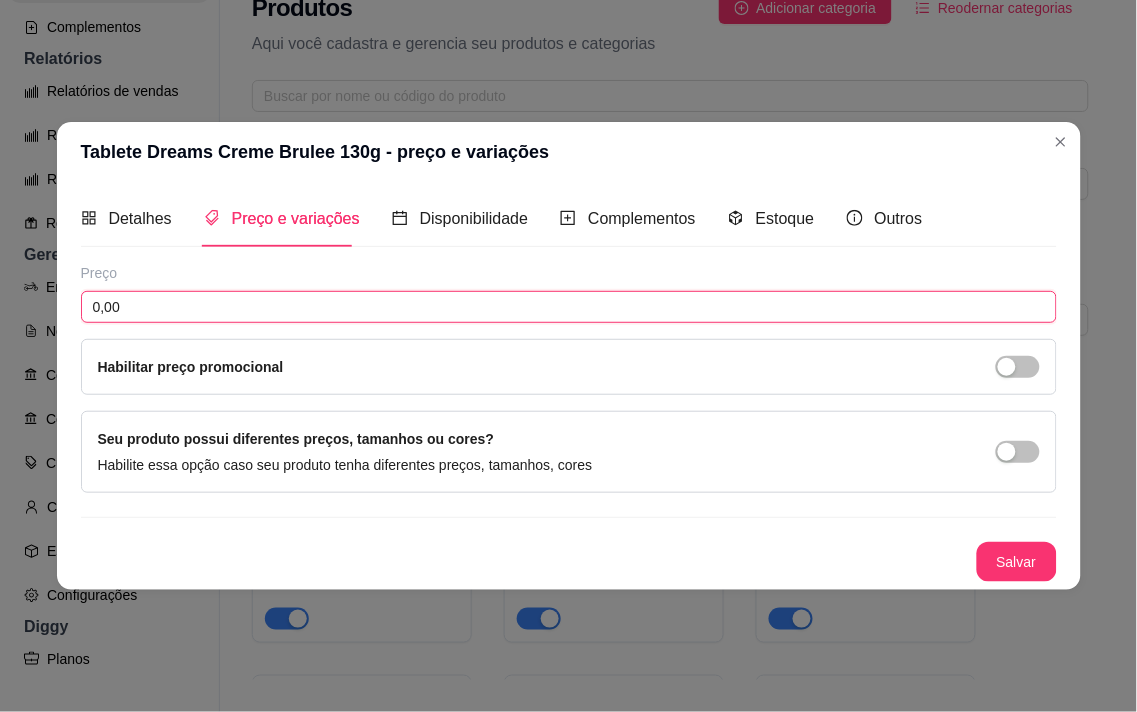 drag, startPoint x: 463, startPoint y: 306, endPoint x: 468, endPoint y: 293, distance: 13.928389 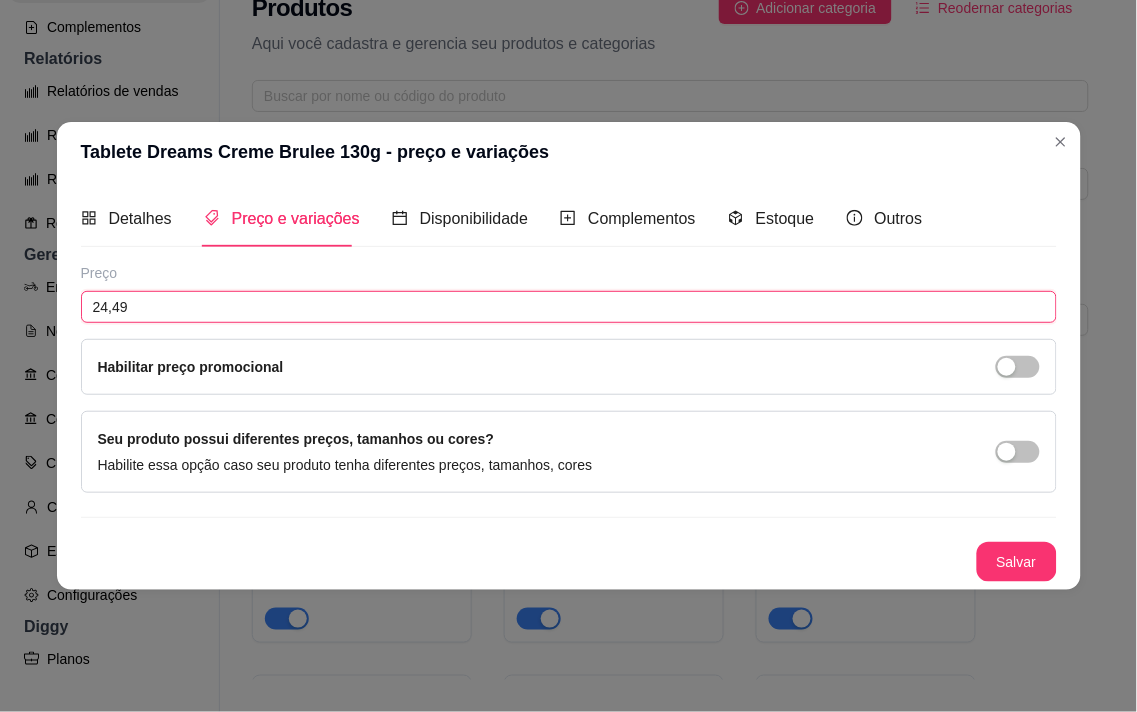 type on "24,49" 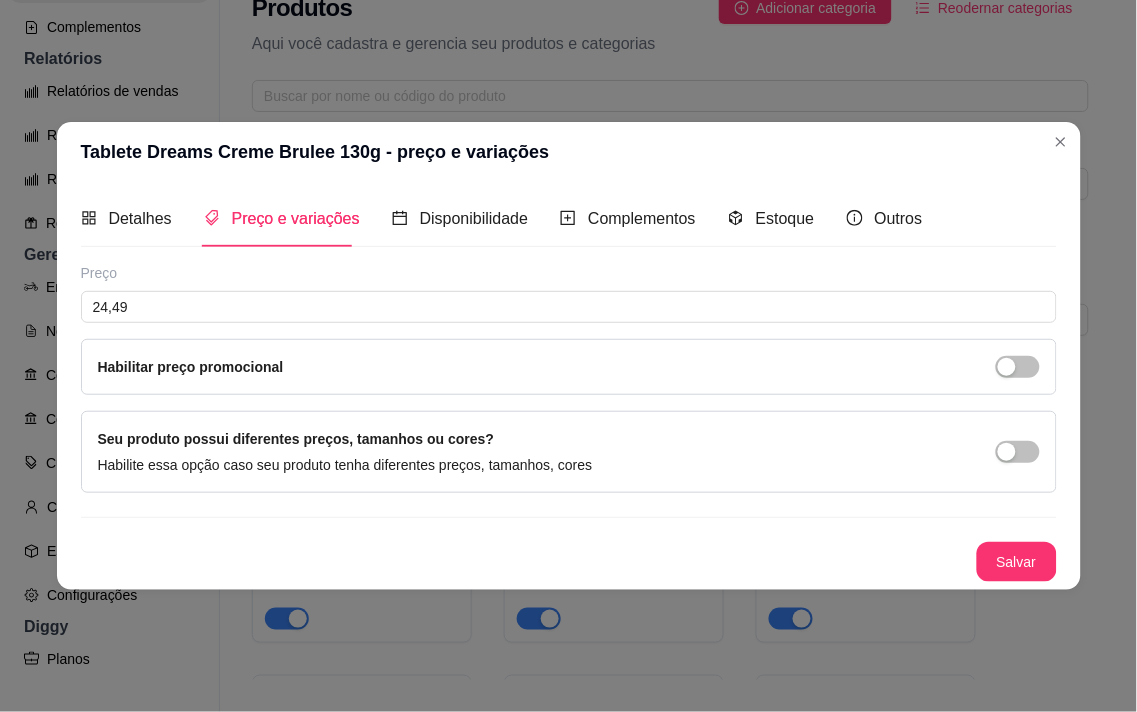 click on "Habilitar preço promocional" at bounding box center (569, 367) 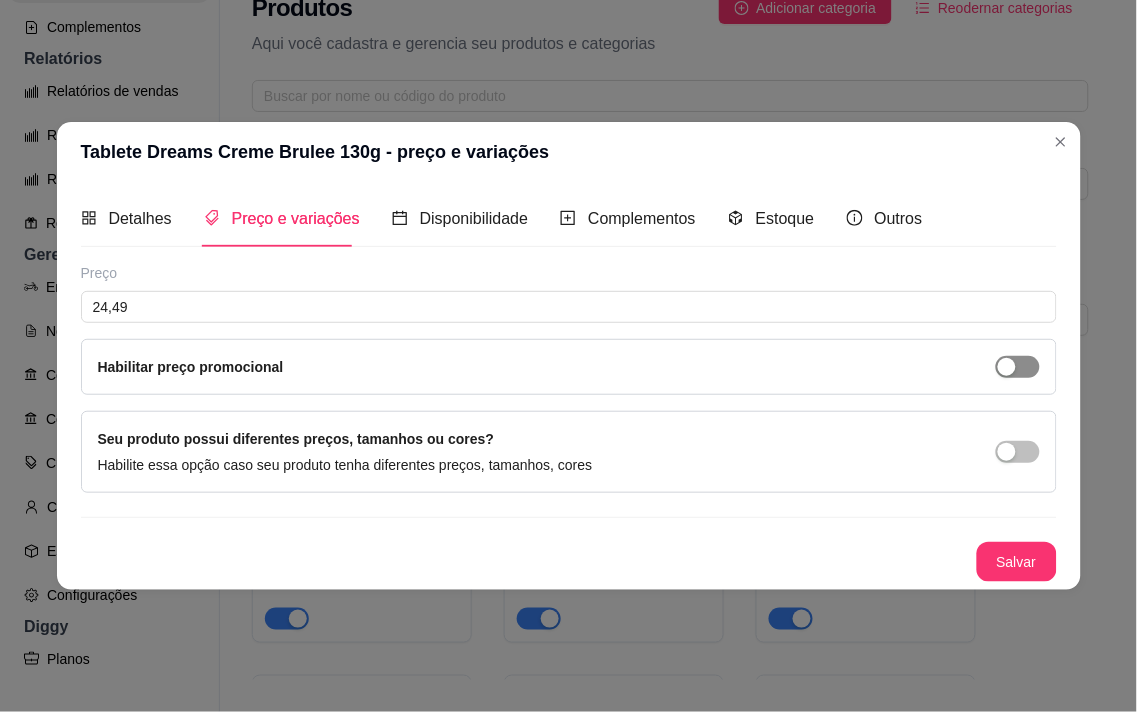 drag, startPoint x: 1013, startPoint y: 371, endPoint x: 997, endPoint y: 365, distance: 17.088007 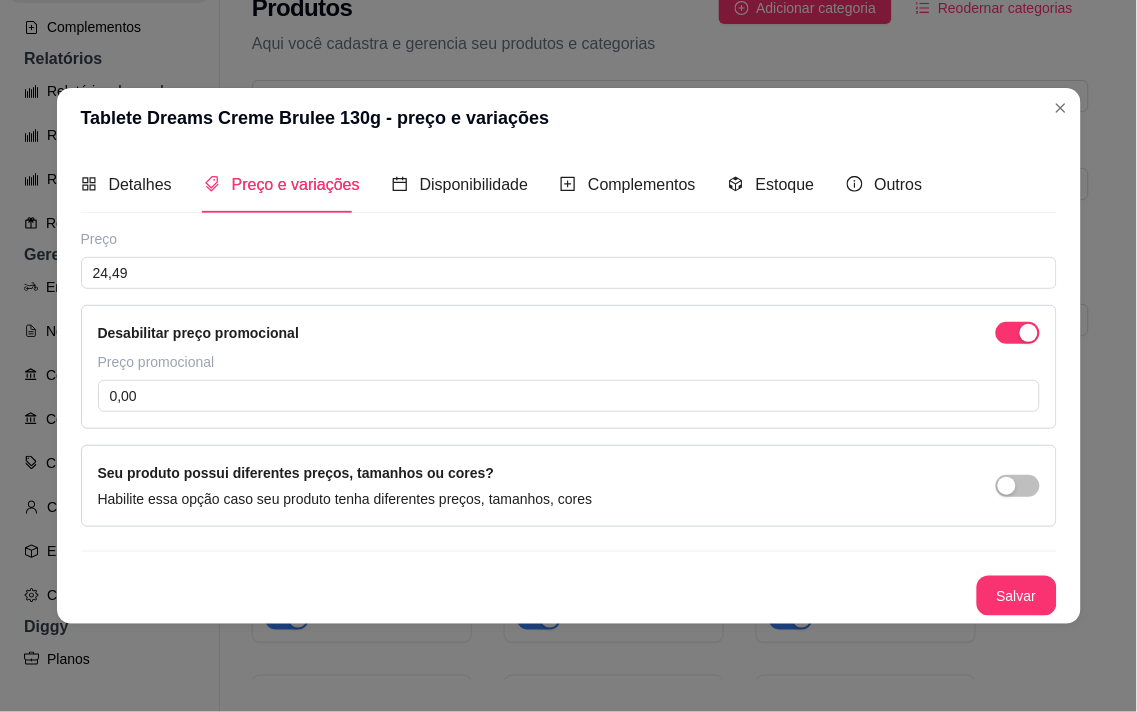 click on "Preço promocional 0,00" at bounding box center (569, 382) 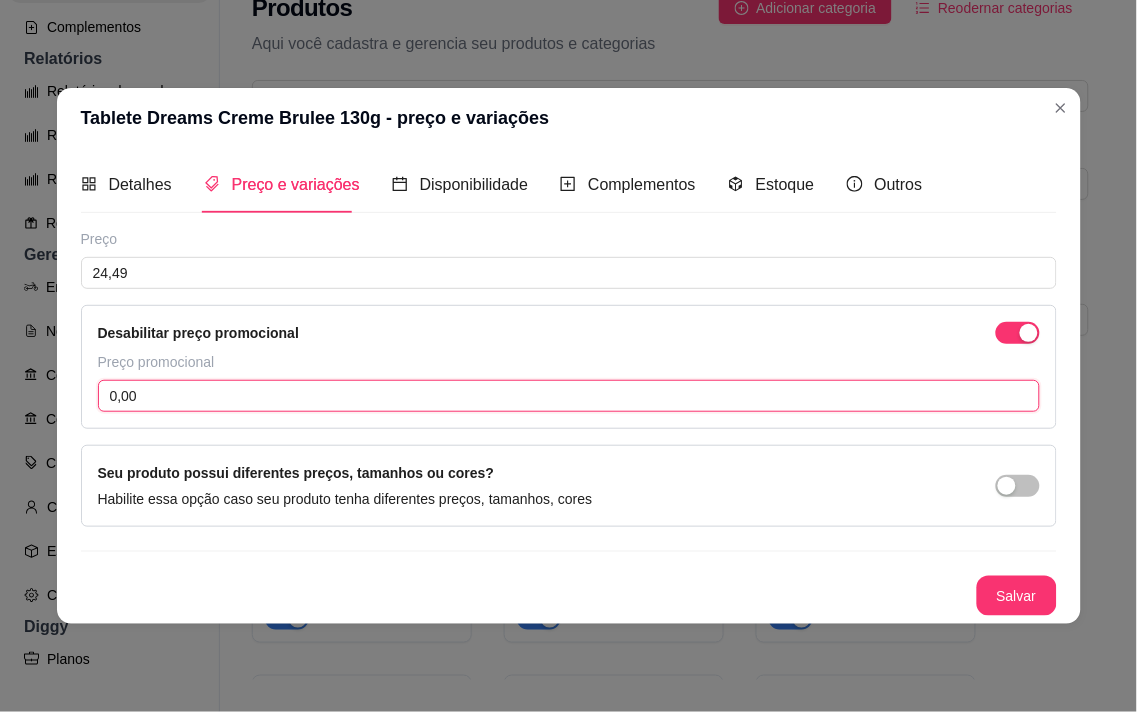 click on "0,00" at bounding box center [569, 396] 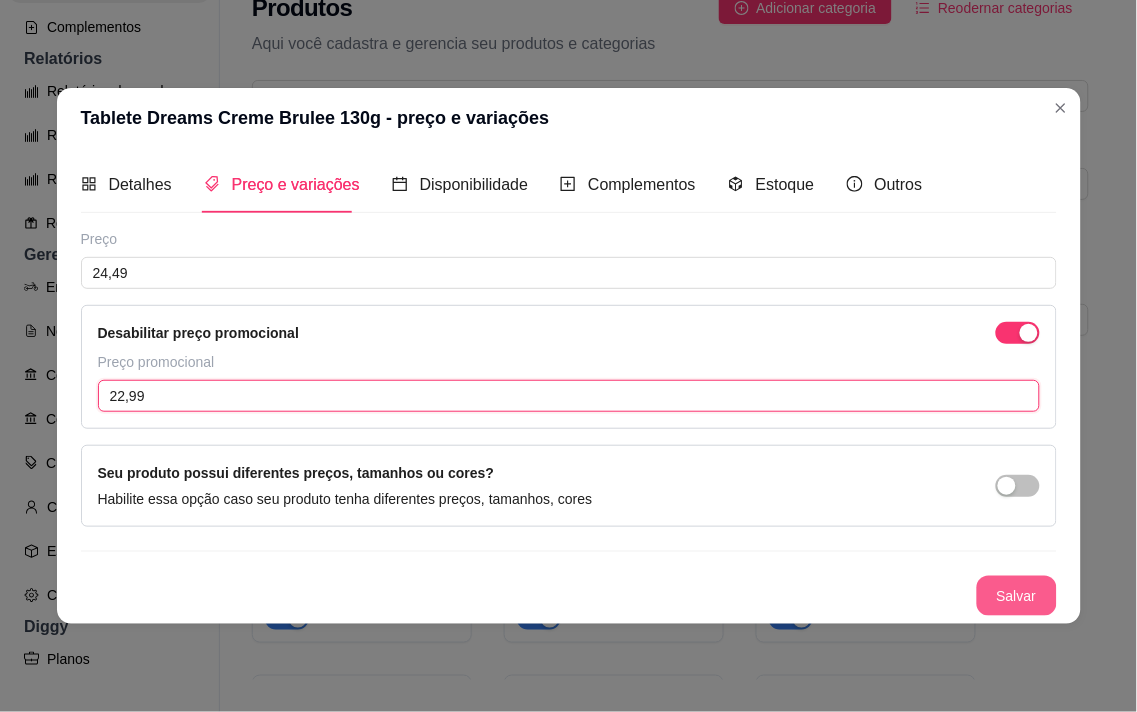 type on "22,99" 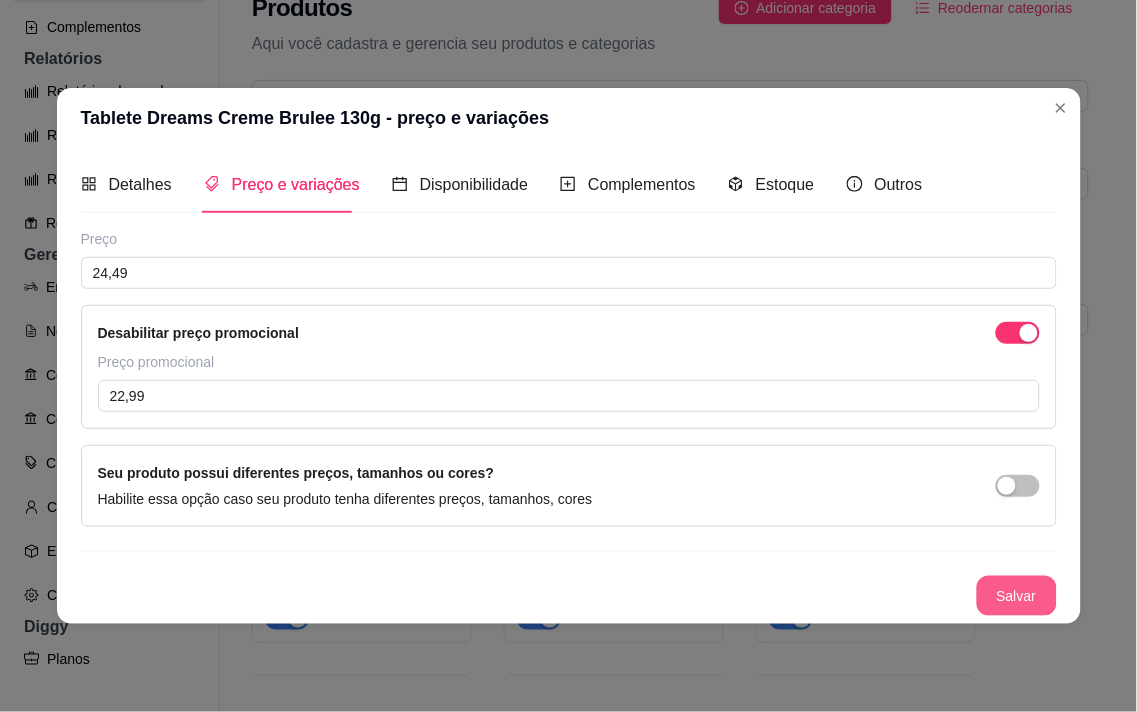 click on "Salvar" at bounding box center [1017, 596] 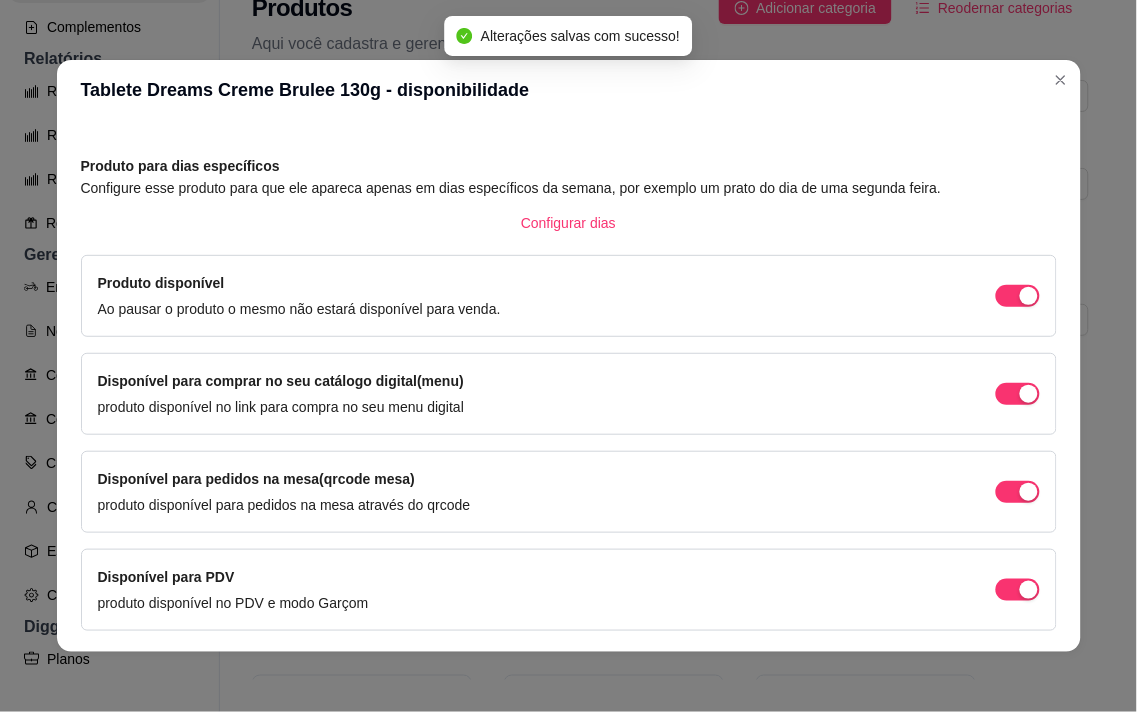 scroll, scrollTop: 134, scrollLeft: 0, axis: vertical 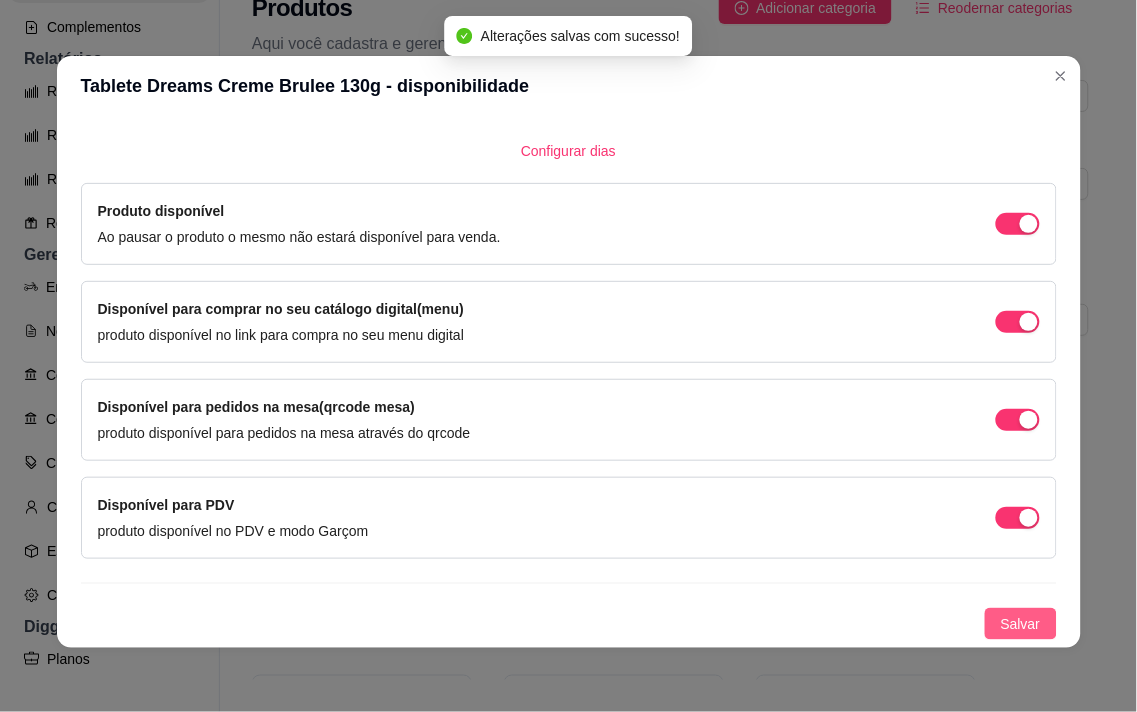 click on "Salvar" at bounding box center (1021, 624) 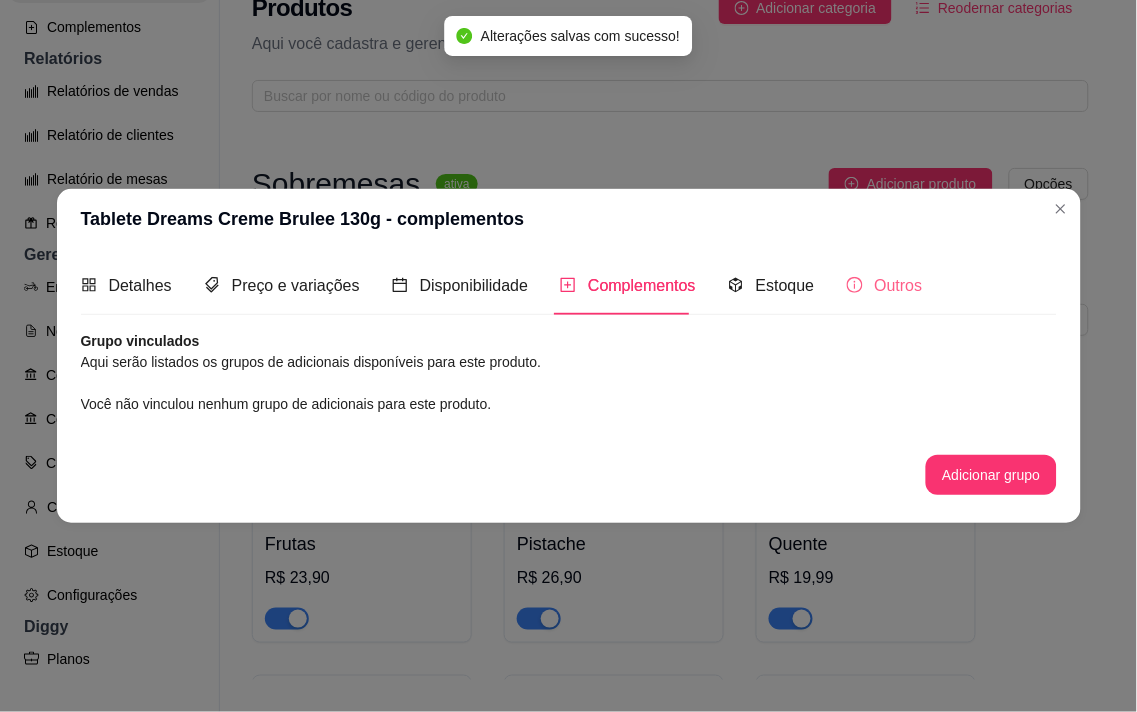 scroll, scrollTop: 0, scrollLeft: 0, axis: both 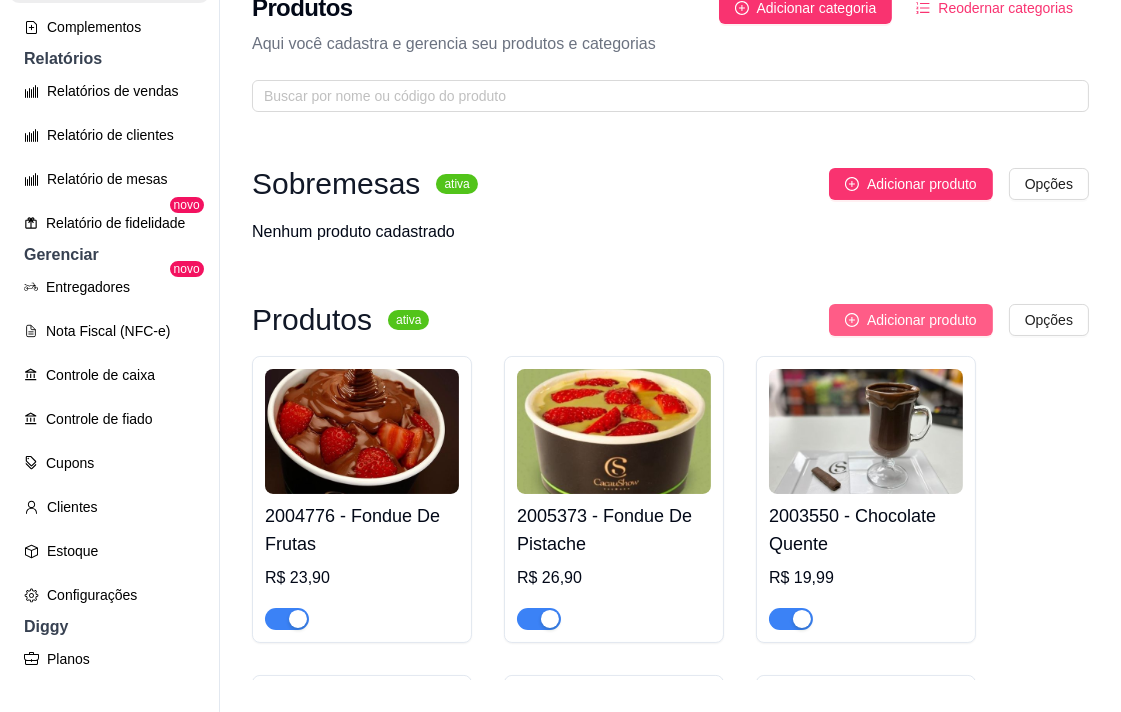 click on "Adicionar produto" at bounding box center [922, 320] 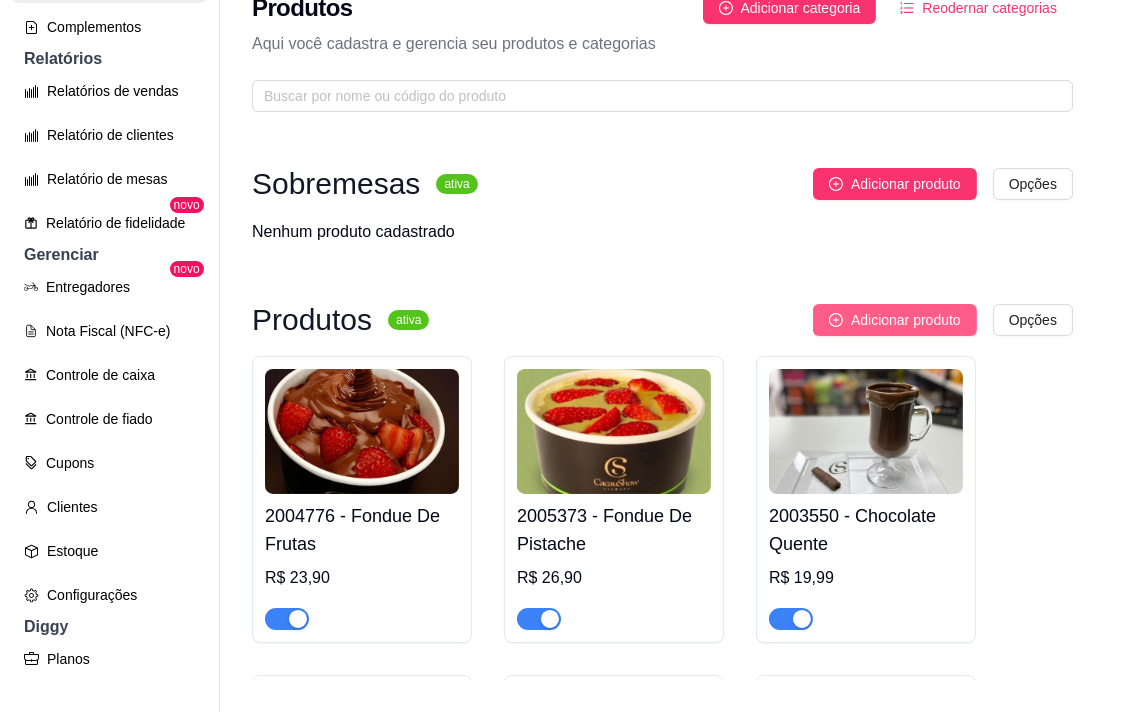 type 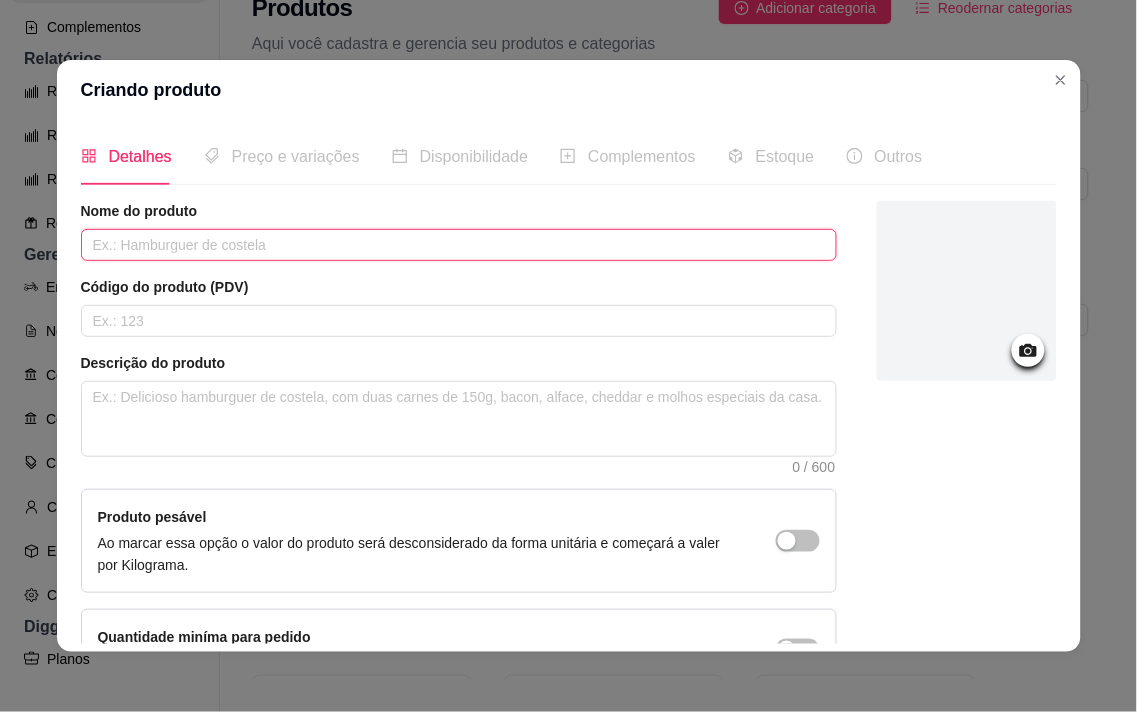 paste on "Tablete Dreams Torta de Maracujá 130g" 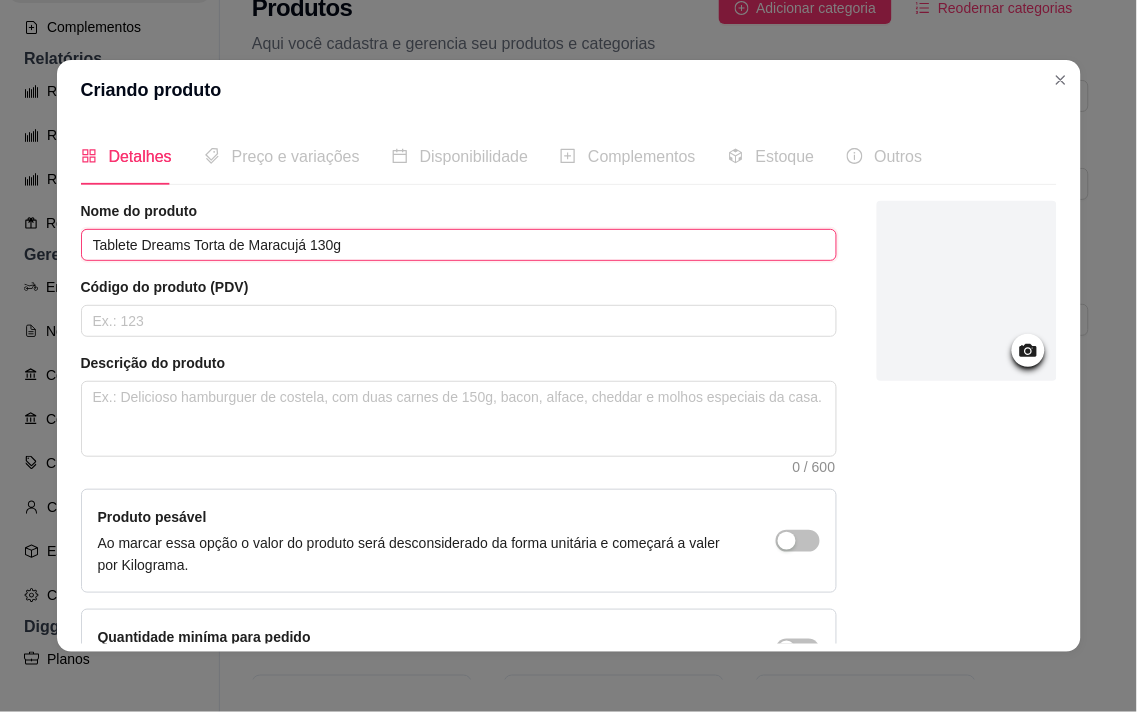 type on "Tablete Dreams Torta de Maracujá 130g" 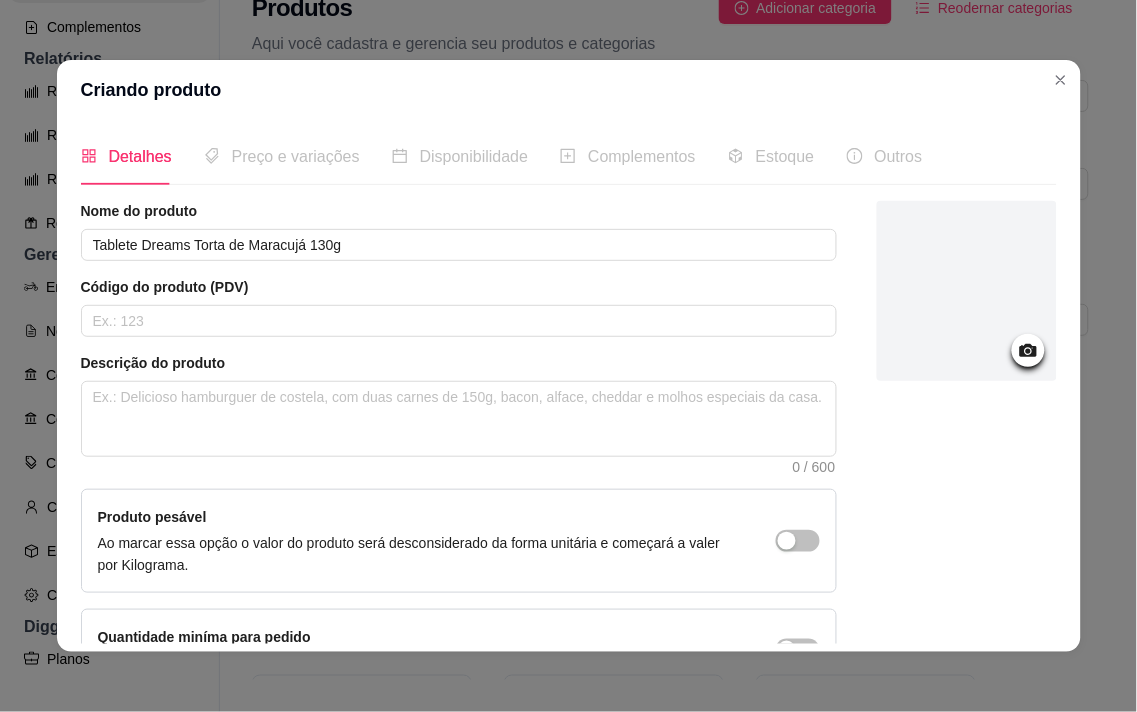 click 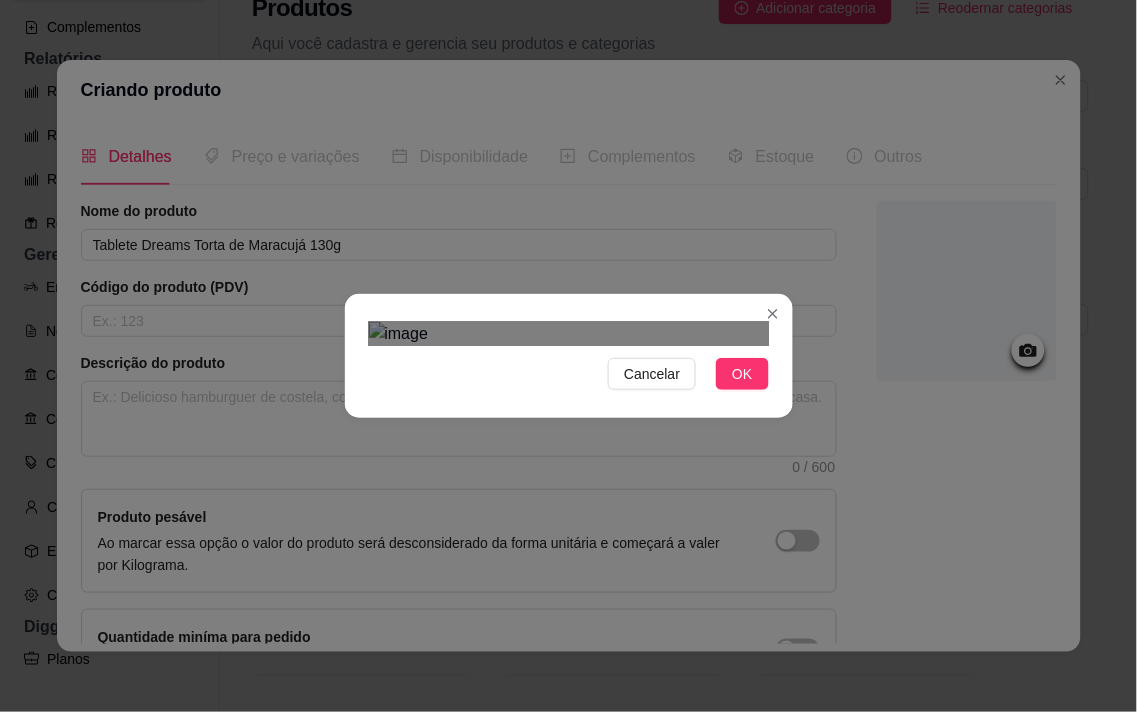 click at bounding box center (571, 624) 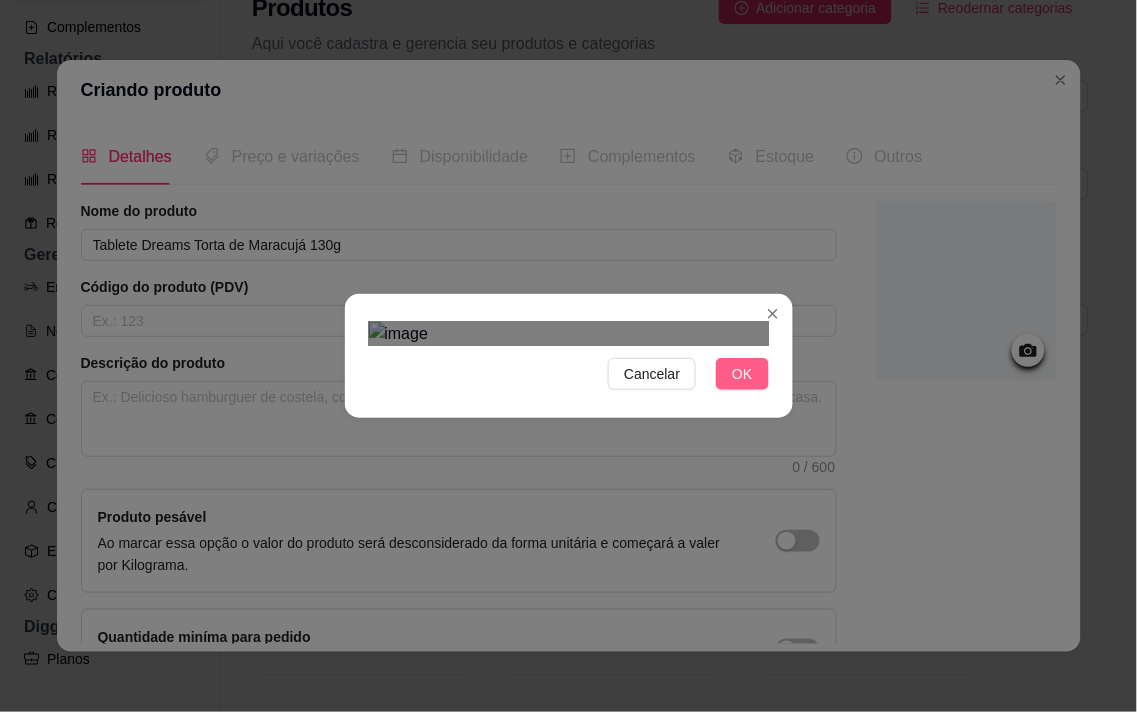 click on "OK" at bounding box center (742, 374) 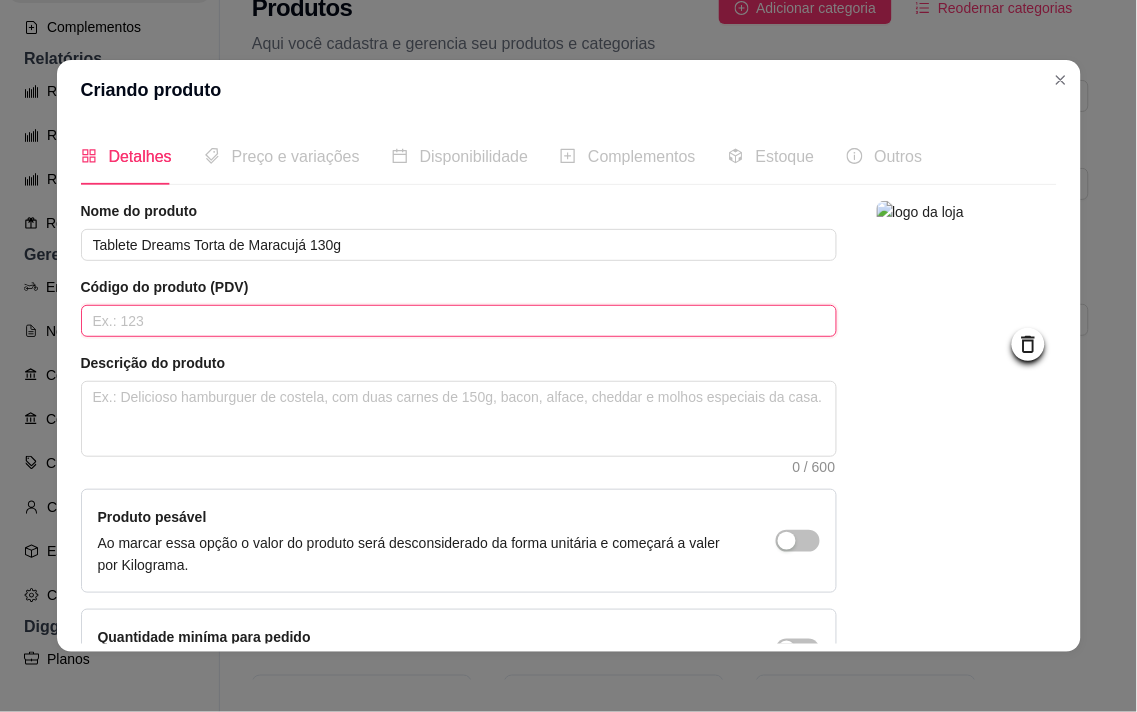 paste on "1002882" 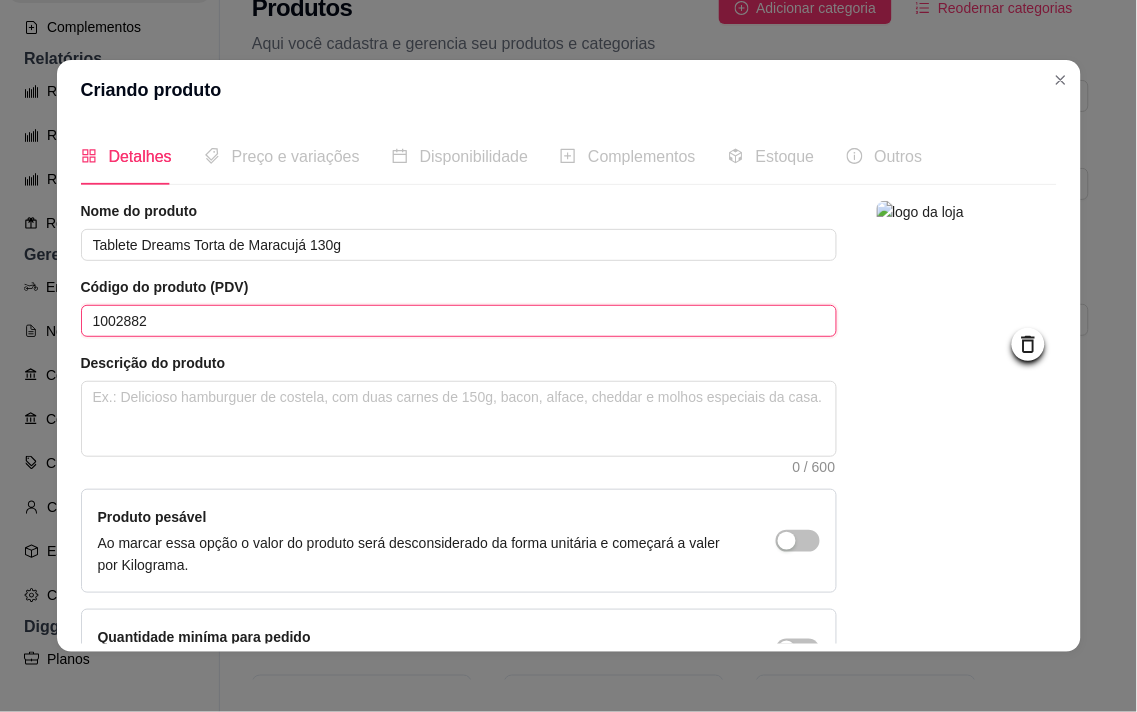 type on "1002882" 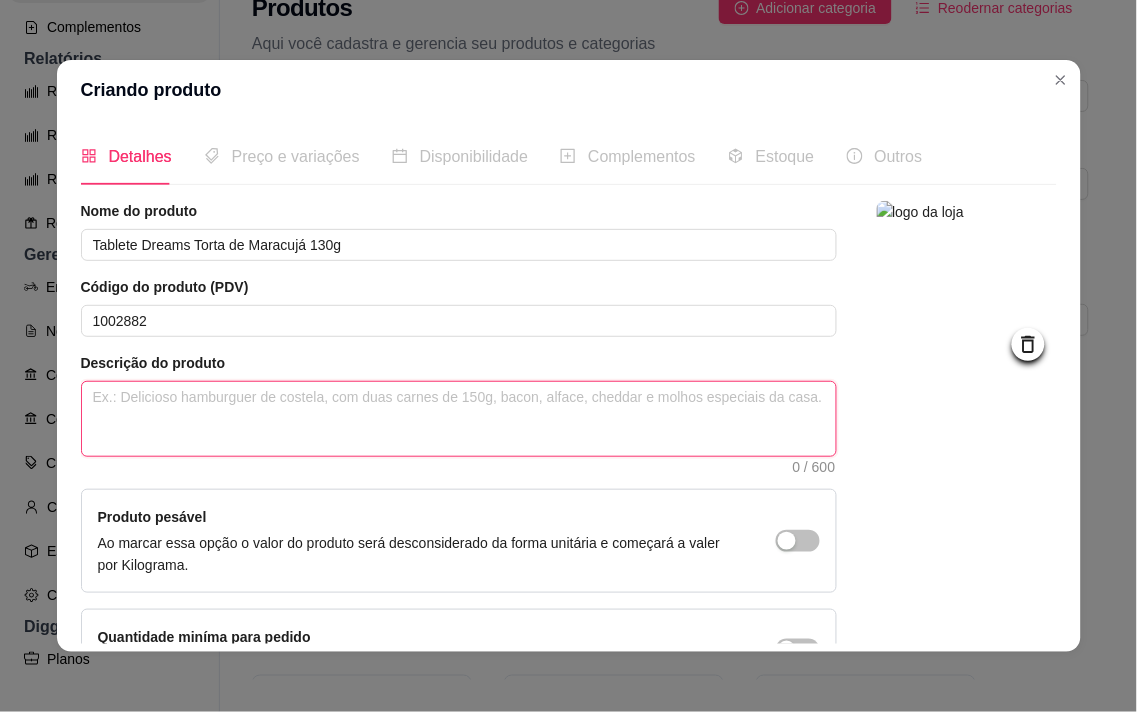 click at bounding box center (459, 419) 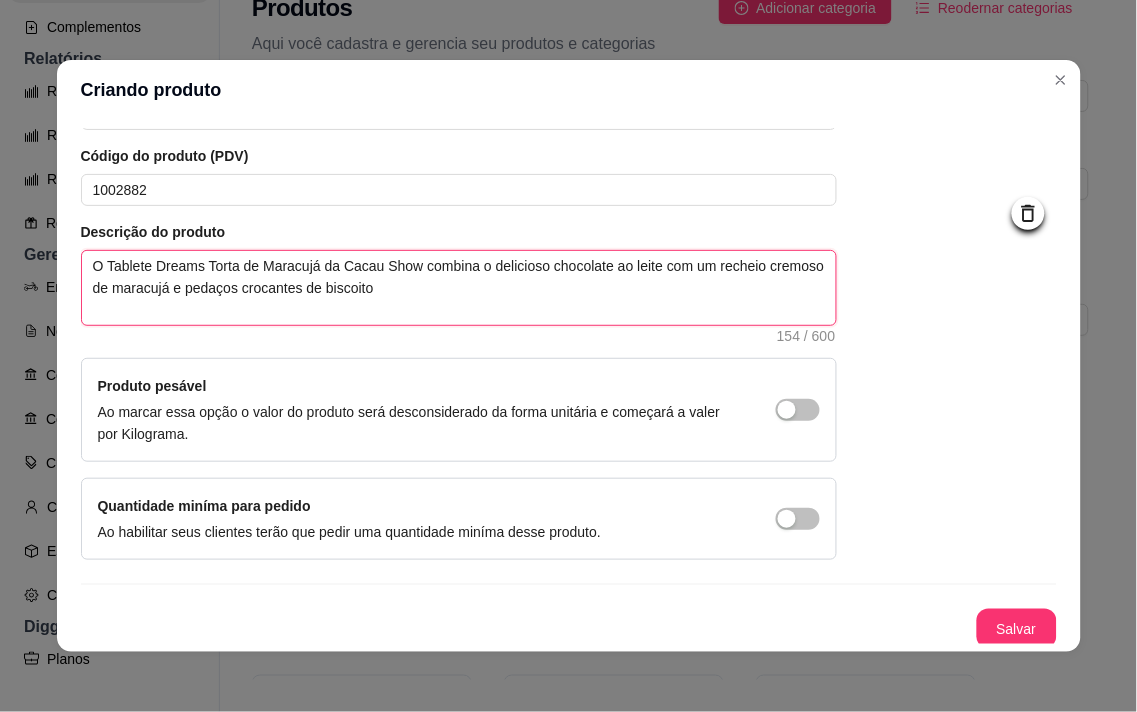 scroll, scrollTop: 136, scrollLeft: 0, axis: vertical 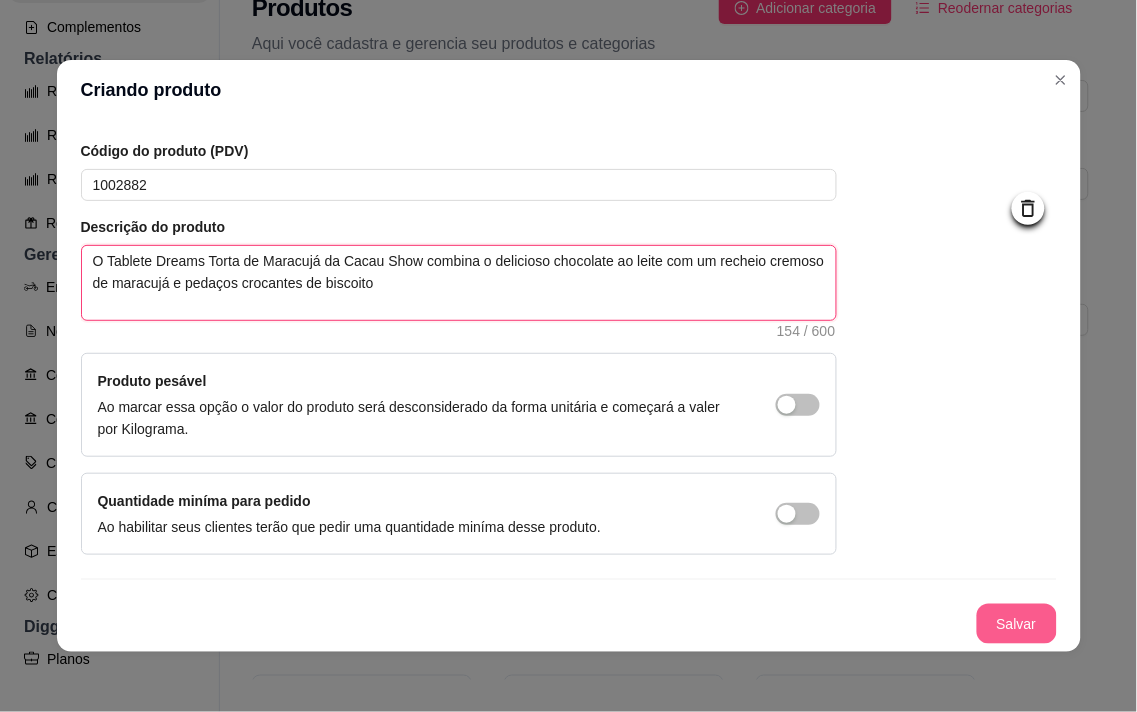 type on "O Tablete Dreams Torta de Maracujá da Cacau Show combina o delicioso chocolate ao leite com um recheio cremoso de maracujá e pedaços crocantes de biscoito" 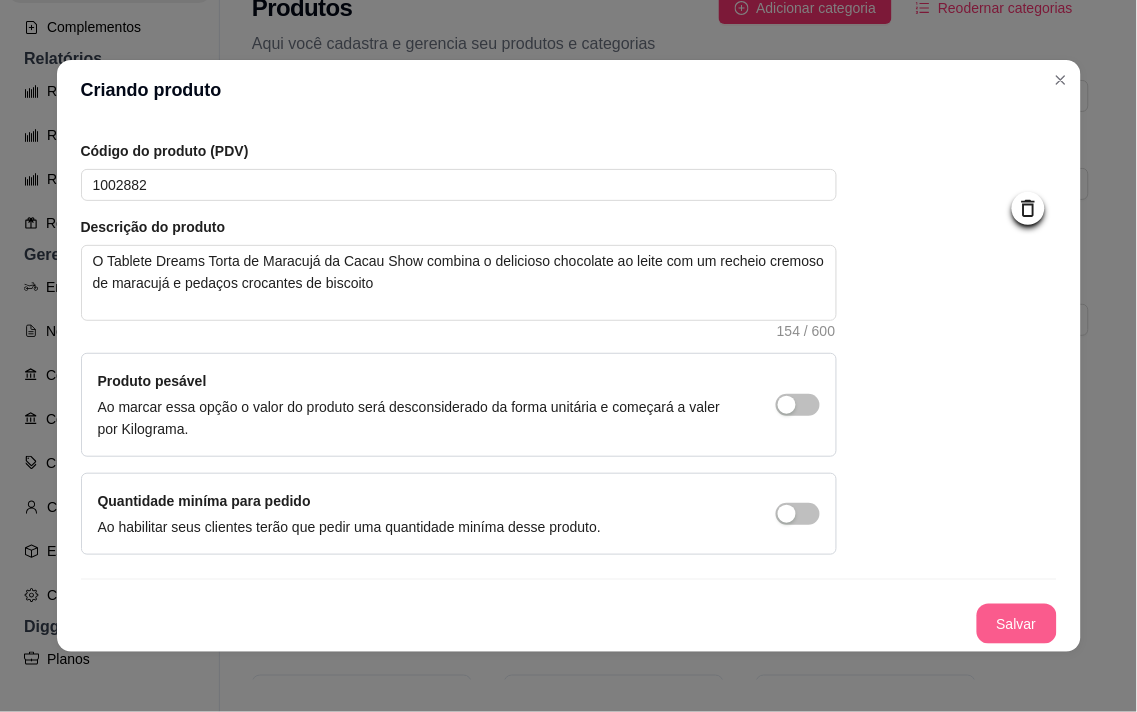 click on "Salvar" at bounding box center (1017, 624) 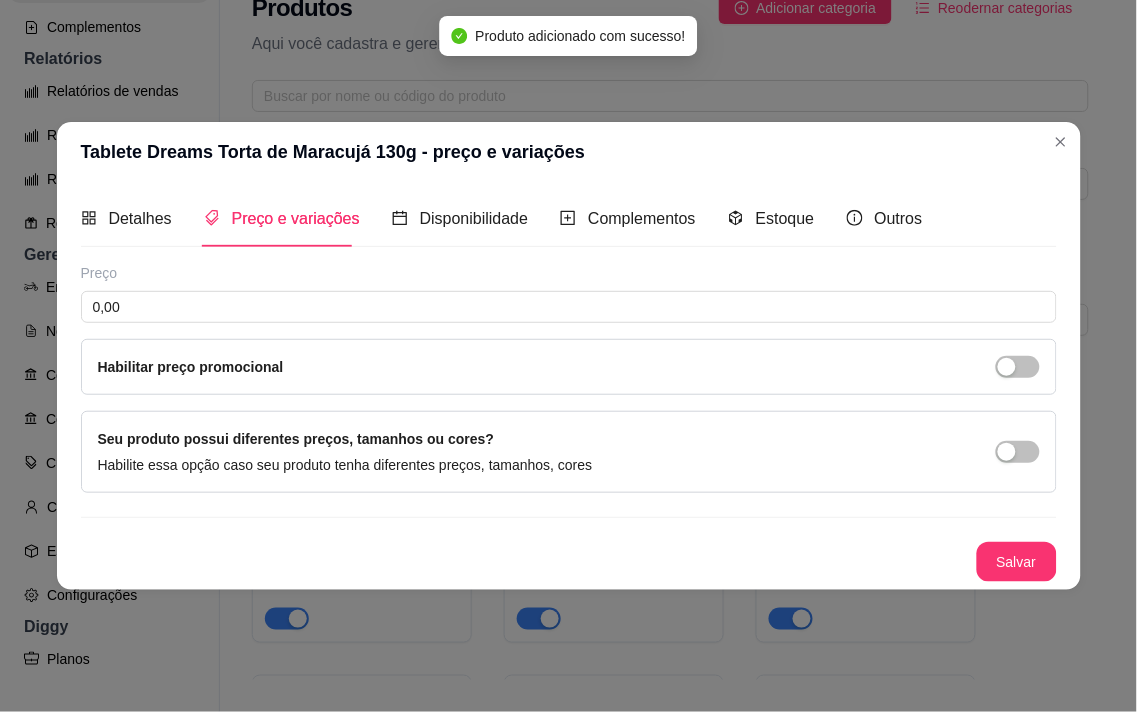 type 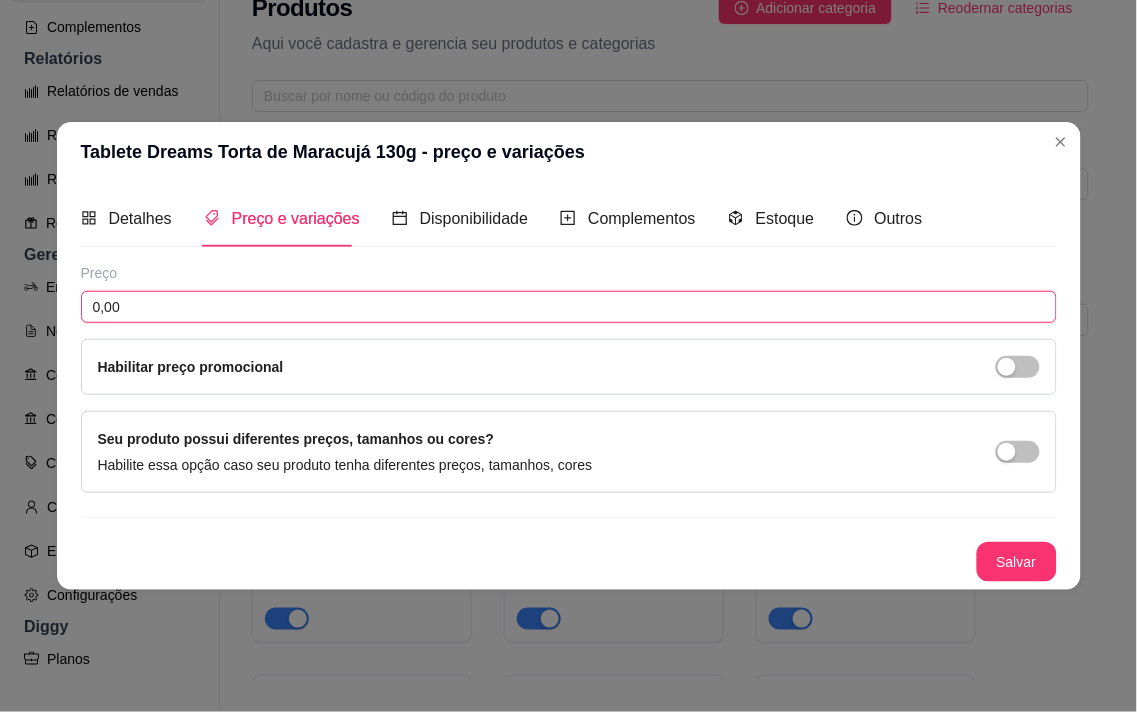 click on "0,00" at bounding box center [569, 307] 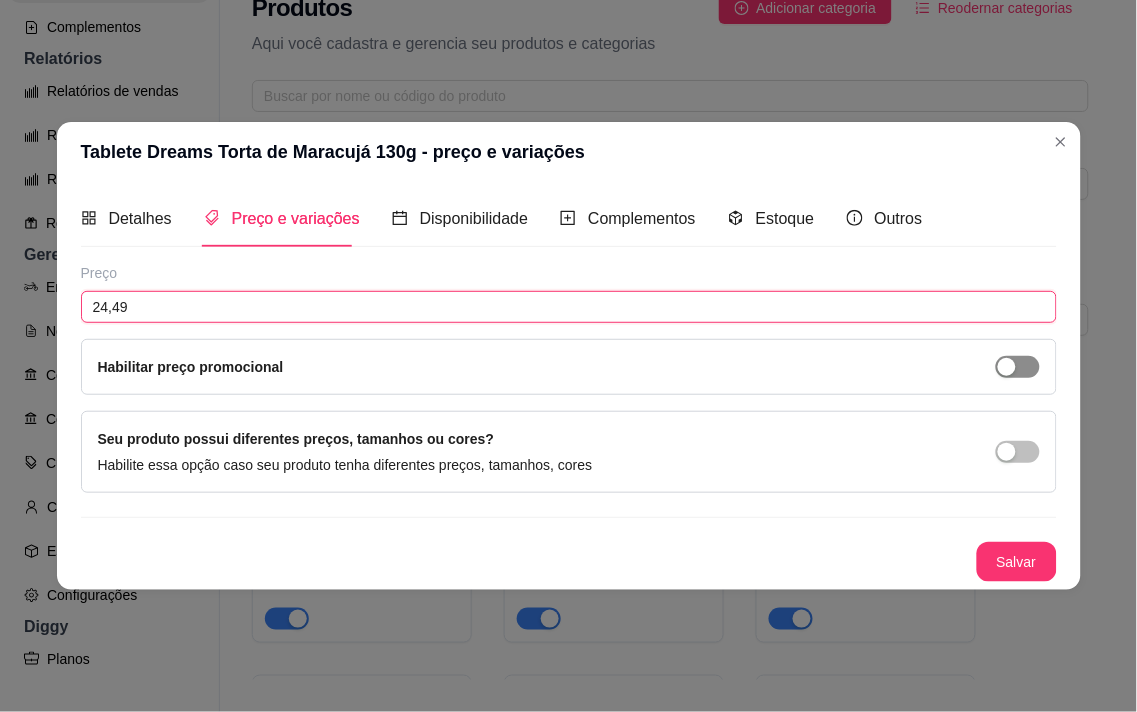 type on "24,49" 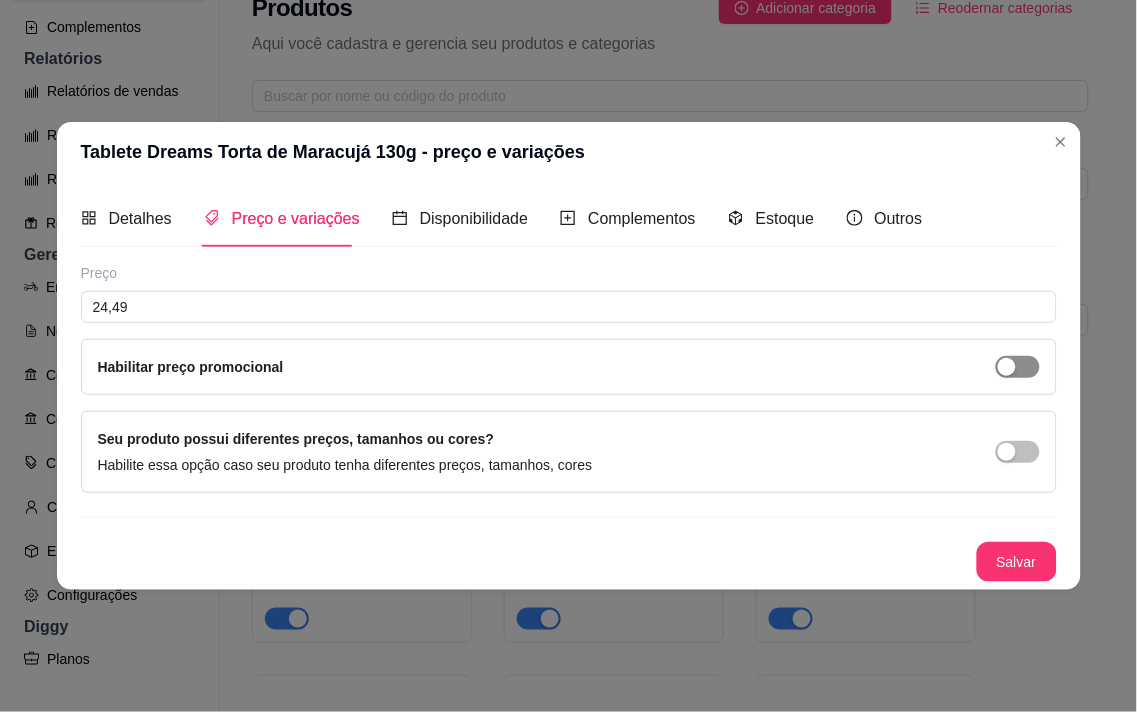 click at bounding box center (1007, 367) 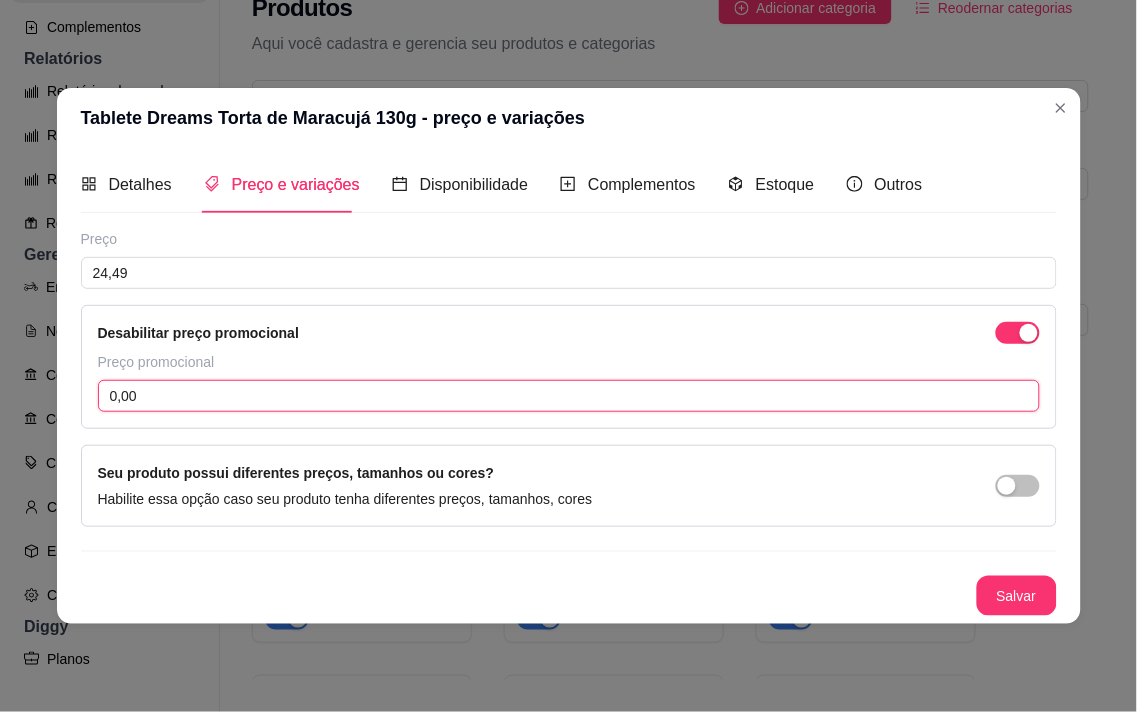 click on "0,00" at bounding box center [569, 396] 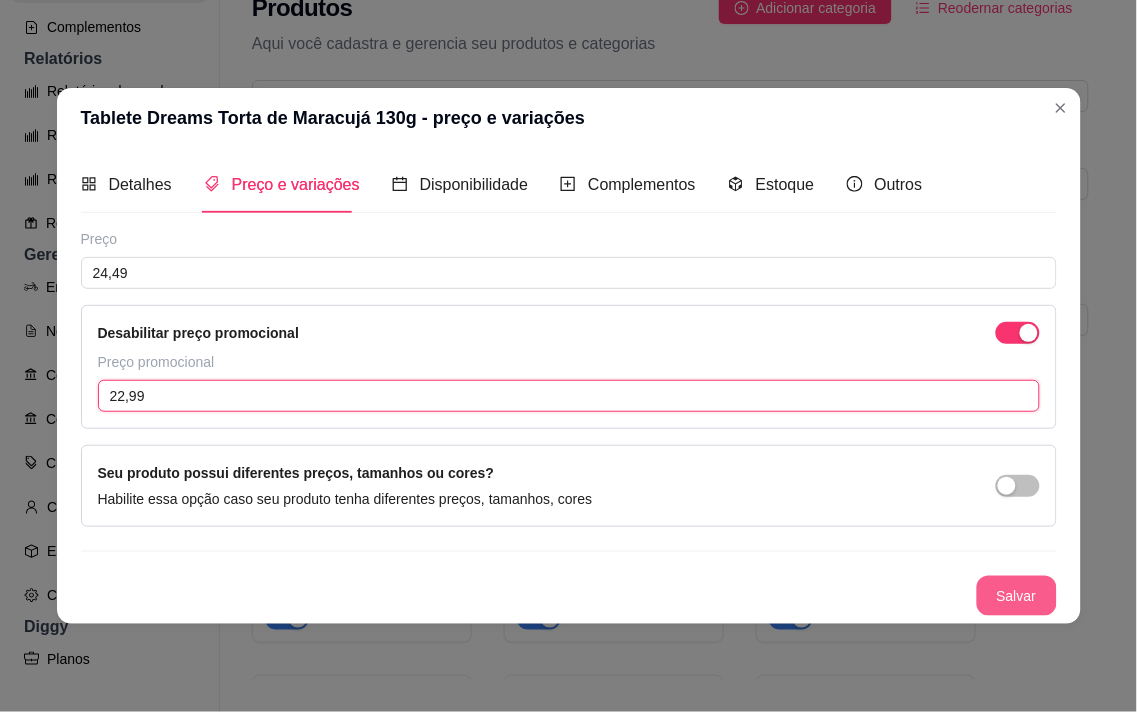 type on "22,99" 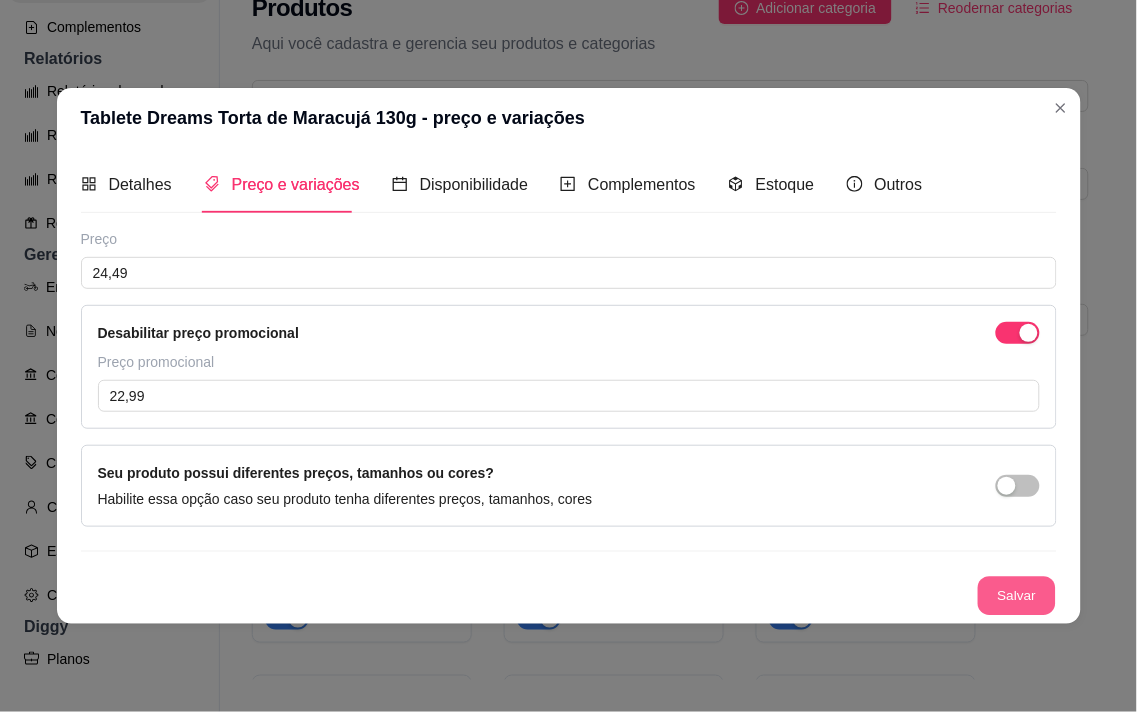 click on "Salvar" at bounding box center [1017, 596] 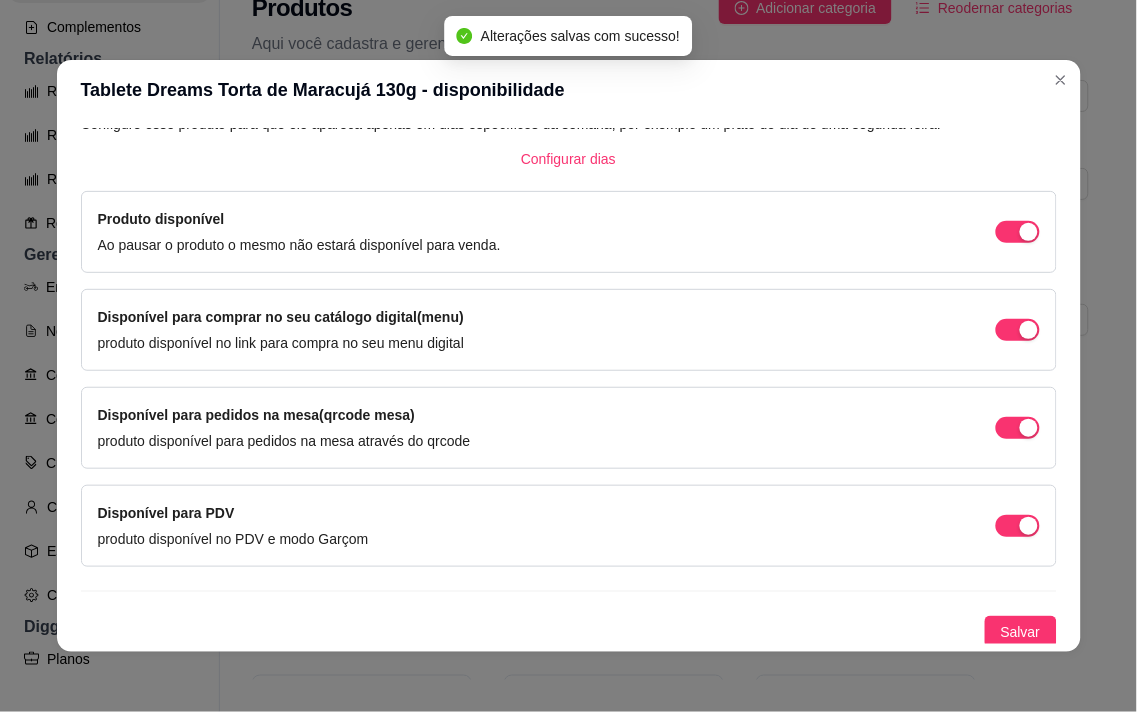 scroll, scrollTop: 134, scrollLeft: 0, axis: vertical 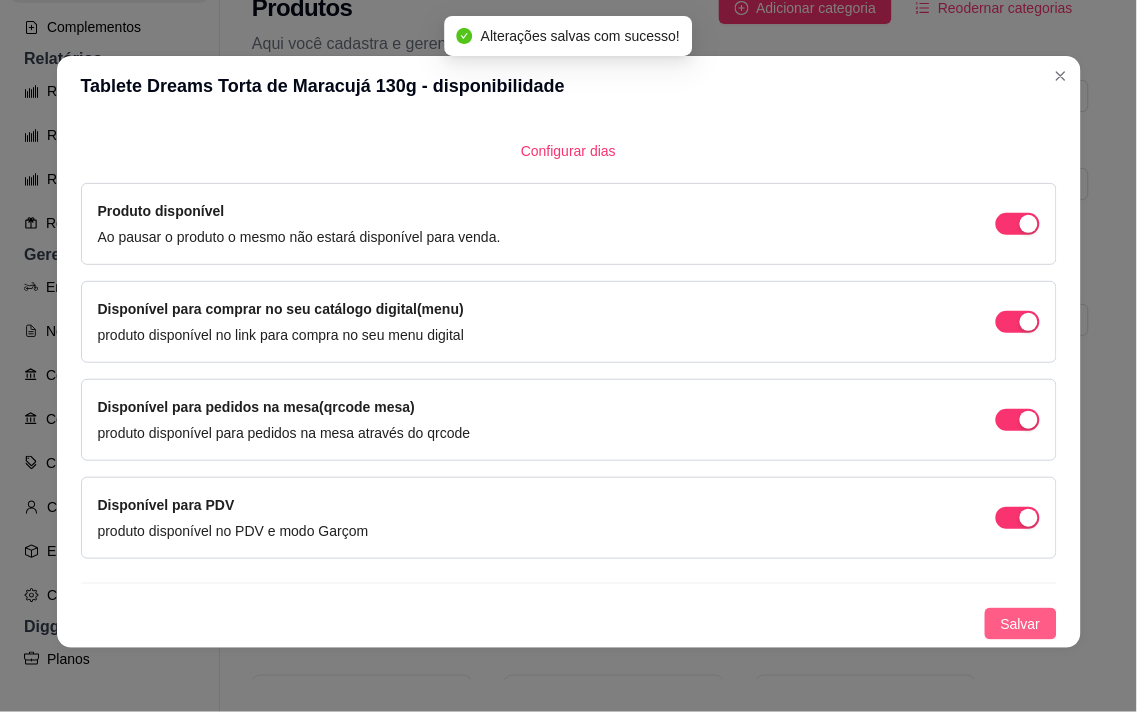 click on "Salvar" at bounding box center [1021, 624] 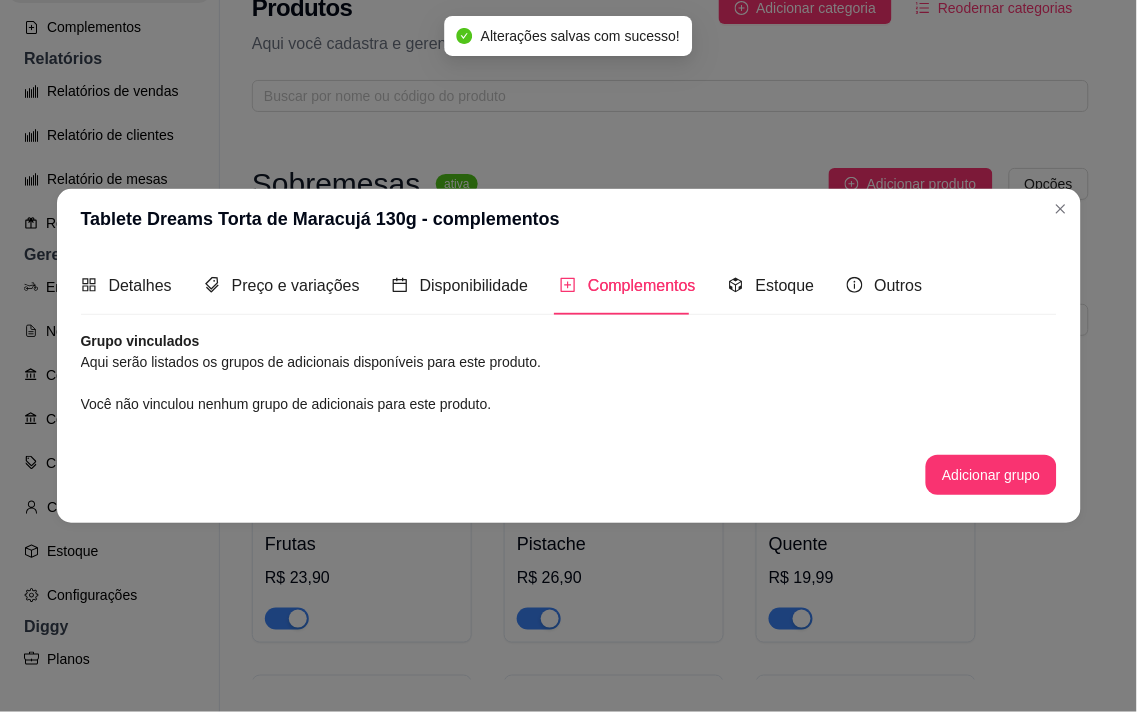 scroll, scrollTop: 0, scrollLeft: 0, axis: both 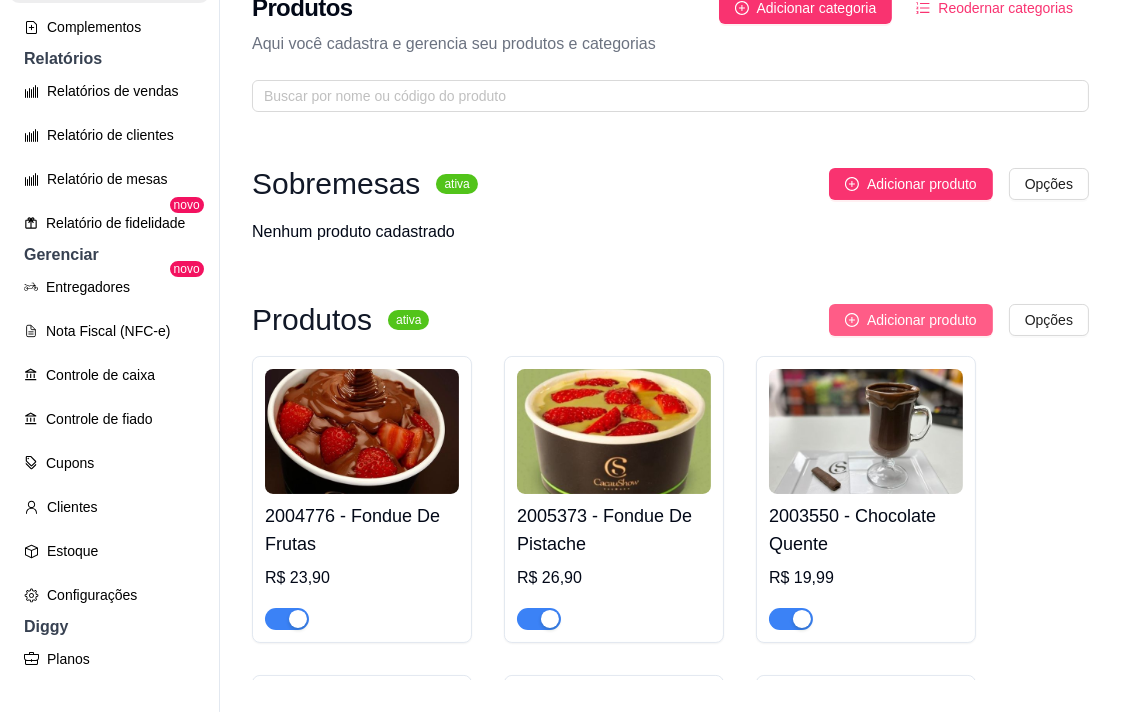 click on "Adicionar produto" at bounding box center [922, 320] 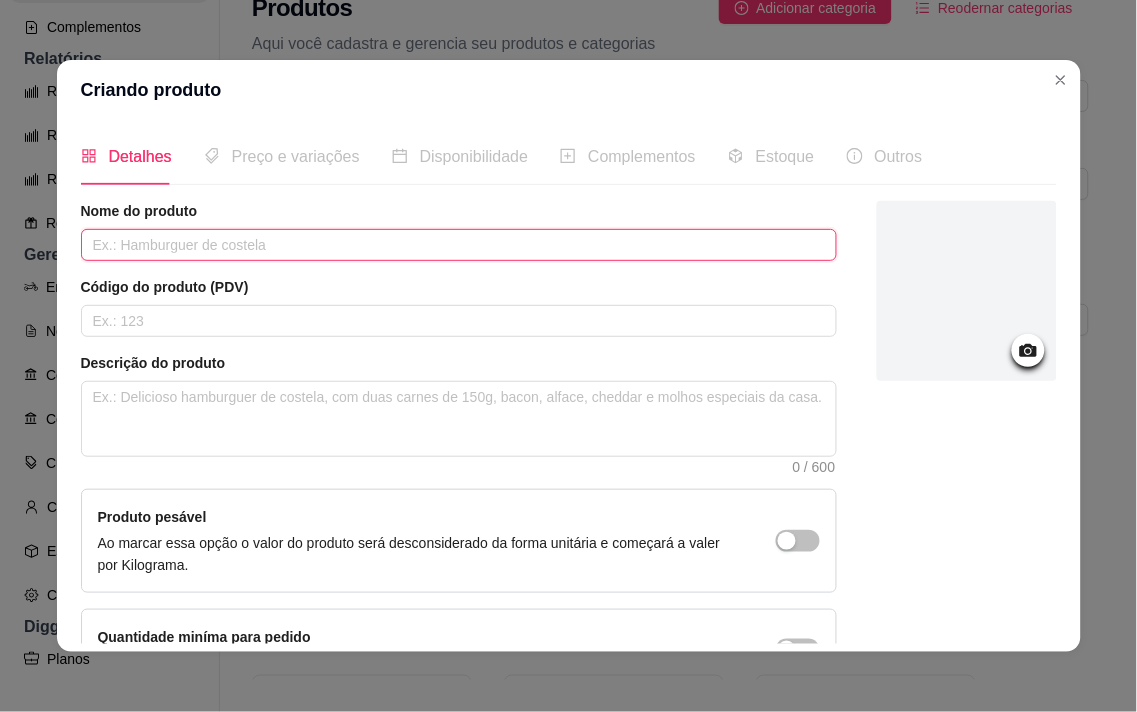 click at bounding box center (459, 245) 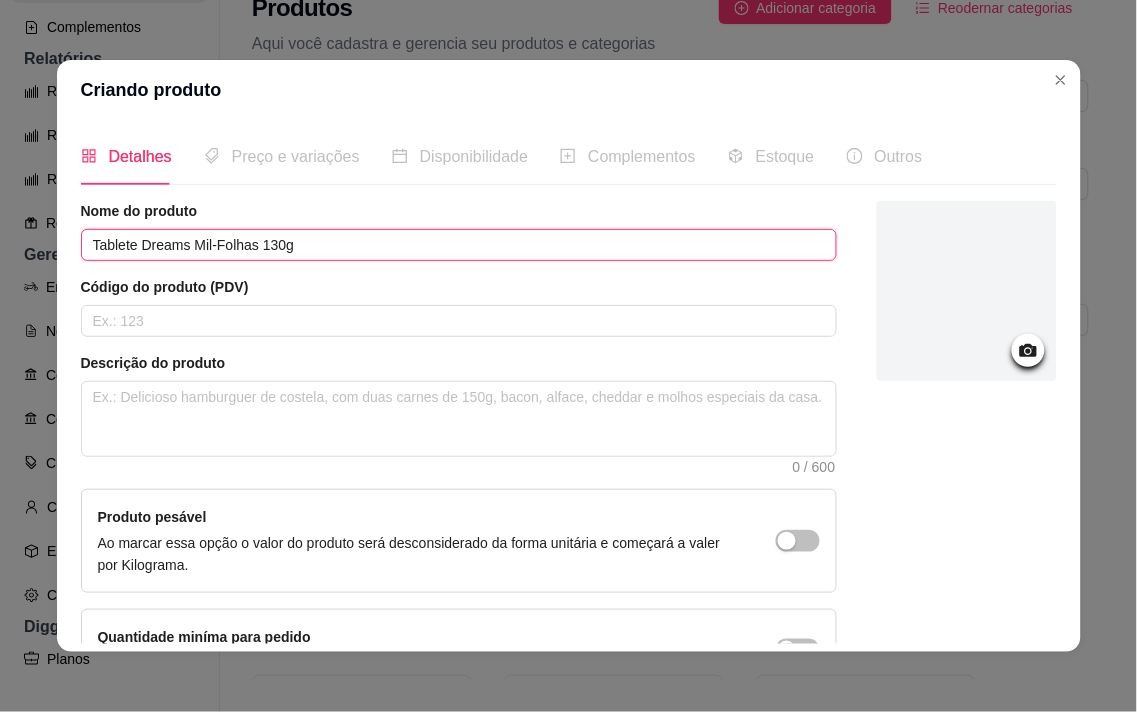 type on "Tablete Dreams Mil-Folhas 130g" 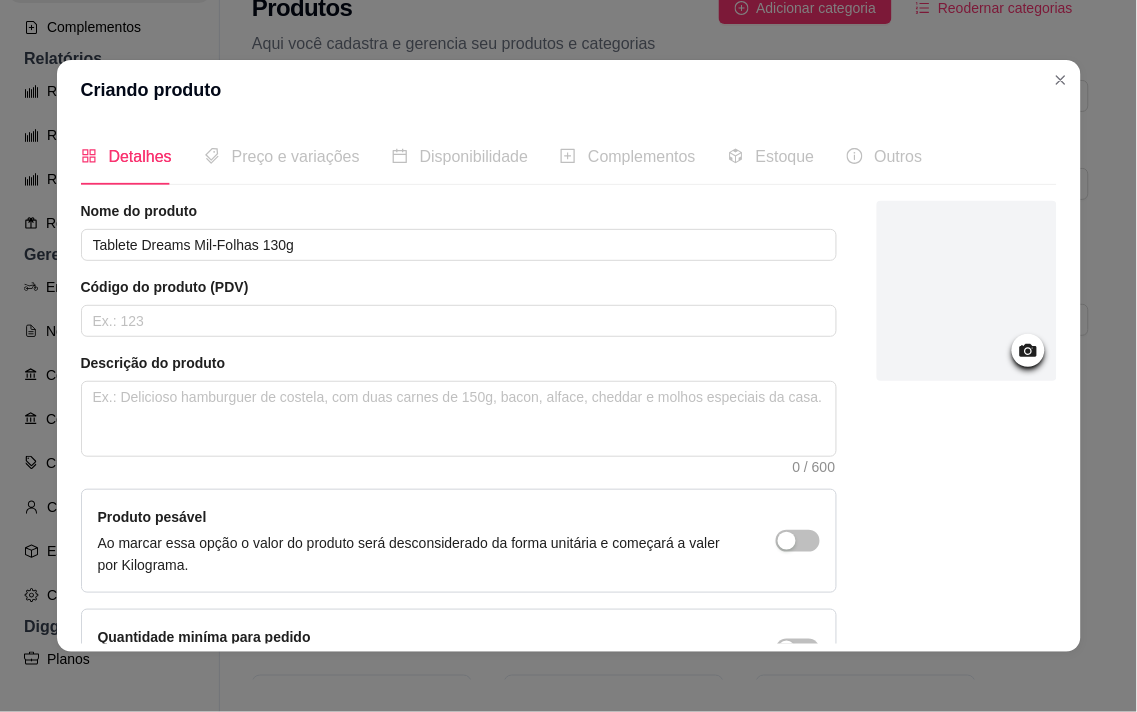 click at bounding box center (1028, 350) 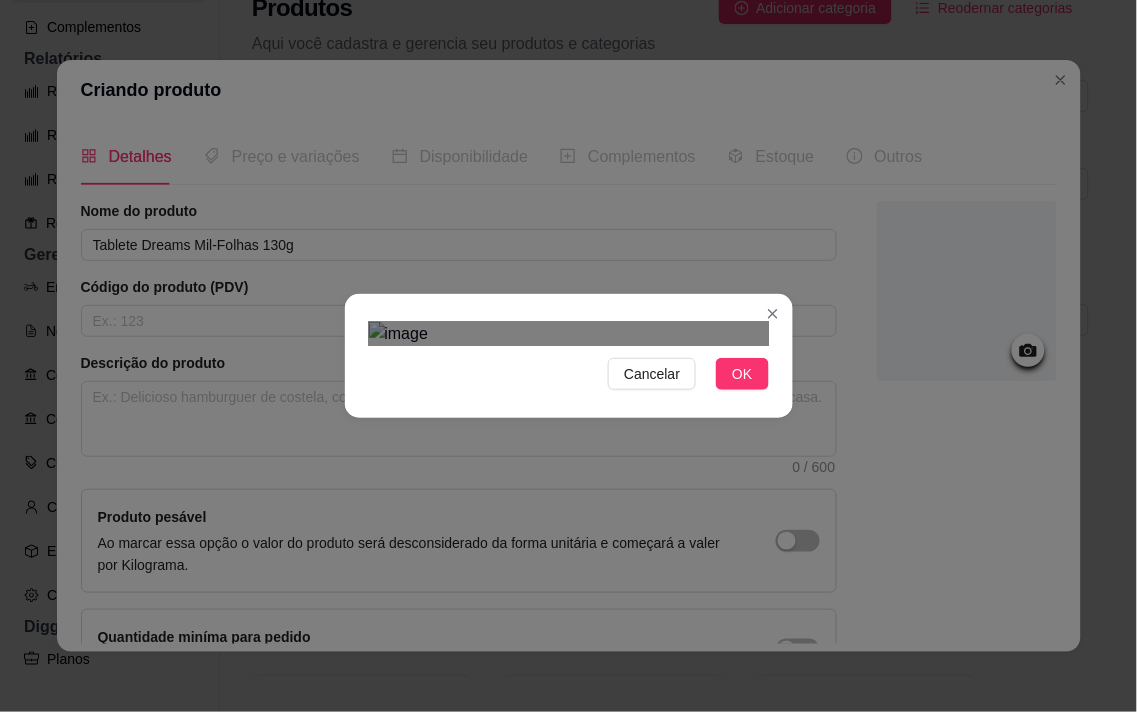 click at bounding box center (574, 609) 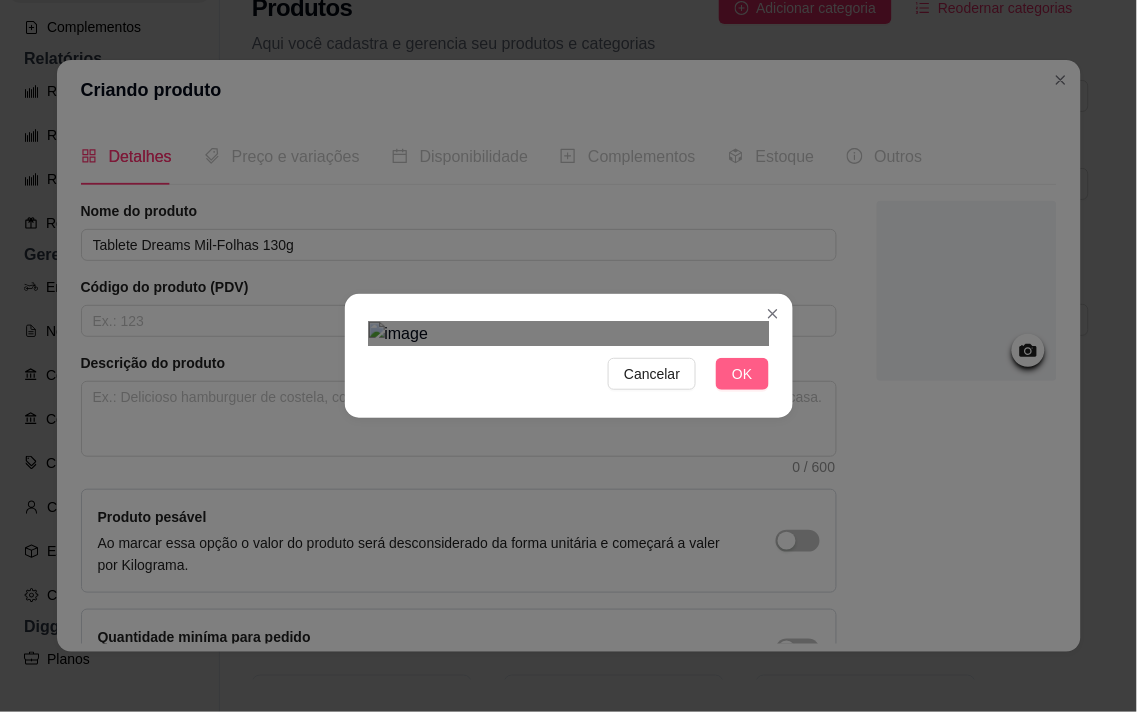 click on "OK" at bounding box center [742, 374] 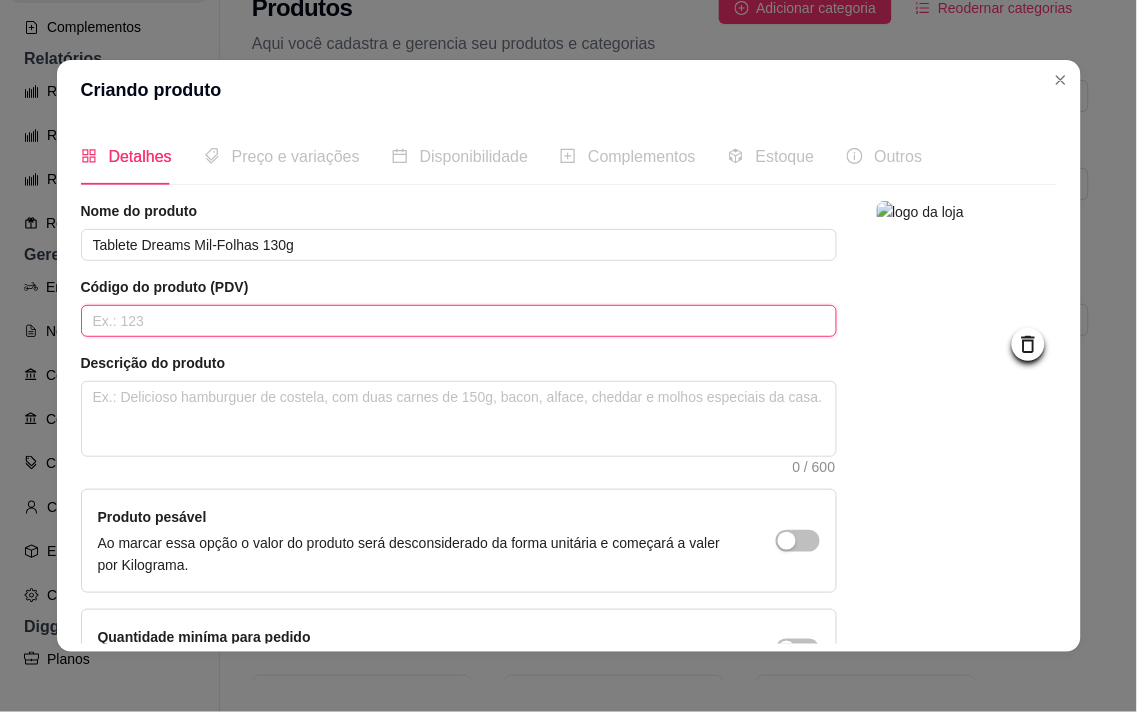 paste on "1002880" 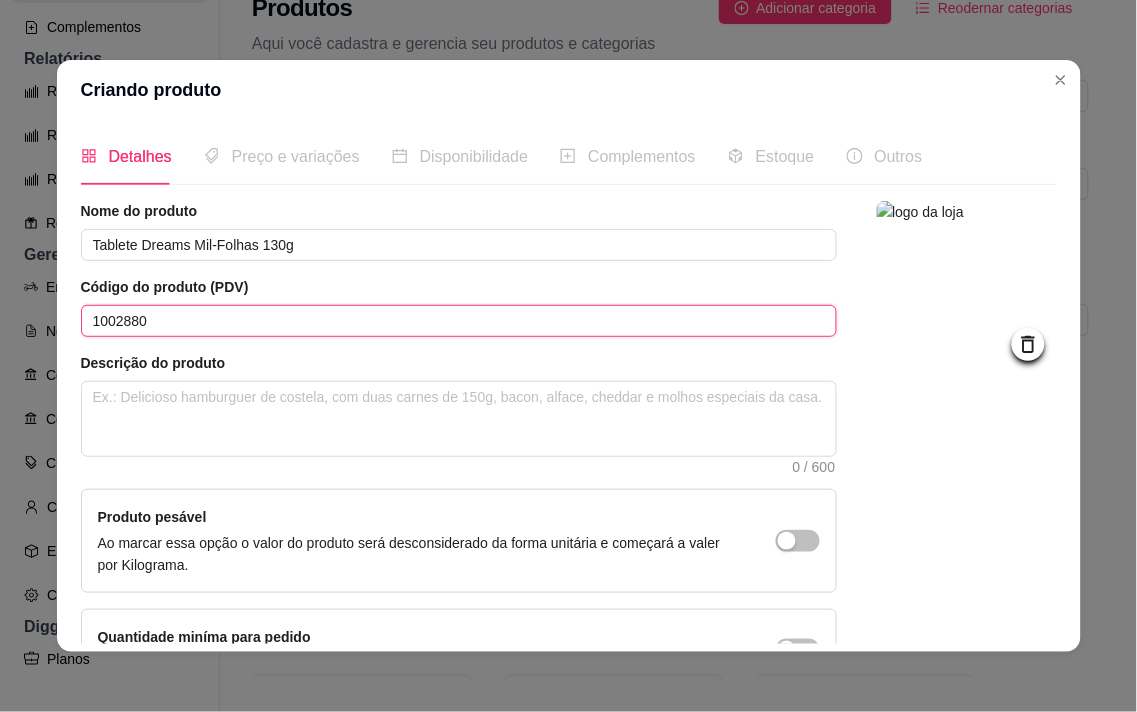 type on "1002880" 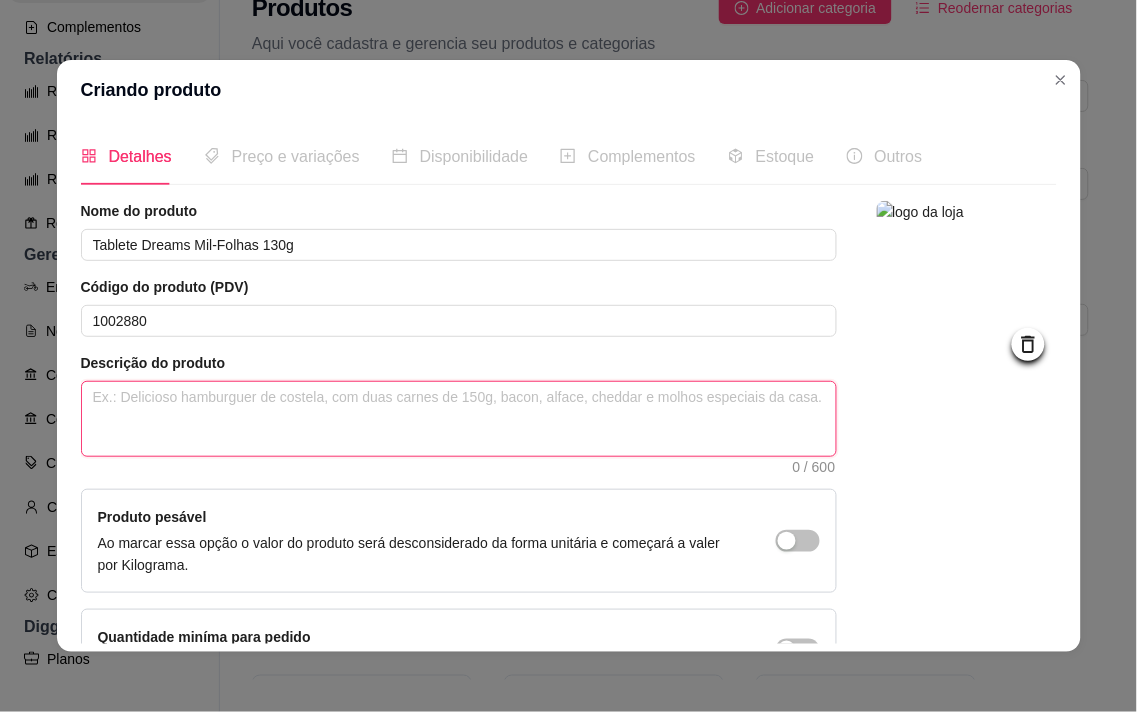 click at bounding box center (459, 419) 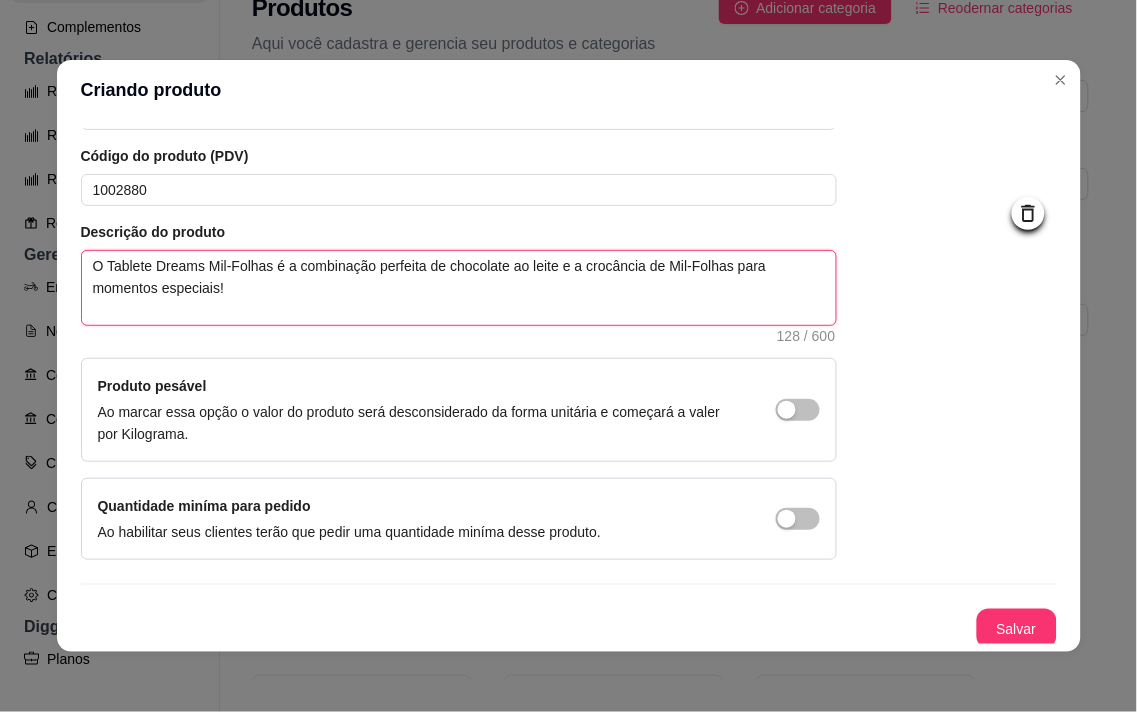 scroll, scrollTop: 136, scrollLeft: 0, axis: vertical 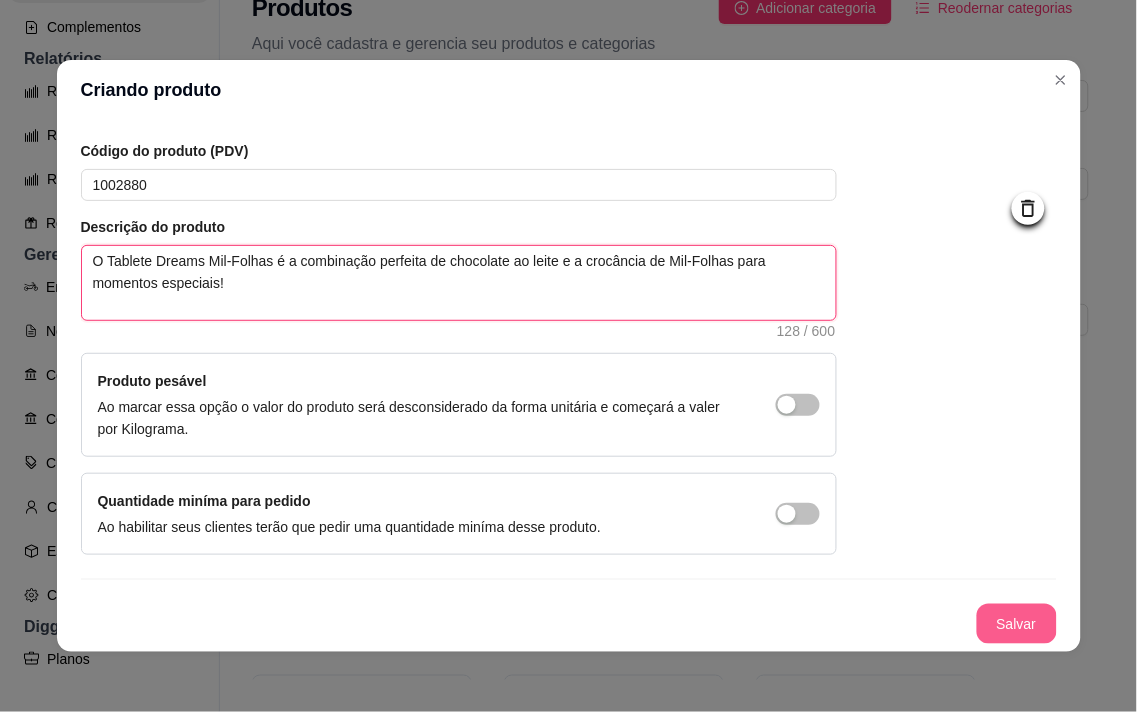 type on "O Tablete Dreams Mil-Folhas é a combinação perfeita de chocolate ao leite e a crocância de Mil-Folhas para momentos especiais!" 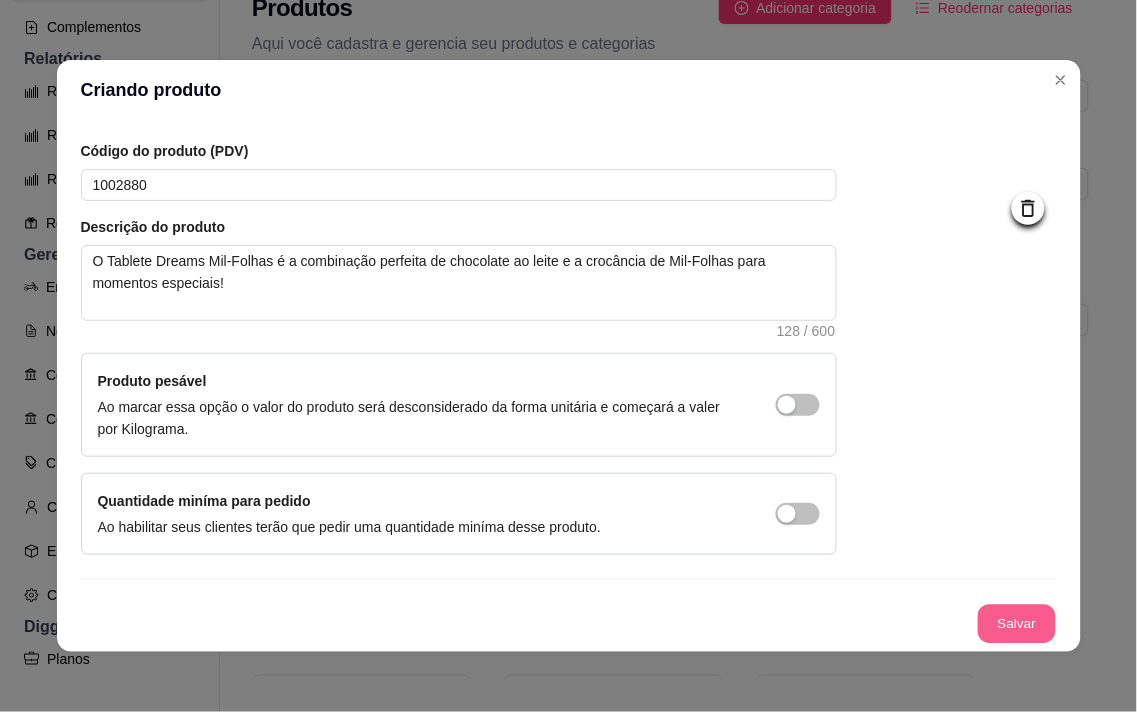 click on "Salvar" at bounding box center (1017, 624) 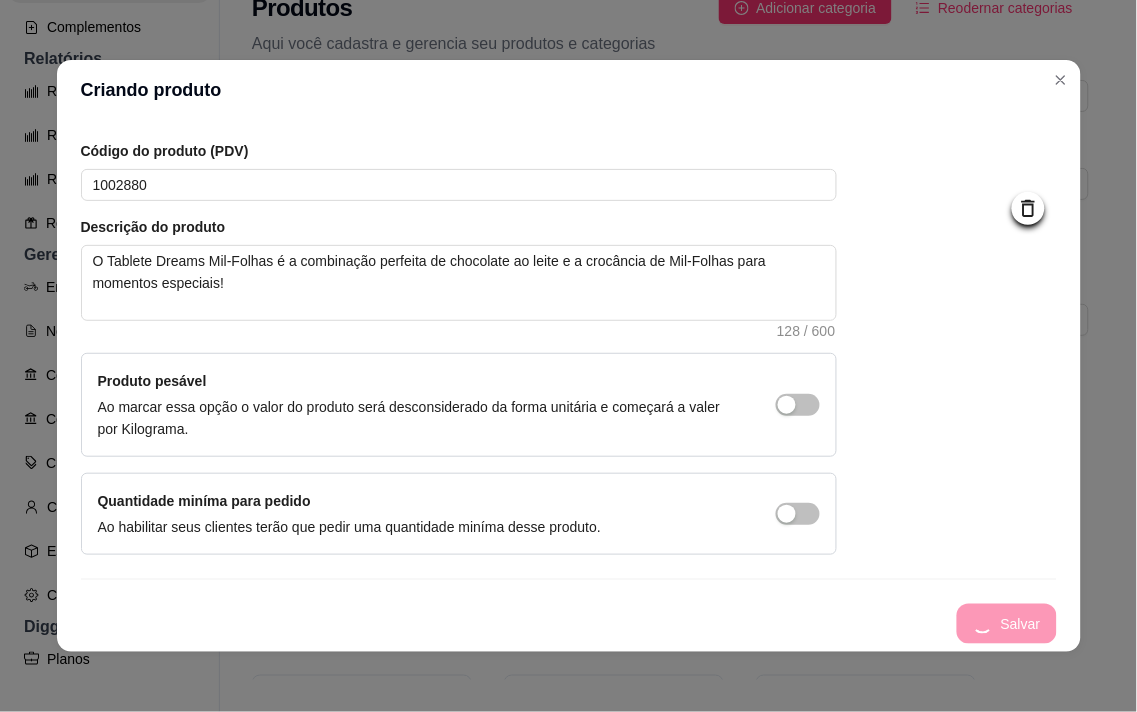 type 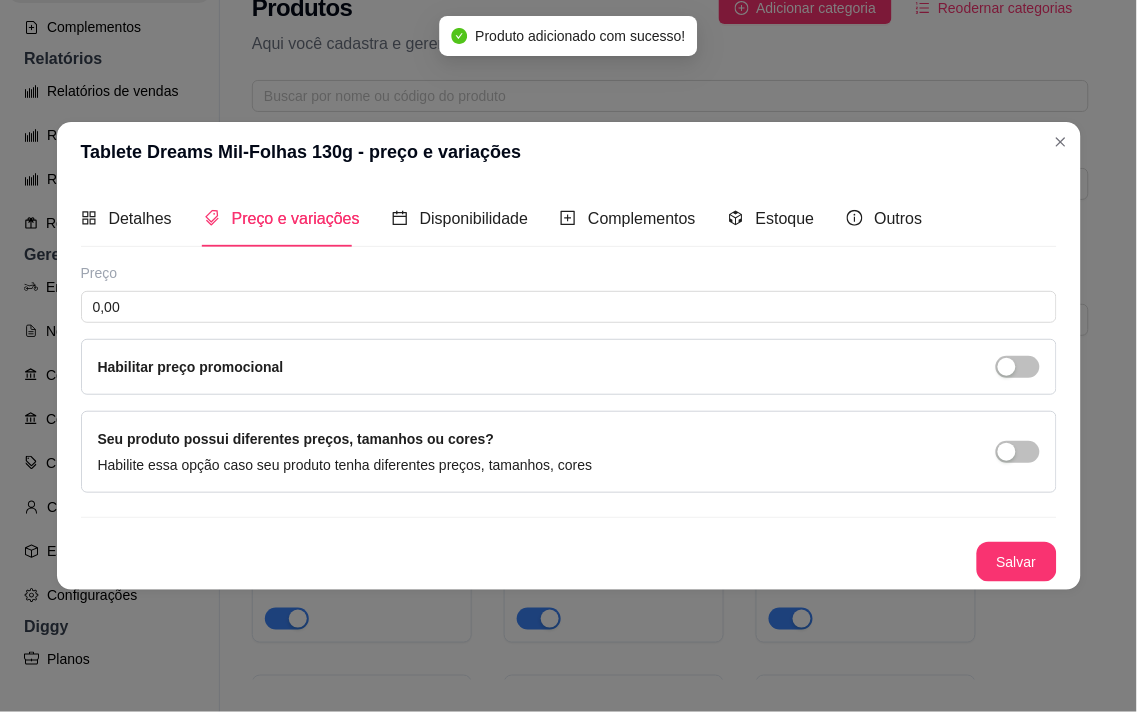 scroll, scrollTop: 0, scrollLeft: 0, axis: both 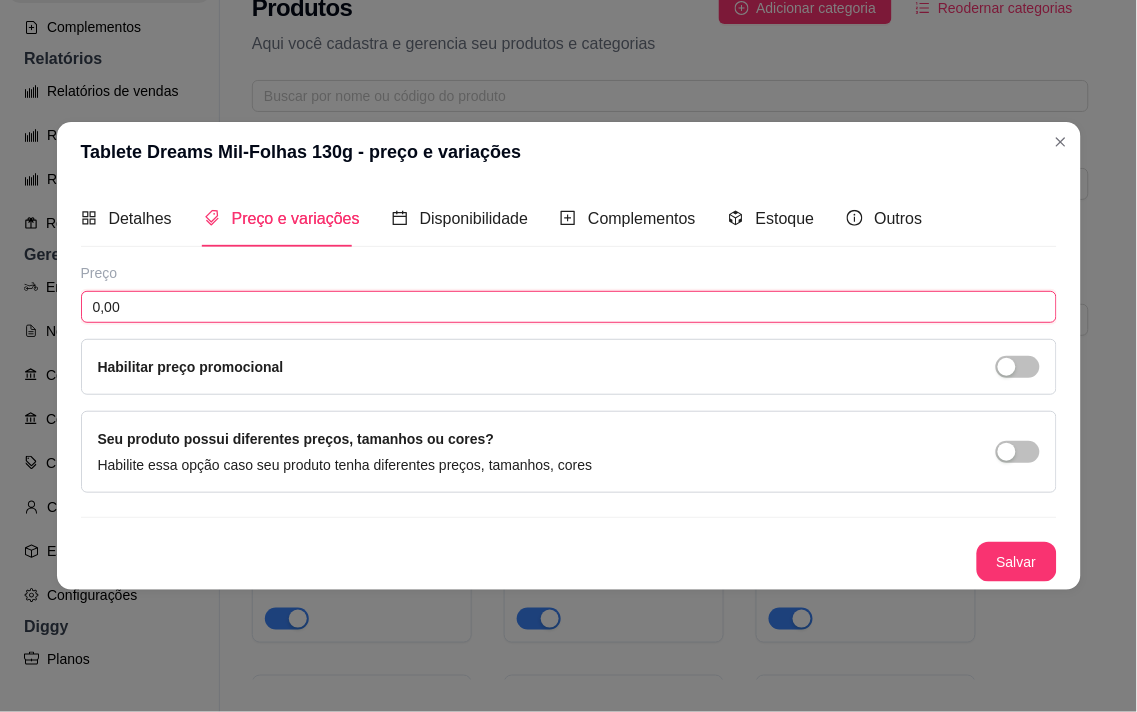 click on "0,00" at bounding box center (569, 307) 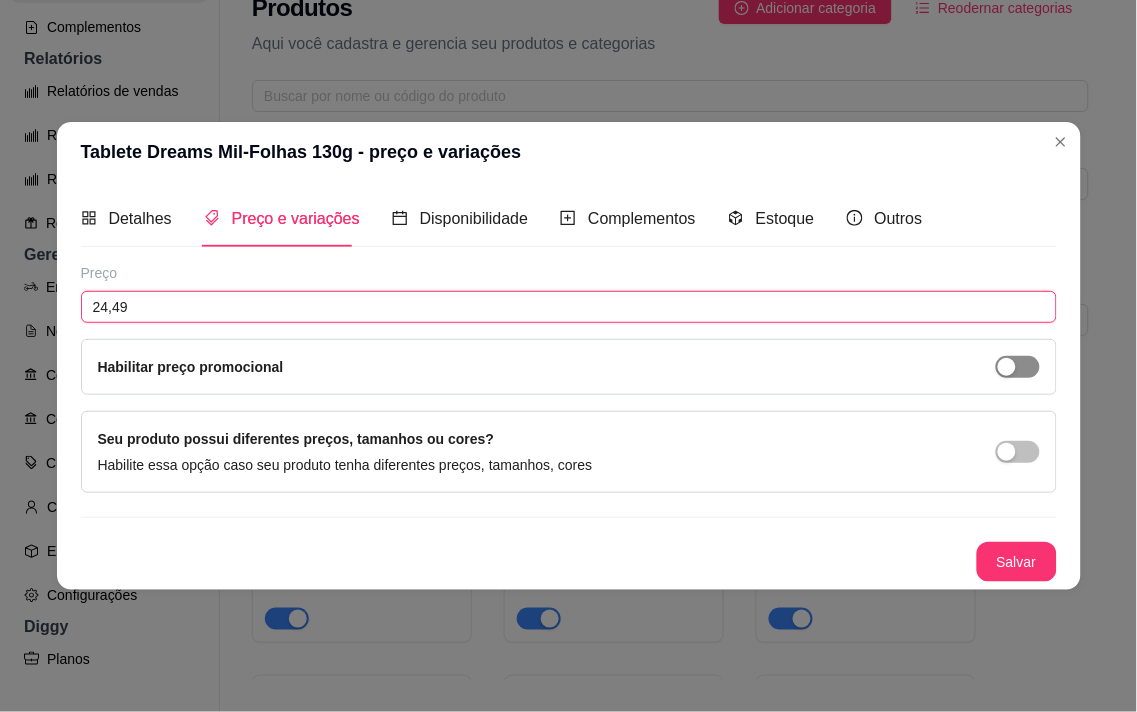 type on "24,49" 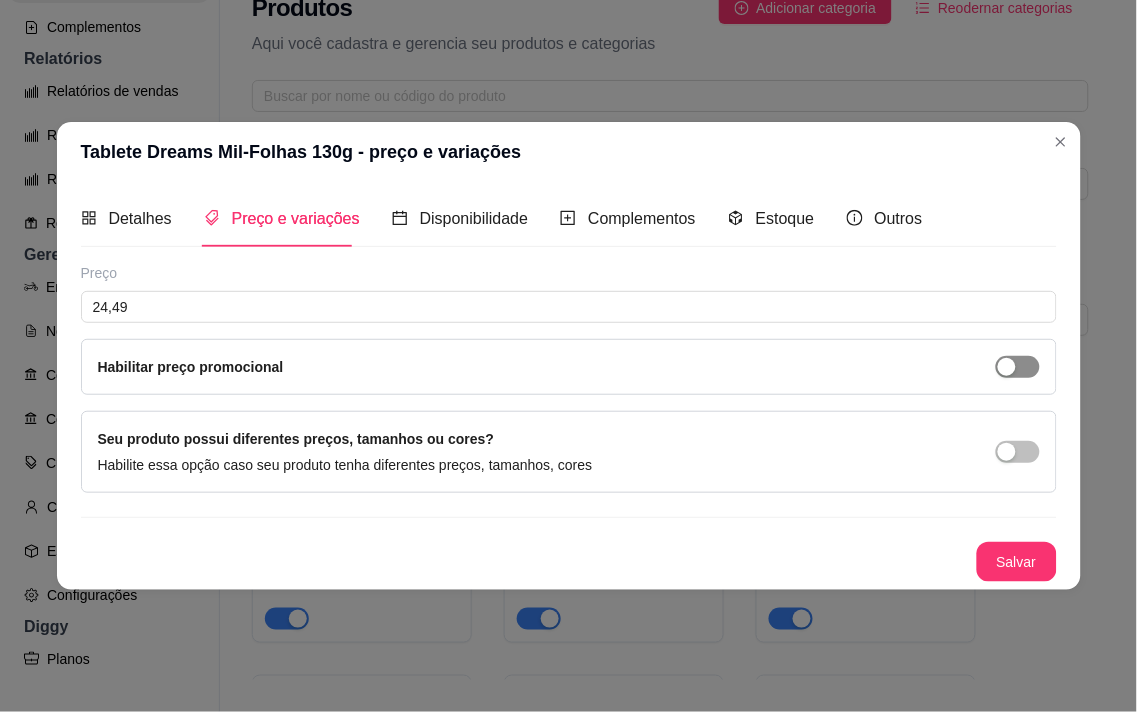click at bounding box center (1007, 367) 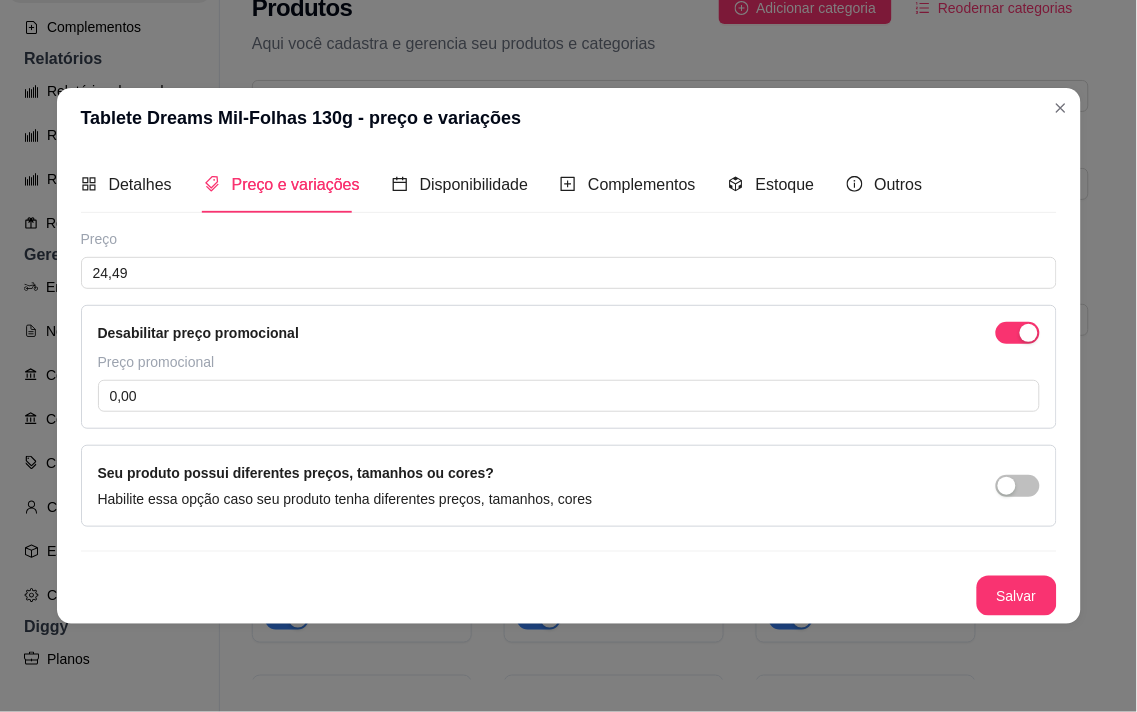 type 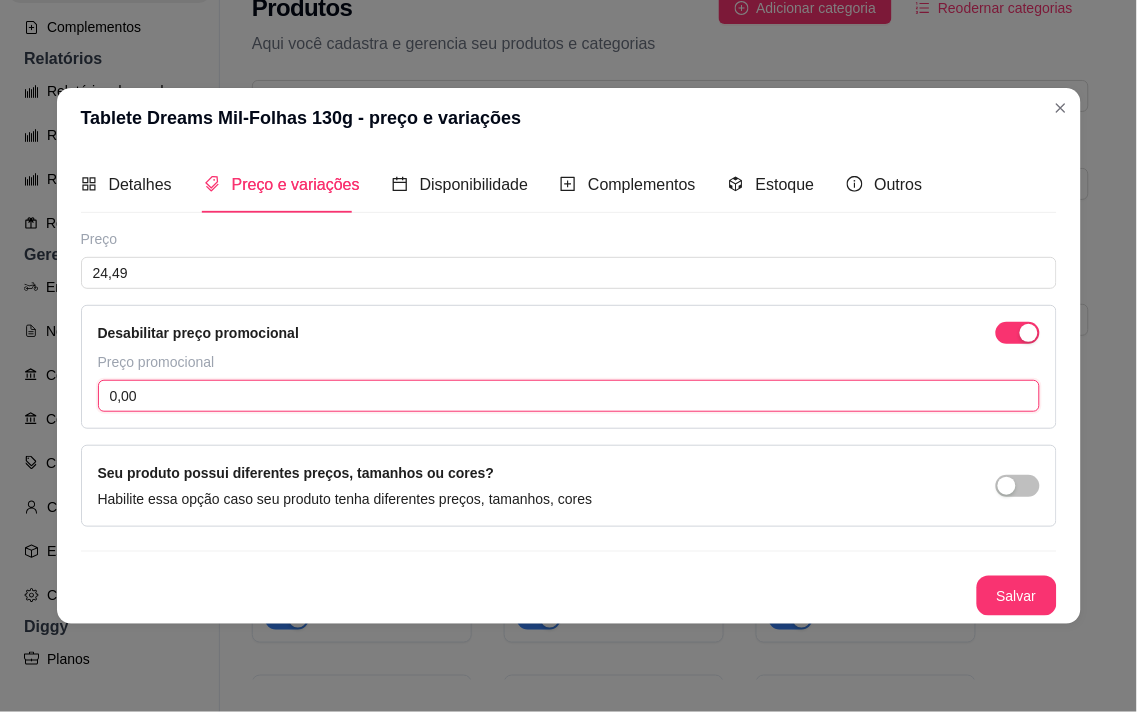 click on "0,00" at bounding box center (569, 396) 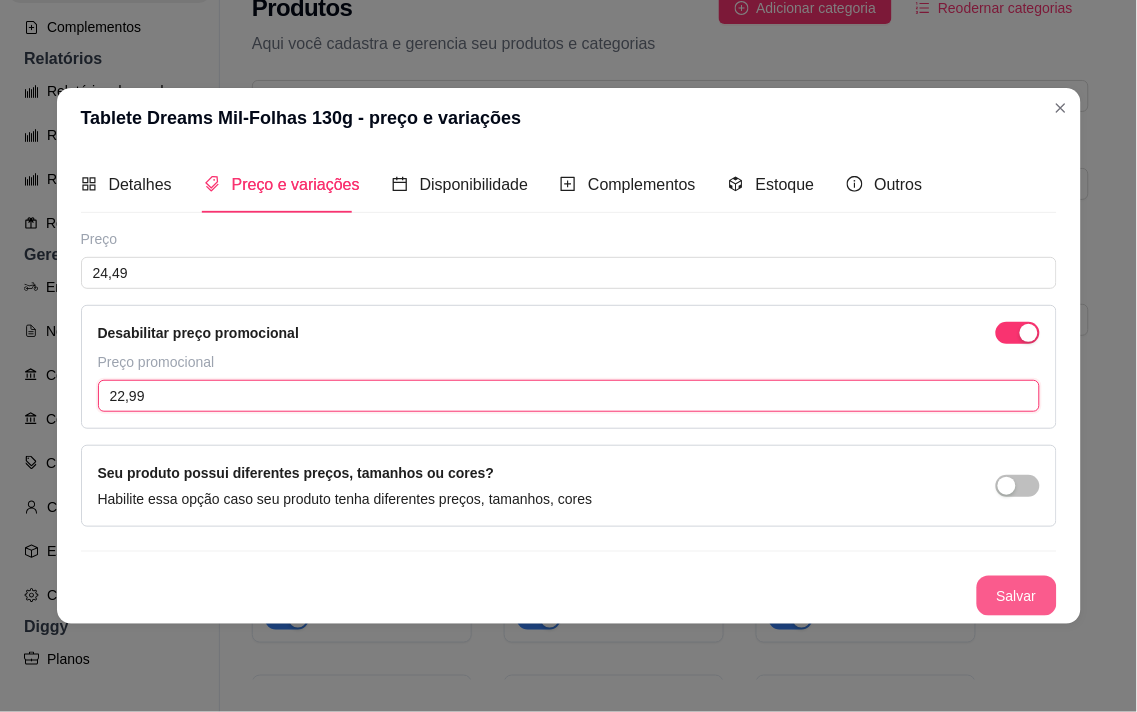 type on "22,99" 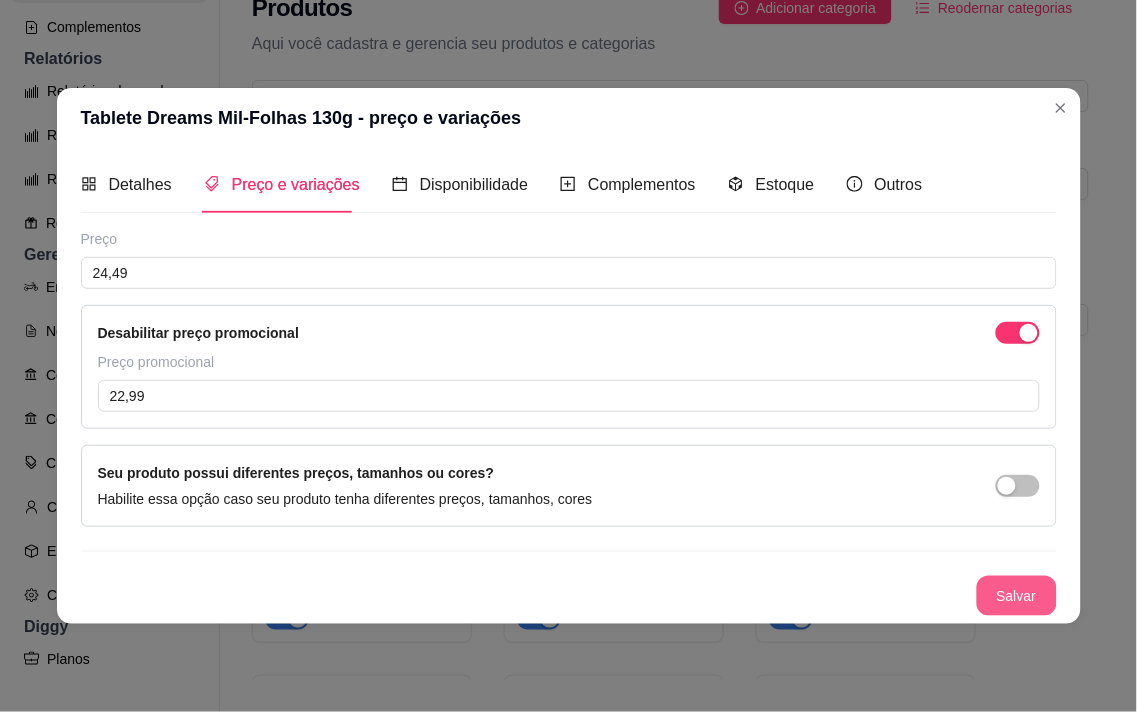 click on "Salvar" at bounding box center (1017, 596) 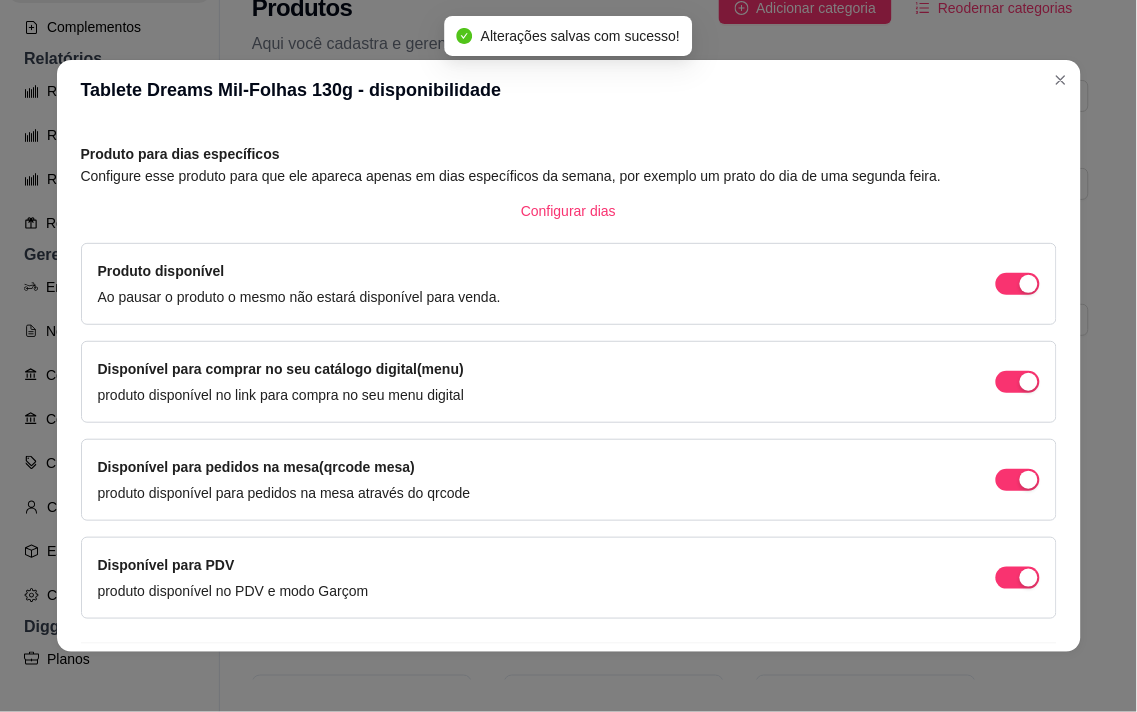 scroll, scrollTop: 134, scrollLeft: 0, axis: vertical 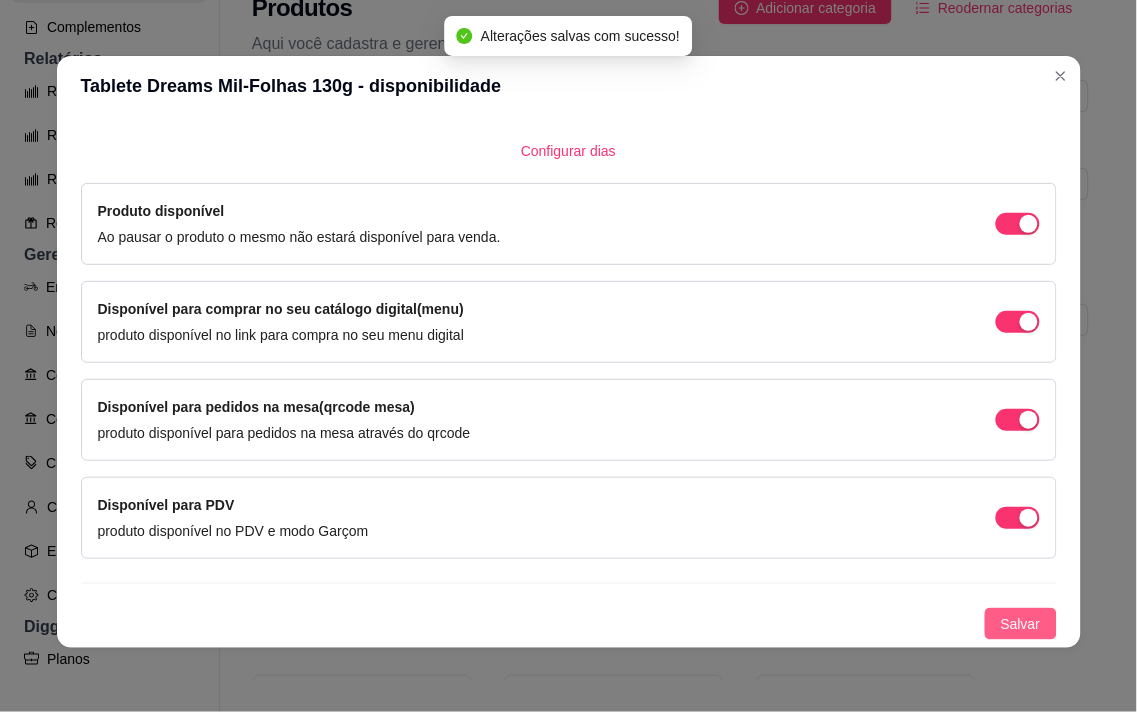 click on "Salvar" at bounding box center [1021, 624] 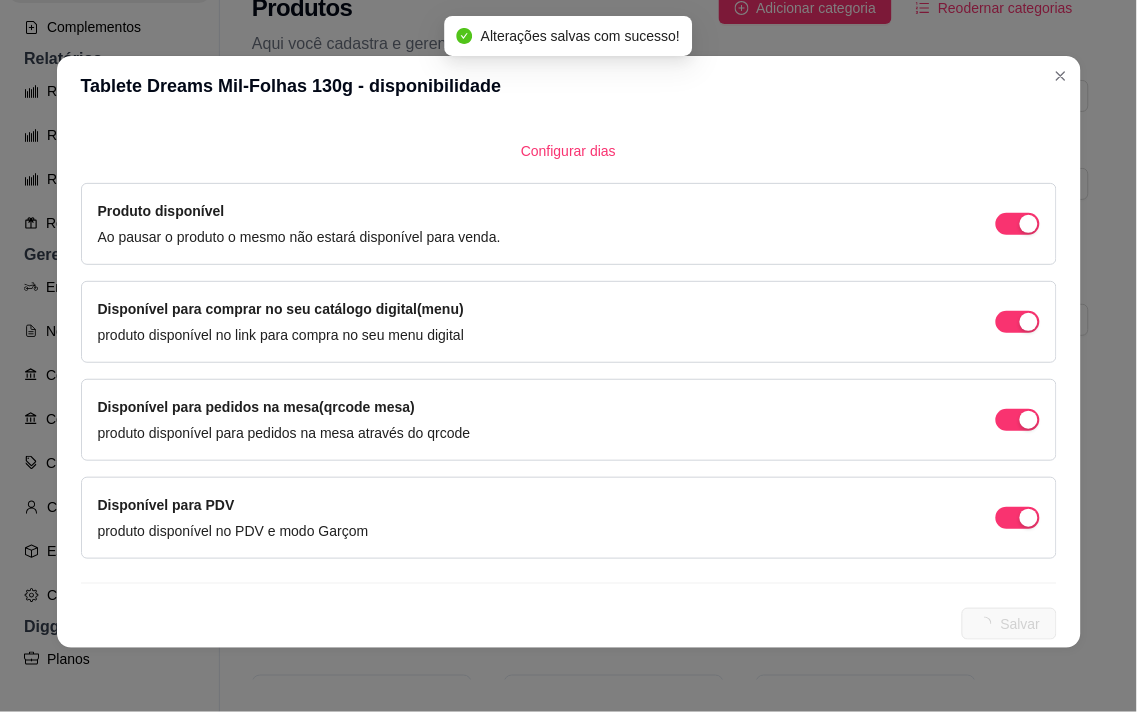 scroll, scrollTop: 0, scrollLeft: 0, axis: both 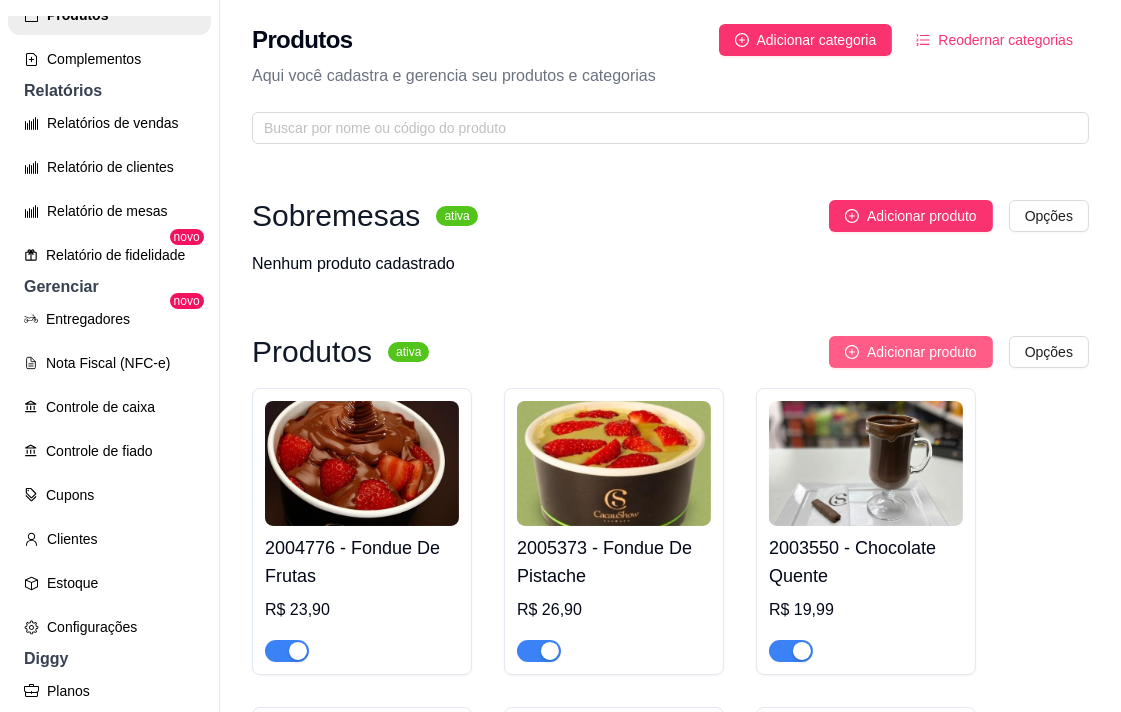 click on "Adicionar produto" at bounding box center [922, 352] 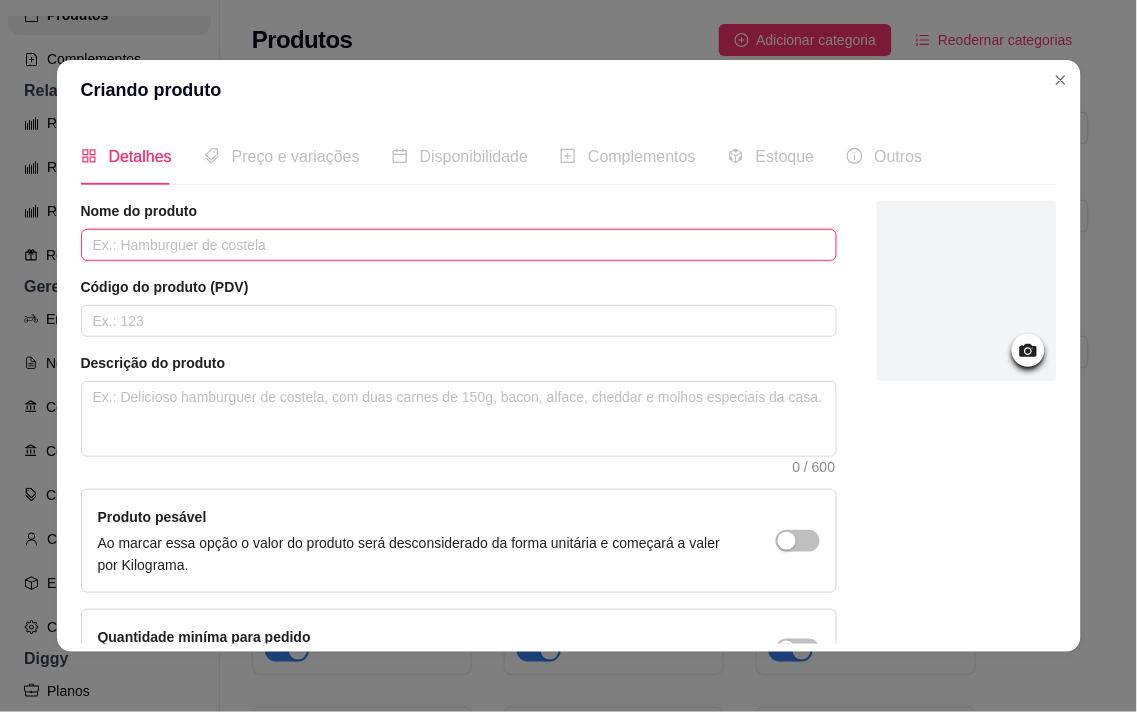 paste on "Tablete Dreams Mil-Folhas Avelã 130g" 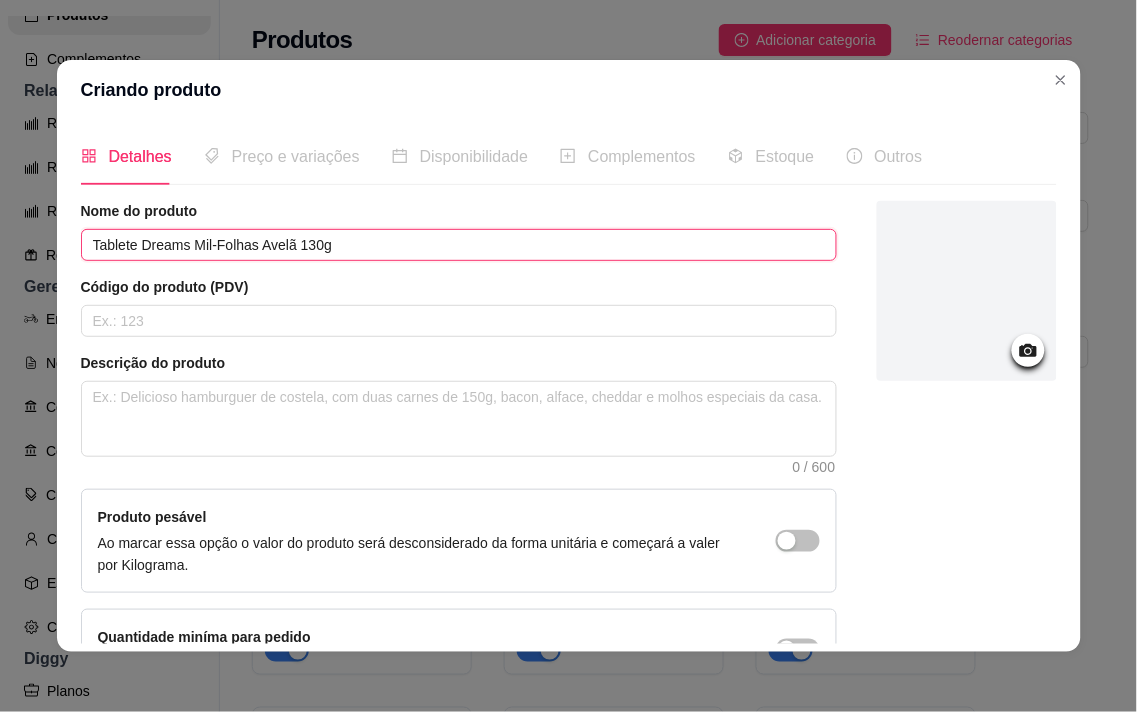 type on "Tablete Dreams Mil-Folhas Avelã 130g" 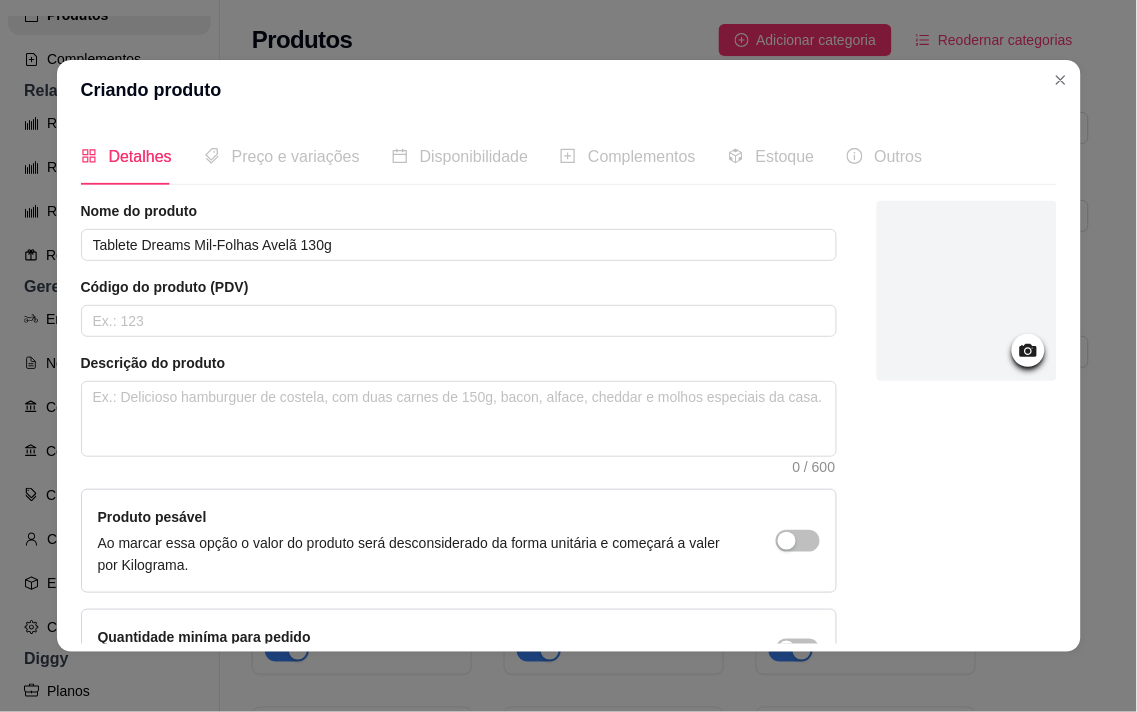 click at bounding box center [1028, 350] 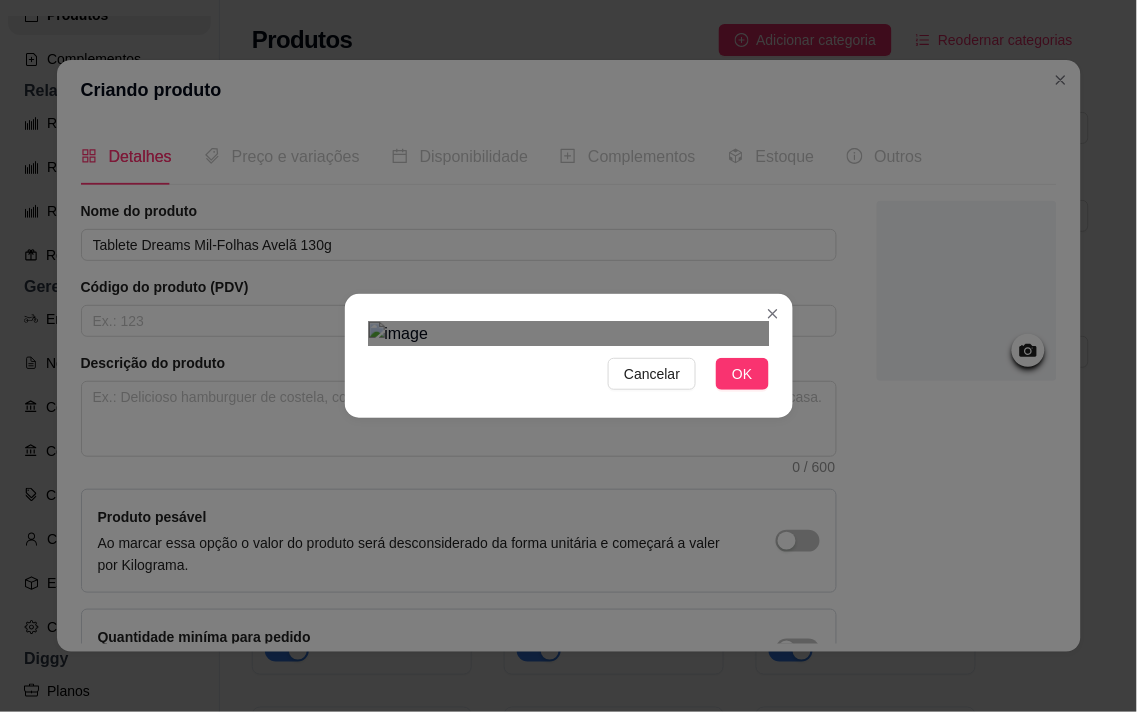 click at bounding box center [572, 633] 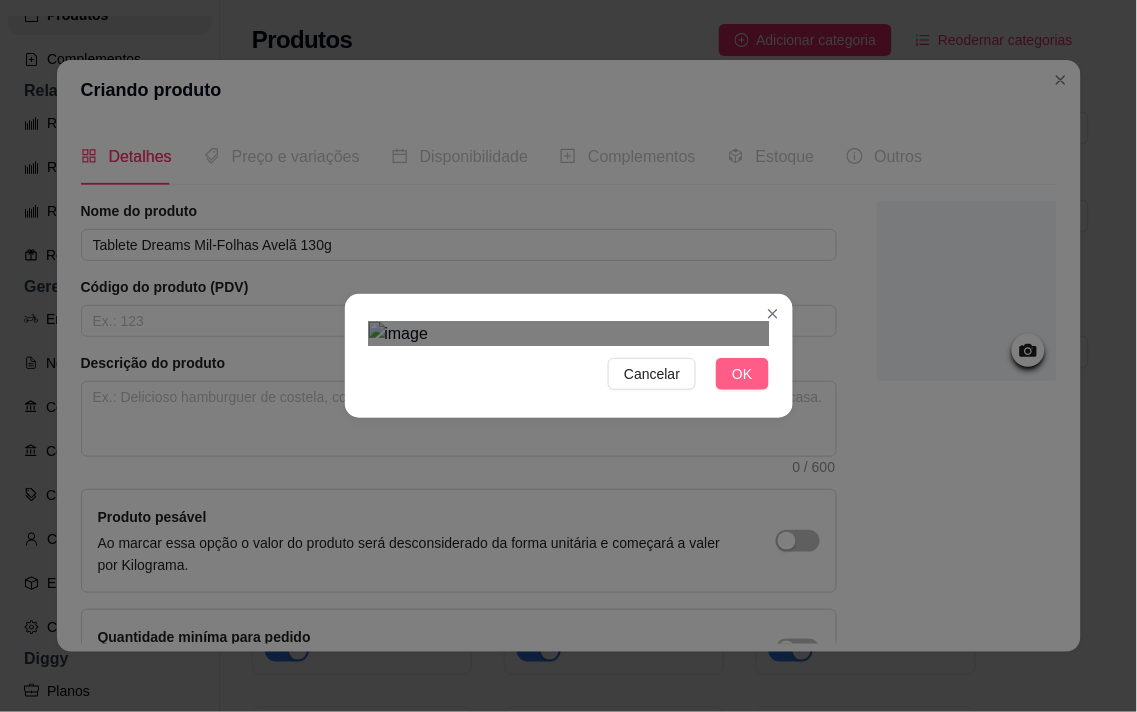 click on "OK" at bounding box center (742, 374) 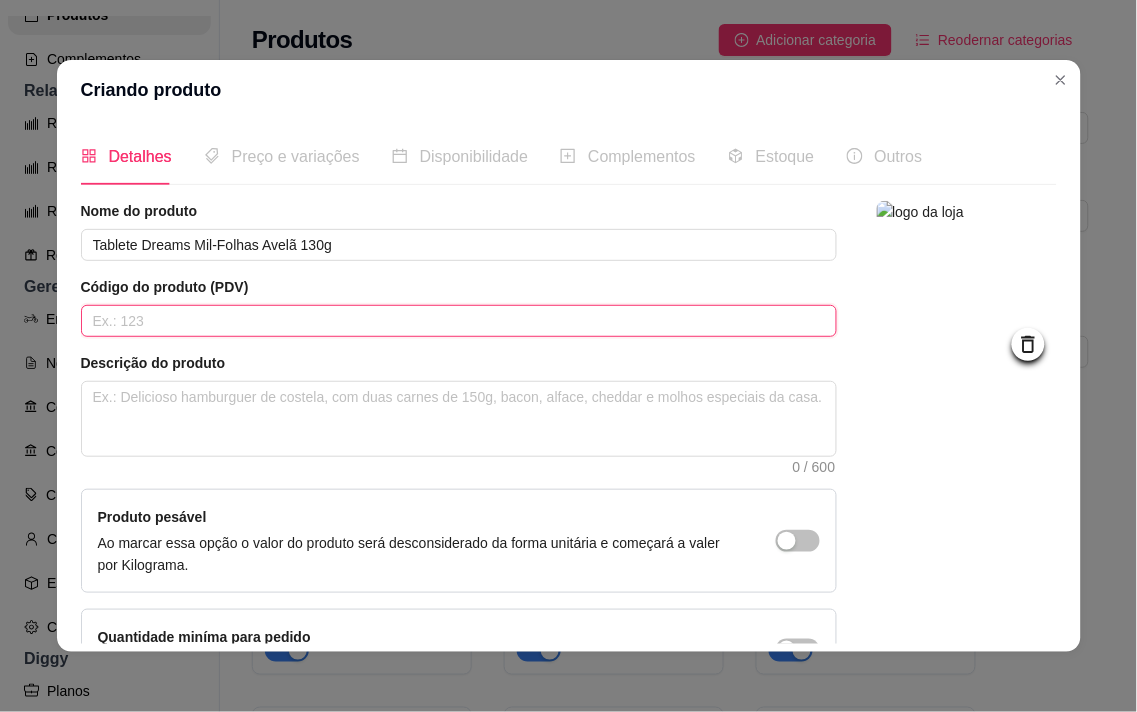 paste on "1002881" 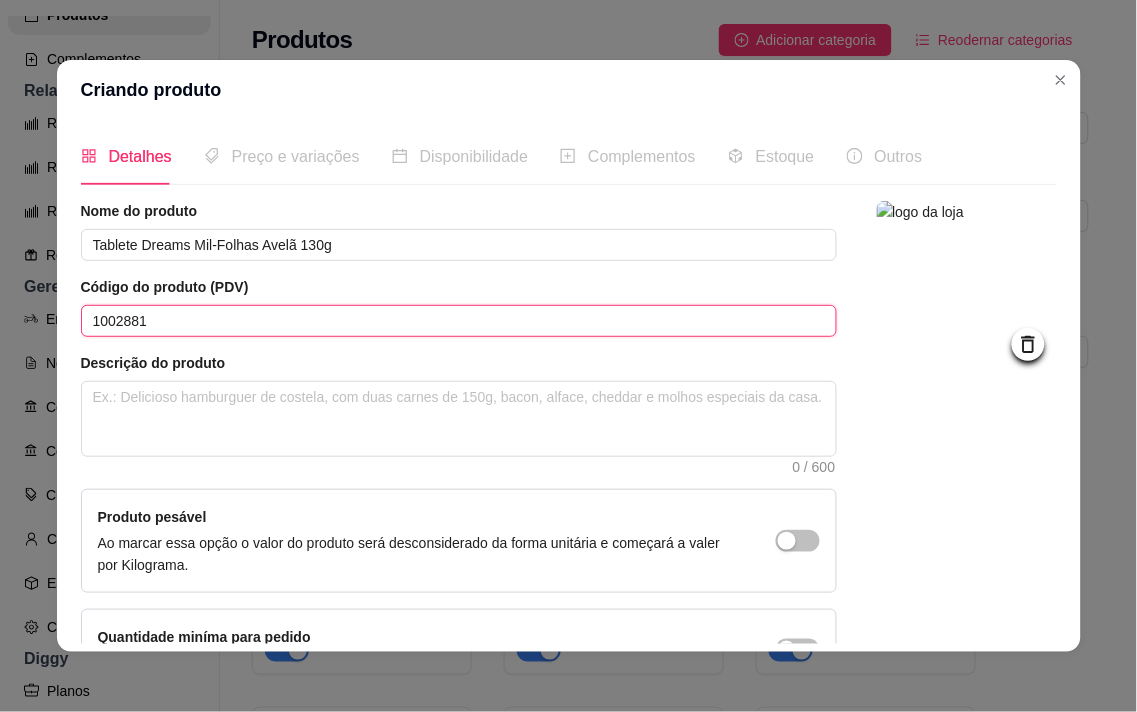 type on "1002881" 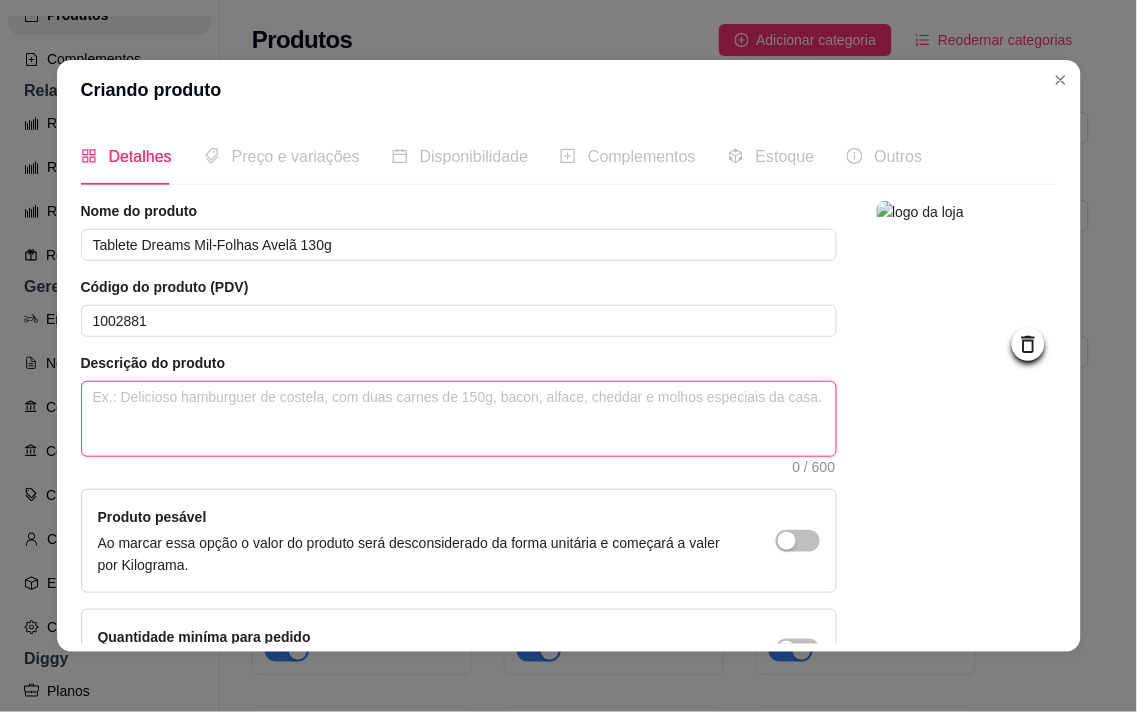 click at bounding box center [459, 419] 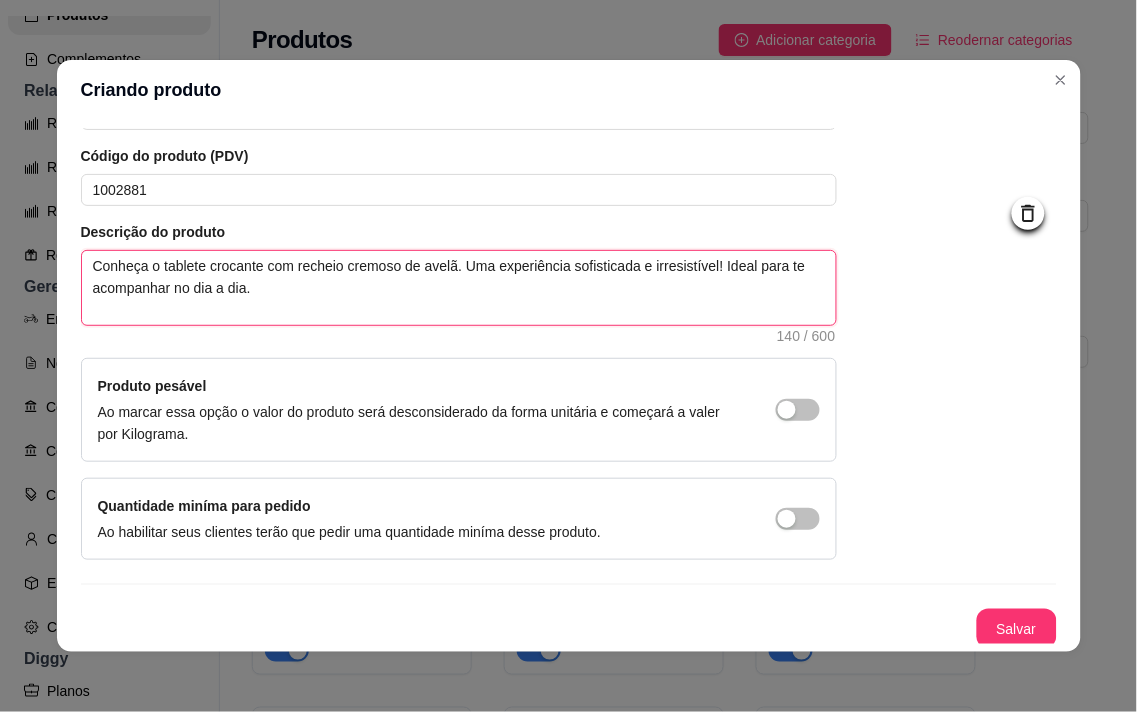 scroll, scrollTop: 136, scrollLeft: 0, axis: vertical 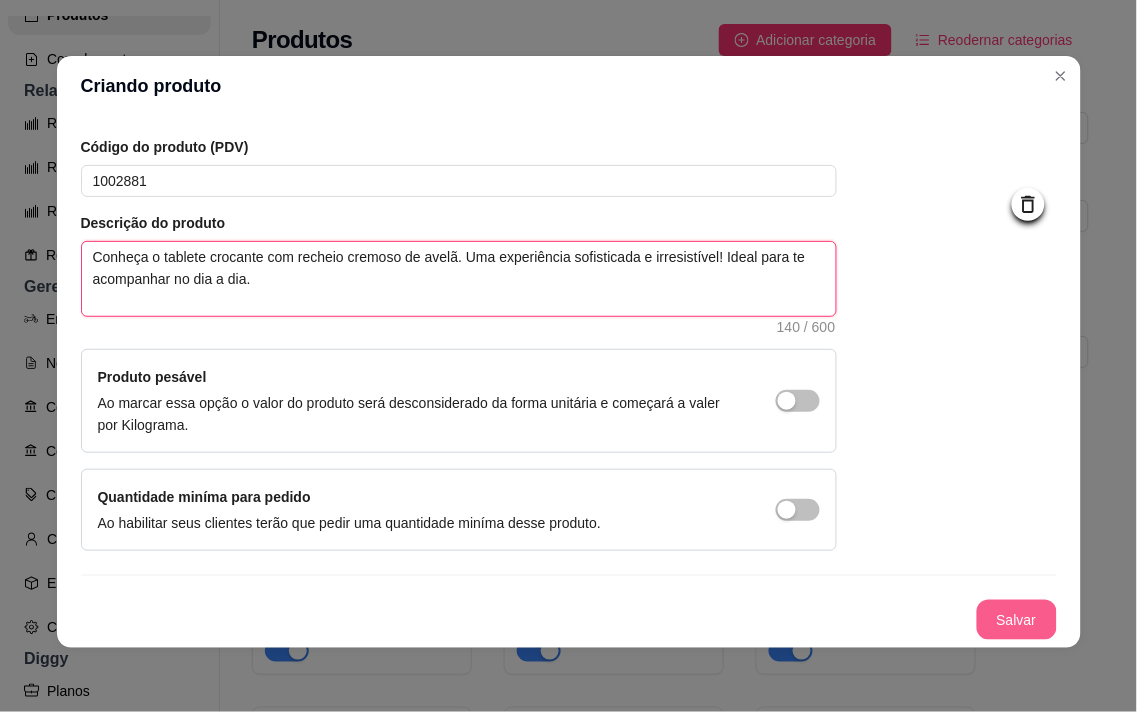 type on "Conheça o tablete crocante com recheio cremoso de avelã. Uma experiência sofisticada e irresistível! Ideal para te acompanhar no dia a dia." 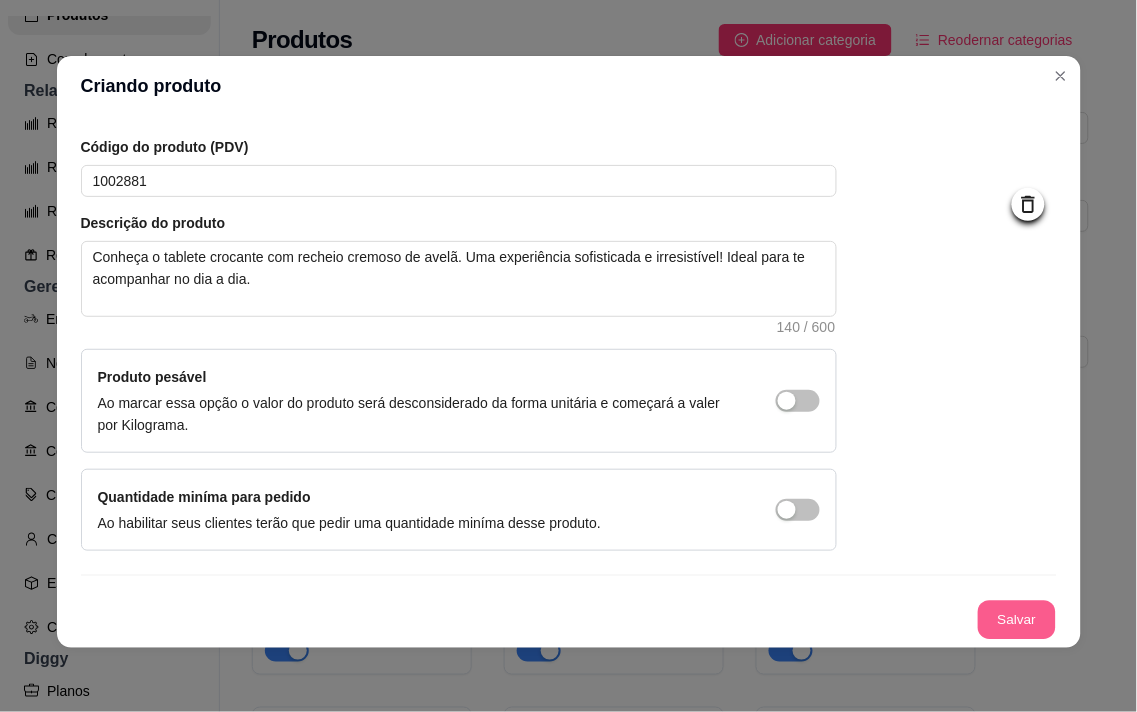 click on "Salvar" at bounding box center [1017, 620] 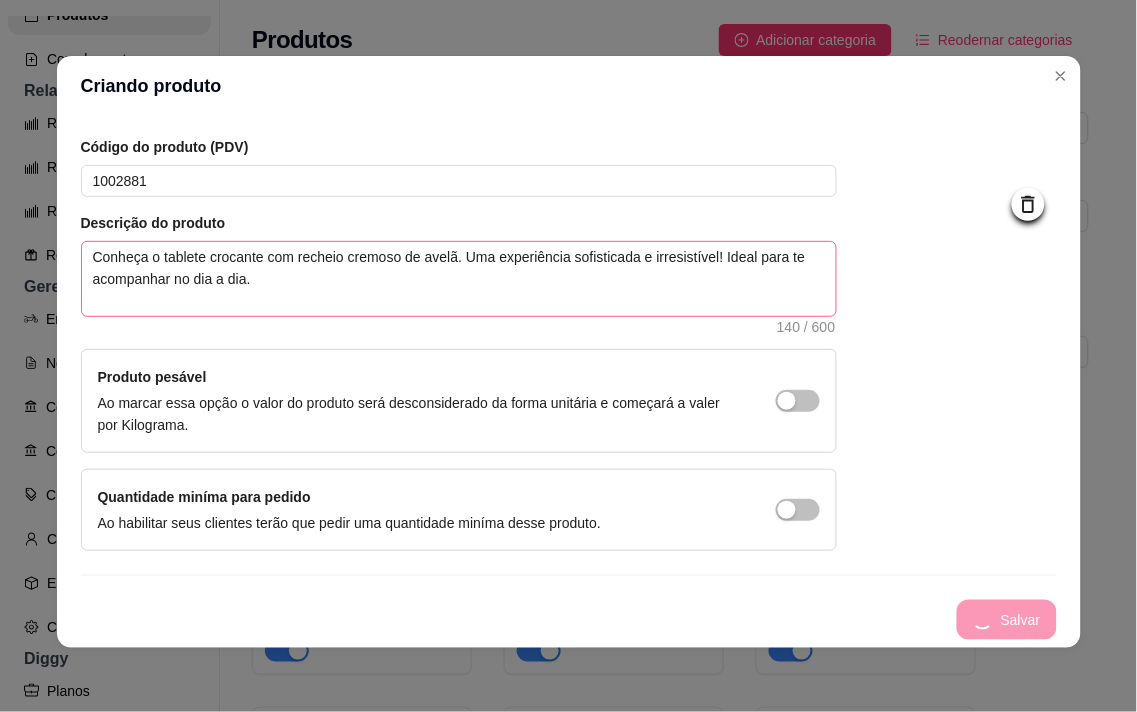 type 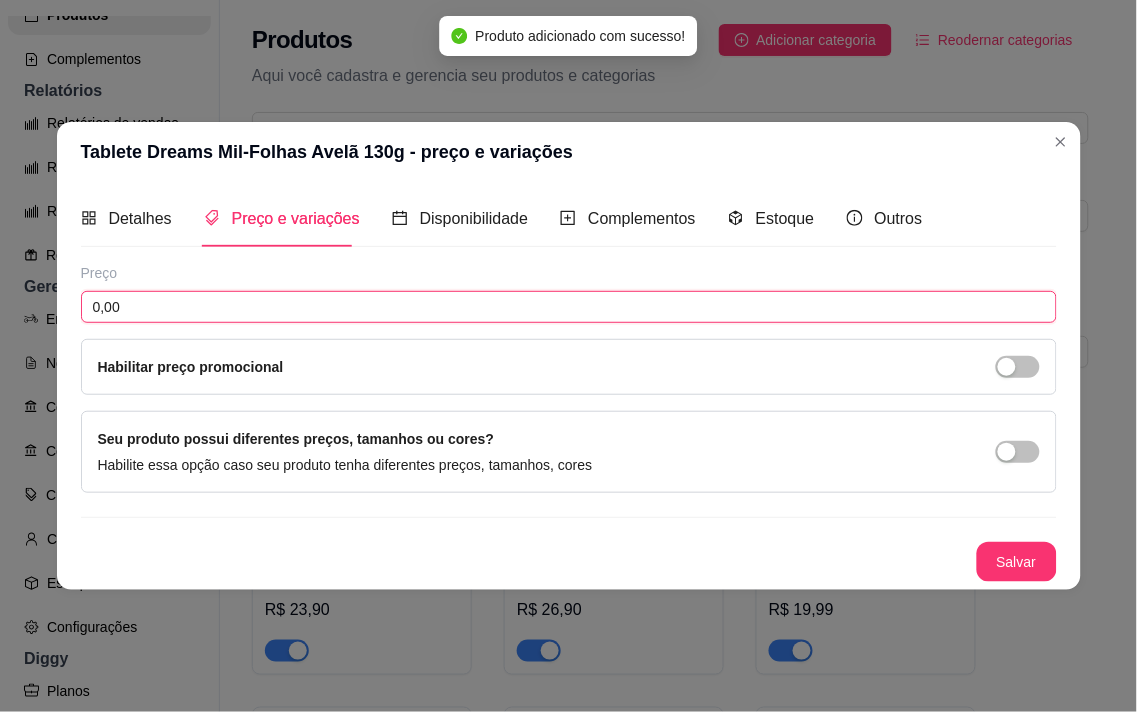 click on "0,00" at bounding box center [569, 307] 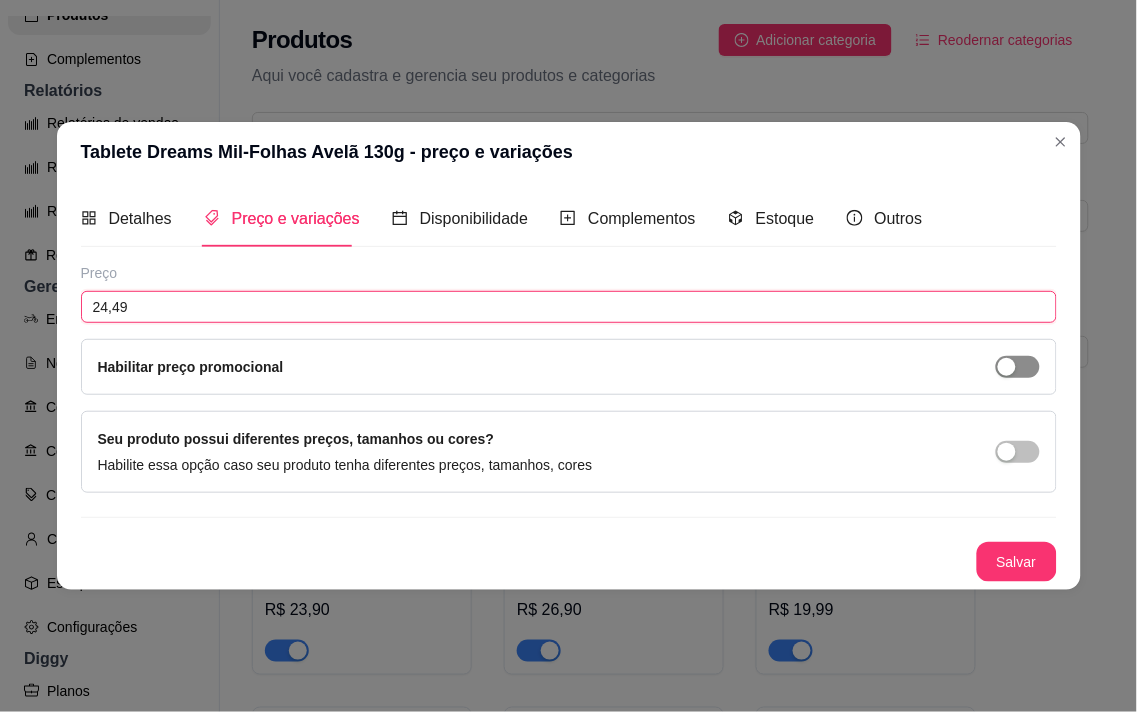 type on "24,49" 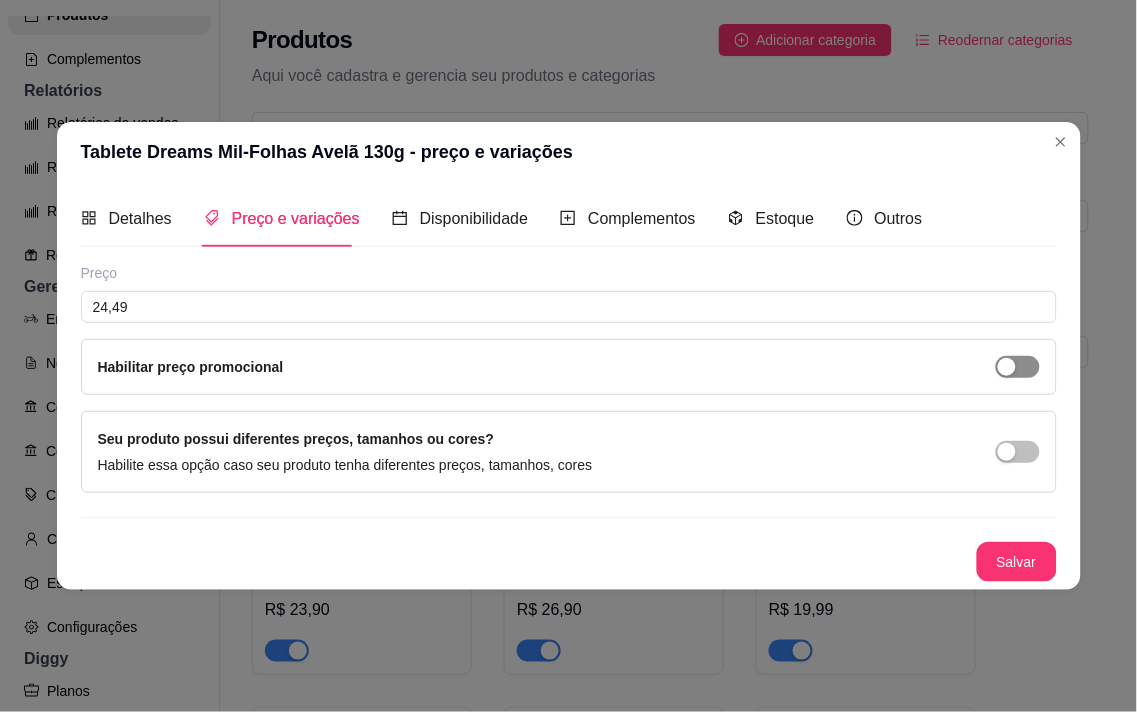 click at bounding box center [1007, 367] 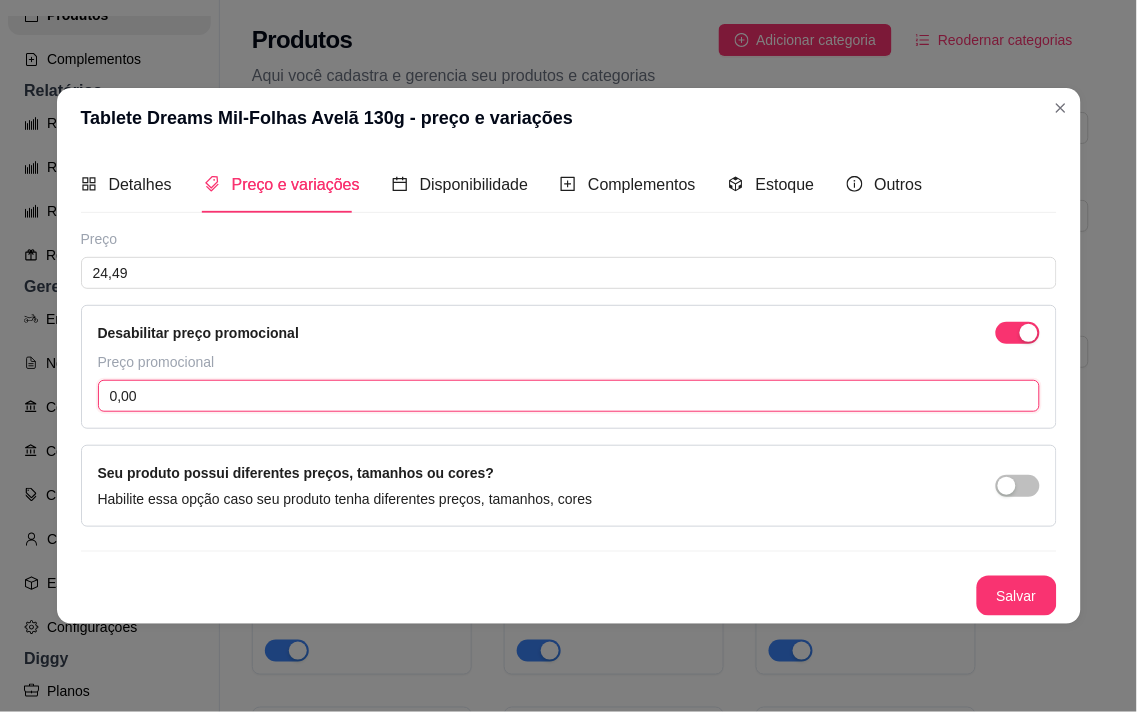 click on "0,00" at bounding box center (569, 396) 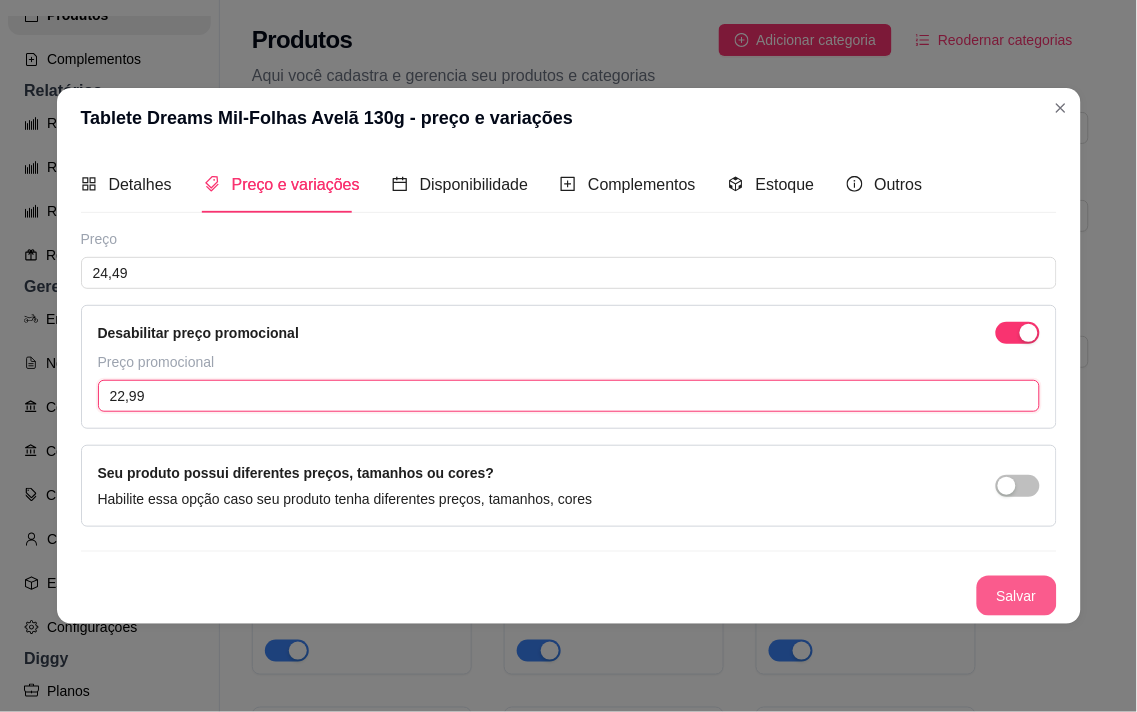 type on "22,99" 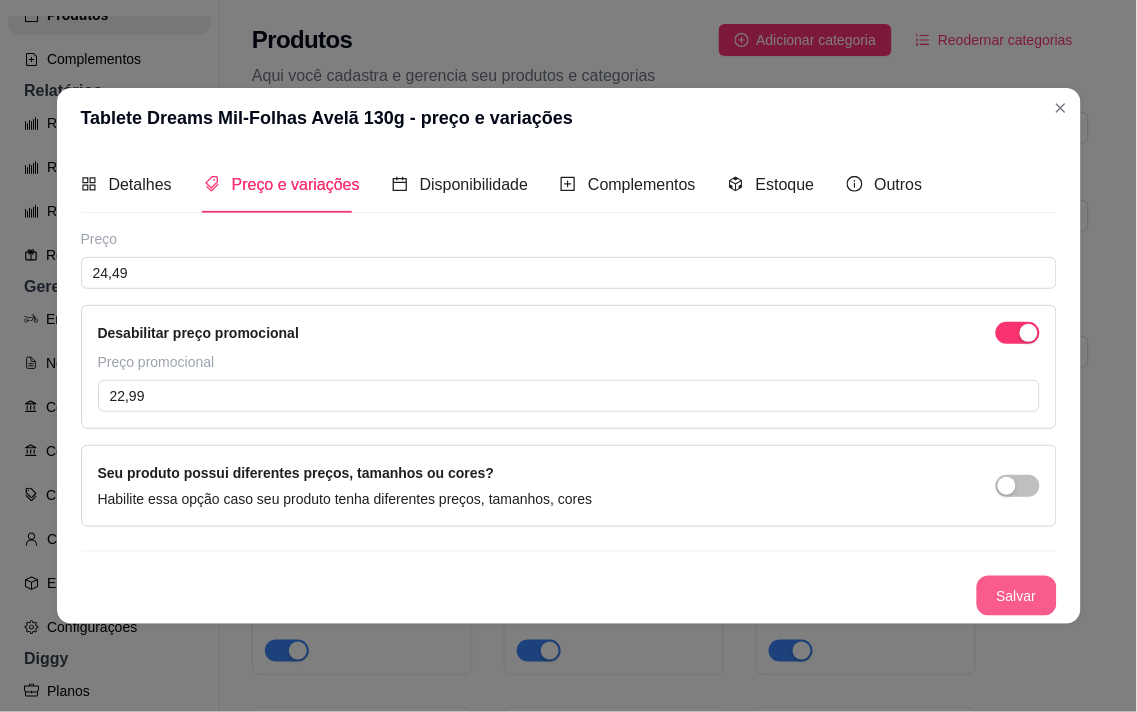 click on "Salvar" at bounding box center [1017, 596] 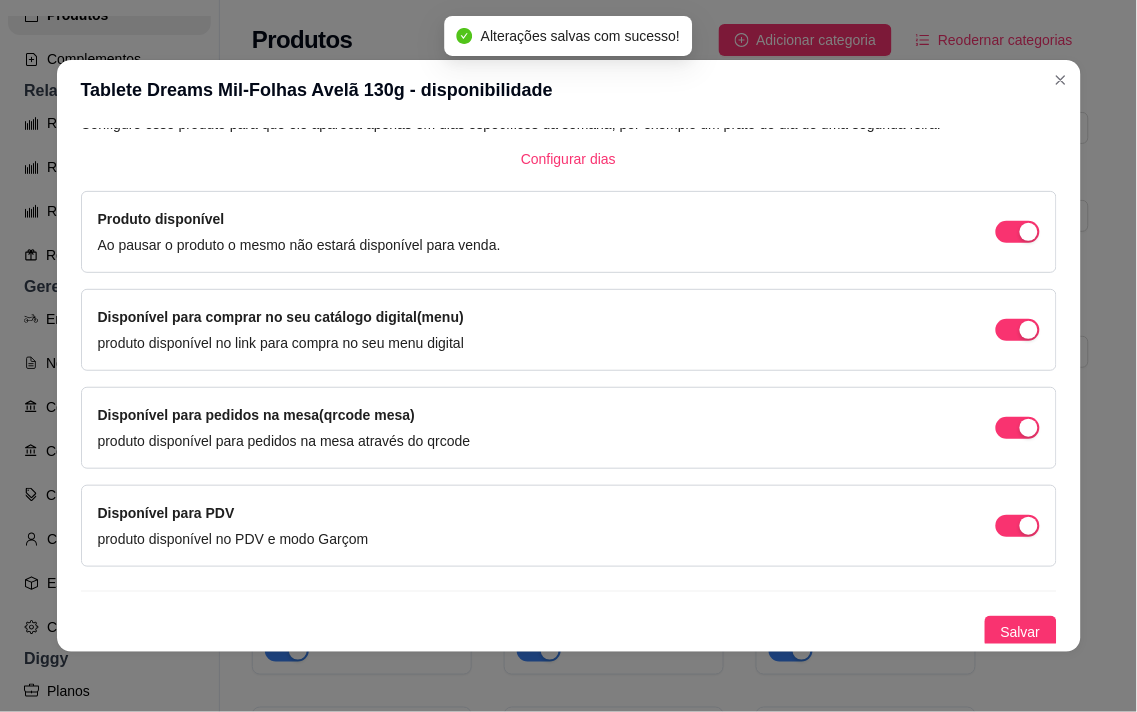 scroll, scrollTop: 134, scrollLeft: 0, axis: vertical 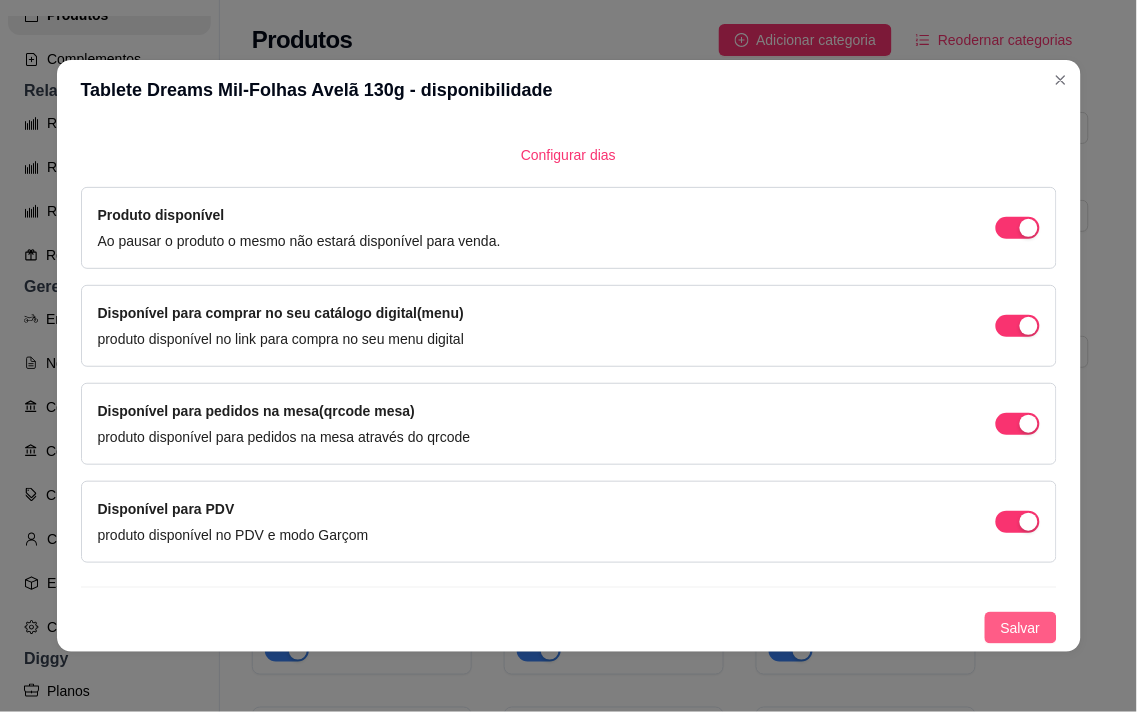 click on "Salvar" at bounding box center [1021, 628] 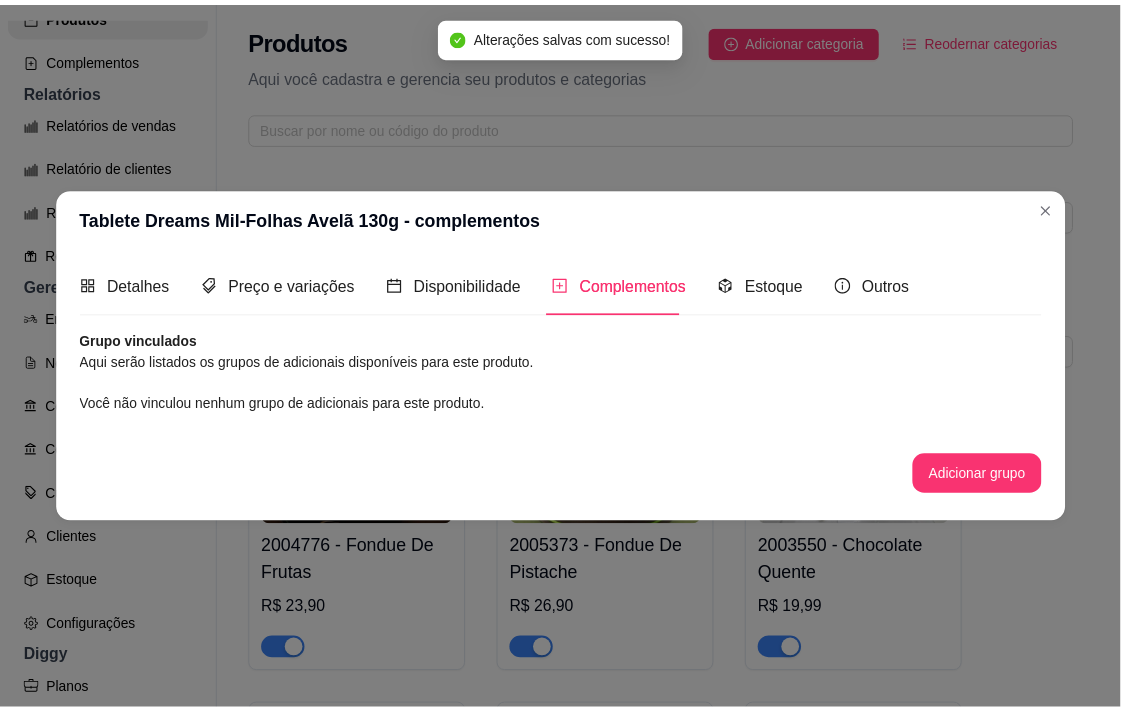 scroll, scrollTop: 0, scrollLeft: 0, axis: both 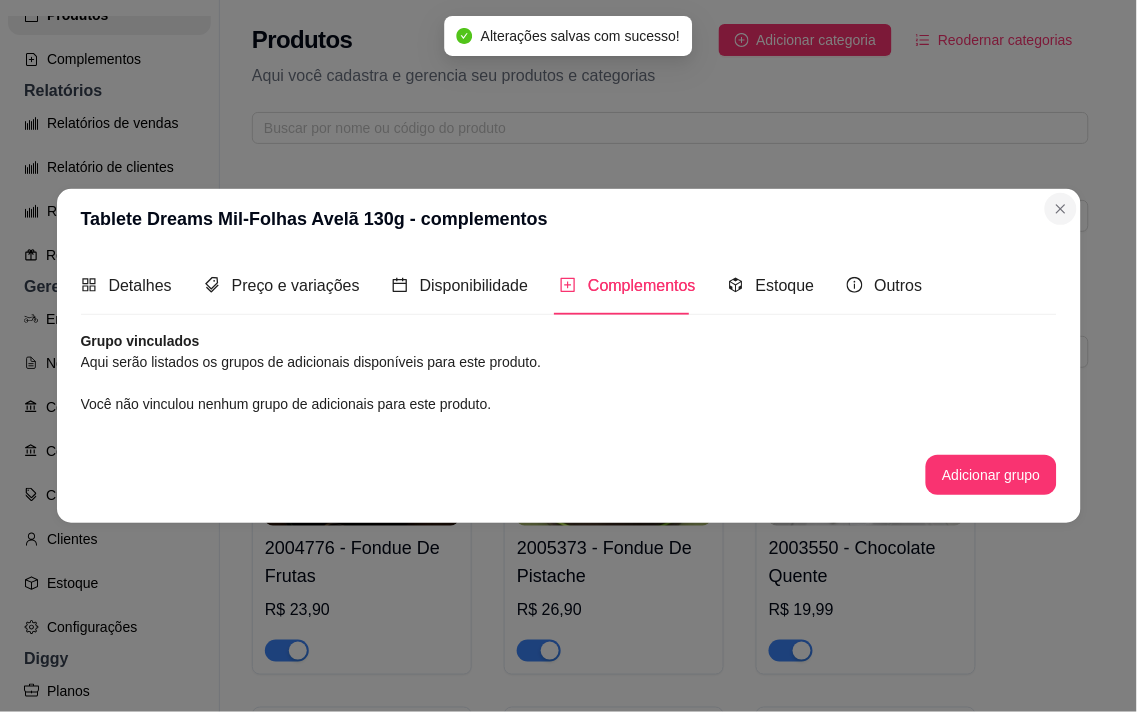 drag, startPoint x: 1044, startPoint y: 197, endPoint x: 1054, endPoint y: 206, distance: 13.453624 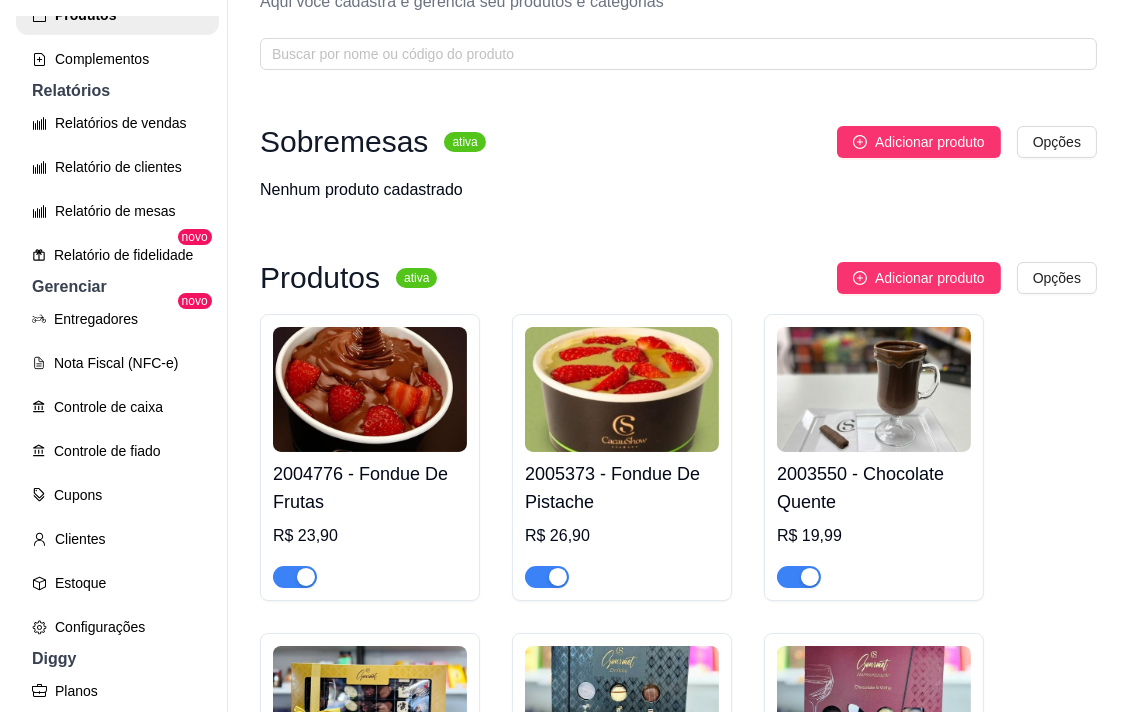 scroll, scrollTop: 0, scrollLeft: 0, axis: both 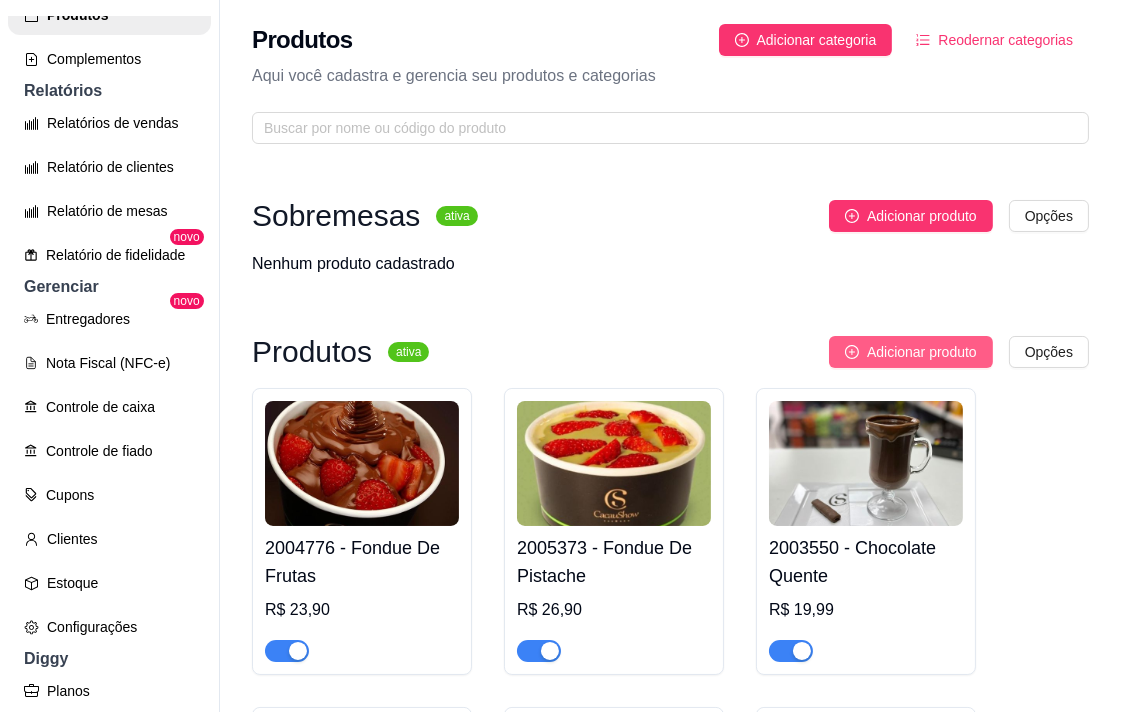 click on "Adicionar produto" at bounding box center [922, 352] 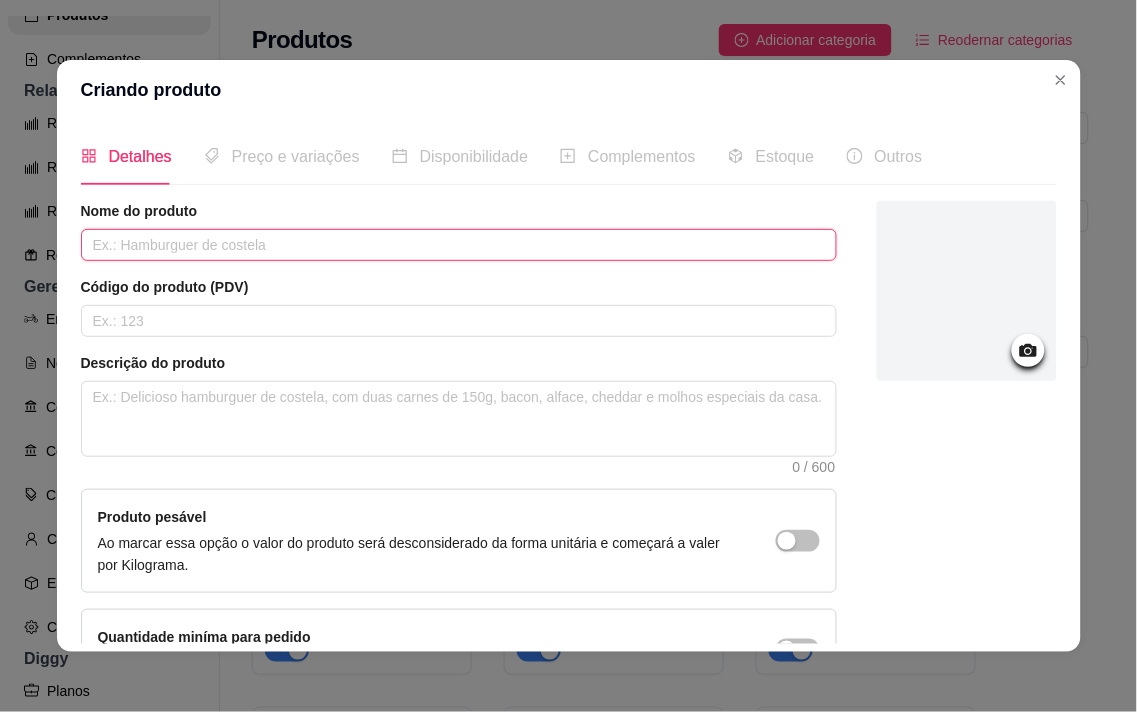 click at bounding box center [459, 245] 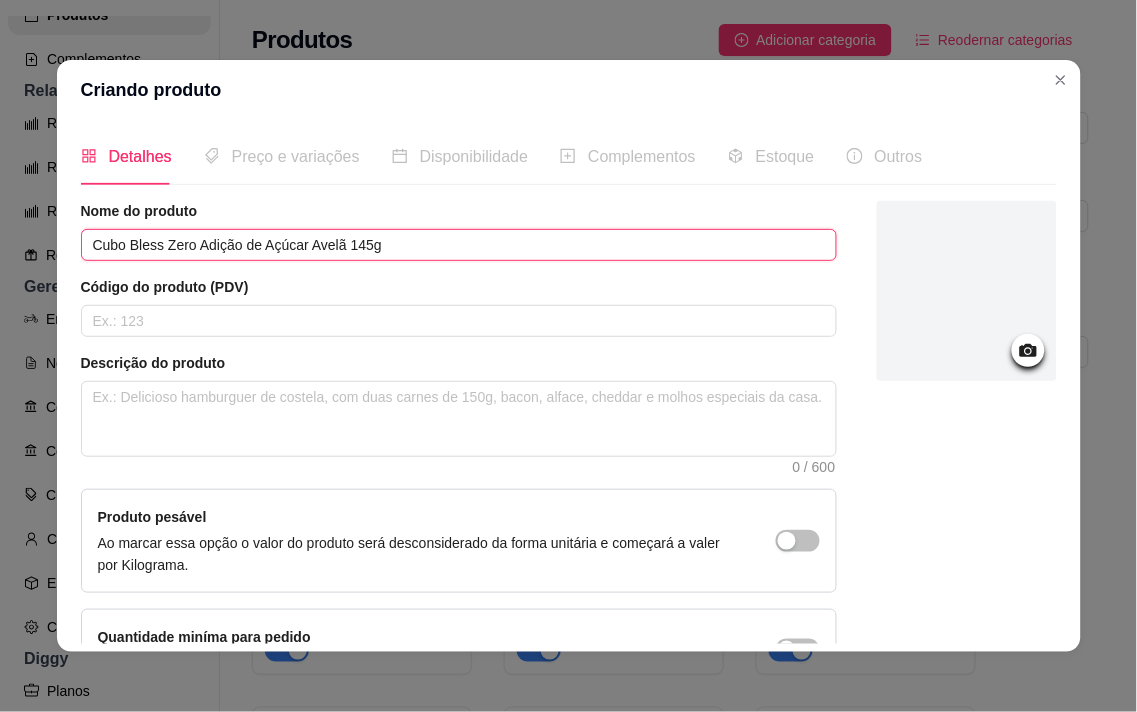 type on "Cubo Bless Zero Adição de Açúcar Avelã 145g" 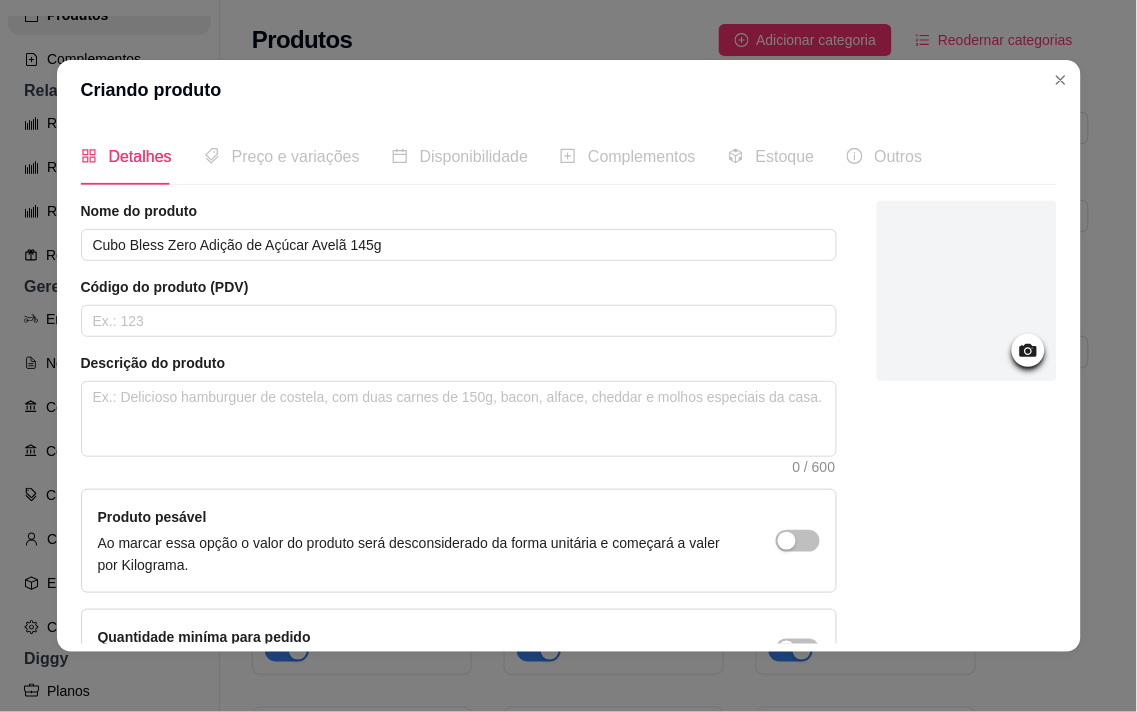 click 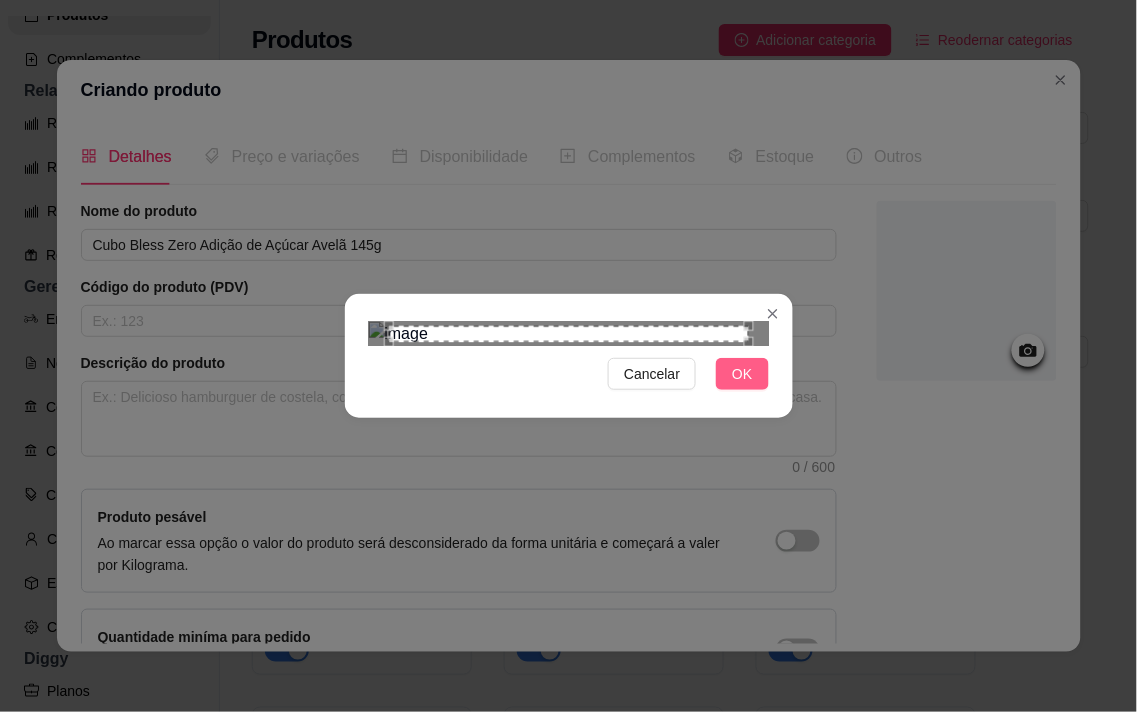 click on "OK" at bounding box center [742, 374] 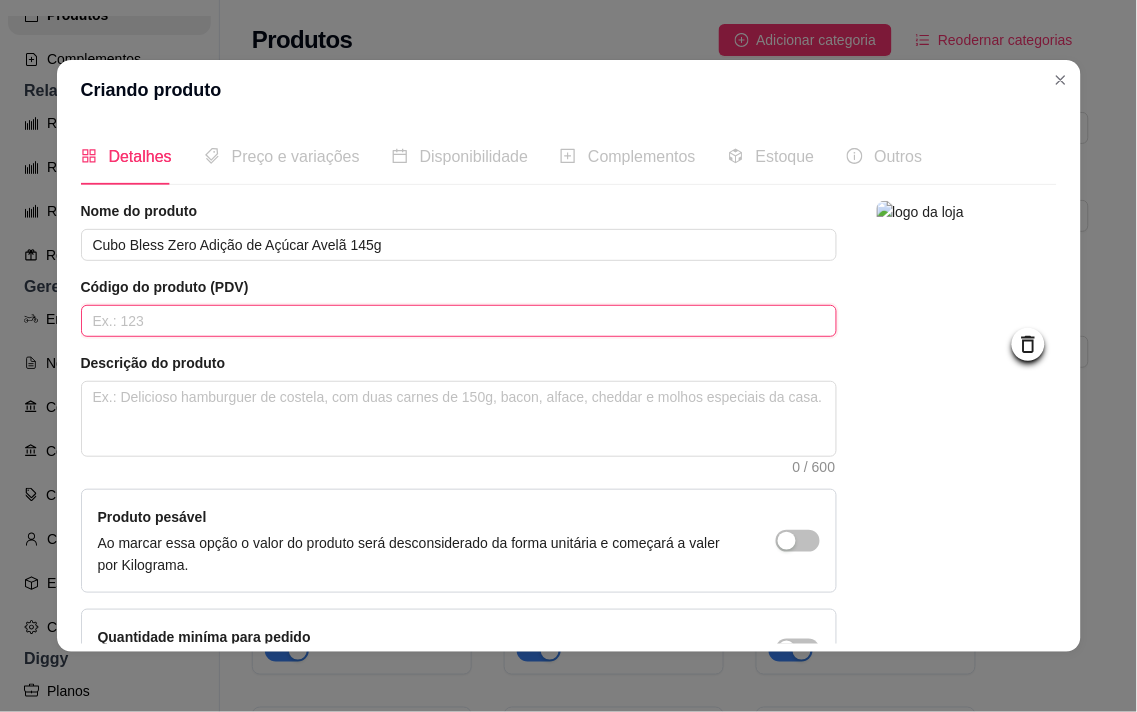 click at bounding box center [459, 321] 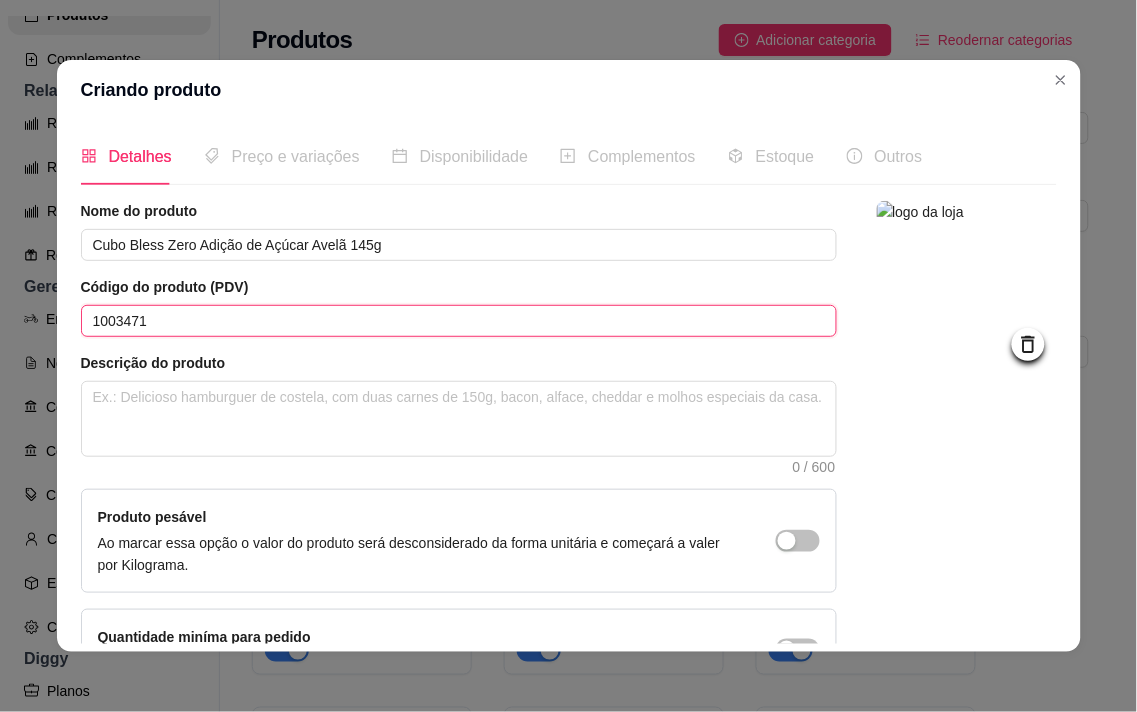 type on "1003471" 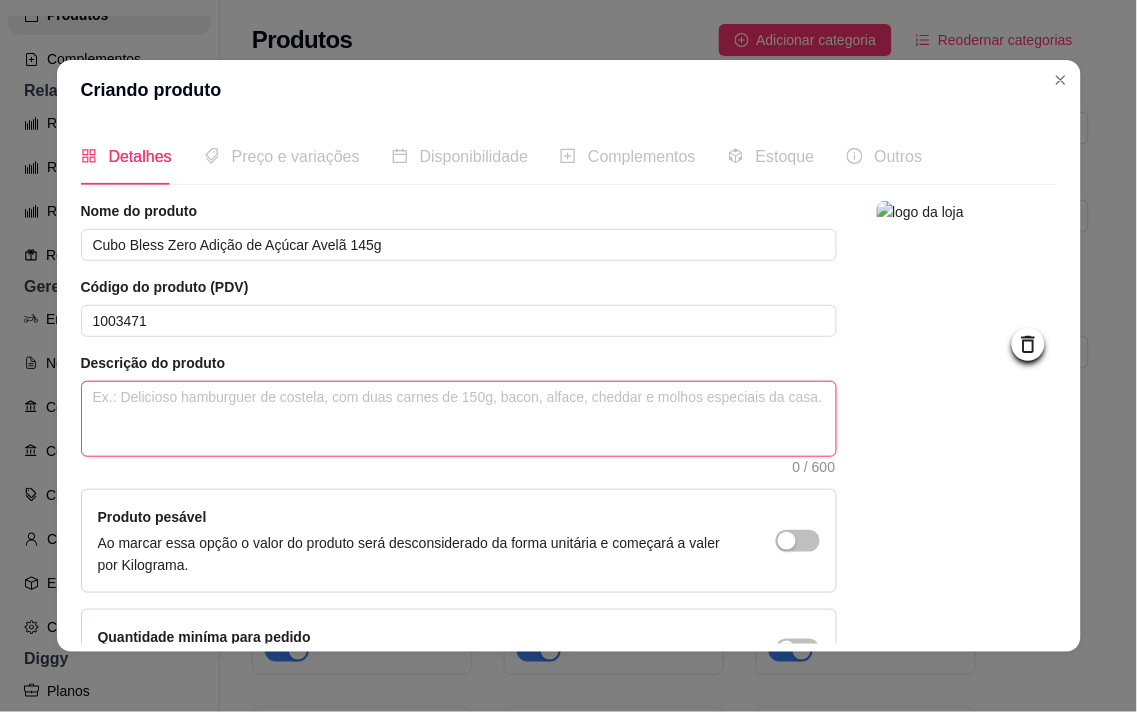 click at bounding box center [459, 419] 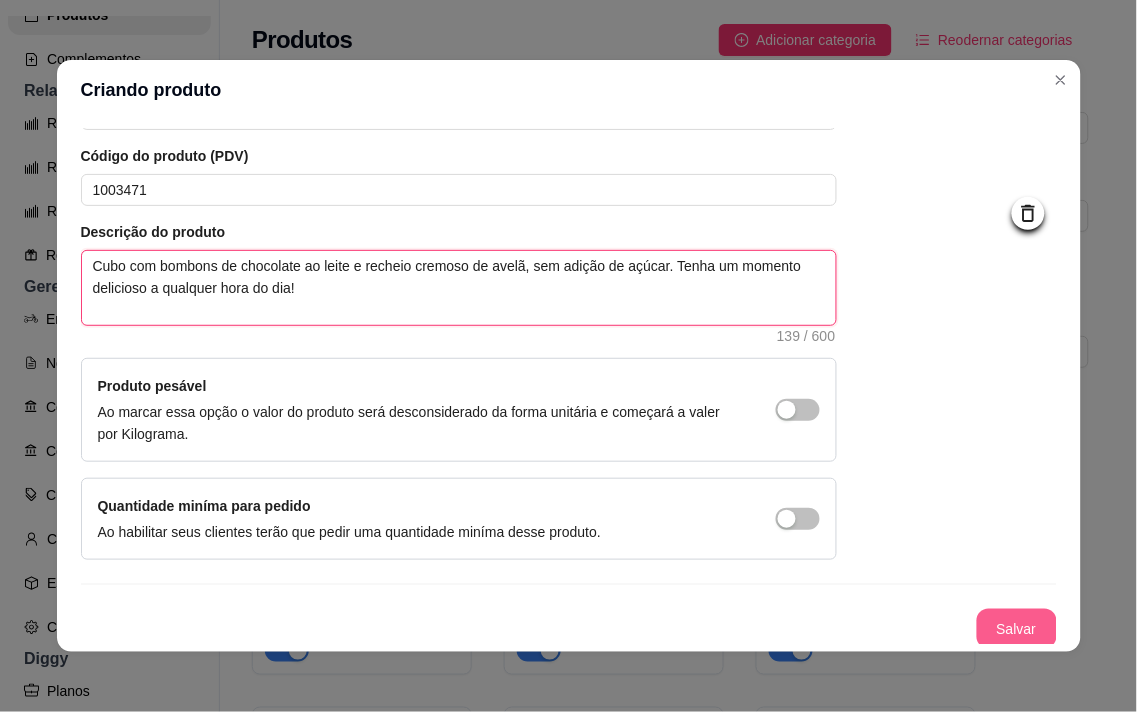 scroll, scrollTop: 136, scrollLeft: 0, axis: vertical 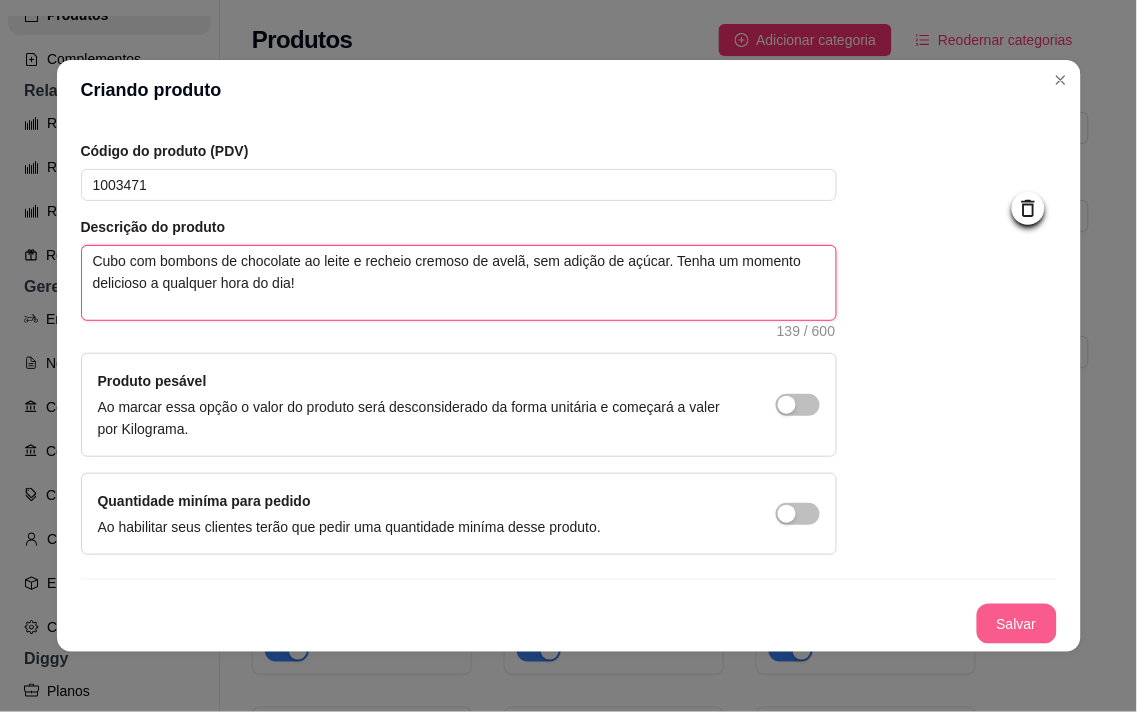 type on "Cubo com bombons de chocolate ao leite e recheio cremoso de avelã, sem adição de açúcar. Tenha um momento delicioso a qualquer hora do dia!" 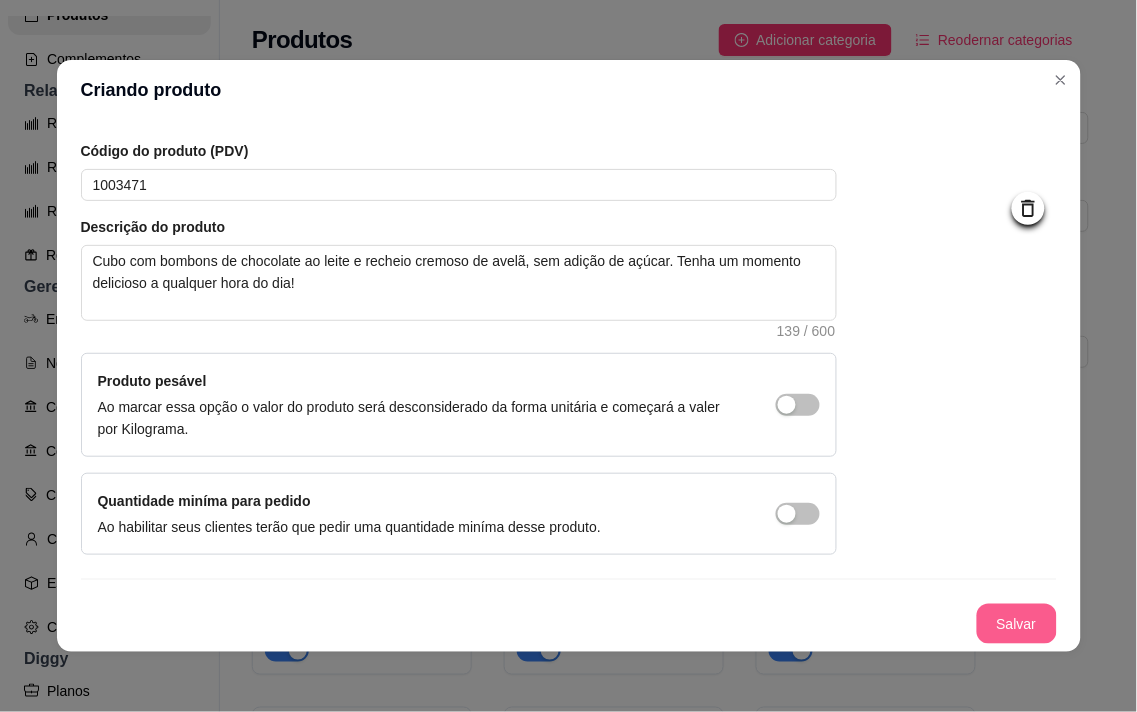 click on "Salvar" at bounding box center [1017, 624] 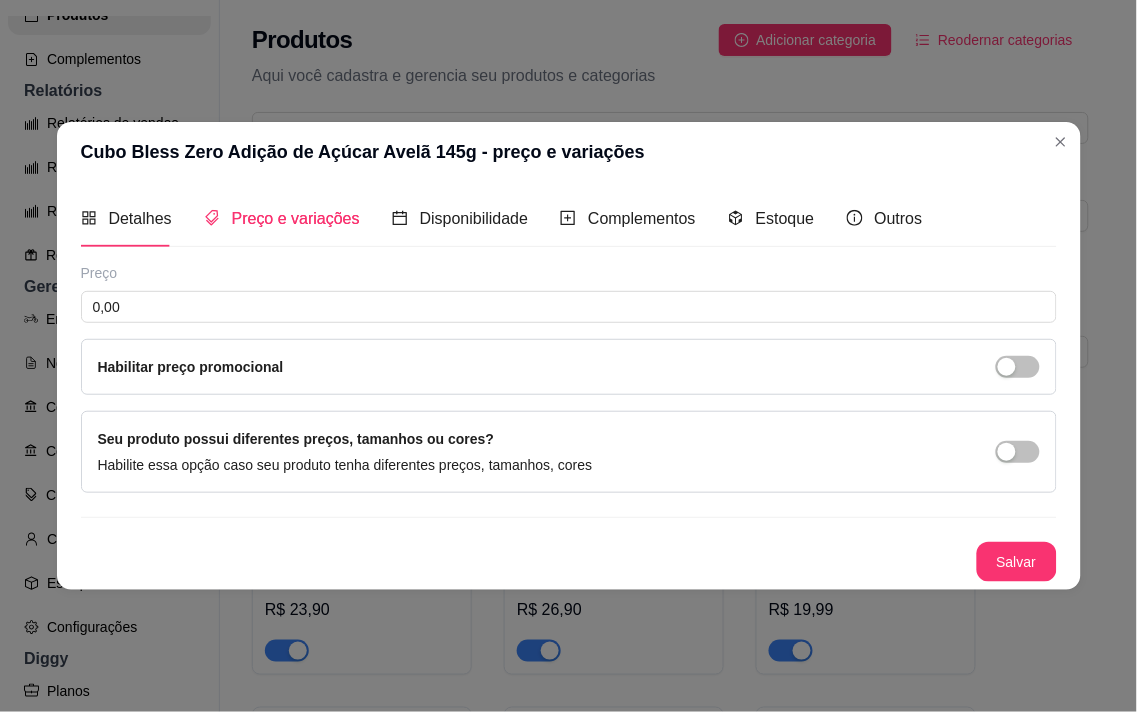 type 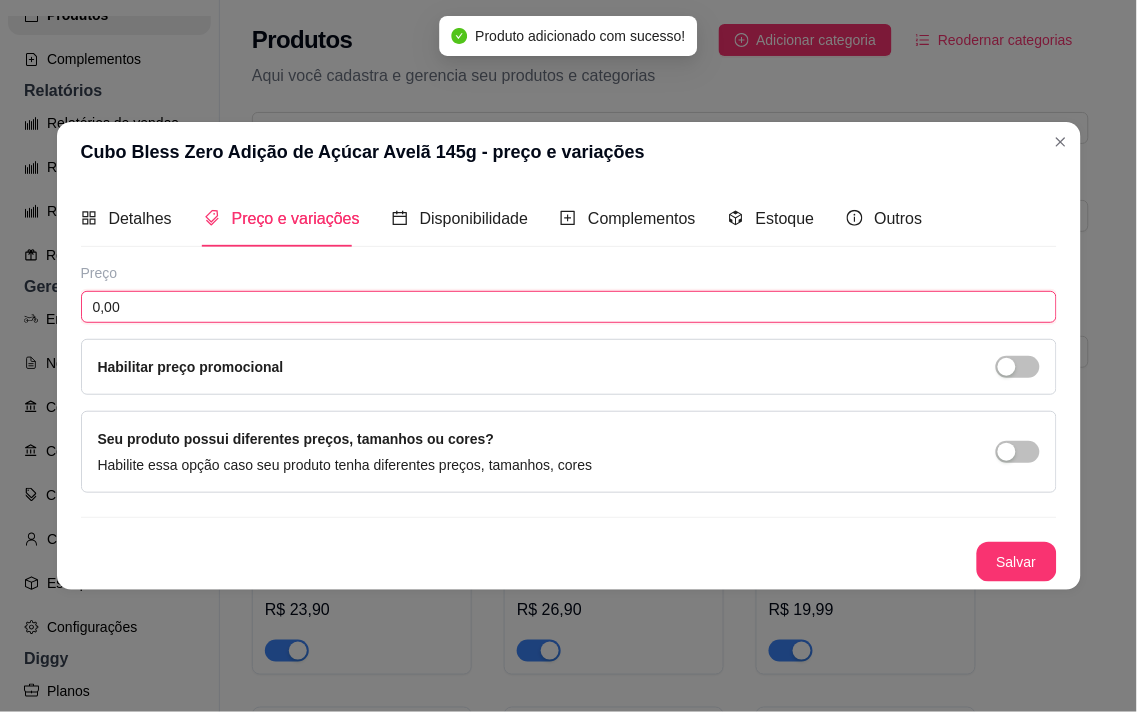 click on "0,00" at bounding box center (569, 307) 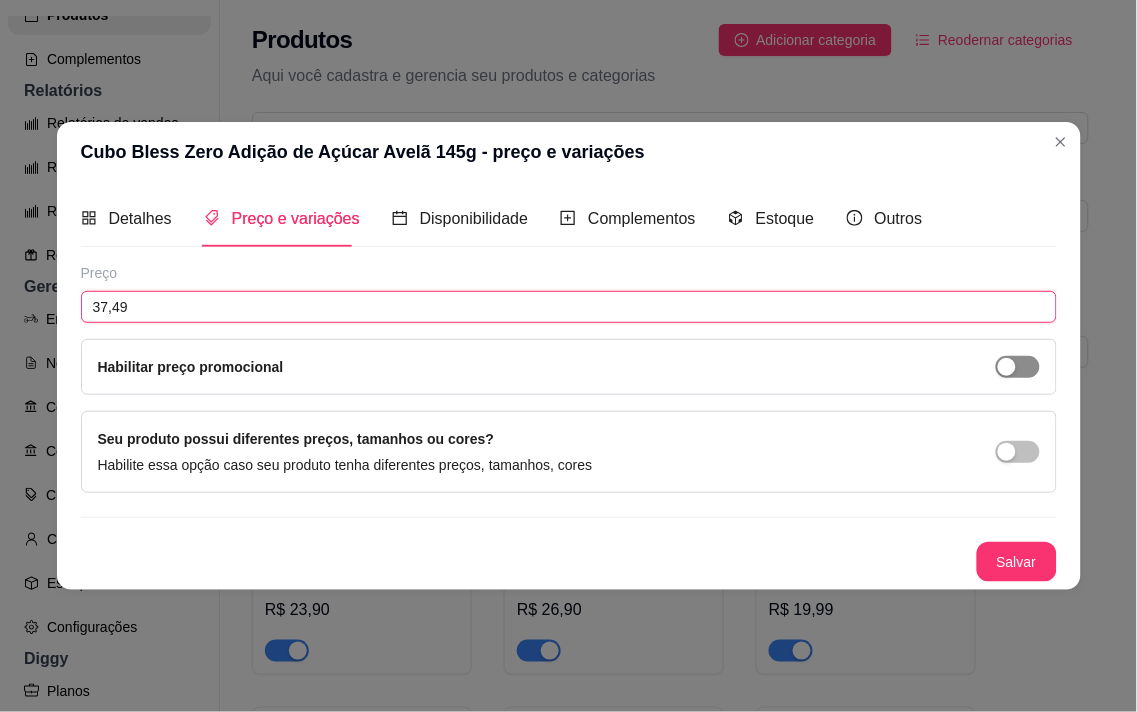 type on "37,49" 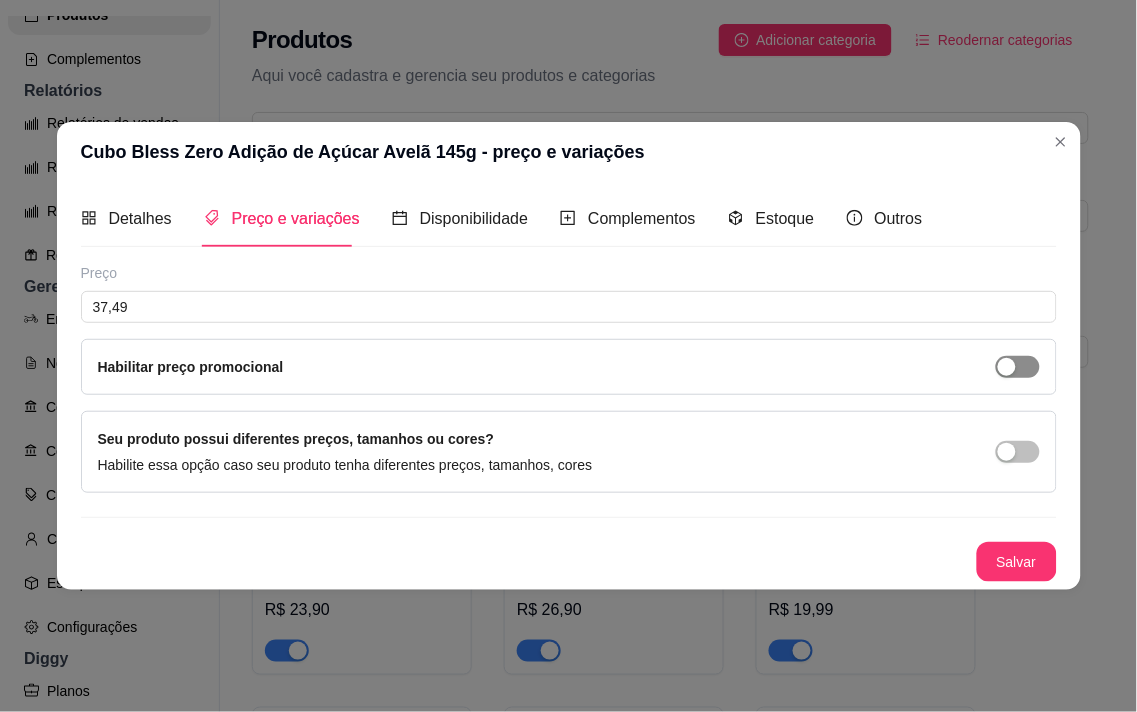 click at bounding box center (1018, 367) 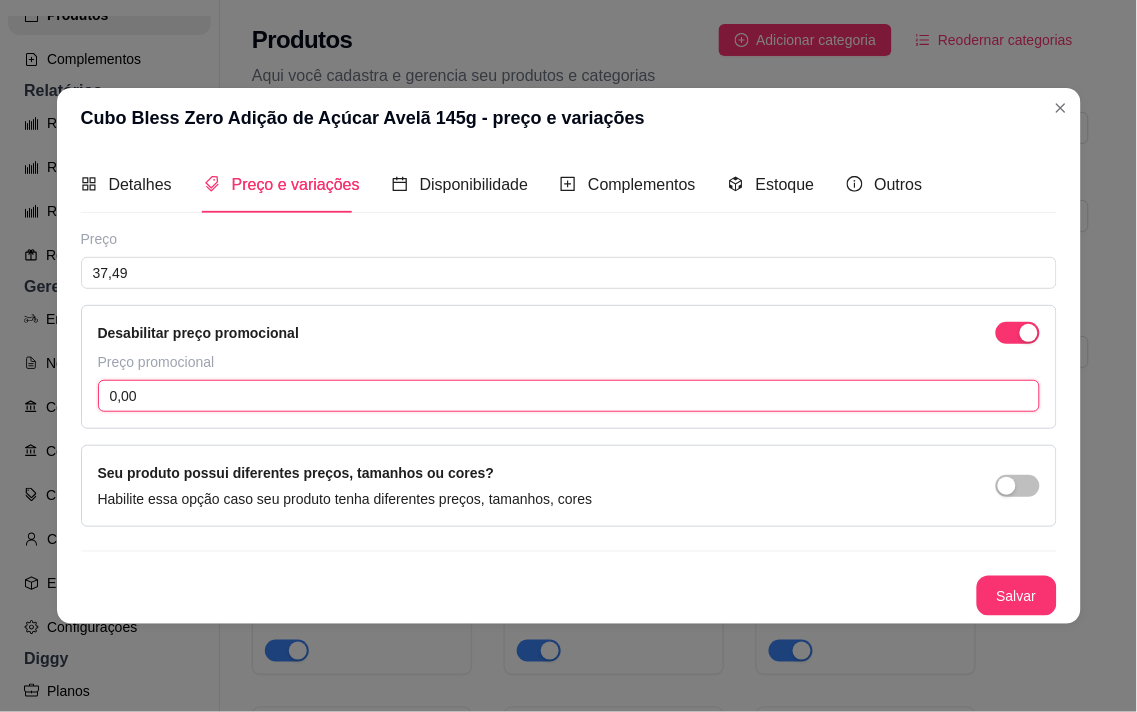 click on "0,00" at bounding box center (569, 396) 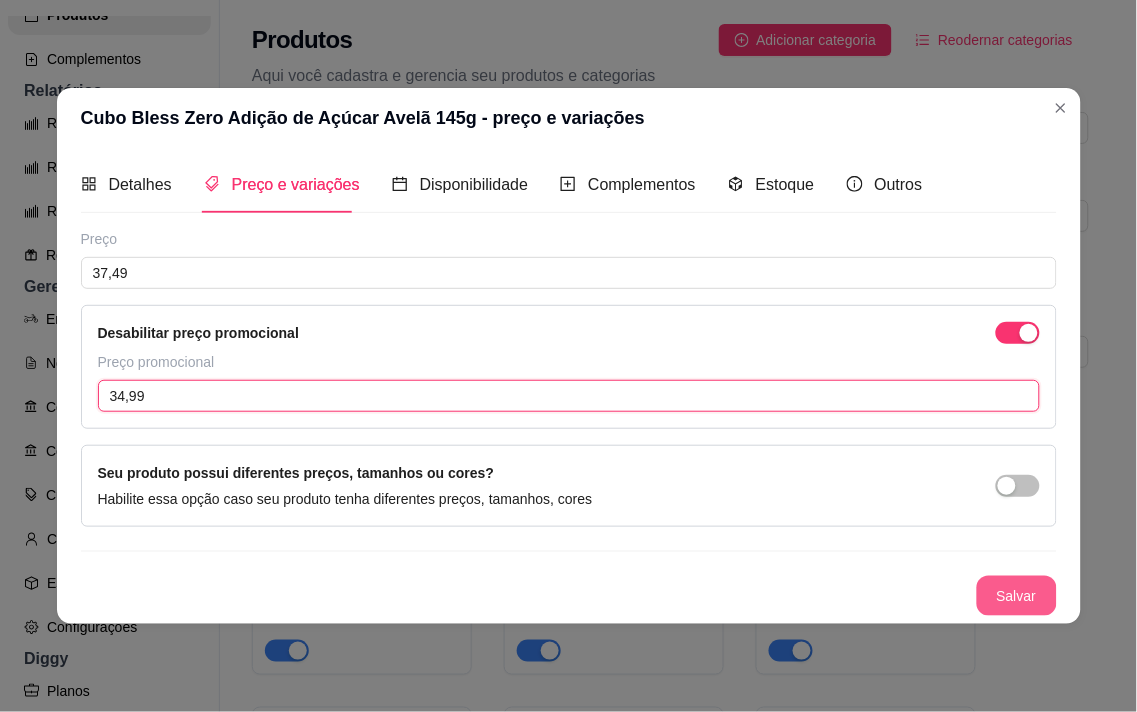 type on "34,99" 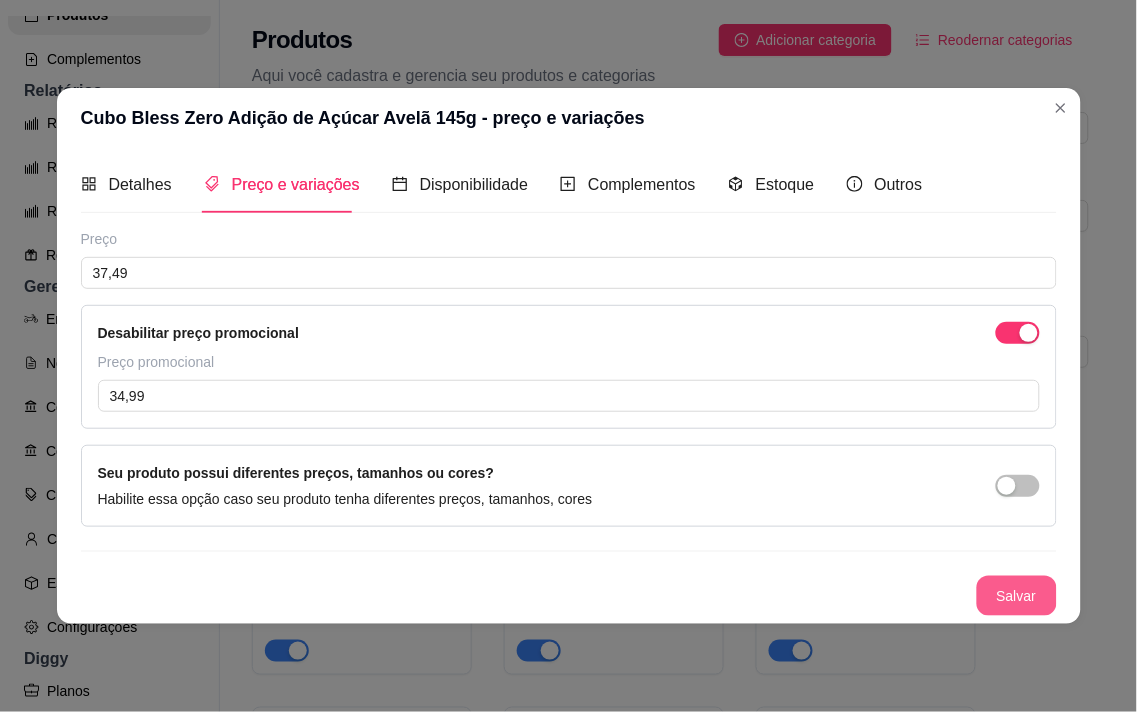 click on "Salvar" at bounding box center [1017, 596] 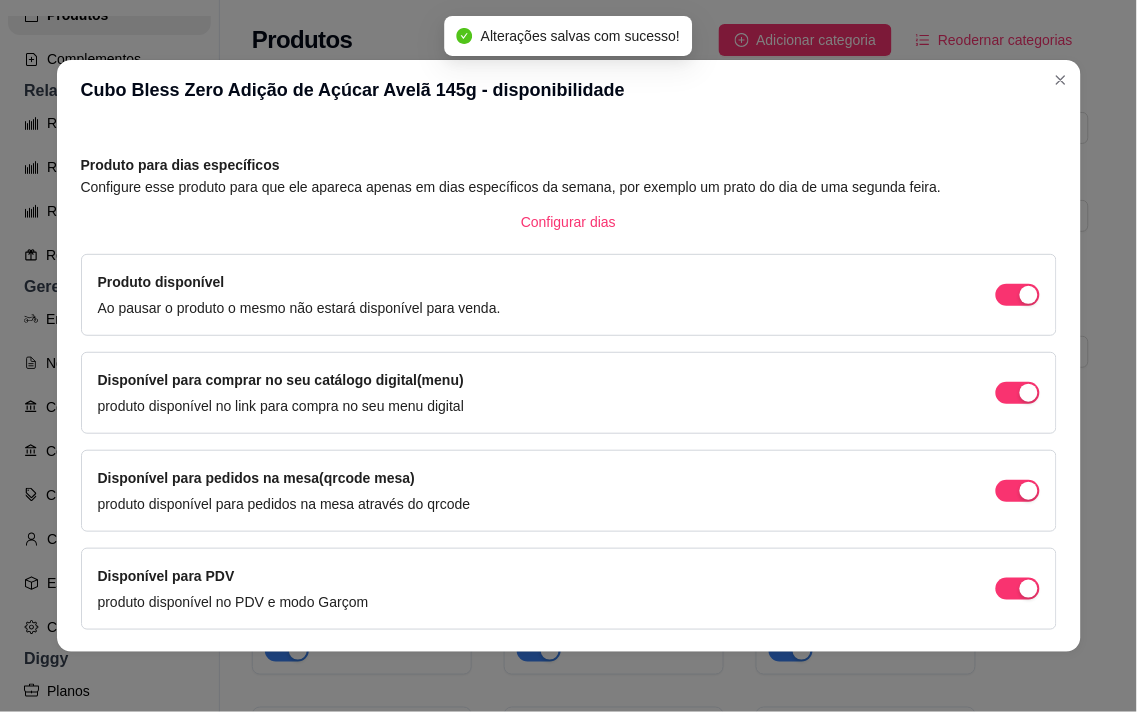 scroll, scrollTop: 134, scrollLeft: 0, axis: vertical 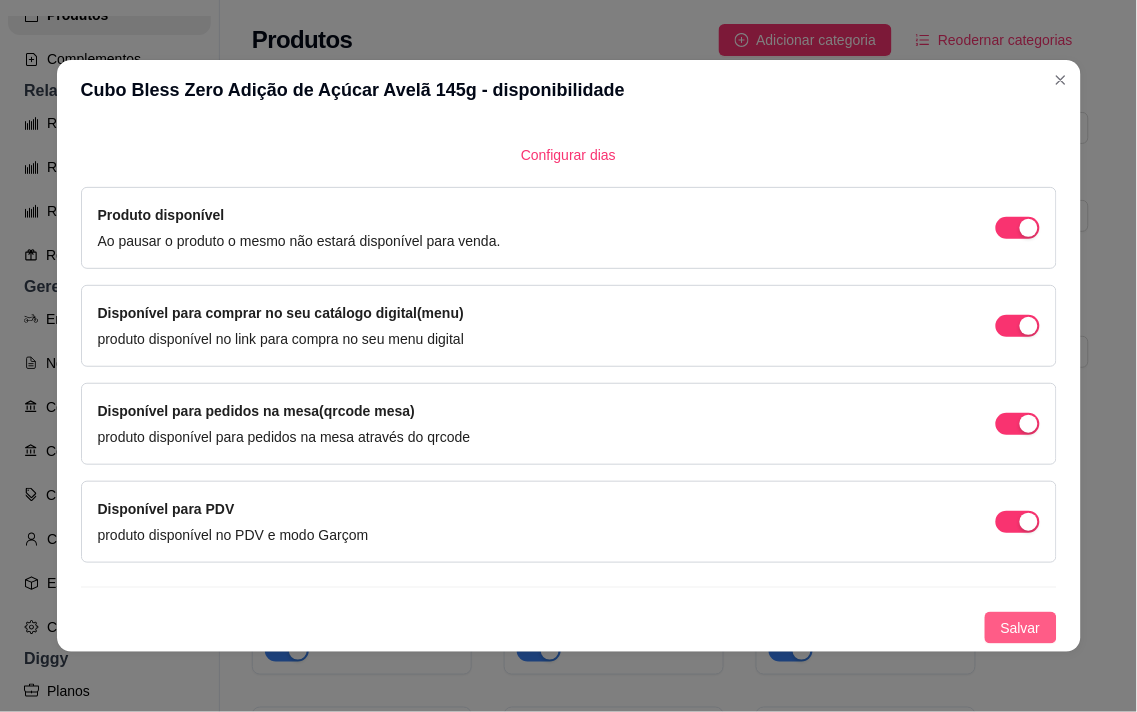 click on "Salvar" at bounding box center [1021, 628] 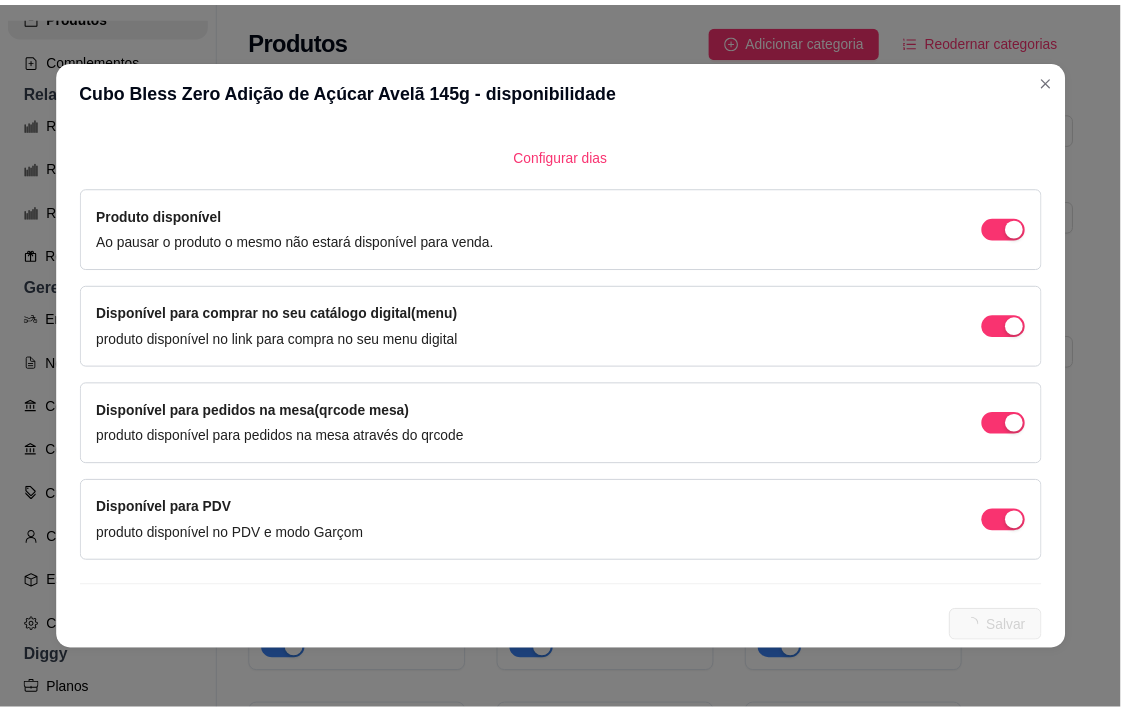 scroll, scrollTop: 0, scrollLeft: 0, axis: both 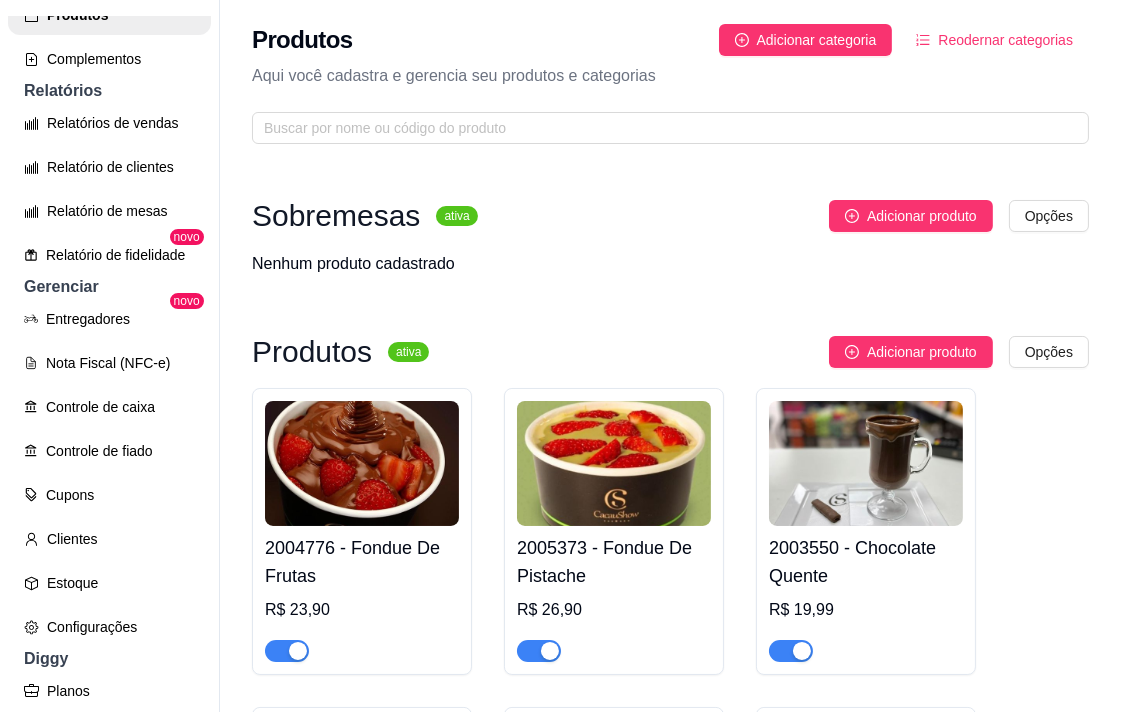 drag, startPoint x: 594, startPoint y: 224, endPoint x: 594, endPoint y: 235, distance: 11 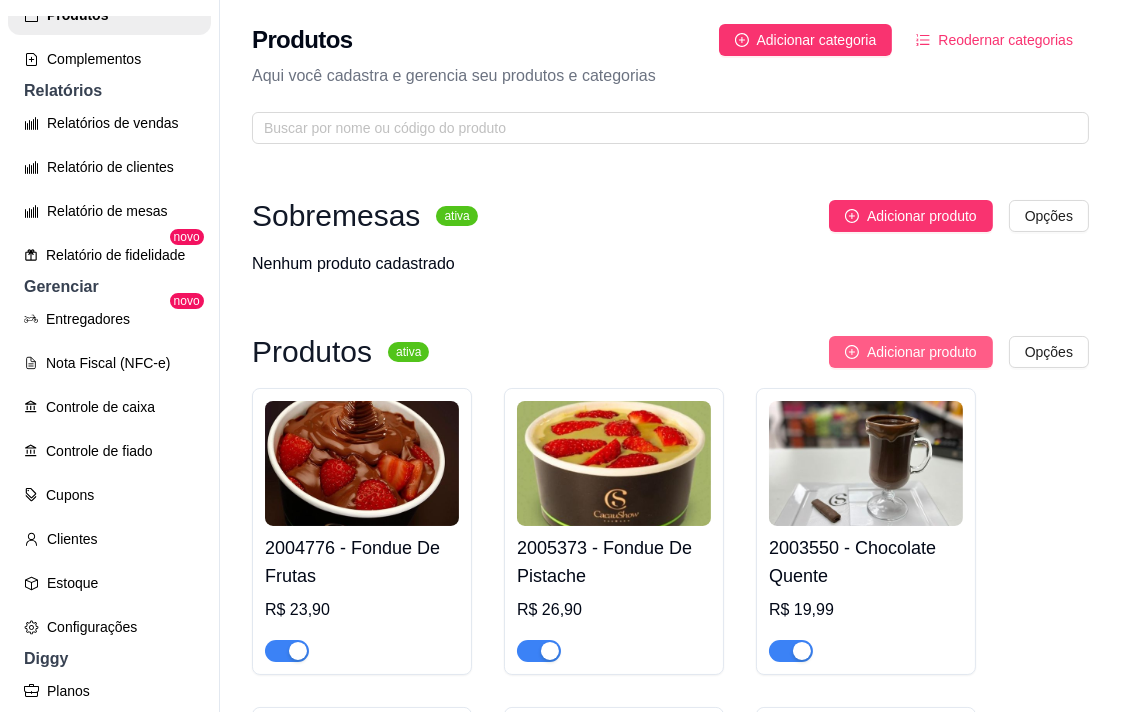 click on "Adicionar produto" at bounding box center (922, 352) 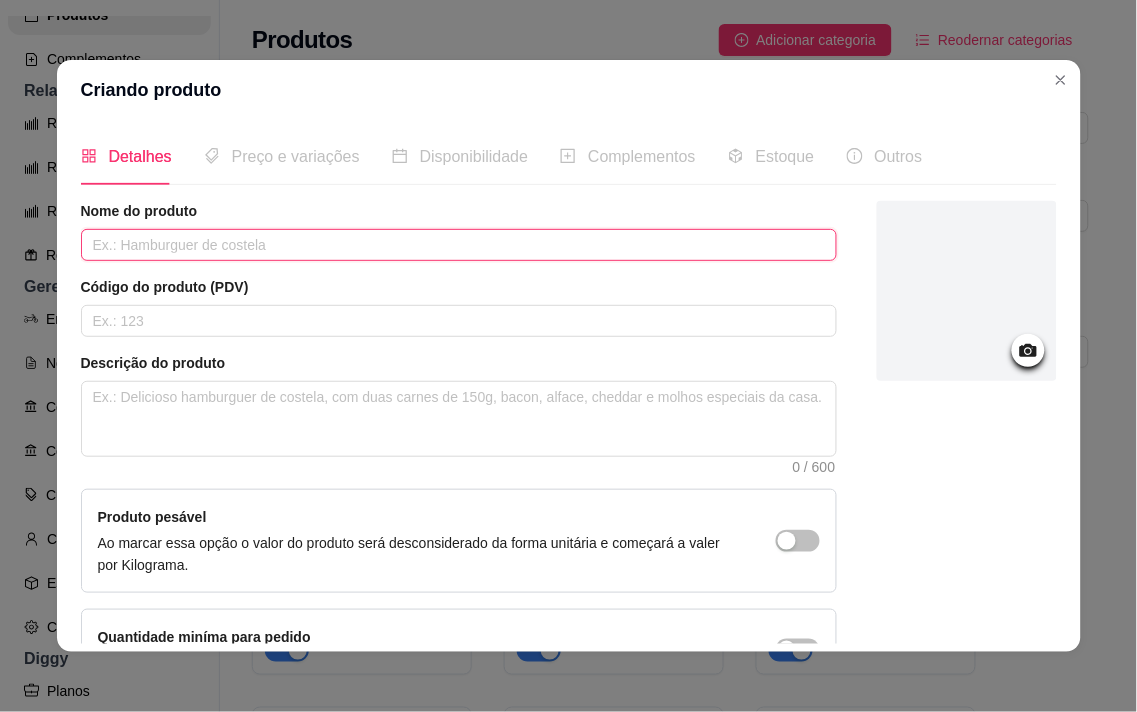 click at bounding box center (459, 245) 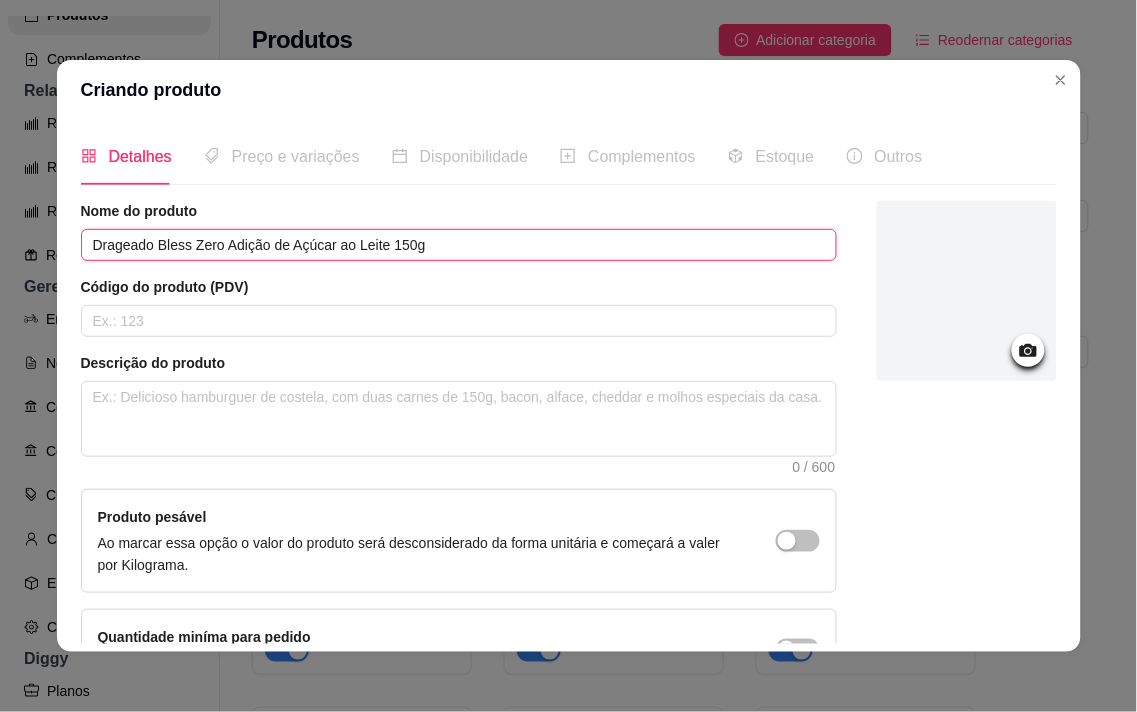type on "Drageado Bless Zero Adição de Açúcar ao Leite 150g" 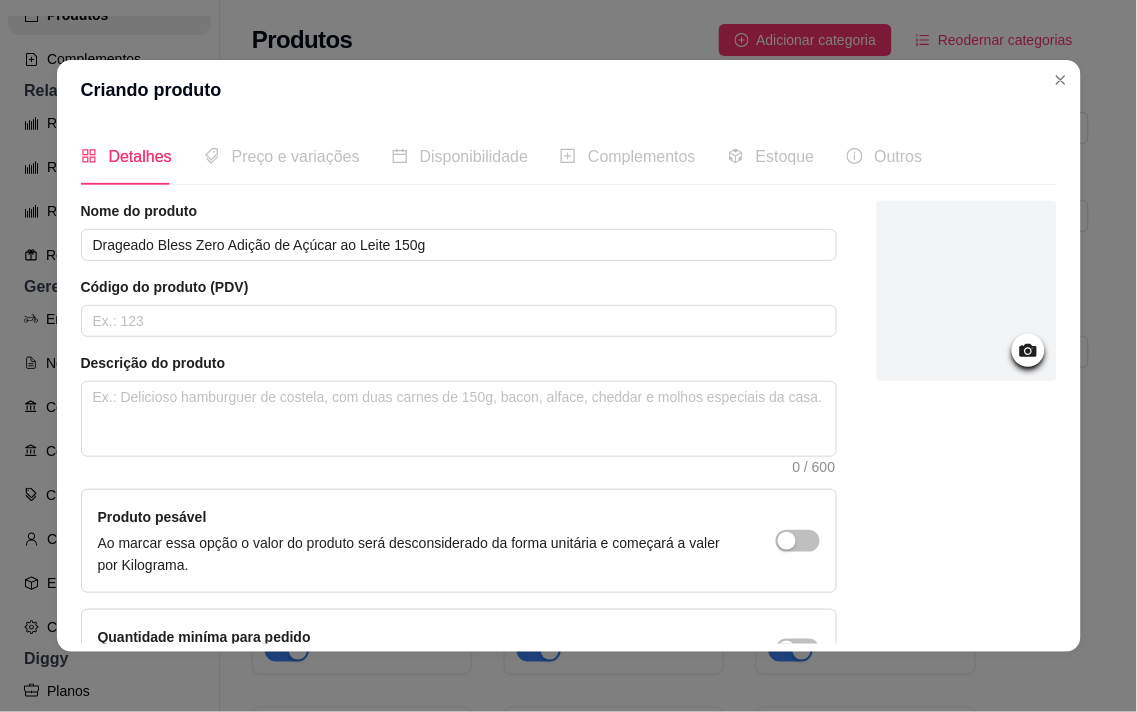 click 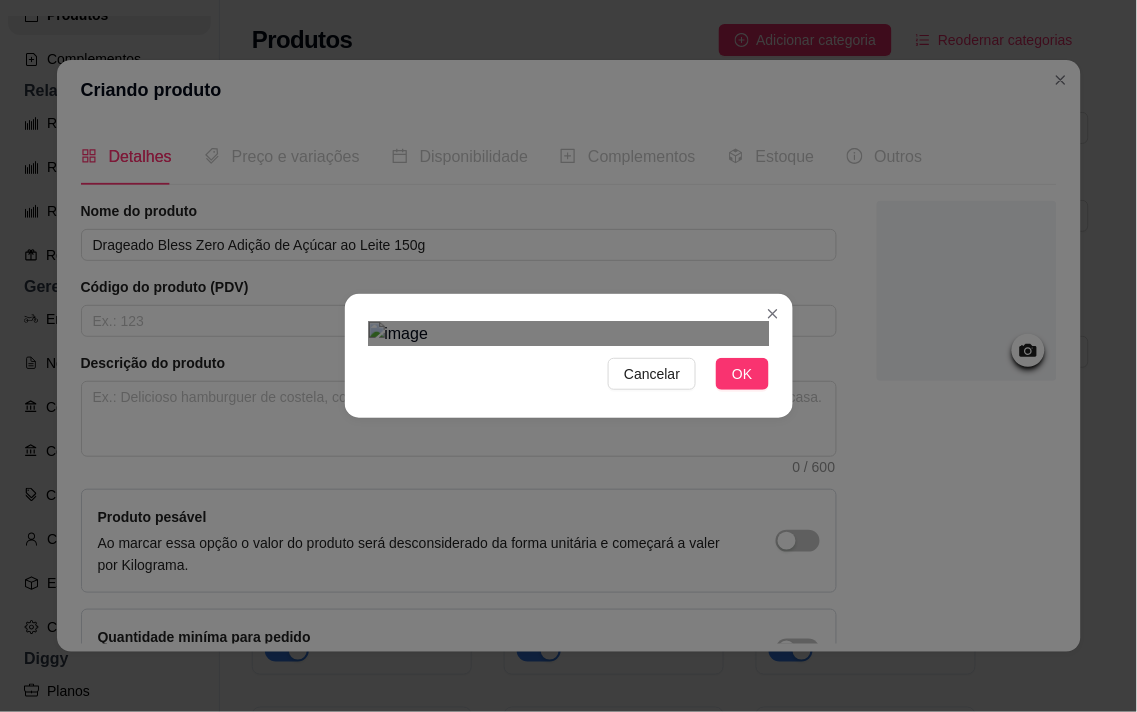 click at bounding box center [564, 620] 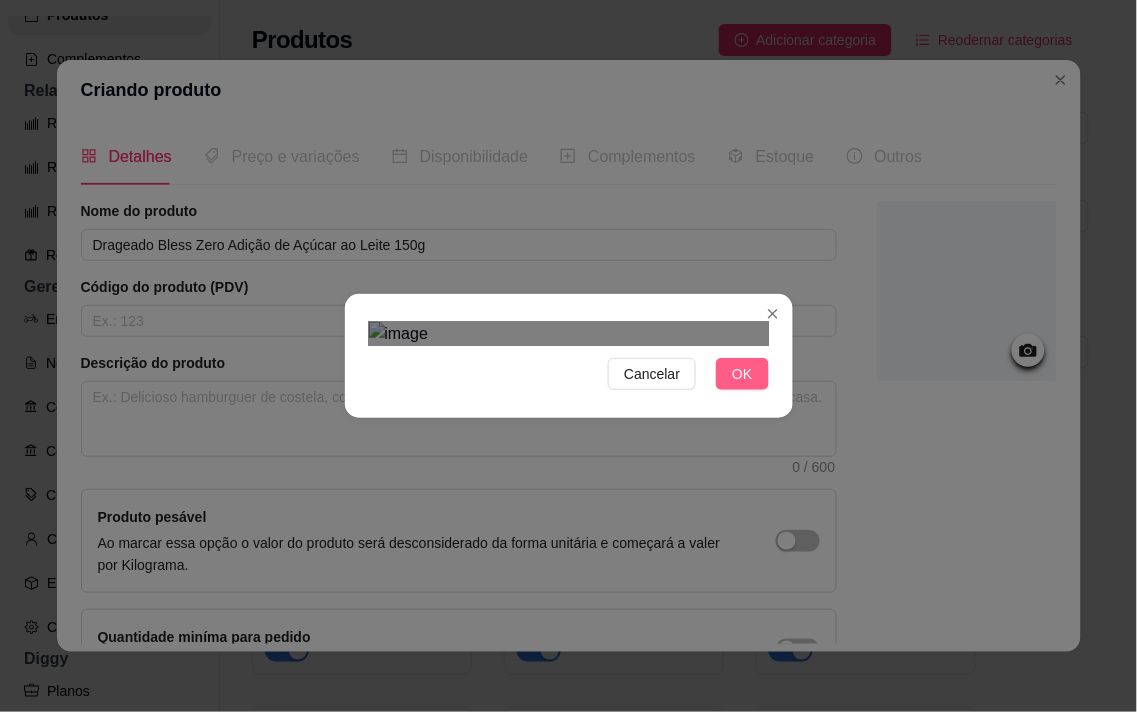 click on "OK" at bounding box center [742, 374] 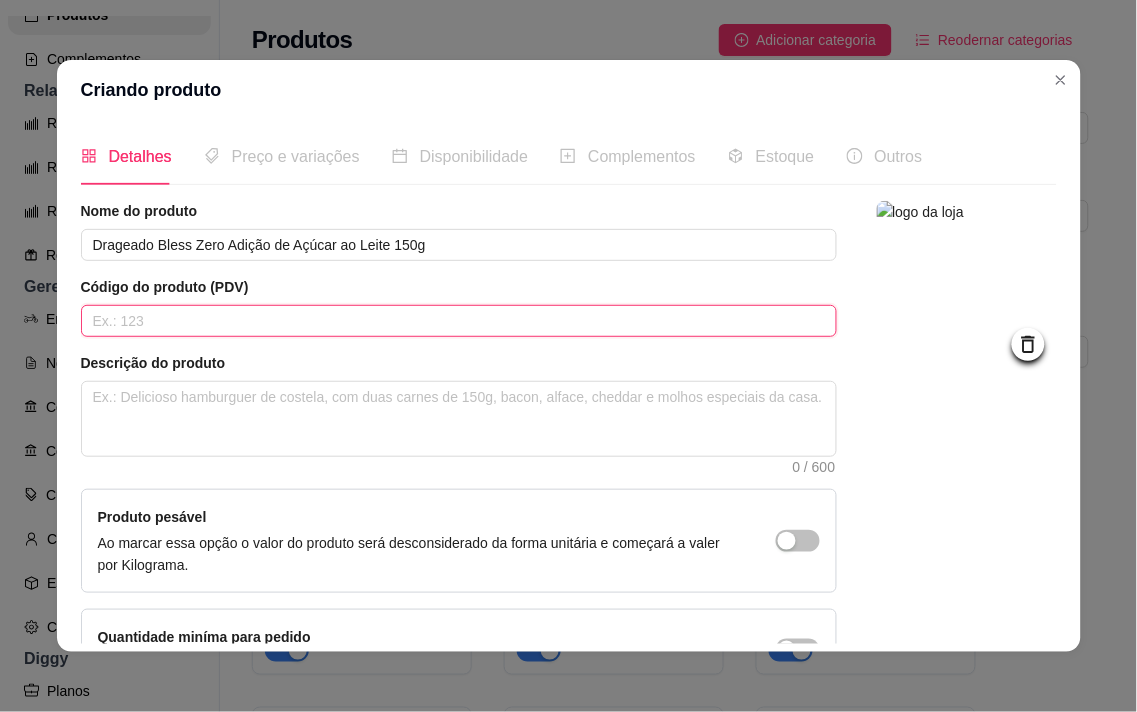 paste on "1003722" 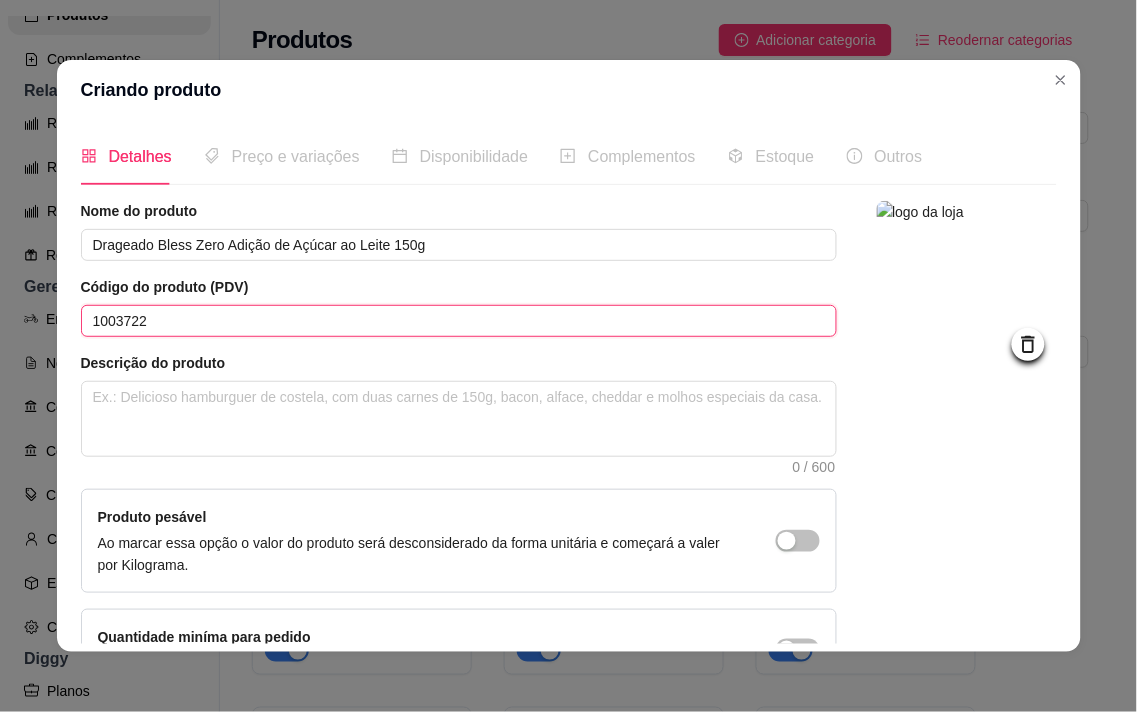 type on "1003722" 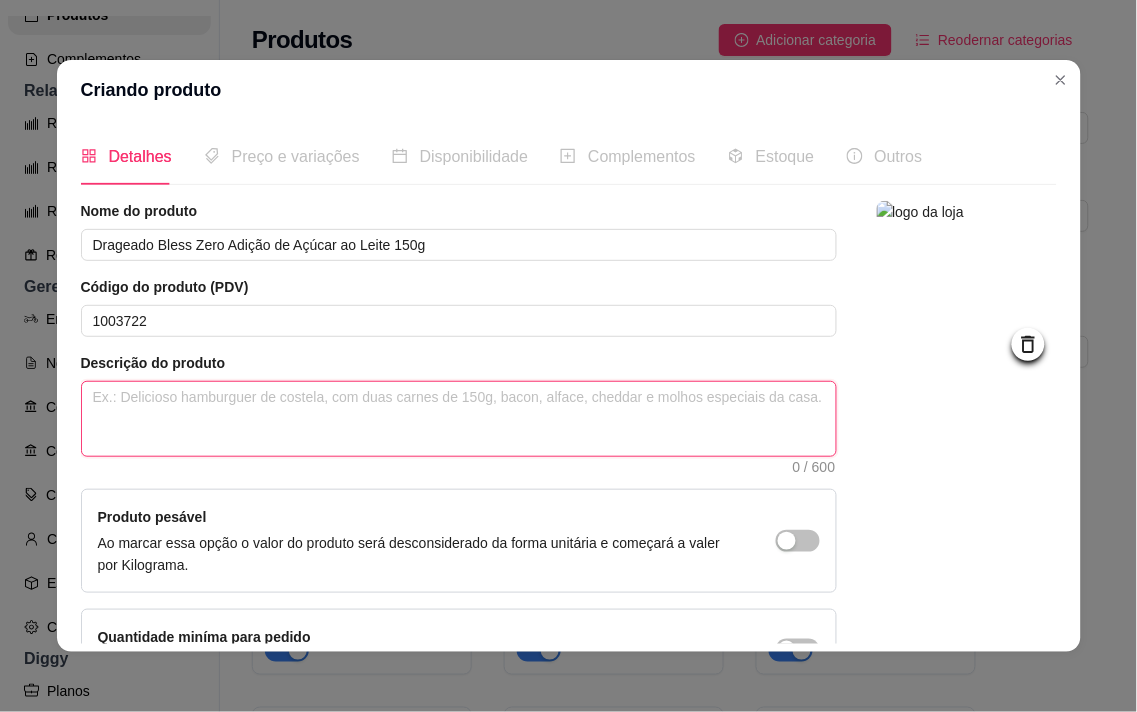 click at bounding box center (459, 419) 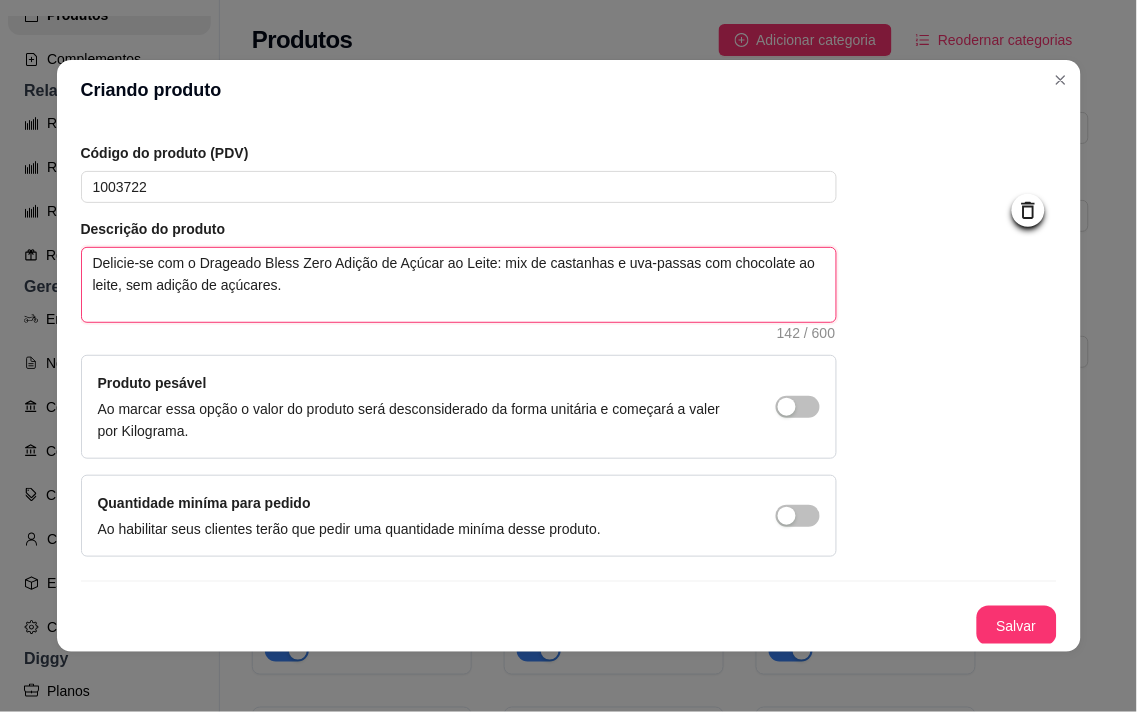 scroll, scrollTop: 136, scrollLeft: 0, axis: vertical 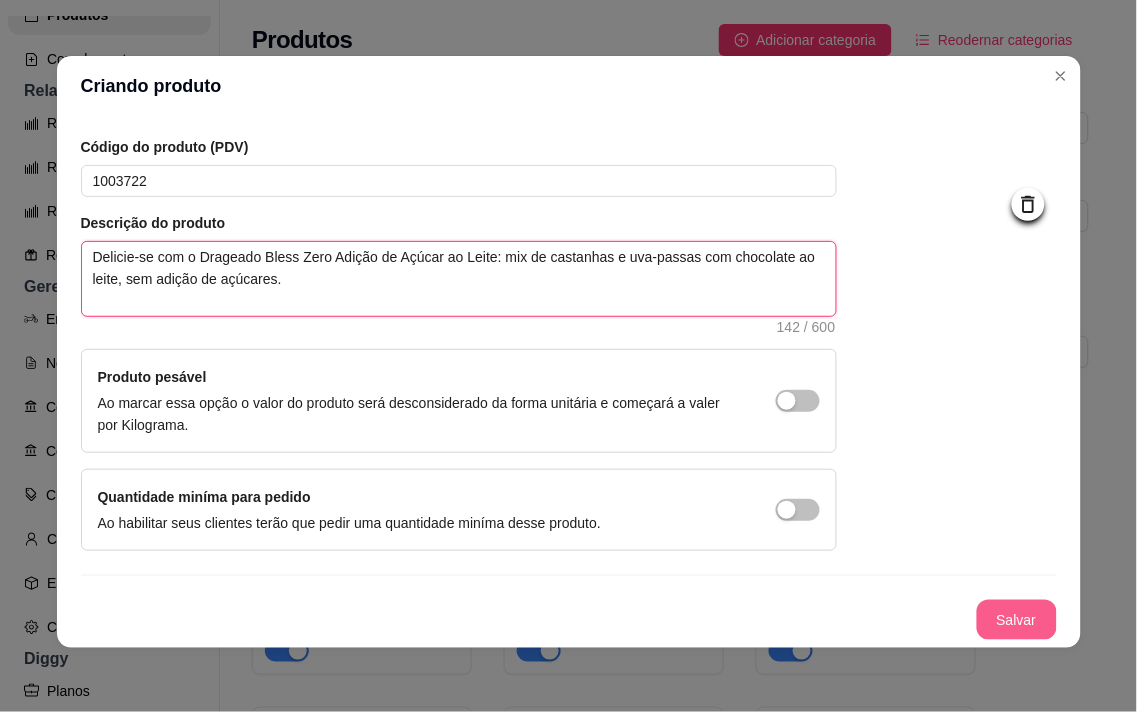 type on "Delicie-se com o Drageado Bless Zero Adição de Açúcar ao Leite: mix de castanhas e uva-passas com chocolate ao leite, sem adição de açúcares." 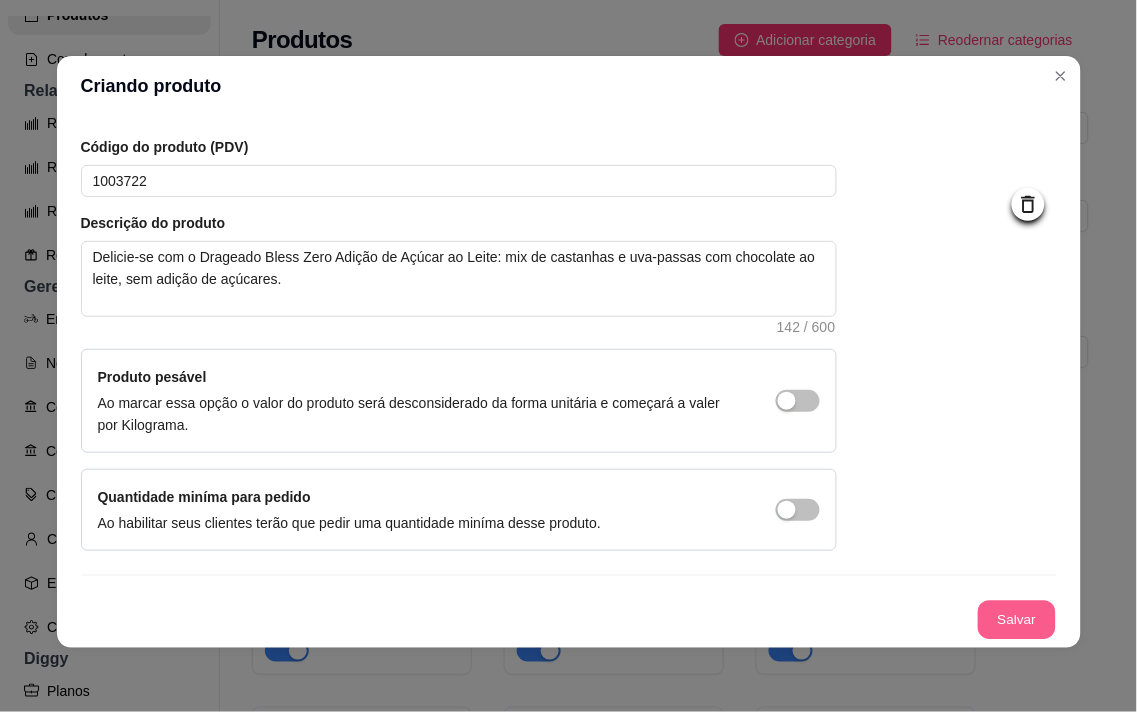 click on "Salvar" at bounding box center [1017, 620] 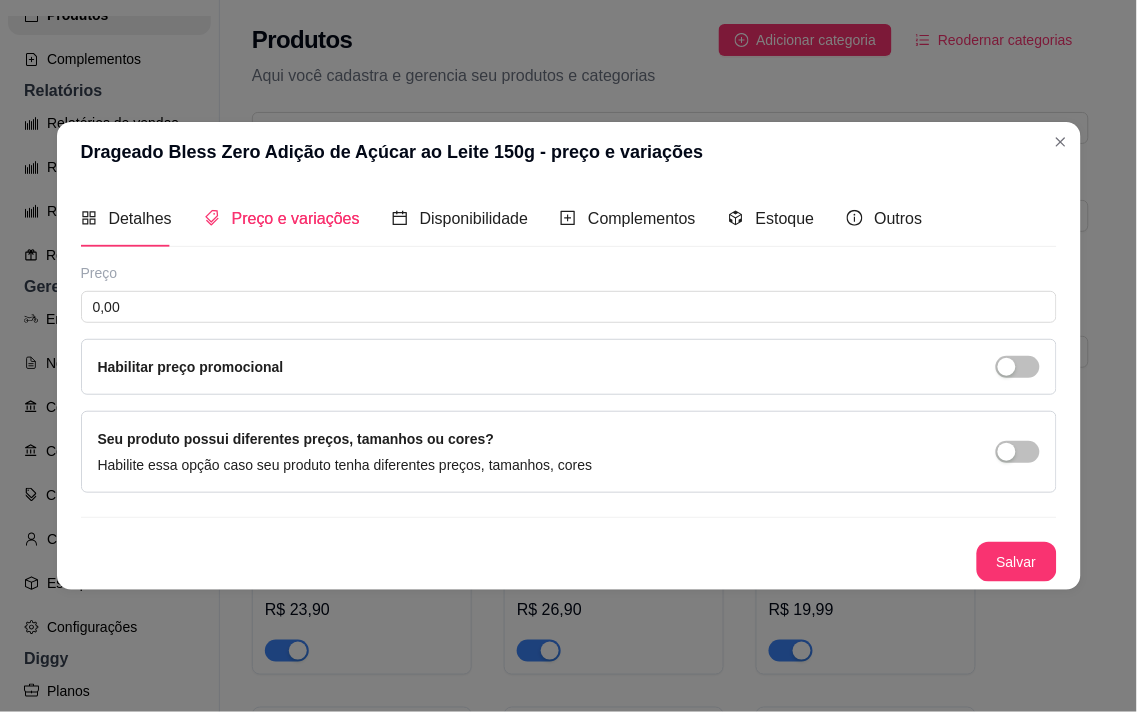 type 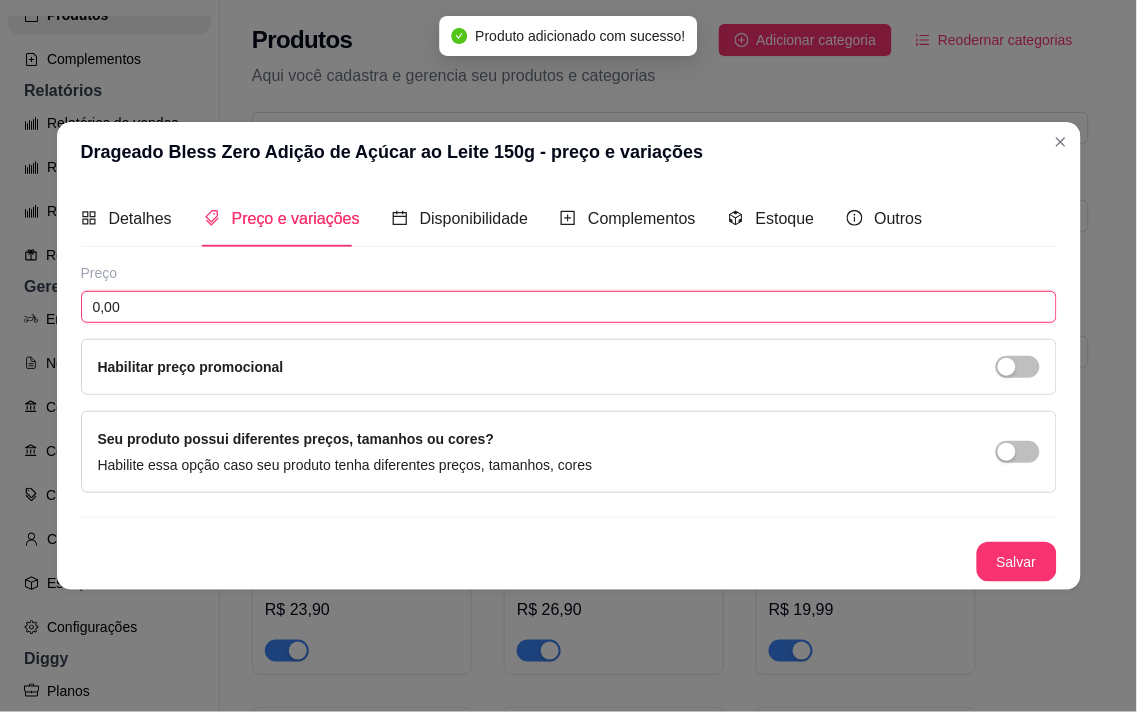 click on "0,00" at bounding box center [569, 307] 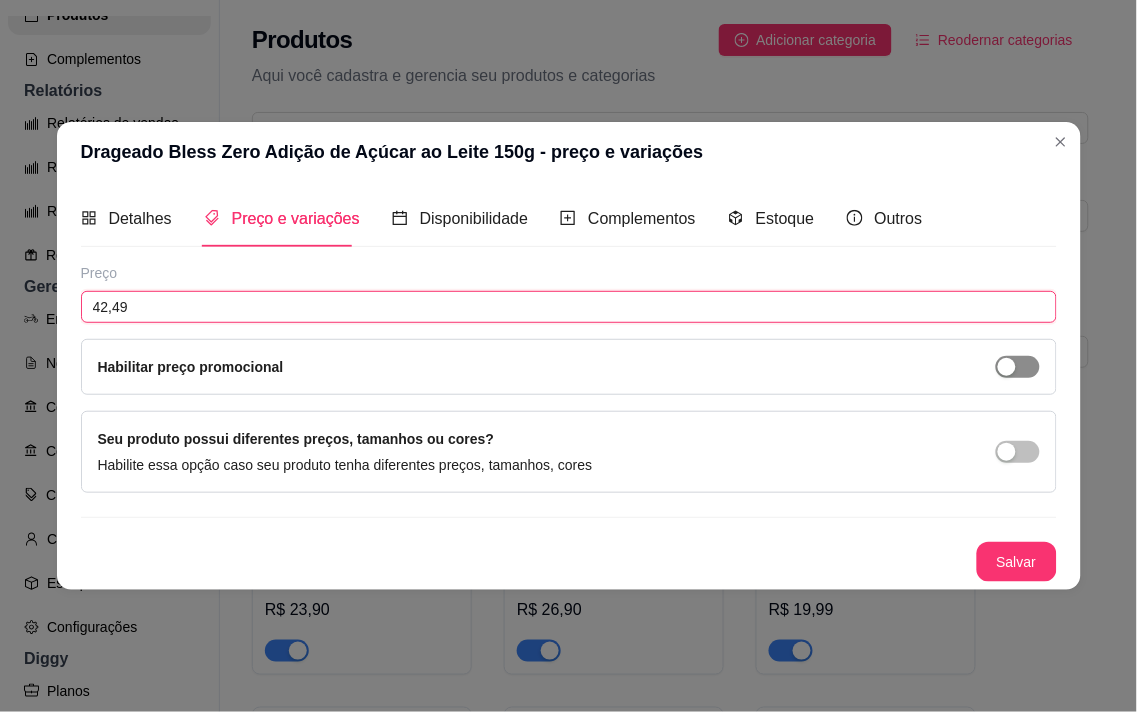 type on "42,49" 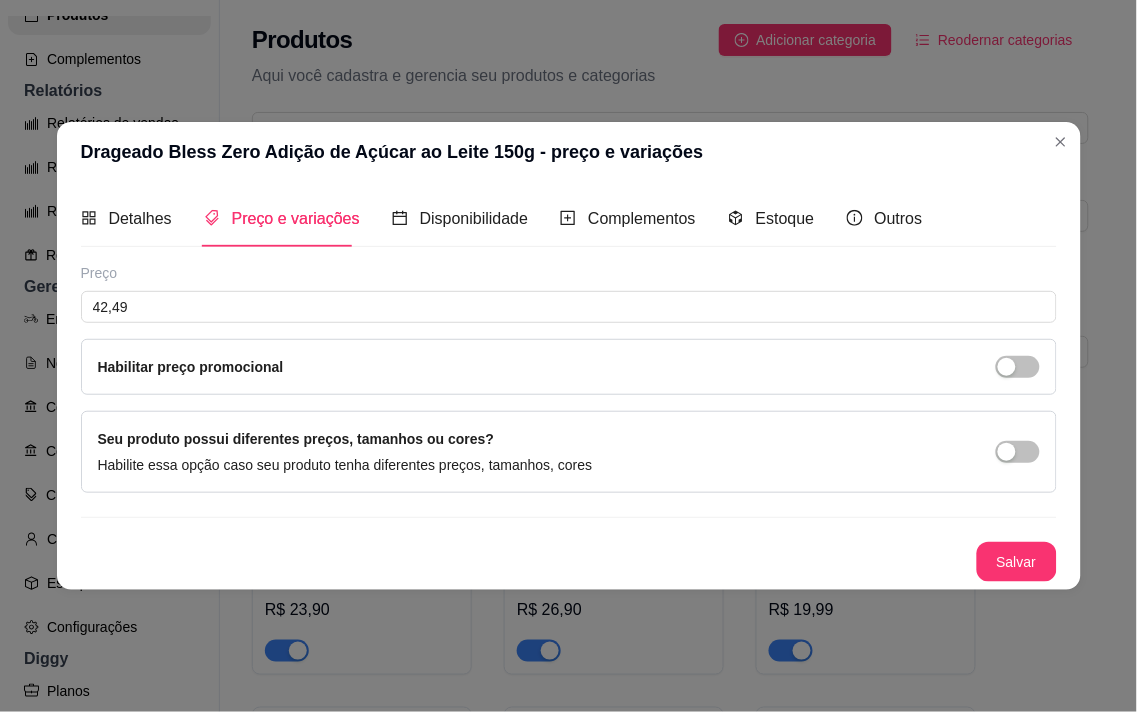 drag, startPoint x: 1016, startPoint y: 366, endPoint x: 875, endPoint y: 525, distance: 212.51353 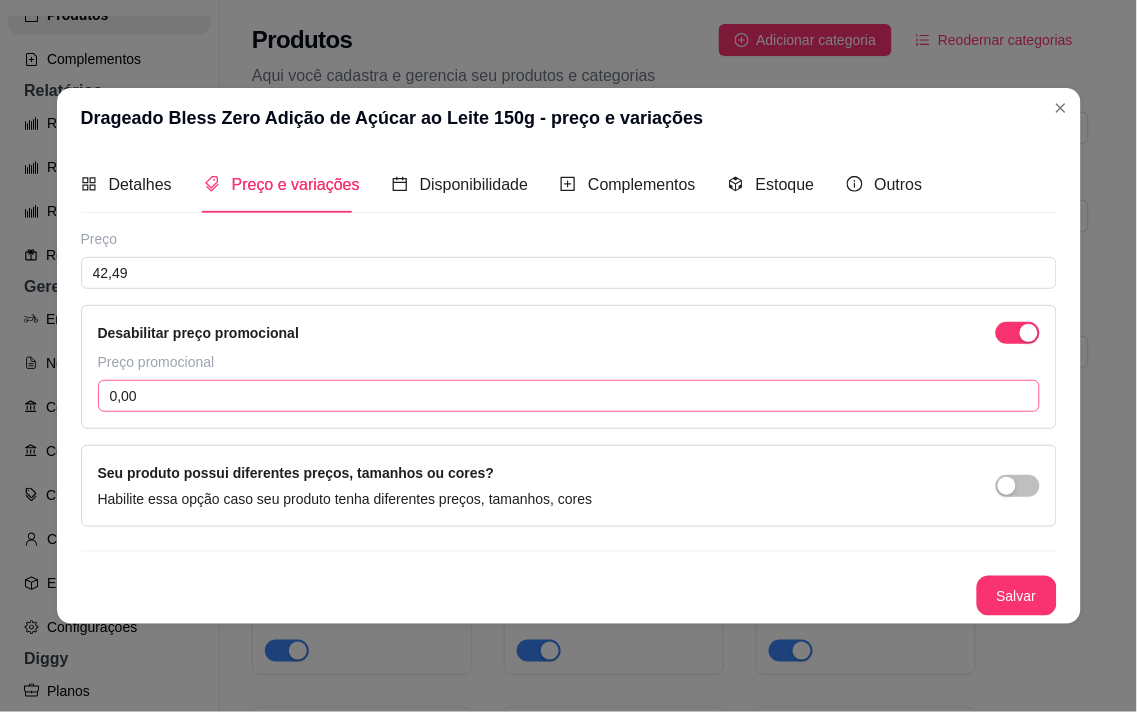 drag, startPoint x: 326, startPoint y: 417, endPoint x: 336, endPoint y: 407, distance: 14.142136 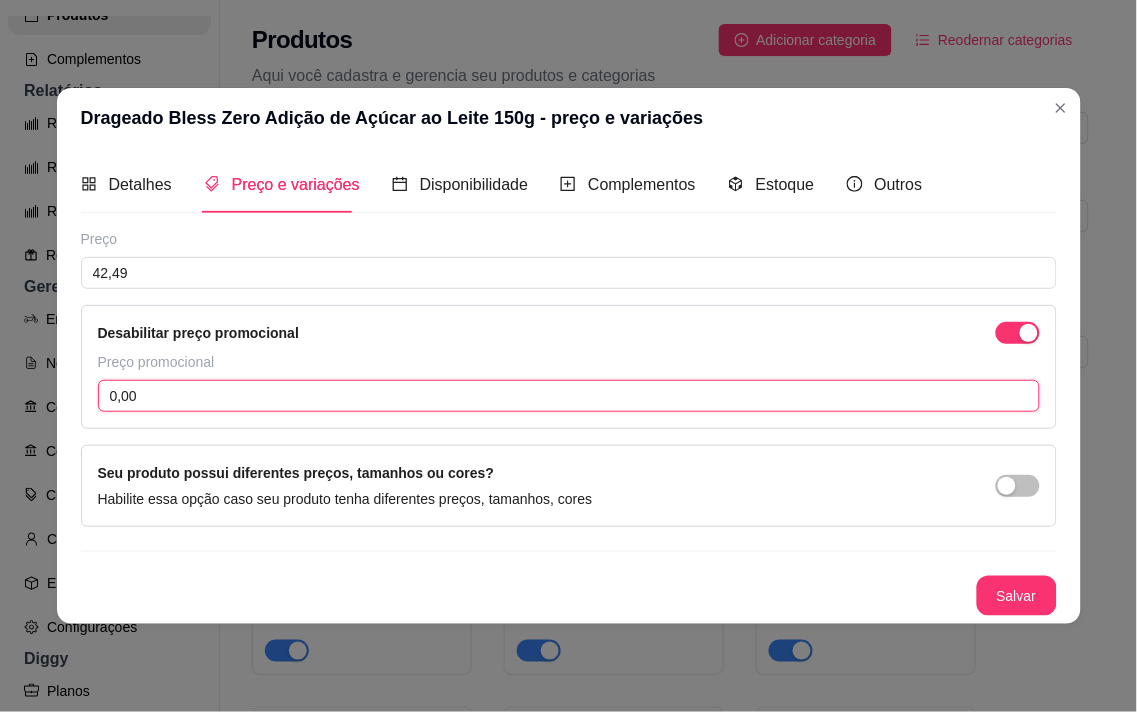 click on "0,00" at bounding box center (569, 396) 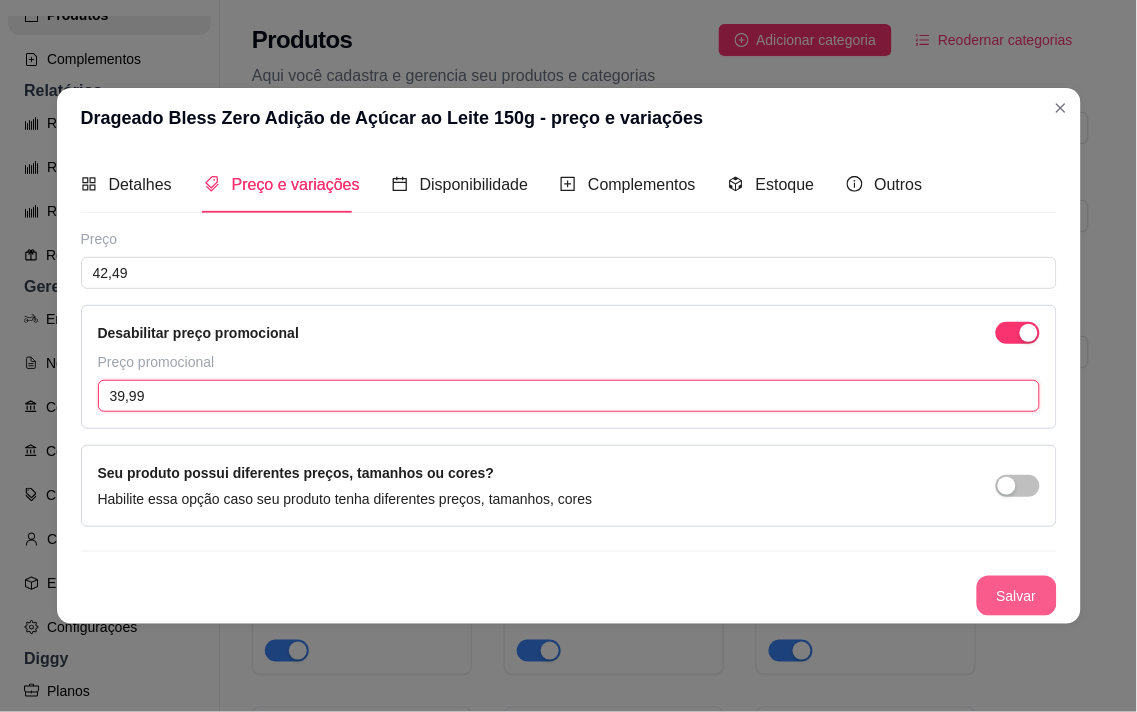 type on "39,99" 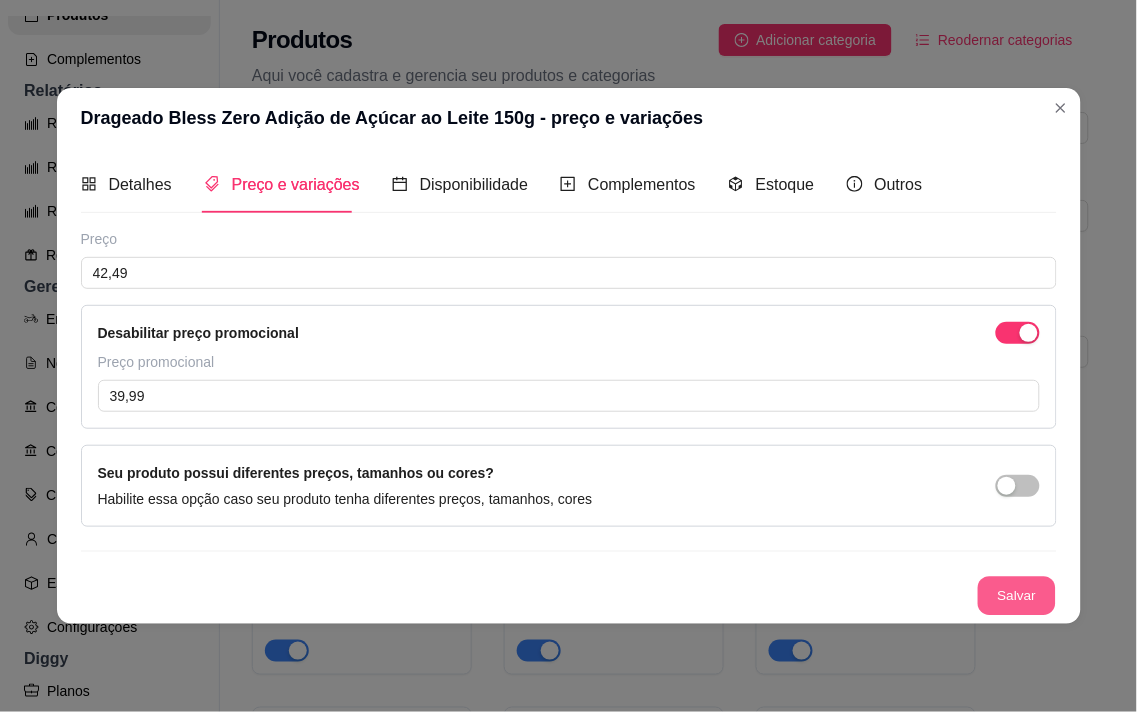 click on "Salvar" at bounding box center [1017, 596] 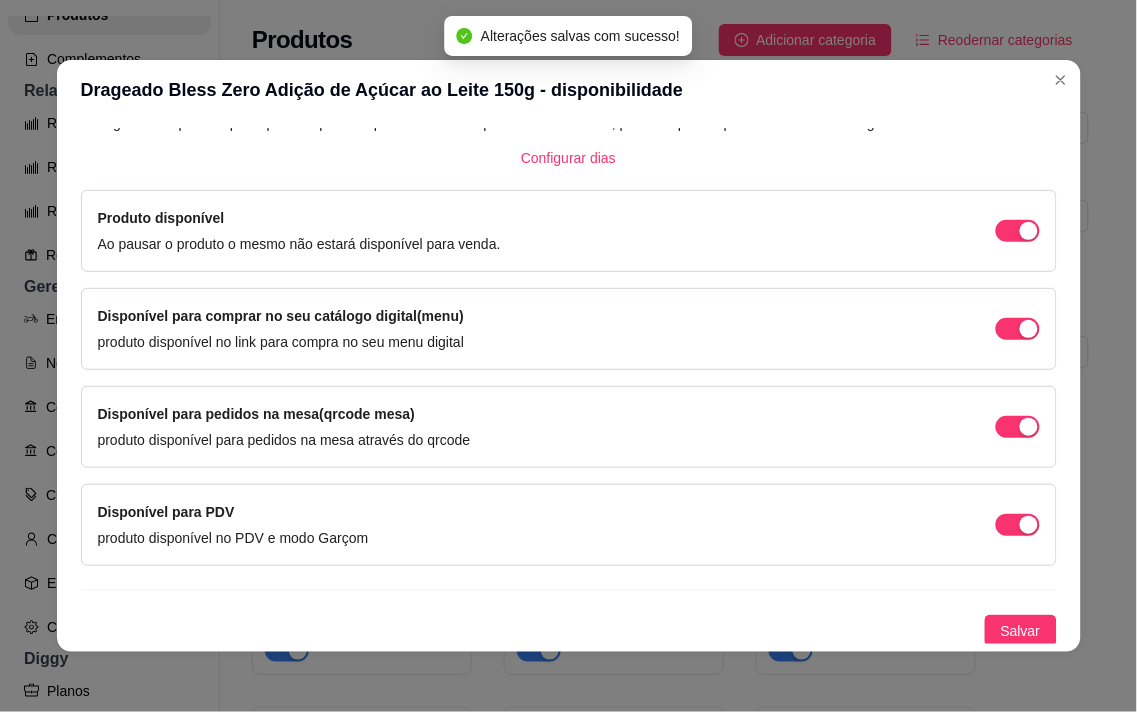 scroll, scrollTop: 134, scrollLeft: 0, axis: vertical 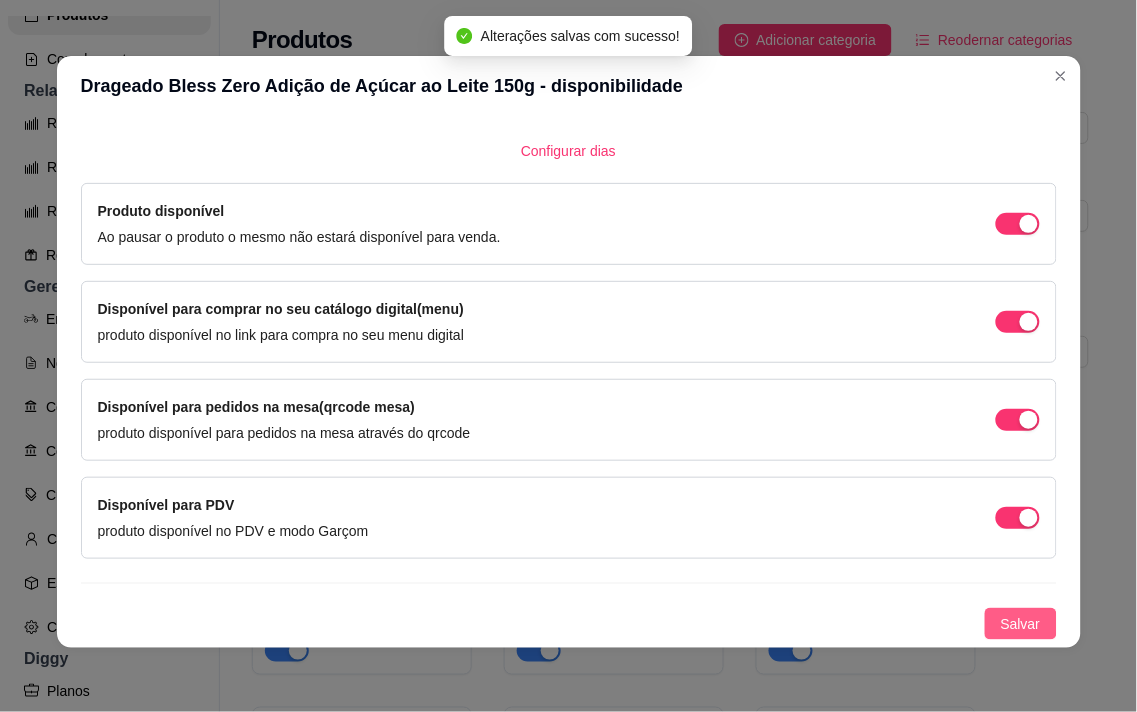 click on "Salvar" at bounding box center (1021, 624) 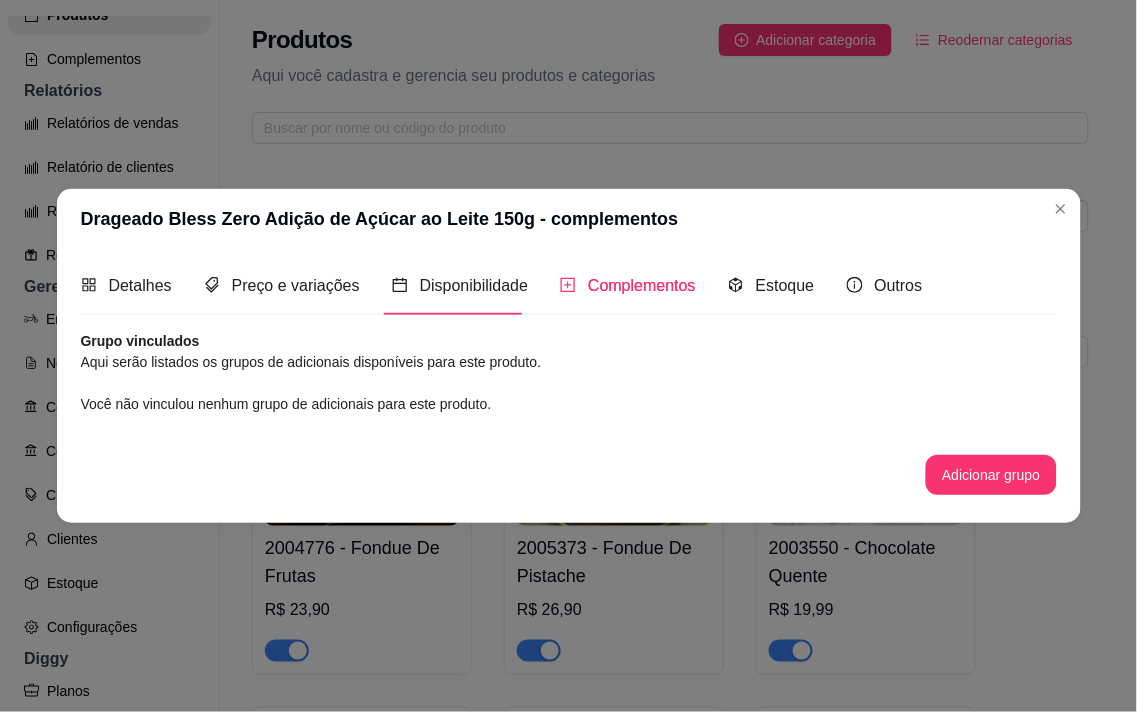 scroll, scrollTop: 0, scrollLeft: 0, axis: both 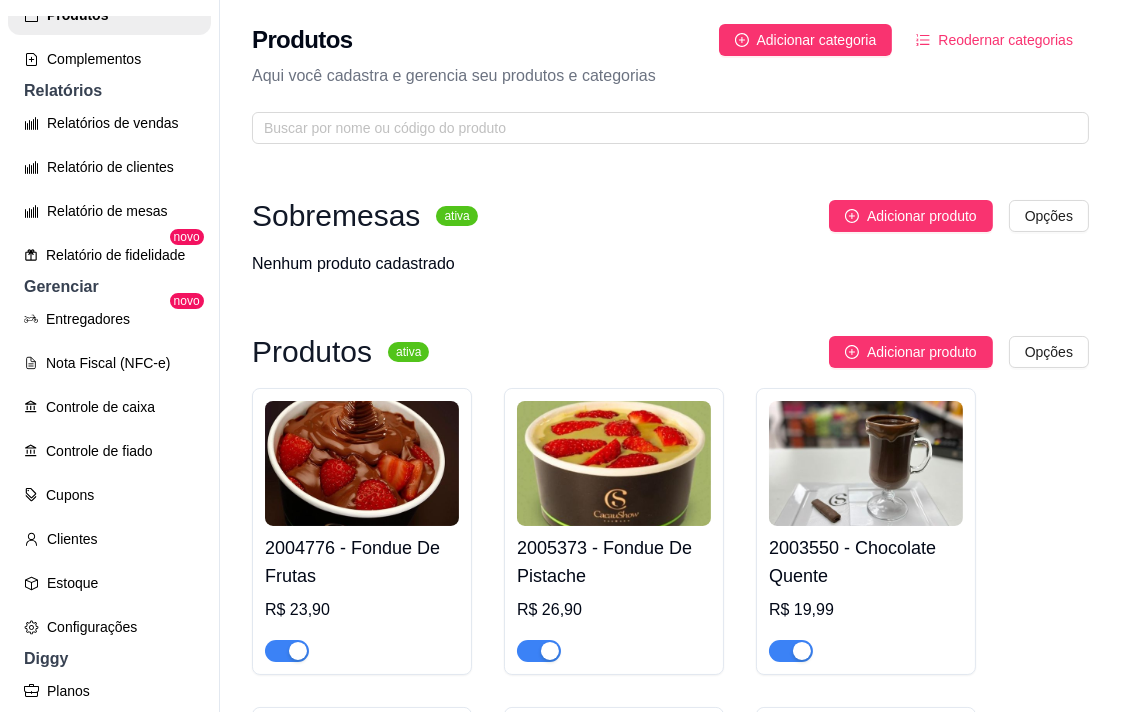 click on "Sobremesas ativa Adicionar produto Opções Nenhum produto cadastrado Produtos ativa Adicionar produto Opções 2004776 - Fondue De Frutas    R$ 23,90 2005373 - Fondue De Pistache   R$ 26,90 2003550 - Chocolate Quente    R$ 19,99 1002484 - Caixa de Bombom Gourmet 485g   R$ 139,99 R$ 129,99  1003050 - Caixa de Bombons Gourmet Drinks 185g   R$ 64,99 R$ 59,99 1003049 - Caixa de Bombom para Harmonização e Vinho 175g   R$ 64,99 R$ 59,99 1003334 - Caixa de Bombom ao Leite Angel Coração 75g   R$ 21,29 R$ 19,99 1003374 - Caixa Brasão Harry Potter 140g   R$ 57,99 R$ 52,99 1003448 - Biscoito ao Leite Harry Potter 100g   R$ 16,99 R$ 15,99 1003345 - Cookies com Gotas ao Leite 40g   R$ 11,99 R$ 9,99 1003118 - Biscoito Tradicional ao Leite 50g   R$ 11,99 R$ 9,99 1003719 - Biscoito Banhado ao Leite 85g   R$ 13,99 R$ 12,99 1003347 - Wafer Biscoiteria Coberto ao Leite 80g   R$ 18,29 R$ 16,99 1003183 - Wafer Biscoiteria Pistache 80g   R$ 19,29 R$ 17,99   R$ 16,99 R$ 15,99   R$ 16,99 R$ 15,99" at bounding box center (670, 2334) 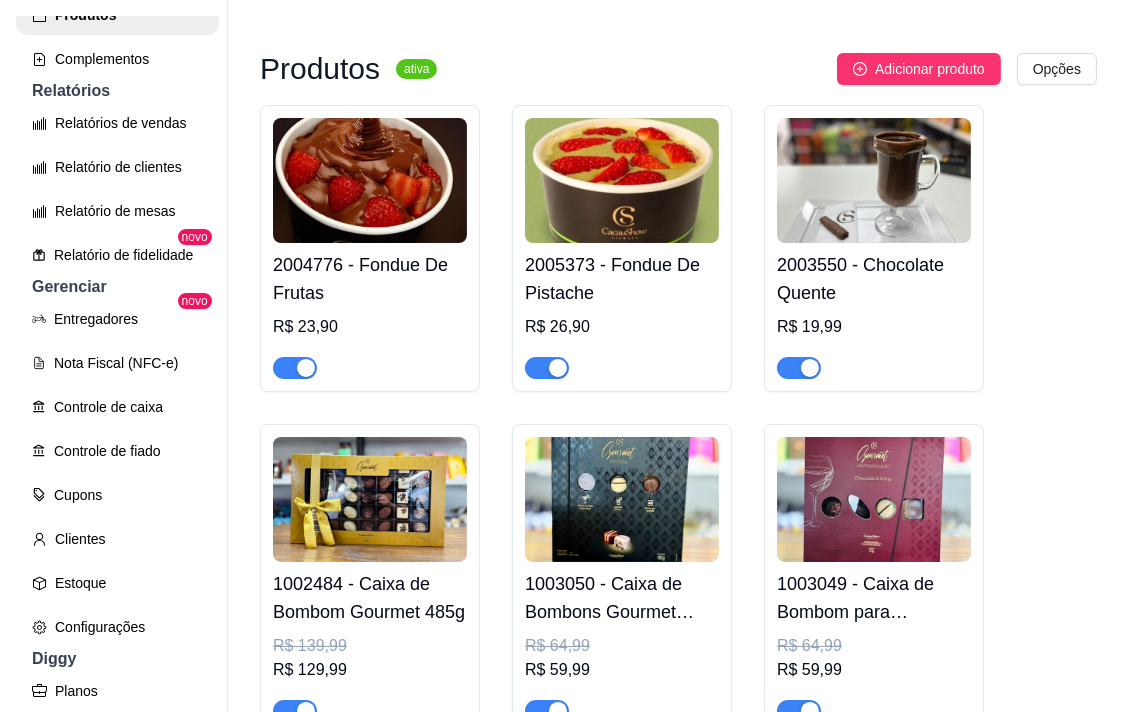 scroll, scrollTop: 0, scrollLeft: 0, axis: both 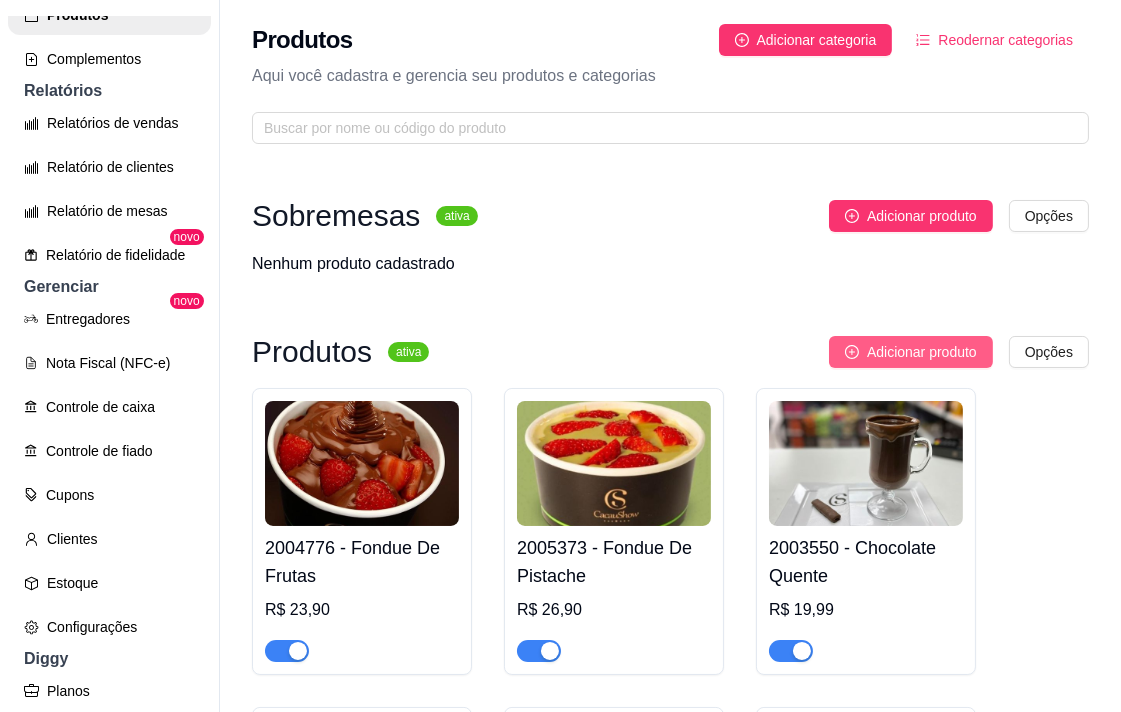 click on "Adicionar produto" at bounding box center [922, 352] 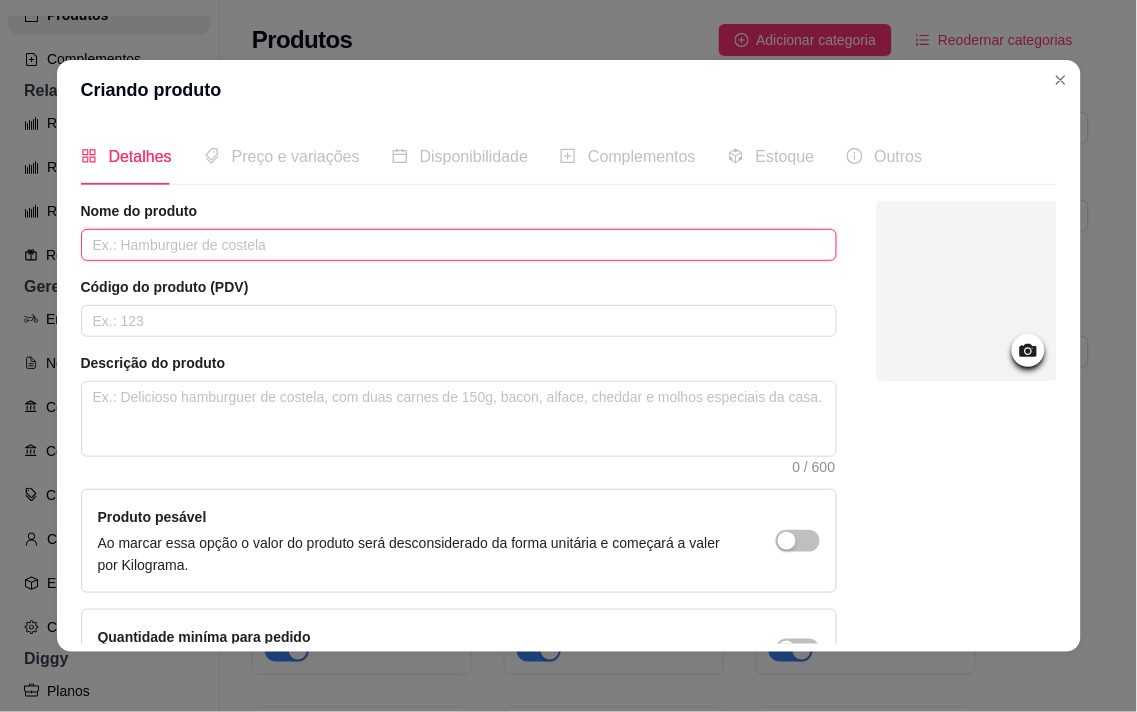 click at bounding box center (459, 245) 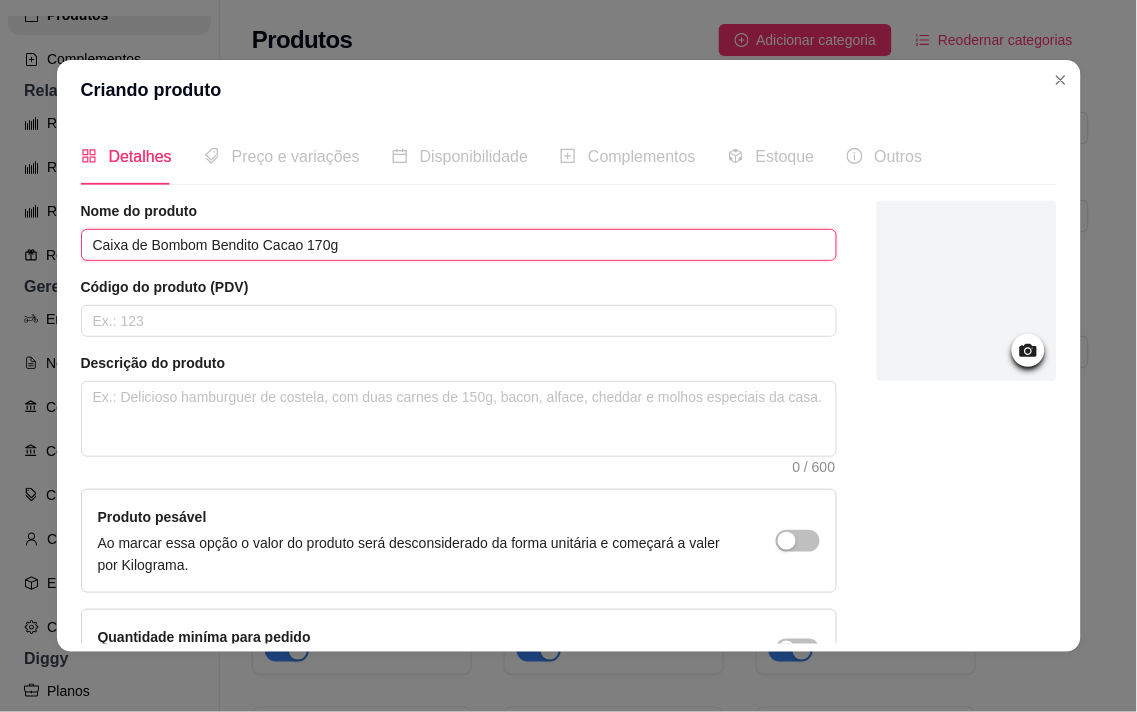 type on "Caixa de Bombom Bendito Cacao 170g" 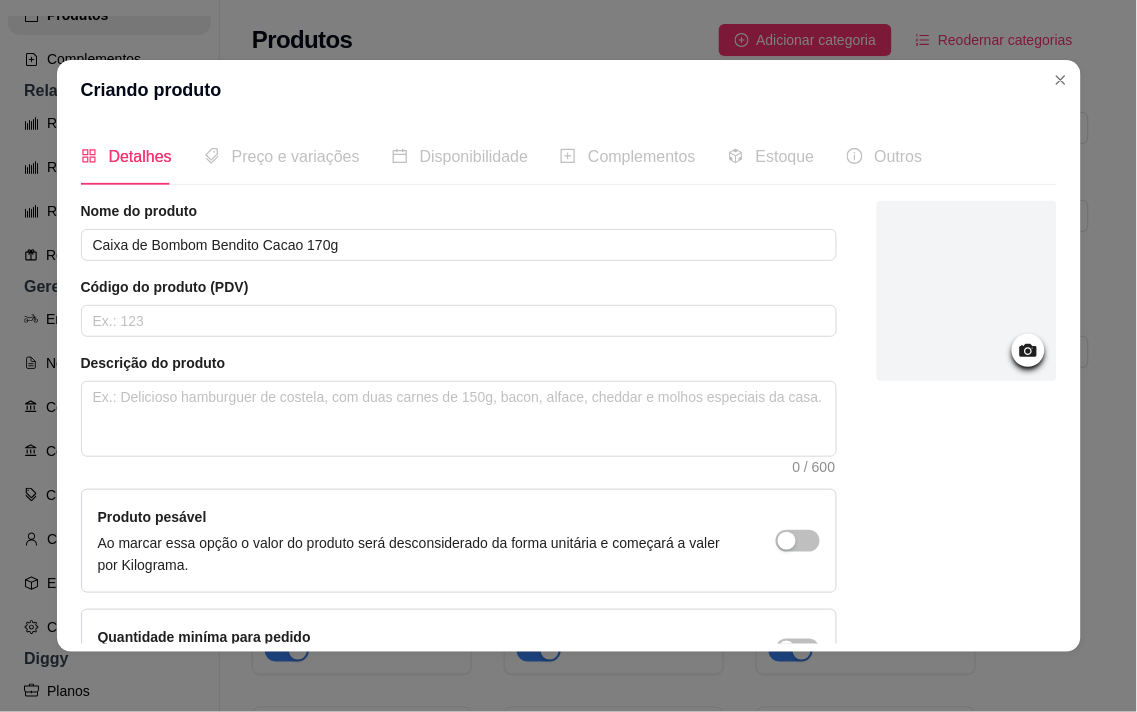 click at bounding box center (1028, 350) 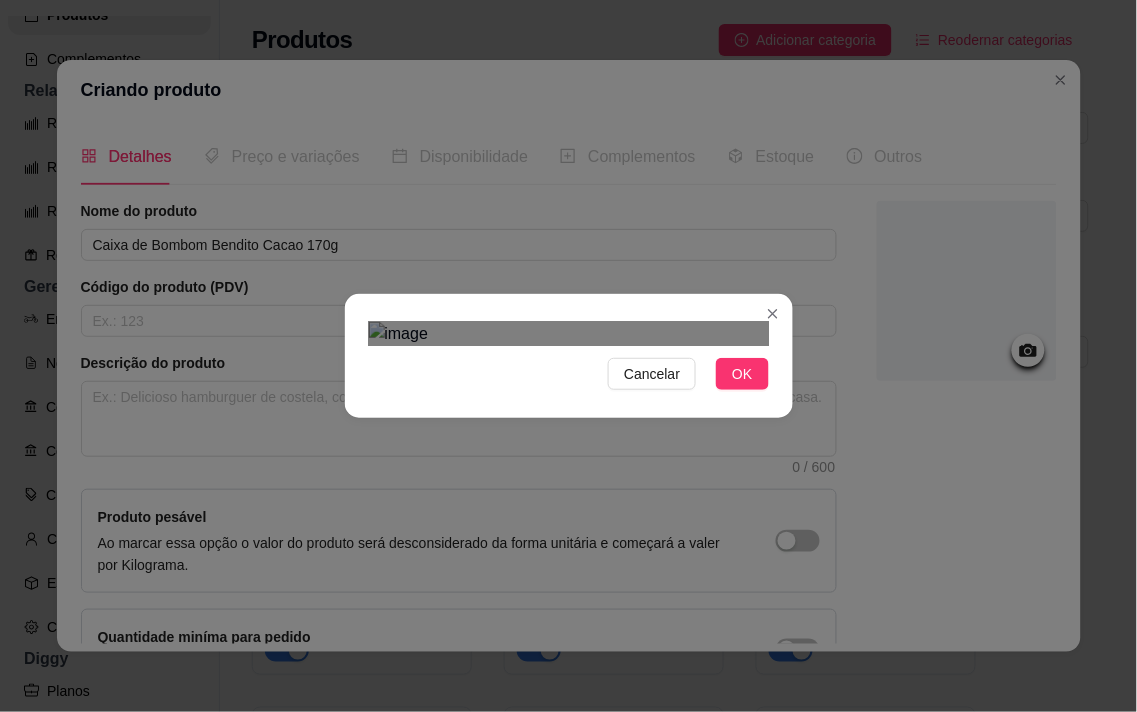 click at bounding box center [582, 624] 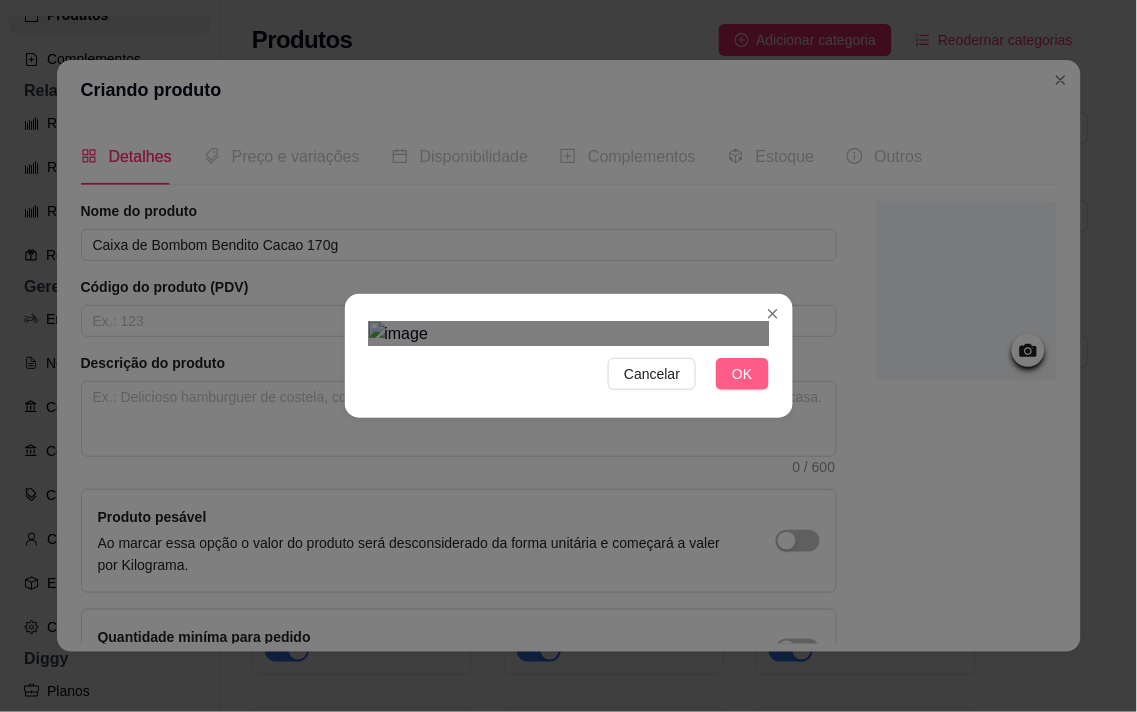 click on "OK" at bounding box center (742, 374) 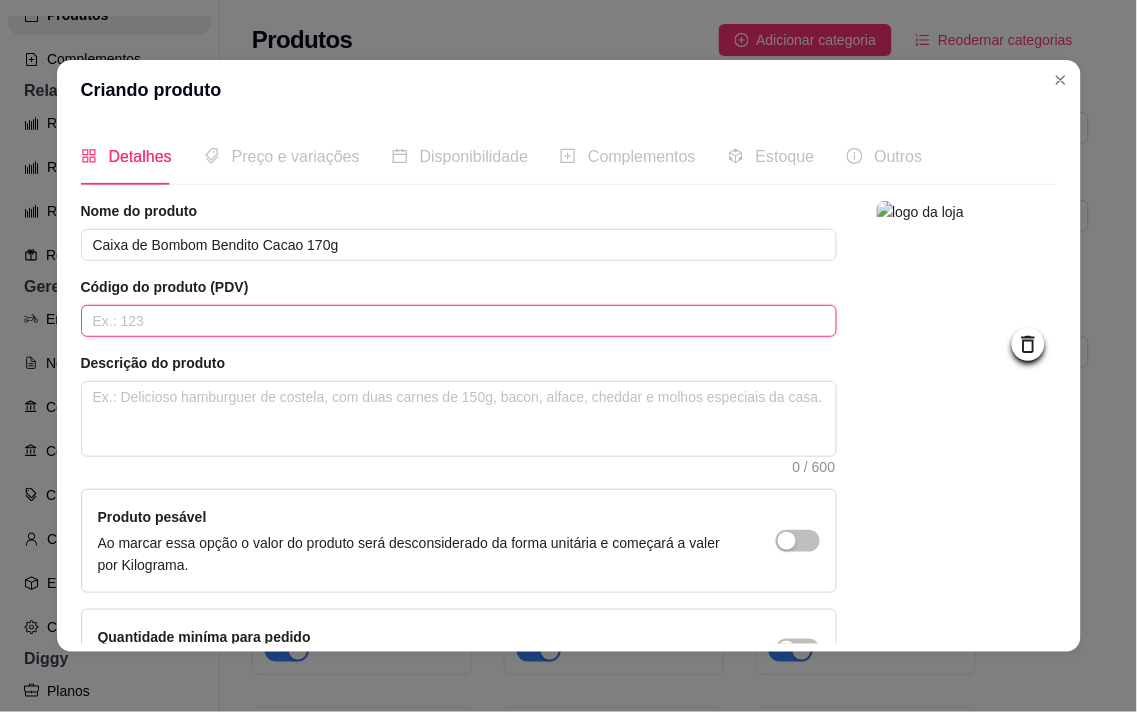 paste on "1002485" 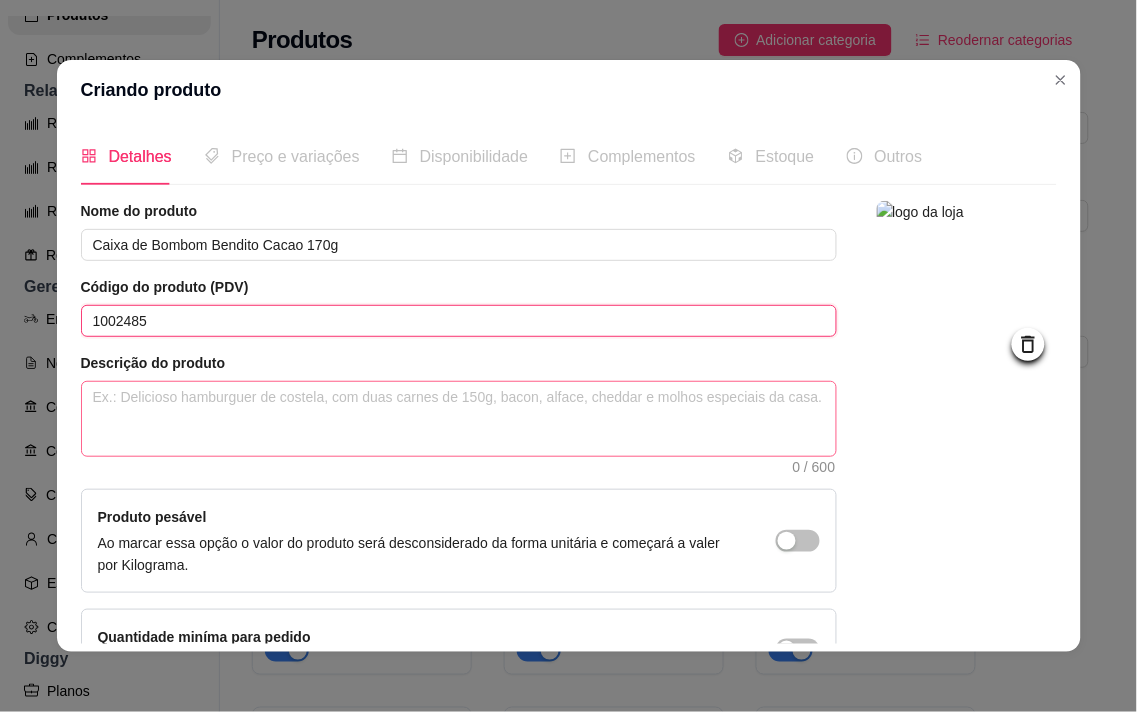 type on "1002485" 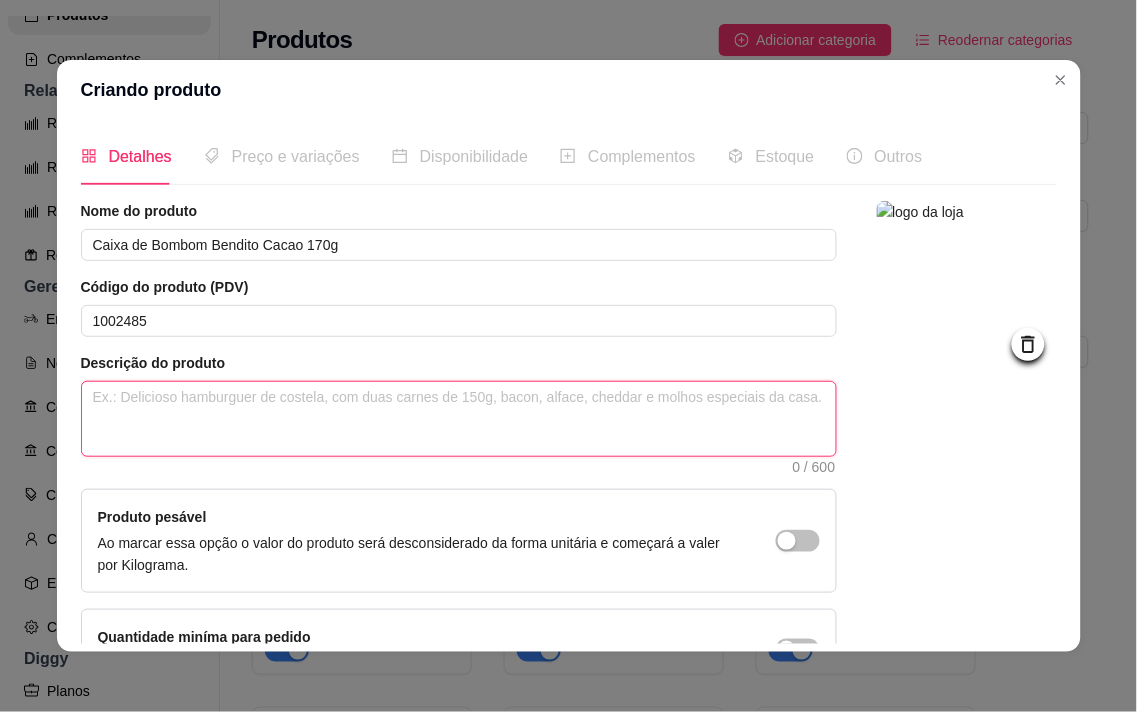 click at bounding box center (459, 419) 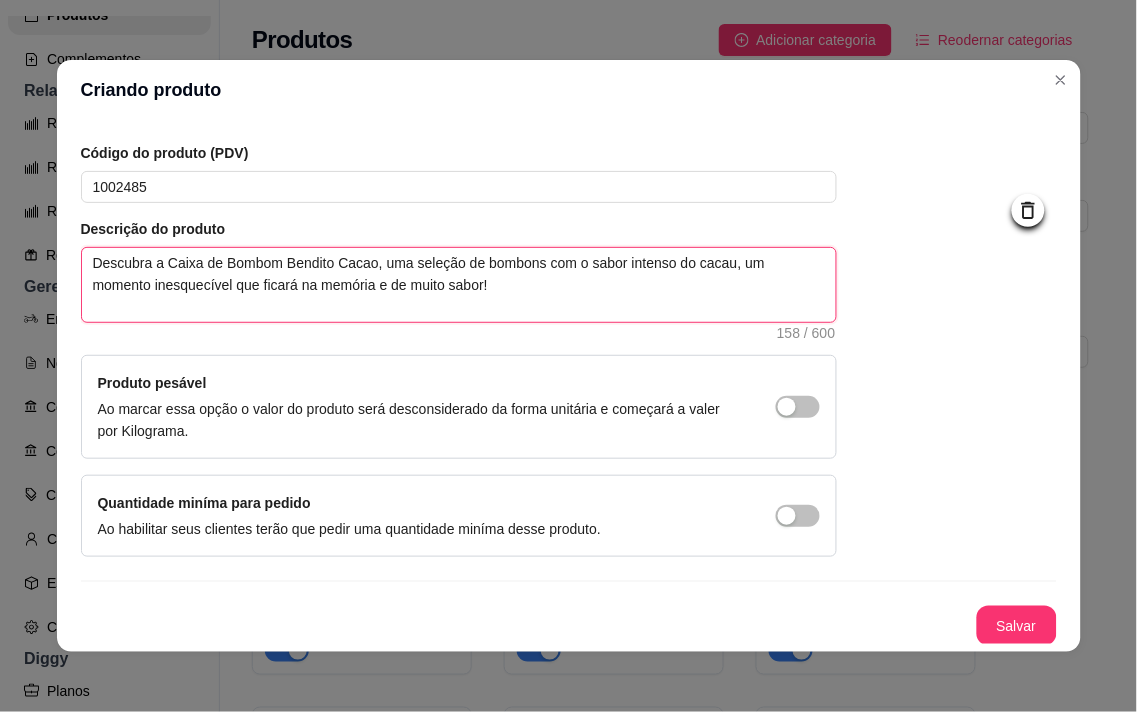 scroll, scrollTop: 136, scrollLeft: 0, axis: vertical 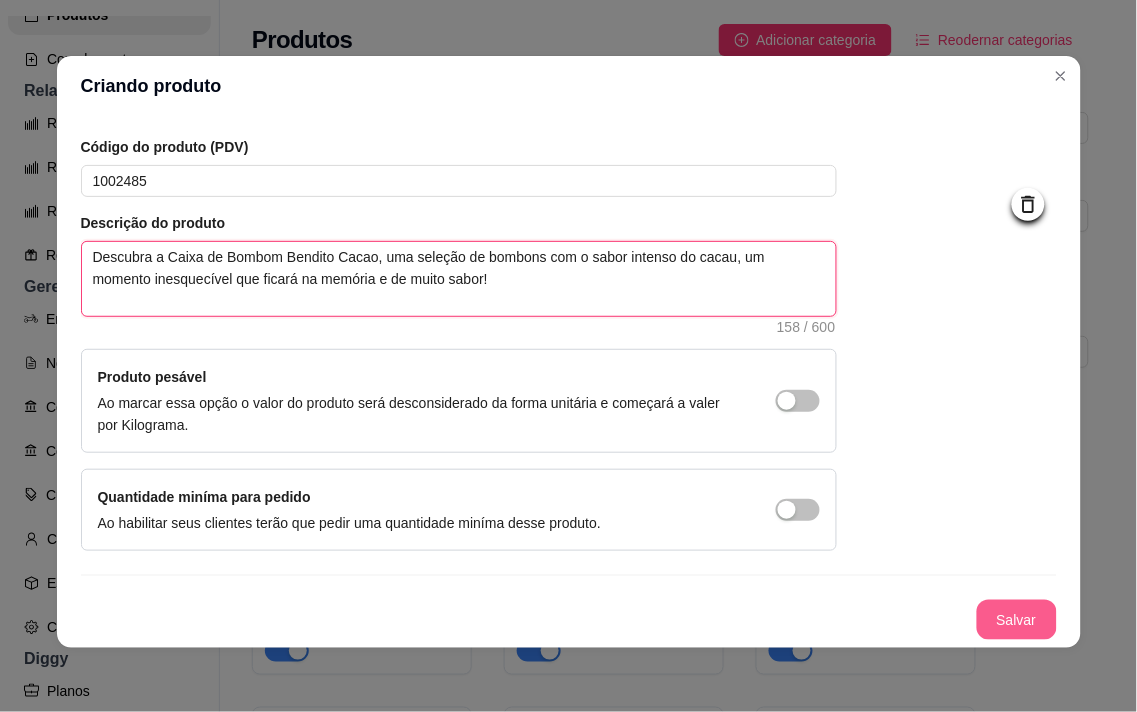 type on "Descubra a Caixa de Bombom Bendito Cacao, uma seleção de bombons com o sabor intenso do cacau, um momento inesquecível que ficará na memória e de muito sabor!" 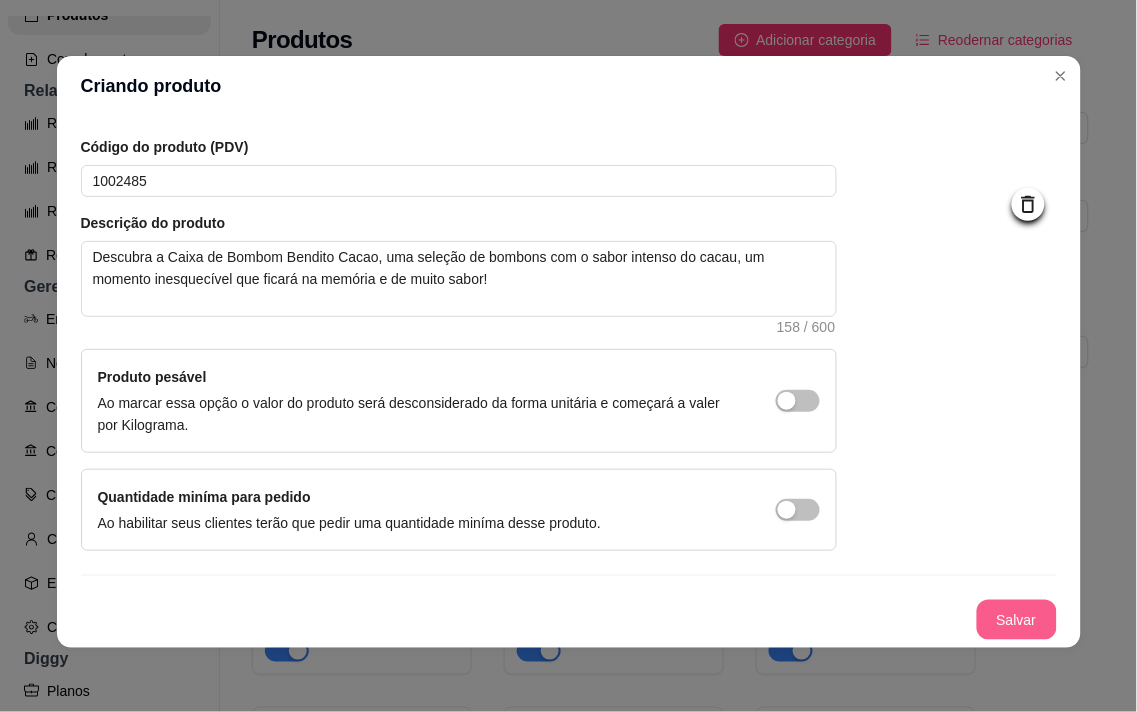 click on "Salvar" at bounding box center (1017, 620) 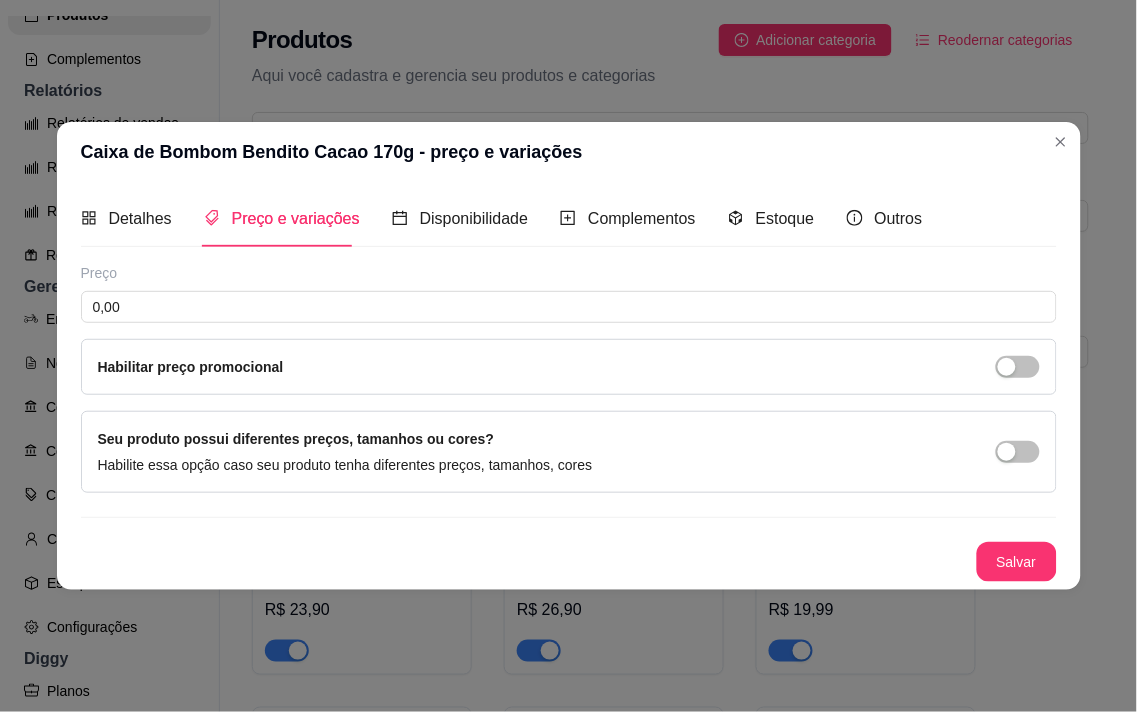 type 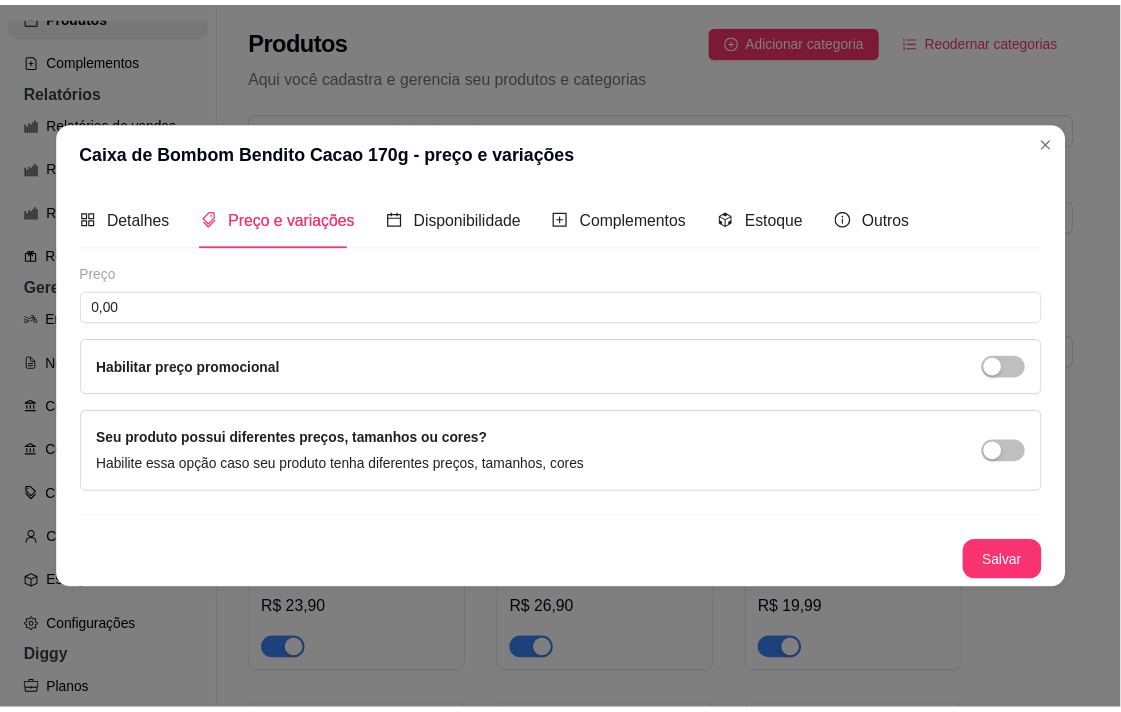 scroll, scrollTop: 0, scrollLeft: 0, axis: both 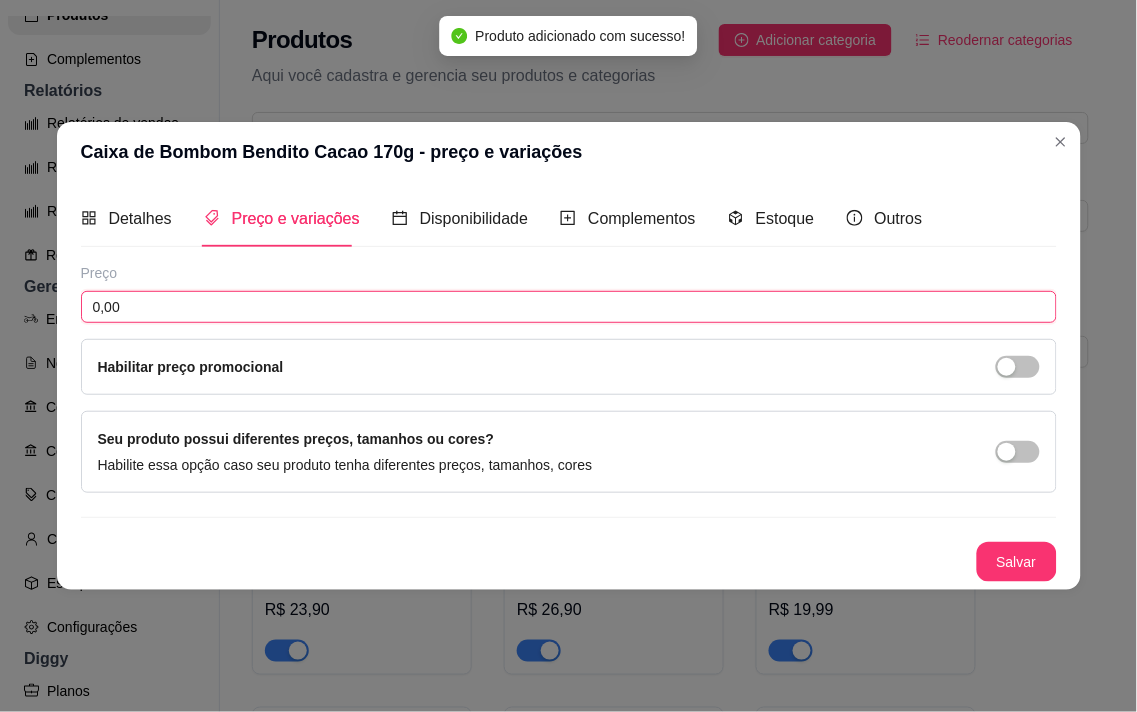 click on "0,00" at bounding box center [569, 307] 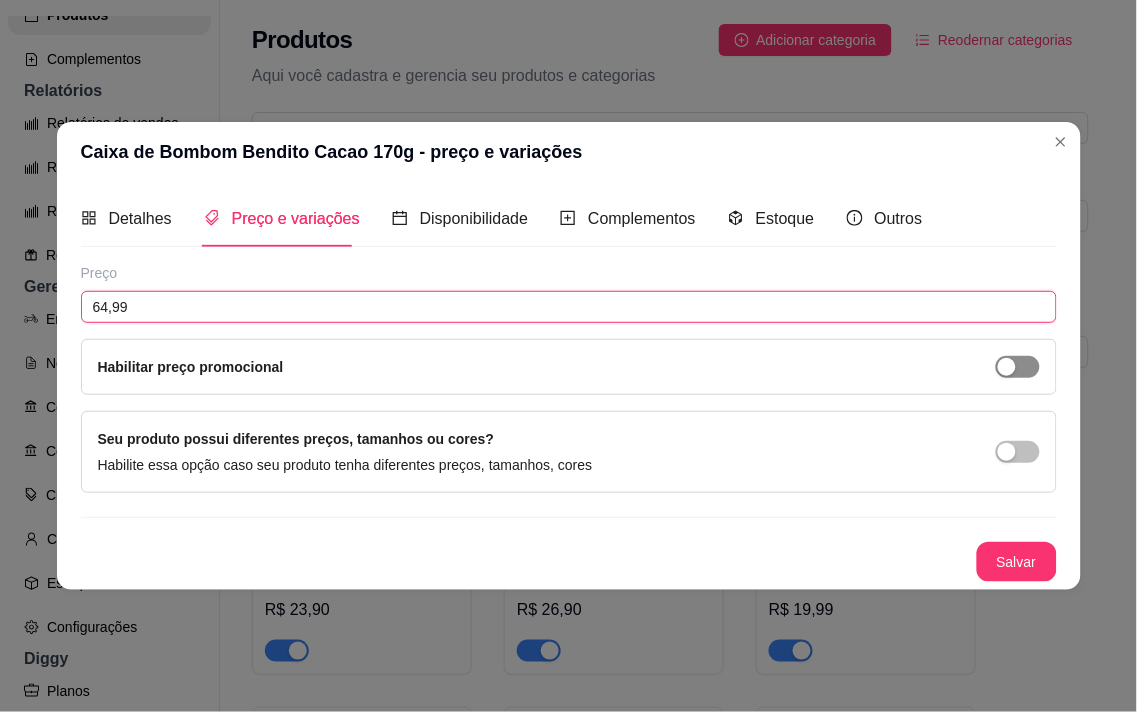 type on "64,99" 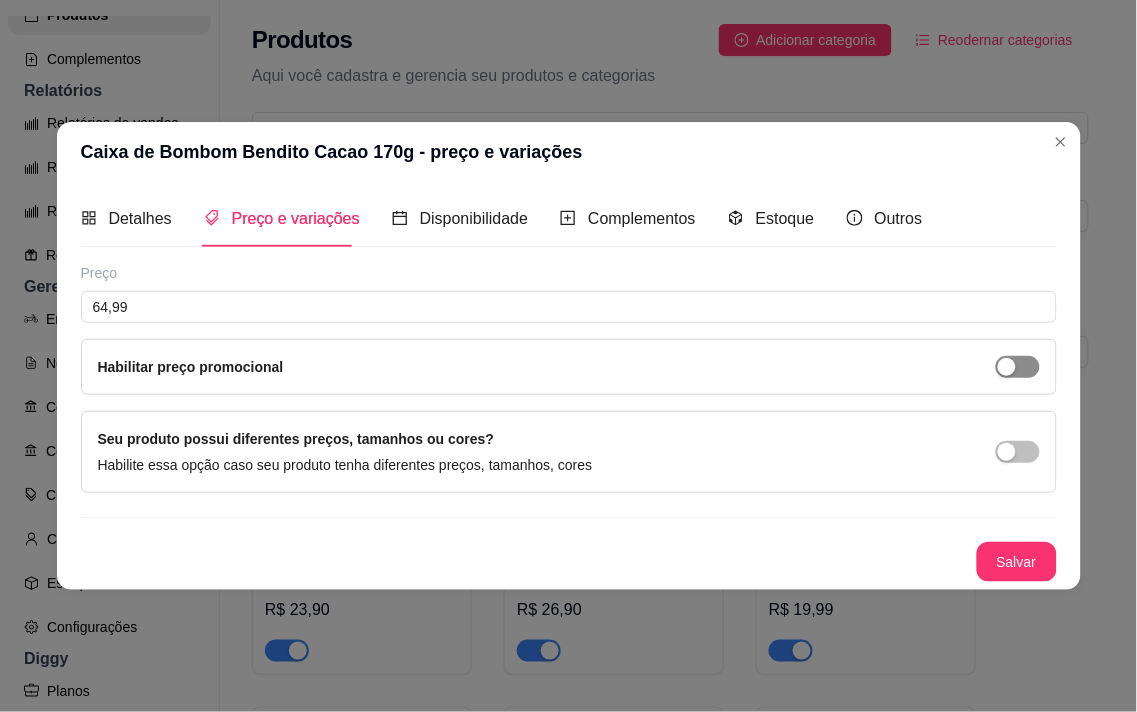 click at bounding box center (1018, 367) 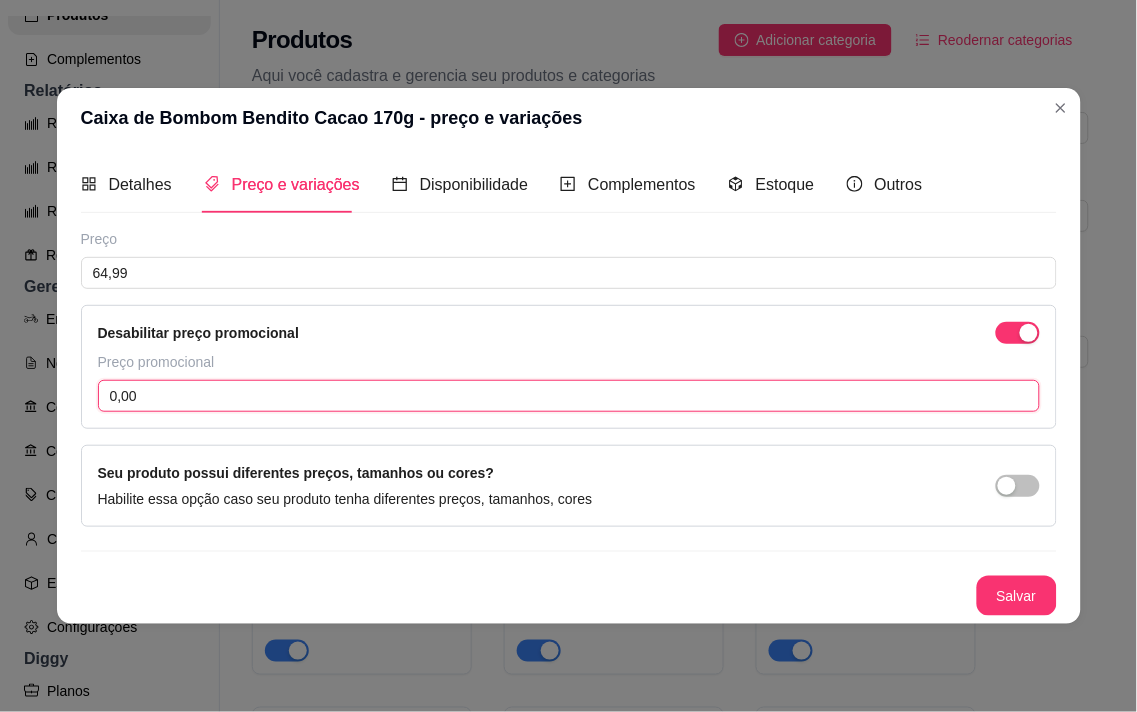 click on "0,00" at bounding box center [569, 396] 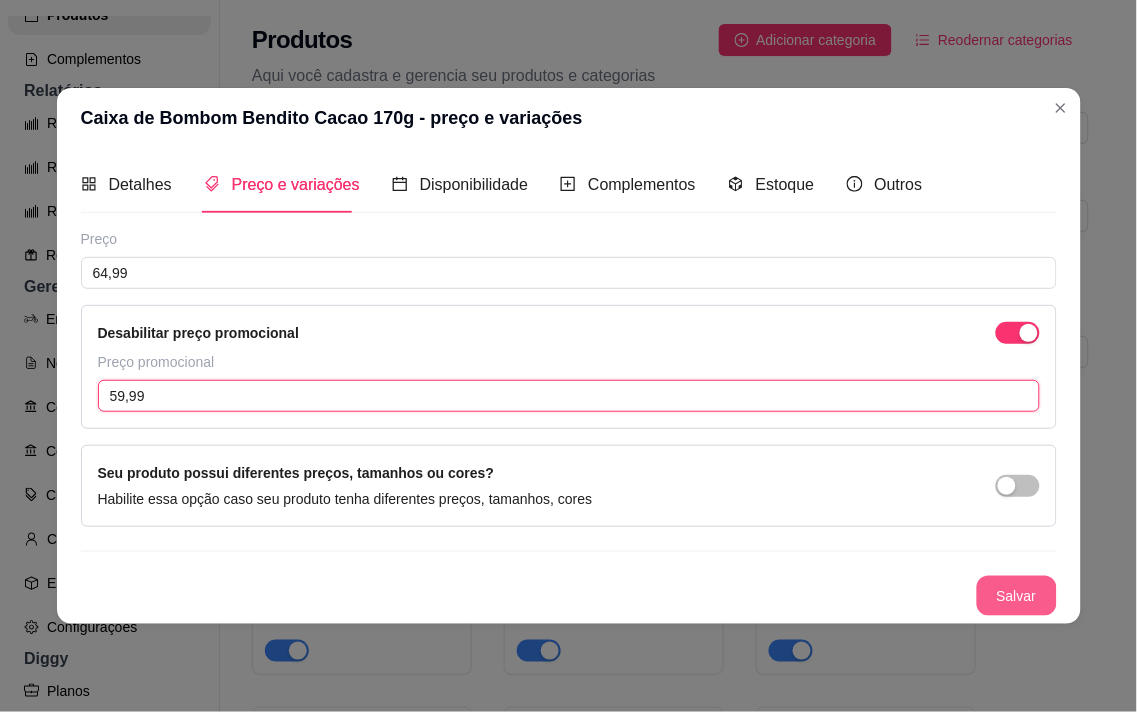 type on "59,99" 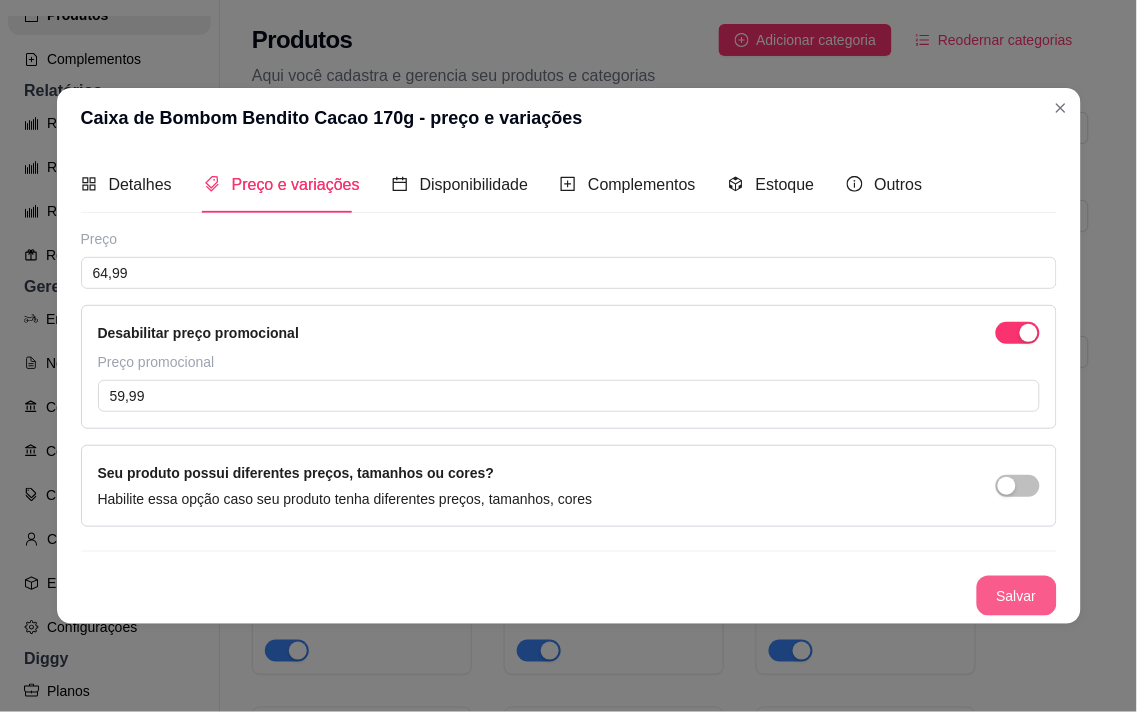 click on "Salvar" at bounding box center [1017, 596] 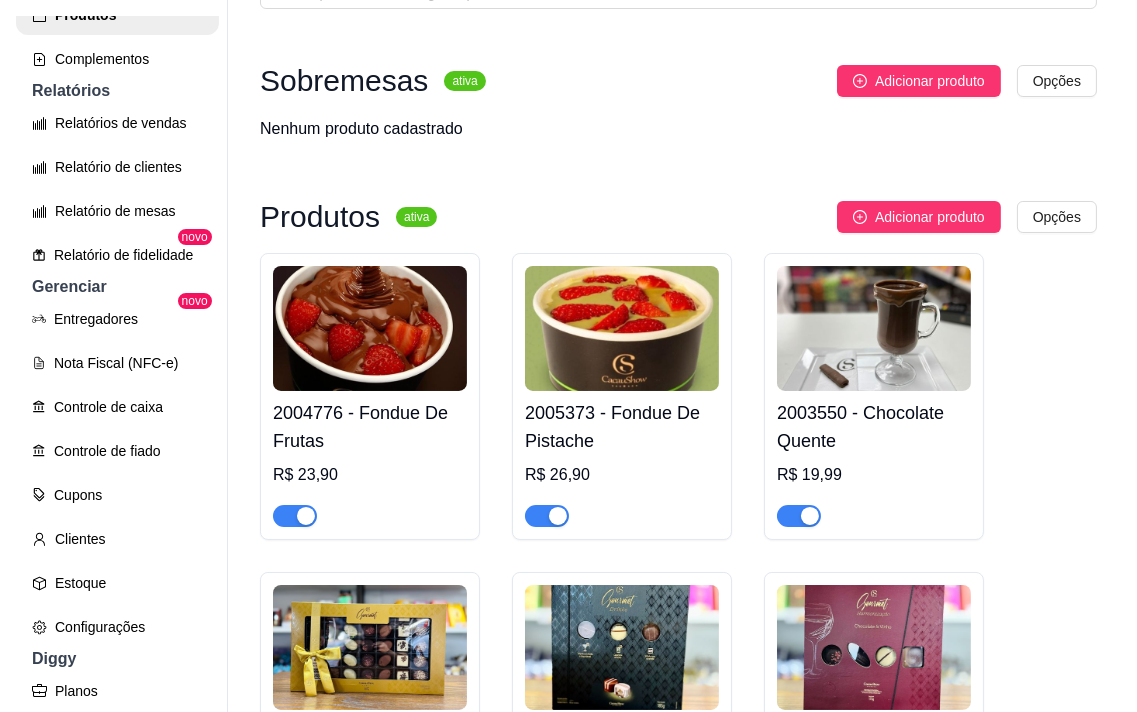 scroll, scrollTop: 0, scrollLeft: 0, axis: both 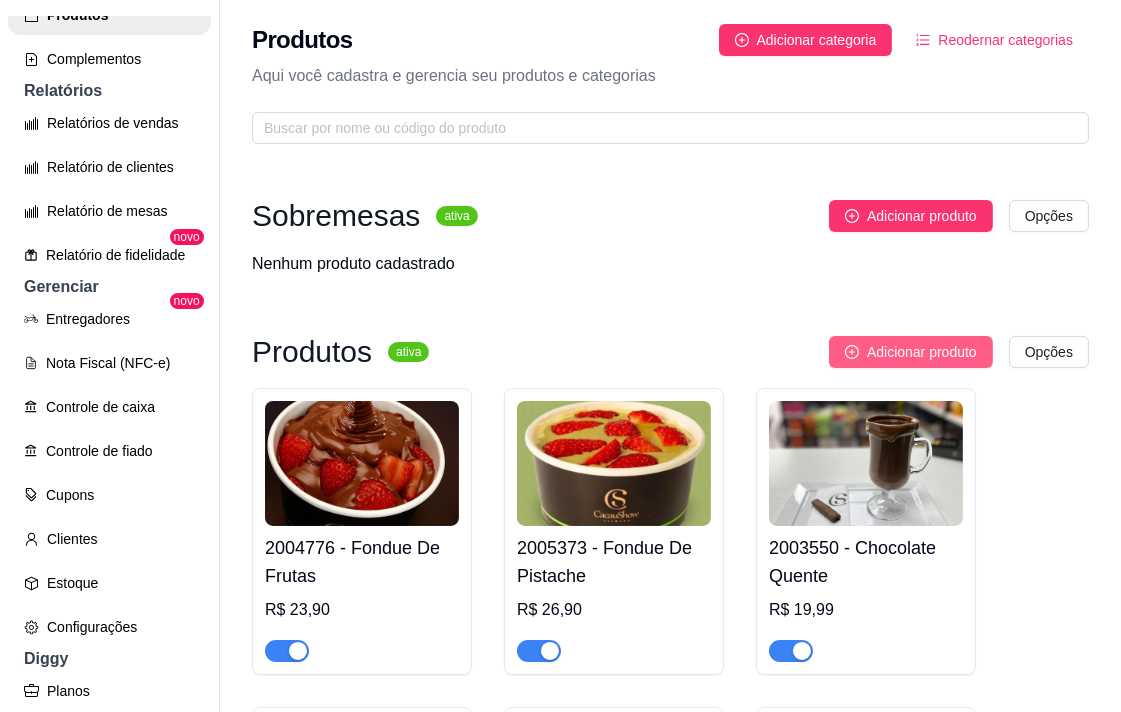 click on "Adicionar produto" at bounding box center (911, 352) 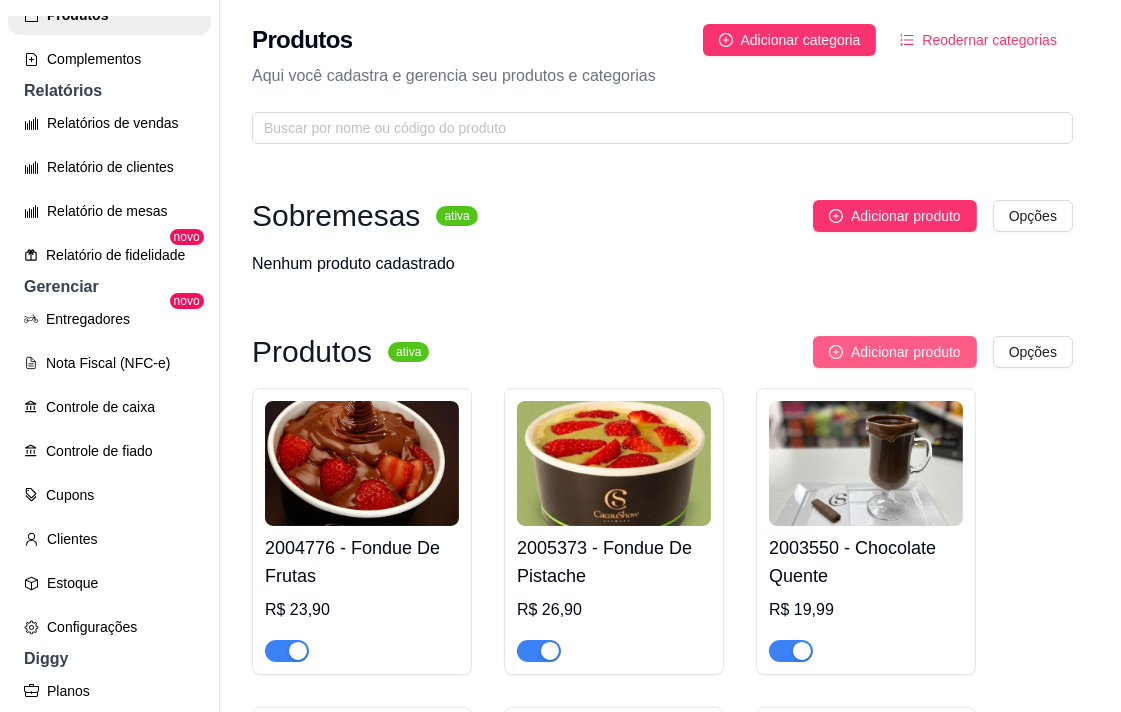 type 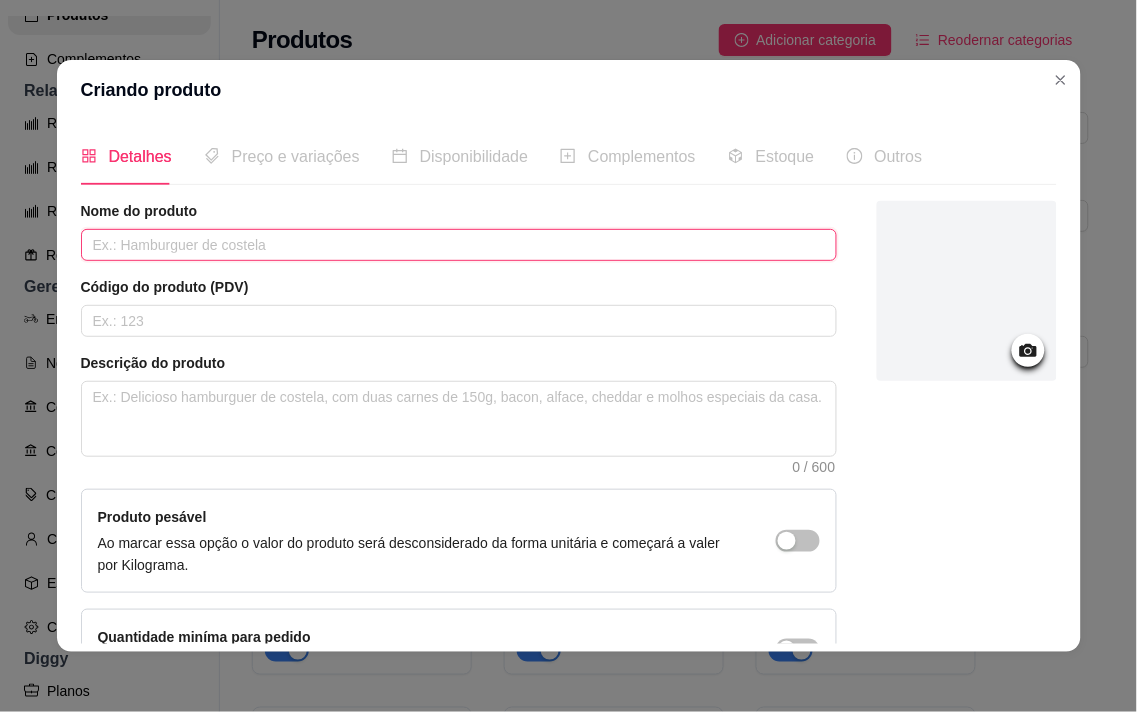 drag, startPoint x: 224, startPoint y: 248, endPoint x: 242, endPoint y: 246, distance: 18.110771 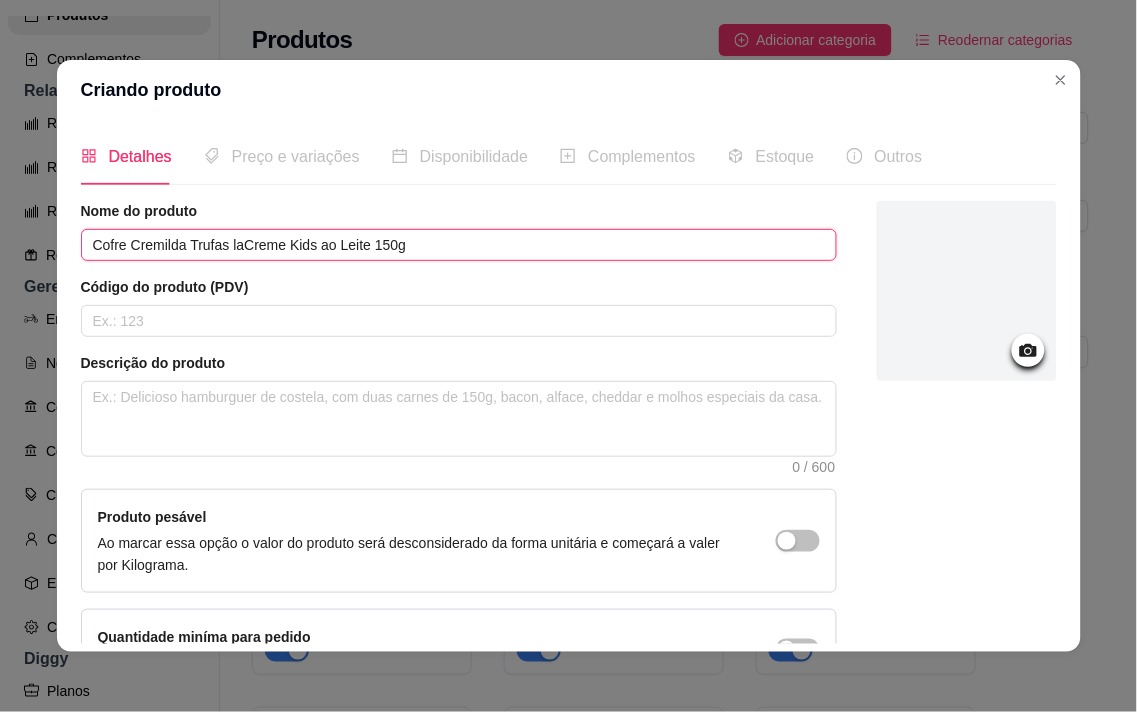 type on "Cofre Cremilda Trufas laCreme Kids ao Leite 150g" 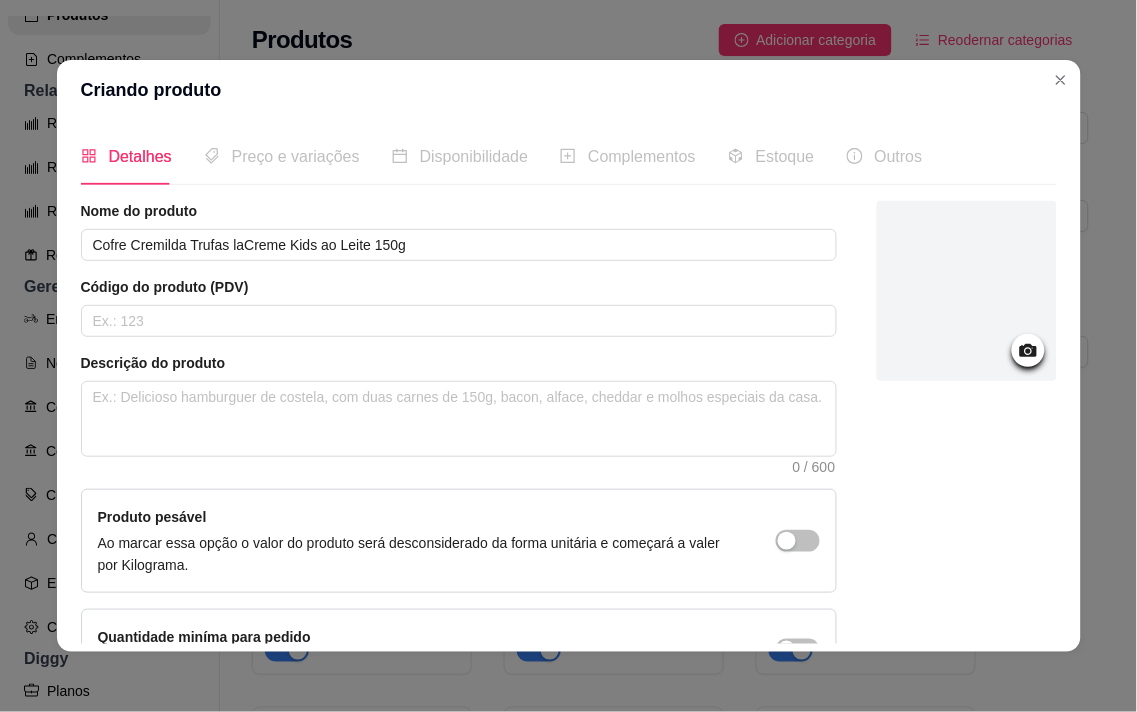 click at bounding box center (967, 291) 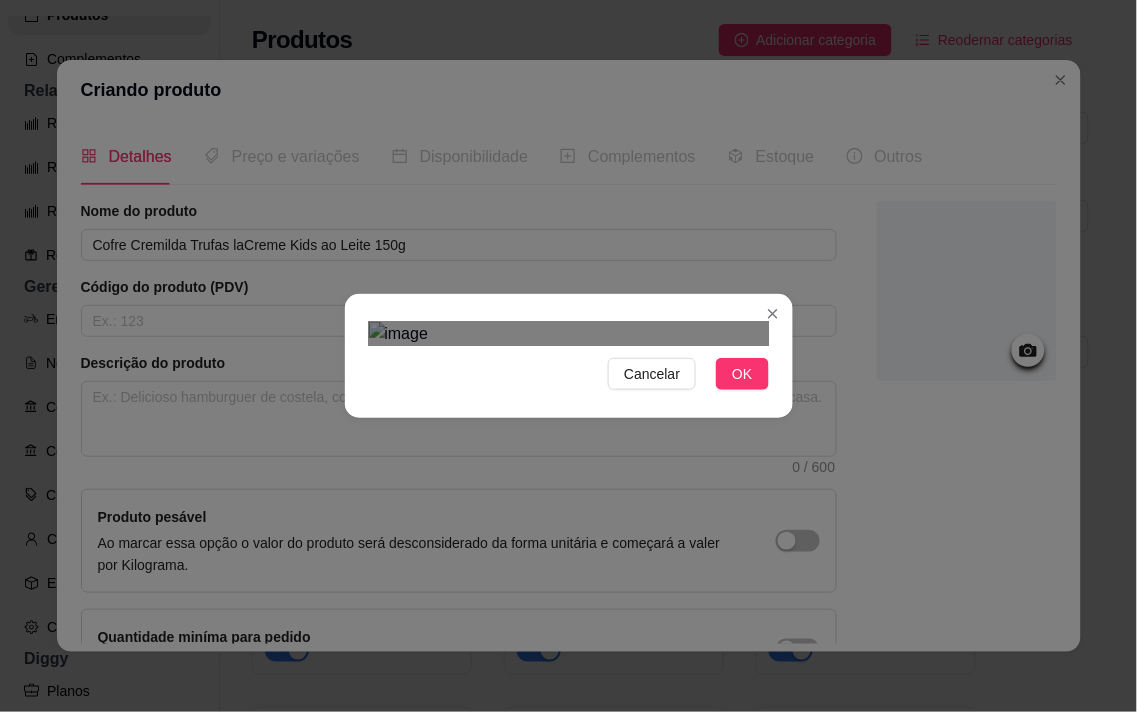 click at bounding box center (571, 627) 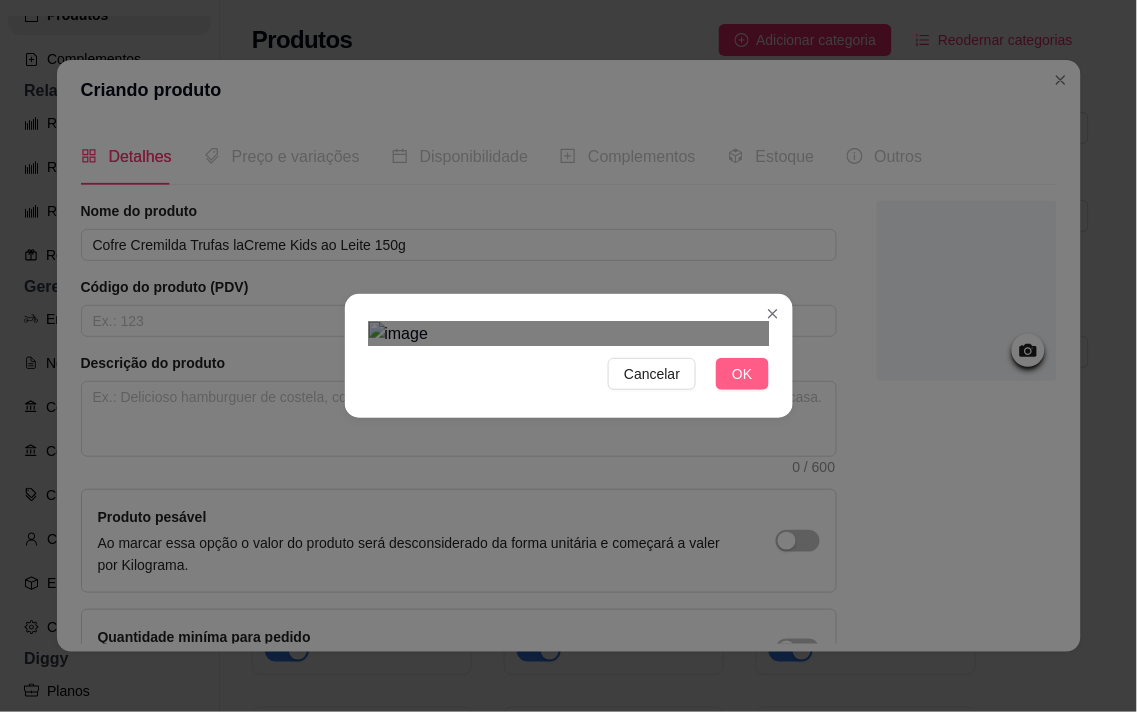 click on "OK" at bounding box center [742, 374] 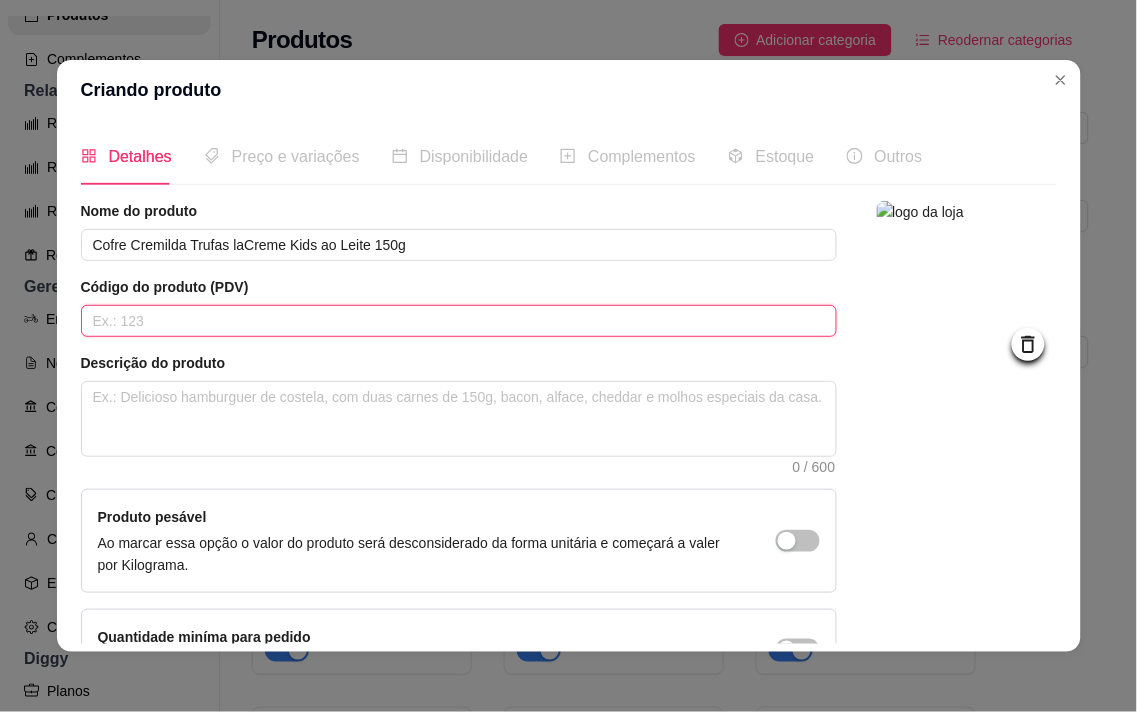 click at bounding box center [459, 321] 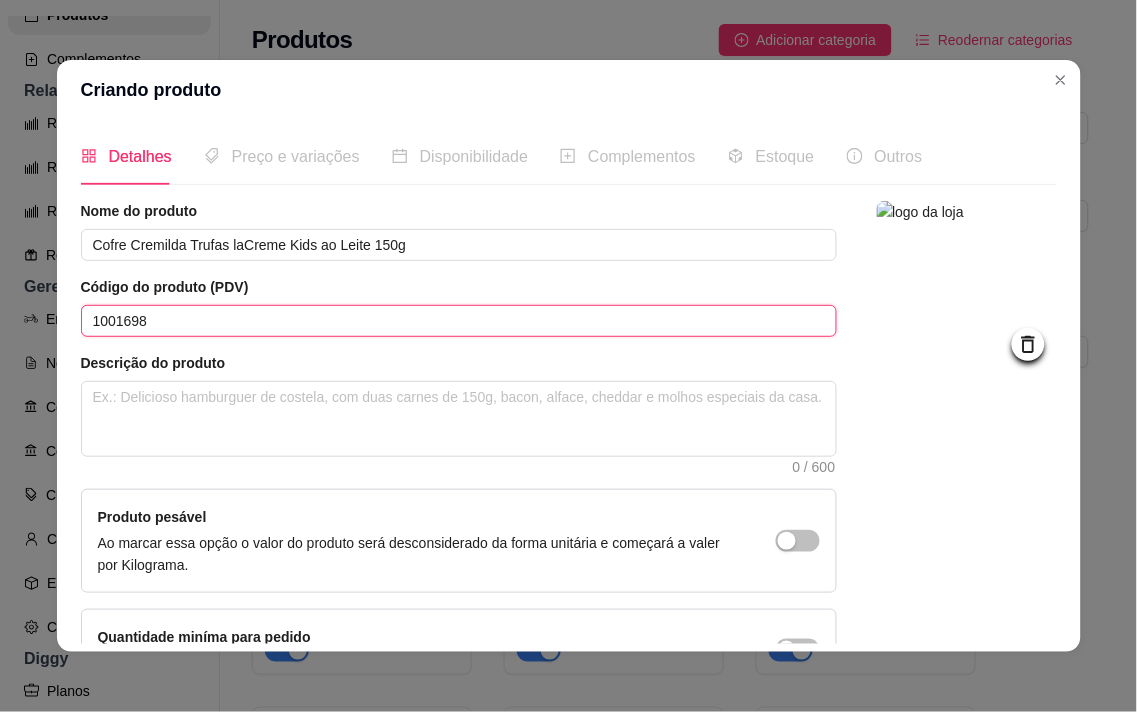 type on "1001698" 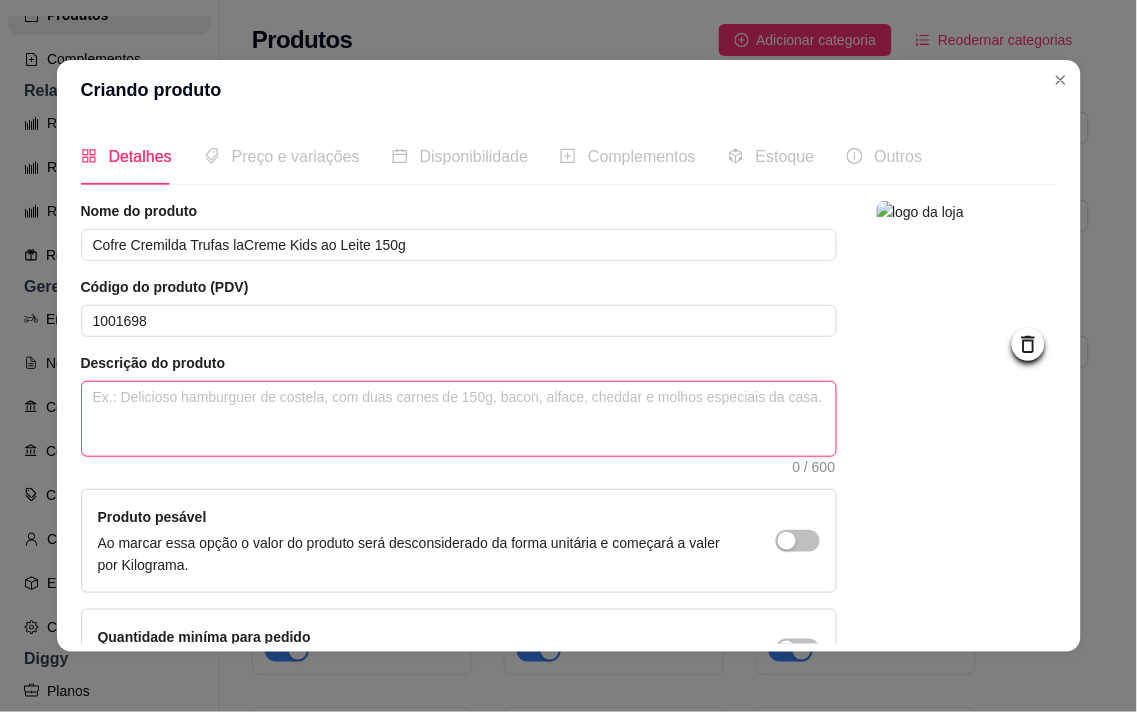 click at bounding box center (459, 419) 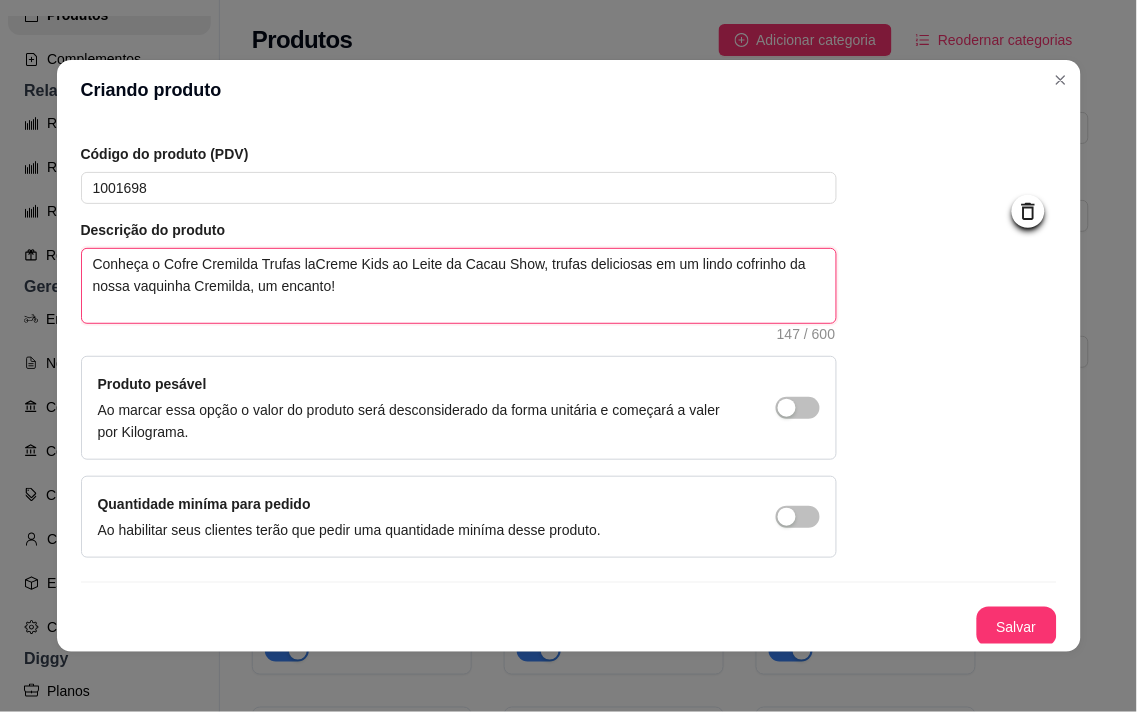 scroll, scrollTop: 136, scrollLeft: 0, axis: vertical 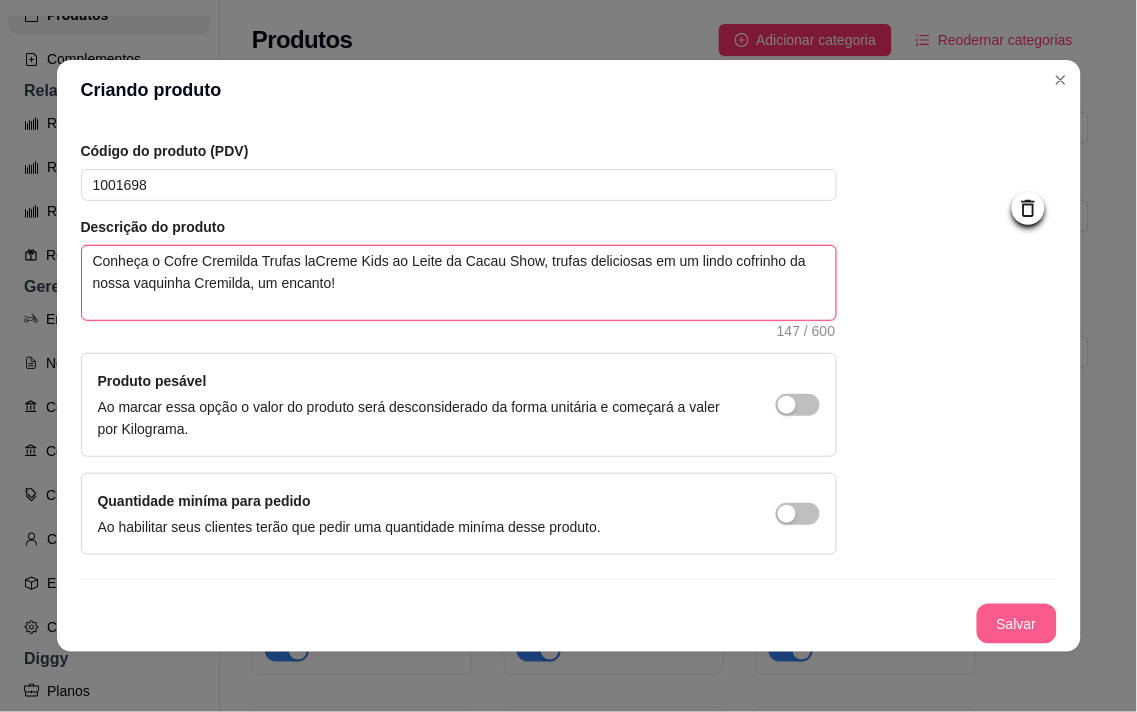 type 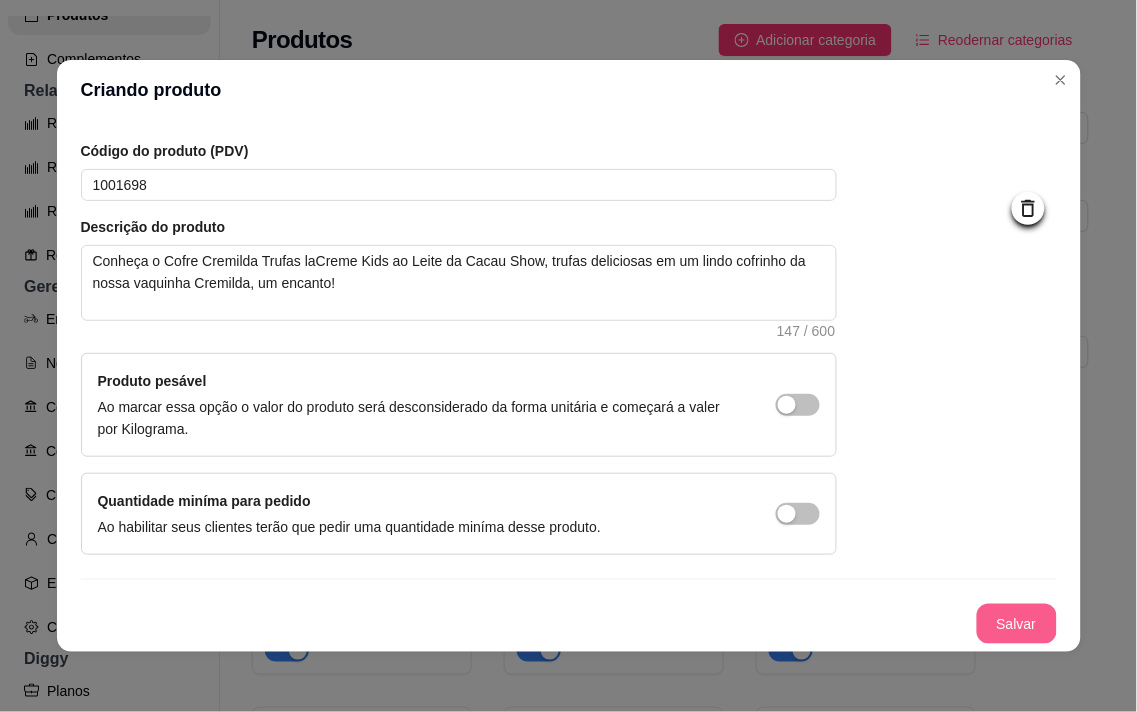 click on "Salvar" at bounding box center (1017, 624) 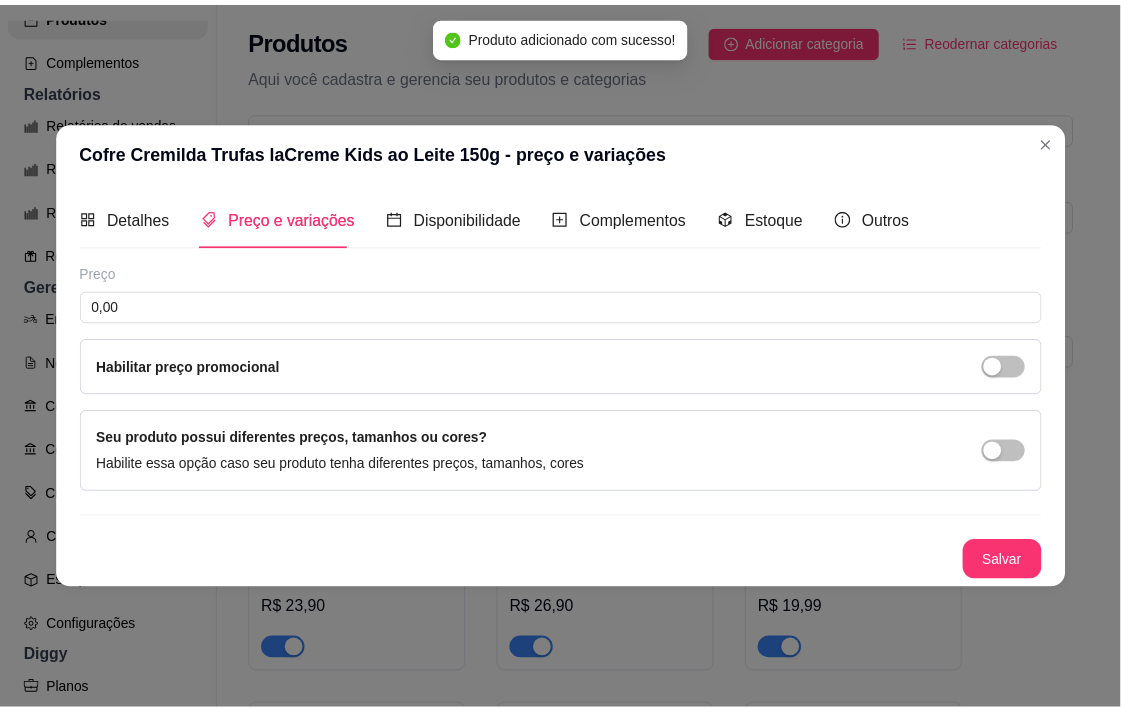 scroll, scrollTop: 0, scrollLeft: 0, axis: both 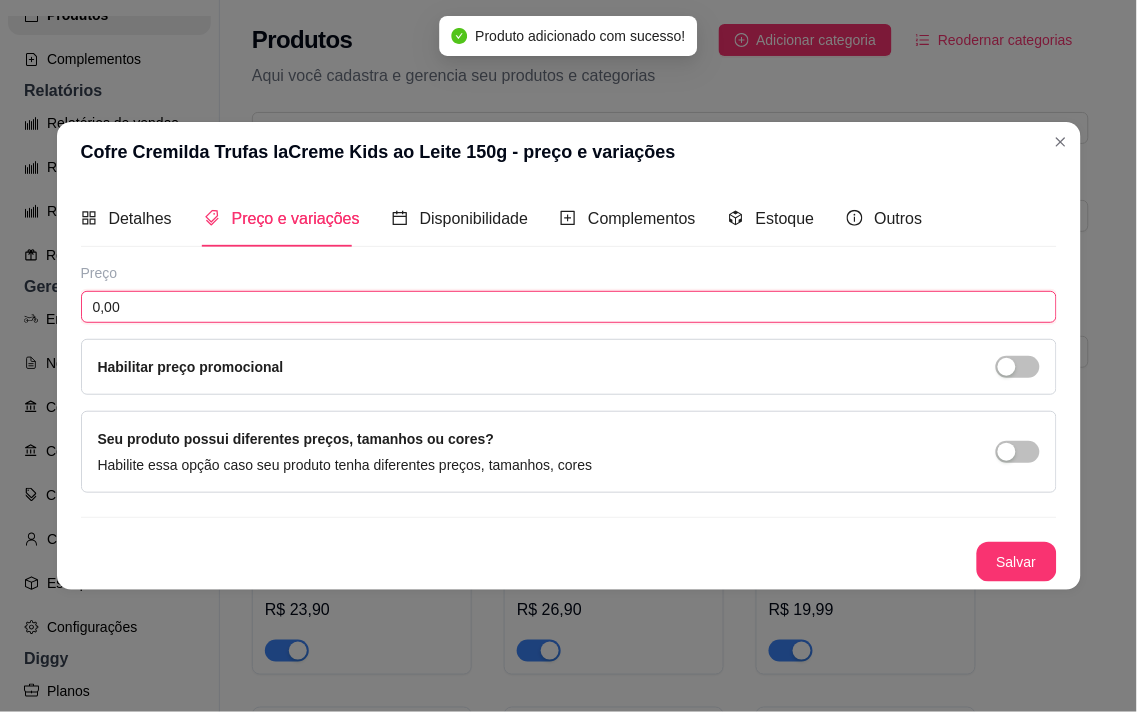 click on "0,00" at bounding box center [569, 307] 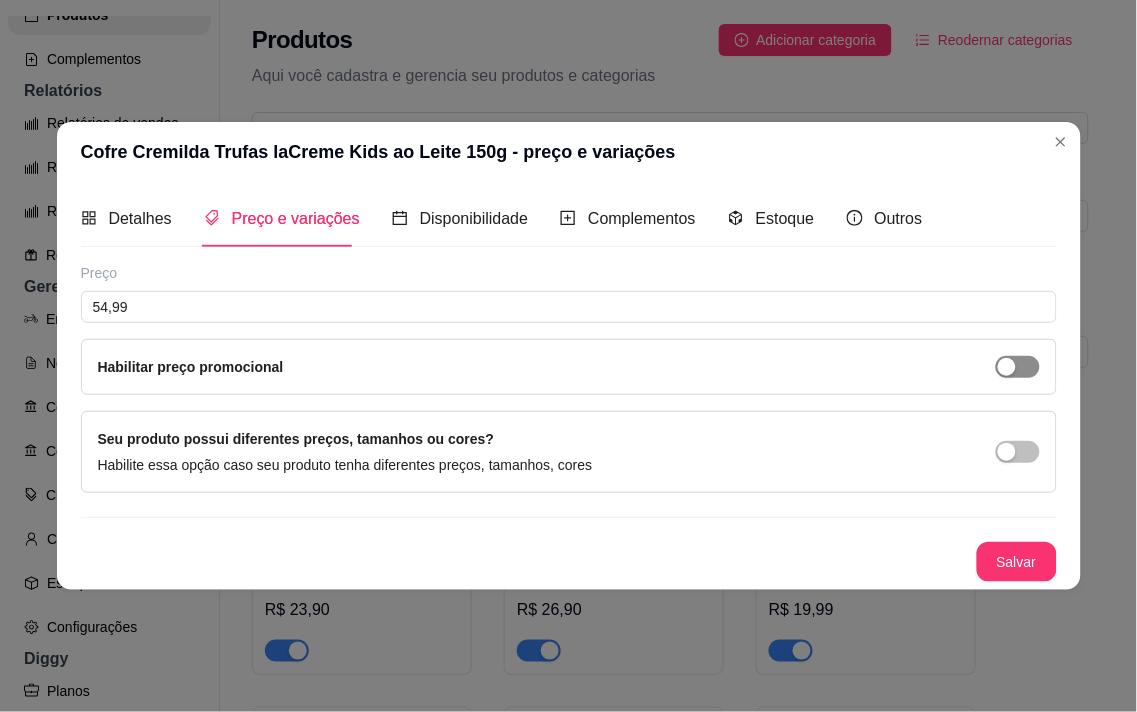 click at bounding box center [1018, 367] 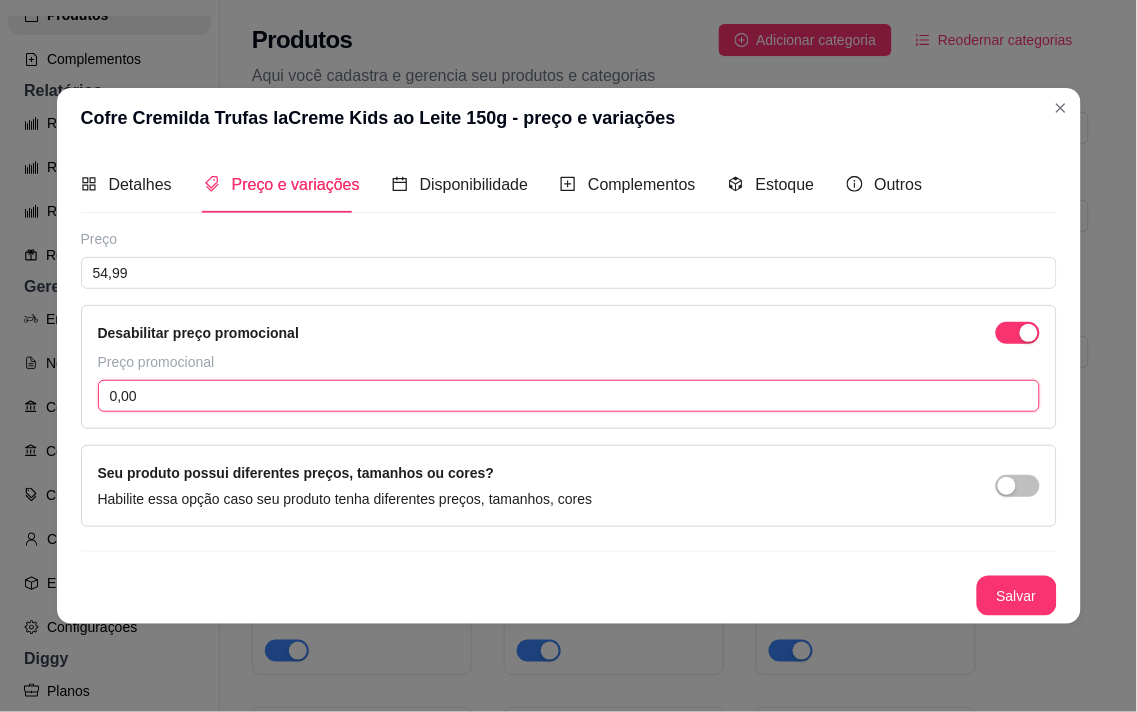 drag, startPoint x: 393, startPoint y: 401, endPoint x: 395, endPoint y: 391, distance: 10.198039 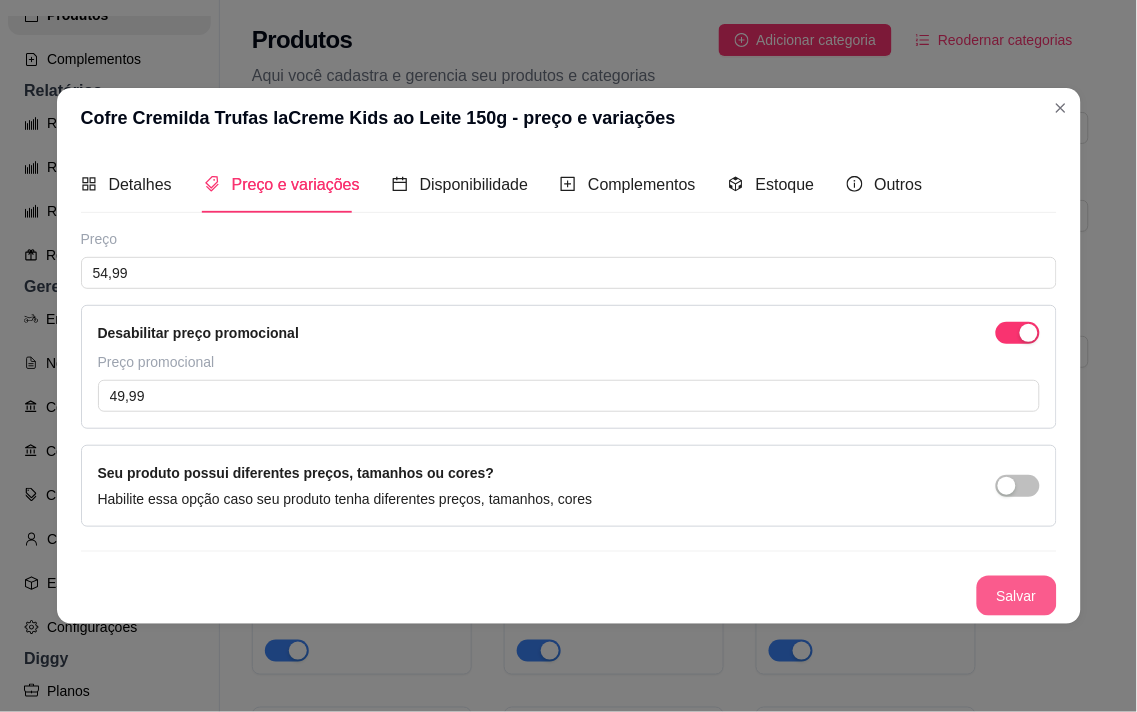 click on "Salvar" at bounding box center [1017, 596] 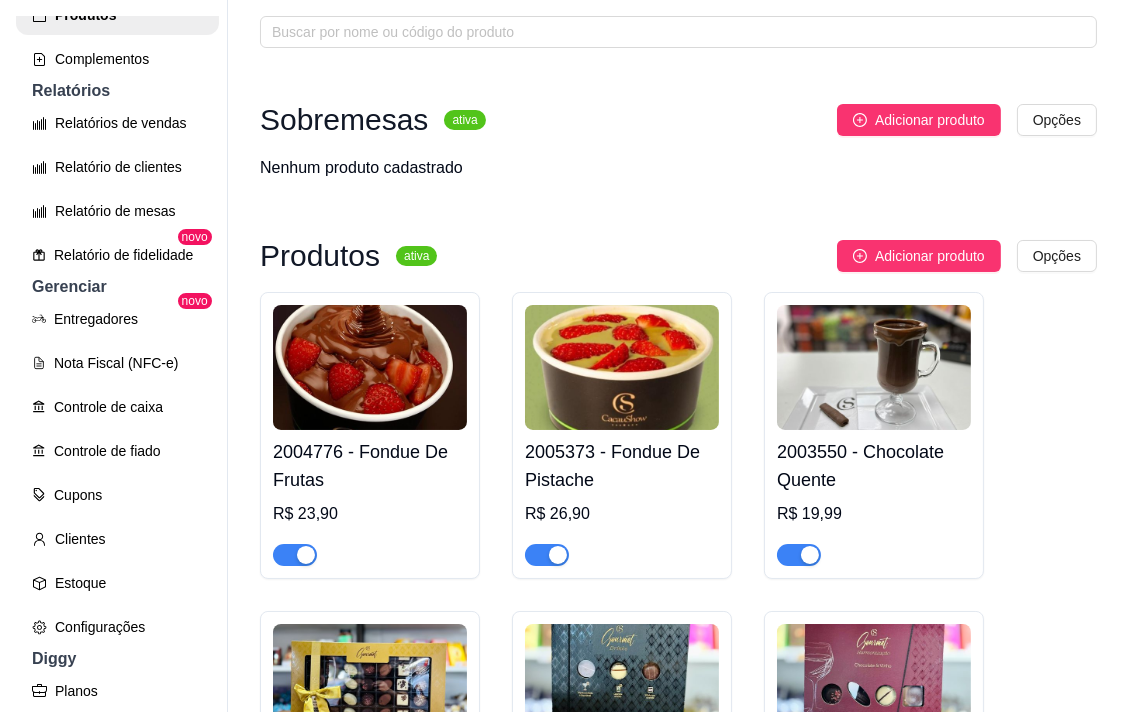 scroll, scrollTop: 0, scrollLeft: 0, axis: both 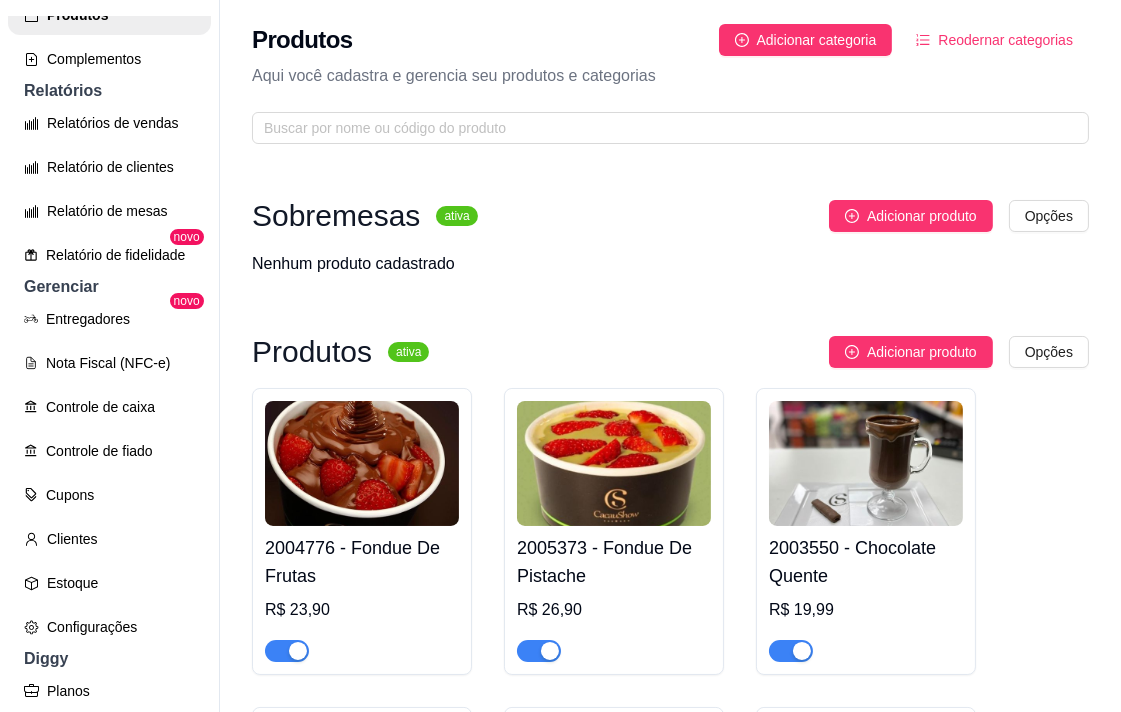 drag, startPoint x: 991, startPoint y: 404, endPoint x: 978, endPoint y: 365, distance: 41.109608 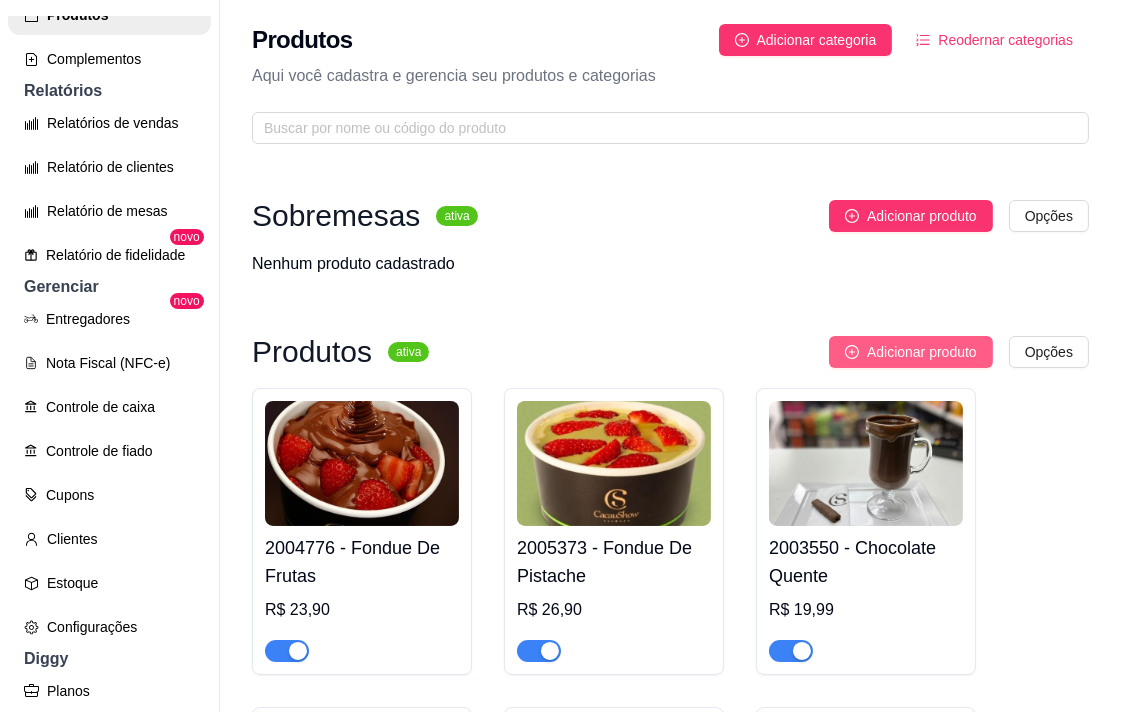 click on "Adicionar produto" at bounding box center [922, 352] 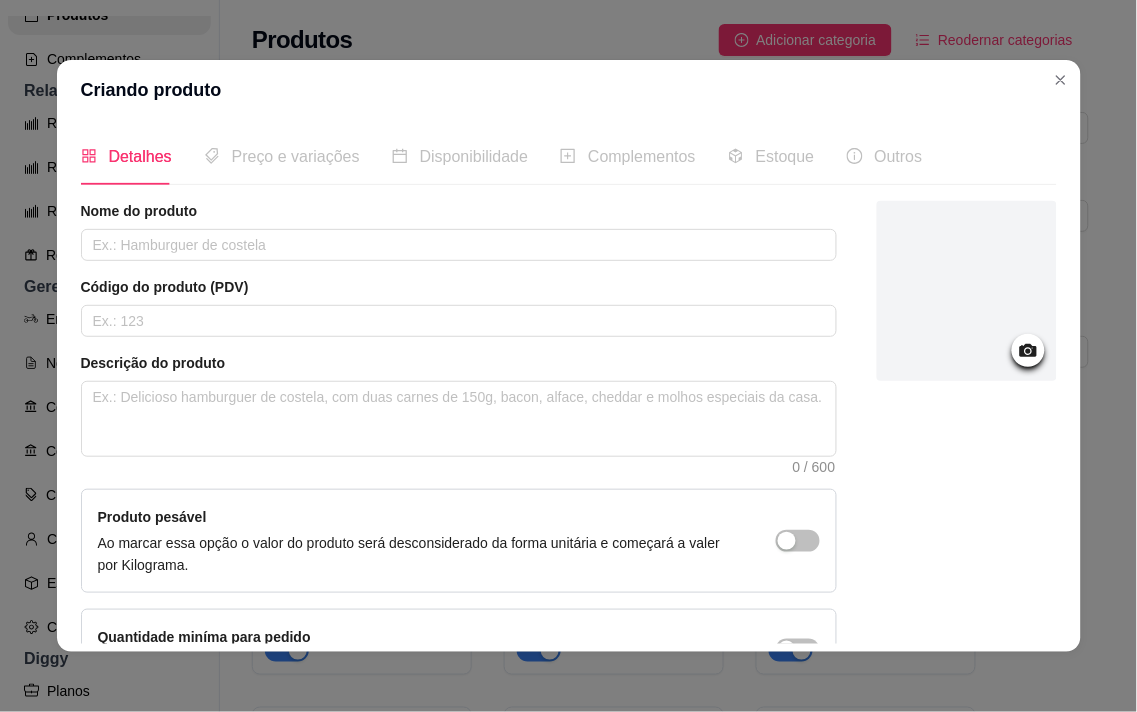 click 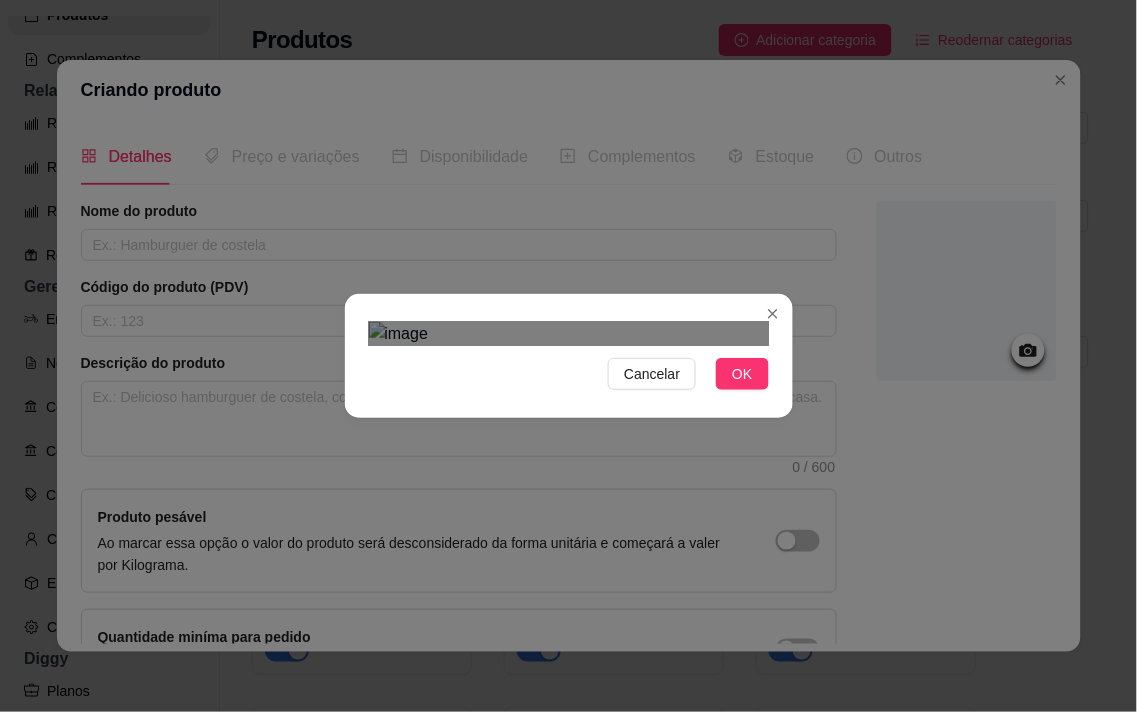 click at bounding box center [565, 634] 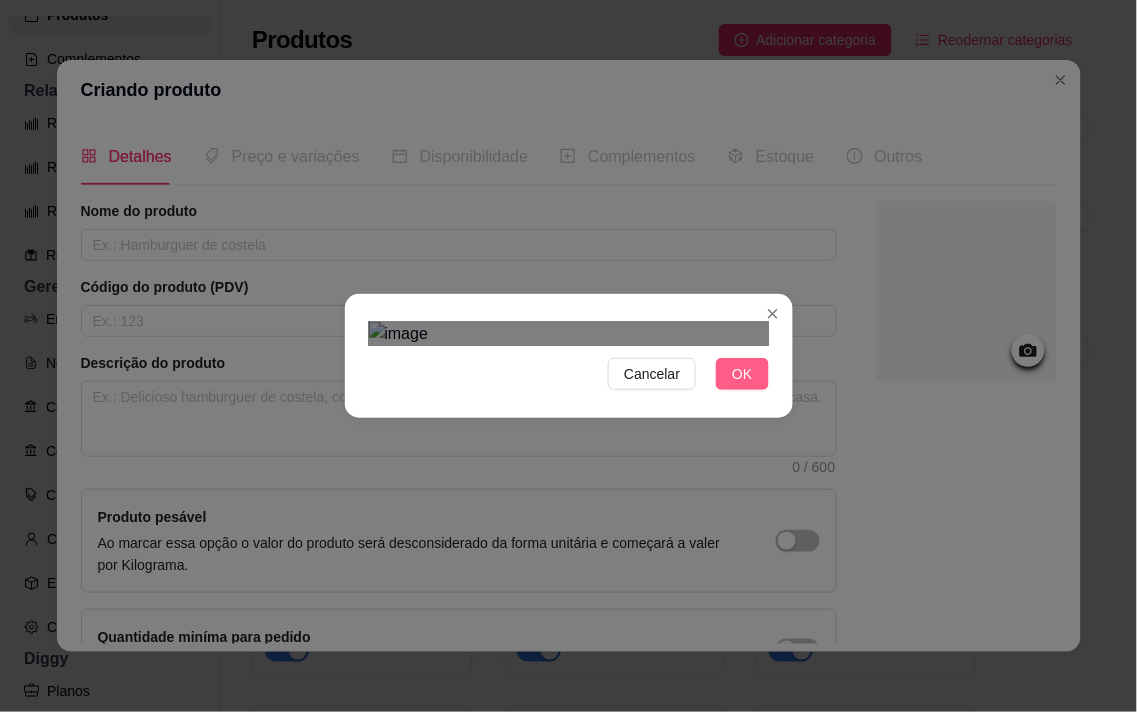 click on "OK" at bounding box center [742, 374] 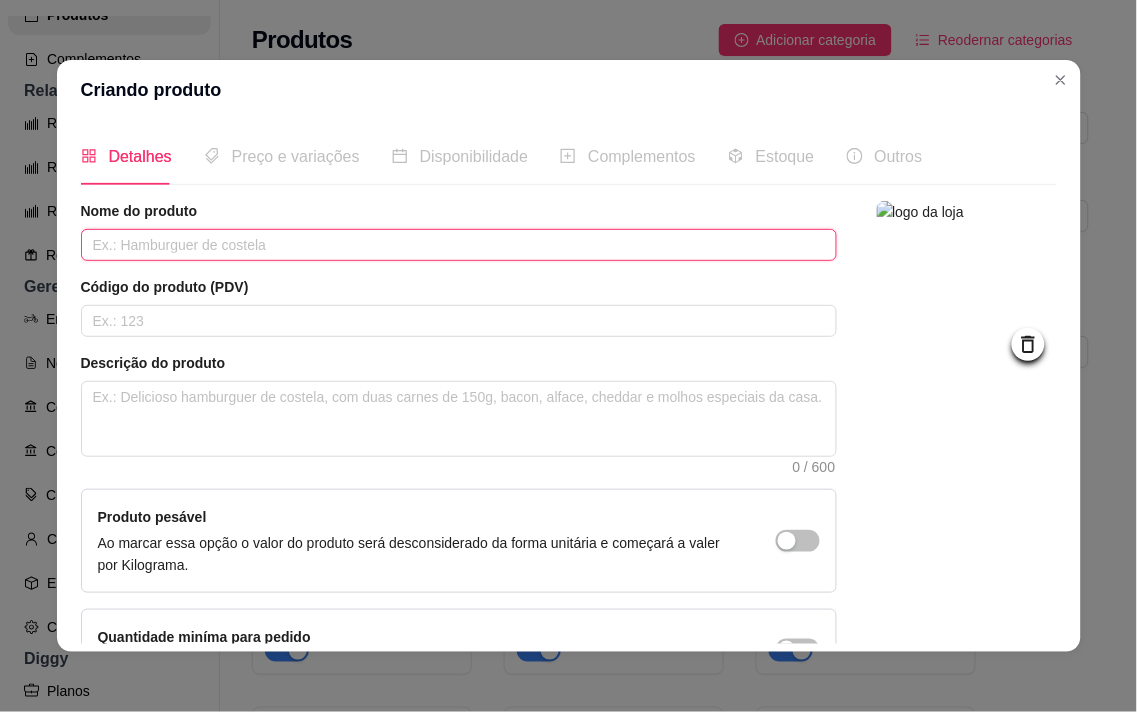 paste on "Caixa de Tabletes de Chocolate Intensidade 150g" 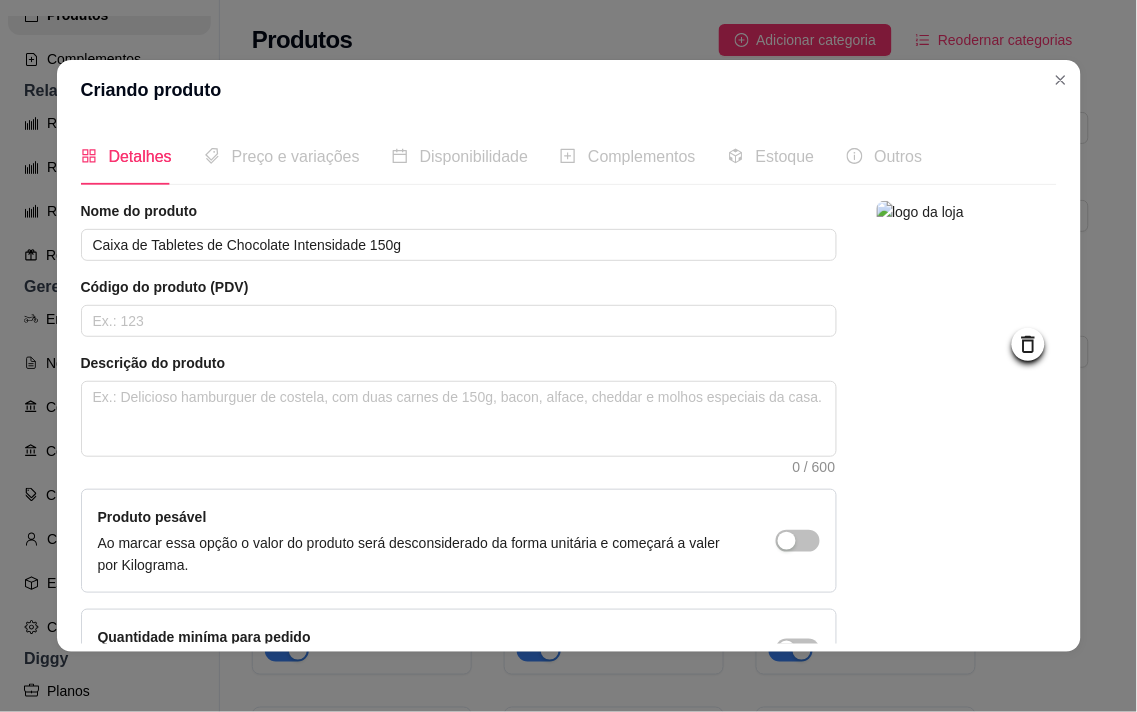 click on "Nome do produto Caixa de Tabletes de Chocolate Intensidade 150g Código do produto (PDV) Descrição do produto 0 / 600 Produto pesável Ao marcar essa opção o valor do produto será desconsiderado da forma unitária e começará a valer por Kilograma. Quantidade miníma para pedido Ao habilitar seus clientes terão que pedir uma quantidade miníma desse produto." at bounding box center [459, 446] 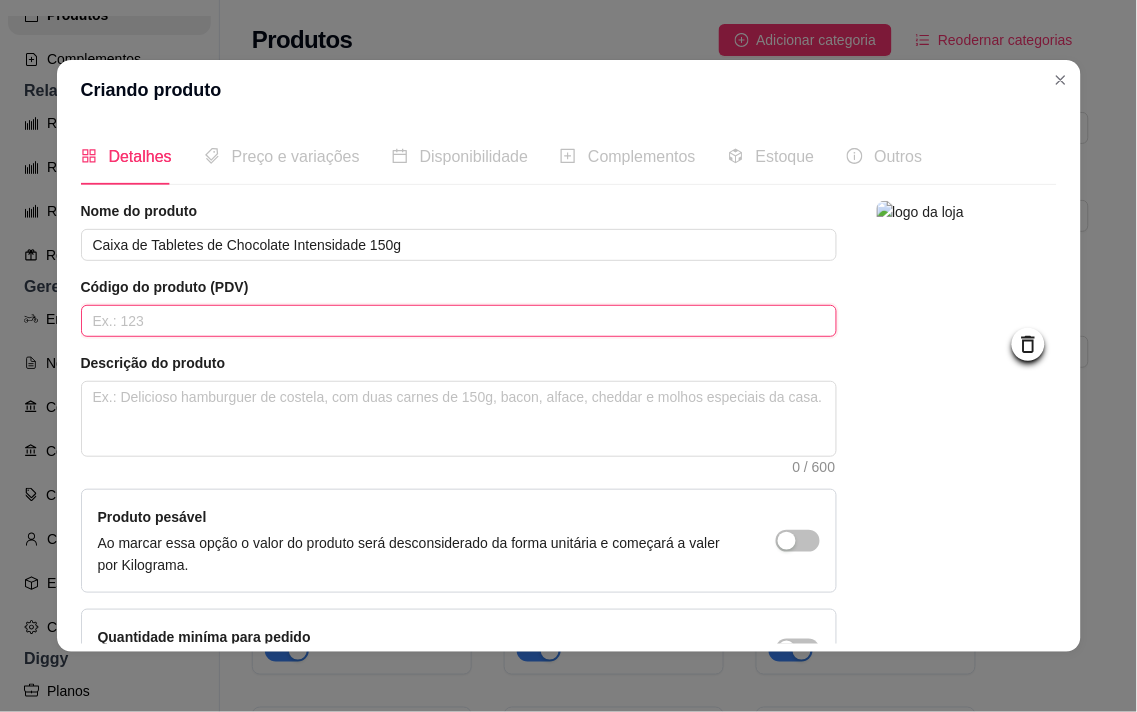 click at bounding box center (459, 321) 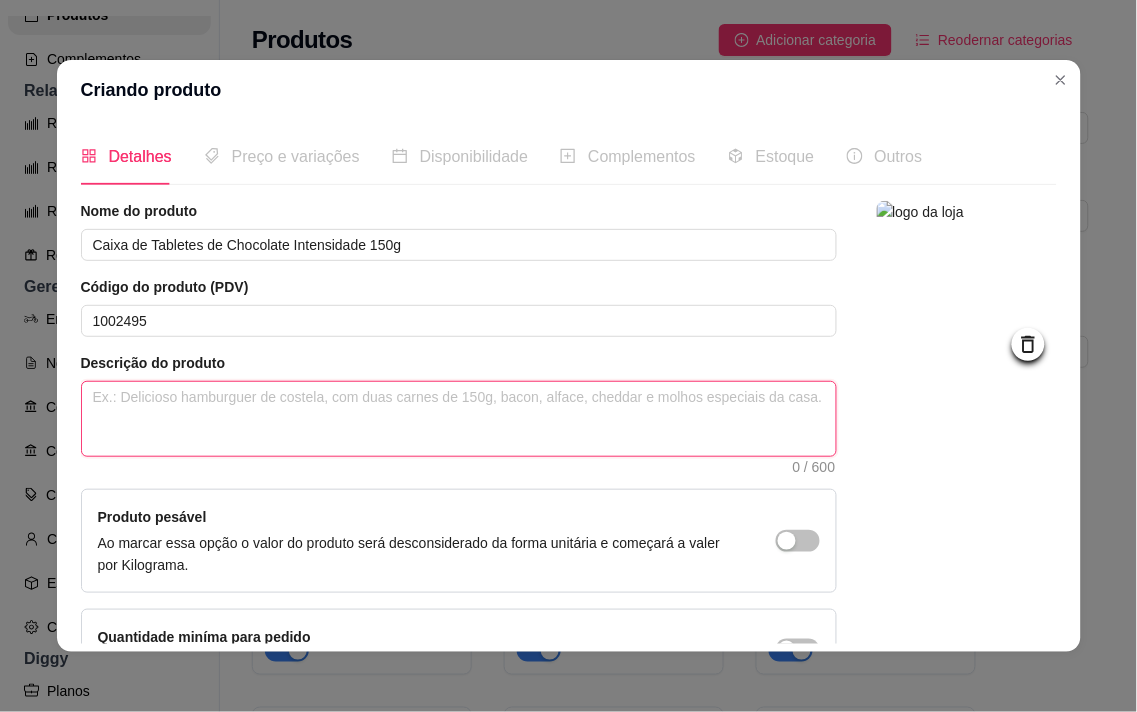 click at bounding box center [459, 419] 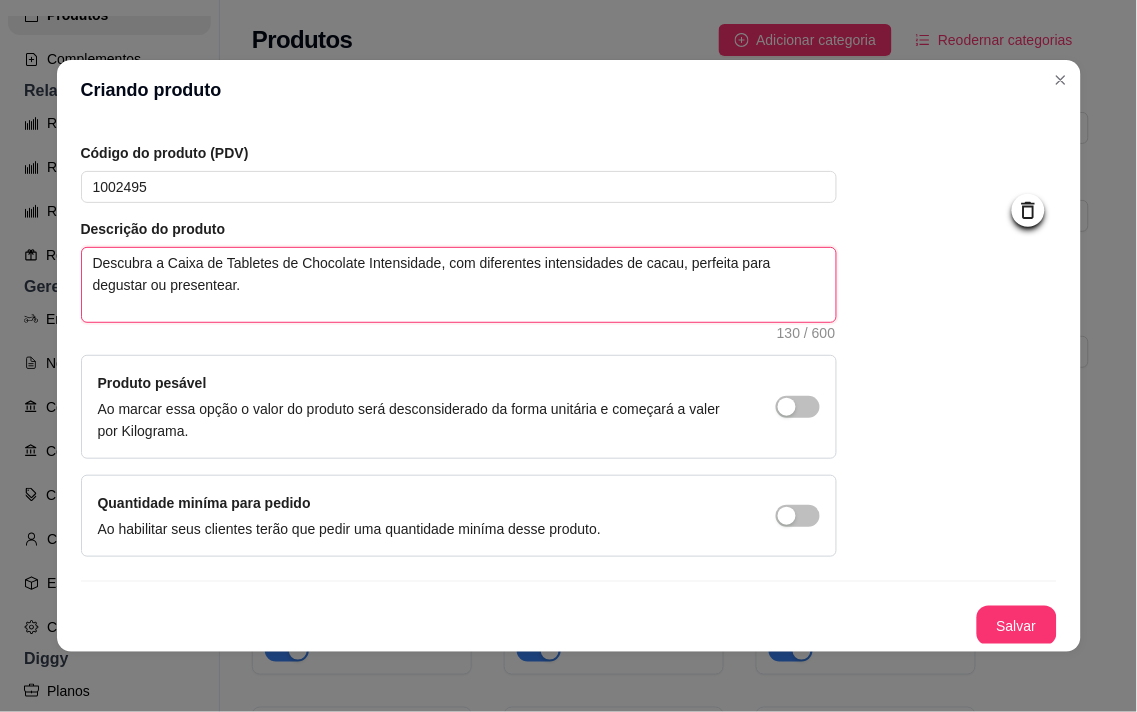 scroll, scrollTop: 136, scrollLeft: 0, axis: vertical 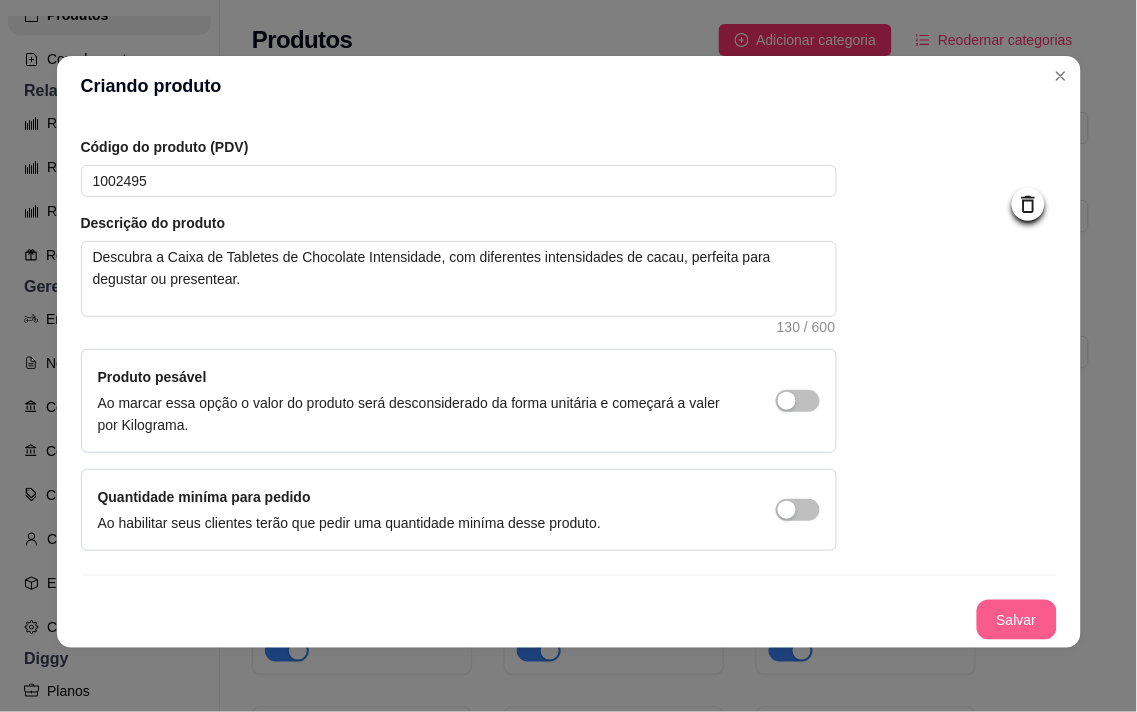 click on "Salvar" at bounding box center [1017, 620] 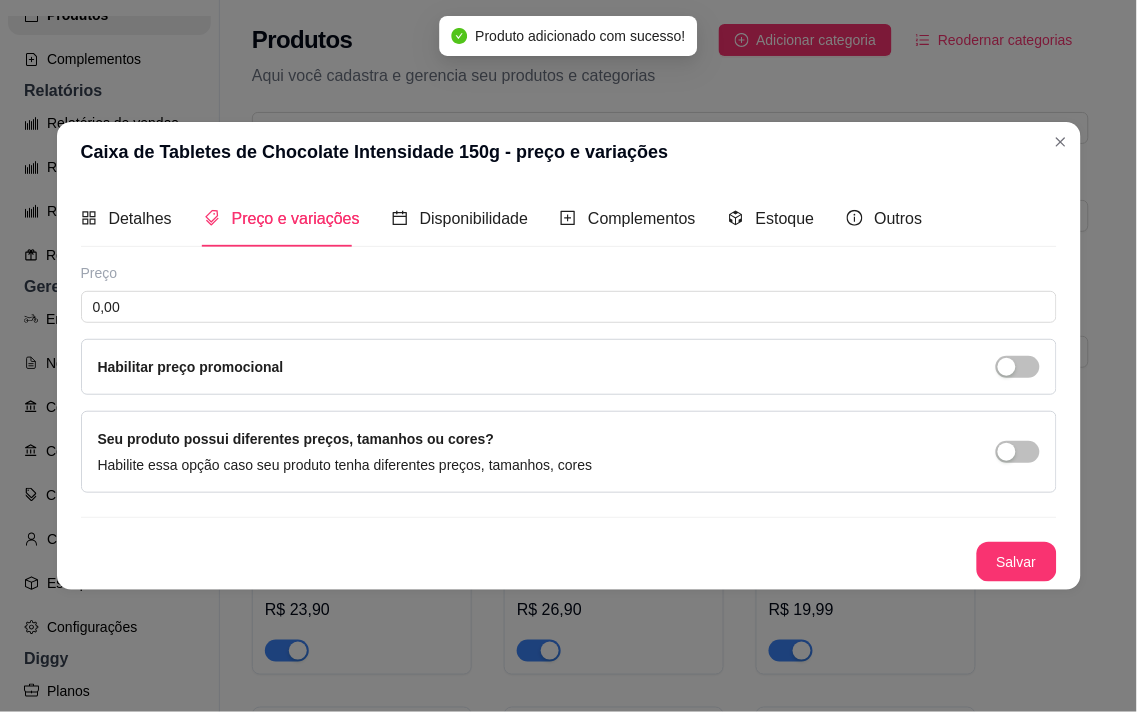 scroll, scrollTop: 0, scrollLeft: 0, axis: both 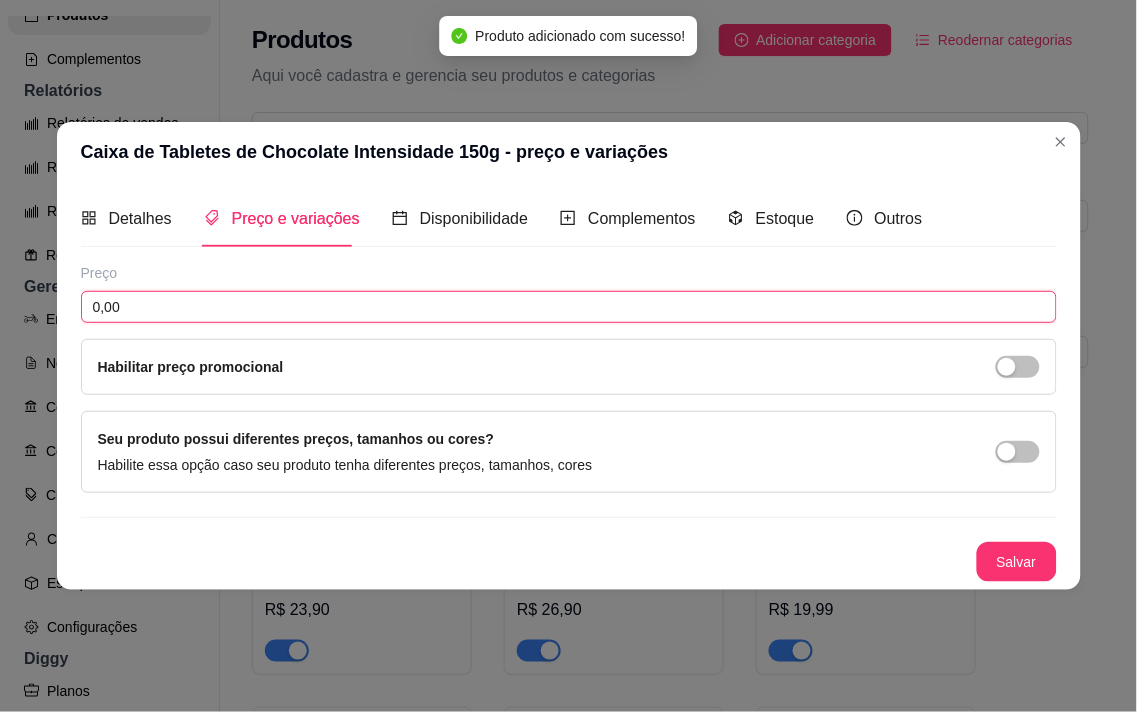 click on "0,00" at bounding box center [569, 307] 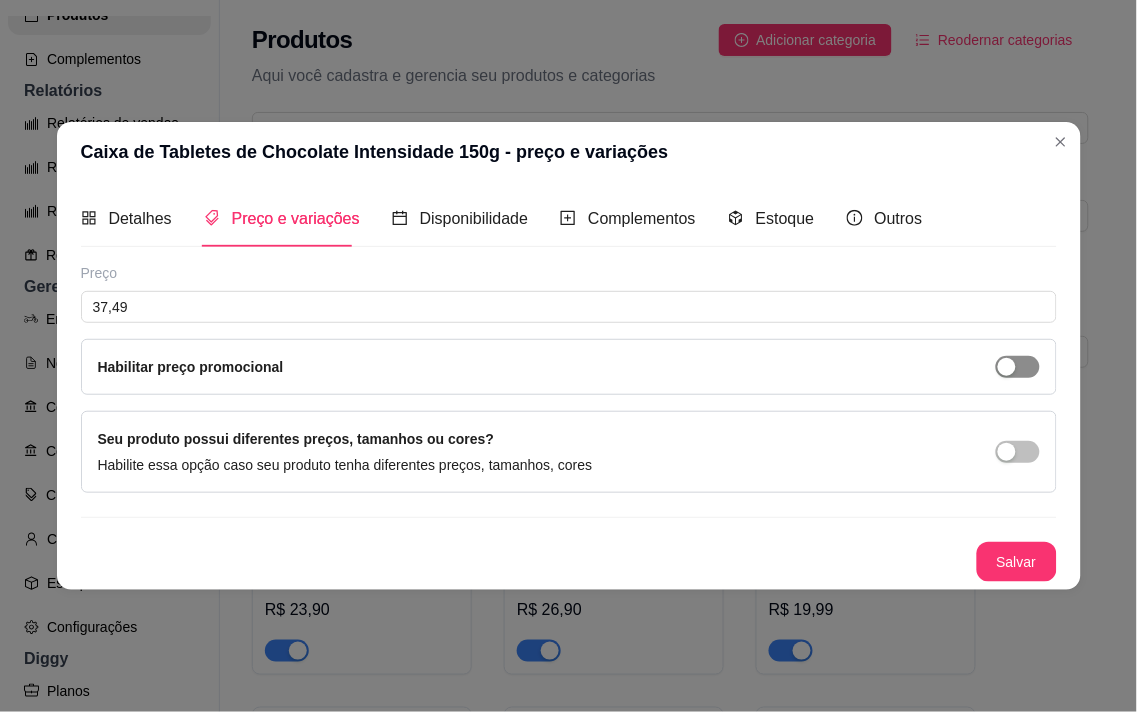 click at bounding box center (1018, 367) 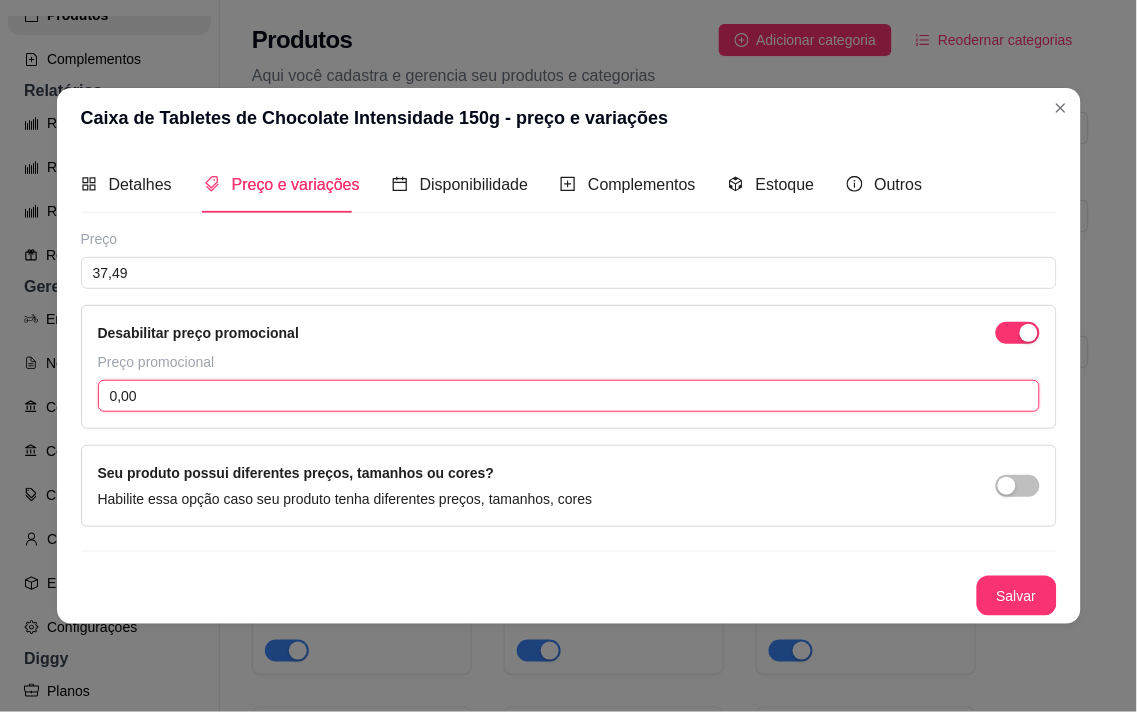 click on "0,00" at bounding box center [569, 396] 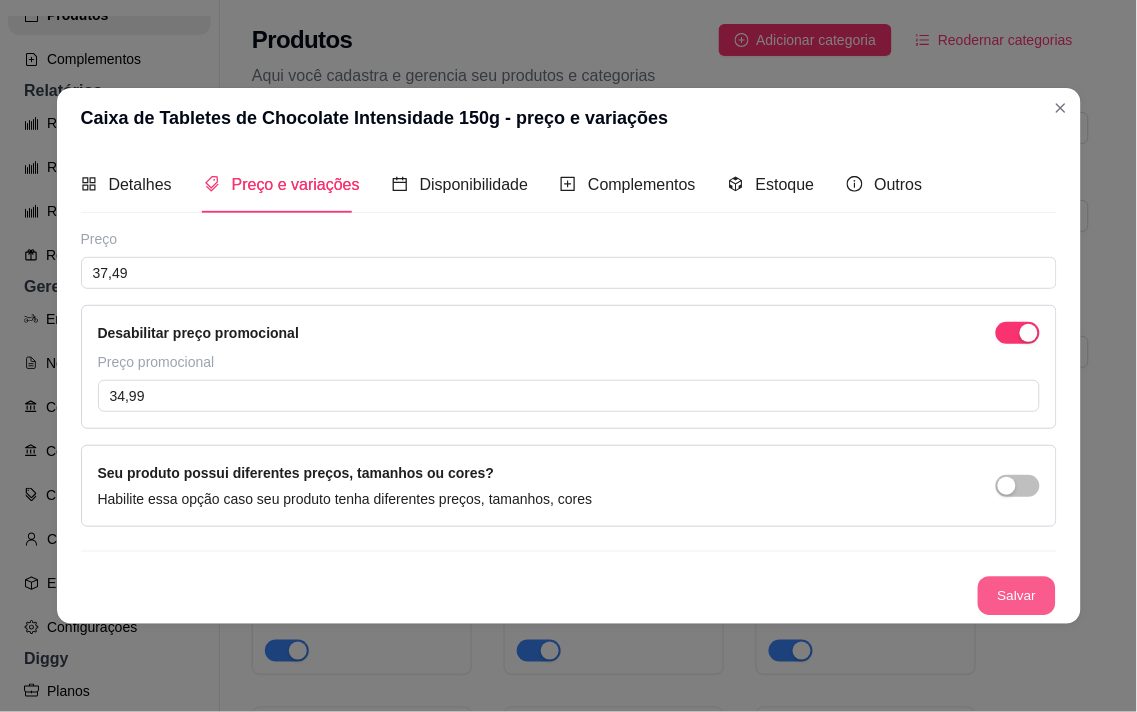 click on "Salvar" at bounding box center (1017, 596) 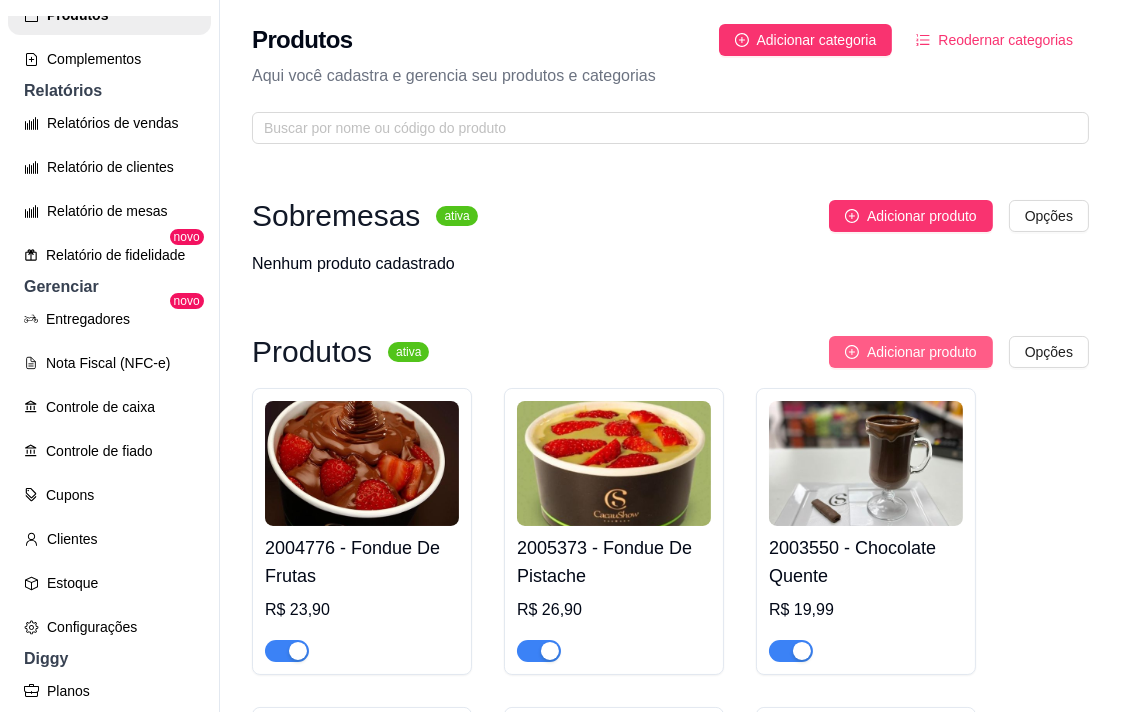 click on "Adicionar produto" at bounding box center [922, 352] 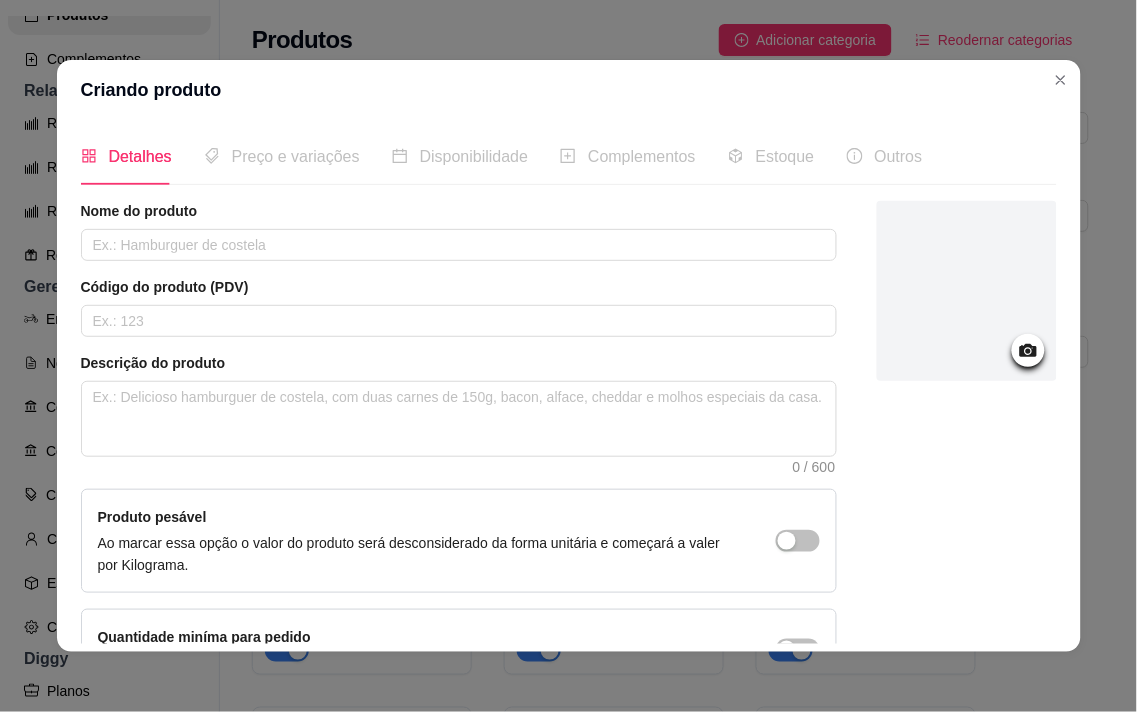 click 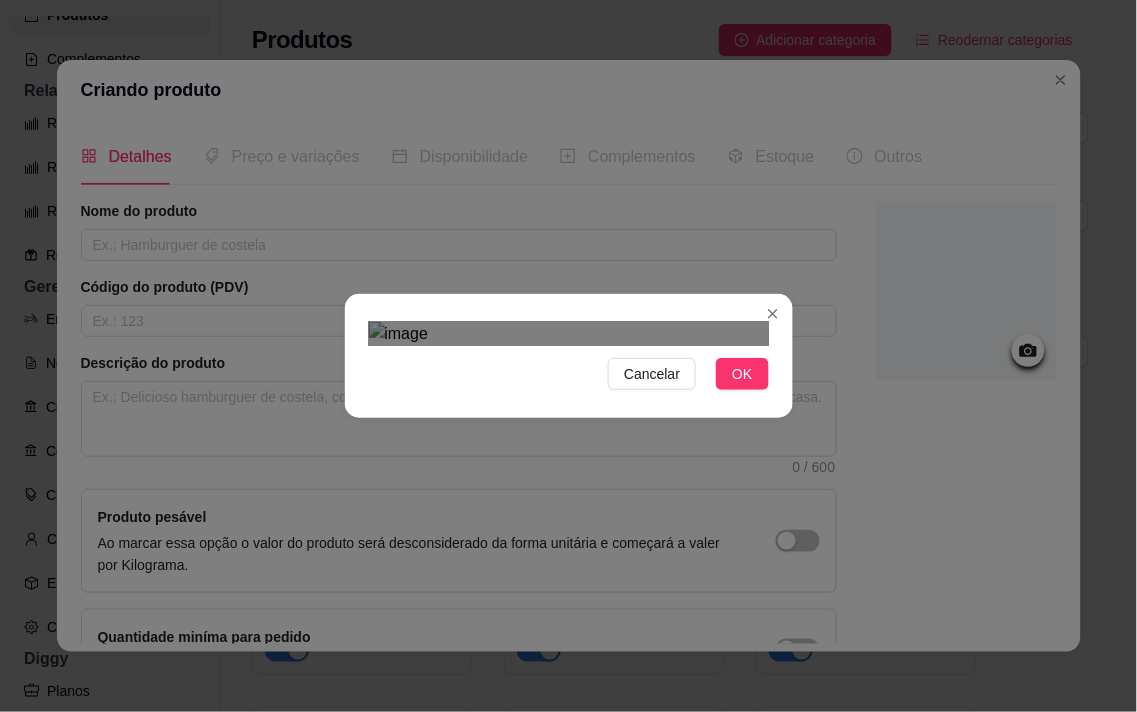 click at bounding box center (567, 637) 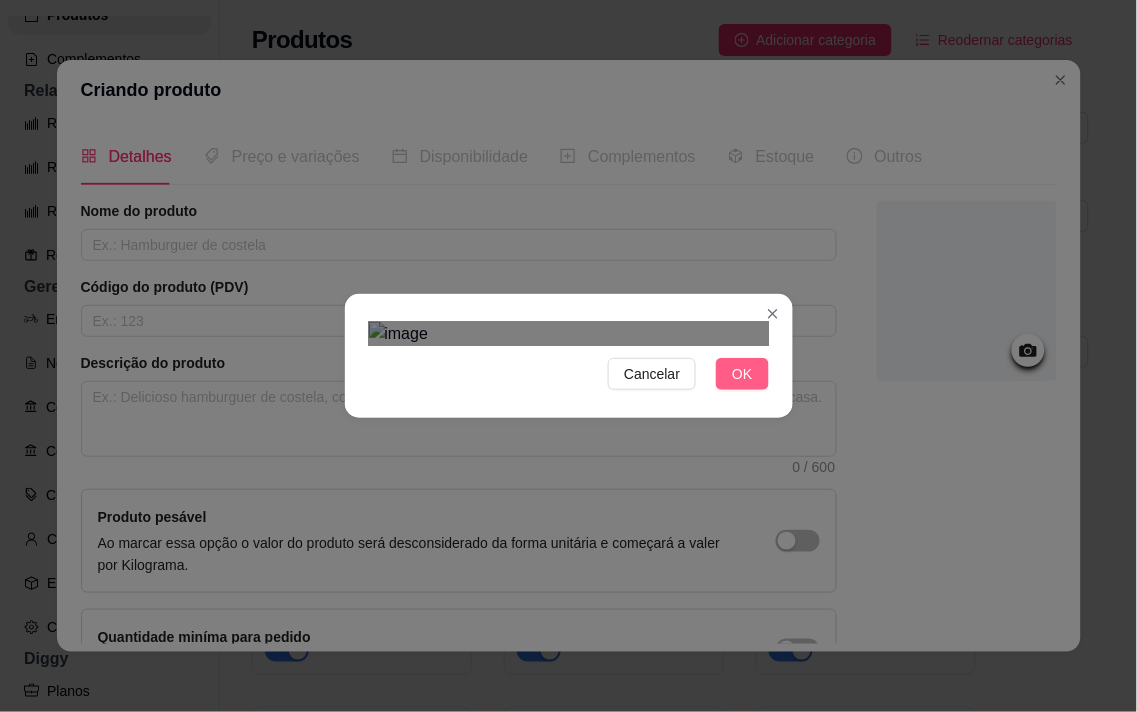 click on "OK" at bounding box center [742, 374] 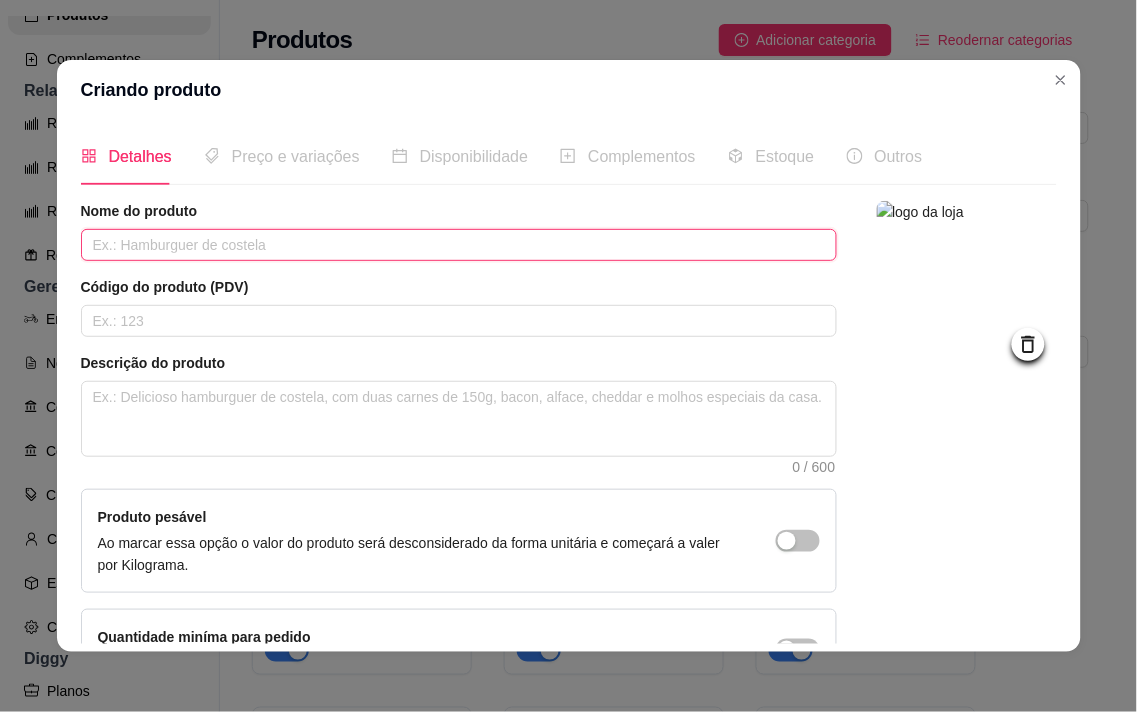 paste on "Tablete ao Leite Chocoarte Pais 40g" 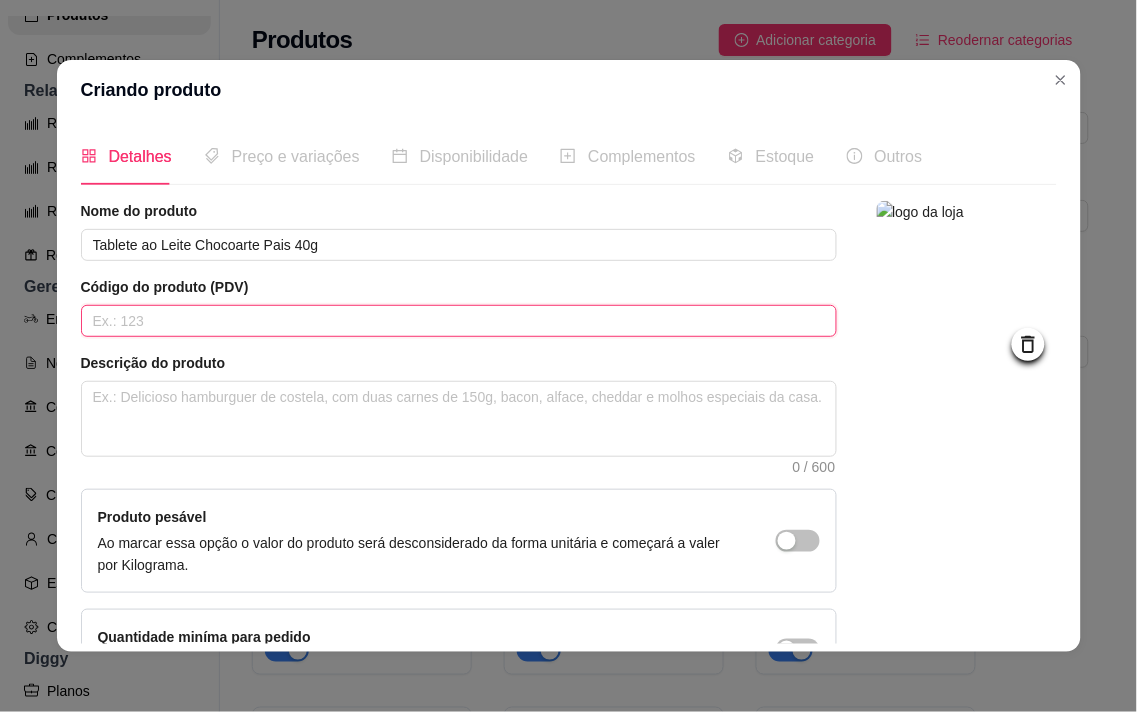 paste on "1003452" 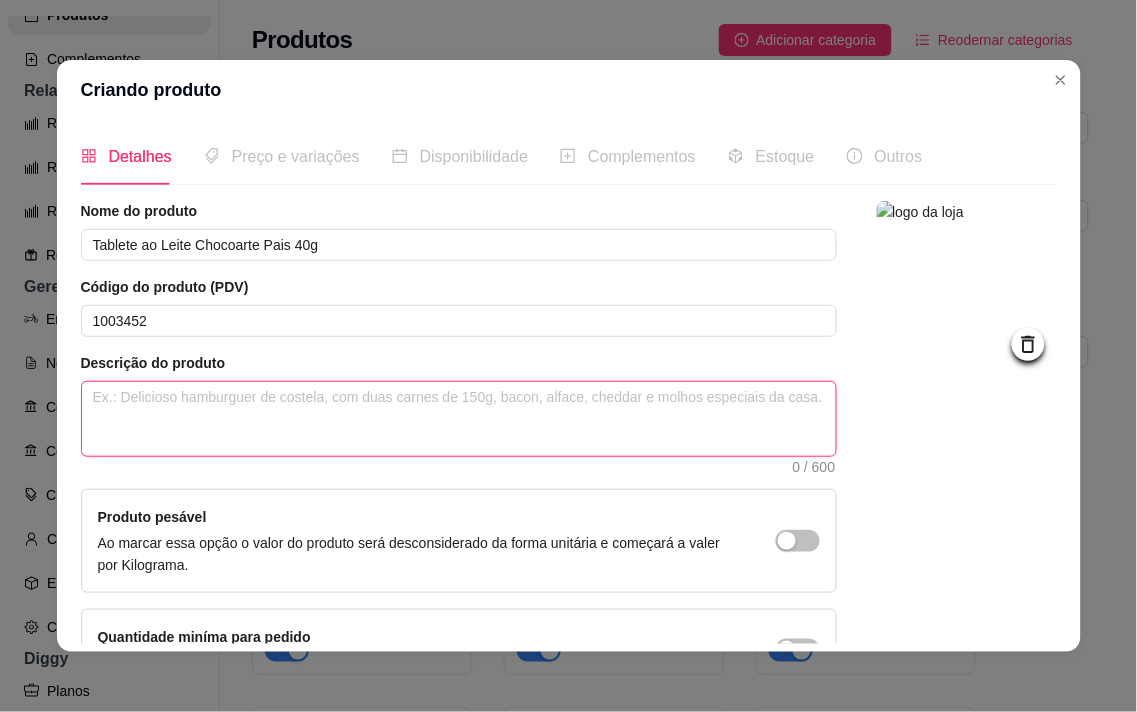 click at bounding box center (459, 419) 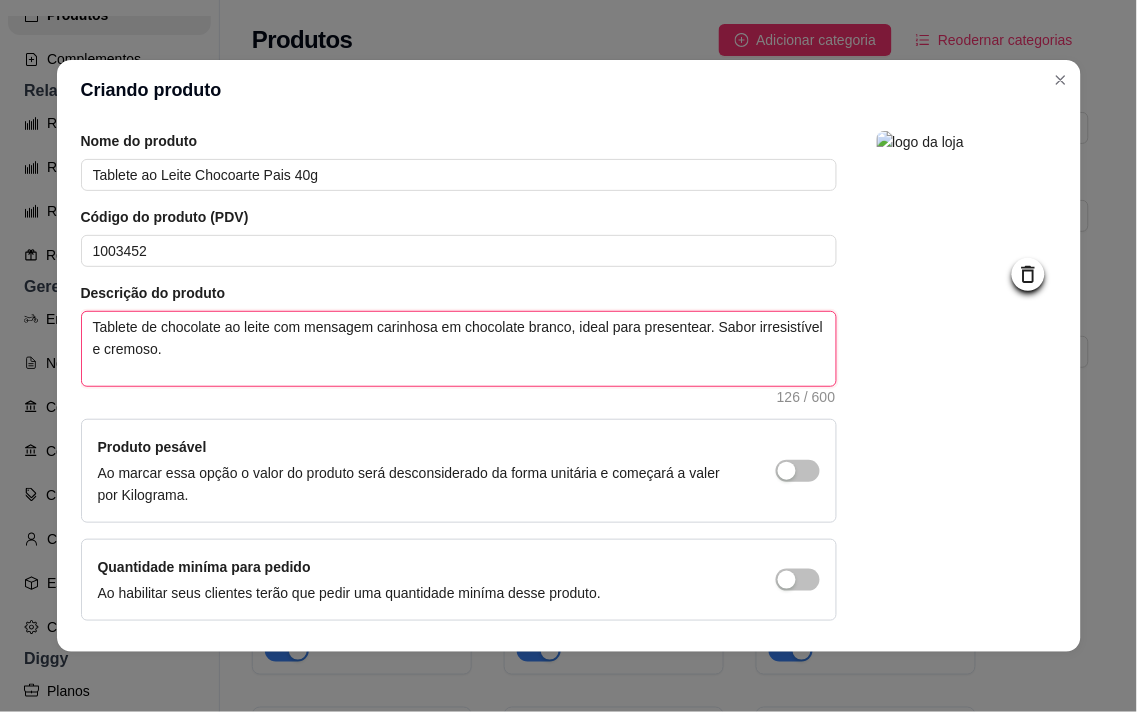 scroll, scrollTop: 136, scrollLeft: 0, axis: vertical 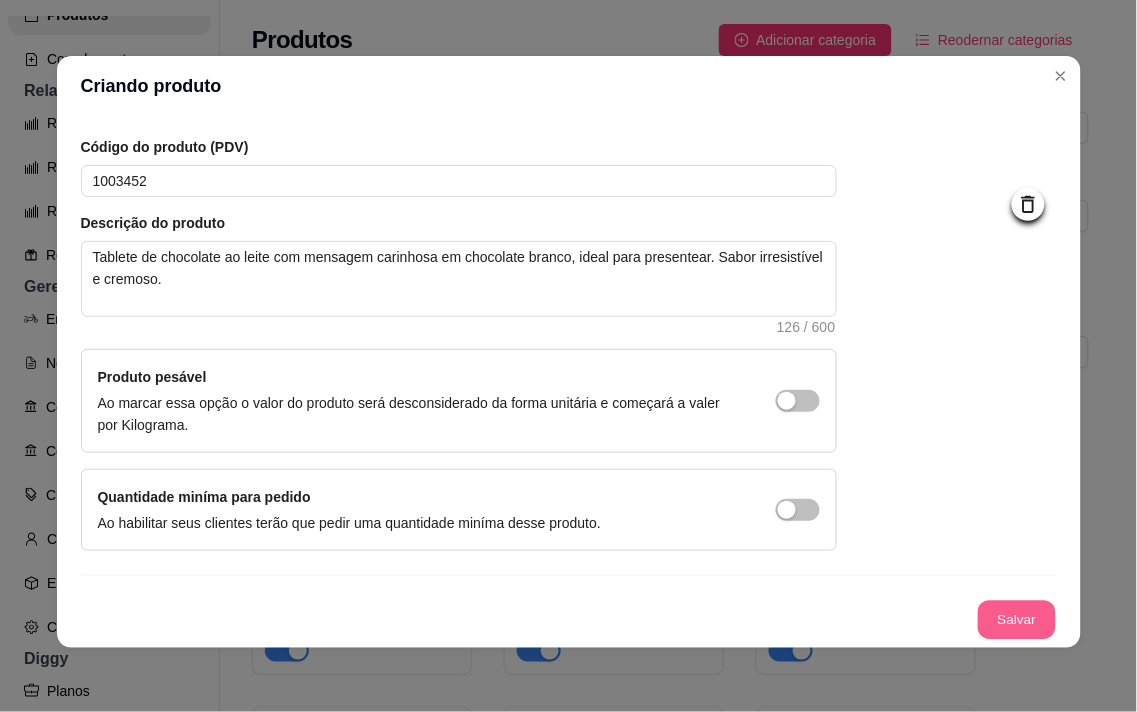 click on "Salvar" at bounding box center [1017, 620] 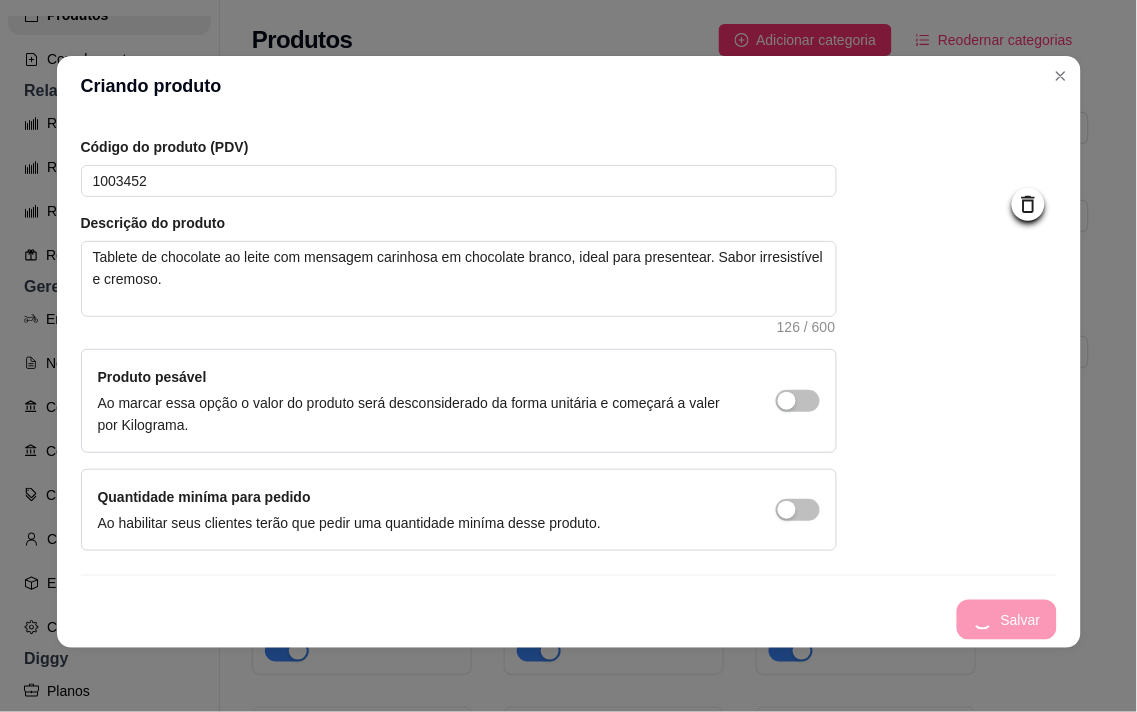 scroll, scrollTop: 0, scrollLeft: 0, axis: both 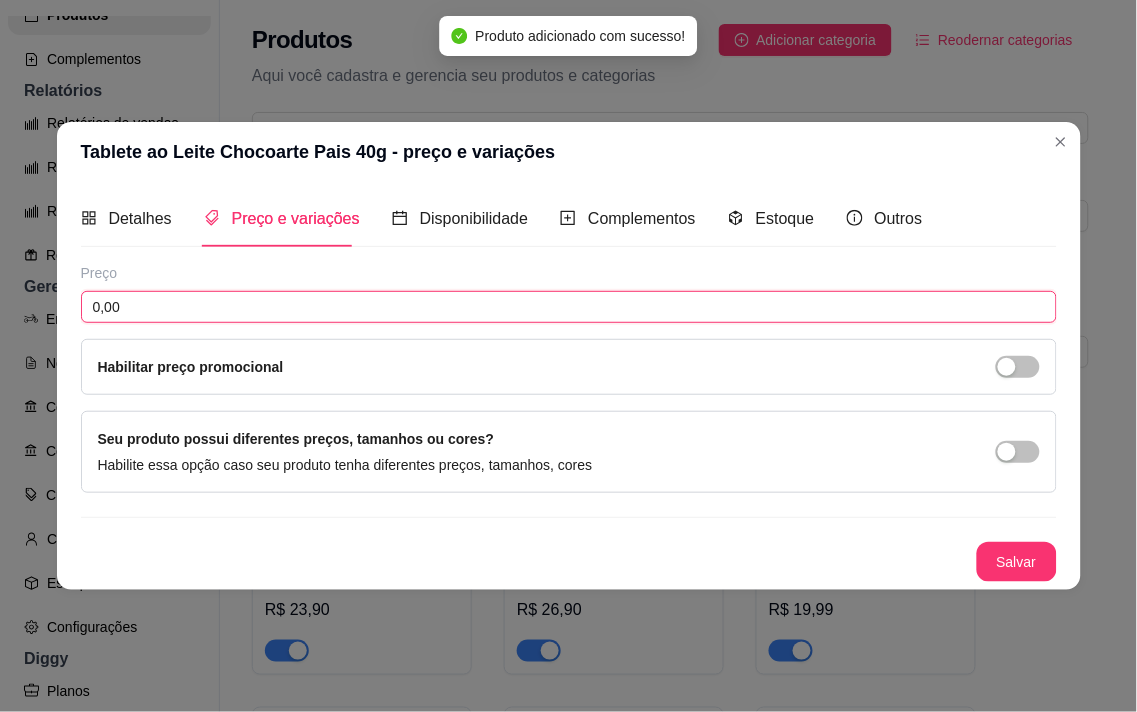 drag, startPoint x: 485, startPoint y: 313, endPoint x: 495, endPoint y: 300, distance: 16.40122 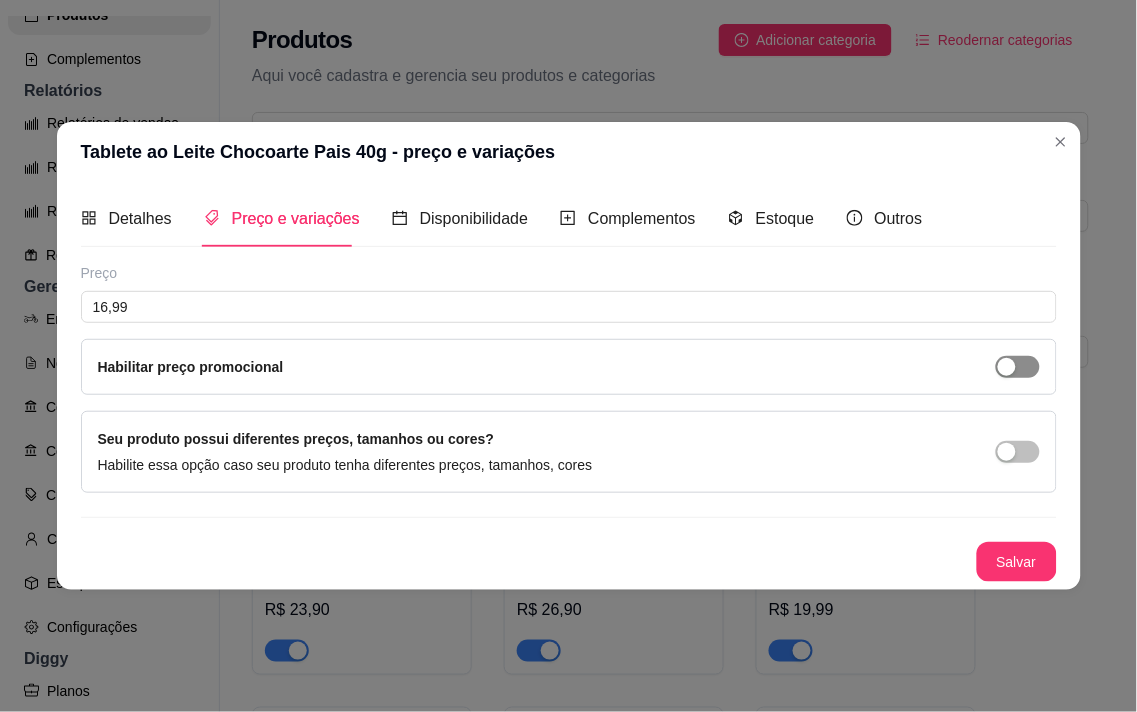 click at bounding box center [1018, 367] 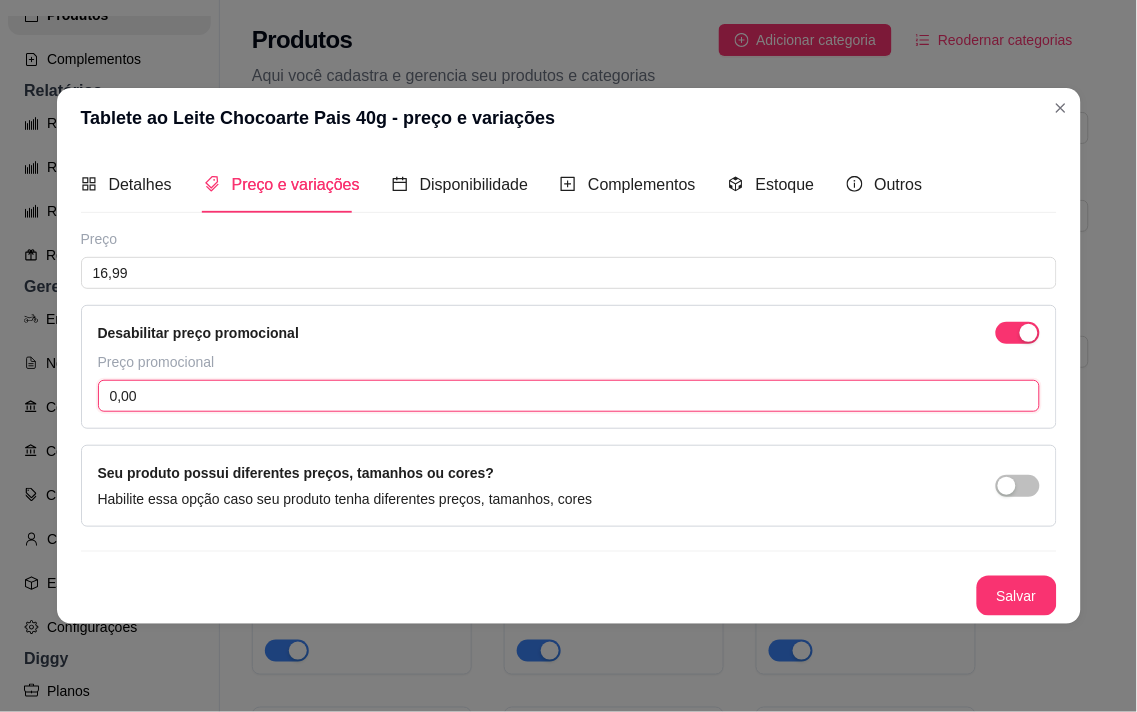 click on "0,00" at bounding box center (569, 396) 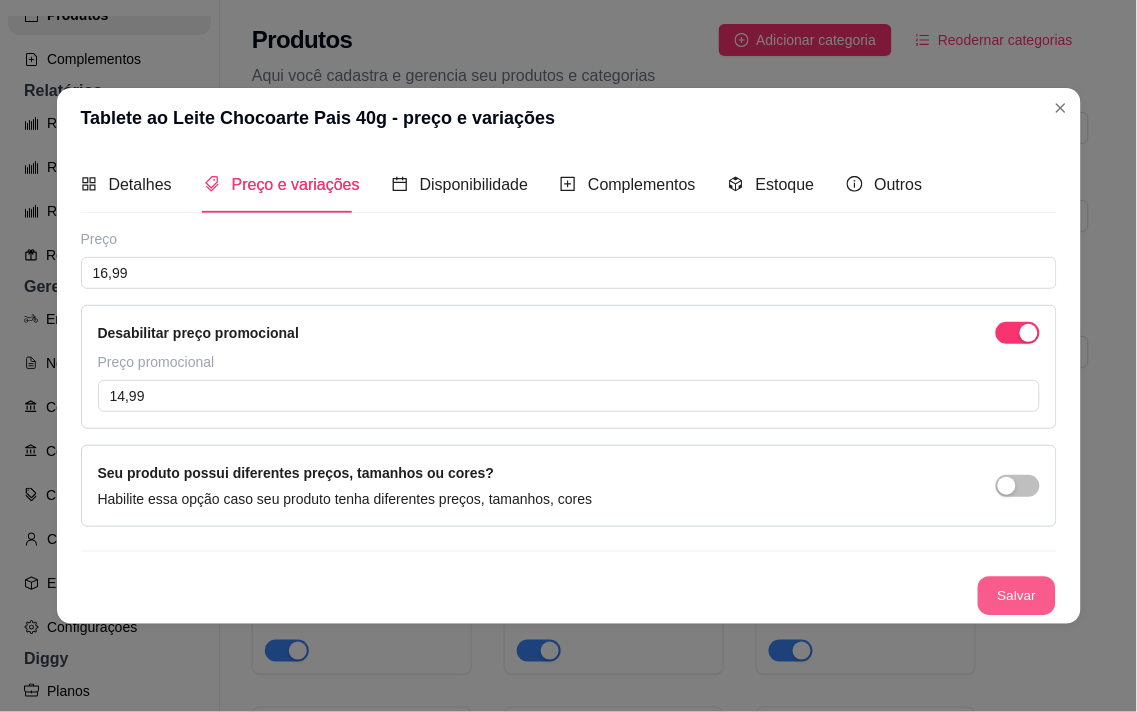 click on "Salvar" at bounding box center [1017, 596] 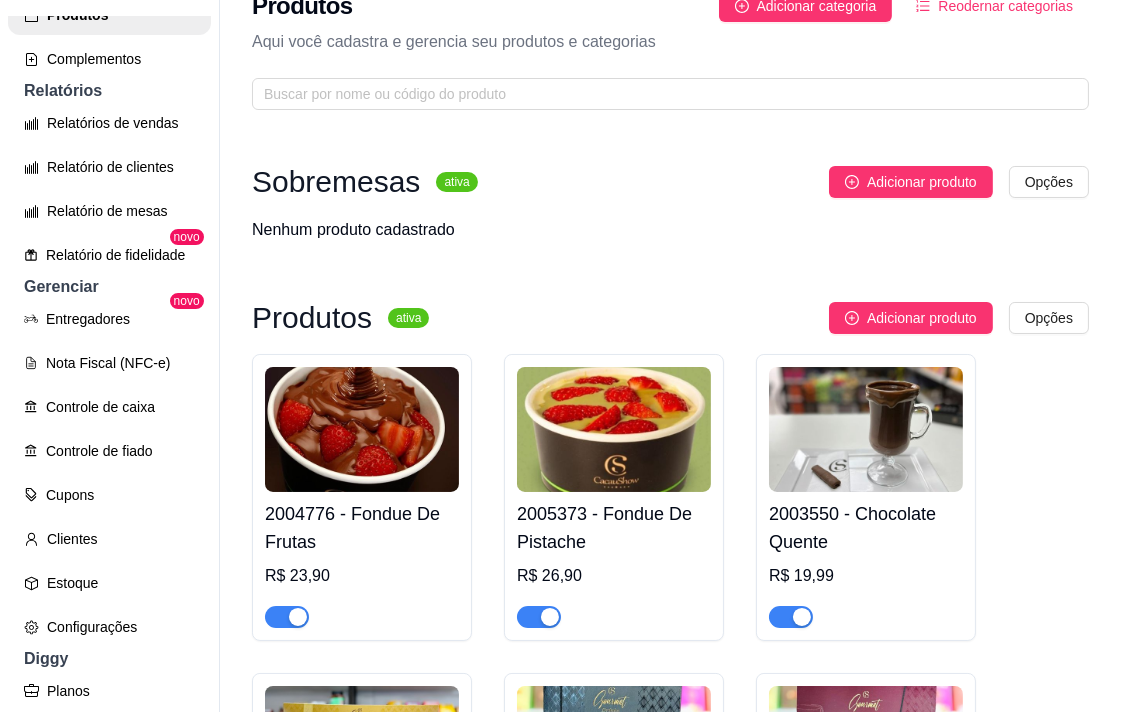 scroll, scrollTop: 0, scrollLeft: 0, axis: both 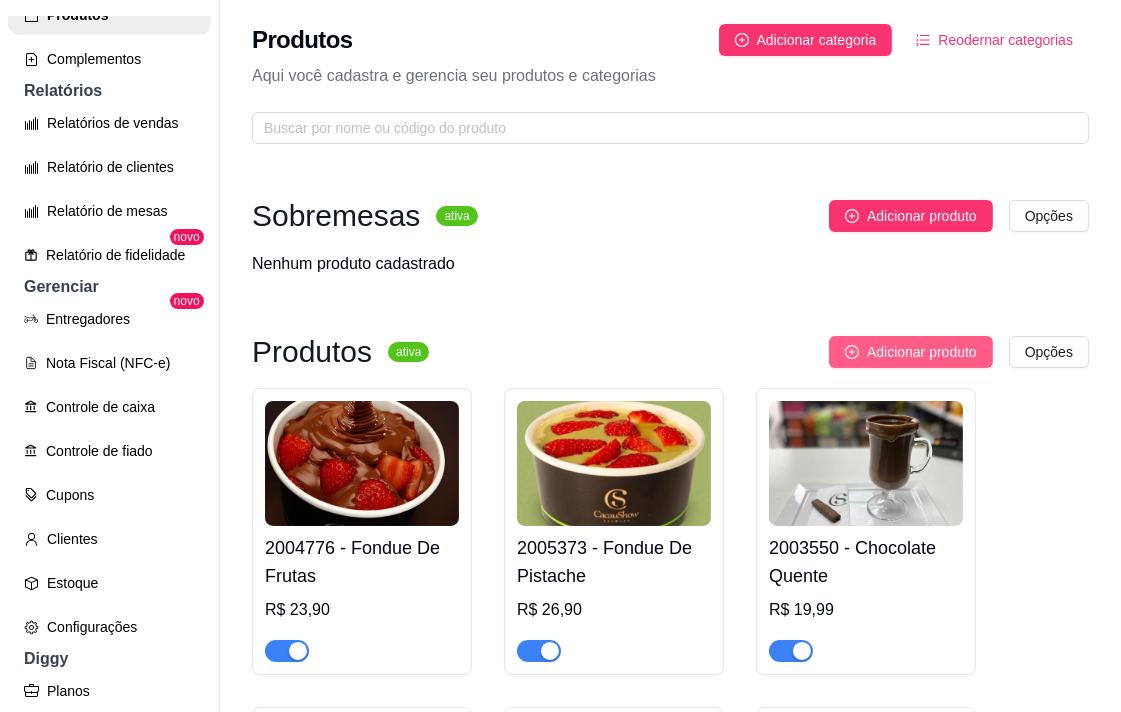 click on "Adicionar produto" at bounding box center [922, 352] 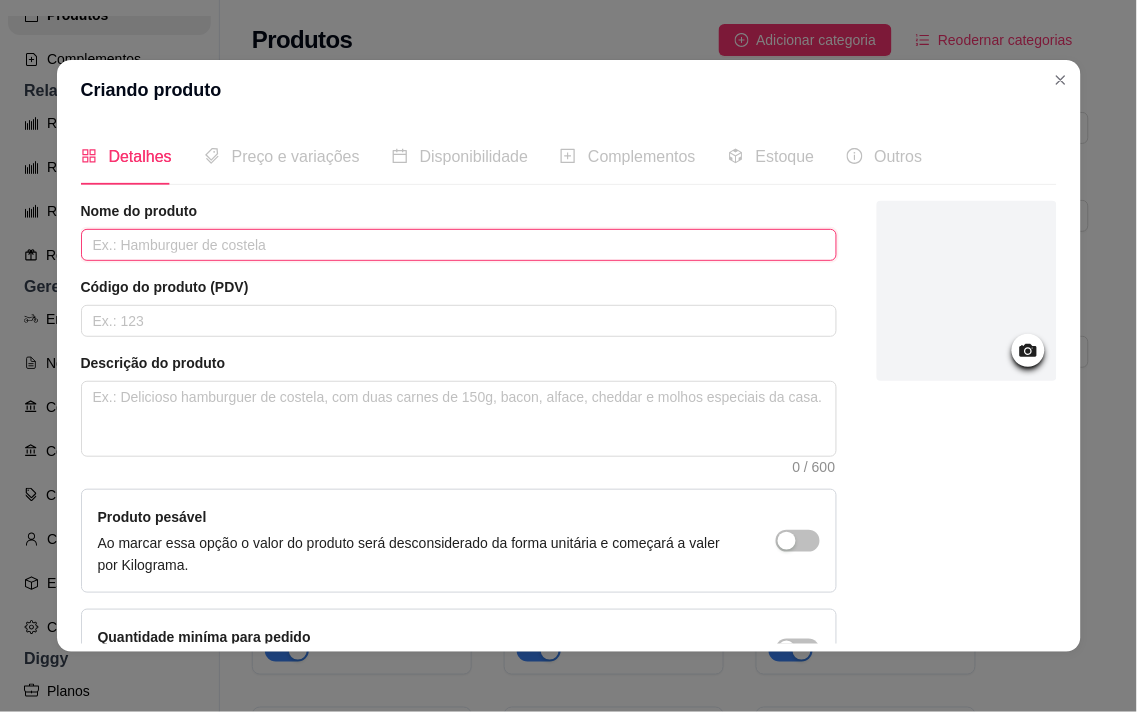 click at bounding box center (459, 245) 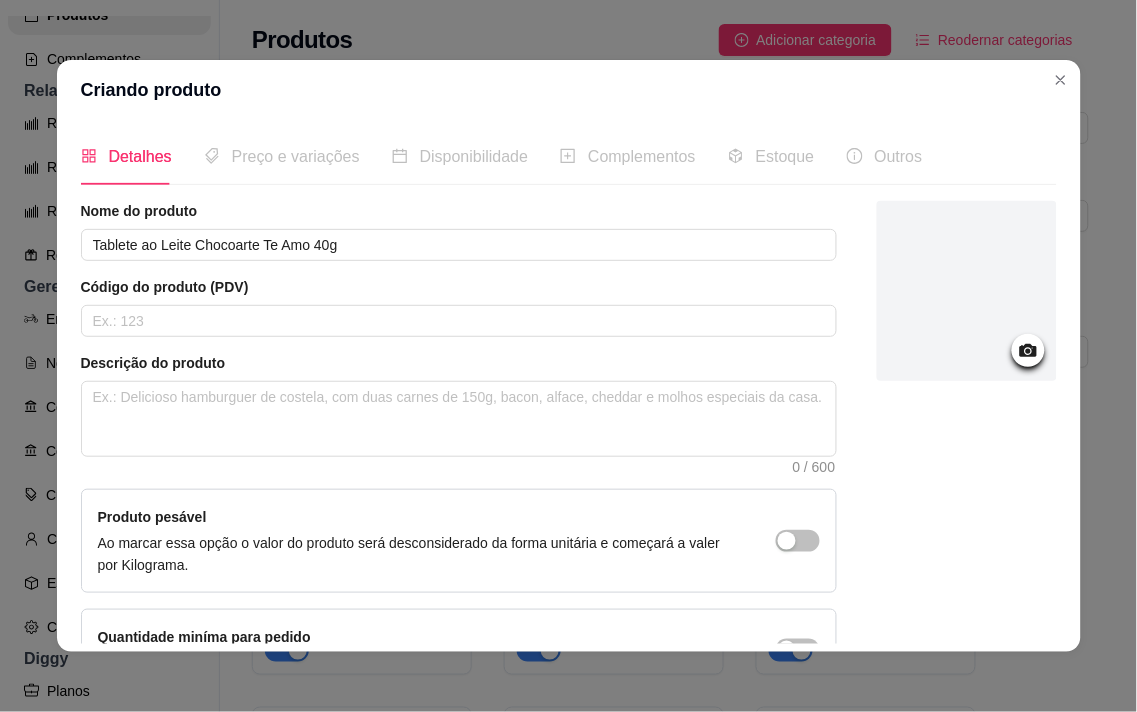 click at bounding box center [967, 291] 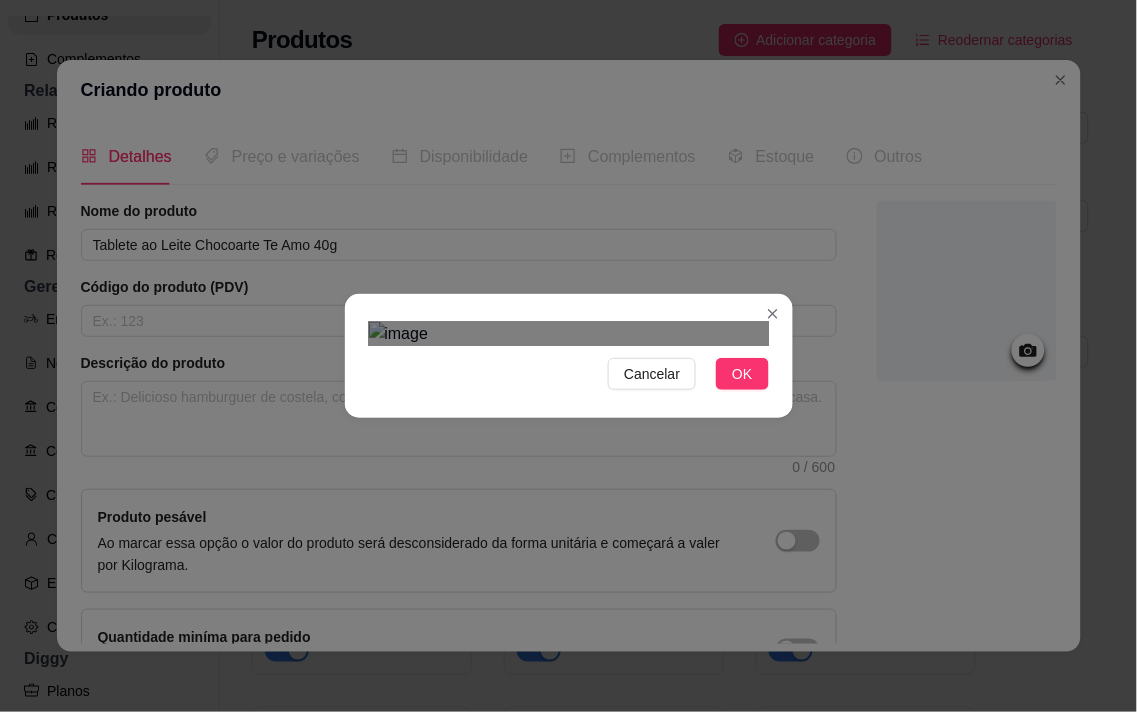 click at bounding box center (570, 627) 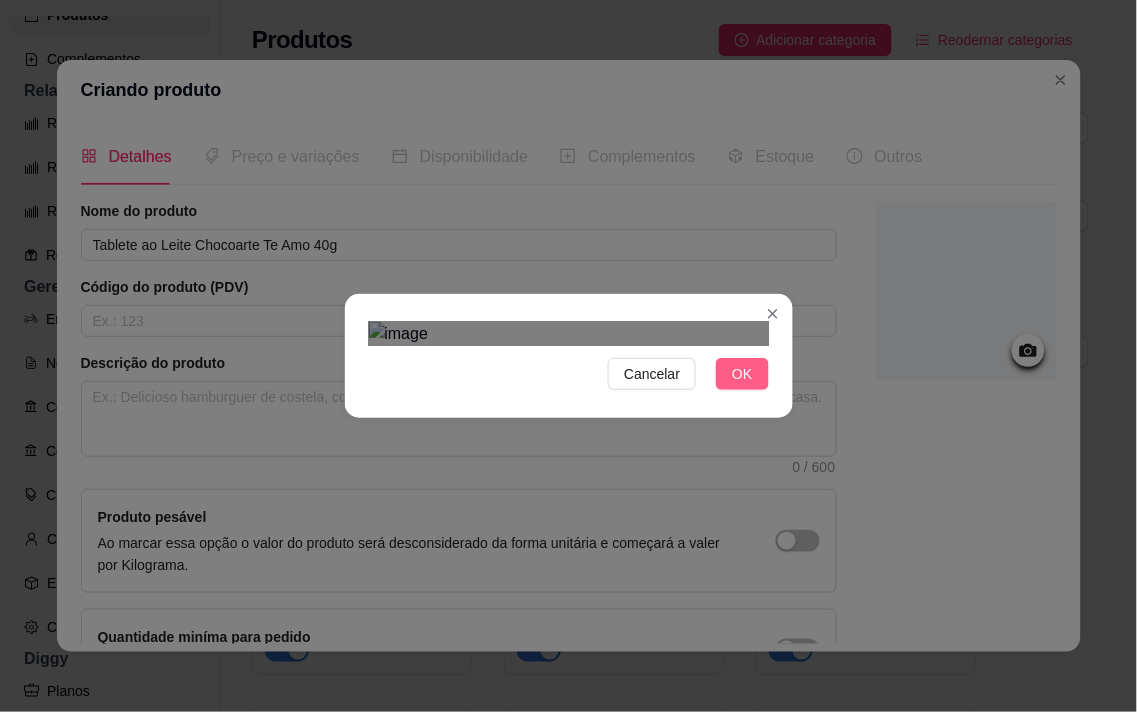 click on "OK" at bounding box center [742, 374] 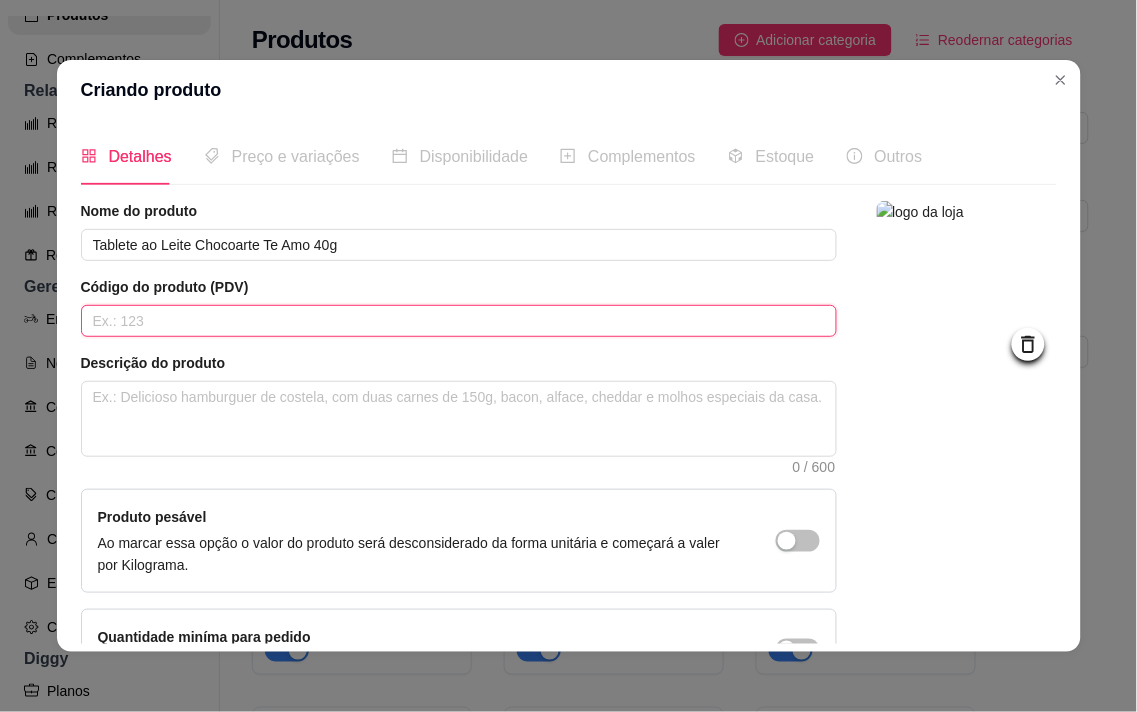 drag, startPoint x: 485, startPoint y: 312, endPoint x: 492, endPoint y: 323, distance: 13.038404 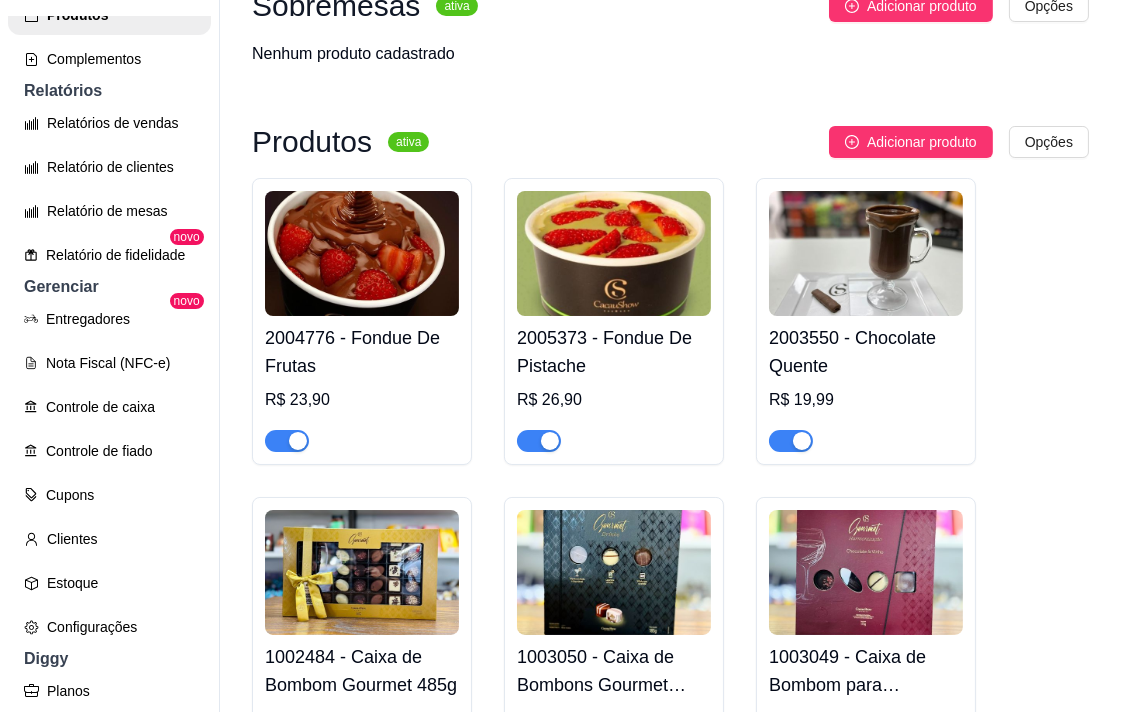 scroll, scrollTop: 222, scrollLeft: 0, axis: vertical 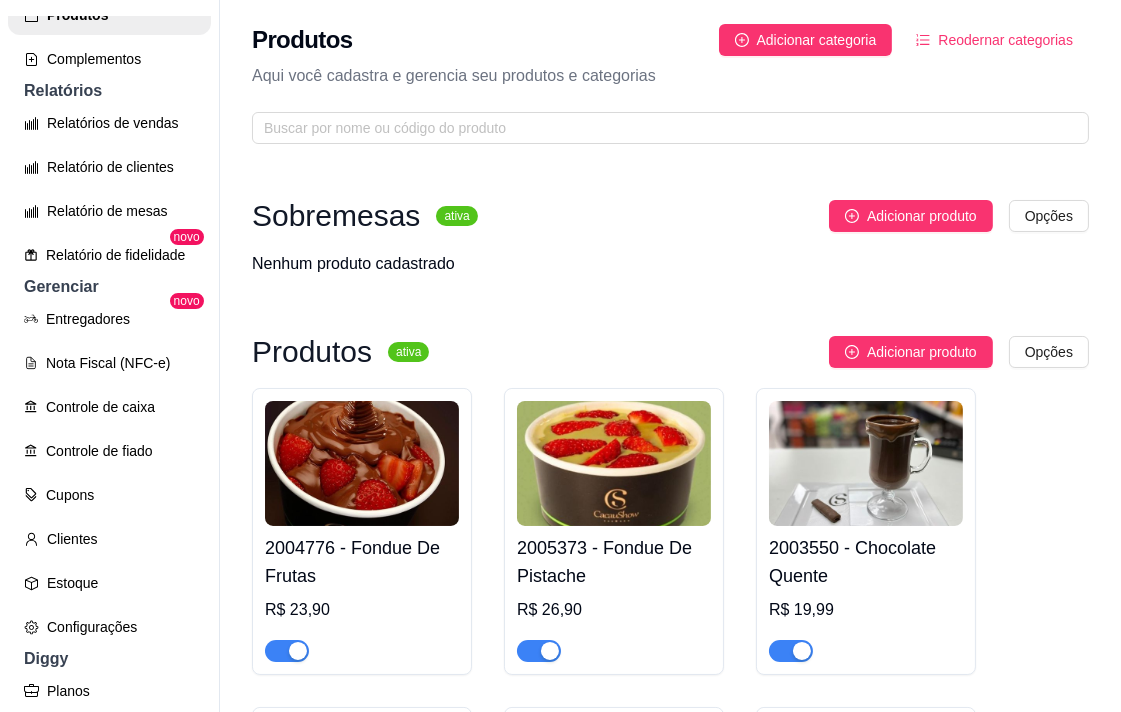 drag, startPoint x: 896, startPoint y: 234, endPoint x: 961, endPoint y: 265, distance: 72.013885 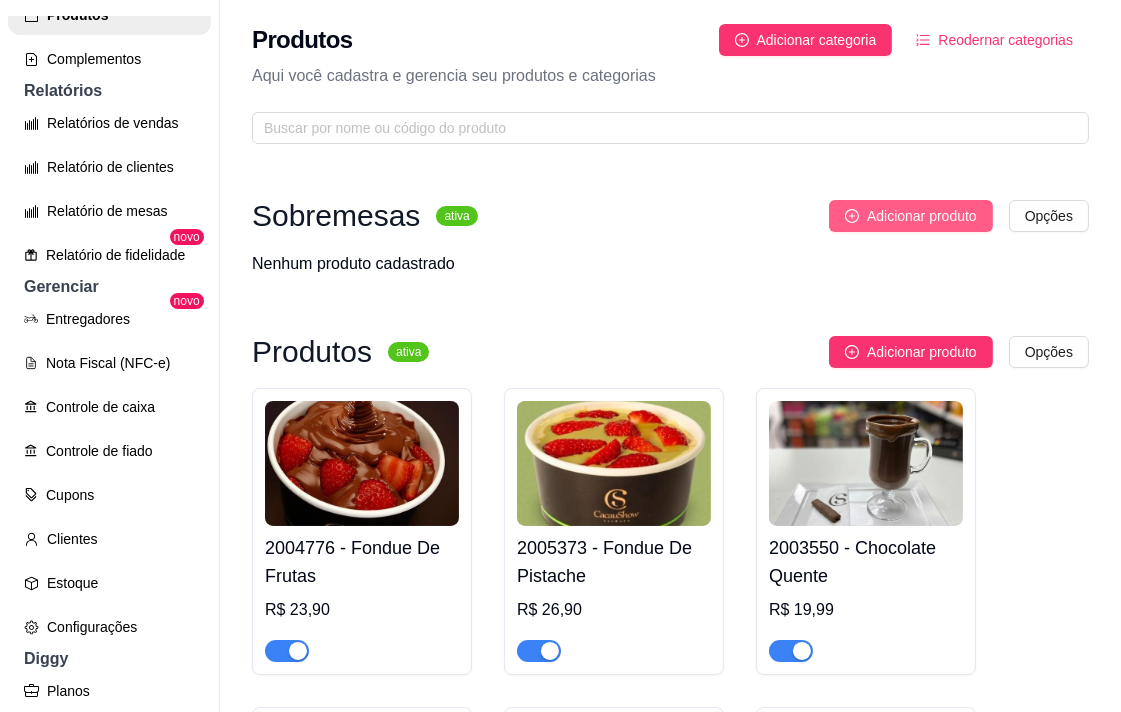 click on "Adicionar produto" at bounding box center (922, 216) 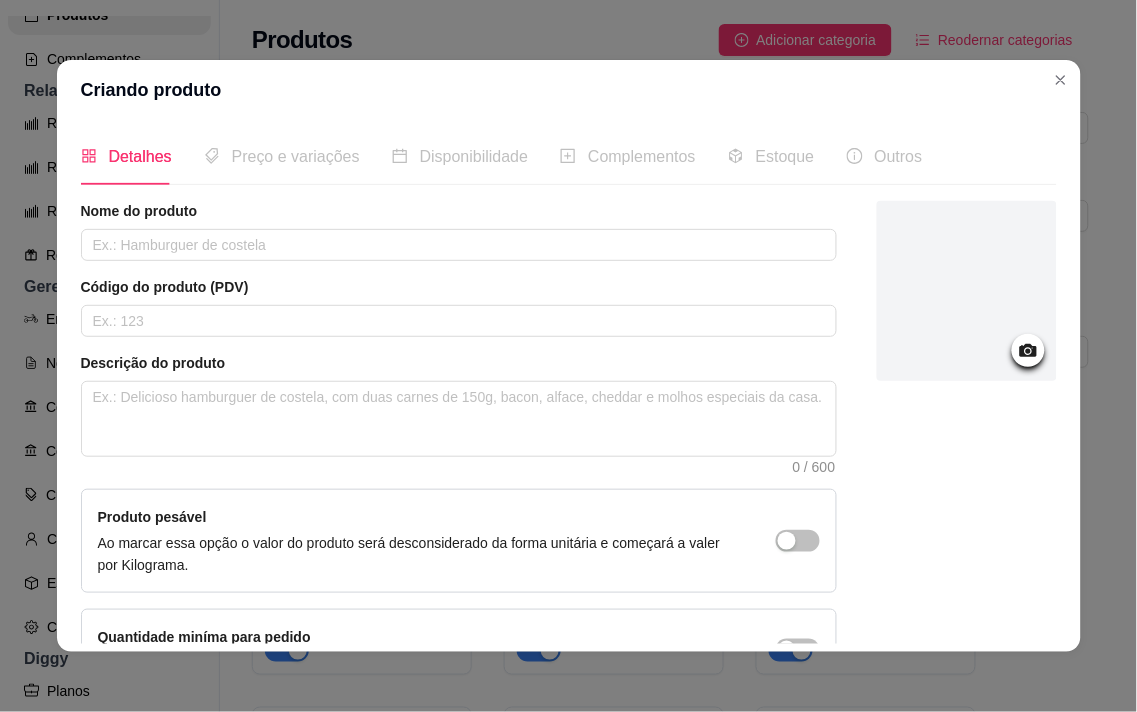 drag, startPoint x: 1027, startPoint y: 72, endPoint x: 1091, endPoint y: 61, distance: 64.93843 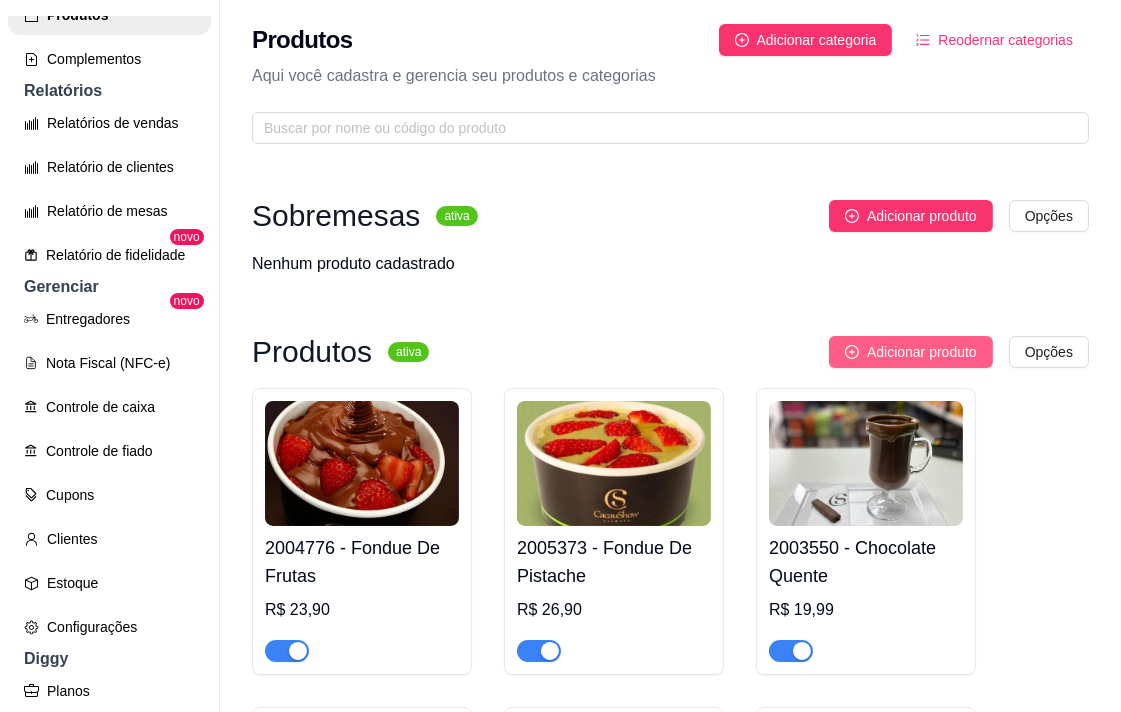 click on "Adicionar produto" at bounding box center (911, 352) 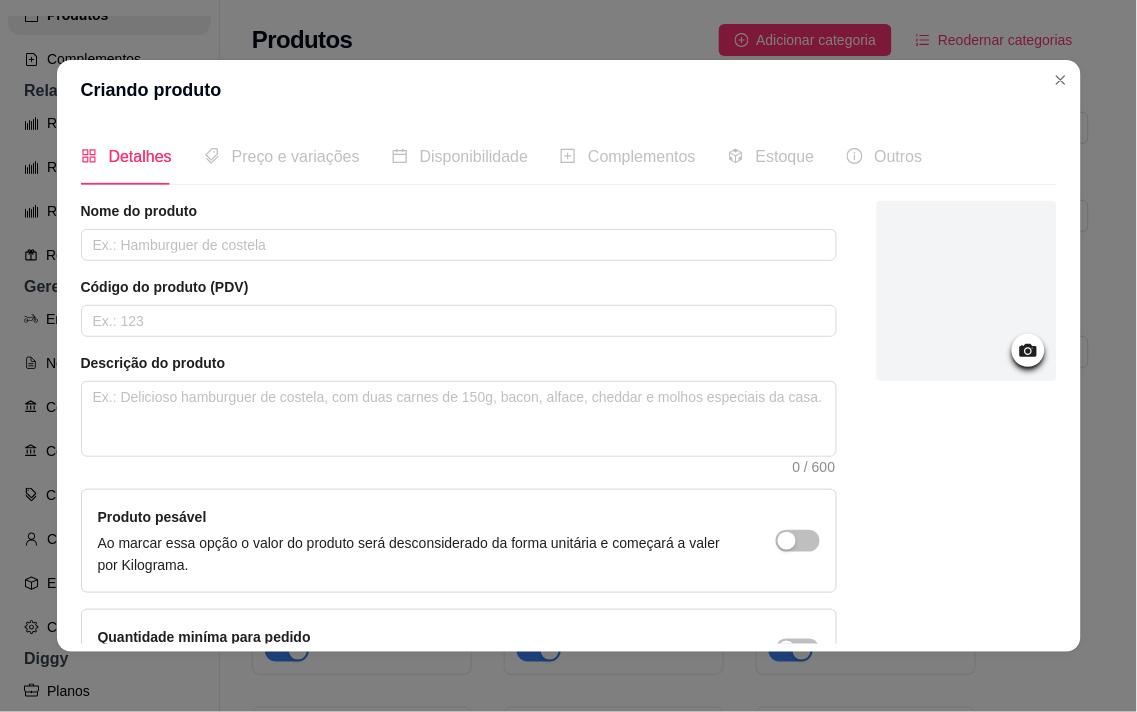 click at bounding box center (1028, 350) 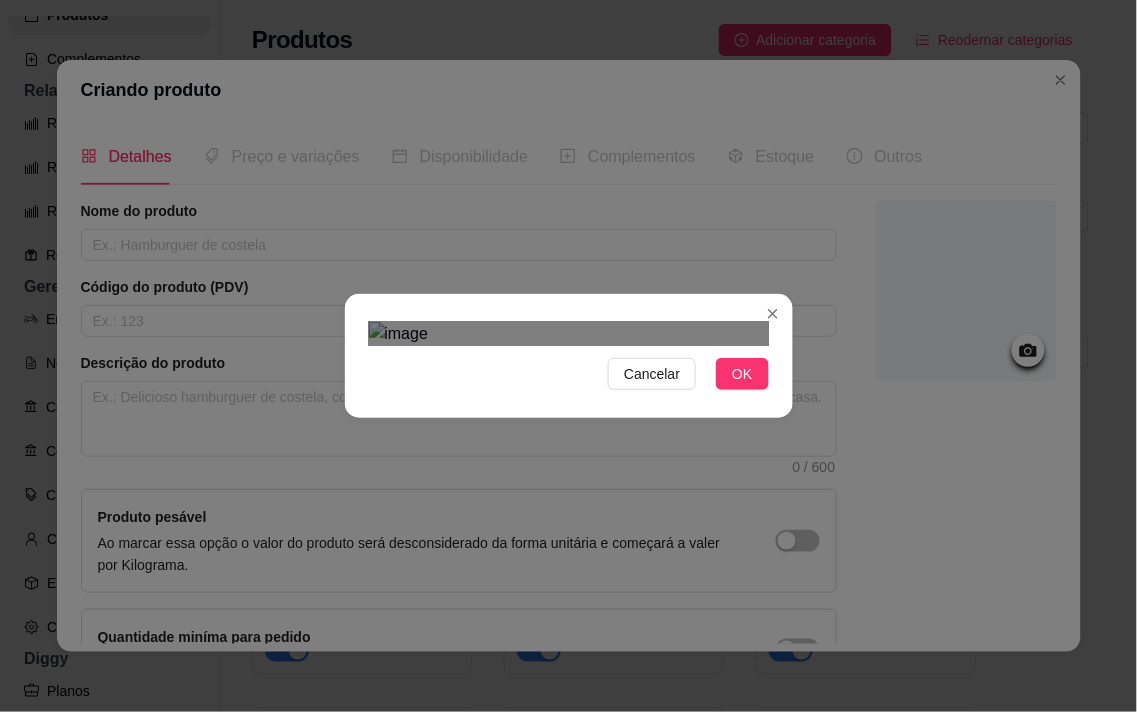 click at bounding box center [569, 635] 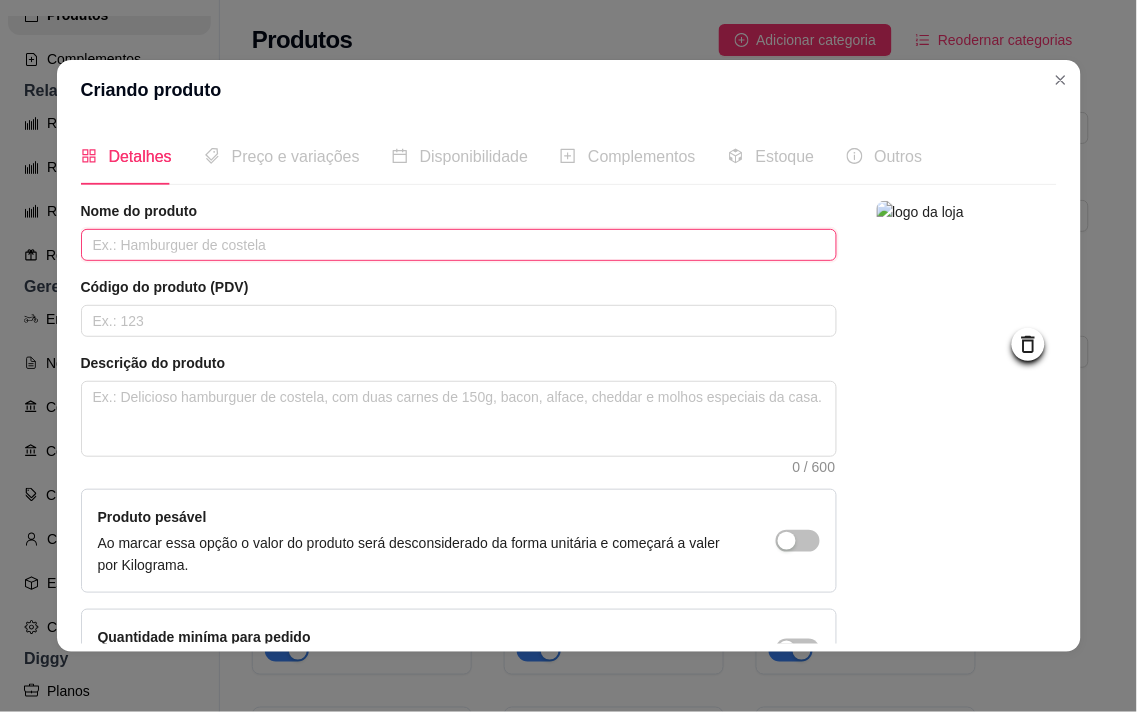 paste on "1000507" 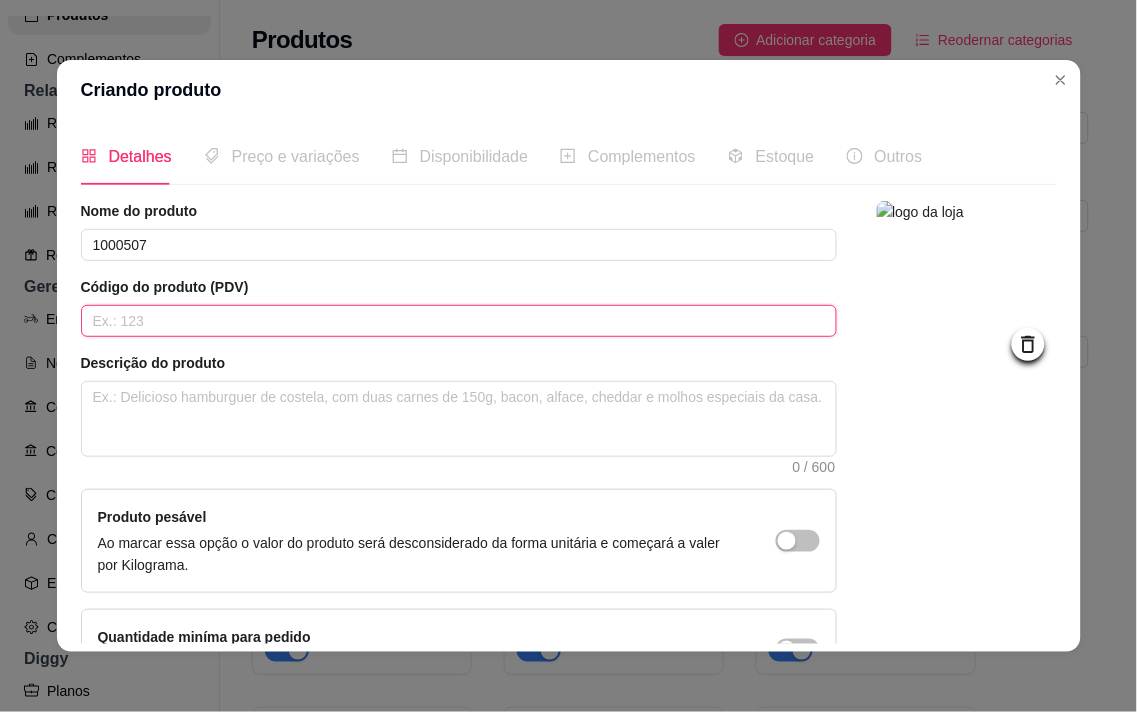 click at bounding box center [459, 321] 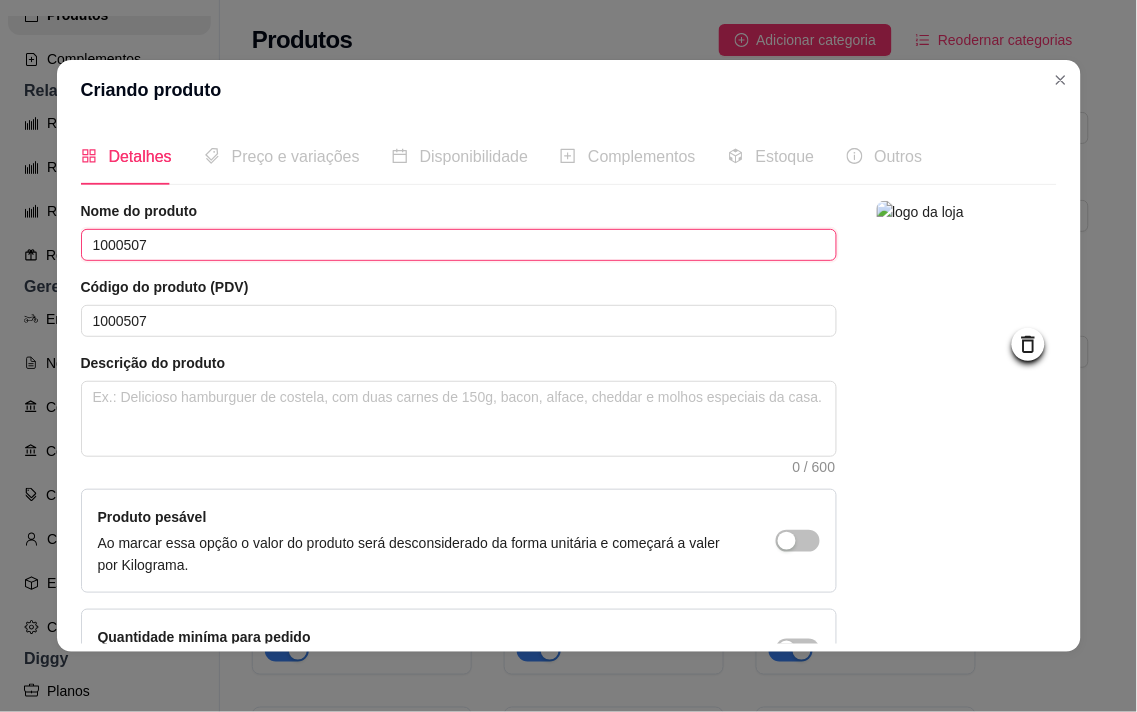 drag, startPoint x: 321, startPoint y: 253, endPoint x: 134, endPoint y: 253, distance: 187 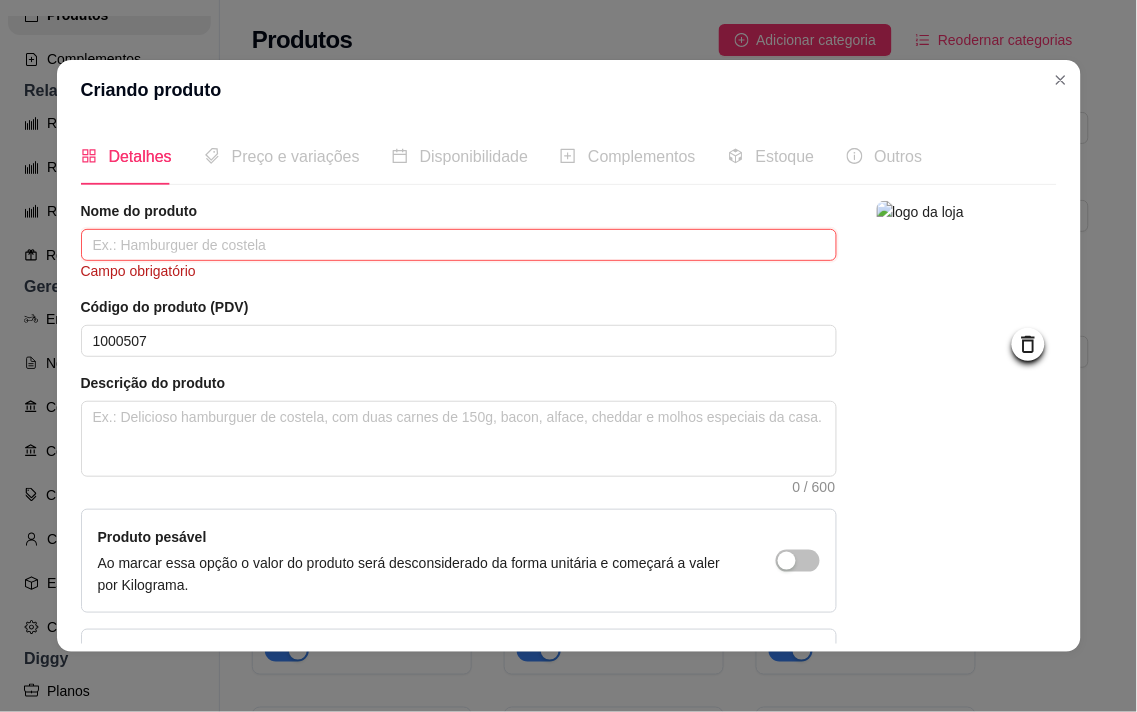 paste on "Tablete ao Leite Chocoarte Te Amo 40g" 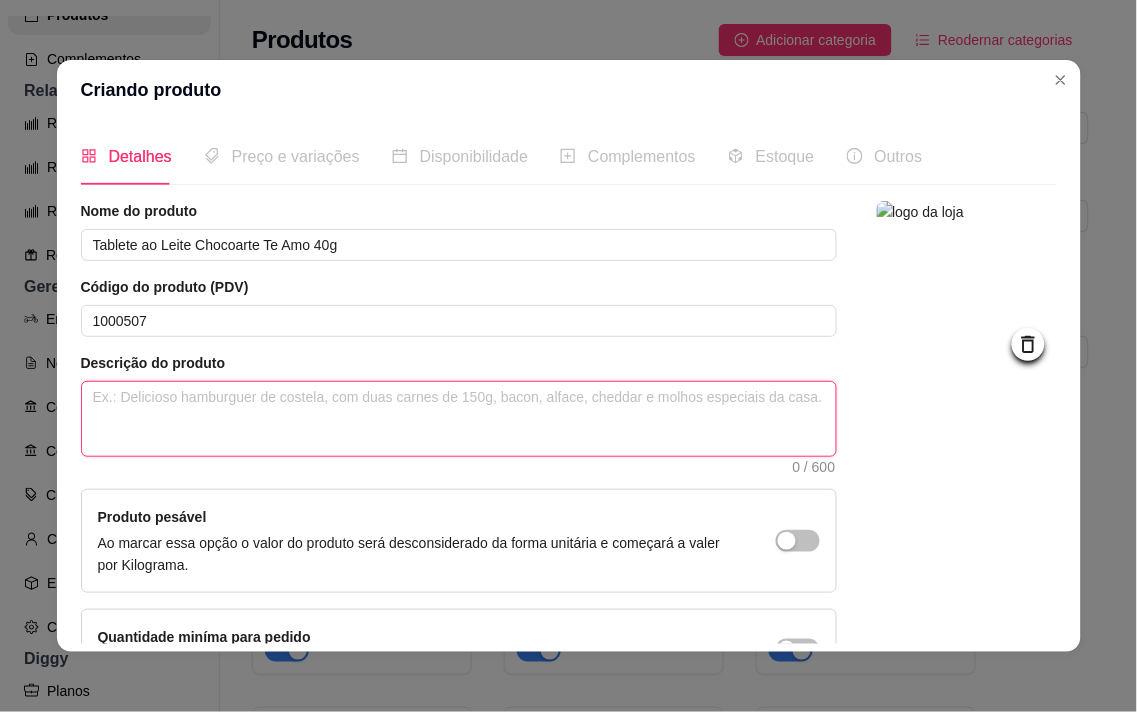 paste on "Surpreenda com o Tablete ao Leite Chocoarte Te Amo, uma deliciosa maneira de demonstrar carinho com o irresistível chocolate ao leite da Cacau Show." 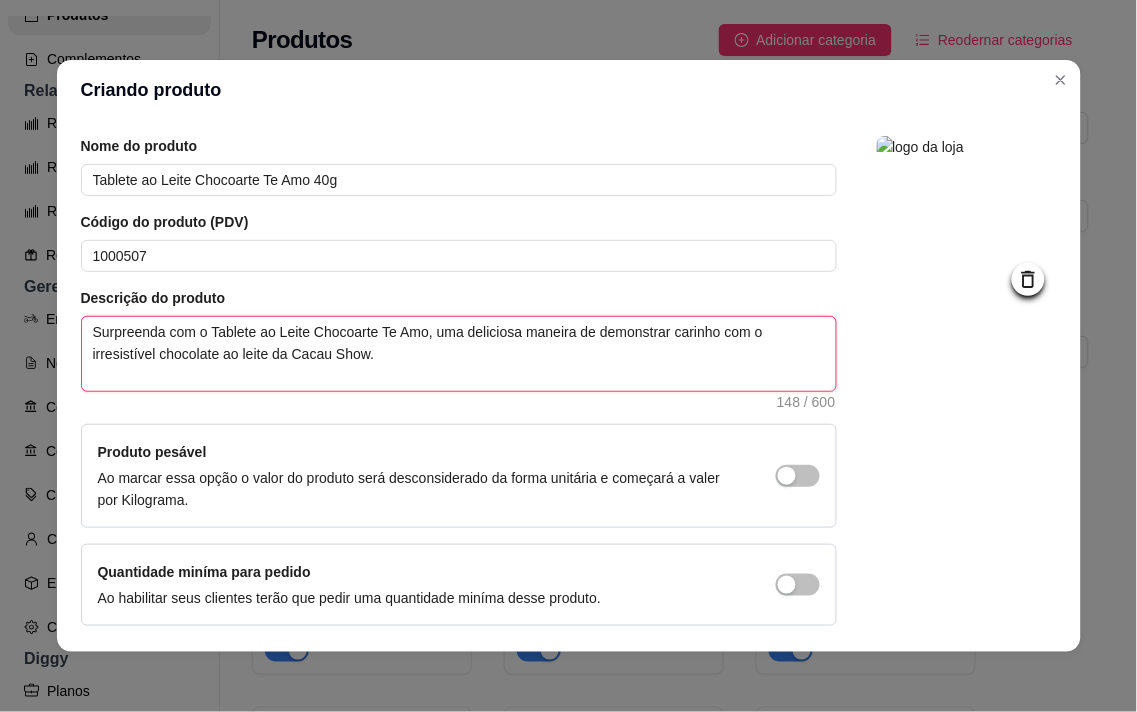 scroll, scrollTop: 136, scrollLeft: 0, axis: vertical 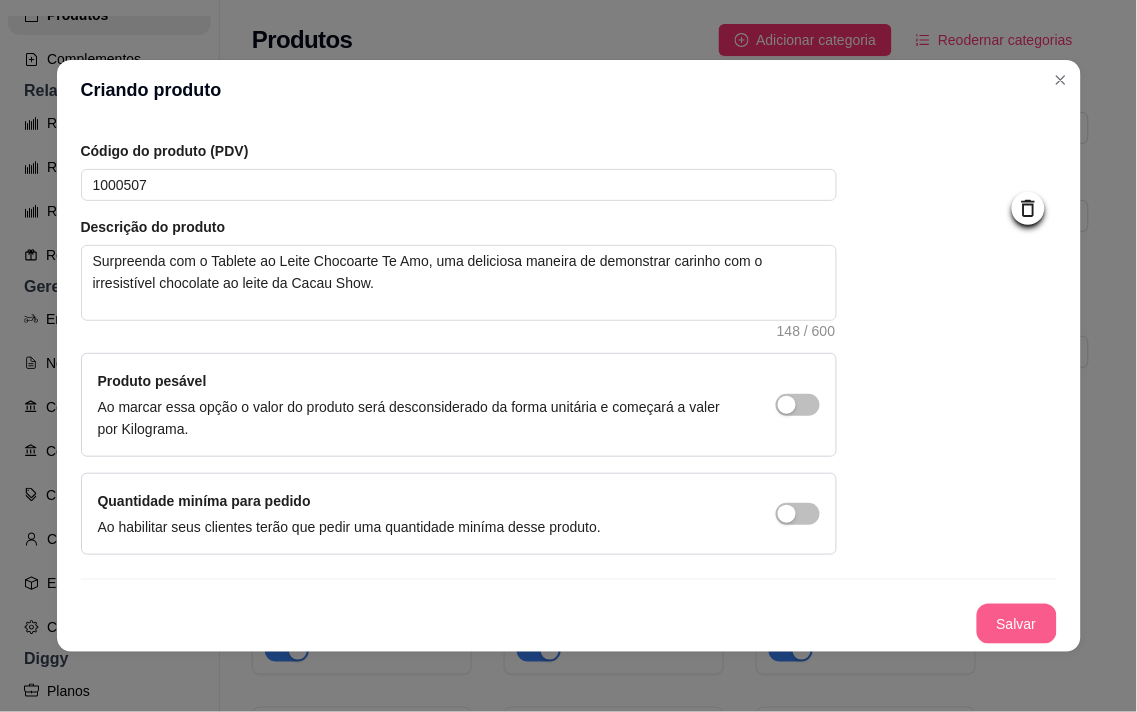 click on "Salvar" at bounding box center [1017, 624] 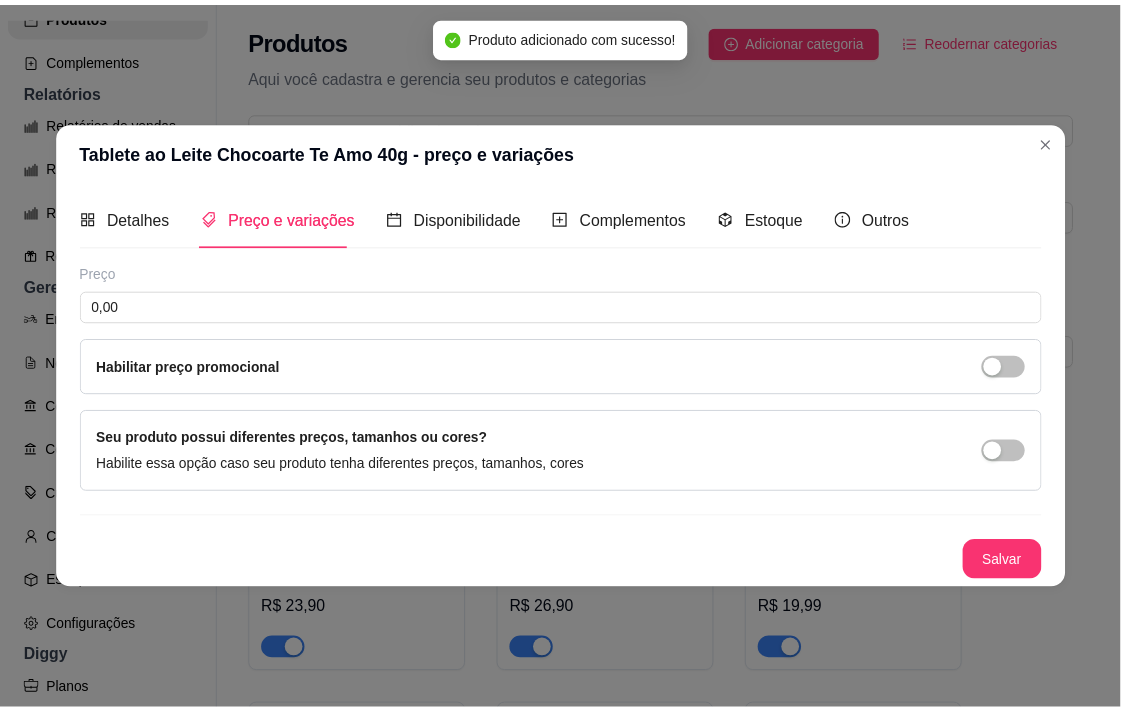 scroll, scrollTop: 0, scrollLeft: 0, axis: both 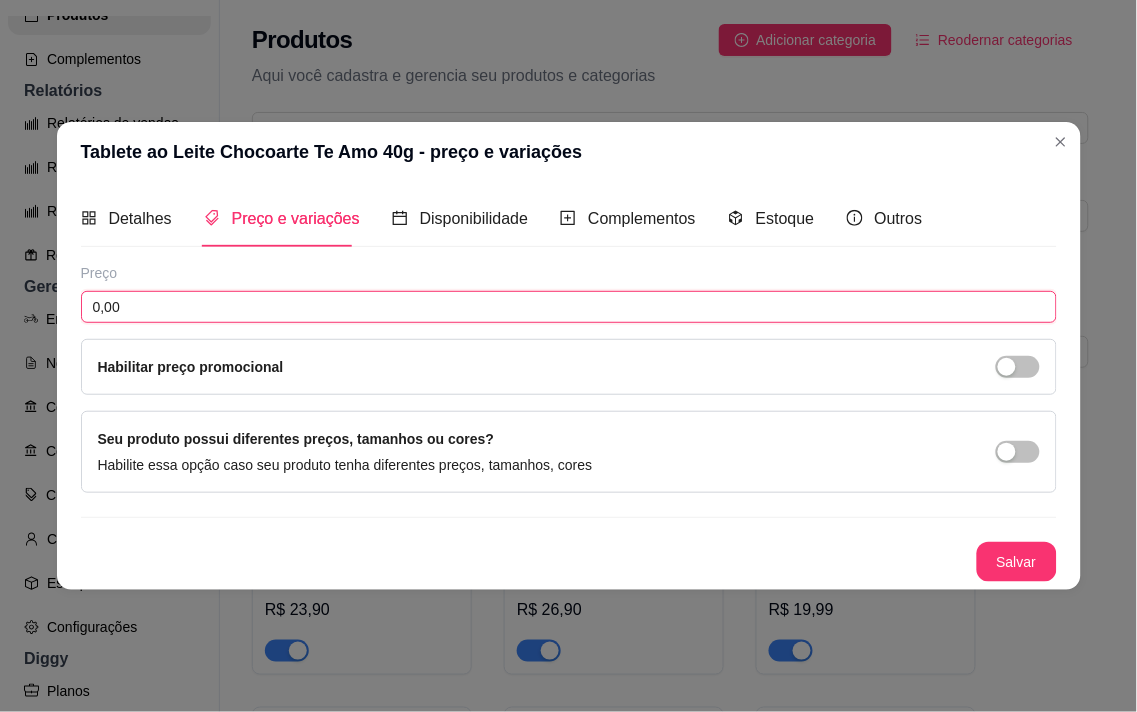 click on "0,00" at bounding box center (569, 307) 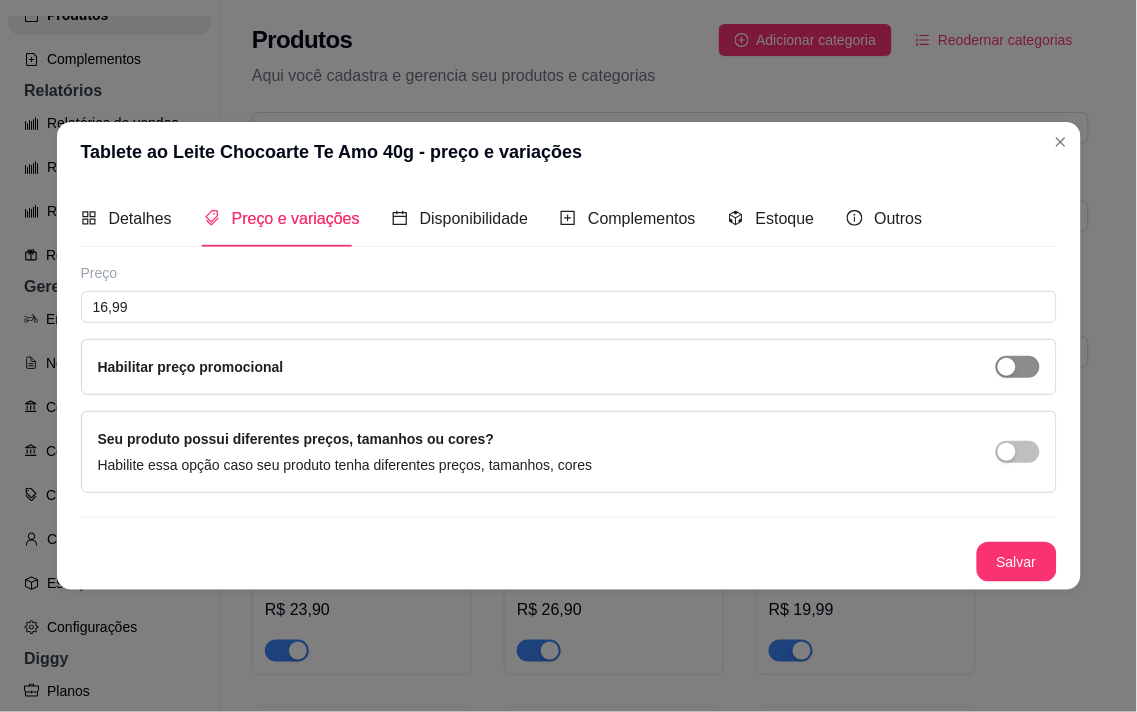click at bounding box center [1018, 367] 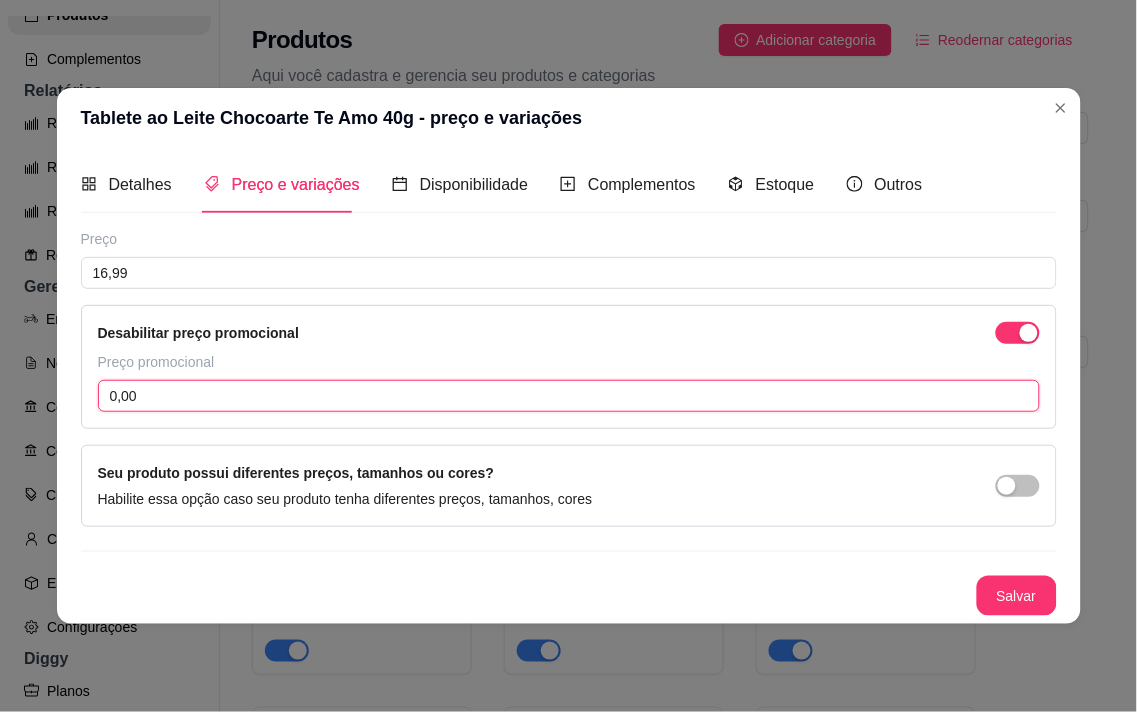 click on "0,00" at bounding box center (569, 396) 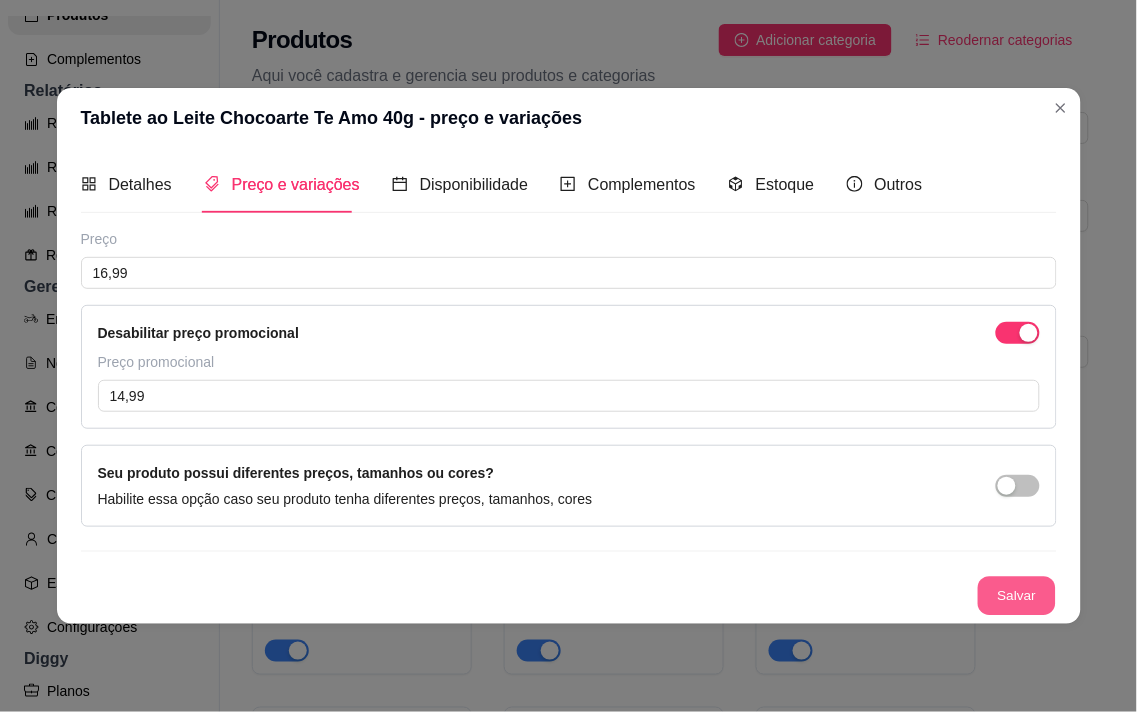 click on "Salvar" at bounding box center (1017, 596) 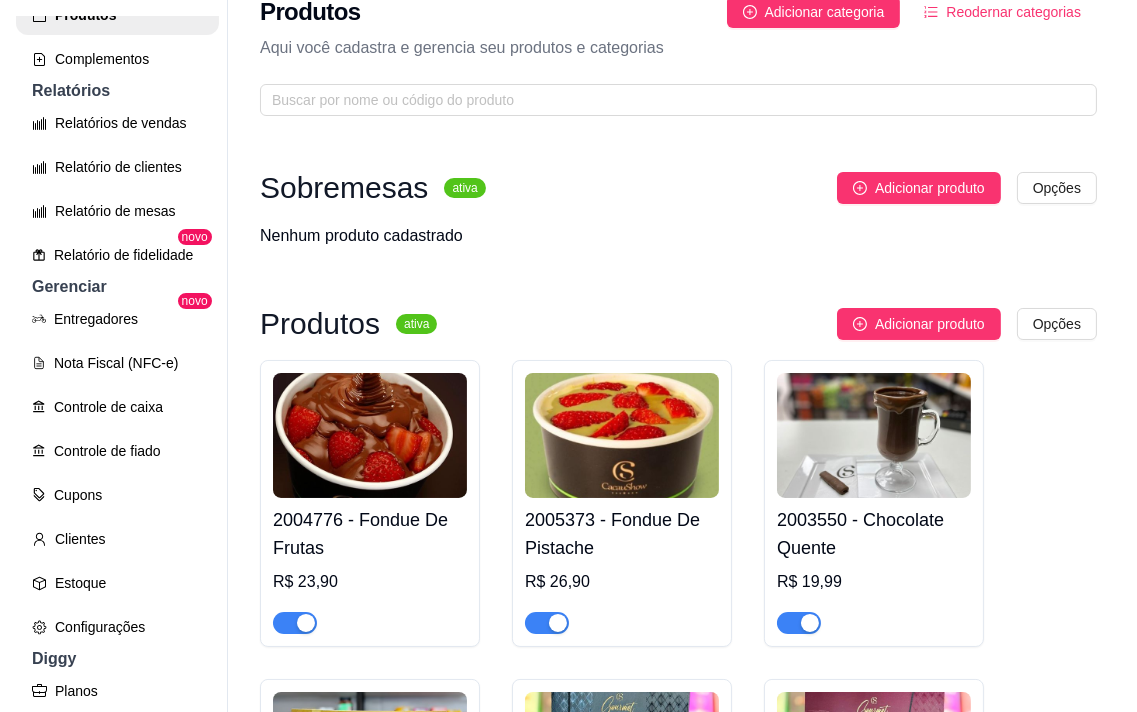 scroll, scrollTop: 0, scrollLeft: 0, axis: both 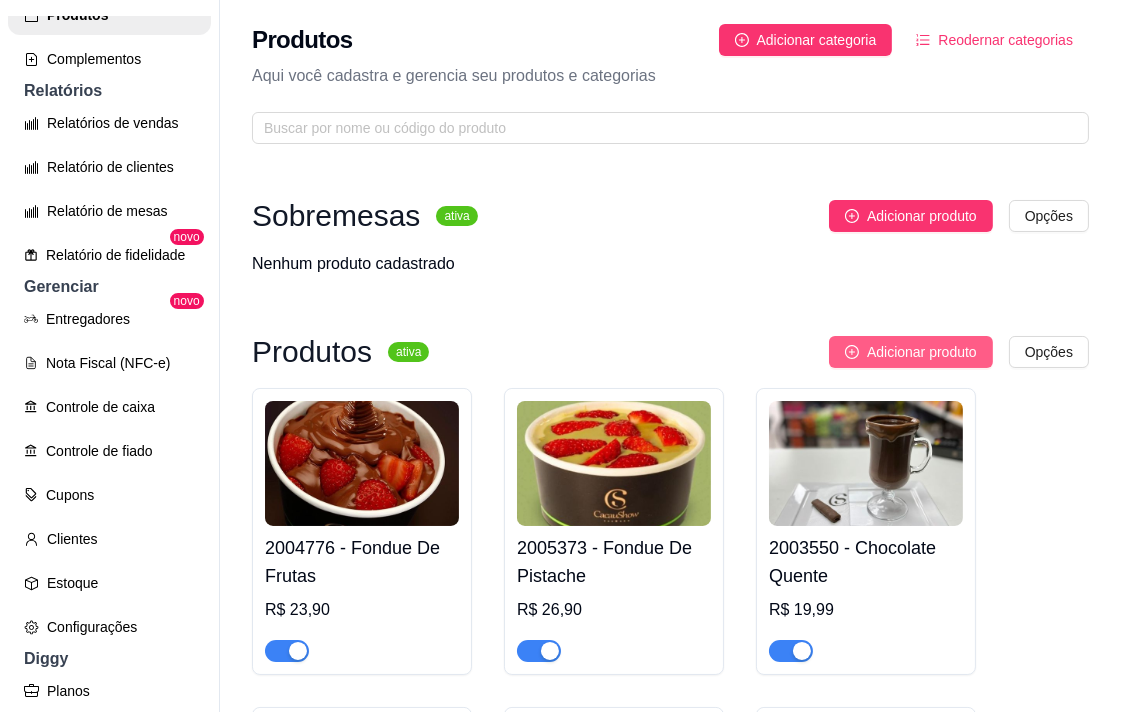 click on "Adicionar produto" at bounding box center (922, 352) 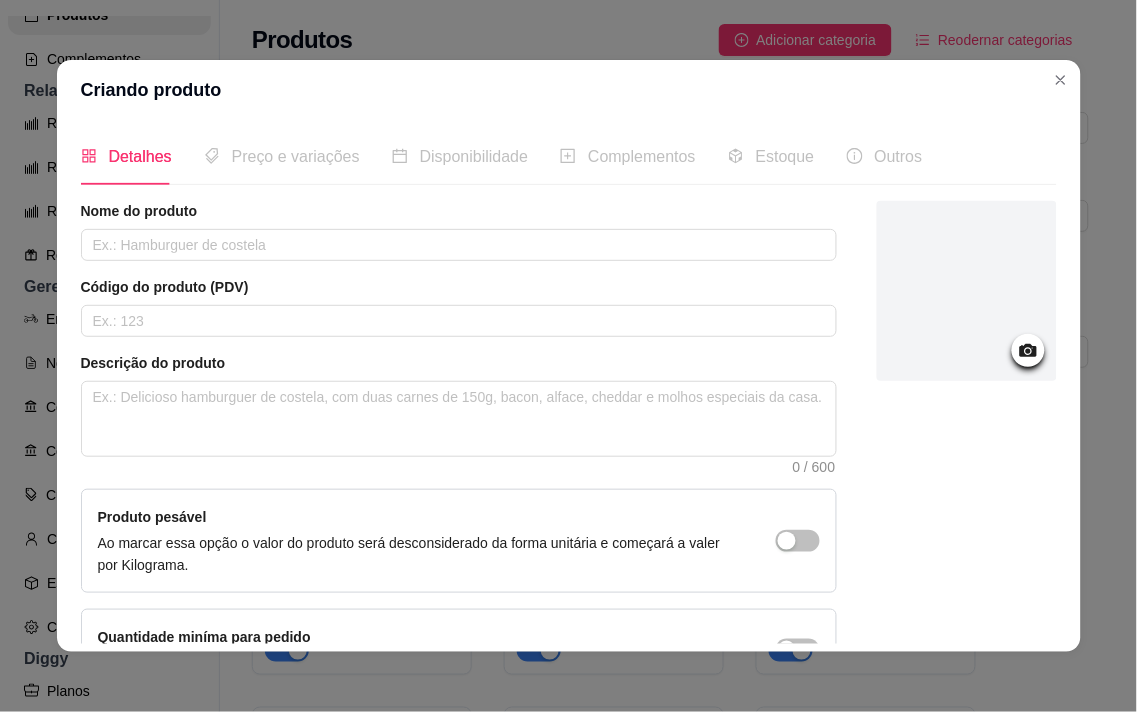 click 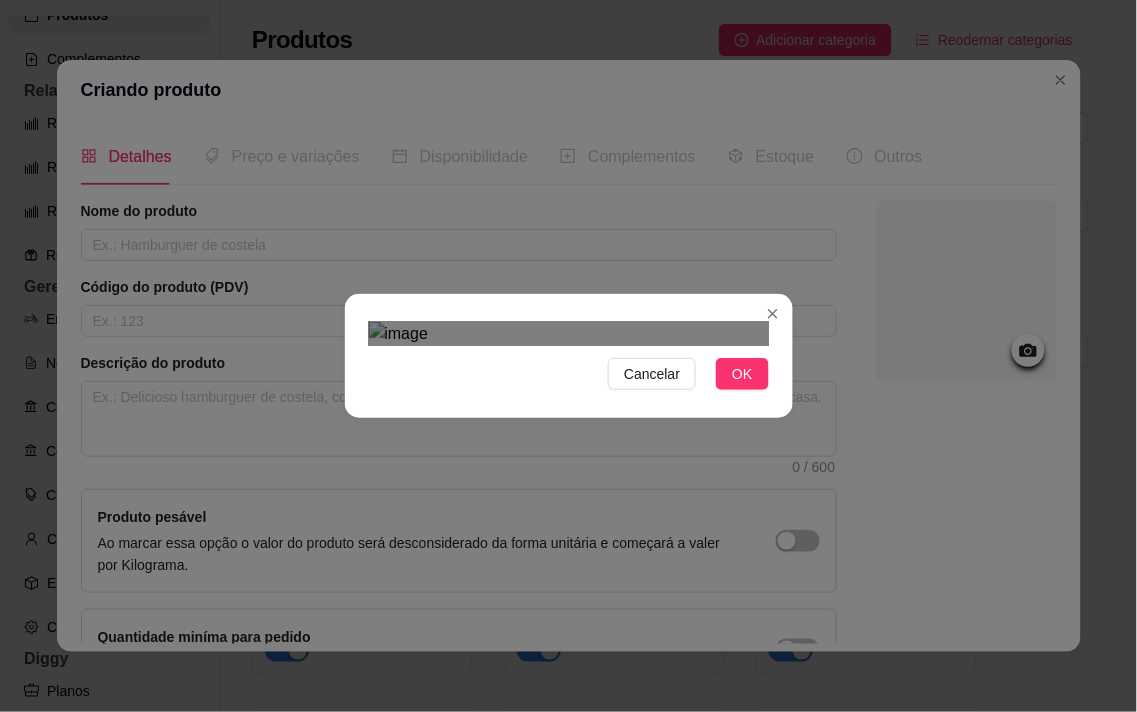 click at bounding box center [569, 625] 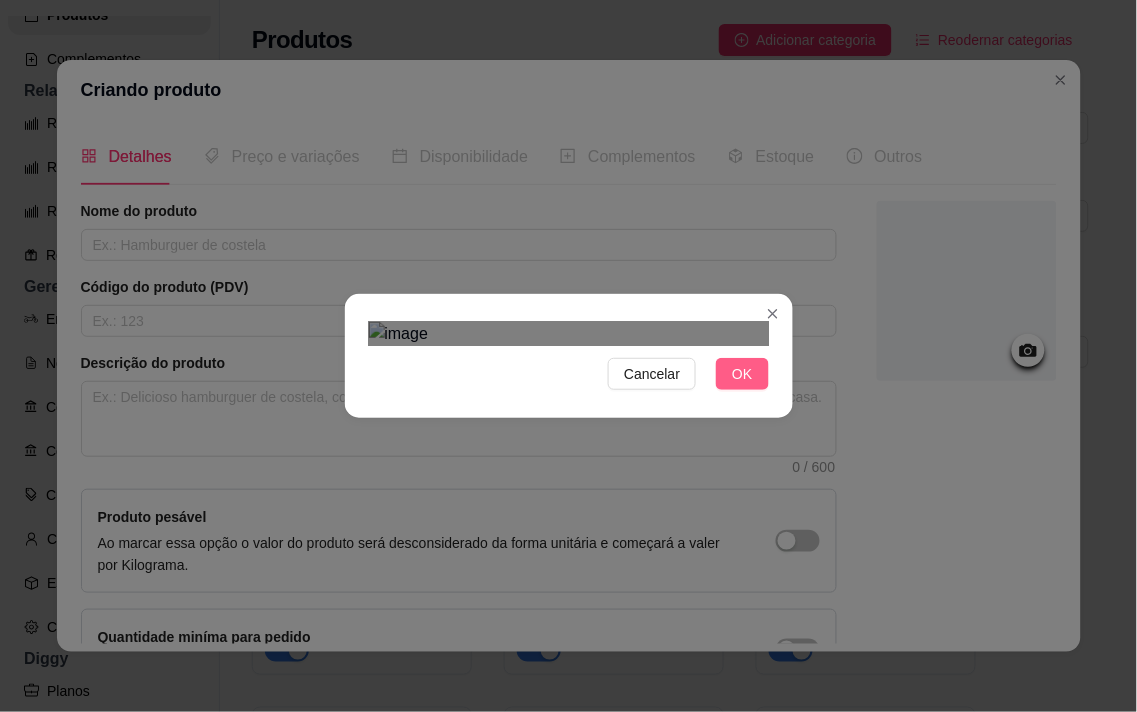 click on "OK" at bounding box center [742, 374] 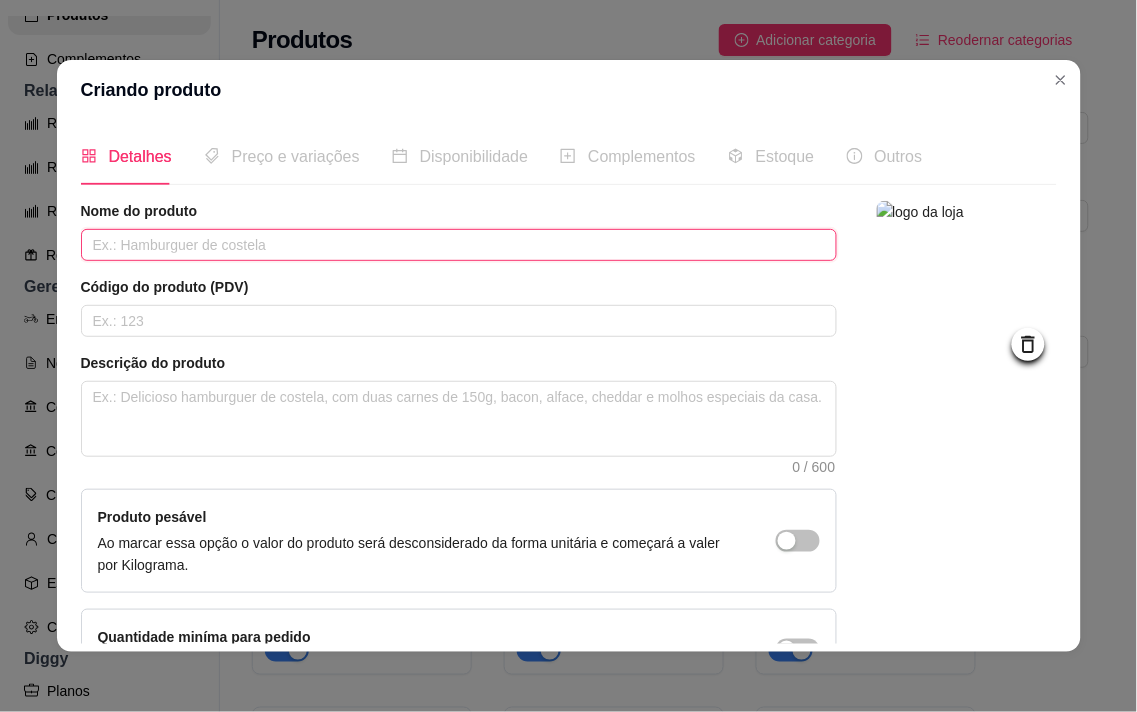 paste on "Tablete ao Leite Chocoarte Gratidão 40g" 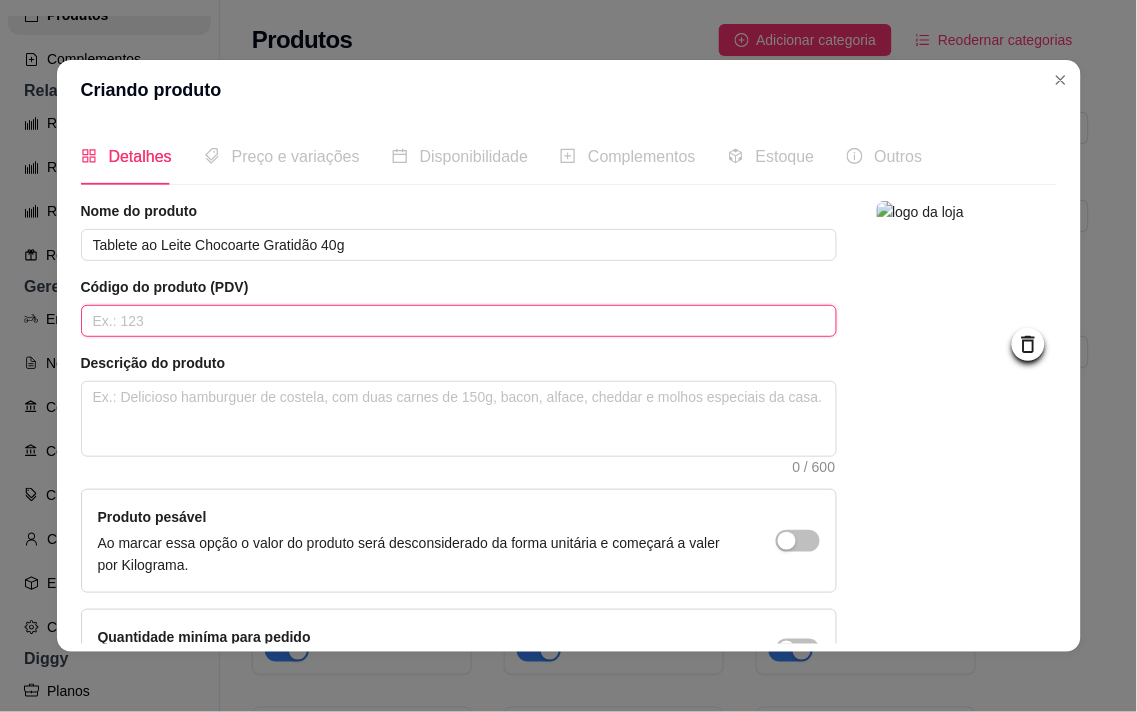 paste on "1002203" 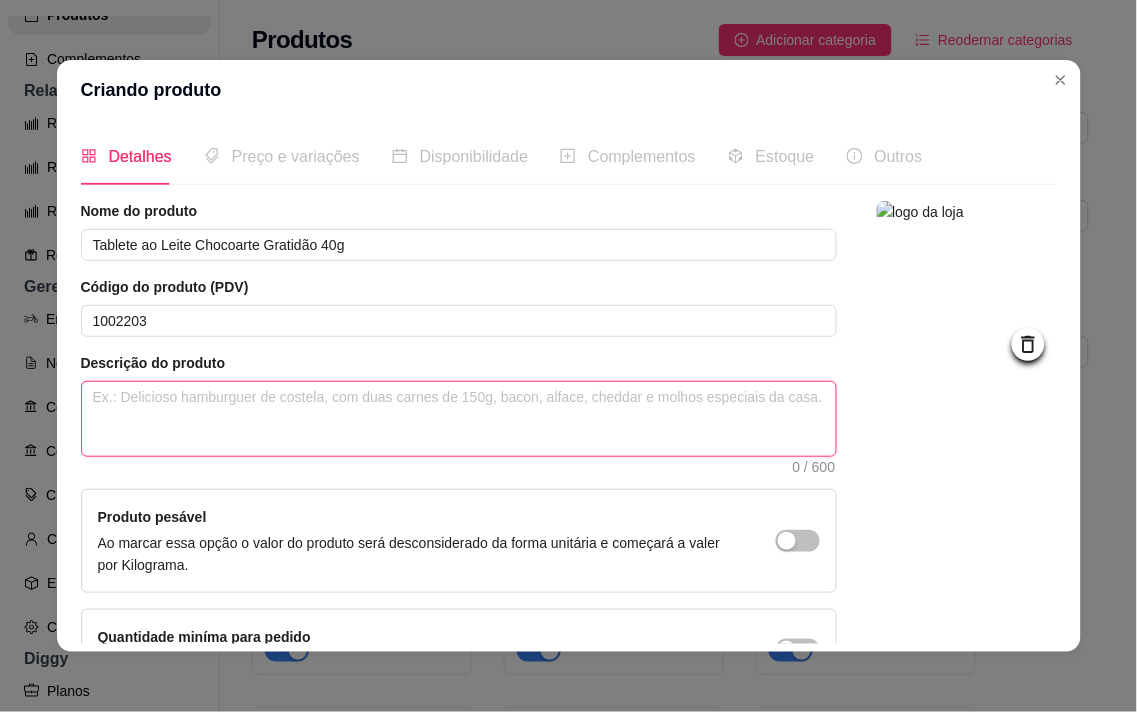 click at bounding box center [459, 419] 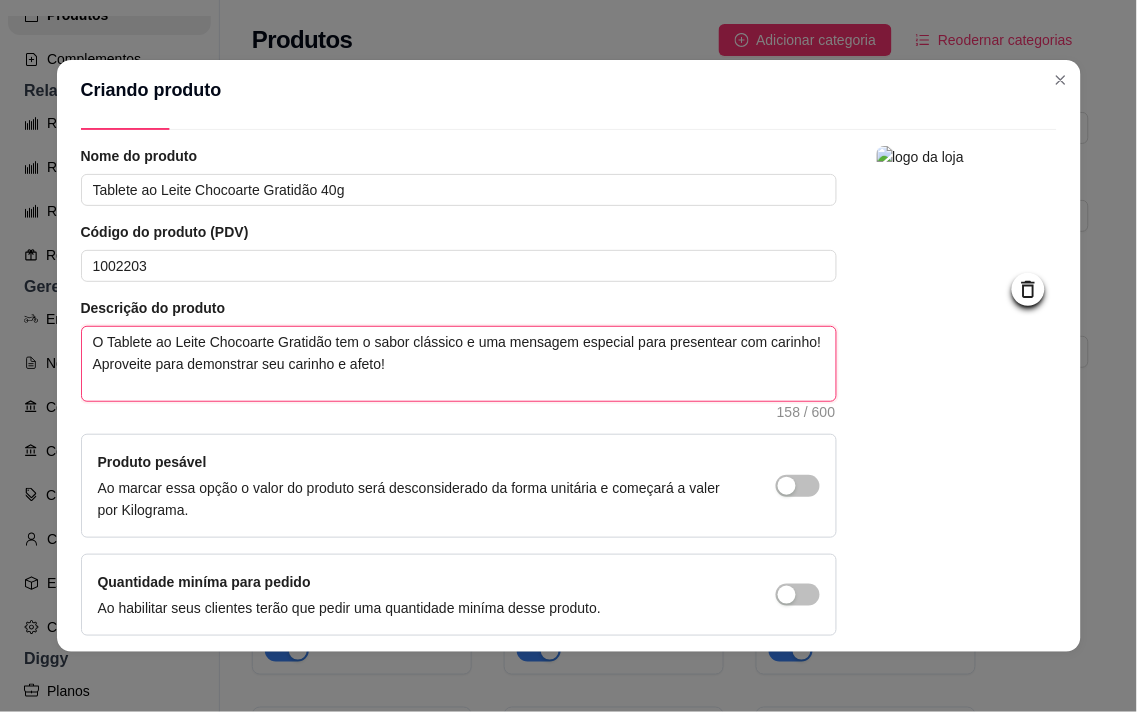 scroll, scrollTop: 136, scrollLeft: 0, axis: vertical 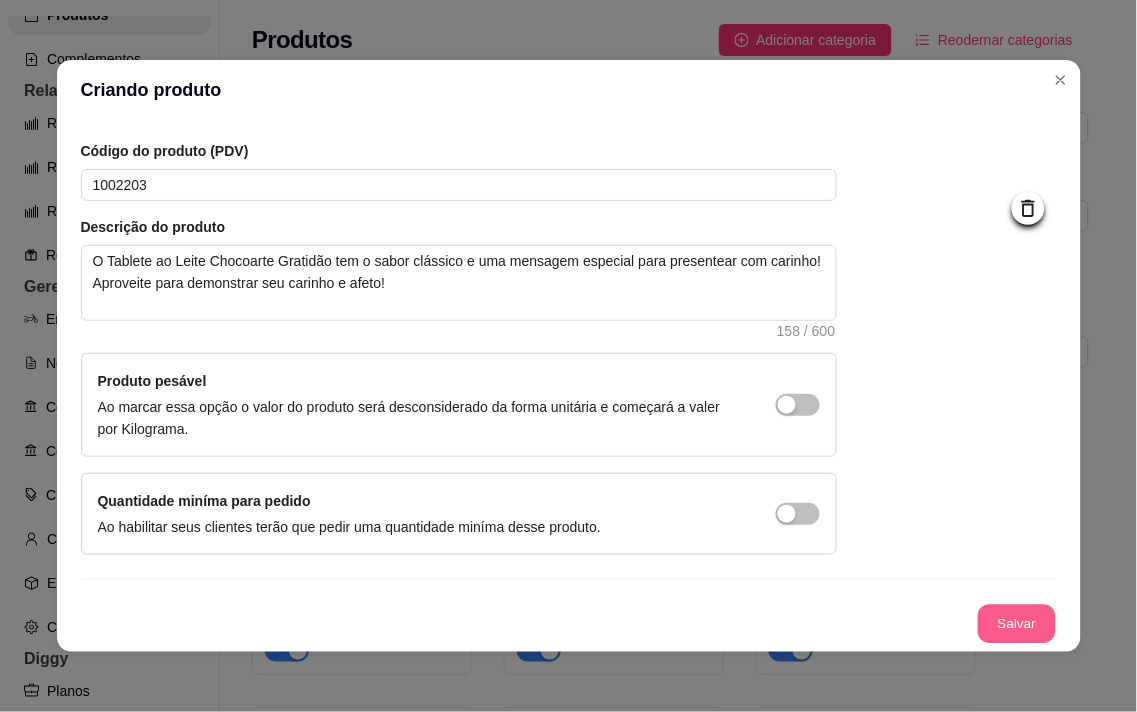 click on "Salvar" at bounding box center (1017, 624) 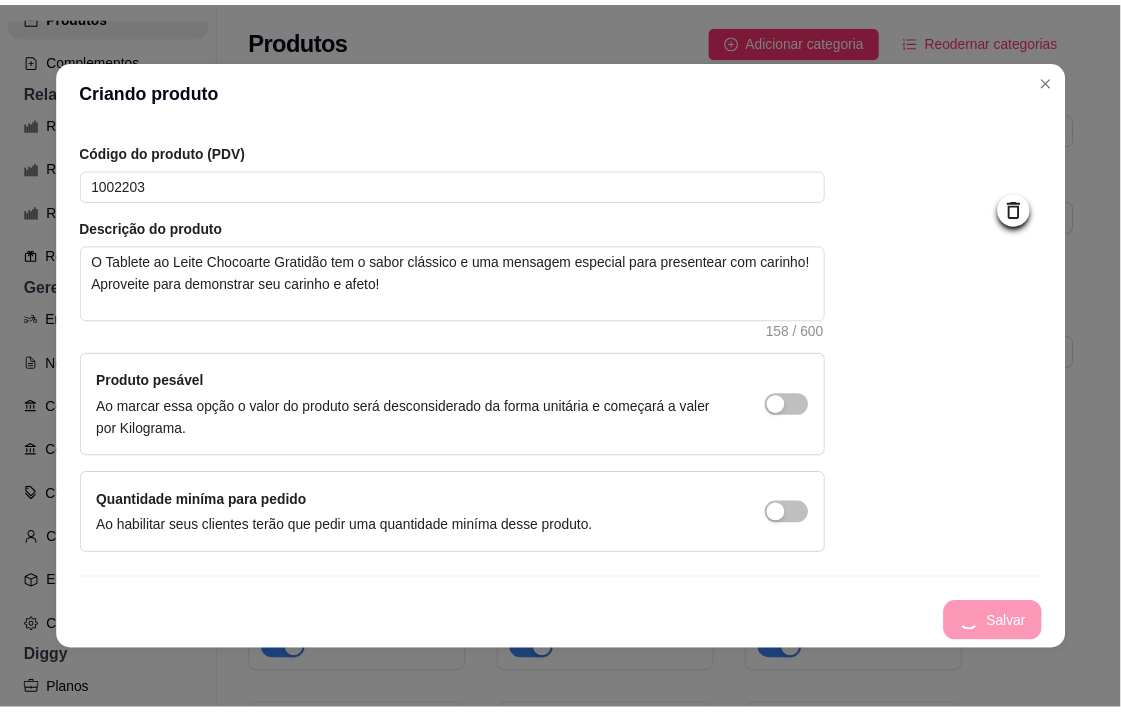 scroll, scrollTop: 0, scrollLeft: 0, axis: both 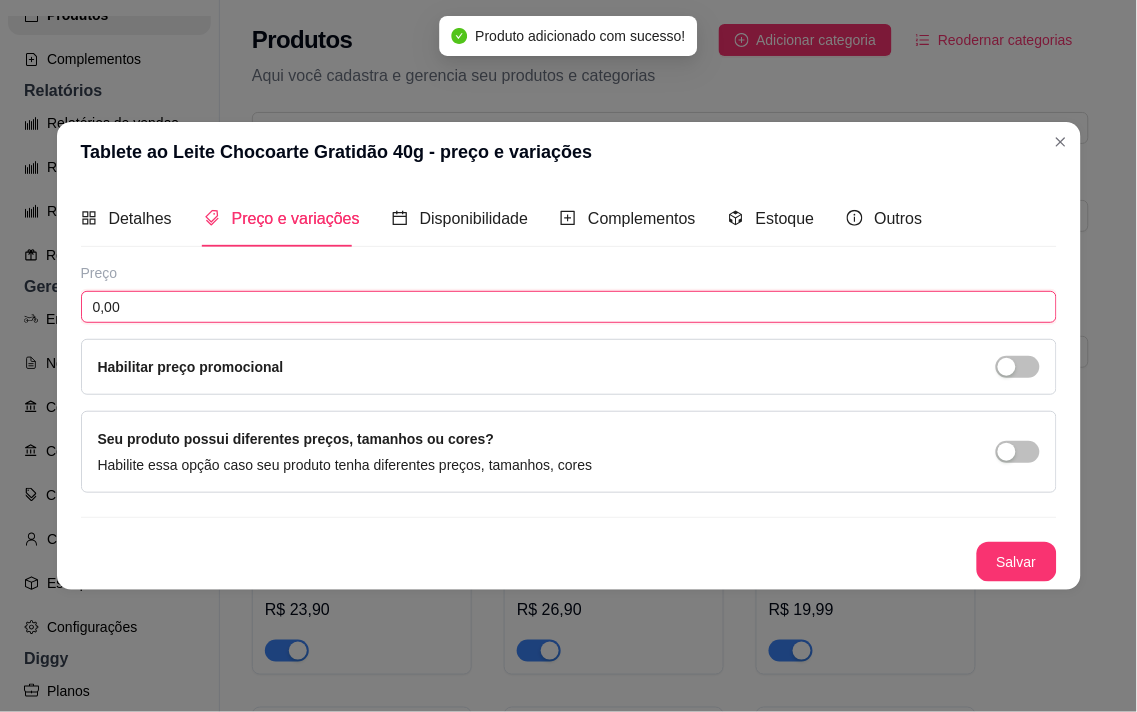 click on "0,00" at bounding box center [569, 307] 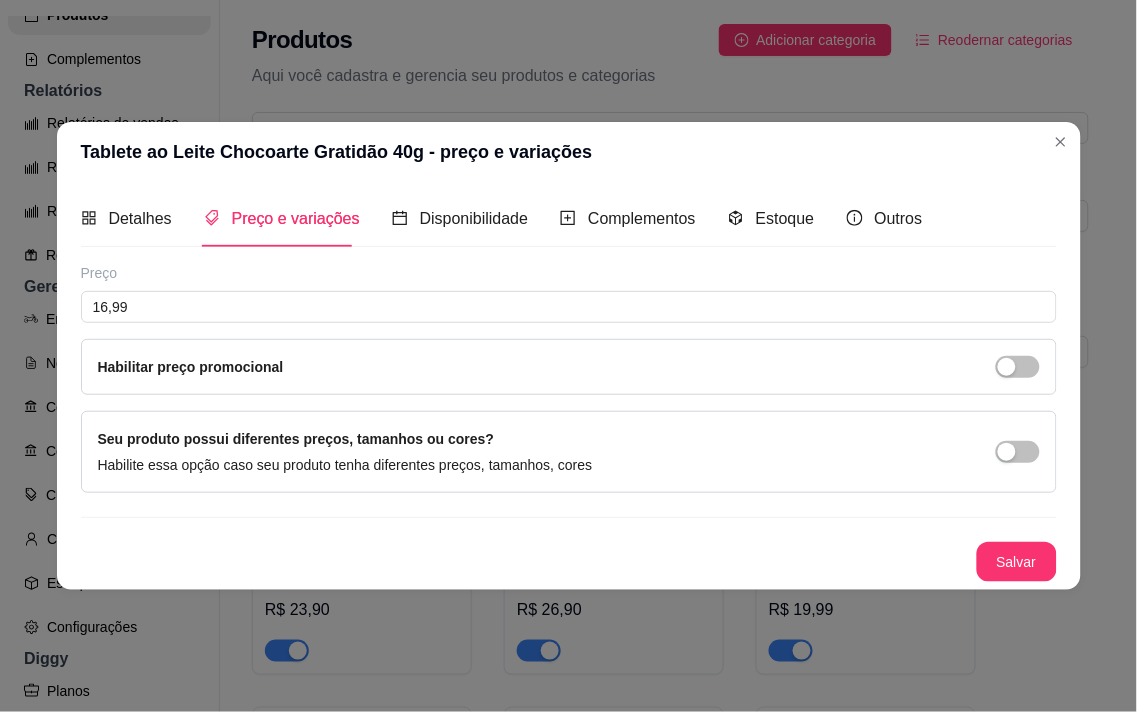 click on "Habilitar preço promocional" at bounding box center [569, 367] 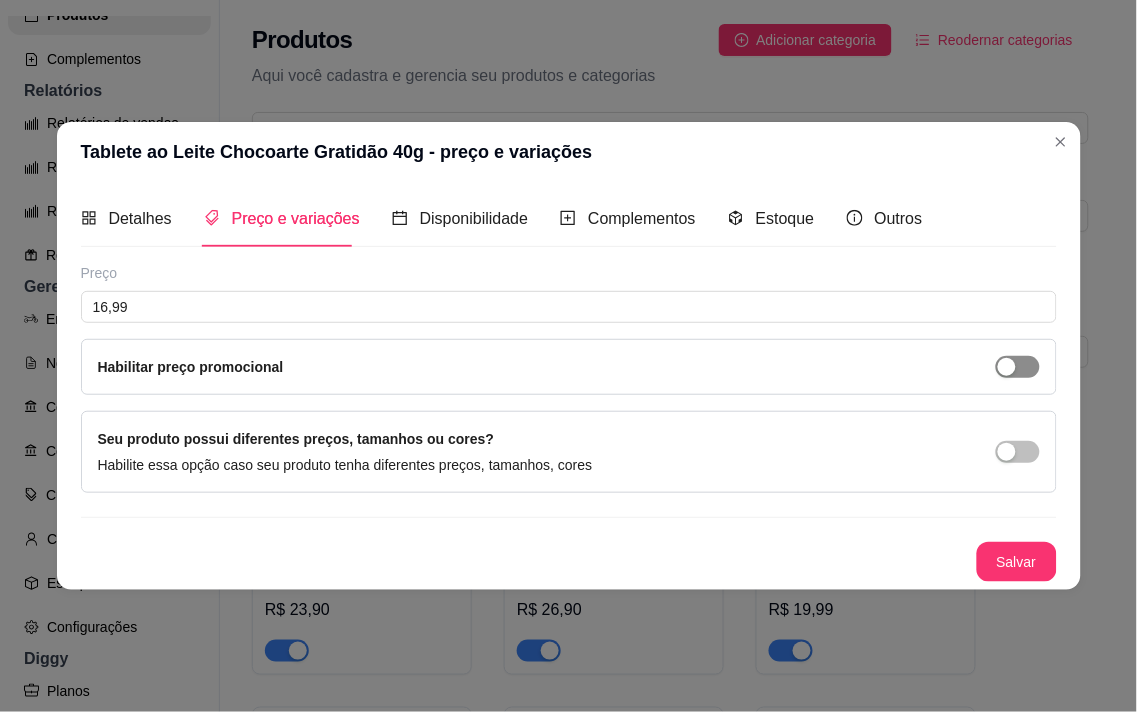 click at bounding box center (1007, 367) 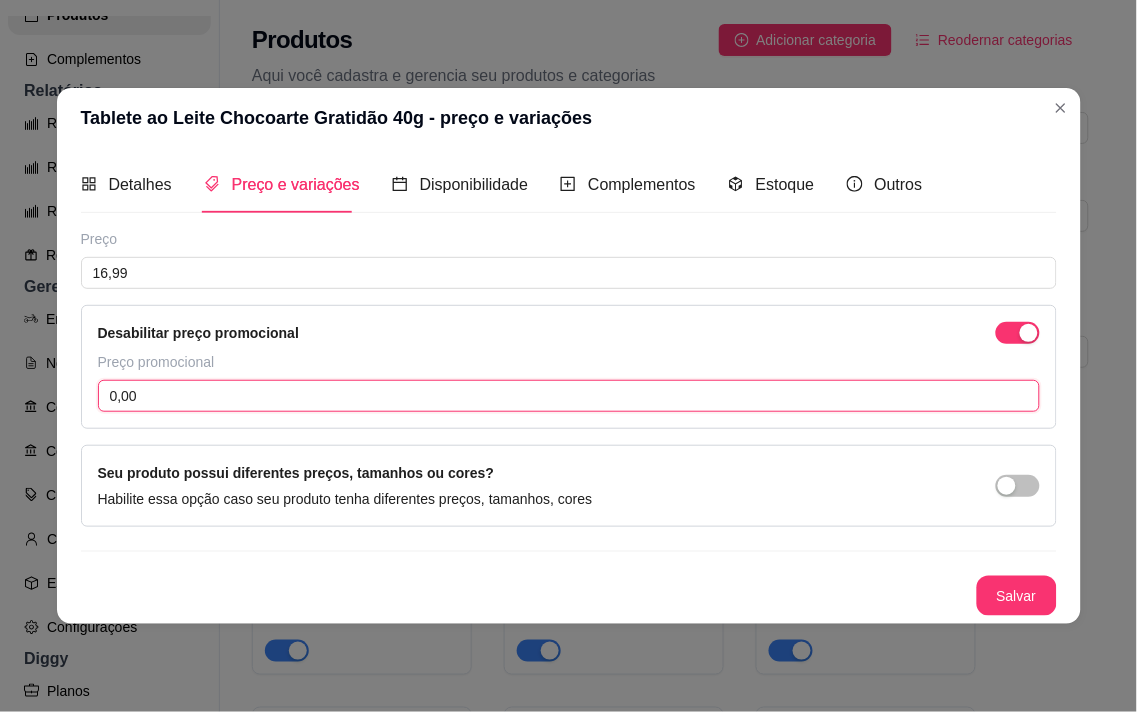 click on "0,00" at bounding box center (569, 396) 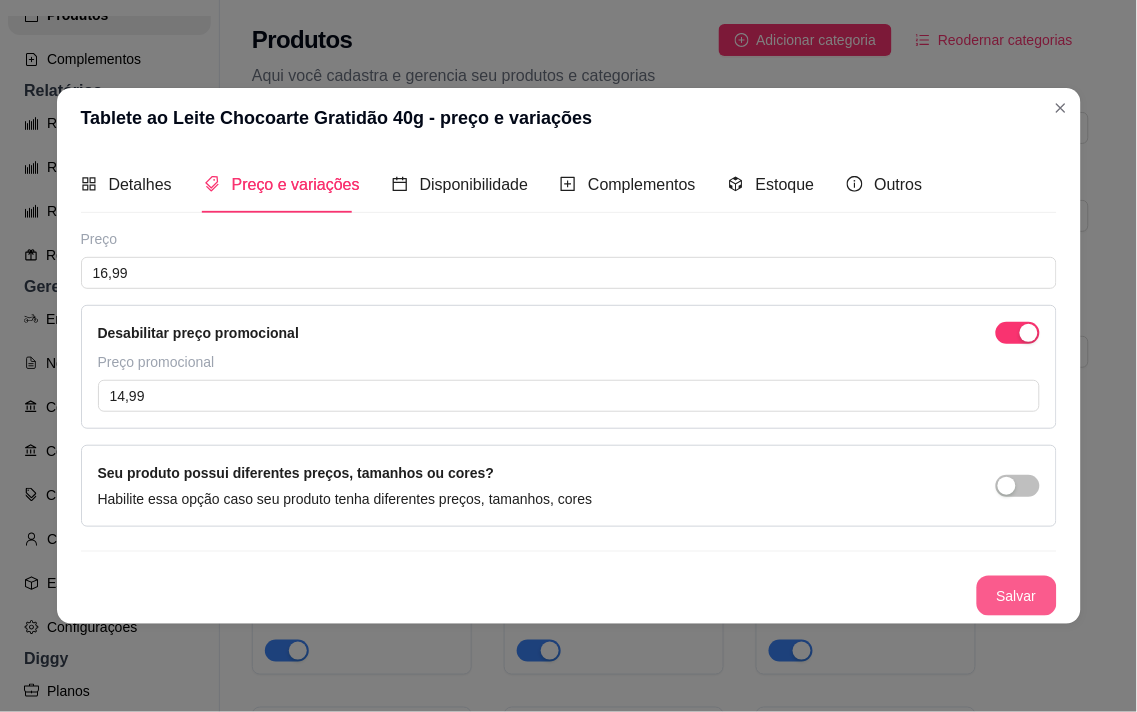 click on "Salvar" at bounding box center (1017, 596) 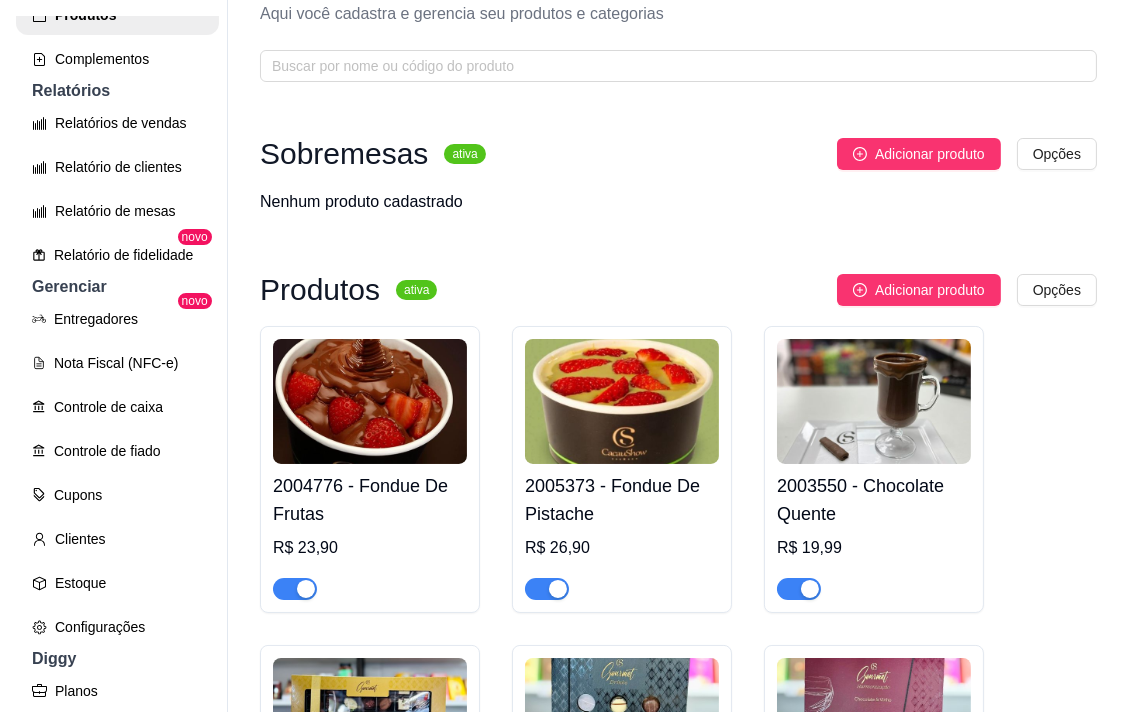 scroll, scrollTop: 0, scrollLeft: 0, axis: both 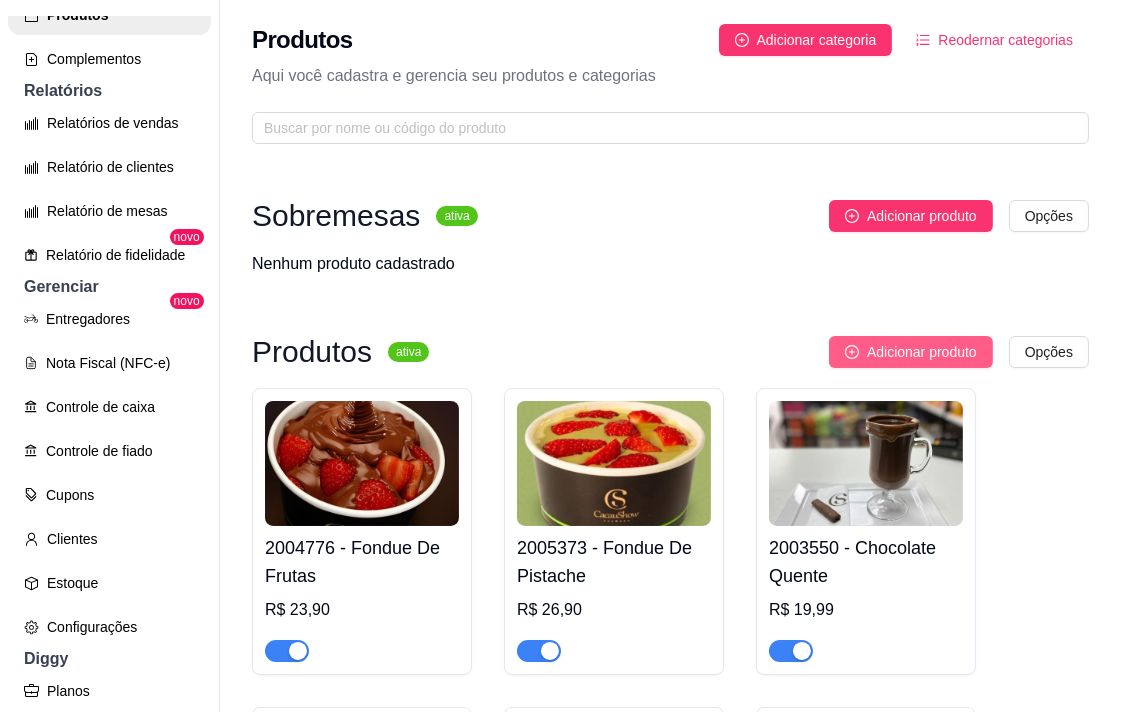 click on "Adicionar produto" at bounding box center [922, 352] 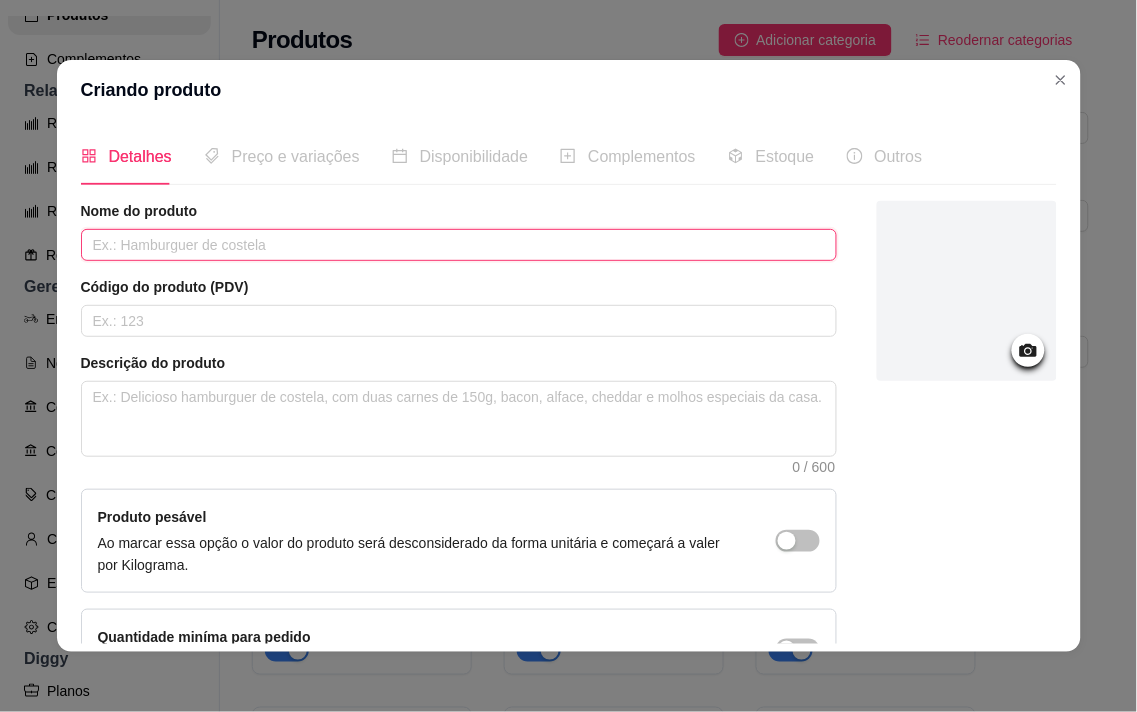 click at bounding box center [459, 245] 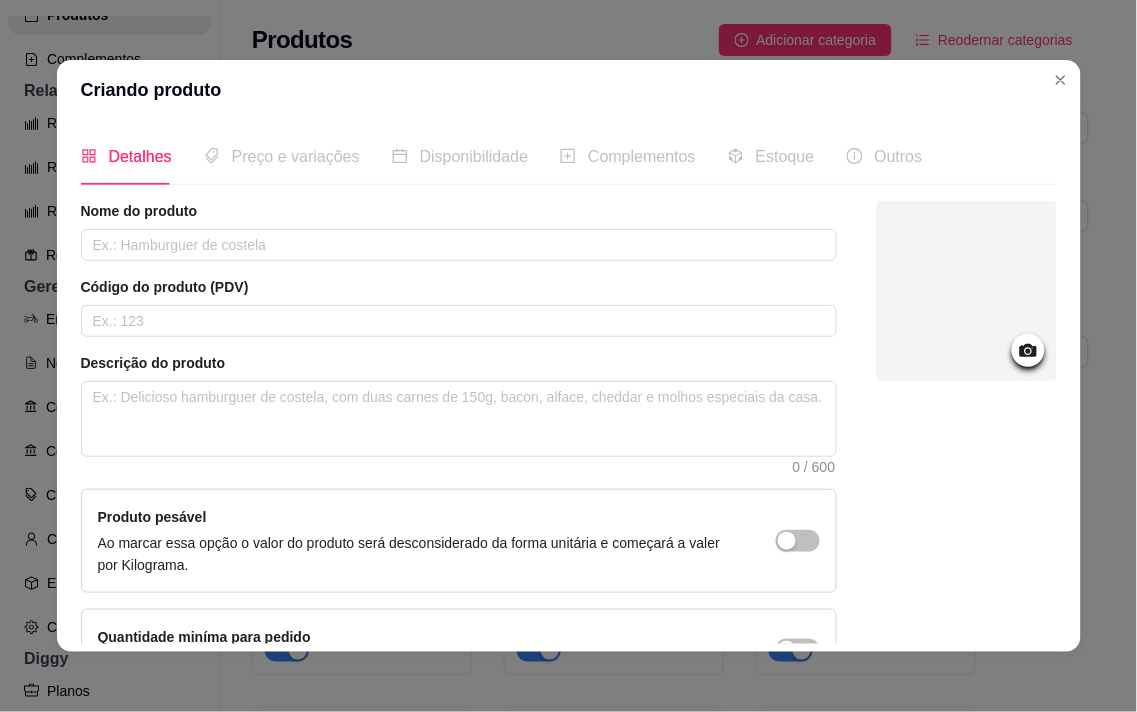 drag, startPoint x: 348, startPoint y: 267, endPoint x: 172, endPoint y: 218, distance: 182.69373 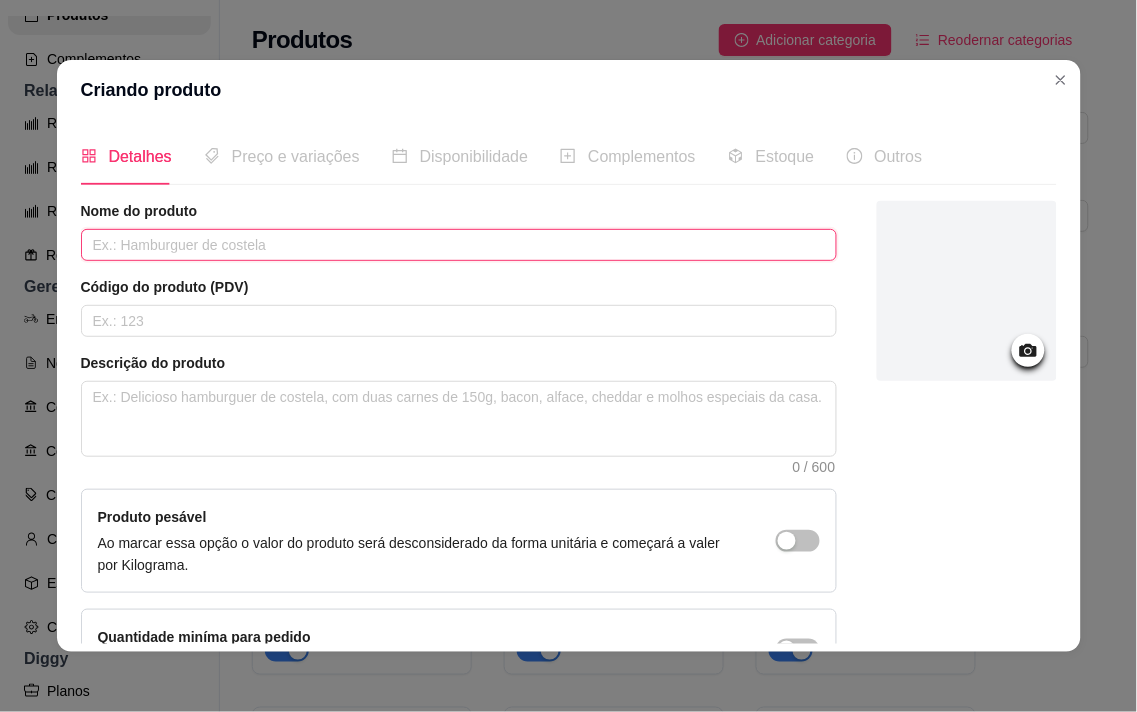 click at bounding box center [459, 245] 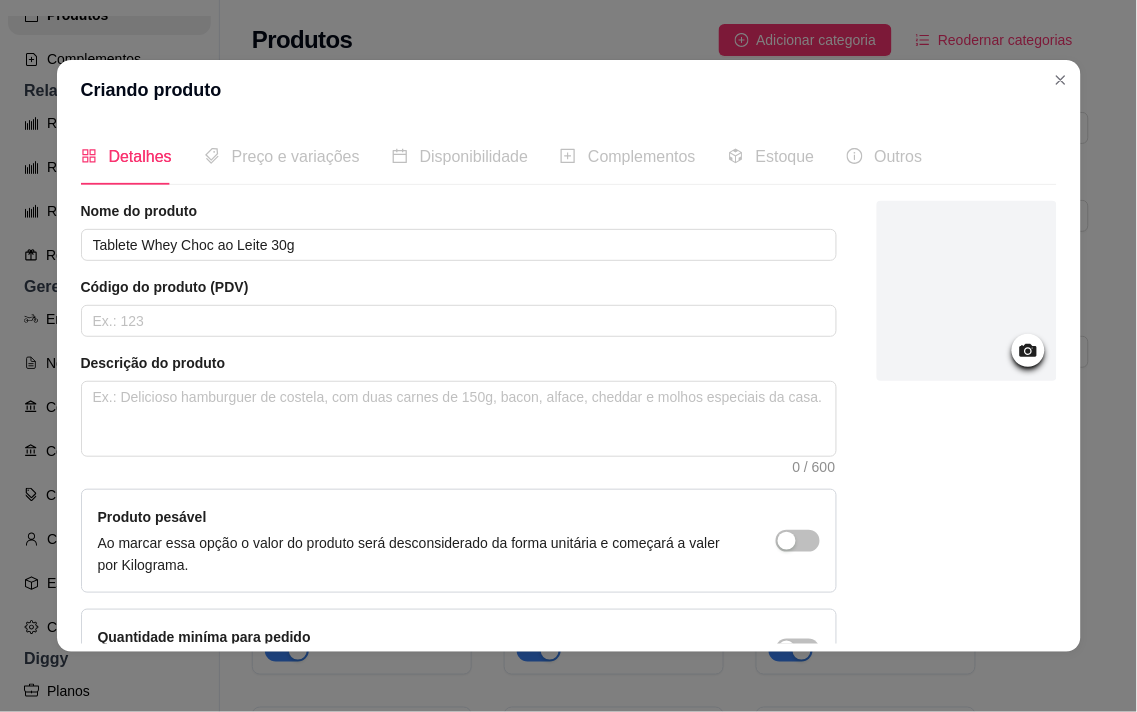 click 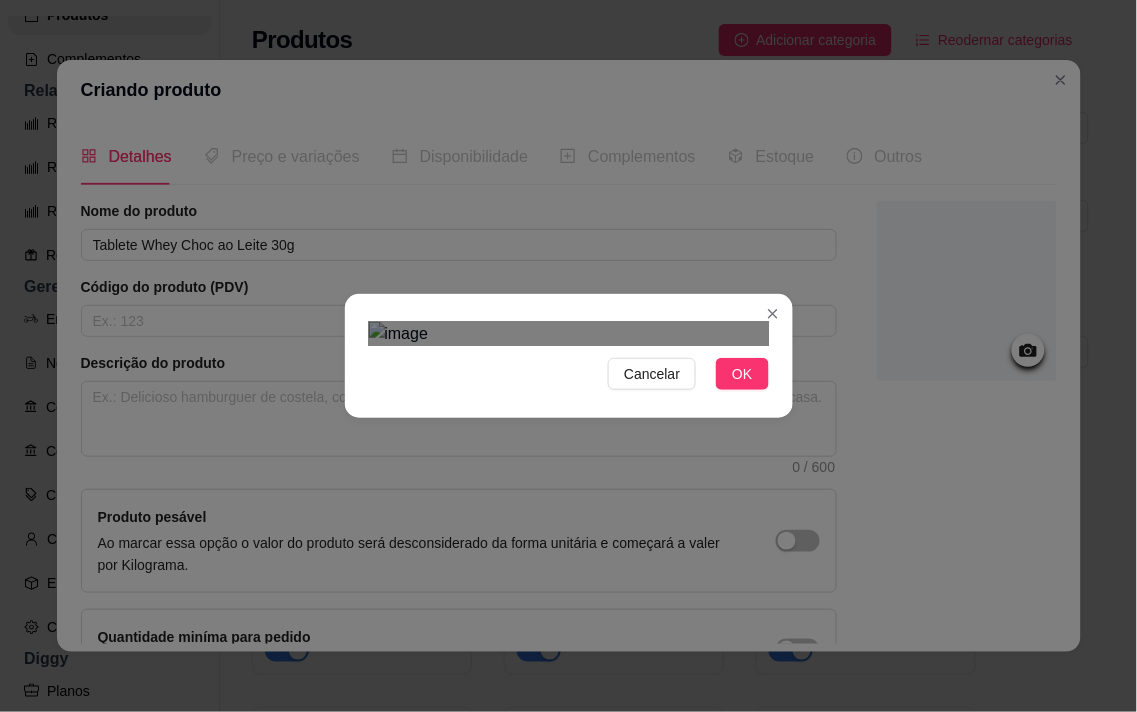 click at bounding box center (569, 623) 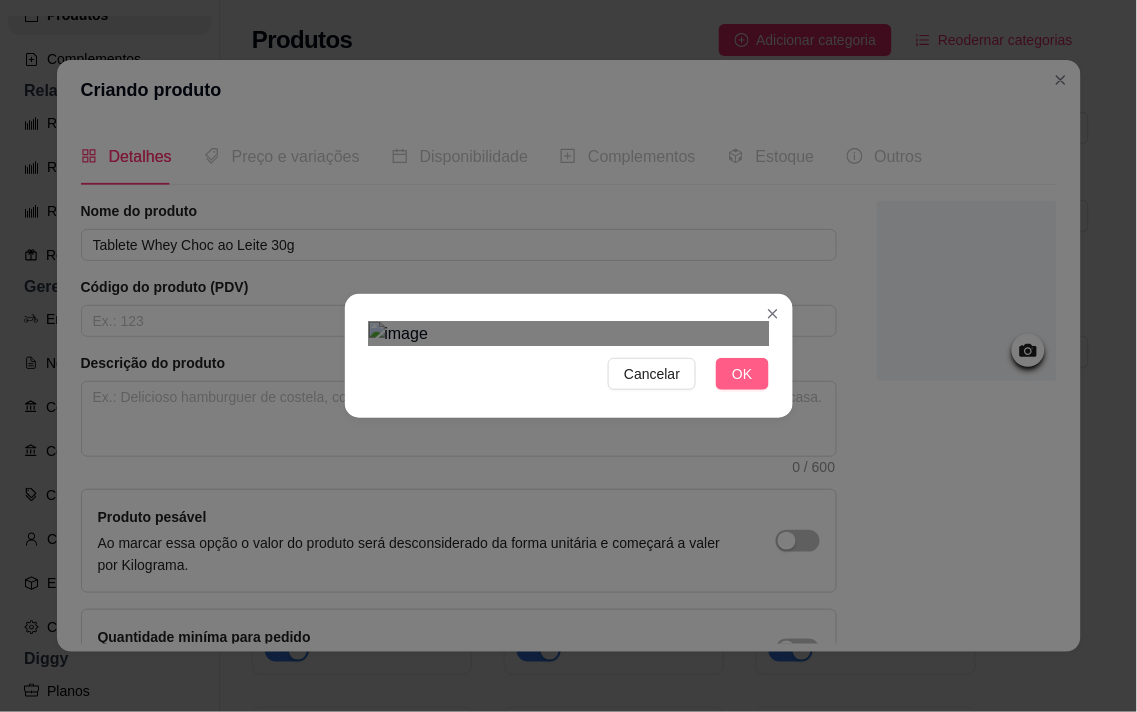 click on "OK" at bounding box center (742, 374) 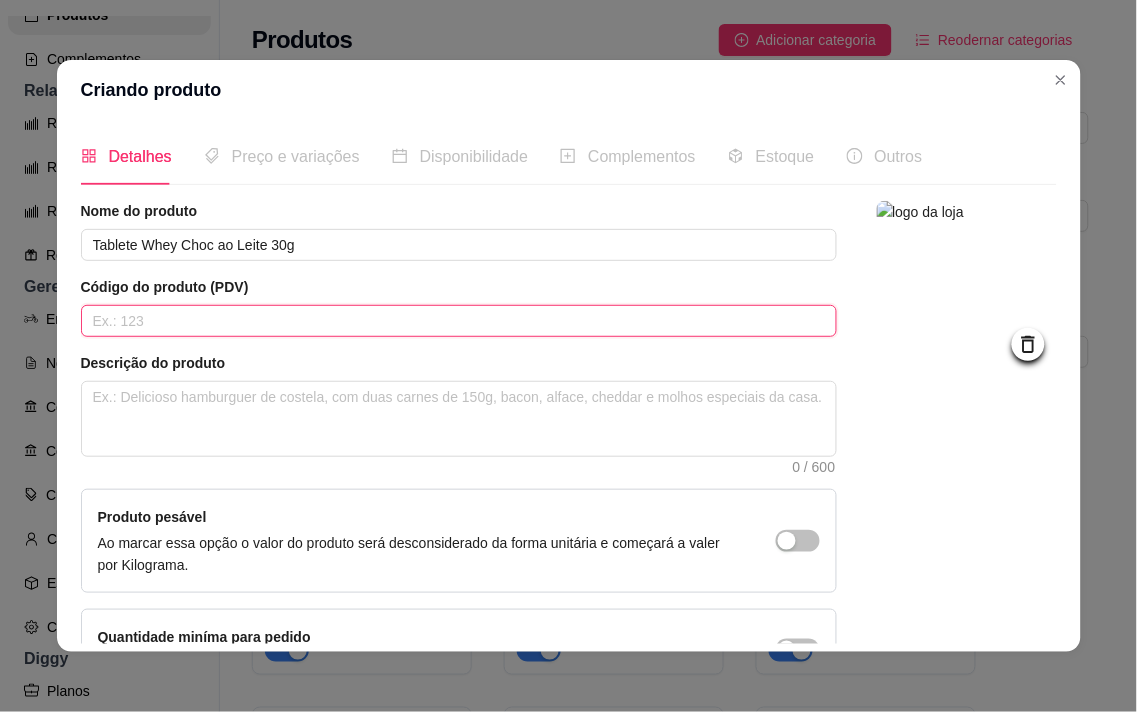 click at bounding box center (459, 321) 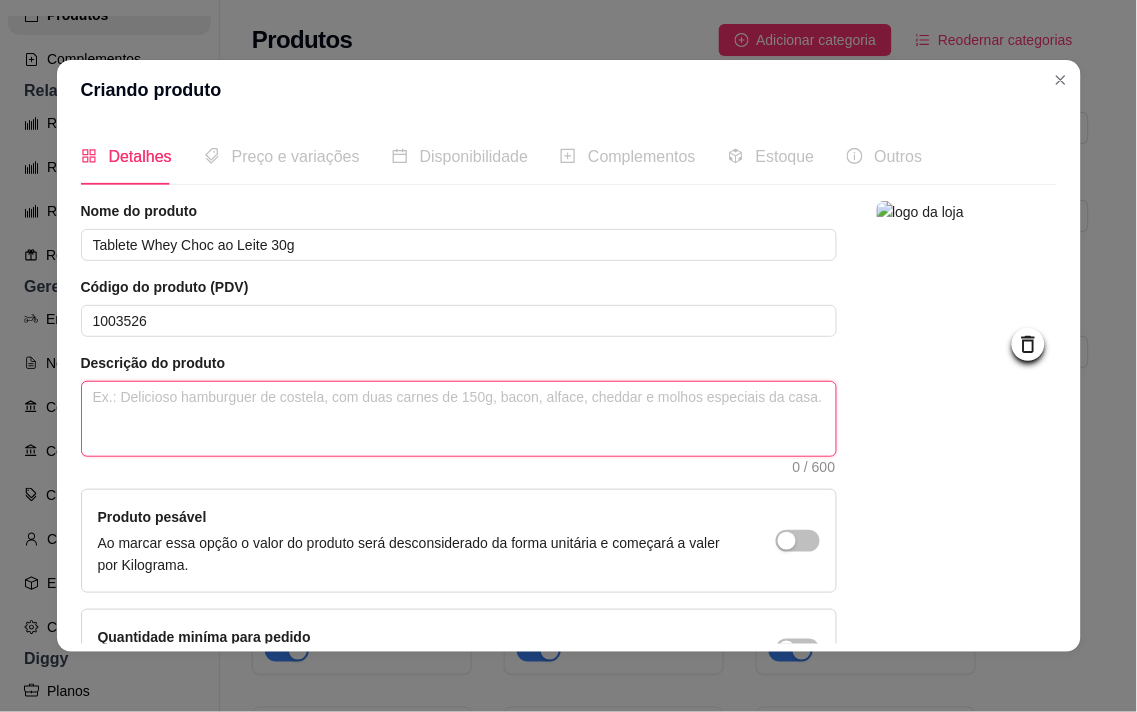 click at bounding box center [459, 419] 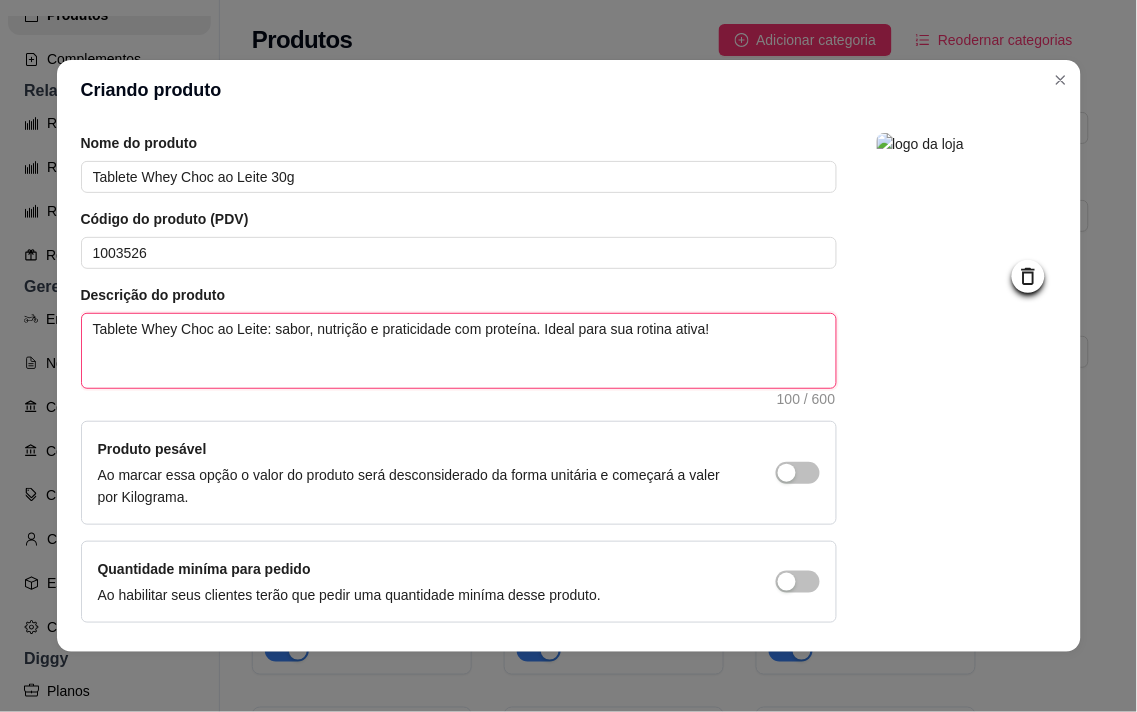 scroll, scrollTop: 136, scrollLeft: 0, axis: vertical 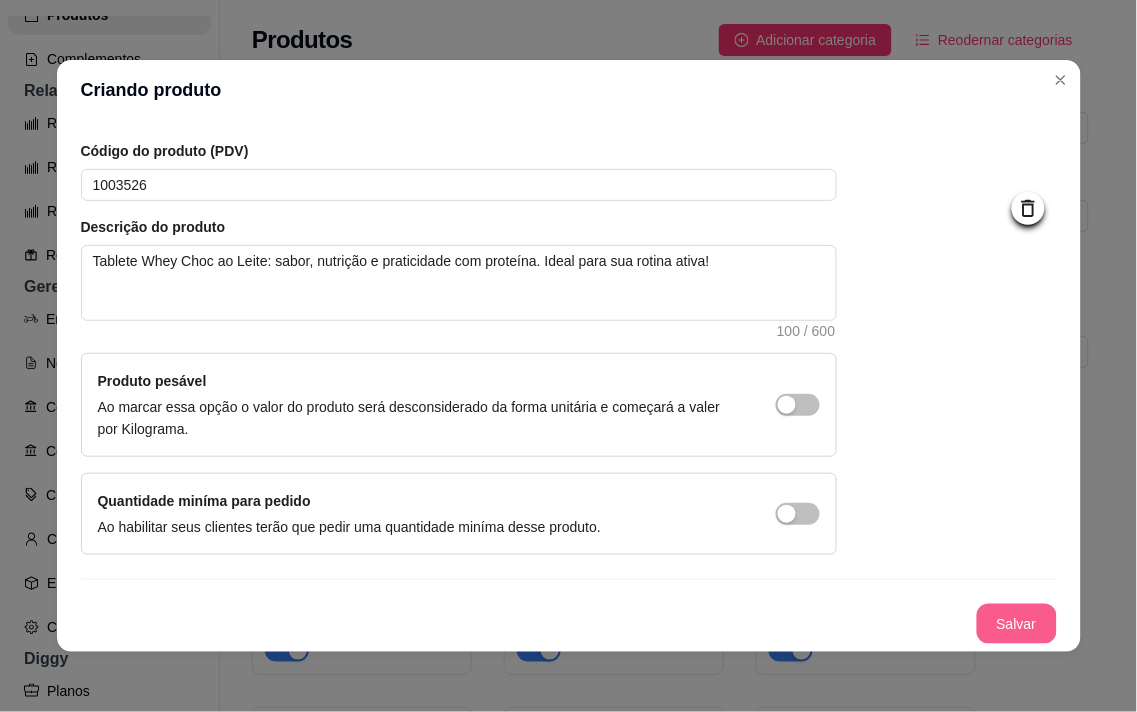 click on "Salvar" at bounding box center (1017, 624) 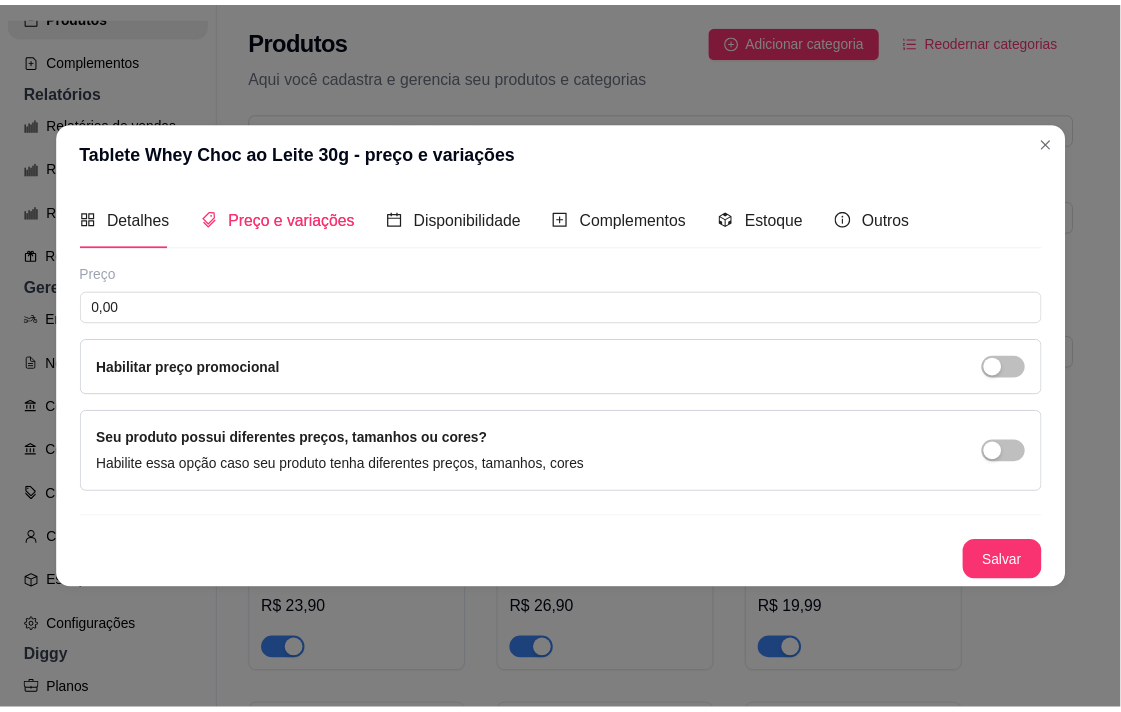 scroll, scrollTop: 0, scrollLeft: 0, axis: both 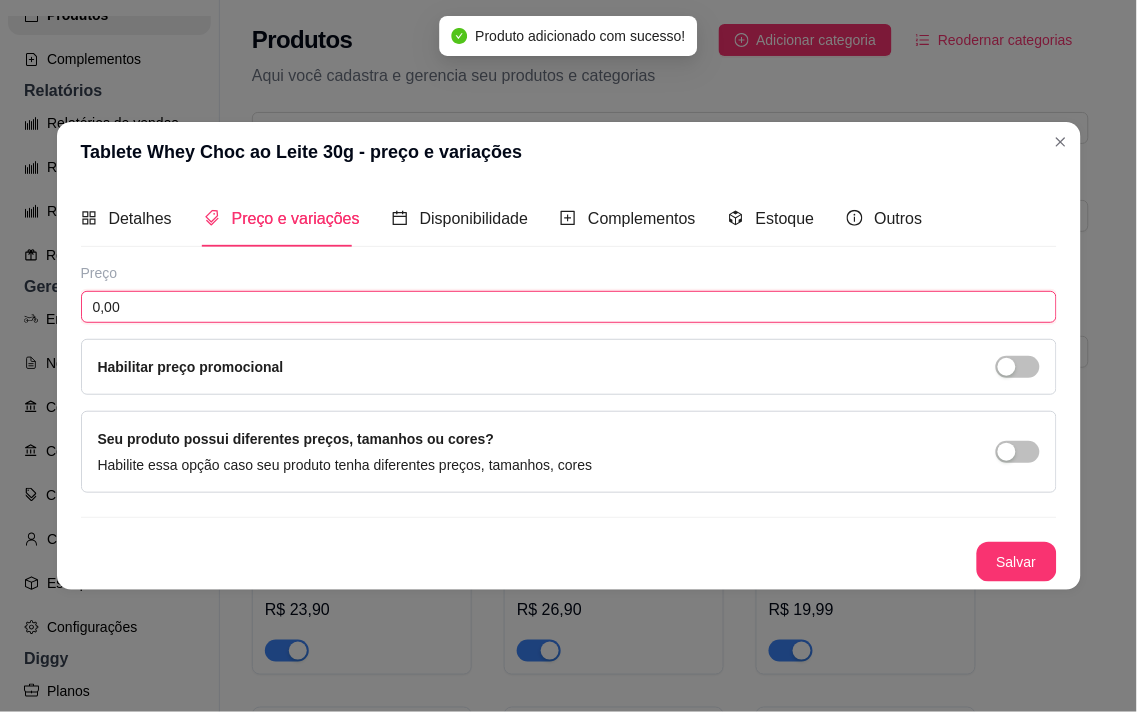 click on "0,00" at bounding box center (569, 307) 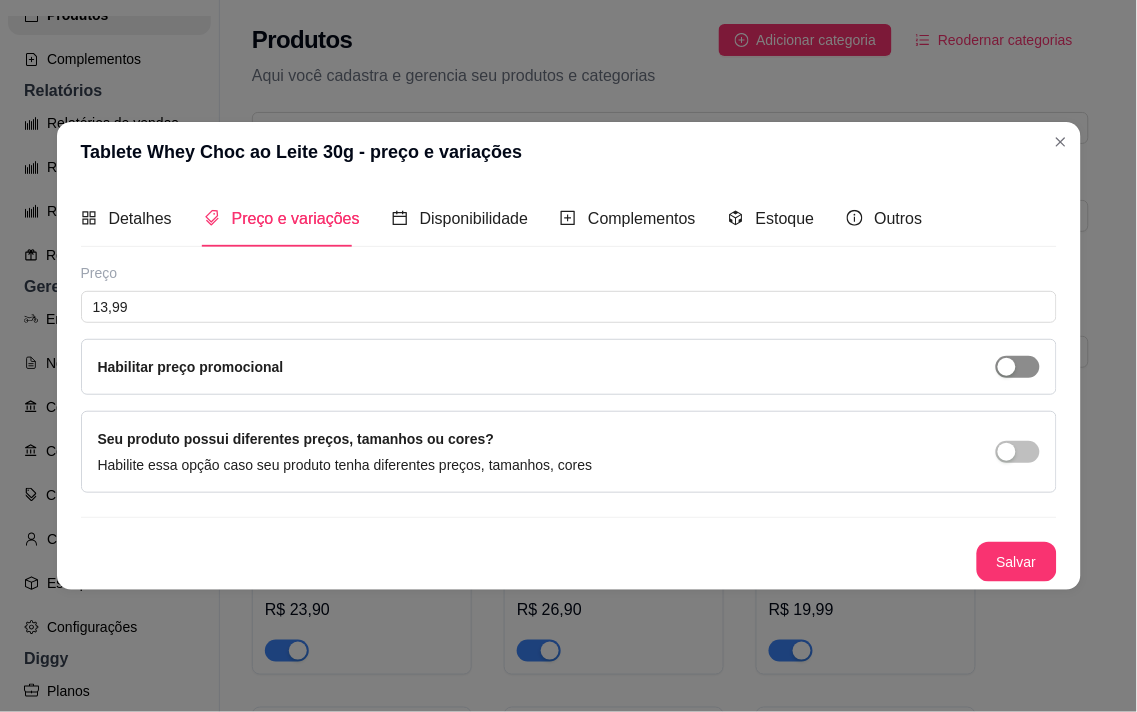 click at bounding box center (1018, 367) 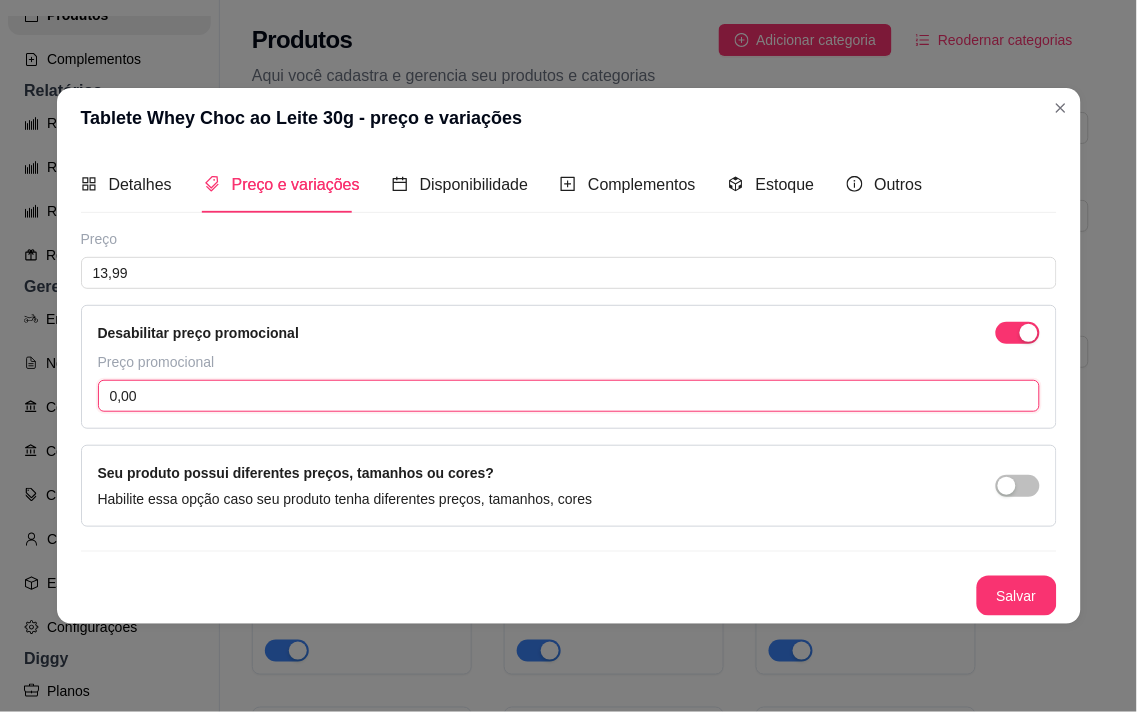 click on "0,00" at bounding box center [569, 396] 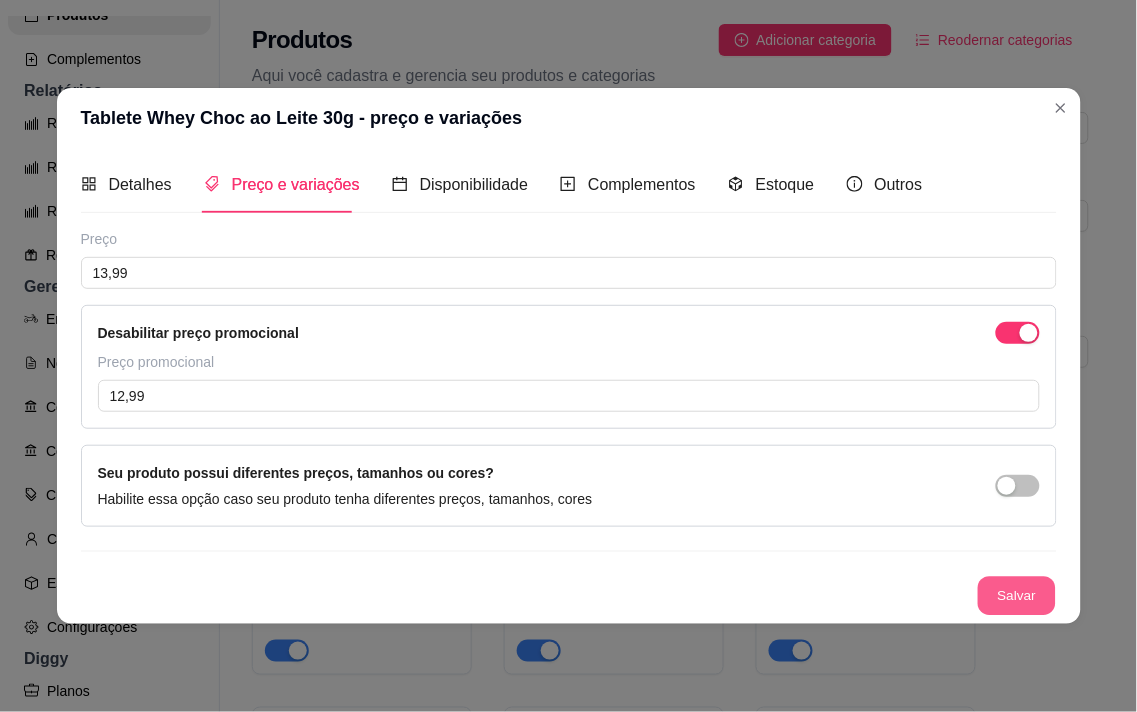 click on "Salvar" at bounding box center [1017, 596] 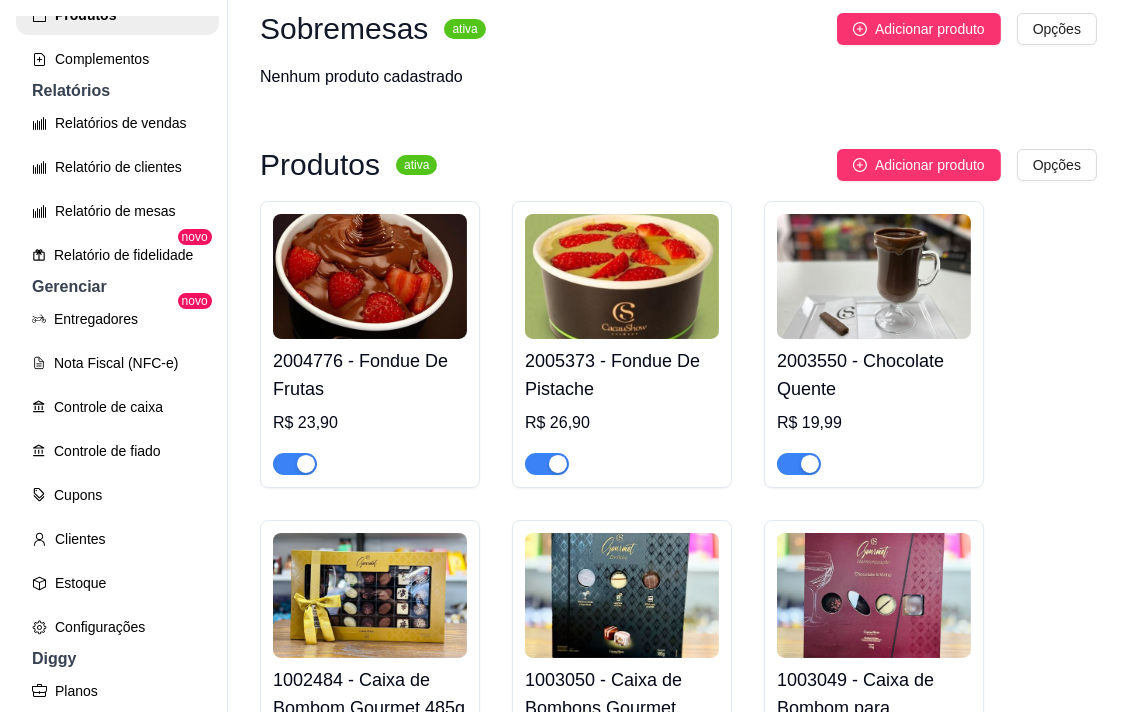 scroll, scrollTop: 0, scrollLeft: 0, axis: both 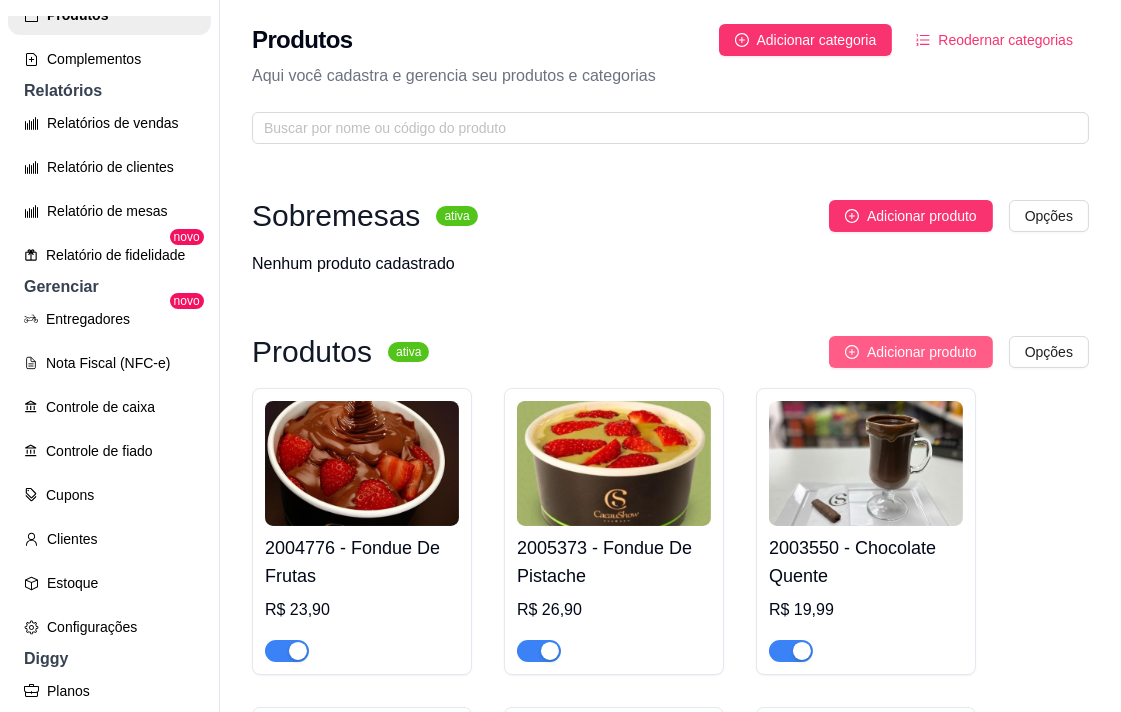click on "Adicionar produto" at bounding box center (922, 352) 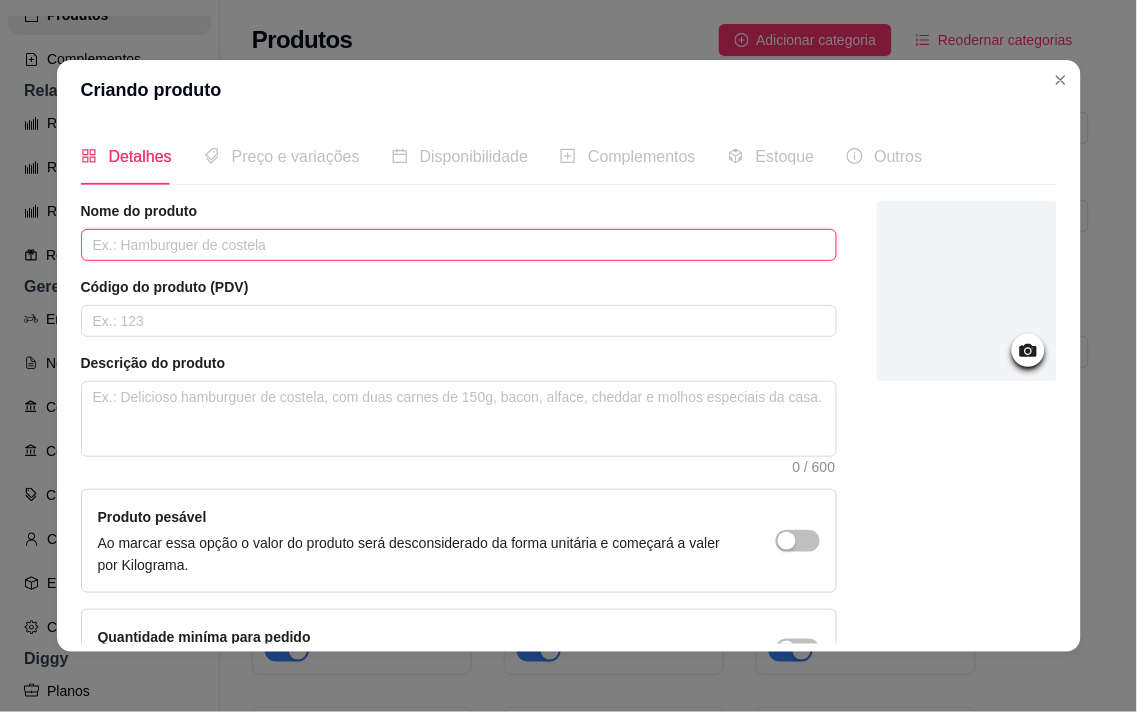 paste on "Tablete de Chocolate ao Leite Mulheres 30g" 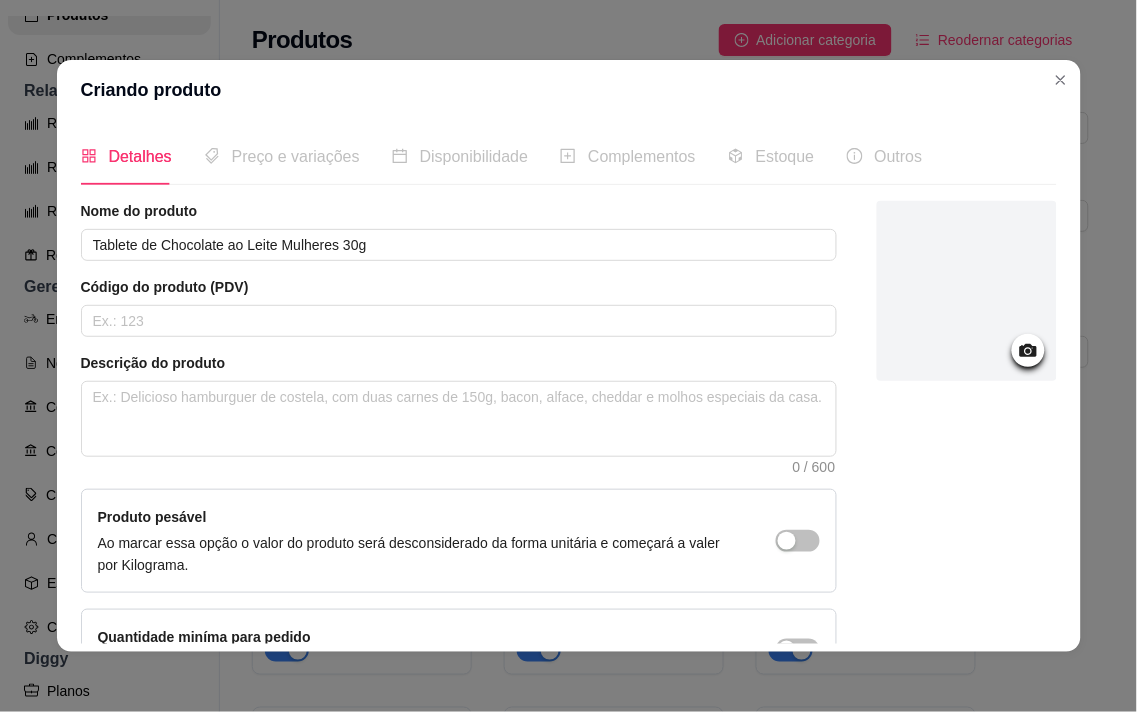 click 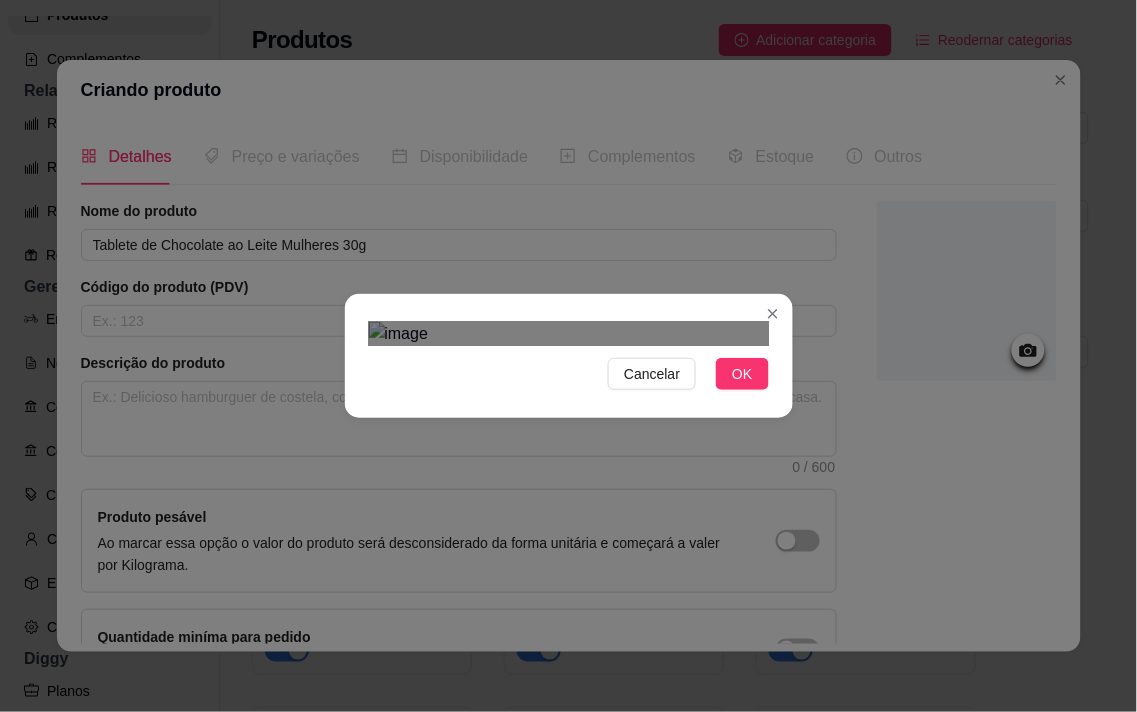 click at bounding box center (566, 625) 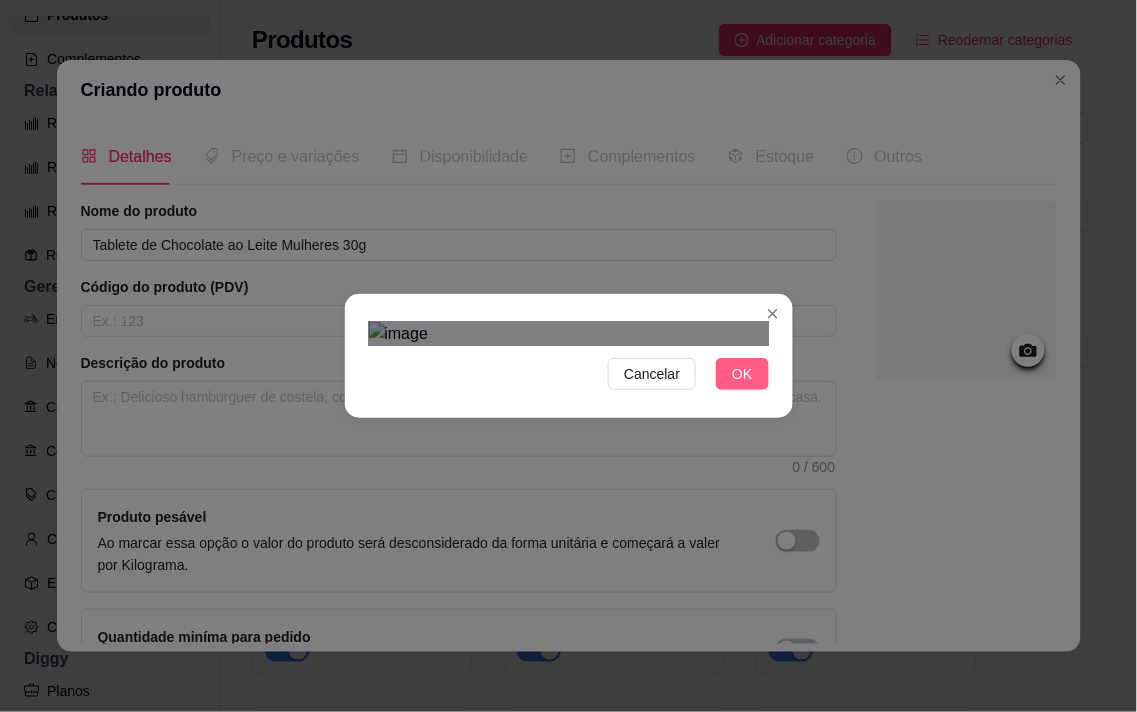 click on "OK" at bounding box center (742, 374) 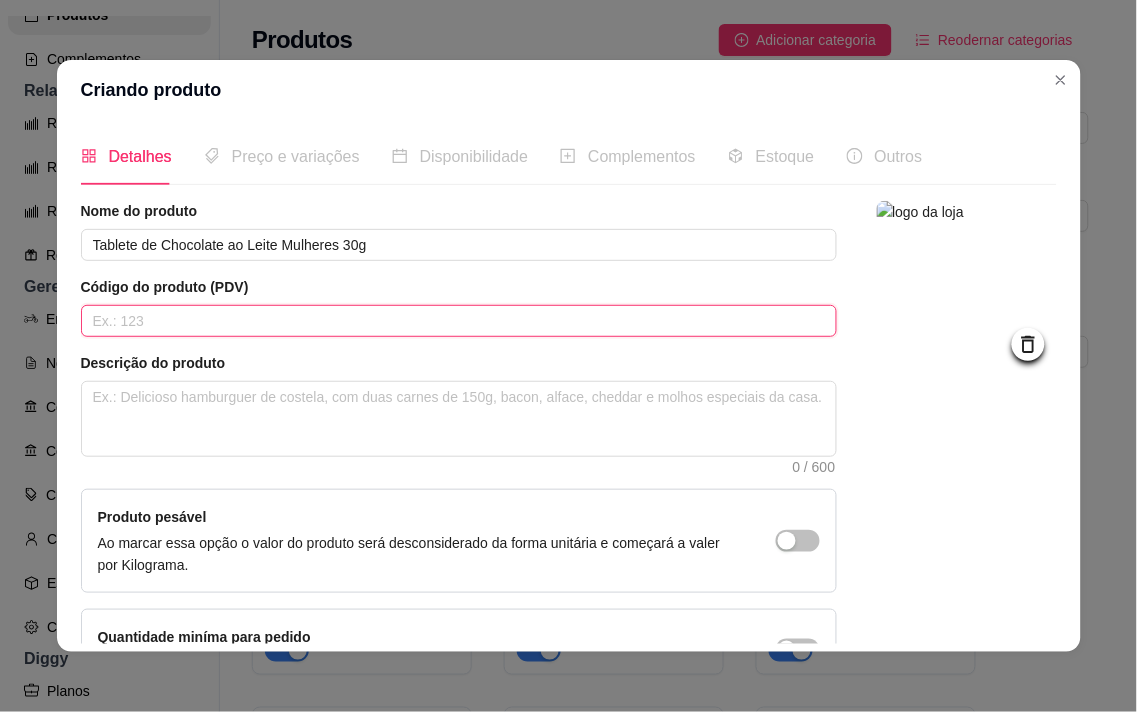 paste on "1003307" 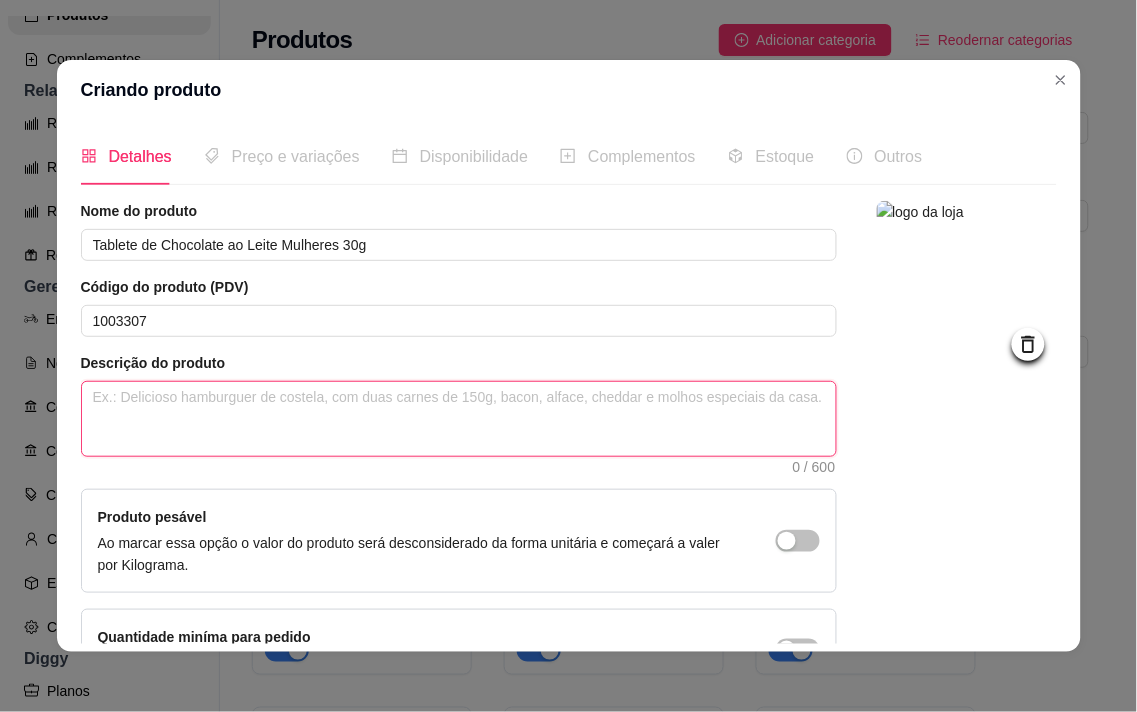 paste on "1003307" 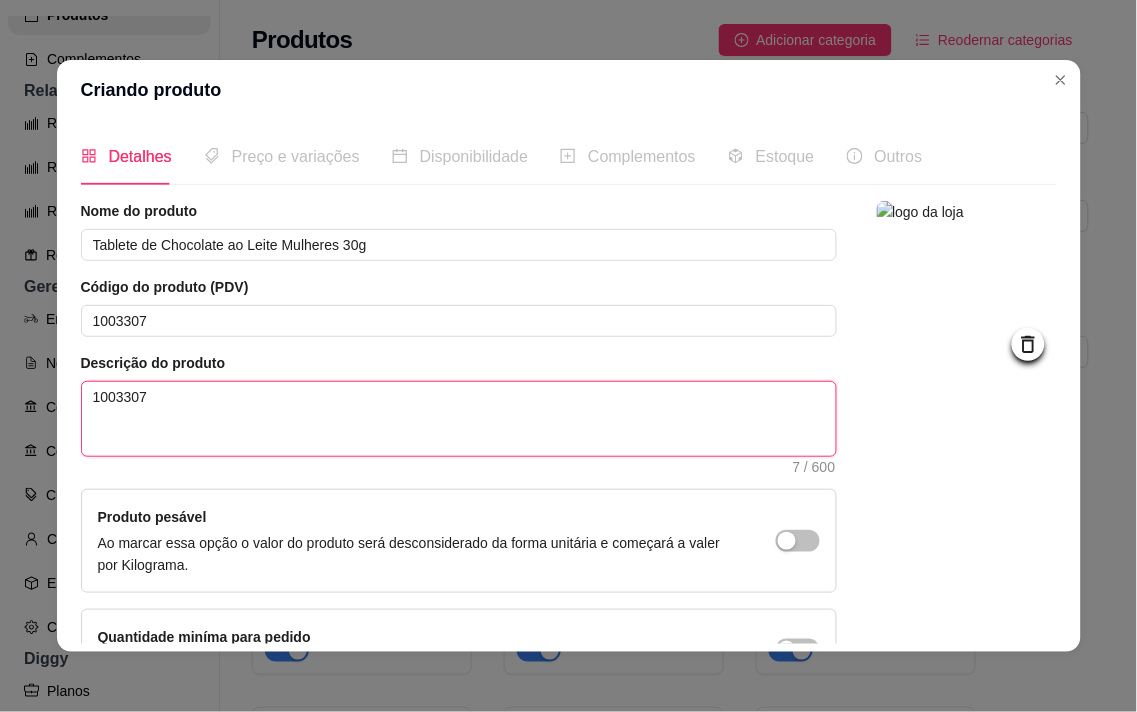 drag, startPoint x: 254, startPoint y: 384, endPoint x: 103, endPoint y: 385, distance: 151.00331 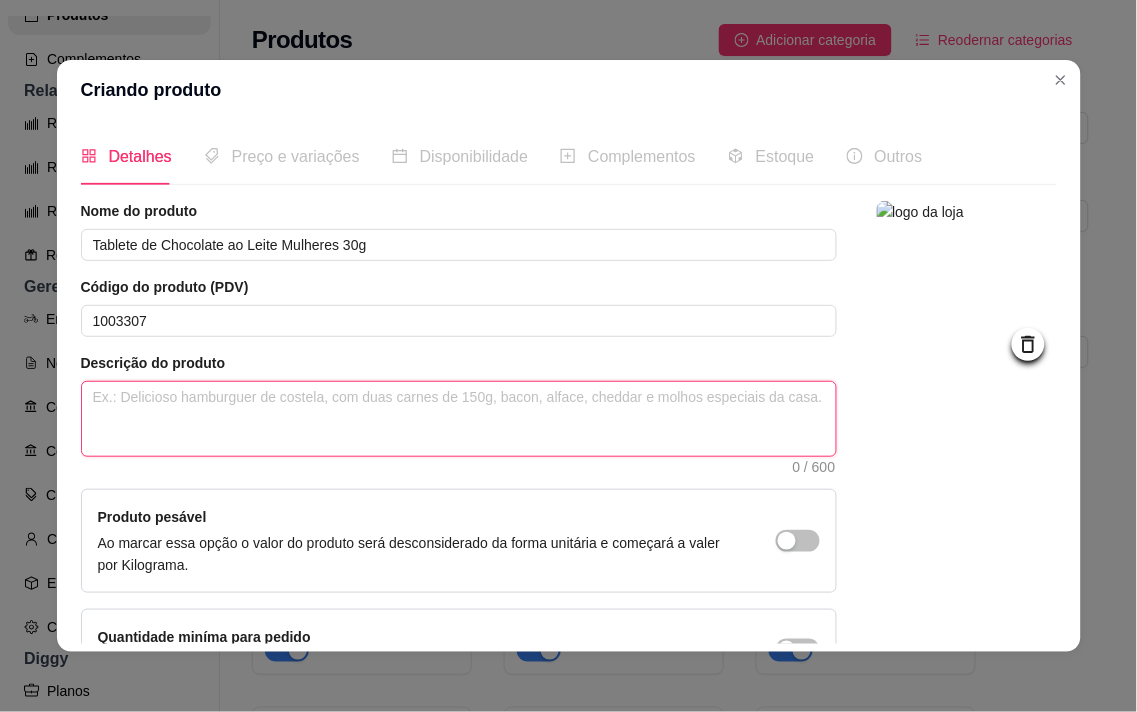 paste on "Desfrute do Tablete de Chocolate ao Leite Mulheres, que combina sabor irresistível com uma homenagem especial." 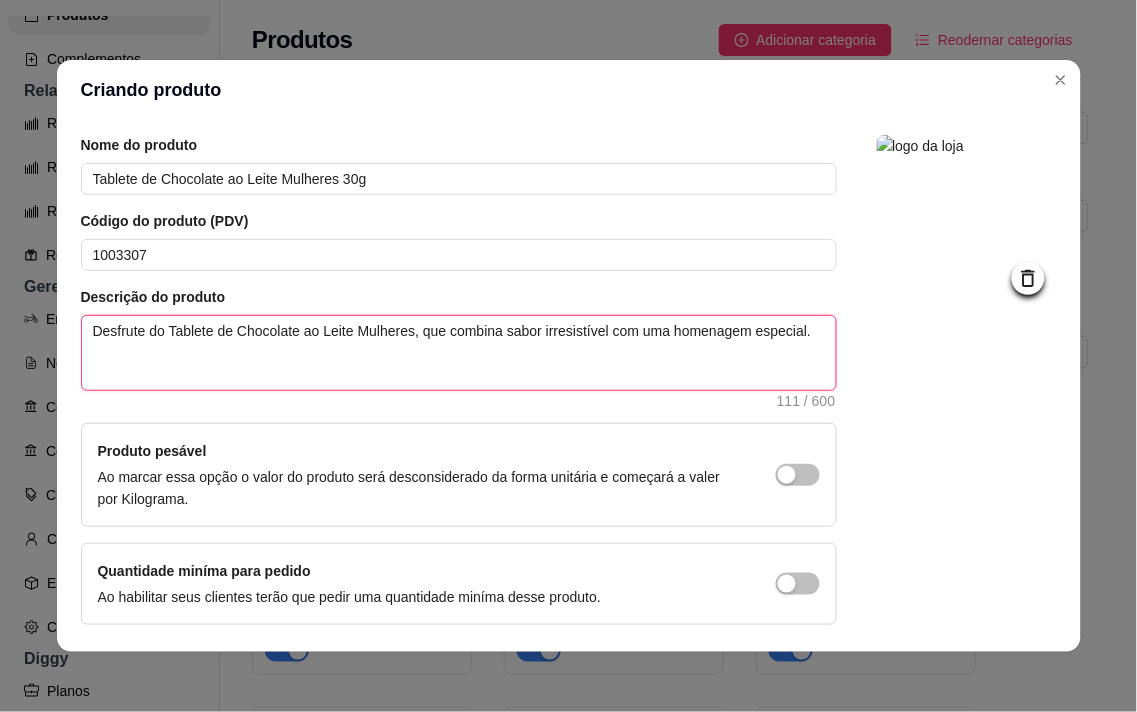 scroll, scrollTop: 136, scrollLeft: 0, axis: vertical 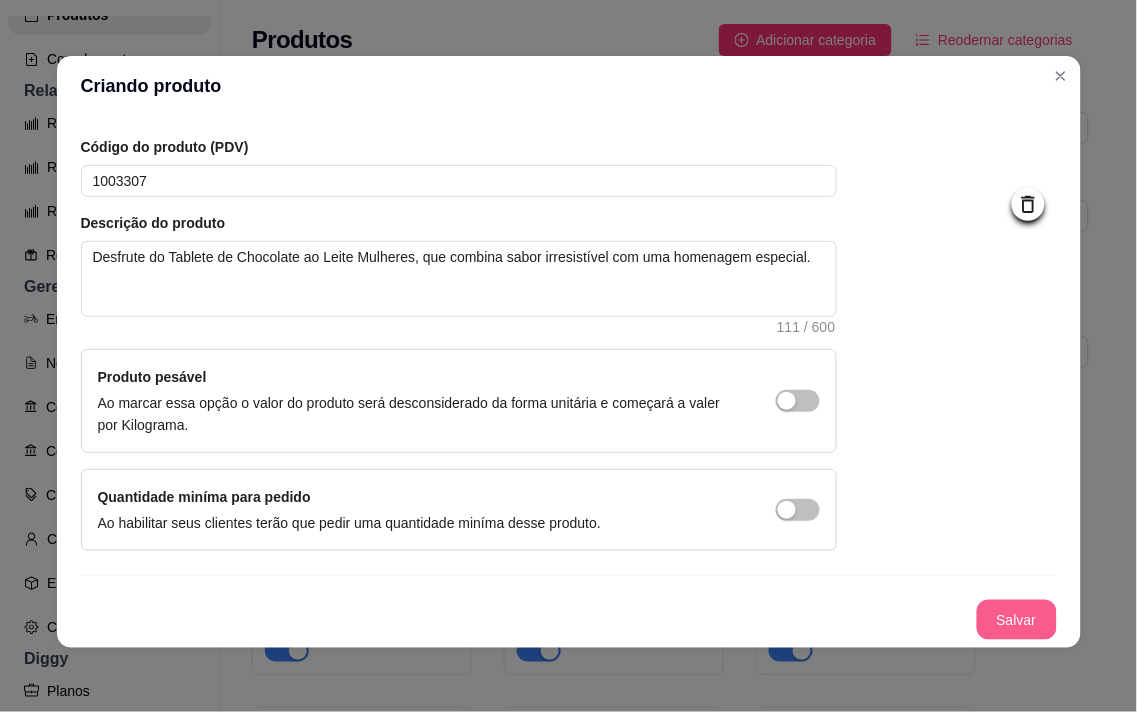 click on "Salvar" at bounding box center (1017, 620) 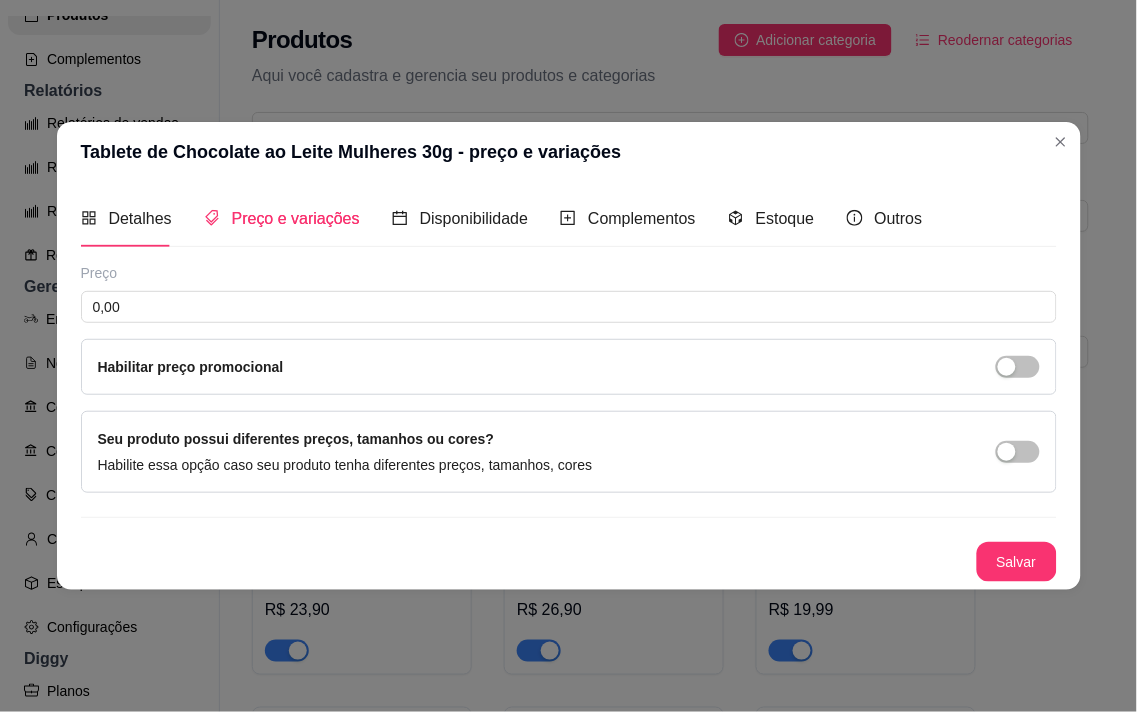 scroll, scrollTop: 0, scrollLeft: 0, axis: both 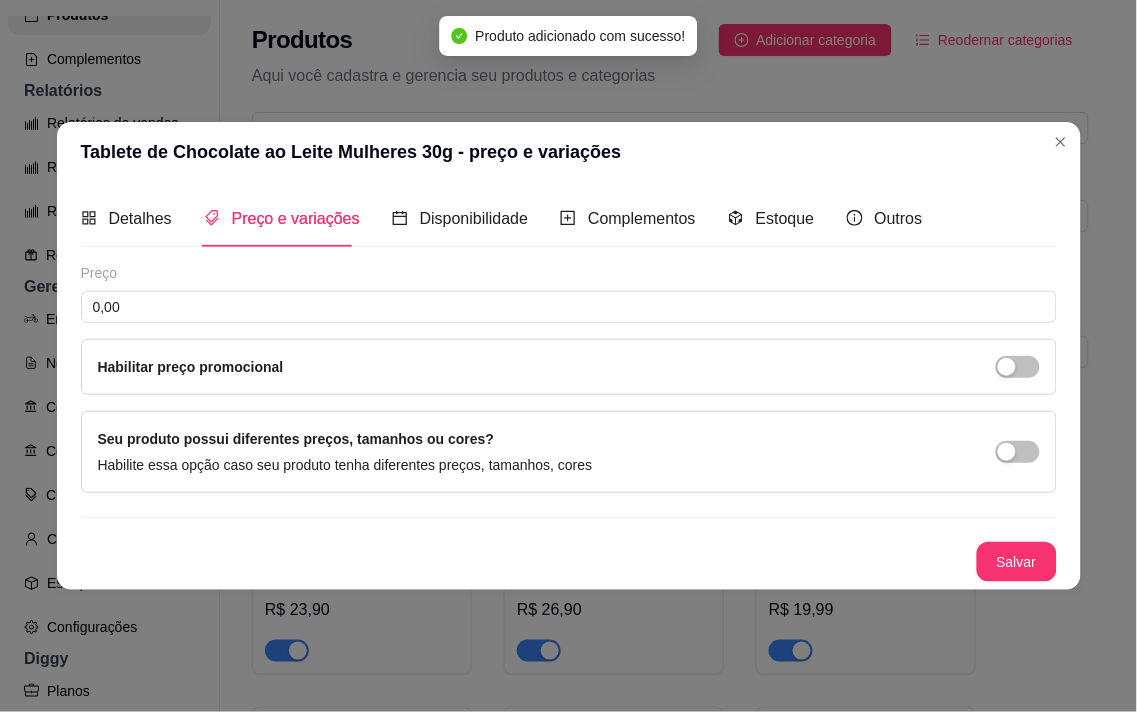 click on "Preço  0,00 Habilitar preço promocional" at bounding box center [569, 329] 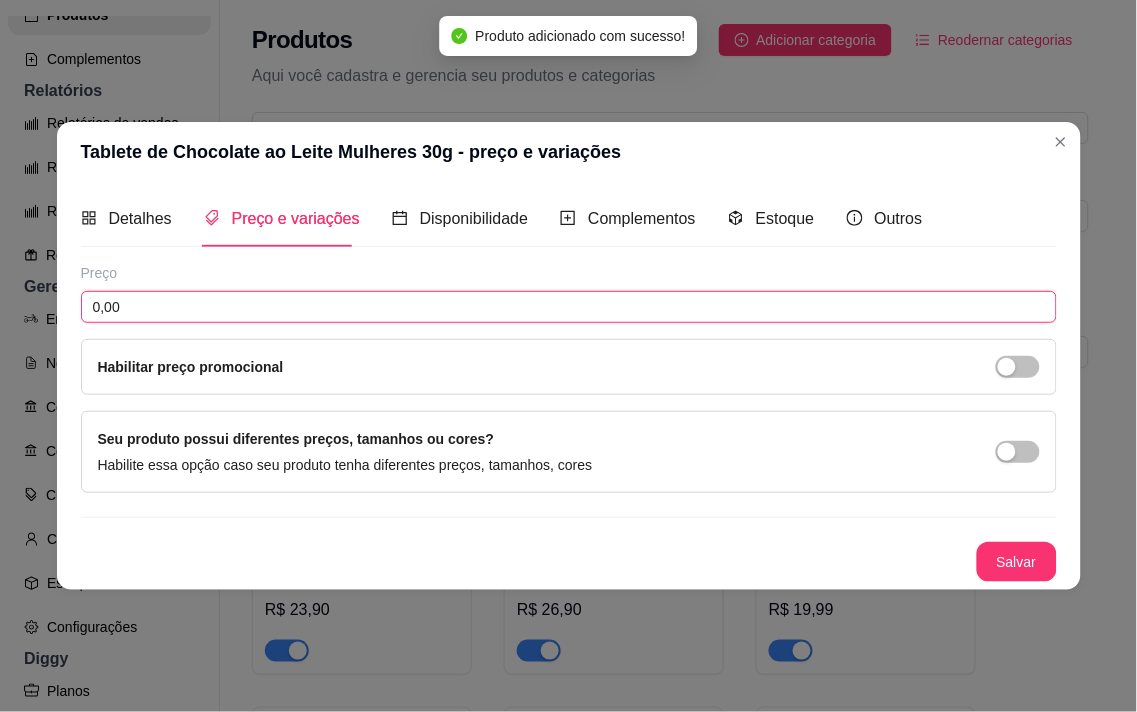 click on "0,00" at bounding box center [569, 307] 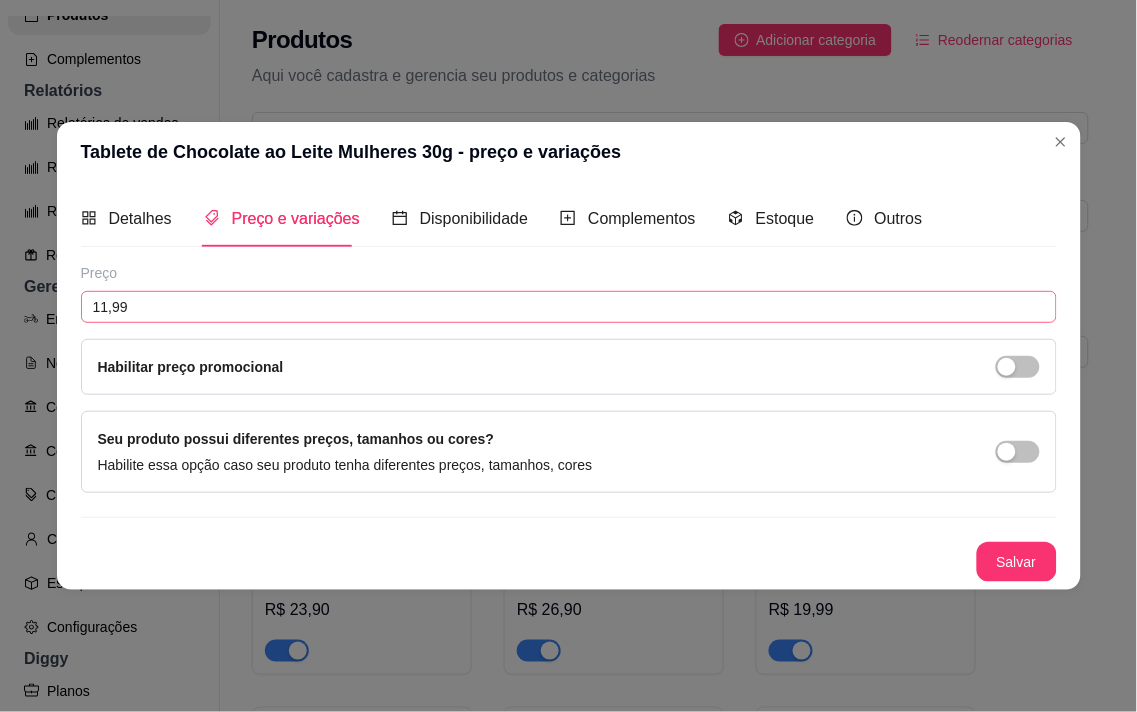 drag, startPoint x: 1014, startPoint y: 364, endPoint x: 916, endPoint y: 301, distance: 116.50322 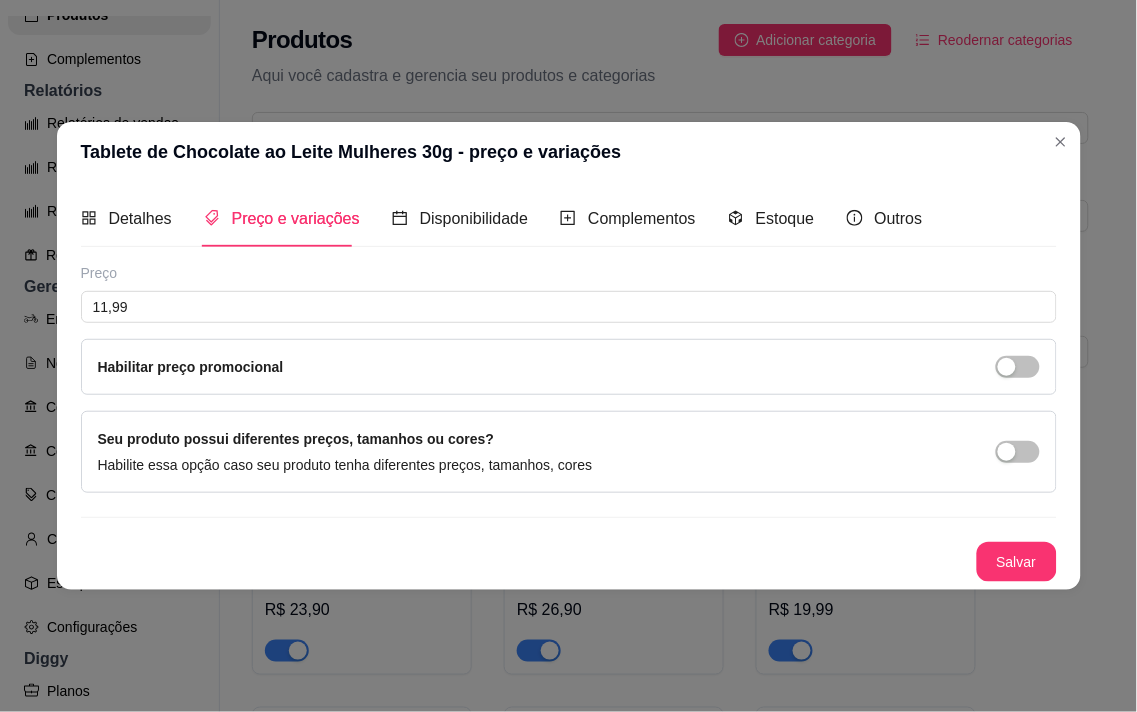 drag, startPoint x: 1020, startPoint y: 371, endPoint x: 1040, endPoint y: 361, distance: 22.36068 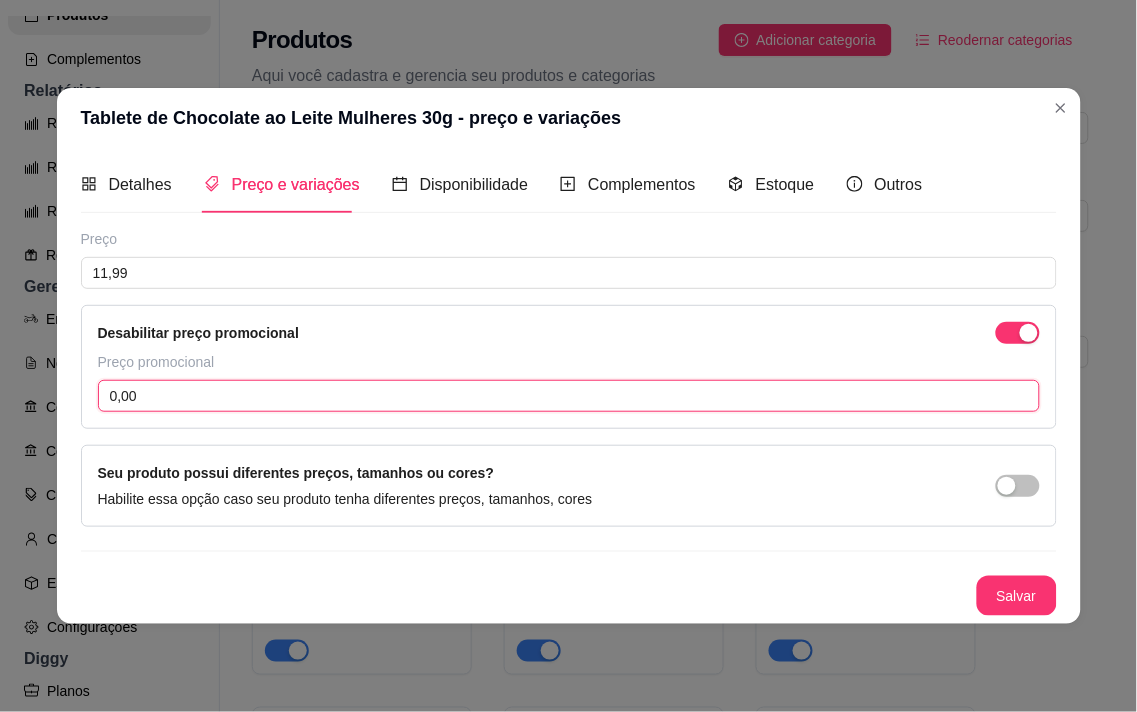click on "0,00" at bounding box center (569, 396) 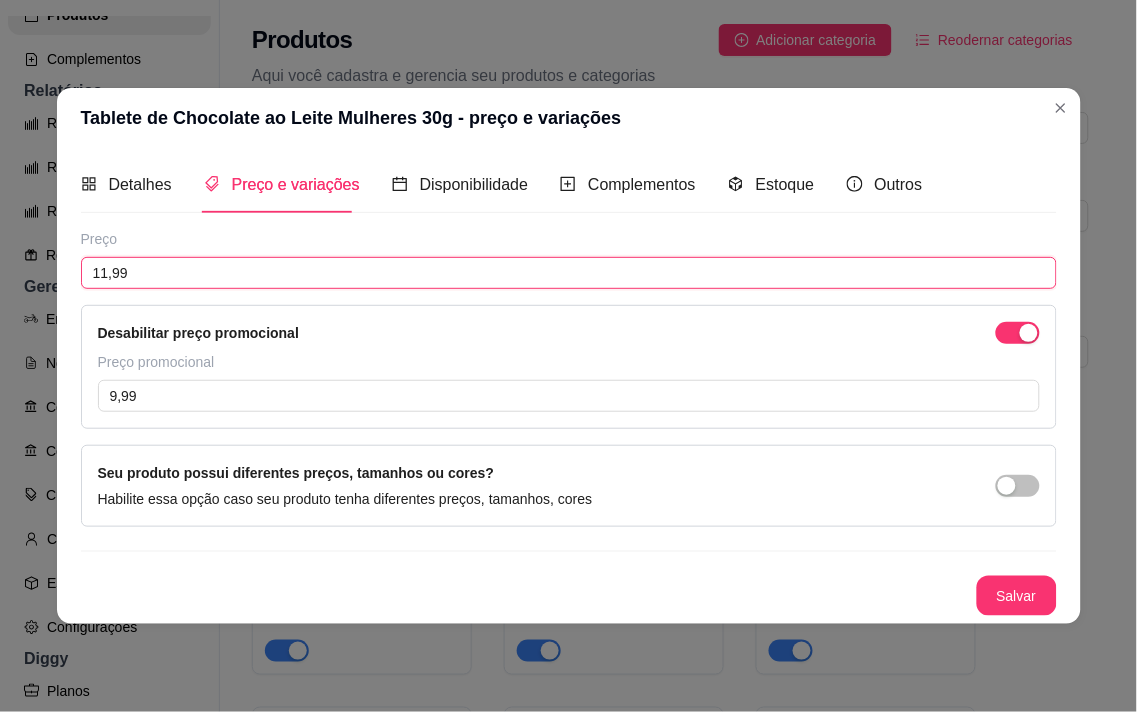 click on "11,99" at bounding box center [569, 273] 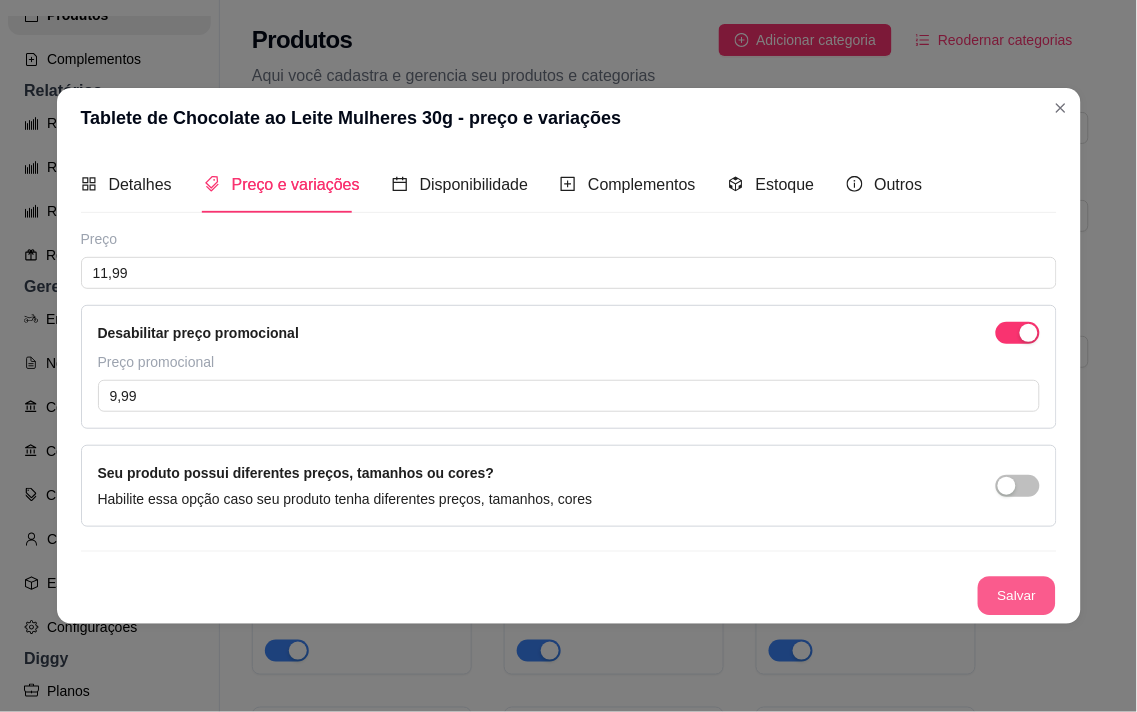 click on "Salvar" at bounding box center (1017, 596) 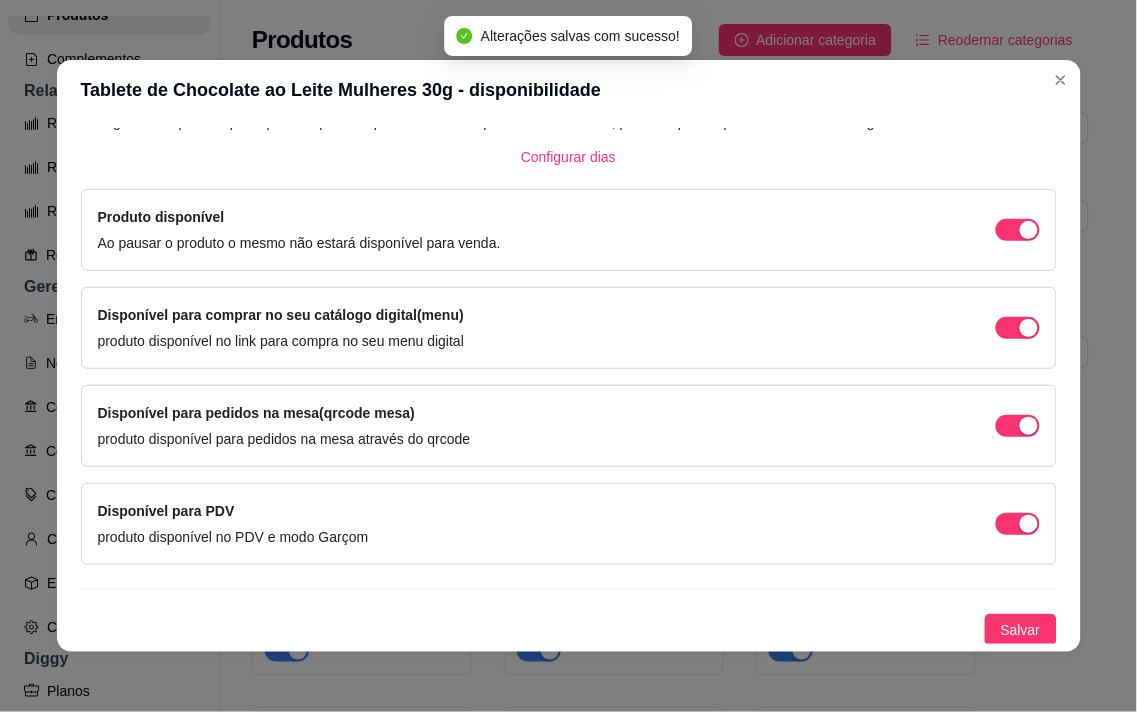 scroll, scrollTop: 134, scrollLeft: 0, axis: vertical 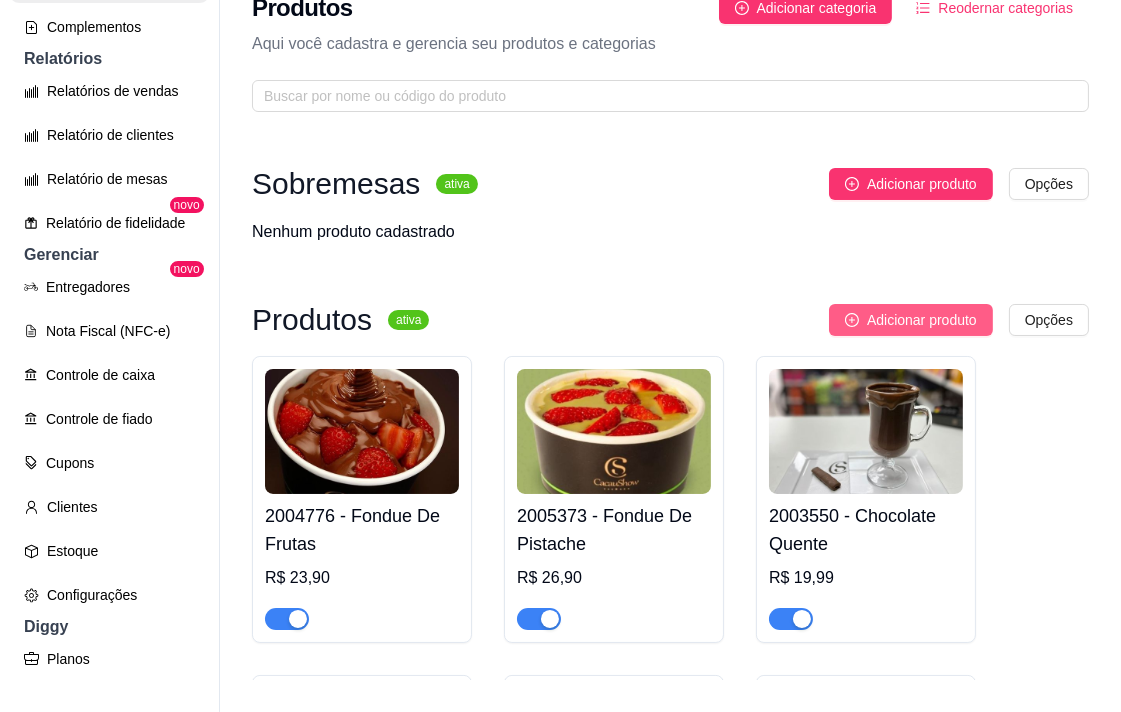 click on "Adicionar produto" at bounding box center [922, 320] 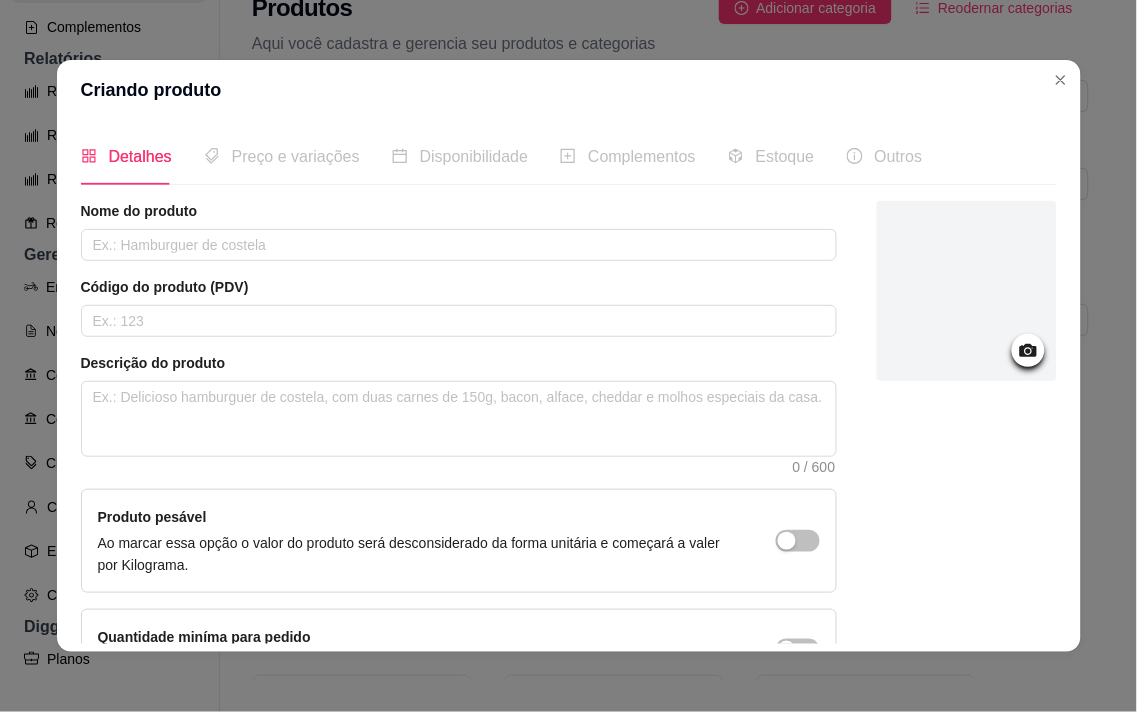 click 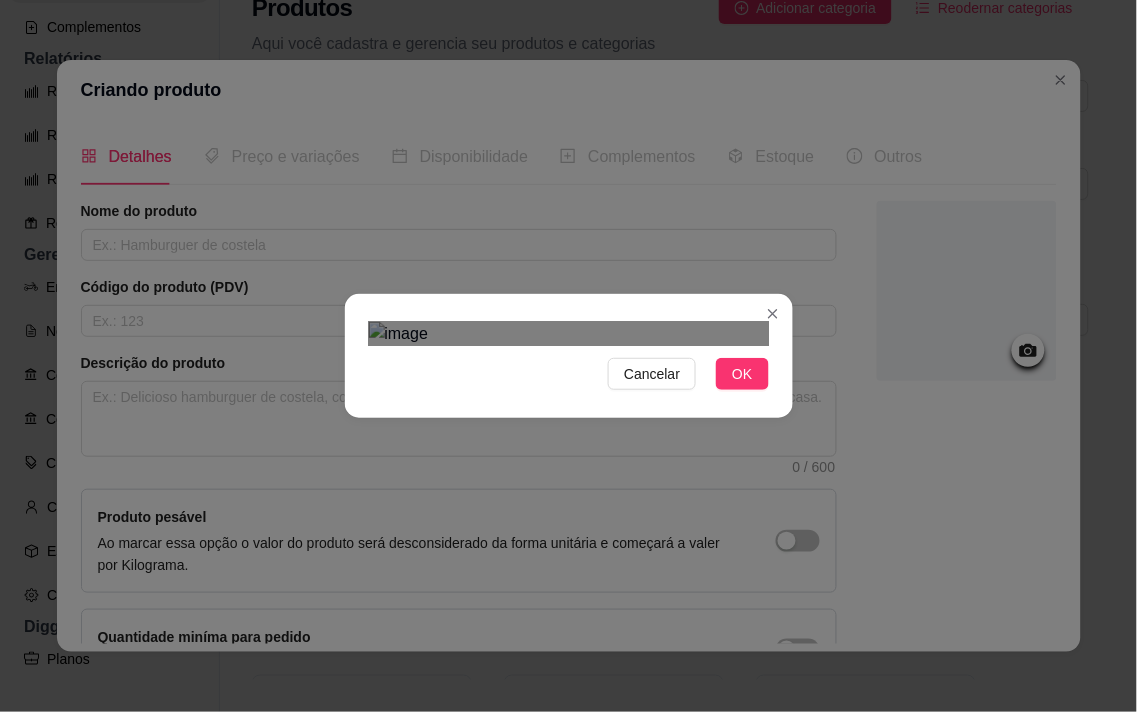 click at bounding box center (573, 634) 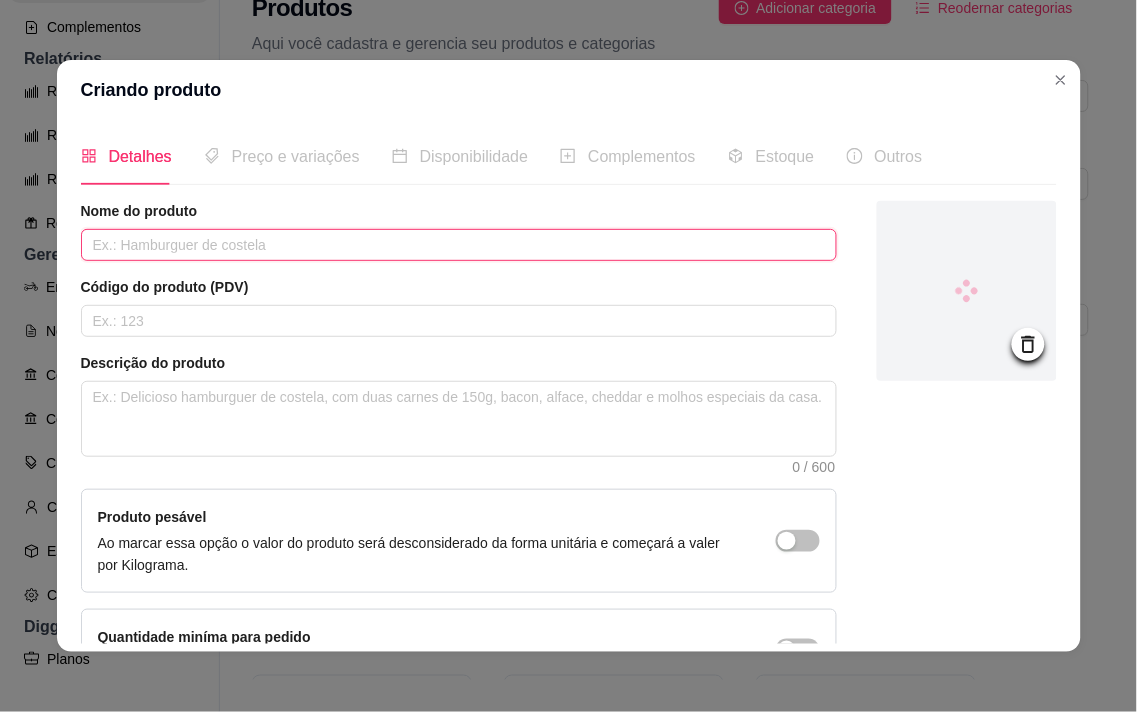 click at bounding box center [459, 245] 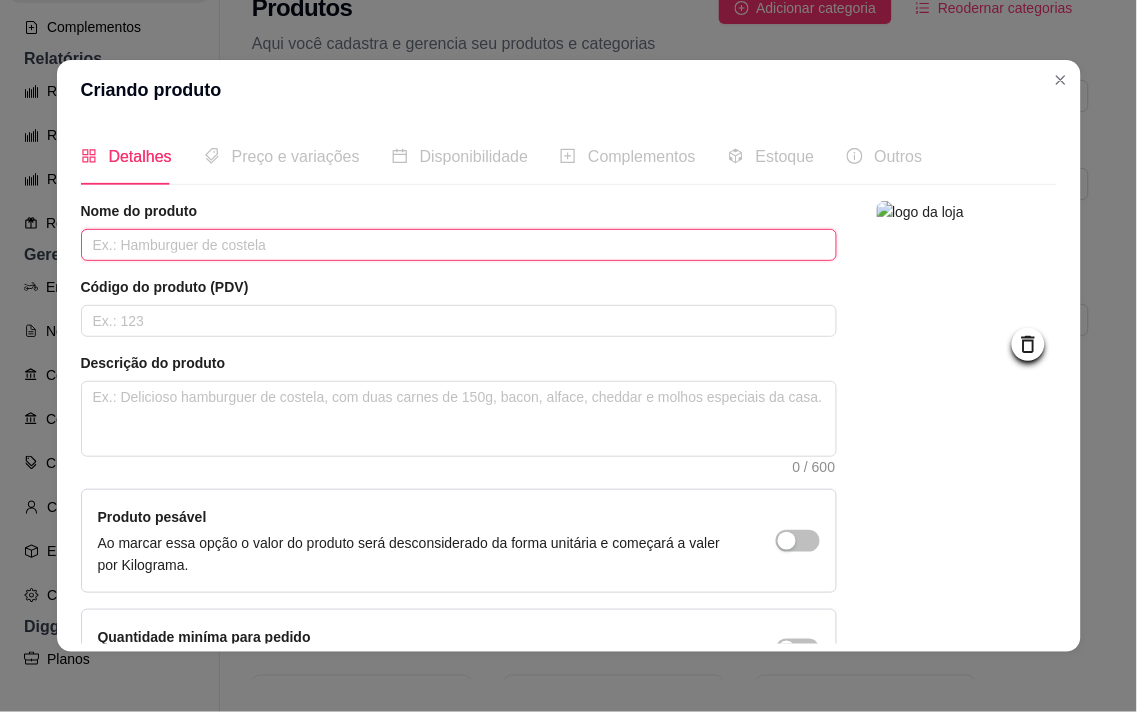 paste on "Tablete de Chocolate ao Leite Energy 30g" 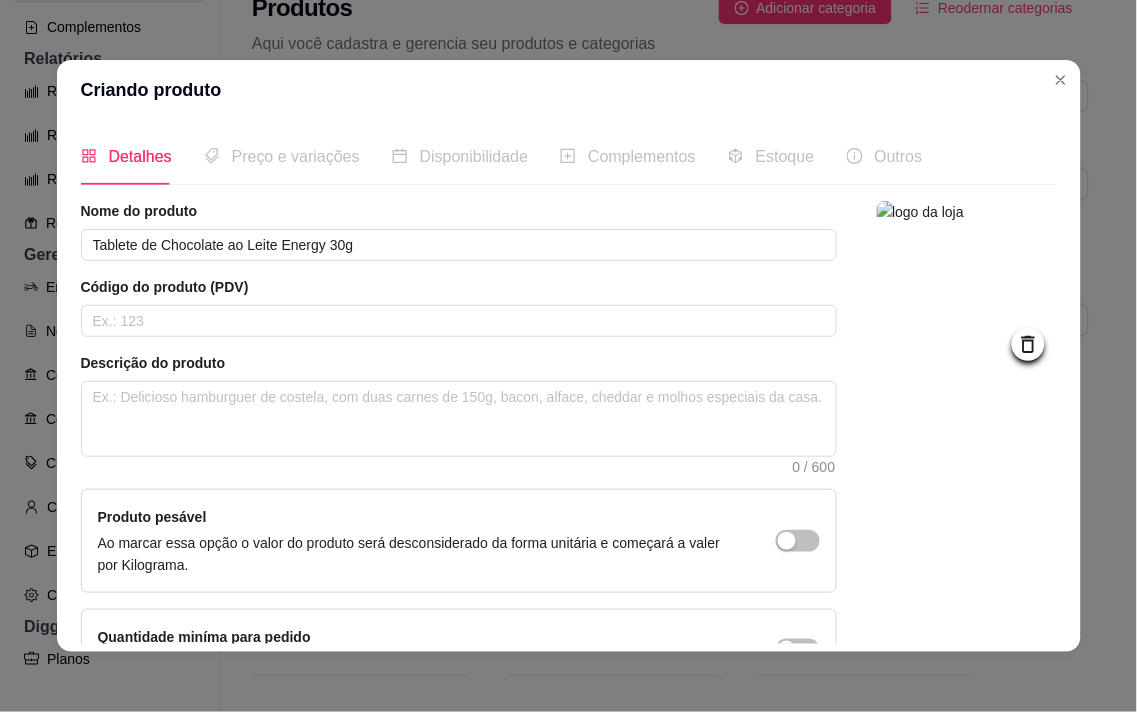 click at bounding box center (967, 291) 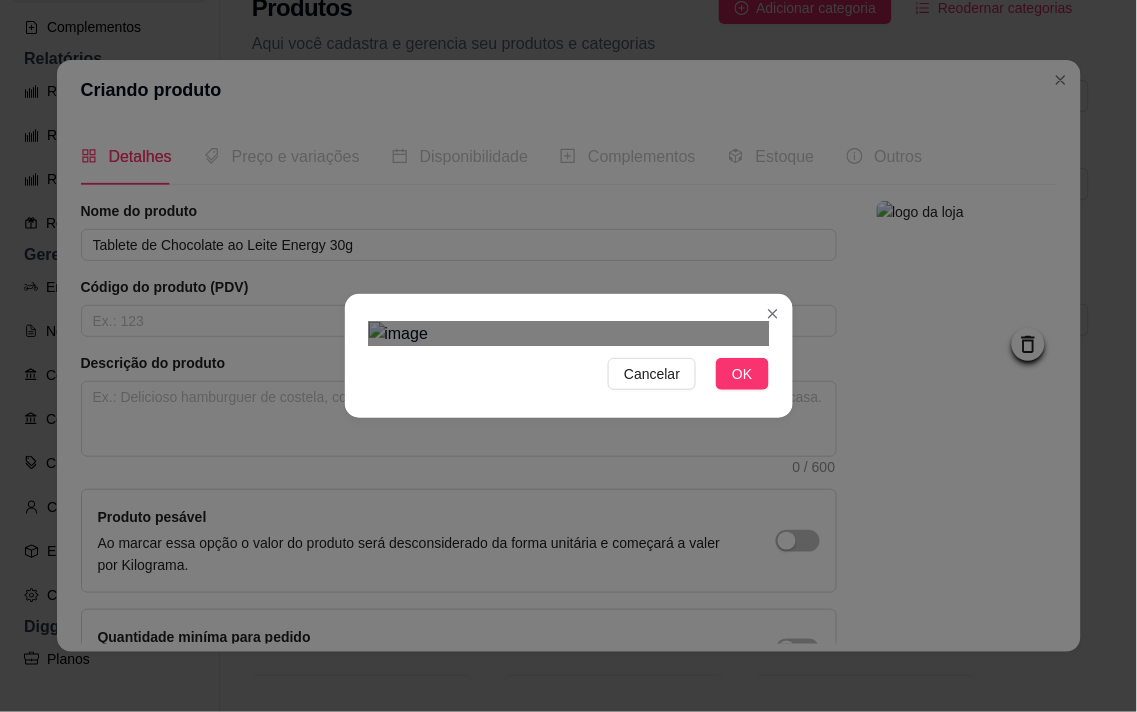 click at bounding box center [569, 334] 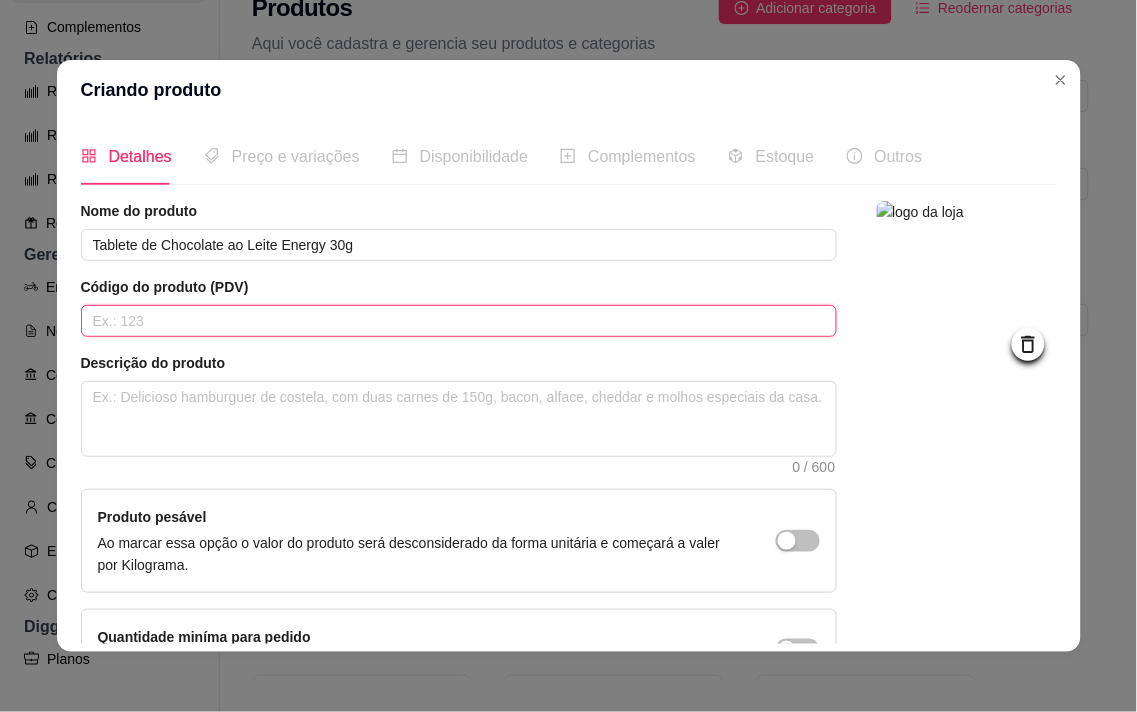 paste on "1003525" 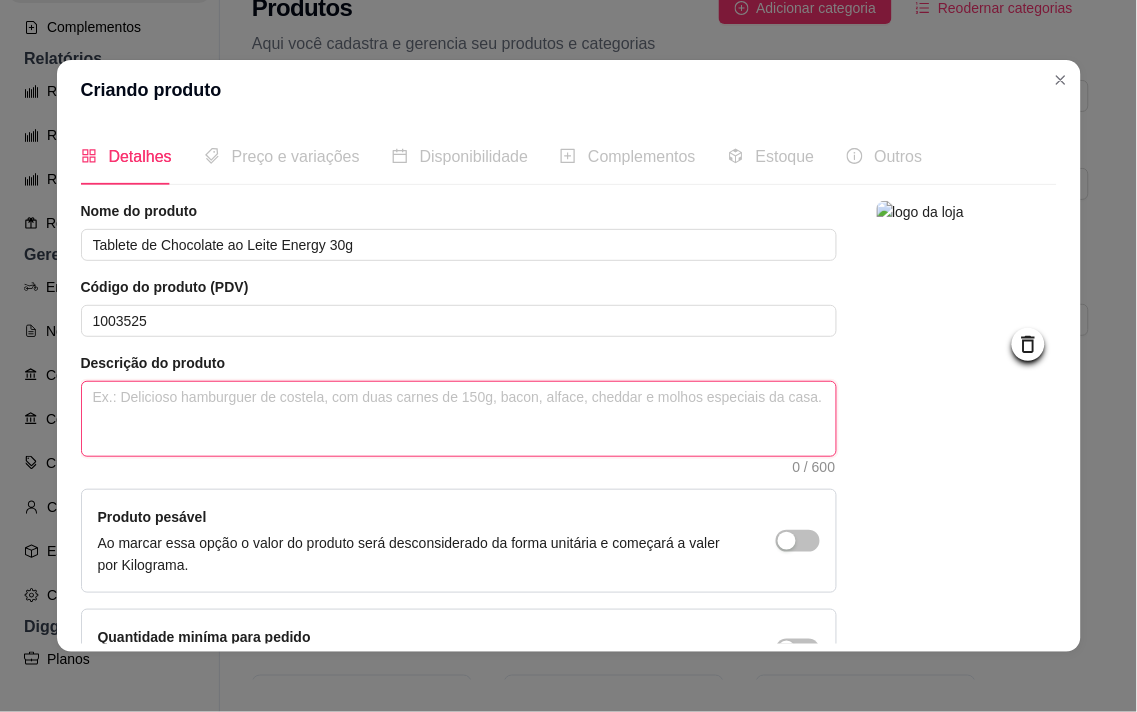 click at bounding box center (459, 419) 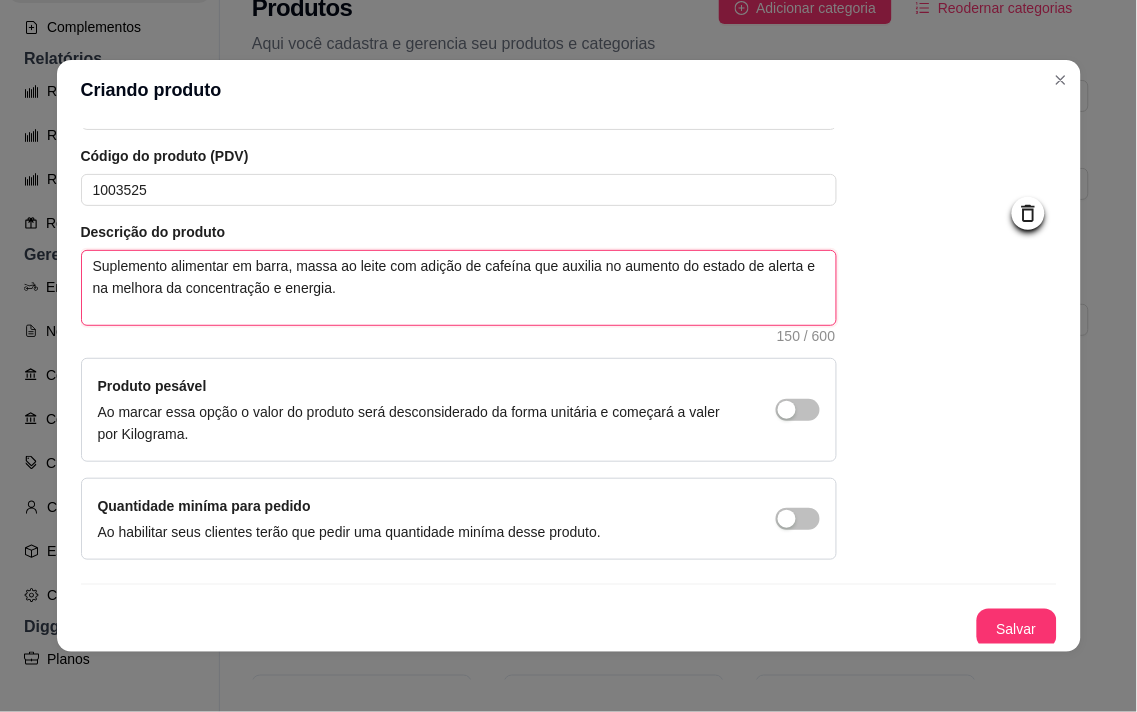 scroll, scrollTop: 136, scrollLeft: 0, axis: vertical 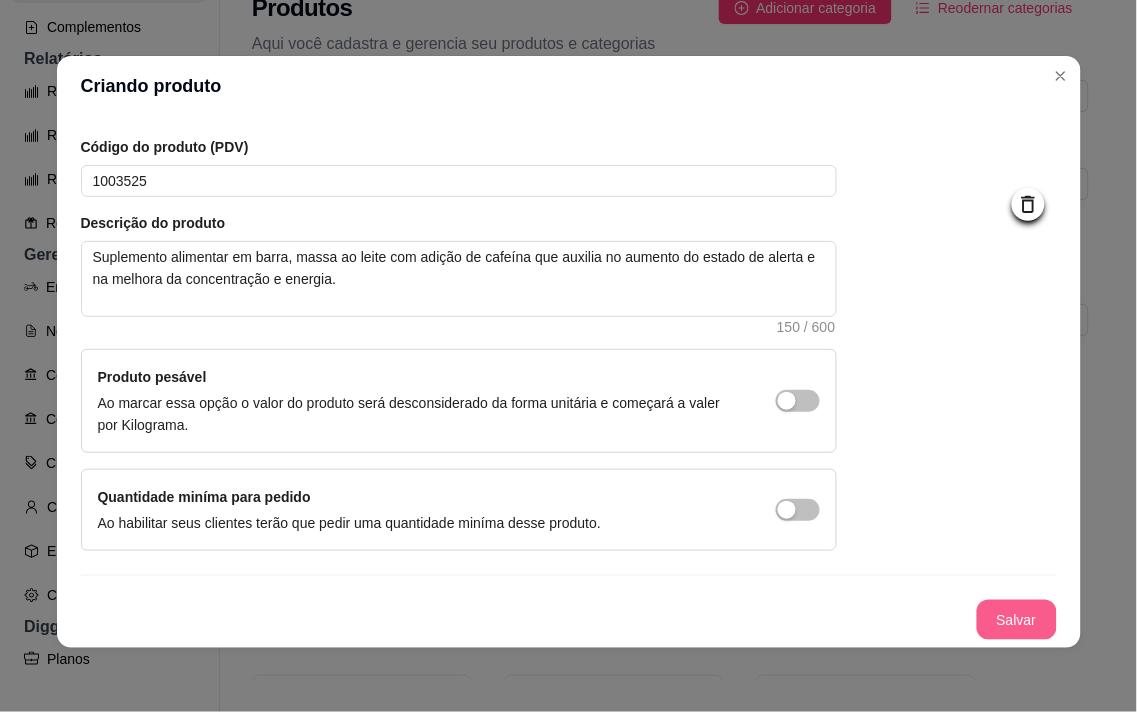 click on "Salvar" at bounding box center (1017, 620) 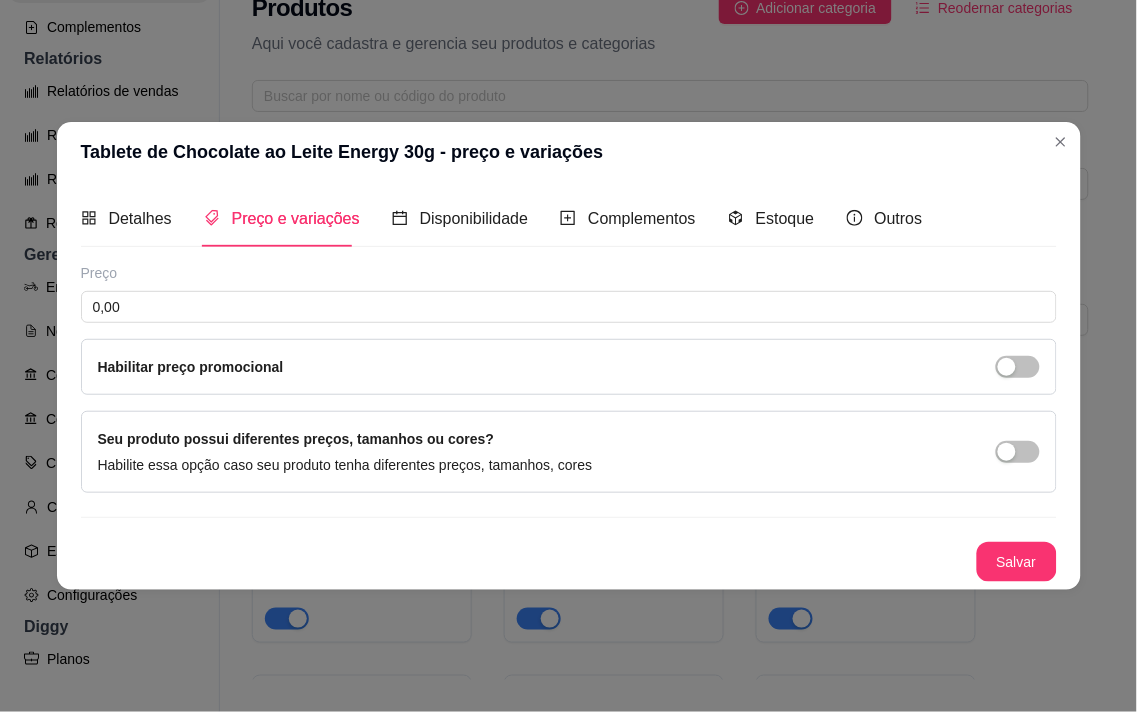 scroll, scrollTop: 0, scrollLeft: 0, axis: both 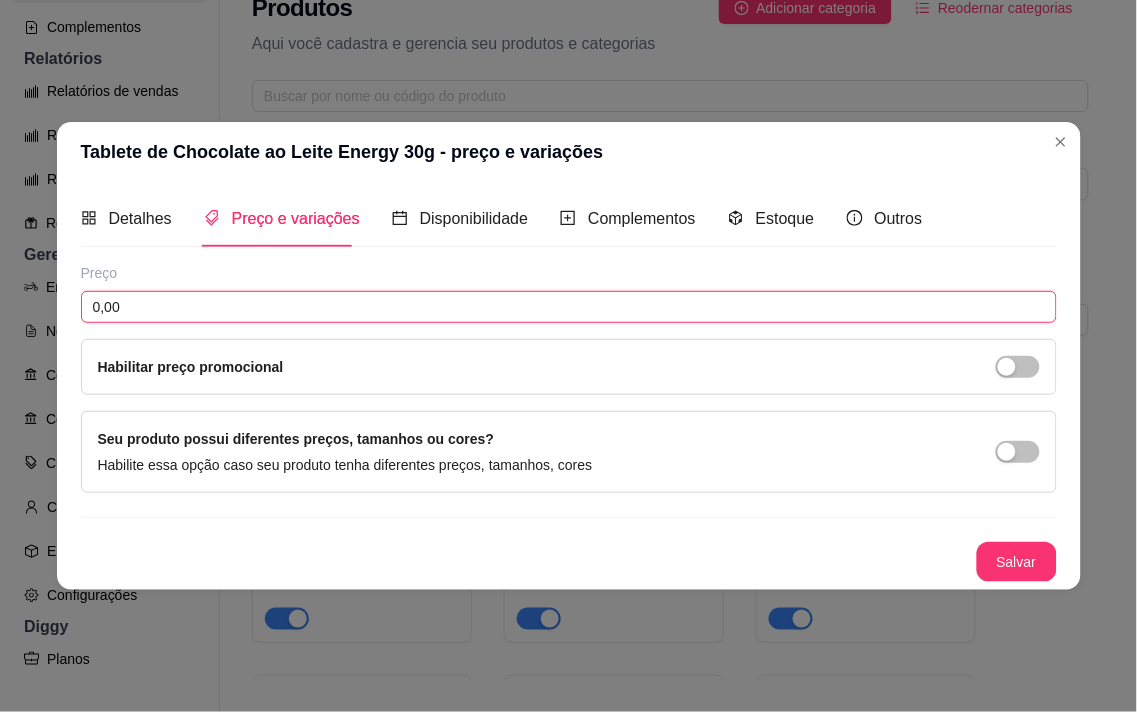 click on "0,00" at bounding box center [569, 307] 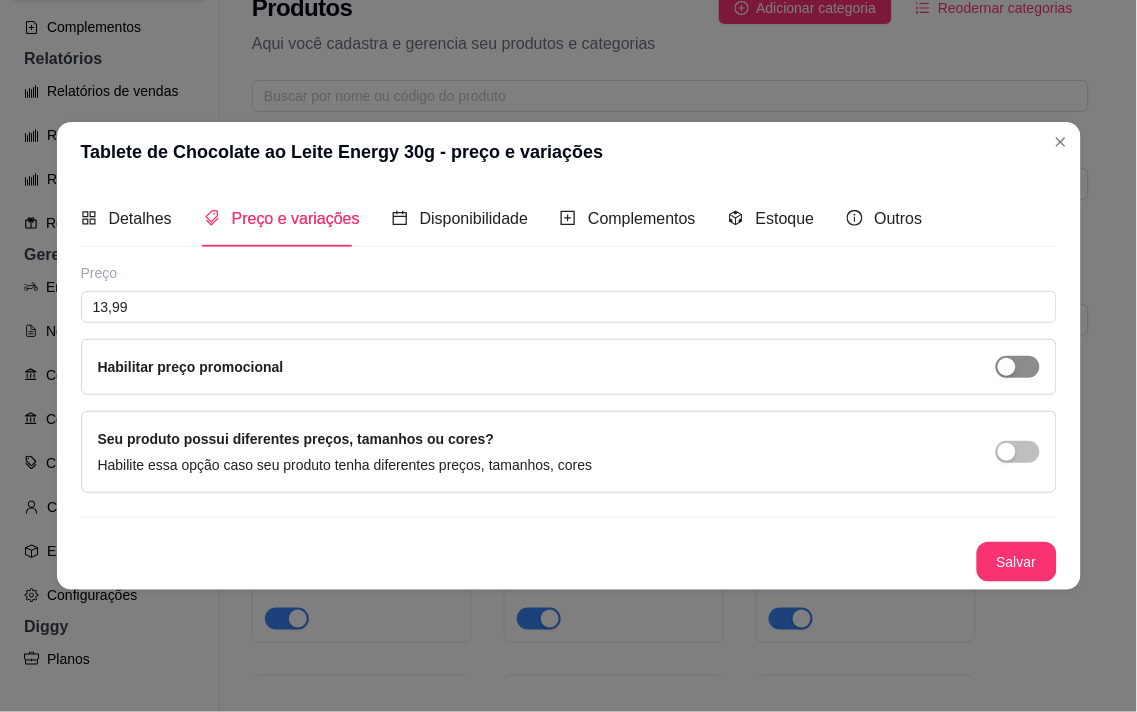 click at bounding box center [1007, 367] 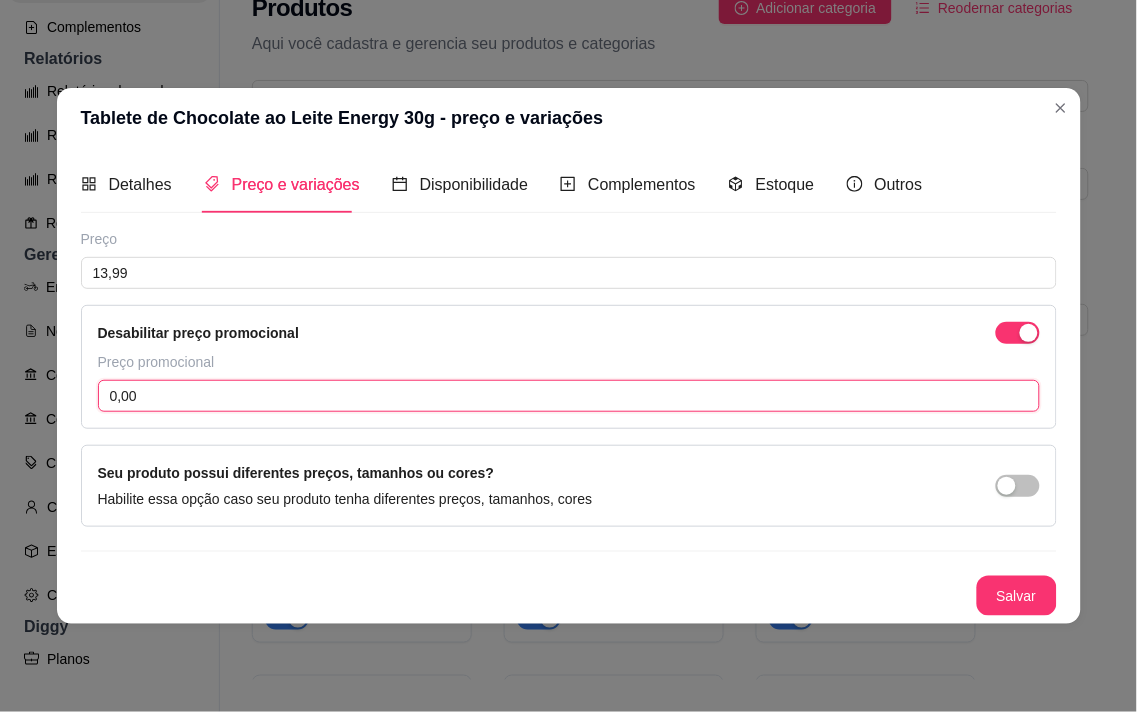 click on "0,00" at bounding box center (569, 396) 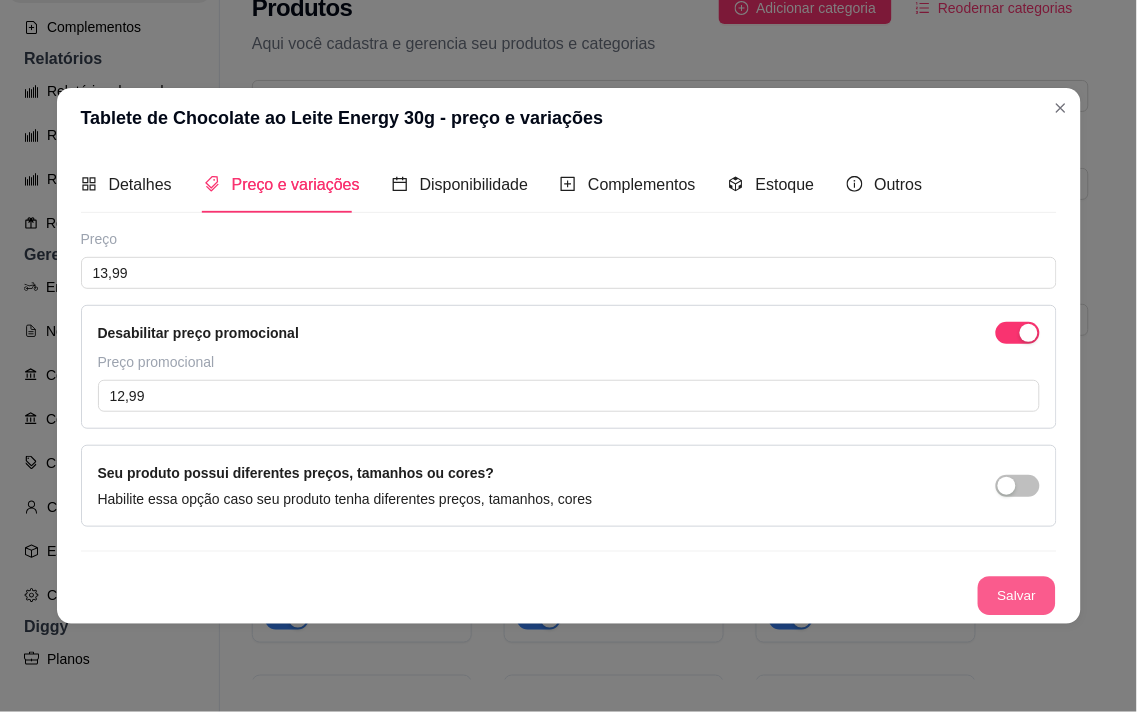 click on "Salvar" at bounding box center [1017, 596] 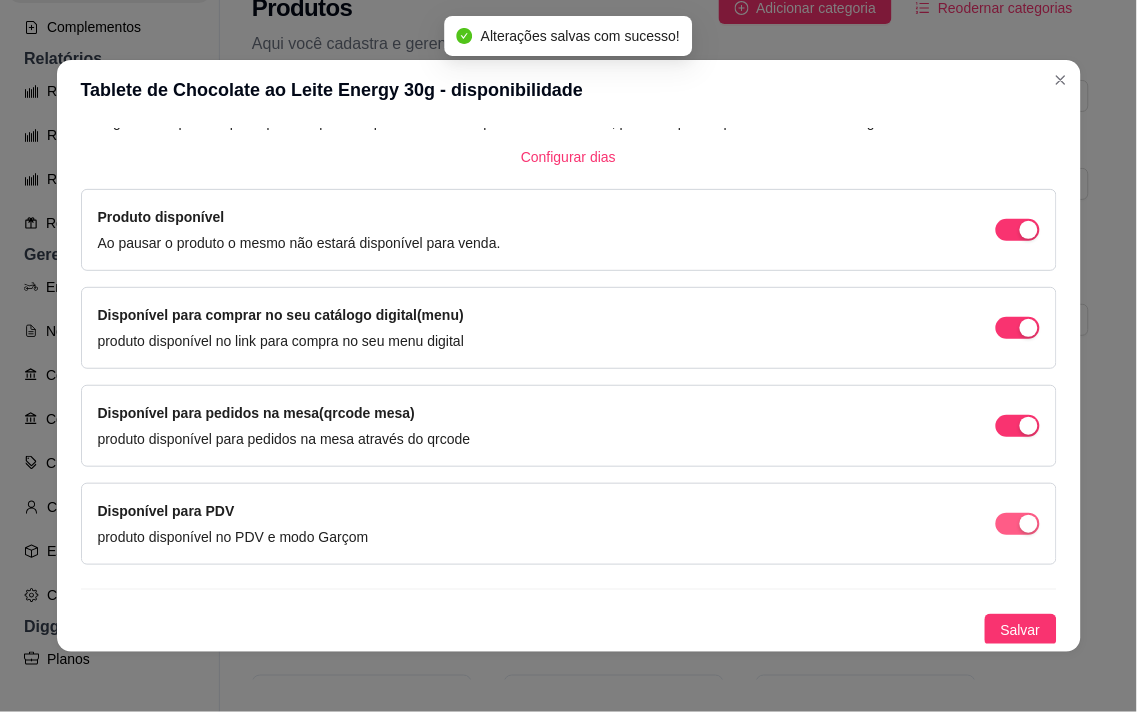 scroll, scrollTop: 134, scrollLeft: 0, axis: vertical 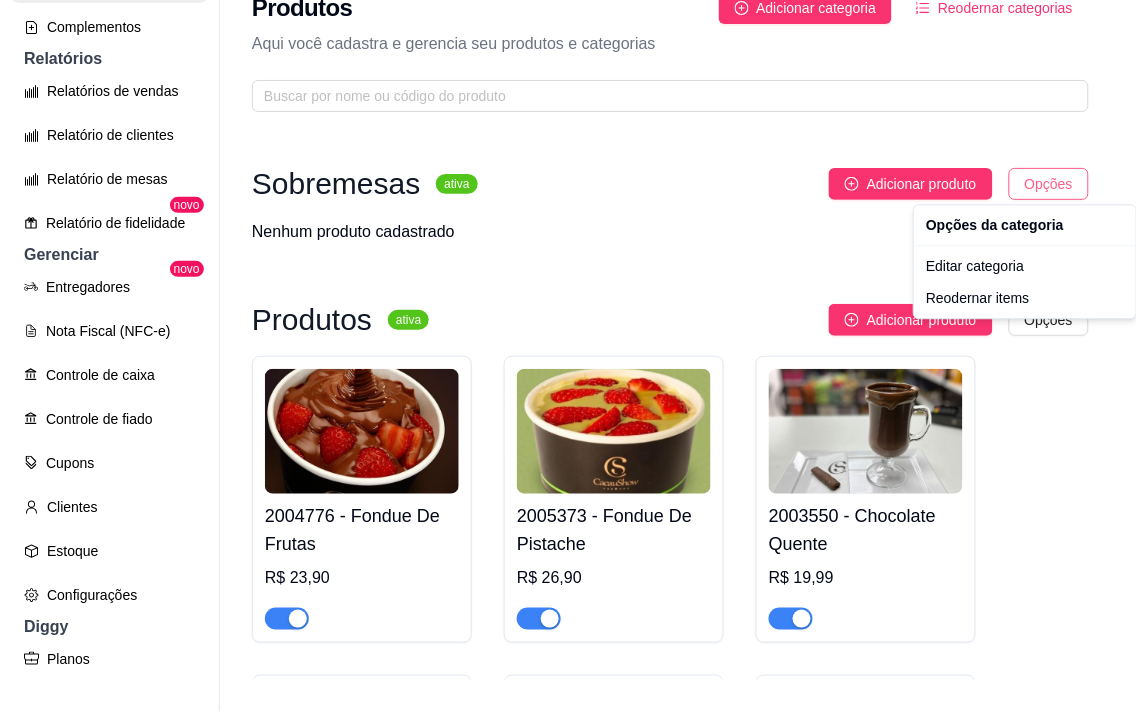 click on "C Cacaushow Mac ... Loja Aberta Loja Período gratuito até 18/08   Dia a dia Pedidos balcão (PDV) Gestor de Pedidos Lista de Pedidos Salão / Mesas Diggy Bot novo KDS Catálogo Produtos Complementos Relatórios Relatórios de vendas Relatório de clientes Relatório de mesas Relatório de fidelidade novo Gerenciar Entregadores novo Nota Fiscal (NFC-e) Controle de caixa Controle de fiado Cupons Clientes Estoque Configurações Diggy Planos Precisa de ajuda? Sair Produtos Adicionar categoria Reodernar categorias Aqui você cadastra e gerencia seu produtos e categorias Sobremesas ativa Adicionar produto Opções Nenhum produto cadastrado Produtos ativa Adicionar produto Opções 2004776 - Fondue De Frutas    R$ 23,90 2005373 - Fondue De Pistache   R$ 26,90 2003550 - Chocolate Quente    R$ 19,99 1002484 - Caixa de Bombom Gourmet 485g   R$ 139,99 R$ 129,99  1003050 - Caixa de Bombons Gourmet Drinks 185g   R$ 64,99 R$ 59,99 1003049 - Caixa de Bombom para Harmonização e Vinho 175g   R$ 64,99 R$ 59,99" at bounding box center [568, 324] 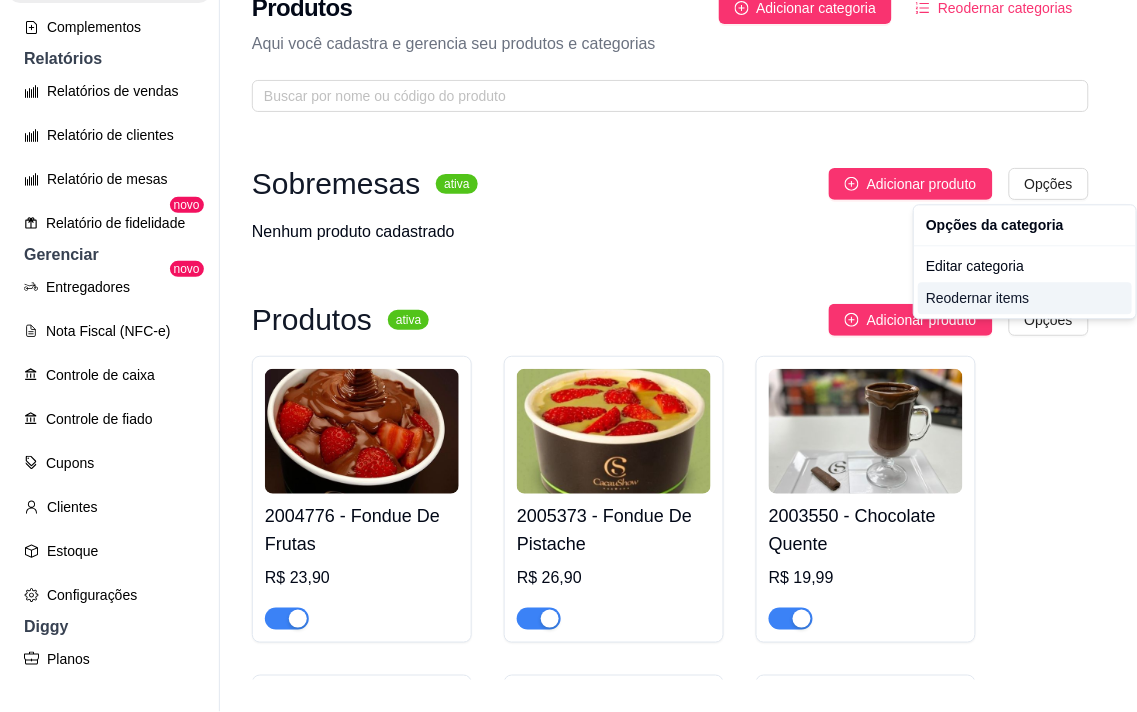 click on "Reodernar items" at bounding box center (1025, 298) 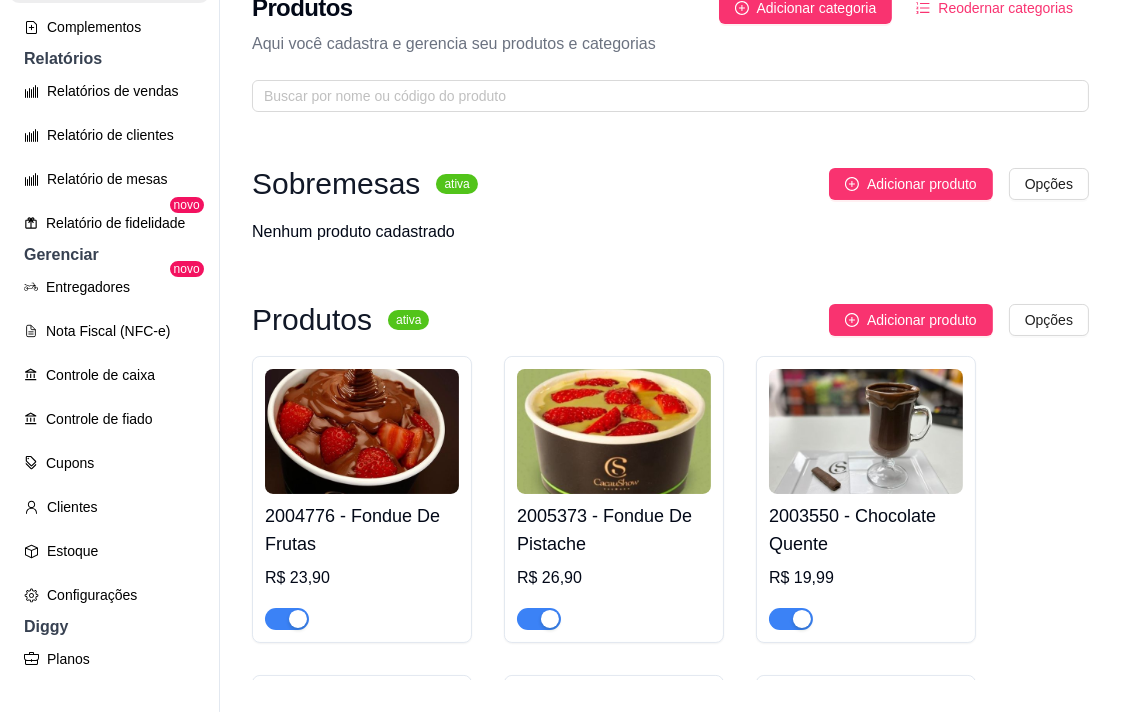 click on "Nenhum produto cadastrado" at bounding box center [670, 232] 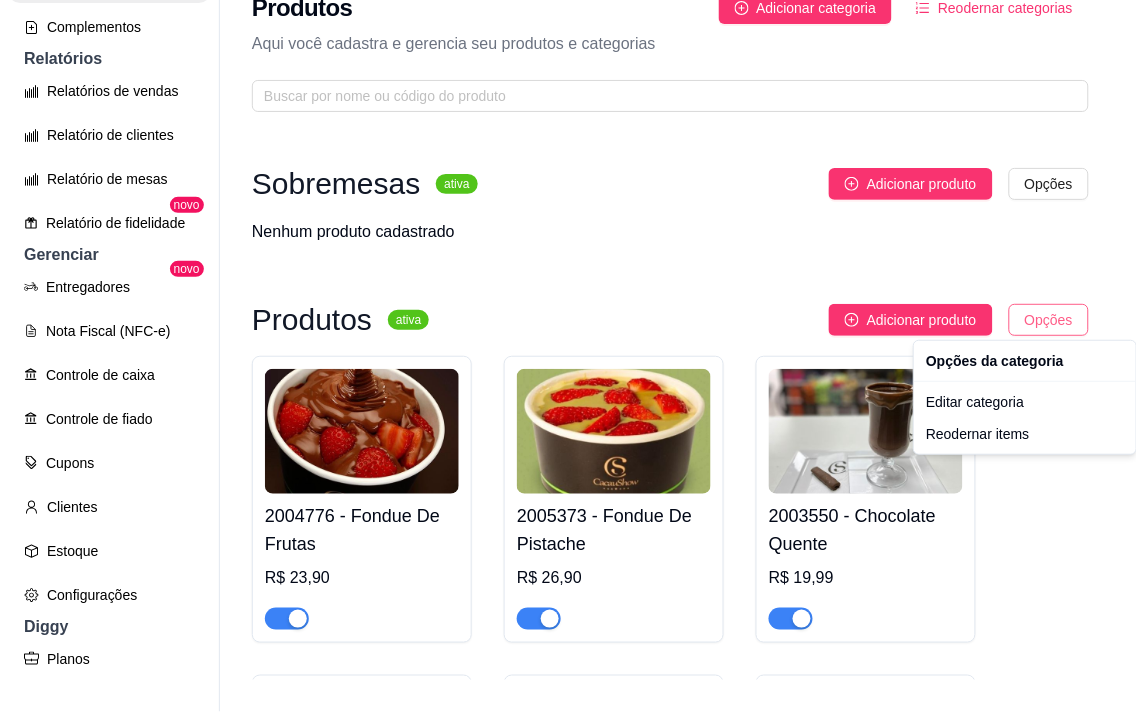 click on "C Cacaushow Mac ... Loja Aberta Loja Período gratuito até 18/08   Dia a dia Pedidos balcão (PDV) Gestor de Pedidos Lista de Pedidos Salão / Mesas Diggy Bot novo KDS Catálogo Produtos Complementos Relatórios Relatórios de vendas Relatório de clientes Relatório de mesas Relatório de fidelidade novo Gerenciar Entregadores novo Nota Fiscal (NFC-e) Controle de caixa Controle de fiado Cupons Clientes Estoque Configurações Diggy Planos Precisa de ajuda? Sair Produtos Adicionar categoria Reodernar categorias Aqui você cadastra e gerencia seu produtos e categorias Sobremesas ativa Adicionar produto Opções Nenhum produto cadastrado Produtos ativa Adicionar produto Opções 2004776 - Fondue De Frutas    R$ 23,90 2005373 - Fondue De Pistache   R$ 26,90 2003550 - Chocolate Quente    R$ 19,99 1002484 - Caixa de Bombom Gourmet 485g   R$ 139,99 R$ 129,99  1003050 - Caixa de Bombons Gourmet Drinks 185g   R$ 64,99 R$ 59,99 1003049 - Caixa de Bombom para Harmonização e Vinho 175g   R$ 64,99 R$ 59,99" at bounding box center [568, 324] 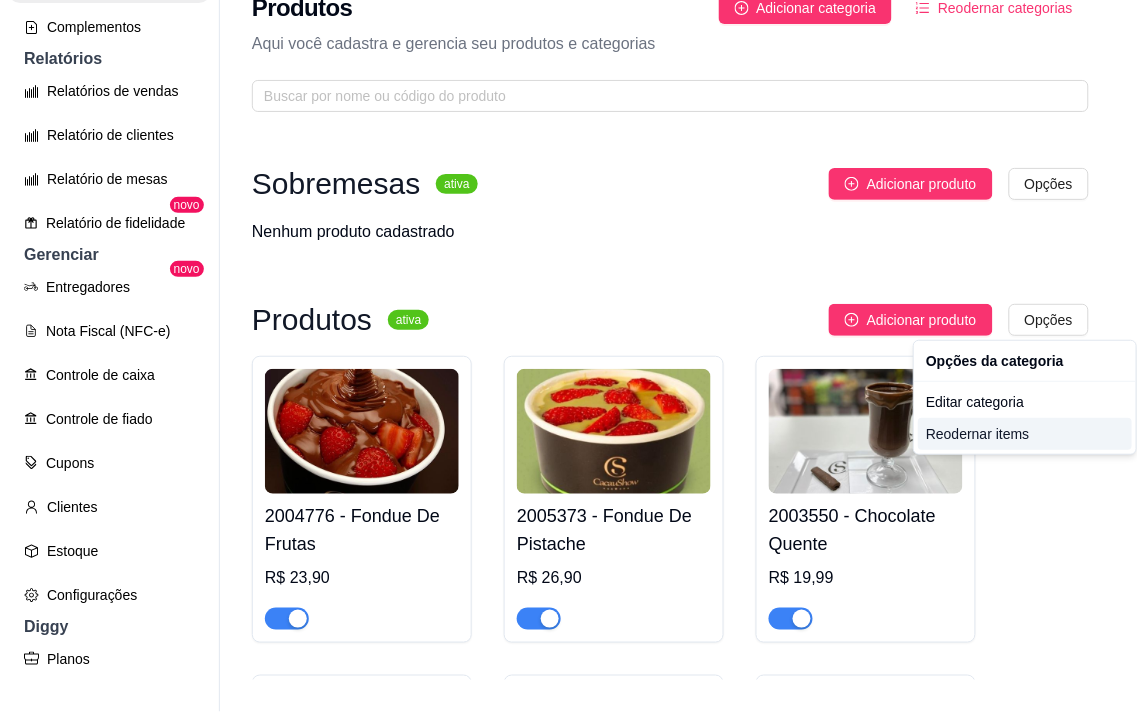 click on "Reodernar items" at bounding box center (1025, 434) 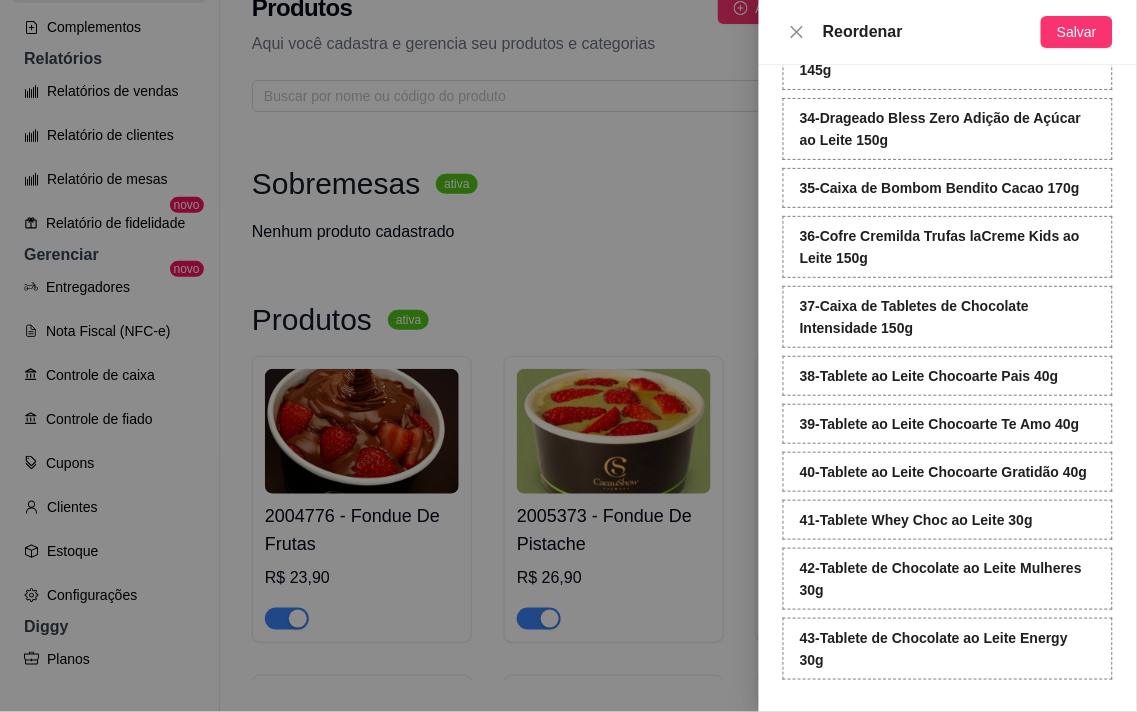 scroll, scrollTop: 1961, scrollLeft: 0, axis: vertical 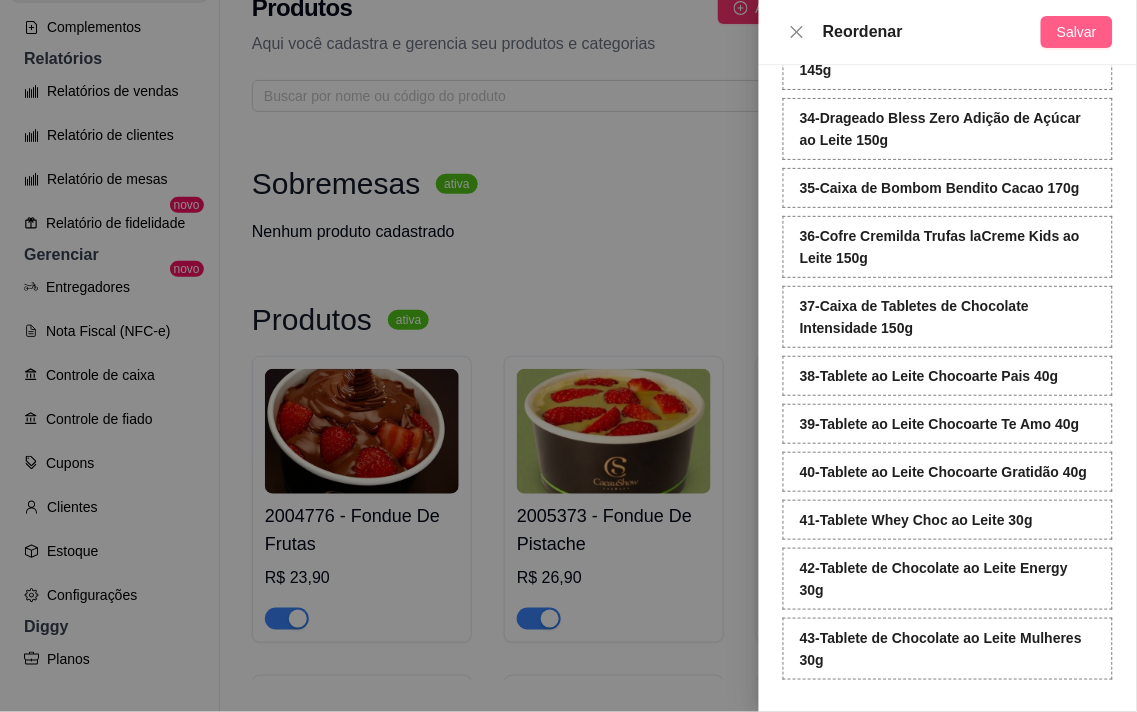 click on "Salvar" at bounding box center (1077, 32) 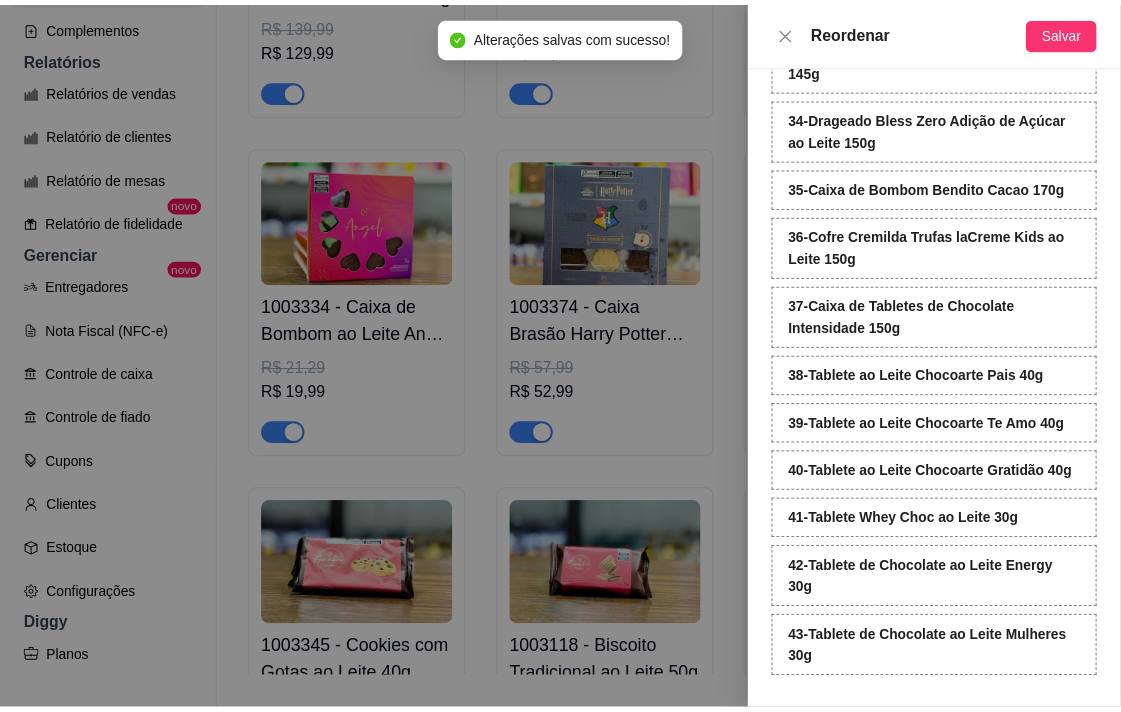 scroll, scrollTop: 888, scrollLeft: 0, axis: vertical 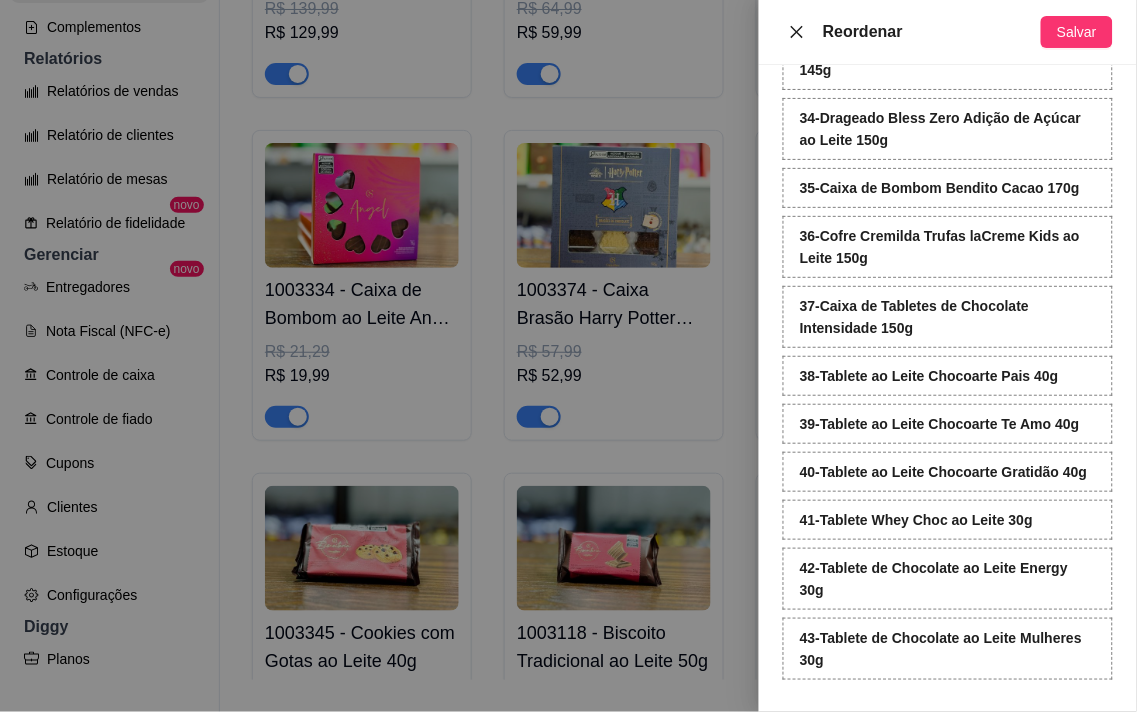 click 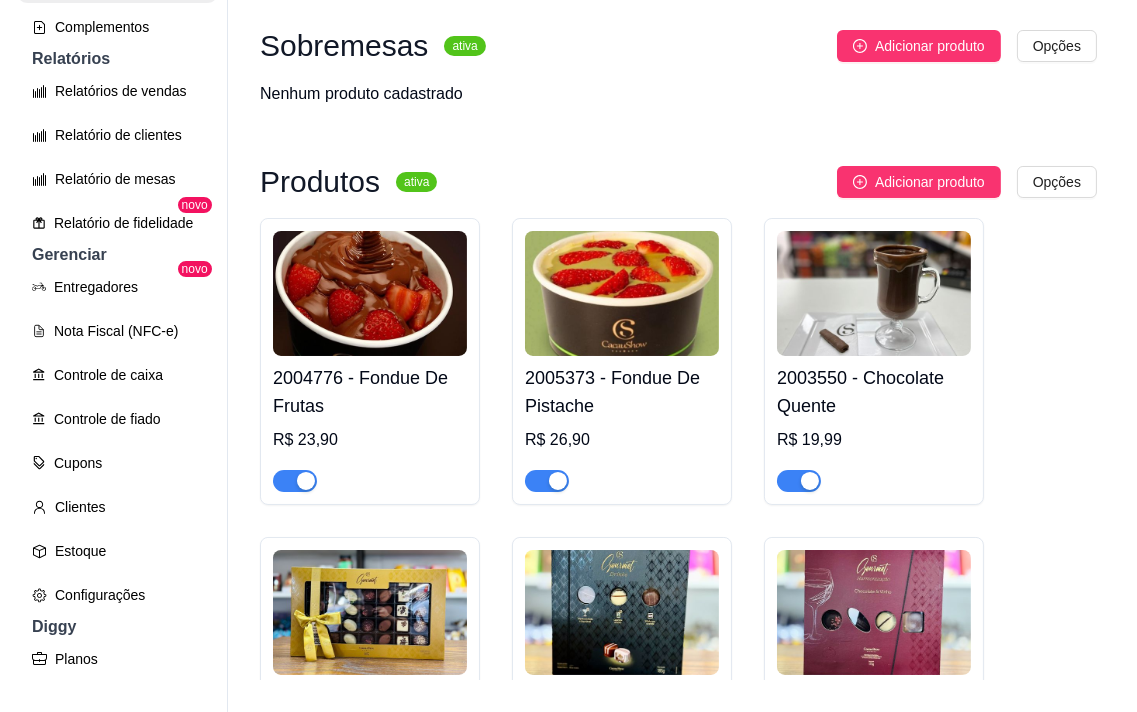scroll, scrollTop: 0, scrollLeft: 0, axis: both 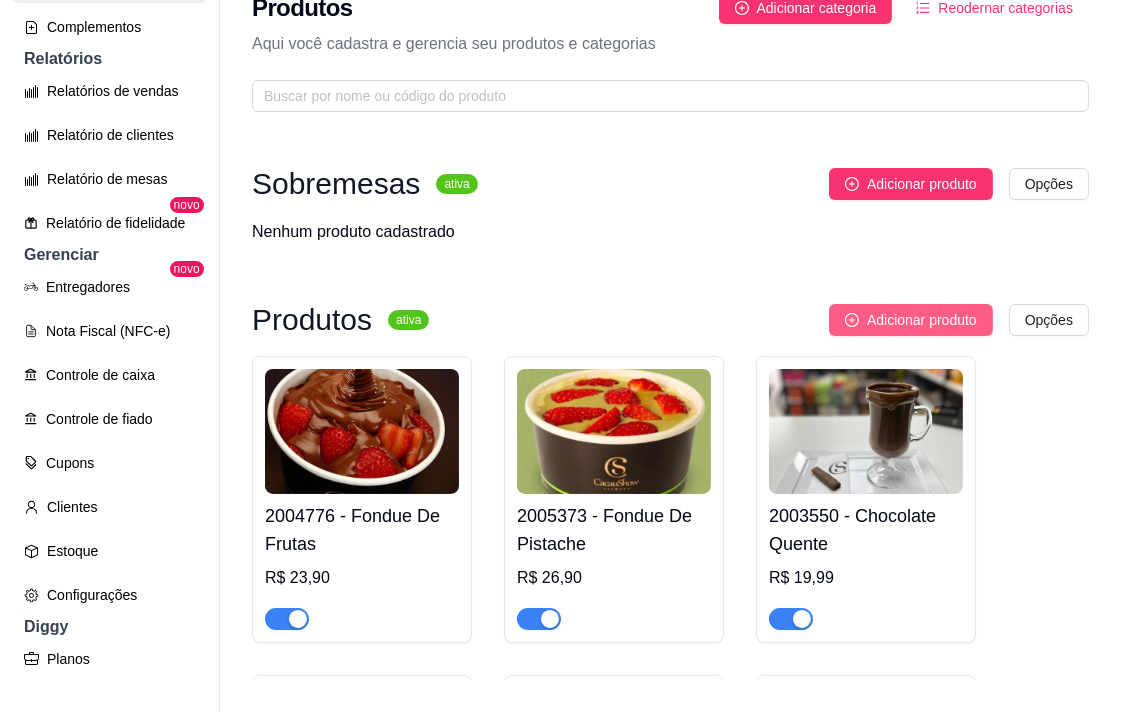 click on "Adicionar produto" at bounding box center (922, 320) 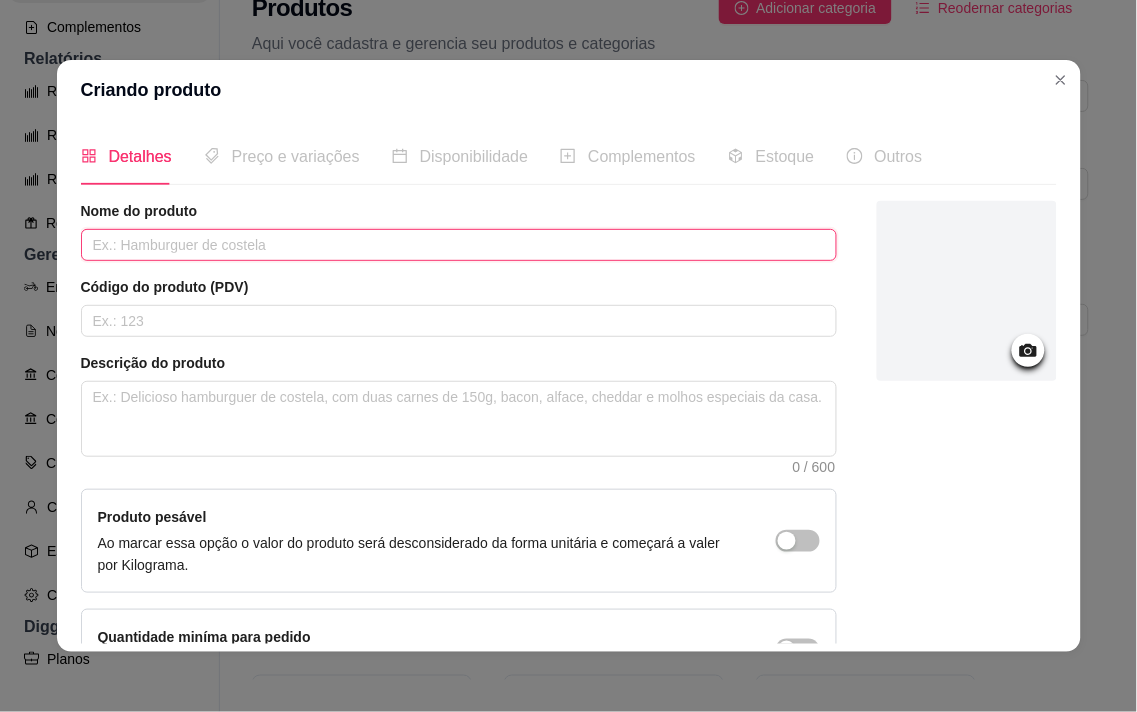 click at bounding box center (459, 245) 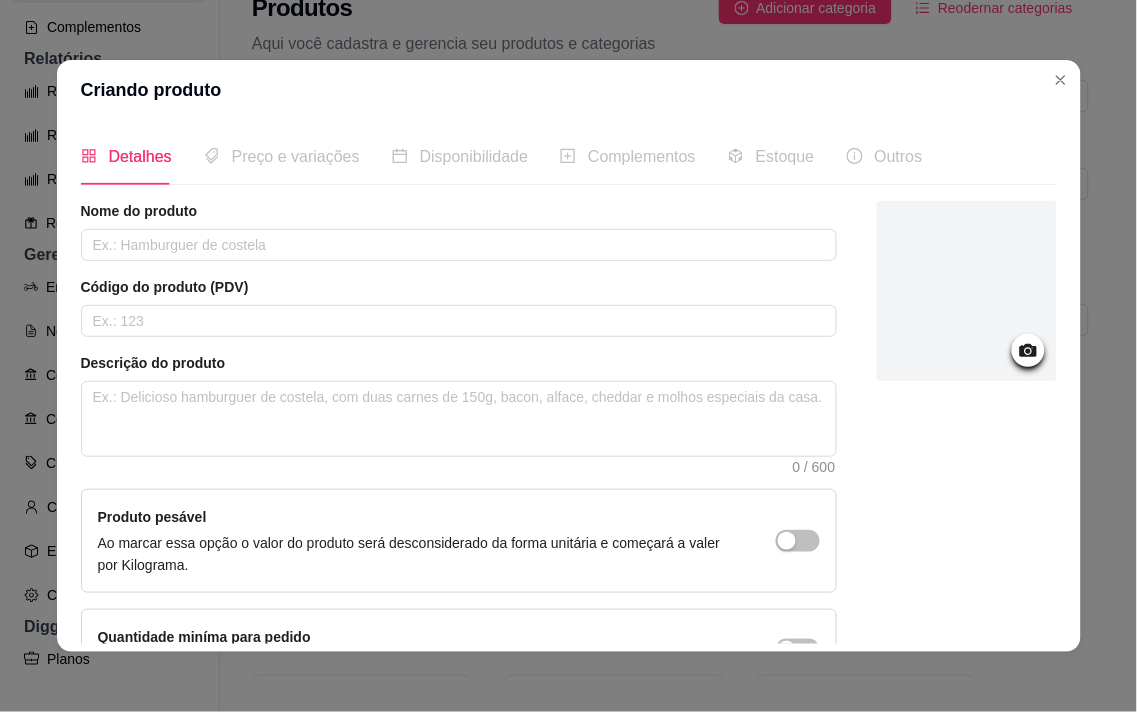 click 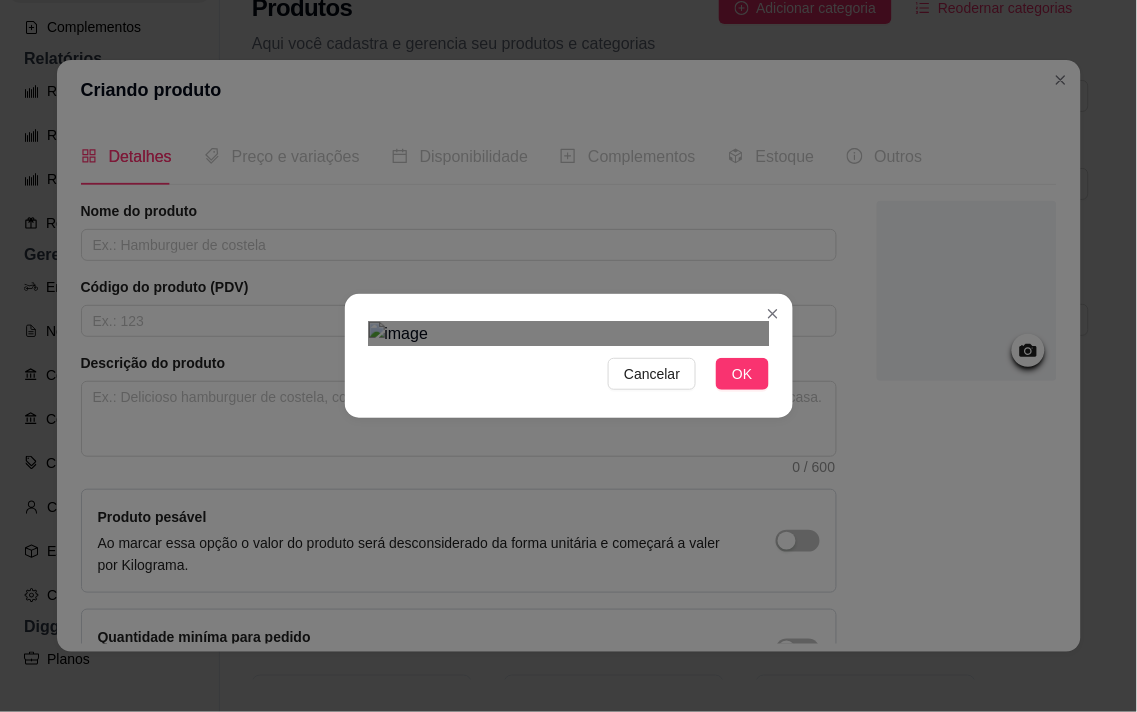 click at bounding box center [571, 625] 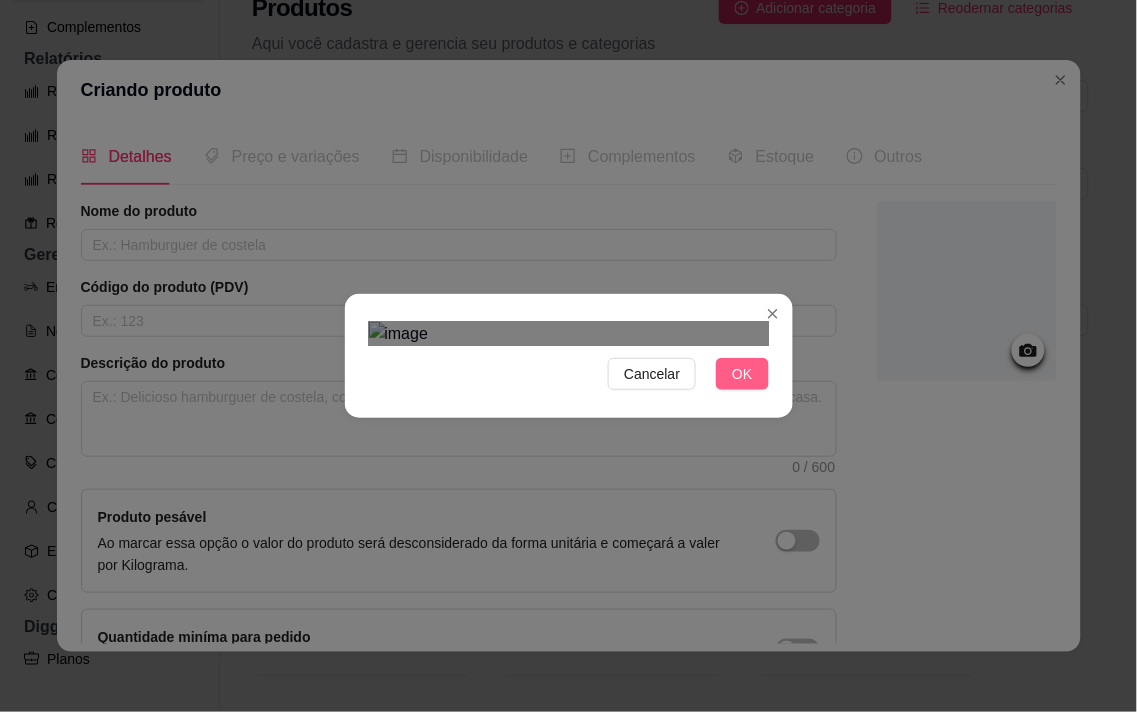 click on "OK" at bounding box center [742, 374] 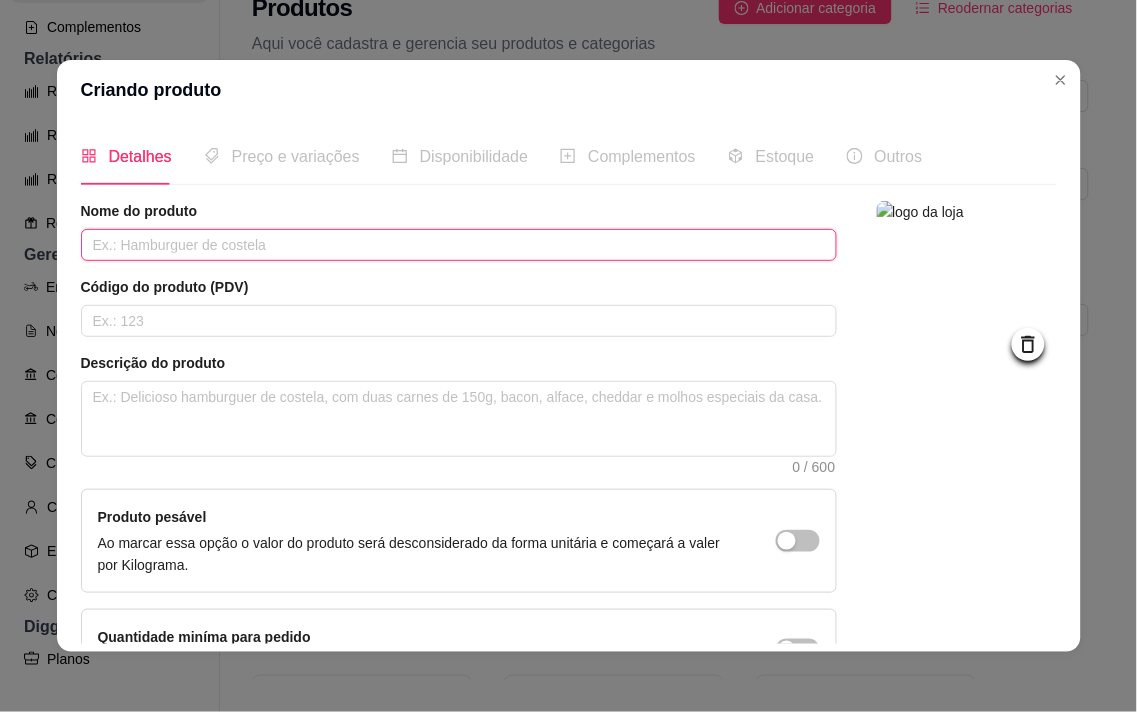 paste on "Tablete Dark Milk de Chocolate 55% Cacau 100g" 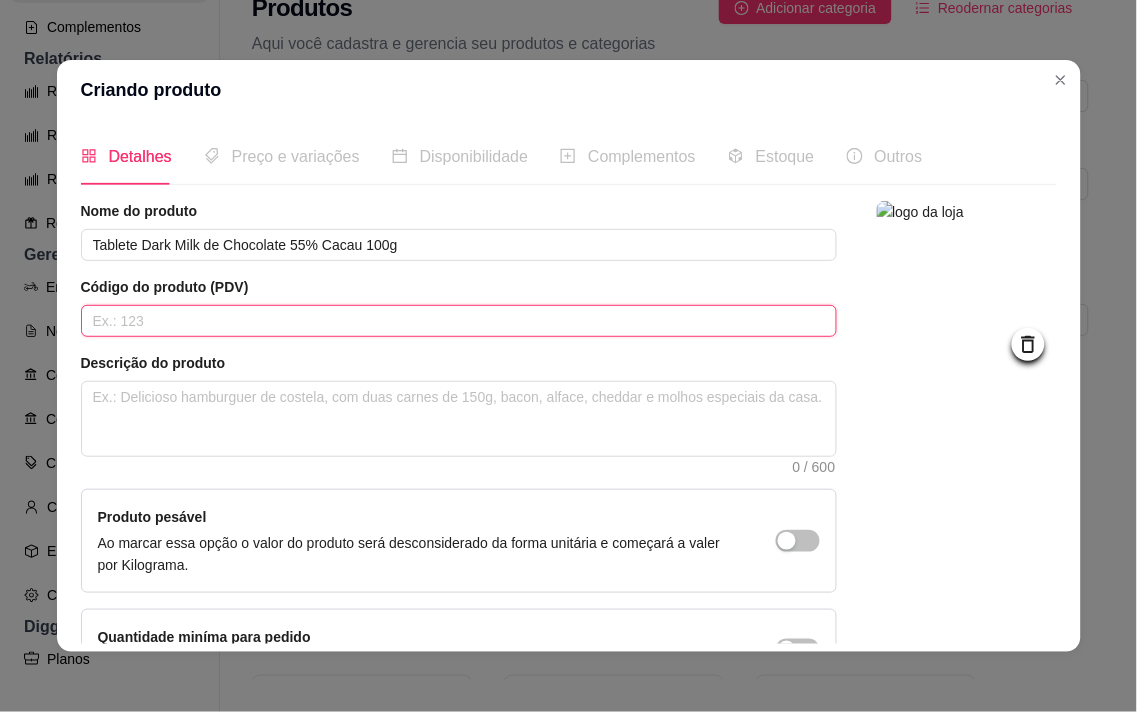 click at bounding box center (459, 321) 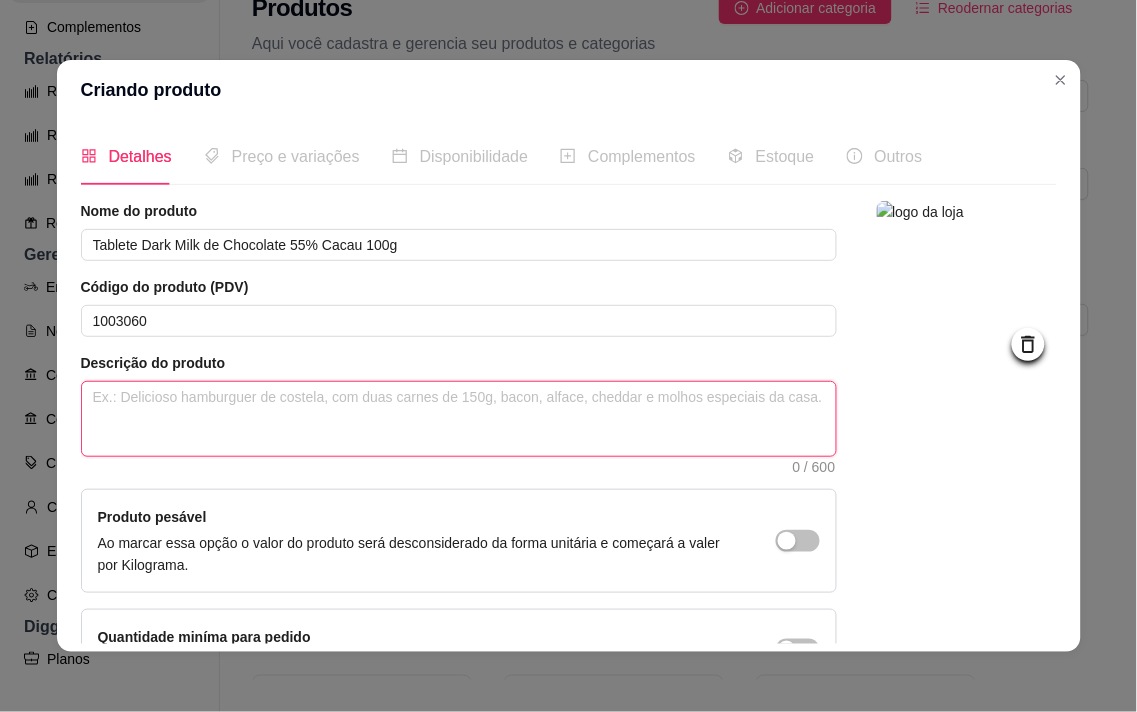 click at bounding box center [459, 419] 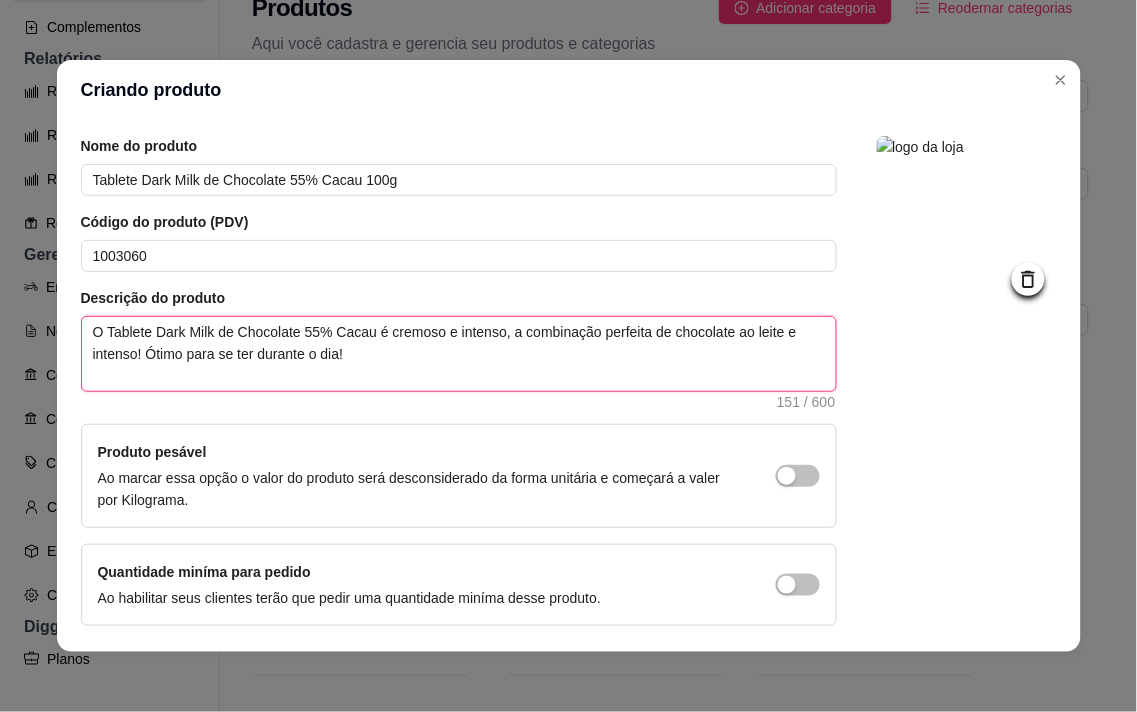 scroll, scrollTop: 136, scrollLeft: 0, axis: vertical 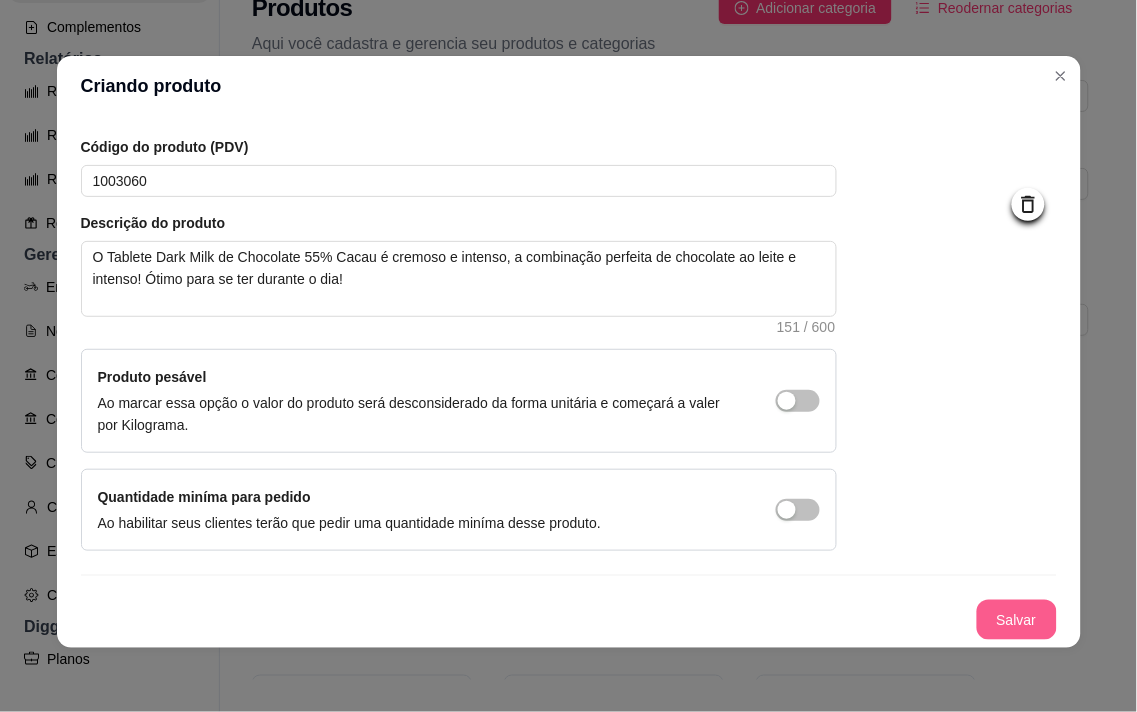 click on "Salvar" at bounding box center (1017, 620) 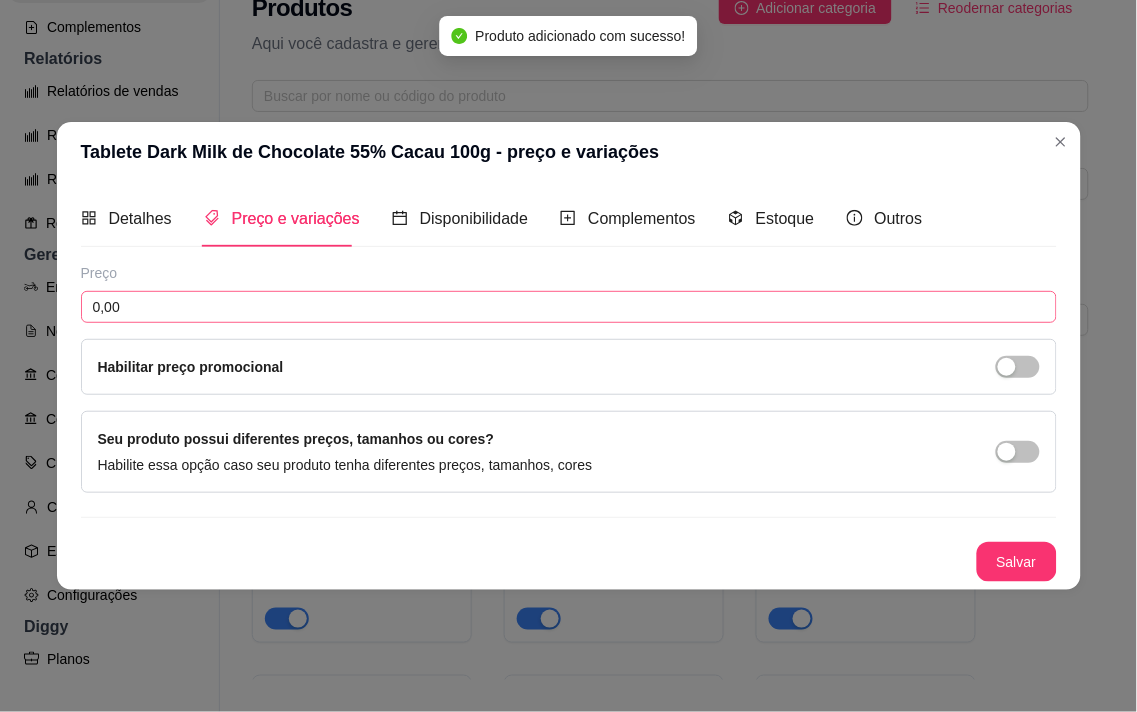 scroll, scrollTop: 0, scrollLeft: 0, axis: both 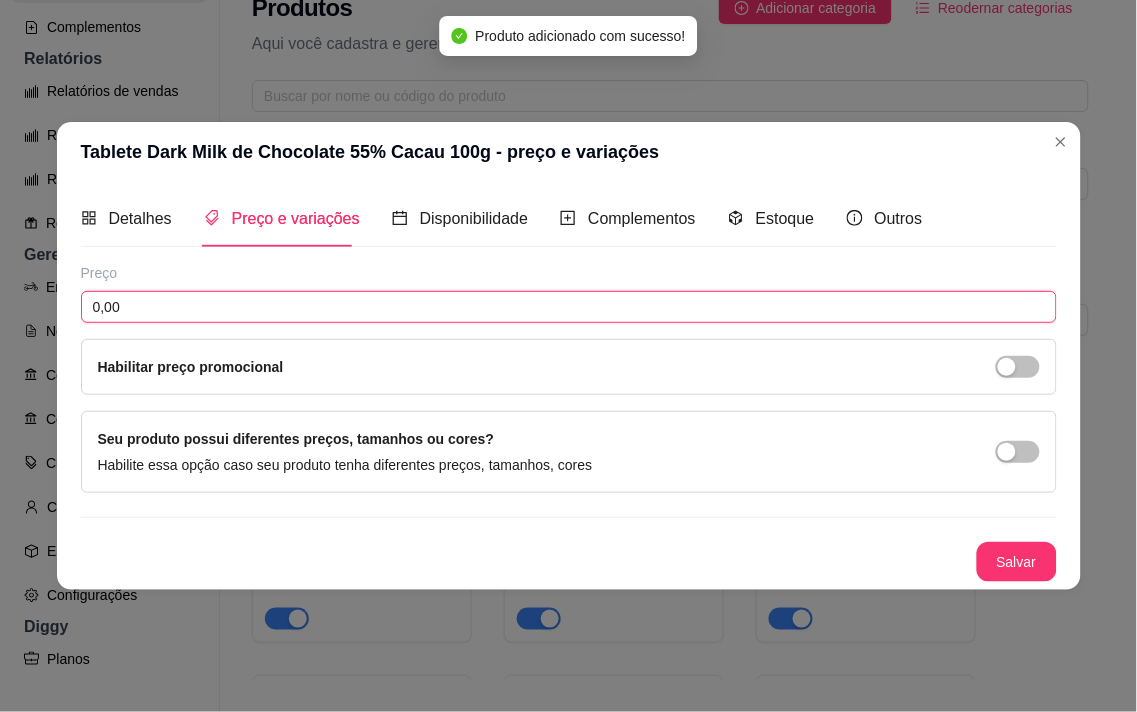 click on "0,00" at bounding box center (569, 307) 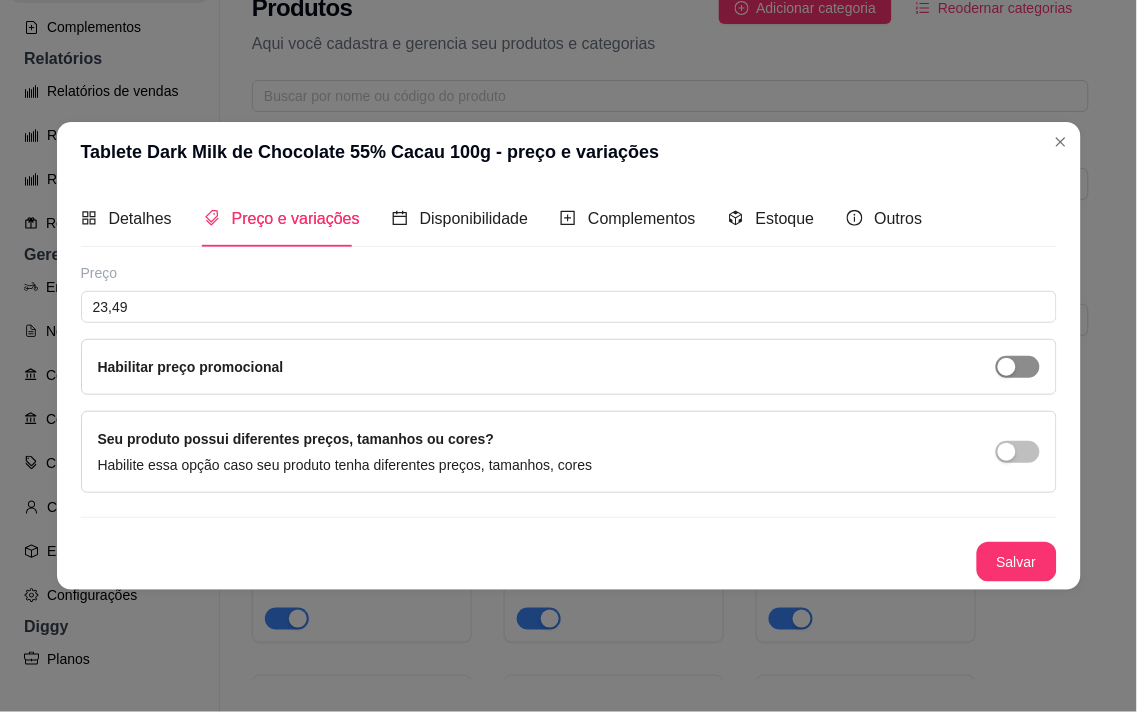 drag, startPoint x: 1013, startPoint y: 382, endPoint x: 1018, endPoint y: 373, distance: 10.29563 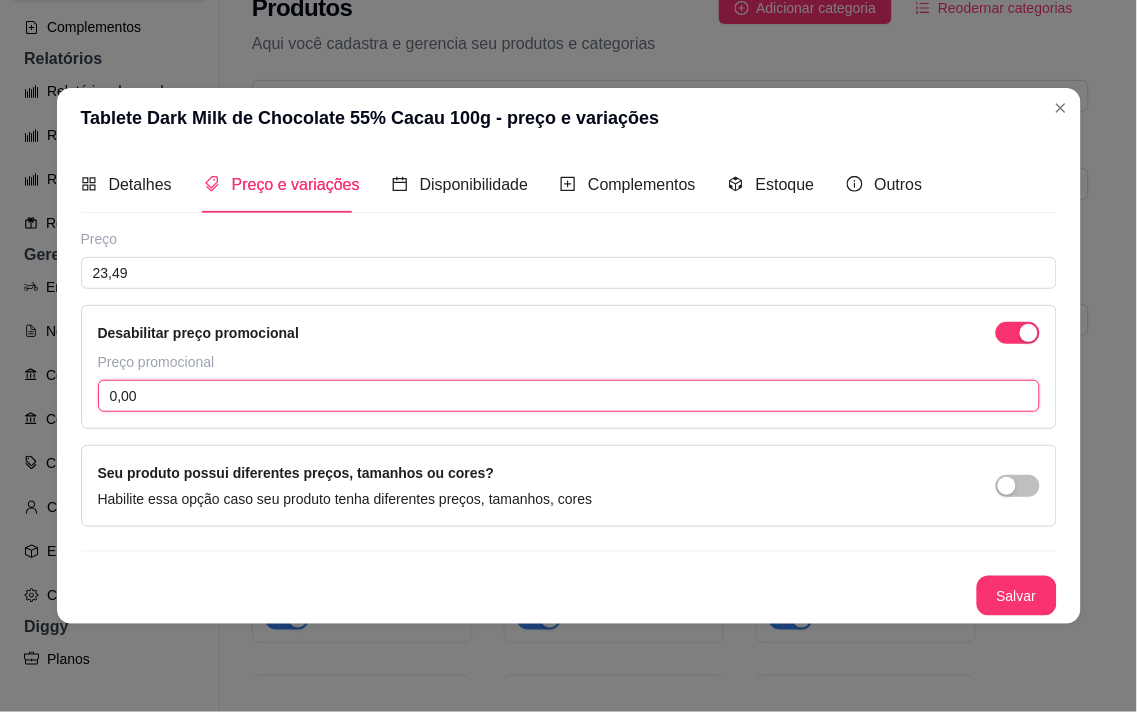 click on "0,00" at bounding box center [569, 396] 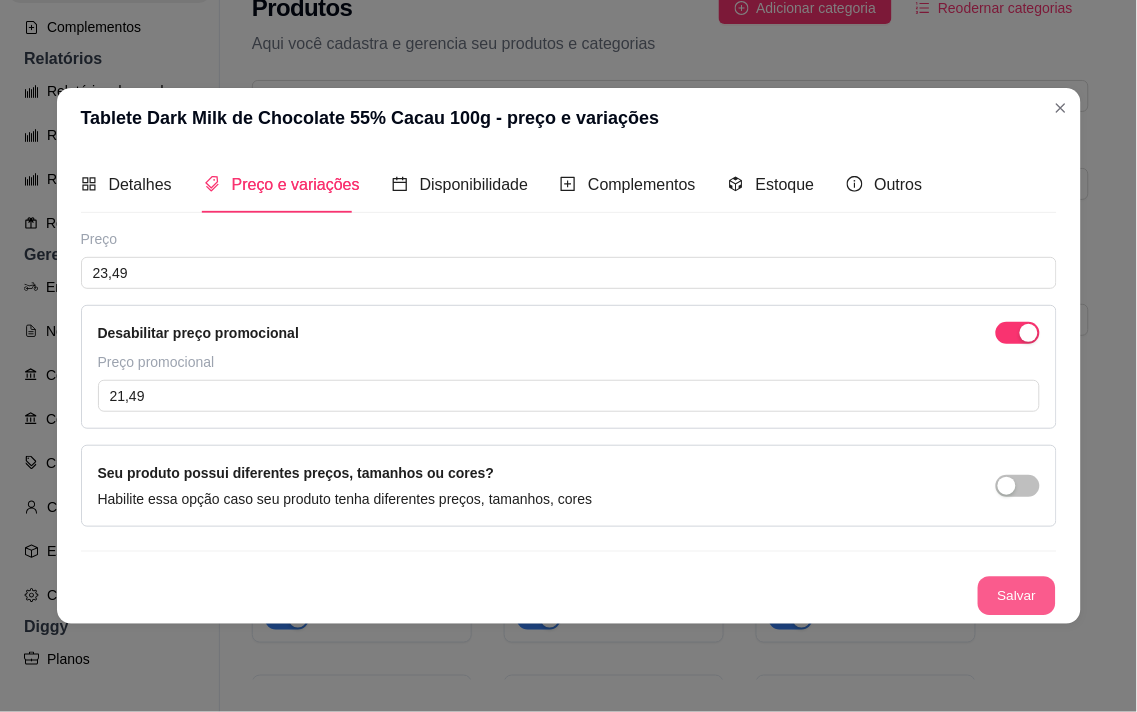 click on "Salvar" at bounding box center (1017, 596) 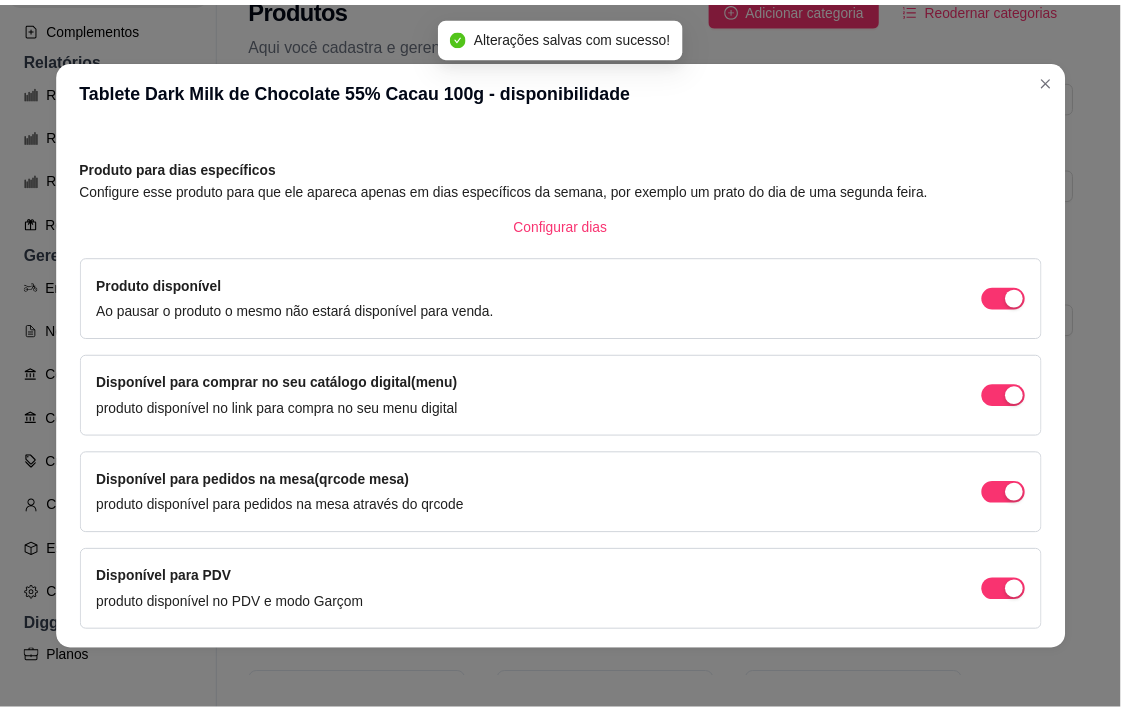 scroll, scrollTop: 134, scrollLeft: 0, axis: vertical 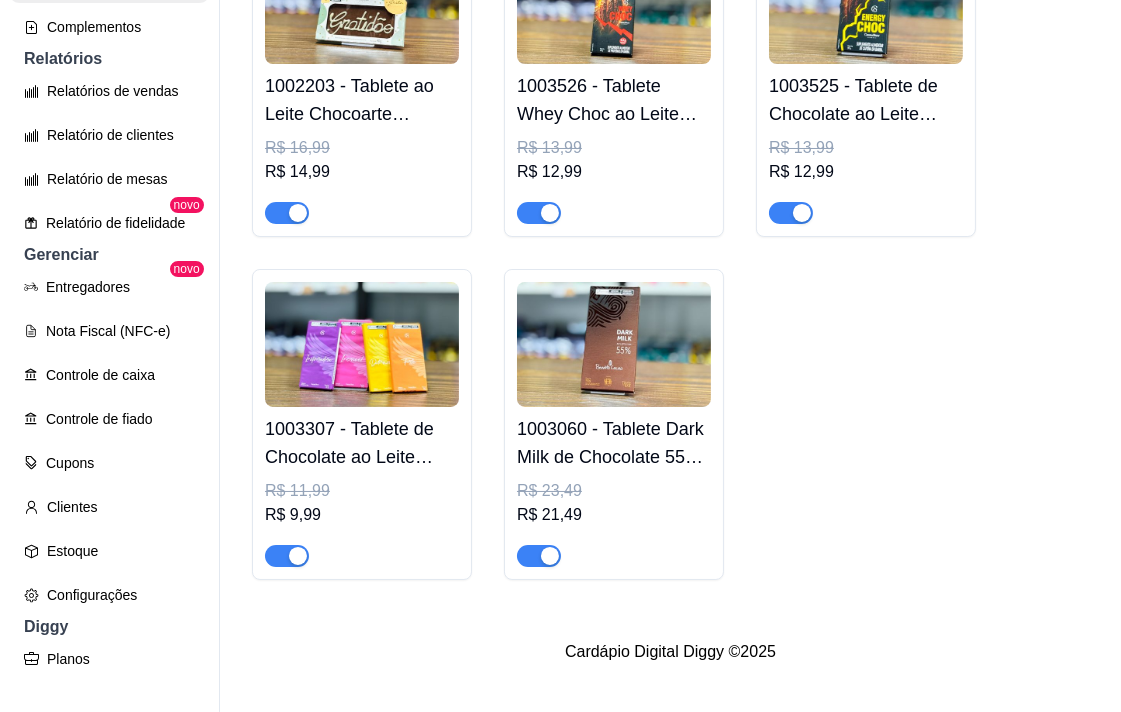click at bounding box center [614, 344] 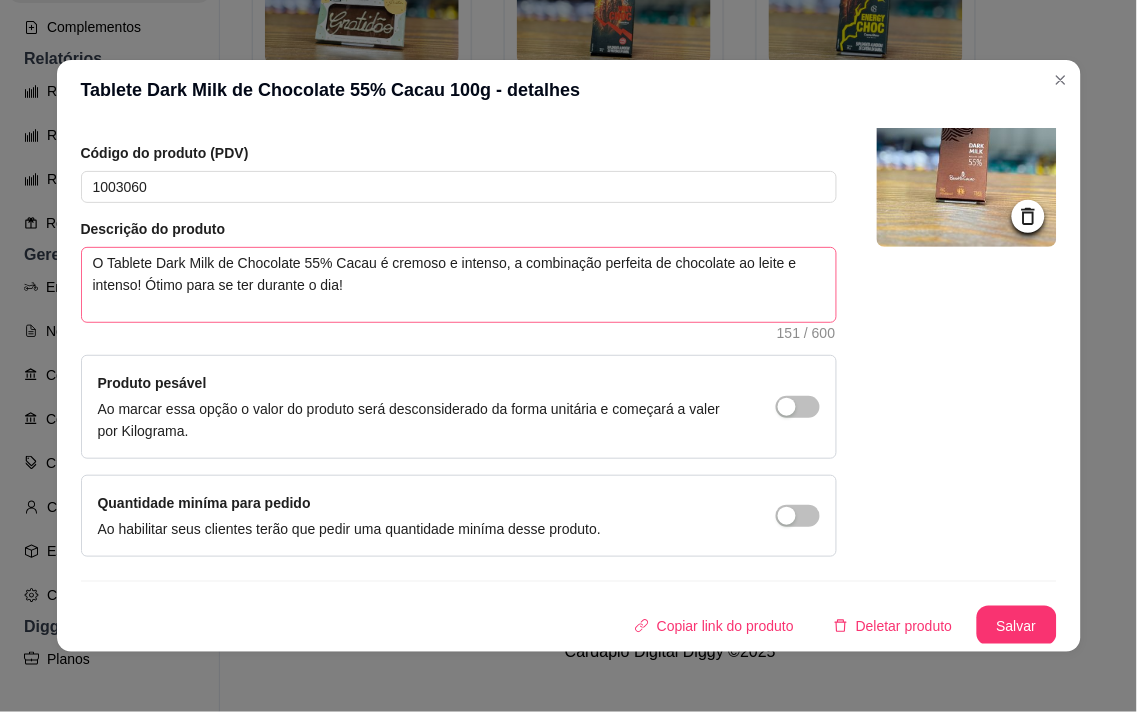 scroll, scrollTop: 136, scrollLeft: 0, axis: vertical 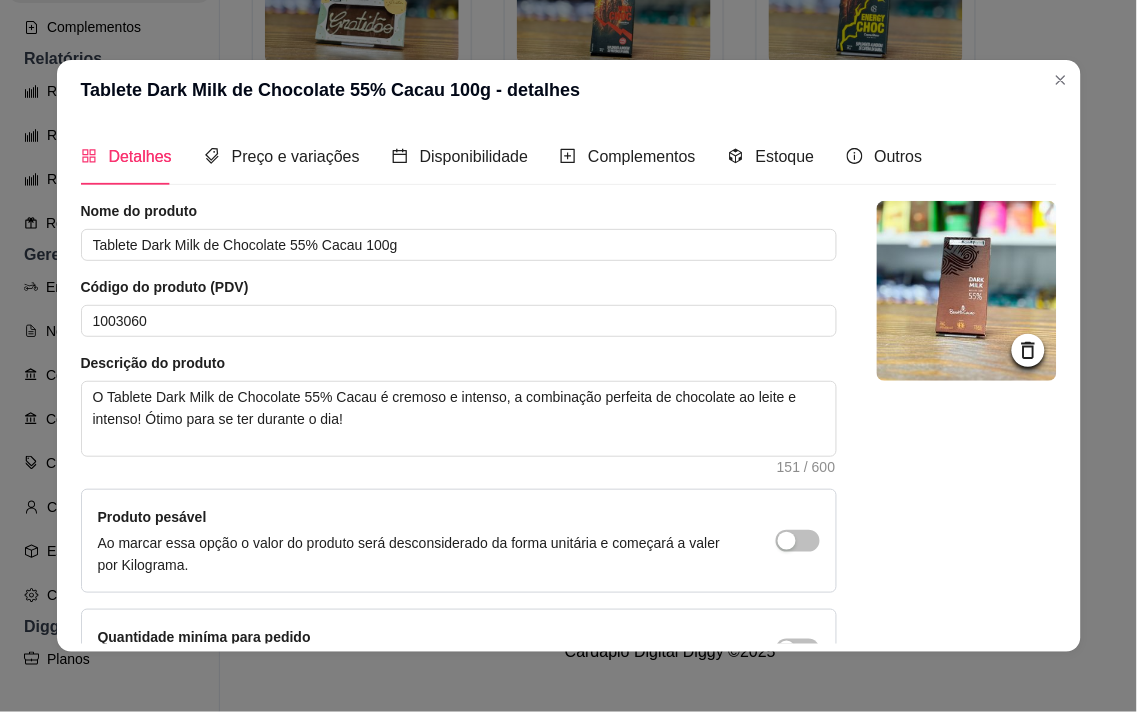 drag, startPoint x: 303, startPoint y: 142, endPoint x: 298, endPoint y: 154, distance: 13 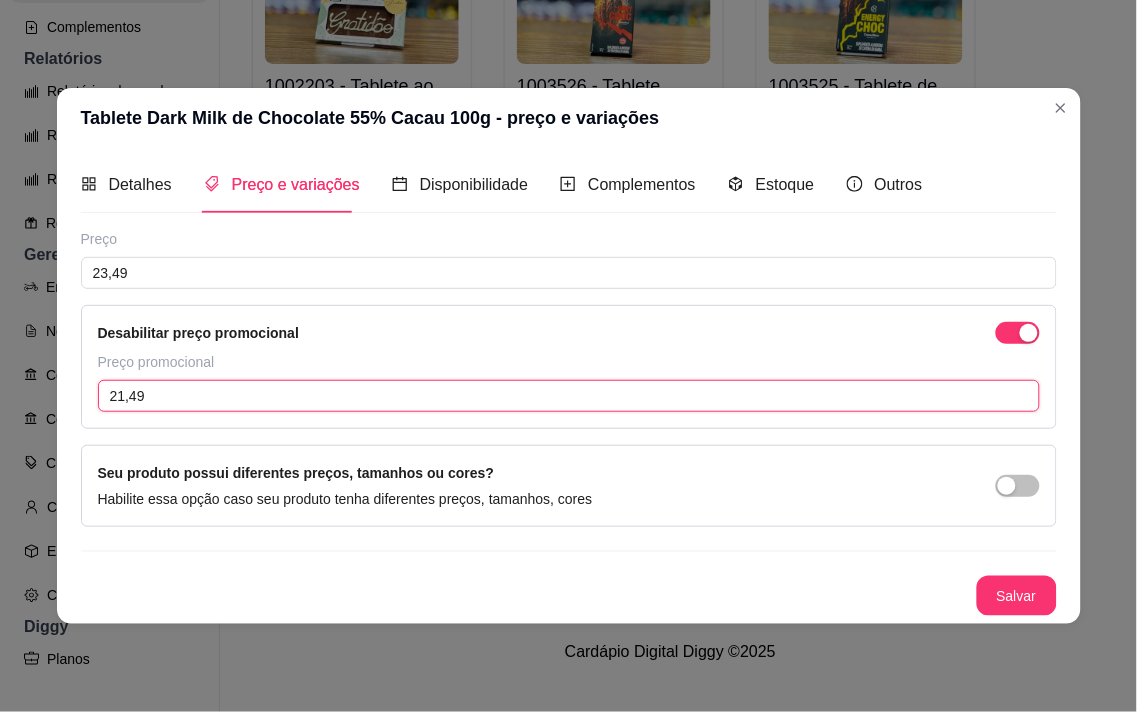 click on "21,49" at bounding box center [569, 396] 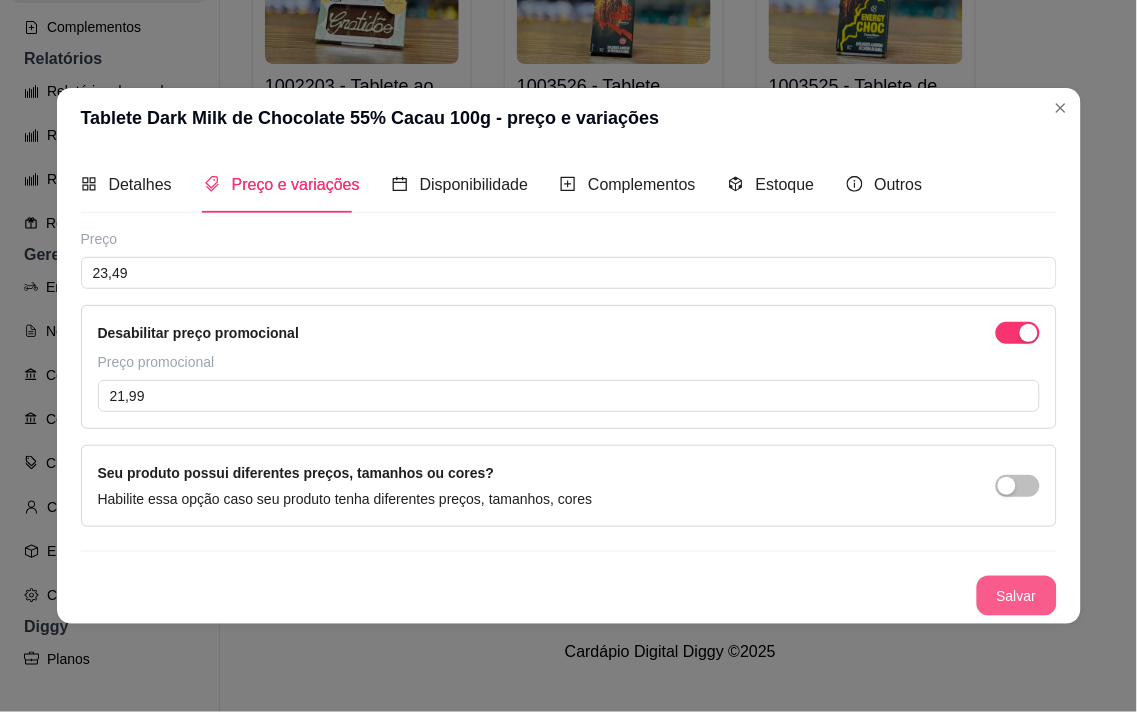 click on "Salvar" at bounding box center [1017, 596] 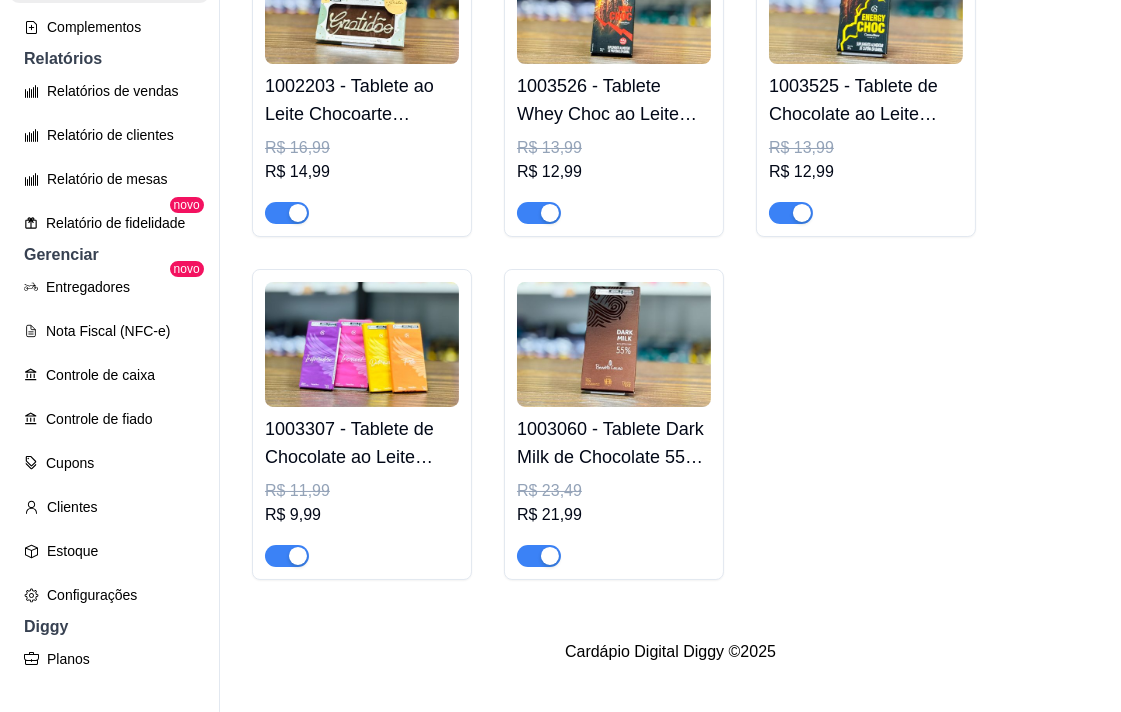click on "2004776 - Fondue De Frutas    R$ 23,90 2005373 - Fondue De Pistache   R$ 26,90 2003550 - Chocolate Quente    R$ 19,99 1002484 - Caixa de Bombom Gourmet 485g   R$ 139,99 R$ 129,99  1003050 - Caixa de Bombons Gourmet Drinks 185g   R$ 64,99 R$ 59,99 1003049 - Caixa de Bombom para Harmonização e Vinho 175g   R$ 64,99 R$ 59,99 1003334 - Caixa de Bombom ao Leite Angel Coração 75g   R$ 21,29 R$ 19,99 1003374 - Caixa Brasão Harry Potter 140g   R$ 57,99 R$ 52,99 1003448 - Biscoito ao Leite Harry Potter 100g   R$ 16,99 R$ 15,99 1003345 - Cookies com Gotas ao Leite 40g   R$ 11,99 R$ 9,99 1003118 - Biscoito Tradicional ao Leite 50g   R$ 11,99 R$ 9,99 1003719 - Biscoito Banhado ao Leite 85g   R$ 13,99 R$ 12,99 1003347 - Wafer Biscoiteria Coberto ao Leite 80g   R$ 18,29 R$ 16,99 1003183 - Wafer Biscoiteria Pistache 80g   R$ 19,29 R$ 17,99 1003687 - Wafer de Cacau Biscoiteria Recheio de Leite 80g   R$ 16,99 R$ 15,99 1003082 - Wafer LaNut Recheio Avelã 80g   R$ 16,99 R$ 15,99   R$ 16,99" at bounding box center [670, -1965] 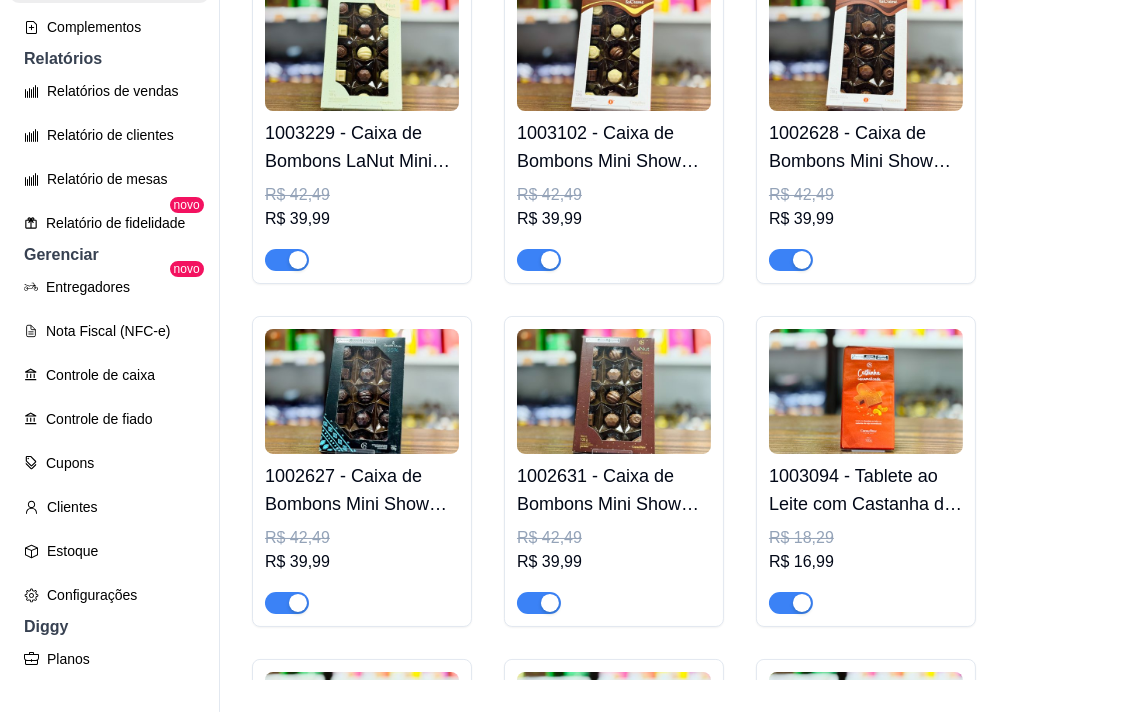 scroll, scrollTop: 2555, scrollLeft: 0, axis: vertical 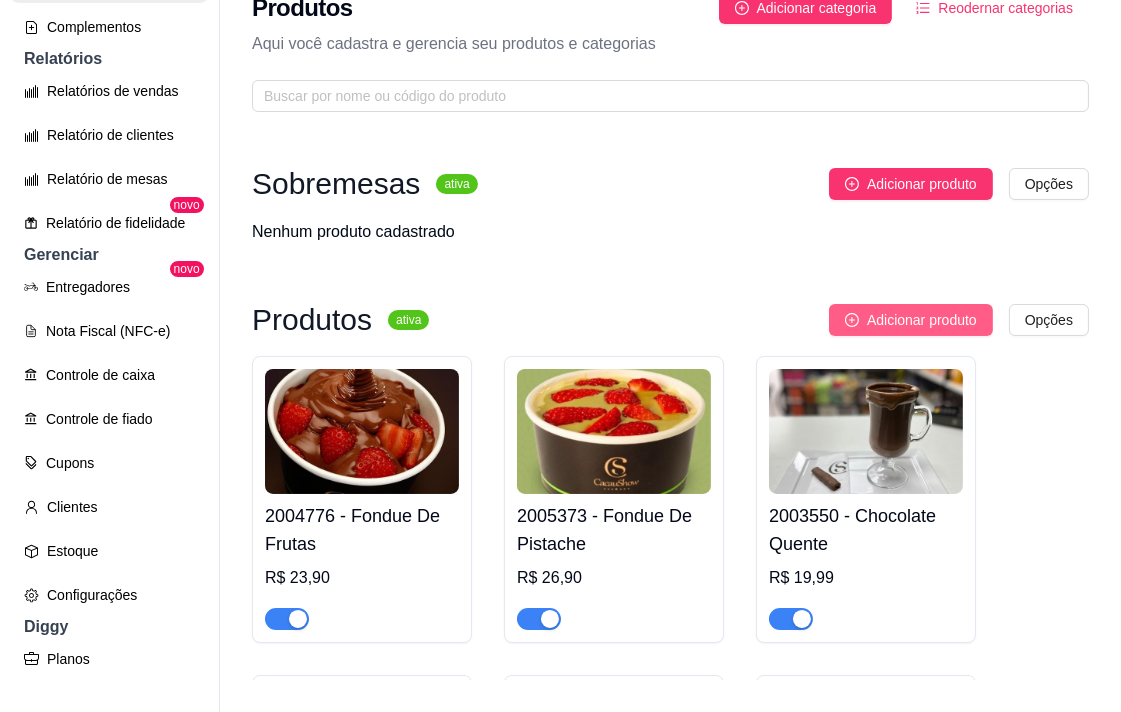 click on "Adicionar produto" at bounding box center (922, 320) 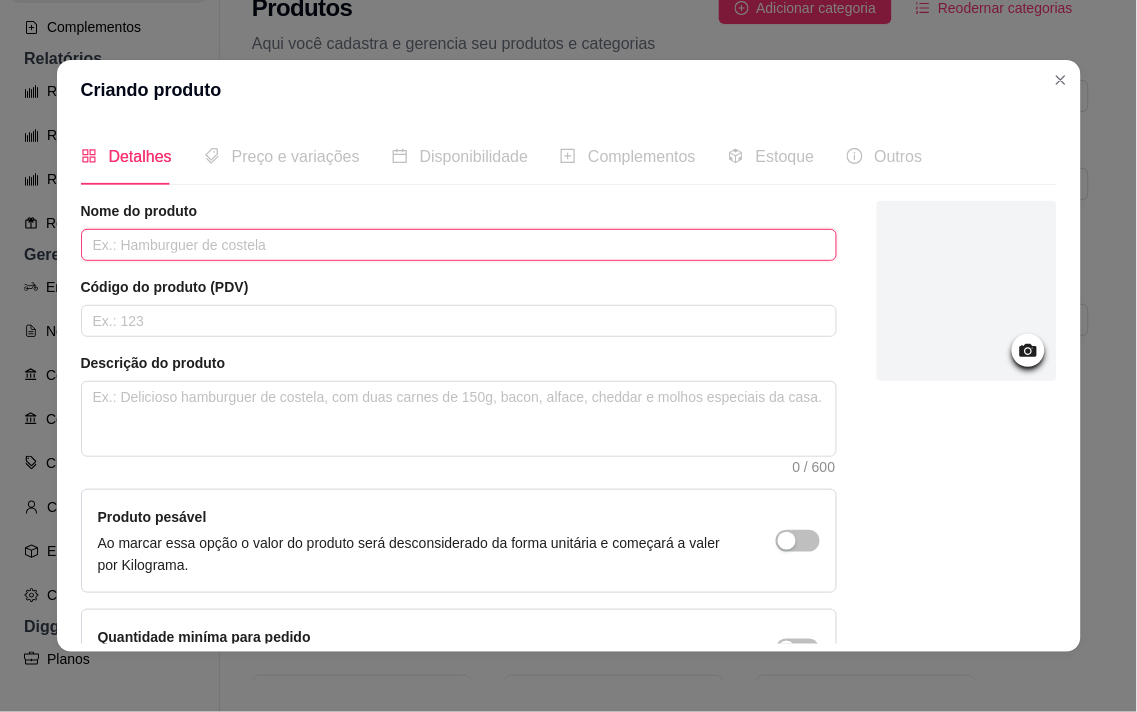 click at bounding box center [459, 245] 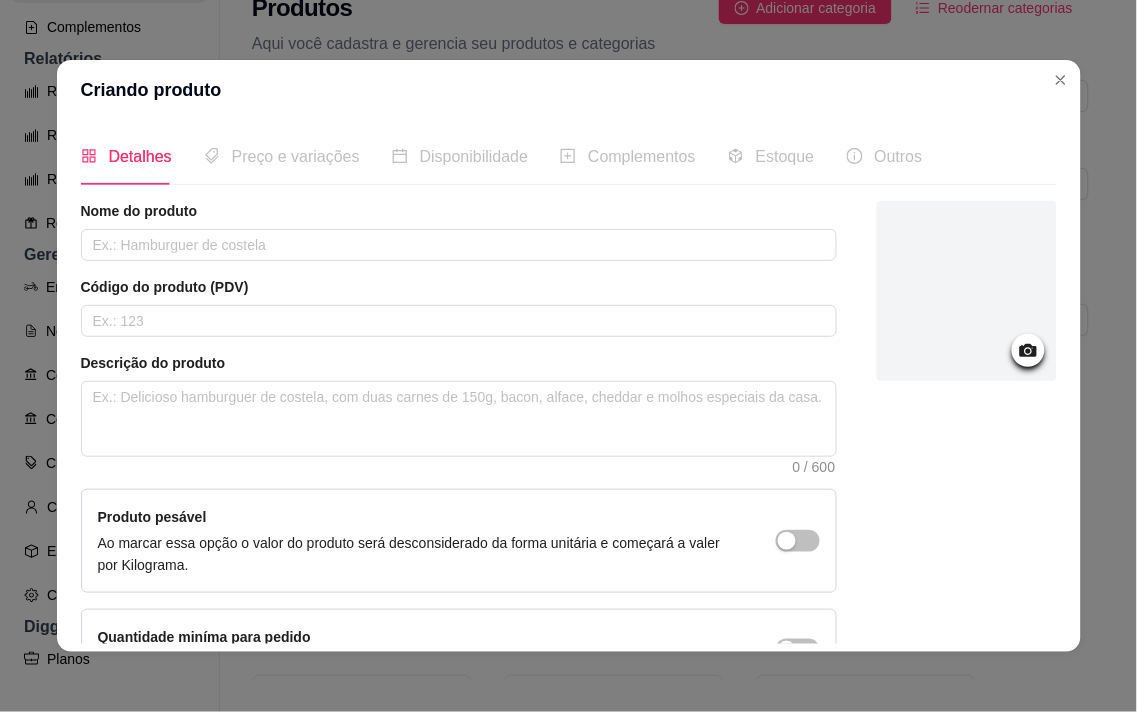 click 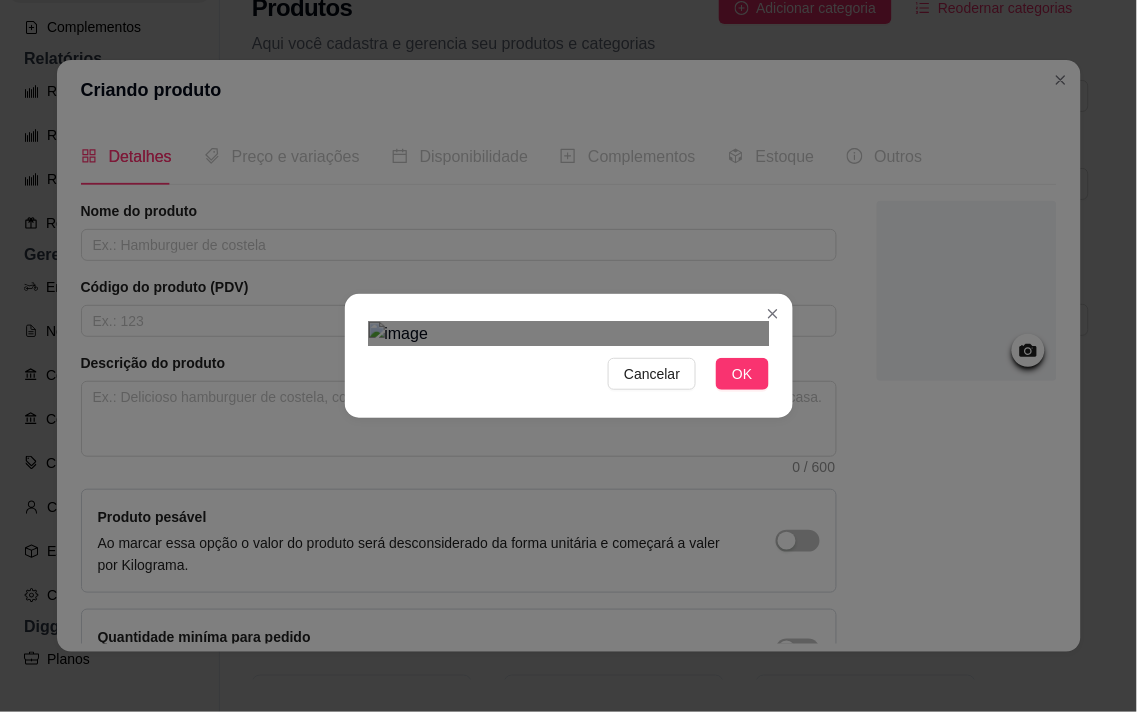 click at bounding box center (567, 599) 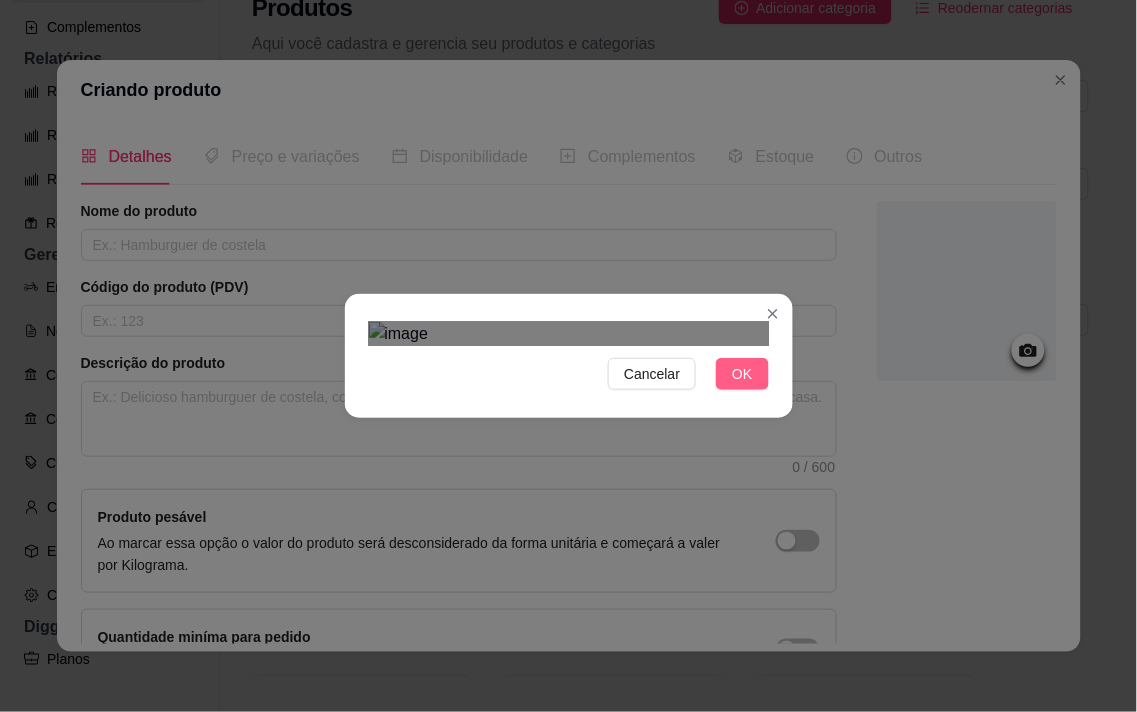 click on "OK" at bounding box center (742, 374) 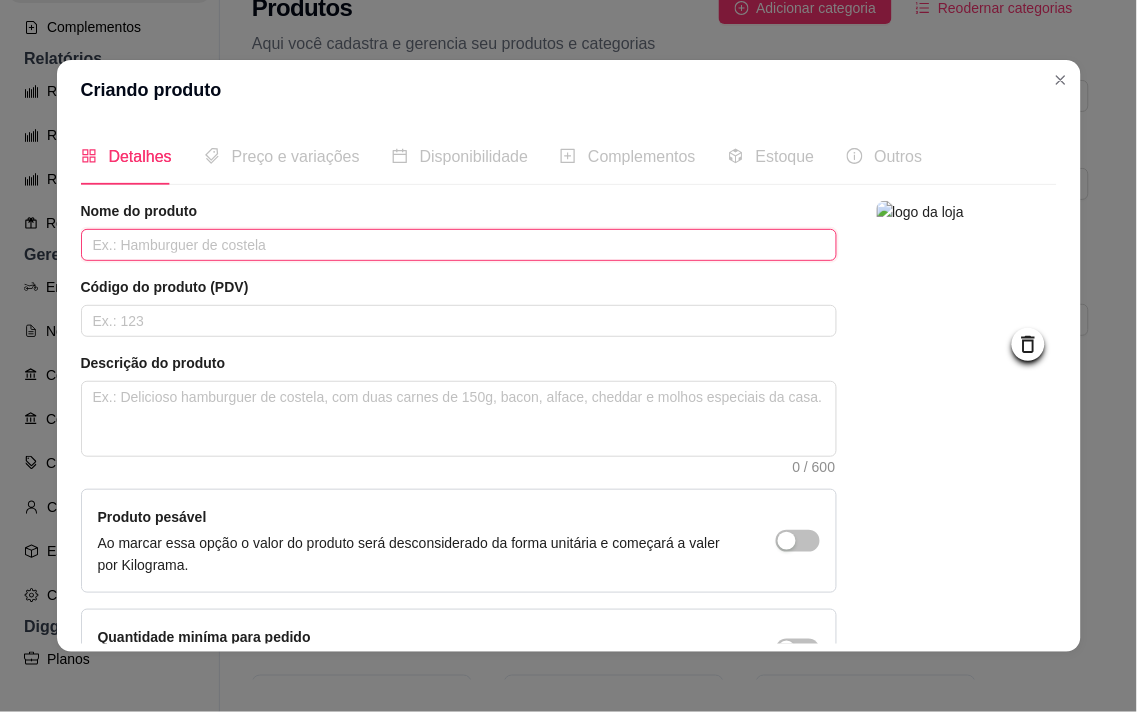 click at bounding box center [459, 245] 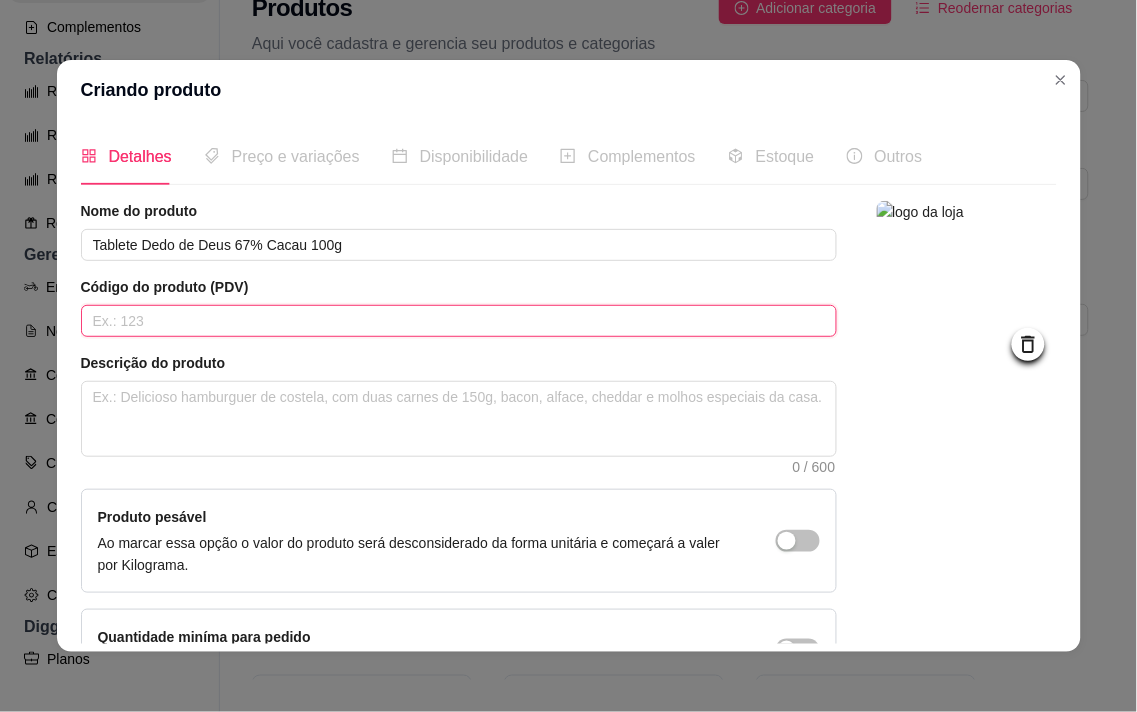 click at bounding box center [459, 321] 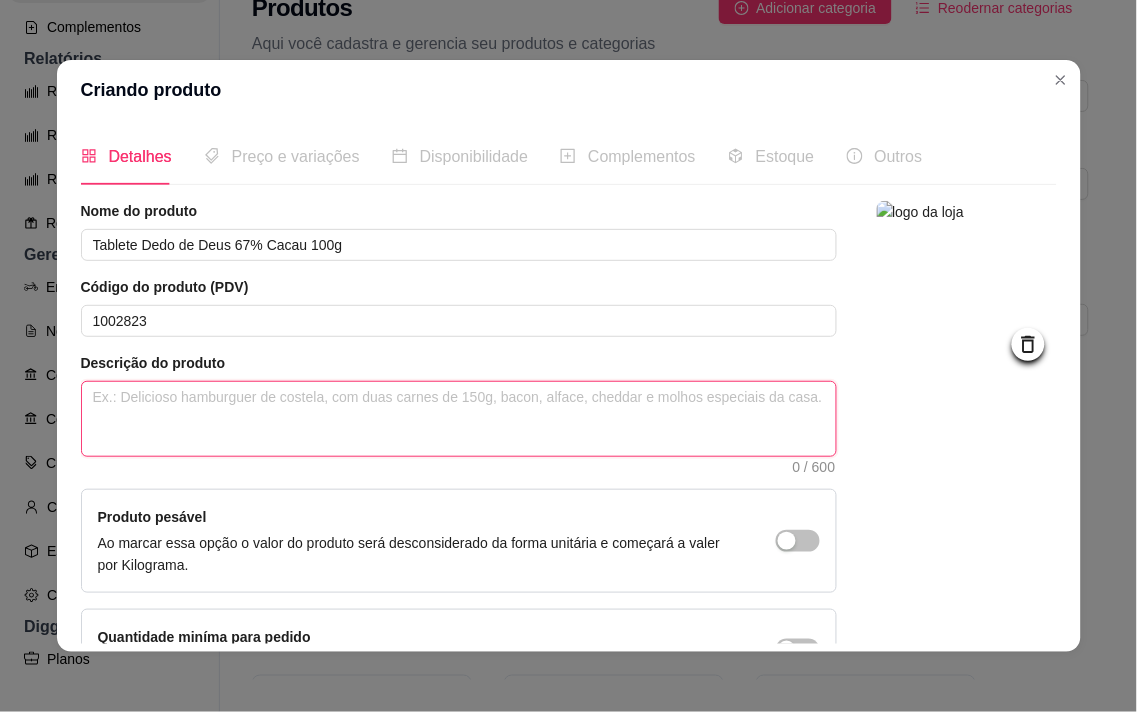click at bounding box center (459, 419) 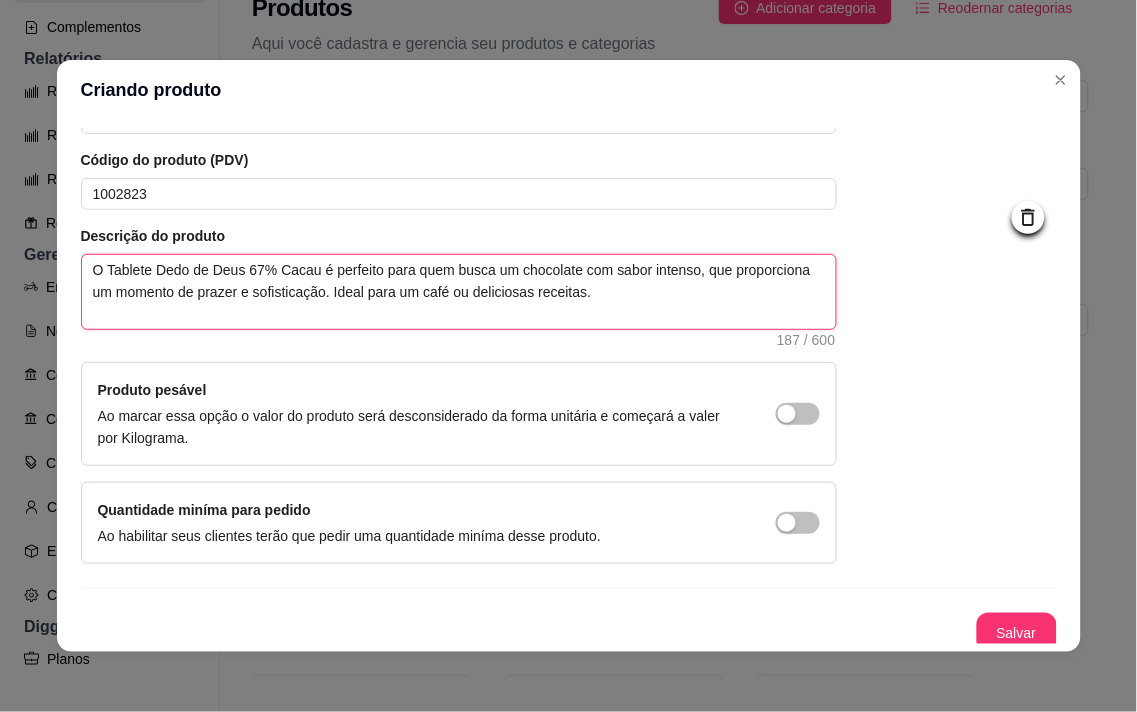 scroll, scrollTop: 136, scrollLeft: 0, axis: vertical 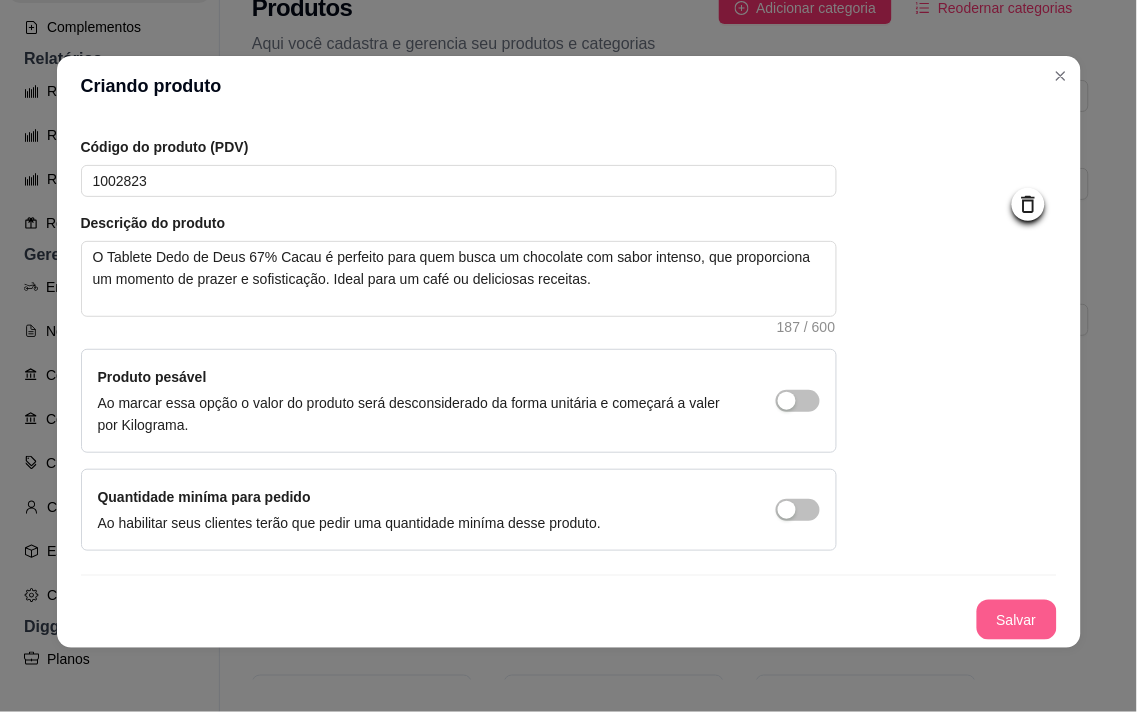click on "Salvar" at bounding box center [1017, 620] 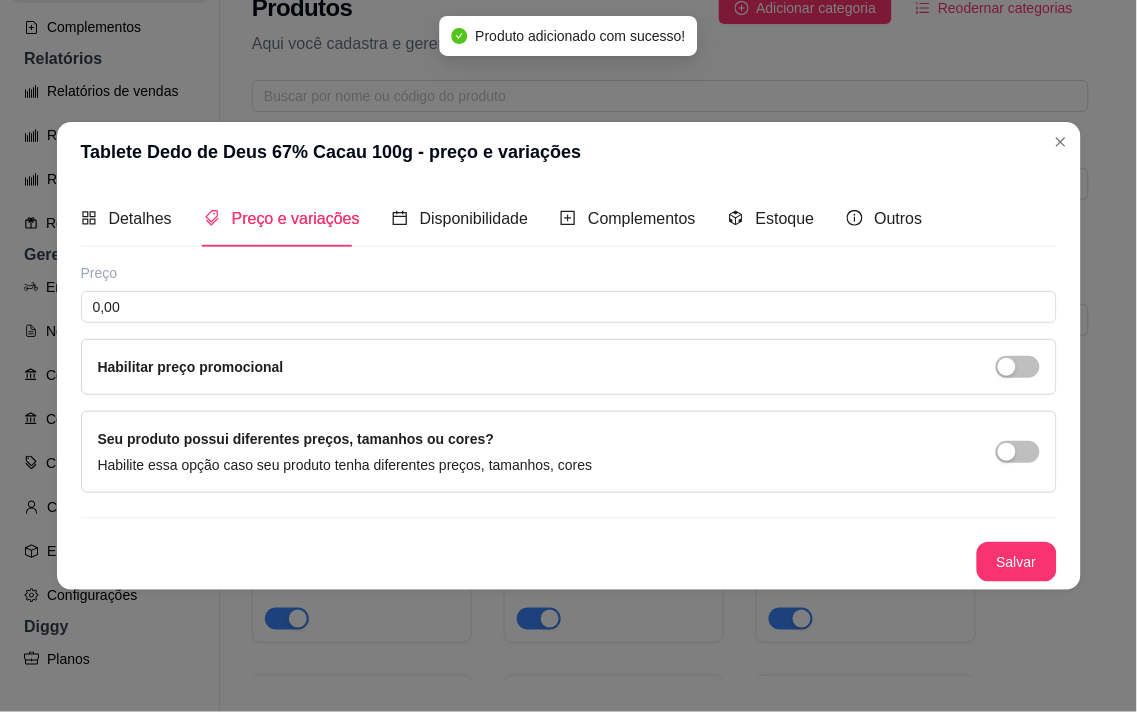 scroll, scrollTop: 0, scrollLeft: 0, axis: both 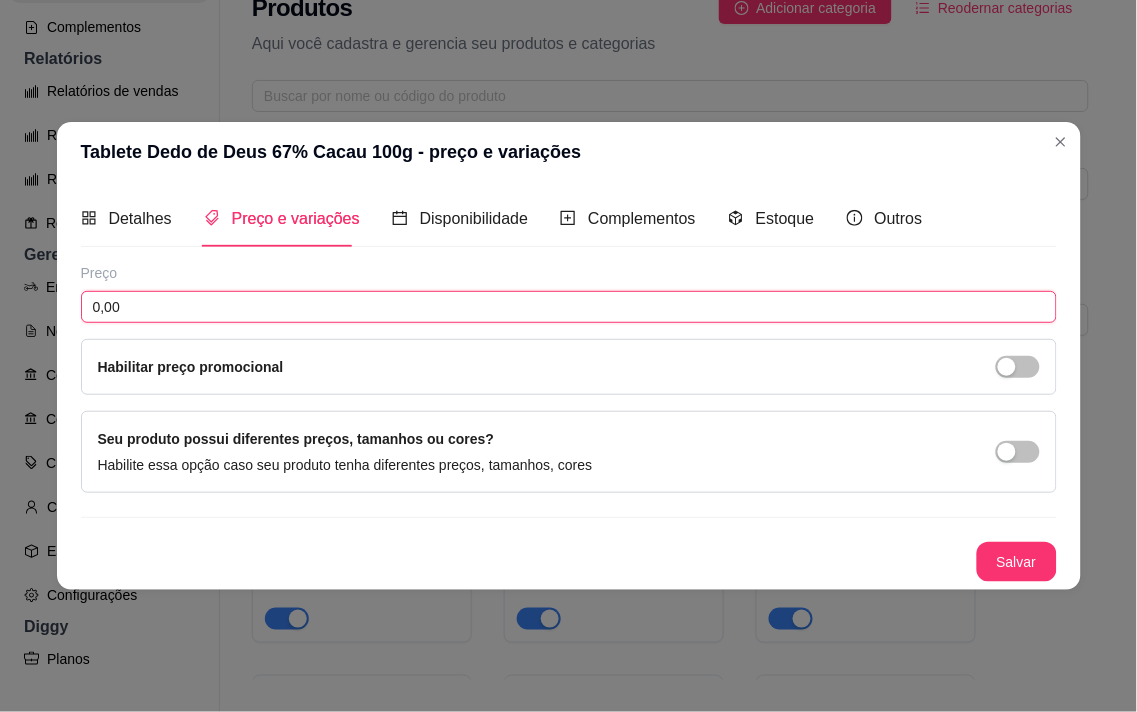 click on "0,00" at bounding box center (569, 307) 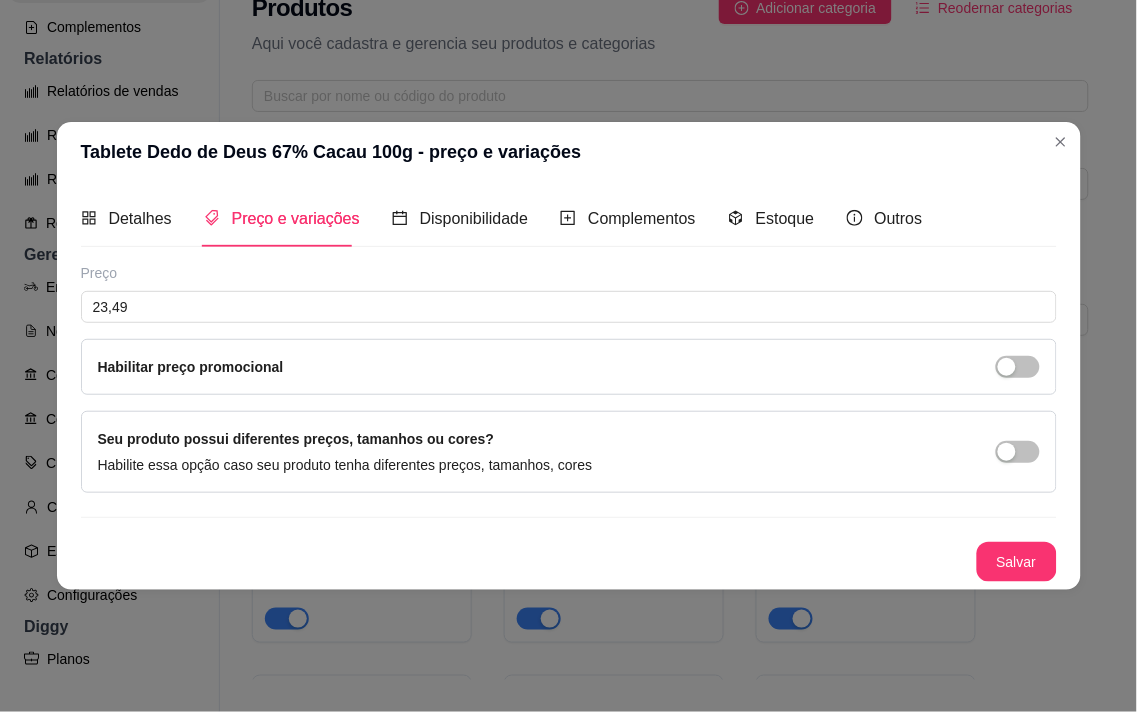 click on "Habilitar preço promocional" at bounding box center [569, 367] 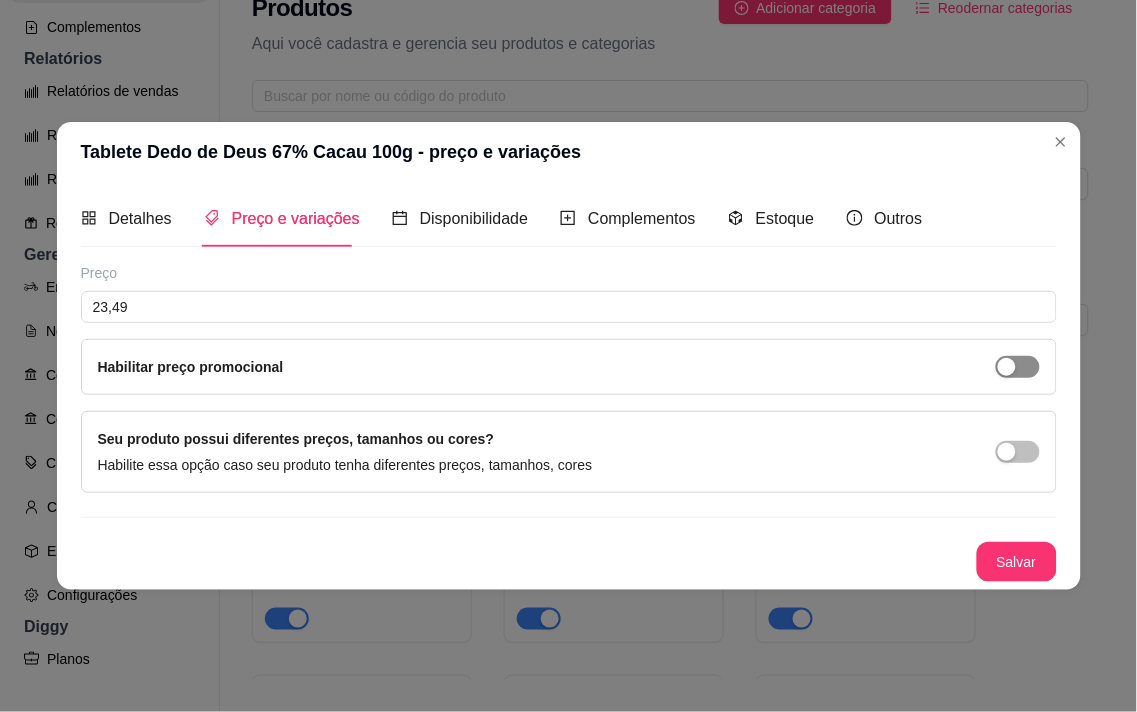 click at bounding box center (1018, 367) 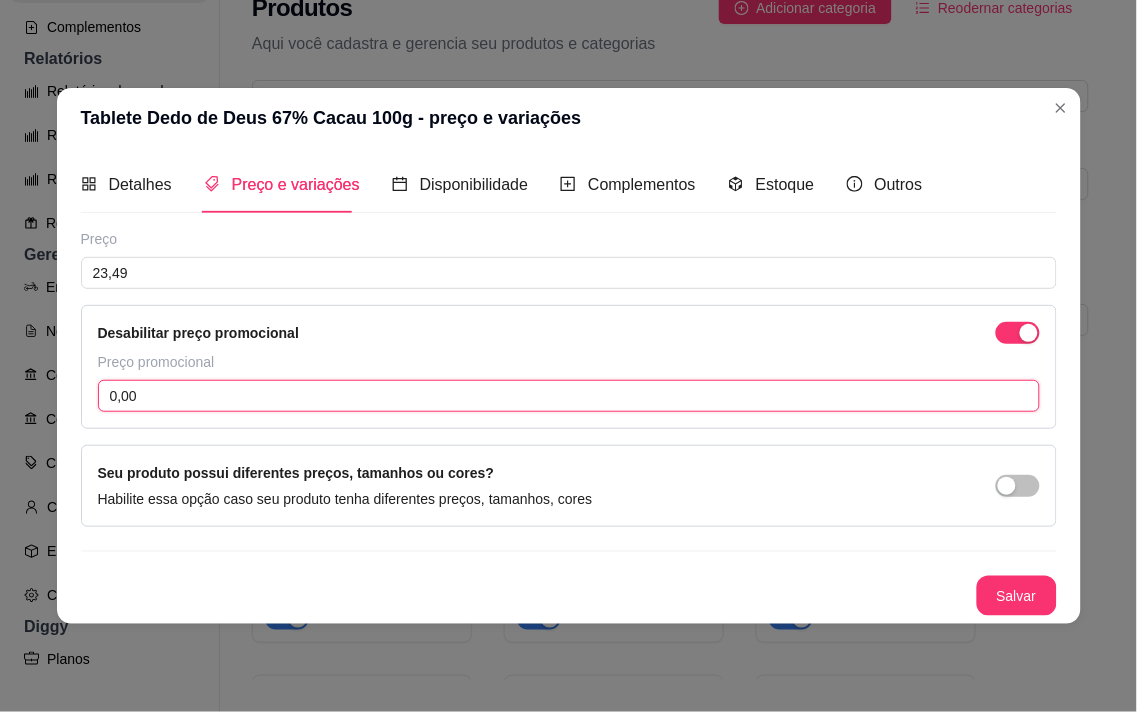 click on "0,00" at bounding box center (569, 396) 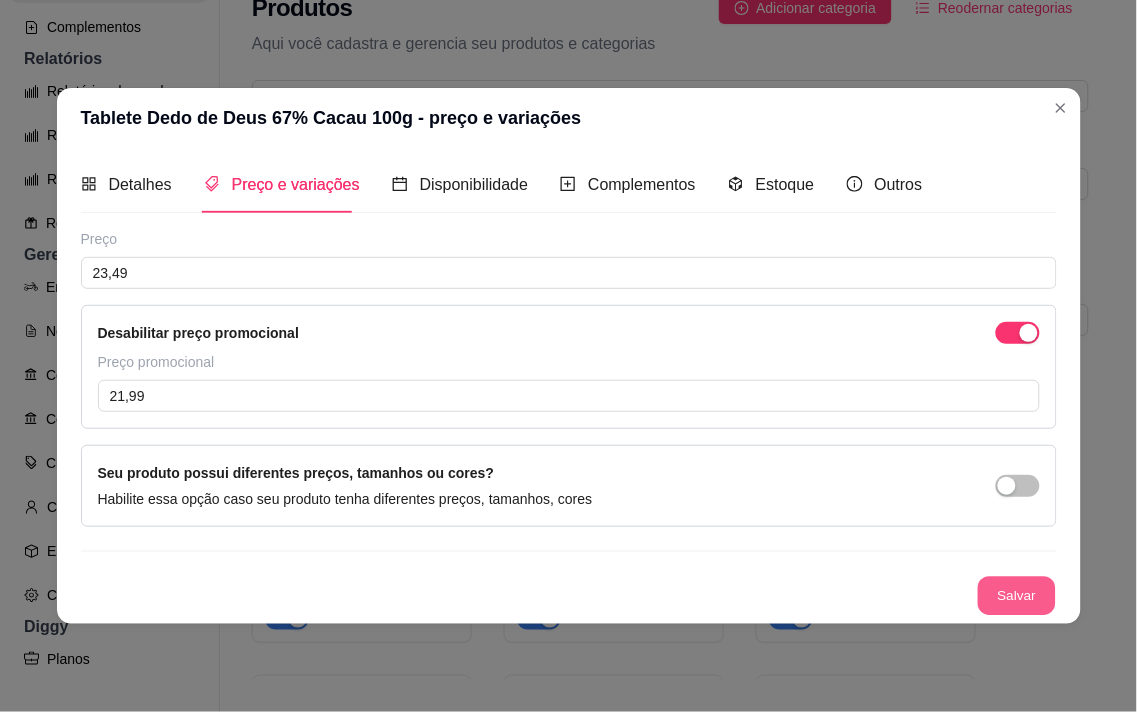 click on "Preço  23,49 Desabilitar preço promocional Preço promocional 21,99 Seu produto possui diferentes preços, tamanhos ou cores? Habilite essa opção caso seu produto tenha diferentes preços, tamanhos, cores Salvar" at bounding box center [569, 422] 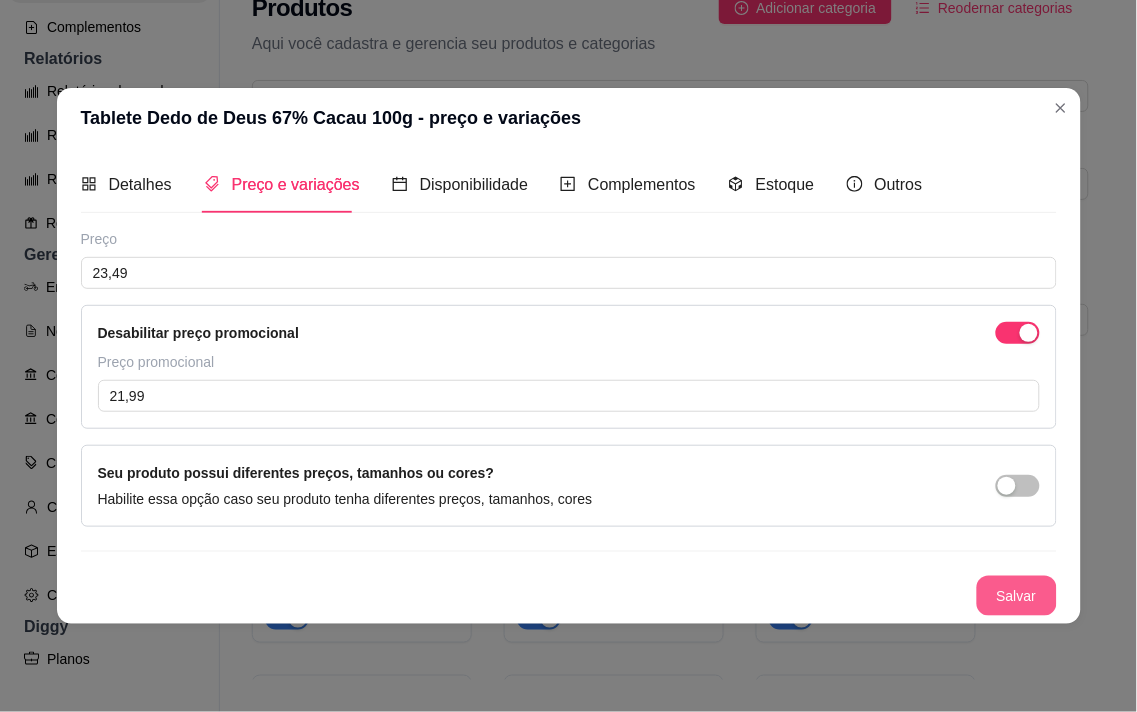 click on "Salvar" at bounding box center [1017, 596] 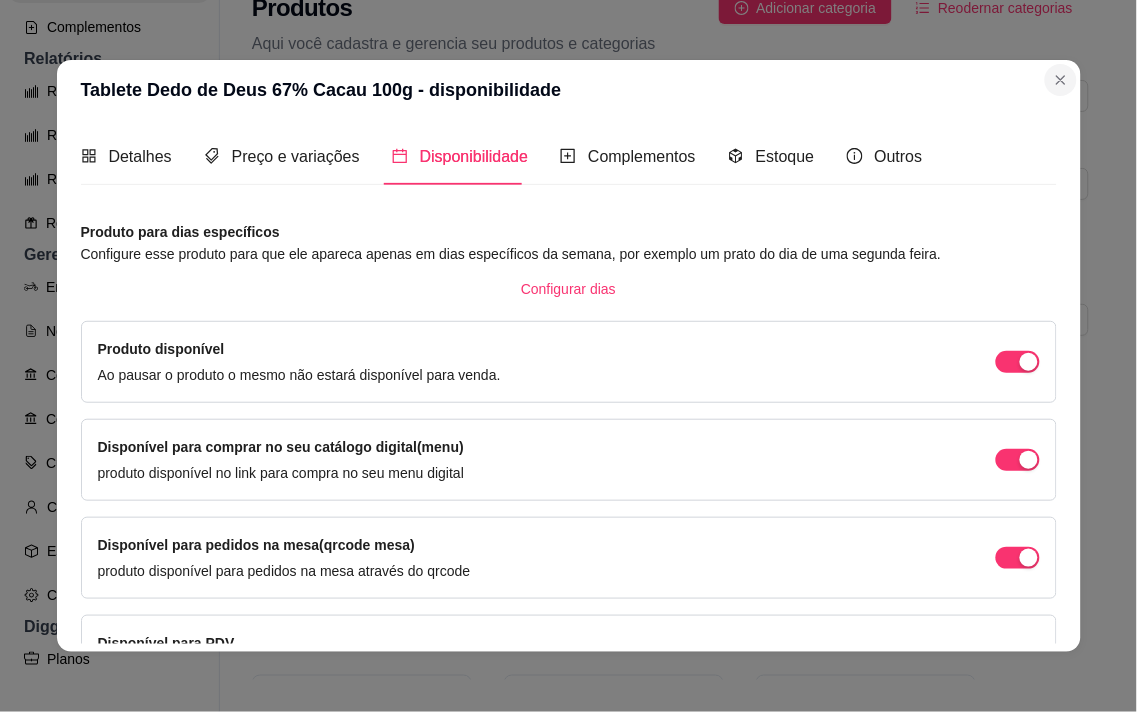 click on "Tablete Dedo de Deus 67% Cacau 100g - disponibilidade Detalhes Preço e variações Disponibilidade Complementos Estoque Outros Nome do produto Tablete Dedo de Deus 67% Cacau 100g Código do produto (PDV) 1002823 Descrição do produto O Tablete Dedo de Deus 67% Cacau é perfeito para quem busca um chocolate com sabor intenso, que proporciona um momento de prazer e sofisticação. Ideal para um café ou deliciosas receitas. 187 / 600 Produto pesável Ao marcar essa opção o valor do produto será desconsiderado da forma unitária e começará a valer por Kilograma. Quantidade miníma para pedido Ao habilitar seus clientes terão que pedir uma quantidade miníma desse produto. Copiar link do produto Deletar produto Salvar Preço  23,49 Desabilitar preço promocional Preço promocional 21,99 Seu produto possui diferentes preços, tamanhos ou cores? Habilite essa opção caso seu produto tenha diferentes preços, tamanhos, cores Salvar Produto para dias específicos Configurar dias Produto disponível Salvar" at bounding box center [569, 356] 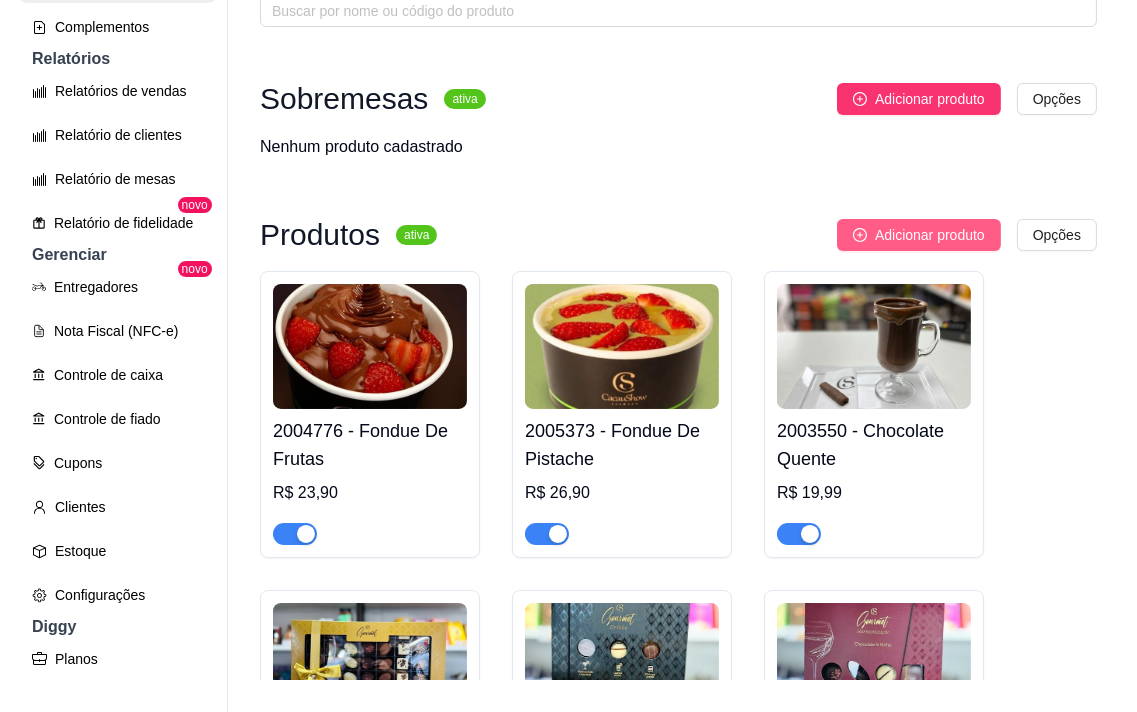 scroll, scrollTop: 0, scrollLeft: 0, axis: both 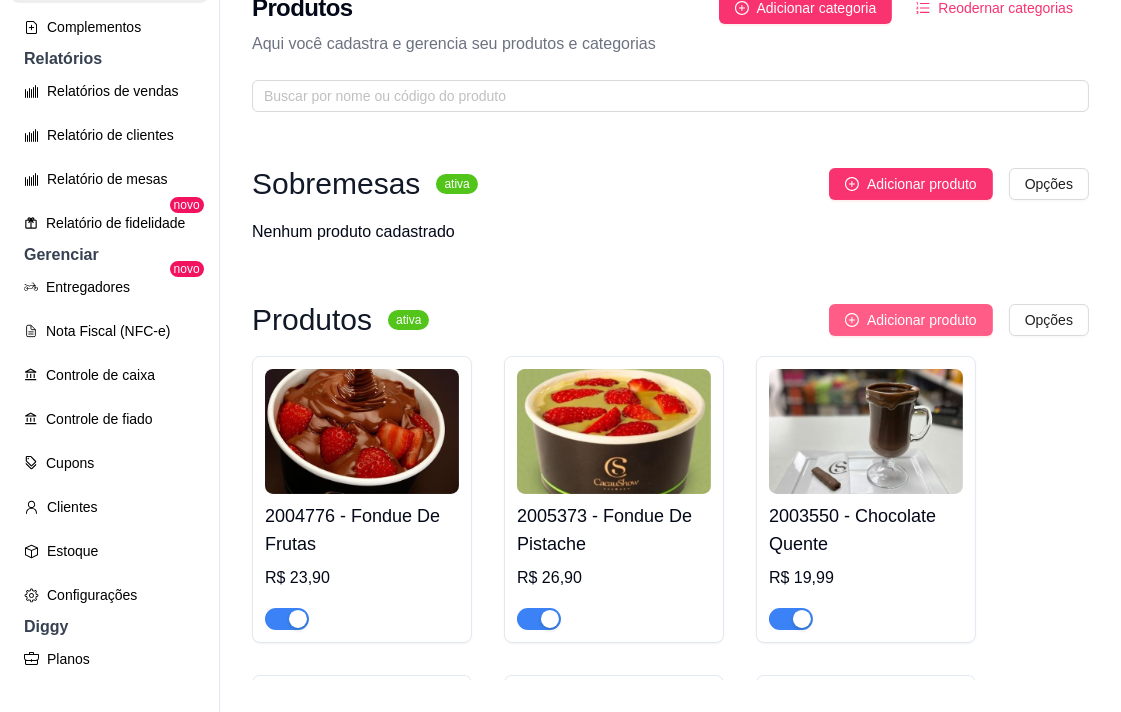 drag, startPoint x: 884, startPoint y: 323, endPoint x: 893, endPoint y: 317, distance: 10.816654 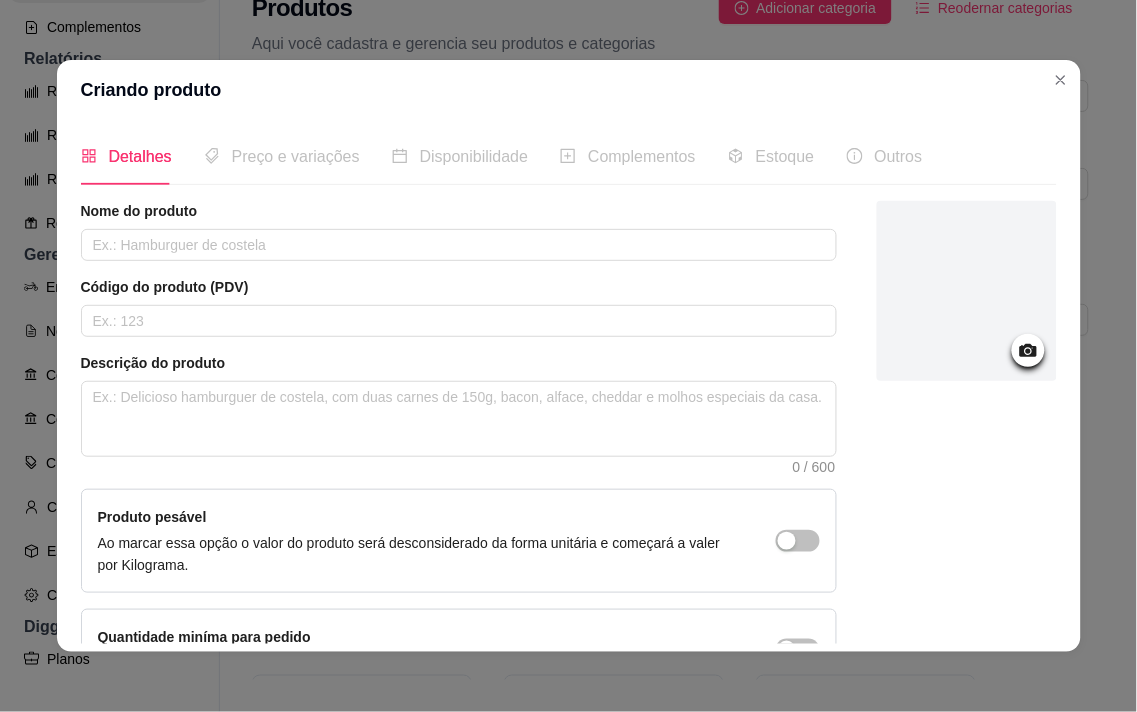 click 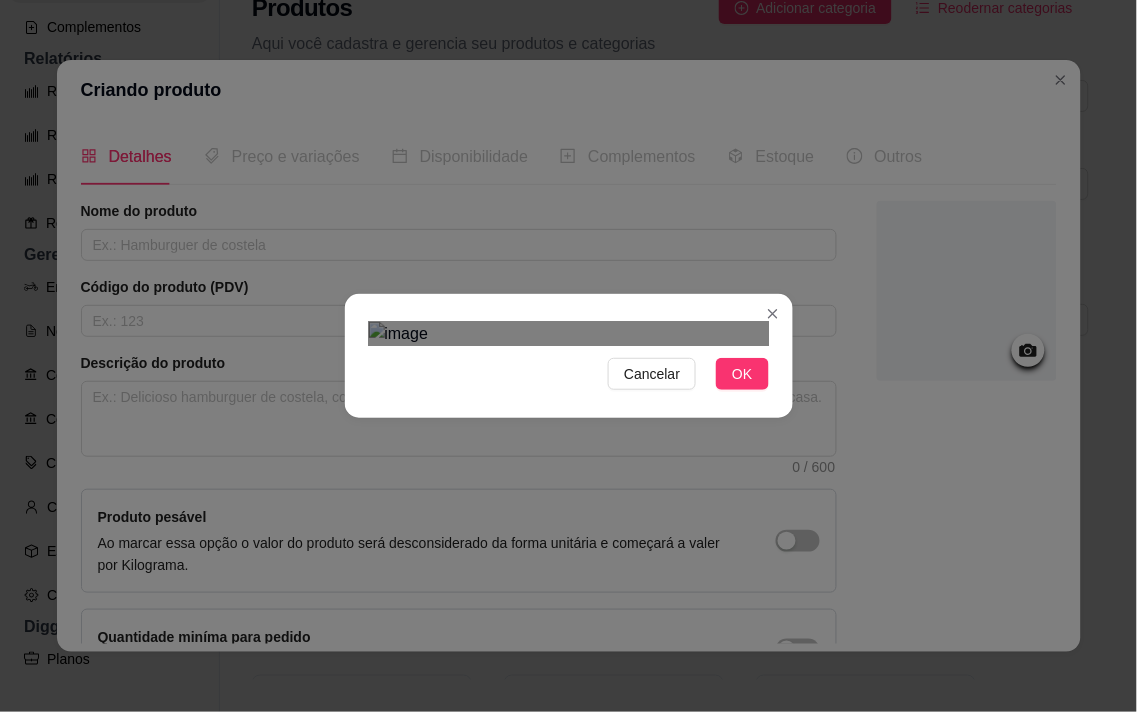 click at bounding box center (563, 602) 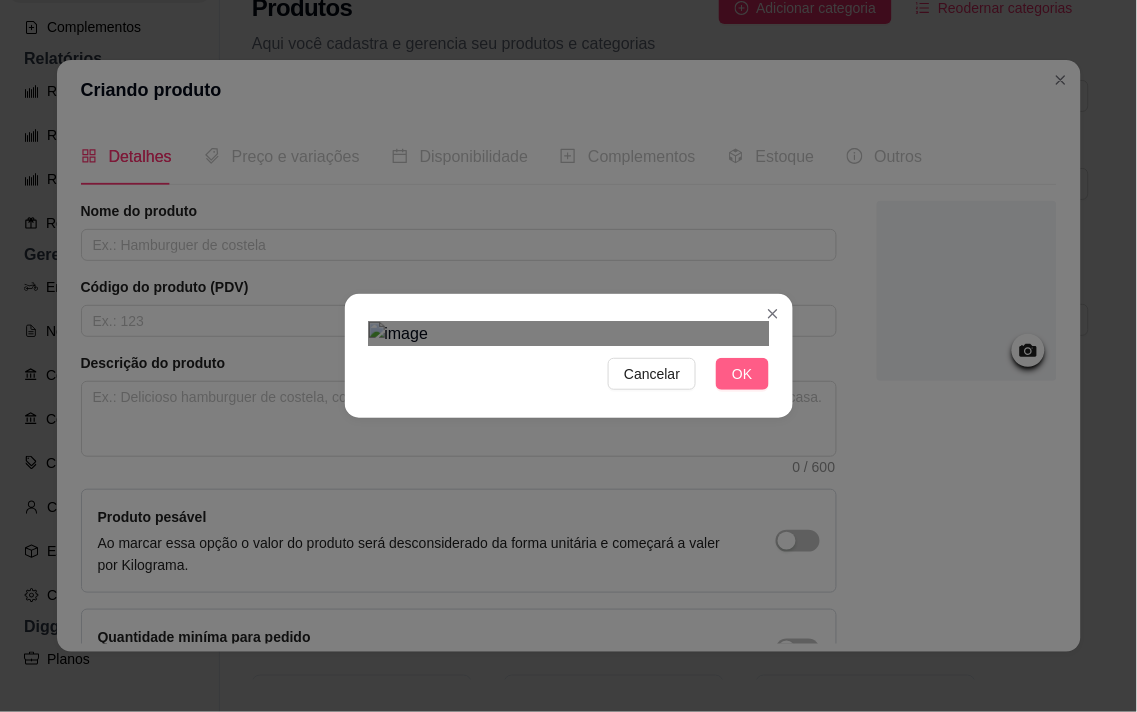 click on "OK" at bounding box center (742, 374) 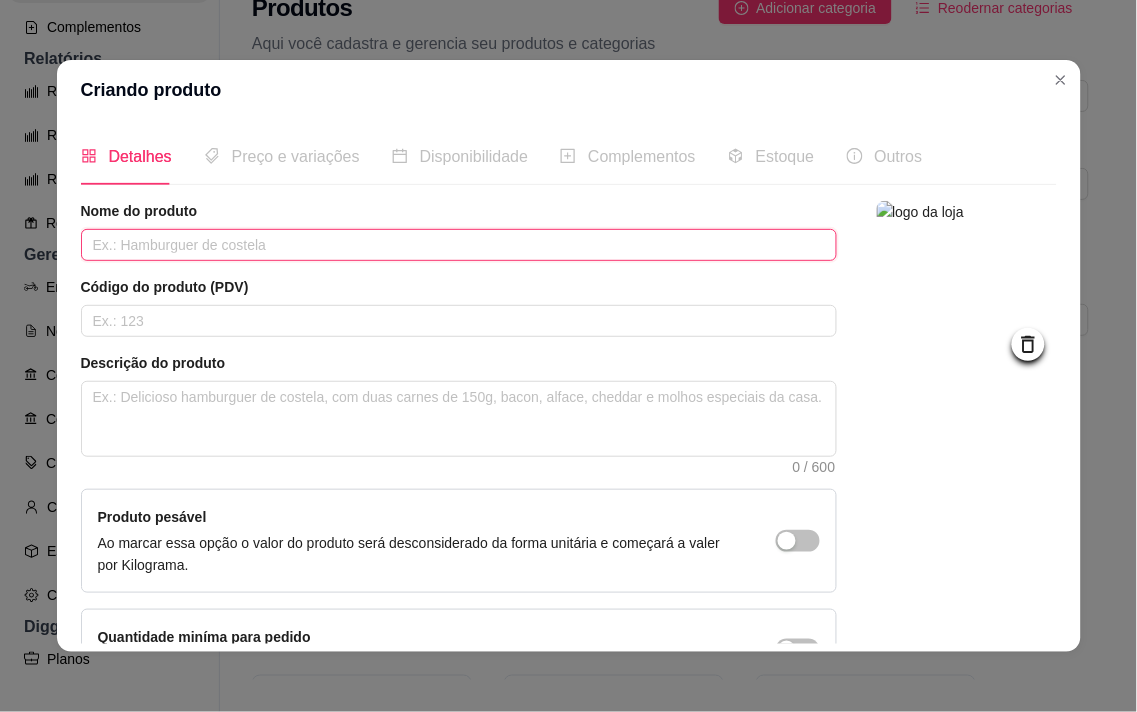 click at bounding box center (459, 245) 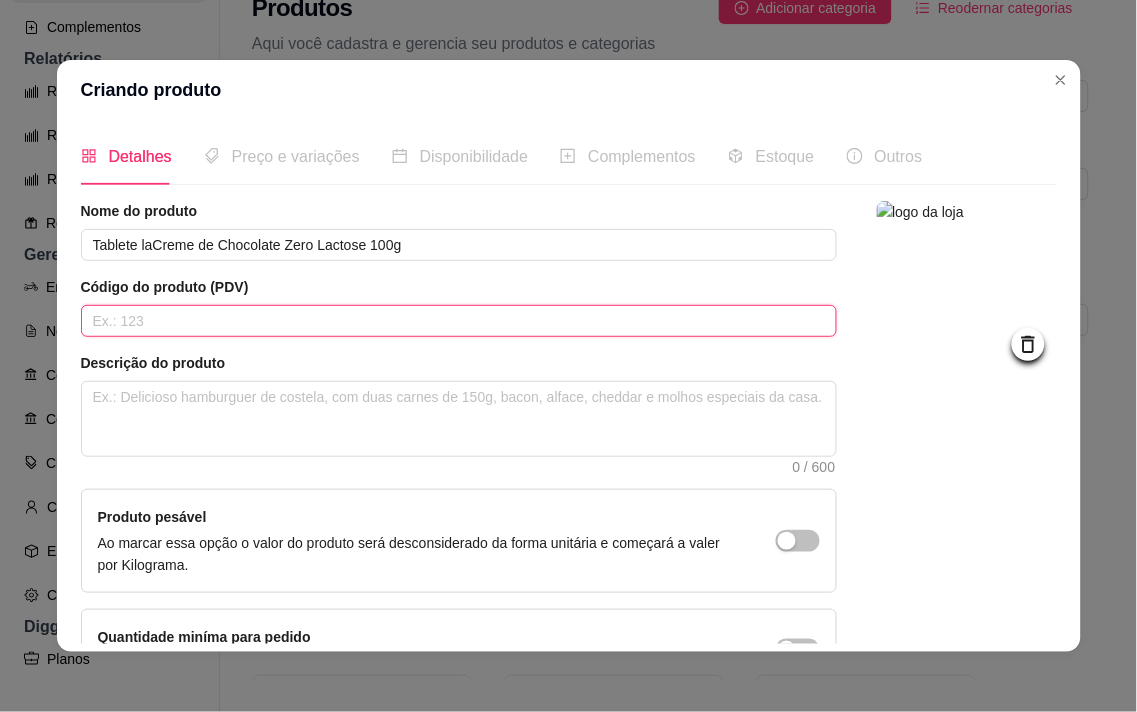 click at bounding box center [459, 321] 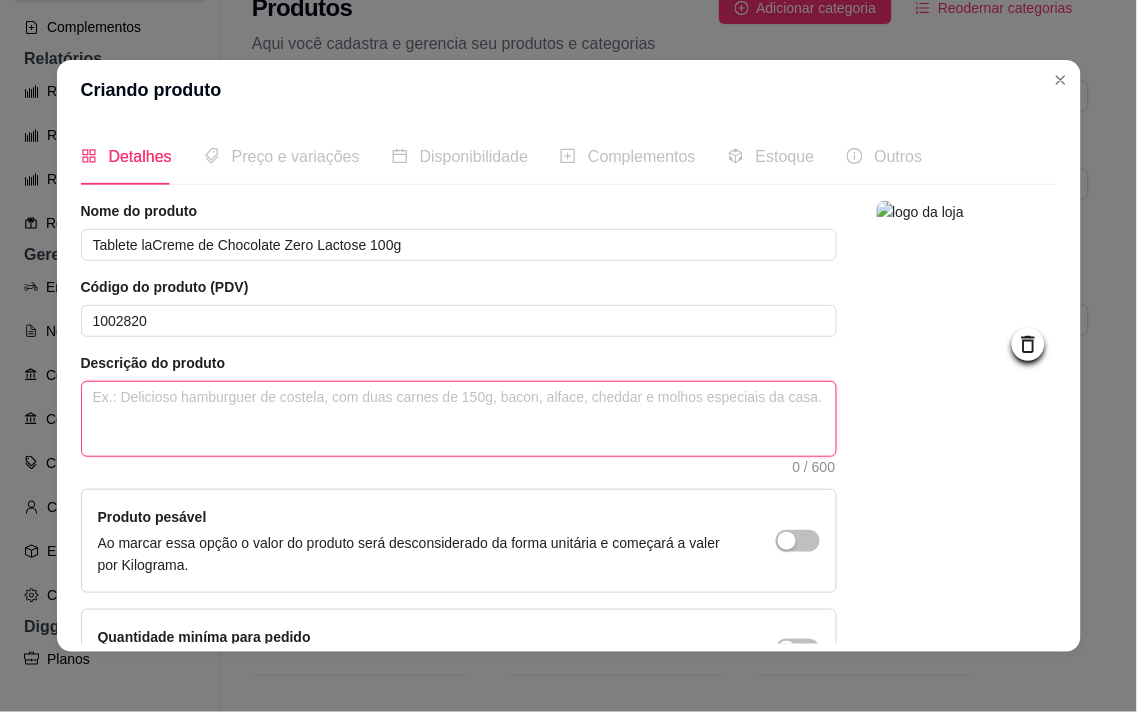 click at bounding box center (459, 419) 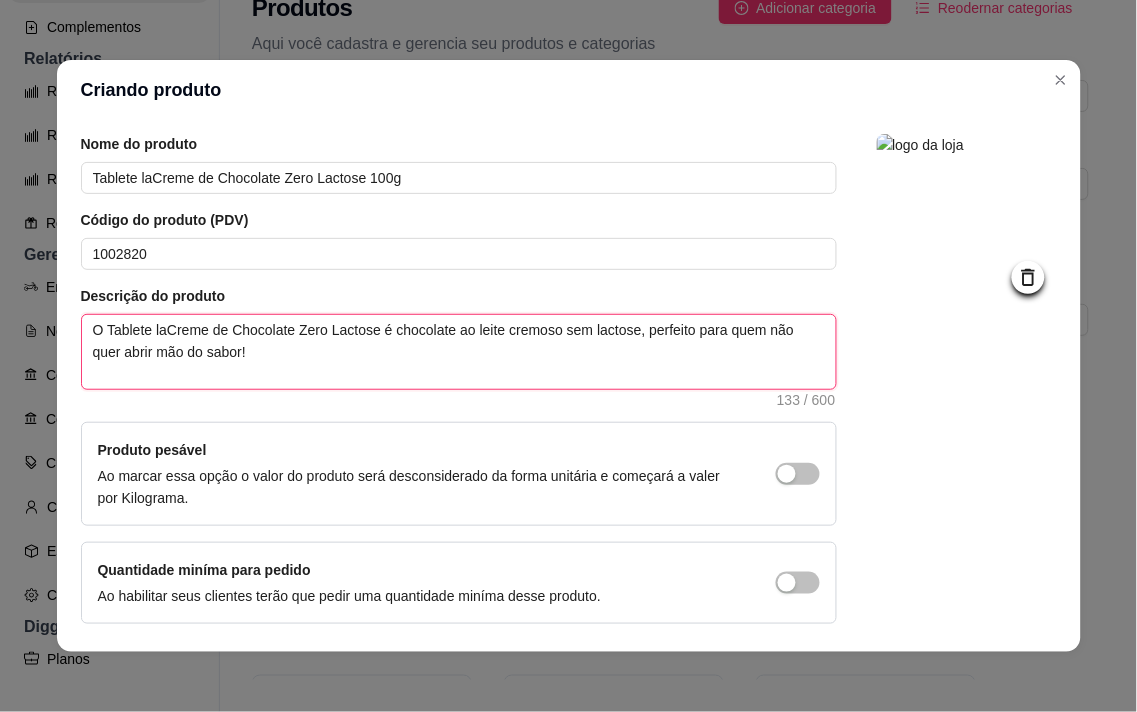 scroll, scrollTop: 136, scrollLeft: 0, axis: vertical 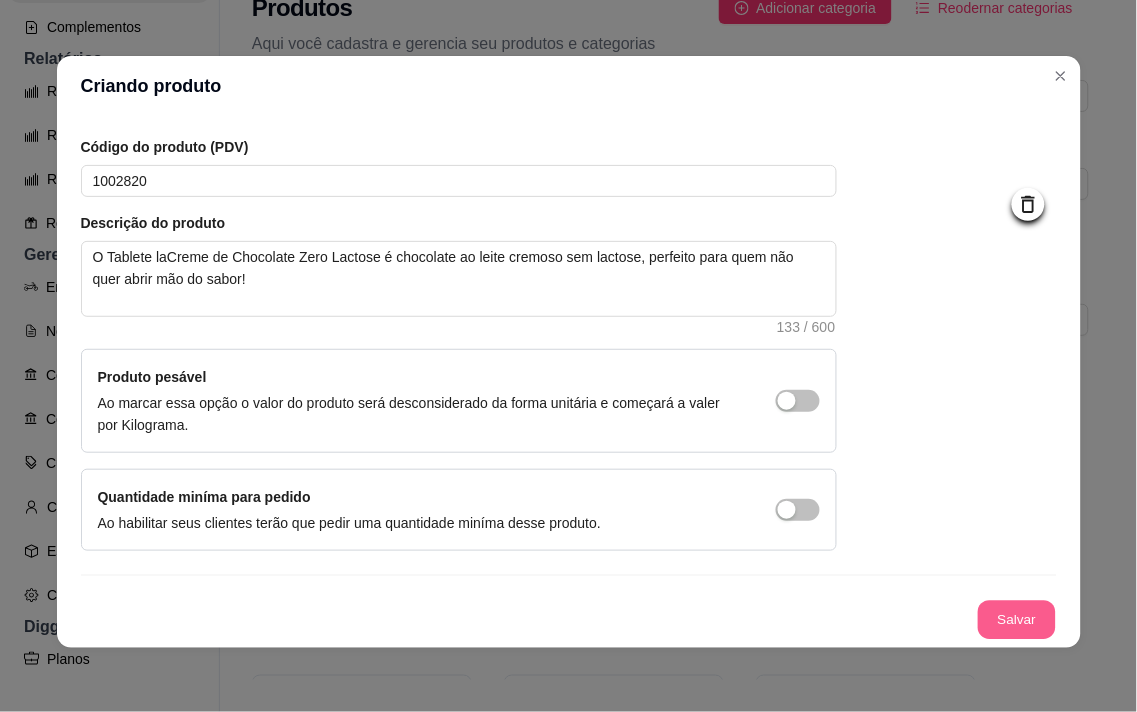 click on "Salvar" at bounding box center [1017, 620] 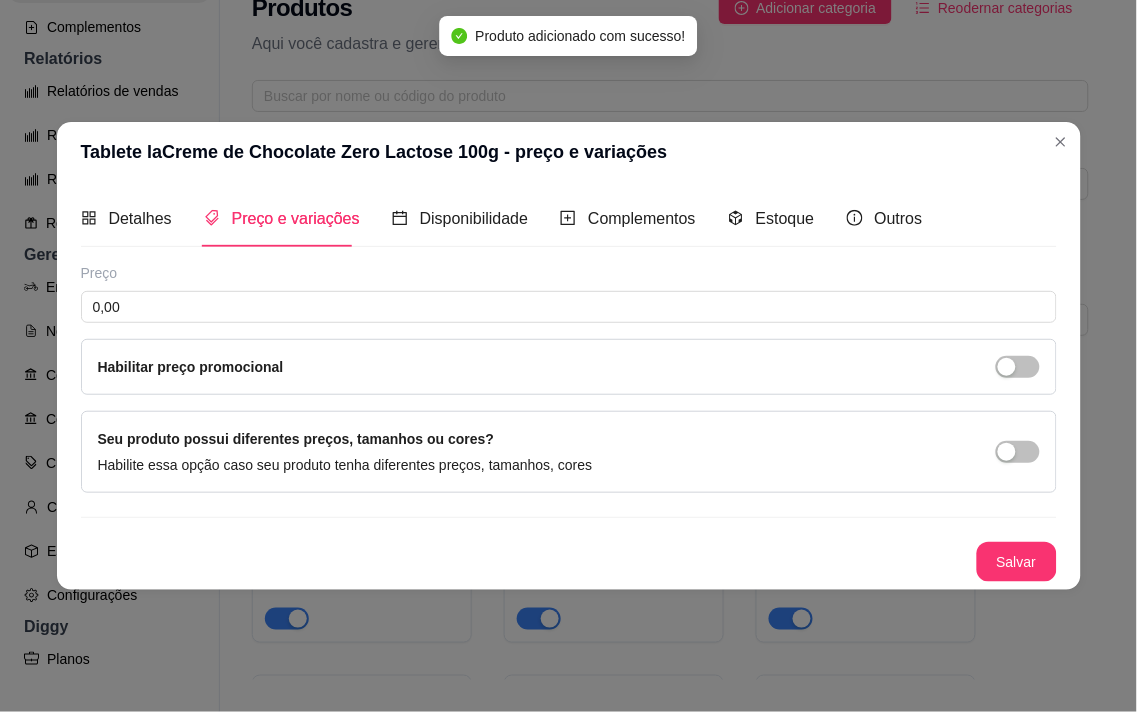 scroll, scrollTop: 0, scrollLeft: 0, axis: both 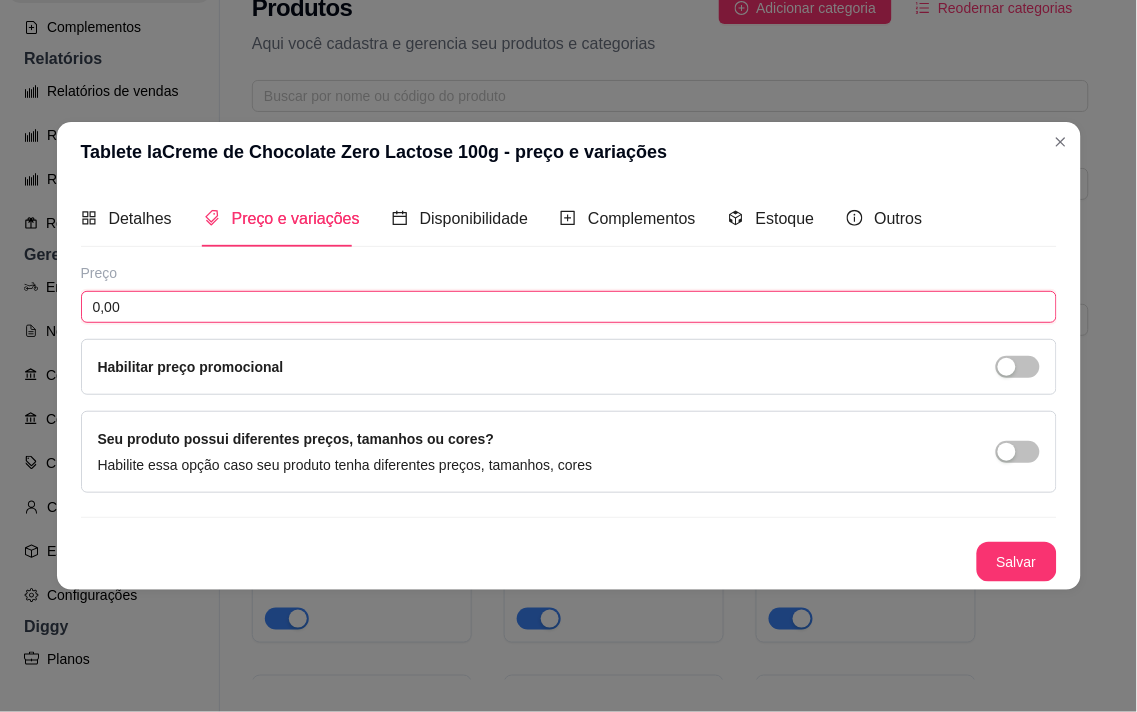click on "0,00" at bounding box center (569, 307) 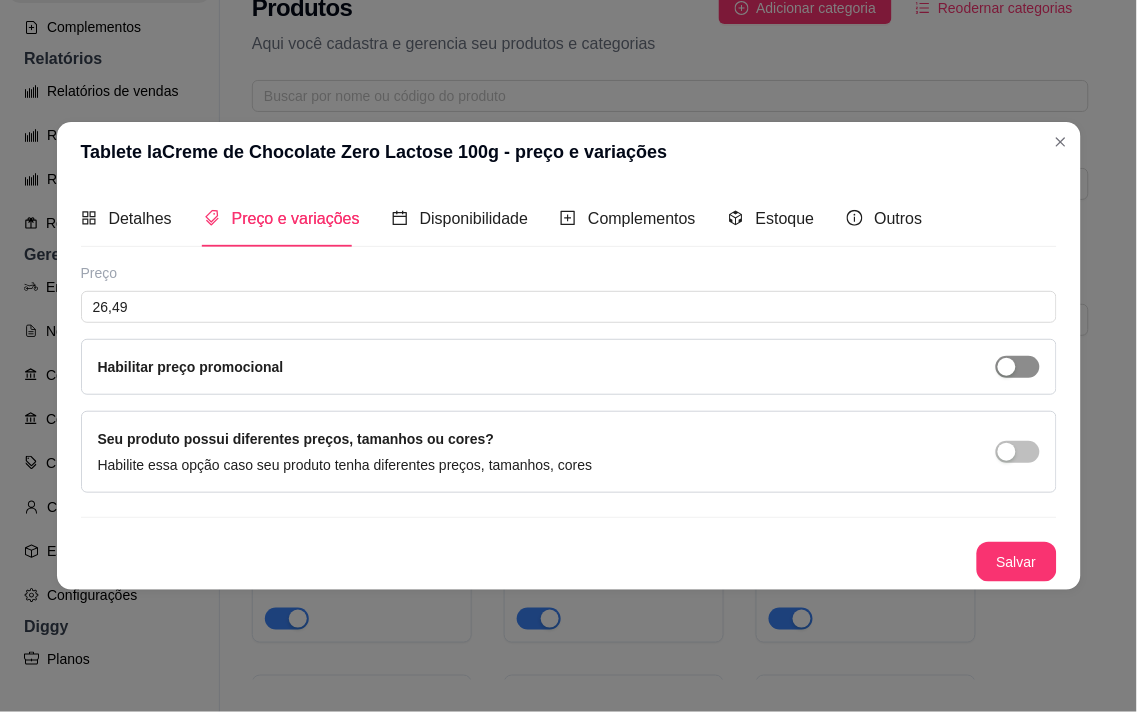 click at bounding box center [1018, 367] 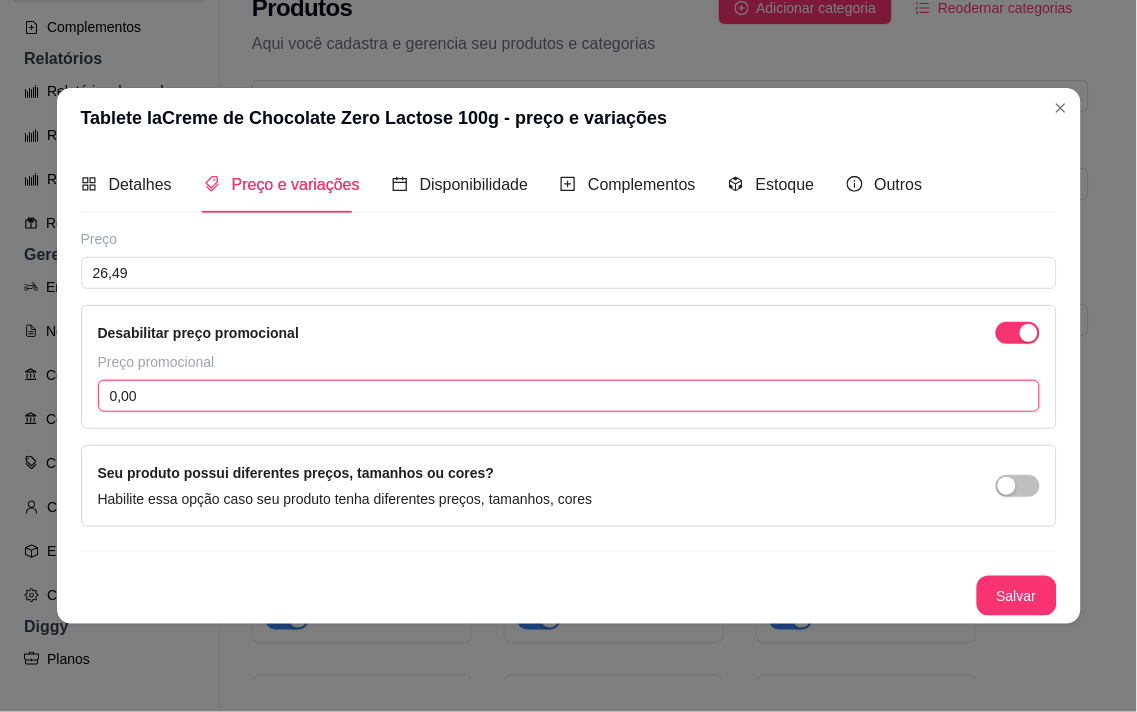 drag, startPoint x: 818, startPoint y: 382, endPoint x: 802, endPoint y: 406, distance: 28.84441 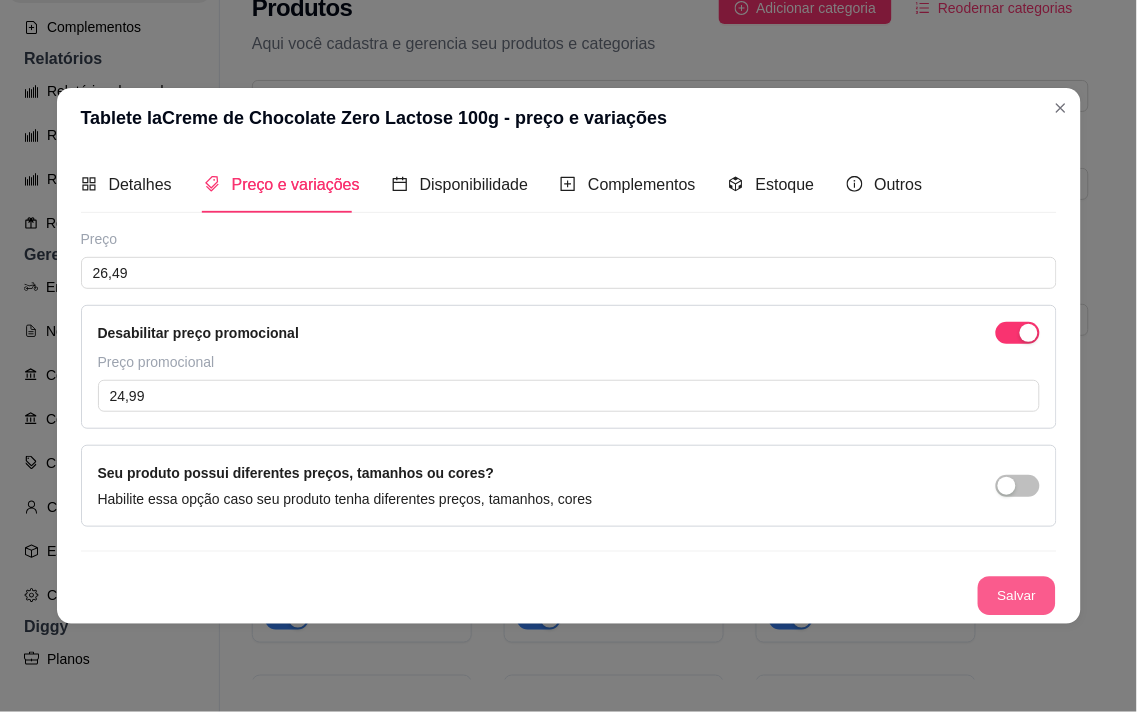 click on "Salvar" at bounding box center (1017, 596) 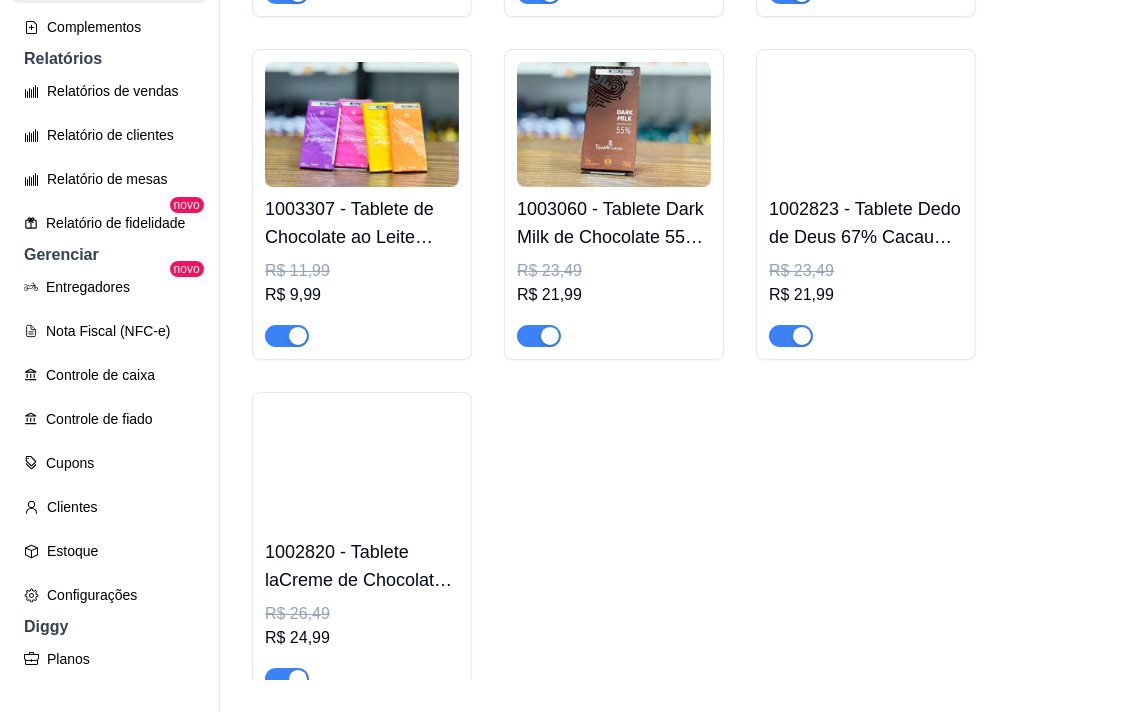 scroll, scrollTop: 4795, scrollLeft: 0, axis: vertical 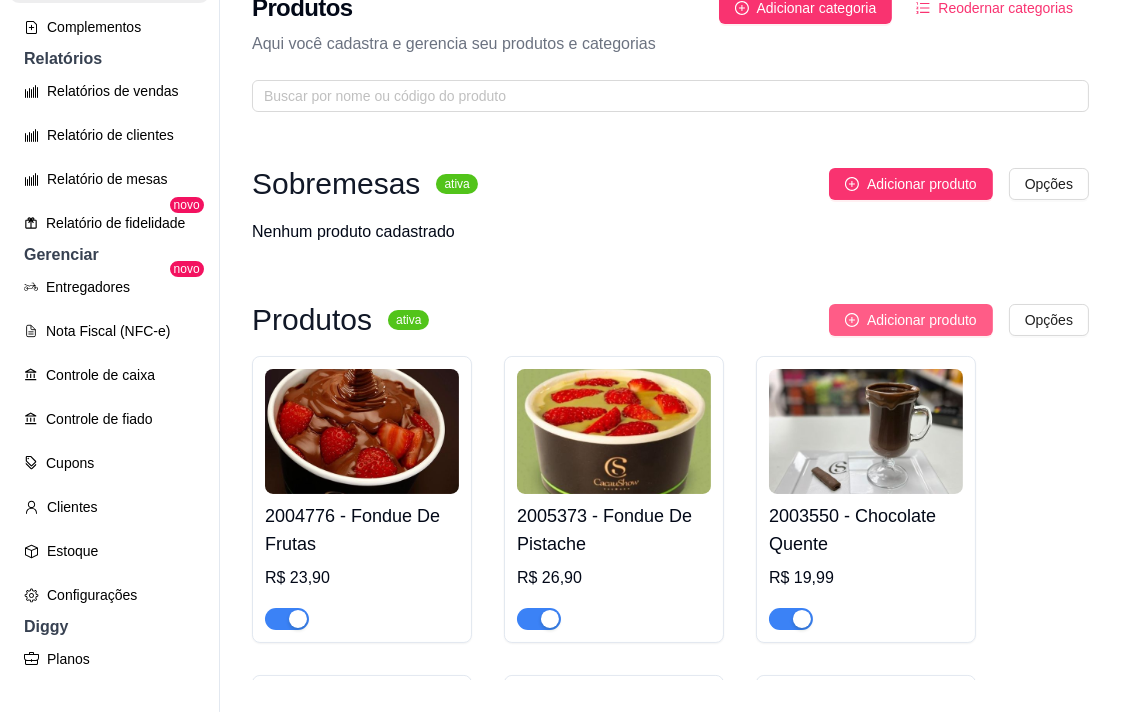 click on "Adicionar produto" at bounding box center [911, 320] 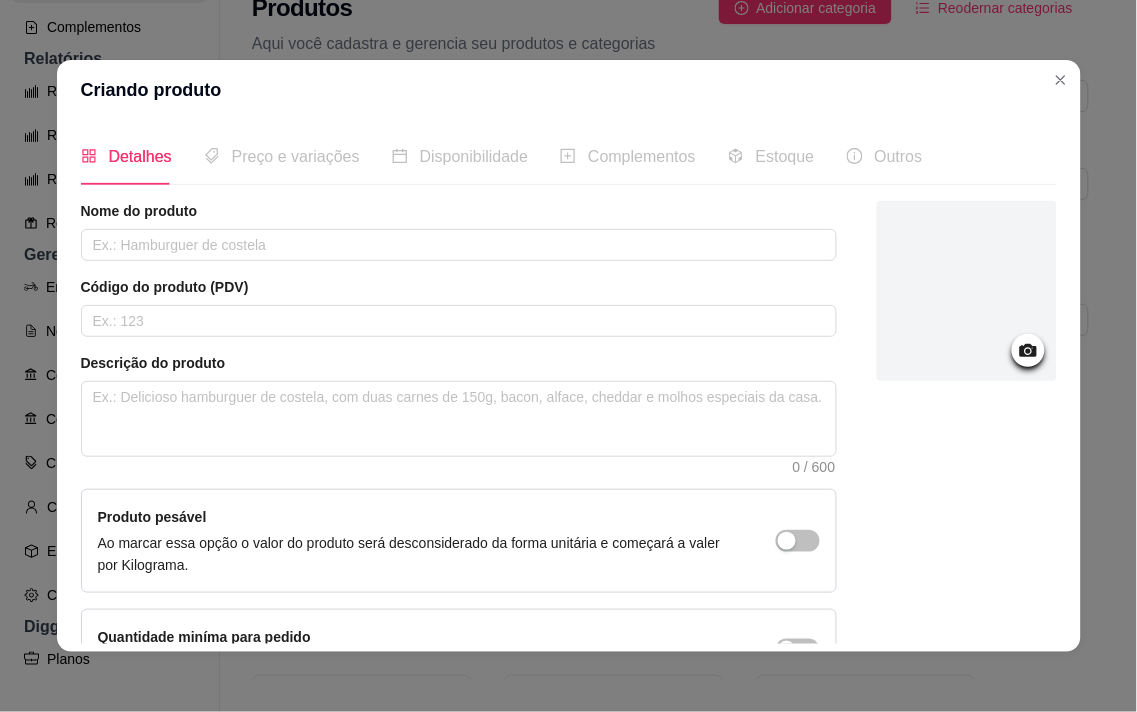 click 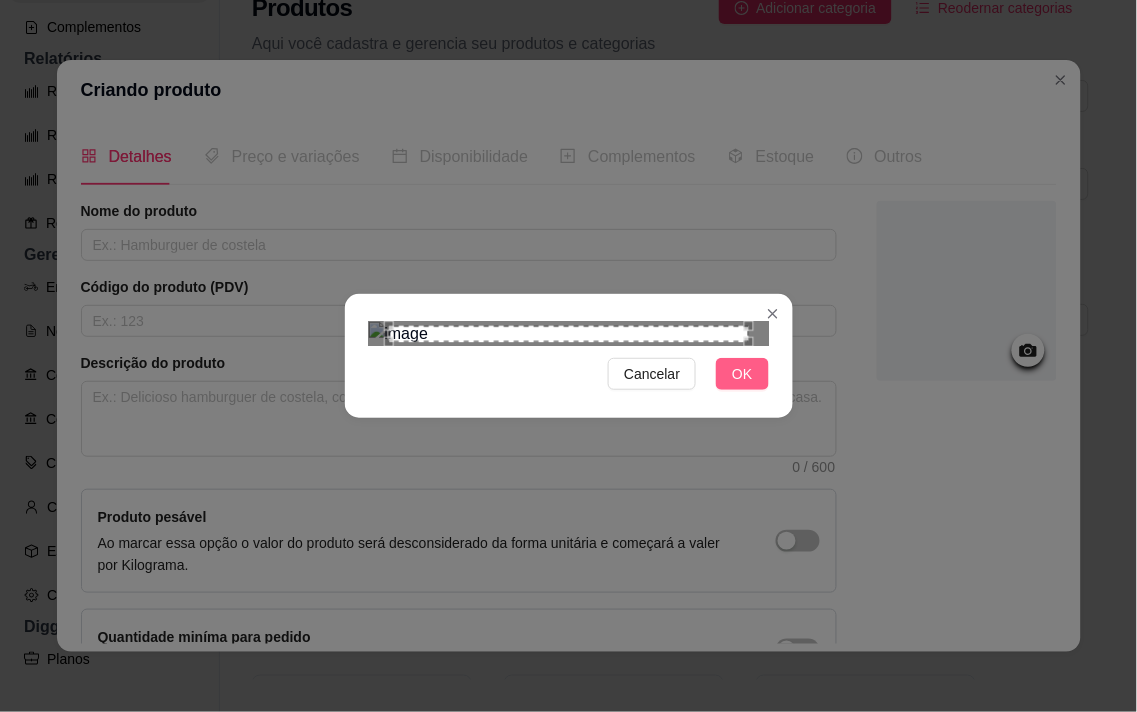 click on "OK" at bounding box center [742, 374] 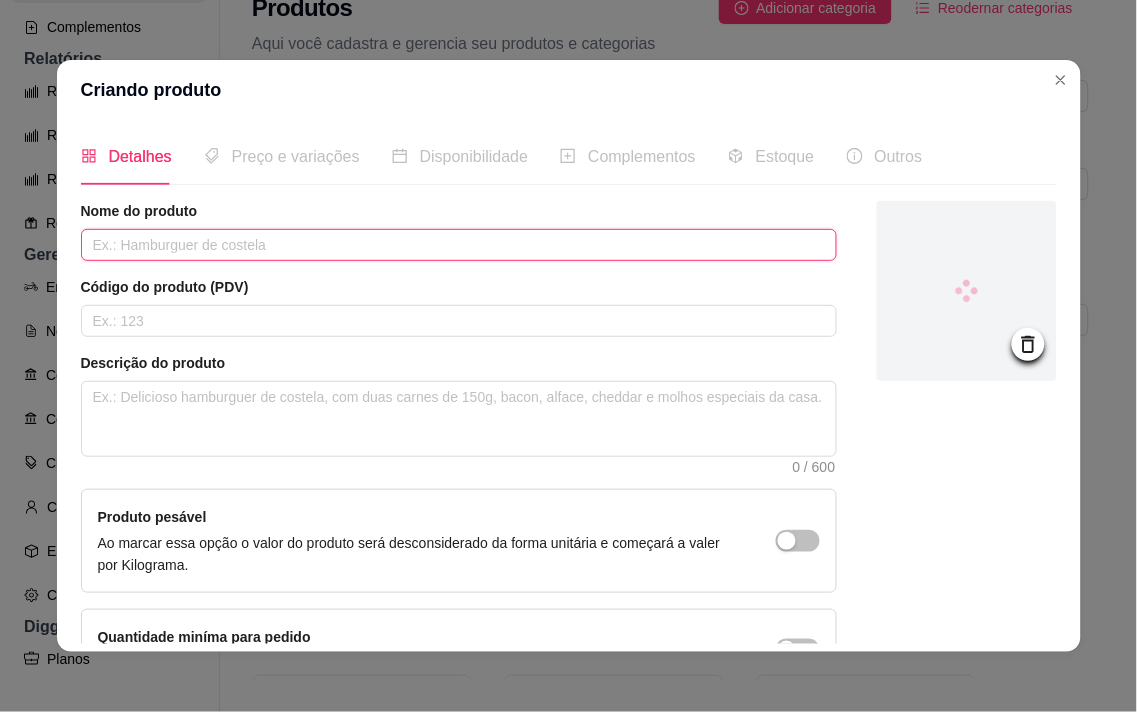 click at bounding box center (459, 245) 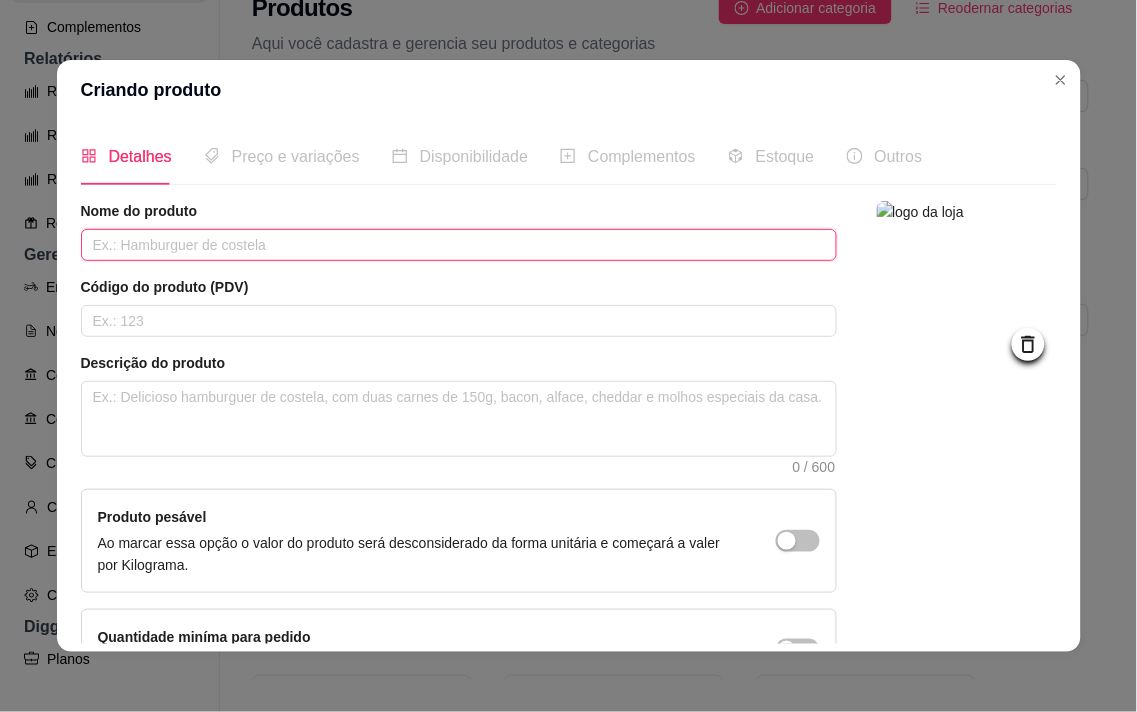 paste 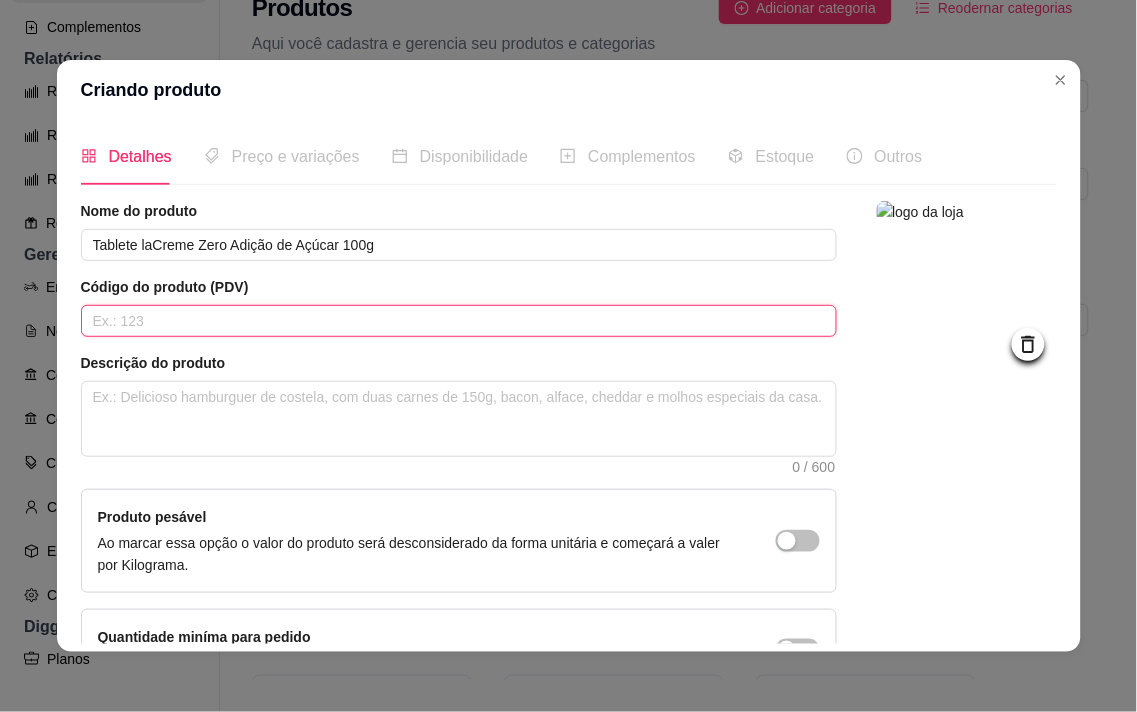 drag, startPoint x: 428, startPoint y: 328, endPoint x: 440, endPoint y: 318, distance: 15.6205 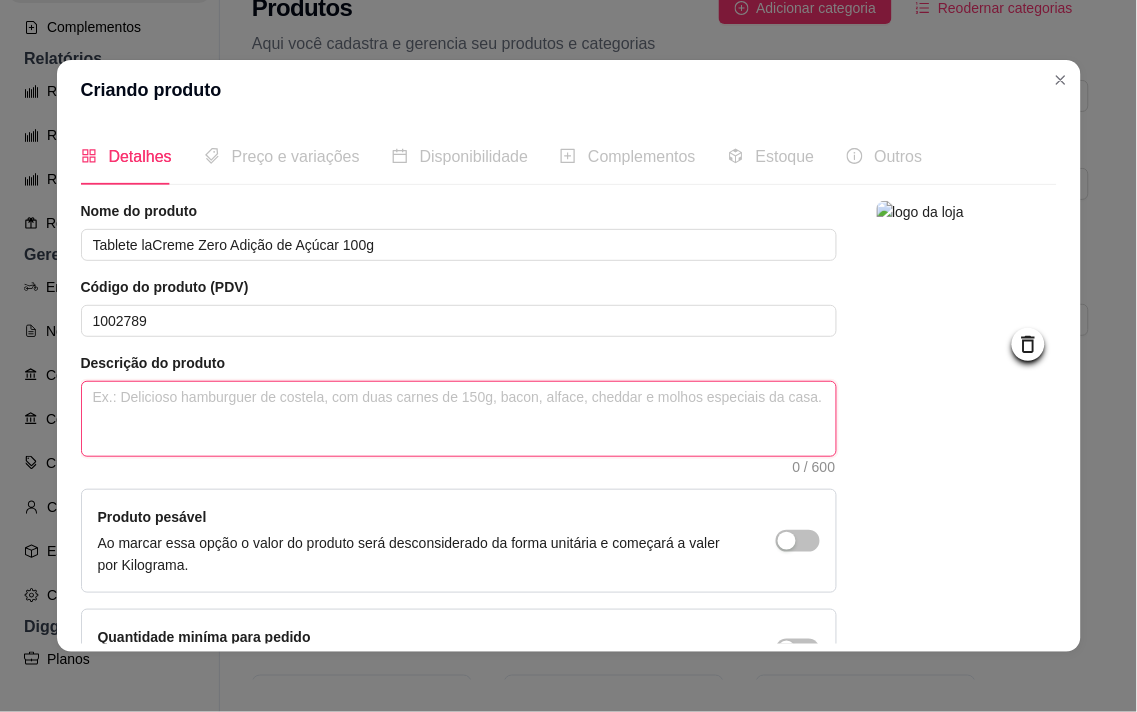 click at bounding box center (459, 419) 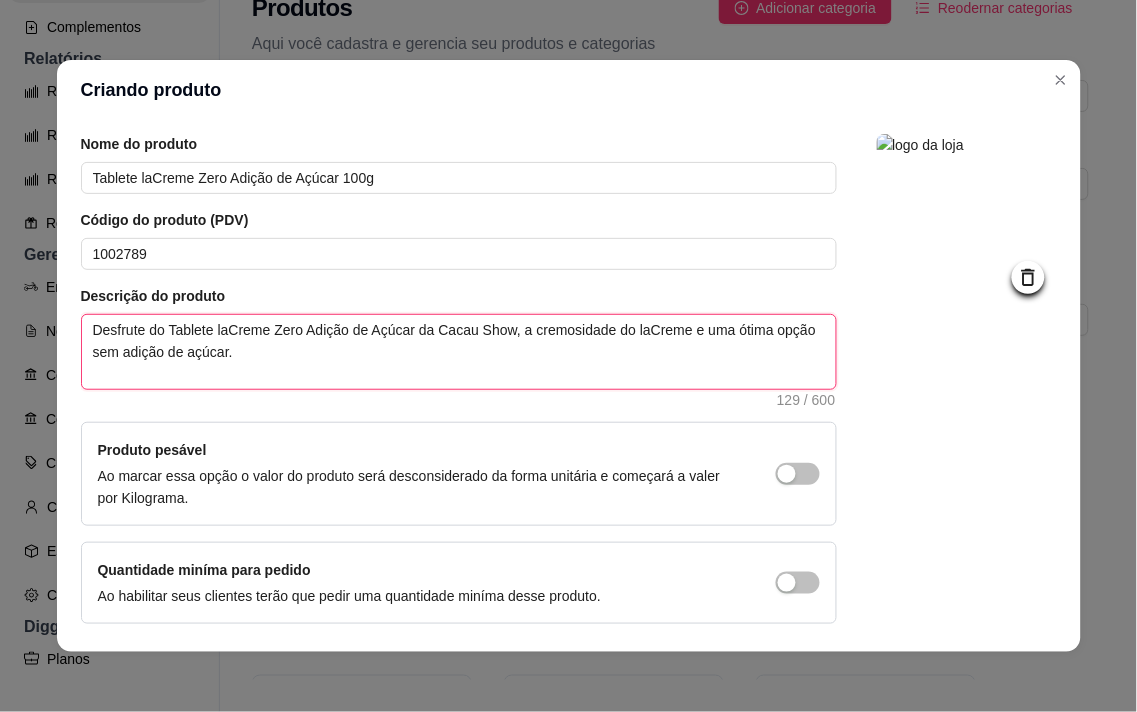scroll, scrollTop: 136, scrollLeft: 0, axis: vertical 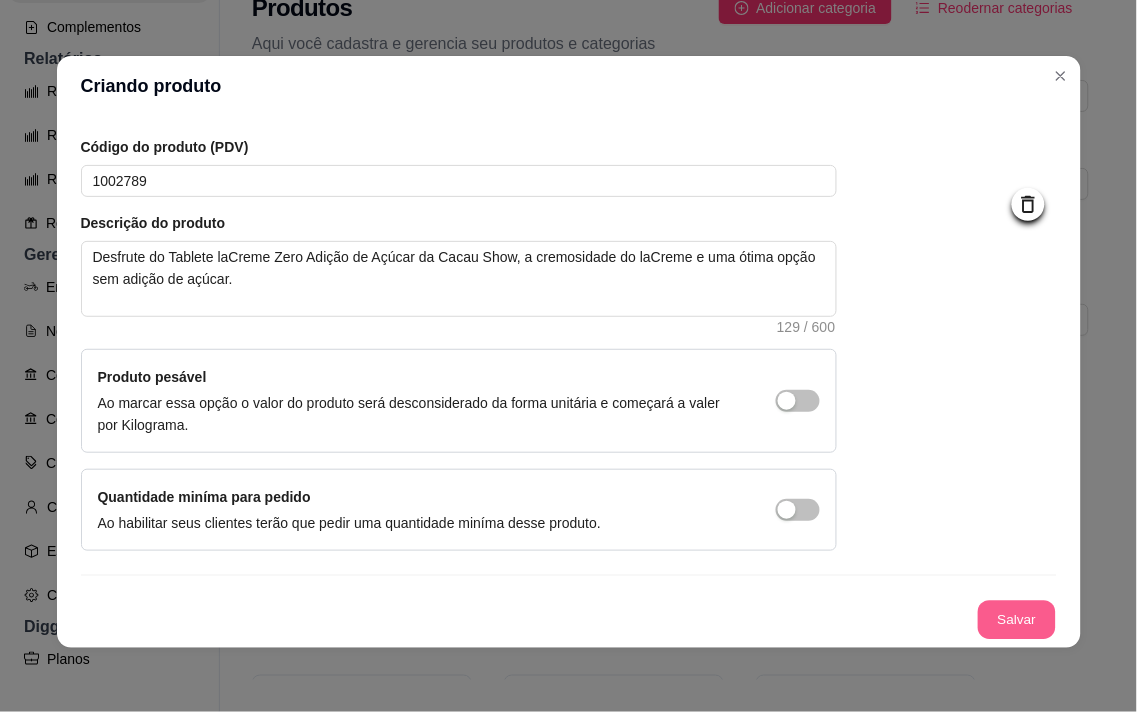 click on "Salvar" at bounding box center (1017, 620) 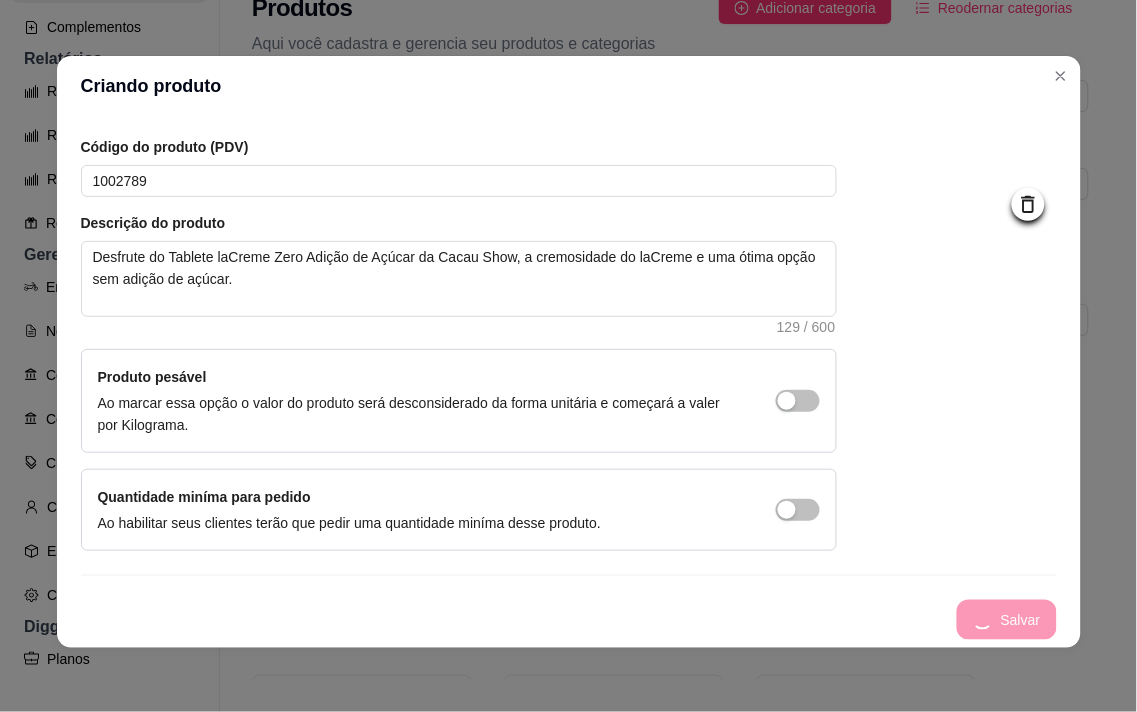 scroll, scrollTop: 0, scrollLeft: 0, axis: both 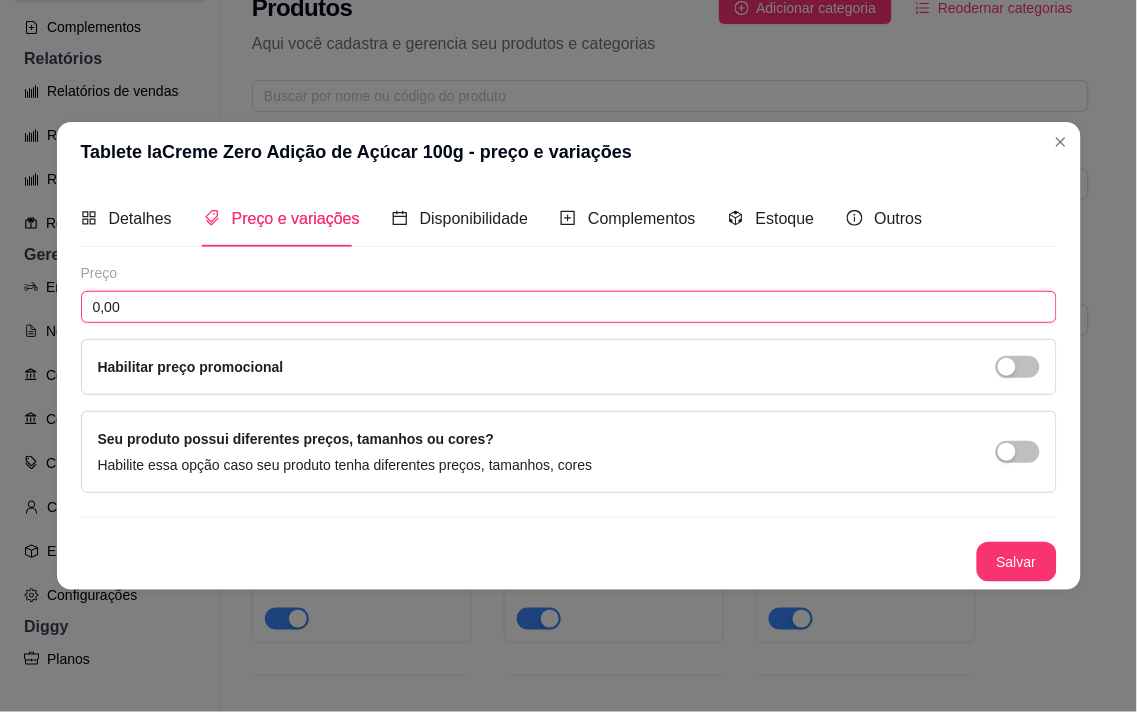 click on "0,00" at bounding box center [569, 307] 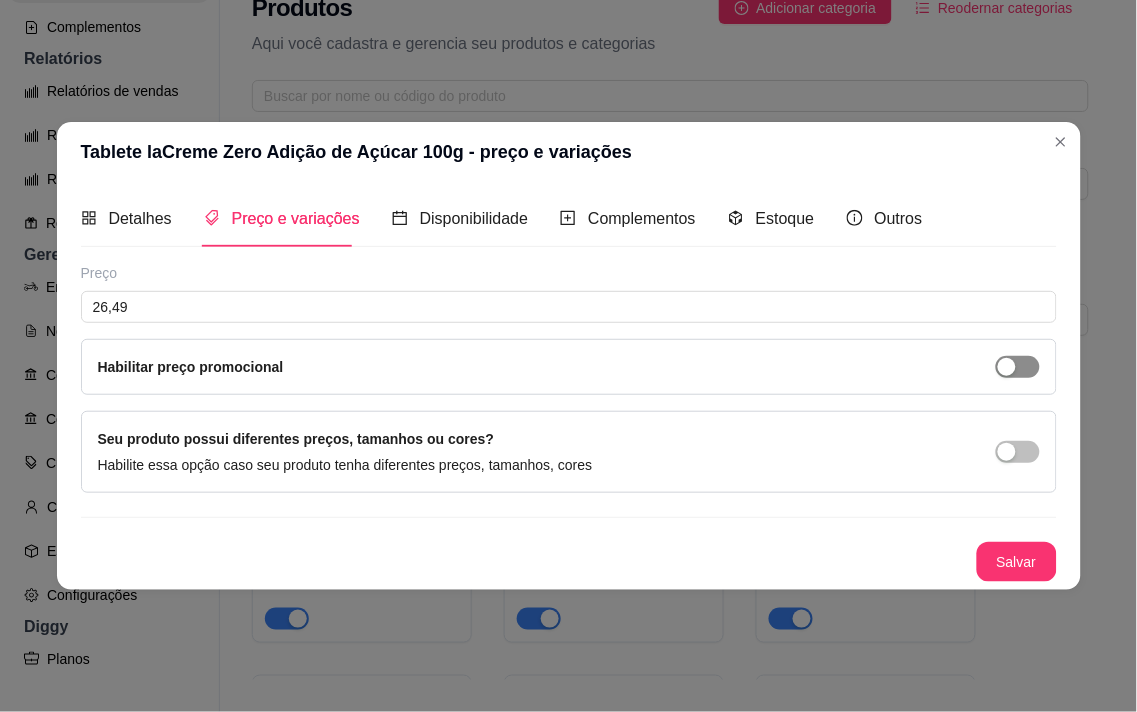 click at bounding box center [1007, 367] 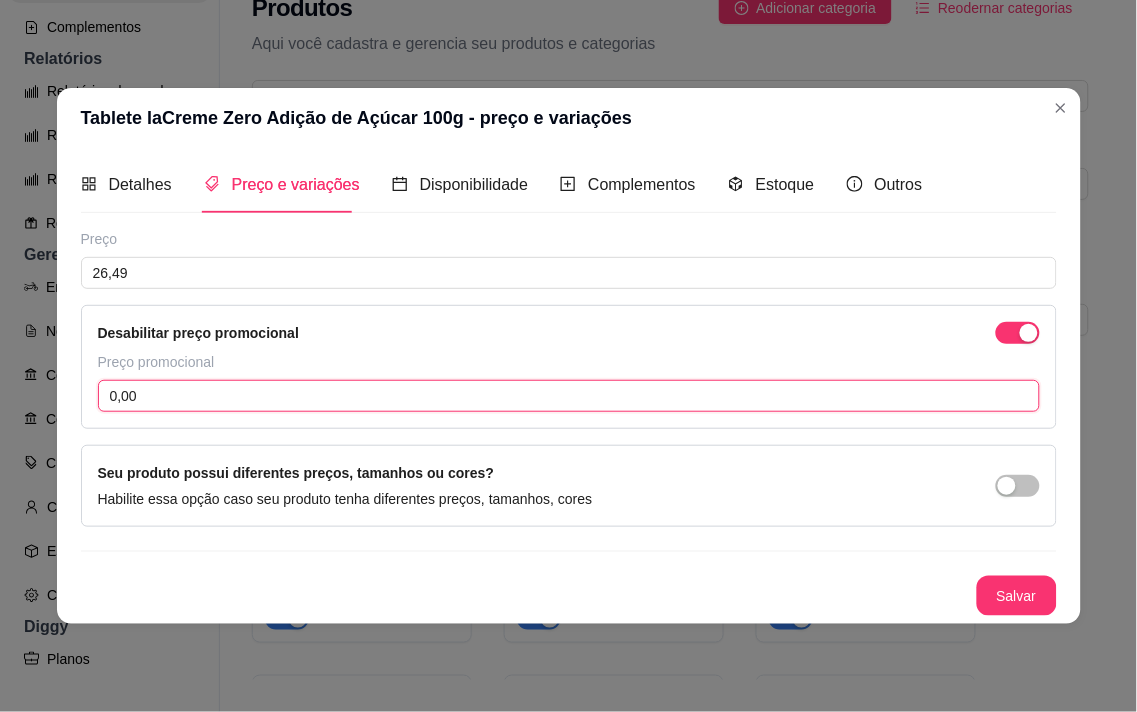 click on "0,00" at bounding box center (569, 396) 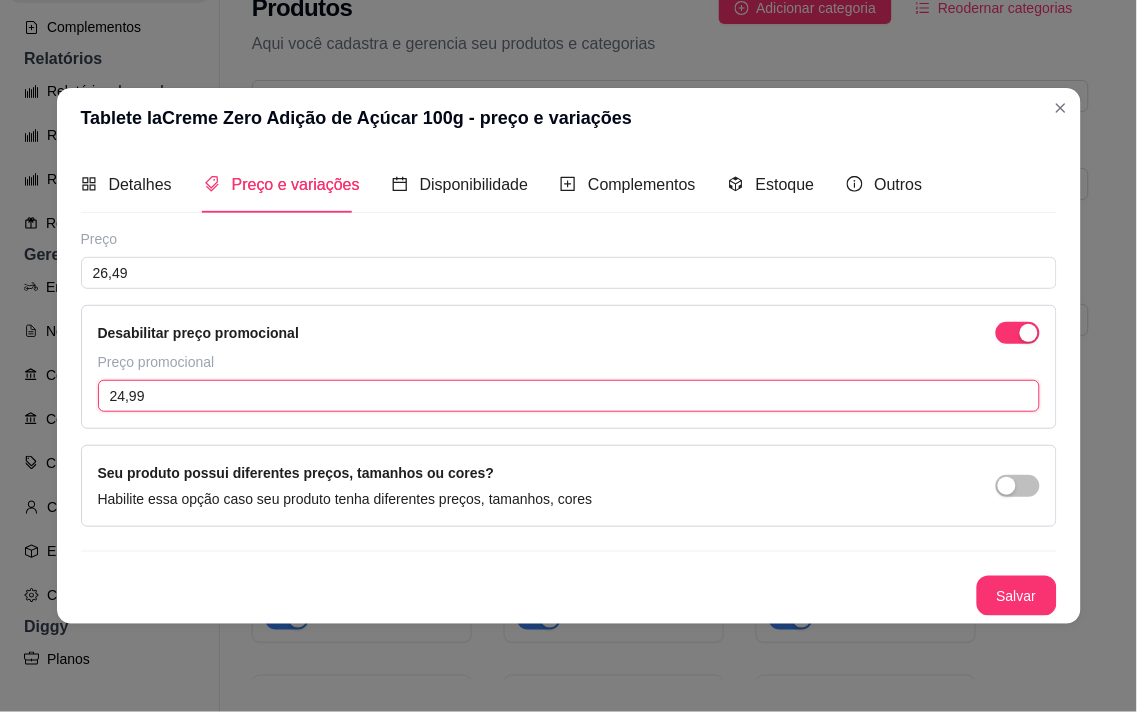 click on "Tablete laCreme Zero Adição de Açúcar 100g - preço e variações Detalhes Preço e variações Disponibilidade Complementos Estoque Outros Nome do produto Tablete laCreme Zero Adição de Açúcar 100g Código do produto (PDV) 1002789 Descrição do produto Desfrute do Tablete laCreme Zero Adição de Açúcar da Cacau Show, a cremosidade do laCreme e uma ótima opção sem adição de açúcar. 129 / 600 Produto pesável Ao marcar essa opção o valor do produto será desconsiderado da forma unitária e começará a valer por Kilograma. Quantidade miníma para pedido Ao habilitar seus clientes terão que pedir uma quantidade miníma desse produto. Copiar link do produto Deletar produto Salvar Preço  26,49 Desabilitar preço promocional Preço promocional 24,99 Seu produto possui diferentes preços, tamanhos ou cores? Habilite essa opção caso seu produto tenha diferentes preços, tamanhos, cores Salvar" at bounding box center (568, 356) 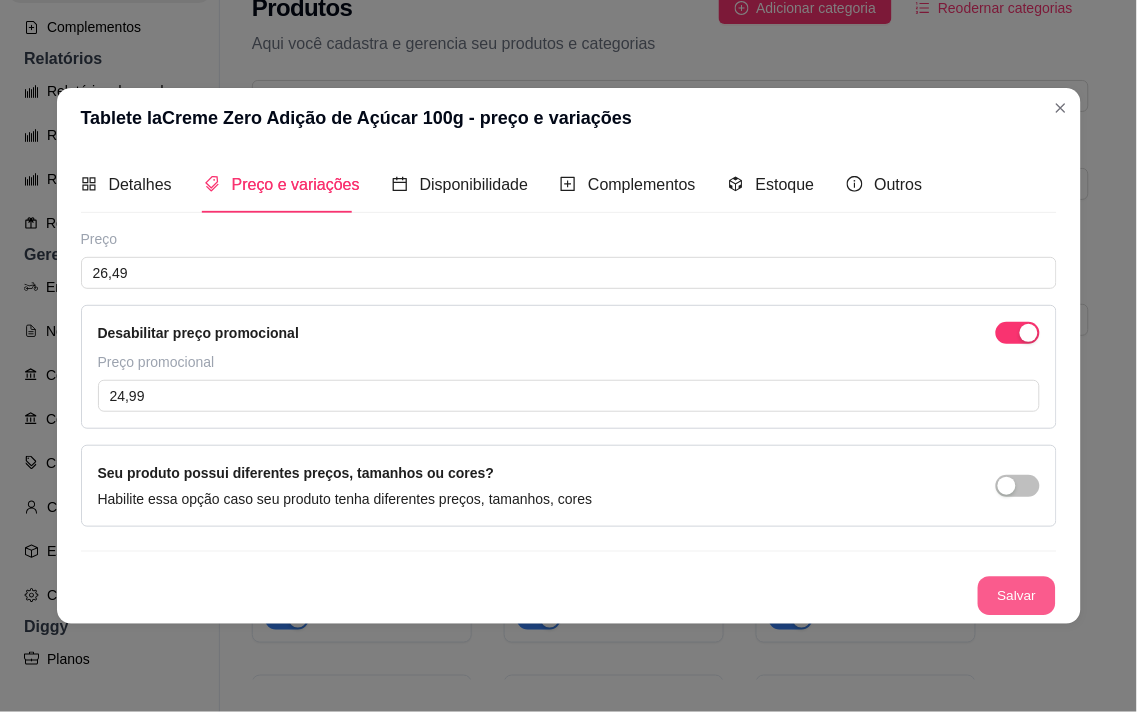 click on "Salvar" at bounding box center (1017, 596) 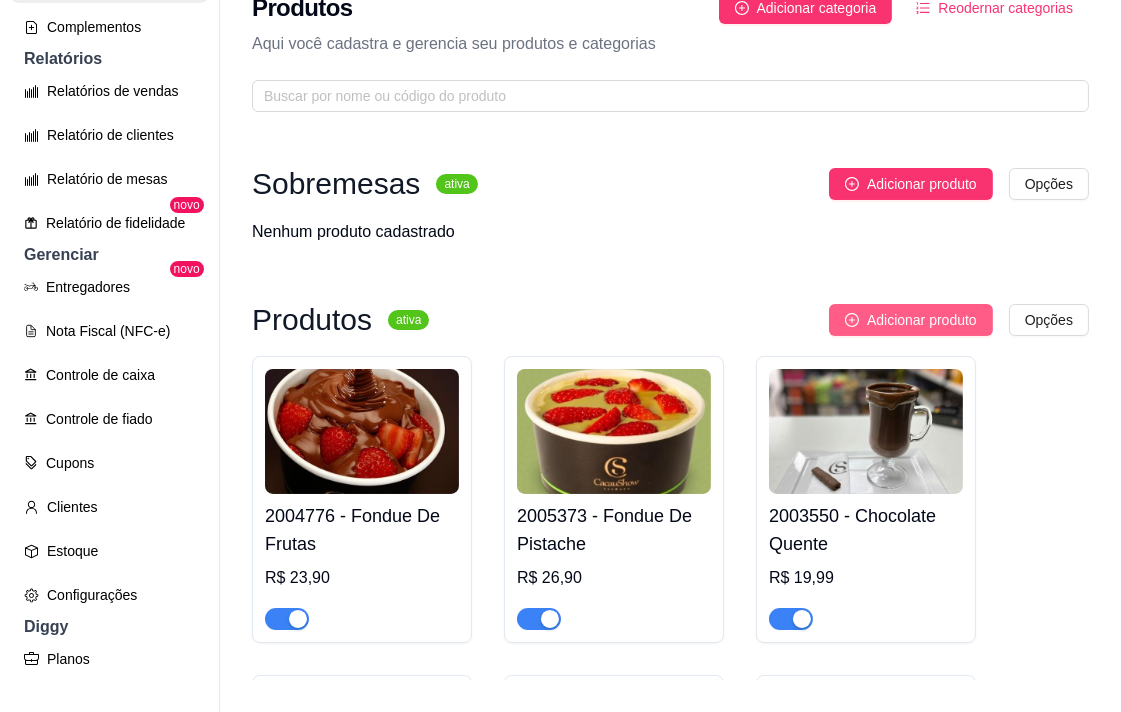 click on "Adicionar produto" at bounding box center [922, 320] 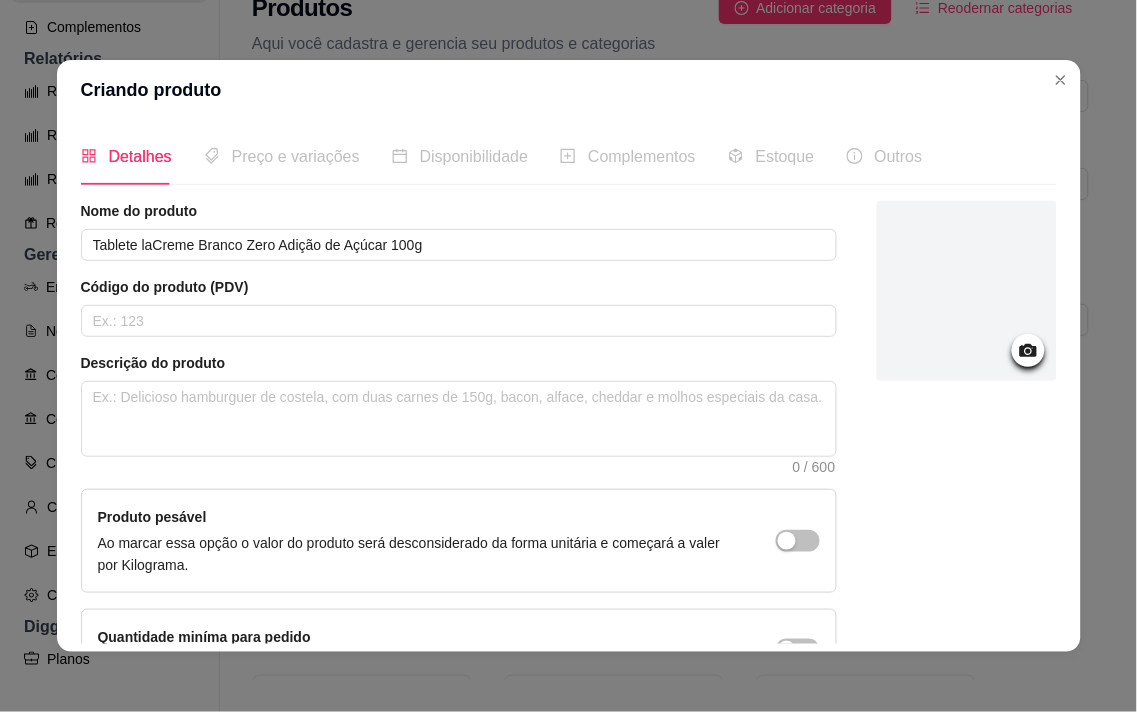 click 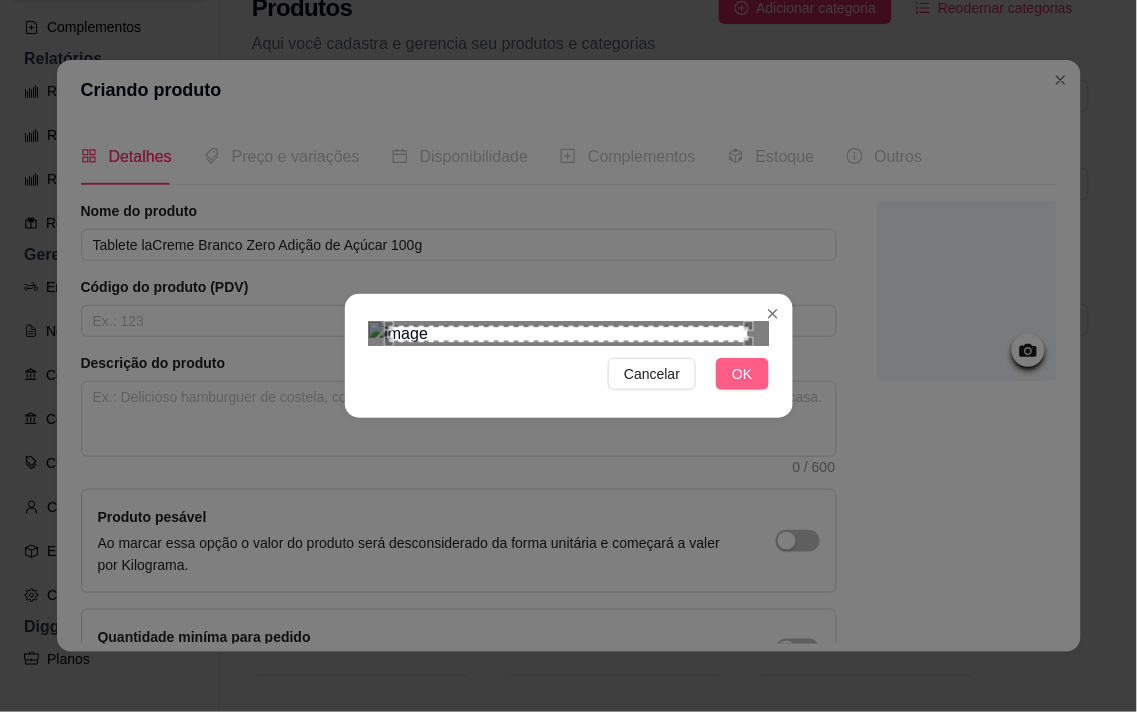drag, startPoint x: 728, startPoint y: 633, endPoint x: 653, endPoint y: 603, distance: 80.77747 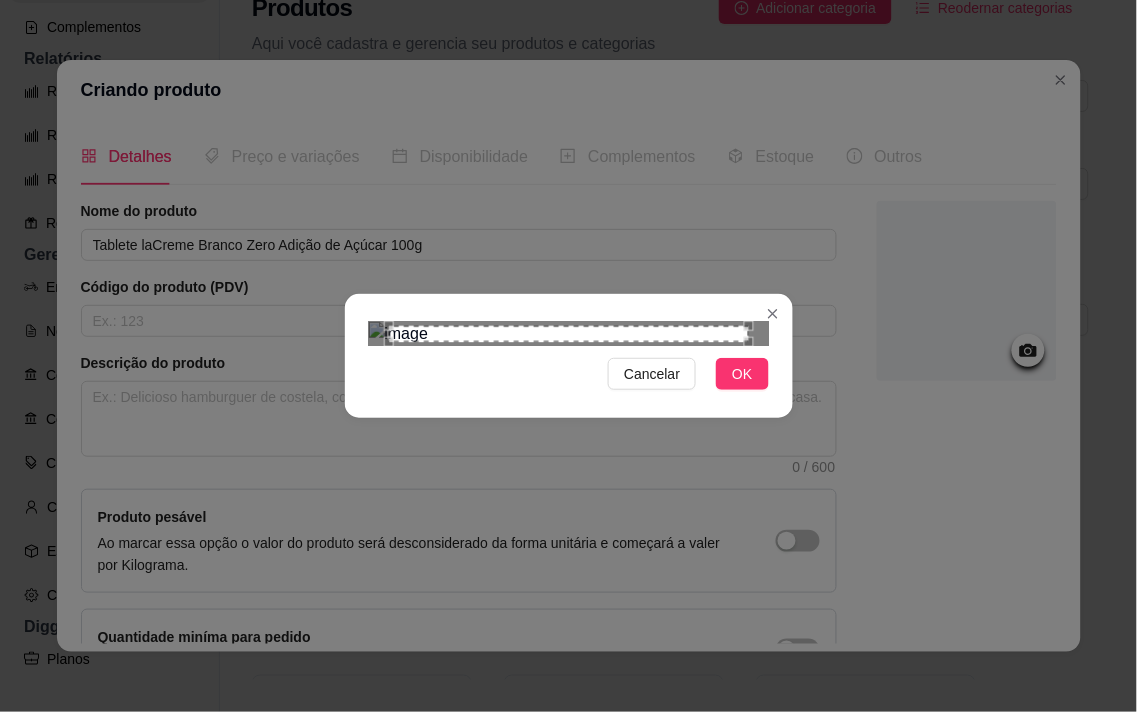 click on "OK" at bounding box center (742, 374) 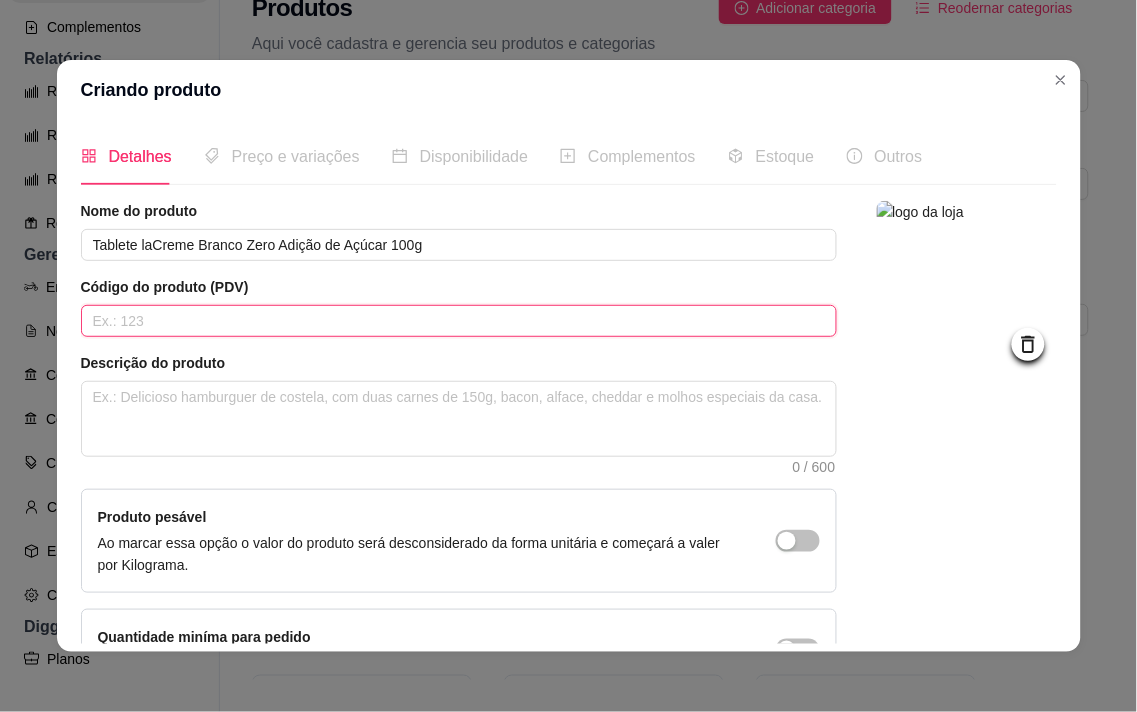 click at bounding box center (459, 321) 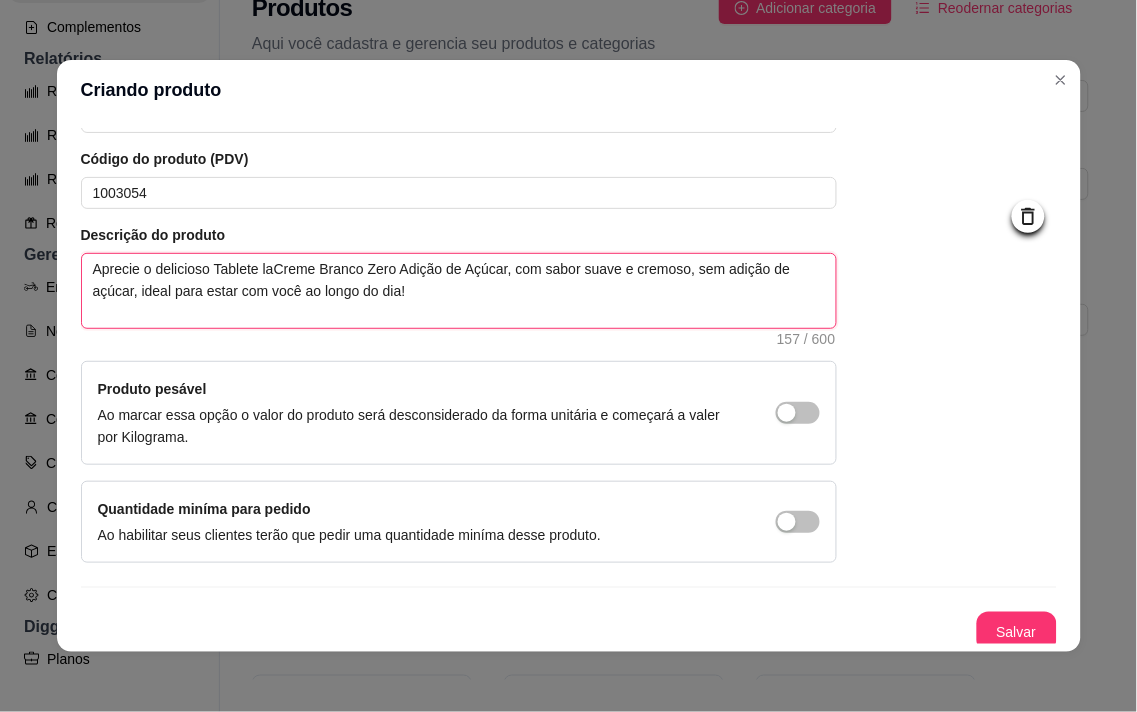 scroll, scrollTop: 136, scrollLeft: 0, axis: vertical 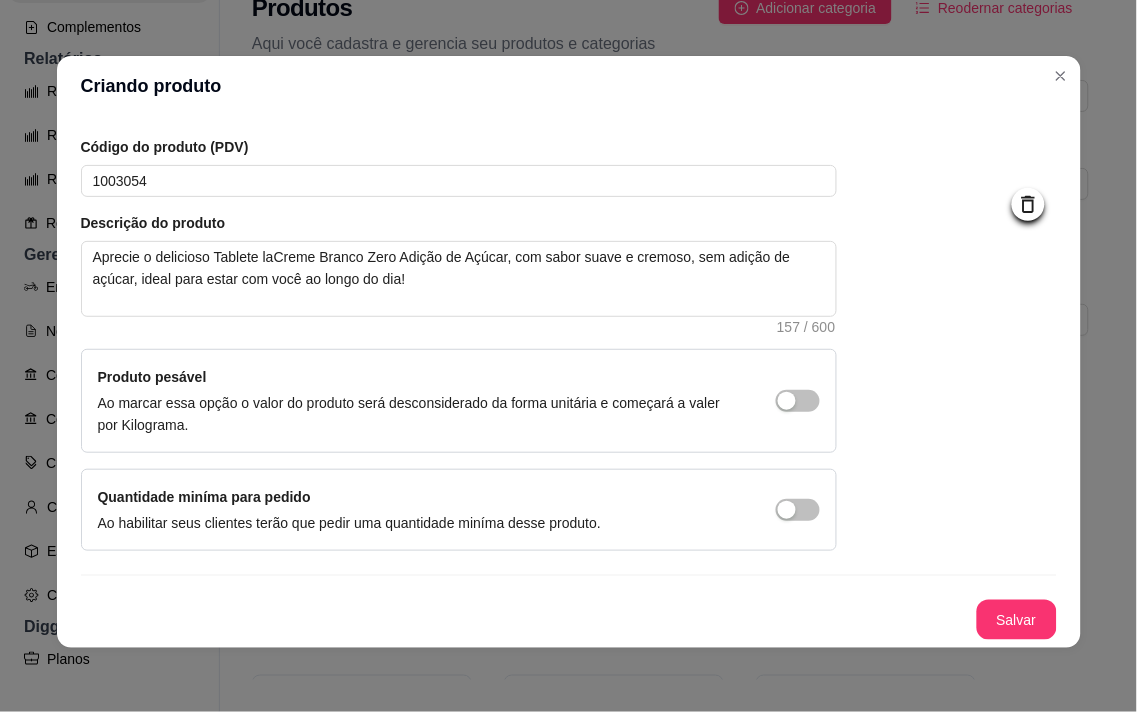click on "Salvar" at bounding box center (569, 620) 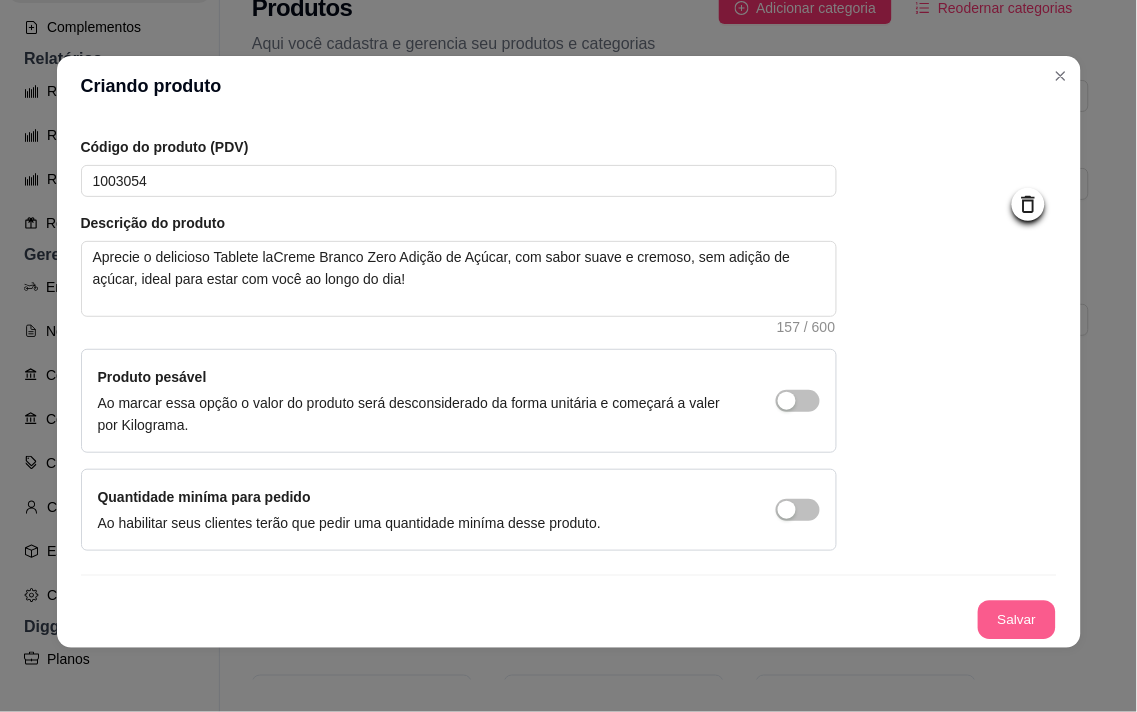 click on "Salvar" at bounding box center [1017, 620] 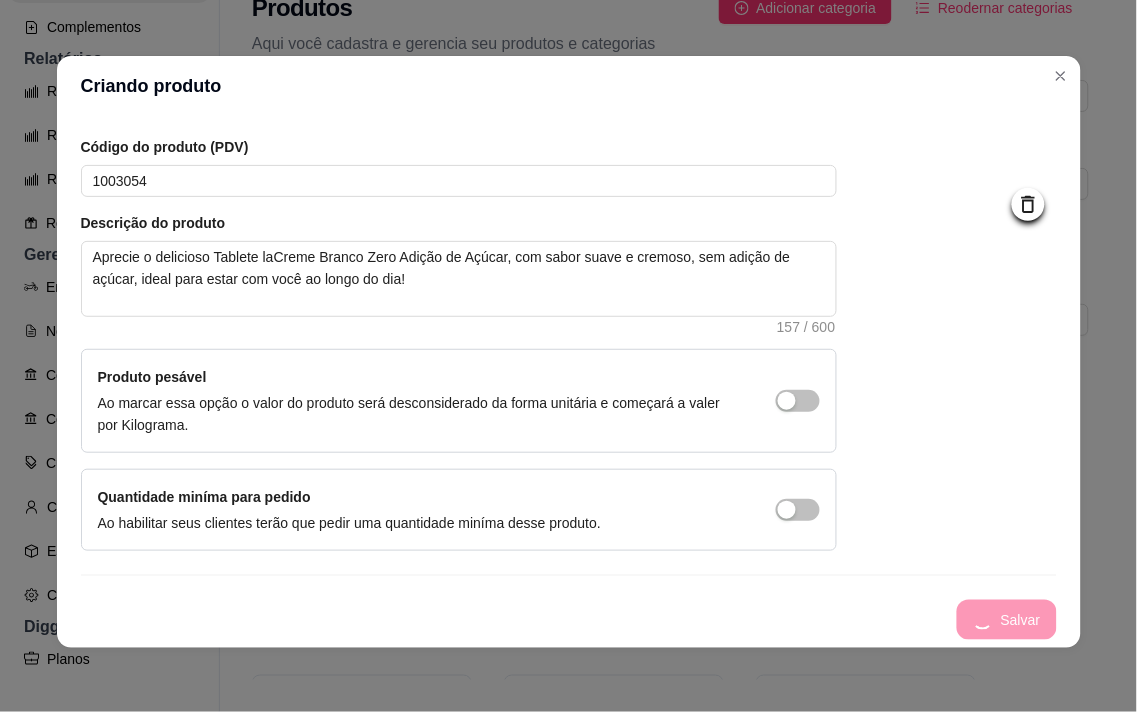 scroll, scrollTop: 0, scrollLeft: 0, axis: both 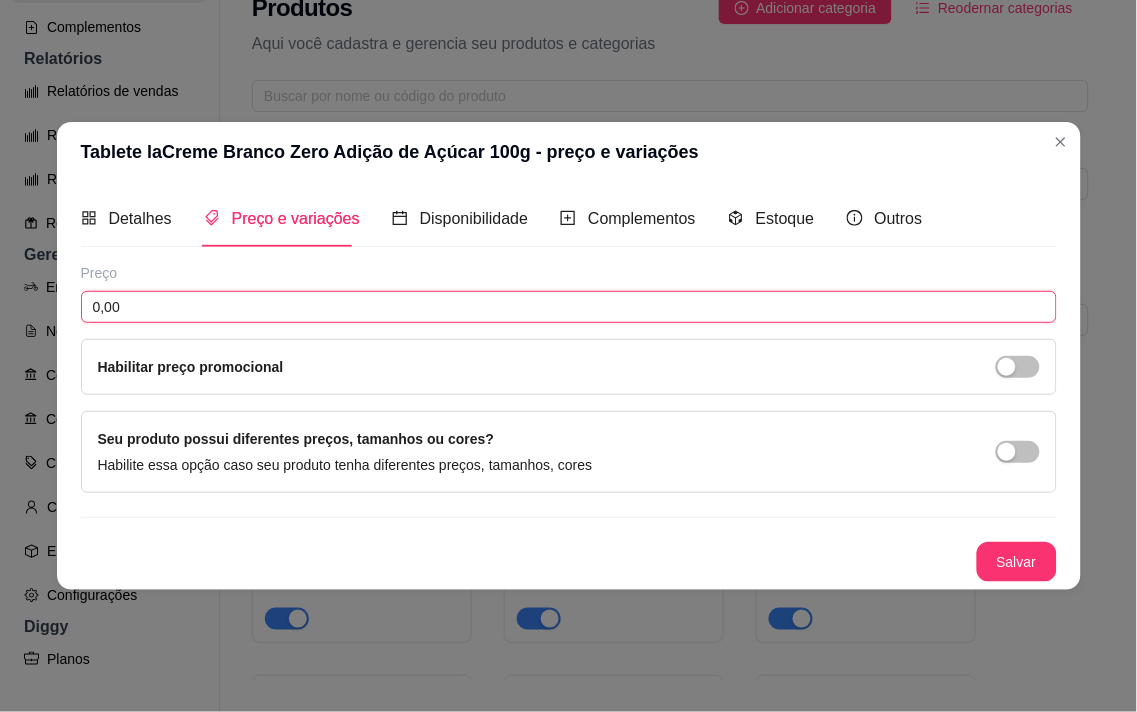 drag, startPoint x: 506, startPoint y: 300, endPoint x: 506, endPoint y: 287, distance: 13 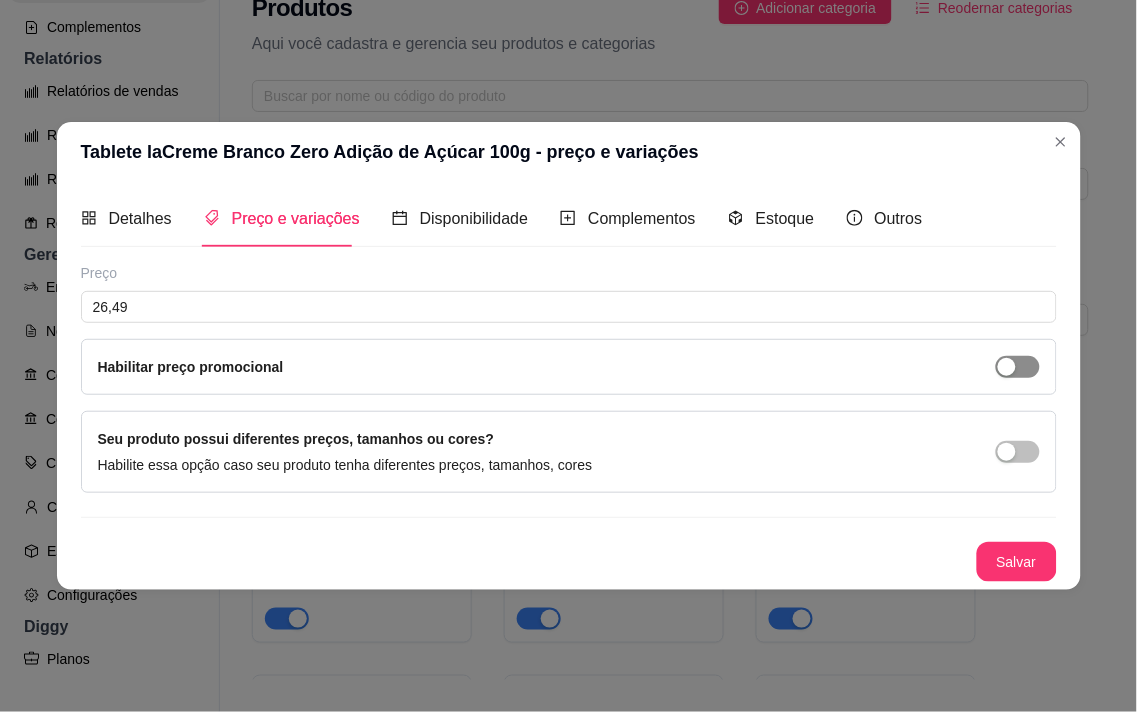 click at bounding box center (1018, 367) 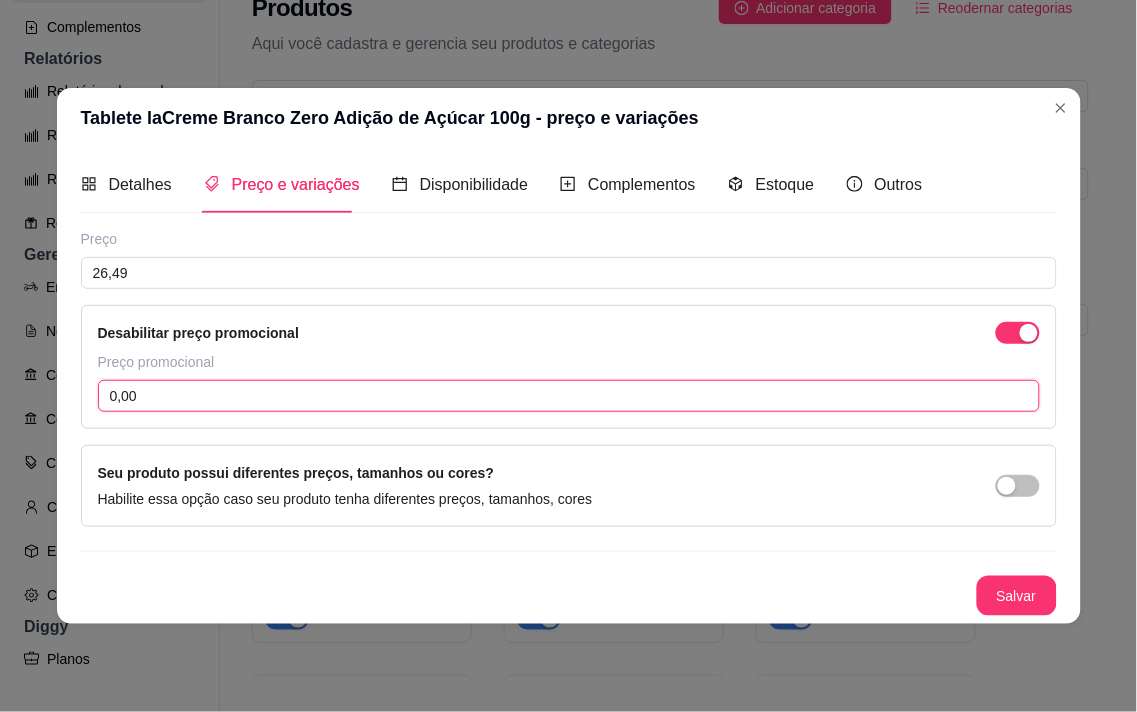 click on "0,00" at bounding box center (569, 396) 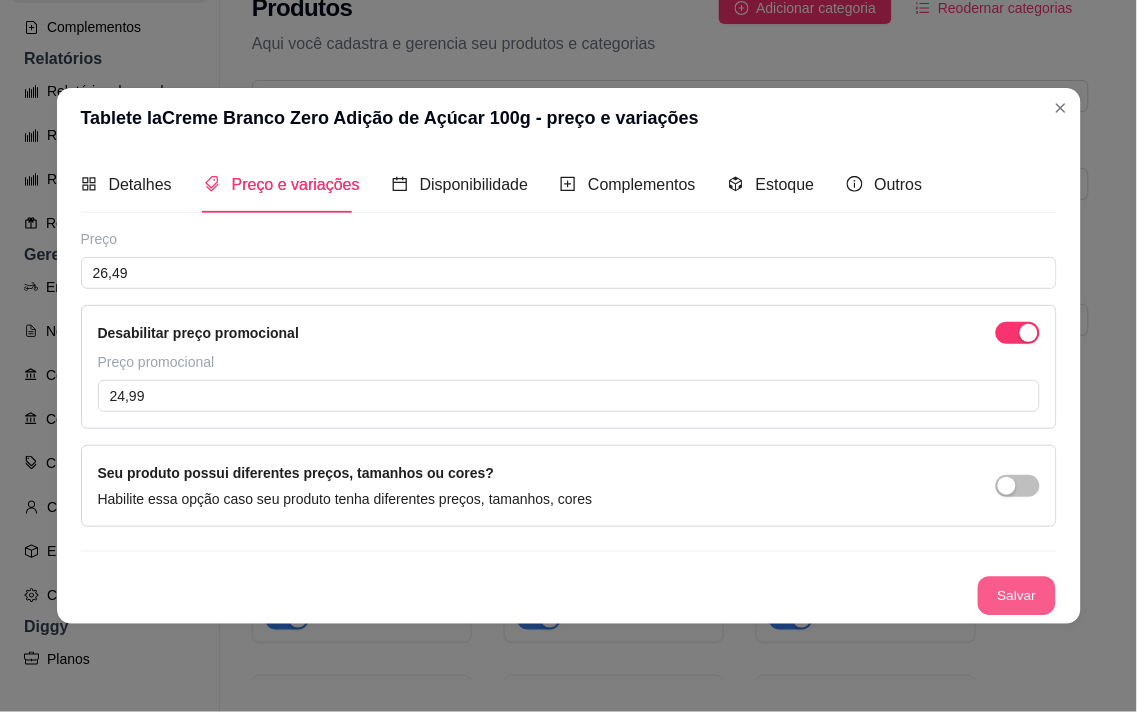 click on "Salvar" at bounding box center (1017, 596) 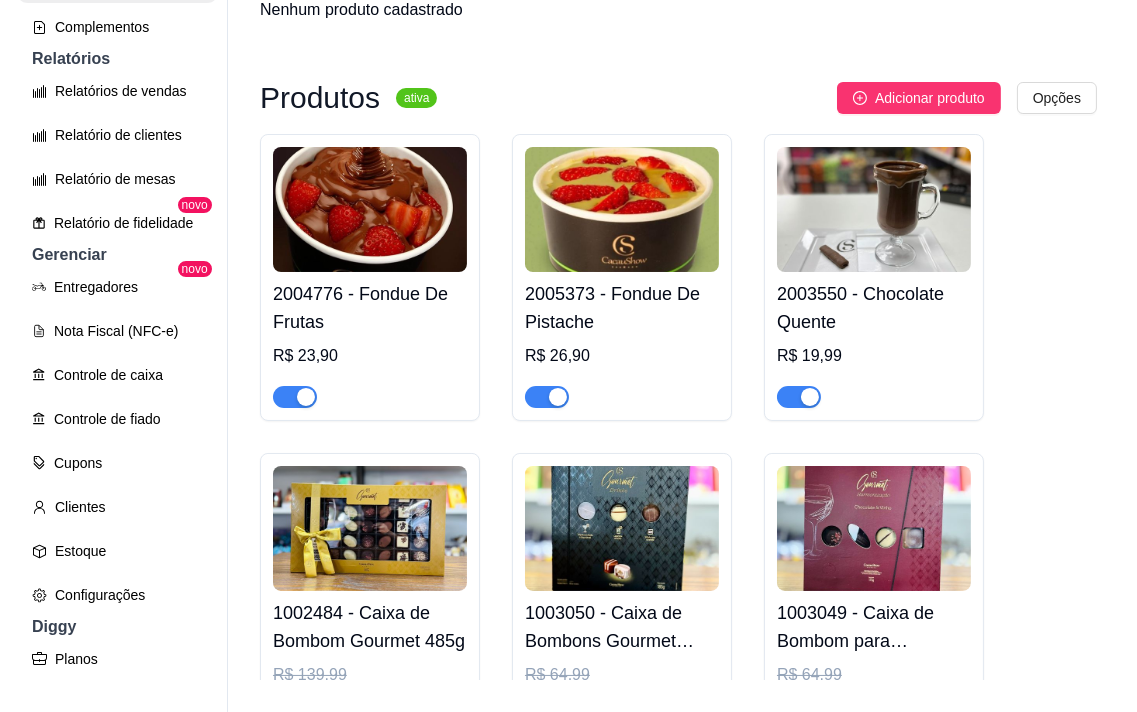 scroll, scrollTop: 111, scrollLeft: 0, axis: vertical 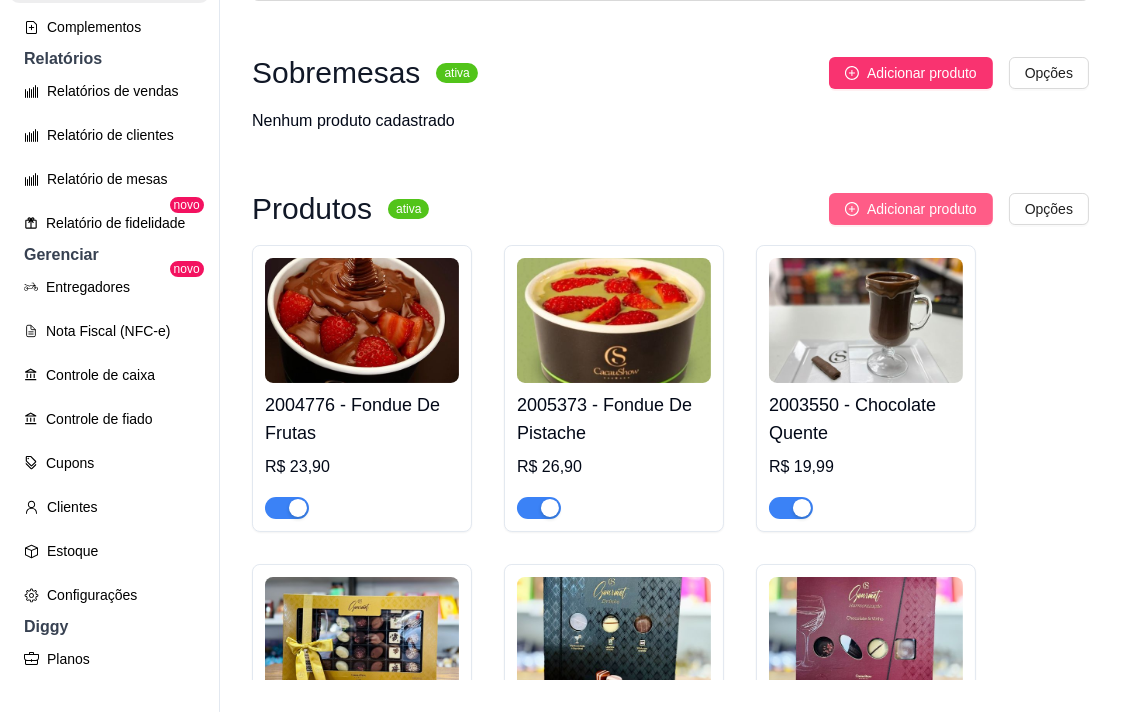 click on "Adicionar produto" at bounding box center (922, 209) 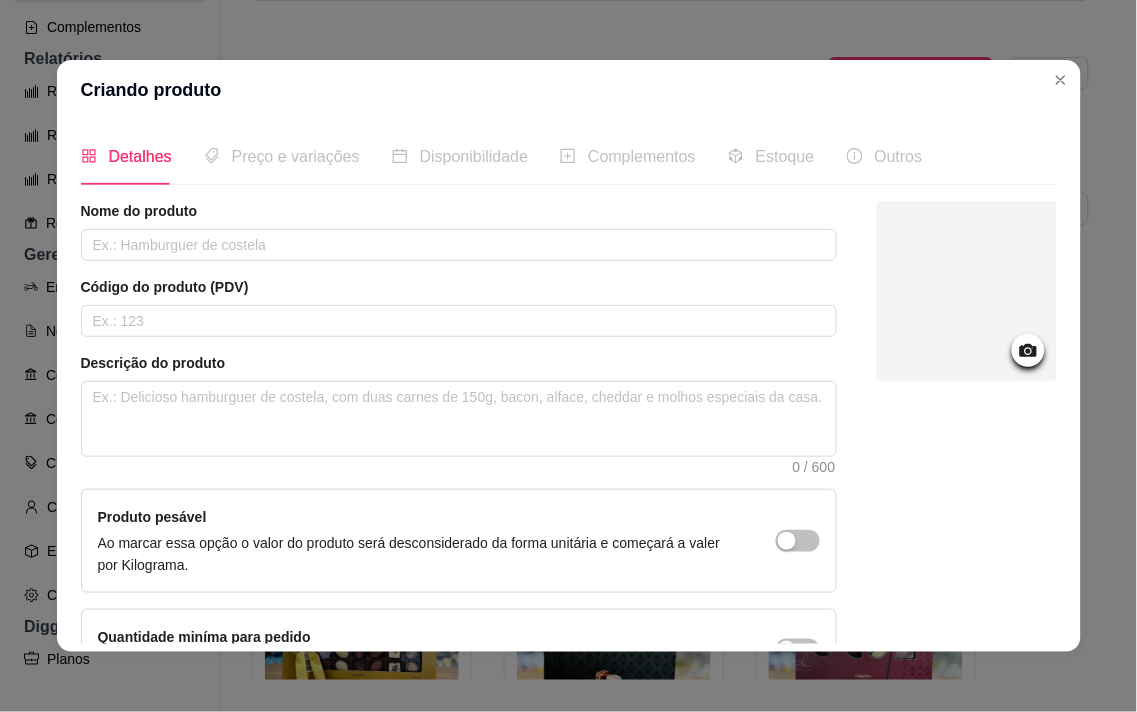 click at bounding box center (967, 291) 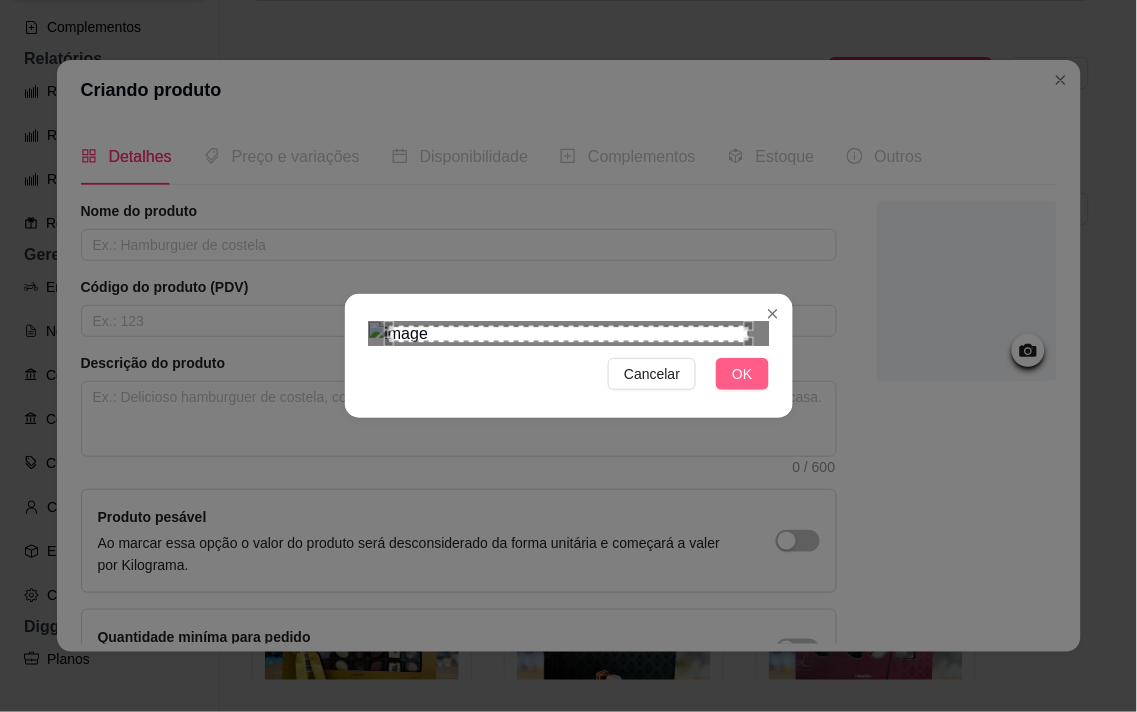 click on "OK" at bounding box center [742, 374] 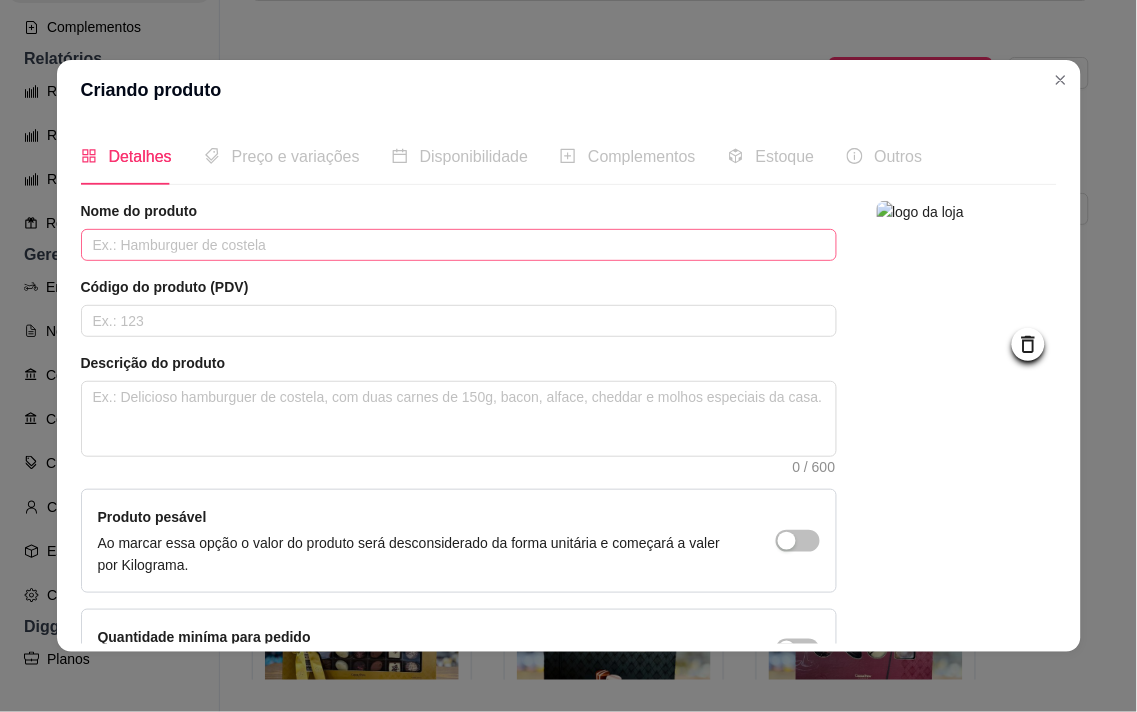 drag, startPoint x: 404, startPoint y: 211, endPoint x: 405, endPoint y: 236, distance: 25.019993 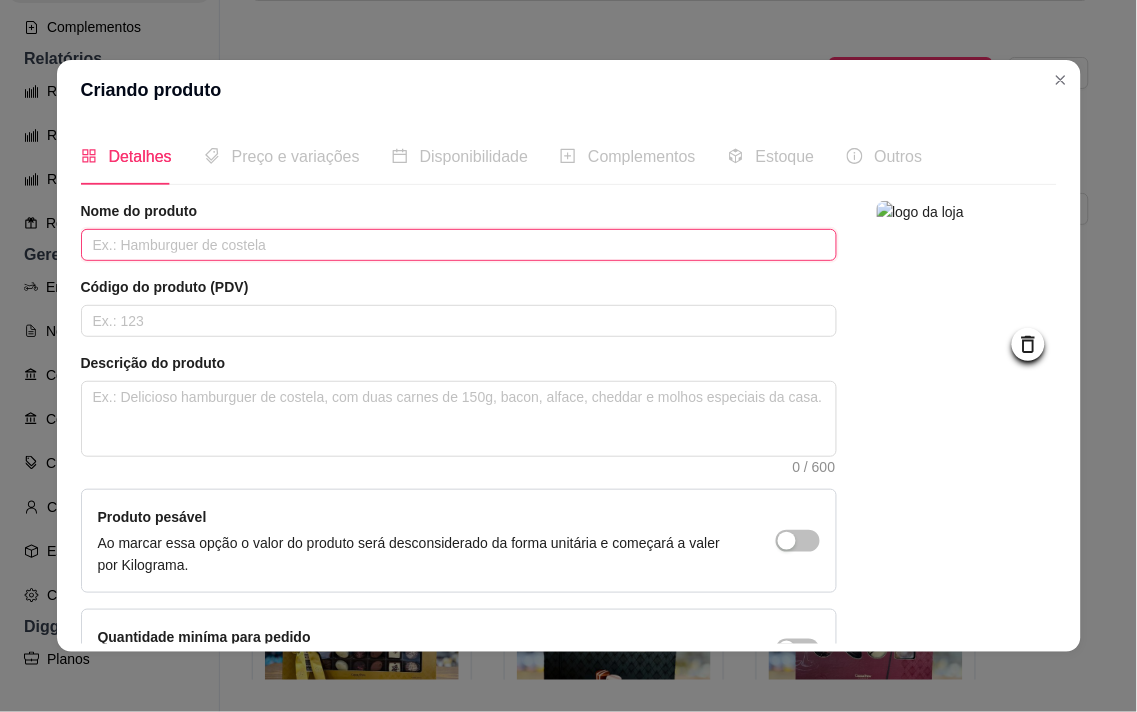 click at bounding box center [459, 245] 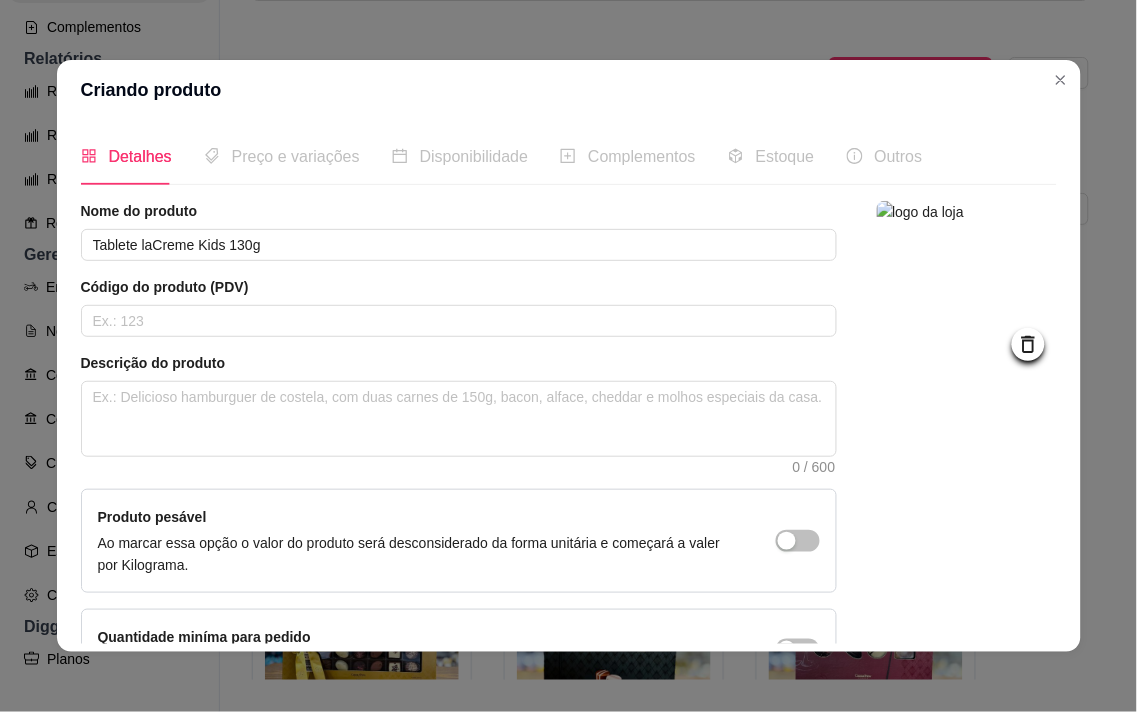 click on "Código do produto (PDV)" at bounding box center [459, 307] 